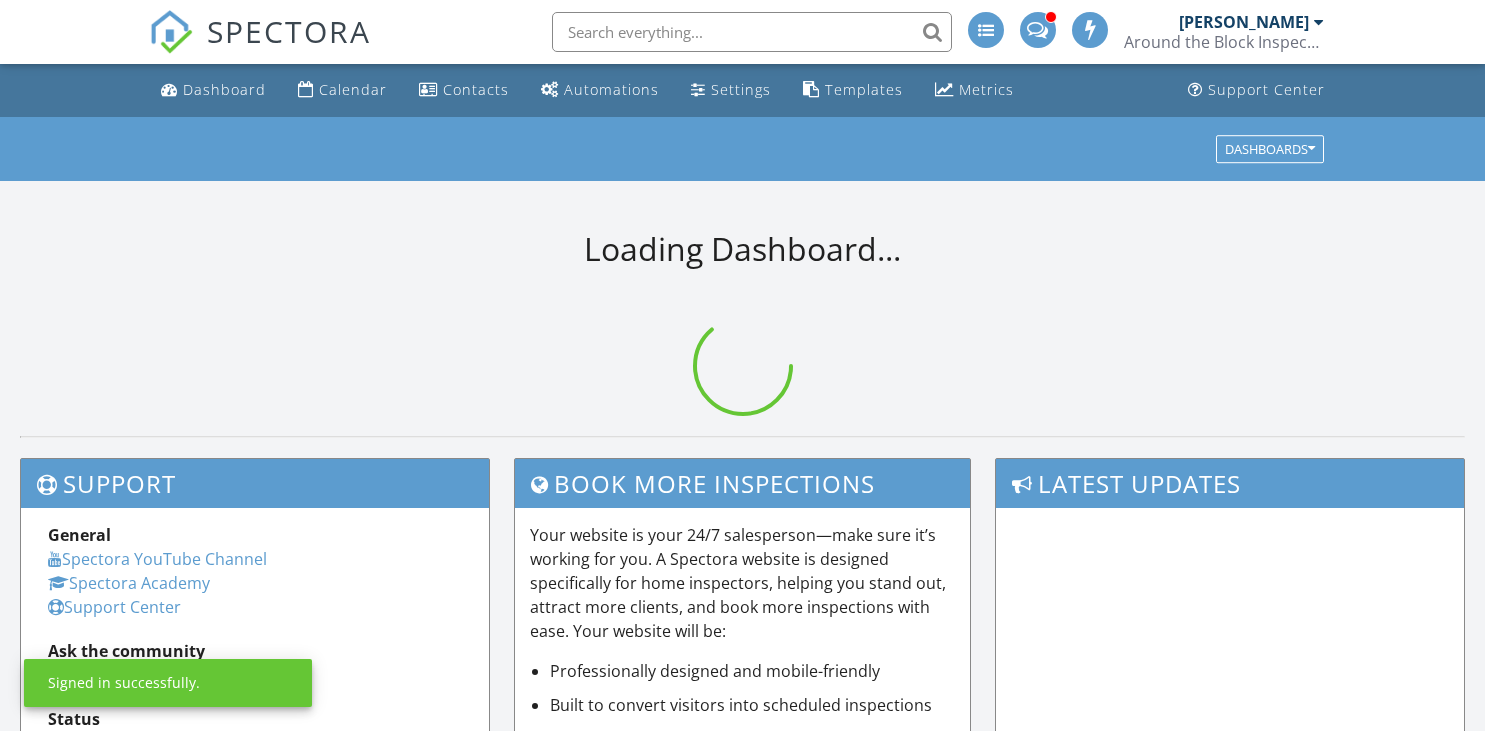 scroll, scrollTop: 0, scrollLeft: 0, axis: both 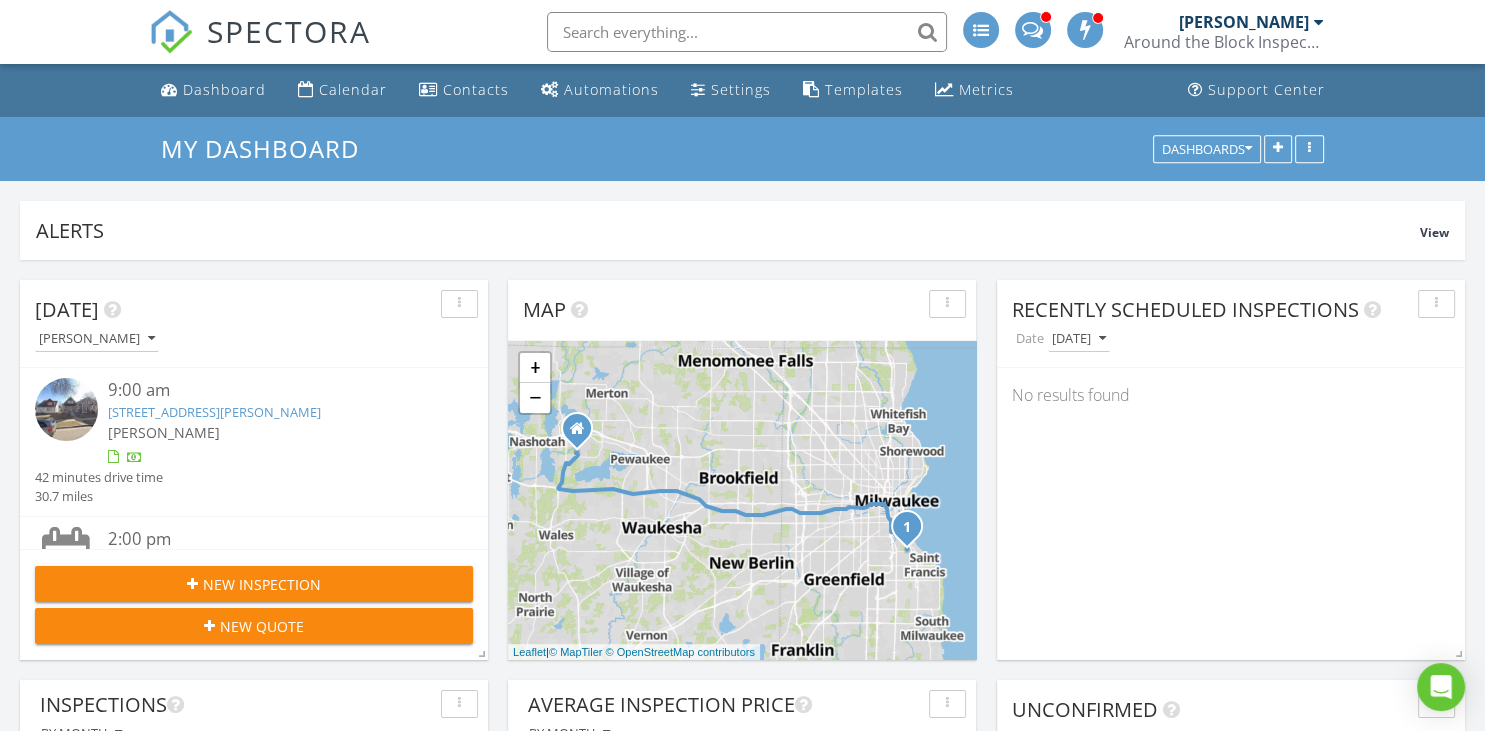 click on "3008 S Clement Ave , Milwaukee, WI 53207" at bounding box center (214, 412) 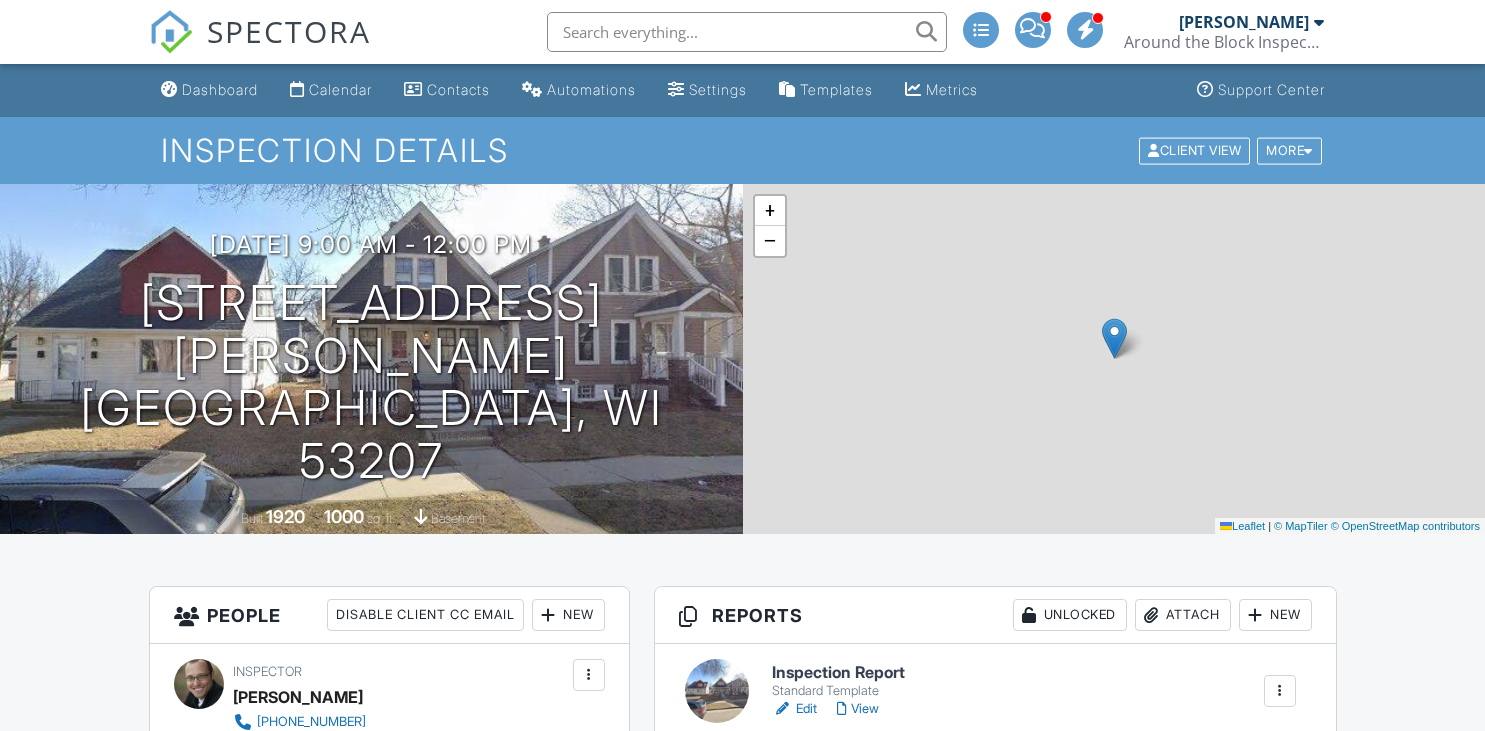 scroll, scrollTop: 0, scrollLeft: 0, axis: both 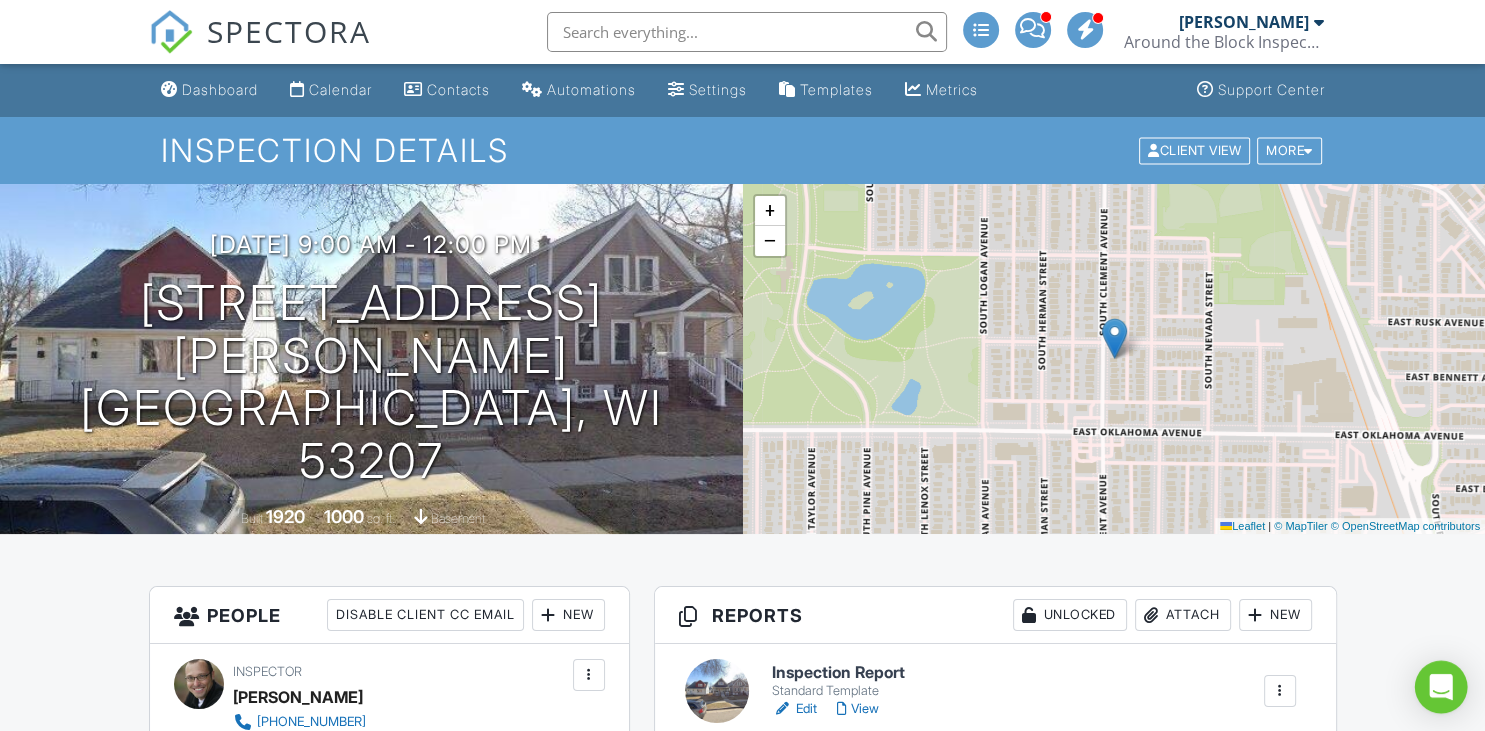 click at bounding box center [1441, 687] 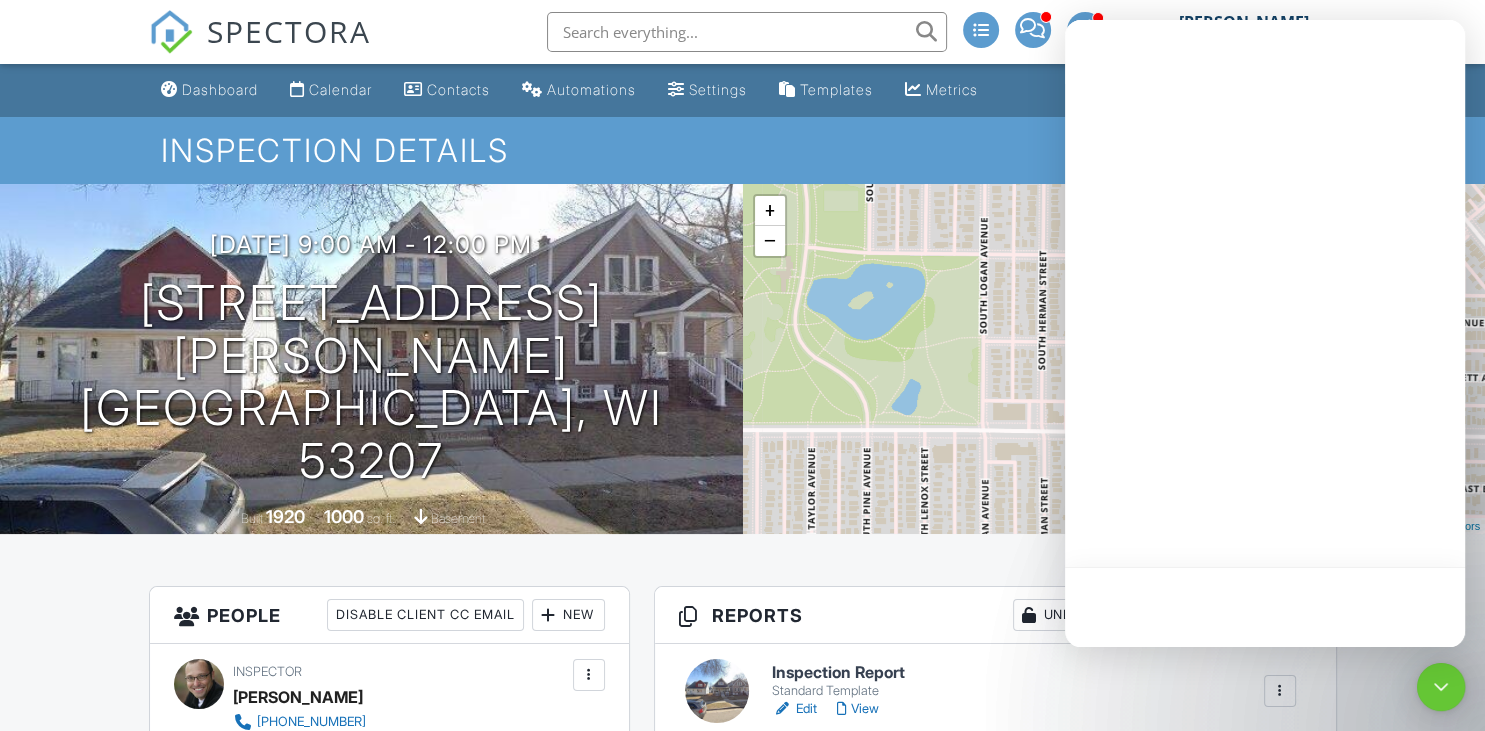 scroll, scrollTop: 0, scrollLeft: 0, axis: both 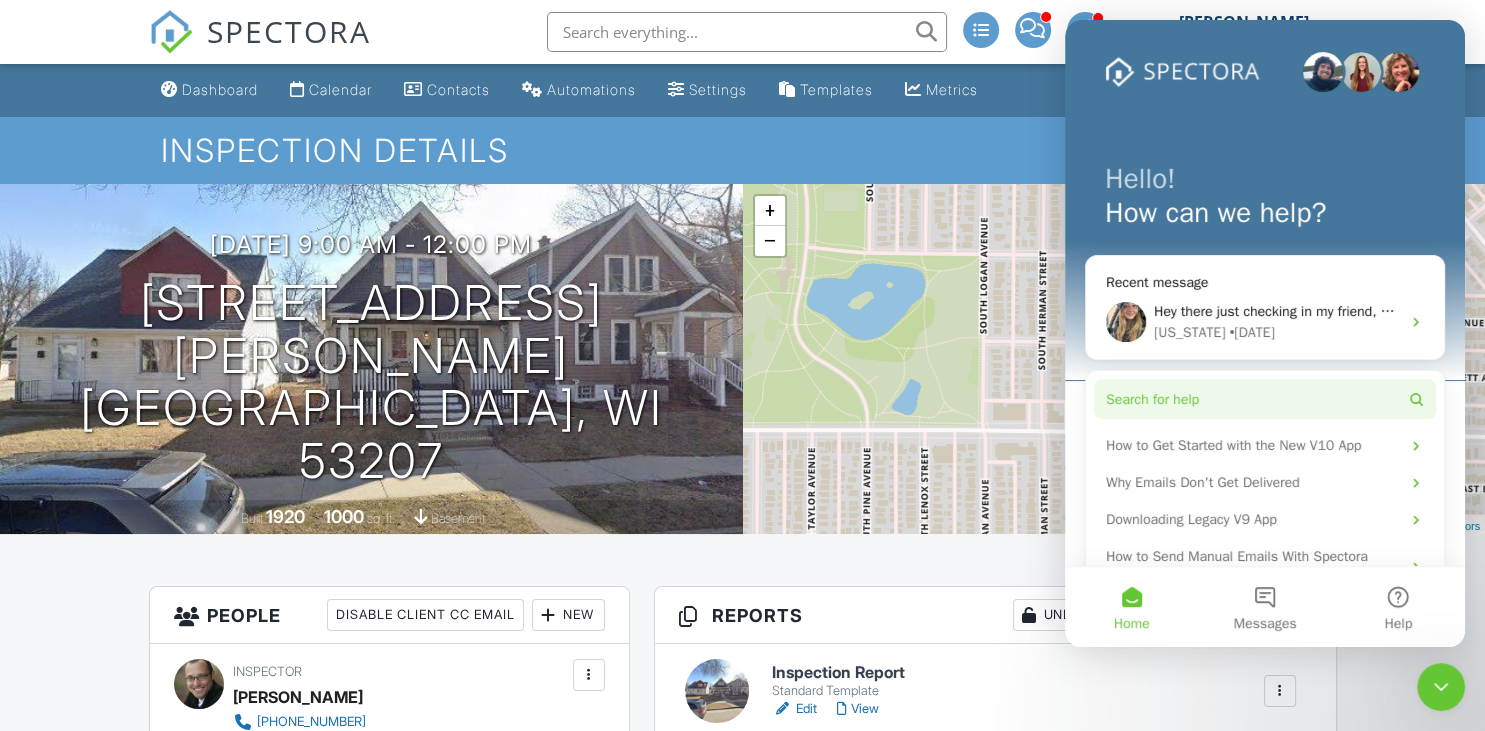 click on "Search for help" at bounding box center (1265, 399) 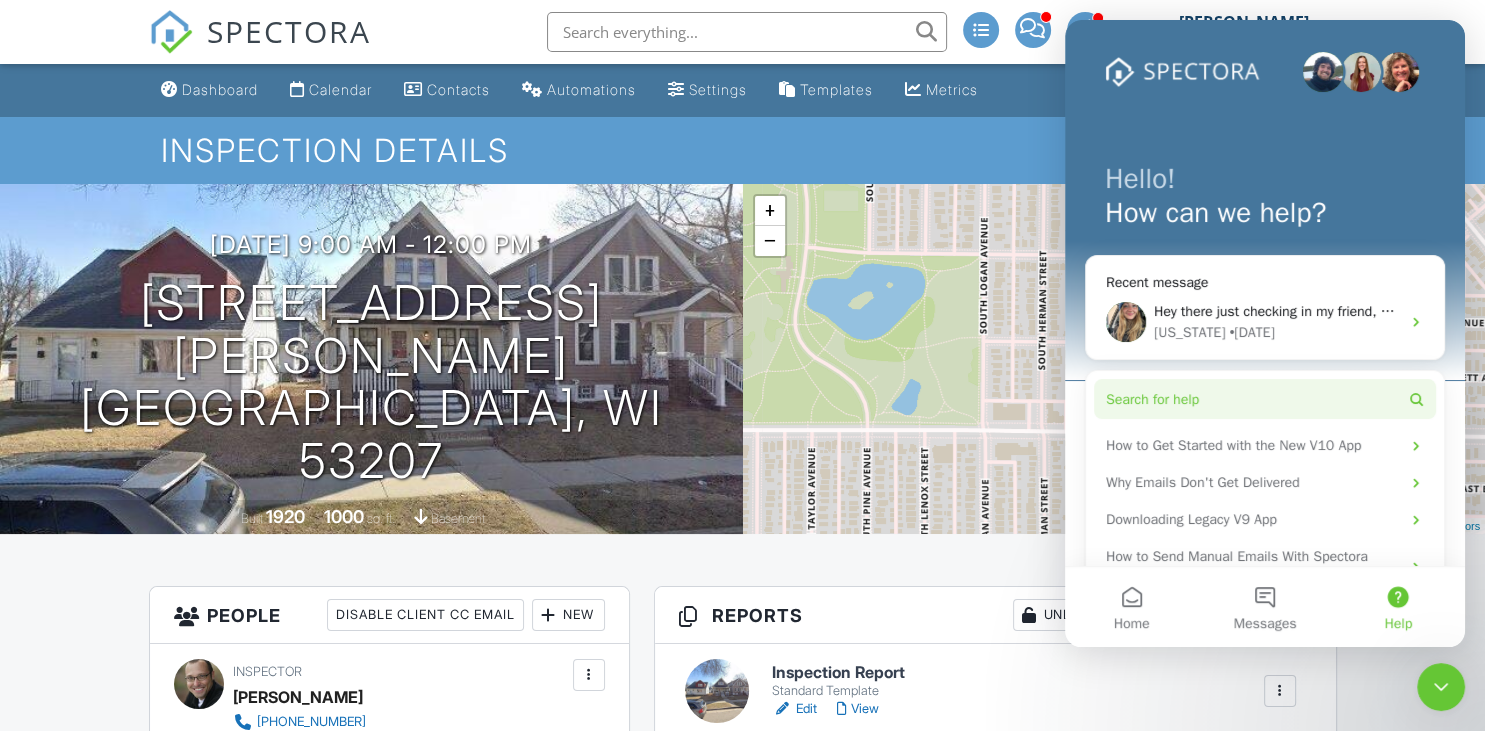scroll, scrollTop: 0, scrollLeft: 0, axis: both 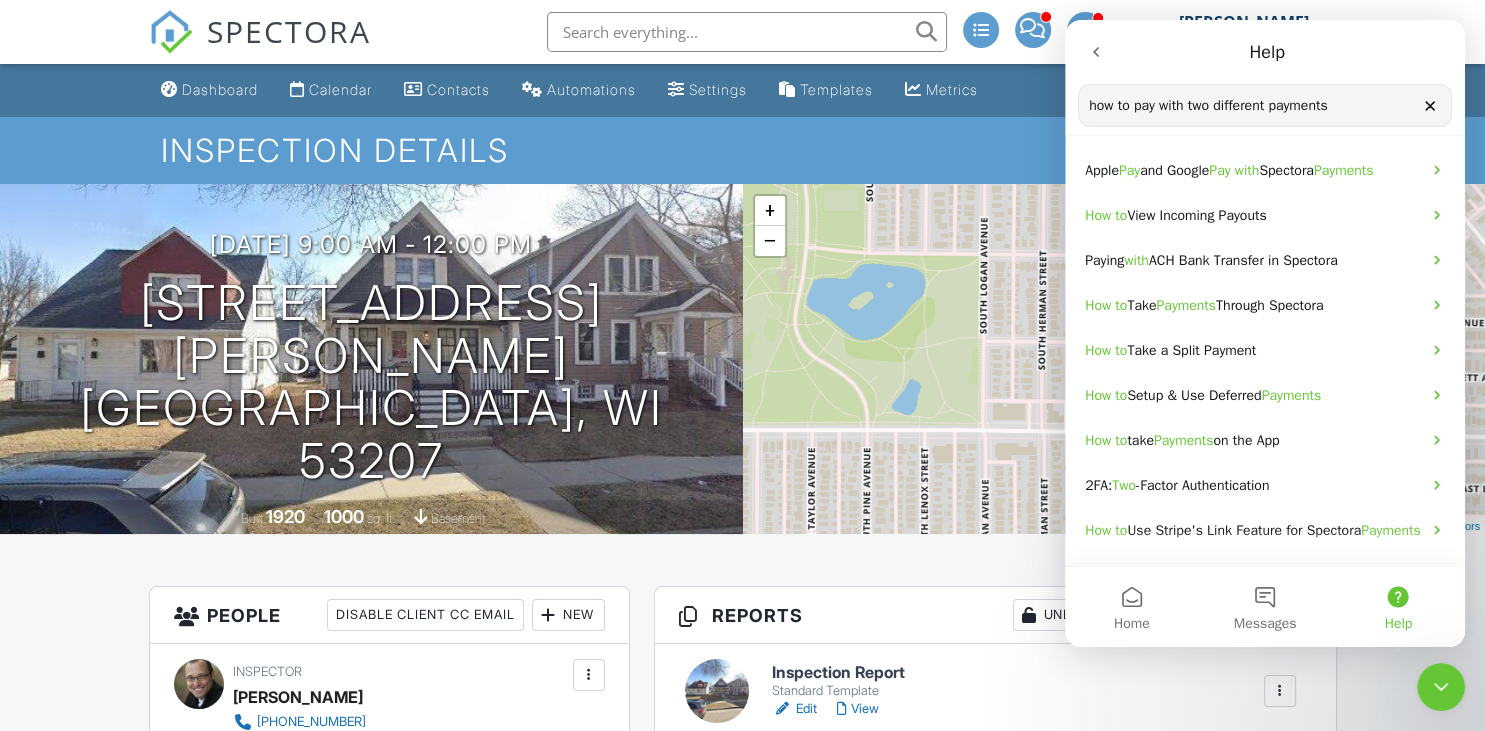 click on "Search for help" at bounding box center (1135, 106) 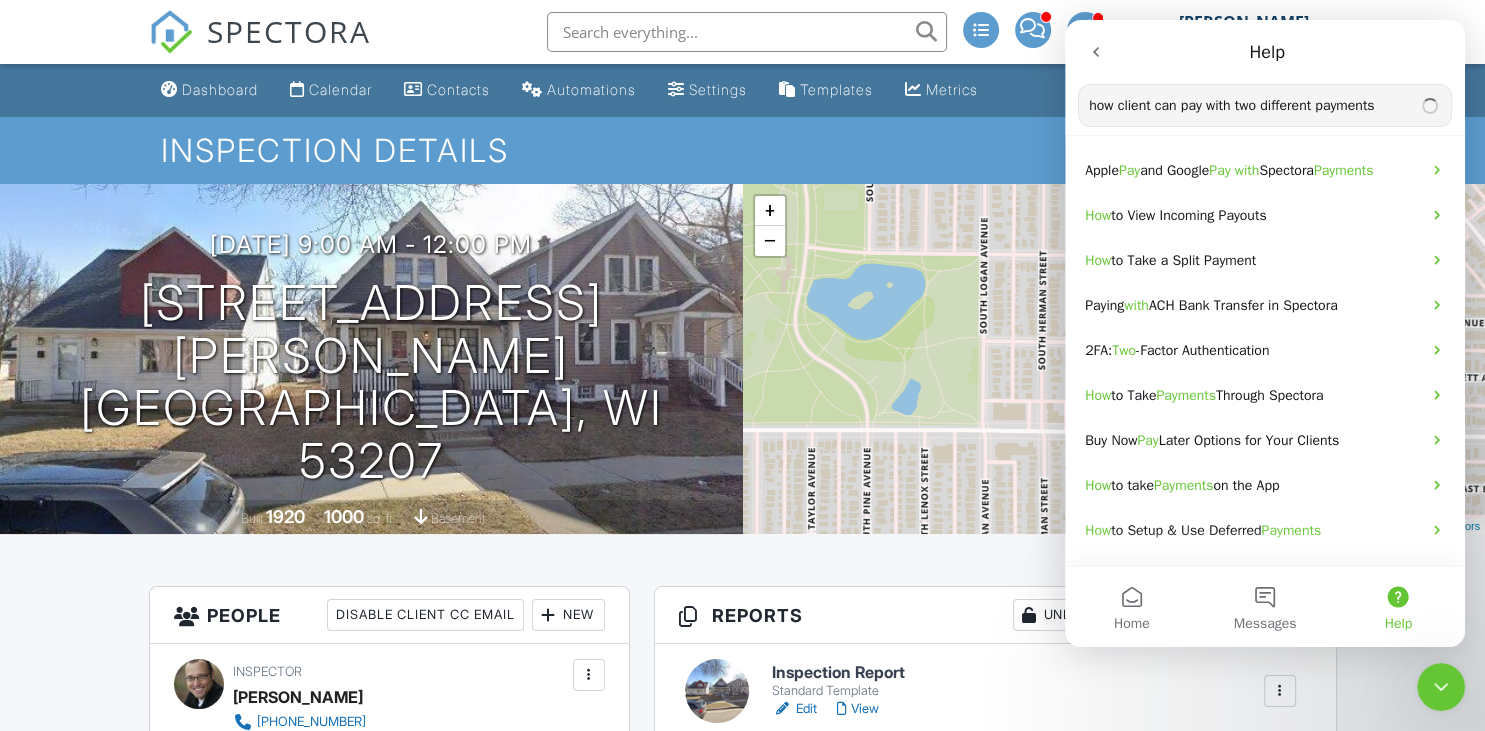 type on "how client can pay with two different payments" 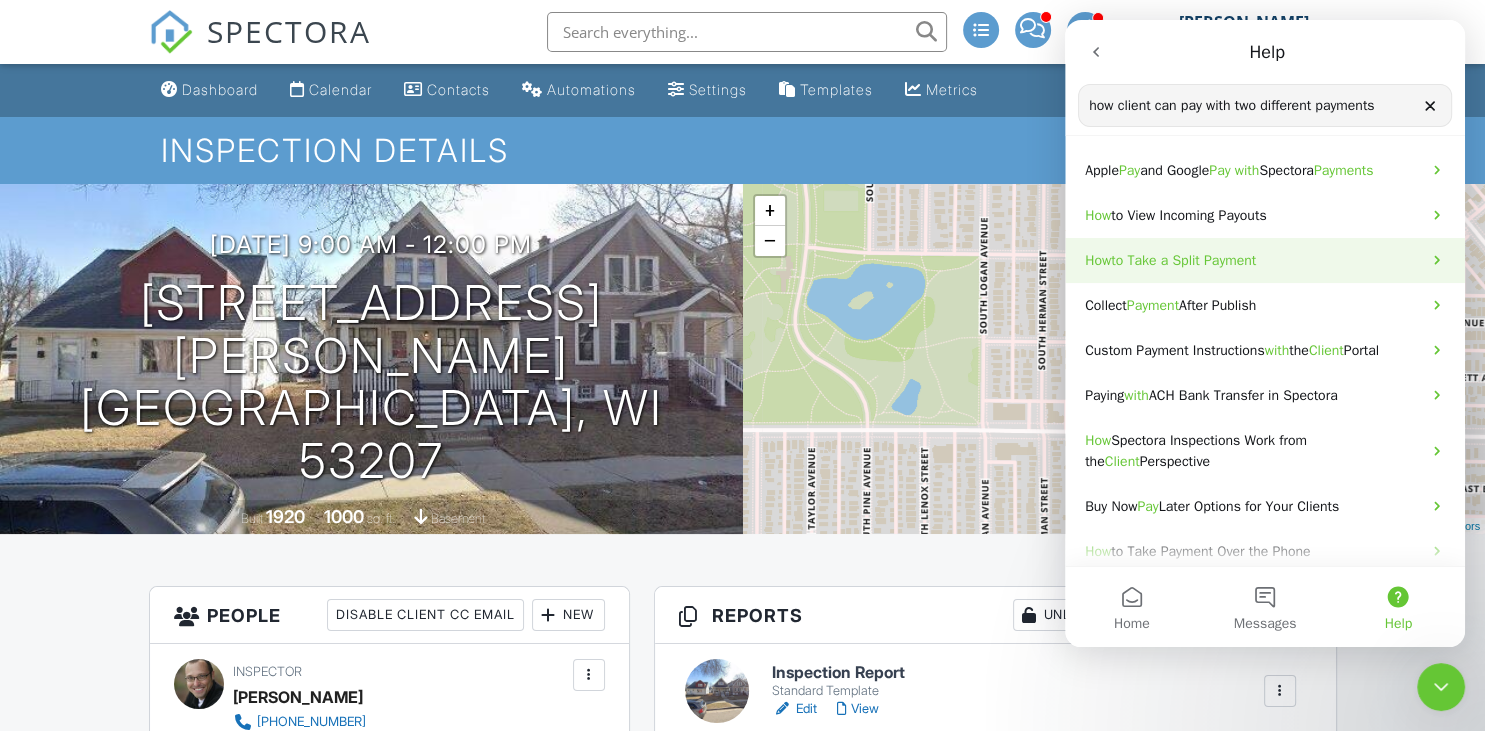 click on "to Take a Split Payment" at bounding box center [1183, 260] 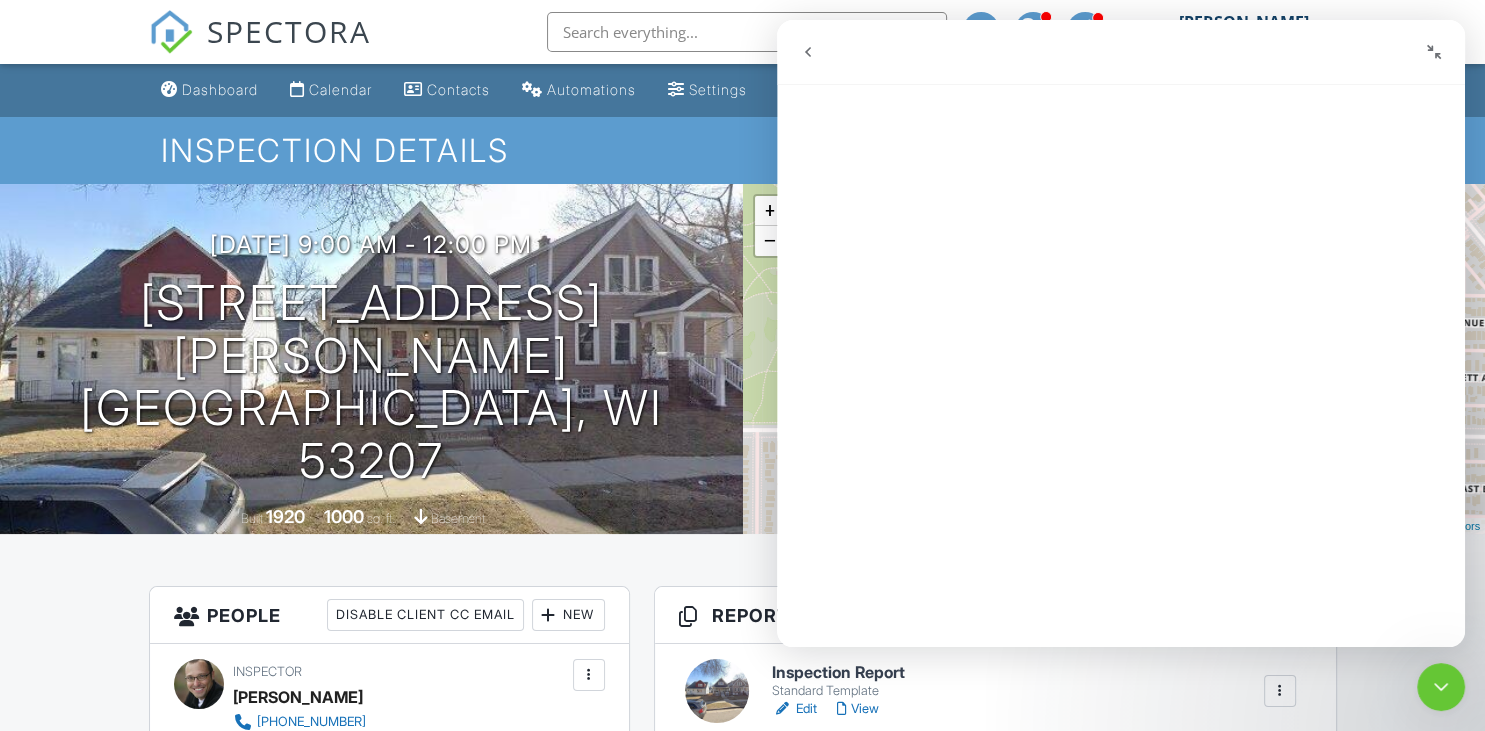 scroll, scrollTop: 0, scrollLeft: 0, axis: both 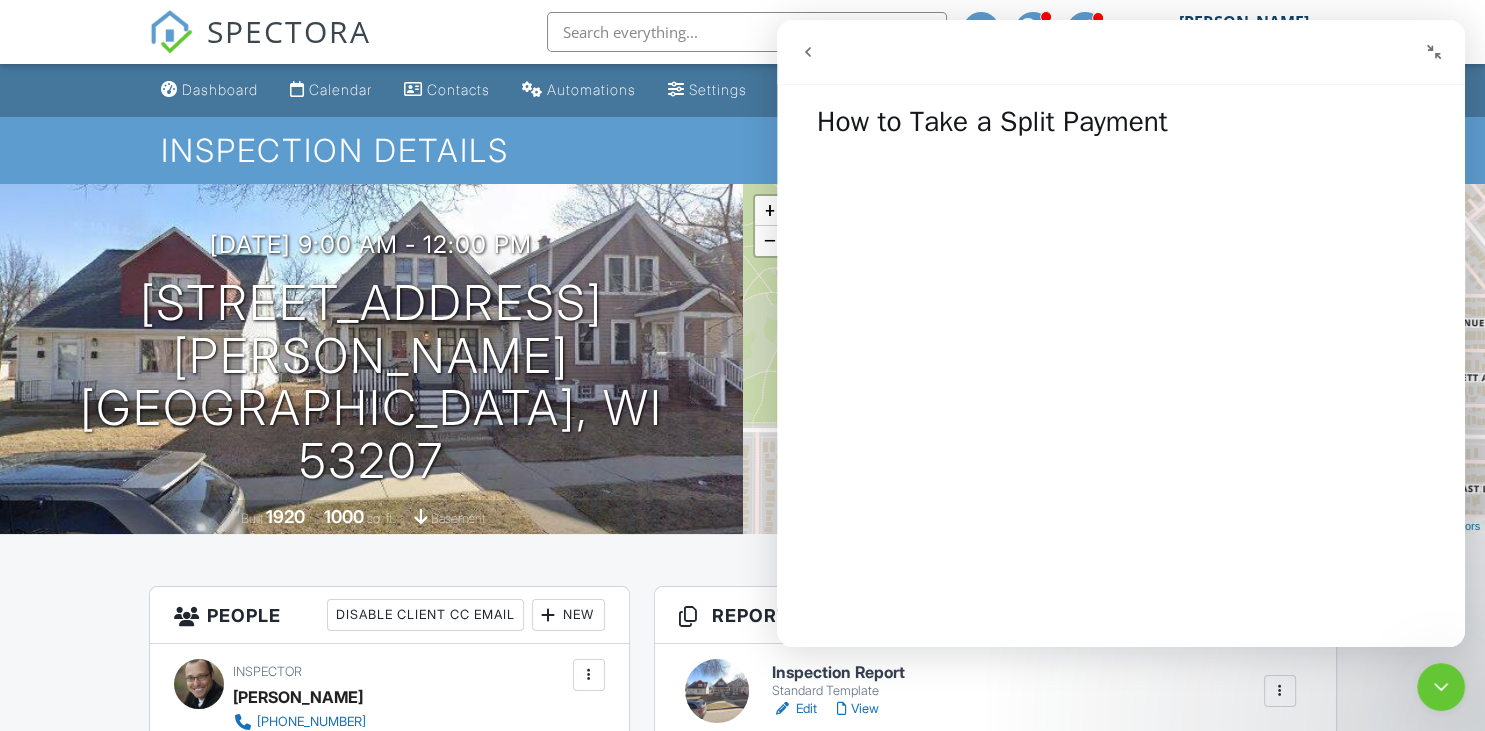click 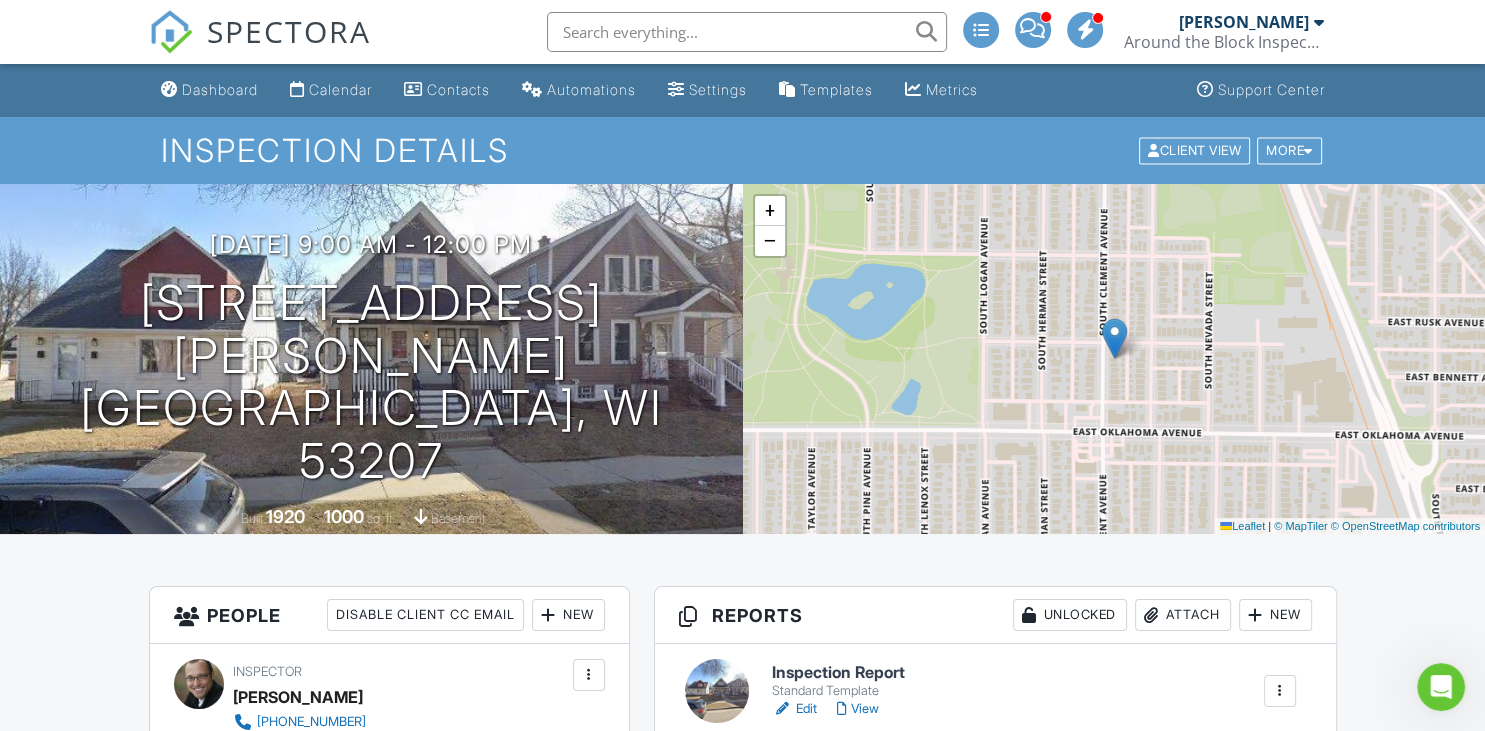 scroll, scrollTop: 422, scrollLeft: 0, axis: vertical 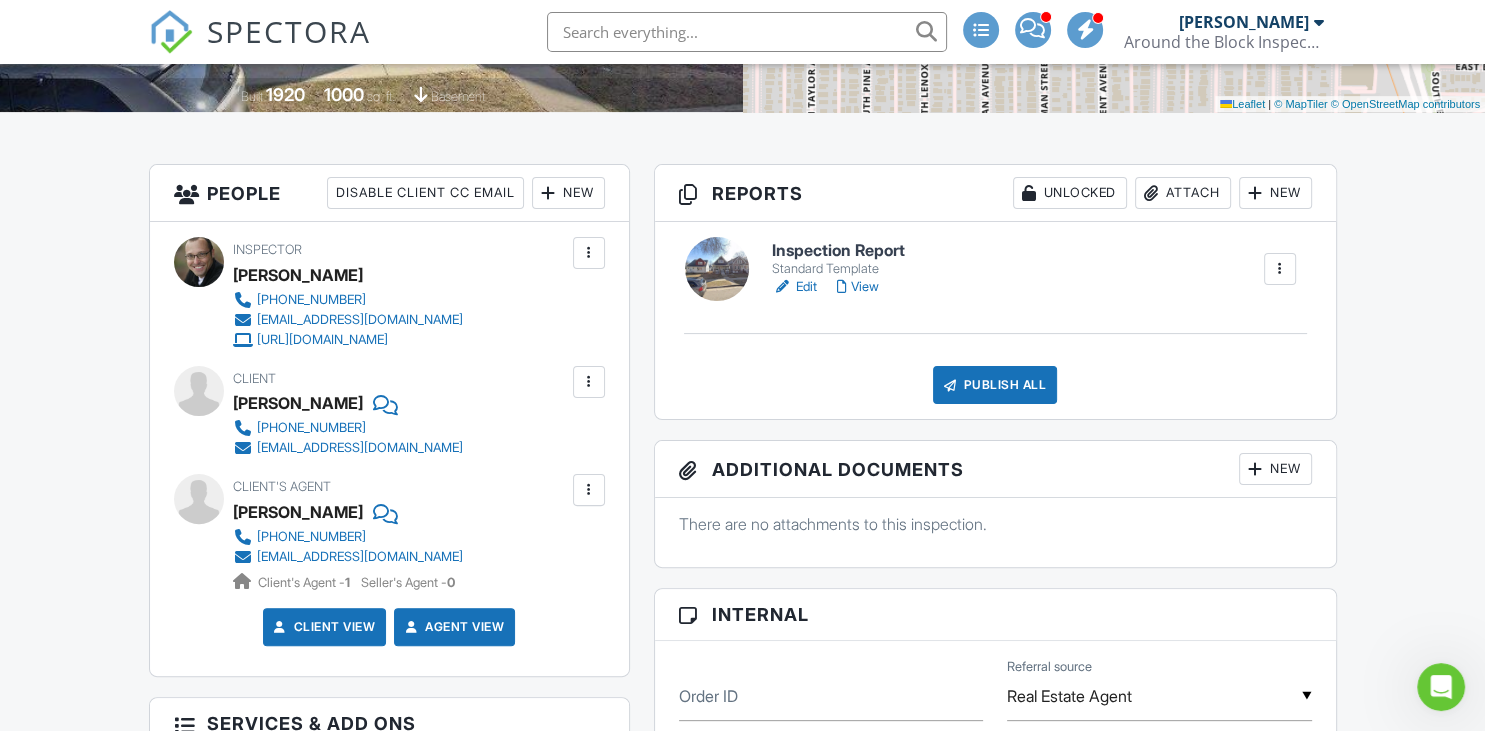 click on "Edit" at bounding box center [794, 287] 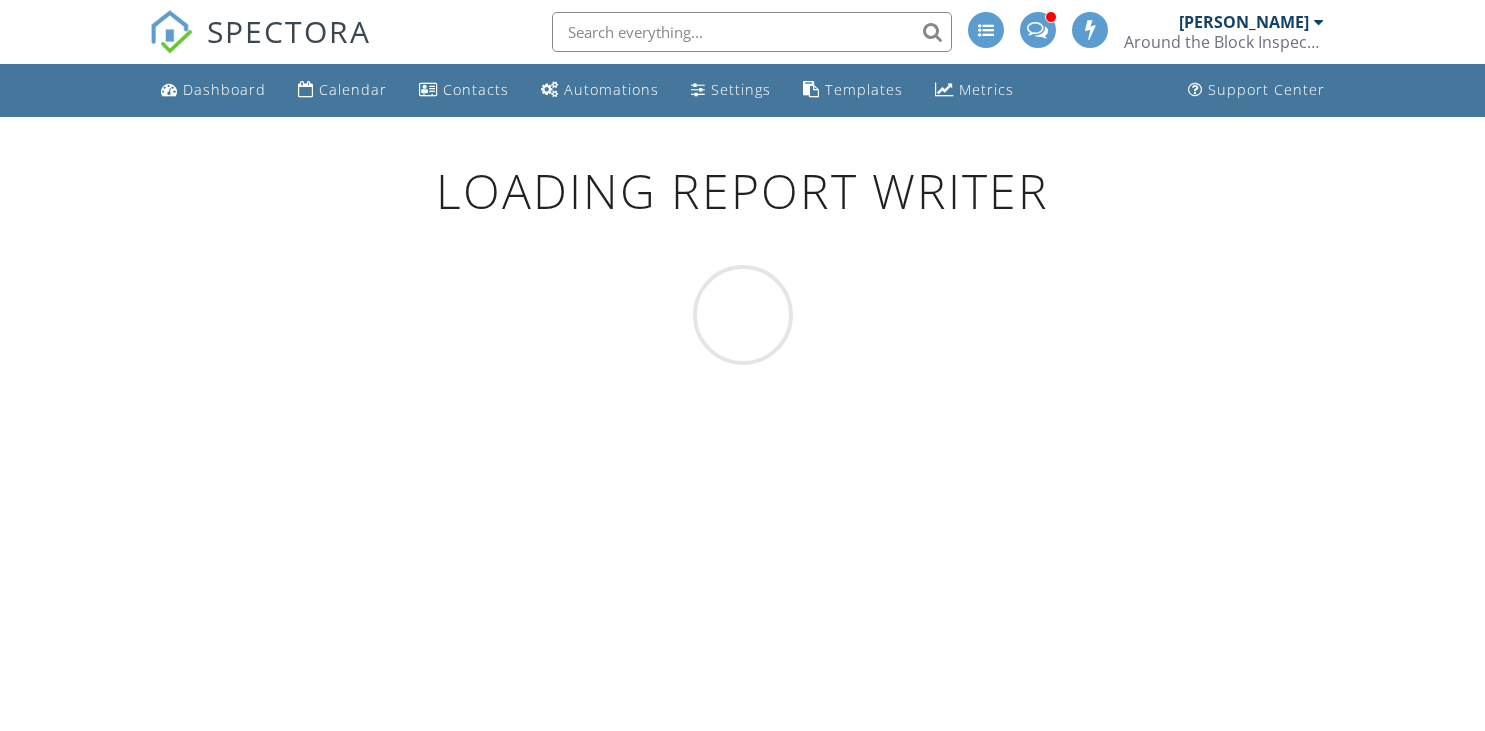 scroll, scrollTop: 0, scrollLeft: 0, axis: both 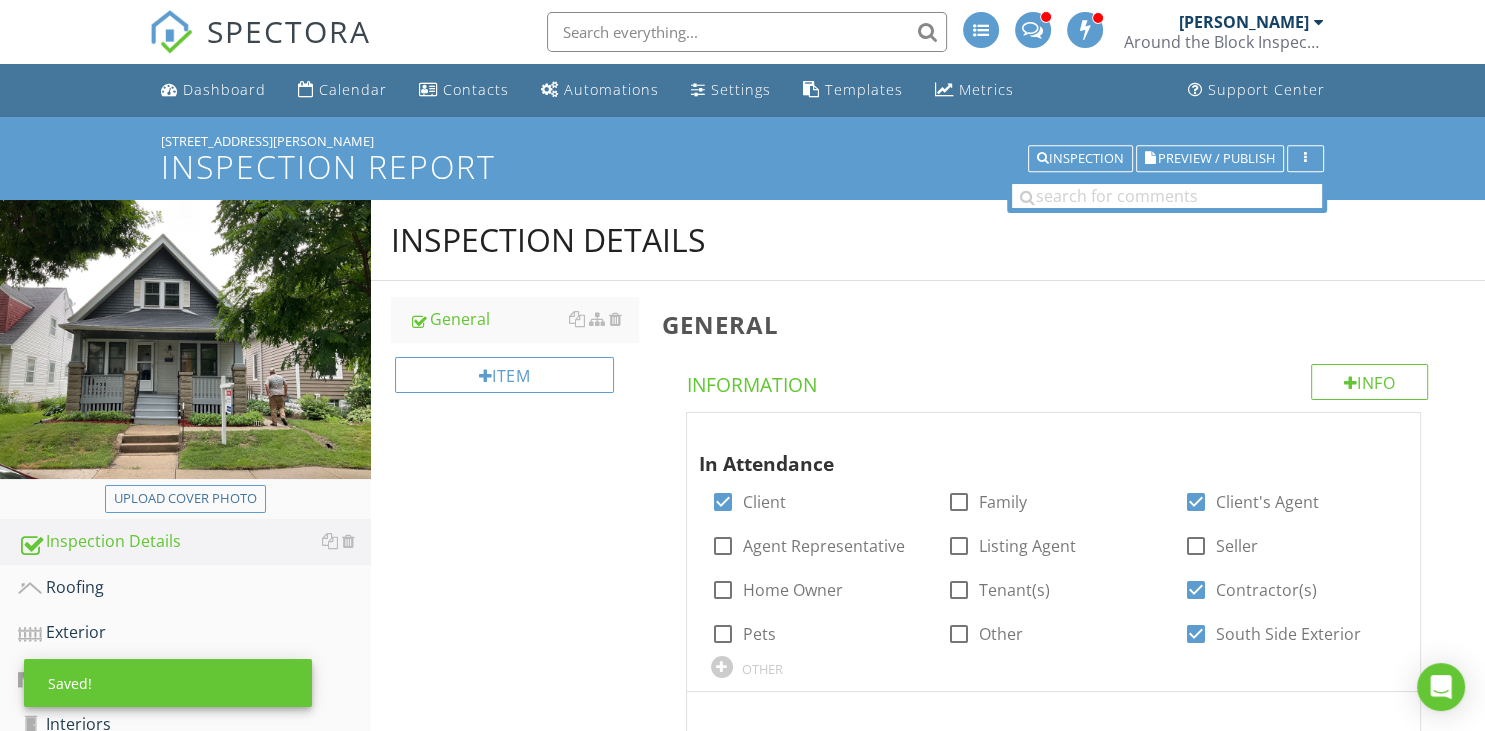 click at bounding box center (185, 339) 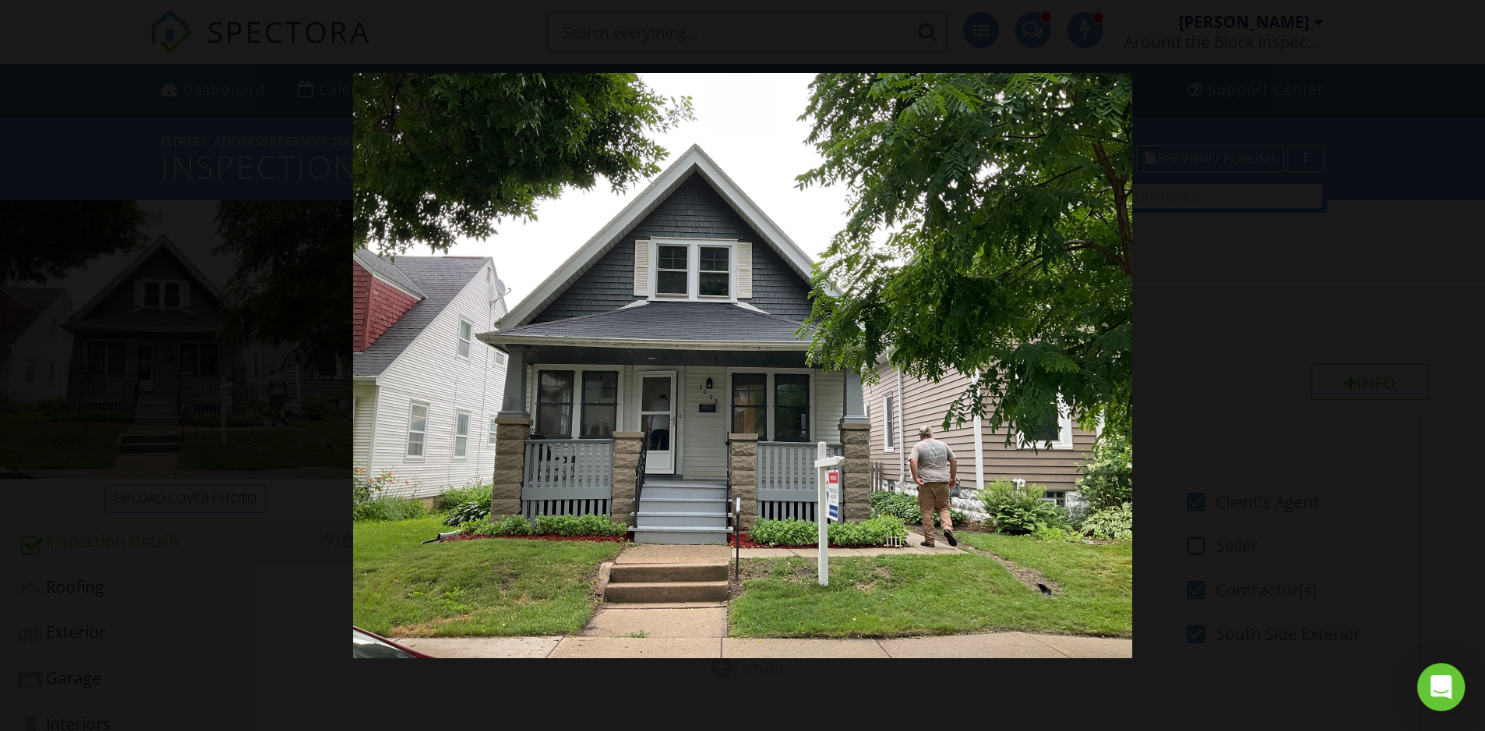 click at bounding box center (742, 365) 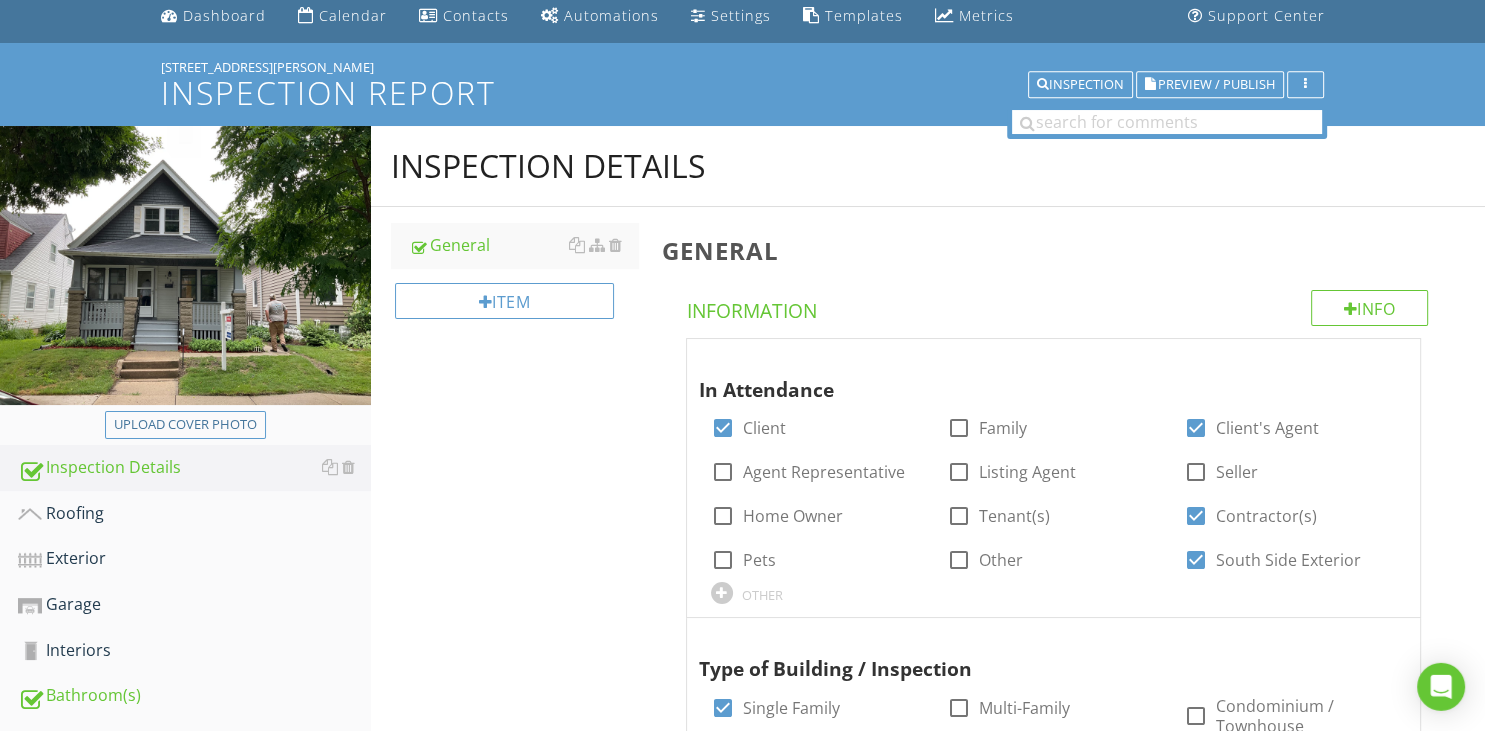 scroll, scrollTop: 105, scrollLeft: 0, axis: vertical 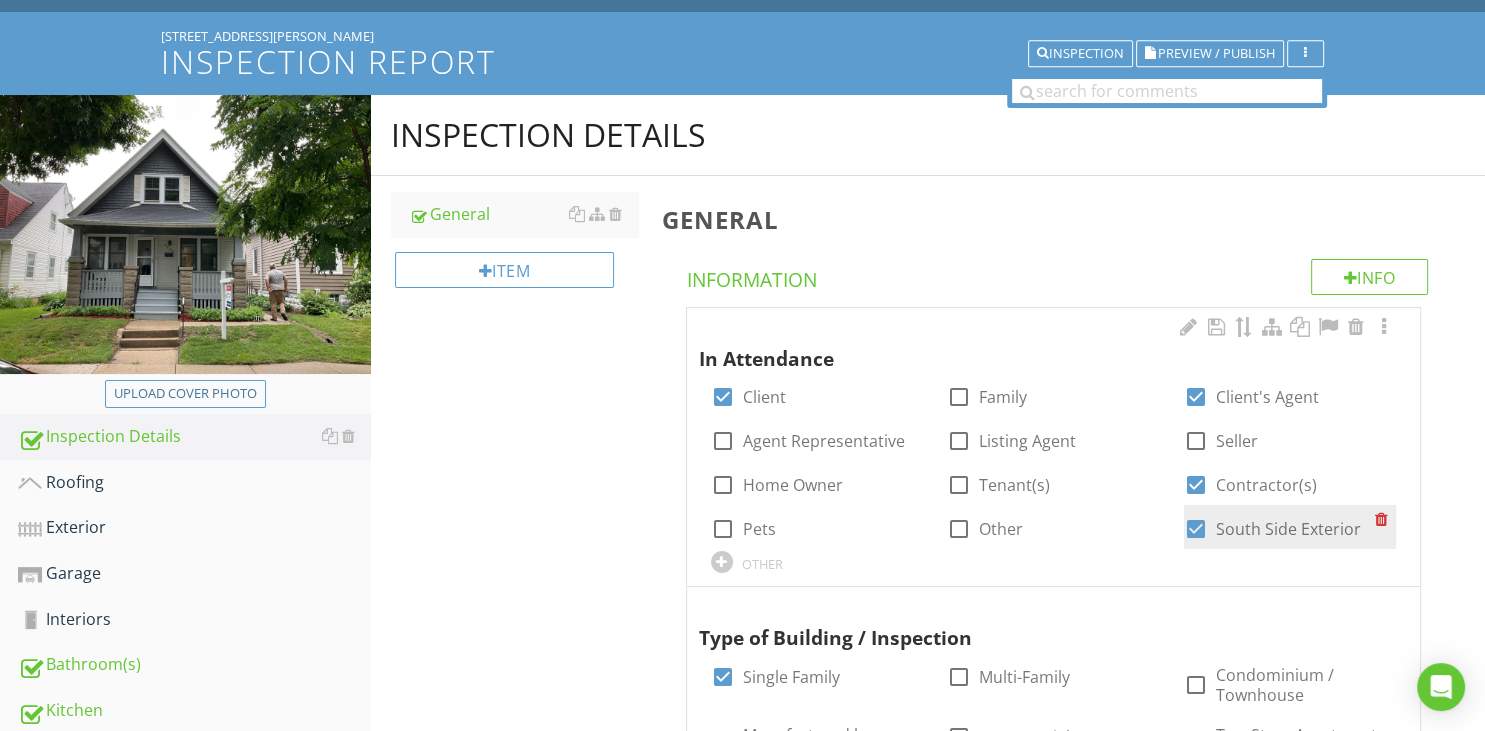 click at bounding box center [1196, 529] 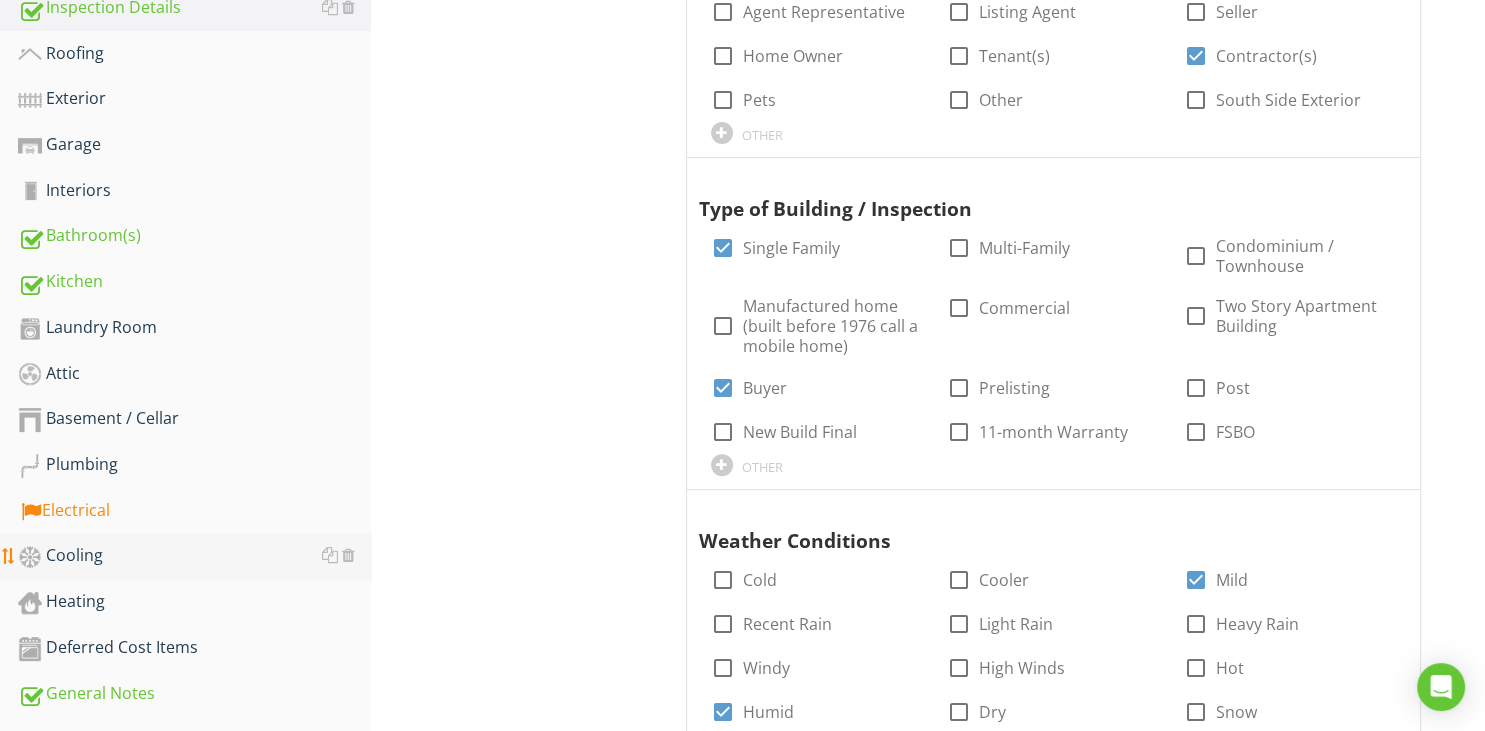 scroll, scrollTop: 745, scrollLeft: 0, axis: vertical 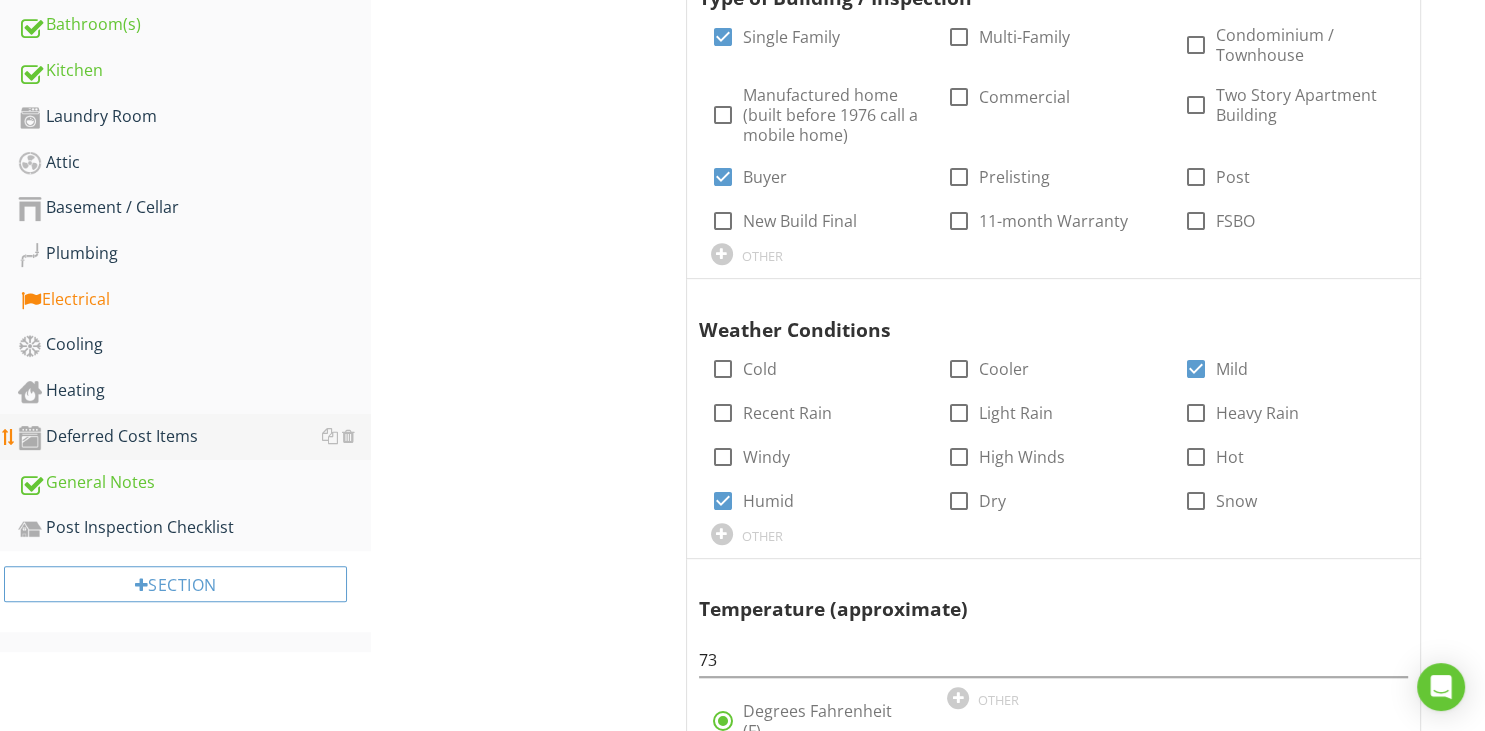 click on "Deferred Cost Items" at bounding box center [194, 437] 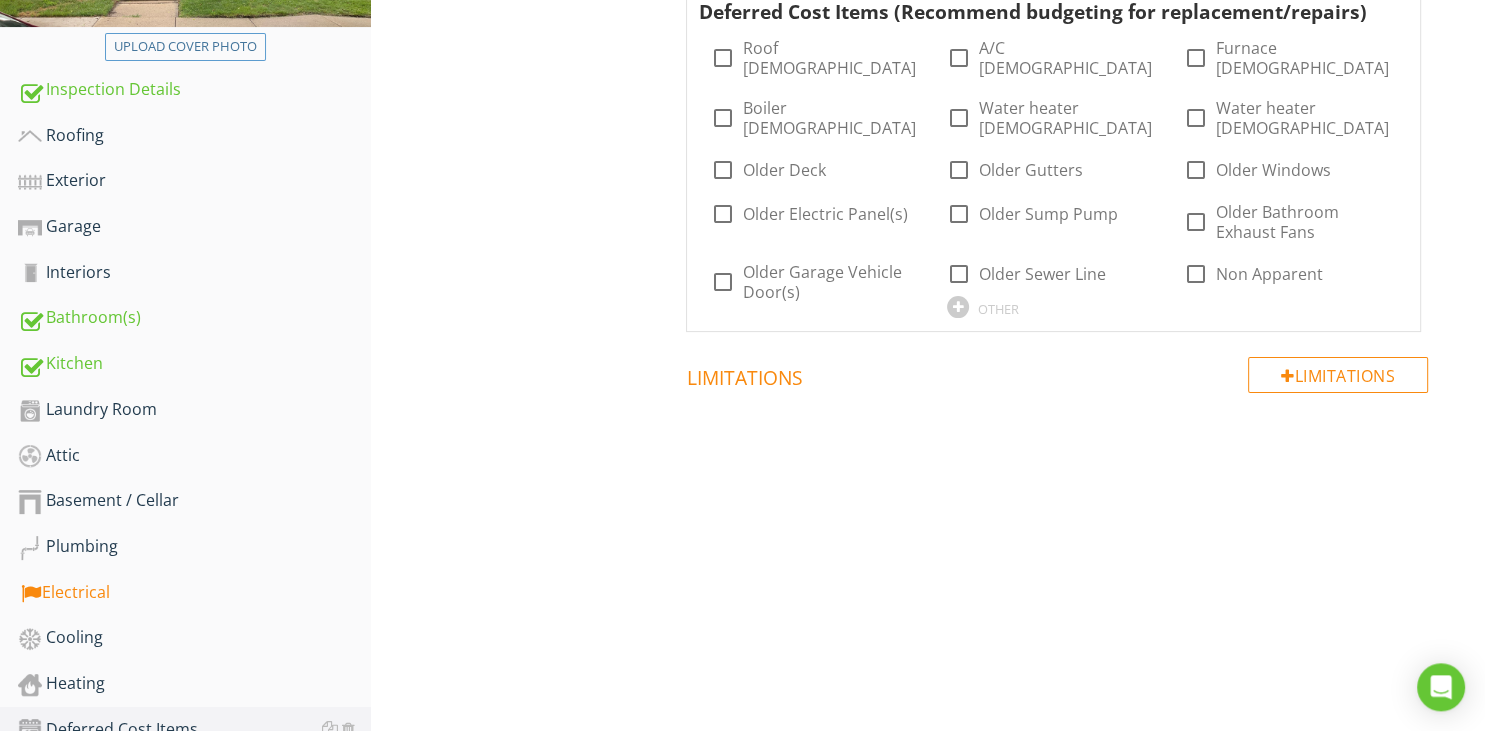 scroll, scrollTop: 243, scrollLeft: 0, axis: vertical 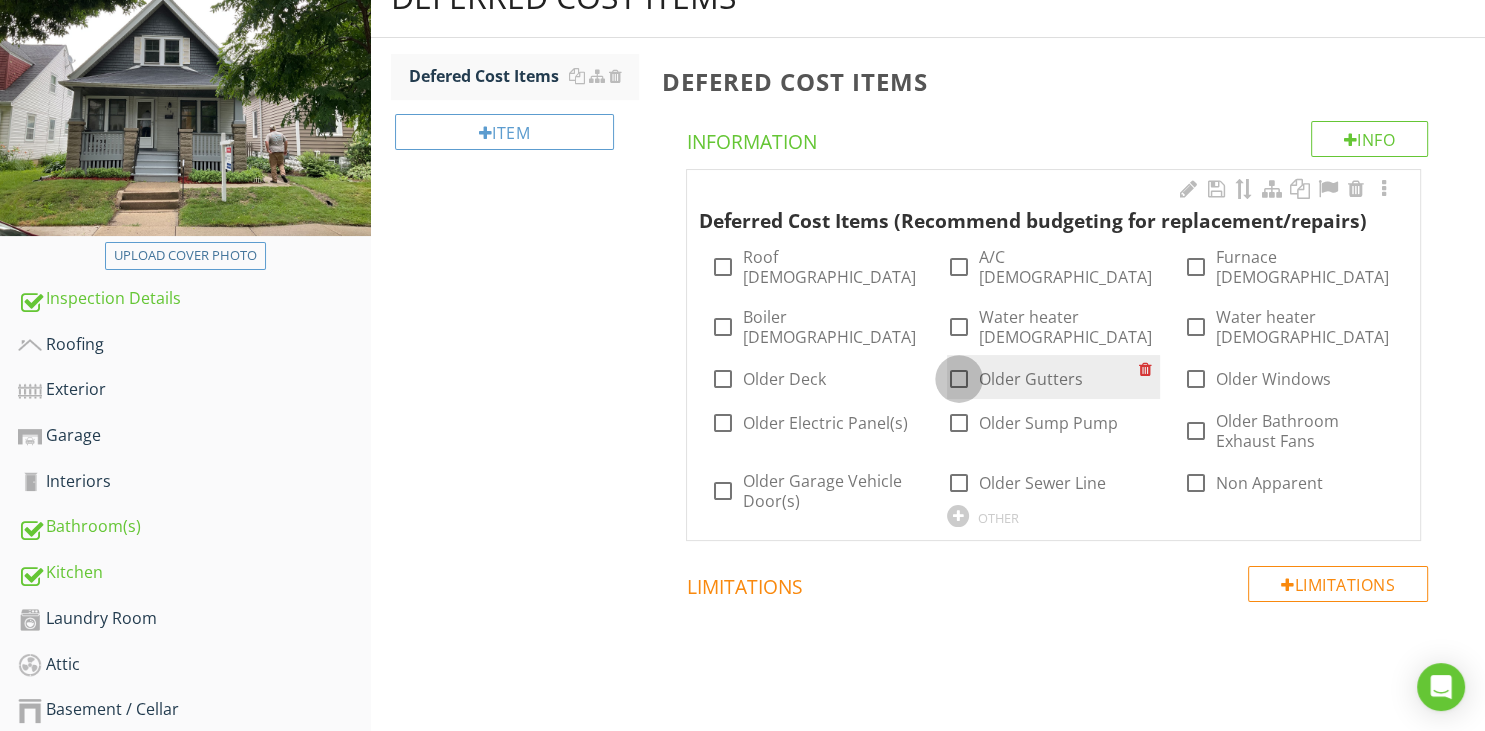 click at bounding box center [959, 379] 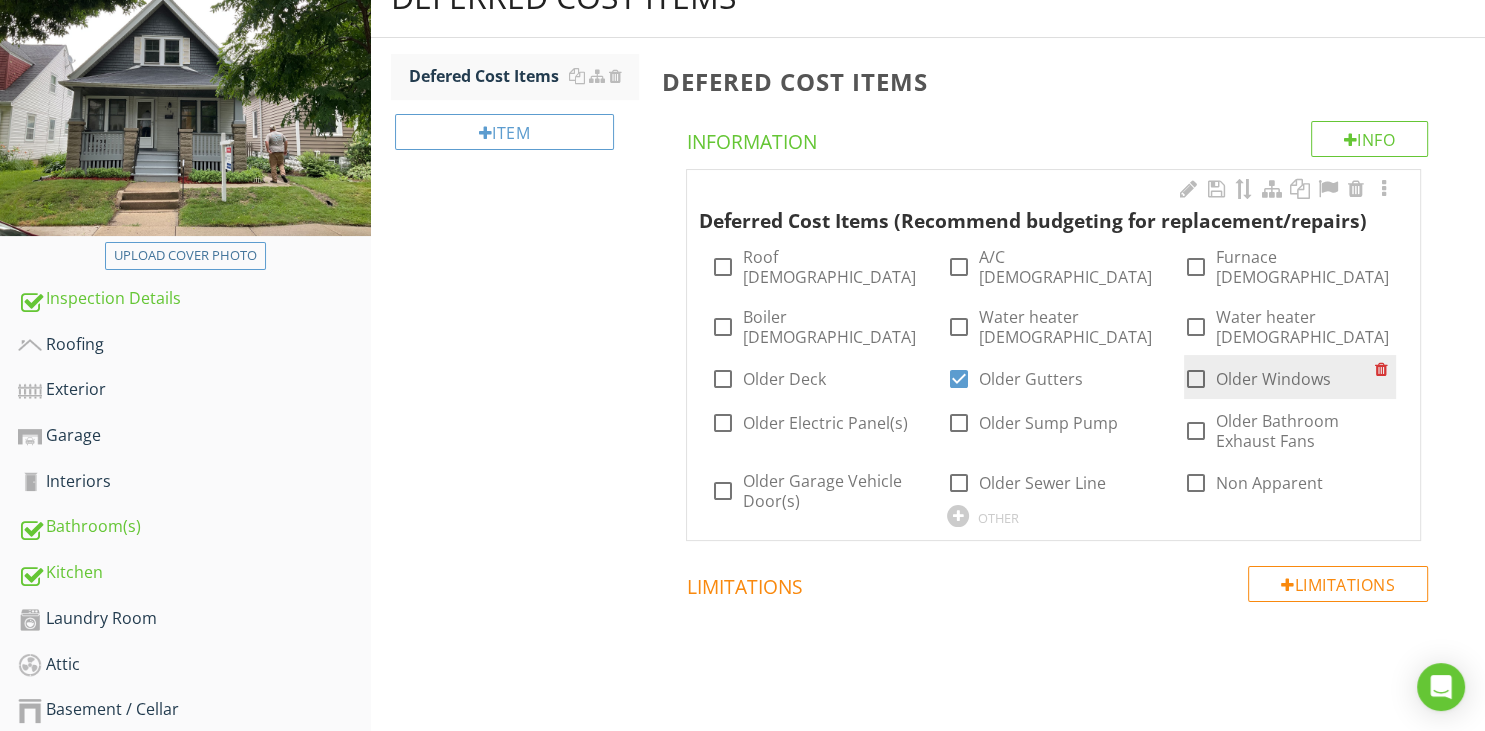 click at bounding box center (1196, 379) 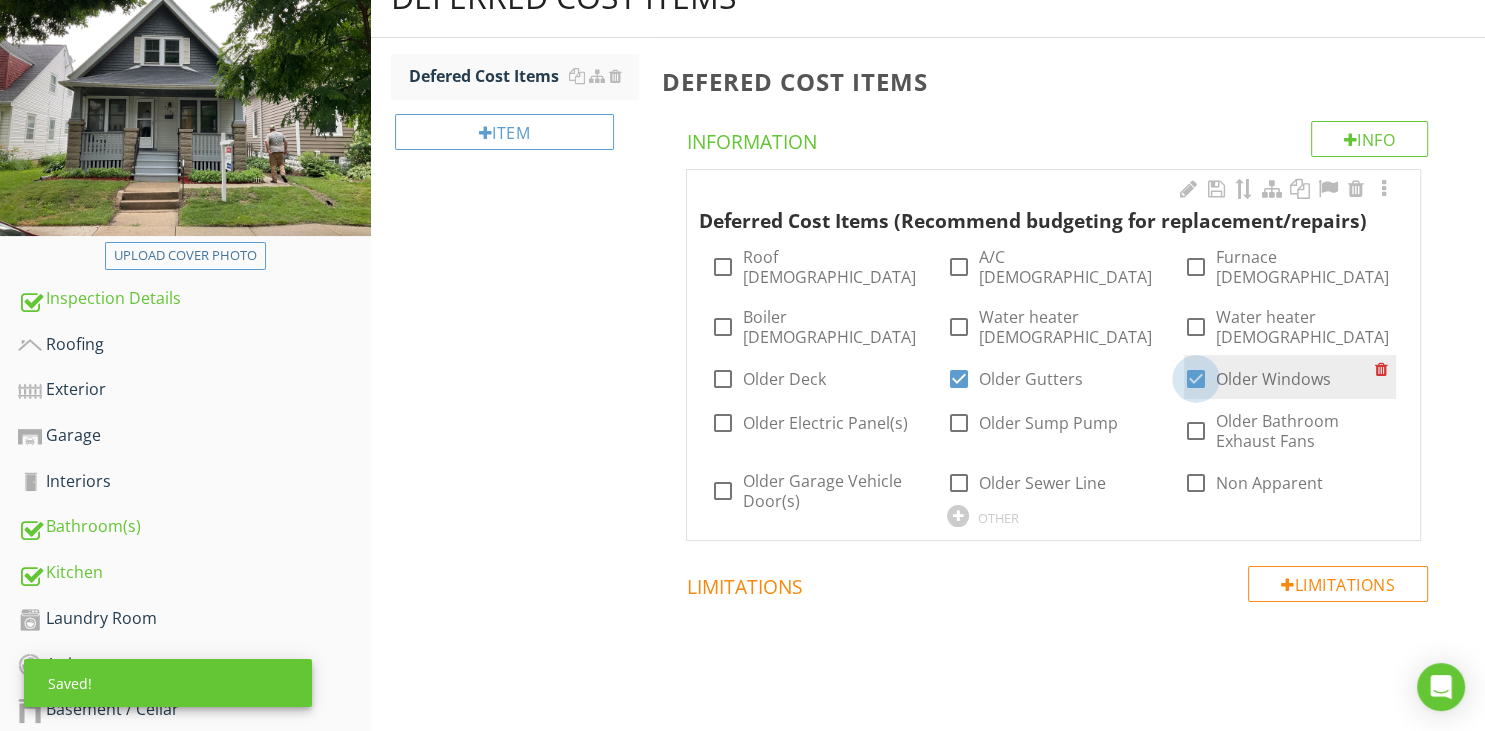checkbox on "true" 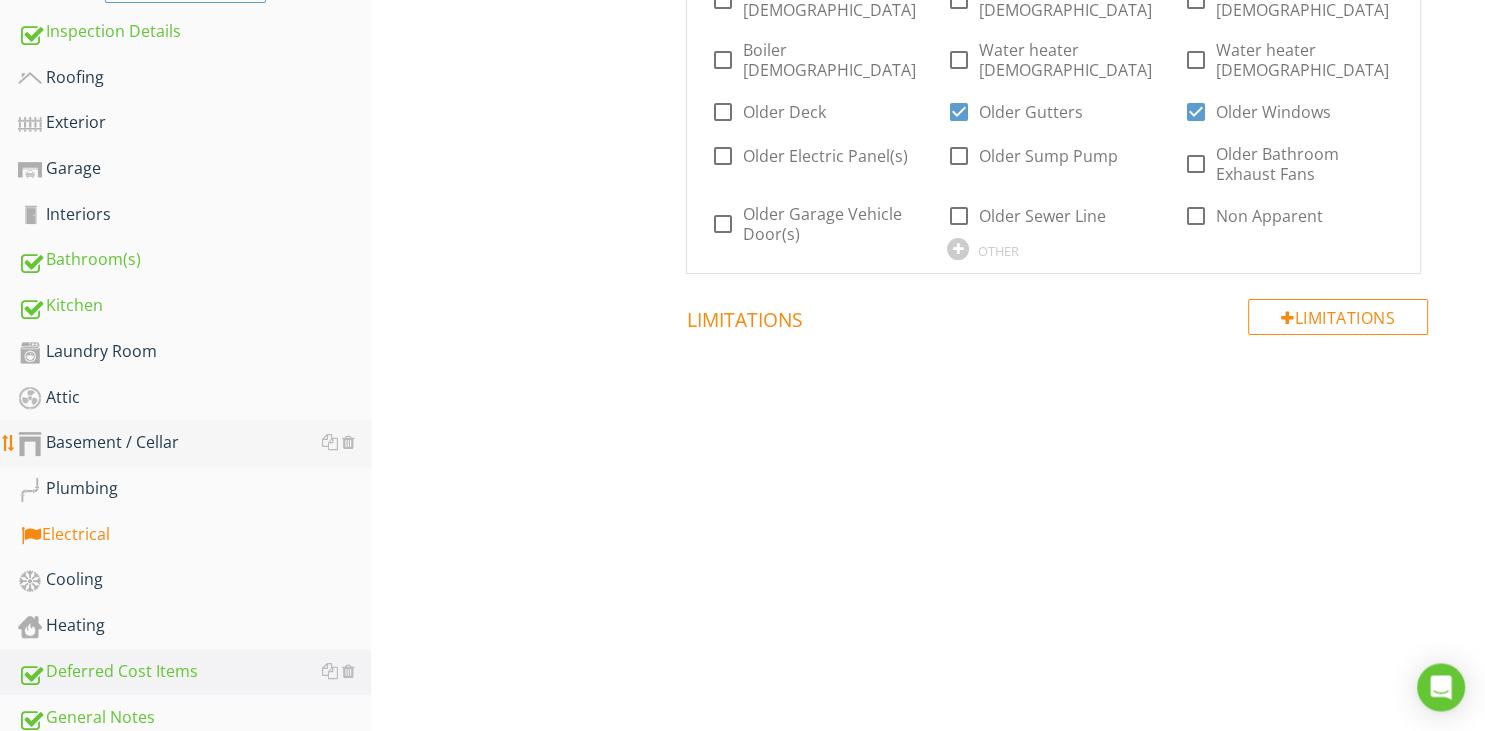 scroll, scrollTop: 560, scrollLeft: 0, axis: vertical 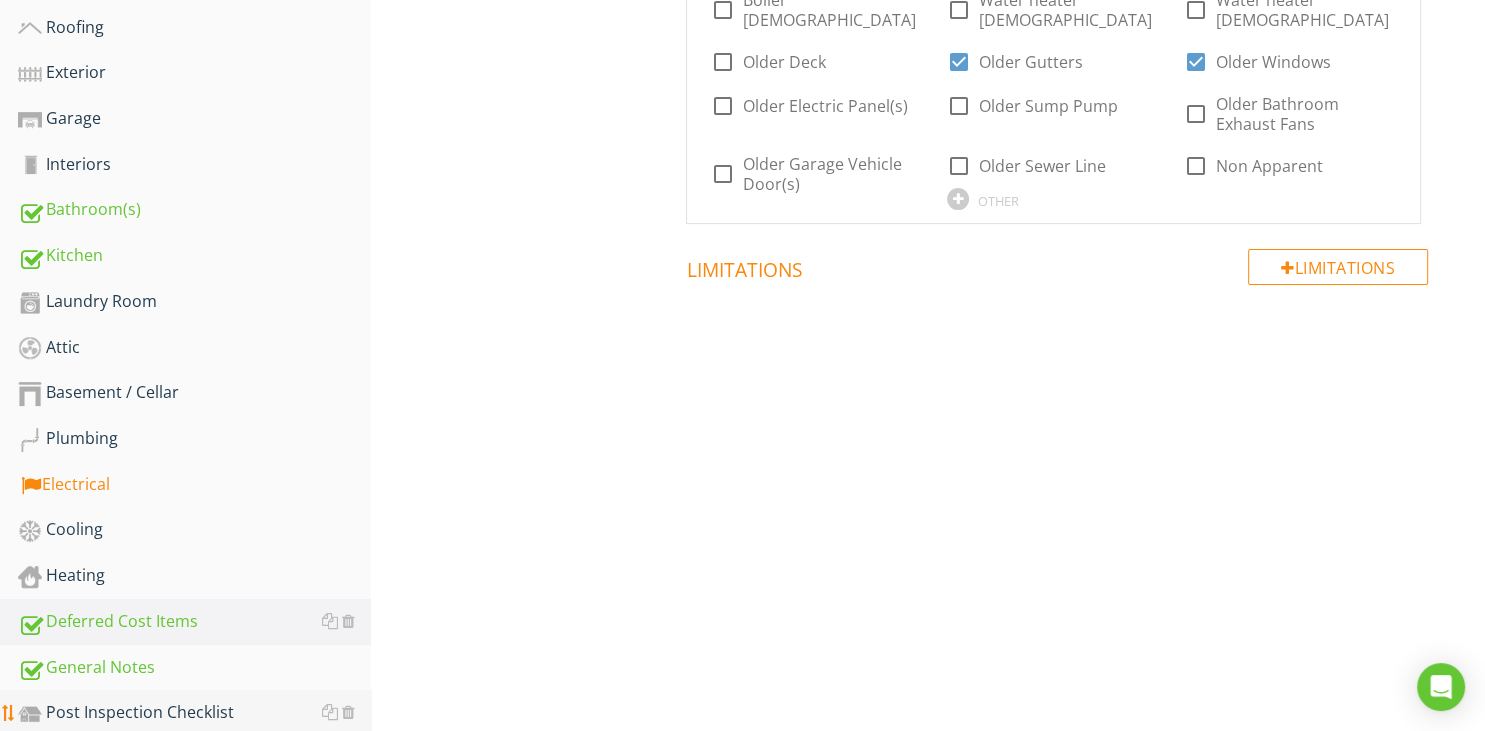 click on "Post Inspection Checklist" at bounding box center [194, 713] 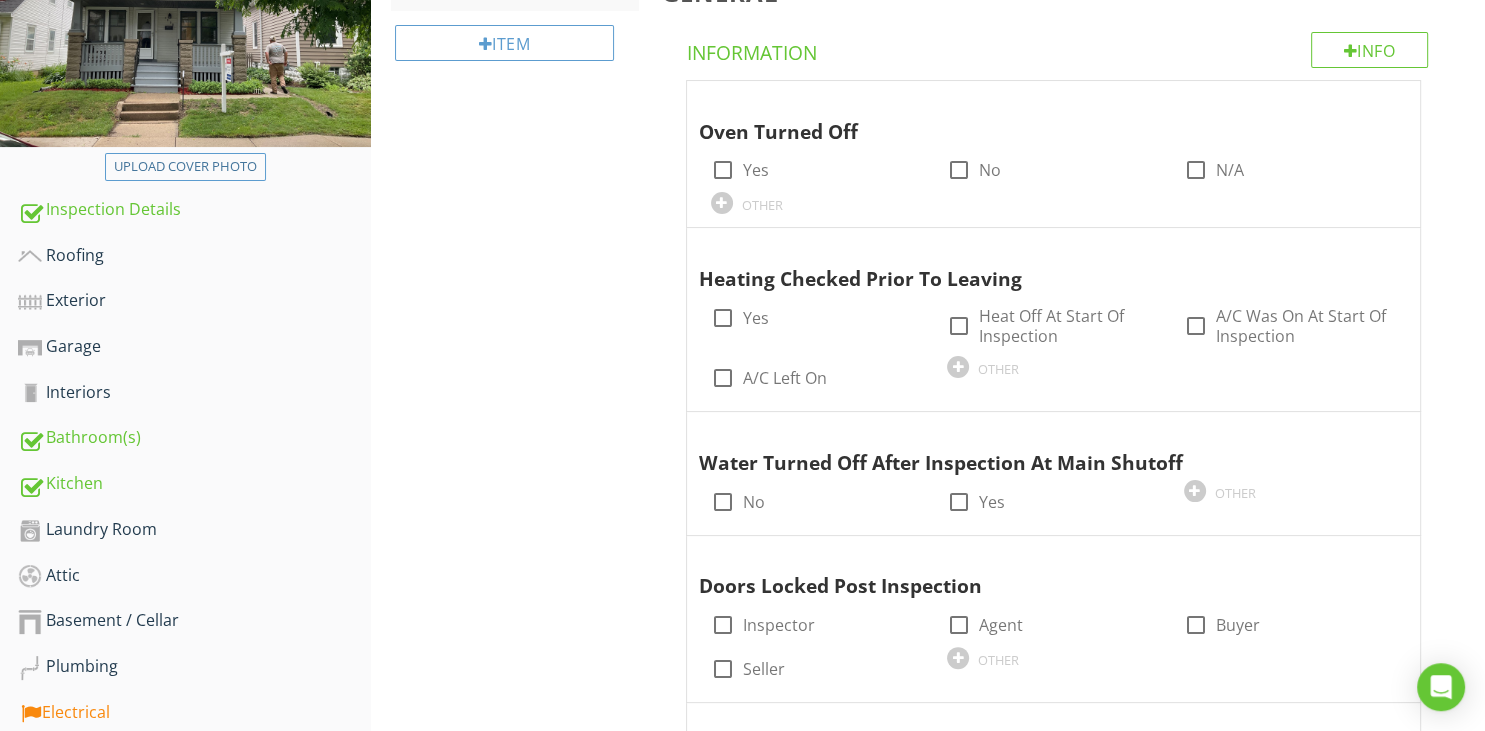 scroll, scrollTop: 243, scrollLeft: 0, axis: vertical 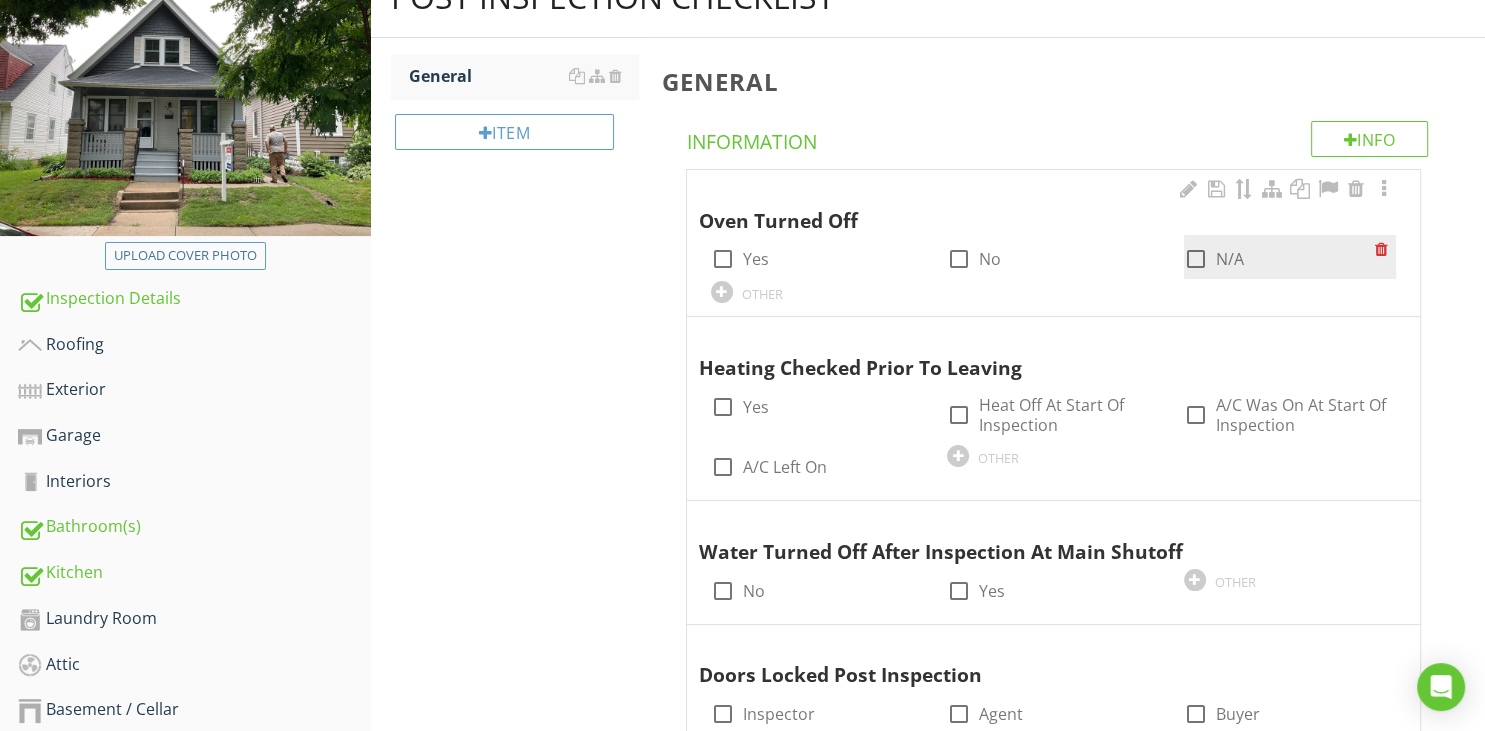 click at bounding box center [1196, 259] 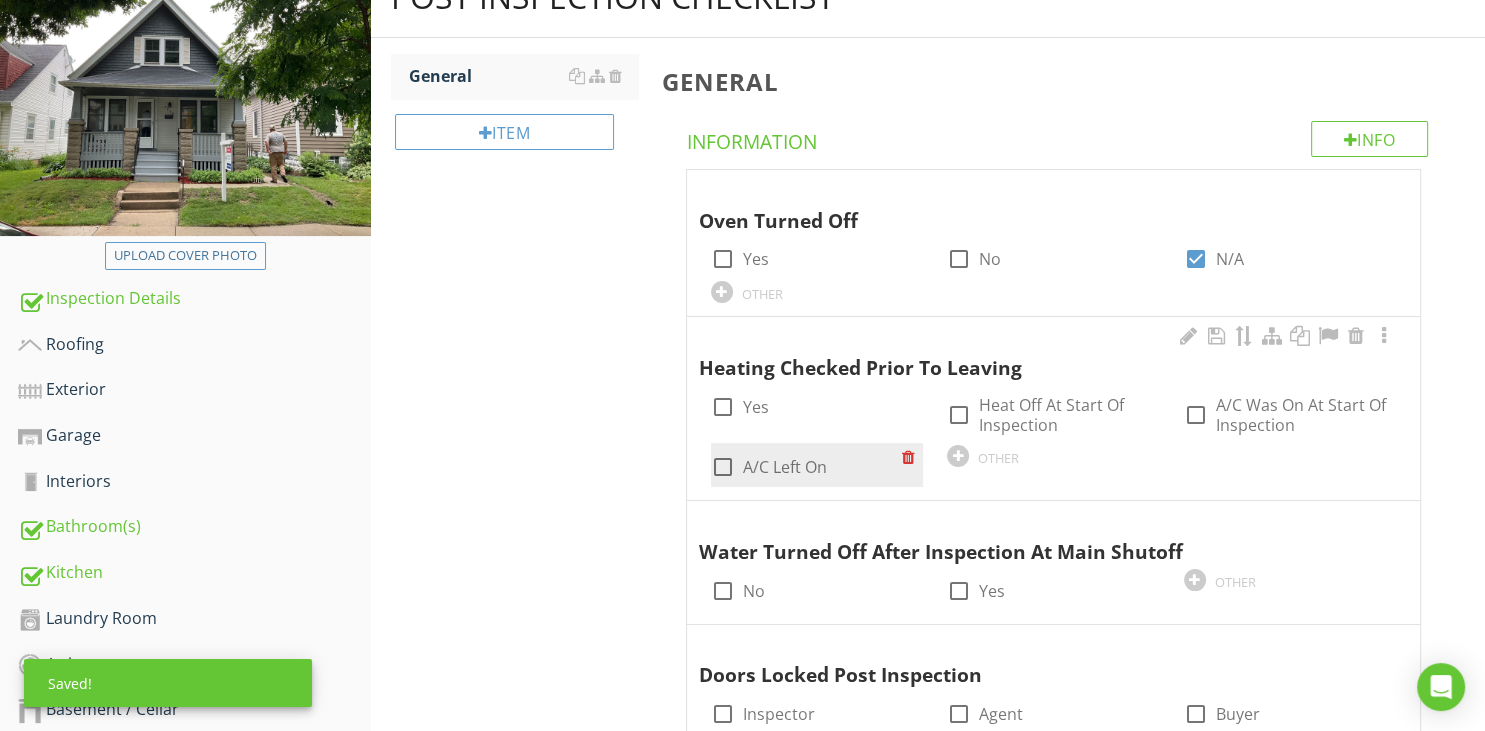 click at bounding box center [723, 467] 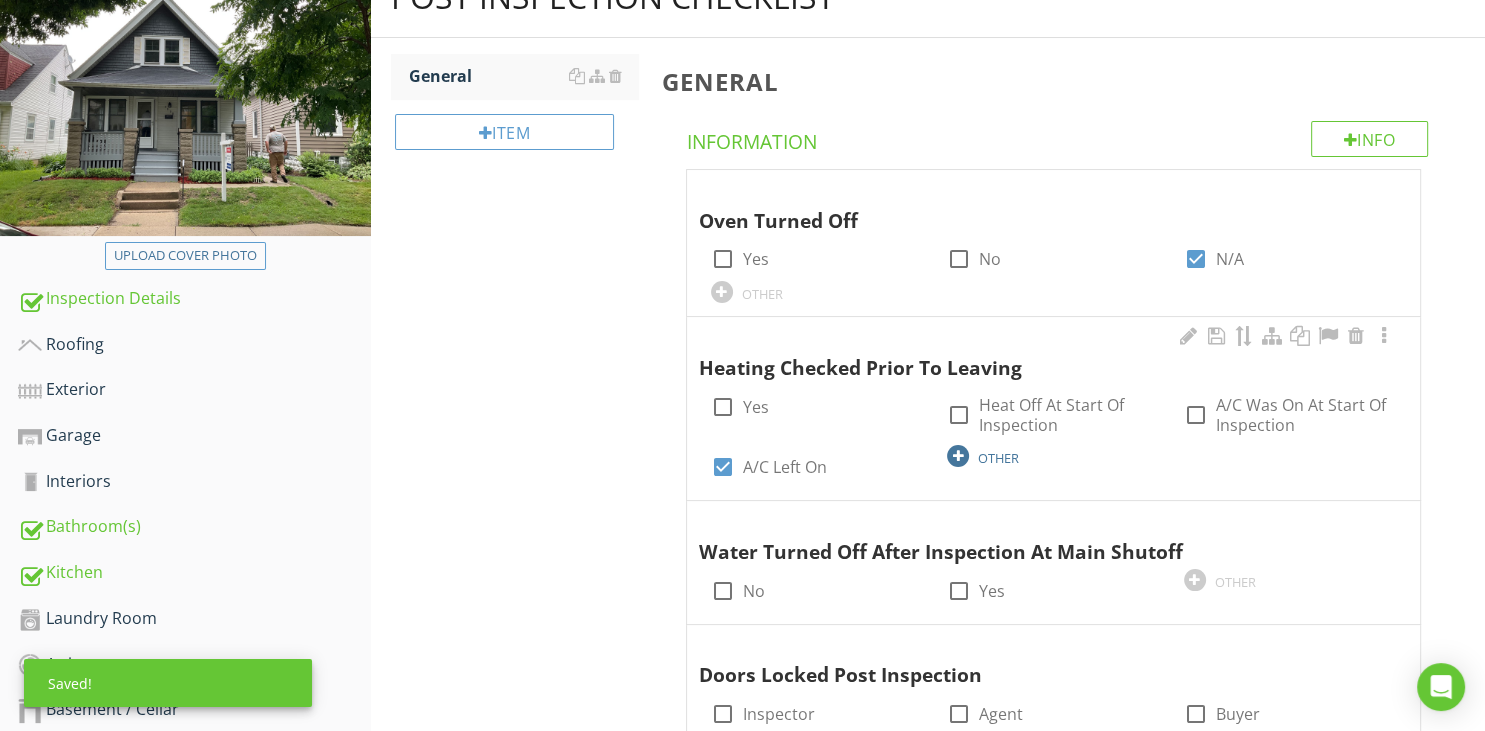 click at bounding box center [958, 456] 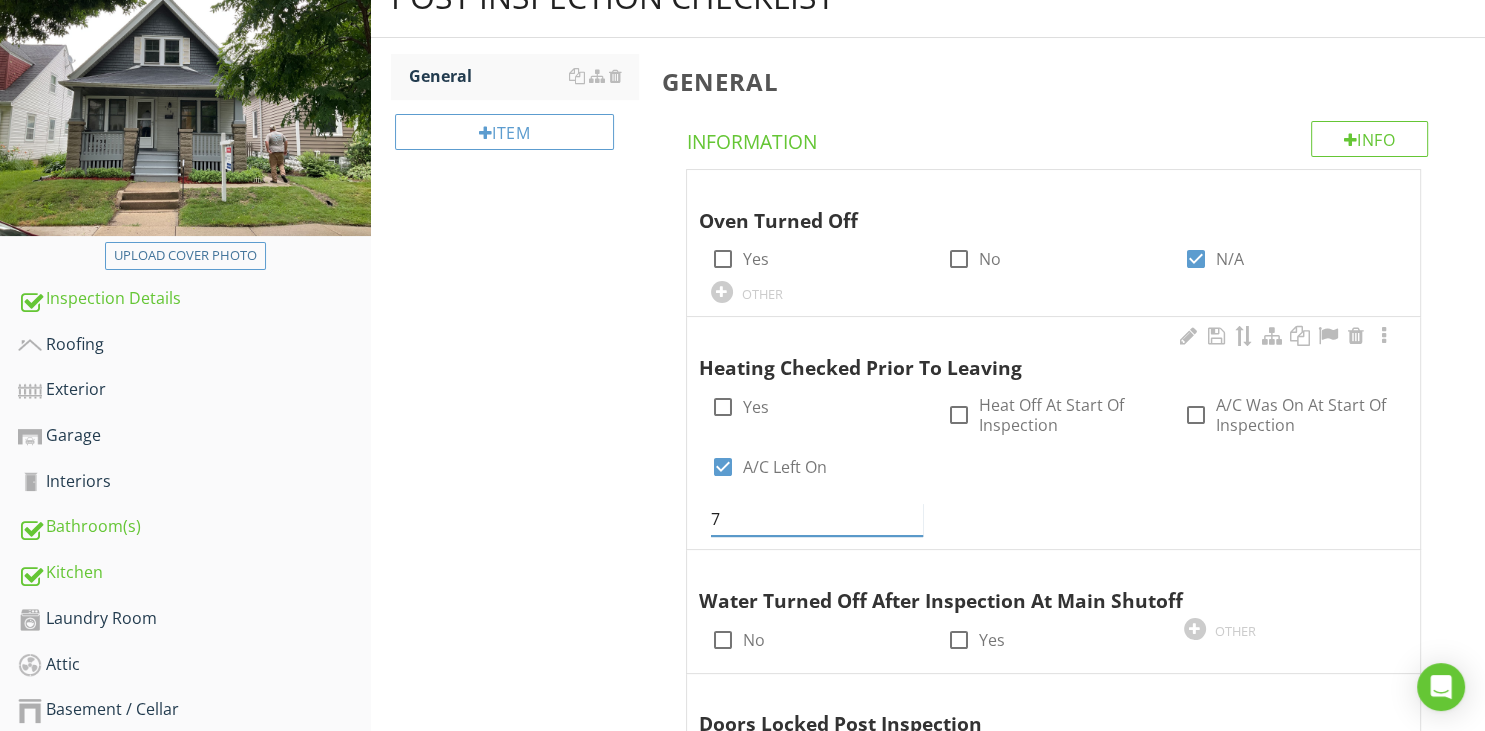 type on "72" 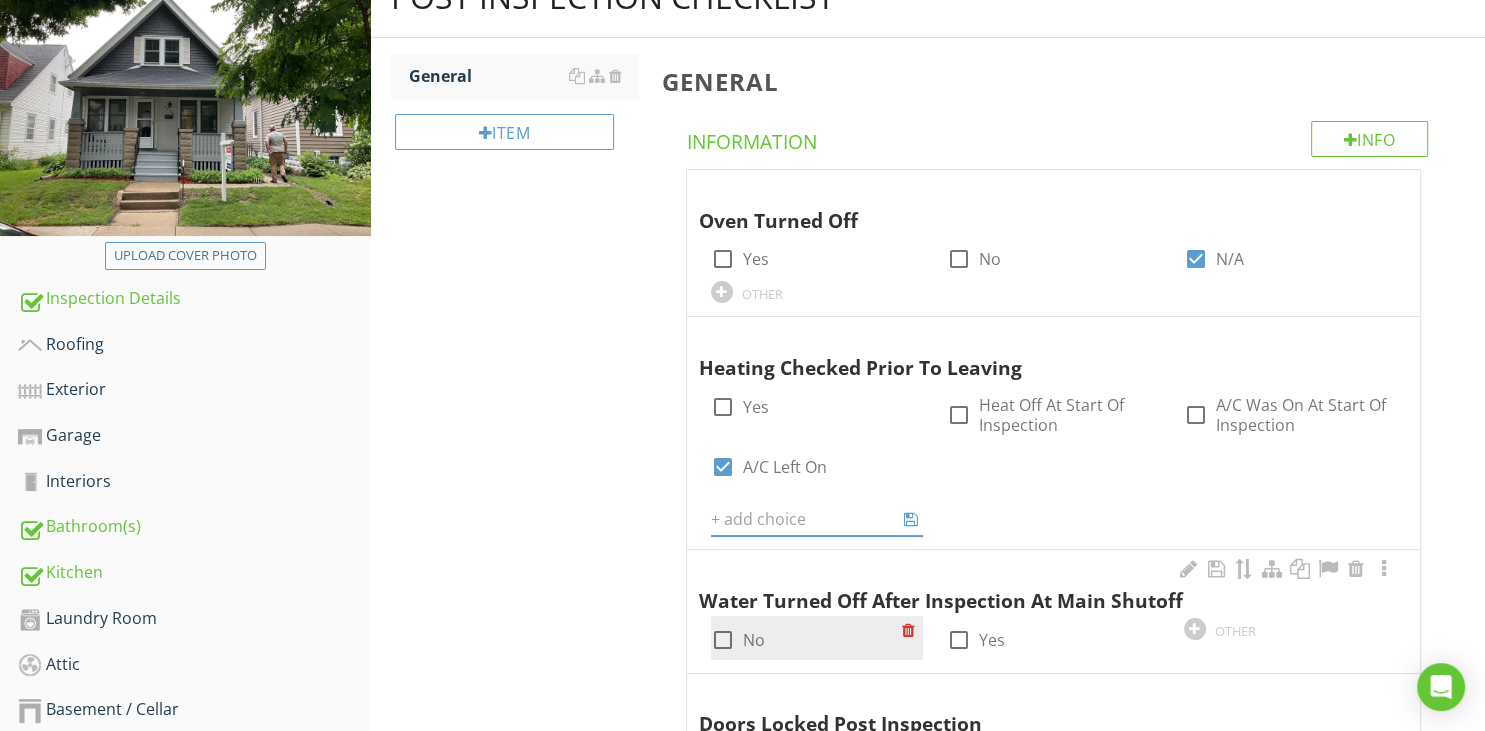 click on "Oven Turned Off
check_box_outline_blank Yes   check_box_outline_blank No   check_box N/A         OTHER
Heating Checked Prior To Leaving
check_box_outline_blank Yes   check_box_outline_blank Heat Off At Start Of Inspection   check_box_outline_blank A/C Was On At Start Of Inspection   check_box A/C Left On         OTHER
Water Turned Off After Inspection At Main Shutoff
check_box_outline_blank No   check_box_outline_blank Yes         OTHER
Doors Locked Post Inspection
check_box_outline_blank Inspector   check_box_outline_blank Agent   check_box_outline_blank Buyer   check_box_outline_blank Seller         OTHER
Windows
check_box_outline_blank Inspector Closed/Locked All Windows   check_box_outline_blank   check_box_outline_blank" at bounding box center [1057, 724] 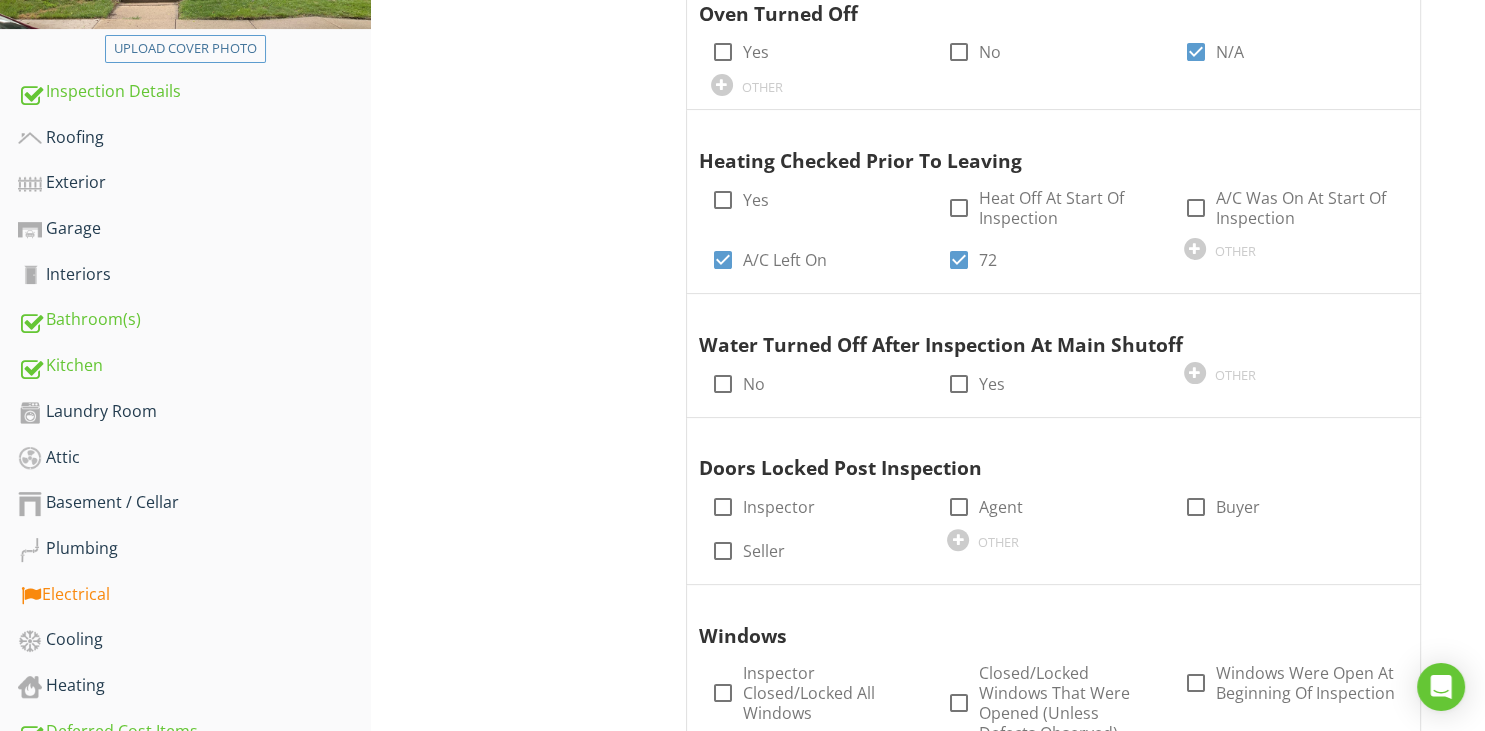 scroll, scrollTop: 454, scrollLeft: 0, axis: vertical 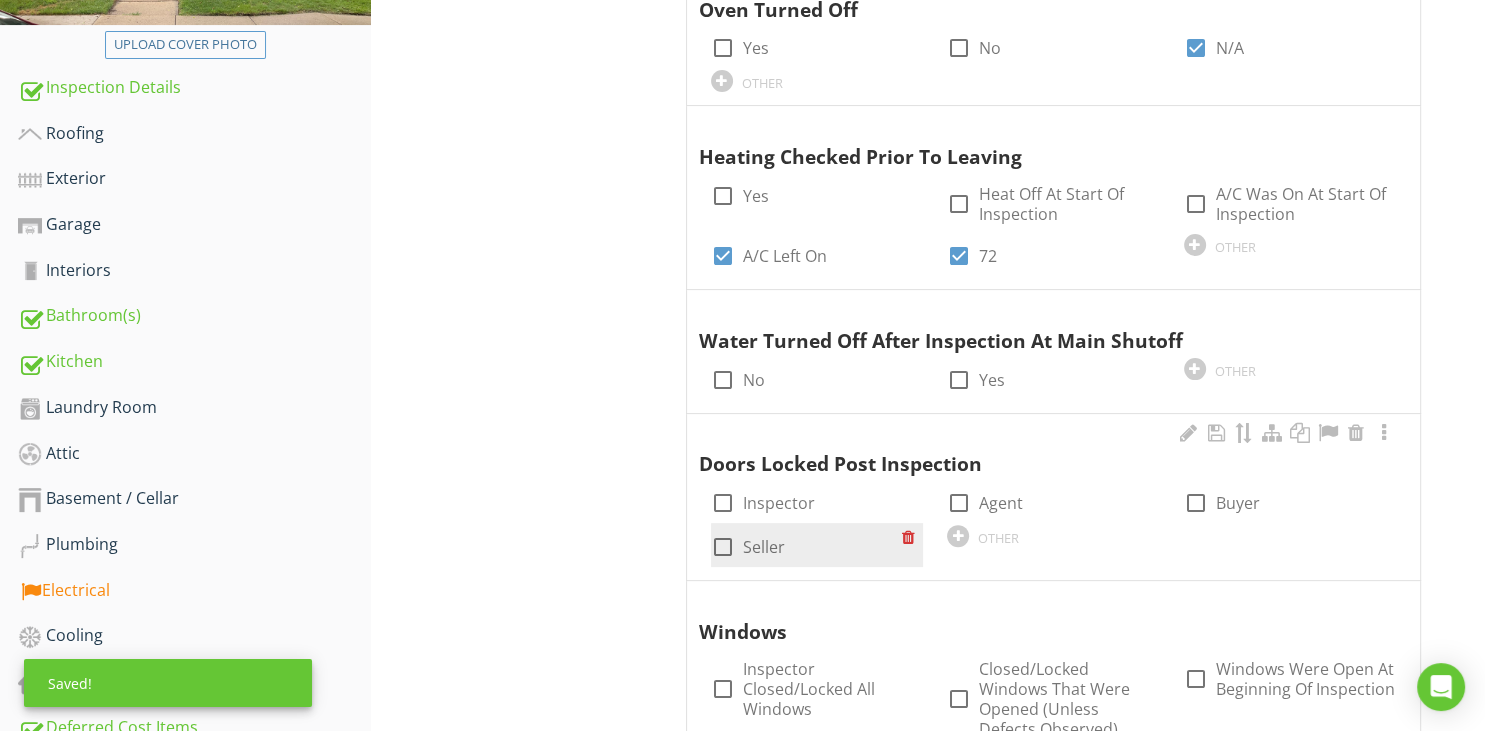 click at bounding box center [723, 547] 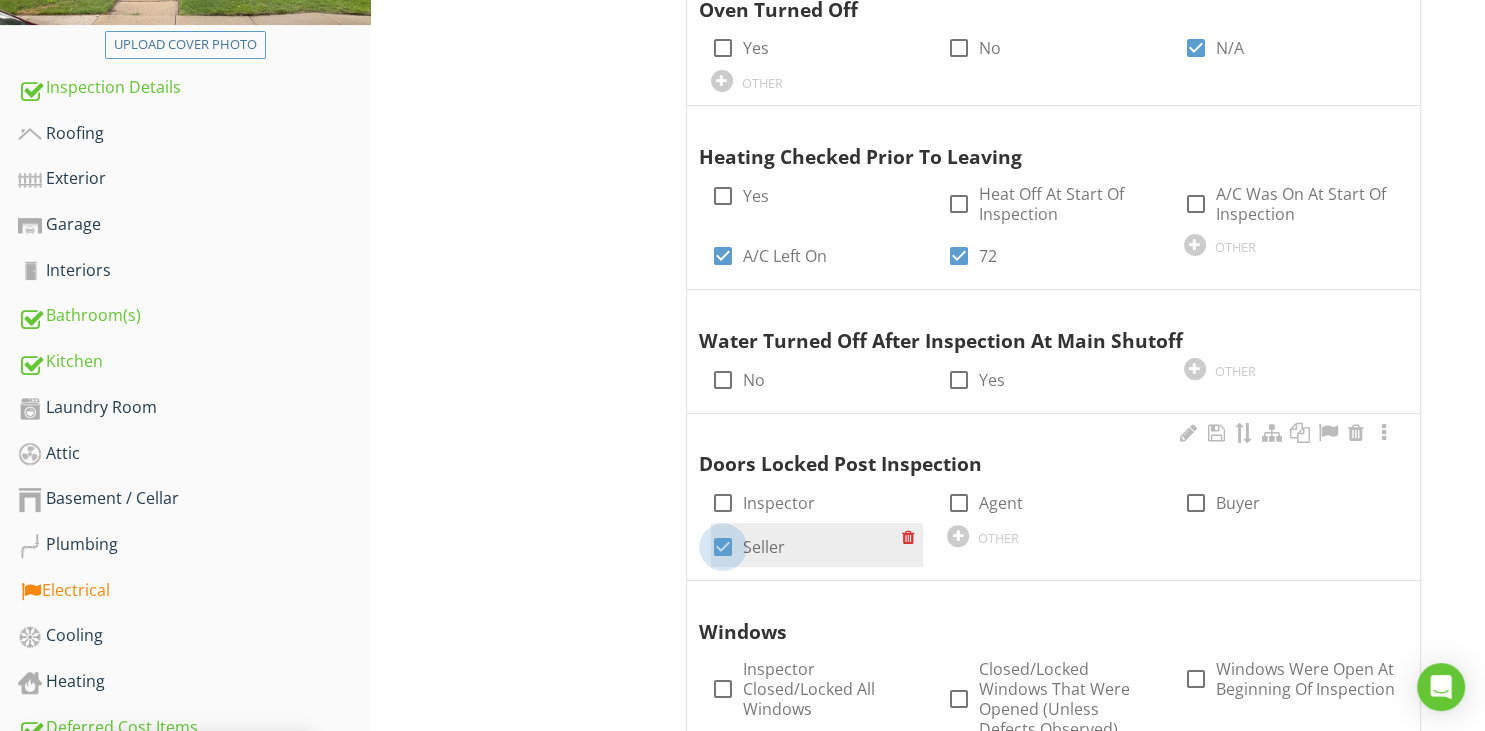 checkbox on "true" 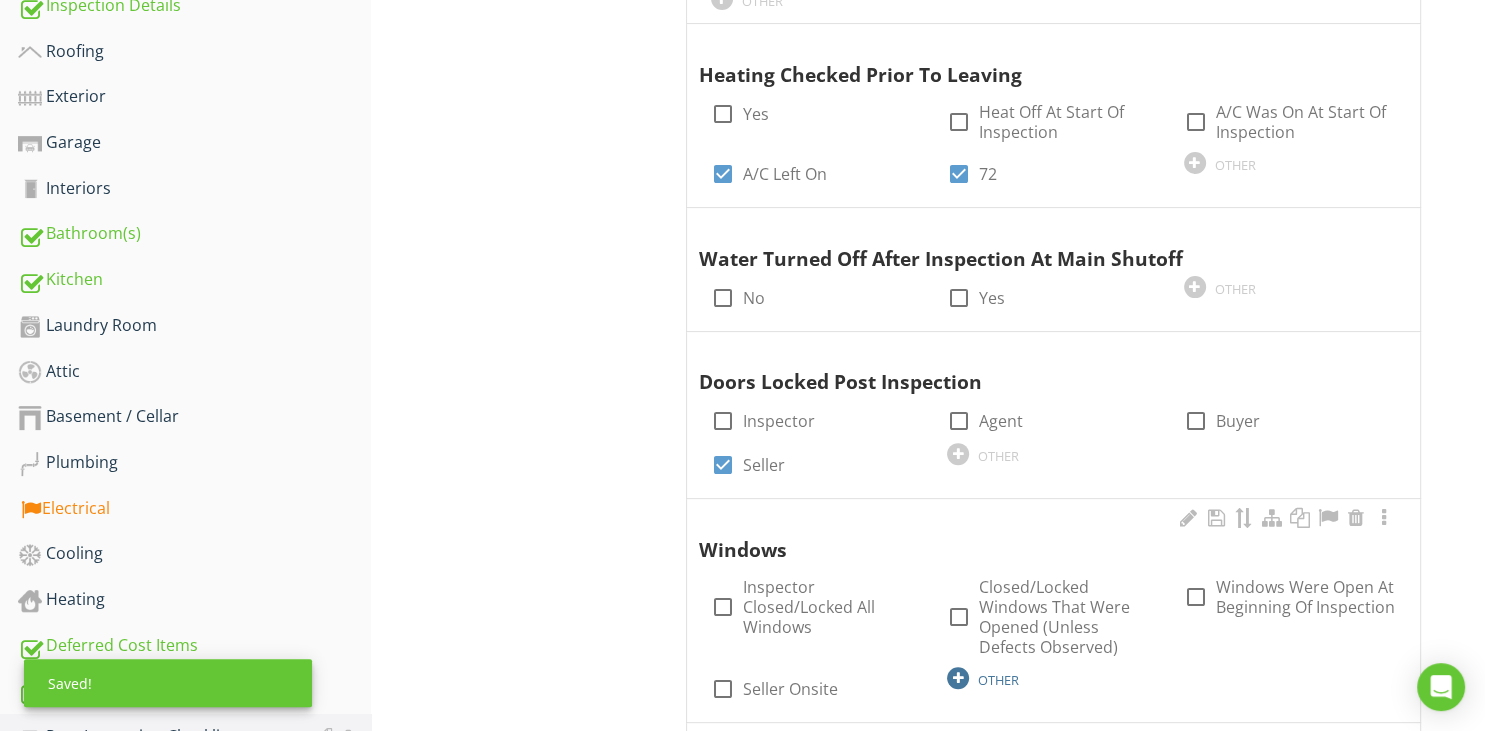 scroll, scrollTop: 665, scrollLeft: 0, axis: vertical 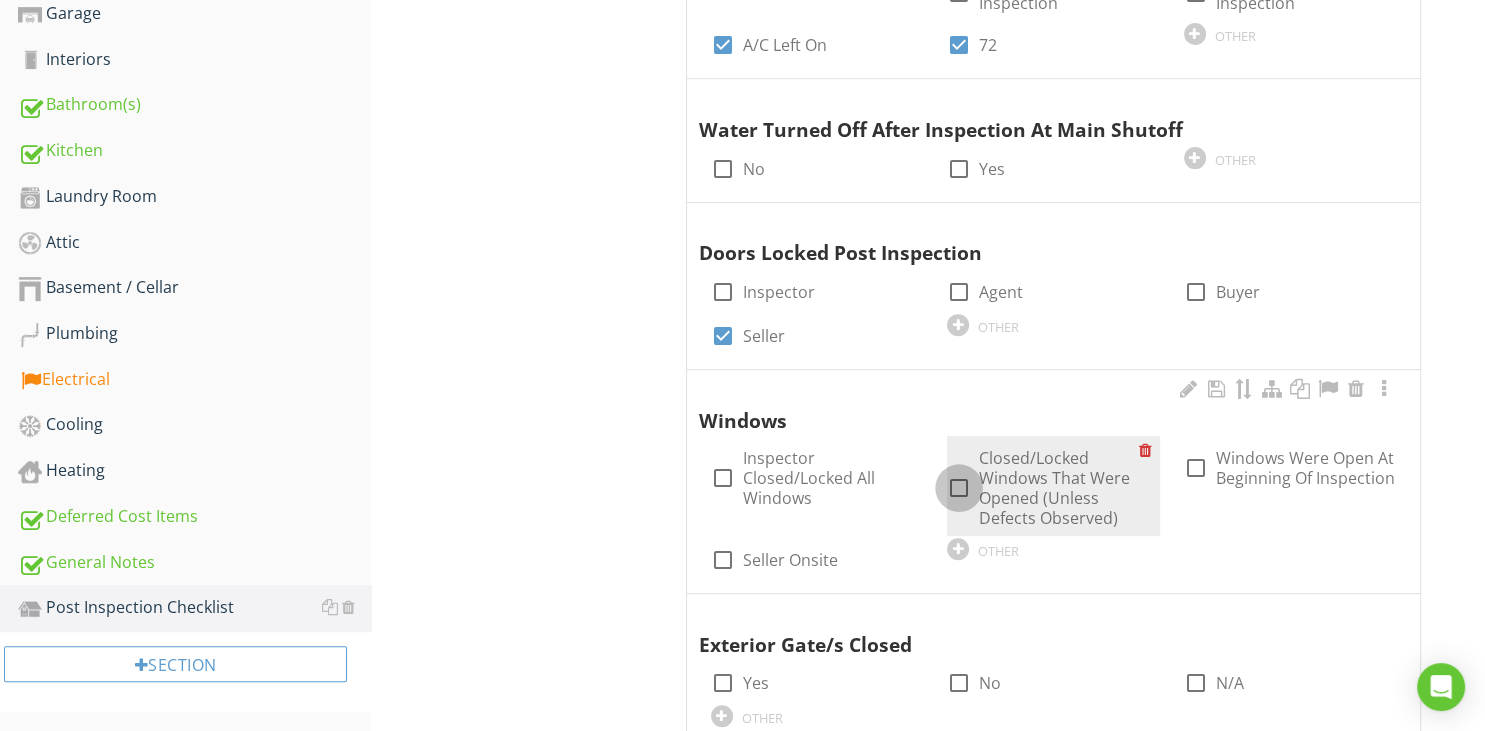 click at bounding box center (959, 488) 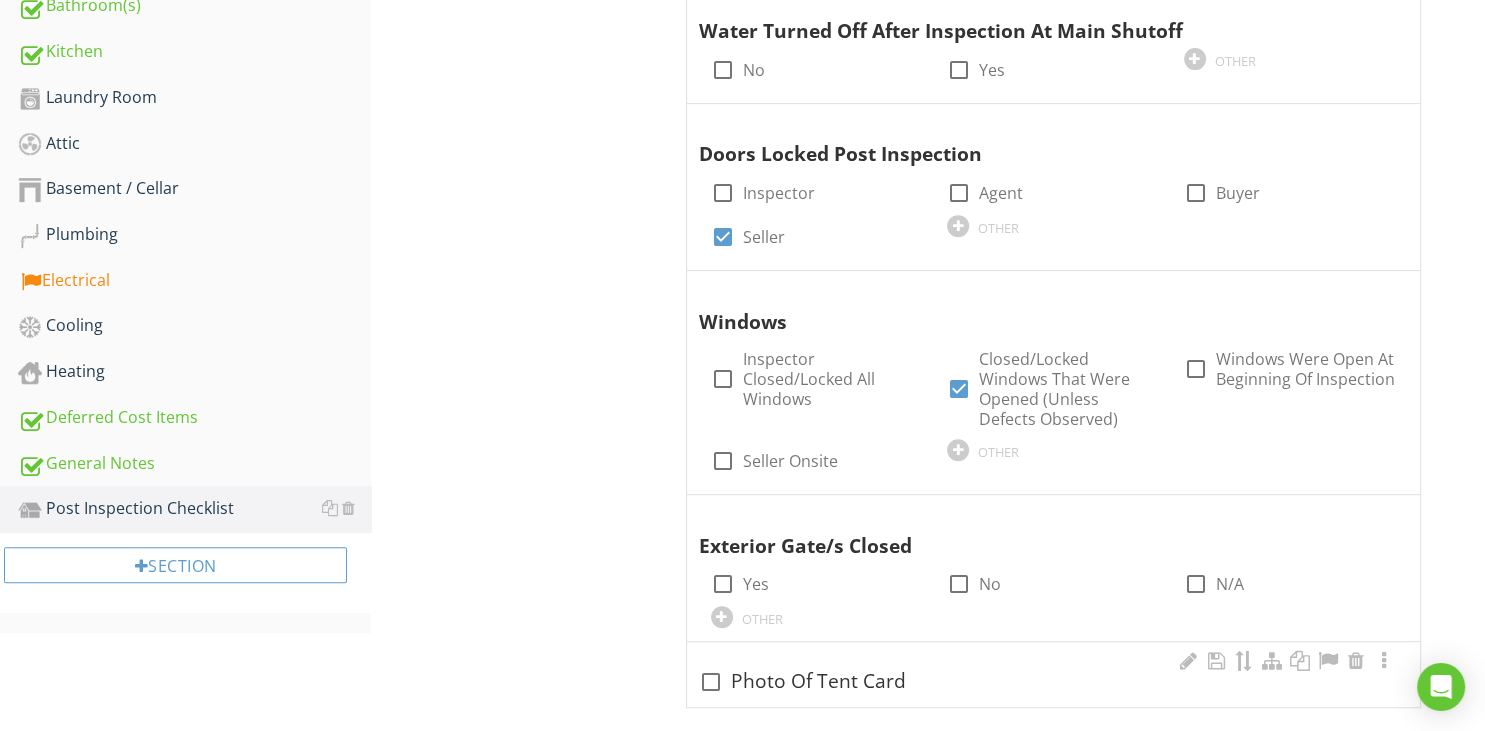 scroll, scrollTop: 962, scrollLeft: 0, axis: vertical 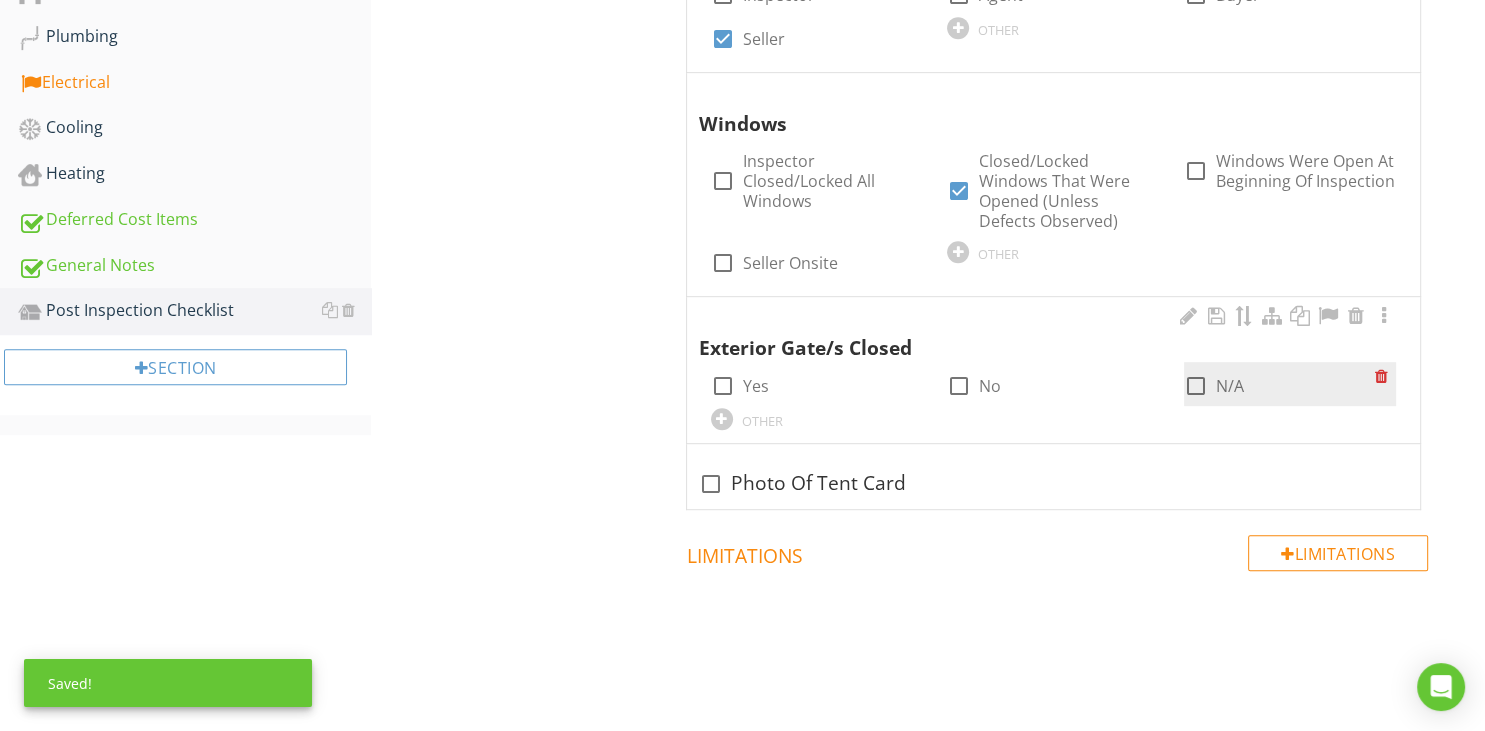click at bounding box center (1196, 386) 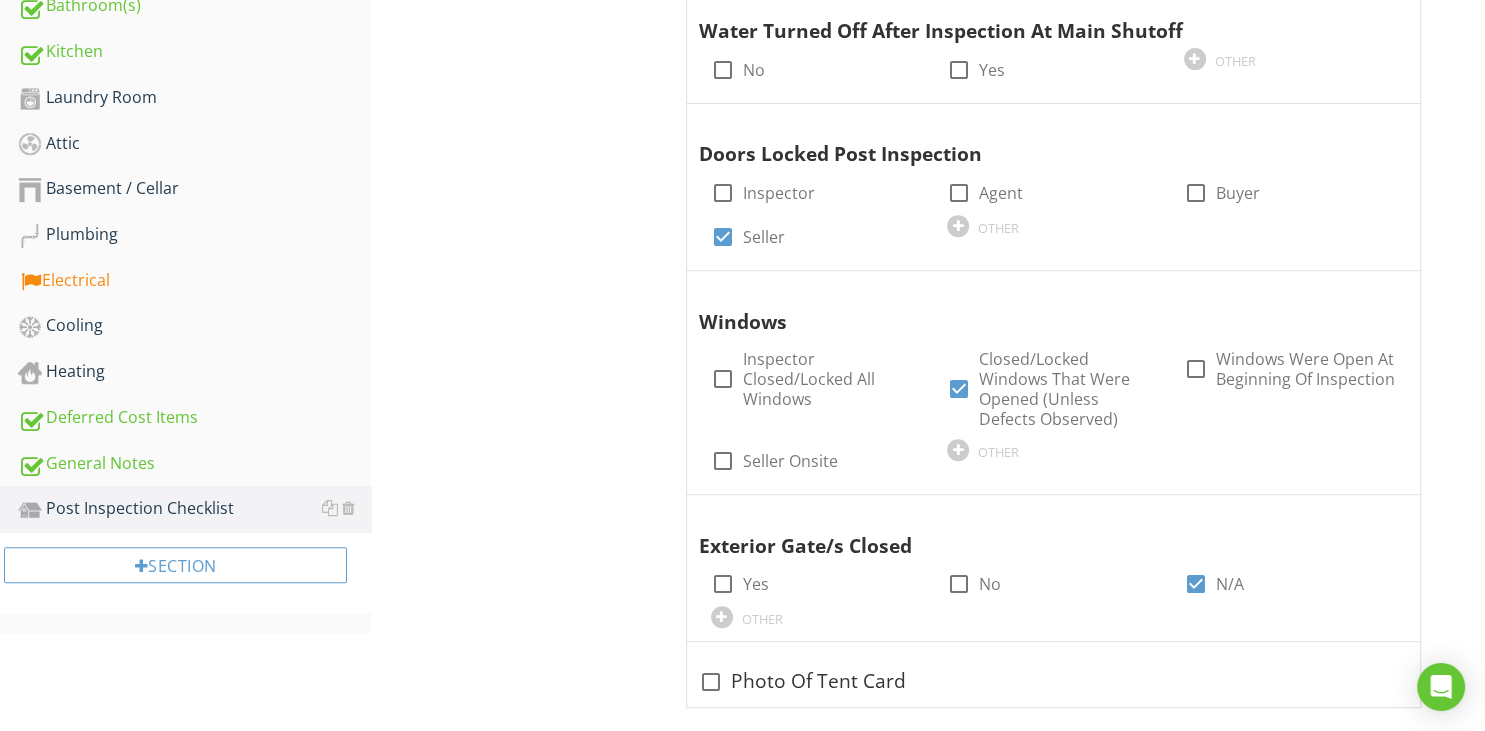 scroll, scrollTop: 856, scrollLeft: 0, axis: vertical 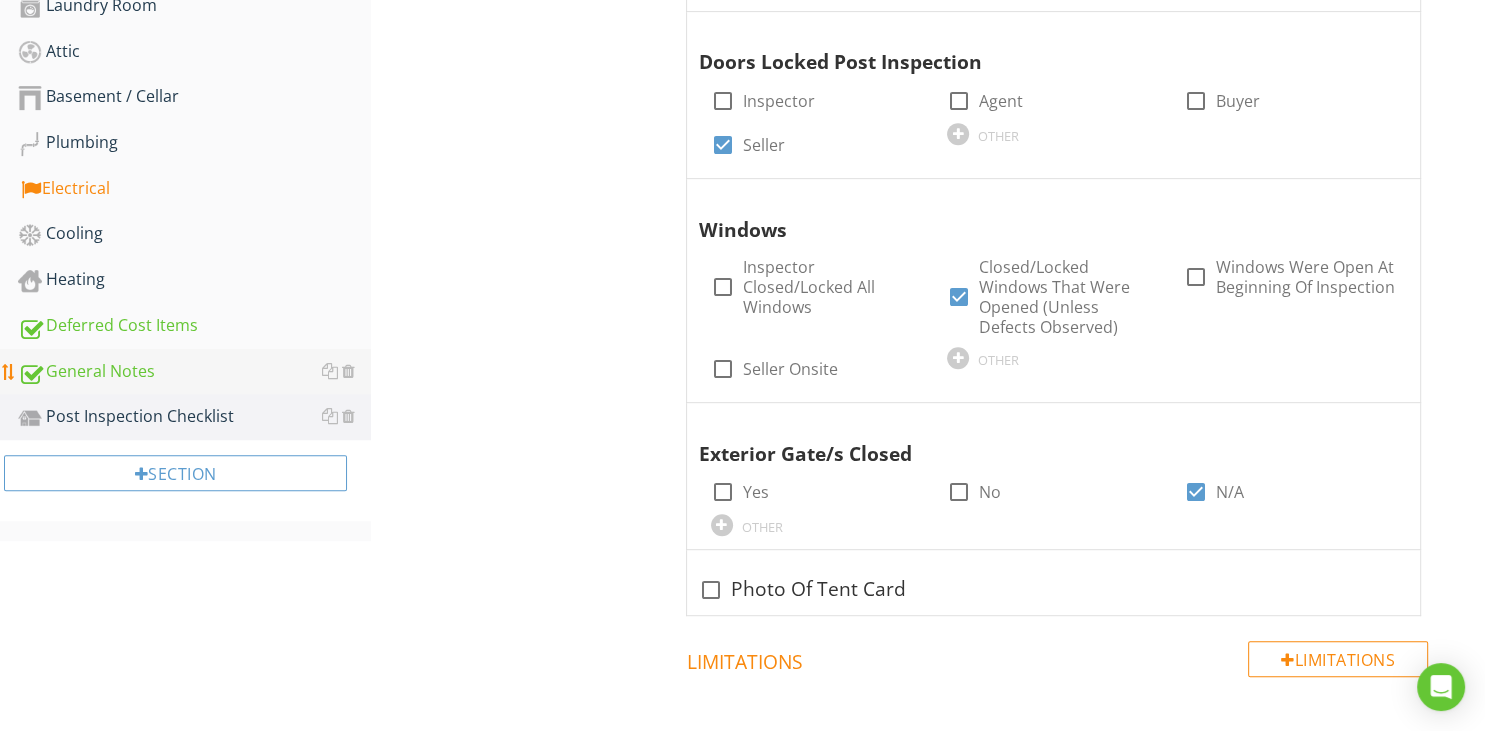 click on "General Notes" at bounding box center [194, 372] 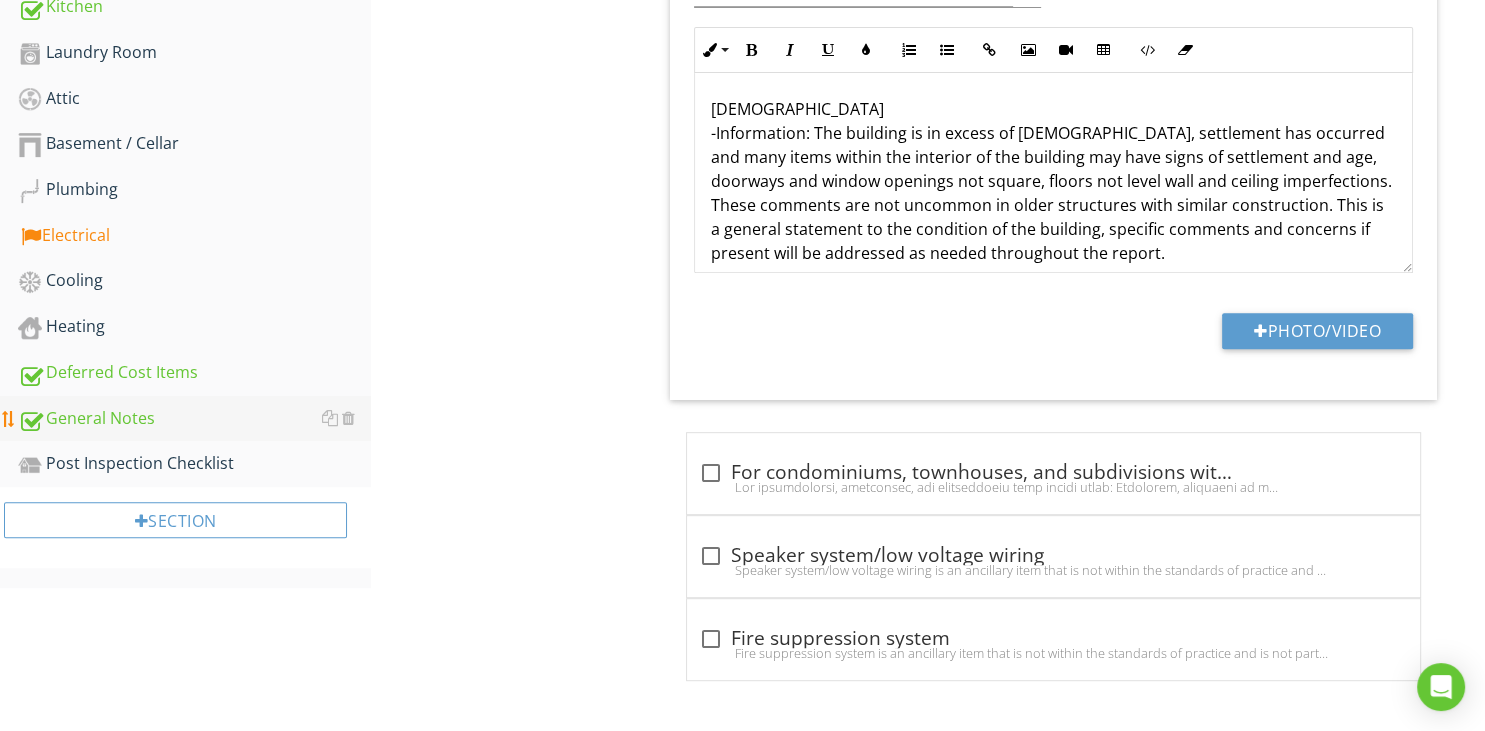 scroll, scrollTop: 805, scrollLeft: 0, axis: vertical 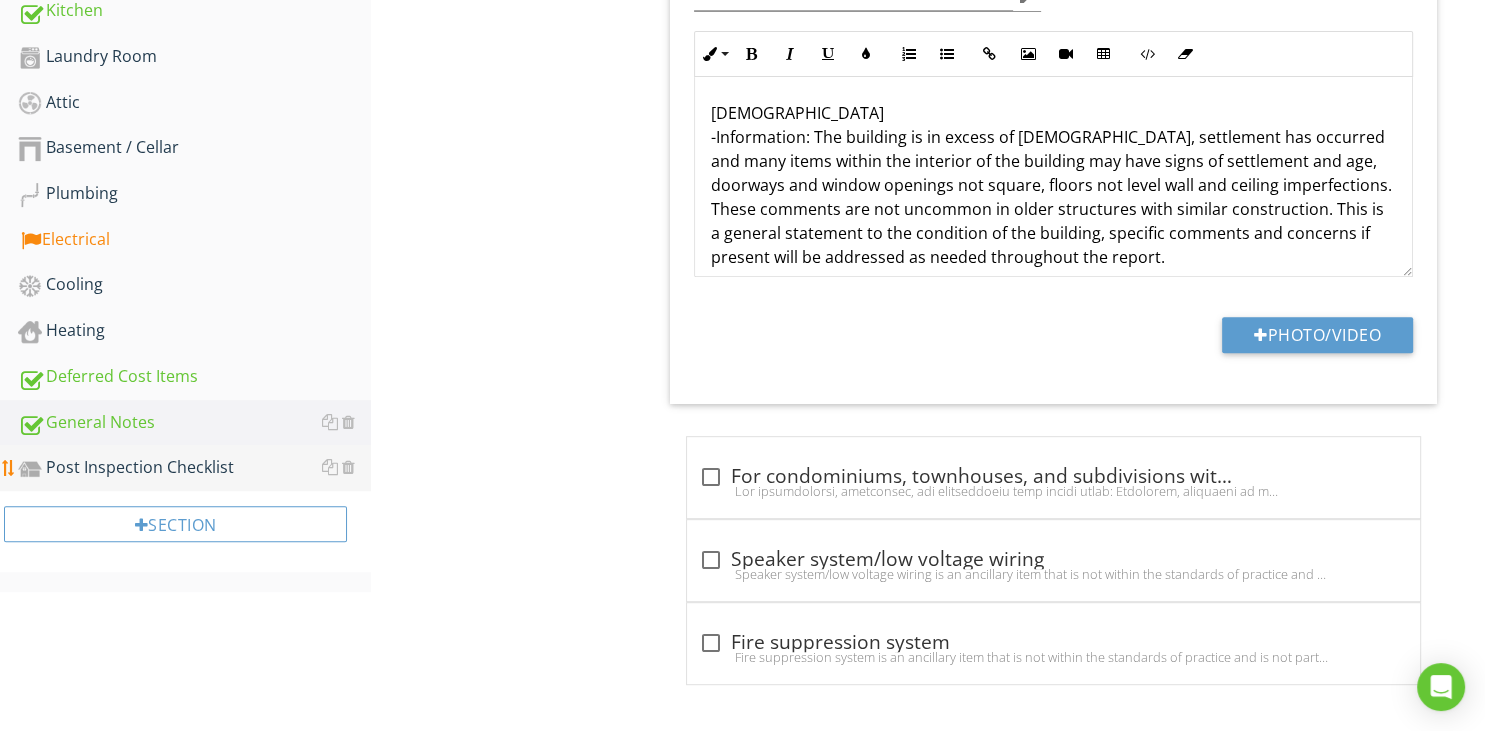 click on "Post Inspection Checklist" at bounding box center (194, 468) 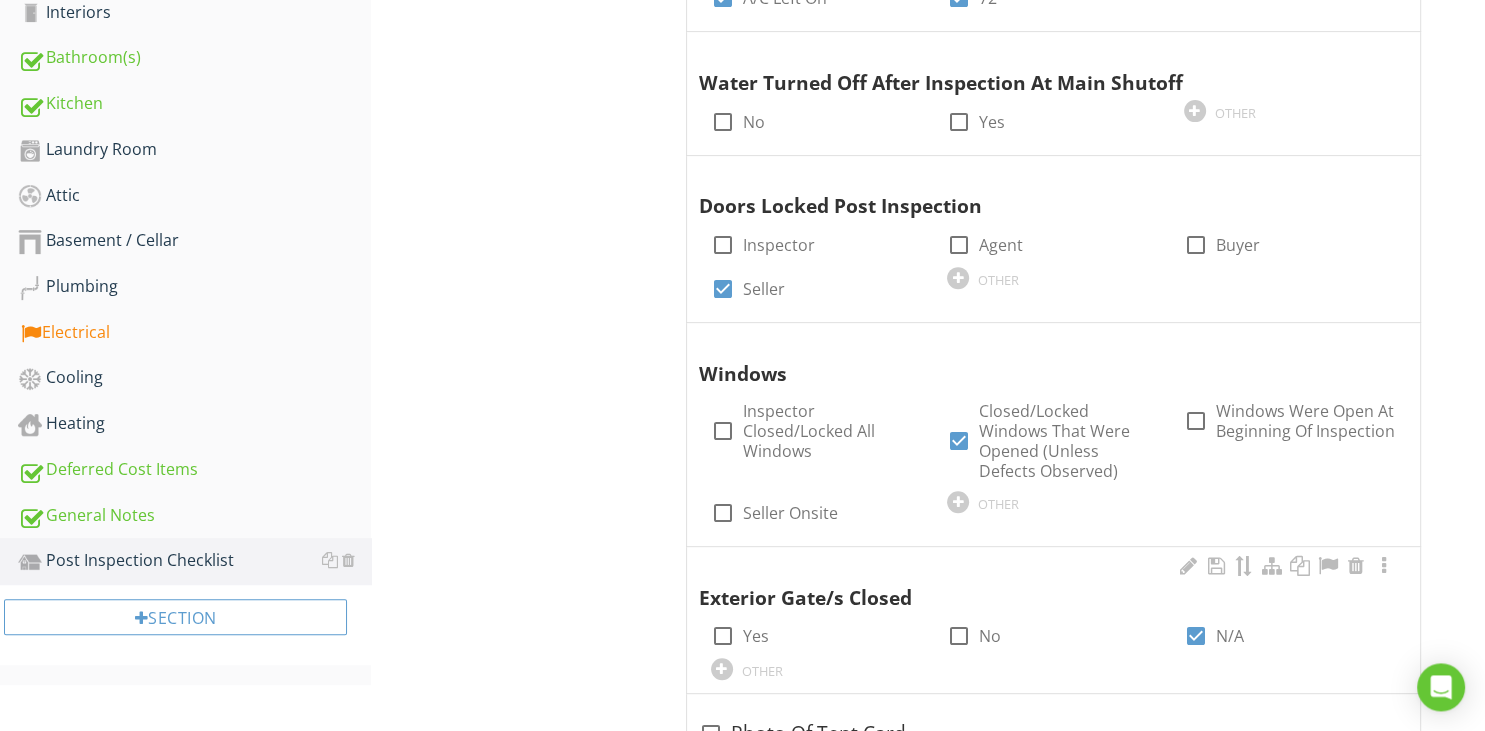 scroll, scrollTop: 434, scrollLeft: 0, axis: vertical 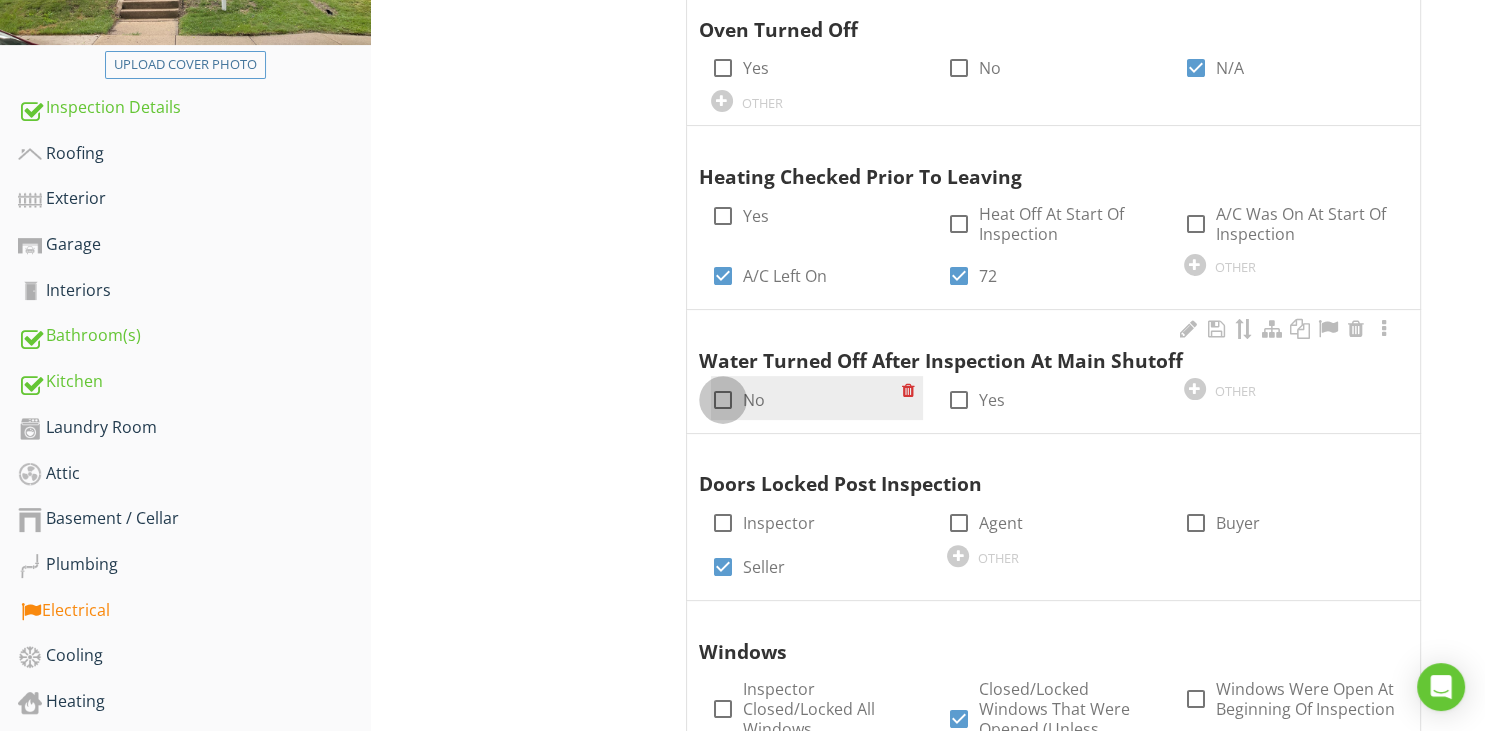 click at bounding box center (723, 400) 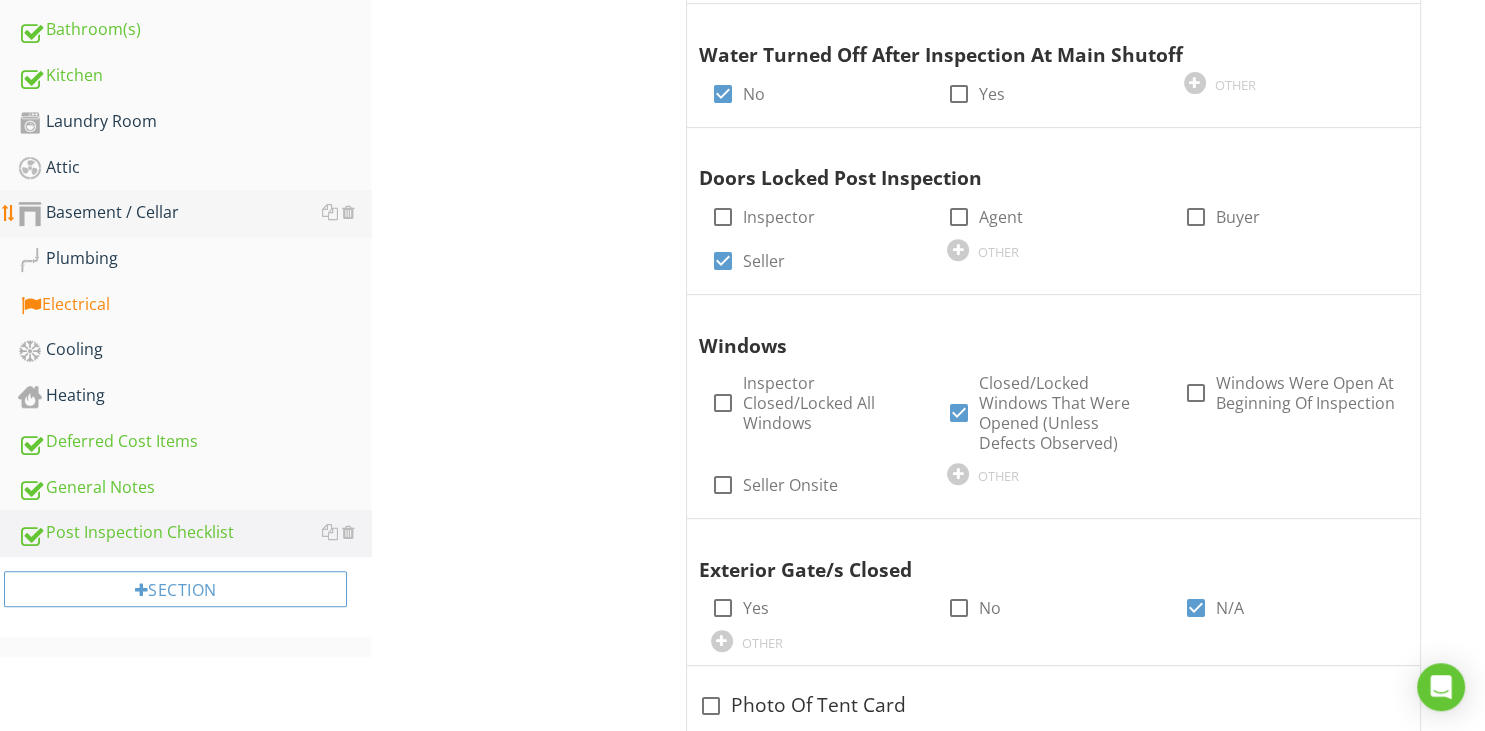 scroll, scrollTop: 739, scrollLeft: 0, axis: vertical 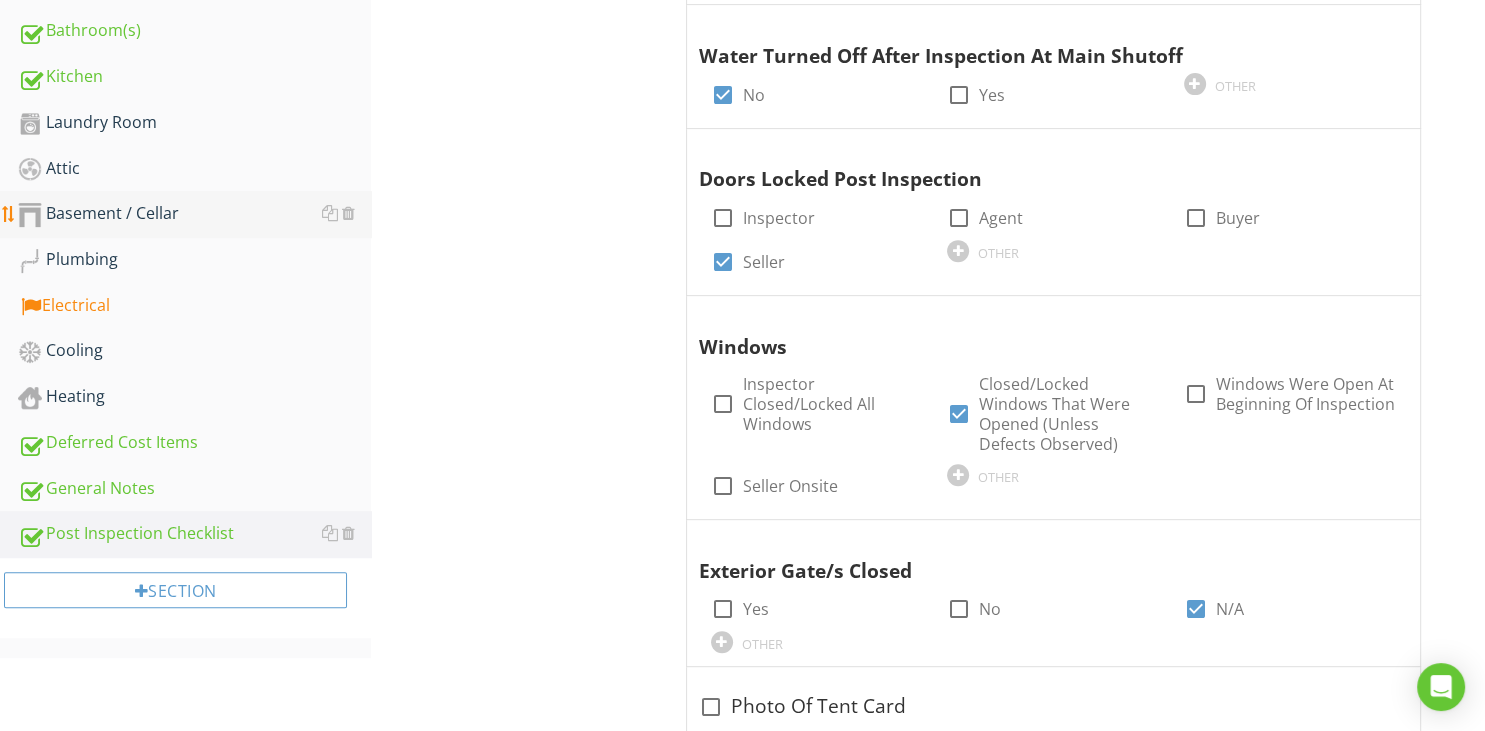 click on "Basement / Cellar" at bounding box center [194, 214] 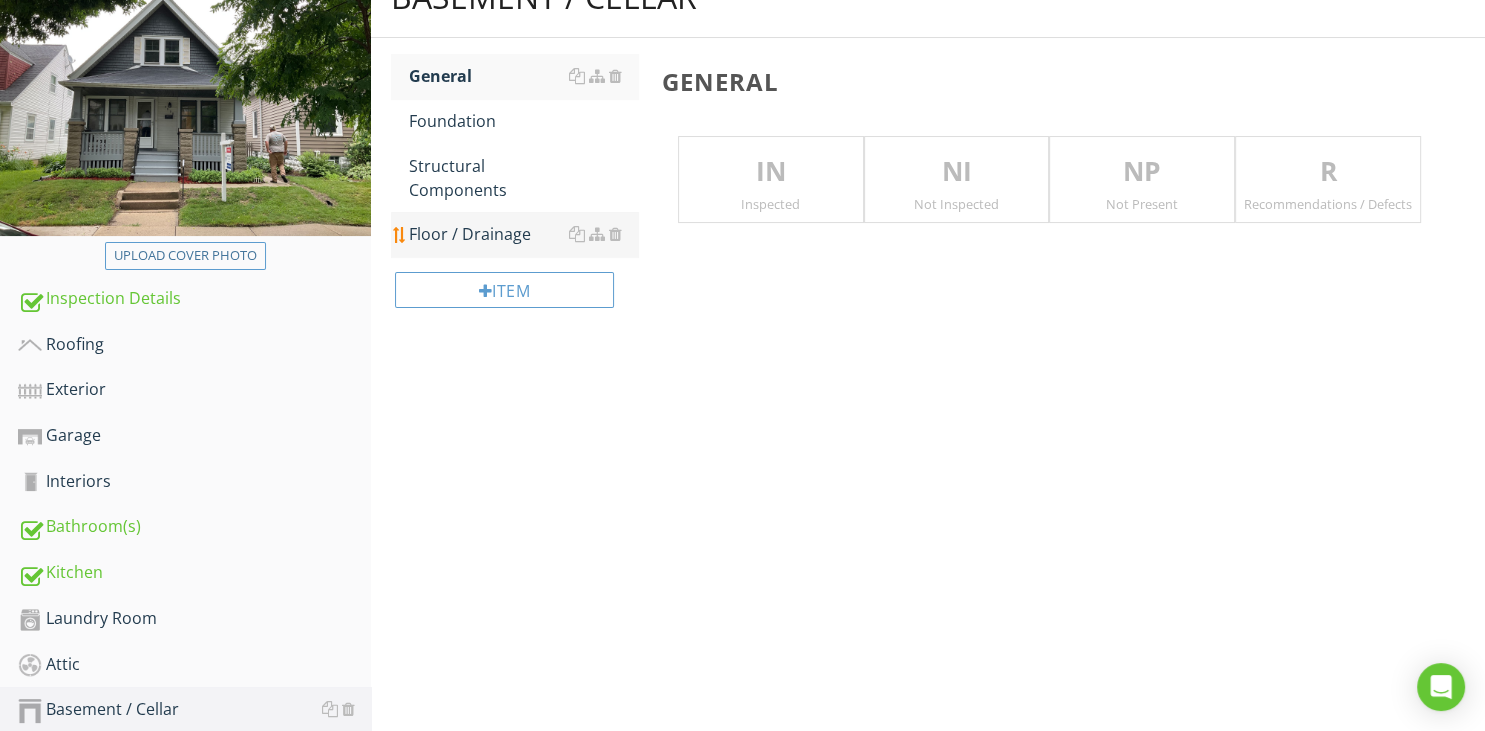 scroll, scrollTop: 0, scrollLeft: 0, axis: both 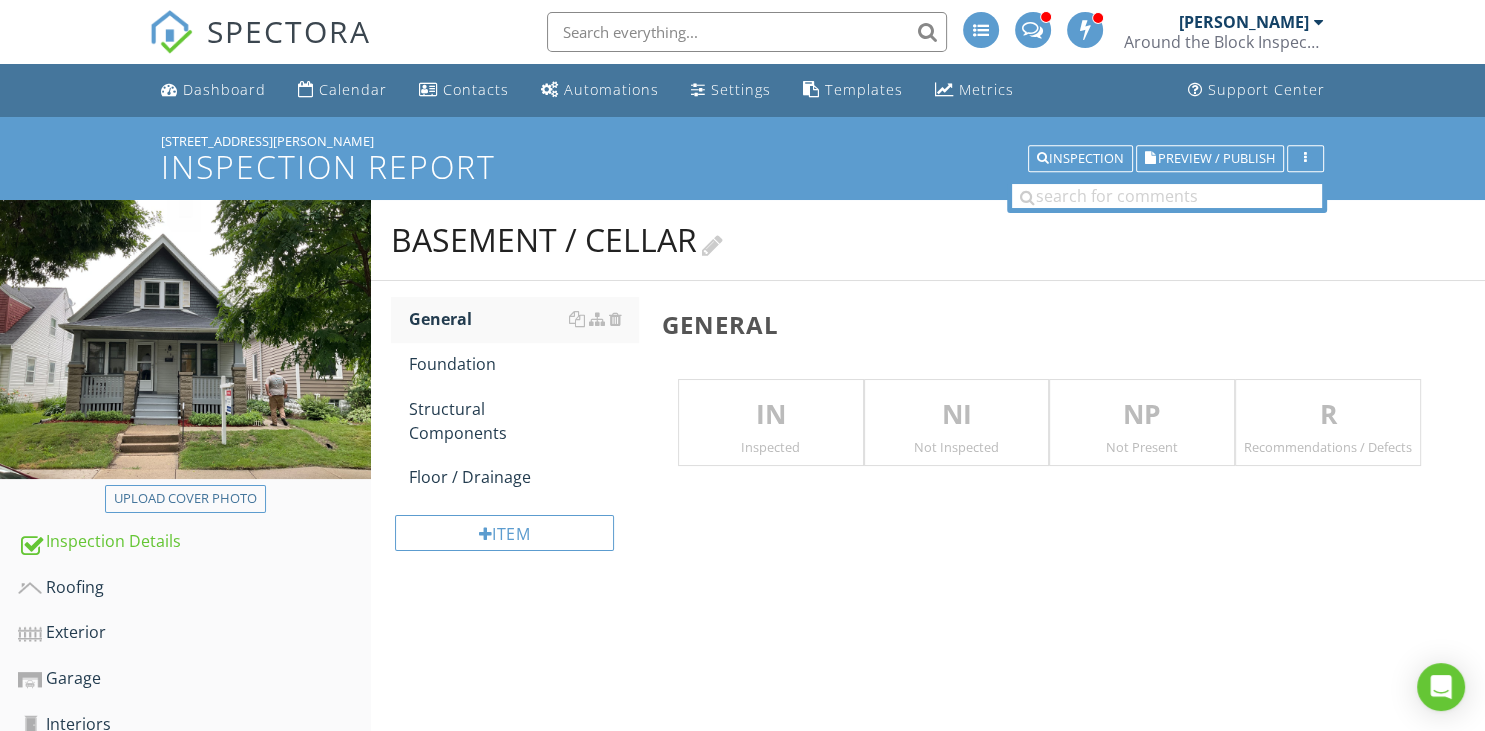 click at bounding box center [712, 243] 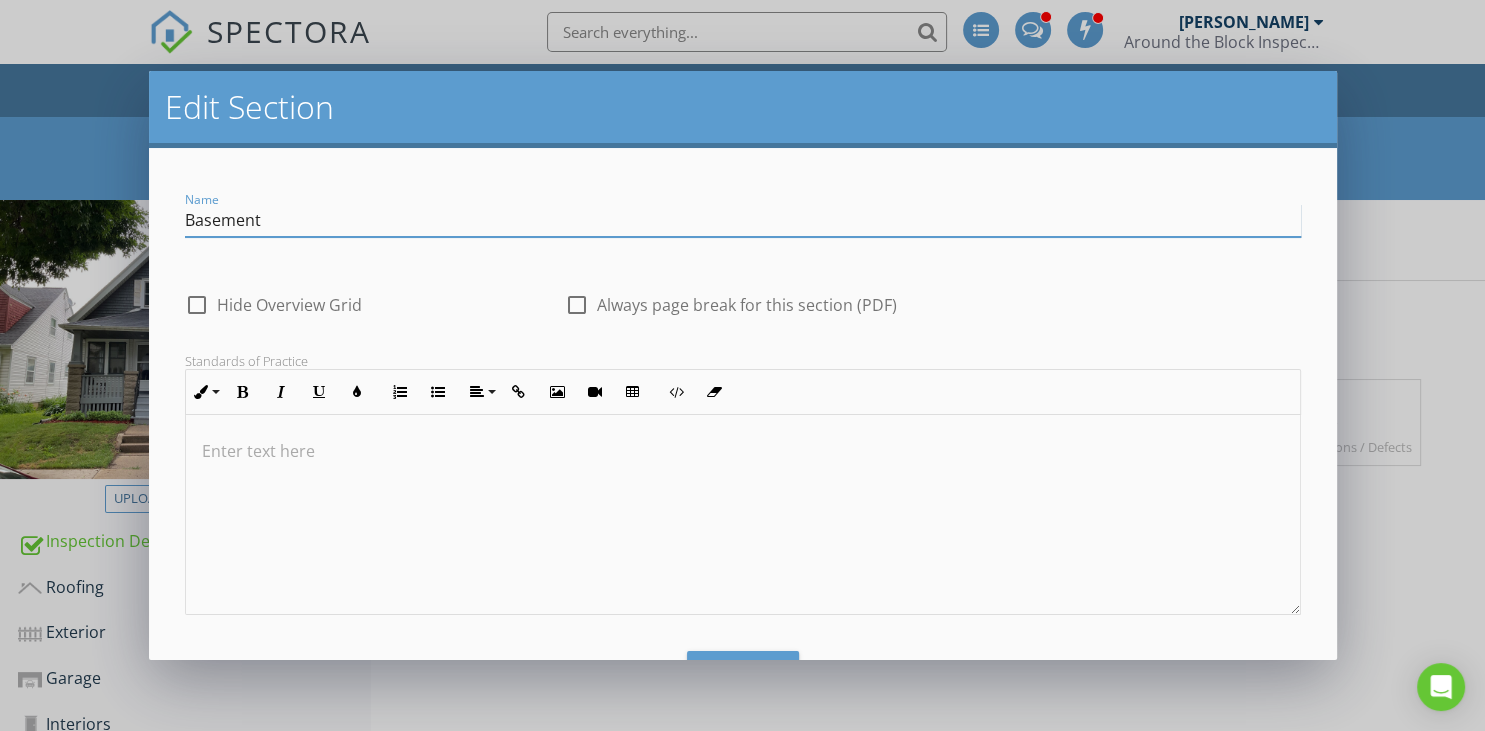 scroll, scrollTop: 1, scrollLeft: 0, axis: vertical 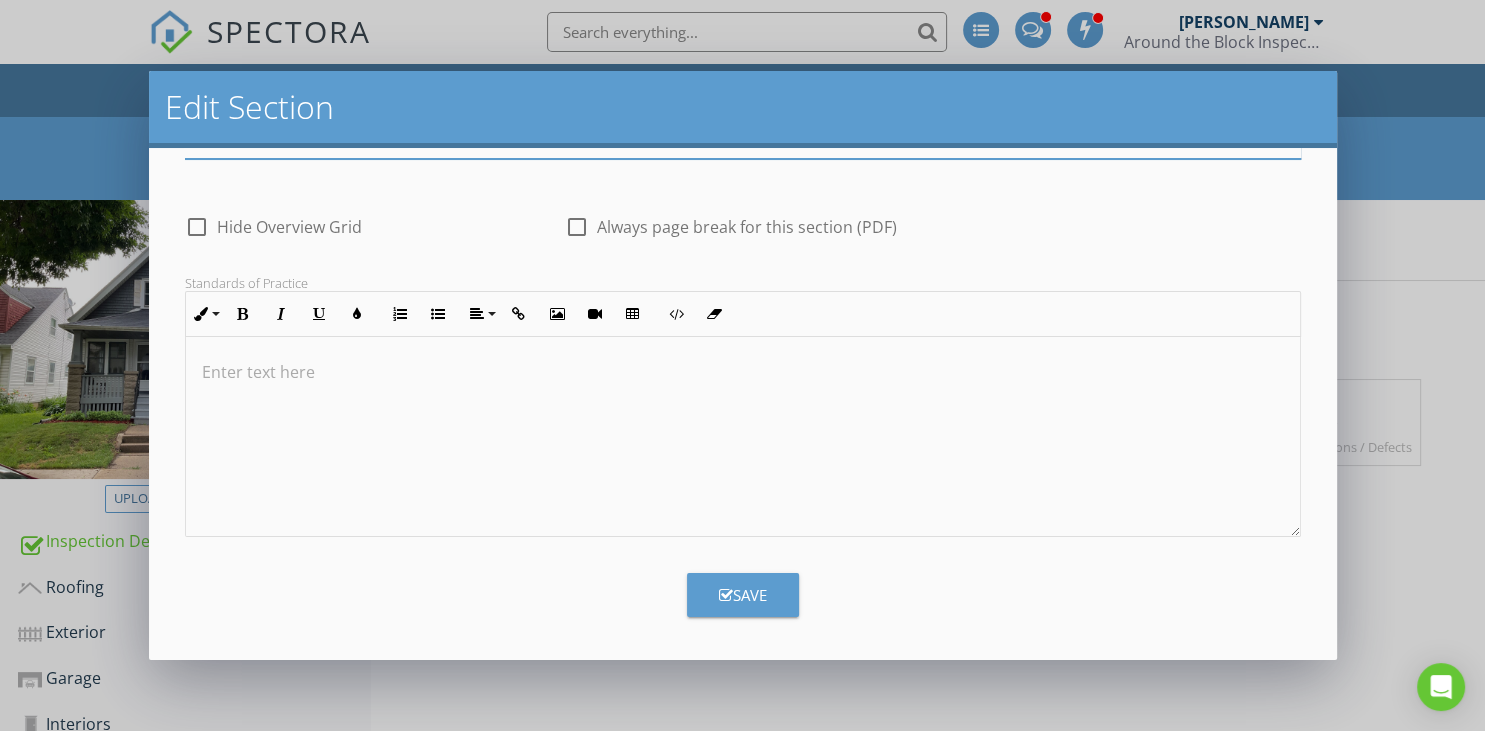 type on "Basement" 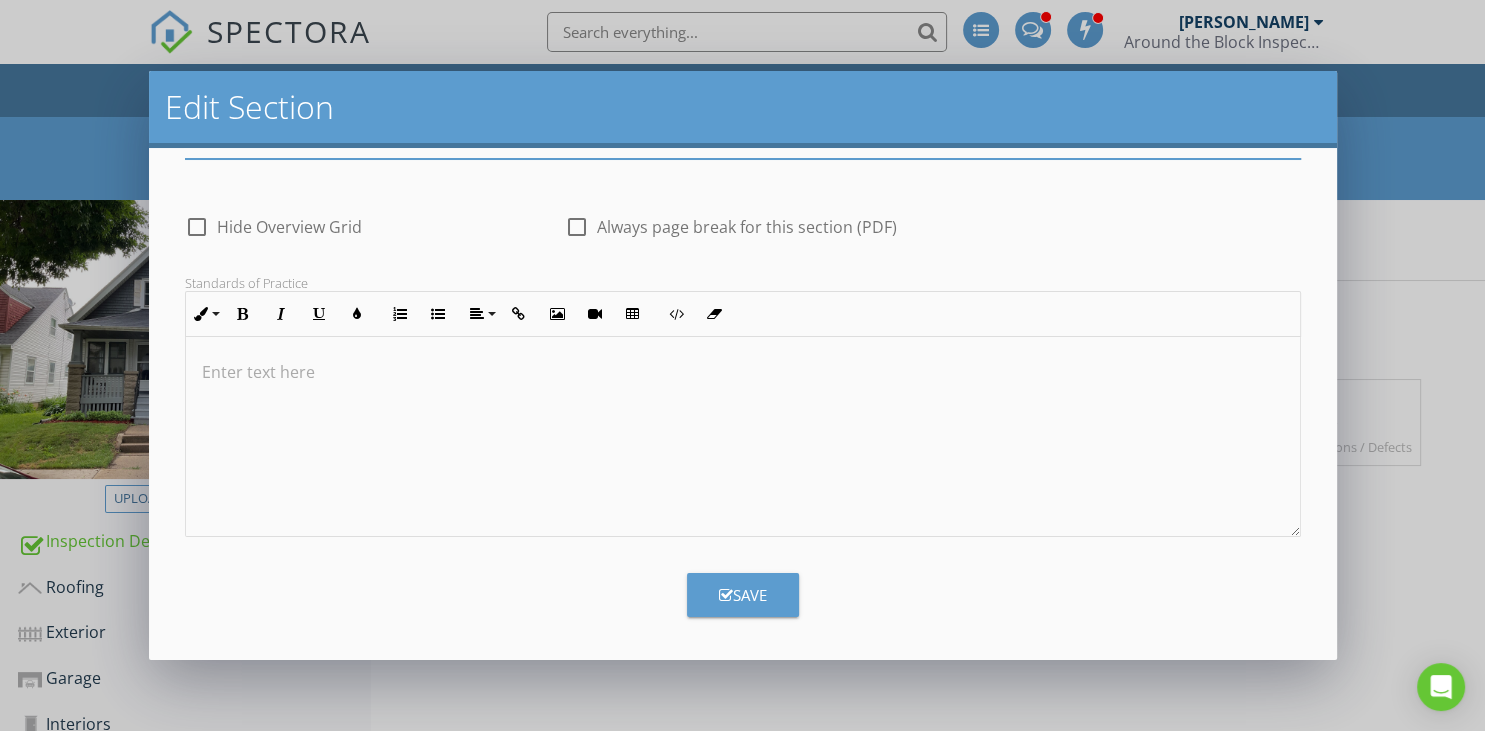 click on "Save" at bounding box center [743, 595] 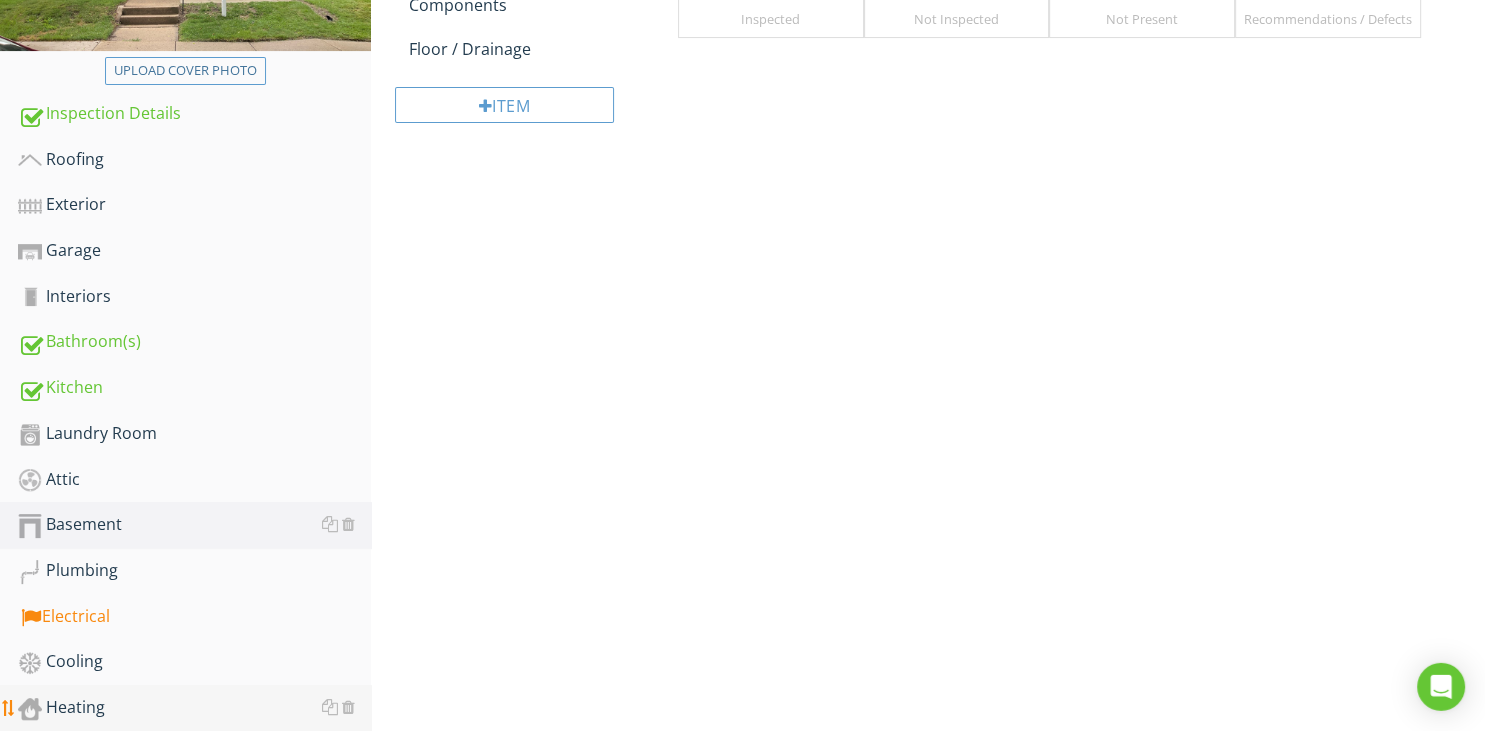 scroll, scrollTop: 137, scrollLeft: 0, axis: vertical 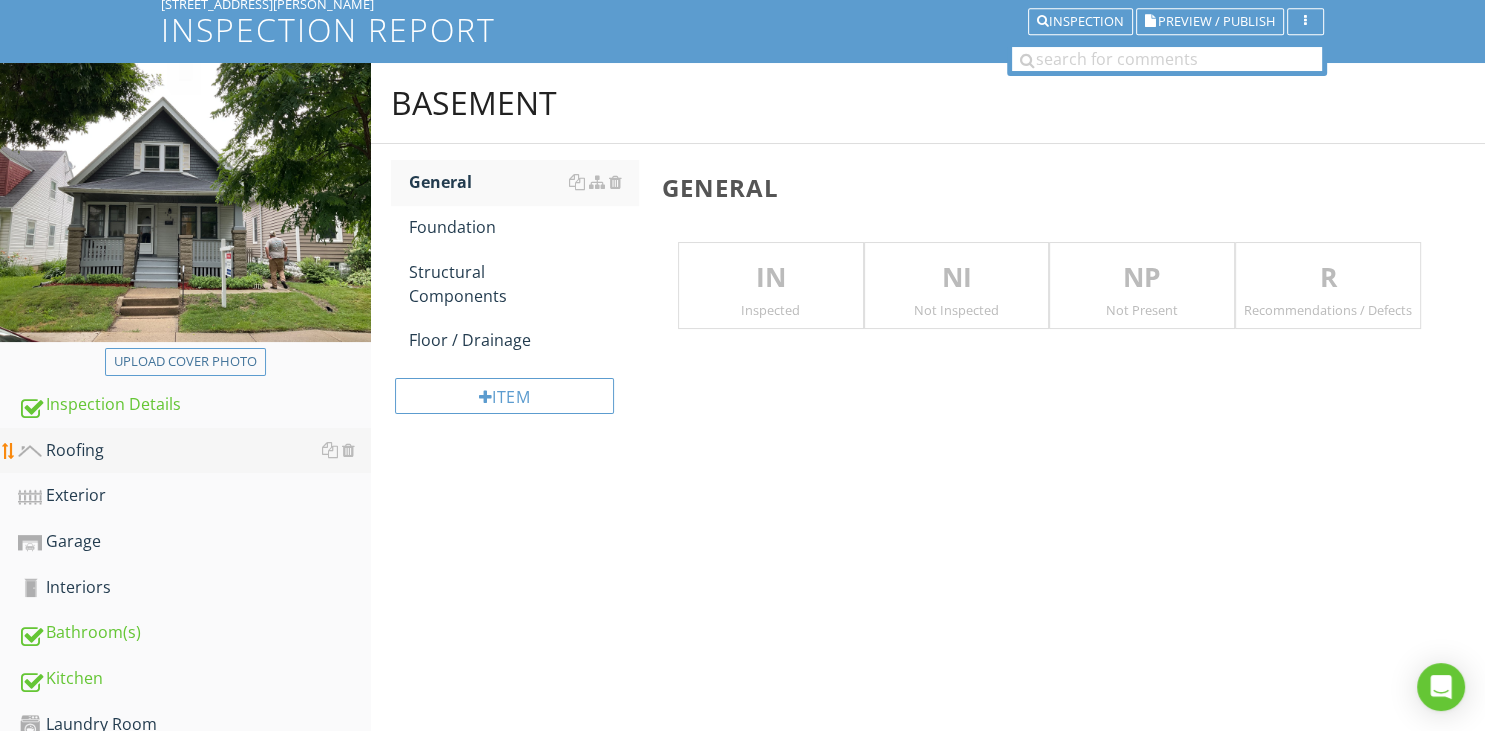 click on "Roofing" at bounding box center (194, 451) 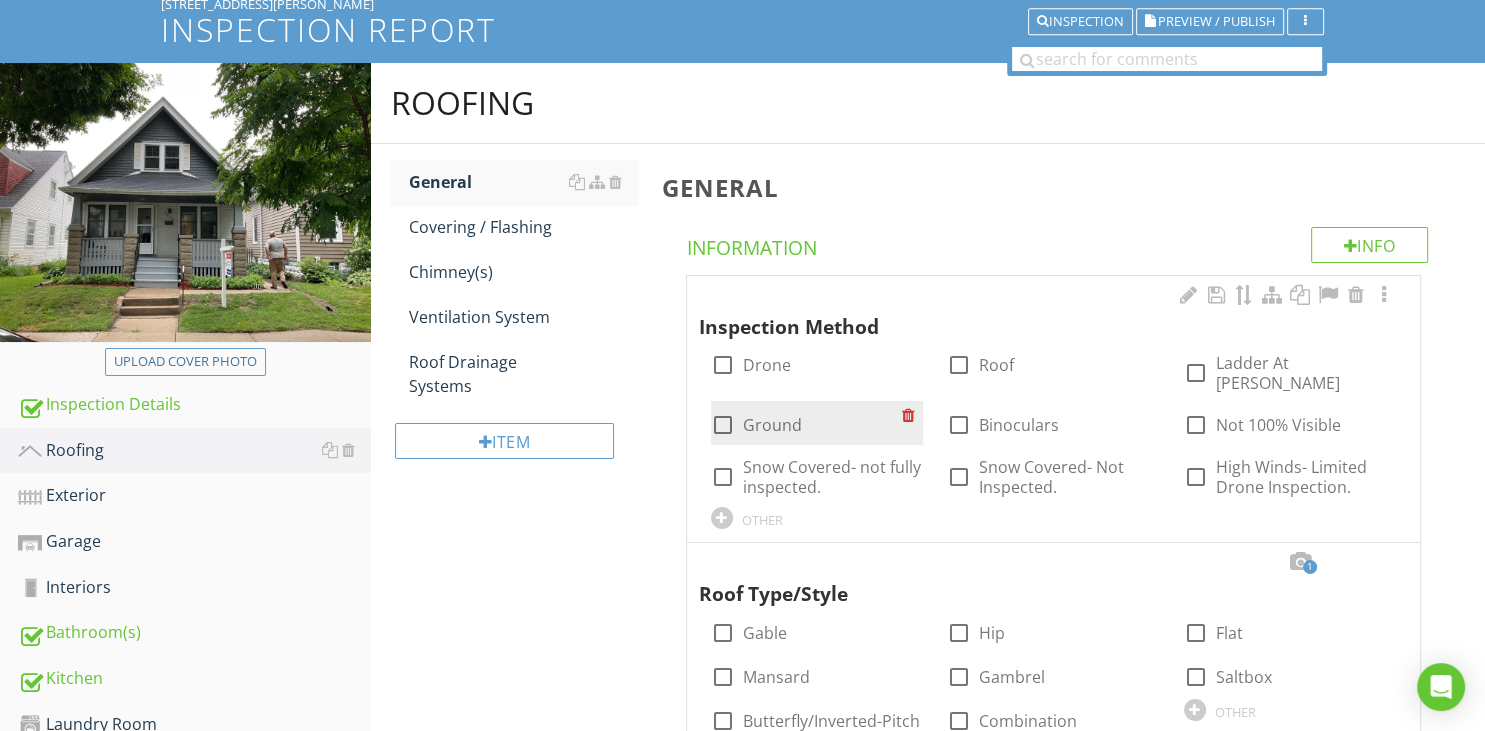 click at bounding box center [723, 425] 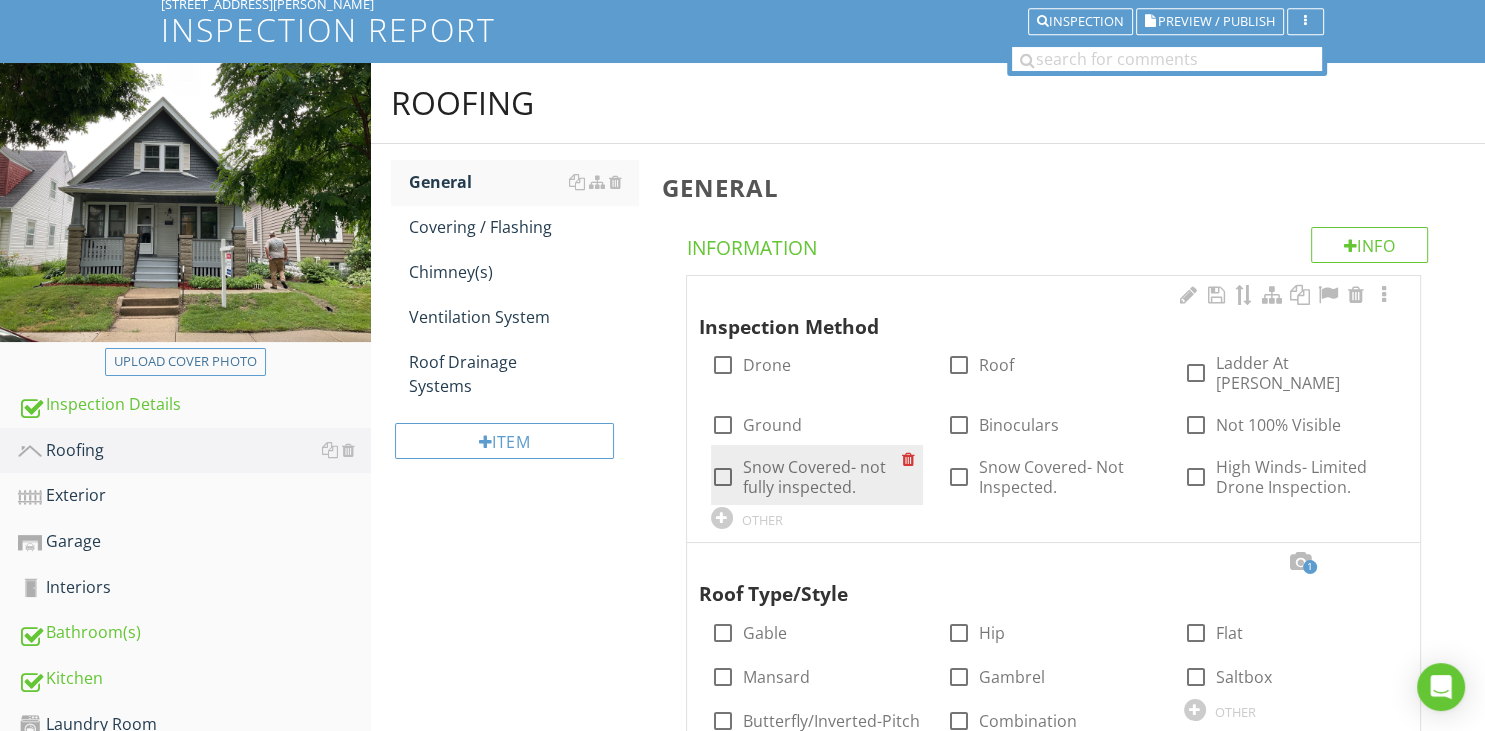 checkbox on "true" 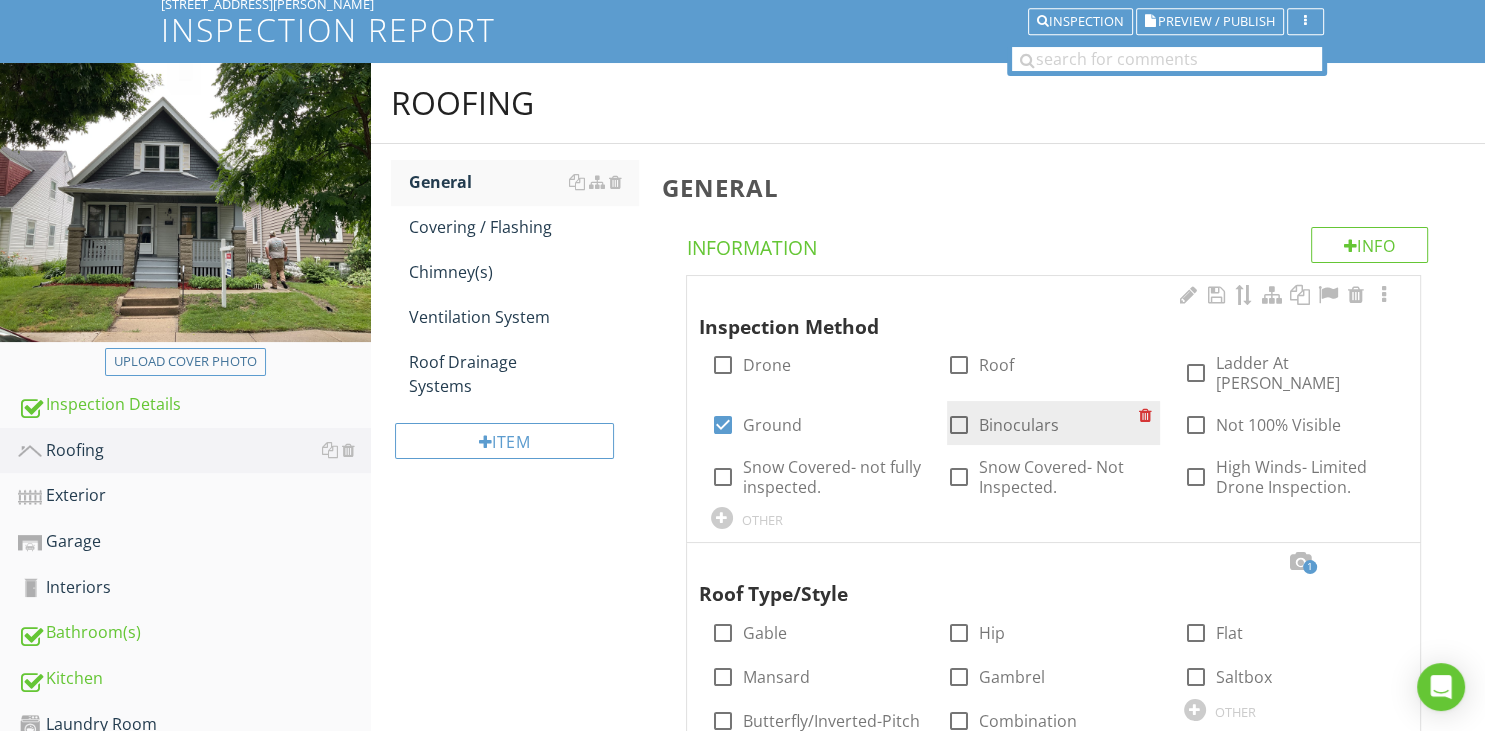 click at bounding box center [959, 425] 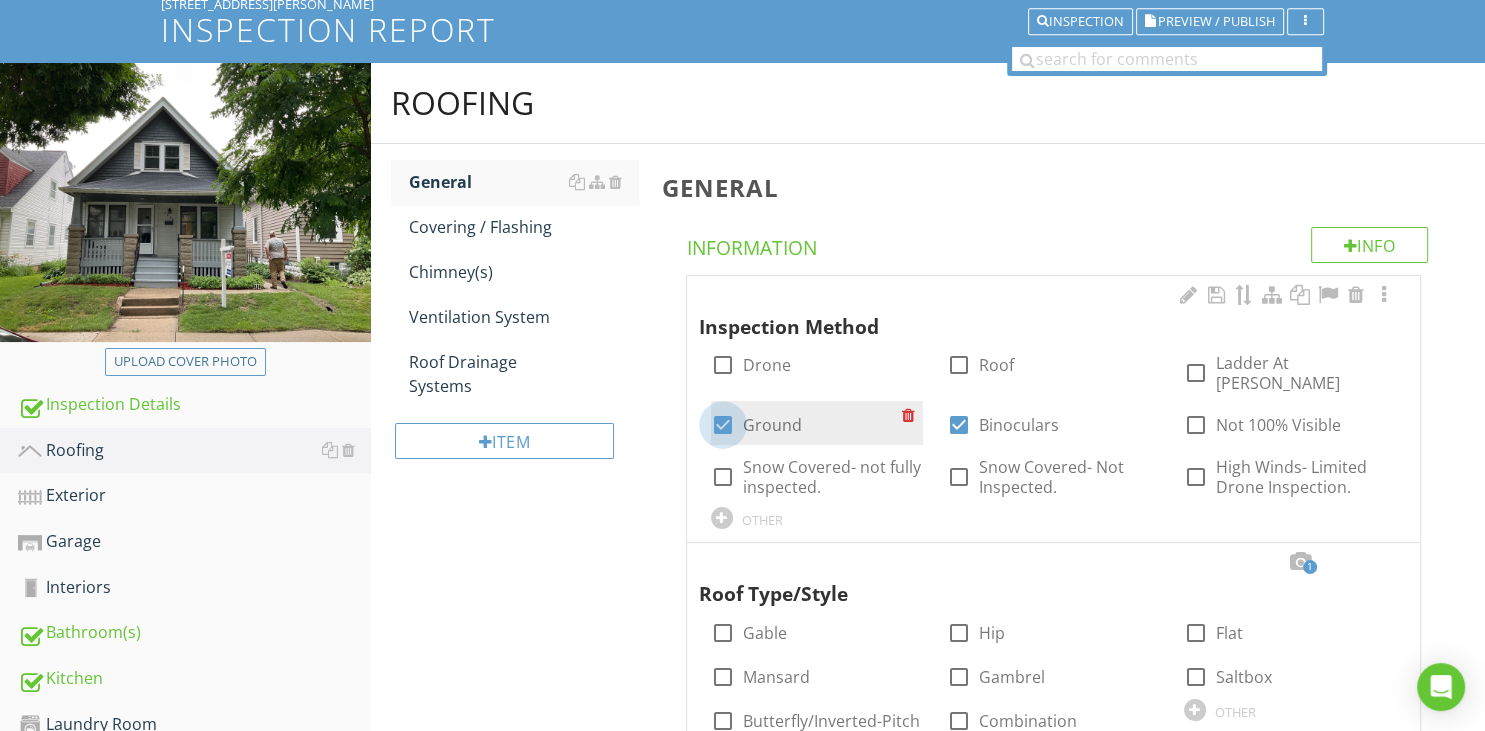 click at bounding box center (723, 425) 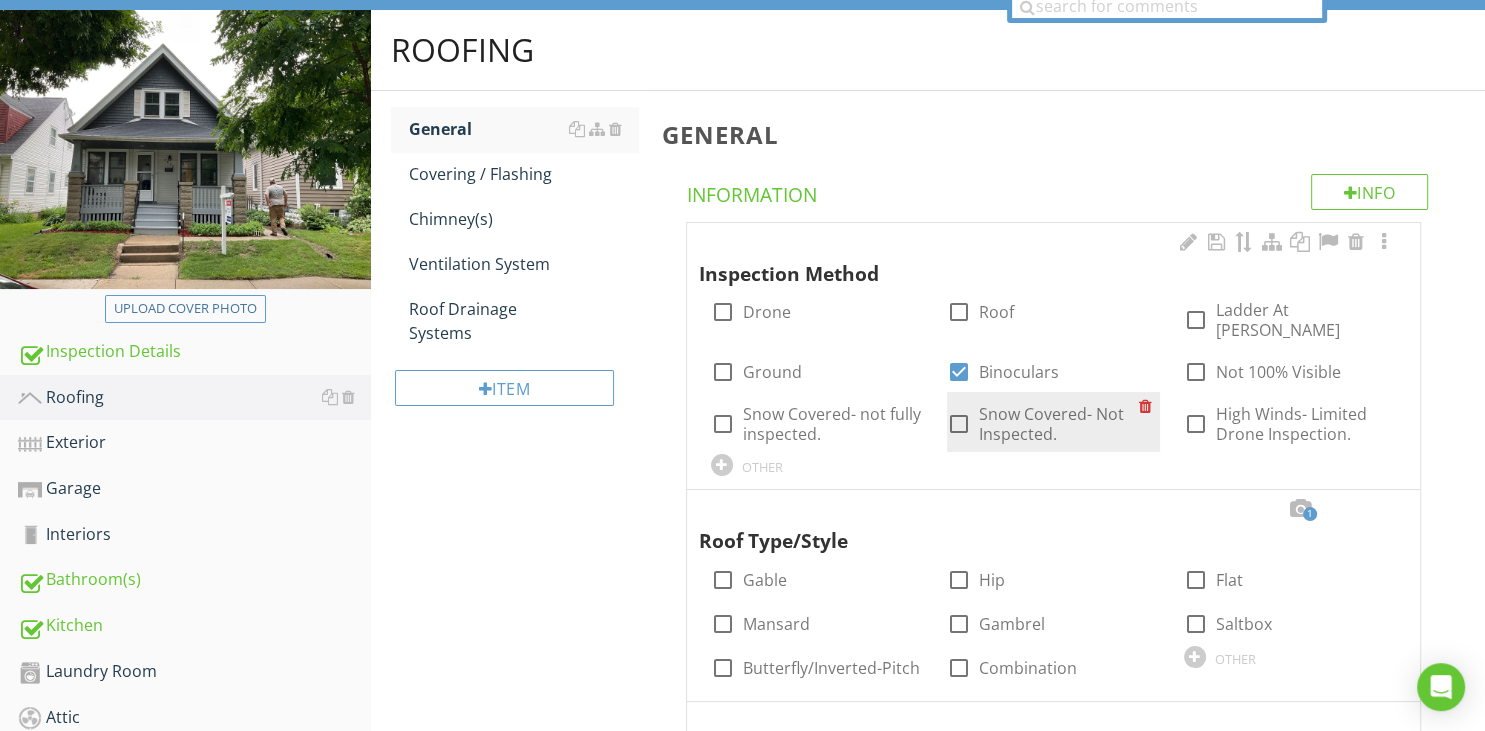 scroll, scrollTop: 188, scrollLeft: 0, axis: vertical 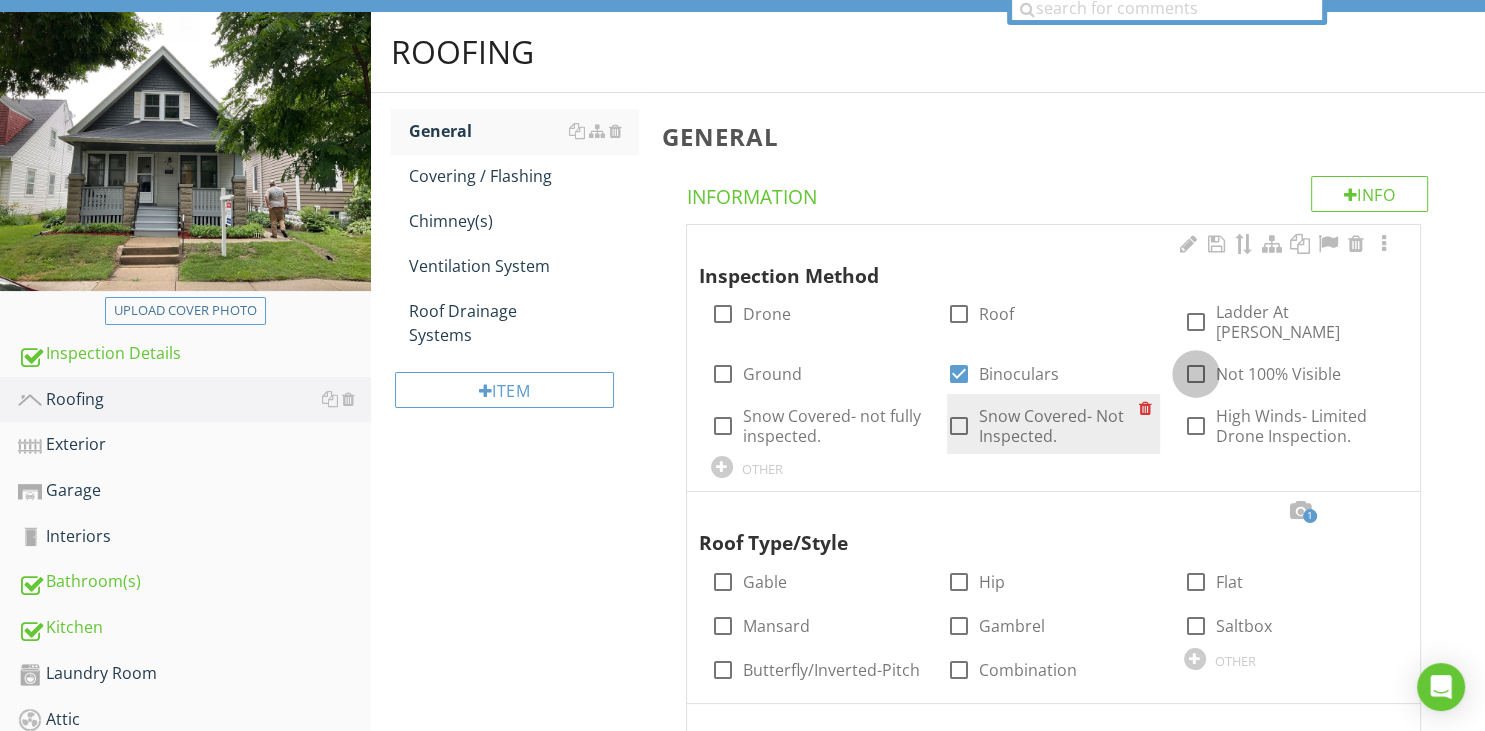 drag, startPoint x: 1198, startPoint y: 360, endPoint x: 1146, endPoint y: 424, distance: 82.46211 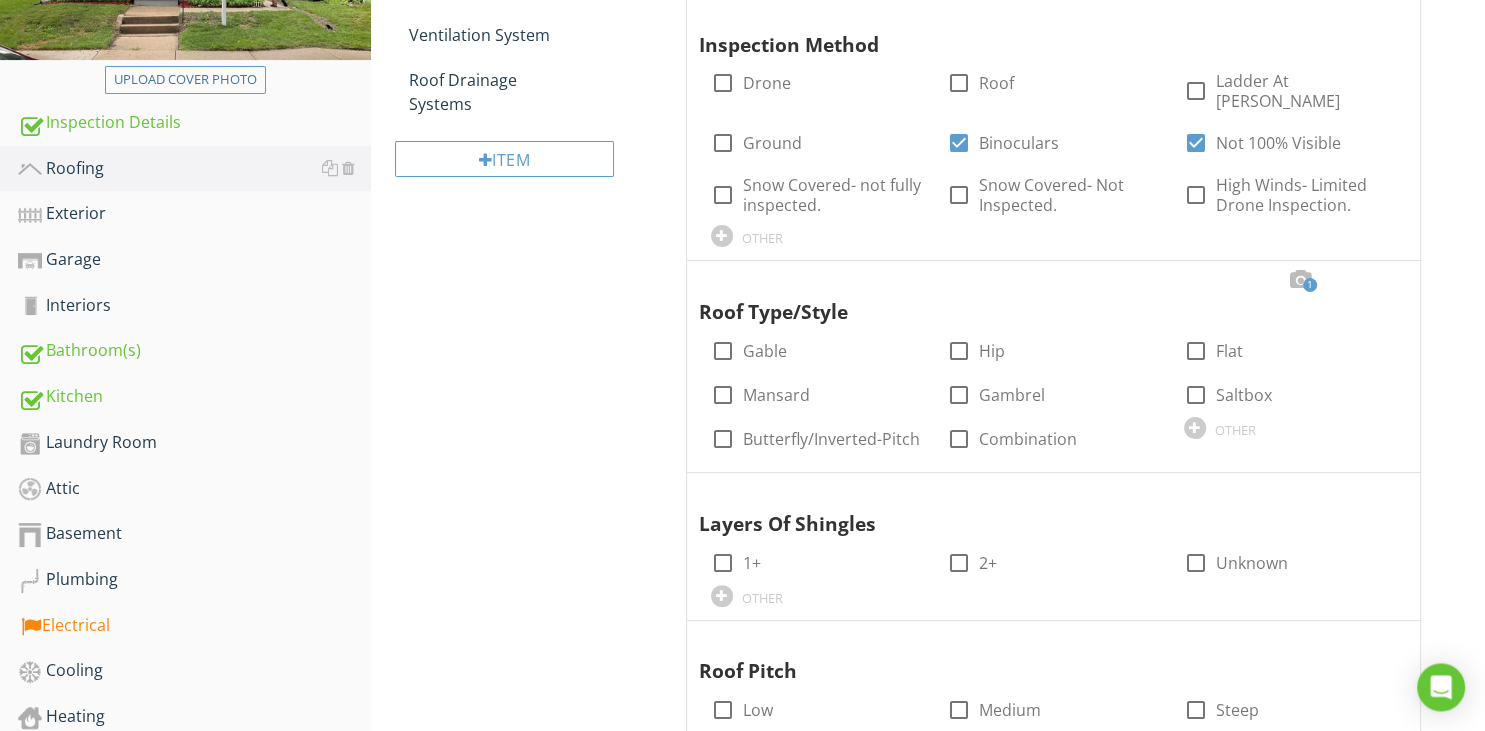 scroll, scrollTop: 422, scrollLeft: 0, axis: vertical 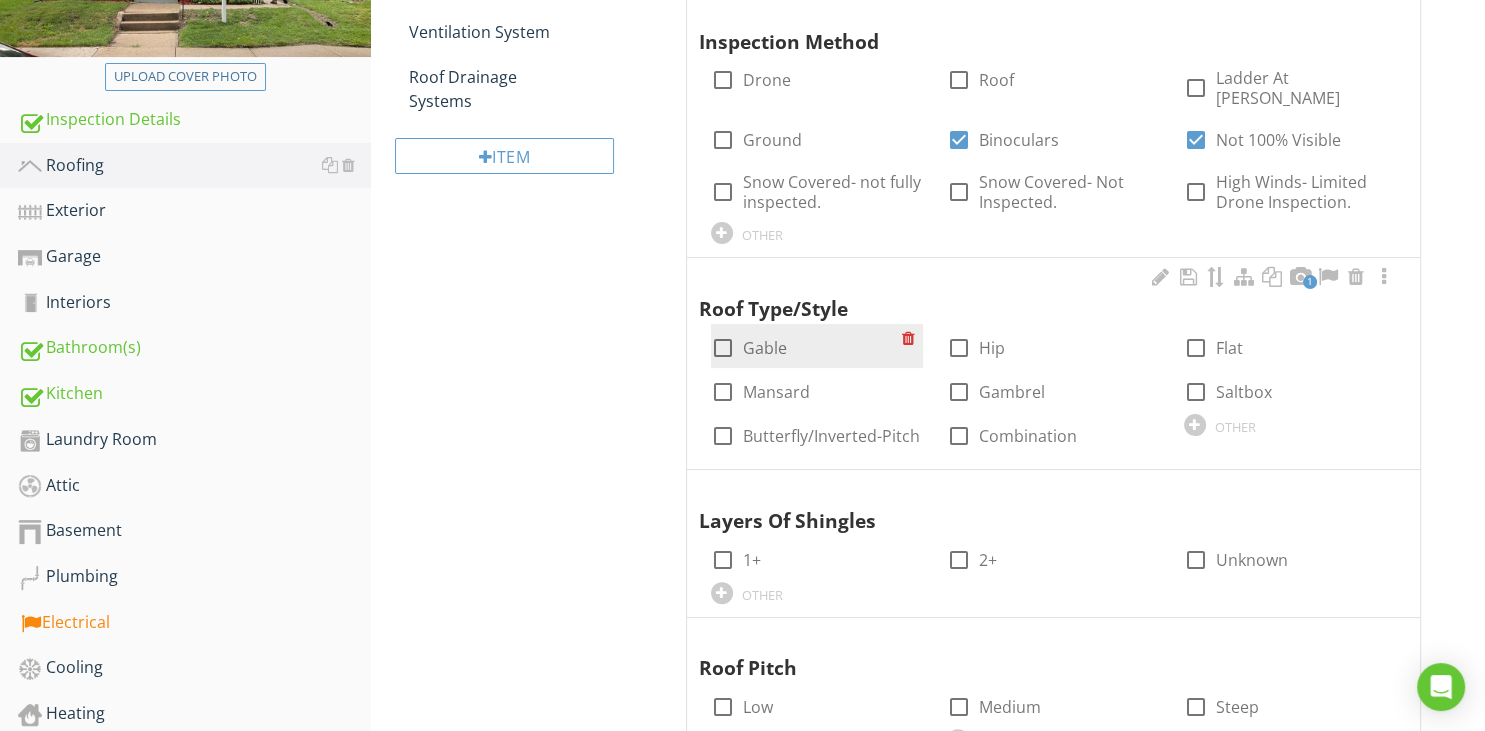 click at bounding box center [723, 348] 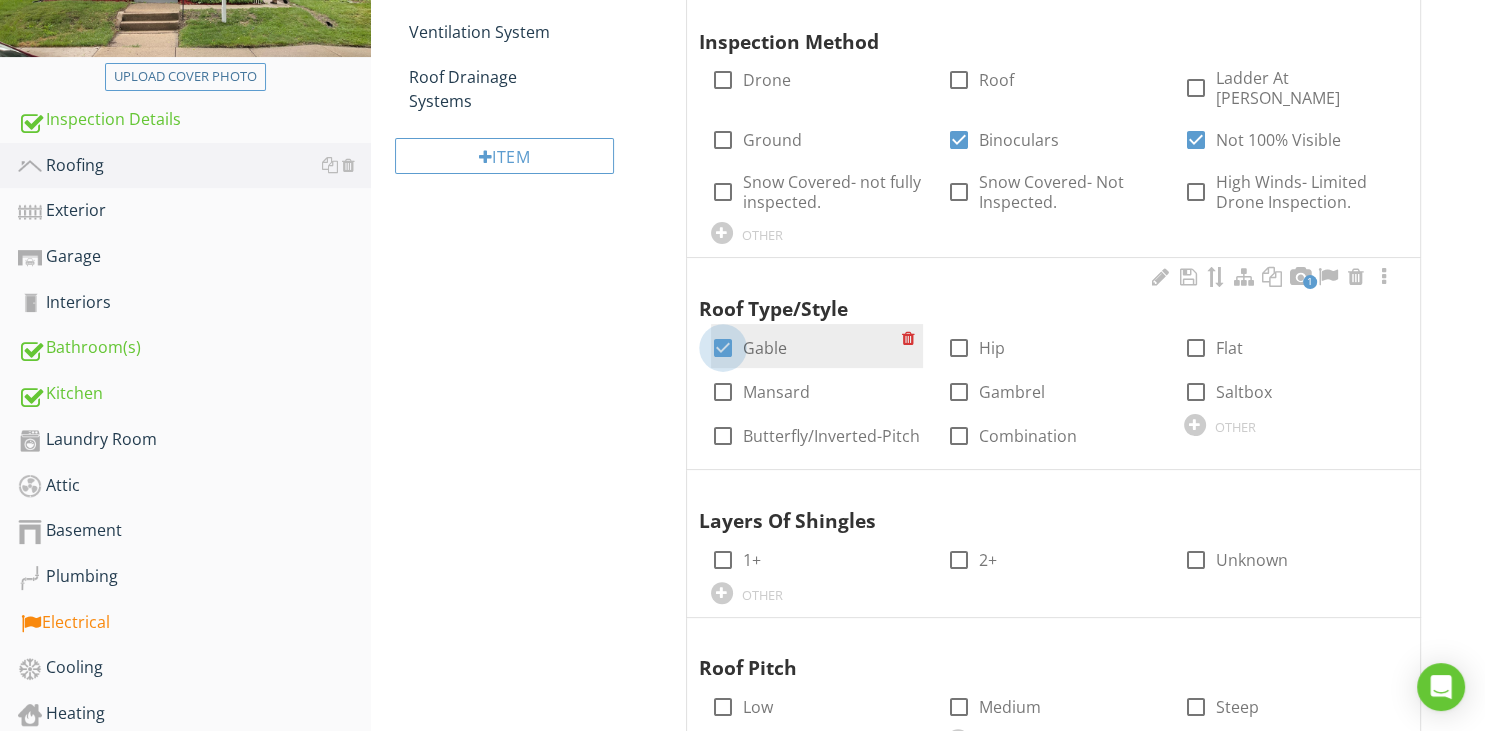 checkbox on "true" 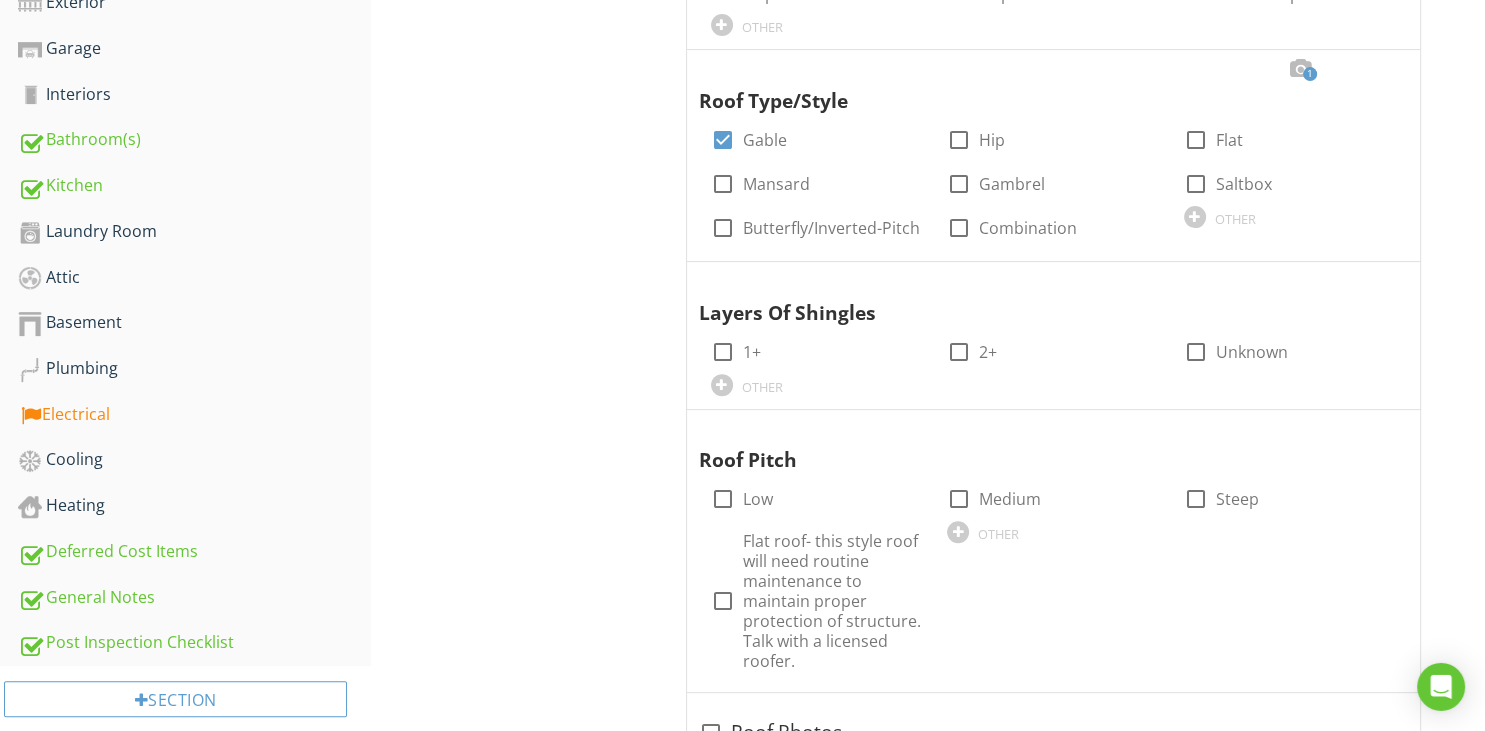 scroll, scrollTop: 633, scrollLeft: 0, axis: vertical 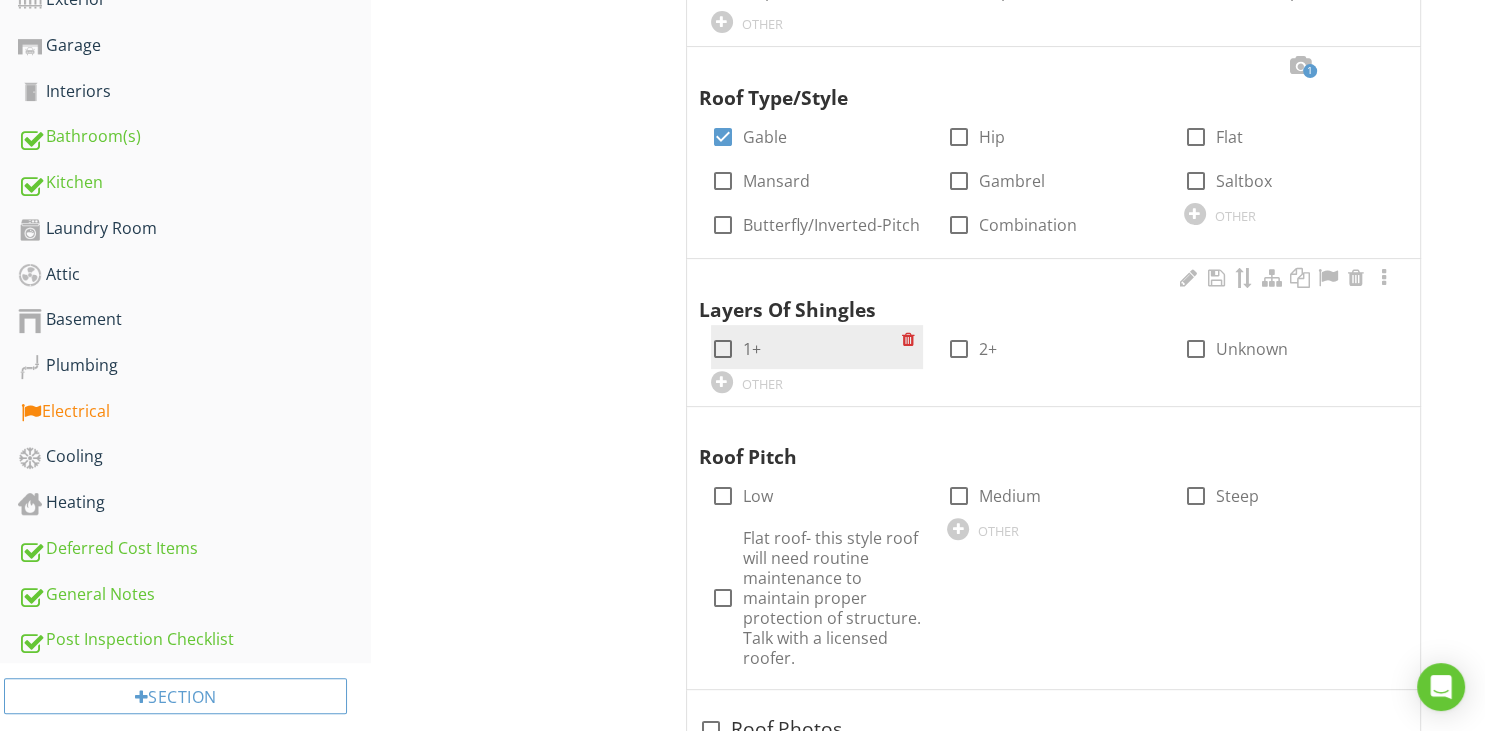 click at bounding box center (723, 349) 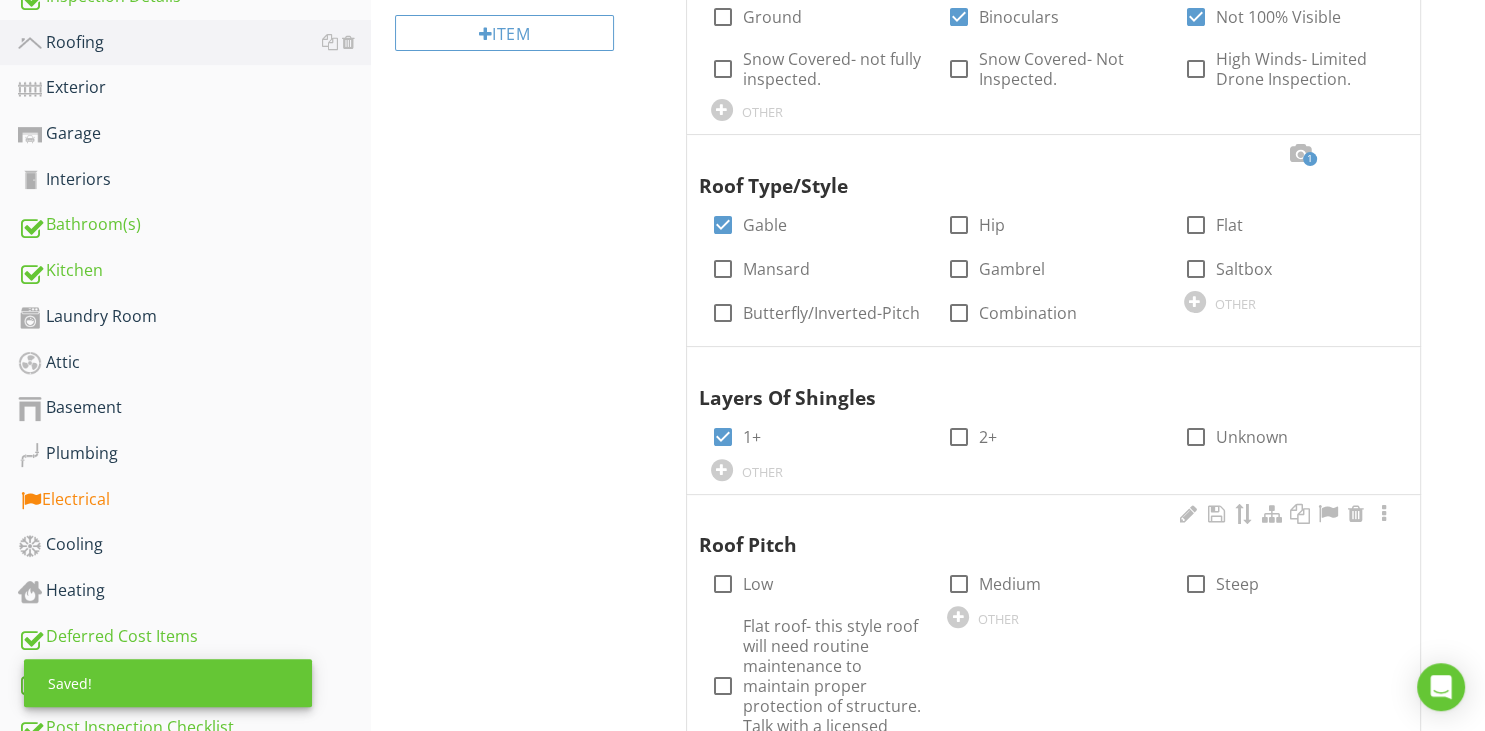scroll, scrollTop: 633, scrollLeft: 0, axis: vertical 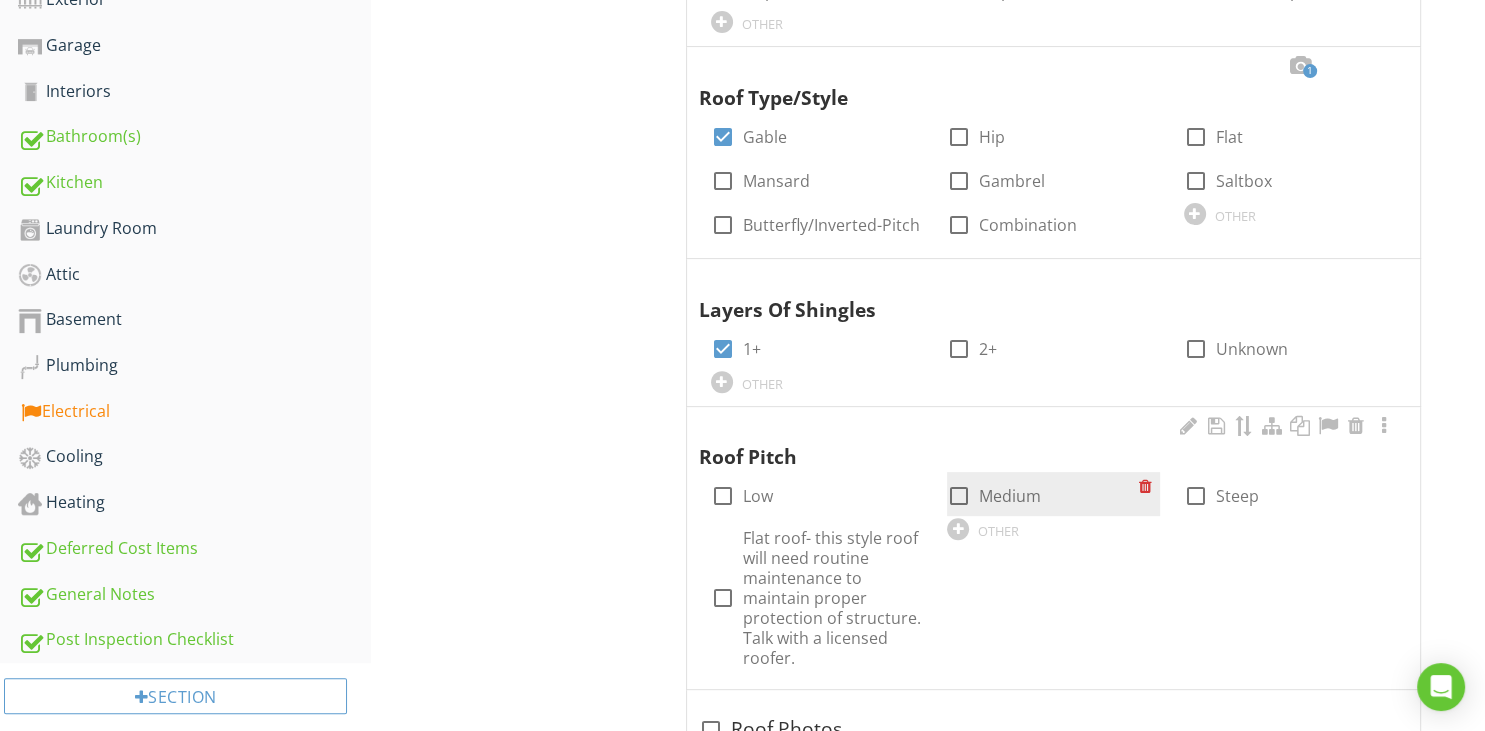 drag, startPoint x: 1197, startPoint y: 483, endPoint x: 1141, endPoint y: 483, distance: 56 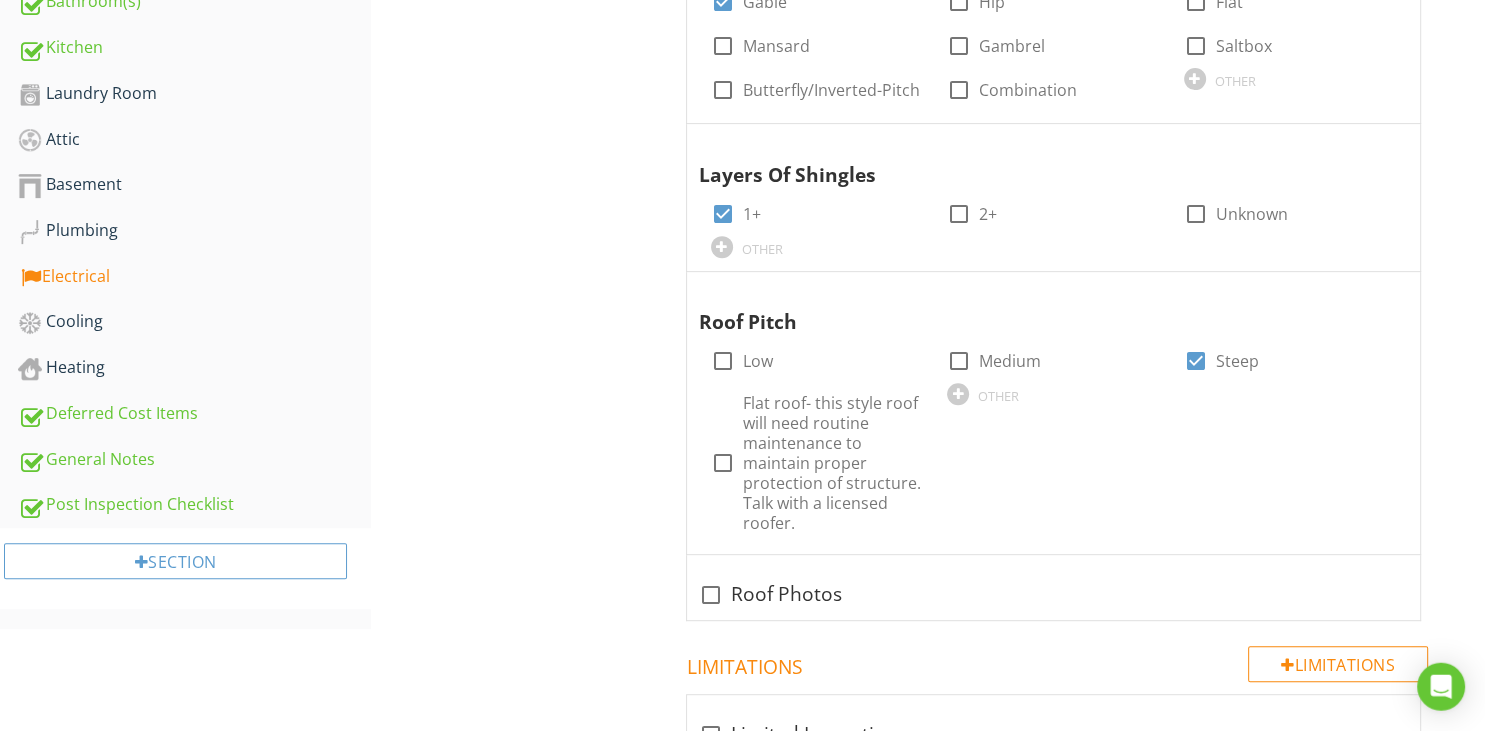 scroll, scrollTop: 928, scrollLeft: 0, axis: vertical 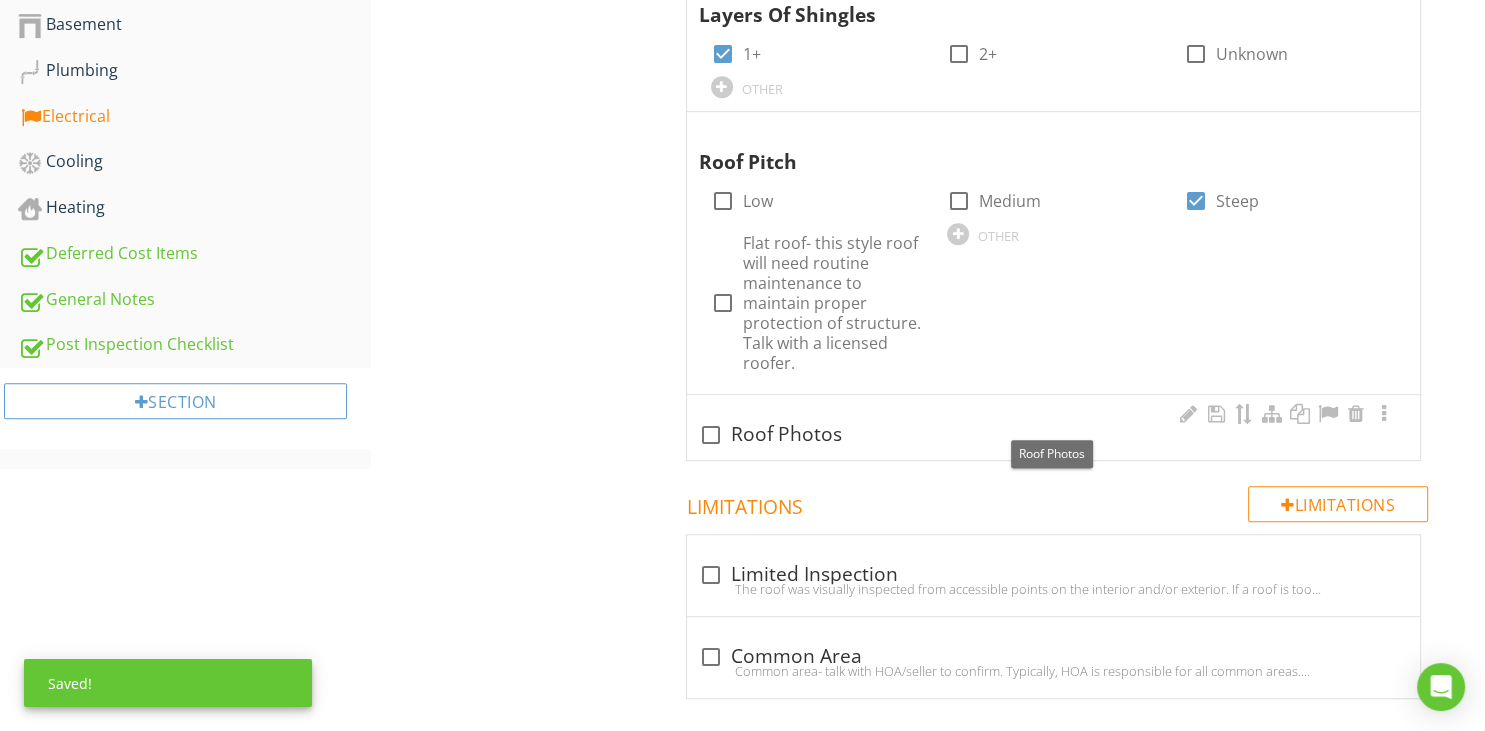 click at bounding box center (711, 435) 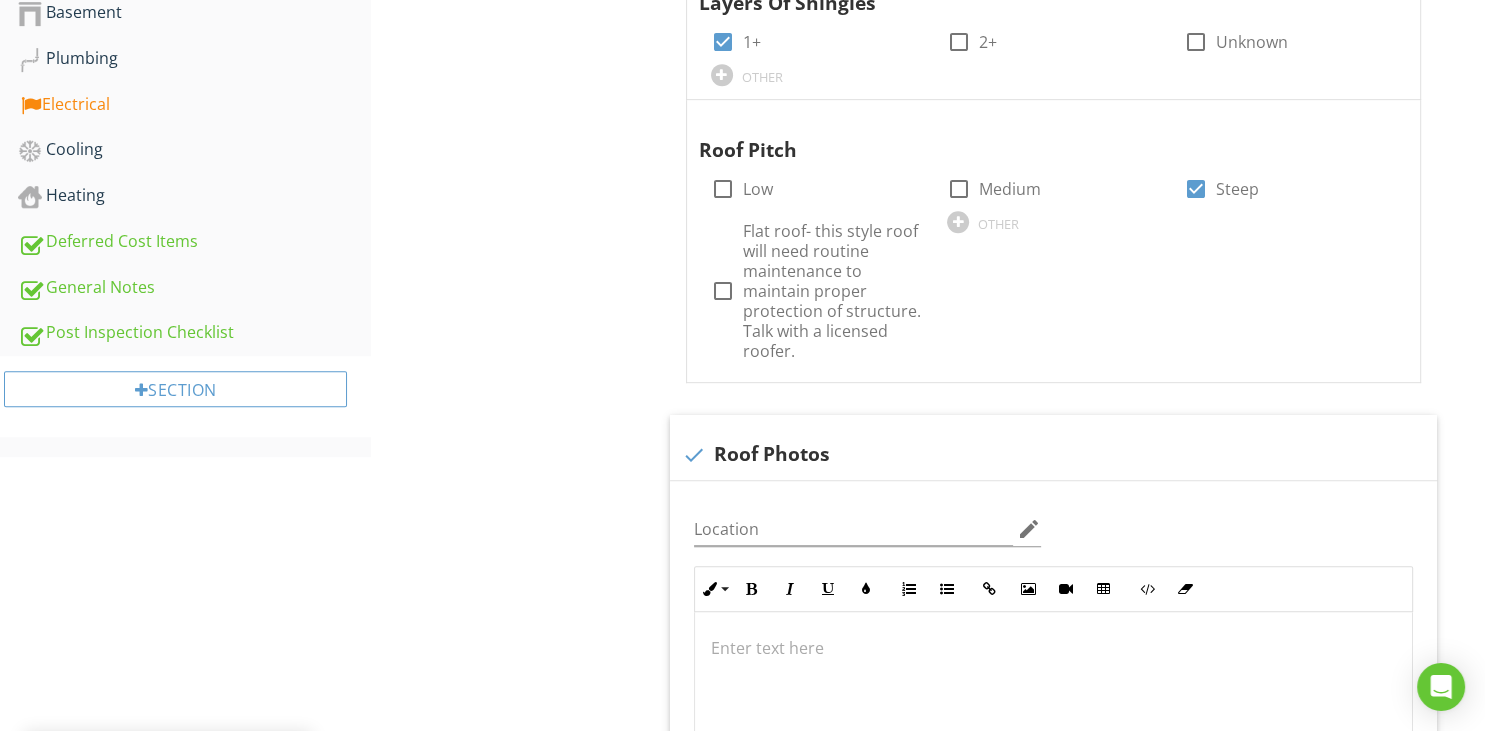 scroll, scrollTop: 1424, scrollLeft: 0, axis: vertical 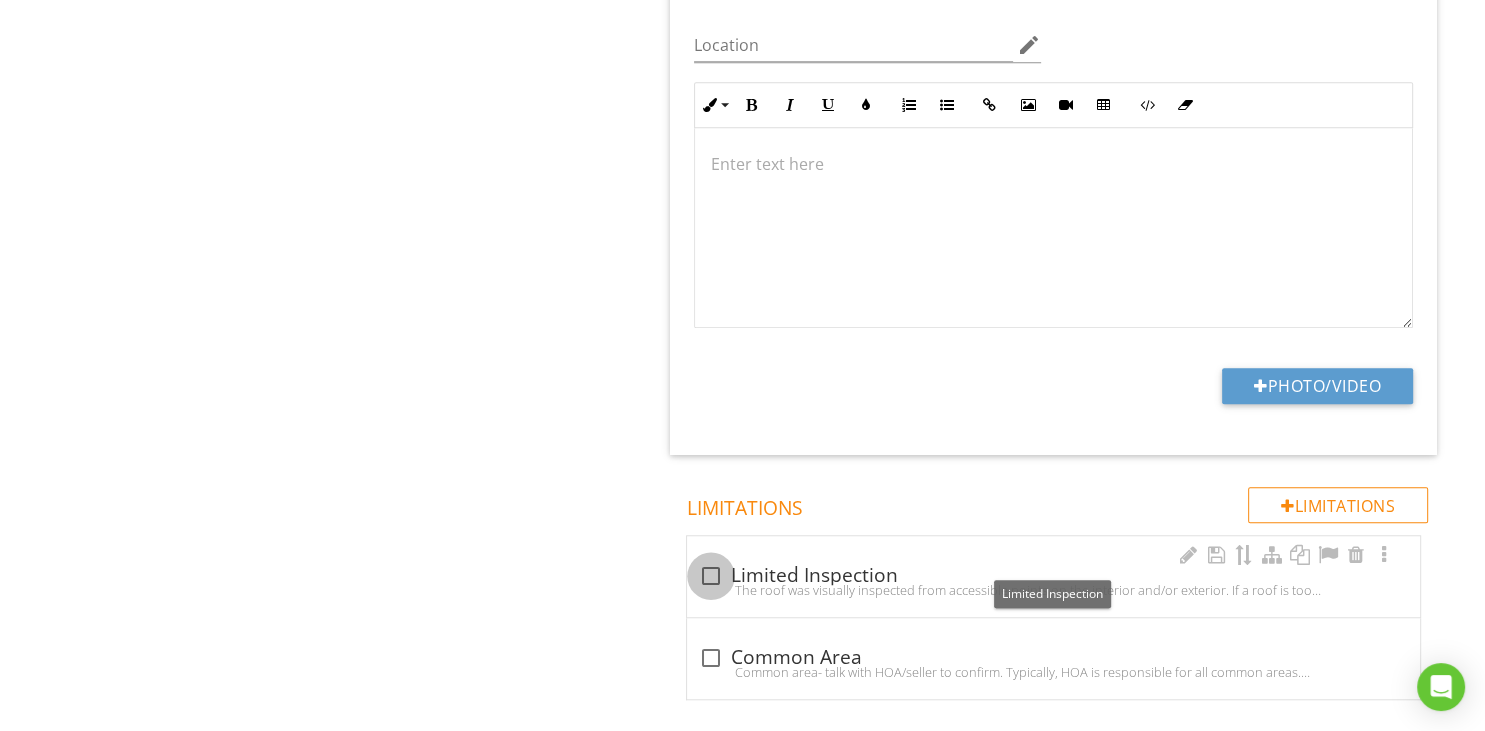 click at bounding box center (711, 576) 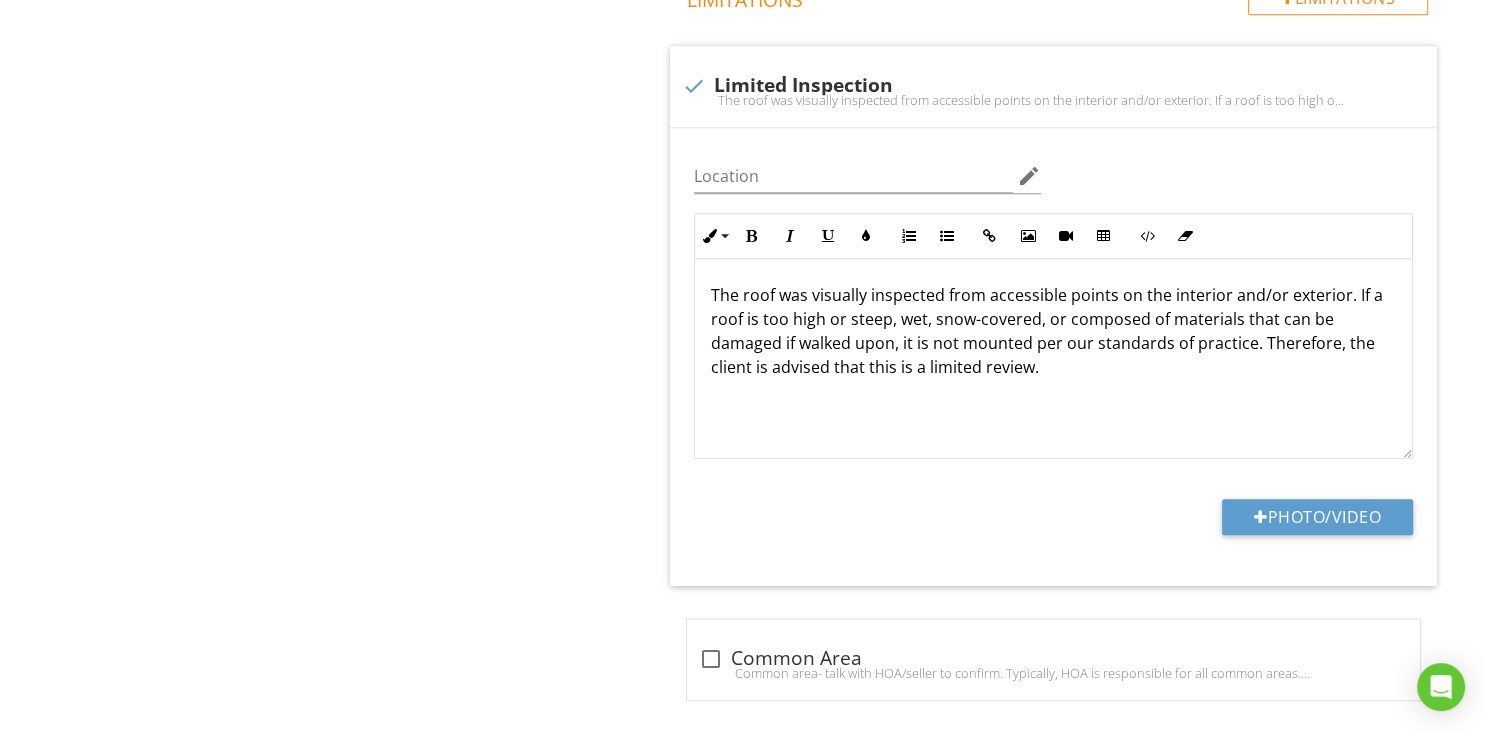 scroll, scrollTop: 1298, scrollLeft: 0, axis: vertical 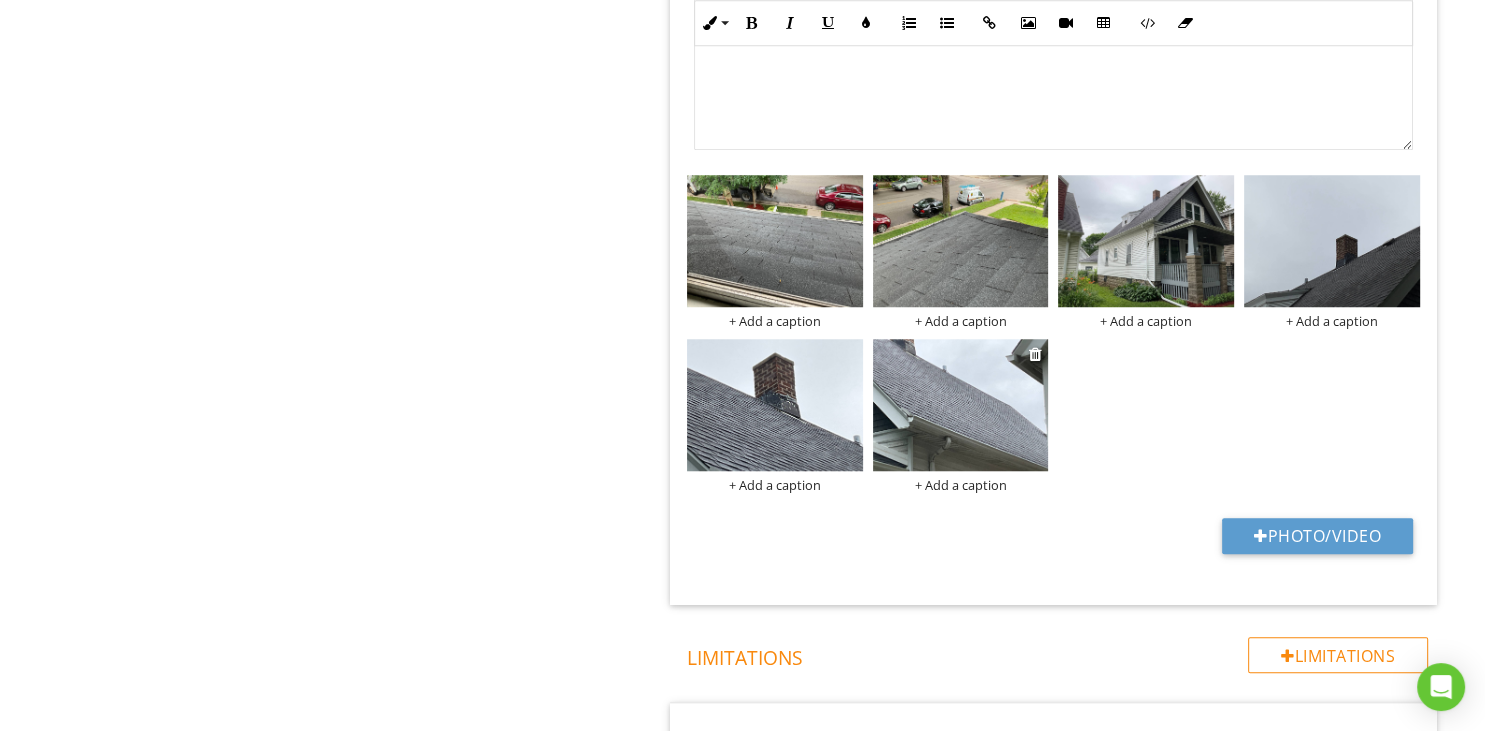 click at bounding box center [961, 405] 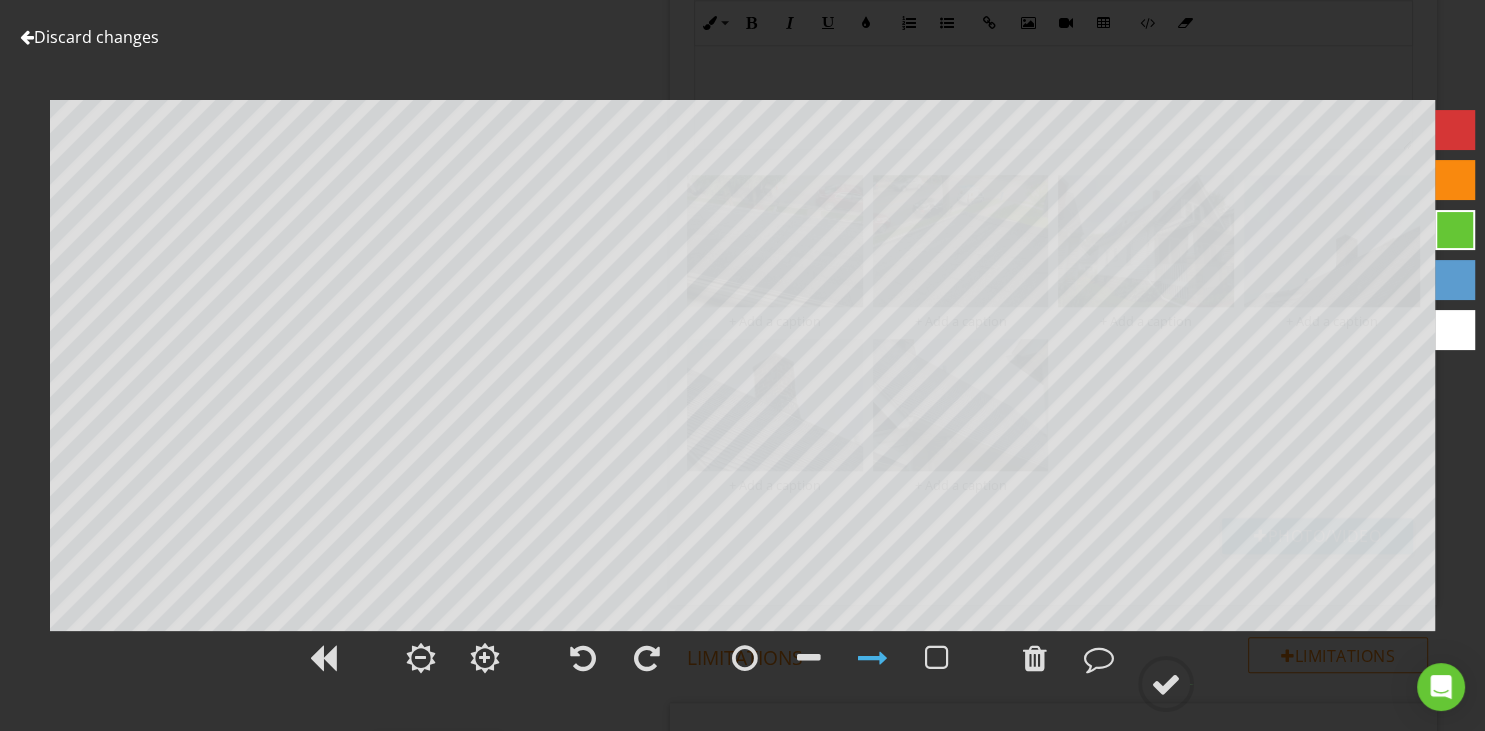 click at bounding box center (27, 37) 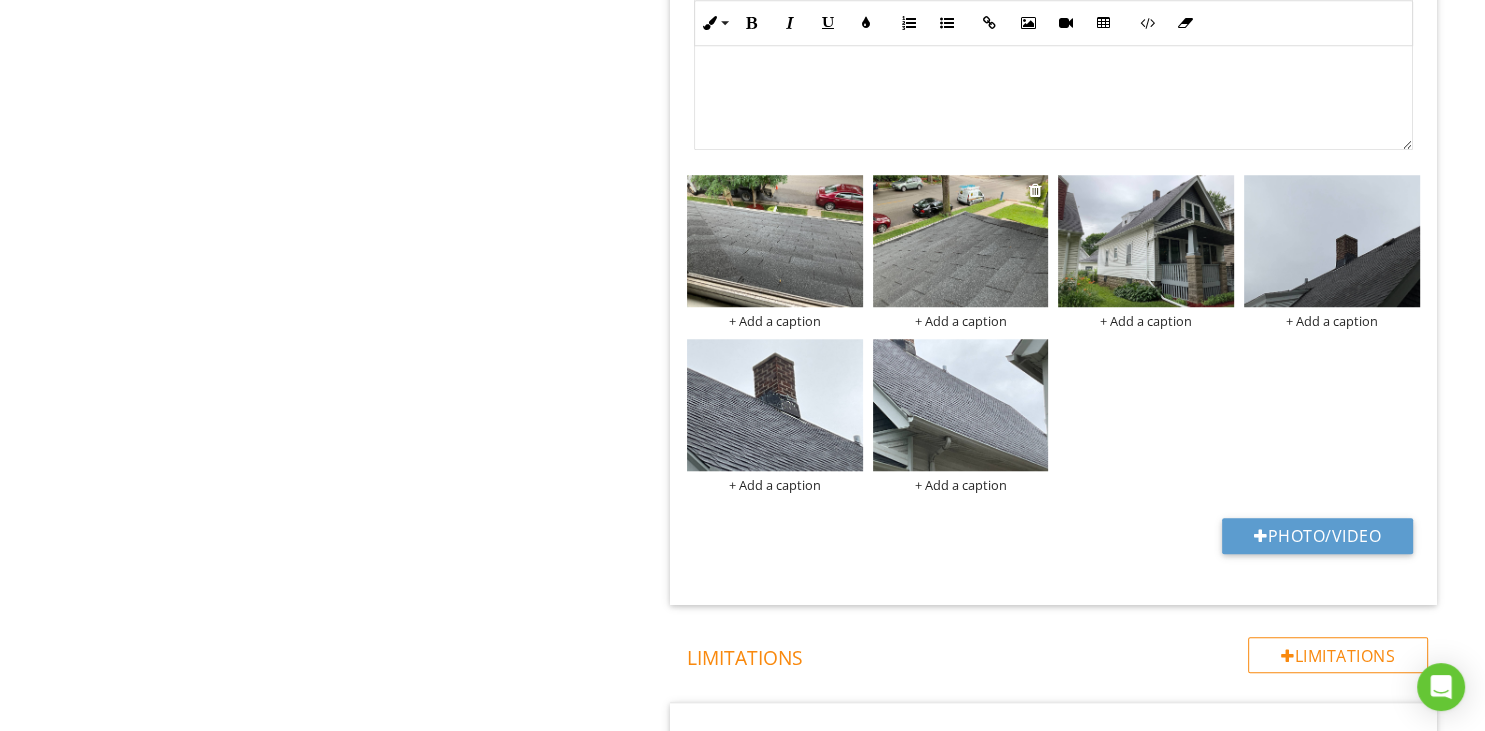 click at bounding box center (961, 241) 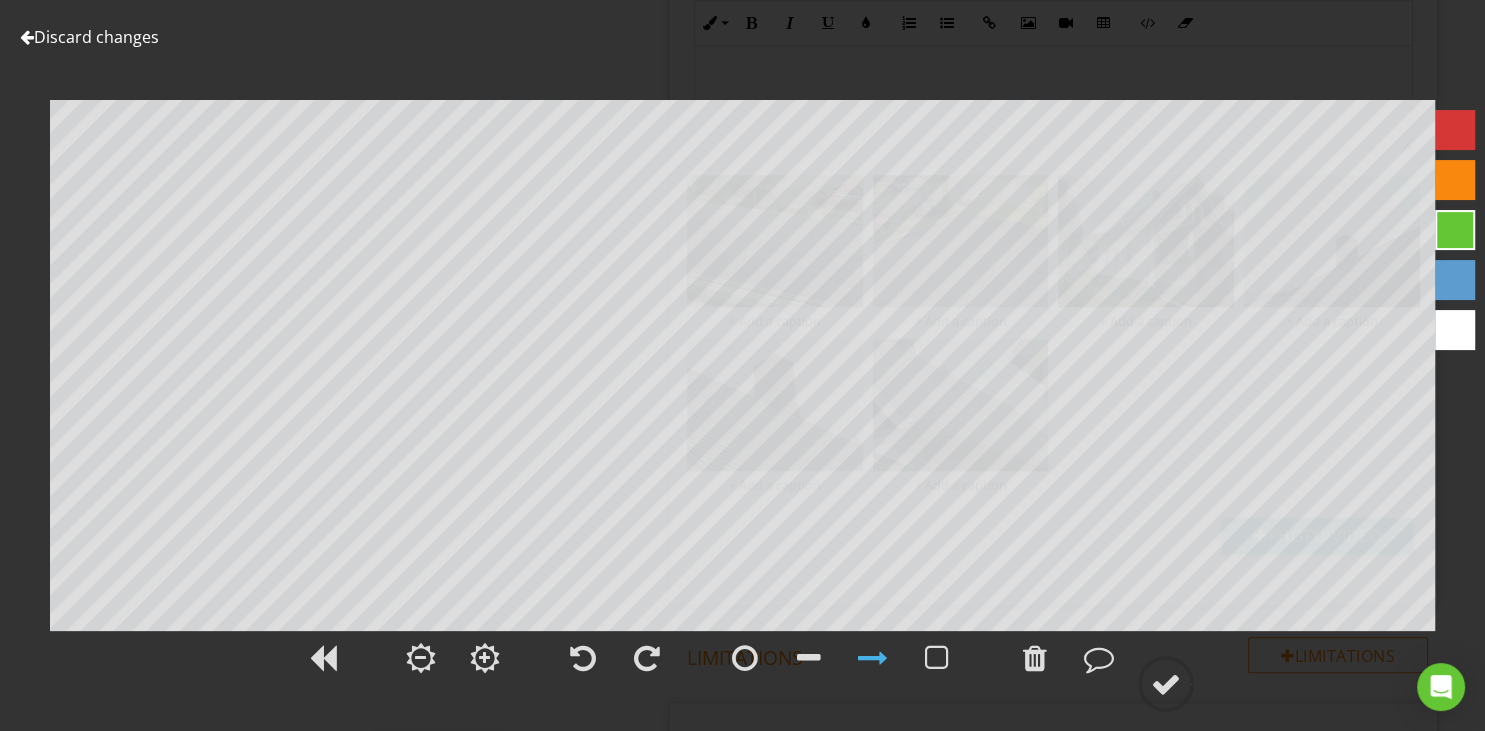 click at bounding box center [27, 37] 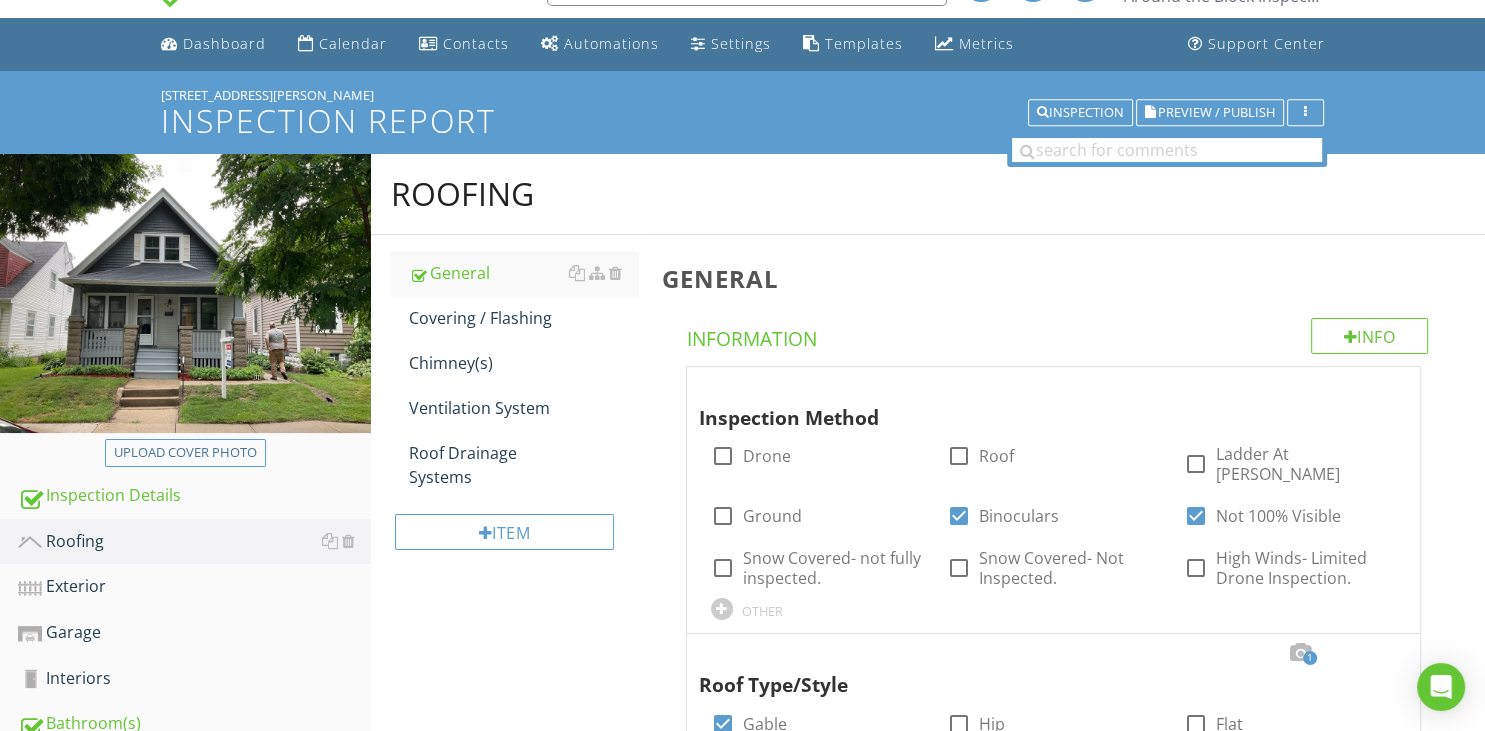 scroll, scrollTop: 42, scrollLeft: 0, axis: vertical 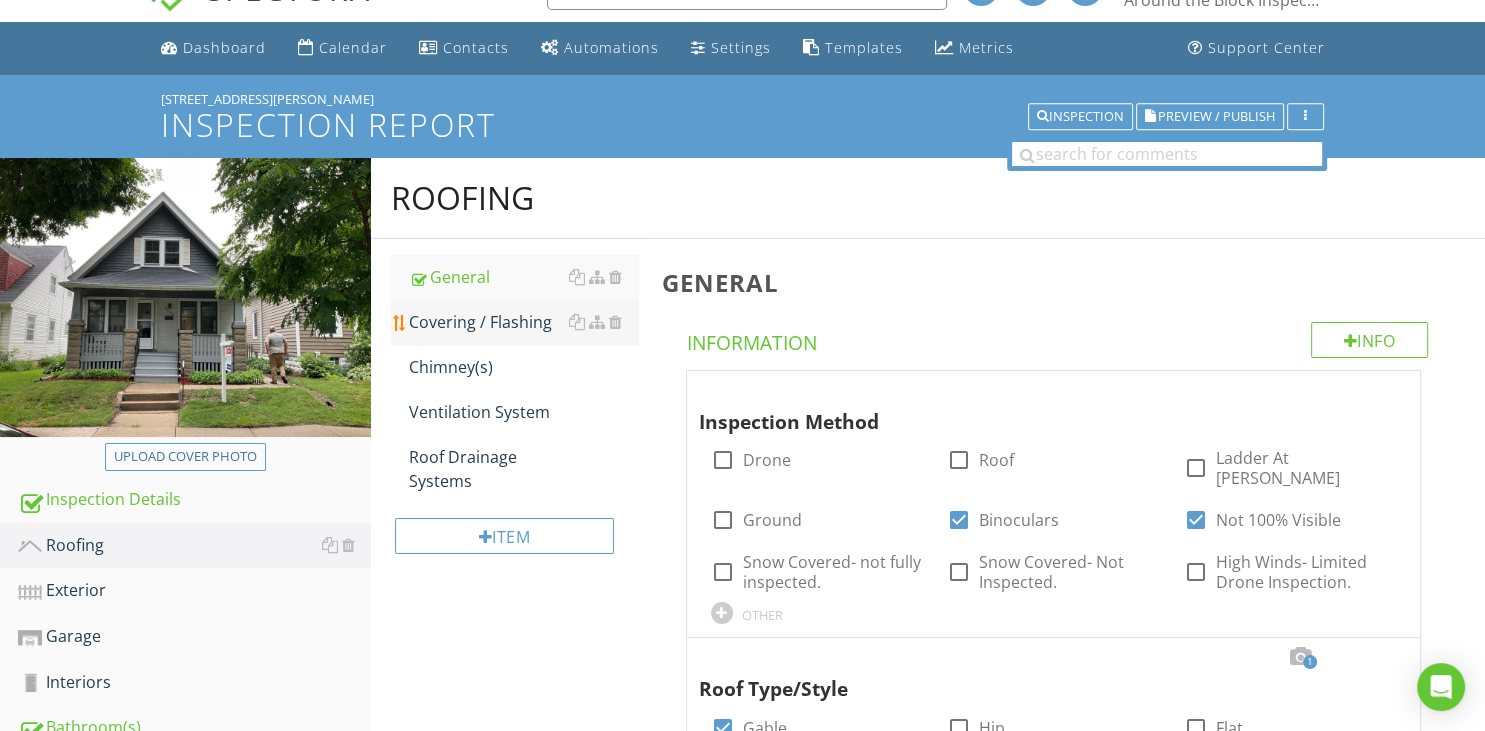 click on "Covering / Flashing" at bounding box center (523, 322) 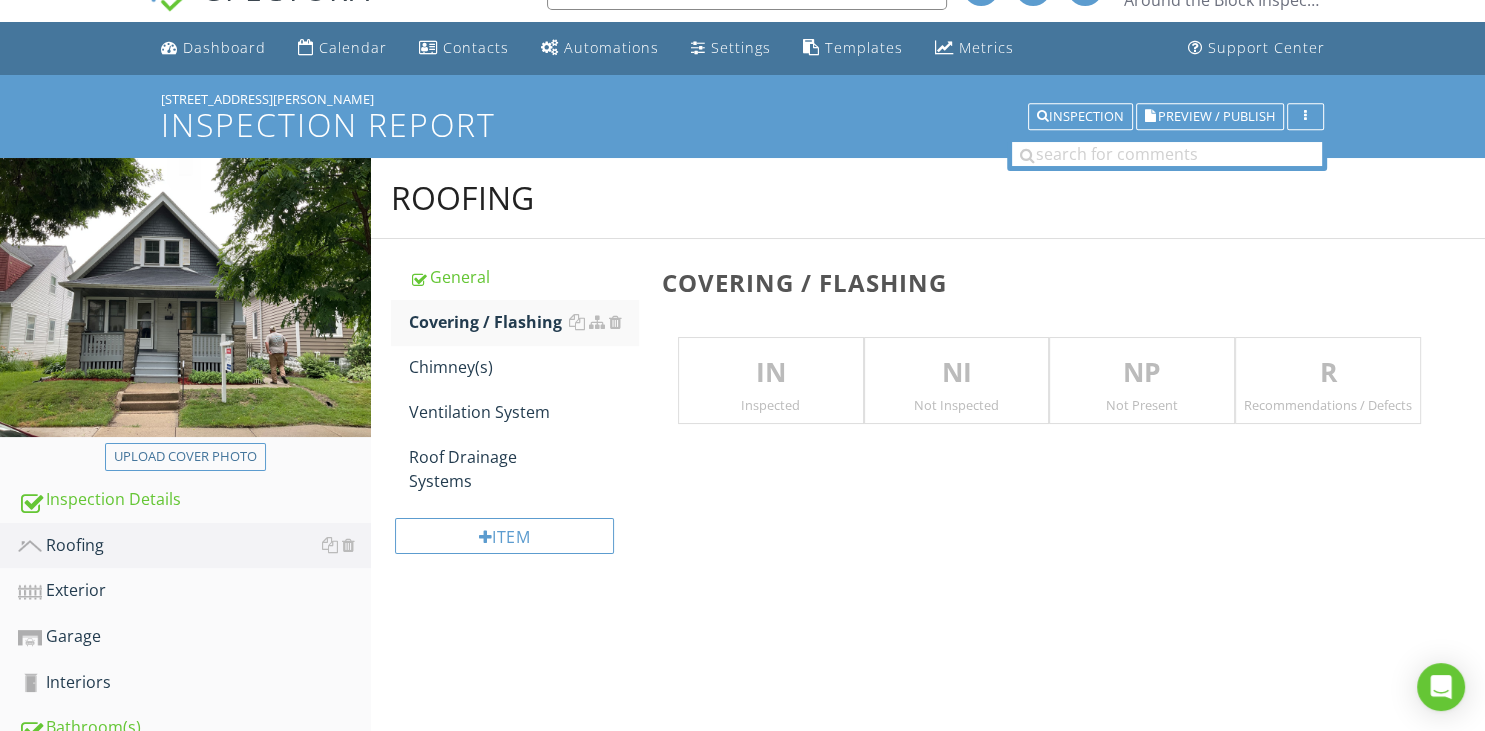 click on "IN" at bounding box center (771, 373) 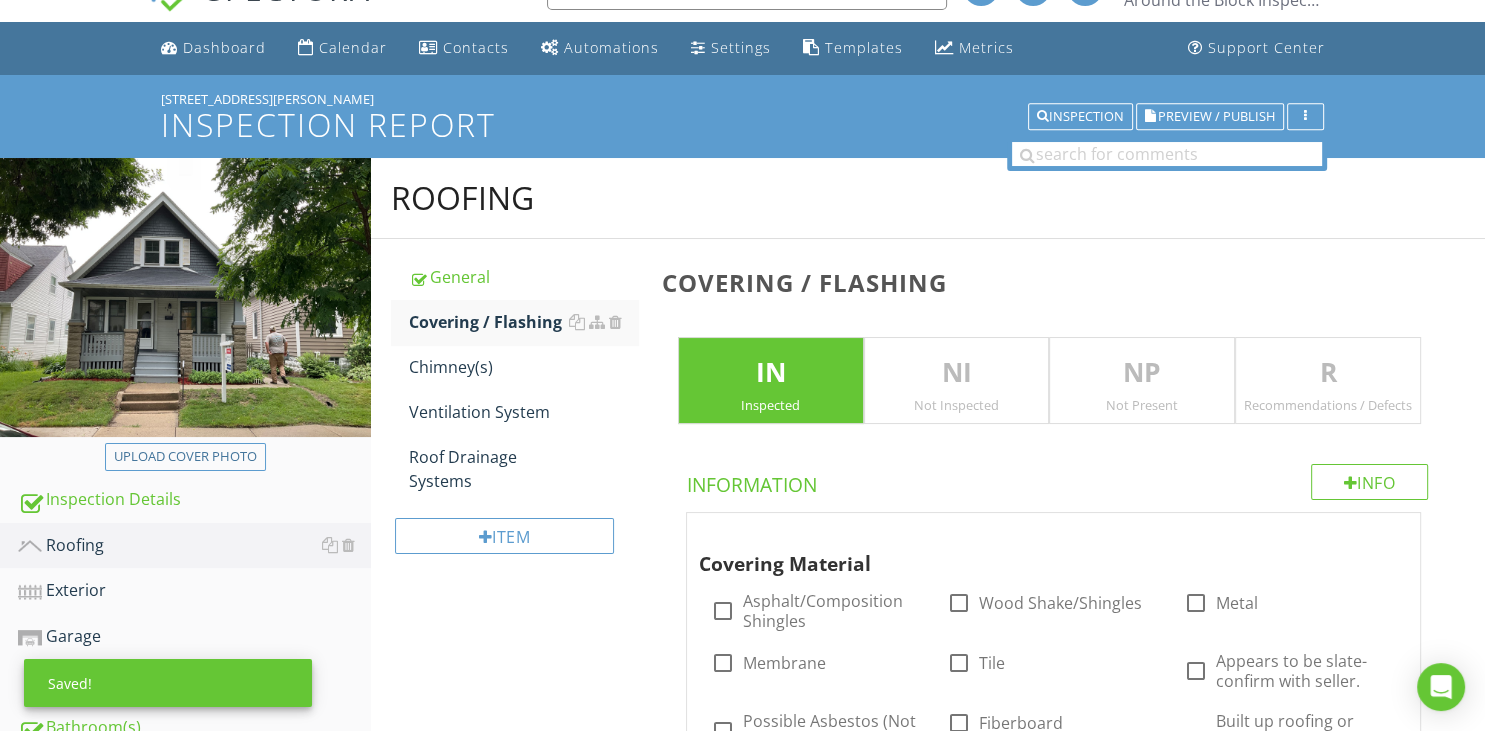 scroll, scrollTop: 253, scrollLeft: 0, axis: vertical 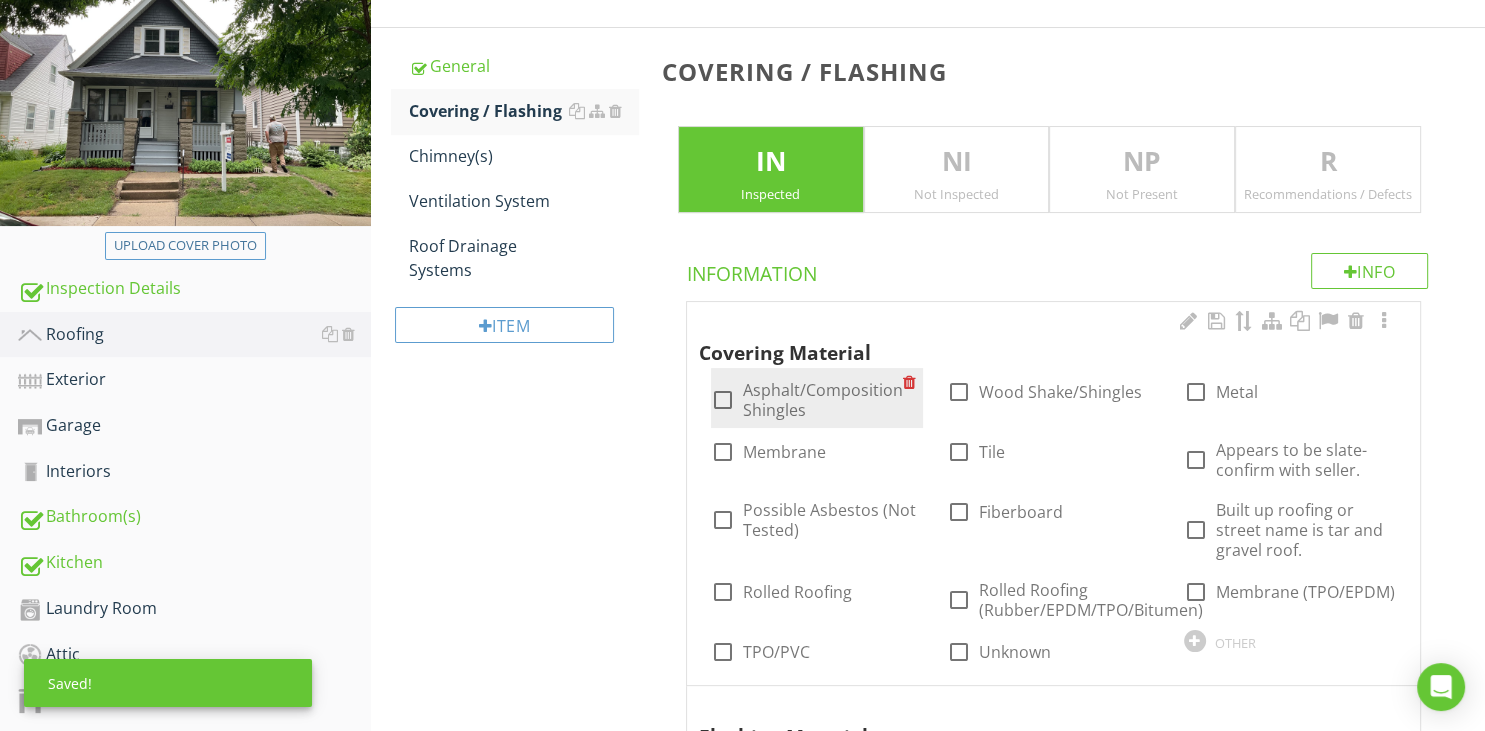 click at bounding box center [723, 400] 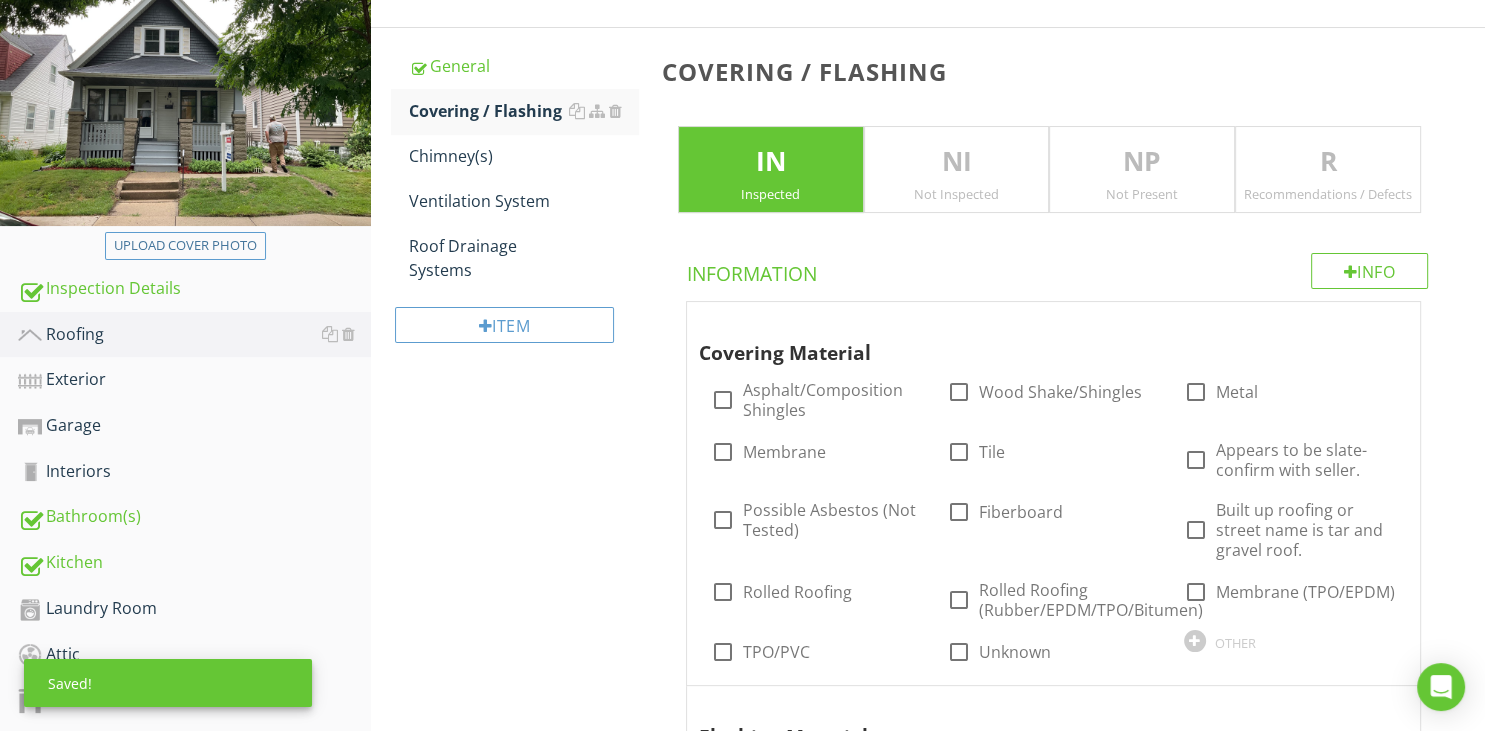 checkbox on "true" 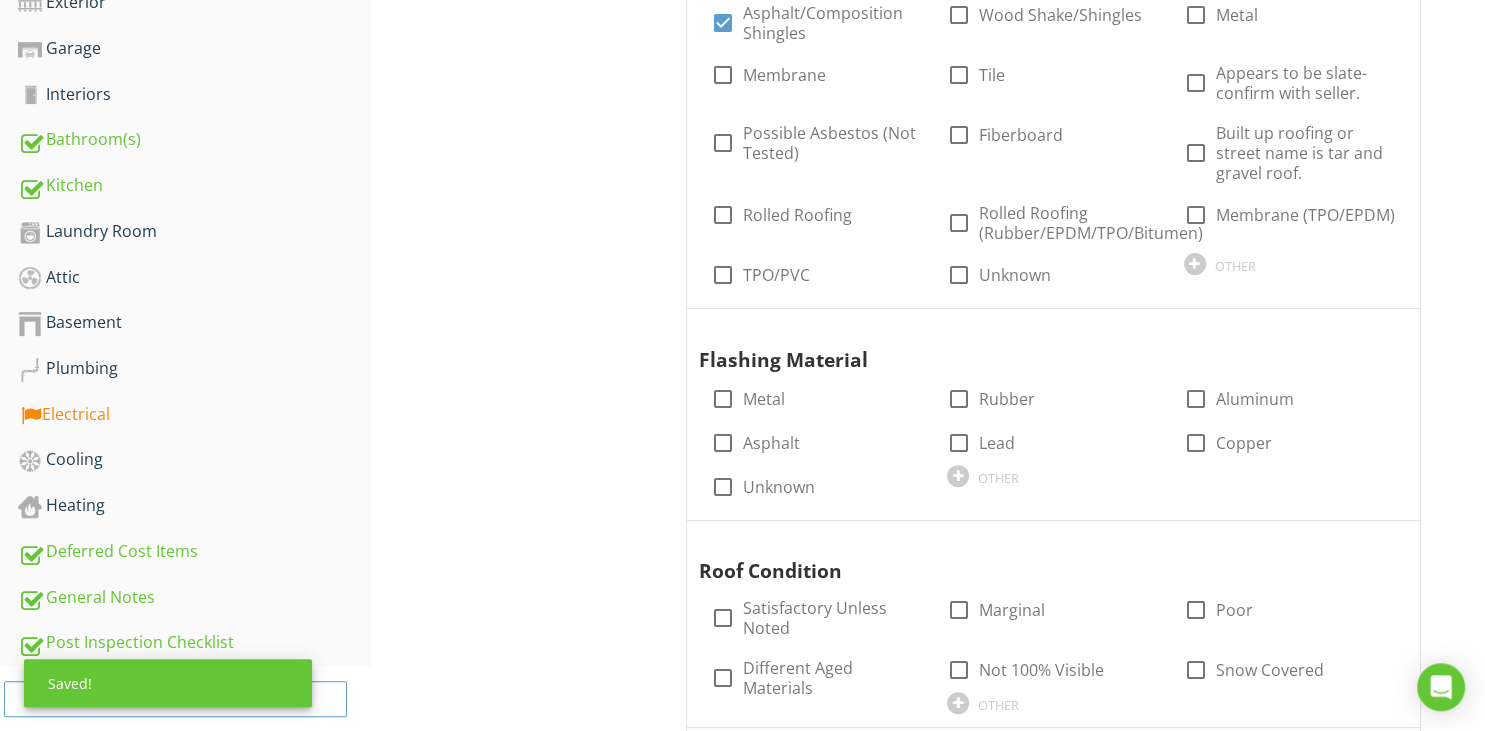 scroll, scrollTop: 676, scrollLeft: 0, axis: vertical 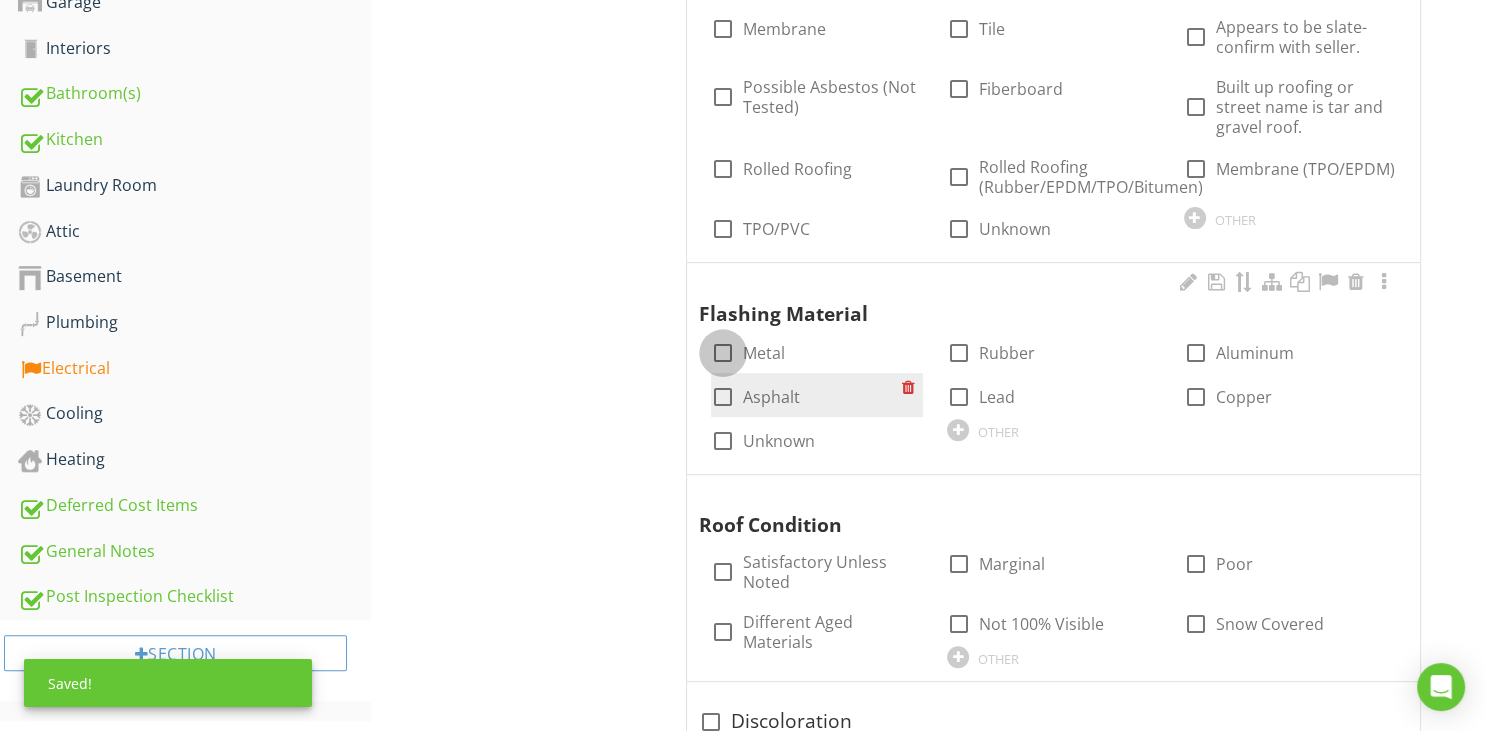 drag, startPoint x: 718, startPoint y: 354, endPoint x: 780, endPoint y: 379, distance: 66.85058 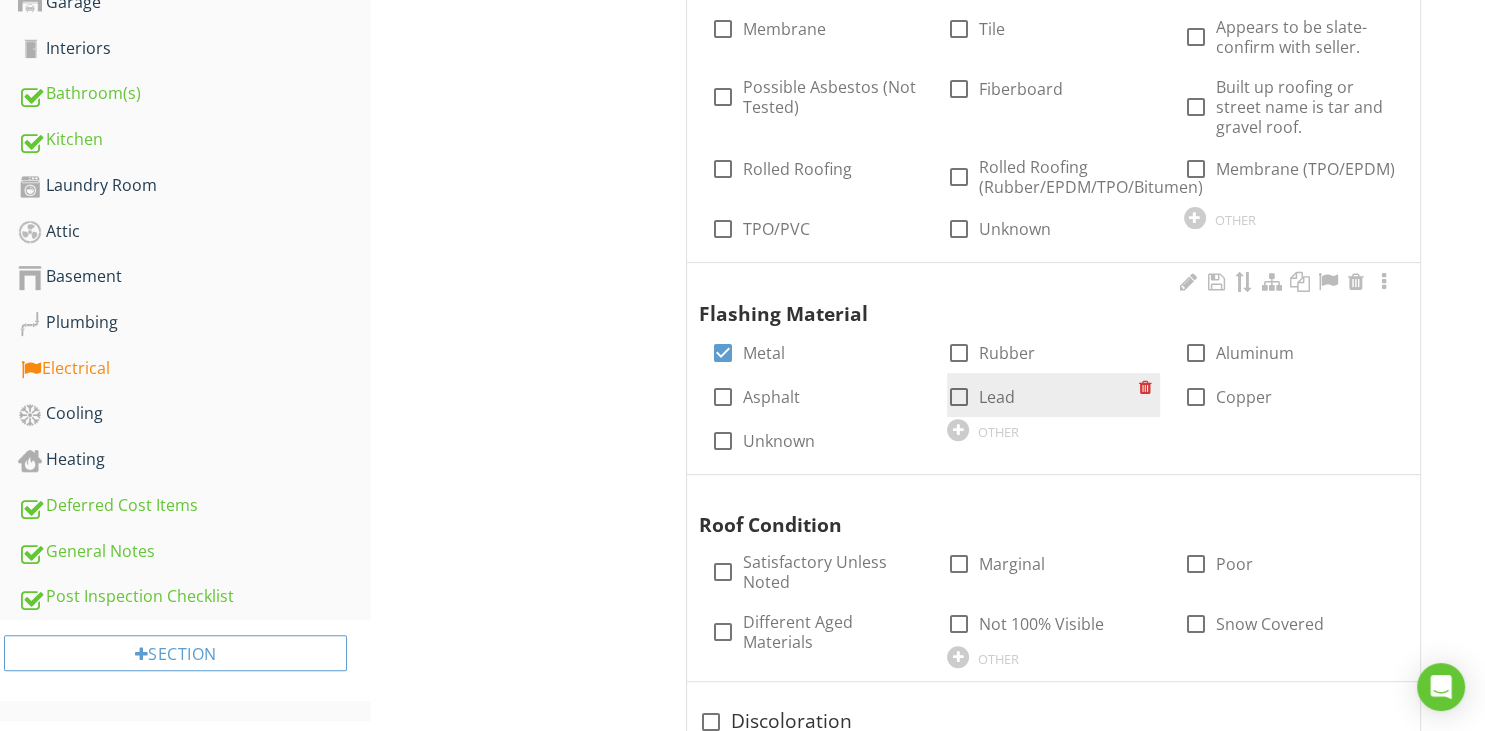 drag, startPoint x: 964, startPoint y: 398, endPoint x: 963, endPoint y: 378, distance: 20.024984 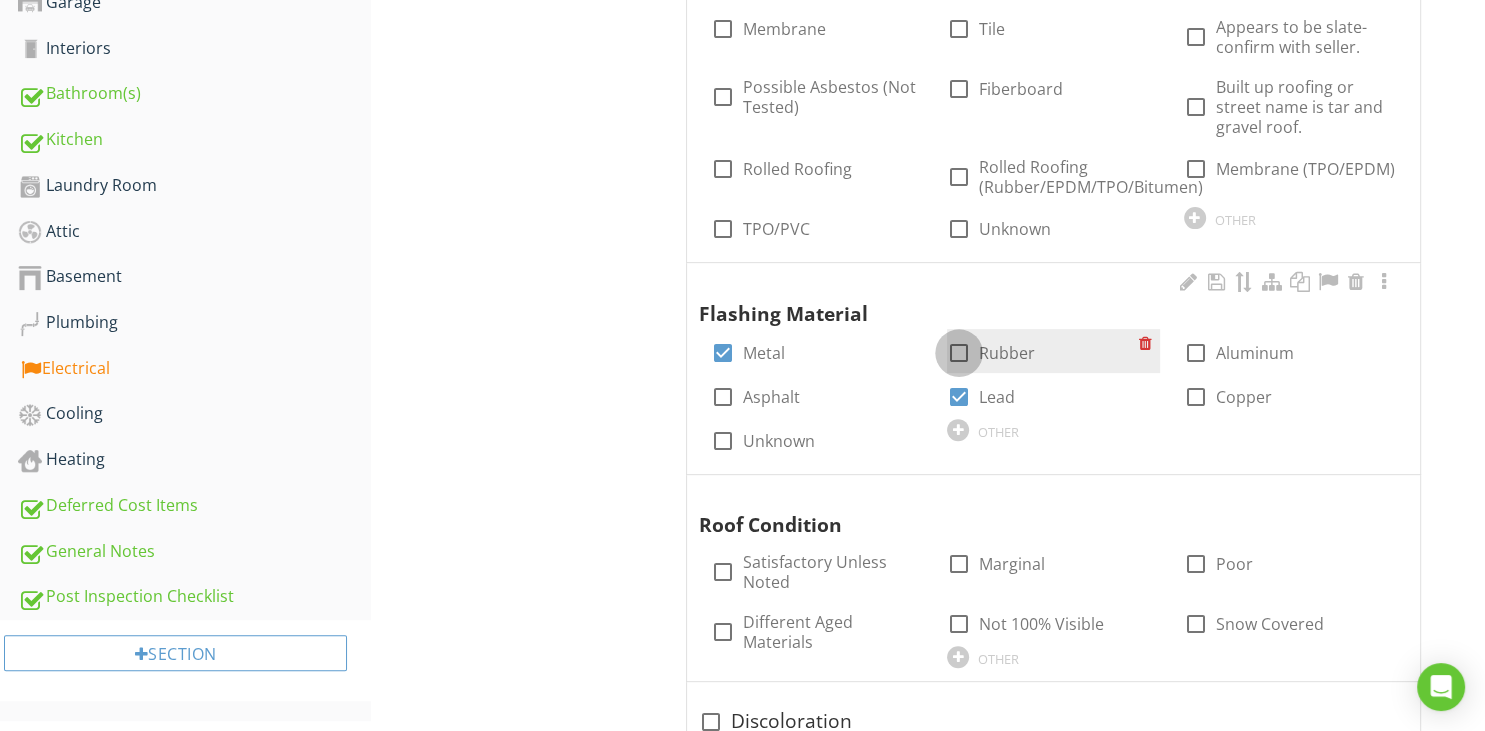 click at bounding box center (959, 353) 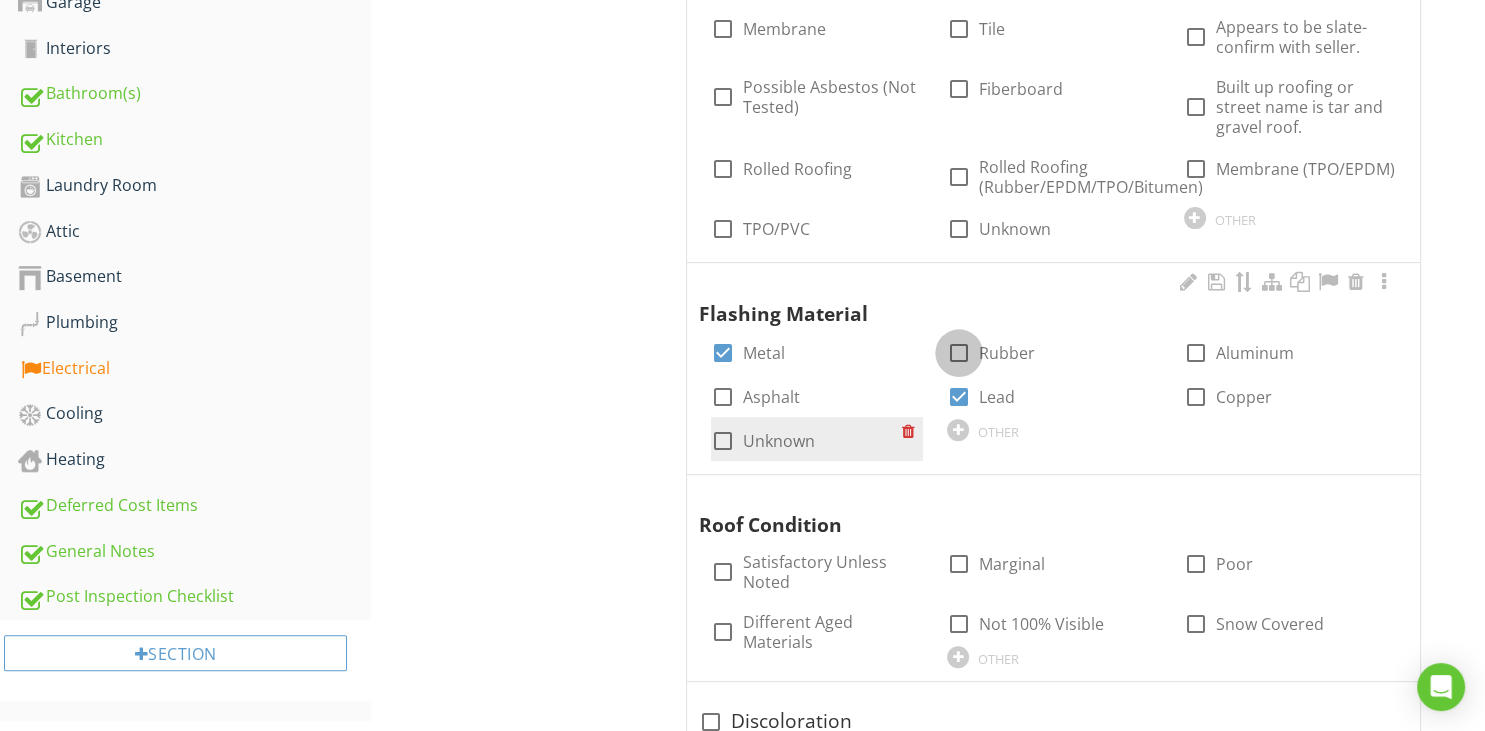 checkbox on "true" 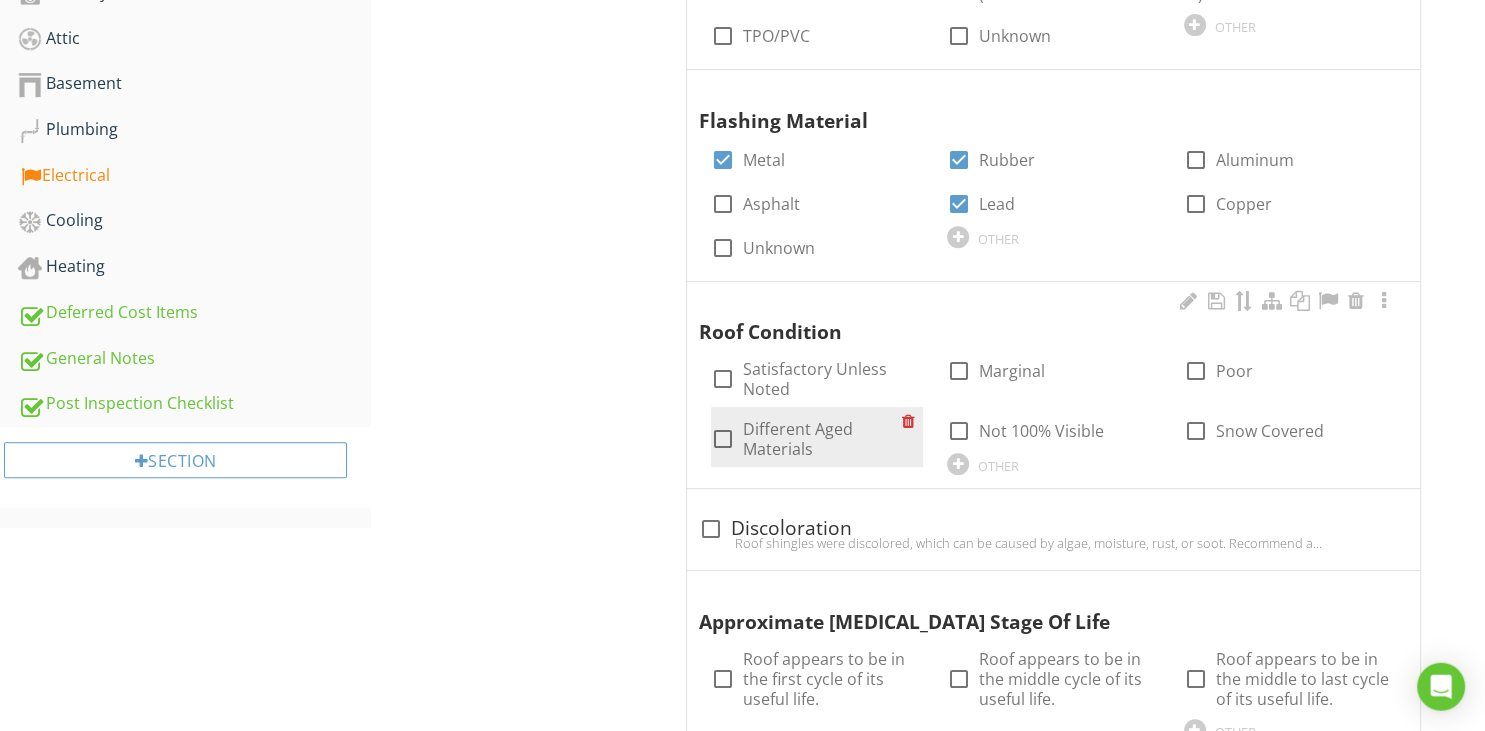 scroll, scrollTop: 887, scrollLeft: 0, axis: vertical 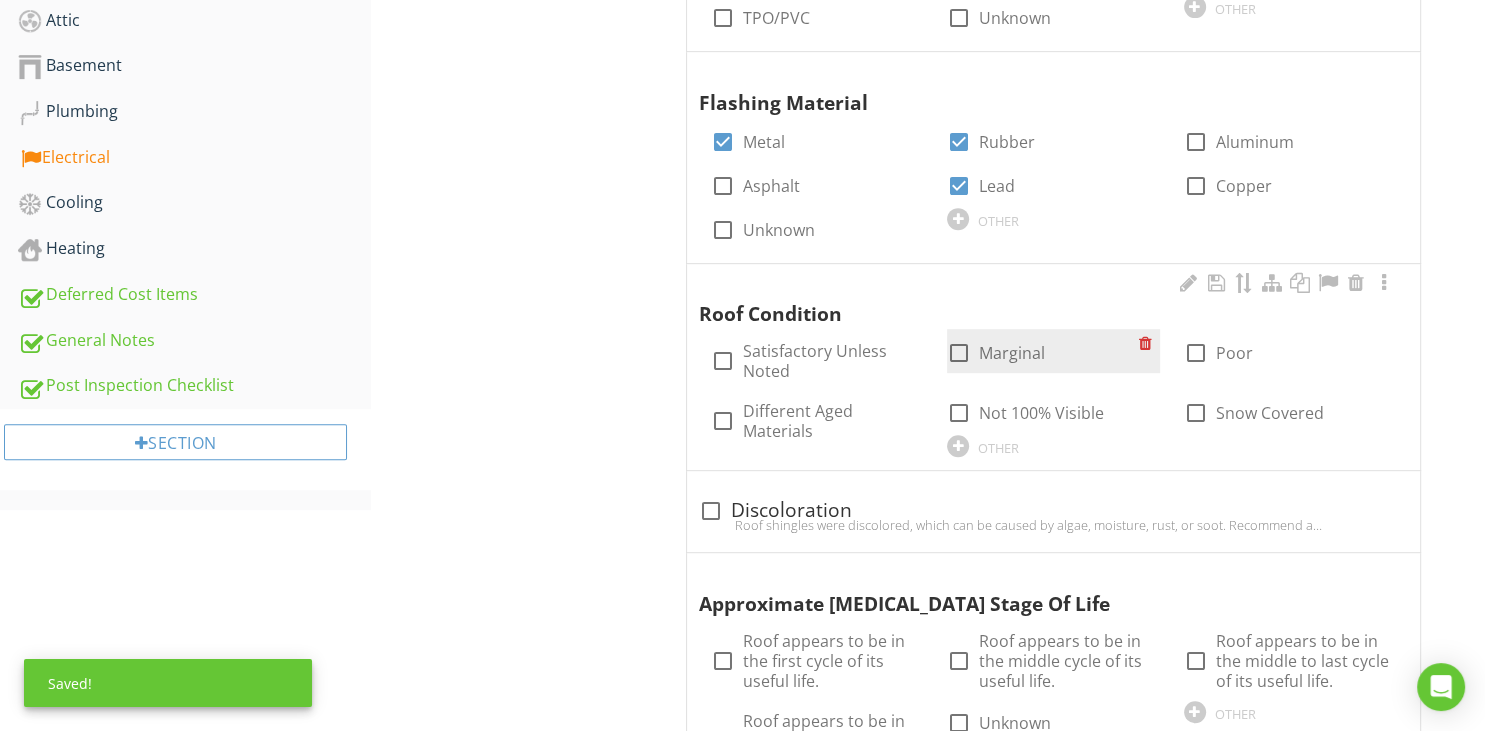 click at bounding box center [959, 353] 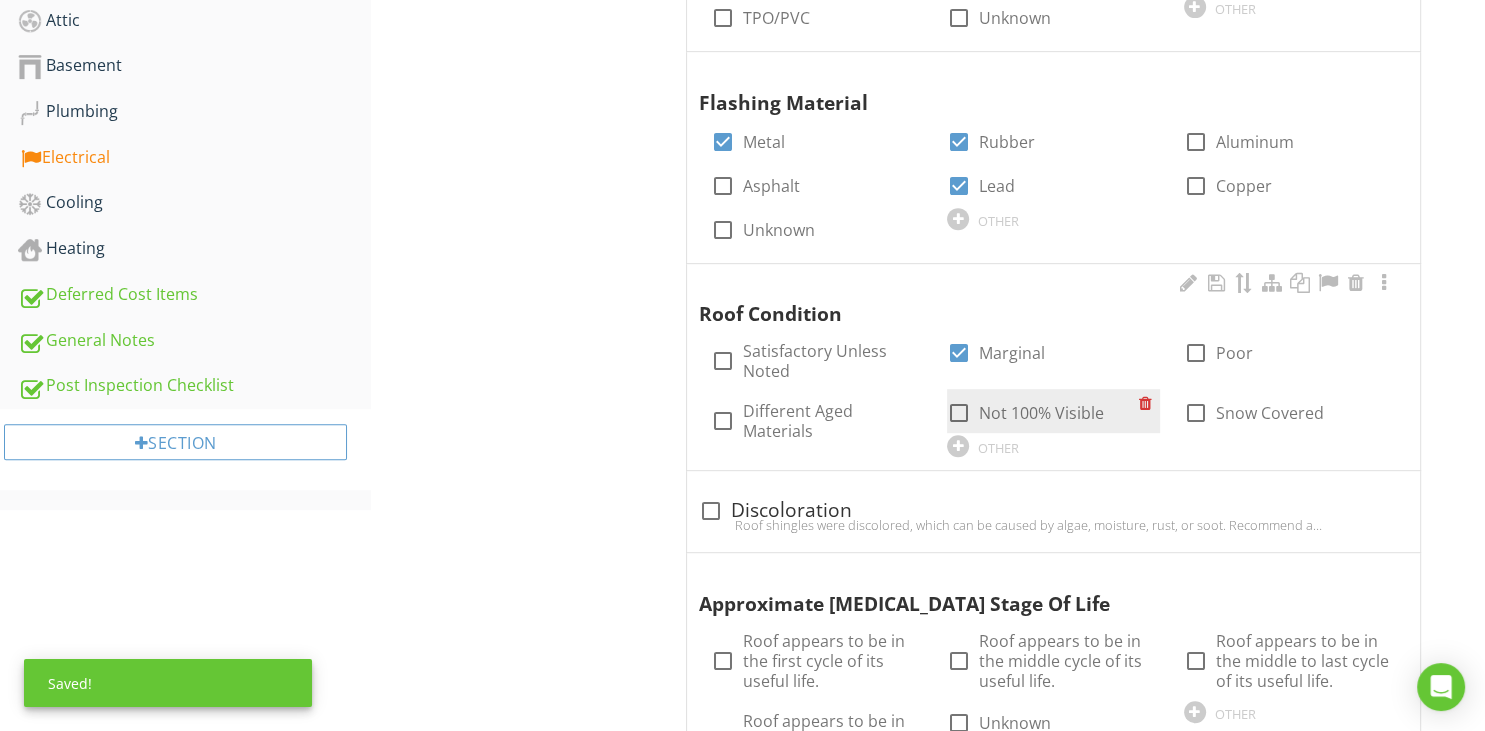 click at bounding box center (959, 413) 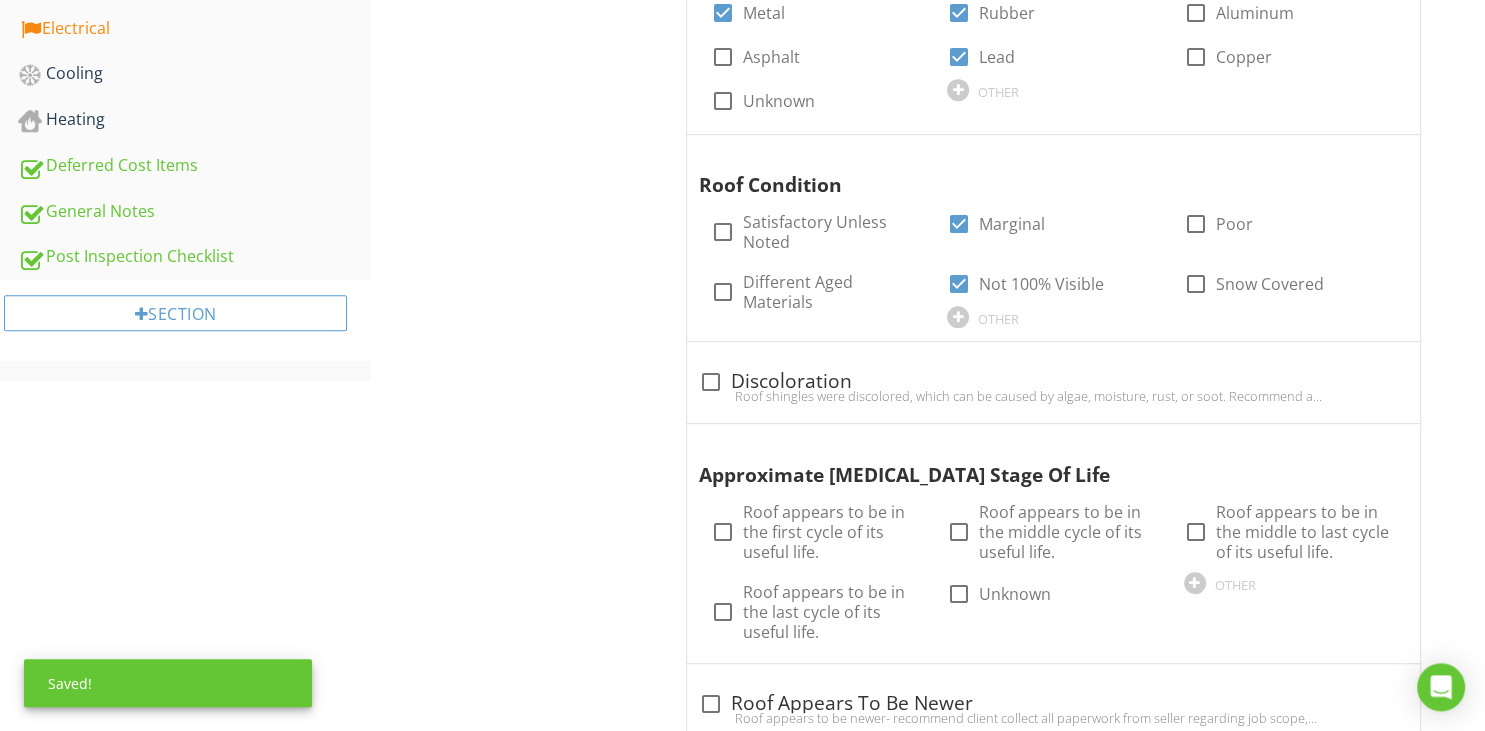 scroll, scrollTop: 1078, scrollLeft: 0, axis: vertical 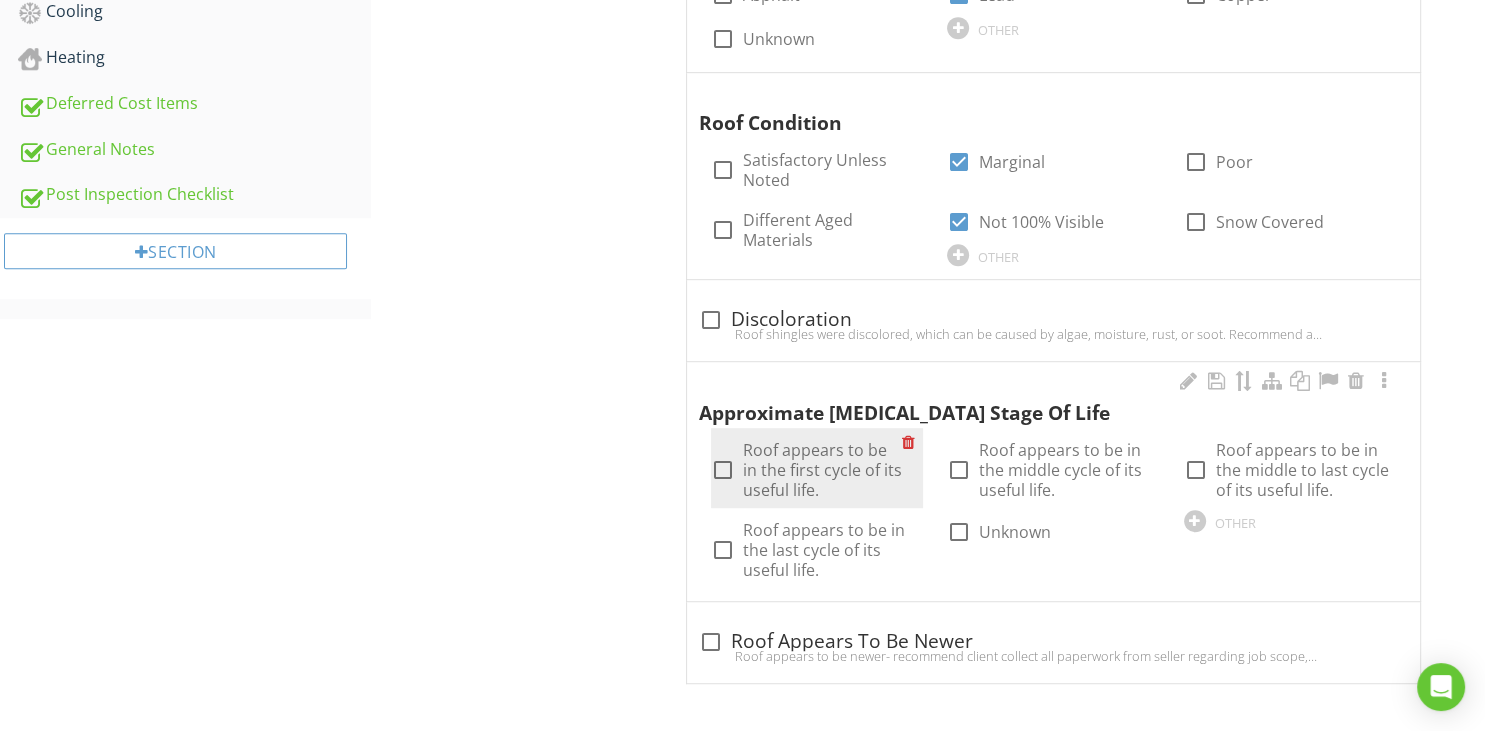 click at bounding box center [723, 470] 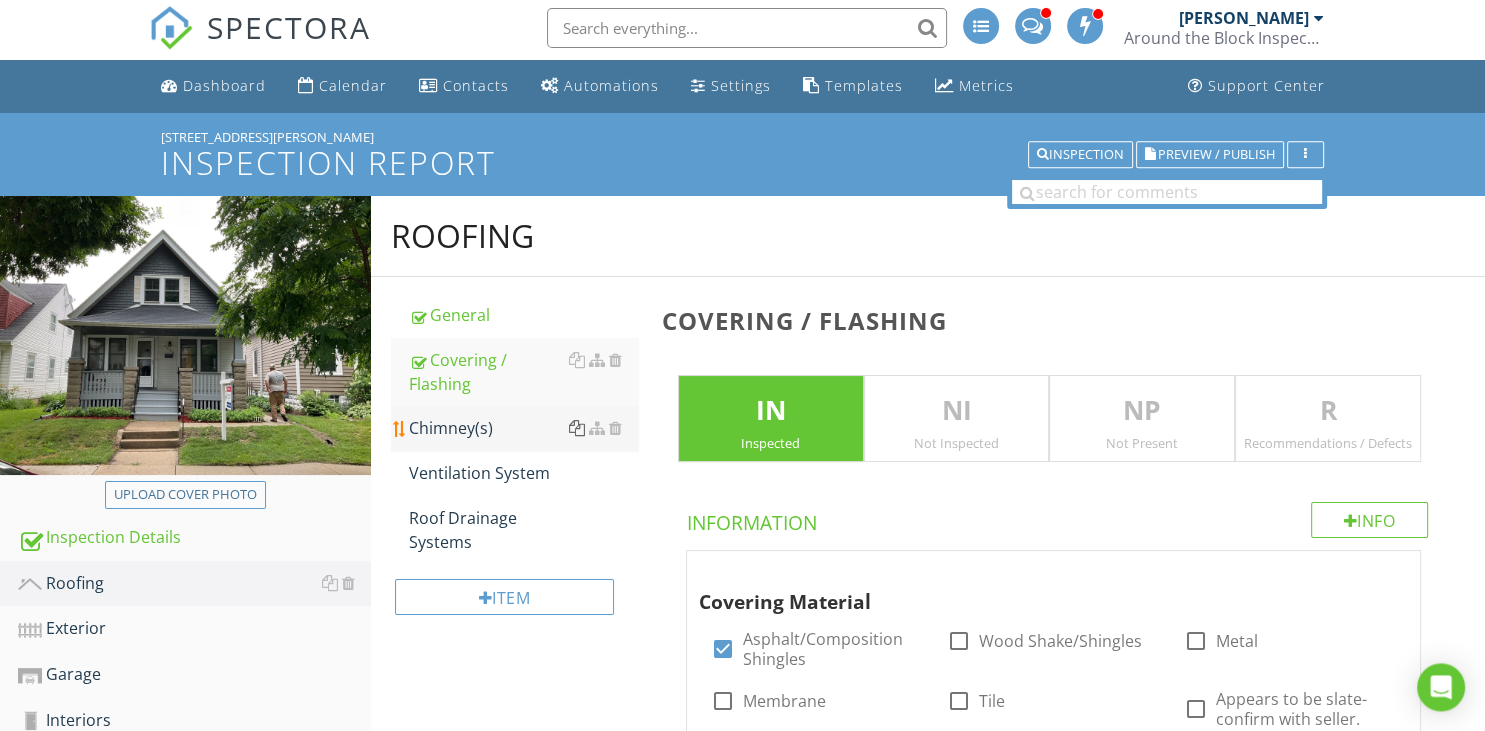 scroll, scrollTop: 0, scrollLeft: 0, axis: both 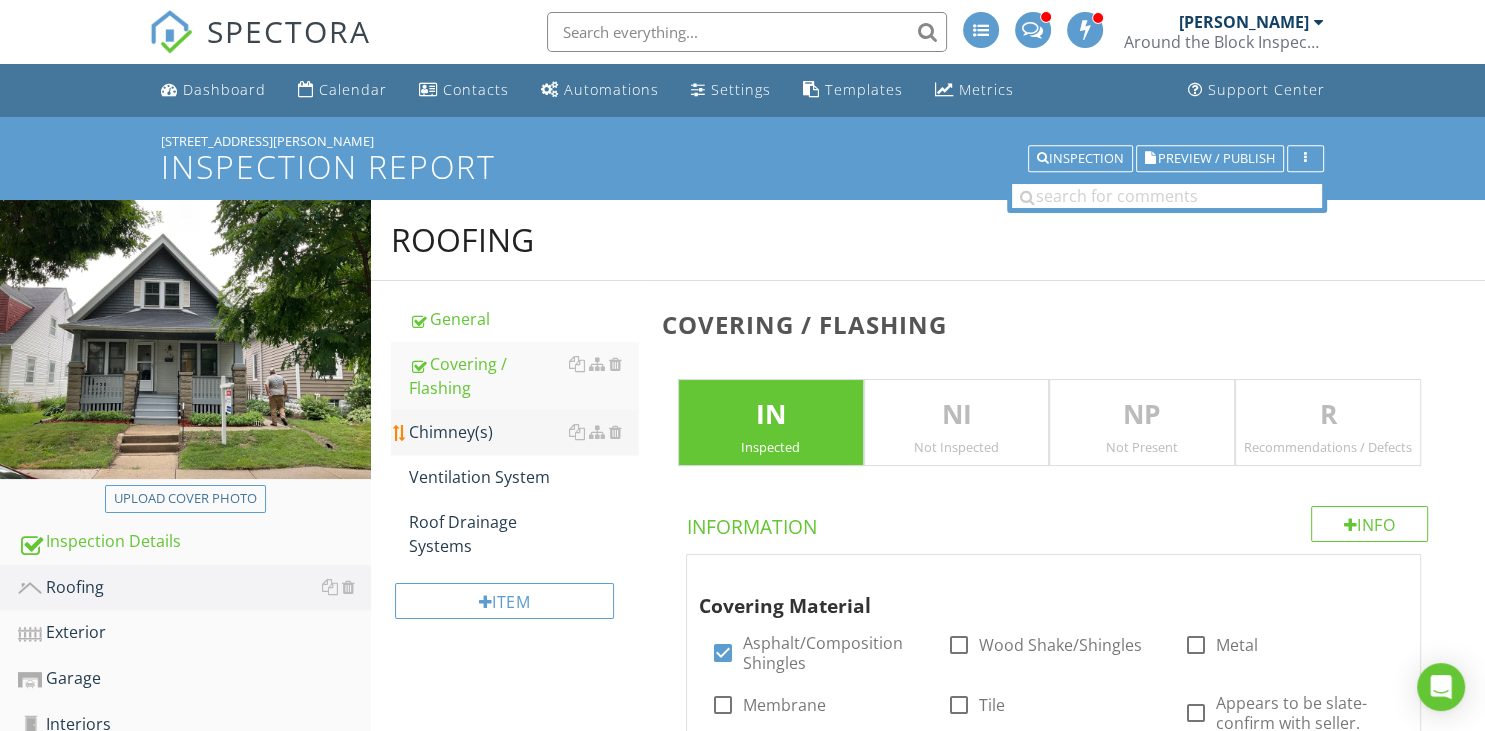 click on "Chimney(s)" at bounding box center [523, 432] 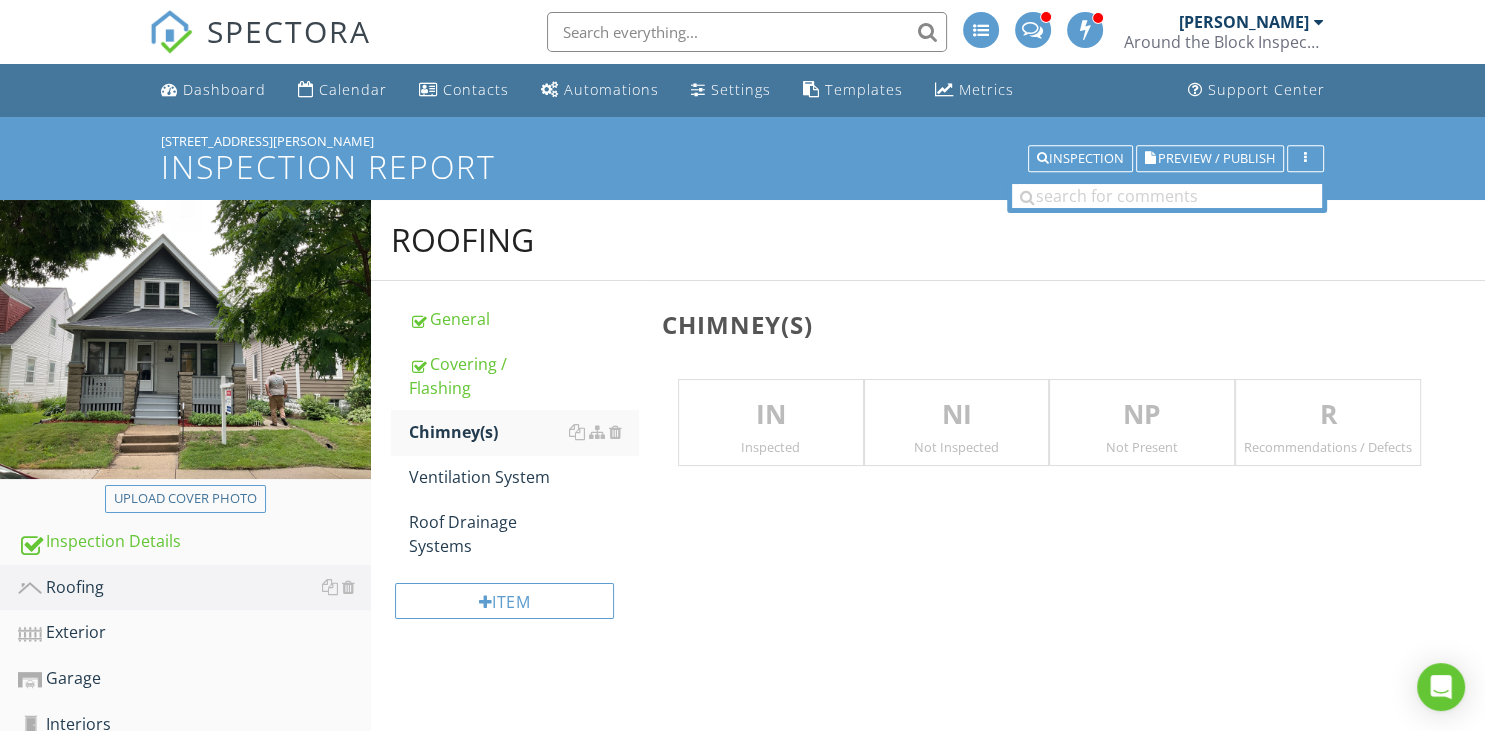 click on "R" at bounding box center [1328, 415] 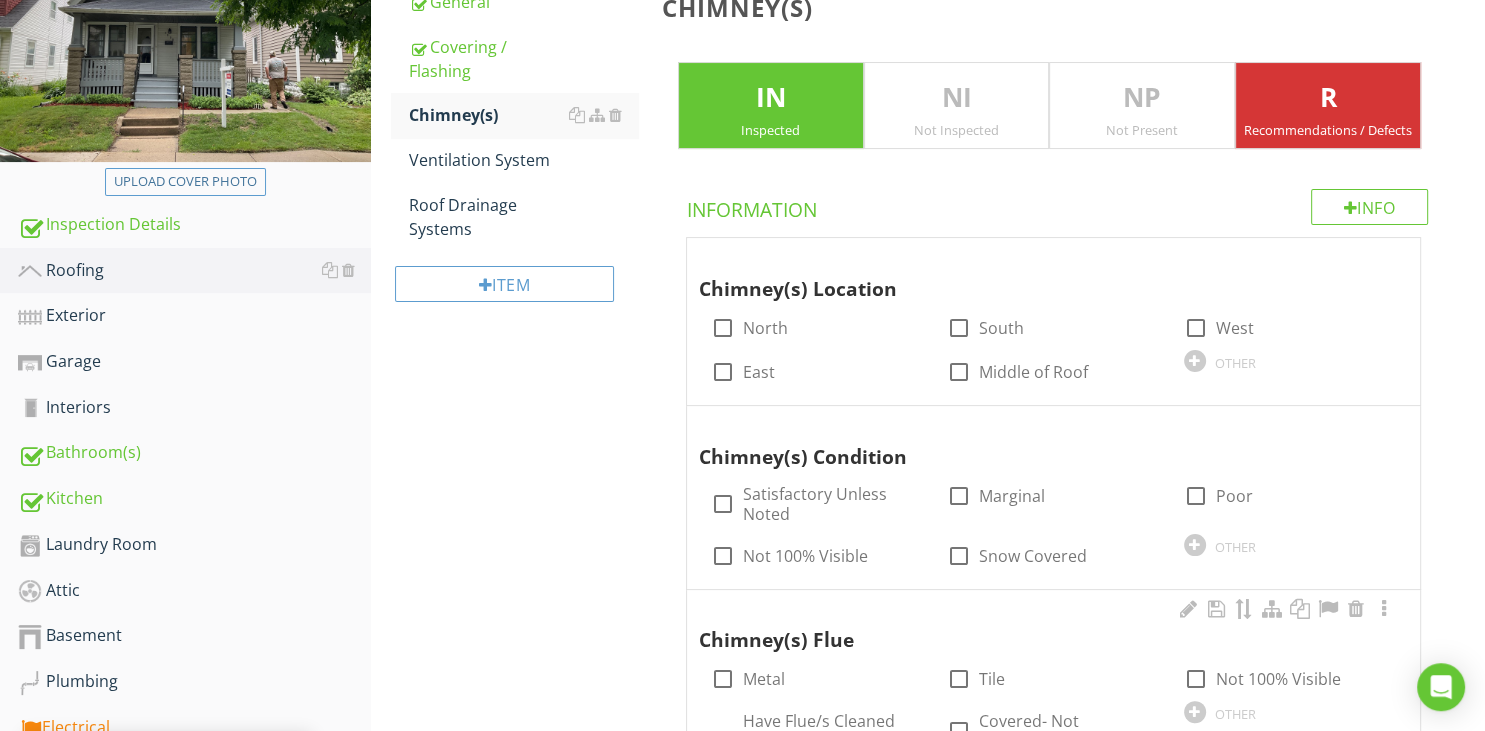 scroll, scrollTop: 422, scrollLeft: 0, axis: vertical 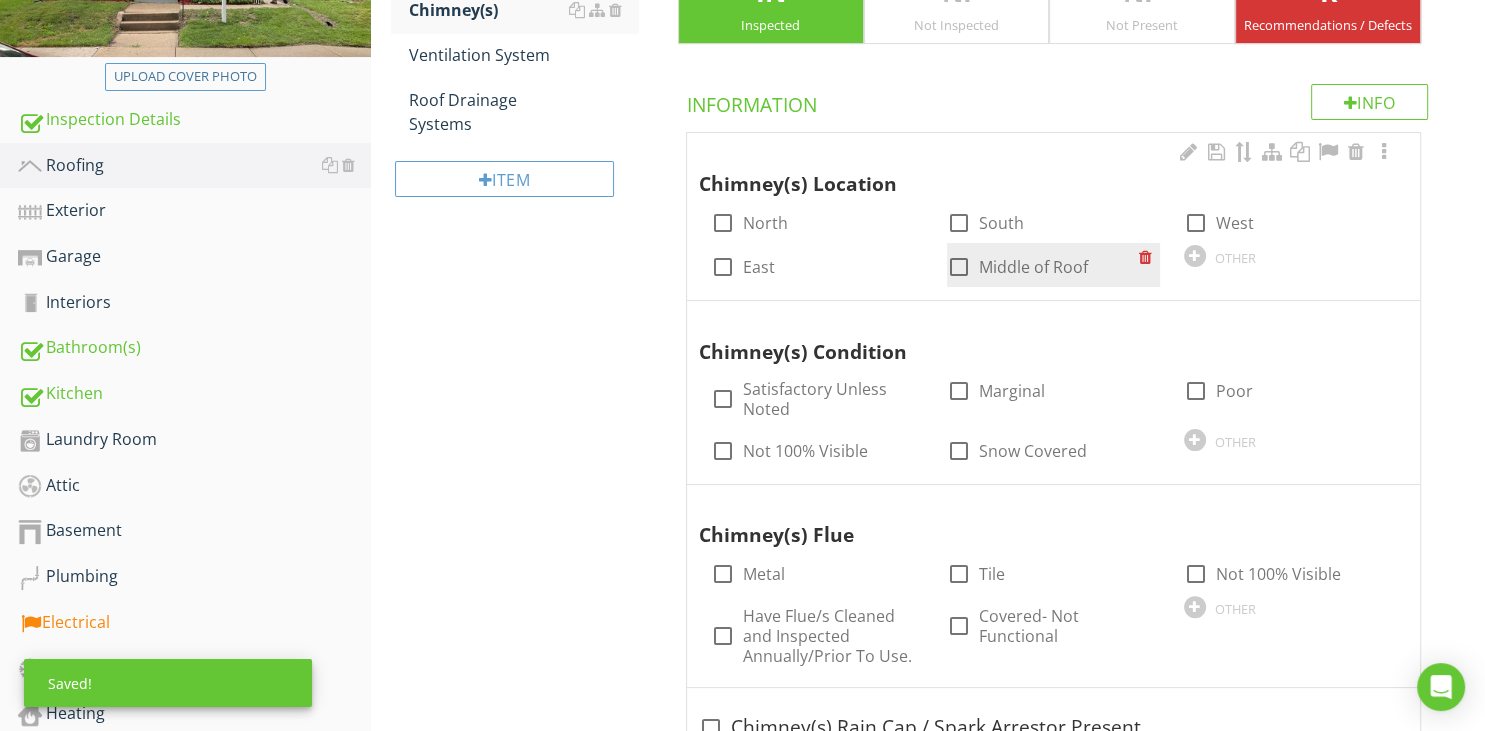 click at bounding box center [959, 267] 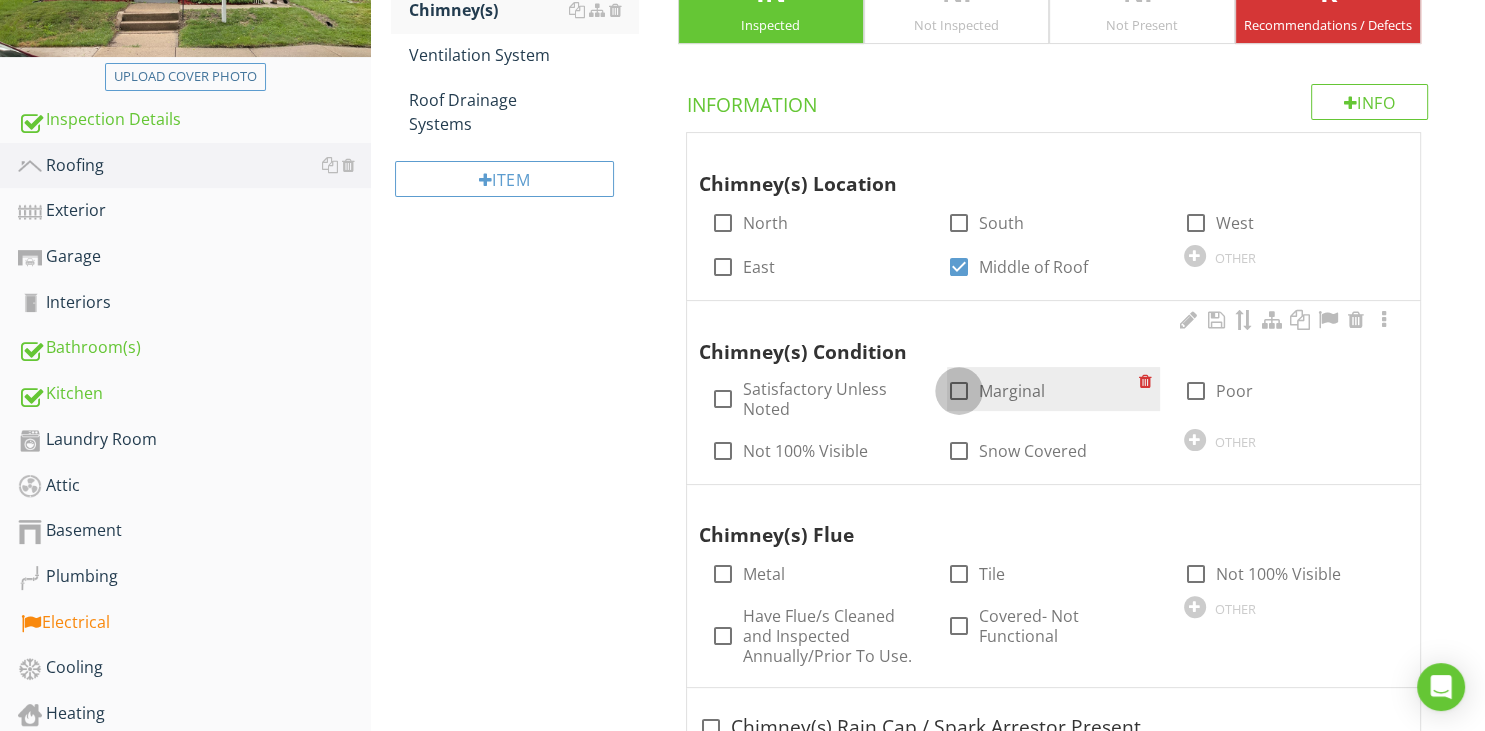 click at bounding box center (959, 391) 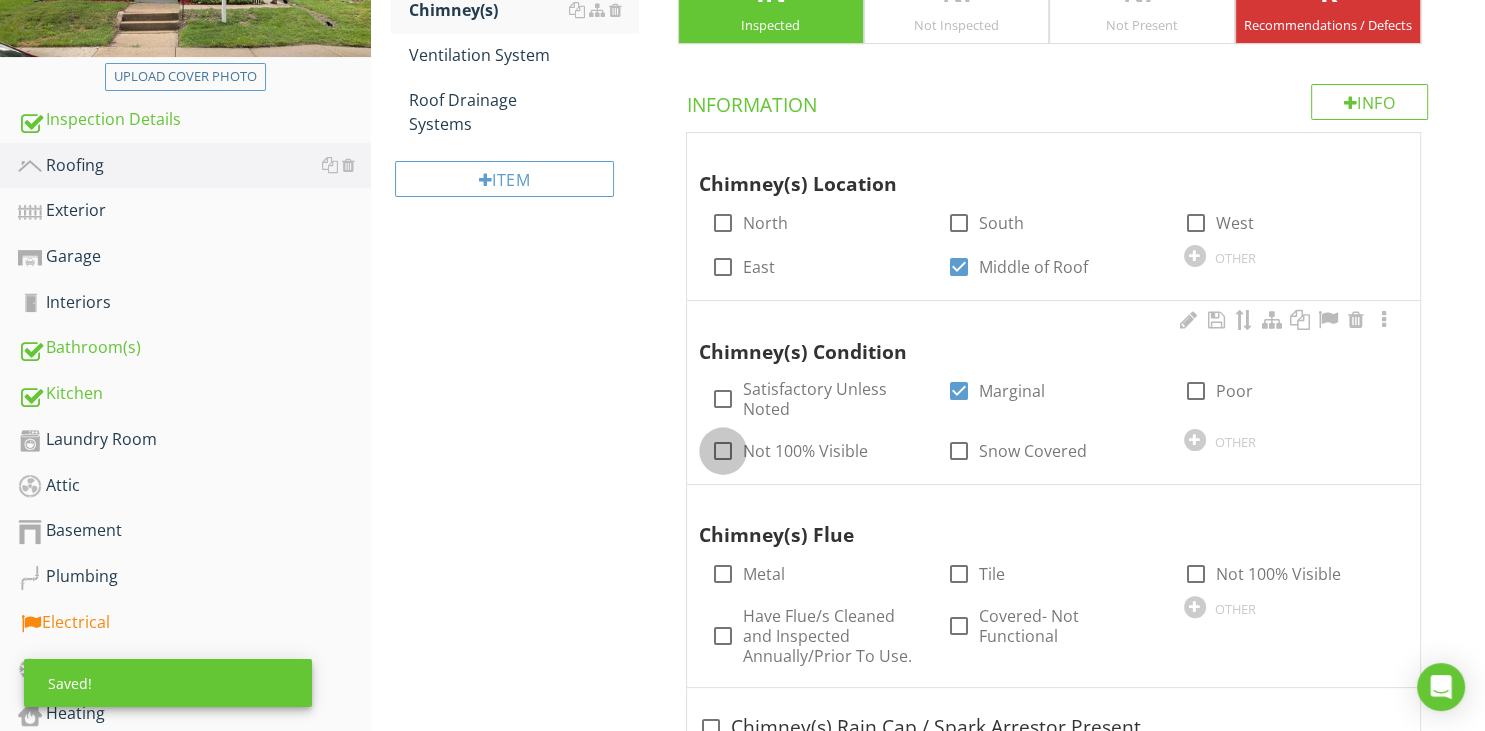 drag, startPoint x: 716, startPoint y: 452, endPoint x: 695, endPoint y: 471, distance: 28.319605 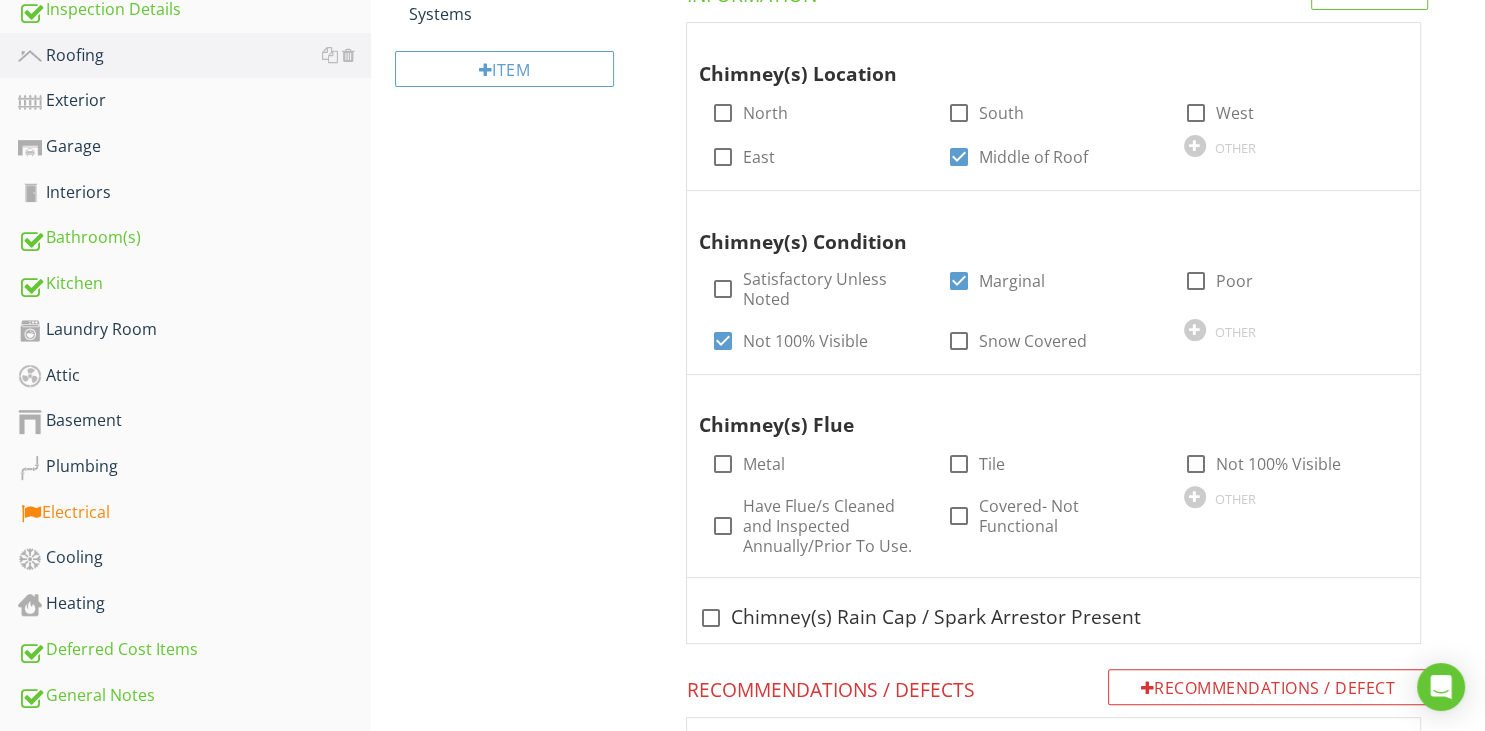 scroll, scrollTop: 633, scrollLeft: 0, axis: vertical 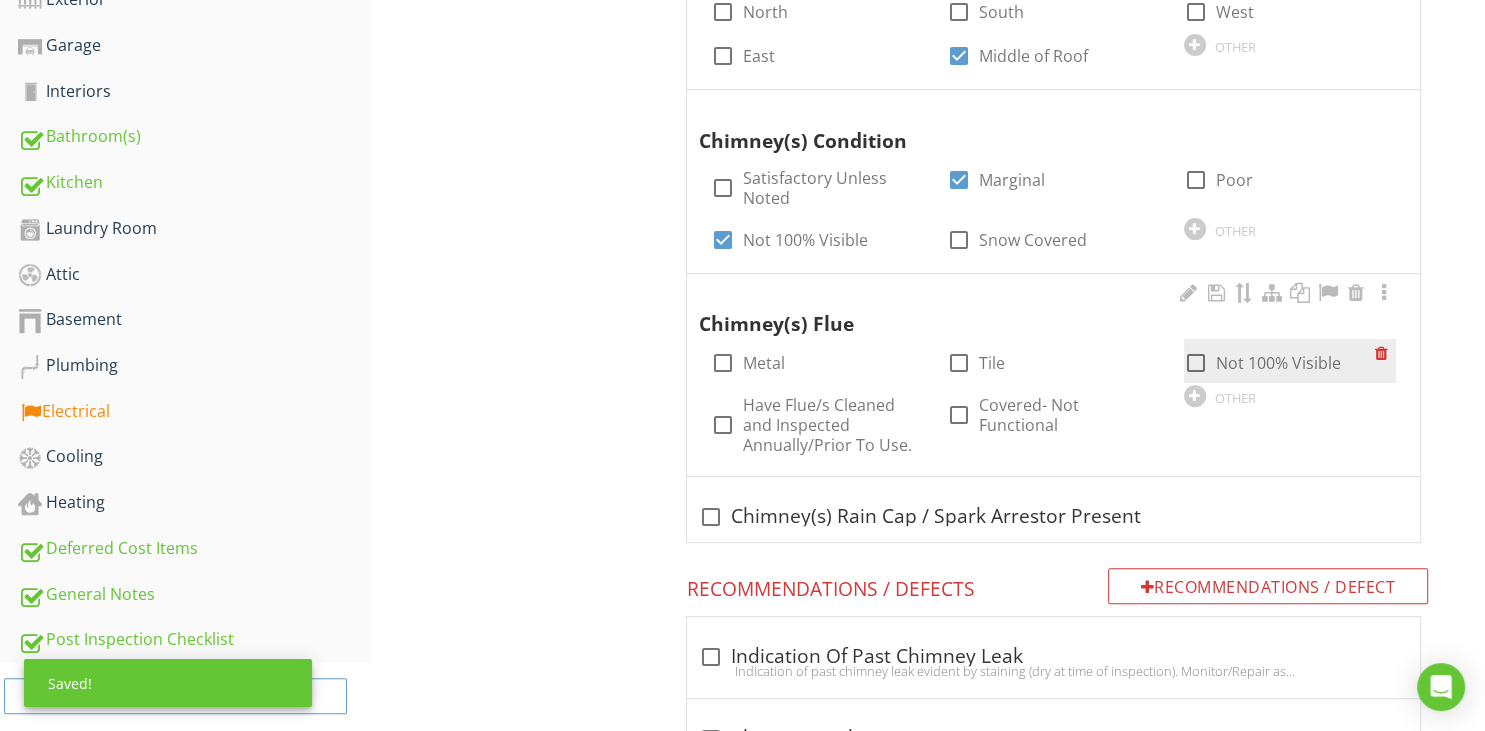 click at bounding box center [1196, 363] 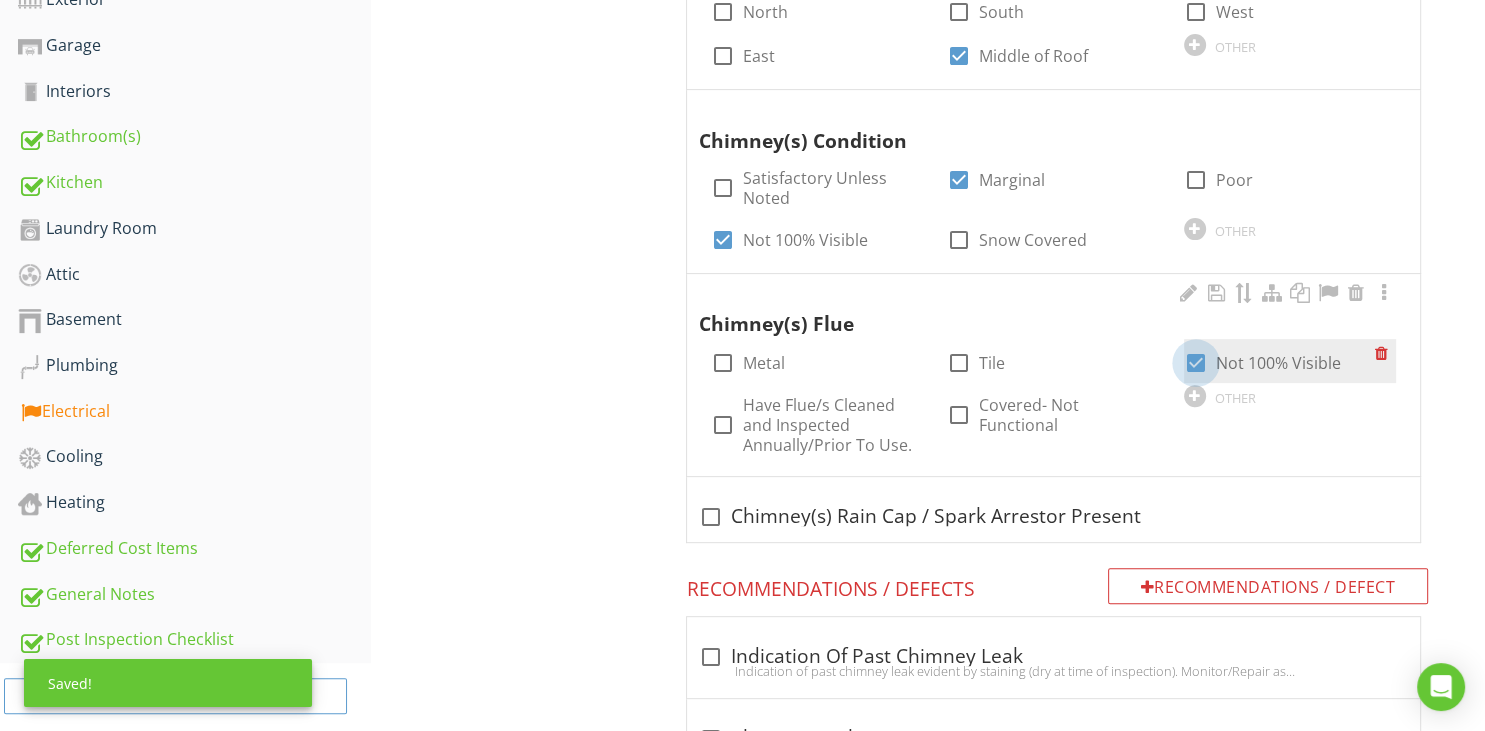 checkbox on "true" 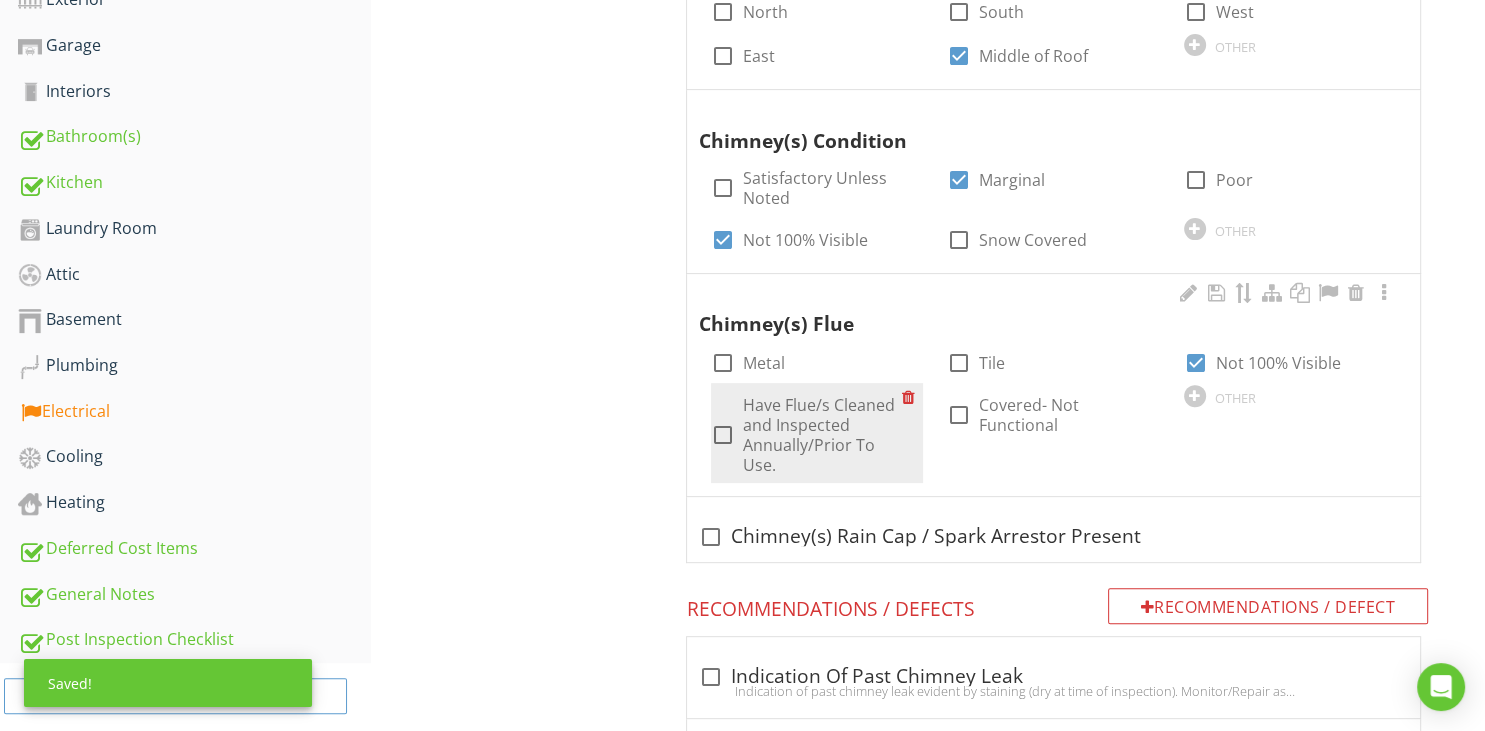 click at bounding box center (723, 435) 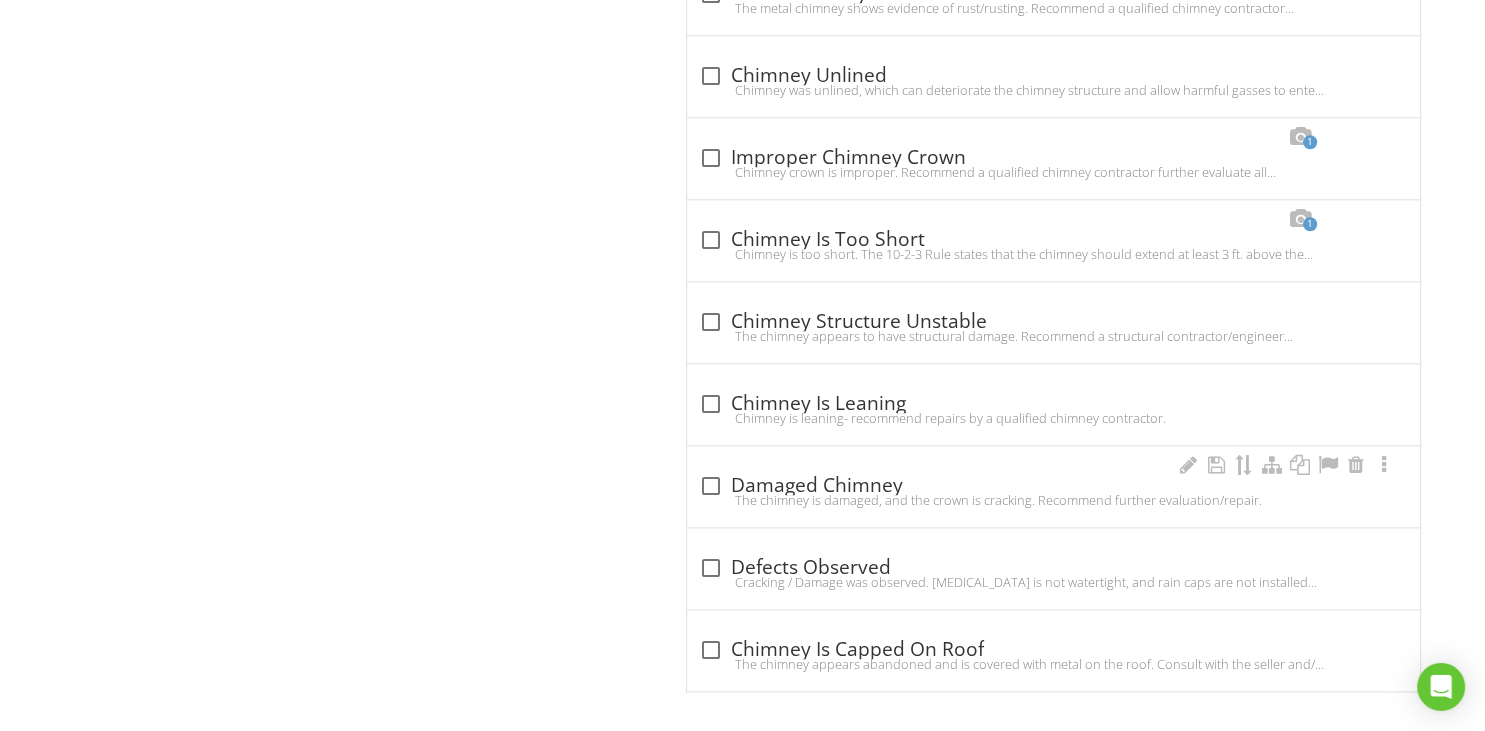 scroll, scrollTop: 2121, scrollLeft: 0, axis: vertical 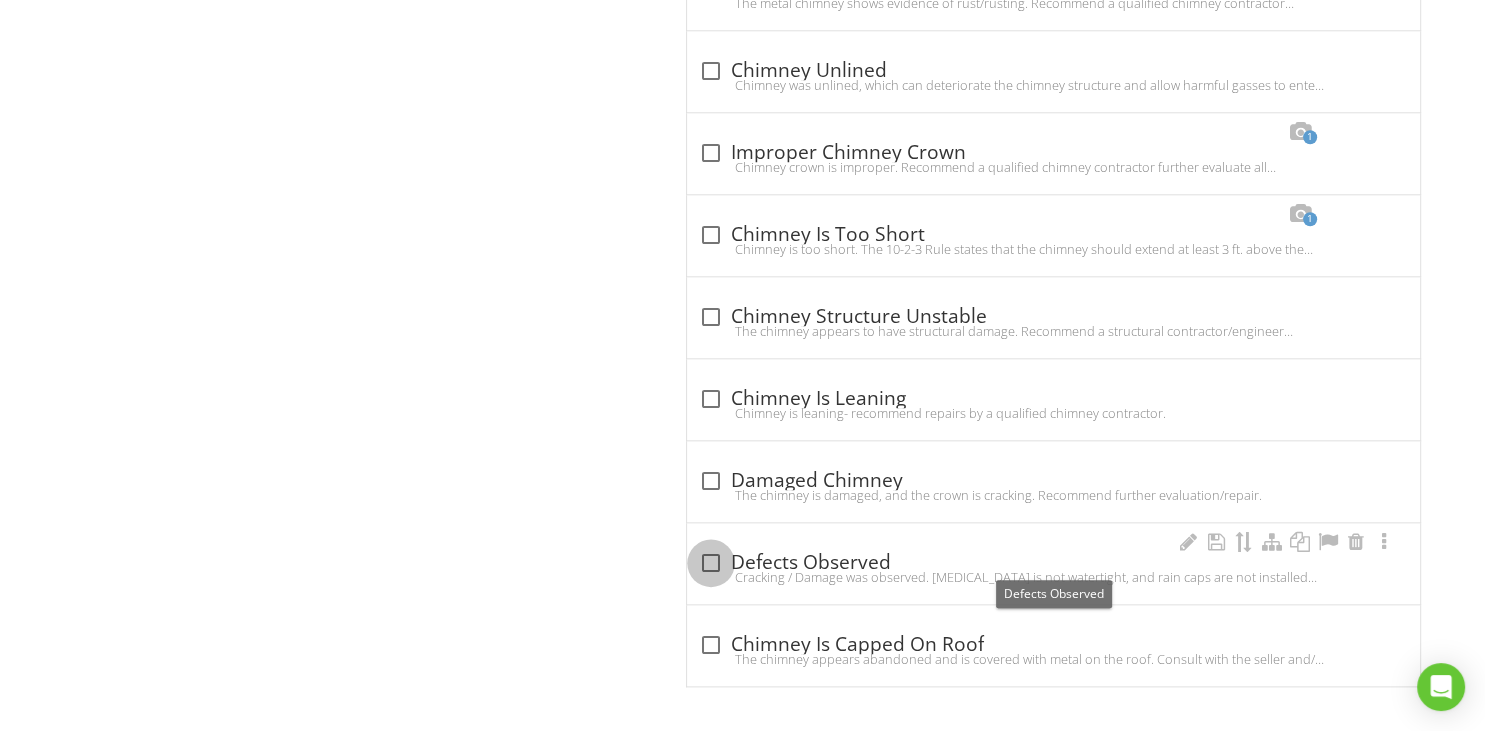 click at bounding box center (711, 563) 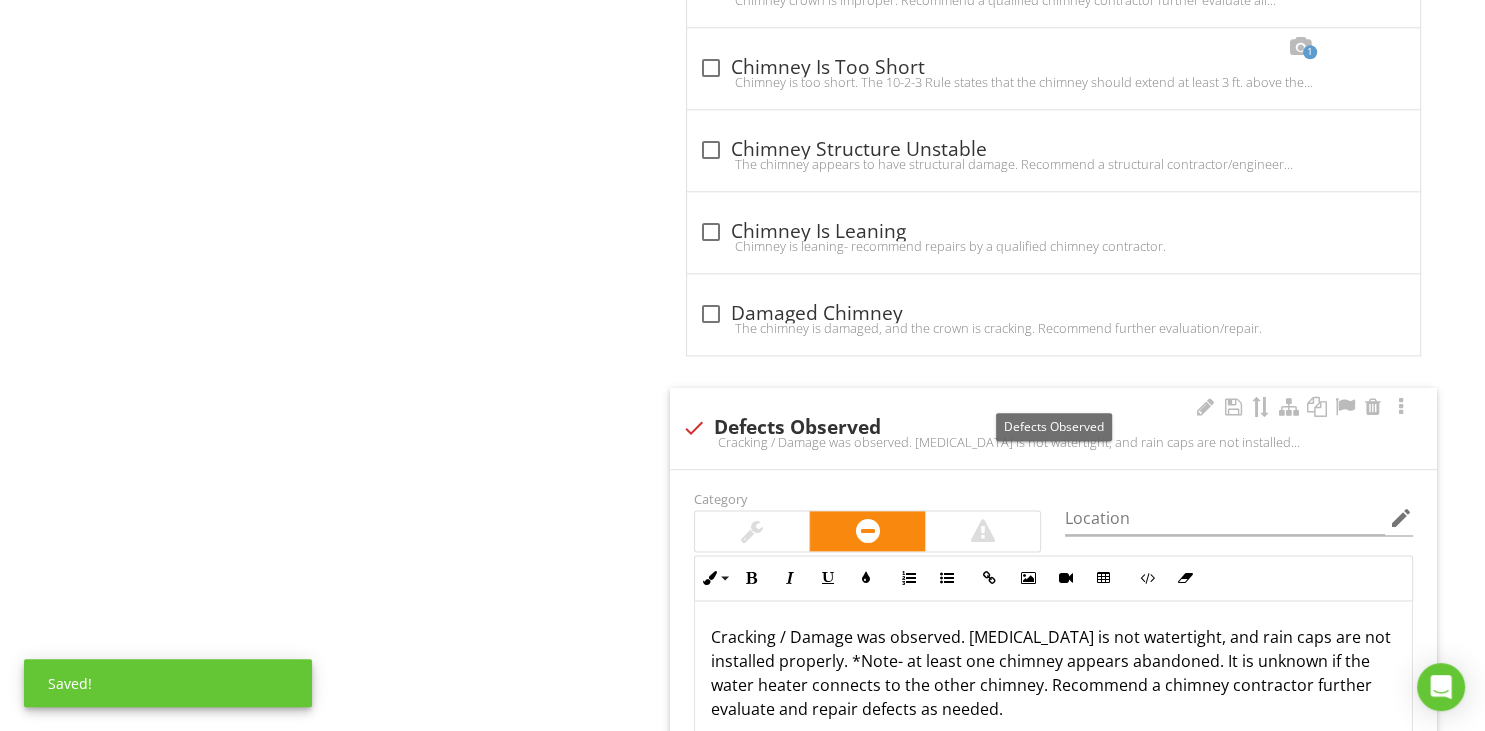 scroll, scrollTop: 2437, scrollLeft: 0, axis: vertical 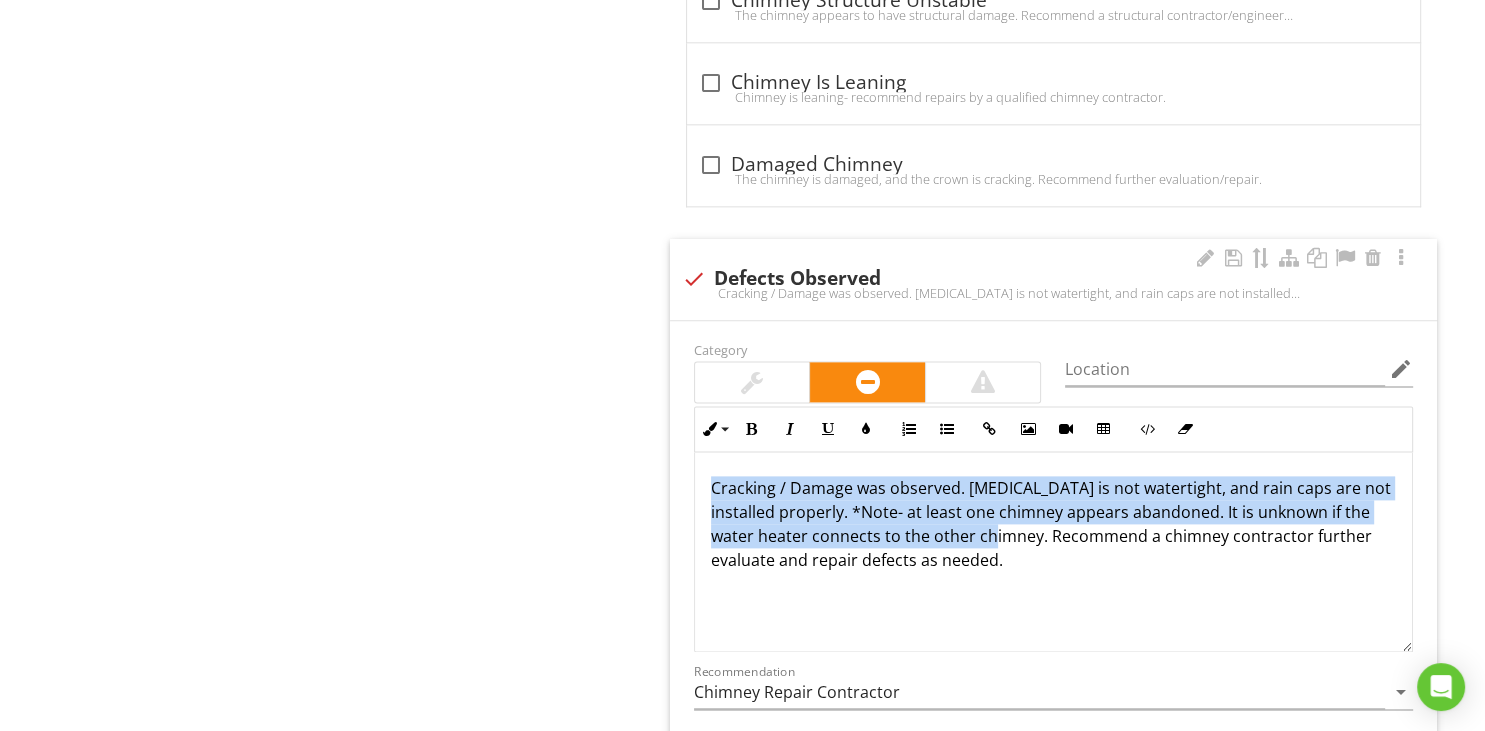 drag, startPoint x: 943, startPoint y: 533, endPoint x: 694, endPoint y: 463, distance: 258.65228 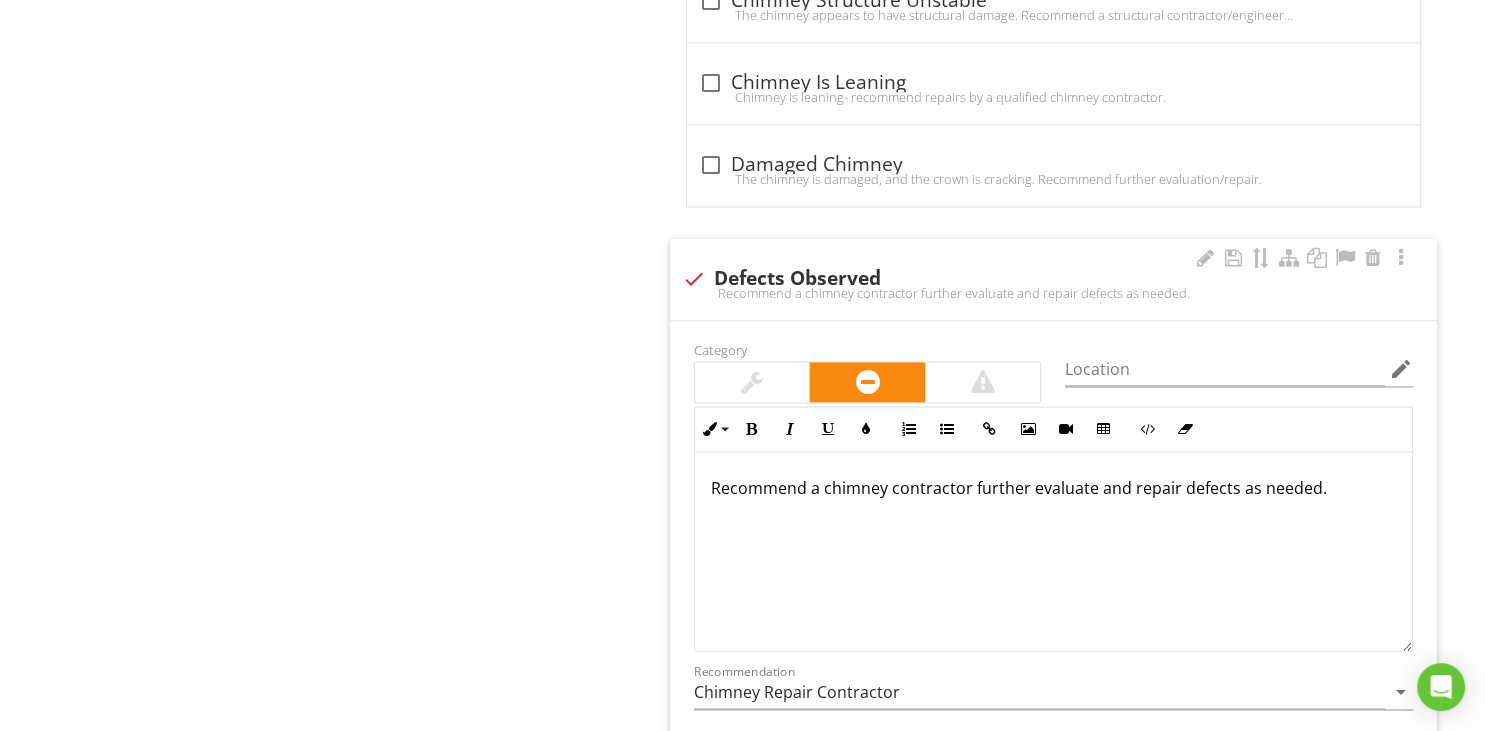 type 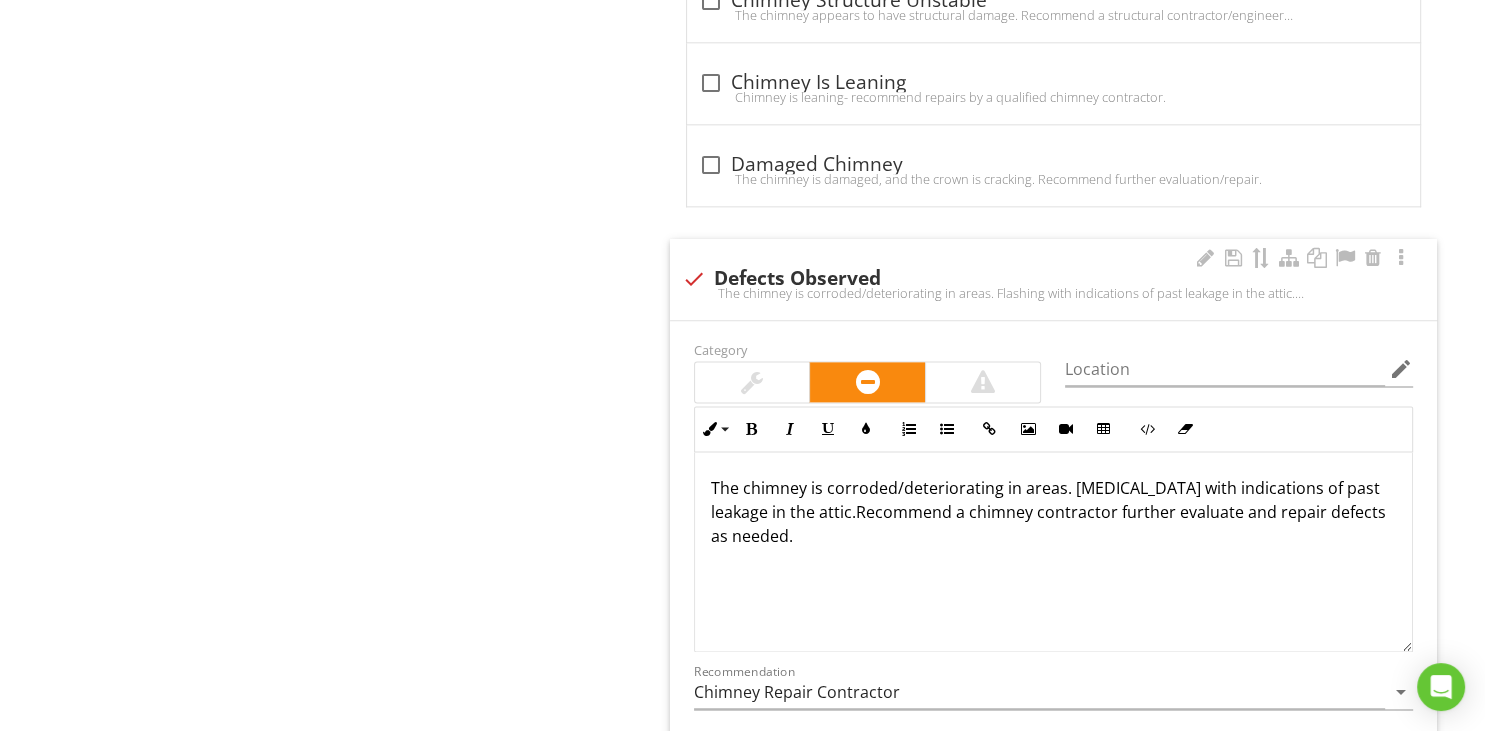click on "Recommend a chimney contractor further evaluate and repair defects as needed." at bounding box center [1048, 524] 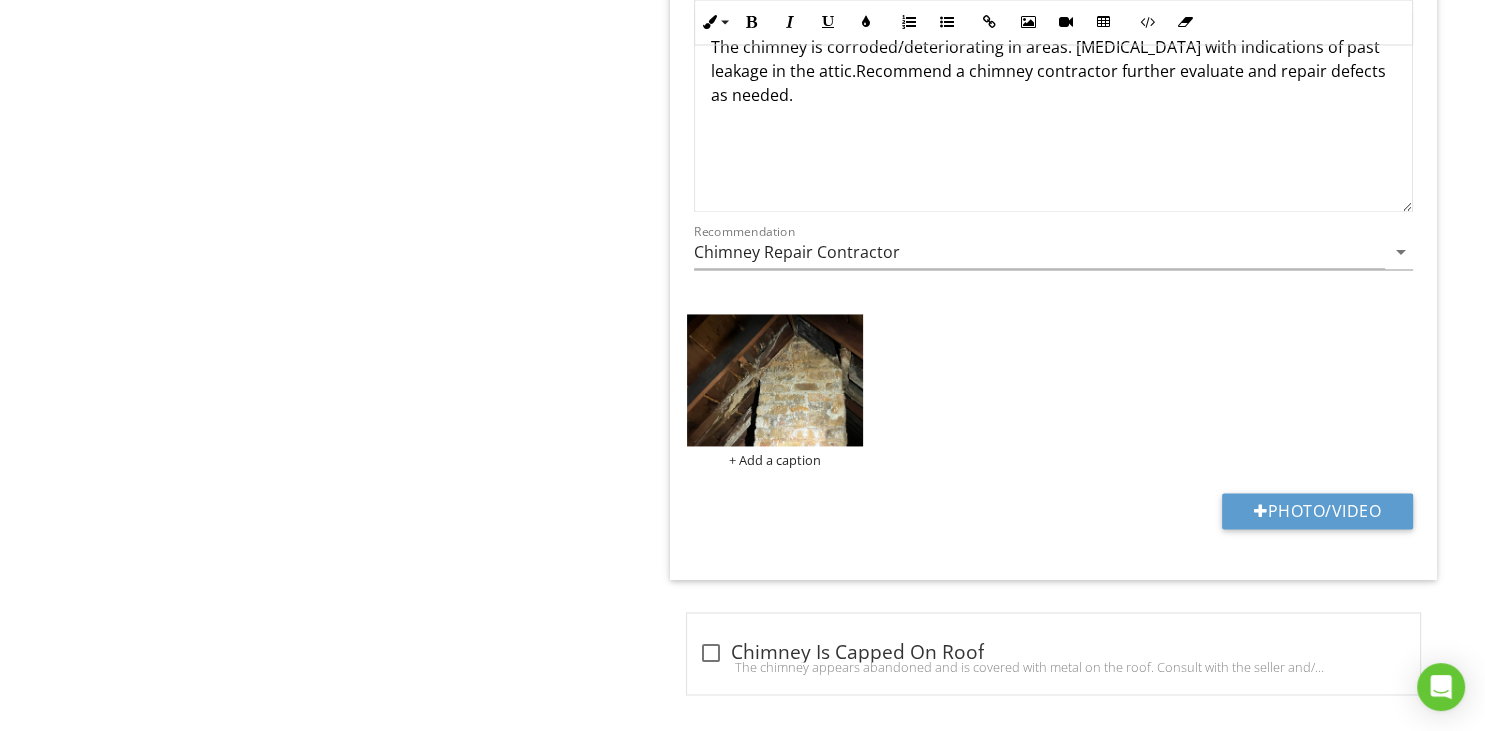 scroll, scrollTop: 2884, scrollLeft: 0, axis: vertical 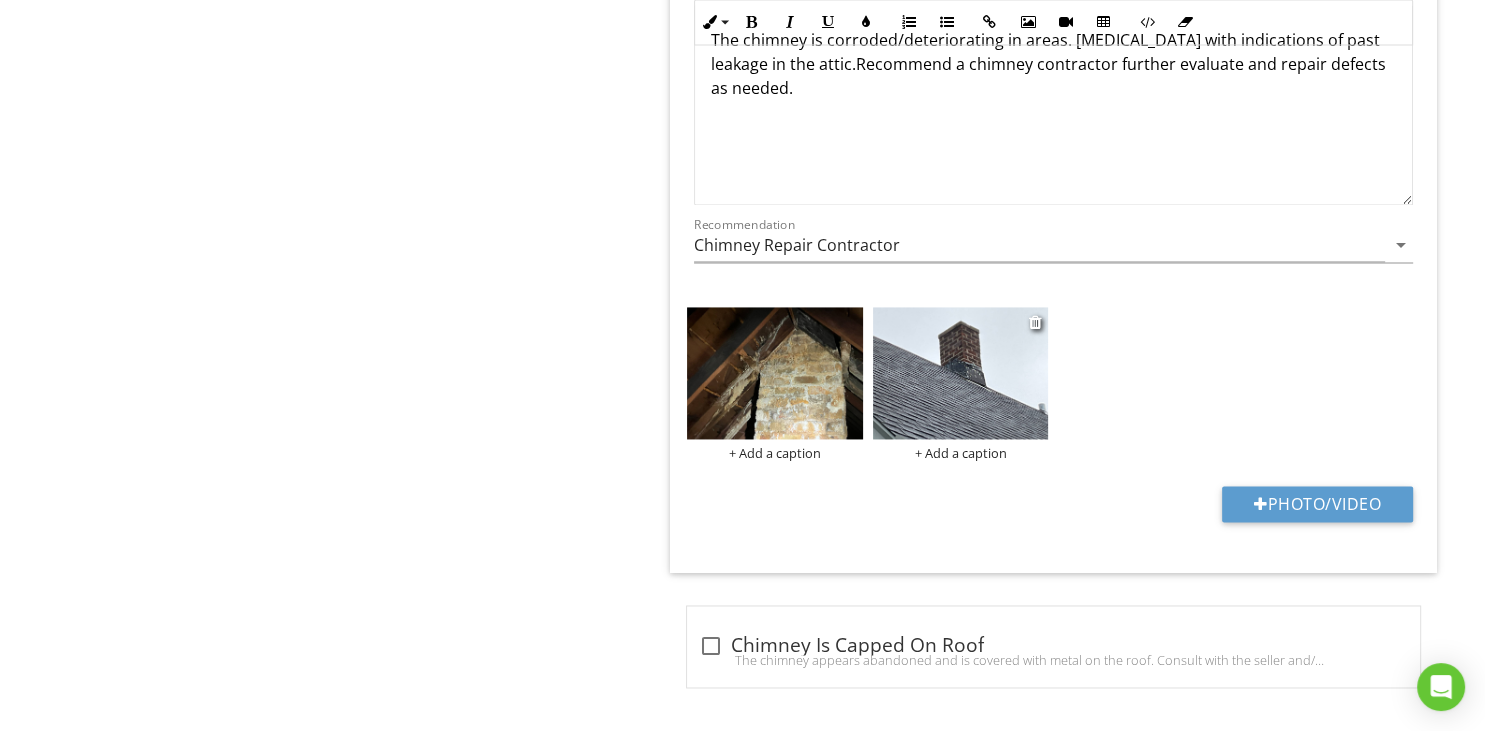 click at bounding box center (961, 373) 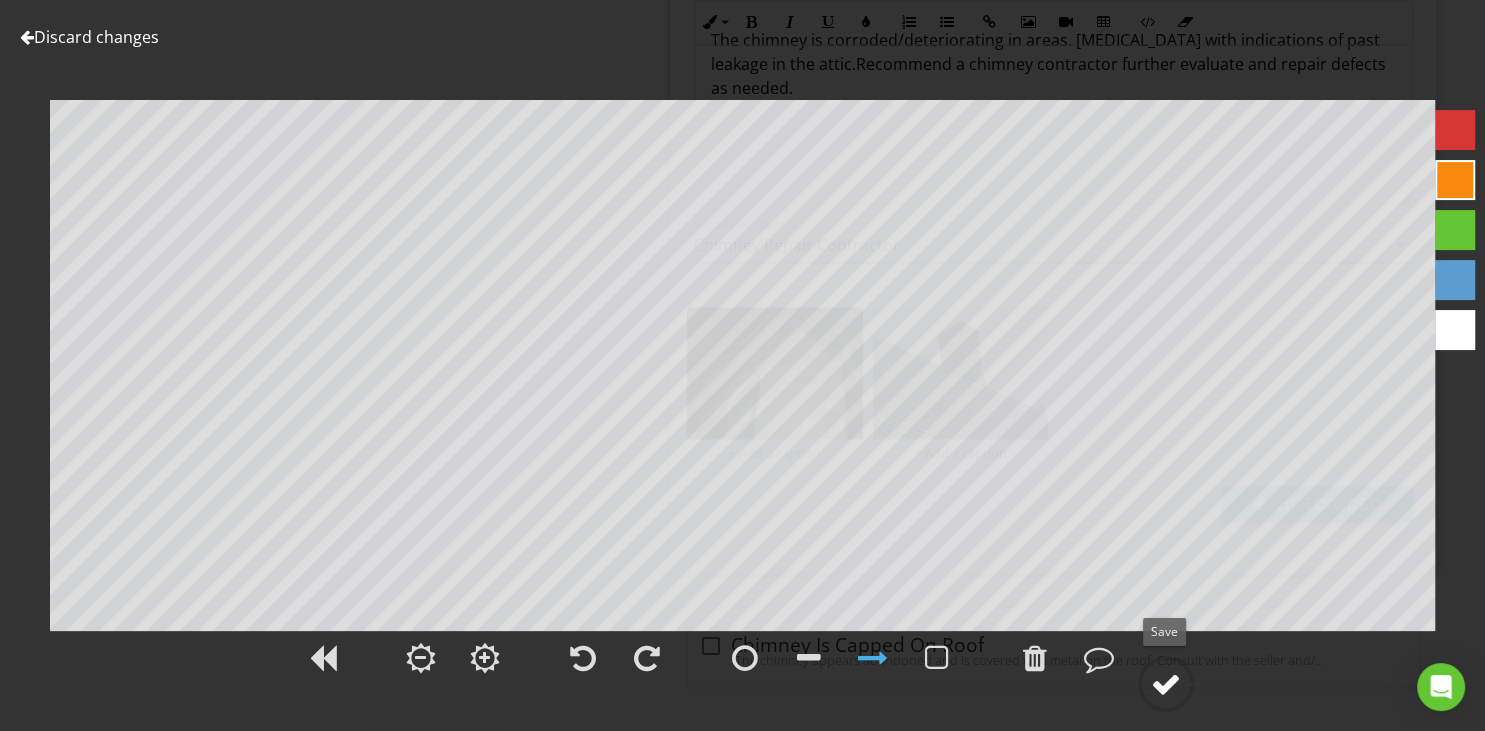 click at bounding box center (1166, 684) 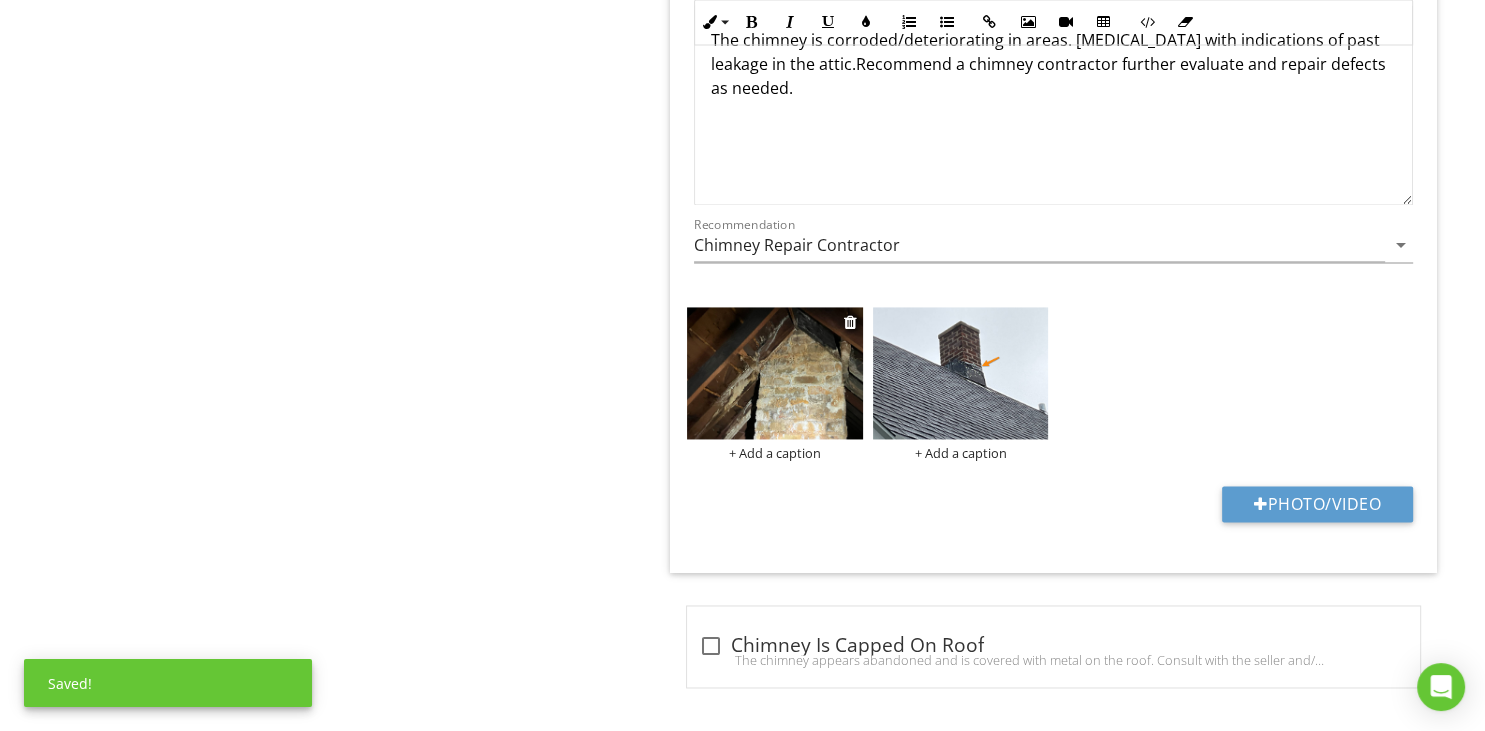 click at bounding box center (775, 373) 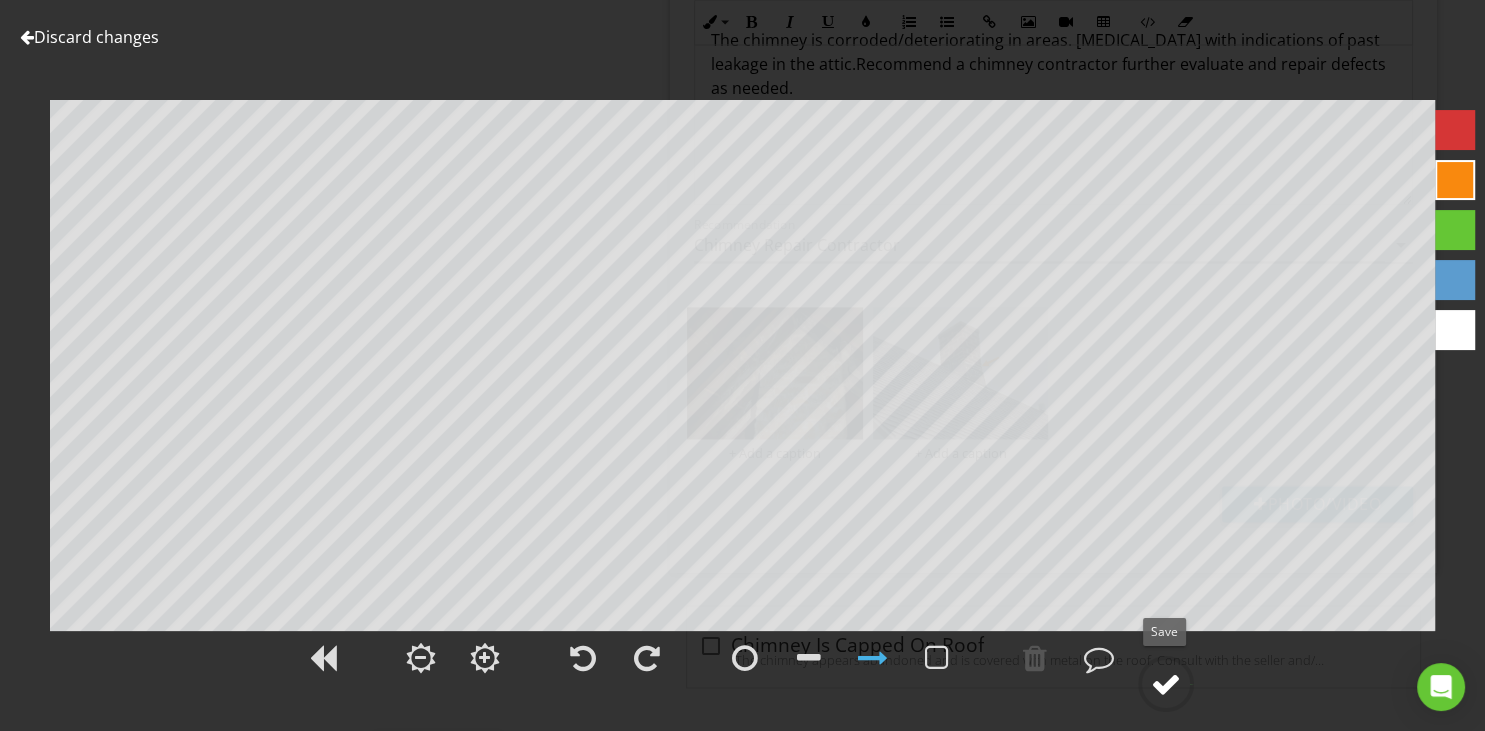 click at bounding box center [1166, 684] 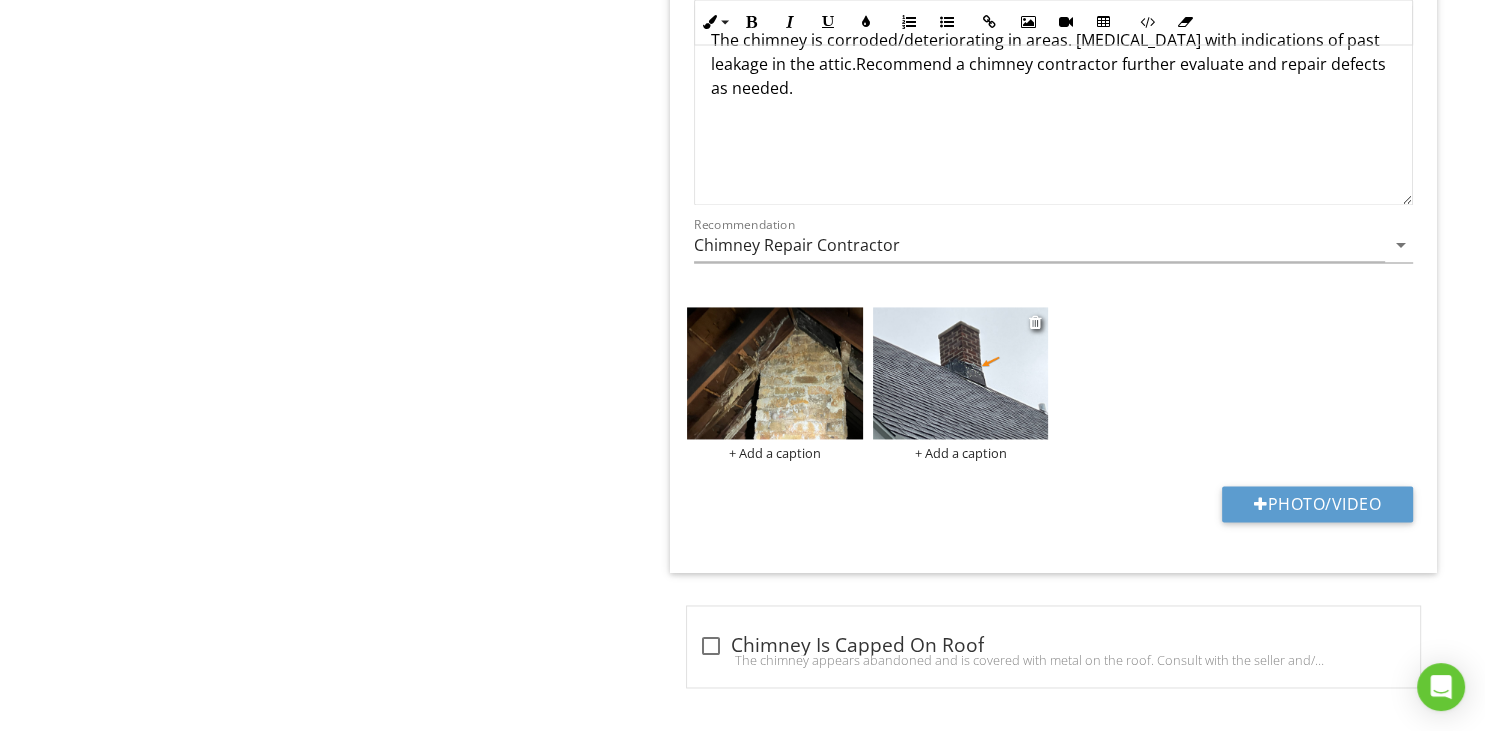 click at bounding box center [961, 373] 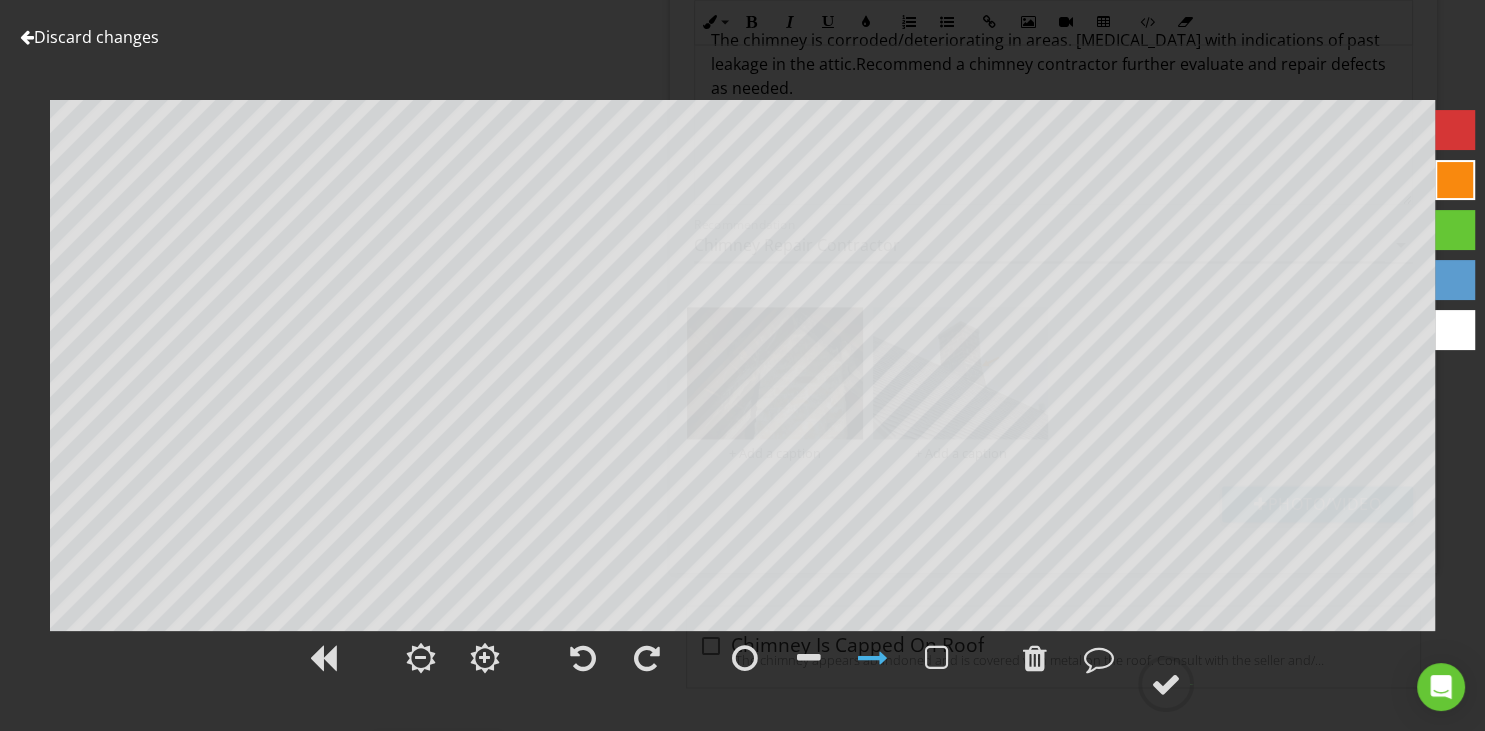 click at bounding box center [27, 37] 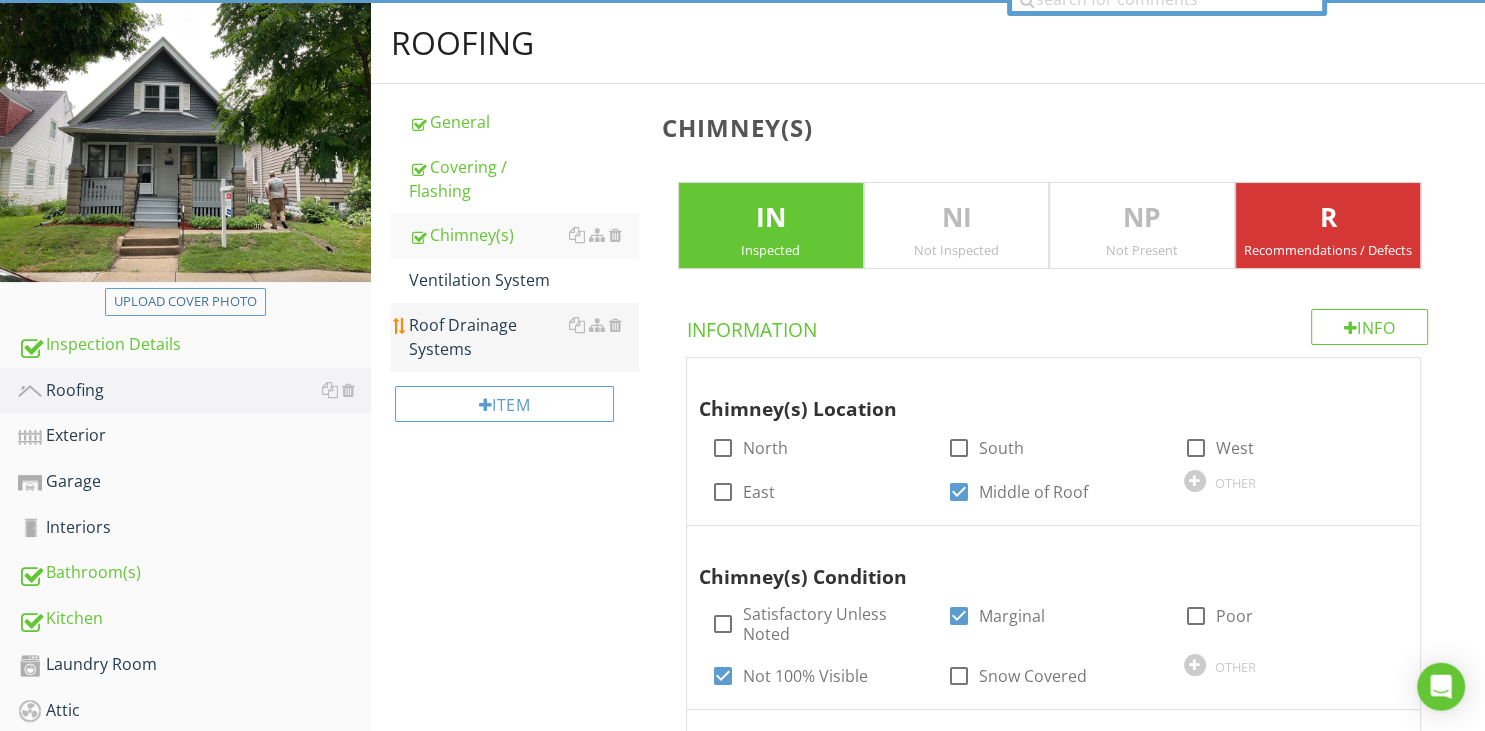 scroll, scrollTop: 138, scrollLeft: 0, axis: vertical 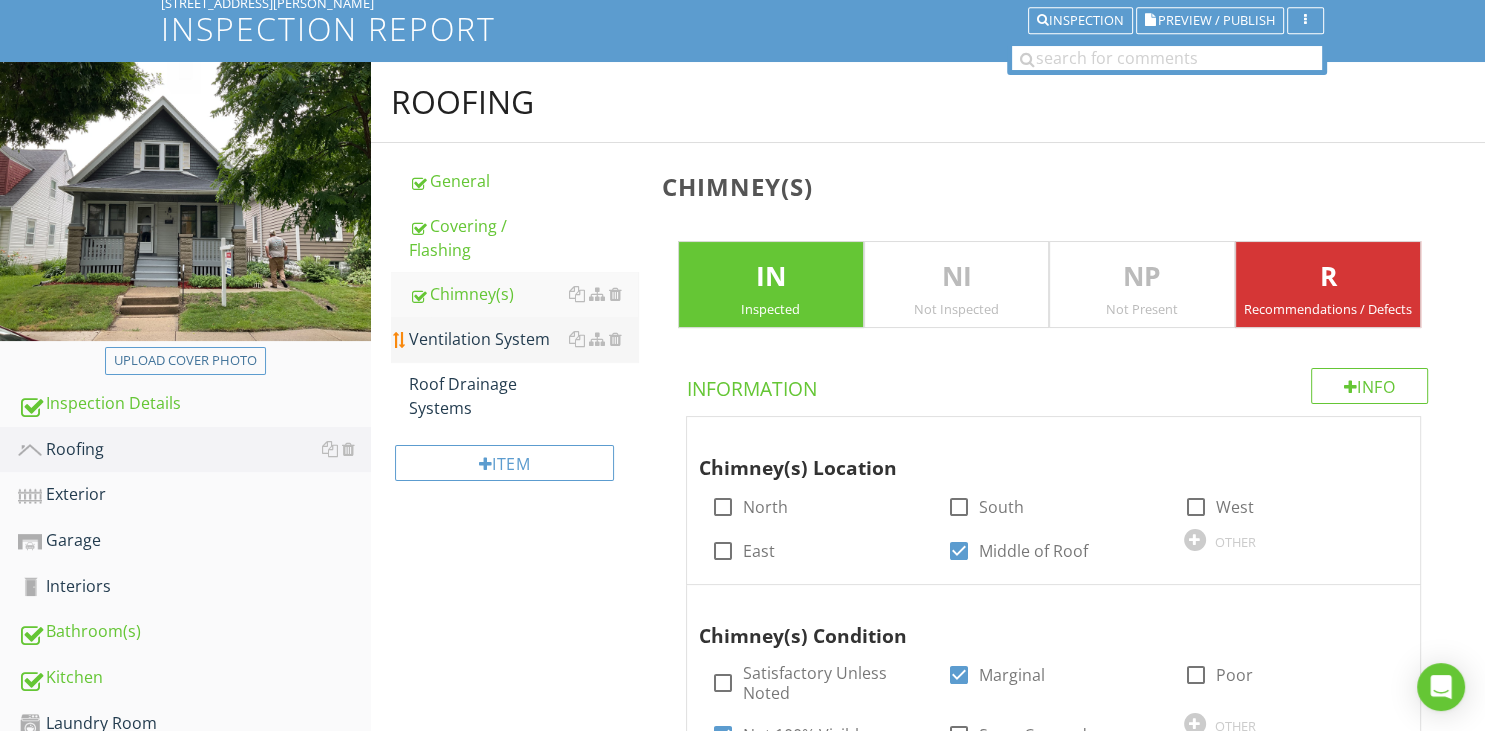 click on "Ventilation System" at bounding box center (523, 339) 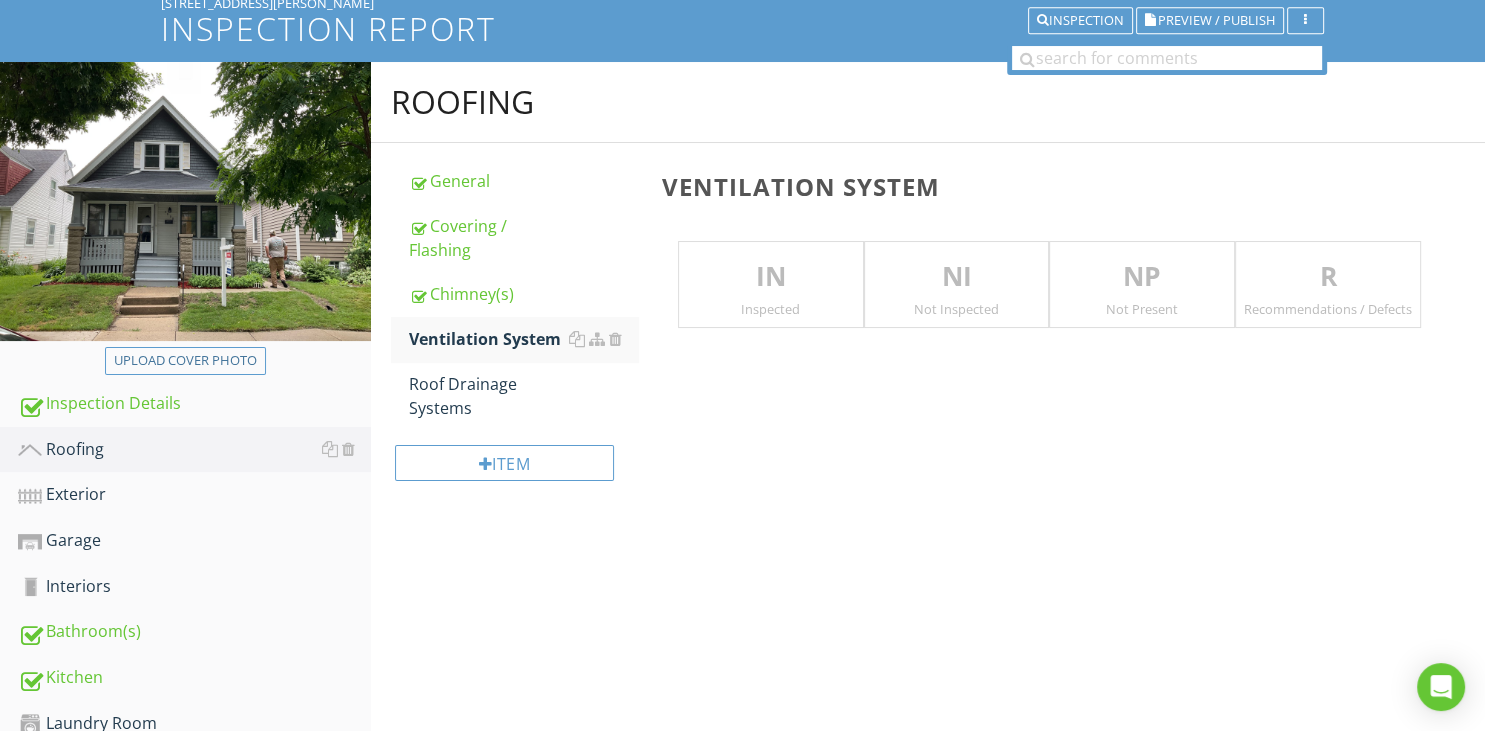 click on "Inspected" at bounding box center [771, 309] 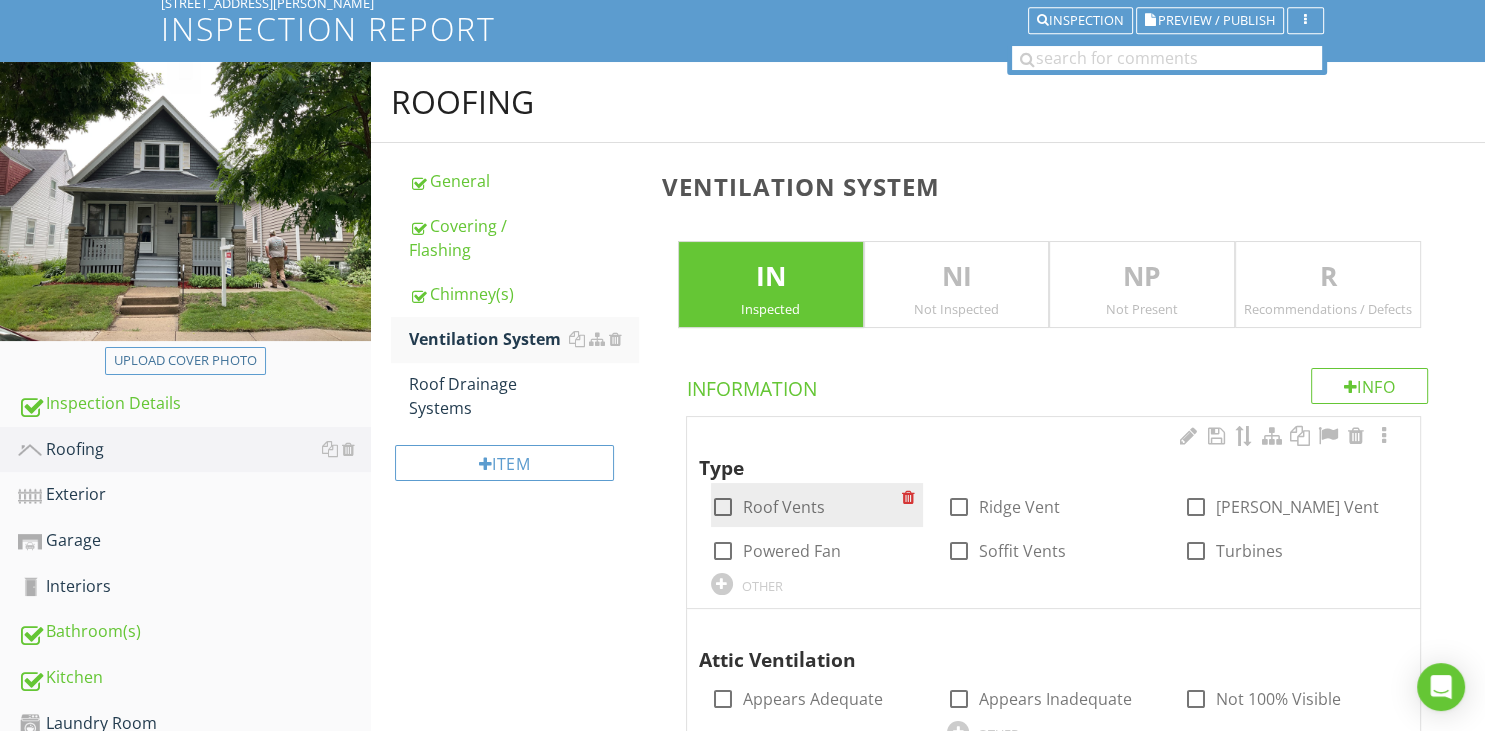 click at bounding box center [723, 507] 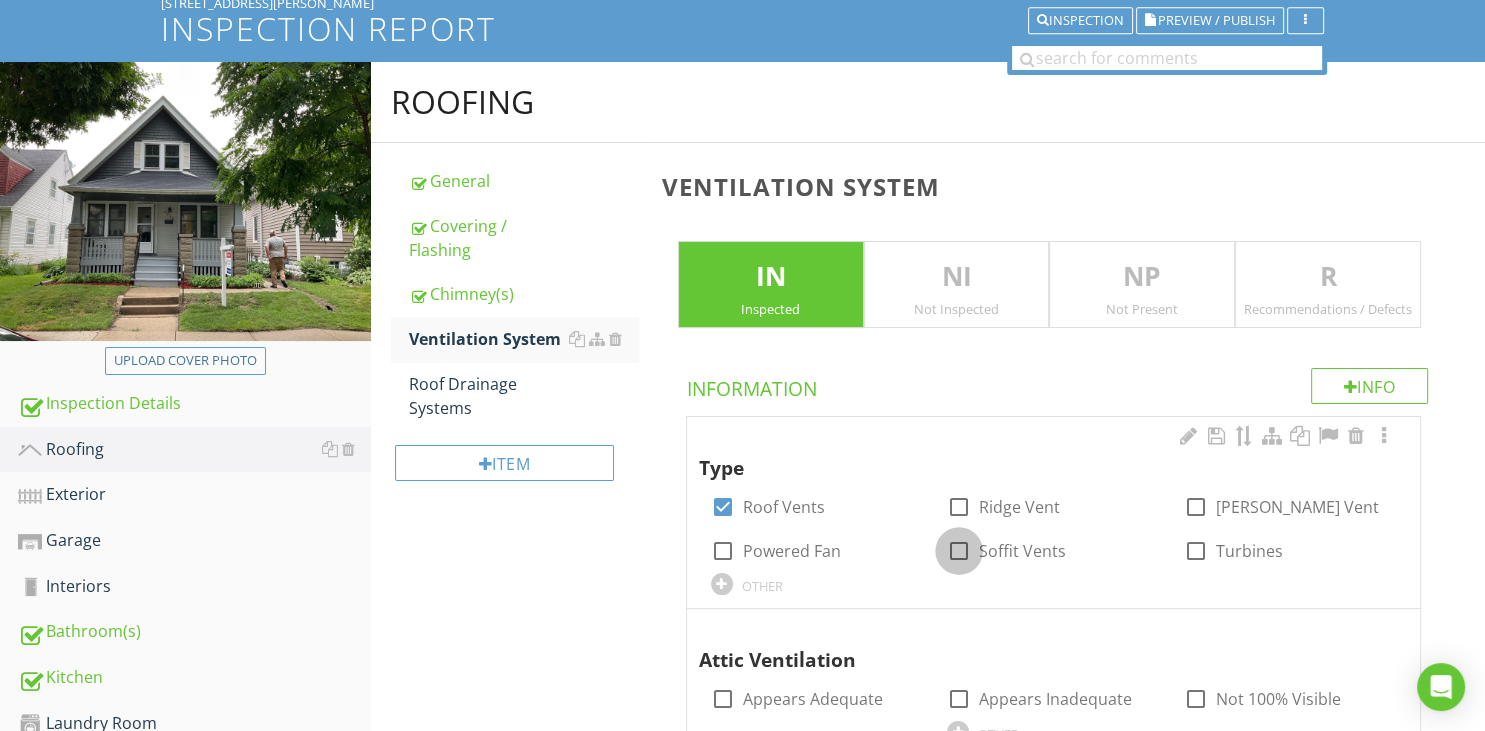 drag, startPoint x: 962, startPoint y: 550, endPoint x: 933, endPoint y: 530, distance: 35.22783 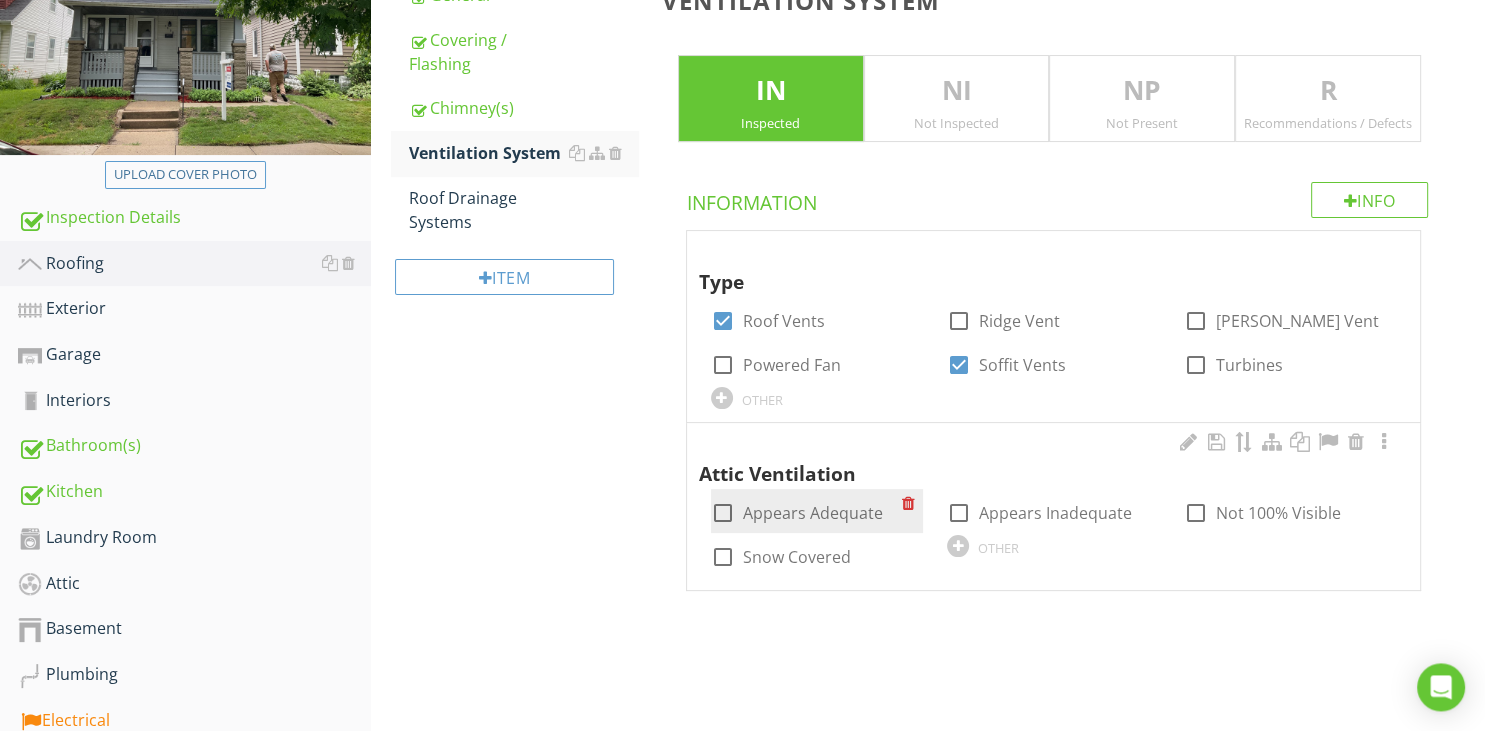scroll, scrollTop: 349, scrollLeft: 0, axis: vertical 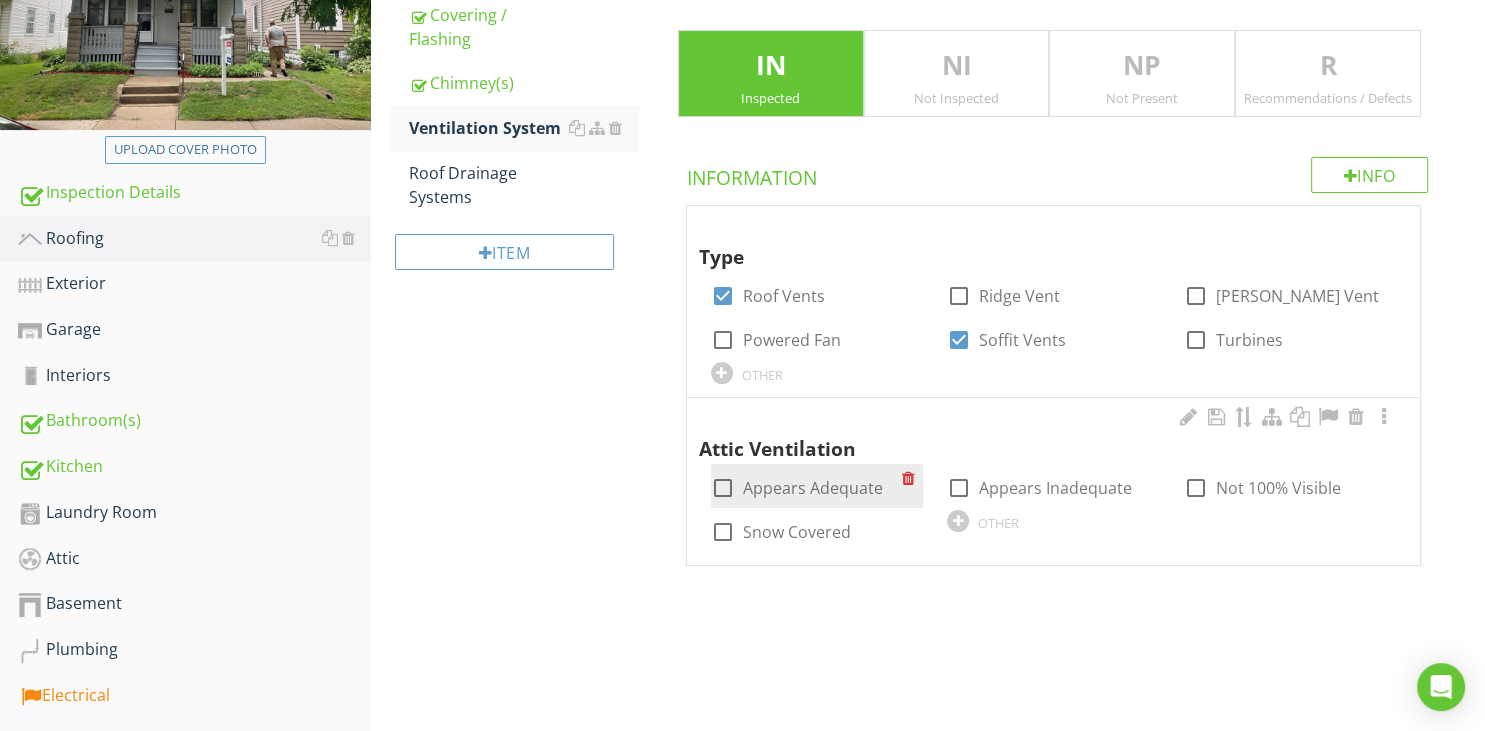 click at bounding box center [723, 488] 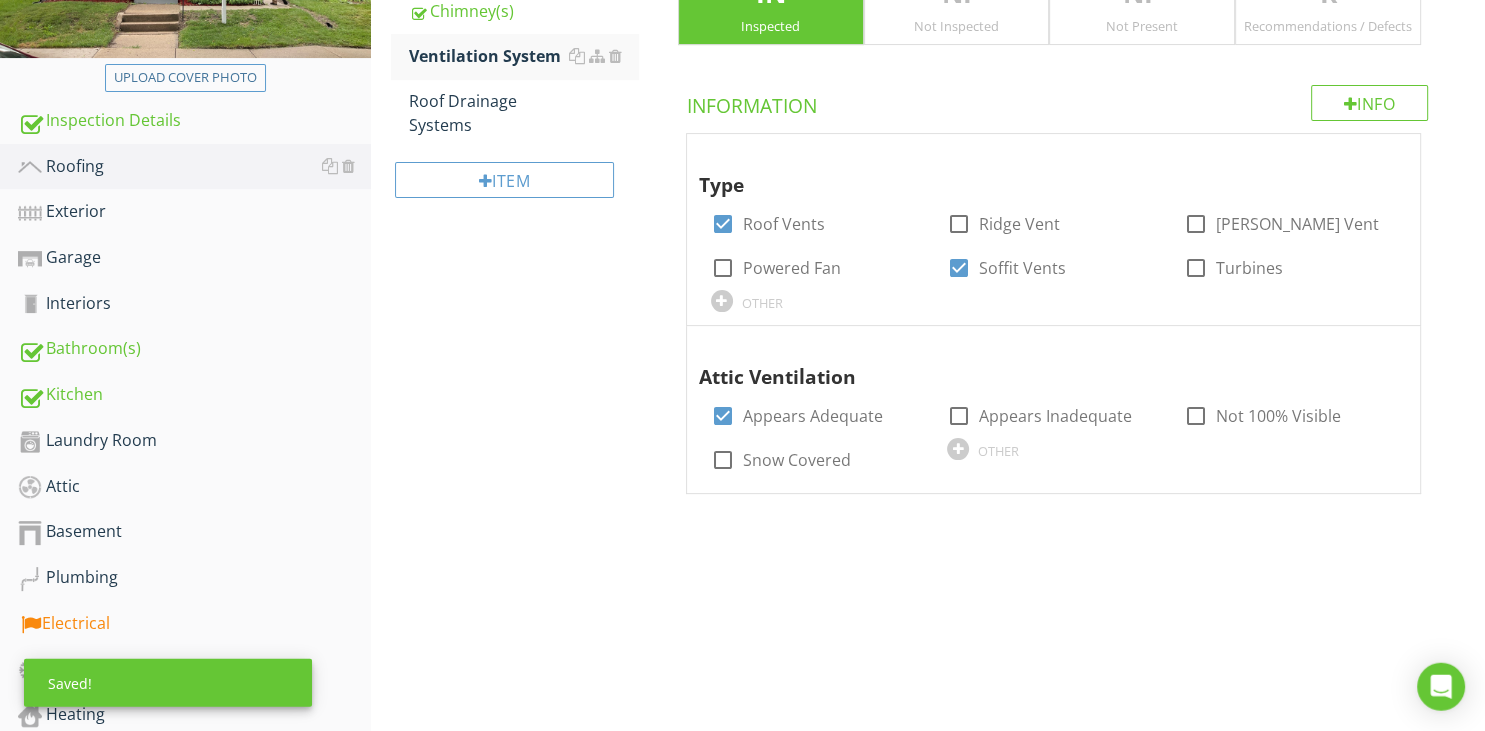 scroll, scrollTop: 455, scrollLeft: 0, axis: vertical 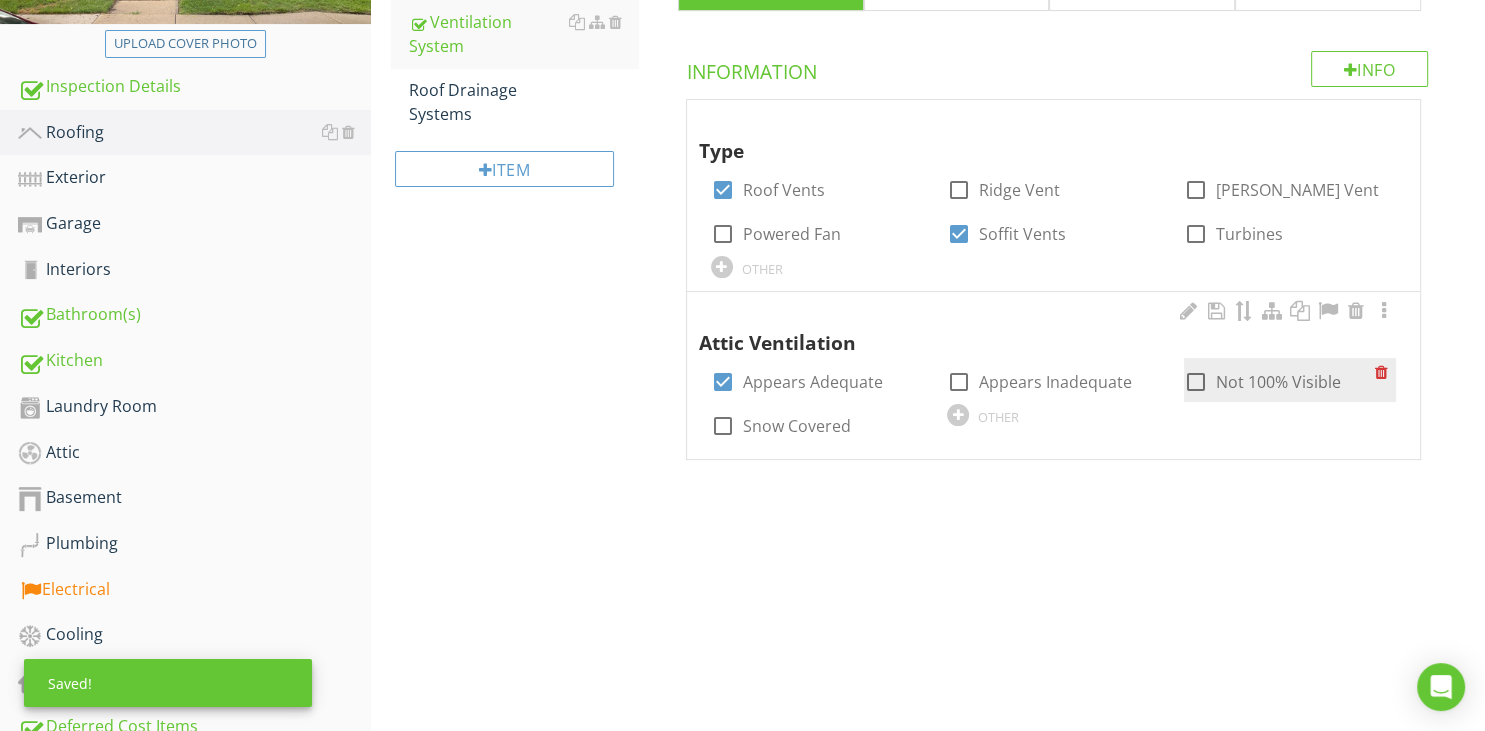 click at bounding box center (1196, 382) 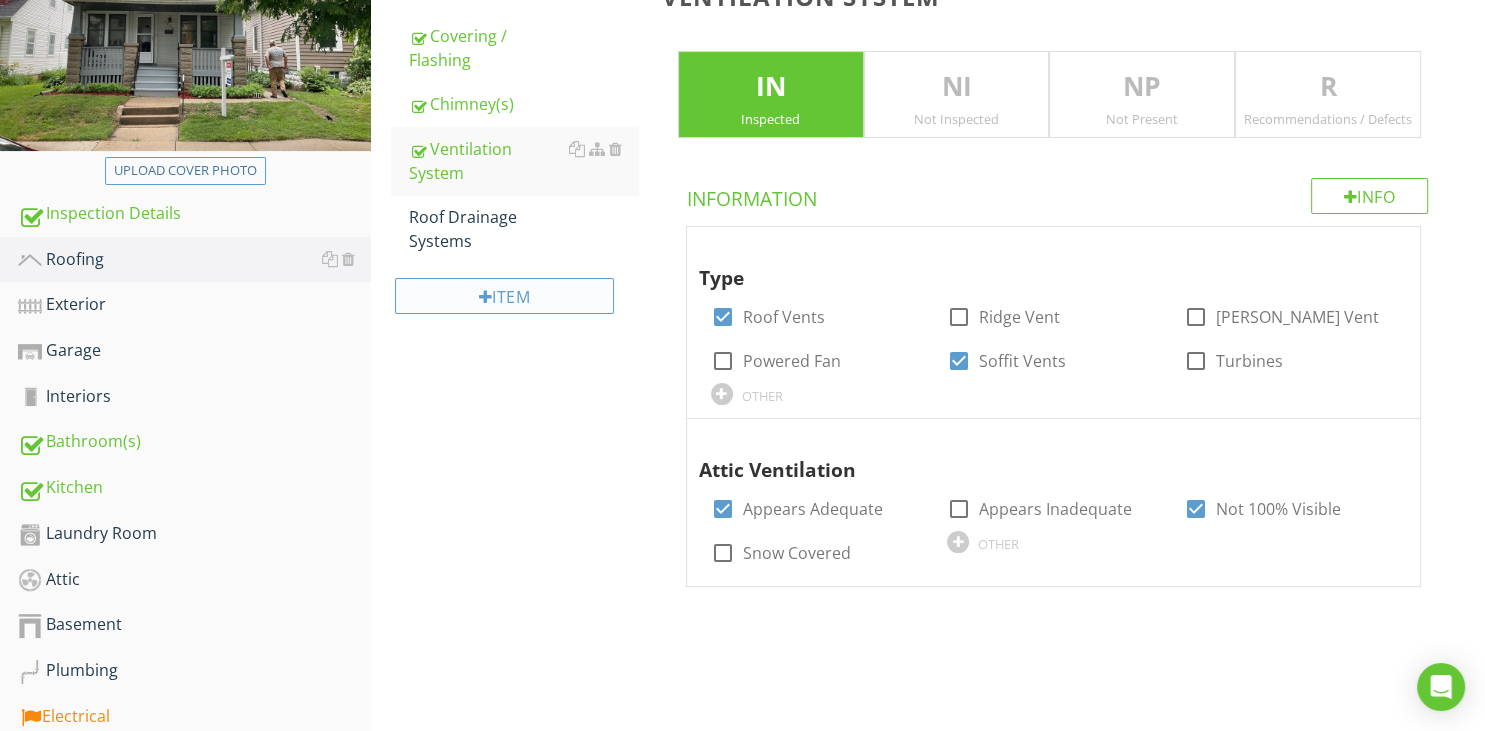 scroll, scrollTop: 244, scrollLeft: 0, axis: vertical 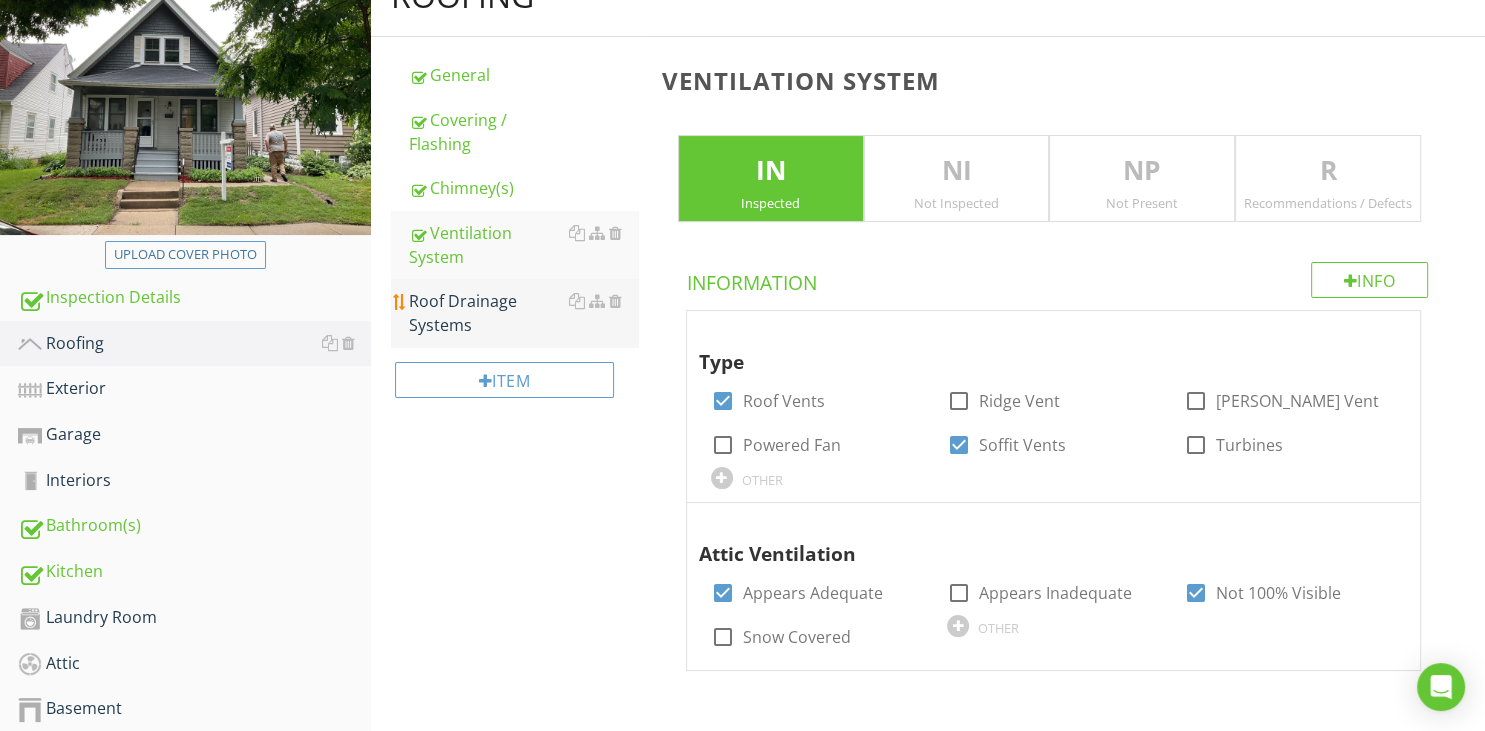 drag, startPoint x: 481, startPoint y: 283, endPoint x: 472, endPoint y: 278, distance: 10.29563 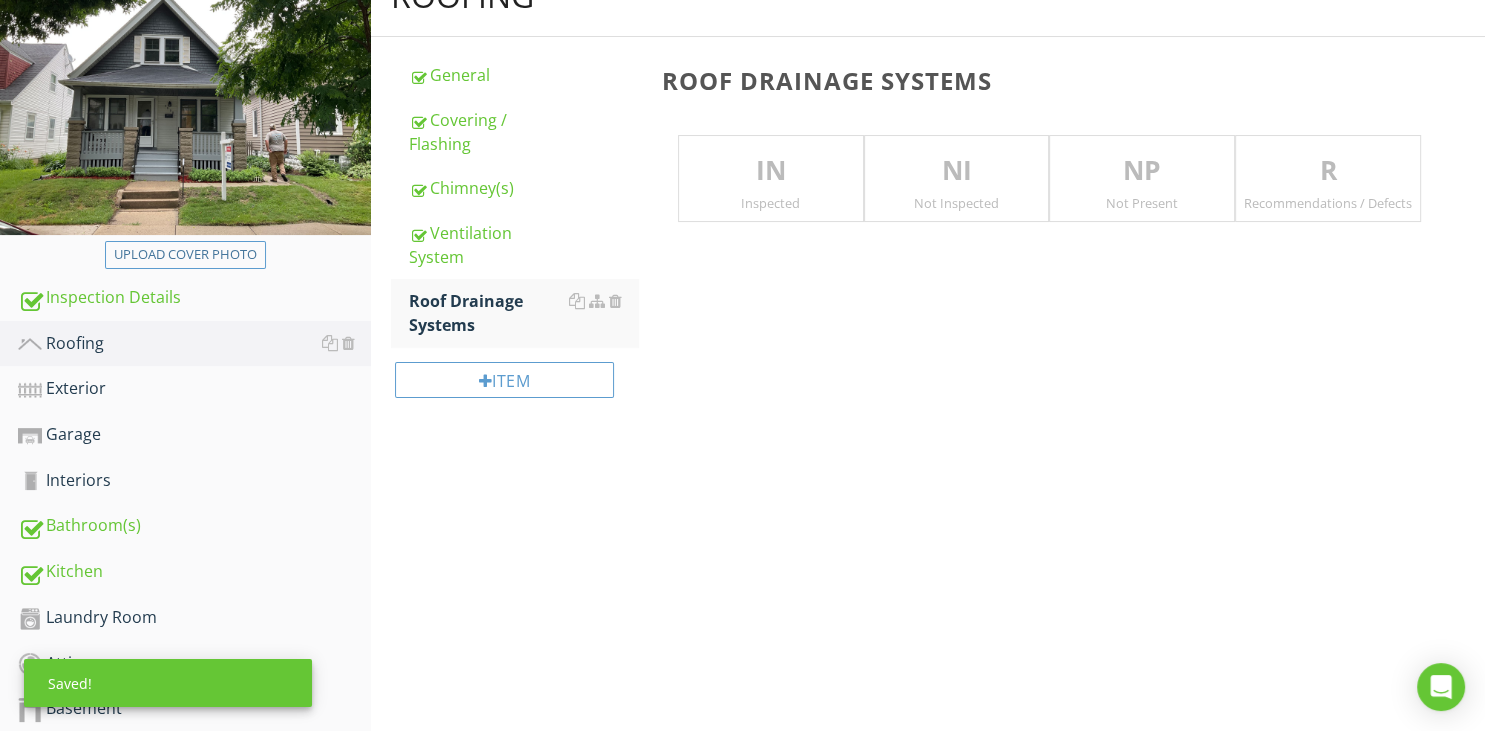 click on "IN   Inspected" at bounding box center (771, 179) 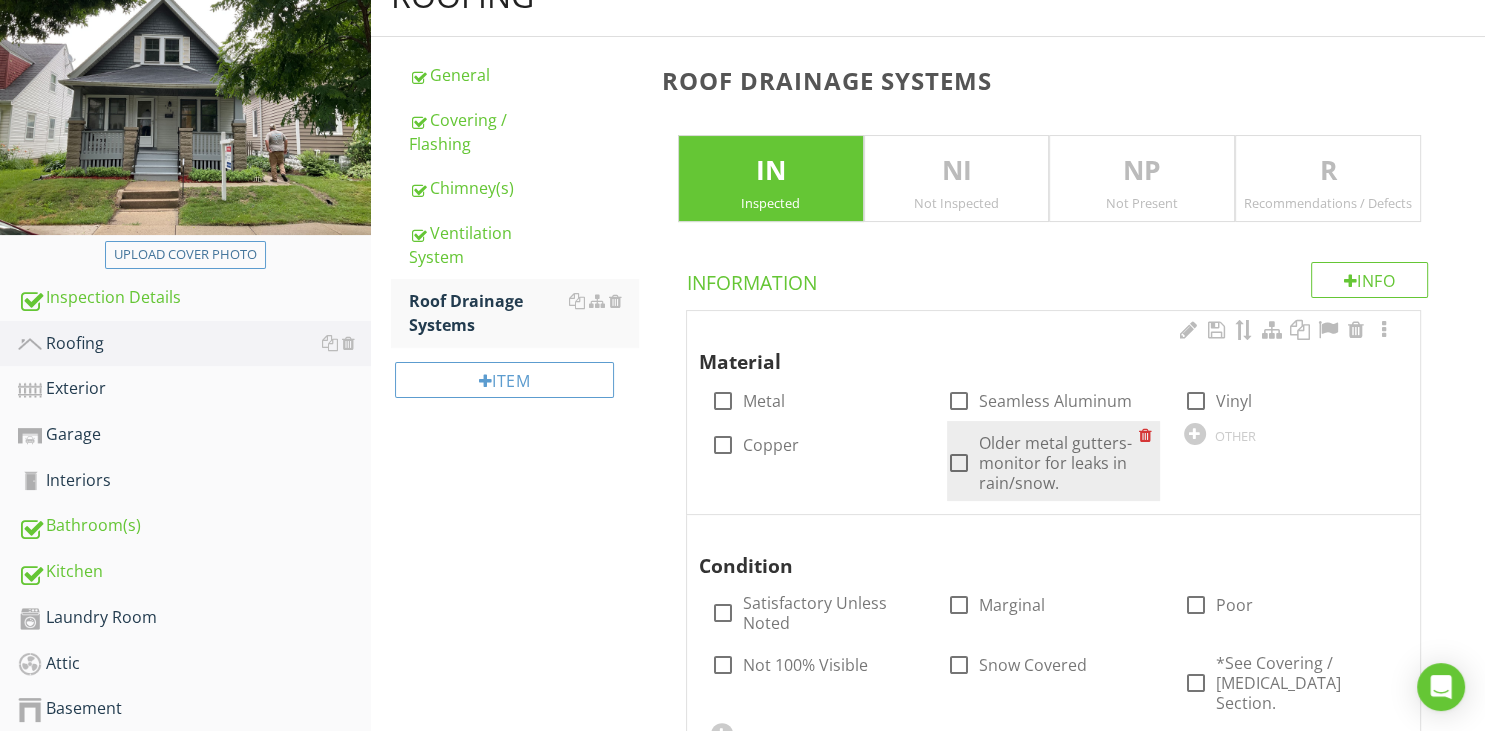 click at bounding box center [959, 463] 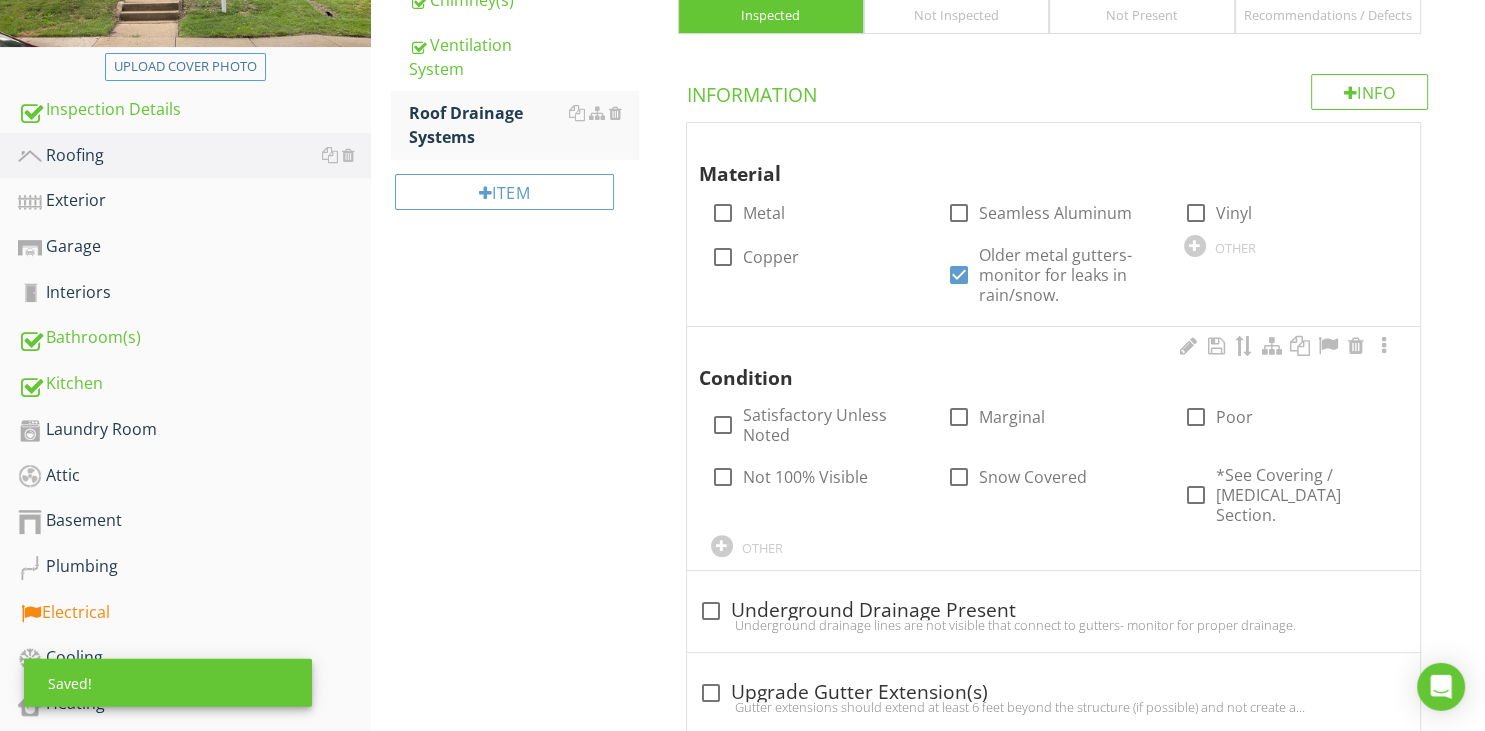 scroll, scrollTop: 455, scrollLeft: 0, axis: vertical 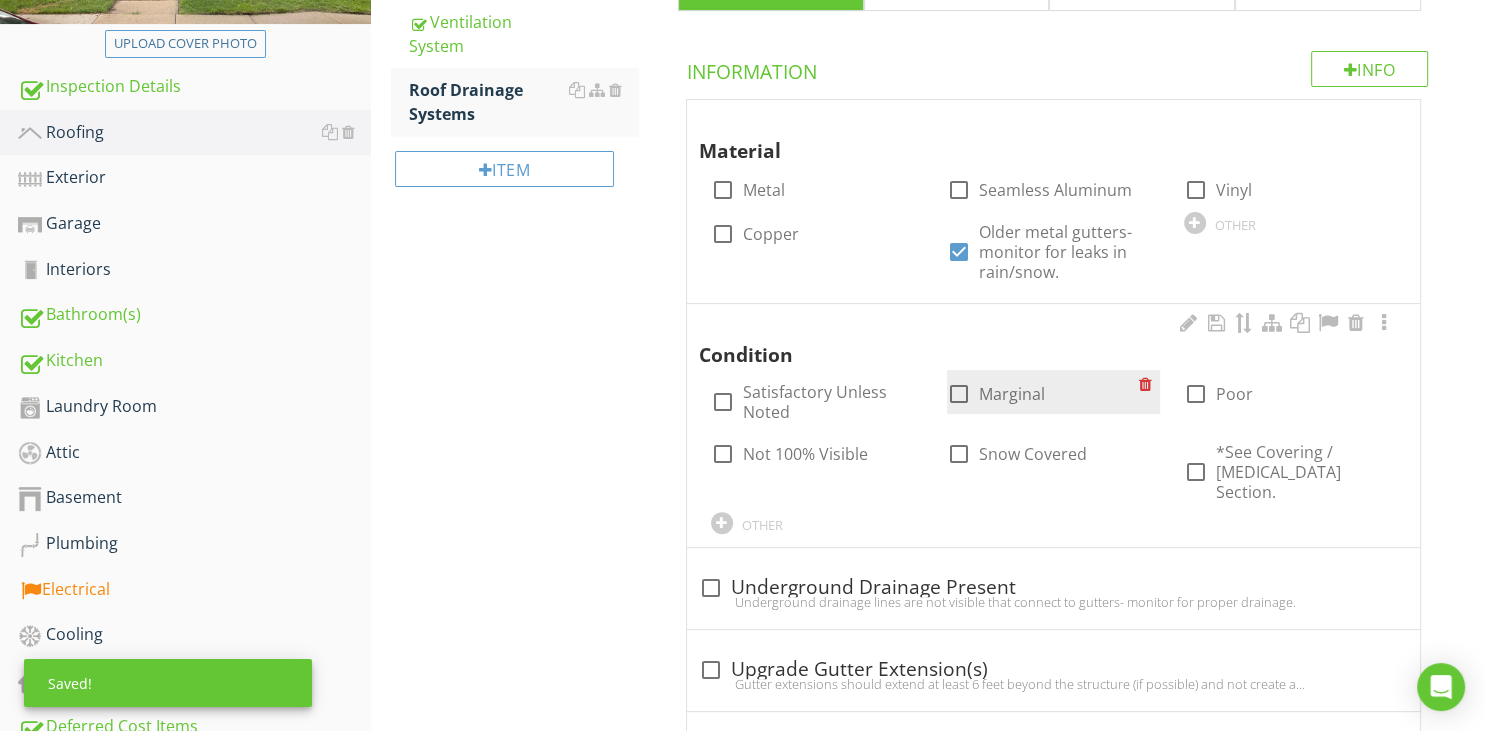 click at bounding box center (959, 394) 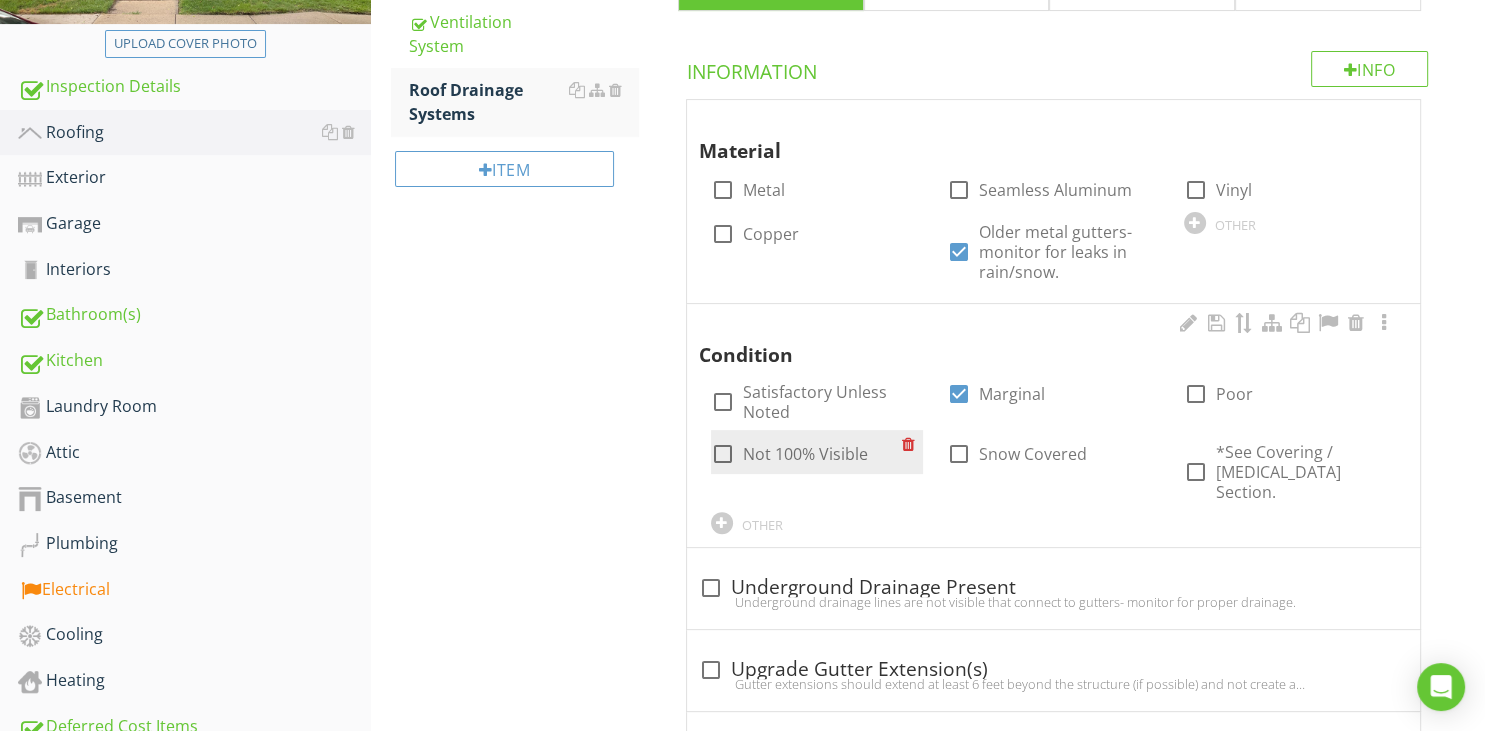 click at bounding box center (723, 454) 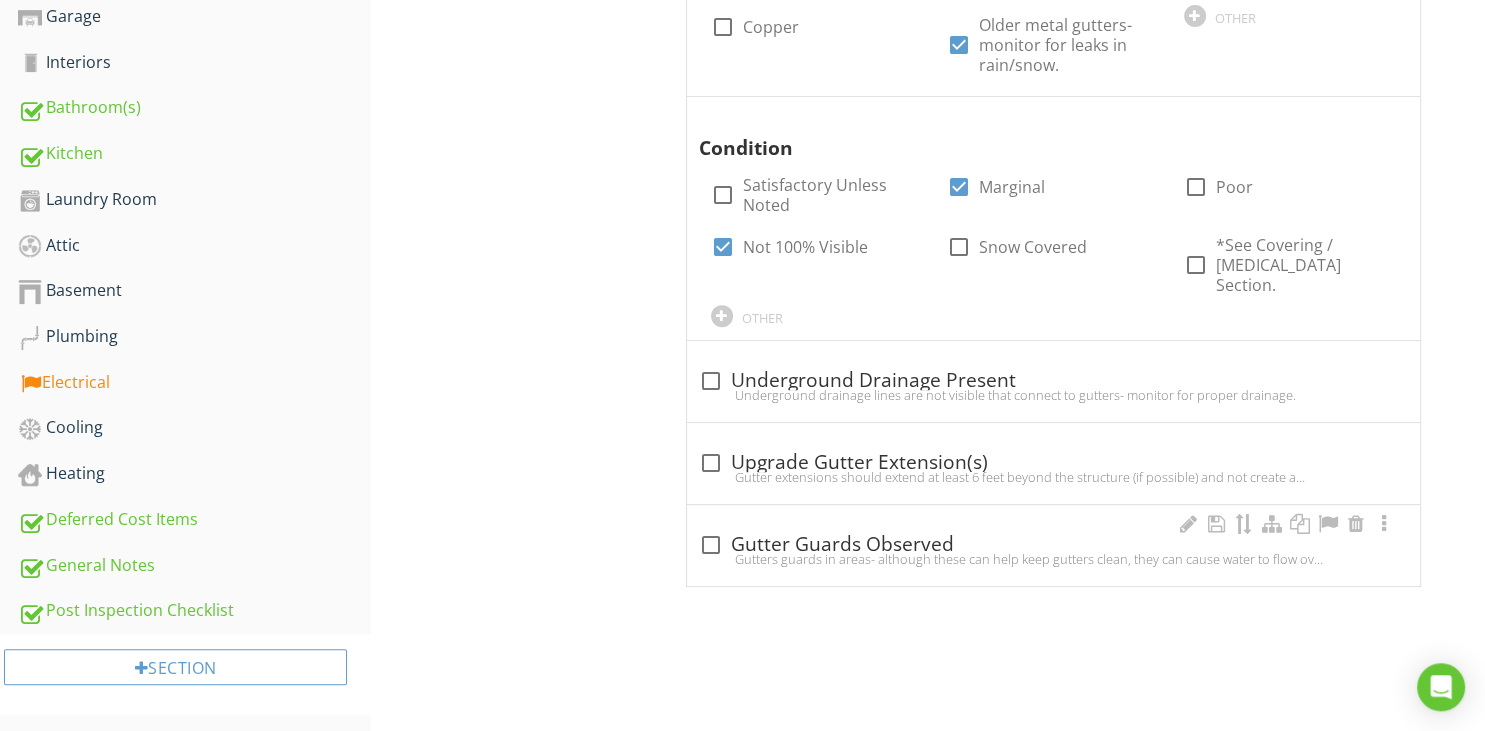 scroll, scrollTop: 665, scrollLeft: 0, axis: vertical 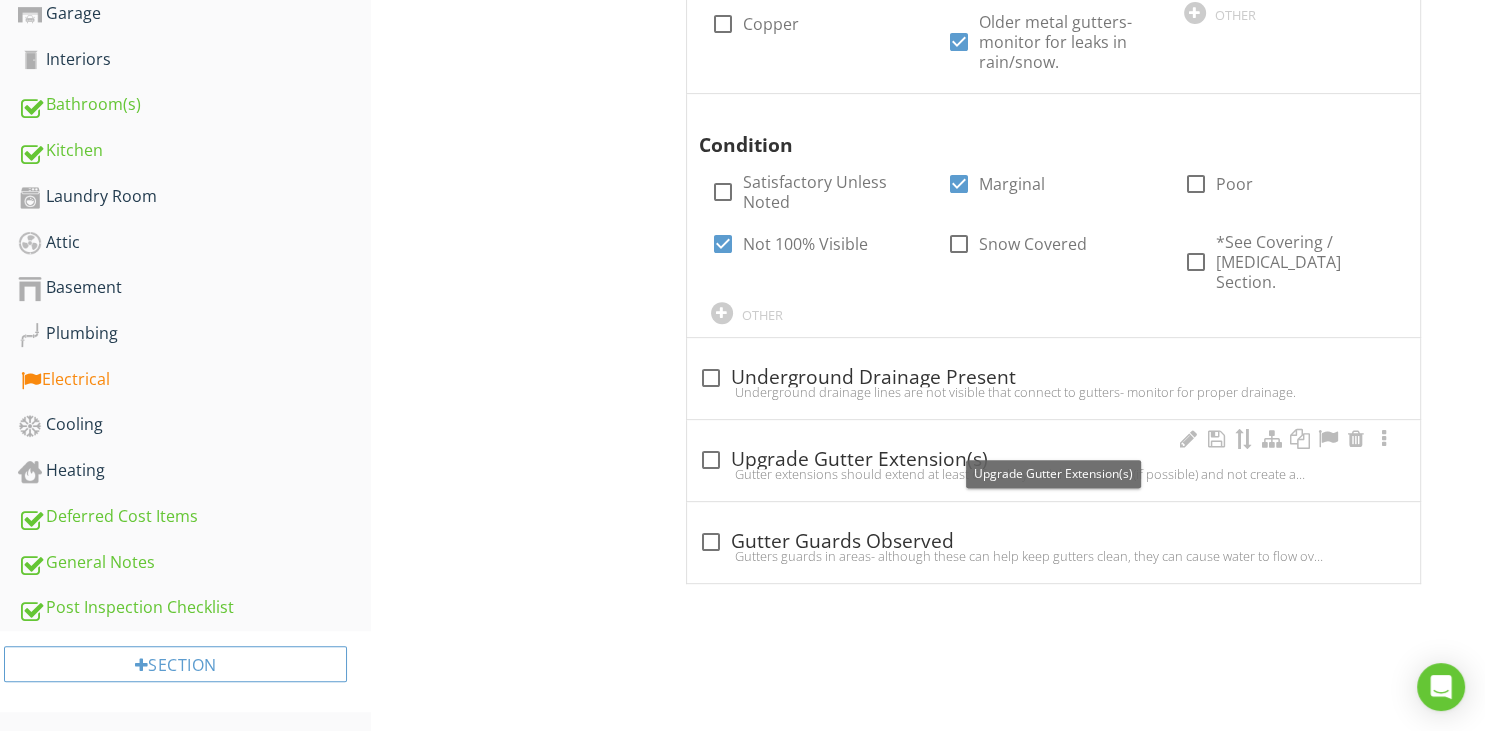 click at bounding box center [711, 460] 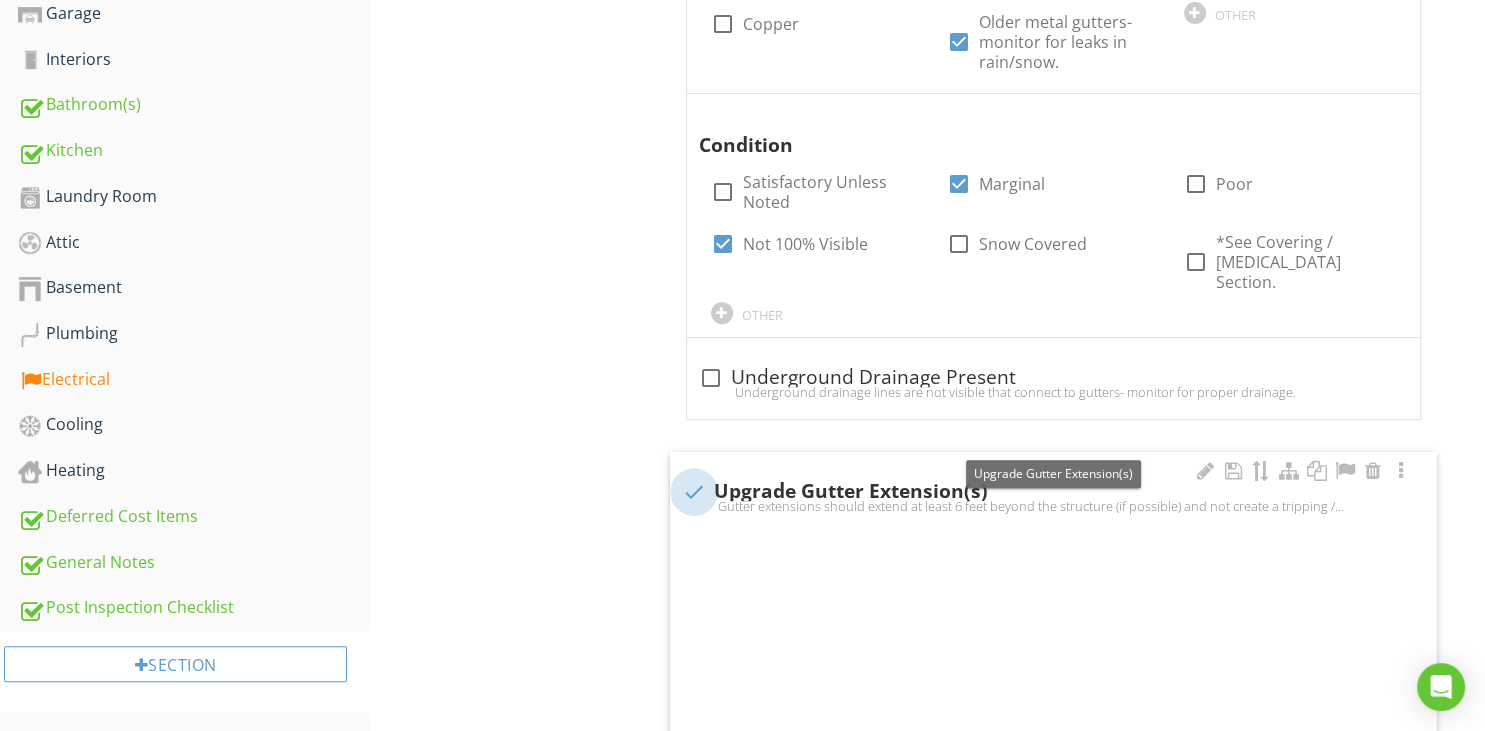 scroll, scrollTop: 664, scrollLeft: 0, axis: vertical 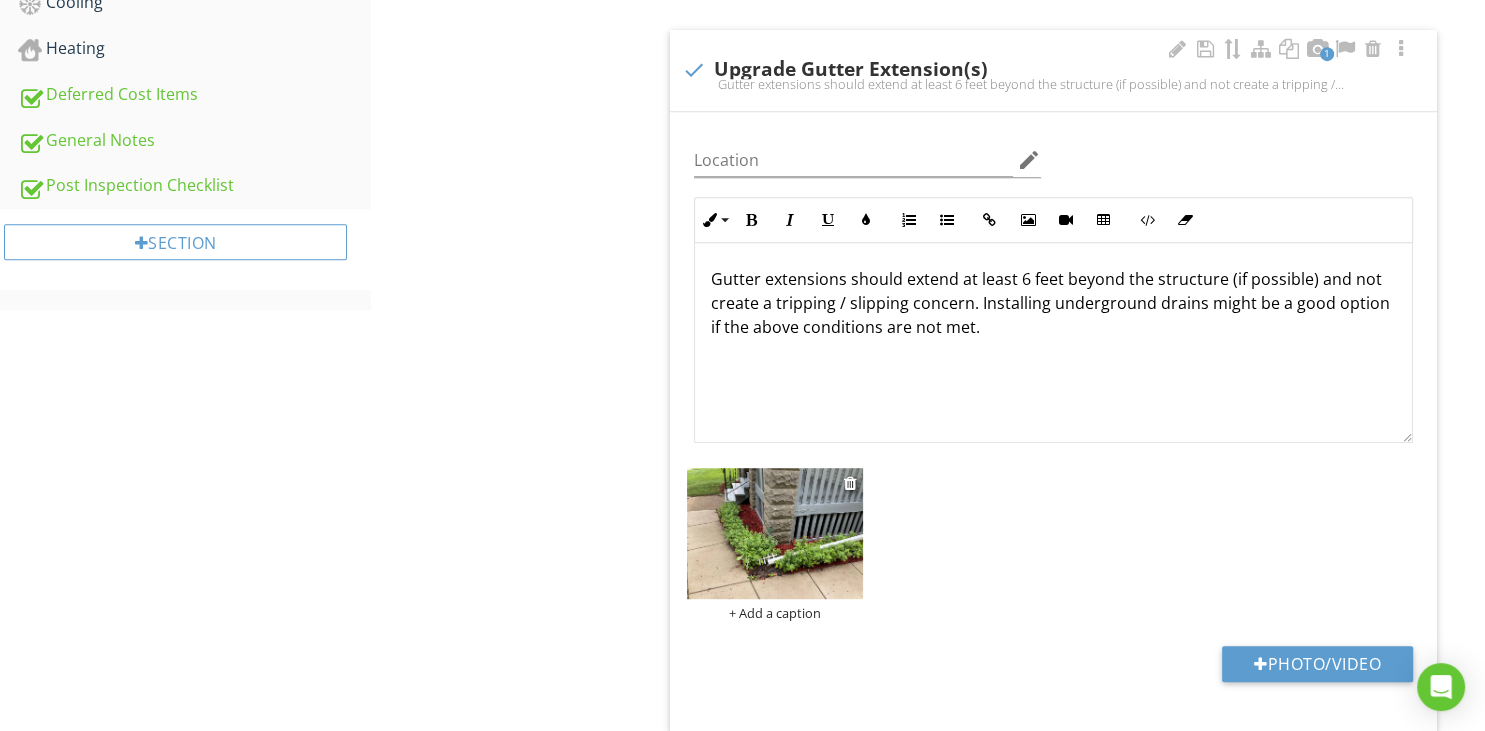 click on "Location edit       Inline Style XLarge Large Normal Small Light Small/Light Bold Italic Underline Colors Ordered List Unordered List Insert Link Insert Image Insert Video Insert Table Code View Clear Formatting Gutter extensions should extend at least 6 feet beyond the structure (if possible) and not create a tripping / slipping concern. Installing underground drains might be a good option if the above conditions are not met. Enter text here <p>Gutter extensions should extend at least 6 feet beyond the structure (if possible) and not create a tripping / slipping concern. Installing underground drains might be a good option if the above conditions are not met.</p>               + Add a caption
Photo/Video" at bounding box center (1053, 423) 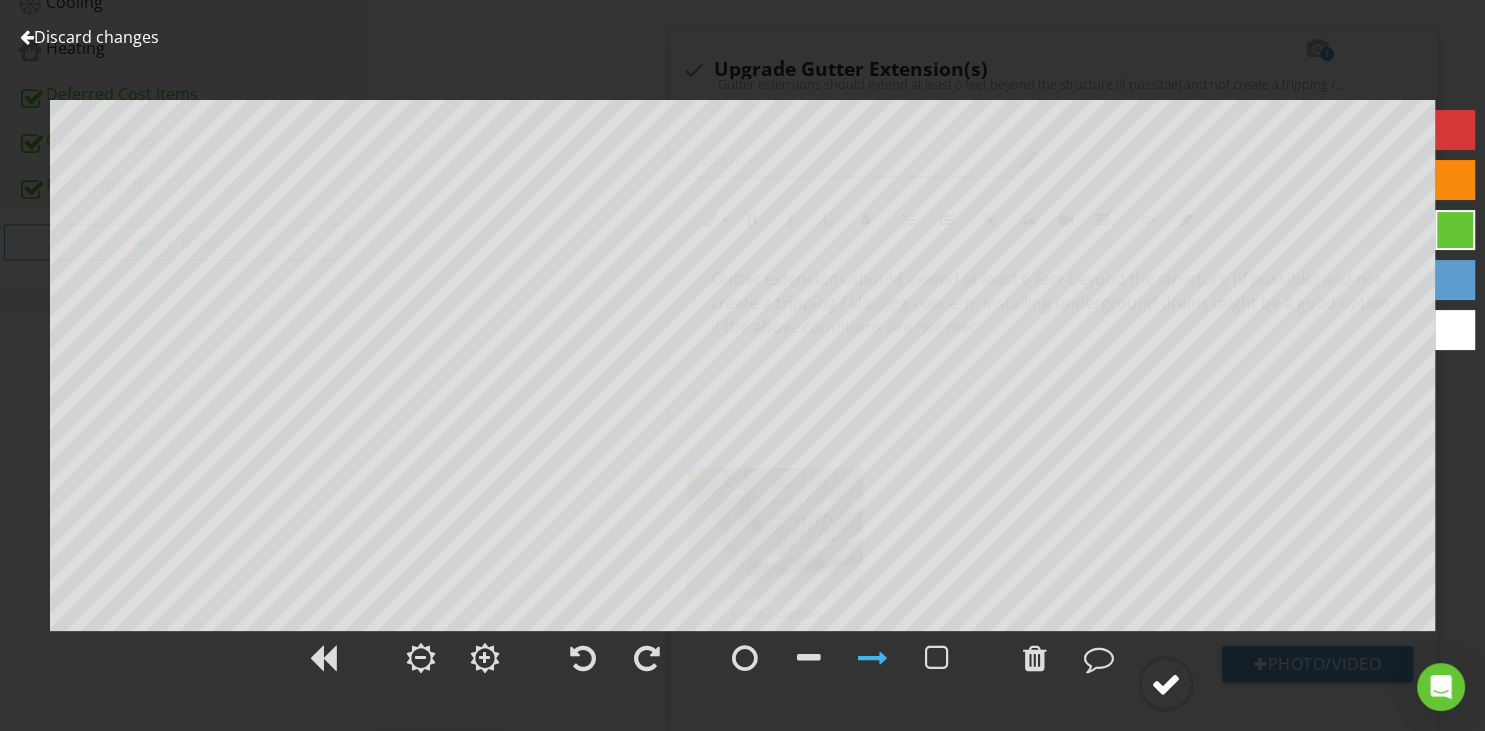 click at bounding box center [1166, 684] 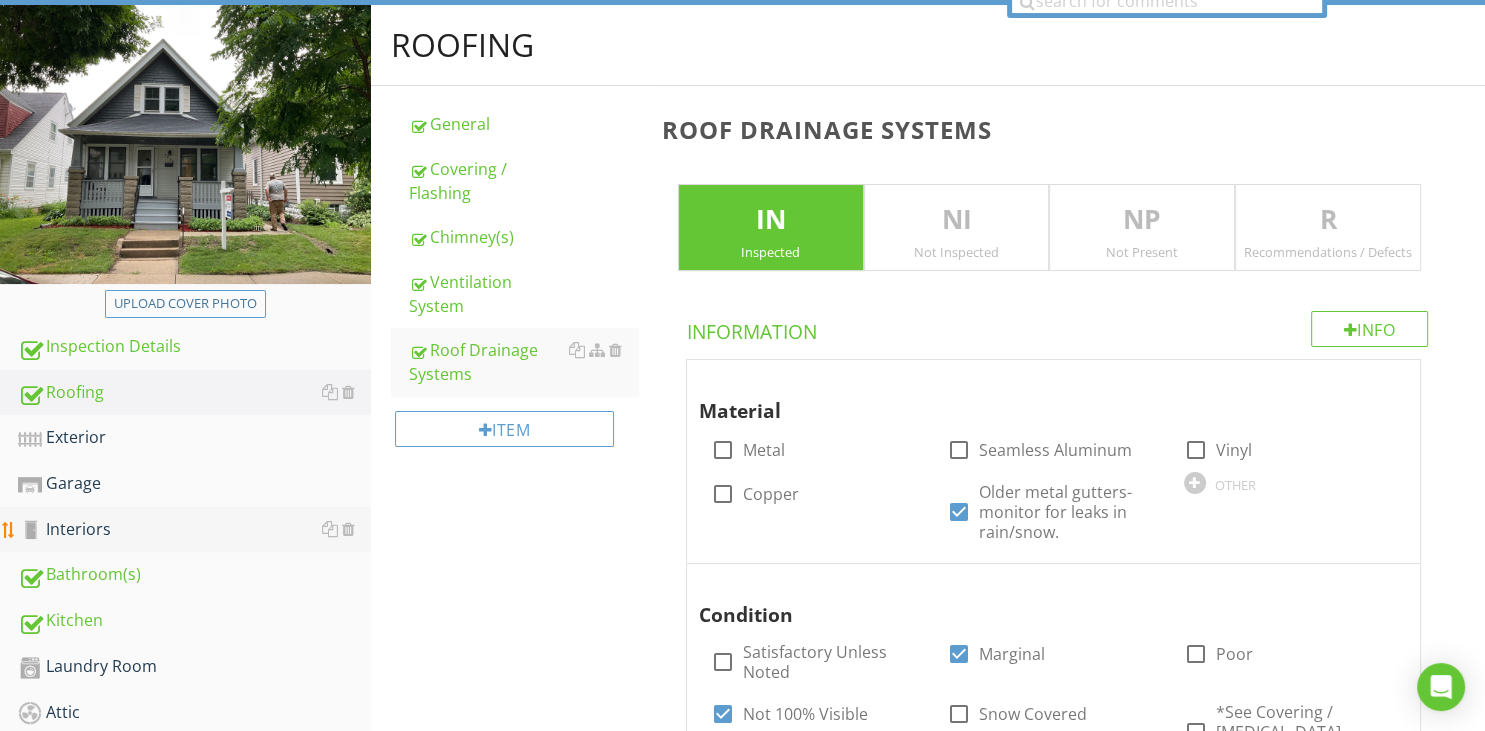 scroll, scrollTop: 242, scrollLeft: 0, axis: vertical 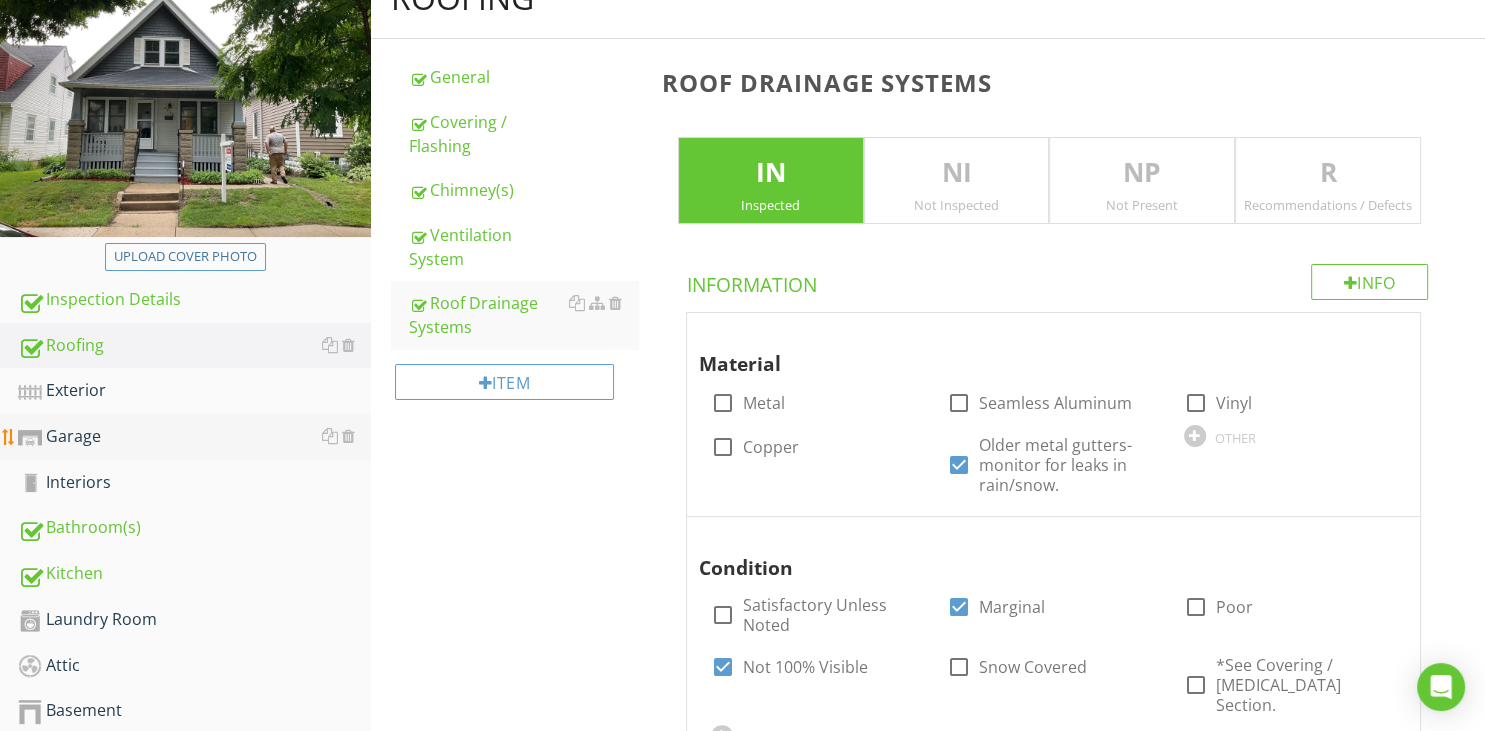 click on "Garage" at bounding box center (194, 437) 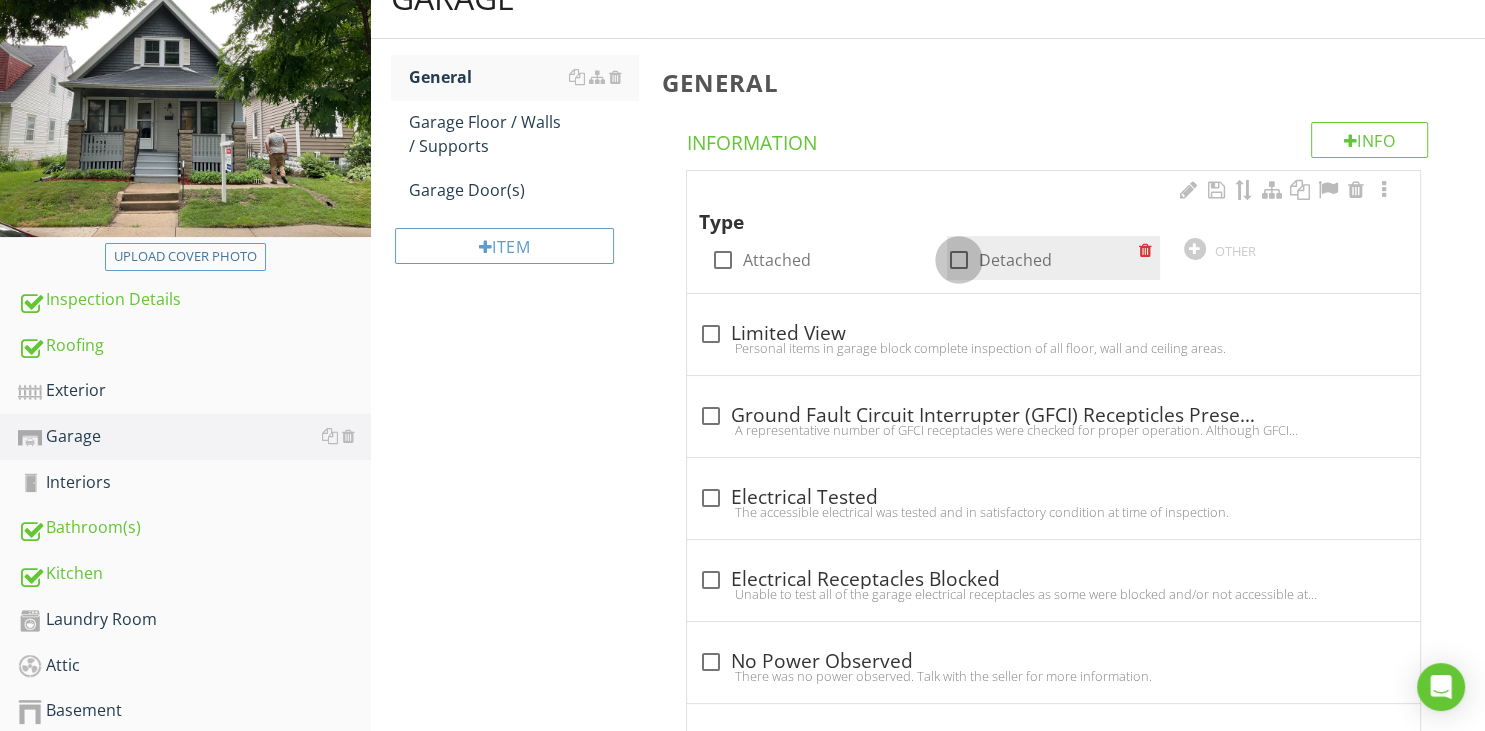 click at bounding box center (959, 260) 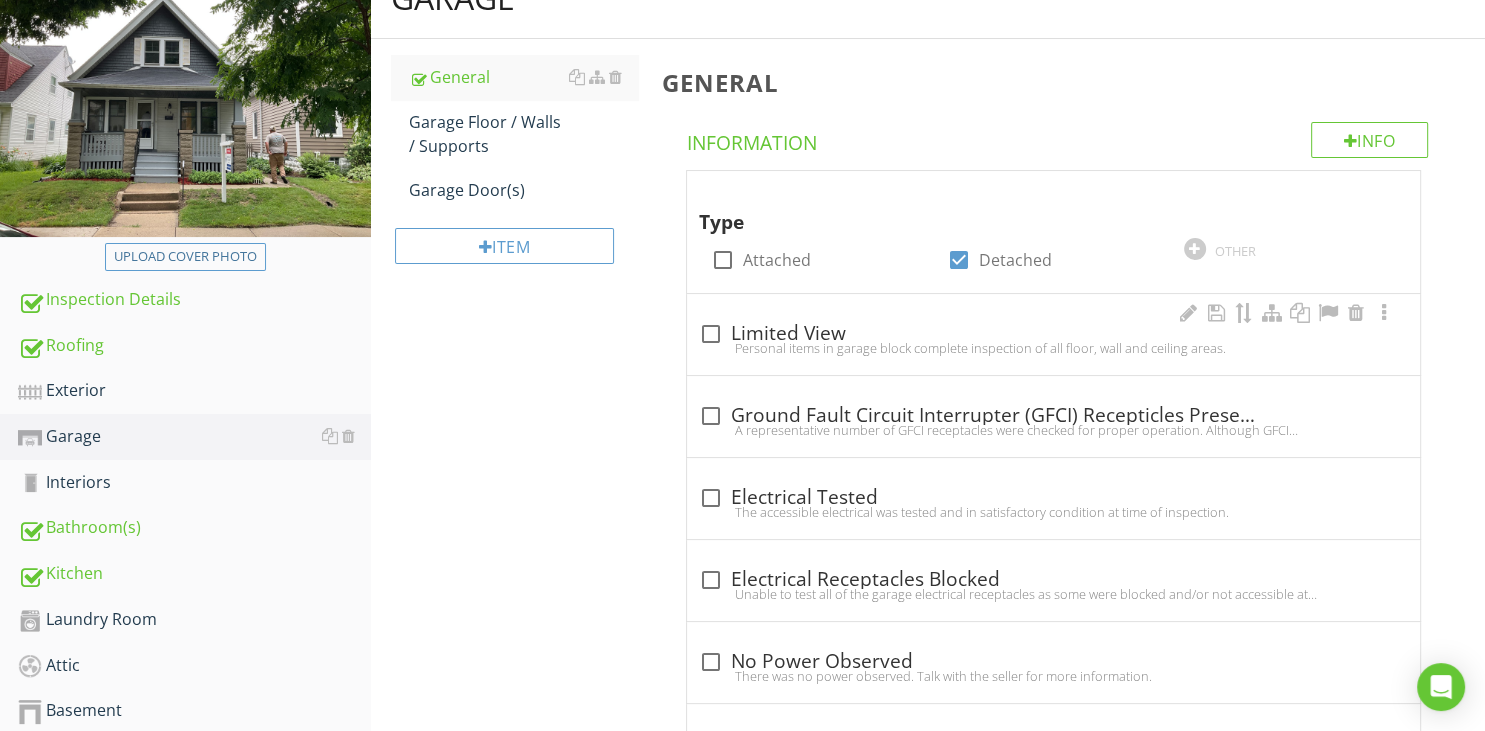 click at bounding box center (711, 334) 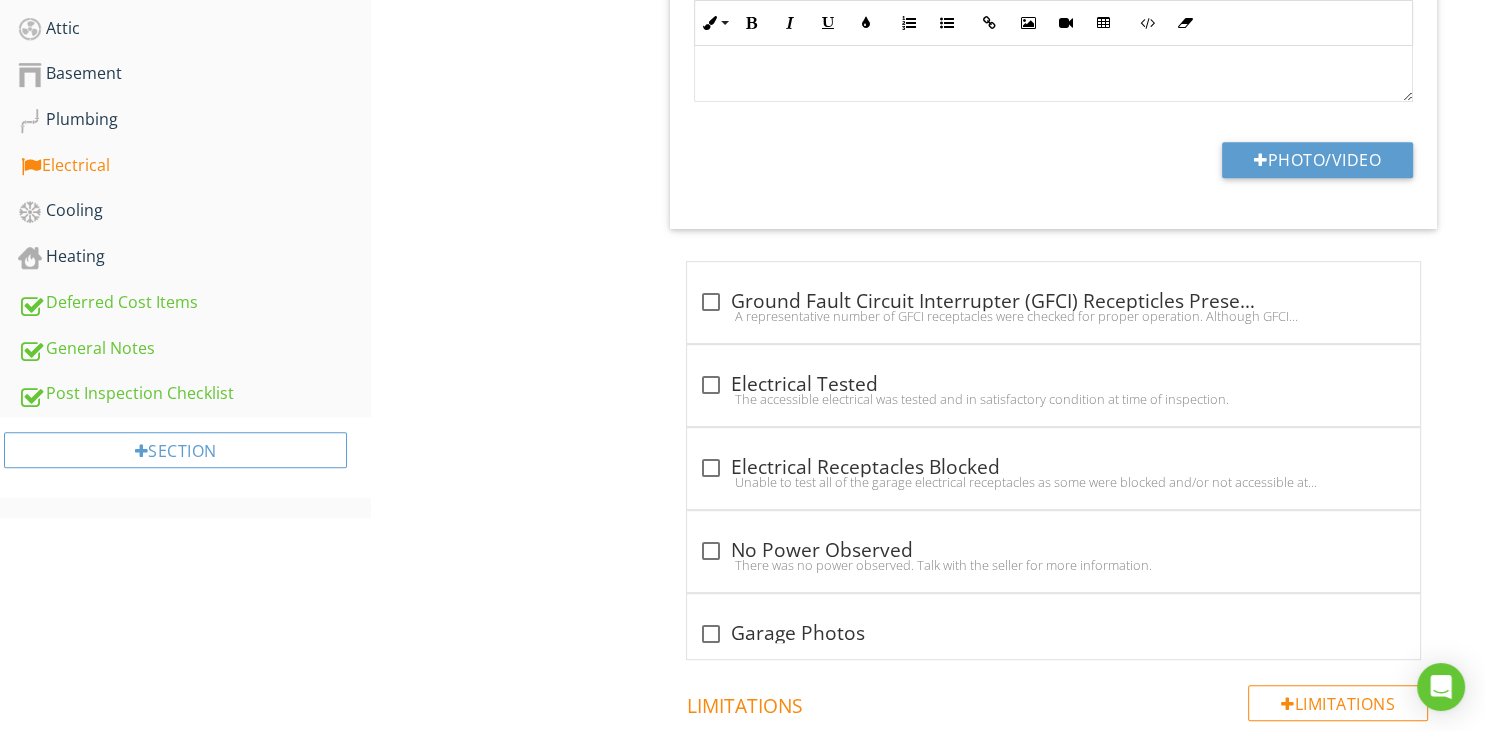 scroll, scrollTop: 1028, scrollLeft: 0, axis: vertical 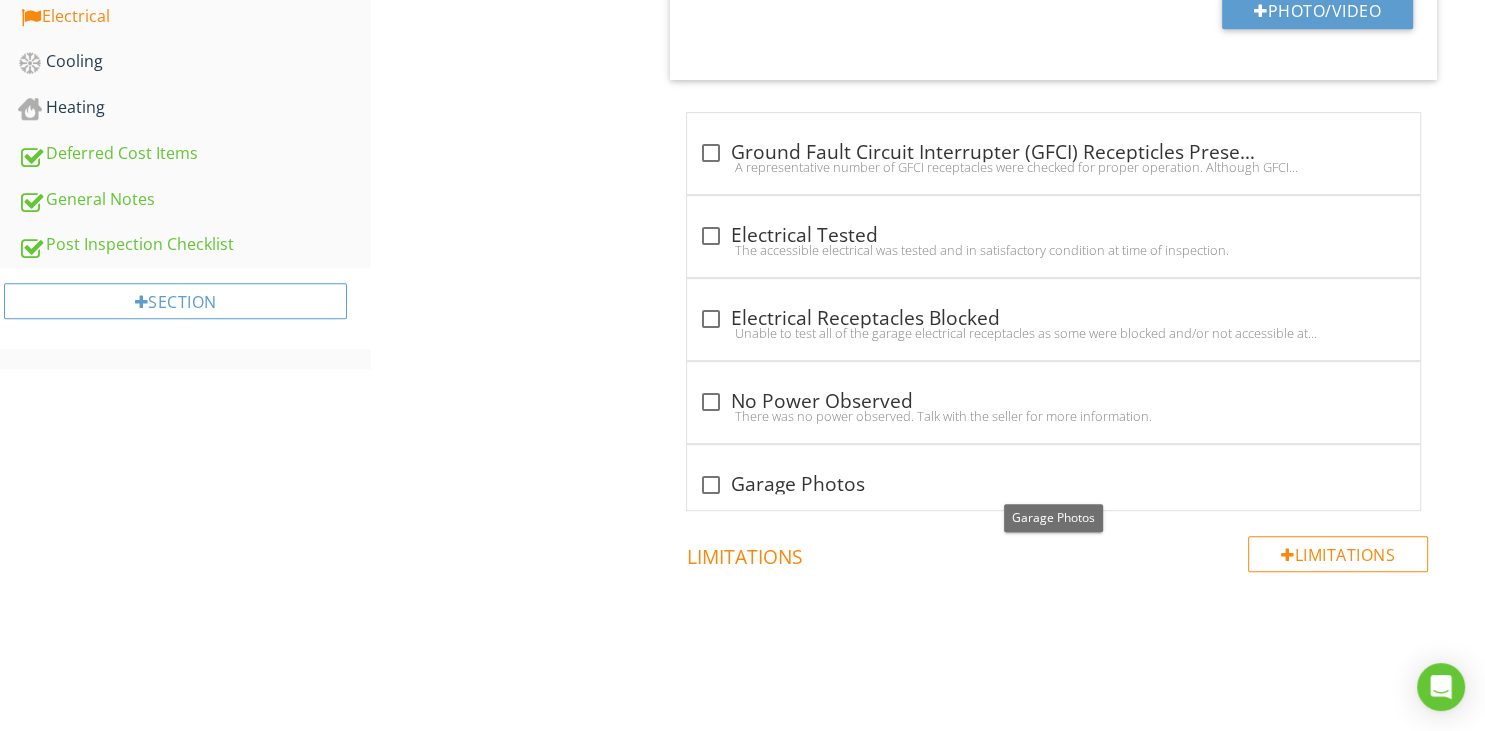 click at bounding box center (711, 485) 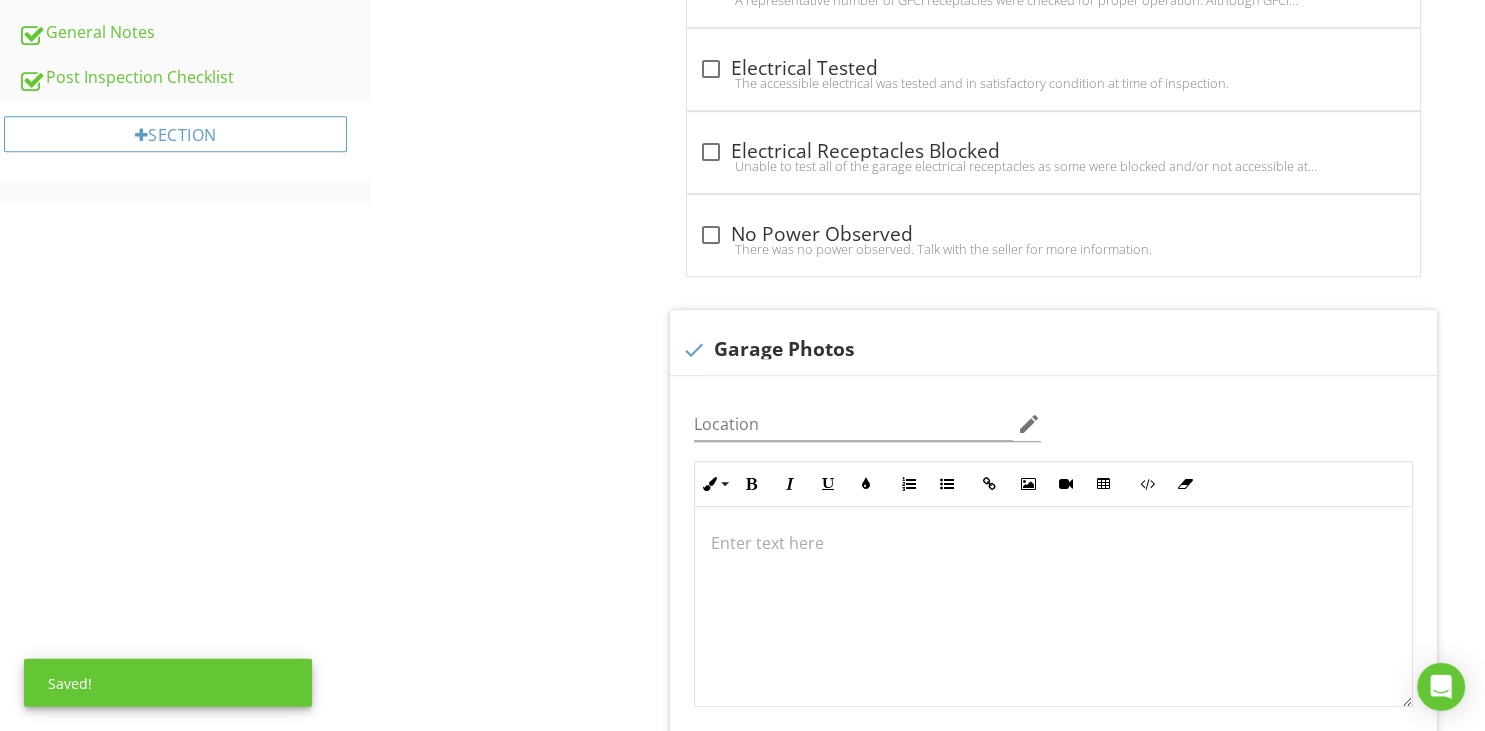 scroll, scrollTop: 1344, scrollLeft: 0, axis: vertical 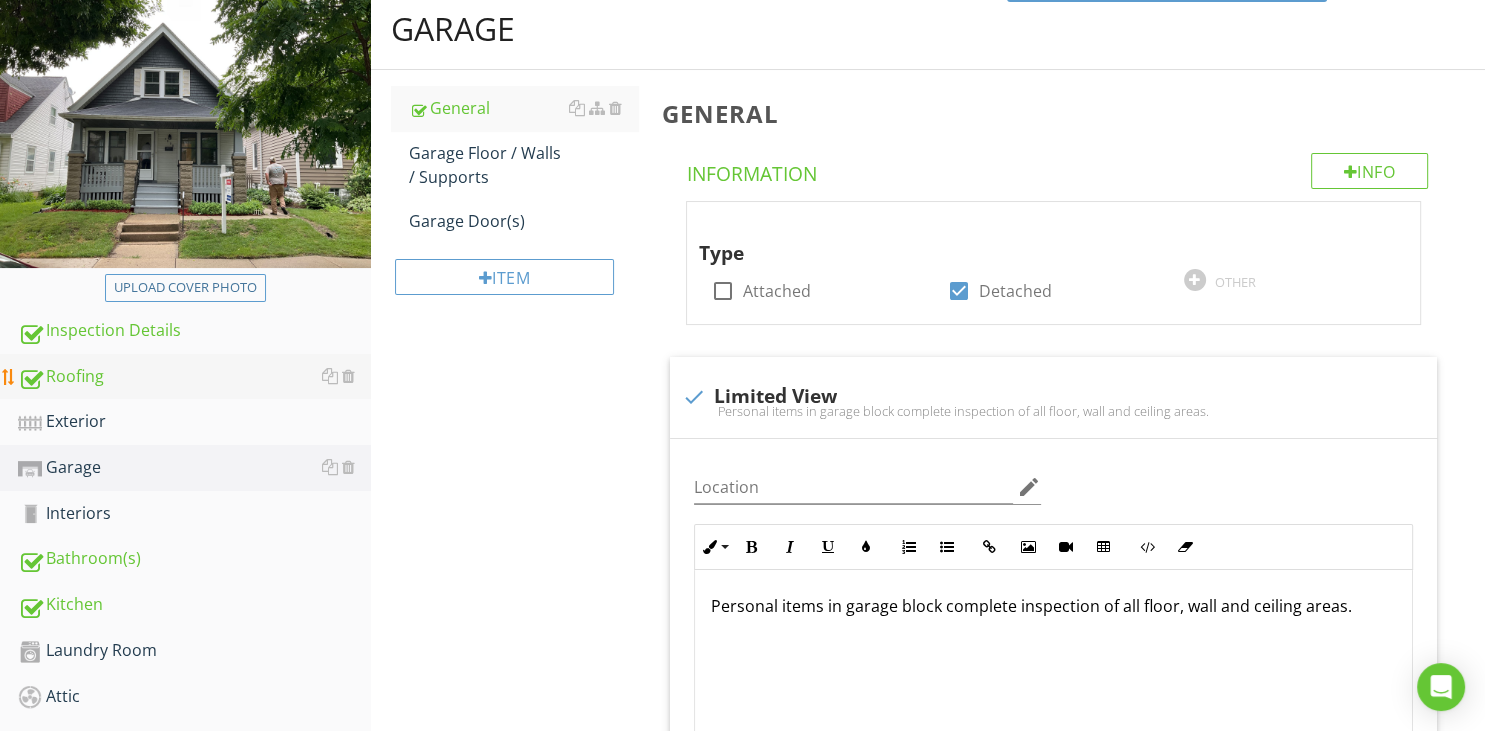 click on "Roofing" at bounding box center (194, 377) 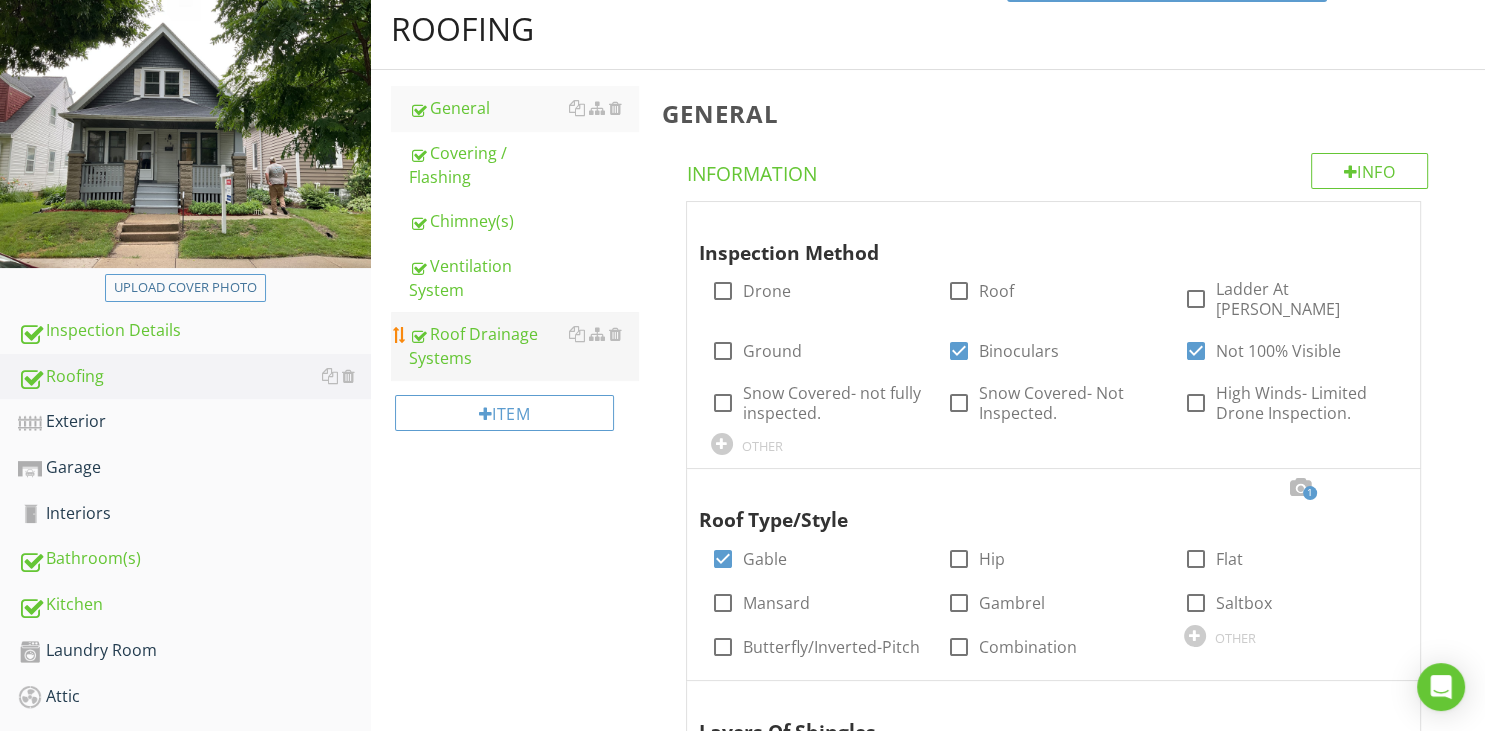 click on "Roof Drainage Systems" at bounding box center [523, 346] 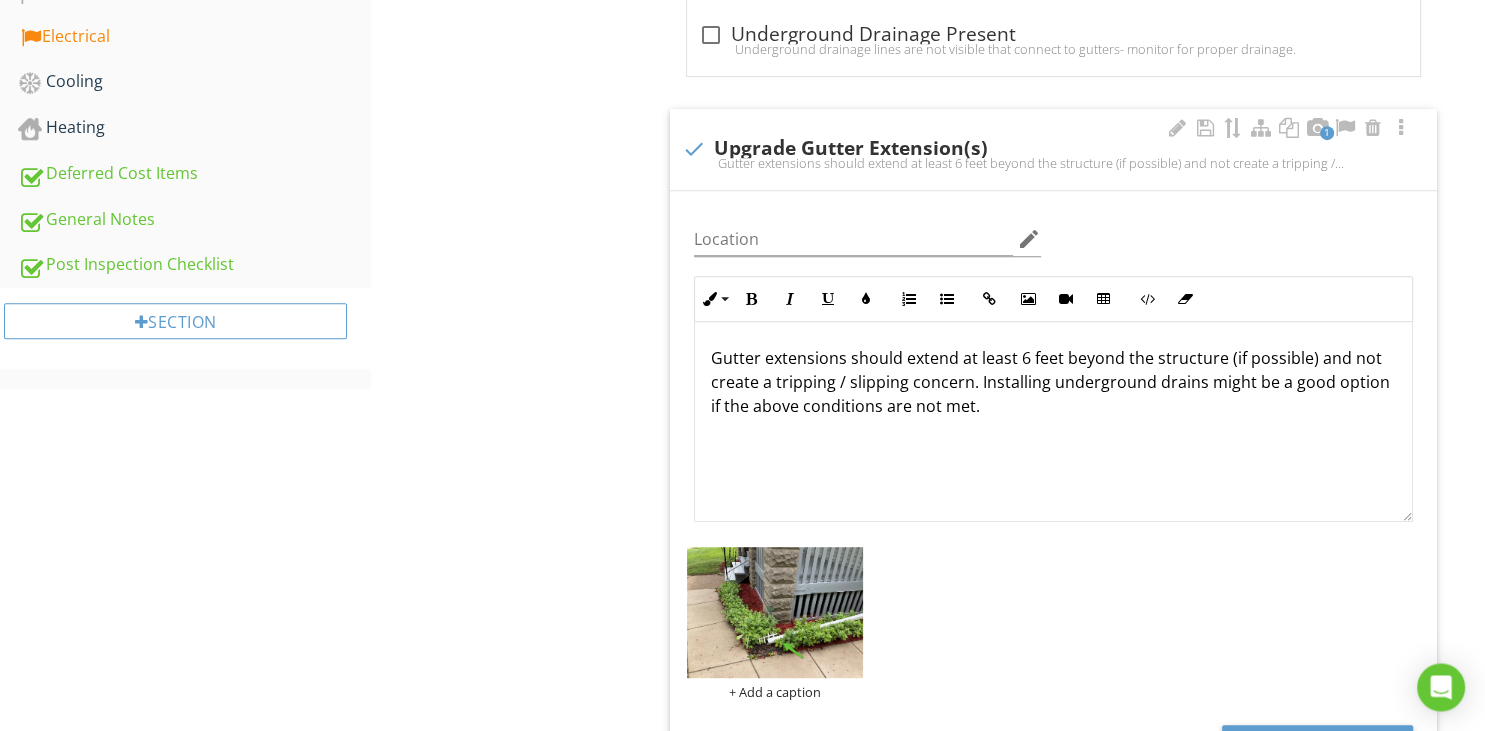 scroll, scrollTop: 1231, scrollLeft: 0, axis: vertical 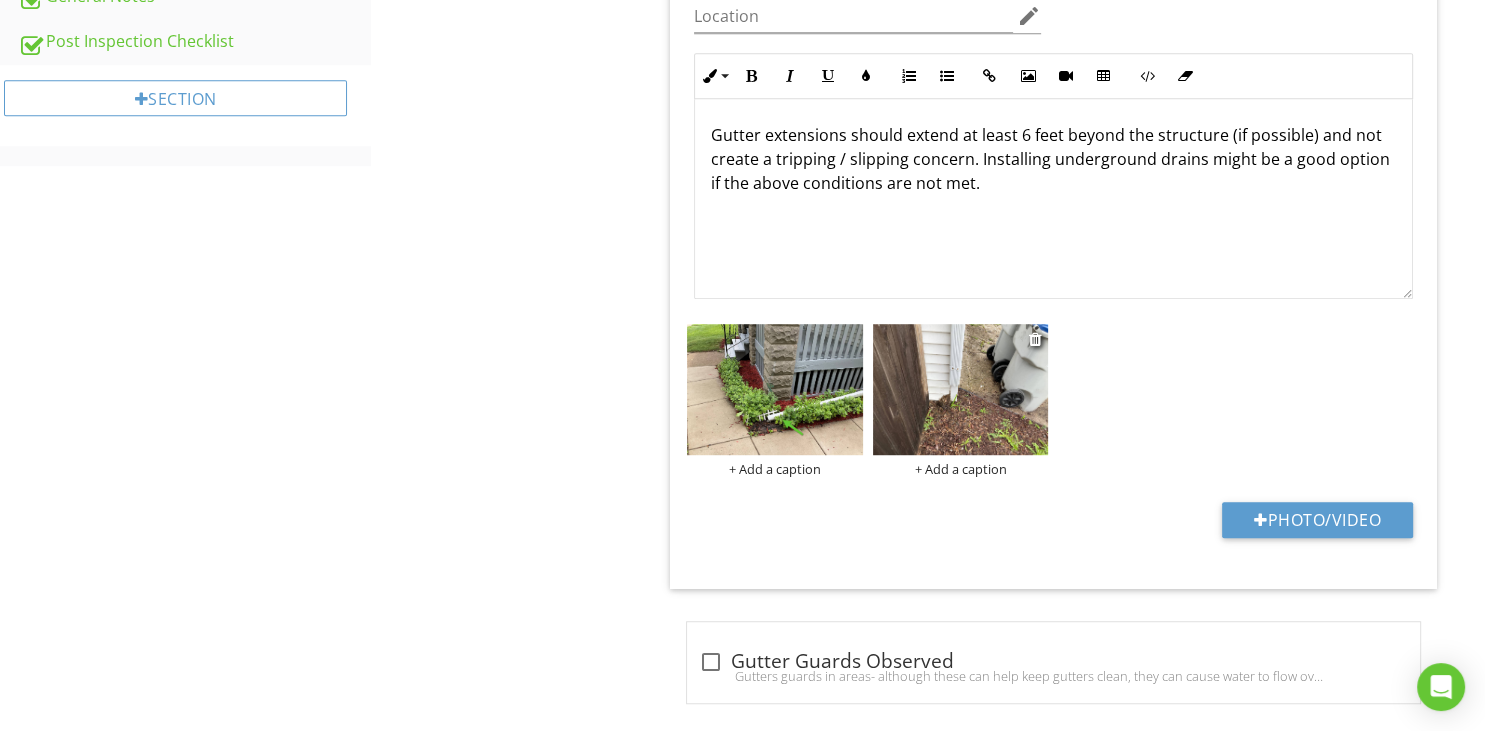 click at bounding box center [961, 390] 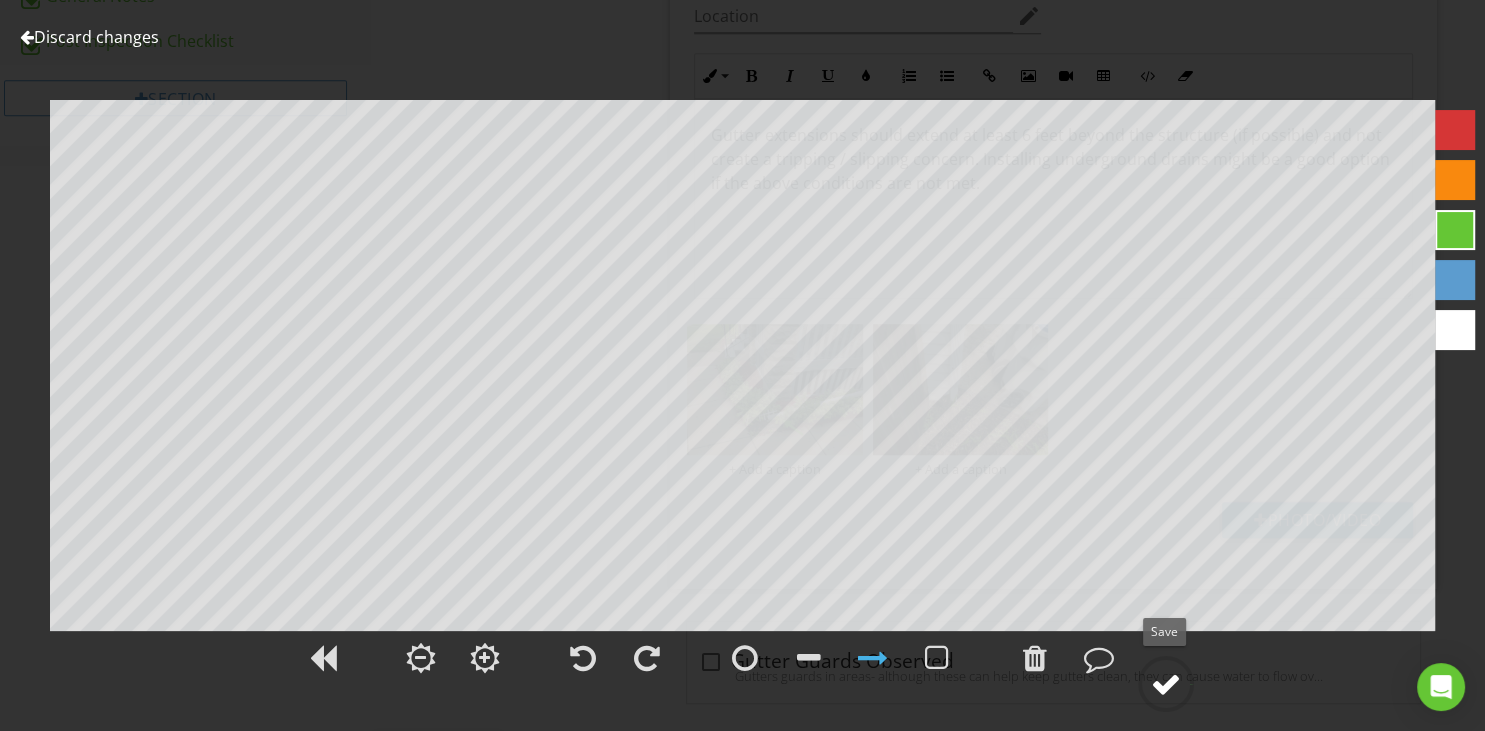 click at bounding box center [1166, 684] 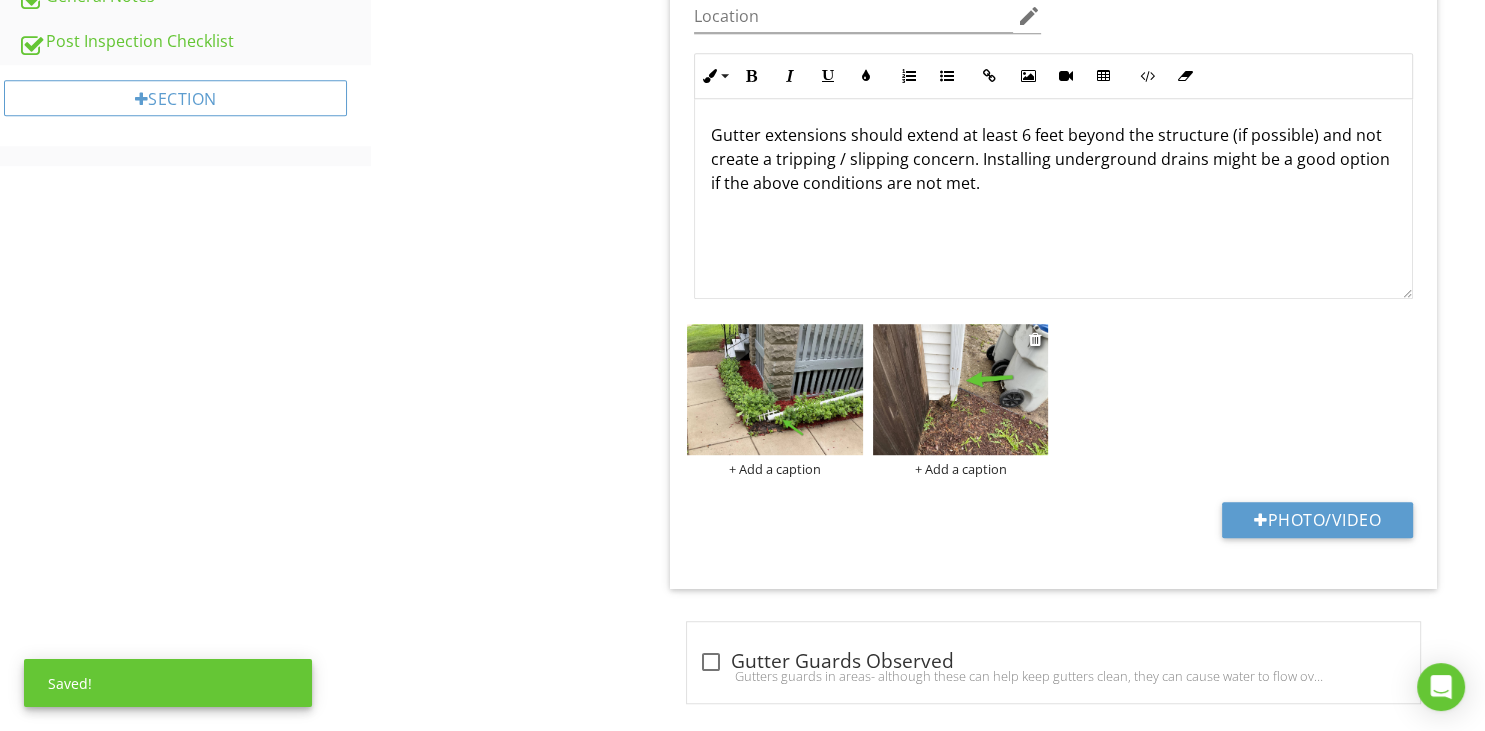 click on "+ Add a caption" at bounding box center (961, 469) 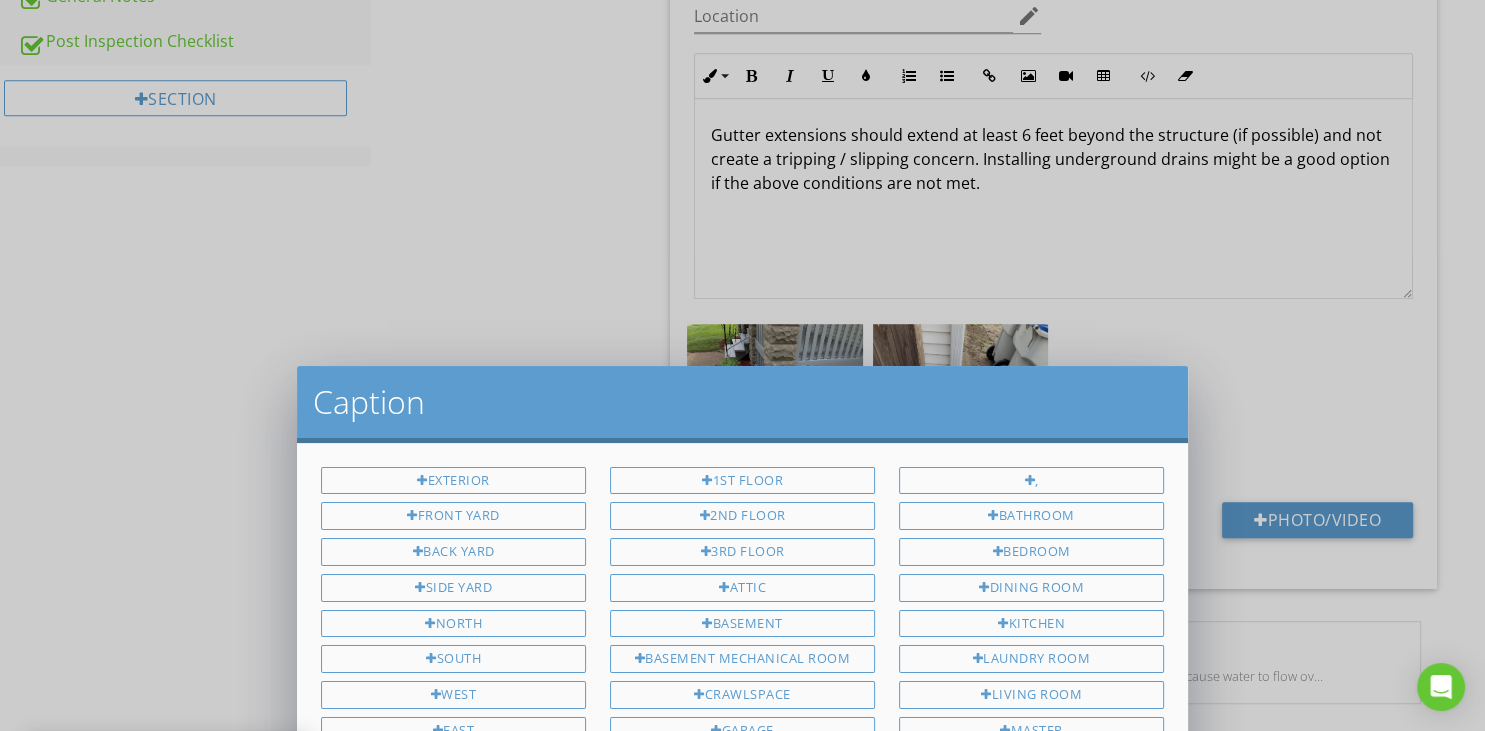 scroll, scrollTop: 160, scrollLeft: 0, axis: vertical 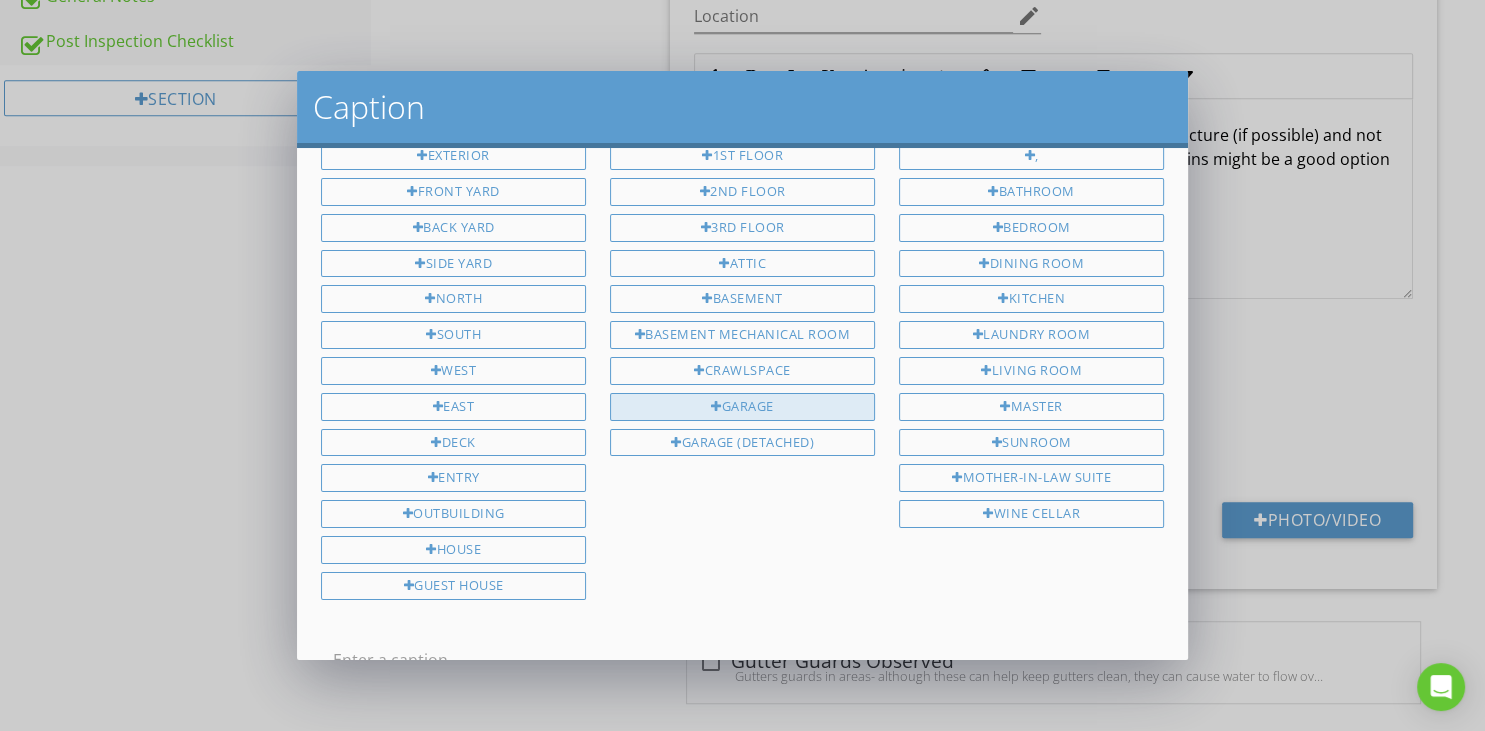 click on "Garage" at bounding box center (742, 407) 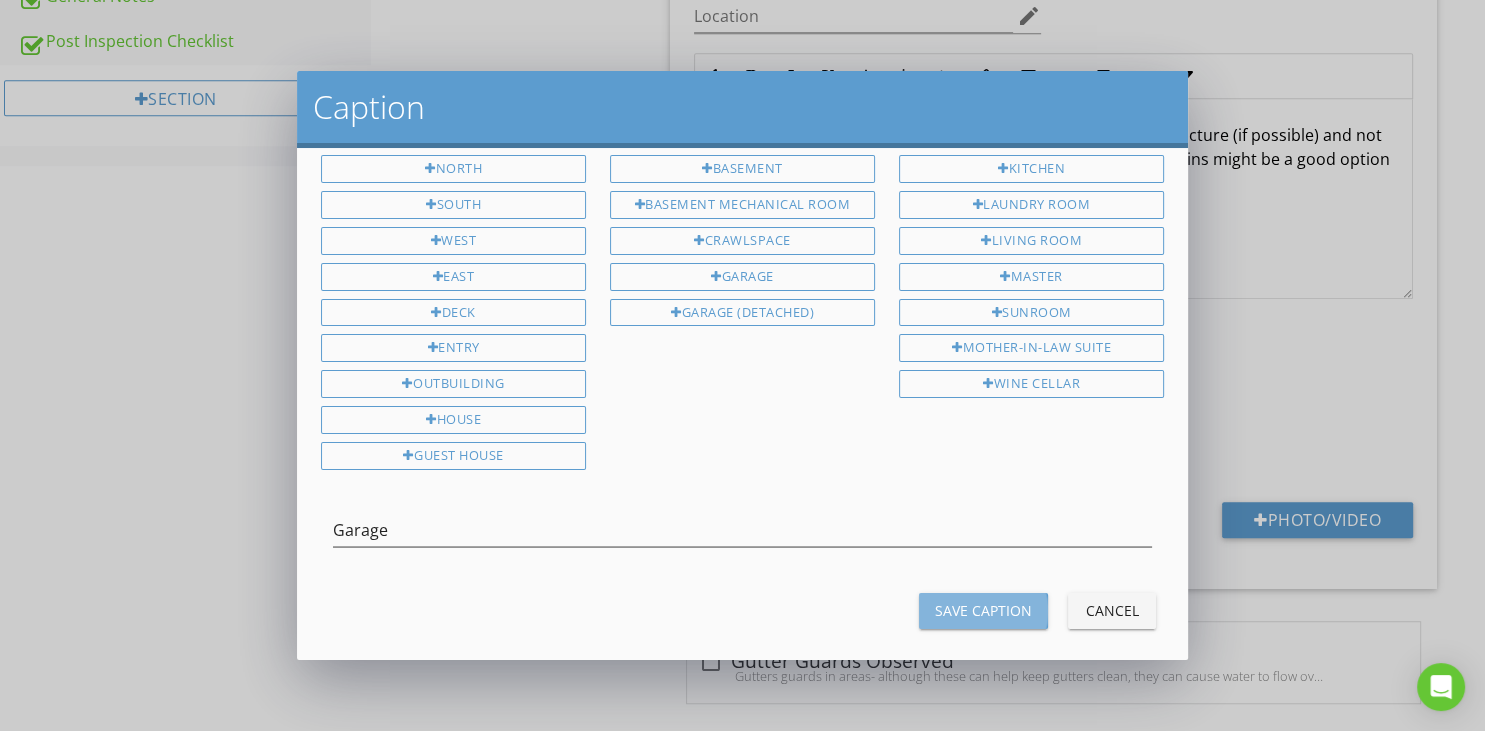 click on "Save Caption" at bounding box center [983, 610] 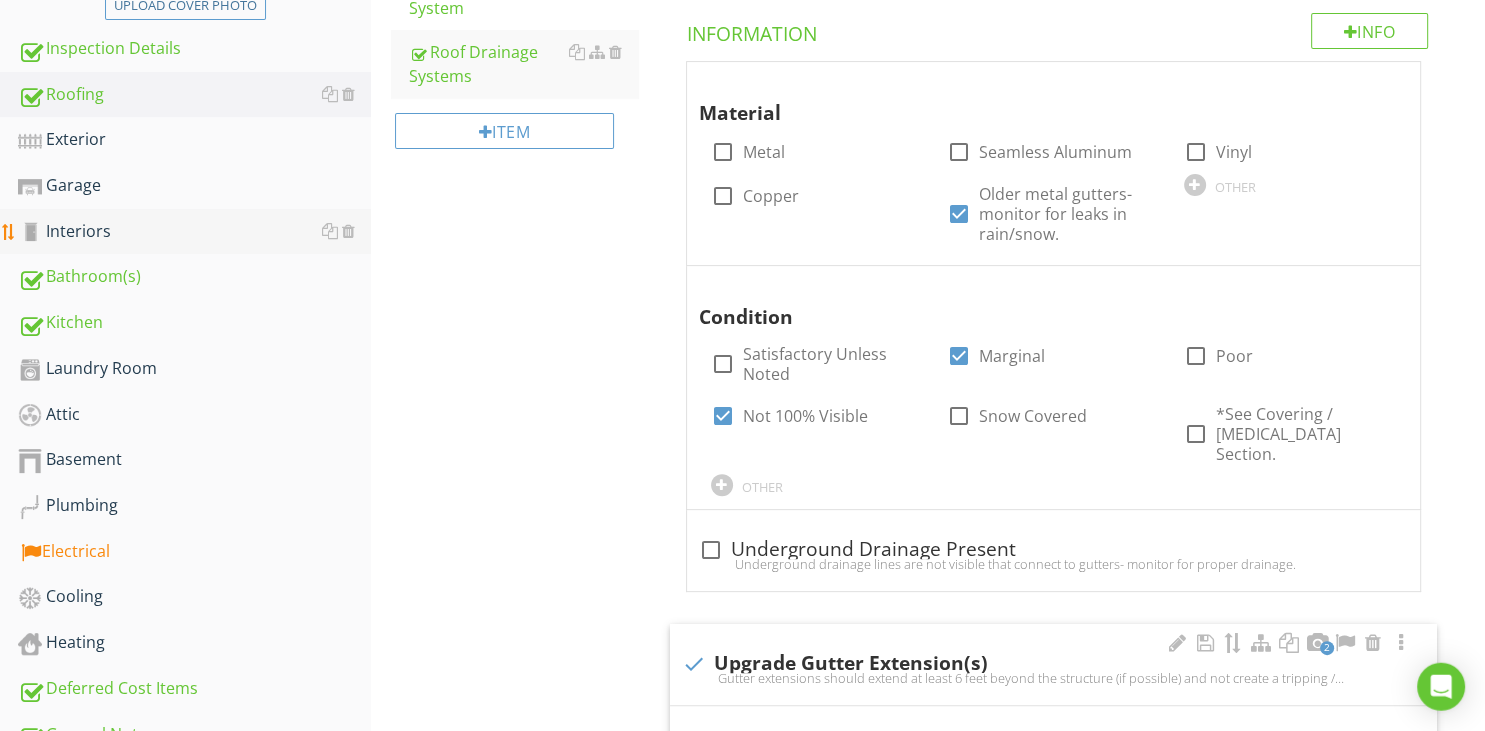 scroll, scrollTop: 492, scrollLeft: 0, axis: vertical 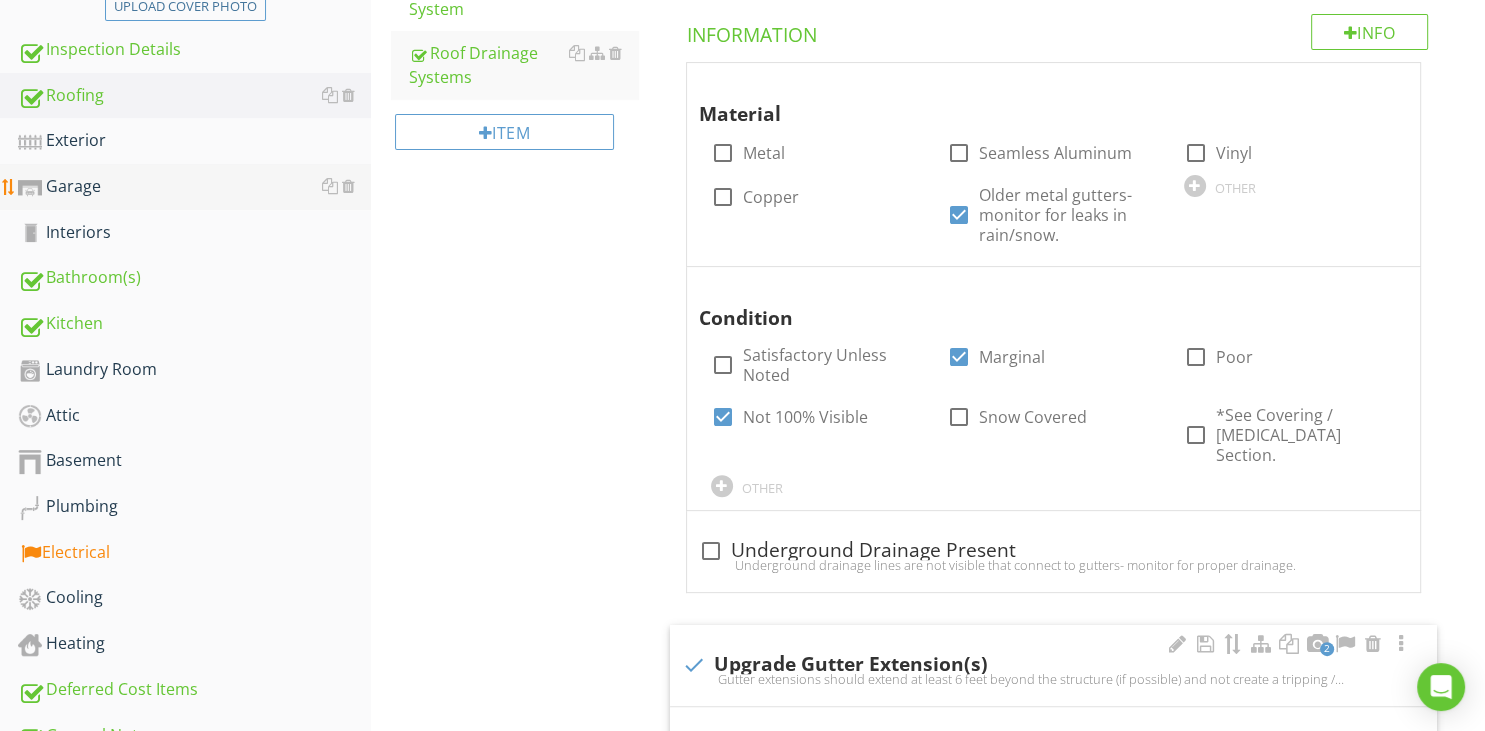 click on "Garage" at bounding box center [194, 187] 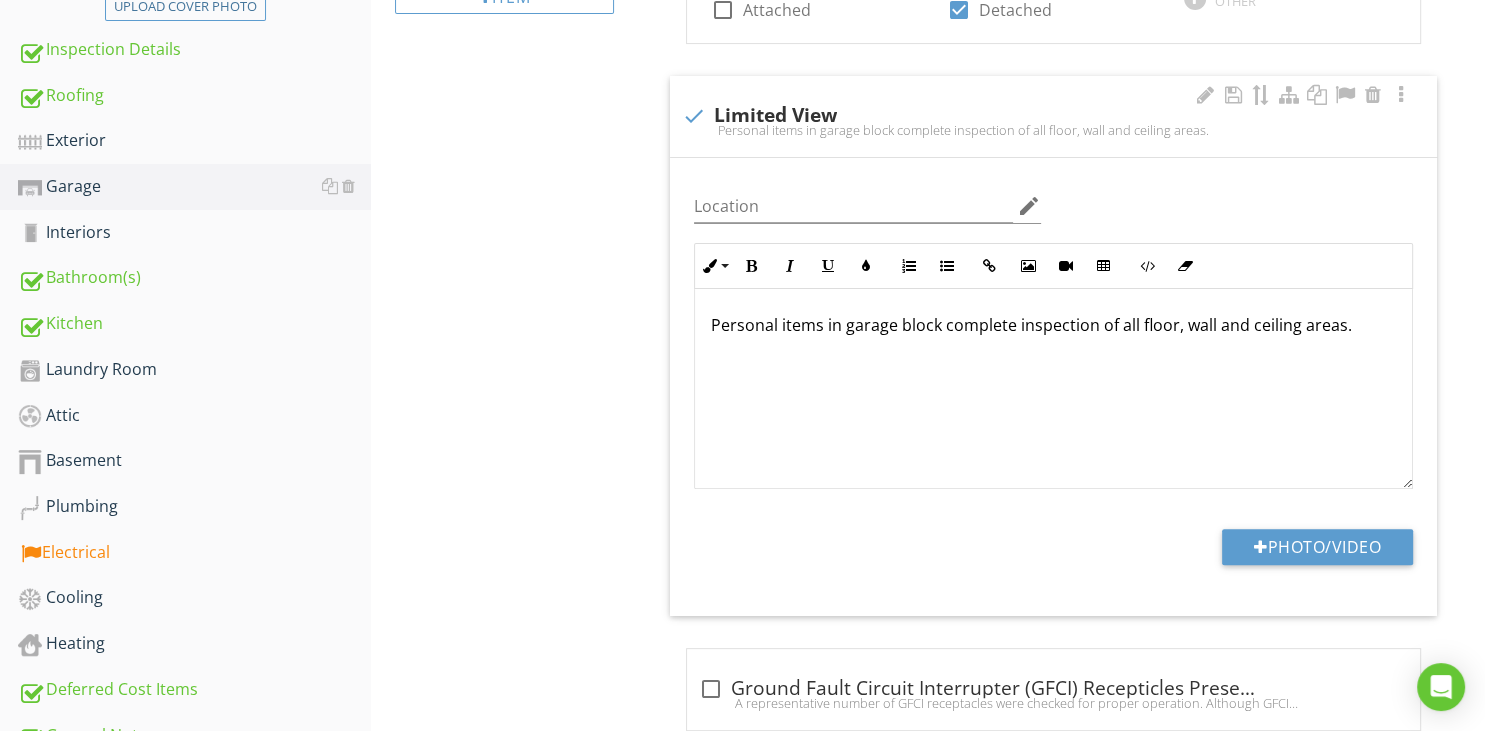 scroll, scrollTop: 1, scrollLeft: 0, axis: vertical 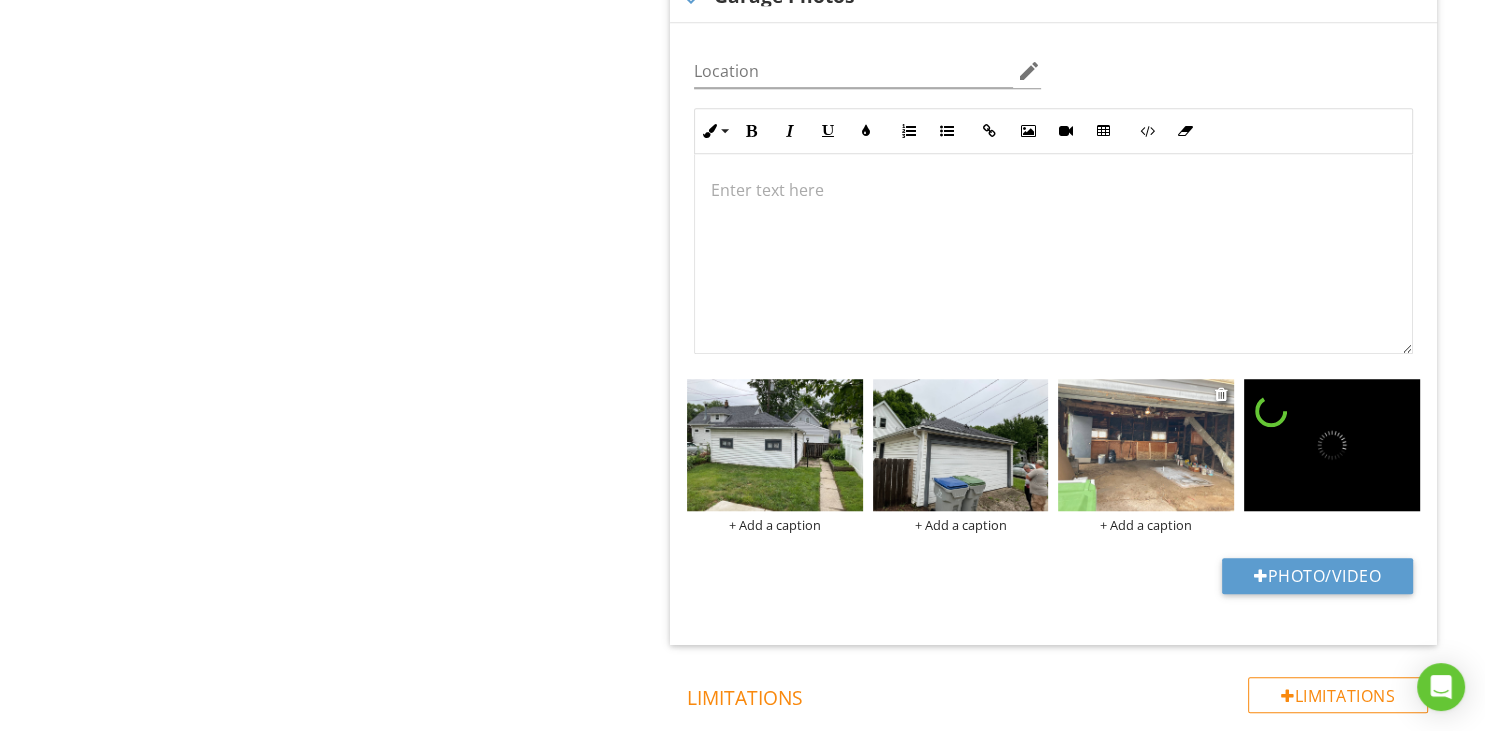 click at bounding box center [1146, 445] 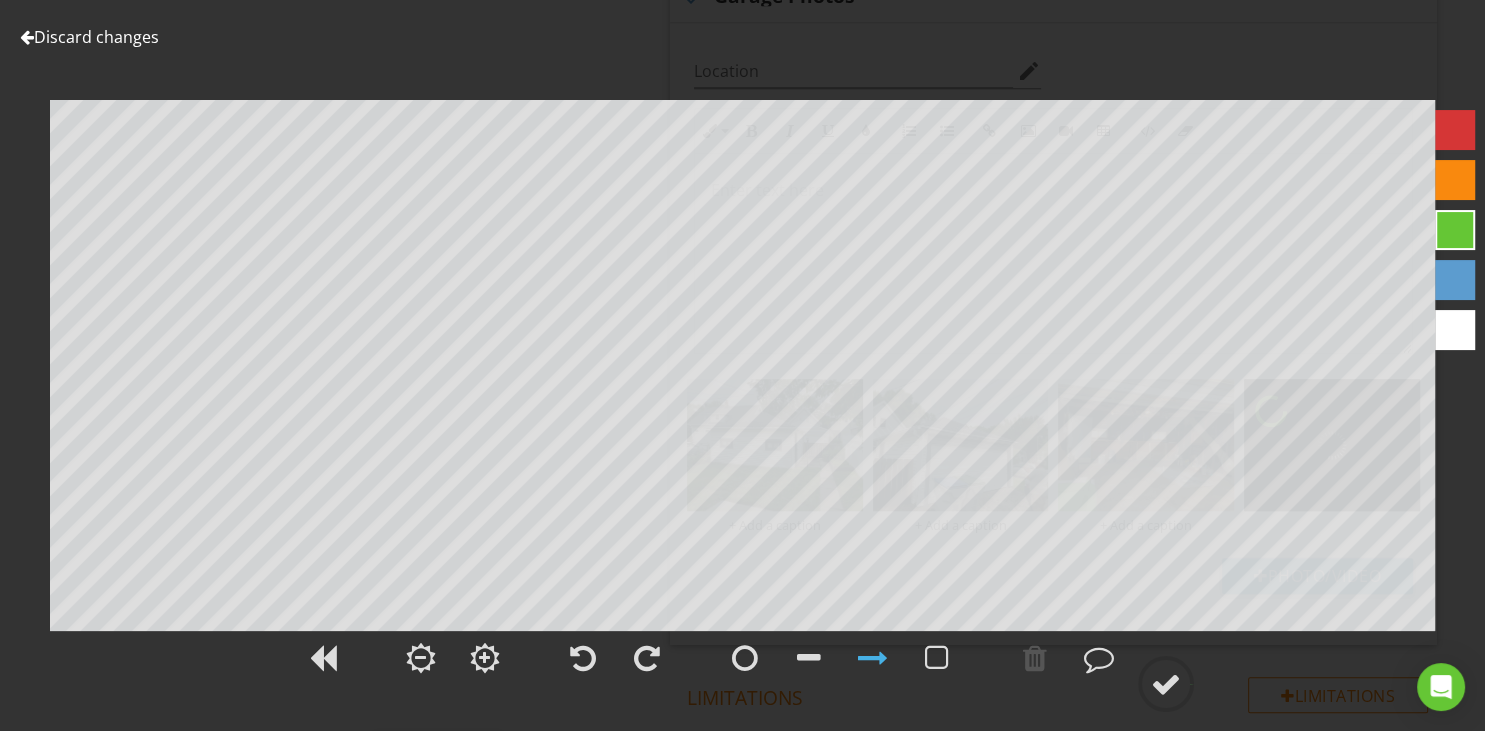 click at bounding box center (27, 37) 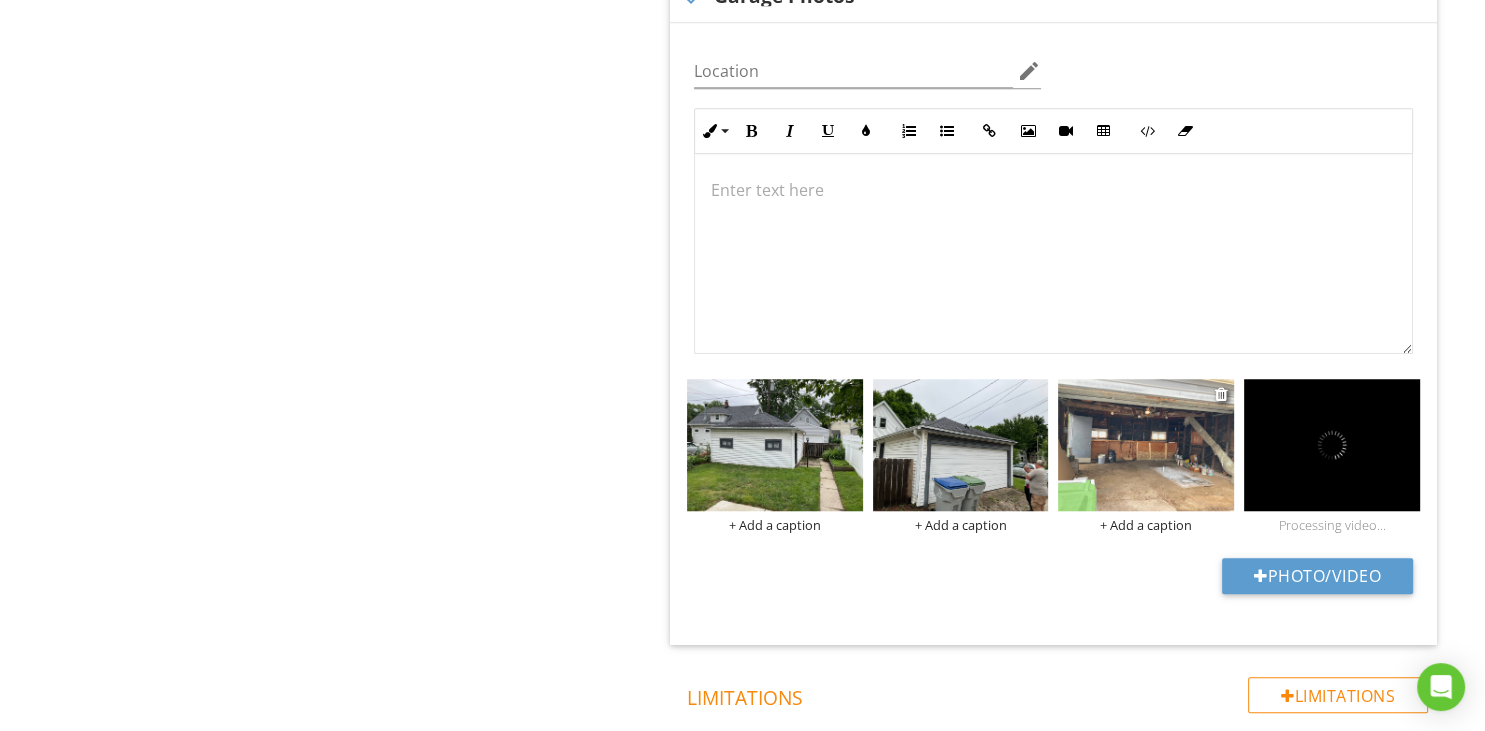 click at bounding box center [1146, 445] 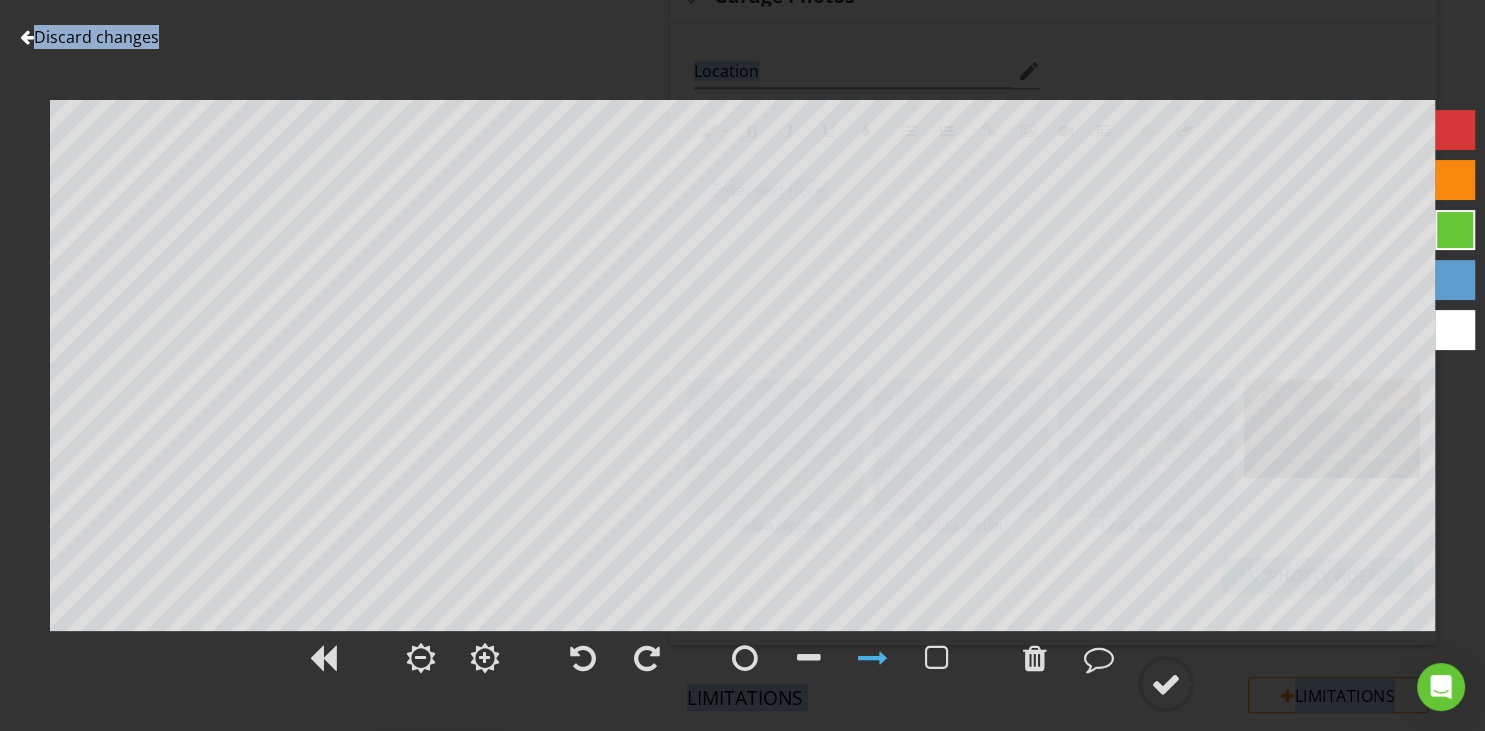 click on "Discard changes
Add Location" at bounding box center (742, 365) 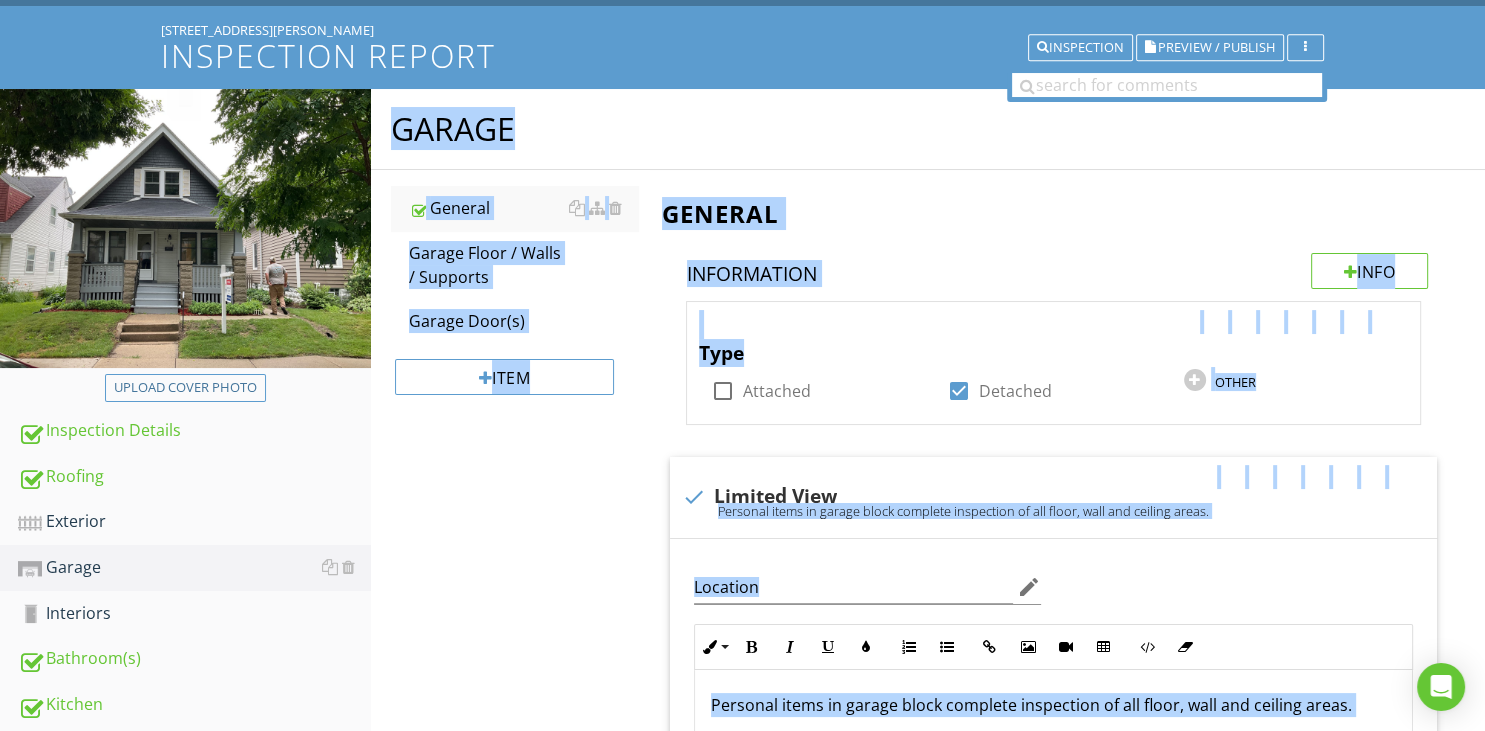 scroll, scrollTop: 69, scrollLeft: 0, axis: vertical 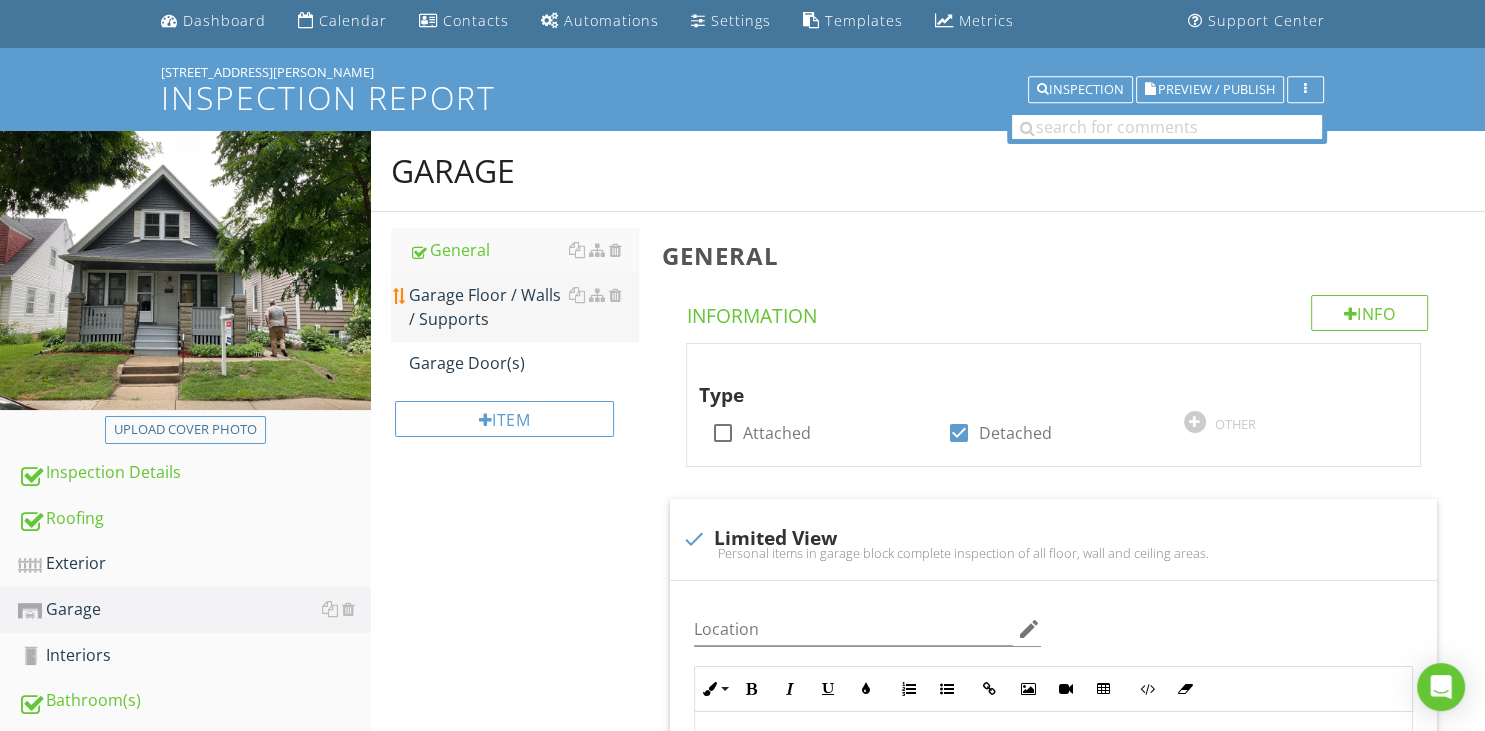 click on "Garage Floor / Walls / Supports" at bounding box center [523, 307] 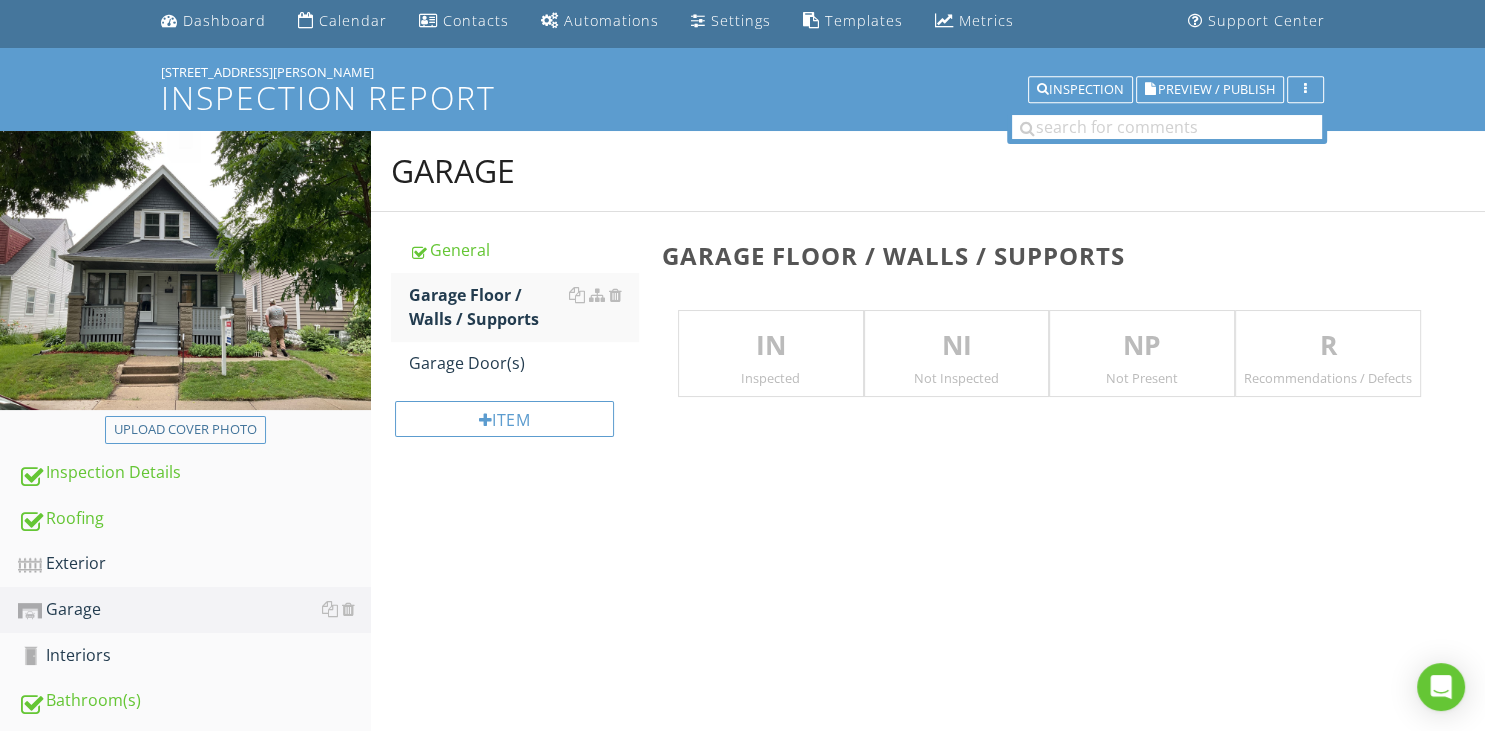click on "Inspected" at bounding box center (771, 378) 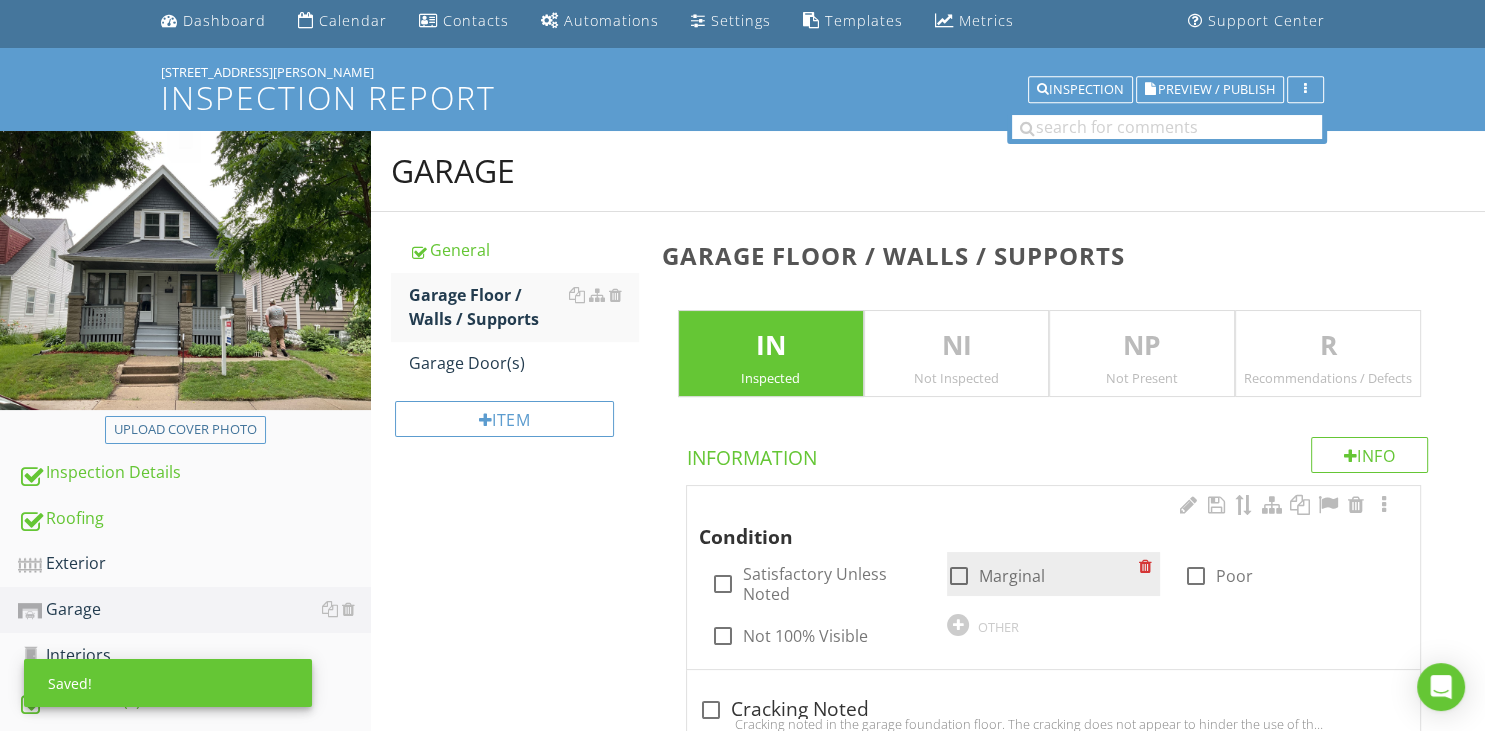 click on "check_box_outline_blank Marginal" at bounding box center (1053, 574) 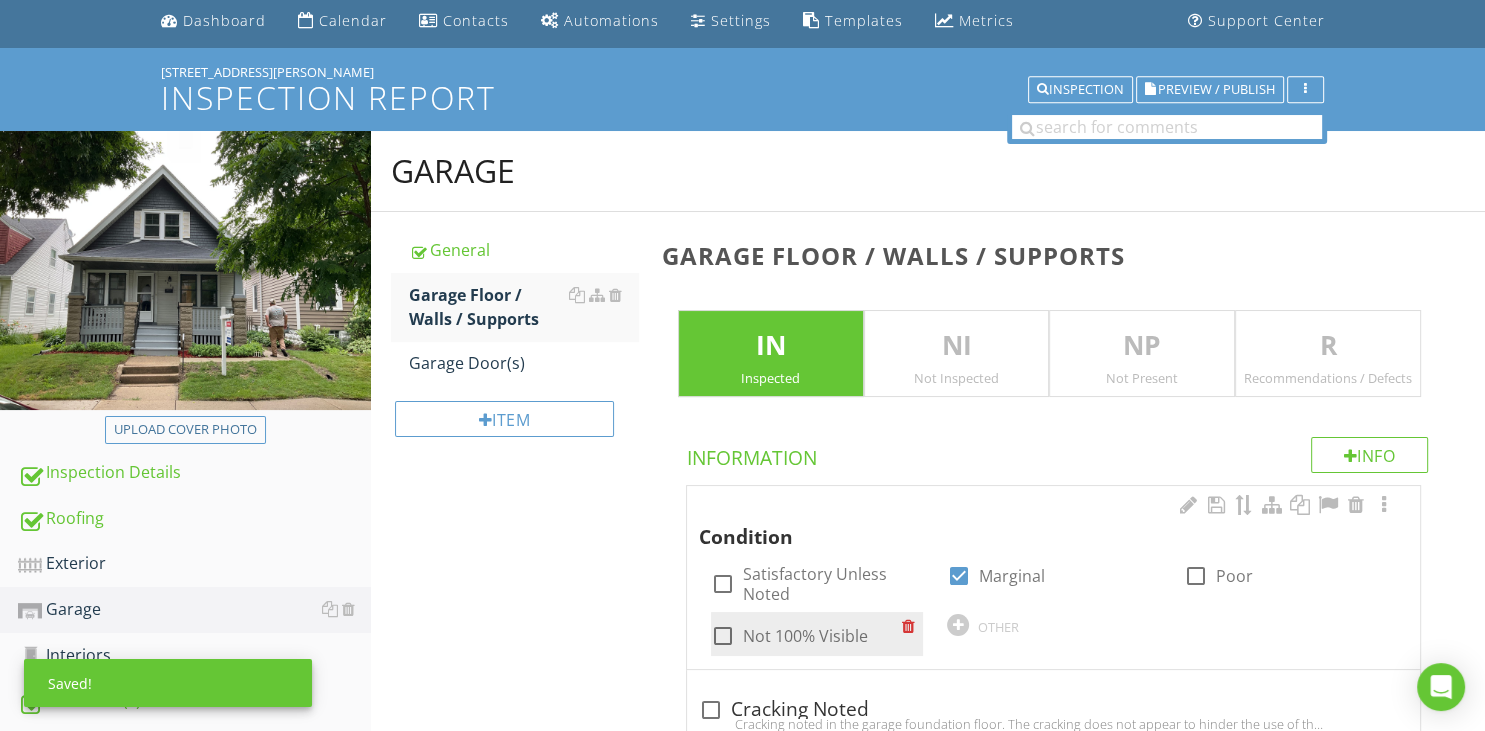 click at bounding box center [723, 636] 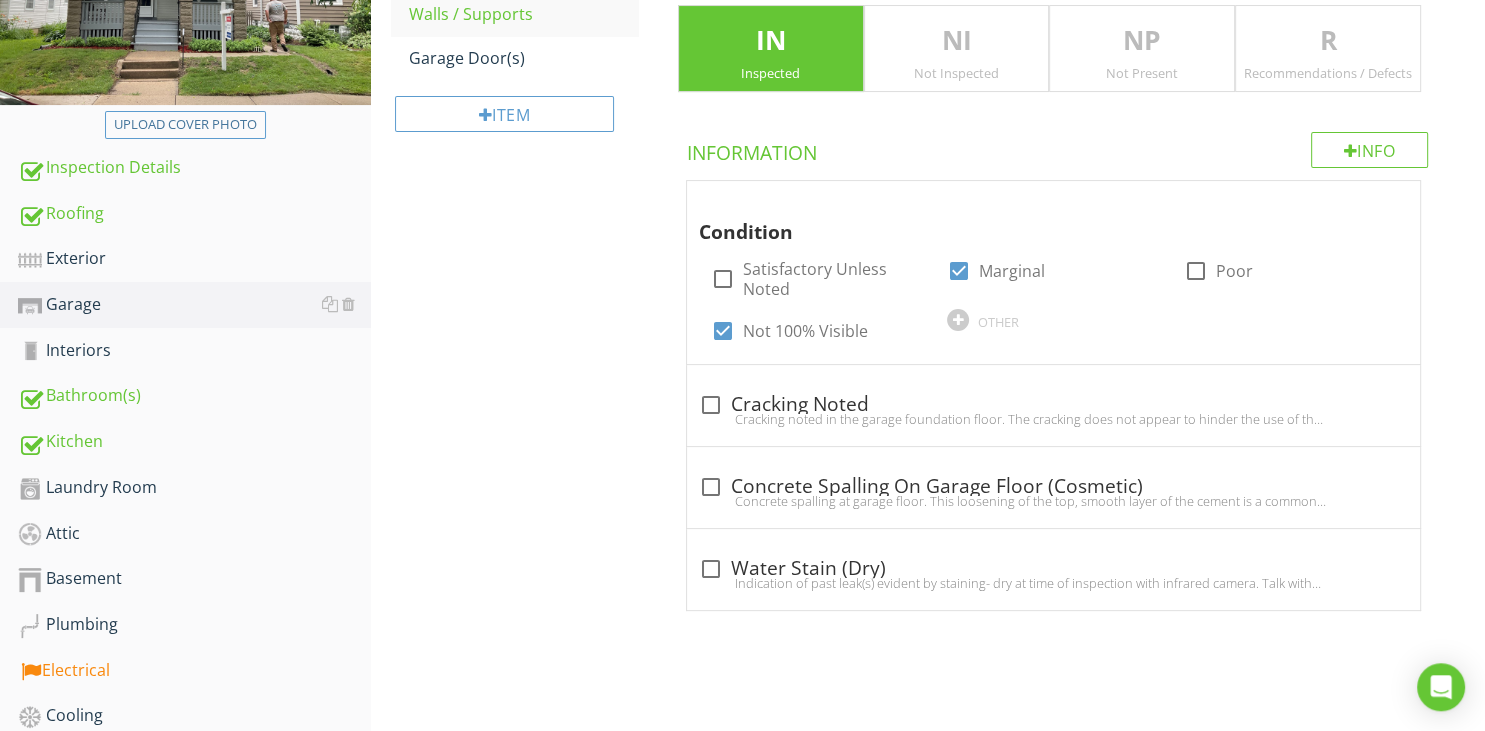 scroll, scrollTop: 386, scrollLeft: 0, axis: vertical 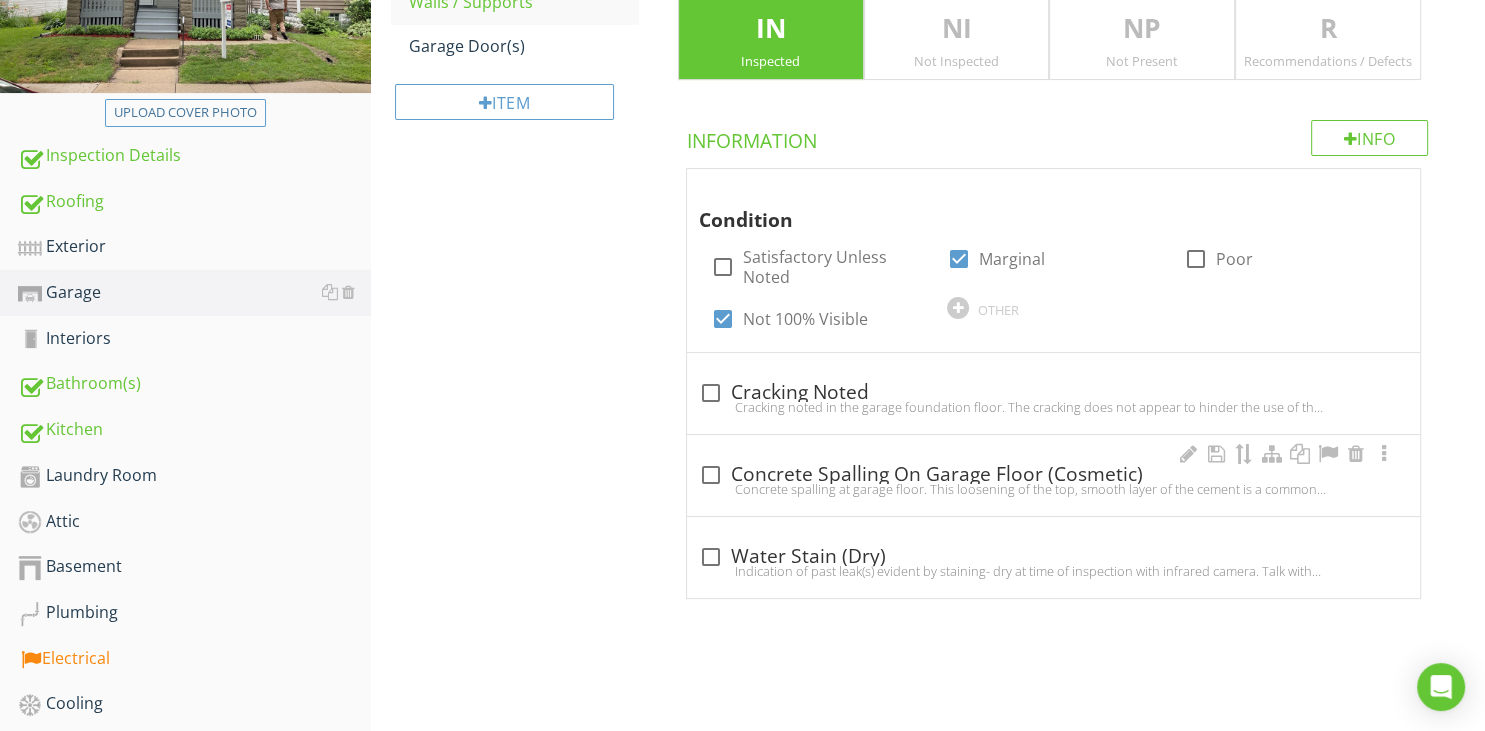 click at bounding box center [711, 475] 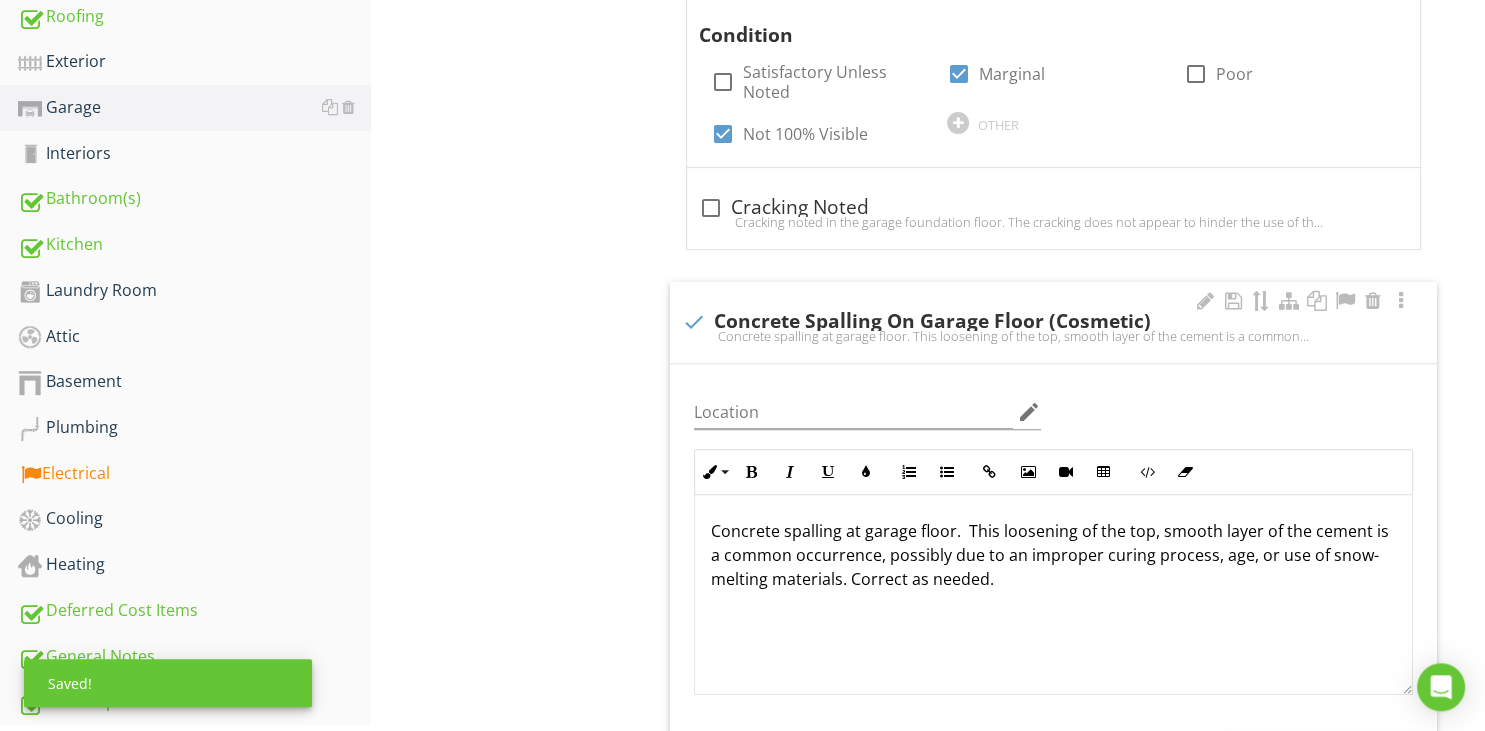 scroll, scrollTop: 703, scrollLeft: 0, axis: vertical 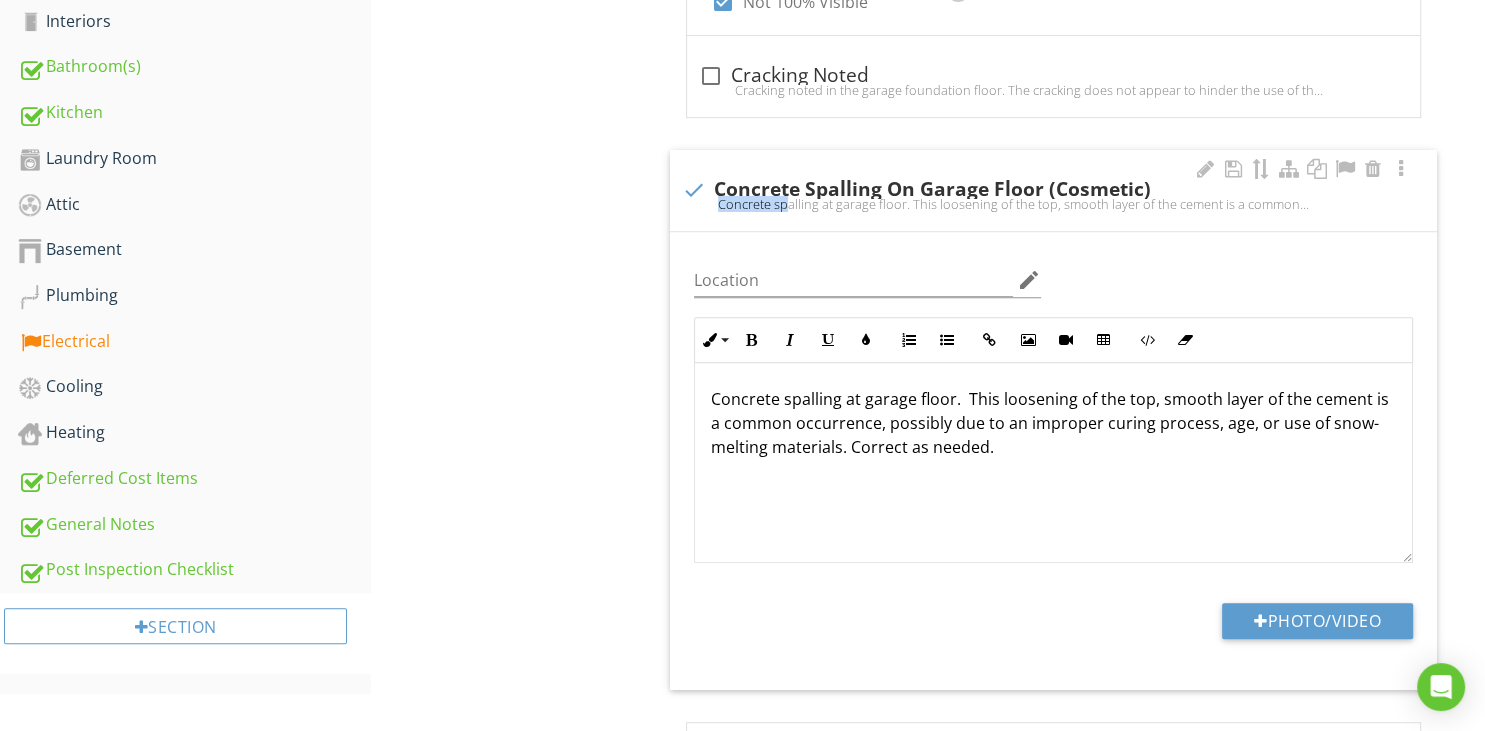 click on "Concrete spalling at garage floor. This loosening of the top, smooth layer of the cement is a common occurrence, possibly due to an improper curing process, age, or use of snow-melting materials. Correct as needed." at bounding box center [1053, 204] 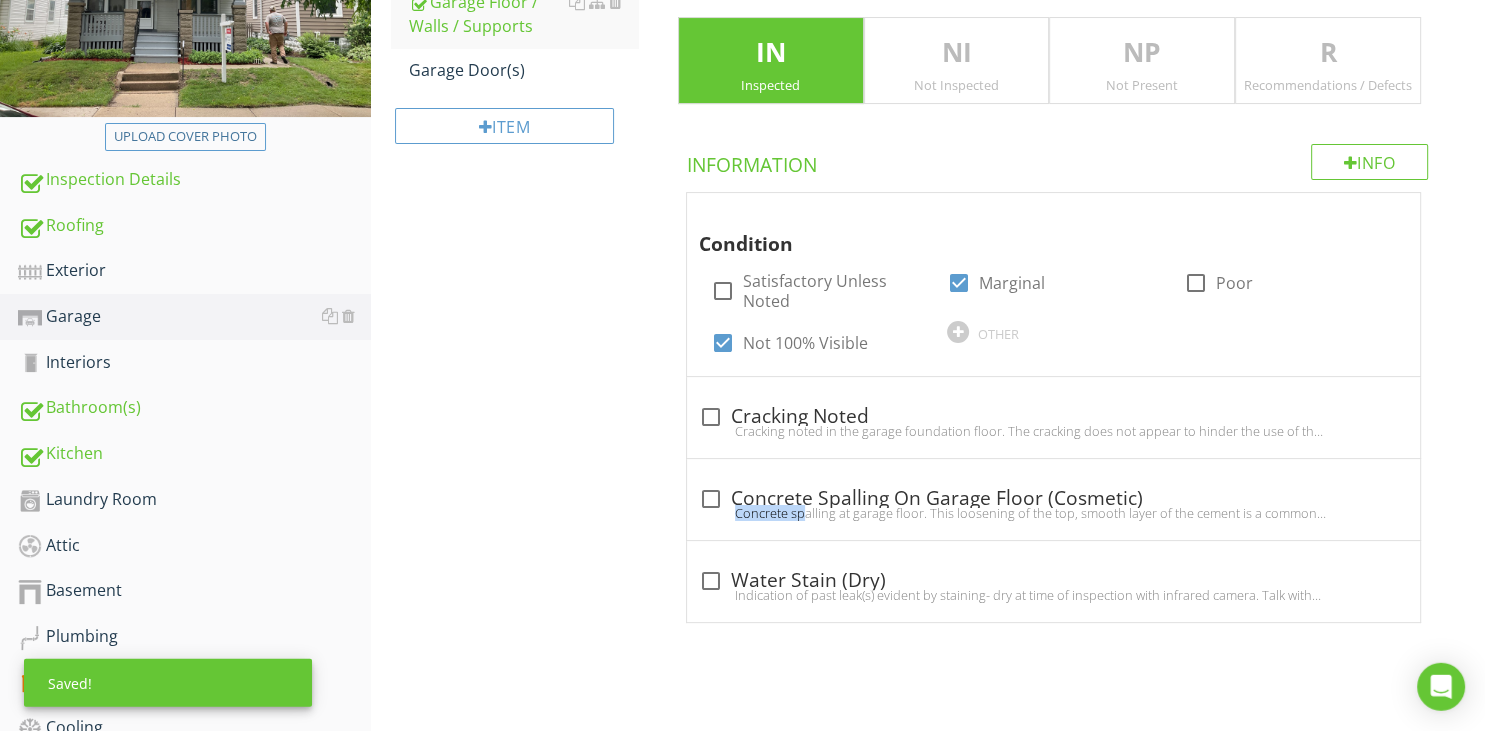 scroll, scrollTop: 348, scrollLeft: 0, axis: vertical 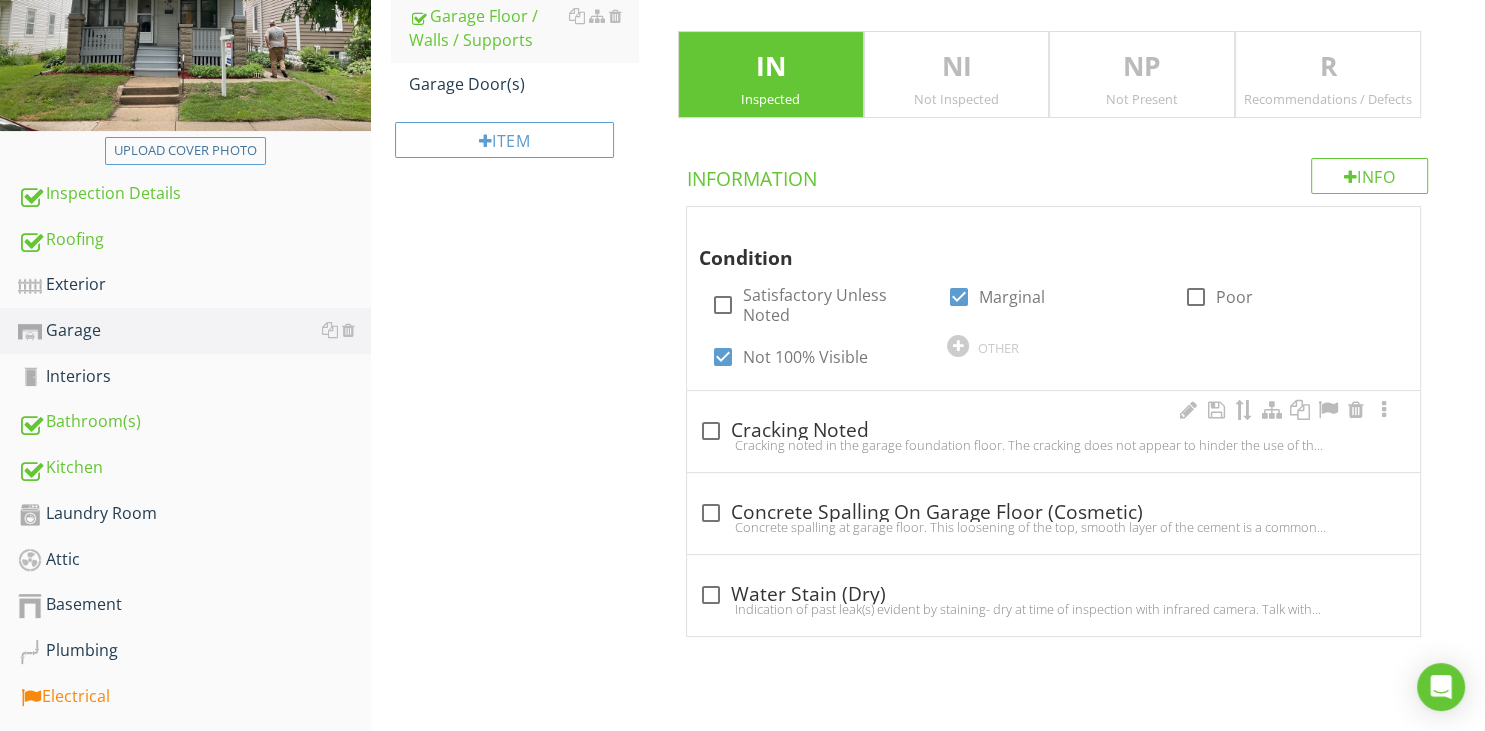 click on "Cracking noted in the garage foundation floor. The cracking does not appear to hinder the use of the garage for vehicle storage. Recommend monitoring cracks for future movement and repairing/sealing as needed." at bounding box center (1053, 445) 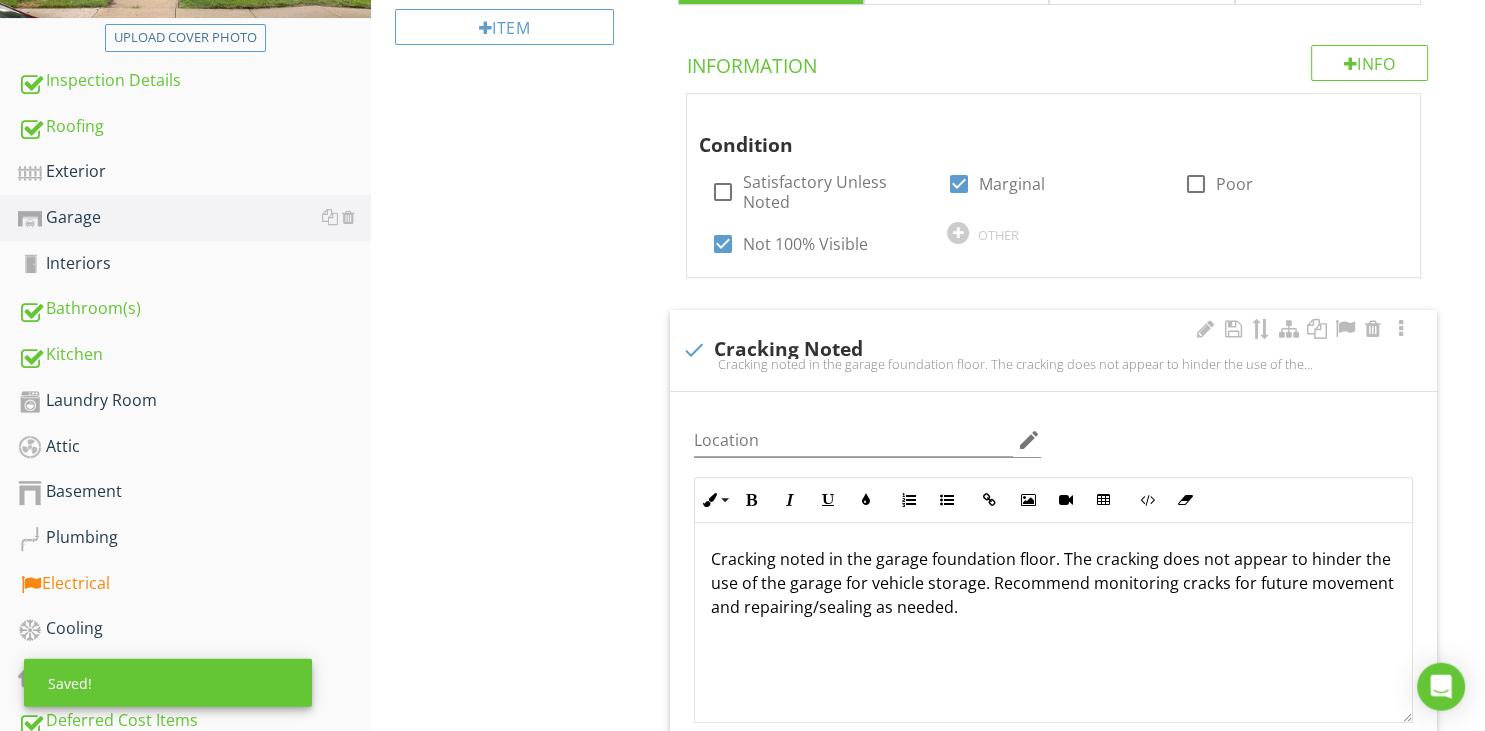 scroll, scrollTop: 559, scrollLeft: 0, axis: vertical 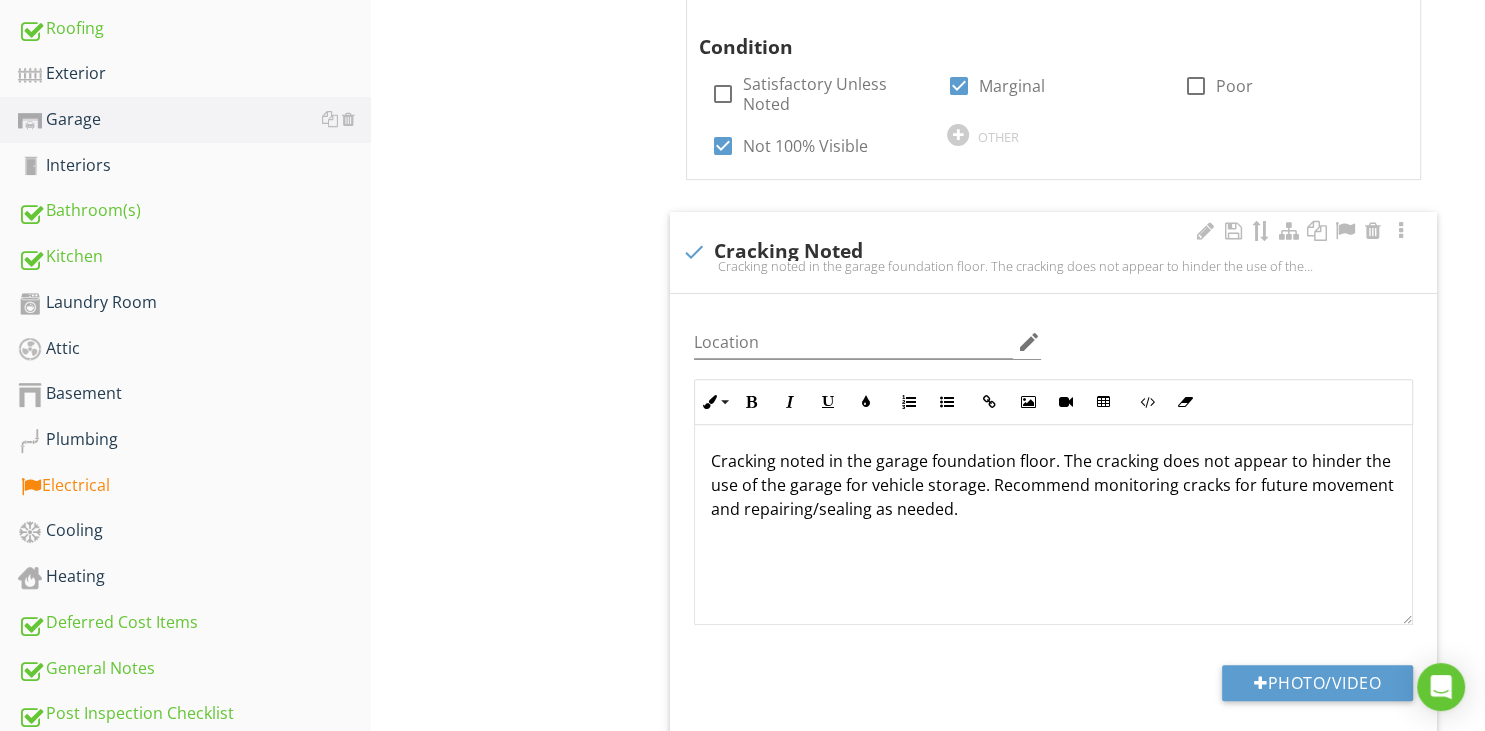 click at bounding box center (694, 252) 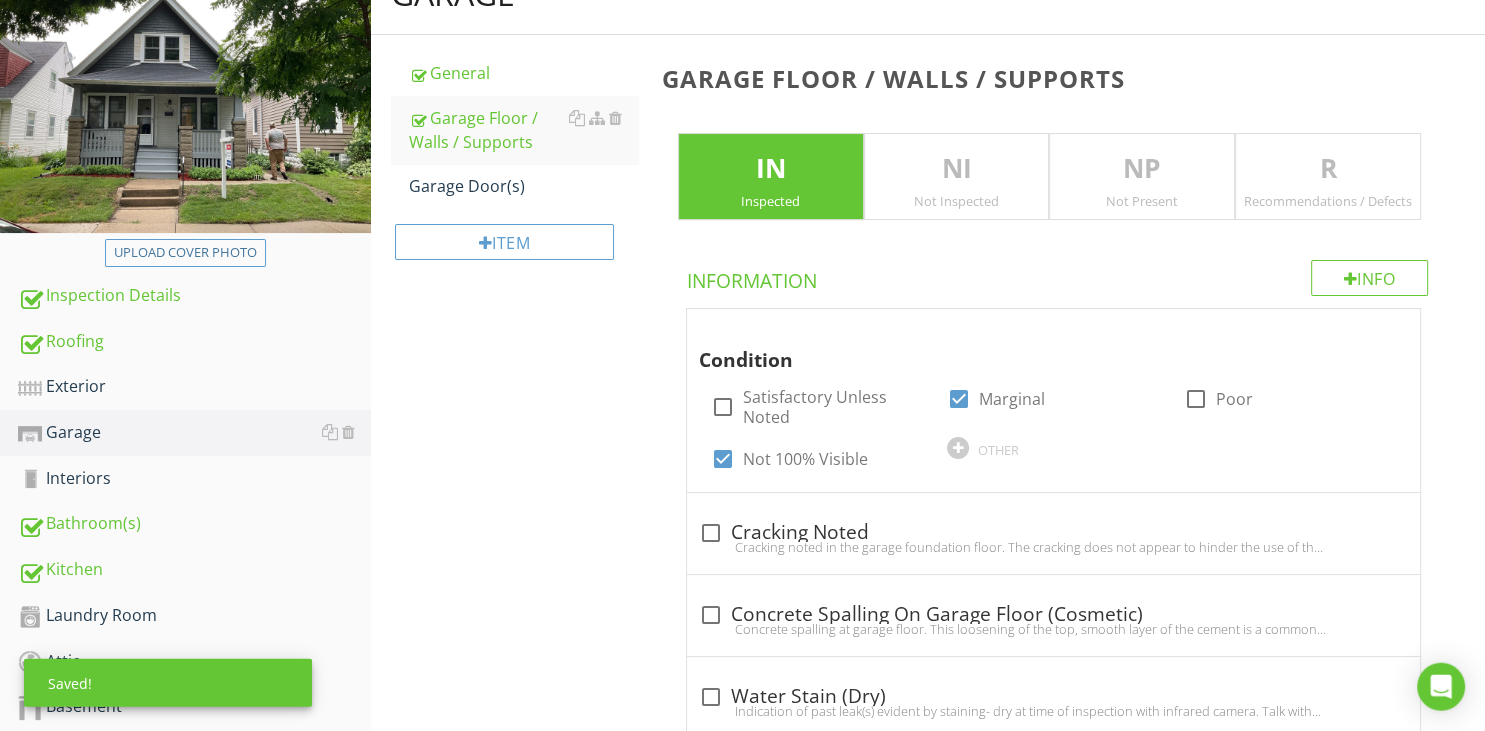 scroll, scrollTop: 242, scrollLeft: 0, axis: vertical 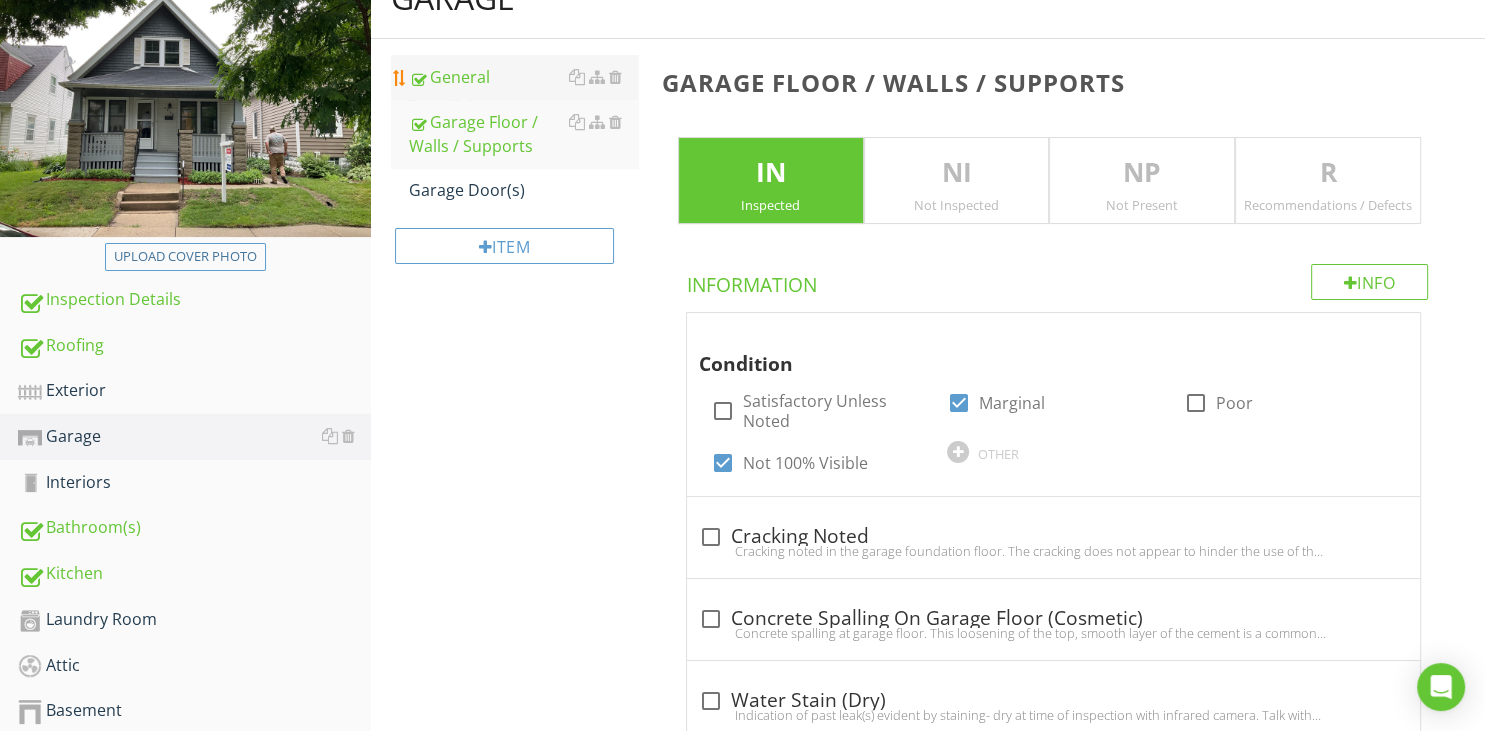 click on "General" at bounding box center [523, 77] 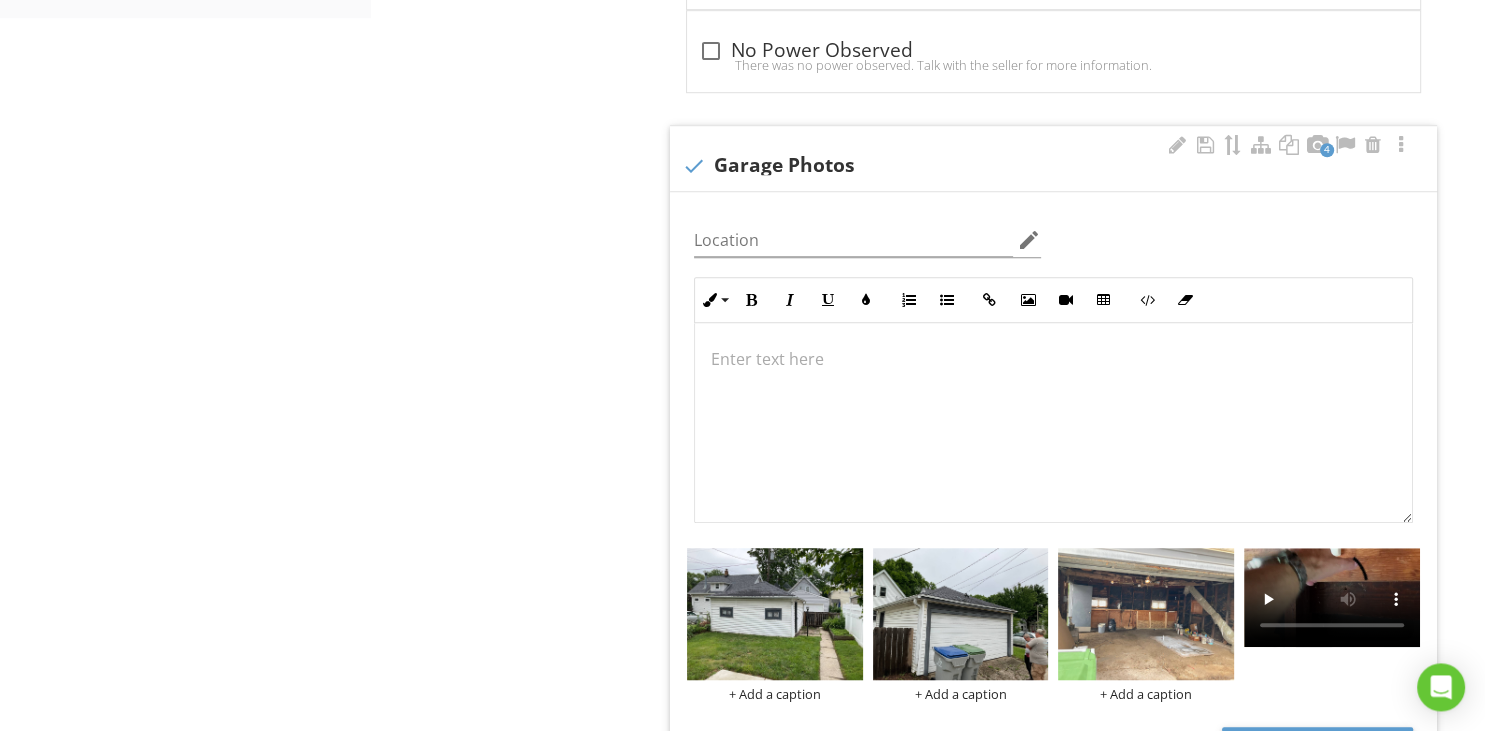 scroll, scrollTop: 1404, scrollLeft: 0, axis: vertical 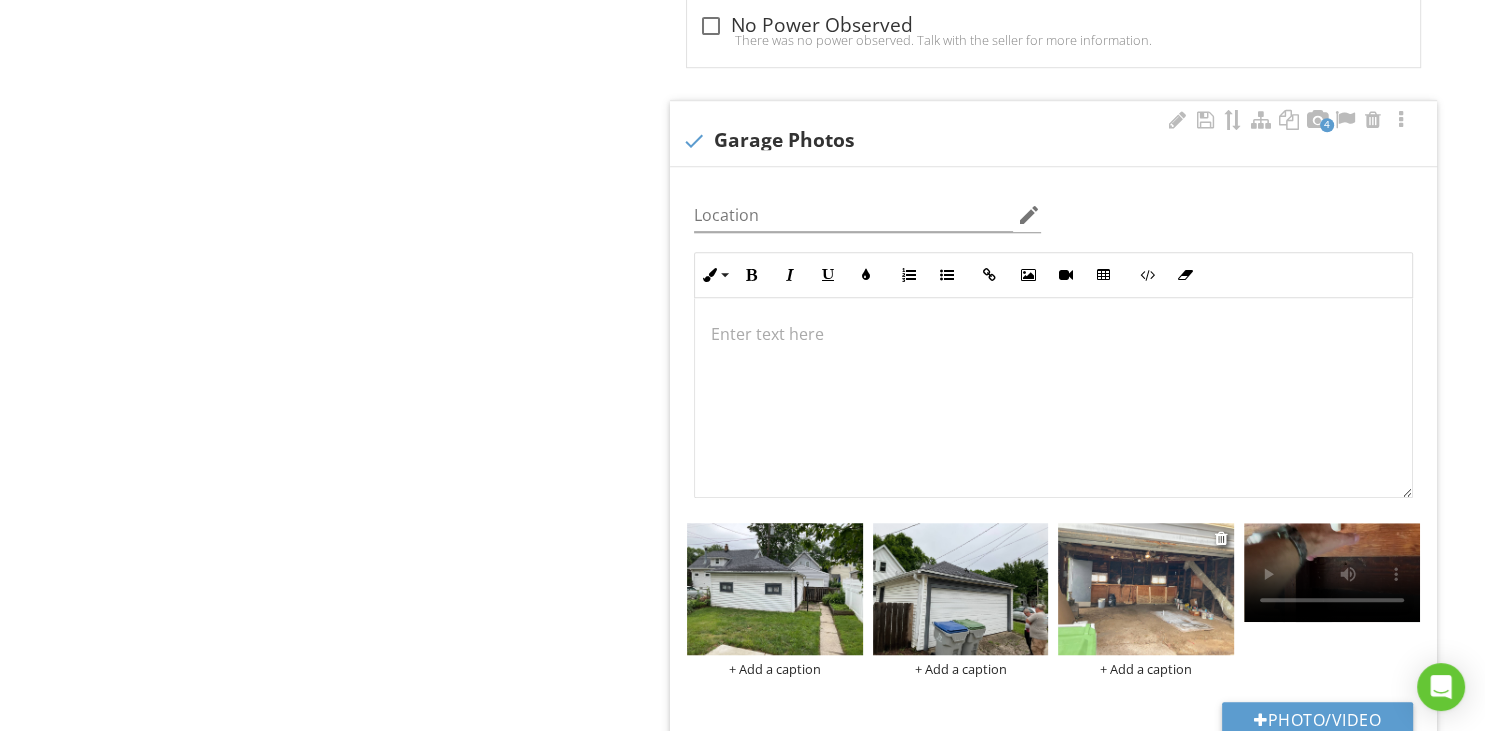 click at bounding box center [1146, 589] 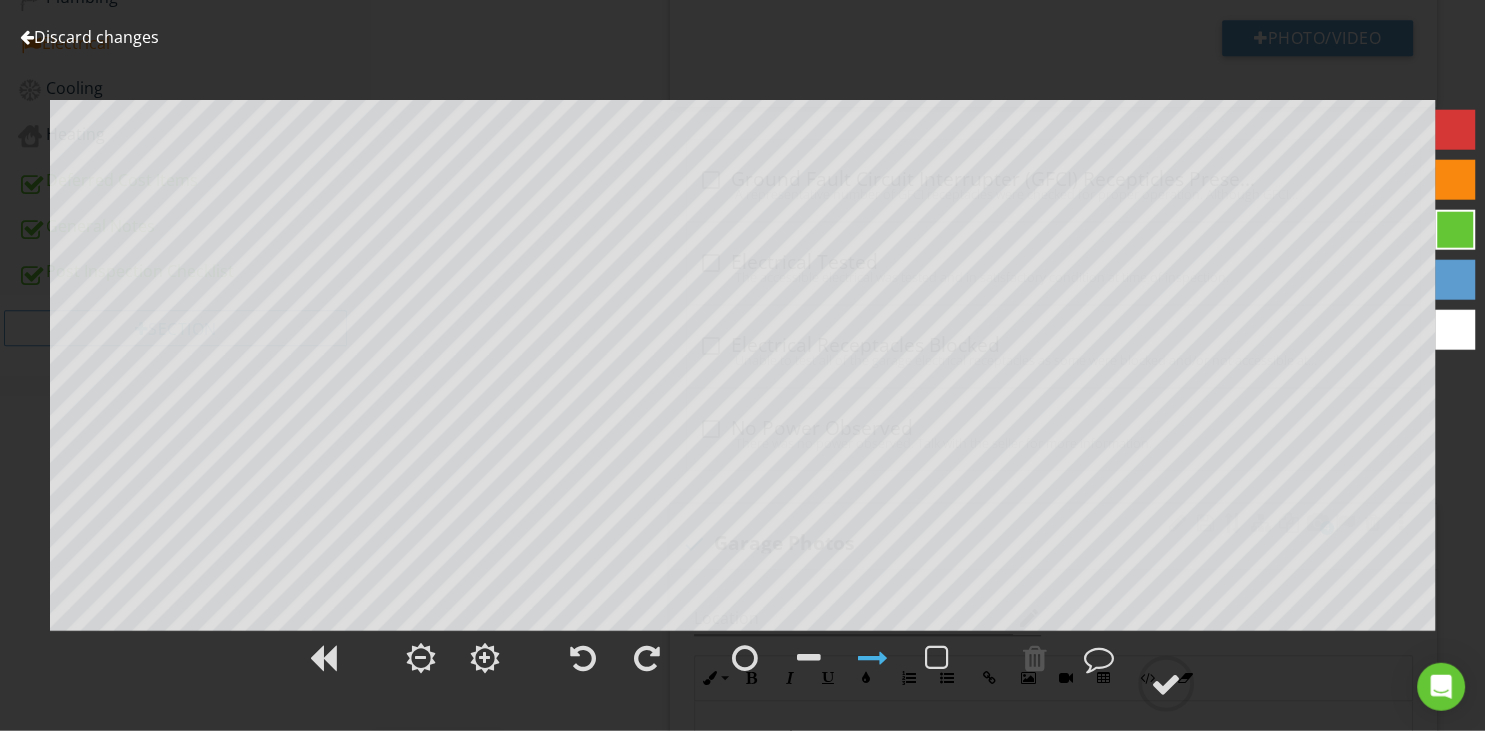 scroll, scrollTop: 981, scrollLeft: 0, axis: vertical 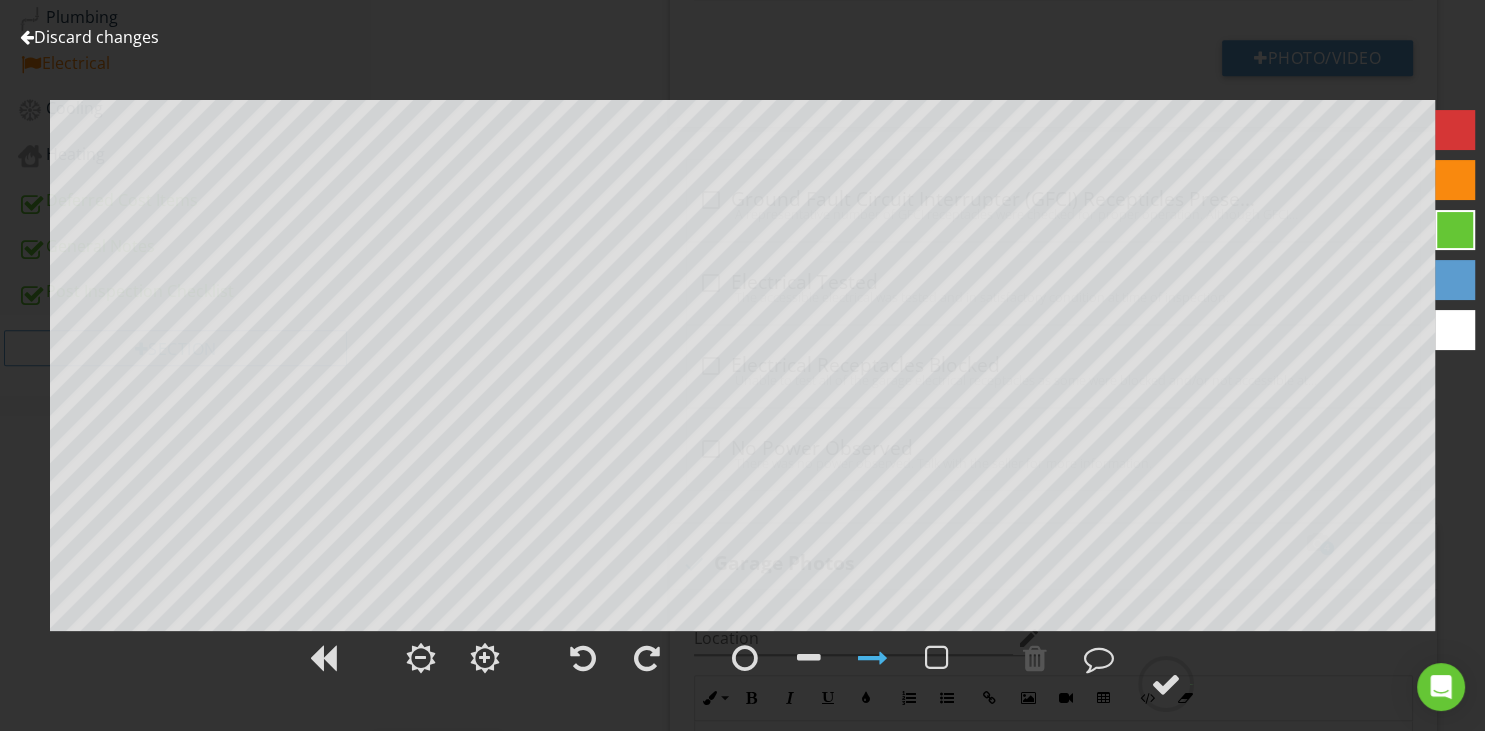 click at bounding box center (27, 37) 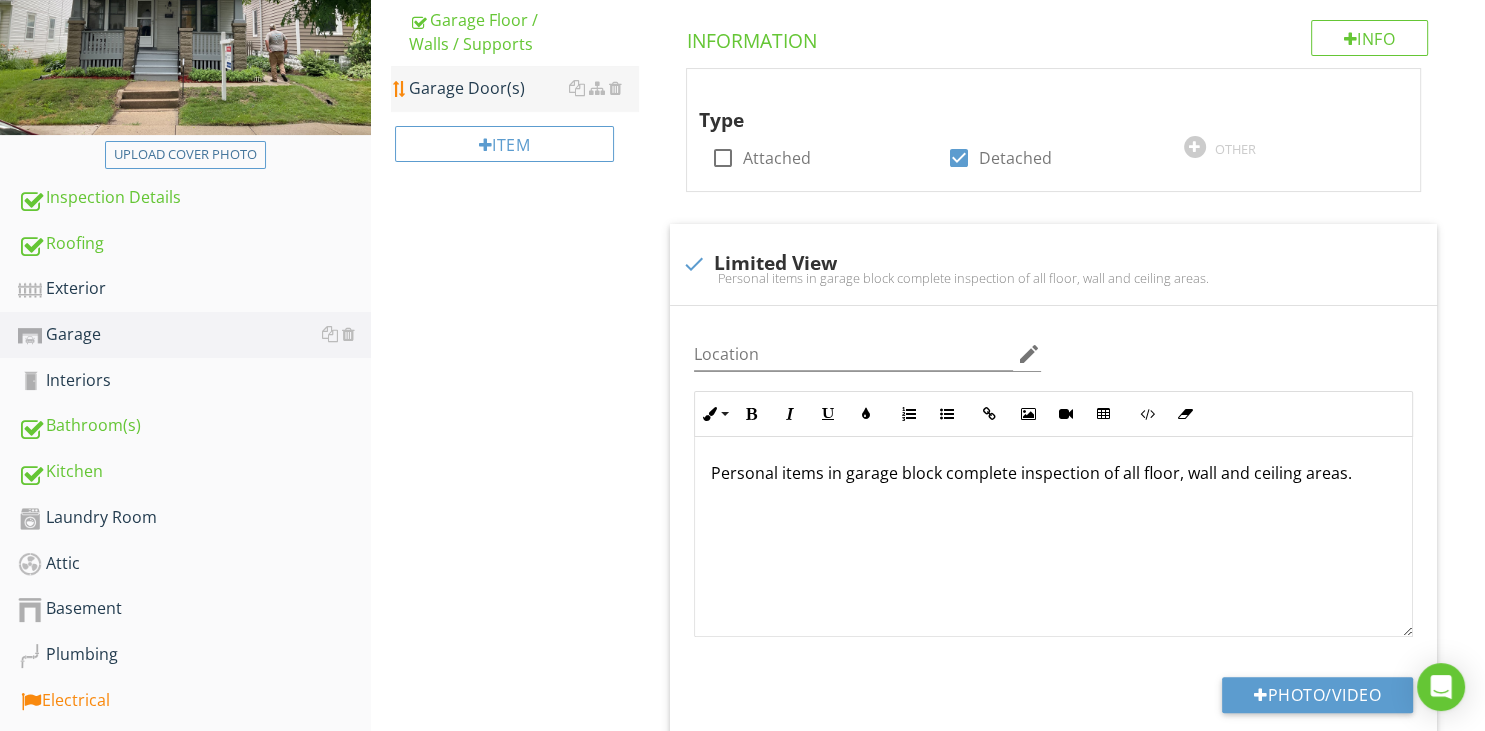 scroll, scrollTop: 136, scrollLeft: 0, axis: vertical 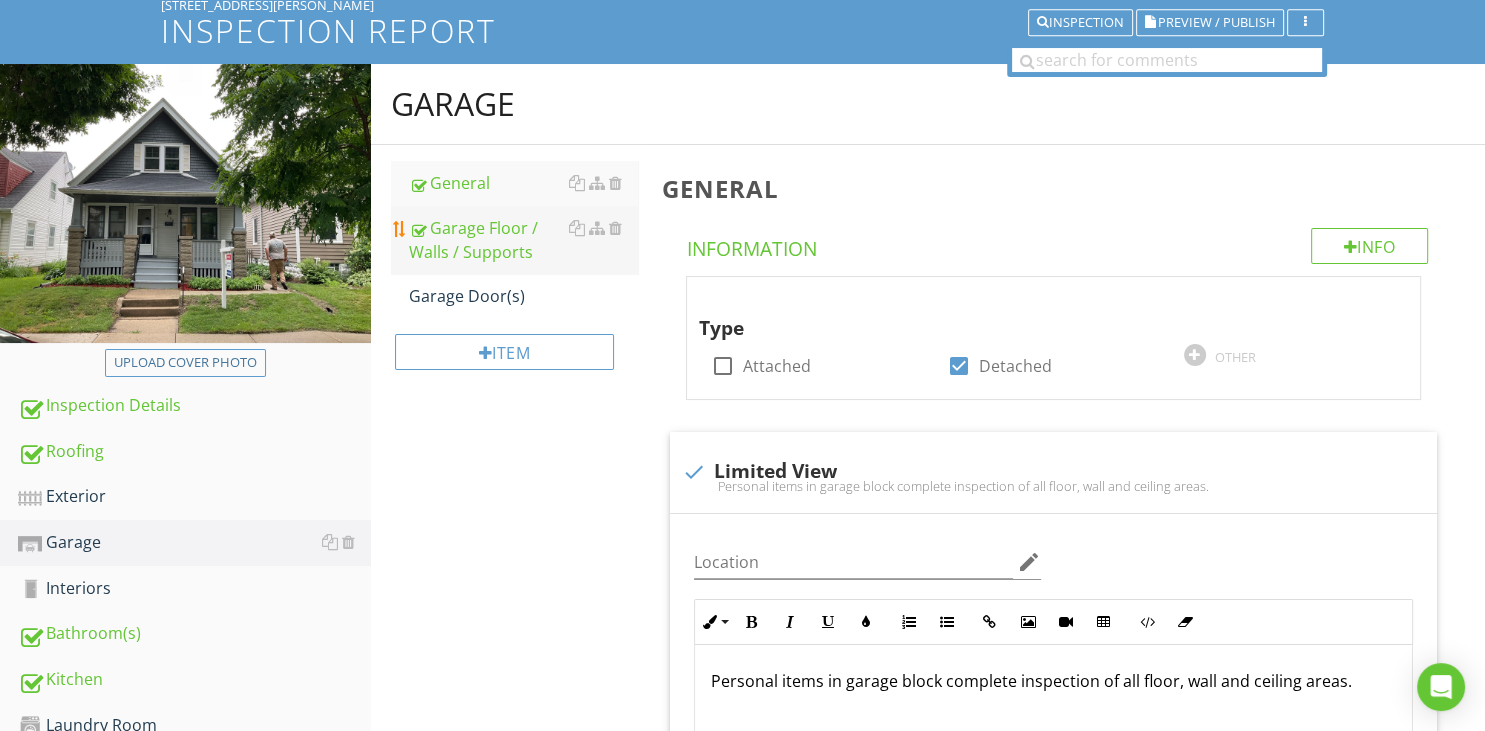 click on "Garage Floor / Walls / Supports" at bounding box center (523, 240) 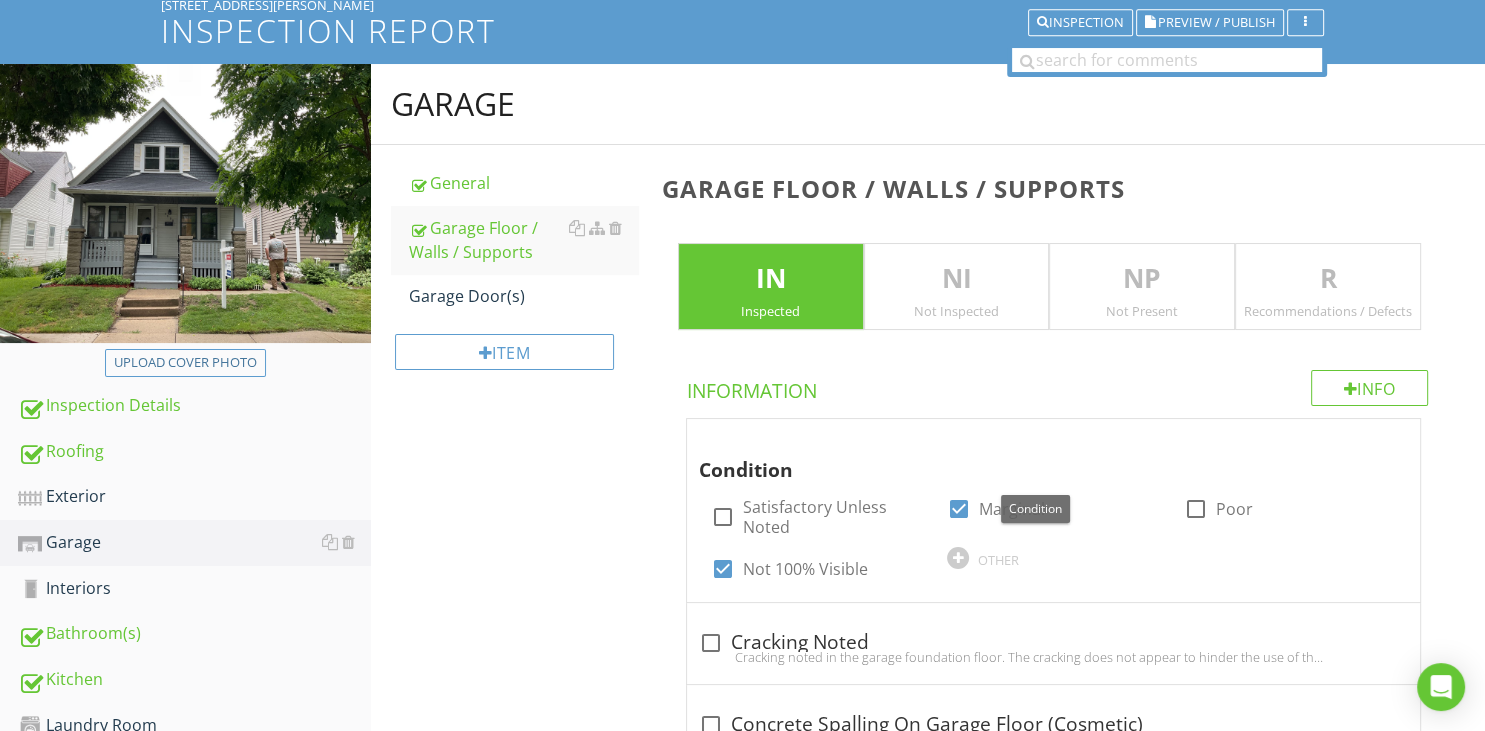click on "R" at bounding box center [1328, 279] 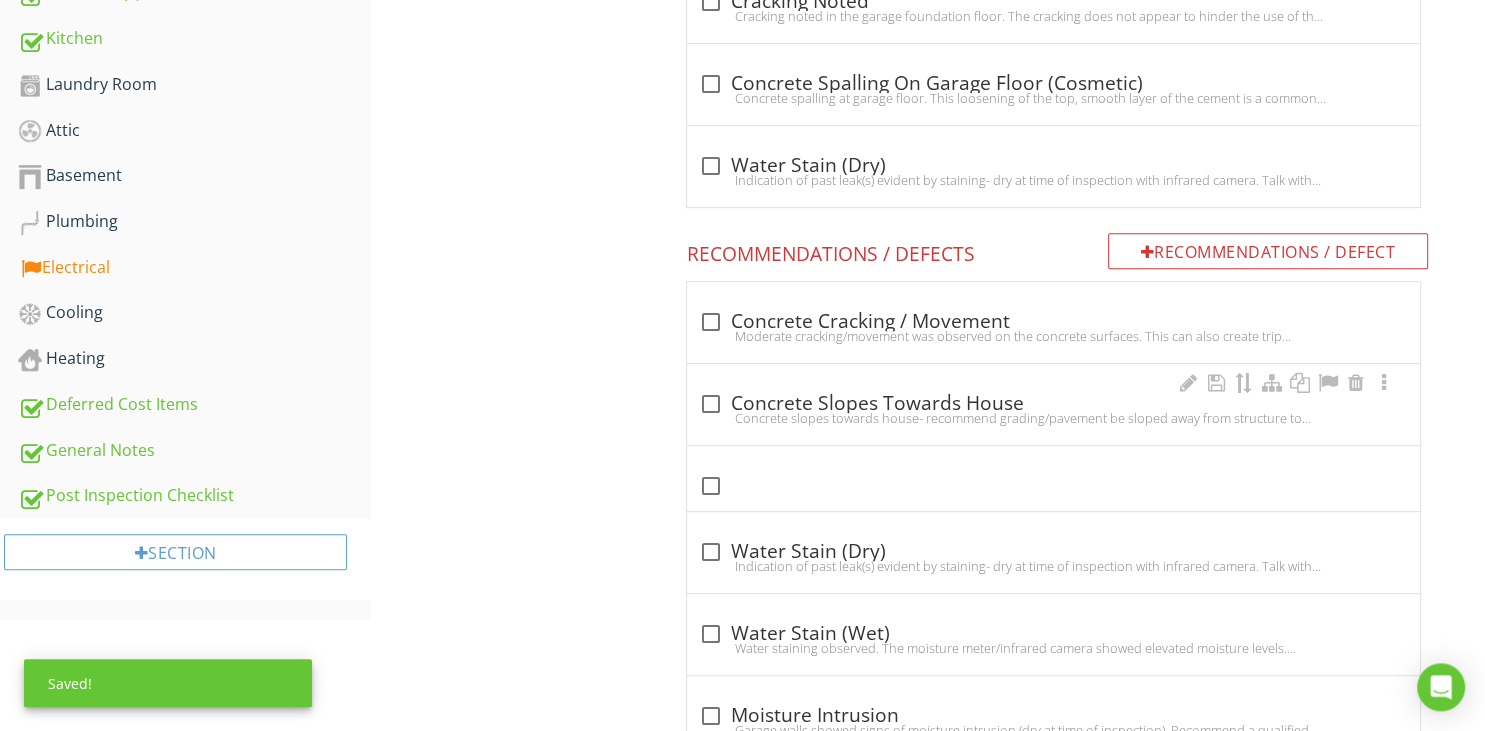 scroll, scrollTop: 770, scrollLeft: 0, axis: vertical 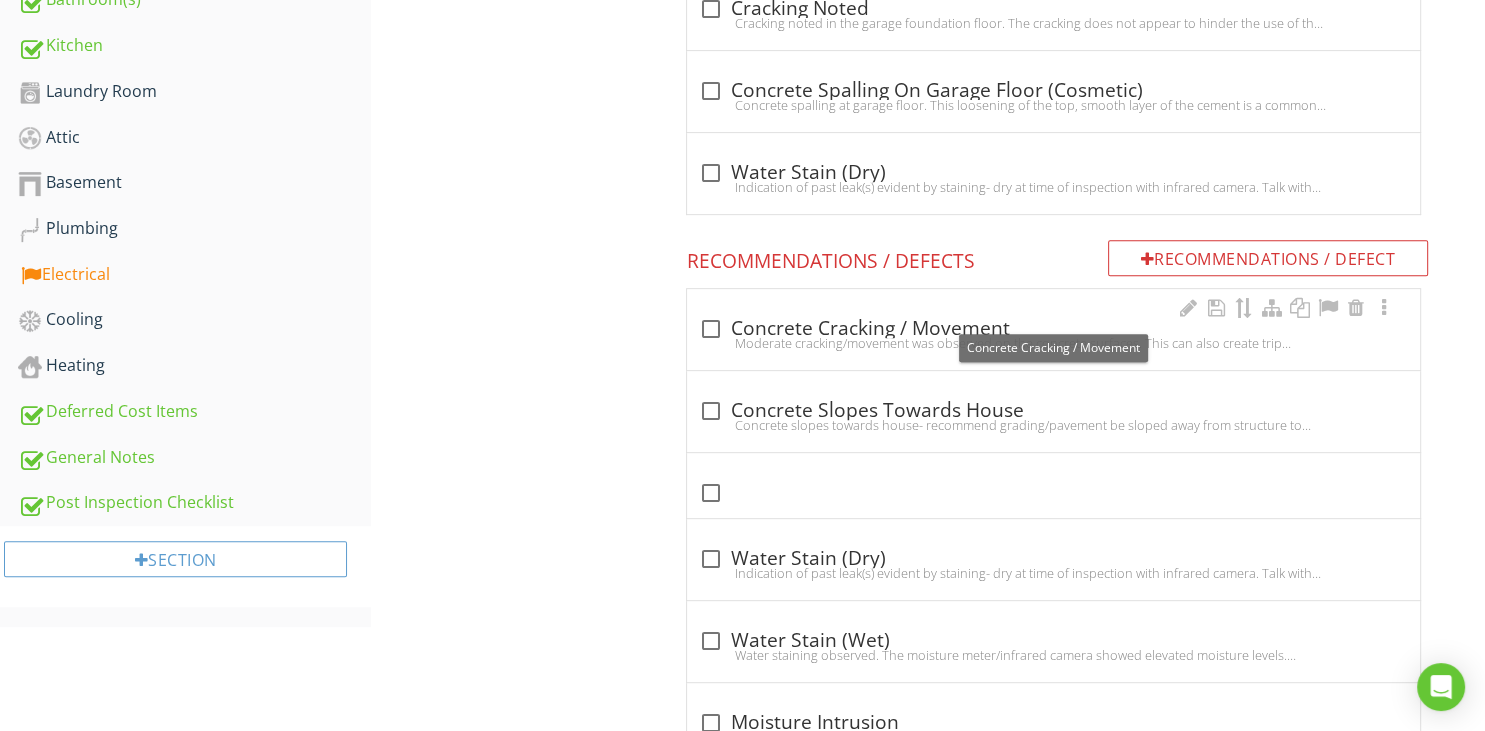 click at bounding box center [711, 329] 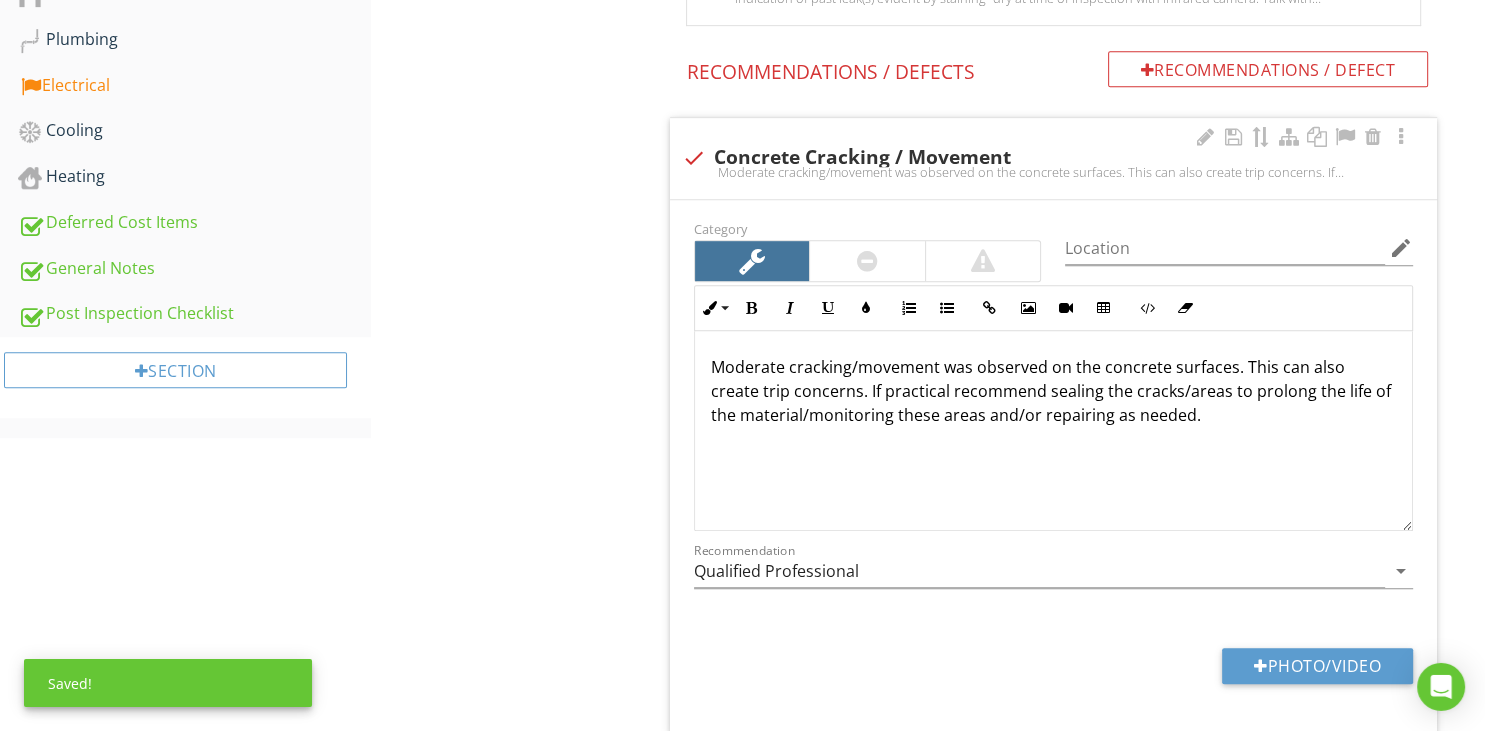 scroll, scrollTop: 981, scrollLeft: 0, axis: vertical 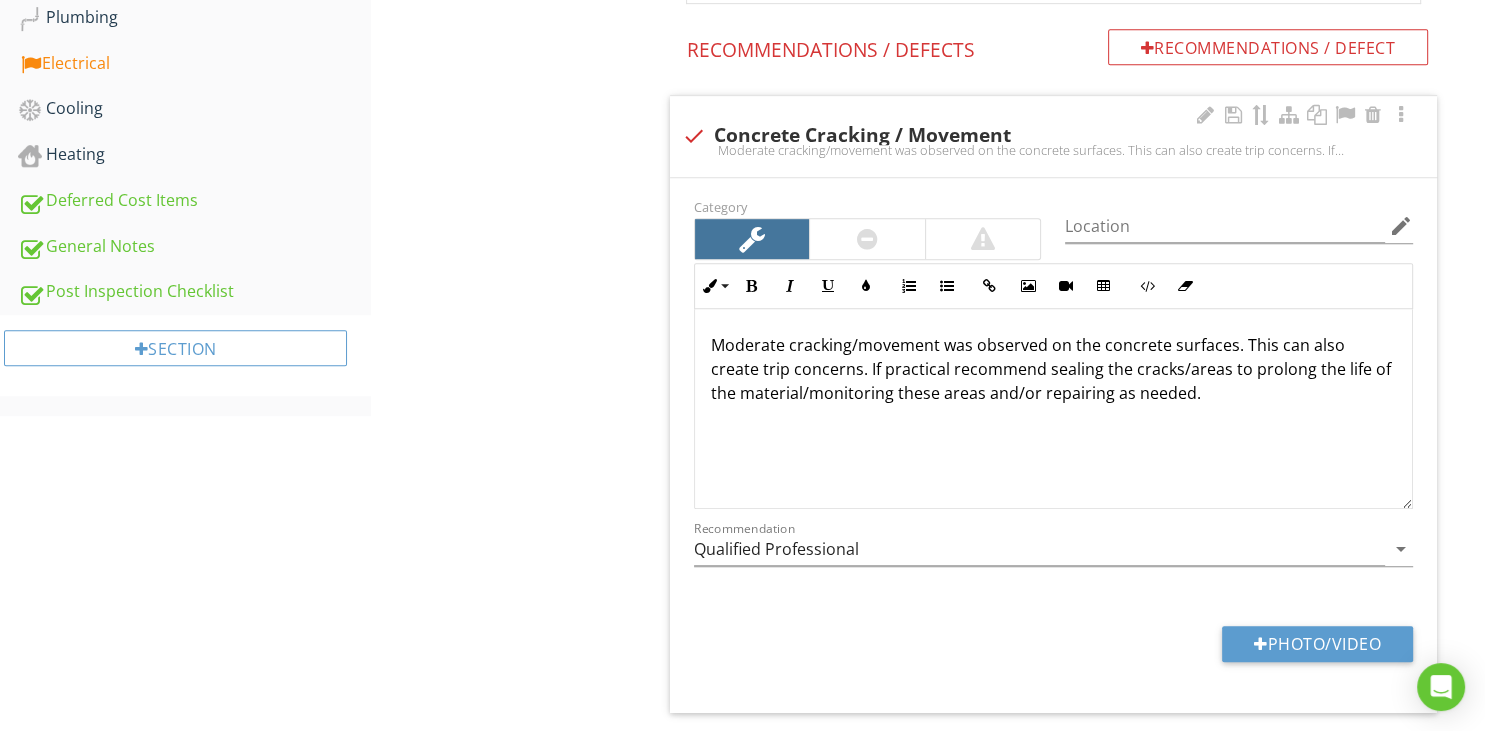 click at bounding box center (694, 136) 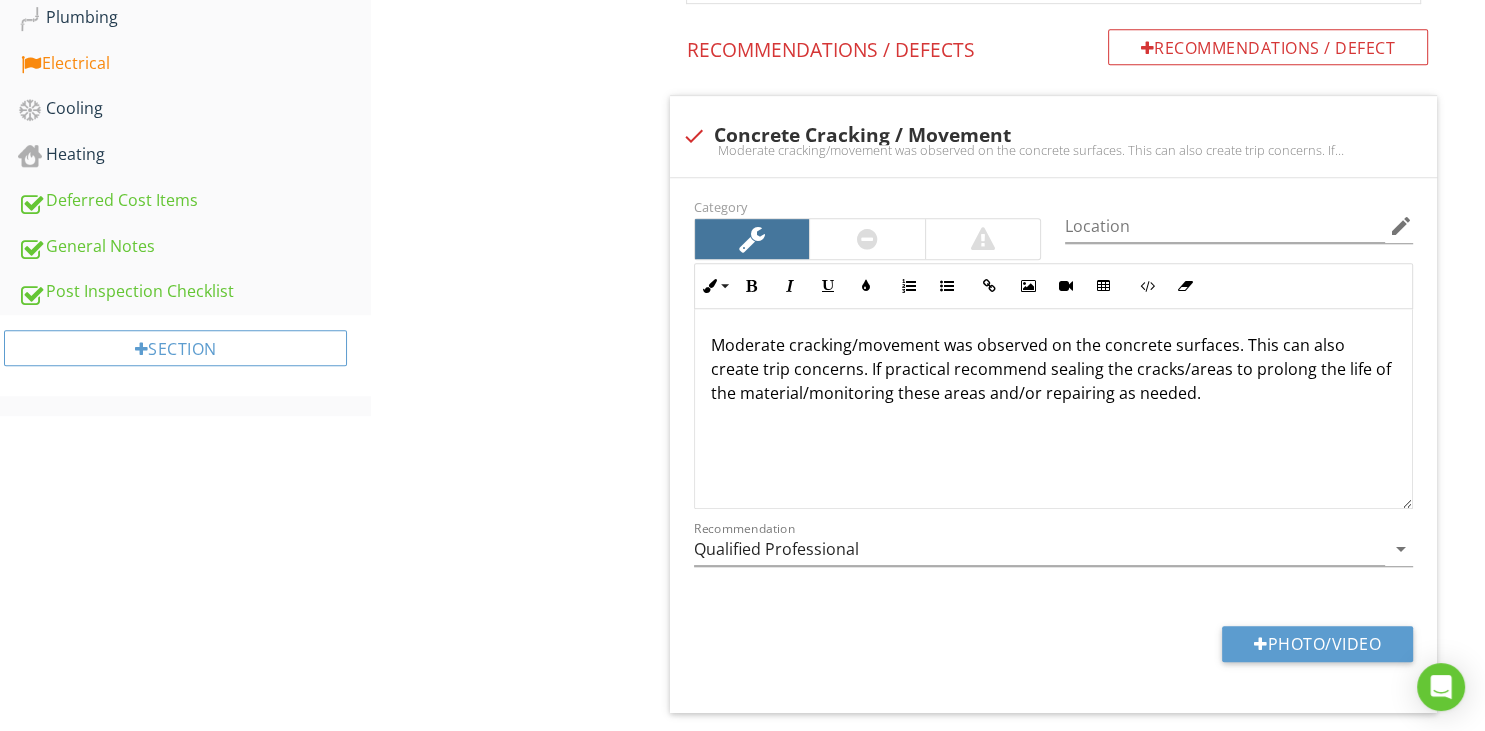 checkbox on "true" 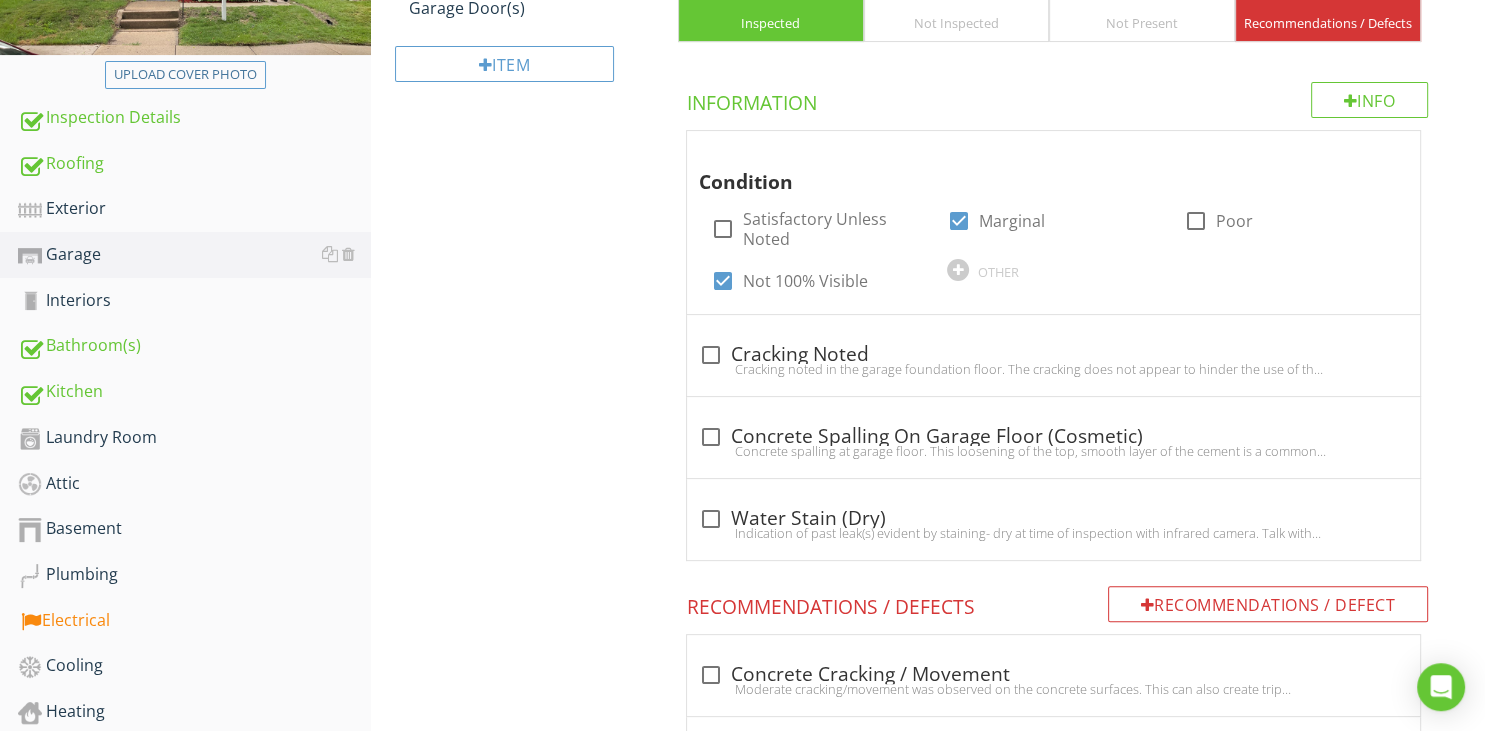 scroll, scrollTop: 203, scrollLeft: 0, axis: vertical 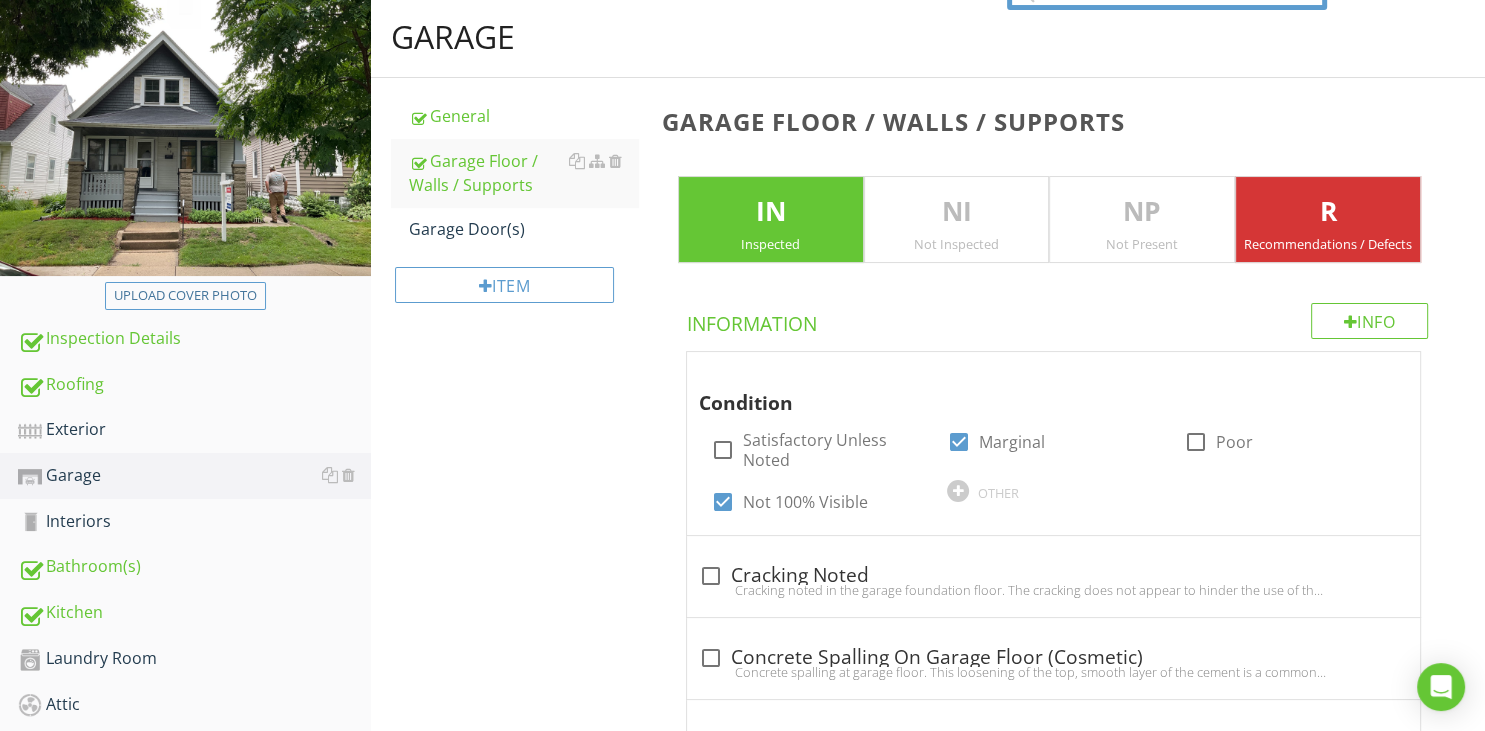 click on "R" at bounding box center [1328, 212] 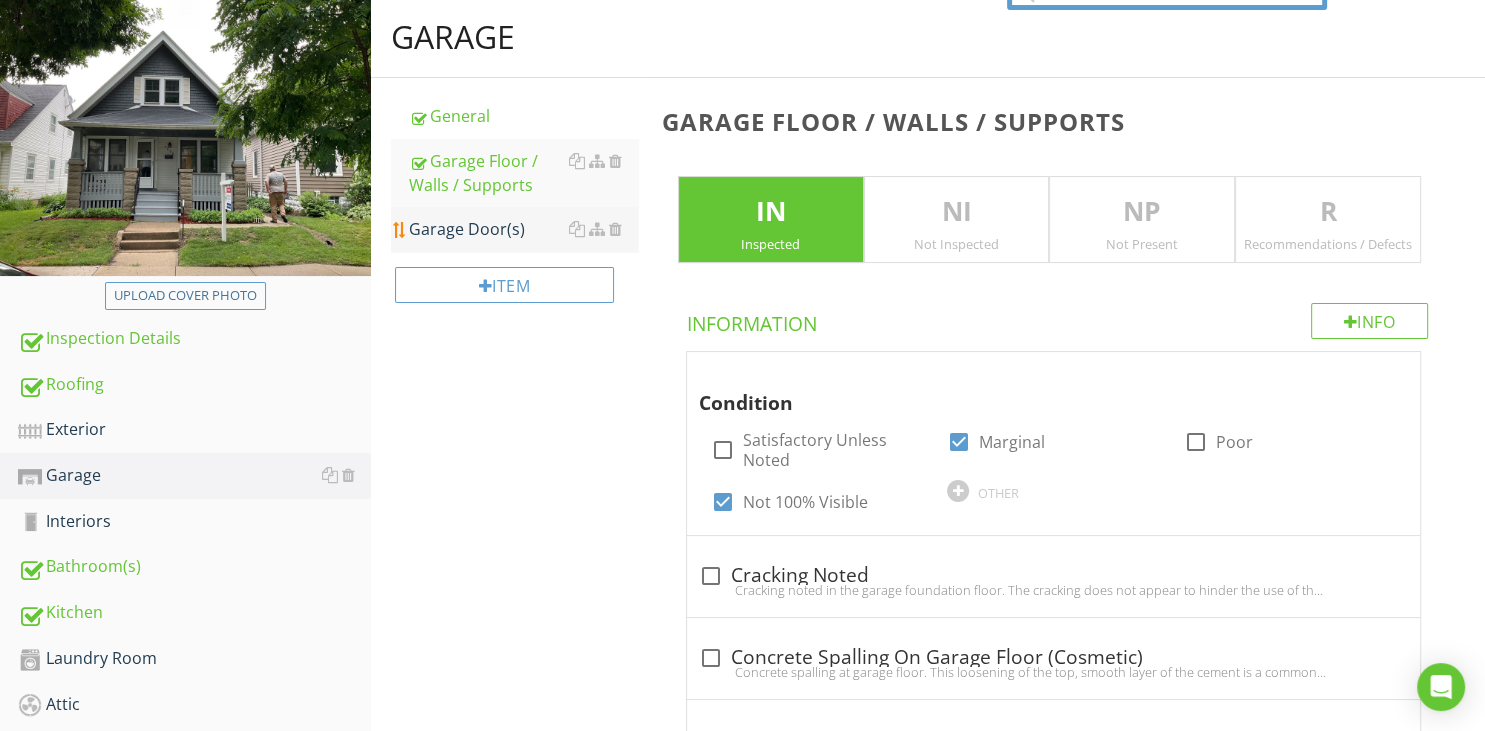 click on "Garage Door(s)" at bounding box center [523, 229] 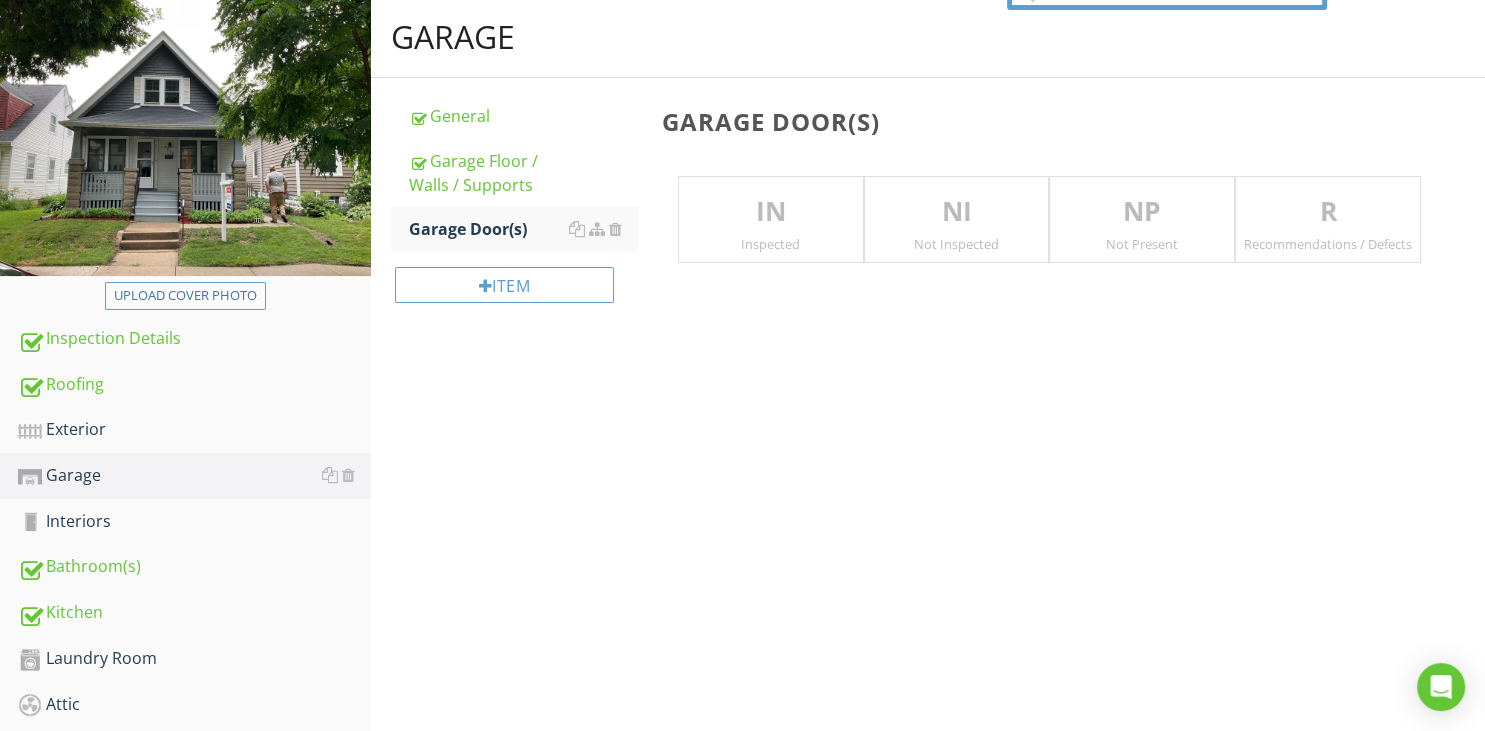 drag, startPoint x: 785, startPoint y: 240, endPoint x: 782, endPoint y: 263, distance: 23.194826 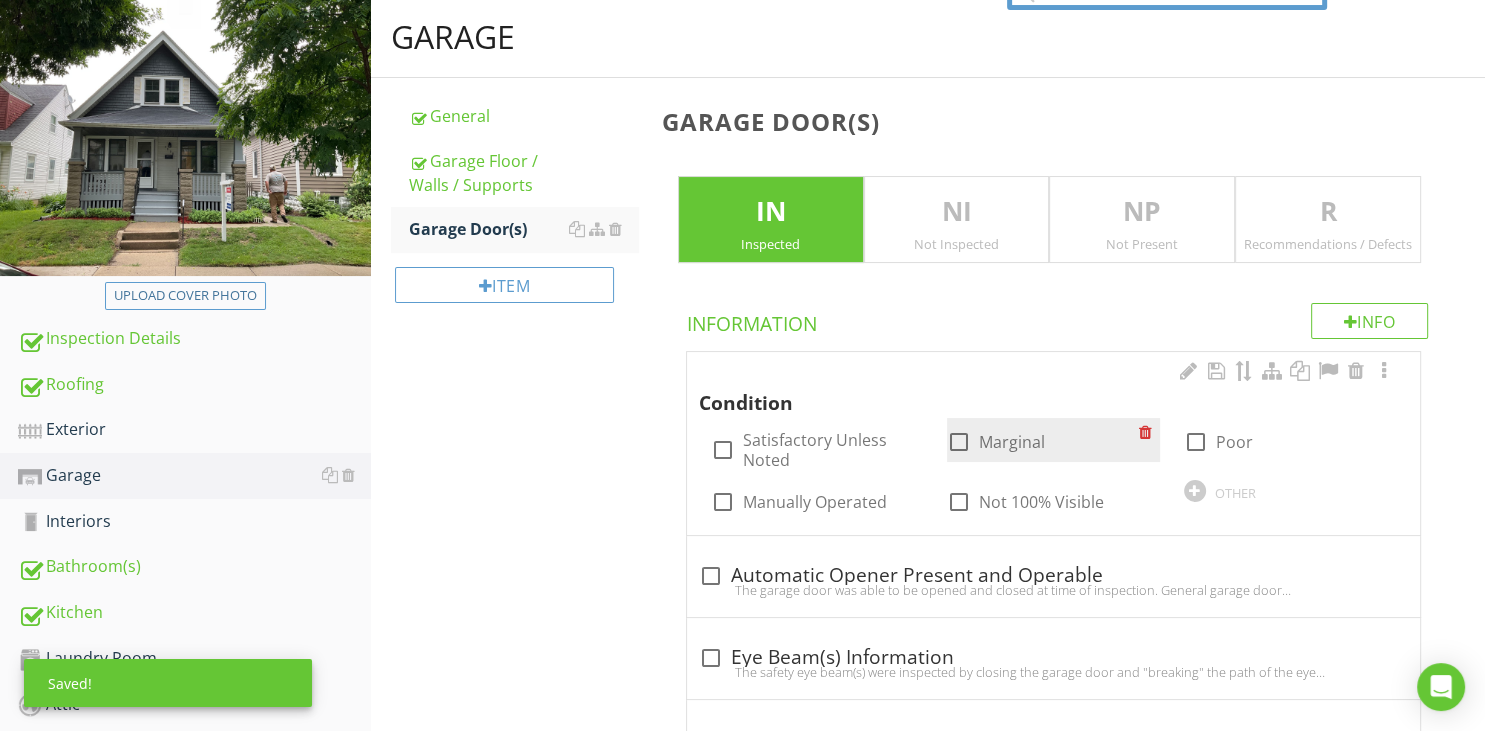 click at bounding box center [959, 442] 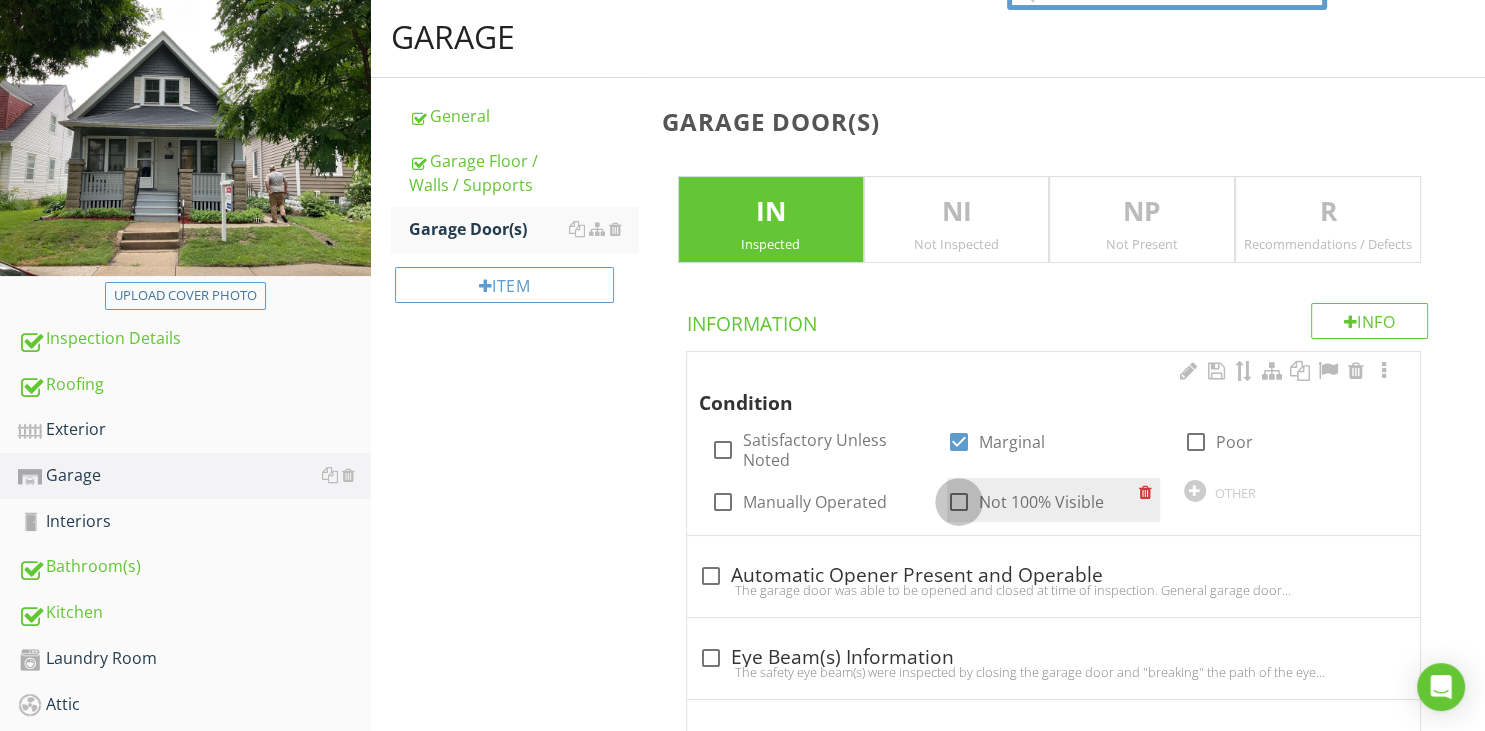 click at bounding box center [959, 502] 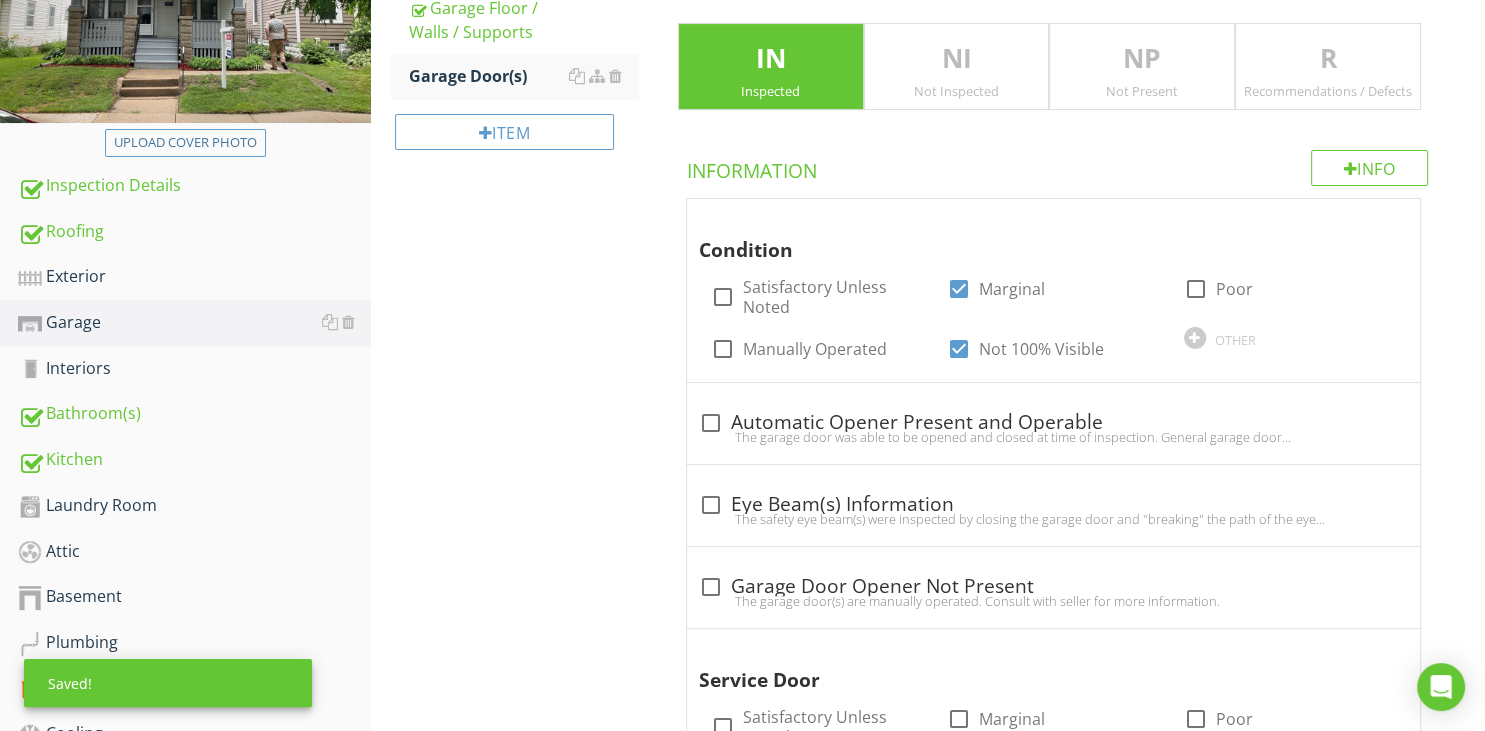 scroll, scrollTop: 414, scrollLeft: 0, axis: vertical 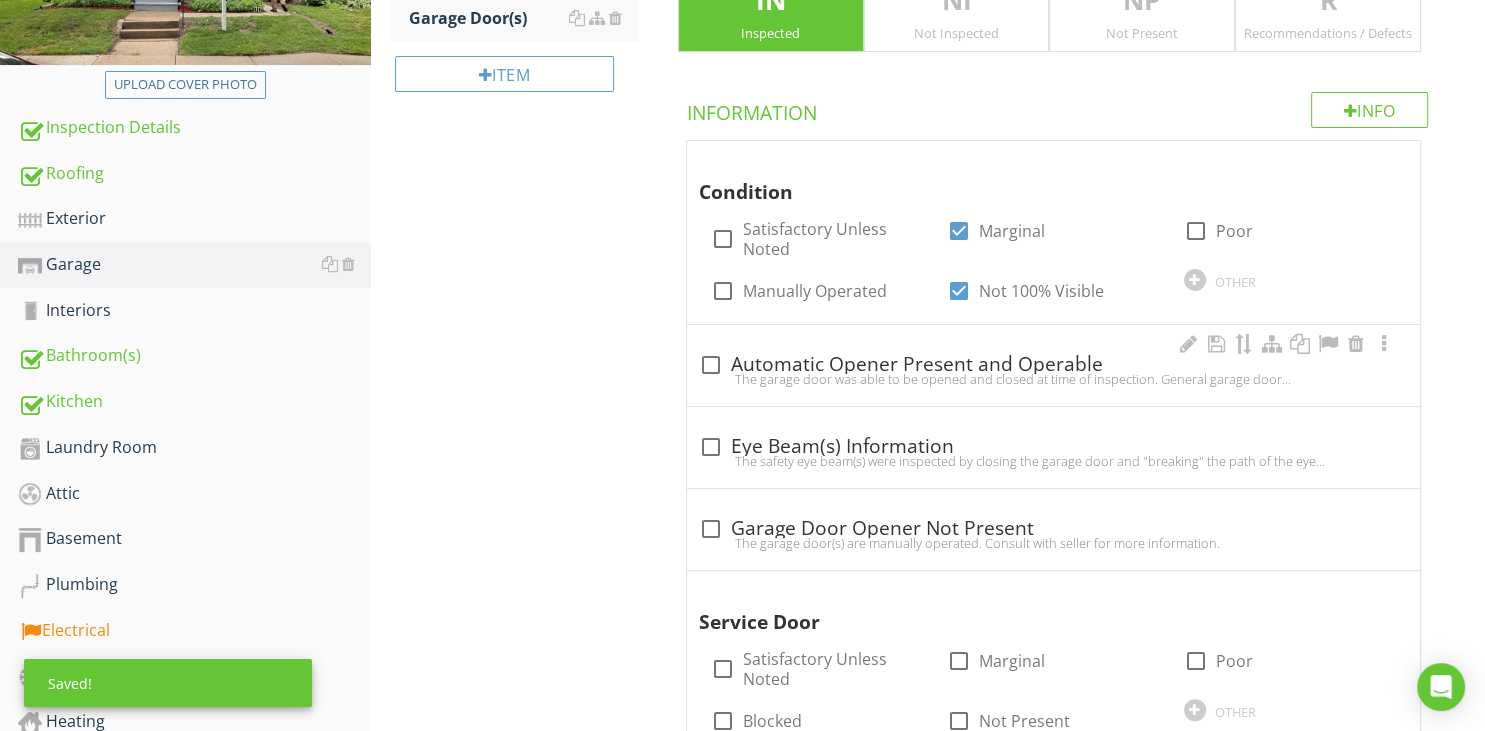 click at bounding box center (711, 365) 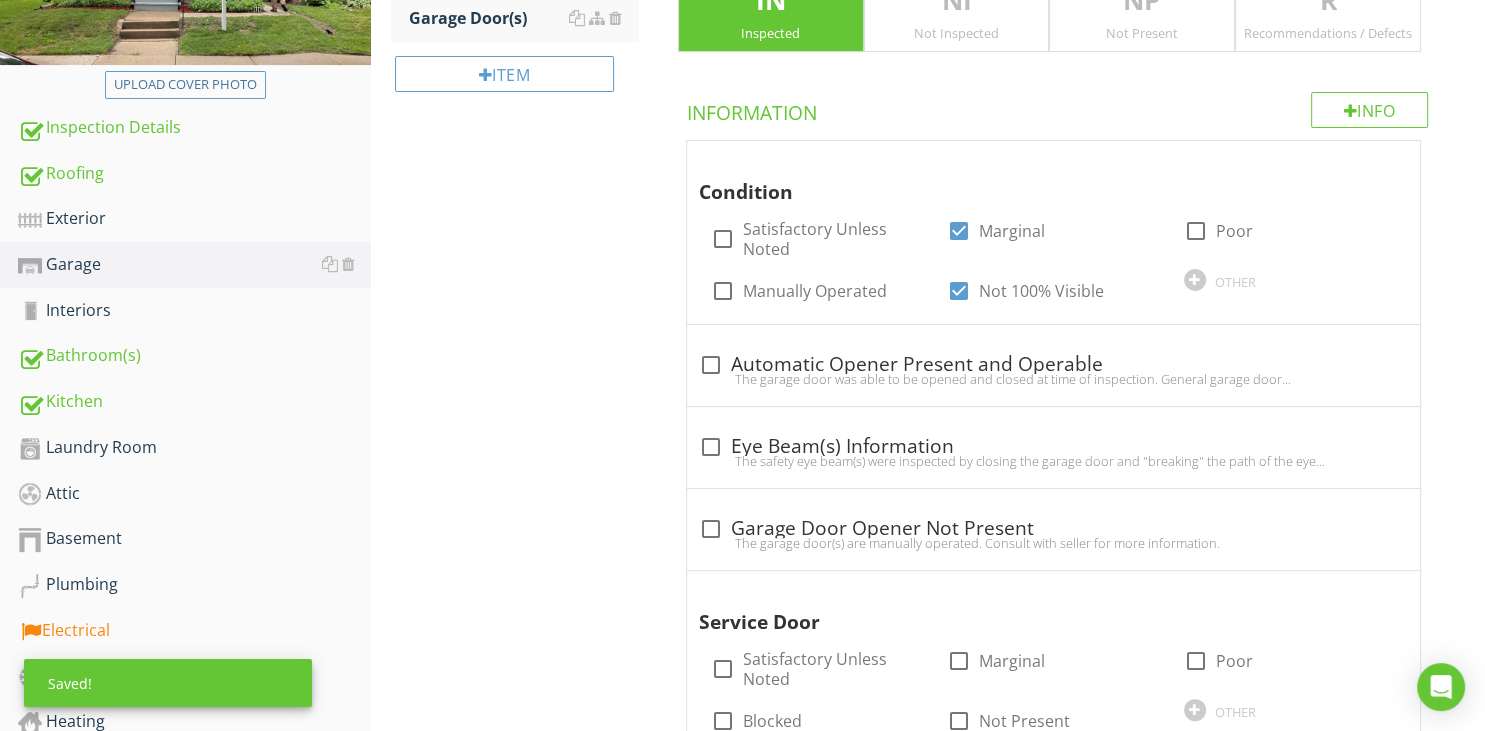checkbox on "true" 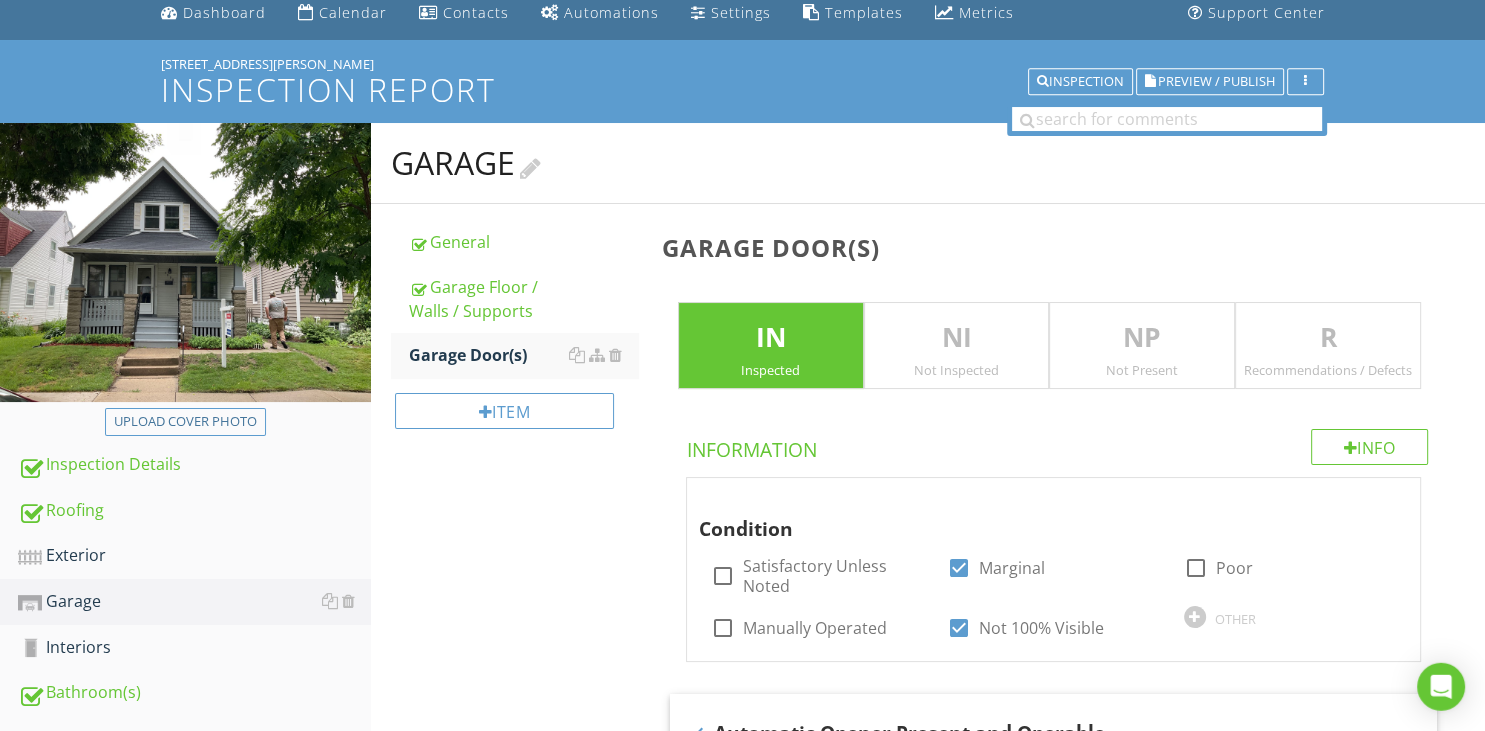 scroll, scrollTop: 0, scrollLeft: 0, axis: both 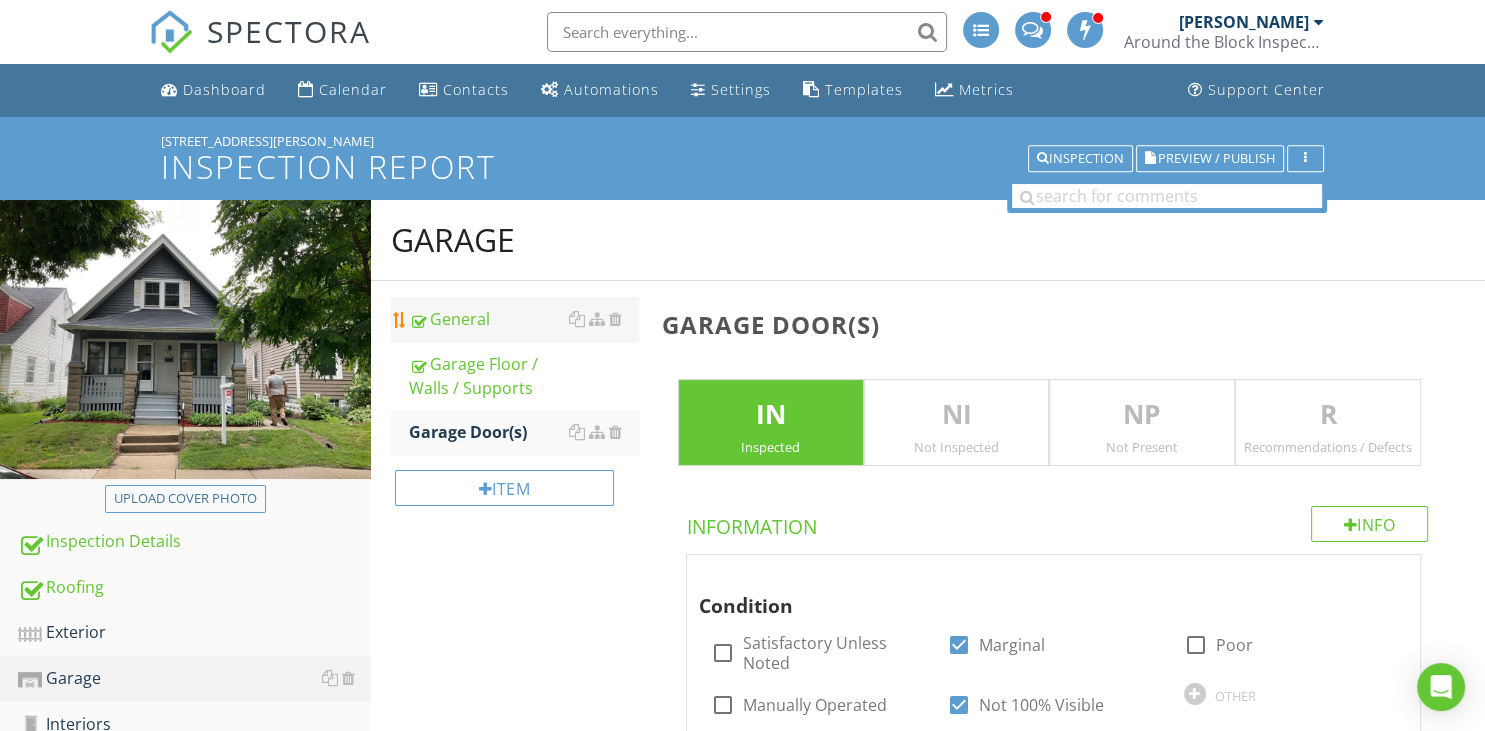 click on "General" at bounding box center [523, 319] 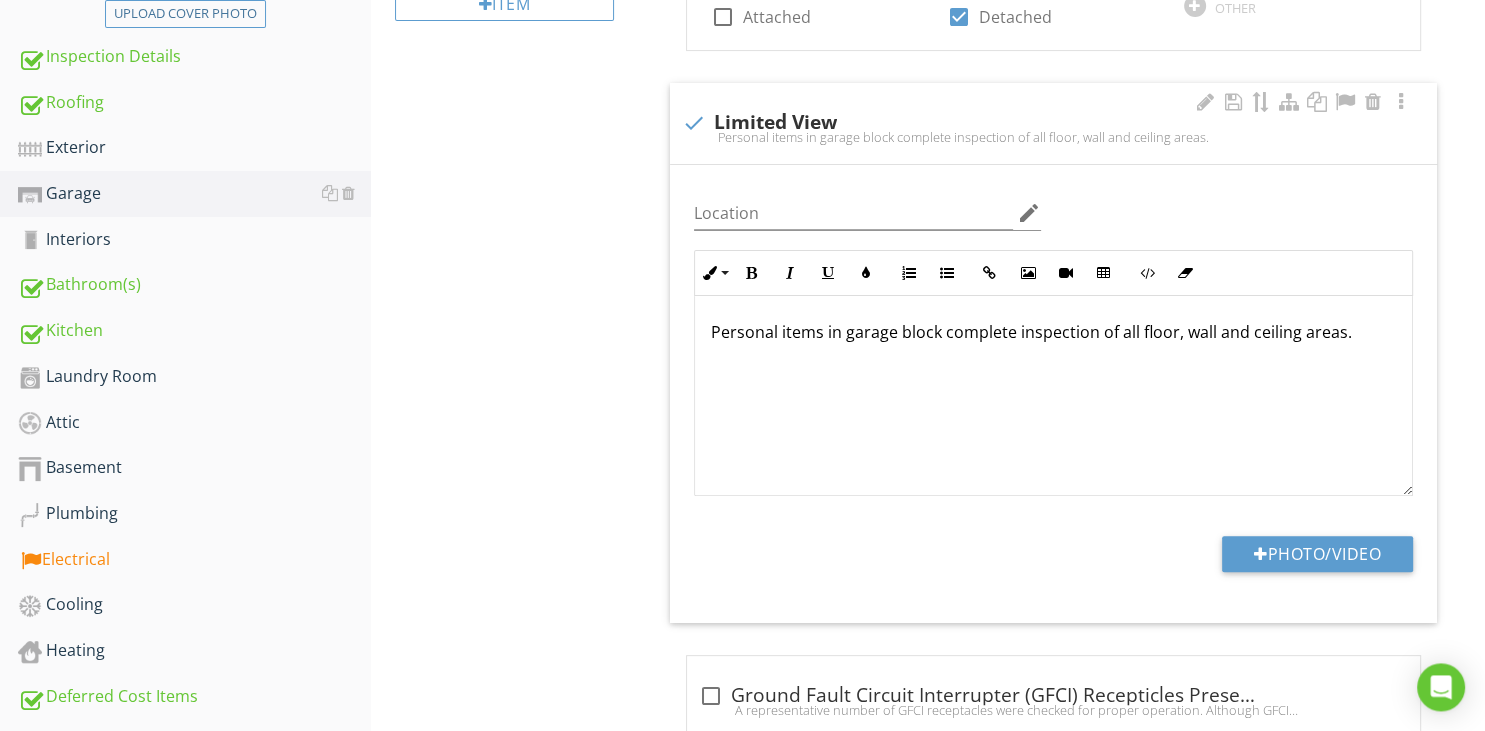 scroll, scrollTop: 528, scrollLeft: 0, axis: vertical 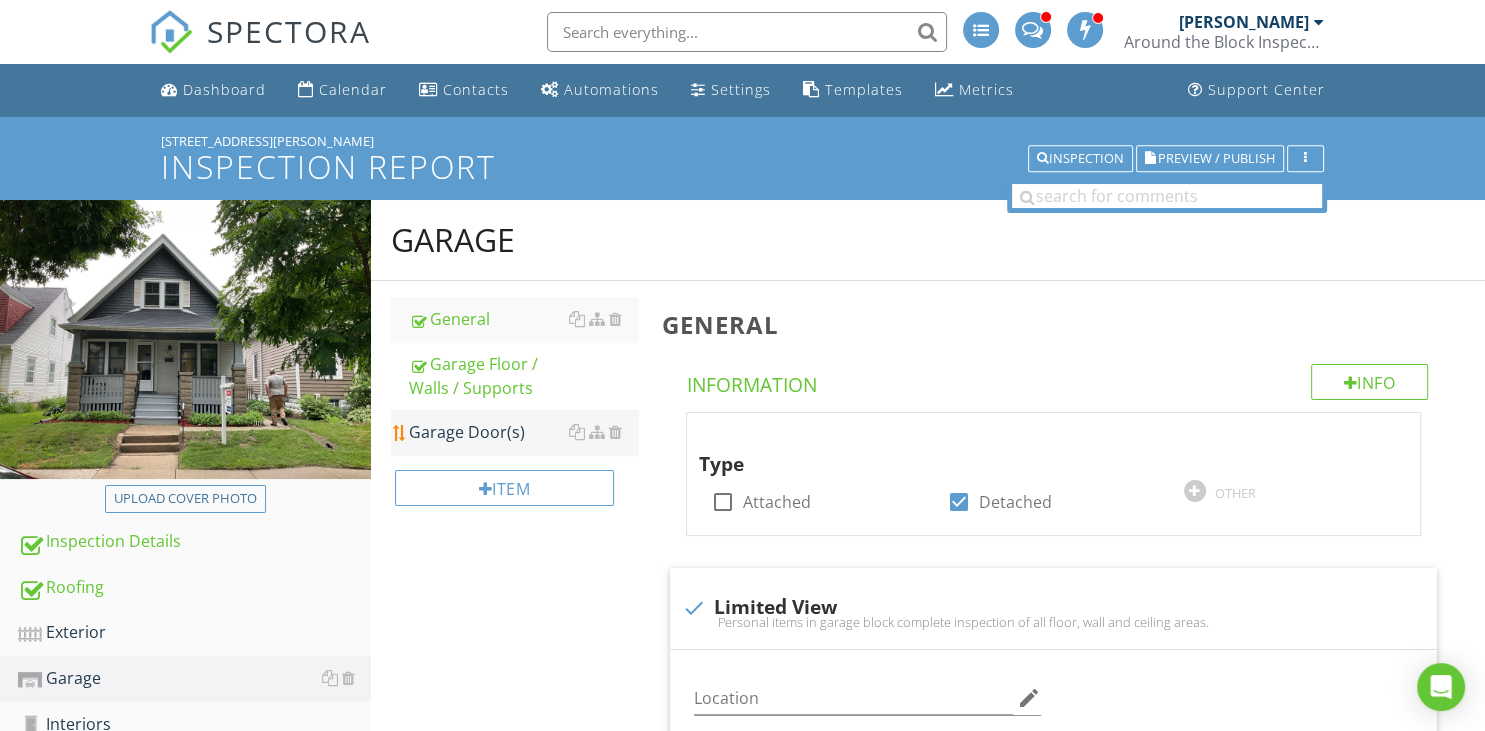 drag, startPoint x: 458, startPoint y: 434, endPoint x: 468, endPoint y: 435, distance: 10.049875 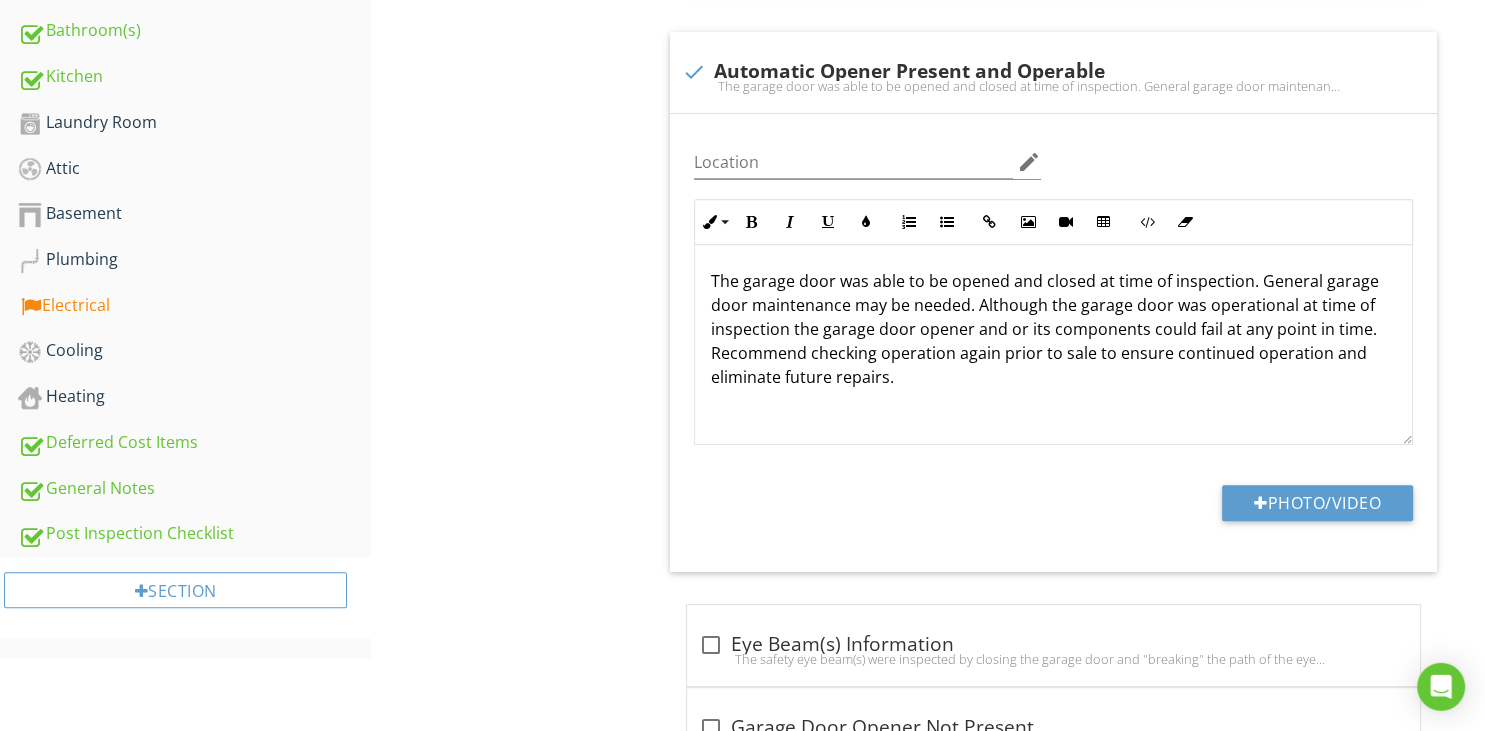 scroll, scrollTop: 804, scrollLeft: 0, axis: vertical 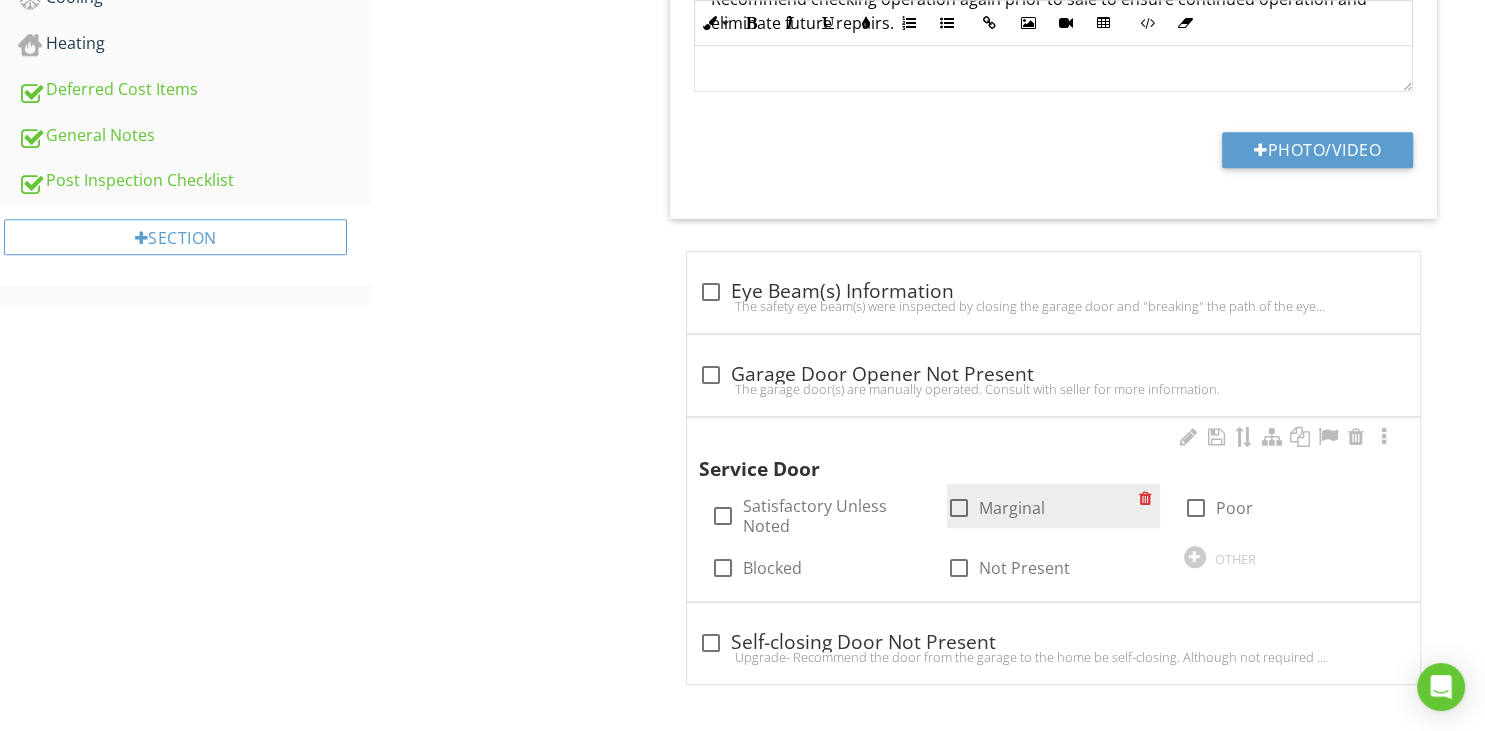 click at bounding box center (959, 508) 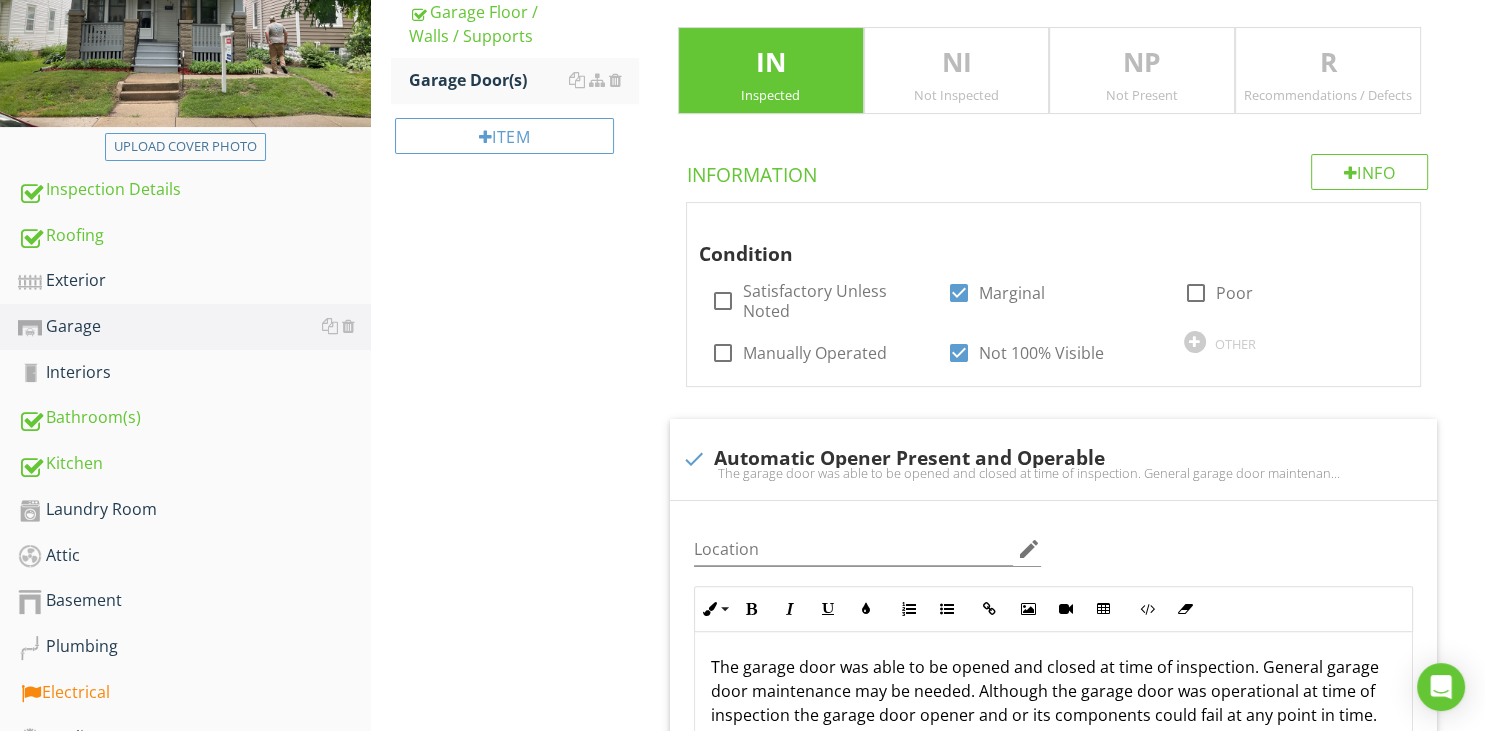 scroll, scrollTop: 0, scrollLeft: 0, axis: both 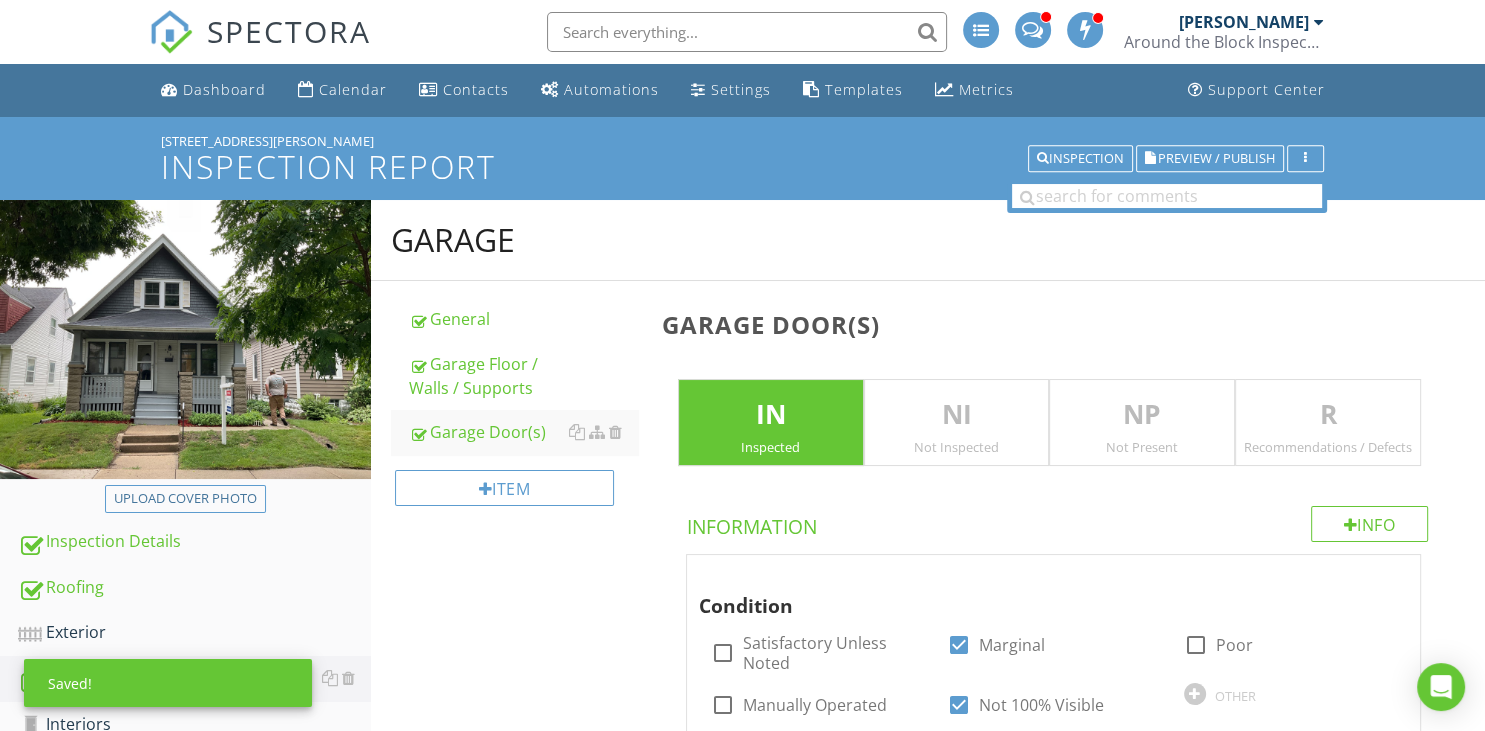 click on "R" at bounding box center (1328, 415) 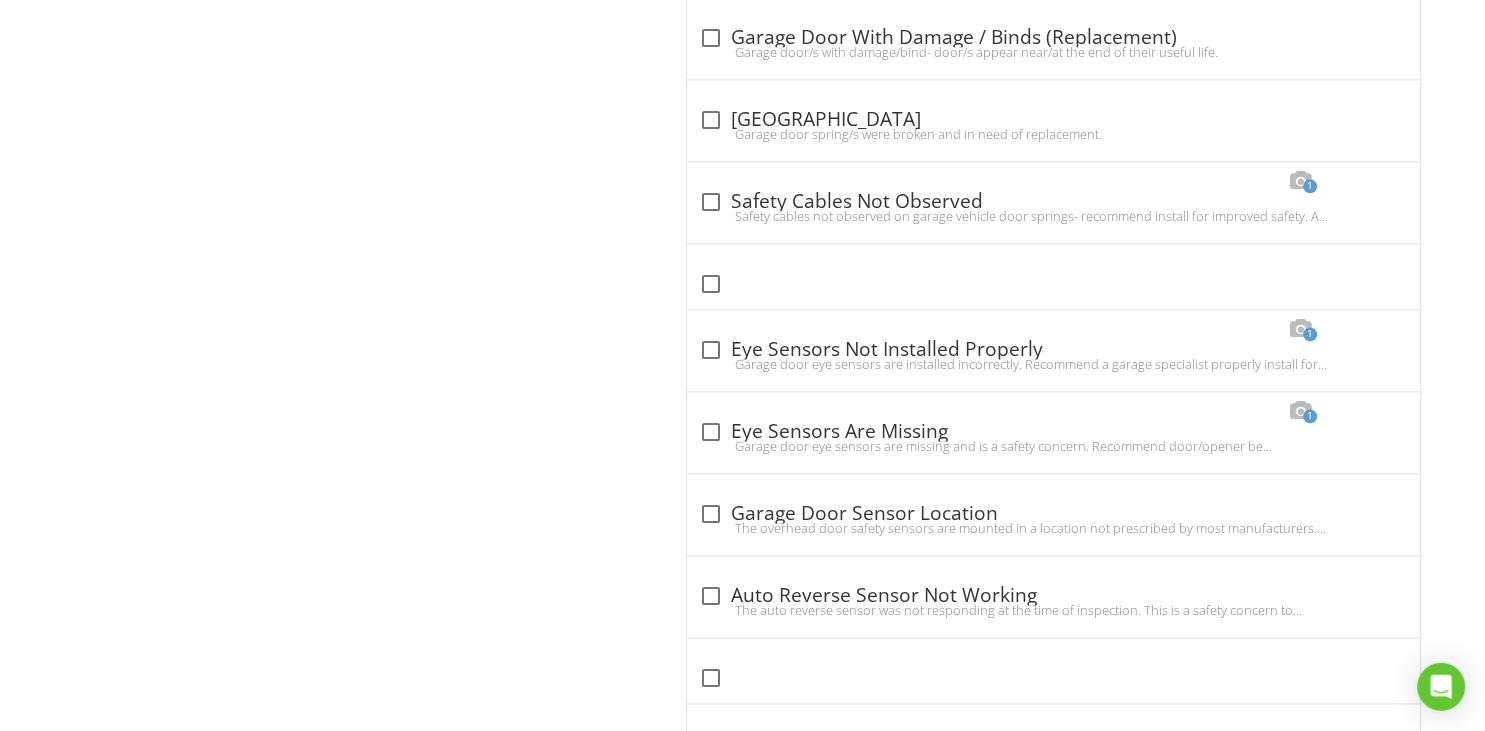 scroll, scrollTop: 2534, scrollLeft: 0, axis: vertical 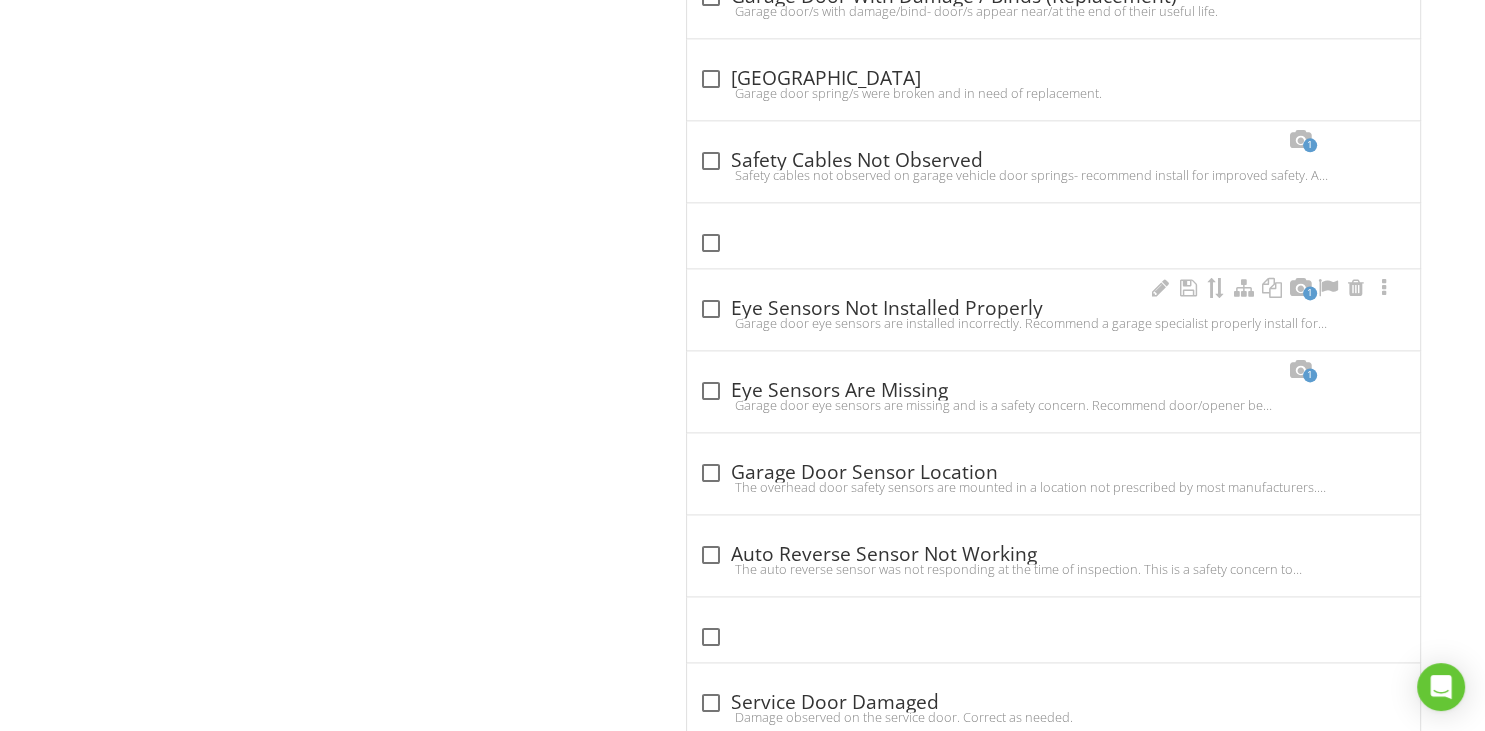 click at bounding box center (711, 309) 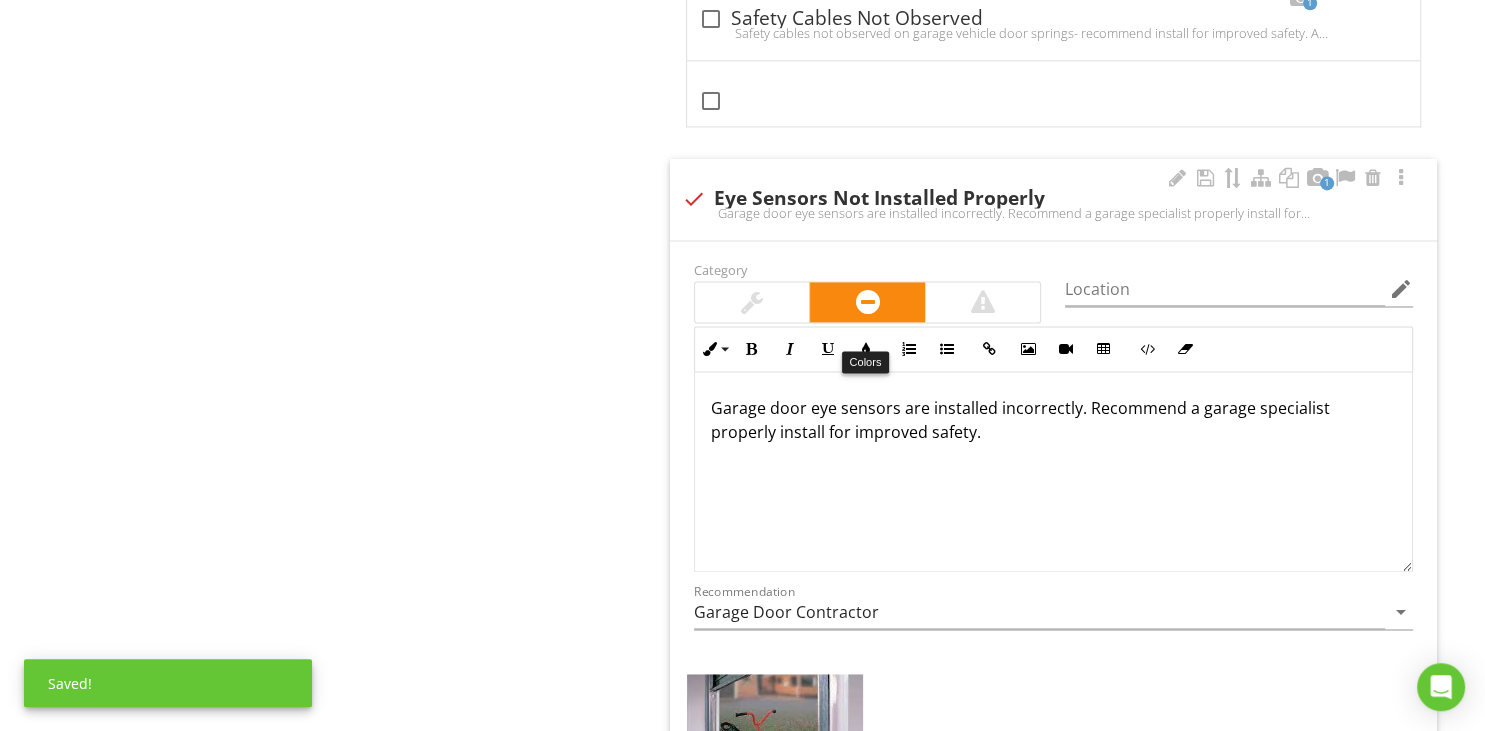 scroll, scrollTop: 2745, scrollLeft: 0, axis: vertical 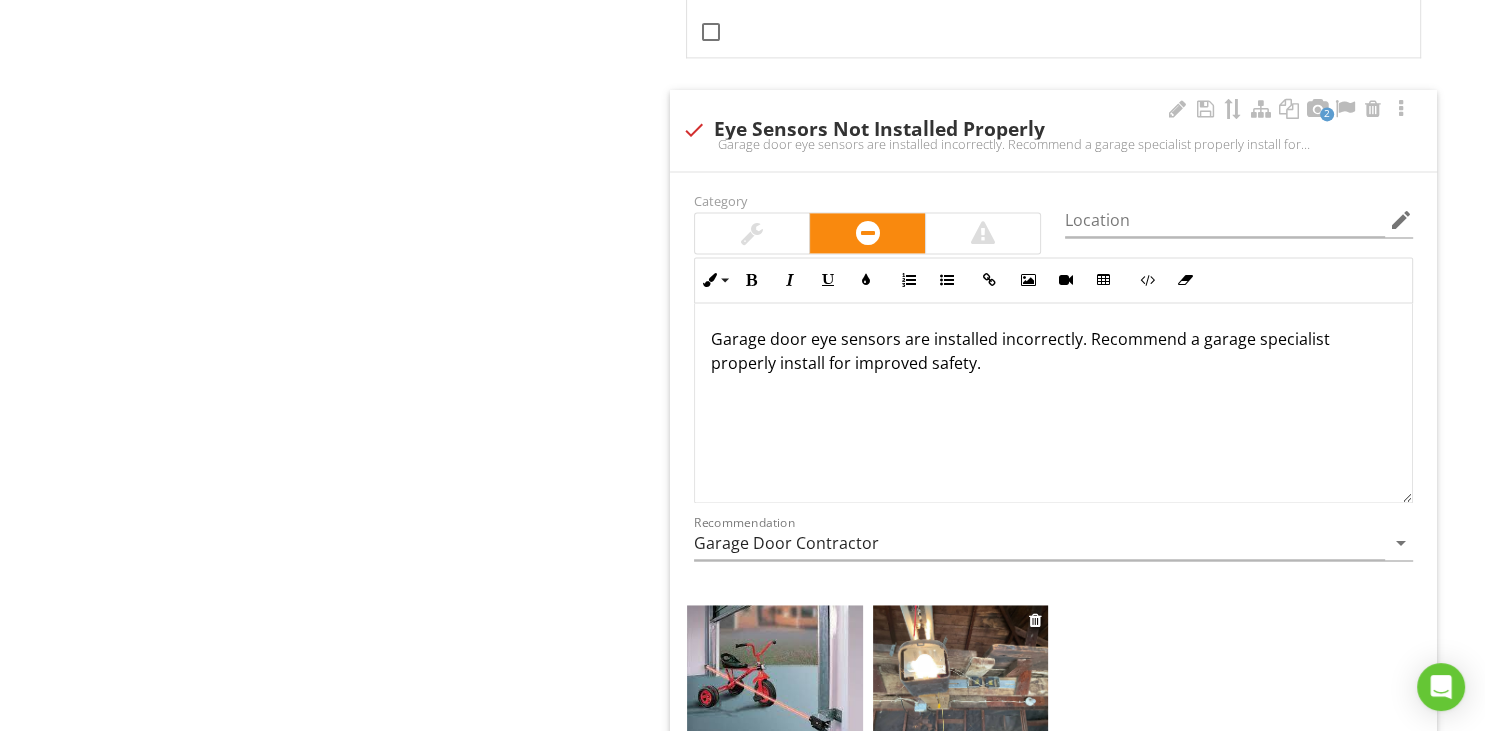 click at bounding box center (961, 671) 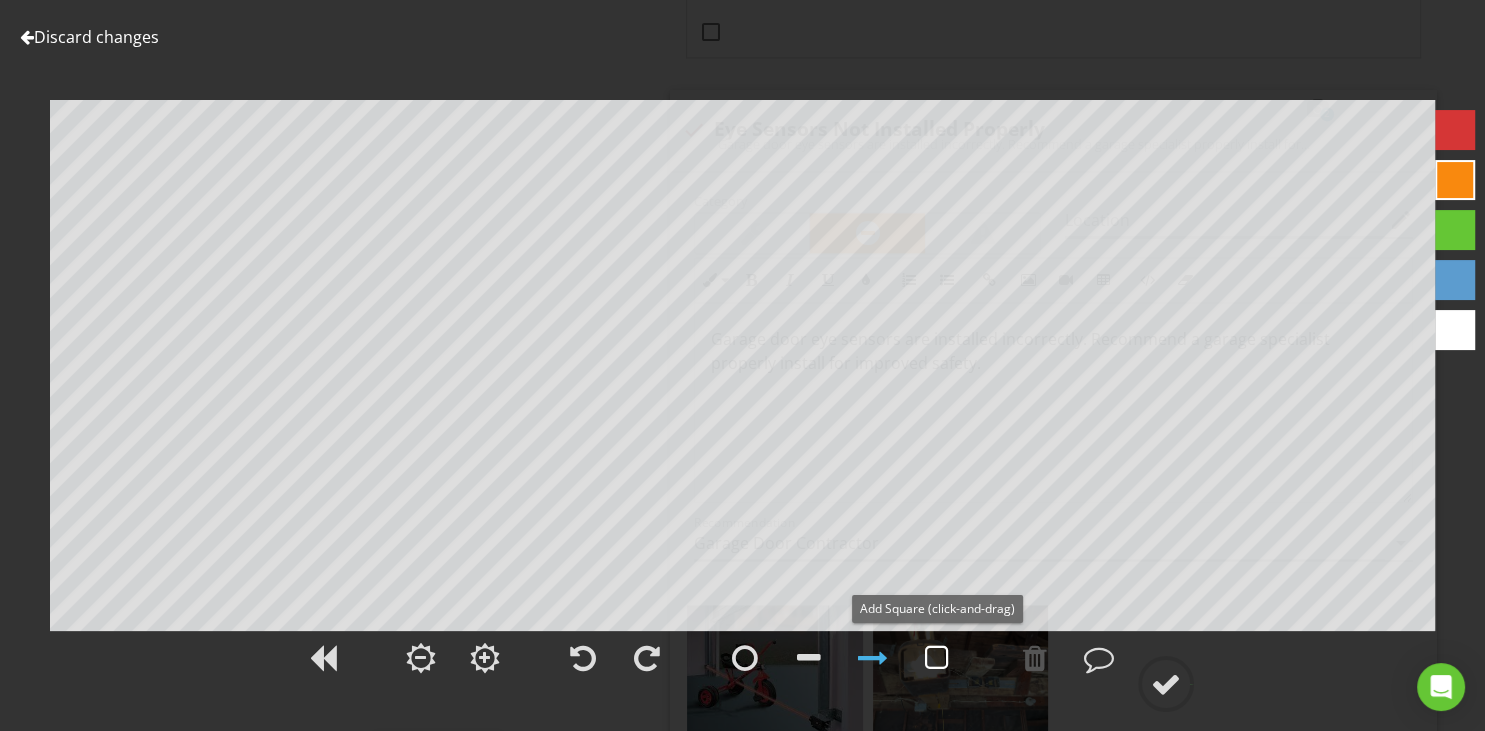 click at bounding box center [937, 658] 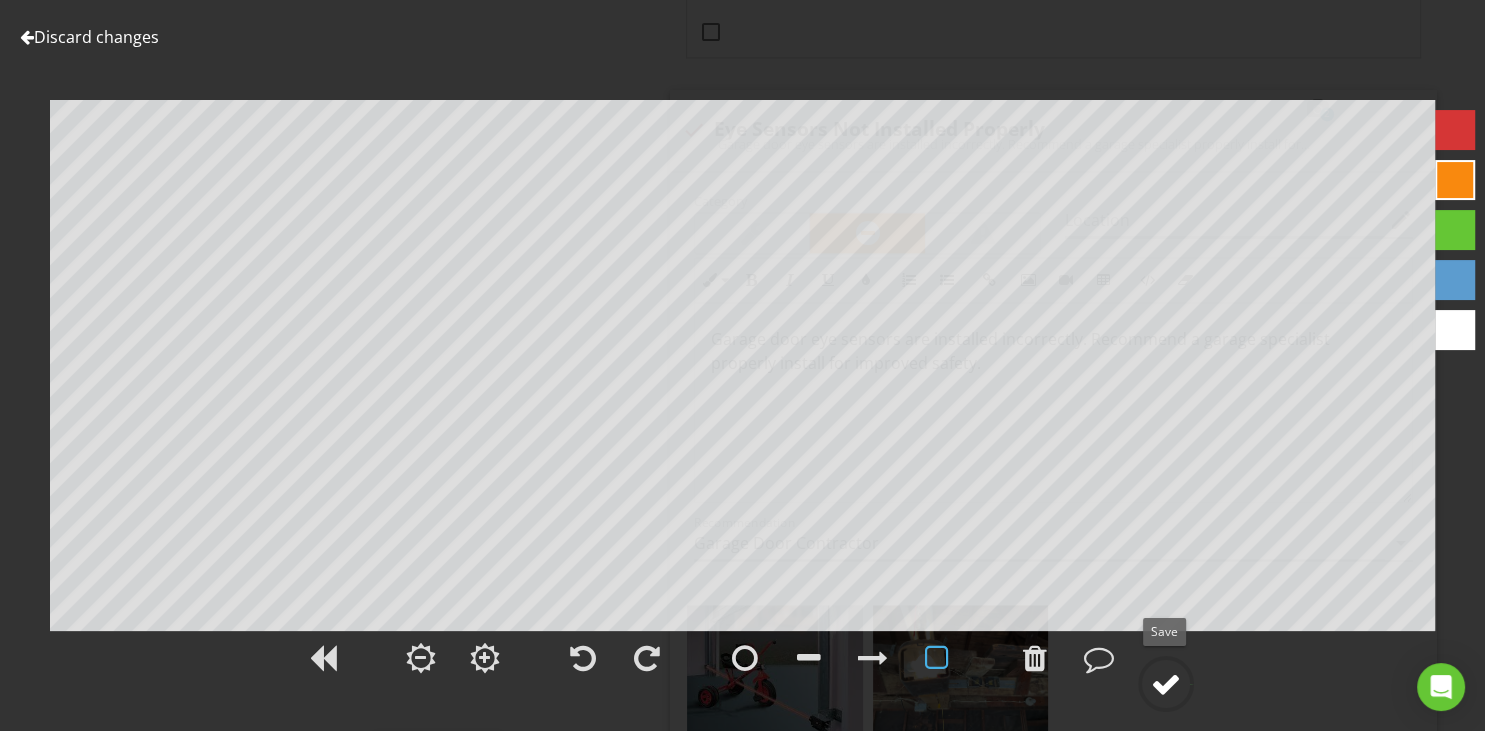 click at bounding box center (1166, 684) 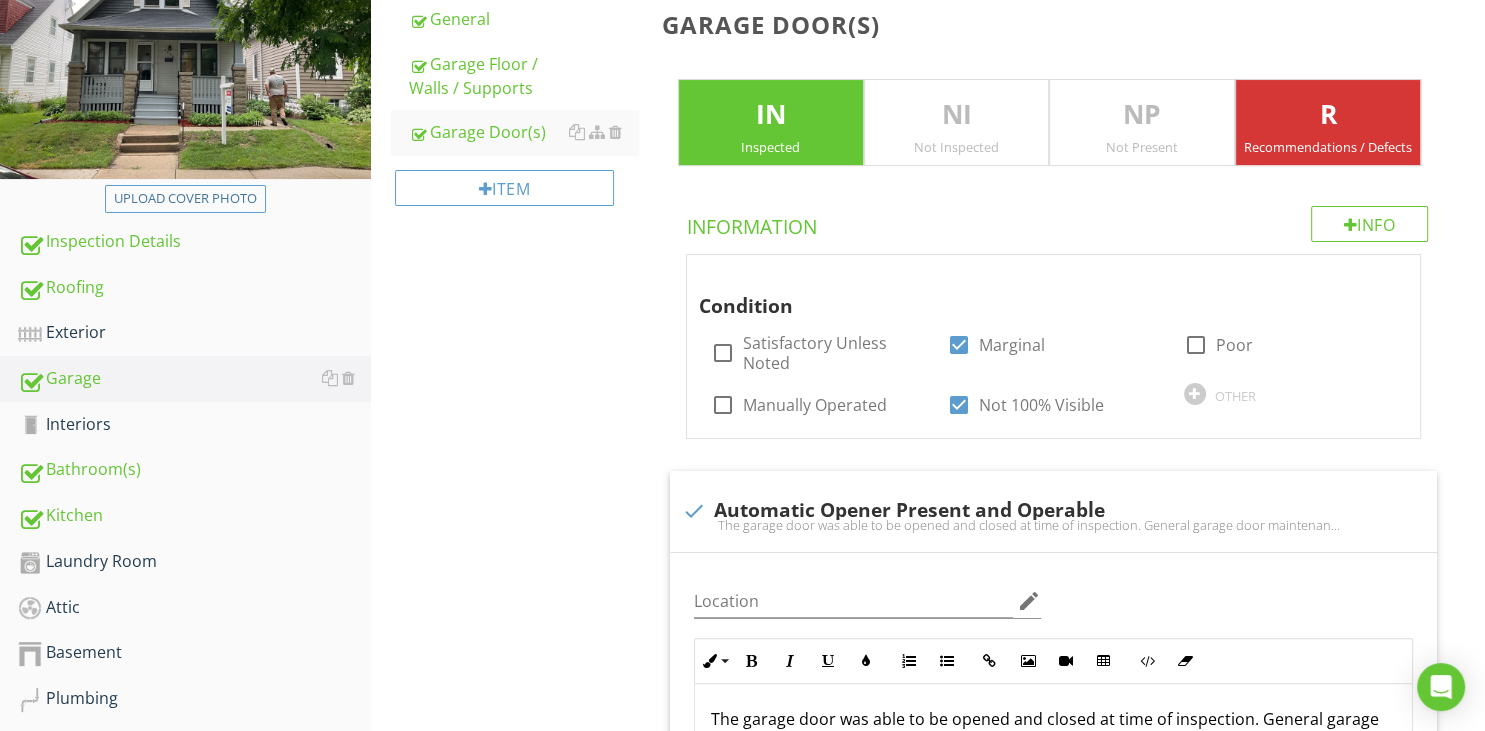 scroll, scrollTop: 211, scrollLeft: 0, axis: vertical 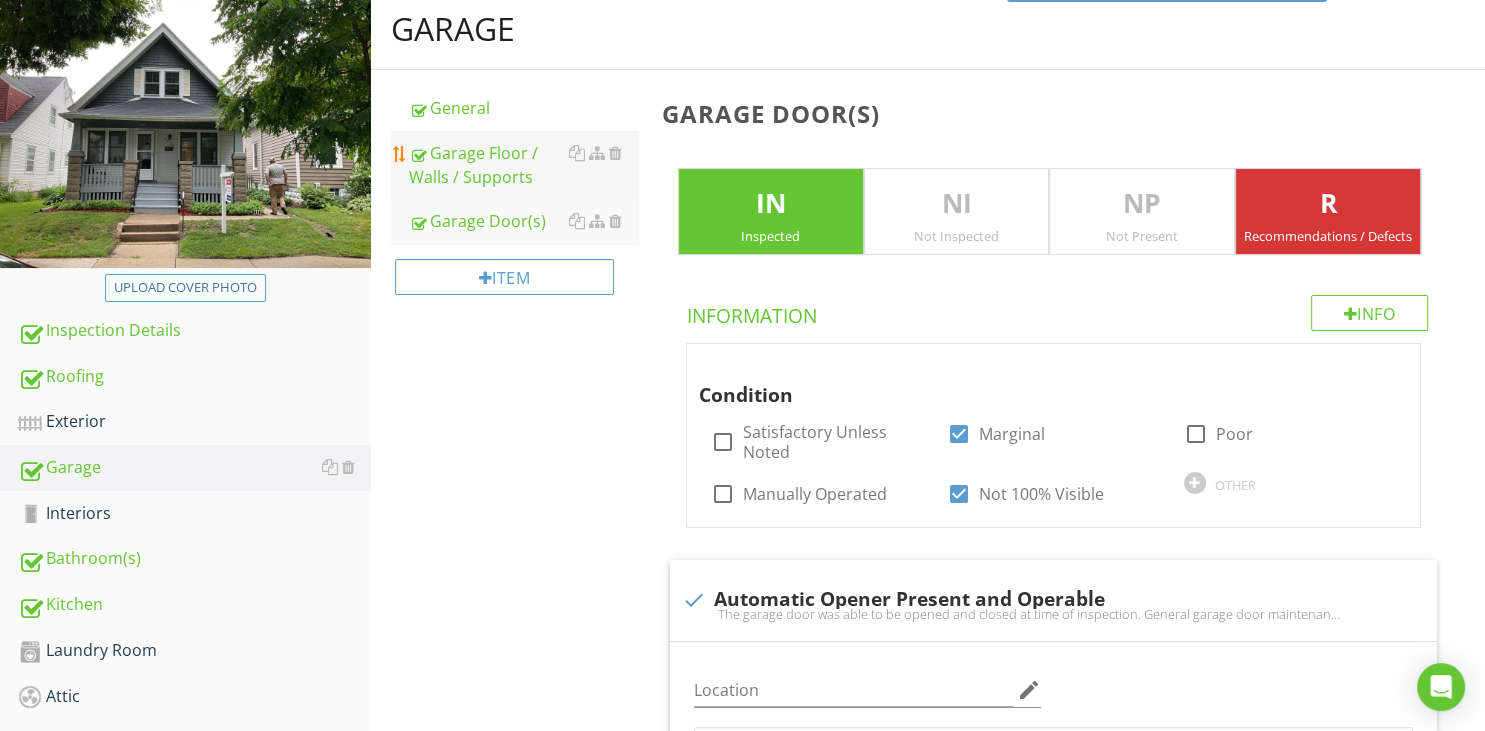 click on "Garage Floor / Walls / Supports" at bounding box center [523, 165] 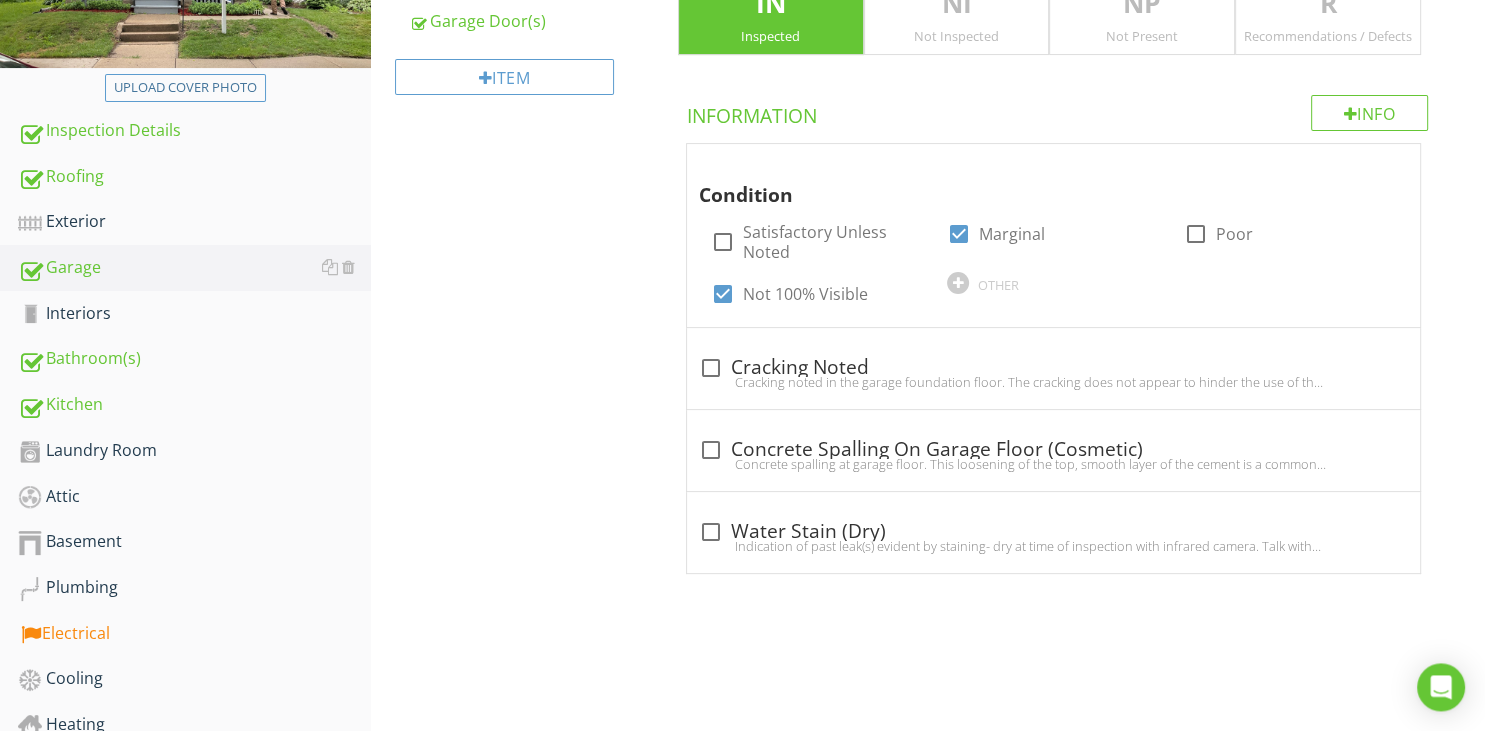 scroll, scrollTop: 422, scrollLeft: 0, axis: vertical 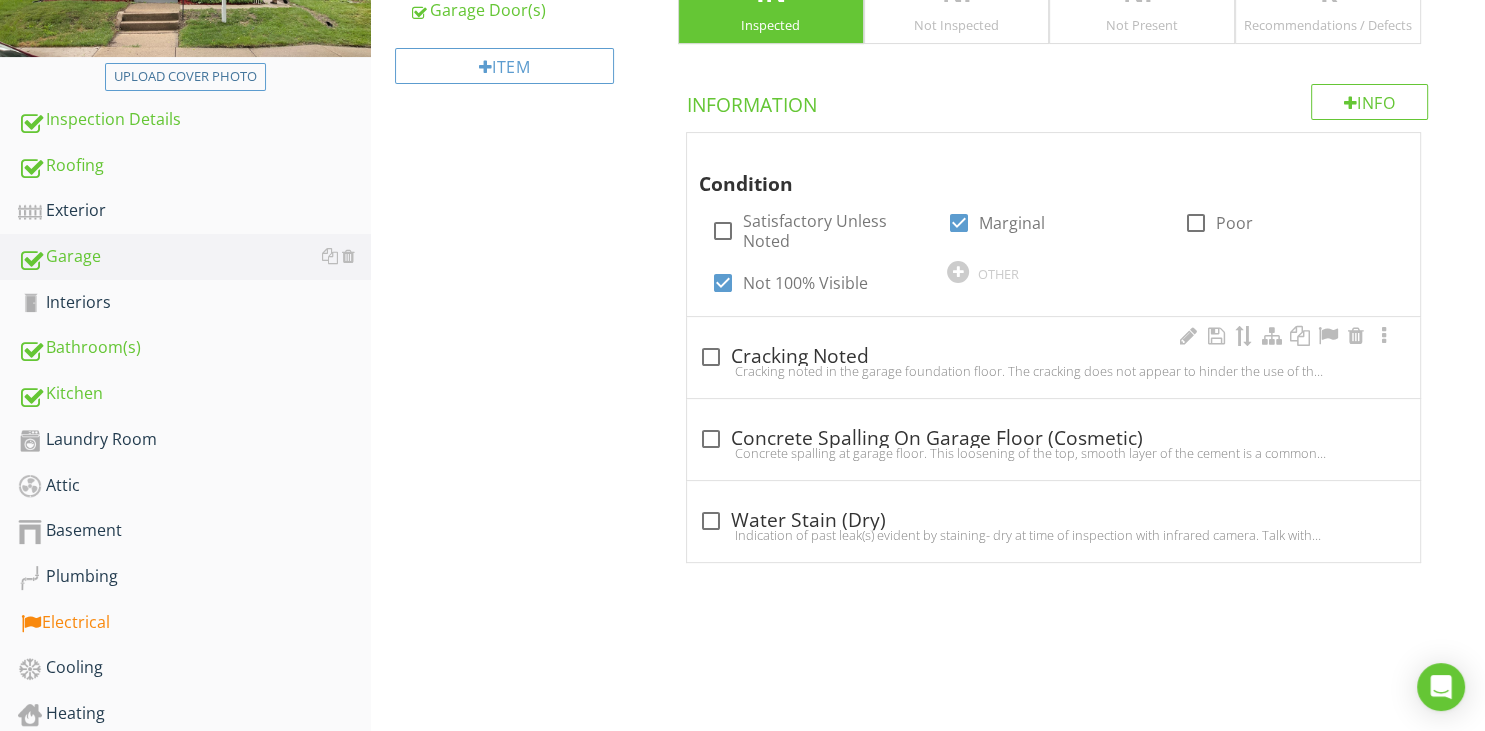 click at bounding box center [711, 357] 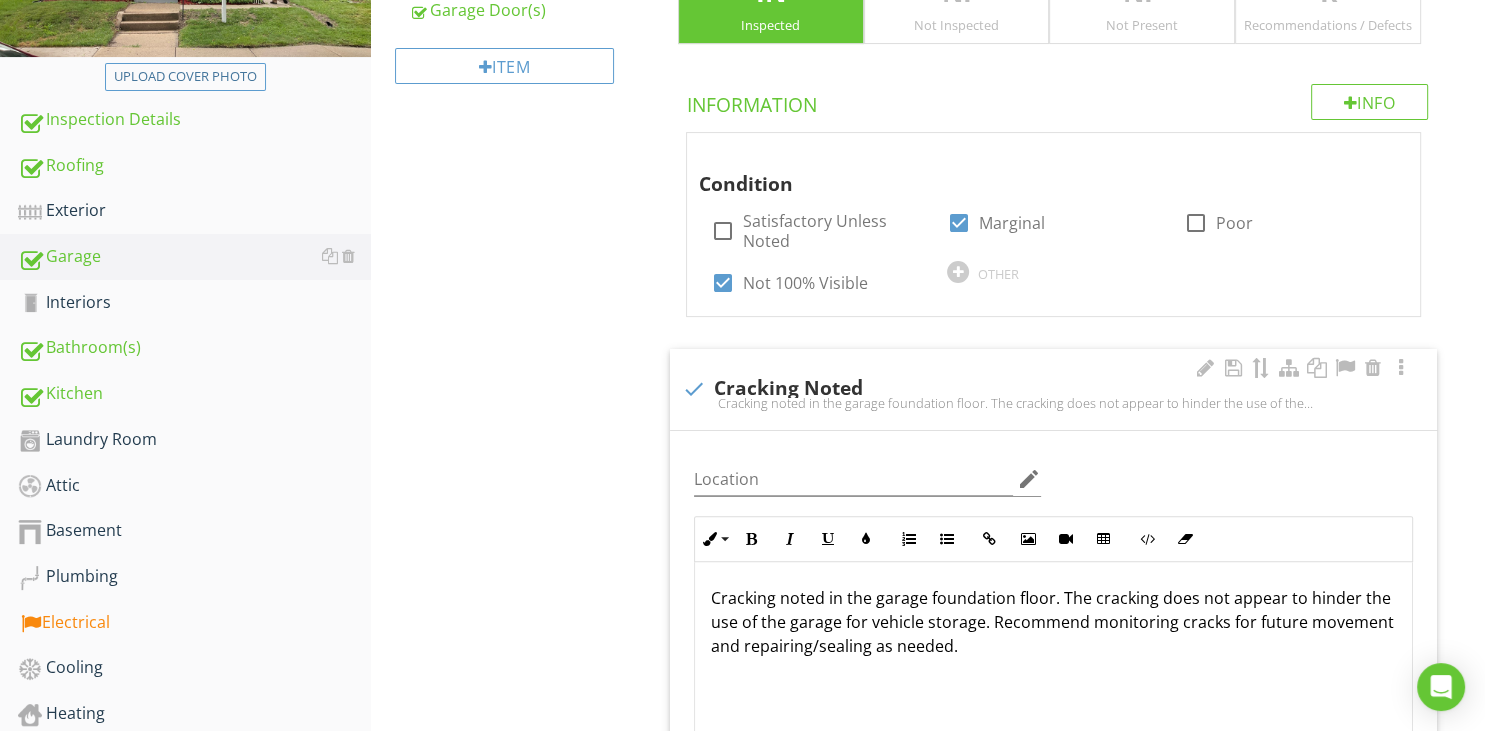click on "Cracking noted in the garage foundation floor. The cracking does not appear to hinder the use of the garage for vehicle storage. Recommend monitoring cracks for future movement and repairing/sealing as needed." at bounding box center [1053, 622] 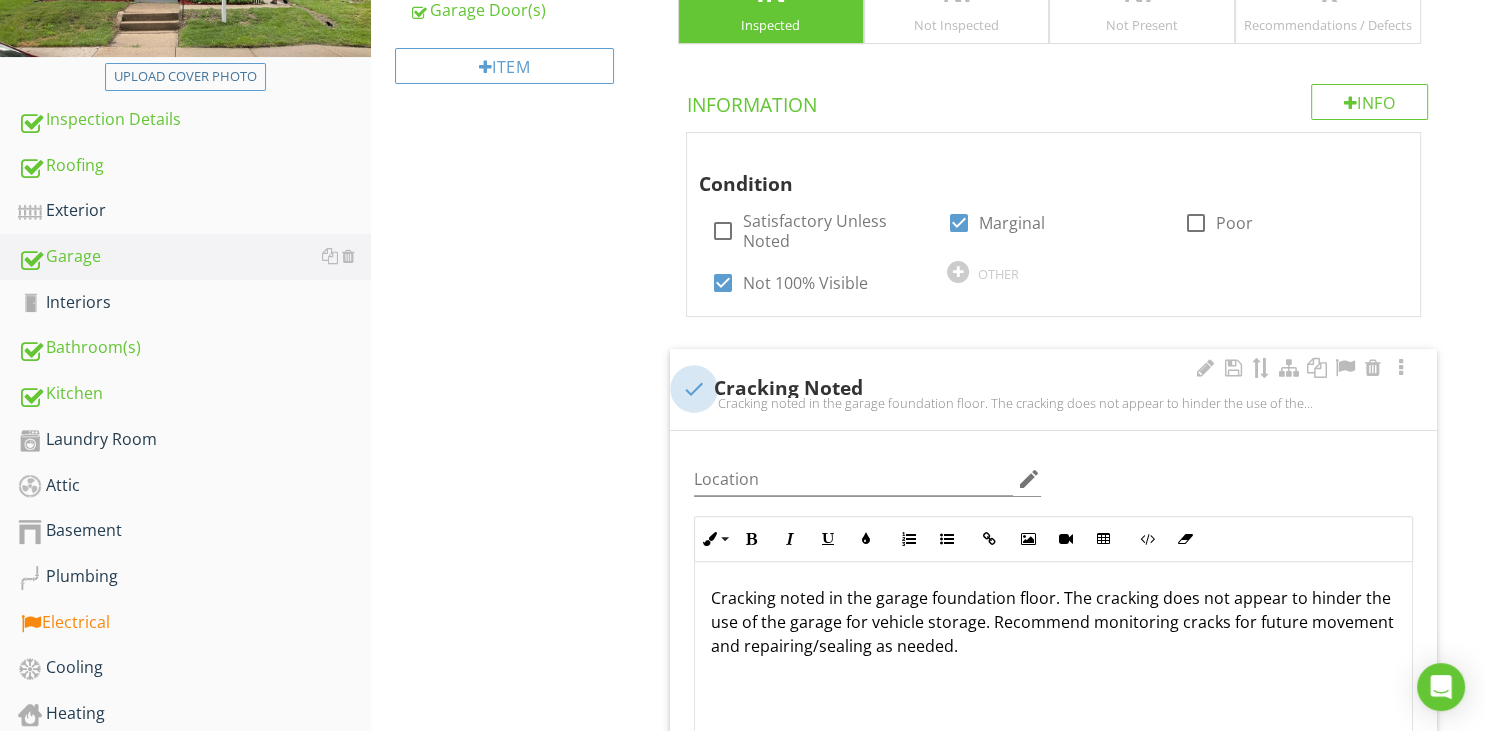 click at bounding box center [694, 389] 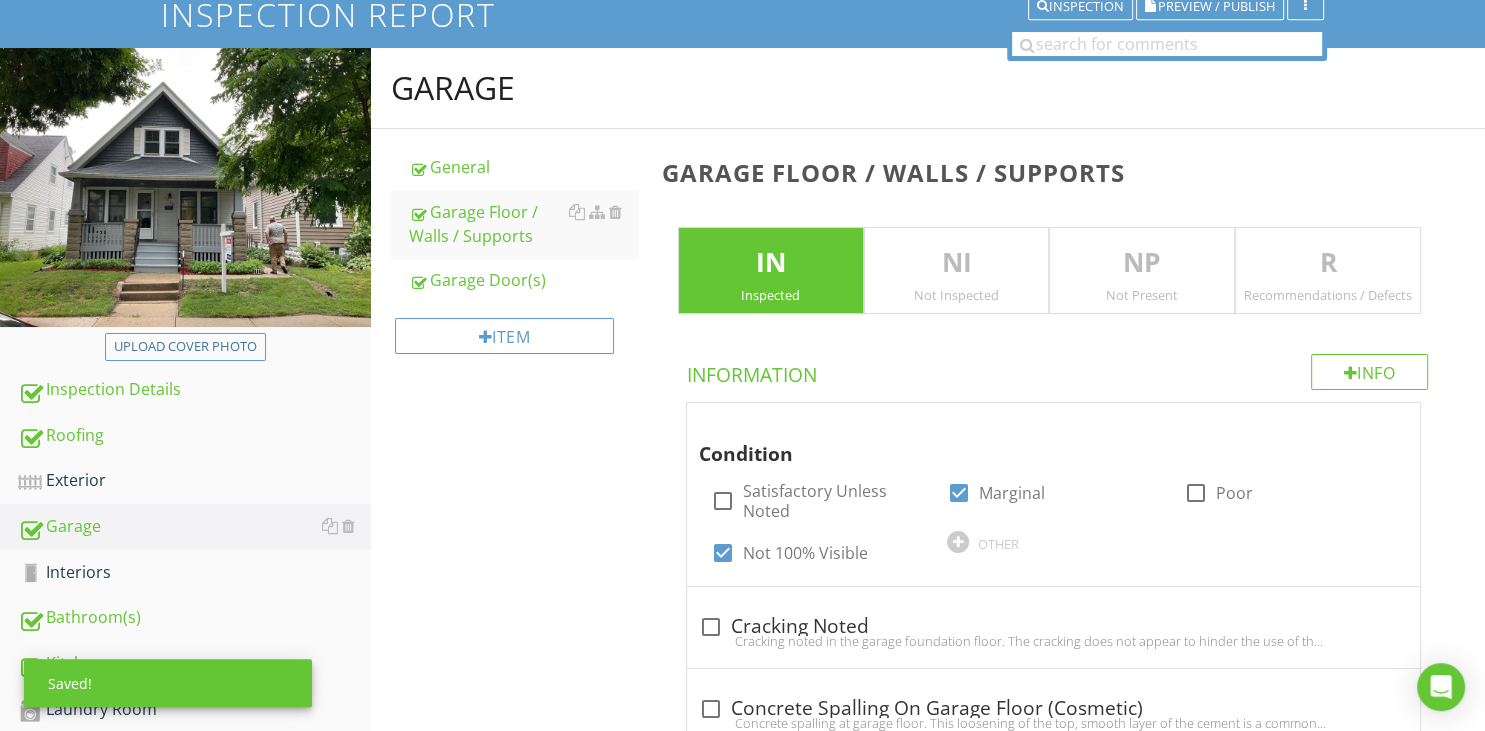 scroll, scrollTop: 105, scrollLeft: 0, axis: vertical 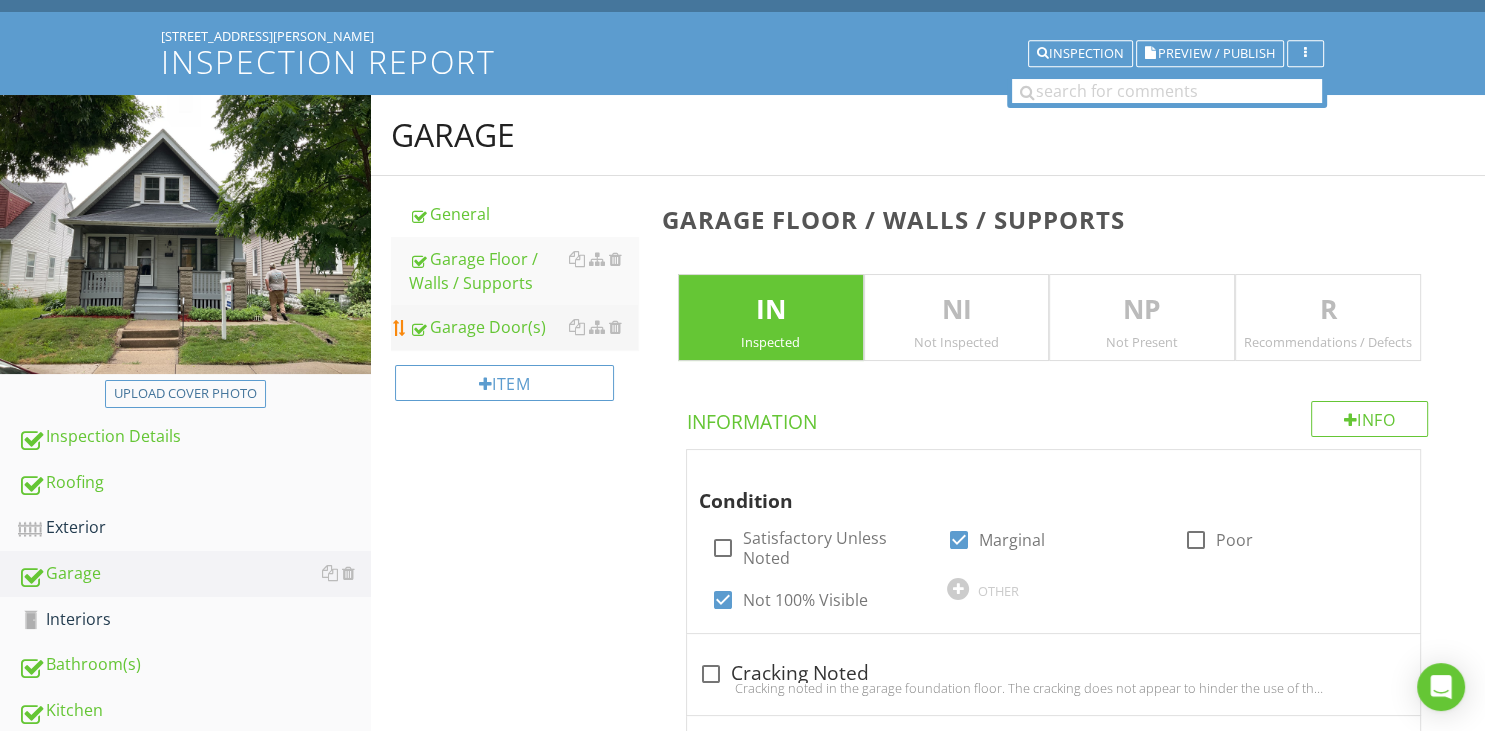click on "Garage Door(s)" at bounding box center [523, 327] 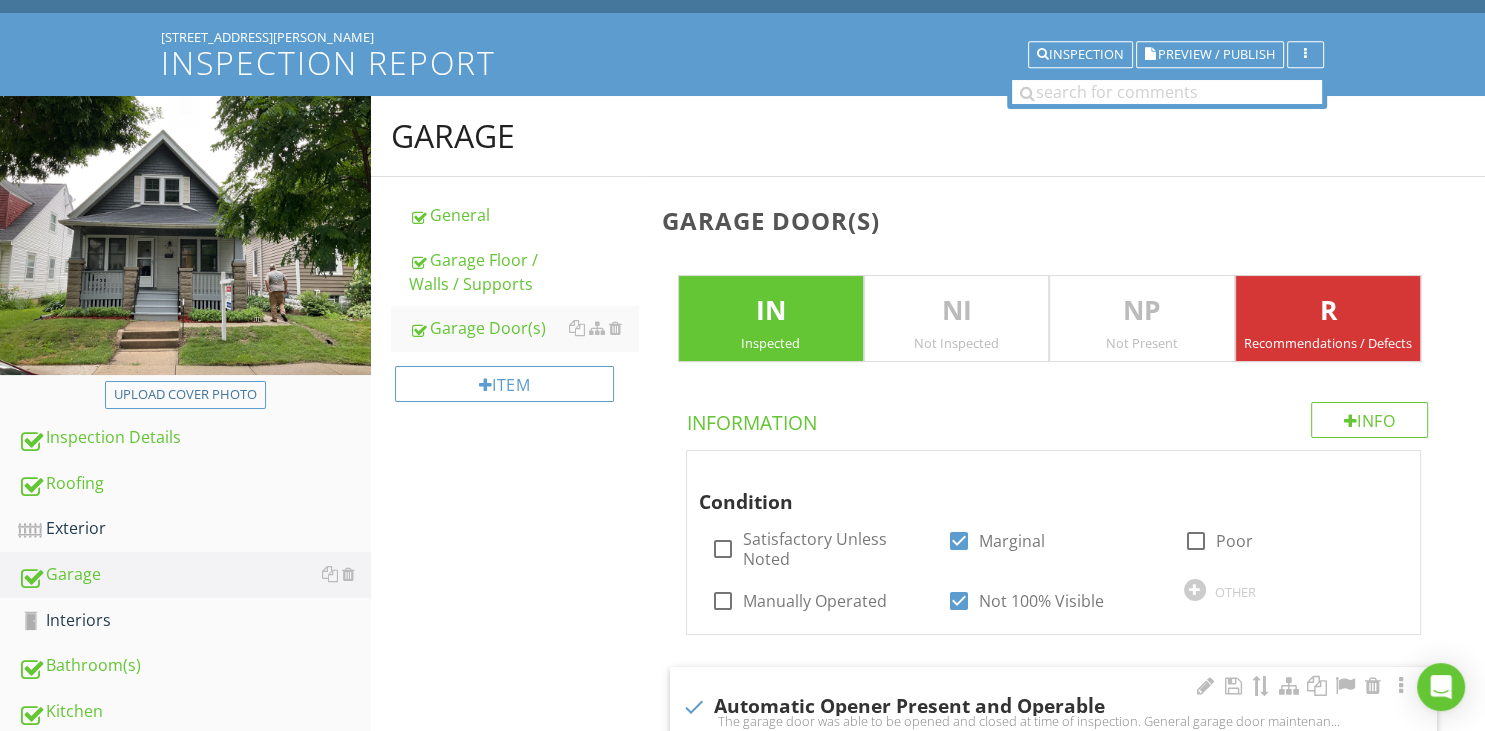 scroll, scrollTop: 632, scrollLeft: 0, axis: vertical 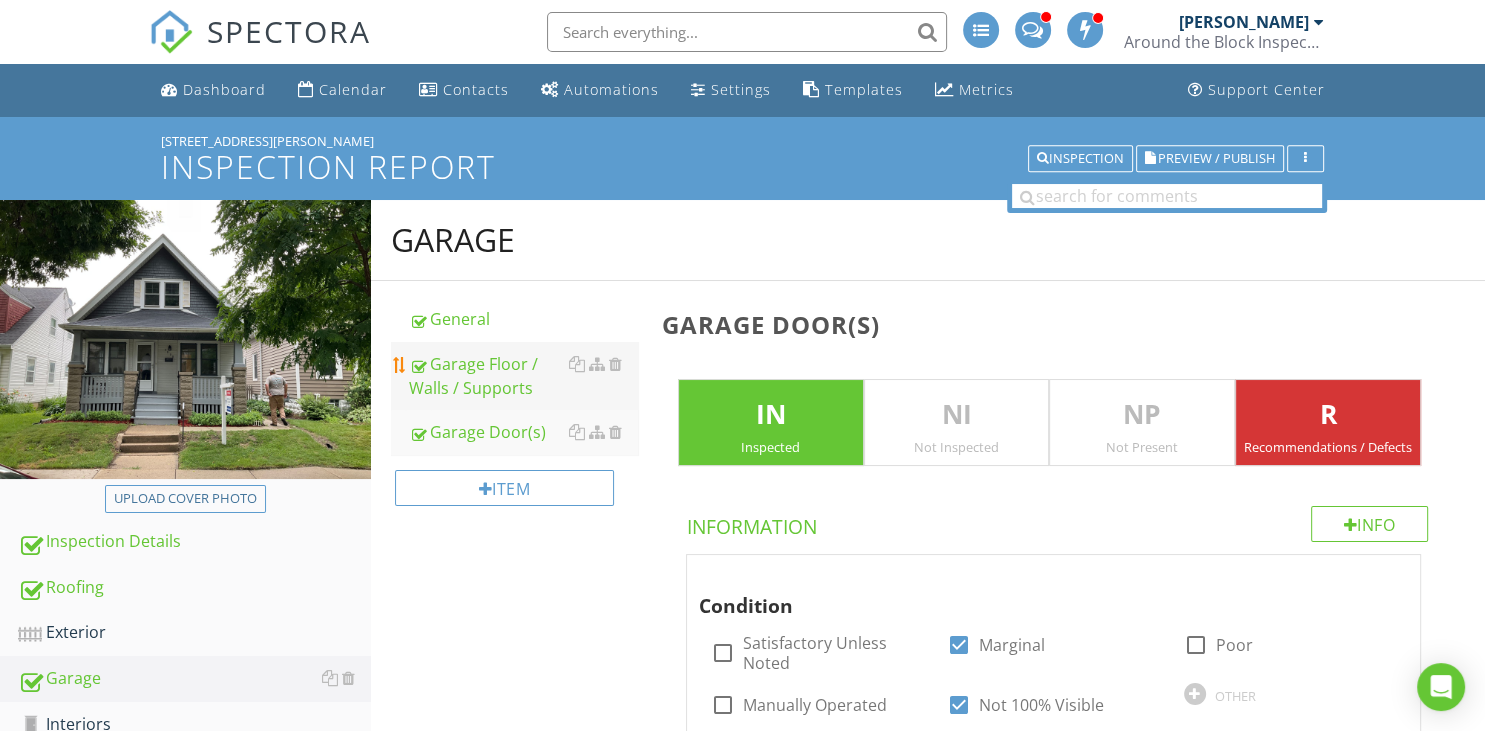 click on "Garage Floor / Walls / Supports" at bounding box center (523, 376) 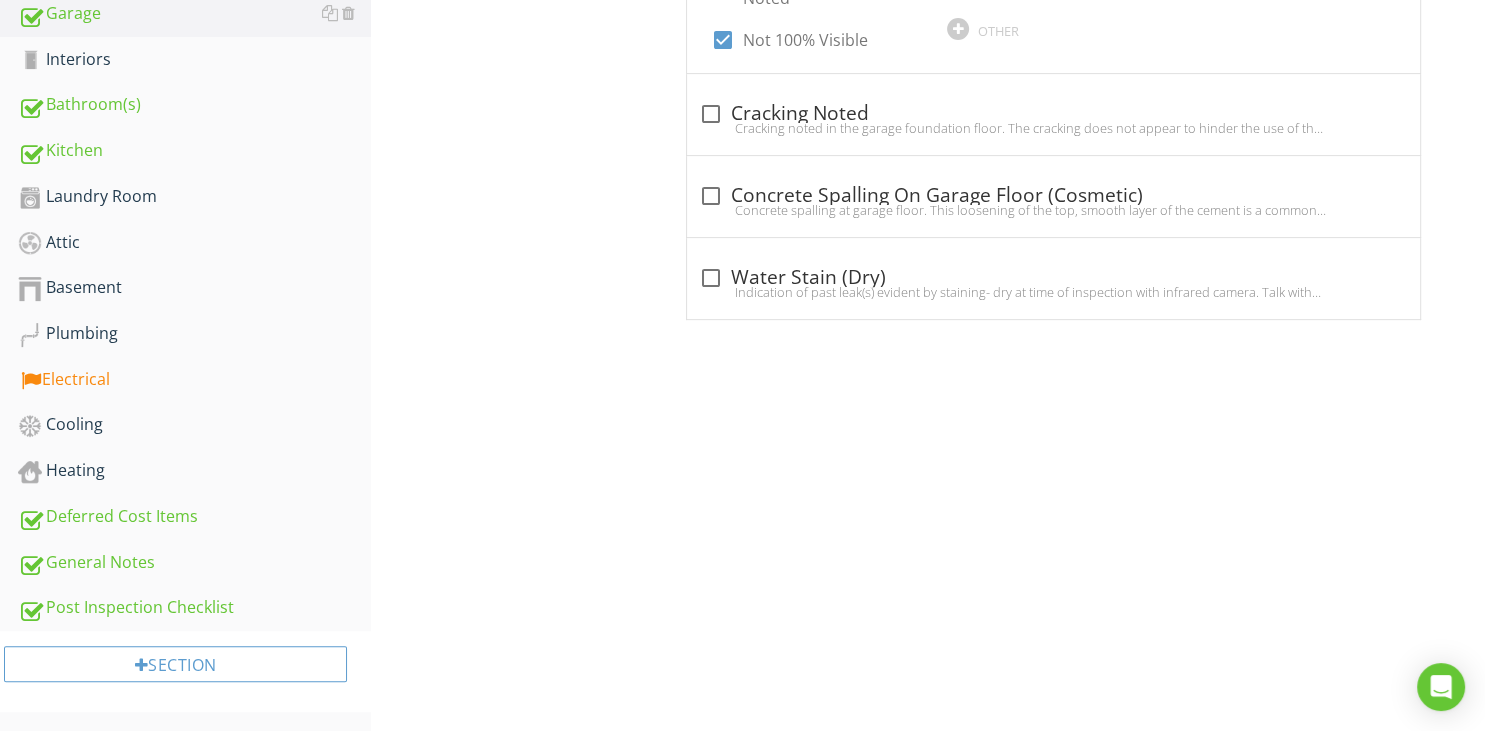 scroll, scrollTop: 32, scrollLeft: 0, axis: vertical 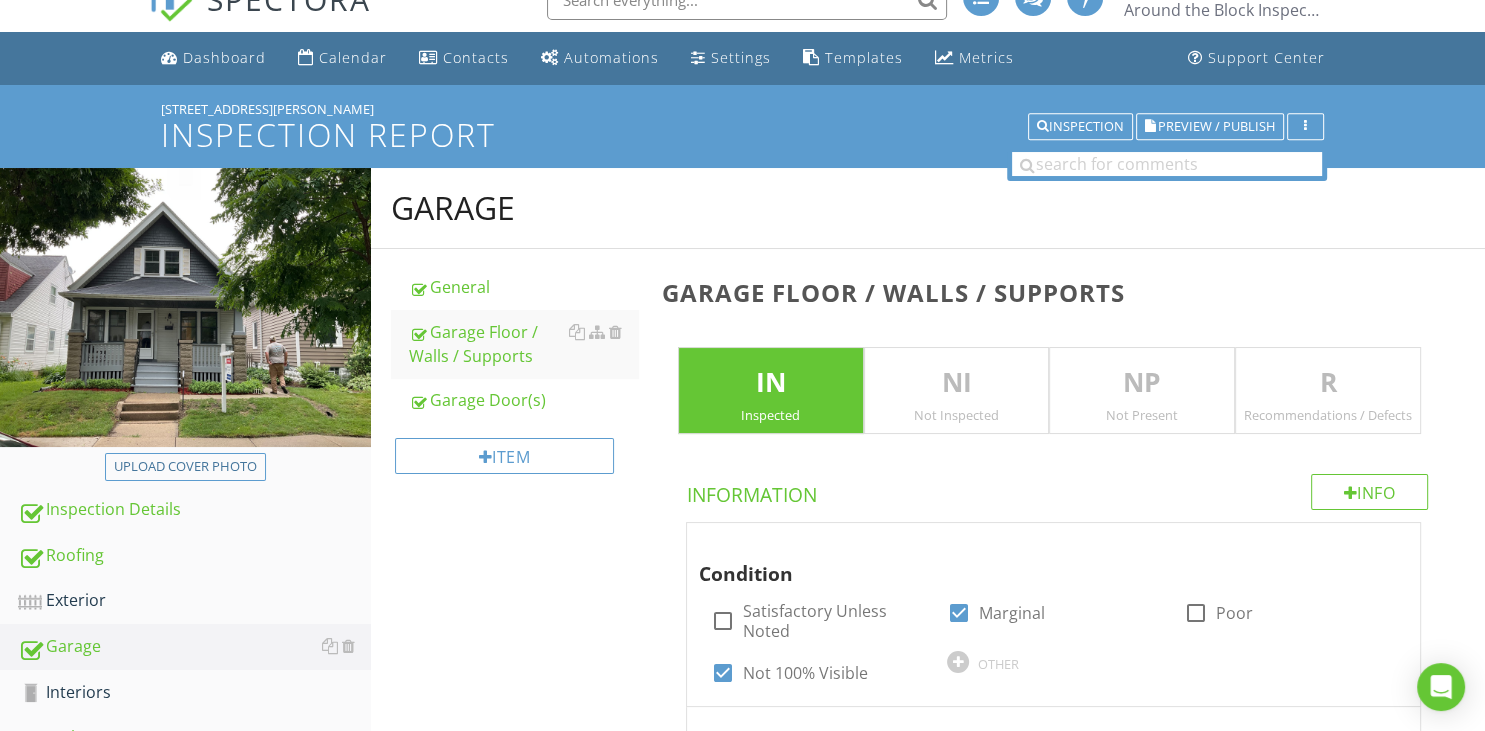 click on "R" at bounding box center [1328, 383] 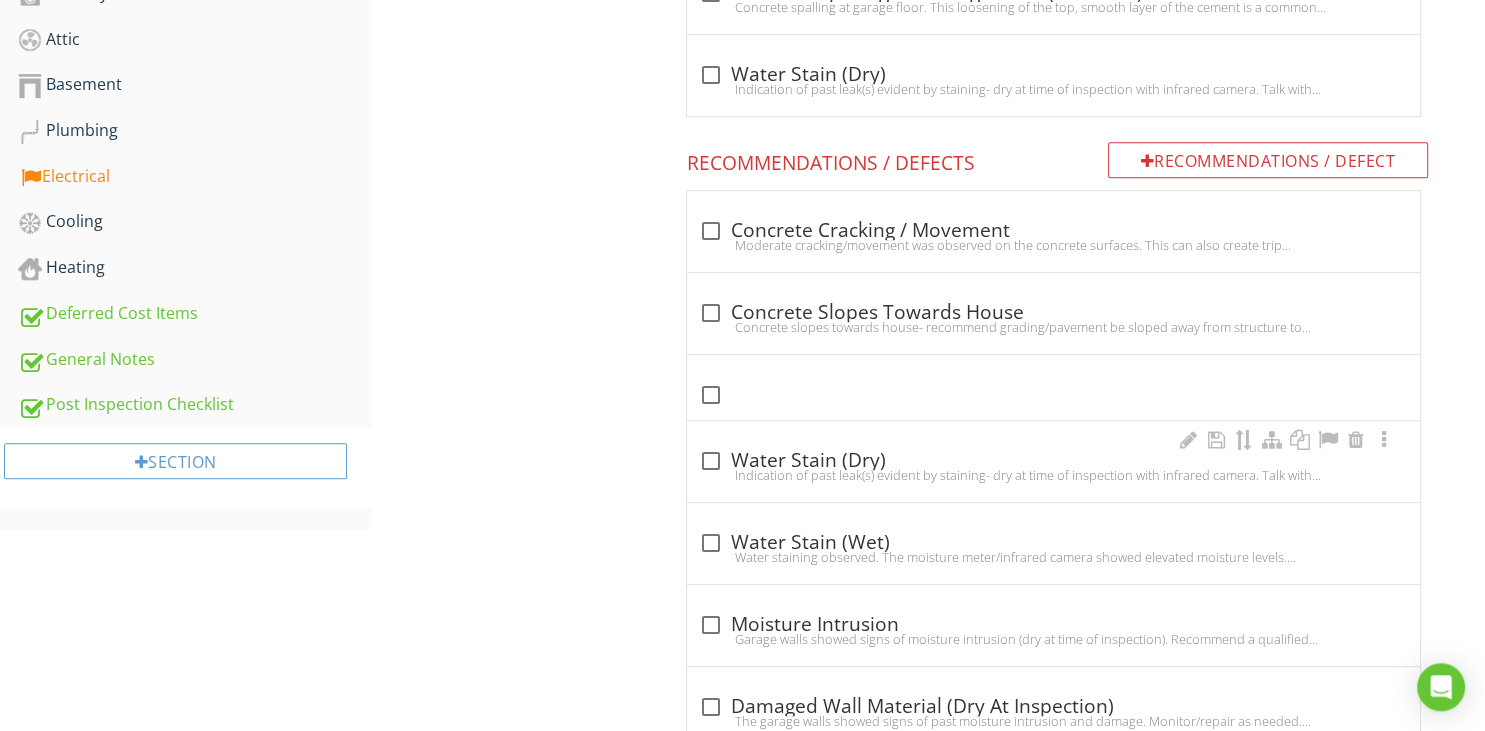 scroll, scrollTop: 836, scrollLeft: 0, axis: vertical 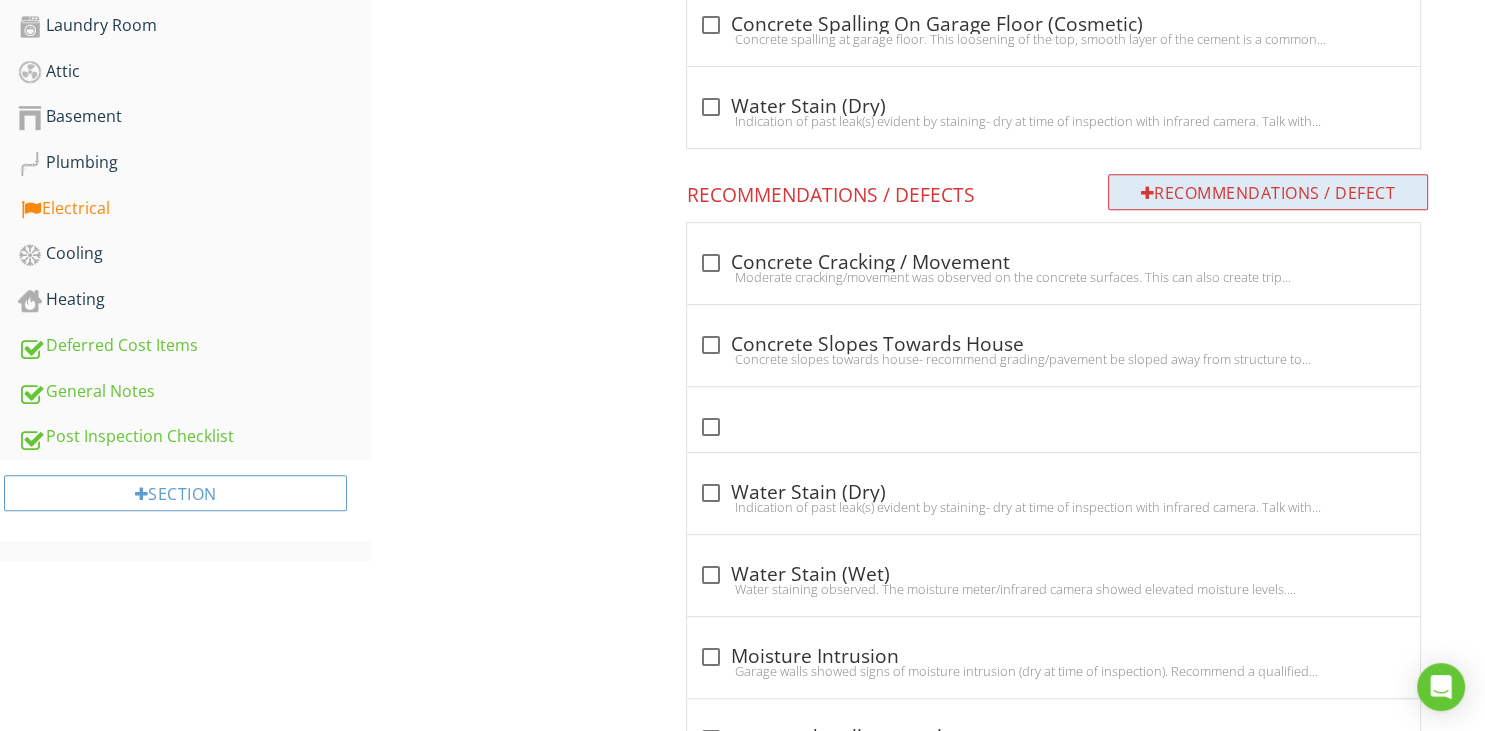 click on "Recommendations / Defect" at bounding box center (1268, 192) 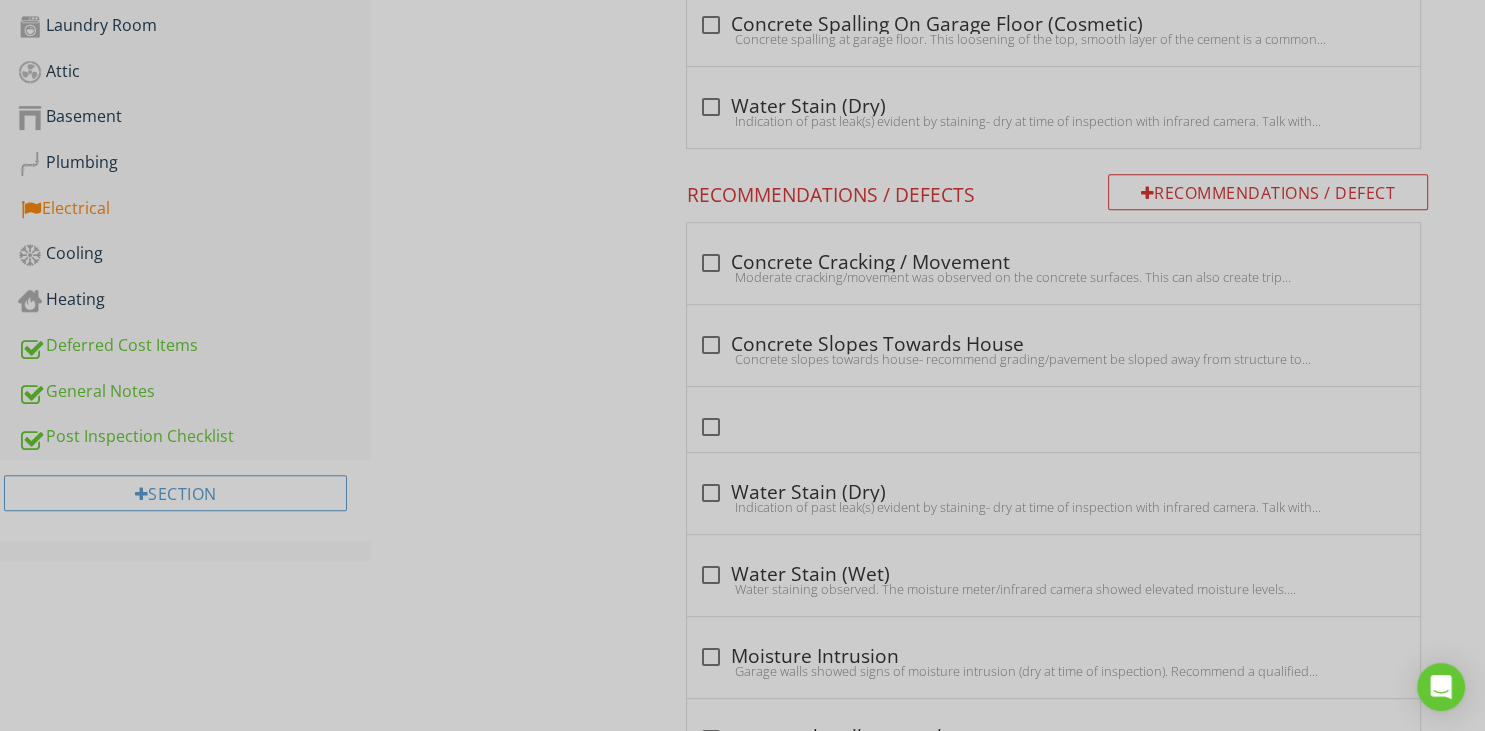 scroll, scrollTop: 836, scrollLeft: 0, axis: vertical 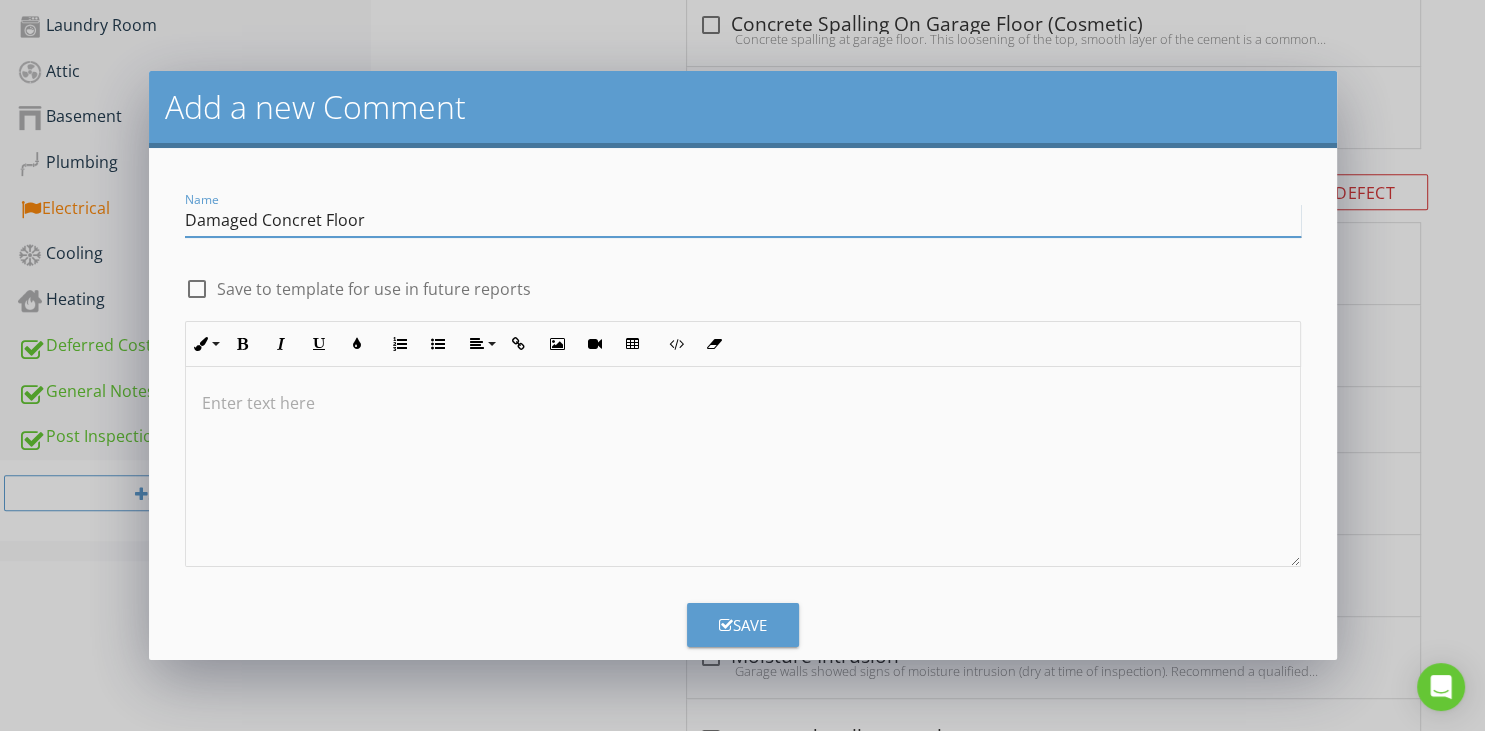 click on "Damaged Concret Floor" at bounding box center (743, 220) 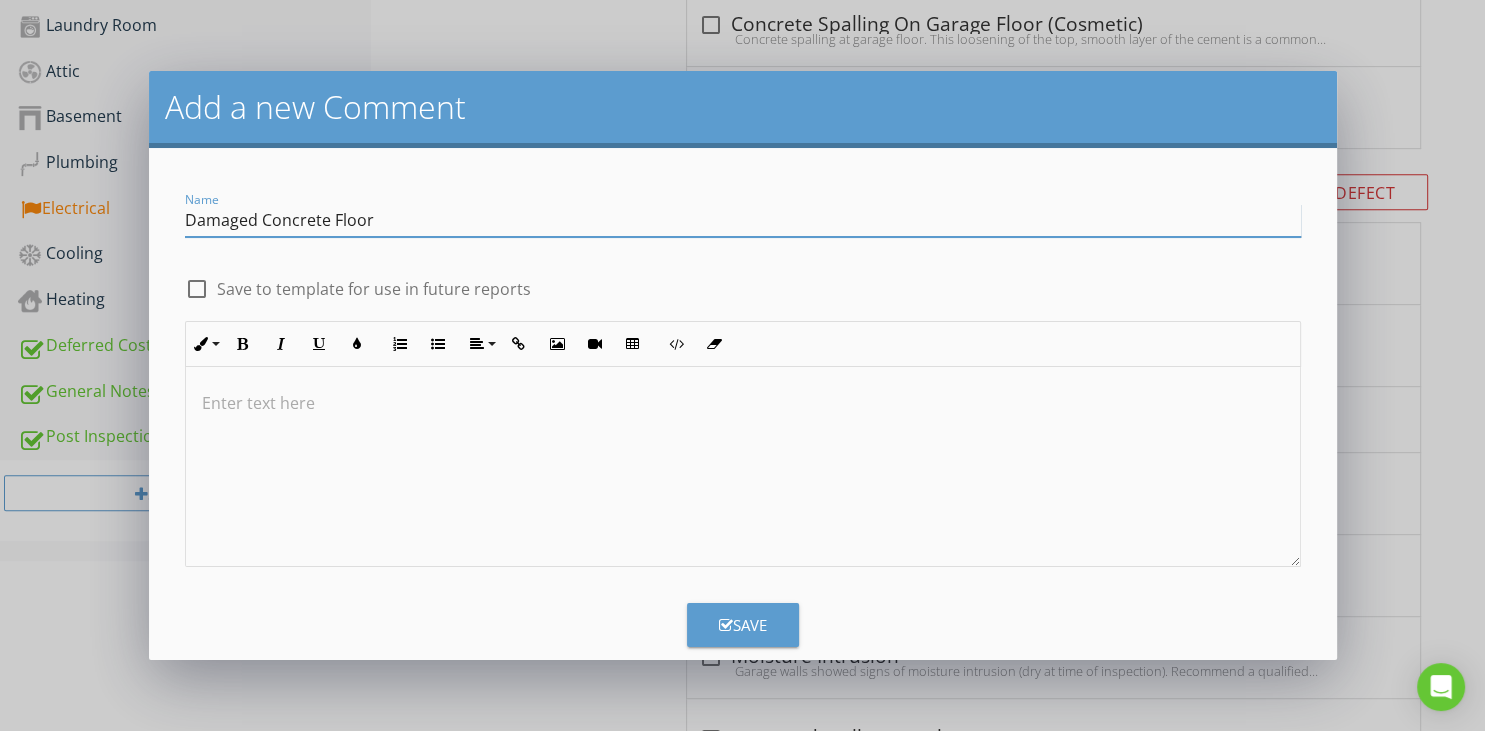 type on "Damaged Concrete Floor" 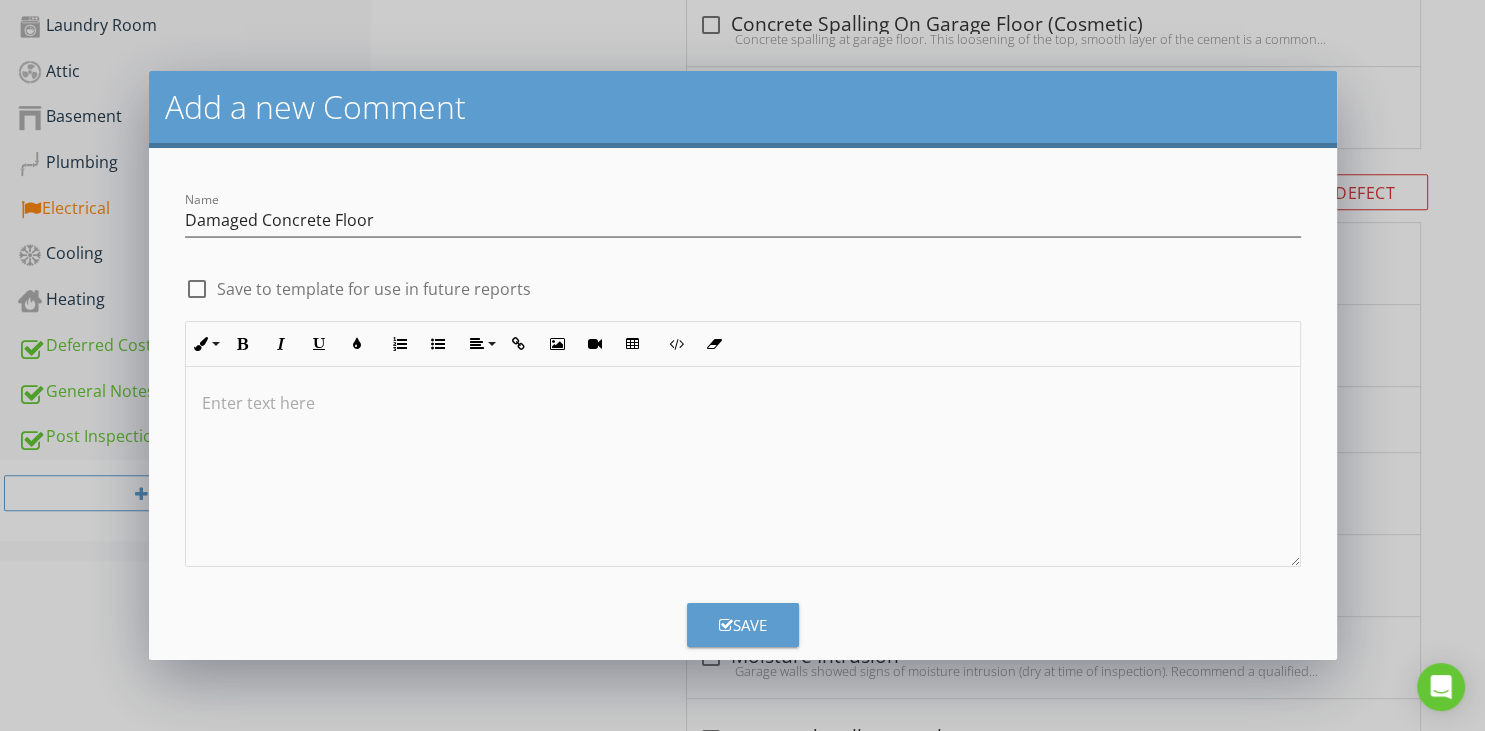 click at bounding box center (743, 403) 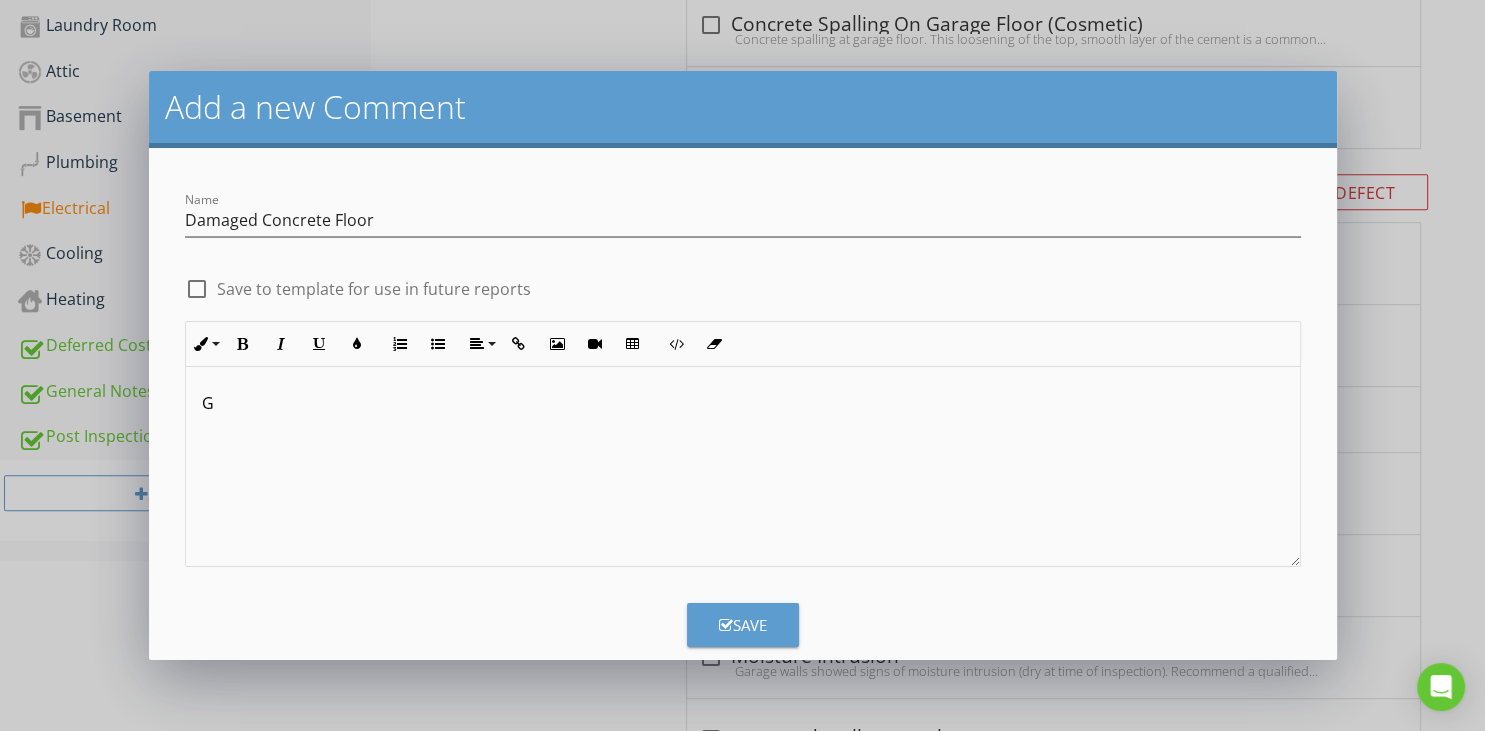 type 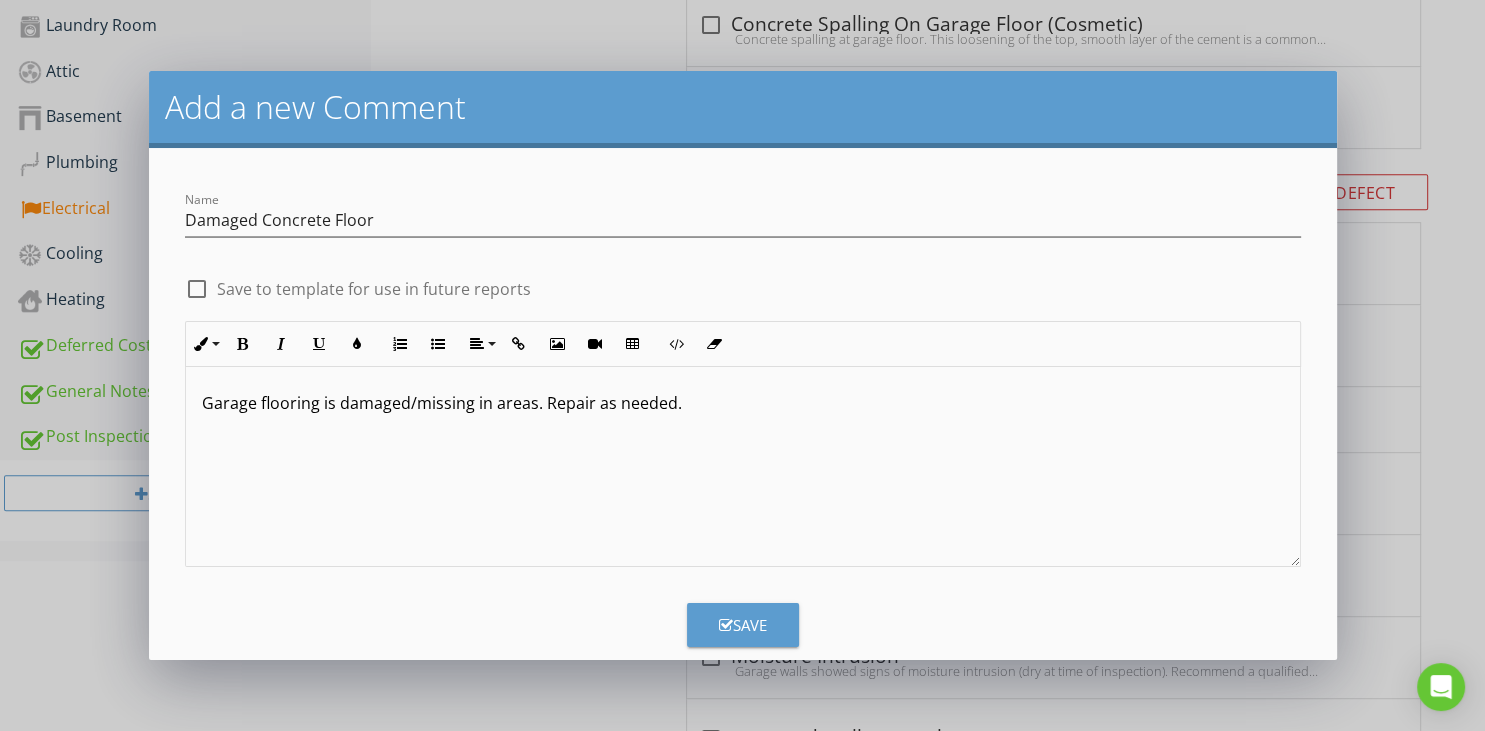 scroll, scrollTop: 1, scrollLeft: 0, axis: vertical 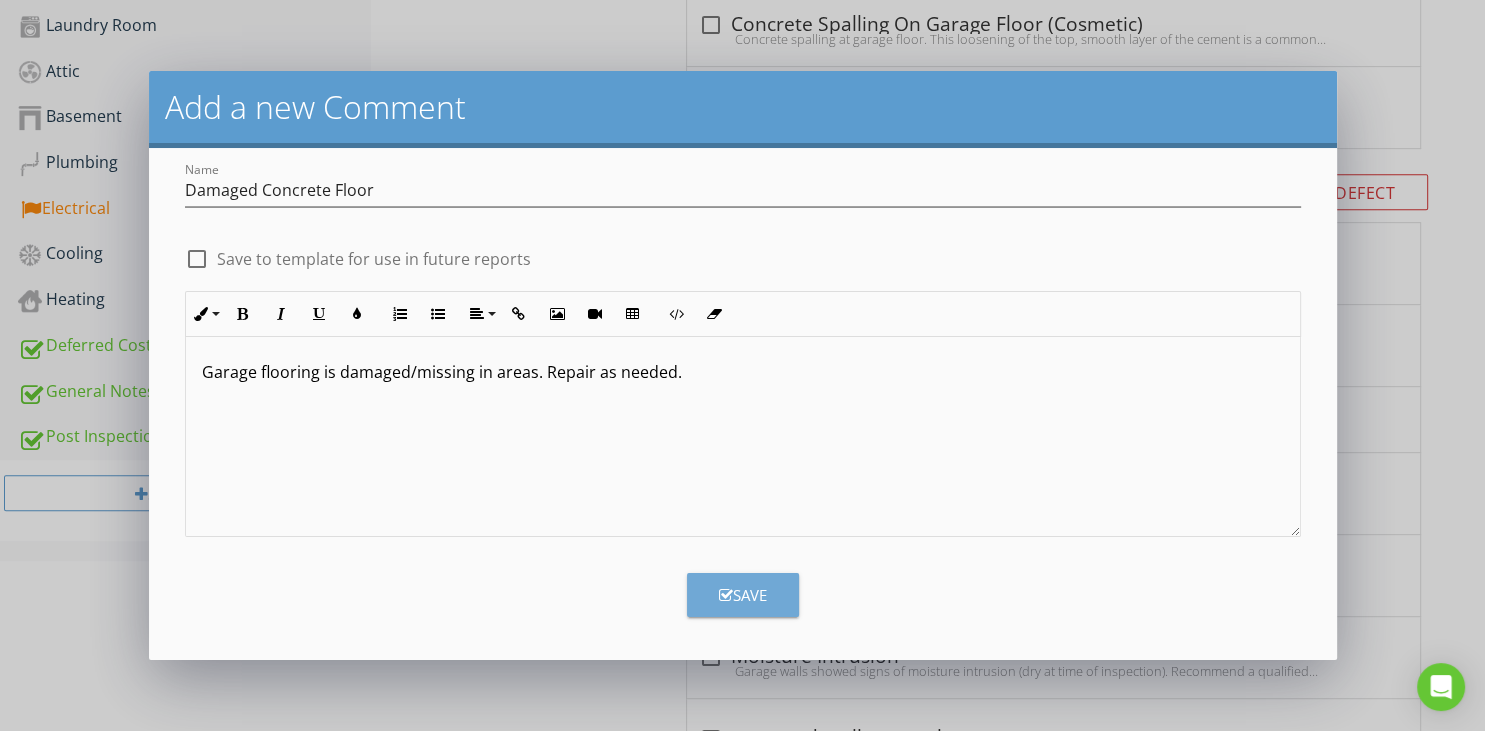 drag, startPoint x: 757, startPoint y: 599, endPoint x: 696, endPoint y: 594, distance: 61.204575 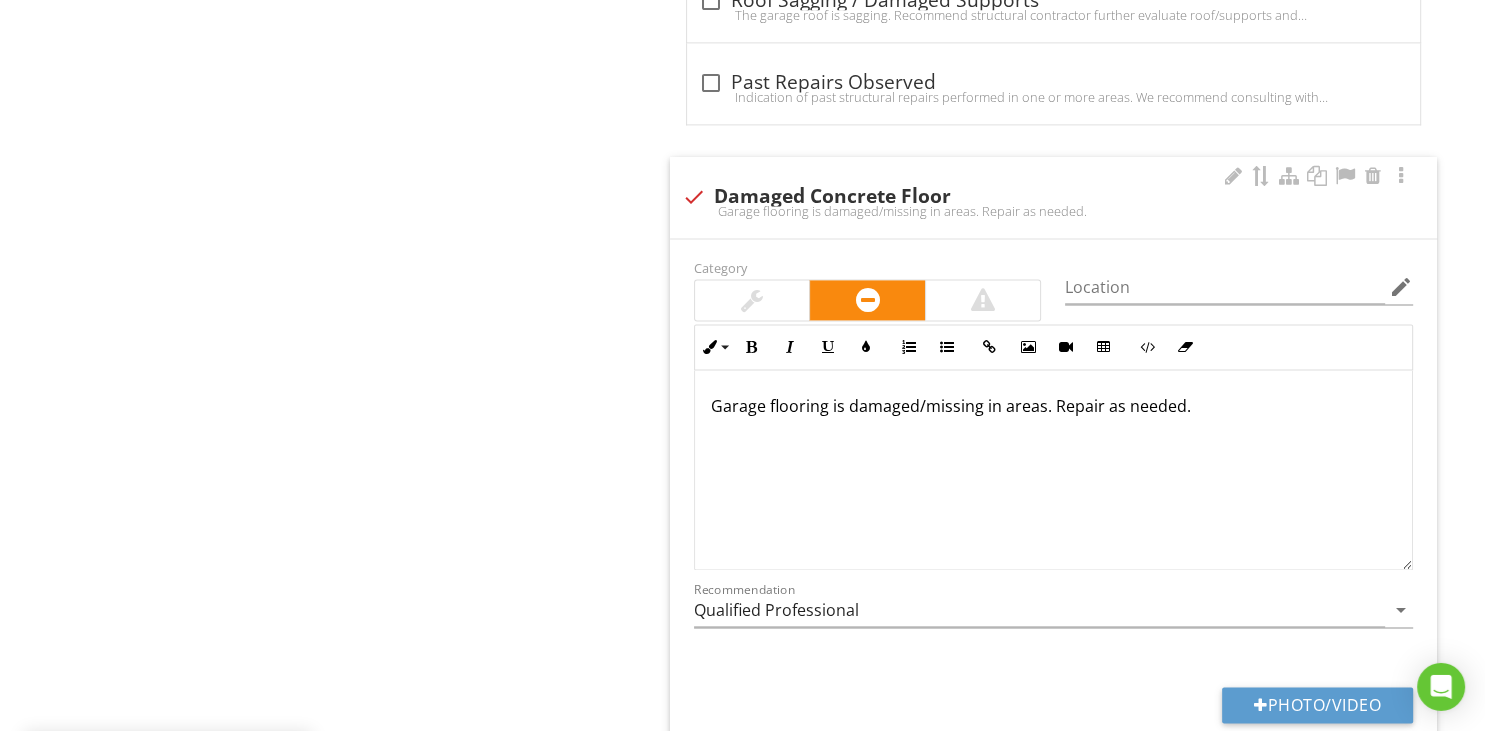 scroll, scrollTop: 2842, scrollLeft: 0, axis: vertical 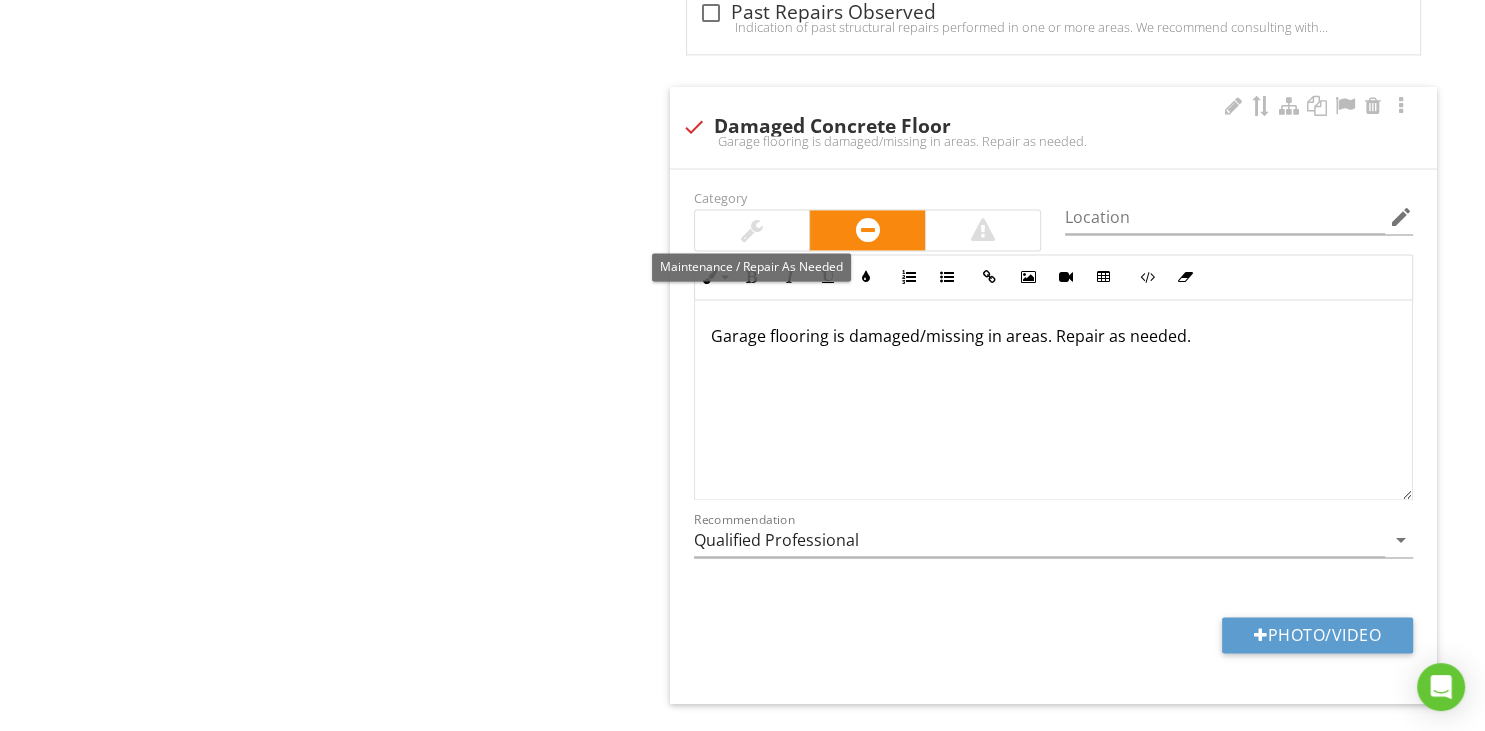 click at bounding box center [752, 230] 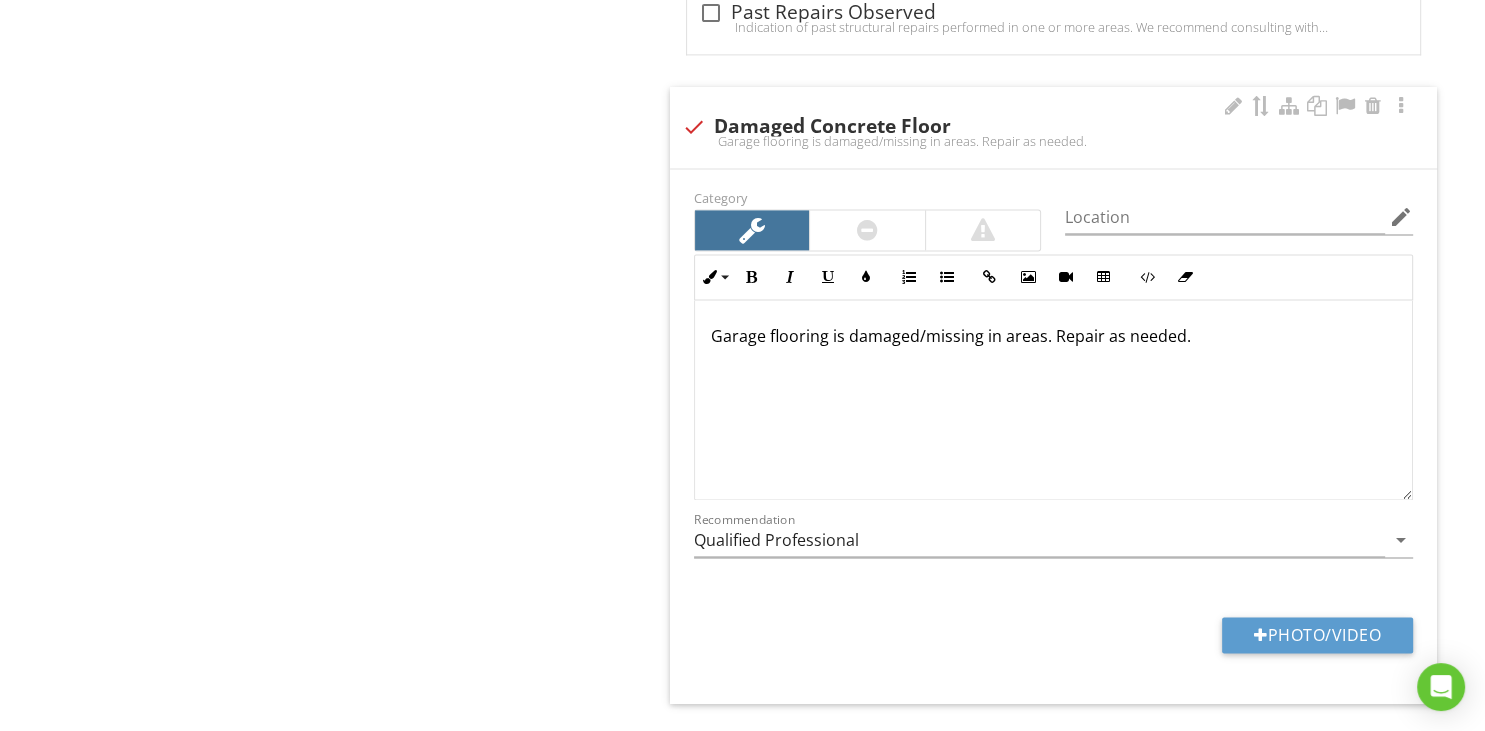 click on "Garage flooring is damaged/missing in areas. Repair as needed." at bounding box center [1053, 336] 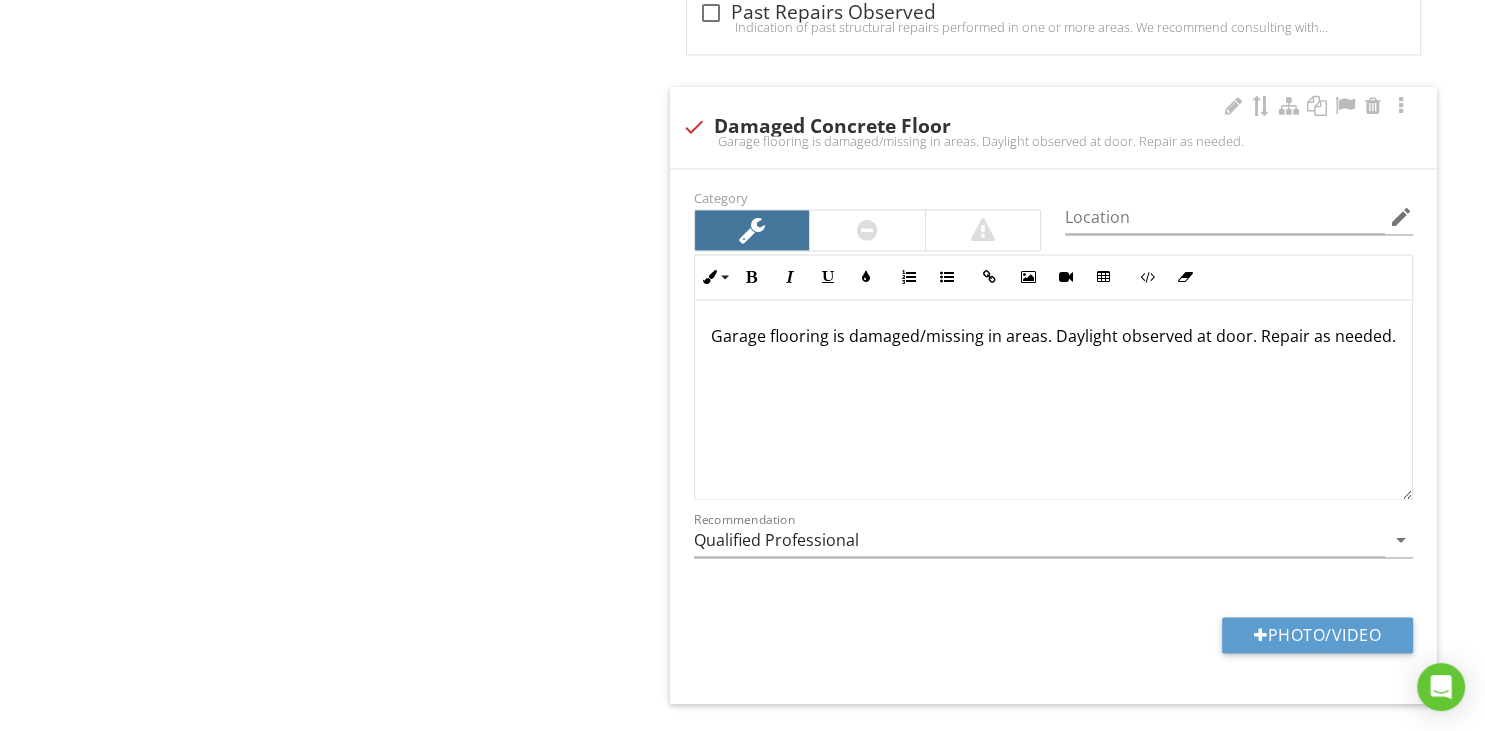click on "Garage flooring is damaged/missing in areas. Daylight observed at door. Repair as needed." at bounding box center (1053, 336) 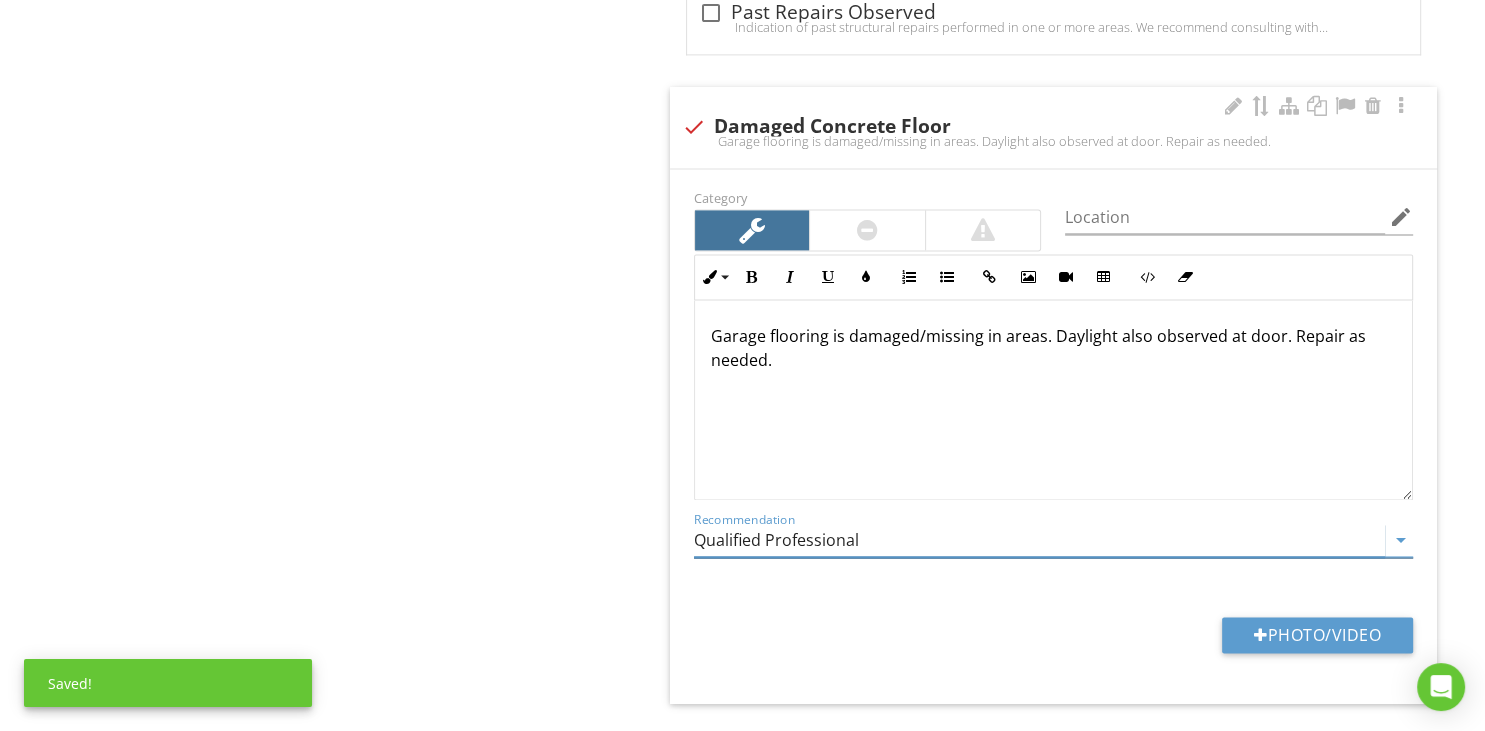 click on "Qualified Professional" at bounding box center [1039, 540] 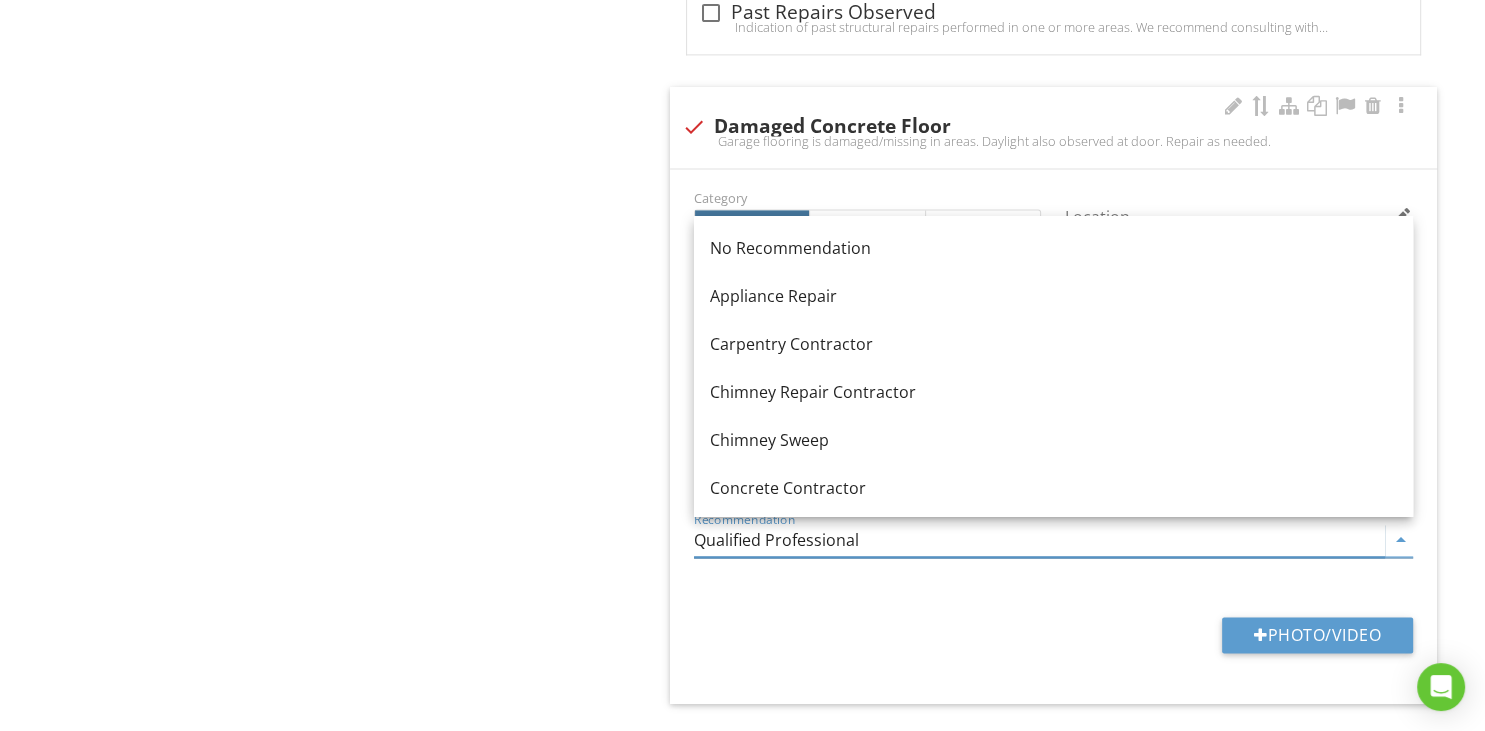 click on "Concrete Contractor" at bounding box center (1053, 488) 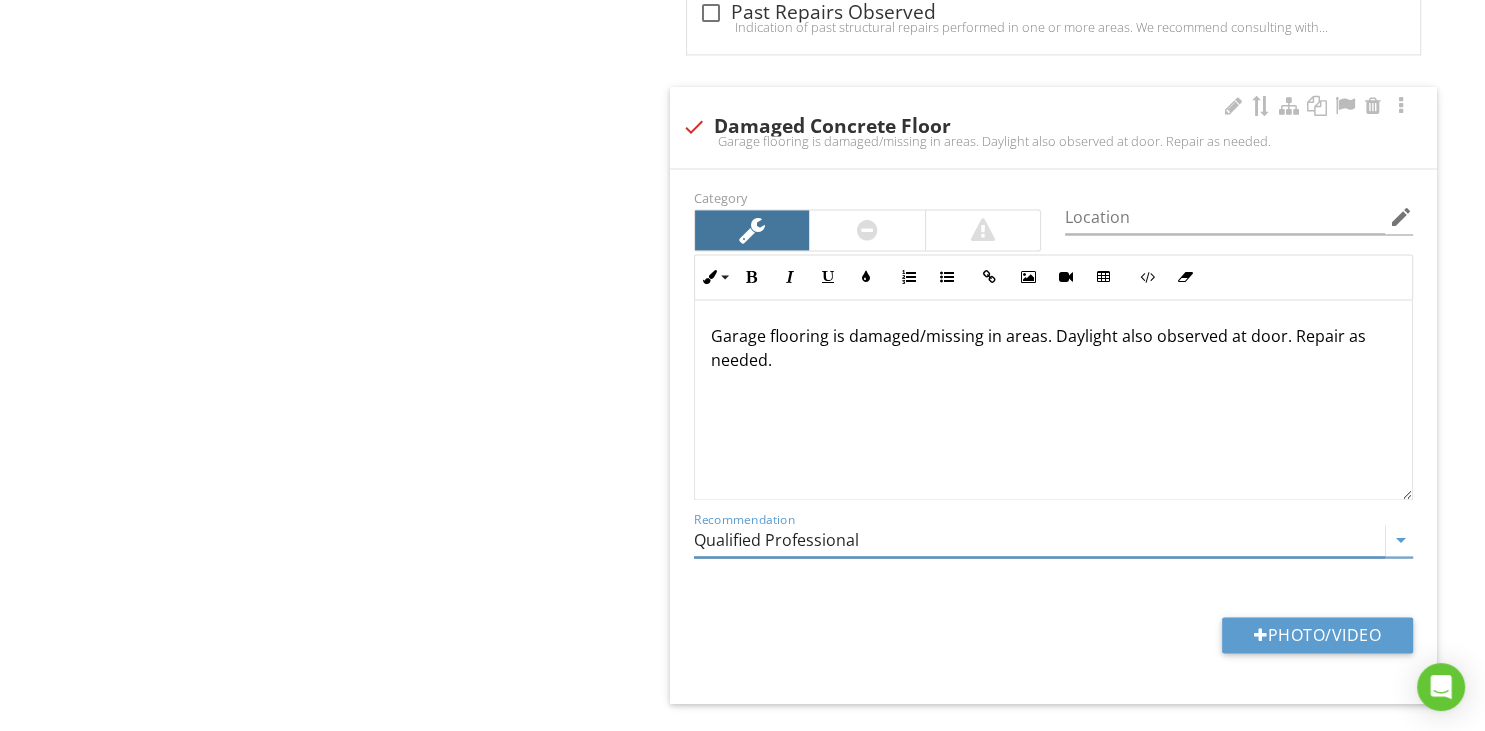 type on "Concrete Contractor" 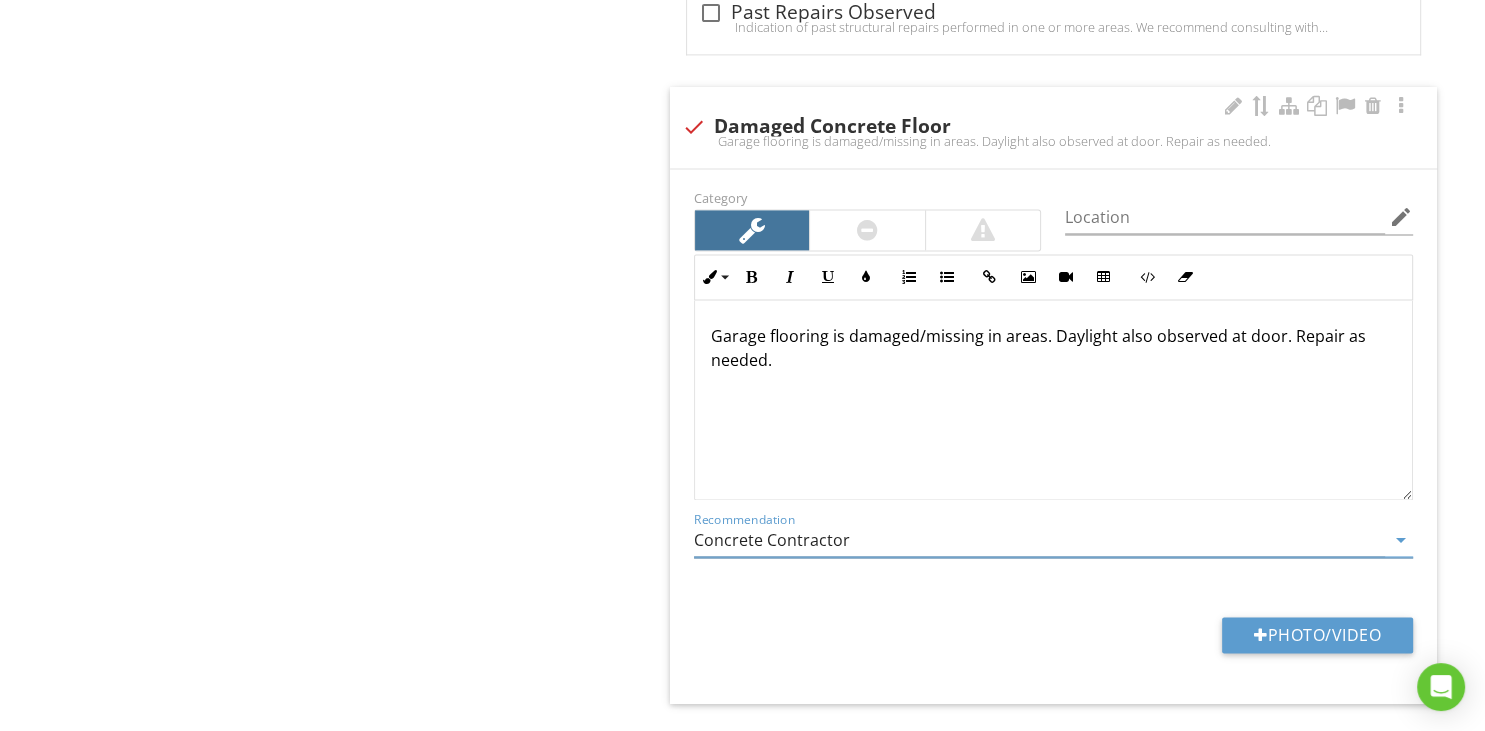 click on "Garage flooring is damaged/missing in areas. Daylight also observed at door. Repair as needed." at bounding box center [1053, 348] 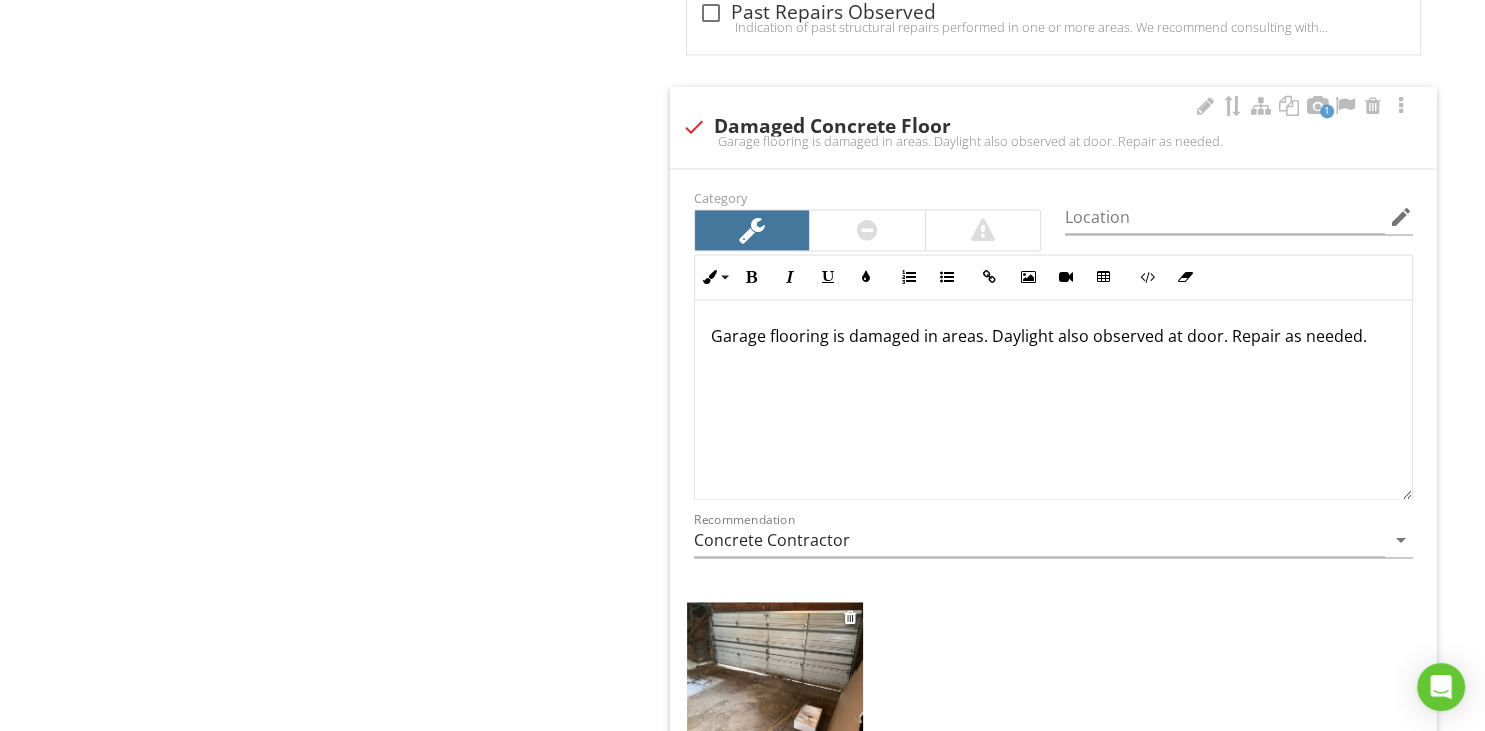 click at bounding box center (775, 668) 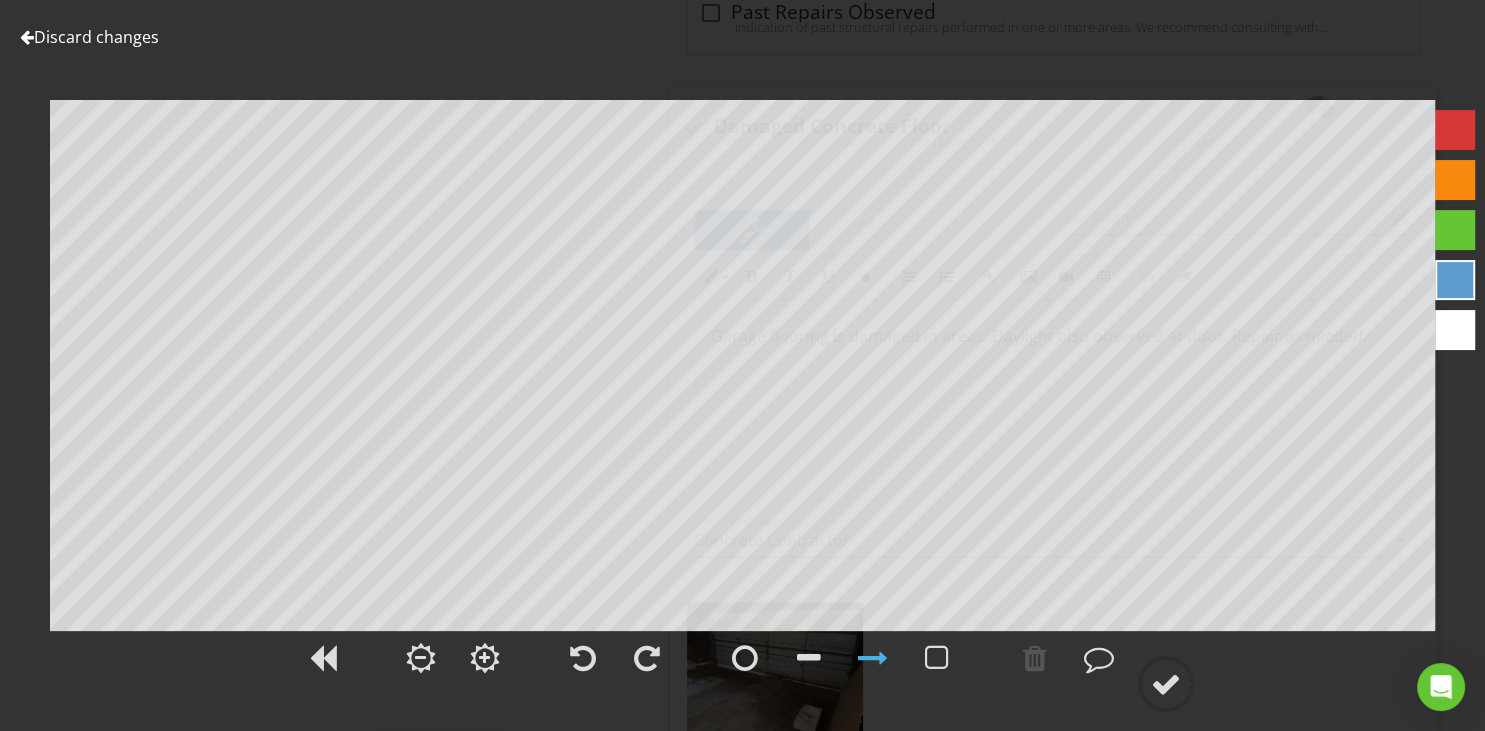 click at bounding box center [27, 37] 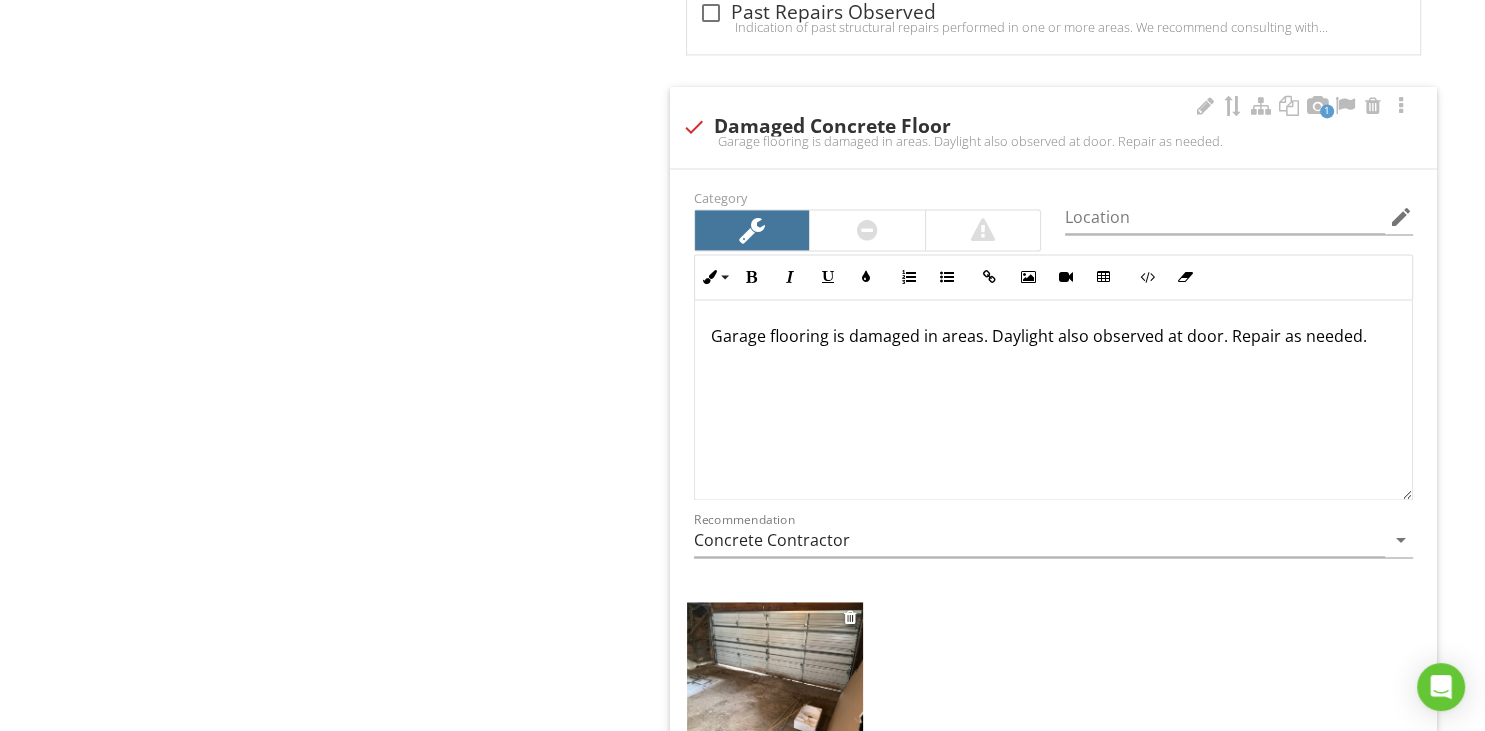 click at bounding box center (775, 668) 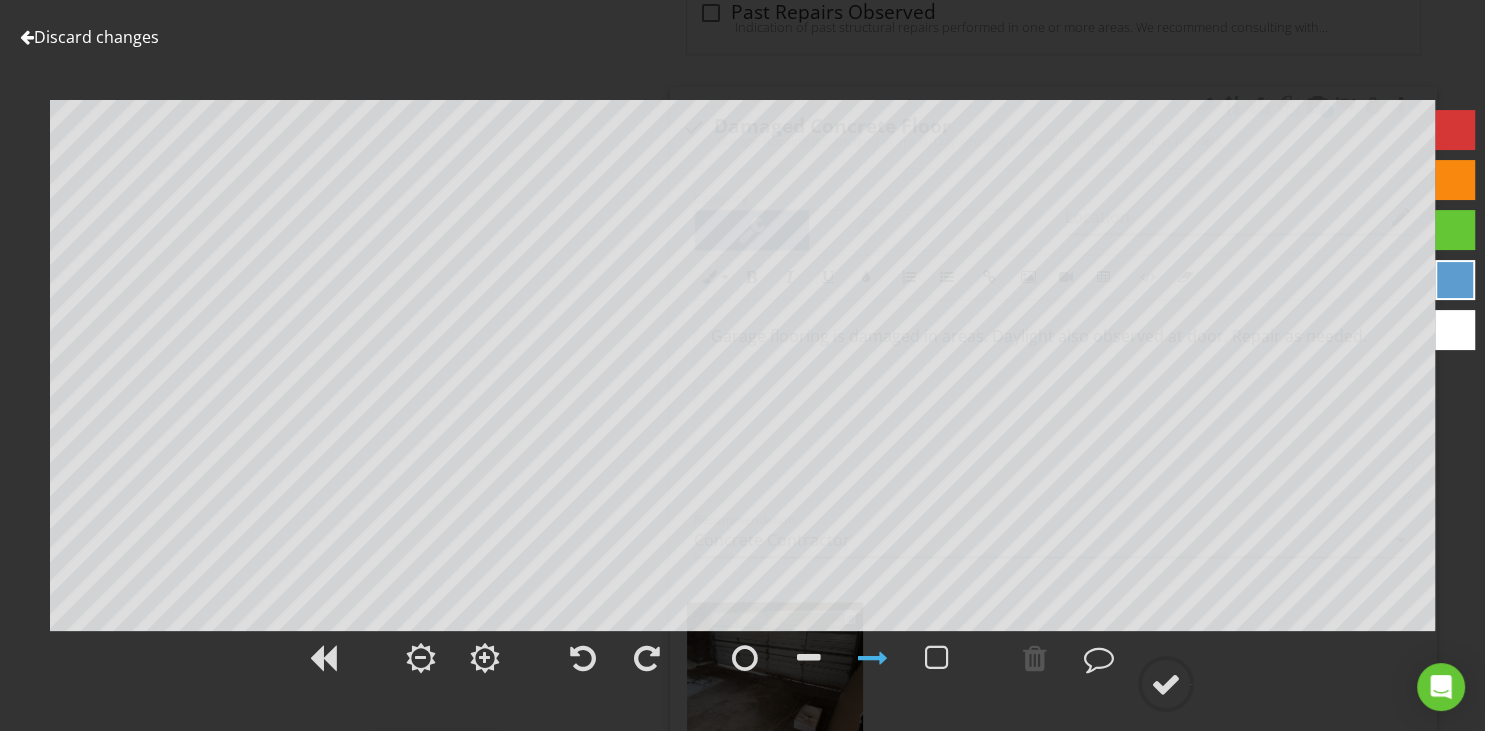 click at bounding box center [809, 658] 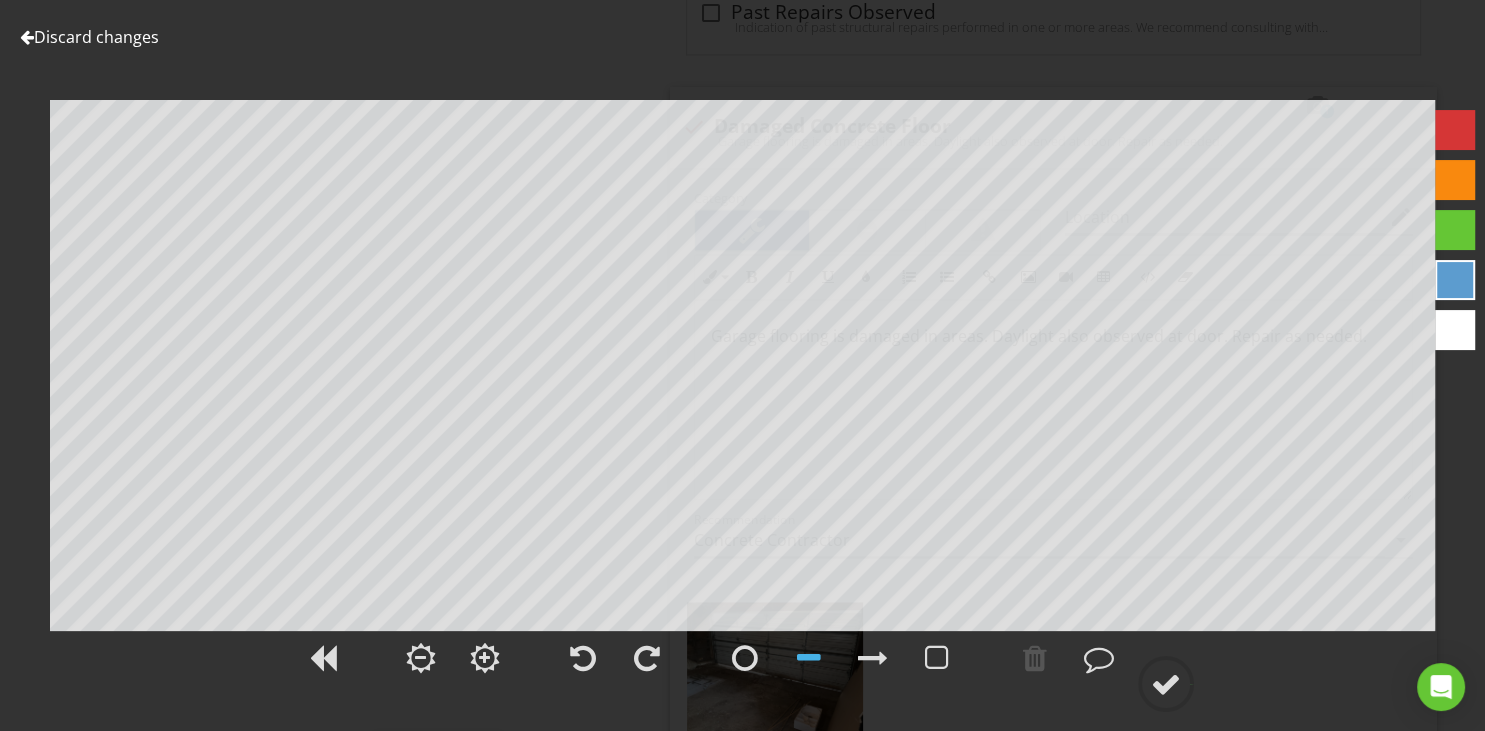 click at bounding box center (27, 37) 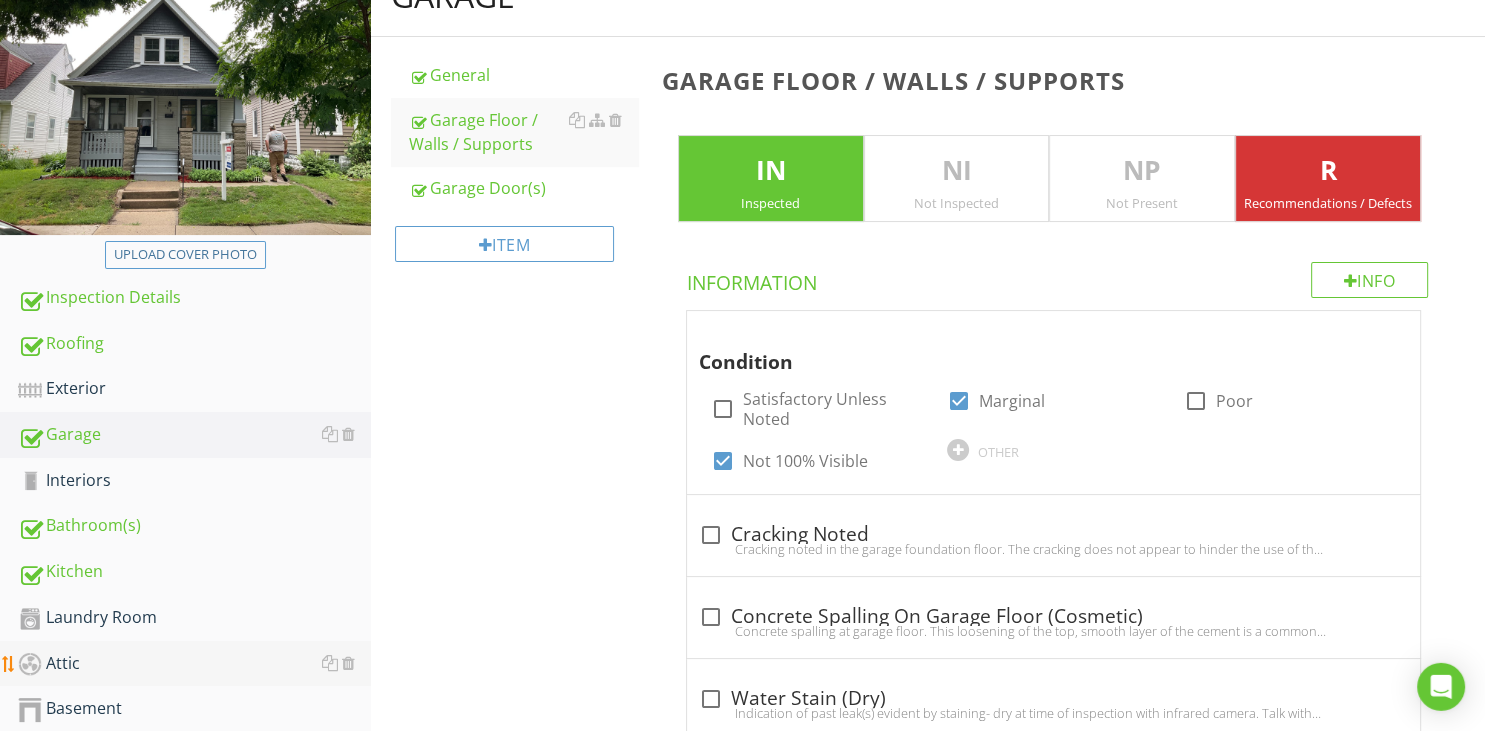 scroll, scrollTop: 422, scrollLeft: 0, axis: vertical 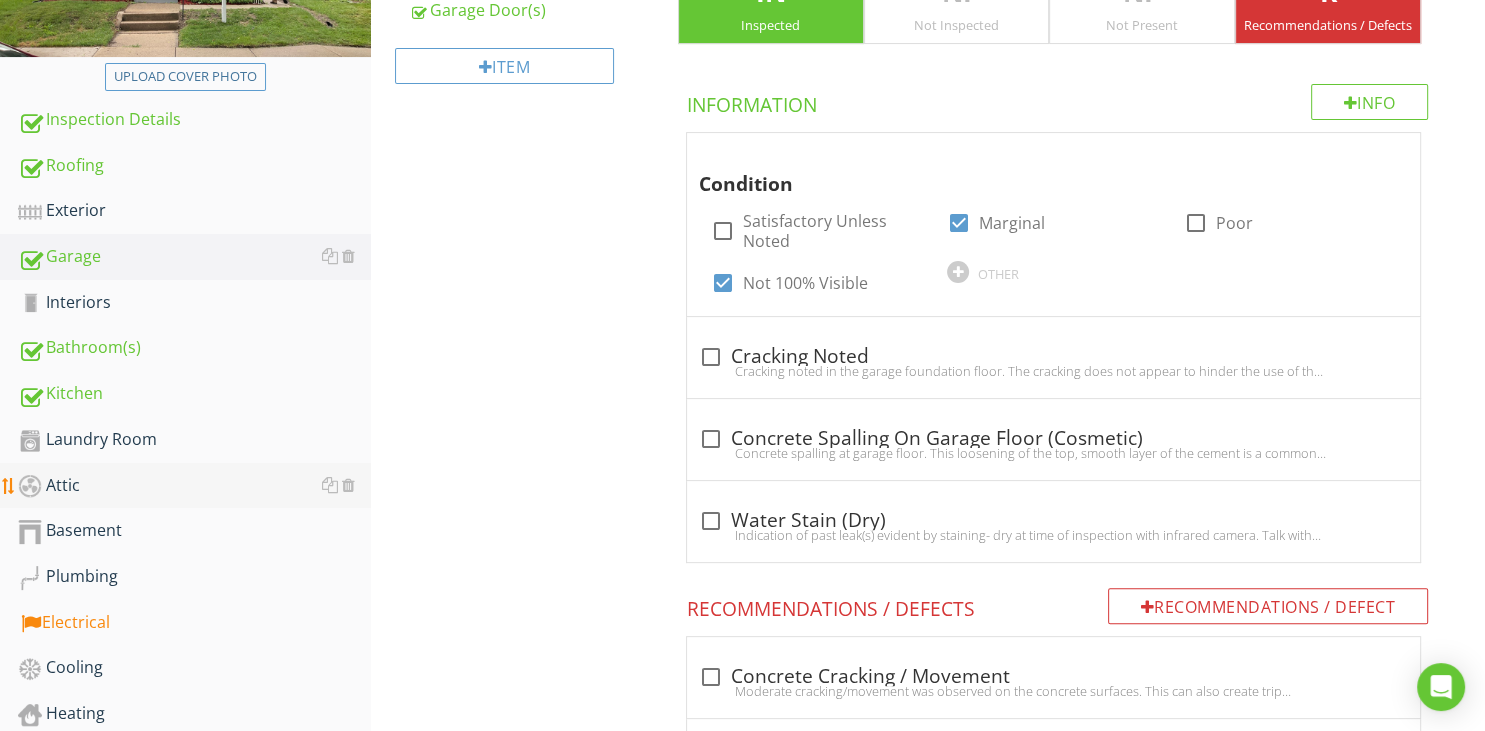 click on "Attic" at bounding box center [194, 486] 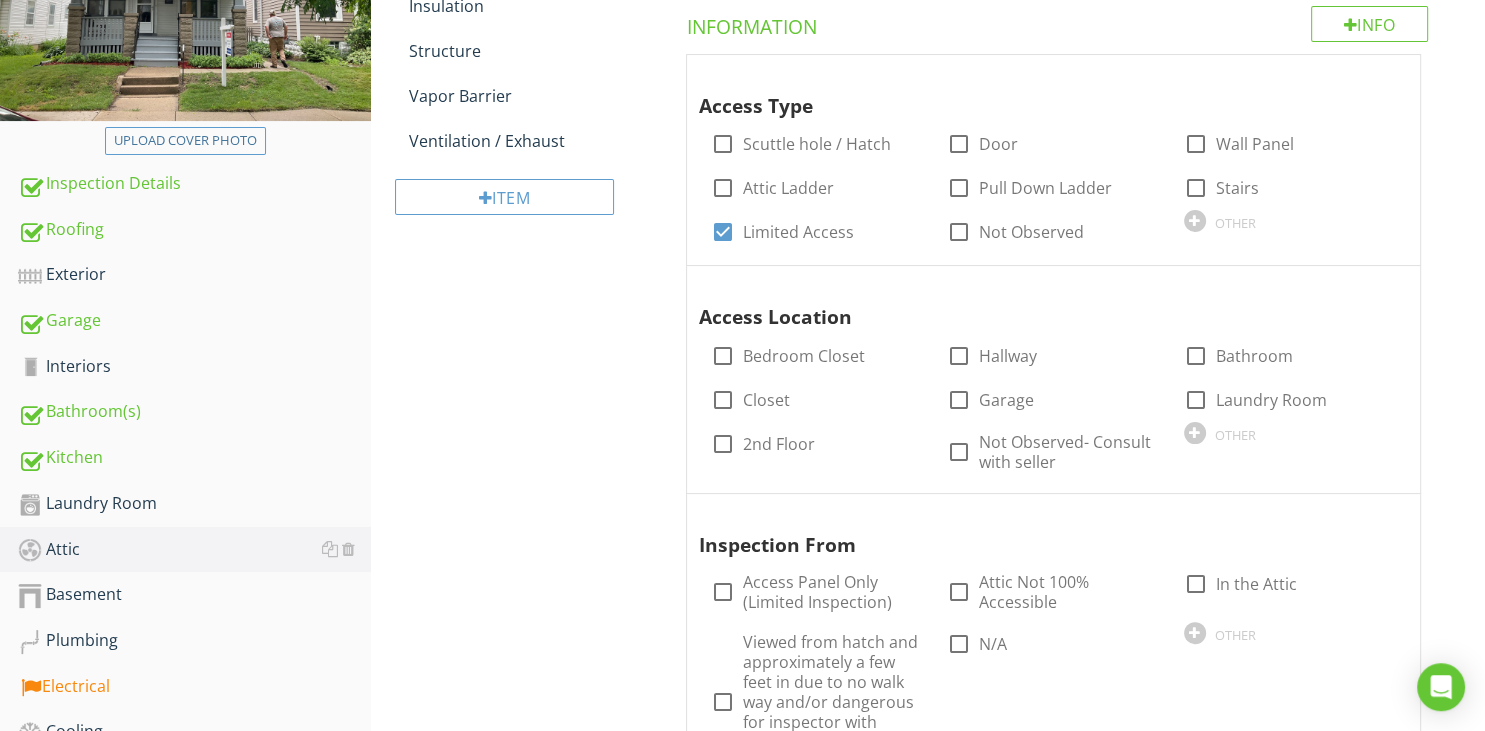 scroll, scrollTop: 316, scrollLeft: 0, axis: vertical 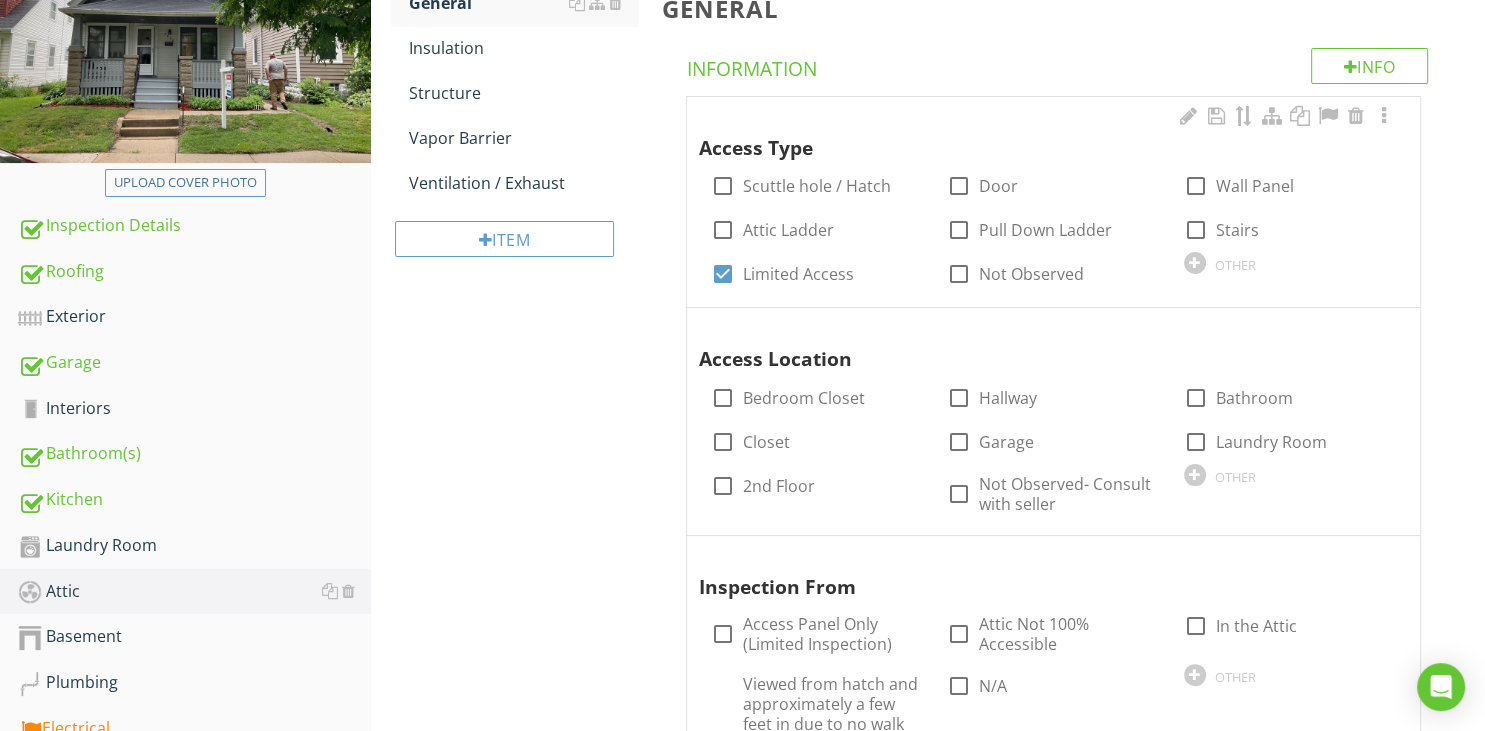 drag, startPoint x: 718, startPoint y: 185, endPoint x: 698, endPoint y: 207, distance: 29.732138 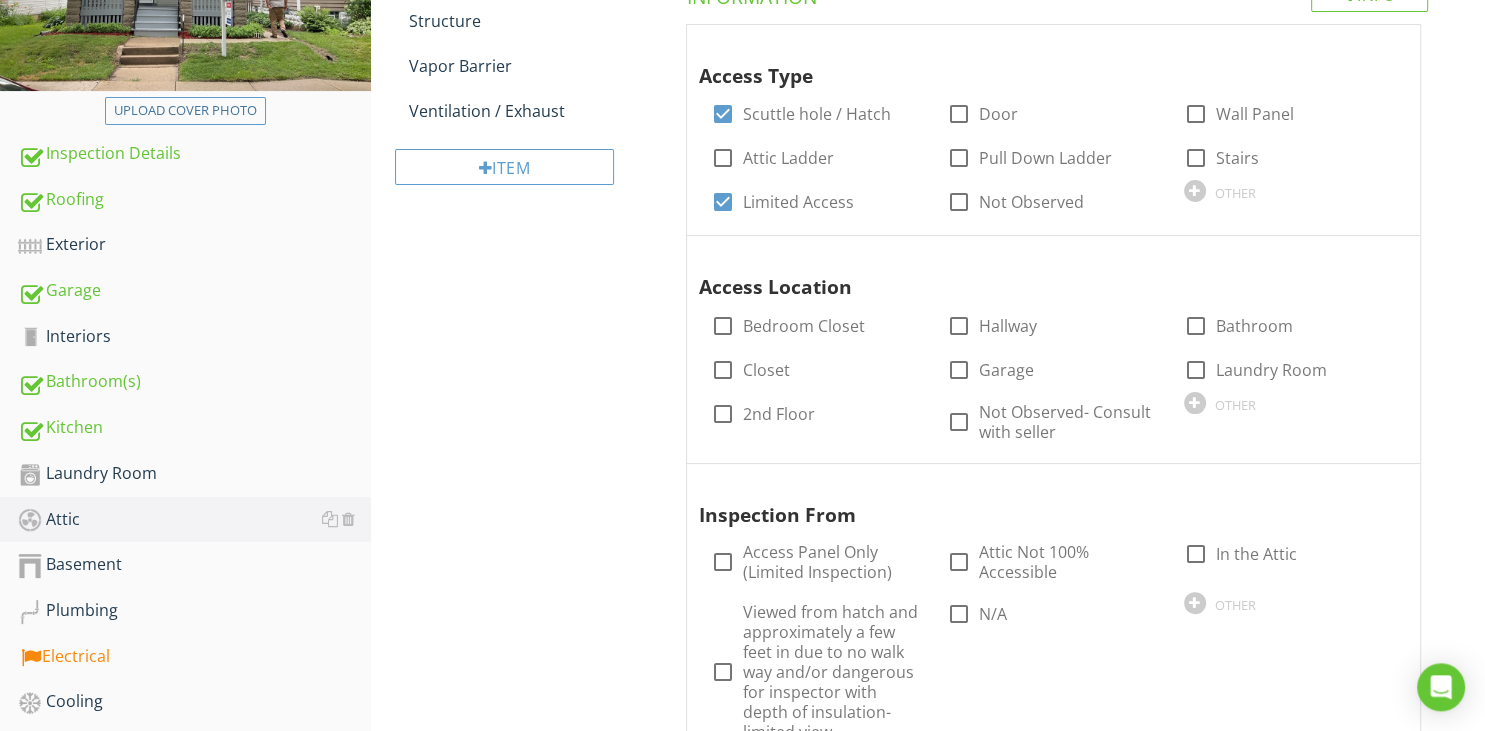 scroll, scrollTop: 422, scrollLeft: 0, axis: vertical 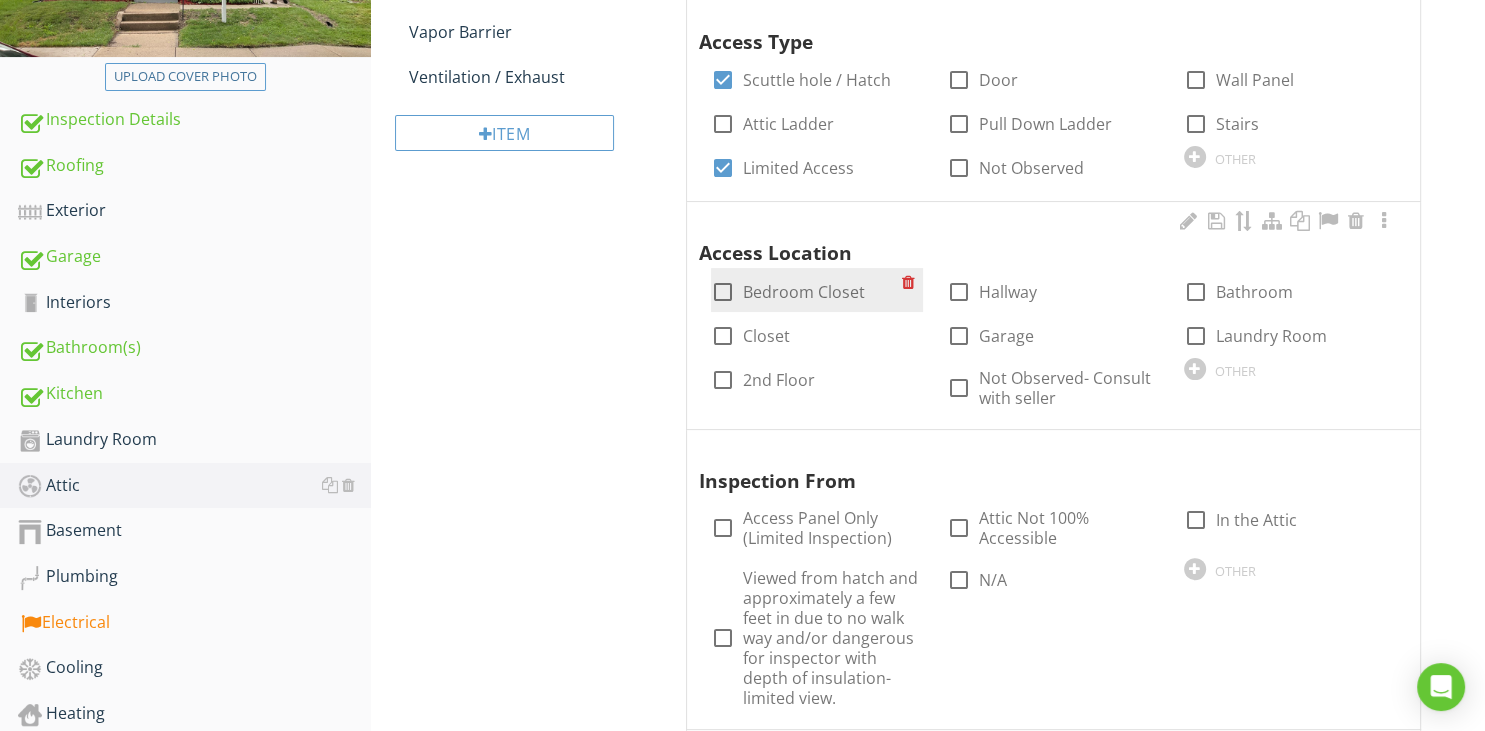 click at bounding box center (723, 292) 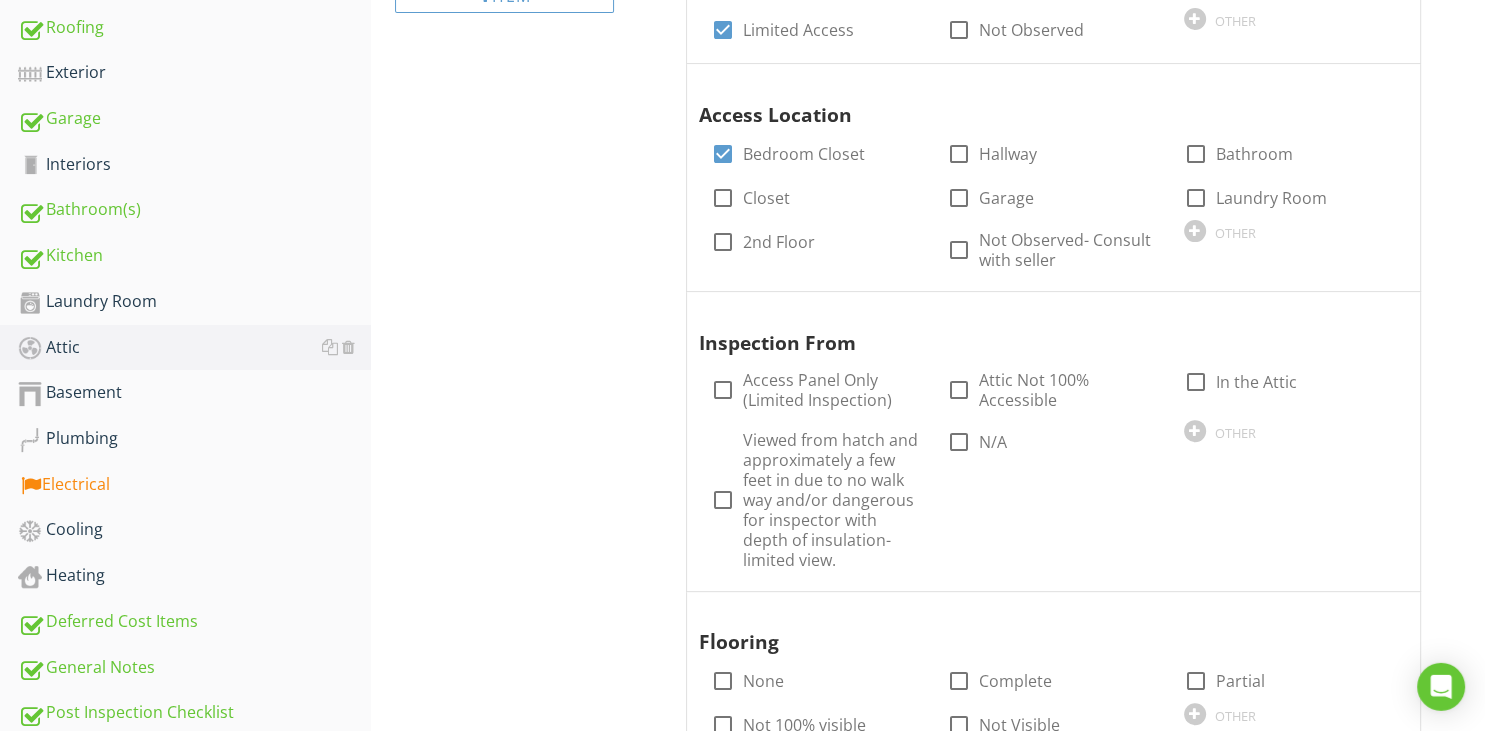 scroll, scrollTop: 633, scrollLeft: 0, axis: vertical 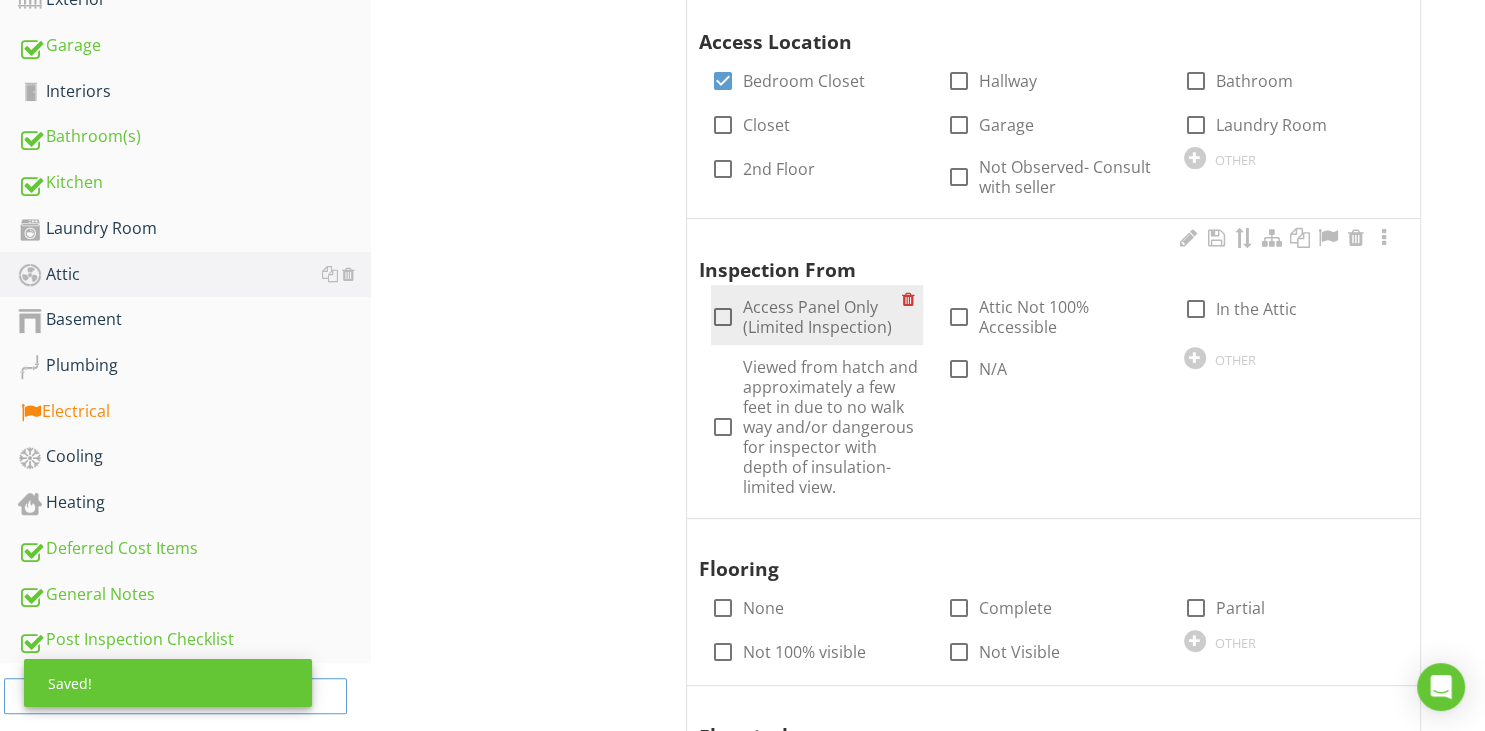 click at bounding box center [723, 317] 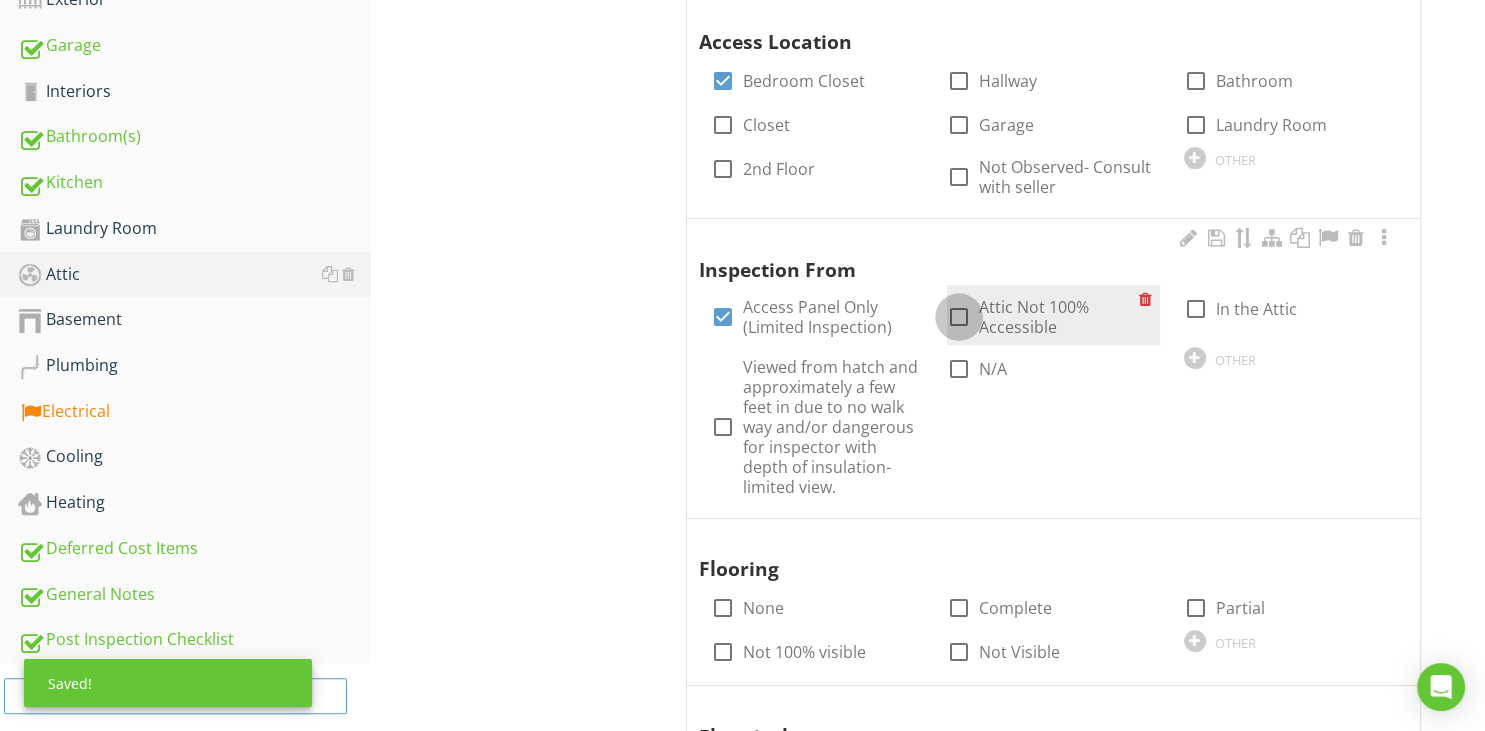 click at bounding box center (959, 317) 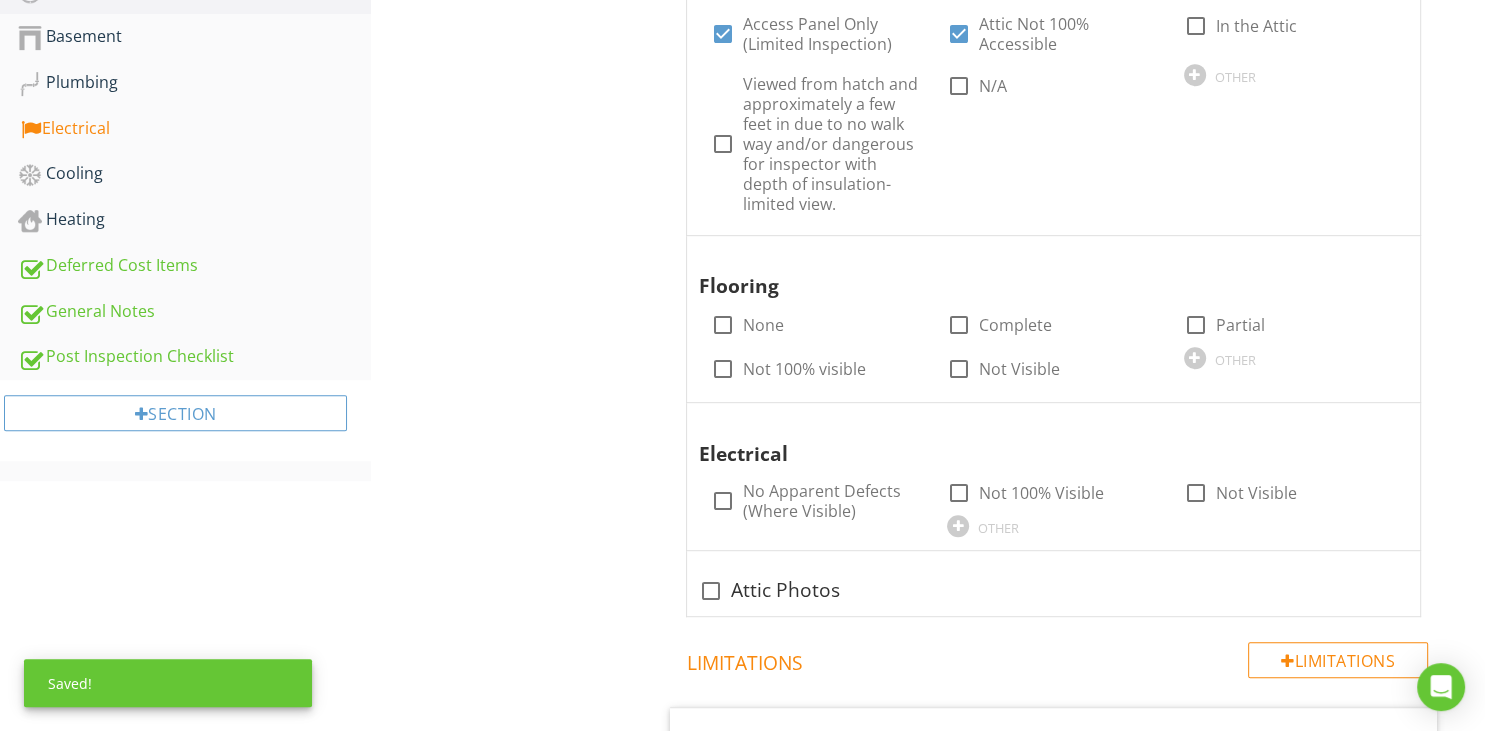 scroll, scrollTop: 950, scrollLeft: 0, axis: vertical 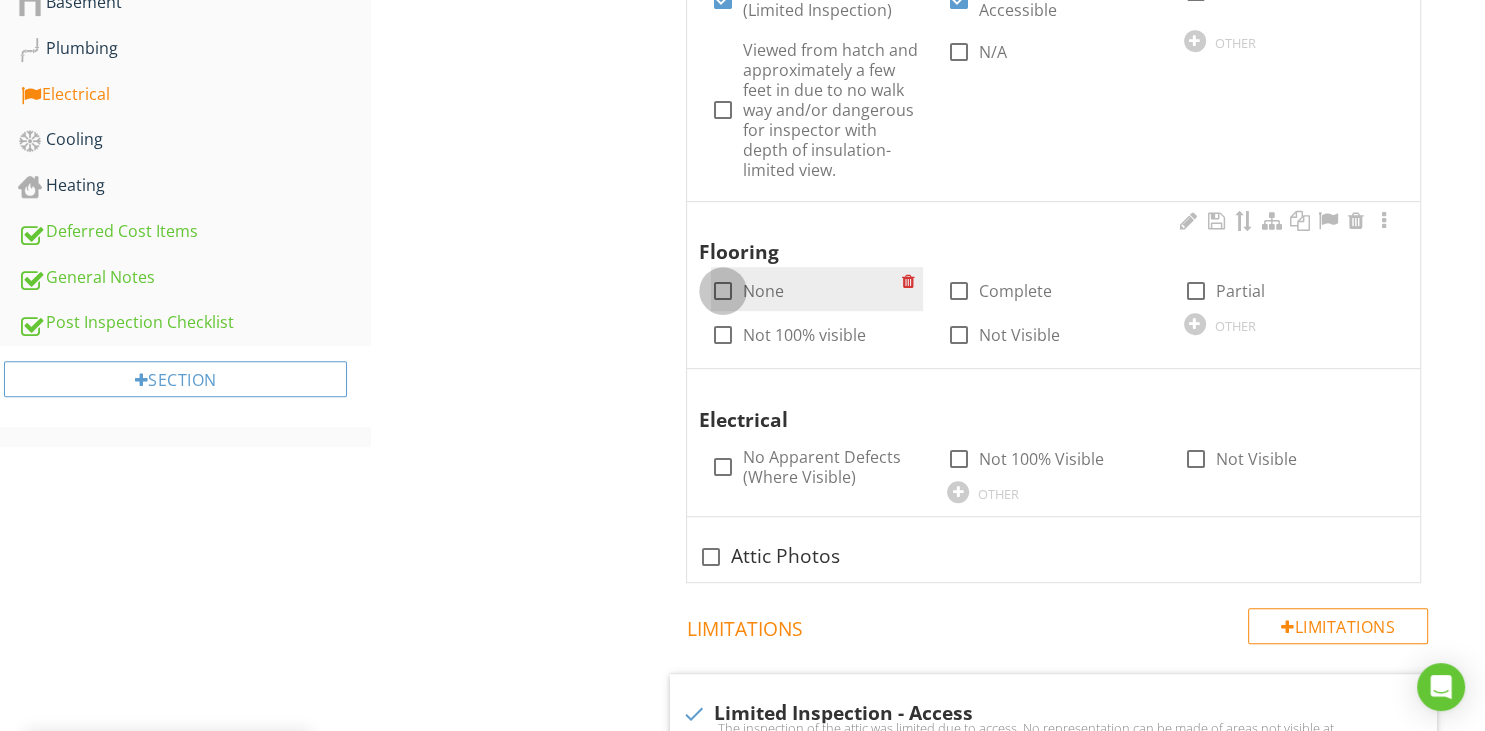click at bounding box center (723, 291) 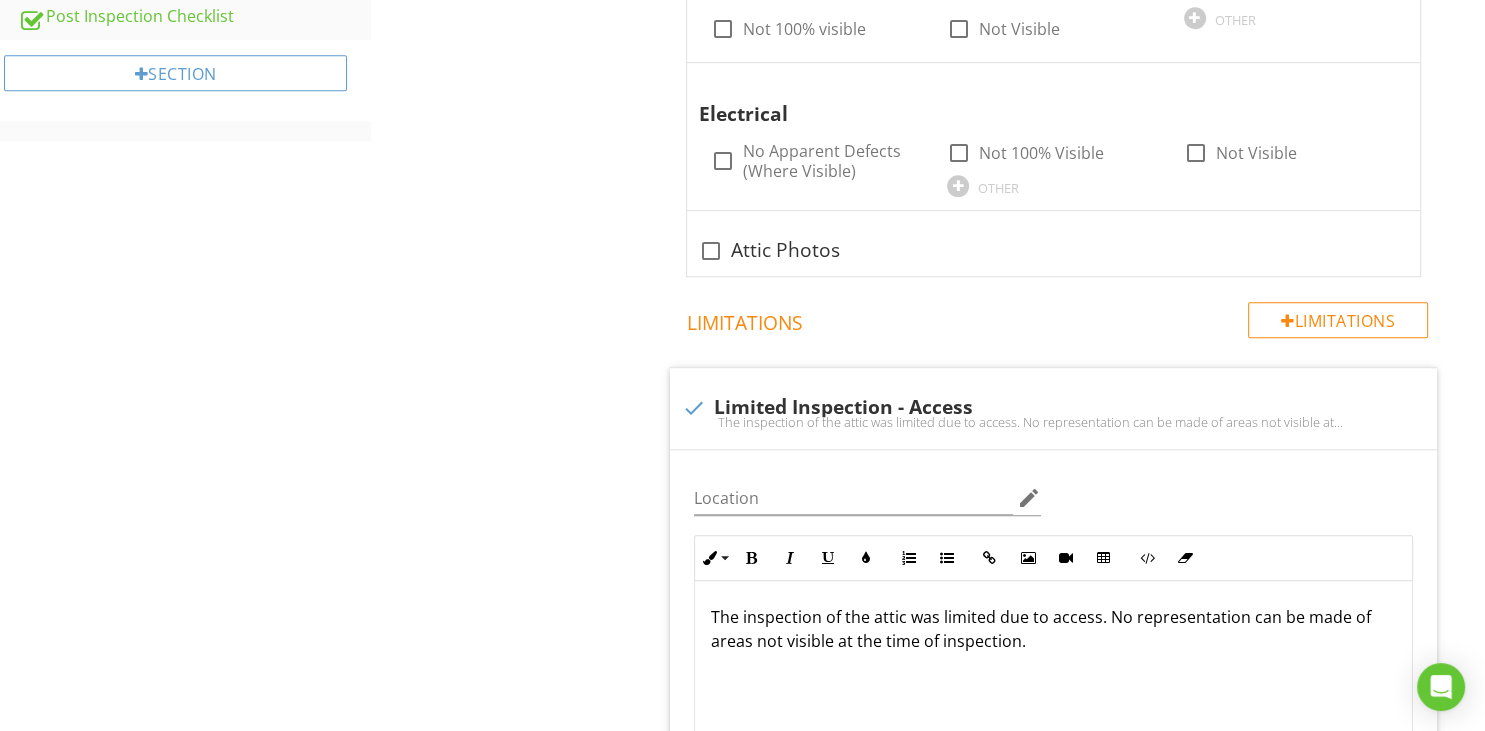 scroll, scrollTop: 1267, scrollLeft: 0, axis: vertical 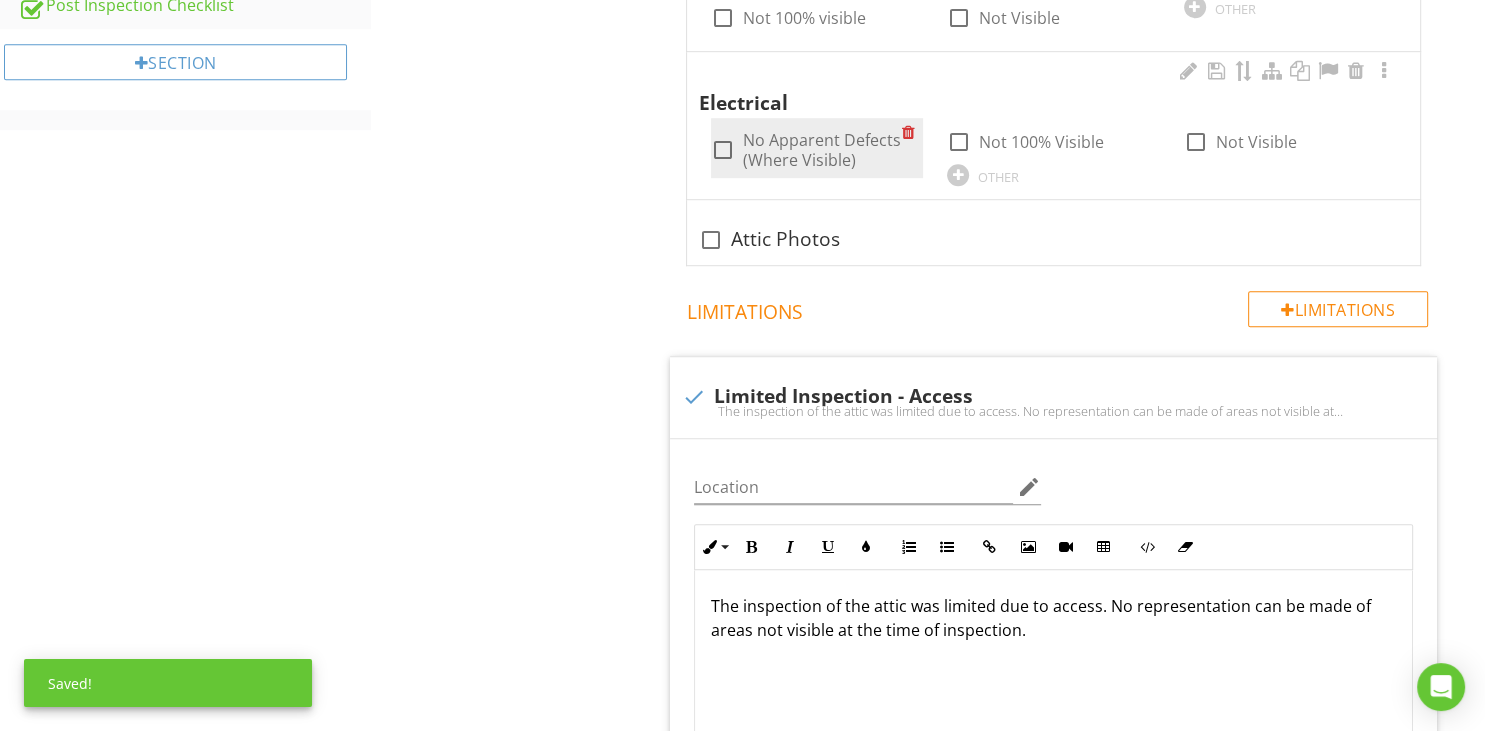 click at bounding box center [723, 150] 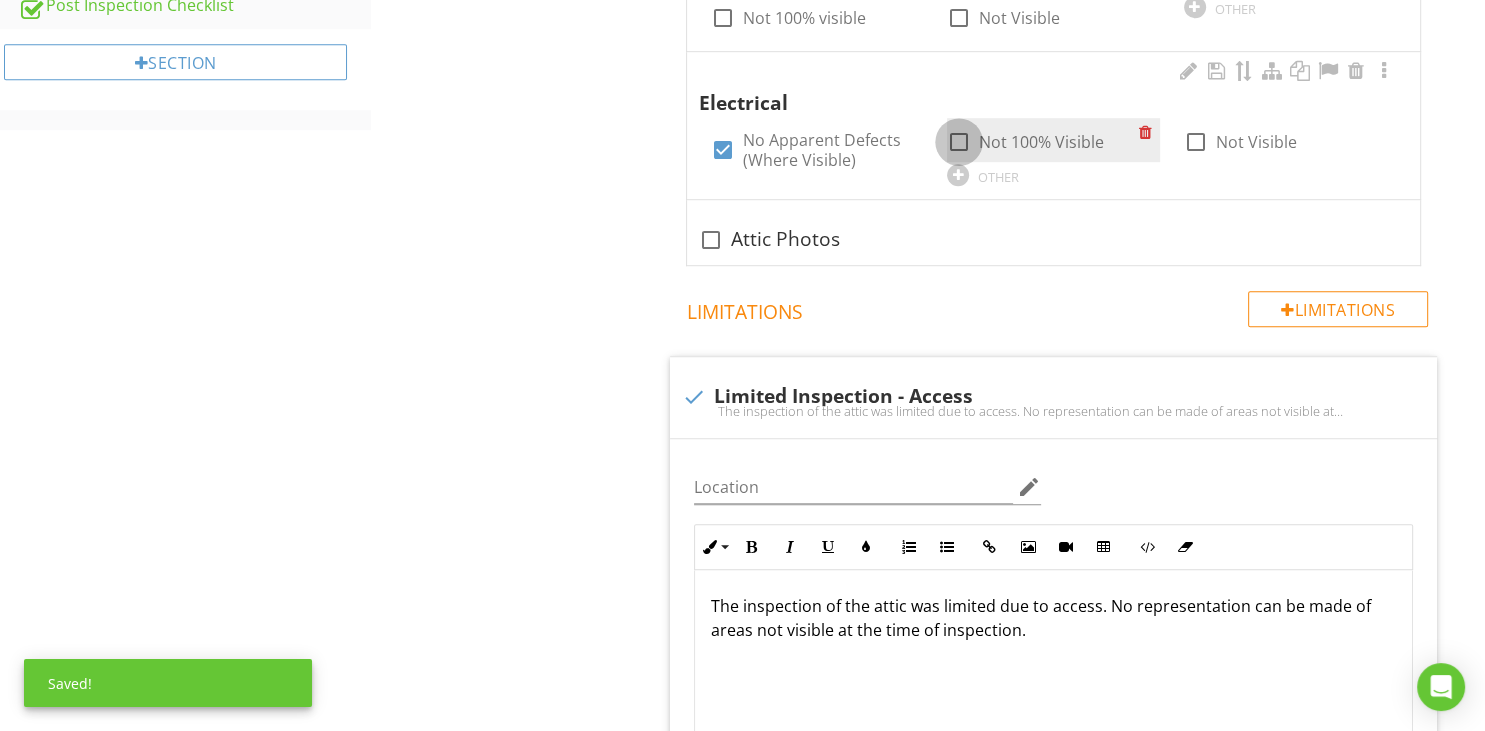 click at bounding box center [959, 142] 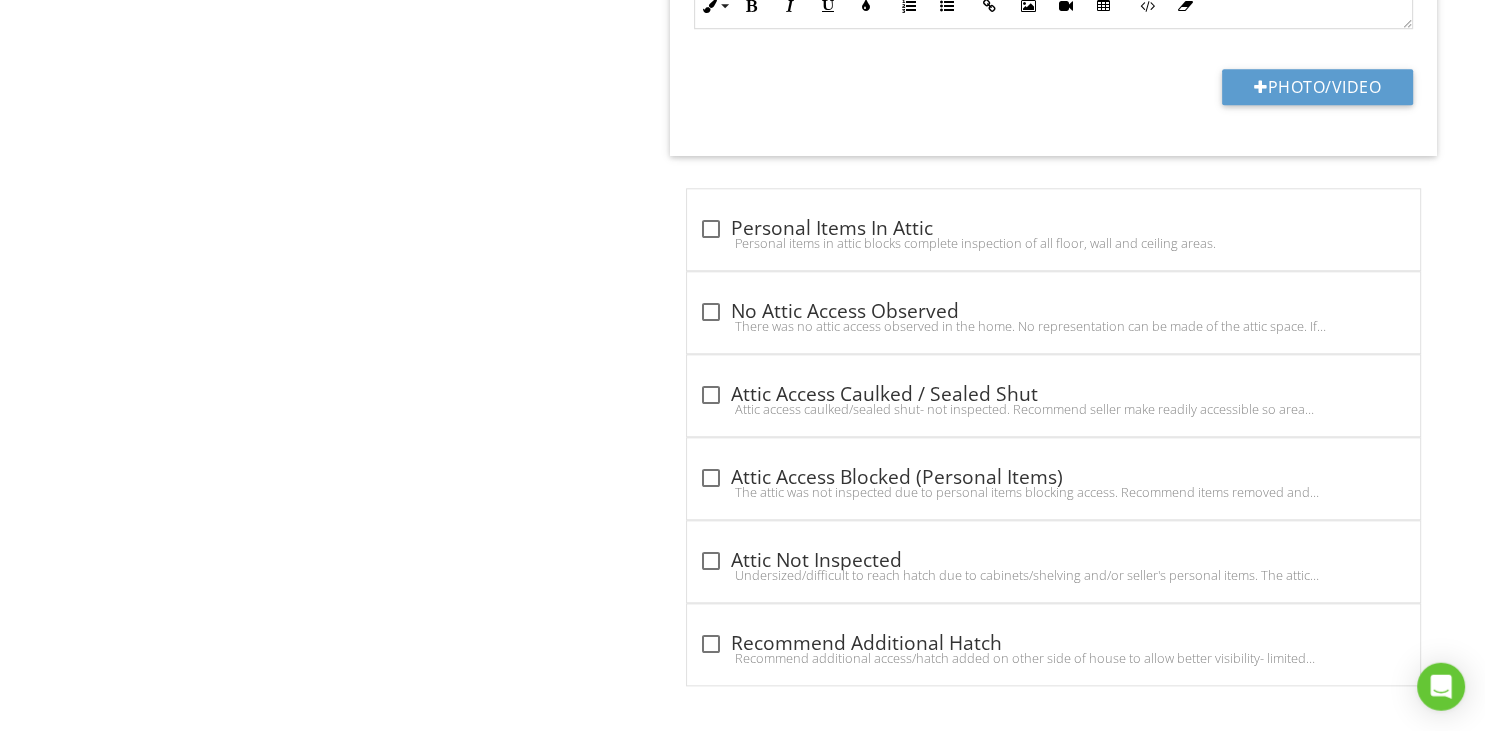 scroll, scrollTop: 2008, scrollLeft: 0, axis: vertical 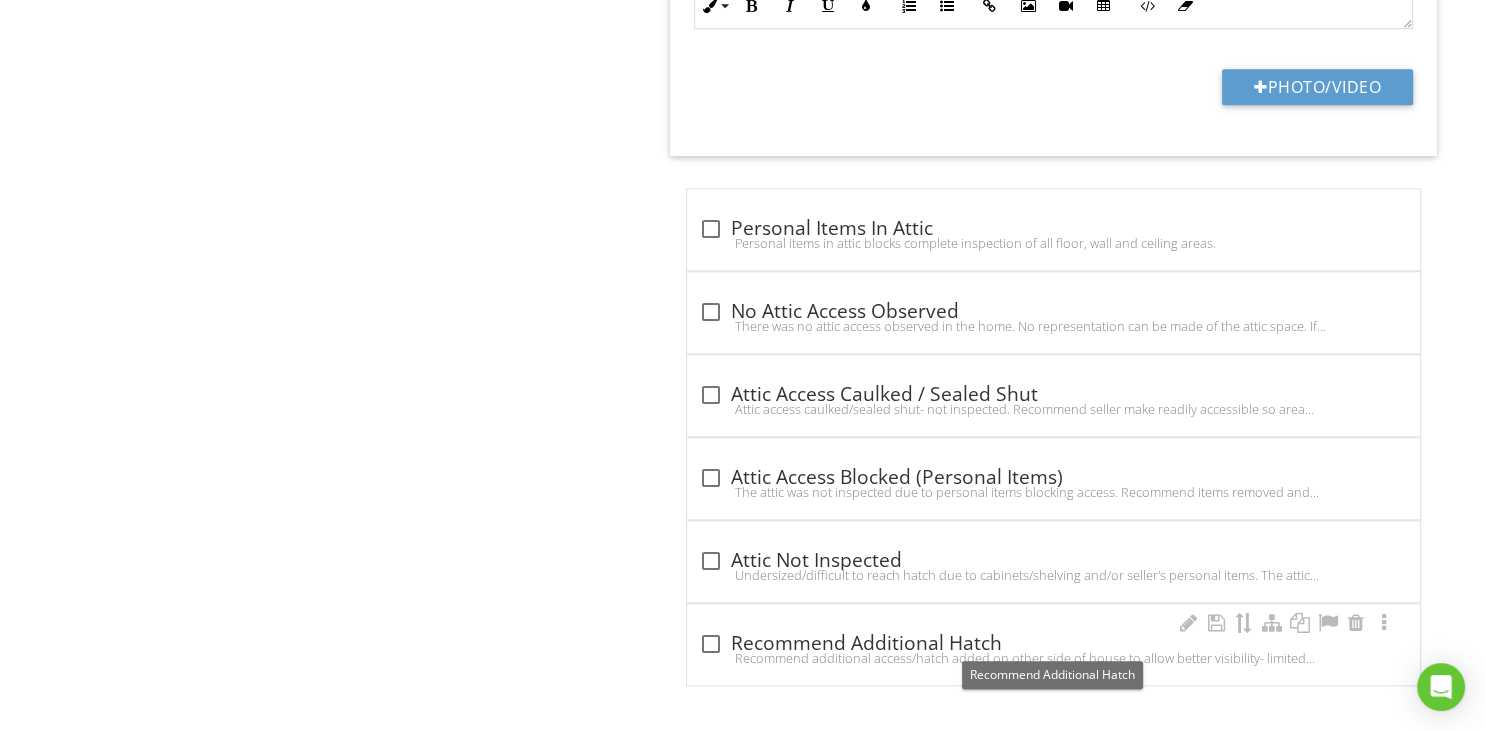click at bounding box center (711, 644) 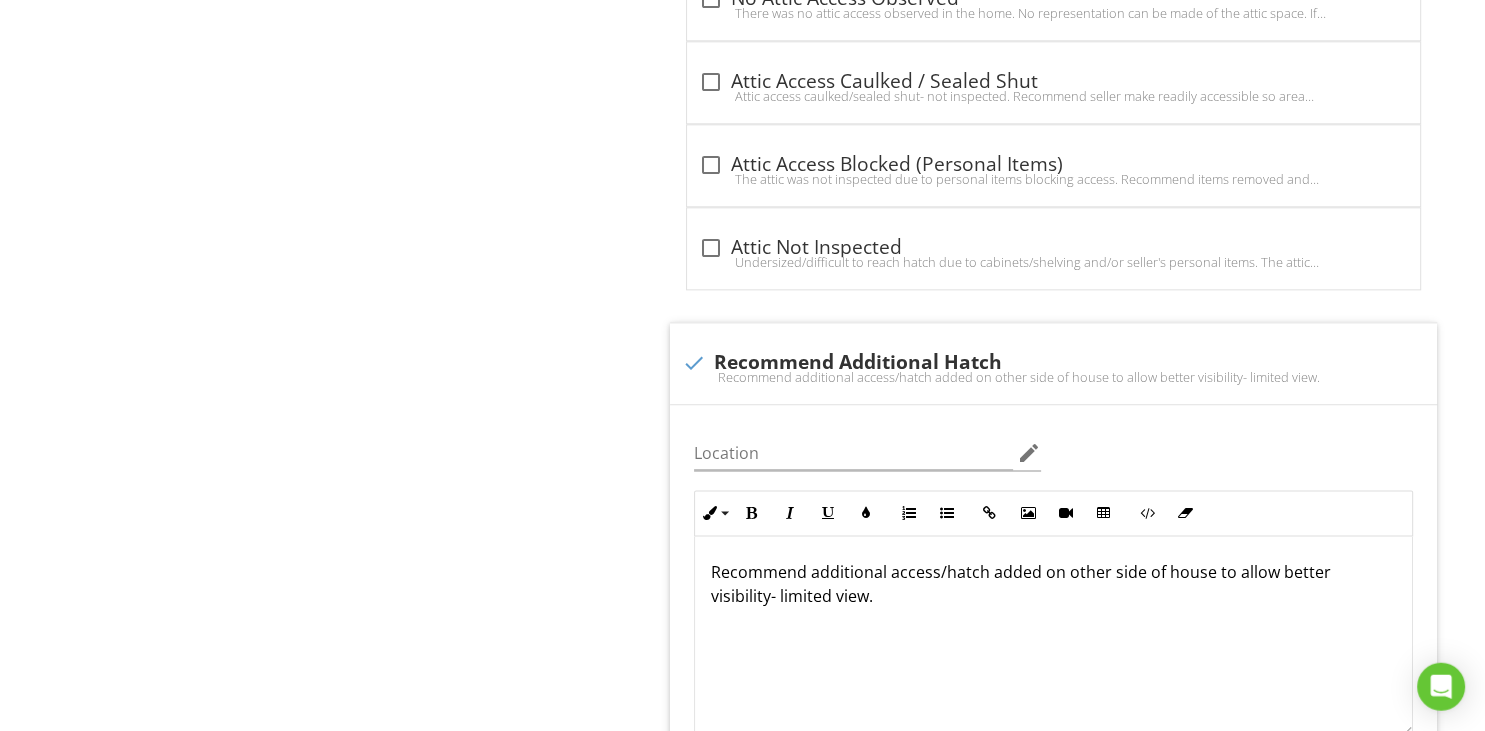 scroll, scrollTop: 2424, scrollLeft: 0, axis: vertical 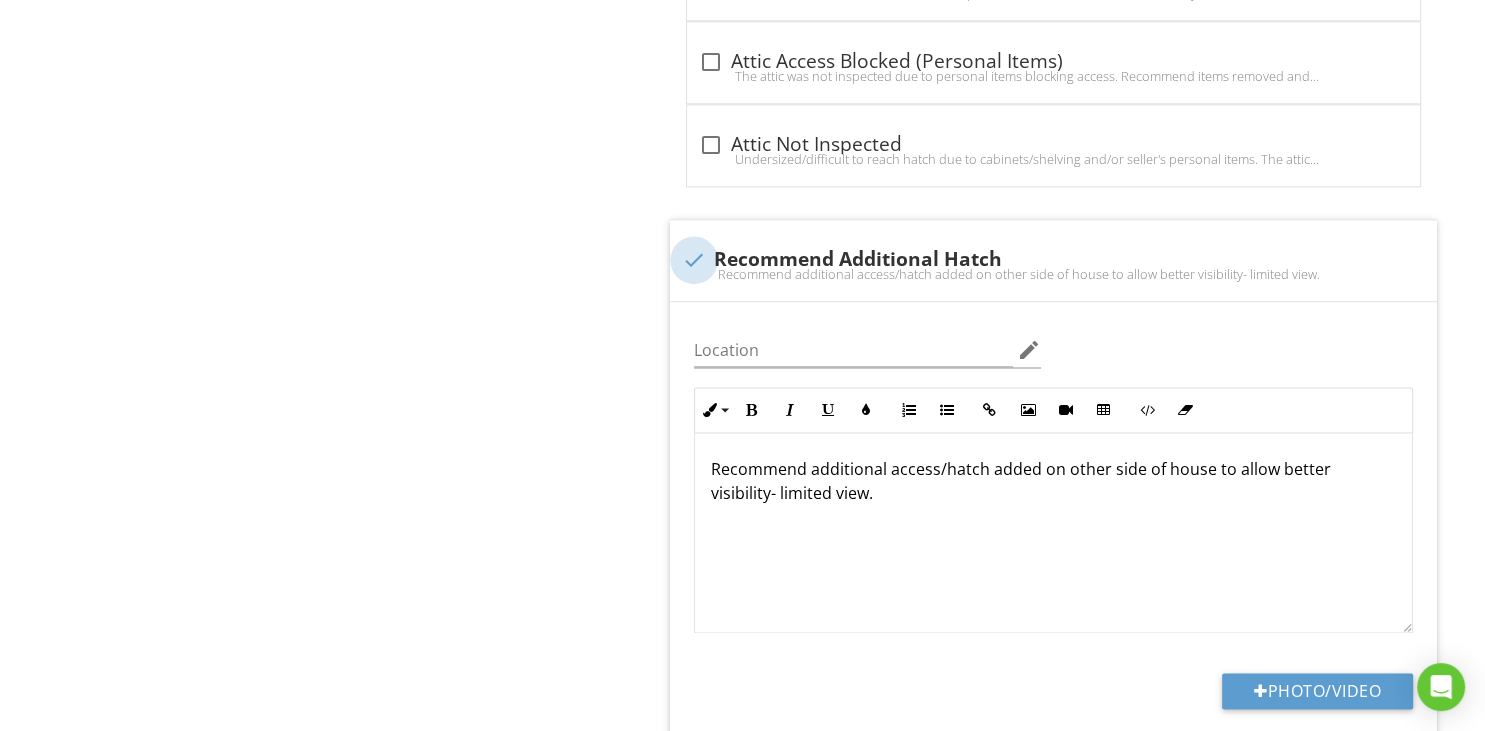 drag, startPoint x: 693, startPoint y: 256, endPoint x: 648, endPoint y: 262, distance: 45.39824 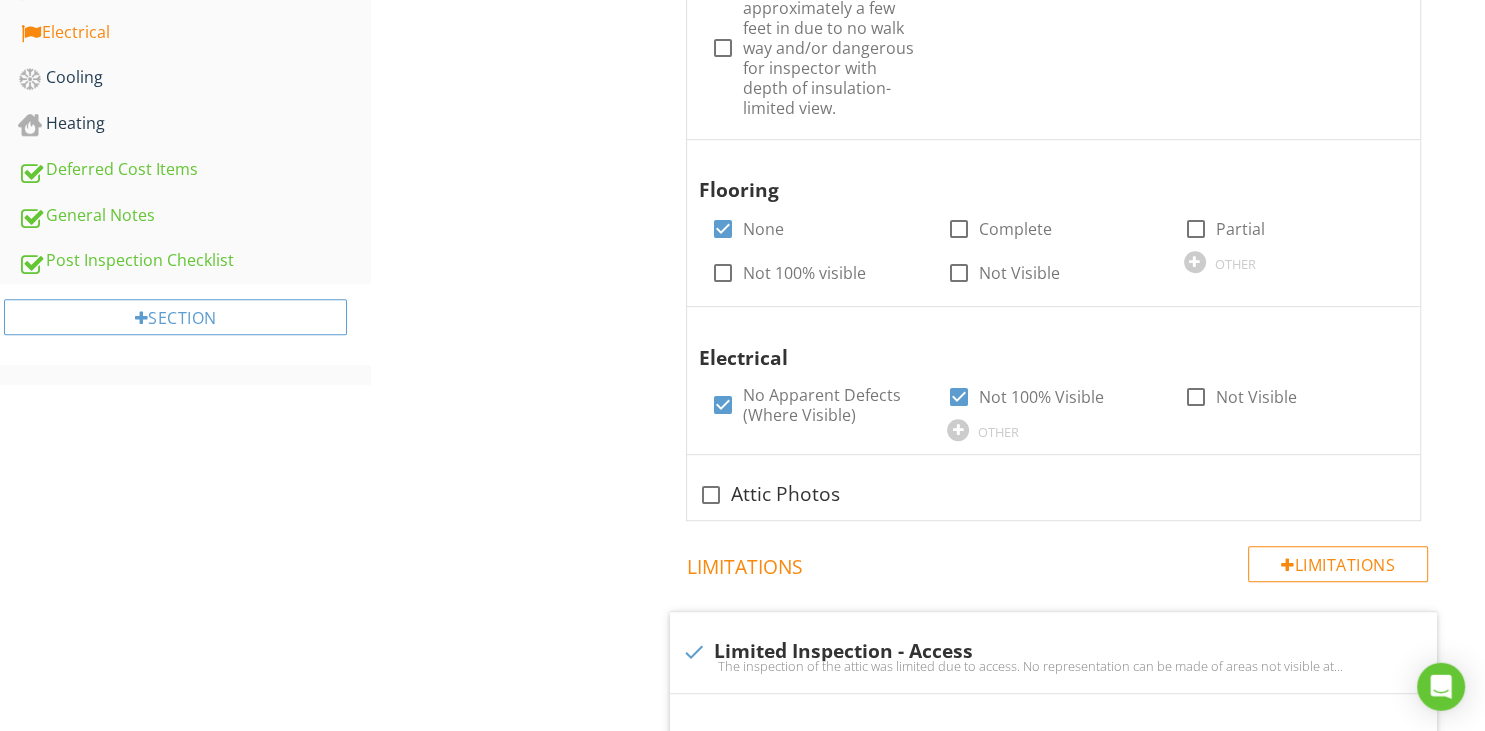 scroll, scrollTop: 1163, scrollLeft: 0, axis: vertical 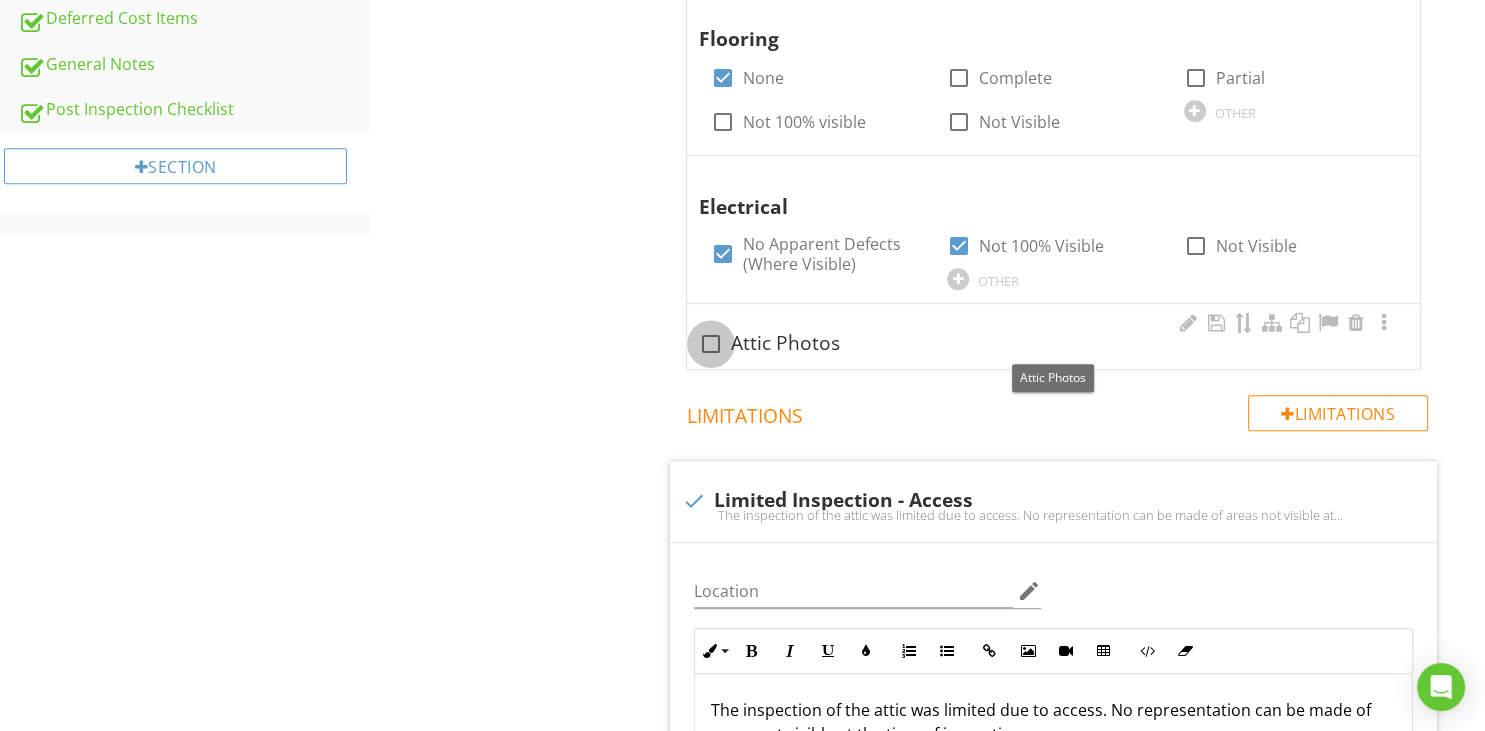 click at bounding box center (711, 344) 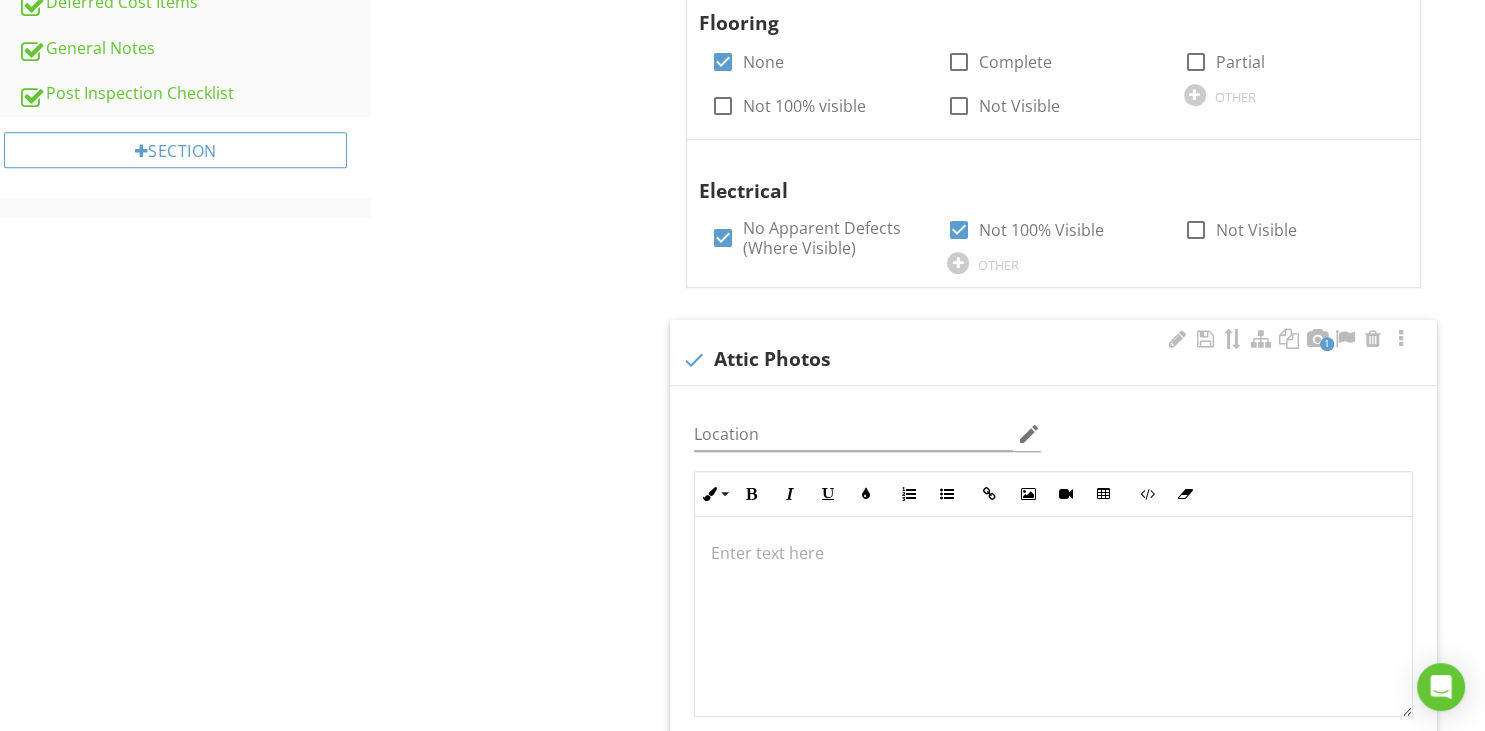 scroll, scrollTop: 1195, scrollLeft: 0, axis: vertical 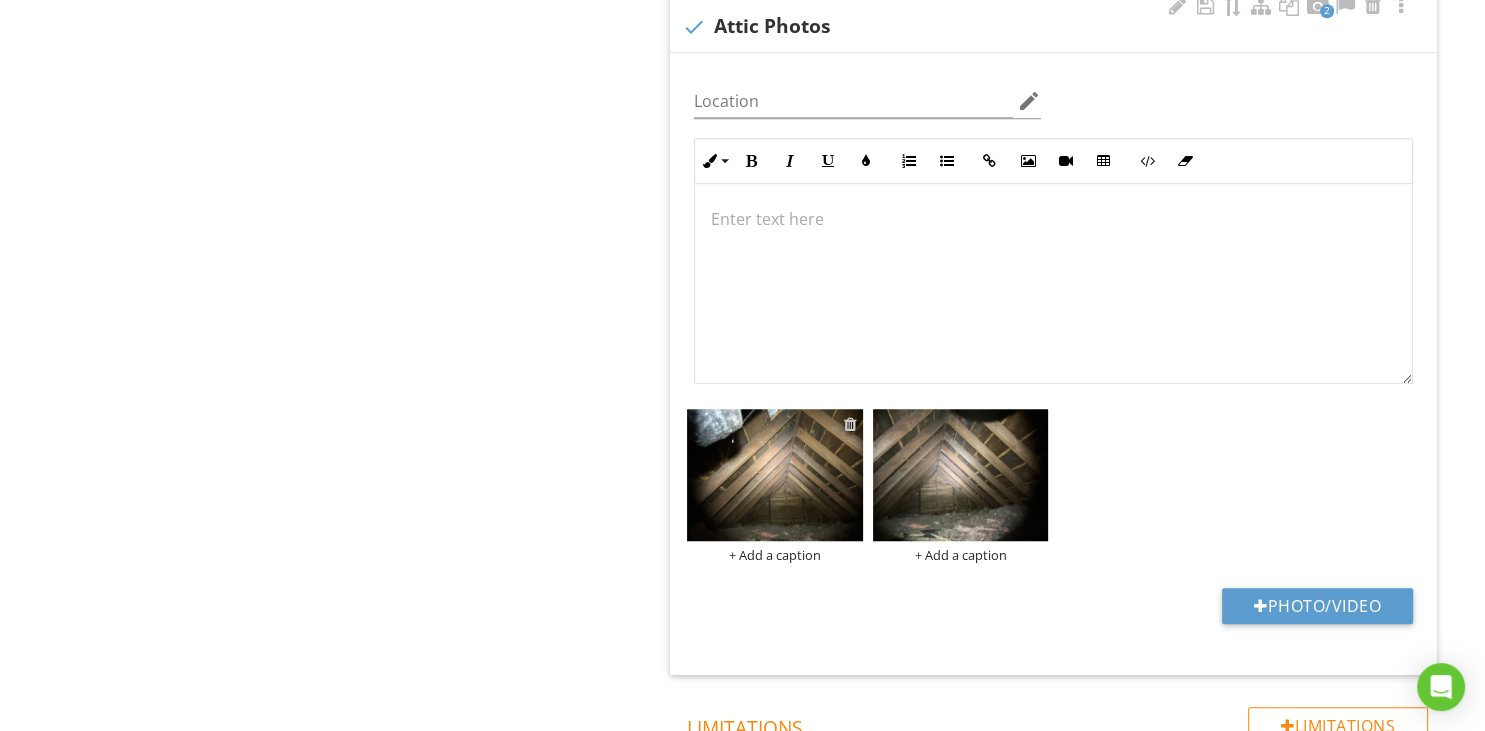 click at bounding box center [850, 424] 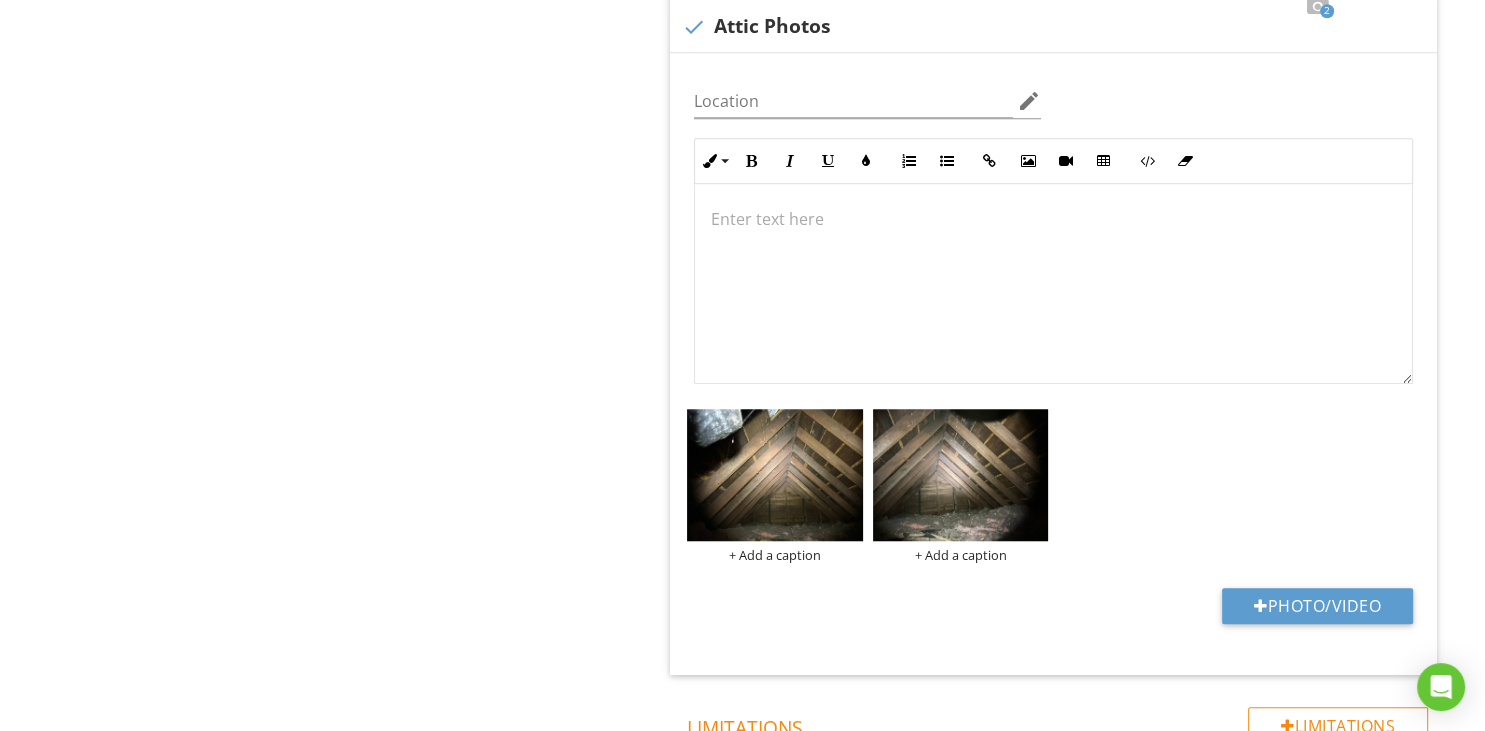 scroll, scrollTop: 1, scrollLeft: 0, axis: vertical 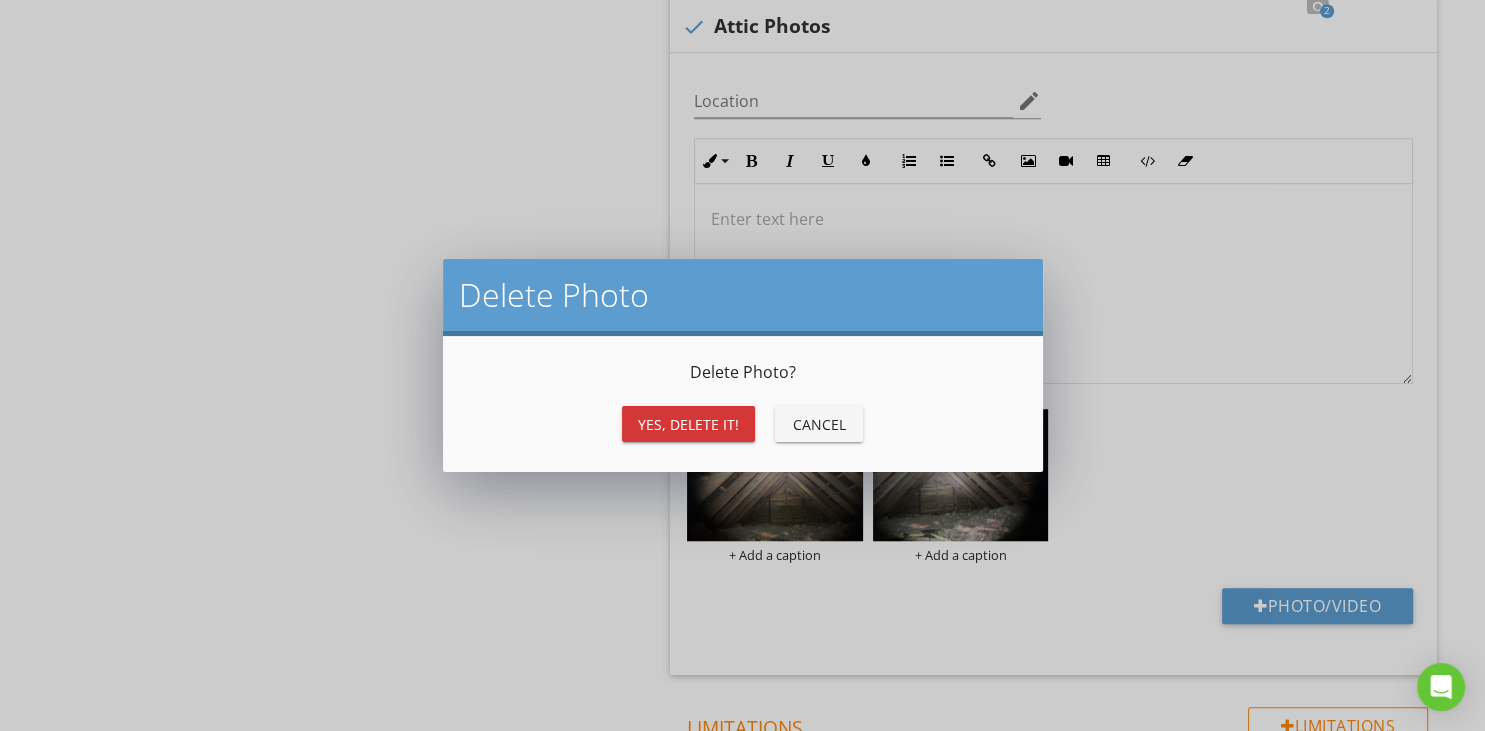 click on "Yes, Delete it!" at bounding box center [688, 424] 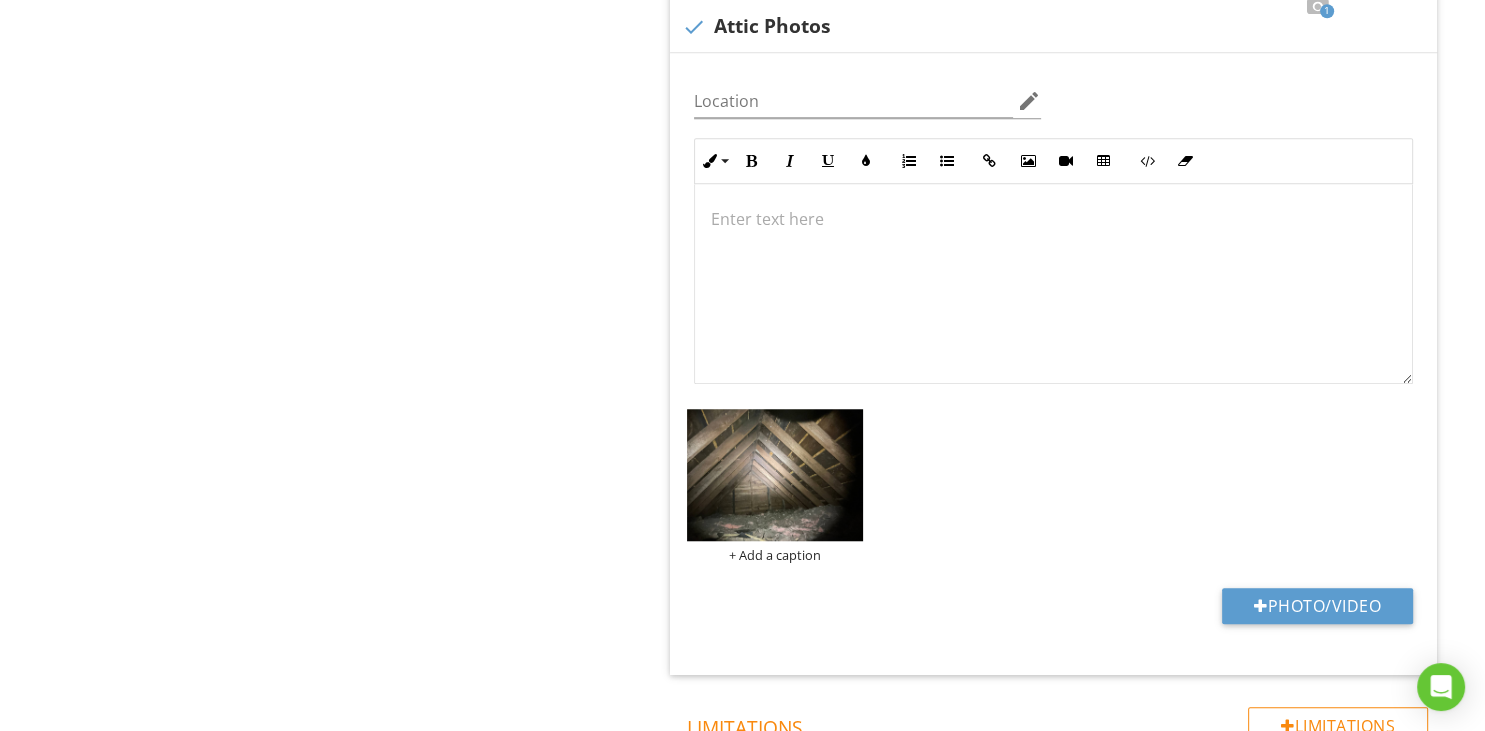 scroll, scrollTop: 1, scrollLeft: 0, axis: vertical 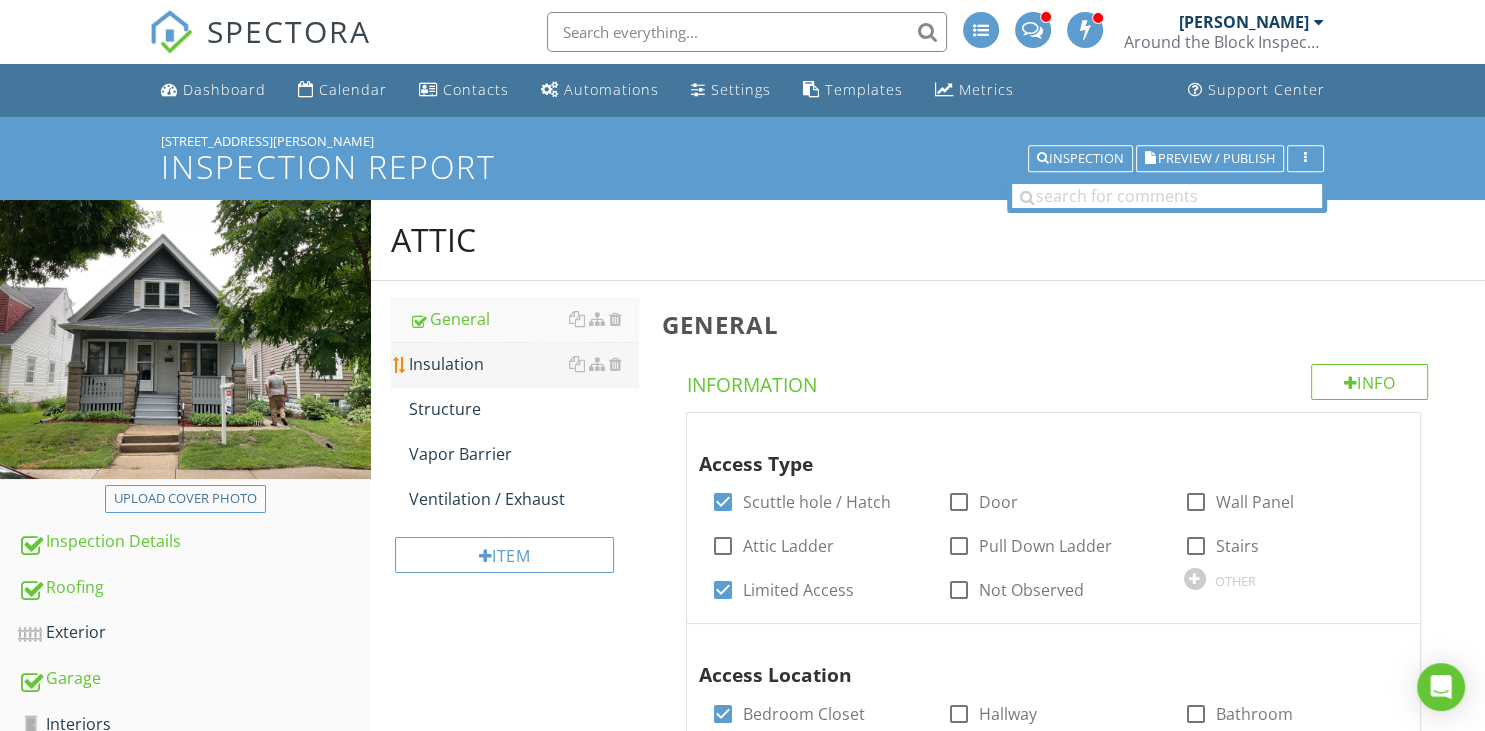 click on "Insulation" at bounding box center (523, 364) 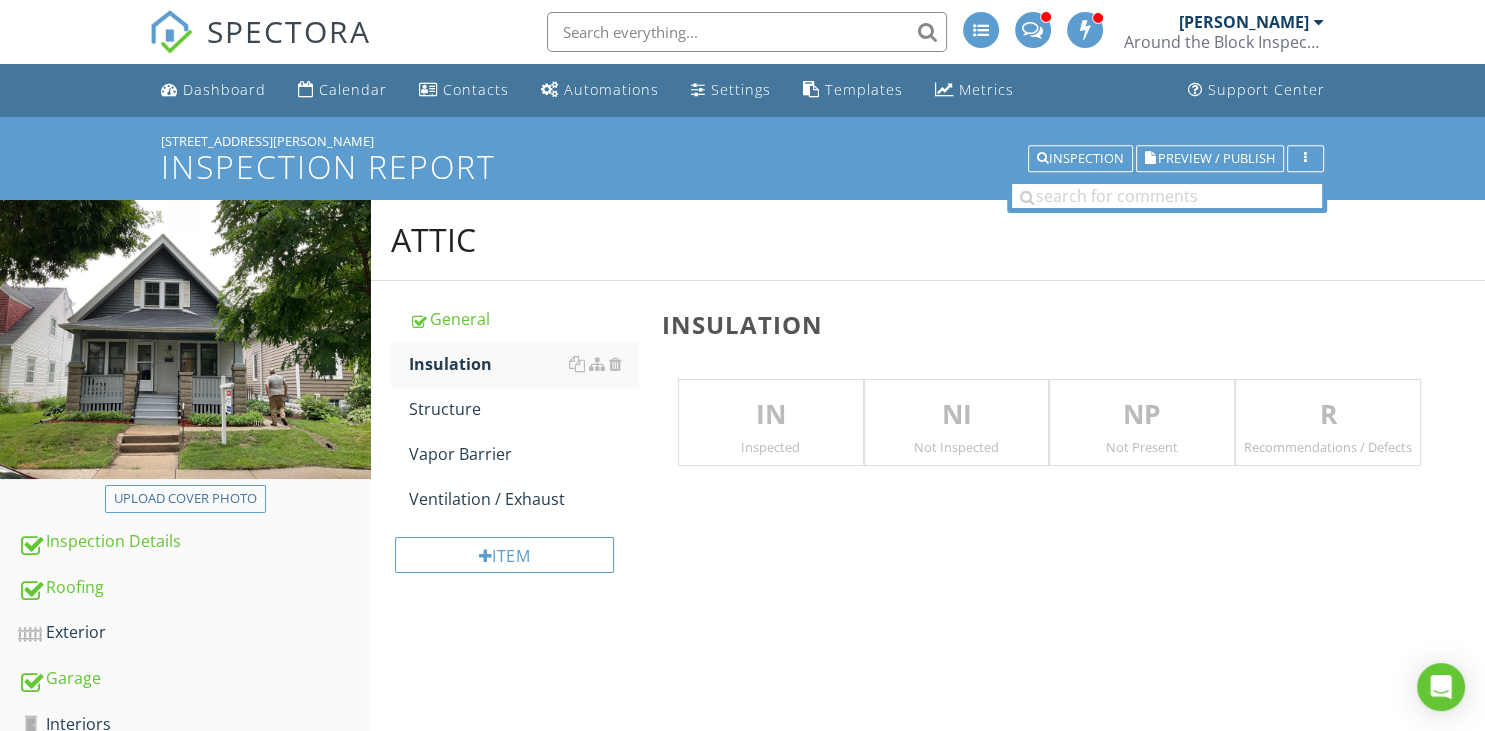 click on "Insulation
IN   Inspected NI   Not Inspected NP   Not Present R   Recommendations / Defects" at bounding box center (1067, 393) 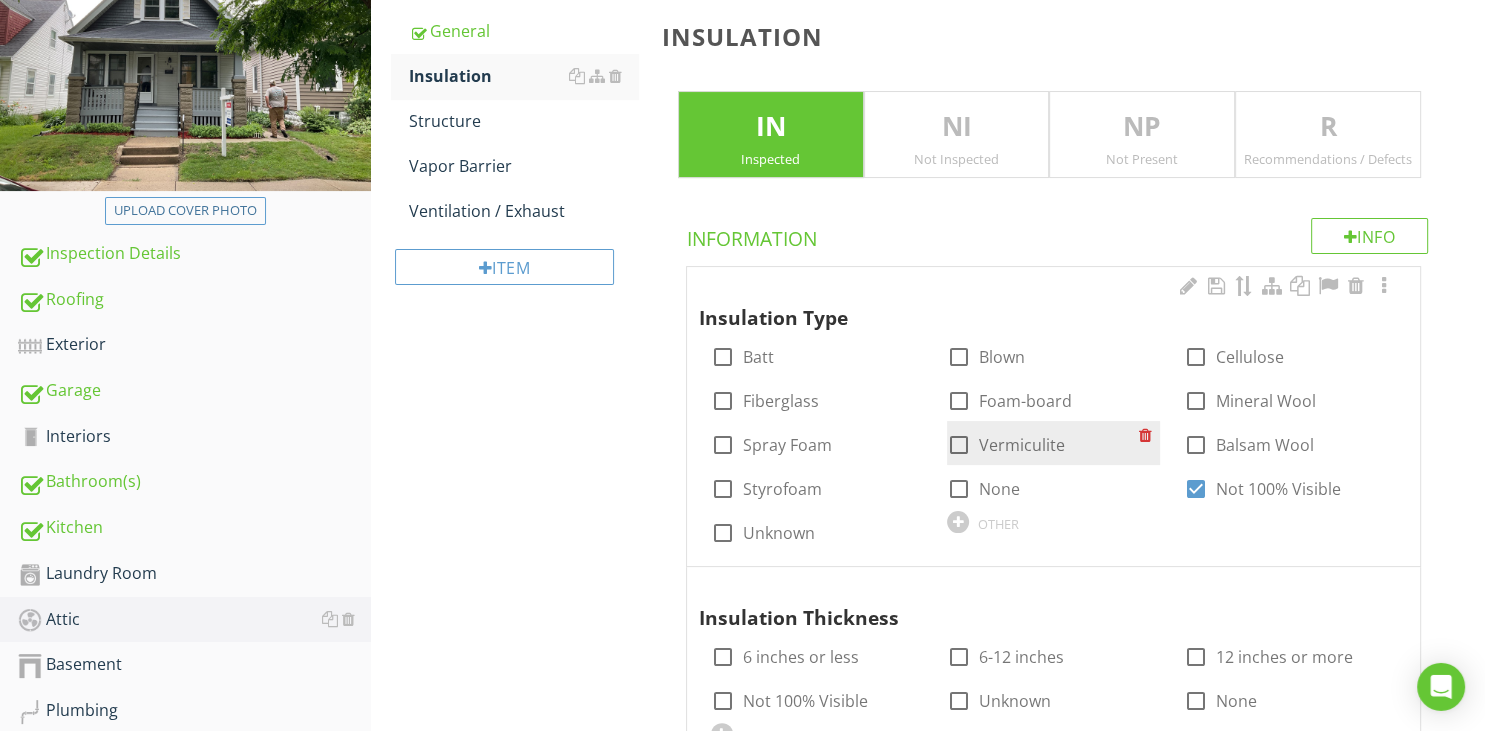 scroll, scrollTop: 316, scrollLeft: 0, axis: vertical 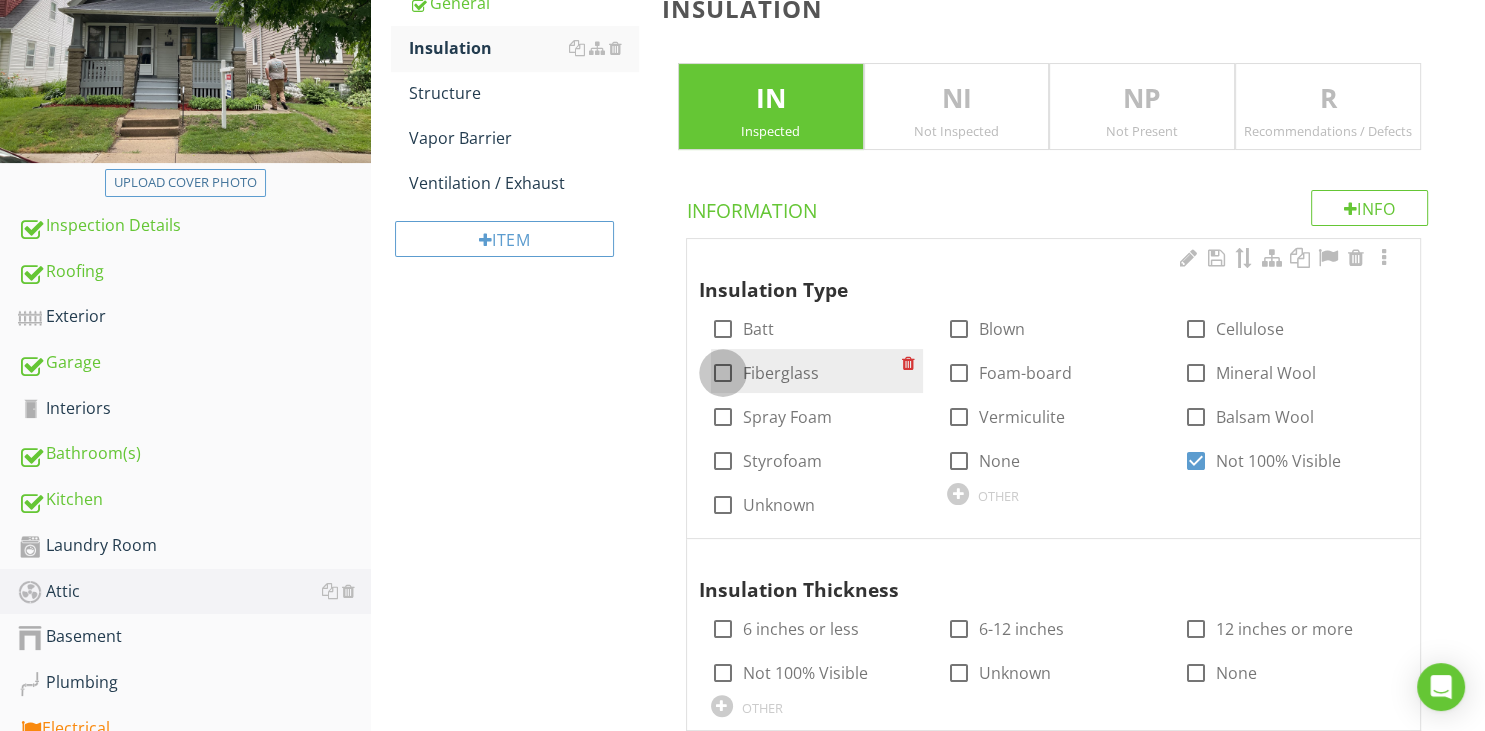 click at bounding box center [723, 373] 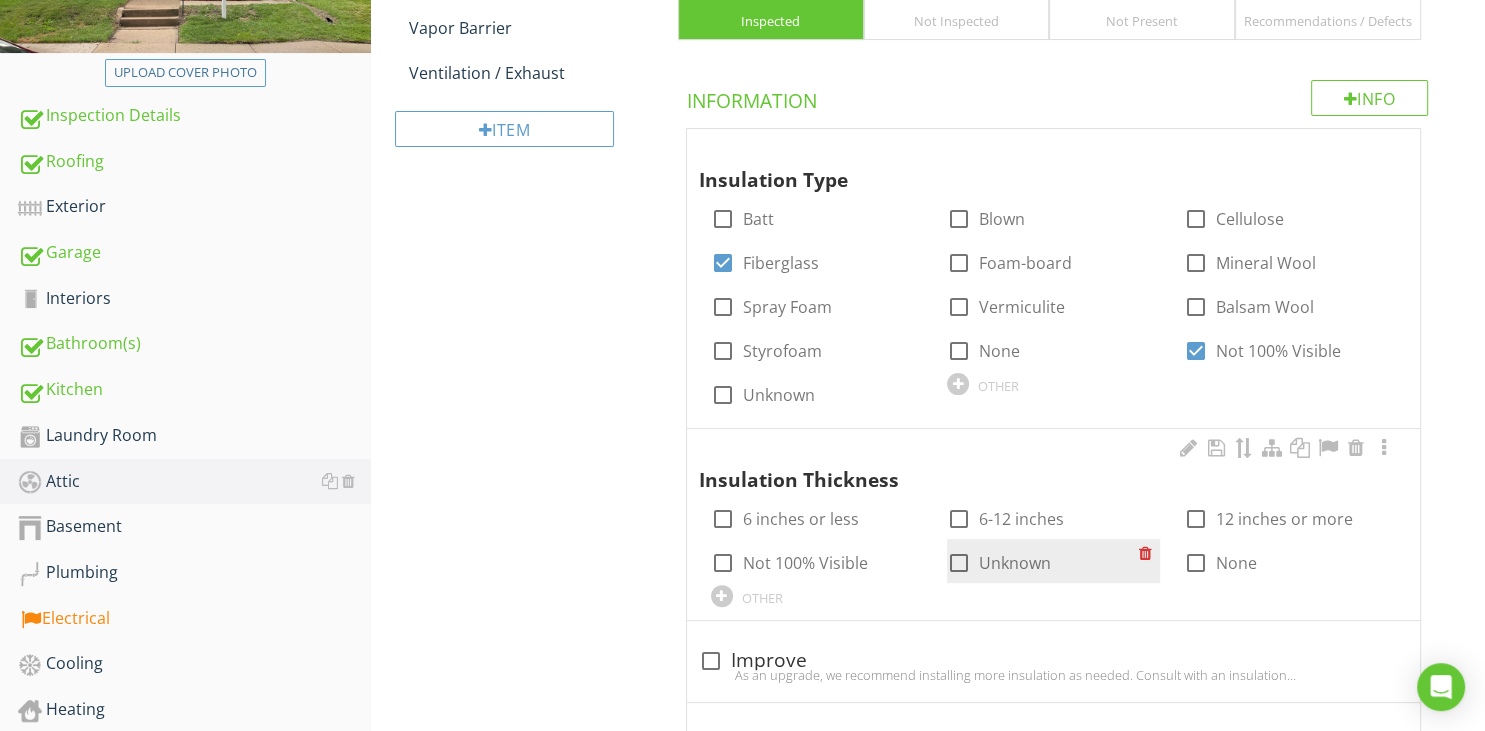 scroll, scrollTop: 528, scrollLeft: 0, axis: vertical 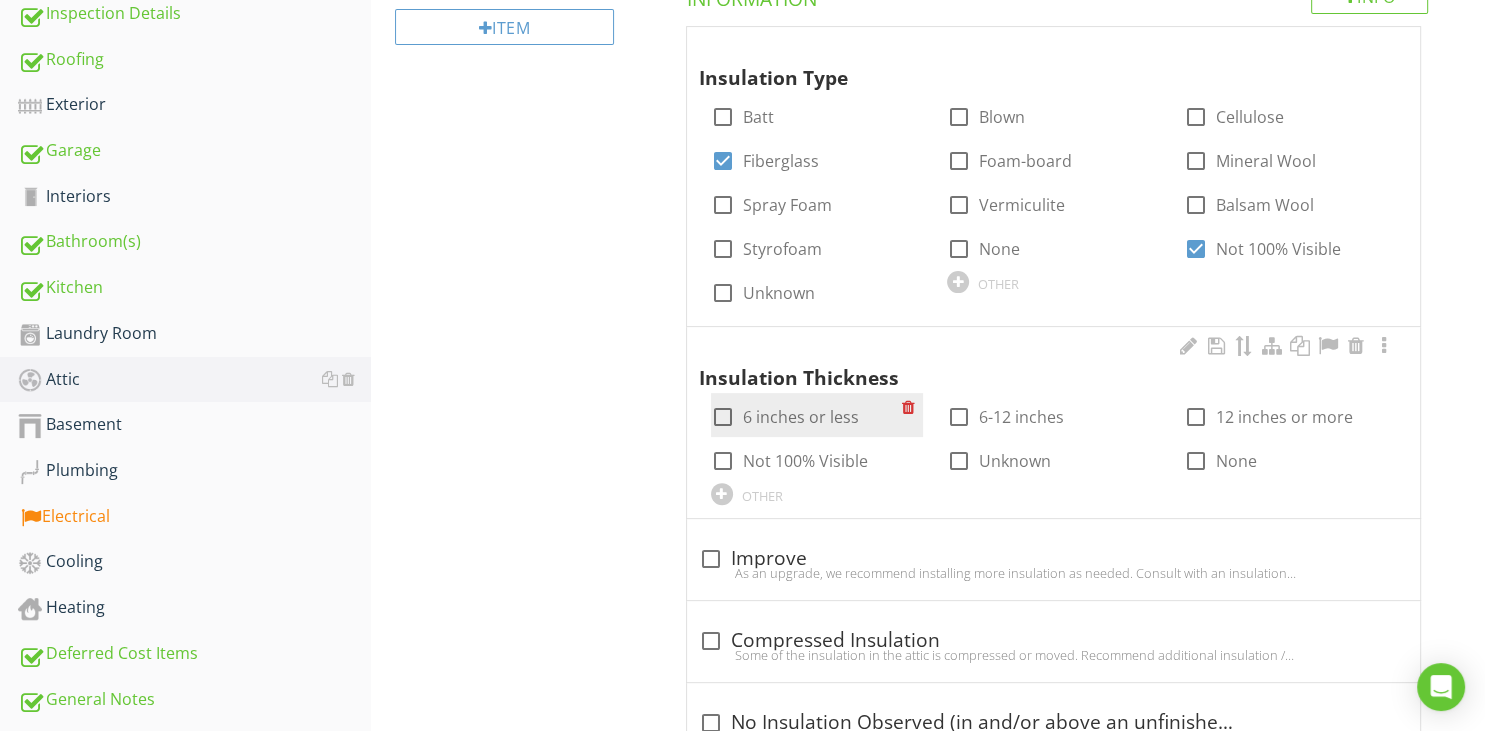 click at bounding box center [723, 417] 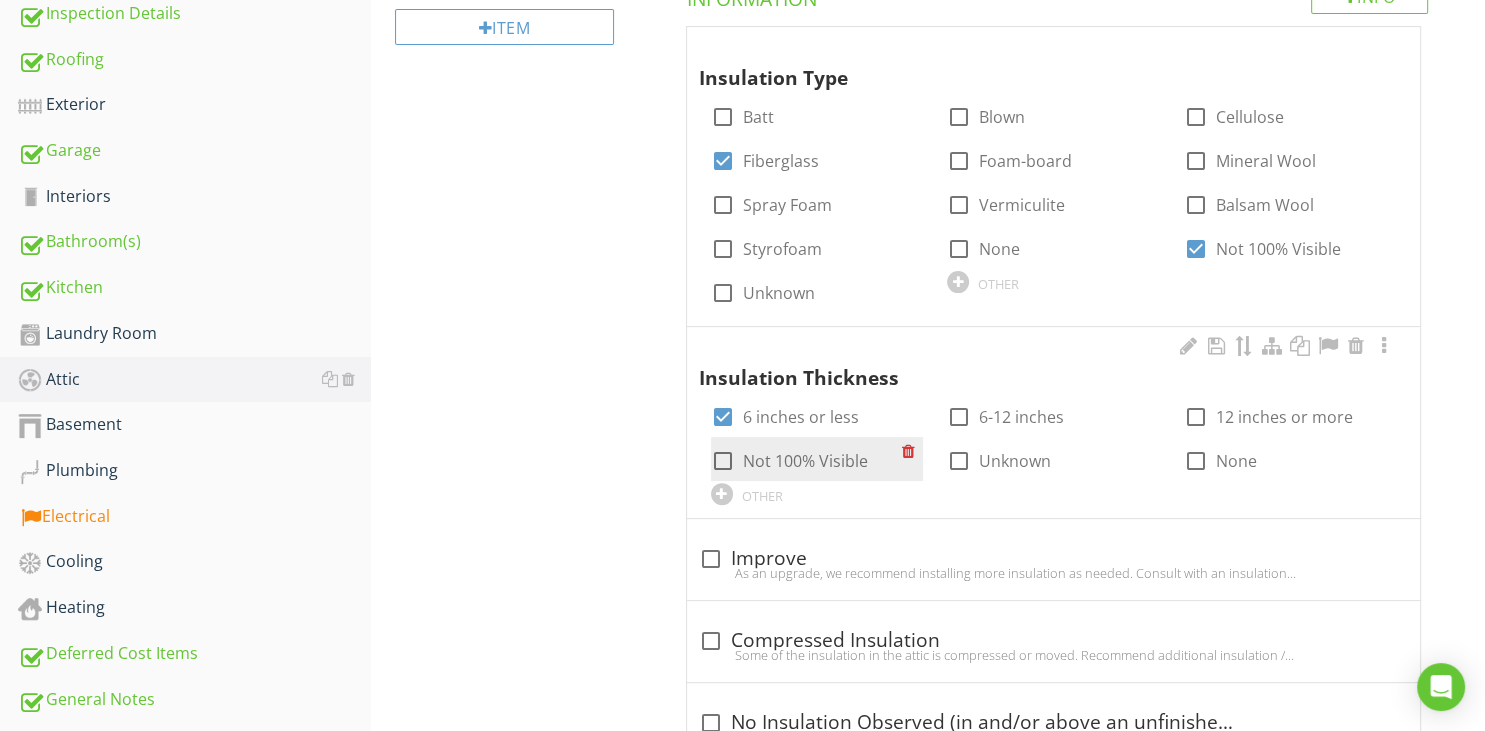 click at bounding box center [723, 461] 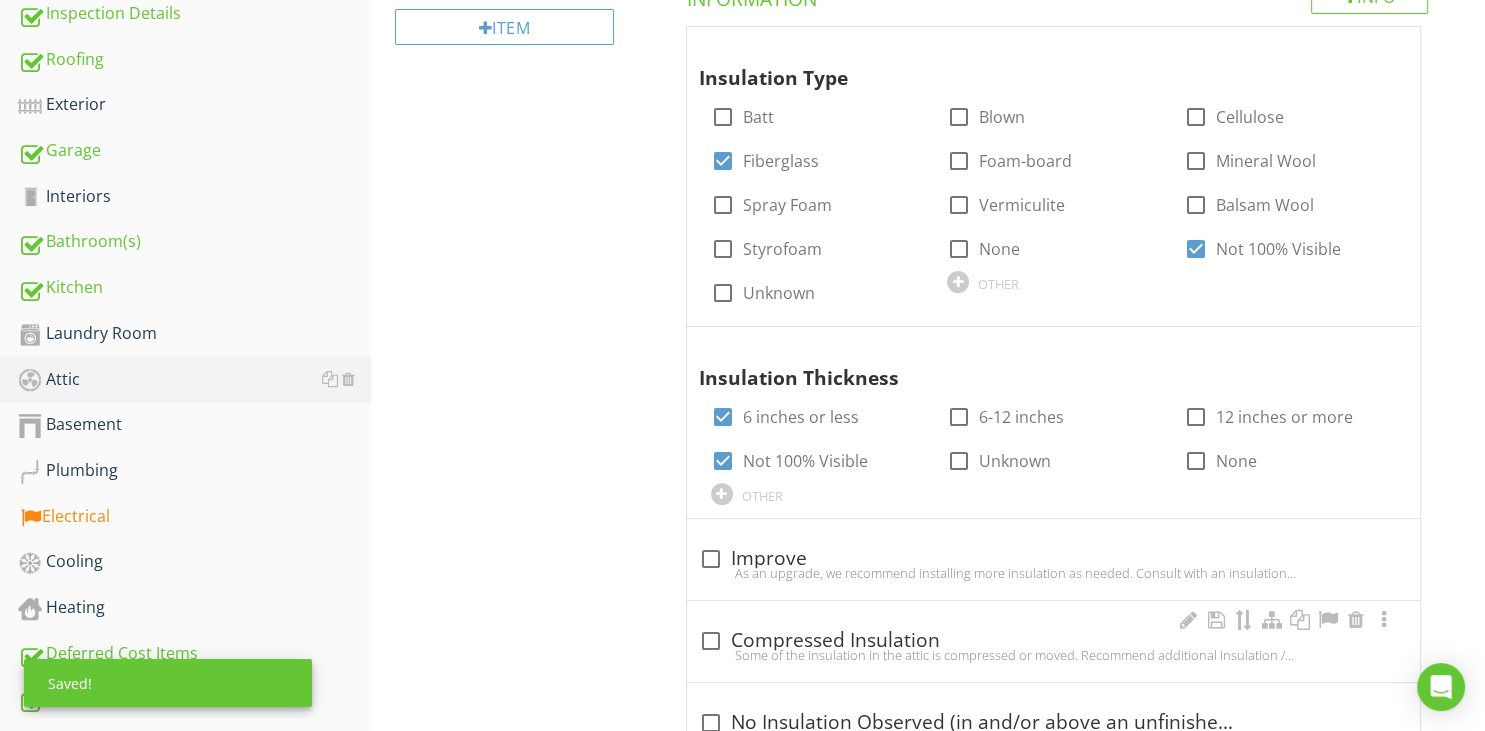 scroll, scrollTop: 633, scrollLeft: 0, axis: vertical 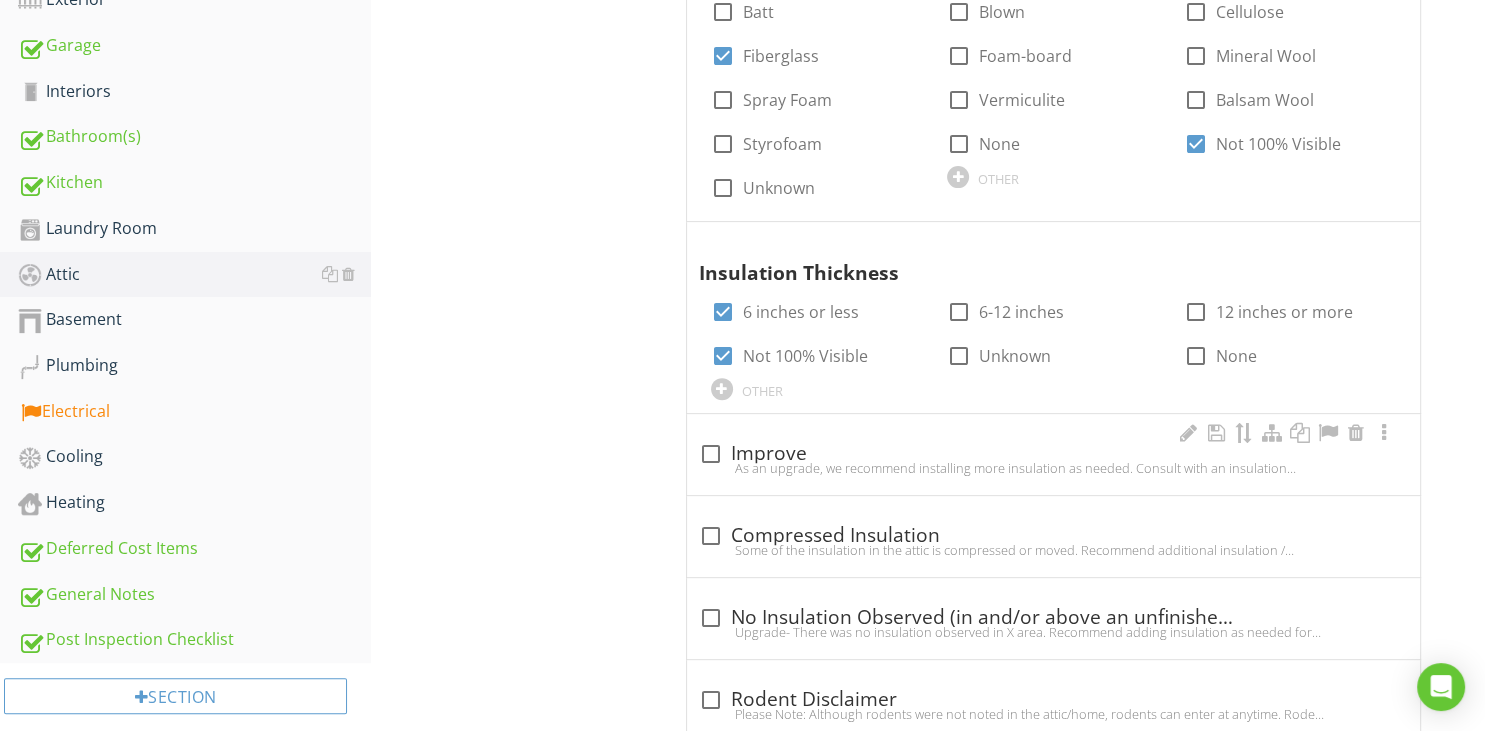 click at bounding box center [711, 454] 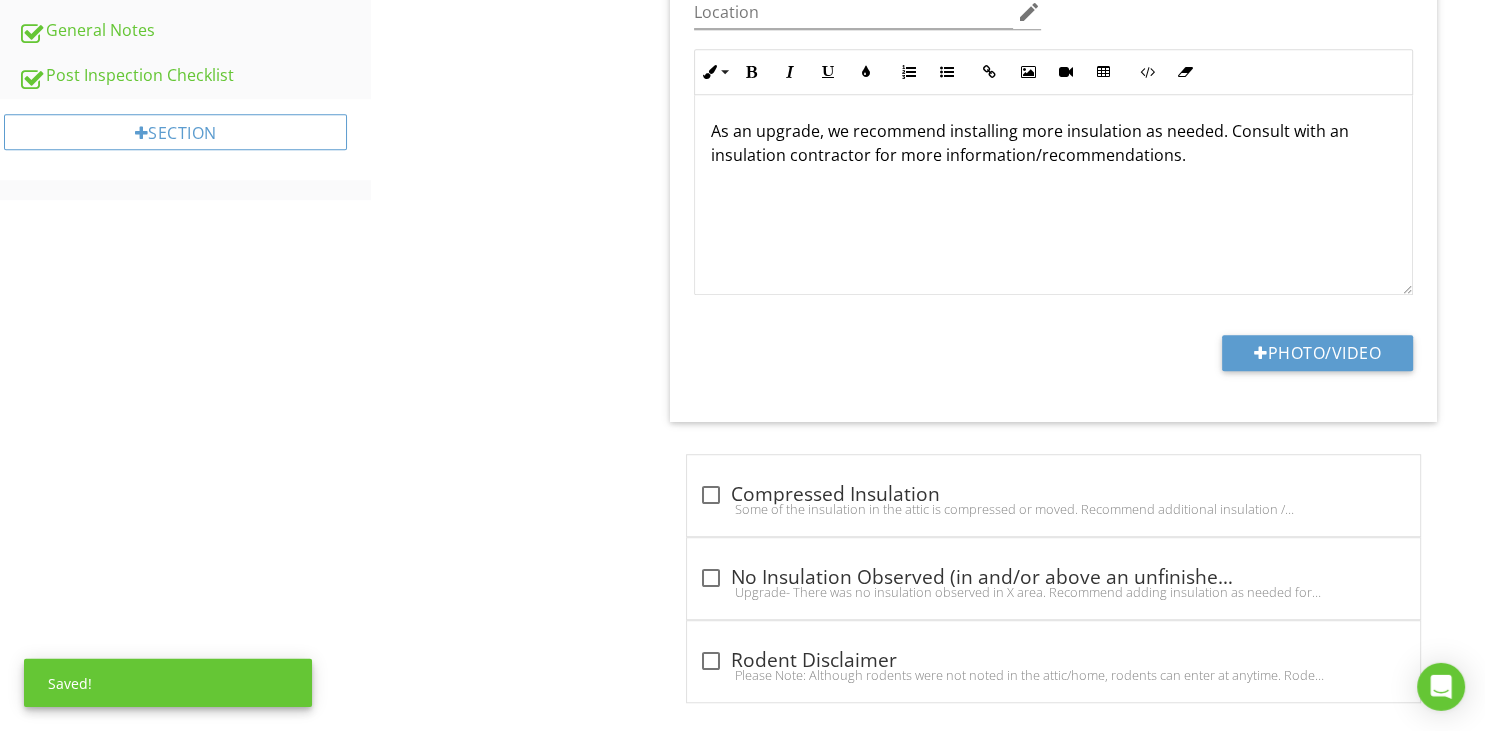 scroll, scrollTop: 1215, scrollLeft: 0, axis: vertical 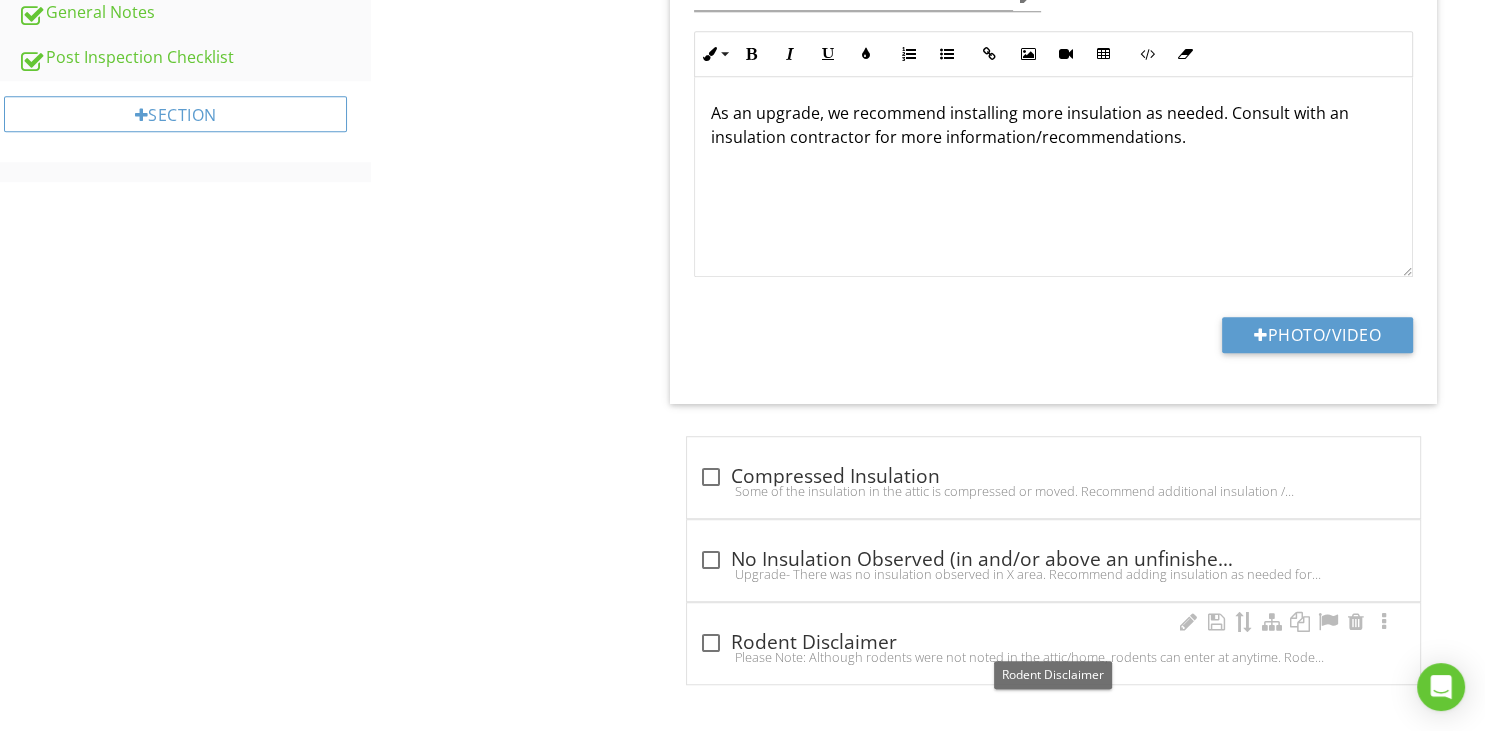 click at bounding box center [711, 643] 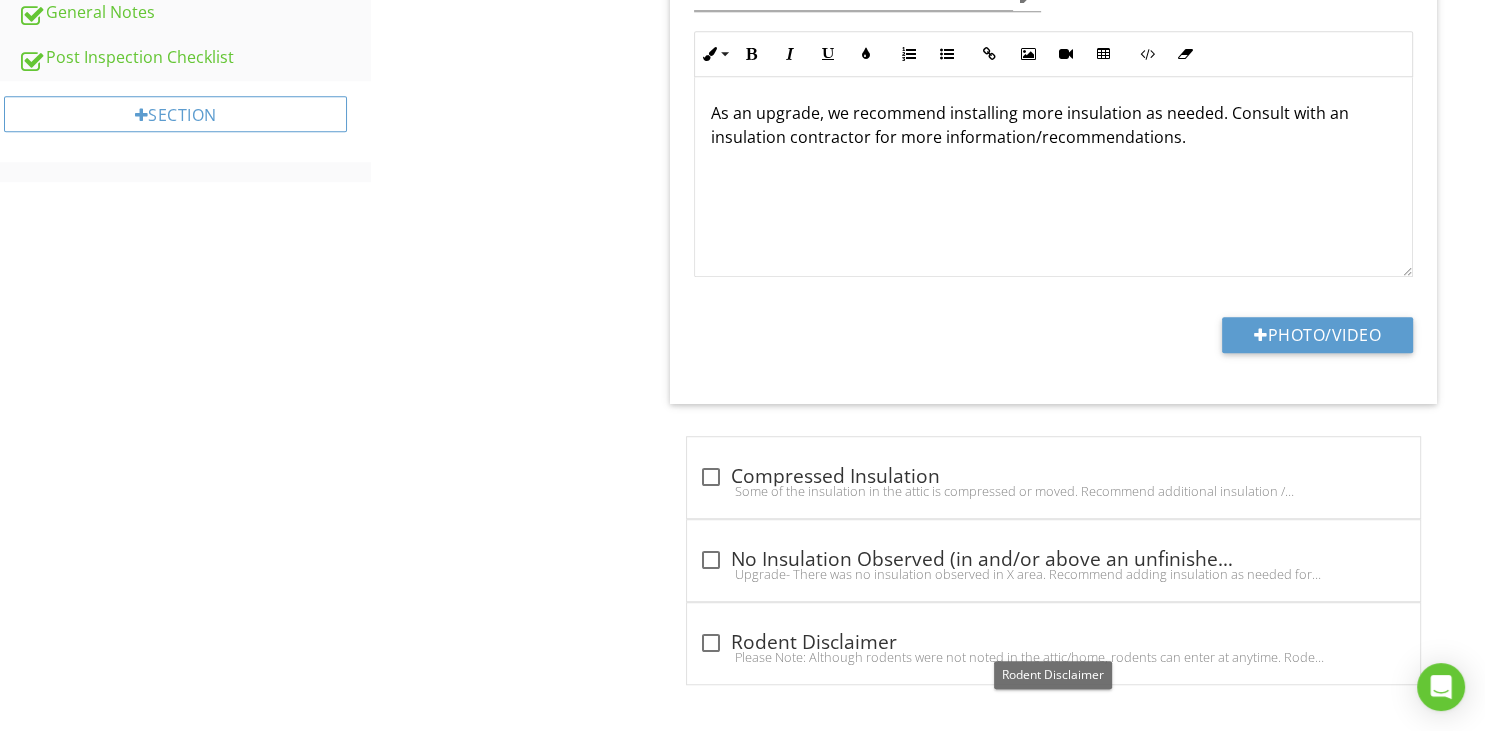 checkbox on "true" 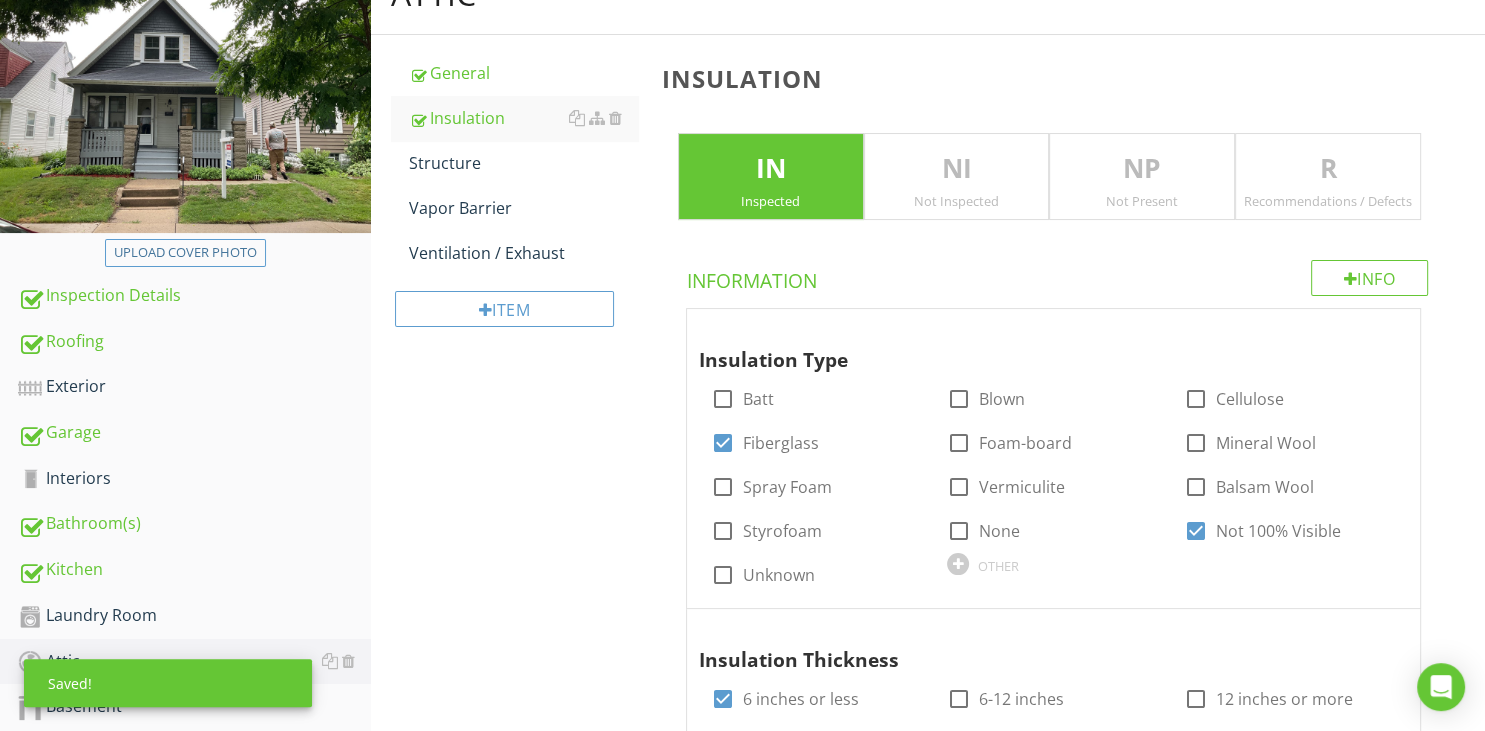 scroll, scrollTop: 53, scrollLeft: 0, axis: vertical 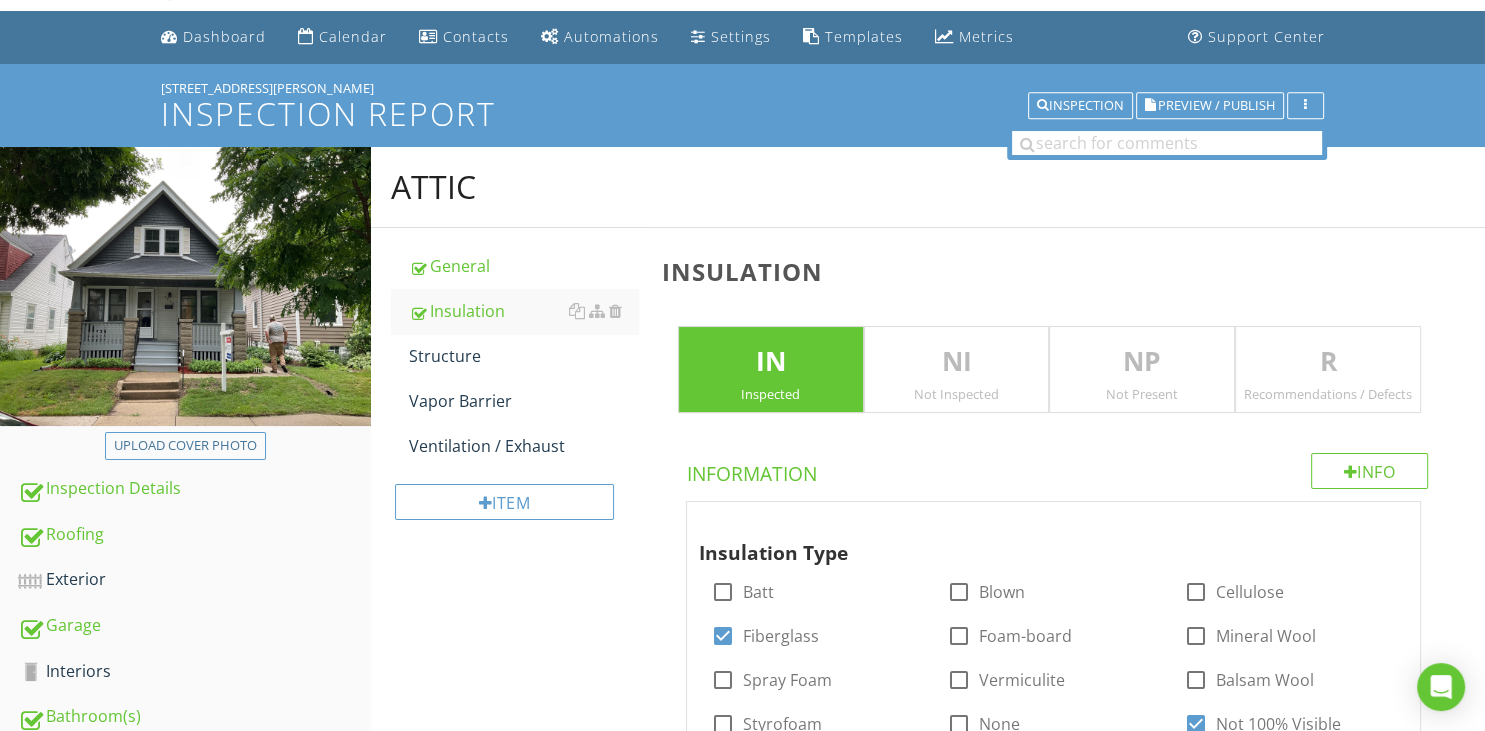 click on "Recommendations / Defects" at bounding box center (1328, 394) 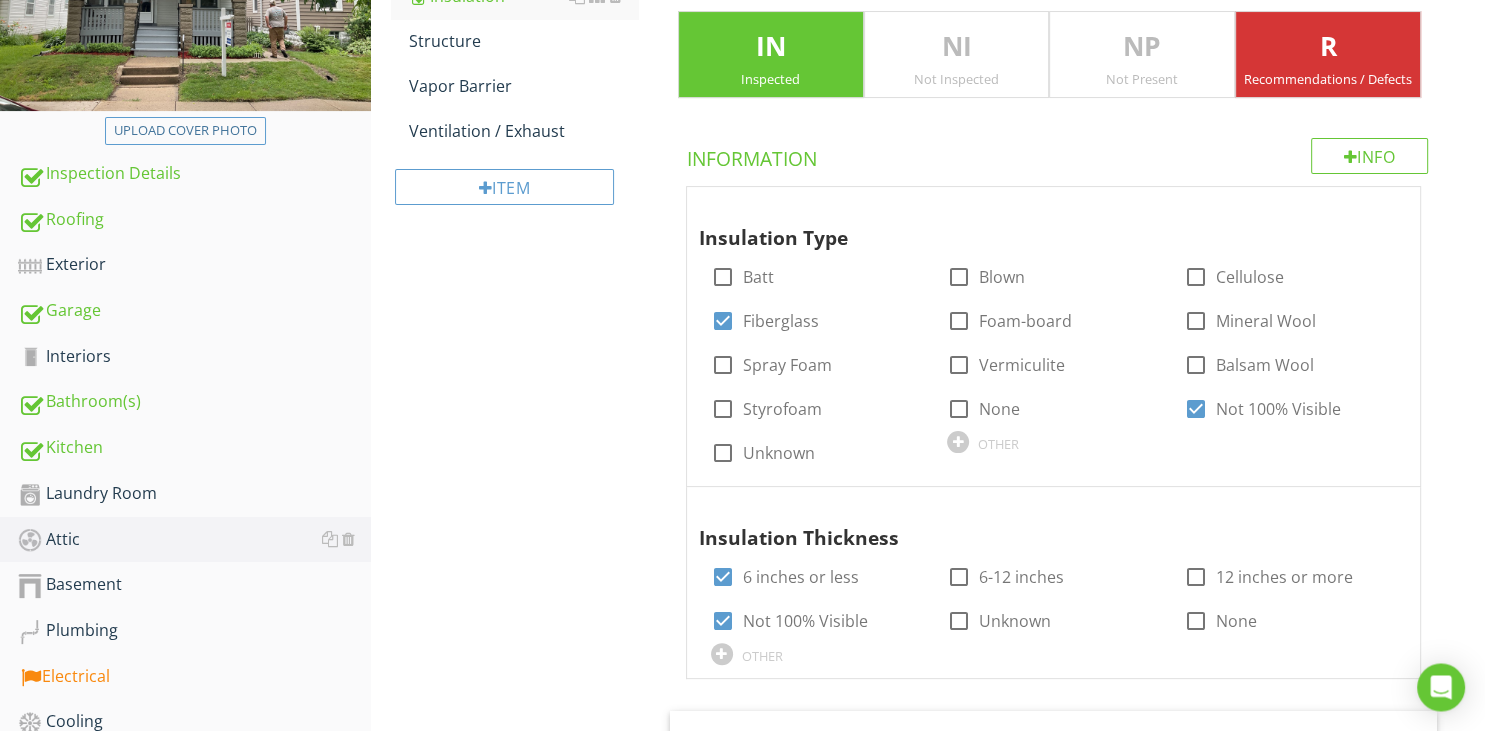 scroll, scrollTop: 264, scrollLeft: 0, axis: vertical 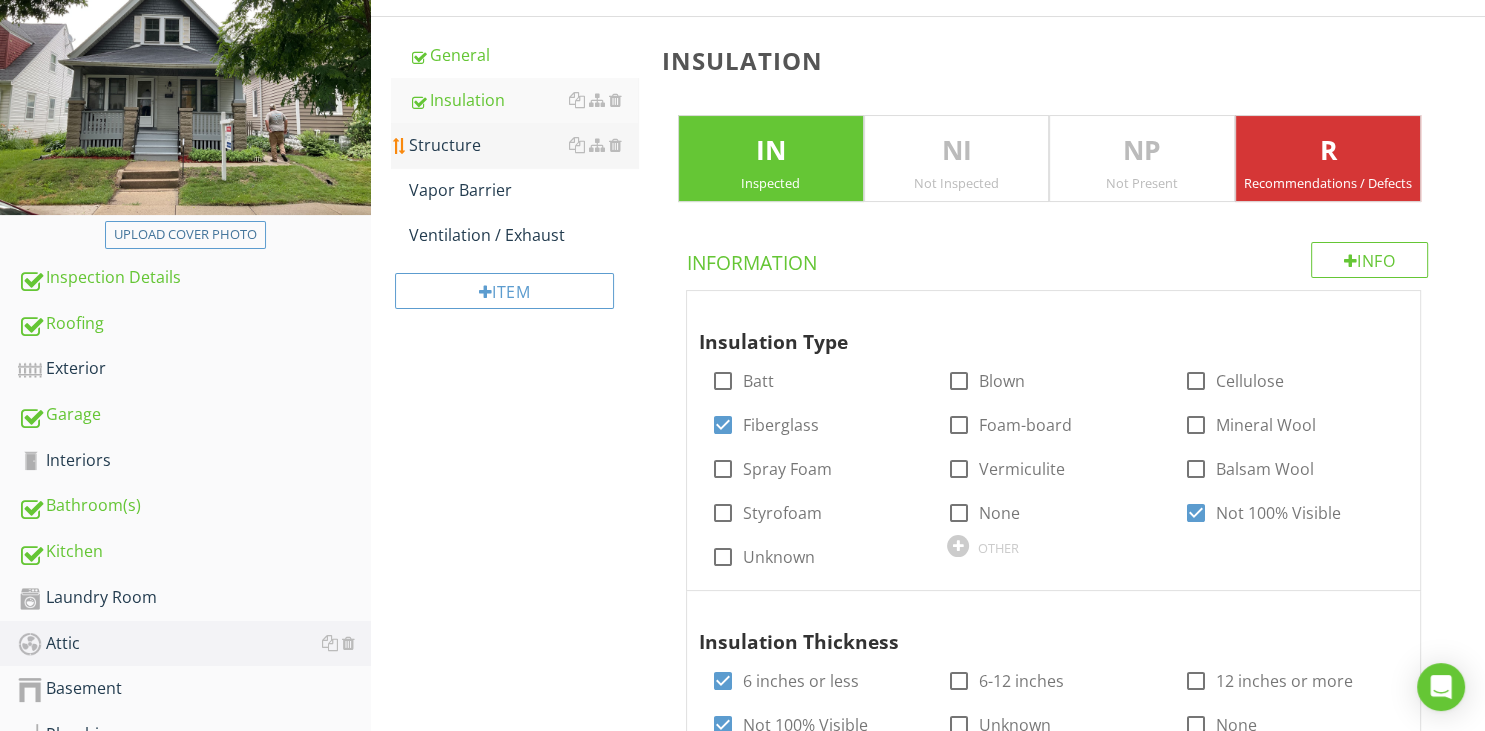 click on "Structure" at bounding box center (523, 145) 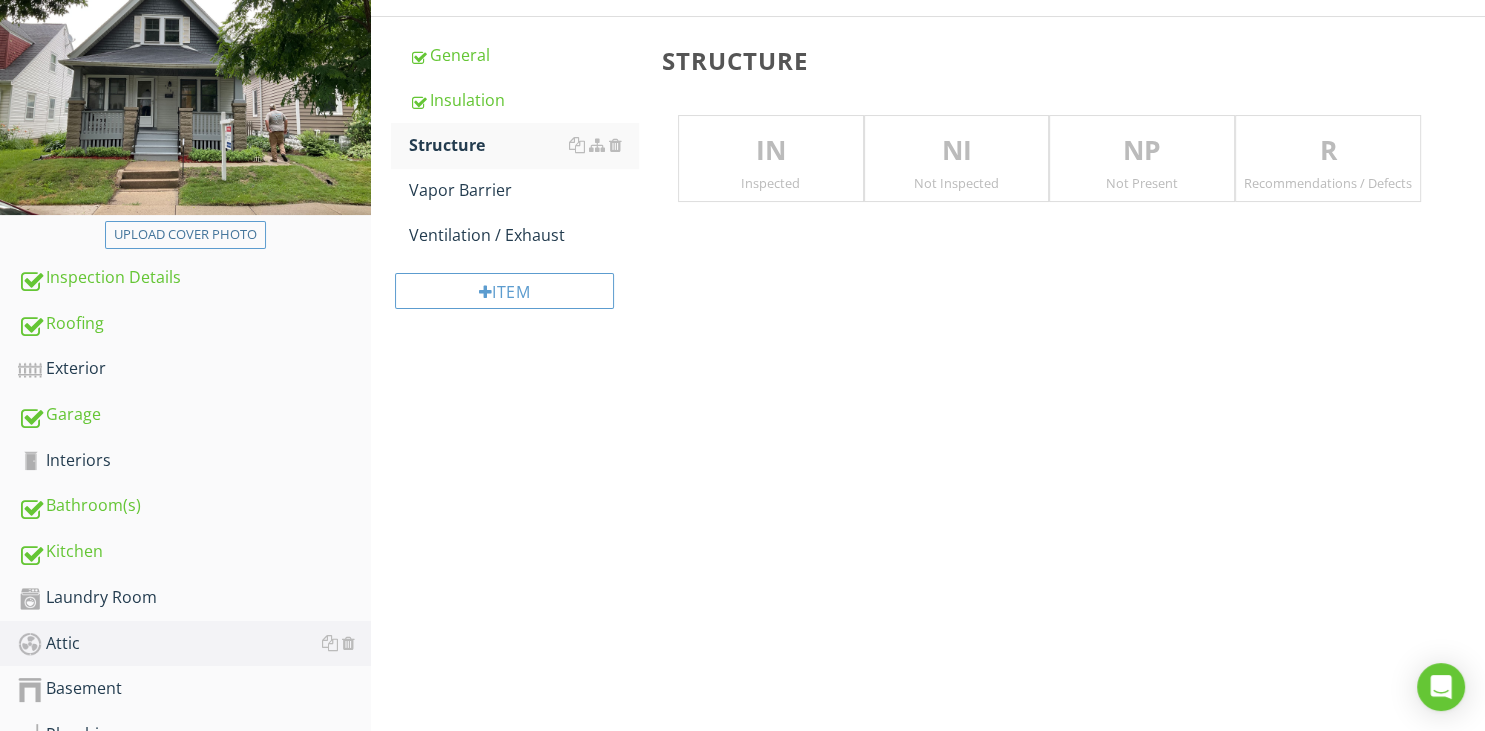click on "Recommendations / Defects" at bounding box center [1328, 183] 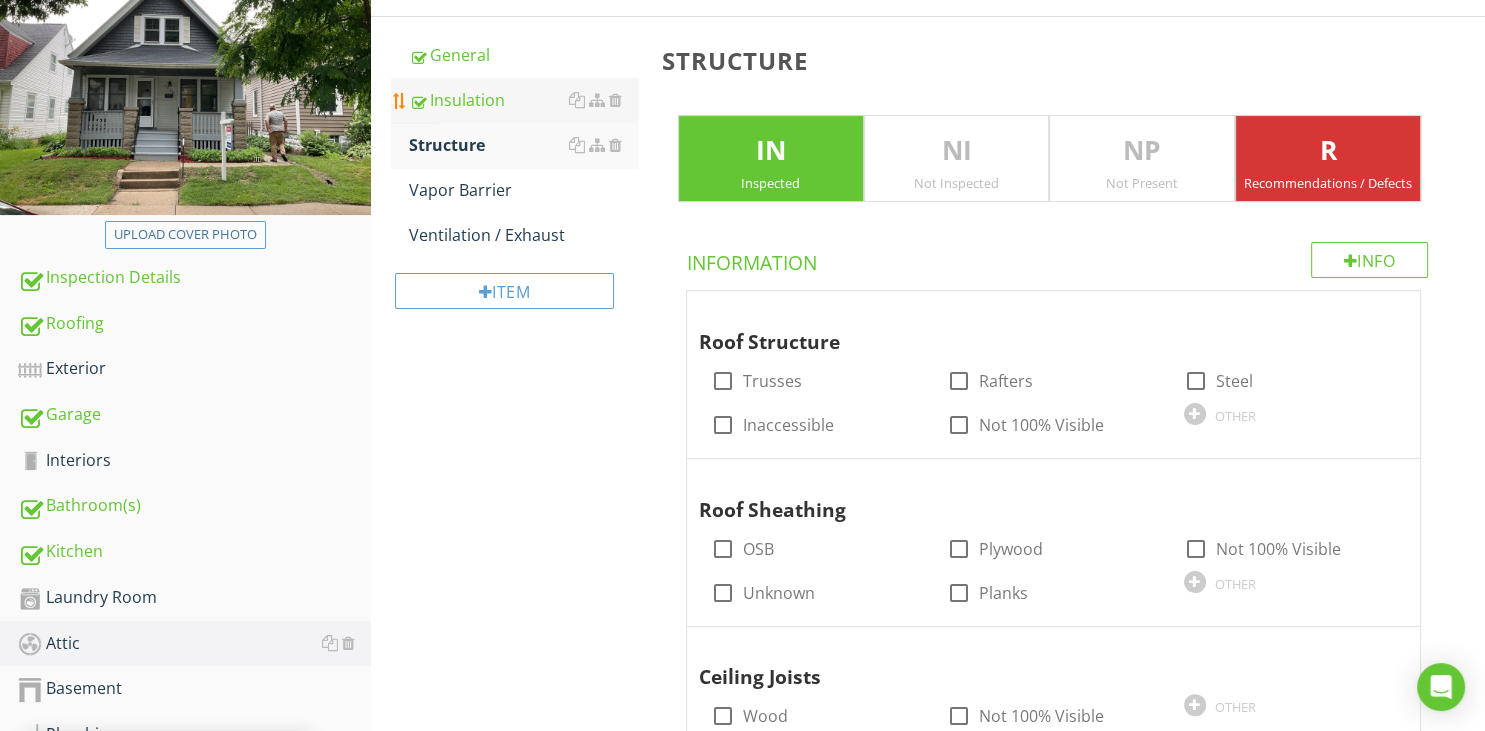 click on "Insulation" at bounding box center [523, 100] 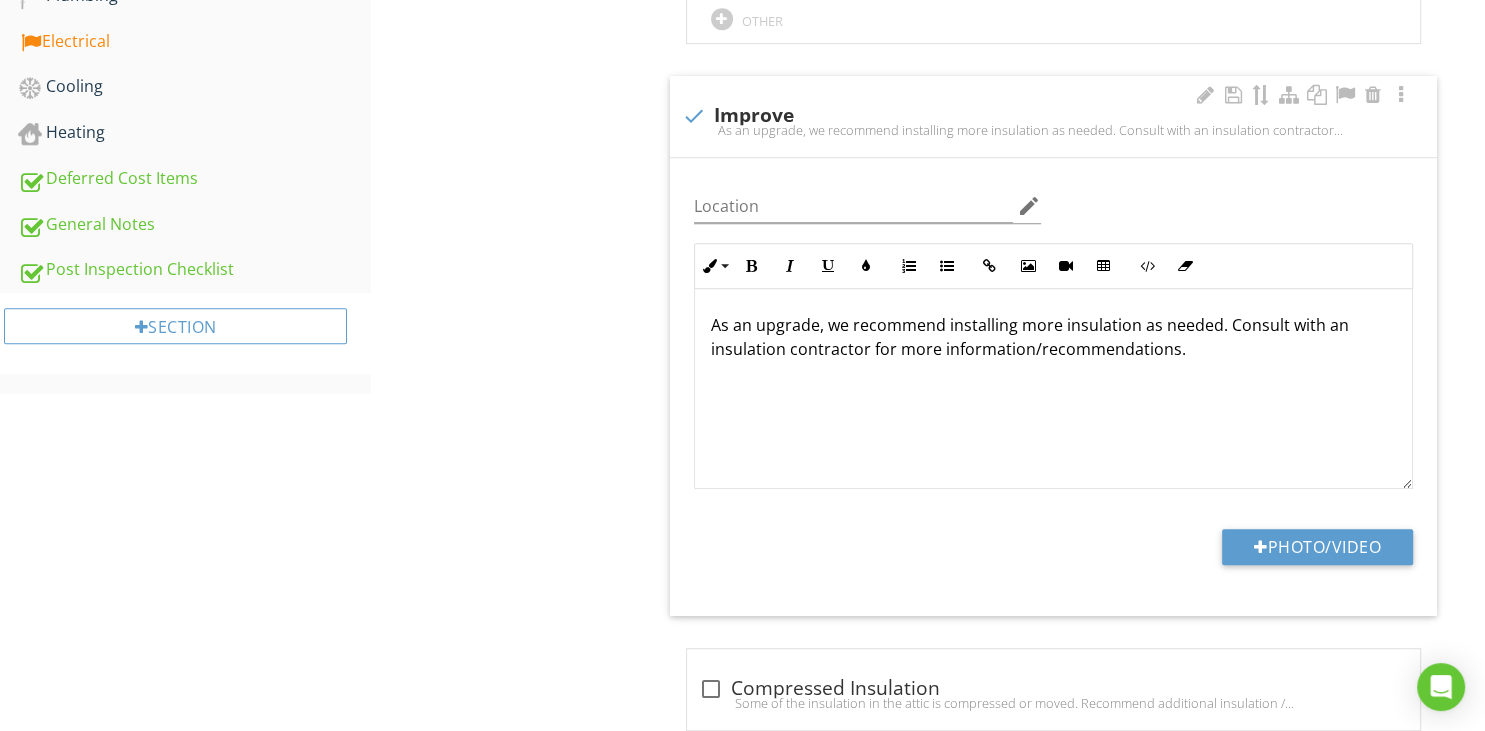 scroll, scrollTop: 369, scrollLeft: 0, axis: vertical 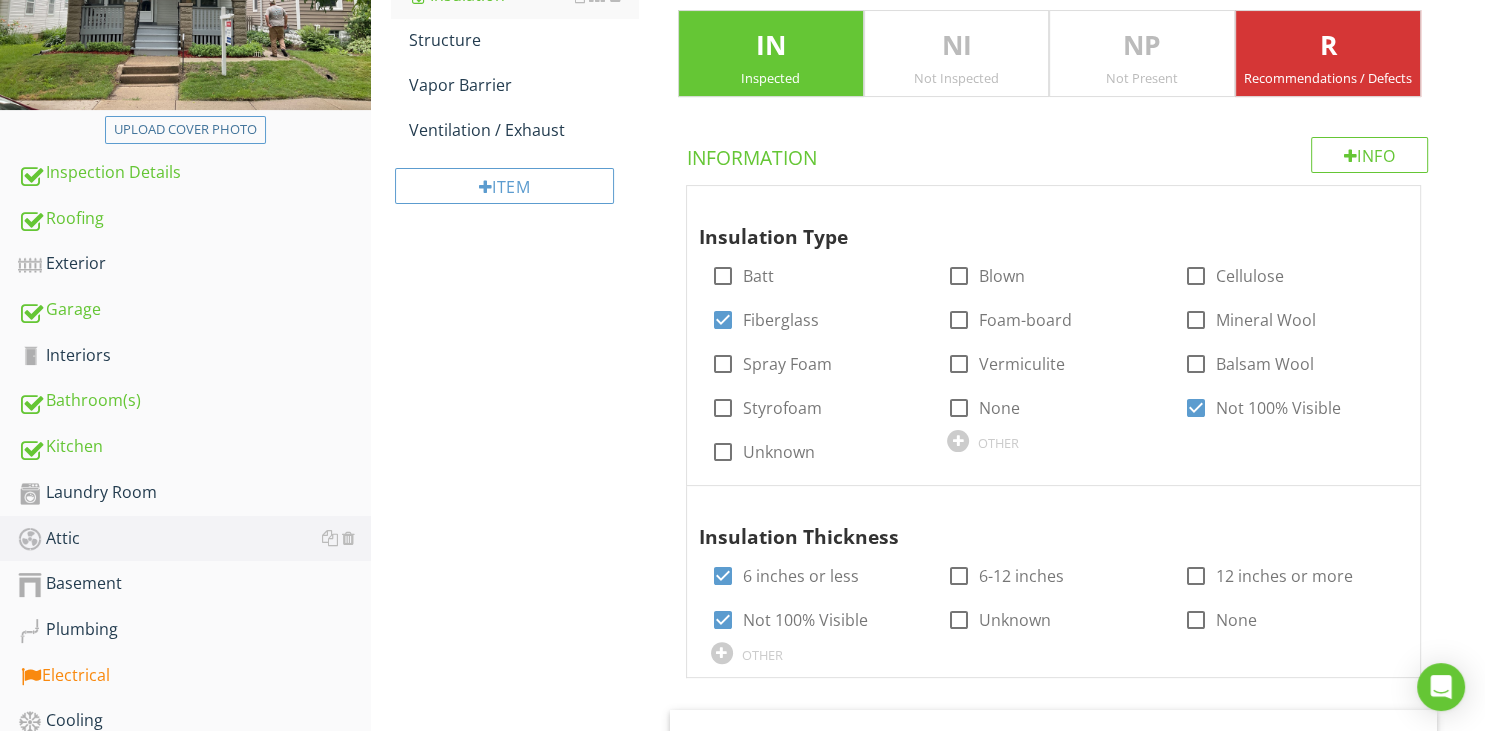 click on "R   Recommendations / Defects" at bounding box center (1328, 54) 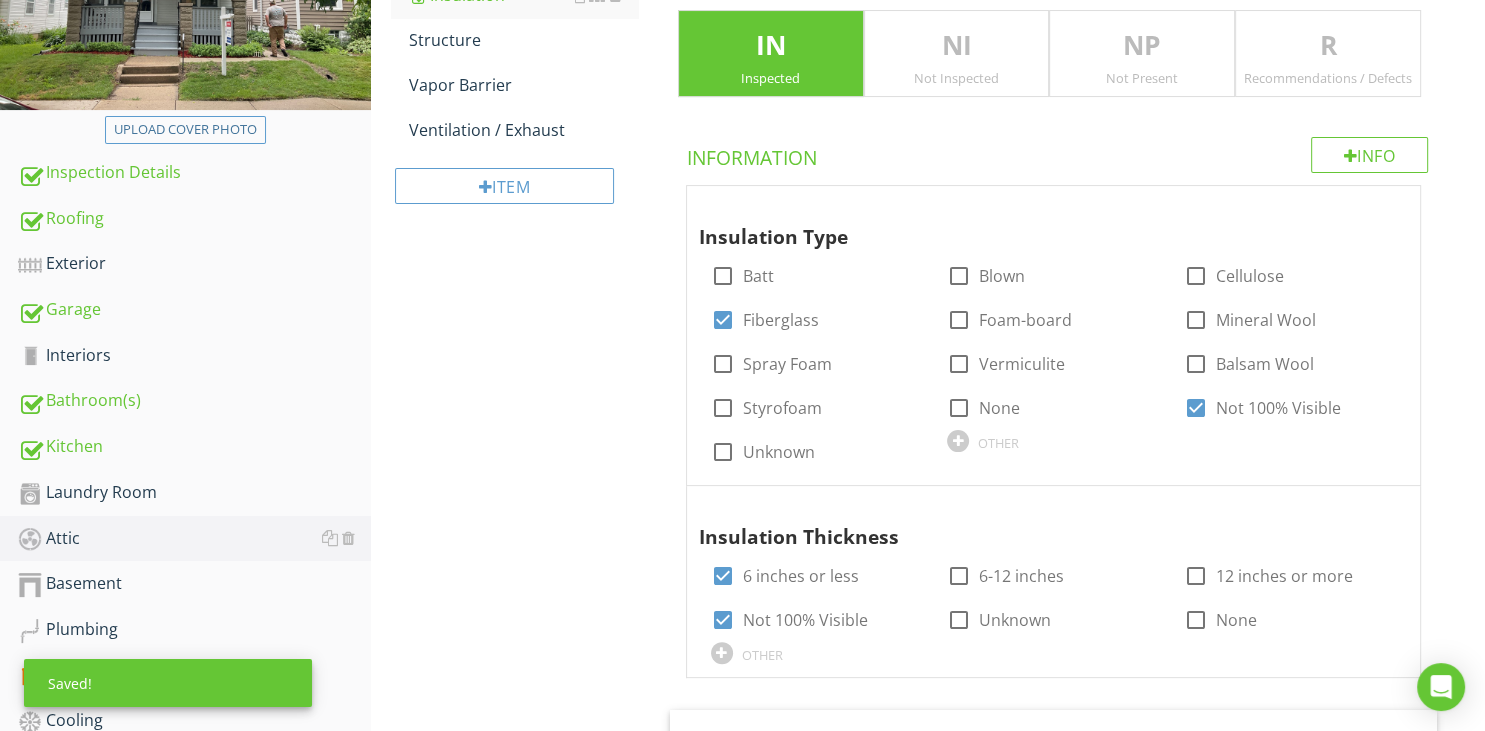 scroll, scrollTop: 52, scrollLeft: 0, axis: vertical 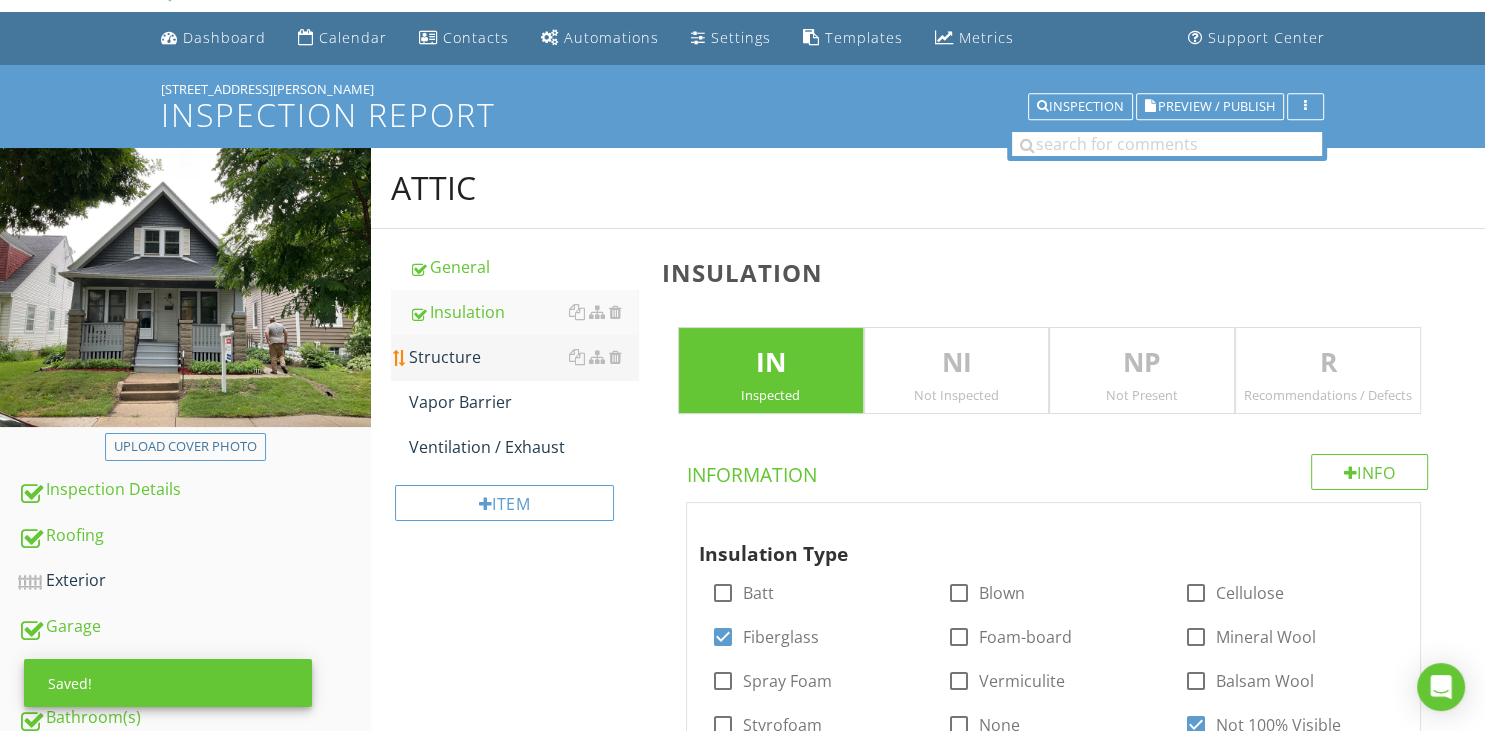 click on "Structure" at bounding box center (523, 357) 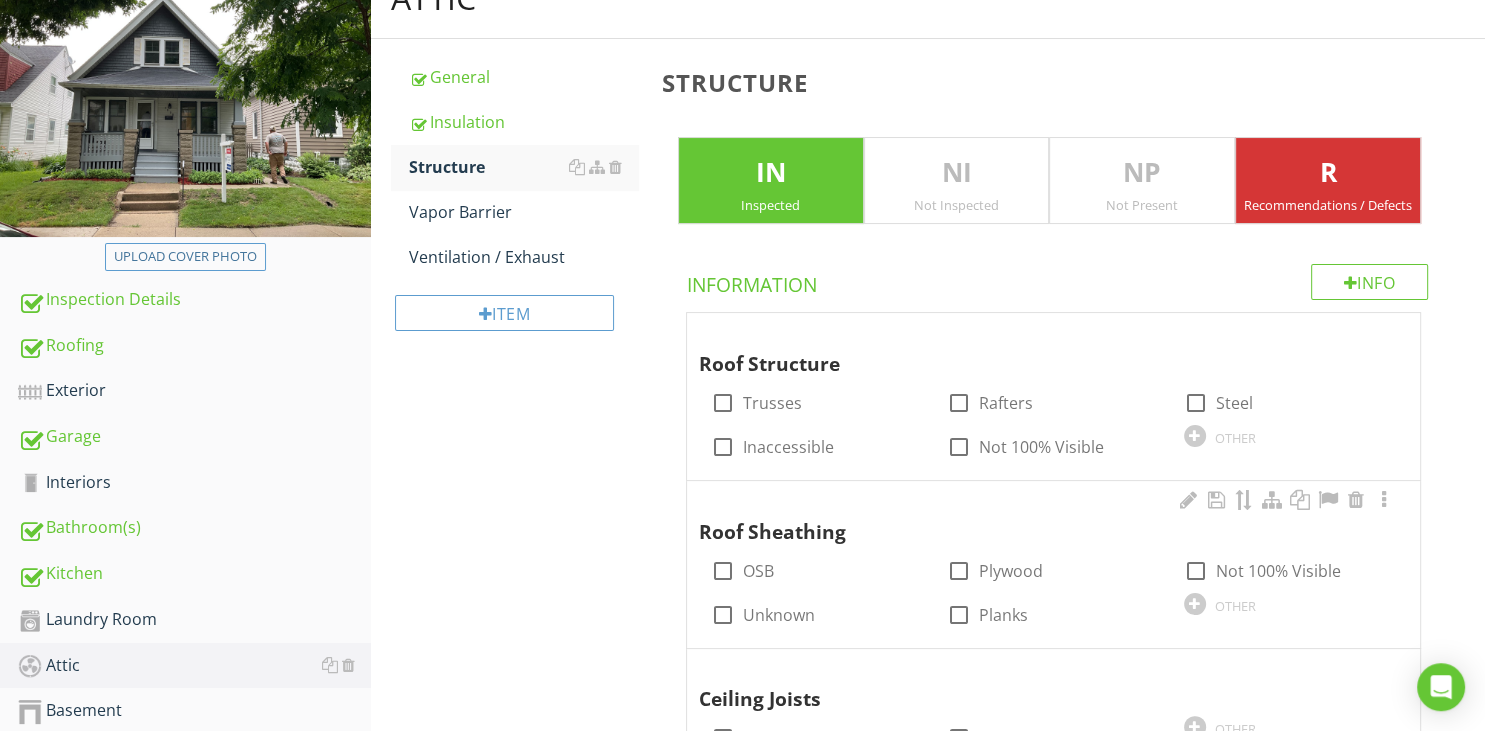 scroll, scrollTop: 264, scrollLeft: 0, axis: vertical 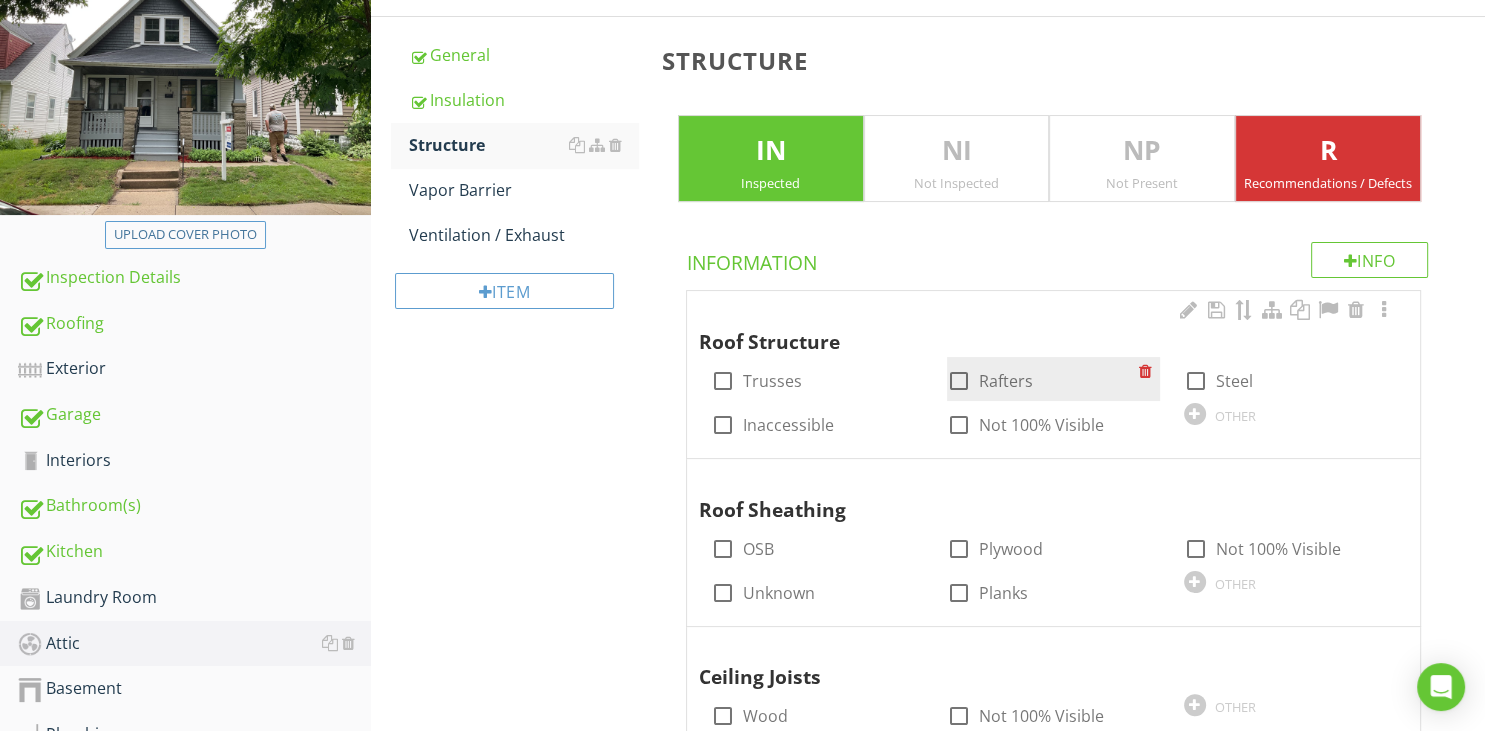 click at bounding box center (959, 381) 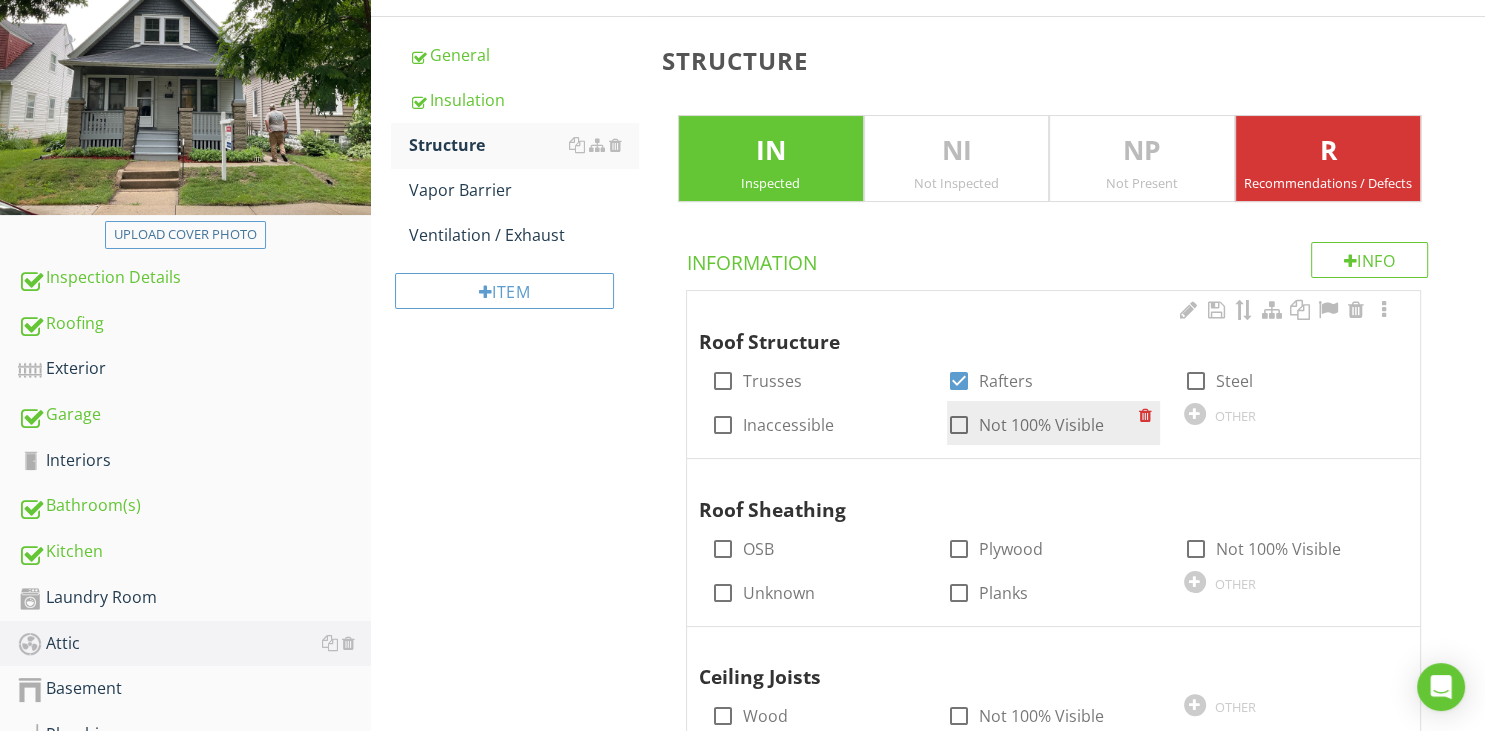 click at bounding box center (959, 425) 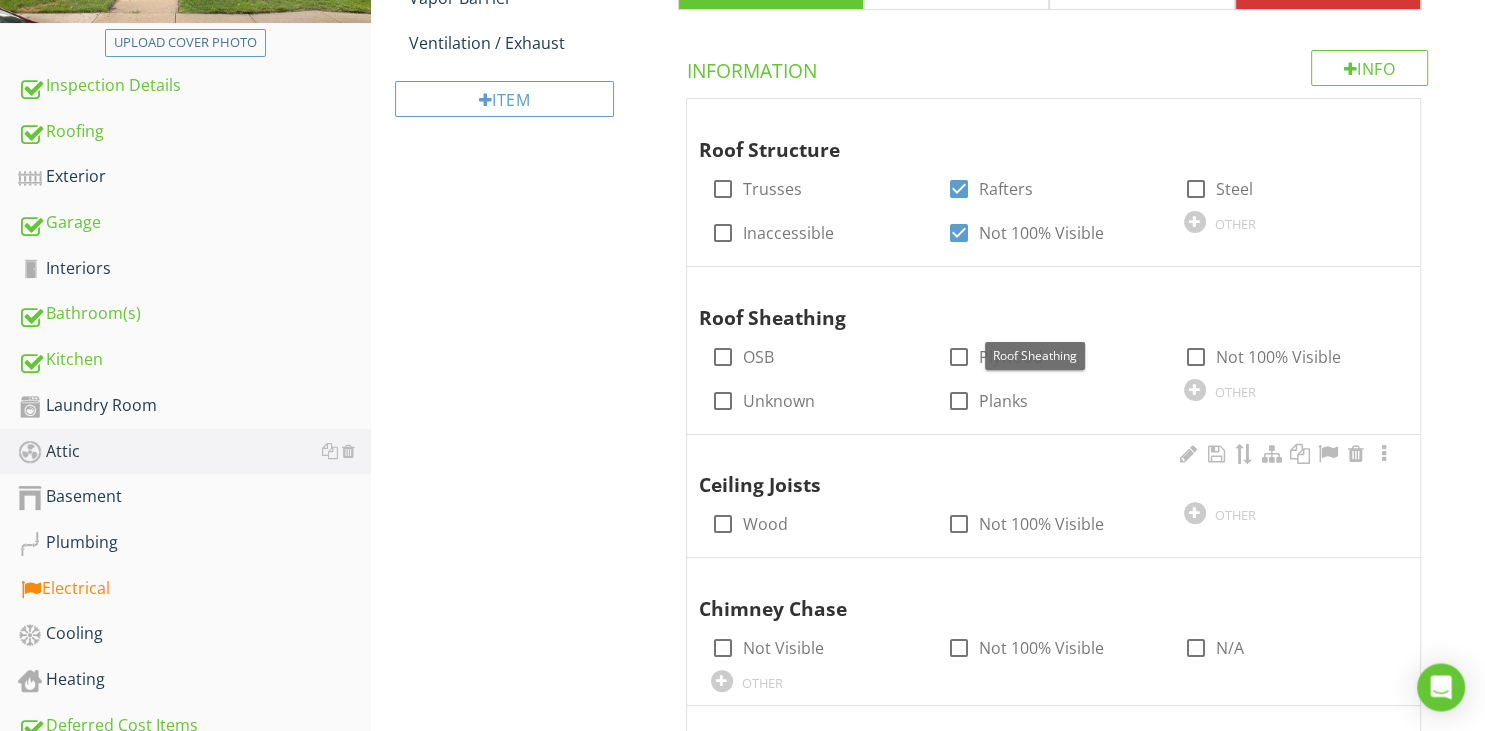 scroll, scrollTop: 475, scrollLeft: 0, axis: vertical 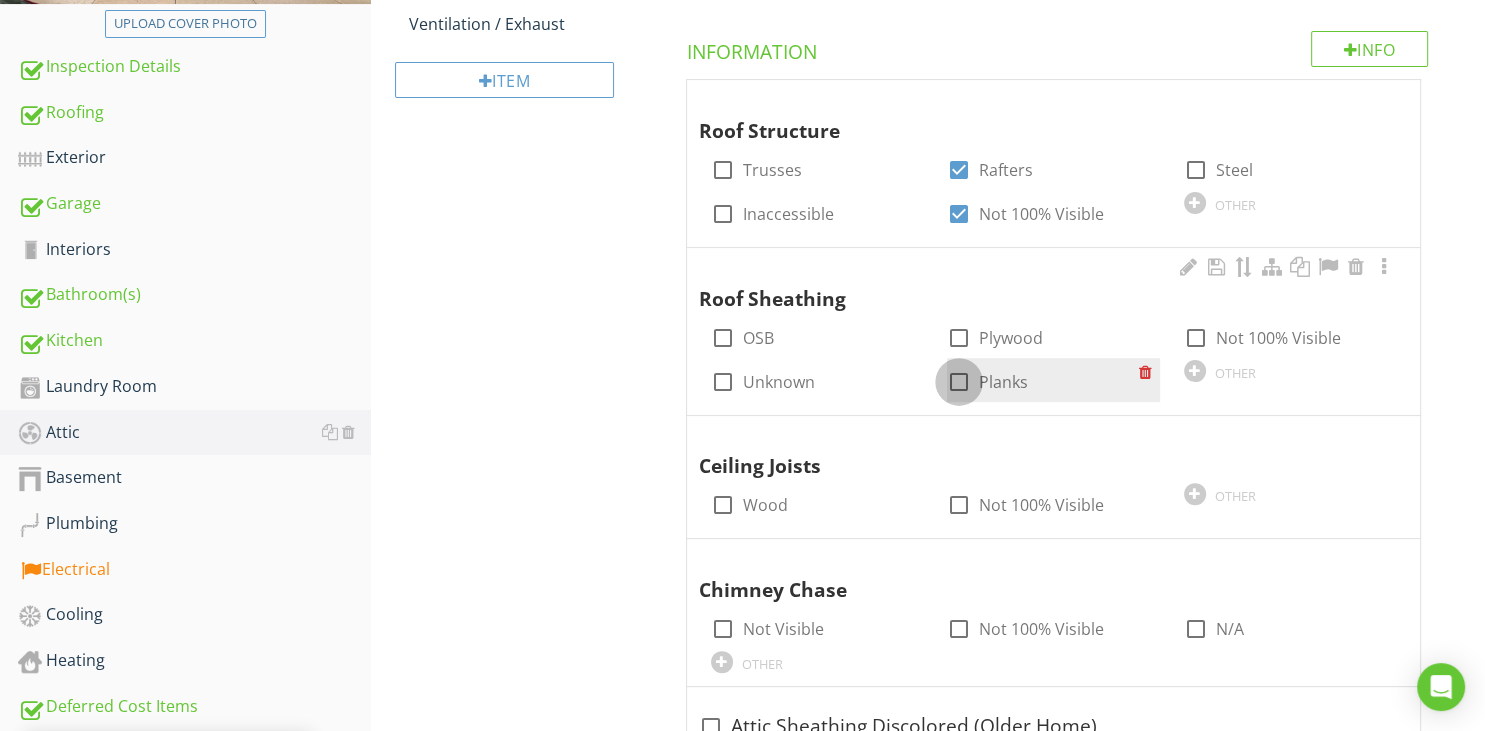 click at bounding box center [959, 382] 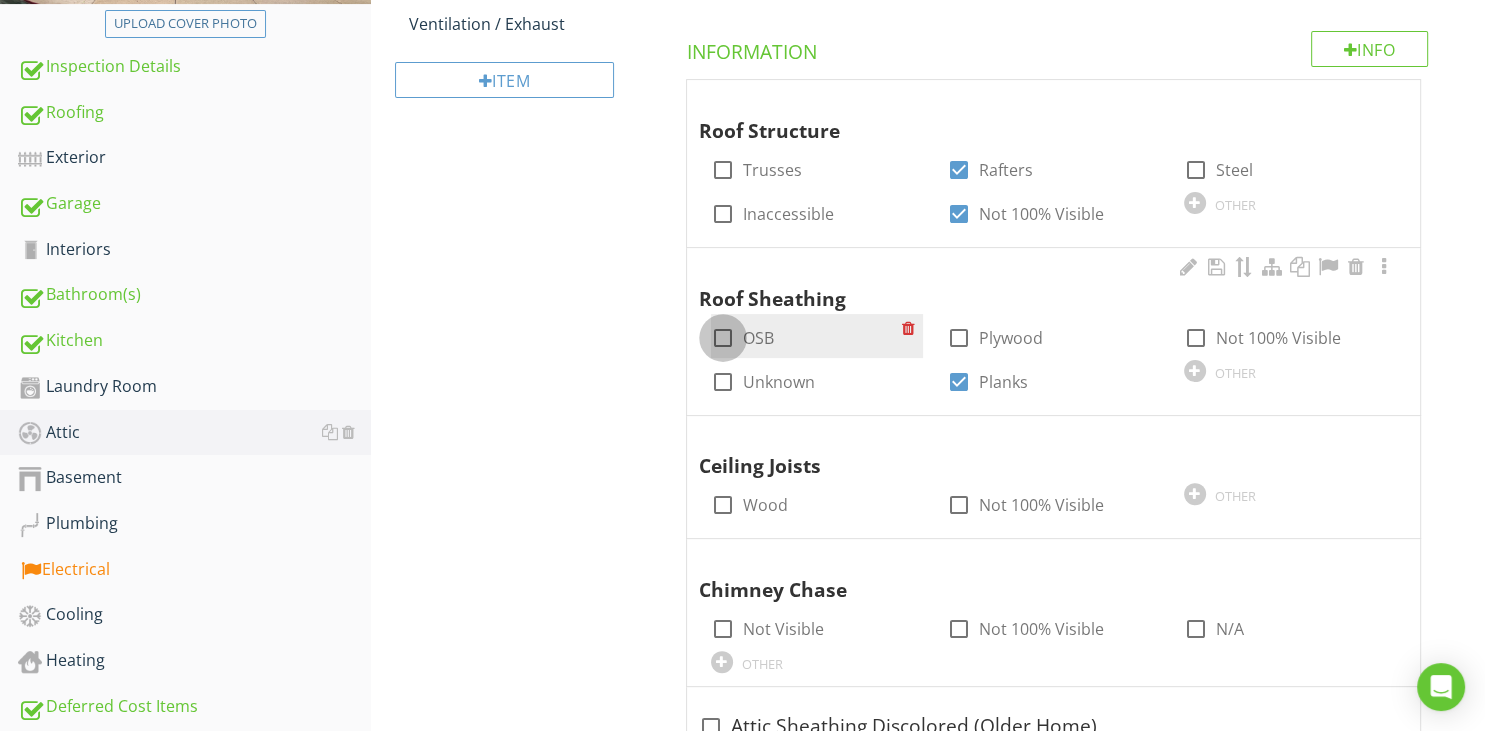 click at bounding box center (723, 338) 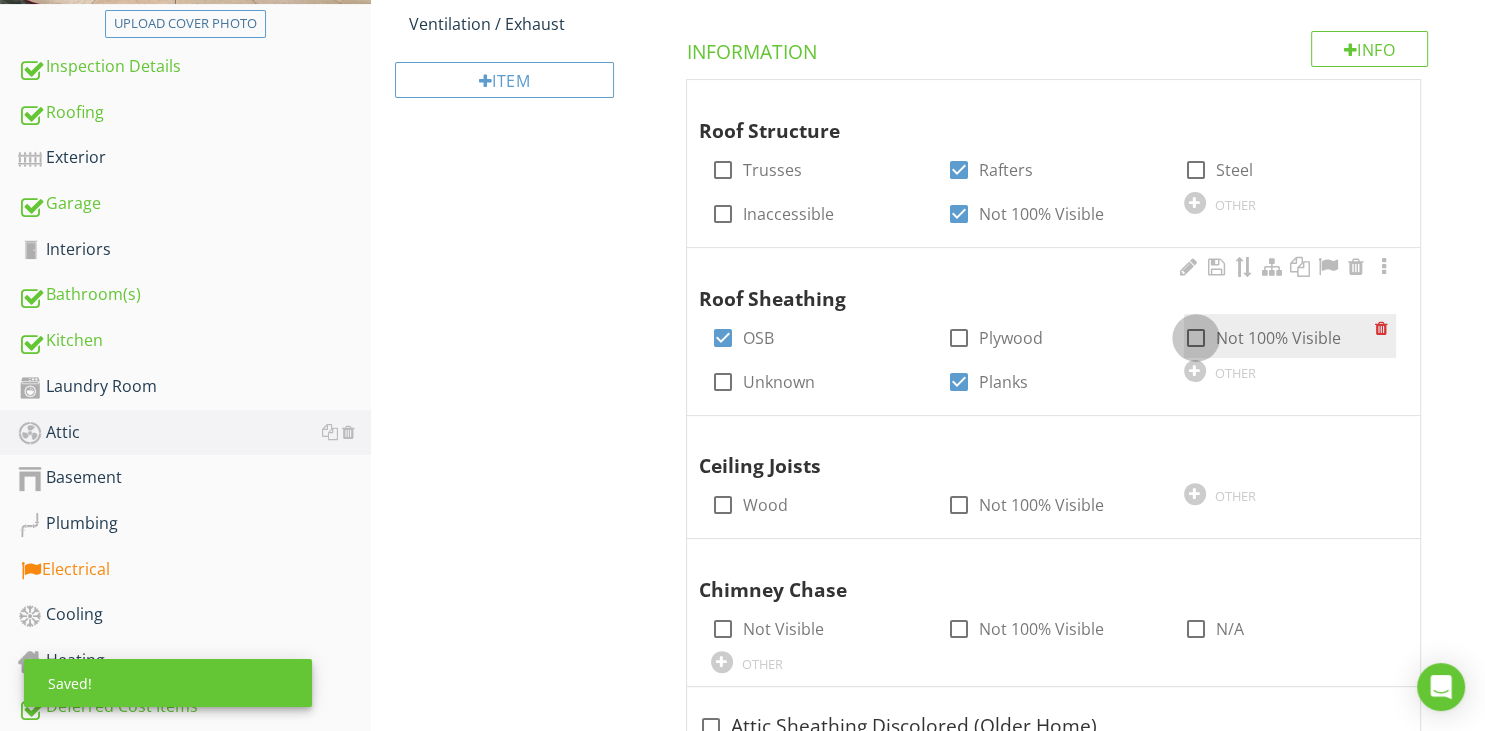 click at bounding box center (1196, 338) 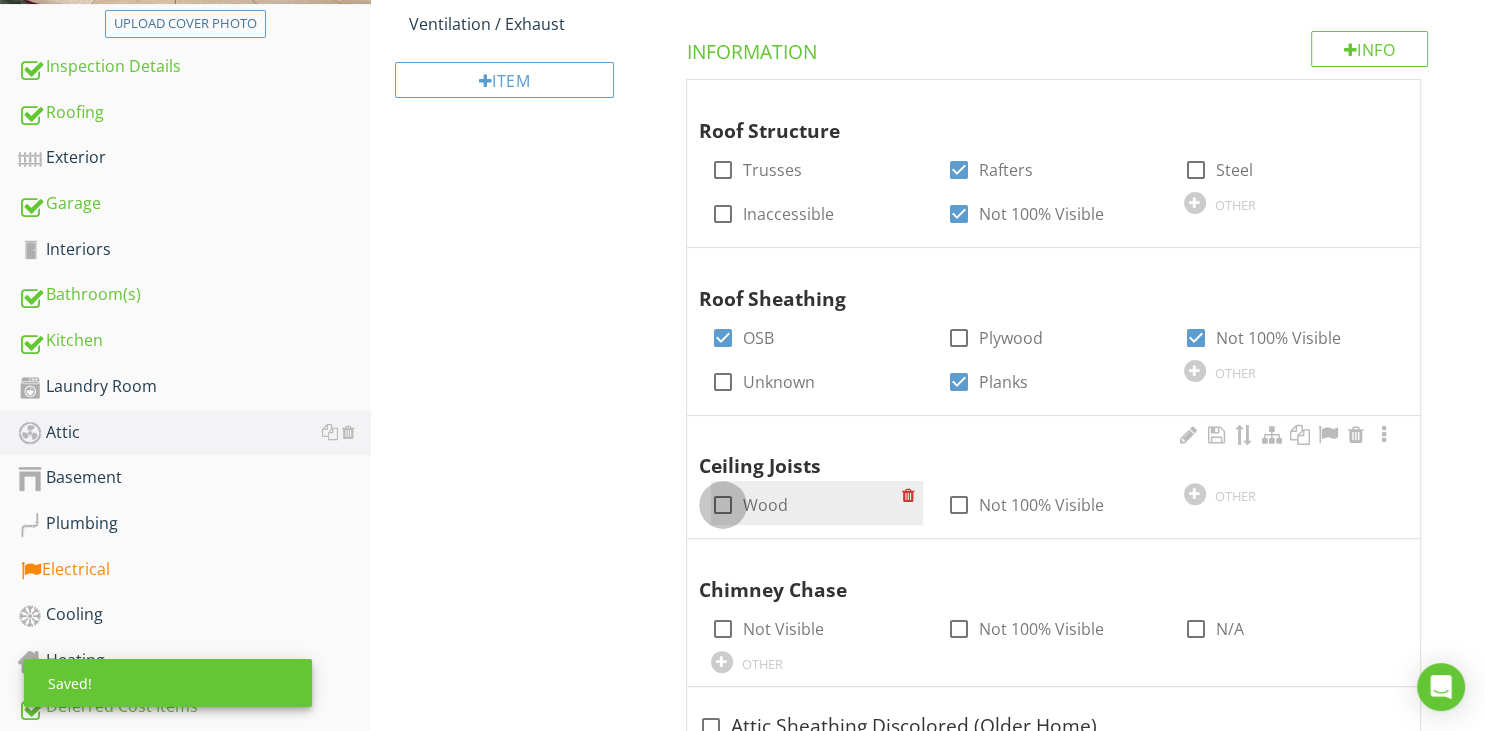 drag, startPoint x: 730, startPoint y: 505, endPoint x: 858, endPoint y: 499, distance: 128.14055 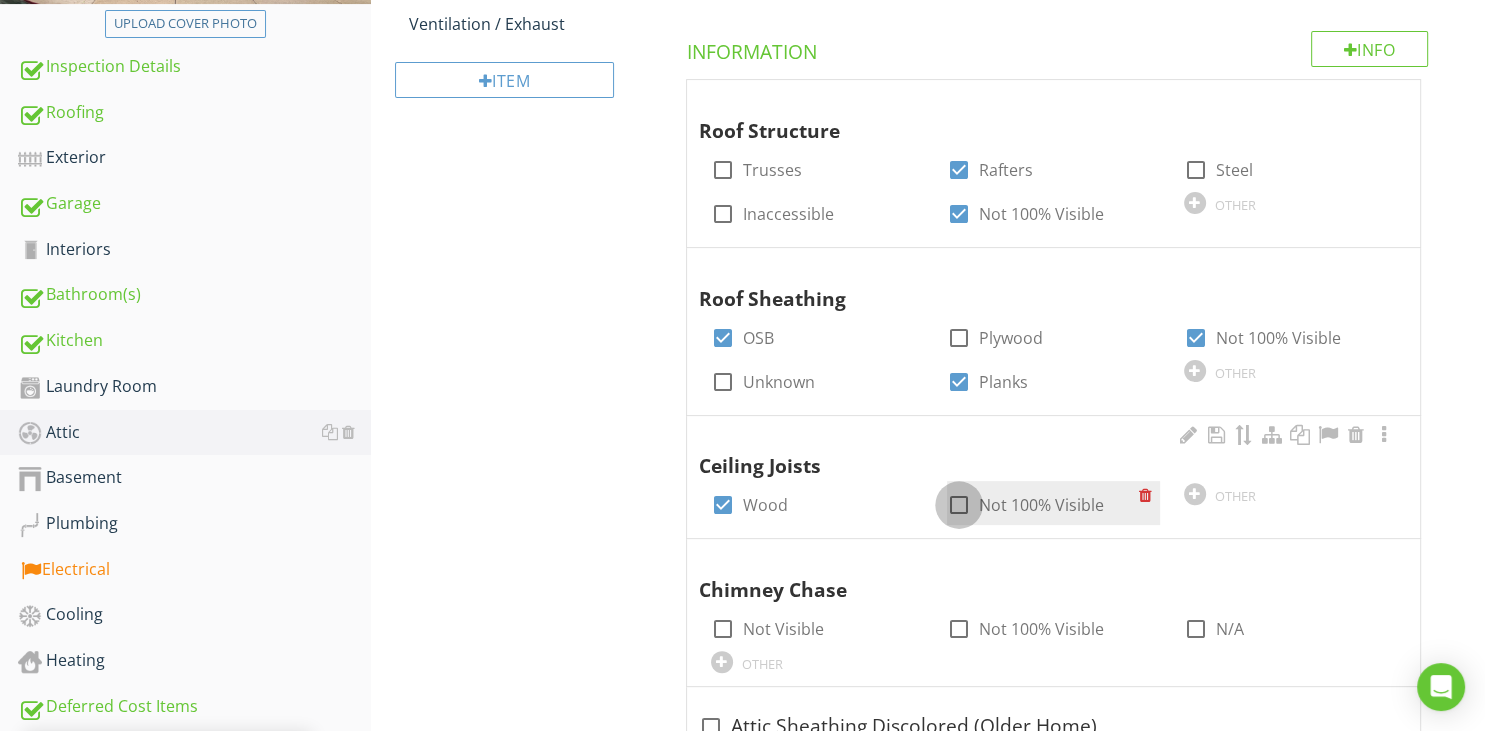 click at bounding box center [959, 505] 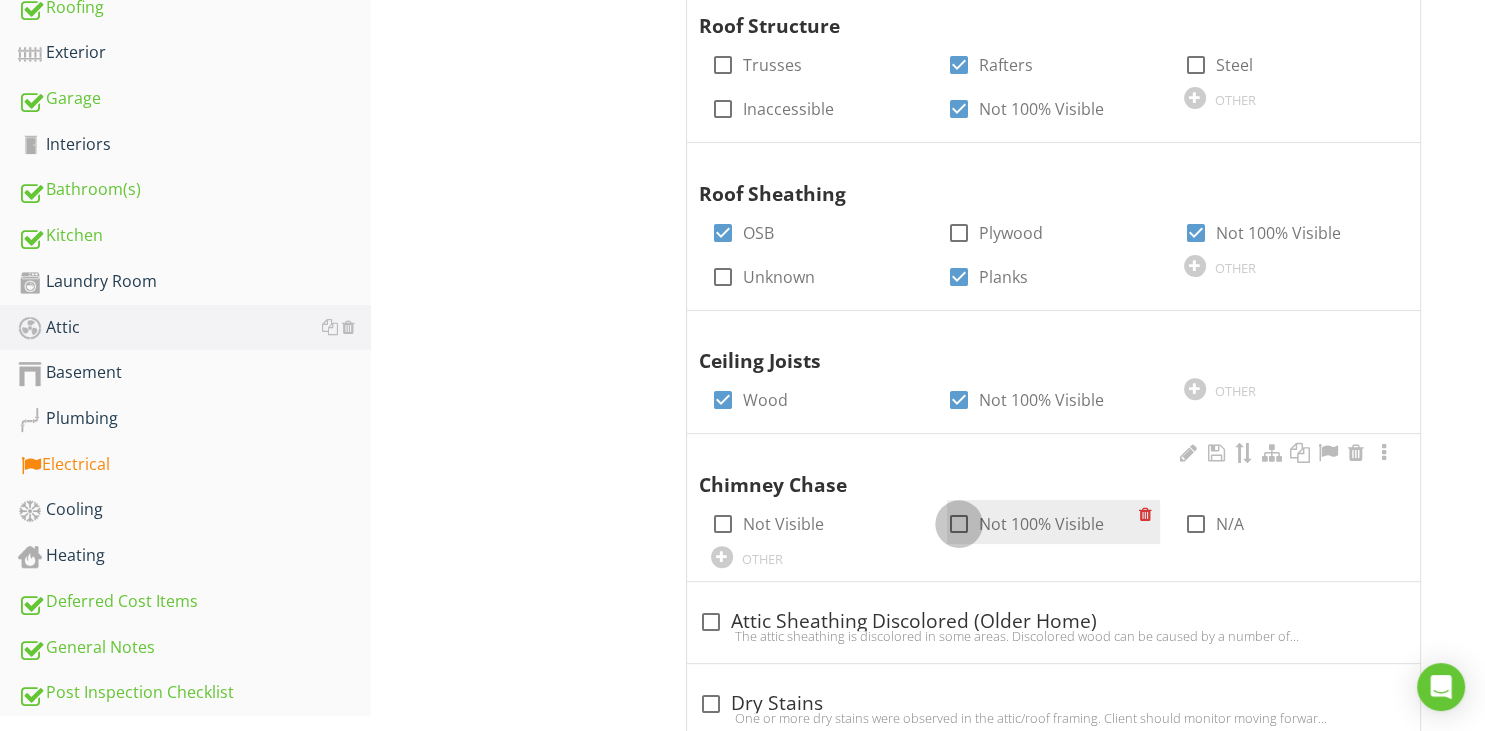click at bounding box center [959, 524] 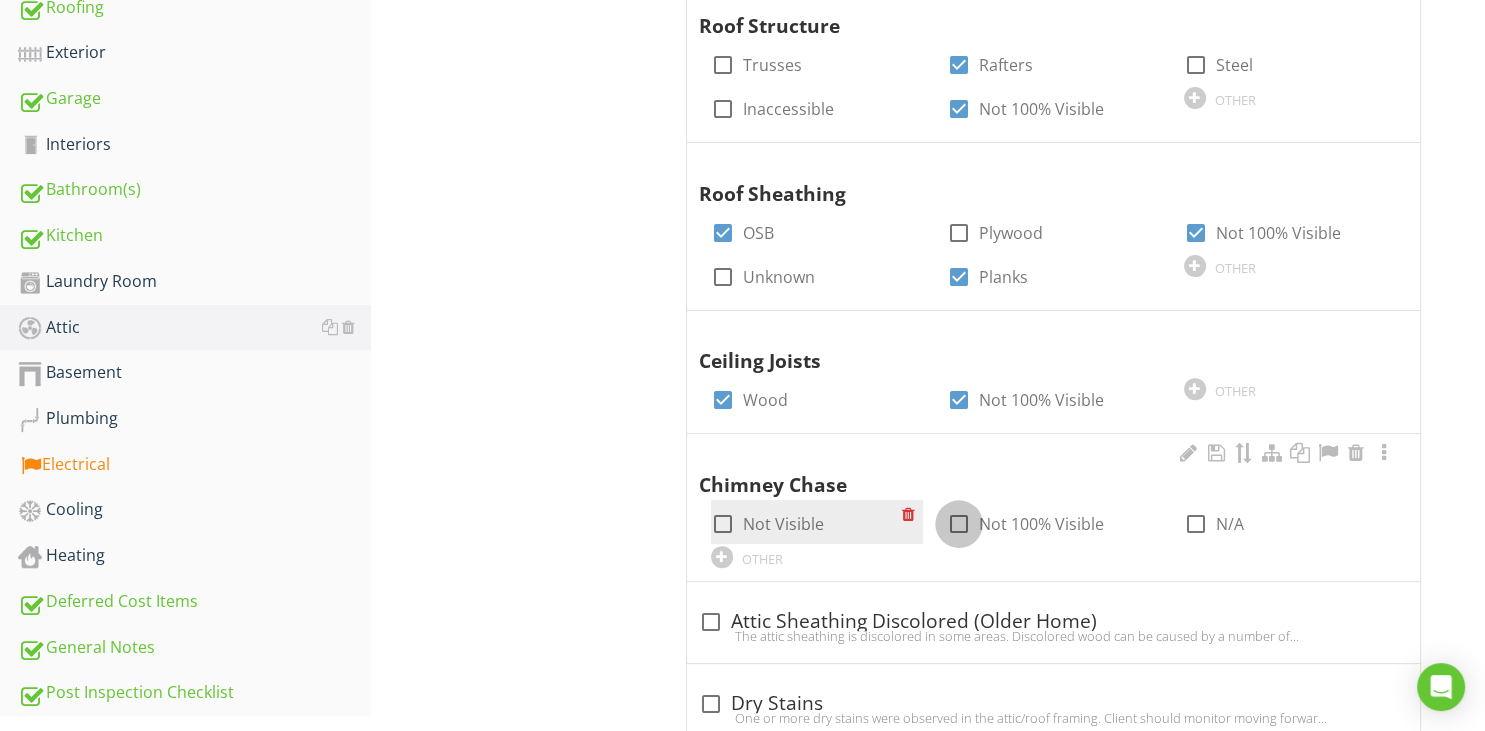 checkbox on "true" 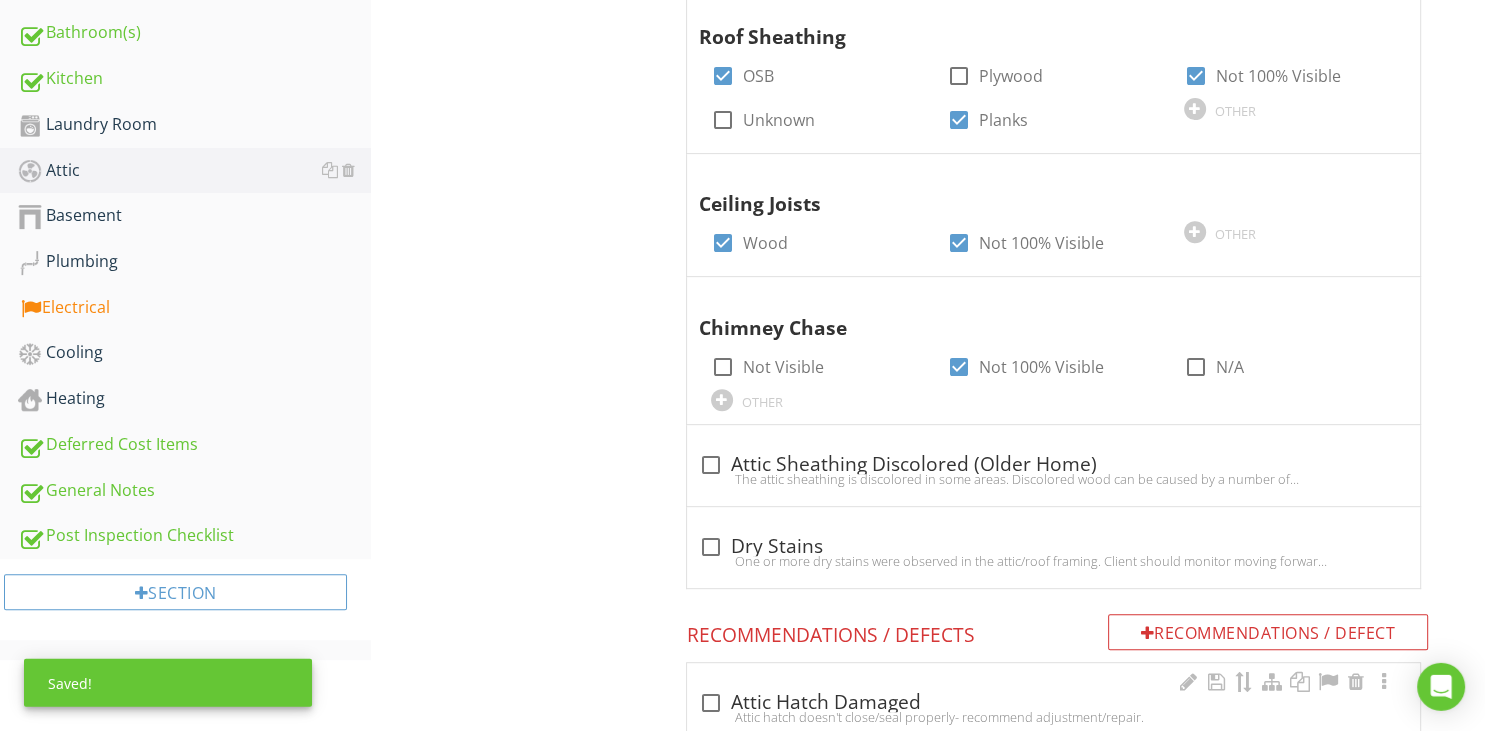 scroll, scrollTop: 897, scrollLeft: 0, axis: vertical 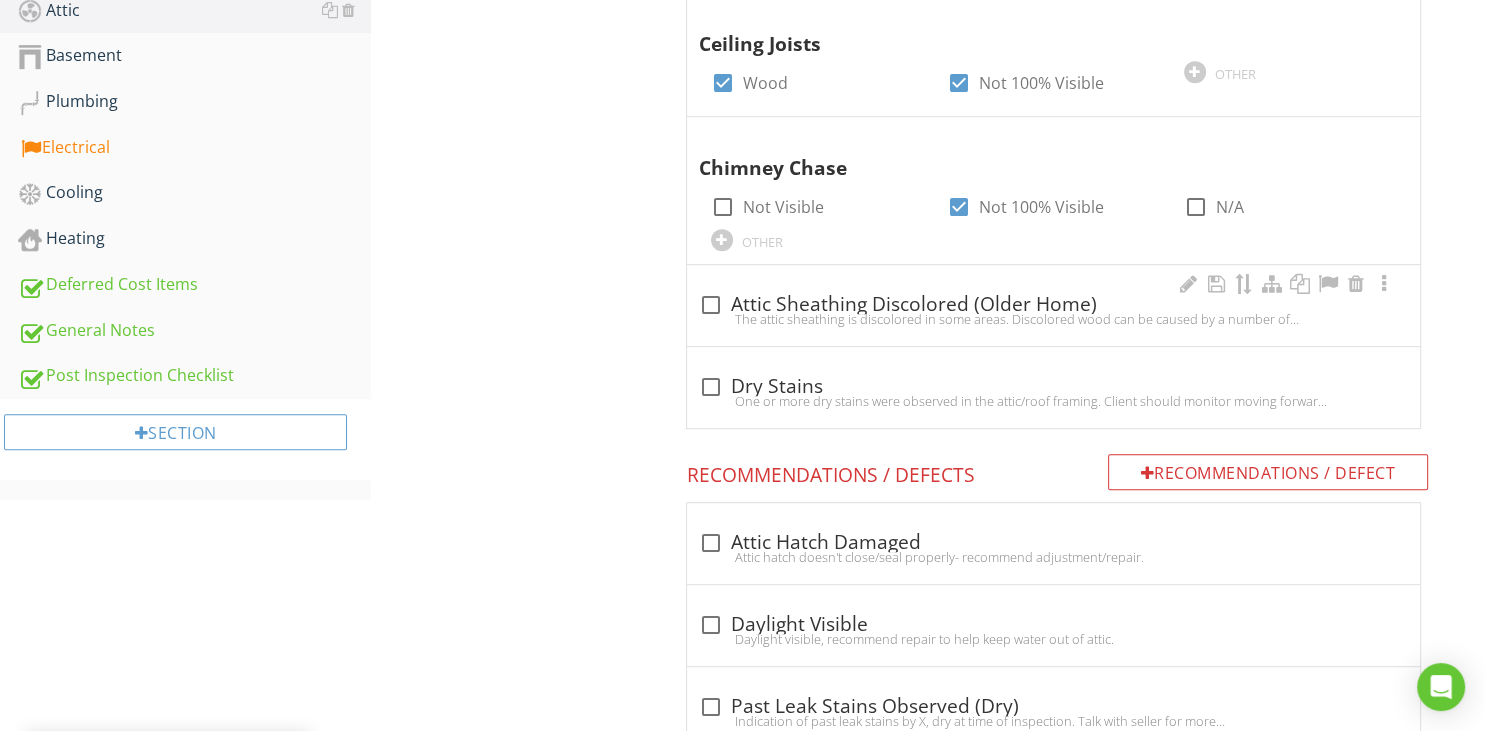 click at bounding box center [711, 305] 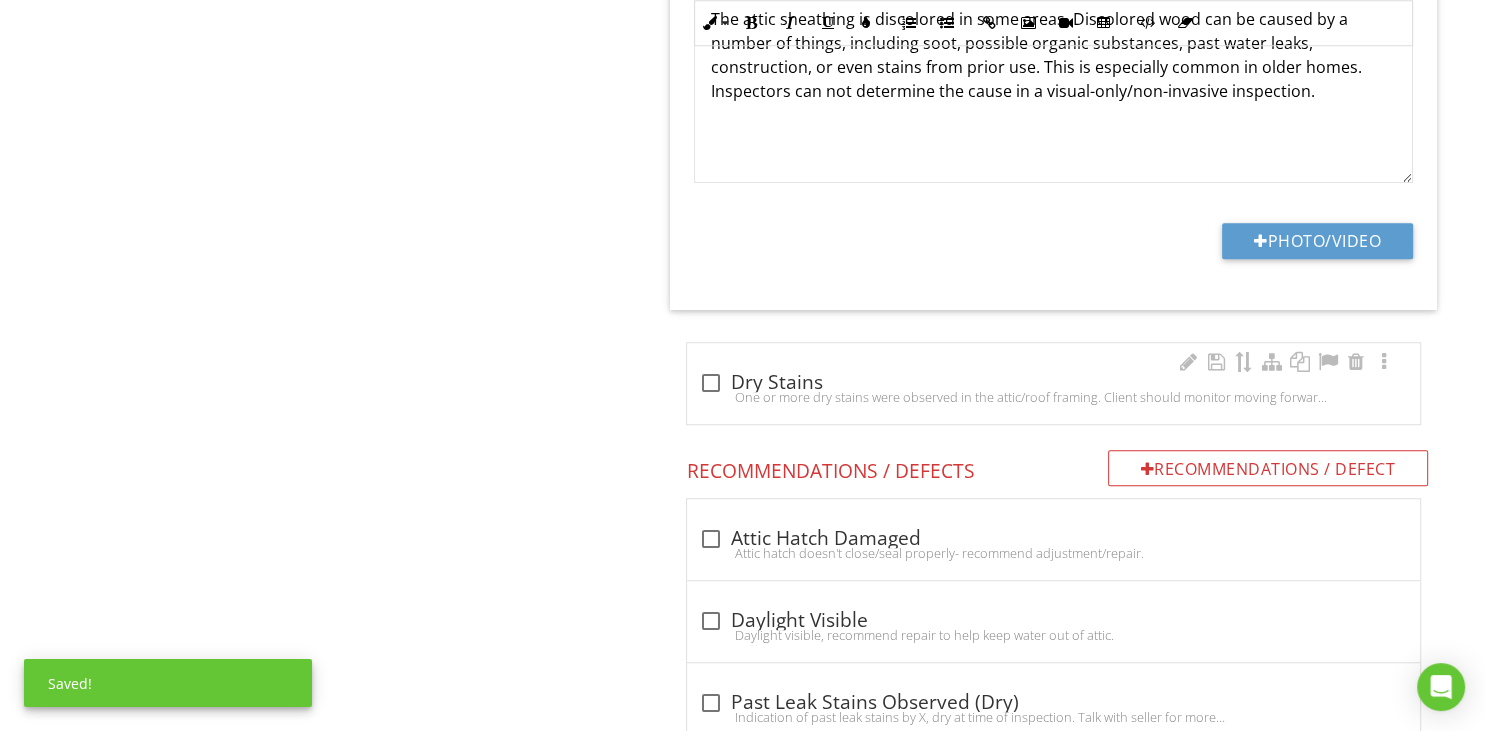 click at bounding box center (711, 383) 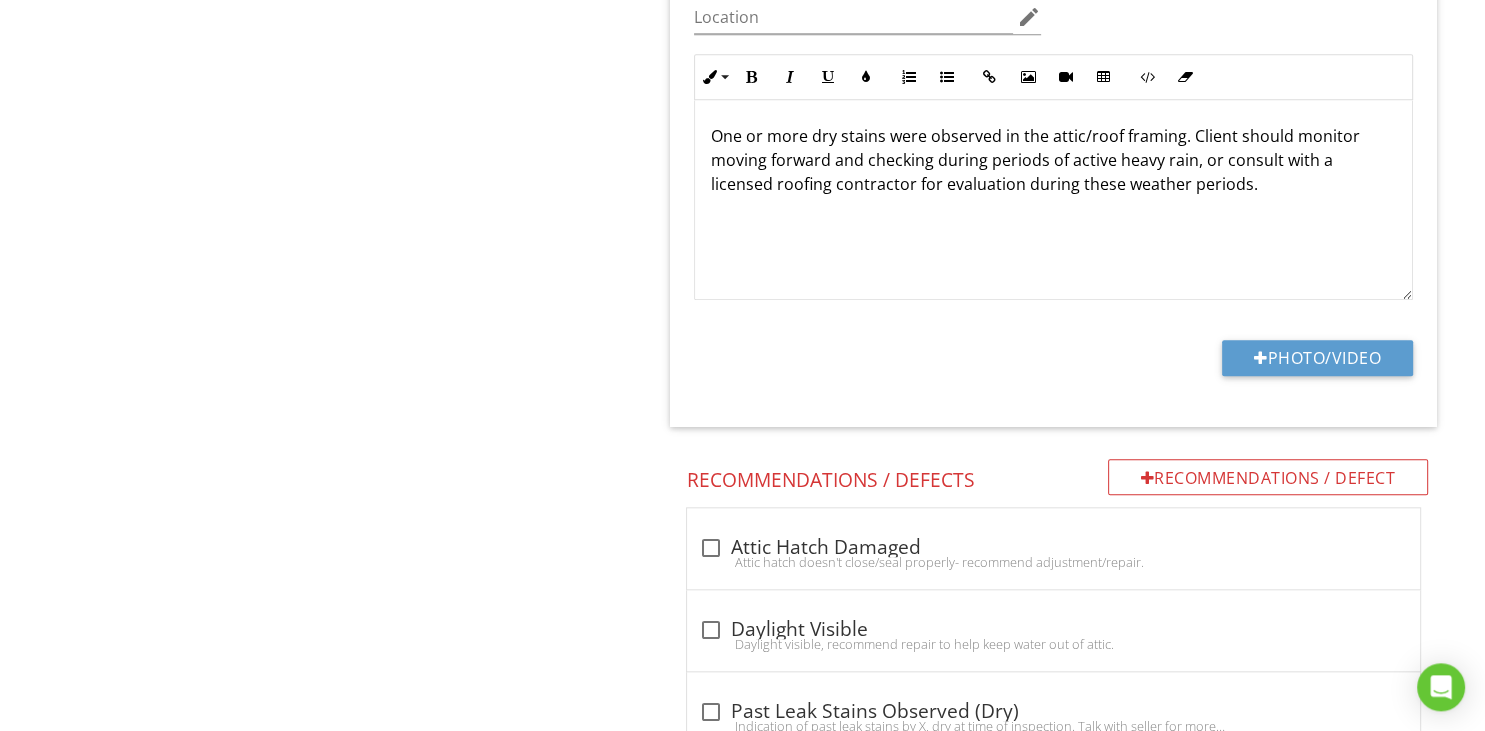 scroll, scrollTop: 1846, scrollLeft: 0, axis: vertical 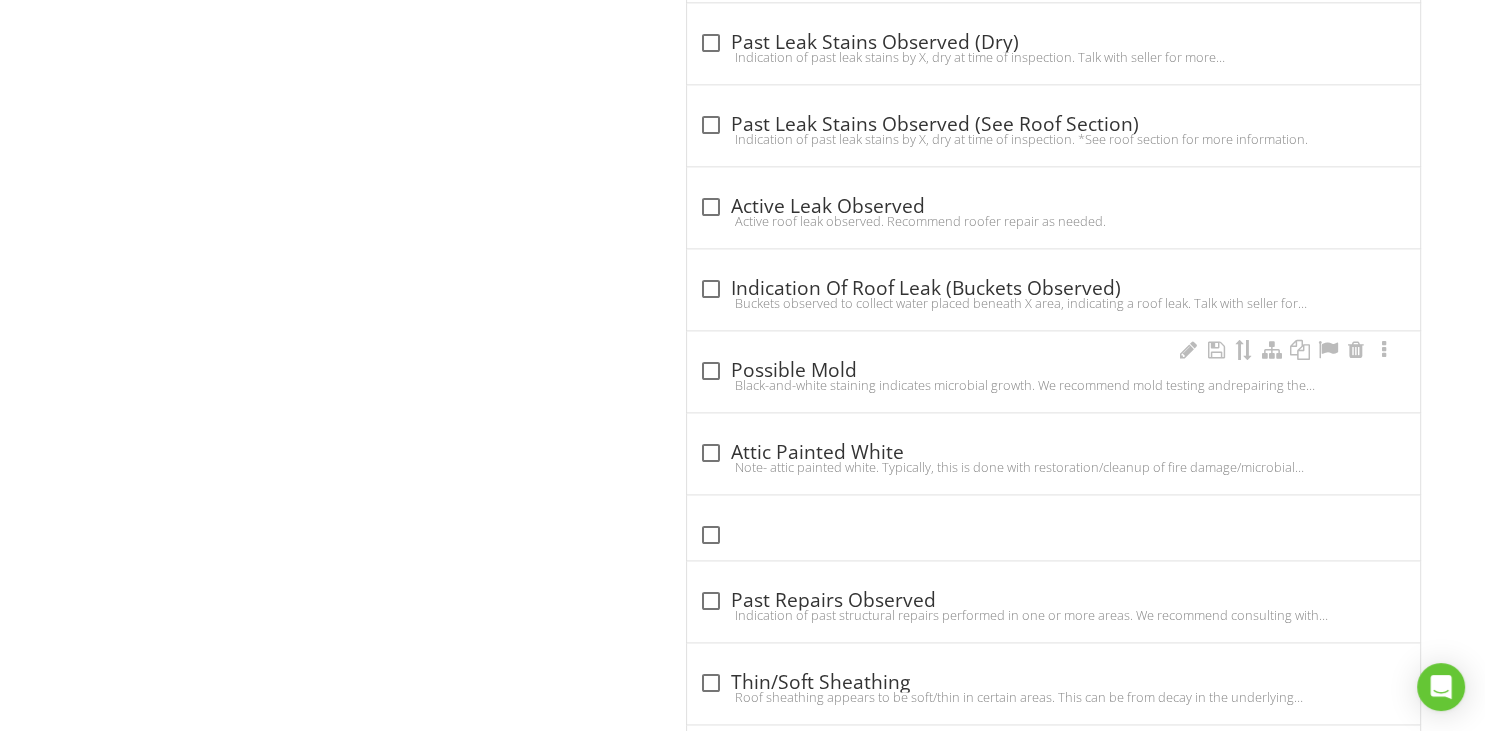 click at bounding box center (711, 371) 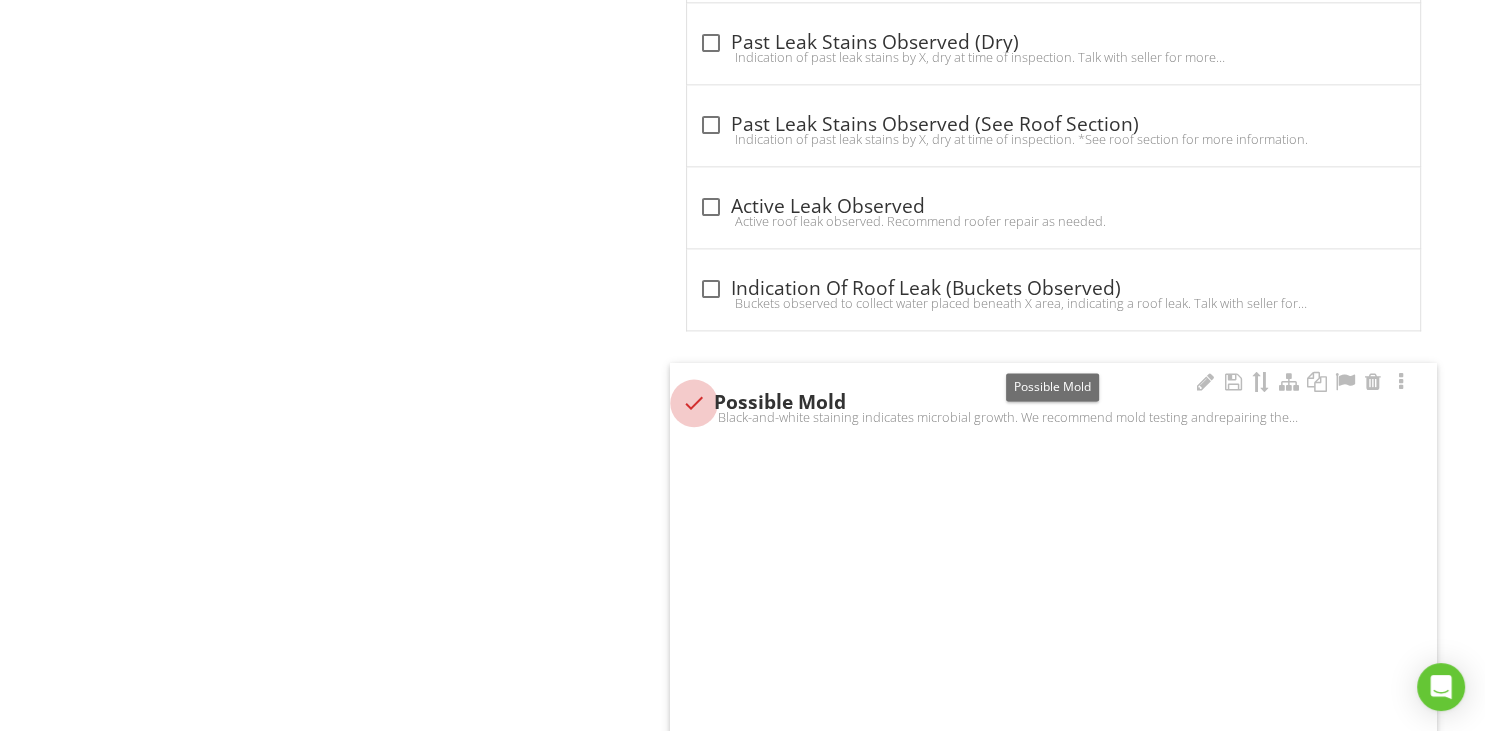 checkbox on "true" 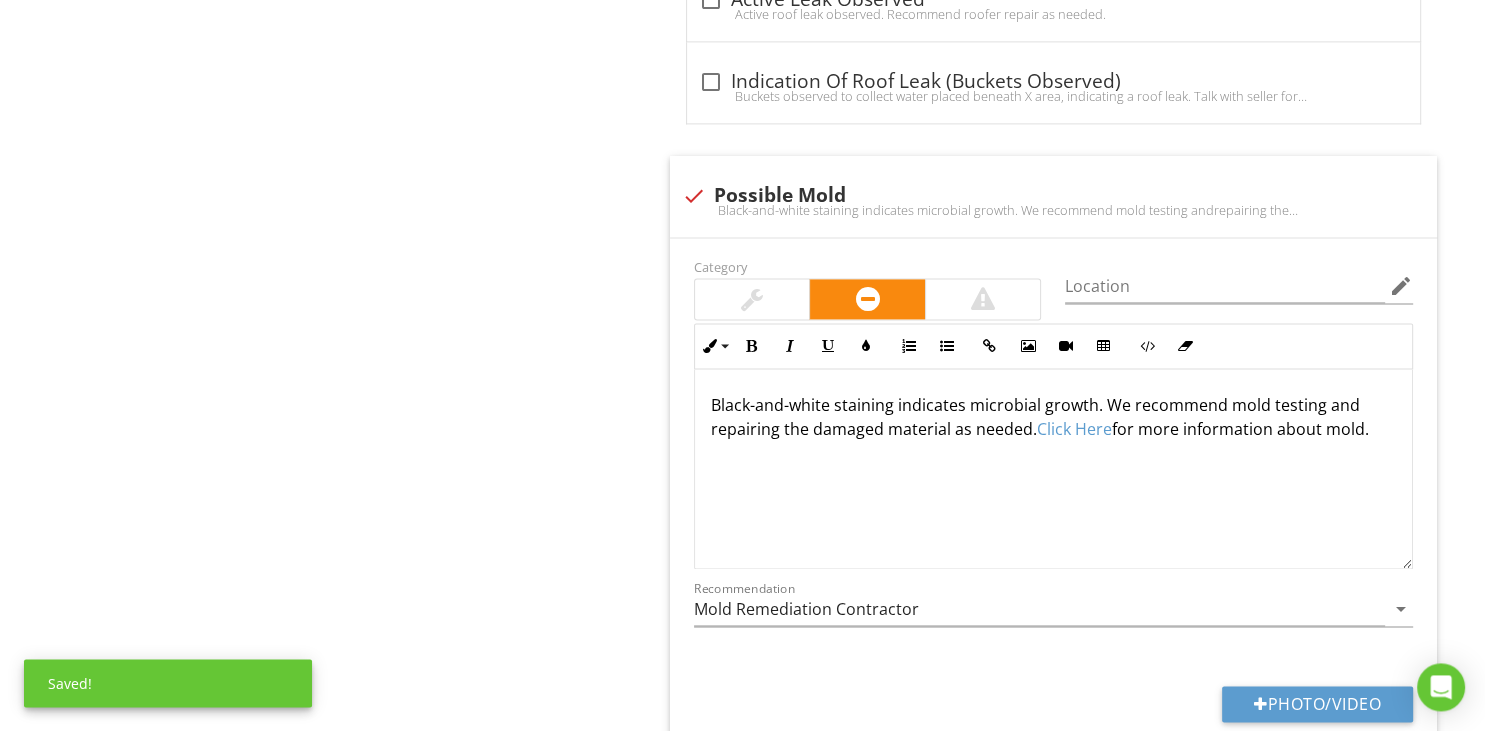 scroll, scrollTop: 2760, scrollLeft: 0, axis: vertical 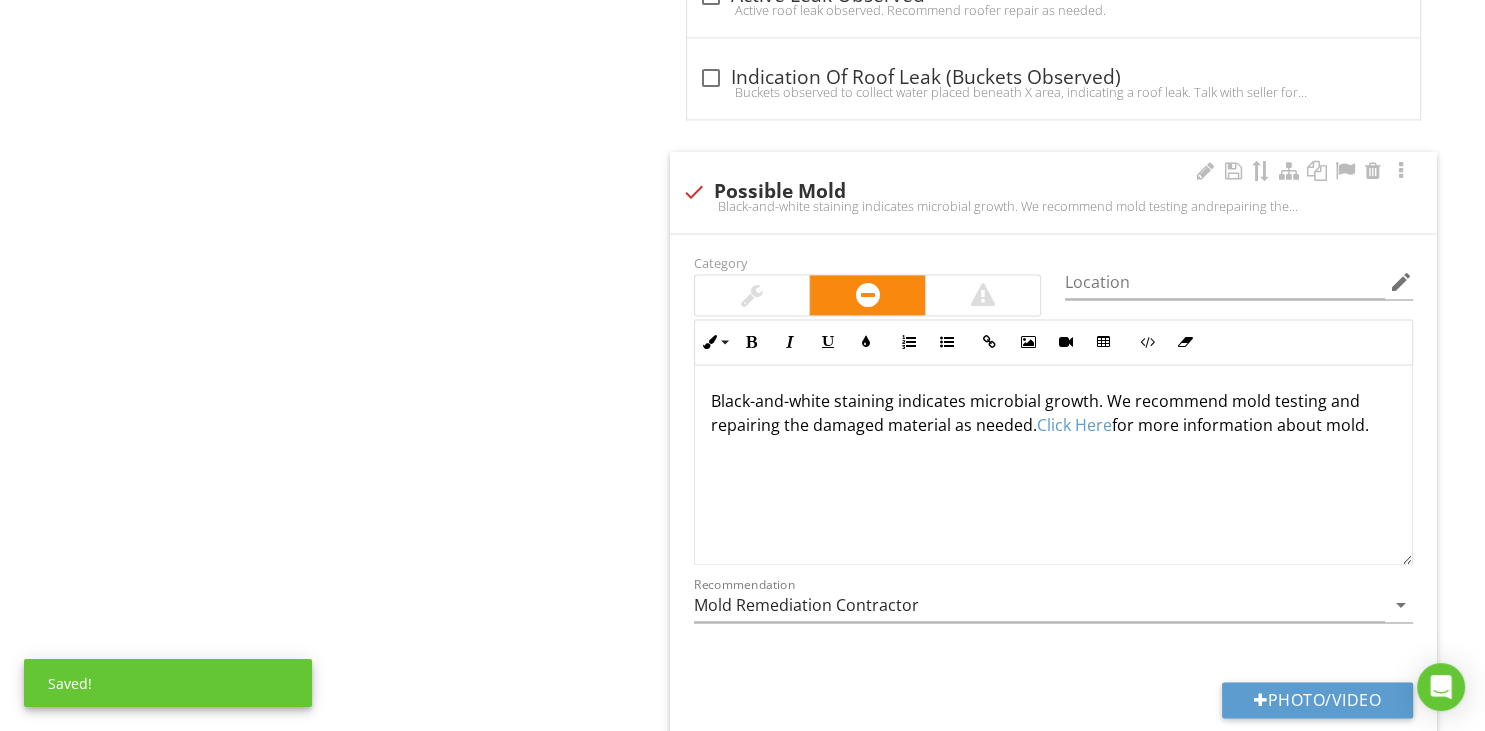 drag, startPoint x: 749, startPoint y: 283, endPoint x: 765, endPoint y: 304, distance: 26.400757 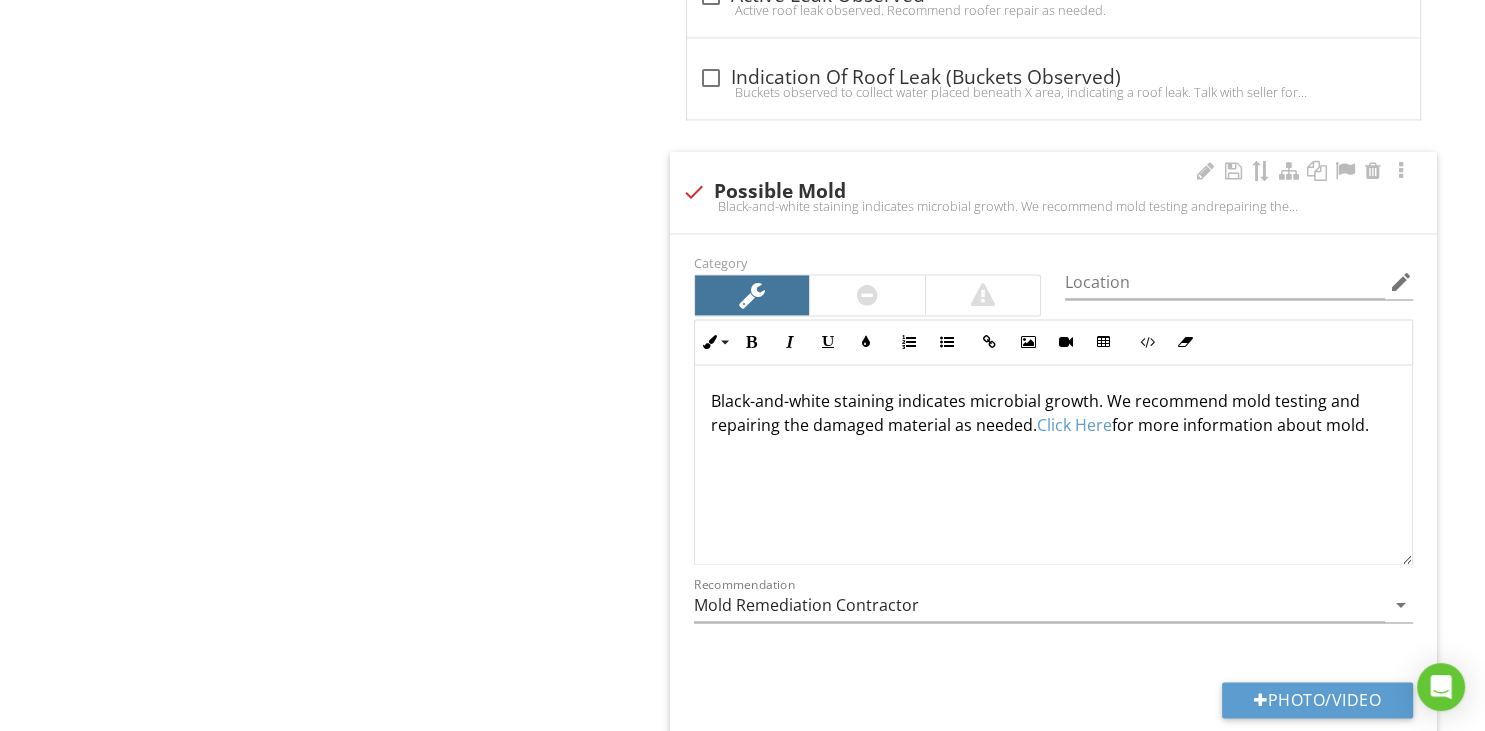 click on "Black-and-white staining indicates microbial growth. We recommend mold testing and repairing the damaged material as needed.  Click Here  for more information about mold." at bounding box center (1053, 413) 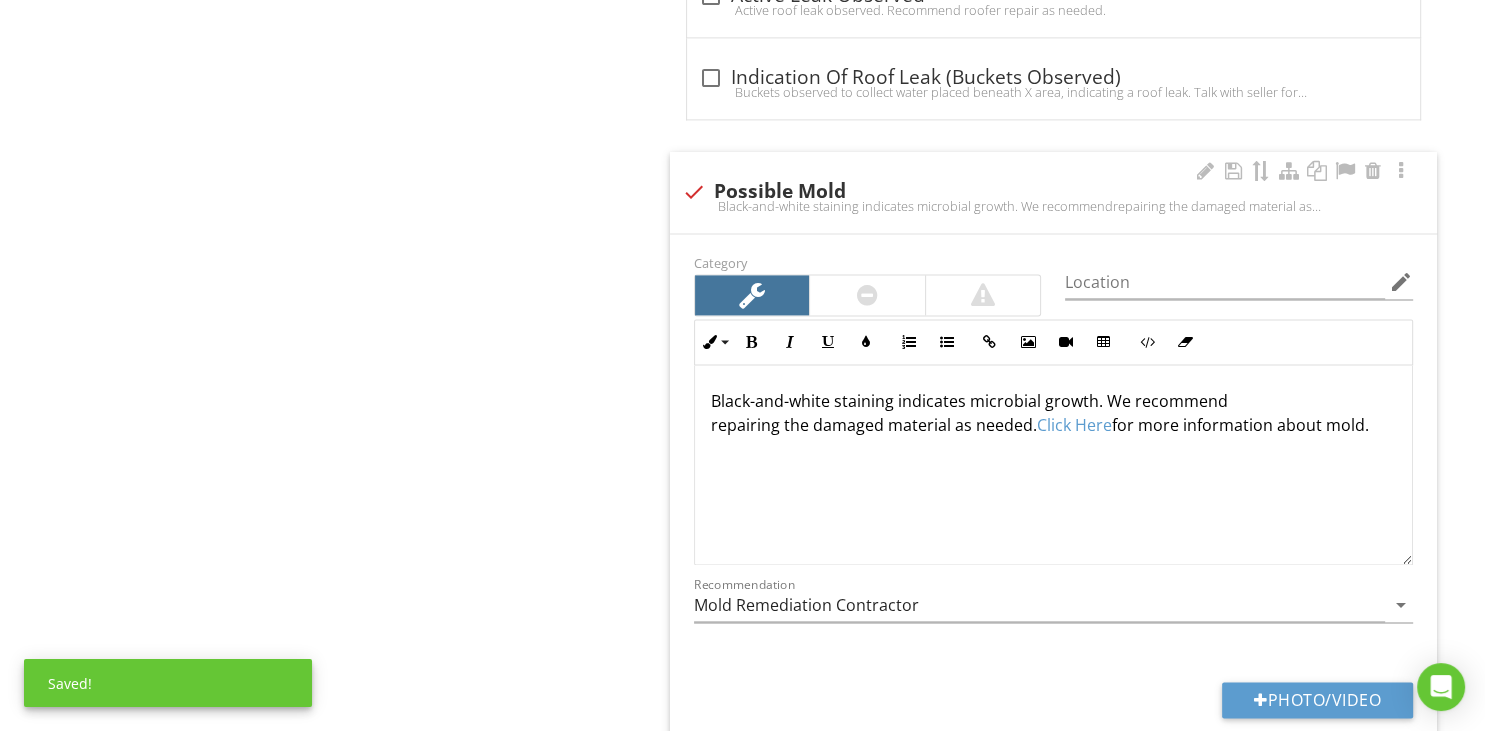 click on "Black-and-white staining indicates microbial growth. We recommend repairing the damaged material as needed.  Click Here  for more information about mold." at bounding box center (1053, 413) 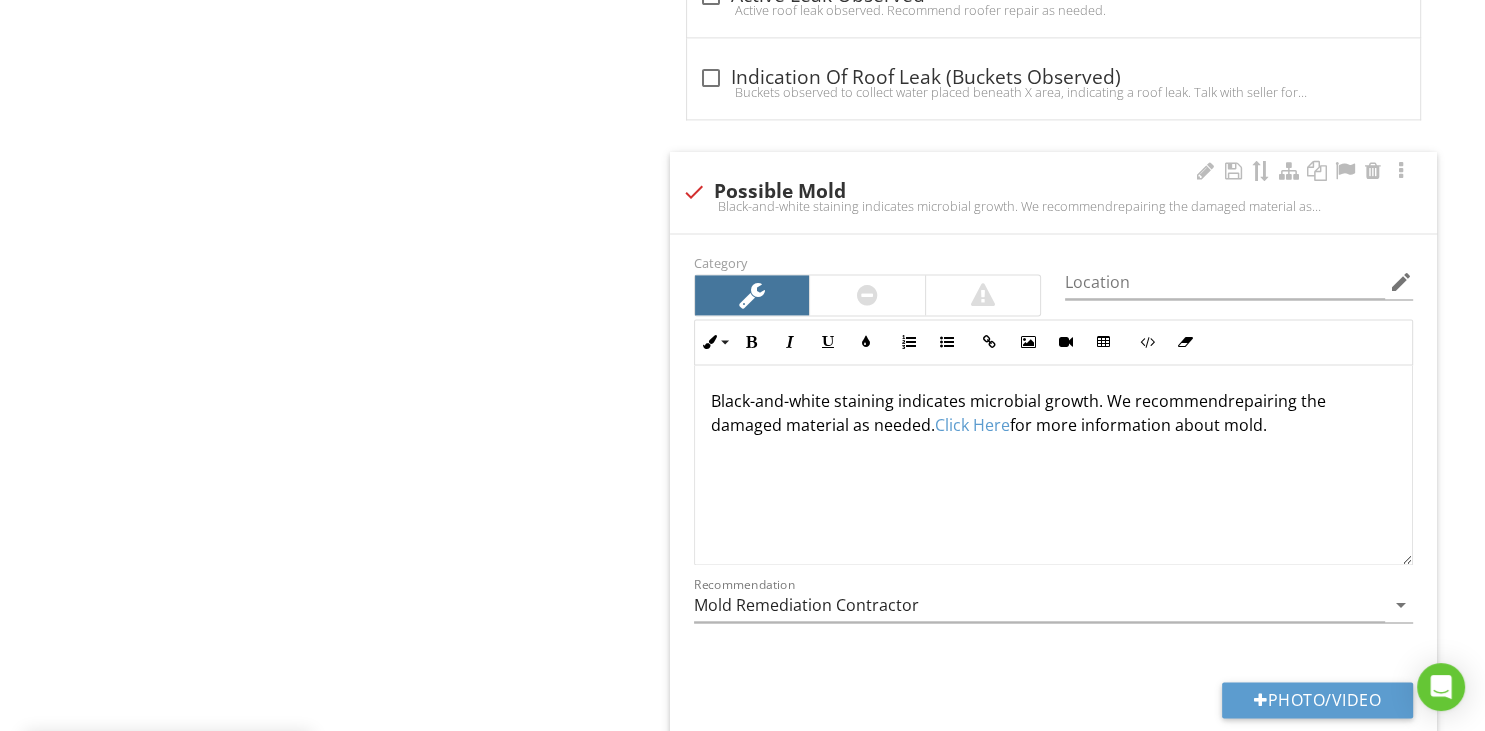 type 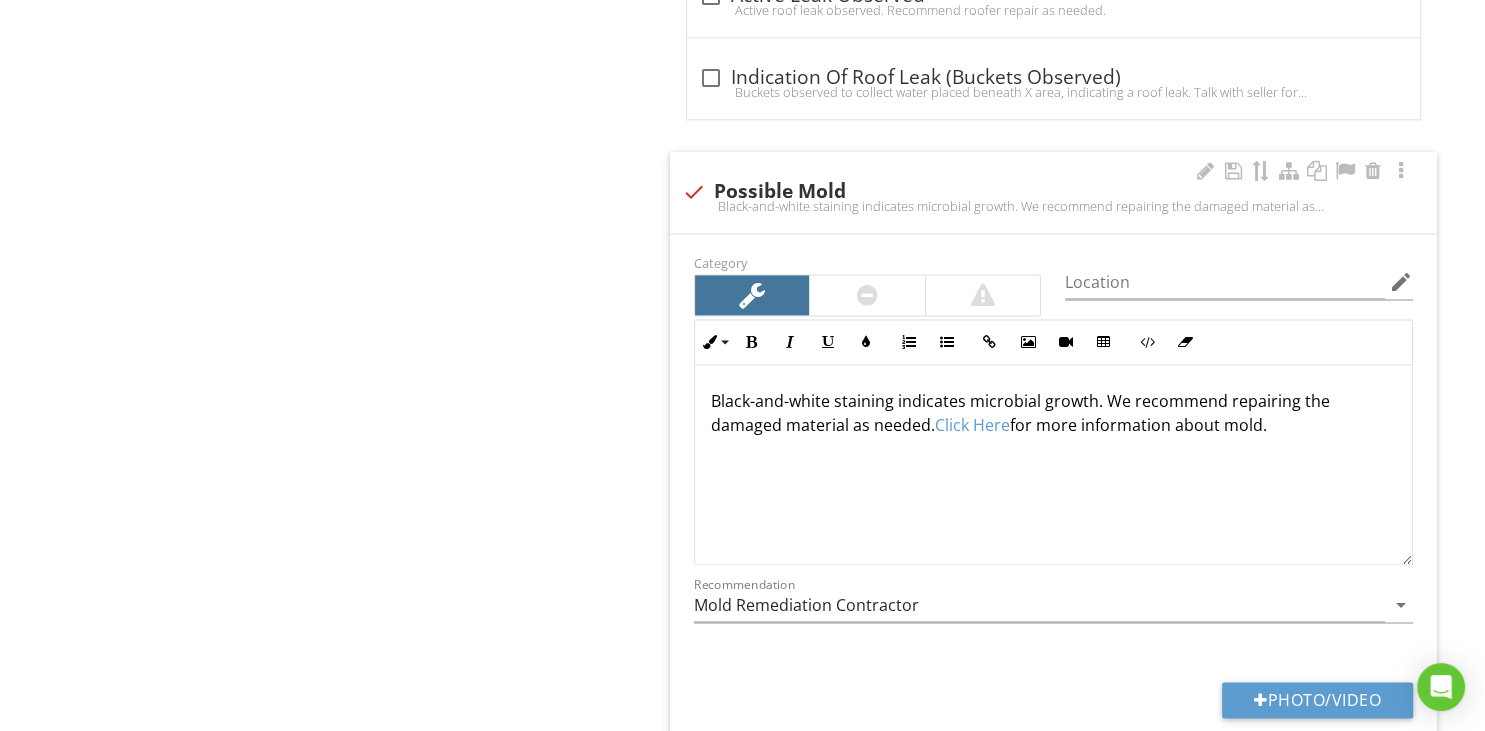 drag, startPoint x: 1212, startPoint y: 415, endPoint x: 864, endPoint y: 416, distance: 348.00143 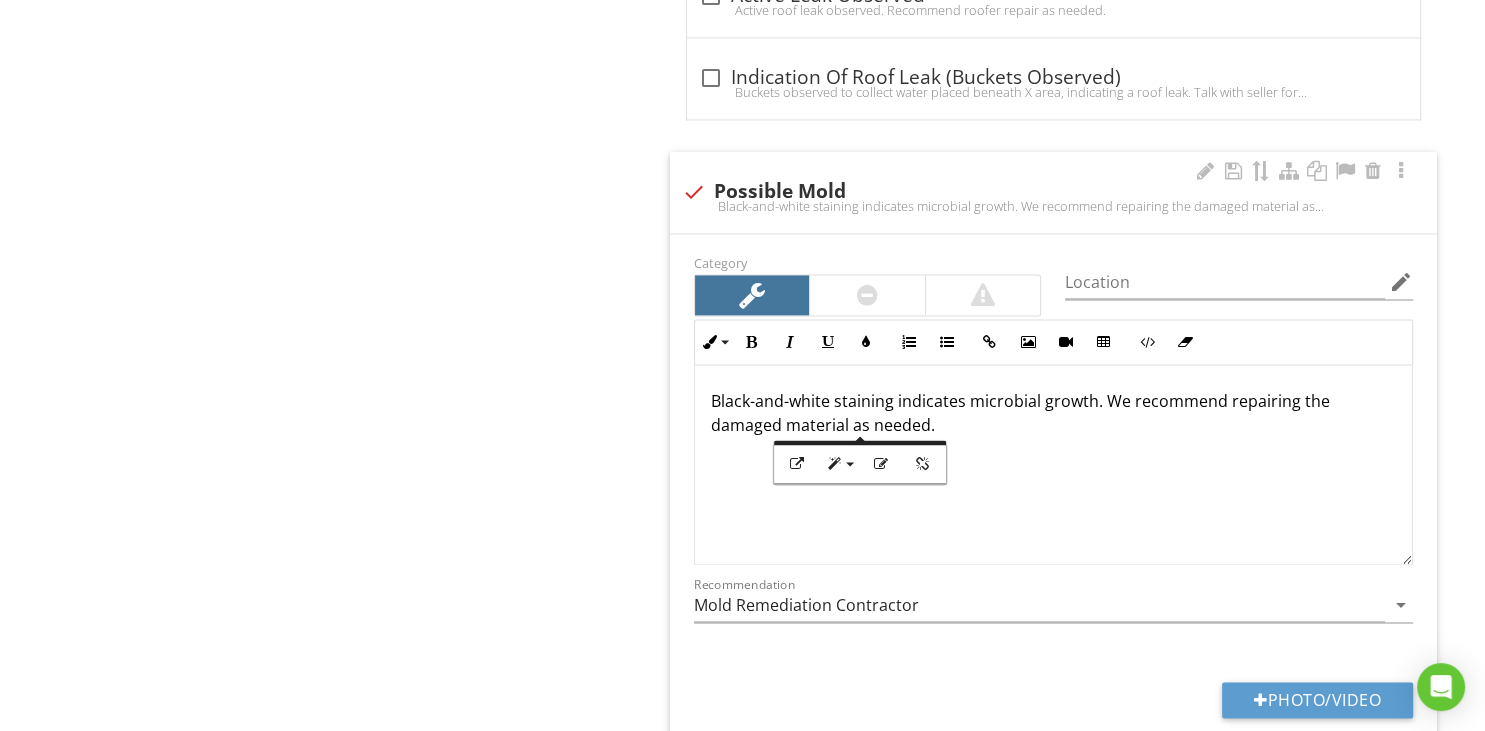 click on "Black-and-white staining indicates microbial growth. We recommend repairing the damaged material as needed." at bounding box center [1053, 465] 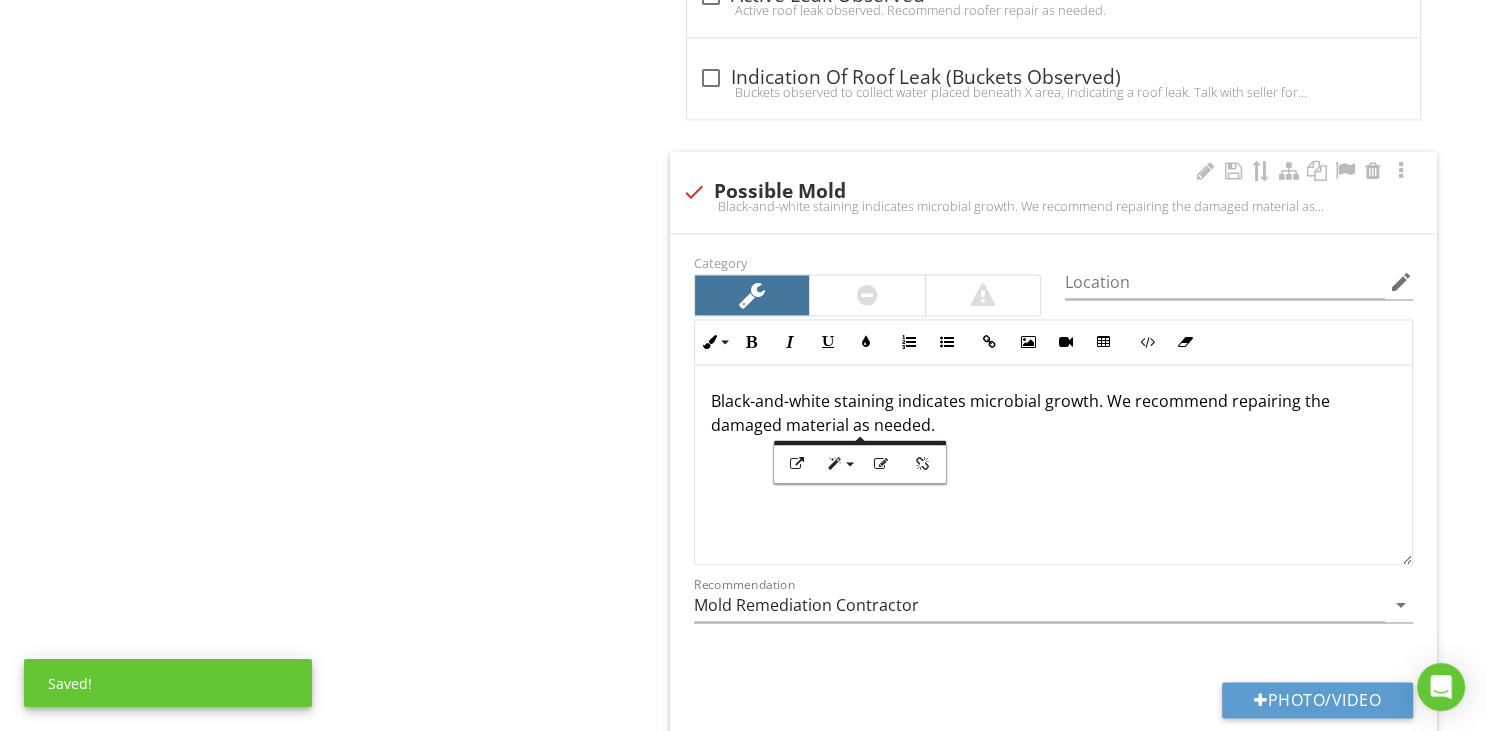 click on "Black-and-white staining indicates microbial growth. We recommend repairing the damaged material as needed." at bounding box center [1053, 465] 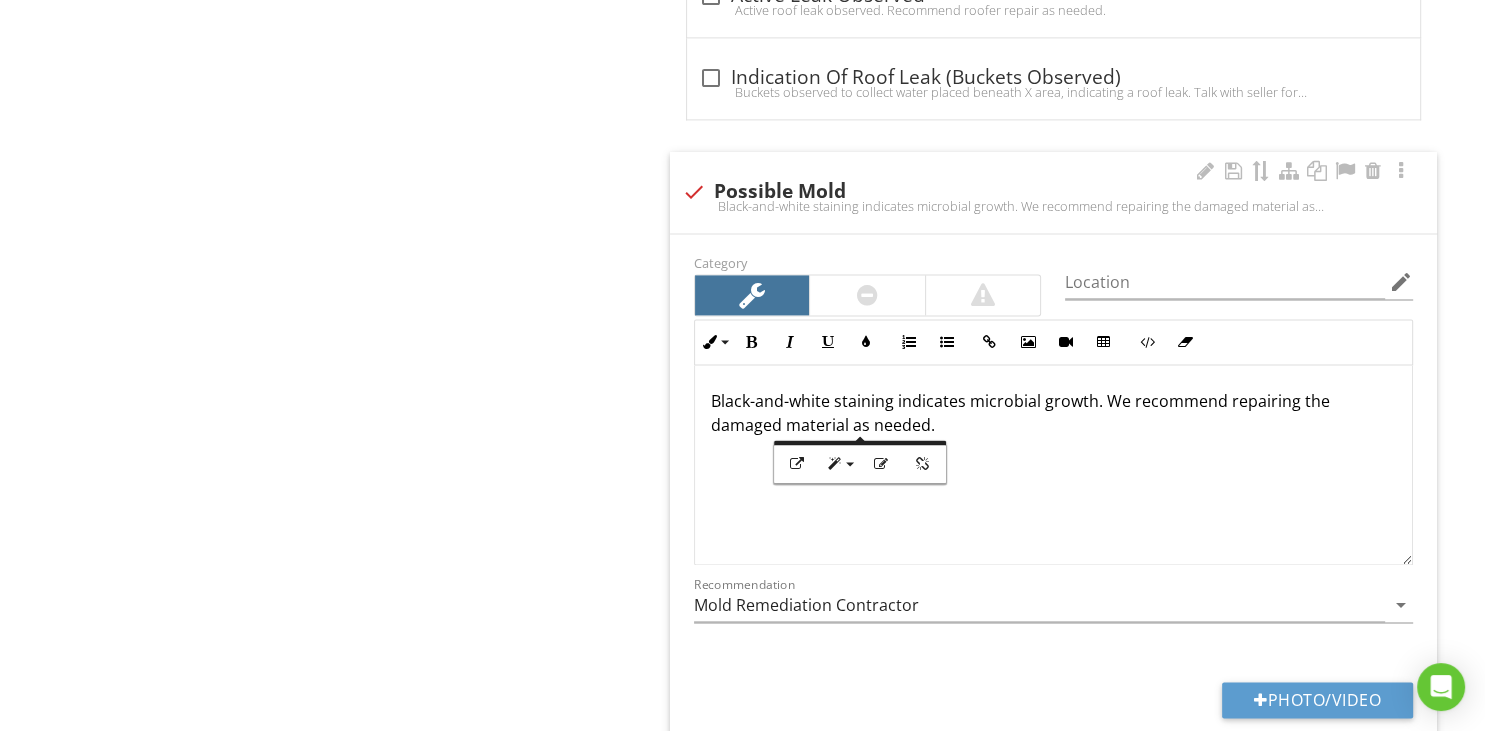 click on "Black-and-white staining indicates microbial growth. We recommend repairing the damaged material as needed." at bounding box center [1053, 465] 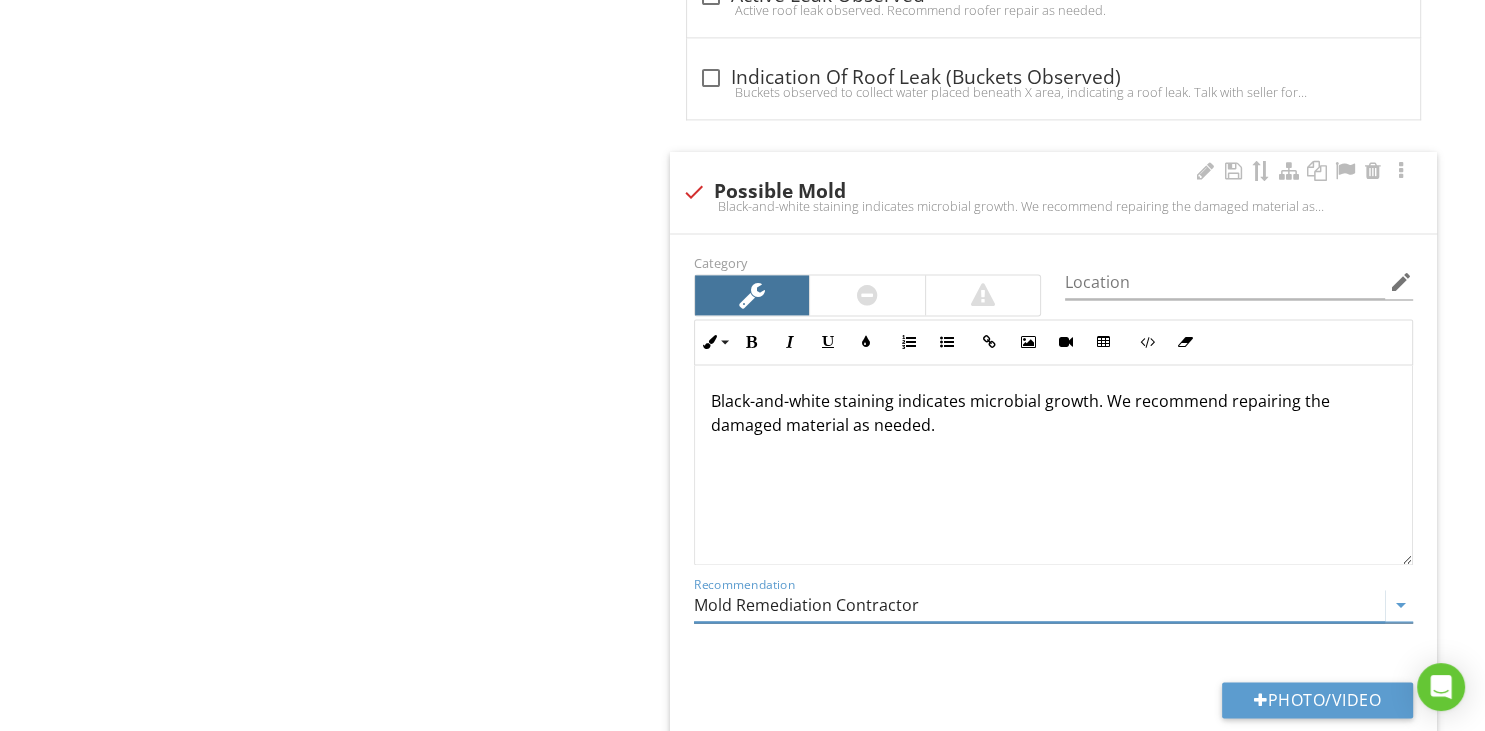 click on "Mold Remediation Contractor" at bounding box center [1039, 605] 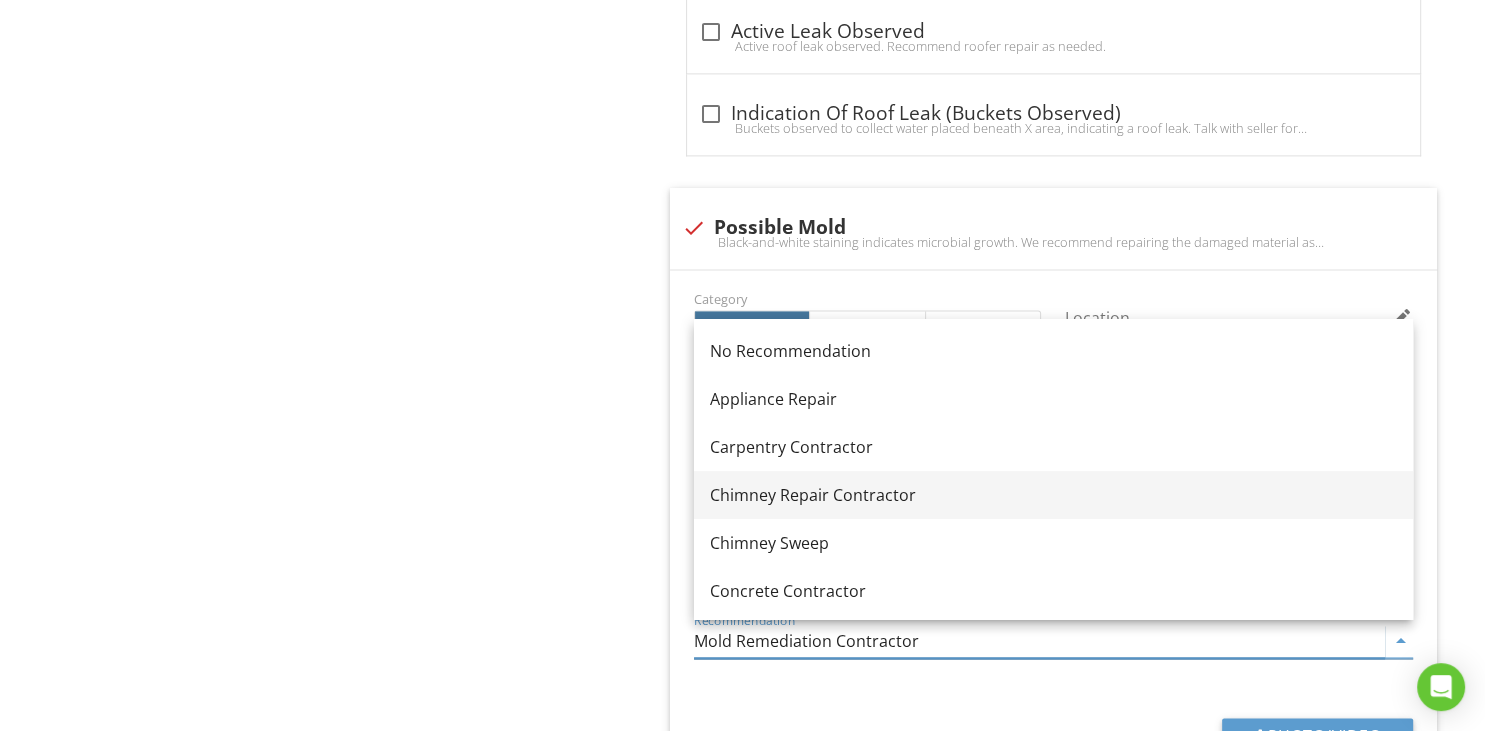 scroll, scrollTop: 2760, scrollLeft: 0, axis: vertical 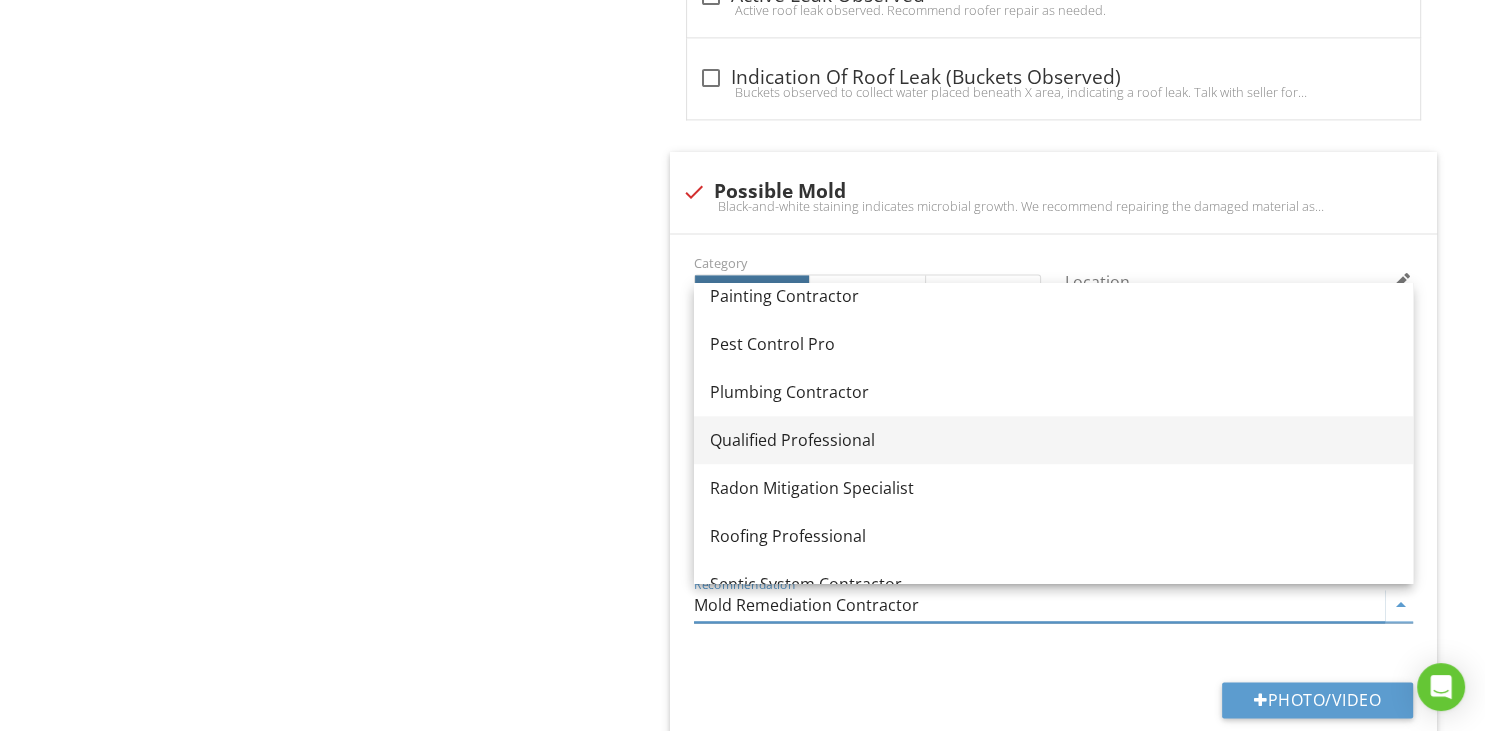 click on "Qualified Professional" at bounding box center [1053, 440] 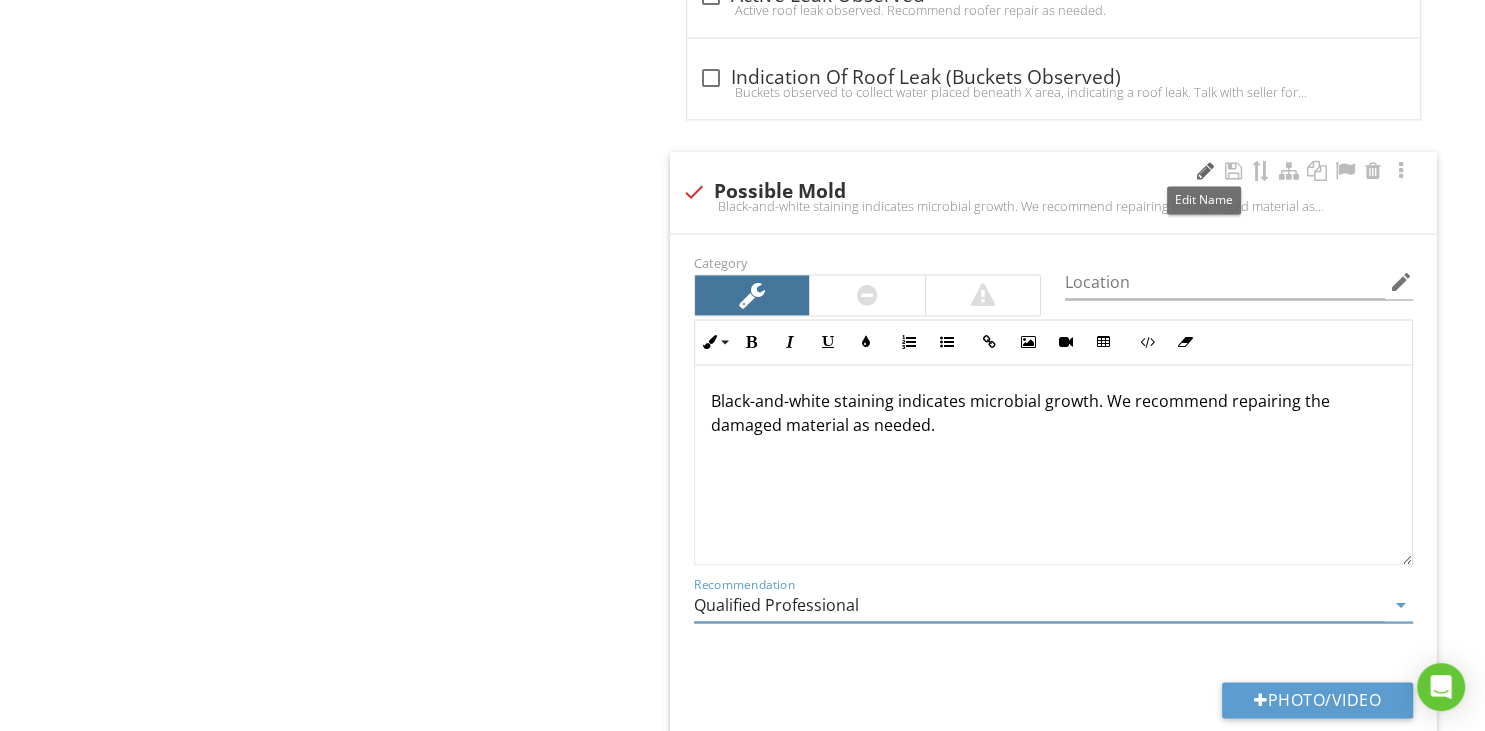 click at bounding box center (1205, 171) 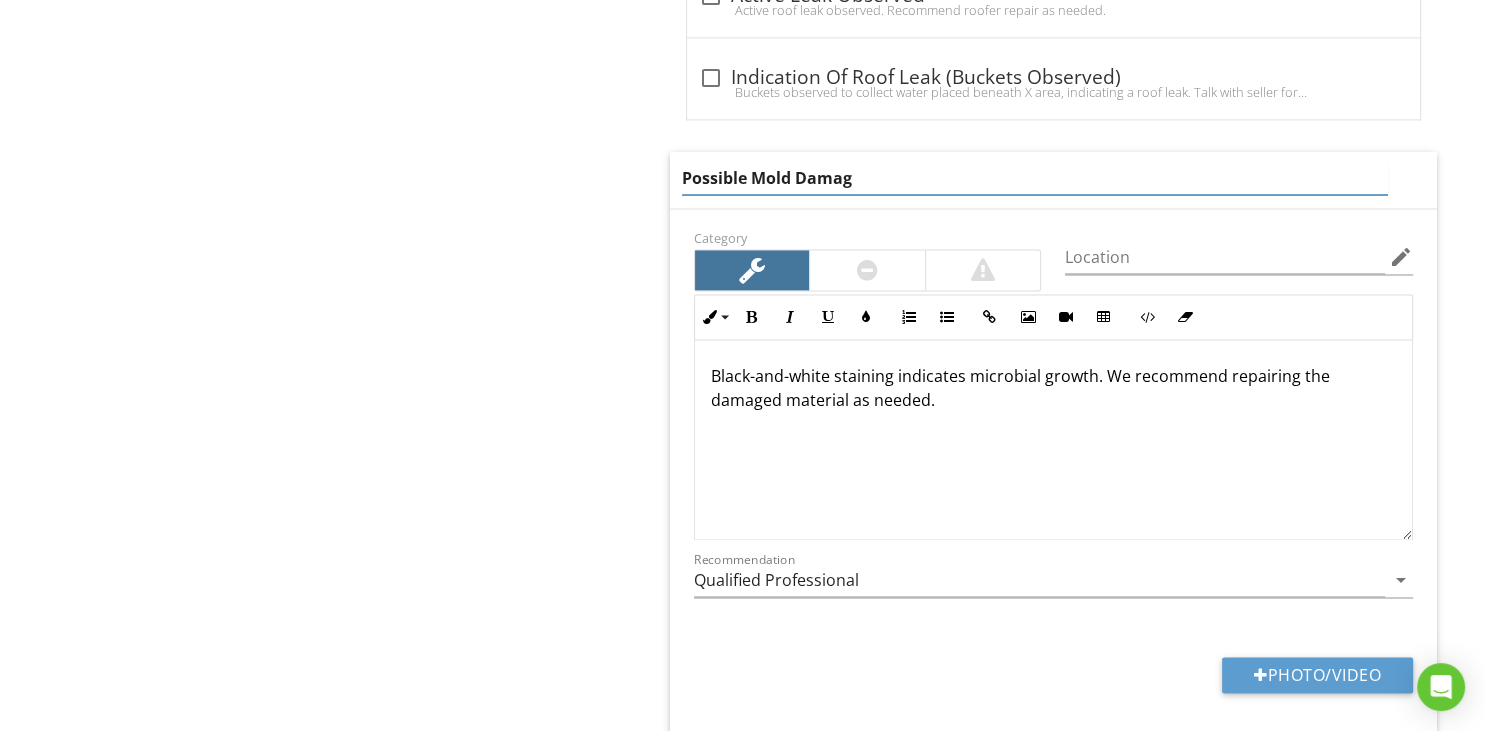 type on "Possible Mold Damage" 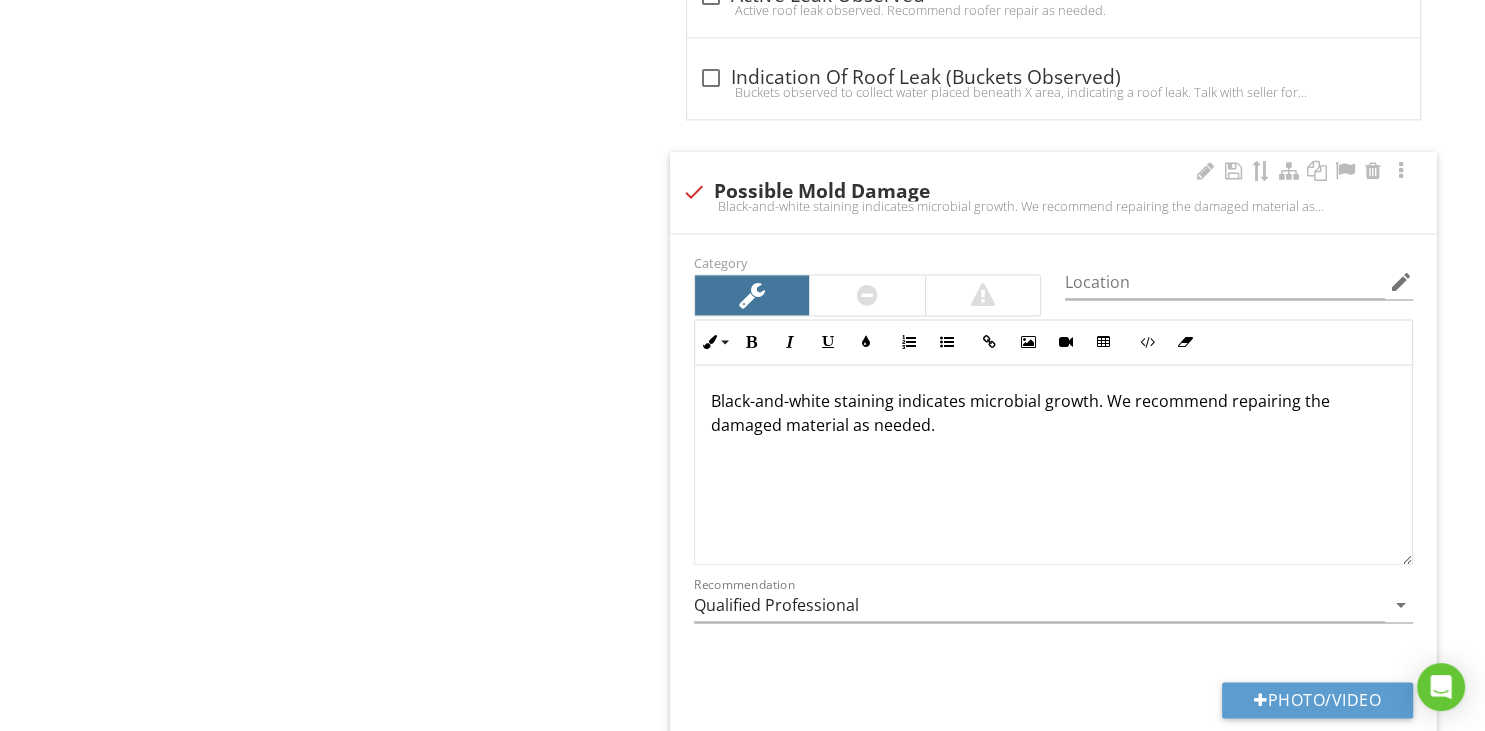 click on "Black-and-white staining indicates microbial growth. We recommend repairing the damaged material as needed." at bounding box center [1053, 465] 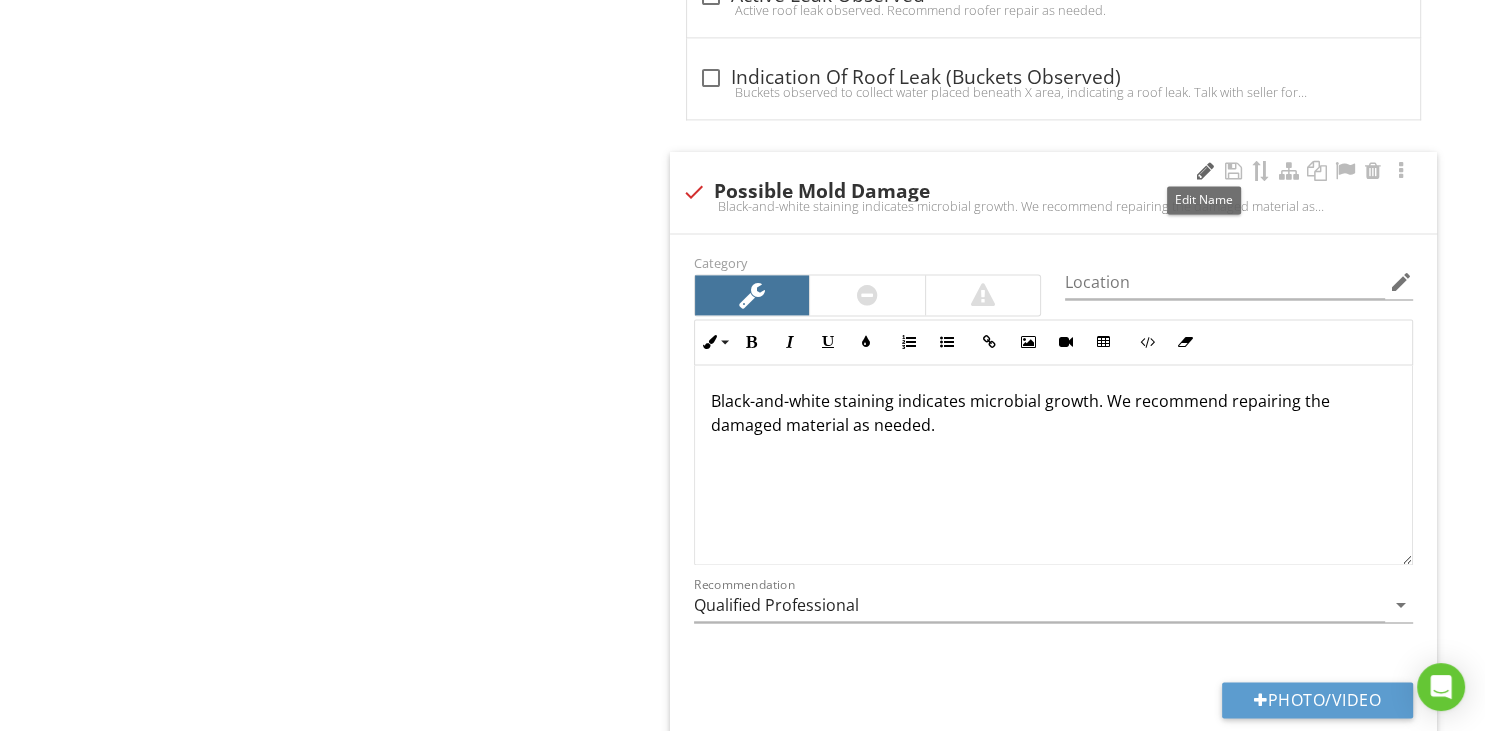 click at bounding box center (1205, 171) 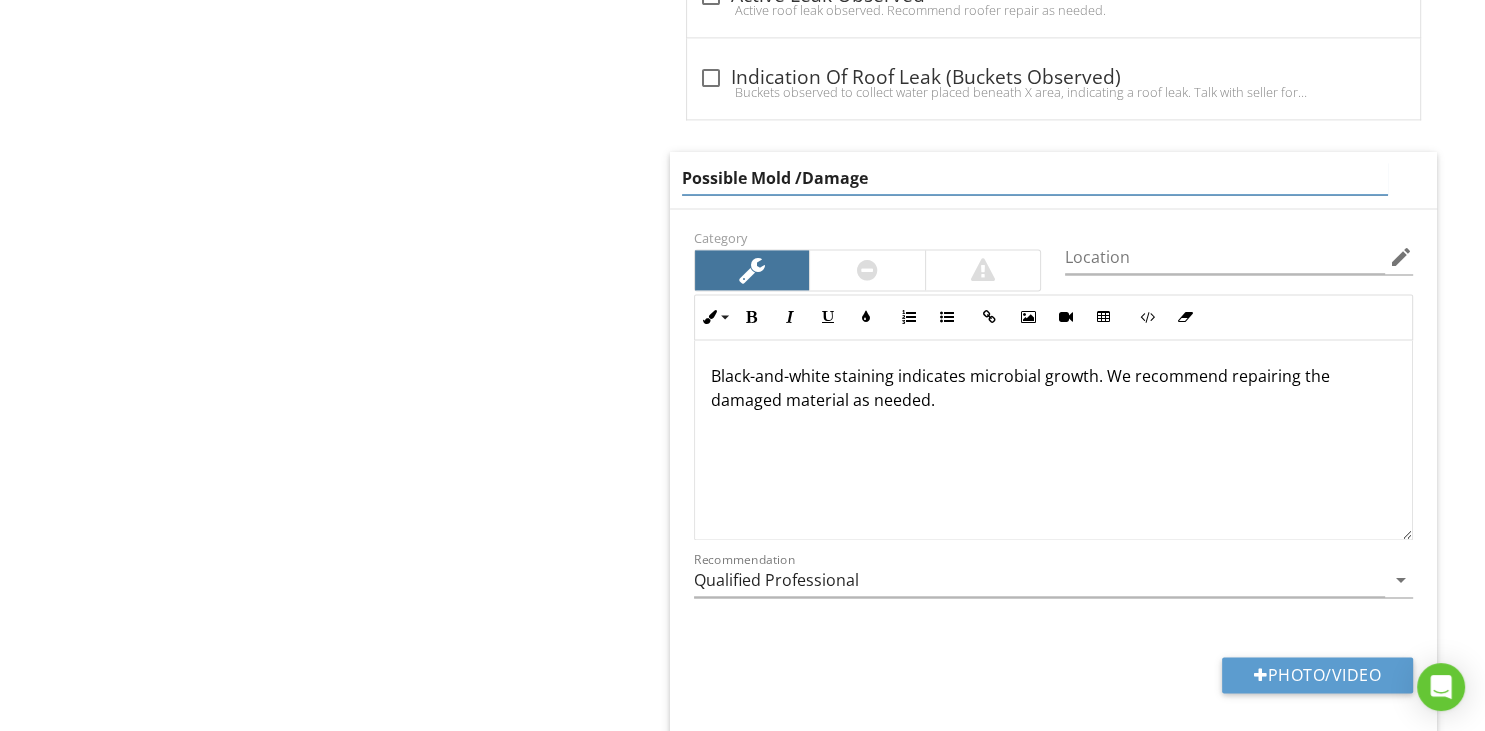 type on "Possible Mold / Damage" 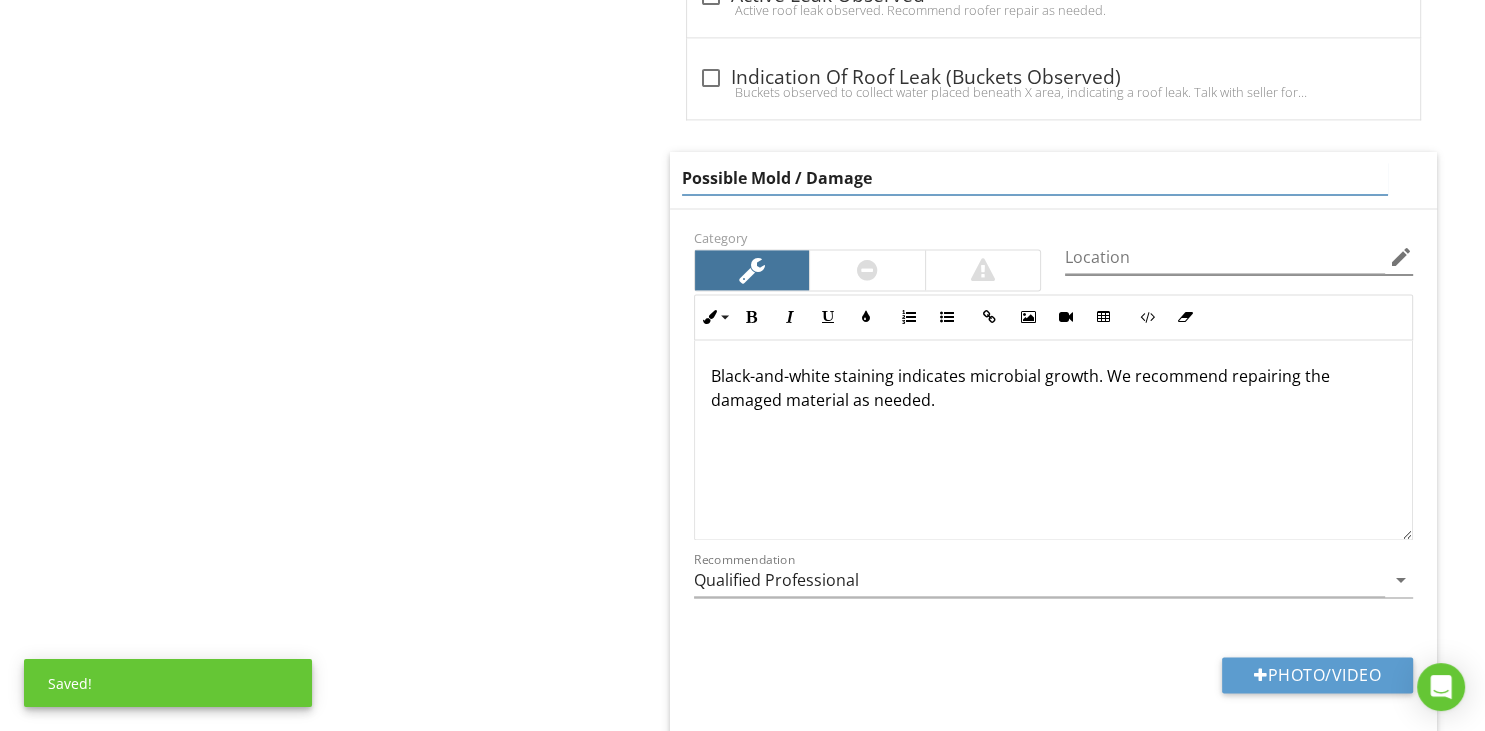 click on "edit" at bounding box center (1401, 257) 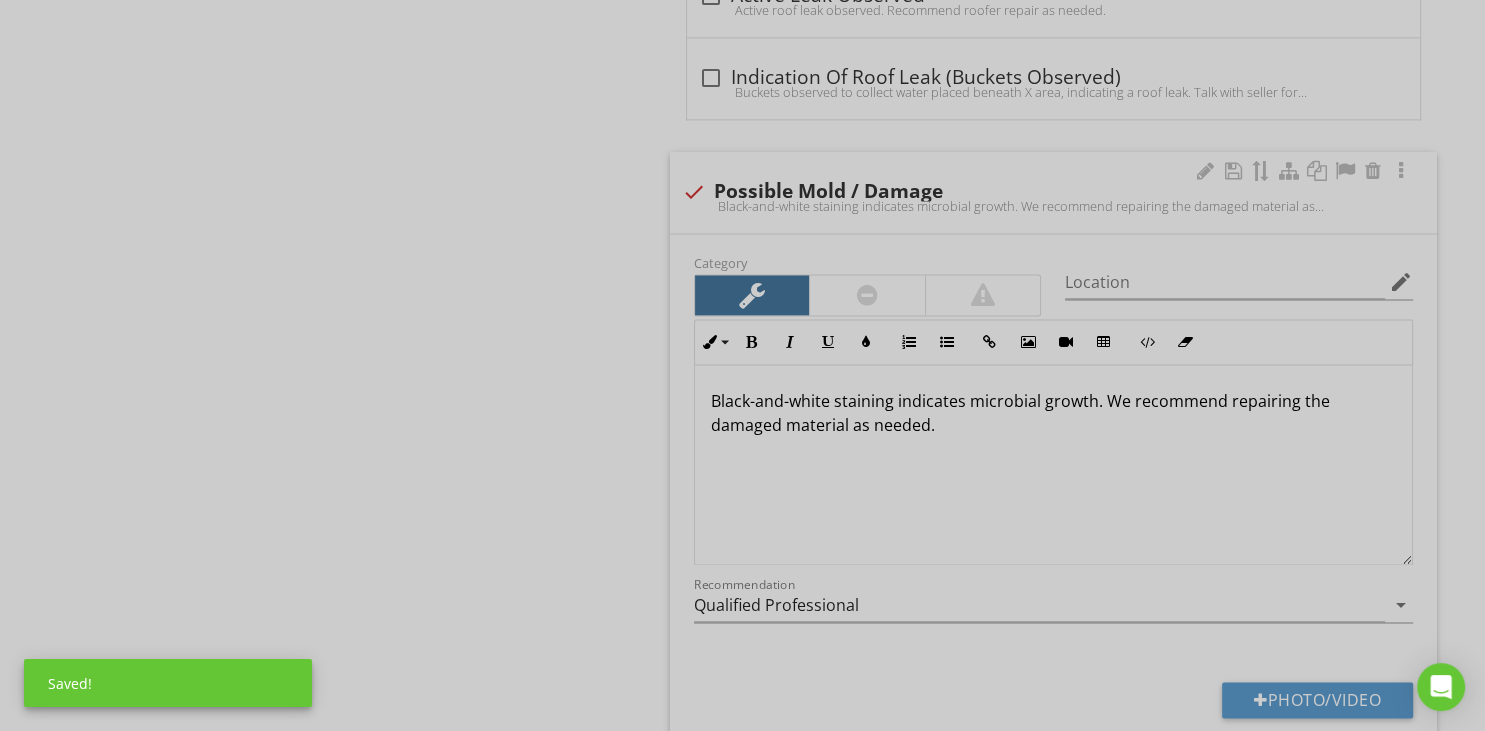 scroll, scrollTop: 1, scrollLeft: 0, axis: vertical 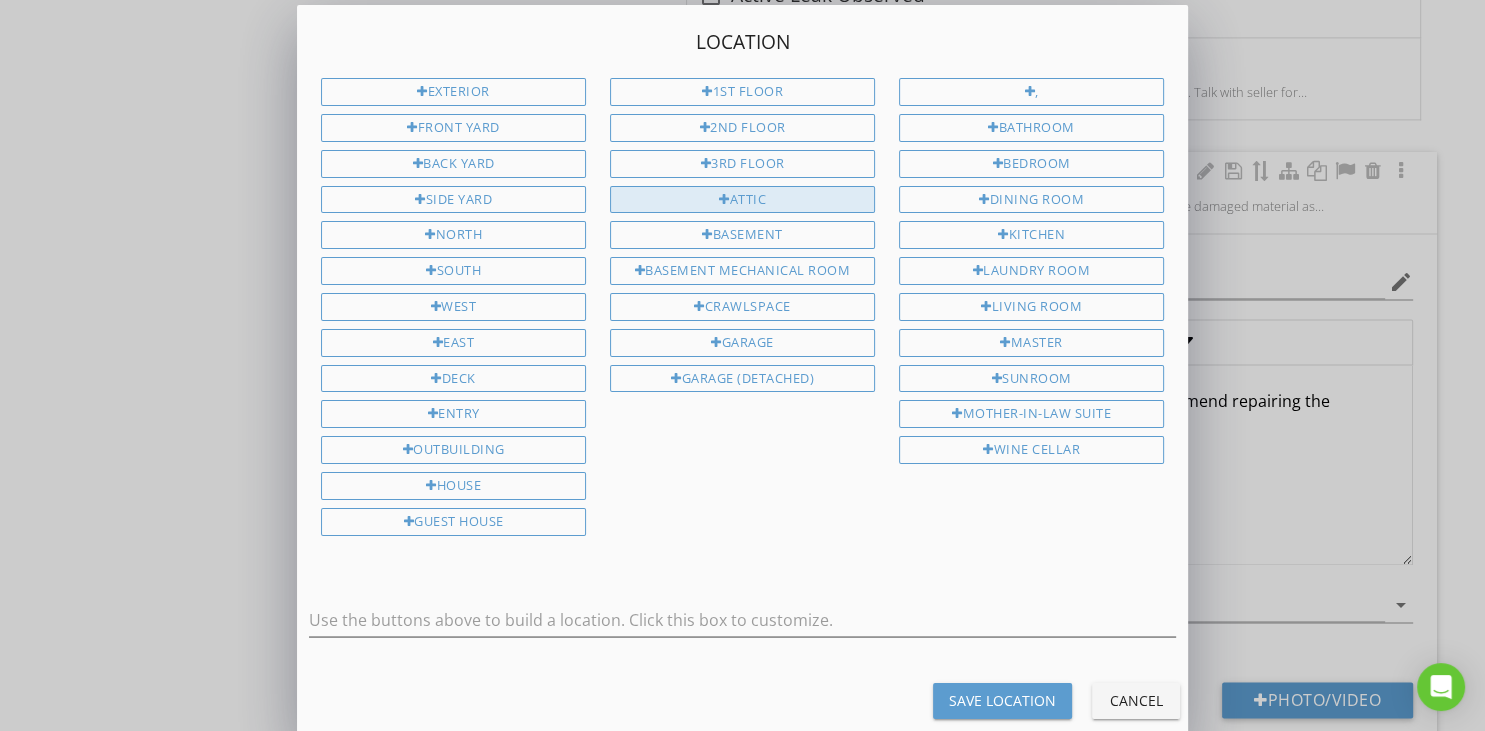 click on "Attic" at bounding box center (742, 200) 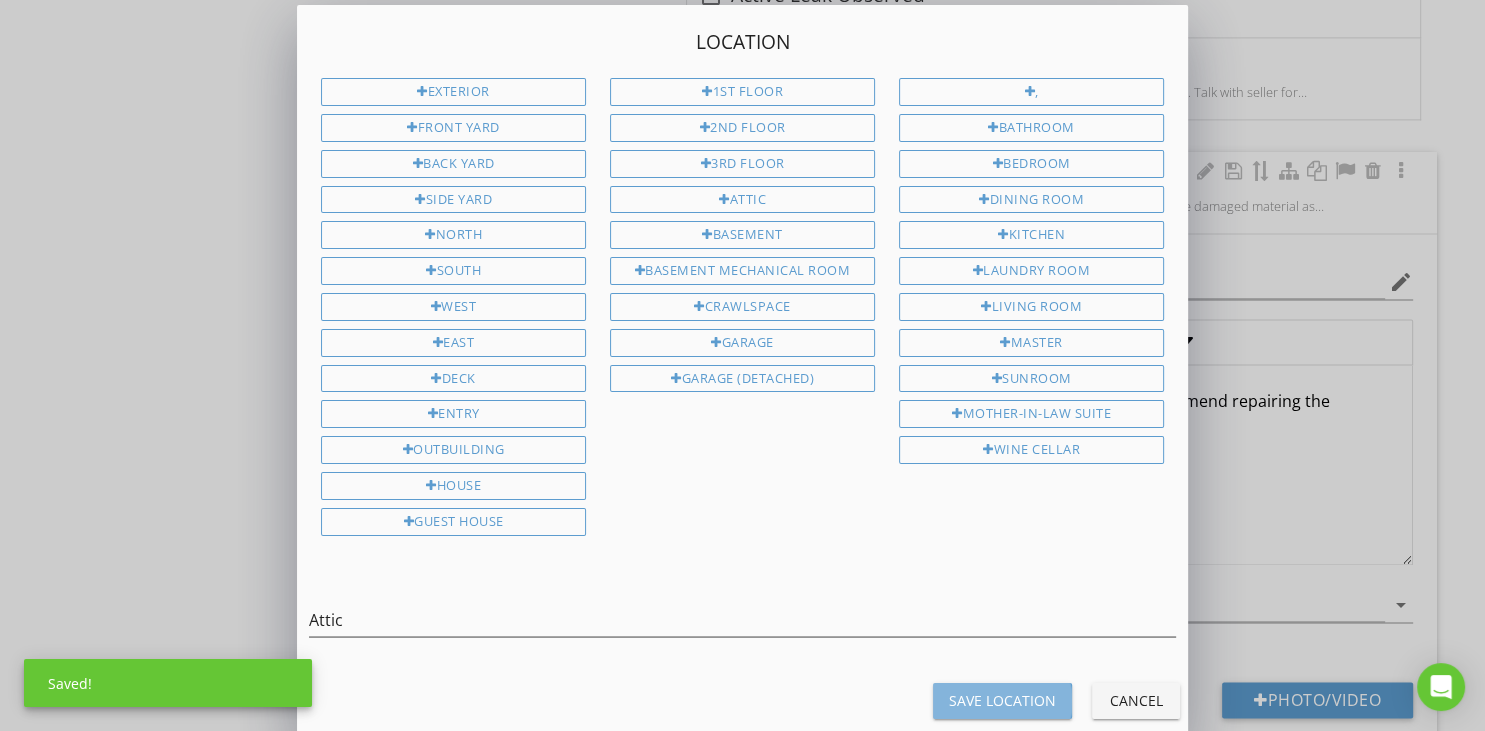 click on "Save Location" at bounding box center (1002, 700) 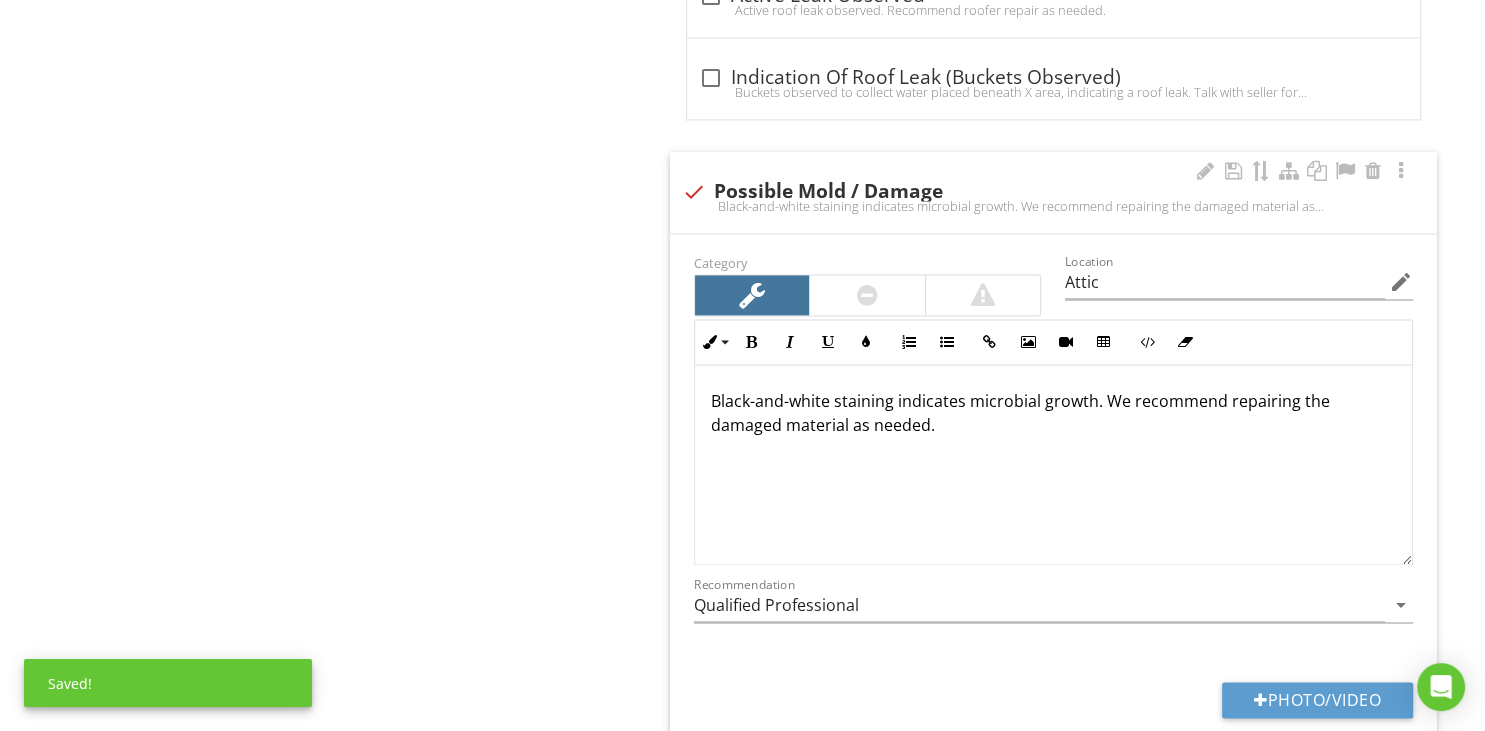 click on "Black-and-white staining indicates microbial growth. We recommend repairing the damaged material as needed." at bounding box center [1053, 413] 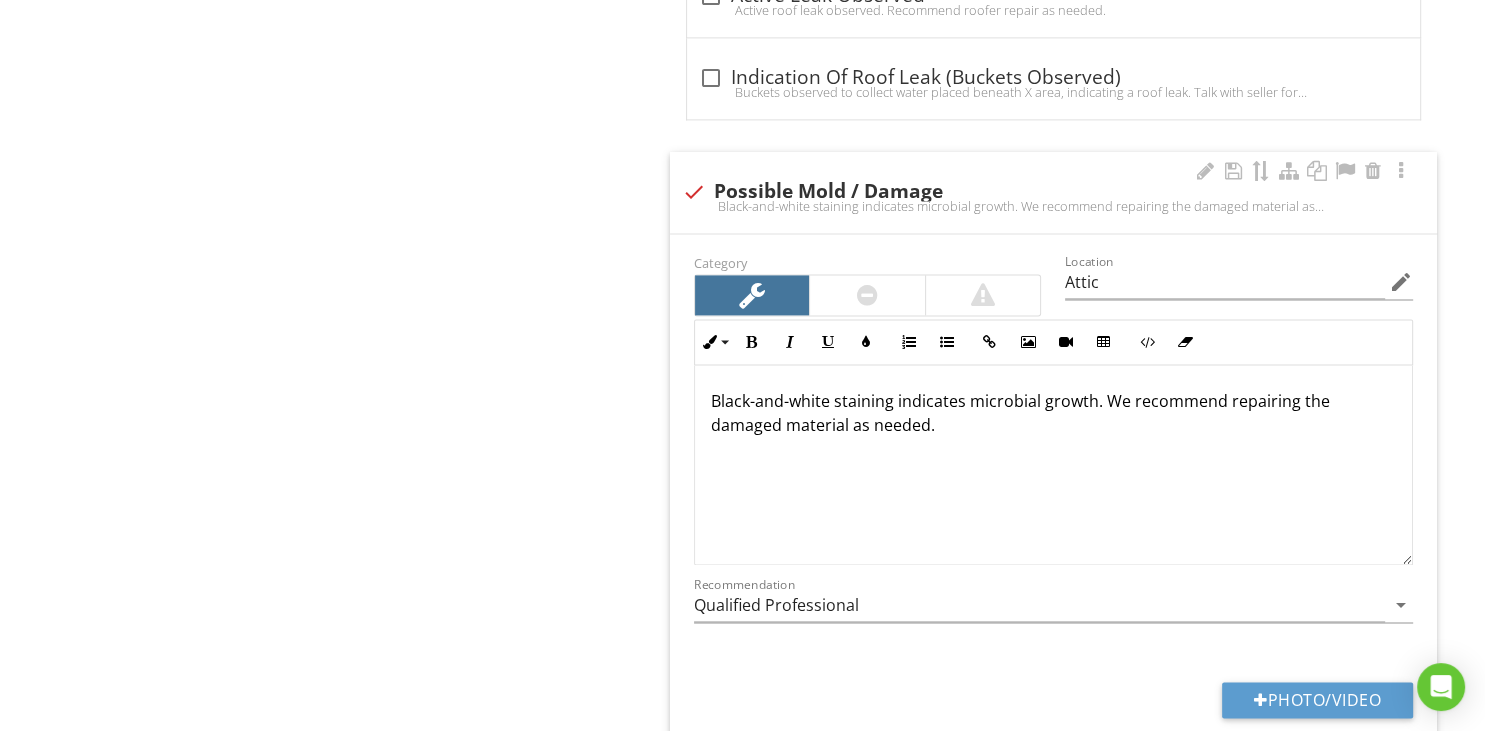 click on "Black-and-white staining indicates microbial growth. We recommend repairing the damaged material as needed." at bounding box center (1053, 465) 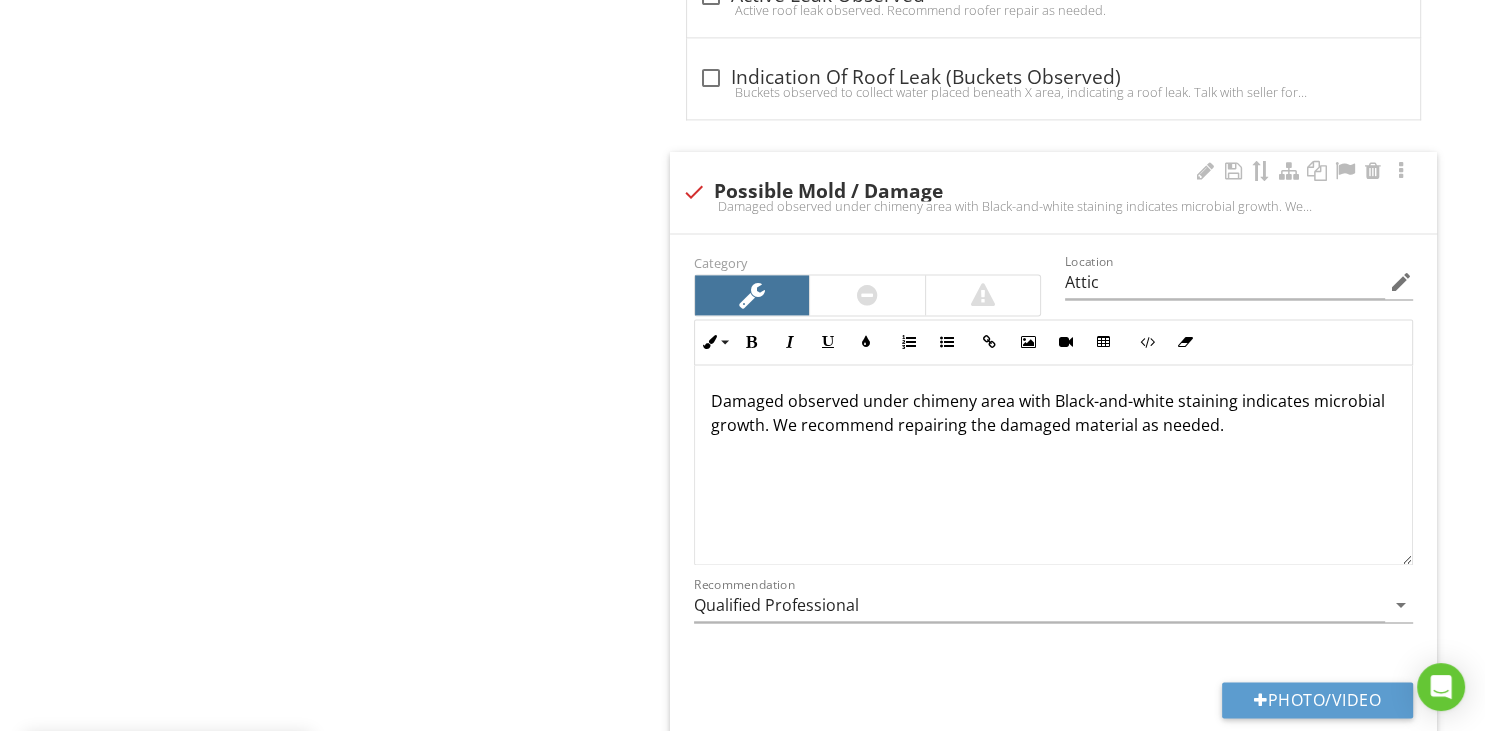 click on "Damaged observed under chimeny area with Black-and-white staining indicates microbial growth. We recommend repairing the damaged material as needed." at bounding box center [1053, 413] 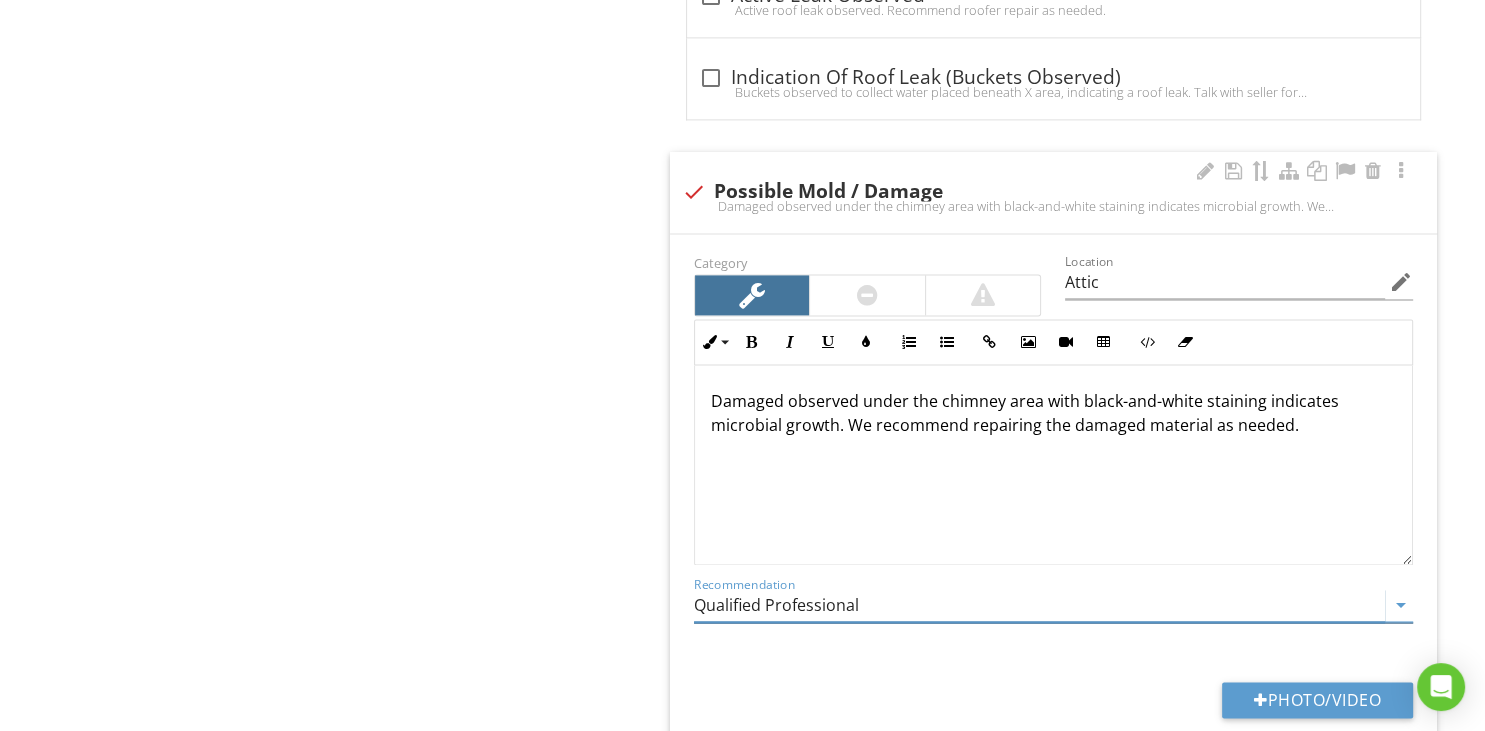 drag, startPoint x: 1124, startPoint y: 590, endPoint x: 1092, endPoint y: 590, distance: 32 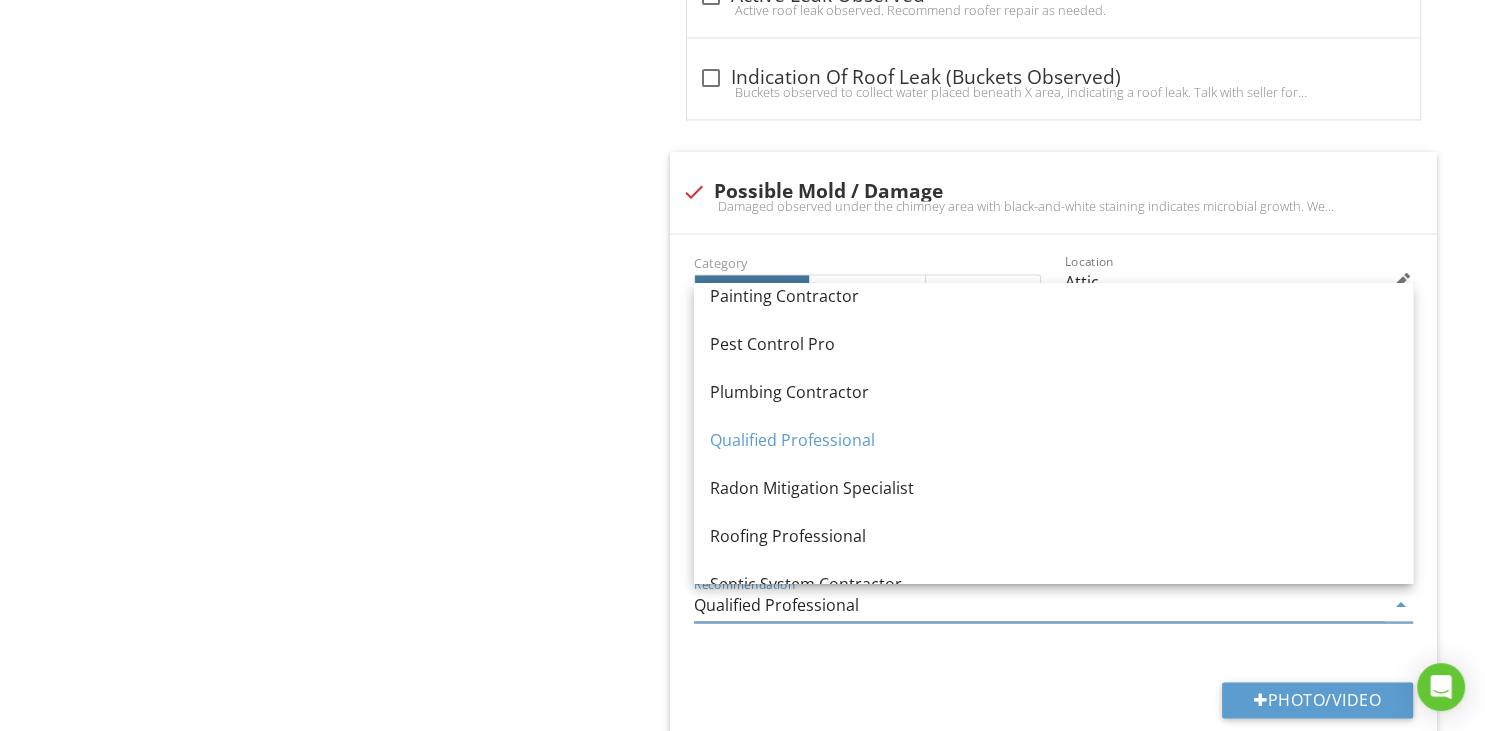 click on "Attic
General
Insulation
Structure
Vapor Barrier
Ventilation / Exhaust
Item
Structure
IN   Inspected NI   Not Inspected NP   Not Present R   Recommendations / Defects
Info
Information
Roof Structure
check_box_outline_blank Trusses   check_box Rafters   check_box_outline_blank Steel   check_box_outline_blank Inaccessible   check_box Not 100% Visible         OTHER
Roof Sheathing
check_box OSB   check_box_outline_blank Plywood   check_box Not 100% Visible   check_box_outline_blank Unknown   check_box Planks         OTHER
Ceiling Joists
check_box" at bounding box center [928, -448] 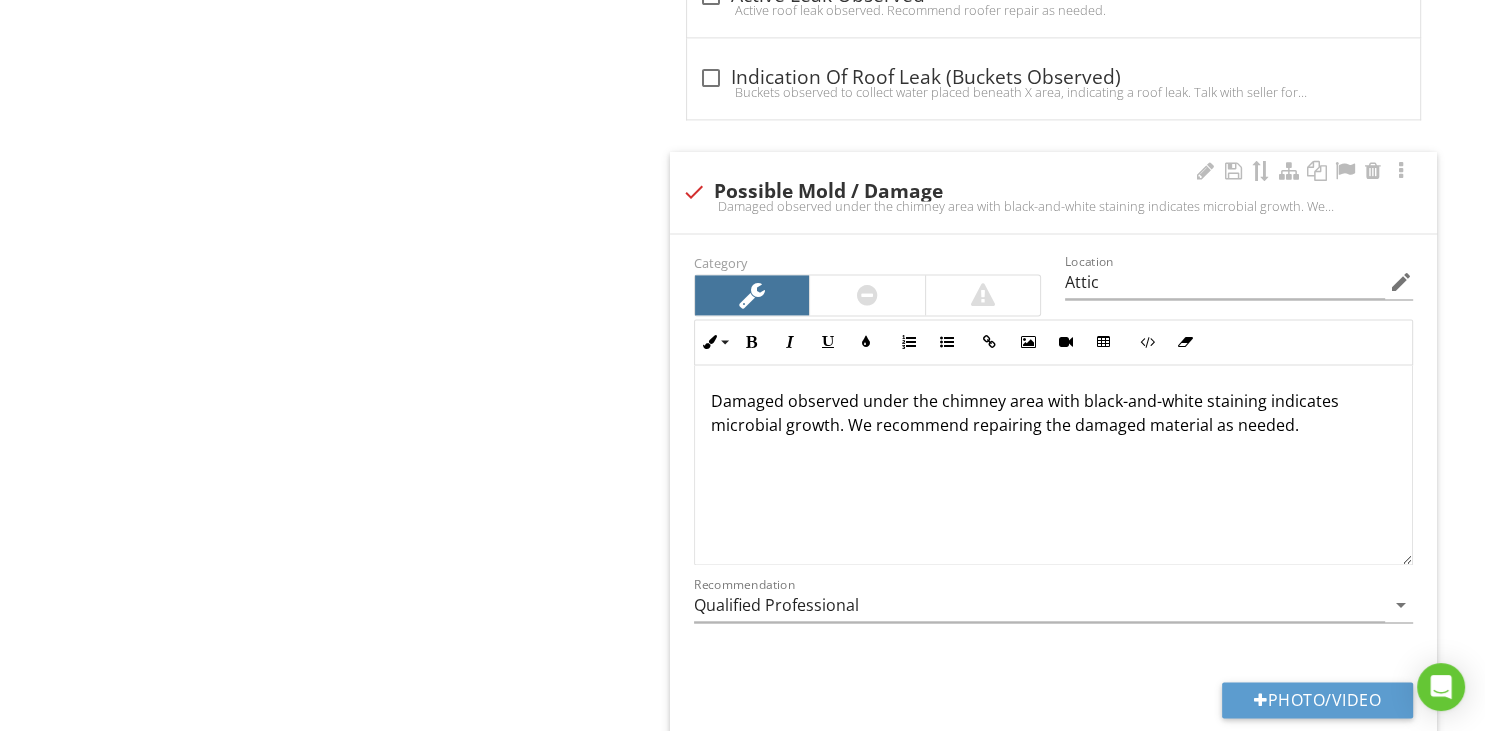 click on "Damaged observed under the chimney area with black-and-white staining indicates microbial growth. We recommend repairing the damaged material as needed." at bounding box center [1053, 413] 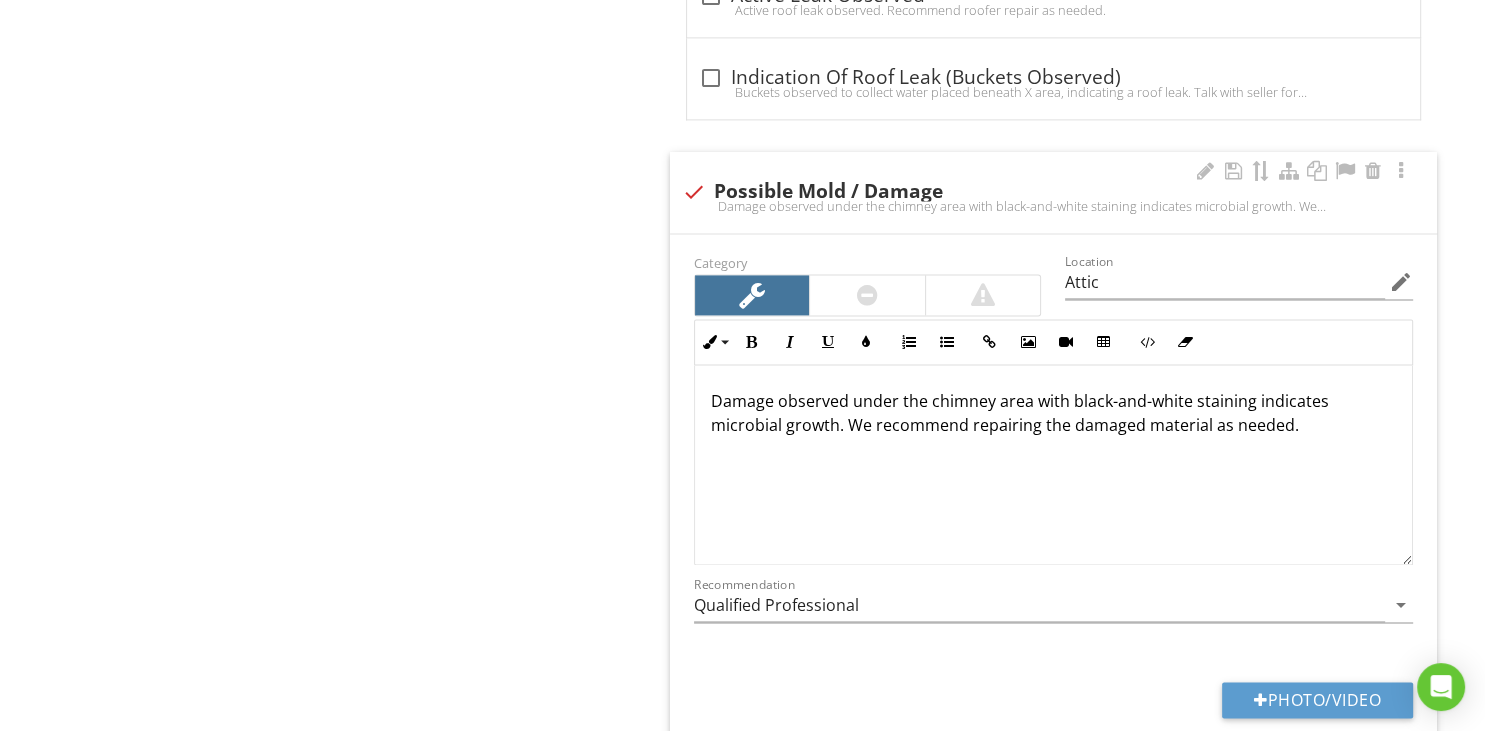 click on "Damage observed under the chimney area with black-and-white staining indicates microbial growth. We recommend repairing the damaged material as needed." at bounding box center (1053, 413) 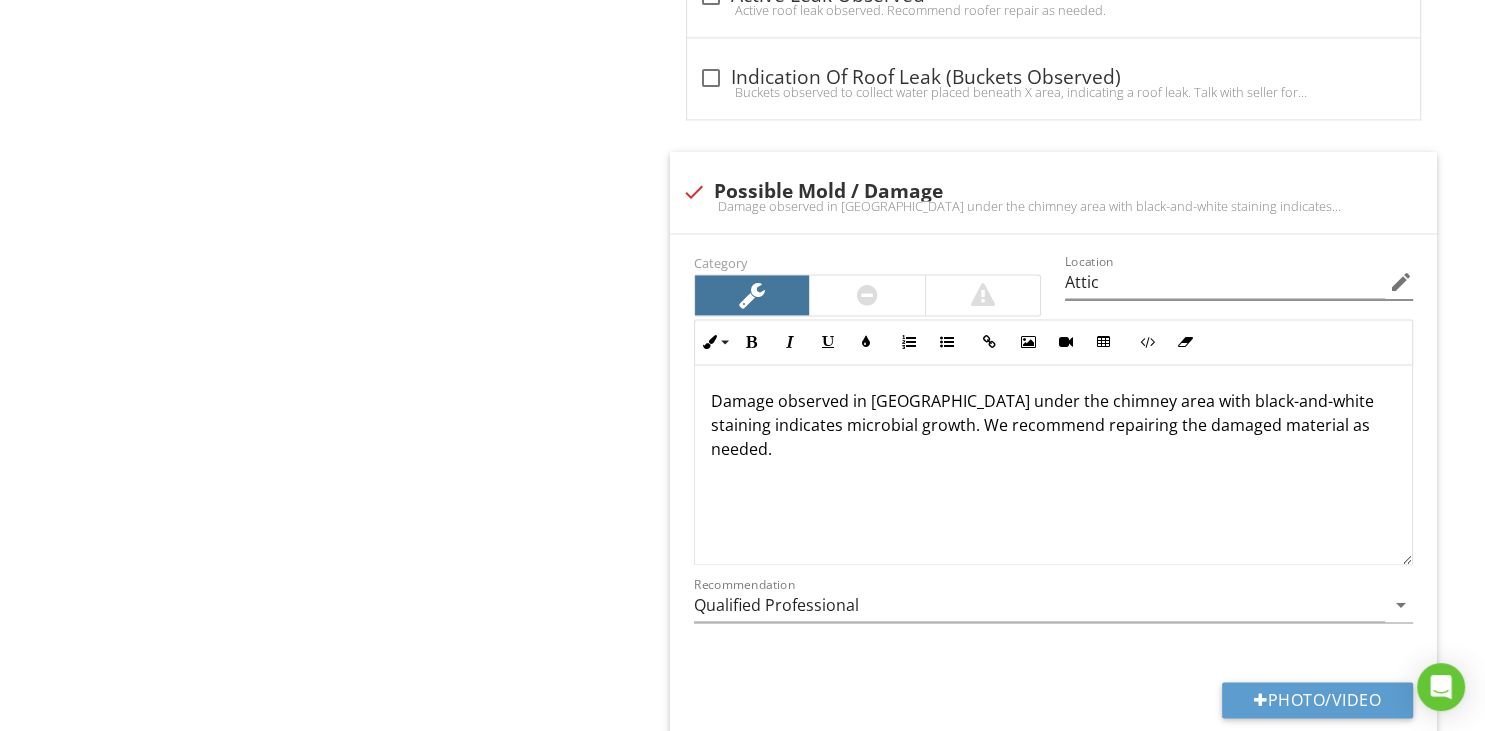 click on "edit" at bounding box center (1401, 282) 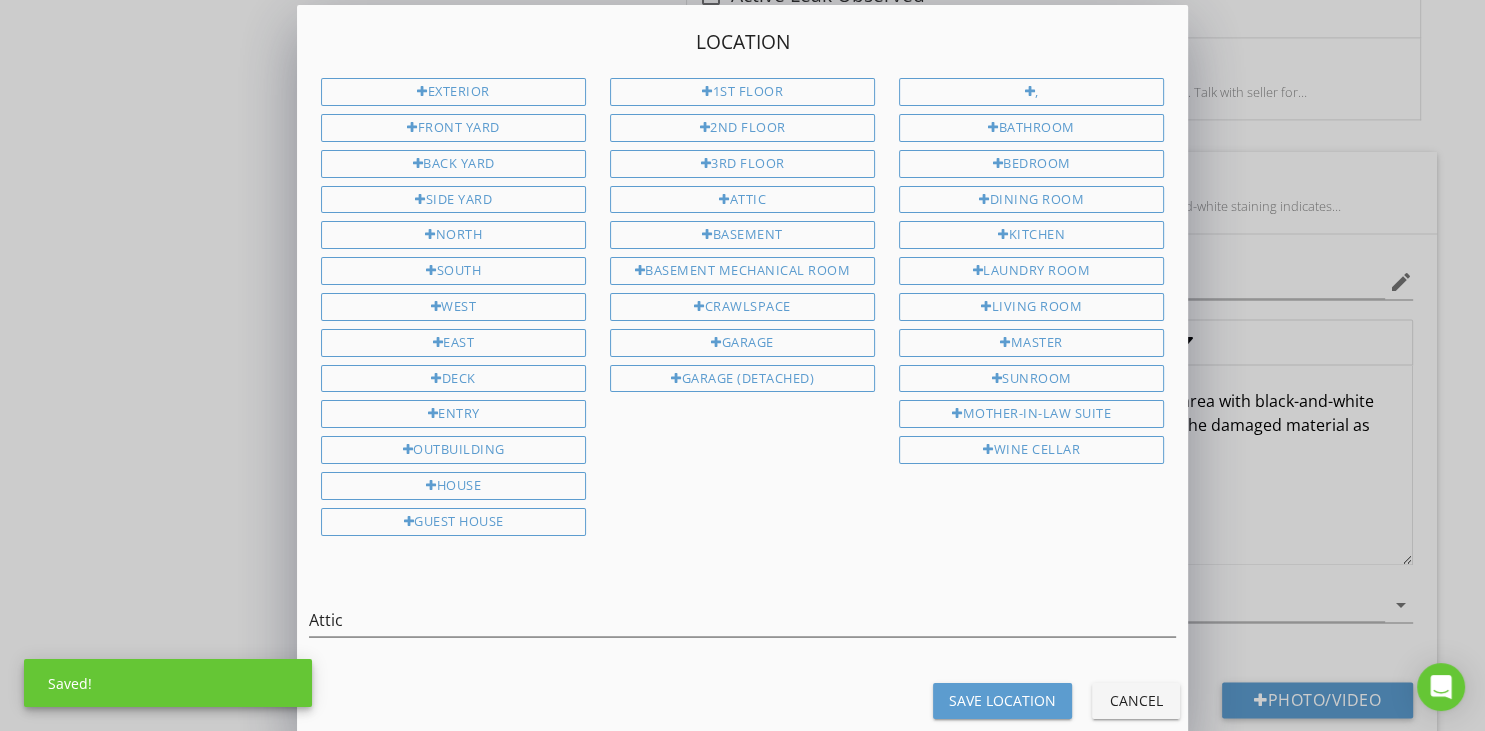 click on "Attic" at bounding box center [742, 624] 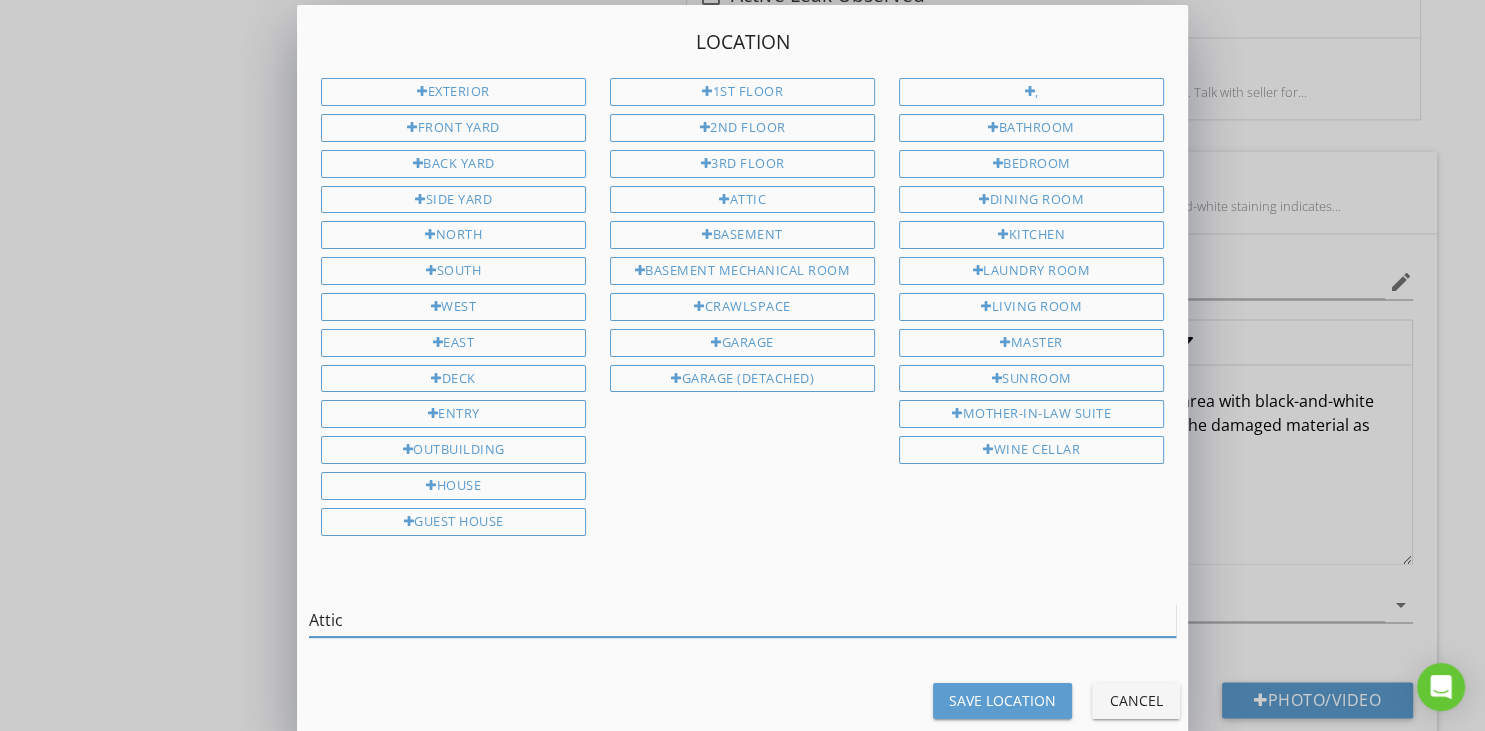 click on "Attic" at bounding box center (742, 620) 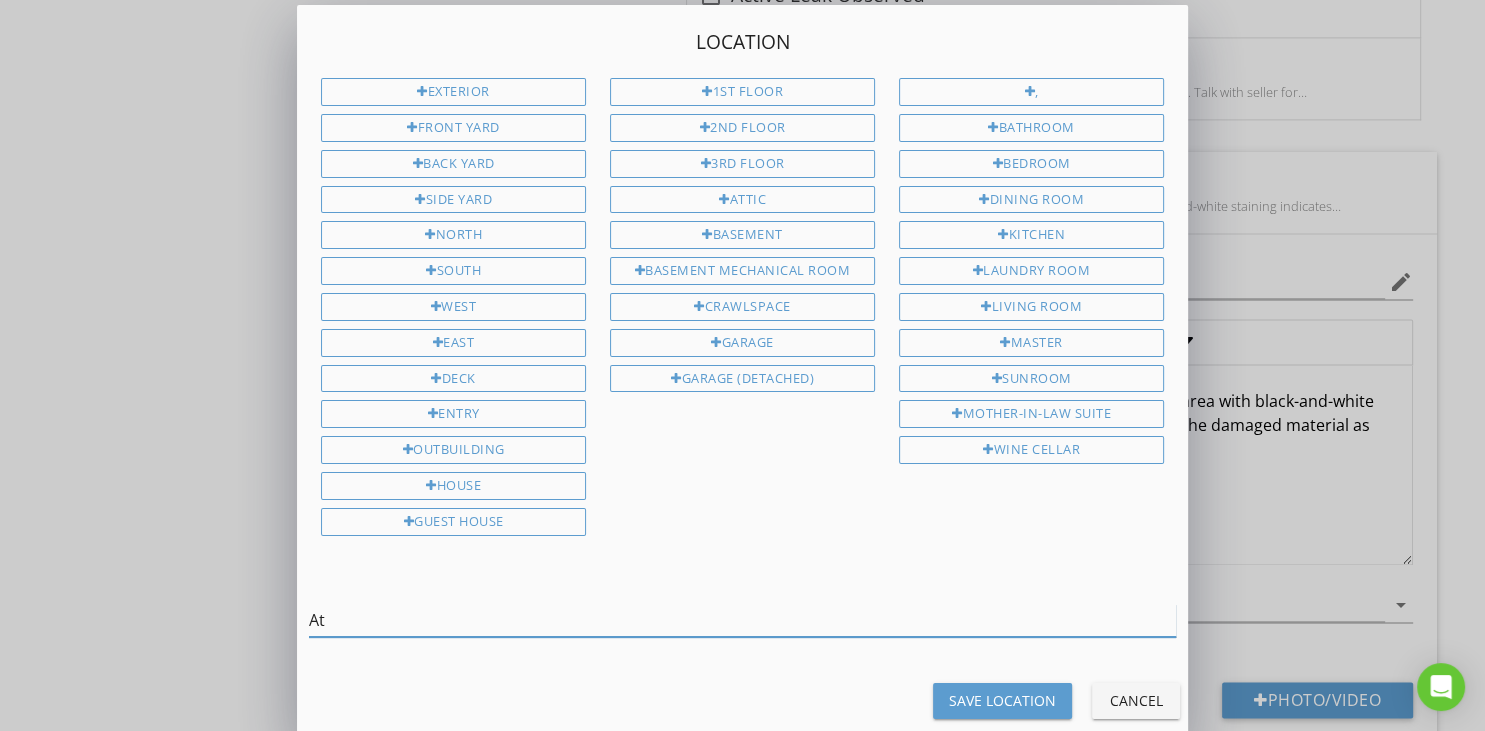 type on "A" 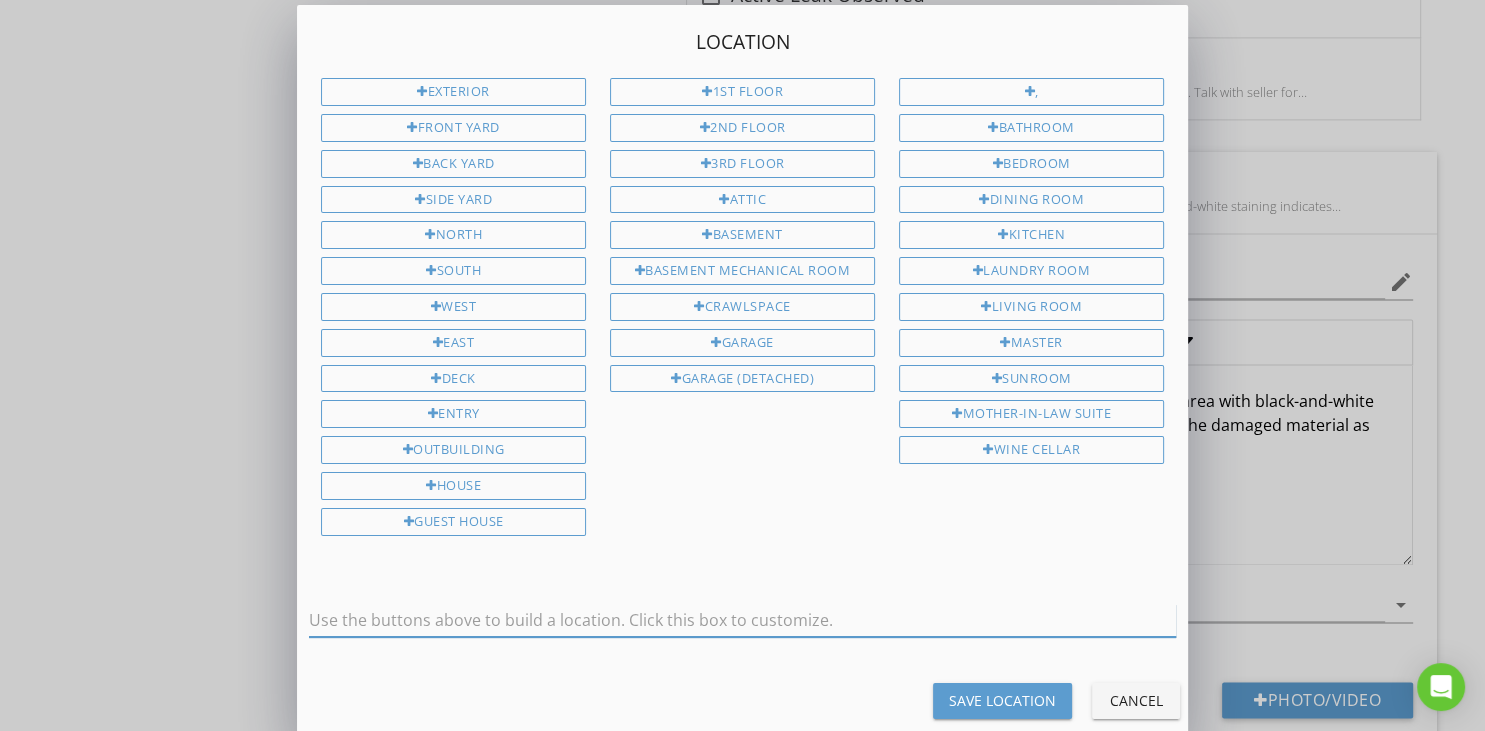 type 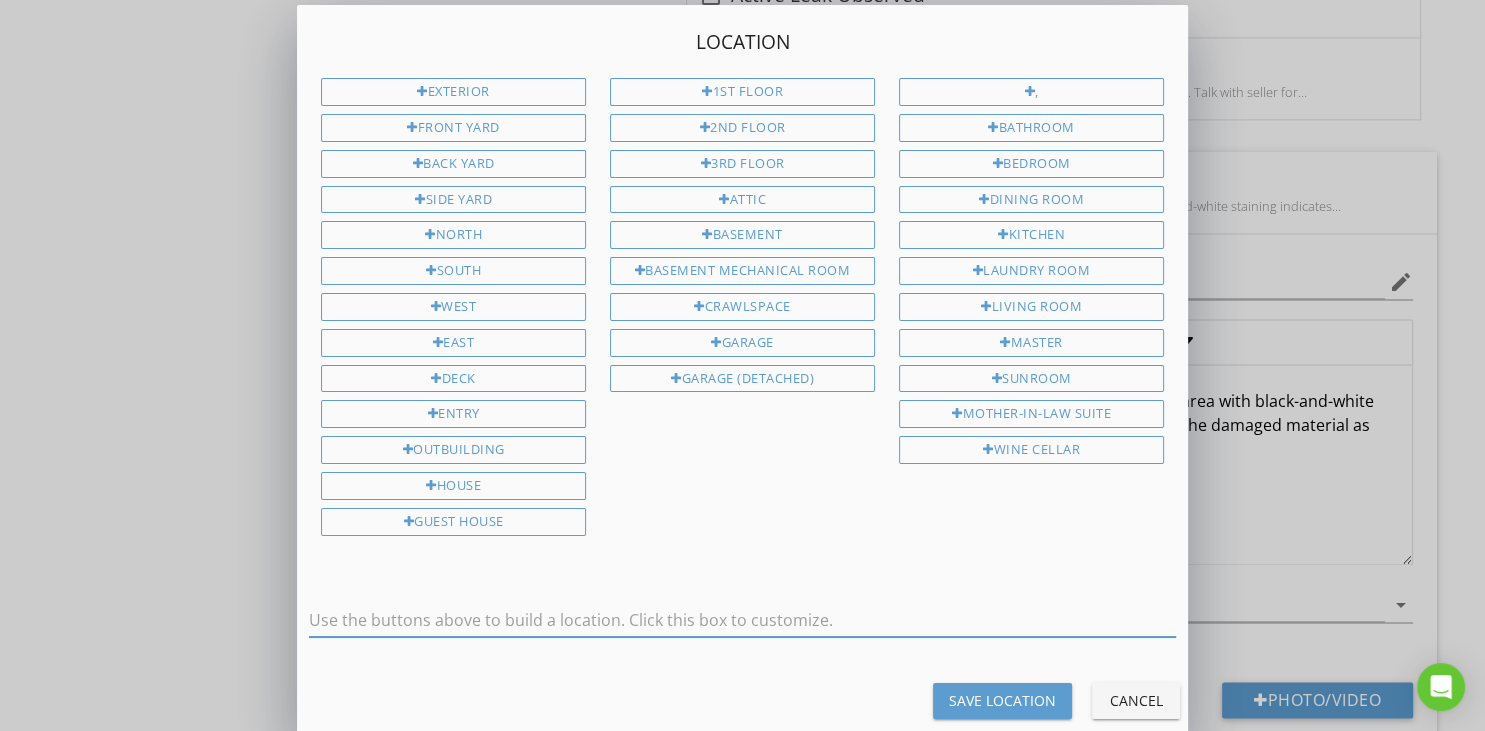 click on "Save Location" at bounding box center (1002, 700) 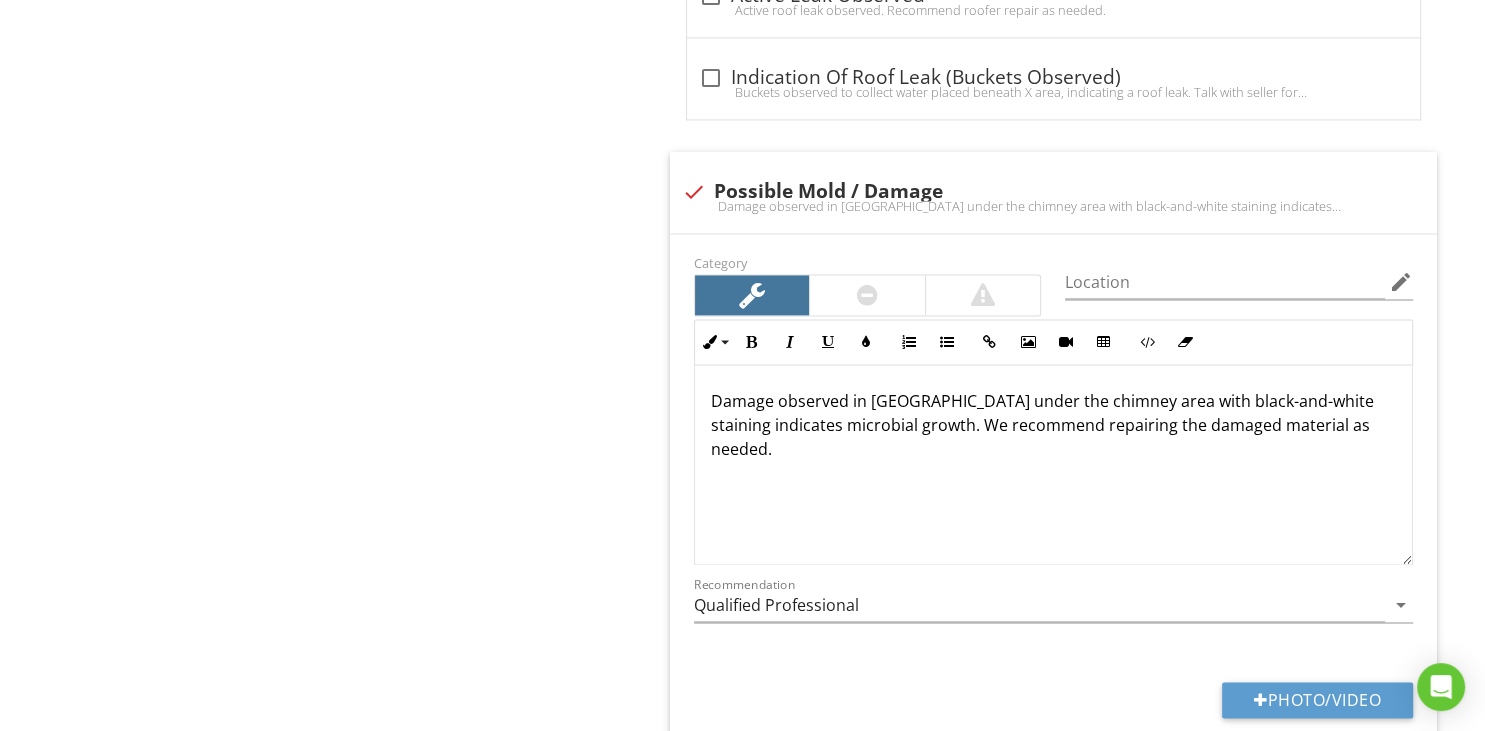 scroll, scrollTop: 1, scrollLeft: 0, axis: vertical 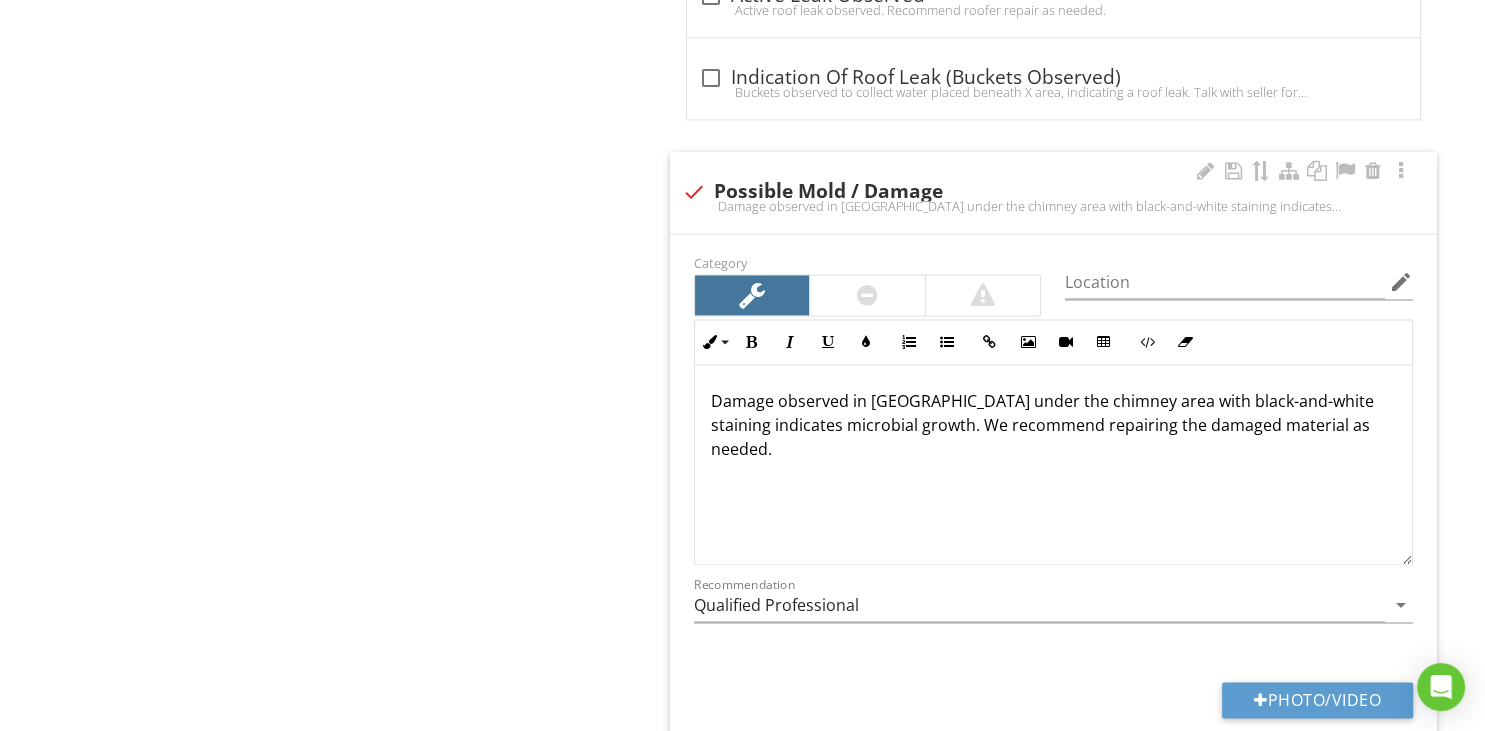 click on "Damage observed in attic under the chimney area with black-and-white staining indicates microbial growth. We recommend repairing the damaged material as needed." at bounding box center [1053, 425] 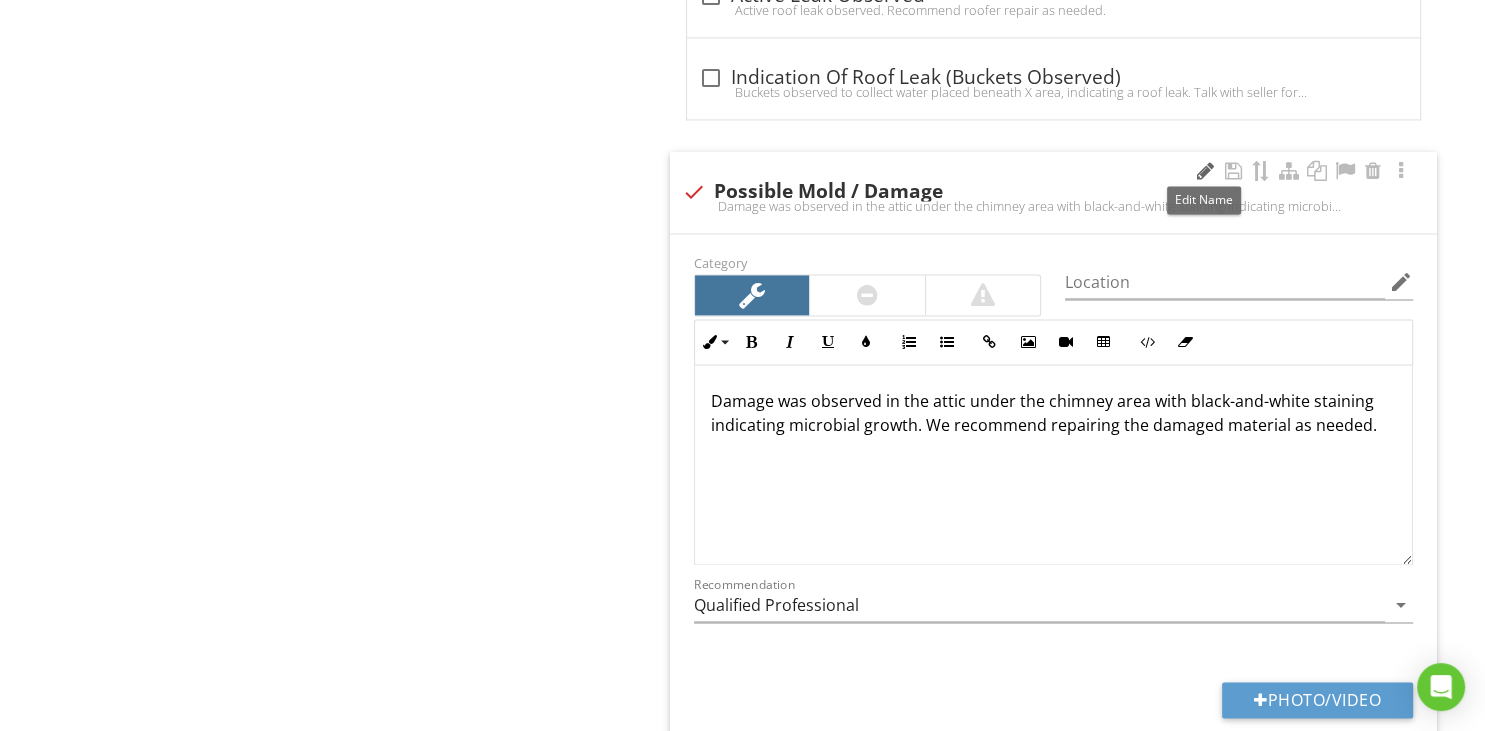 click at bounding box center (1205, 171) 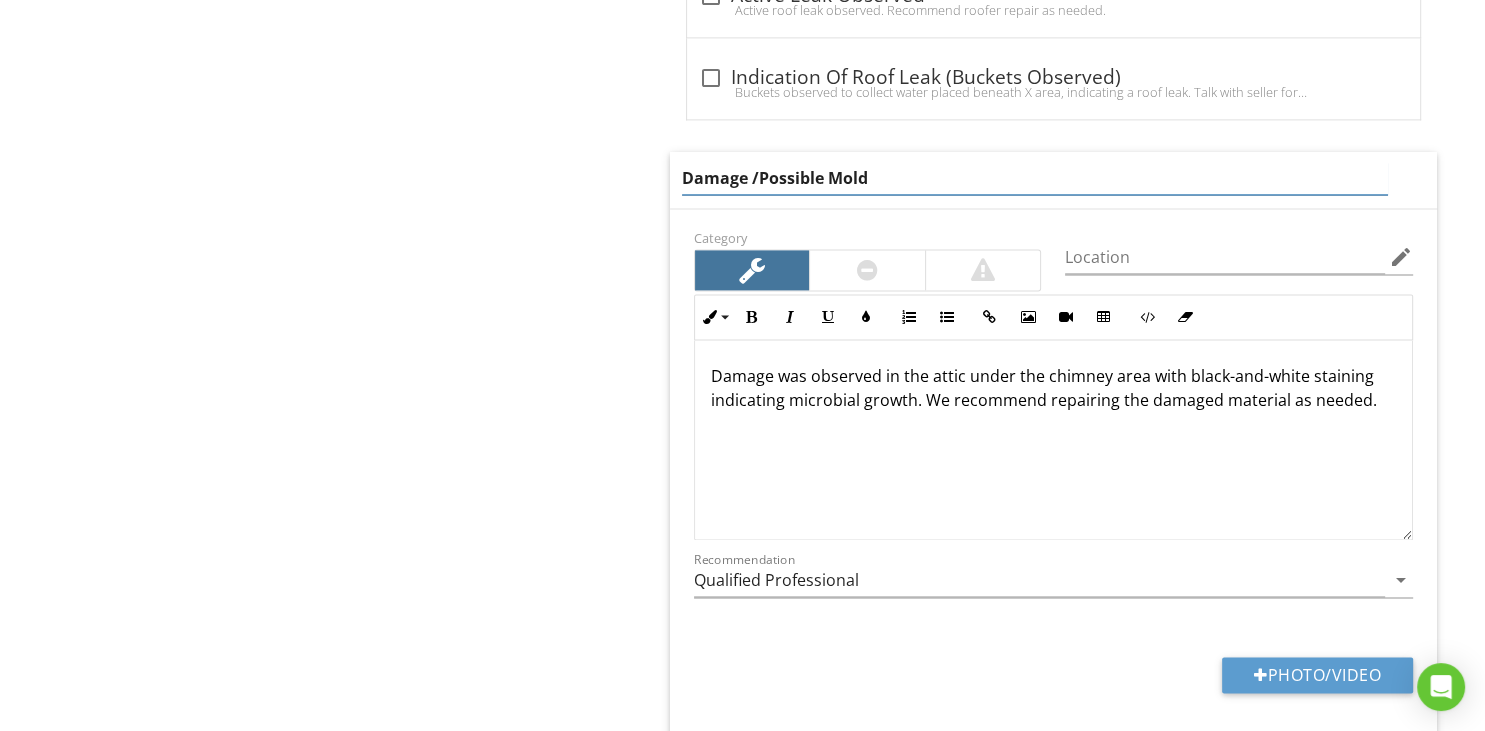 type on "Damage / Possible Mold" 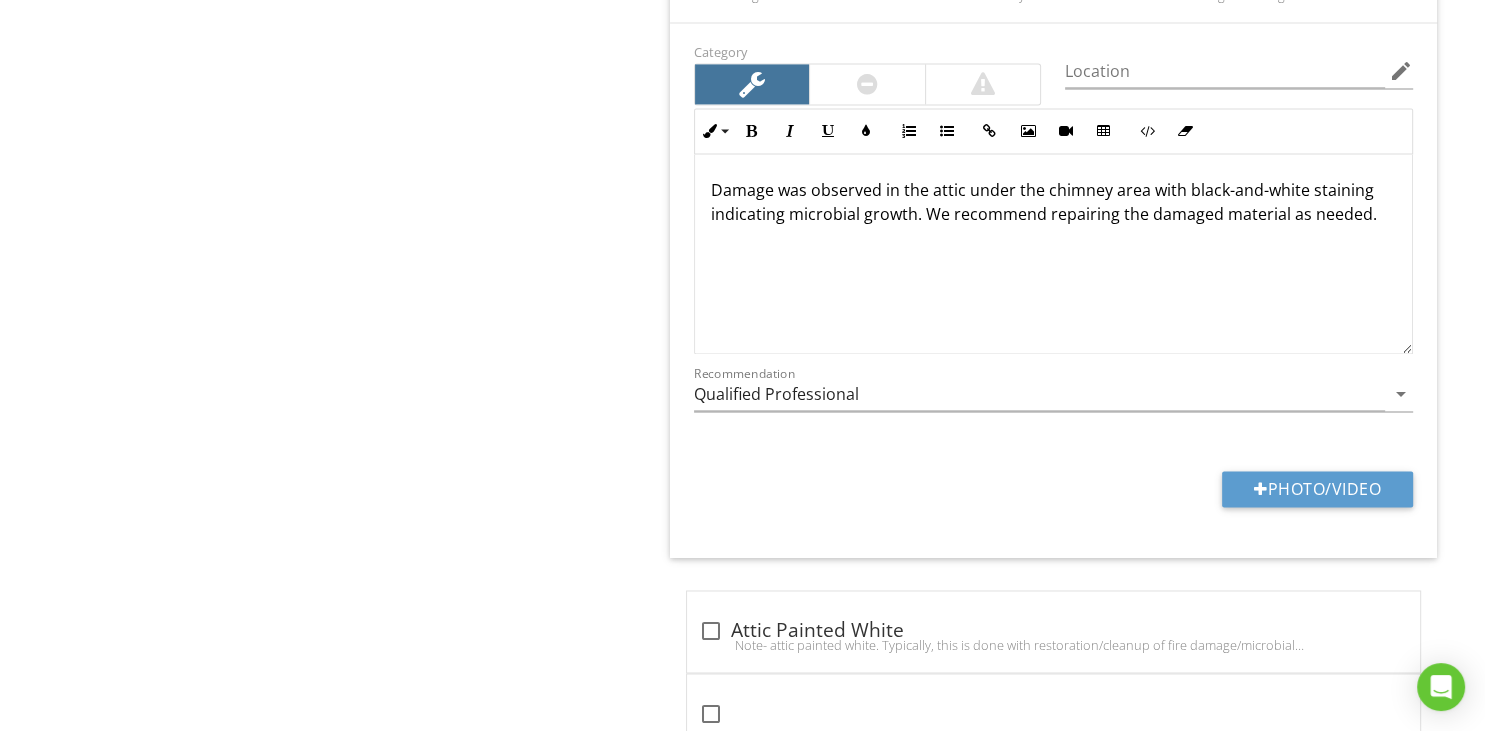 scroll, scrollTop: 2996, scrollLeft: 0, axis: vertical 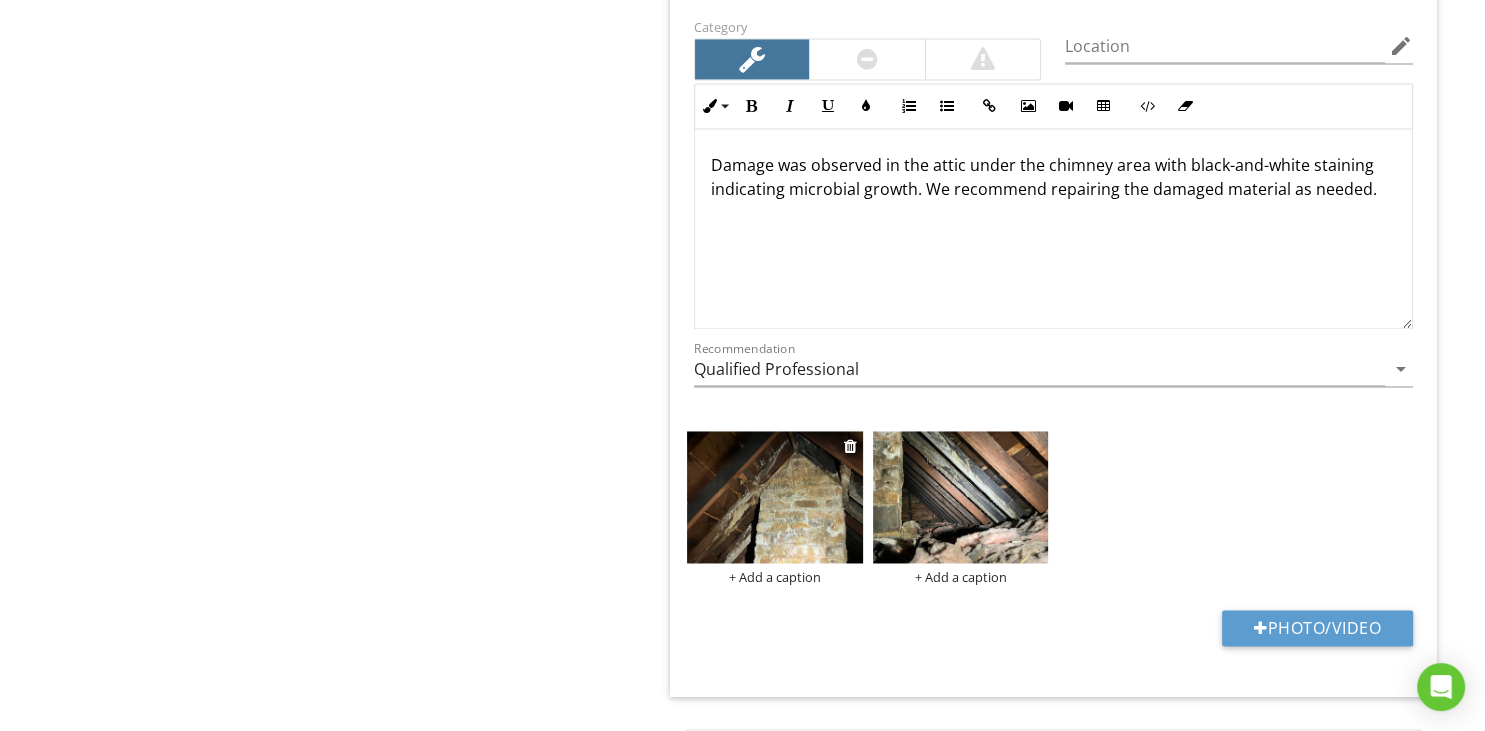 click at bounding box center (775, 497) 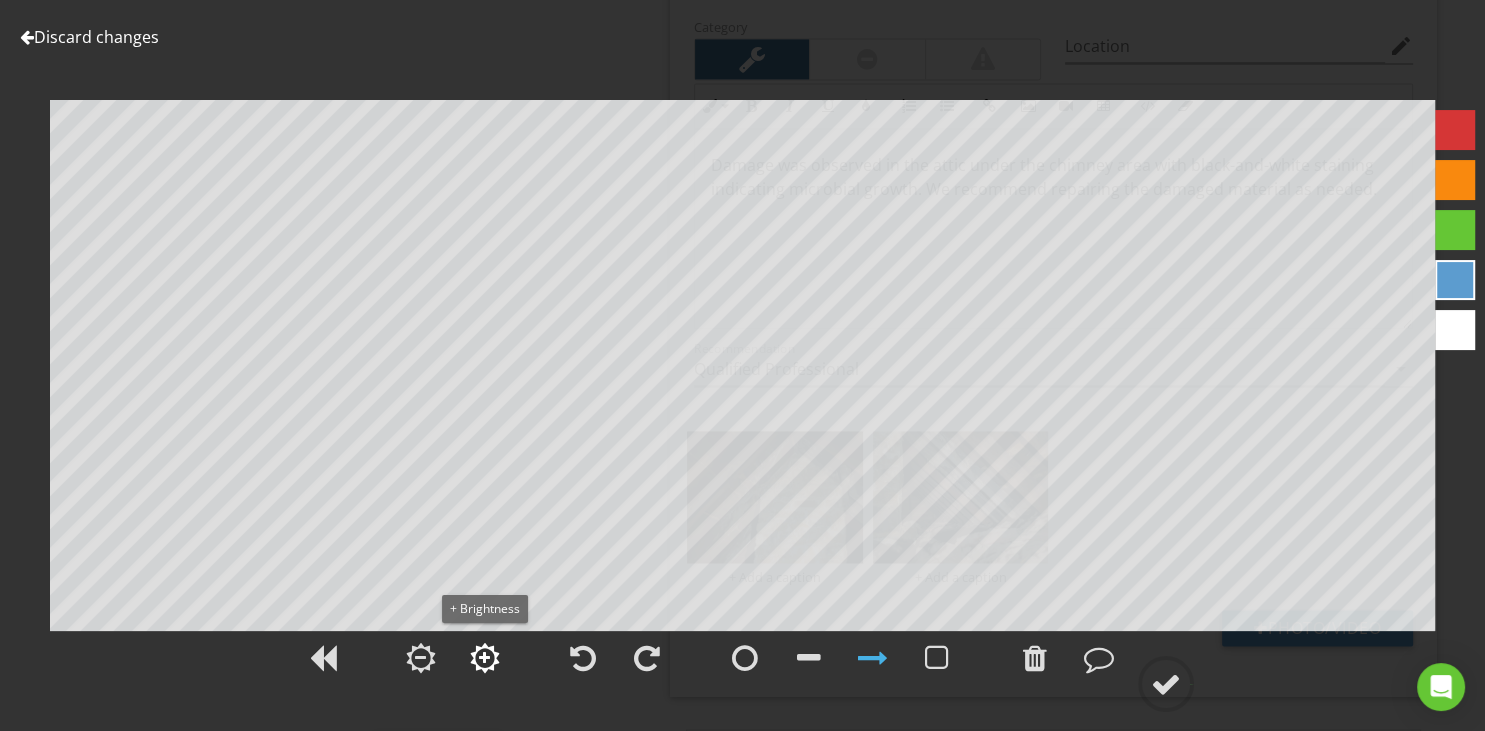 click at bounding box center [485, 658] 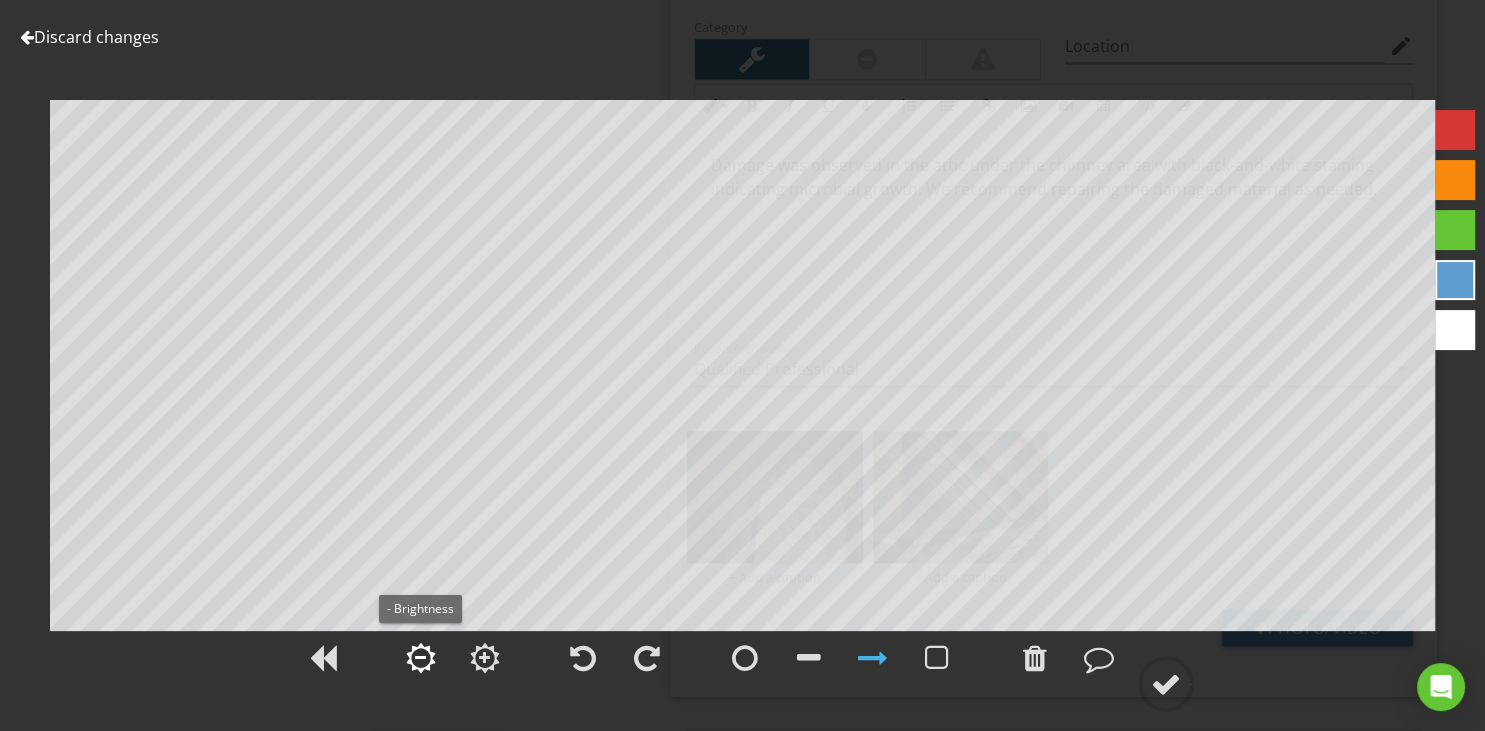 click at bounding box center (420, 658) 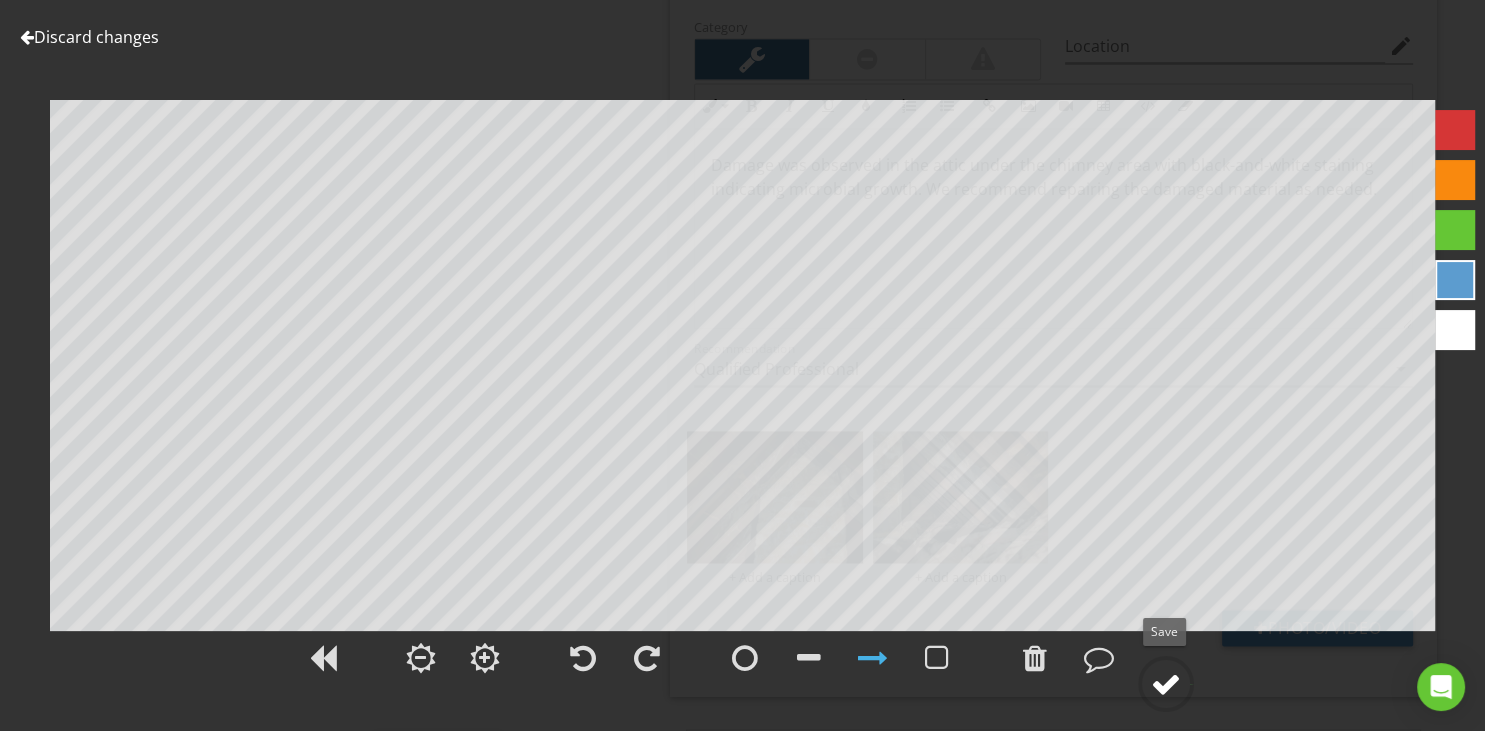 click at bounding box center (1166, 684) 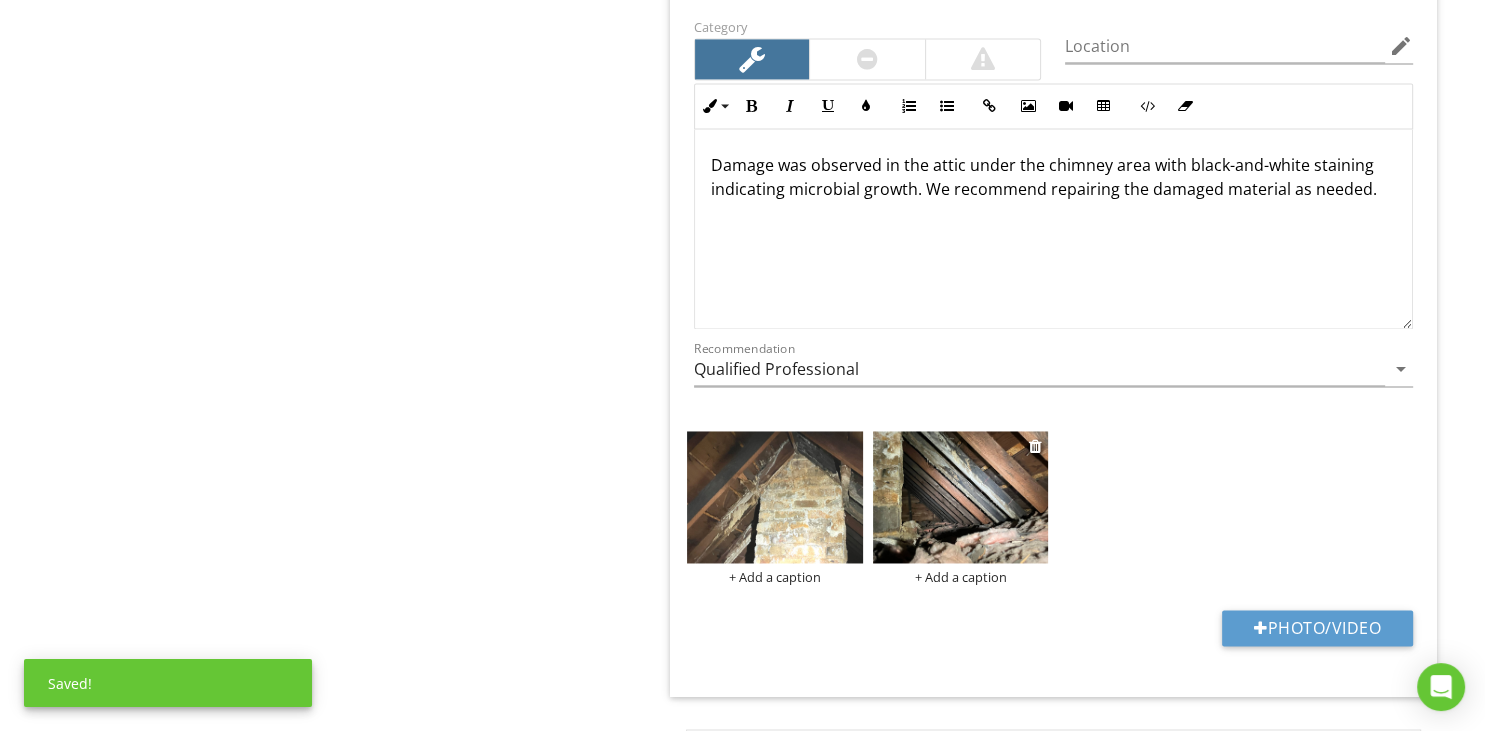 click at bounding box center [961, 497] 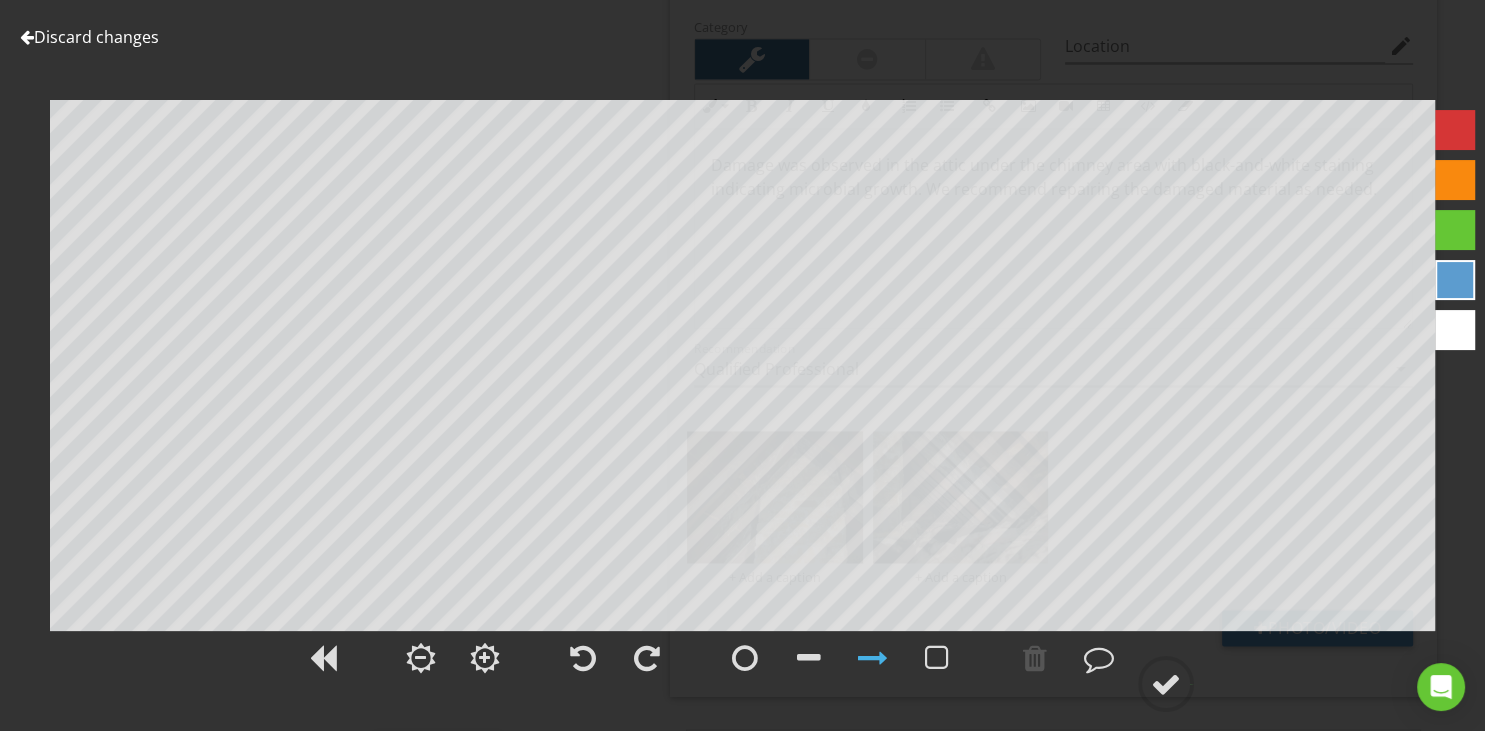 click at bounding box center (27, 37) 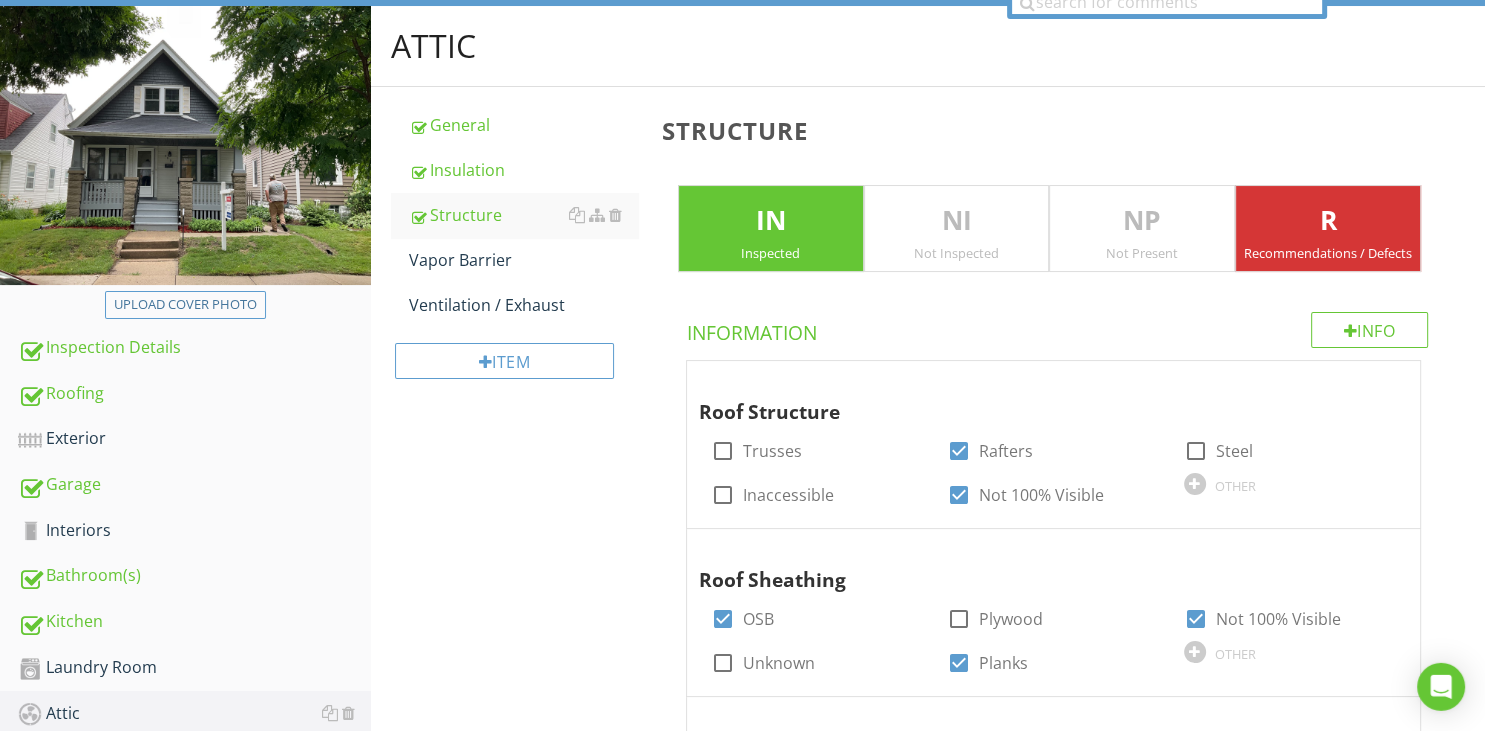 scroll, scrollTop: 145, scrollLeft: 0, axis: vertical 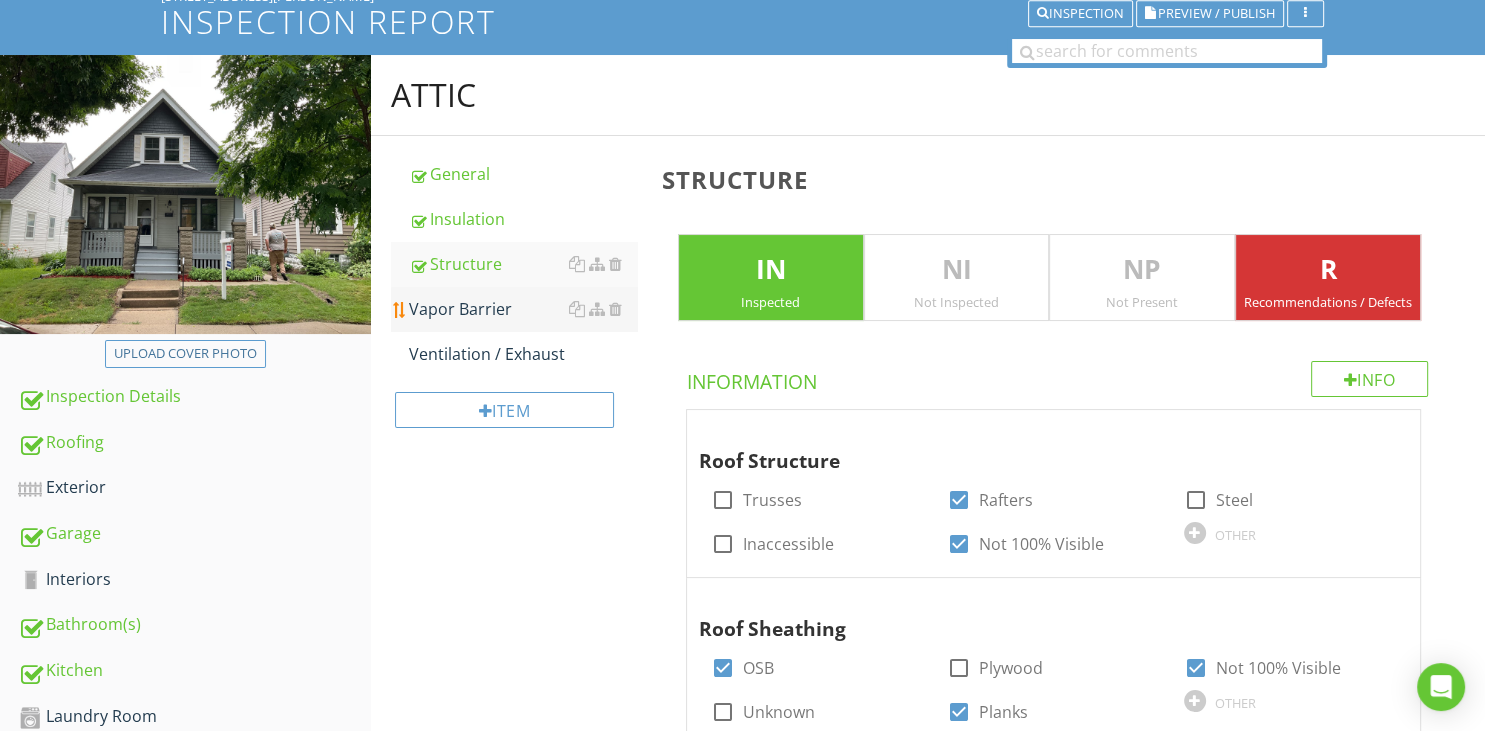 click on "Vapor Barrier" at bounding box center (523, 309) 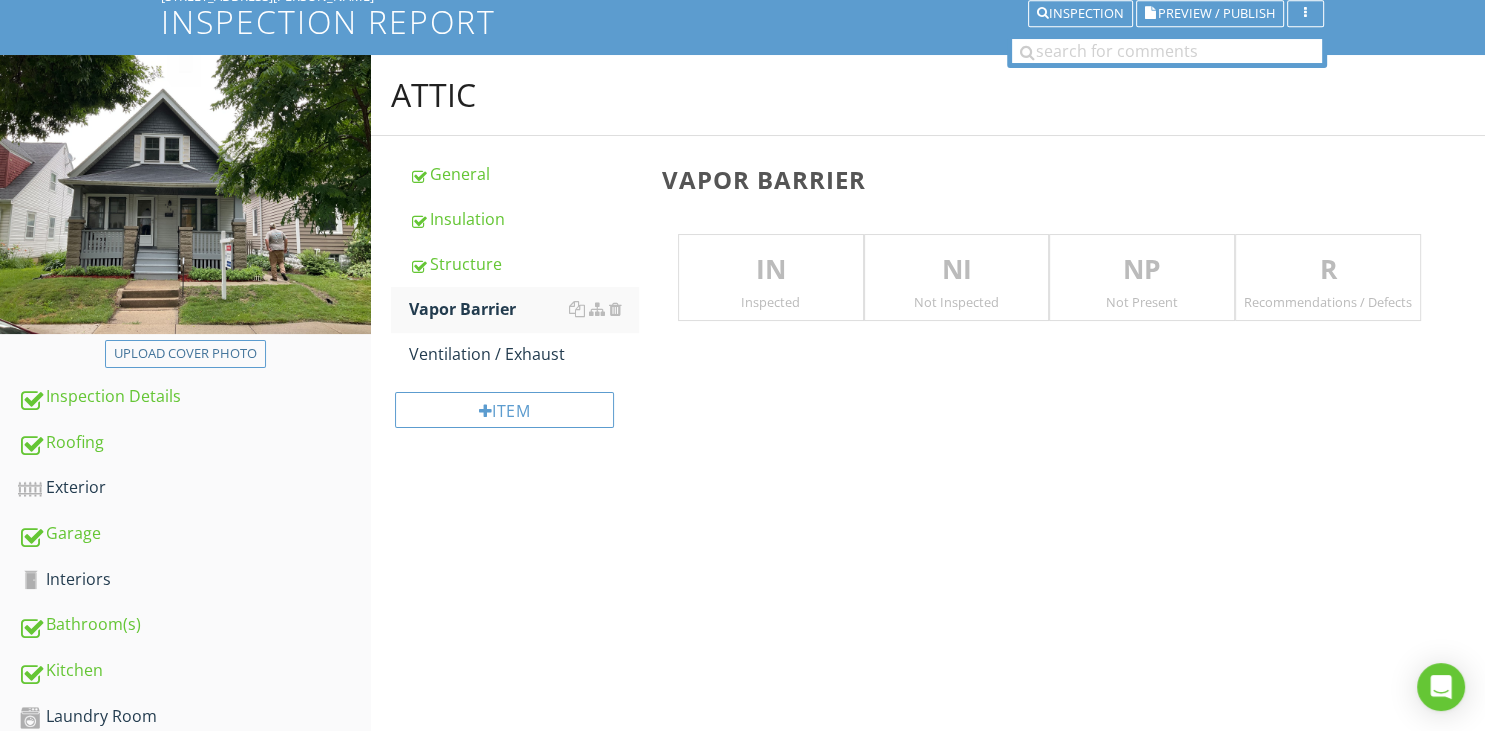 click on "IN   Inspected" at bounding box center (771, 278) 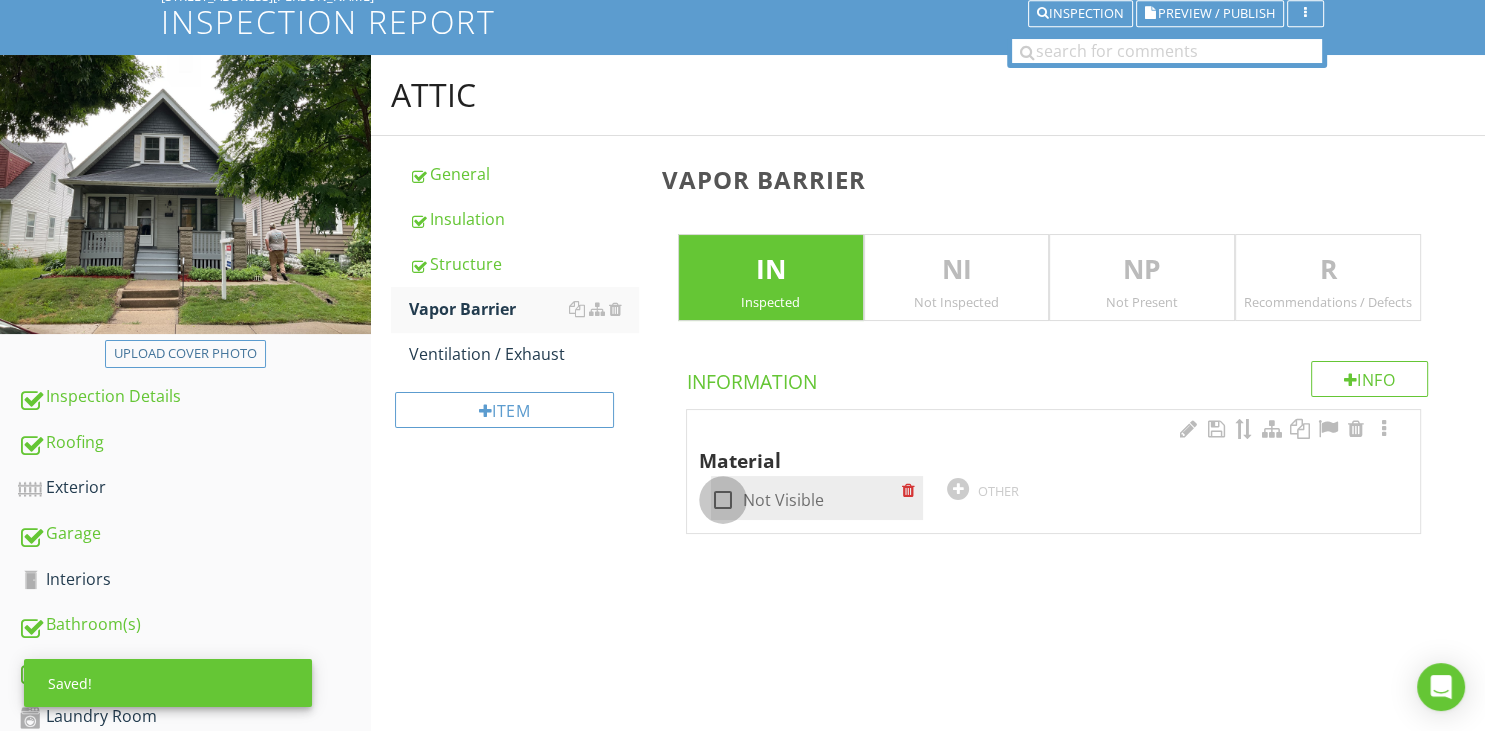 click at bounding box center [723, 500] 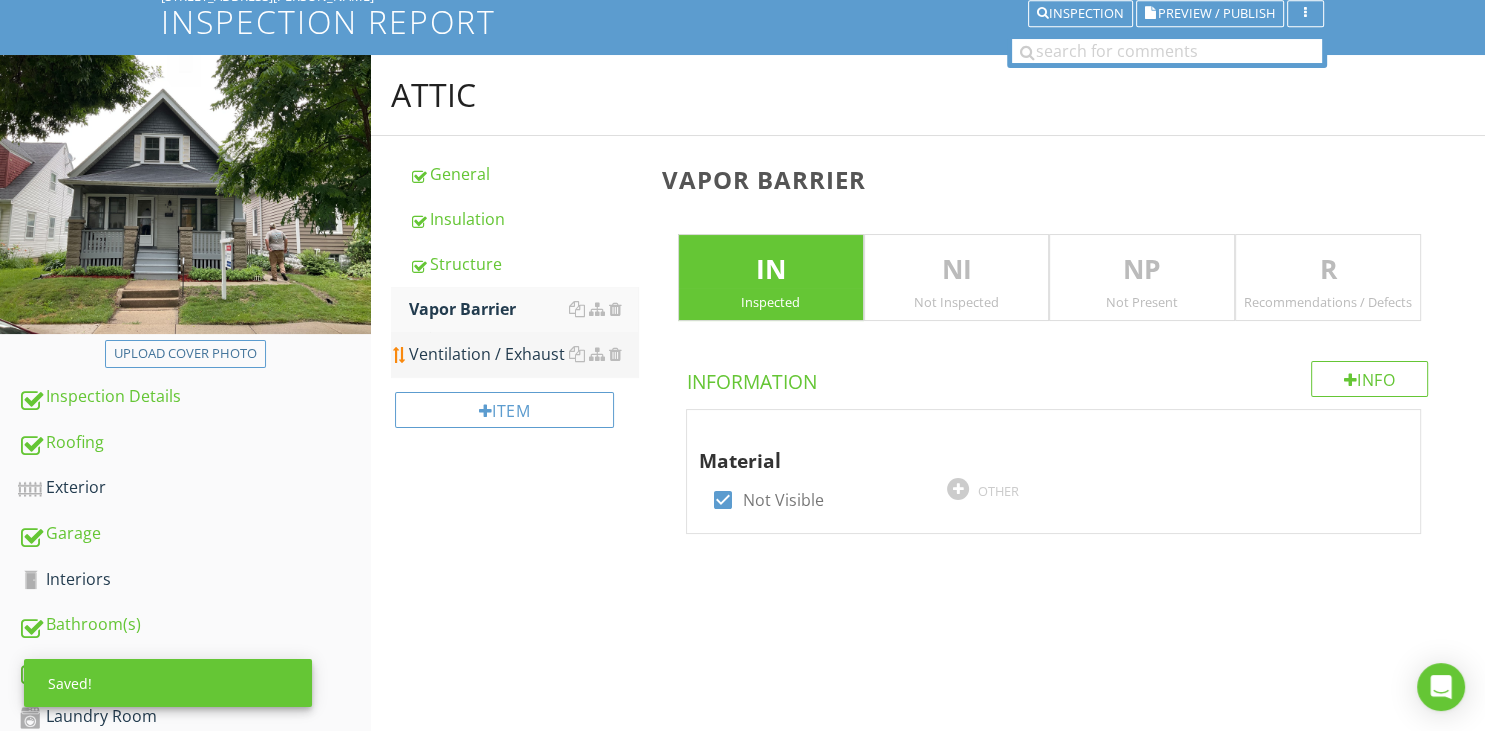 click on "Ventilation / Exhaust" at bounding box center [523, 354] 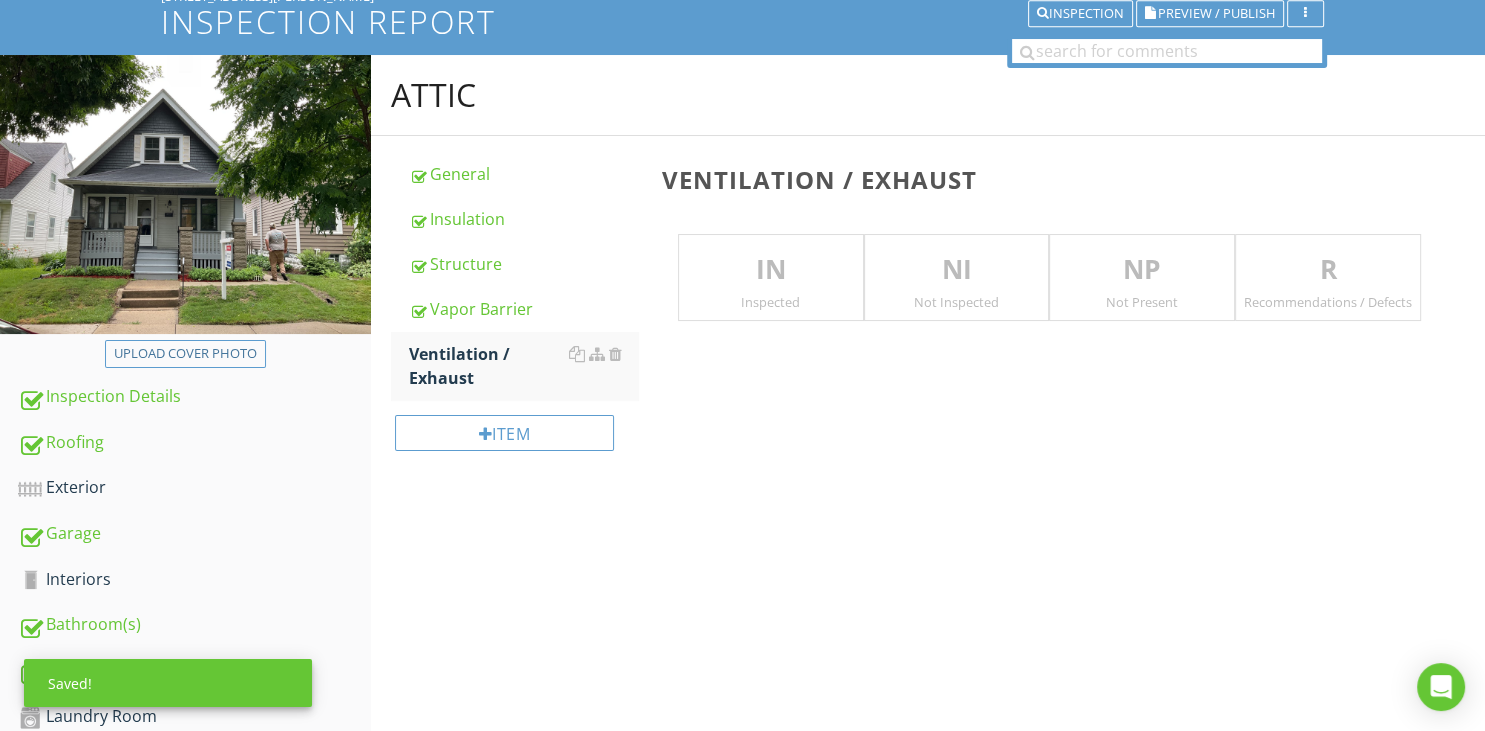 click on "IN" at bounding box center (771, 270) 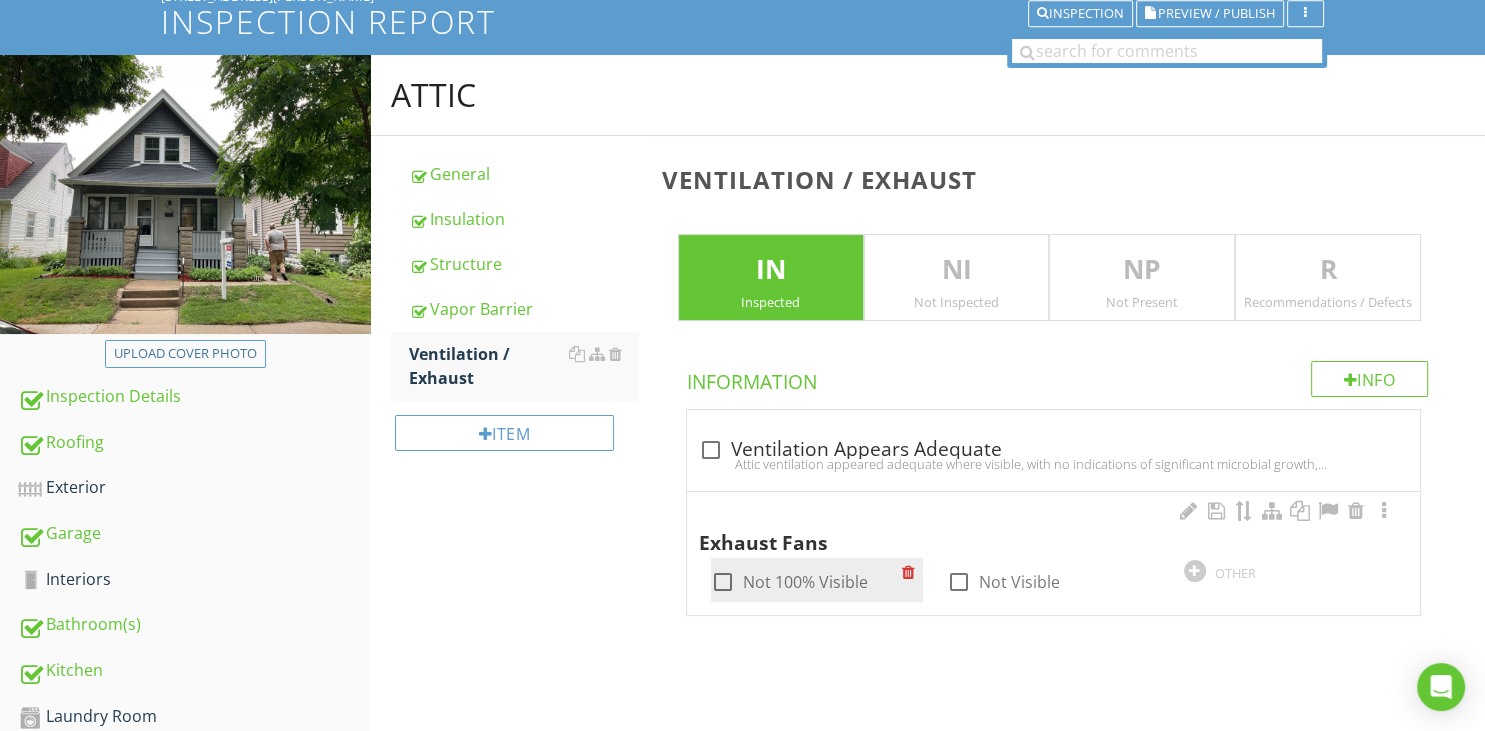 click at bounding box center (723, 582) 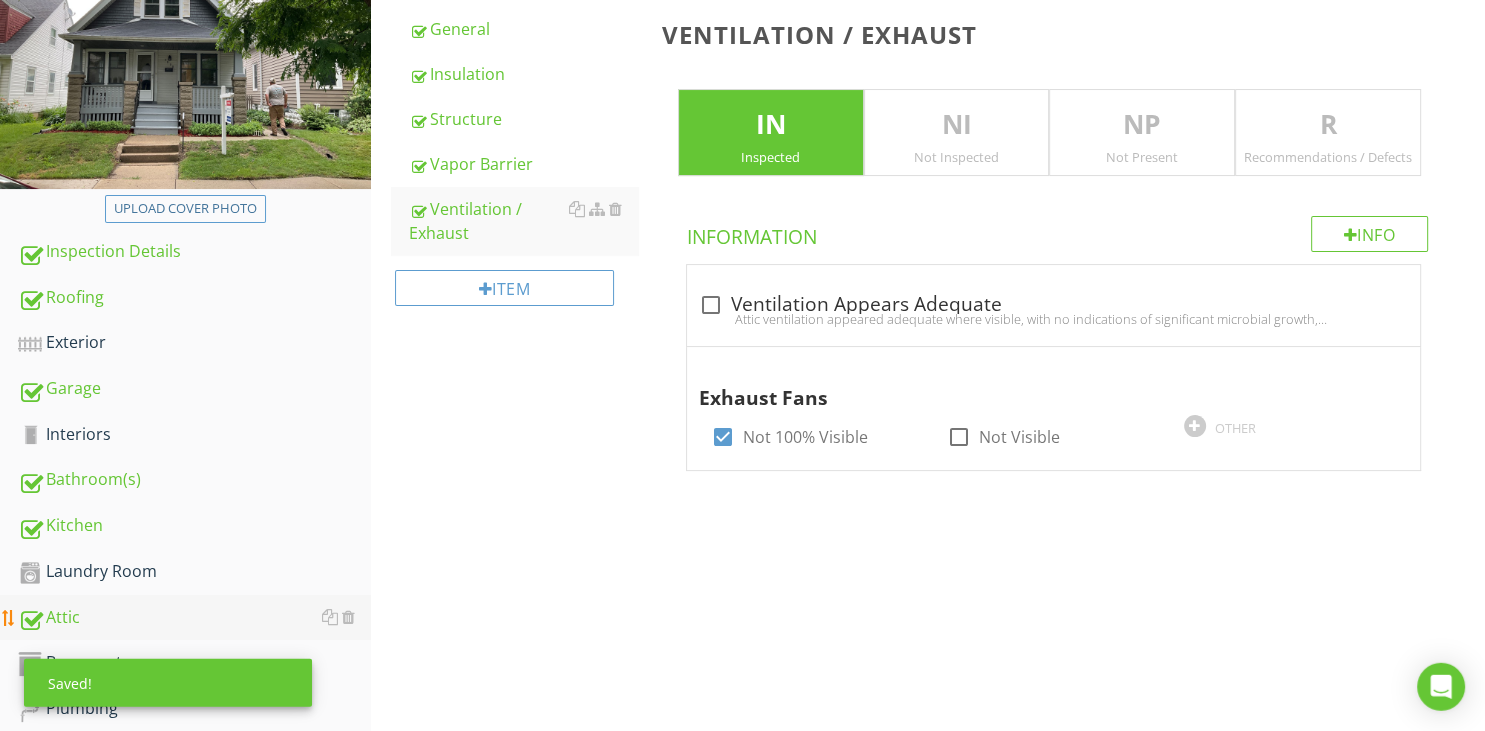 scroll, scrollTop: 462, scrollLeft: 0, axis: vertical 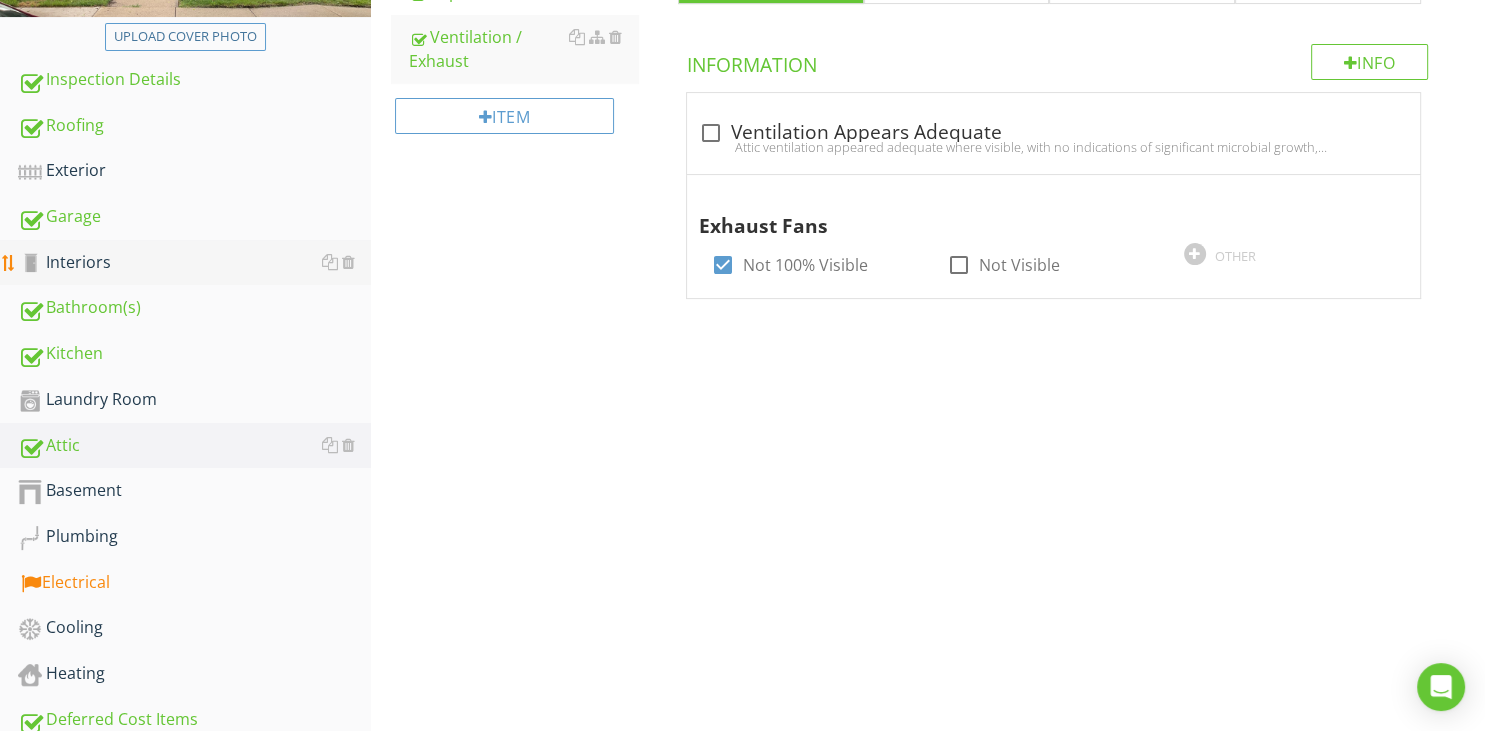 click on "Interiors" at bounding box center [194, 263] 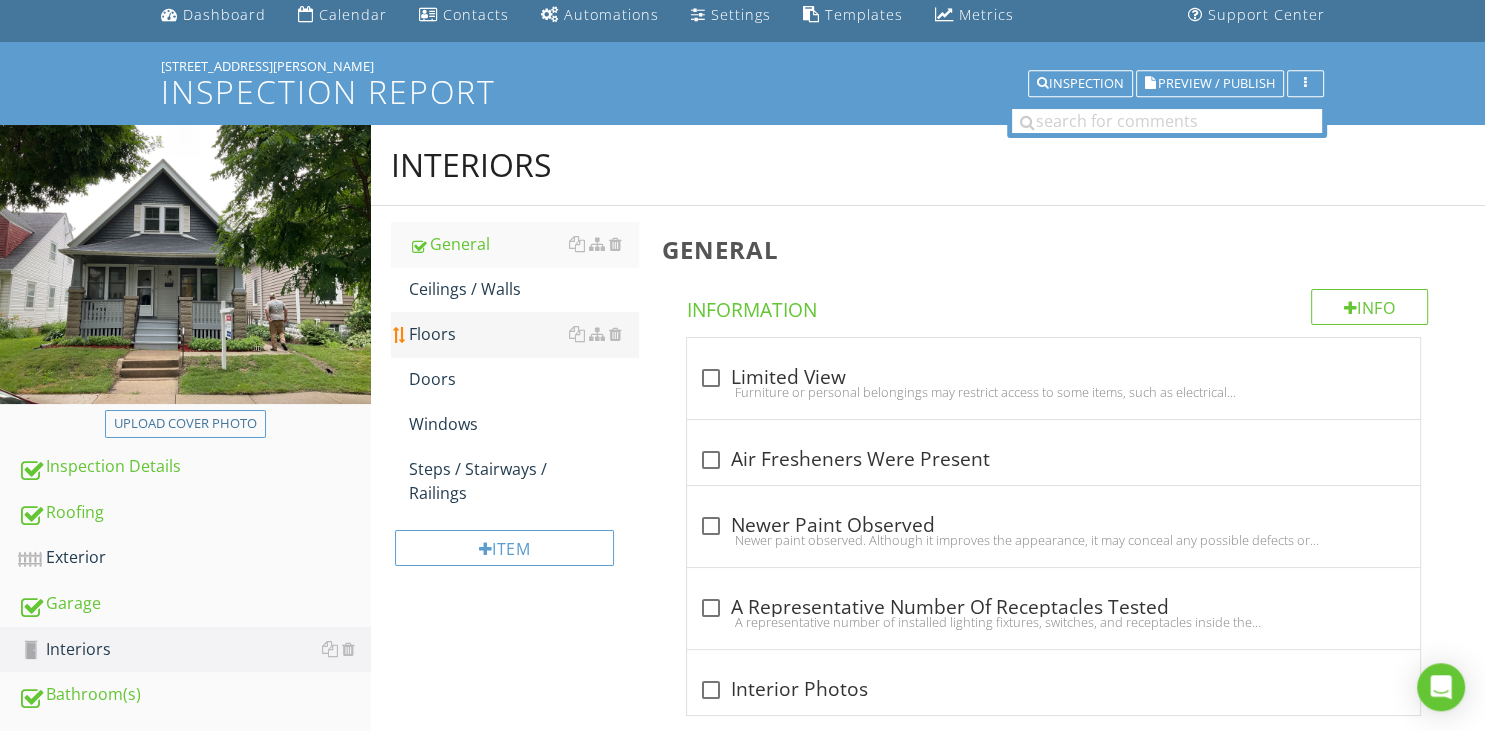 scroll, scrollTop: 0, scrollLeft: 0, axis: both 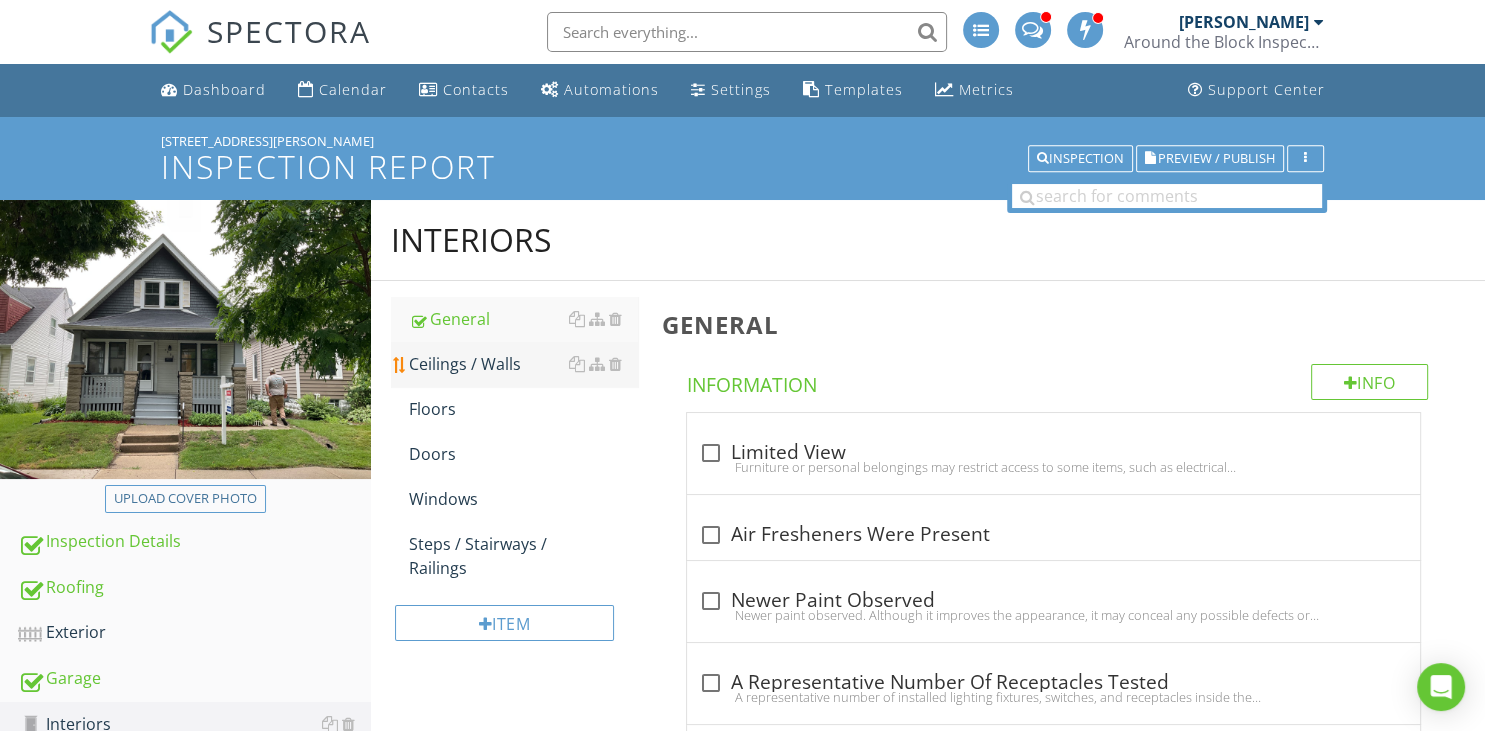 click on "Ceilings / Walls" at bounding box center [523, 364] 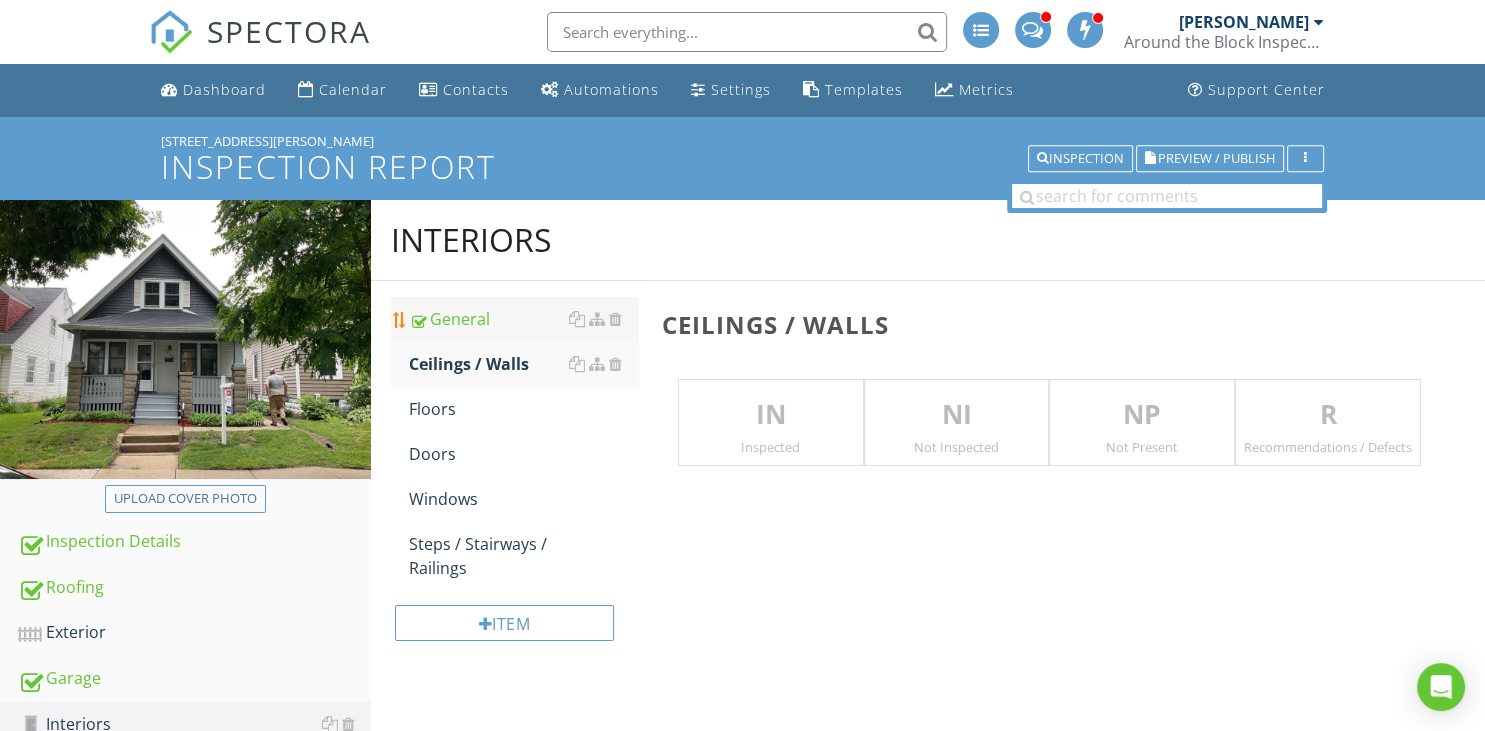 click on "General" at bounding box center (523, 319) 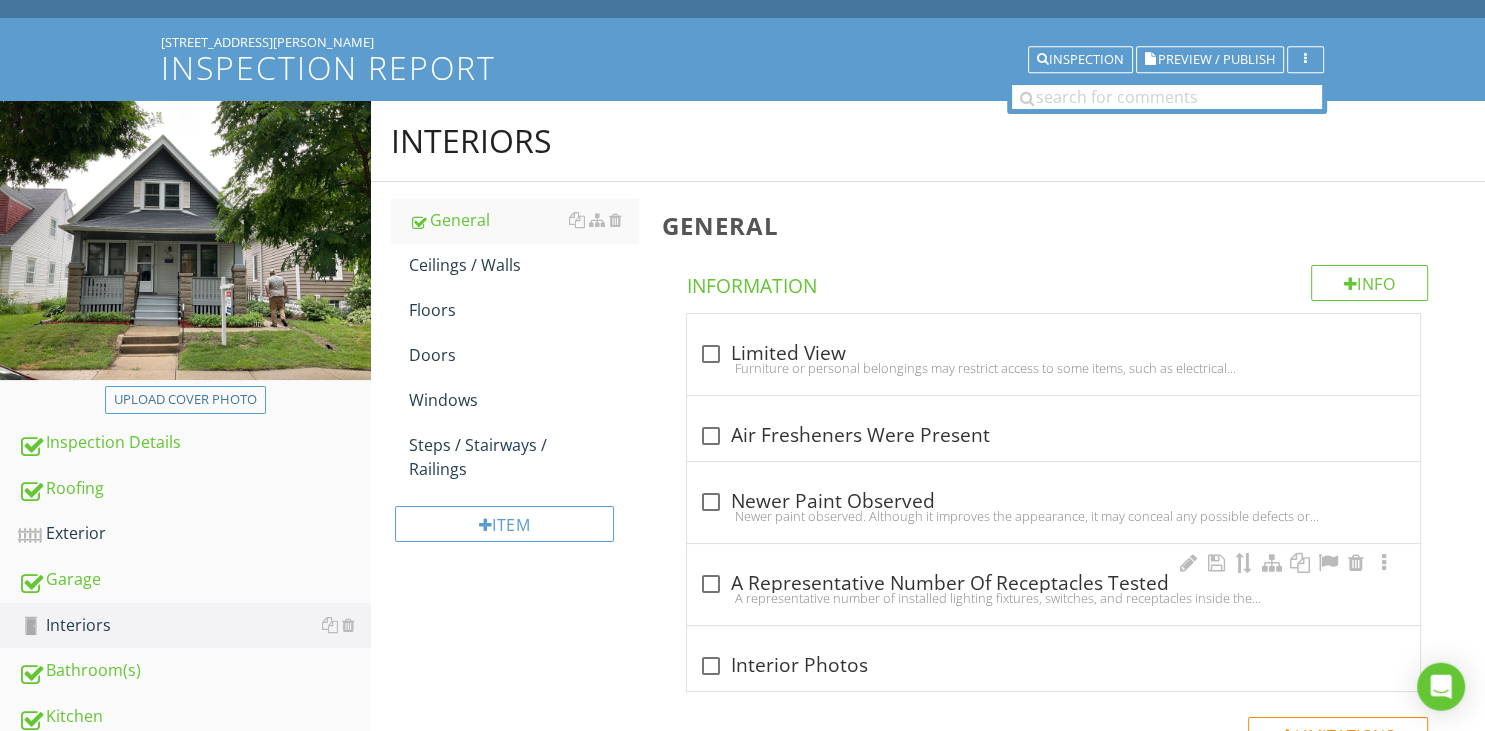 scroll, scrollTop: 211, scrollLeft: 0, axis: vertical 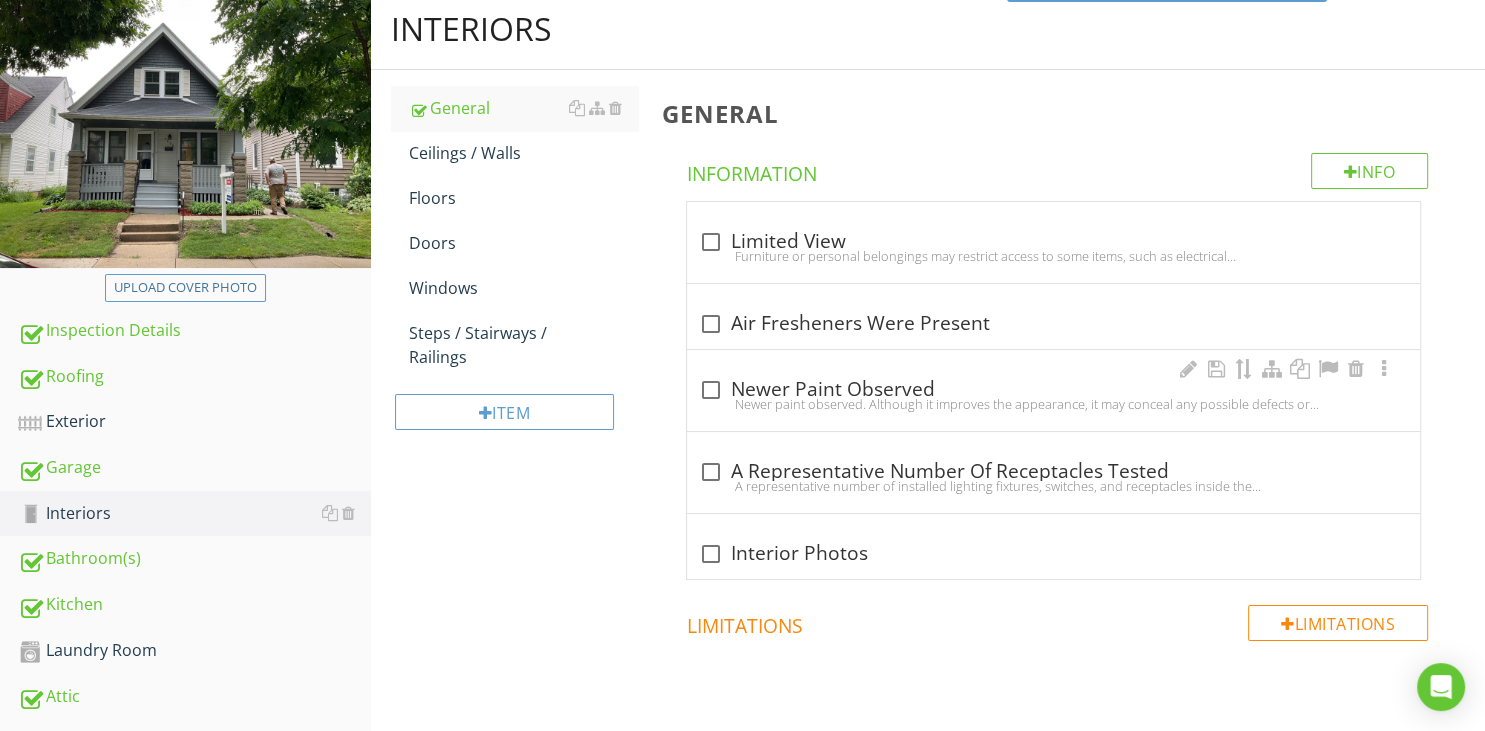 click at bounding box center (711, 390) 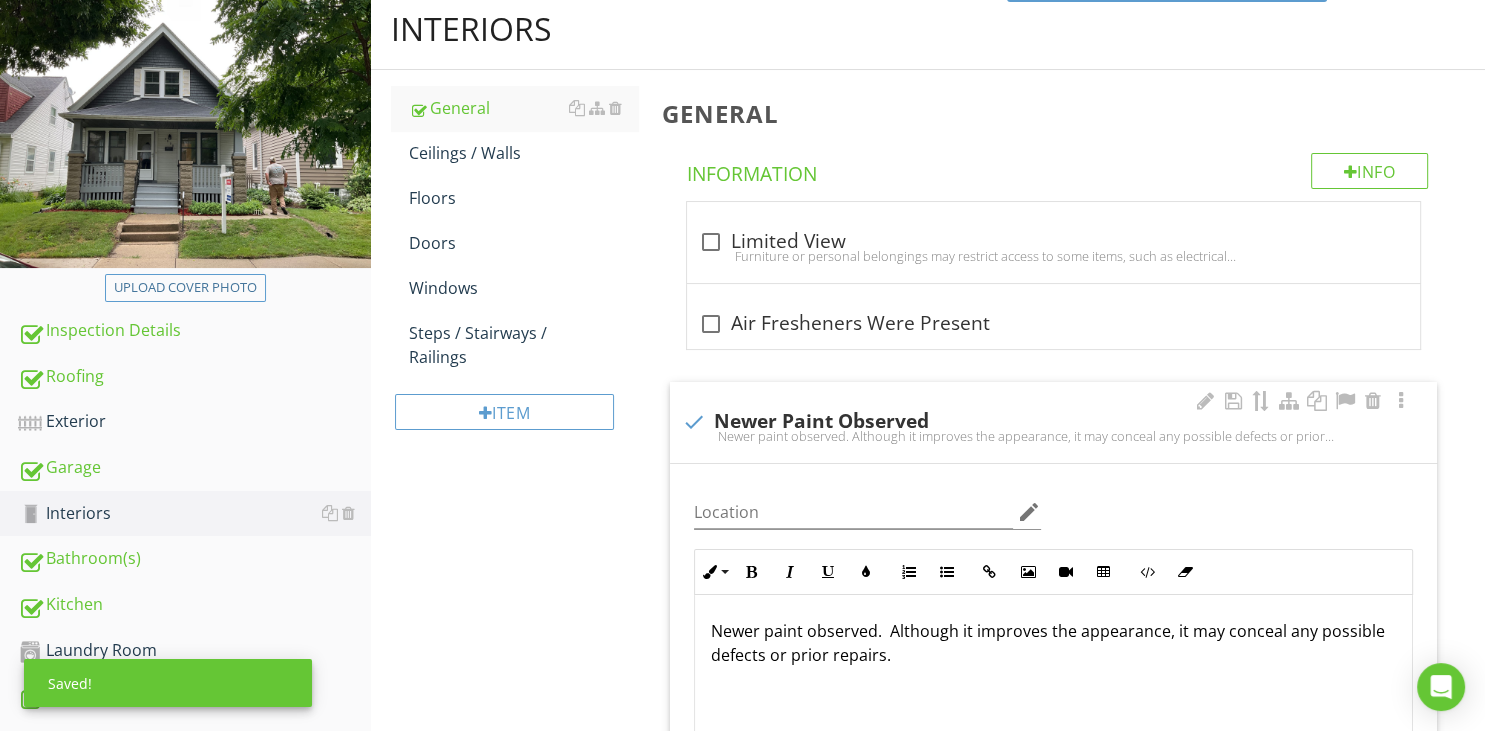 scroll, scrollTop: 1, scrollLeft: 0, axis: vertical 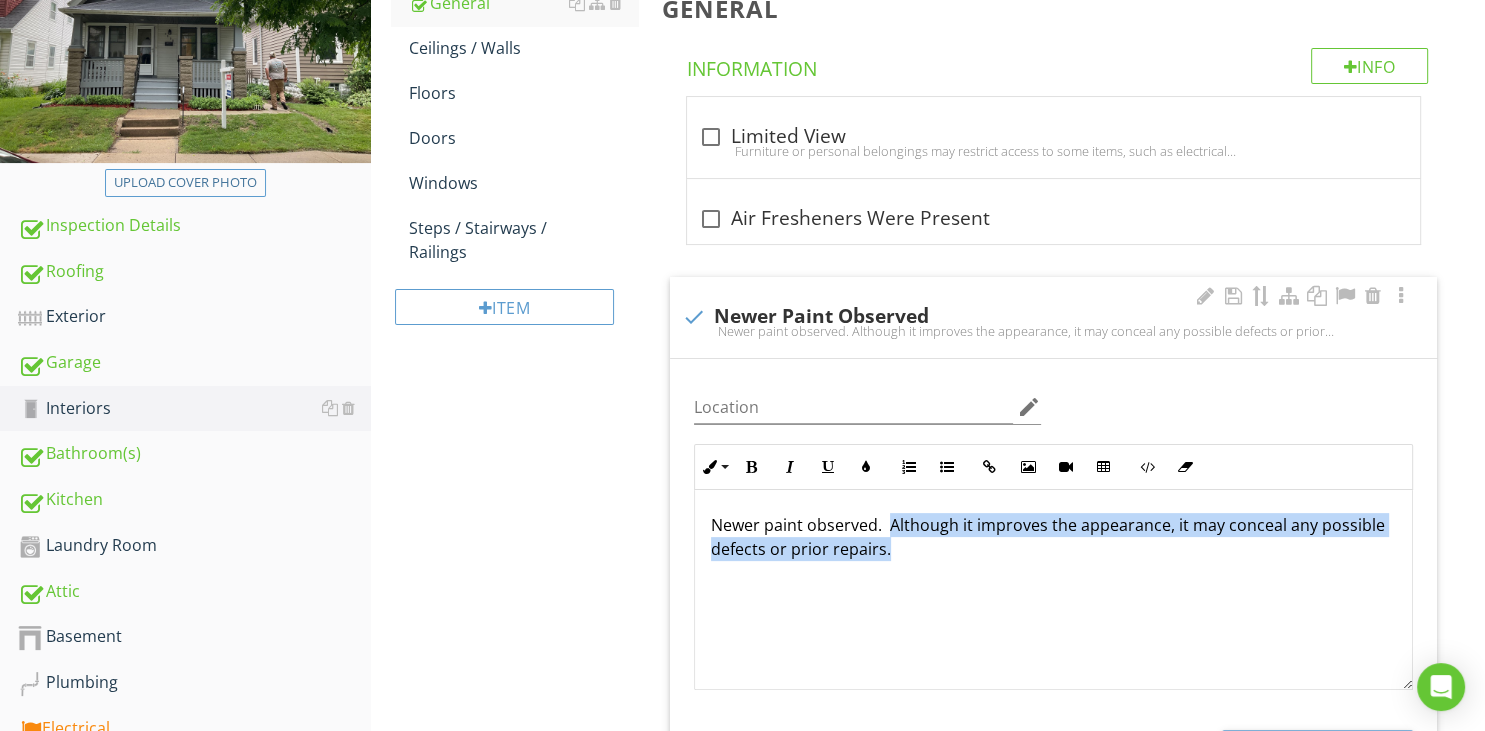 drag, startPoint x: 886, startPoint y: 525, endPoint x: 948, endPoint y: 580, distance: 82.87943 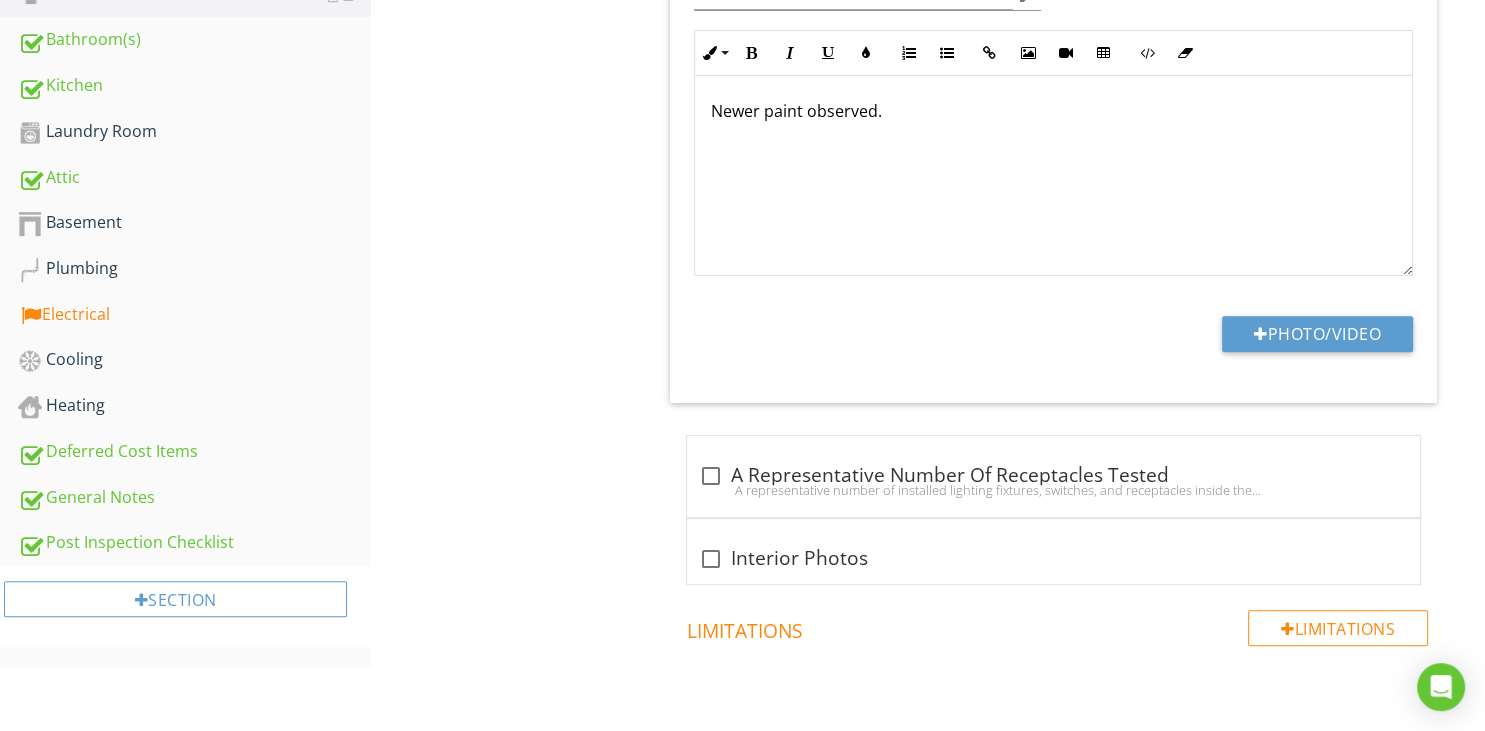scroll, scrollTop: 804, scrollLeft: 0, axis: vertical 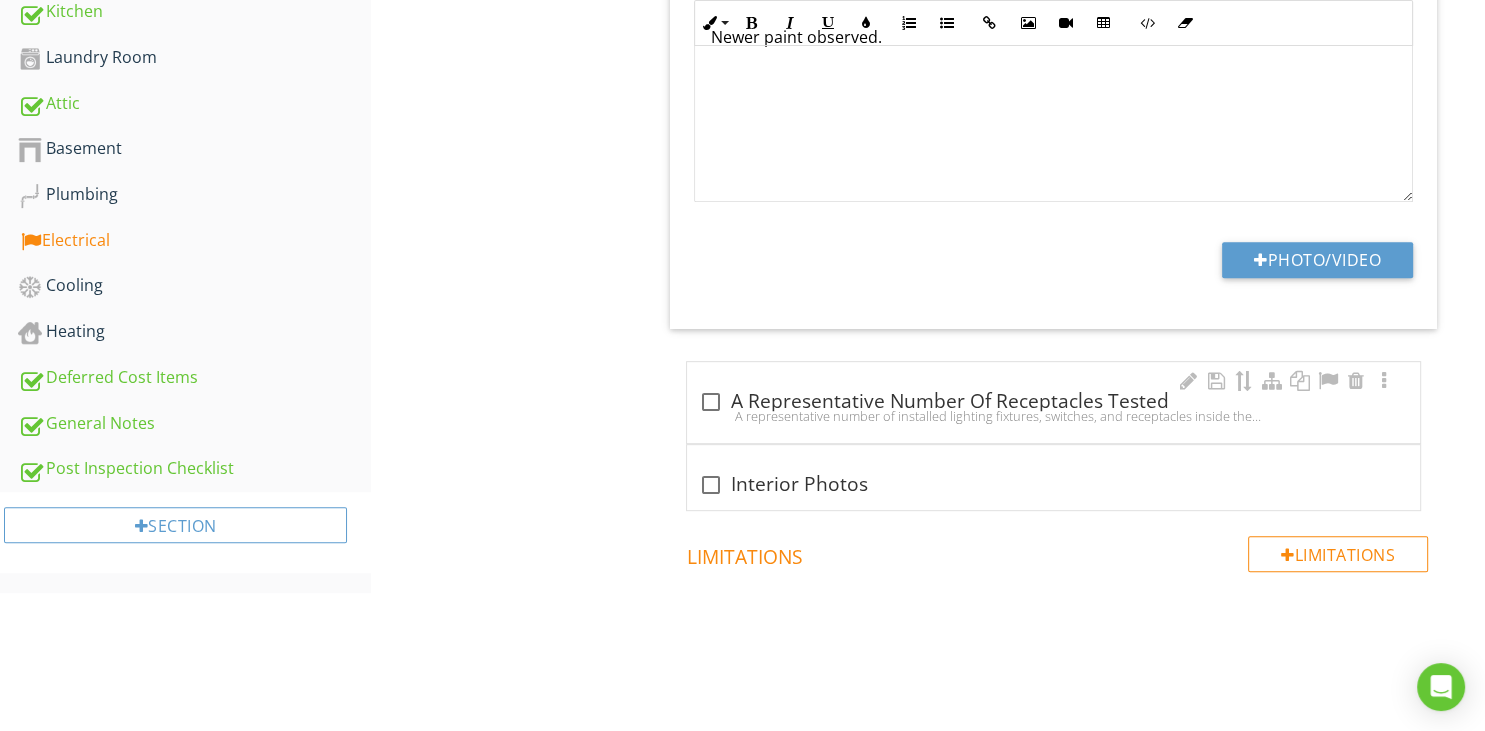 click at bounding box center [711, 402] 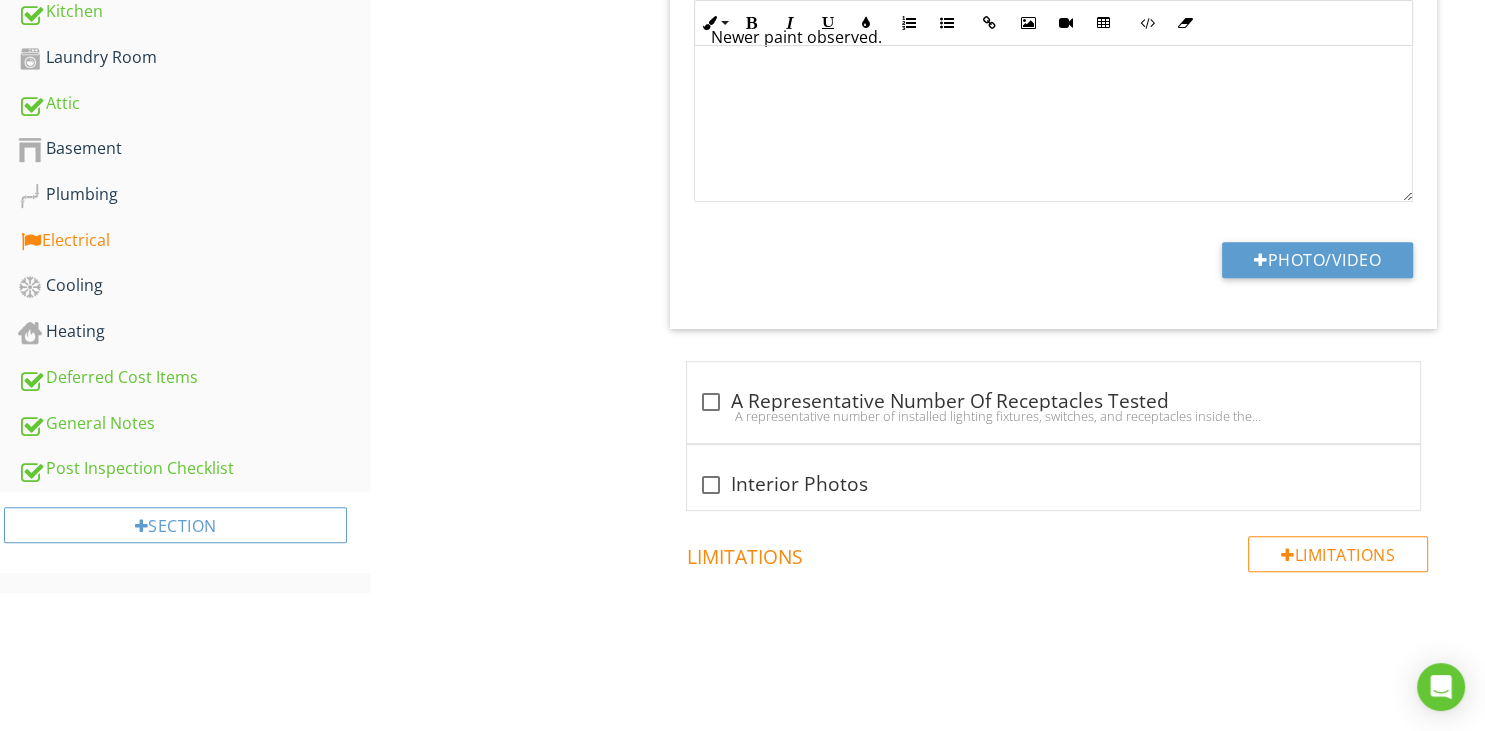 checkbox on "true" 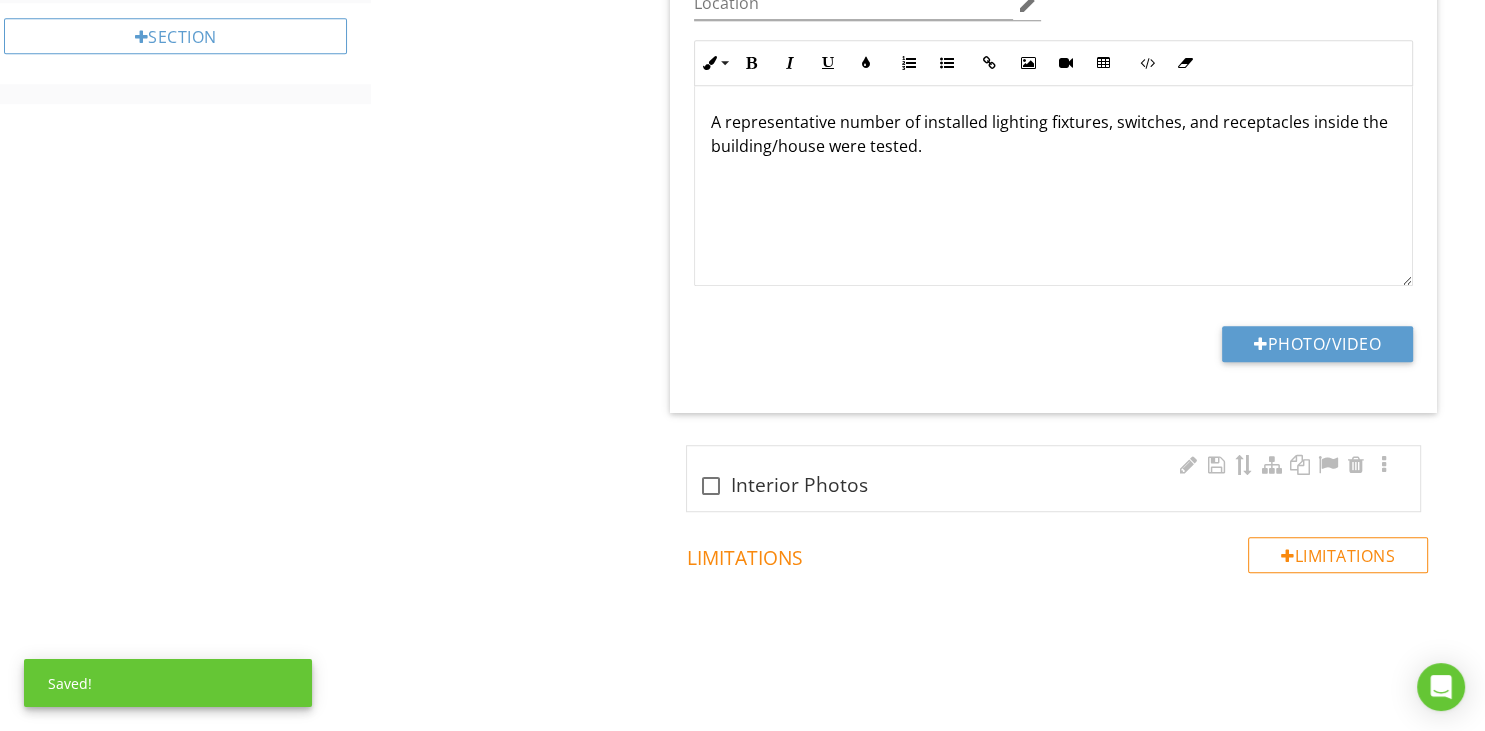 click at bounding box center [711, 486] 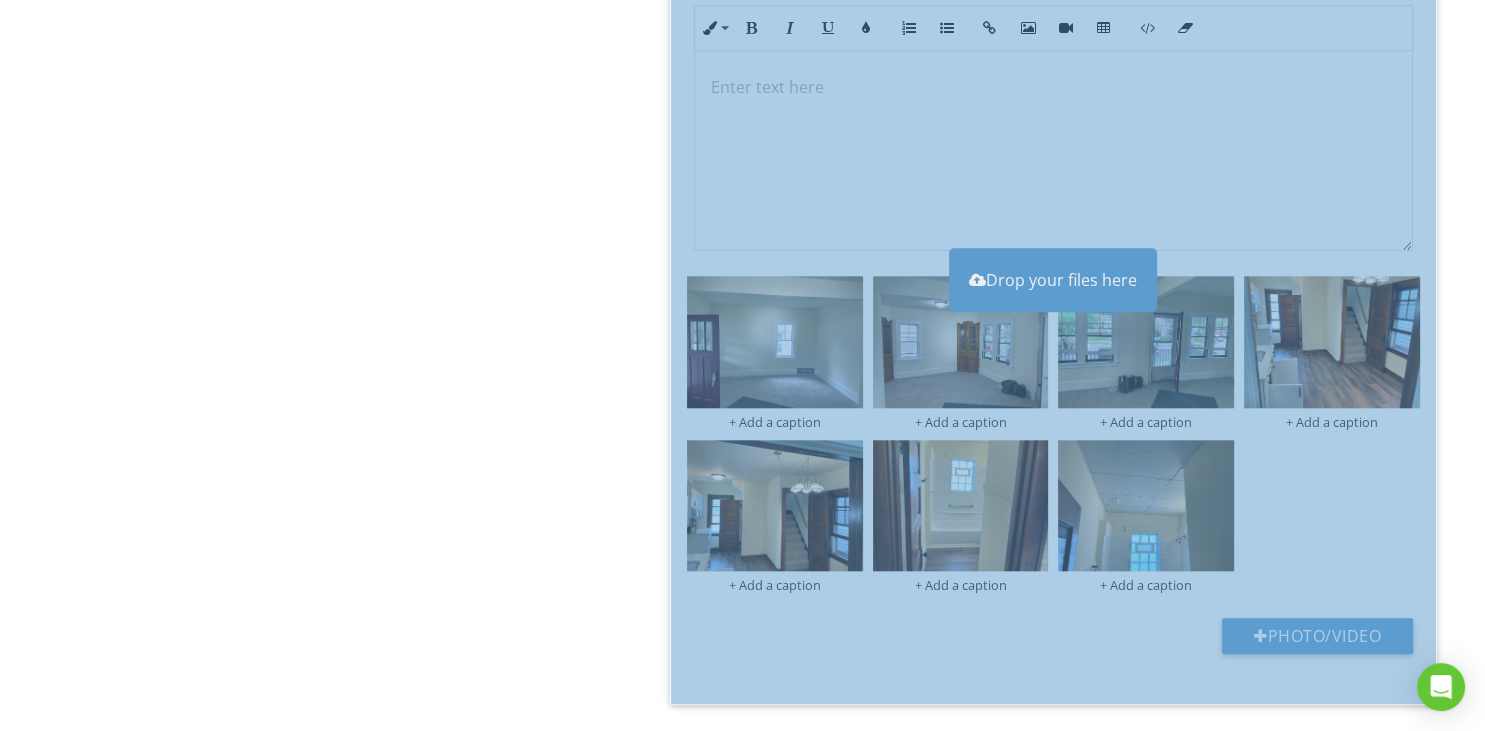 scroll, scrollTop: 1949, scrollLeft: 0, axis: vertical 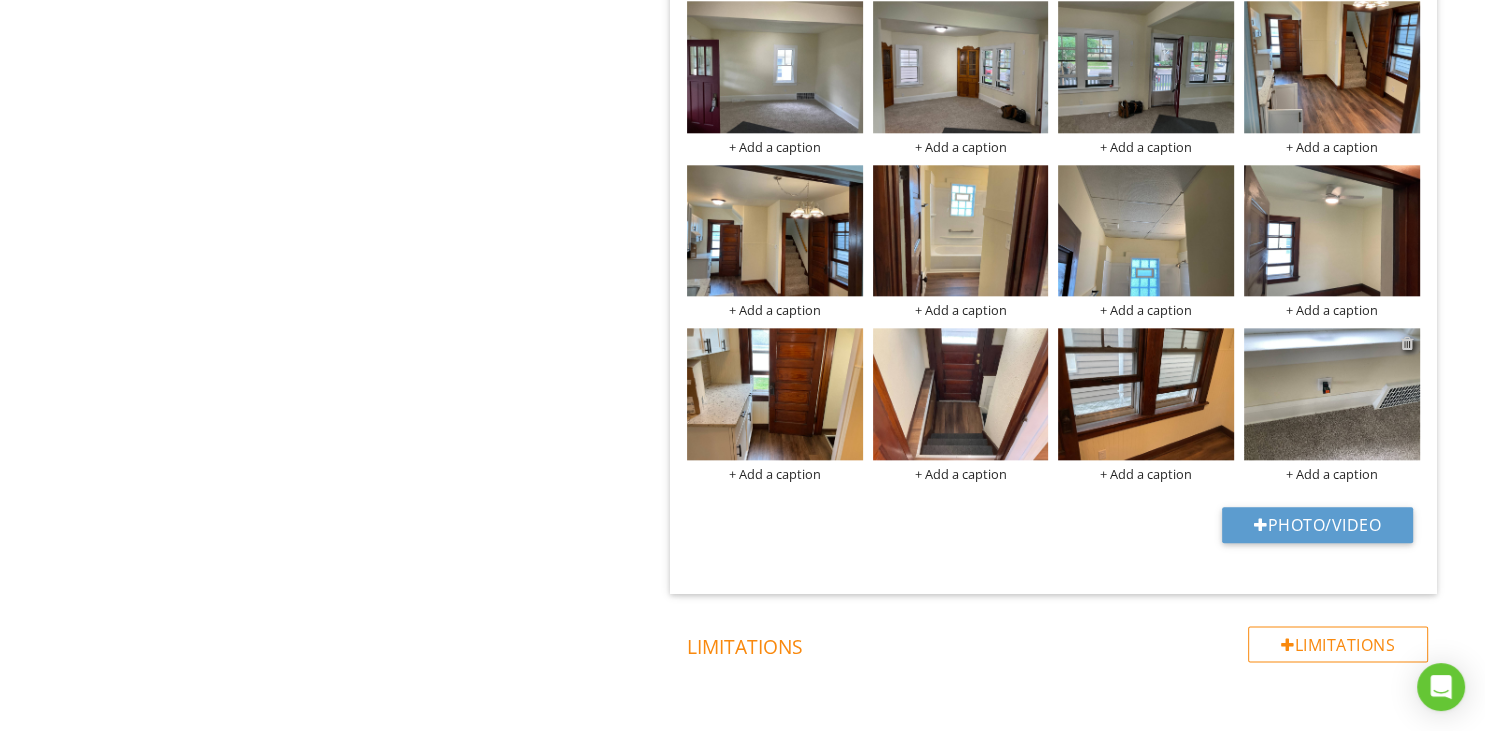 click at bounding box center [1407, 343] 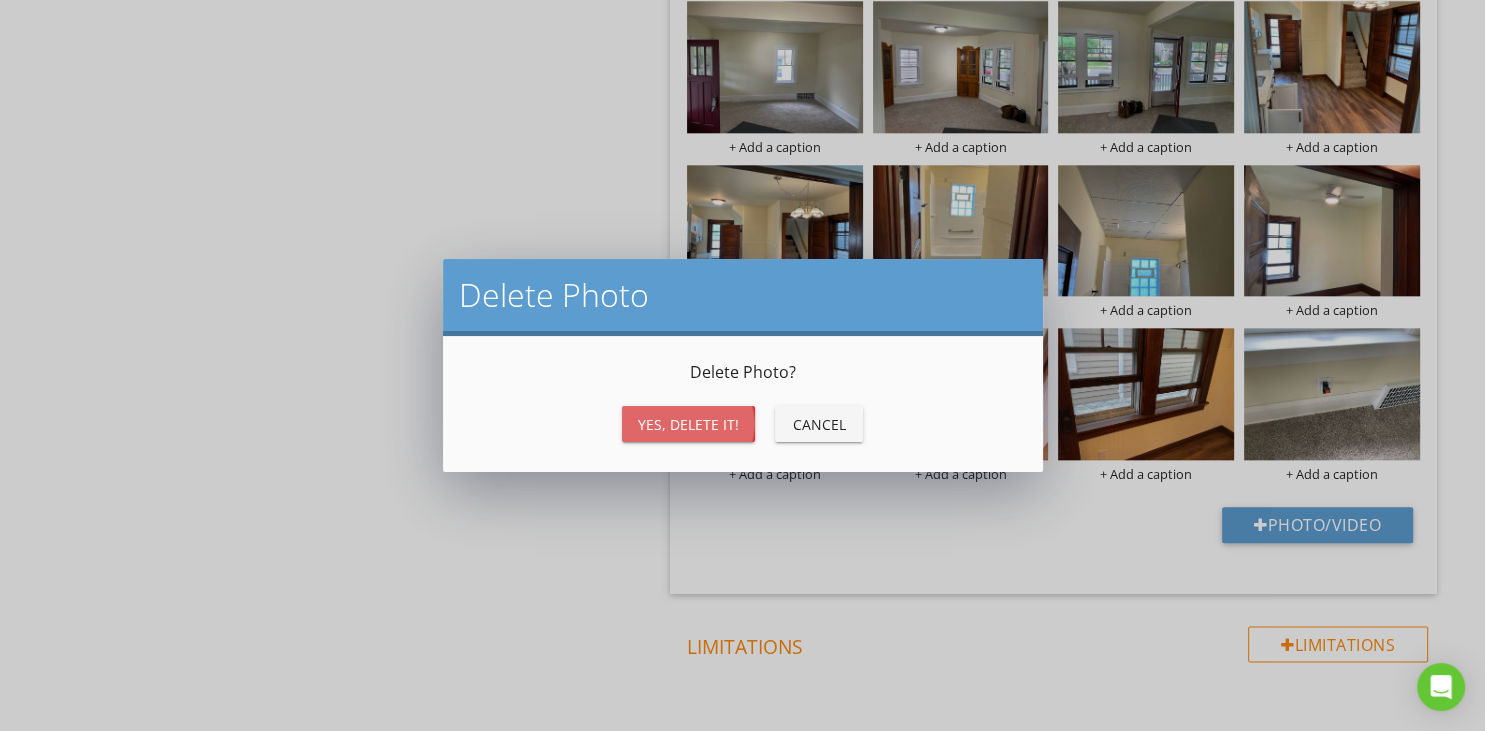 click on "Yes, Delete it!" at bounding box center [688, 424] 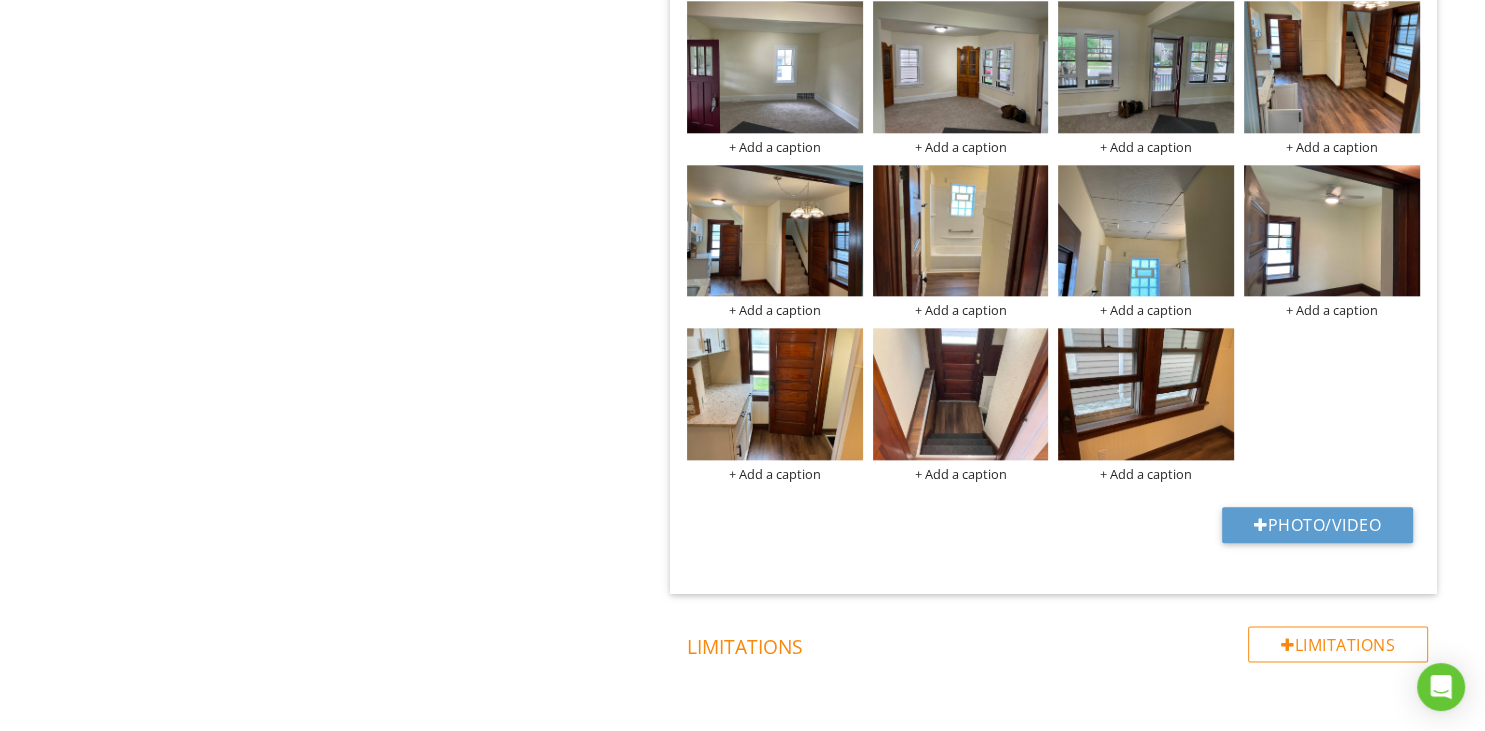 scroll, scrollTop: 1, scrollLeft: 0, axis: vertical 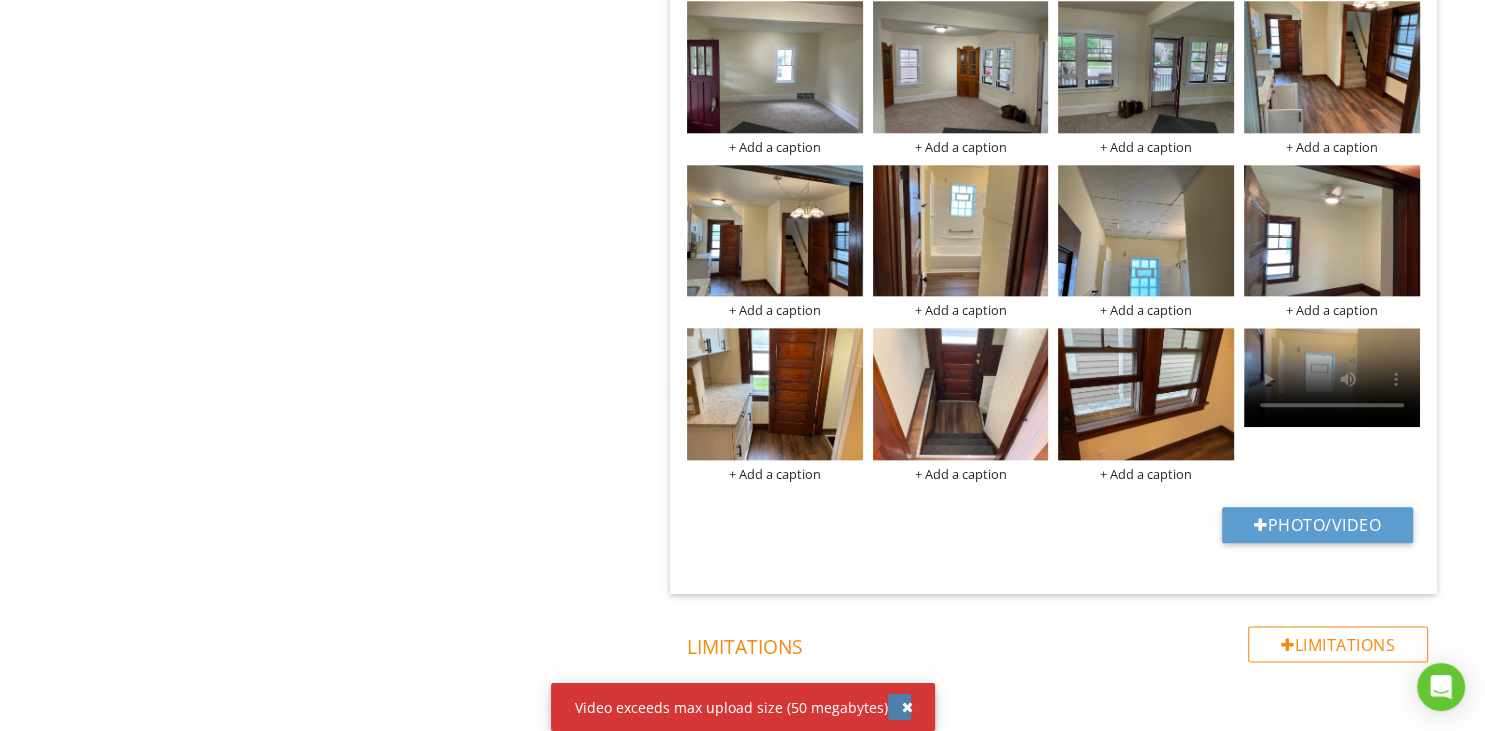 click at bounding box center (907, 707) 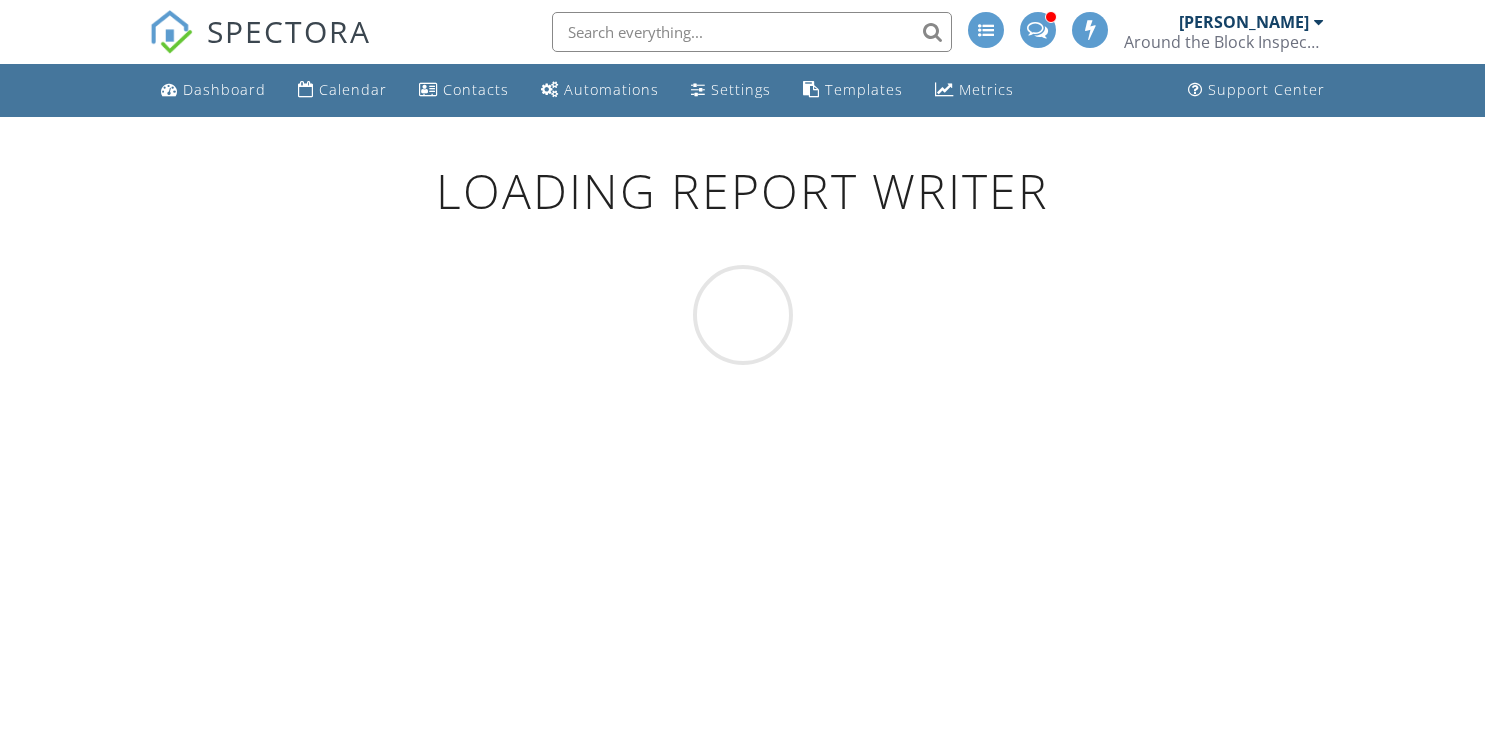 scroll, scrollTop: 117, scrollLeft: 0, axis: vertical 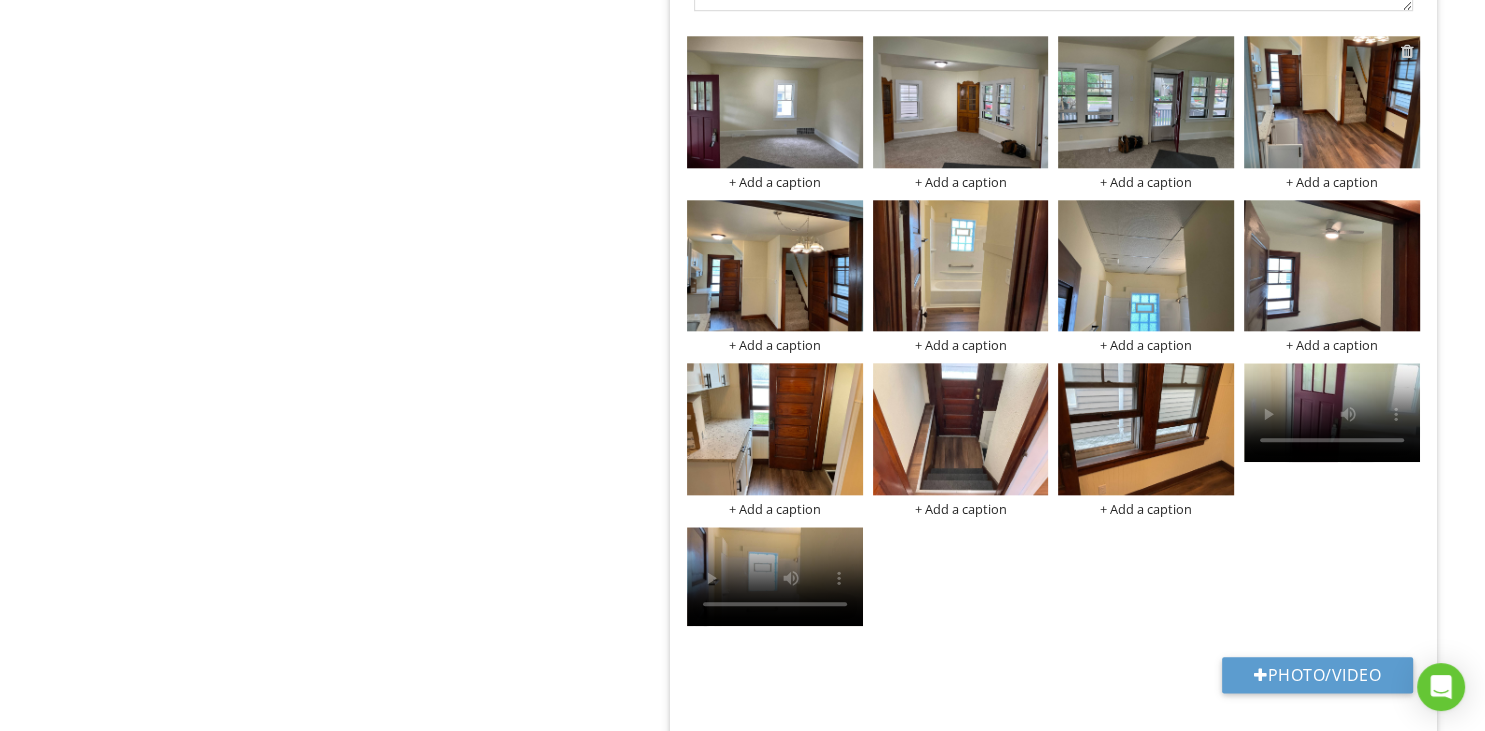 click at bounding box center (1407, 51) 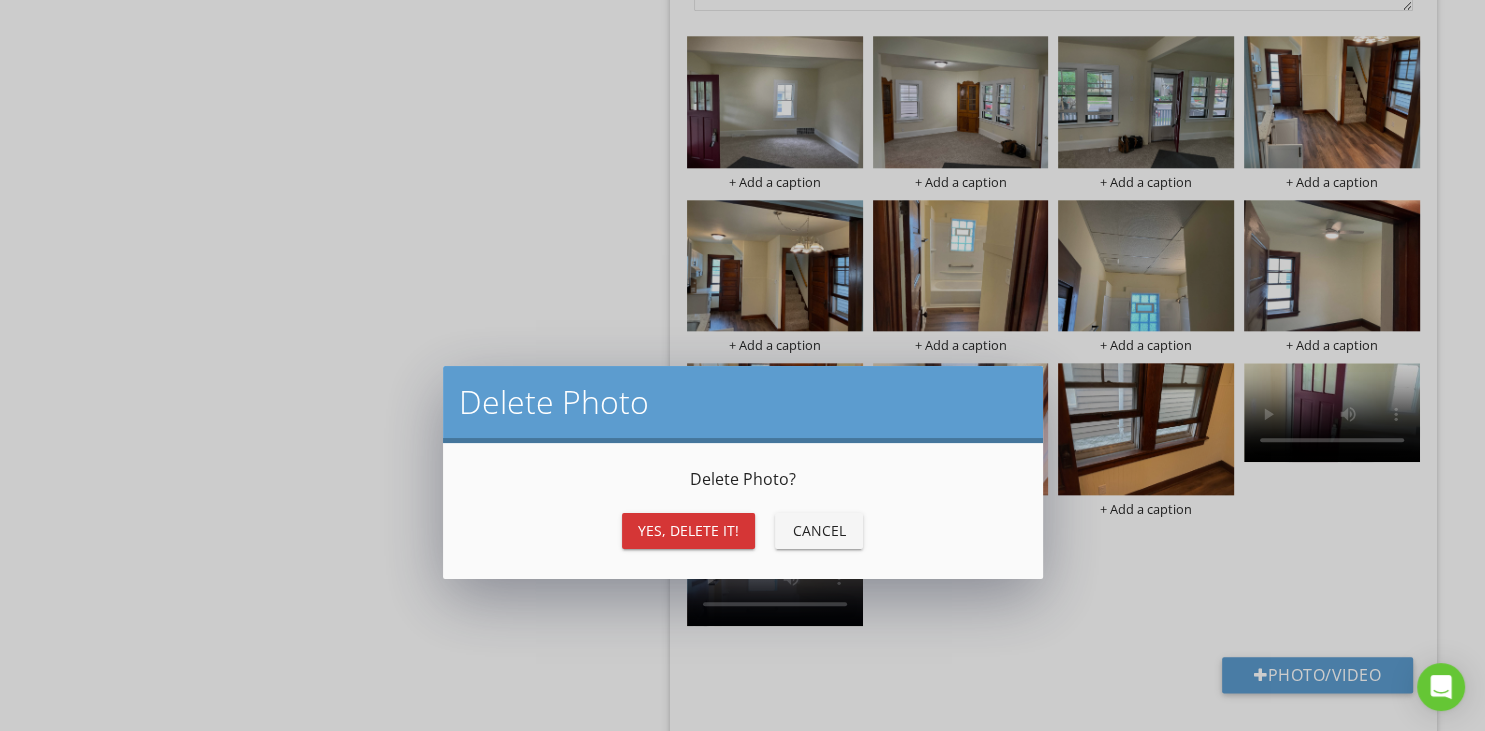 scroll, scrollTop: 1, scrollLeft: 0, axis: vertical 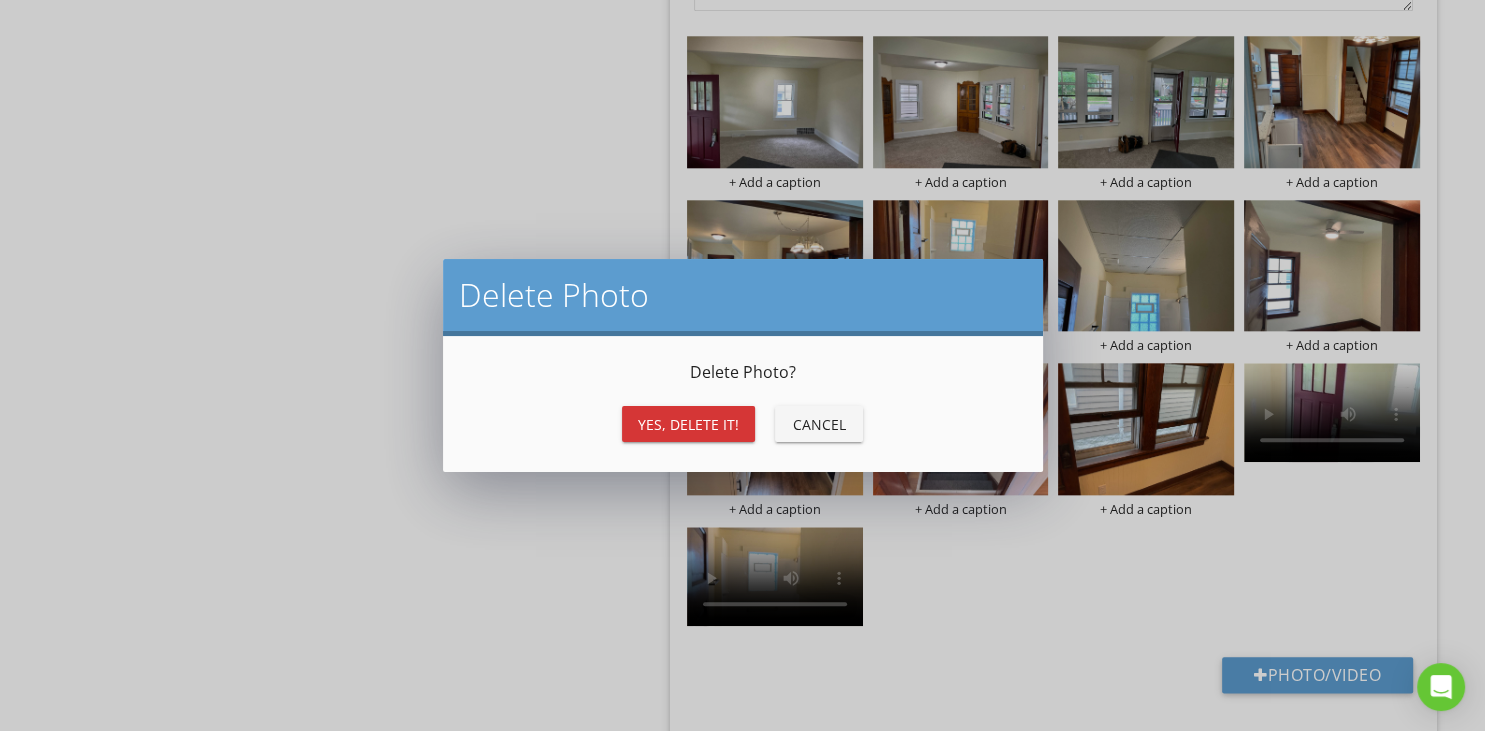 click on "Yes, Delete it!" at bounding box center [688, 424] 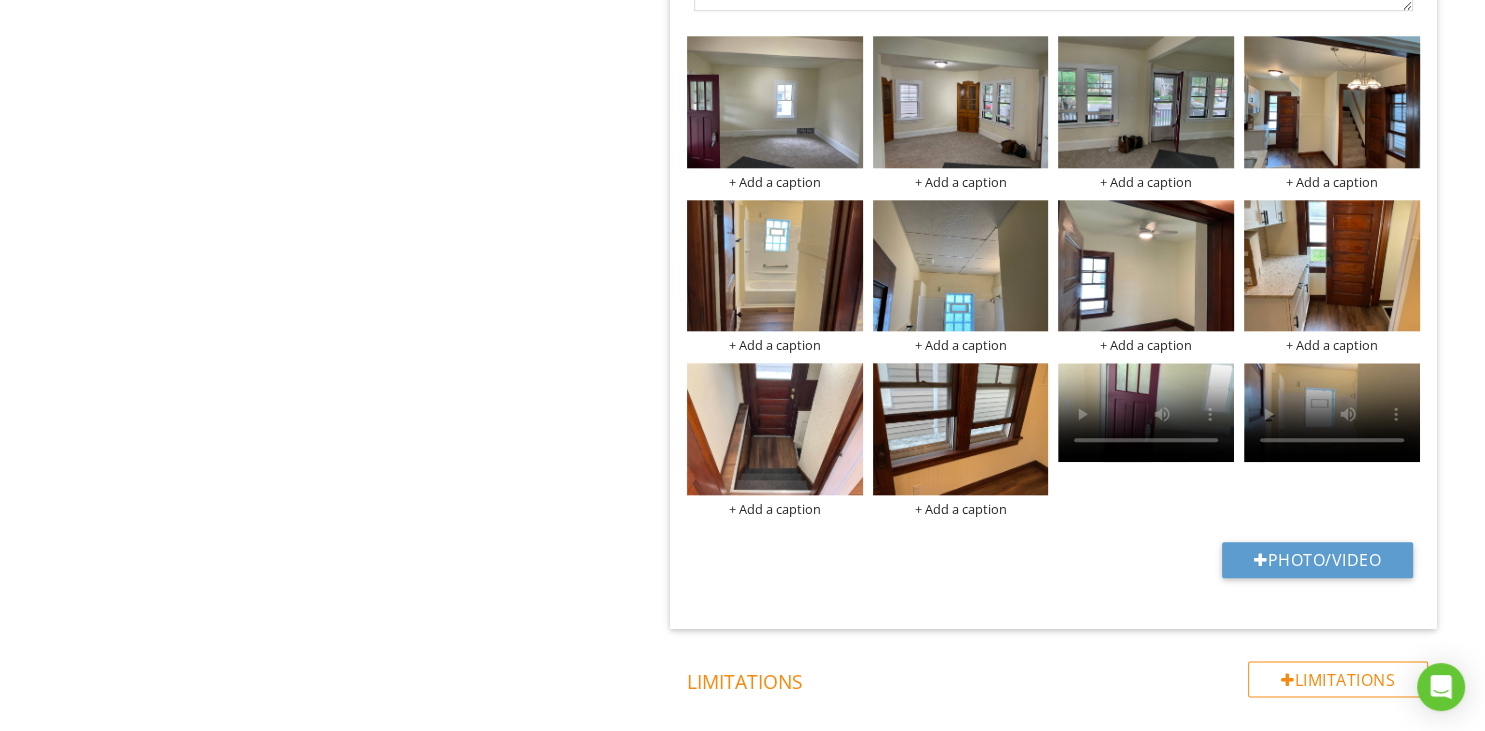 scroll, scrollTop: 1, scrollLeft: 0, axis: vertical 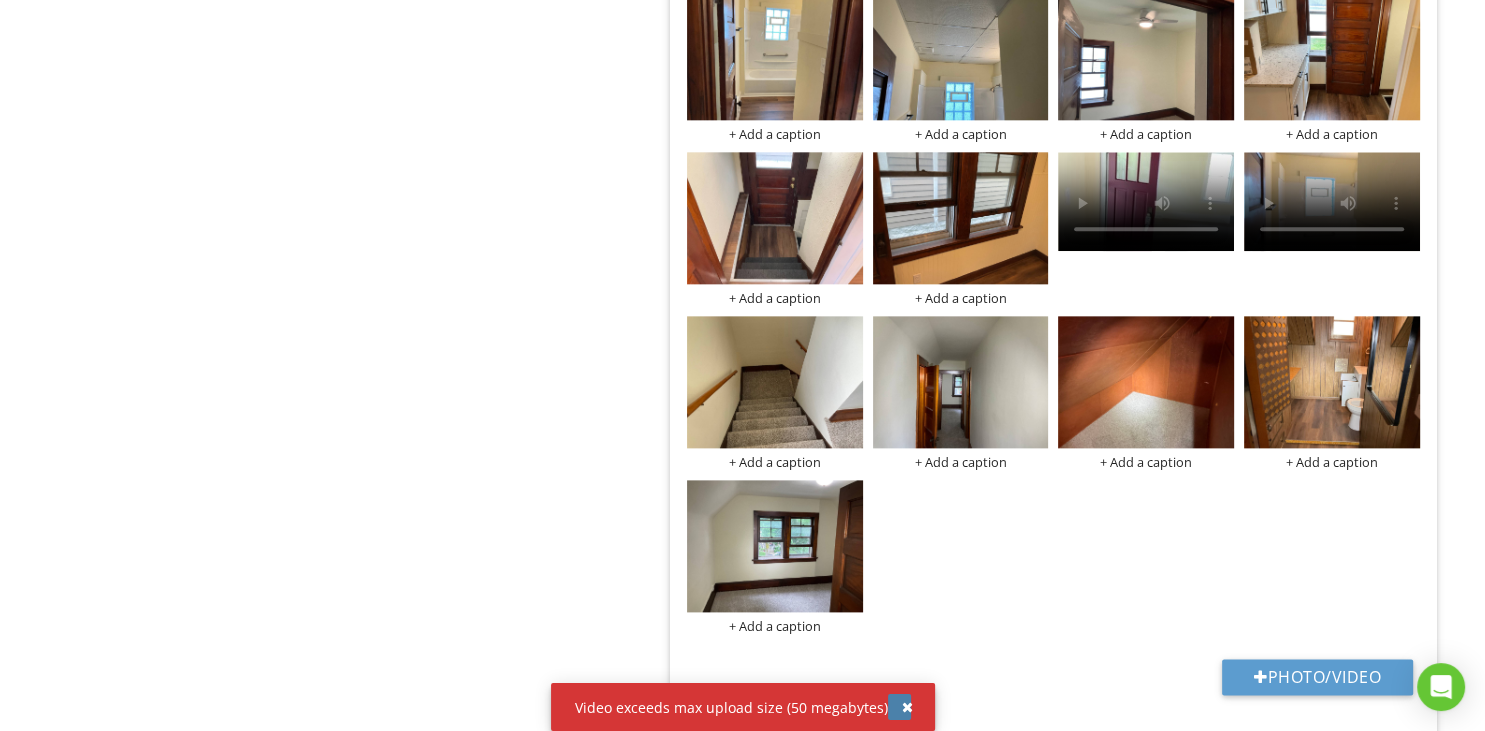 click at bounding box center [907, 707] 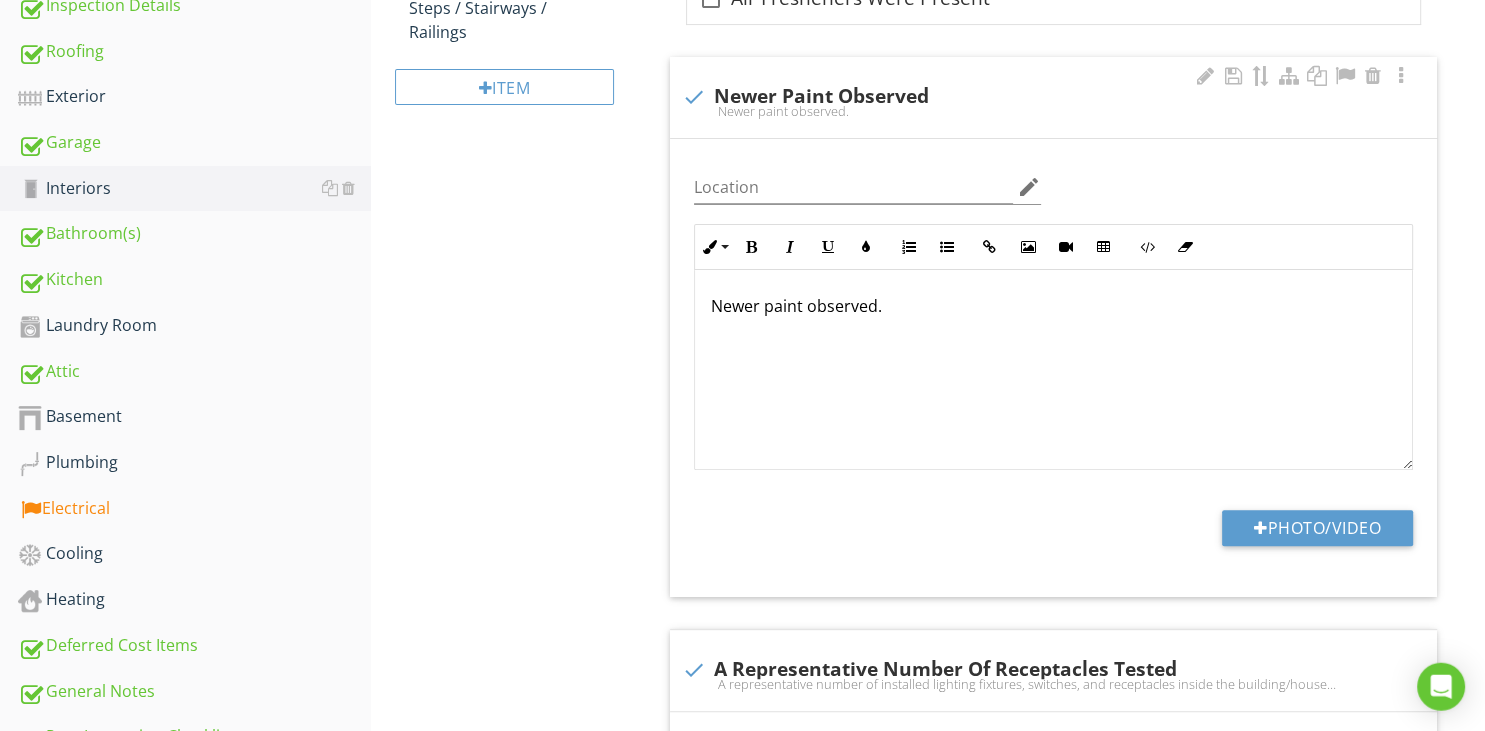 scroll, scrollTop: 538, scrollLeft: 0, axis: vertical 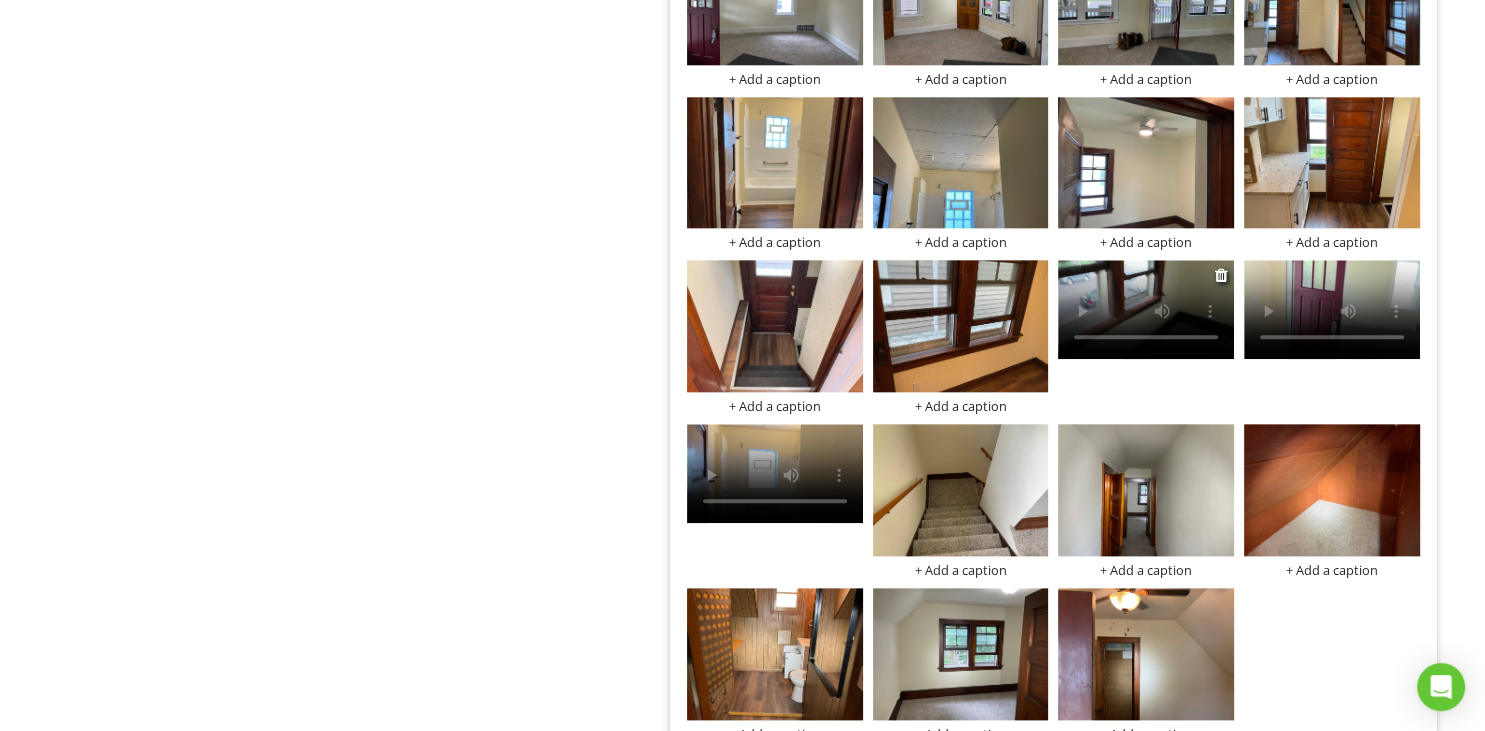click on "+ Add a caption         + Add a caption         + Add a caption         + Add a caption         + Add a caption         + Add a caption         + Add a caption         + Add a caption         + Add a caption         + Add a caption               + Add a caption         + Add a caption         + Add a caption         + Add a caption         + Add a caption         + Add a caption" at bounding box center (1053, -72) 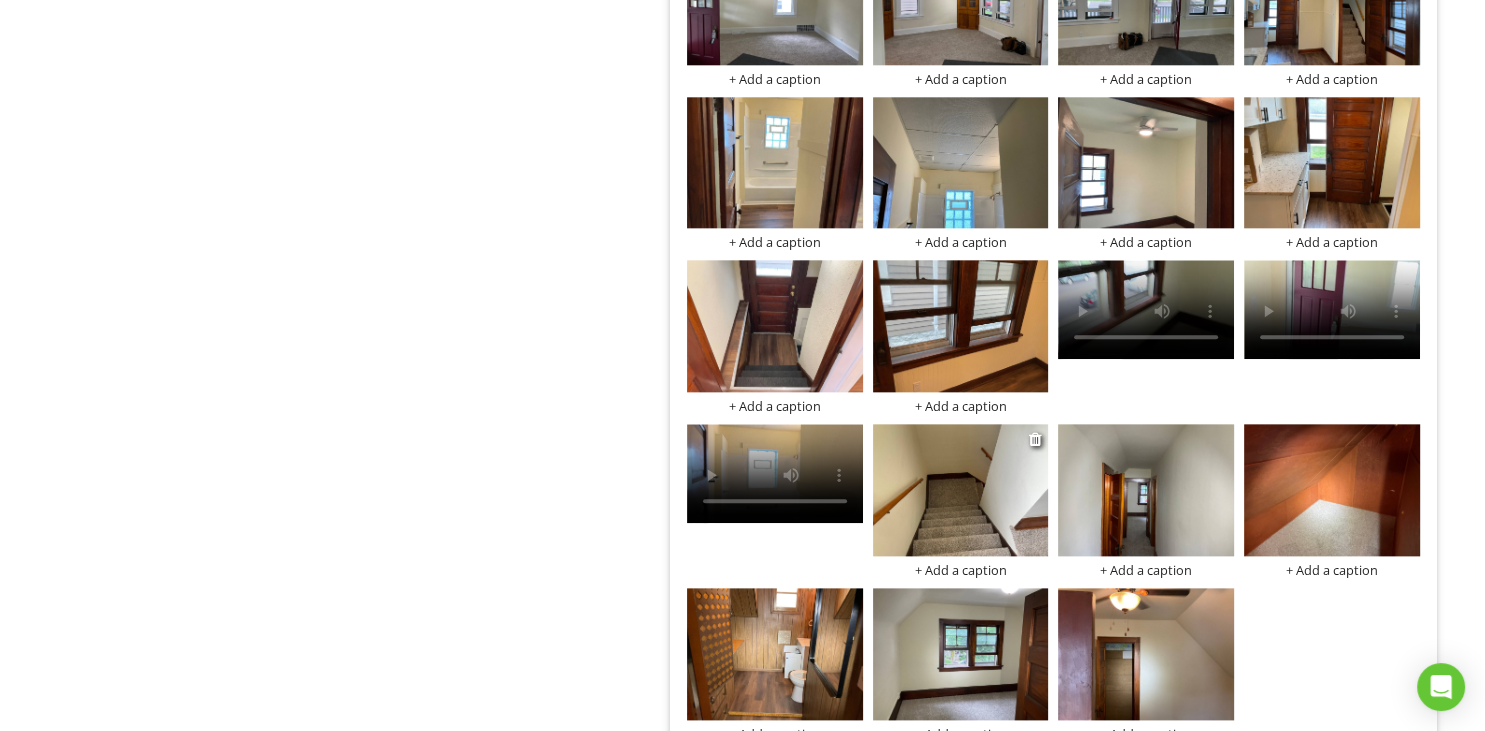 click at bounding box center [961, 490] 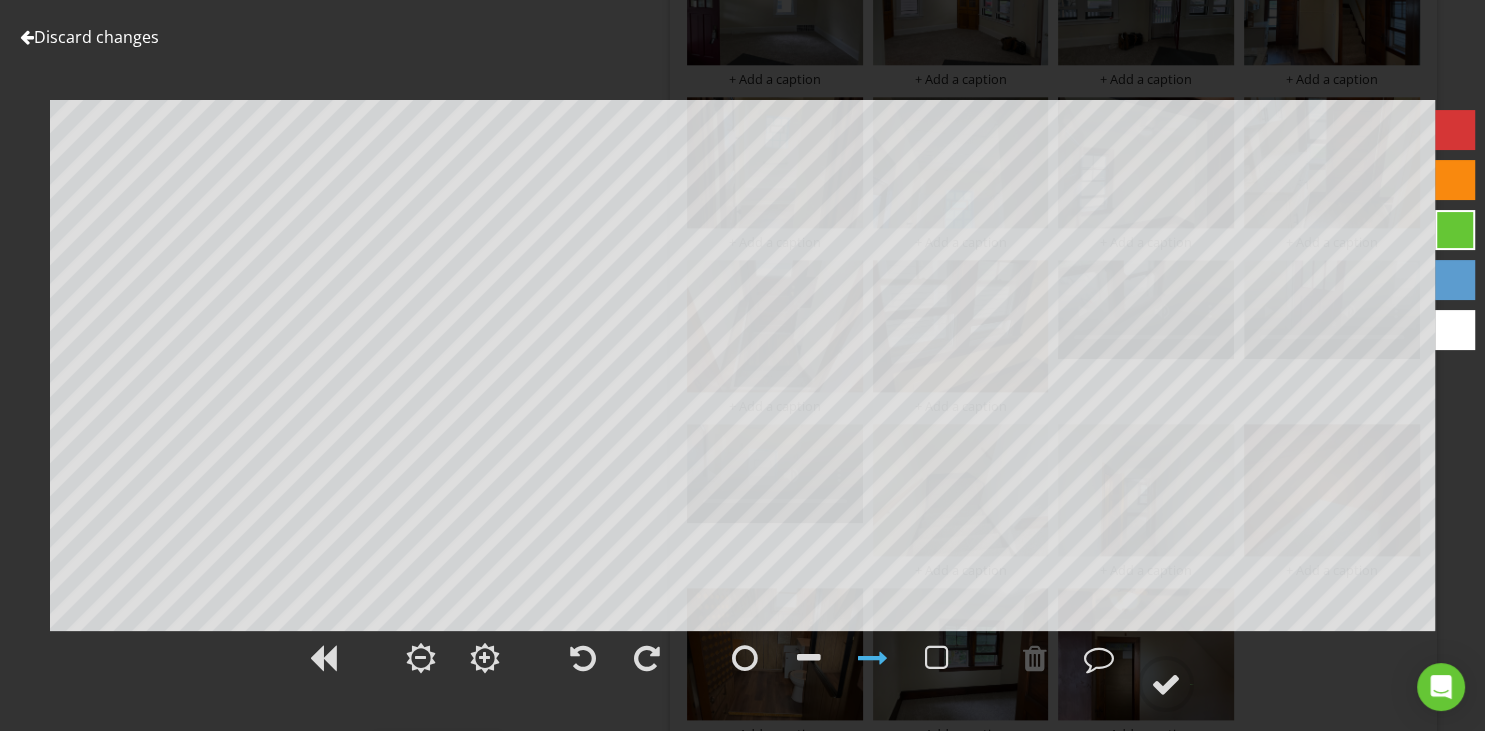 click at bounding box center [27, 37] 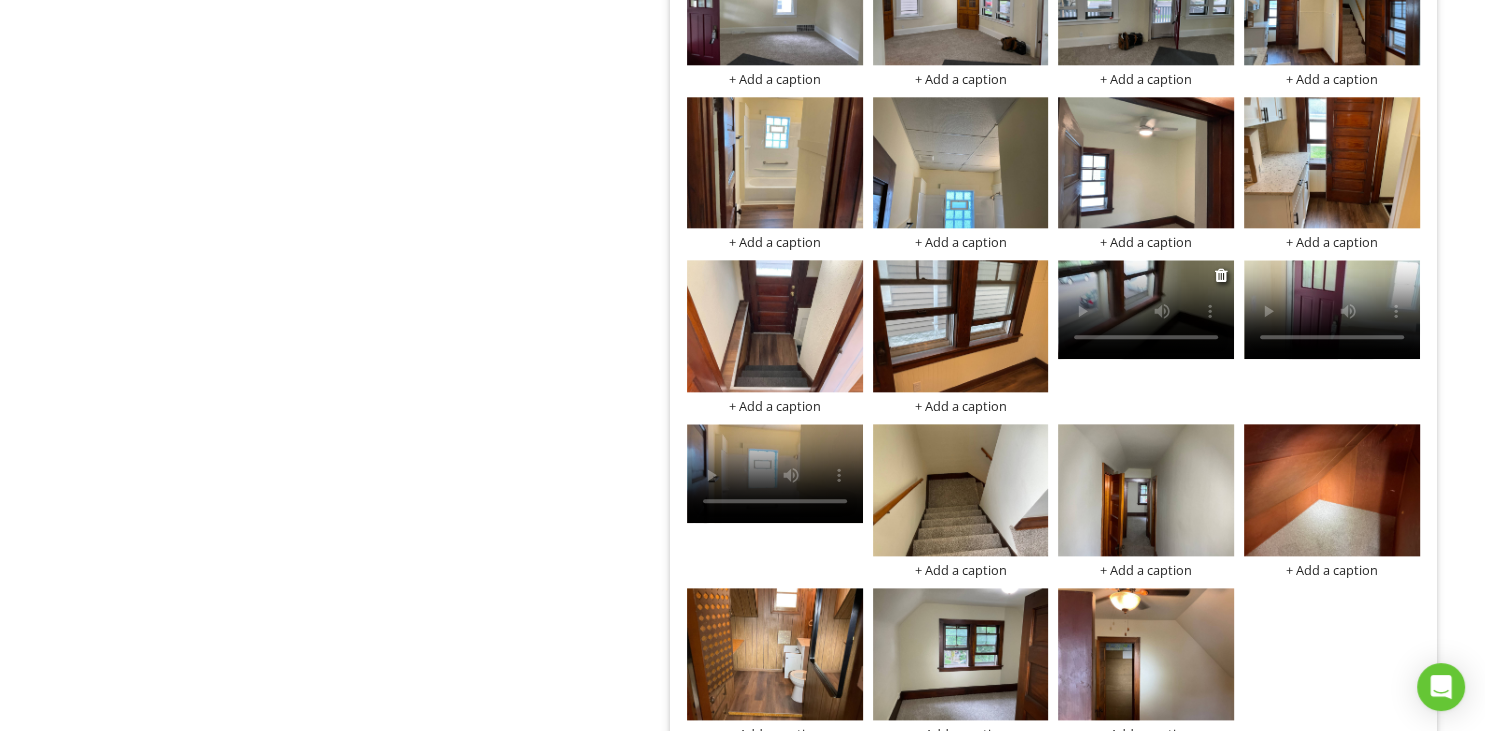 click on "+ Add a caption         + Add a caption         + Add a caption         + Add a caption         + Add a caption         + Add a caption         + Add a caption         + Add a caption         + Add a caption         + Add a caption               + Add a caption         + Add a caption         + Add a caption         + Add a caption         + Add a caption         + Add a caption" at bounding box center (1053, -72) 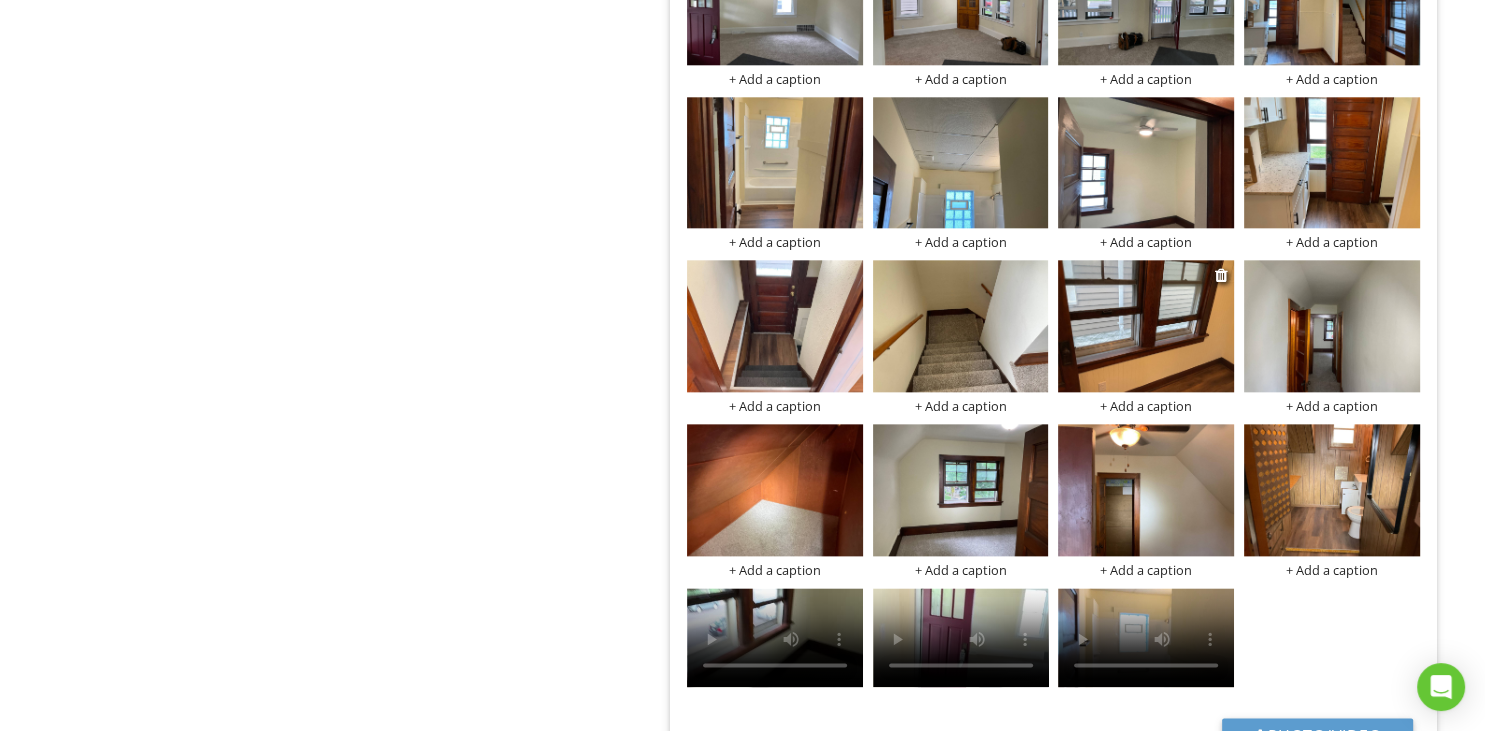 click at bounding box center (1146, 326) 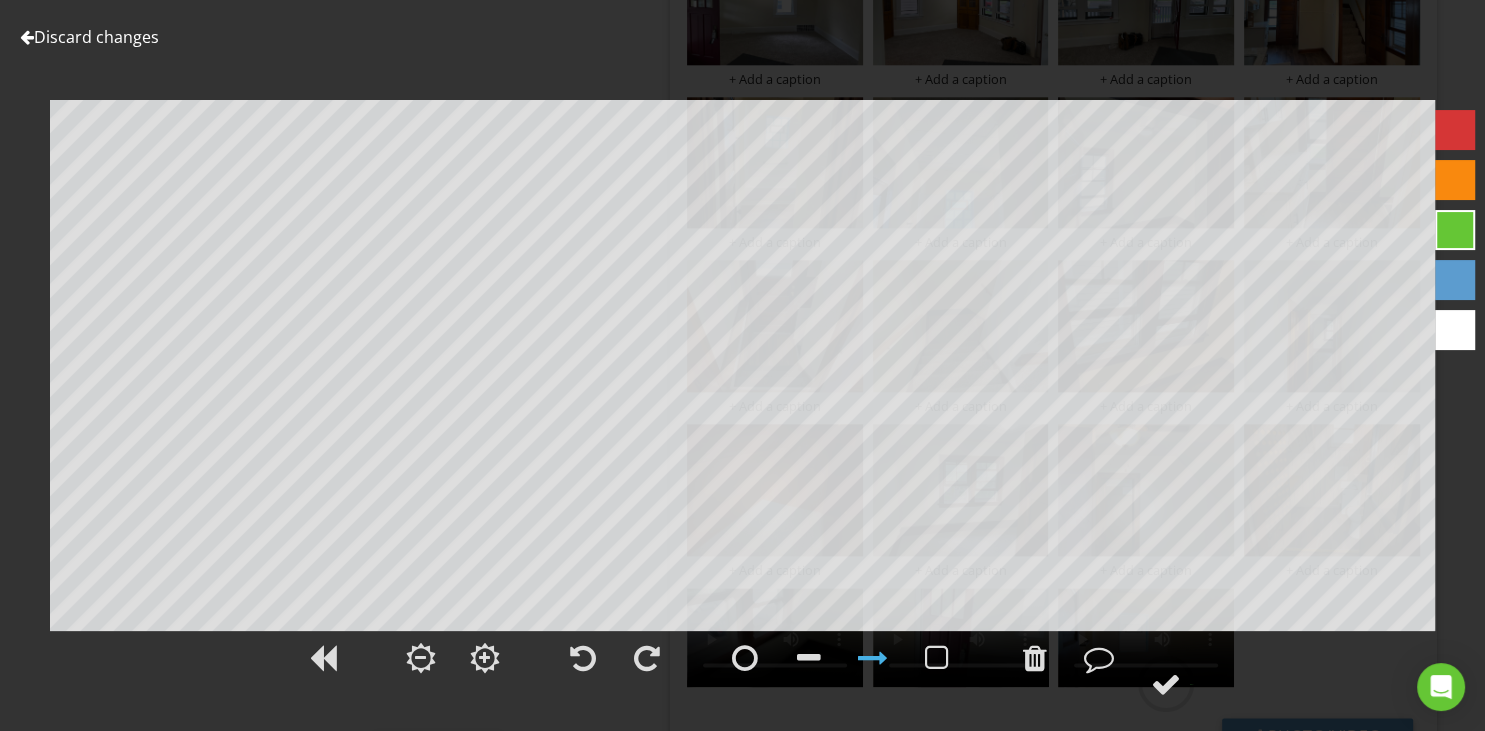 click at bounding box center [27, 37] 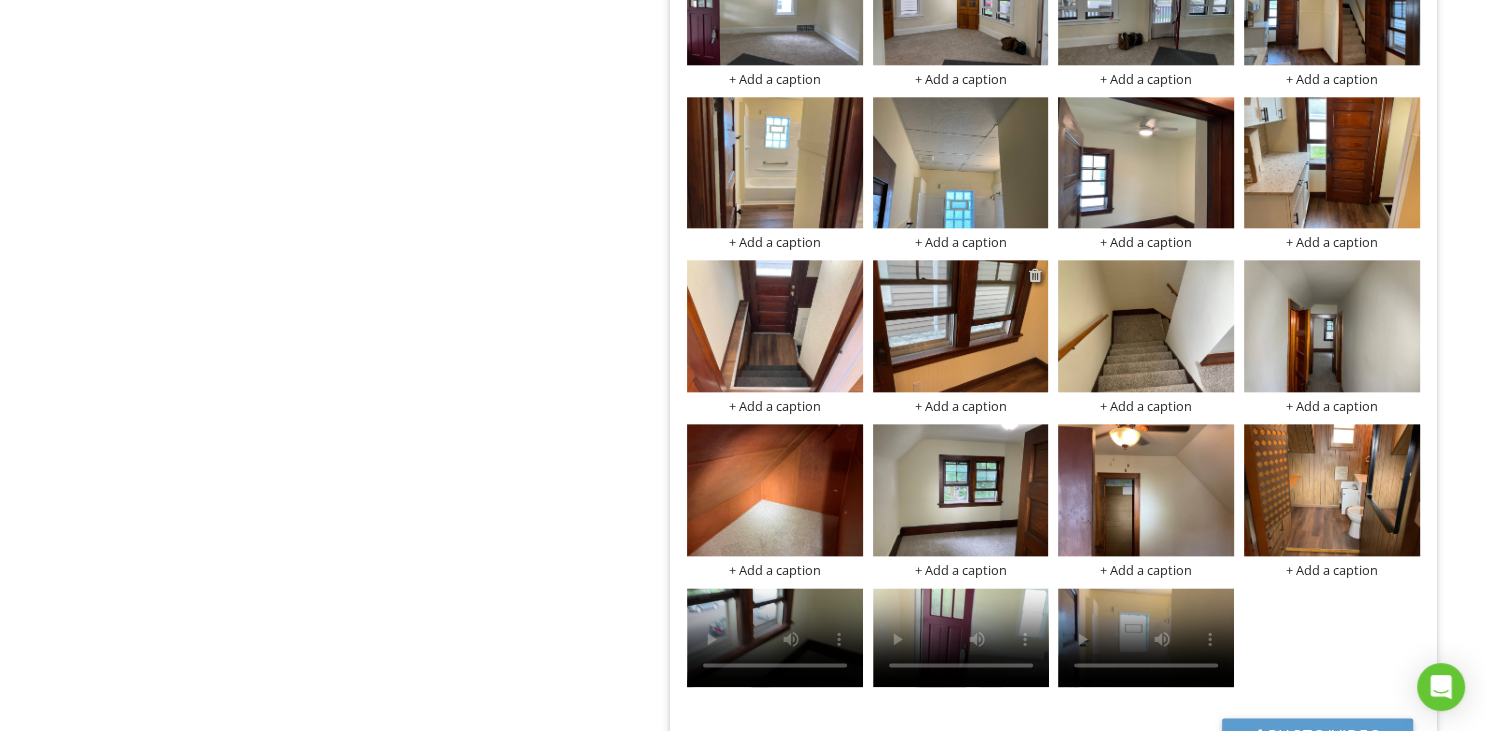 click at bounding box center (1035, 275) 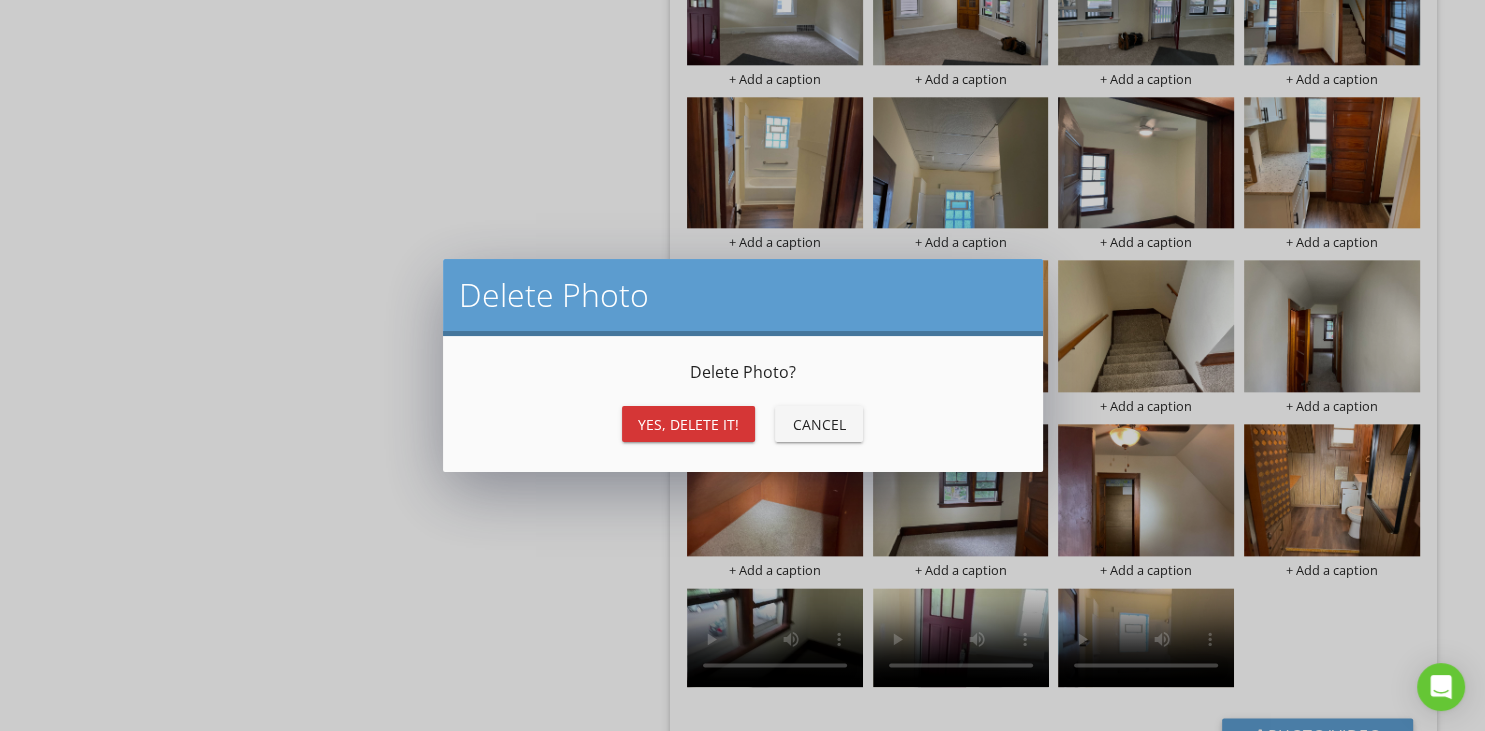click on "Yes, Delete it!" at bounding box center [688, 424] 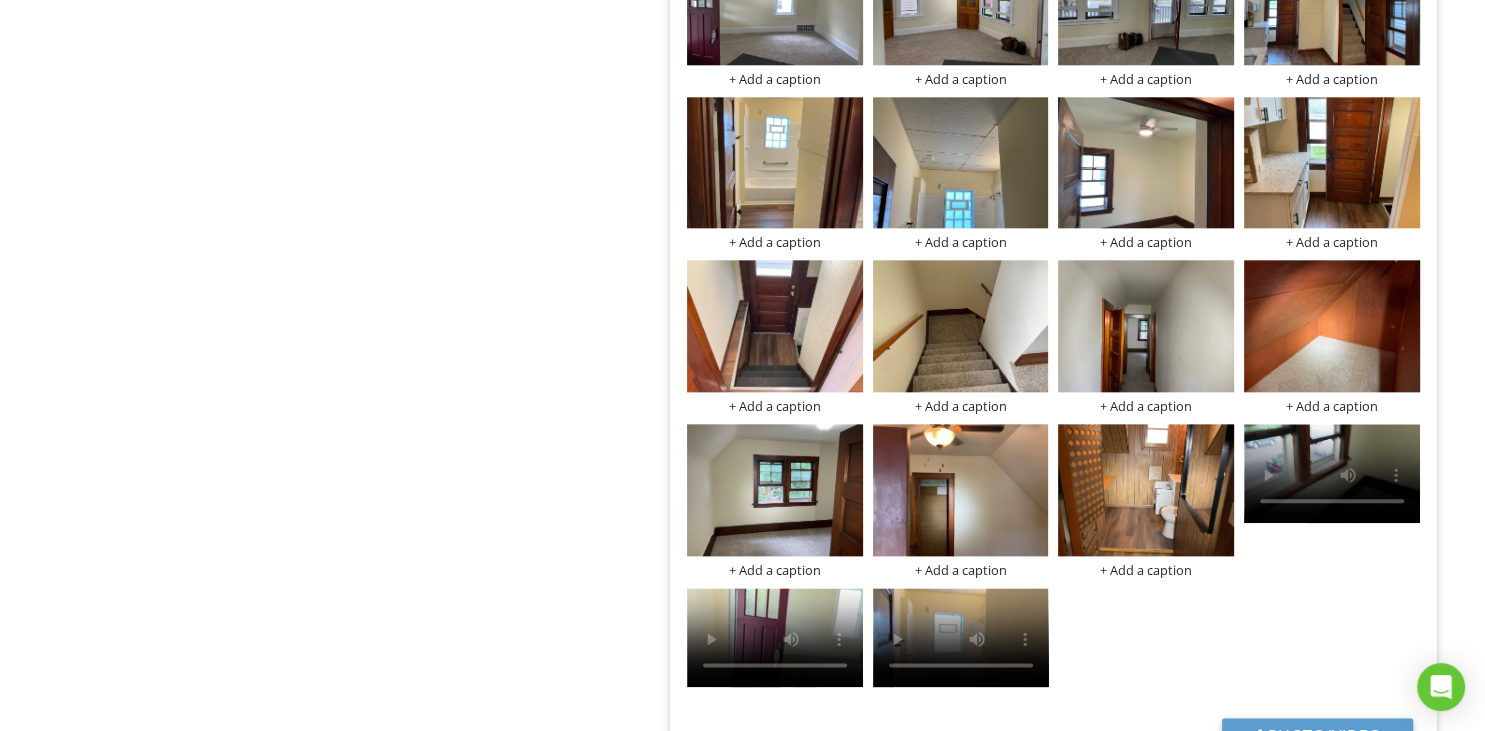 scroll, scrollTop: 1, scrollLeft: 0, axis: vertical 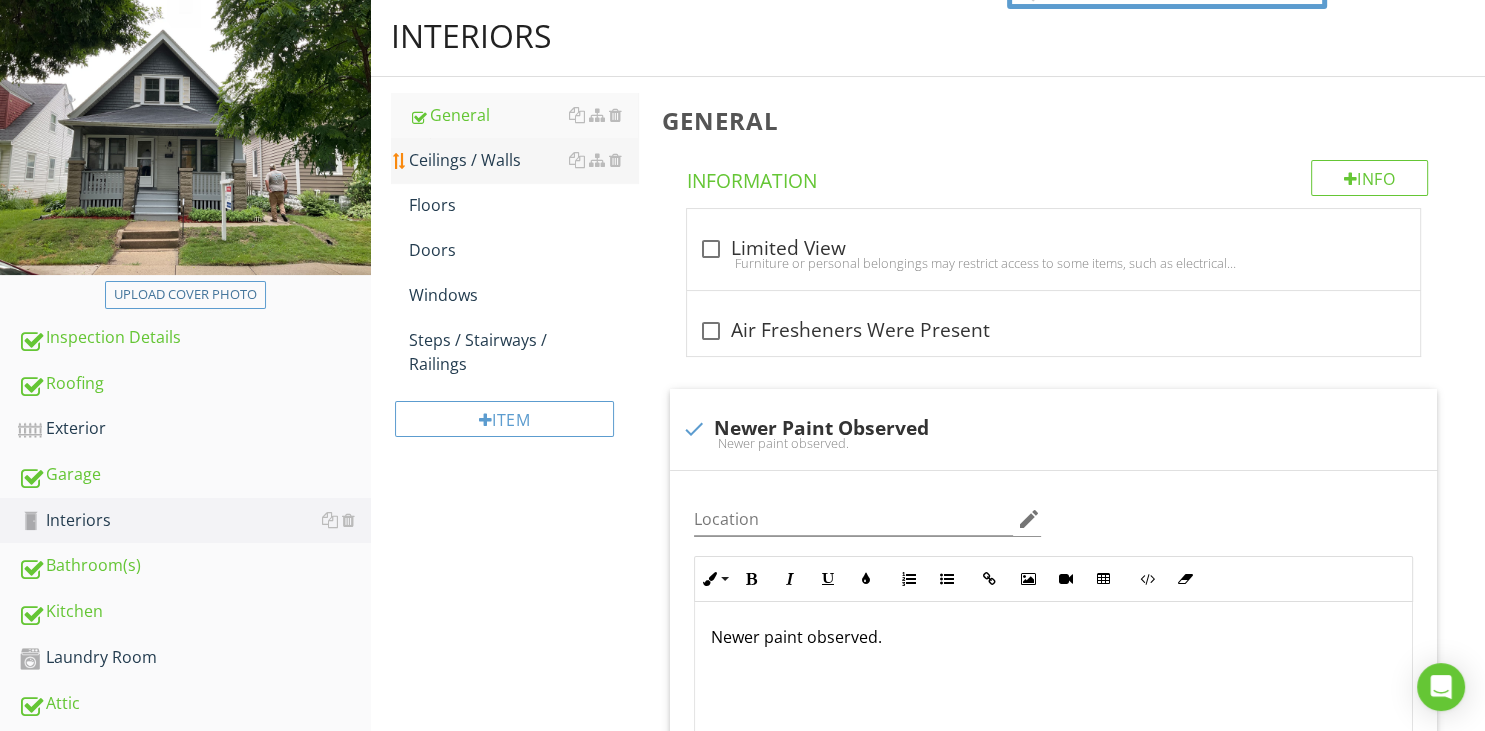 click on "Ceilings / Walls" at bounding box center [523, 160] 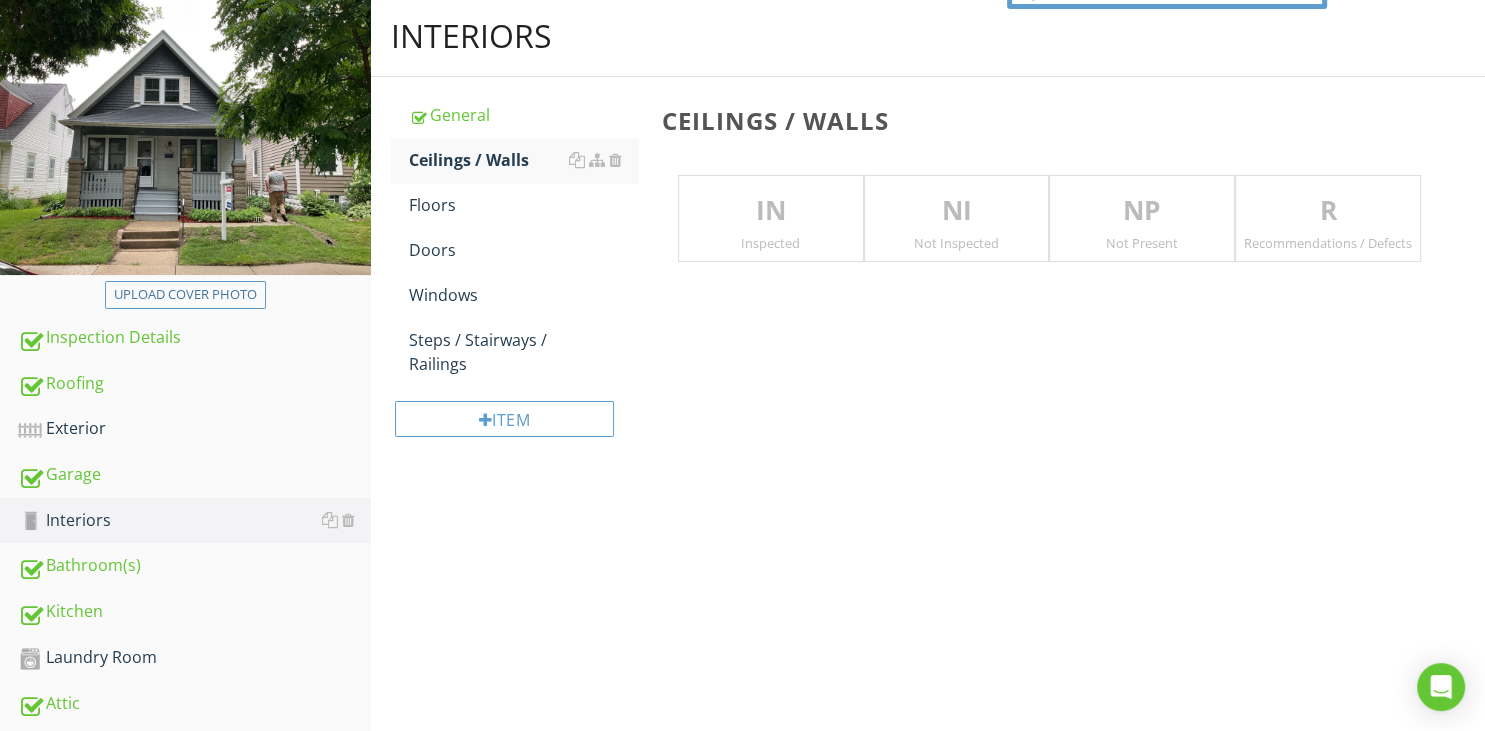click on "IN" at bounding box center [771, 211] 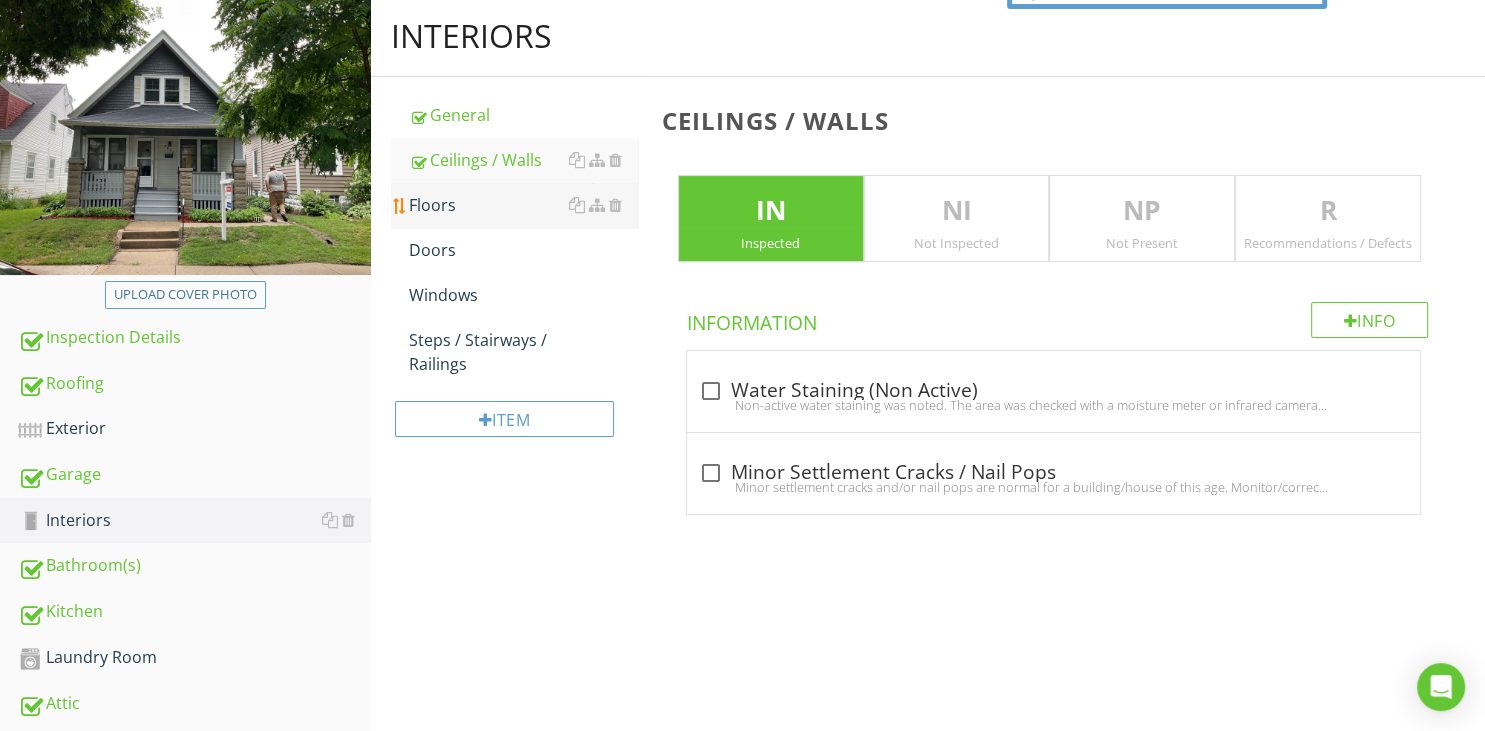 click on "Floors" at bounding box center (523, 205) 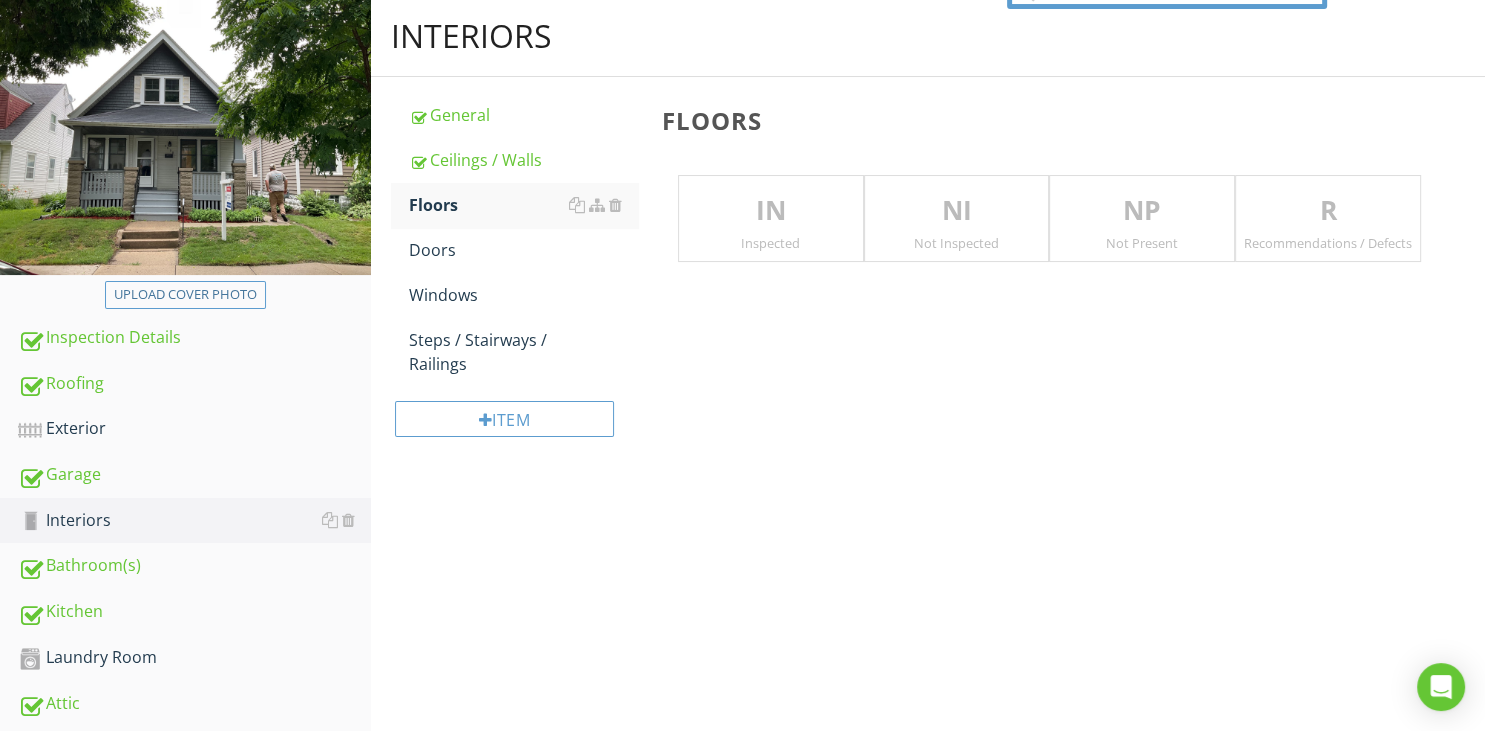 drag, startPoint x: 779, startPoint y: 247, endPoint x: 778, endPoint y: 262, distance: 15.033297 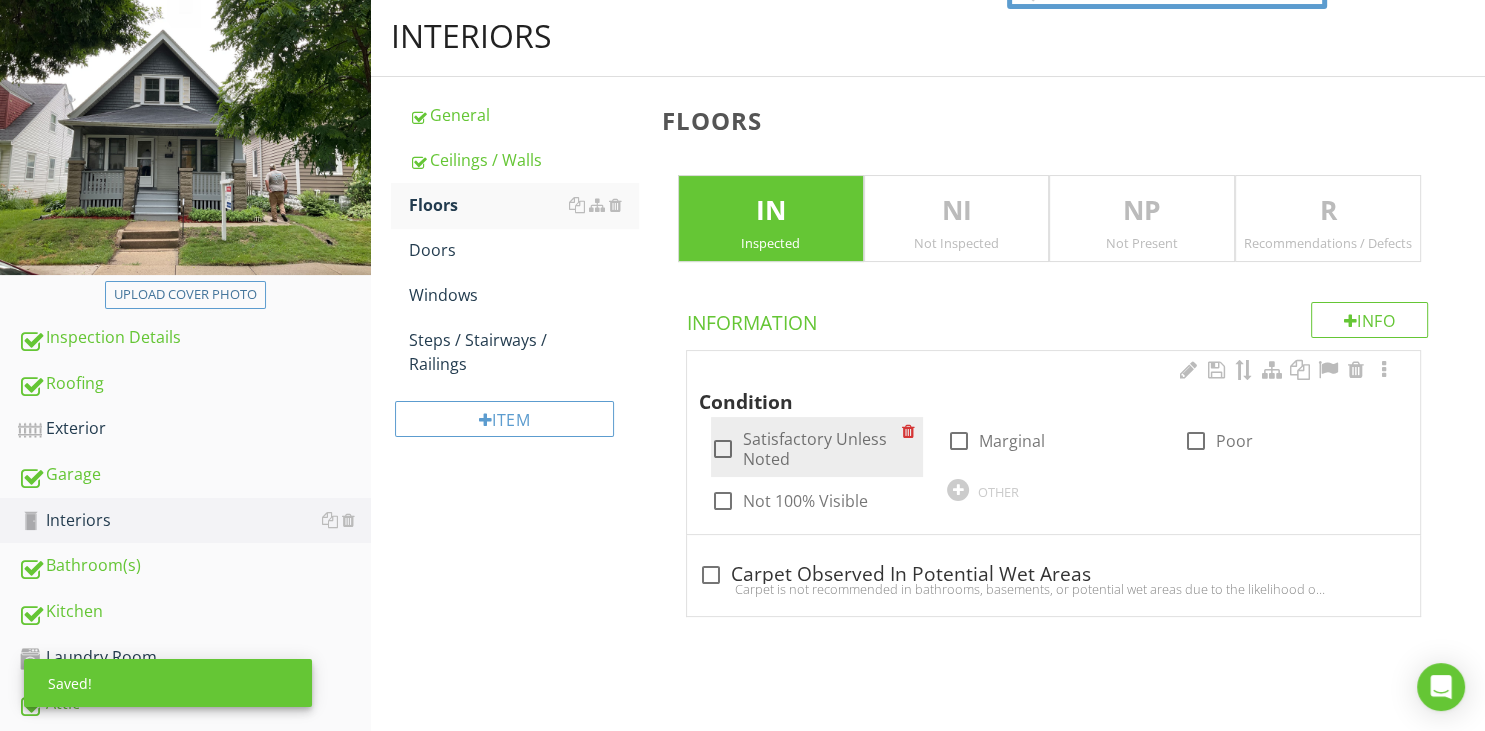 click at bounding box center (723, 449) 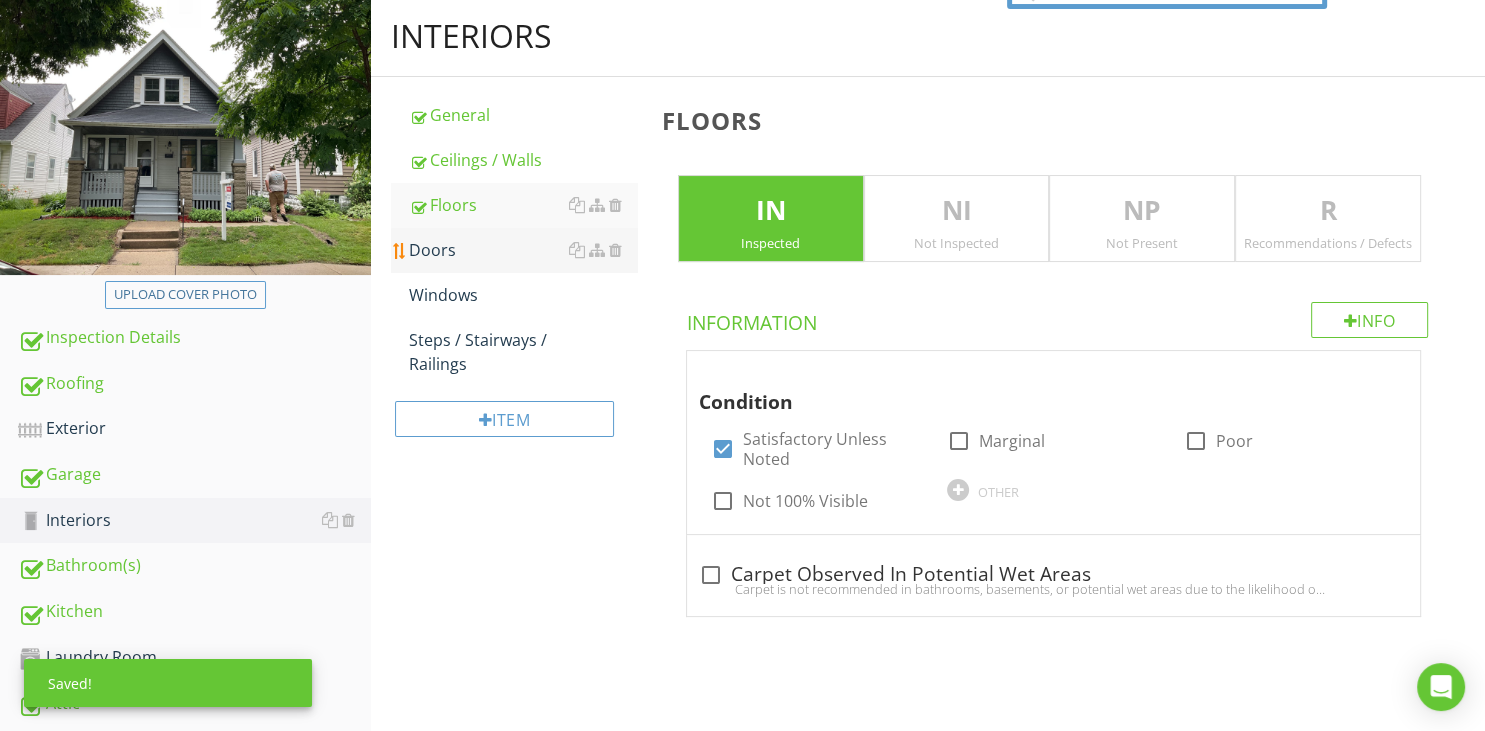 click on "Doors" at bounding box center (523, 250) 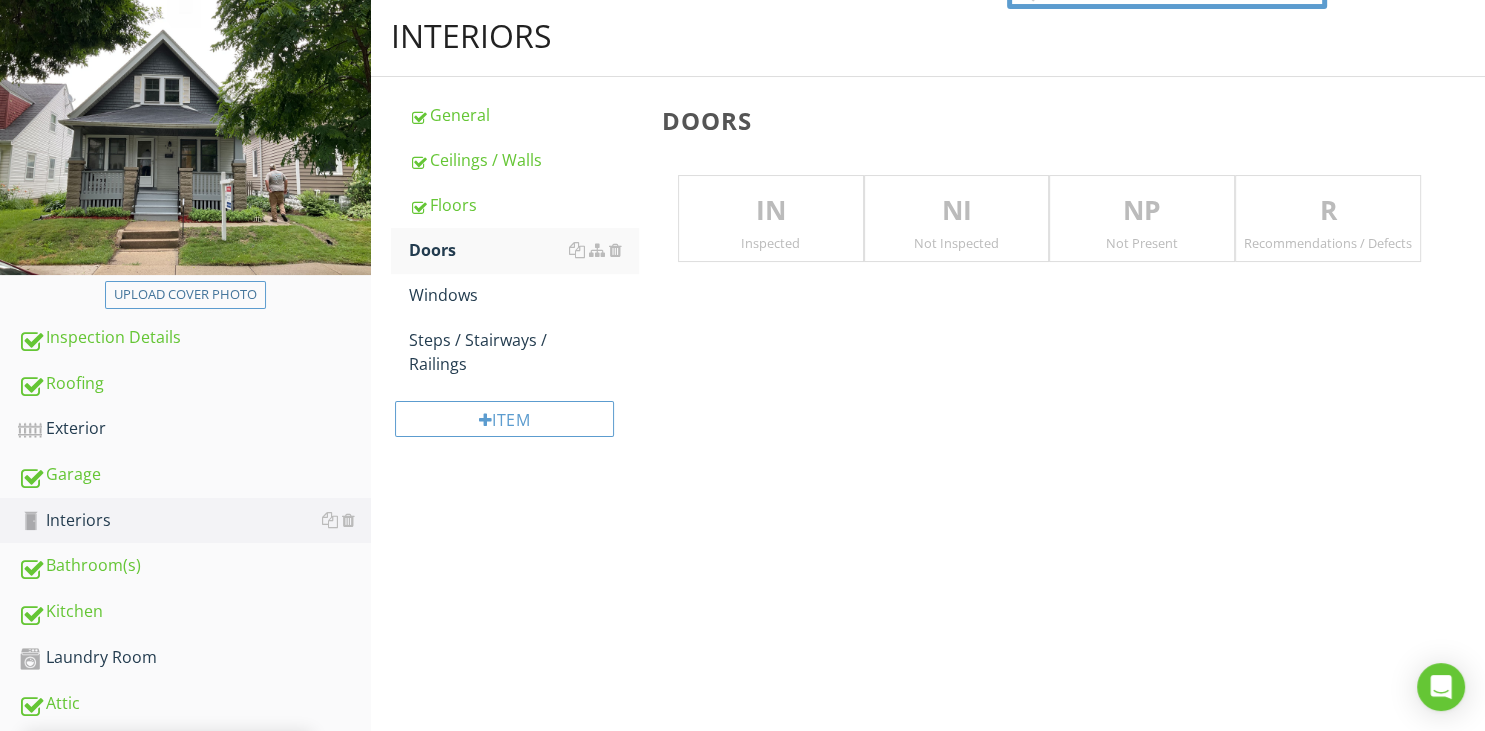 click on "Inspected" at bounding box center (771, 243) 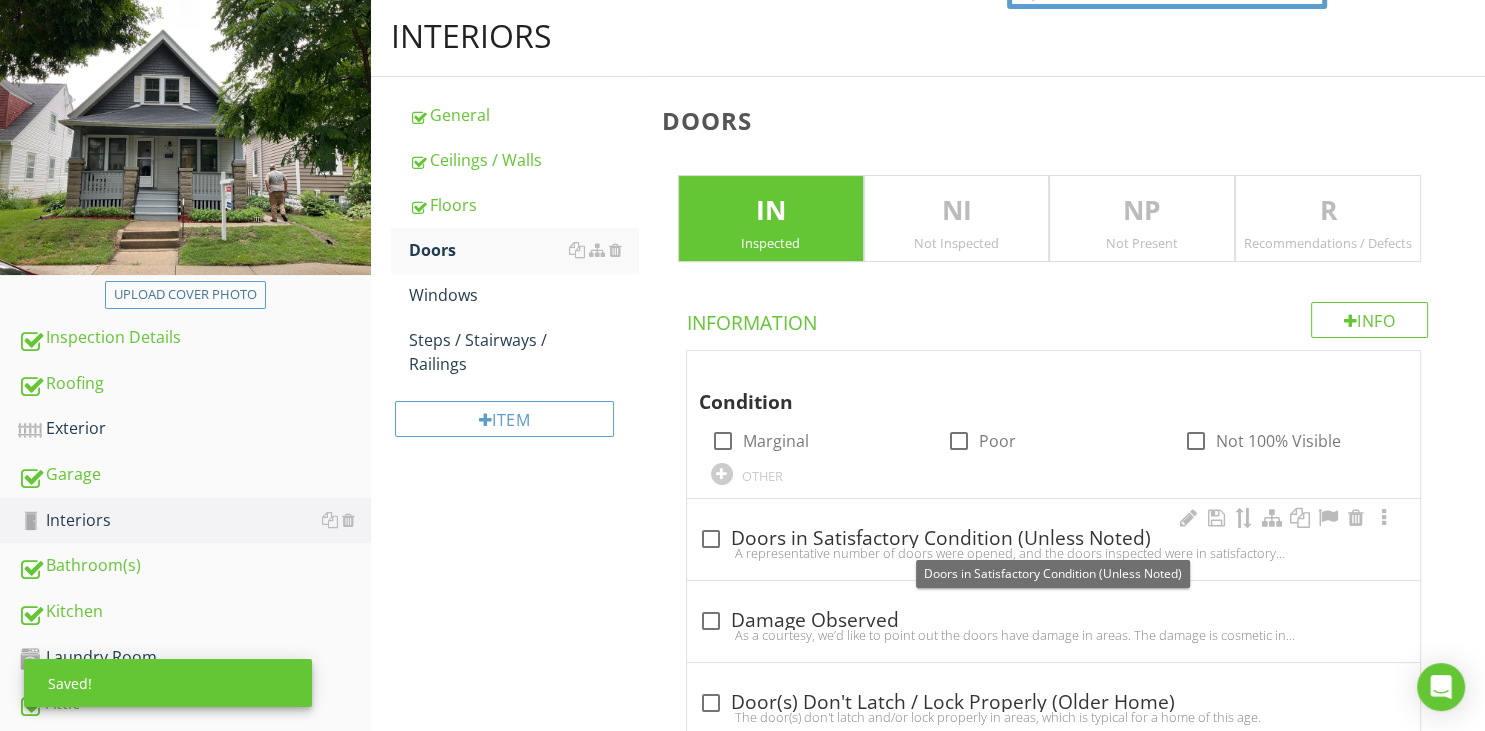 click at bounding box center (711, 539) 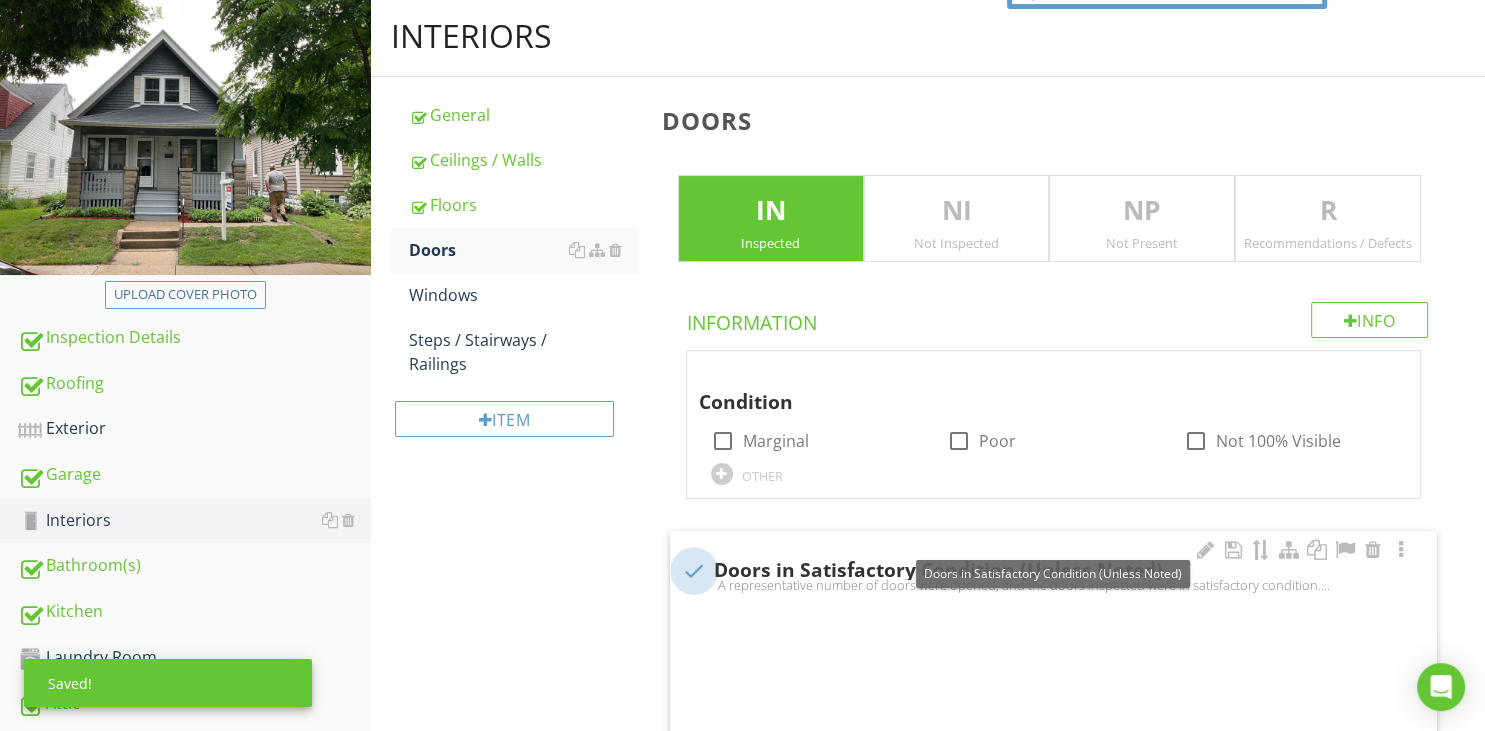 scroll, scrollTop: 204, scrollLeft: 0, axis: vertical 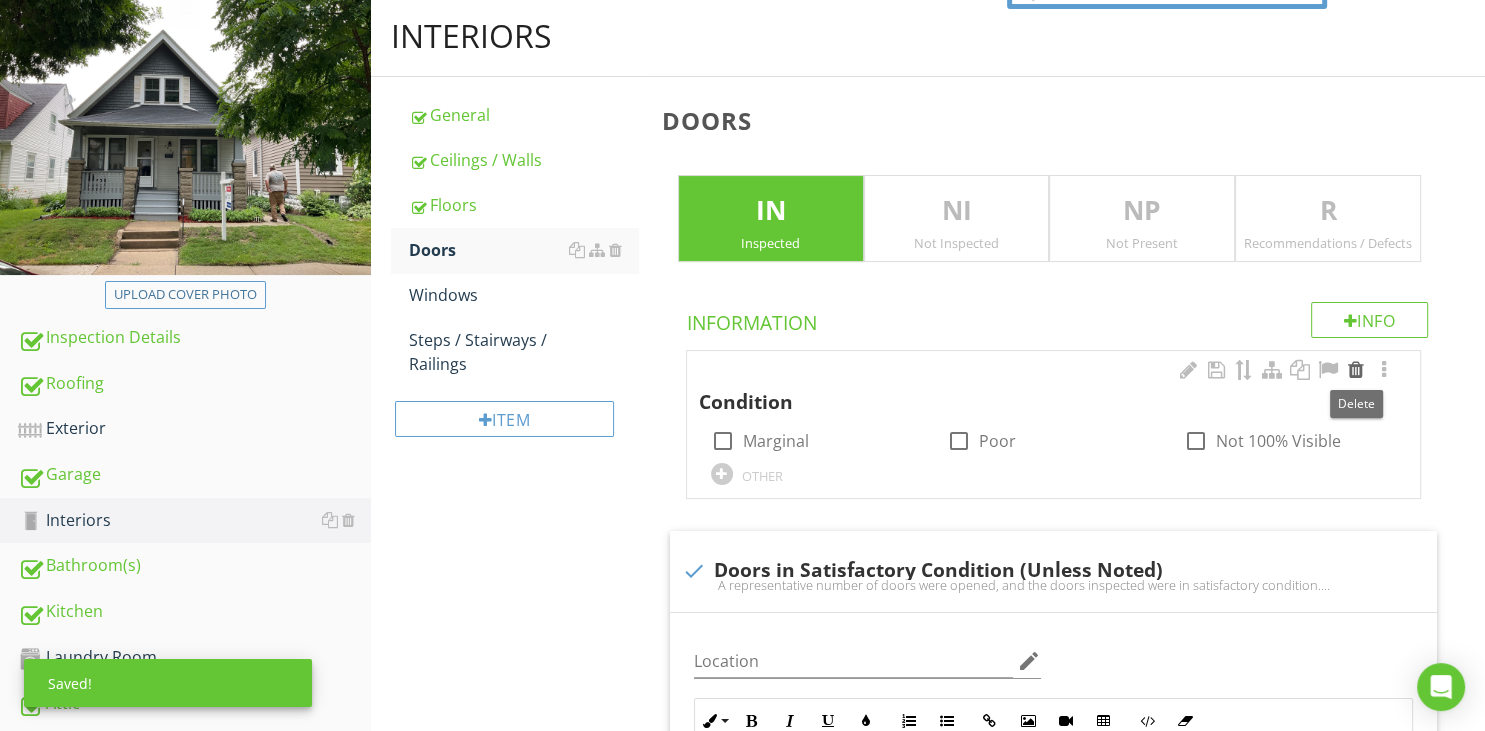 click at bounding box center [1356, 370] 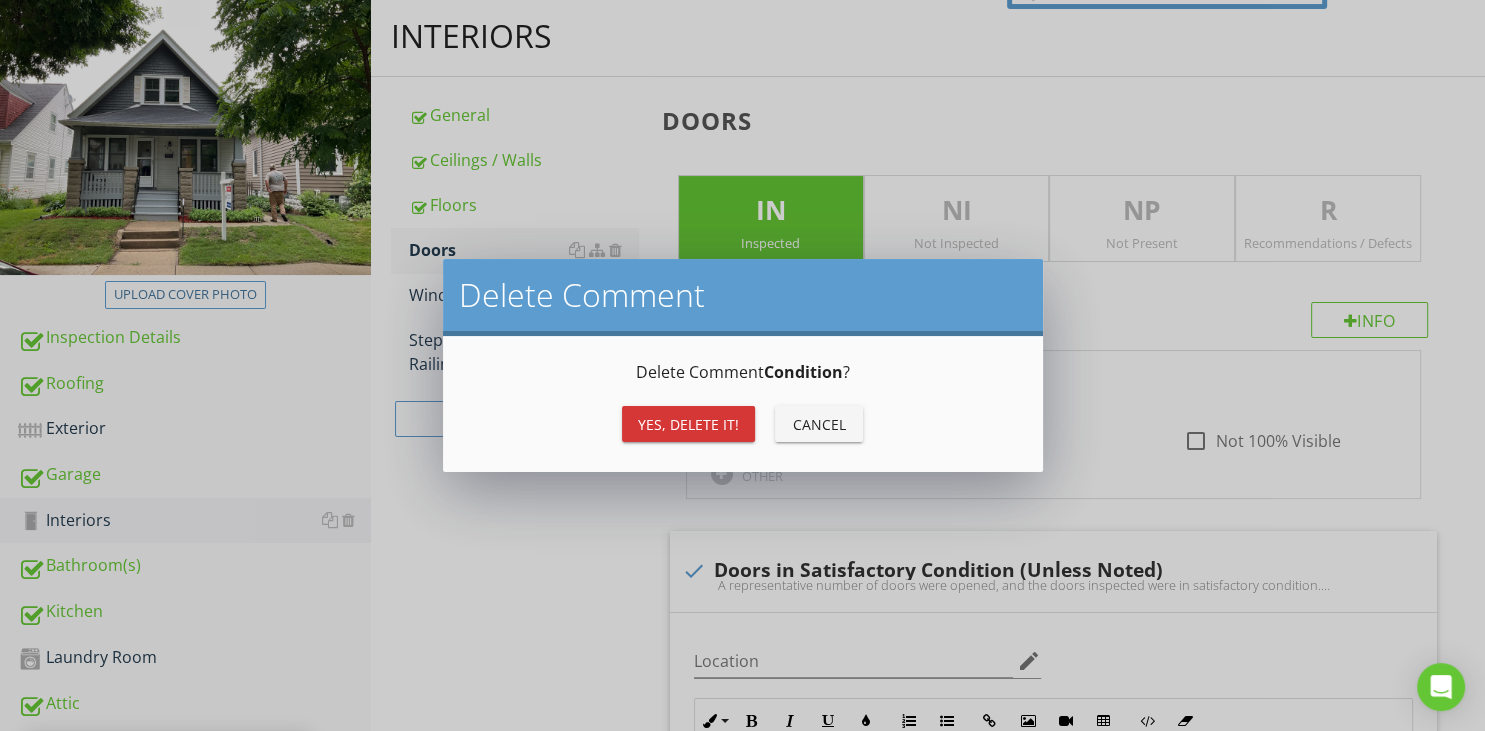 click on "Yes, Delete it!" at bounding box center [688, 424] 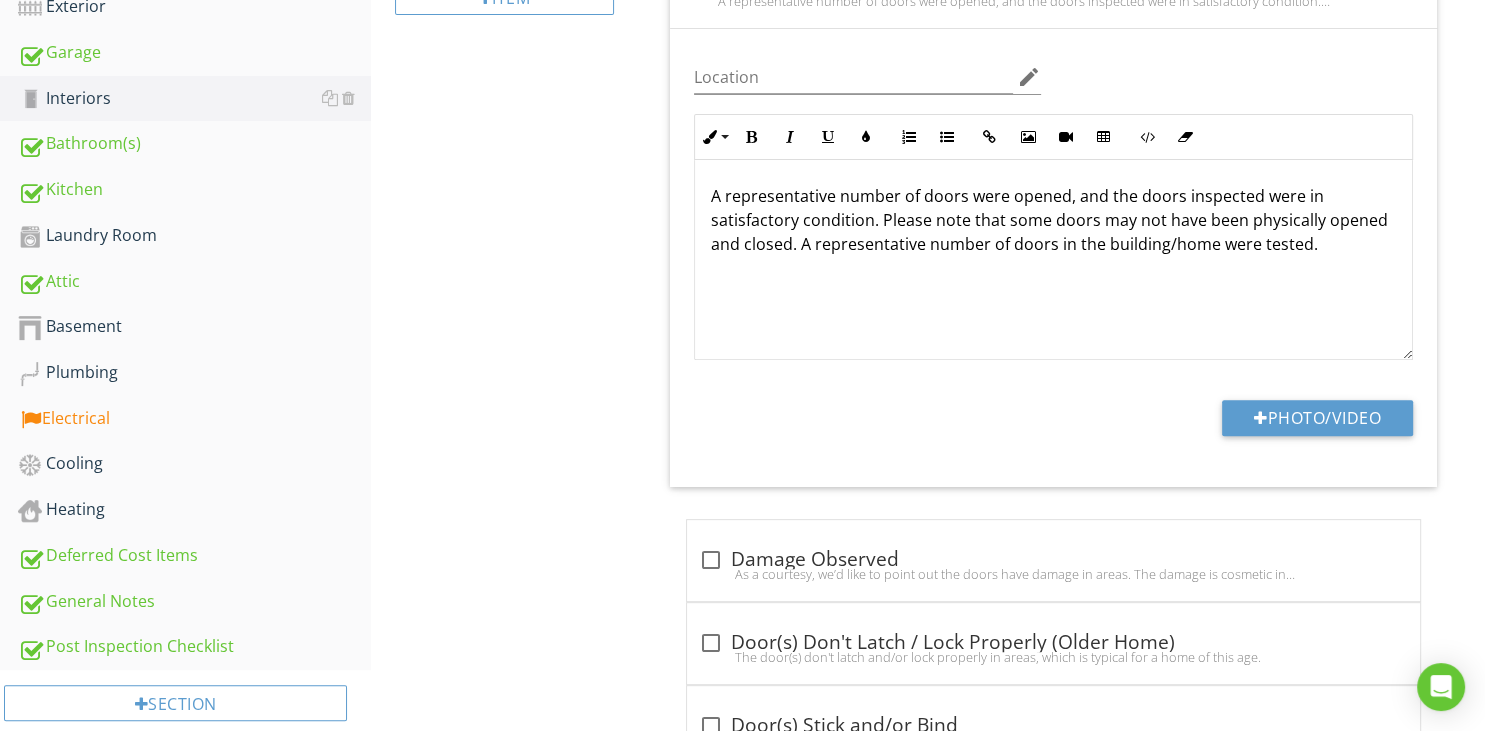 scroll, scrollTop: 709, scrollLeft: 0, axis: vertical 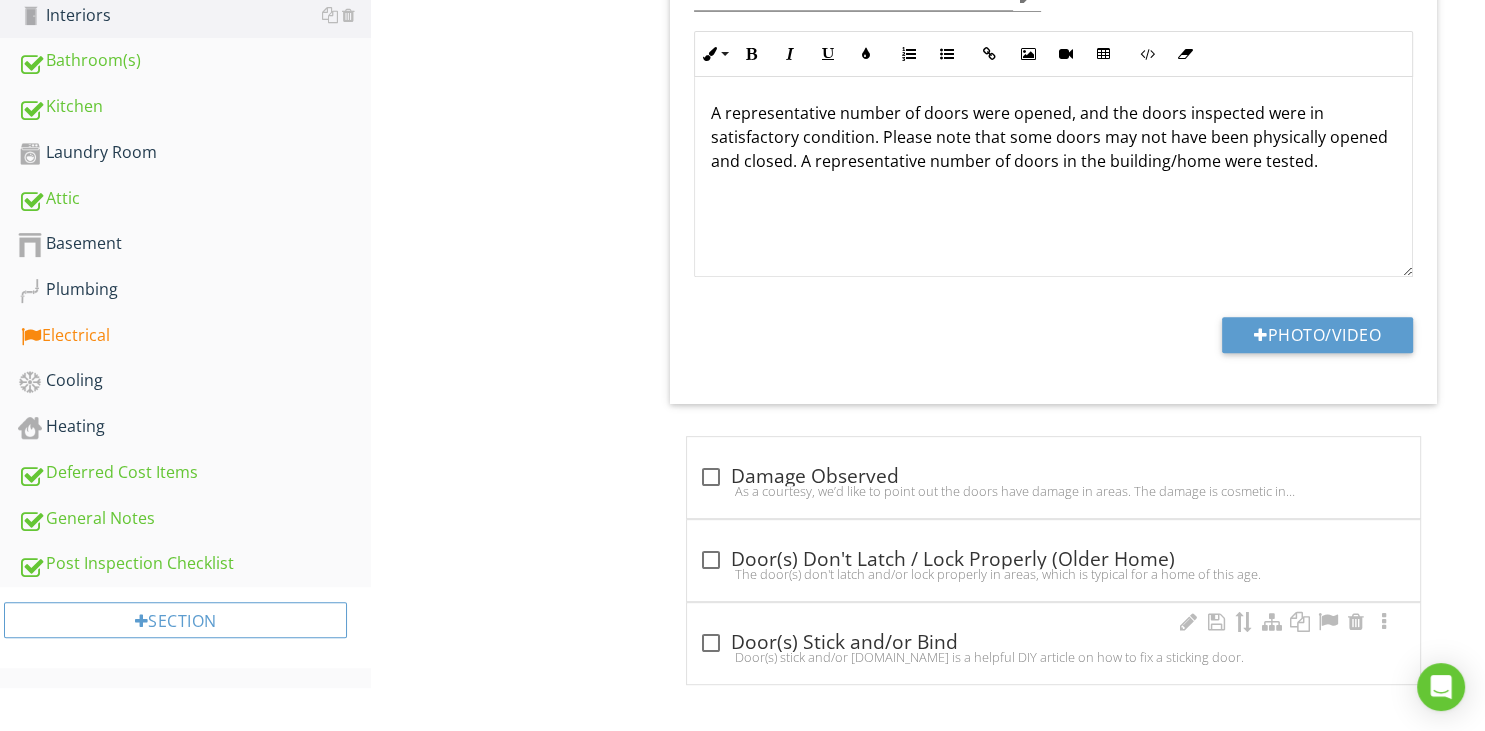 click at bounding box center (711, 643) 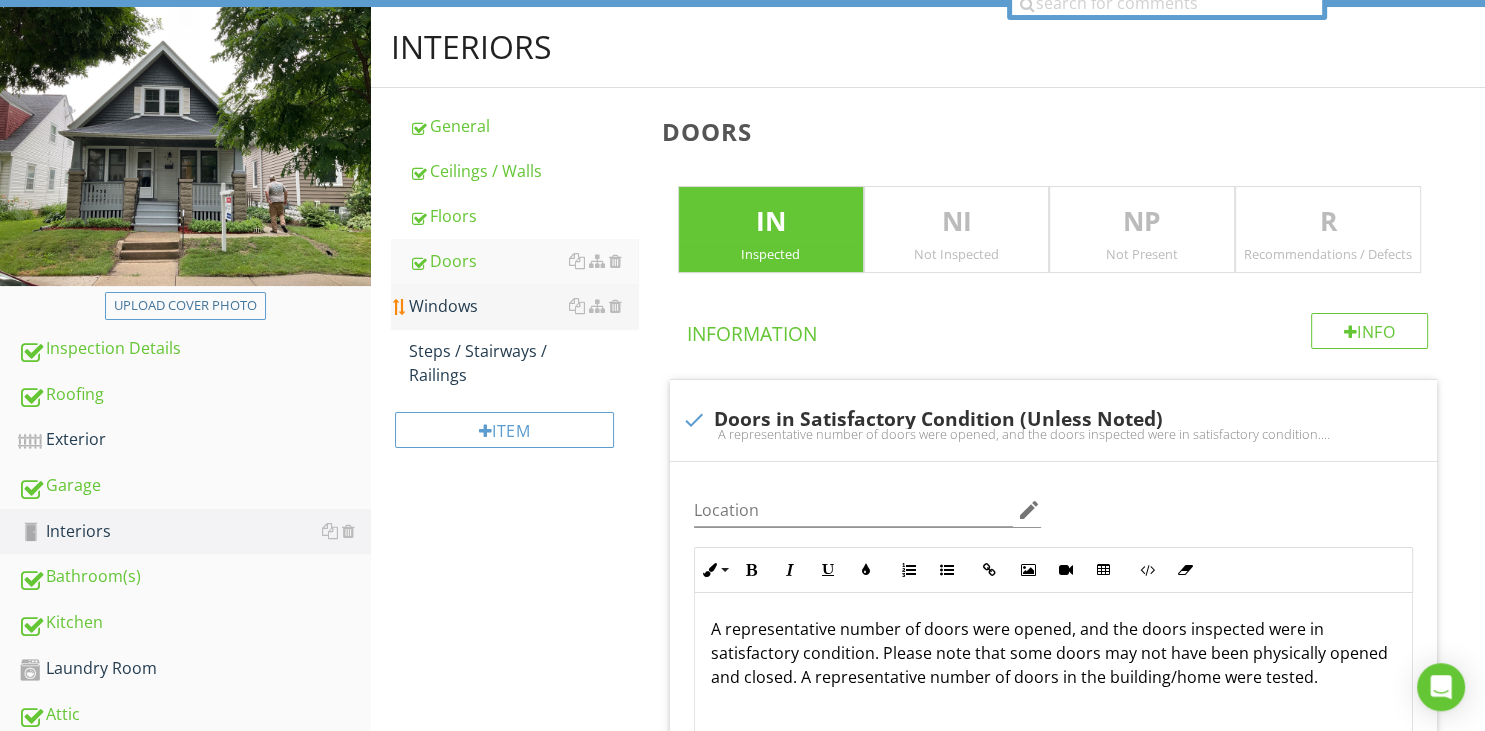 scroll, scrollTop: 180, scrollLeft: 0, axis: vertical 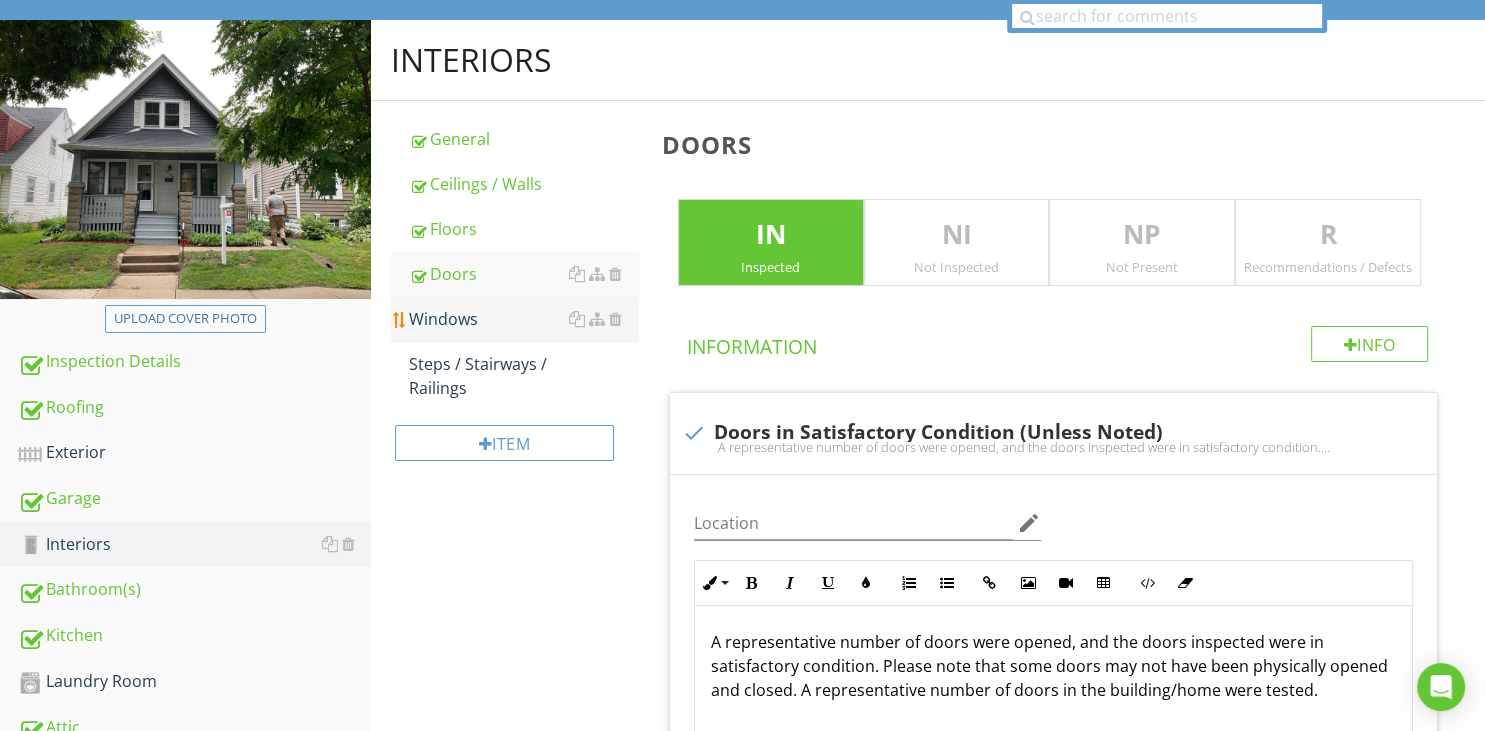 click on "Windows" at bounding box center (523, 319) 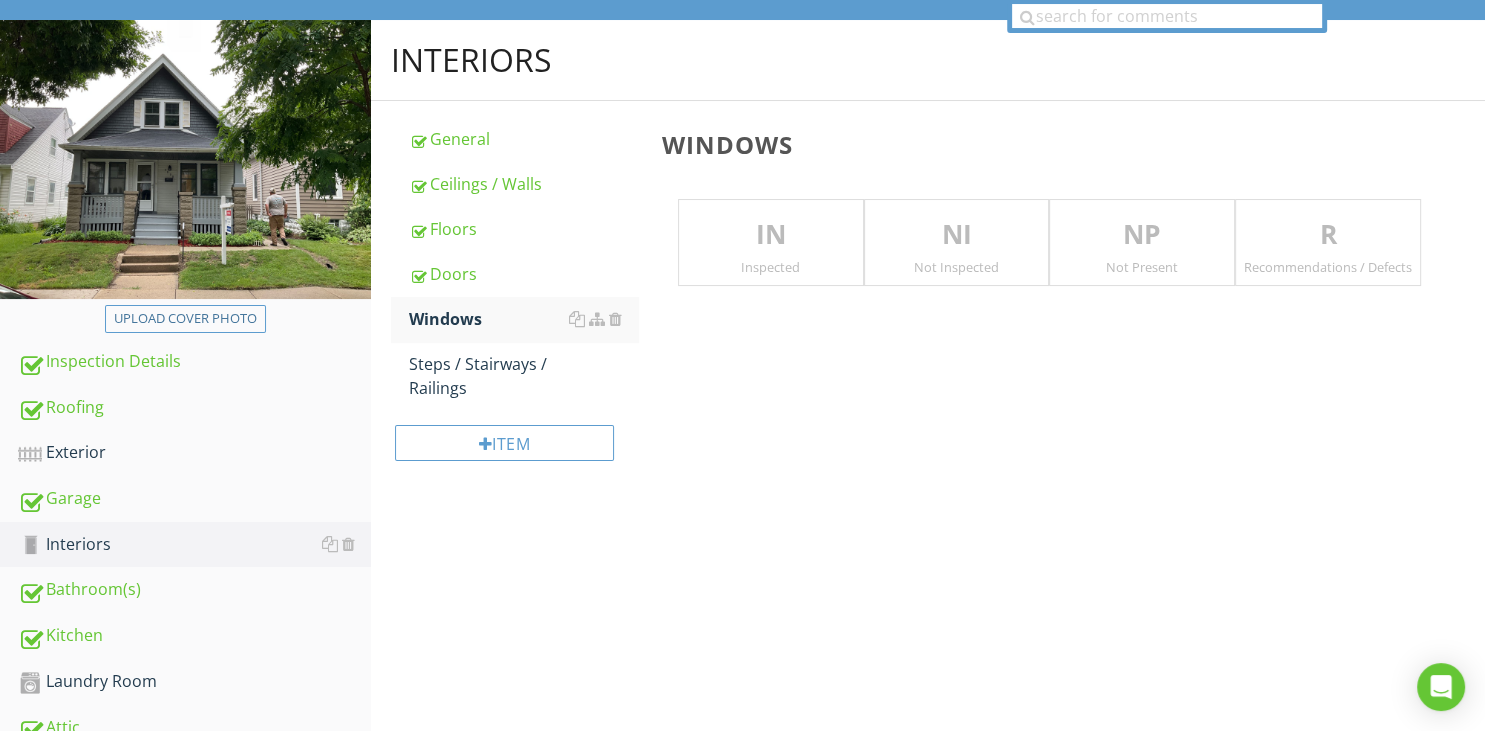 click on "Inspected" at bounding box center (771, 267) 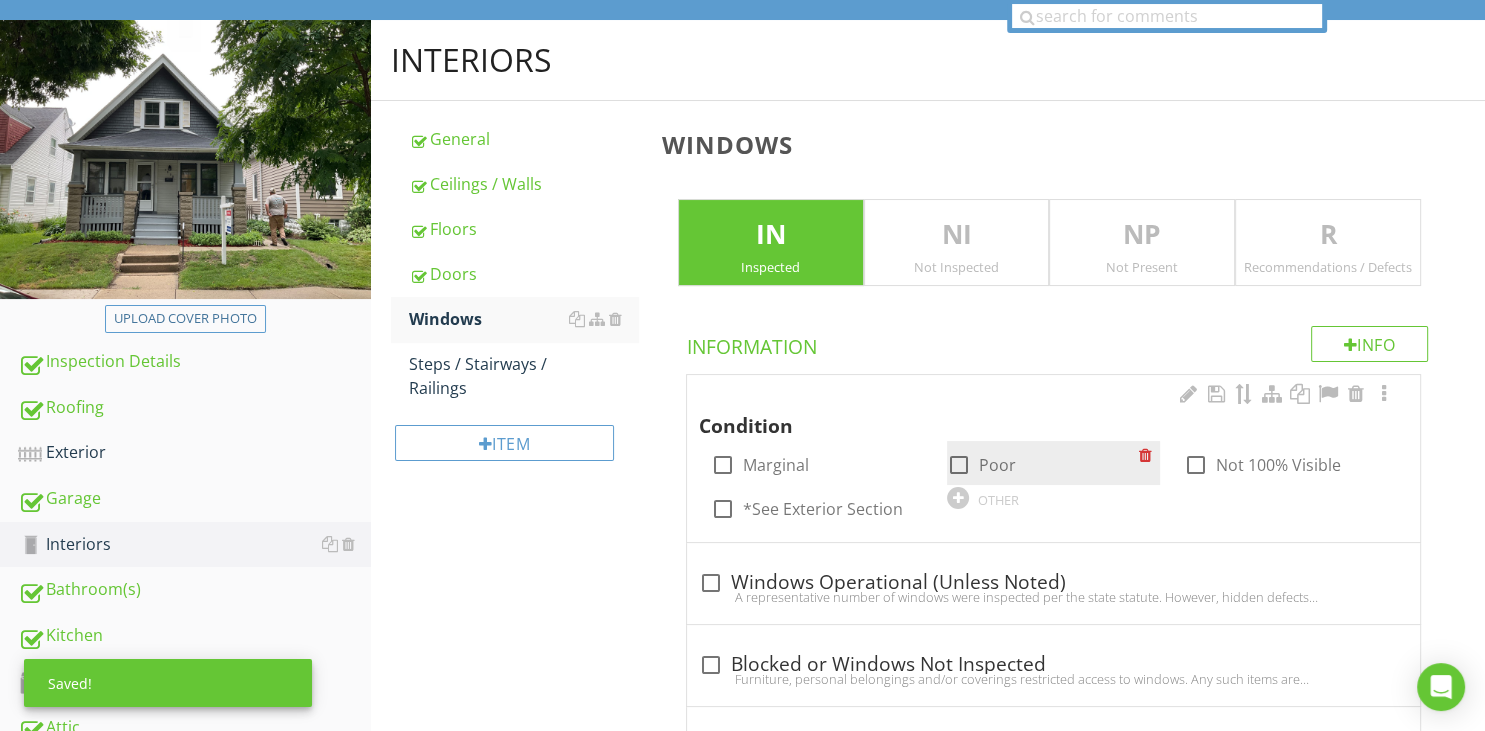 drag, startPoint x: 1286, startPoint y: 252, endPoint x: 977, endPoint y: 442, distance: 362.74097 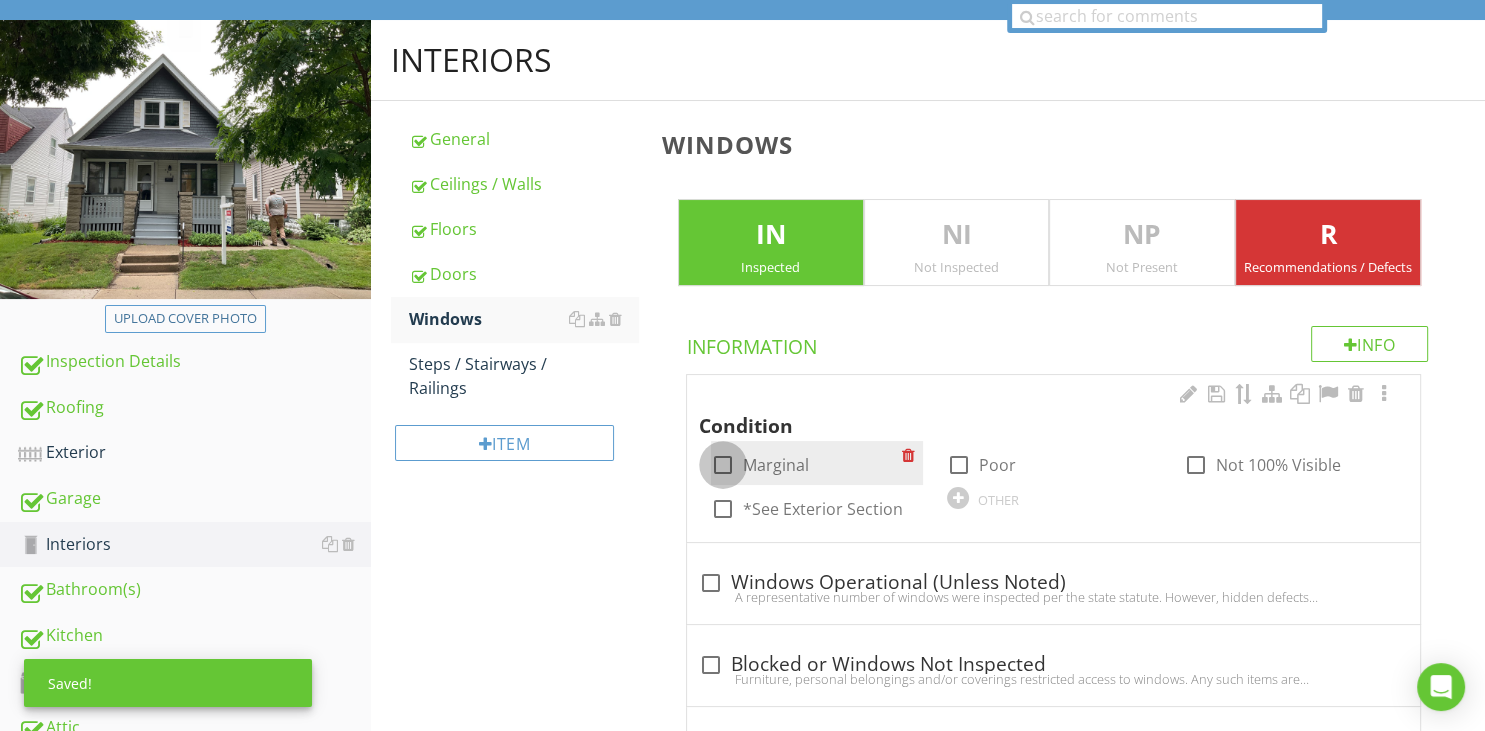 click at bounding box center [723, 465] 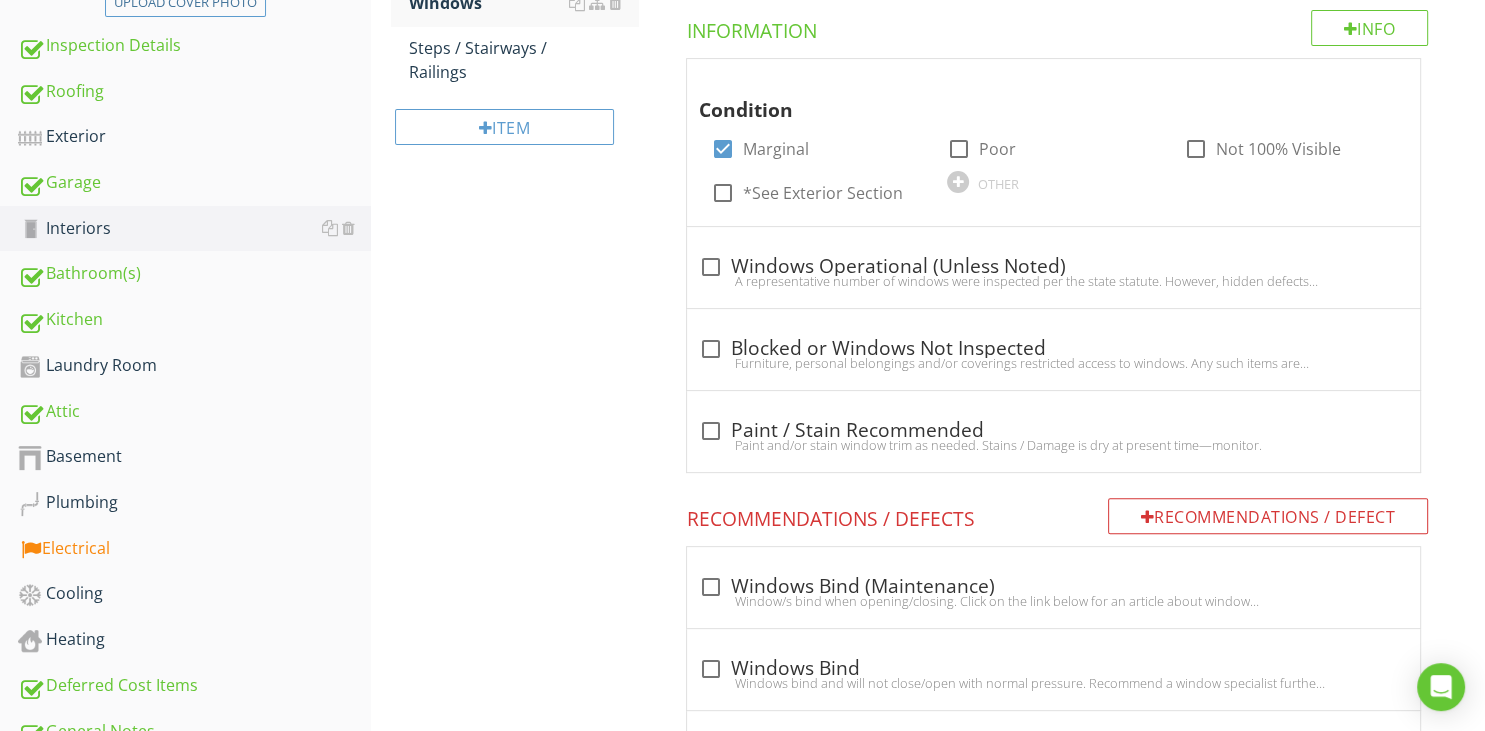 scroll, scrollTop: 497, scrollLeft: 0, axis: vertical 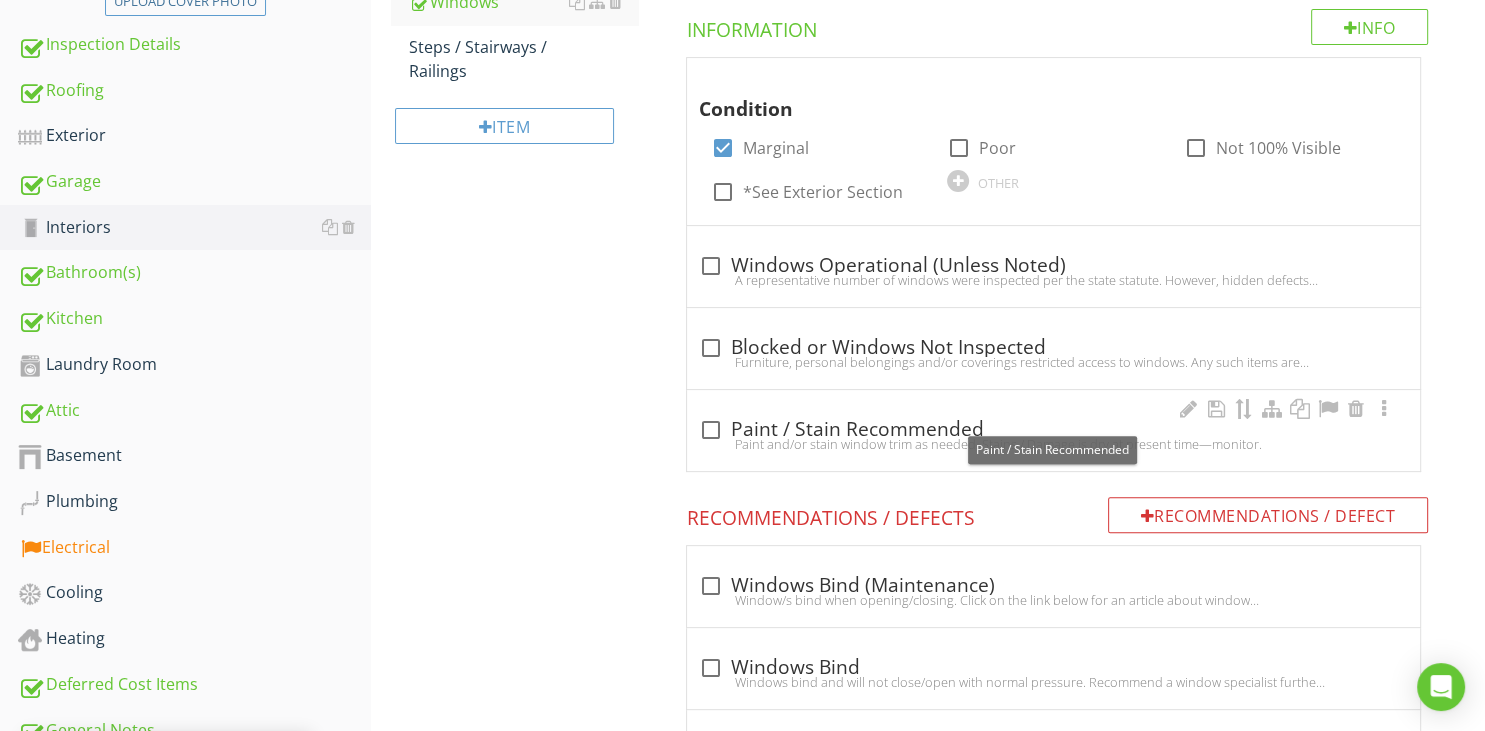 click at bounding box center [711, 430] 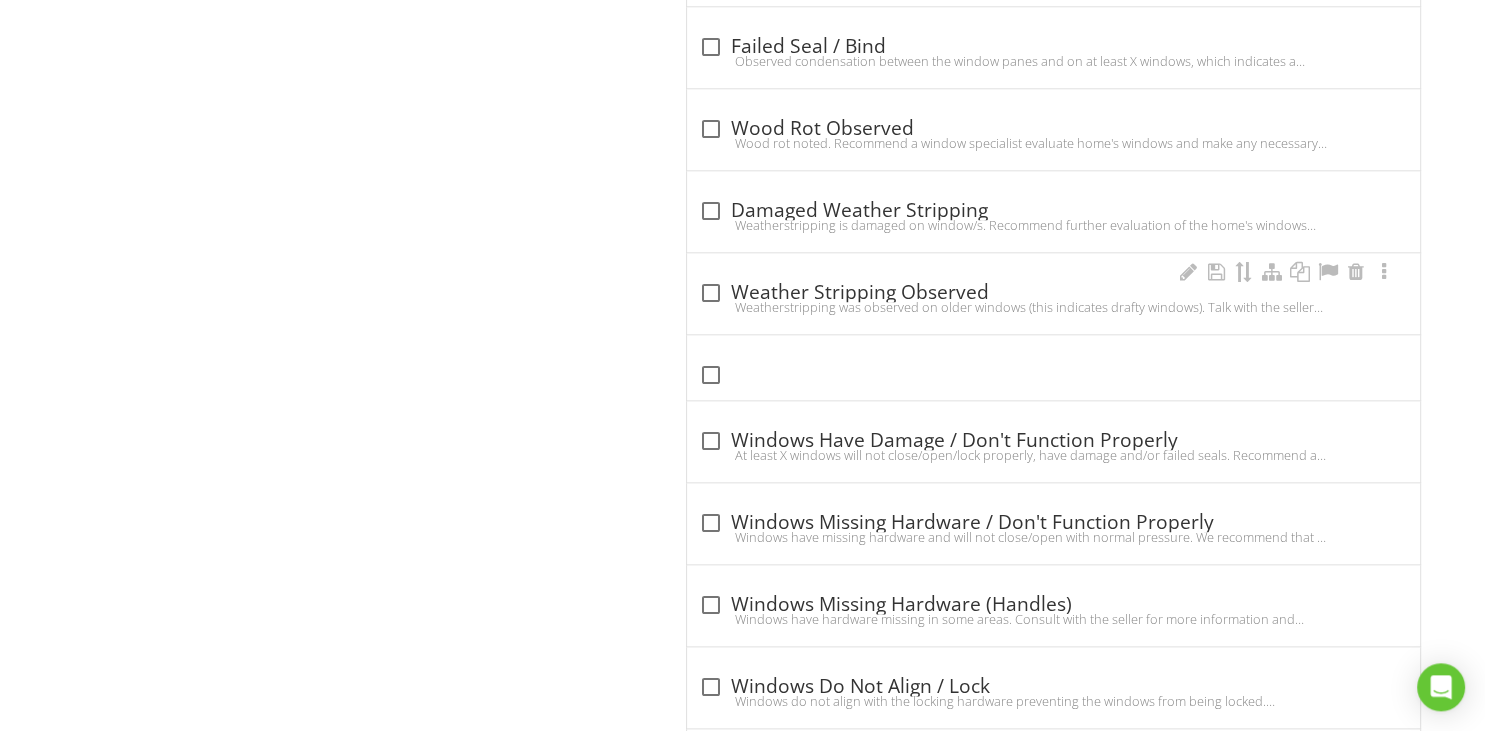 scroll, scrollTop: 2316, scrollLeft: 0, axis: vertical 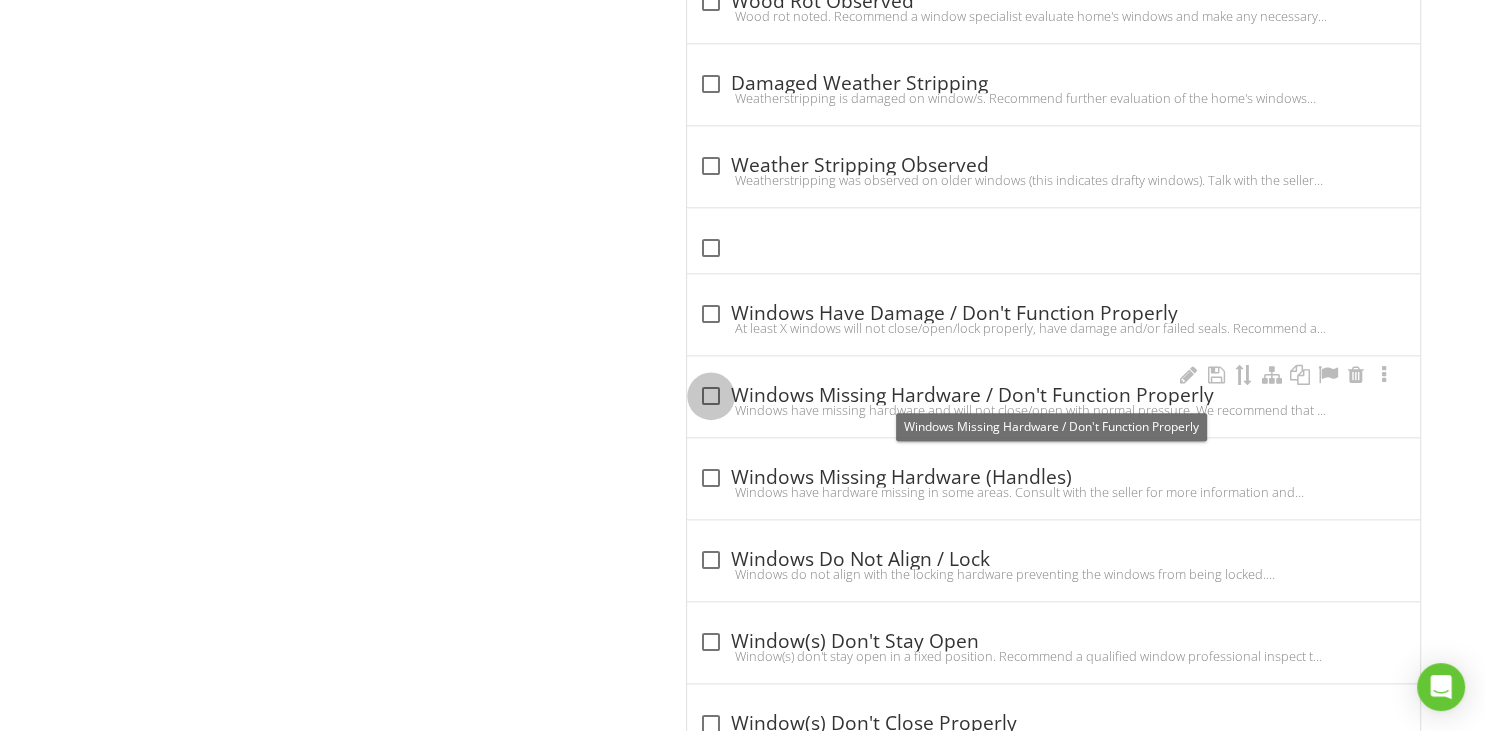 click at bounding box center [711, 396] 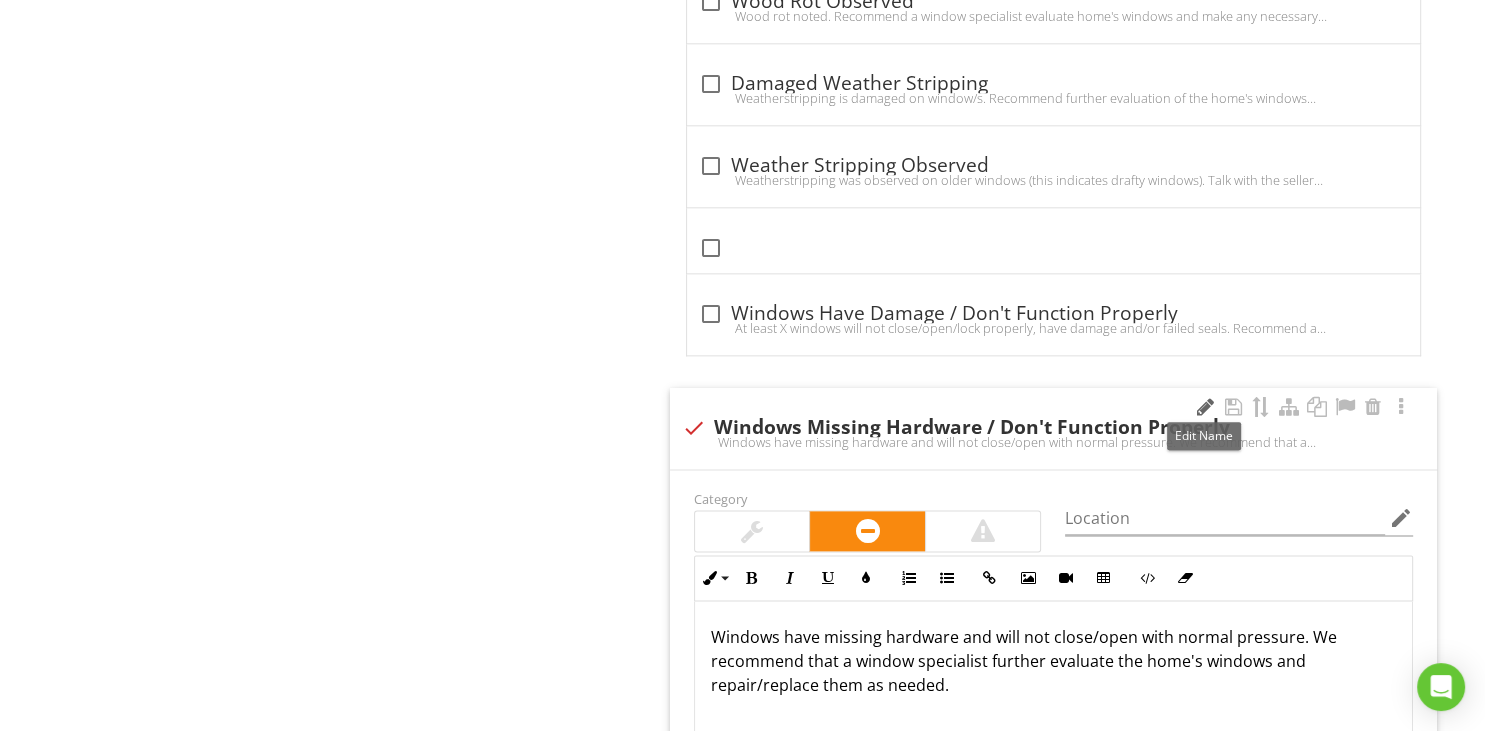click at bounding box center (1205, 407) 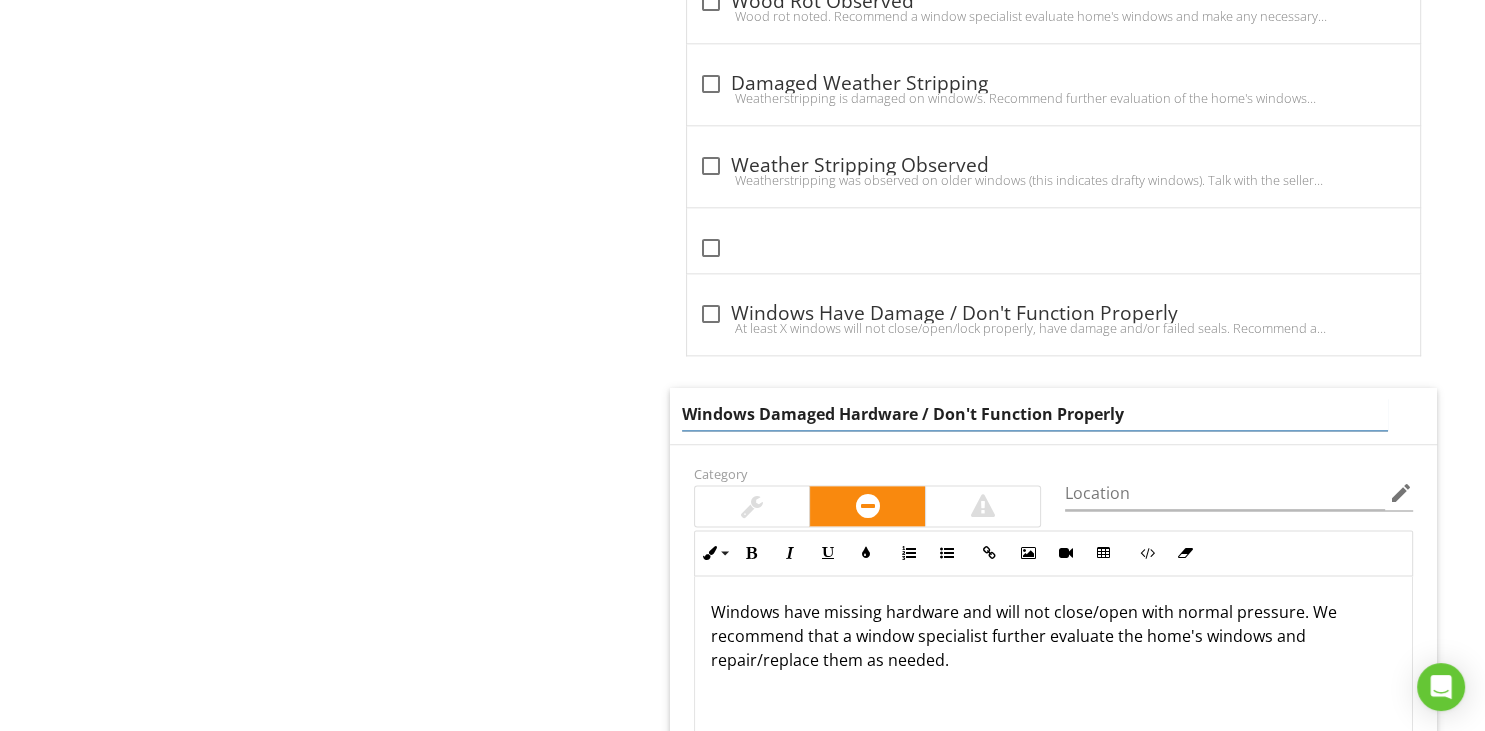 click on "Windows Damaged Hardware / Don't Function Properly" at bounding box center [1035, 414] 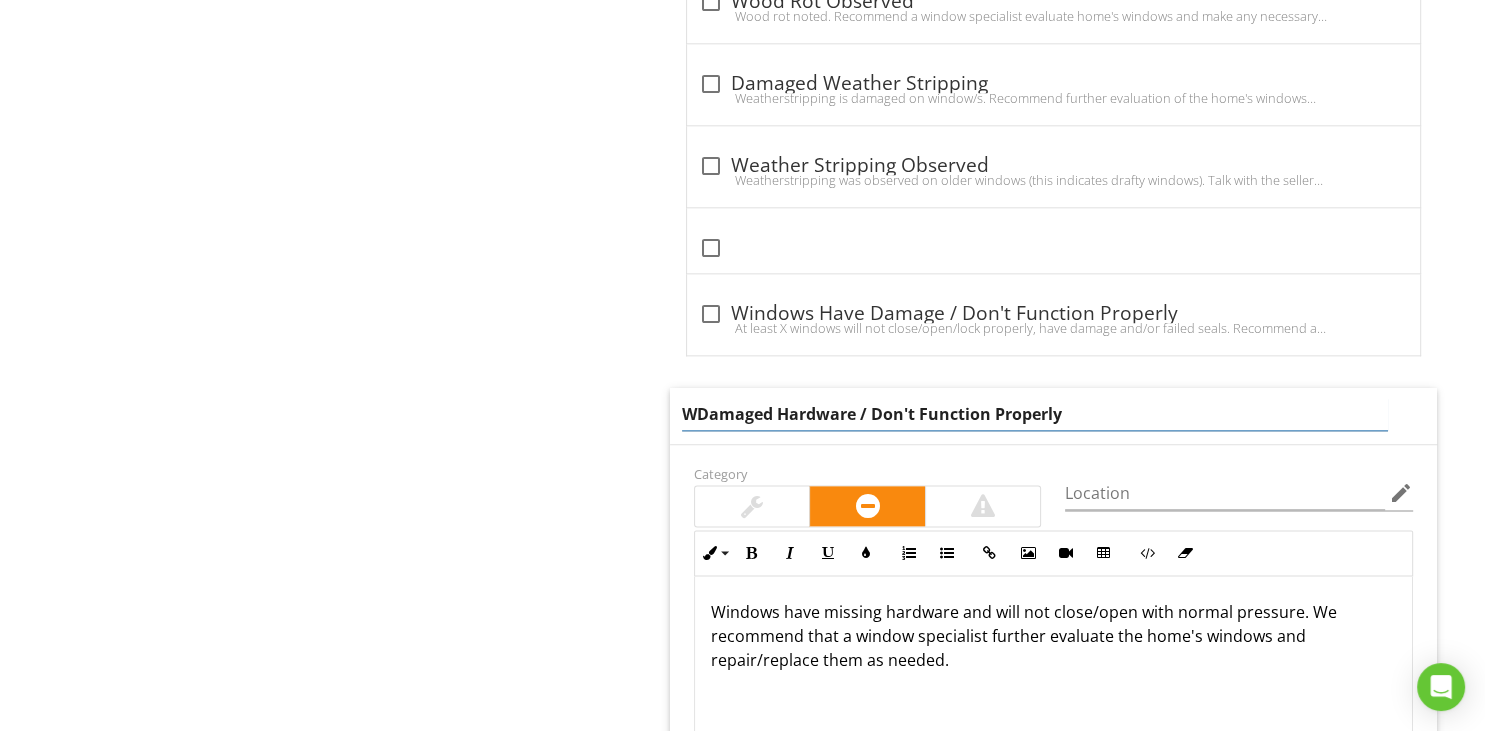 type on "Damaged Hardware / Don't Function Properly" 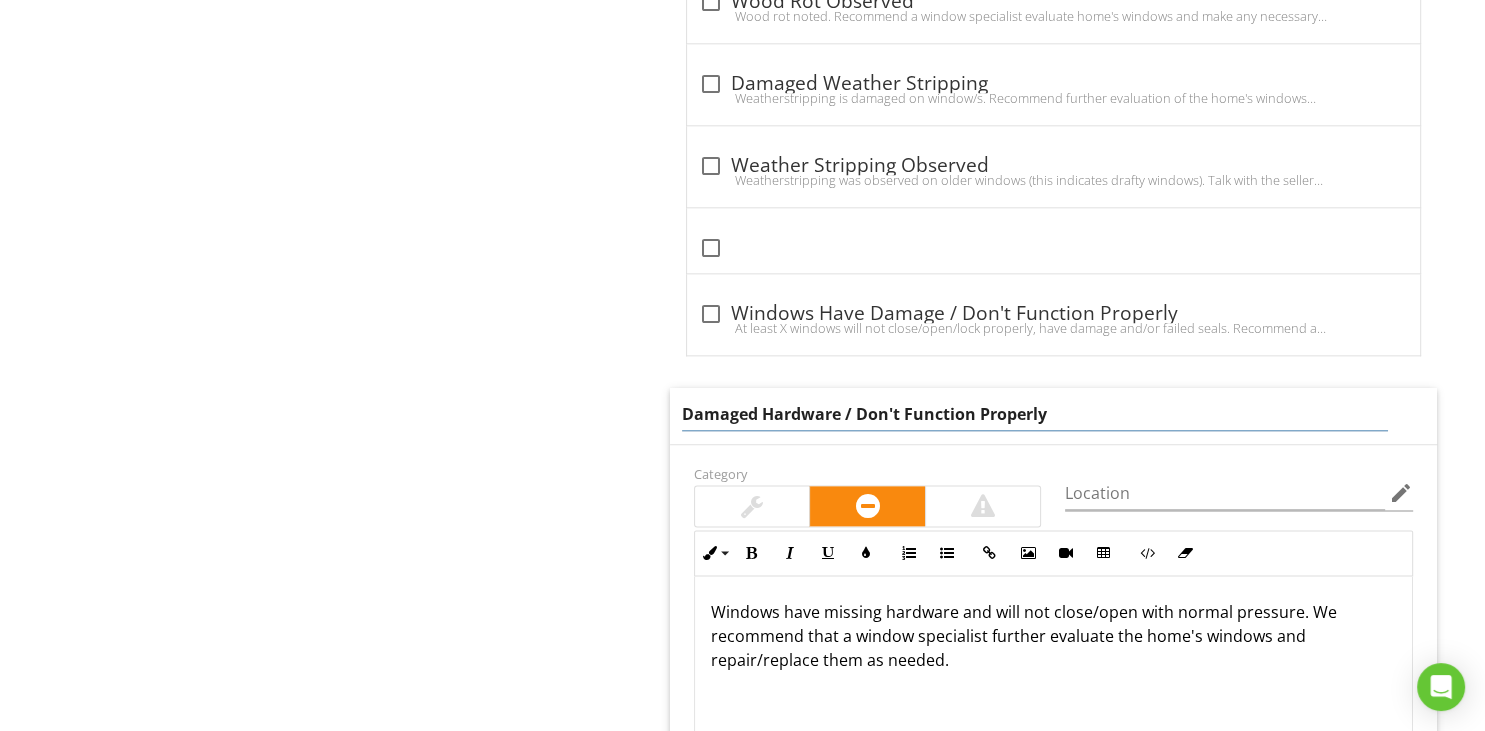 click on "Windows have missing hardware and will not close/open with normal pressure. We recommend that a window specialist further evaluate the home's windows and repair/replace them as needed." at bounding box center [1053, 676] 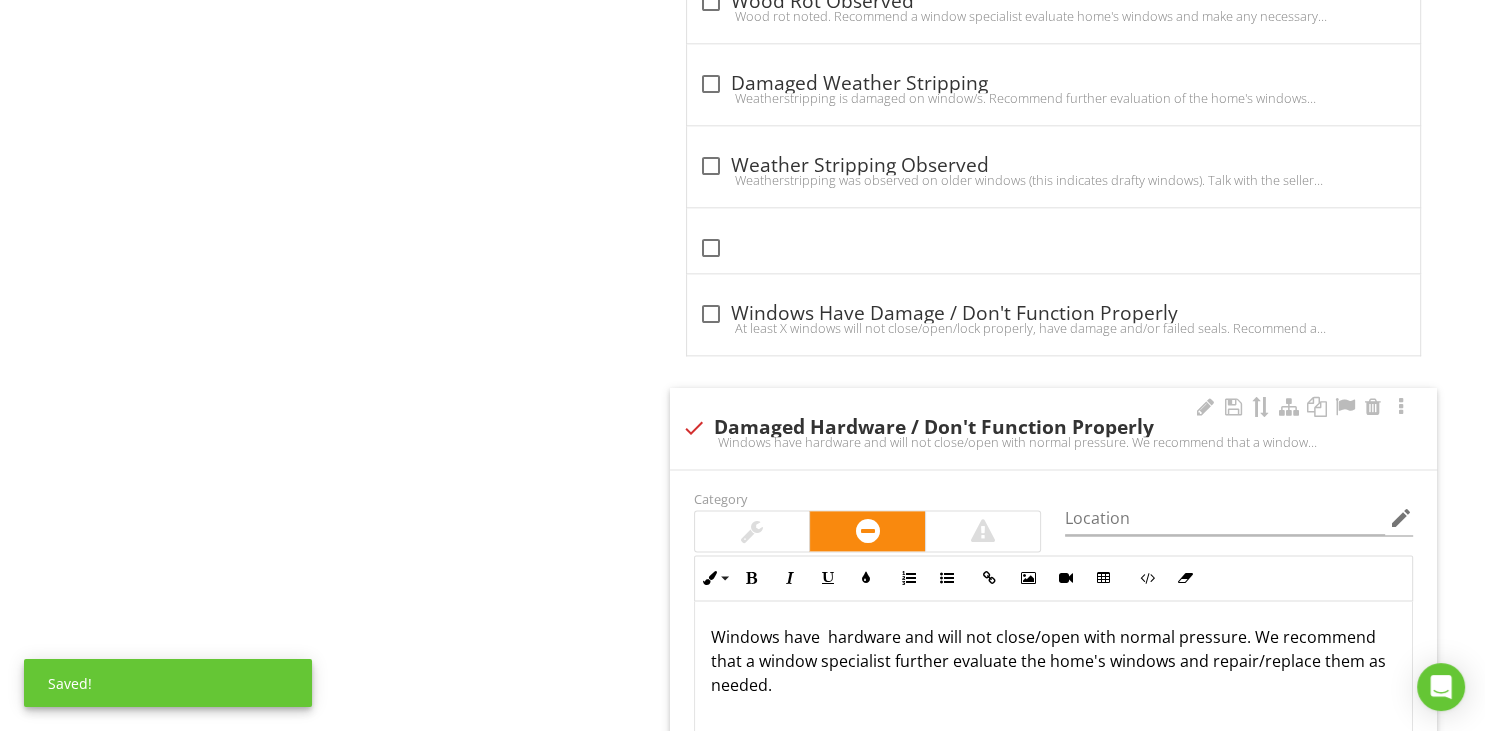 type 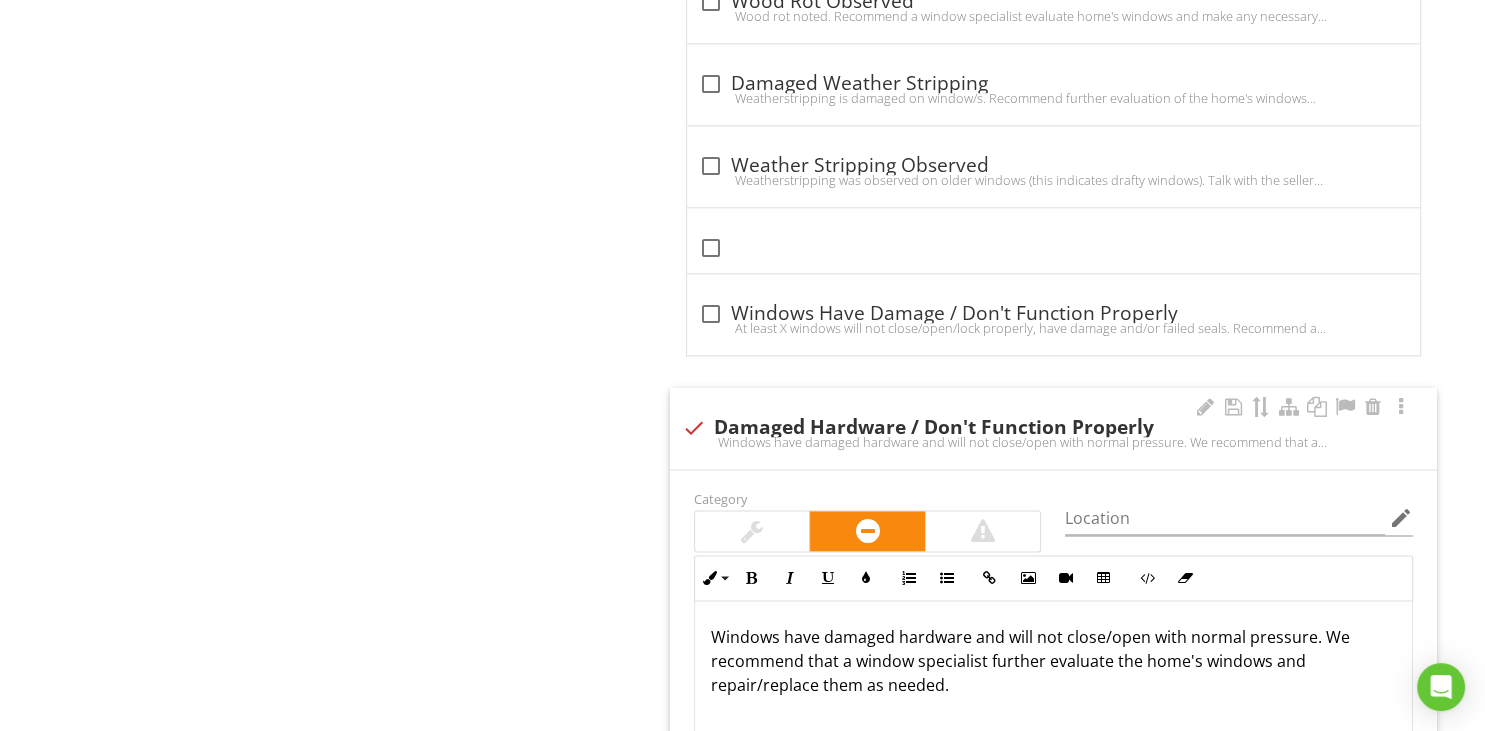 click on "Windows have damaged hardware and will not close/open with normal pressure. We recommend that a window specialist further evaluate the home's windows and repair/replace them as needed." at bounding box center (1053, 661) 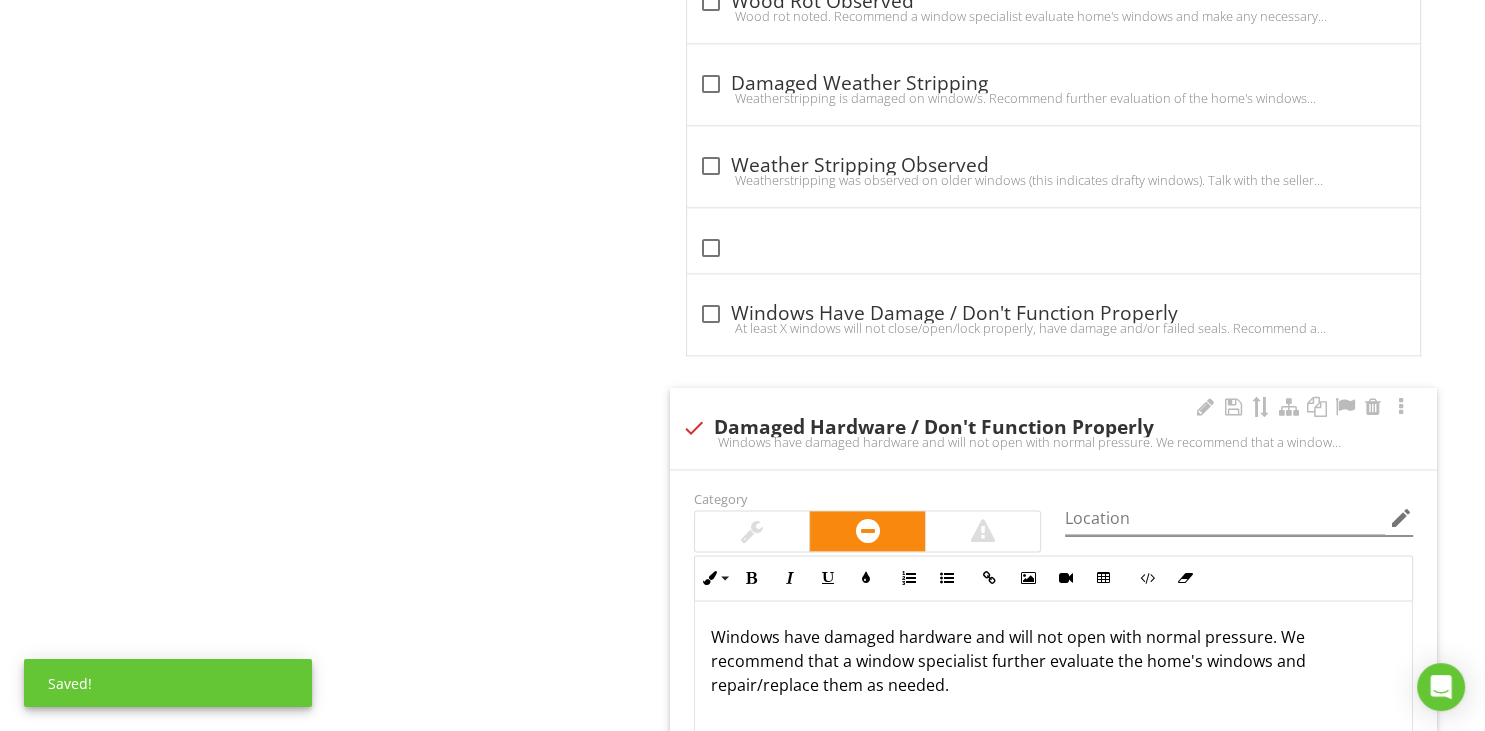 click on "edit" at bounding box center (1401, 518) 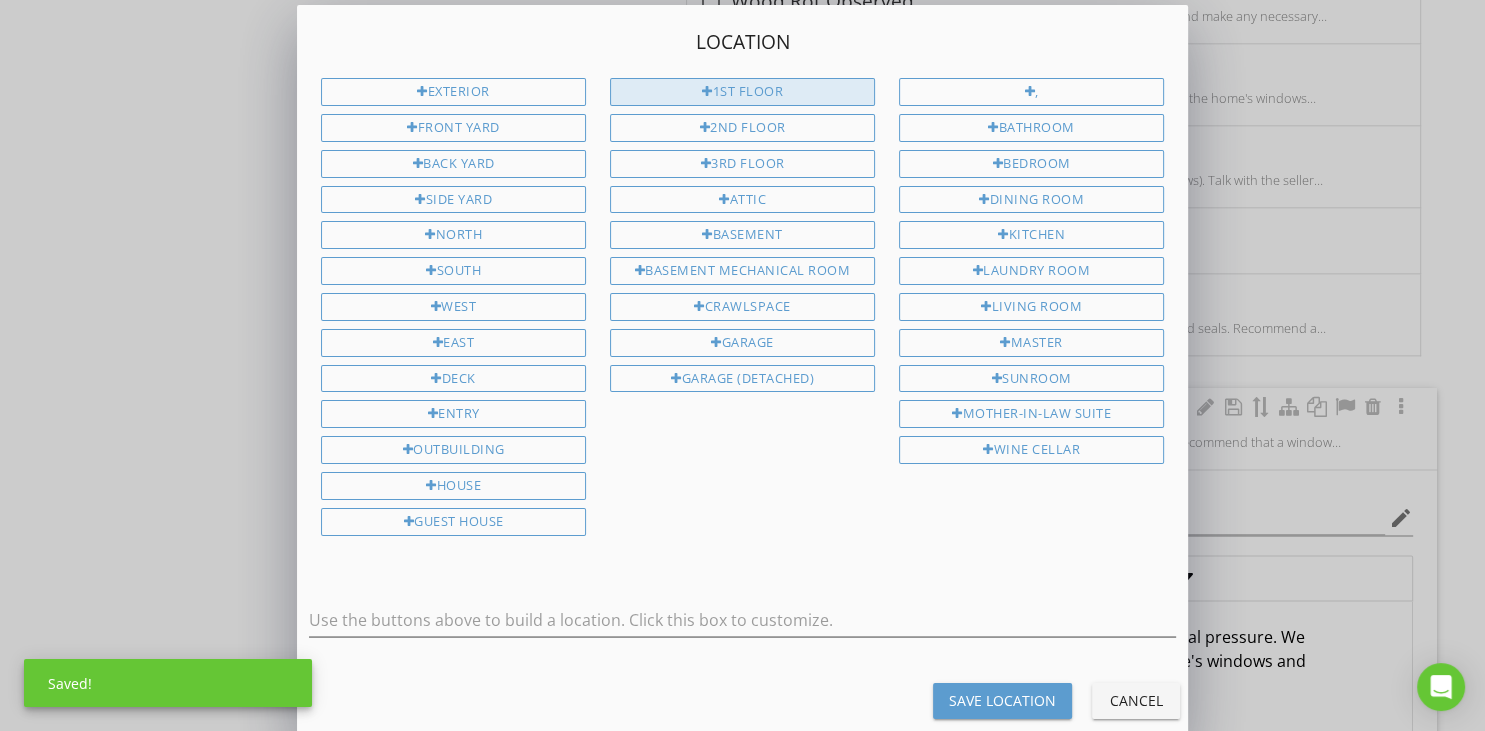 click on "1st Floor" at bounding box center [742, 92] 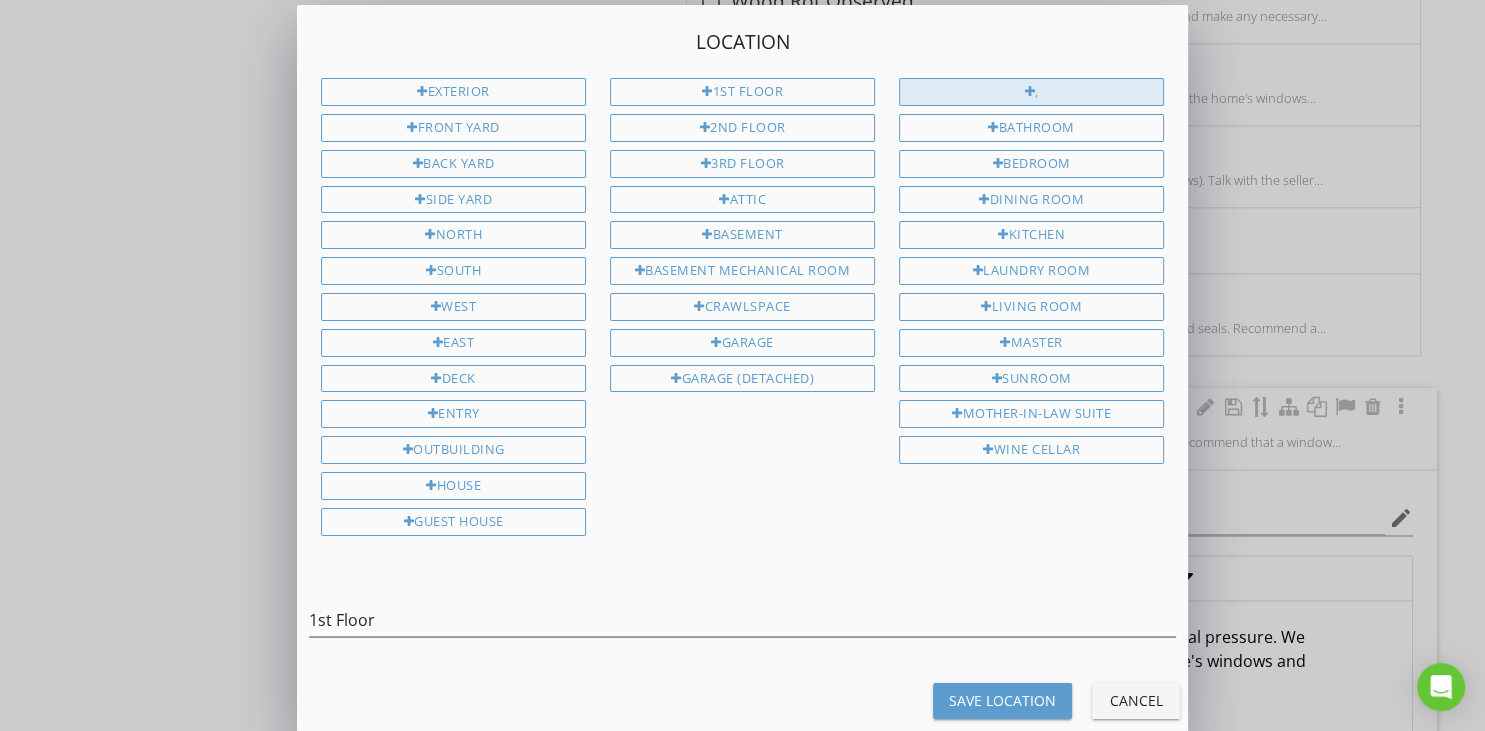 click on "," at bounding box center (1031, 92) 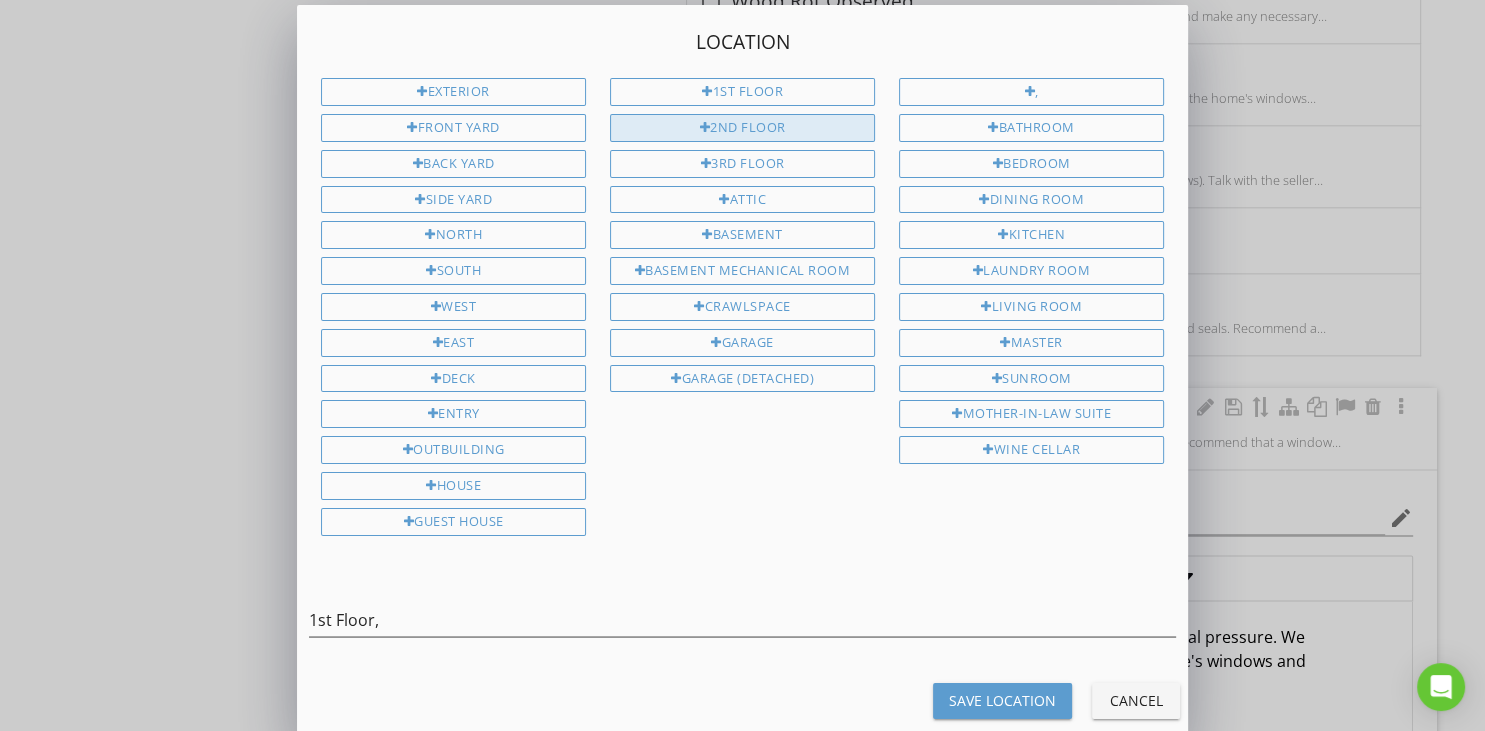 click on "2nd Floor" at bounding box center [742, 128] 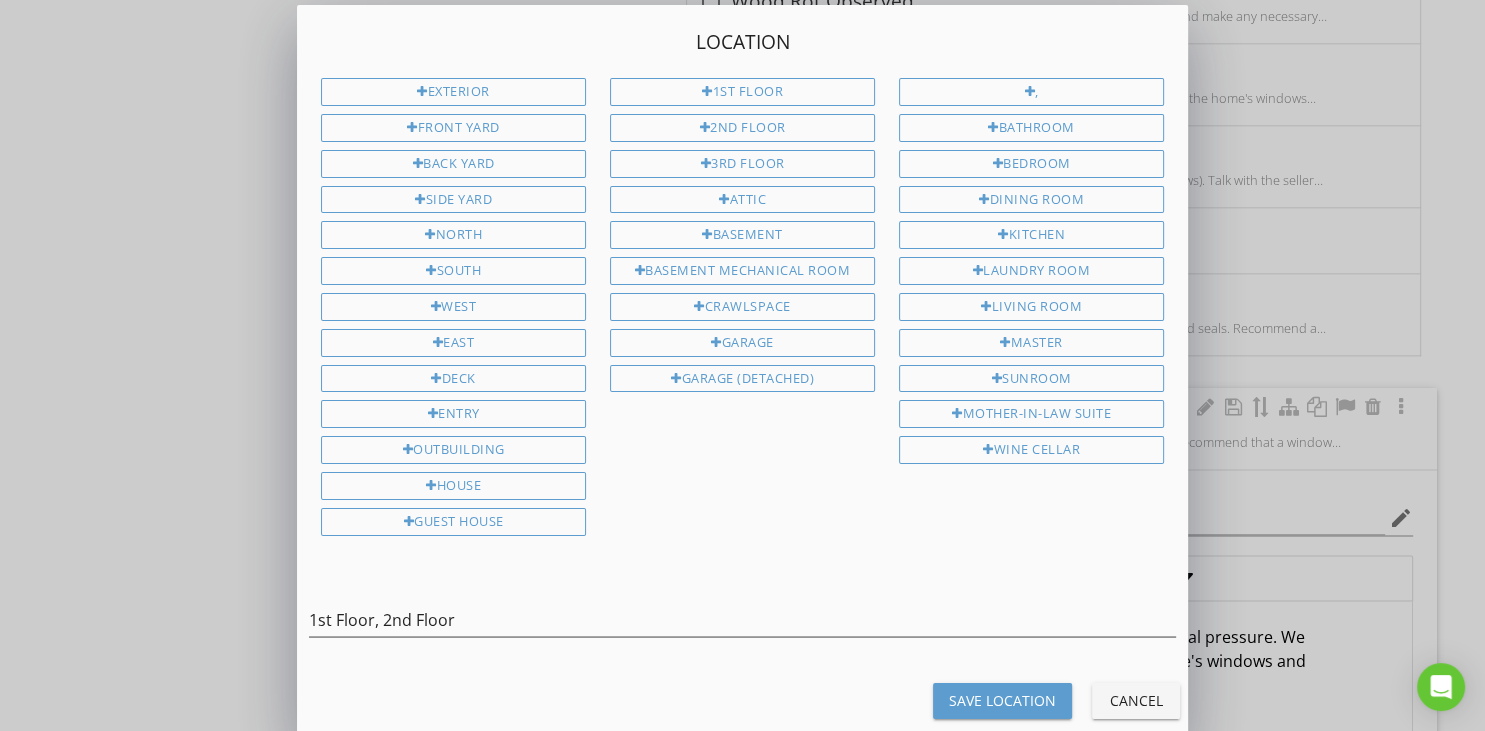 click on "Save Location" at bounding box center (1002, 700) 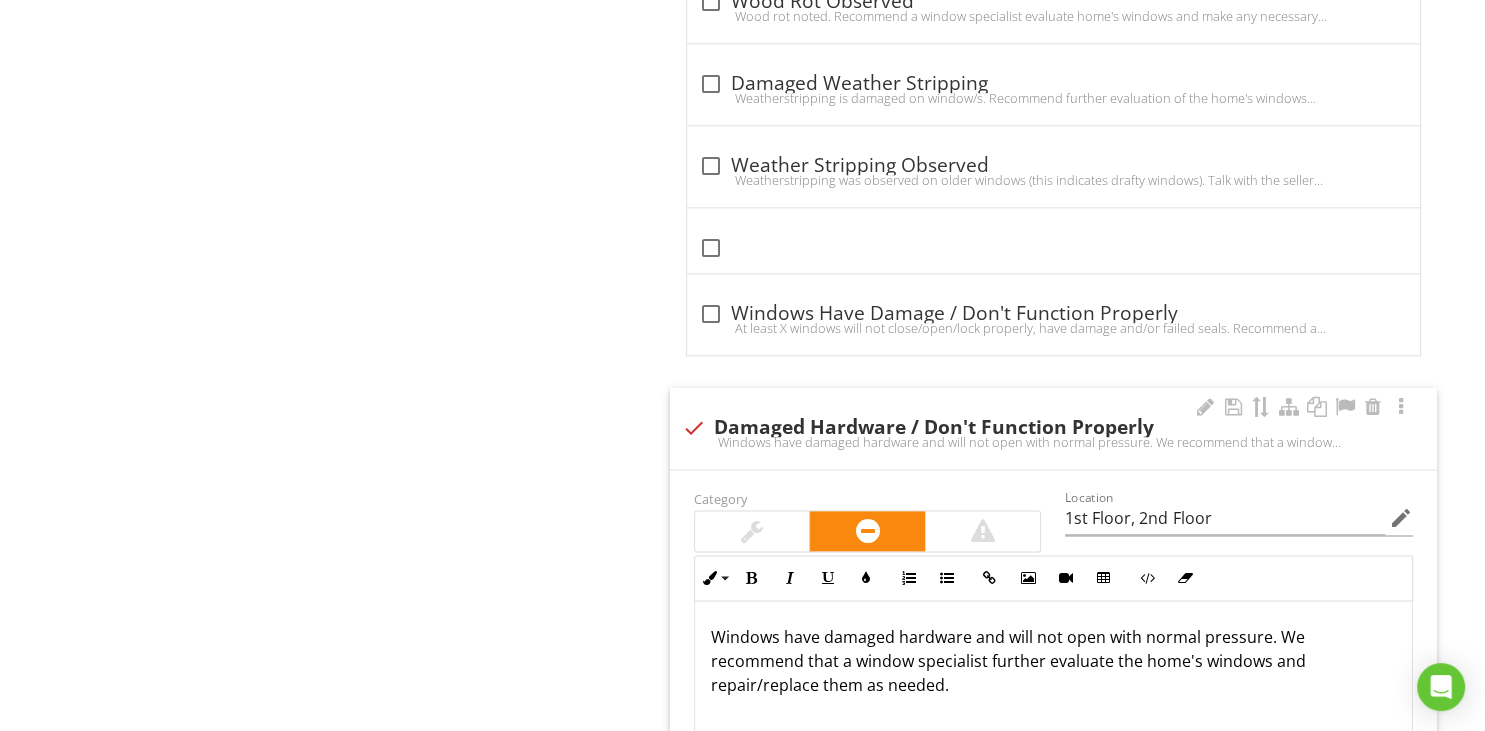 click on "Windows have damaged hardware and will not open with normal pressure. We recommend that a window specialist further evaluate the home's windows and repair/replace them as needed." at bounding box center [1053, 661] 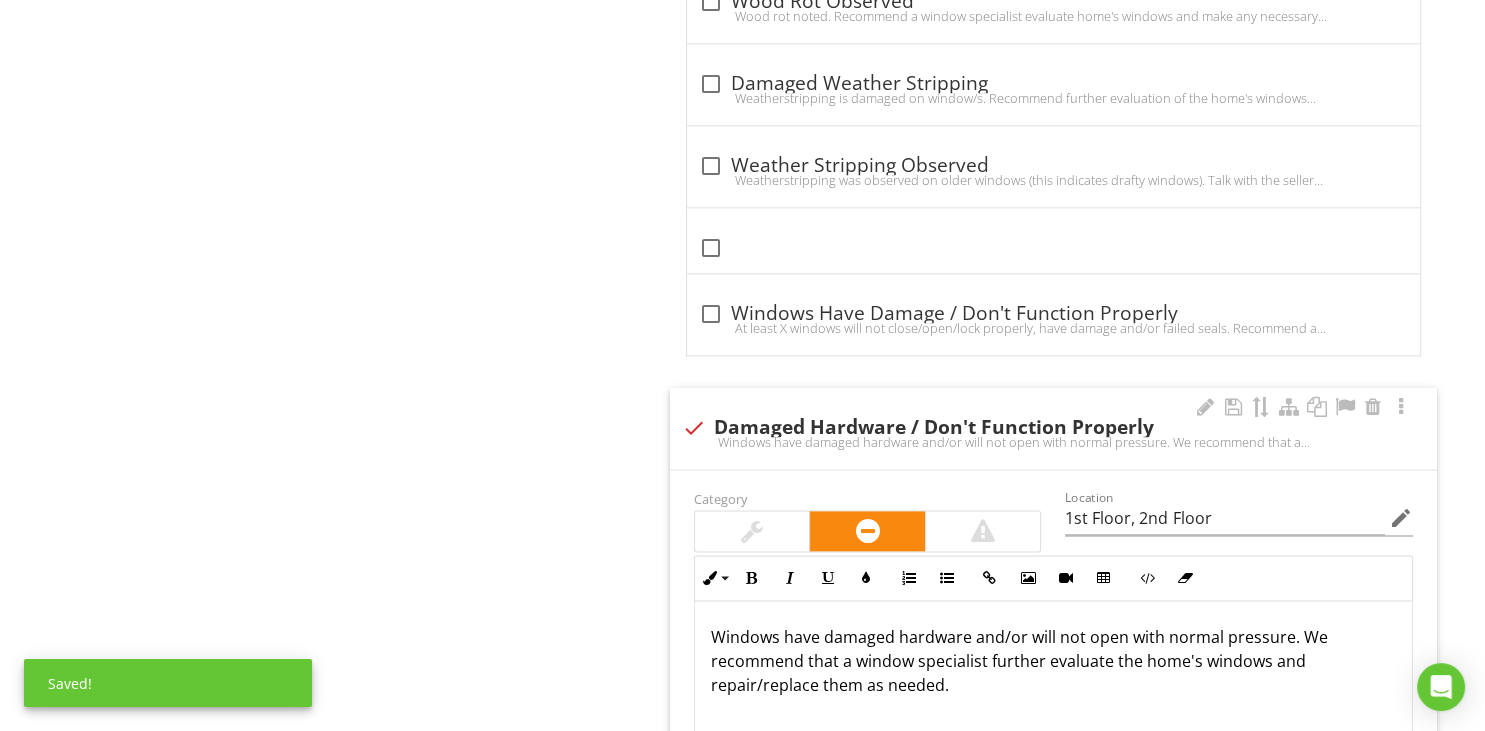 click on "Windows have damaged hardware and/or will not open with normal pressure. We recommend that a window specialist further evaluate the home's windows and repair/replace them as needed." at bounding box center [1053, 661] 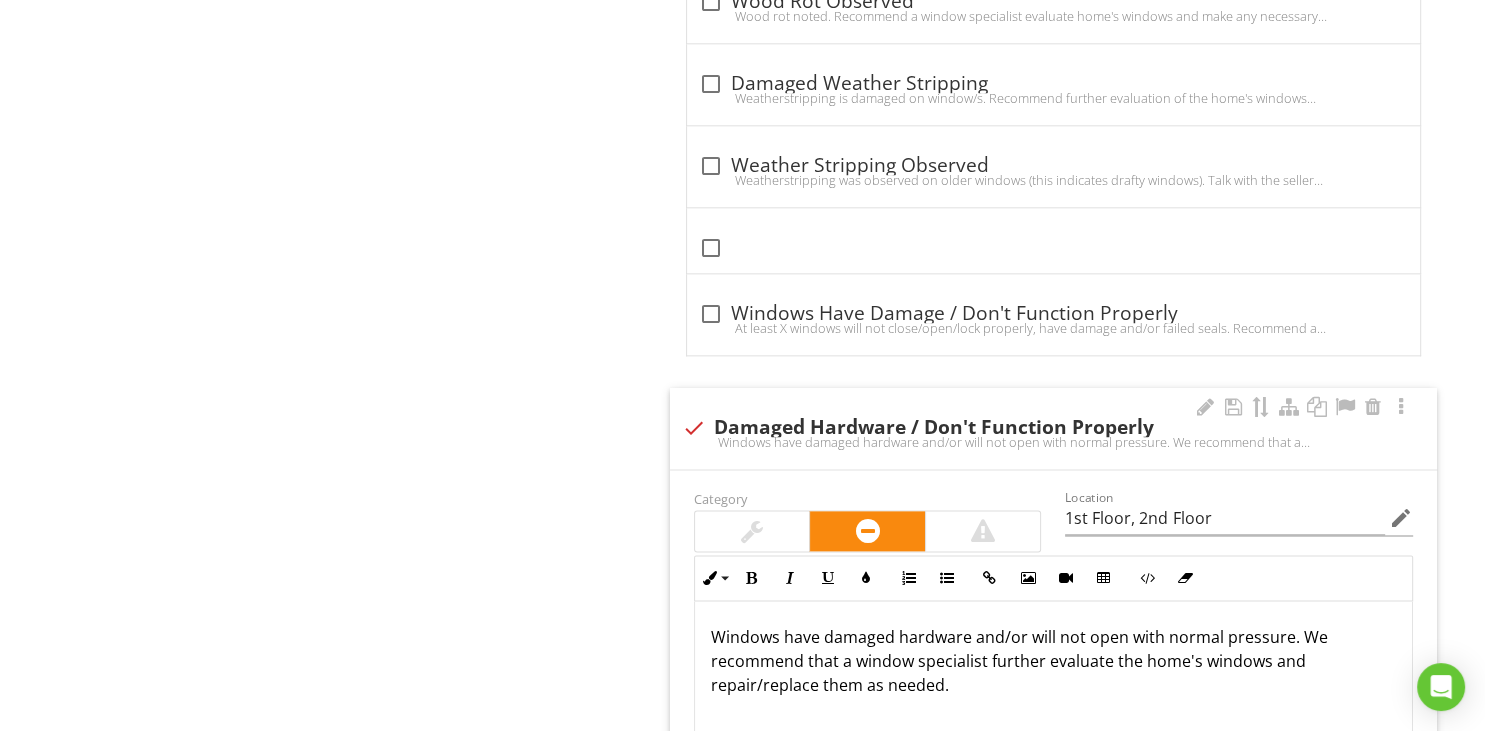 click on "Windows have damaged hardware and/or will not open with normal pressure. We recommend that a window specialist further evaluate the home's windows and repair/replace them as needed." at bounding box center [1053, 661] 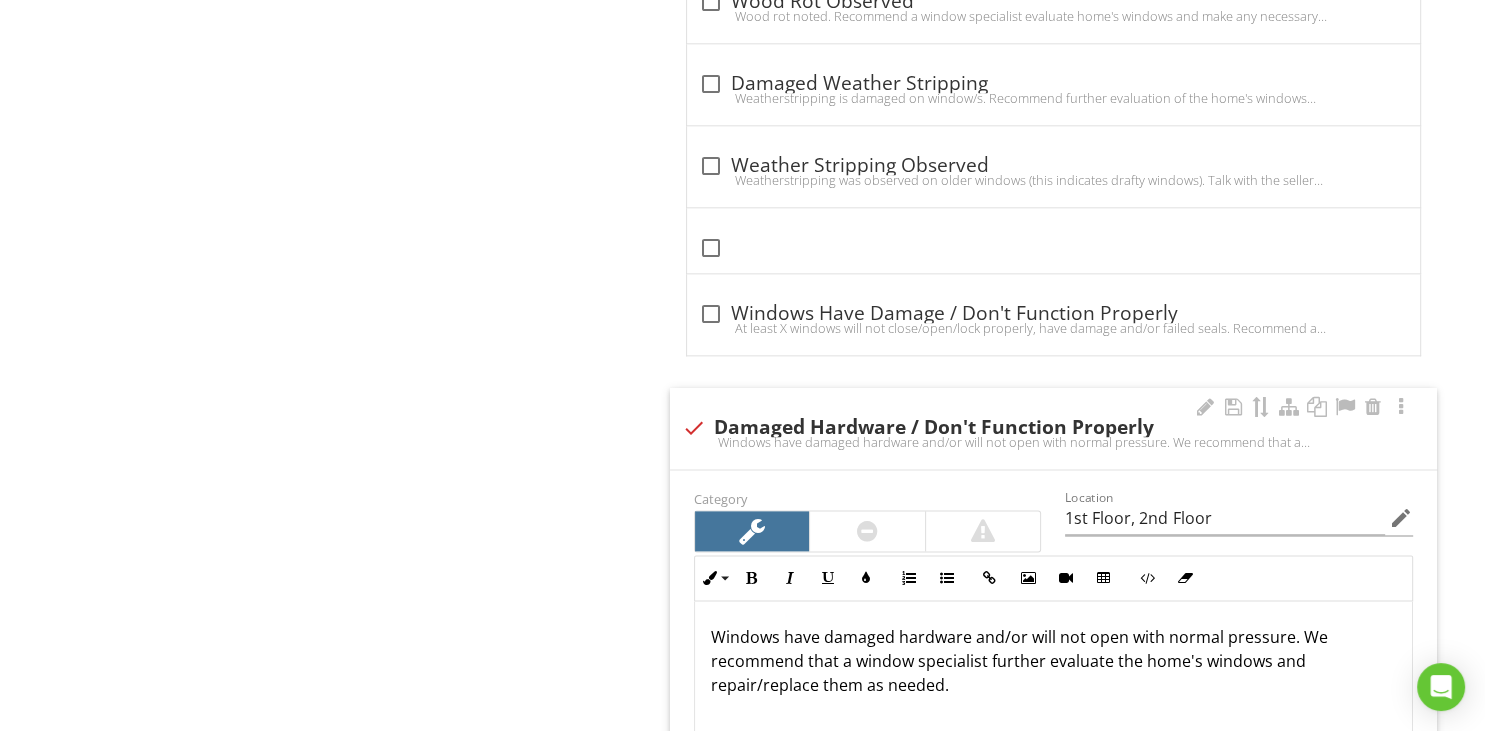 click on "Windows have damaged hardware and/or will not open with normal pressure. We recommend that a window specialist further evaluate the home's windows and repair/replace them as needed." at bounding box center [1053, 661] 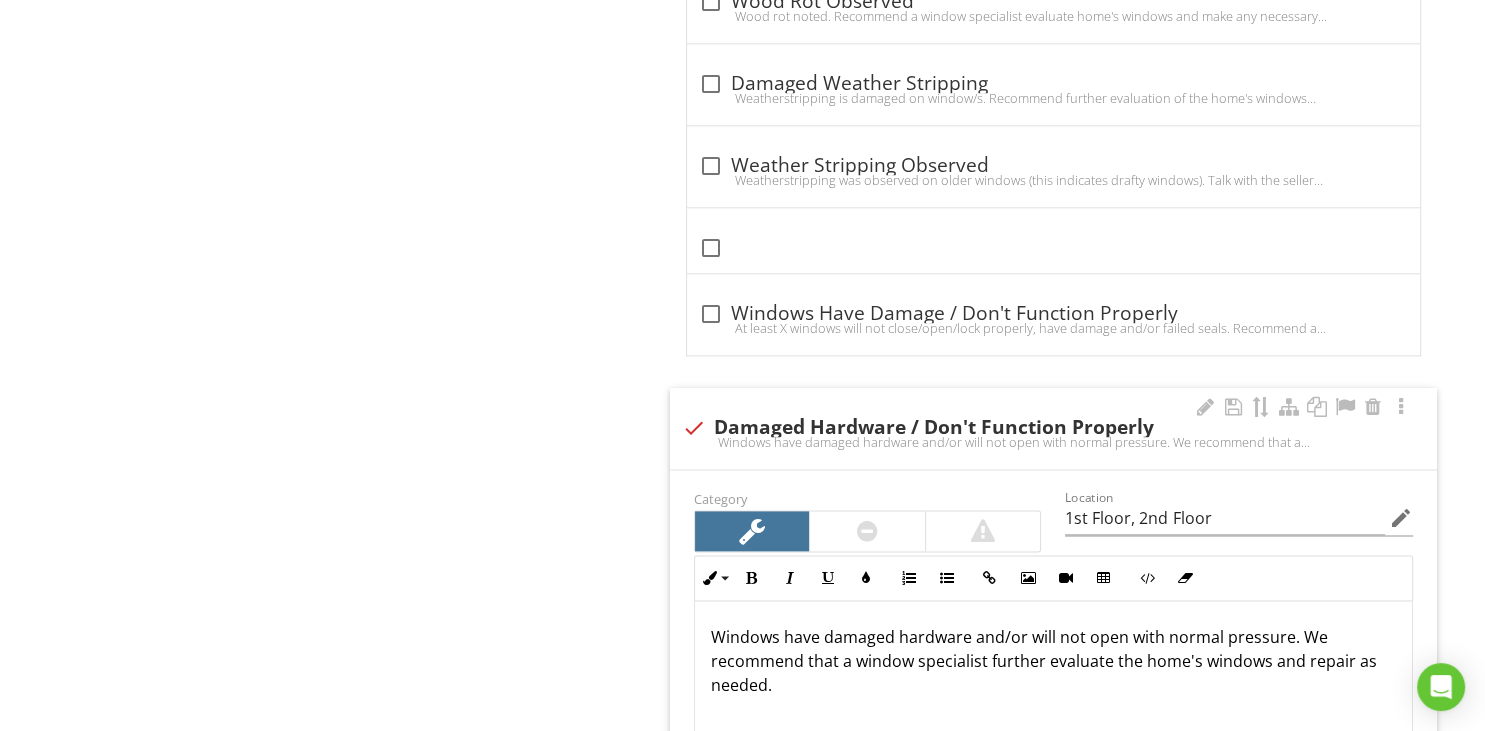 scroll, scrollTop: 1, scrollLeft: 0, axis: vertical 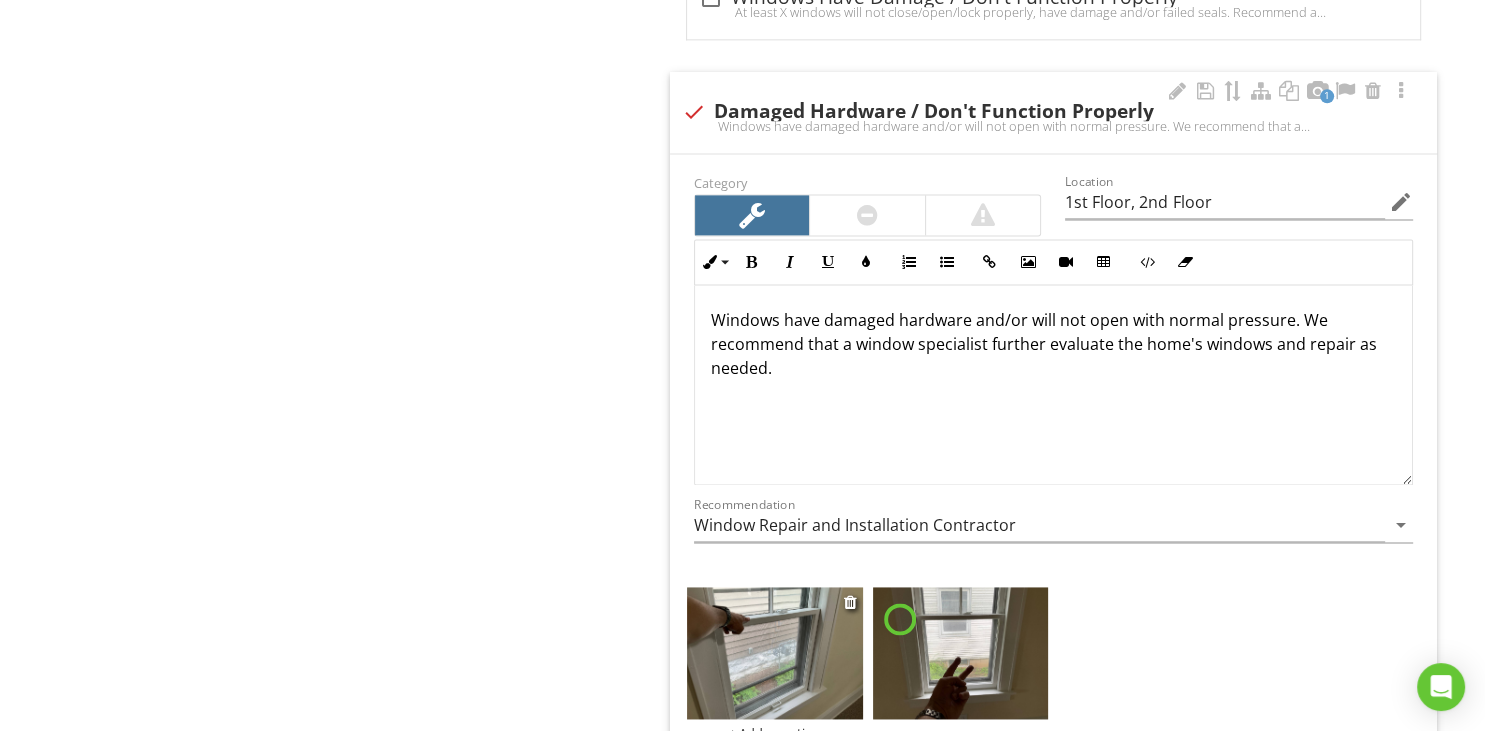 click at bounding box center (775, 653) 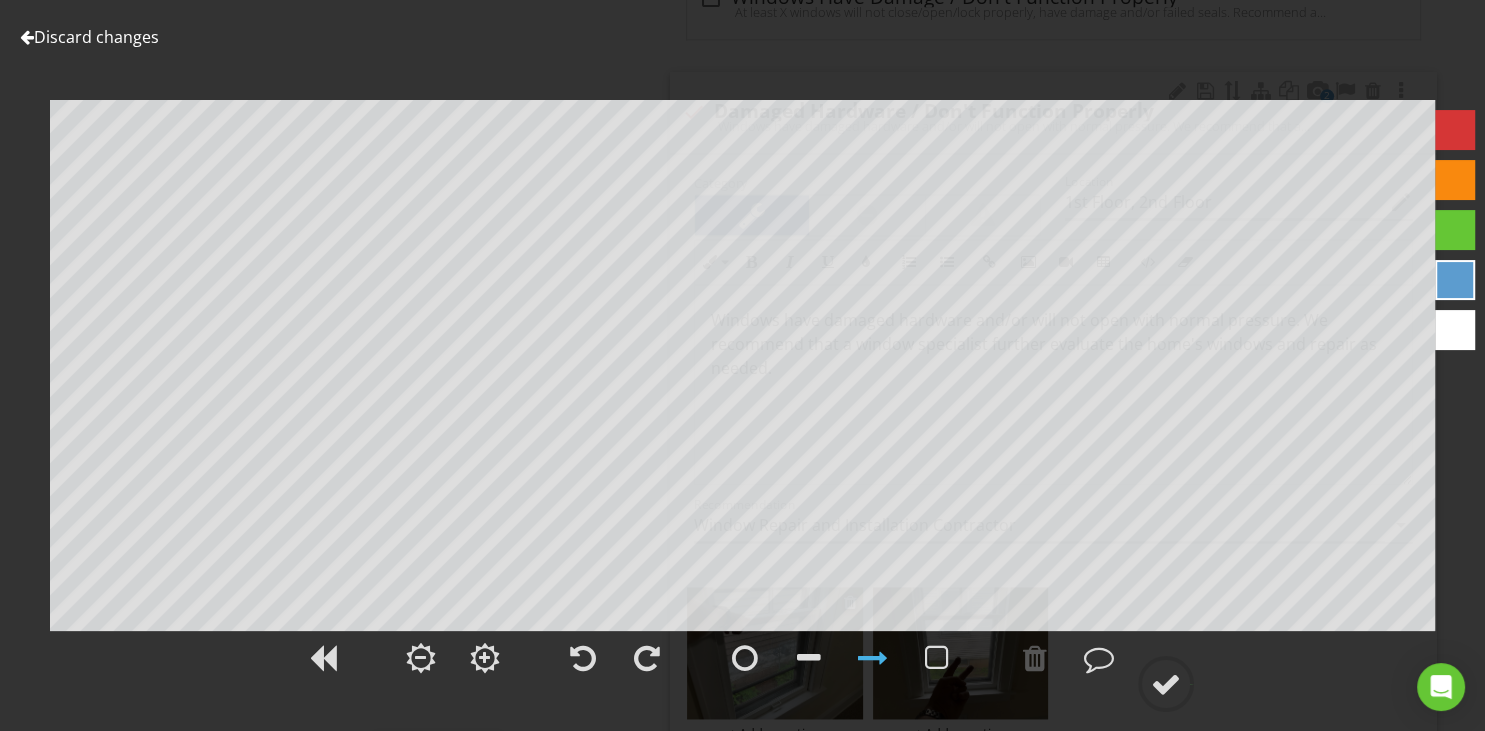 type on "1st Floor, 2nd Floor" 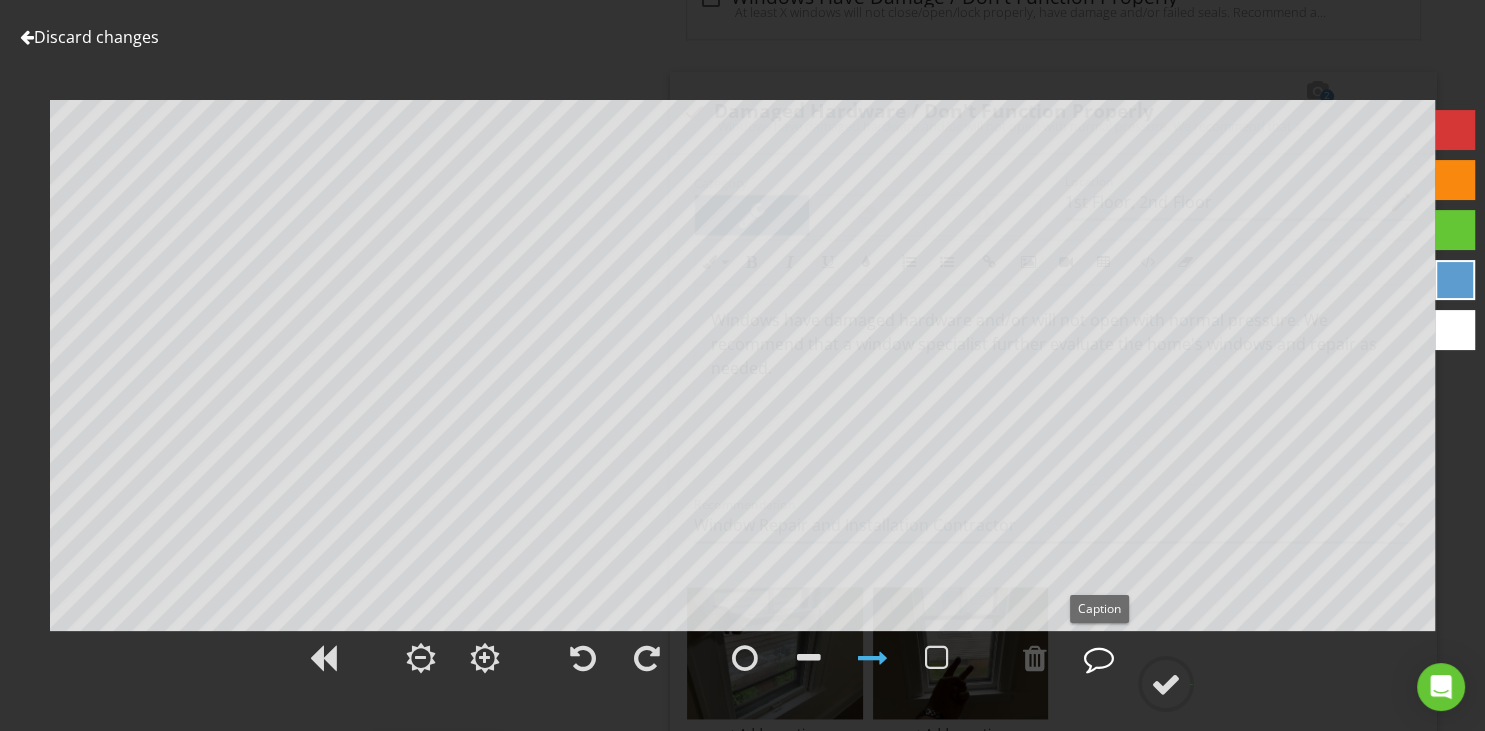click at bounding box center (1099, 658) 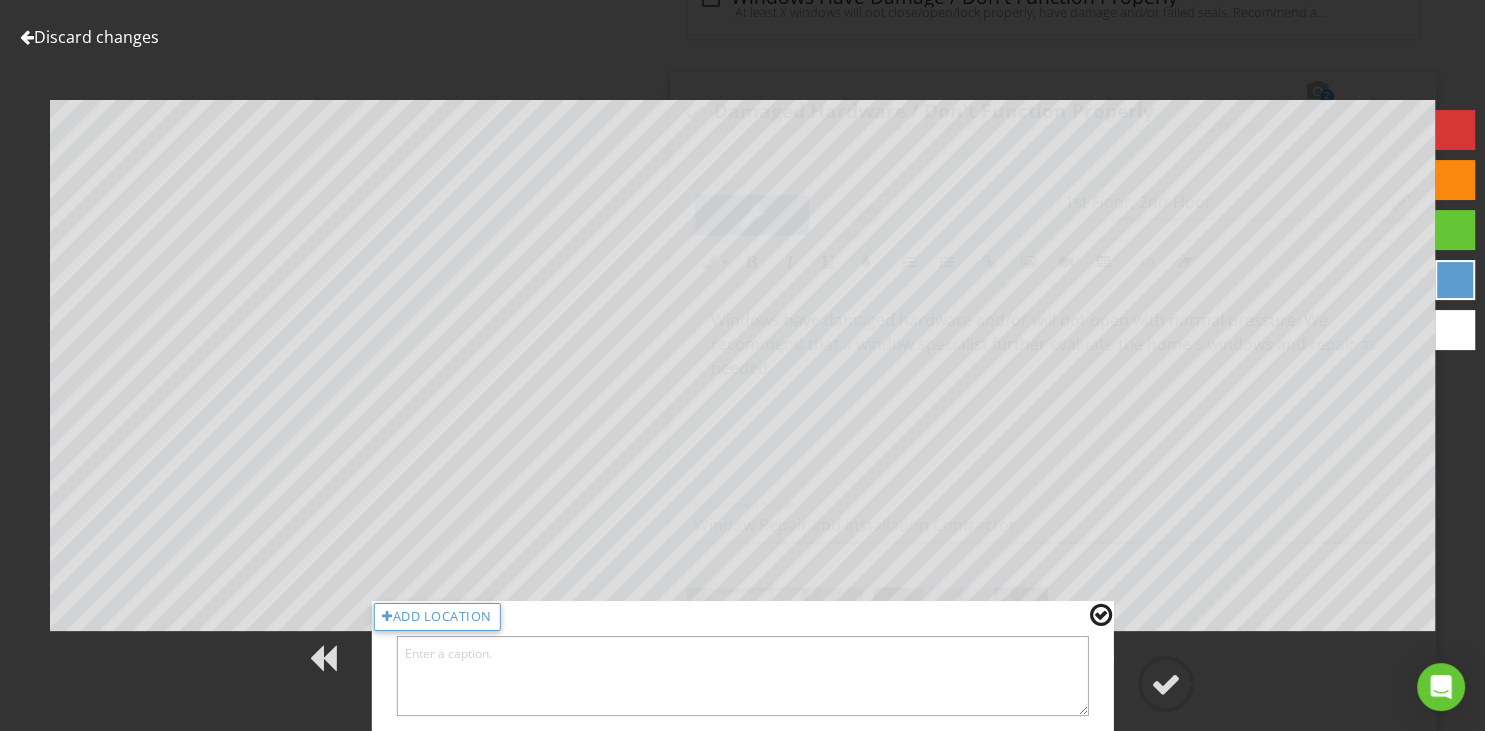 click at bounding box center [742, 676] 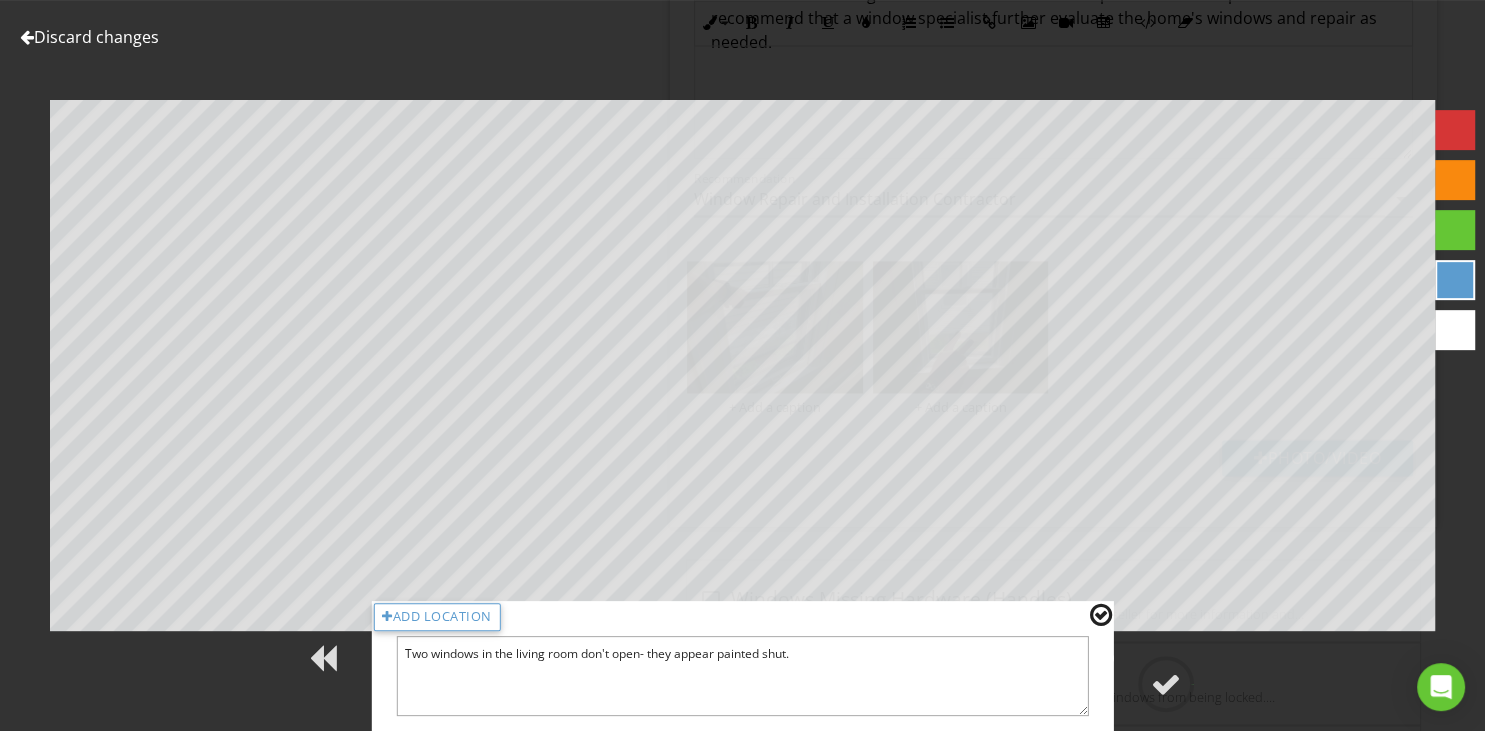 scroll, scrollTop: 3160, scrollLeft: 0, axis: vertical 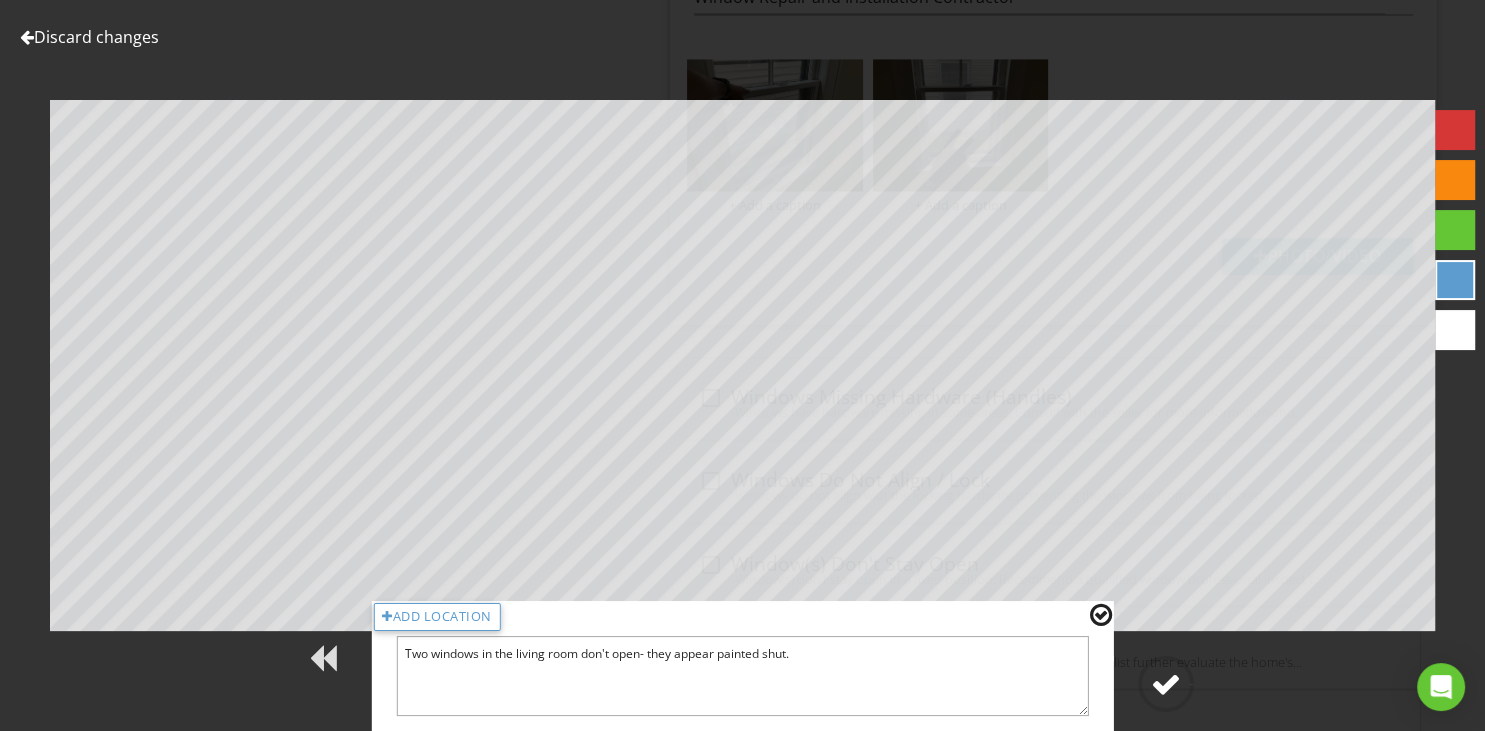 type on "Two windows in the living room don't open- they appear painted shut." 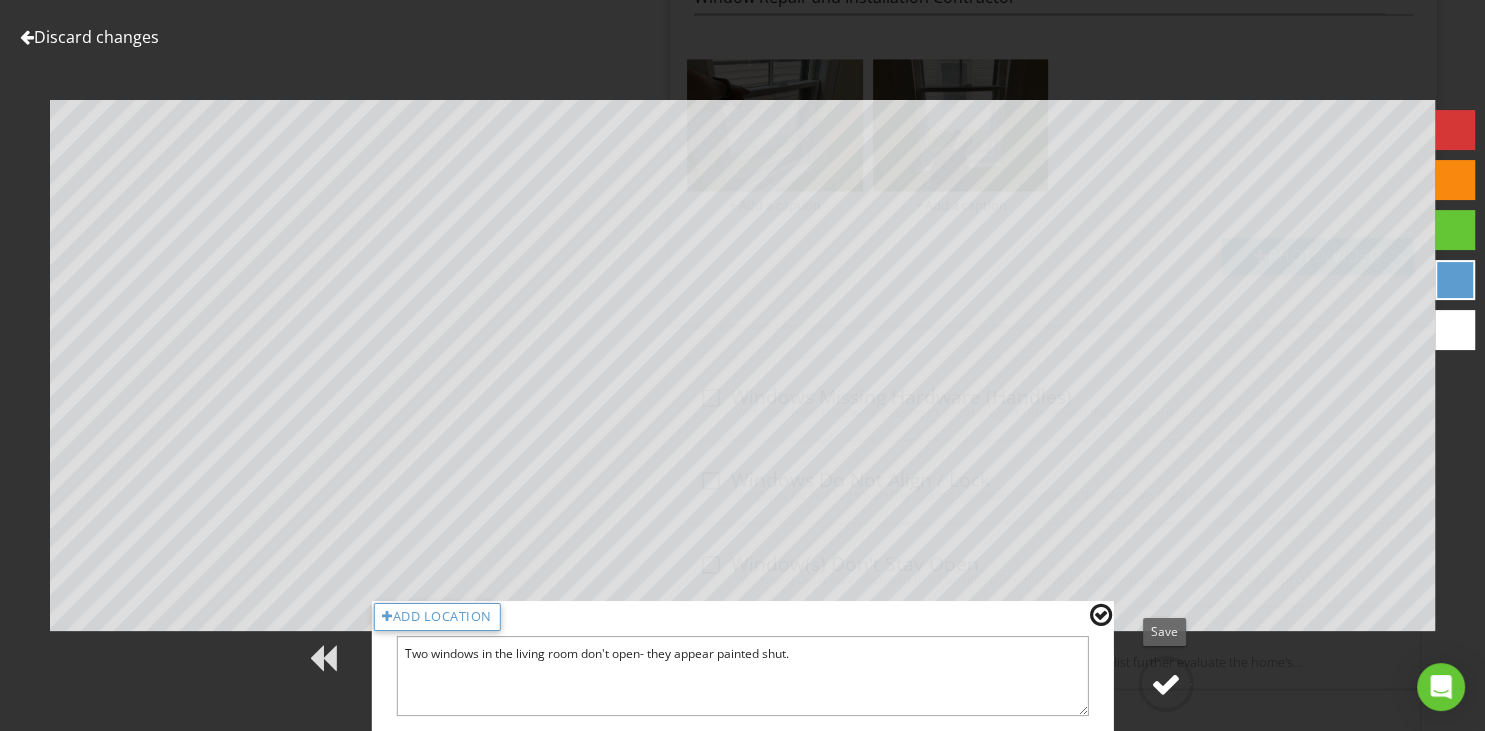 click at bounding box center [1166, 684] 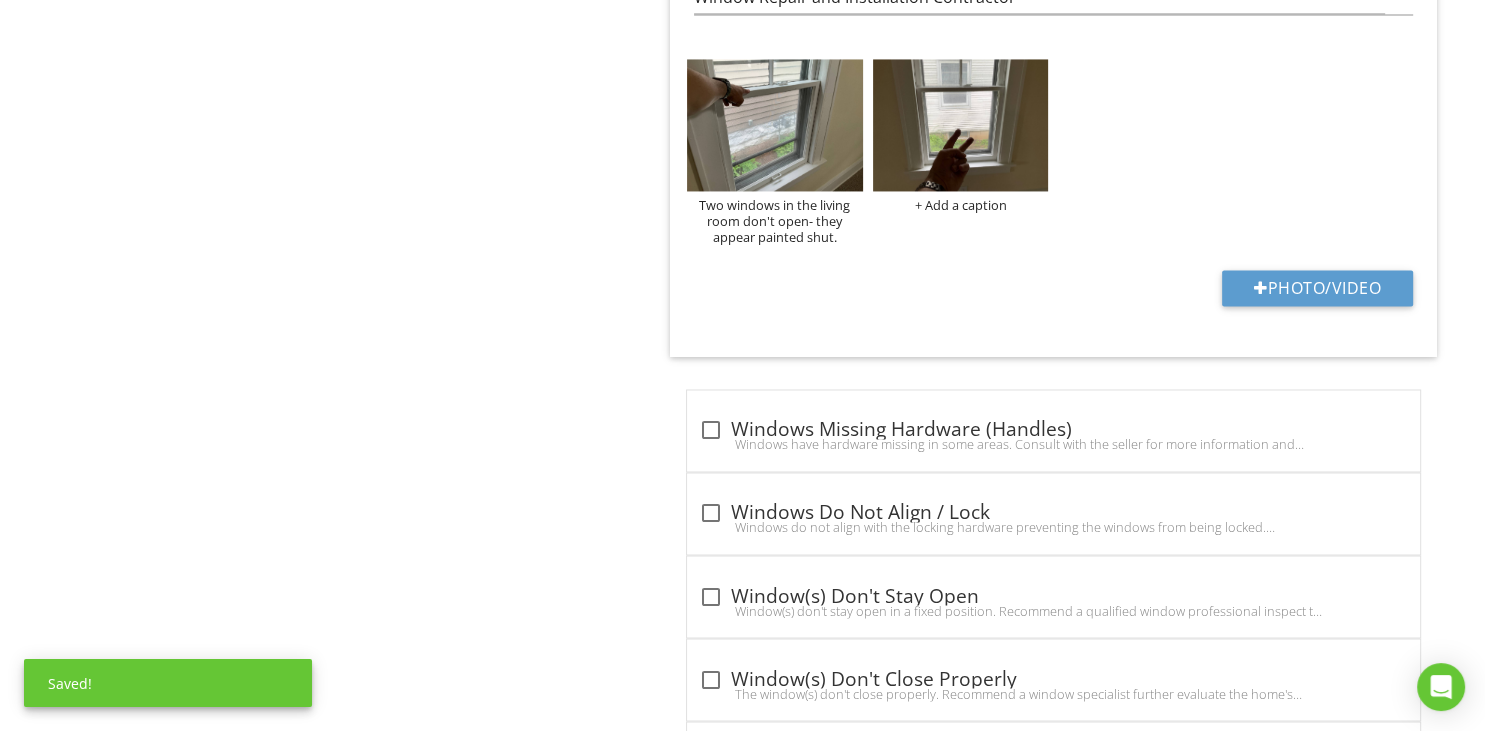 type on "1st Floor, 2nd Floor" 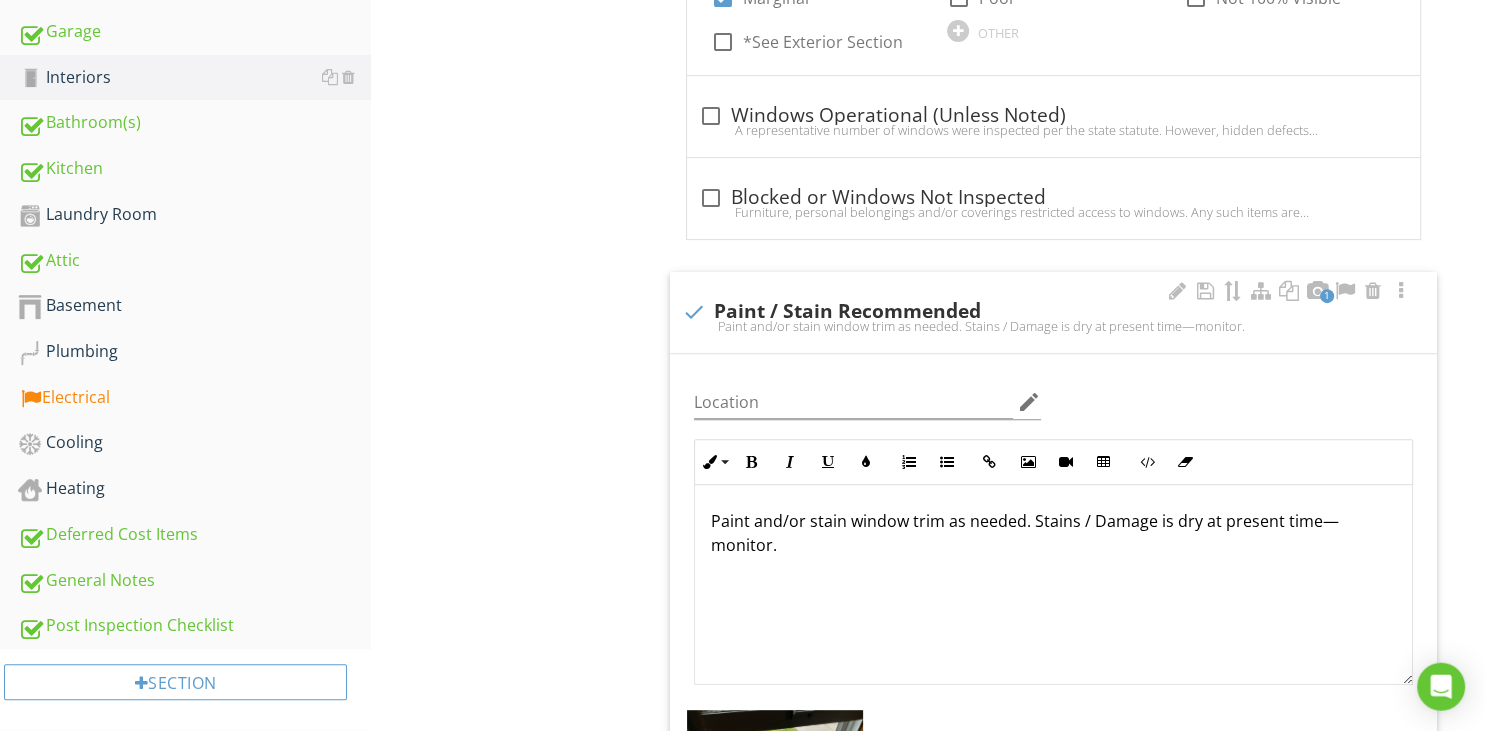 scroll, scrollTop: 626, scrollLeft: 0, axis: vertical 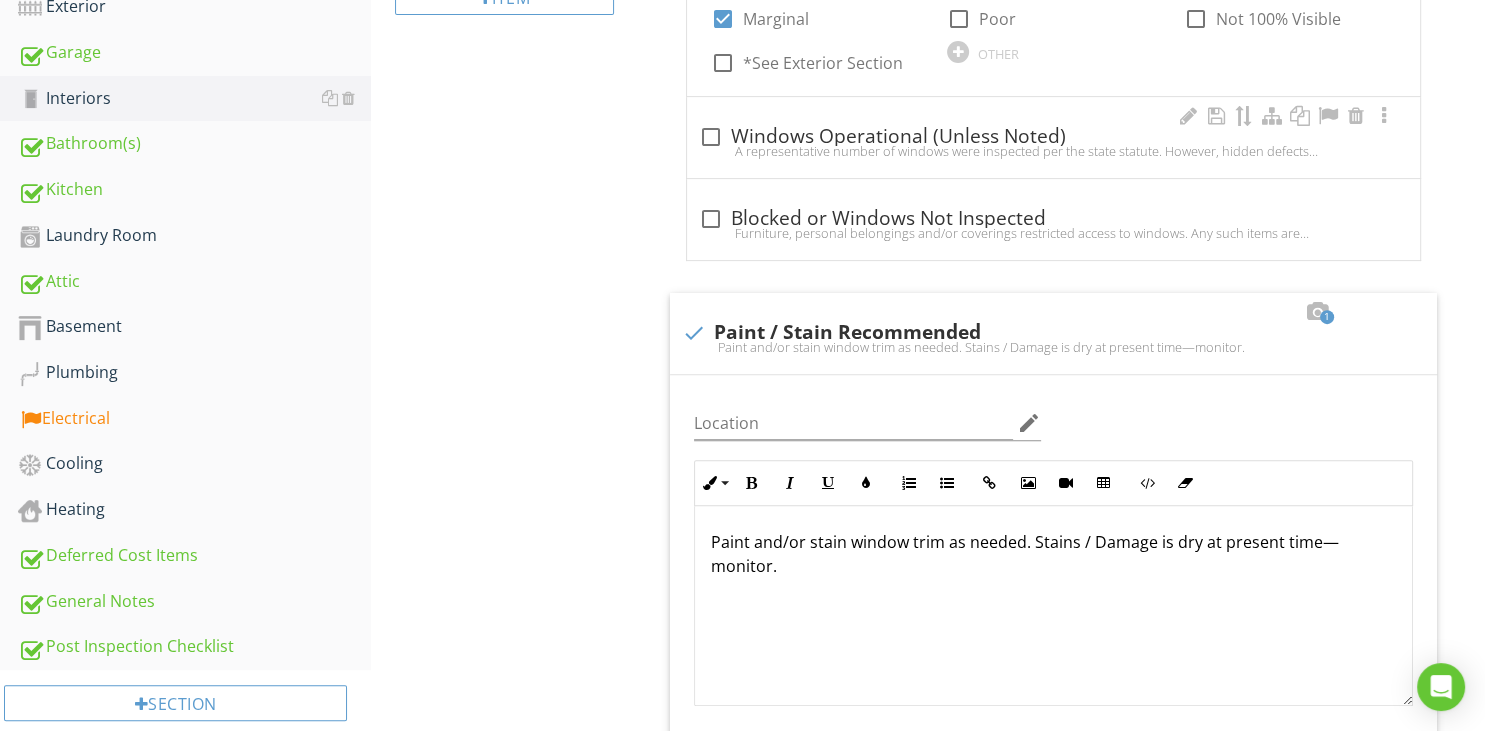 click at bounding box center [711, 137] 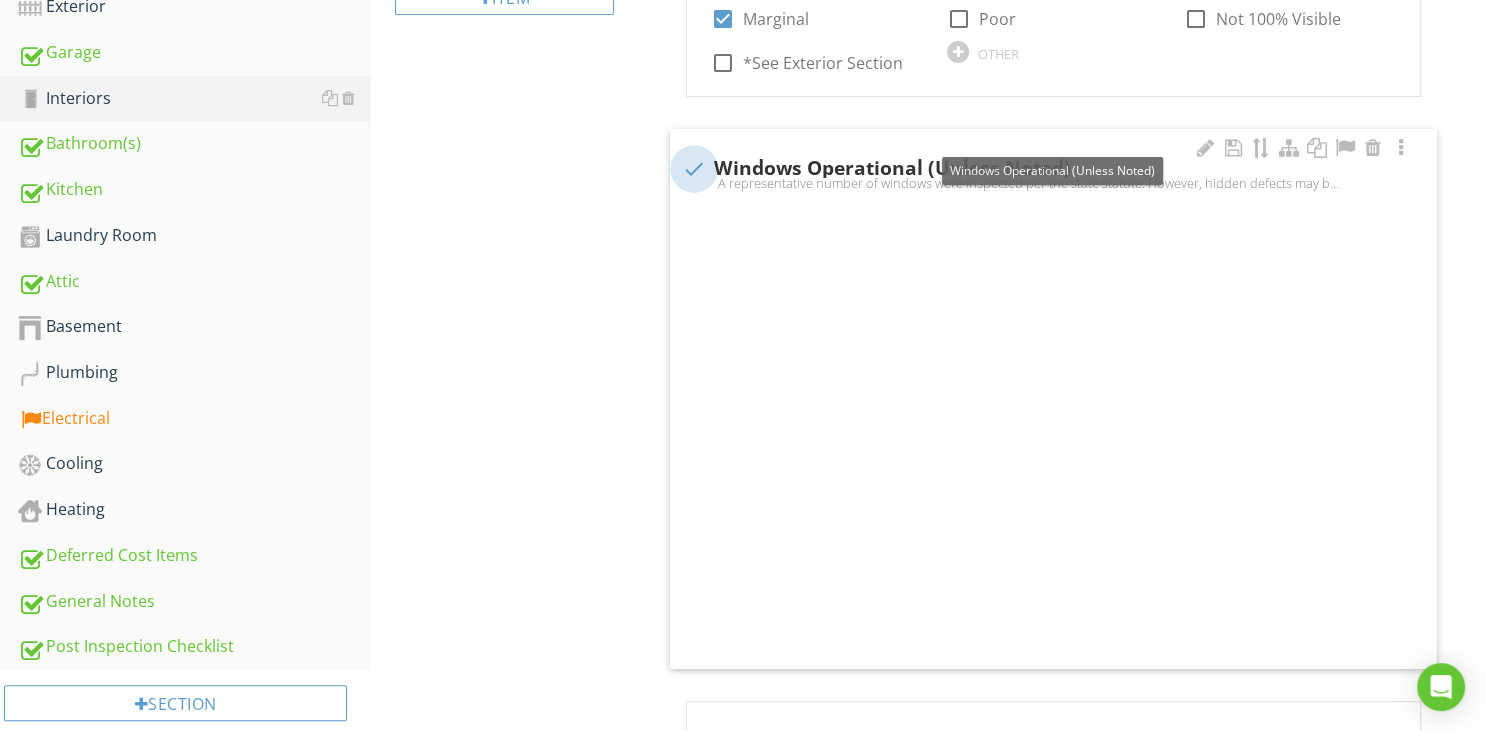 checkbox on "true" 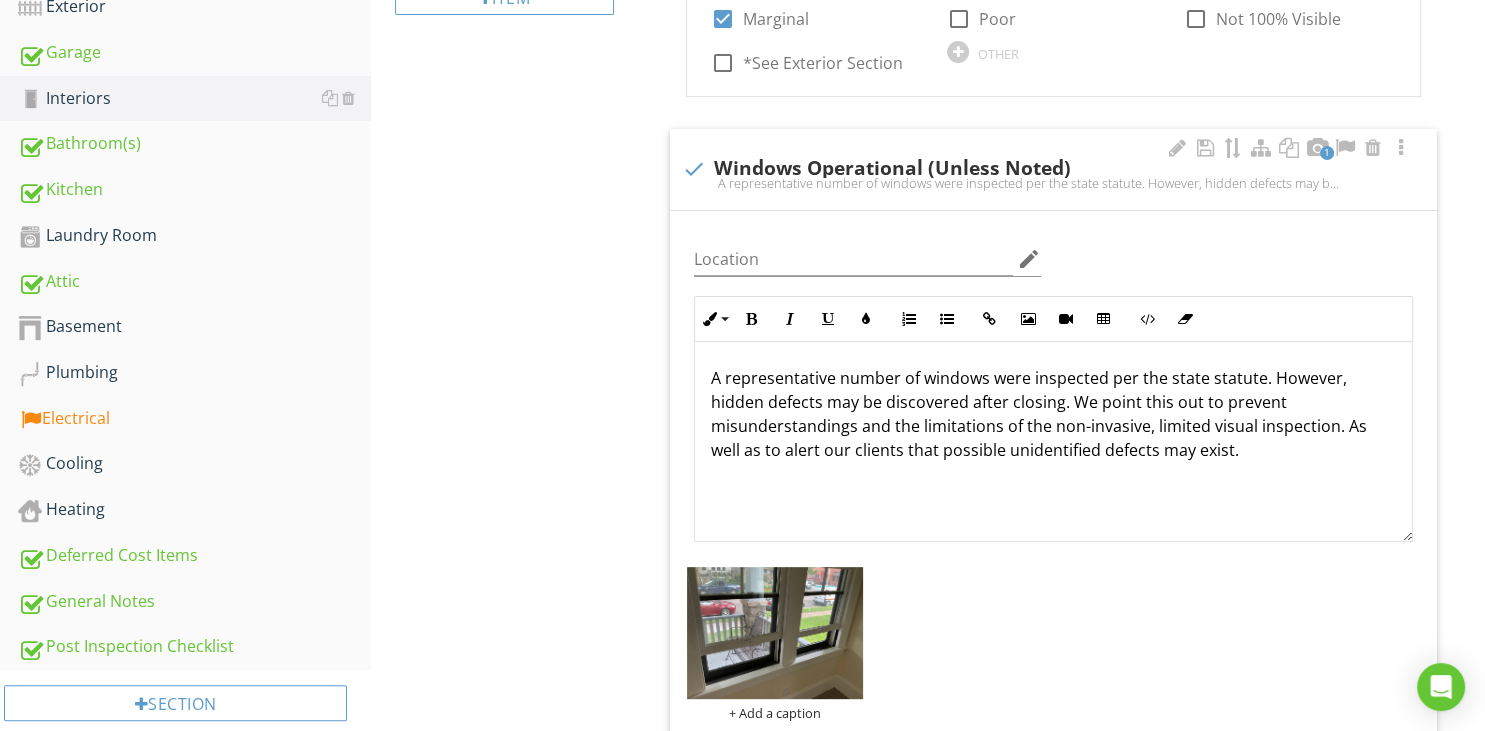 scroll, scrollTop: 1, scrollLeft: 0, axis: vertical 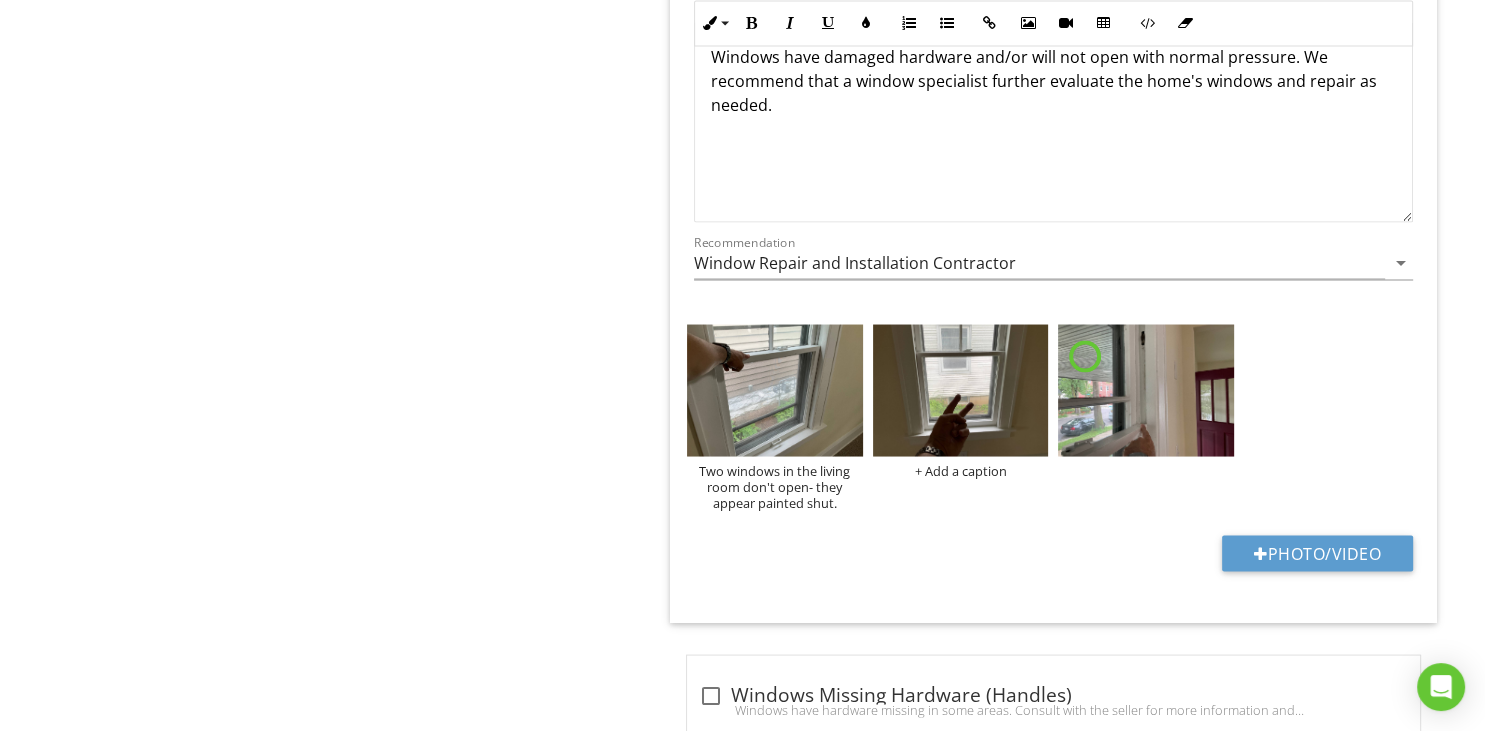 type on "1st Floor, 2nd Floor" 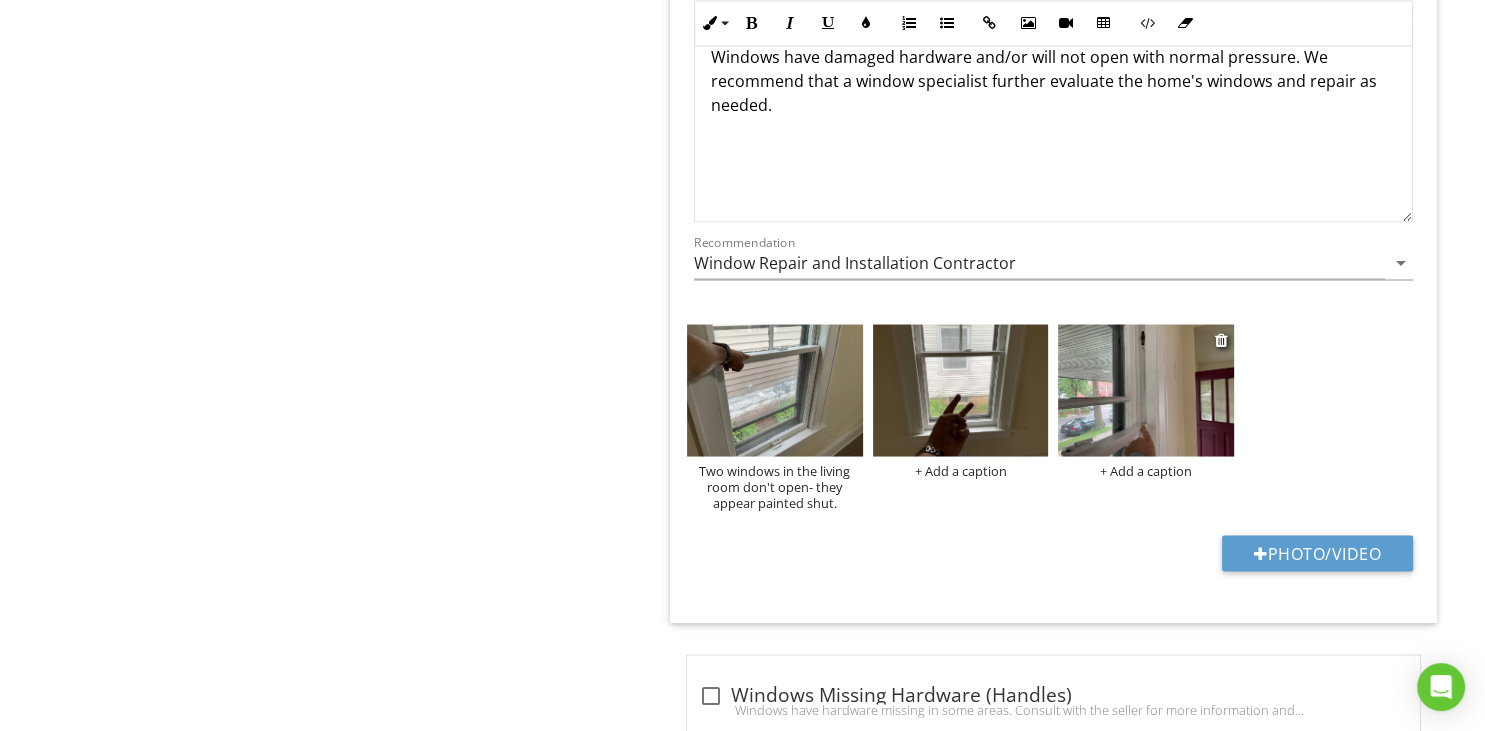 click at bounding box center [1146, 390] 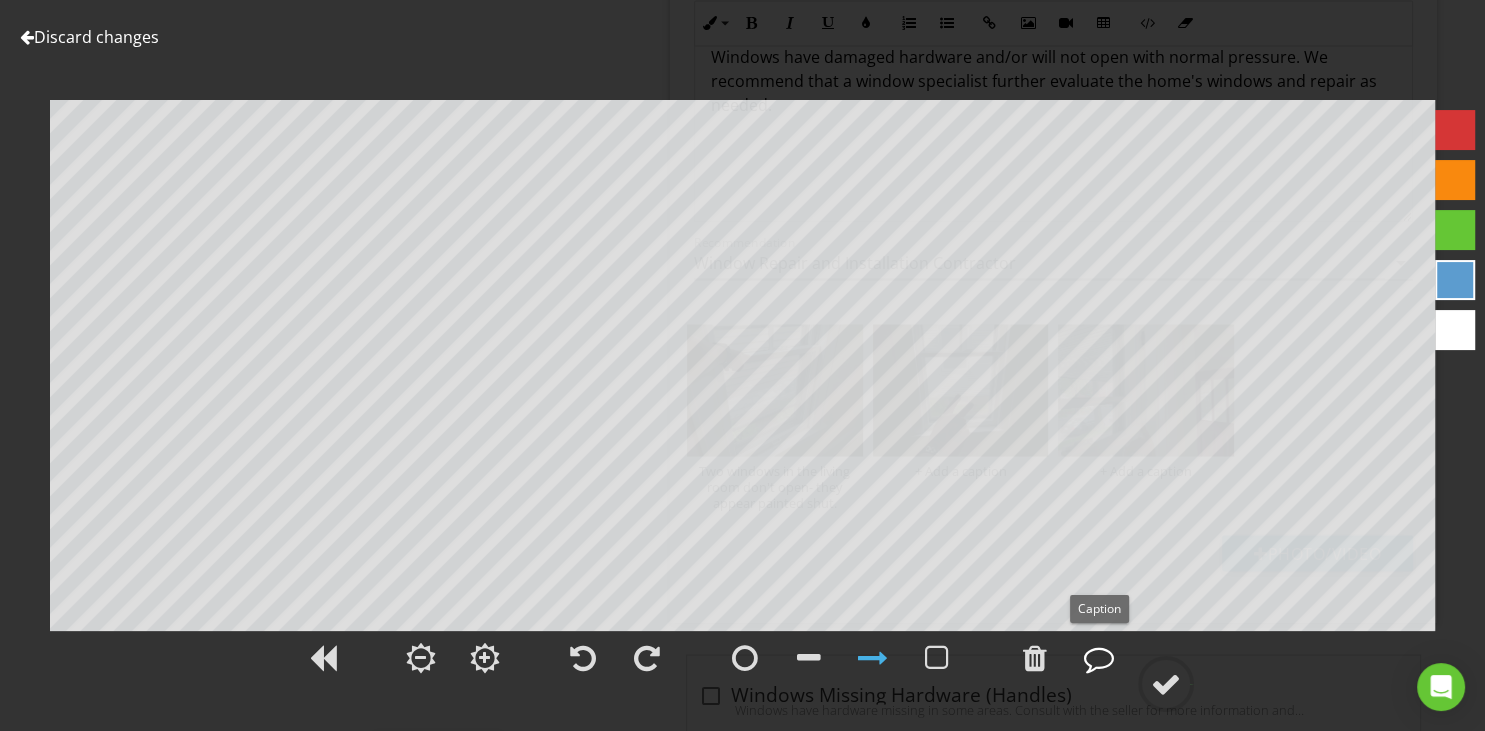 click at bounding box center (1099, 658) 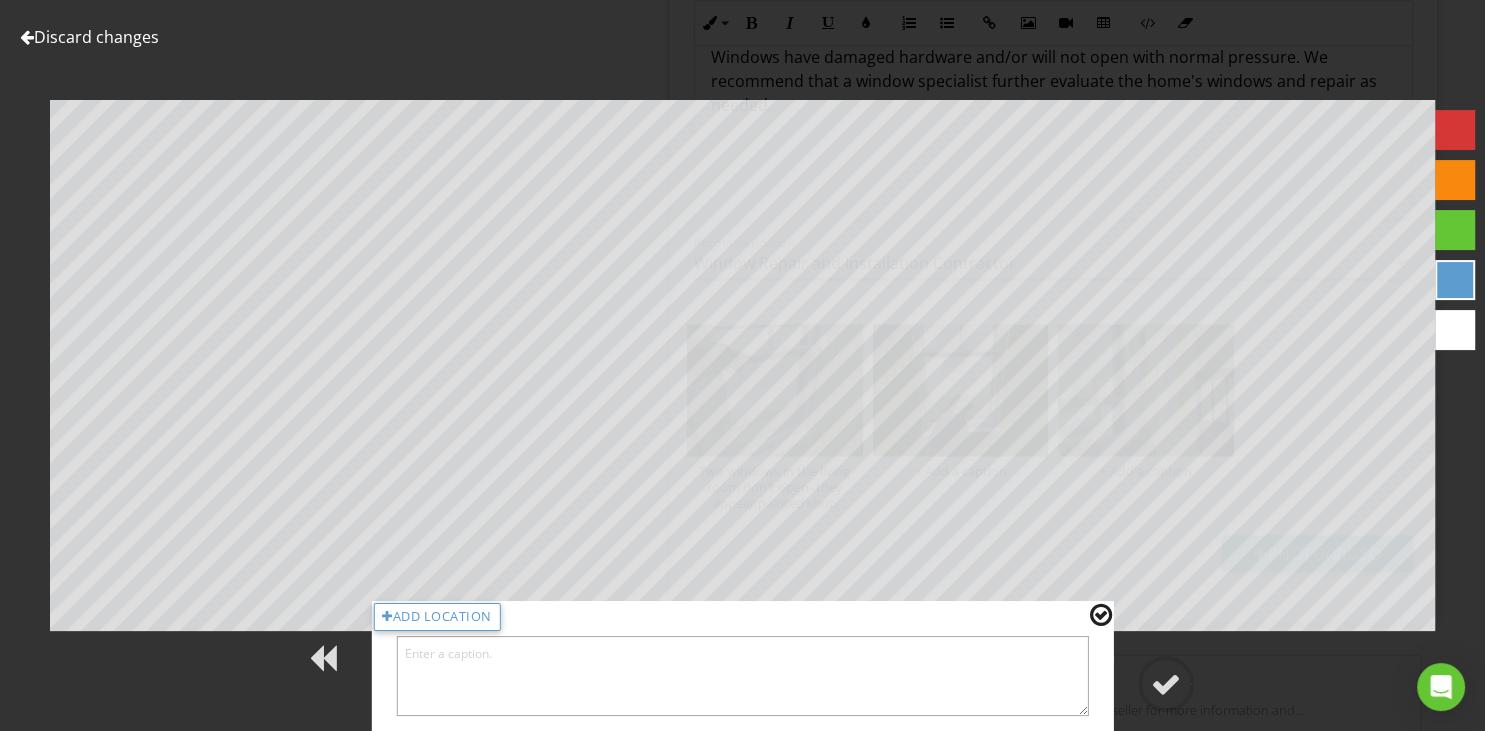 click at bounding box center (742, 676) 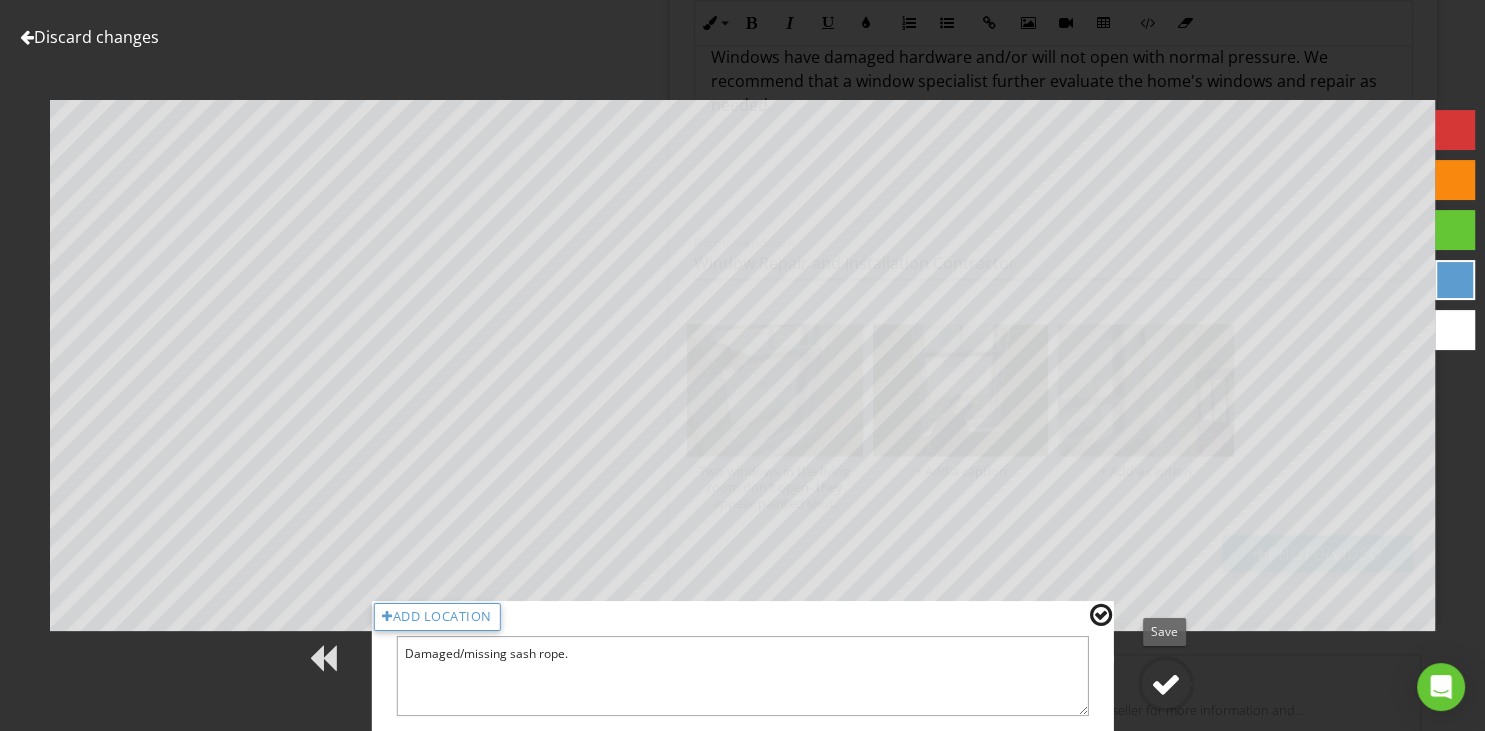 type on "Damaged/missing sash rope." 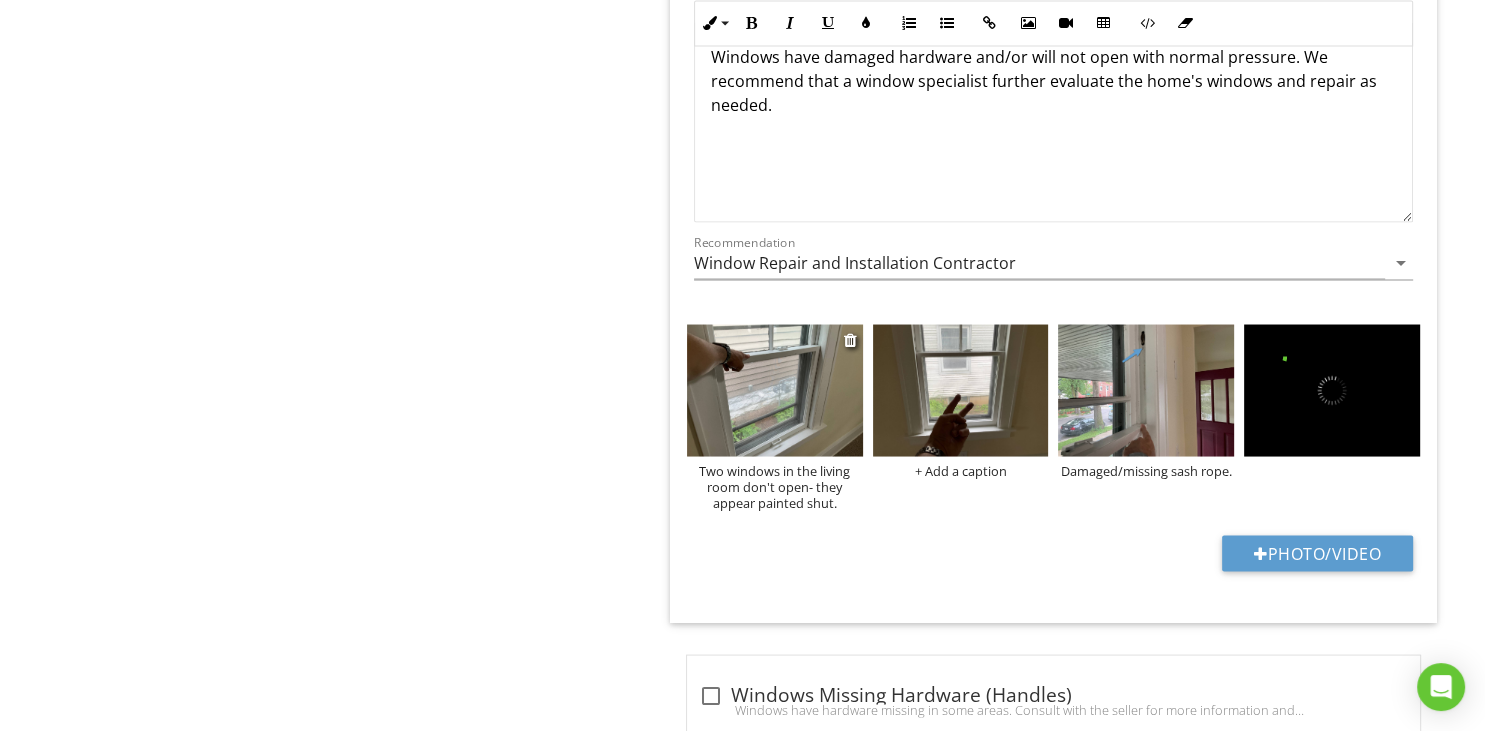 click on "Two windows in the living room don't open- they appear painted shut." at bounding box center (775, 486) 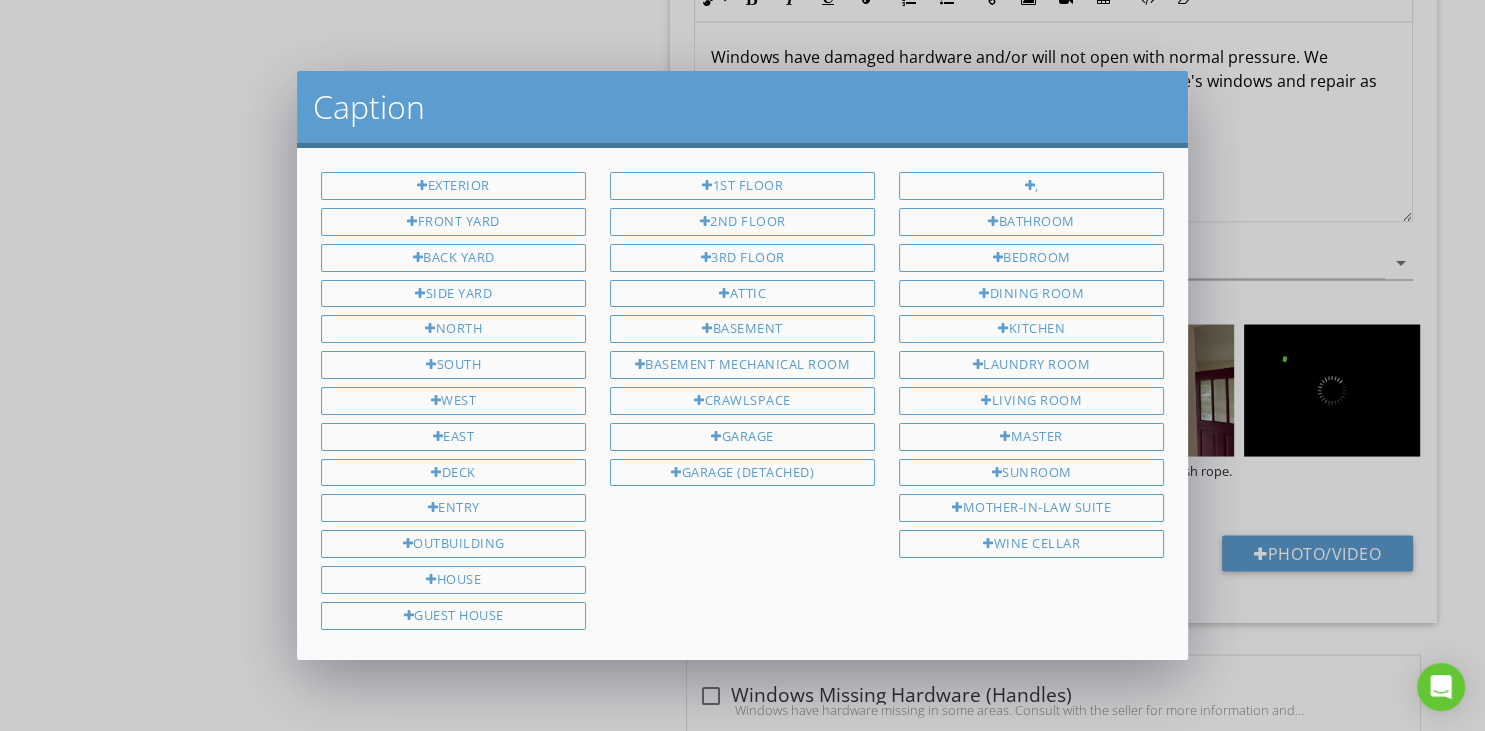 scroll, scrollTop: 1, scrollLeft: 0, axis: vertical 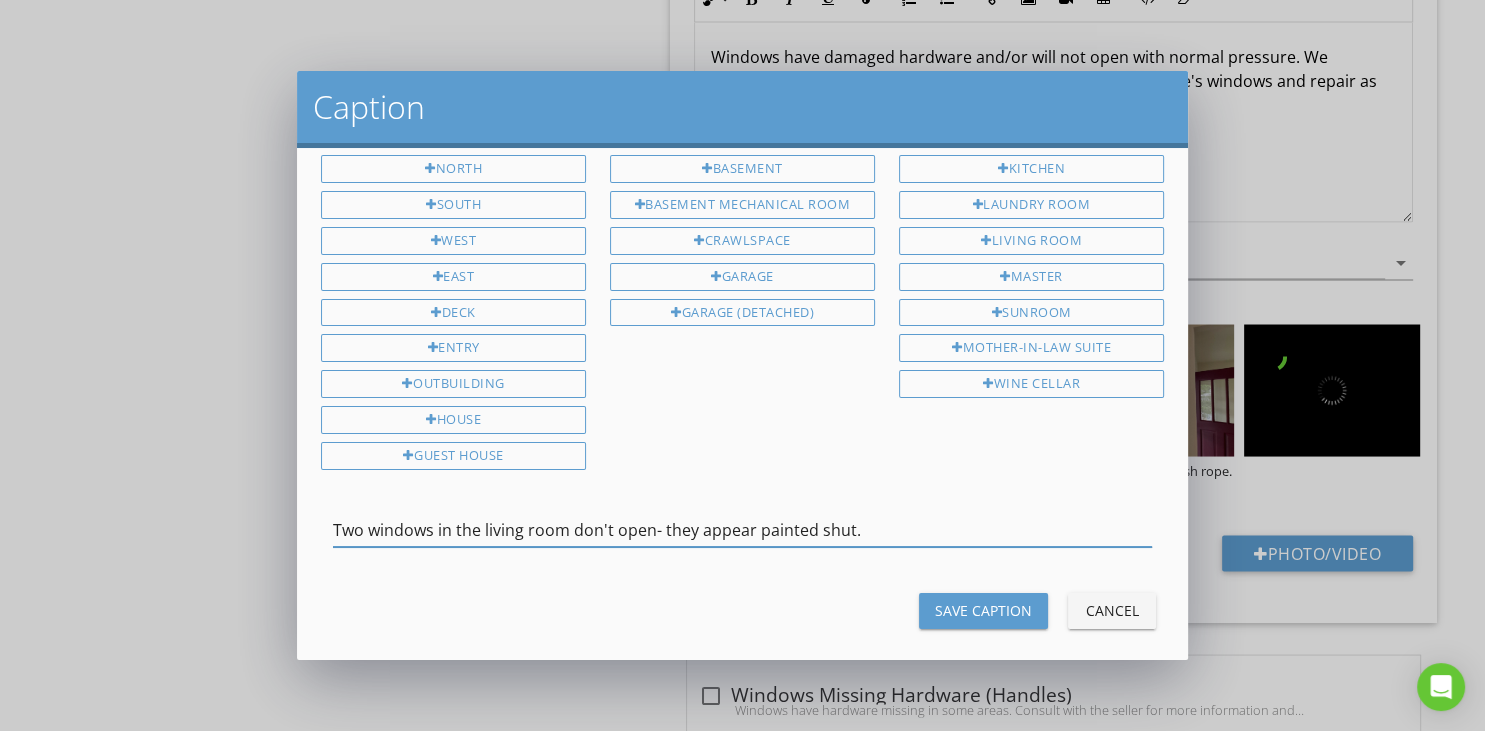 drag, startPoint x: 654, startPoint y: 515, endPoint x: 902, endPoint y: 502, distance: 248.34048 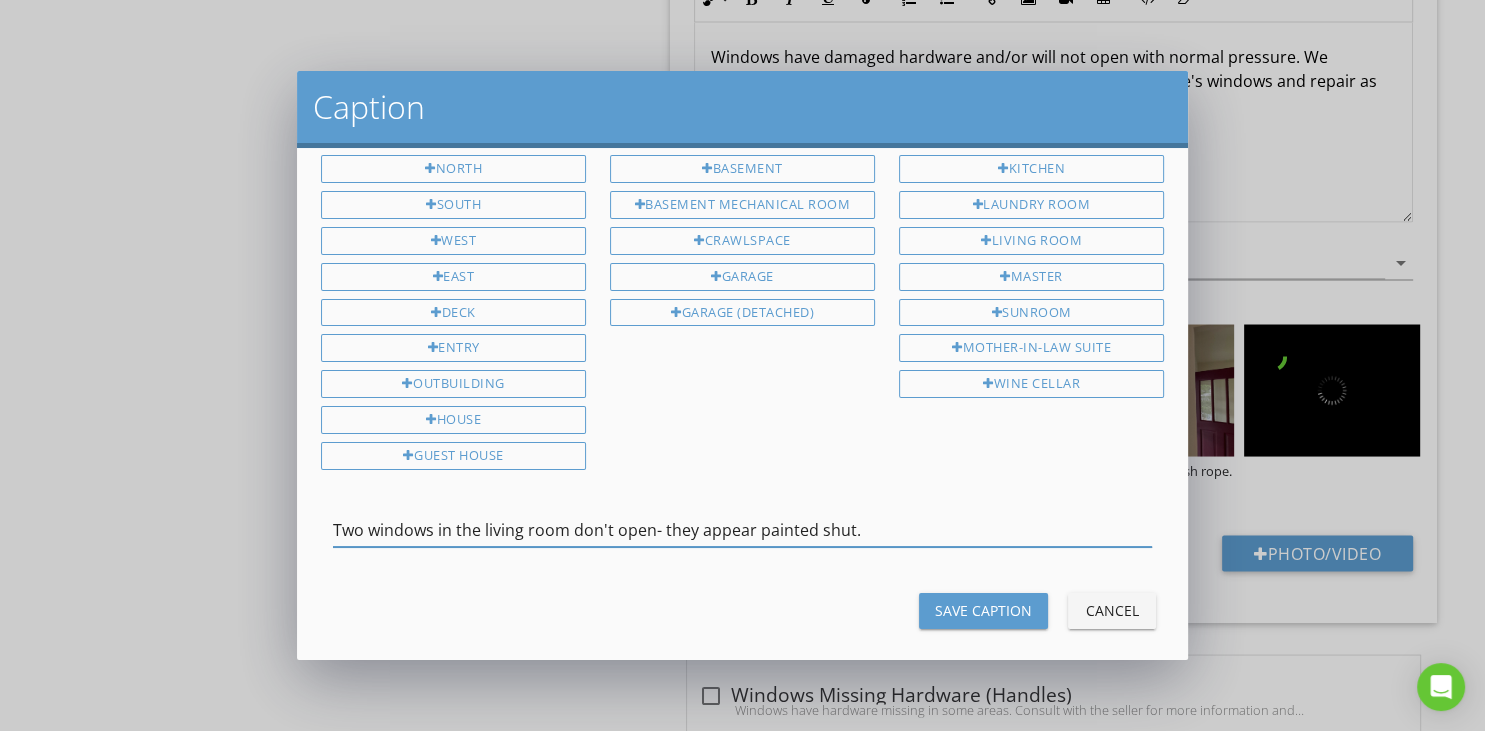 click on "Two windows in the living room don't open- they appear painted shut." at bounding box center (742, 530) 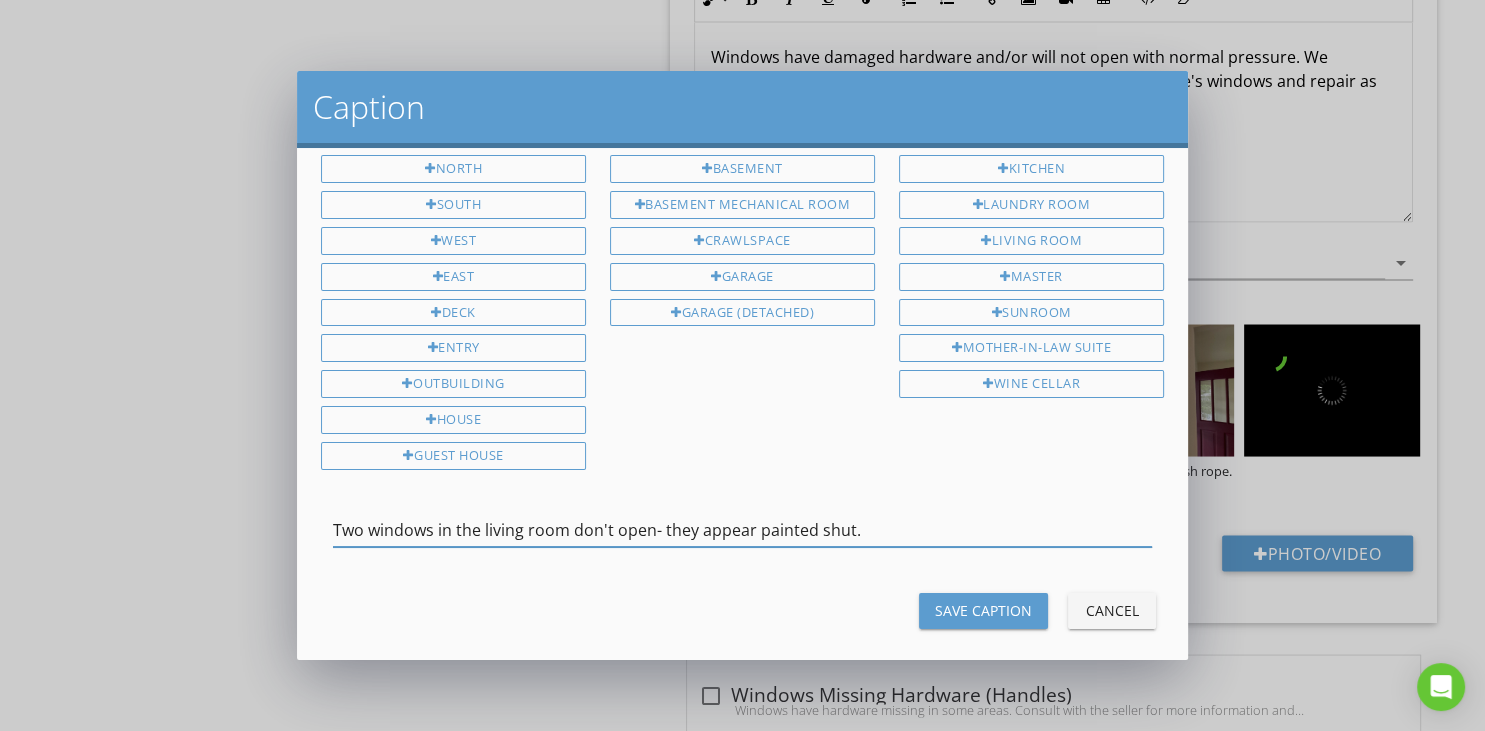 type on "1st Floor, 2nd Floor" 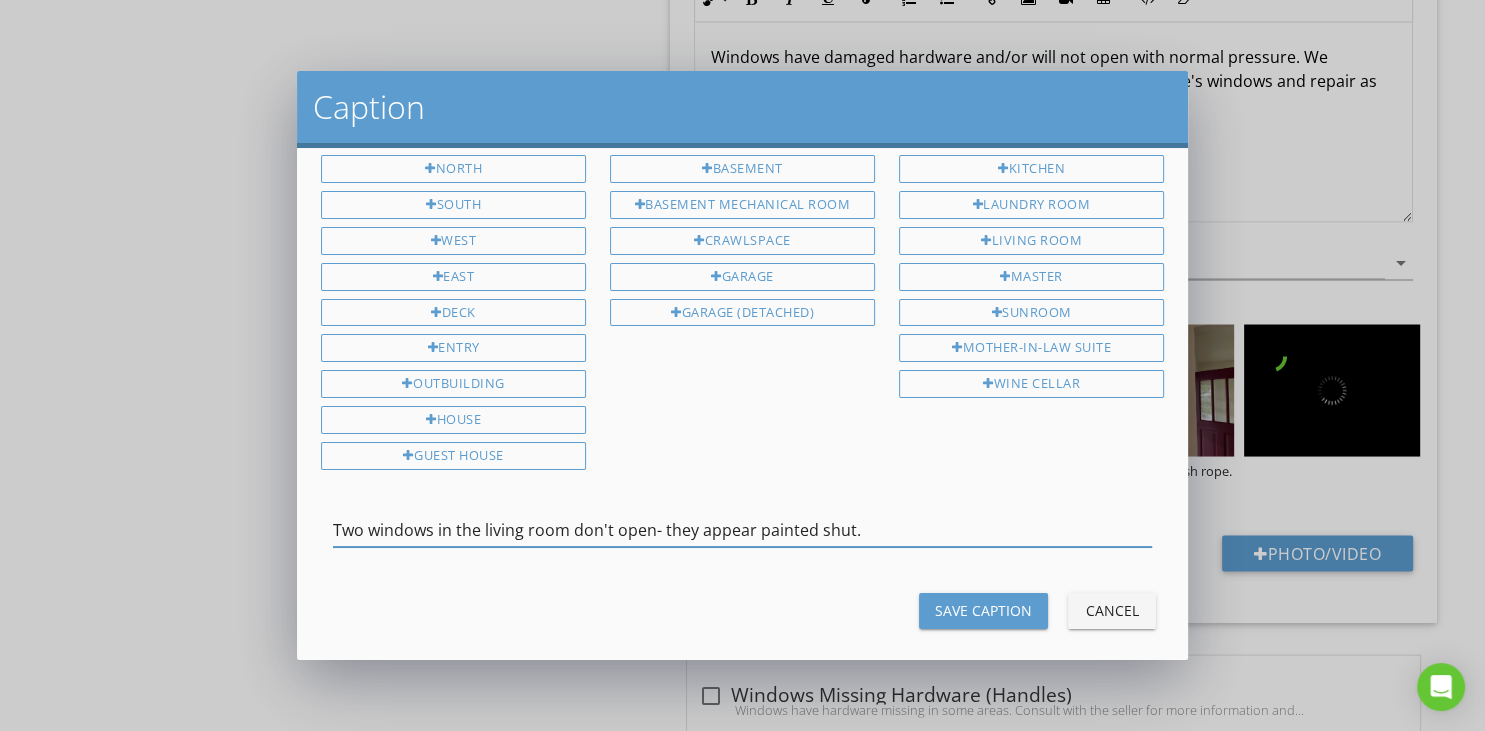 type on "Two windows in the living room don't open" 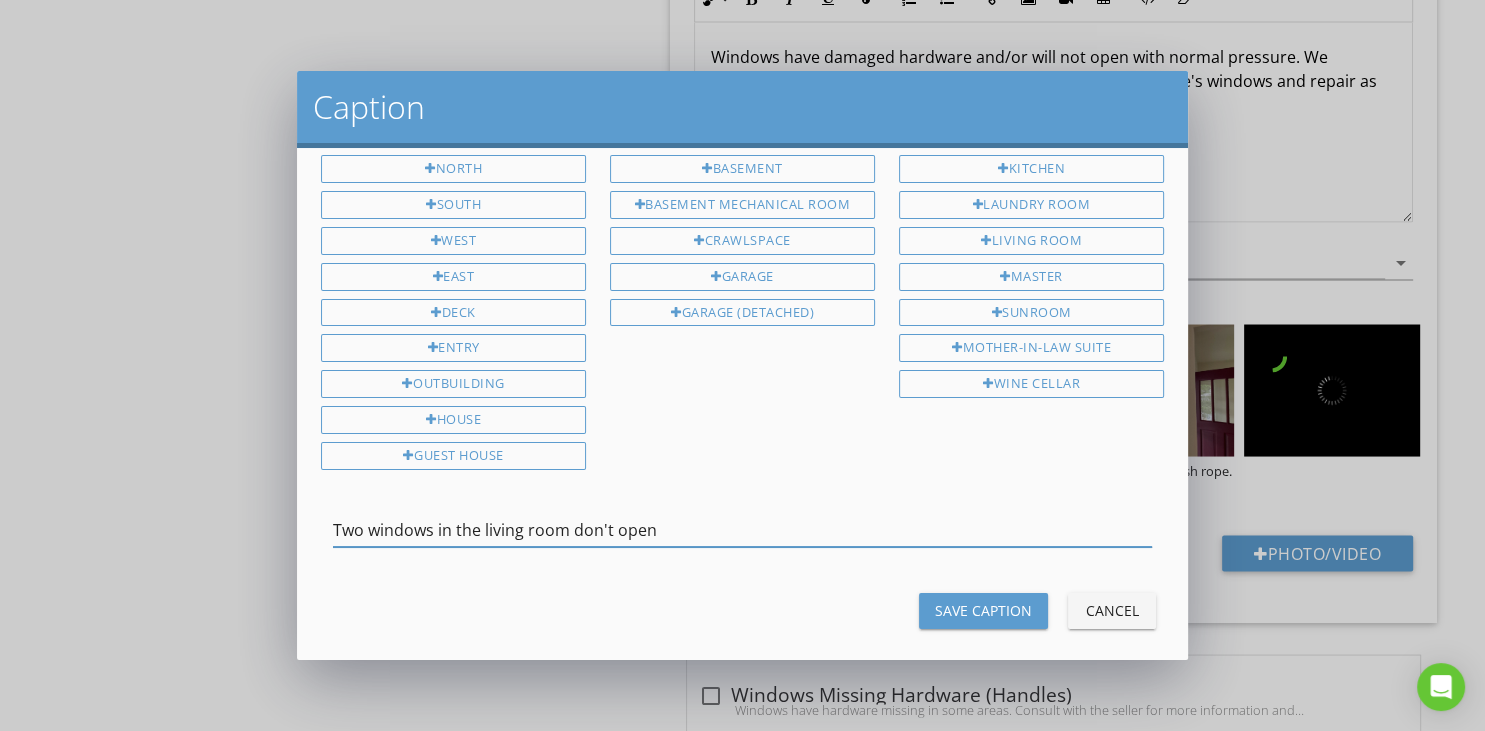 type on "1st Floor, 2nd Floor" 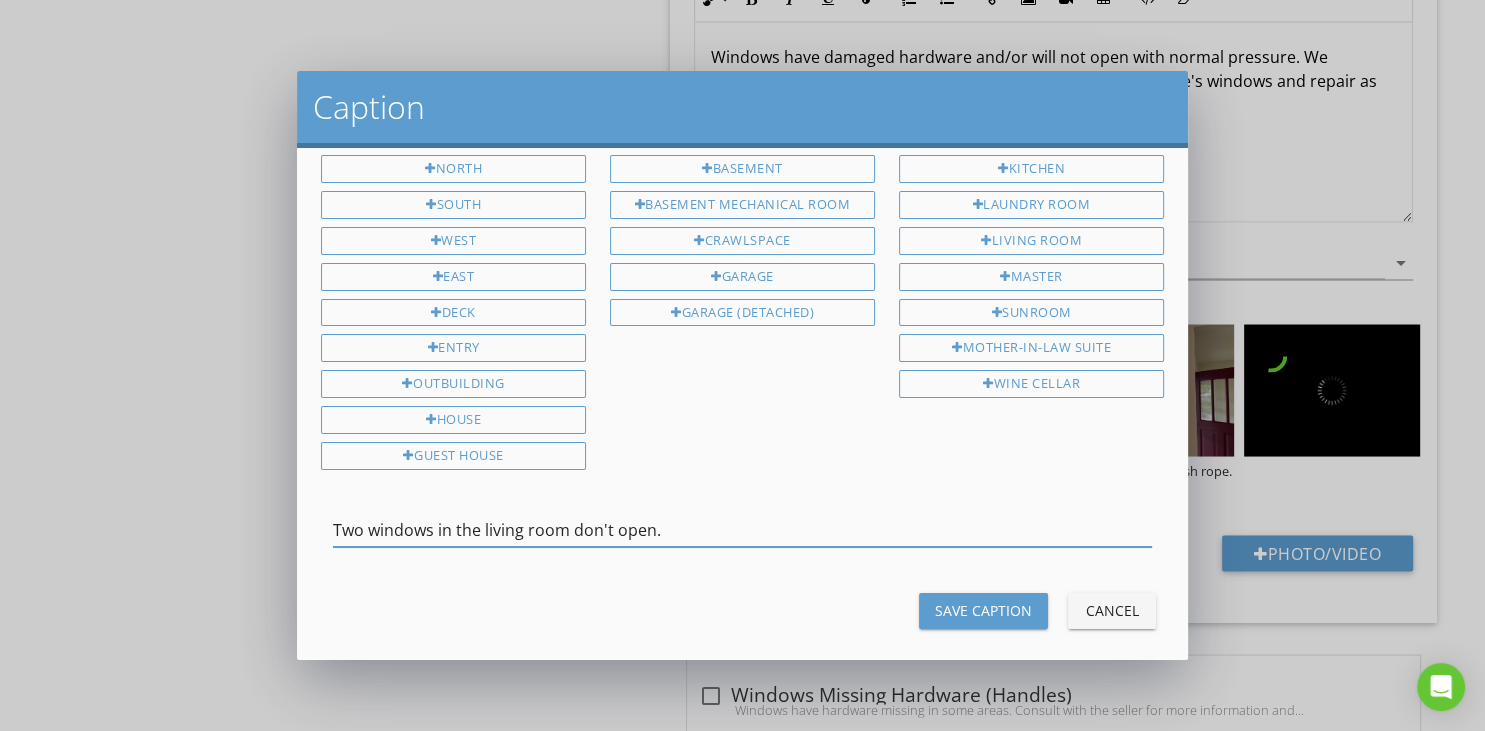 type on "1st Floor, 2nd Floor" 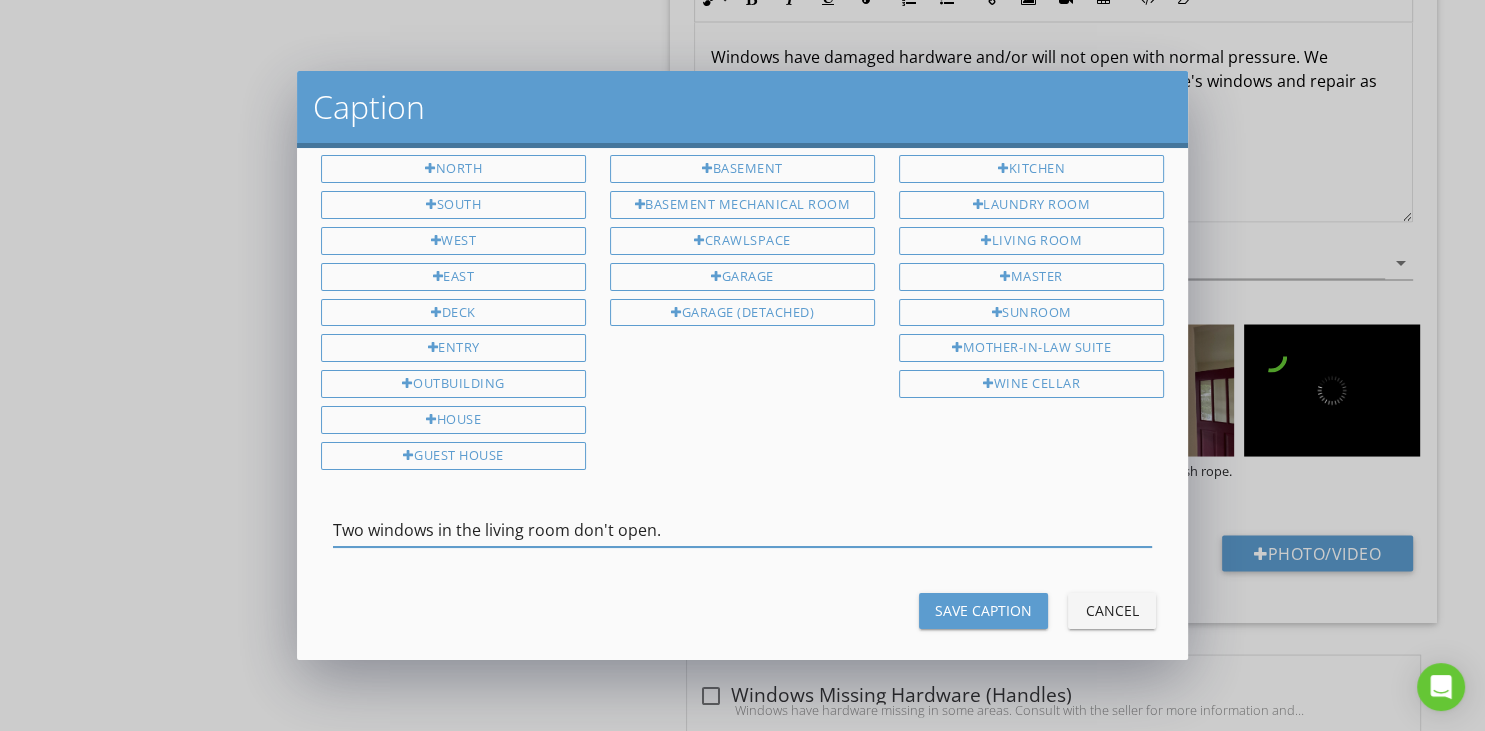 type on "Two windows in the living room don't open." 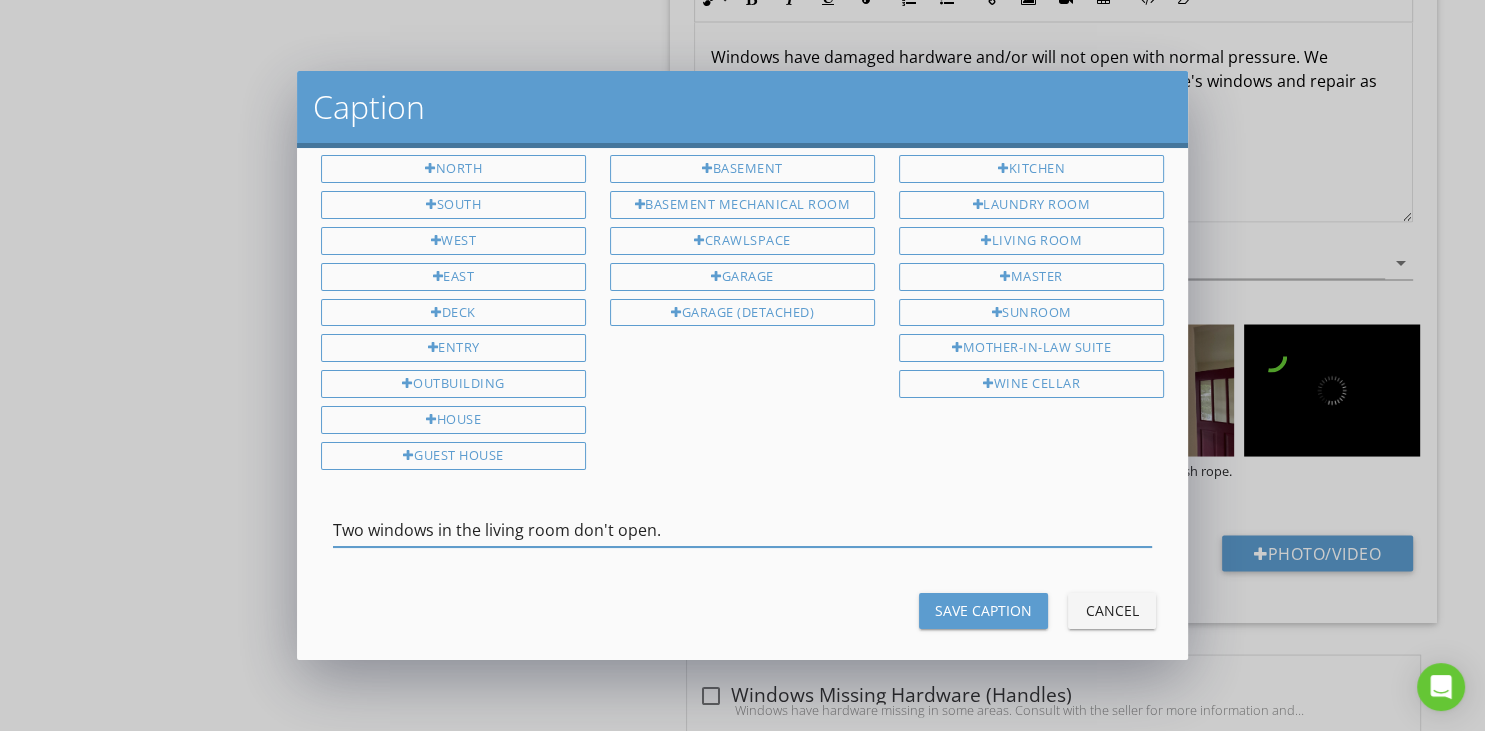 click on "Save Caption" at bounding box center [983, 610] 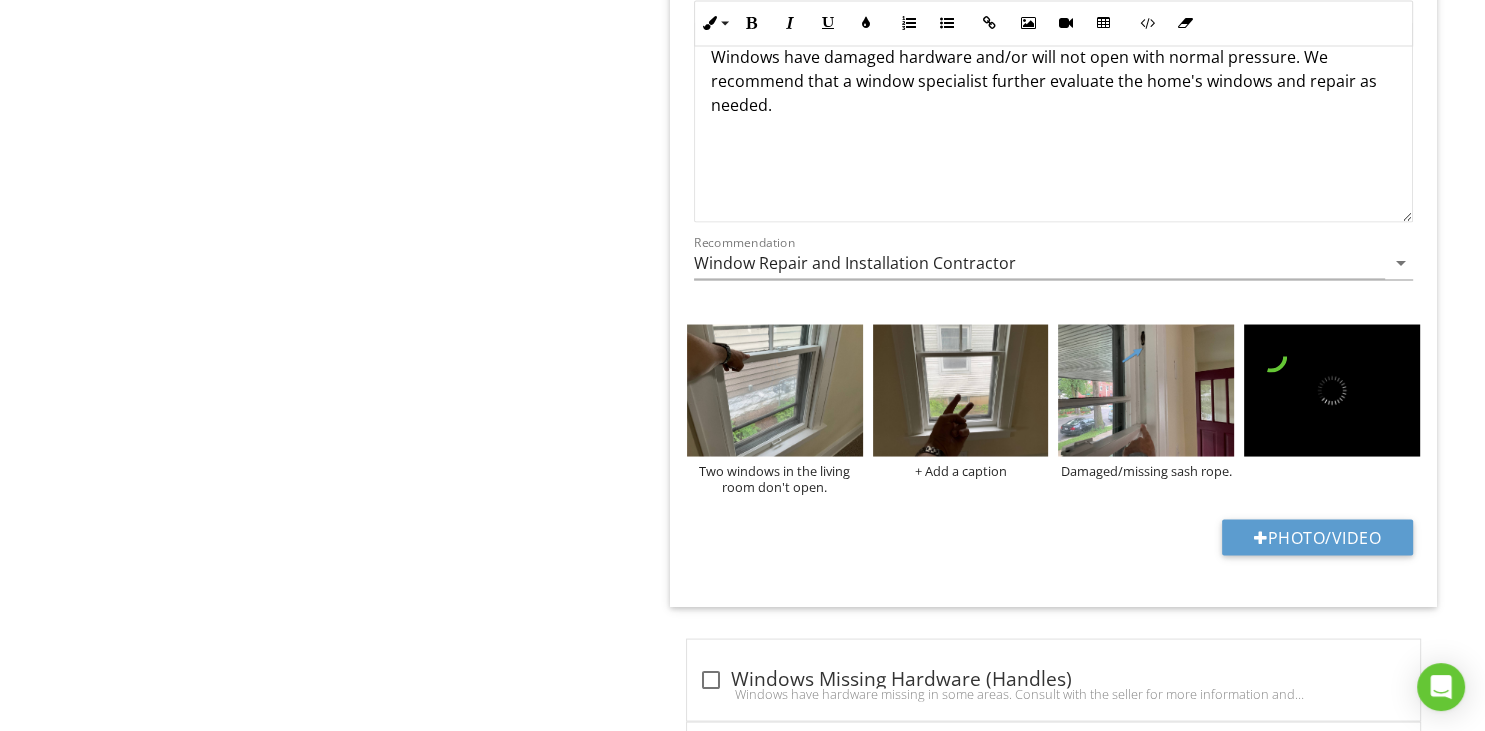 scroll, scrollTop: 1, scrollLeft: 0, axis: vertical 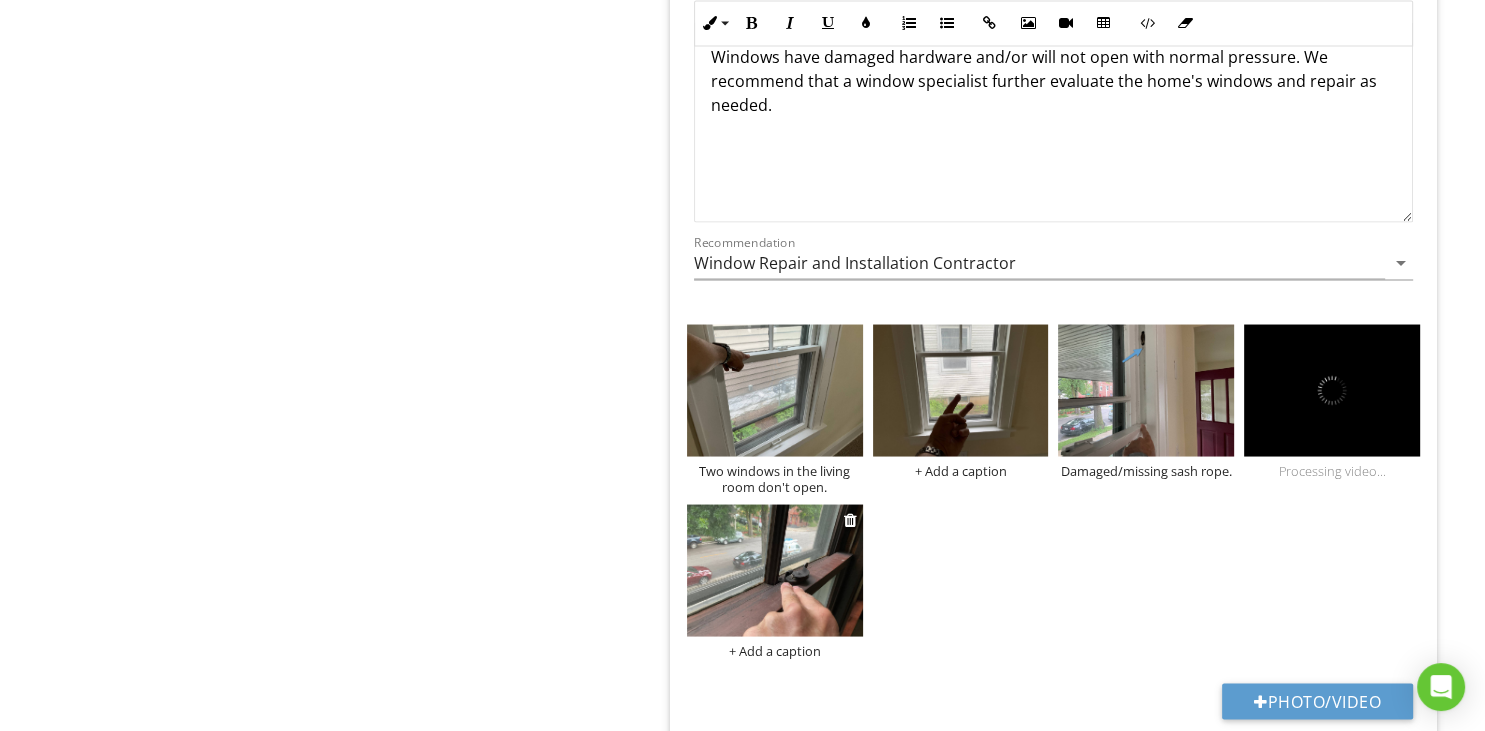 click on "+ Add a caption" at bounding box center (775, 650) 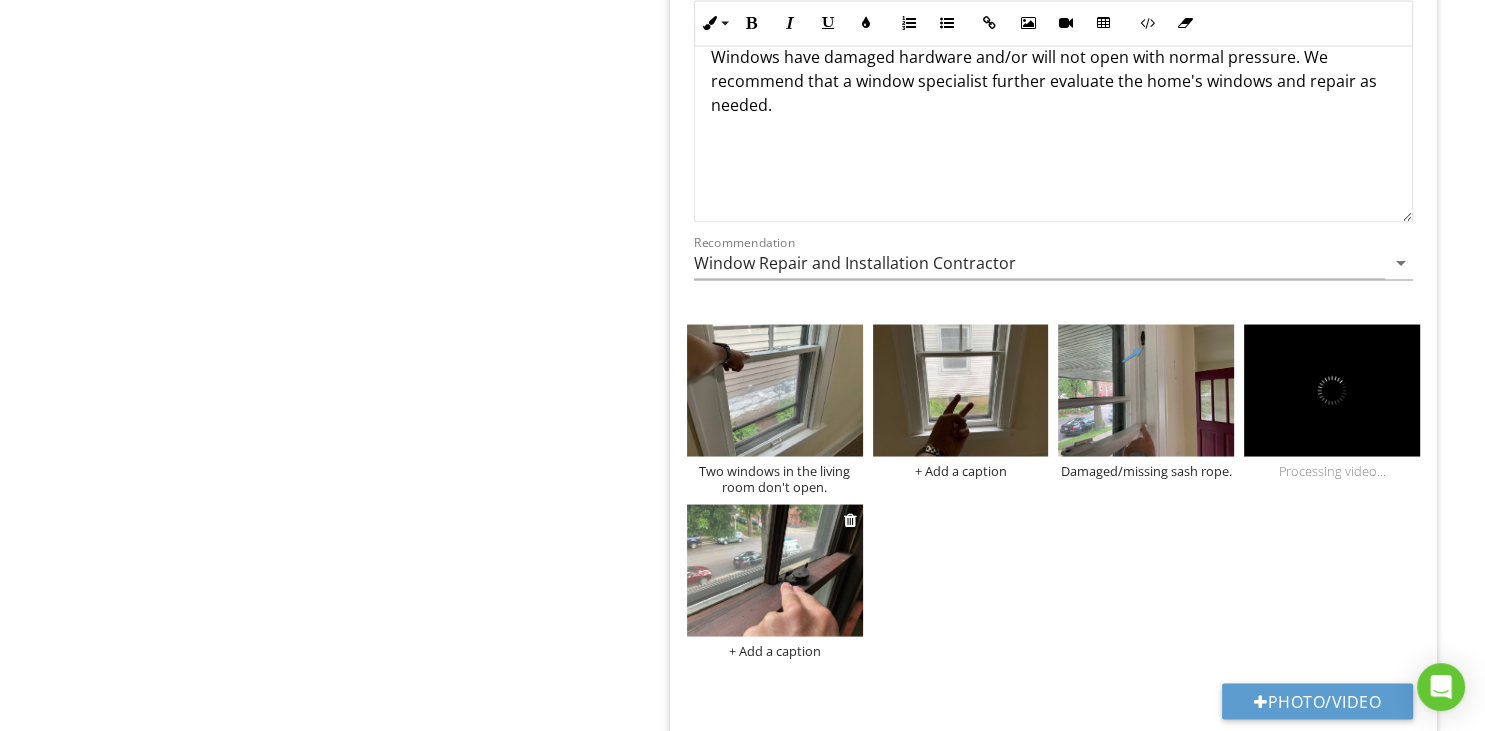 type on "1st Floor, 2nd Floor" 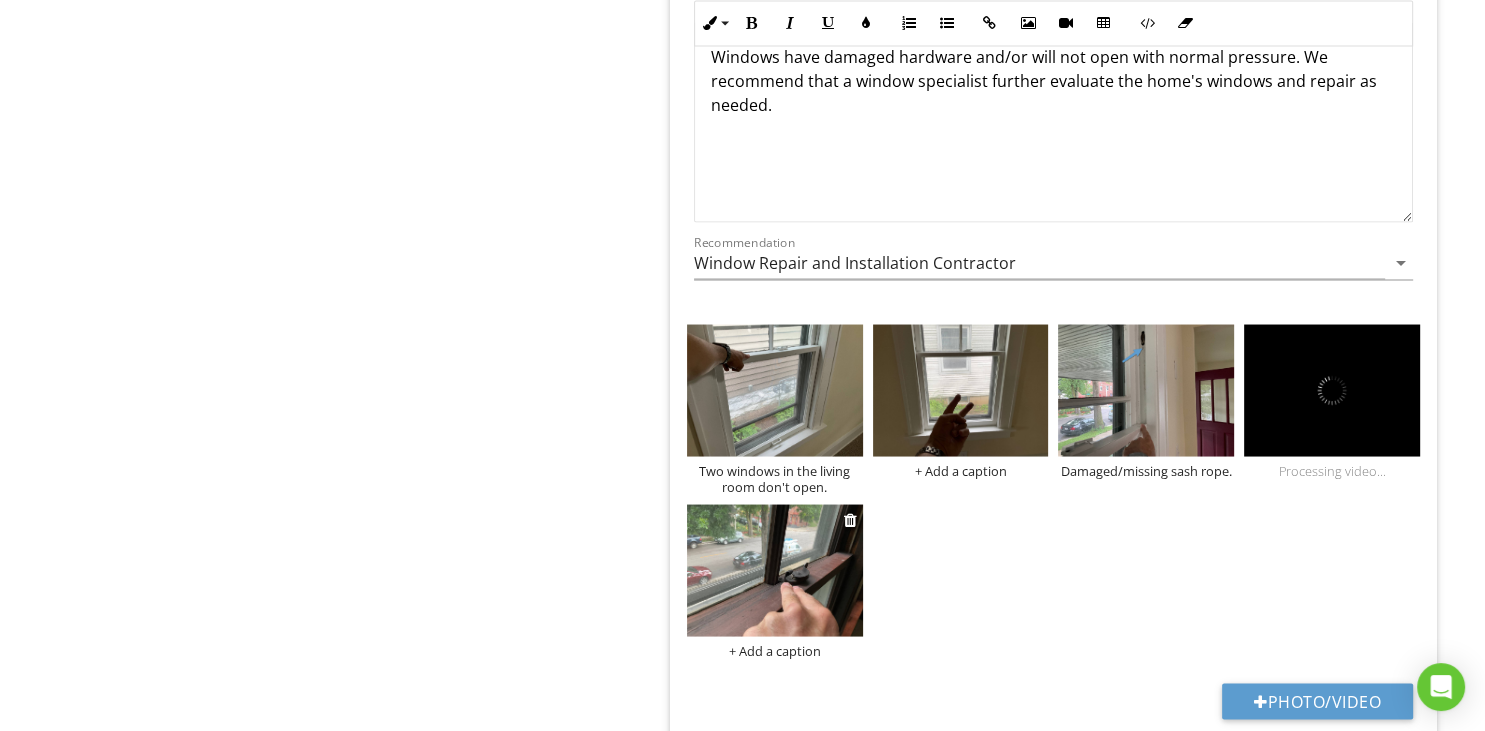 scroll, scrollTop: 1, scrollLeft: 0, axis: vertical 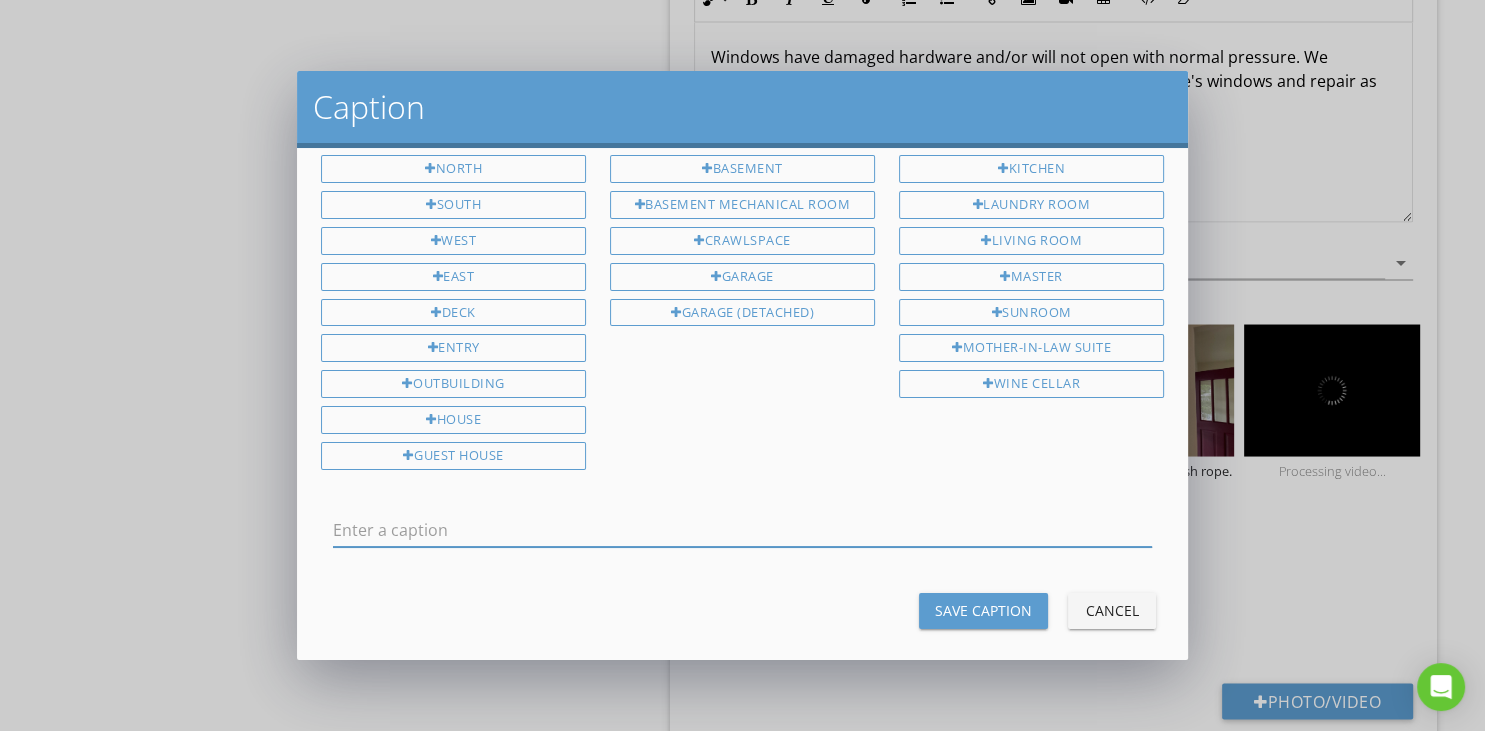 click at bounding box center (742, 530) 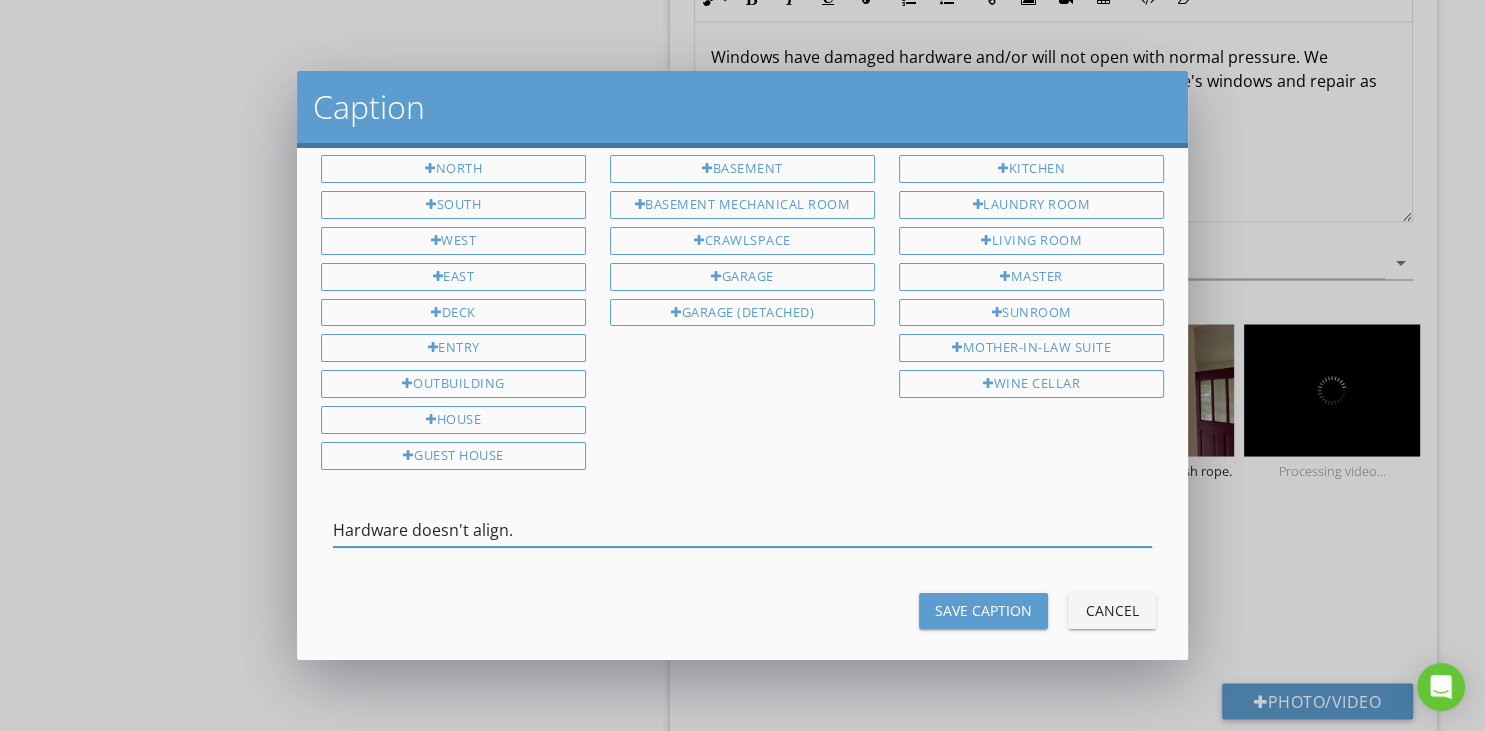 click on "Hardware doesn't align." at bounding box center (742, 530) 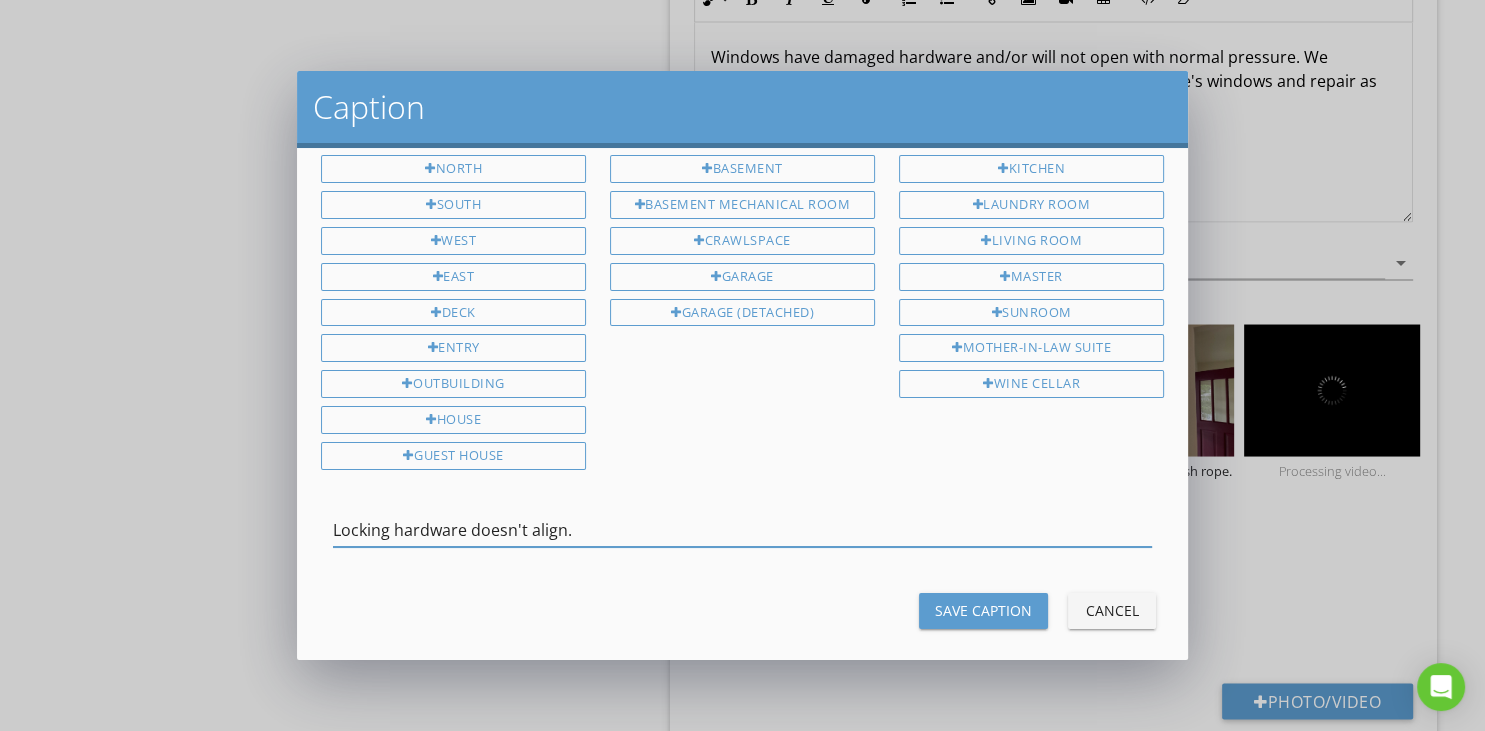 type on "Locking hardware doesn't align." 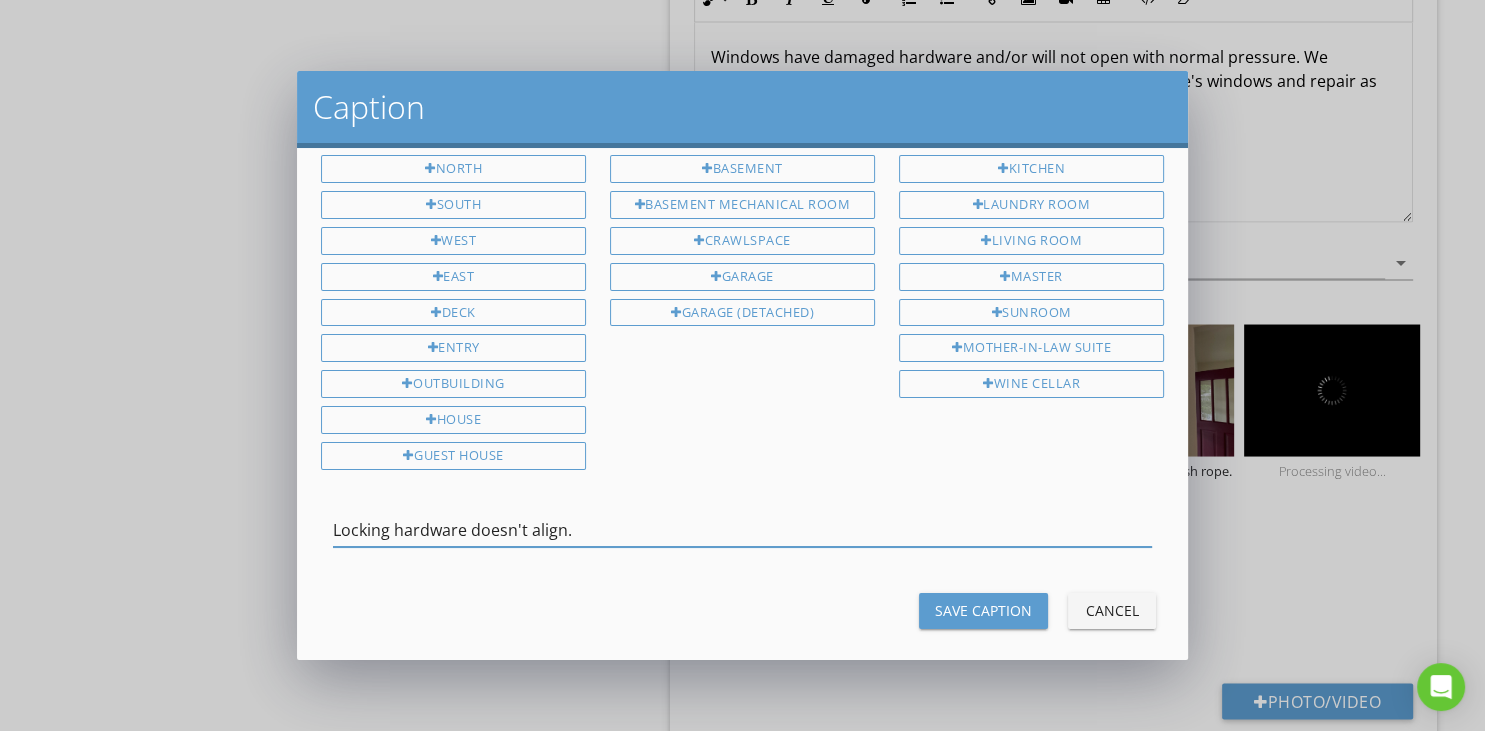 click on "Save Caption" at bounding box center (983, 610) 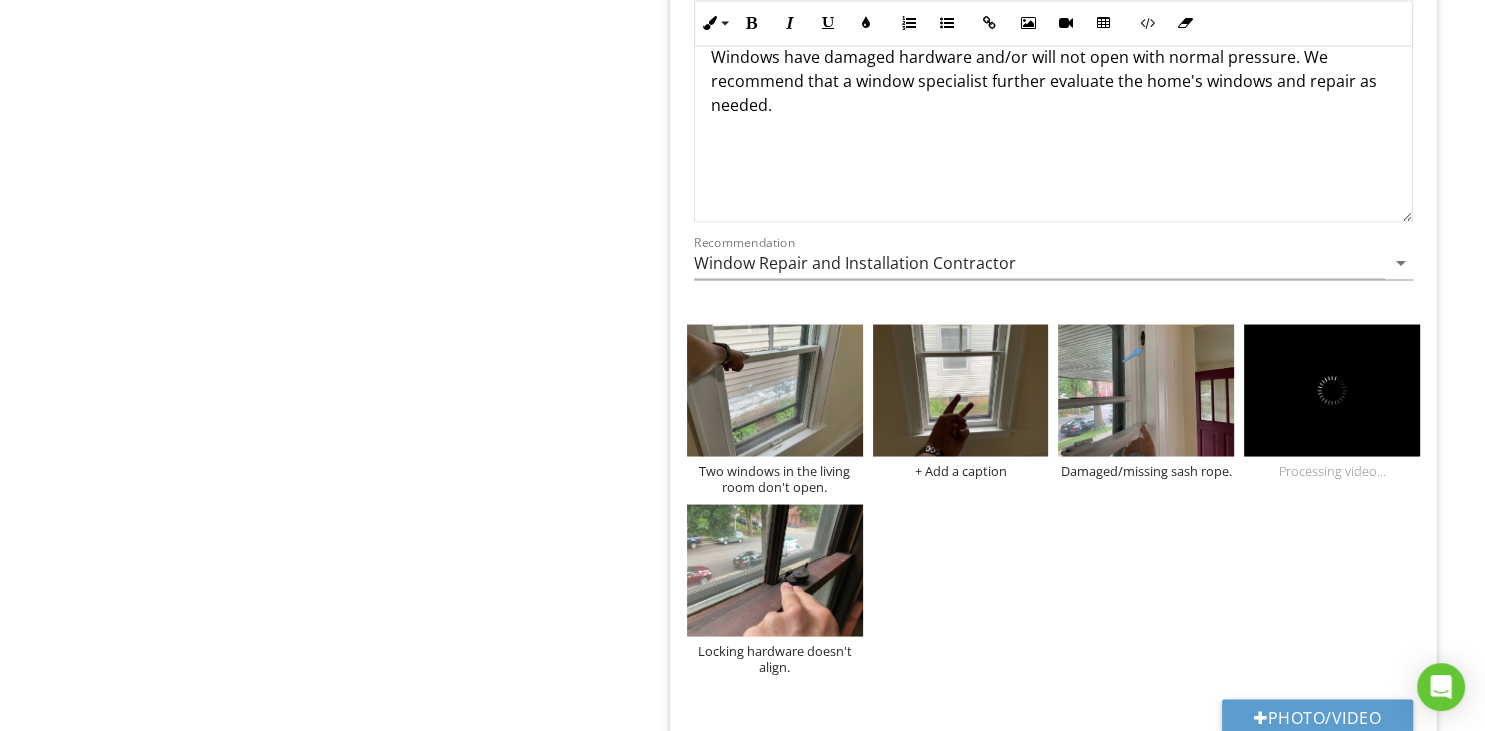scroll, scrollTop: 1, scrollLeft: 0, axis: vertical 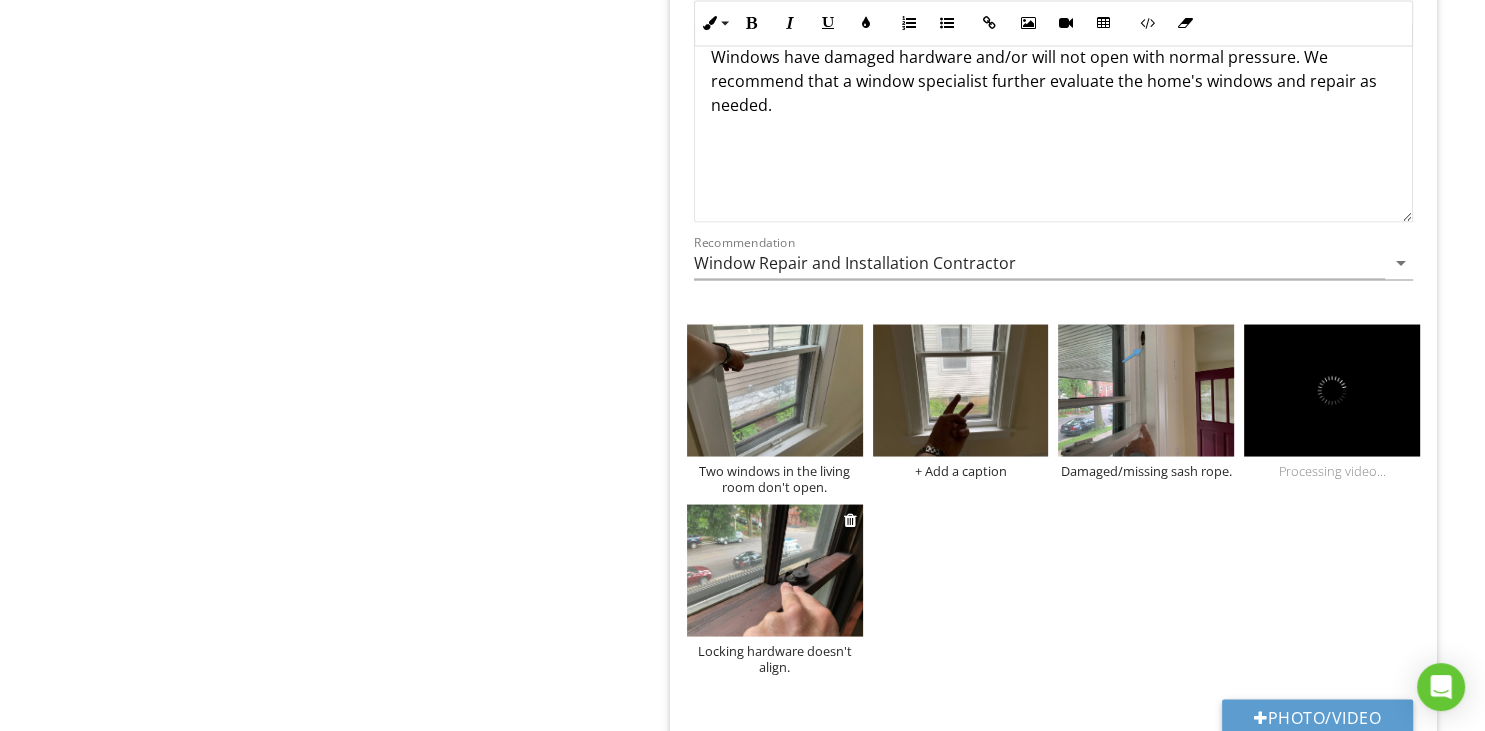 click at bounding box center [775, 570] 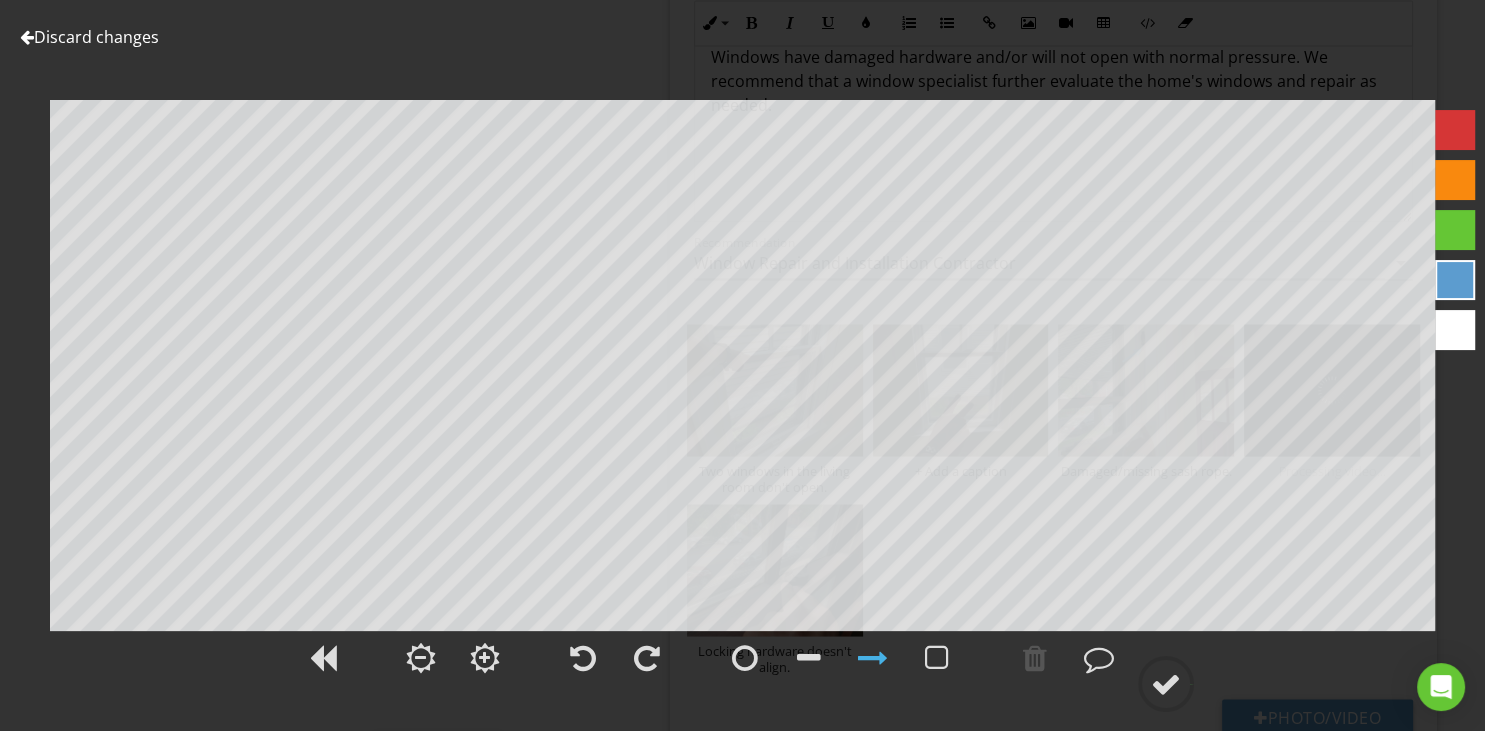 click at bounding box center [27, 37] 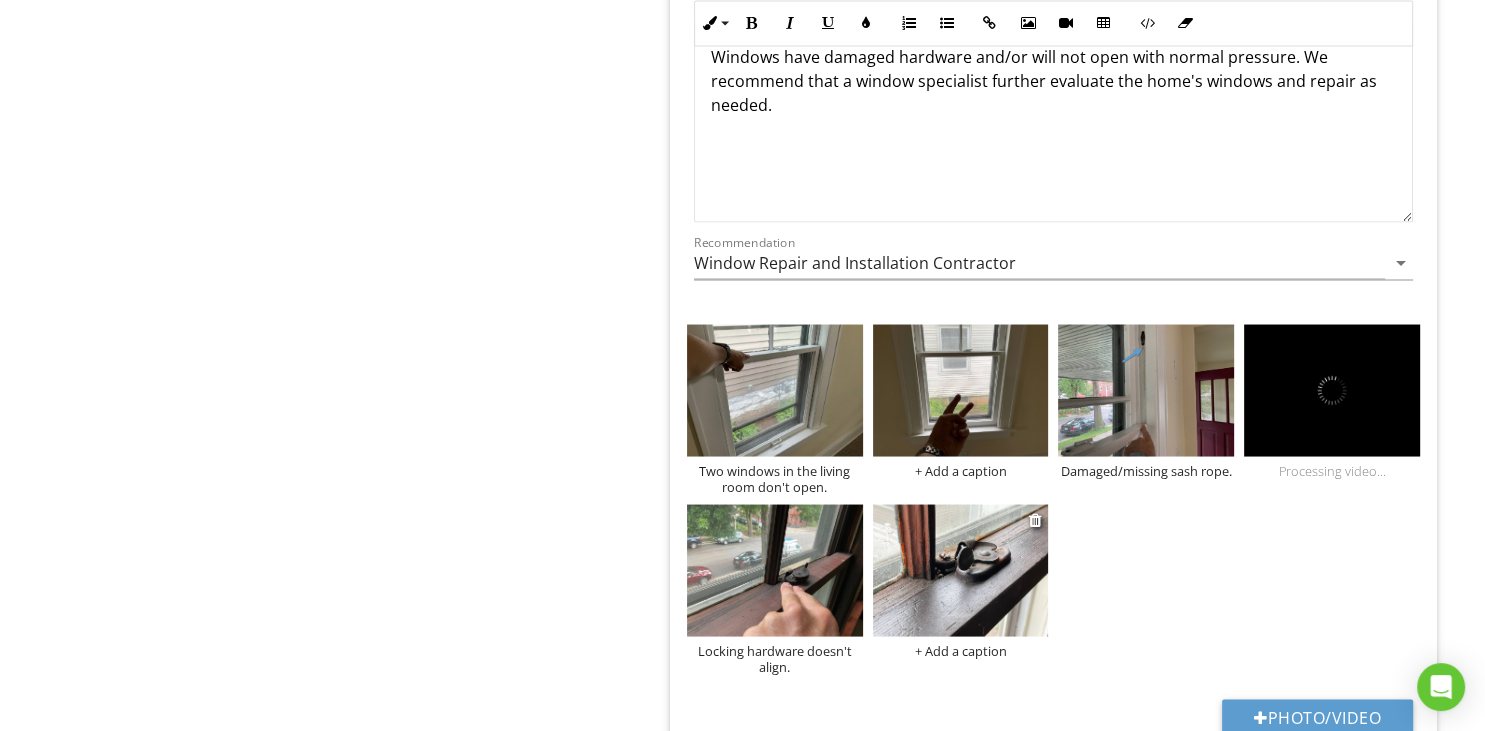 click on "+ Add a caption" at bounding box center [961, 650] 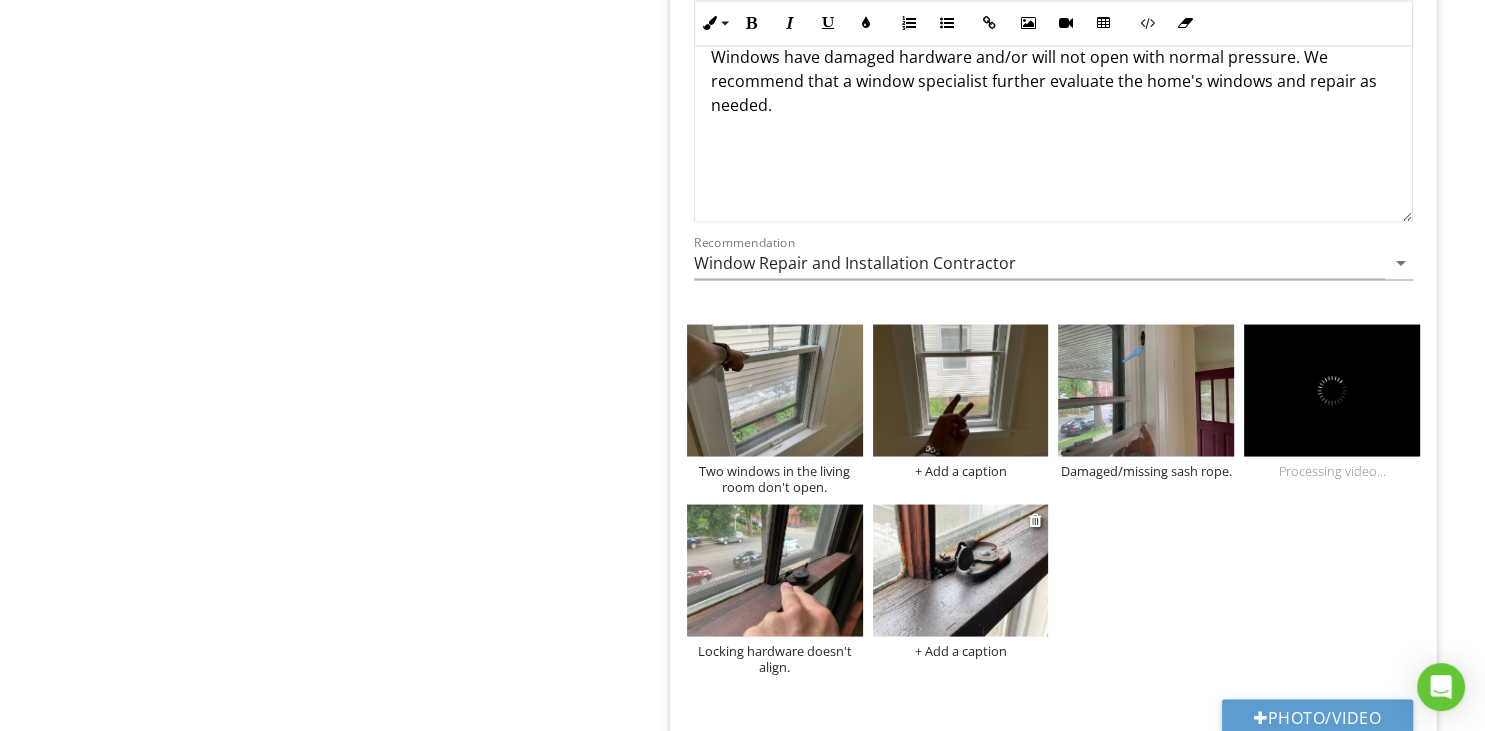 type on "1st Floor, 2nd Floor" 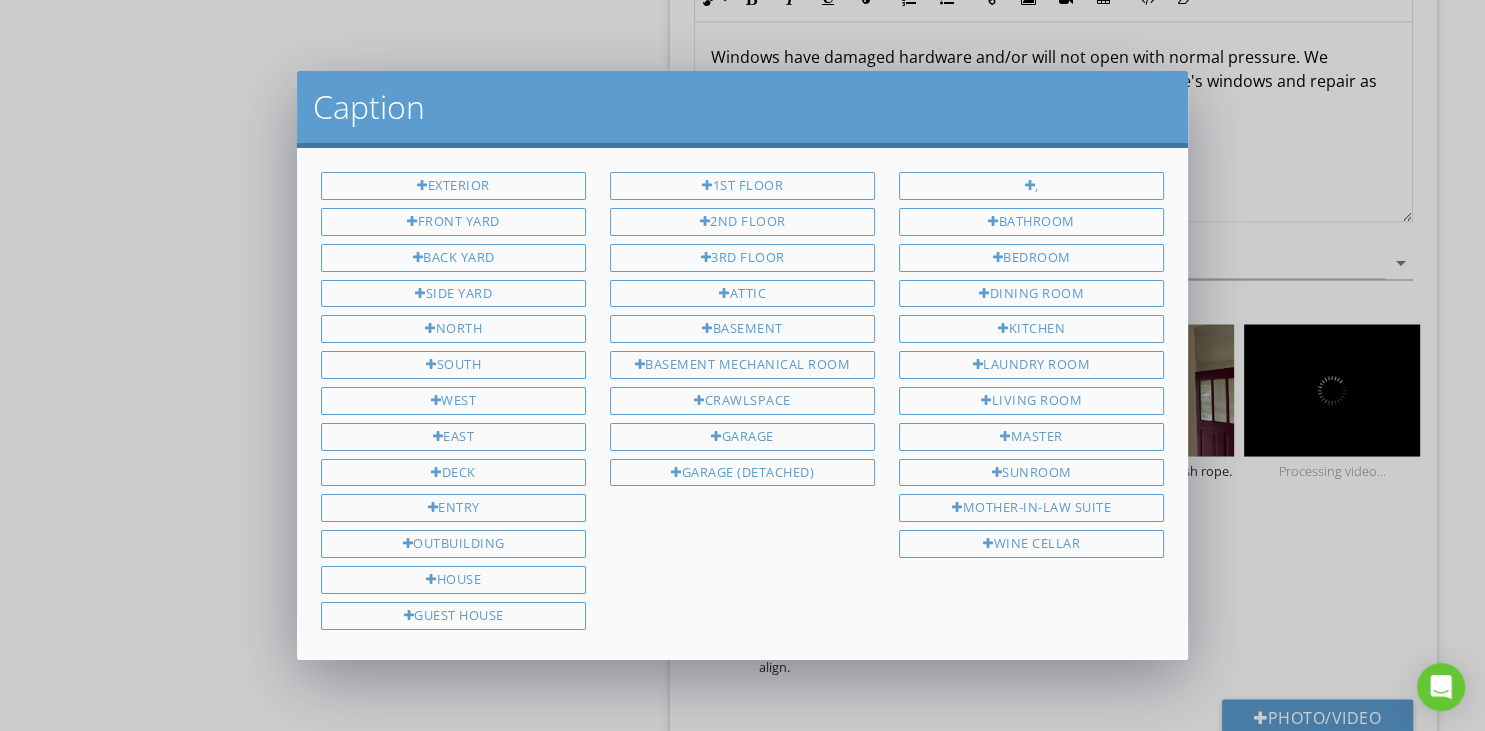 scroll, scrollTop: 1, scrollLeft: 0, axis: vertical 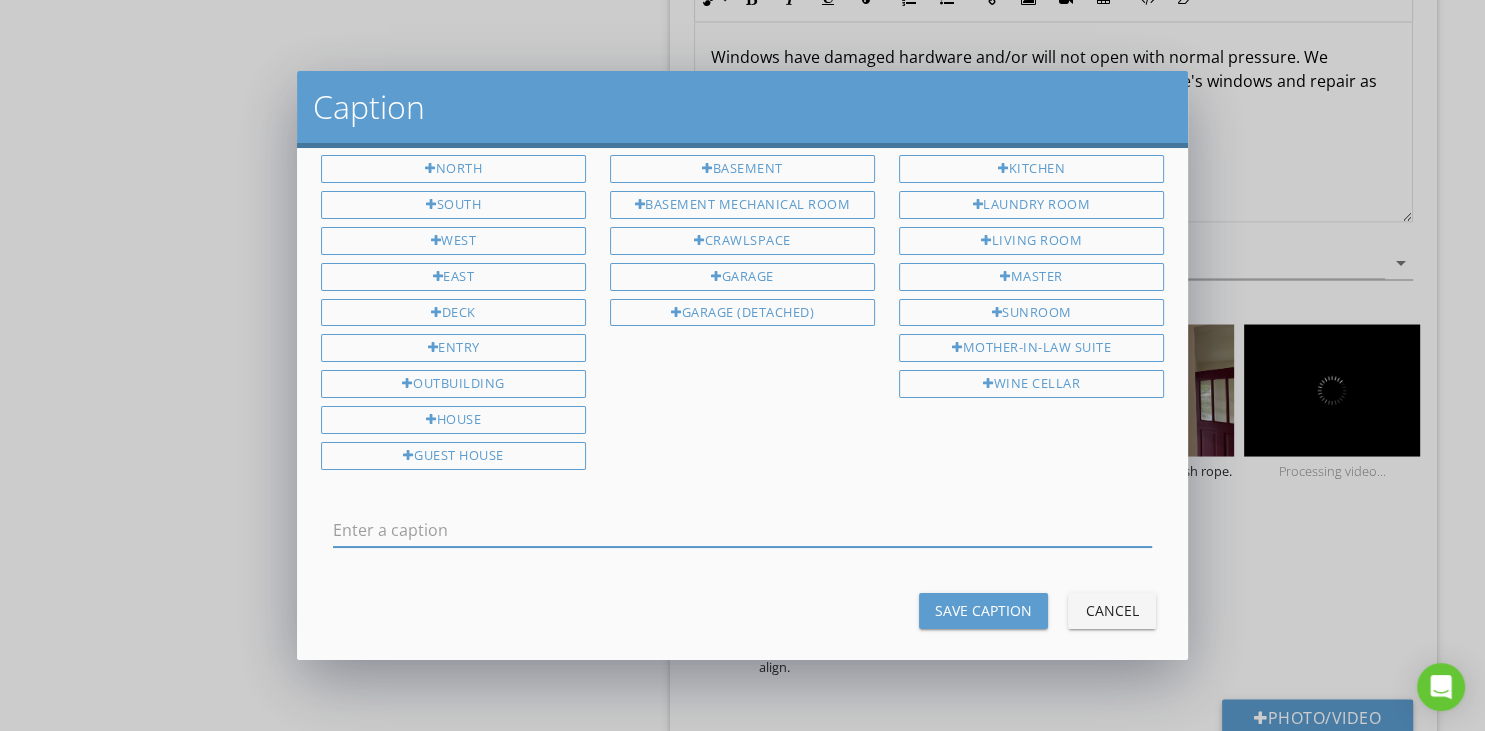 click at bounding box center [742, 530] 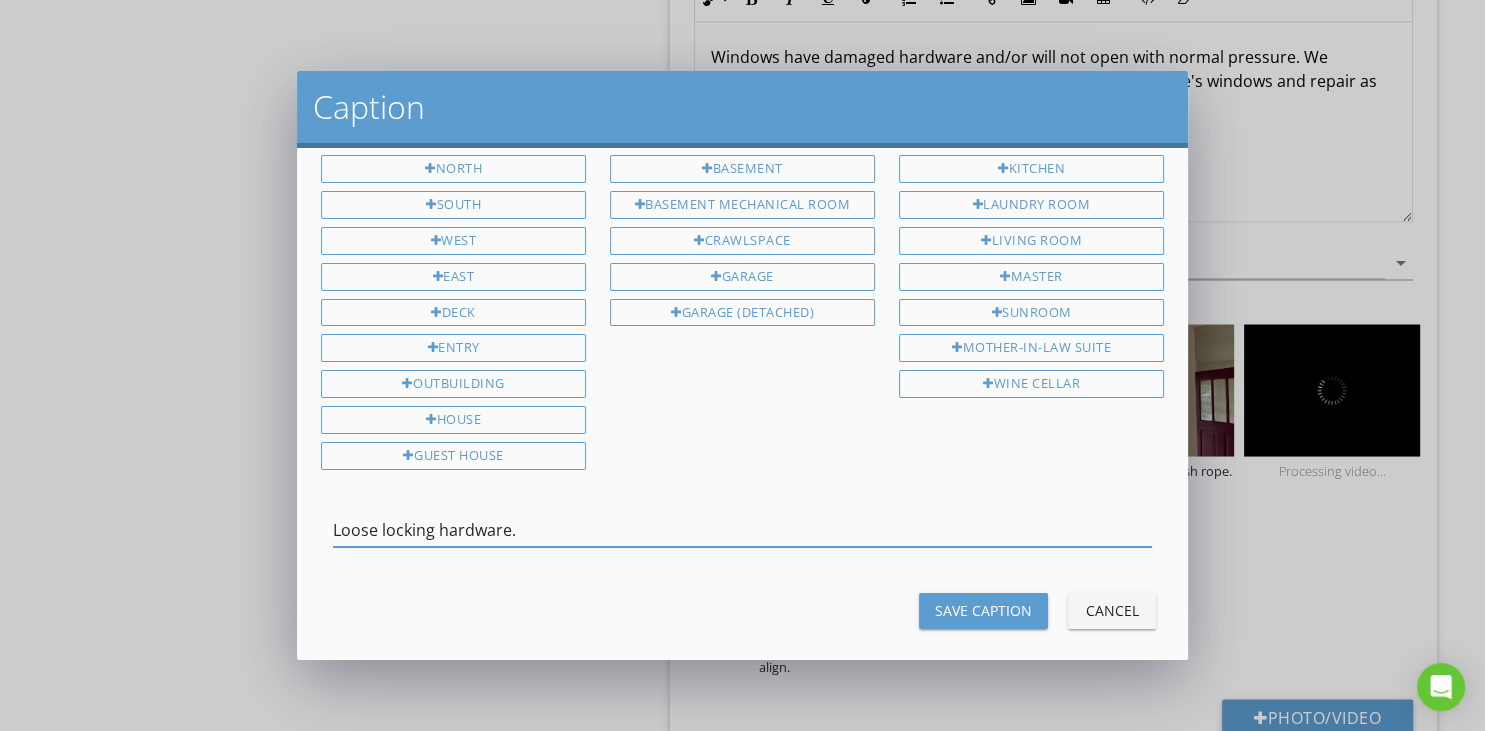 type on "Loose locking hardware." 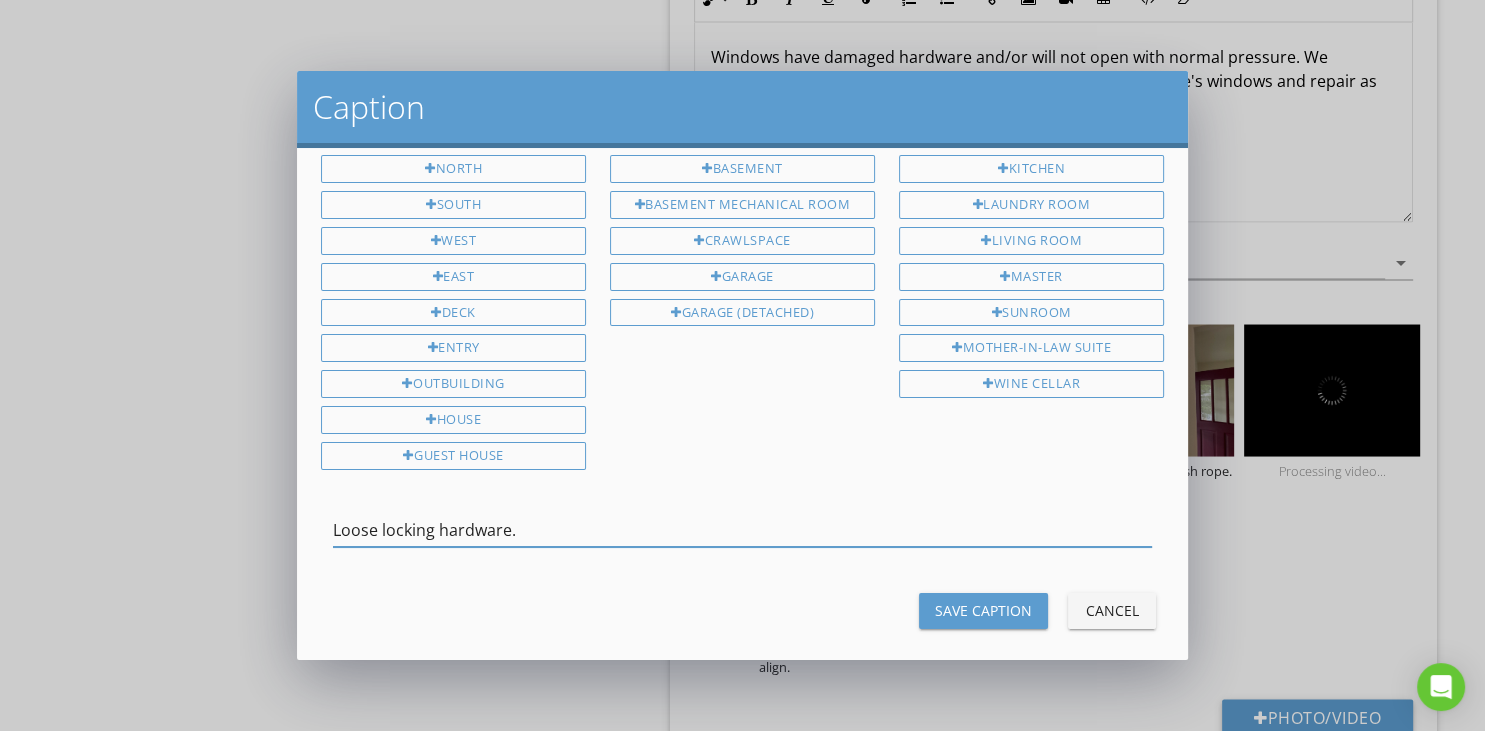 click on "Save Caption" at bounding box center [983, 610] 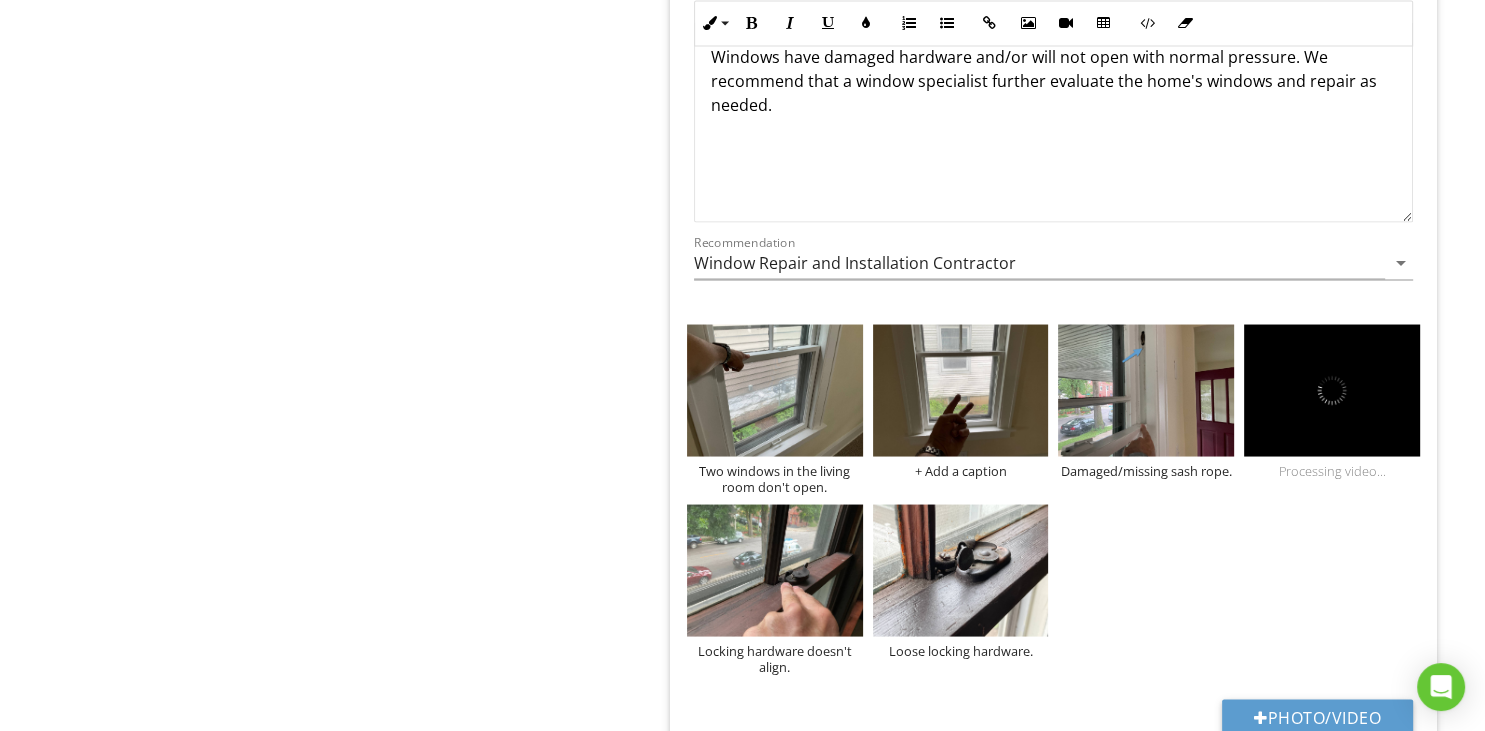 scroll, scrollTop: 1, scrollLeft: 0, axis: vertical 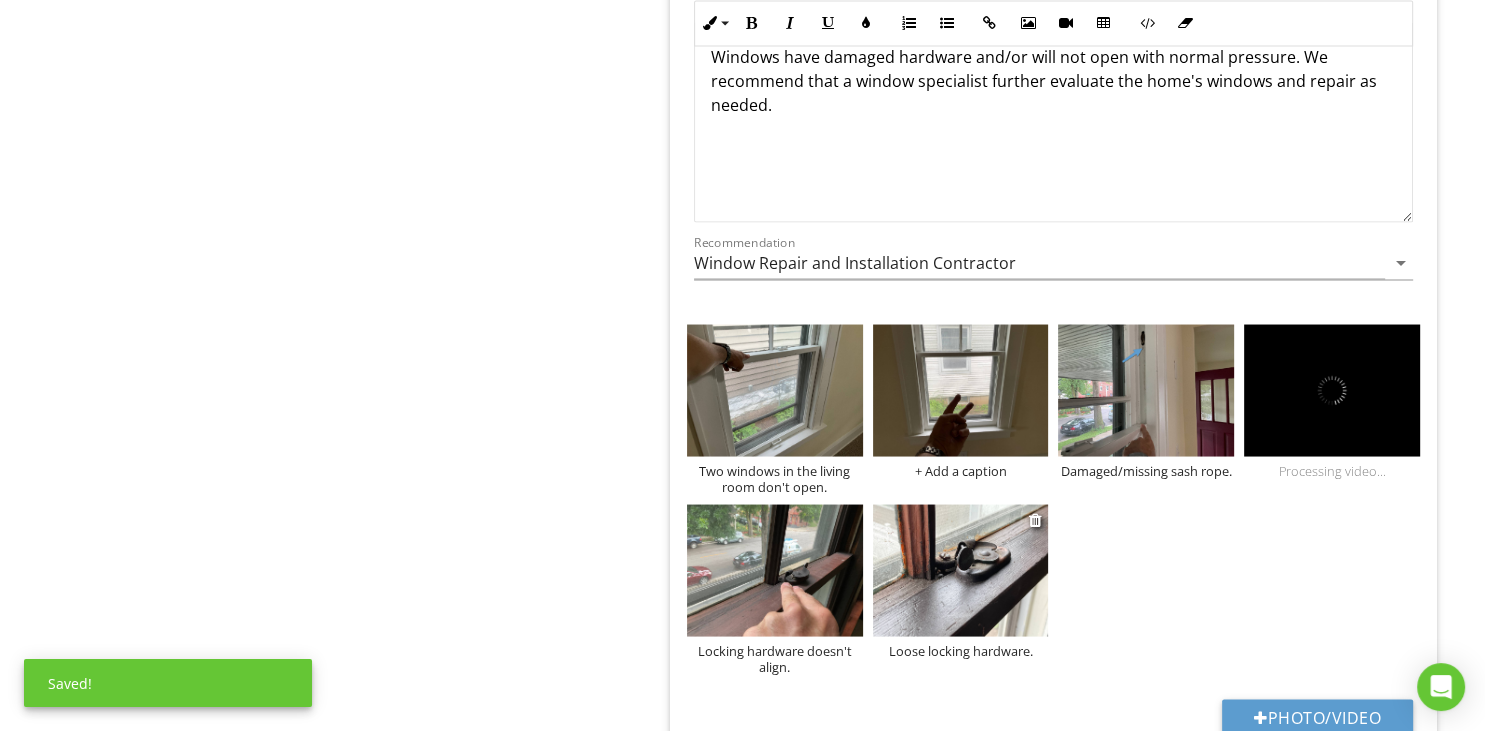 click at bounding box center (961, 570) 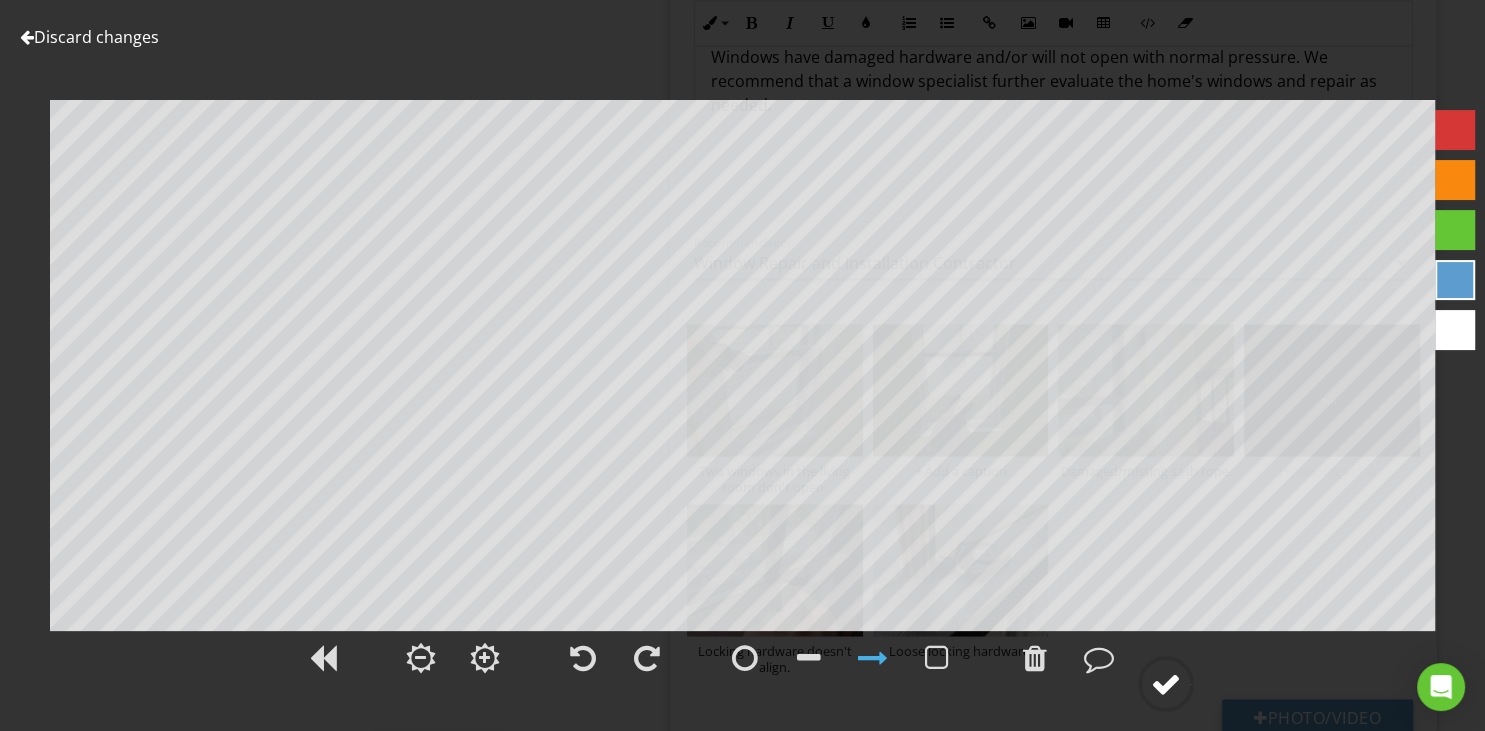 click at bounding box center (1166, 684) 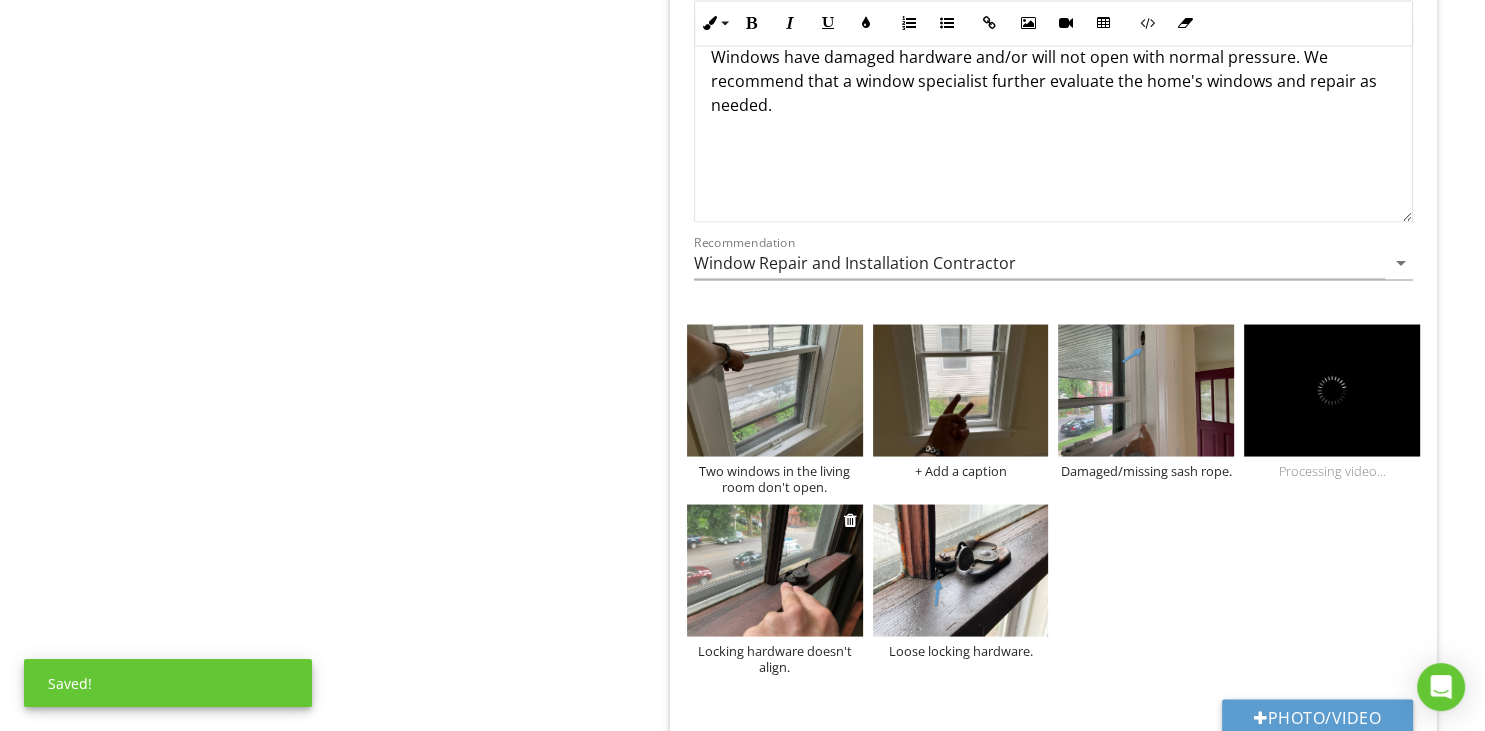 click at bounding box center (775, 570) 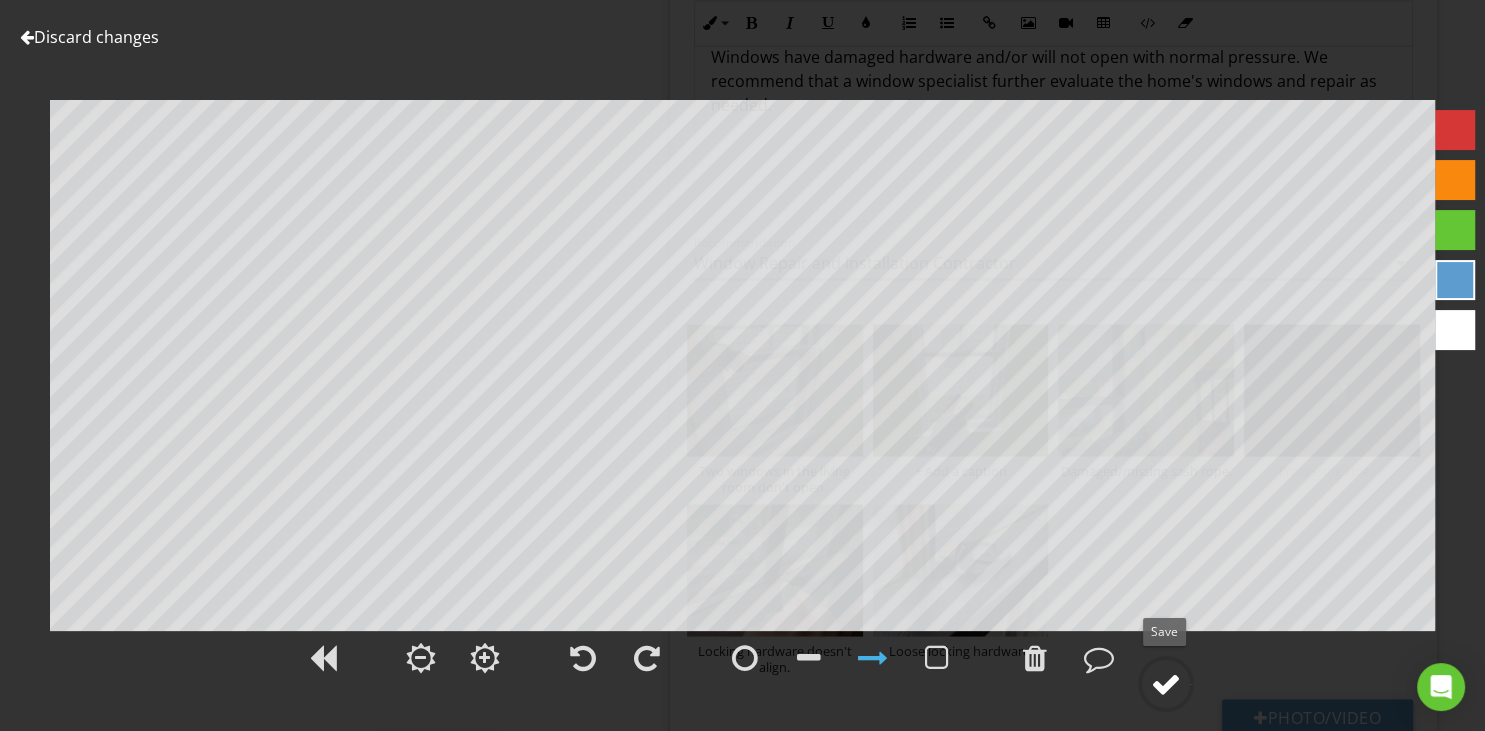 click at bounding box center [1166, 684] 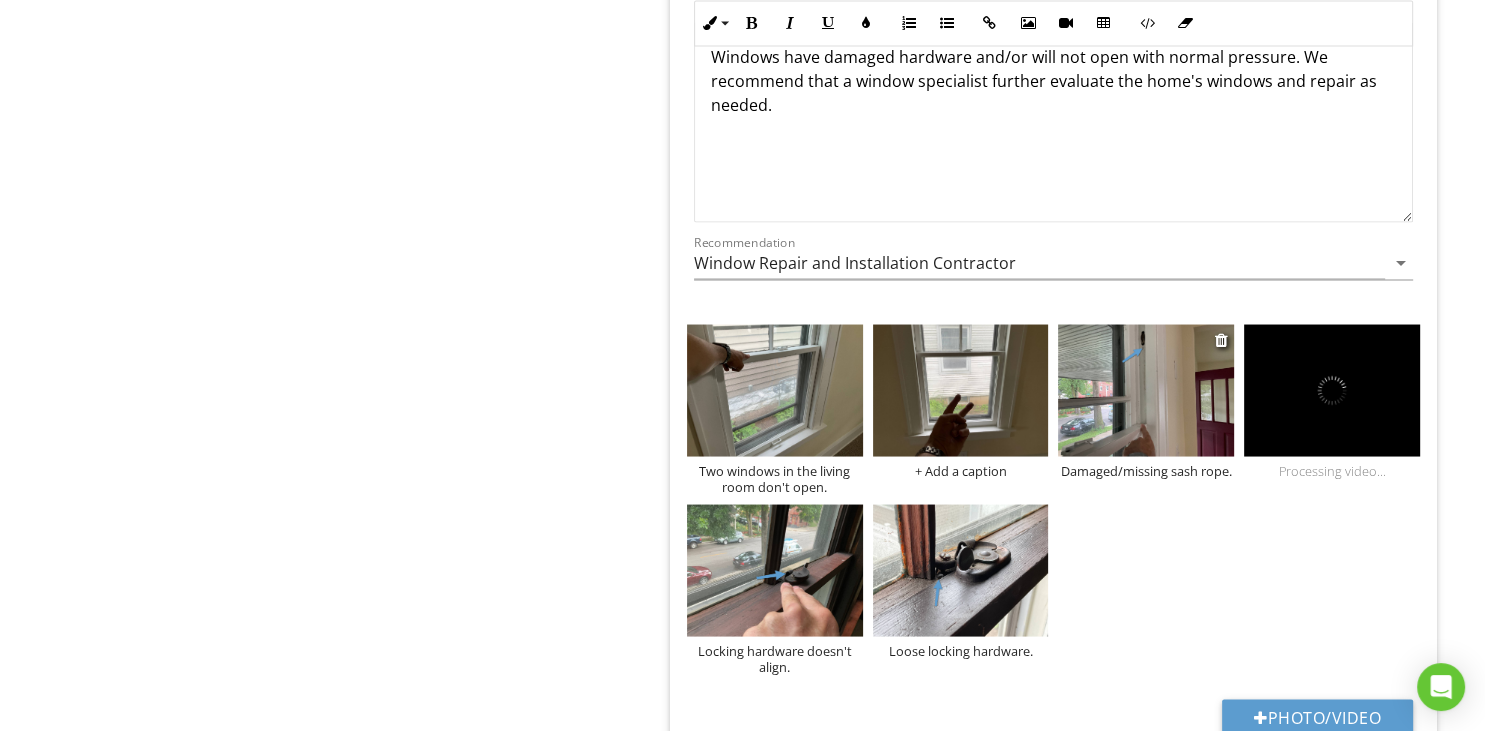 click at bounding box center [1146, 390] 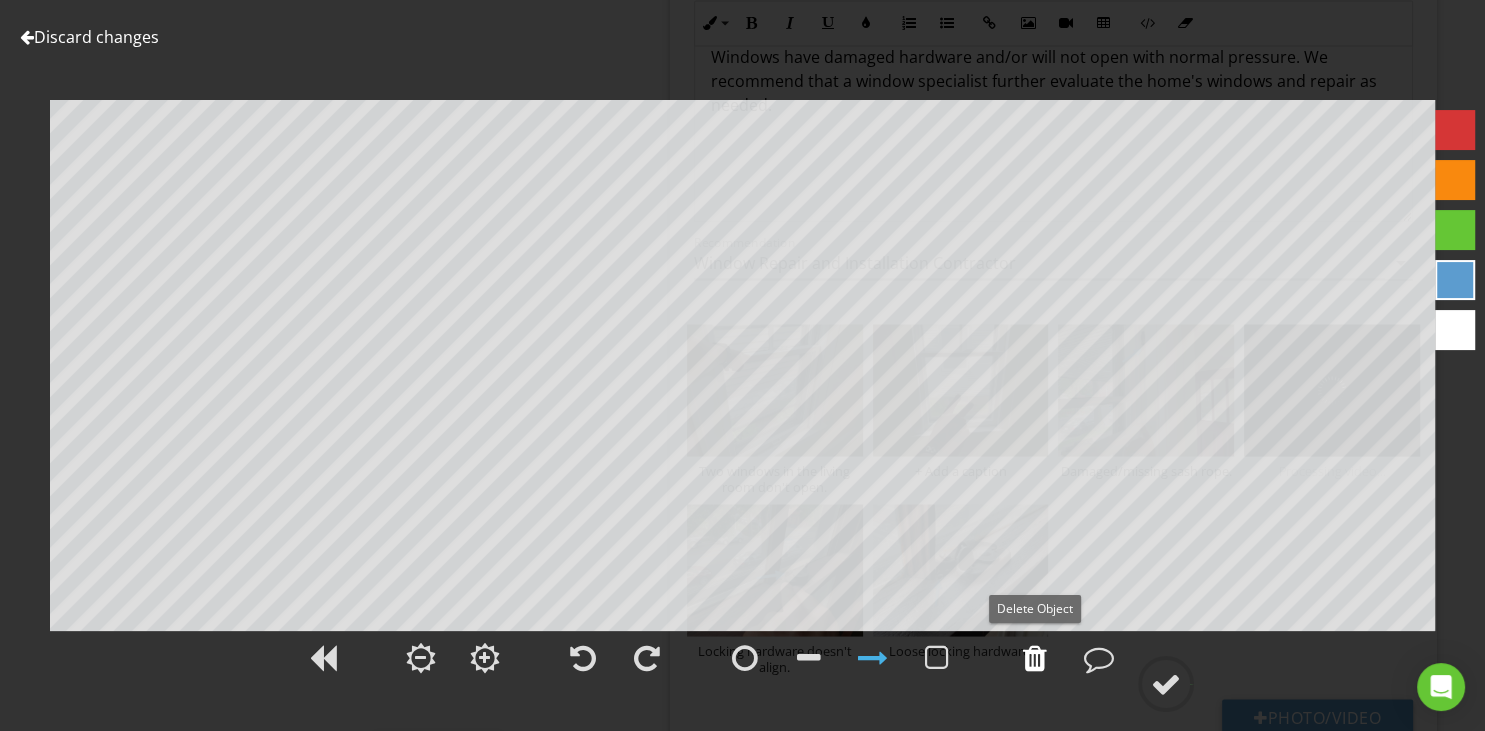 click at bounding box center (1035, 658) 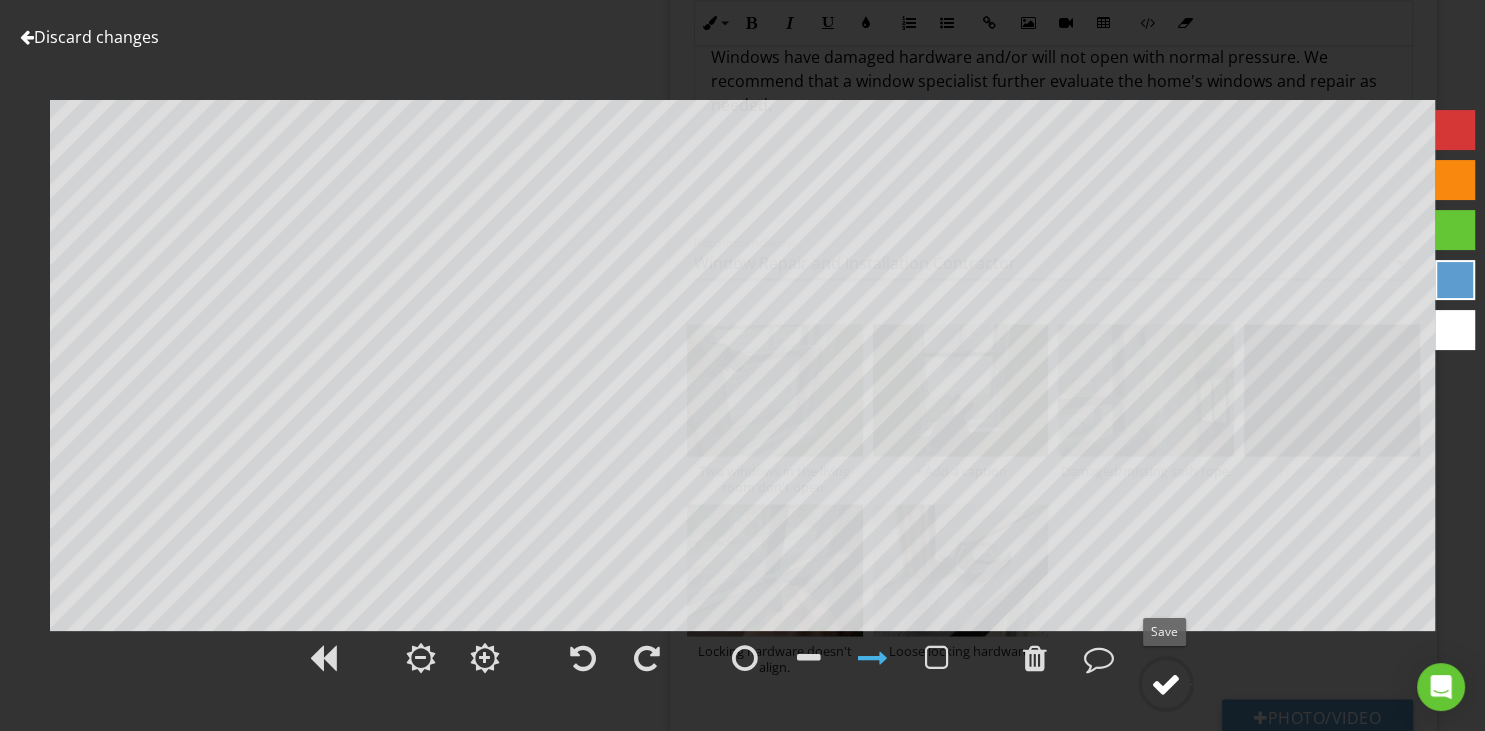 click at bounding box center (1166, 684) 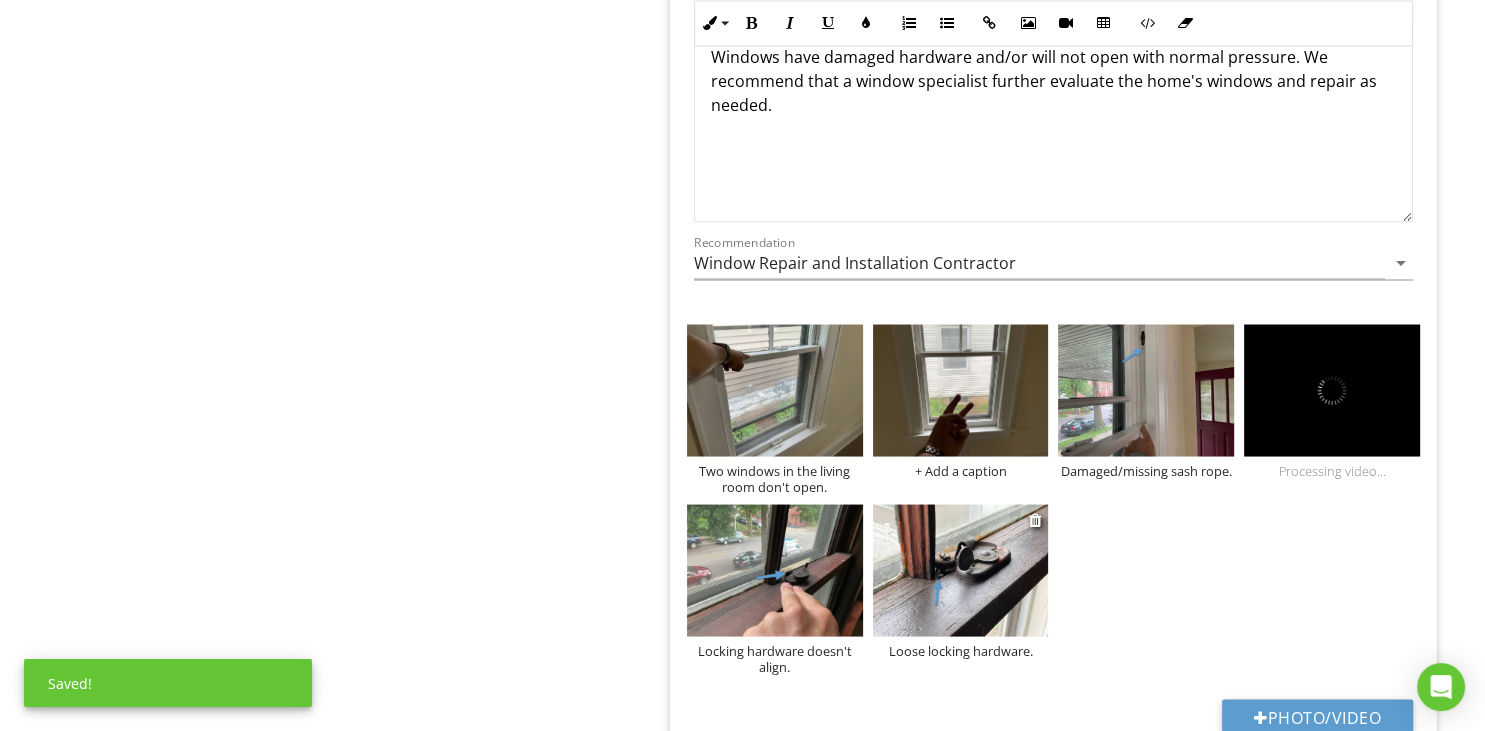 click at bounding box center (961, 570) 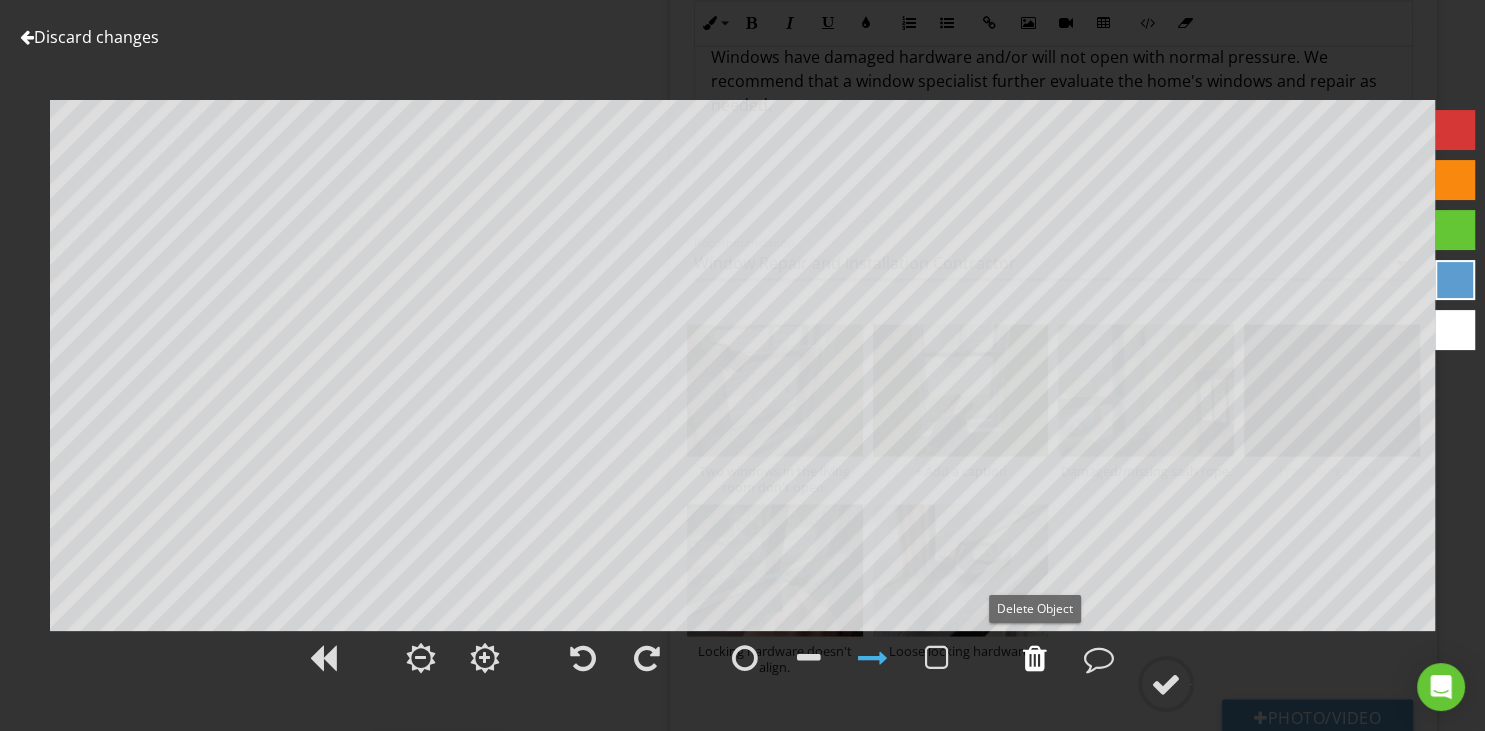 click at bounding box center (1035, 658) 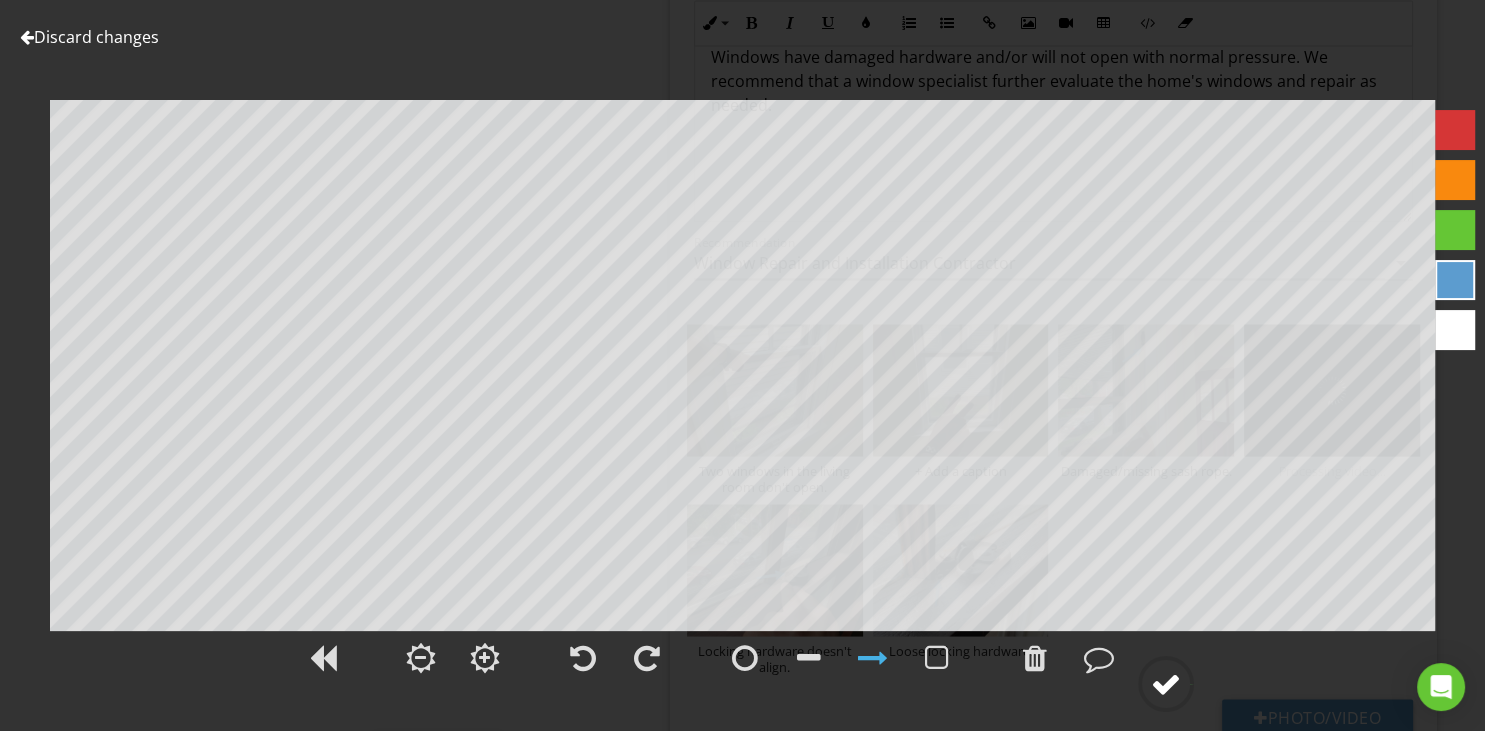 click at bounding box center [1166, 684] 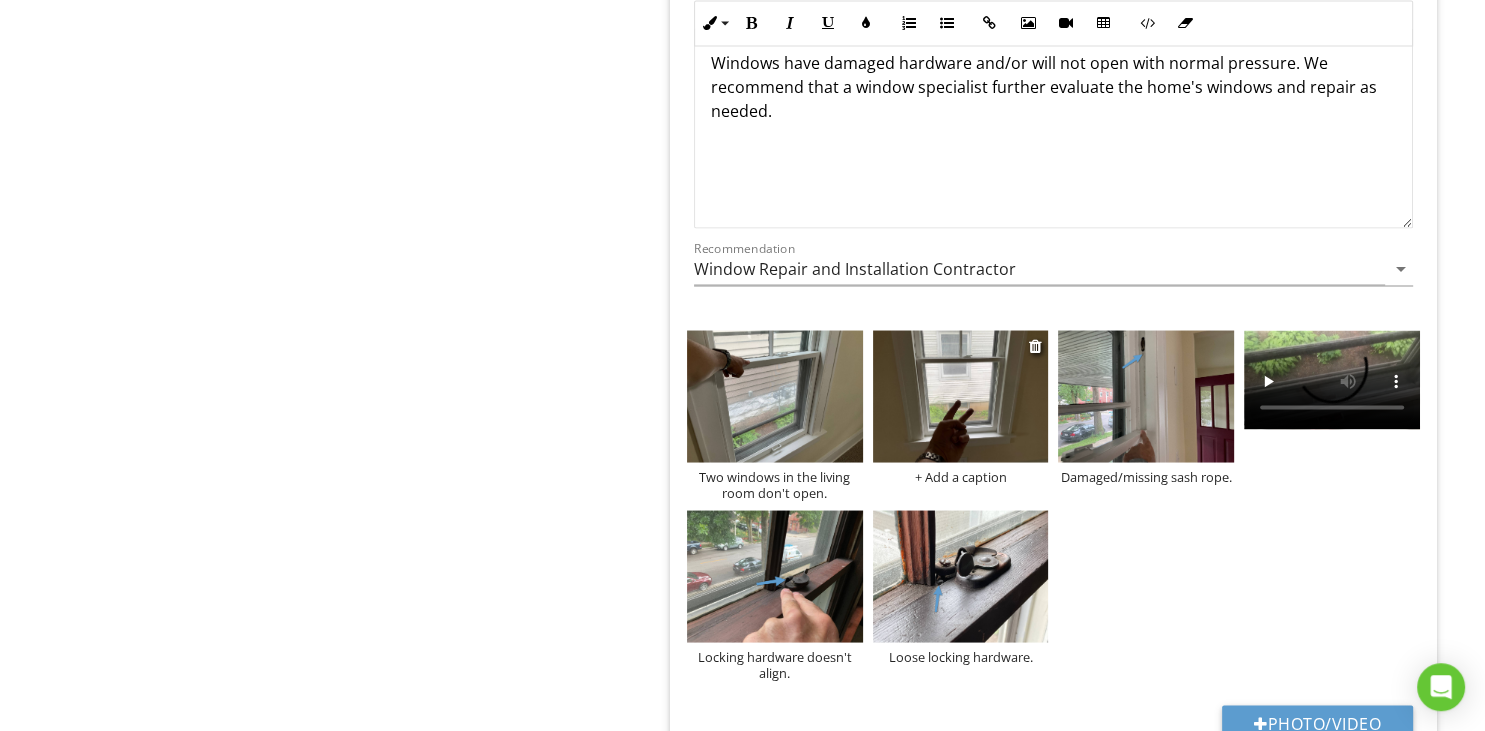 scroll, scrollTop: 3583, scrollLeft: 0, axis: vertical 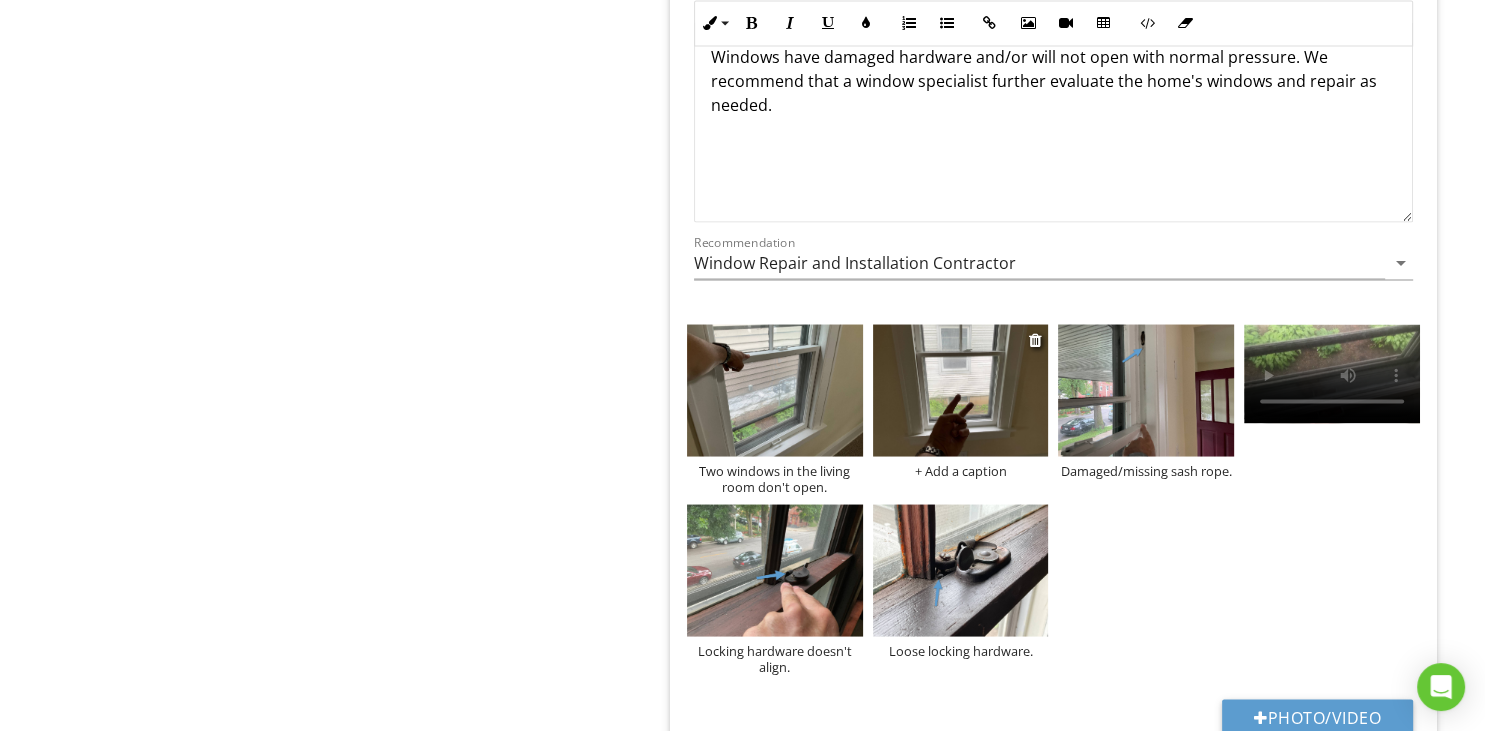 click at bounding box center (961, 390) 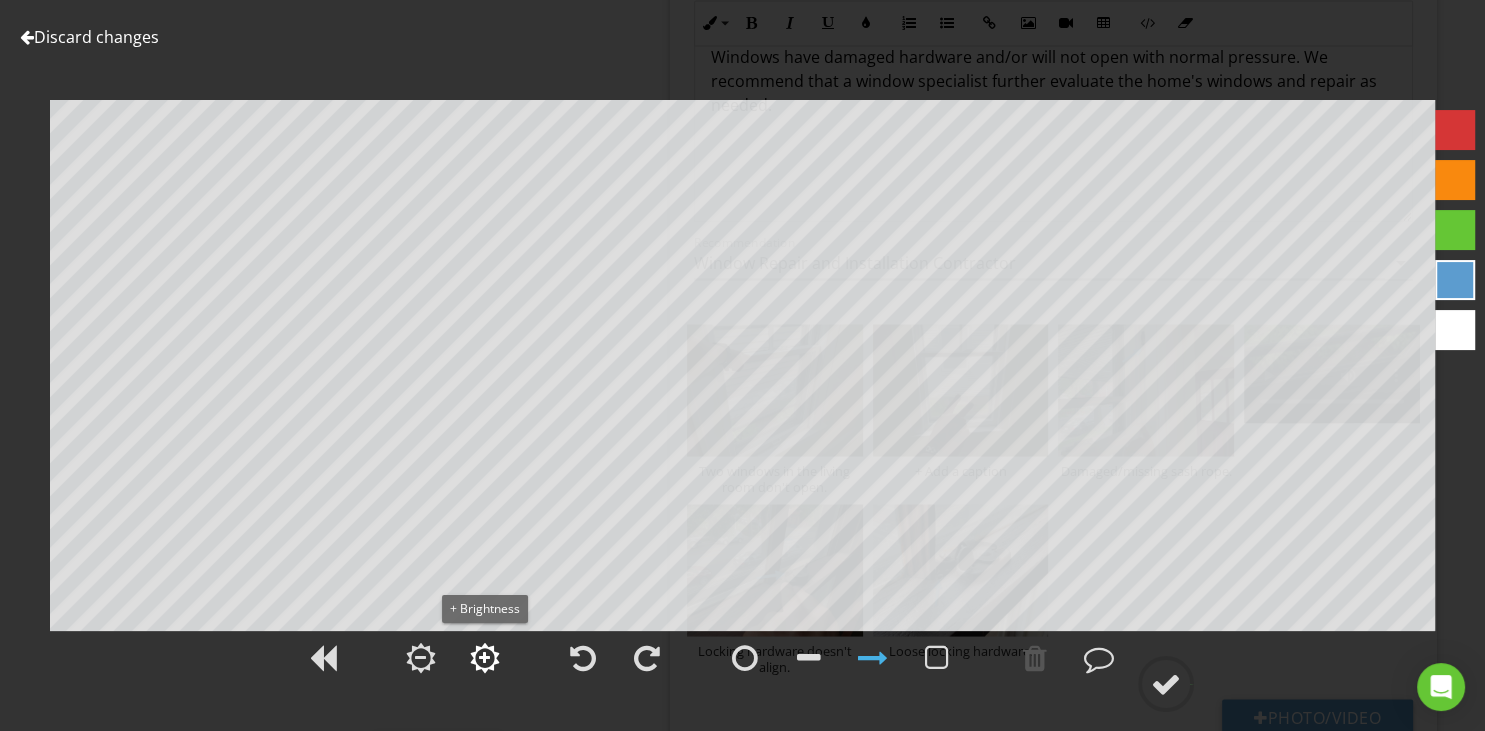 click at bounding box center (484, 658) 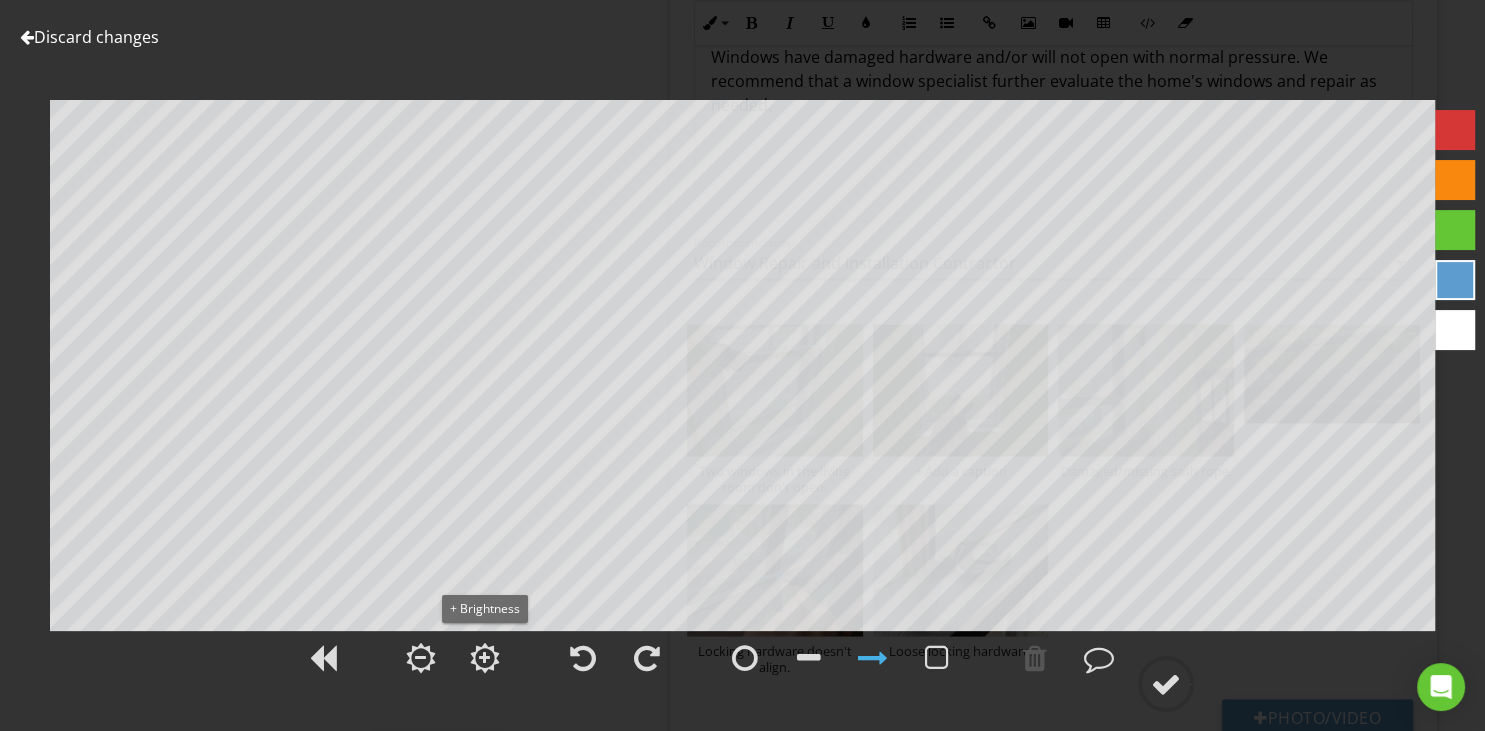 drag, startPoint x: 494, startPoint y: 657, endPoint x: 528, endPoint y: 655, distance: 34.058773 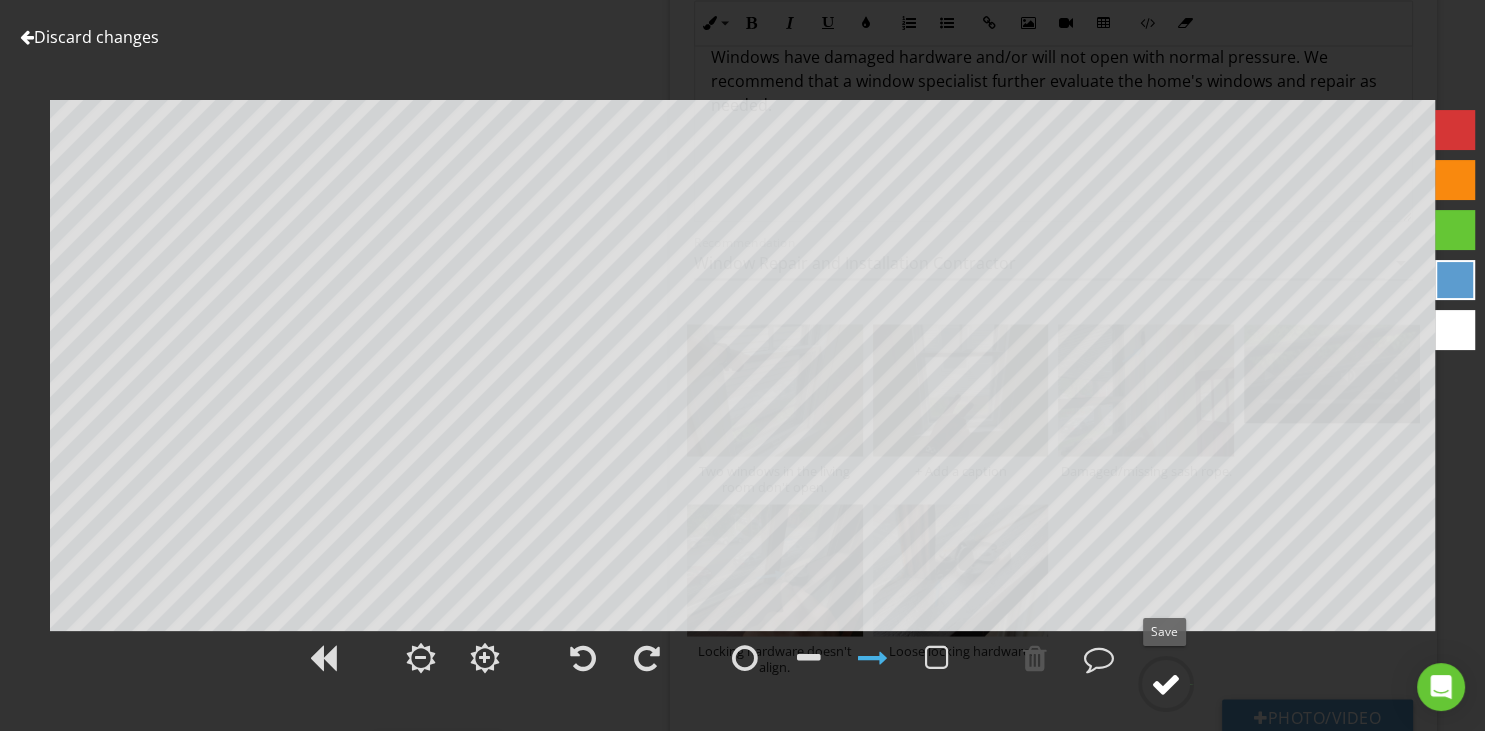 click at bounding box center (1166, 684) 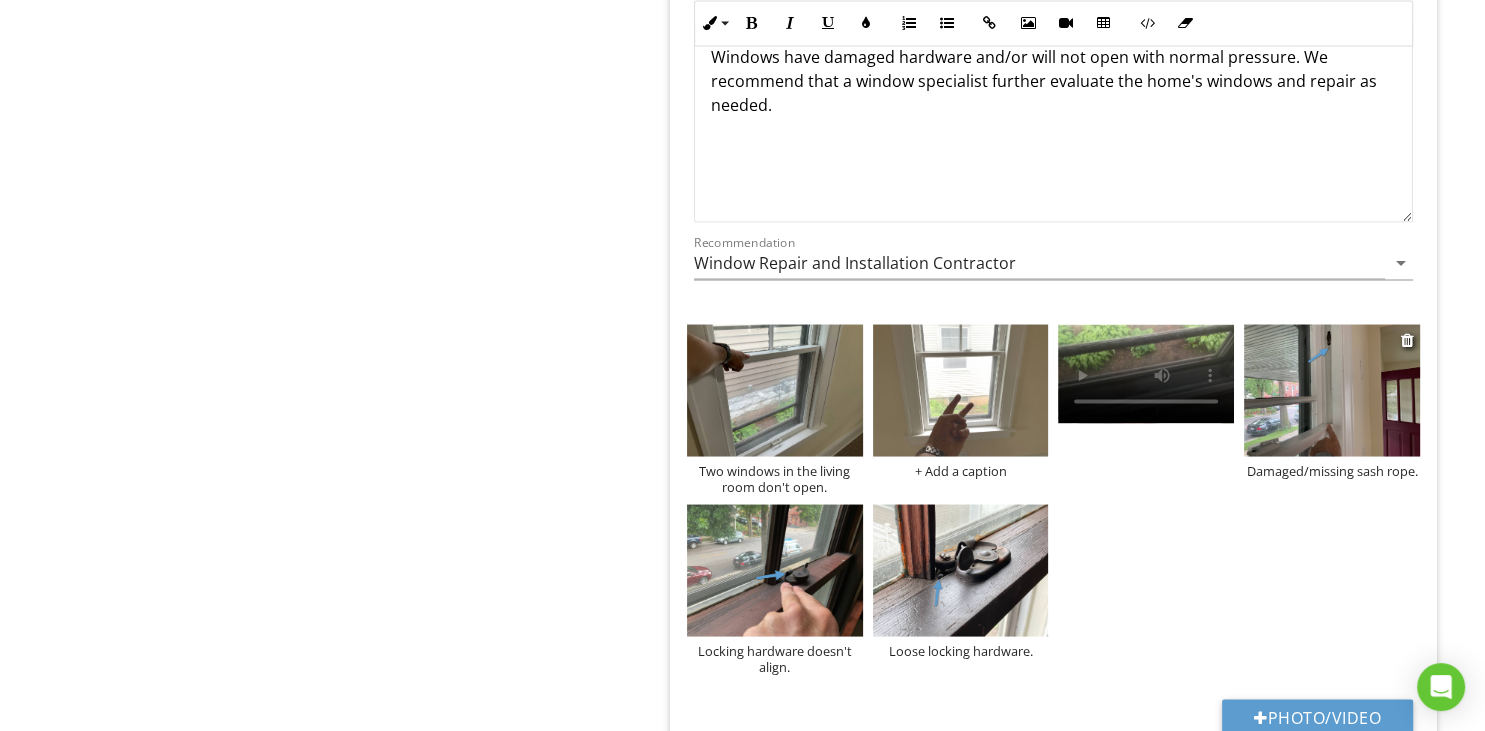 type on "1st Floor, 2nd Floor" 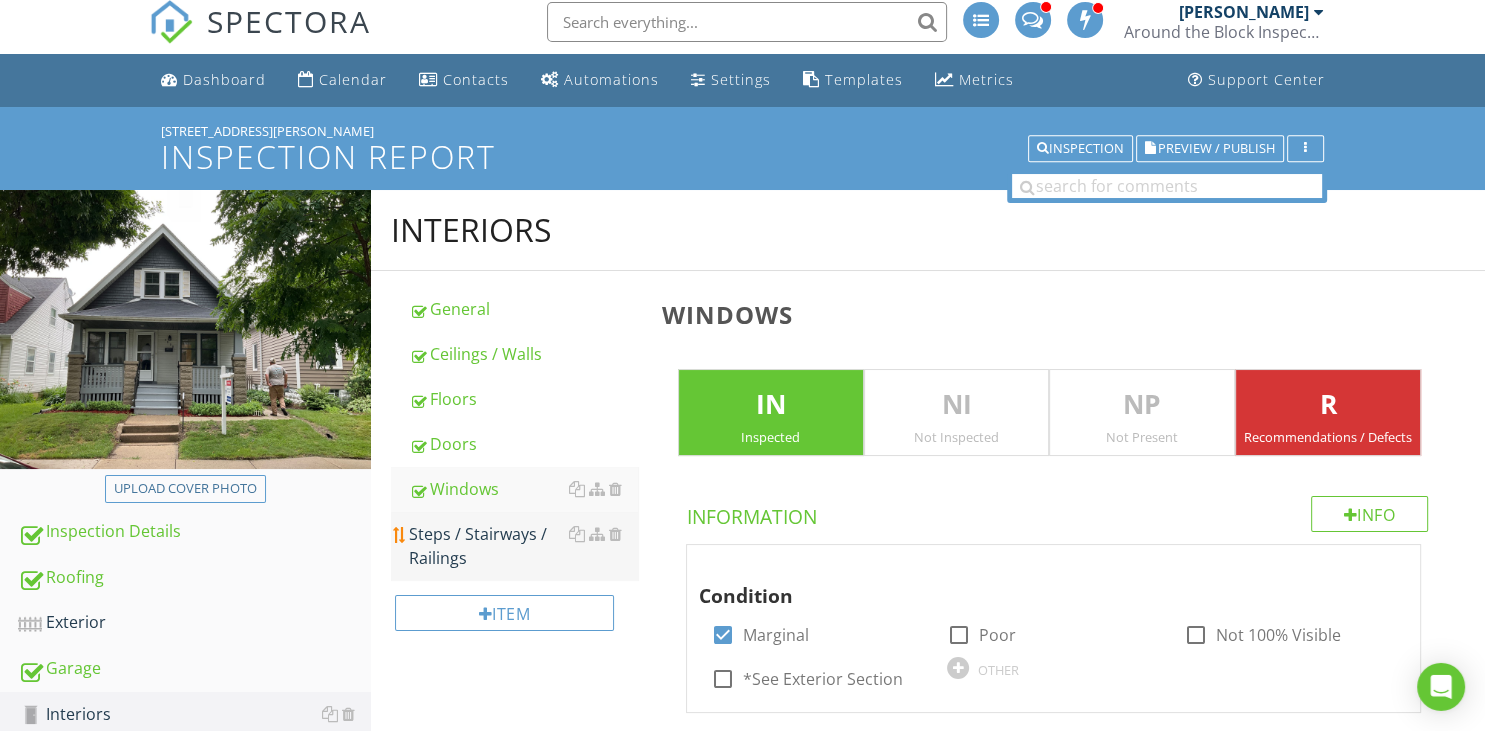 scroll, scrollTop: 0, scrollLeft: 0, axis: both 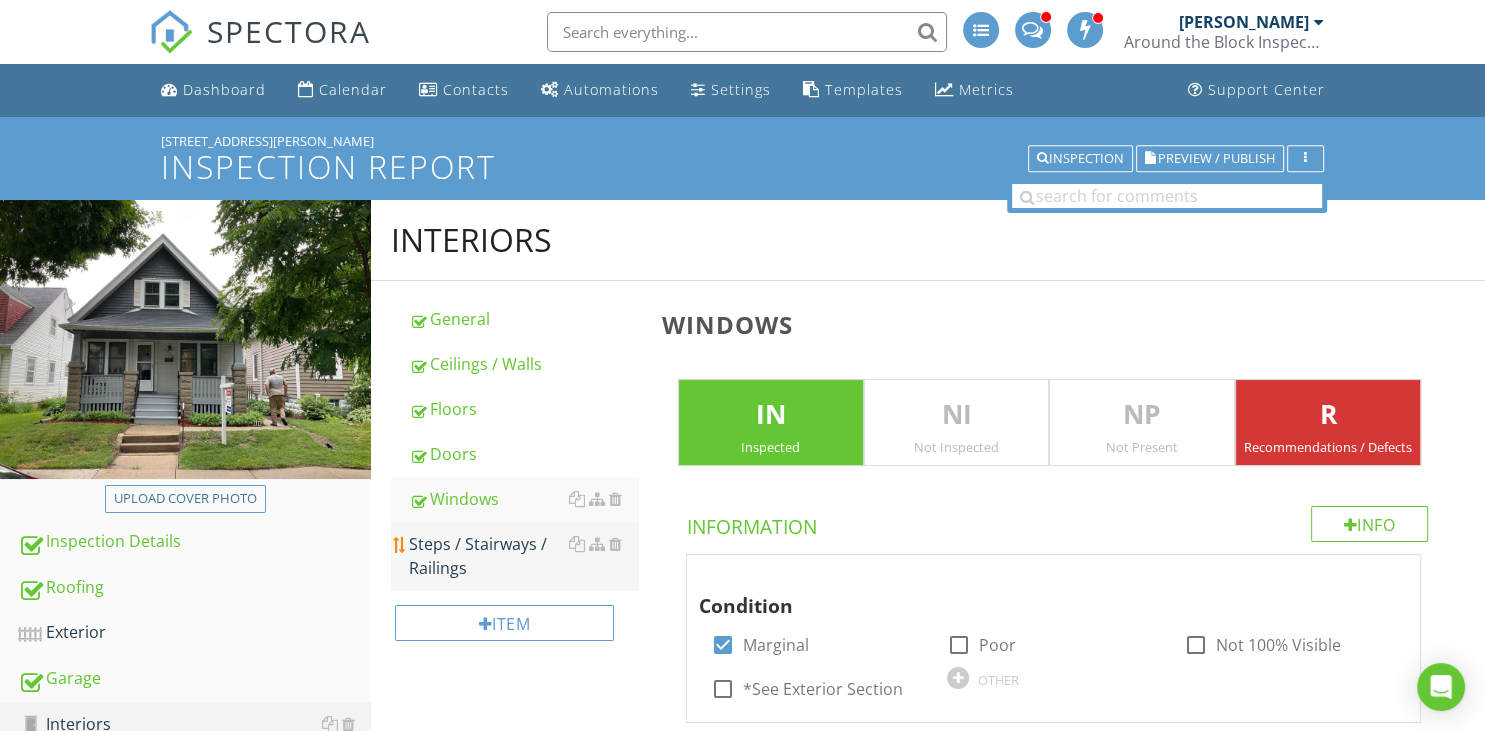 click on "Steps / Stairways / Railings" at bounding box center [523, 556] 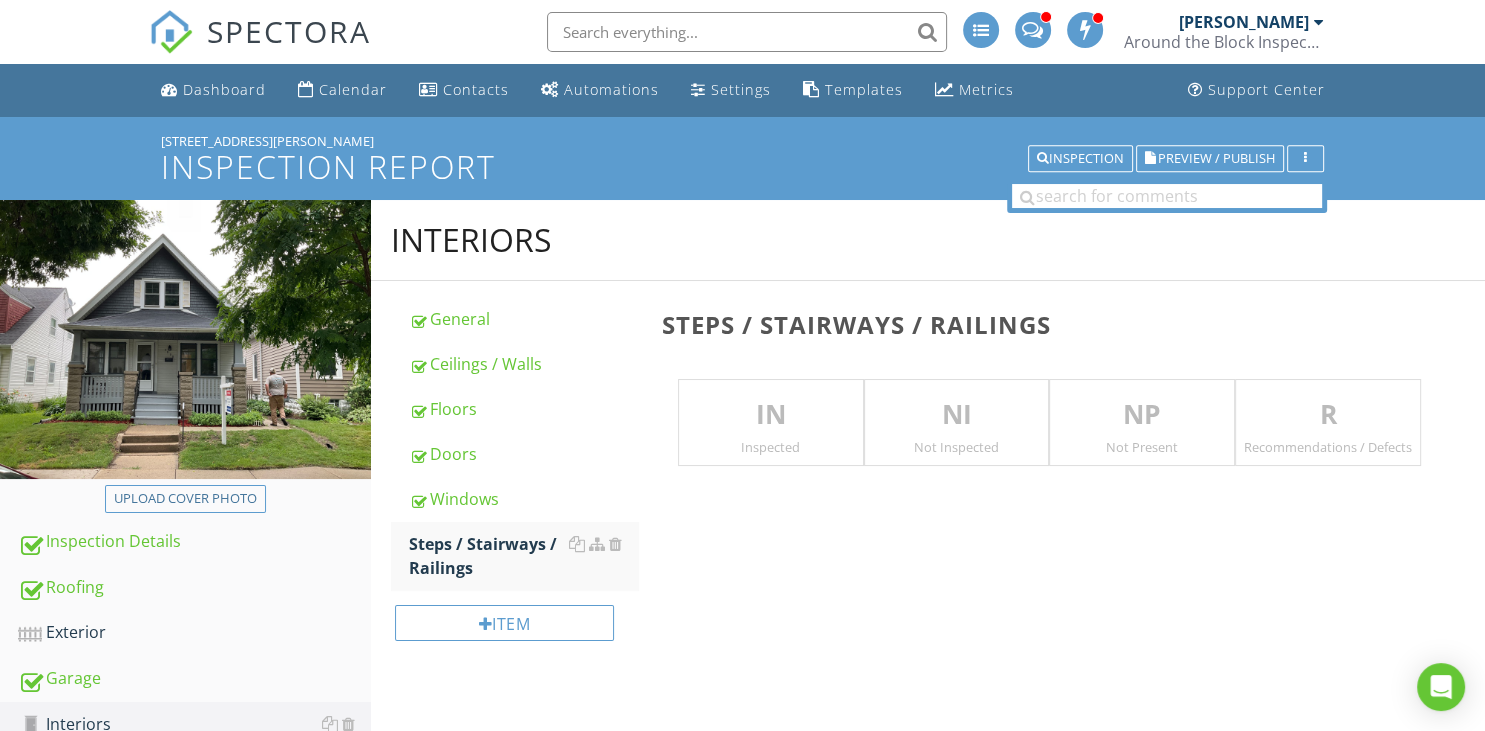 click on "R" at bounding box center [1328, 415] 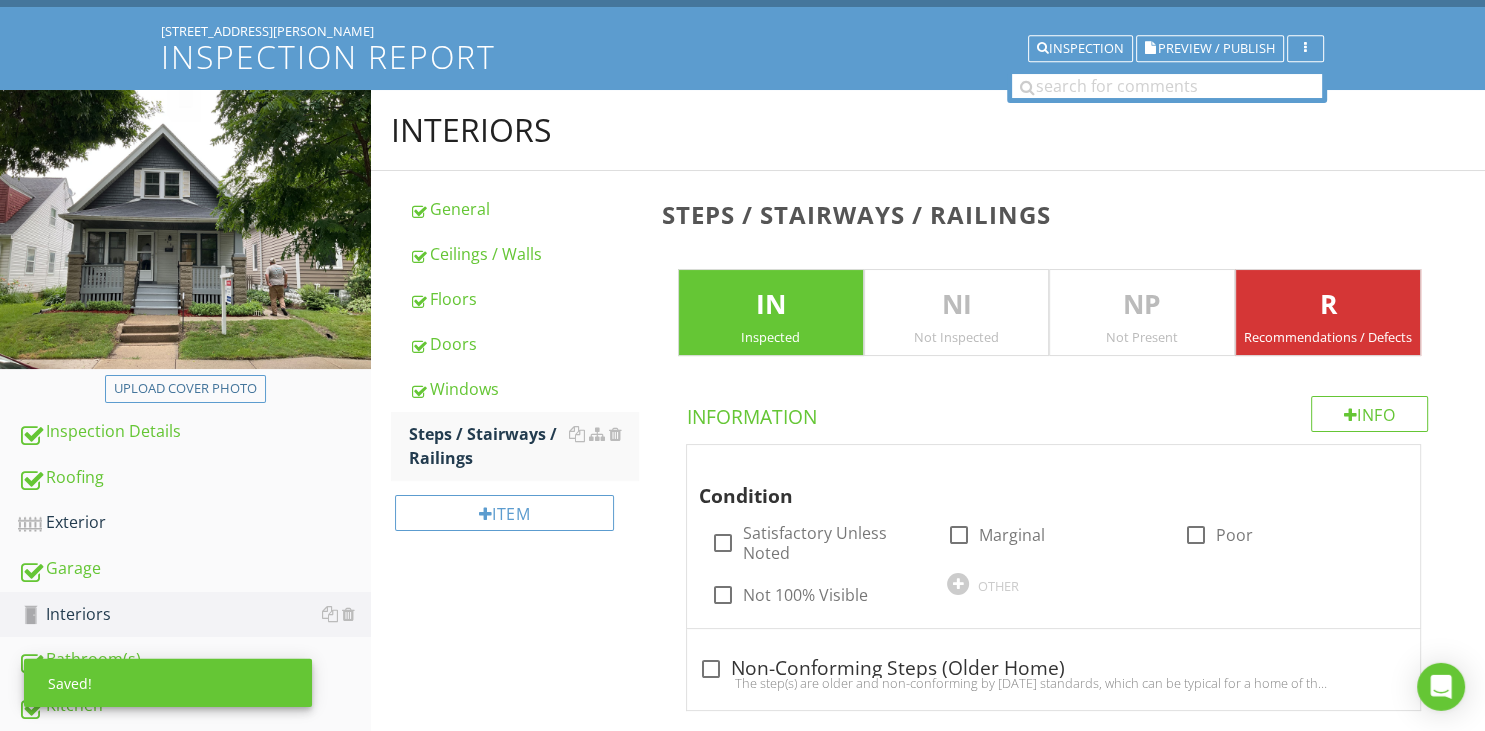 scroll, scrollTop: 316, scrollLeft: 0, axis: vertical 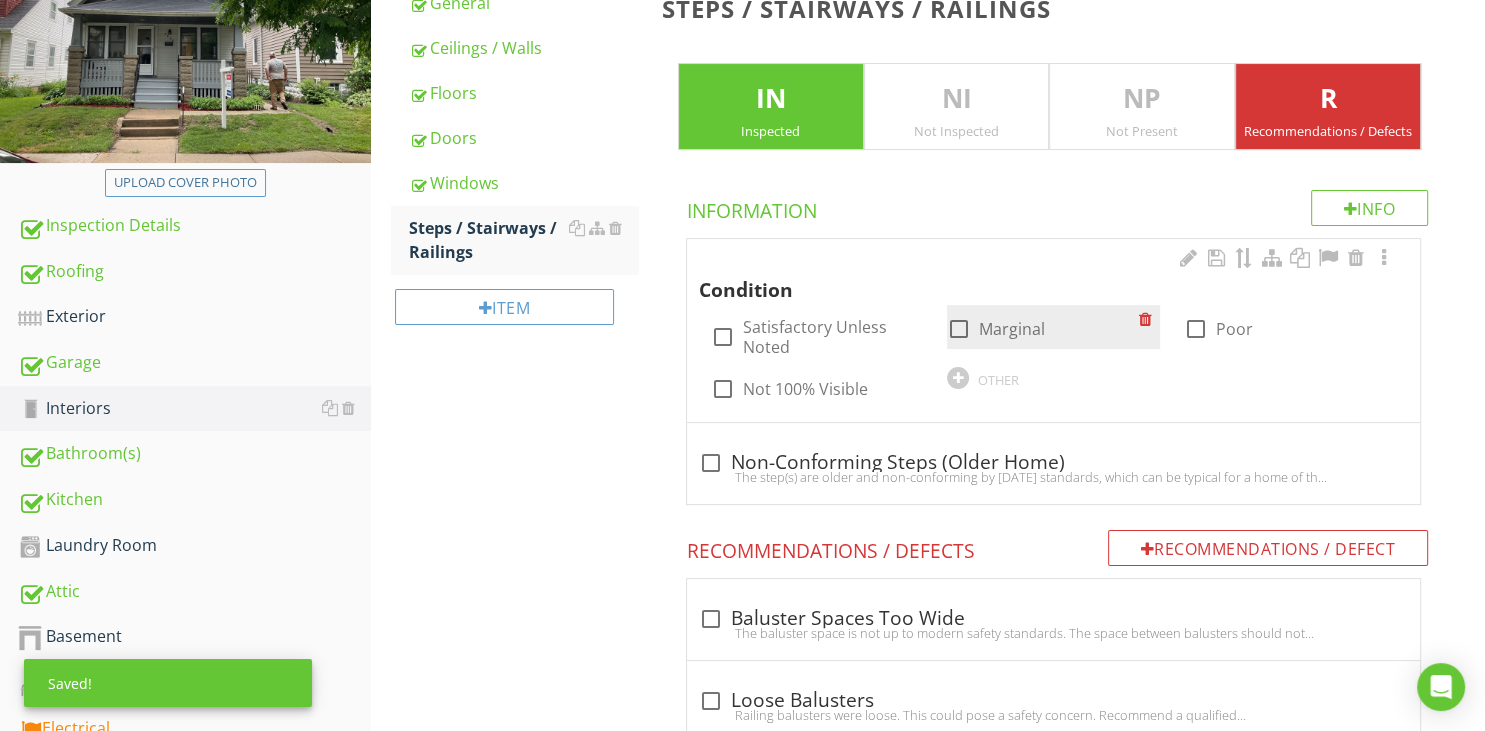 drag, startPoint x: 960, startPoint y: 329, endPoint x: 945, endPoint y: 336, distance: 16.552946 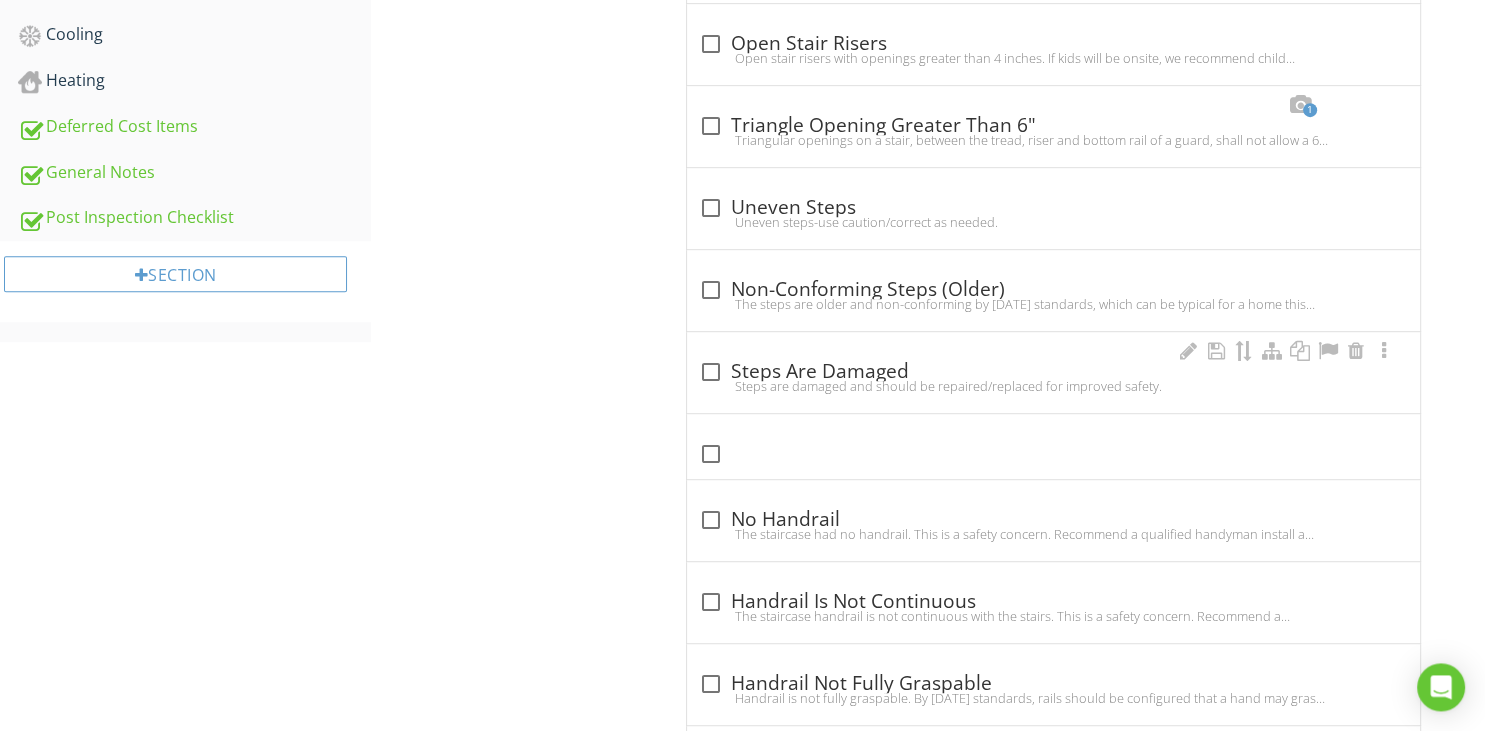 scroll, scrollTop: 1161, scrollLeft: 0, axis: vertical 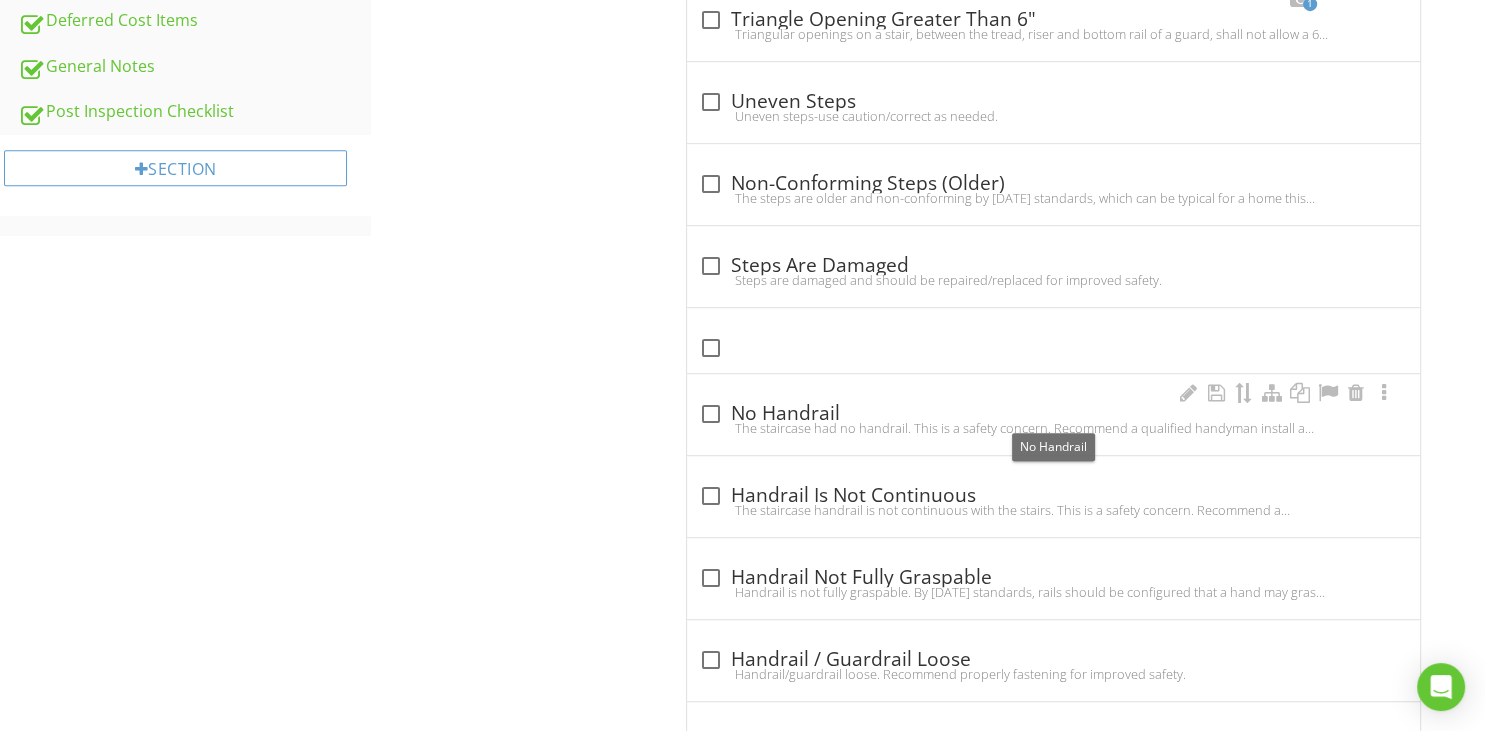 click at bounding box center [711, 414] 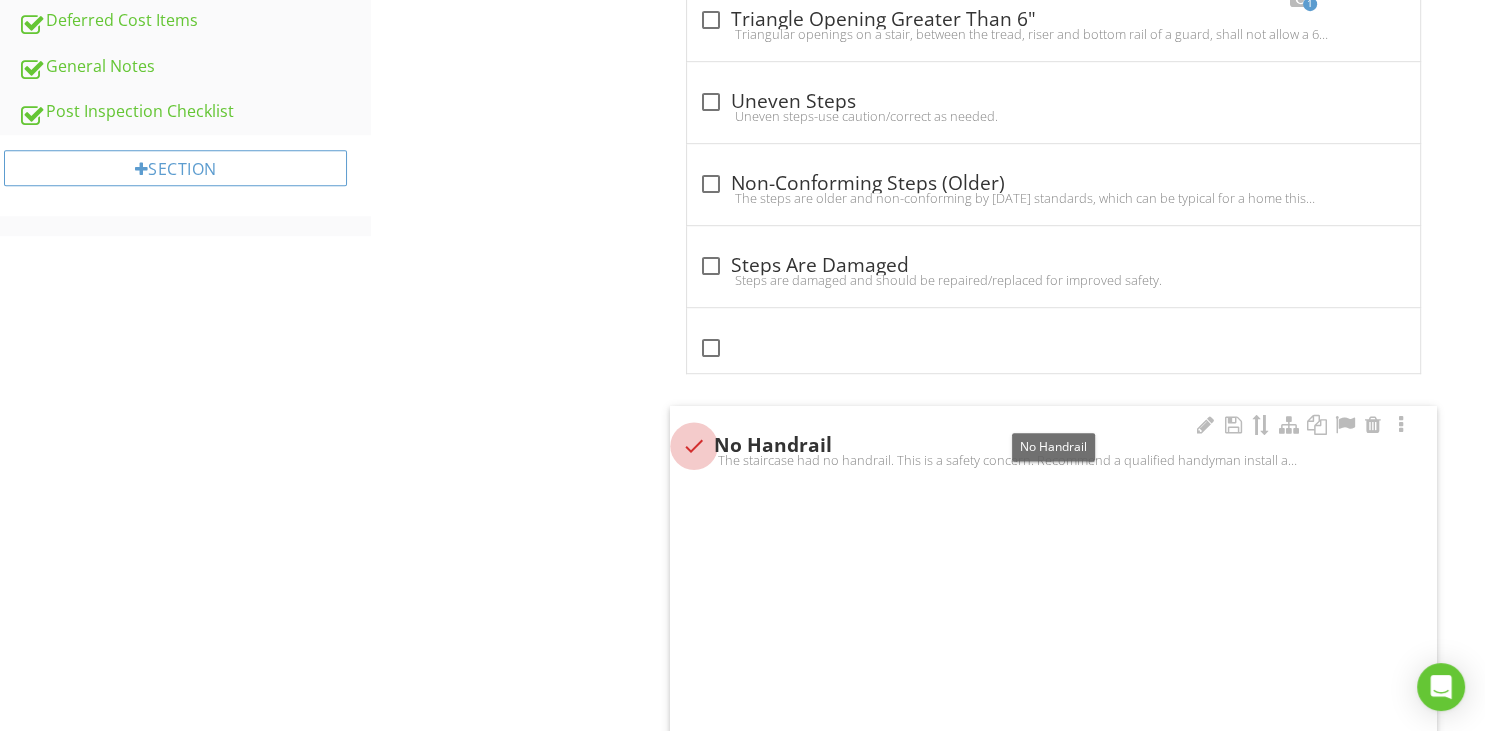 scroll, scrollTop: 1160, scrollLeft: 0, axis: vertical 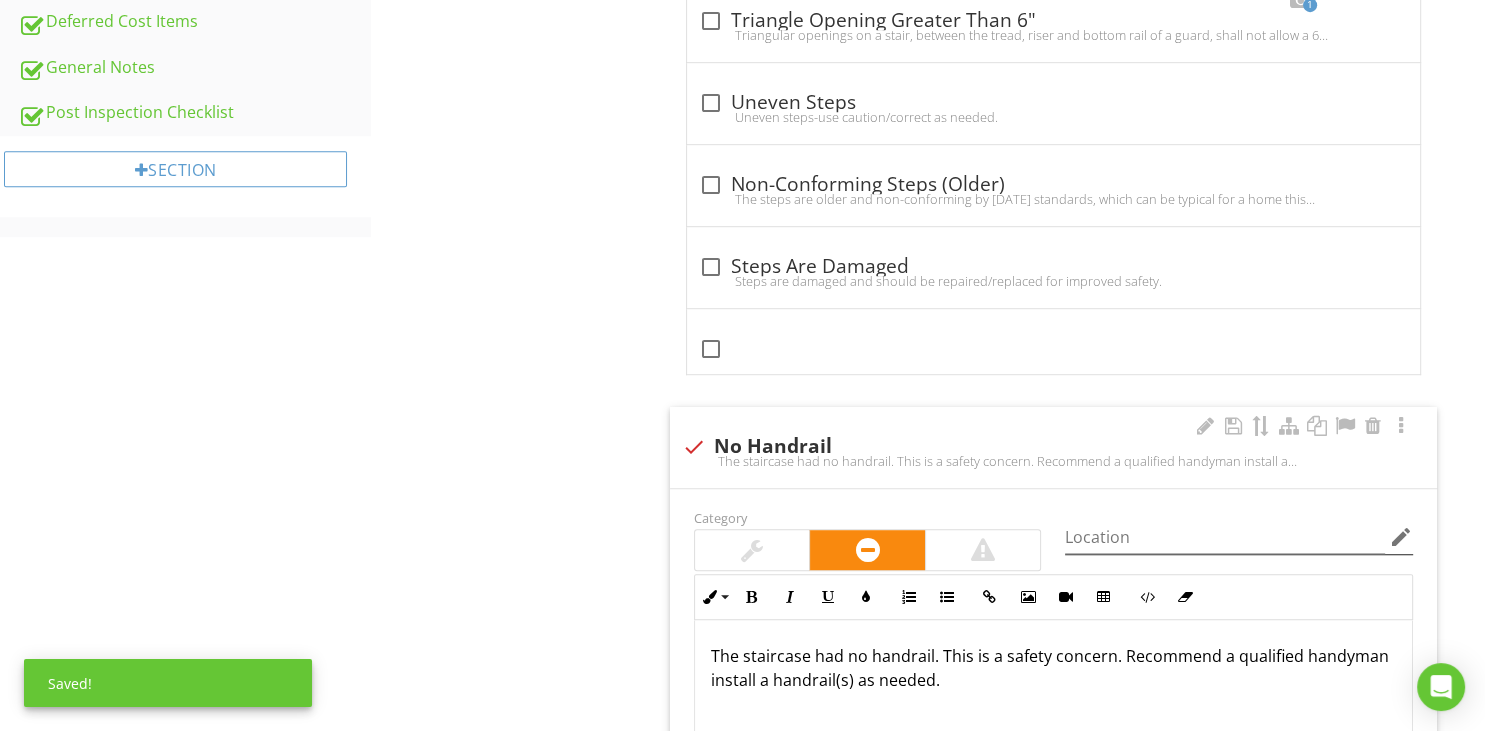 click on "edit" at bounding box center (1401, 537) 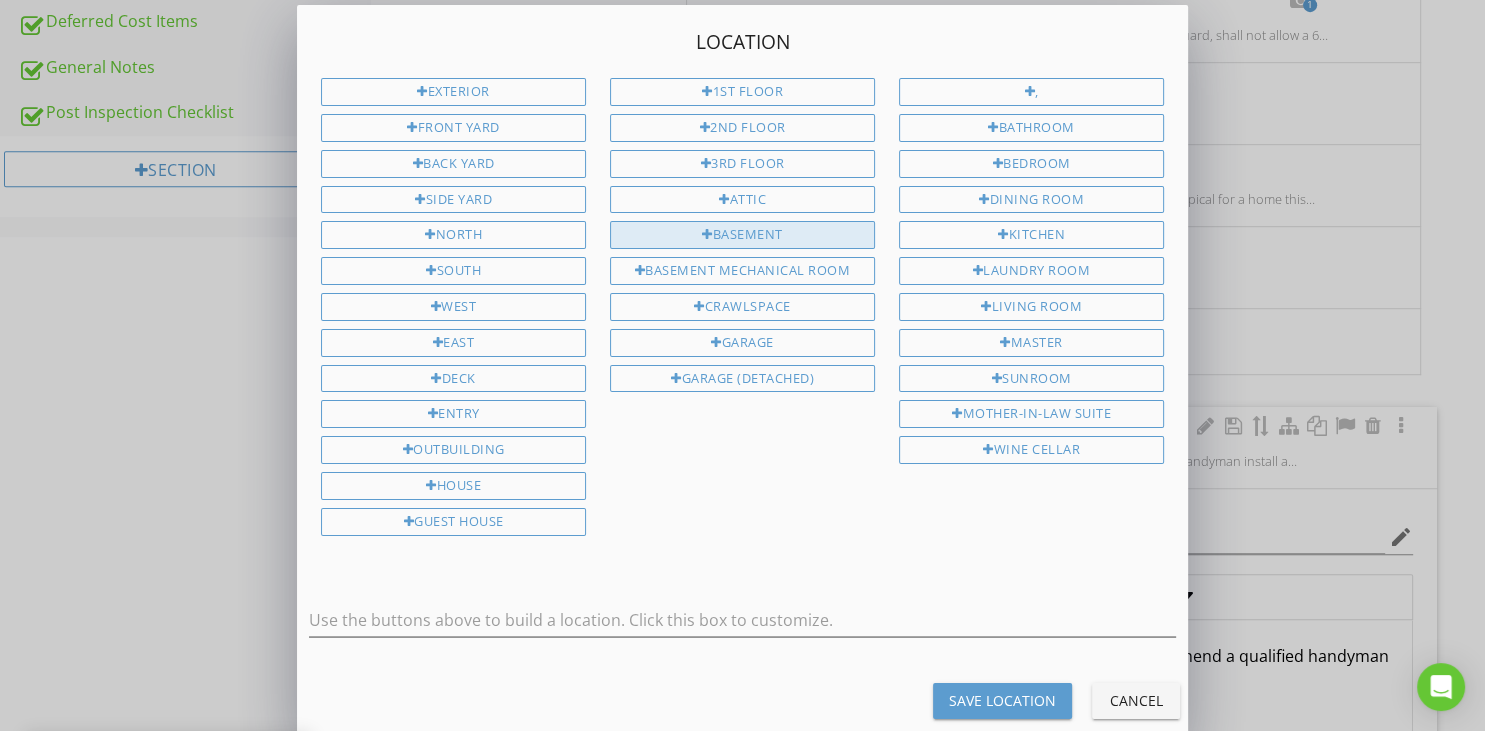 click on "Basement" at bounding box center [742, 235] 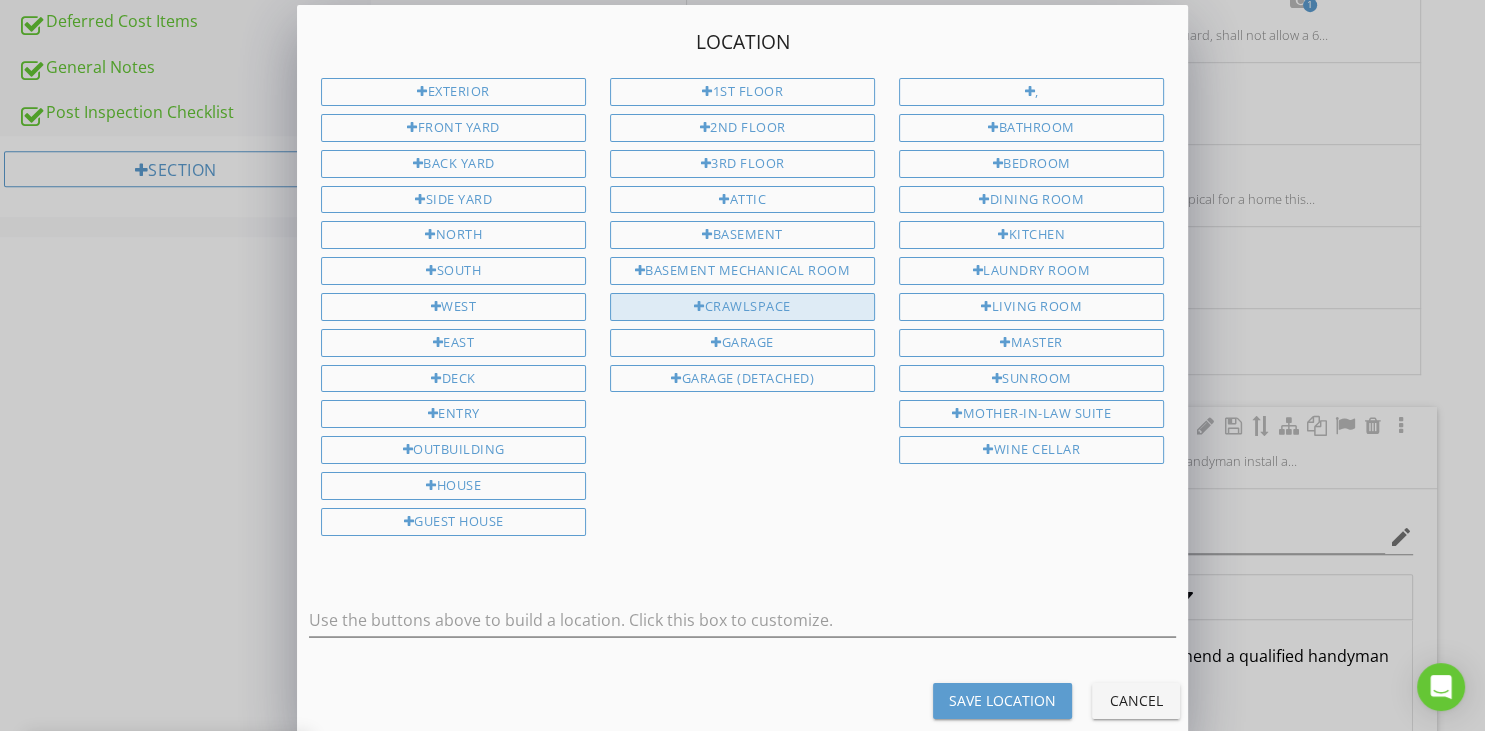 type on "Basement" 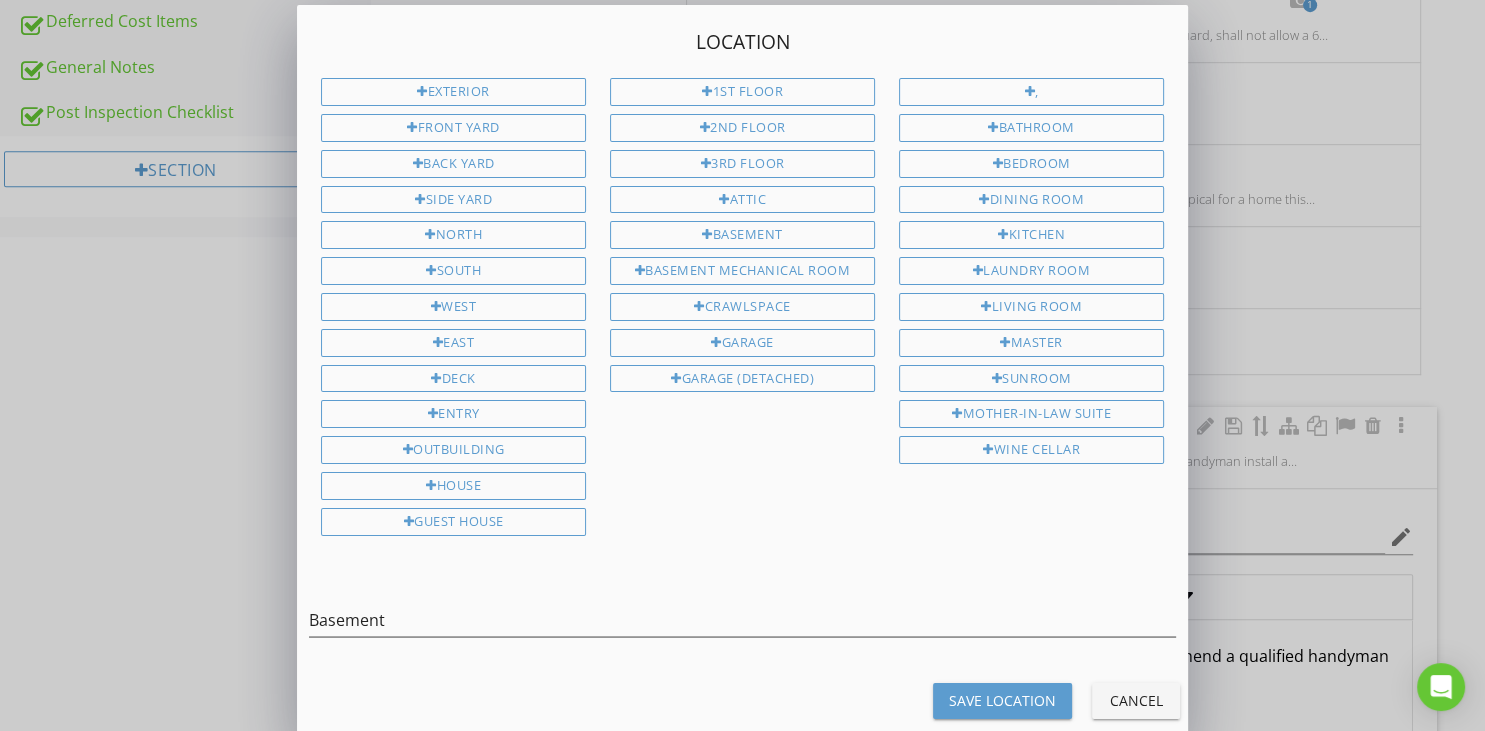 click on "Save Location" at bounding box center [1002, 701] 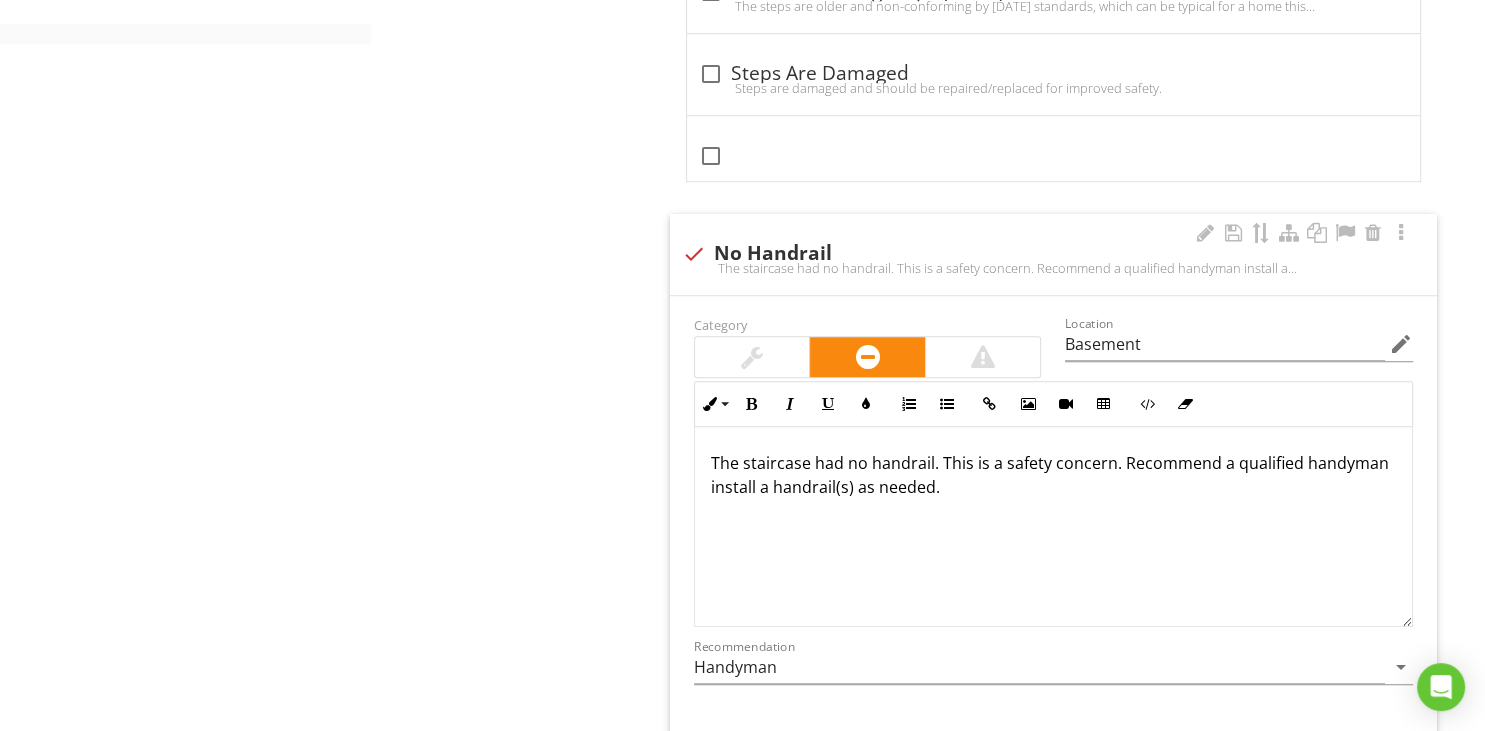 scroll, scrollTop: 1372, scrollLeft: 0, axis: vertical 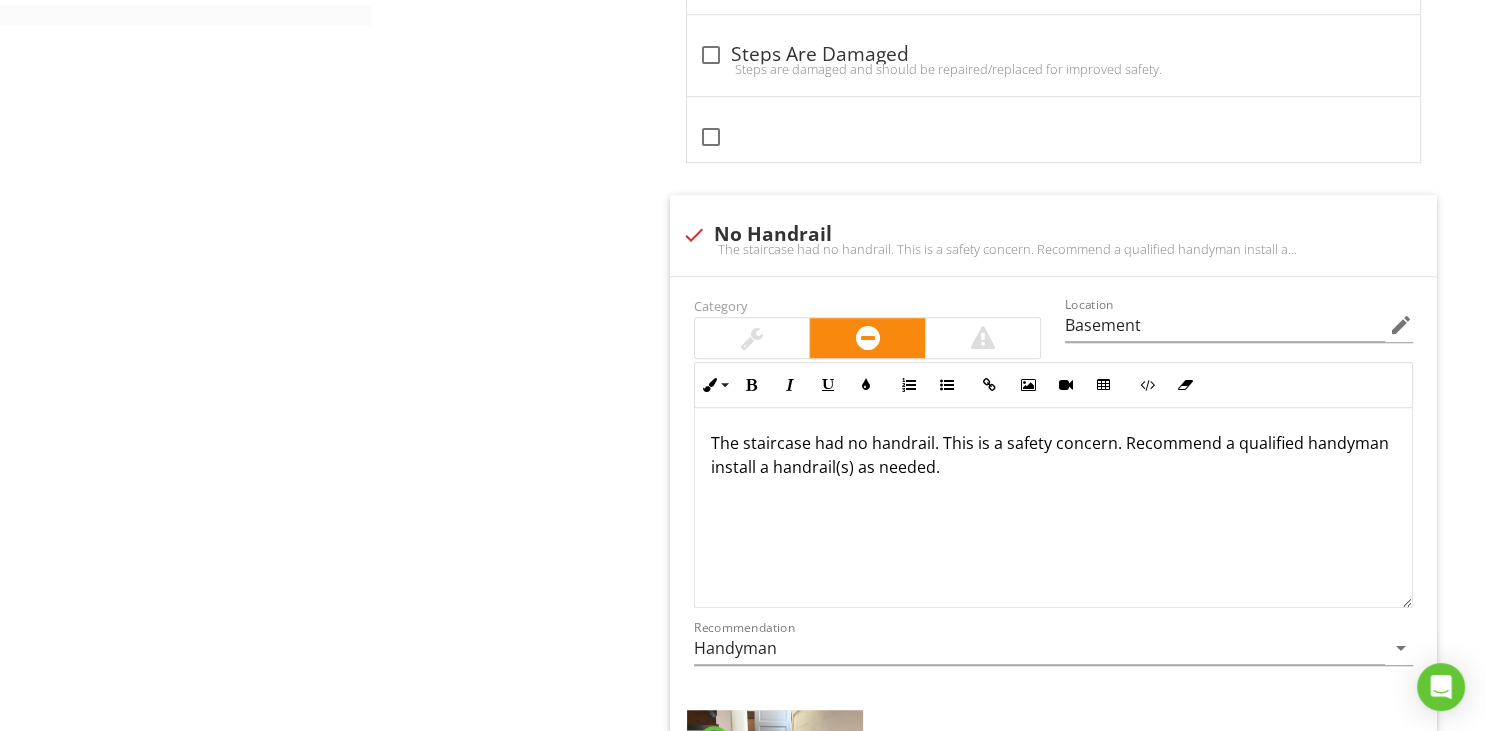 type on "Basement" 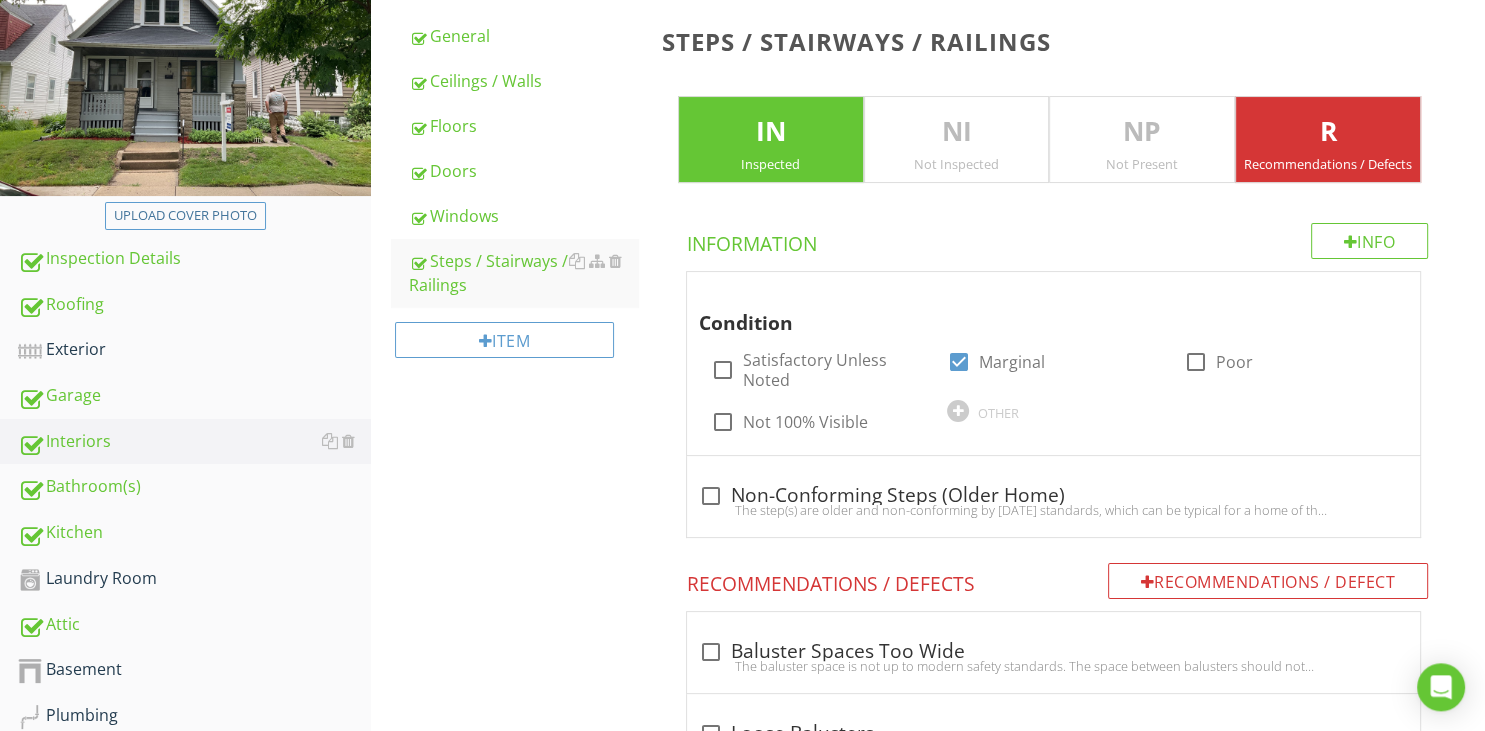 scroll, scrollTop: 210, scrollLeft: 0, axis: vertical 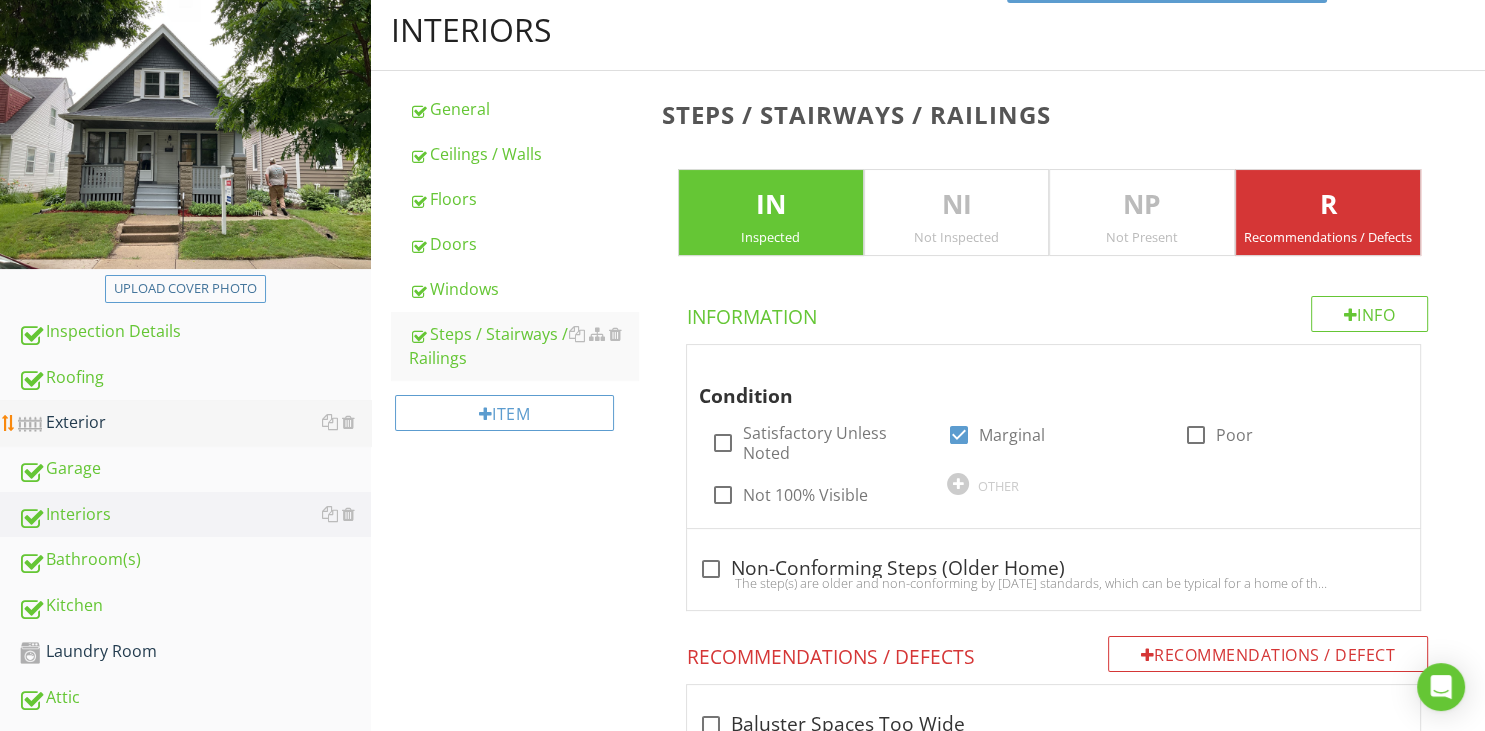 click on "Exterior" at bounding box center [194, 423] 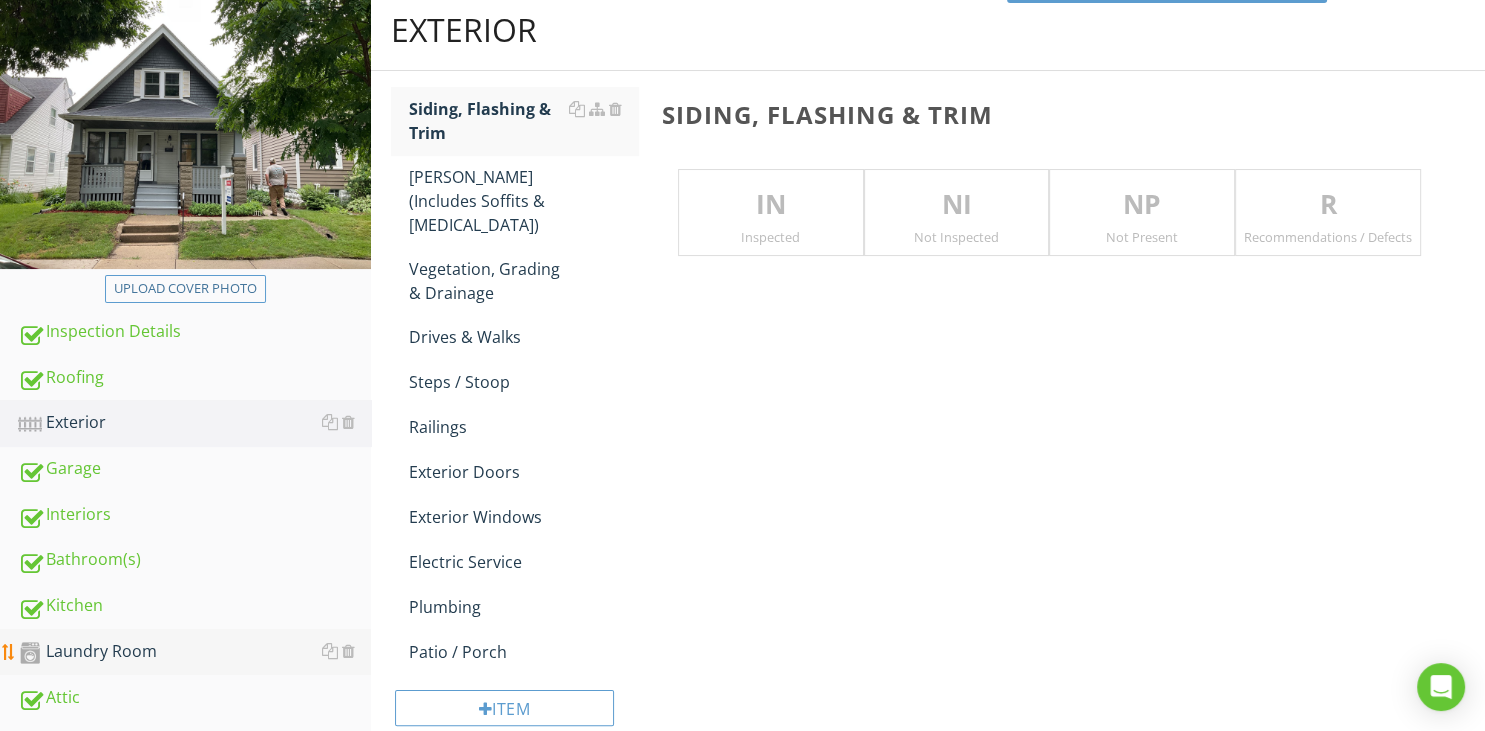 click on "Laundry Room" at bounding box center (194, 652) 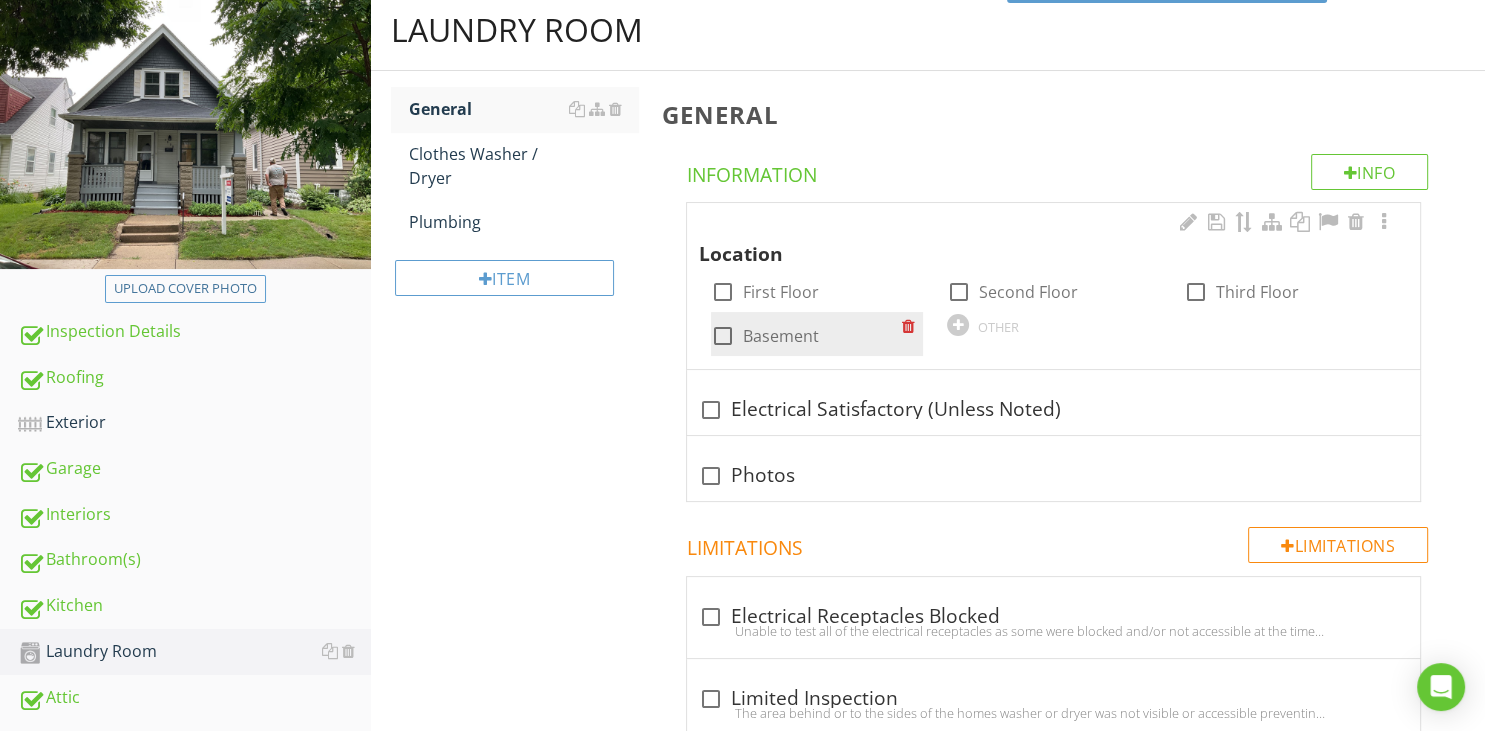 click at bounding box center [723, 336] 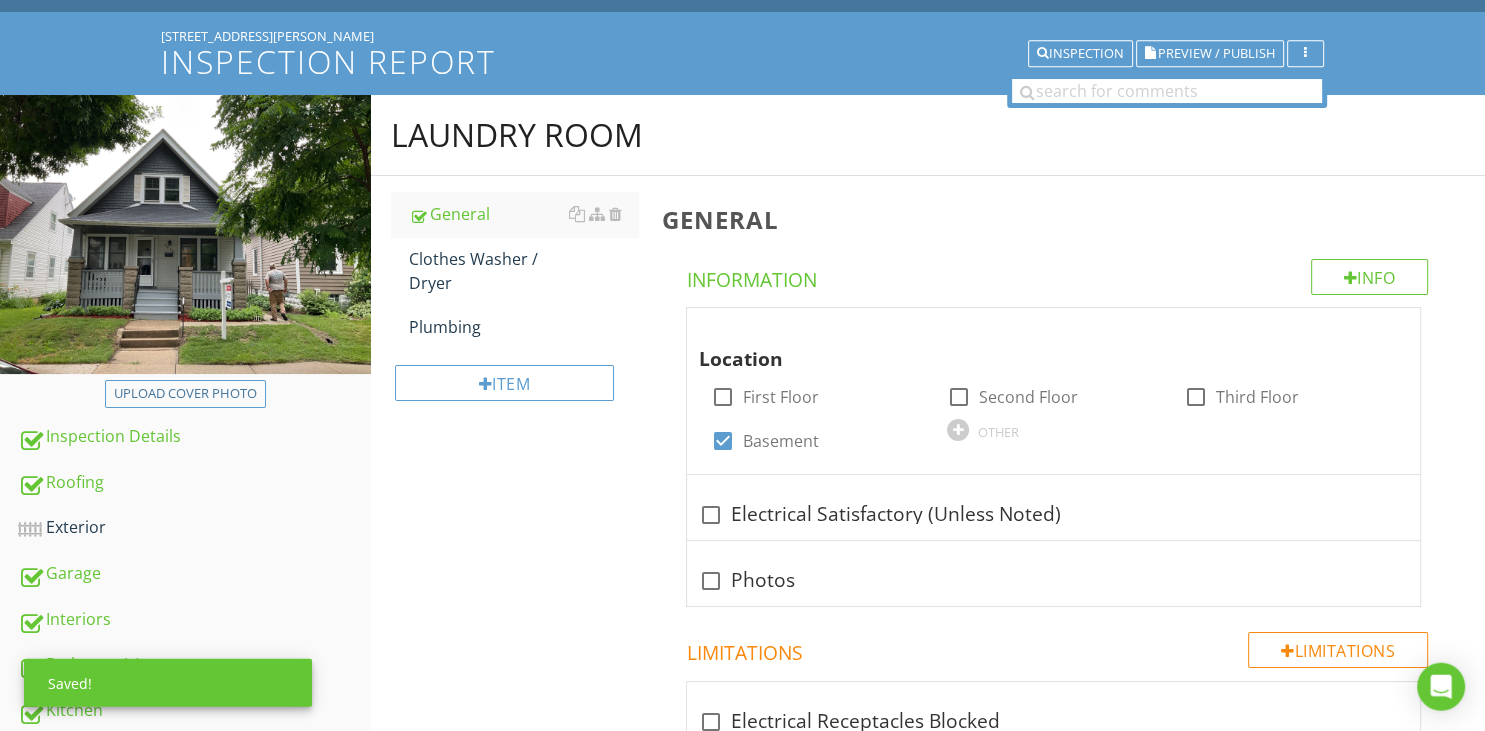scroll, scrollTop: 104, scrollLeft: 0, axis: vertical 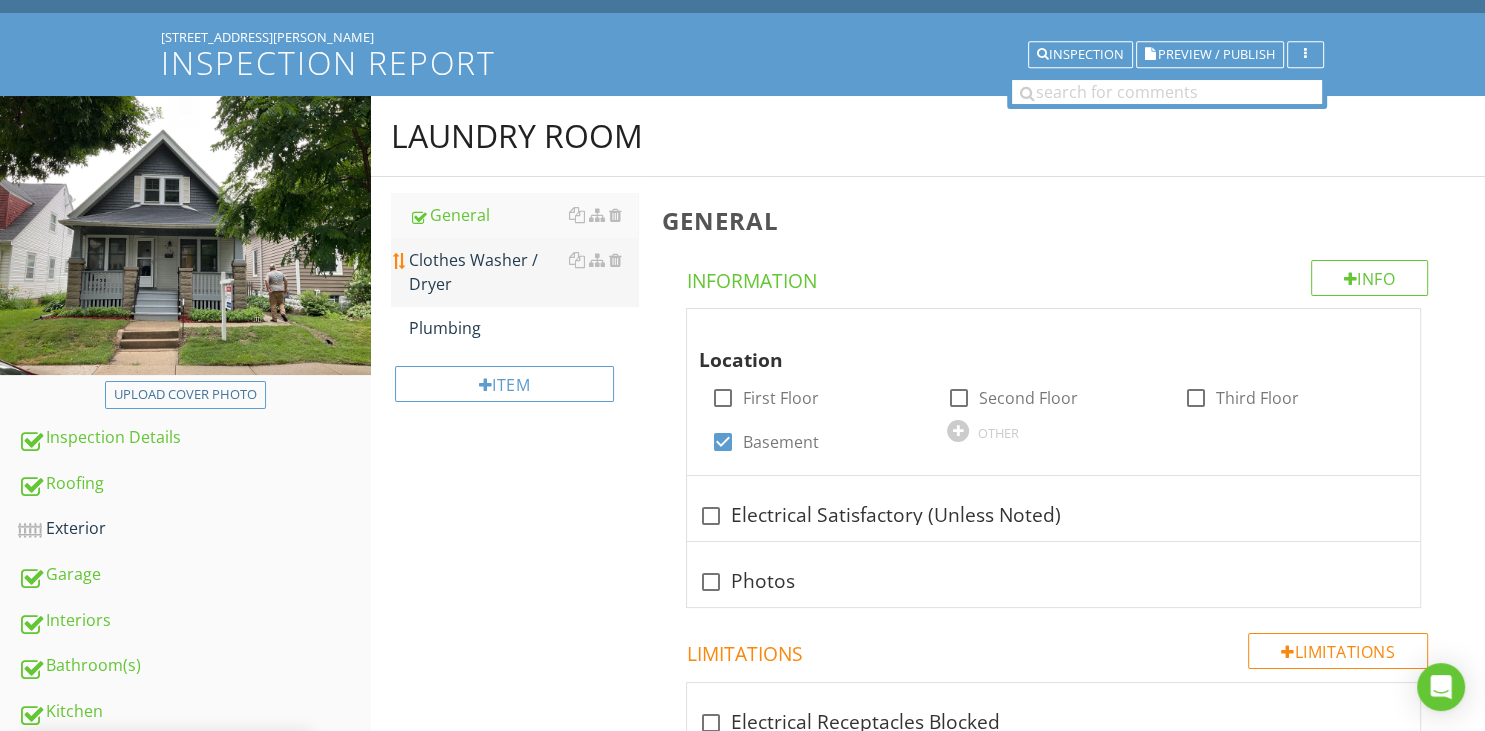 click on "Clothes Washer / Dryer" at bounding box center (523, 272) 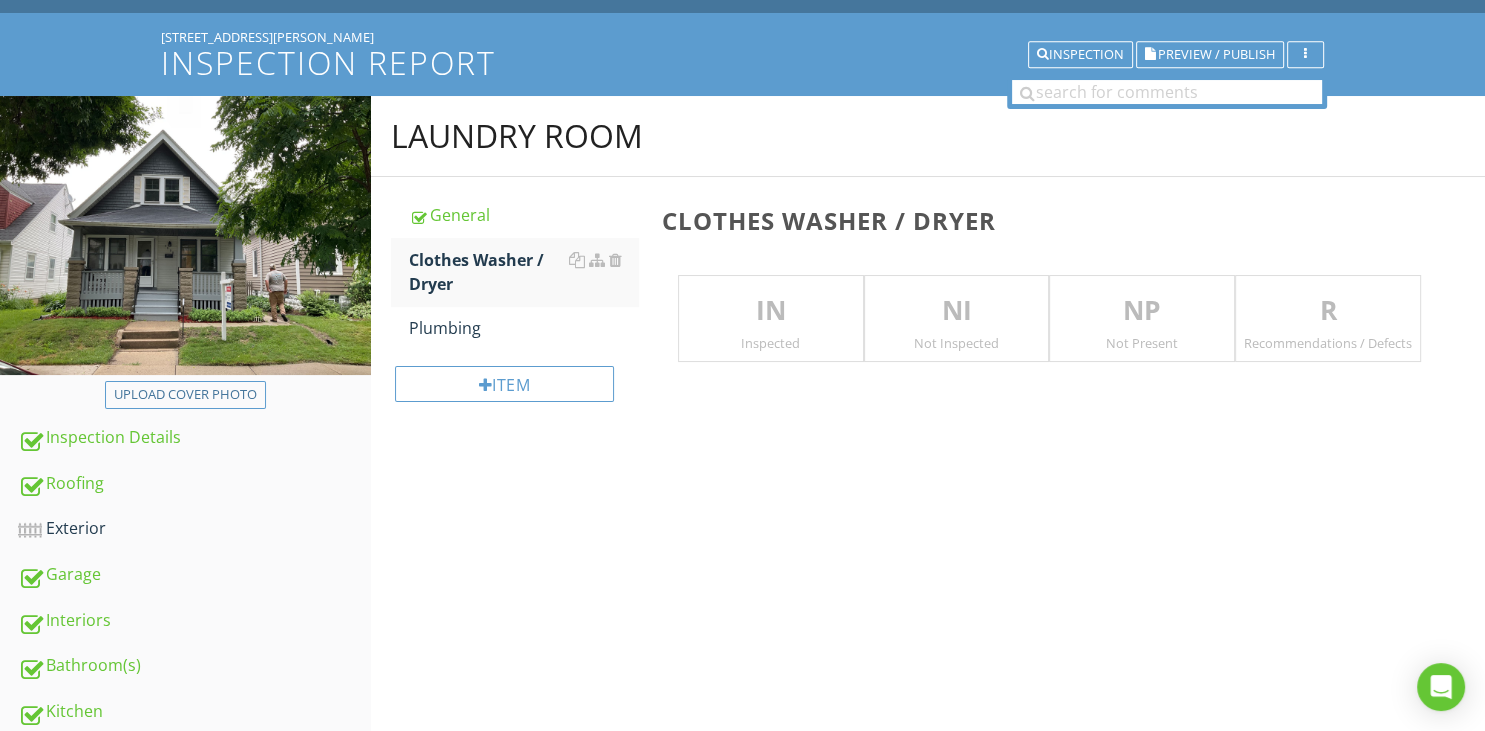 click on "NP" at bounding box center [1142, 311] 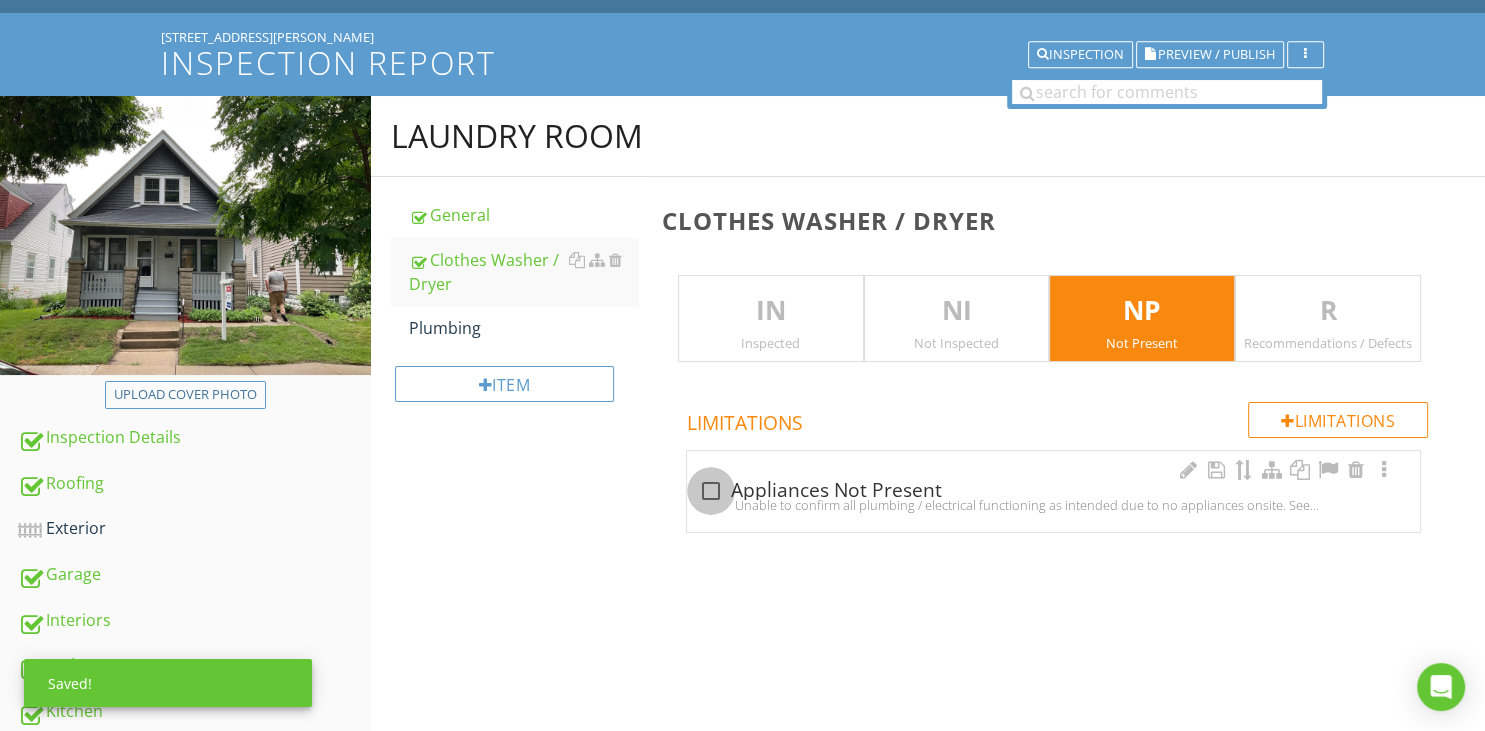 click at bounding box center (711, 491) 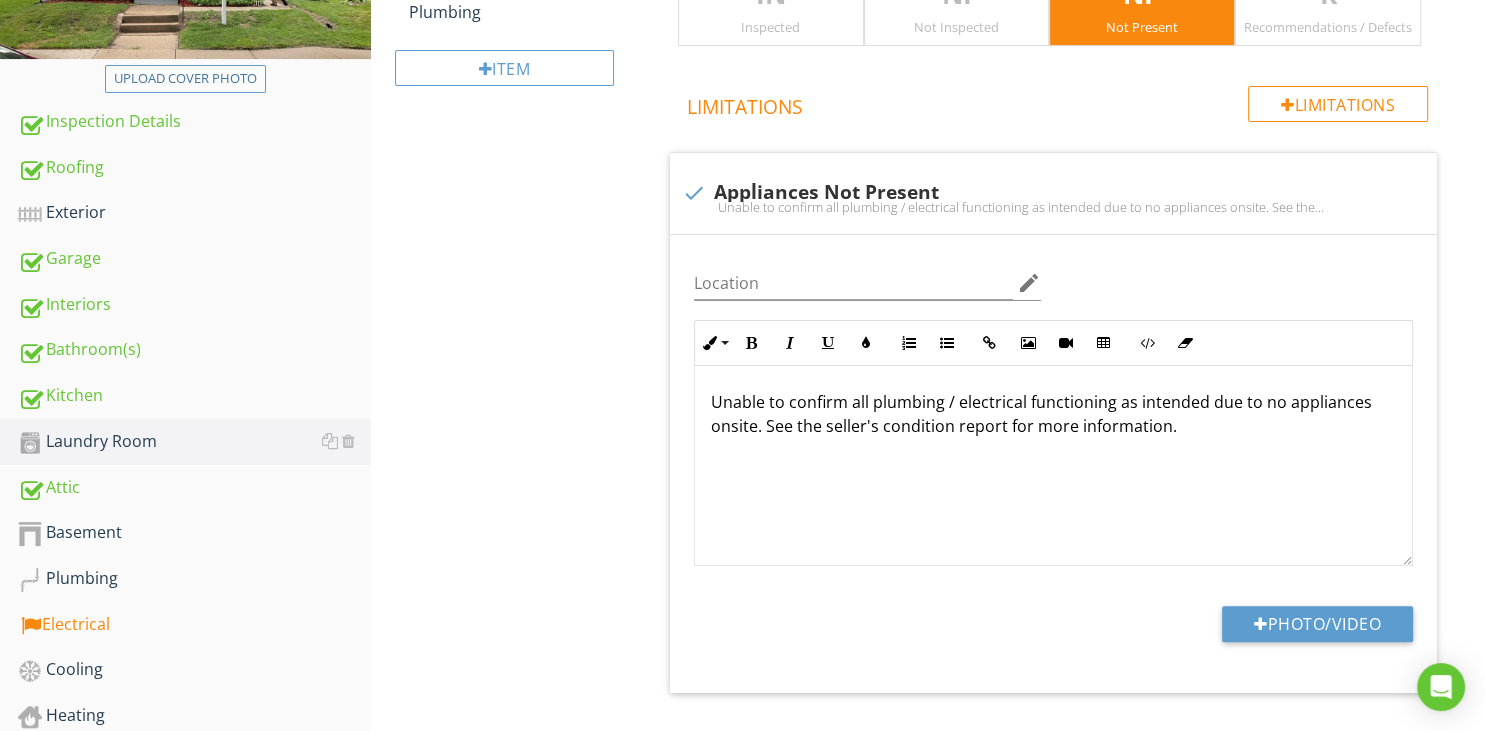 scroll, scrollTop: 315, scrollLeft: 0, axis: vertical 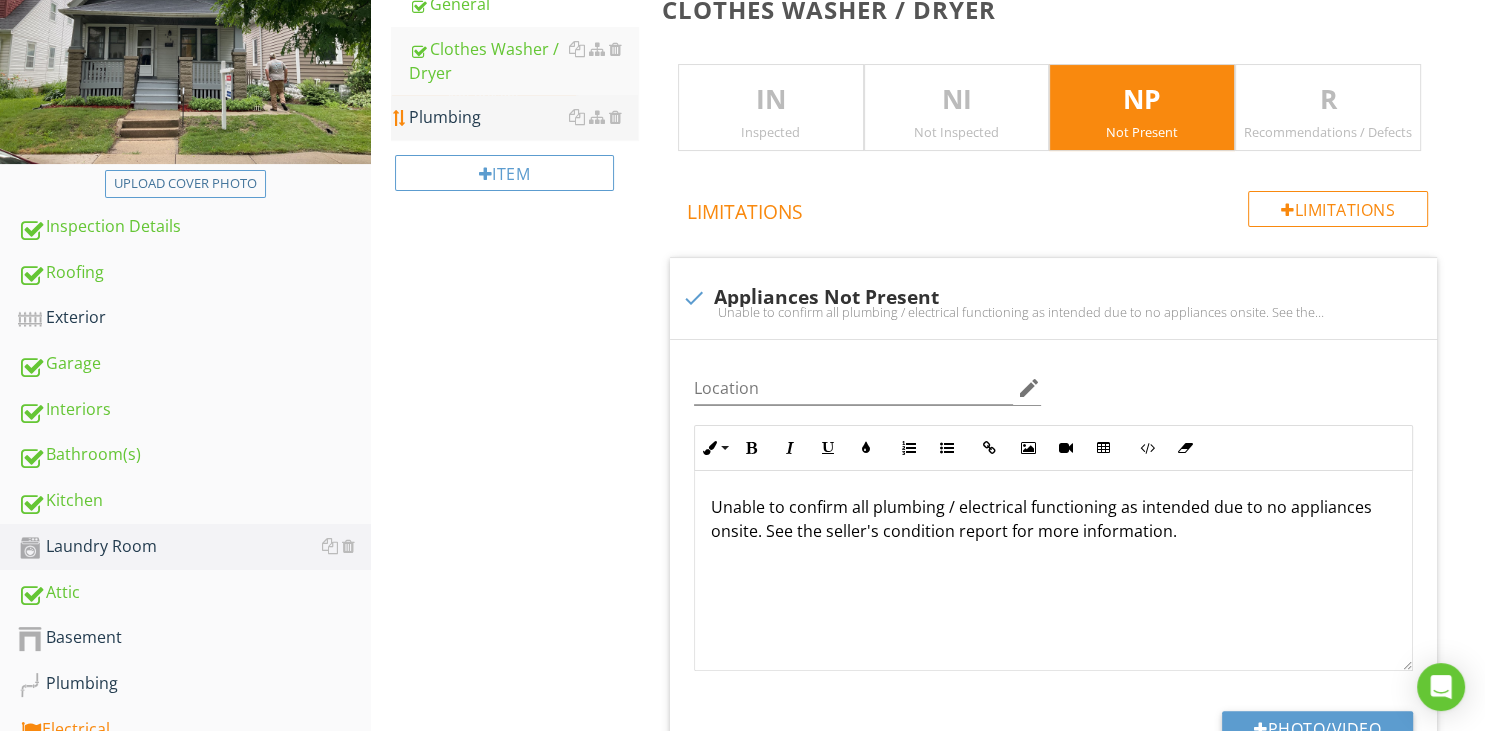 click on "Plumbing" at bounding box center (523, 117) 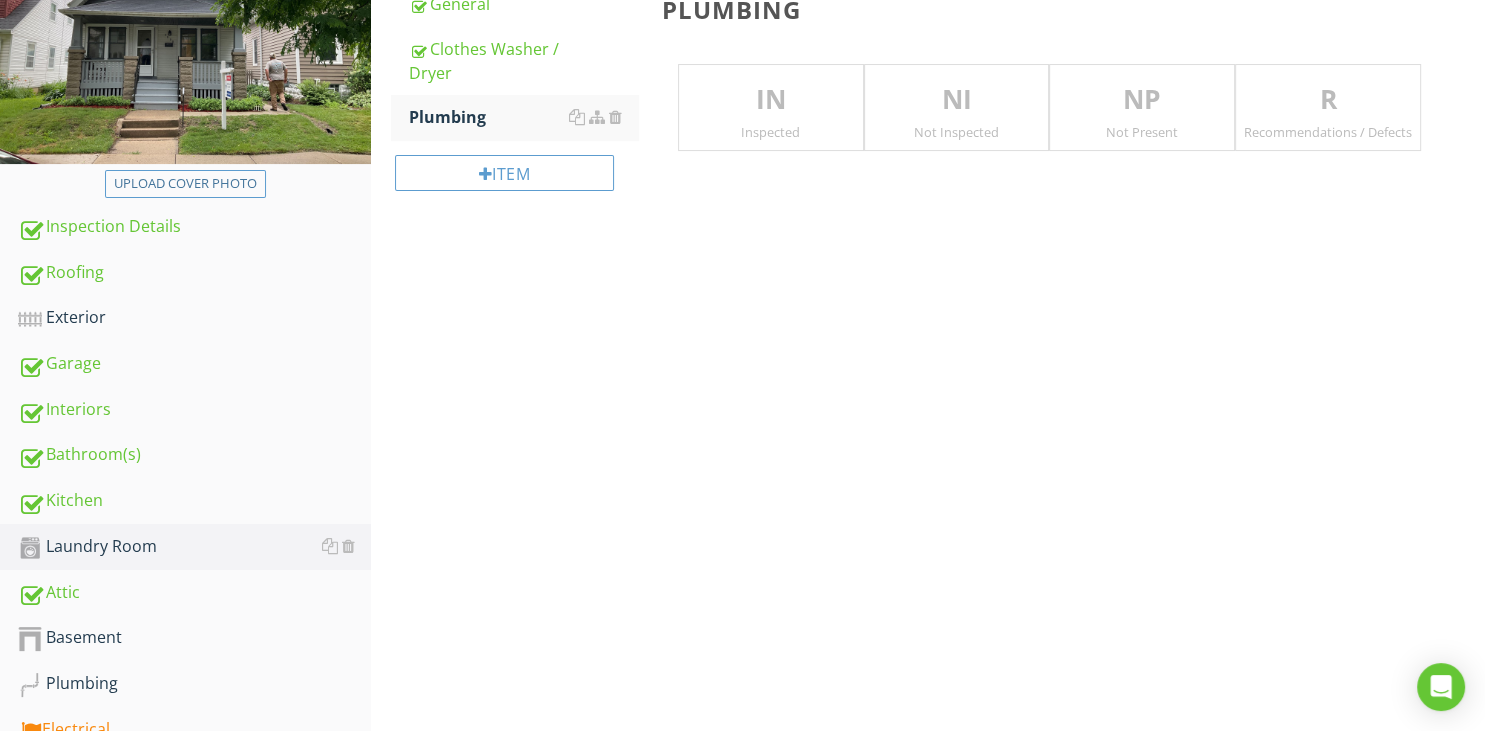 click on "IN   Inspected" at bounding box center (771, 108) 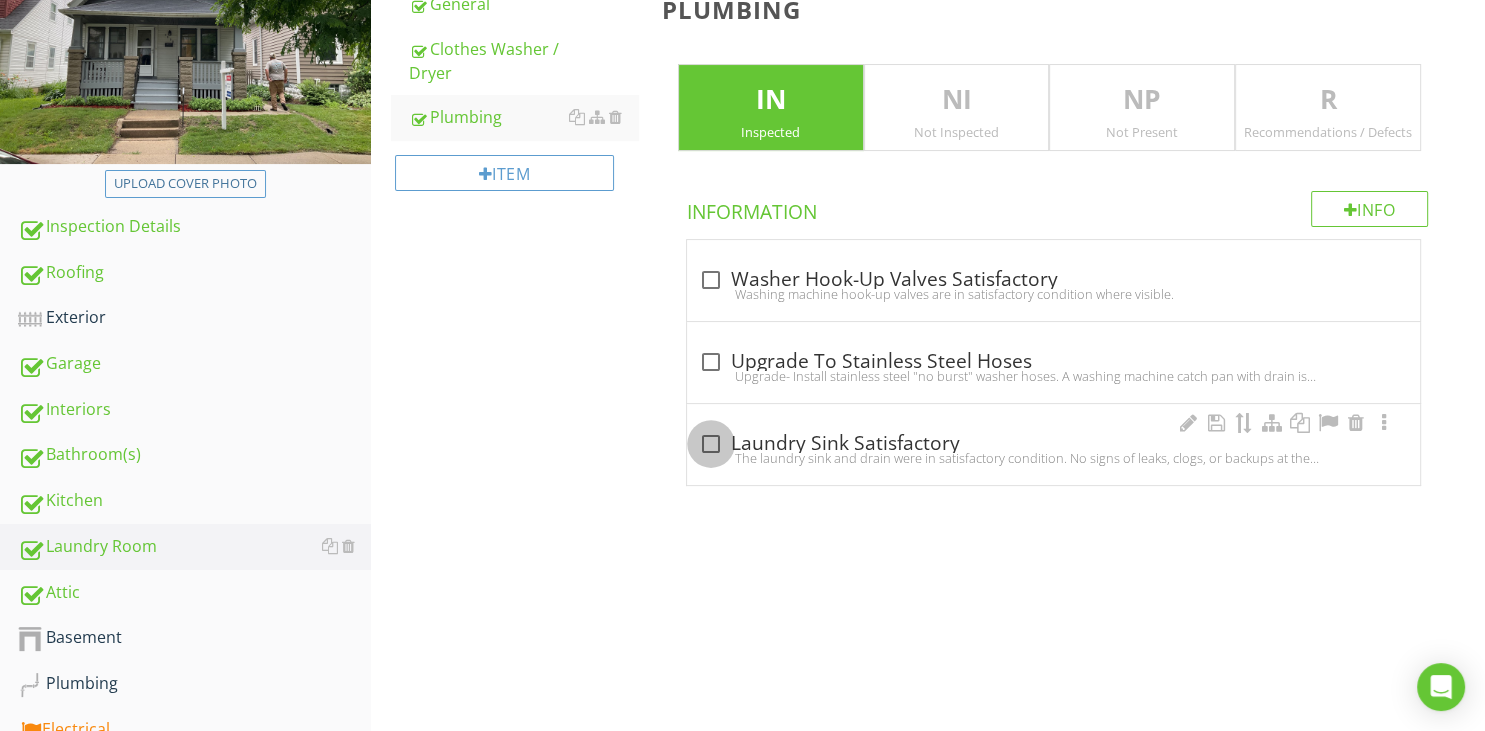 click at bounding box center [711, 444] 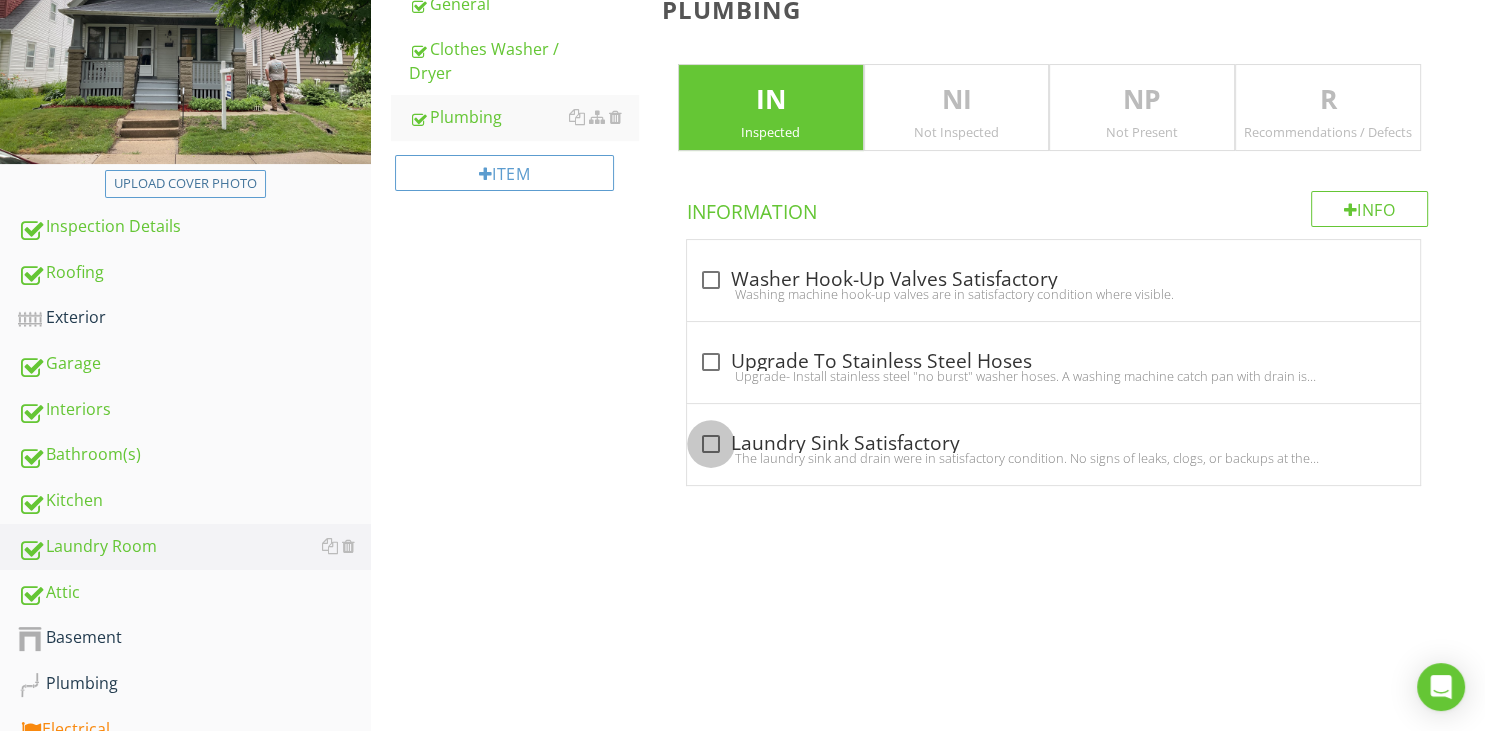 checkbox on "true" 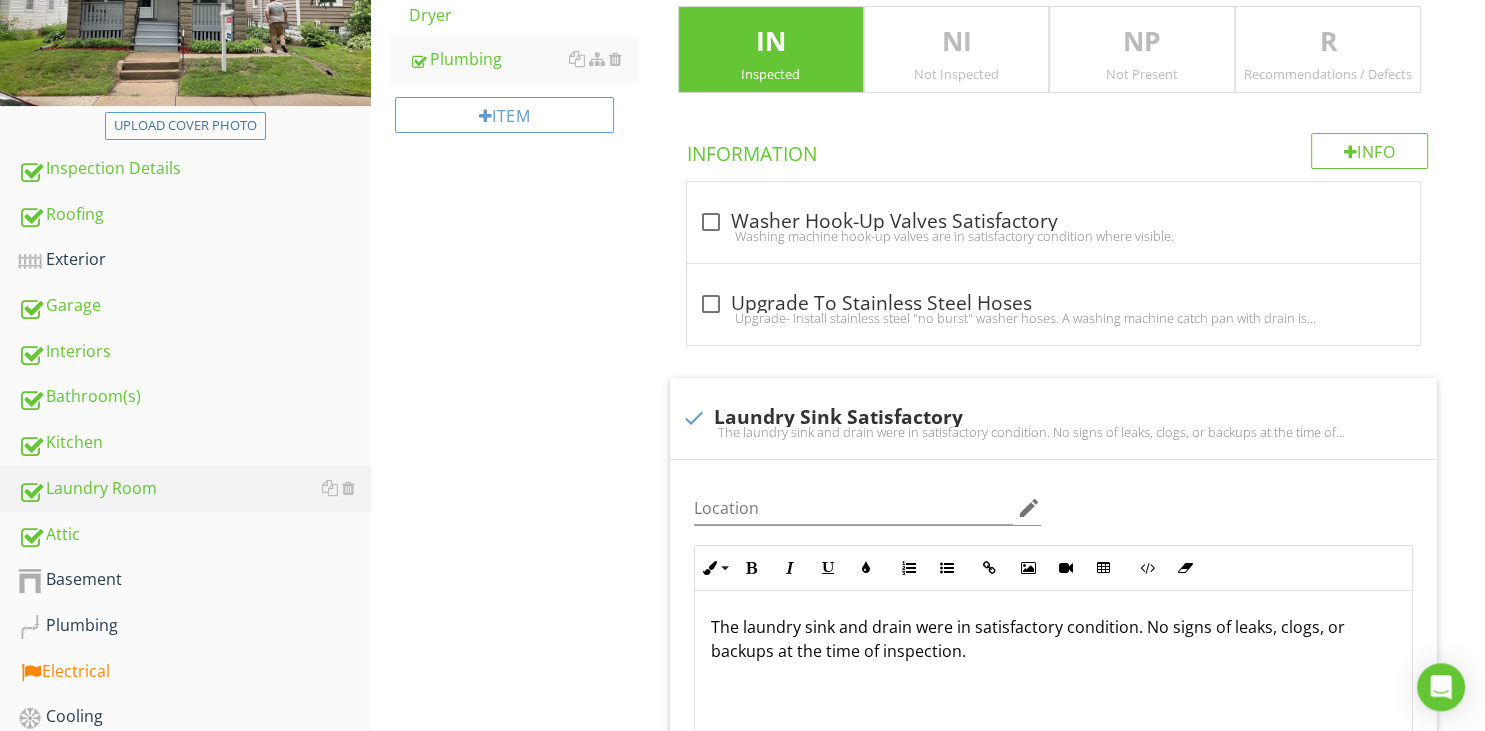 scroll, scrollTop: 526, scrollLeft: 0, axis: vertical 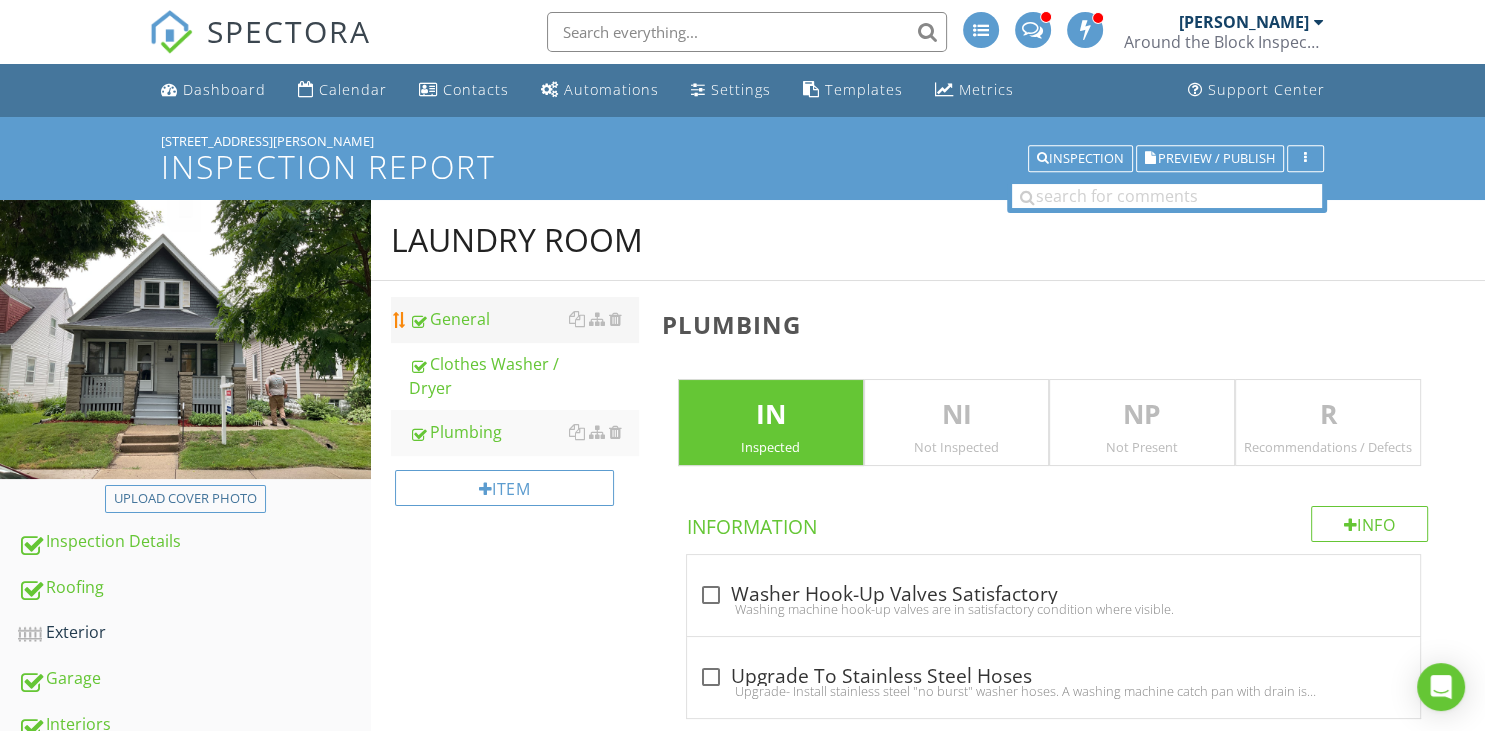 click on "General" at bounding box center (523, 319) 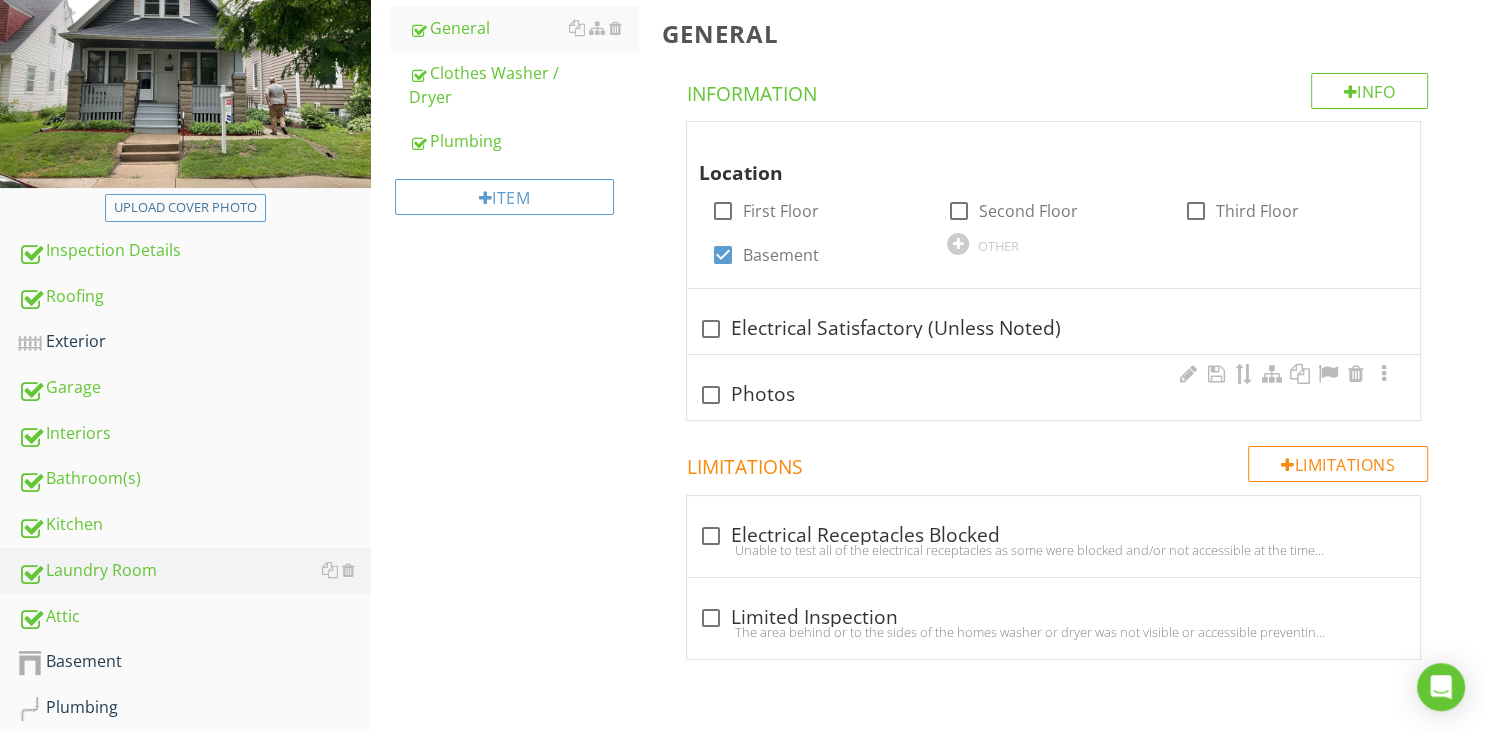 scroll, scrollTop: 422, scrollLeft: 0, axis: vertical 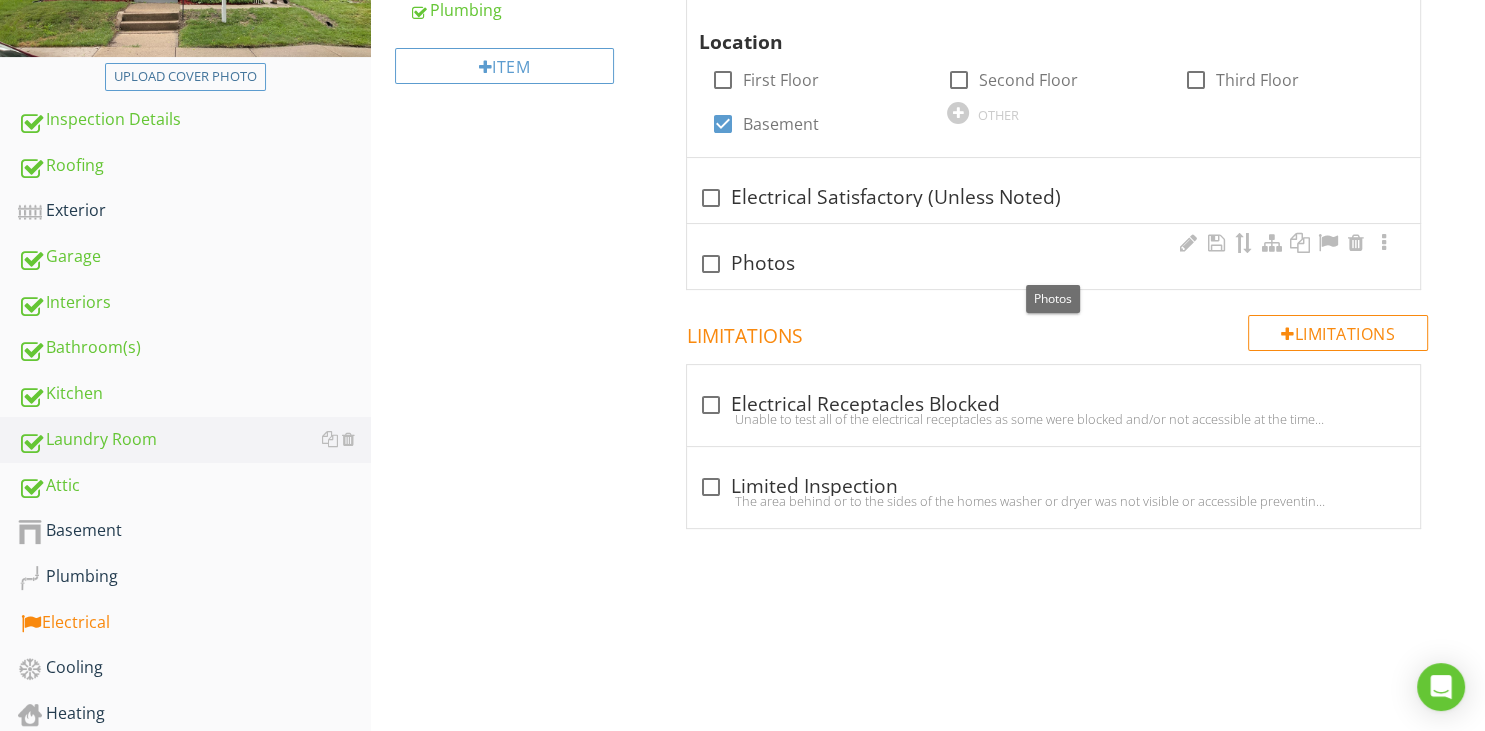 click at bounding box center [711, 264] 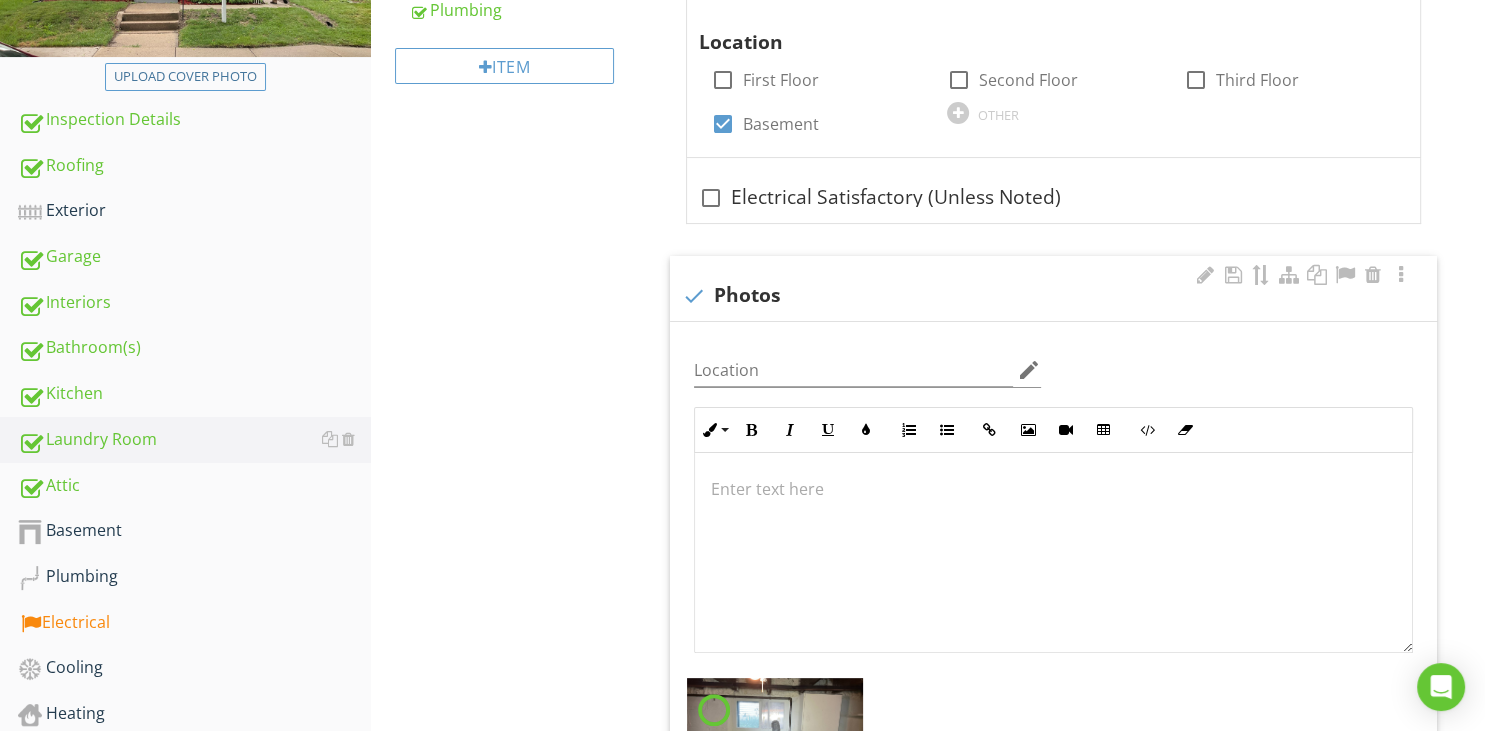 scroll, scrollTop: 1, scrollLeft: 0, axis: vertical 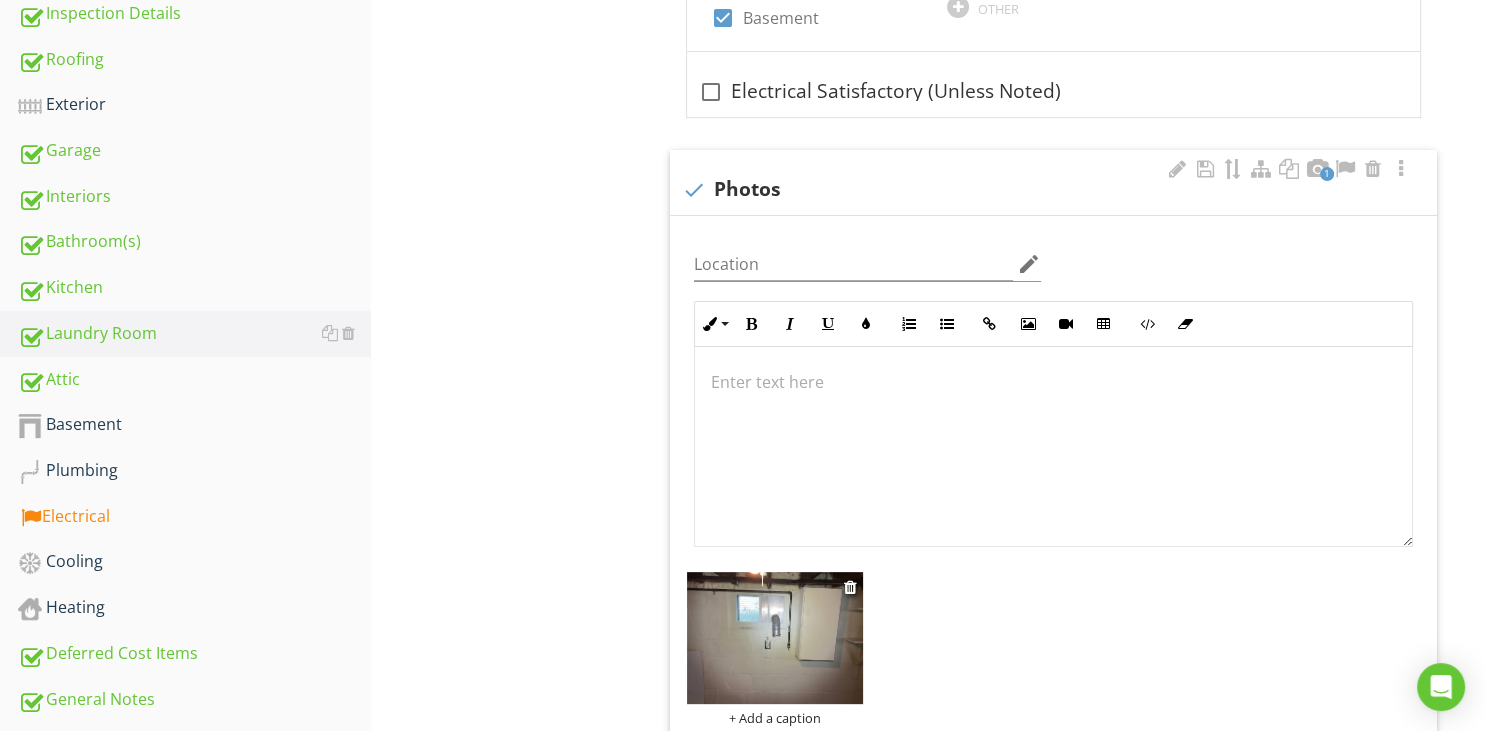 click at bounding box center (775, 638) 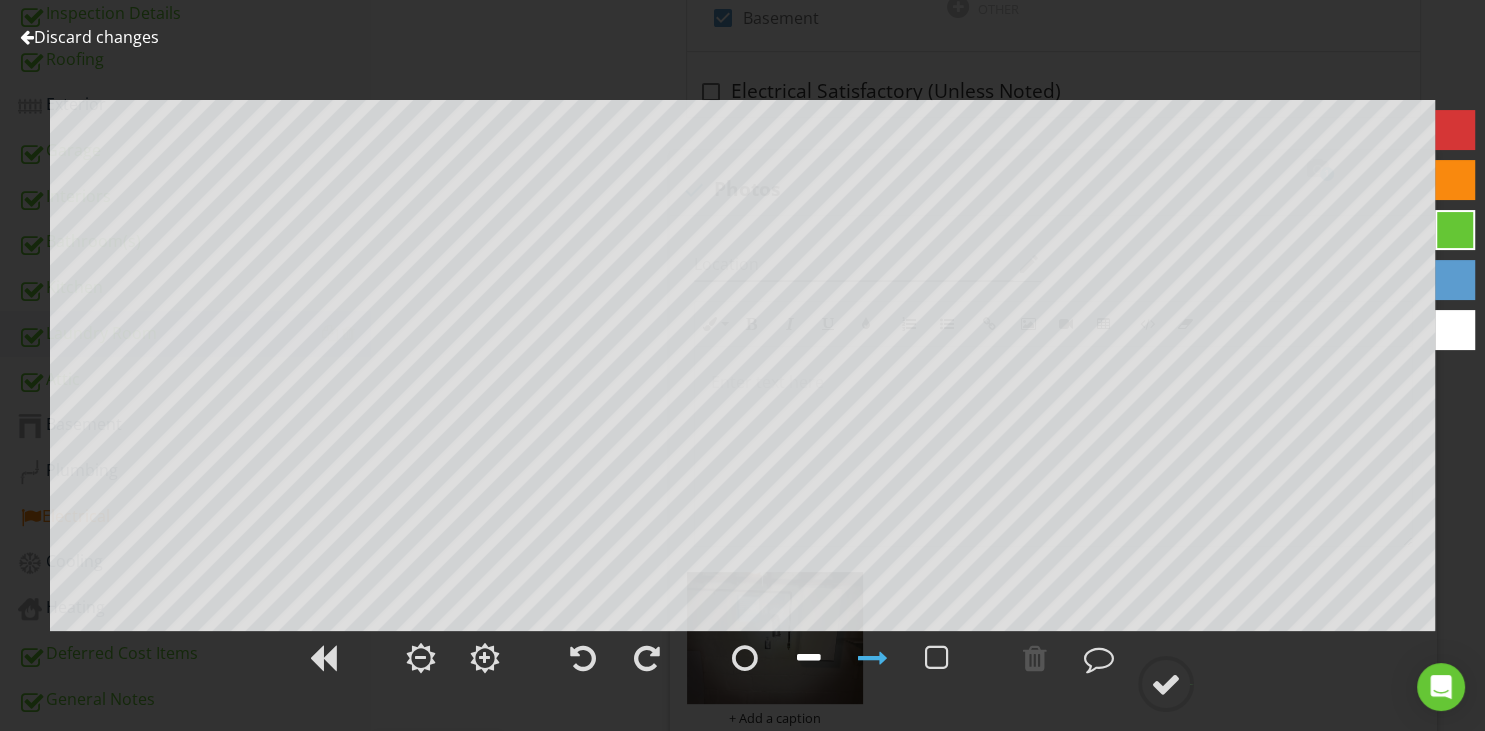 click at bounding box center (809, 658) 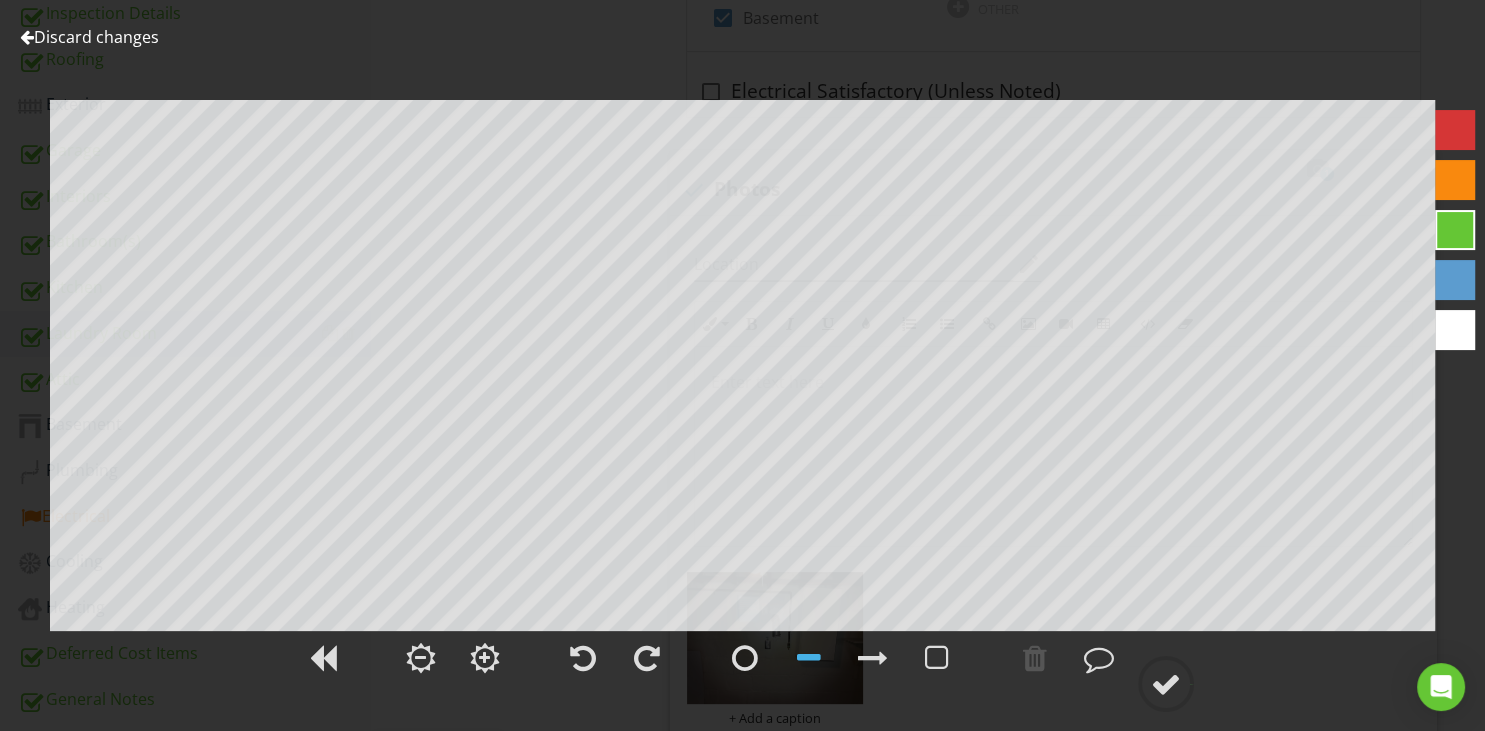 click at bounding box center [27, 37] 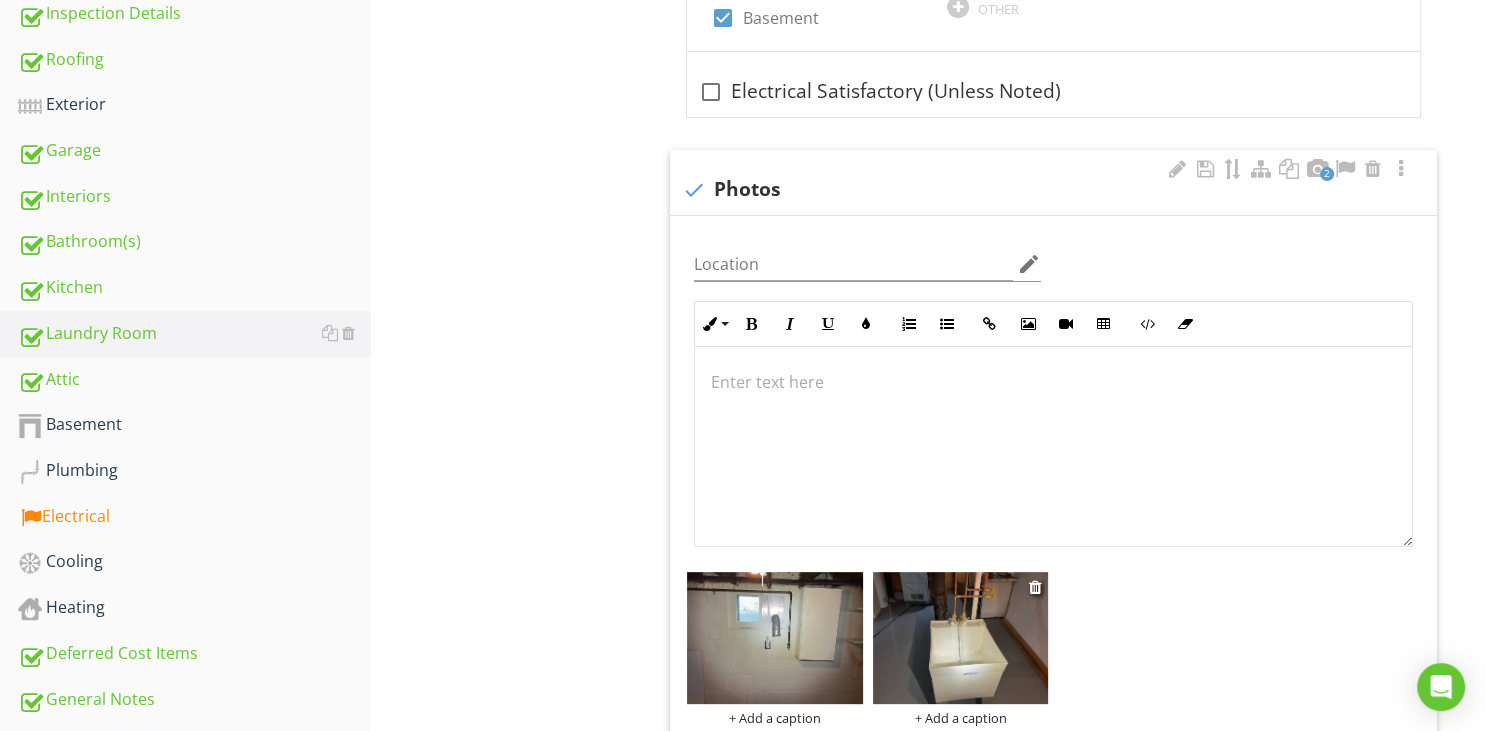 click at bounding box center (961, 638) 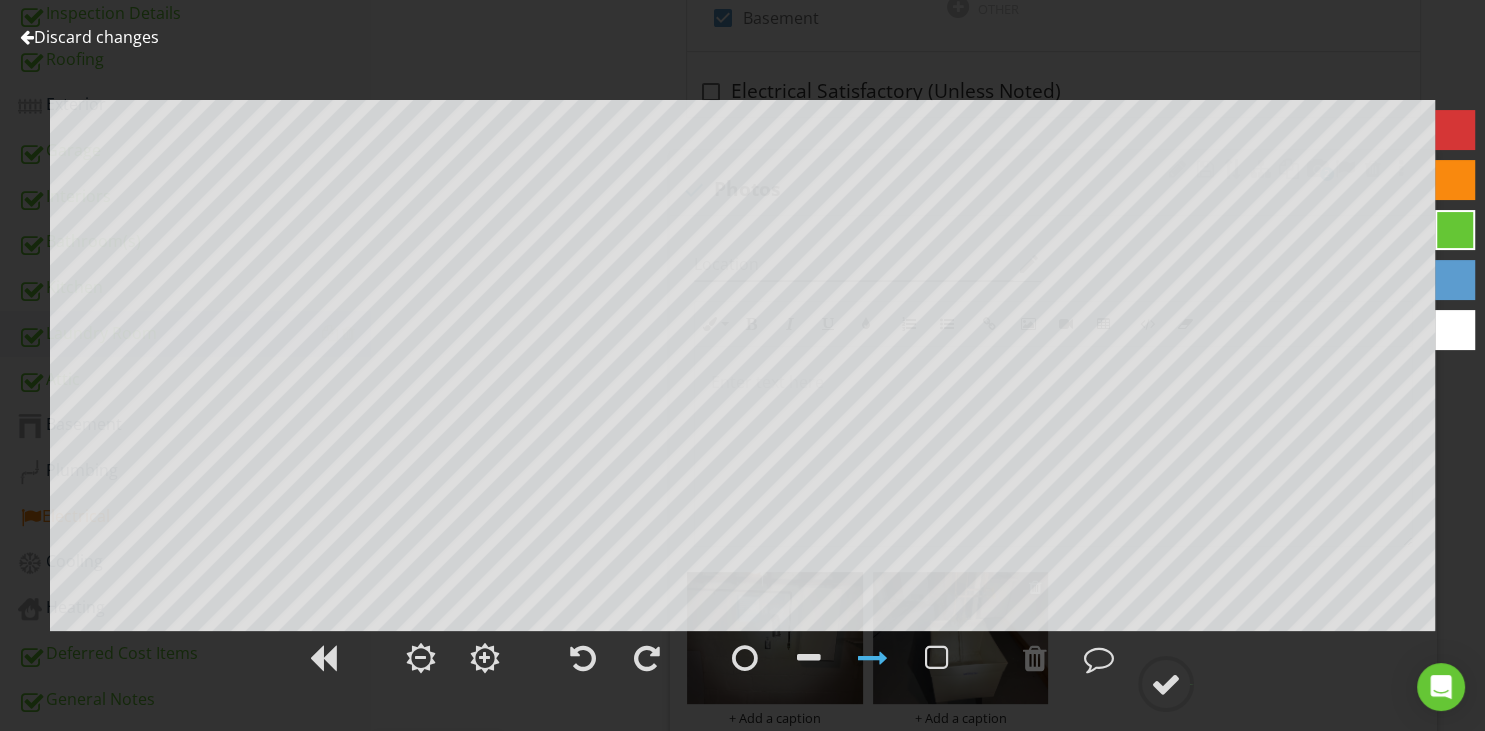 click at bounding box center [742, 669] 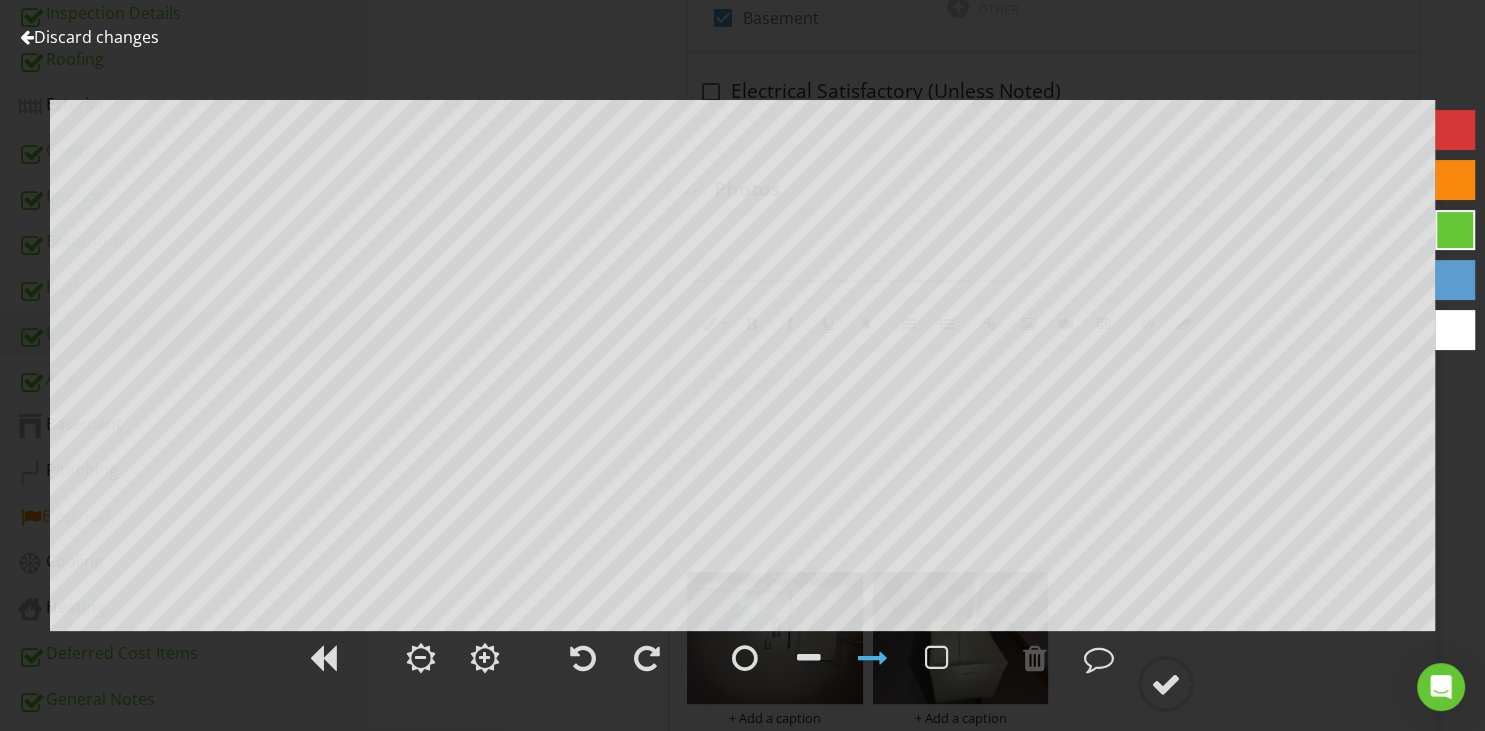 click at bounding box center [27, 37] 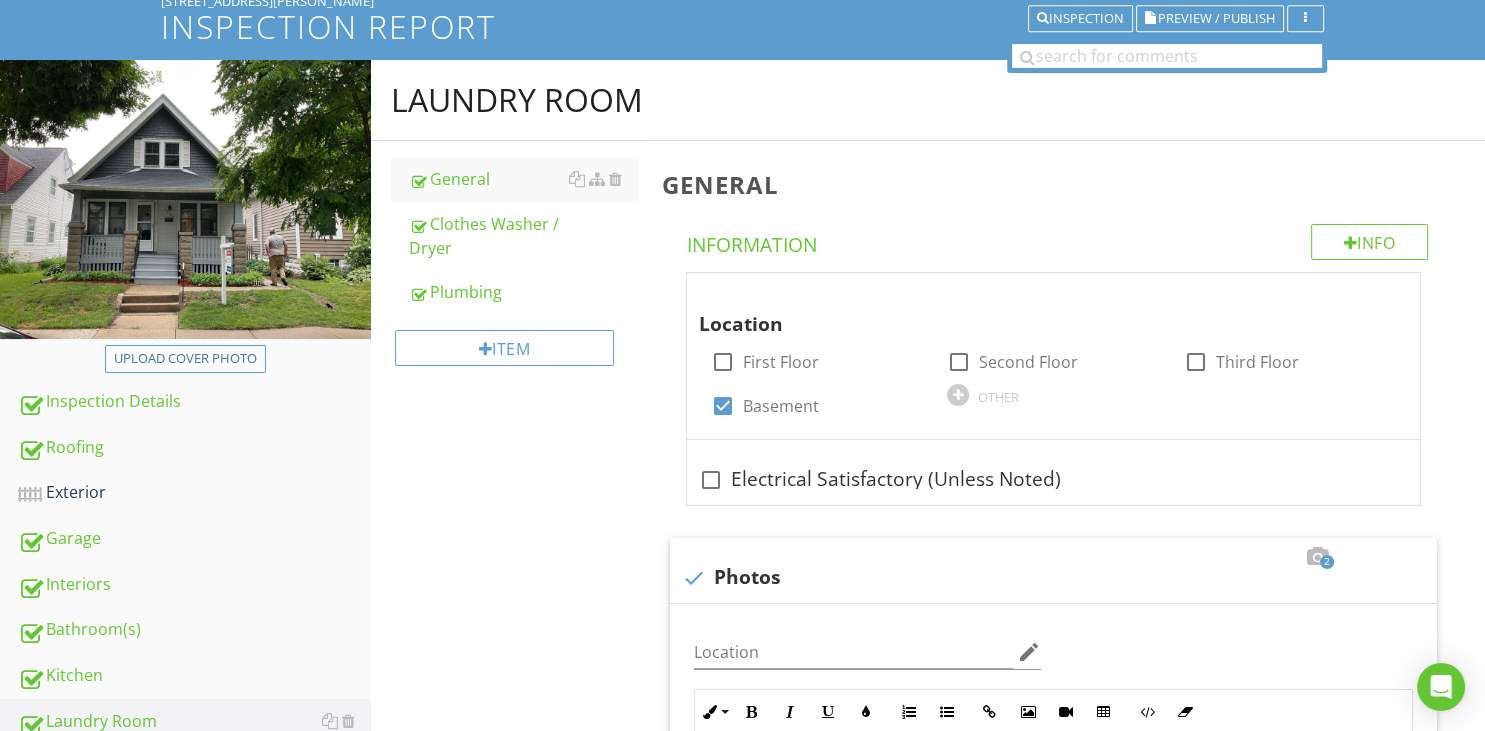 scroll, scrollTop: 105, scrollLeft: 0, axis: vertical 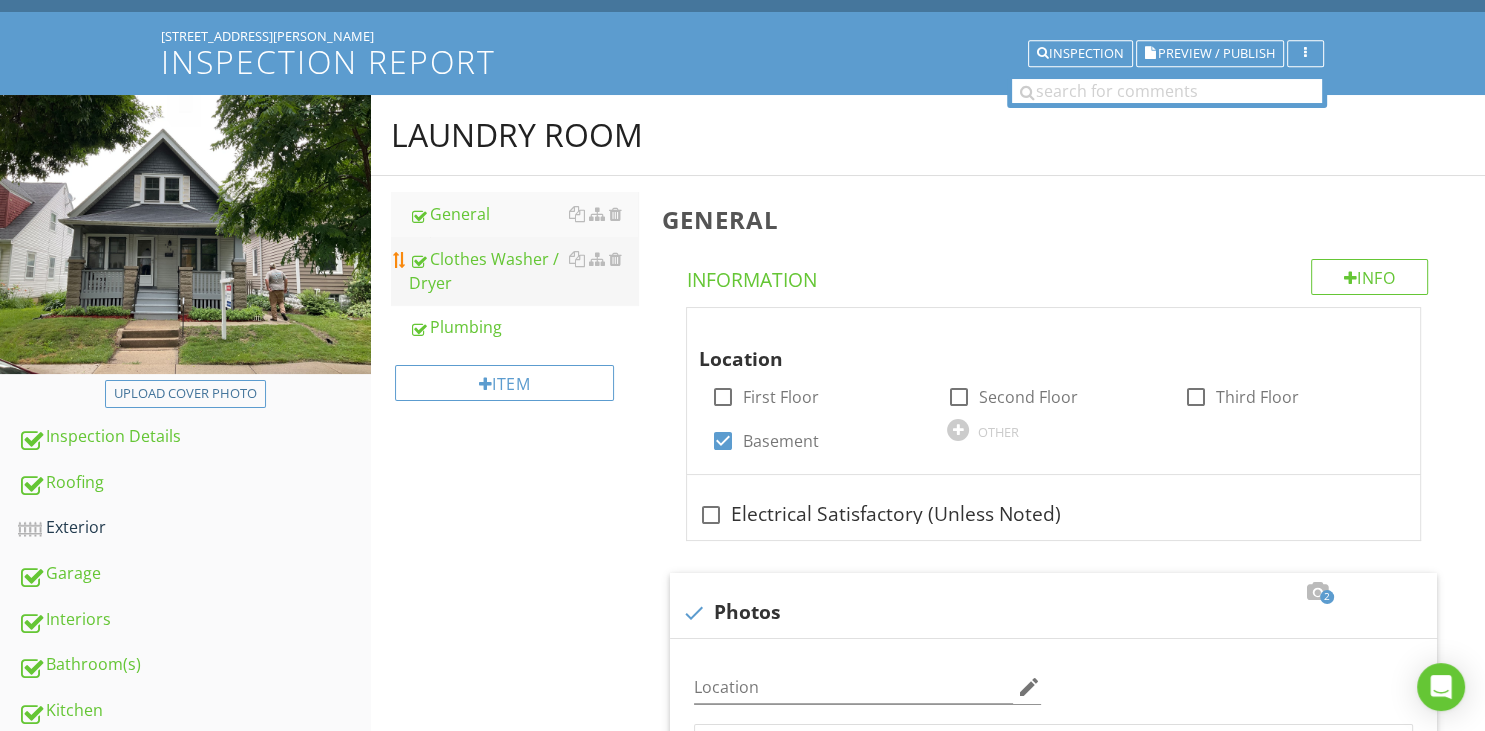 click on "Clothes Washer / Dryer" at bounding box center (523, 271) 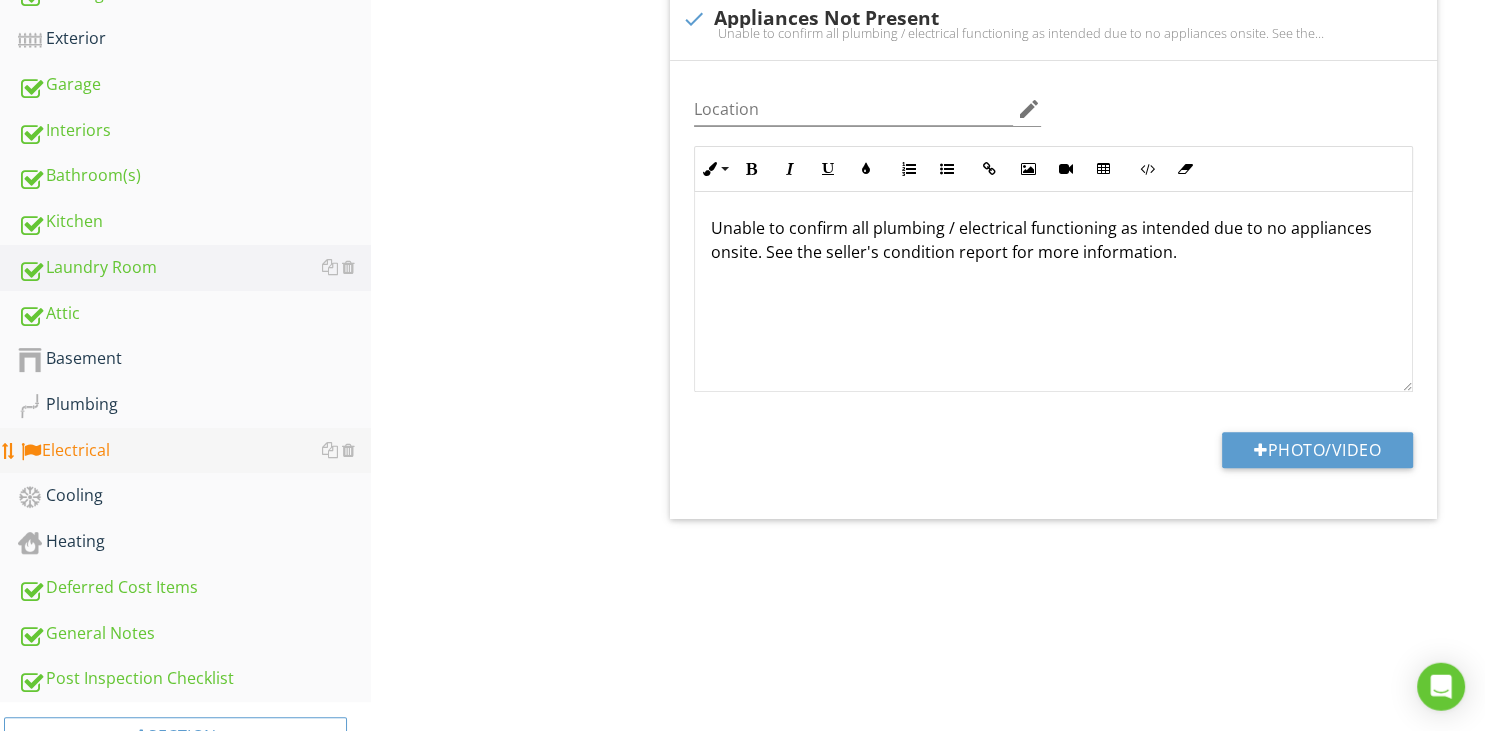 scroll, scrollTop: 633, scrollLeft: 0, axis: vertical 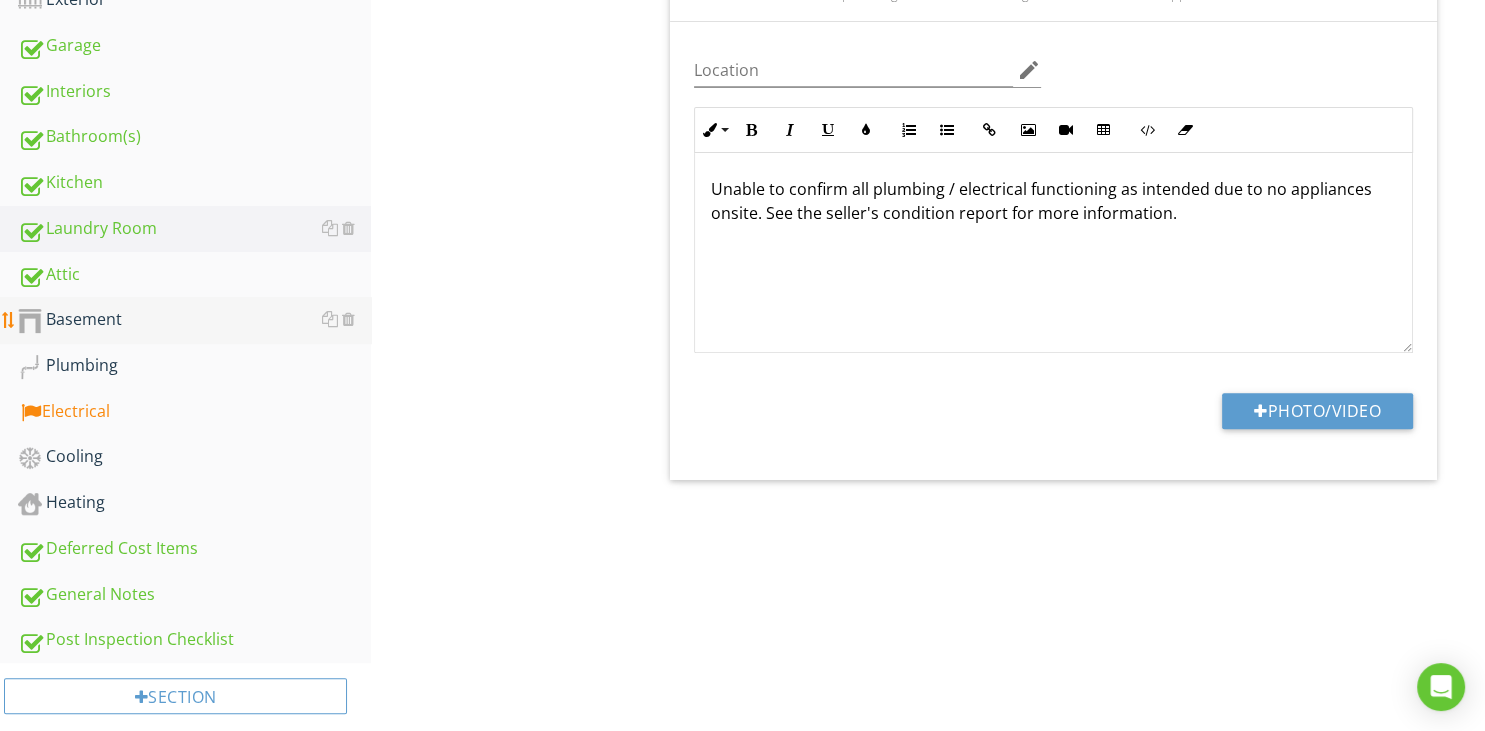 click on "Basement" at bounding box center [194, 320] 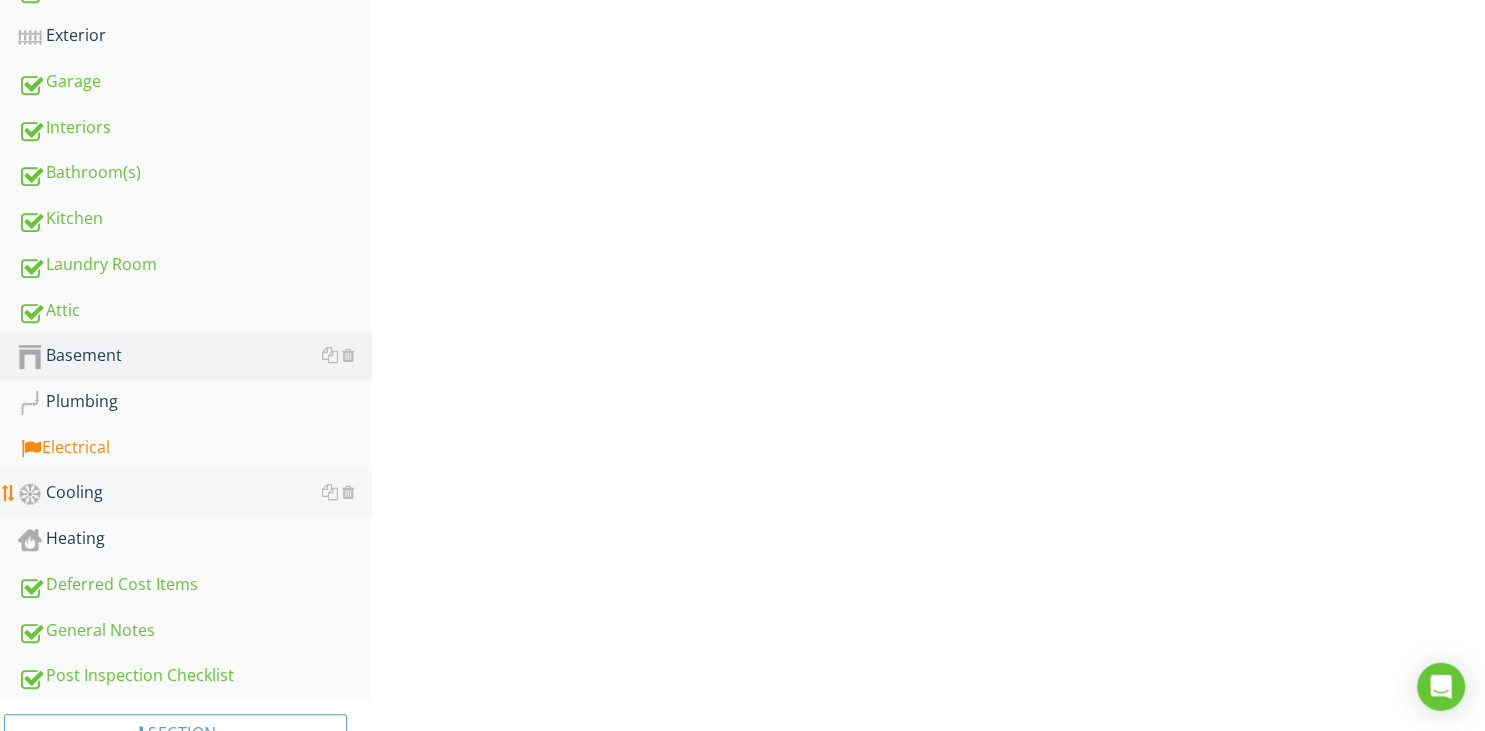 scroll, scrollTop: 665, scrollLeft: 0, axis: vertical 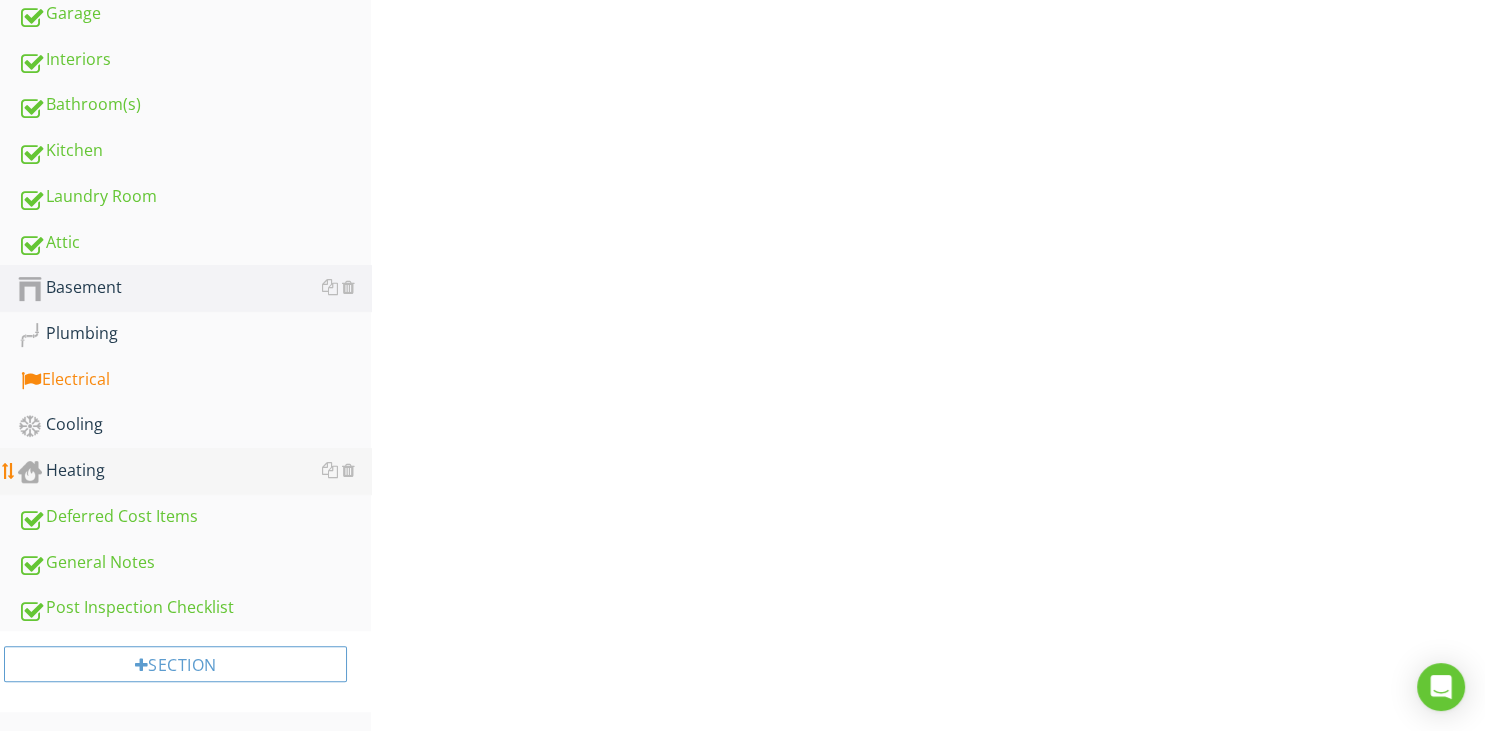 click on "Heating" at bounding box center (194, 471) 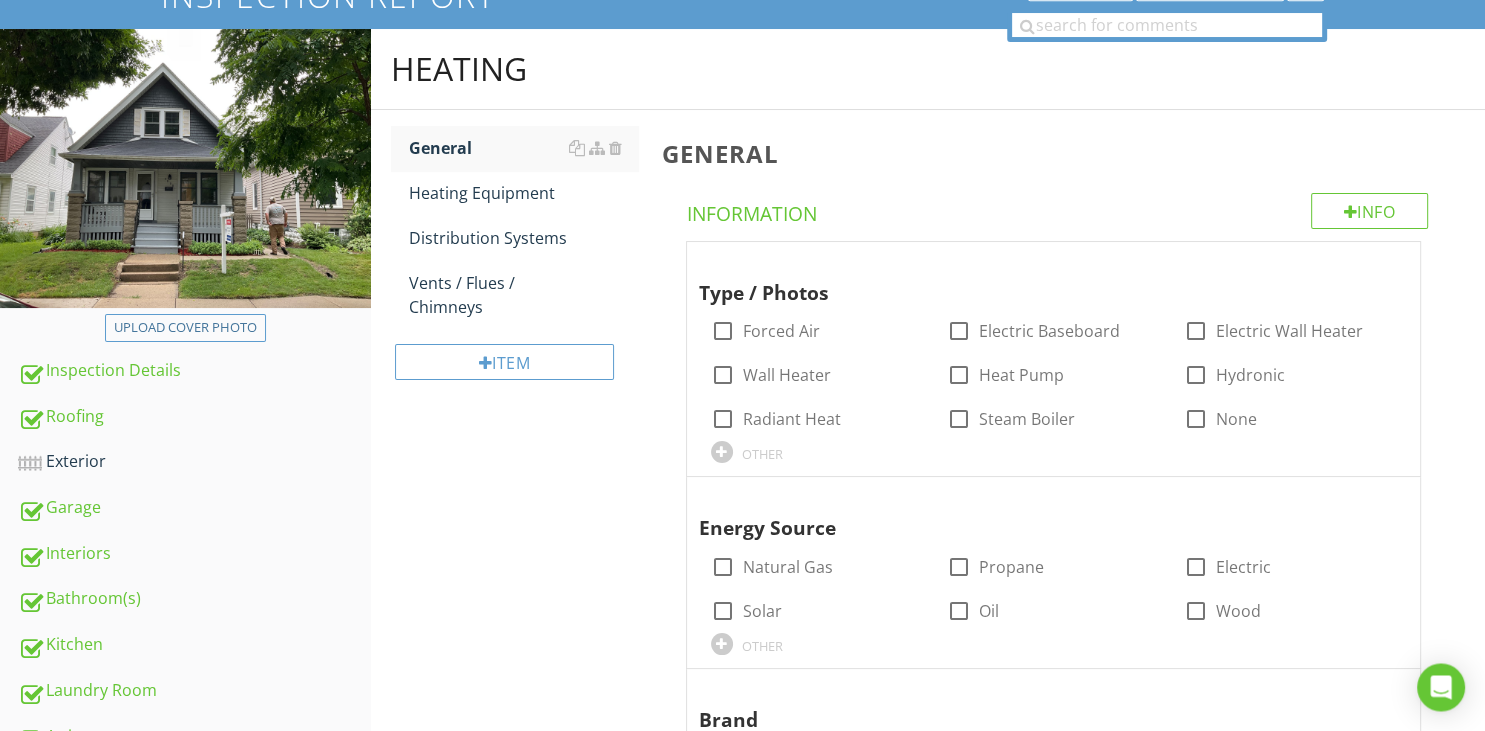 scroll, scrollTop: 137, scrollLeft: 0, axis: vertical 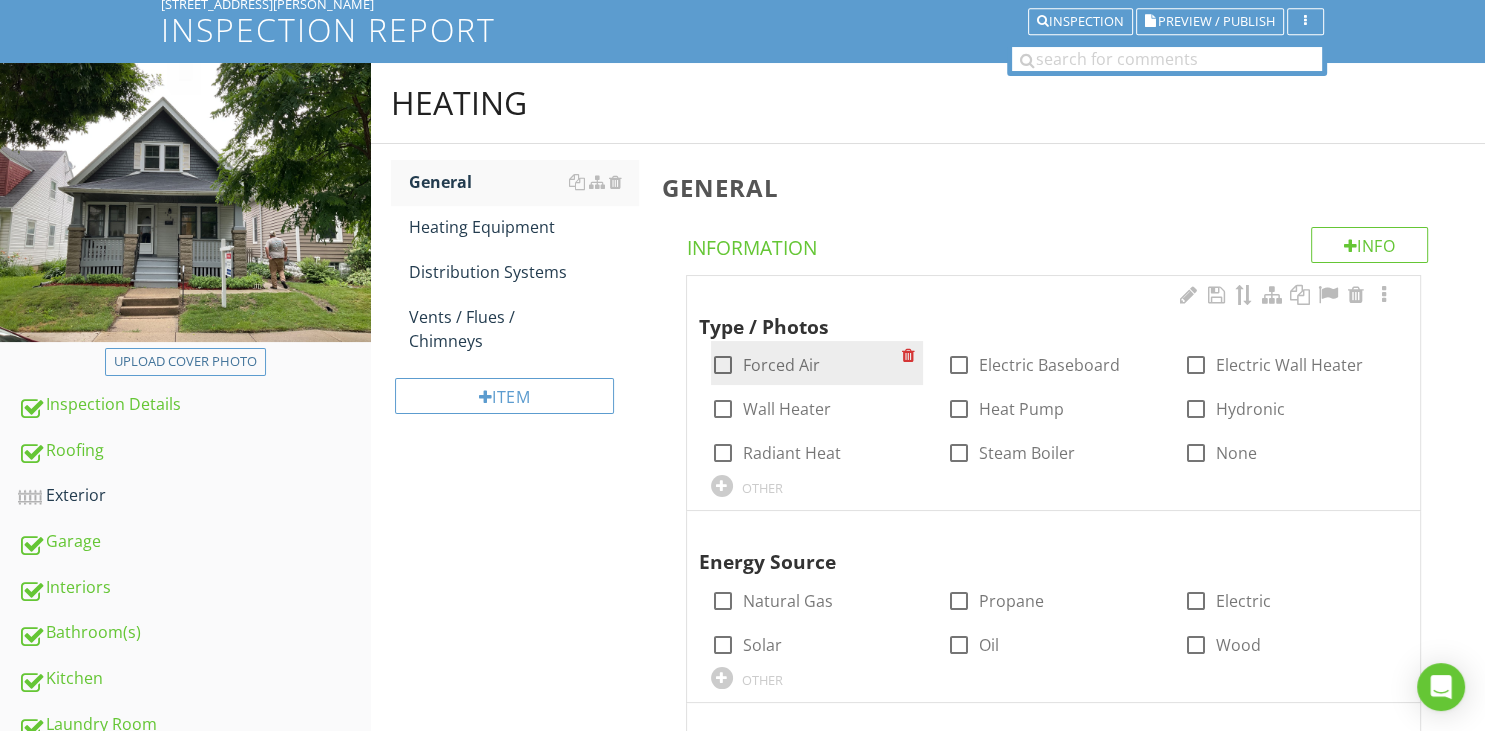 click at bounding box center [723, 365] 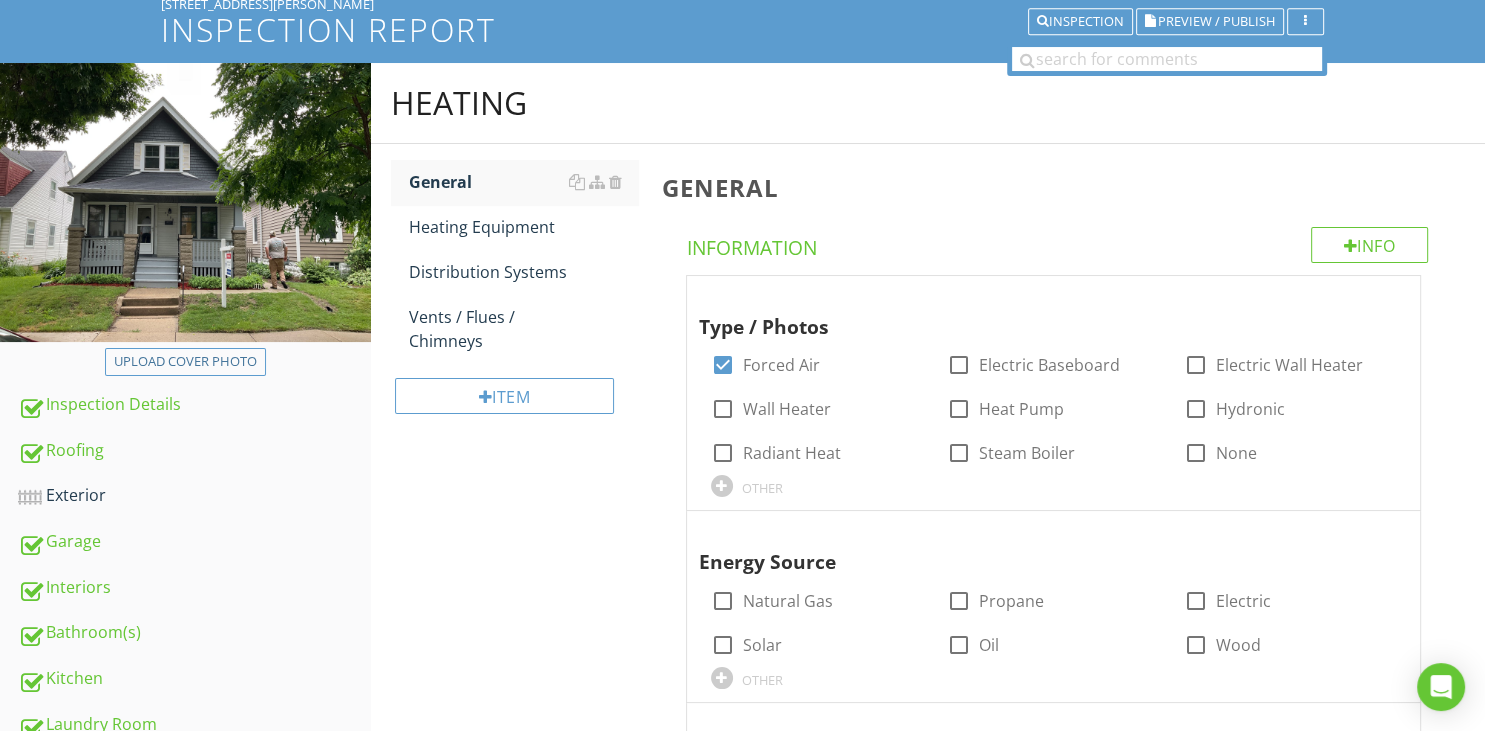 scroll, scrollTop: 348, scrollLeft: 0, axis: vertical 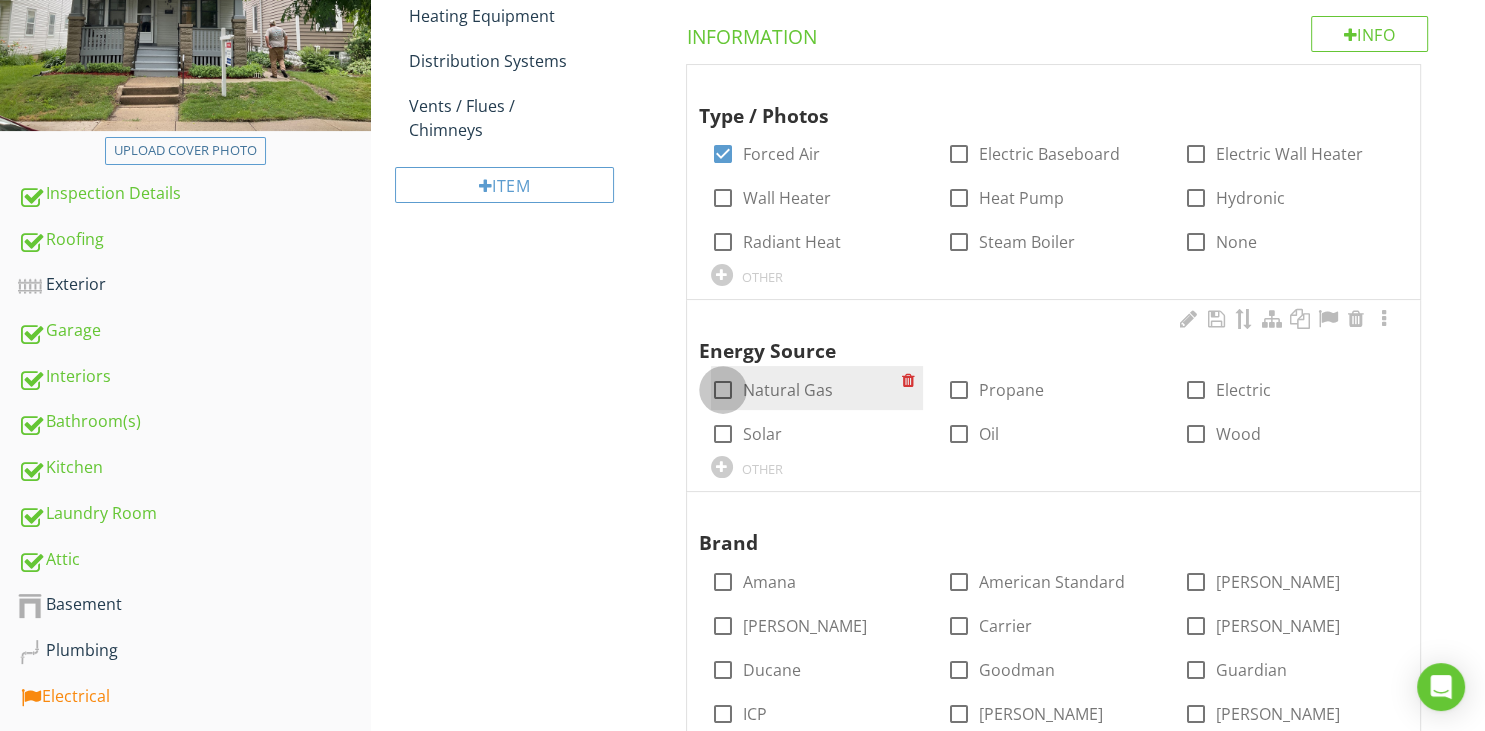 click at bounding box center [723, 390] 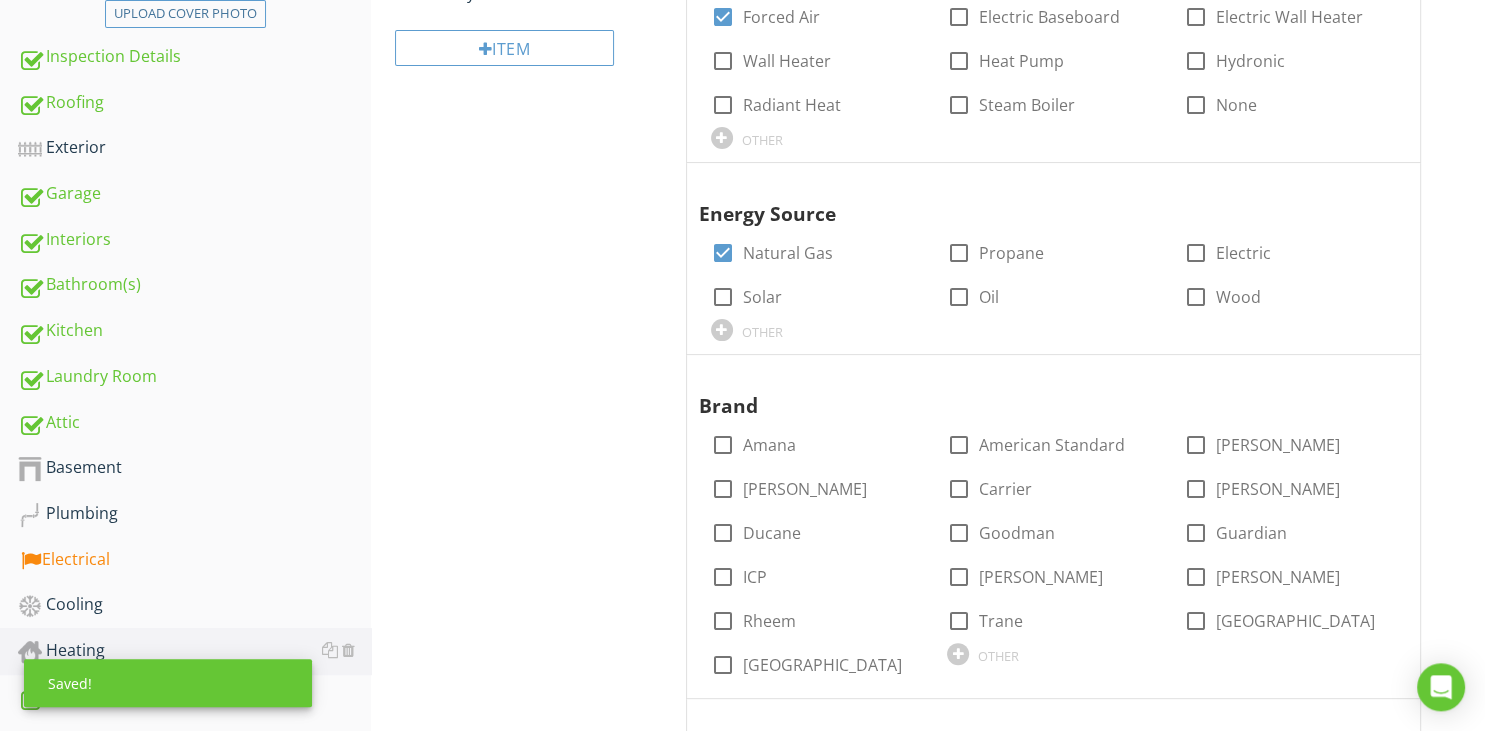 scroll, scrollTop: 560, scrollLeft: 0, axis: vertical 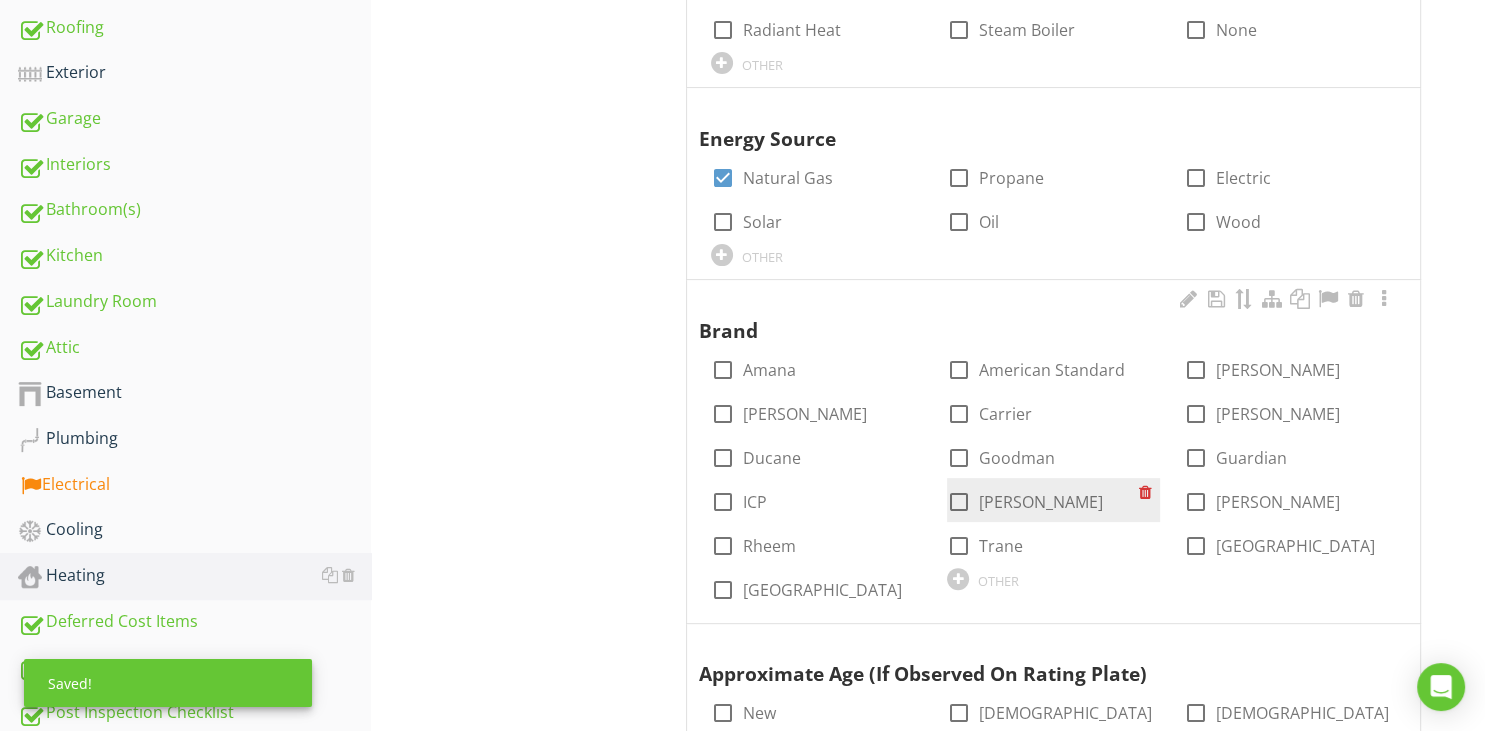 click at bounding box center (959, 502) 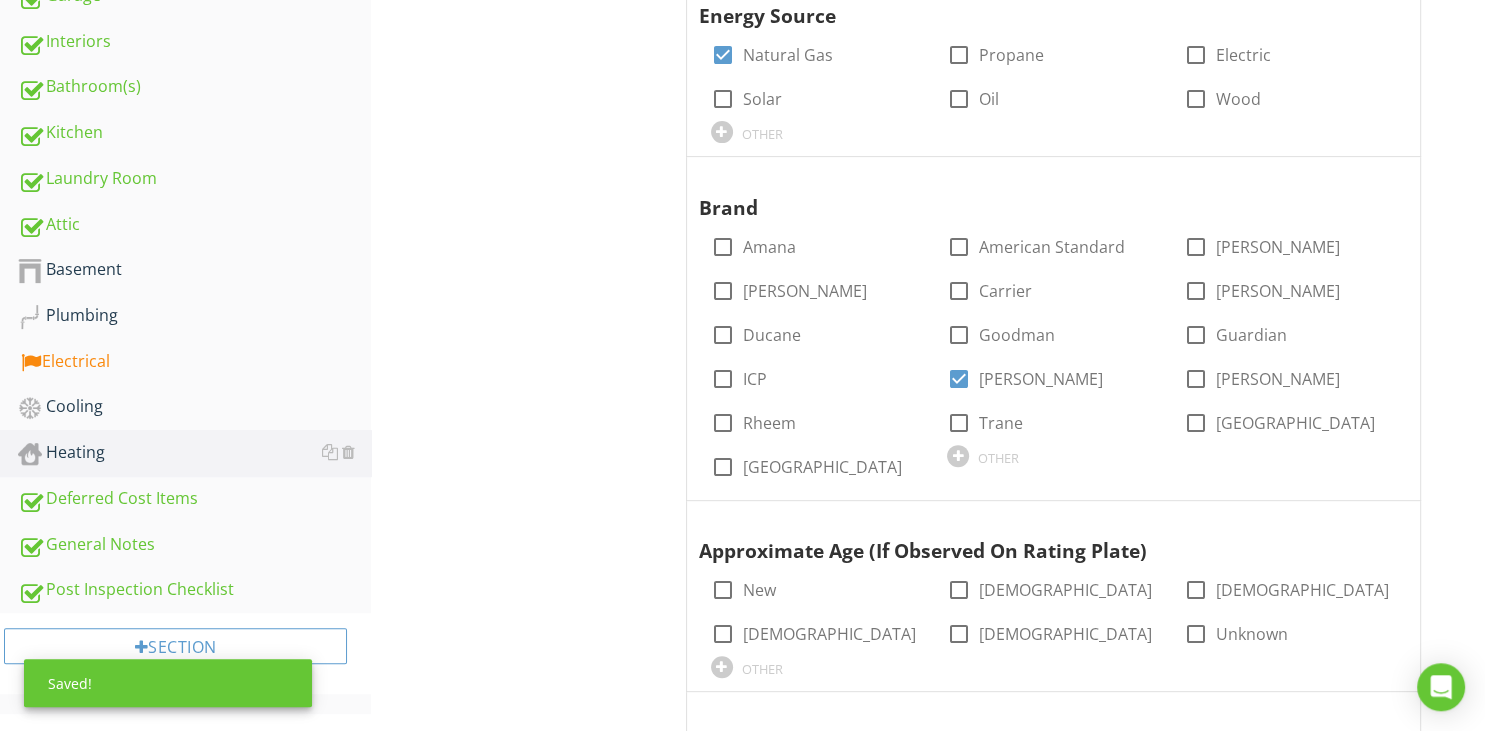 scroll, scrollTop: 876, scrollLeft: 0, axis: vertical 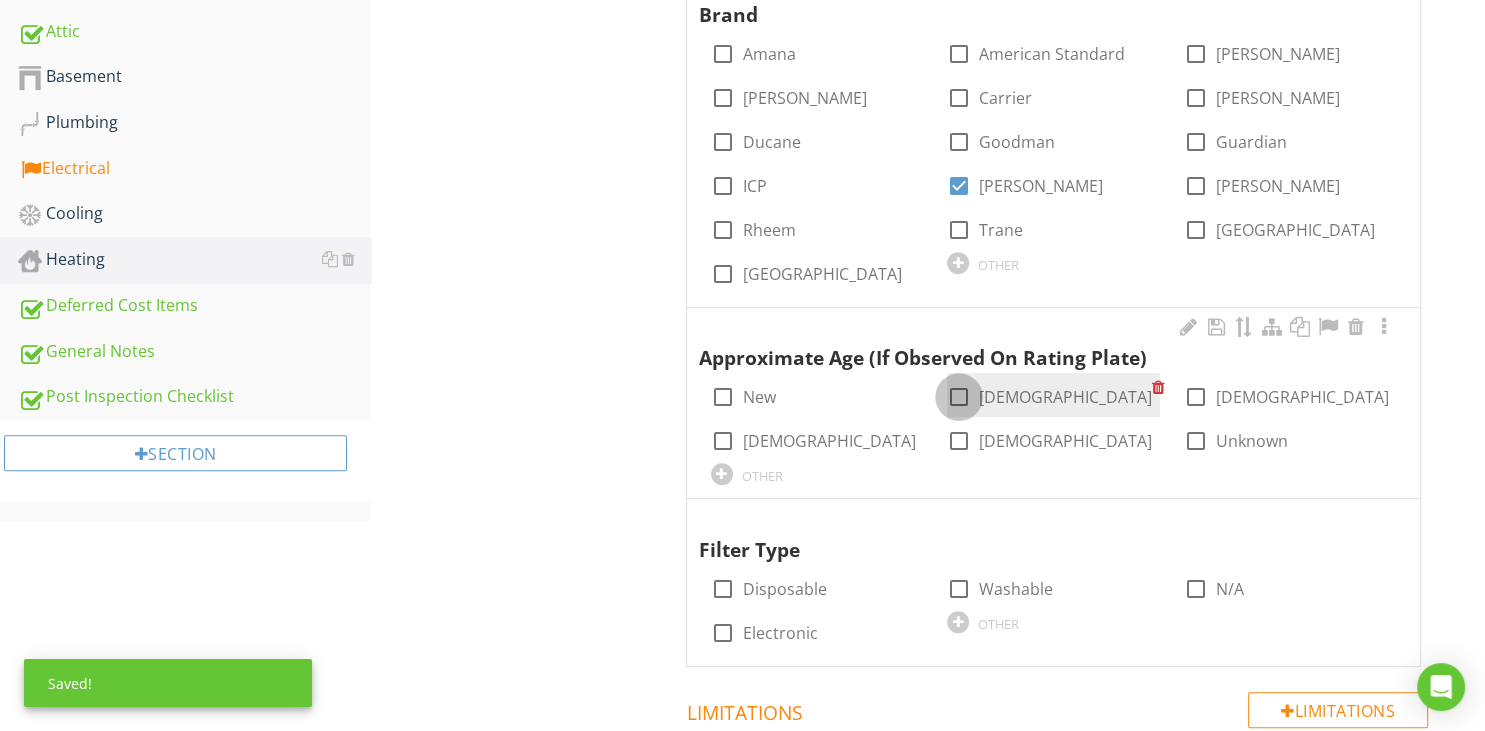 click at bounding box center [959, 397] 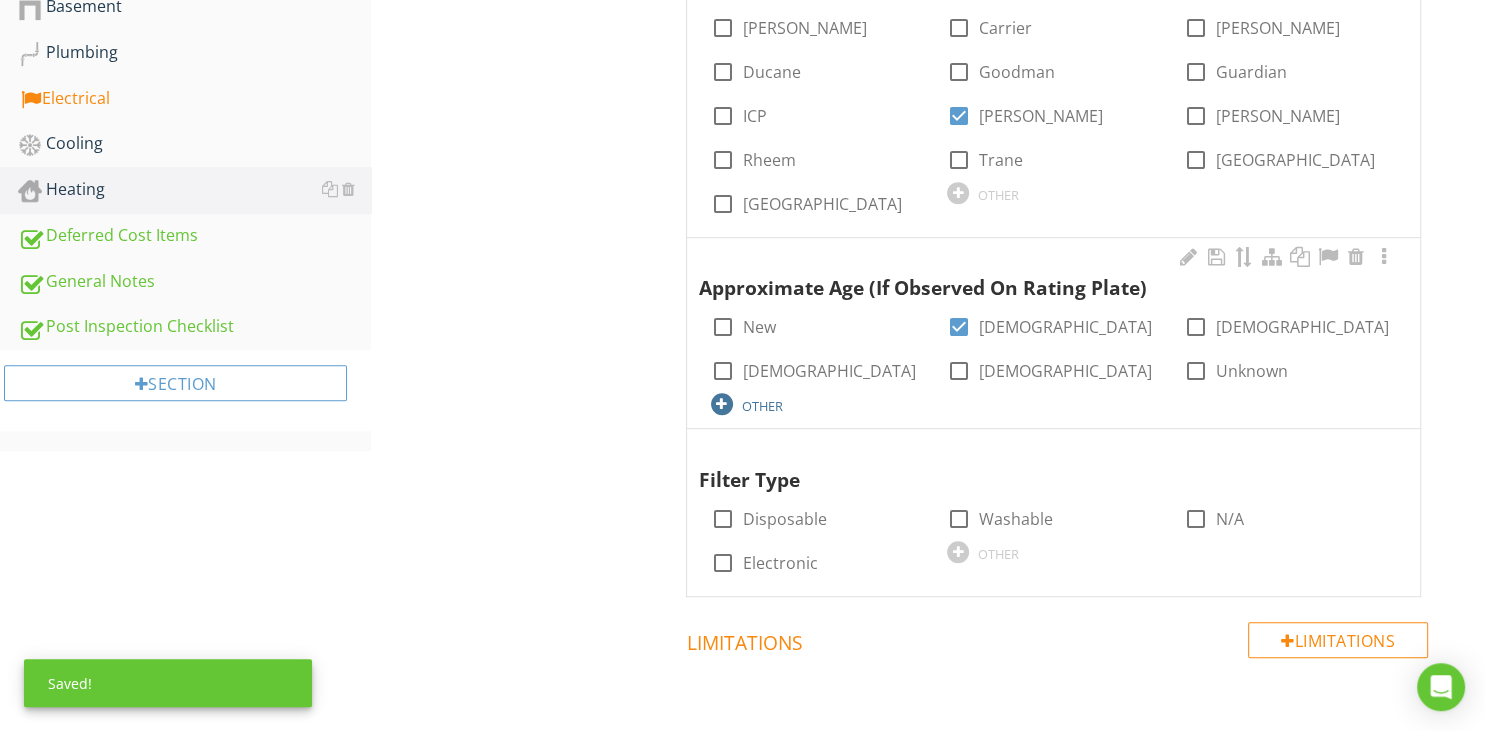 scroll, scrollTop: 1032, scrollLeft: 0, axis: vertical 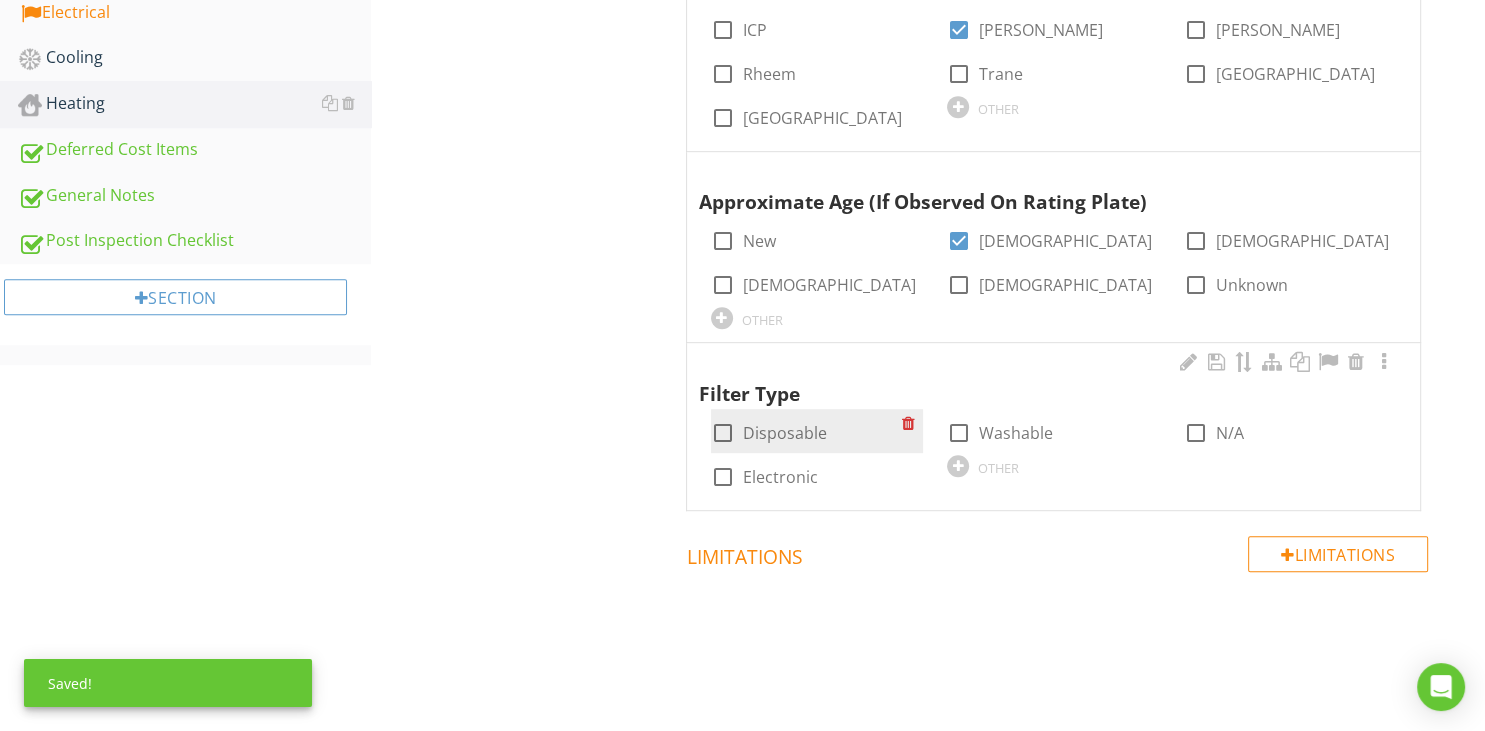 click at bounding box center [723, 433] 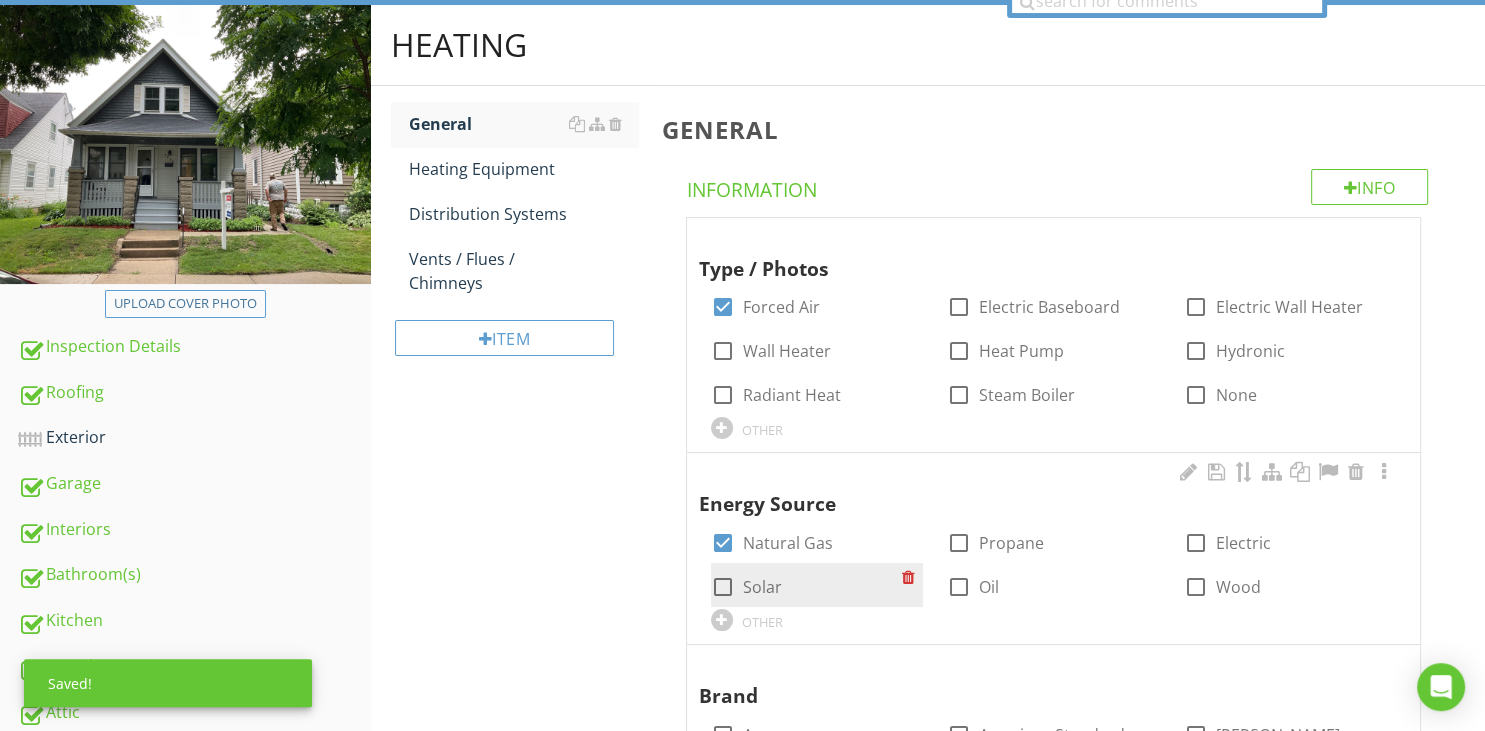 scroll, scrollTop: 82, scrollLeft: 0, axis: vertical 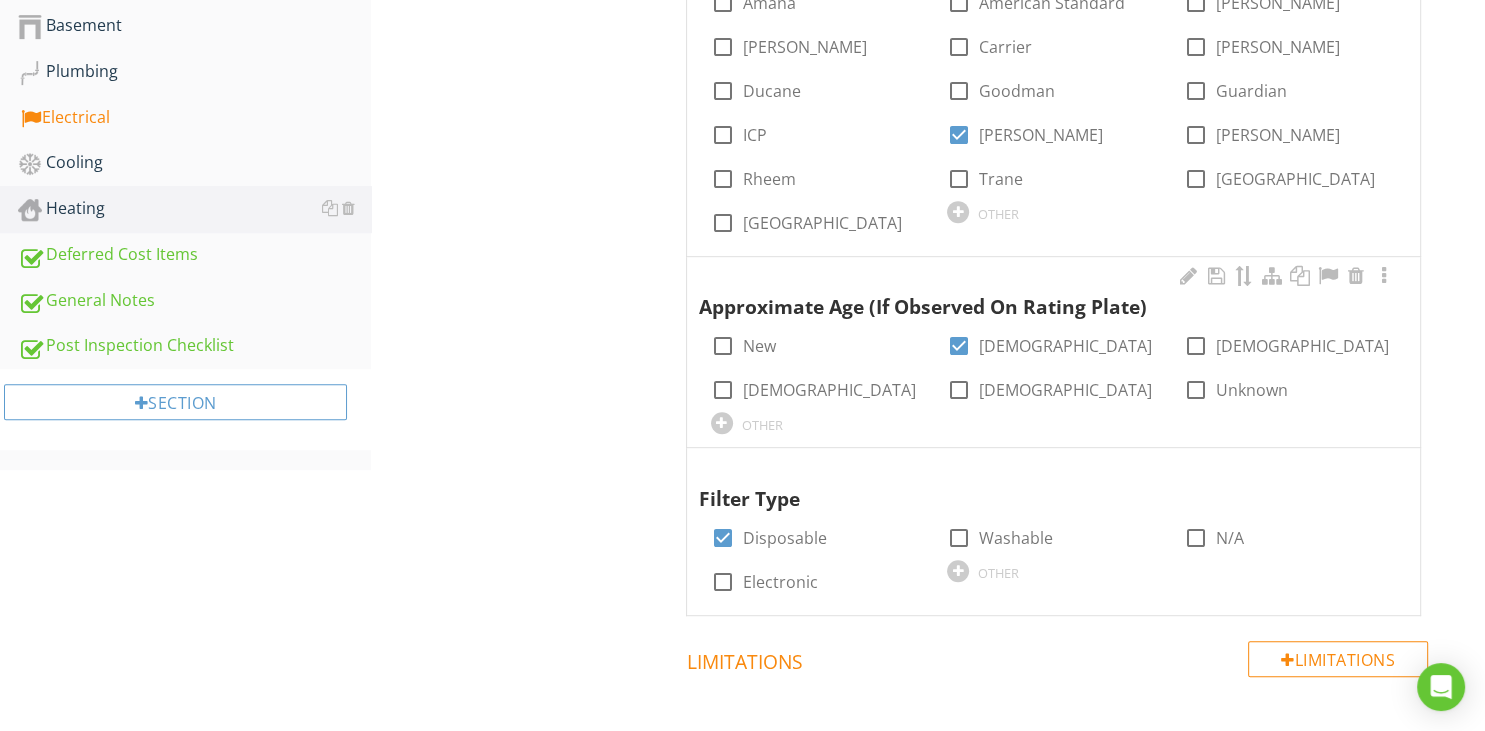 drag, startPoint x: 713, startPoint y: 414, endPoint x: 736, endPoint y: 419, distance: 23.537205 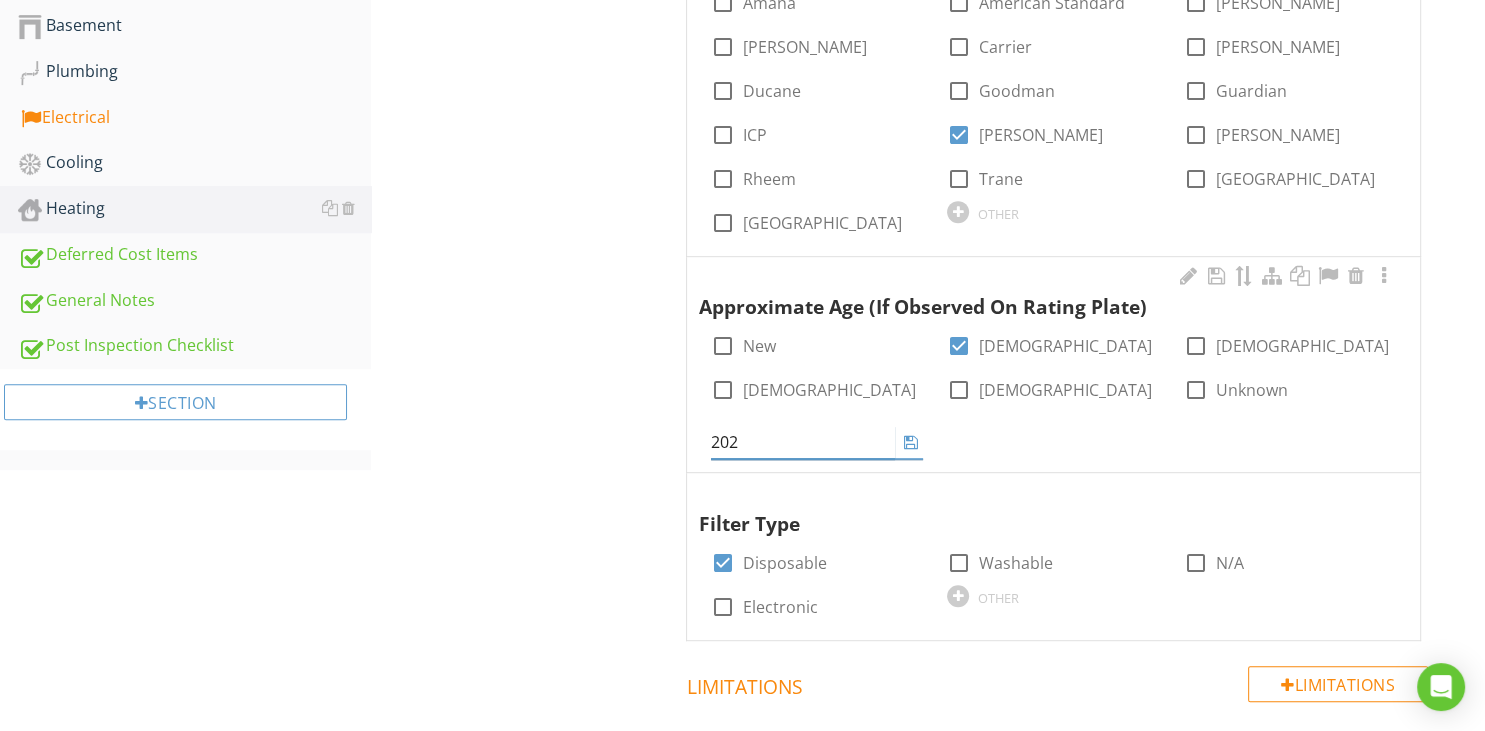 type on "2025" 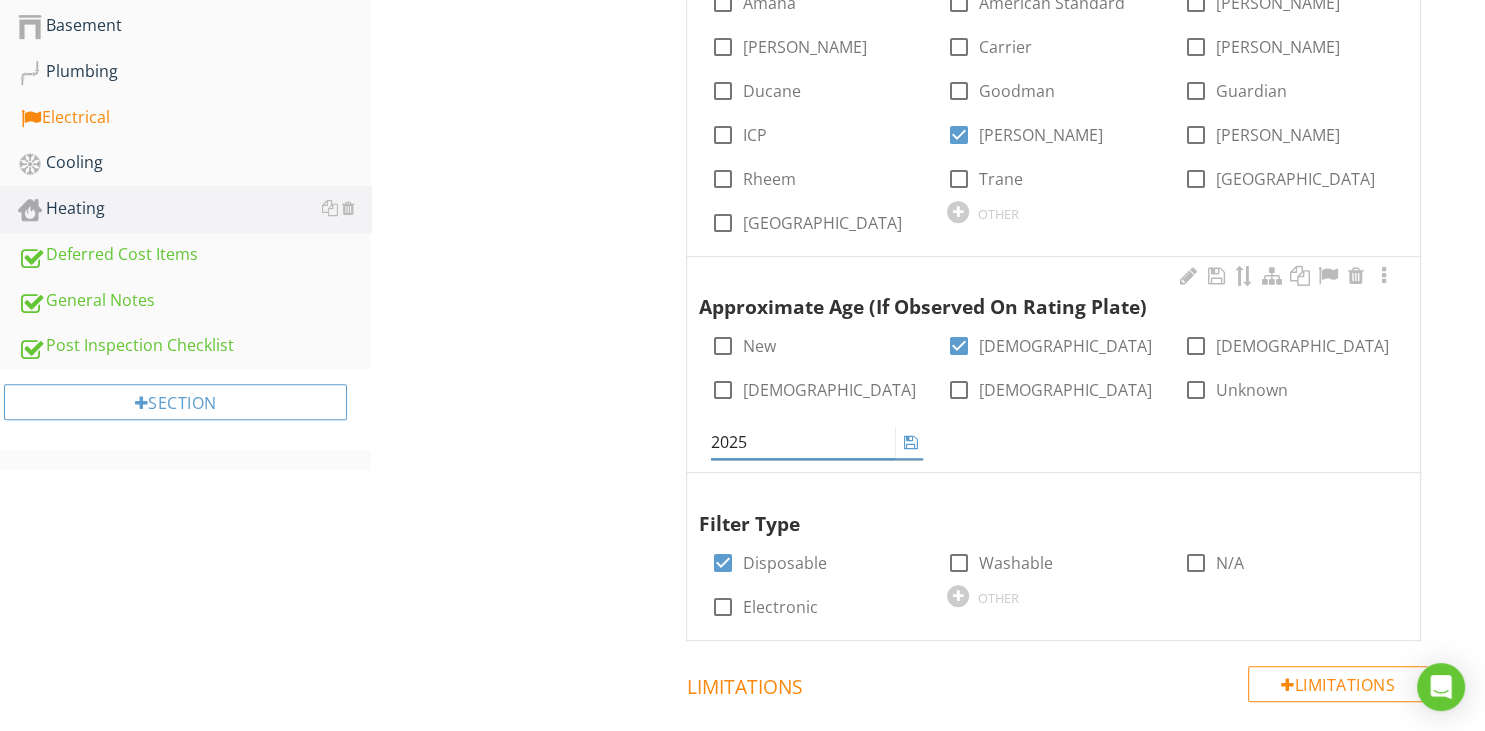 click at bounding box center [911, 442] 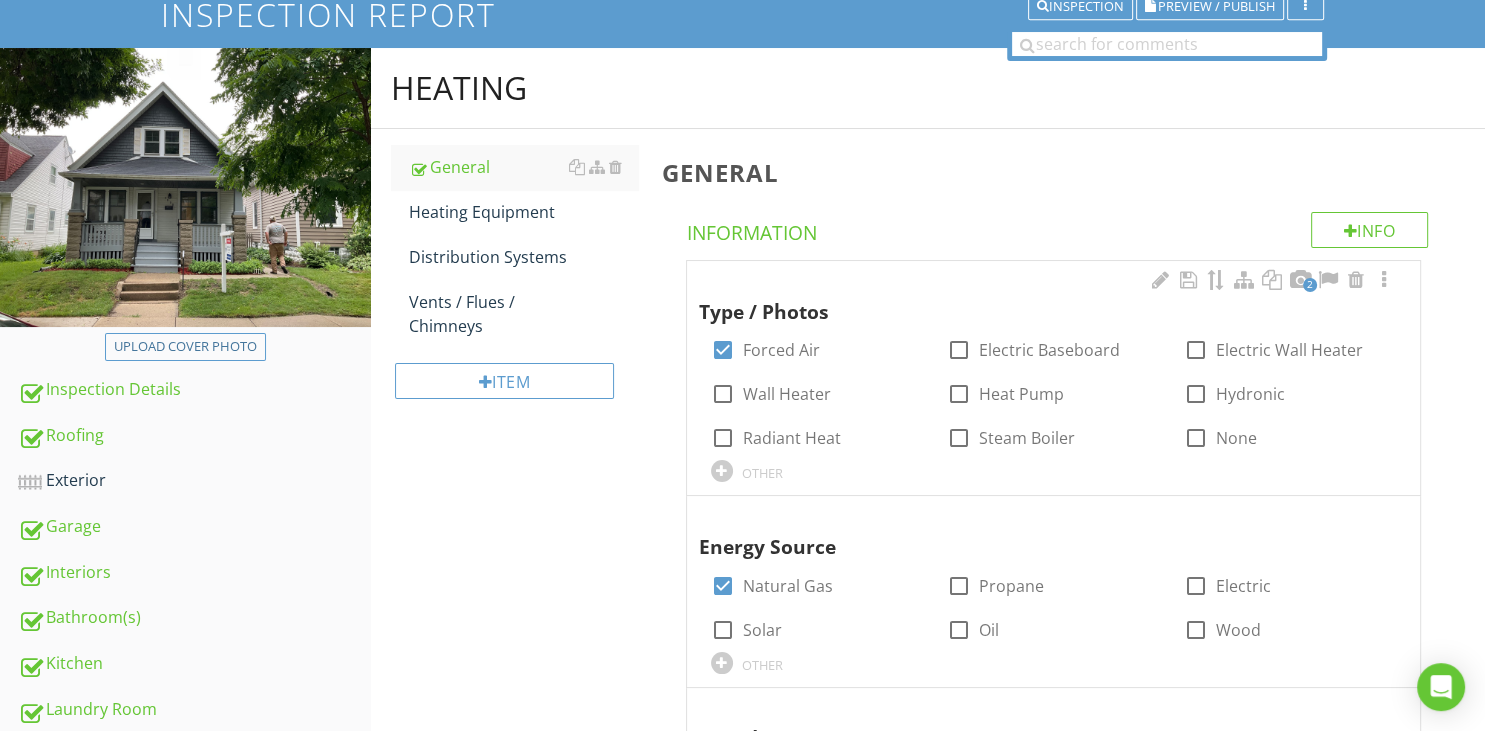 scroll, scrollTop: 188, scrollLeft: 0, axis: vertical 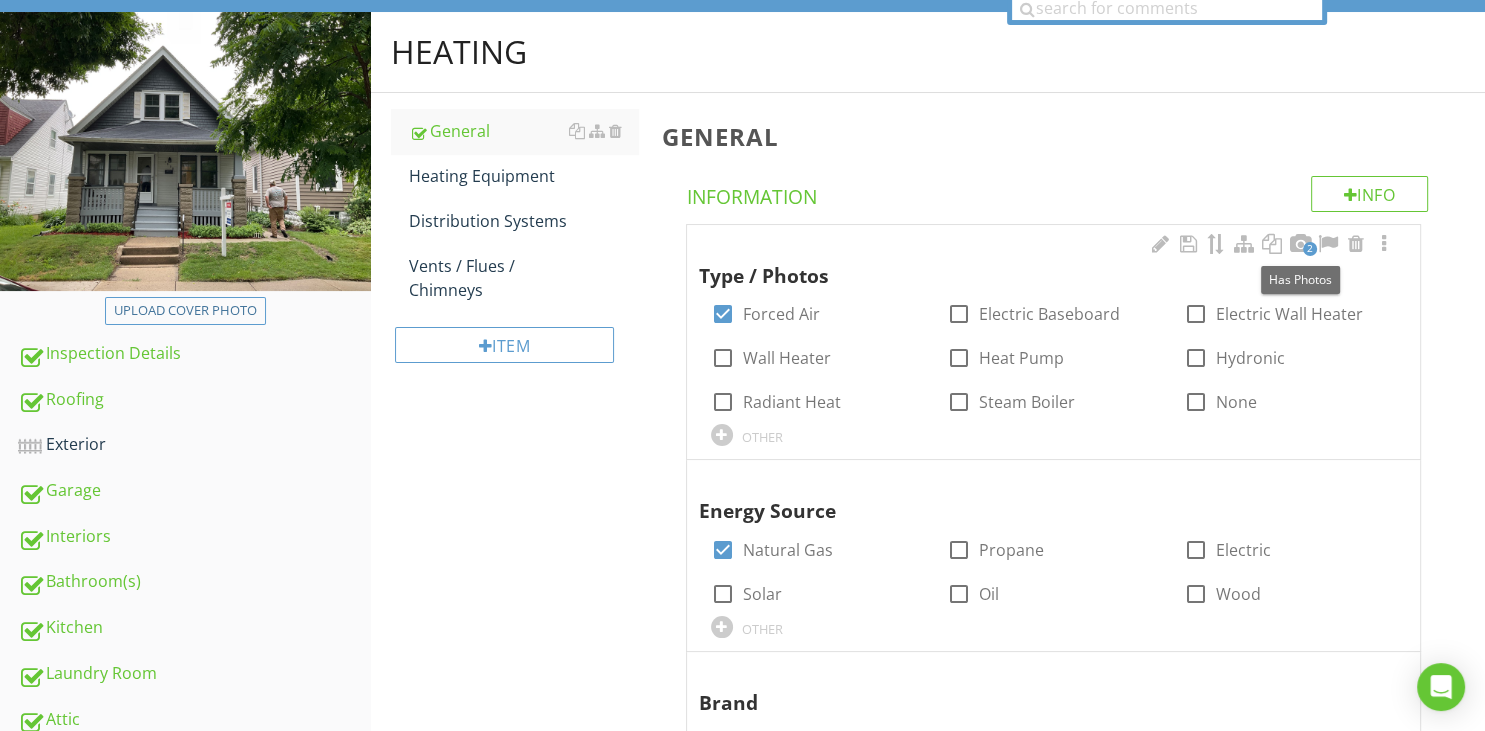 click on "2" at bounding box center [1310, 249] 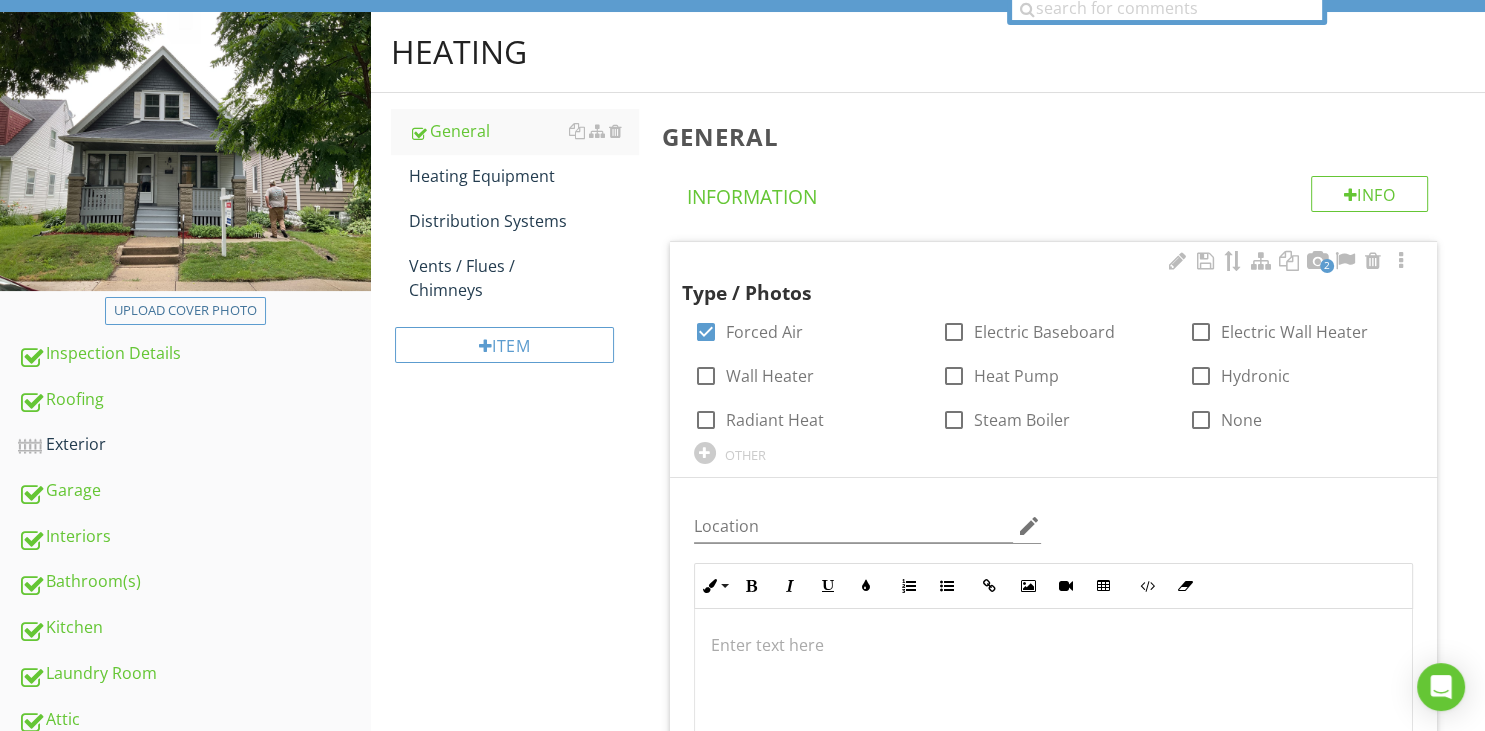 scroll, scrollTop: 716, scrollLeft: 0, axis: vertical 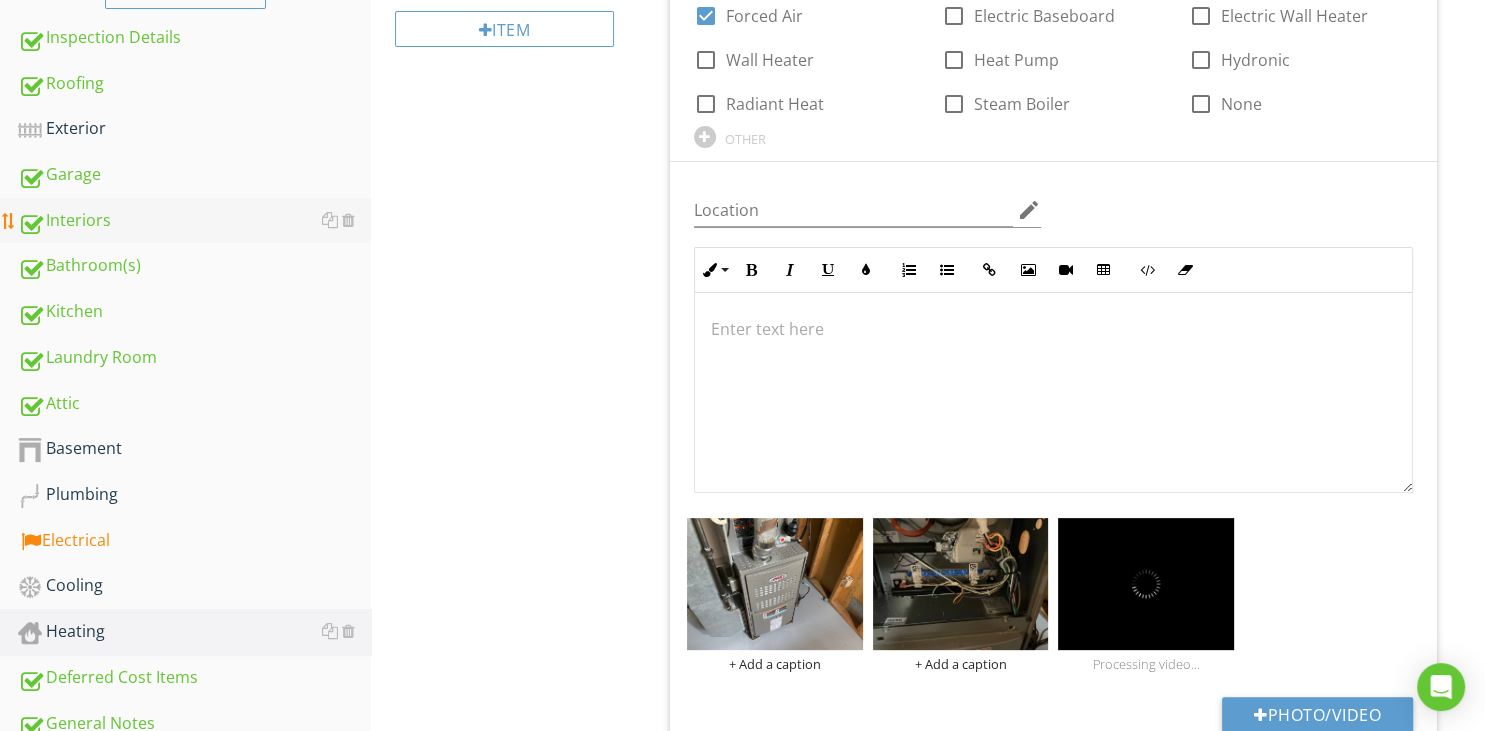 click on "Interiors" at bounding box center (194, 221) 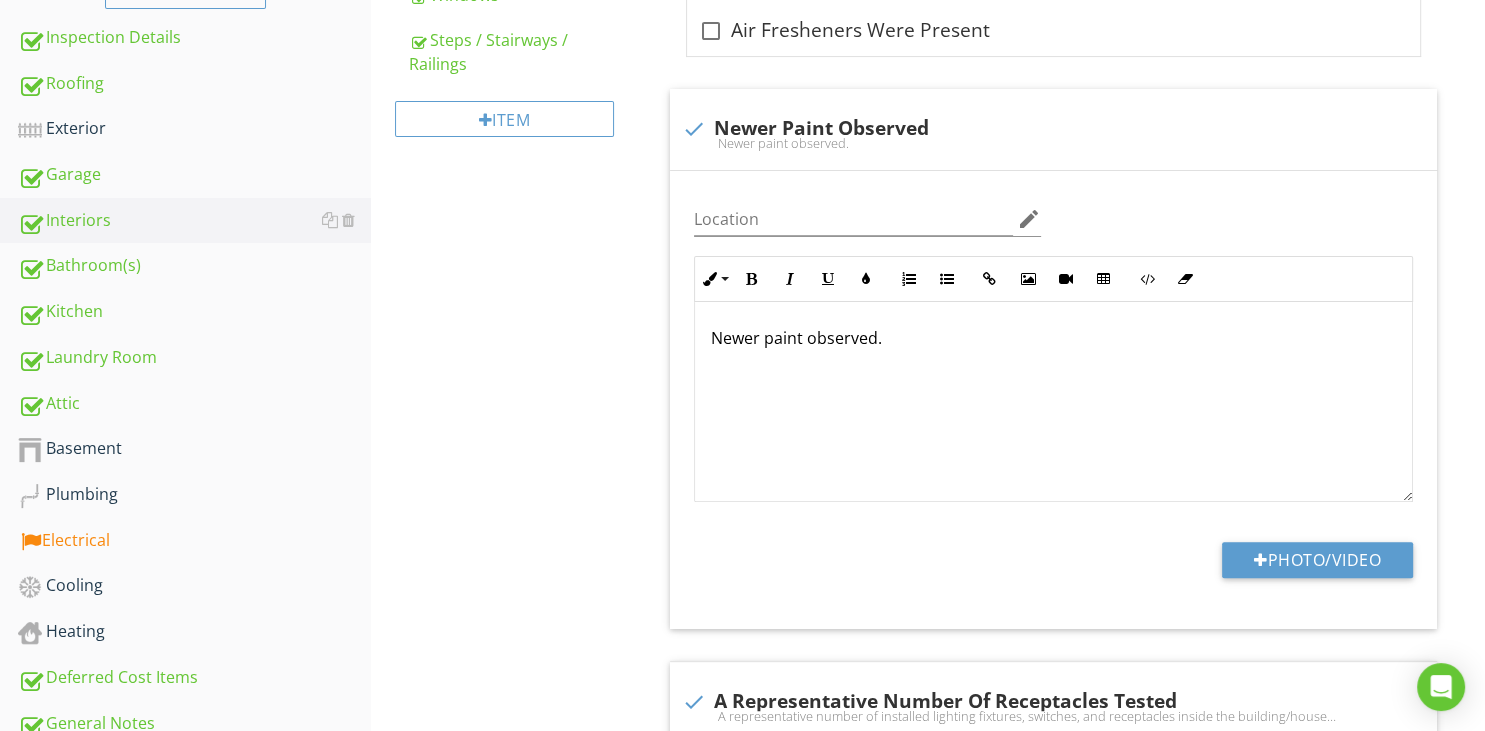 scroll, scrollTop: 187, scrollLeft: 0, axis: vertical 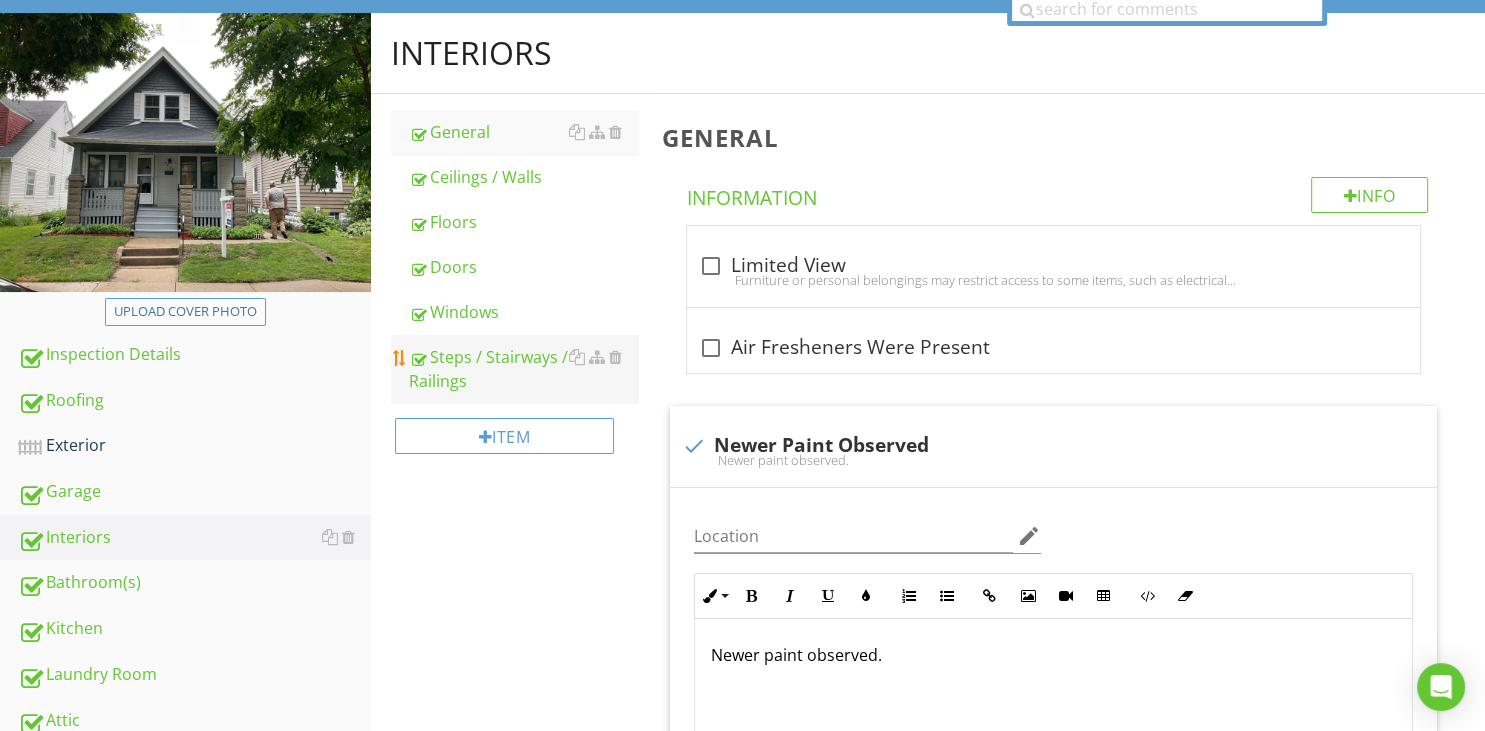 drag, startPoint x: 466, startPoint y: 326, endPoint x: 561, endPoint y: 394, distance: 116.82893 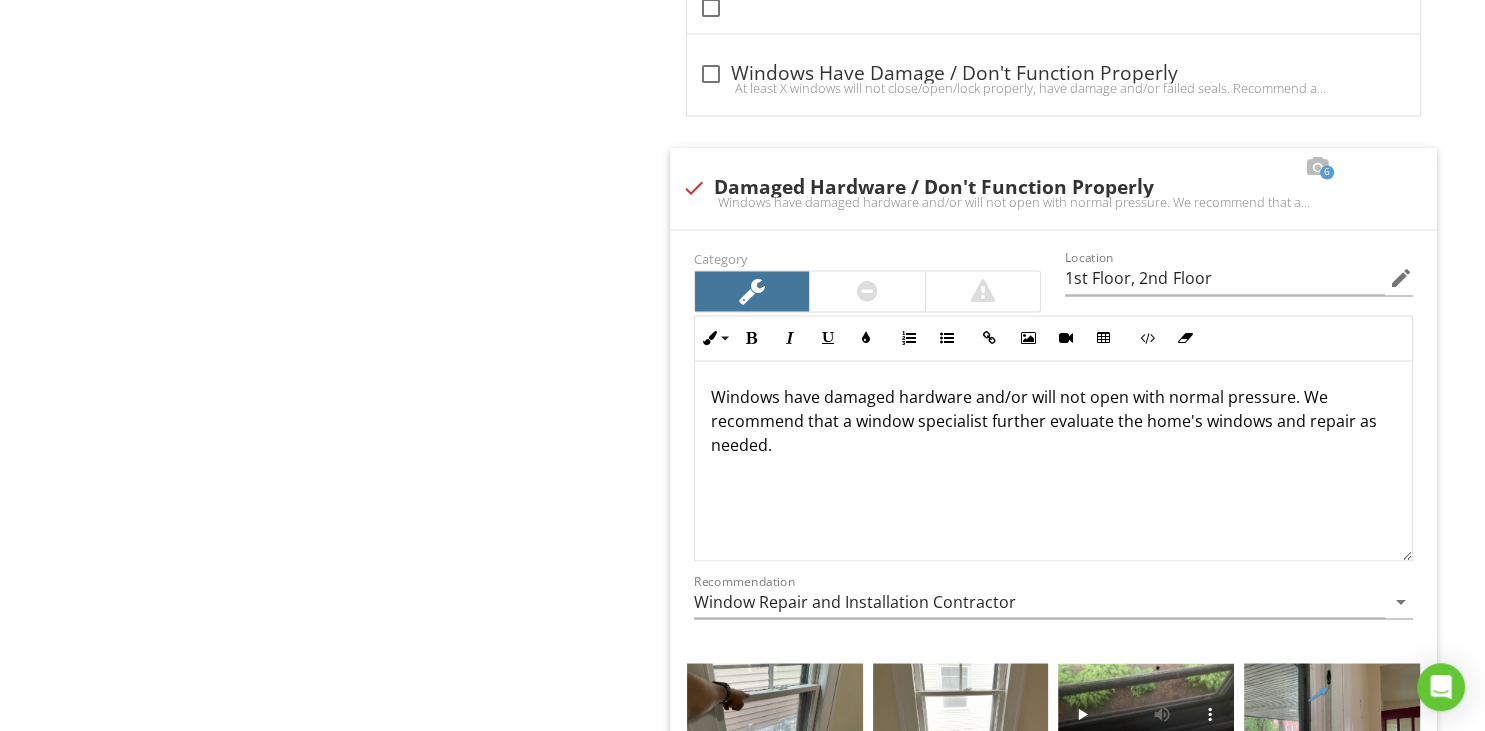 scroll, scrollTop: 3249, scrollLeft: 0, axis: vertical 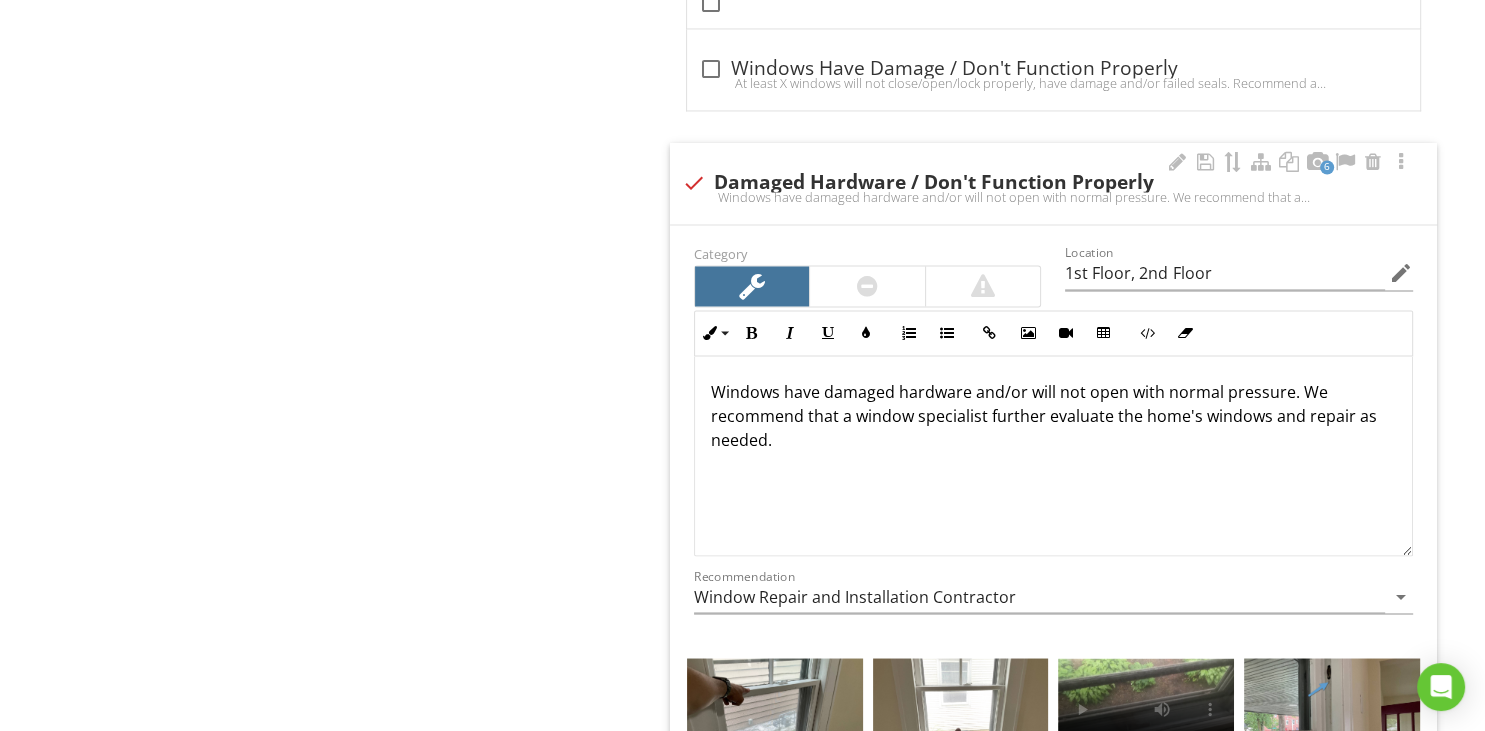 click on "Windows have damaged hardware and/or will not open with normal pressure. We recommend that a window specialist further evaluate the home's windows and repair as needed." at bounding box center [1053, 416] 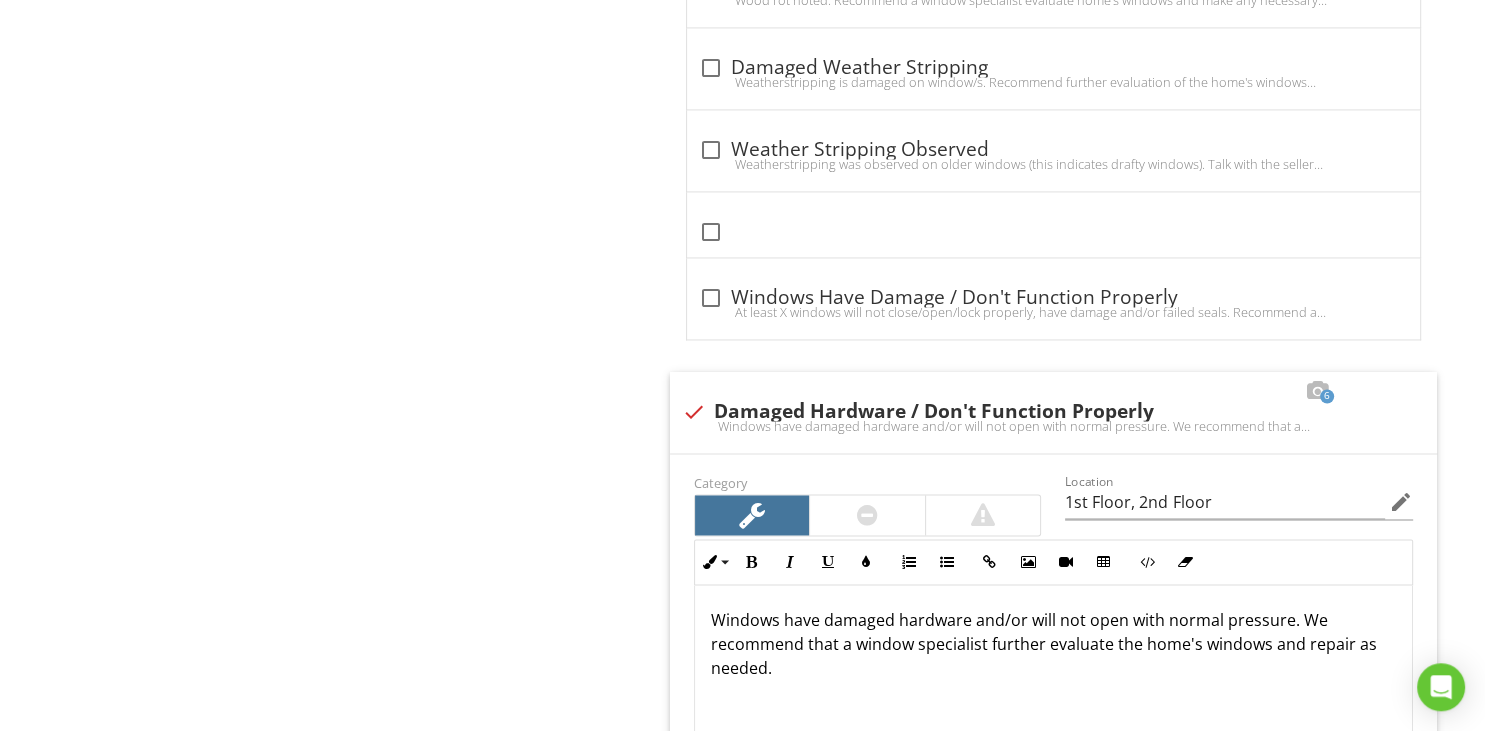 scroll, scrollTop: 3144, scrollLeft: 0, axis: vertical 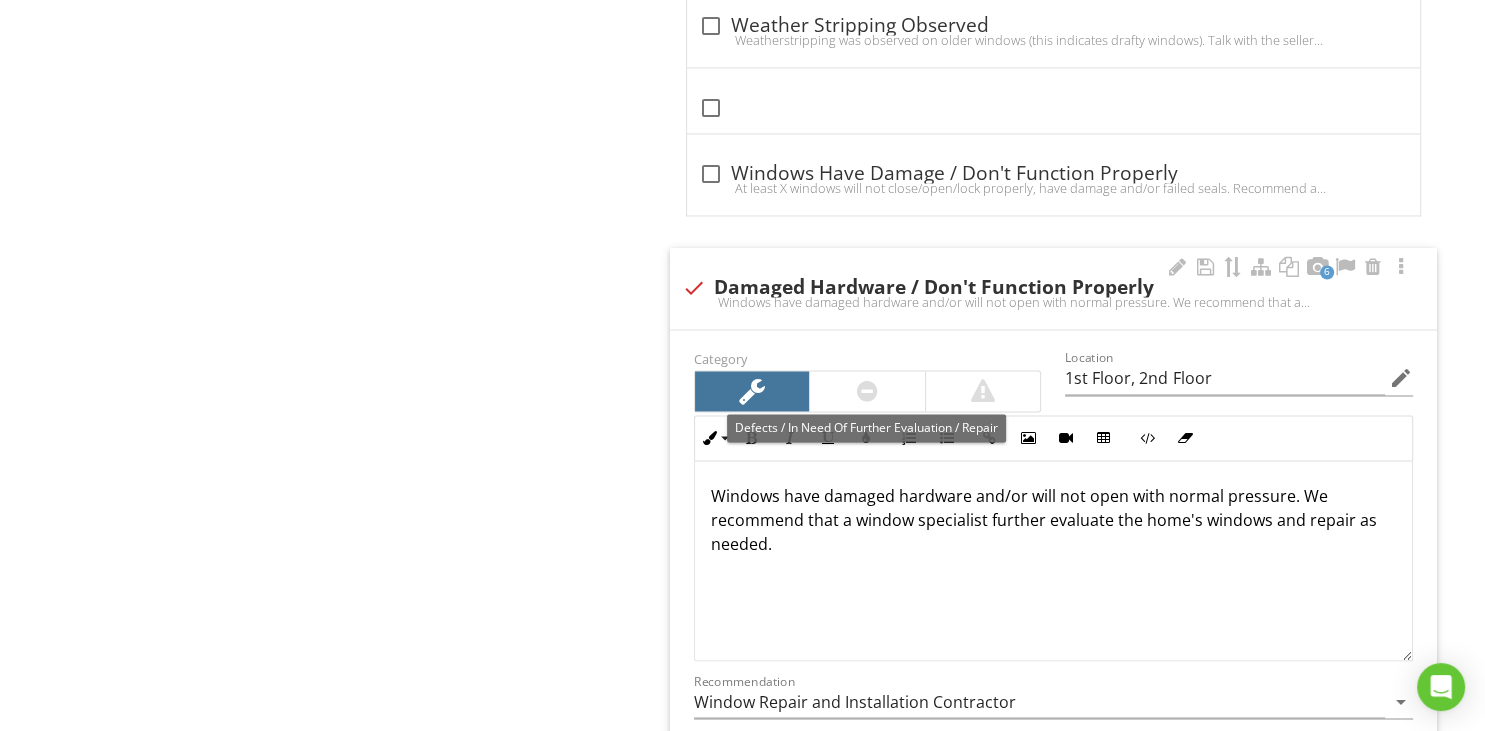 click at bounding box center (867, 391) 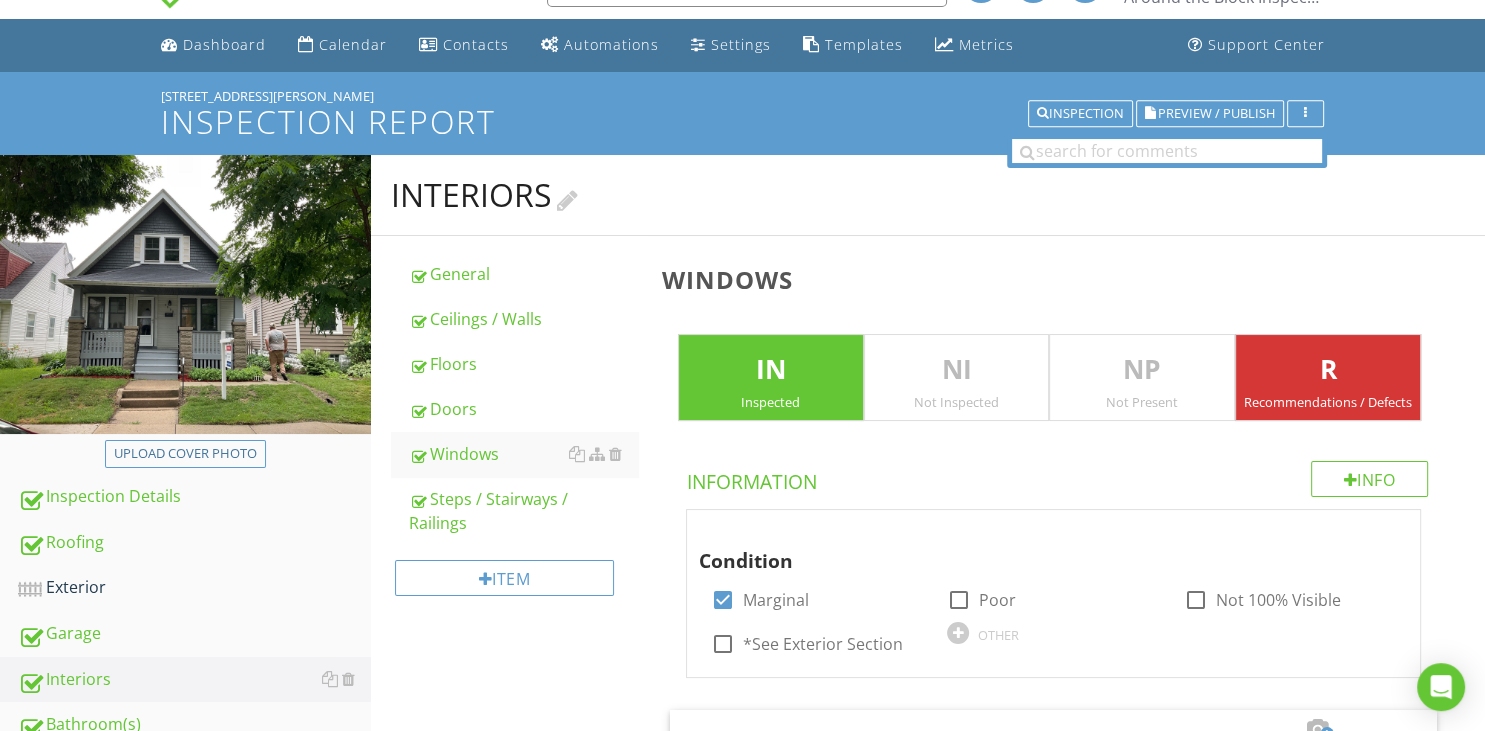 scroll, scrollTop: 0, scrollLeft: 0, axis: both 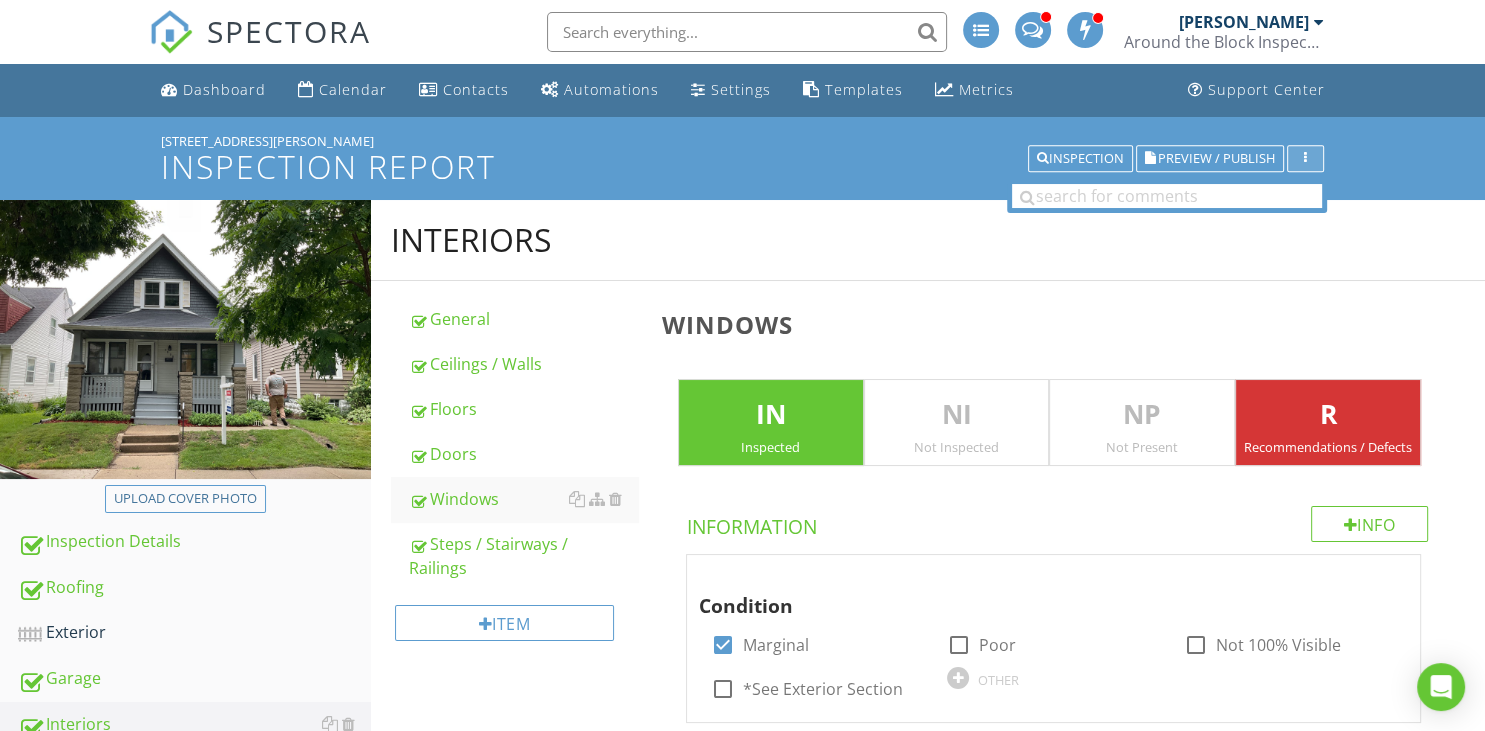 click at bounding box center [1305, 159] 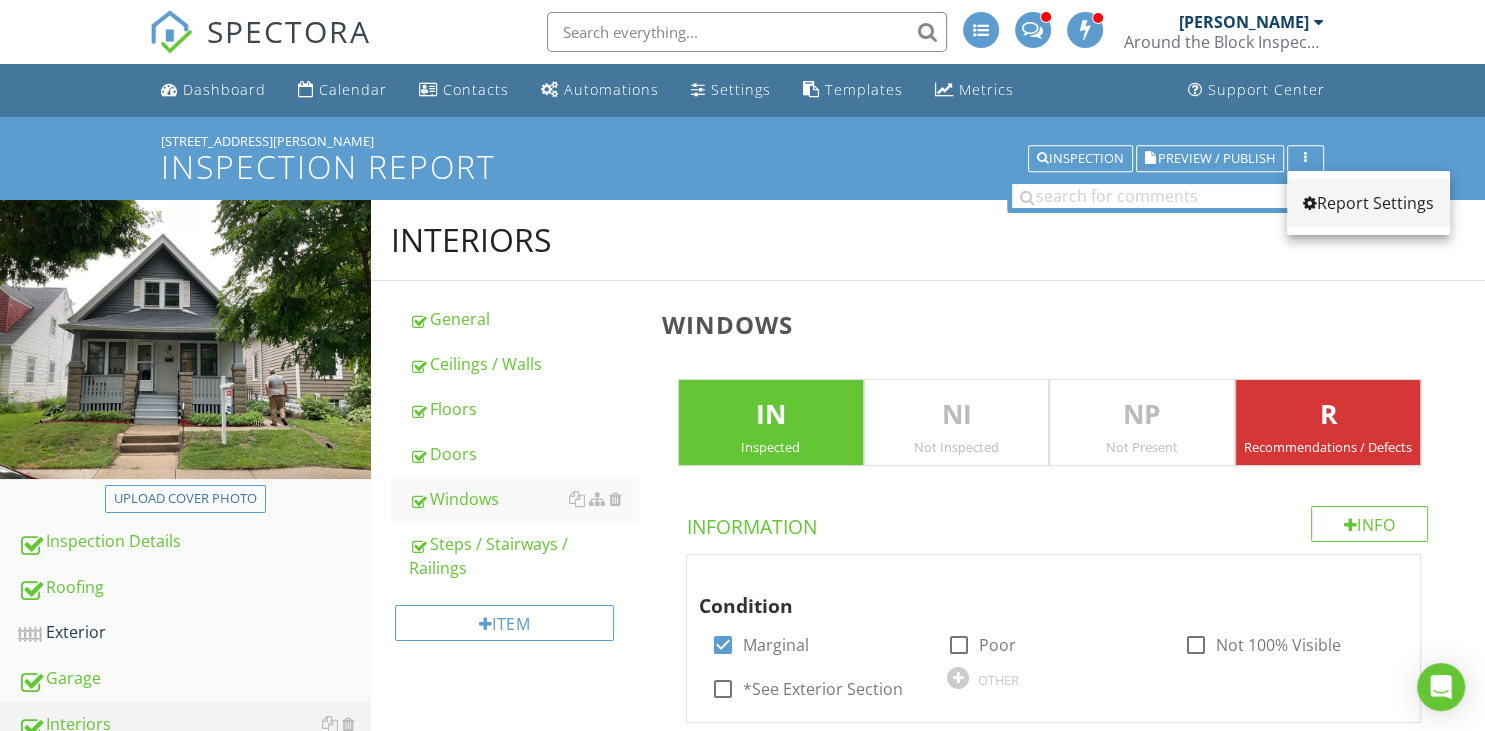 click on "Report Settings" at bounding box center (1368, 203) 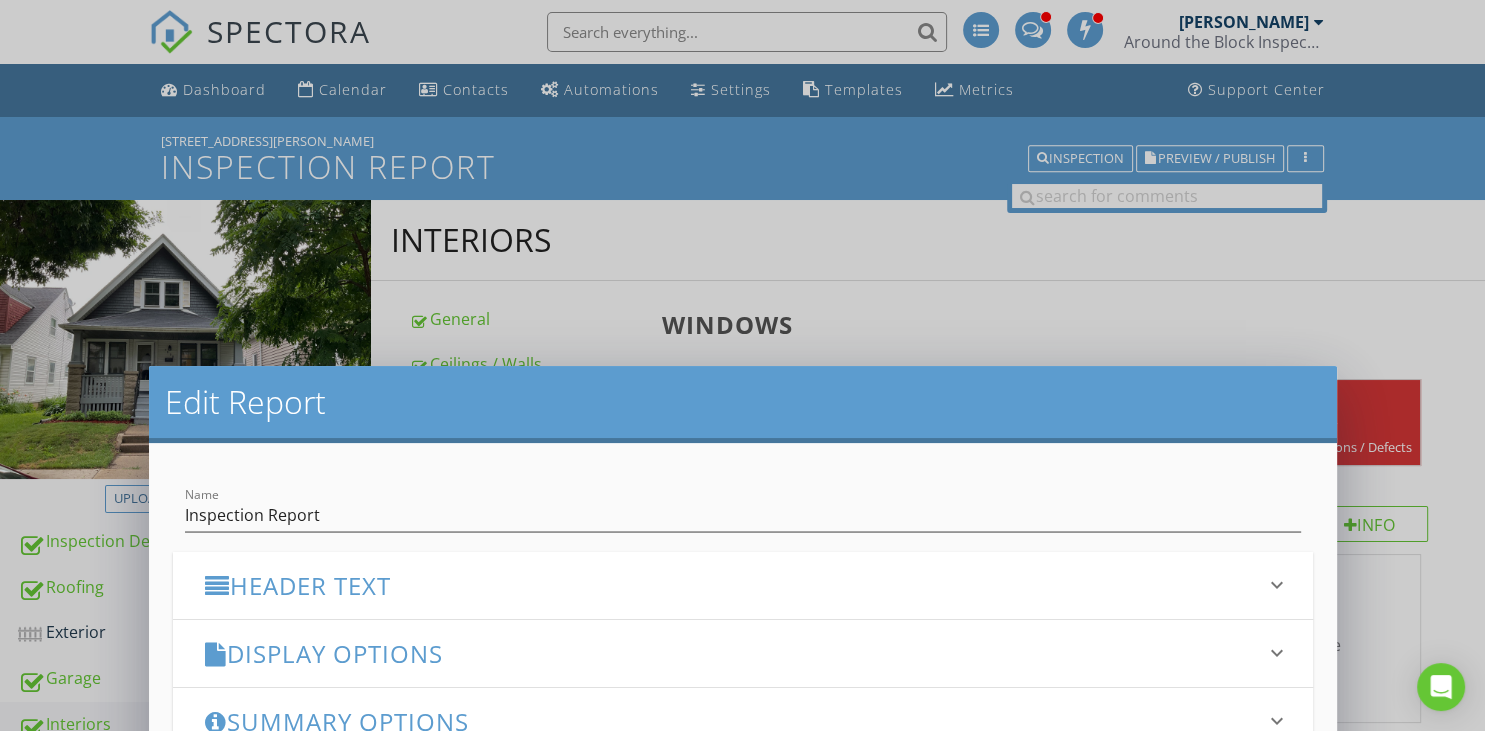 scroll, scrollTop: 1, scrollLeft: 0, axis: vertical 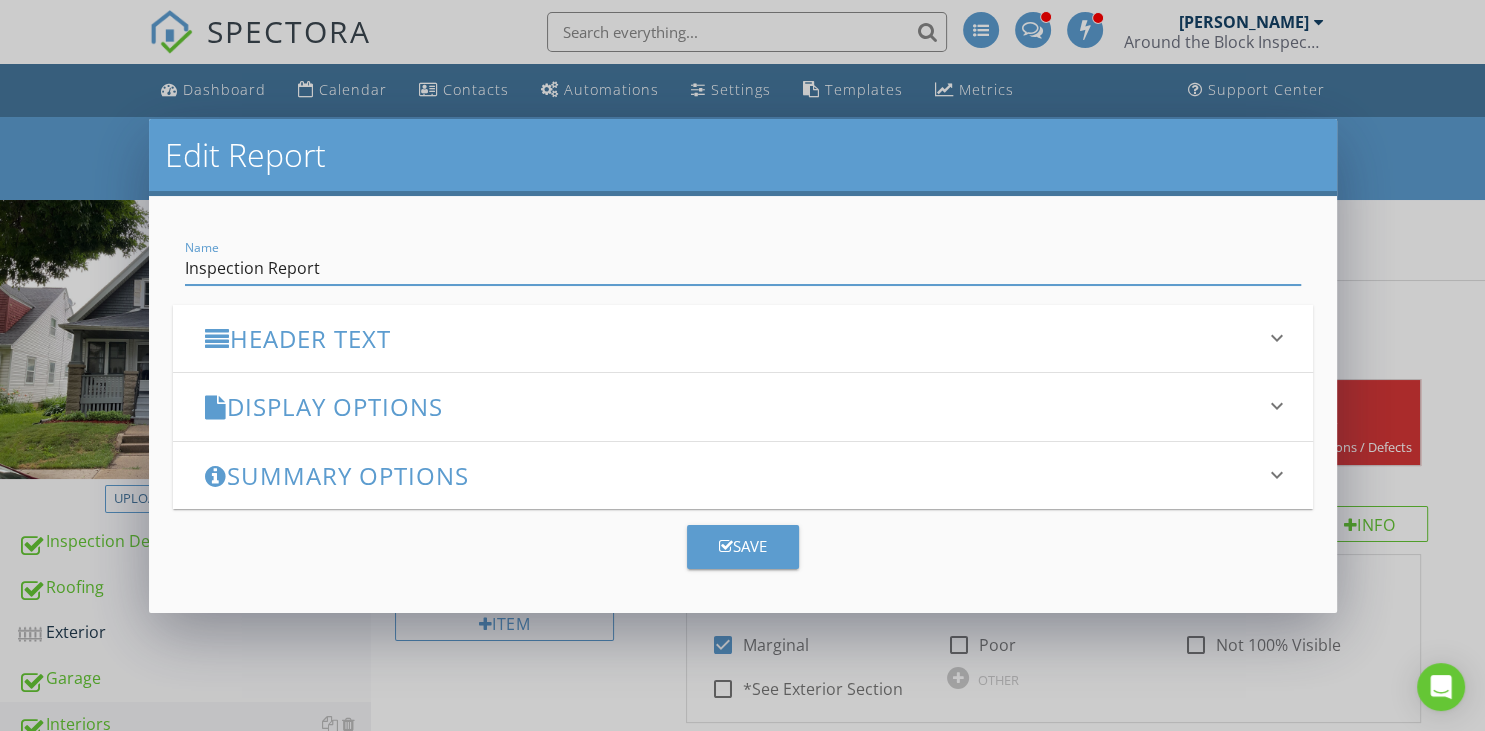 click on "Summary Options" at bounding box center (731, 475) 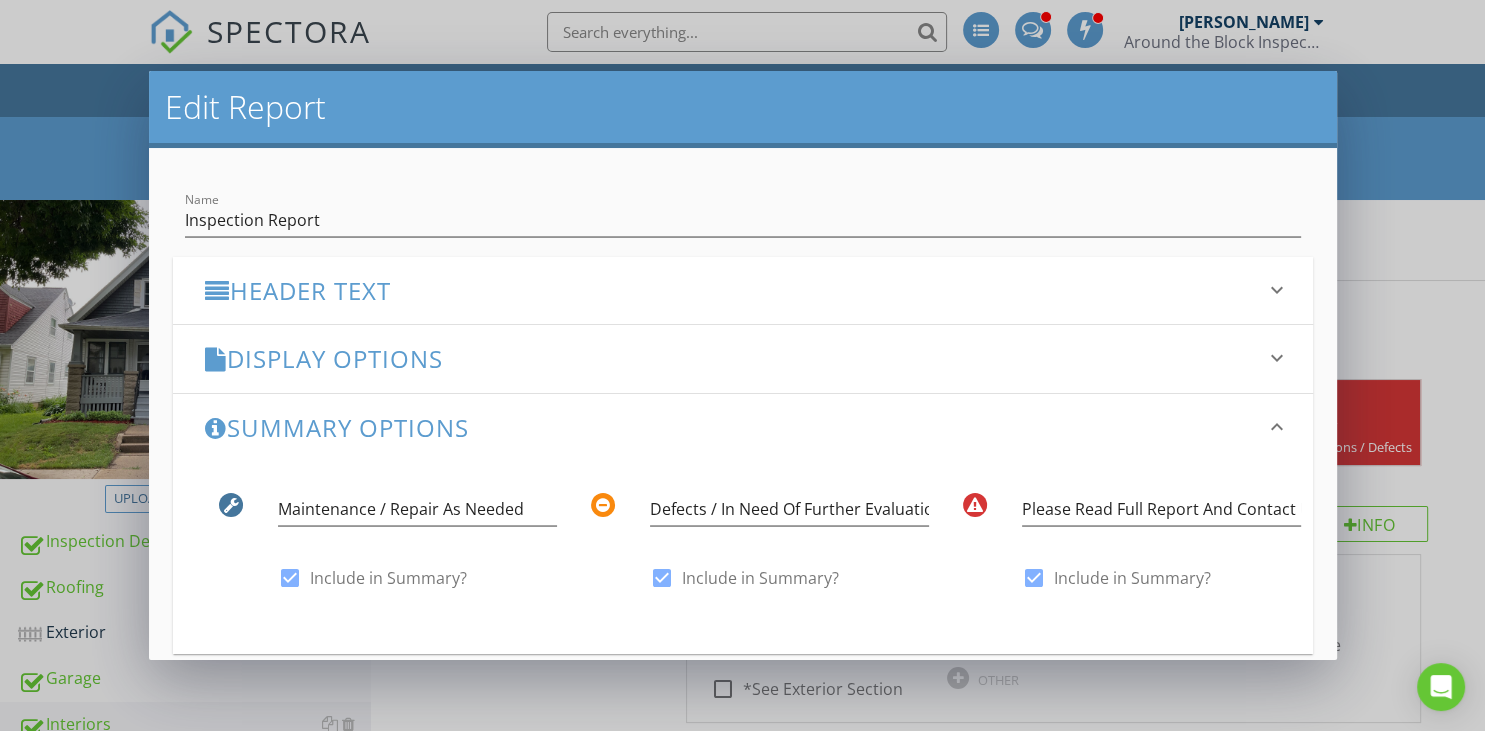 click on "Header Text" at bounding box center [731, 290] 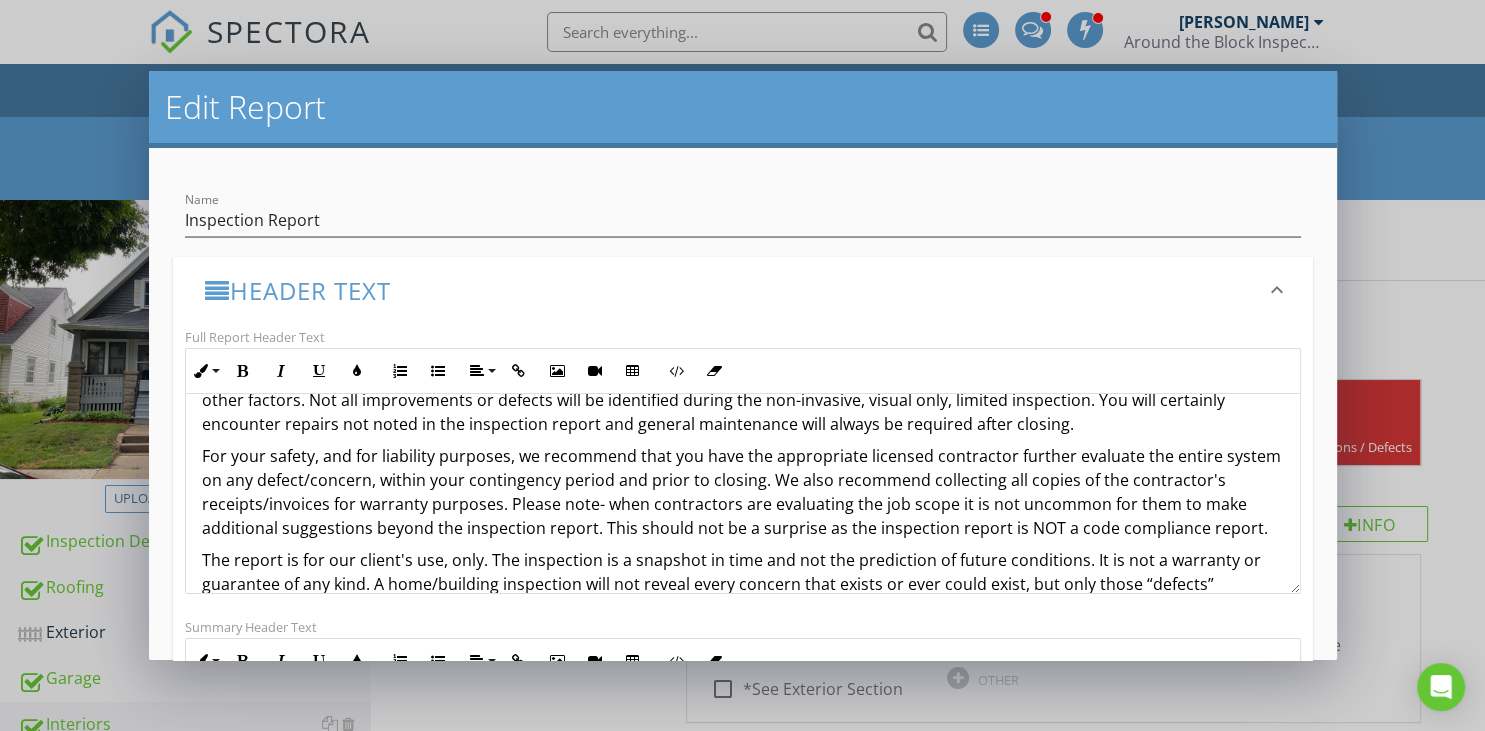 scroll, scrollTop: 648, scrollLeft: 0, axis: vertical 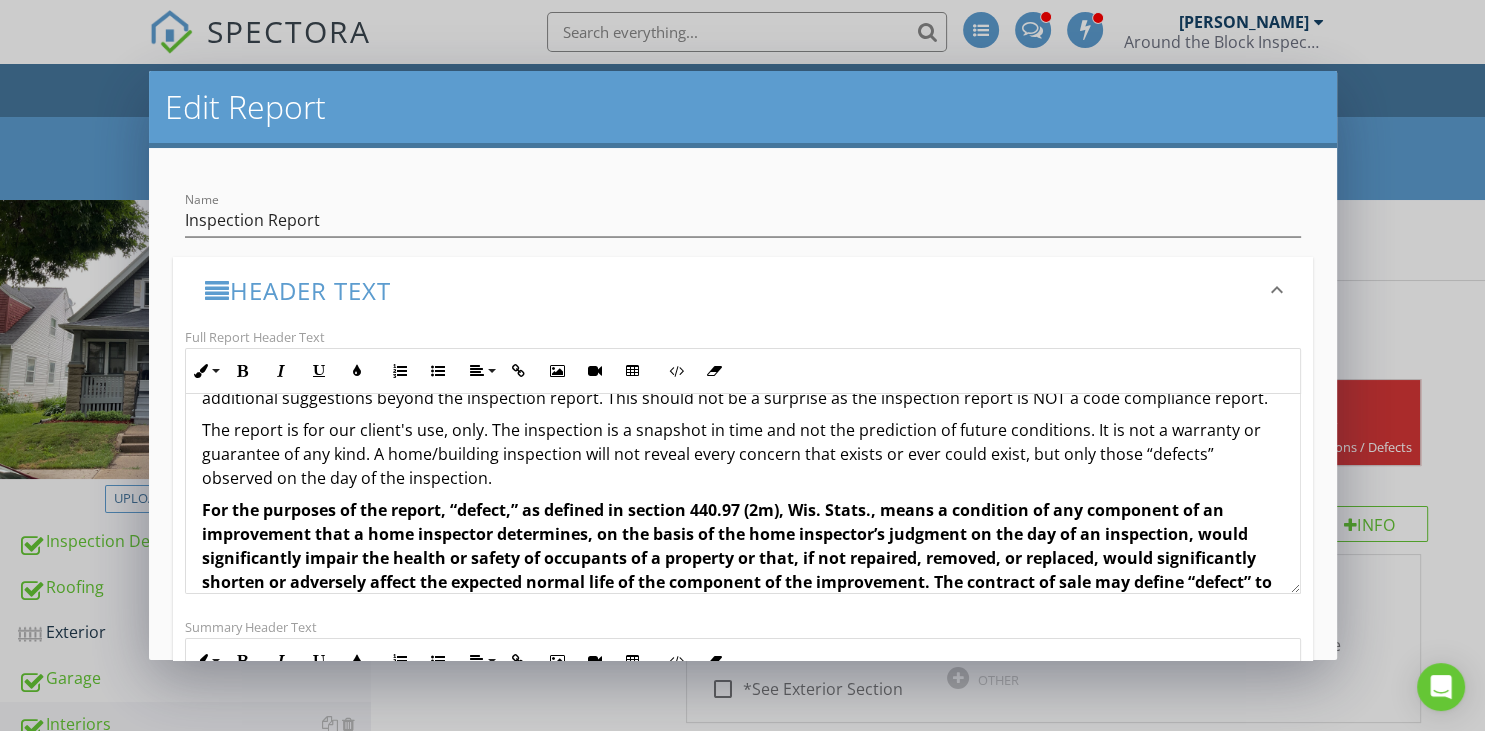 click on "Edit Report   Name Inspection Report
Header Text
keyboard_arrow_down   Full Report Header Text   Inline Style XLarge Large Normal Small Light Small/Light Bold Italic Underline Colors Ordered List Unordered List Align Align Left Align Center Align Right Align Justify Insert Link Insert Image Insert Video Insert Table Code View Clear Formatting We appreciate the opportunity to conduct this inspection for you! Around the Block Inspections, Inc. will perform a   limited visual inspection of the condition of these items at the time of inspection, based on the  standards of practice  set under  Wisconsin State Statute 440.975 and SPS 131 Subchapter IV If you believe an item should have been inspected and was not, please let us and your agent know. You can then contact the appropriate licensed contractor to perform the specific inspection within your contingency period and prior to closing.  Additional Notes- 1.   The orange header represents "Defects / In Need Of Further Evaluation / Repair" at bounding box center [742, 365] 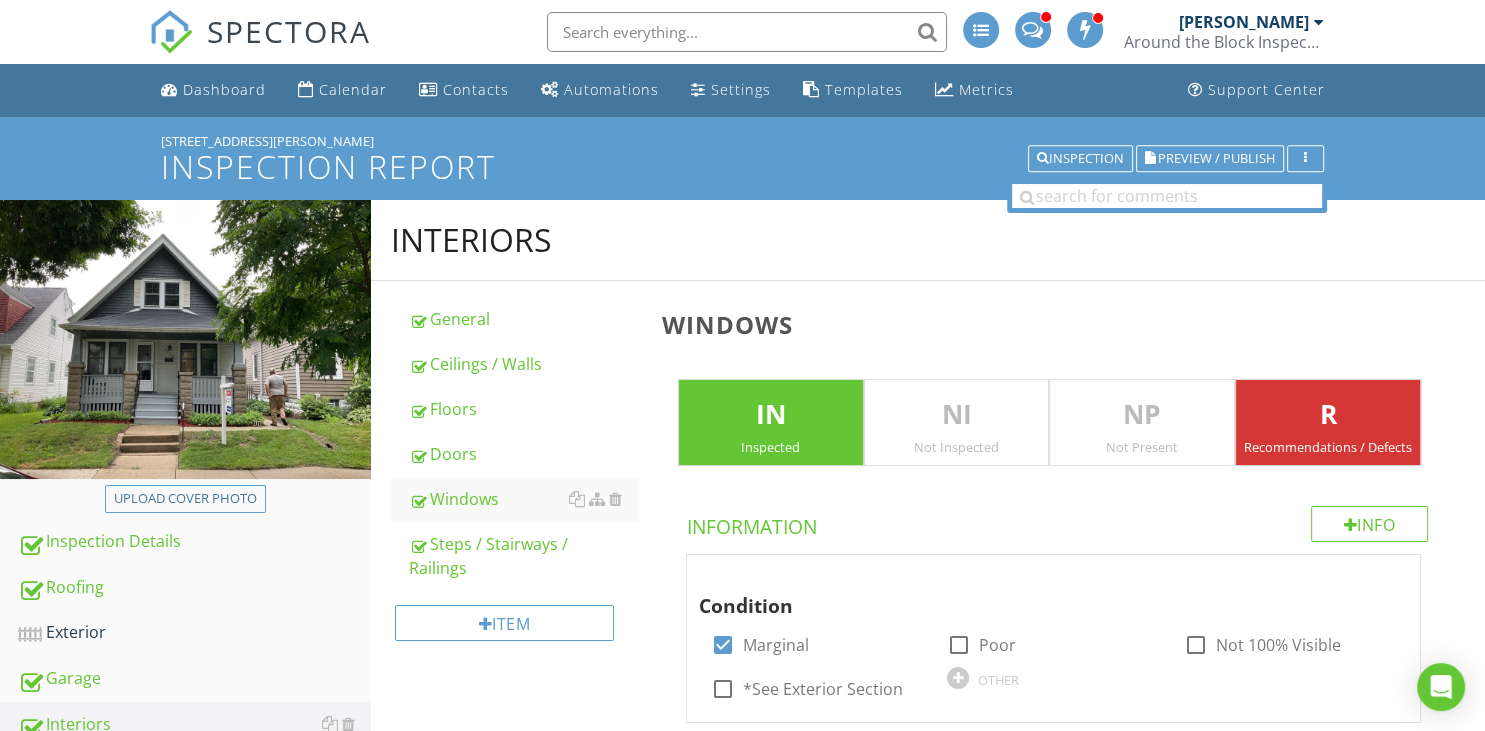 scroll, scrollTop: 1, scrollLeft: 0, axis: vertical 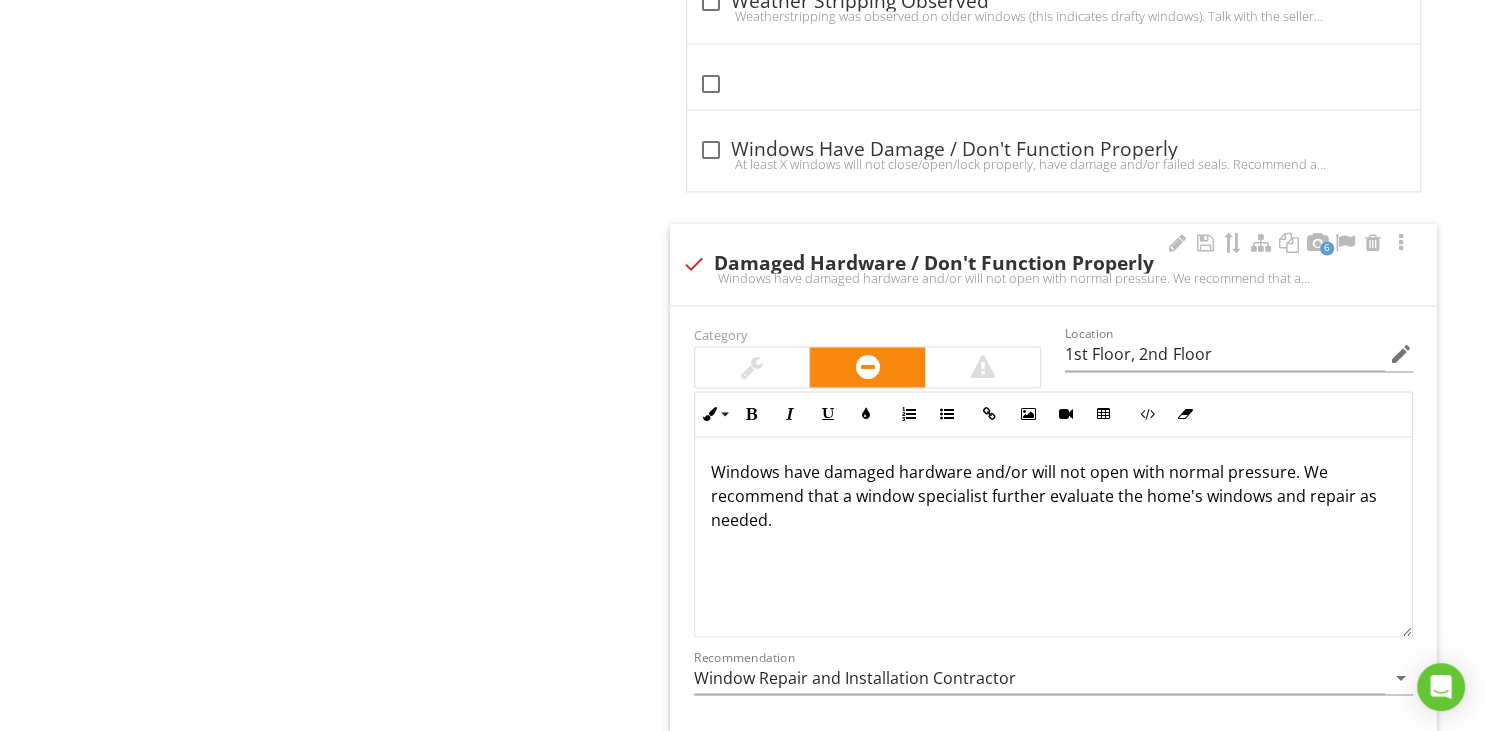 click at bounding box center (752, 367) 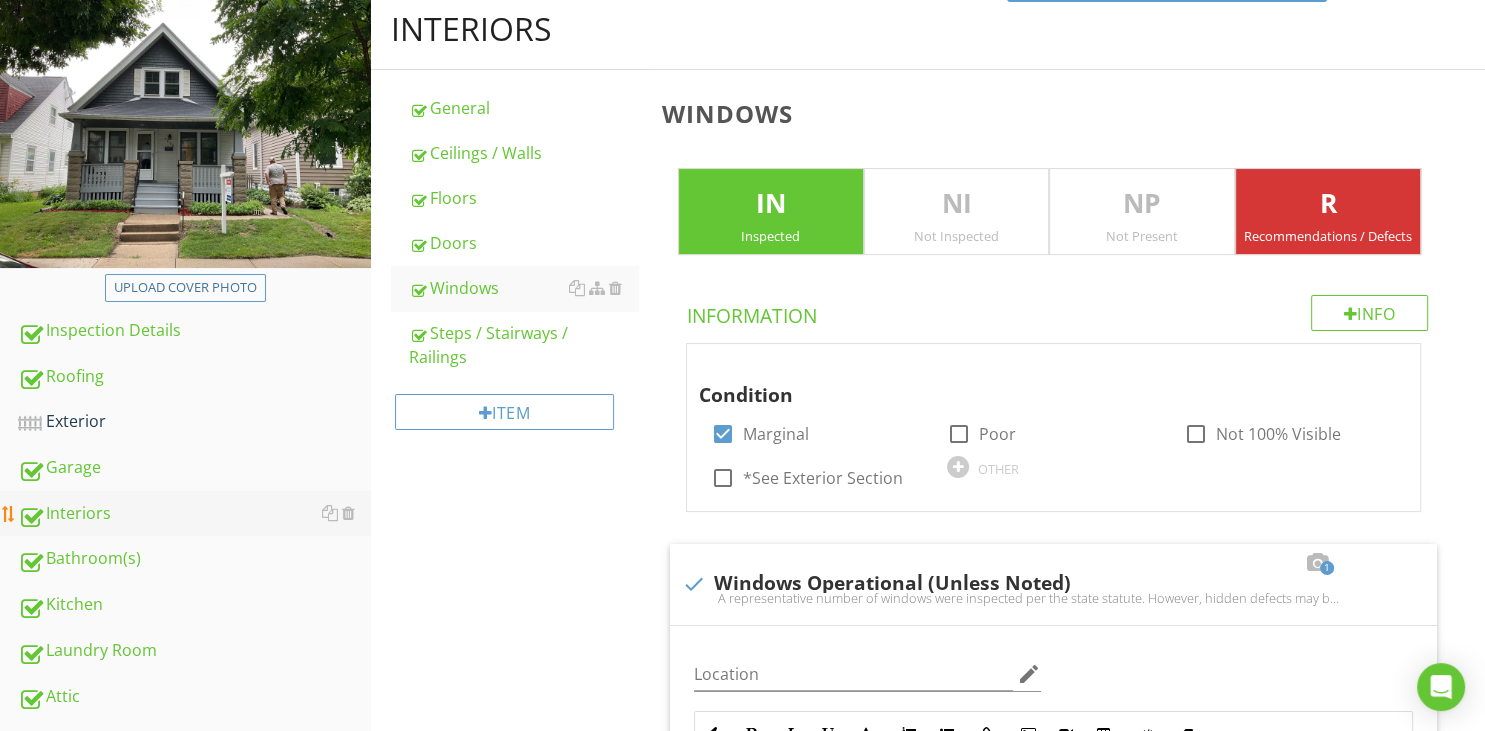 scroll, scrollTop: 528, scrollLeft: 0, axis: vertical 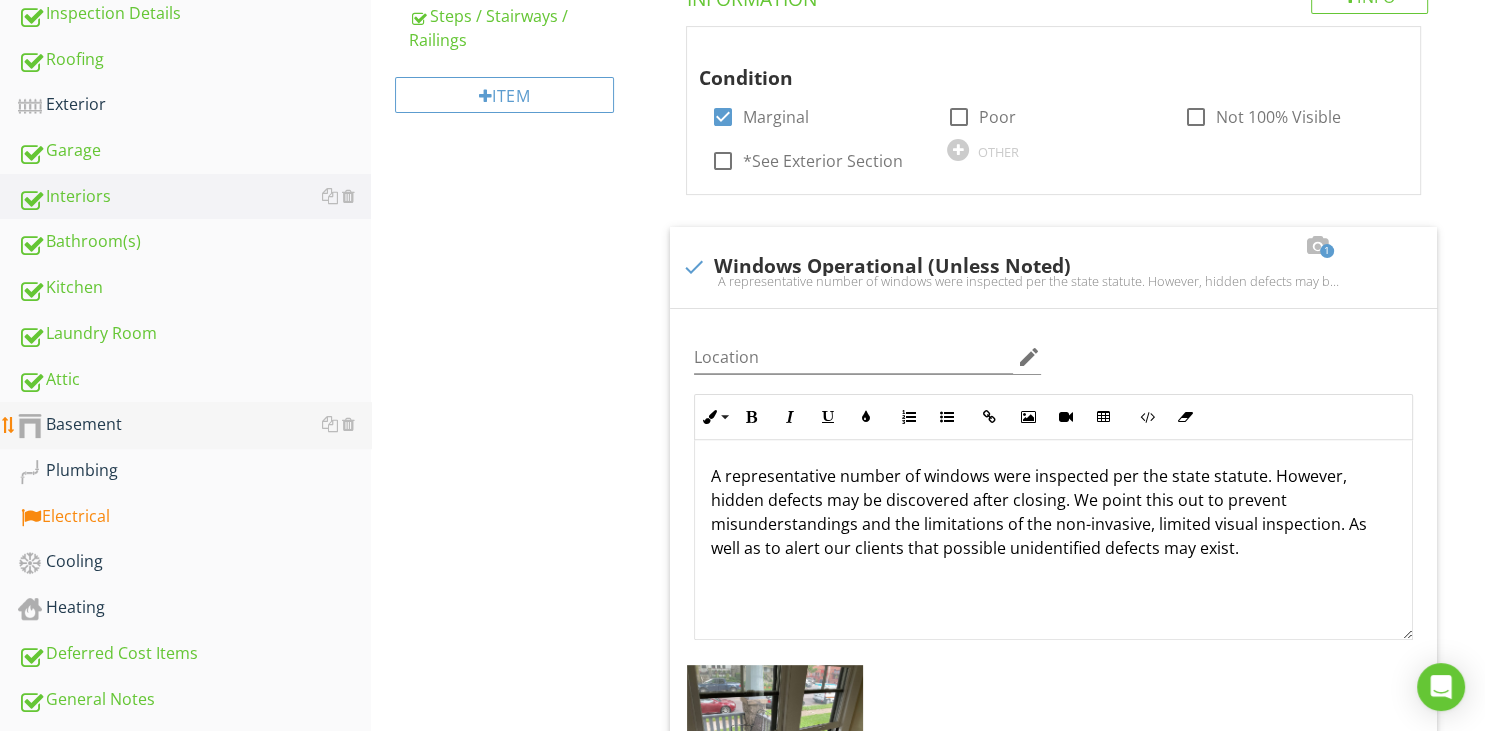 click on "Basement" at bounding box center (194, 425) 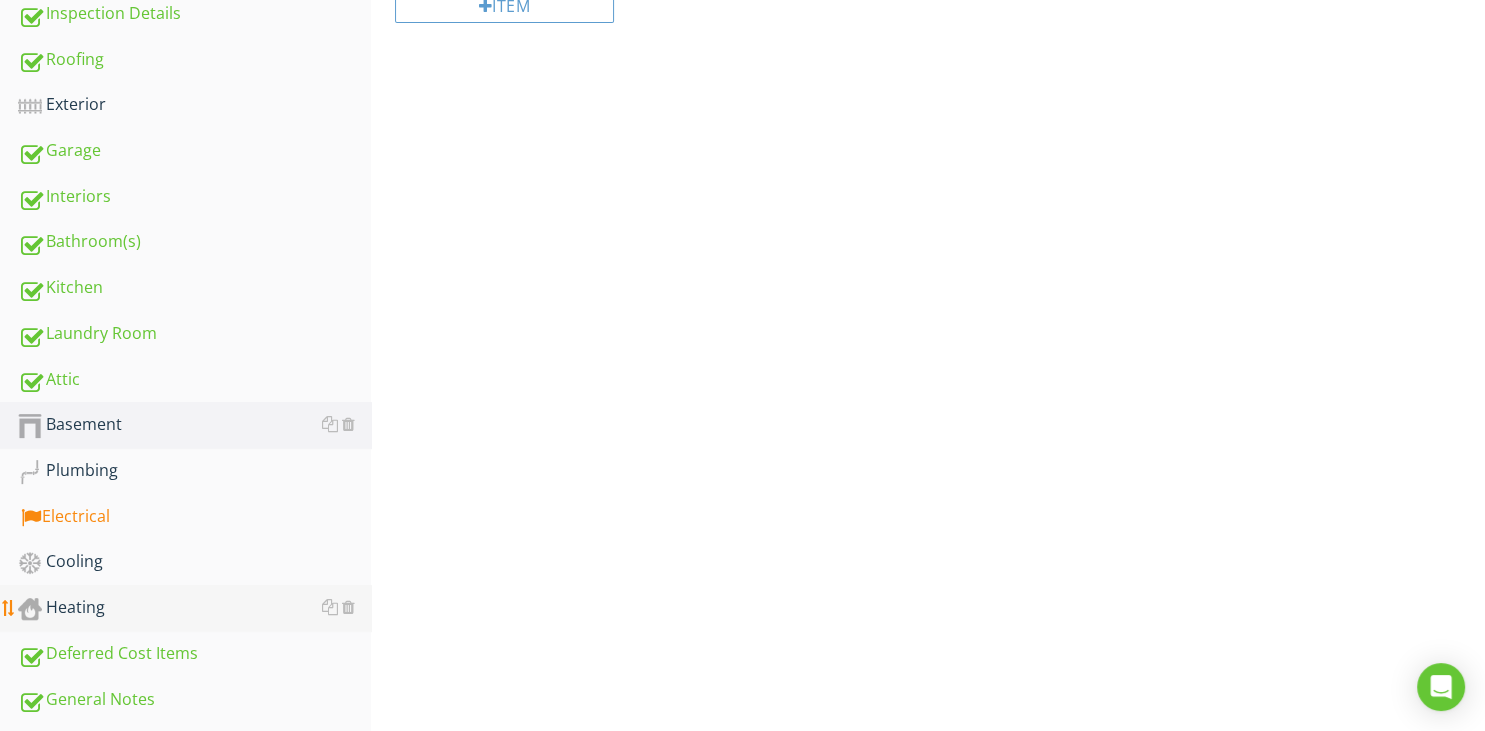 click on "Heating" at bounding box center (194, 608) 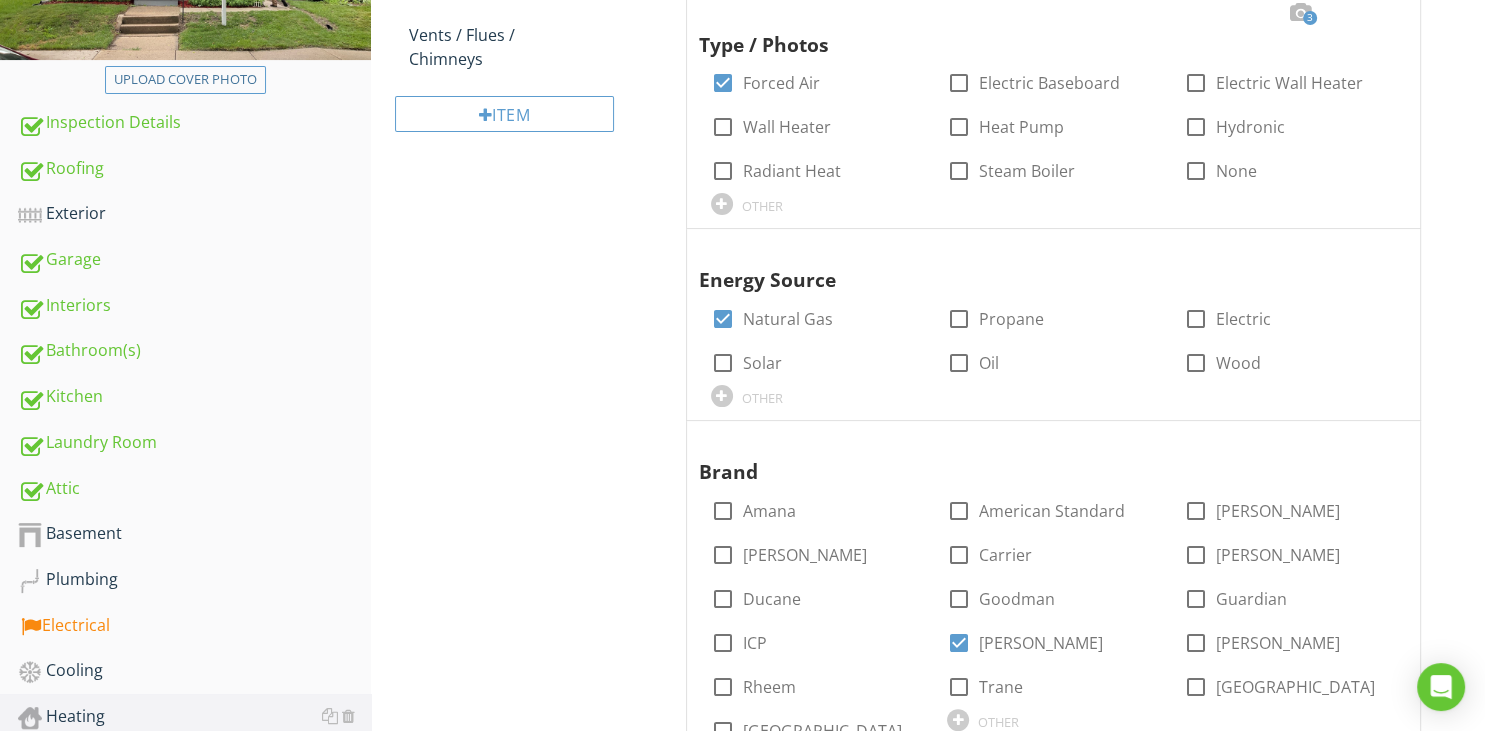 scroll, scrollTop: 0, scrollLeft: 0, axis: both 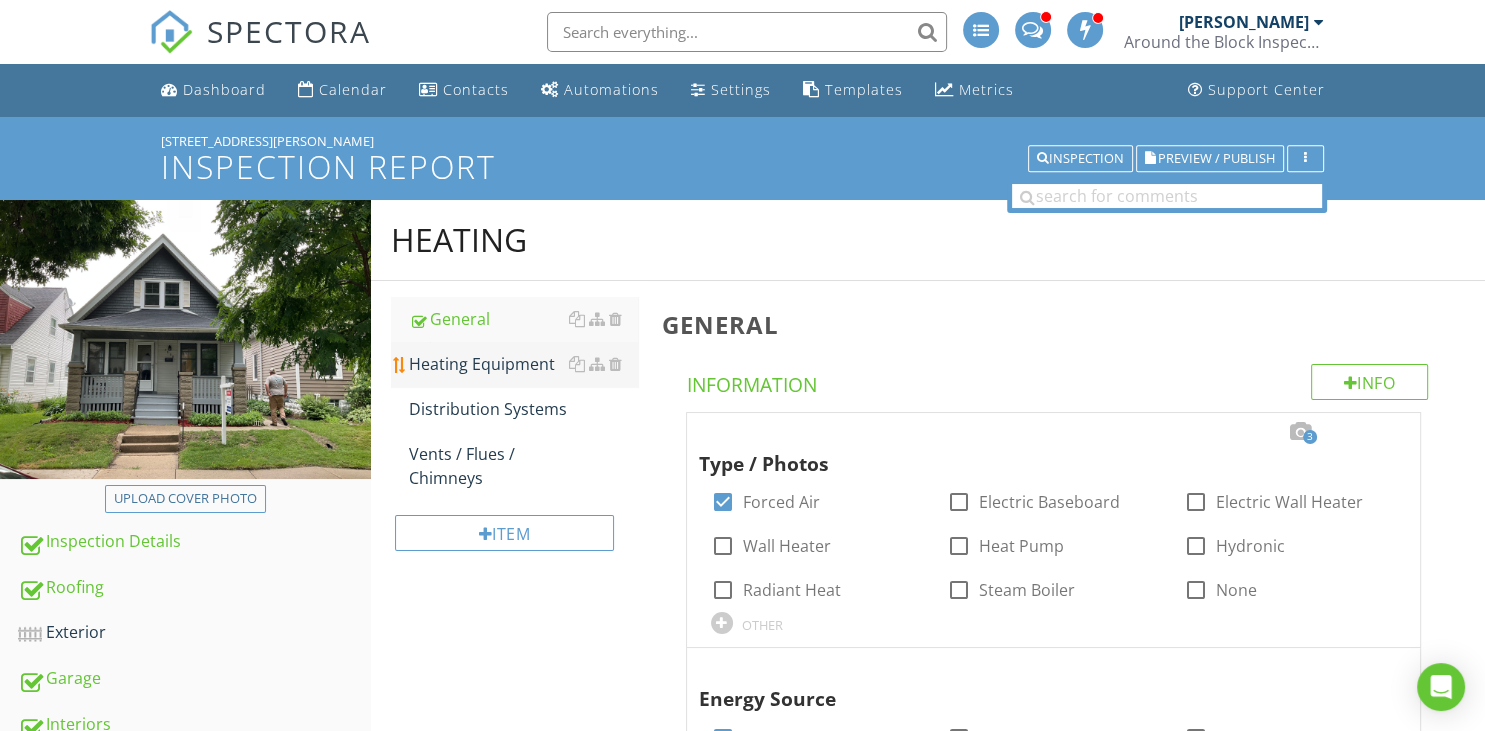 click on "Heating Equipment" at bounding box center [523, 364] 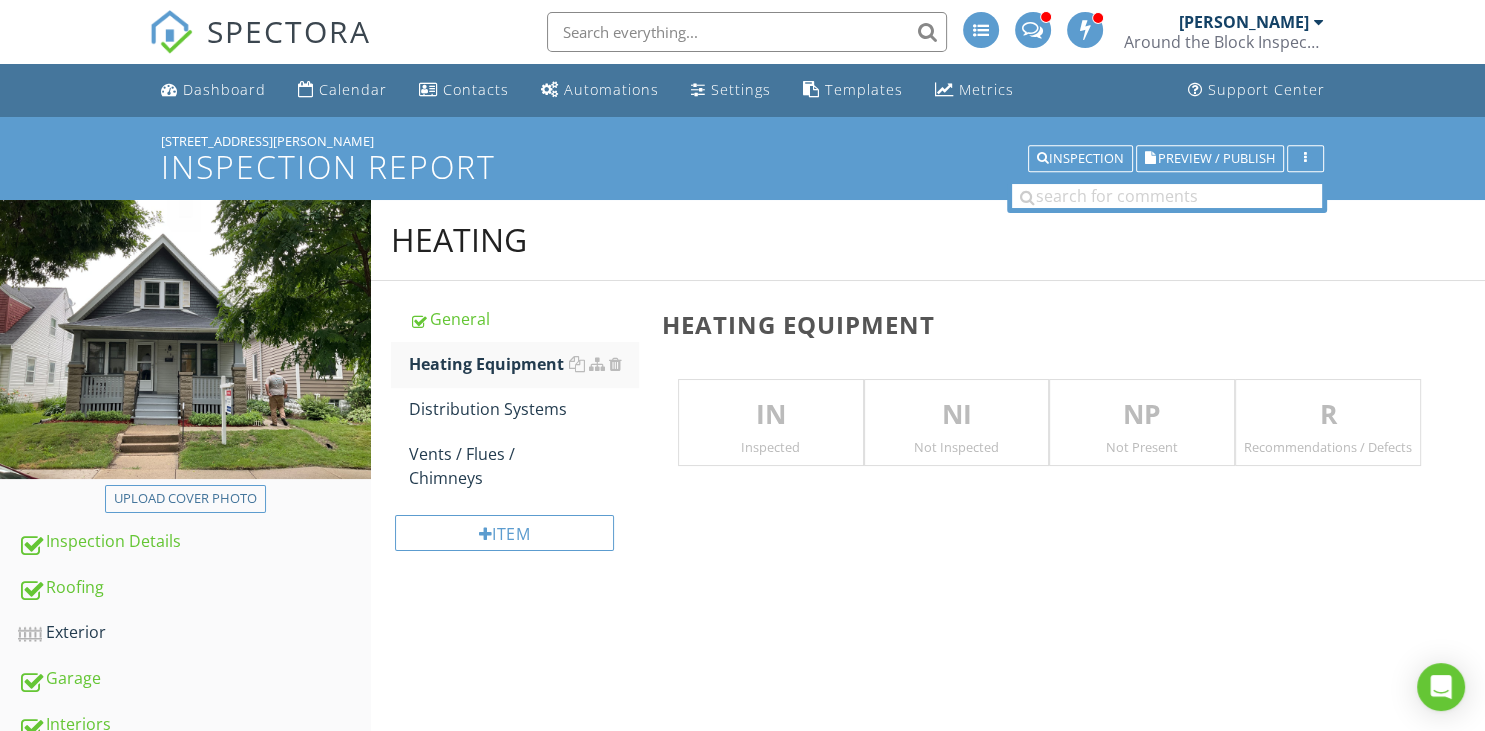drag, startPoint x: 1309, startPoint y: 406, endPoint x: 1058, endPoint y: 455, distance: 255.73814 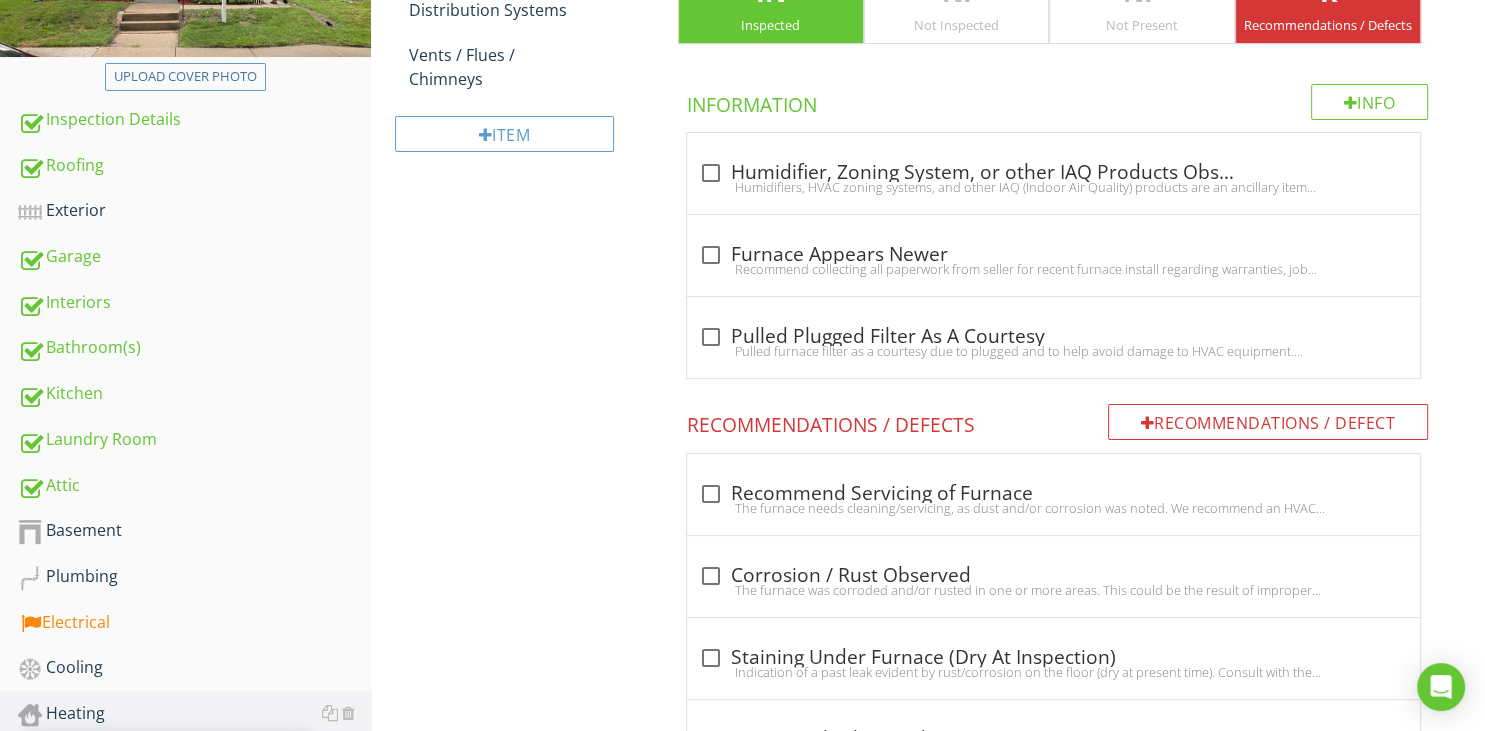 scroll, scrollTop: 528, scrollLeft: 0, axis: vertical 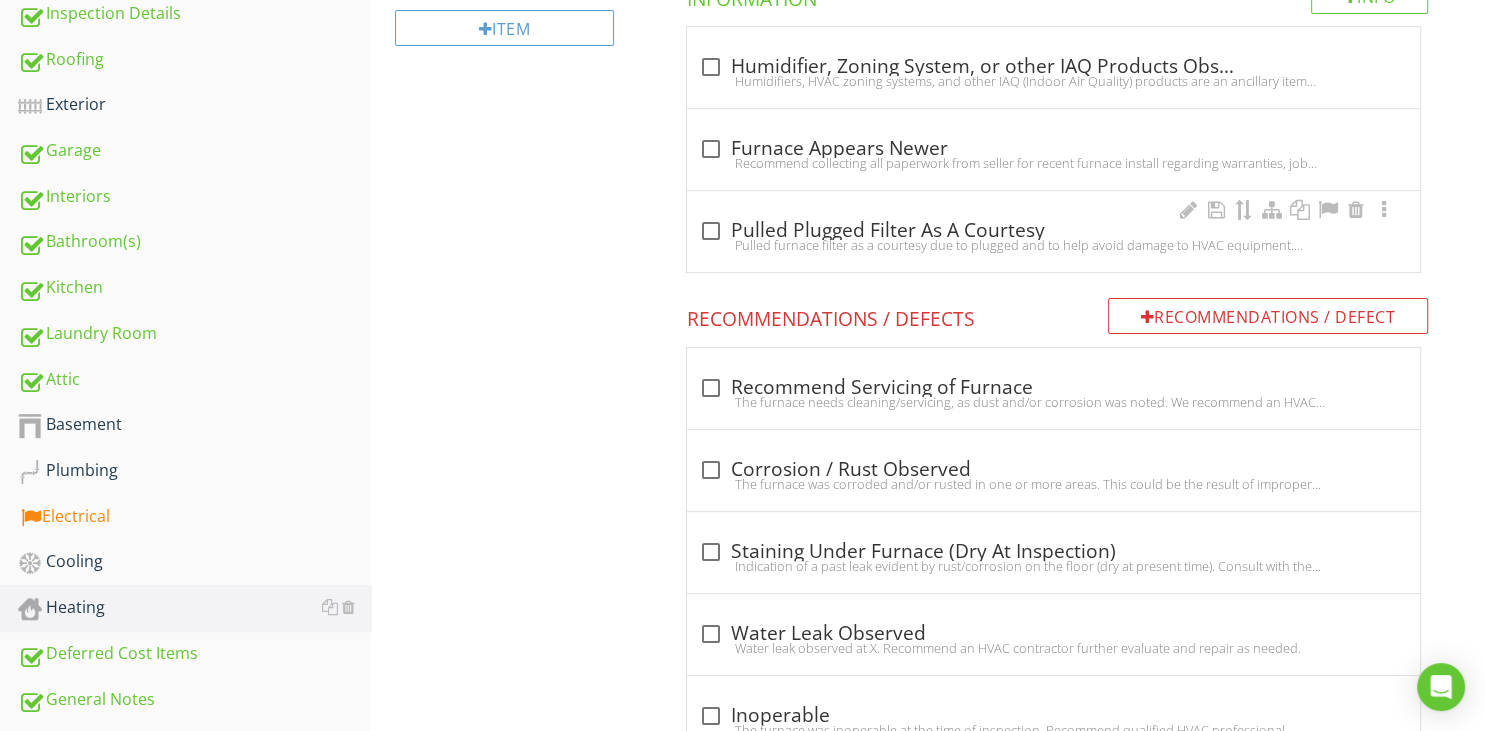click at bounding box center (711, 231) 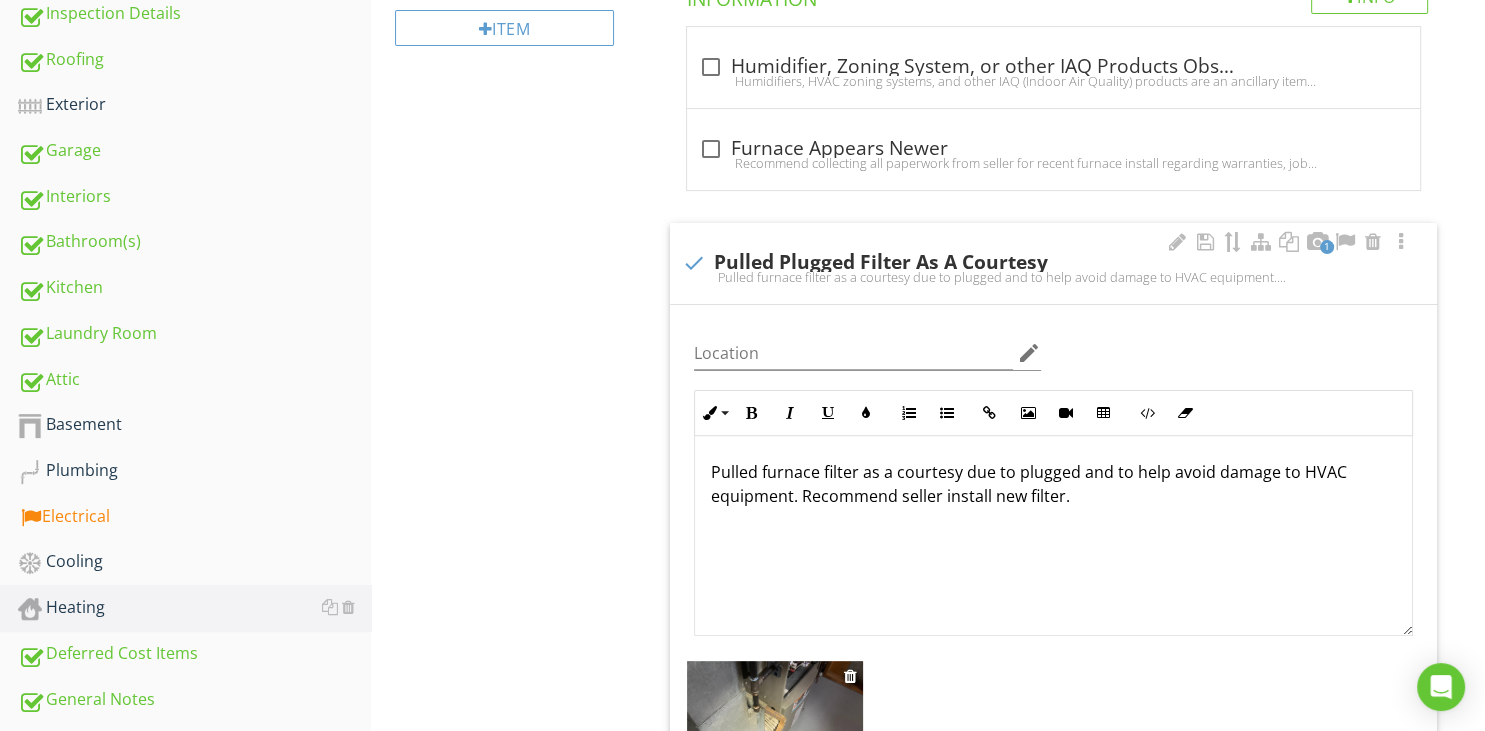 click at bounding box center (775, 727) 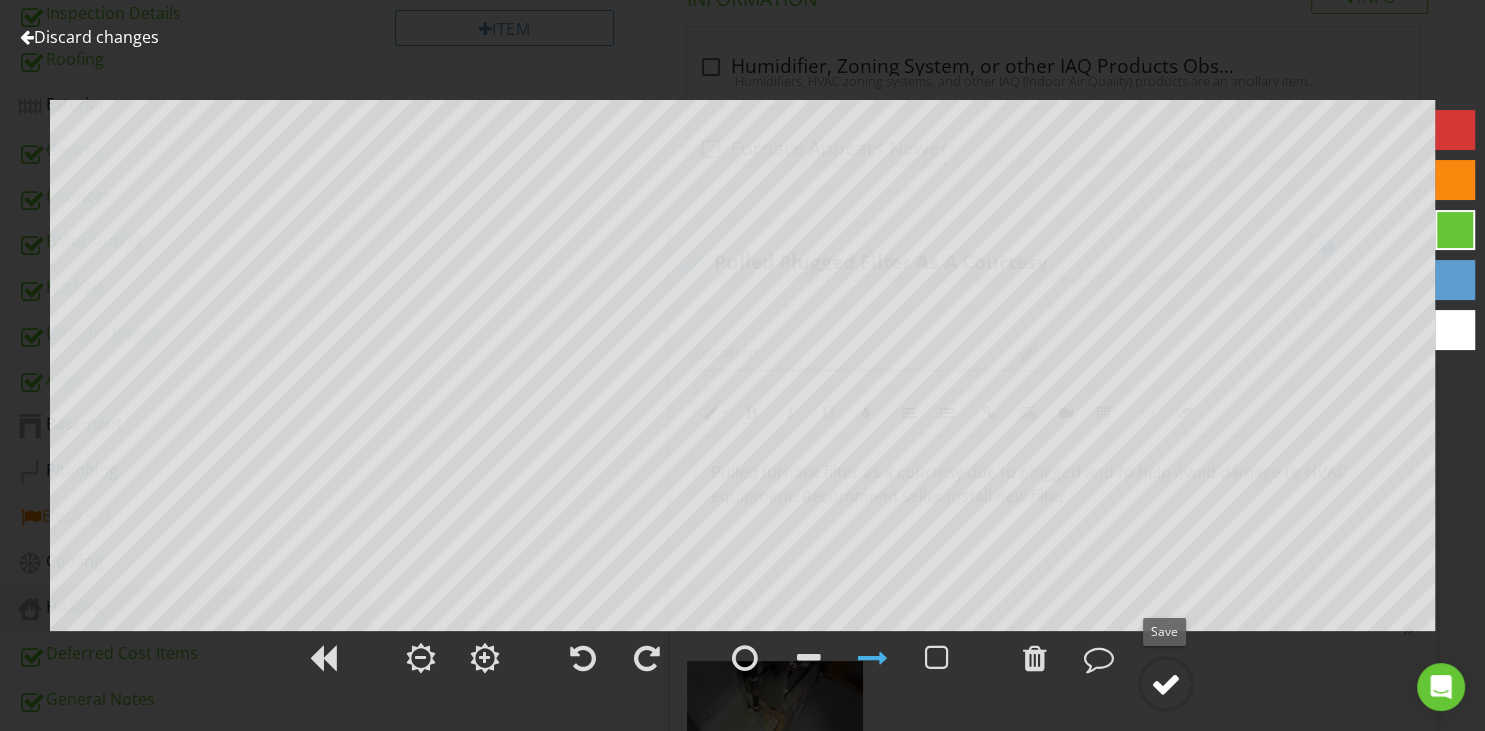 click at bounding box center [1166, 684] 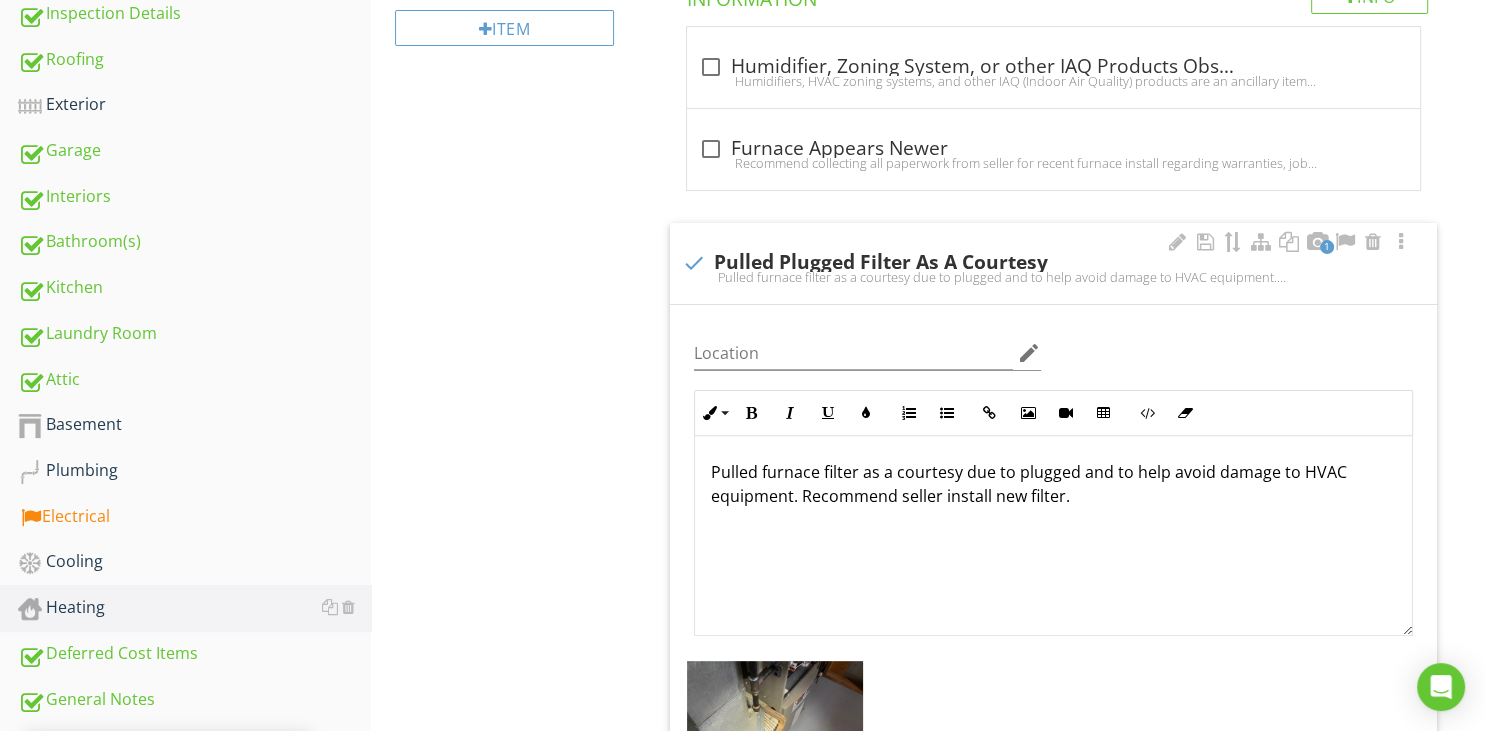 scroll, scrollTop: 1, scrollLeft: 0, axis: vertical 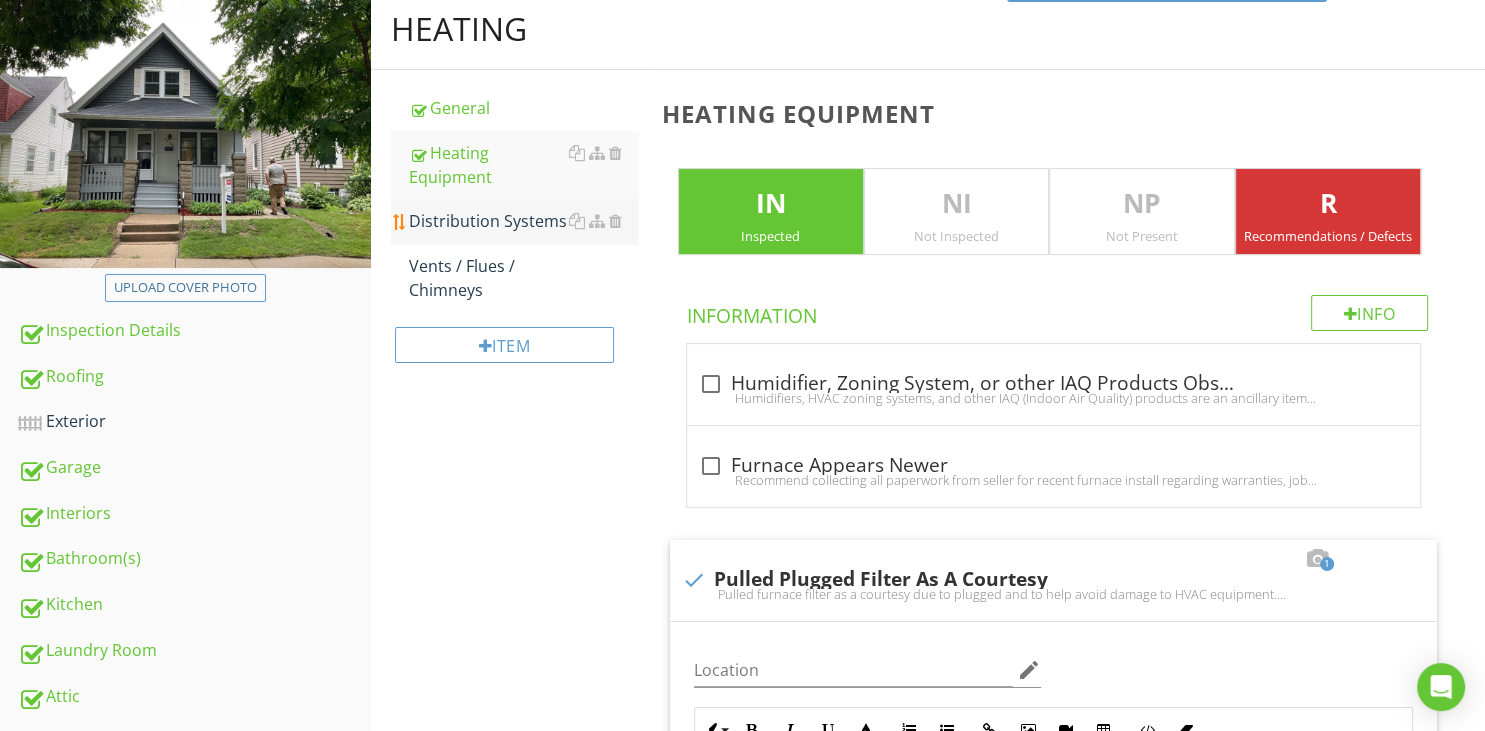 click on "Distribution Systems" at bounding box center [523, 221] 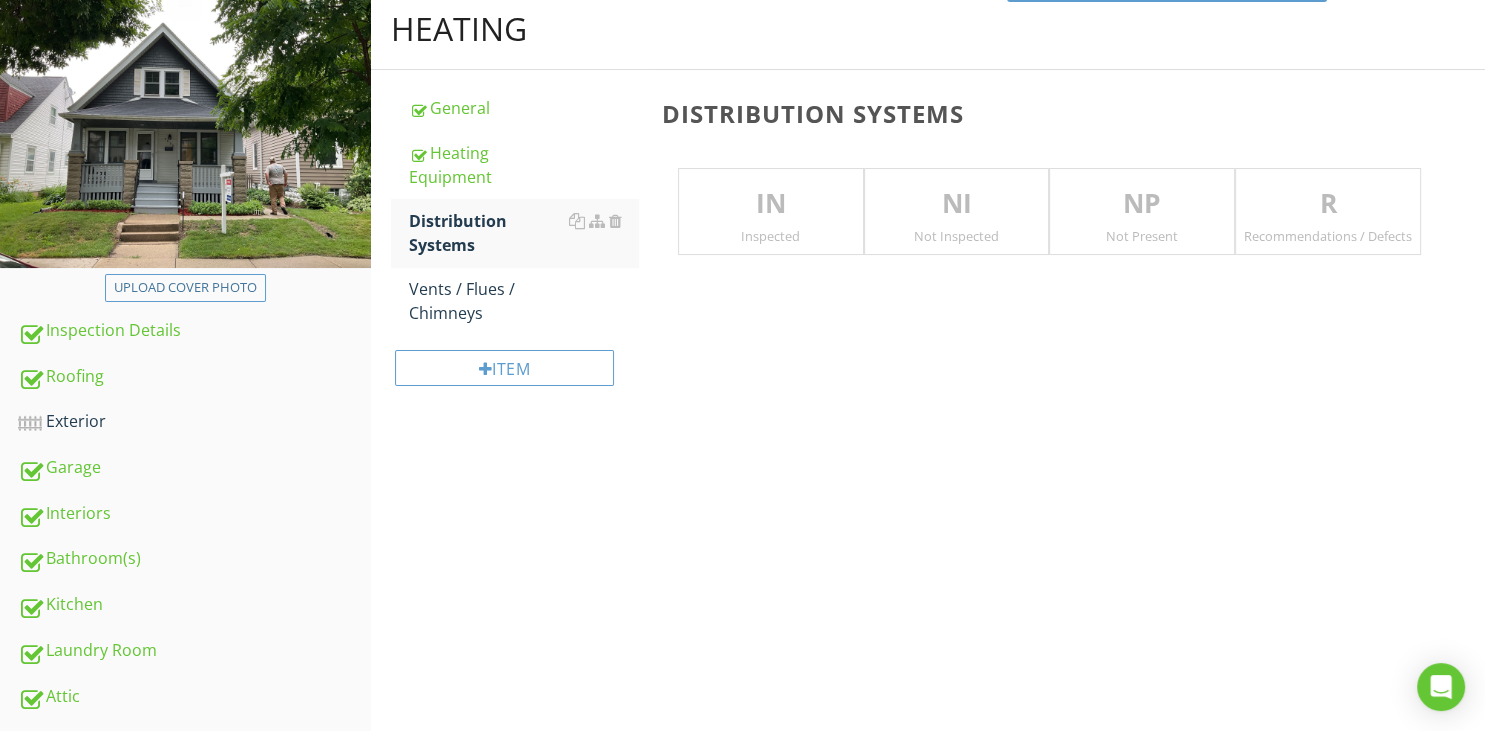 click on "Inspected" at bounding box center (771, 236) 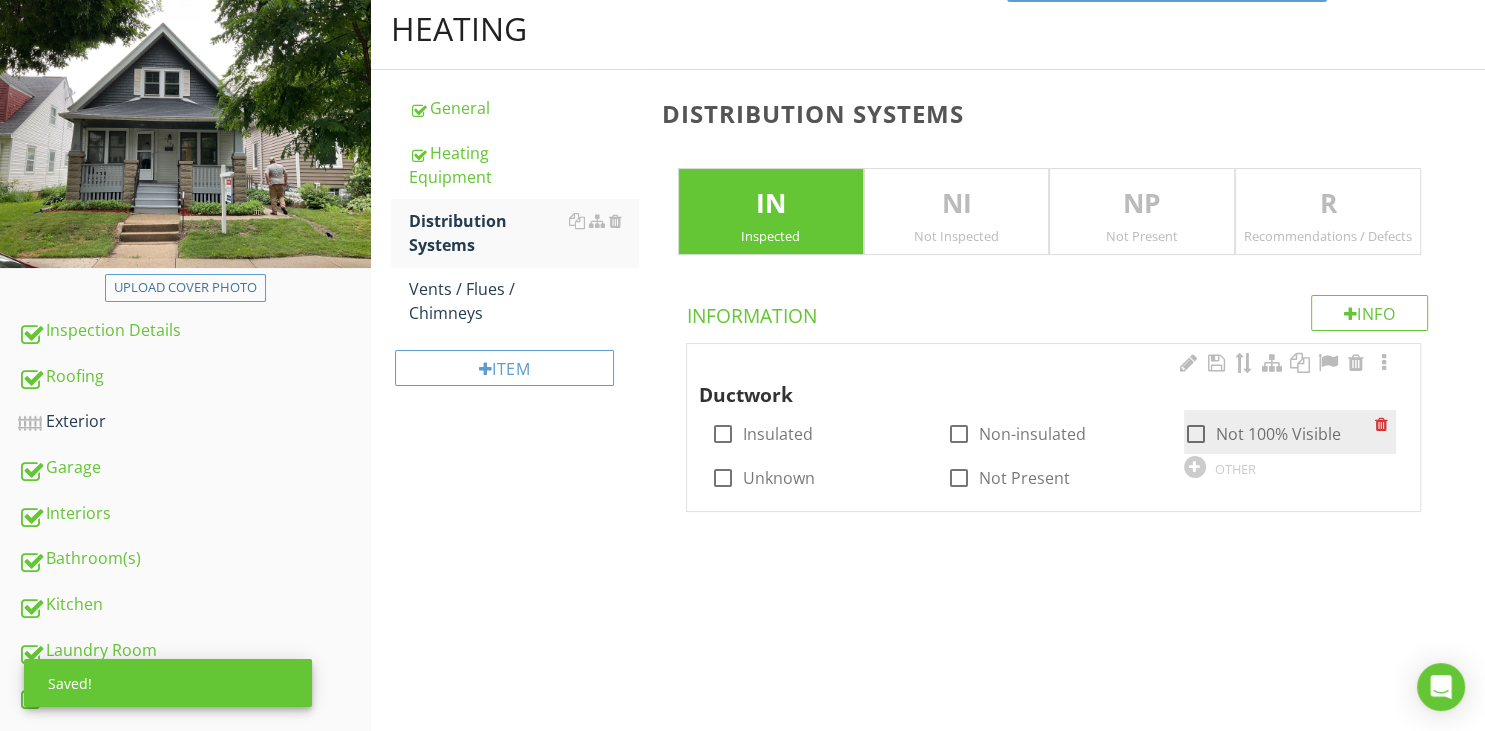 click at bounding box center [1196, 434] 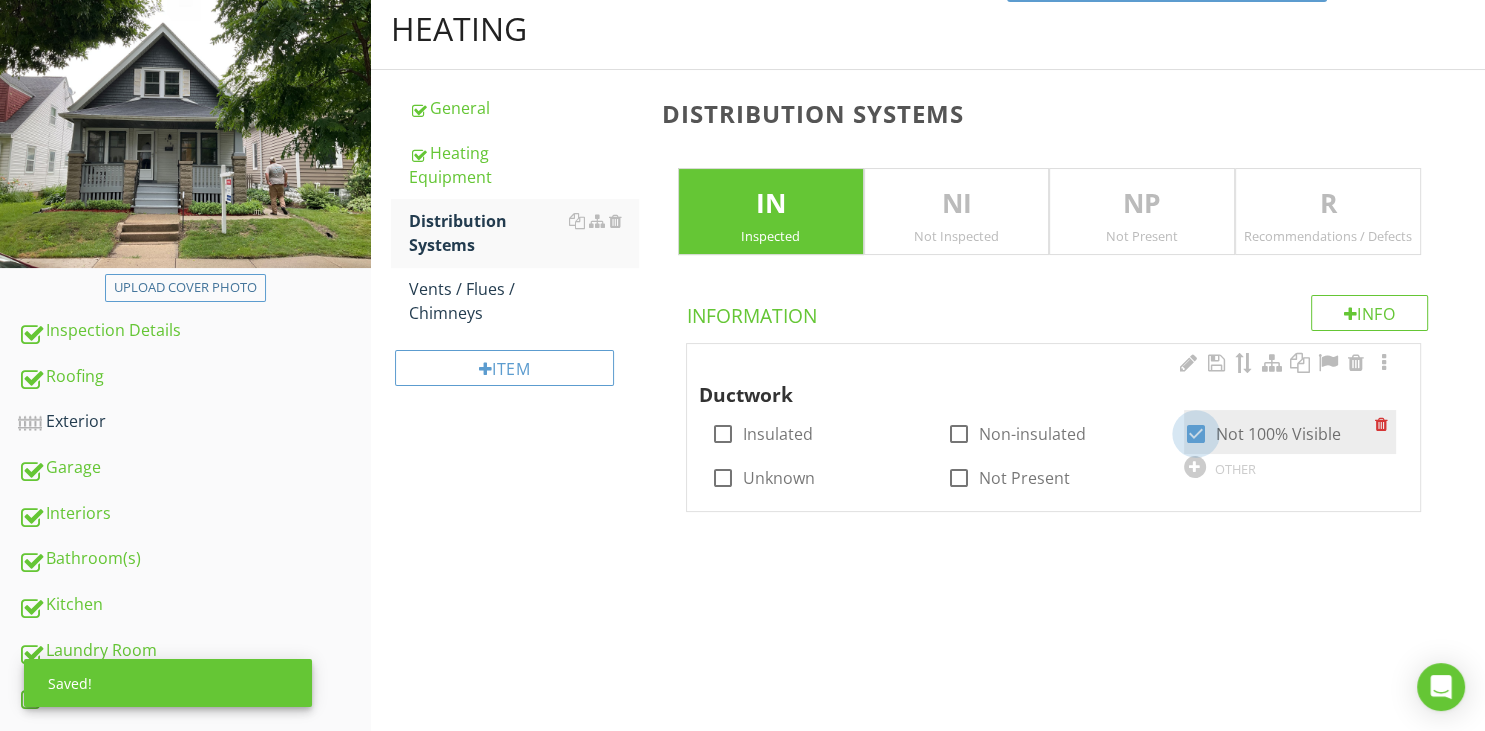 checkbox on "true" 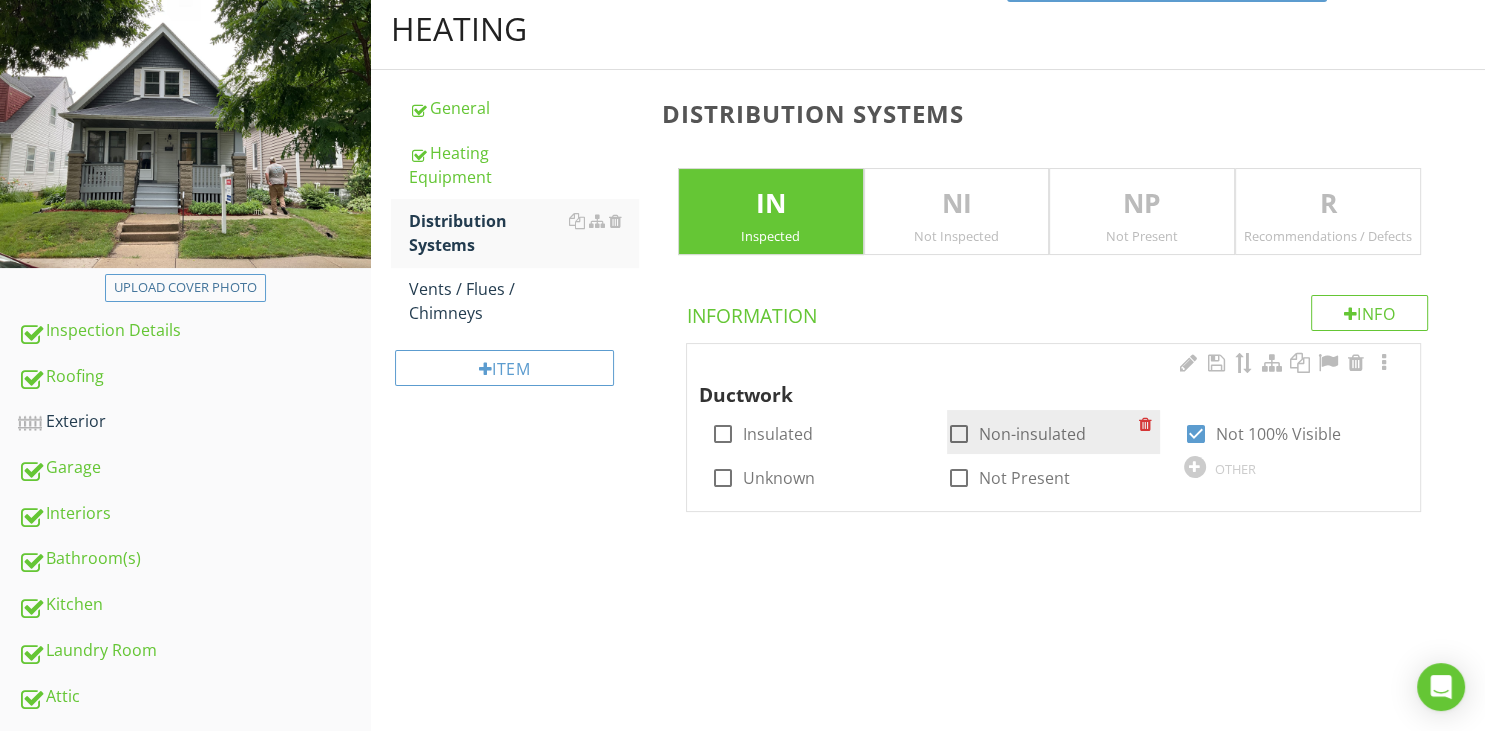 click at bounding box center (959, 434) 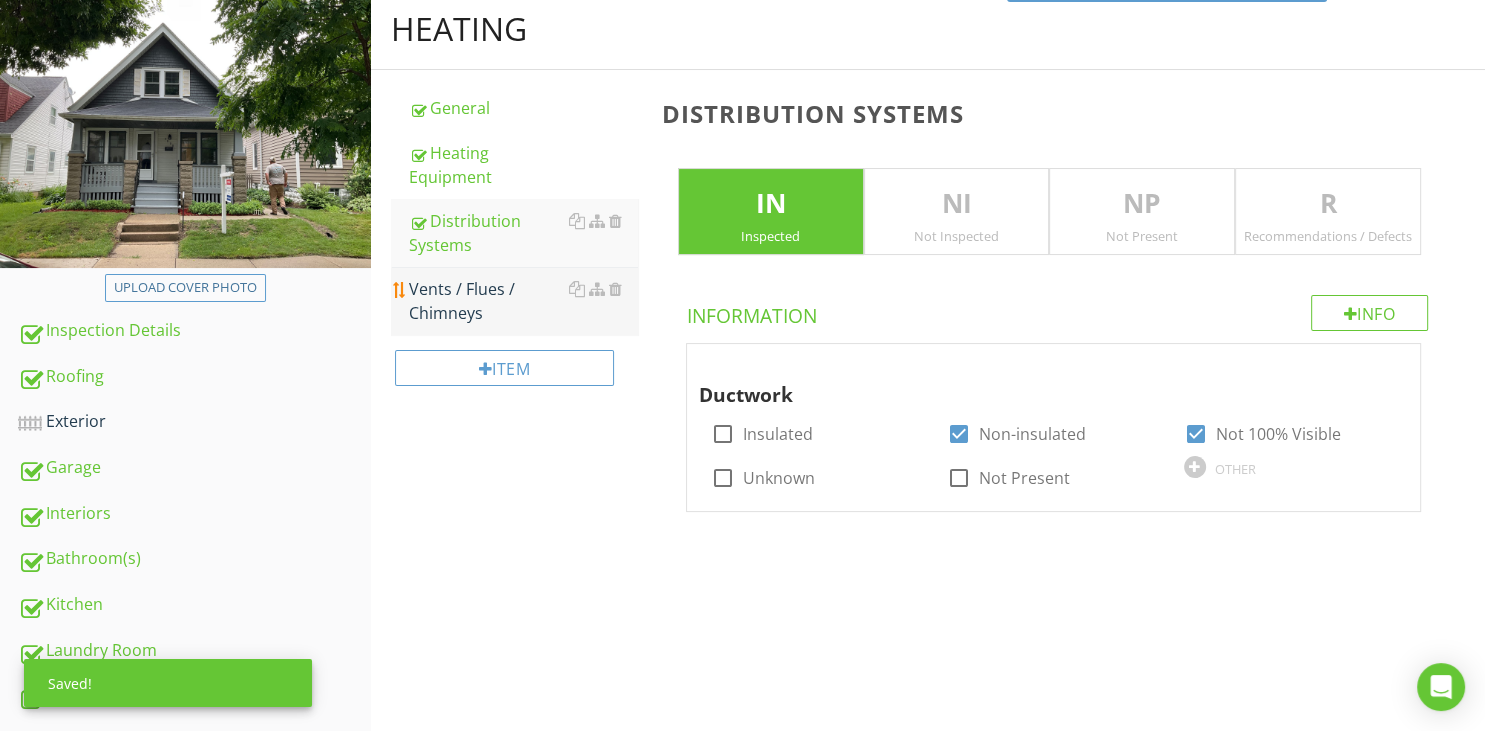 click on "Vents / Flues / Chimneys" at bounding box center [523, 301] 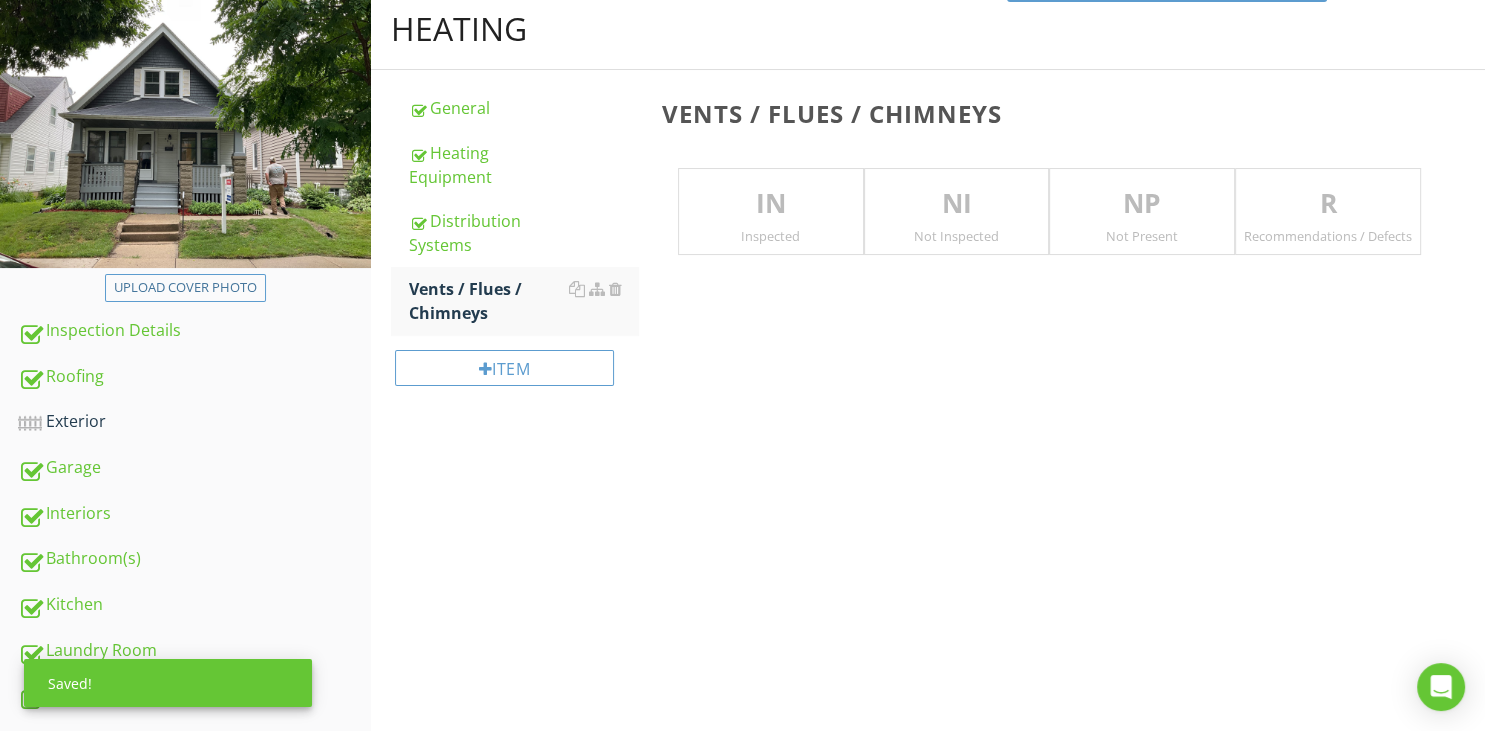 click on "Inspected" at bounding box center [771, 236] 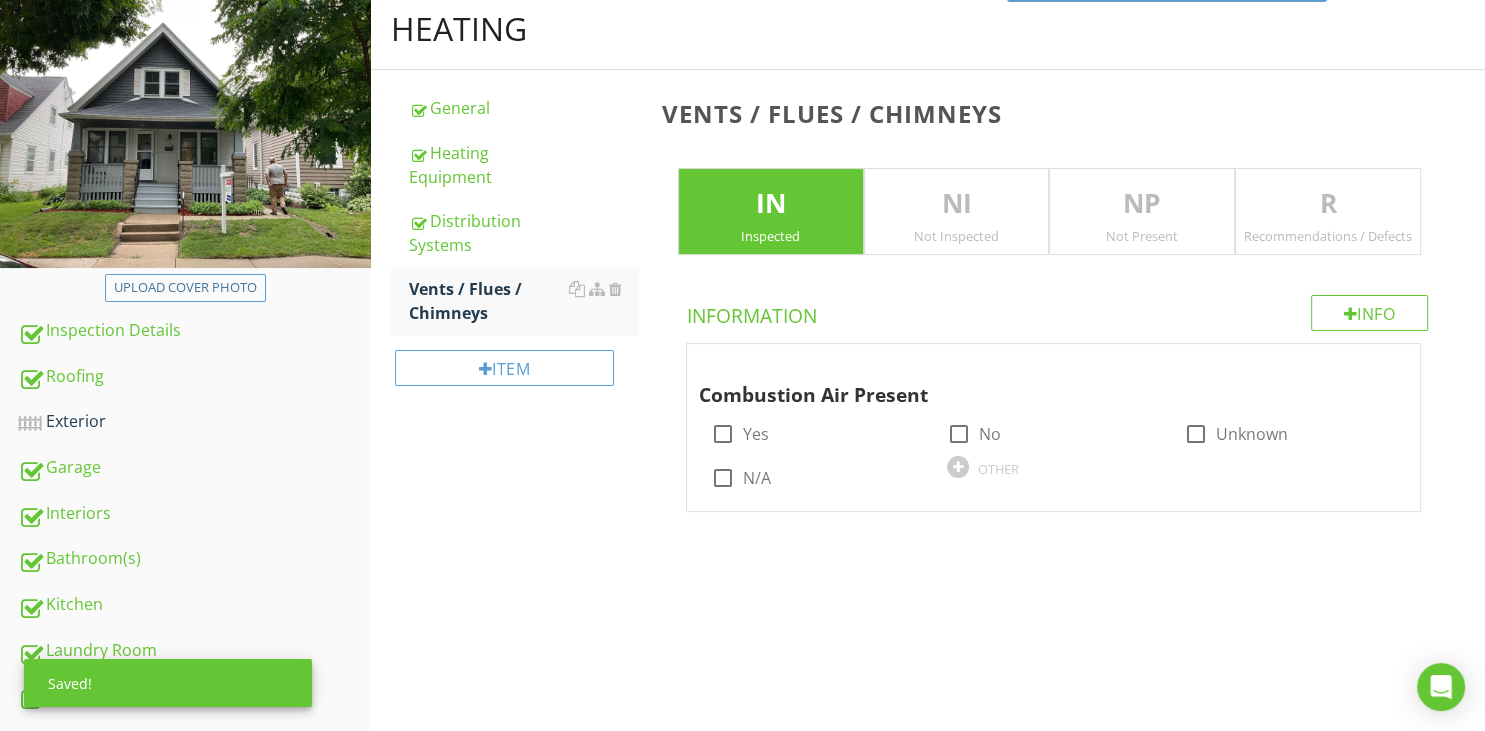 click on "NI" at bounding box center (957, 204) 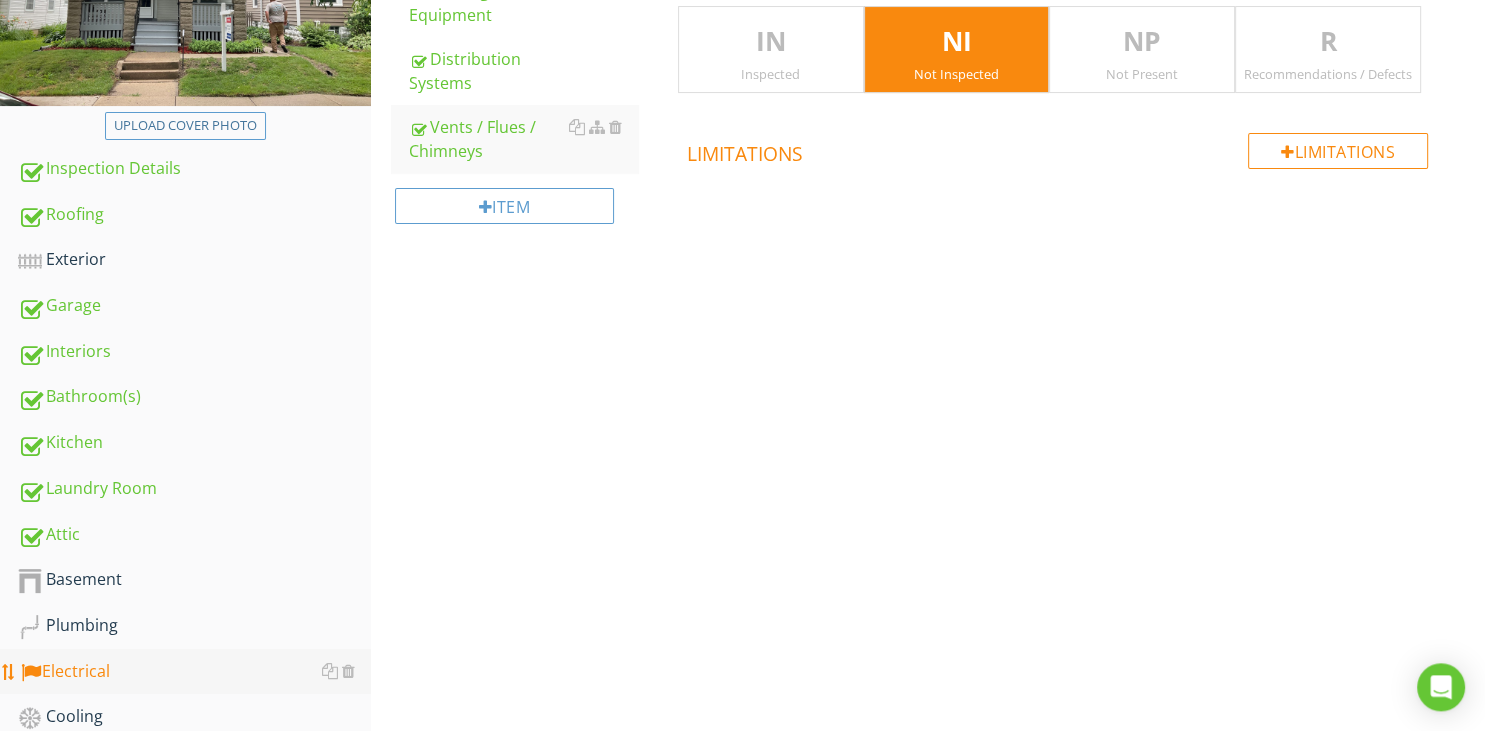 scroll, scrollTop: 528, scrollLeft: 0, axis: vertical 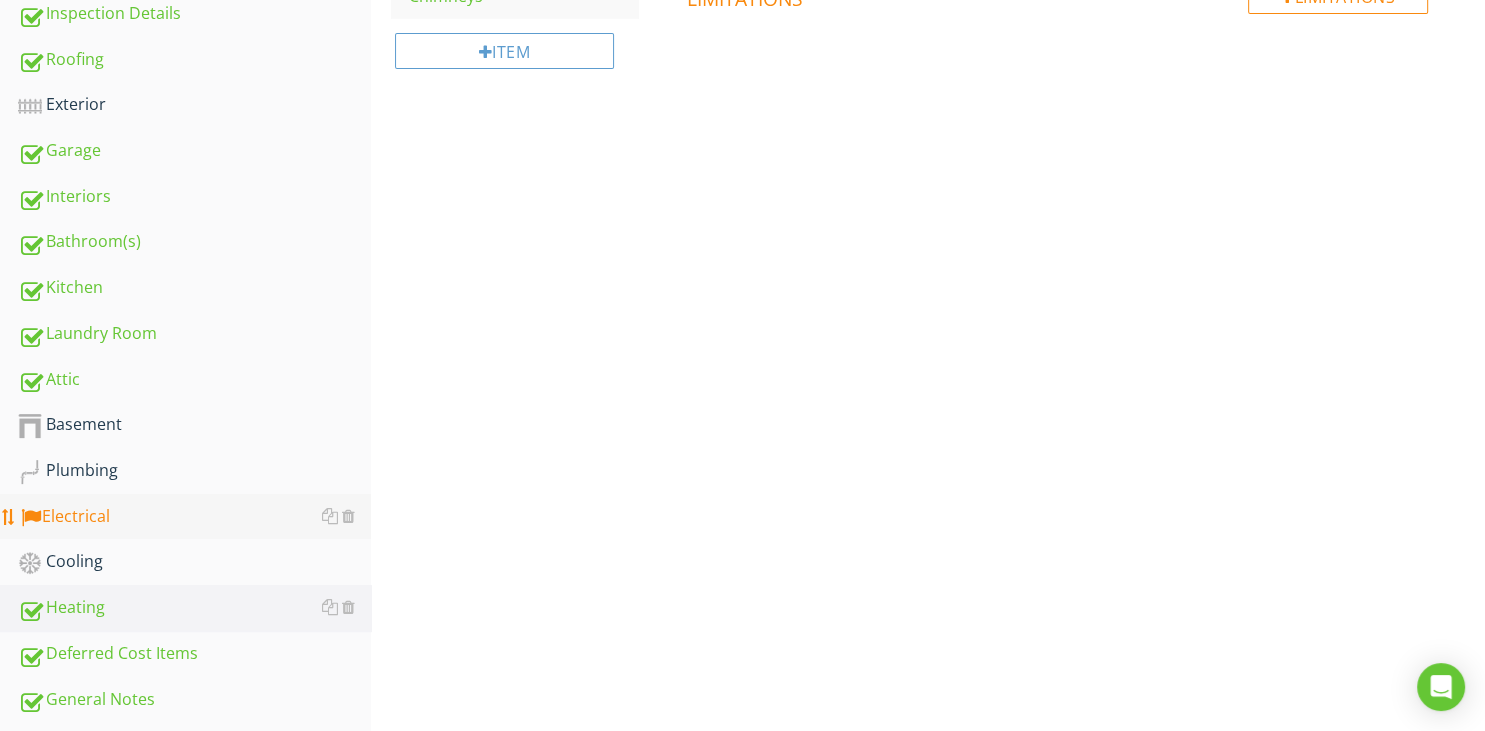 click on "Electrical" at bounding box center (194, 517) 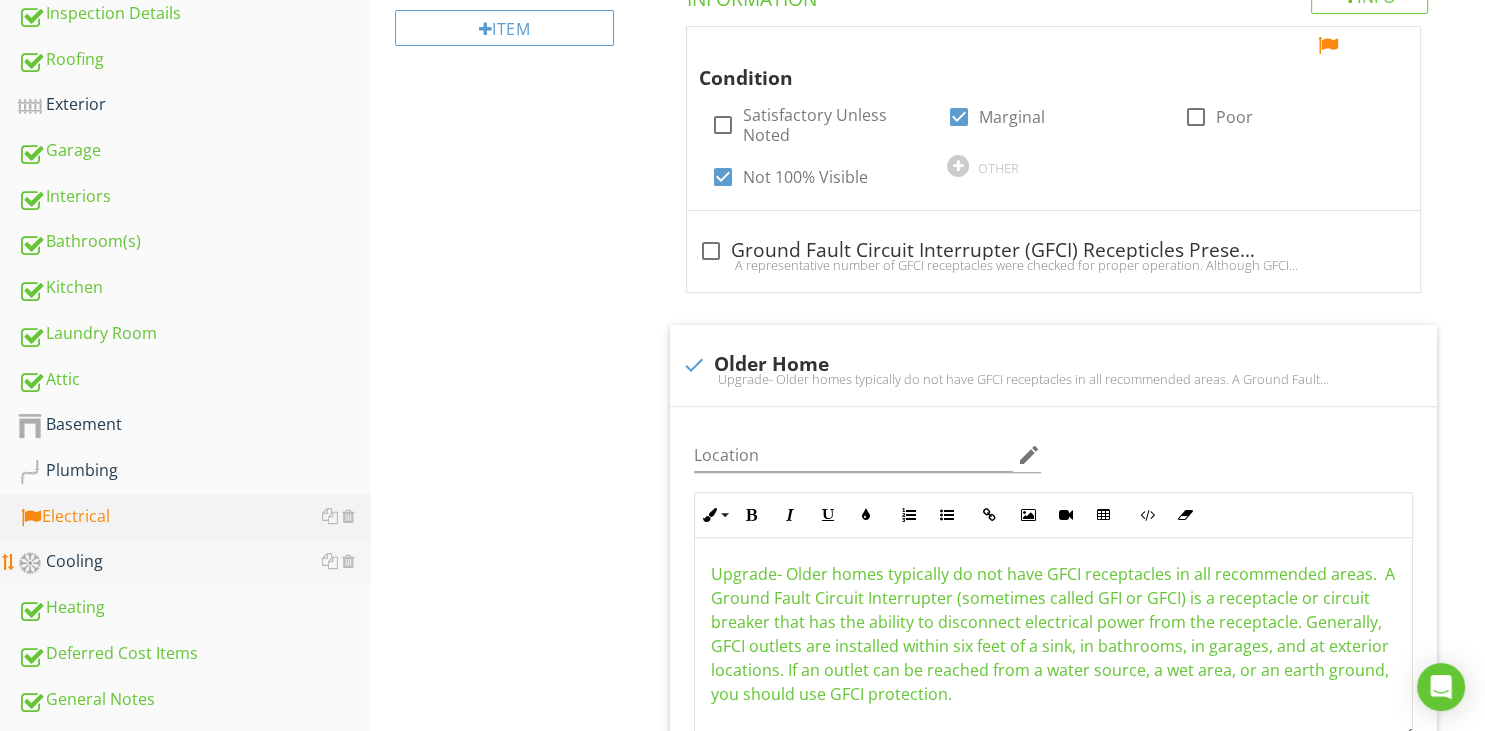 click on "Cooling" at bounding box center [194, 562] 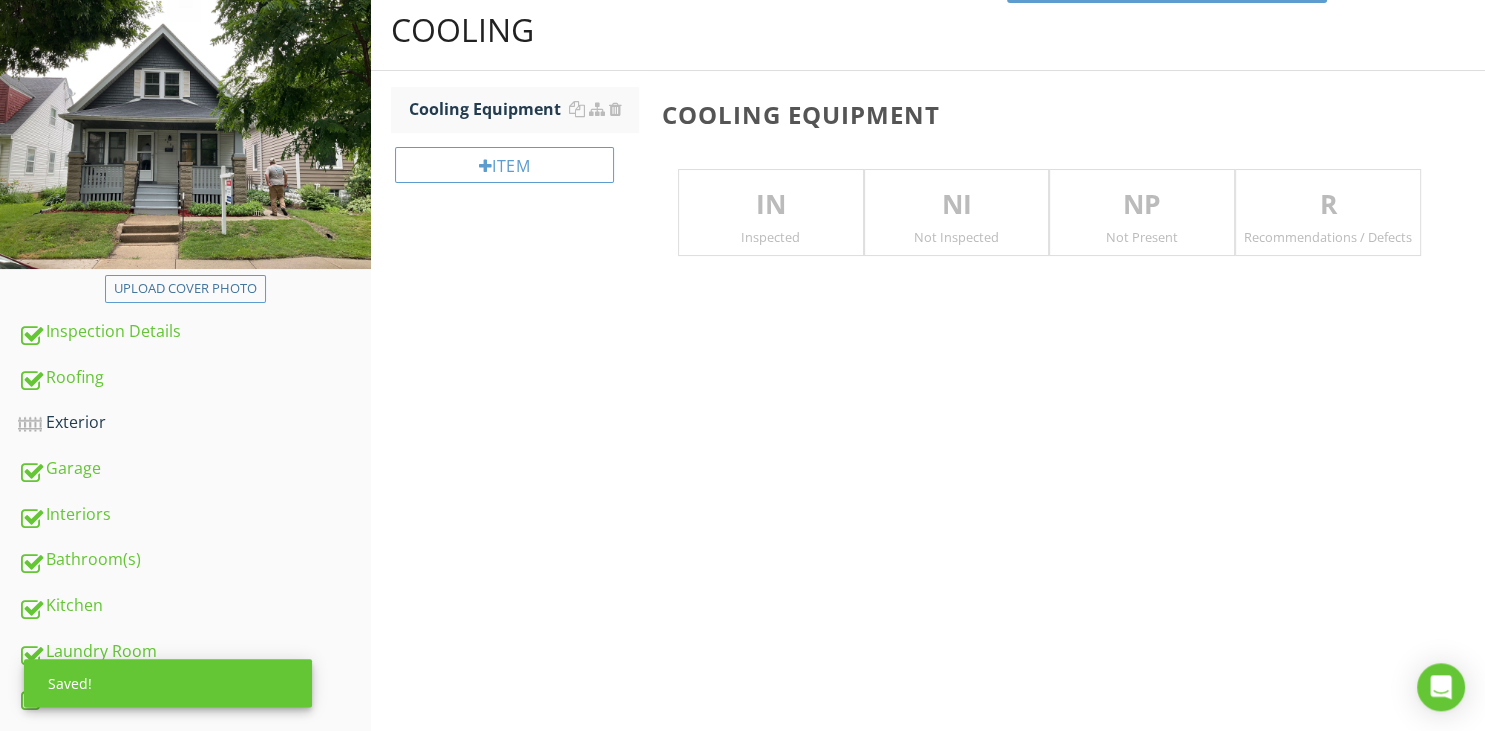 scroll, scrollTop: 0, scrollLeft: 0, axis: both 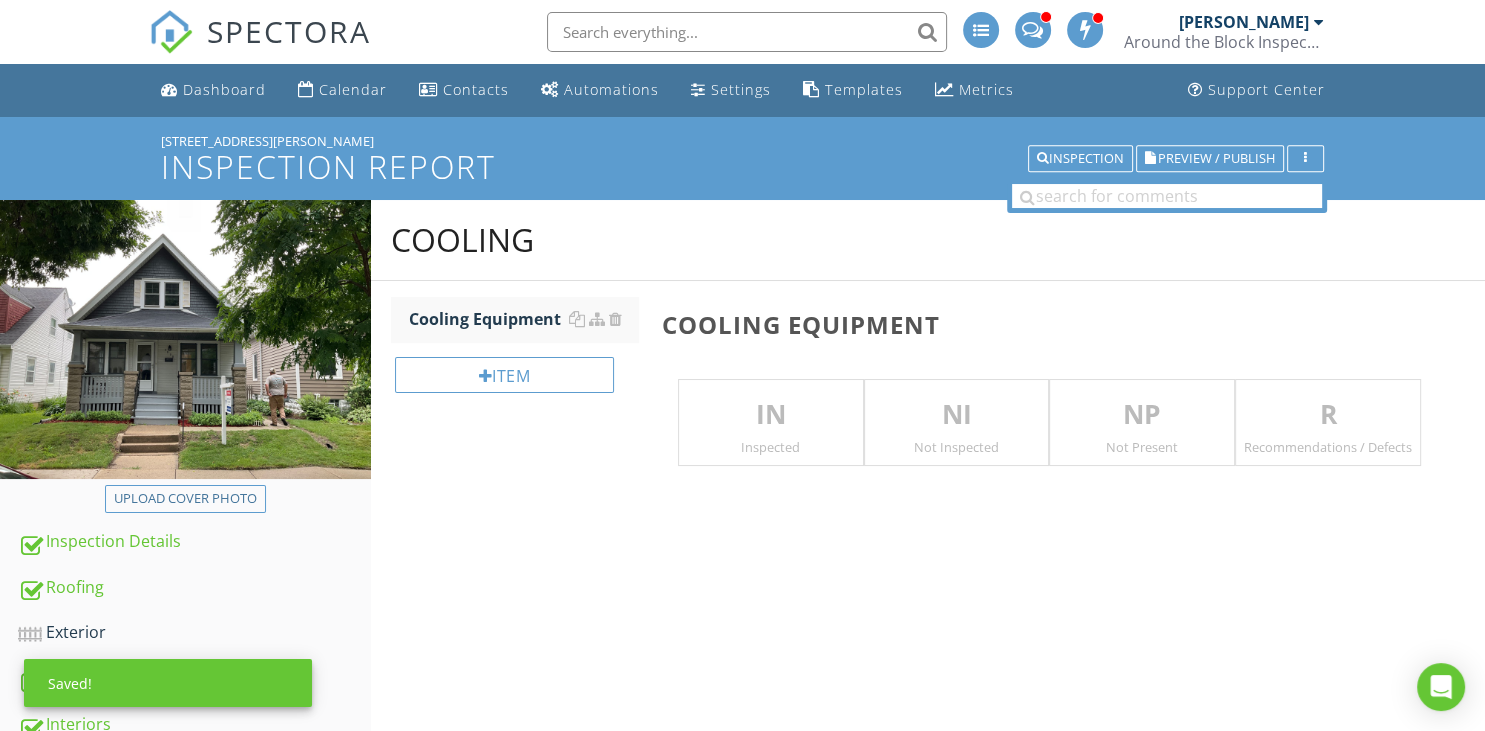 drag, startPoint x: 798, startPoint y: 441, endPoint x: 647, endPoint y: 495, distance: 160.3652 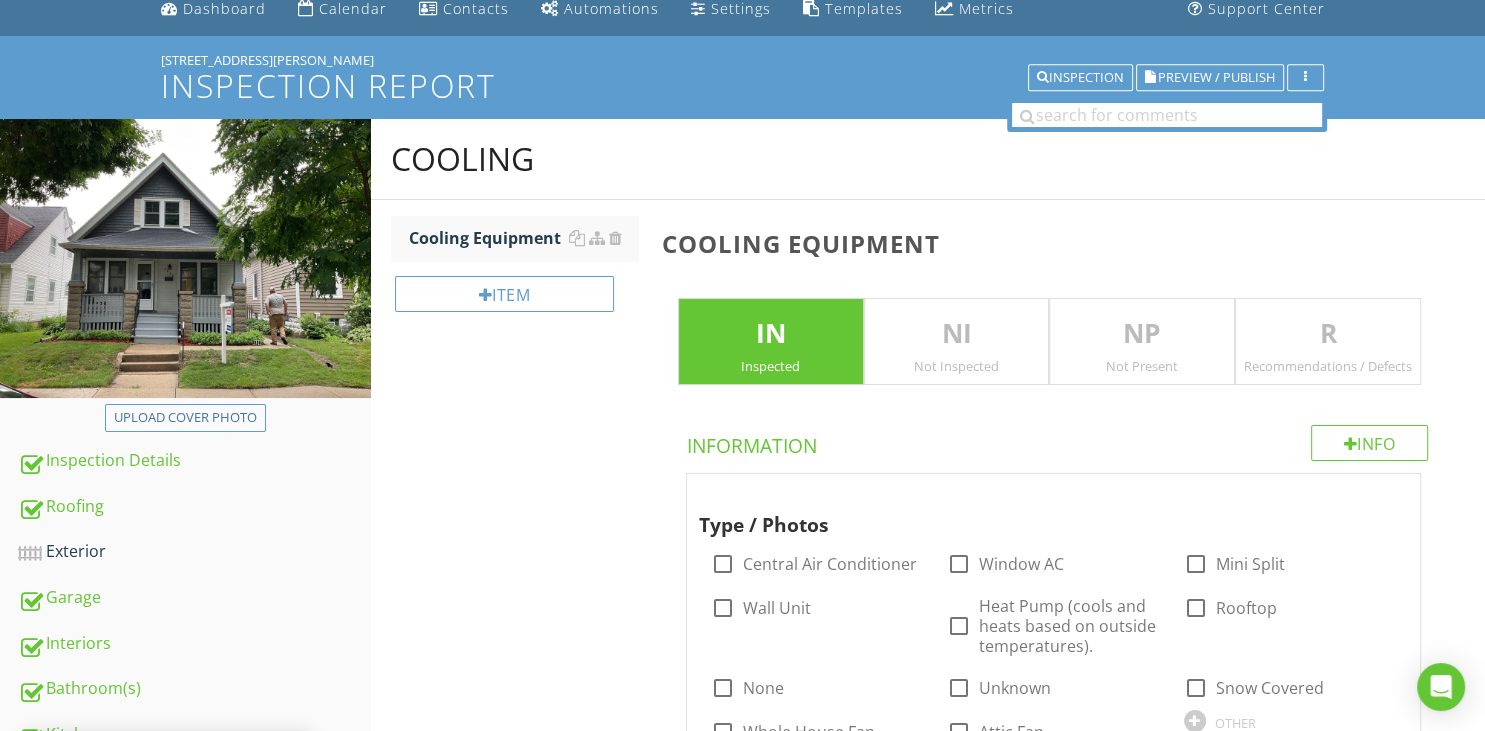 scroll, scrollTop: 316, scrollLeft: 0, axis: vertical 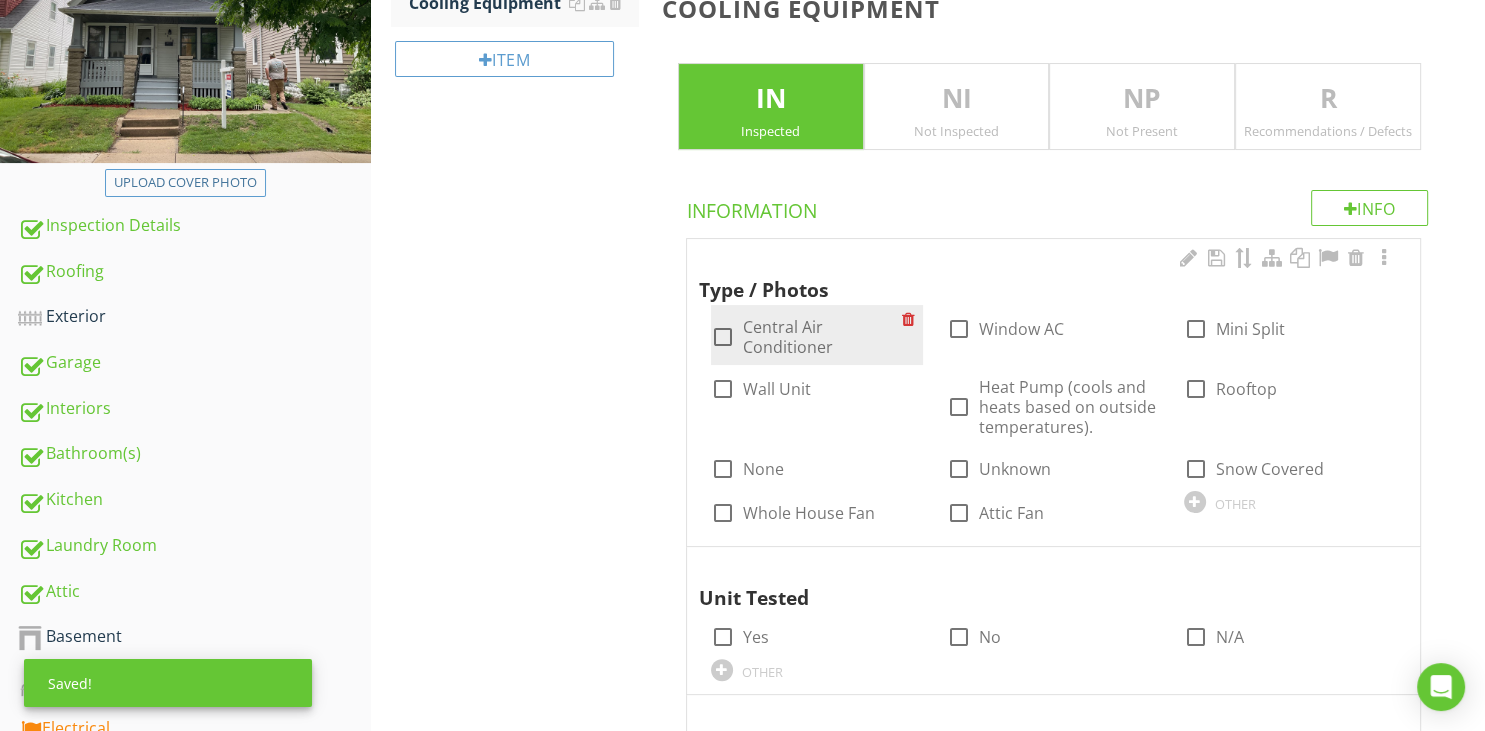 click at bounding box center (723, 337) 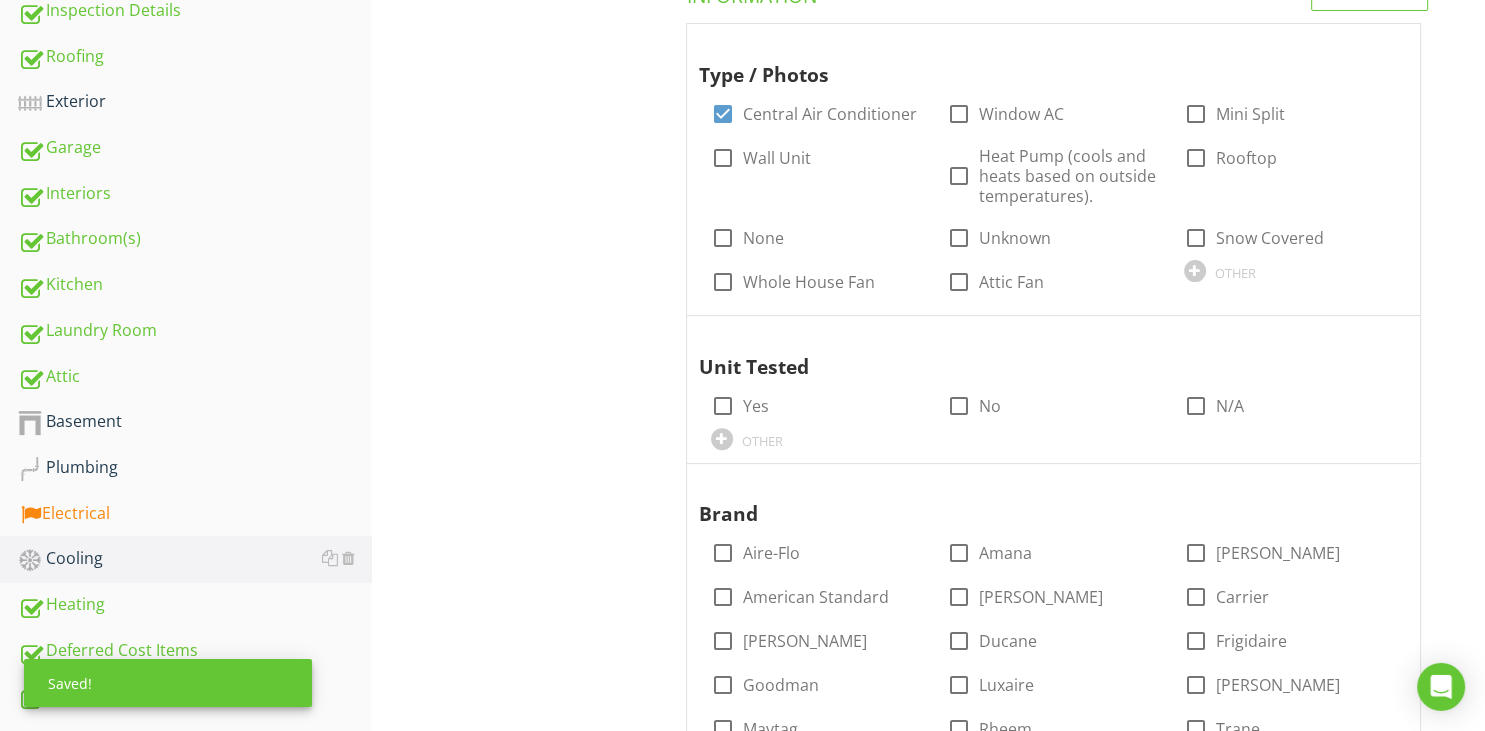 scroll, scrollTop: 739, scrollLeft: 0, axis: vertical 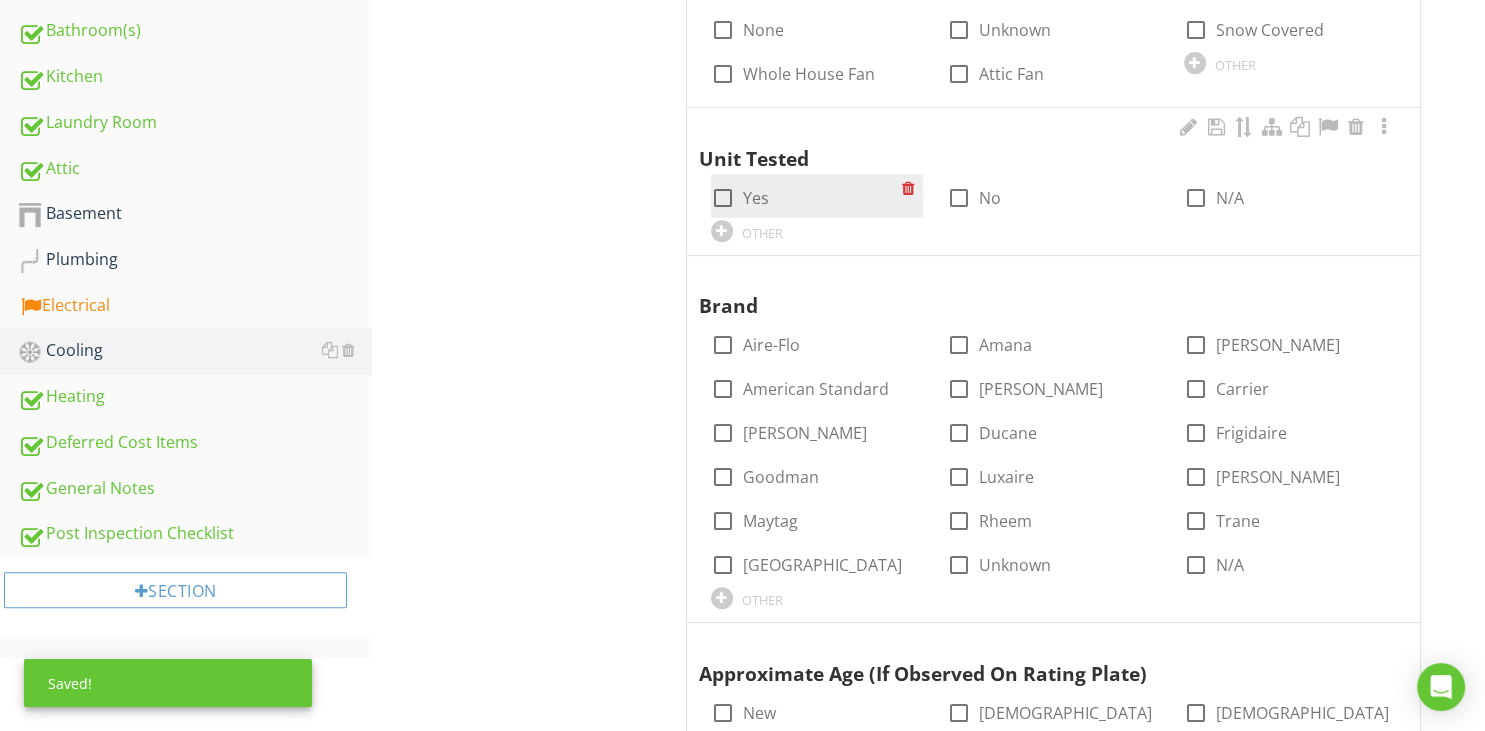 click at bounding box center [723, 198] 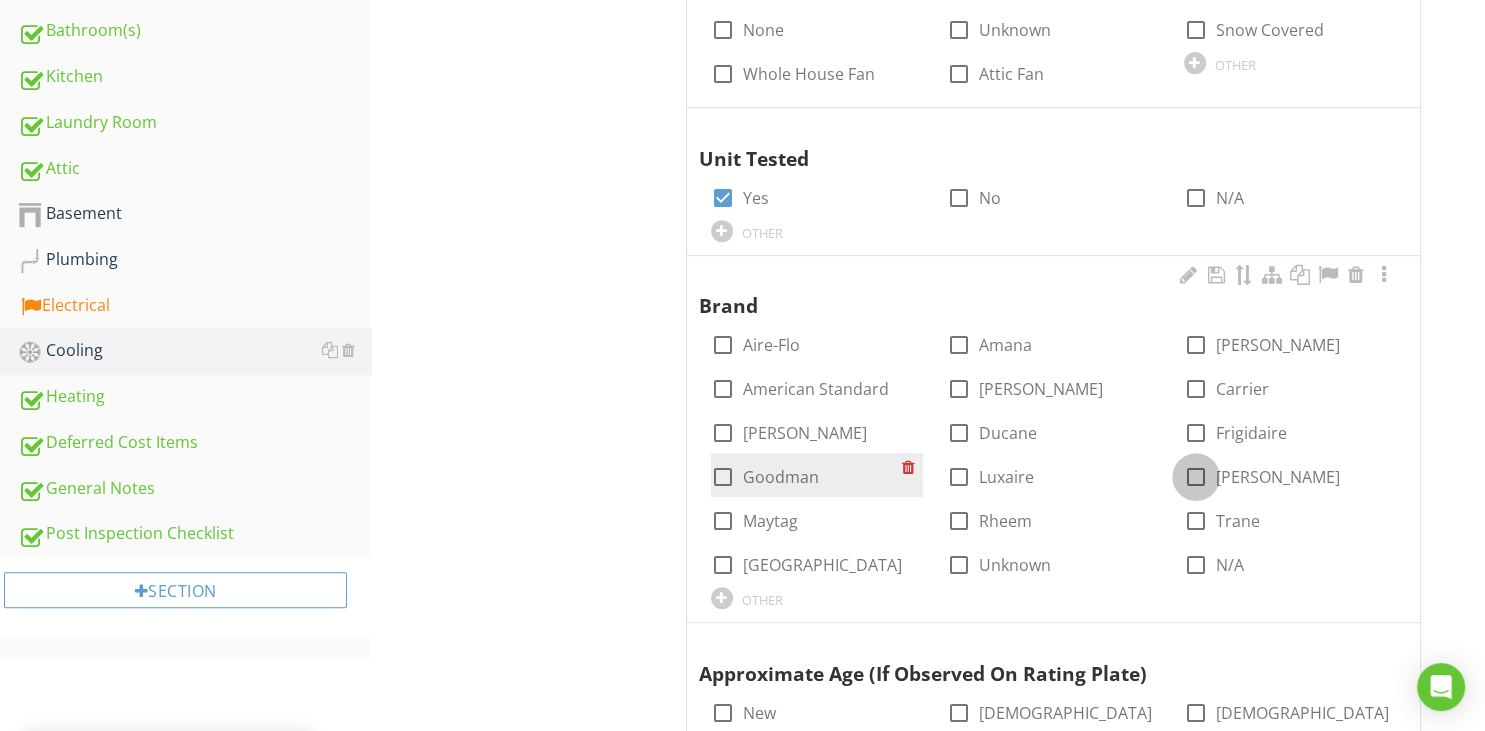 drag, startPoint x: 1196, startPoint y: 478, endPoint x: 891, endPoint y: 478, distance: 305 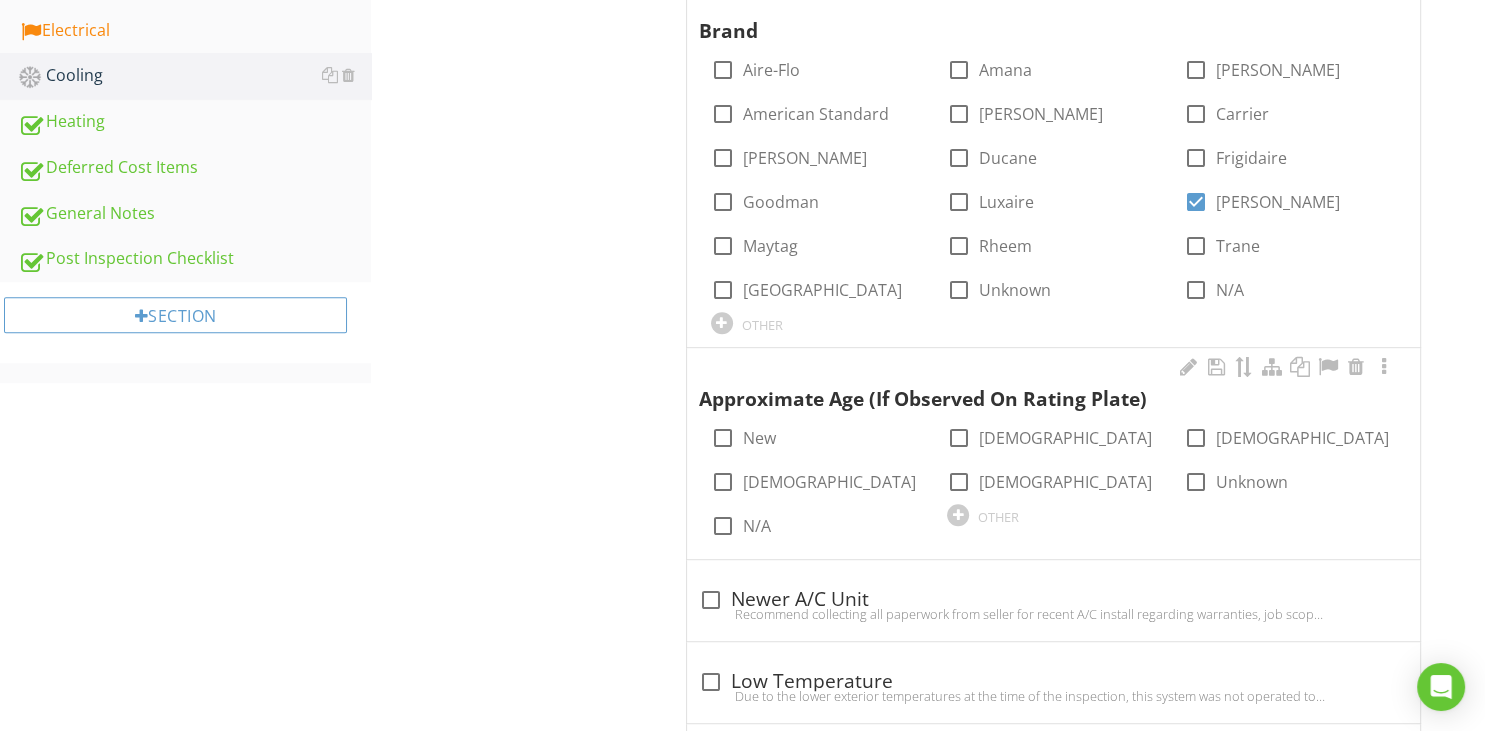 scroll, scrollTop: 1056, scrollLeft: 0, axis: vertical 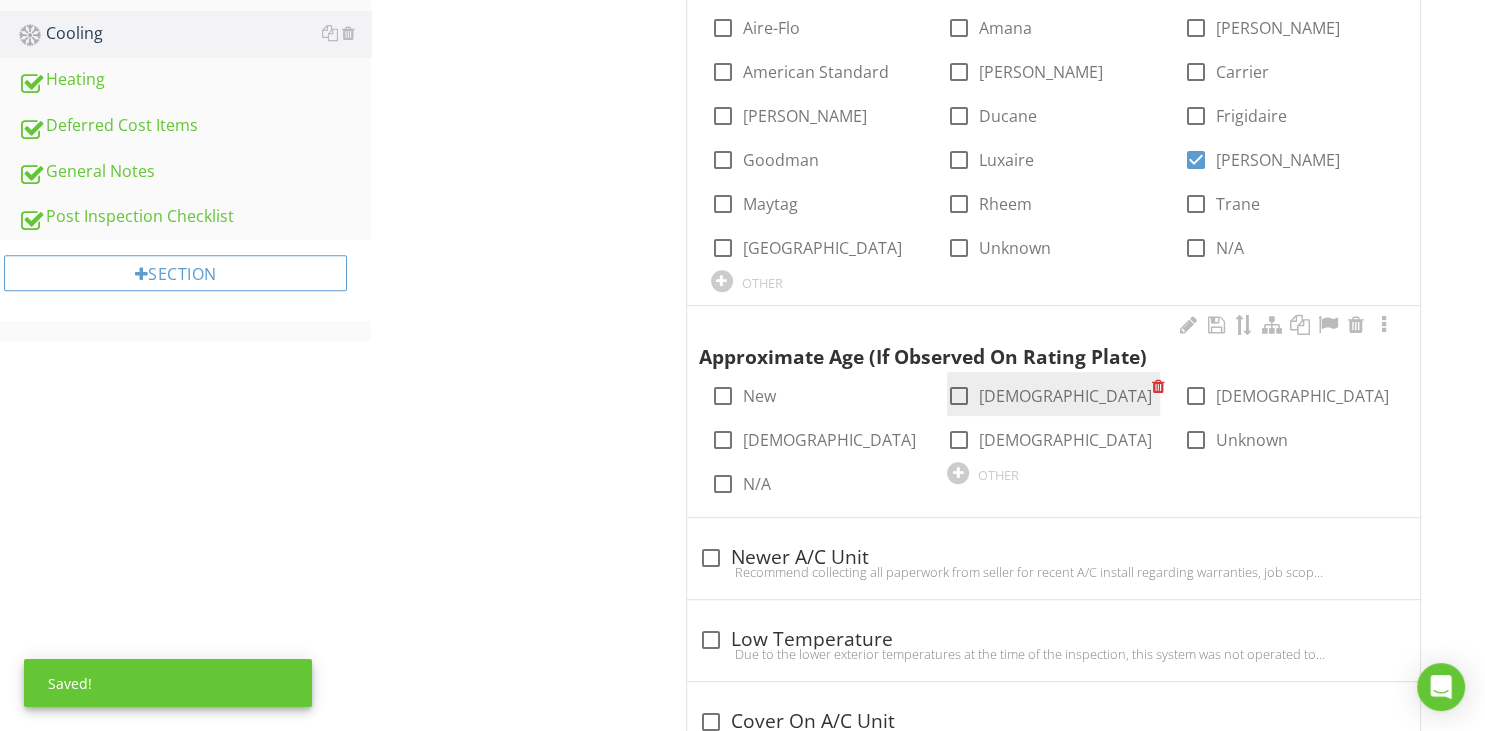 click at bounding box center [959, 396] 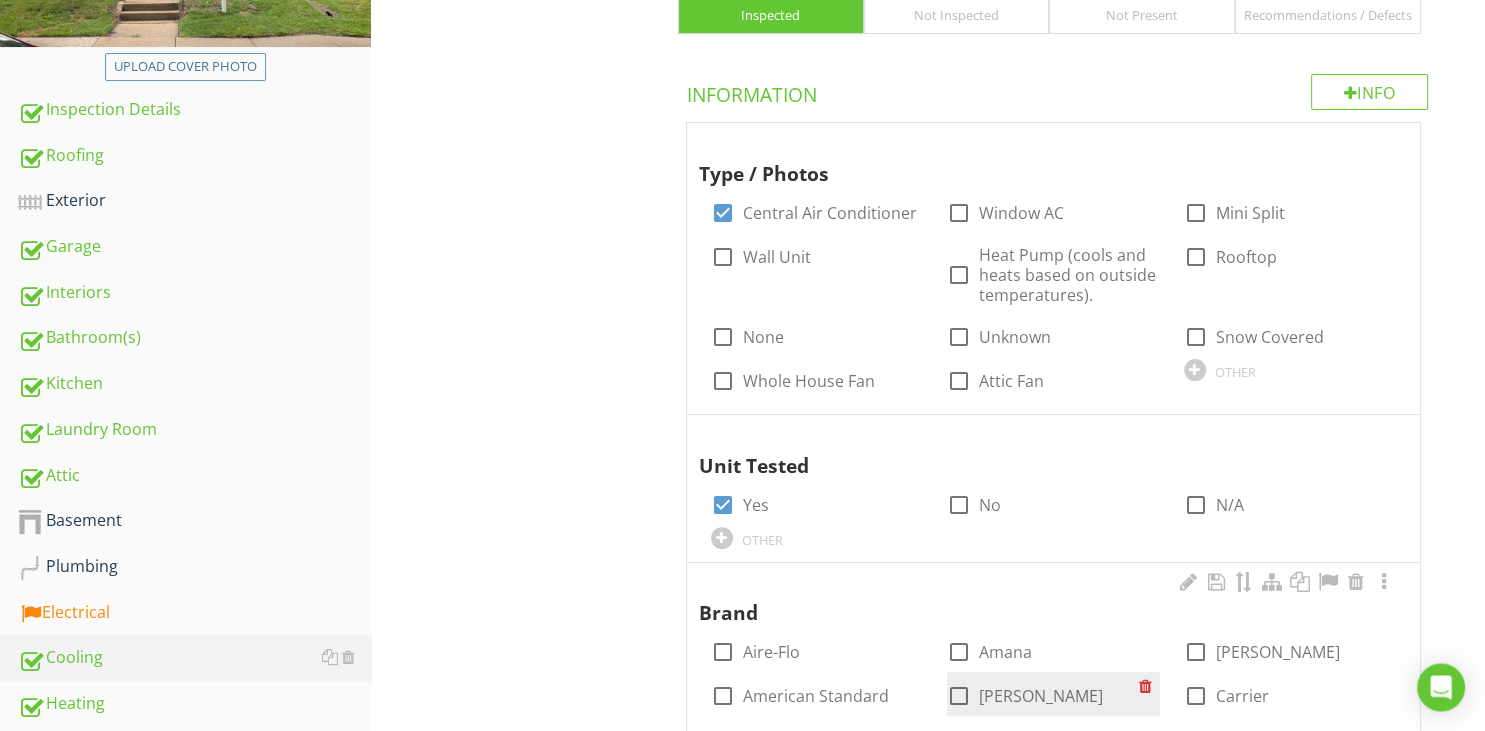 scroll, scrollTop: 220, scrollLeft: 0, axis: vertical 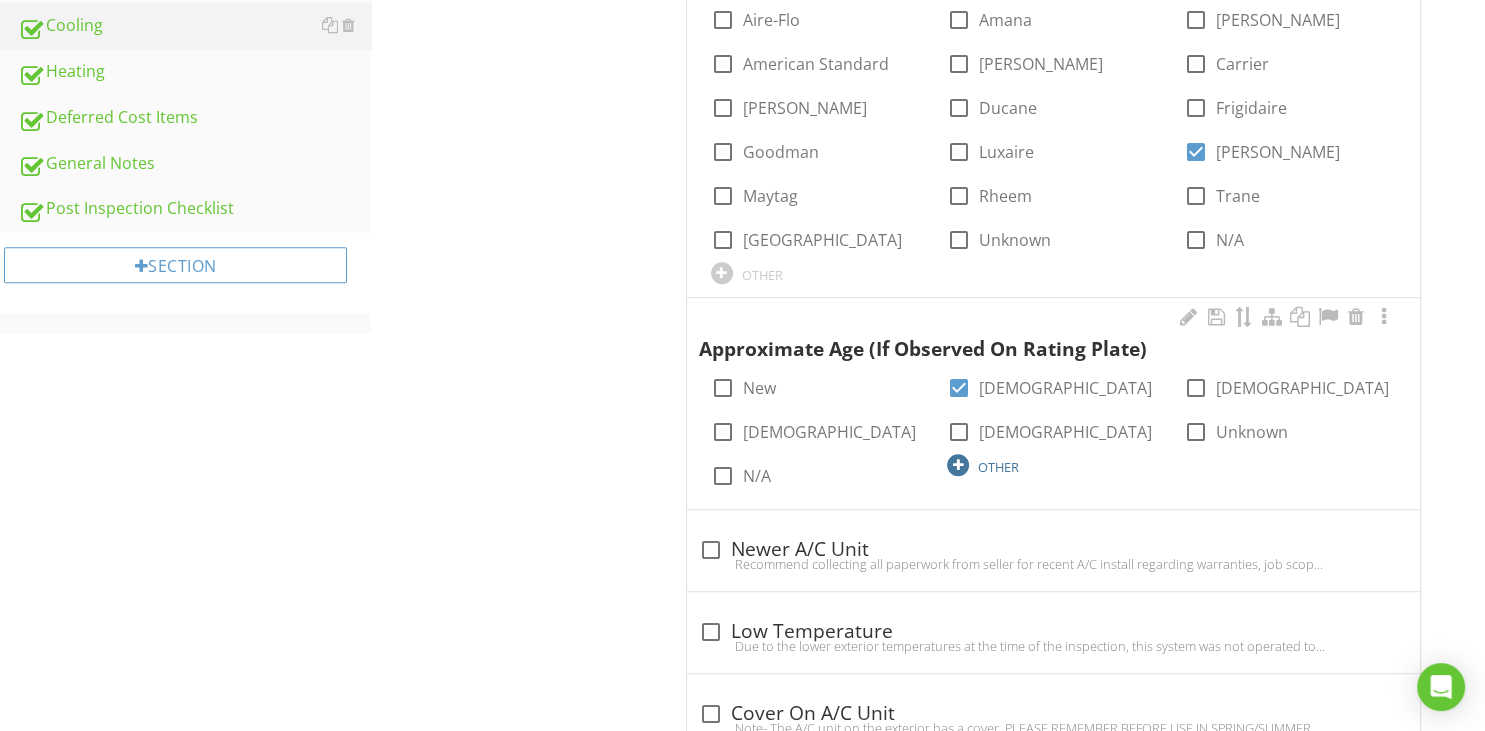 click at bounding box center [958, 465] 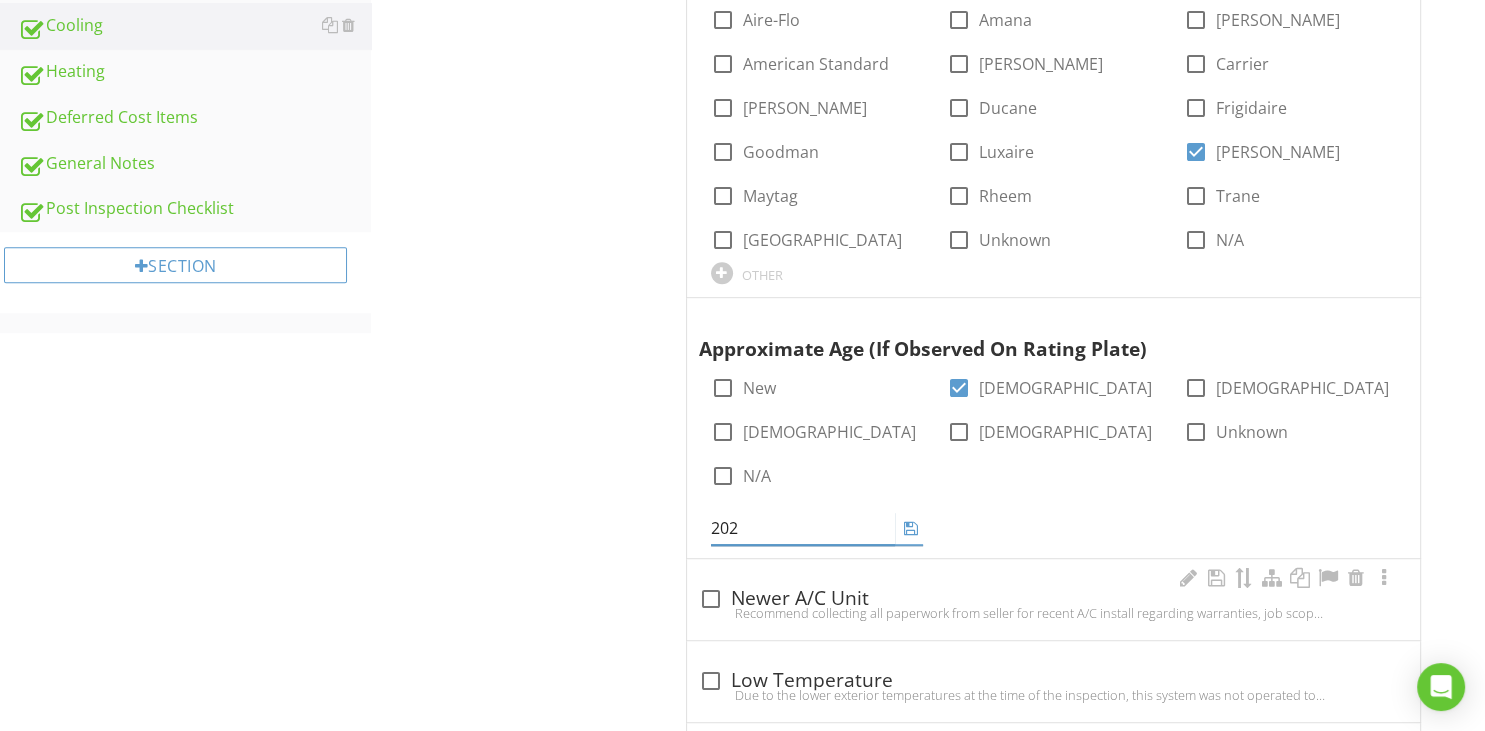 type on "2025" 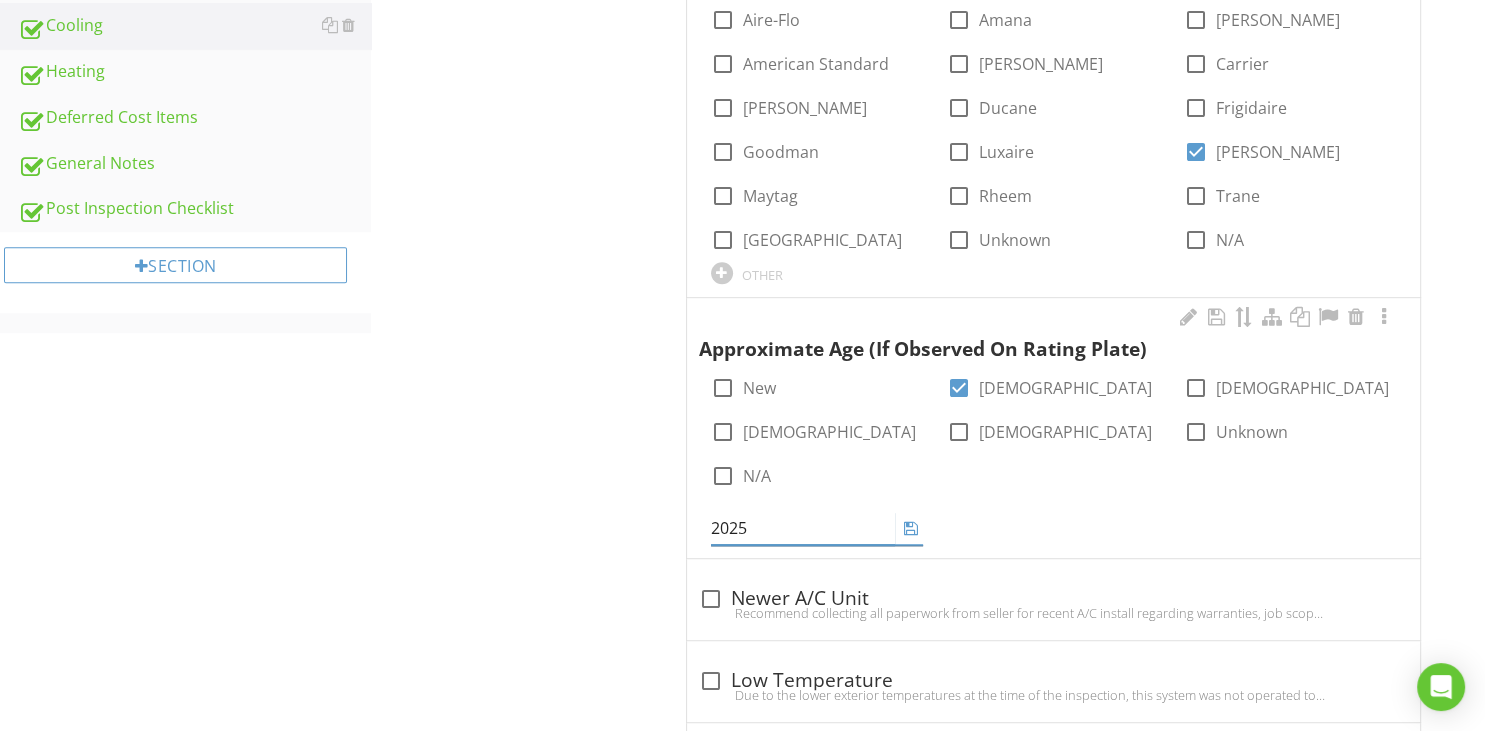 click at bounding box center (911, 528) 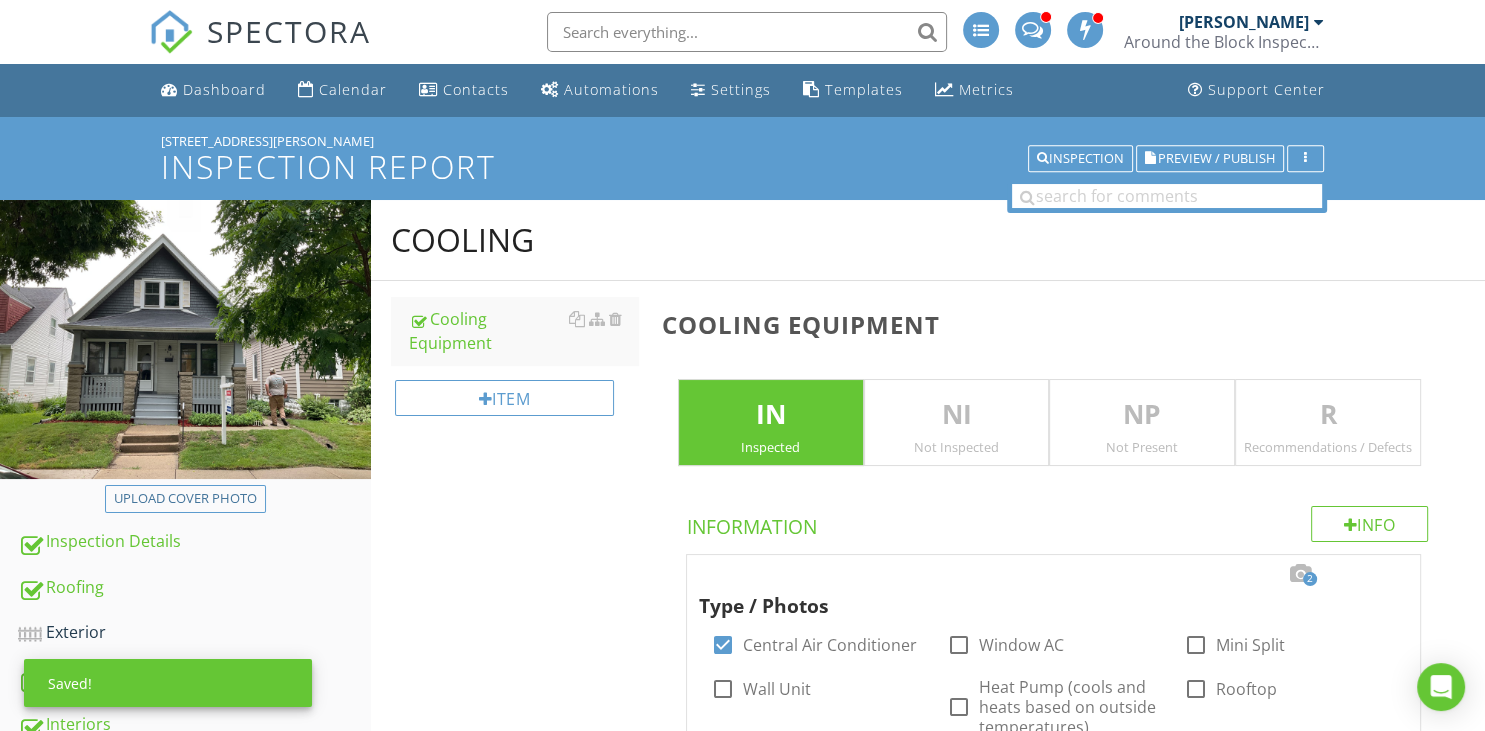 scroll, scrollTop: 528, scrollLeft: 0, axis: vertical 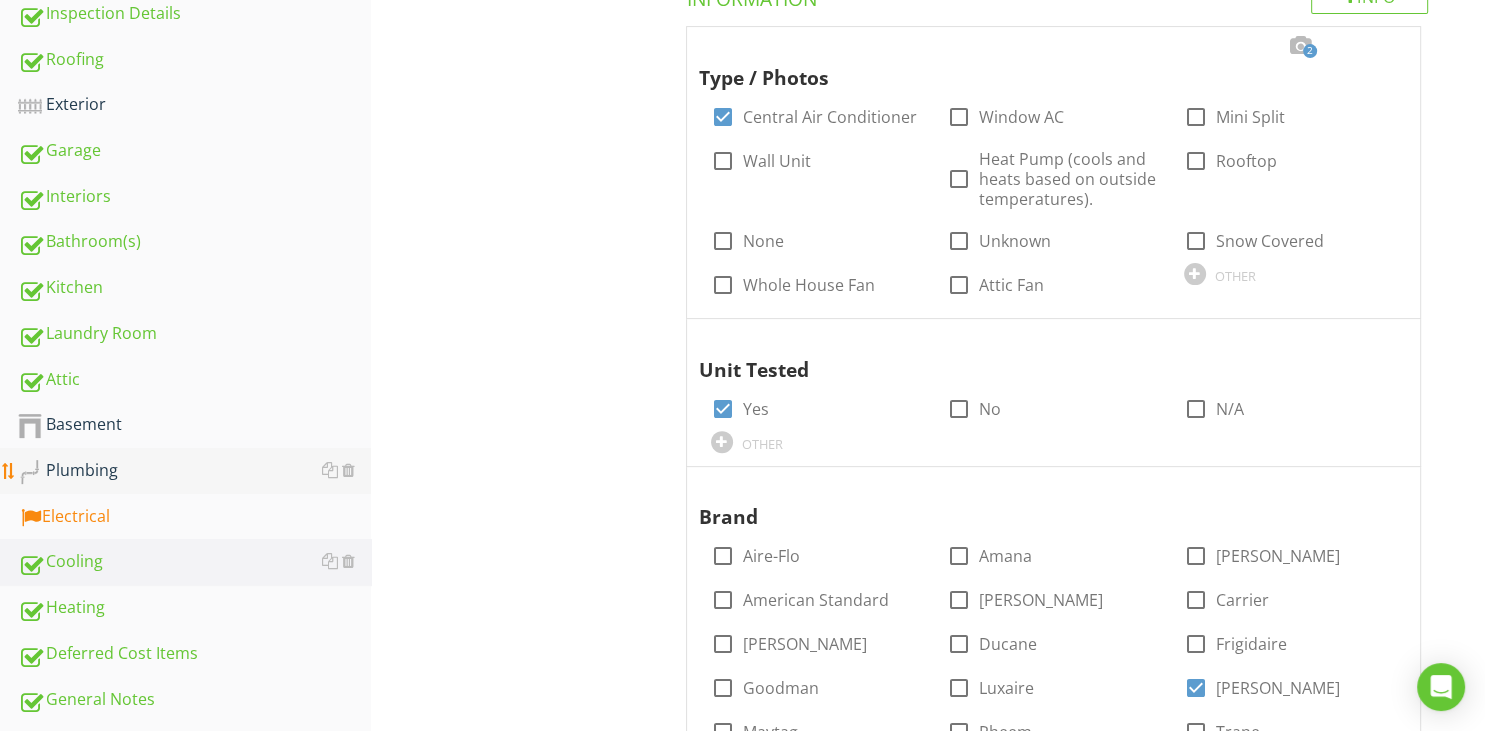 click on "Plumbing" at bounding box center (194, 471) 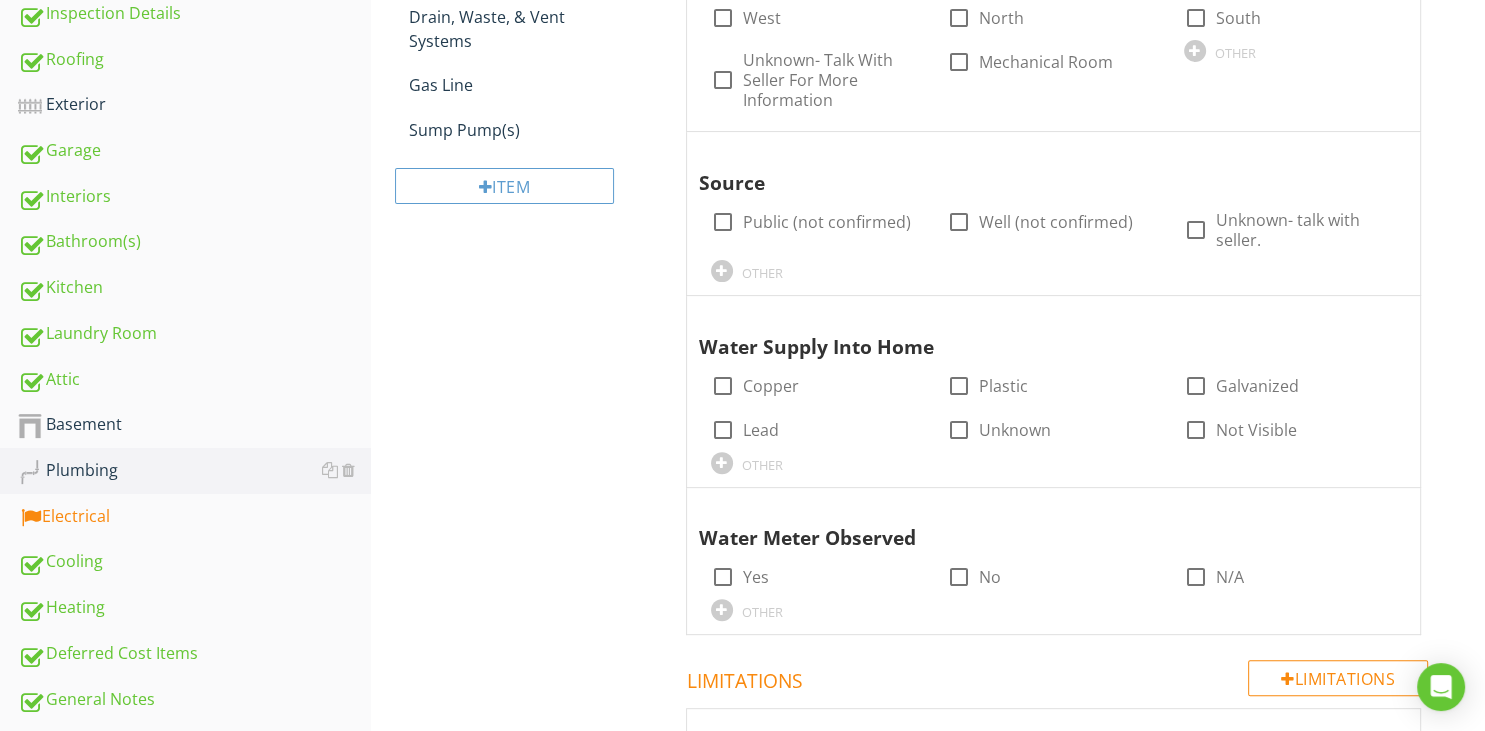 scroll, scrollTop: 211, scrollLeft: 0, axis: vertical 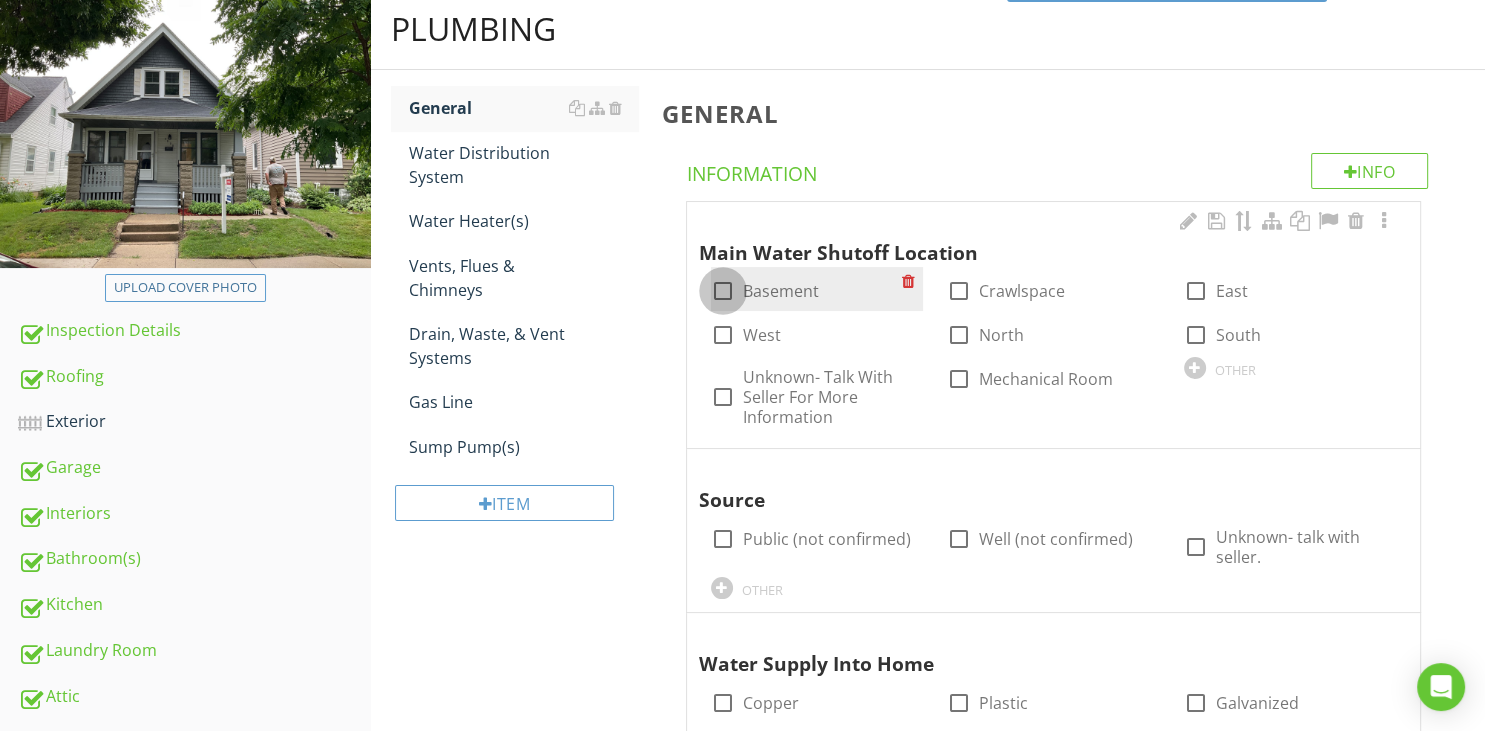 click at bounding box center [723, 291] 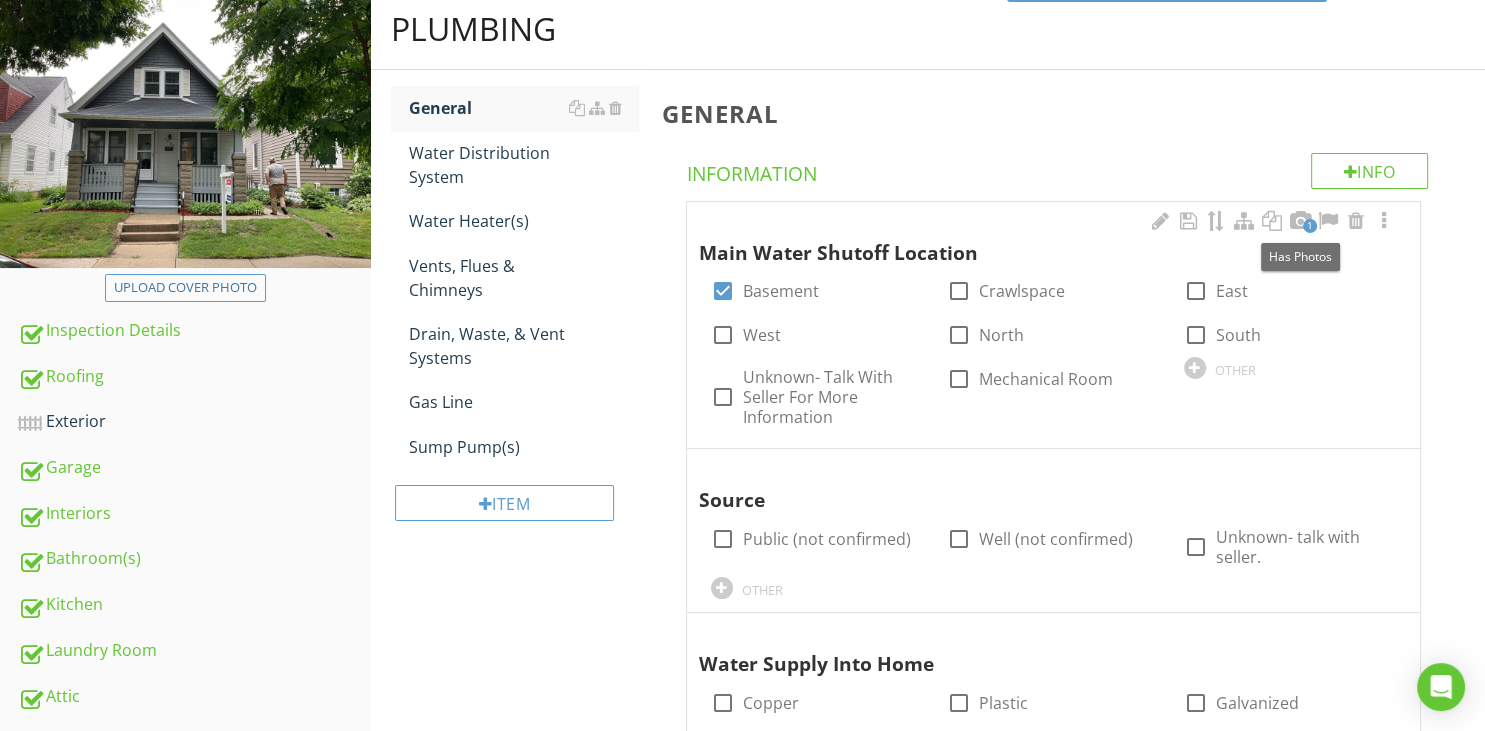 click on "1" at bounding box center (1310, 226) 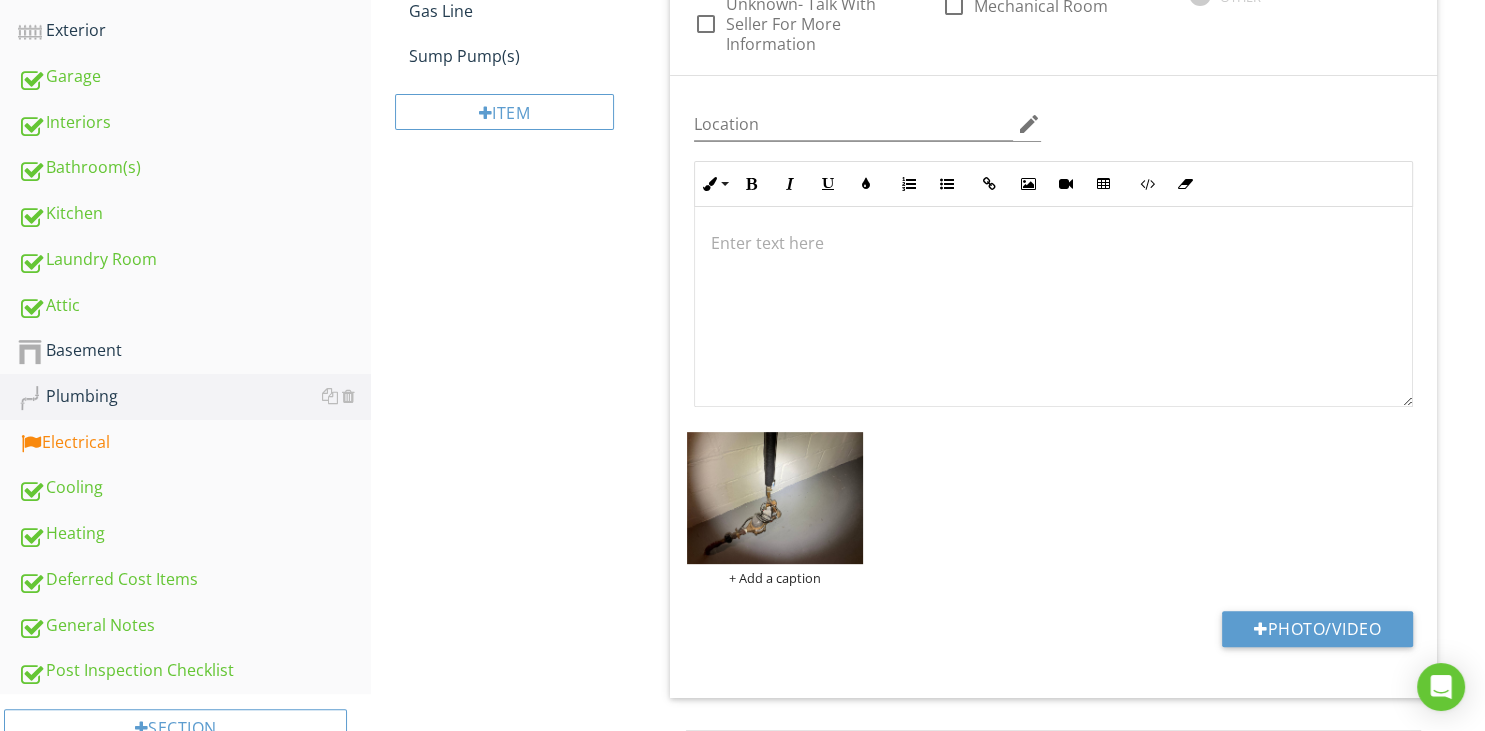 scroll, scrollTop: 633, scrollLeft: 0, axis: vertical 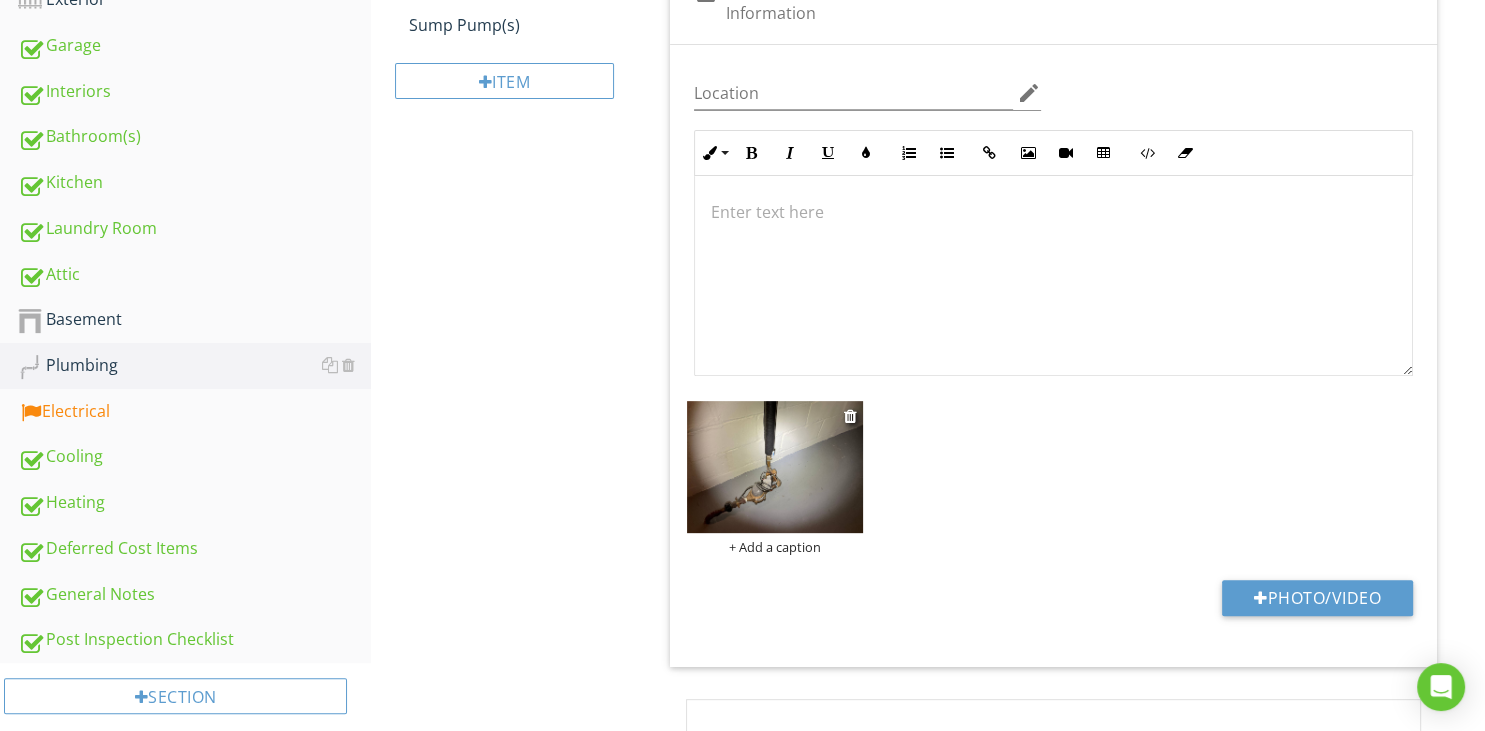 click at bounding box center [775, 467] 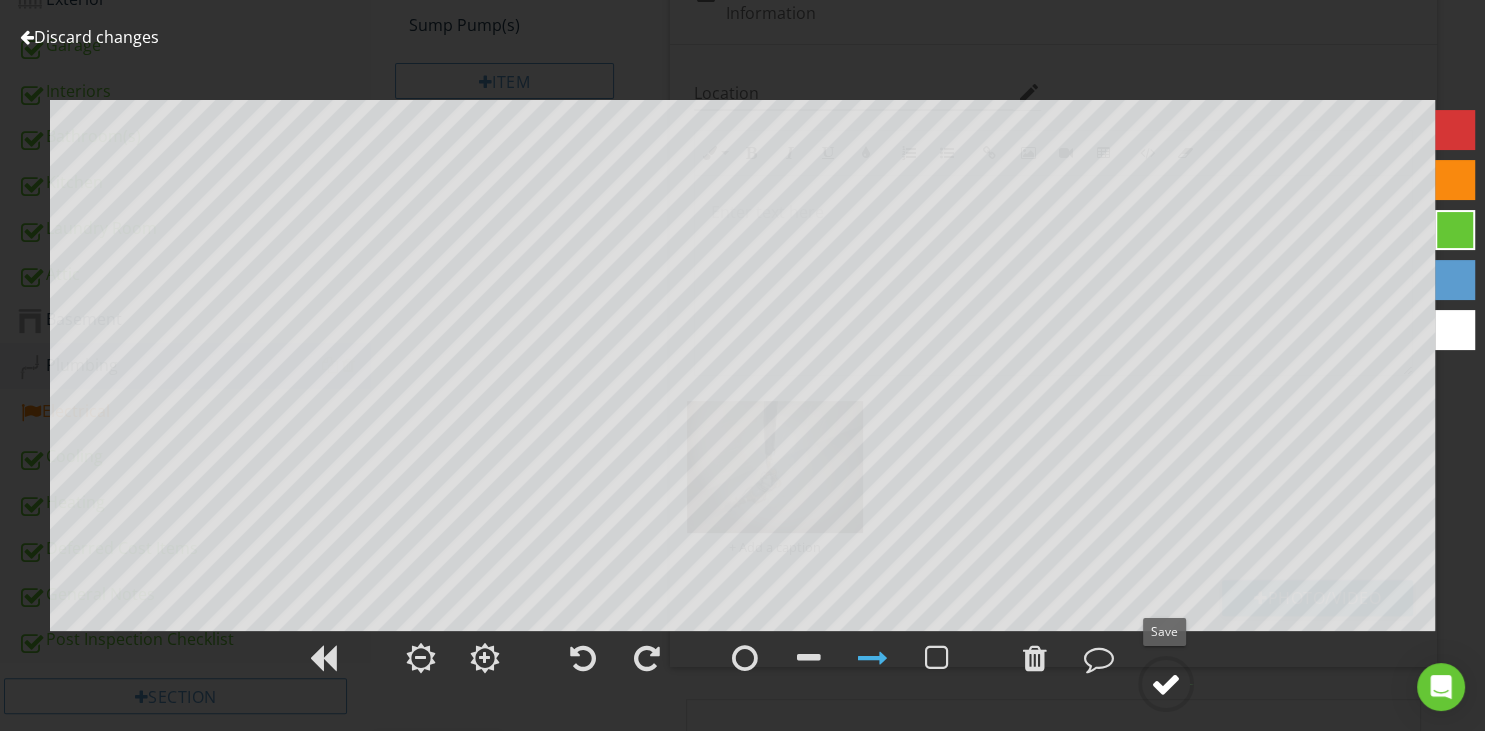 click at bounding box center [1166, 684] 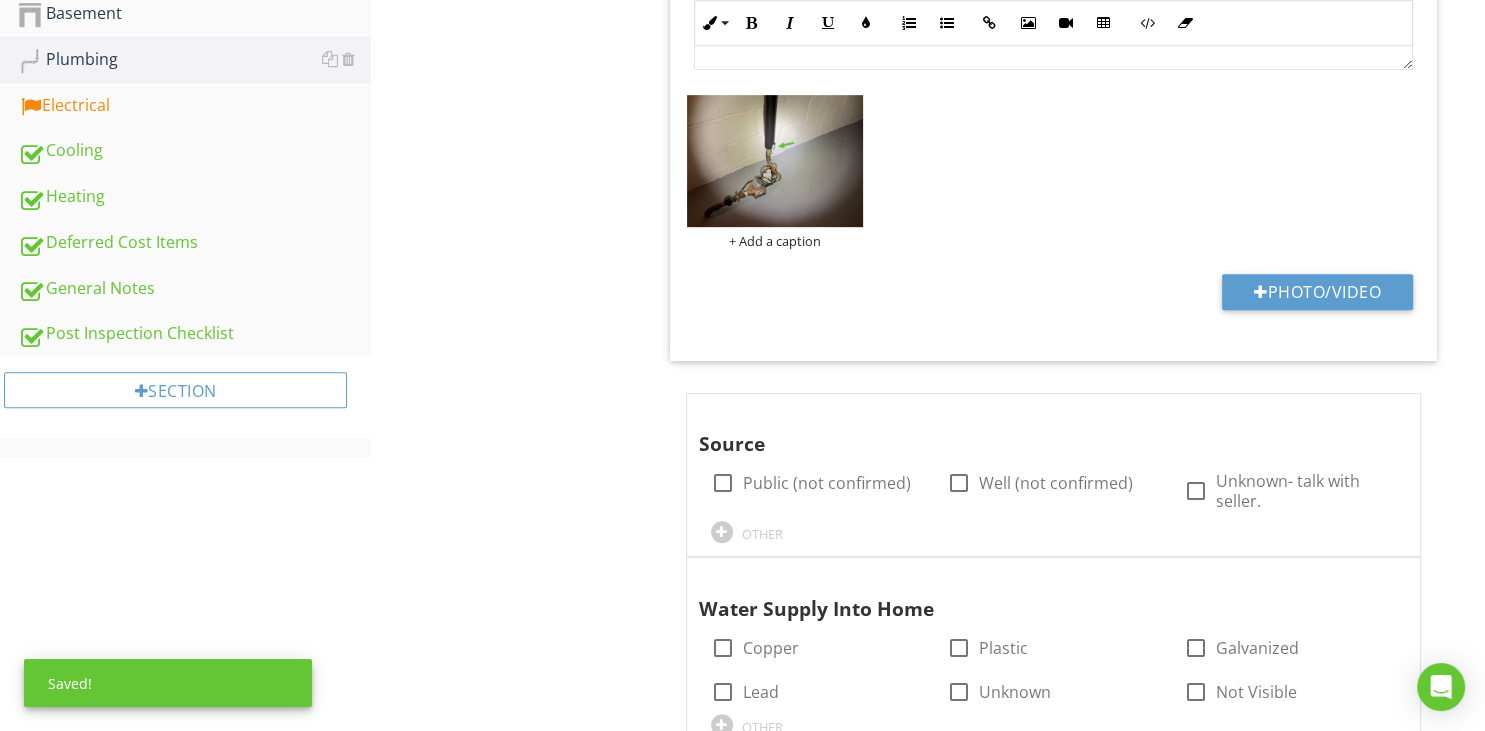 scroll, scrollTop: 1056, scrollLeft: 0, axis: vertical 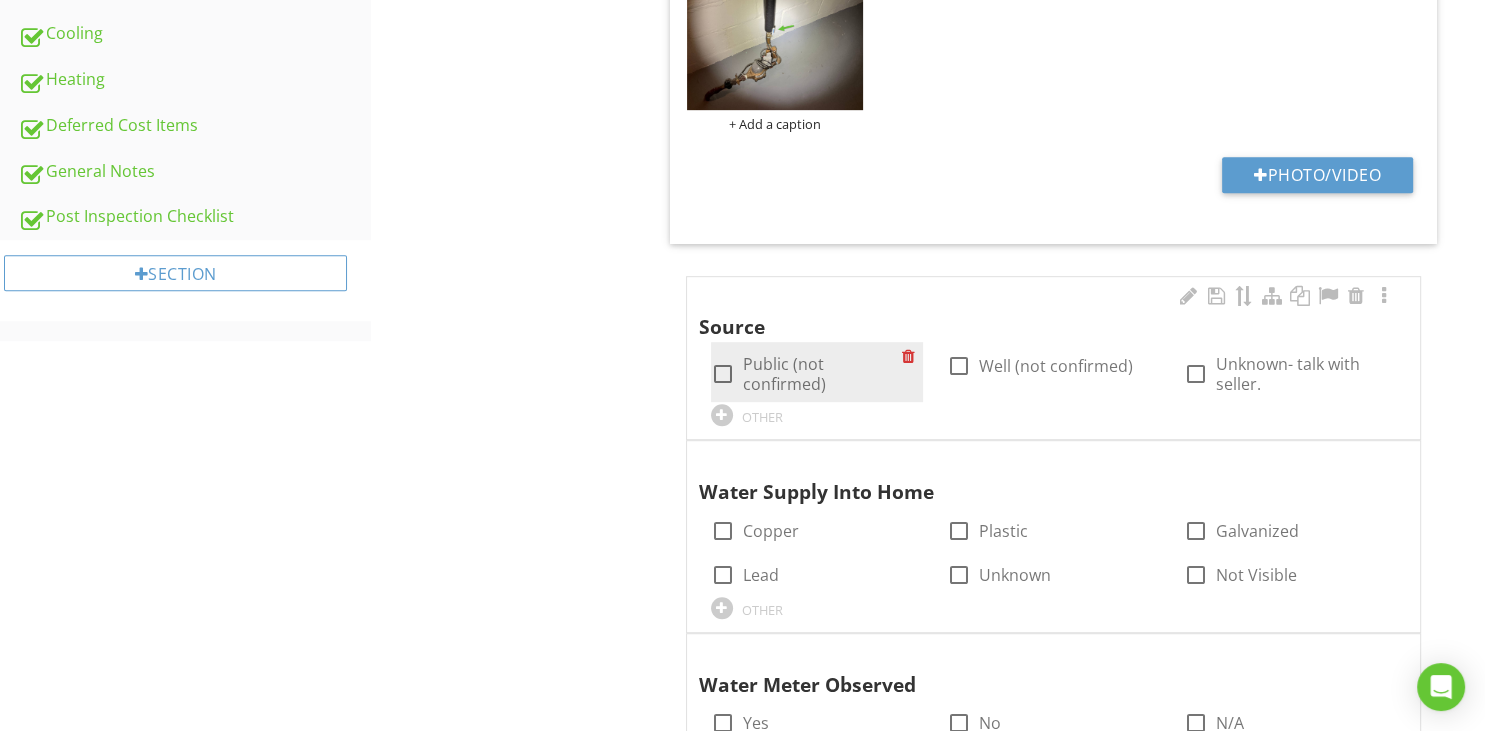 click at bounding box center [723, 374] 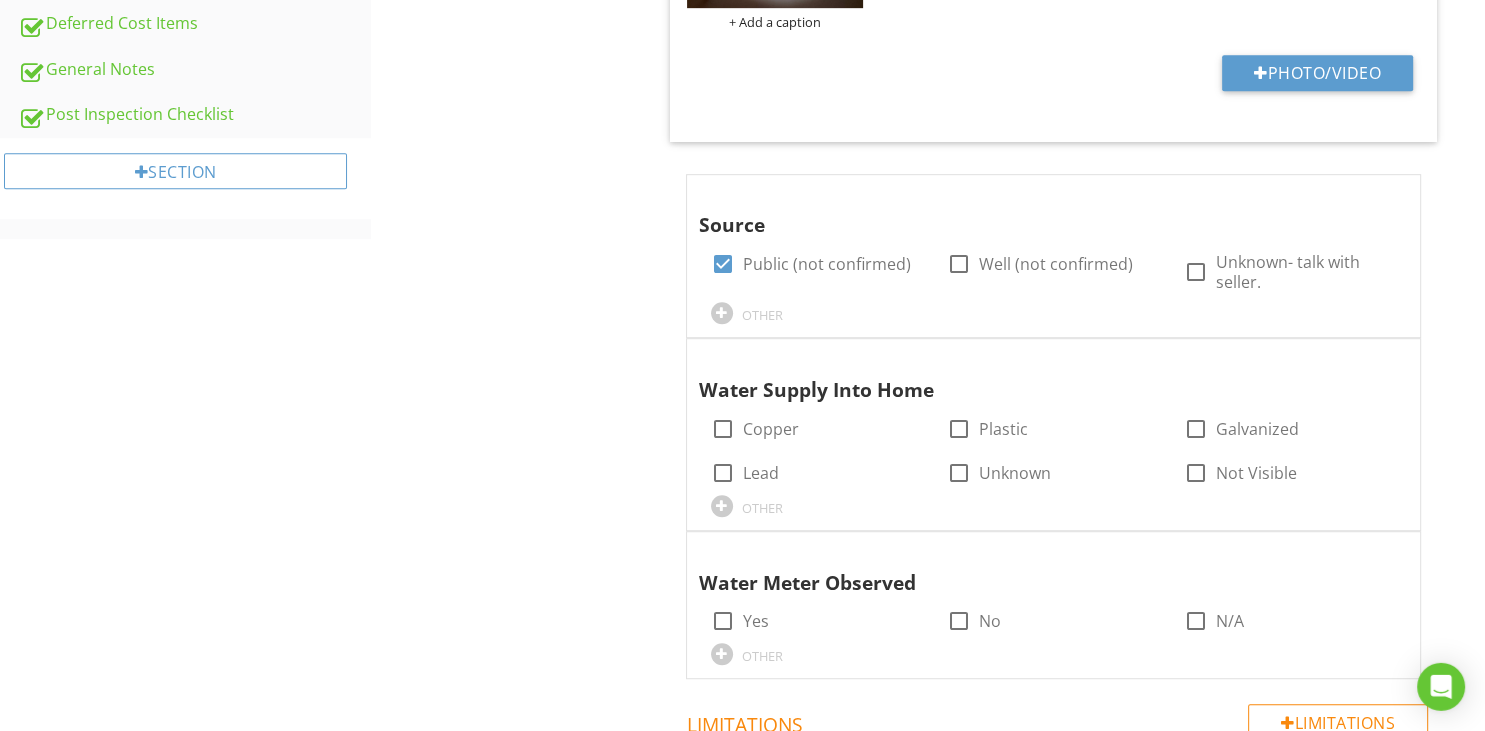 scroll, scrollTop: 1267, scrollLeft: 0, axis: vertical 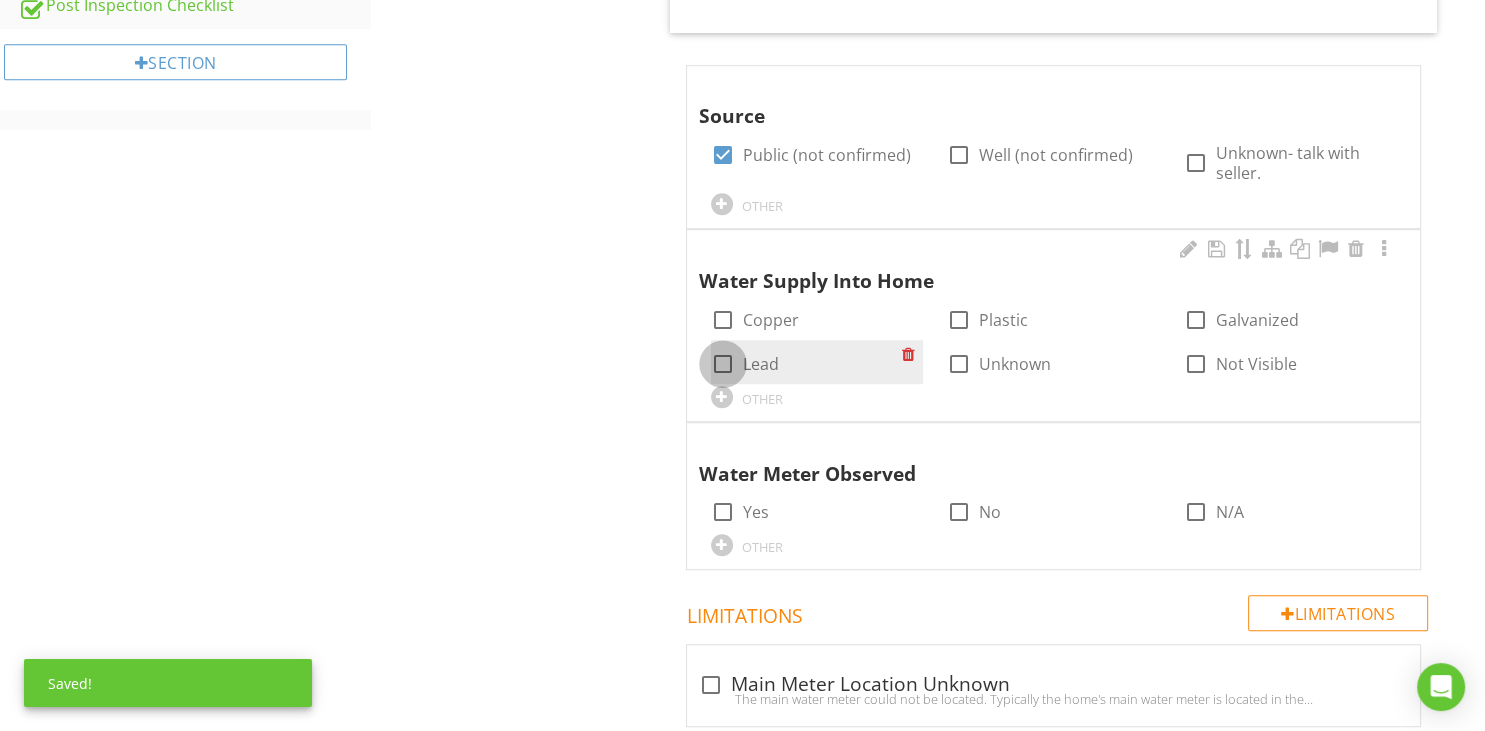 click at bounding box center [723, 364] 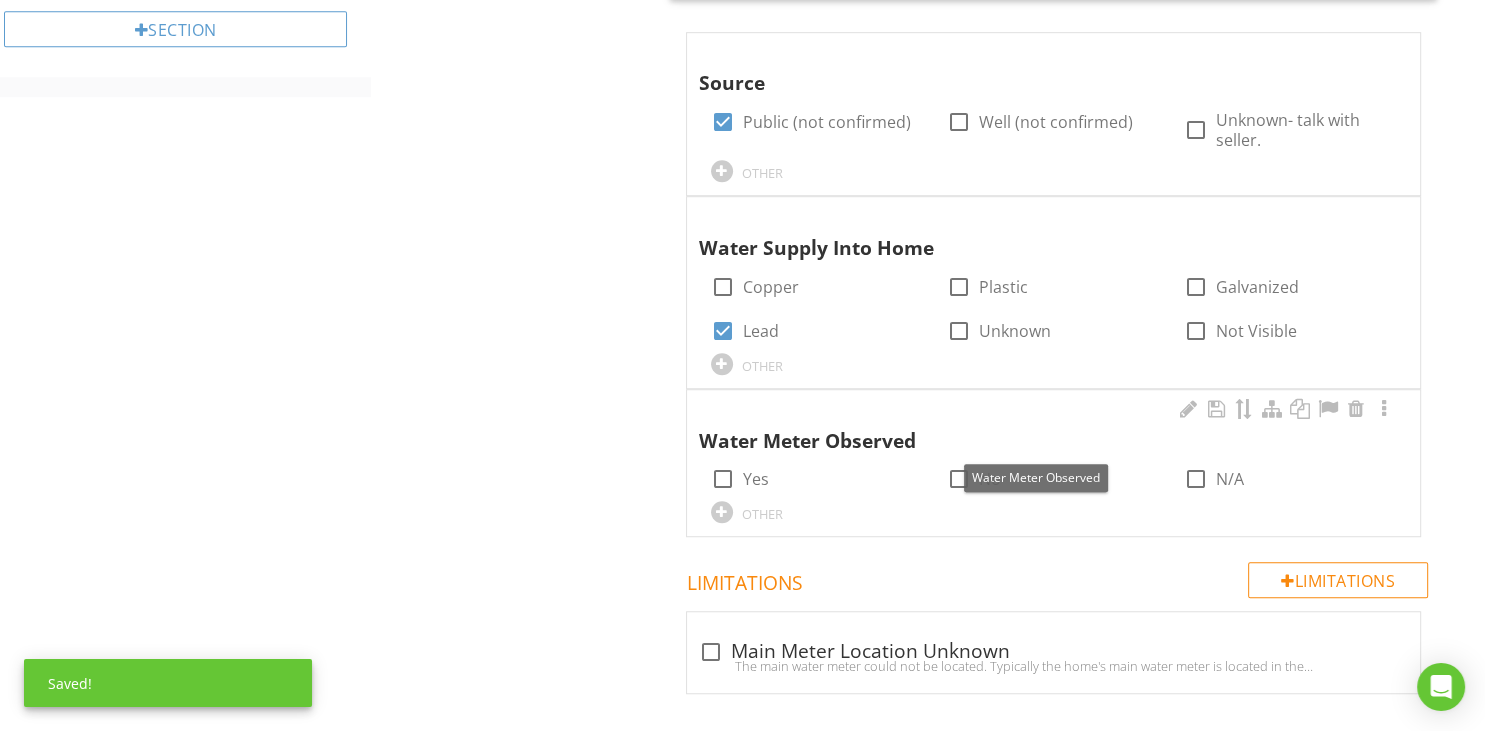 scroll, scrollTop: 1327, scrollLeft: 0, axis: vertical 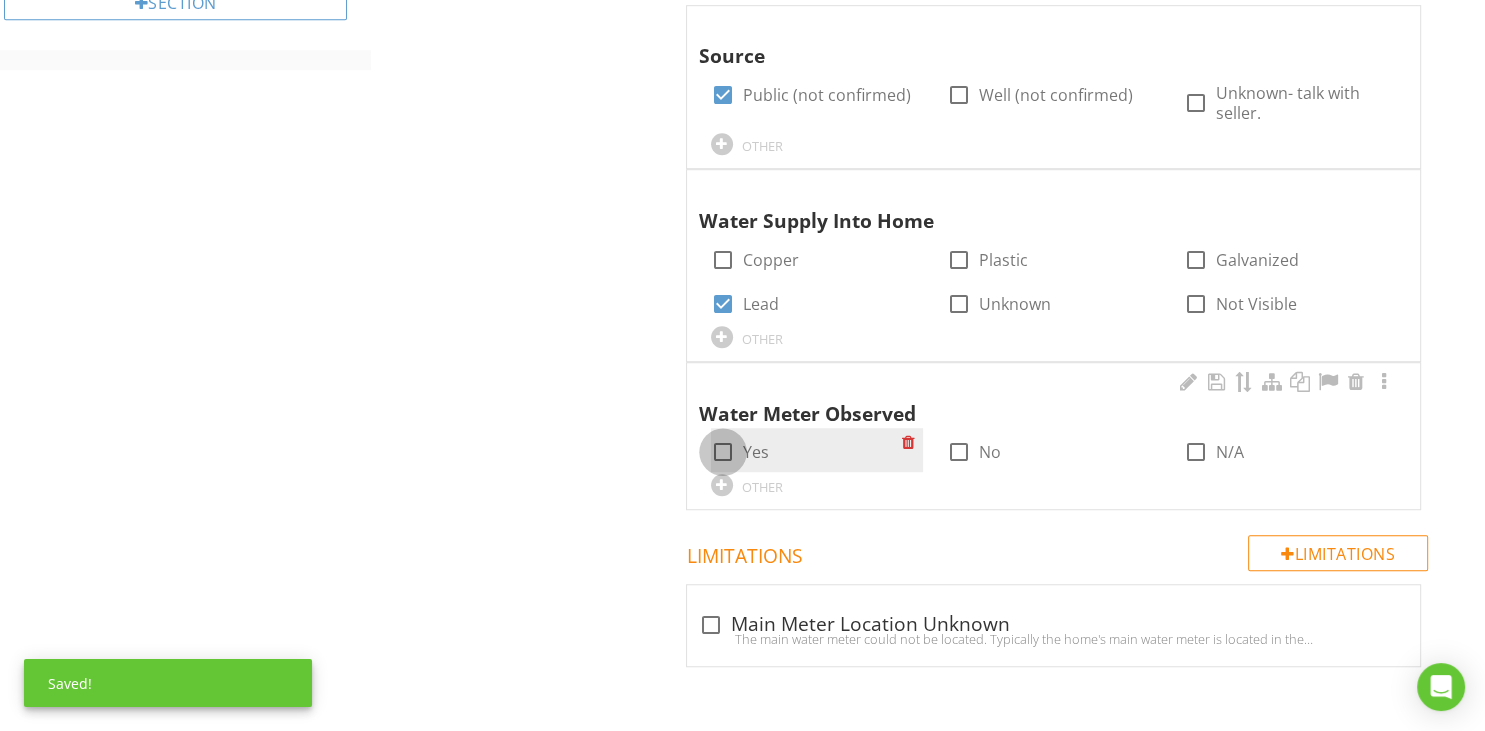 click at bounding box center [723, 452] 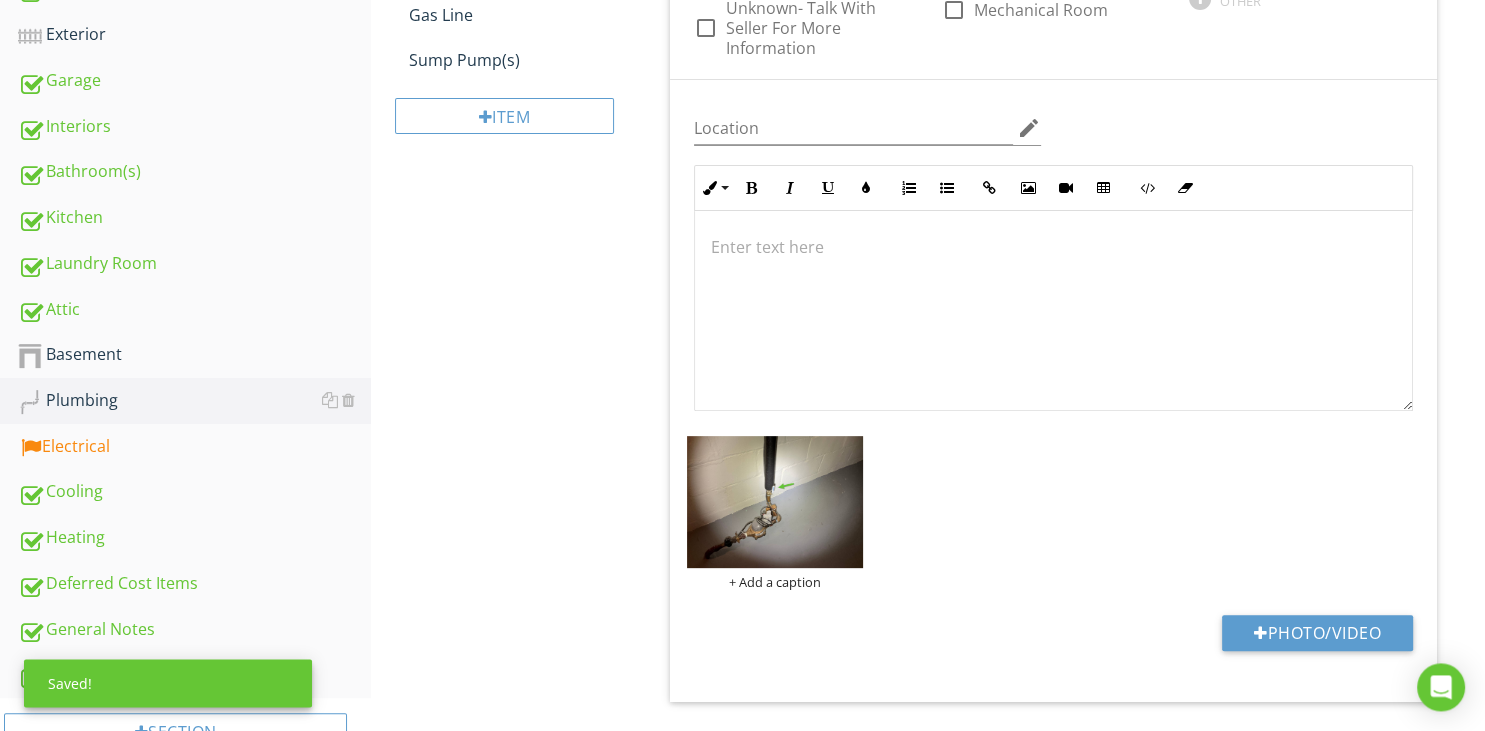 scroll, scrollTop: 60, scrollLeft: 0, axis: vertical 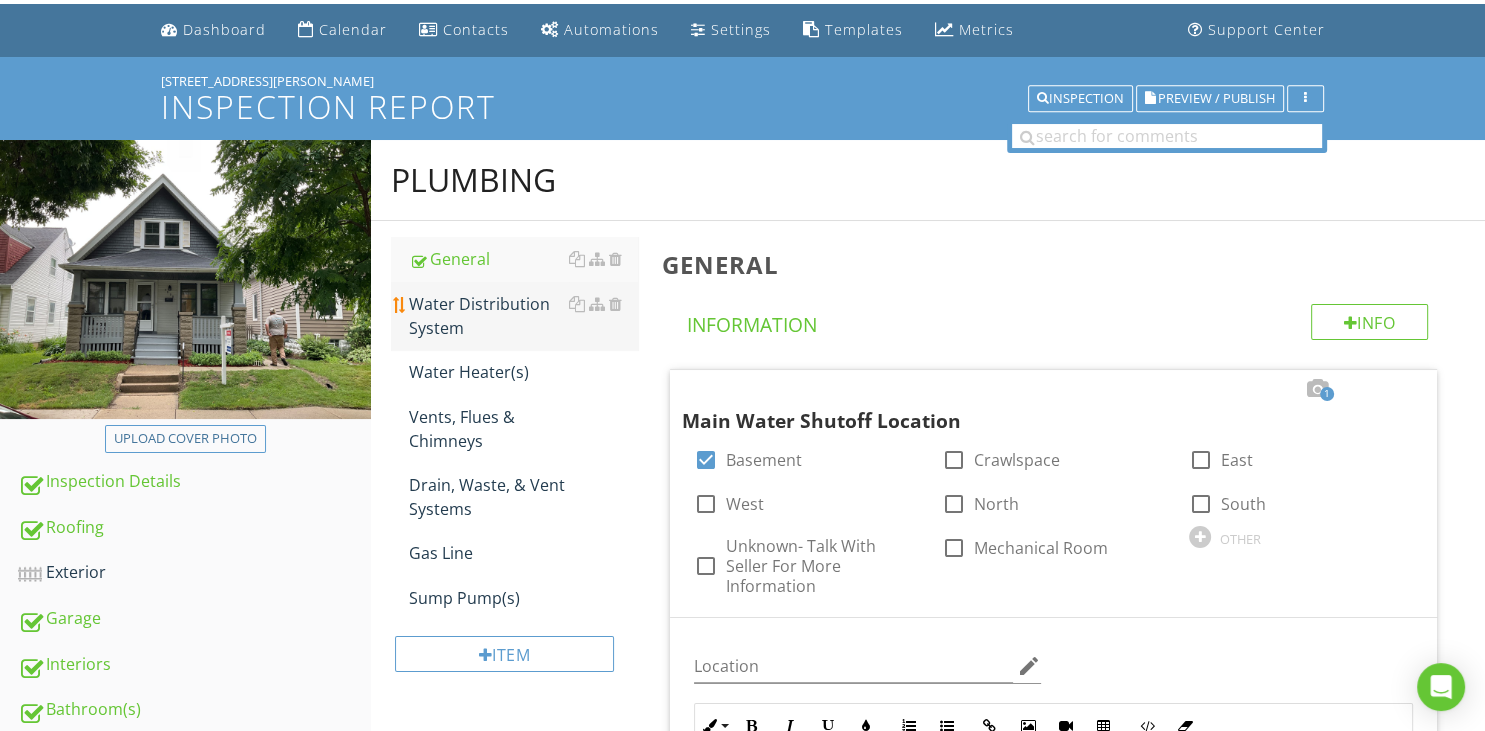 click on "Water Distribution System" at bounding box center [523, 316] 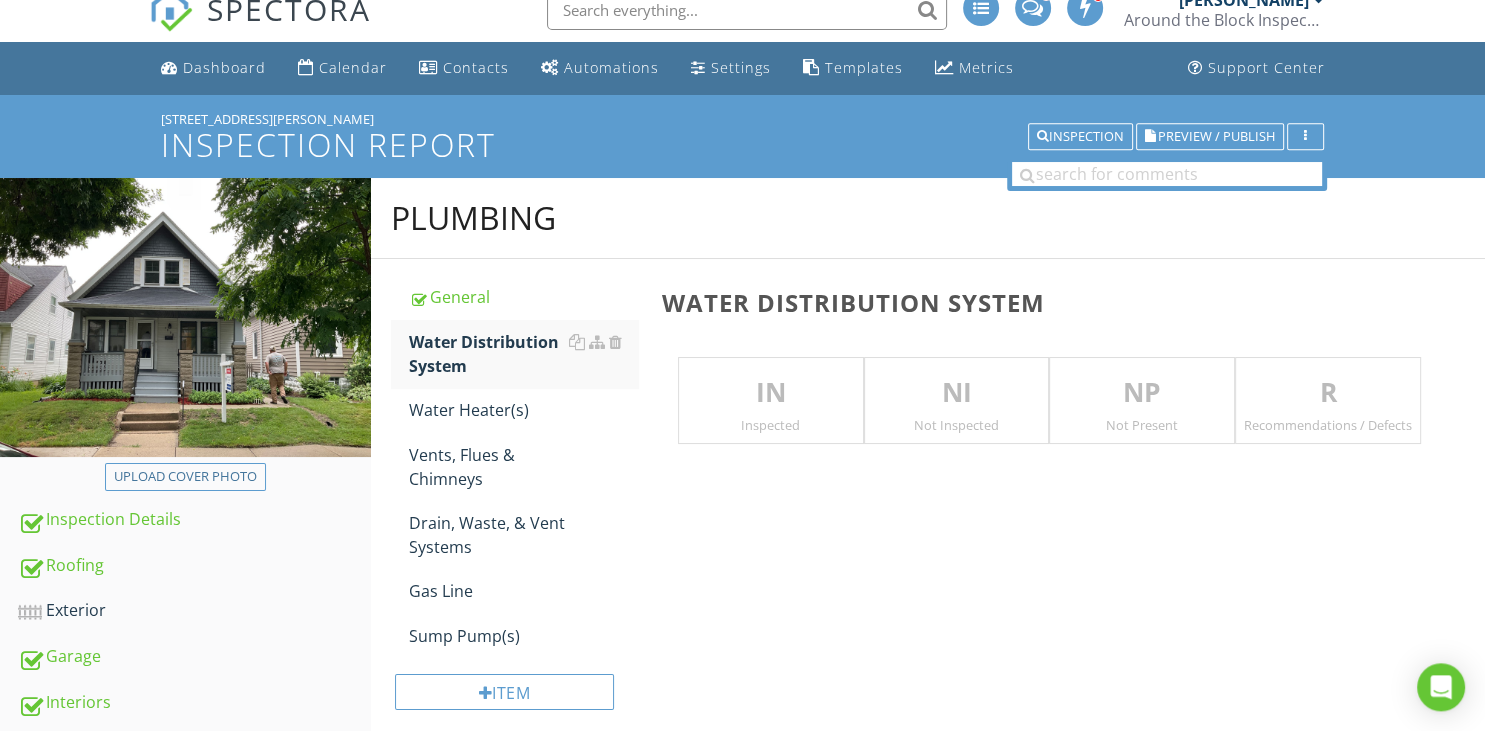 scroll, scrollTop: 0, scrollLeft: 0, axis: both 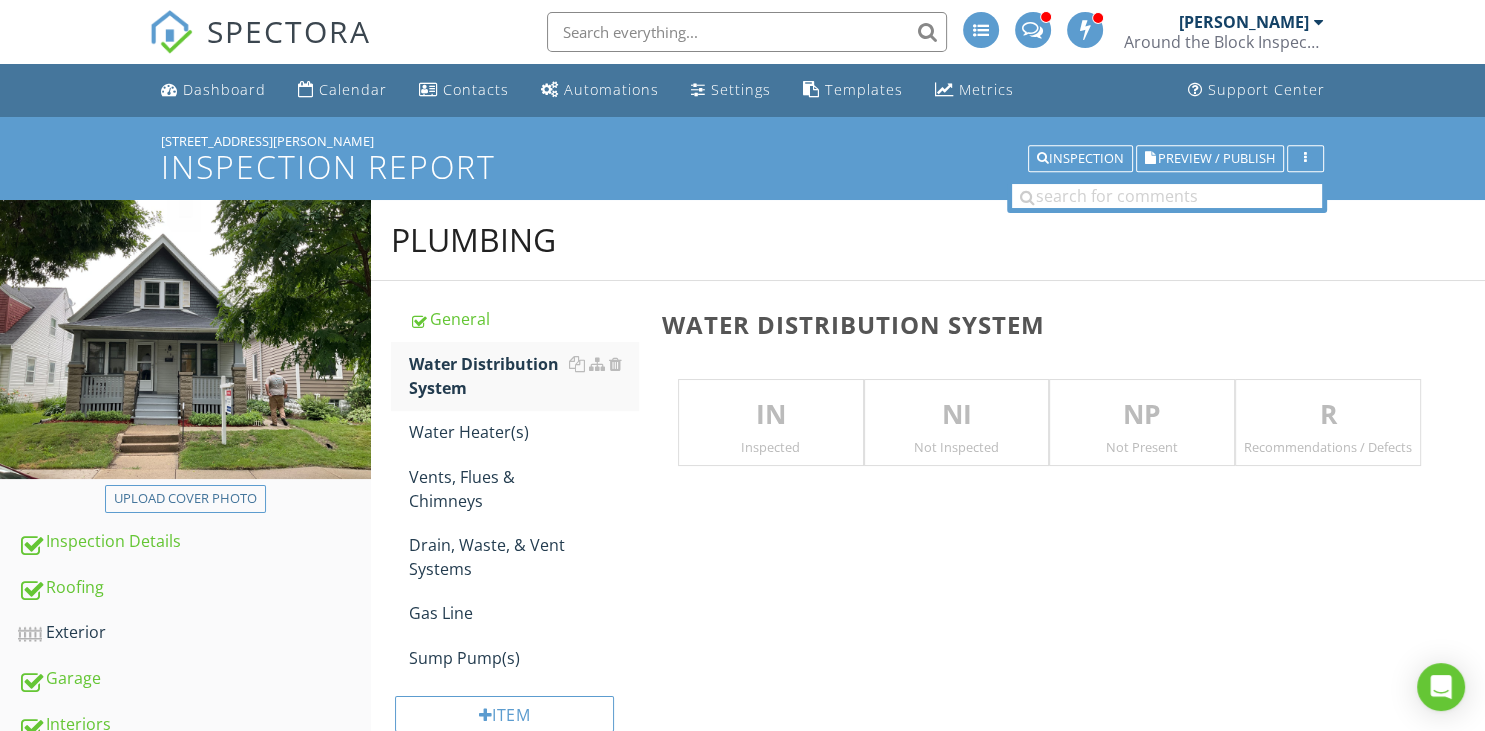 click on "Recommendations / Defects" at bounding box center [1328, 447] 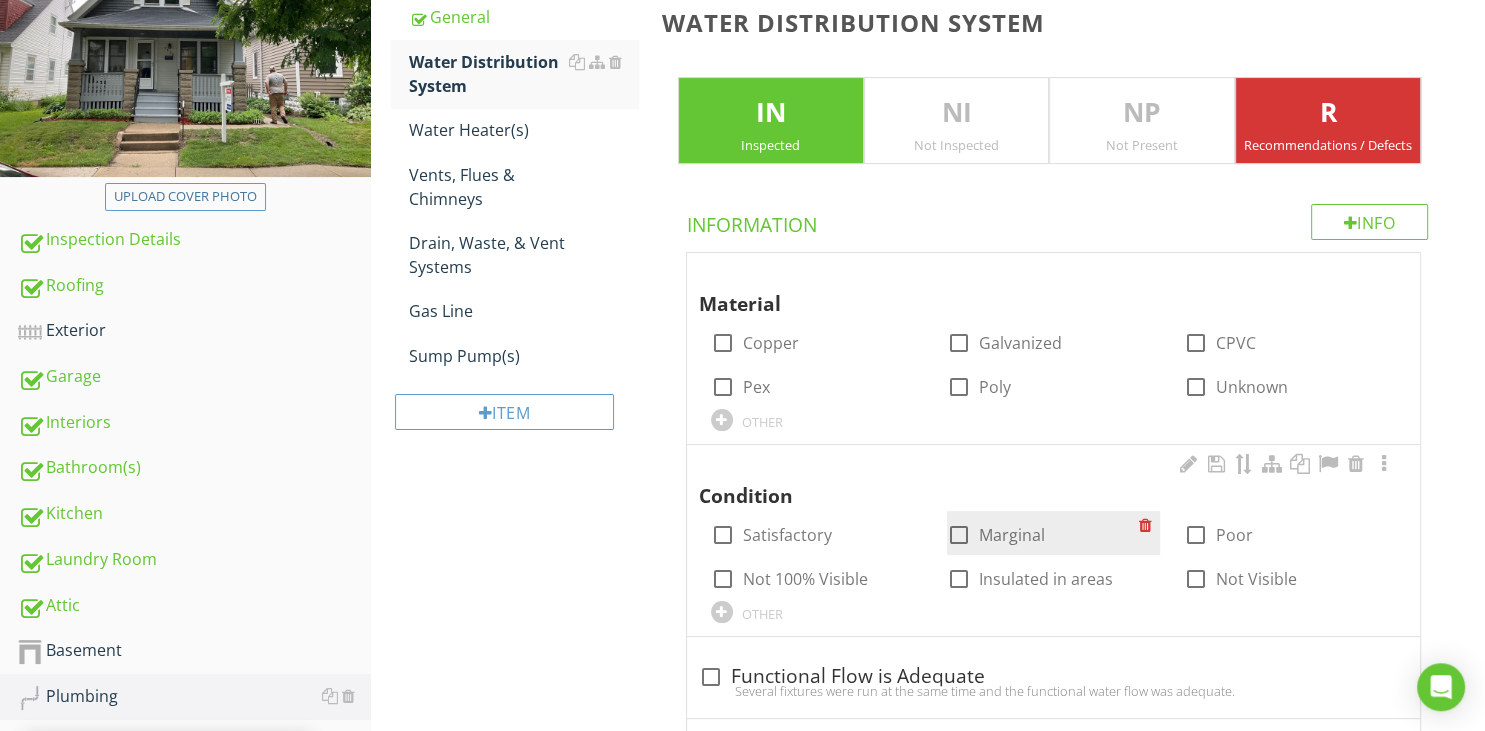 scroll, scrollTop: 316, scrollLeft: 0, axis: vertical 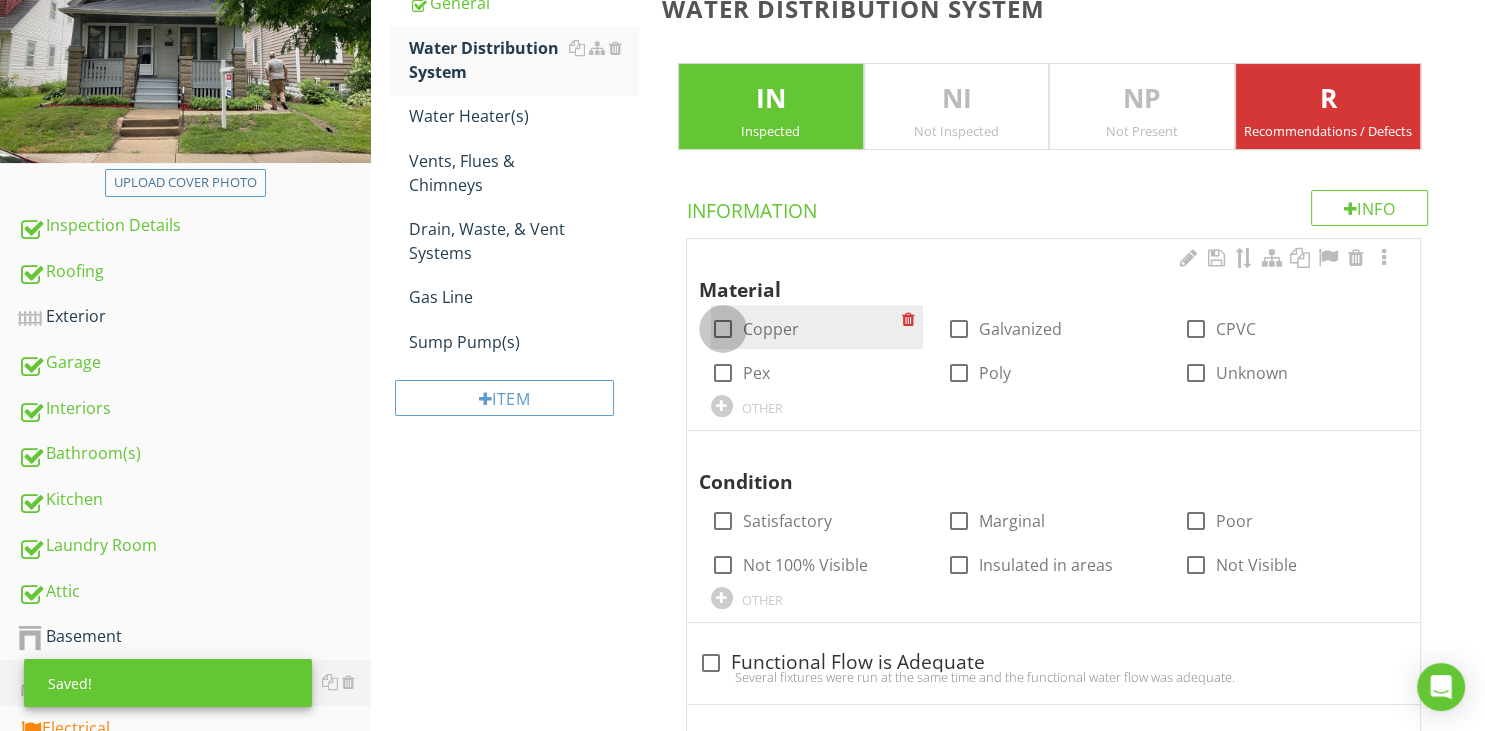 drag, startPoint x: 727, startPoint y: 328, endPoint x: 800, endPoint y: 332, distance: 73.109505 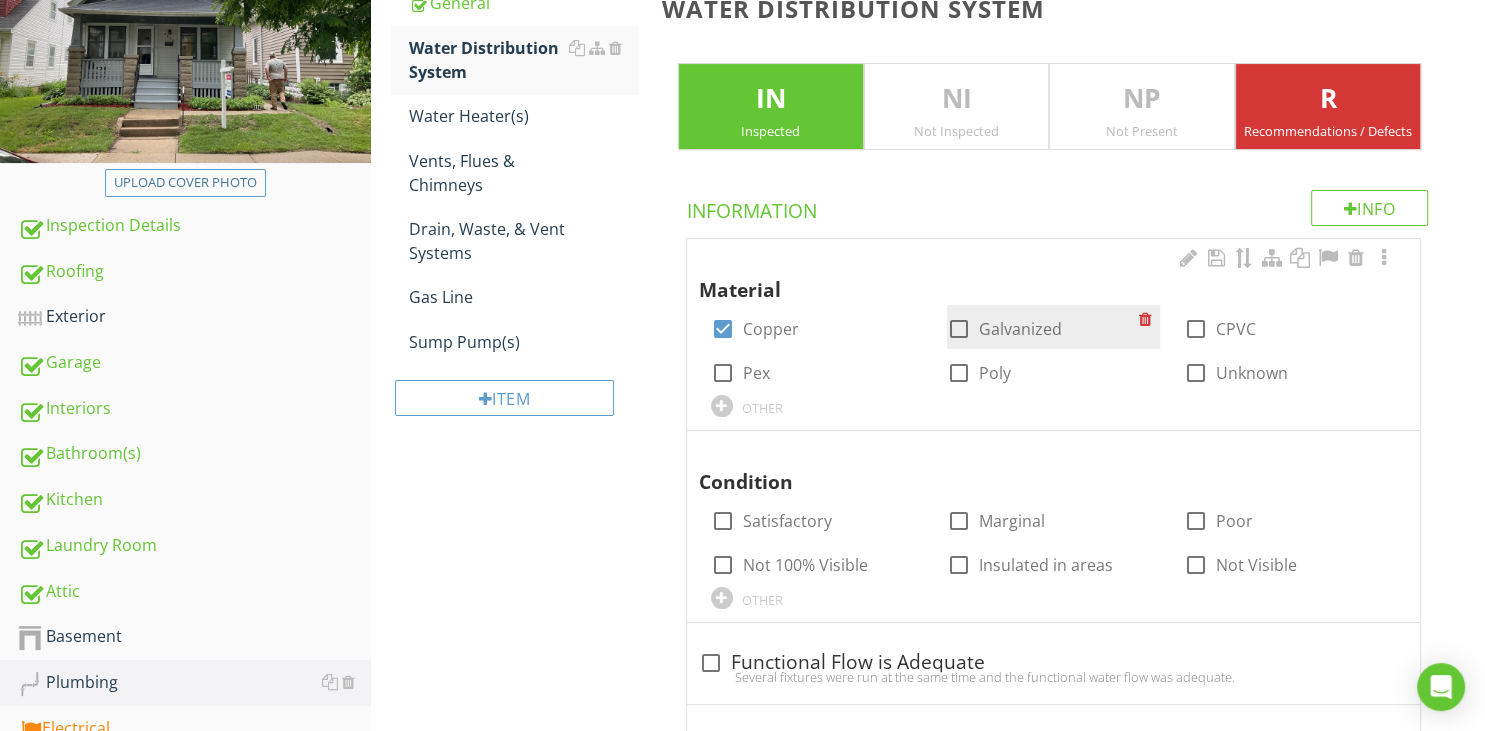 click at bounding box center [959, 329] 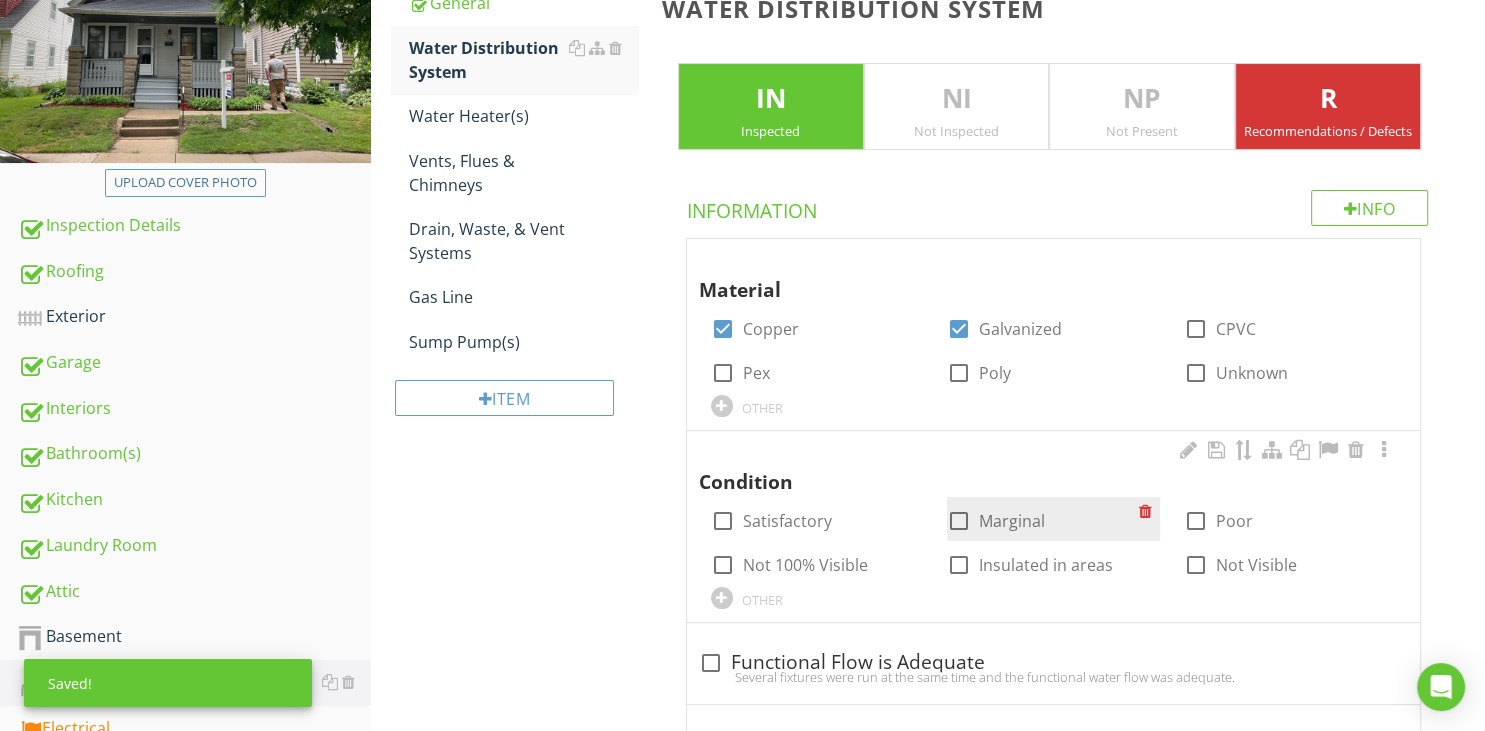 click at bounding box center (959, 521) 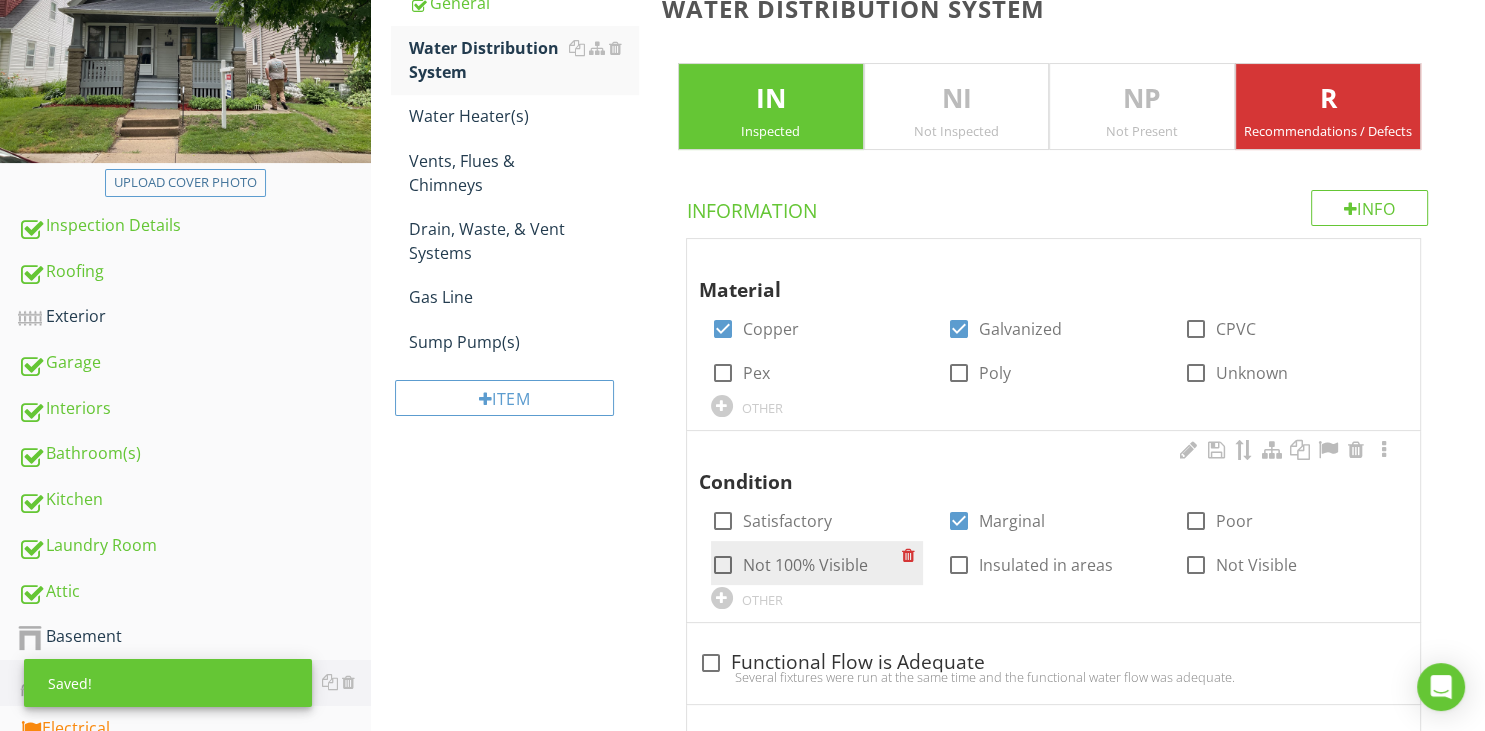 click at bounding box center [723, 565] 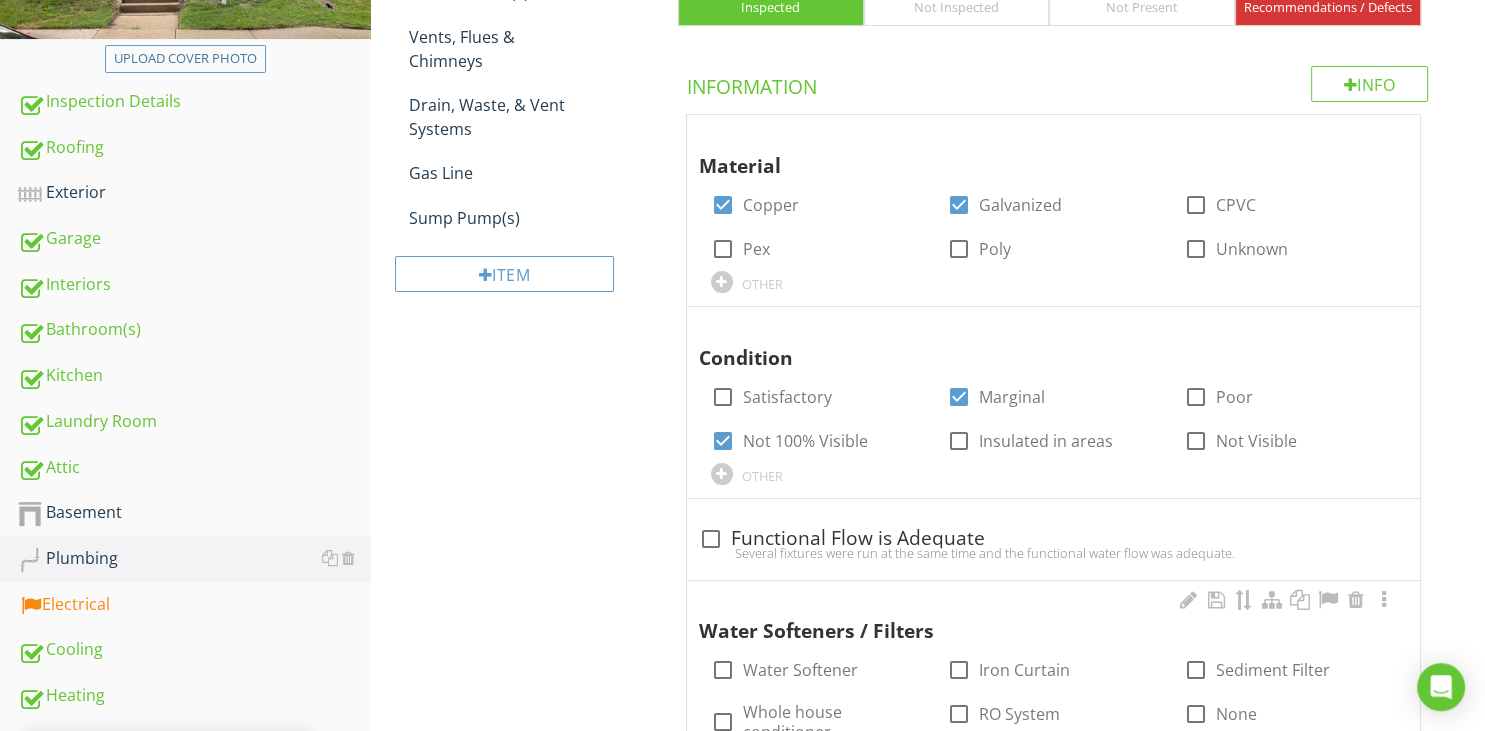 scroll, scrollTop: 528, scrollLeft: 0, axis: vertical 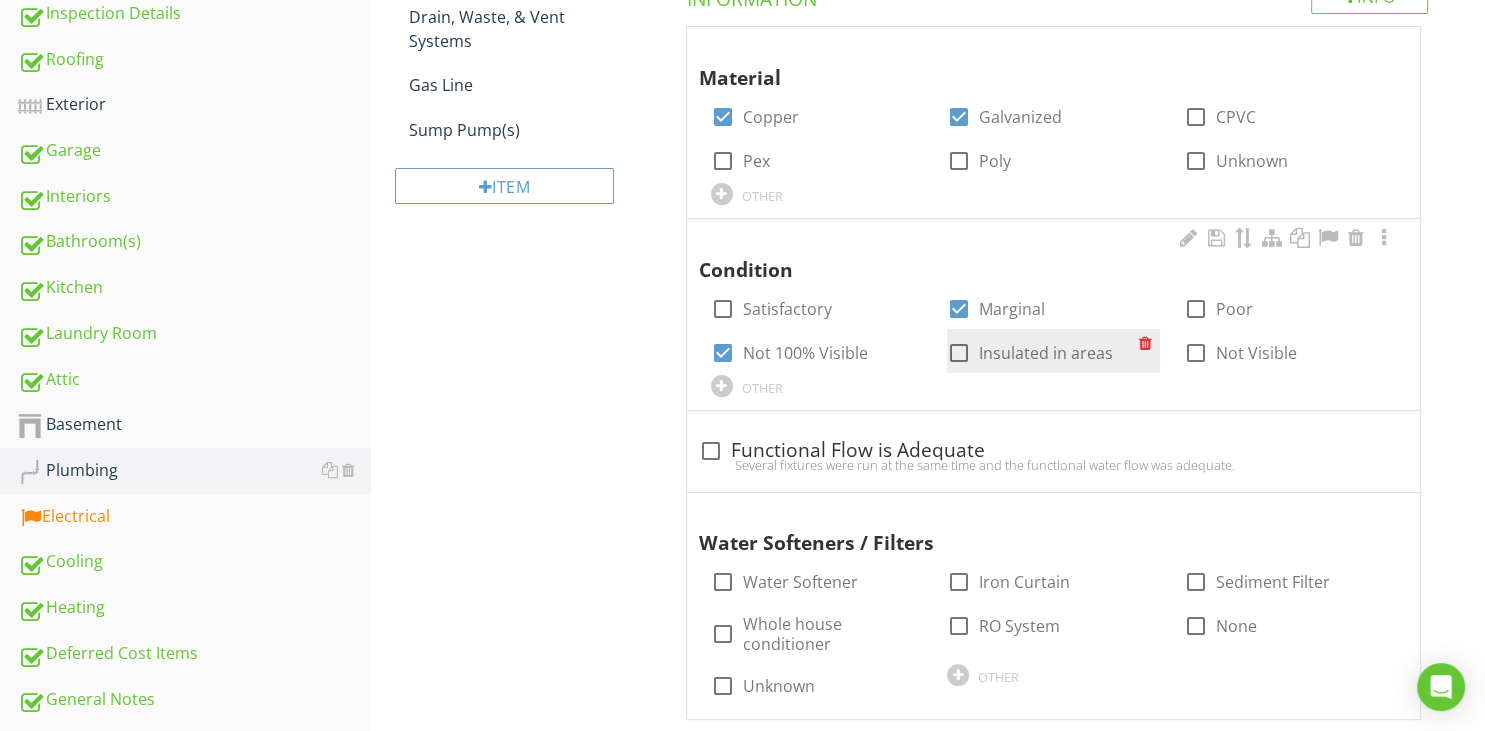 click at bounding box center [959, 353] 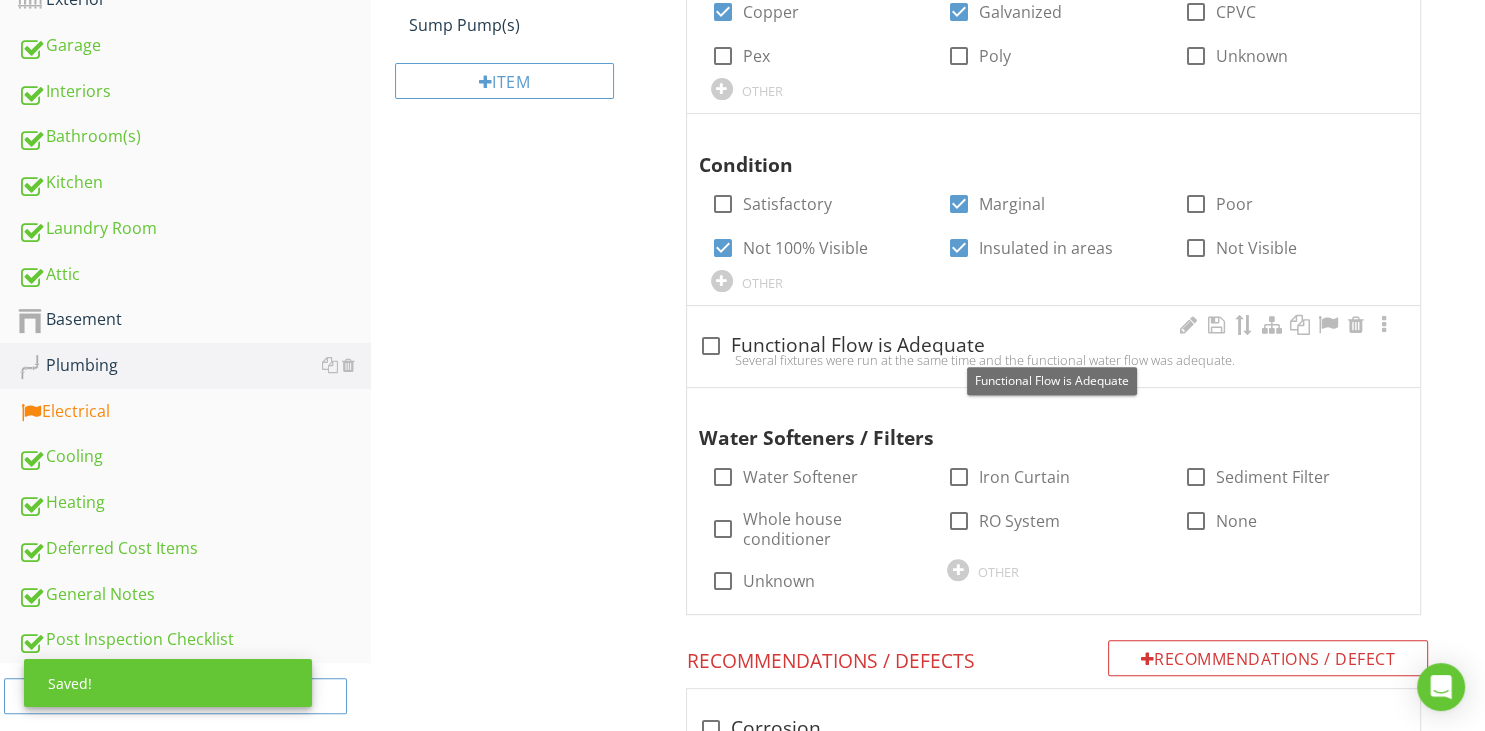 click at bounding box center [711, 346] 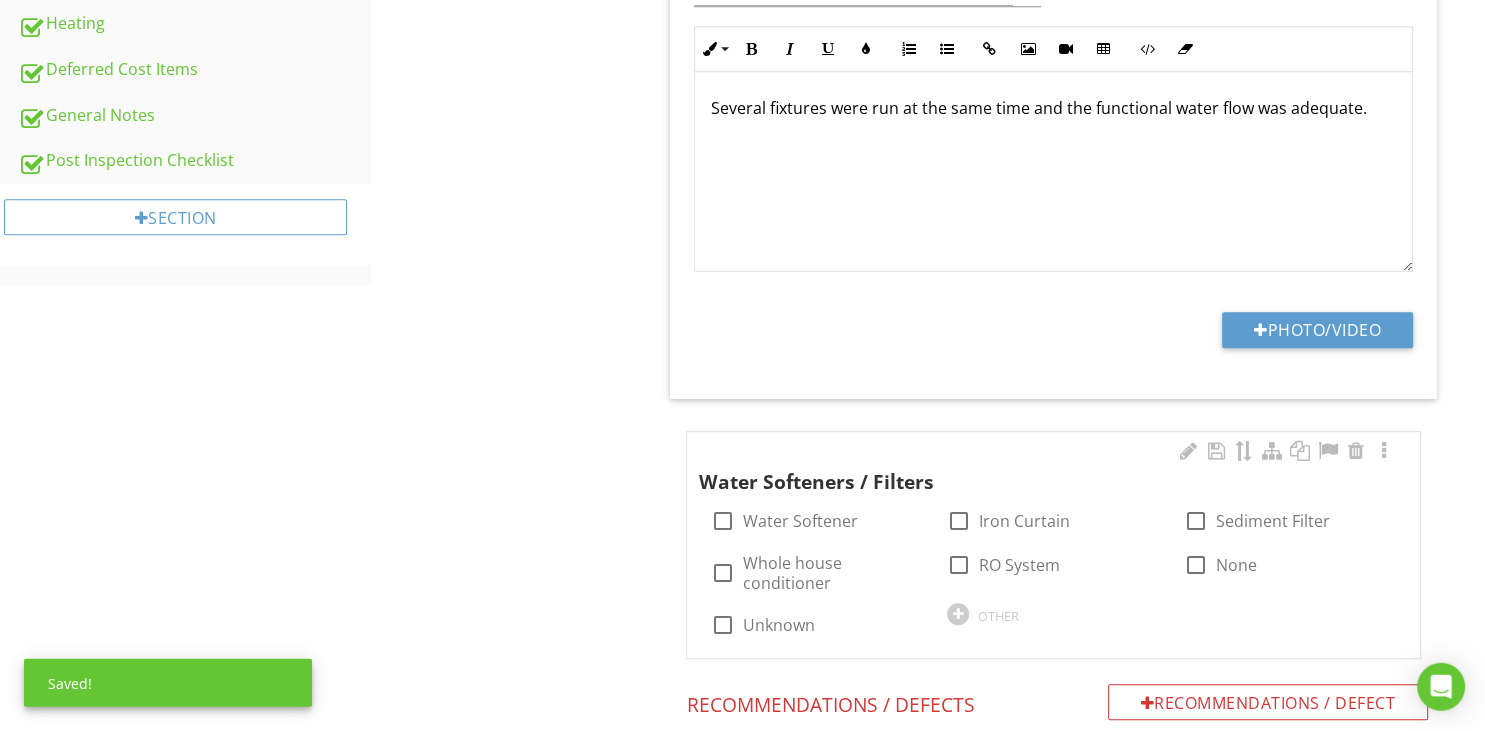 scroll, scrollTop: 1160, scrollLeft: 0, axis: vertical 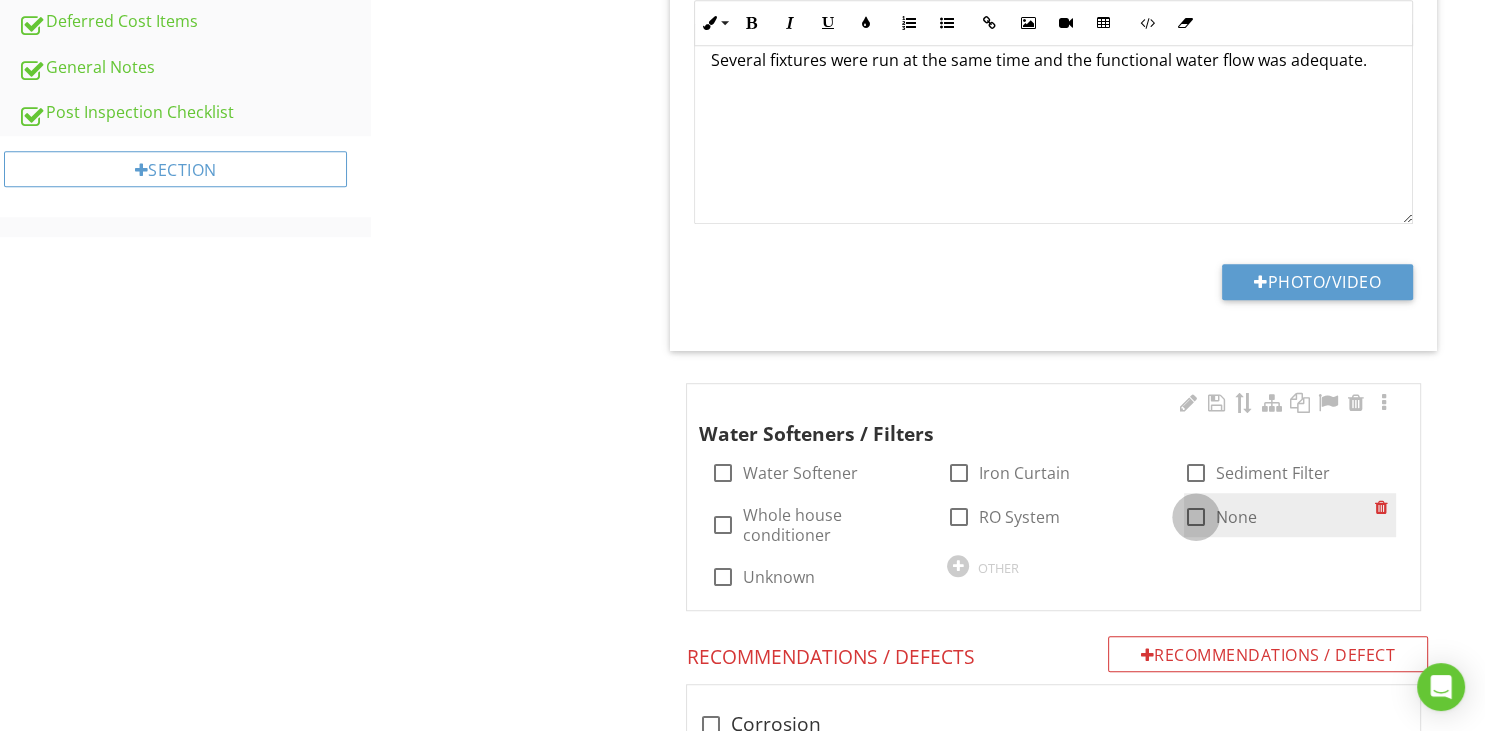 drag, startPoint x: 1207, startPoint y: 519, endPoint x: 1186, endPoint y: 522, distance: 21.213203 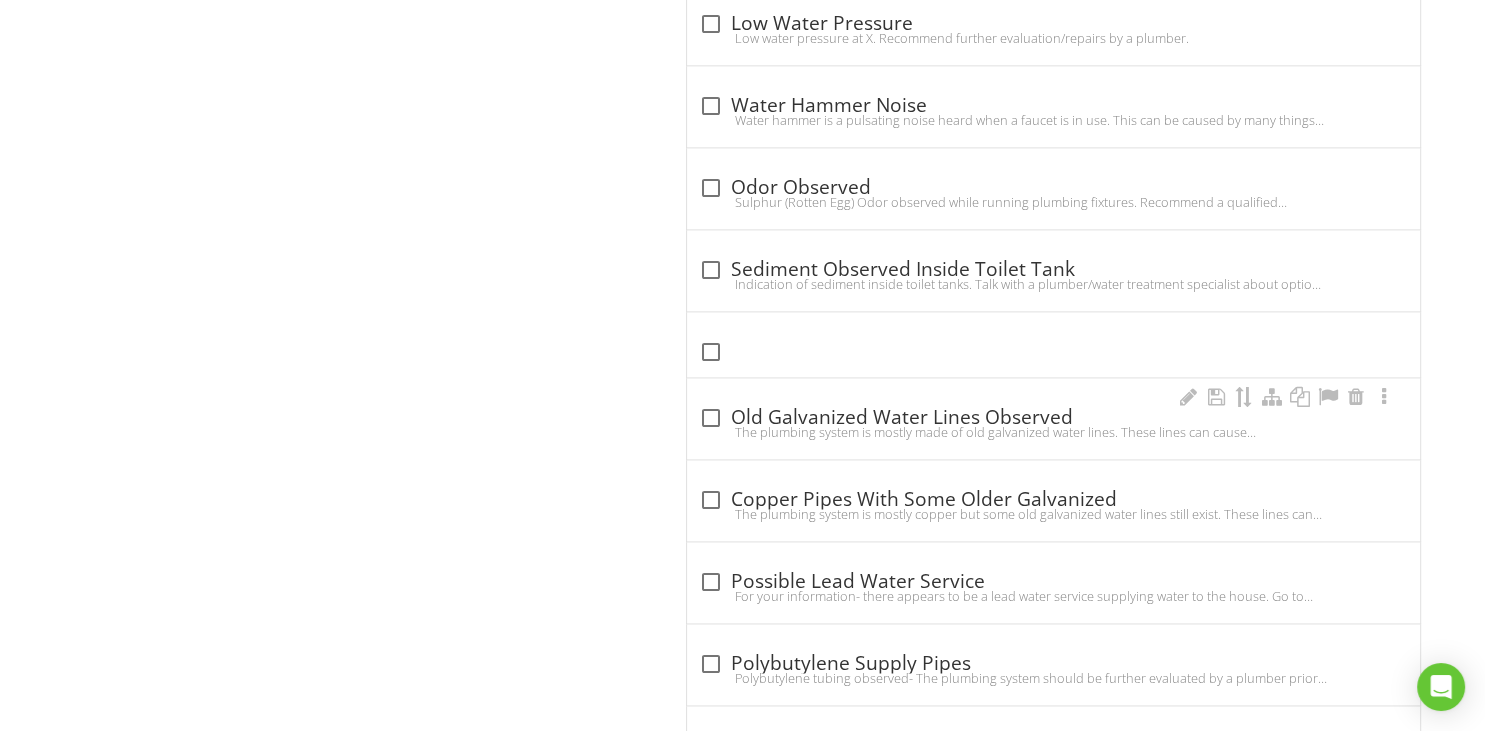 scroll, scrollTop: 2850, scrollLeft: 0, axis: vertical 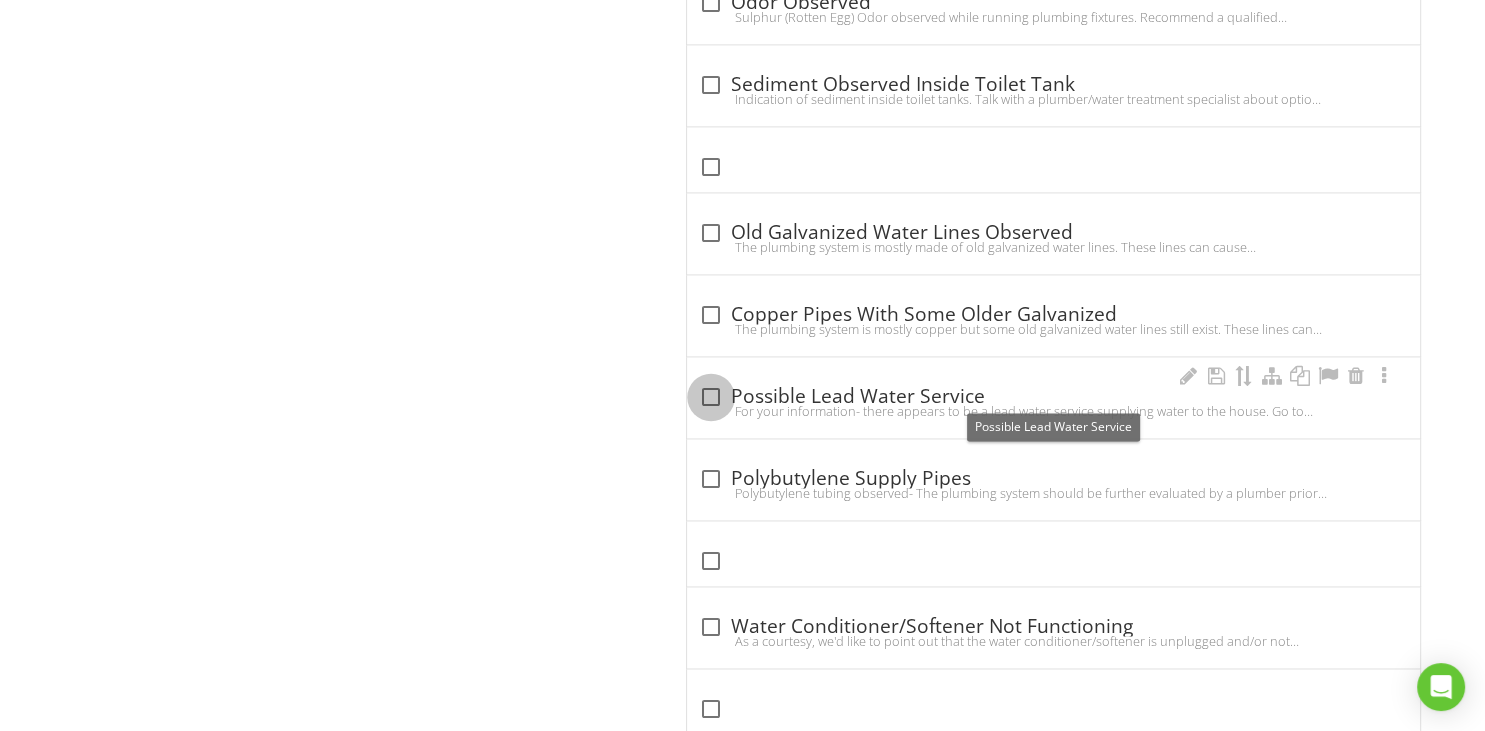 click at bounding box center [711, 397] 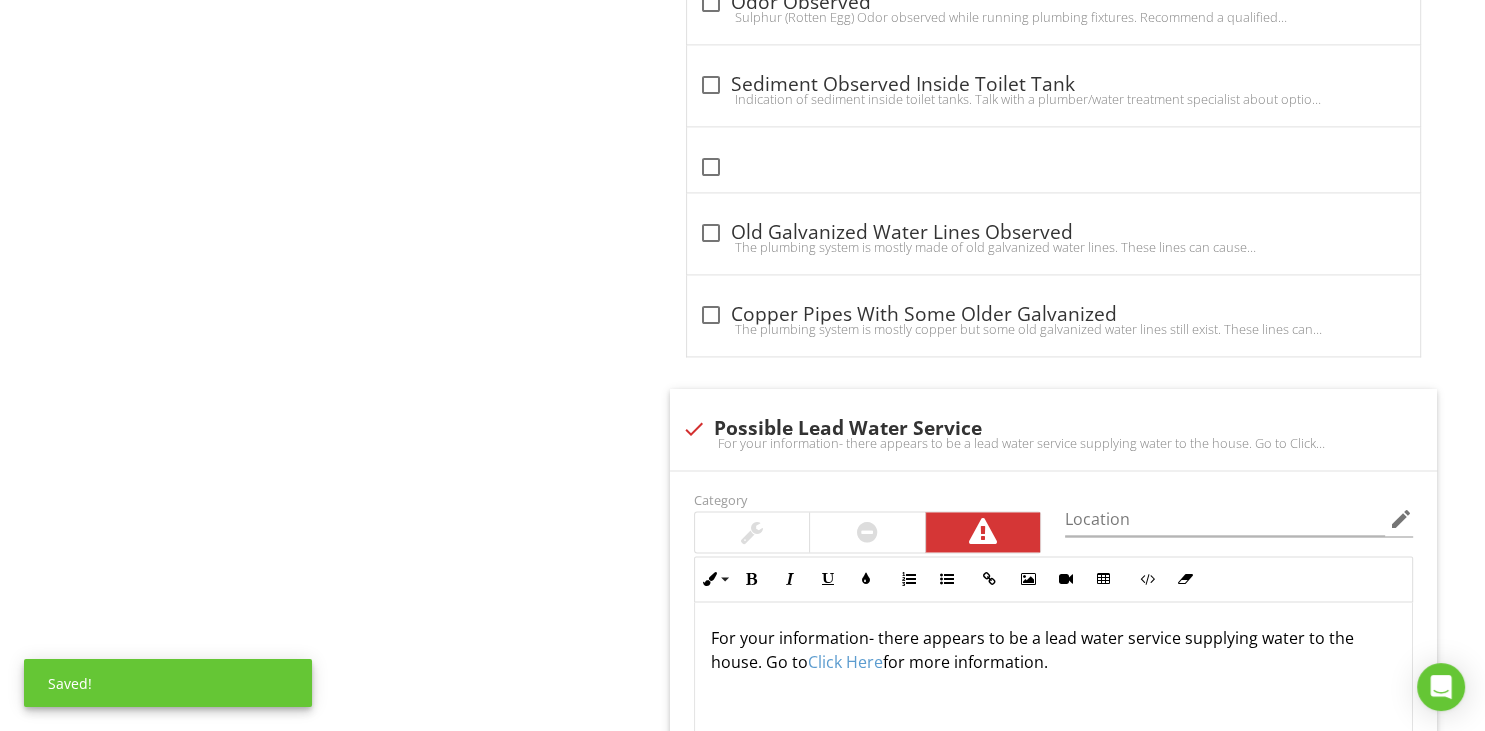 scroll, scrollTop: 3272, scrollLeft: 0, axis: vertical 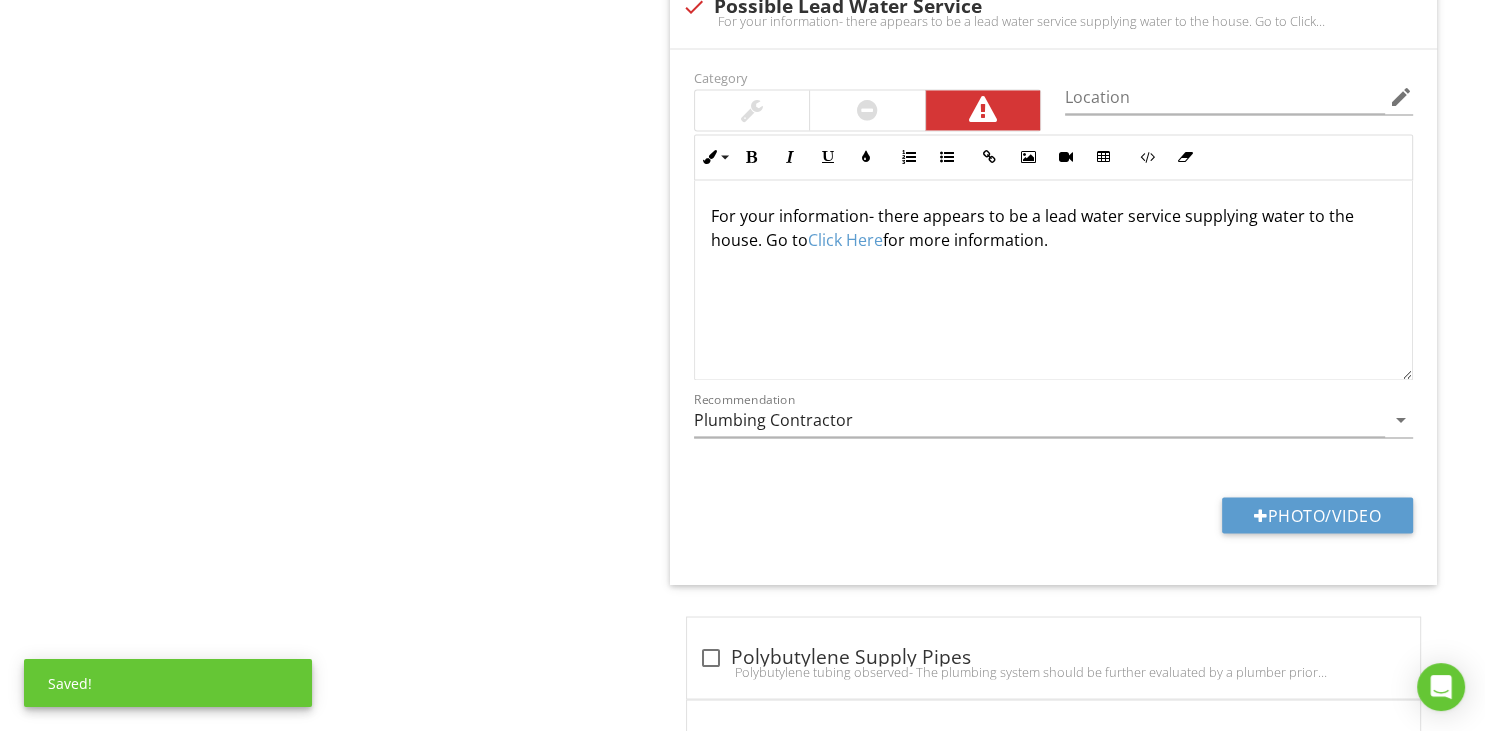 click at bounding box center [867, 110] 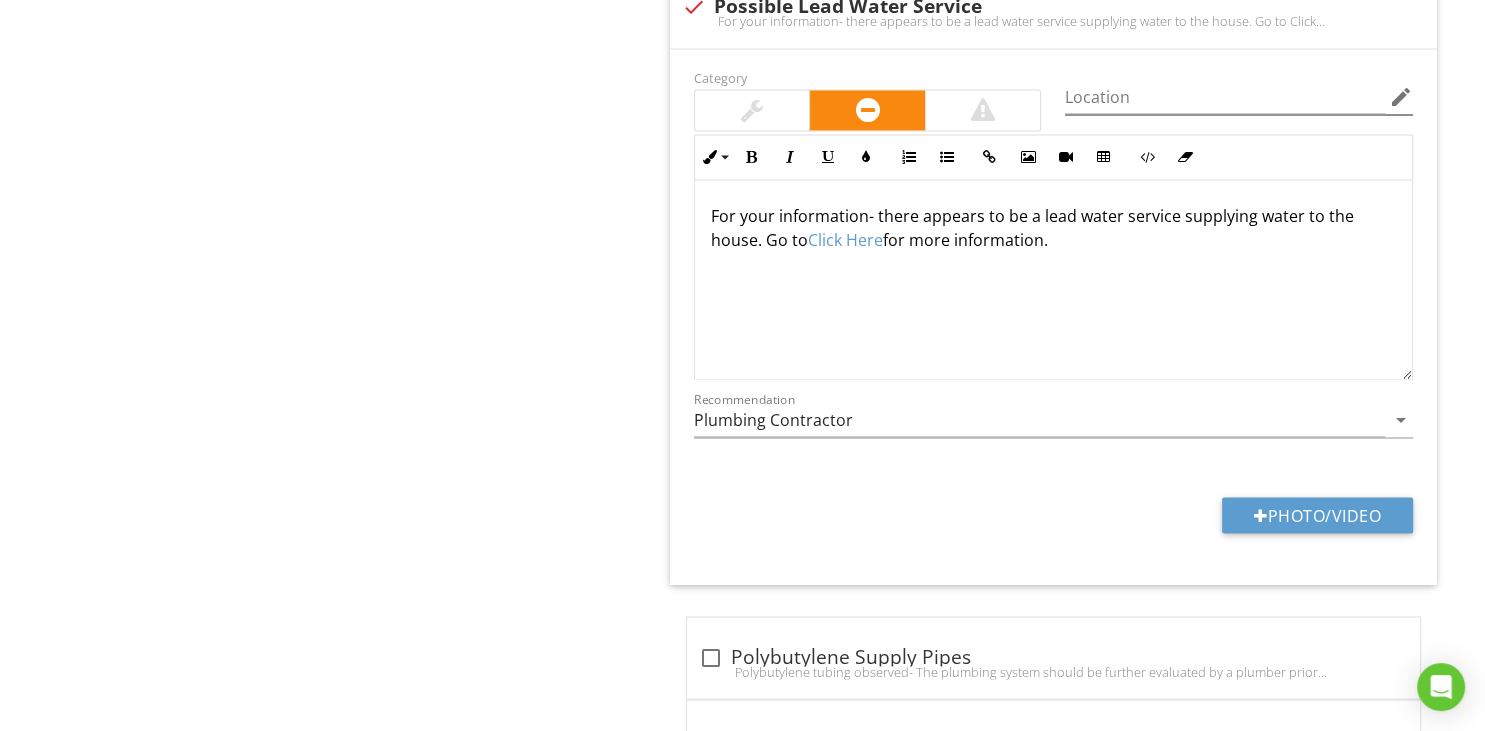 click on "edit" at bounding box center (1401, 97) 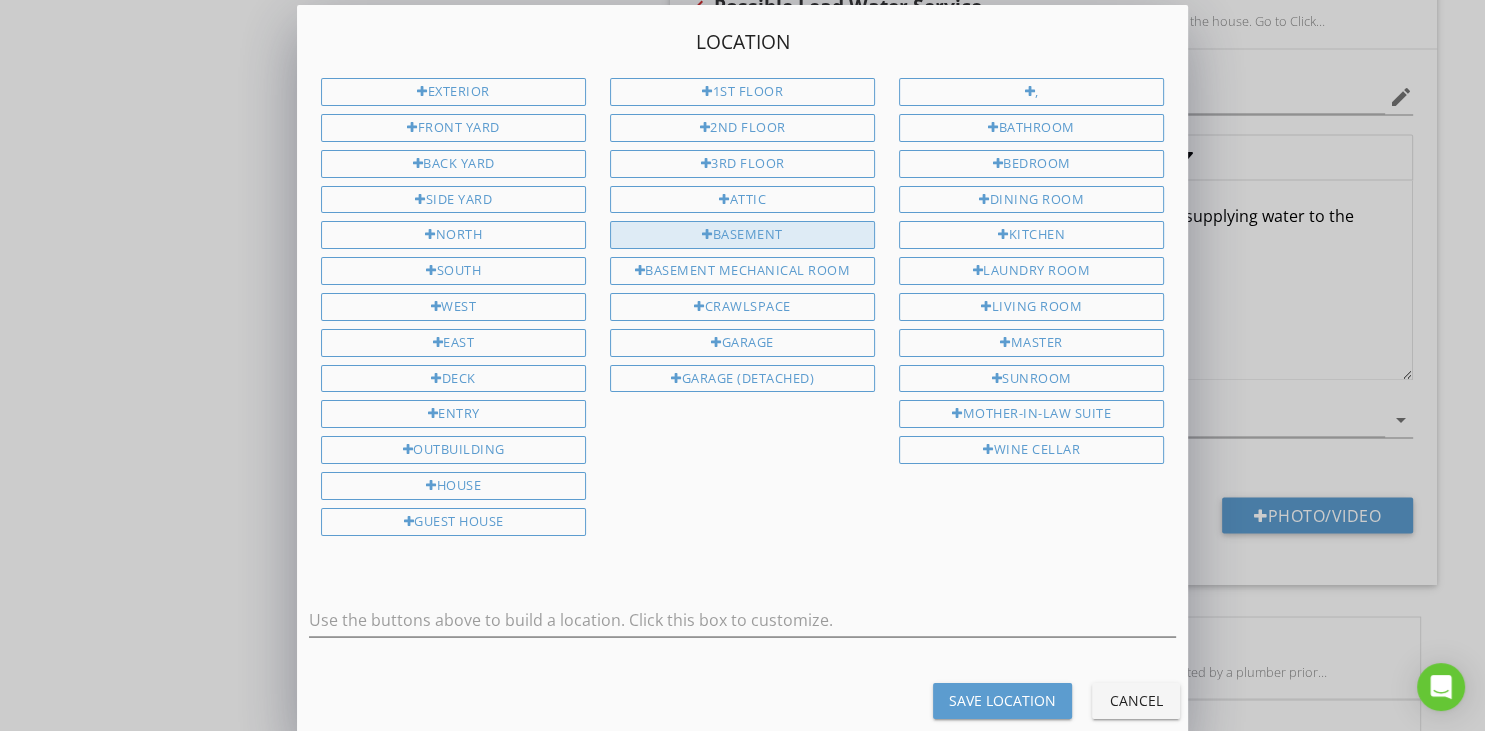 click on "Basement" at bounding box center [742, 235] 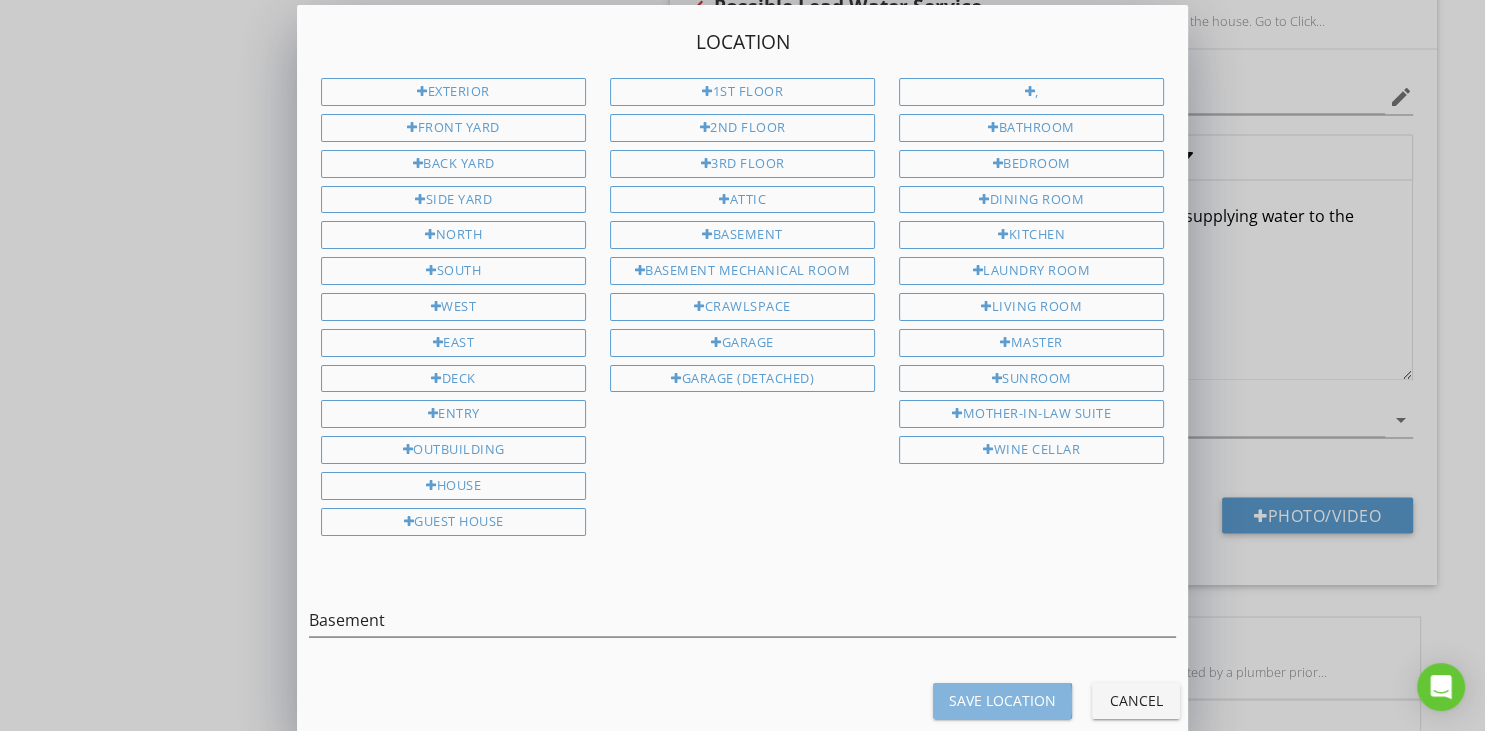 click on "Save Location" at bounding box center (1002, 700) 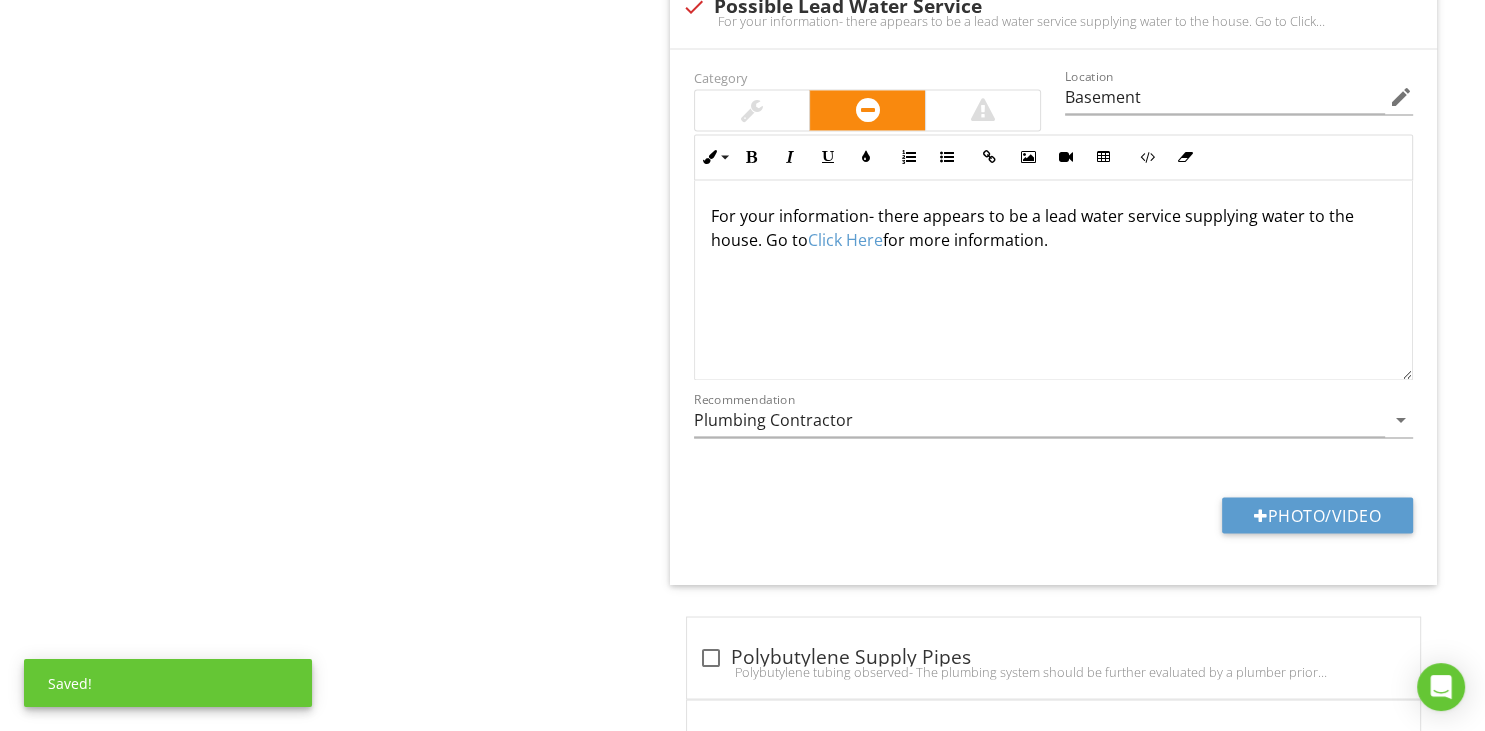 click on "Click Here" at bounding box center (845, 240) 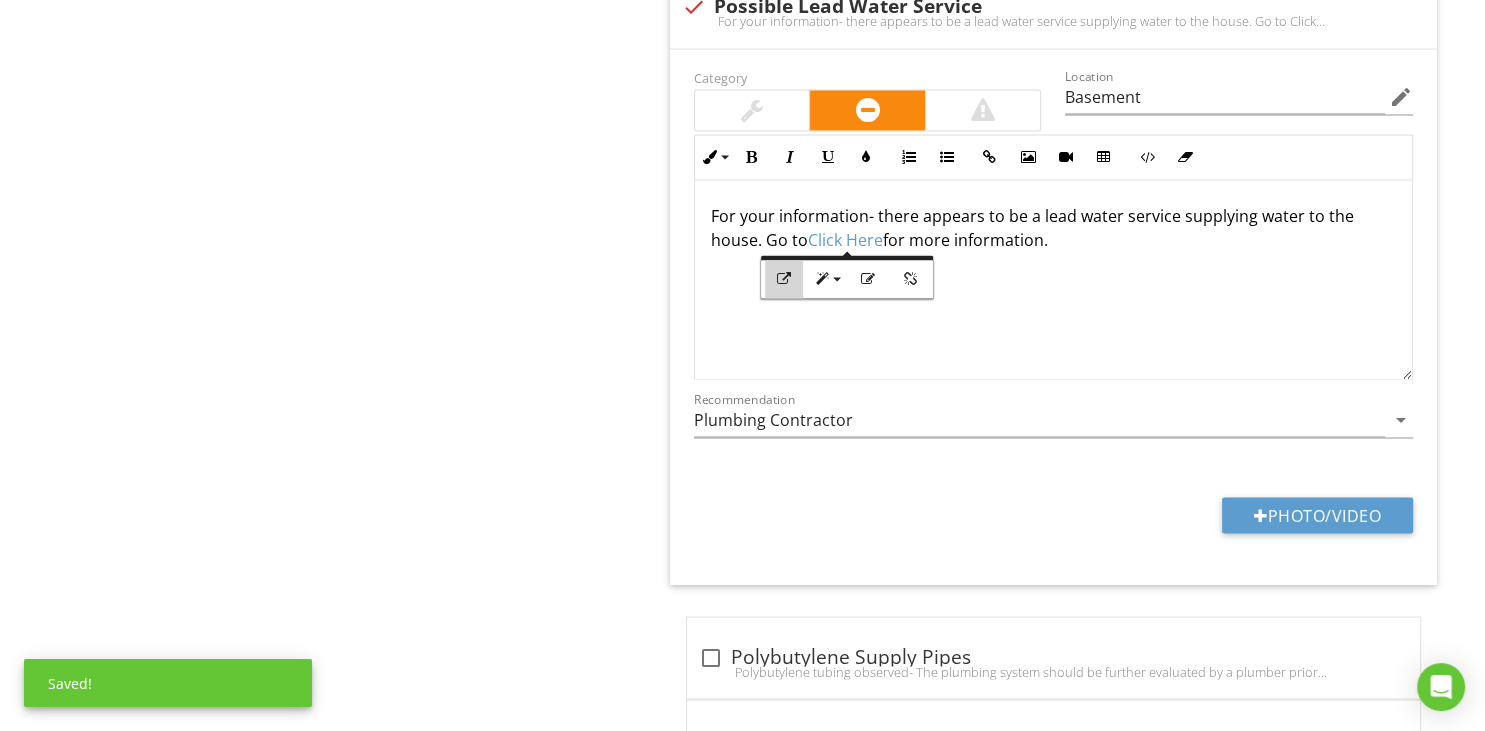 click at bounding box center [784, 279] 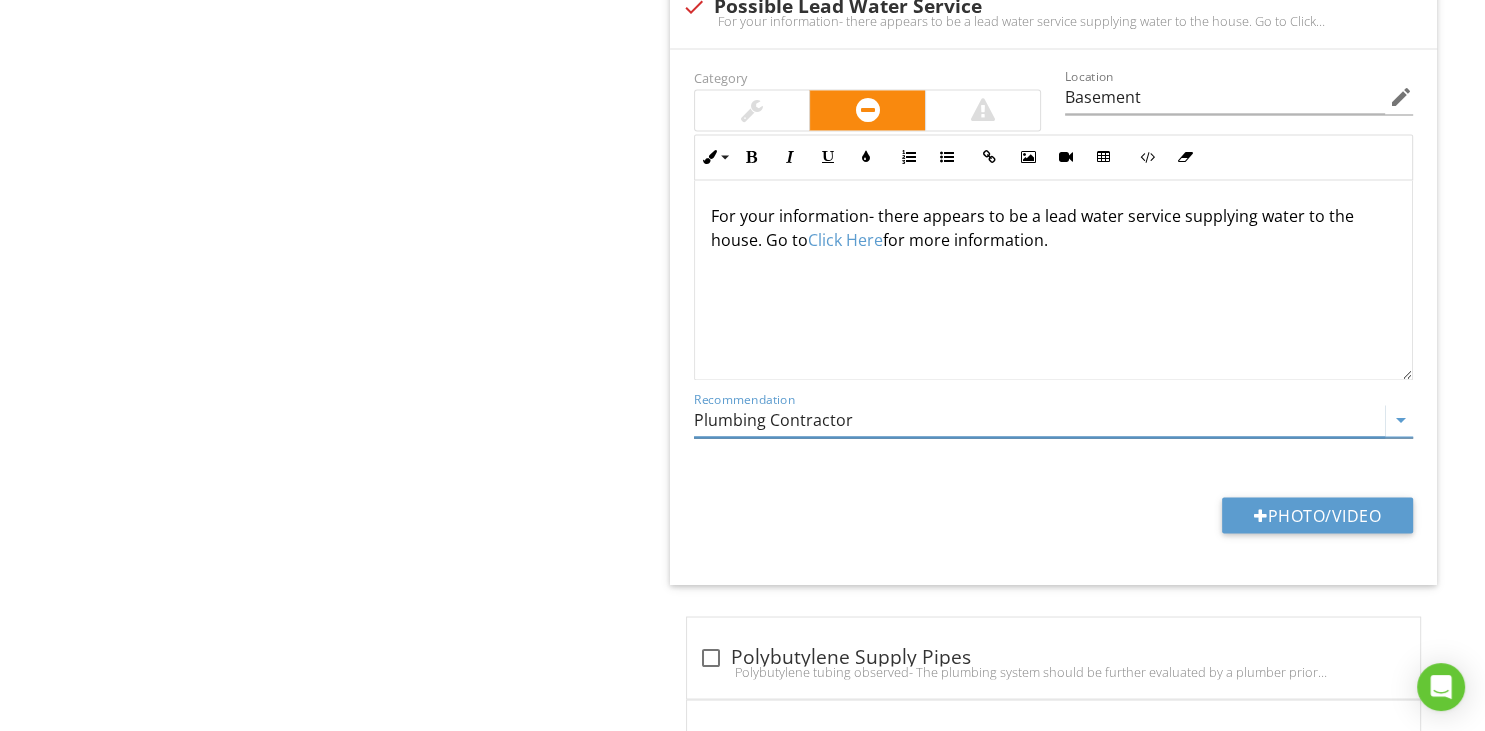 click on "Plumbing Contractor" at bounding box center (1039, 420) 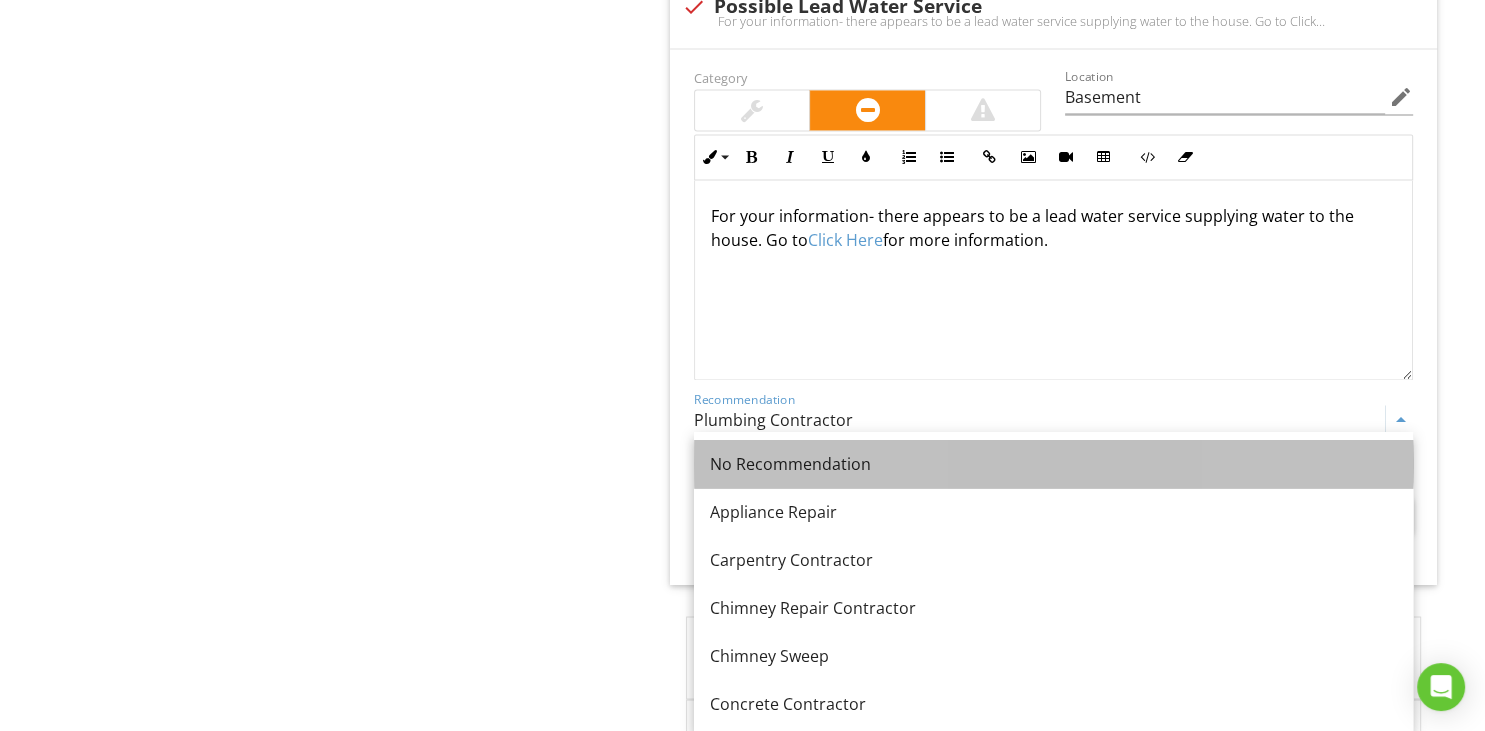 click on "No Recommendation" at bounding box center (1053, 464) 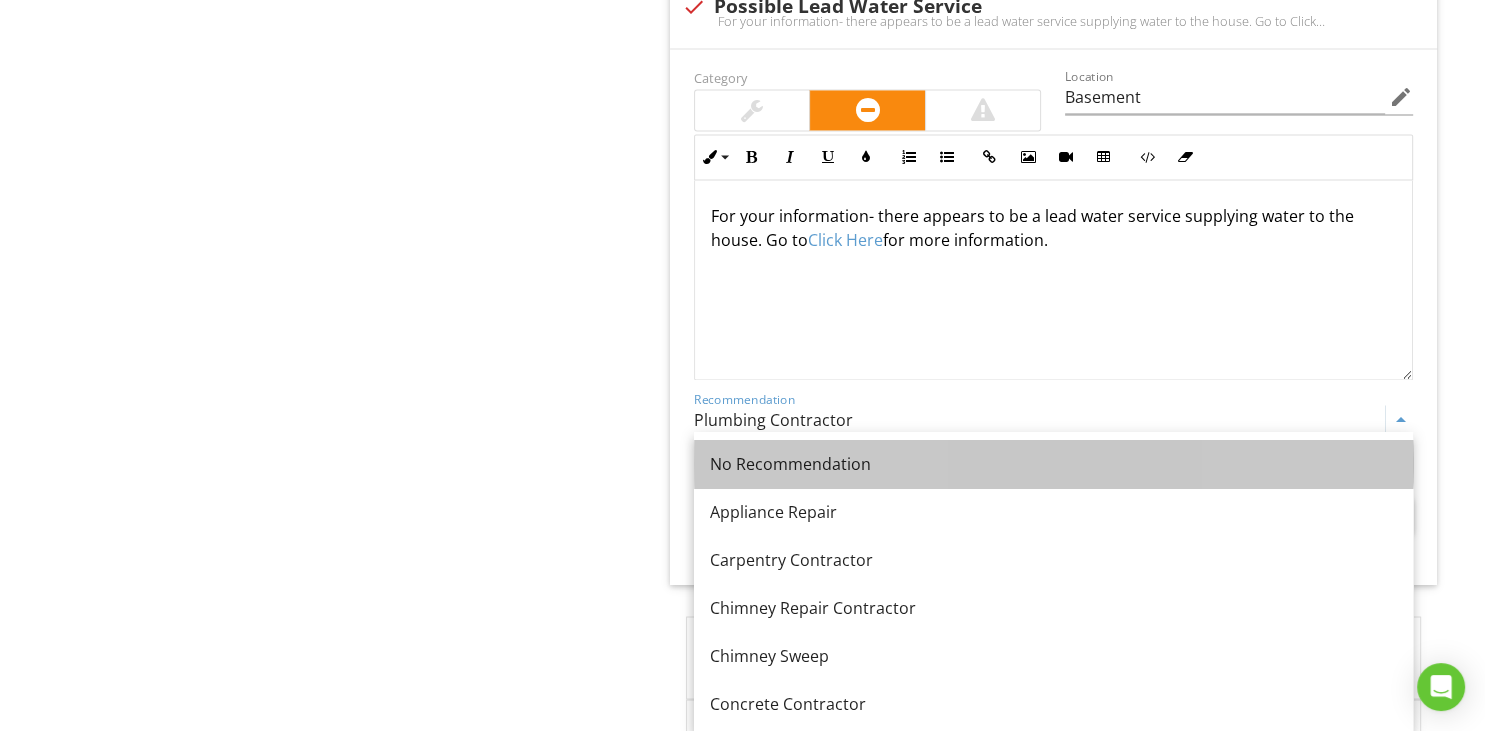 type on "Basement" 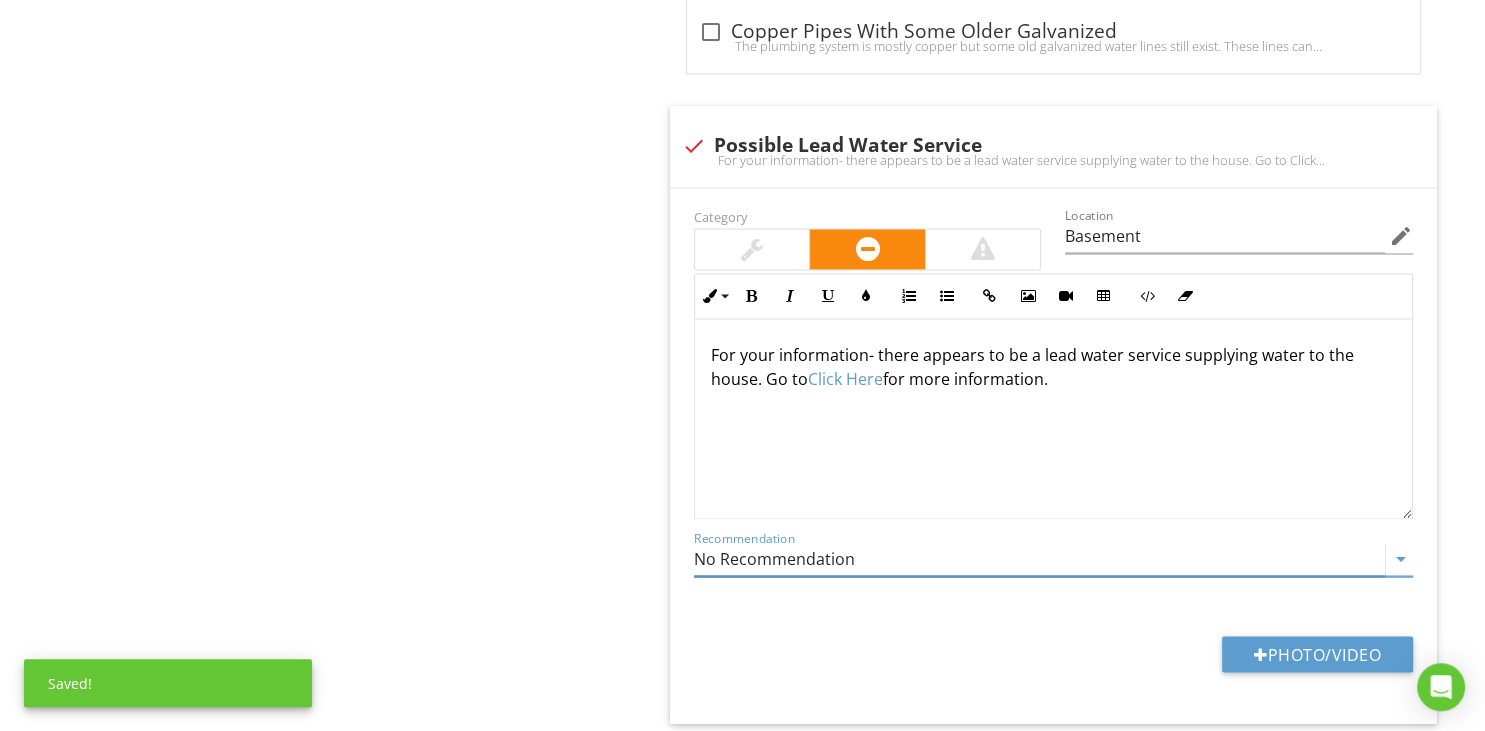 scroll, scrollTop: 3378, scrollLeft: 0, axis: vertical 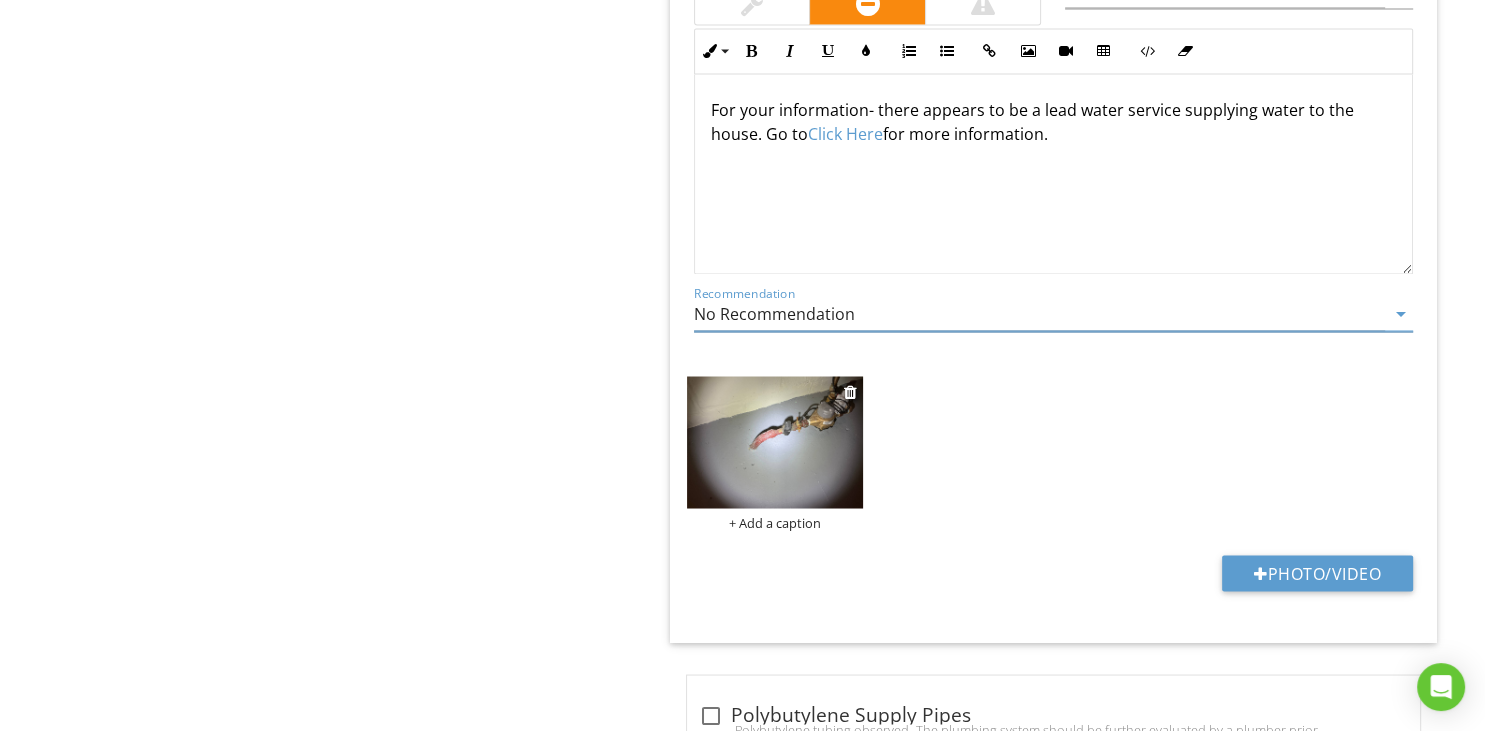 click at bounding box center (775, 442) 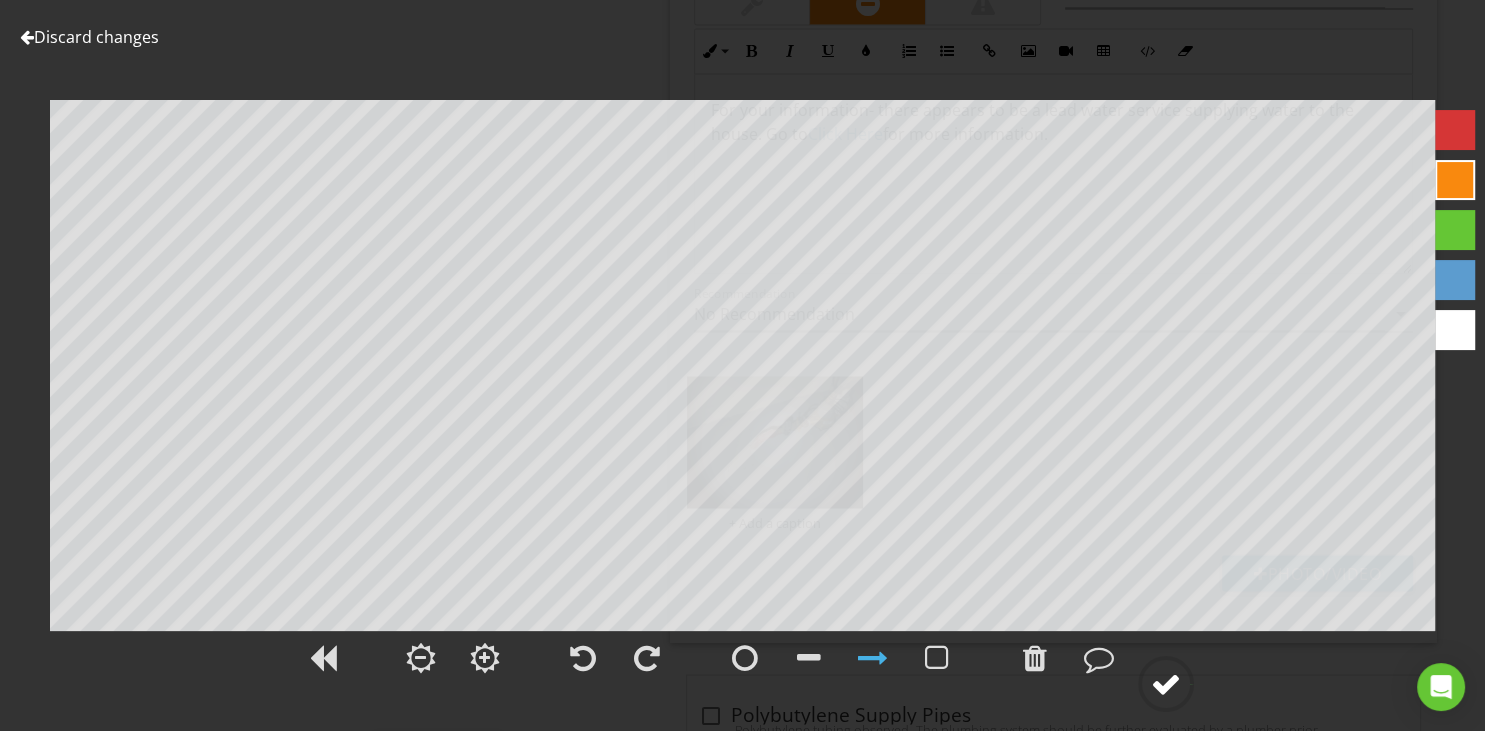 click at bounding box center (1166, 684) 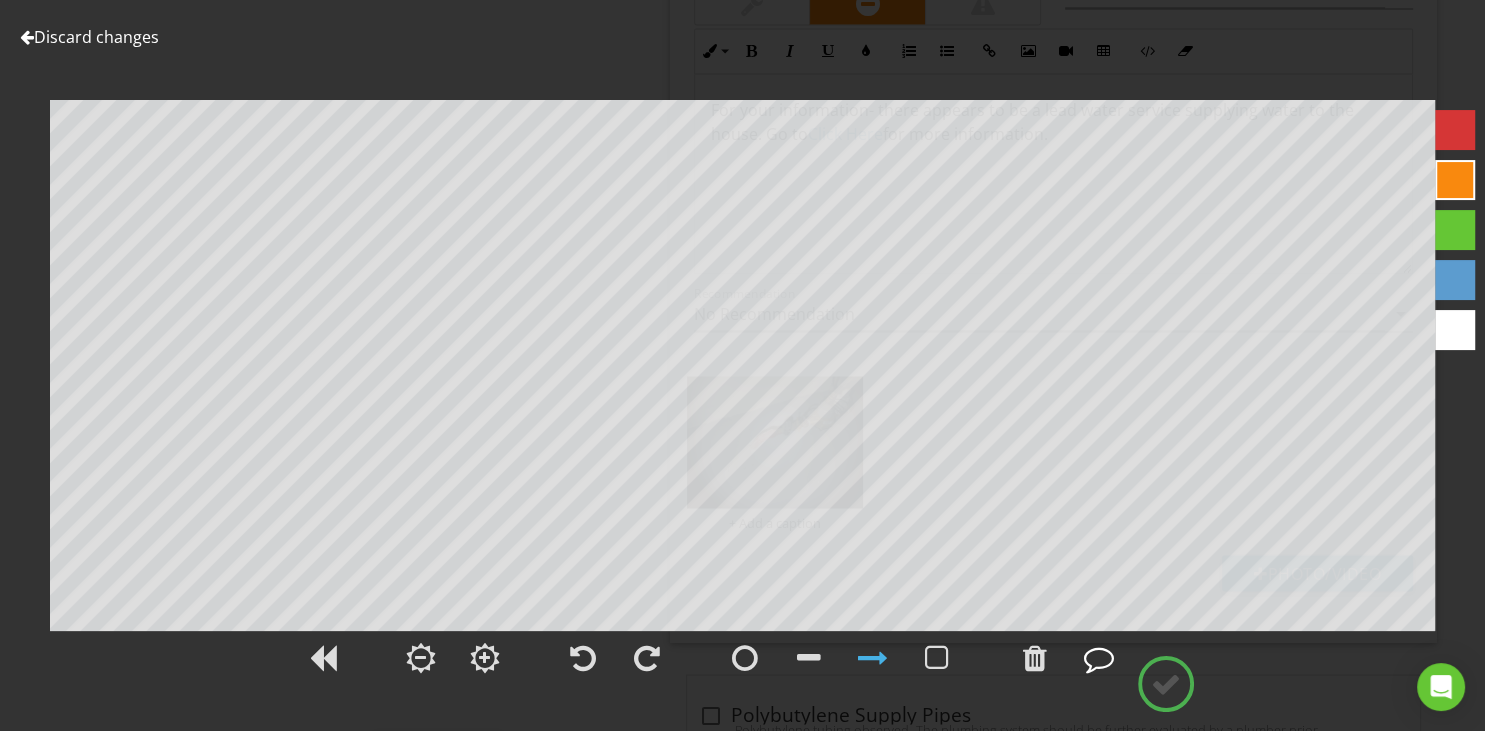type on "Basement" 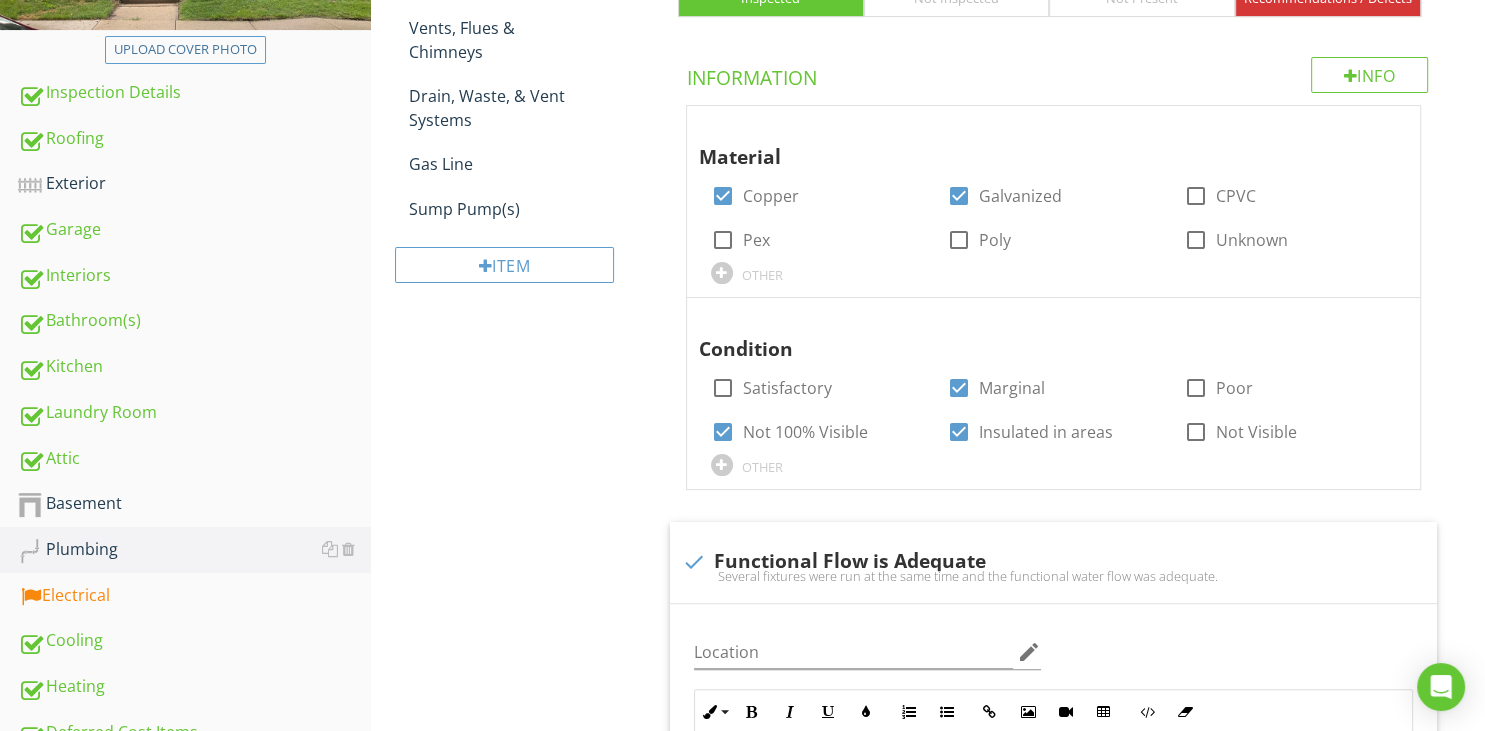 scroll, scrollTop: 210, scrollLeft: 0, axis: vertical 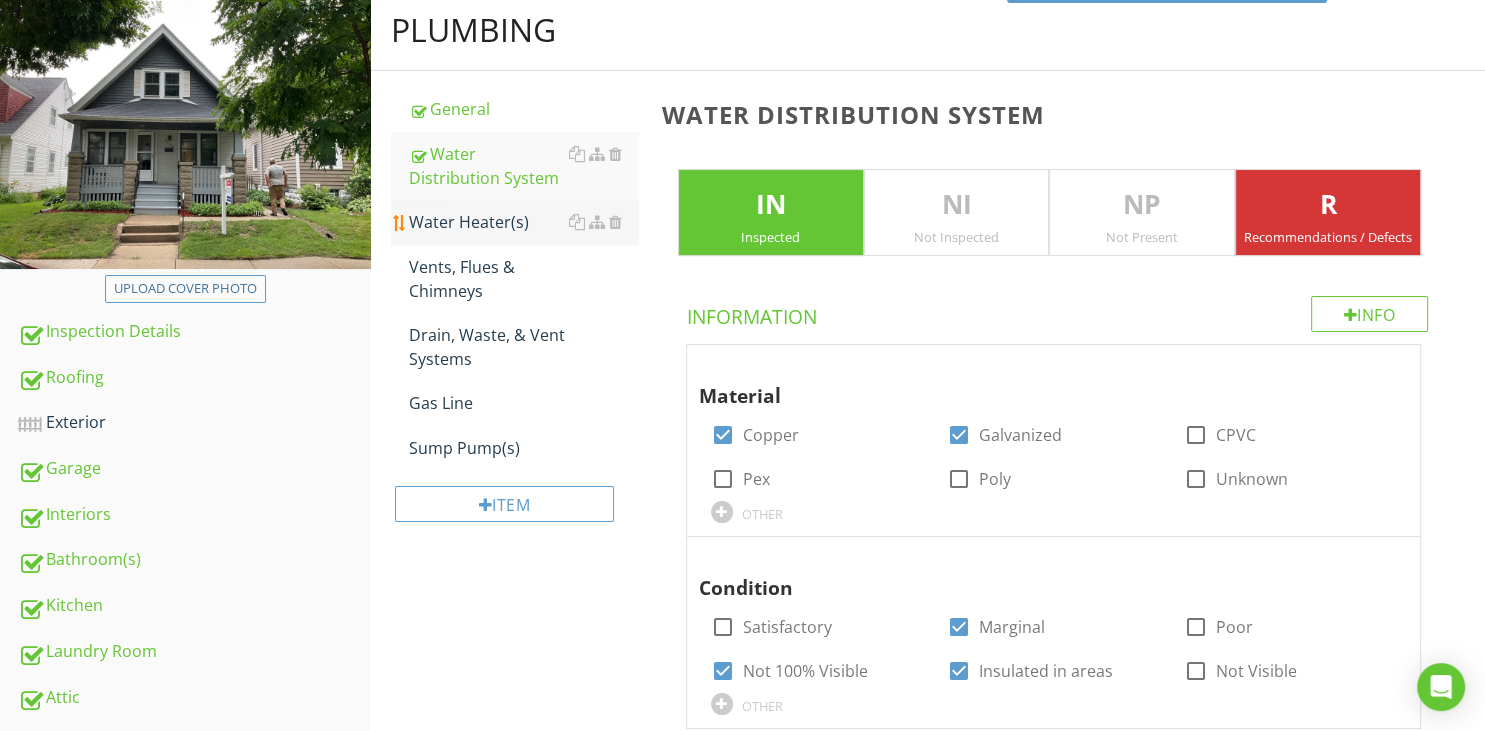 click on "Water Heater(s)" at bounding box center [523, 222] 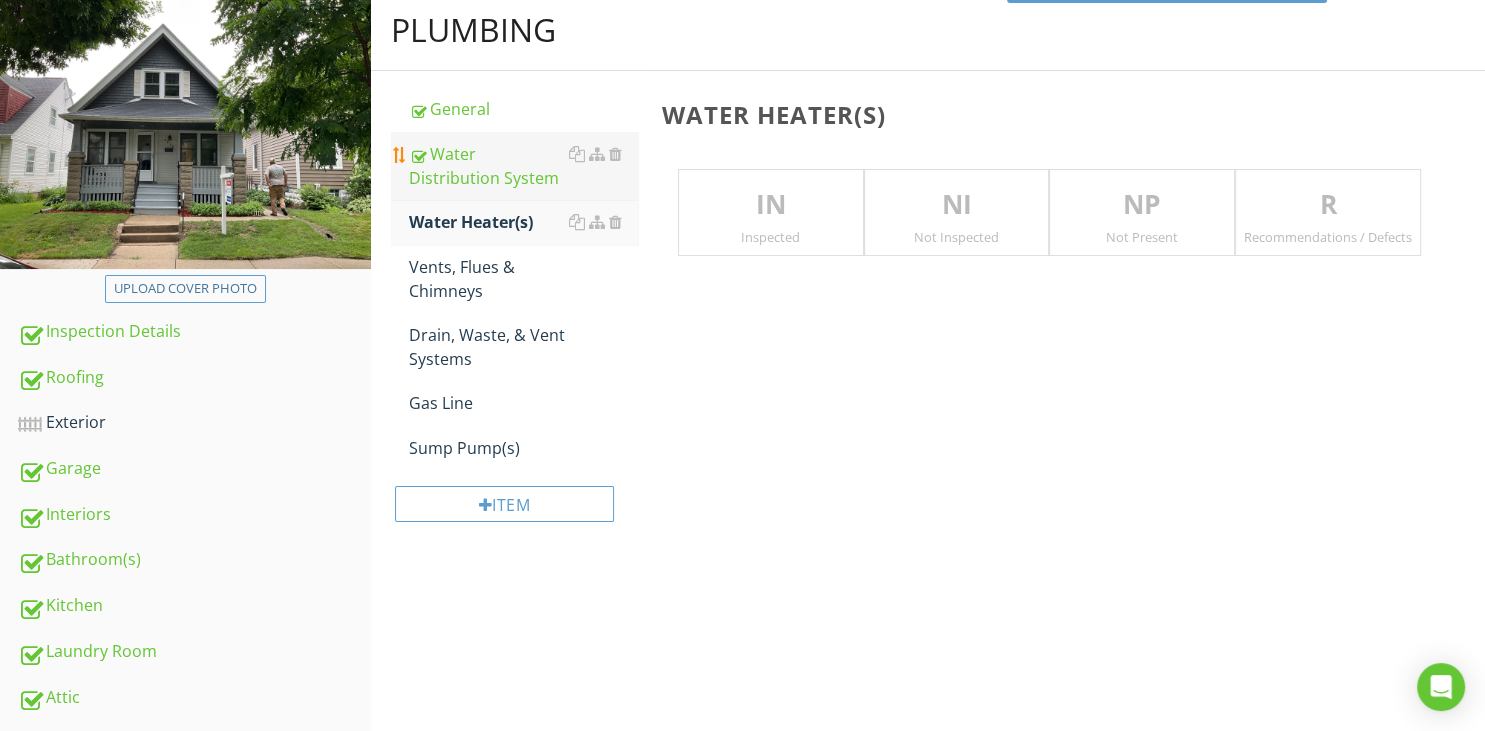 click on "Water Distribution System" at bounding box center (523, 166) 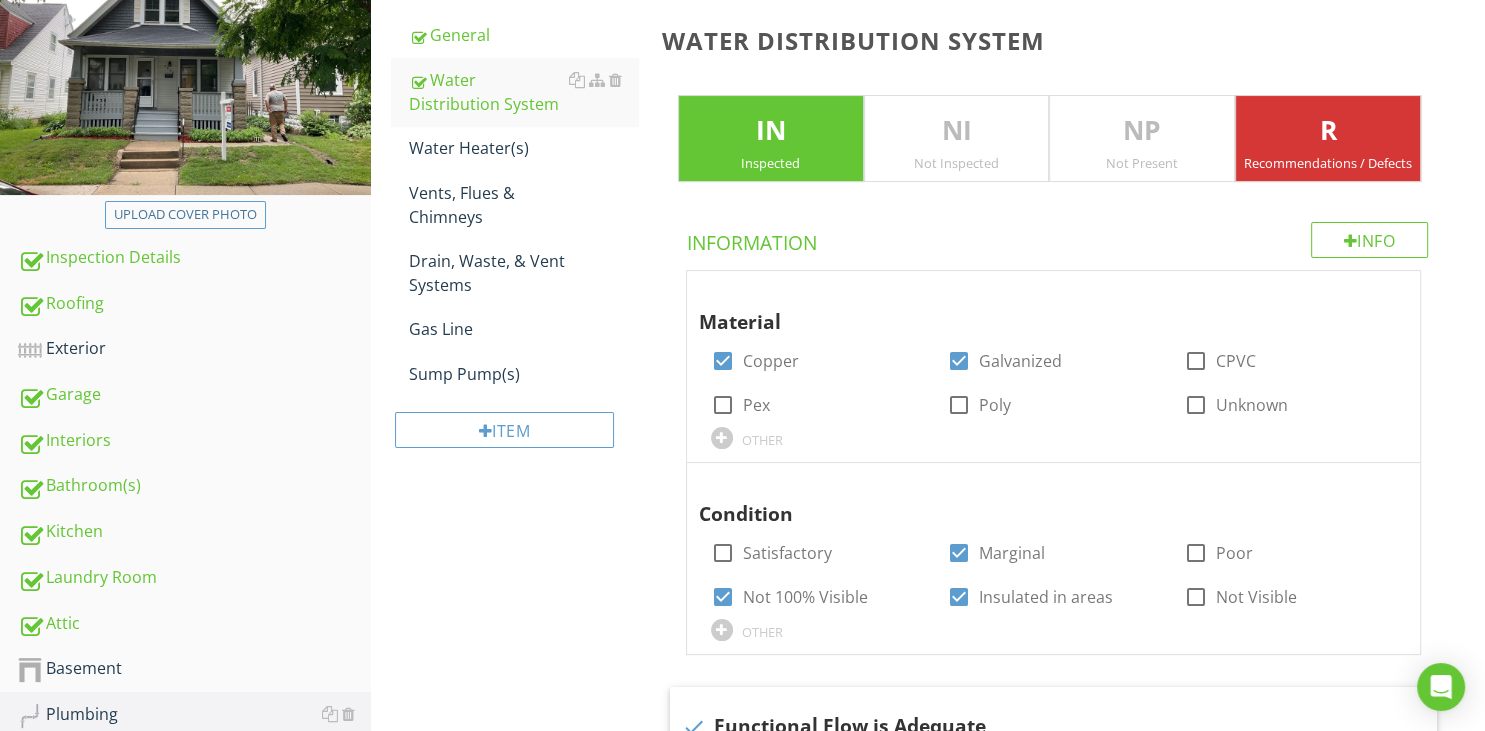 scroll, scrollTop: 527, scrollLeft: 0, axis: vertical 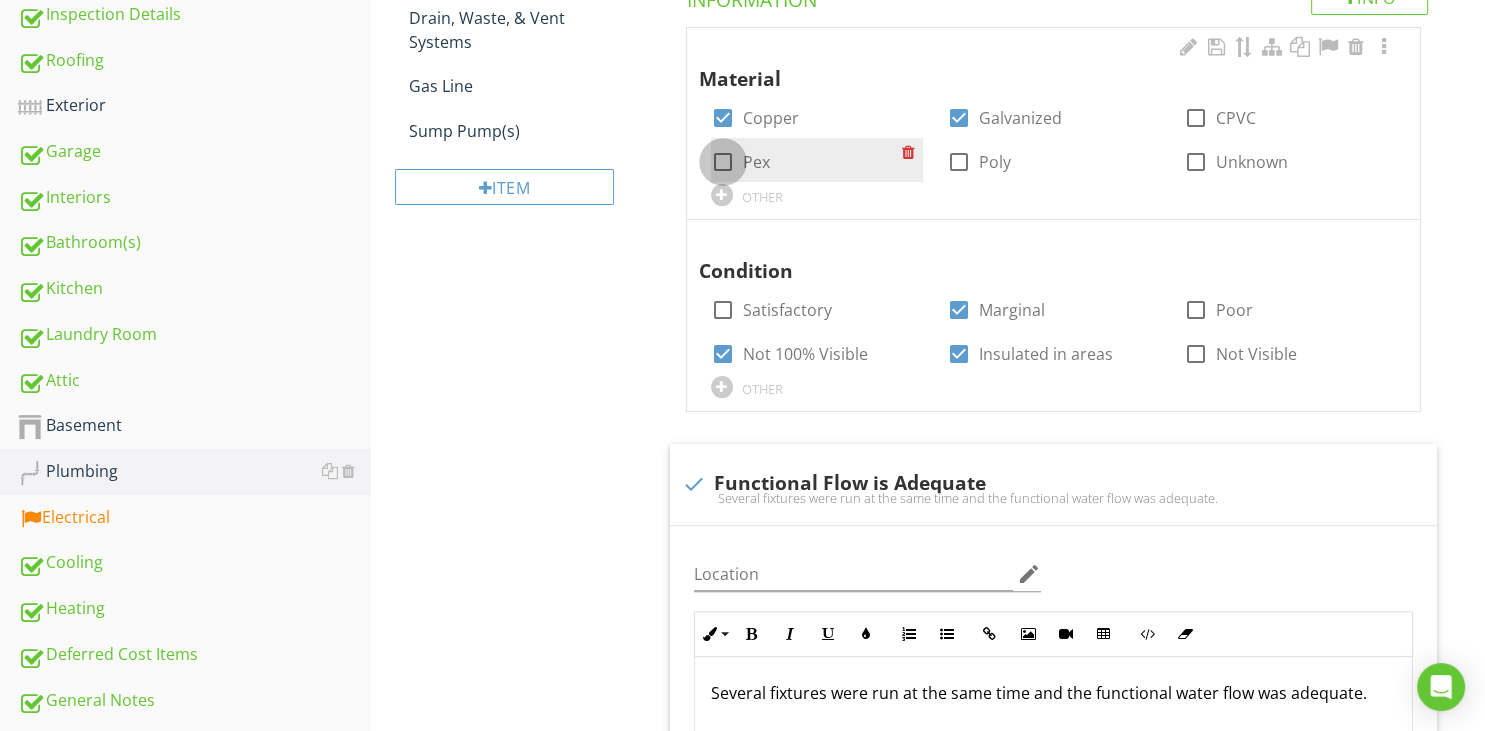 click at bounding box center (723, 162) 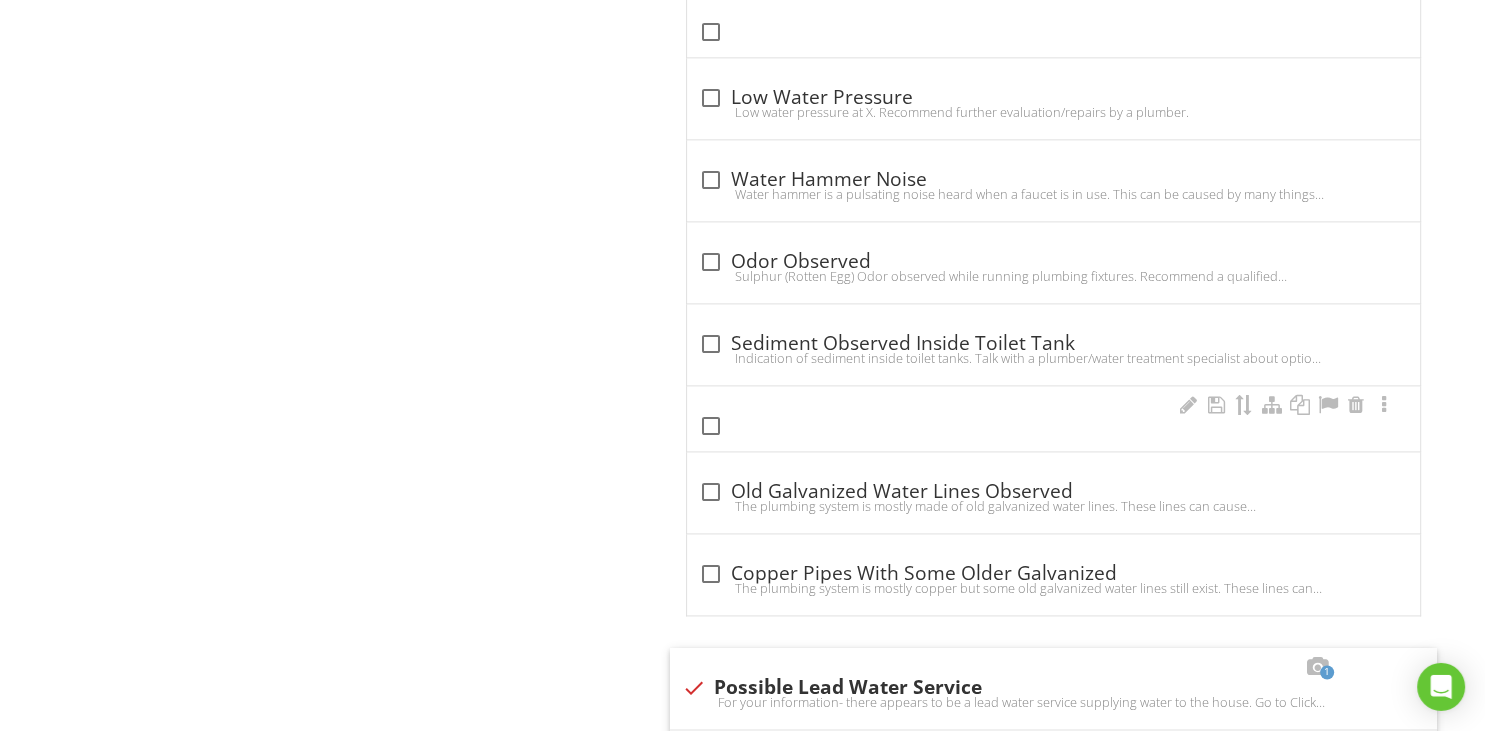 scroll, scrollTop: 2639, scrollLeft: 0, axis: vertical 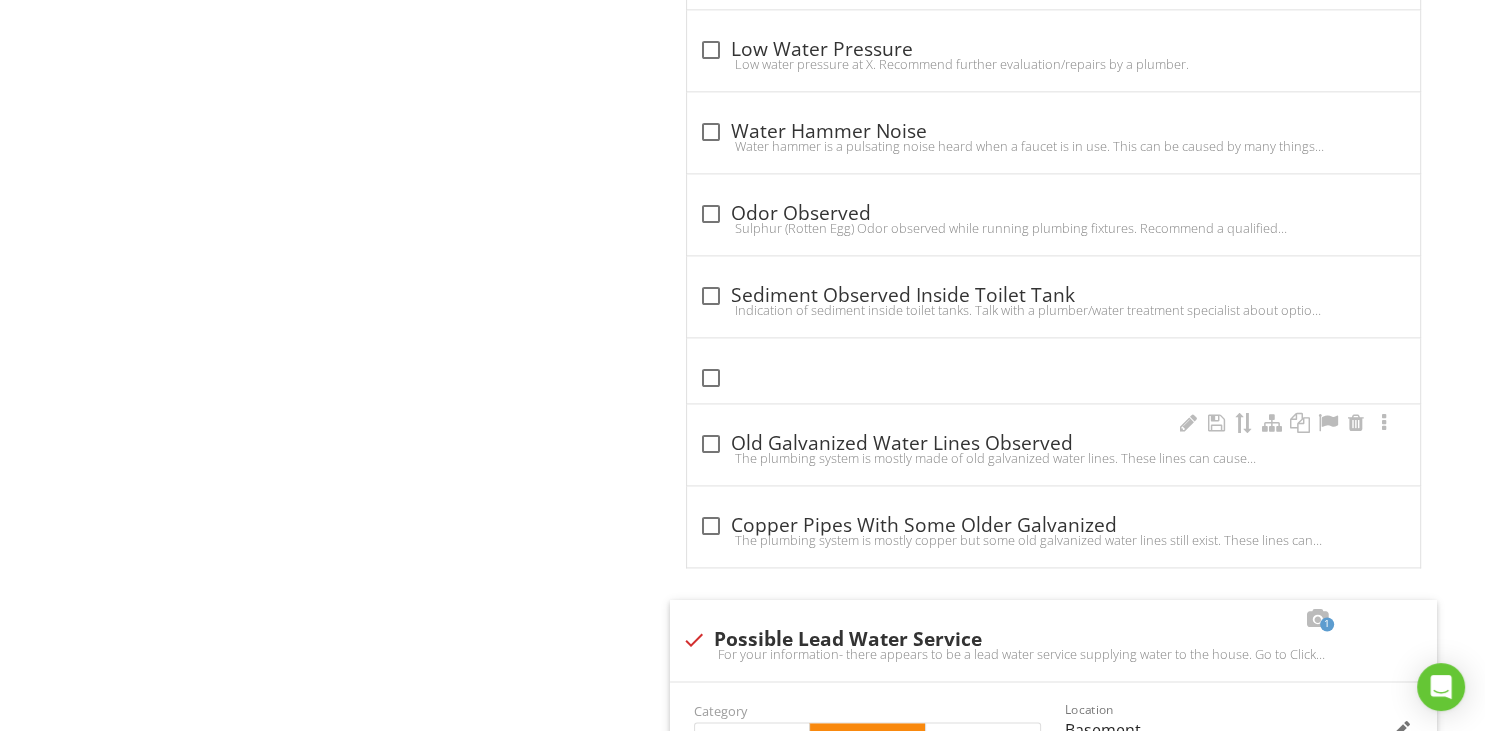 click at bounding box center (711, 444) 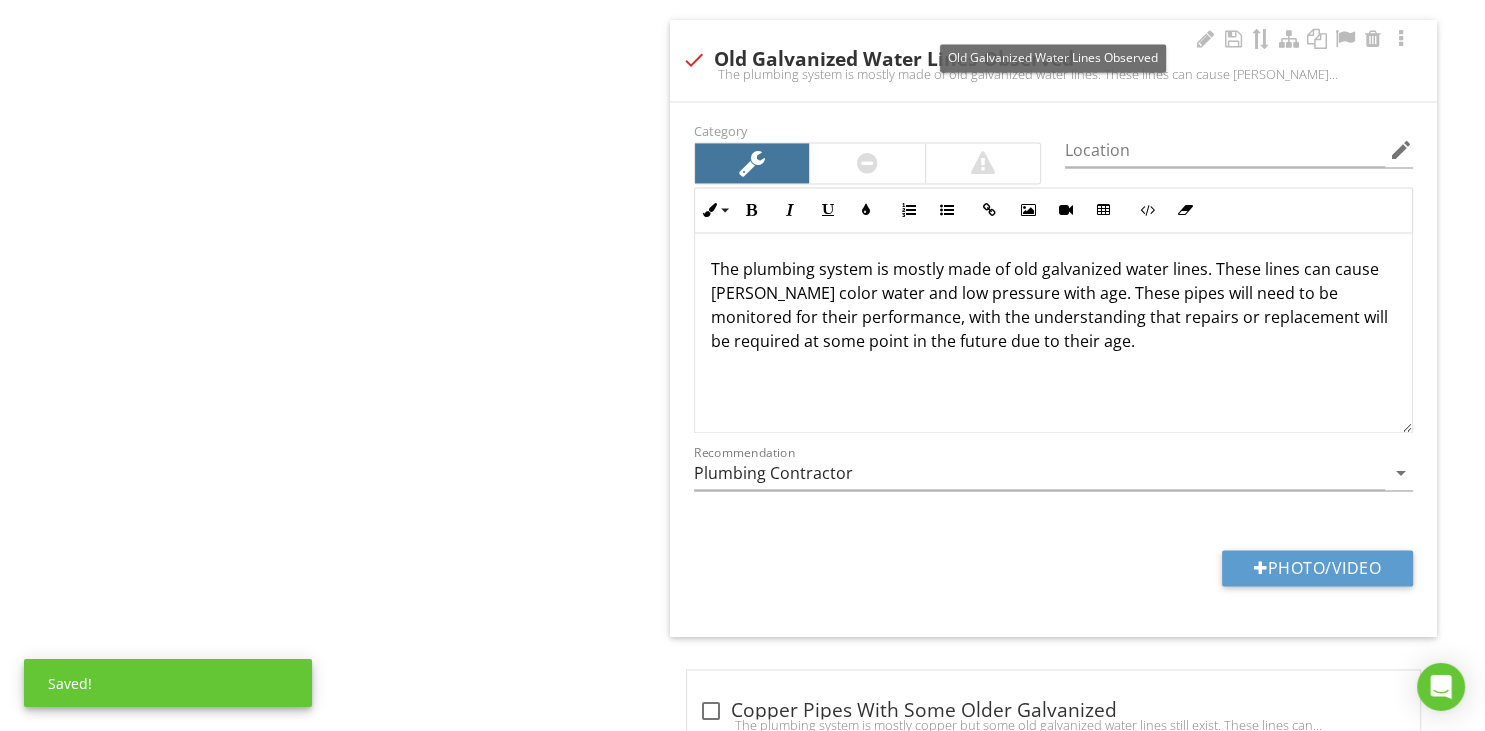 scroll, scrollTop: 3167, scrollLeft: 0, axis: vertical 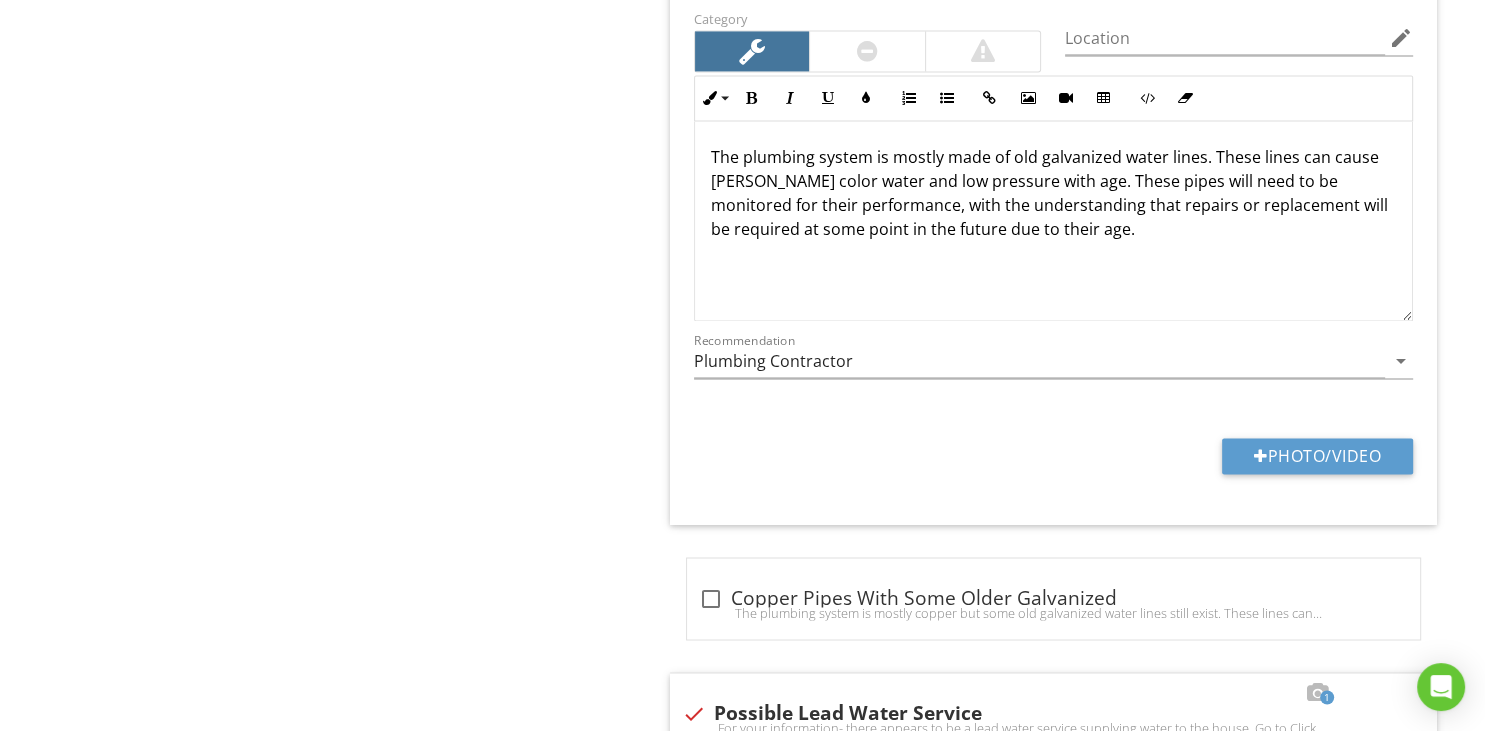 click on "The plumbing system is mostly made of old galvanized water lines. These lines can cause rusty color water and low pressure with age. These pipes will need to be monitored for their performance, with the understanding that repairs or replacement will be required at some point in the future due to their age." at bounding box center [1053, 193] 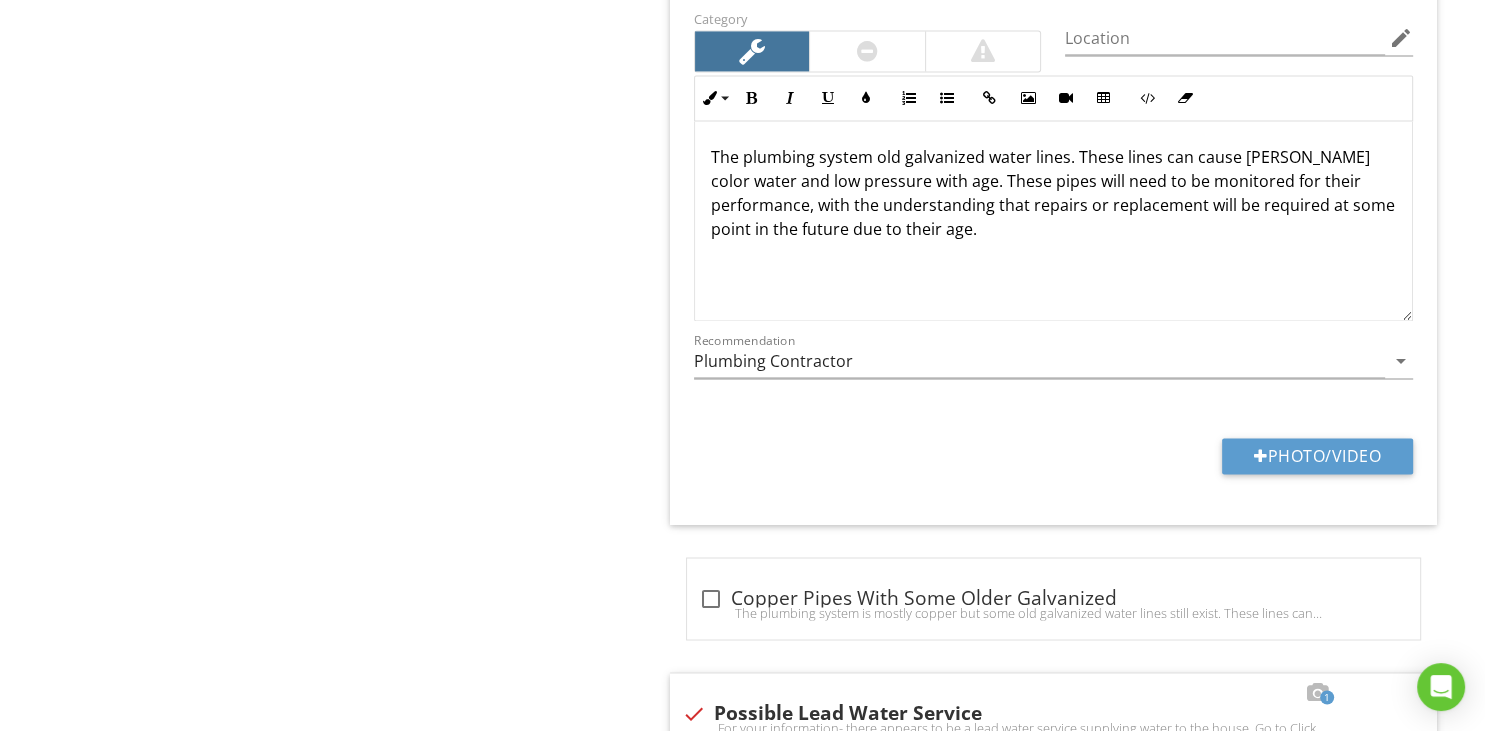 type 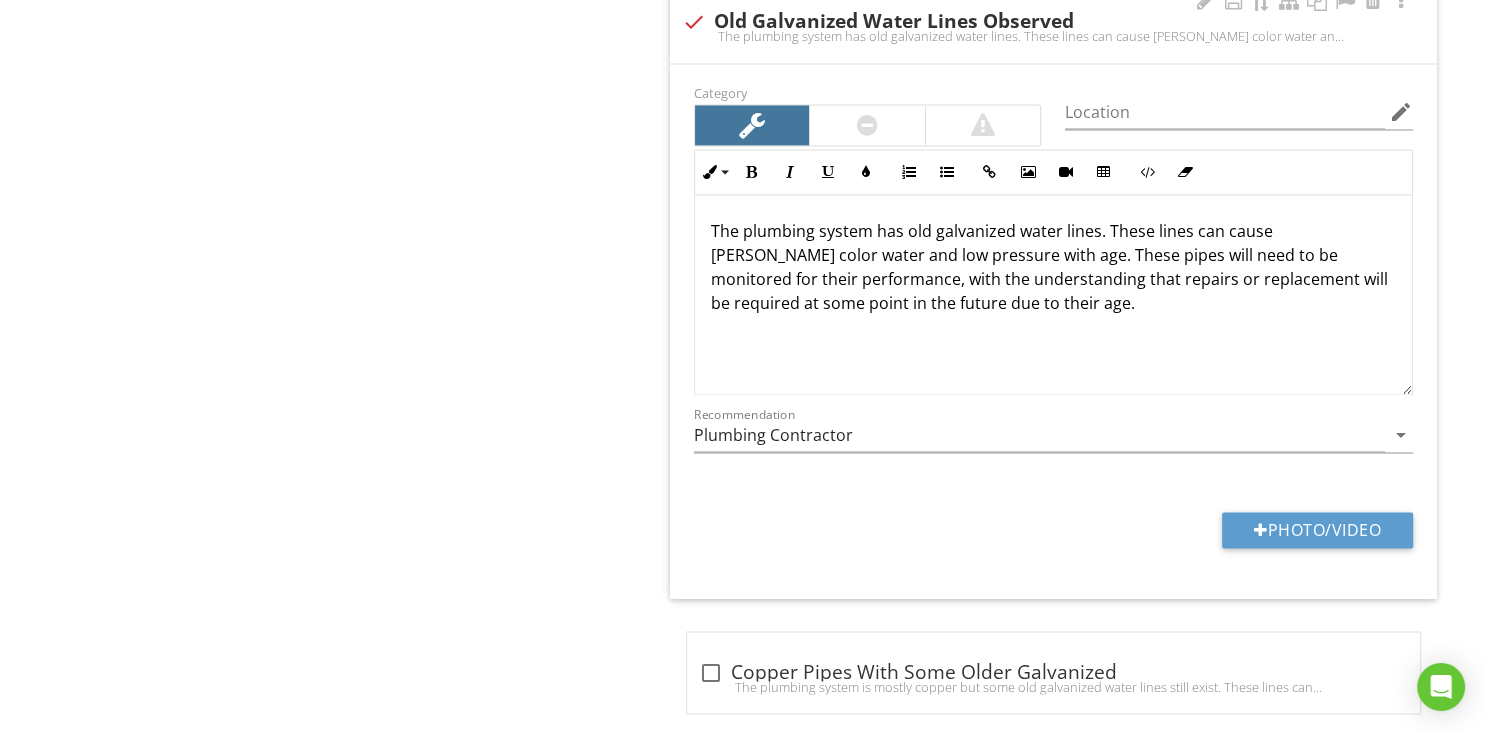 scroll, scrollTop: 3061, scrollLeft: 0, axis: vertical 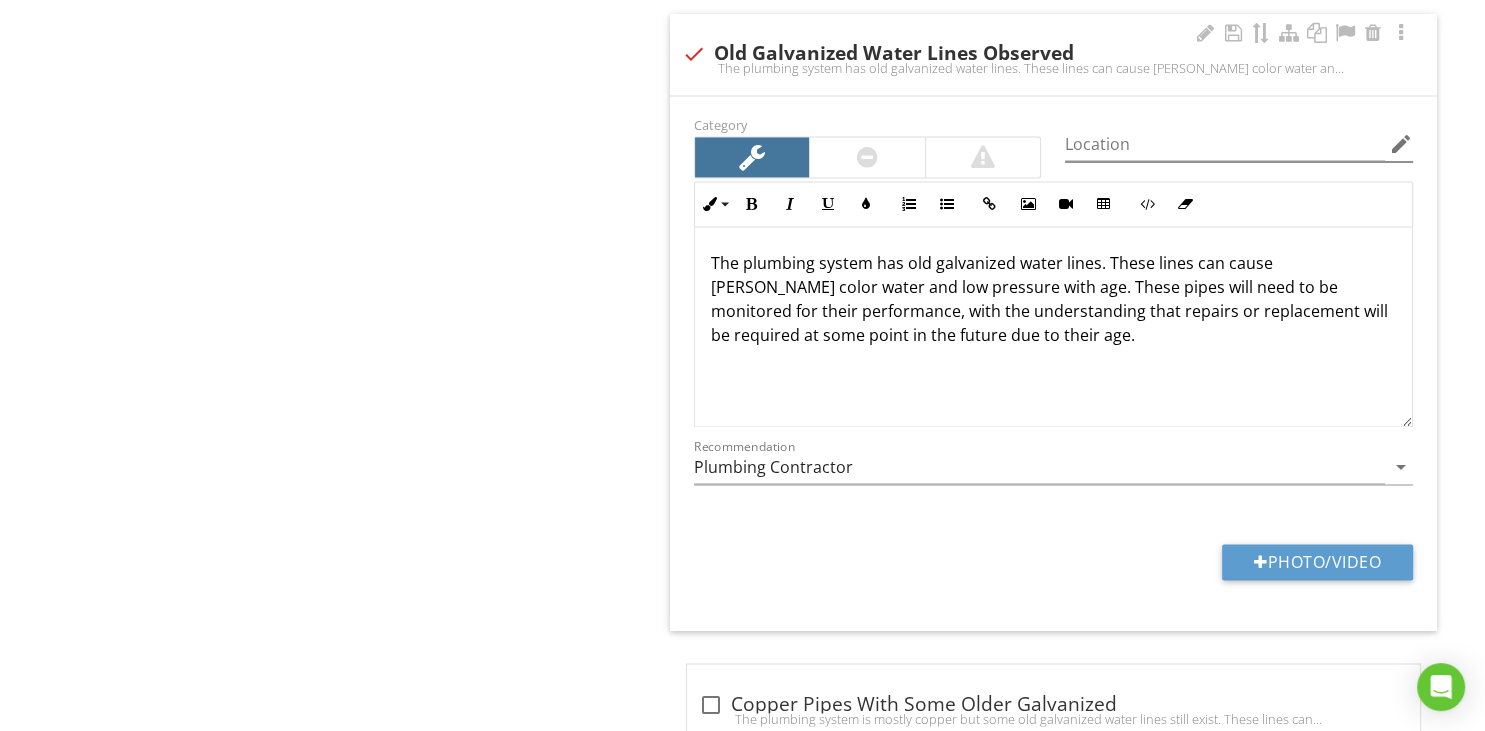 click on "edit" at bounding box center (1401, 144) 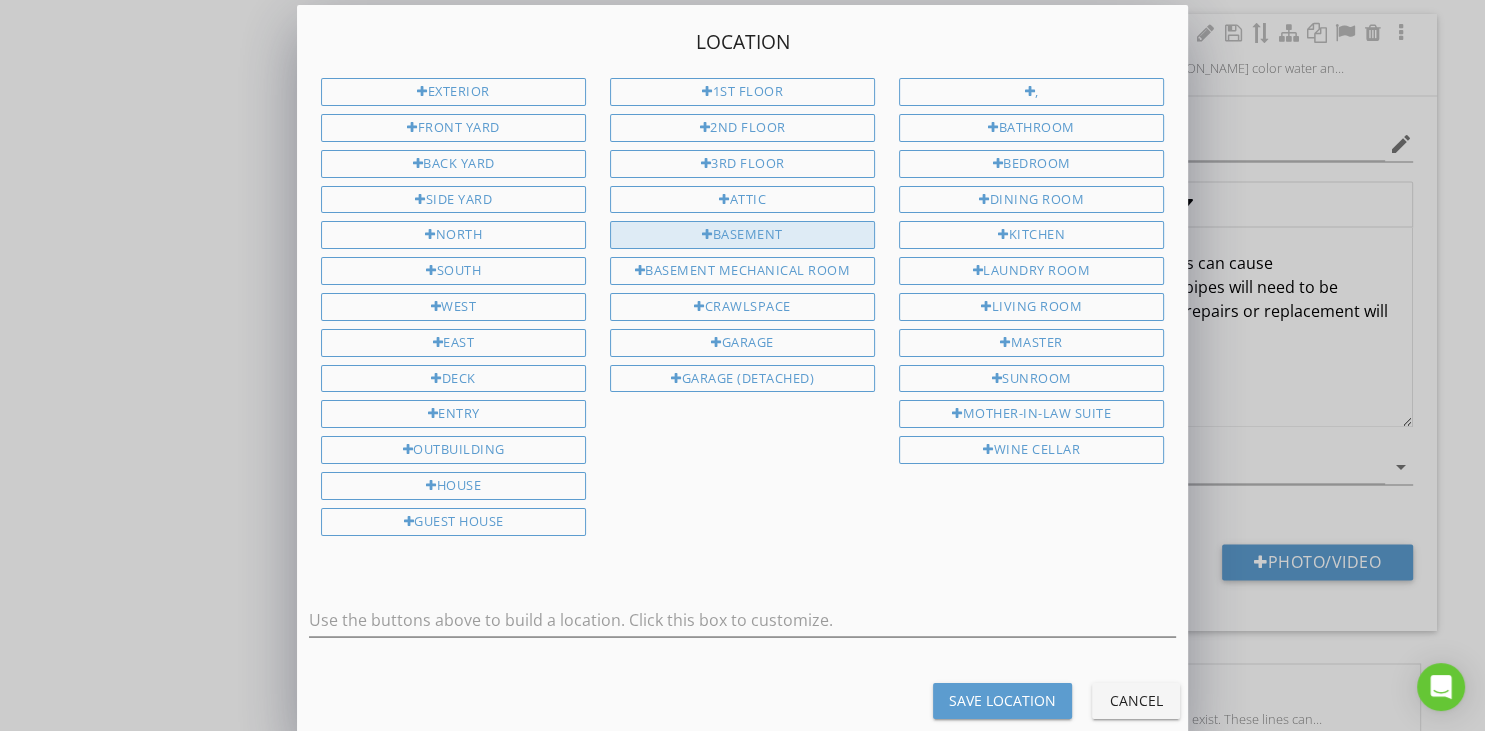 click on "Basement" at bounding box center (742, 235) 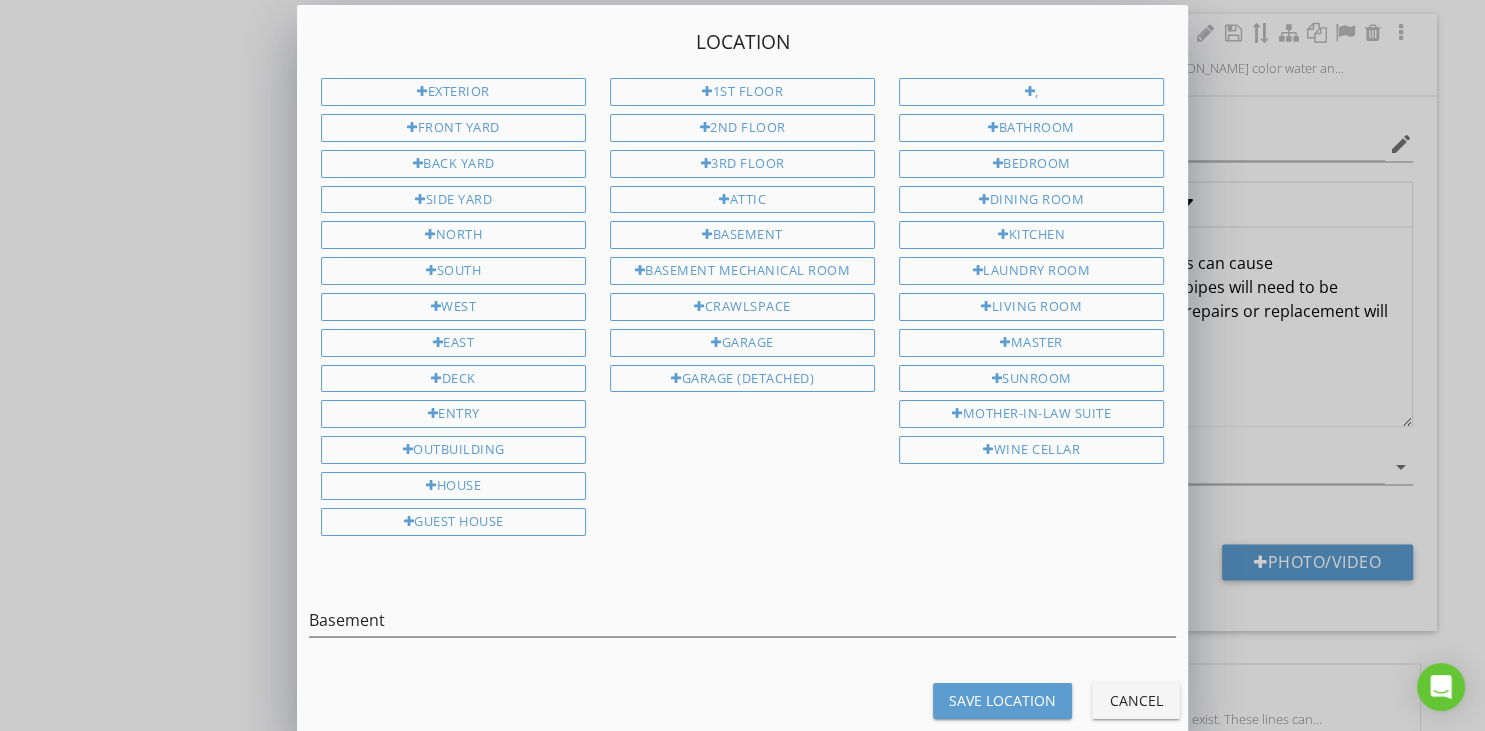 click on "Save Location" at bounding box center [1002, 700] 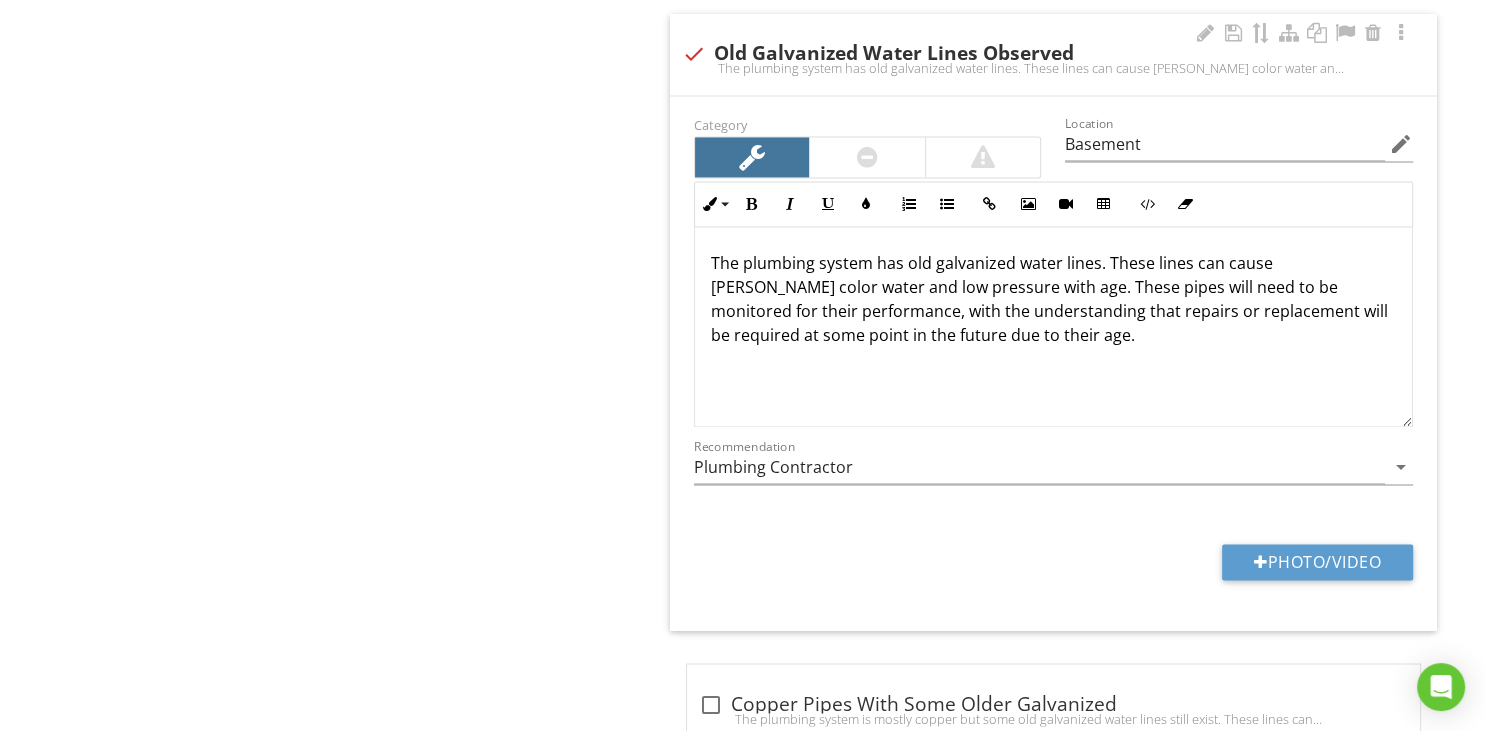 type on "Basement" 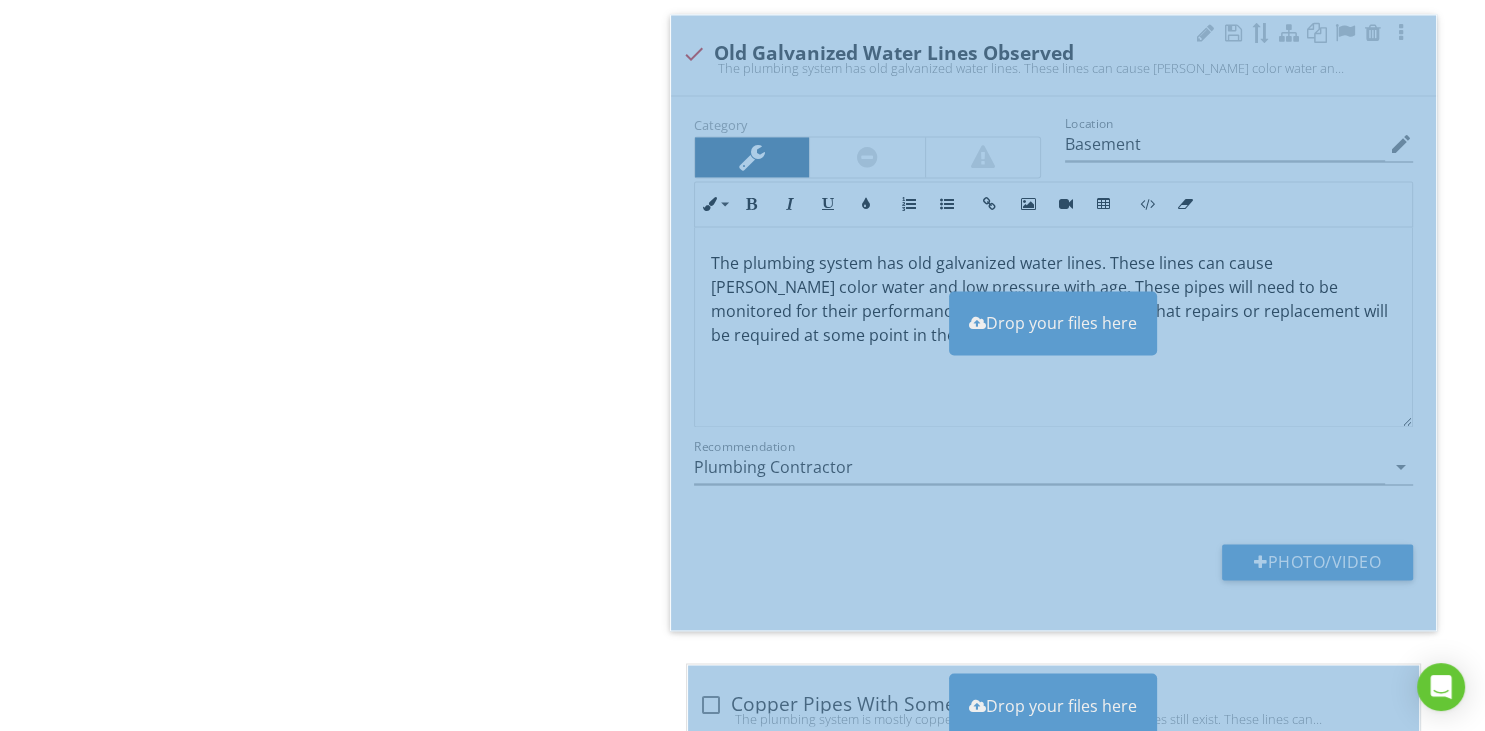 type on "Basement" 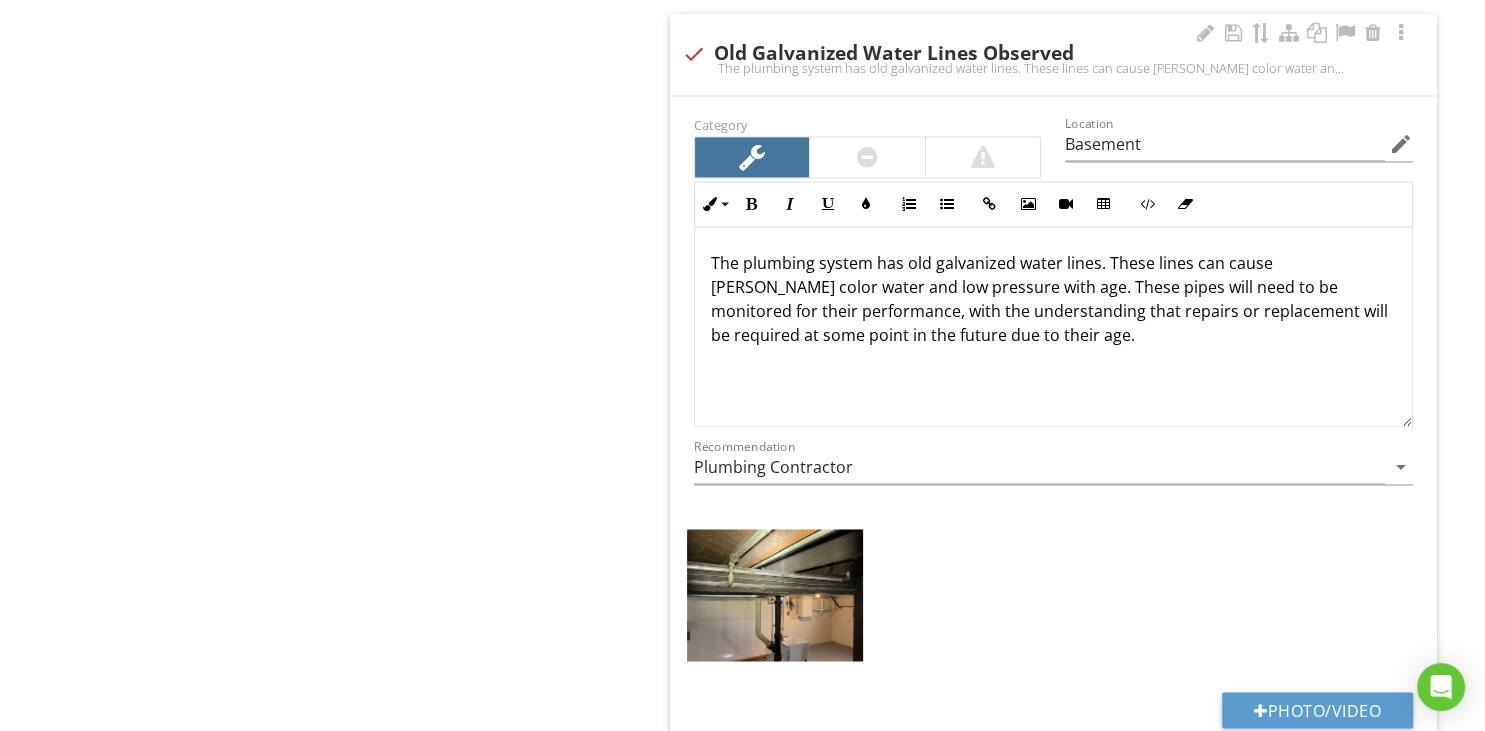 type on "Basement" 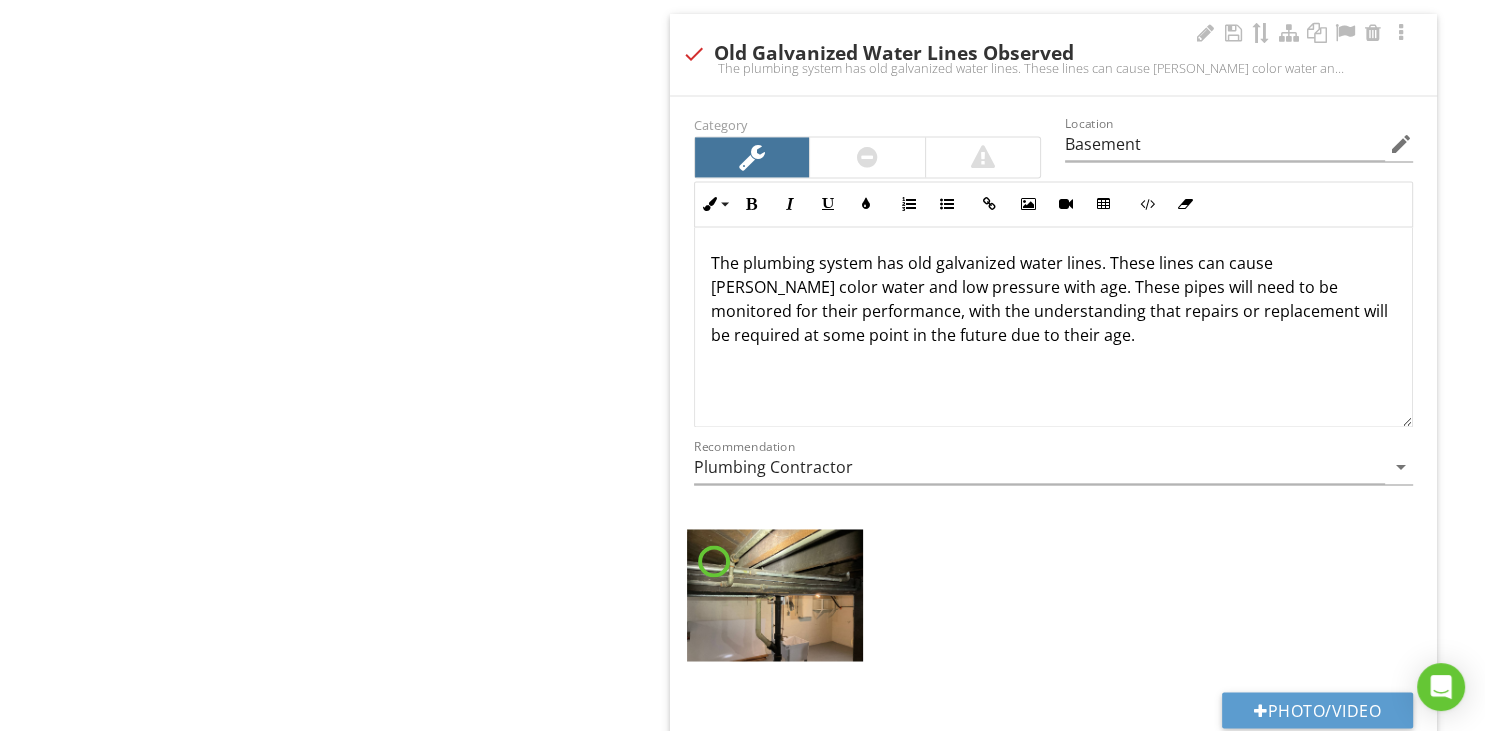 type on "Basement" 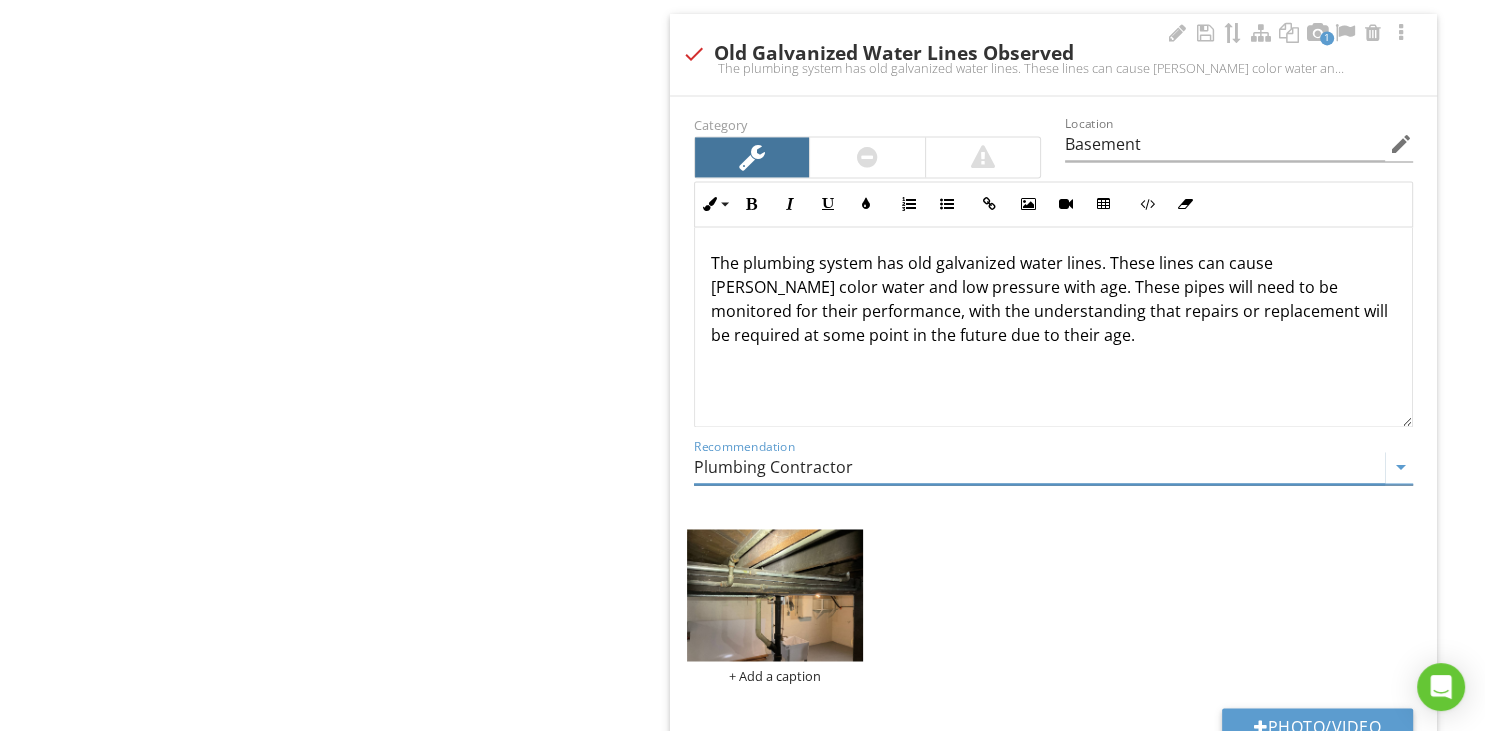 click on "Plumbing Contractor" at bounding box center (1039, 467) 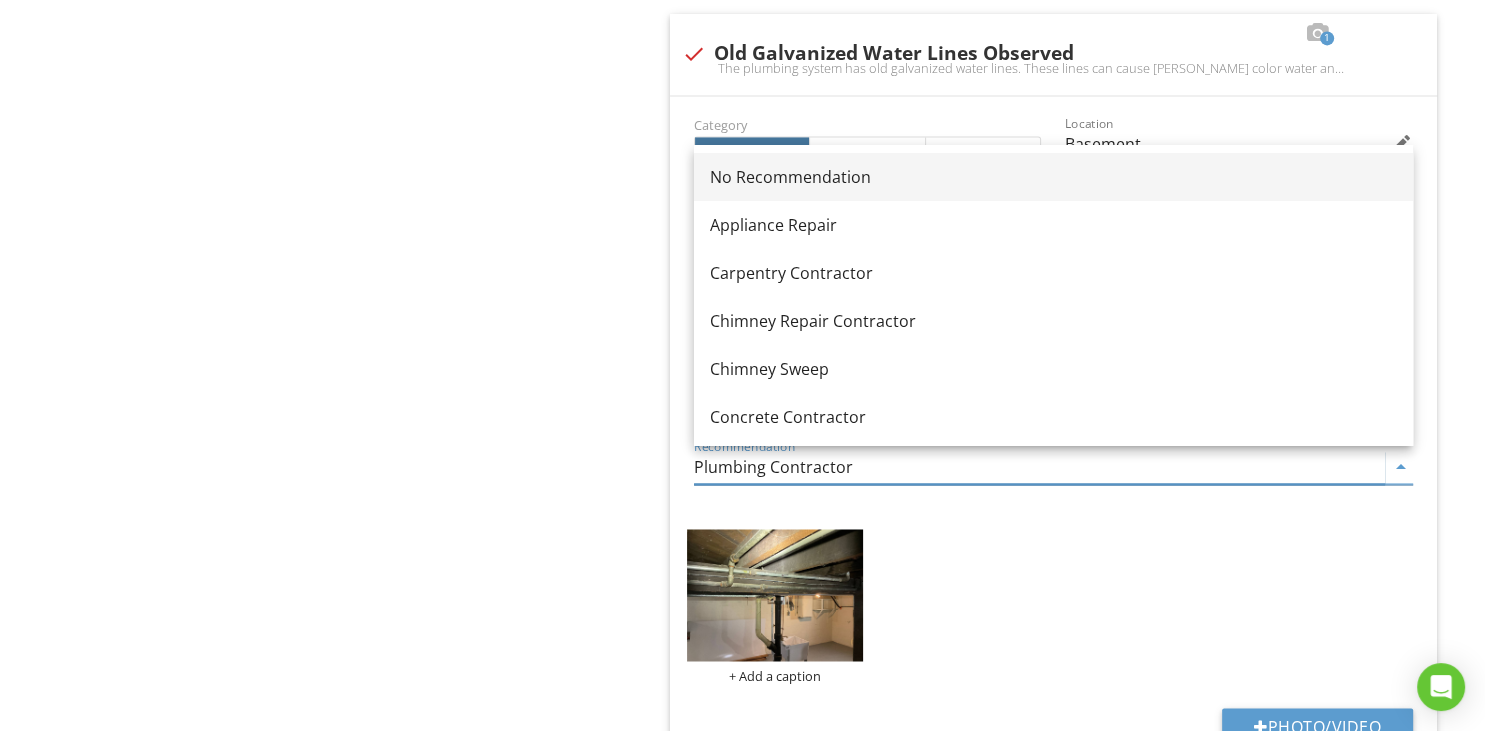 drag, startPoint x: 840, startPoint y: 189, endPoint x: 822, endPoint y: 198, distance: 20.12461 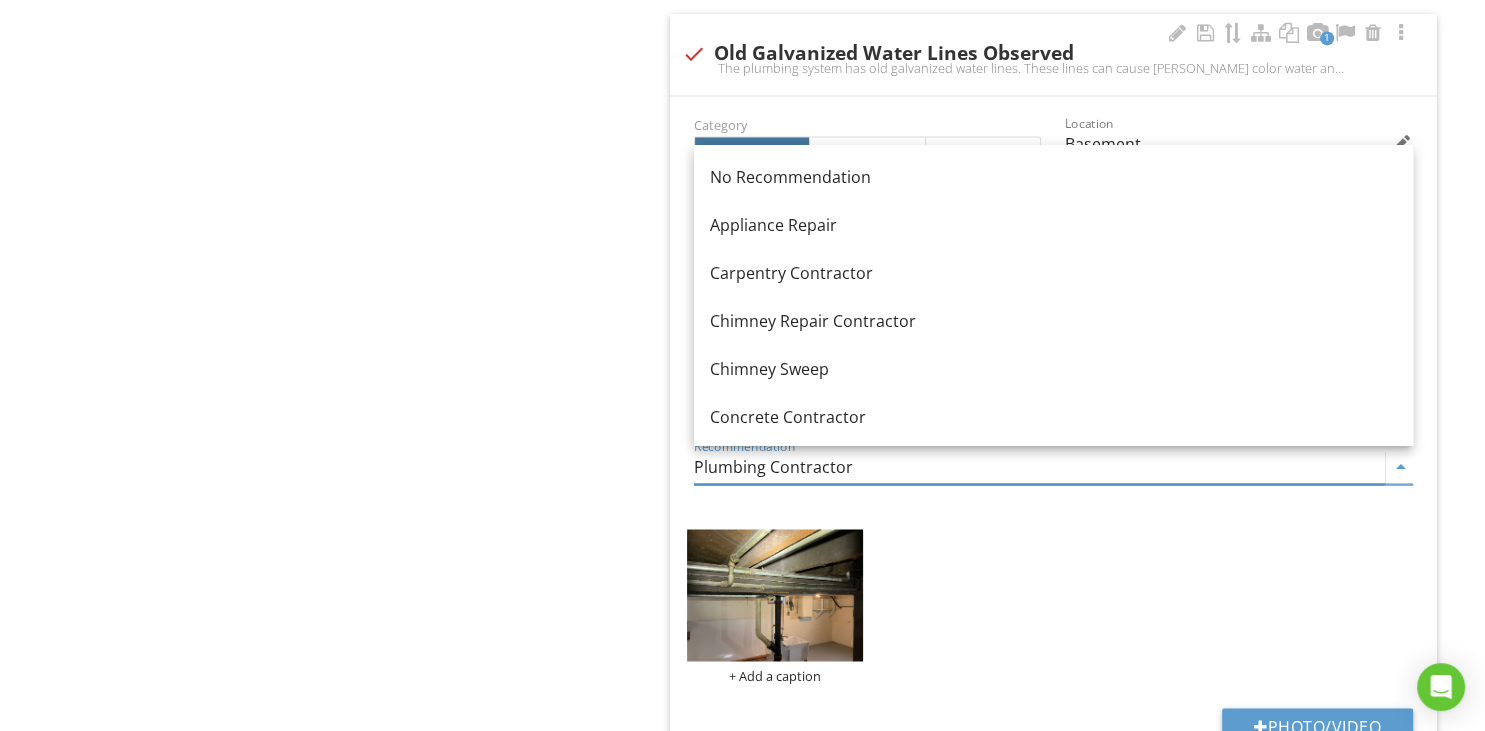 click on "No Recommendation" at bounding box center [1053, 177] 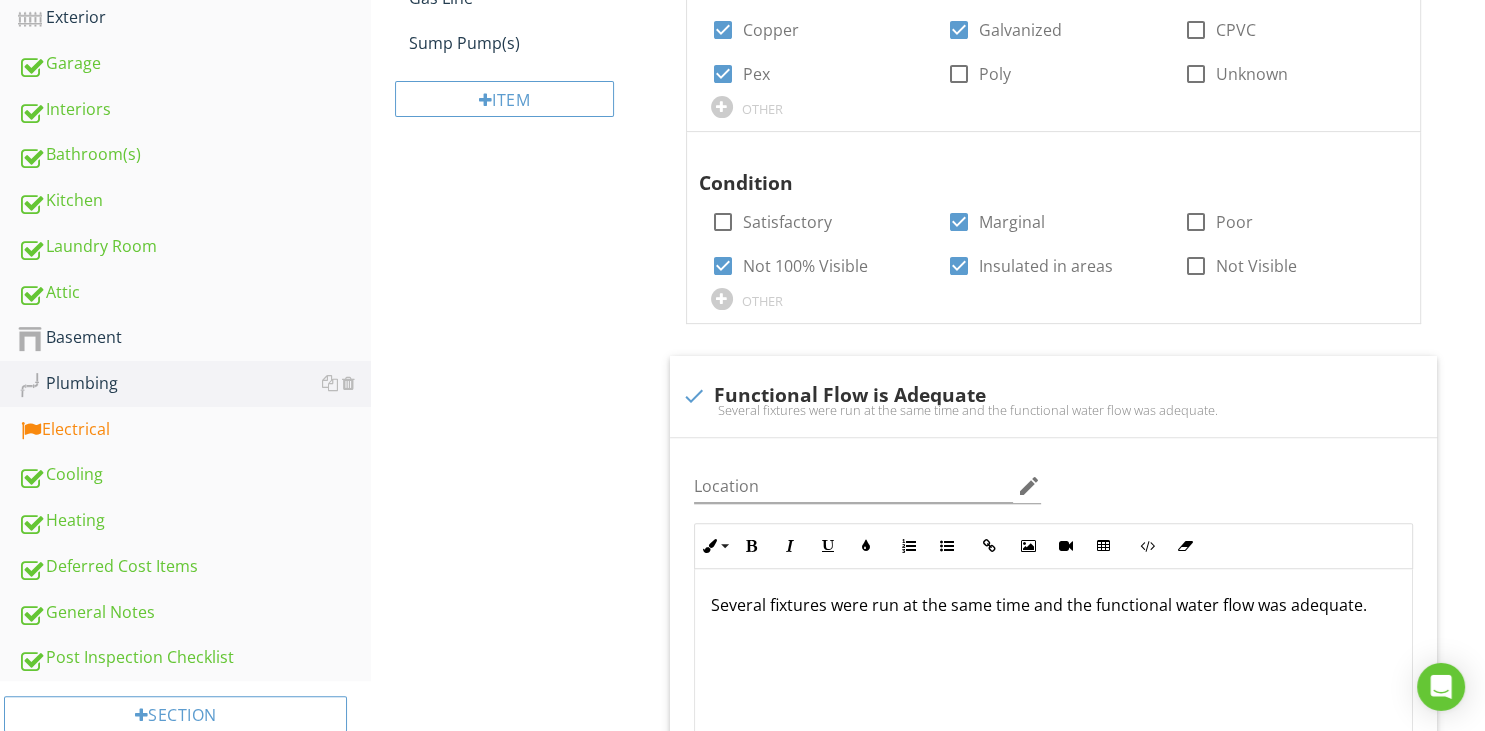 scroll, scrollTop: 210, scrollLeft: 0, axis: vertical 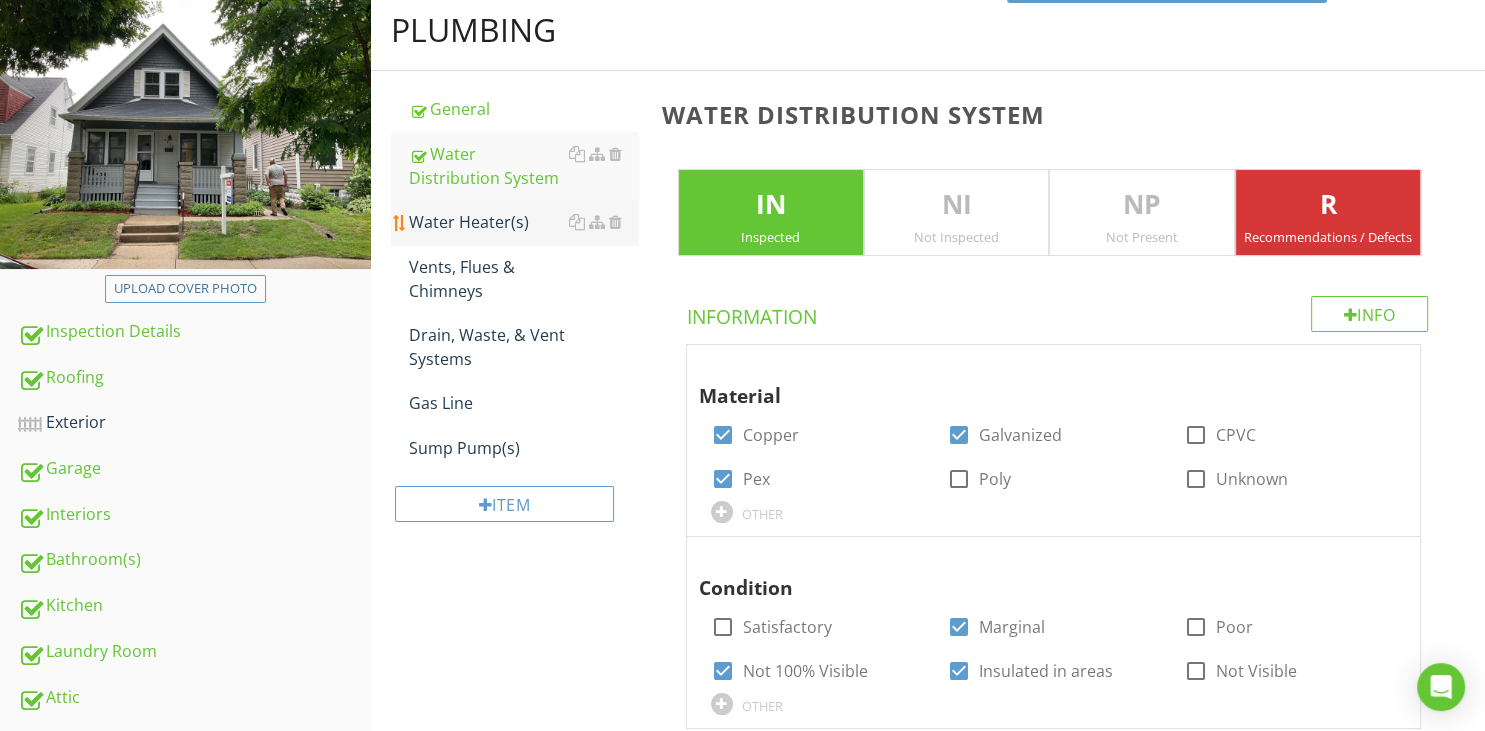 click on "Water Heater(s)" at bounding box center (523, 222) 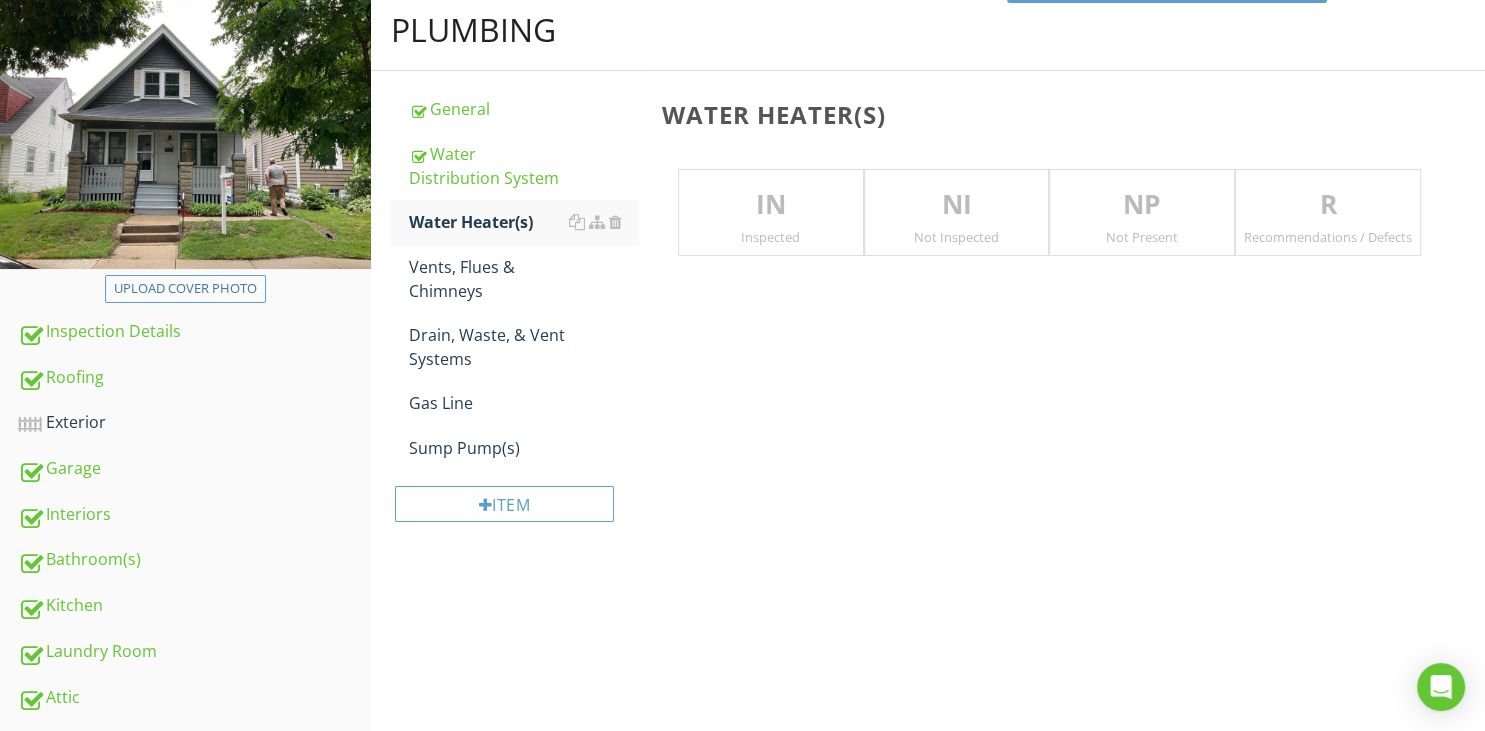 drag, startPoint x: 815, startPoint y: 229, endPoint x: 830, endPoint y: 258, distance: 32.649654 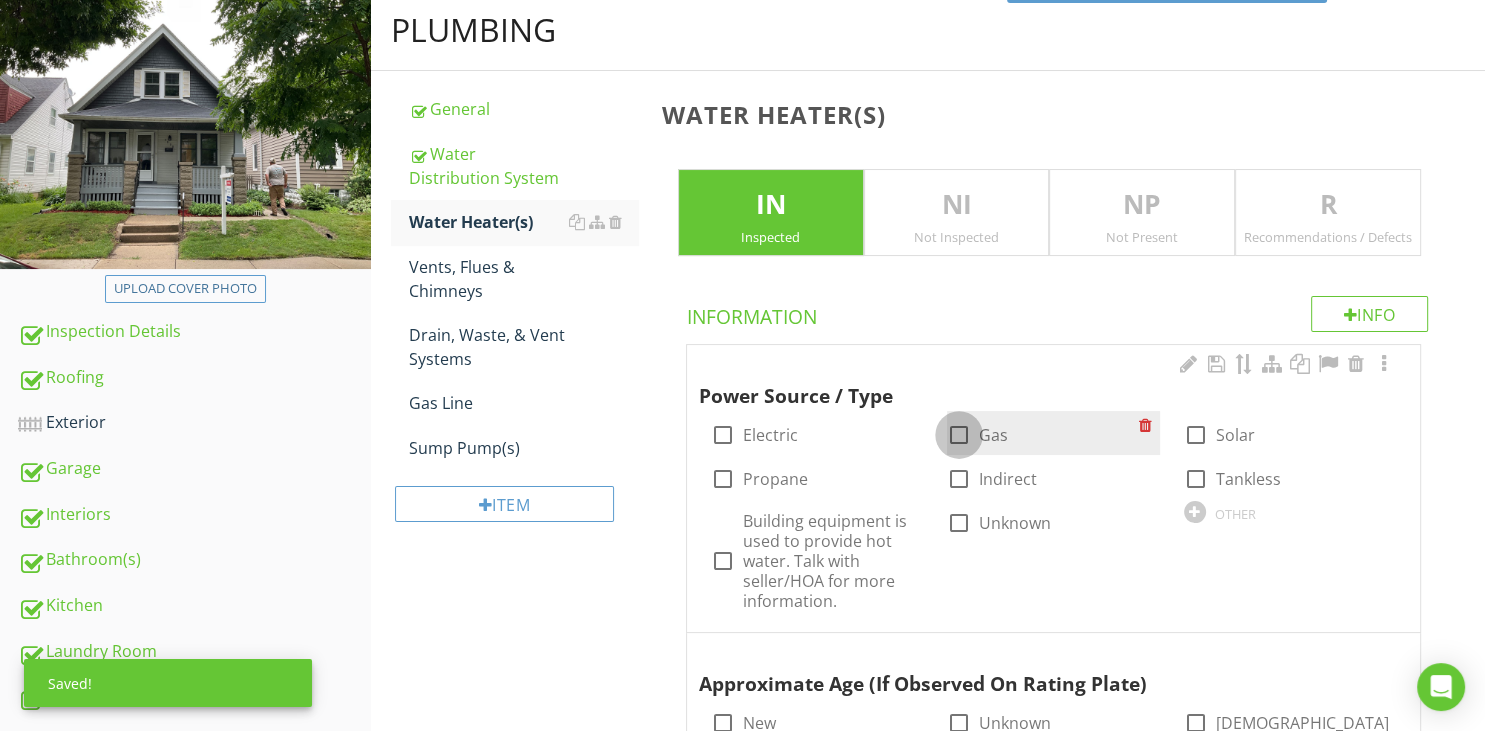 click at bounding box center (959, 435) 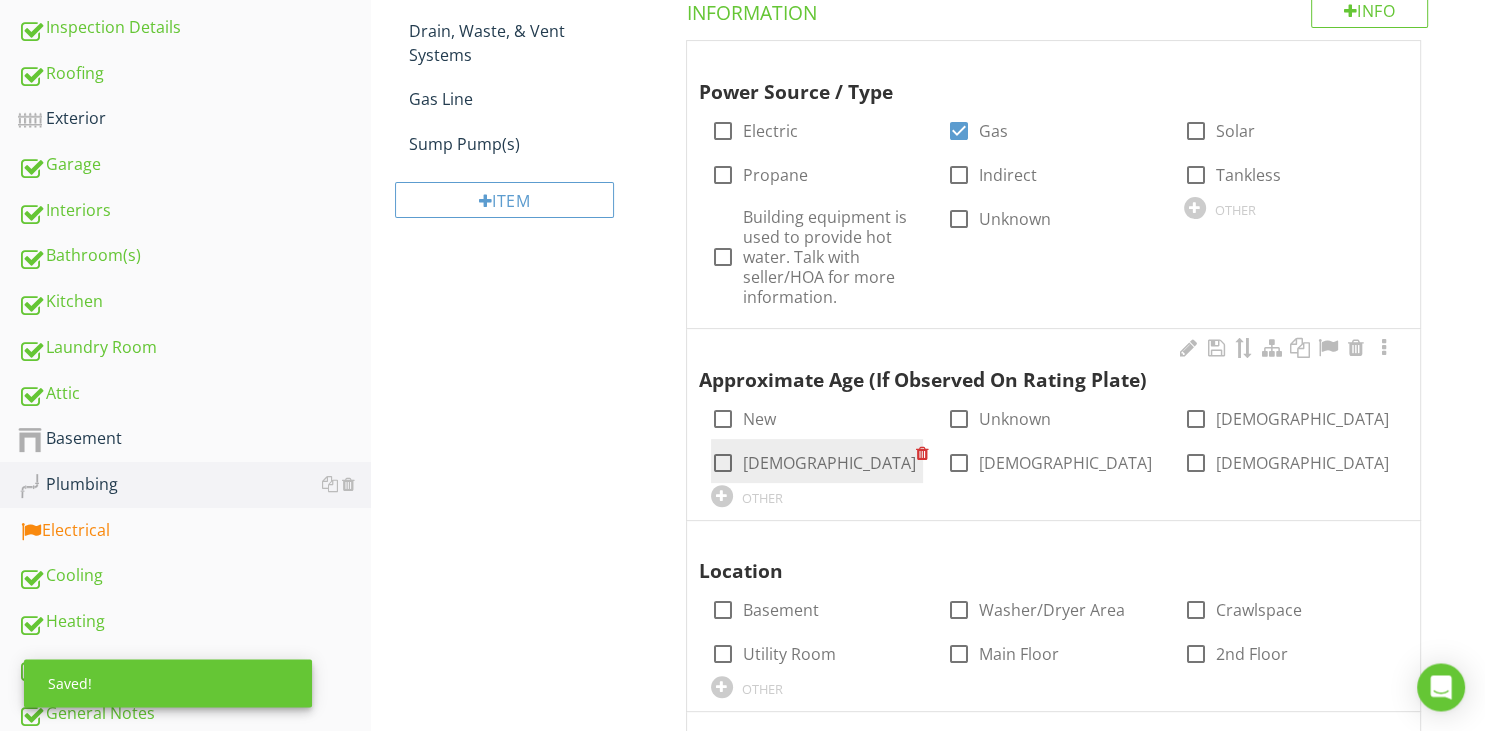 scroll, scrollTop: 527, scrollLeft: 0, axis: vertical 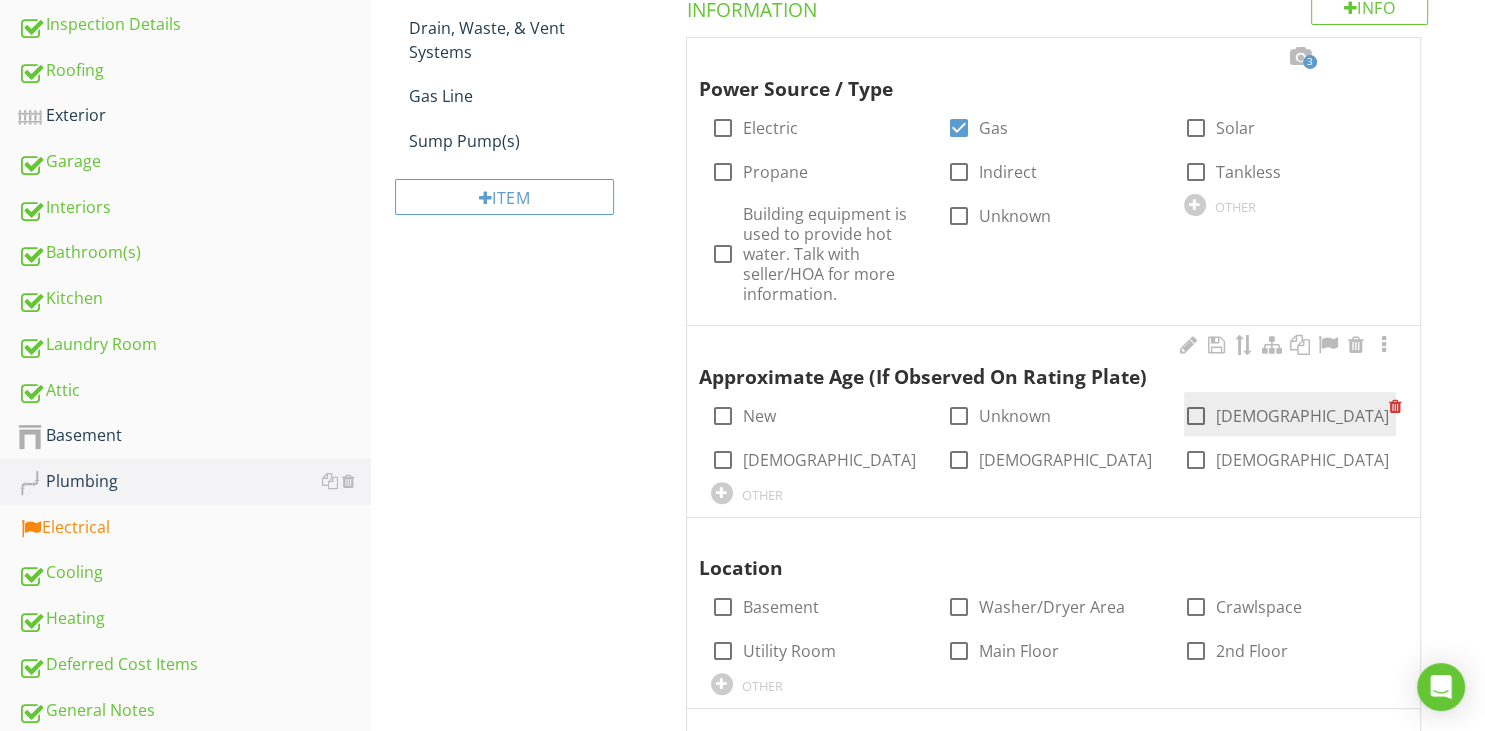 click at bounding box center (1196, 416) 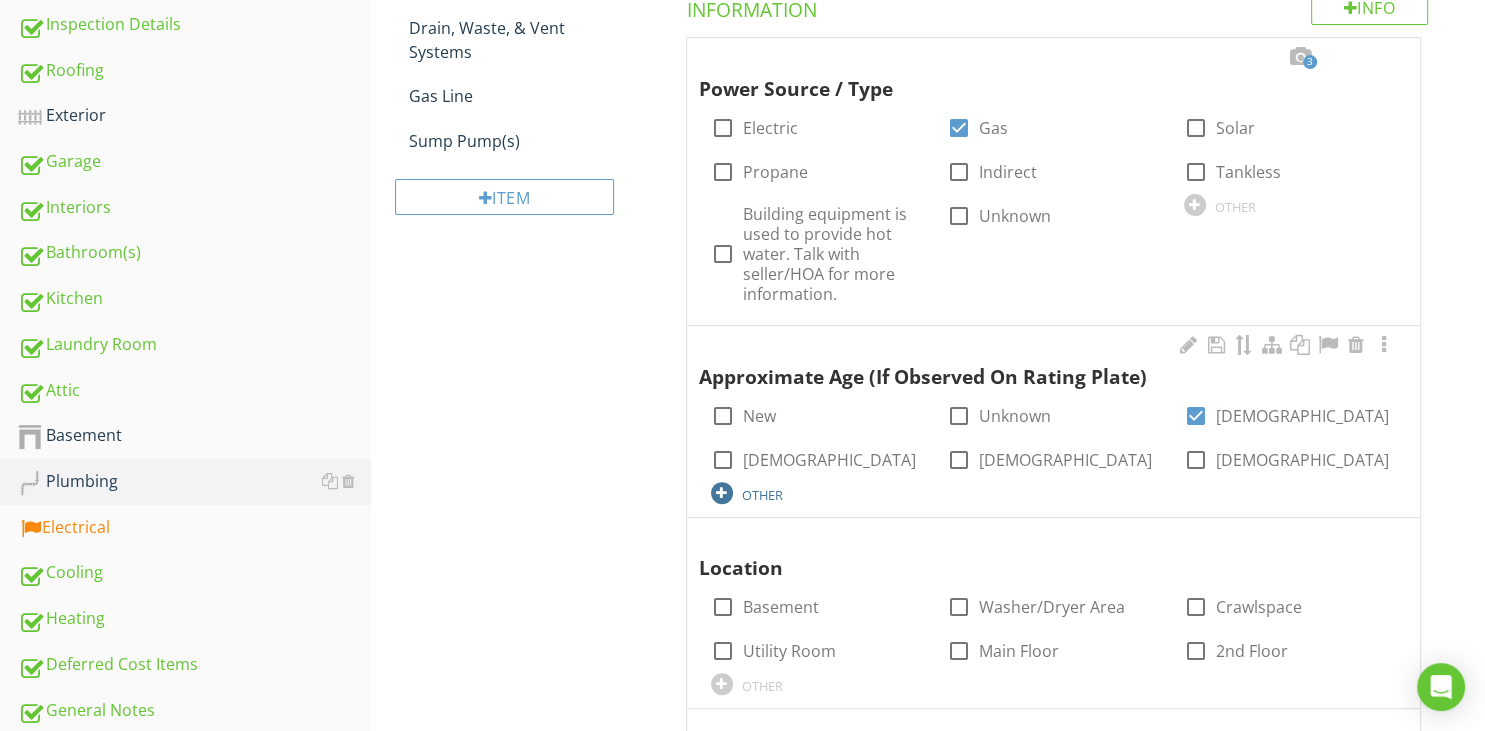 click on "OTHER" at bounding box center (817, 492) 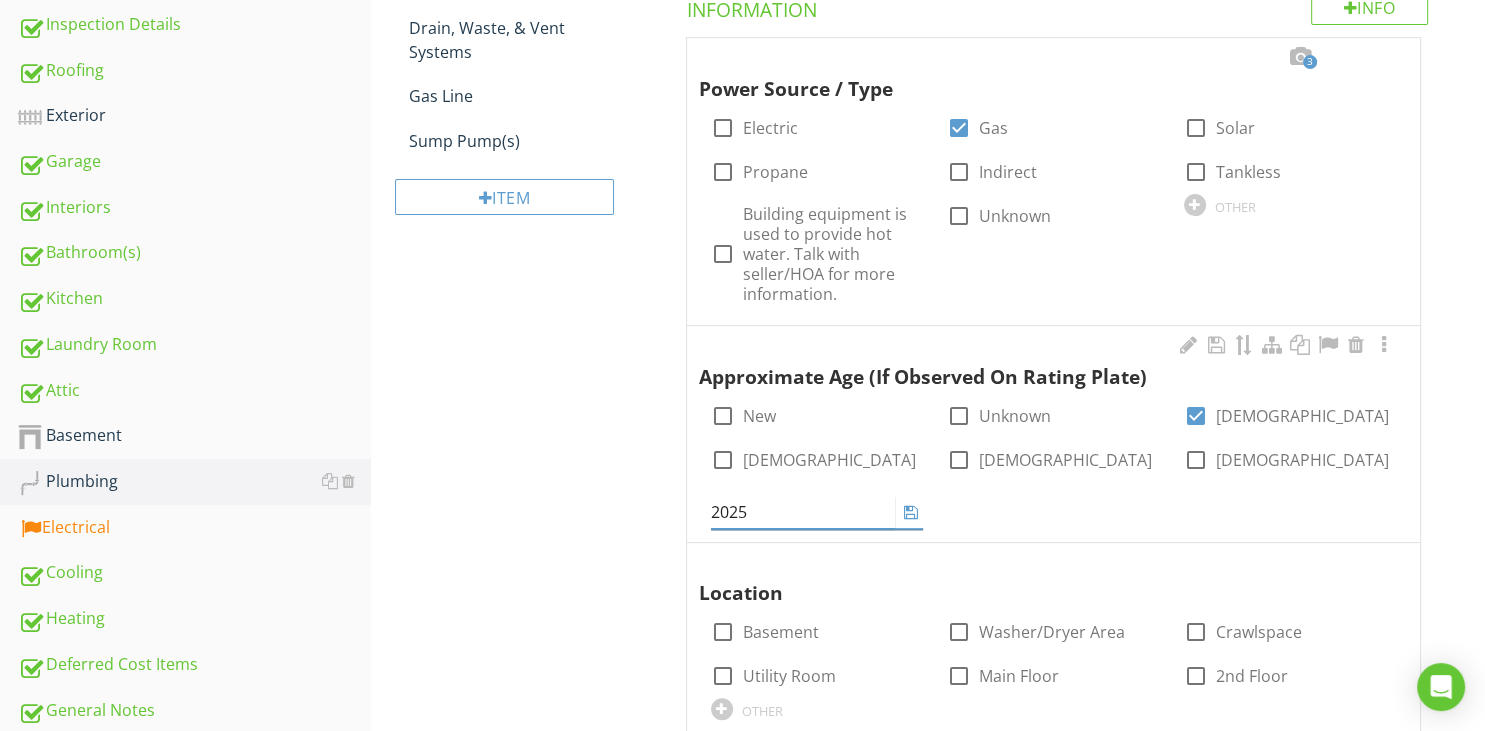 type on "2025" 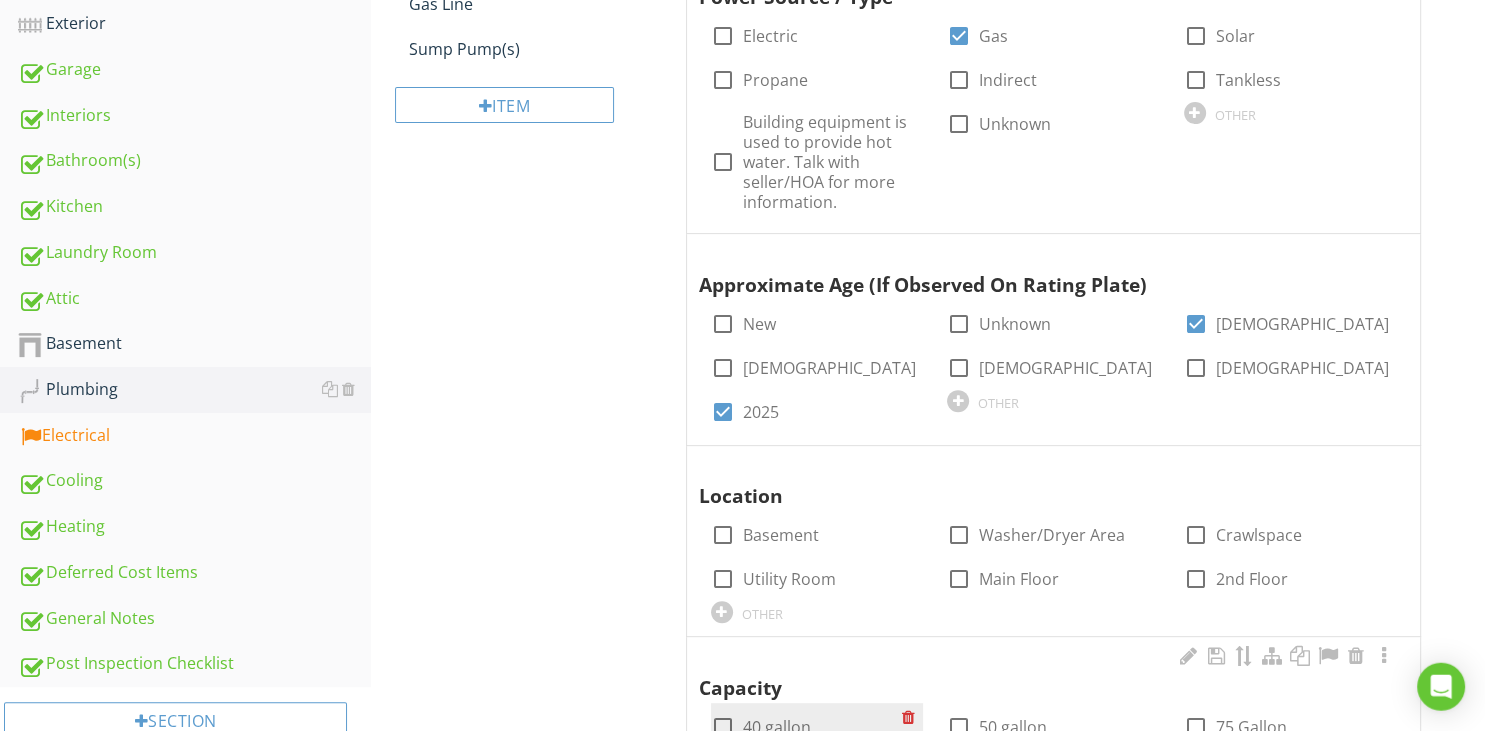 scroll, scrollTop: 728, scrollLeft: 0, axis: vertical 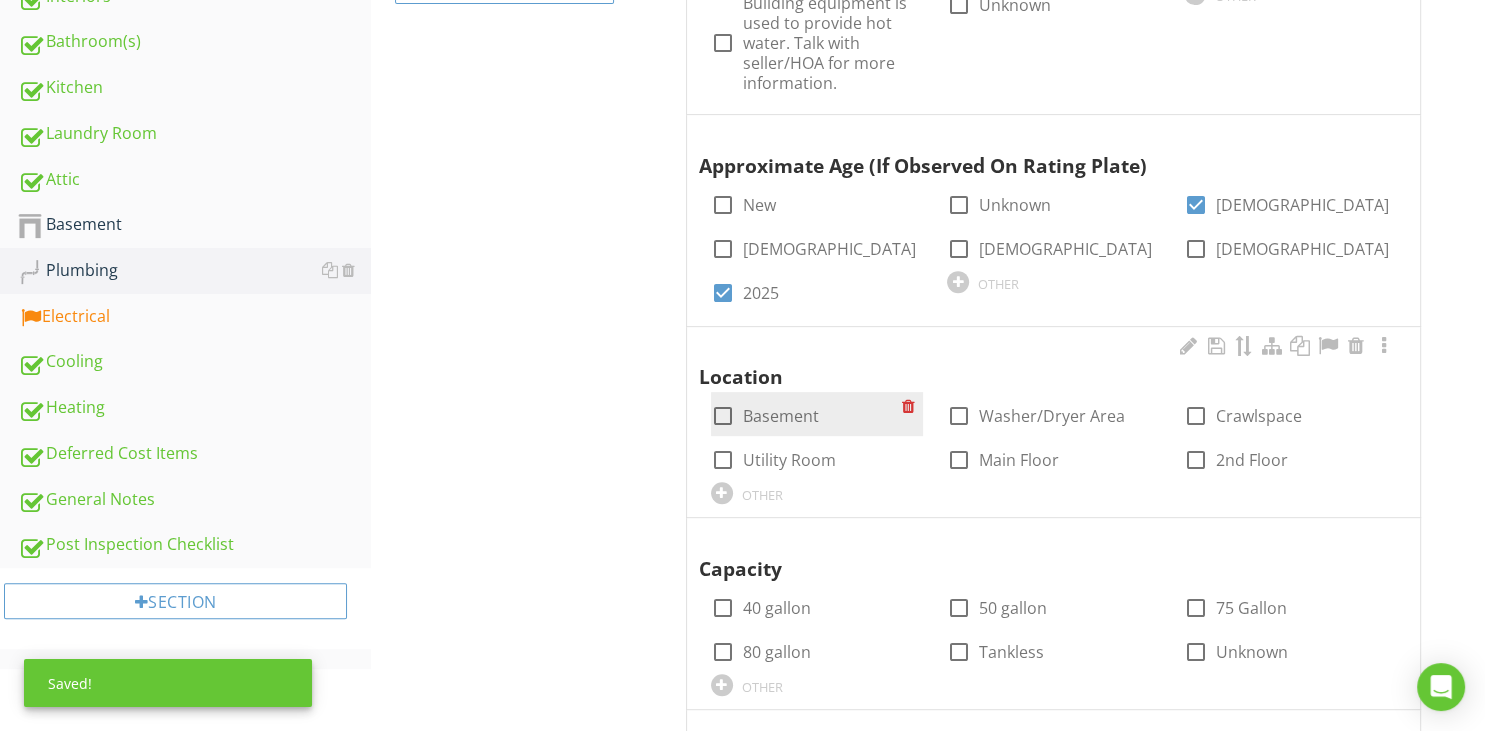 click at bounding box center [723, 416] 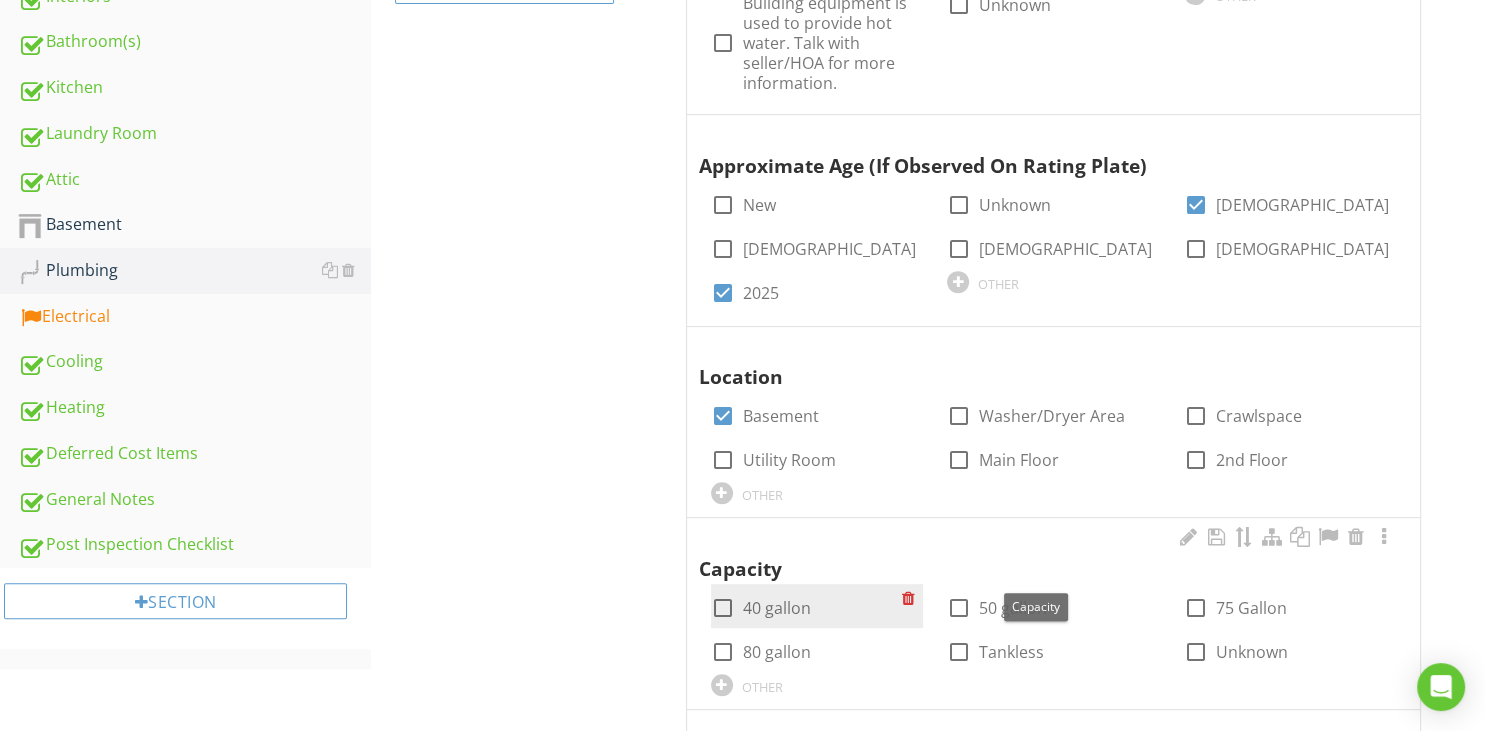 click at bounding box center (723, 608) 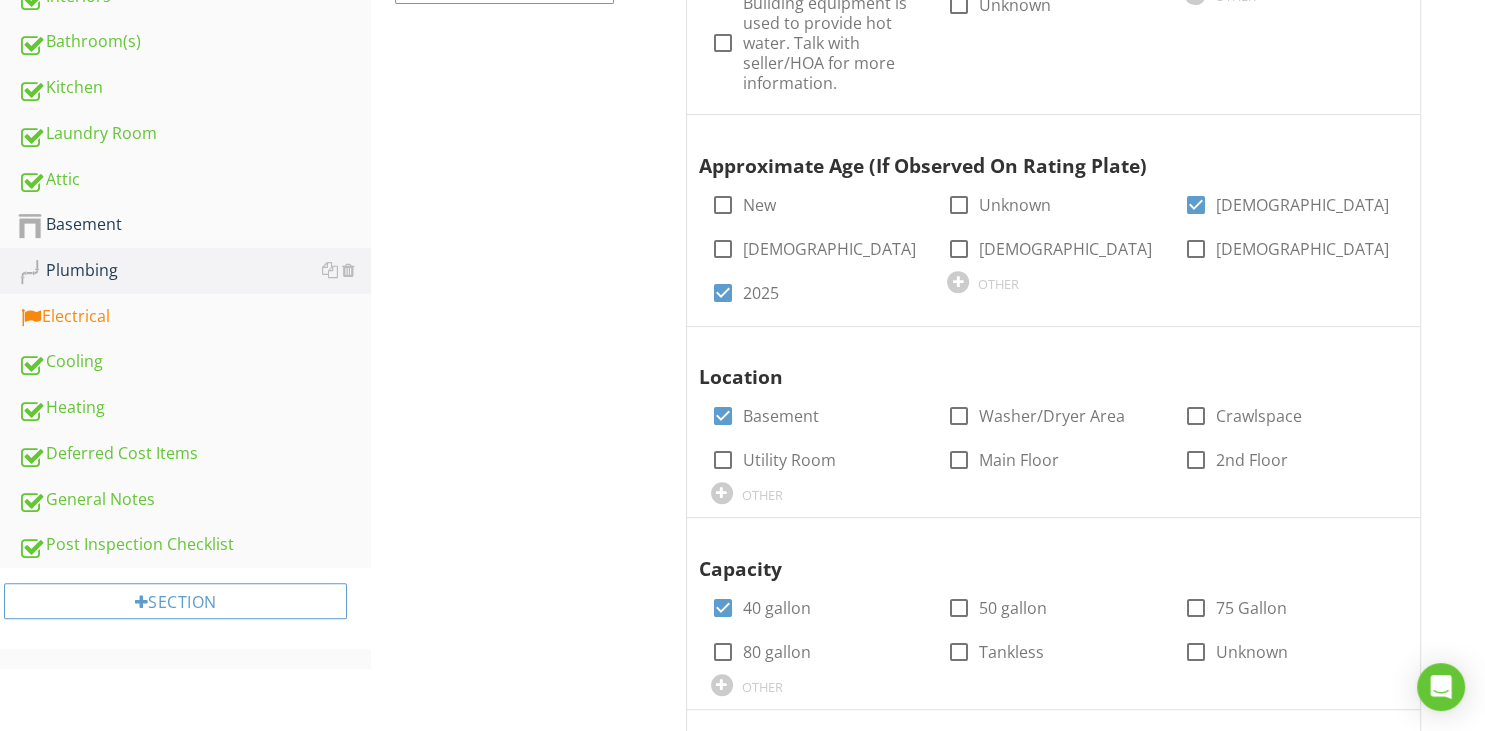 scroll, scrollTop: 1065, scrollLeft: 0, axis: vertical 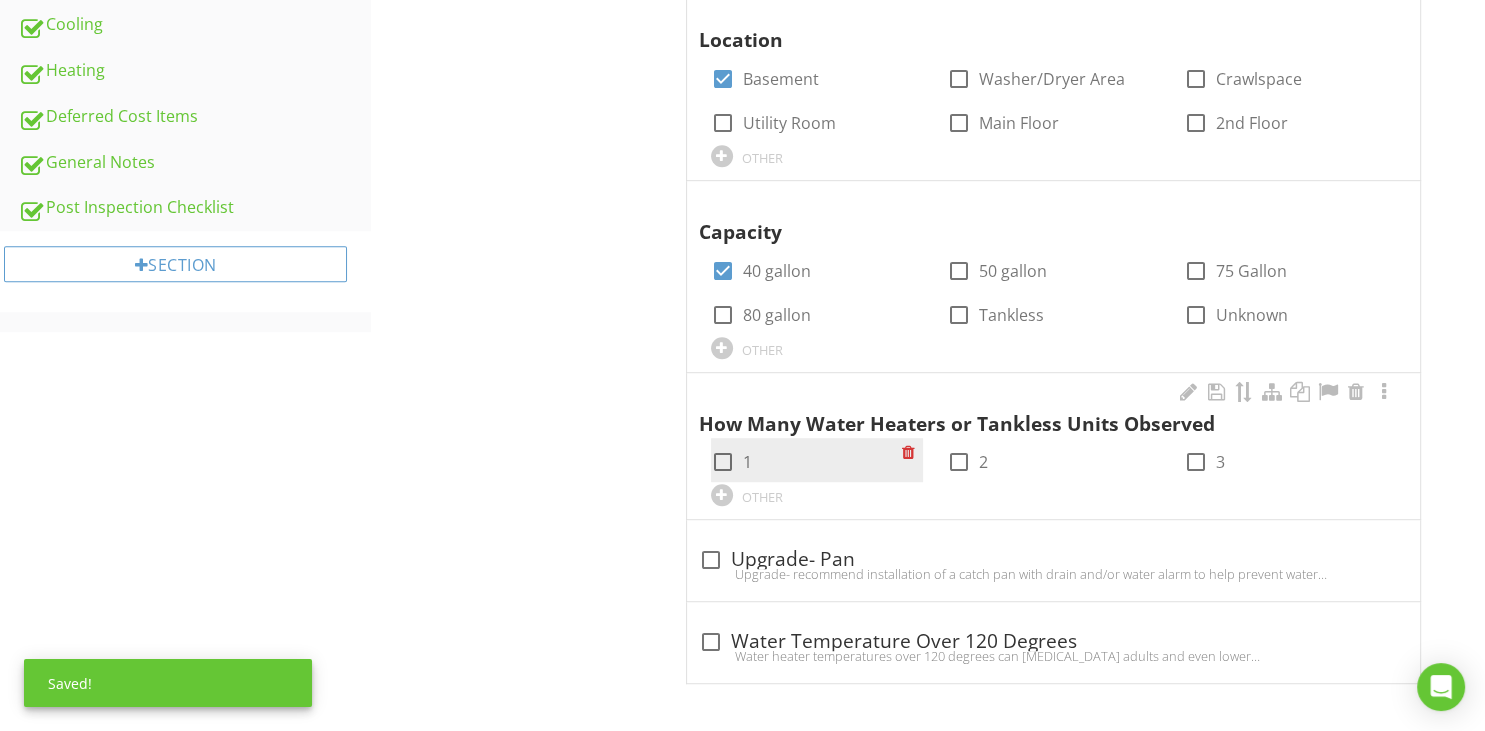 click at bounding box center (723, 462) 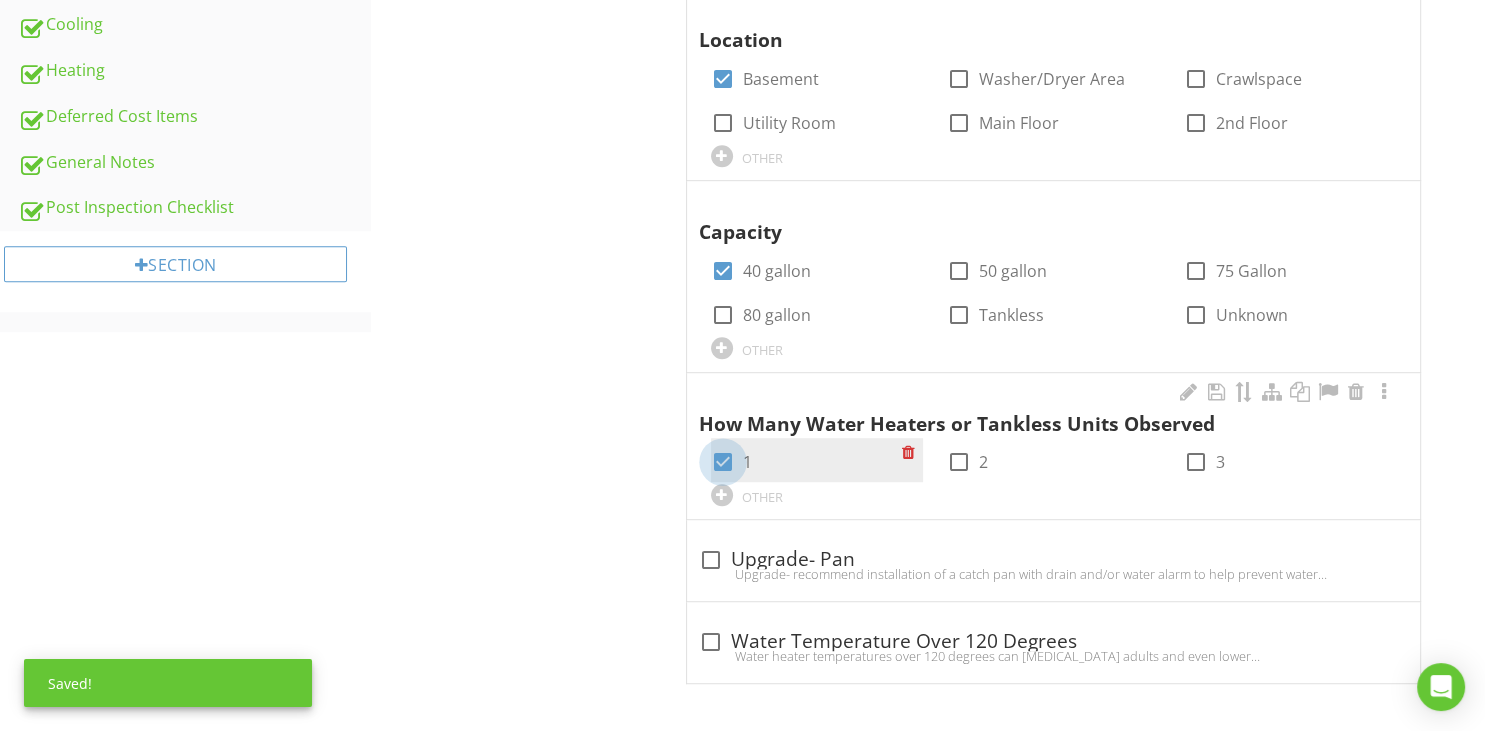 checkbox on "true" 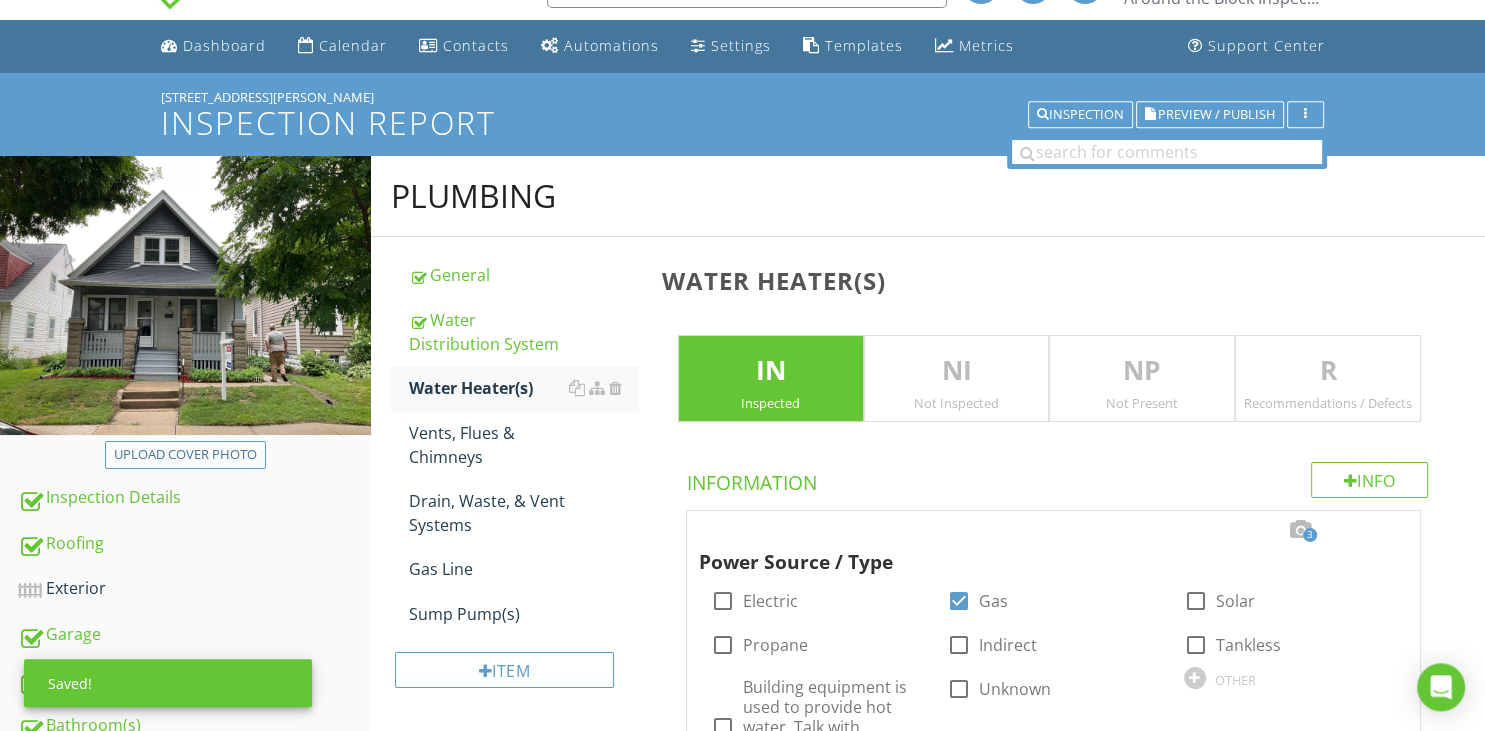 scroll, scrollTop: 0, scrollLeft: 0, axis: both 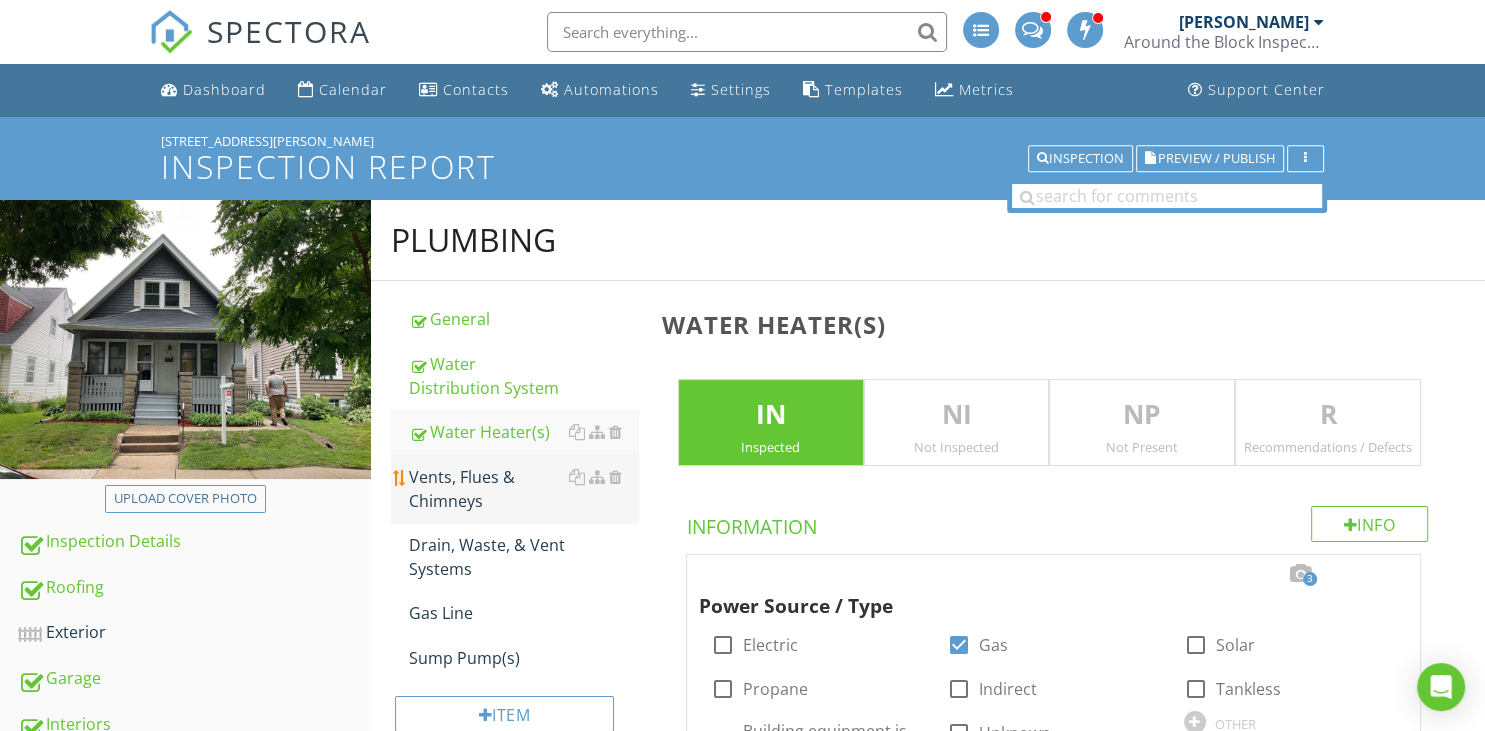 click on "Vents, Flues & Chimneys" at bounding box center [523, 489] 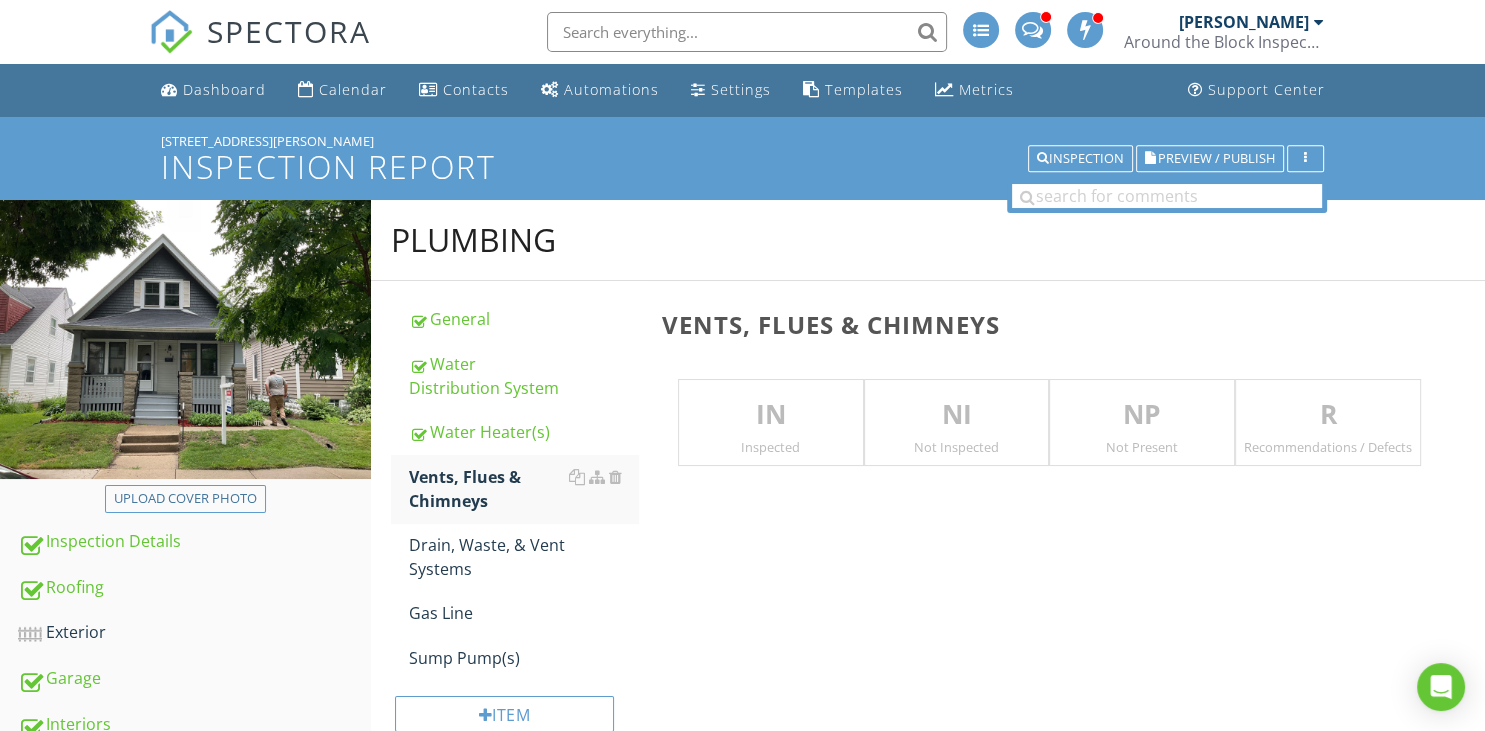 click on "NI" at bounding box center (957, 415) 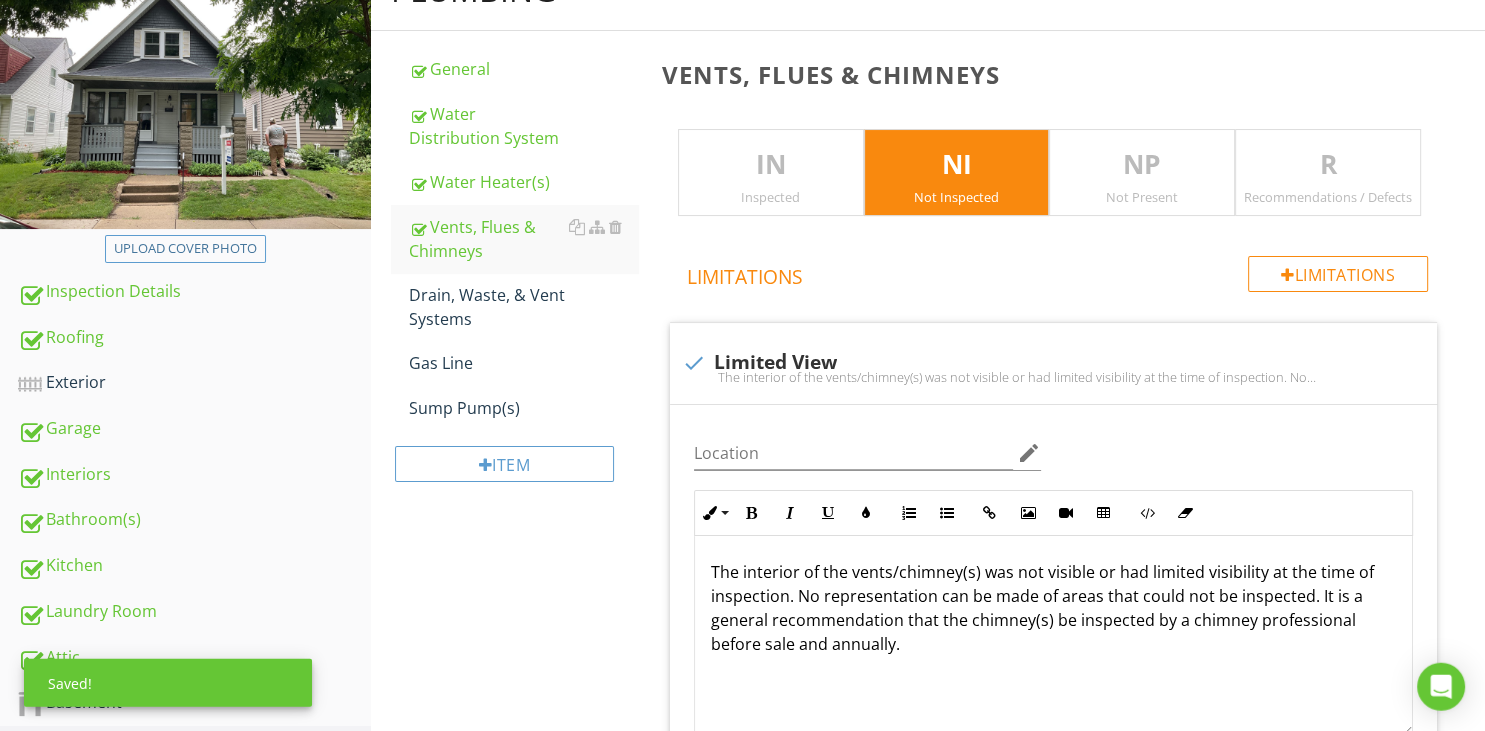 scroll, scrollTop: 211, scrollLeft: 0, axis: vertical 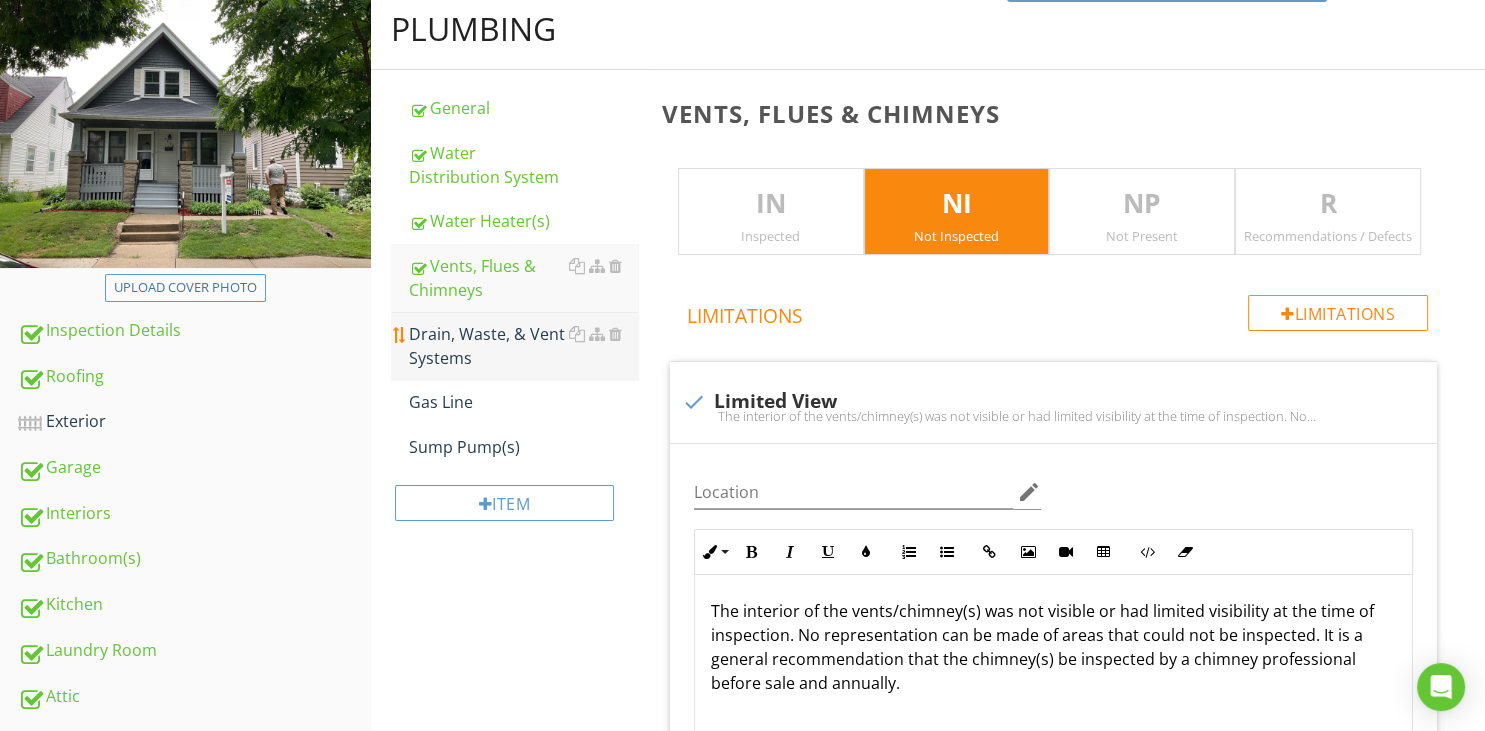 click on "Drain, Waste, & Vent Systems" at bounding box center (523, 346) 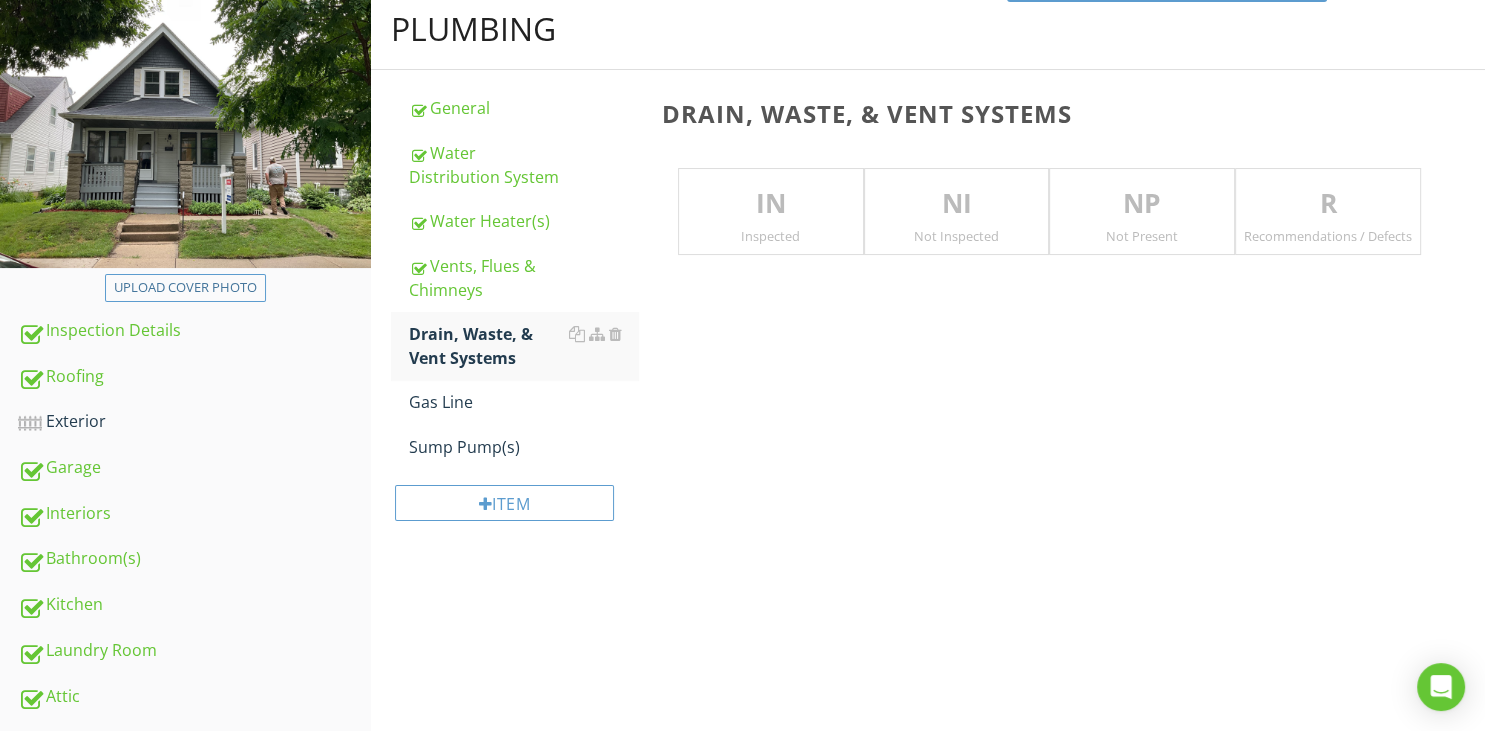 click on "Inspected" at bounding box center [771, 236] 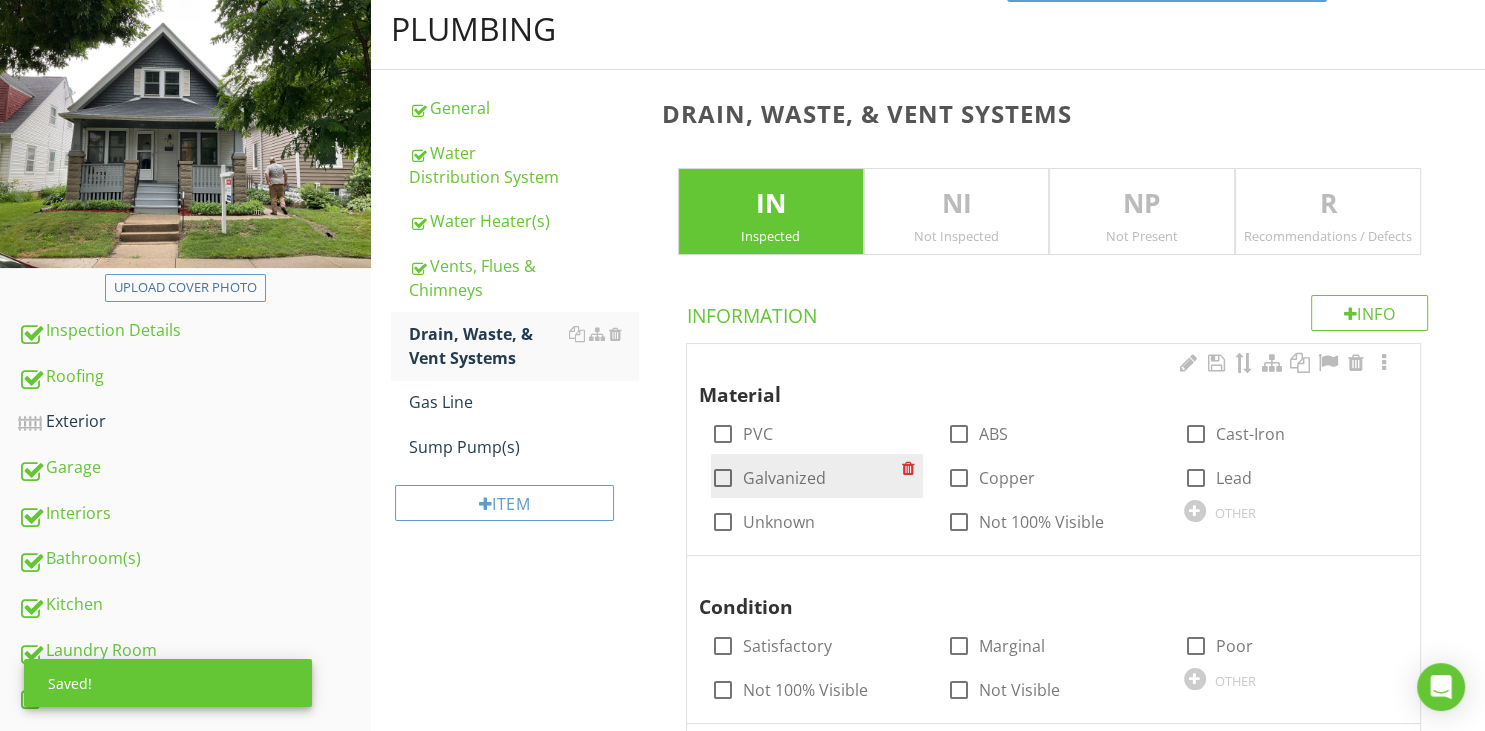 click at bounding box center [723, 478] 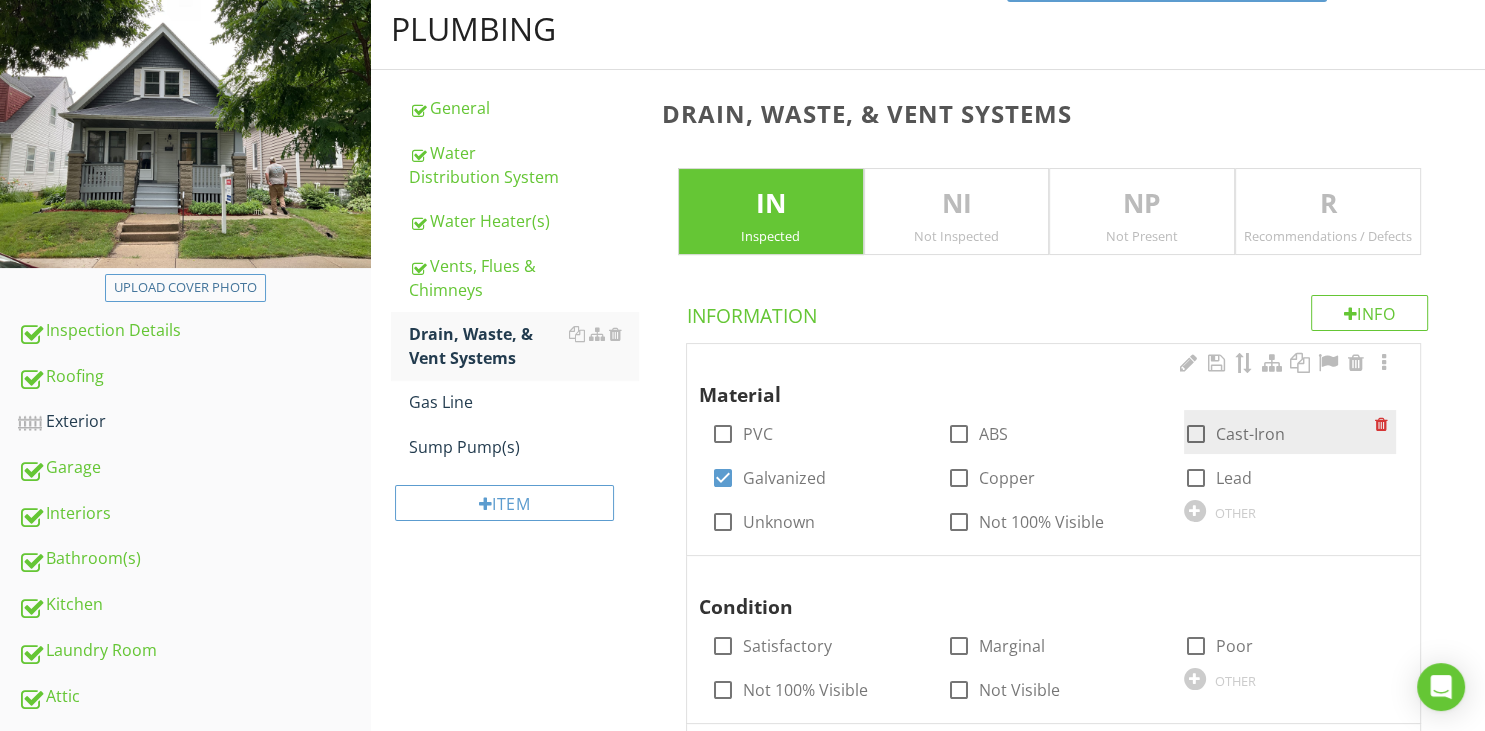click at bounding box center (1196, 434) 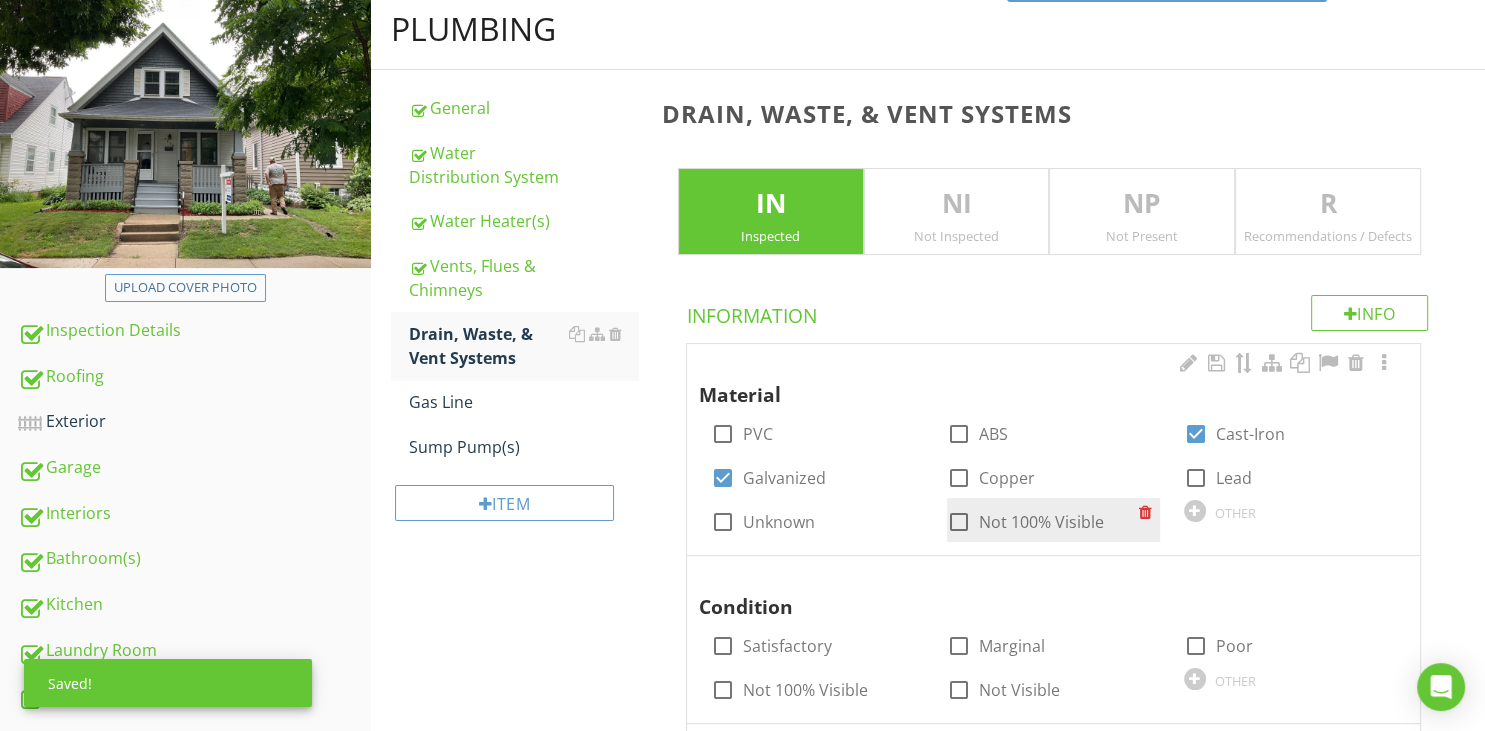 click at bounding box center [959, 522] 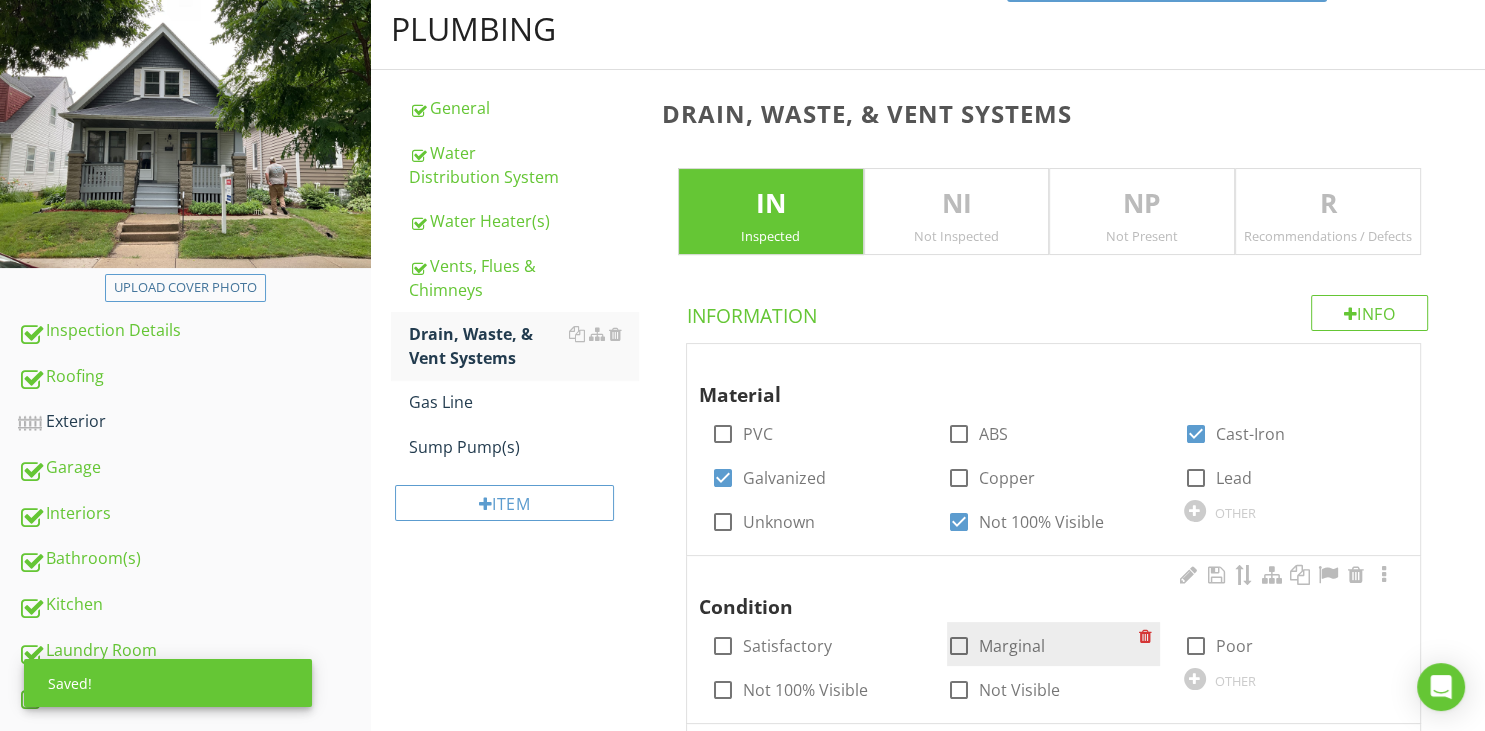 click at bounding box center (959, 646) 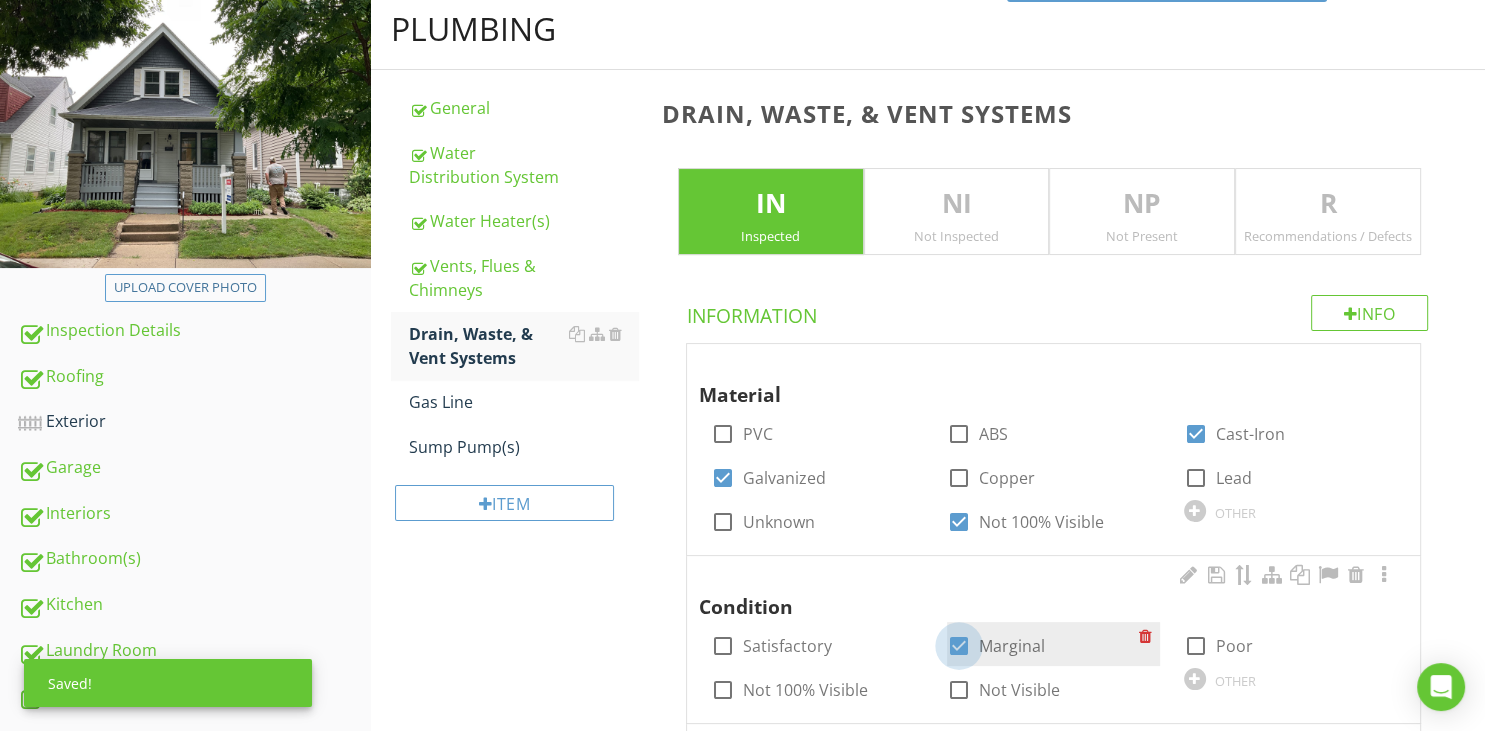 checkbox on "true" 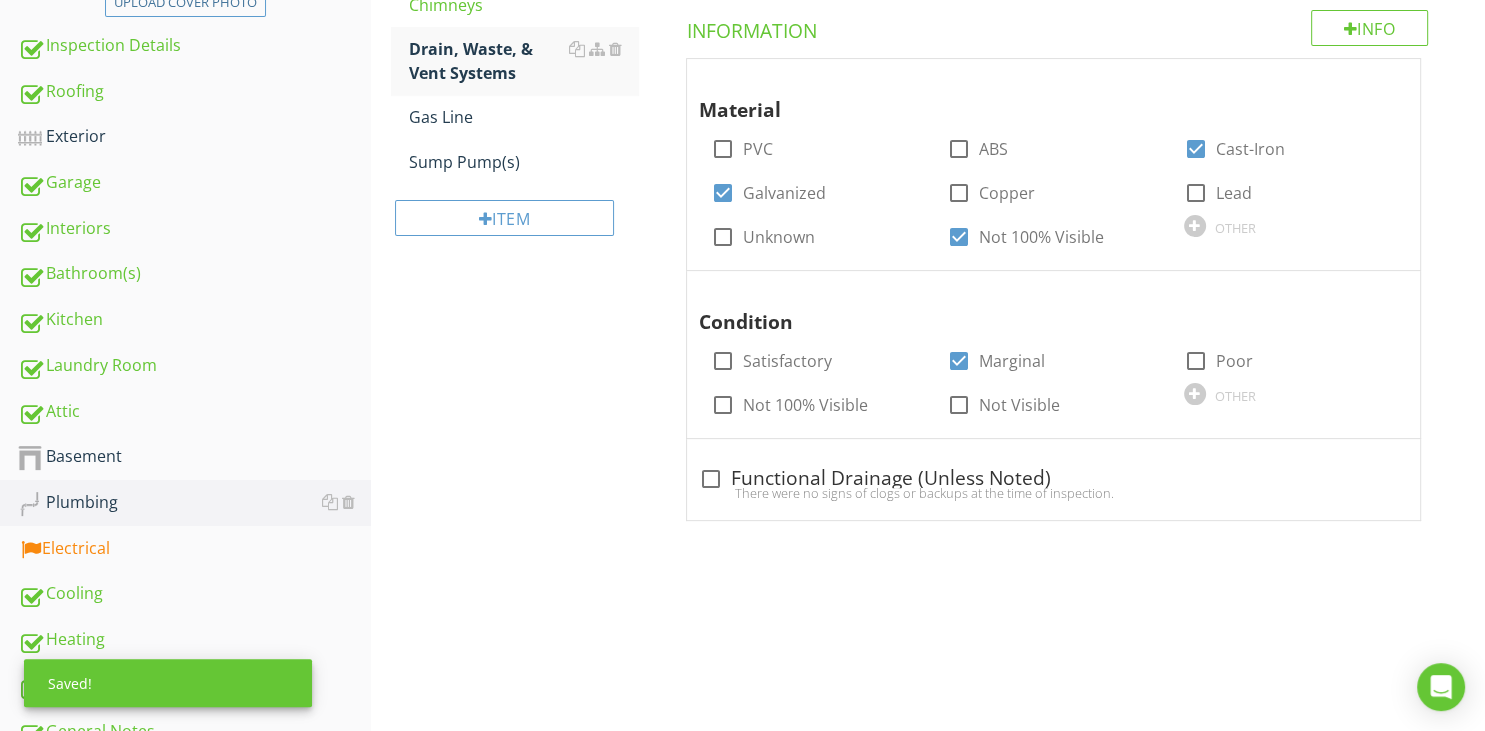 scroll, scrollTop: 528, scrollLeft: 0, axis: vertical 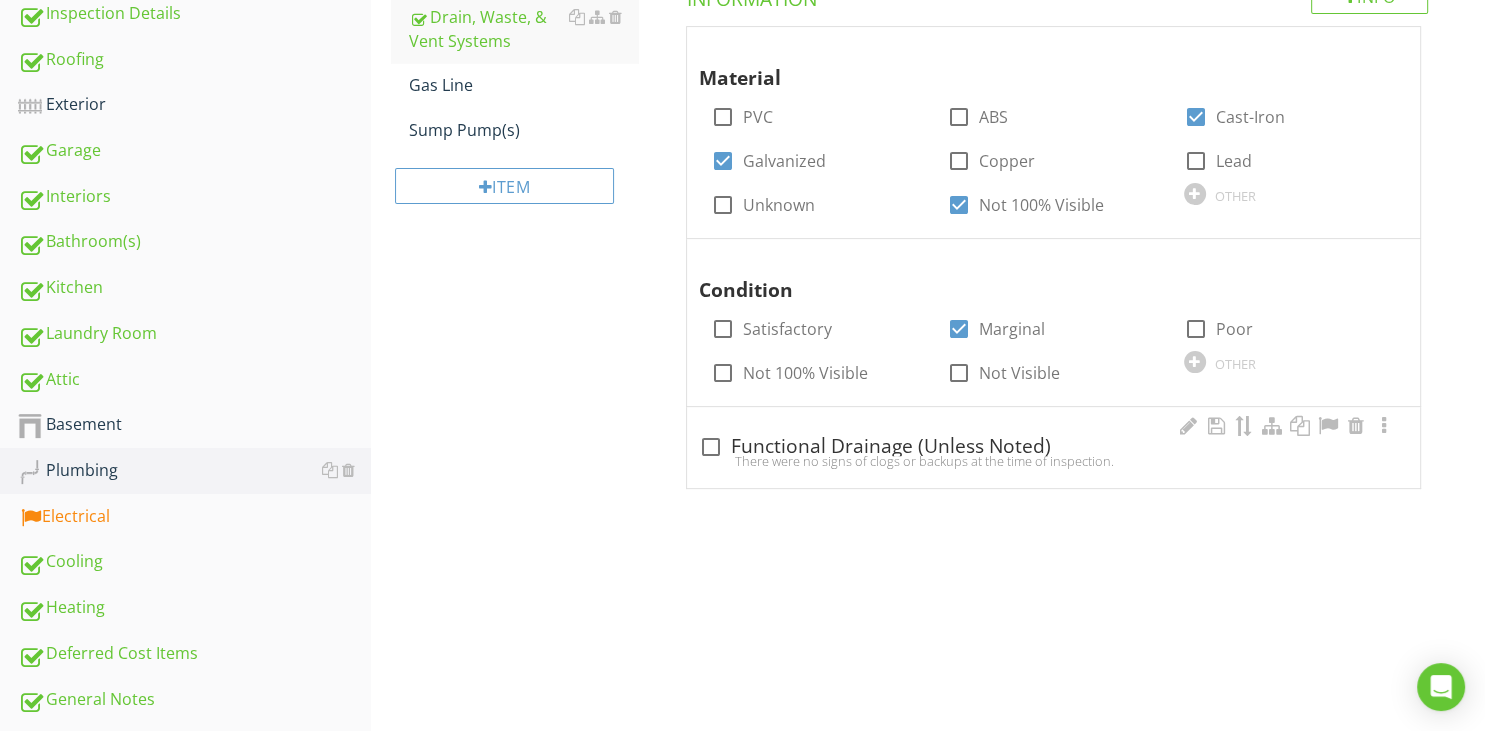 click on "There were no signs of clogs or backups at the time of inspection." at bounding box center (1053, 461) 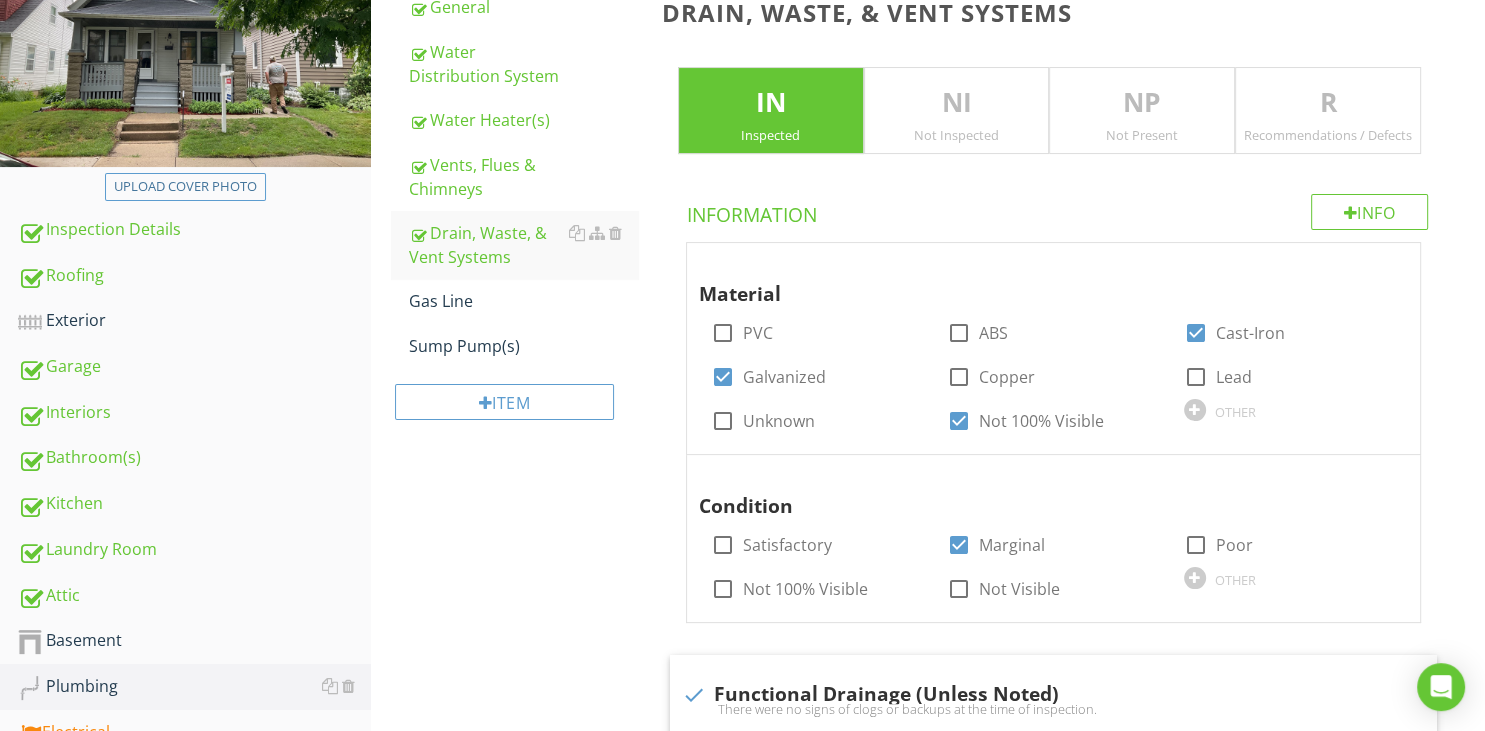 scroll, scrollTop: 211, scrollLeft: 0, axis: vertical 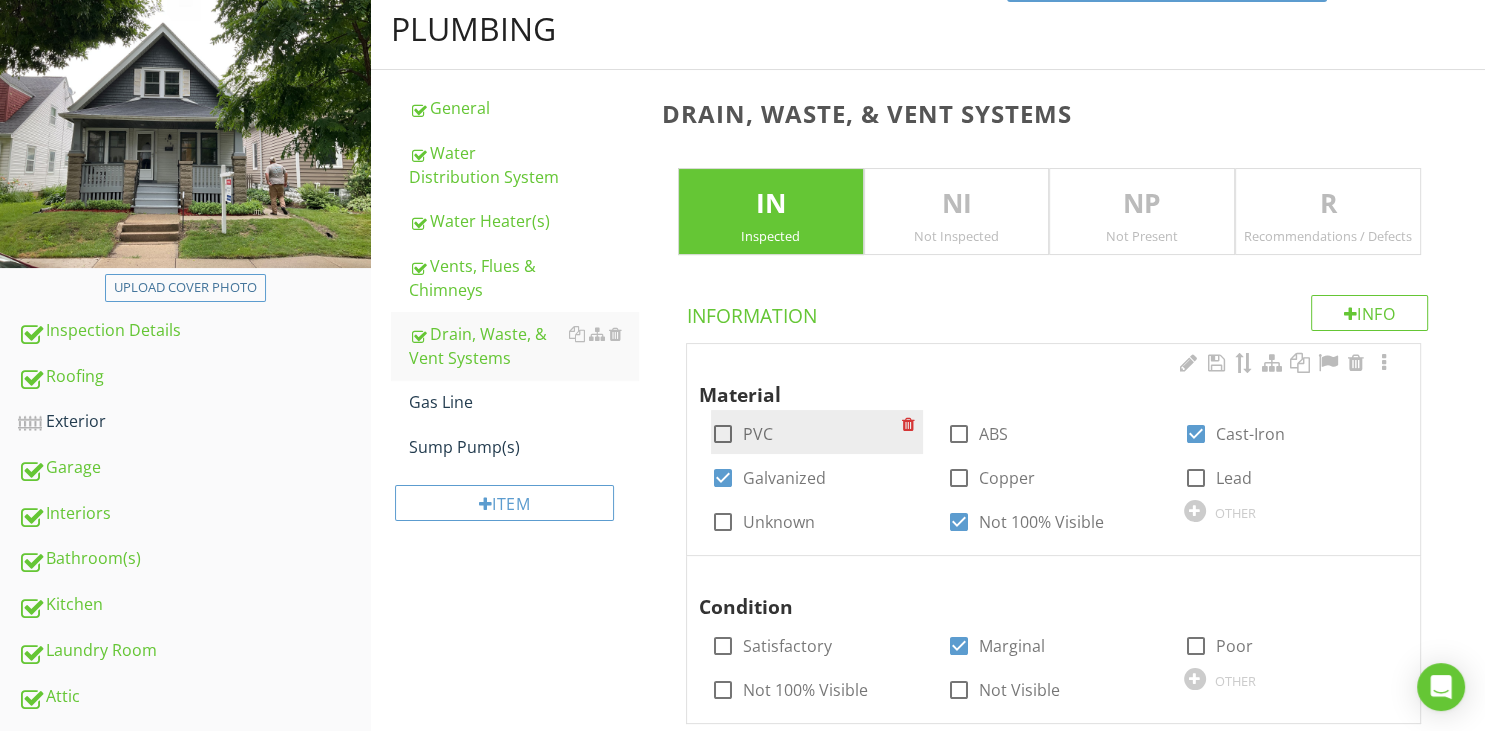 drag, startPoint x: 722, startPoint y: 437, endPoint x: 758, endPoint y: 441, distance: 36.221542 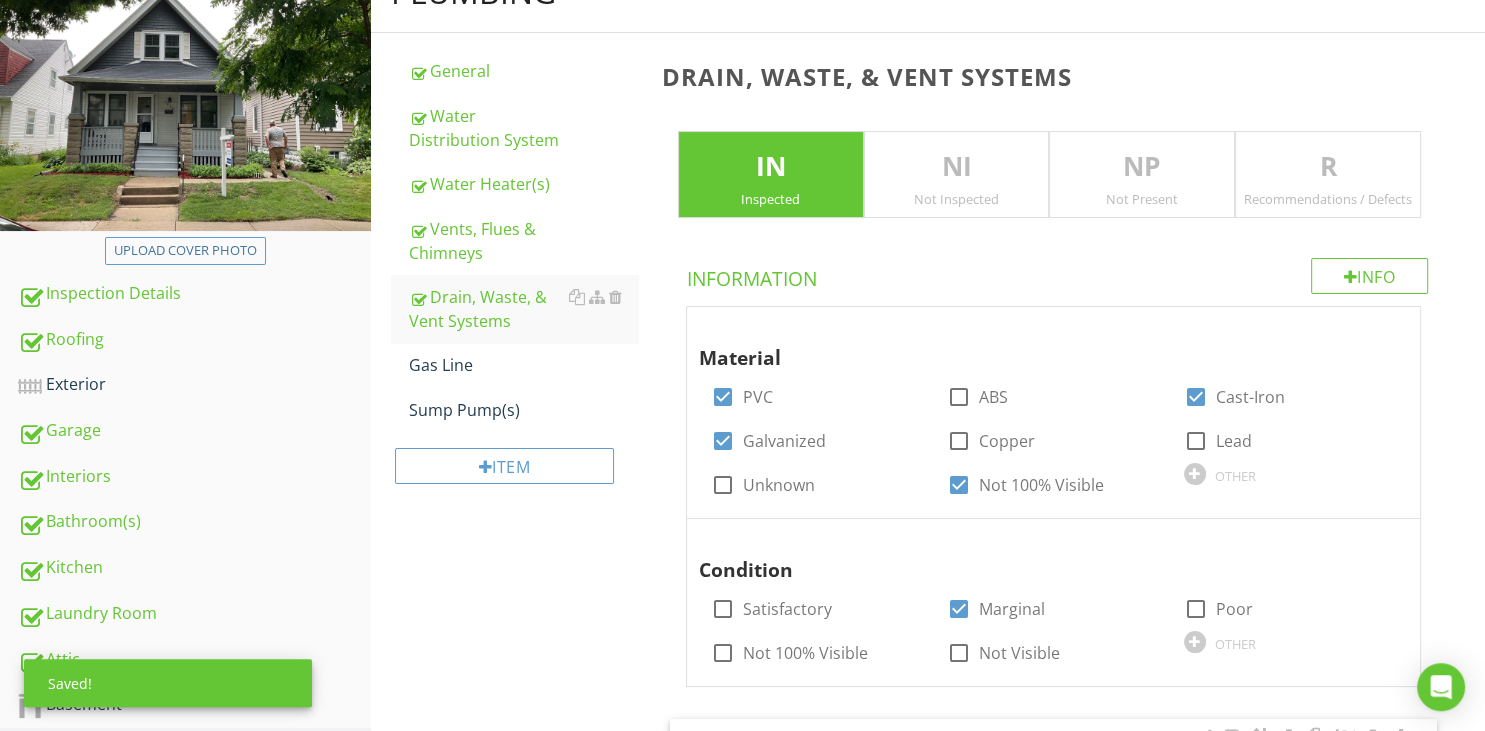 scroll, scrollTop: 221, scrollLeft: 0, axis: vertical 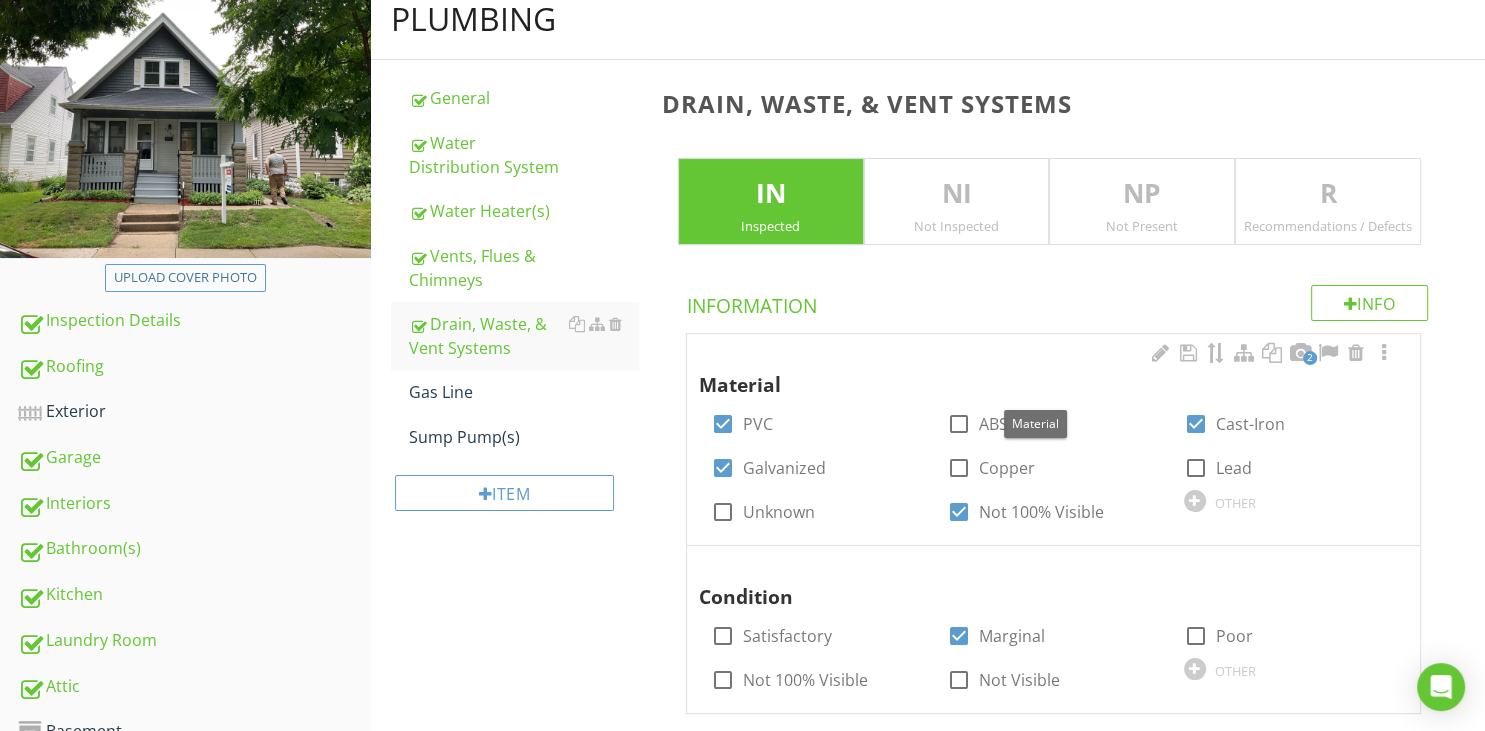 click on "2" at bounding box center (1310, 358) 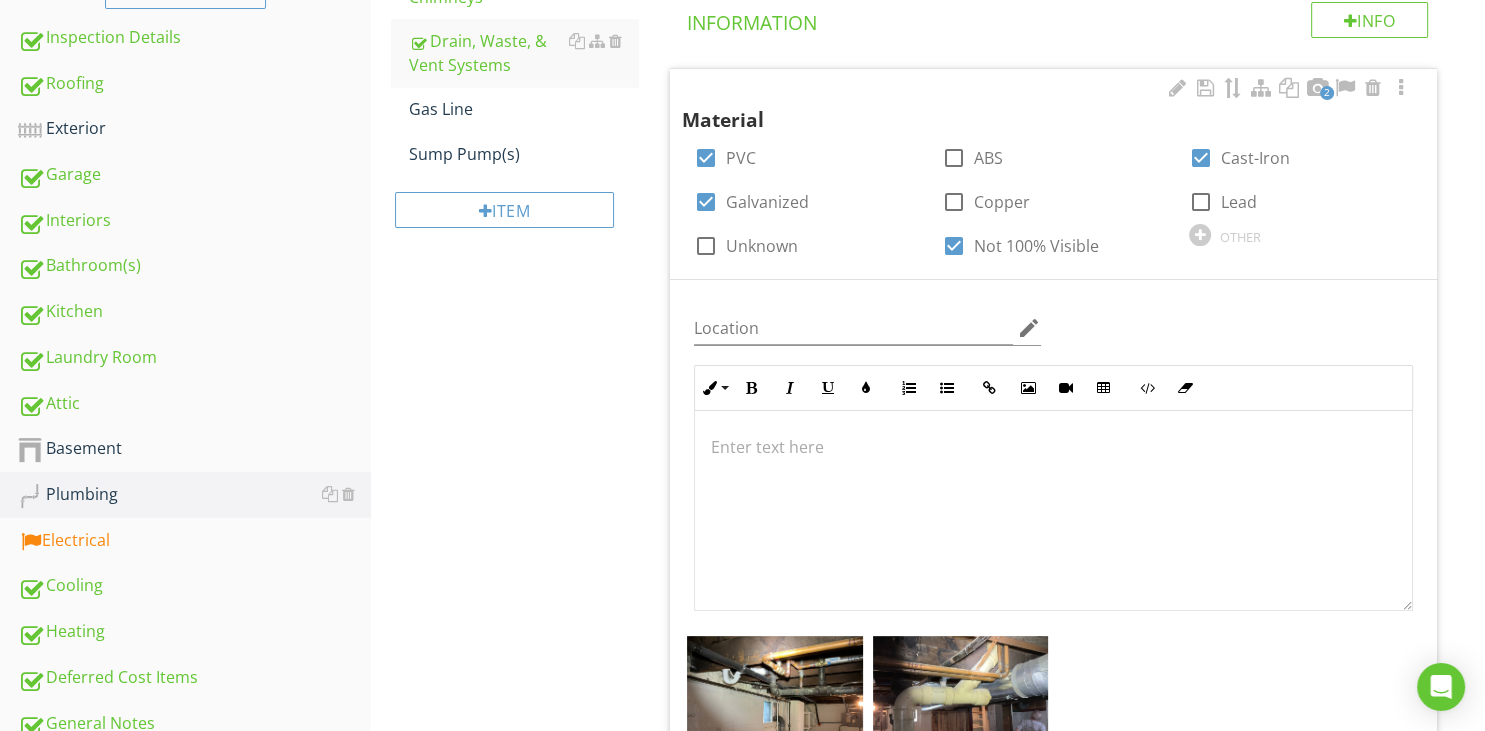 scroll, scrollTop: 537, scrollLeft: 0, axis: vertical 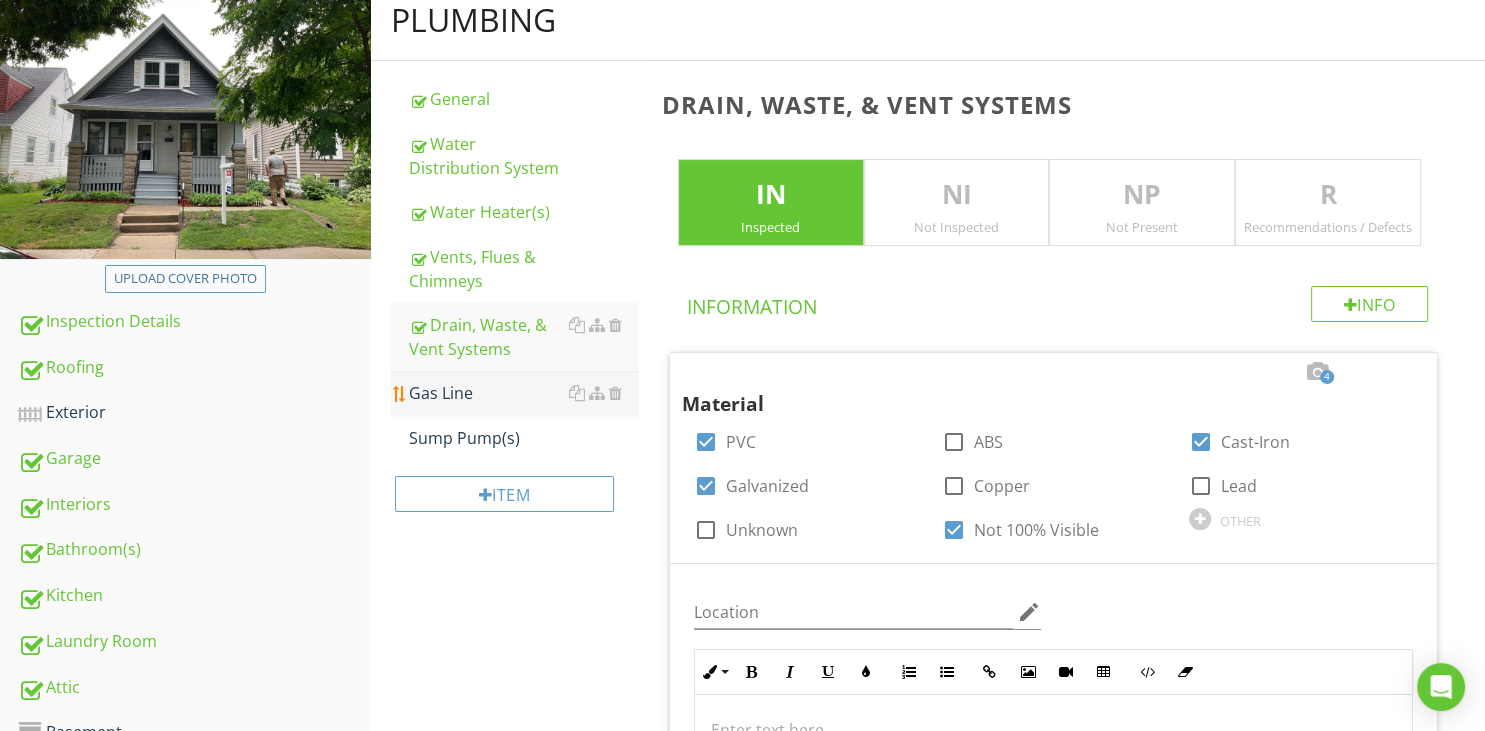 click on "Gas Line" at bounding box center (523, 393) 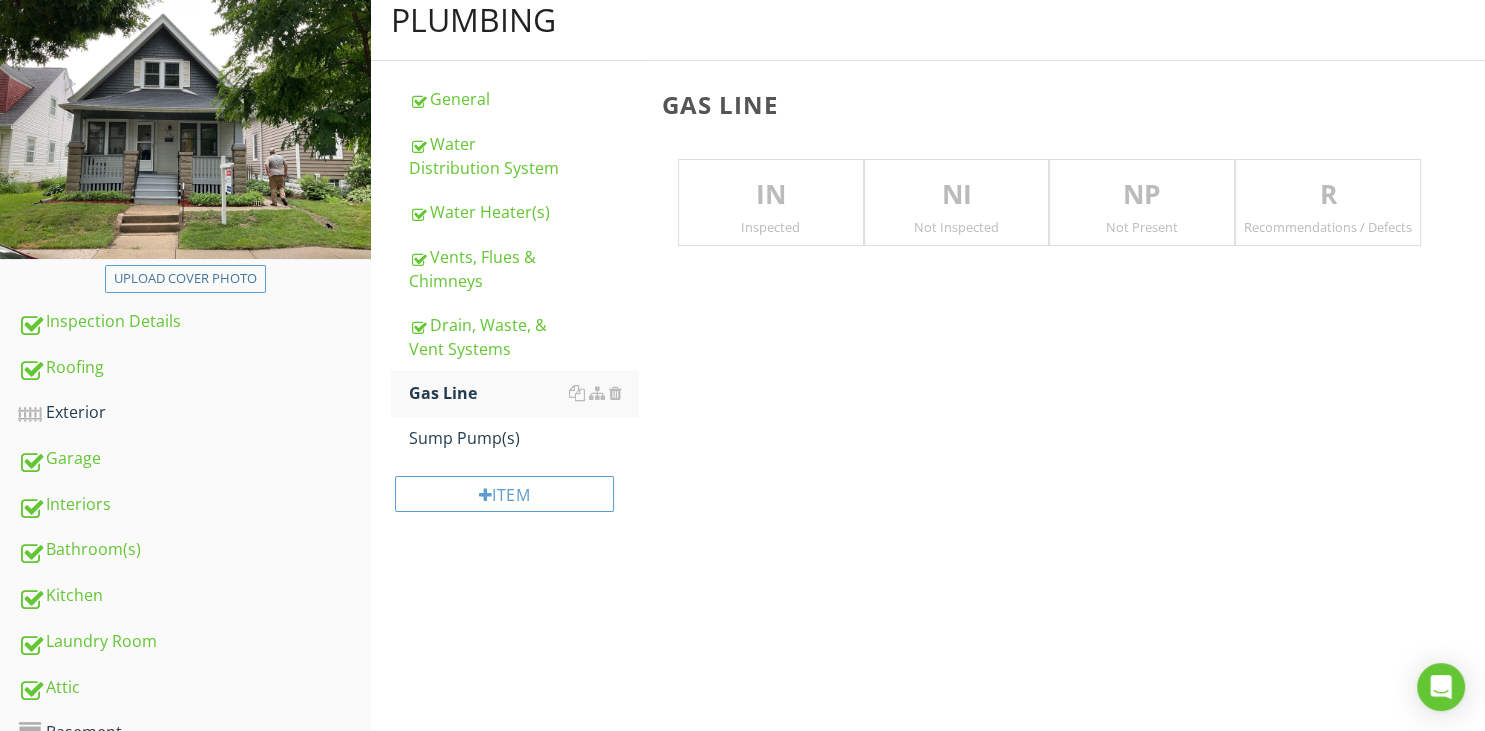click on "IN   Inspected" at bounding box center (771, 203) 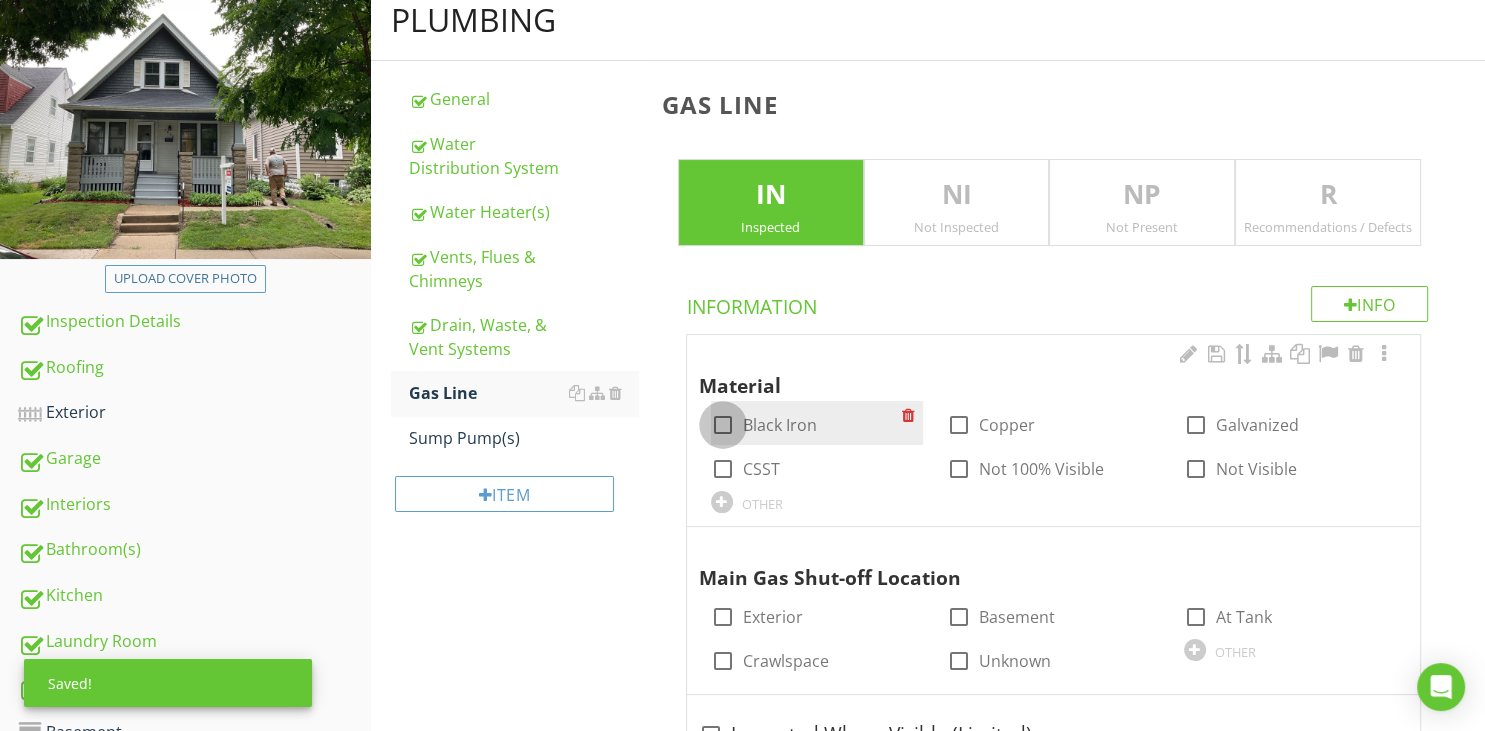 click at bounding box center (723, 425) 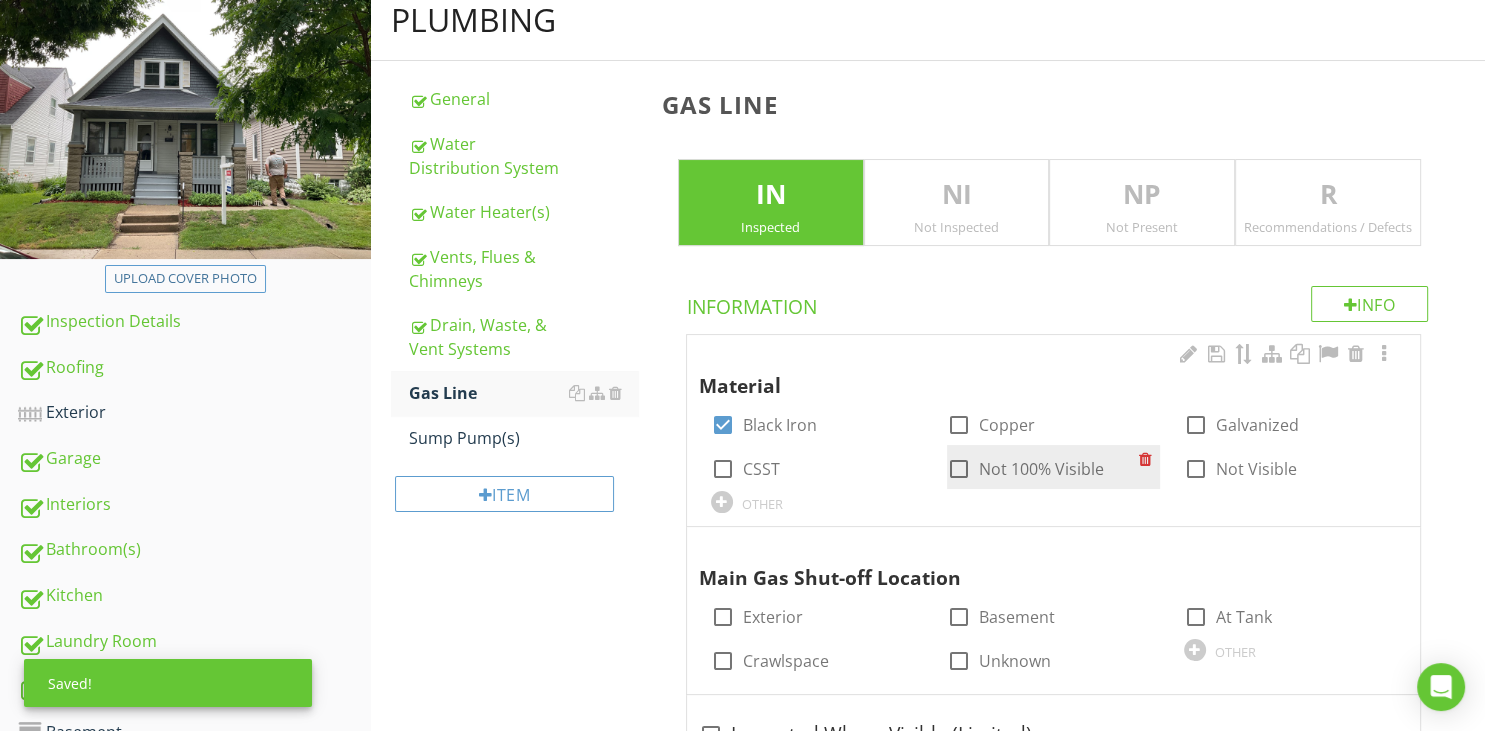 click at bounding box center (959, 469) 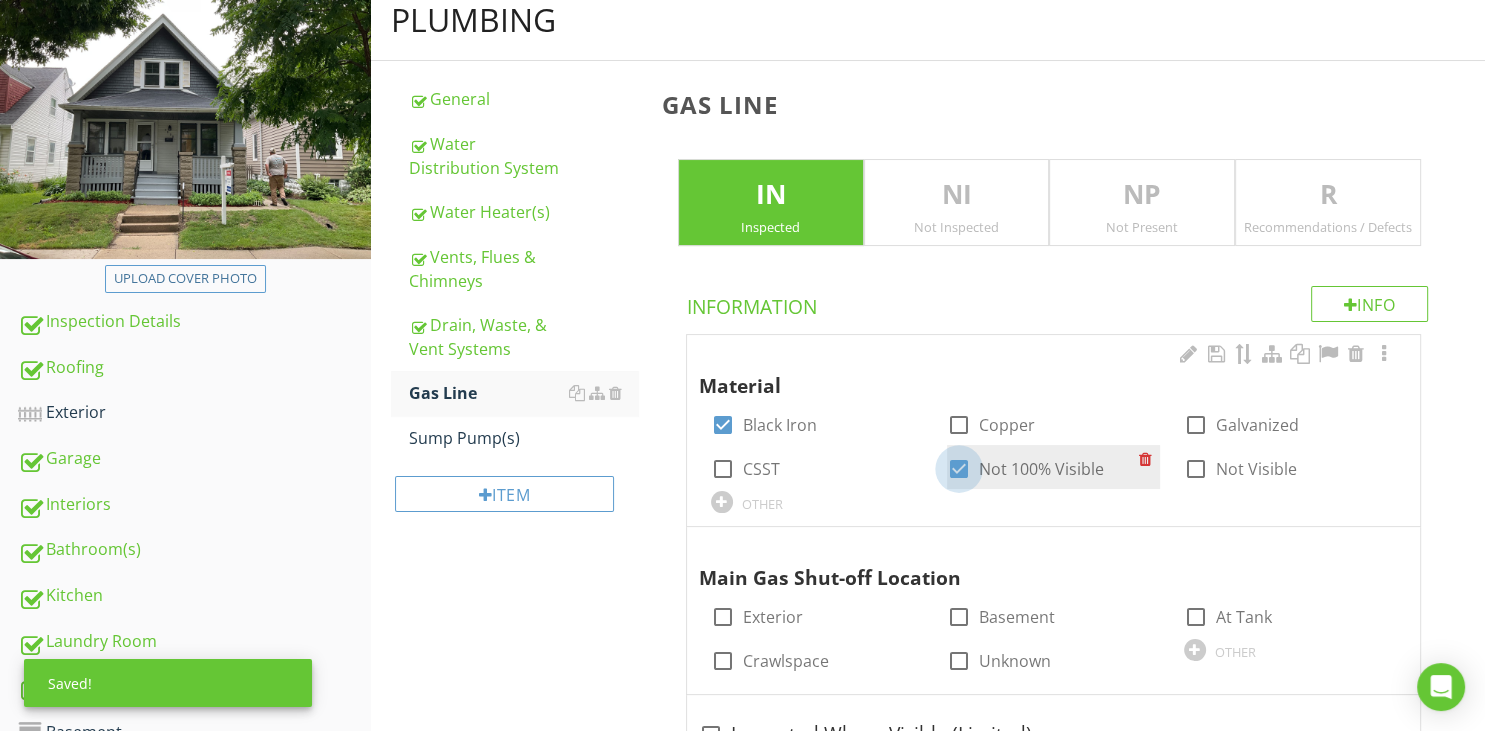 checkbox on "true" 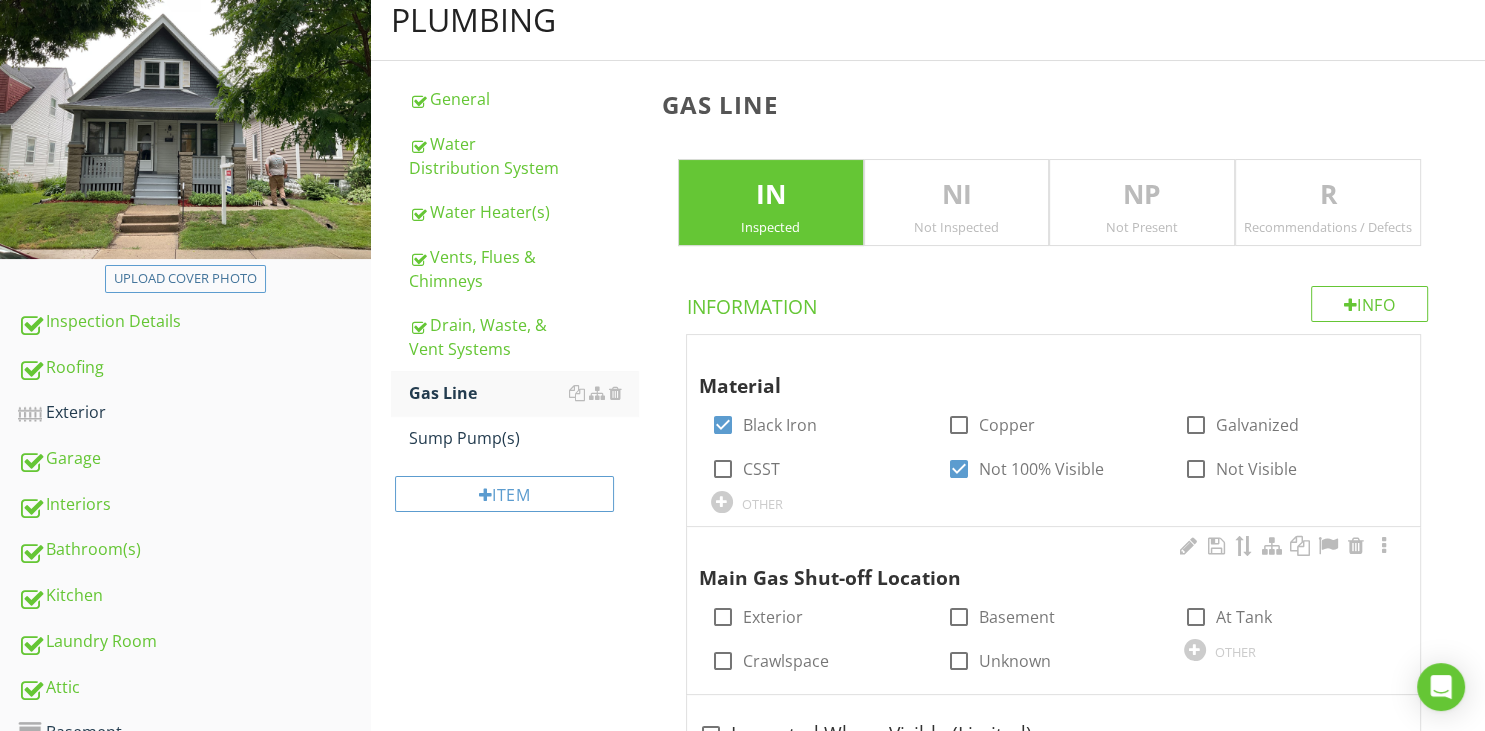 scroll, scrollTop: 326, scrollLeft: 0, axis: vertical 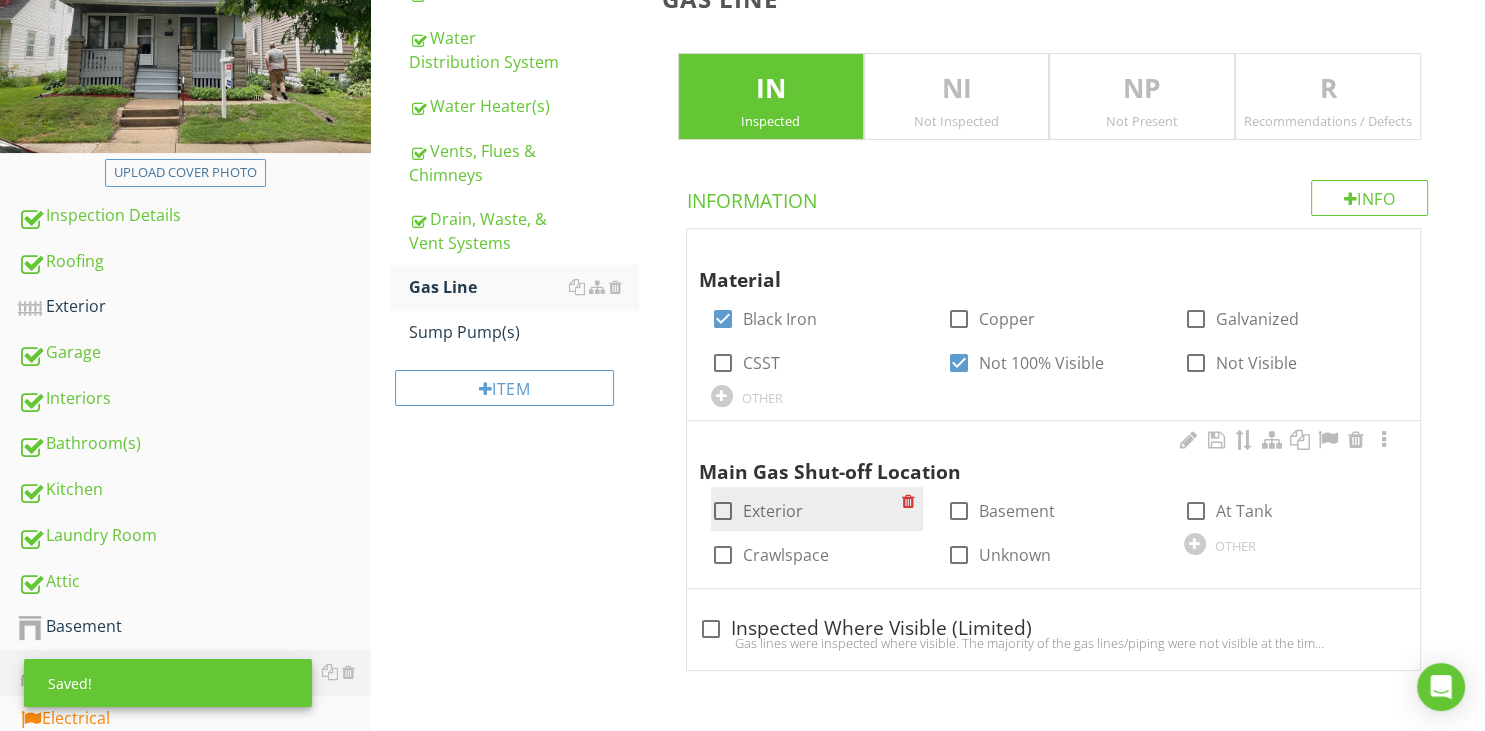 click at bounding box center [723, 511] 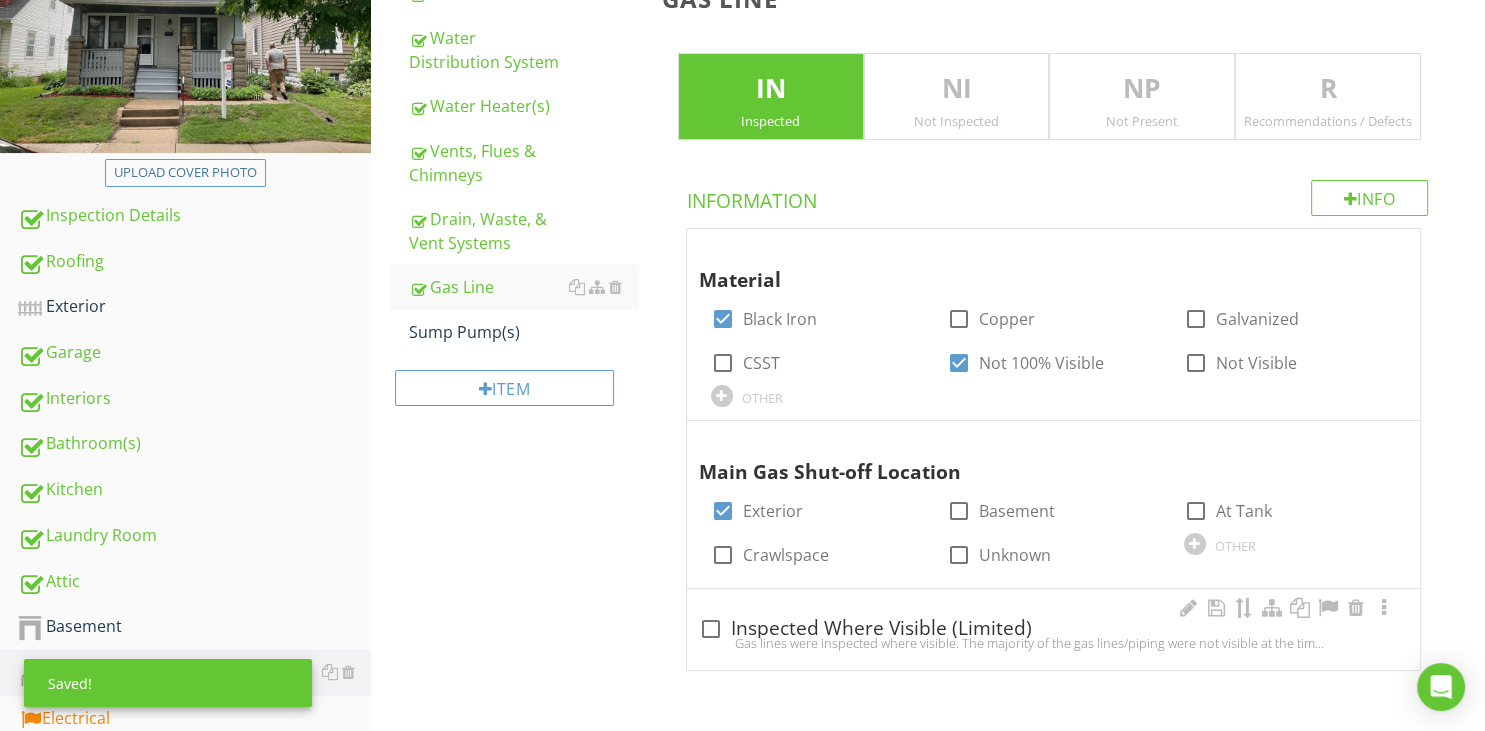 click on "Gas lines were inspected where visible. The majority of the gas lines/piping were not visible at the time of inspection. No representation can be made of items that were not readily visible at the time of inspection. The grounding of gas lines is not always visible at the time of inspection." at bounding box center (1053, 643) 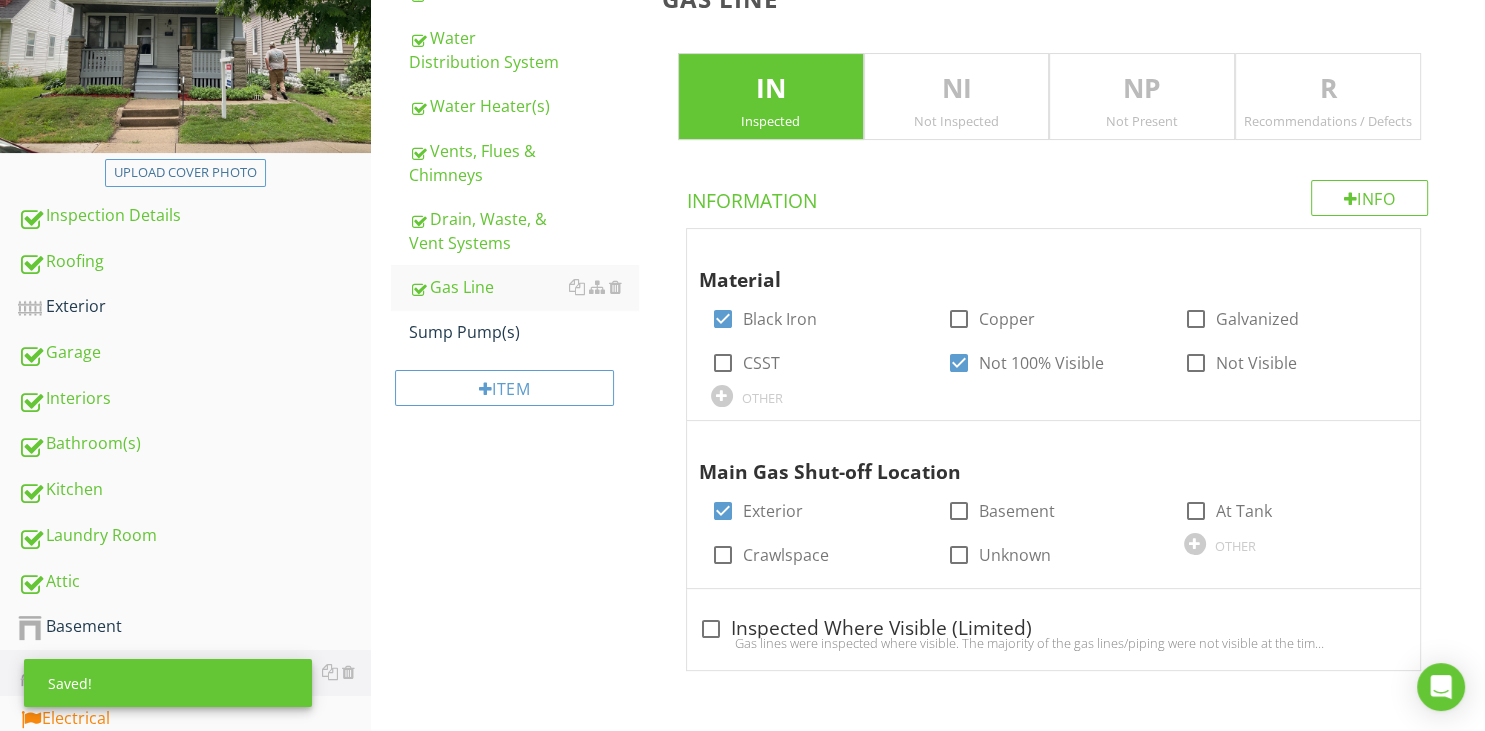 checkbox on "true" 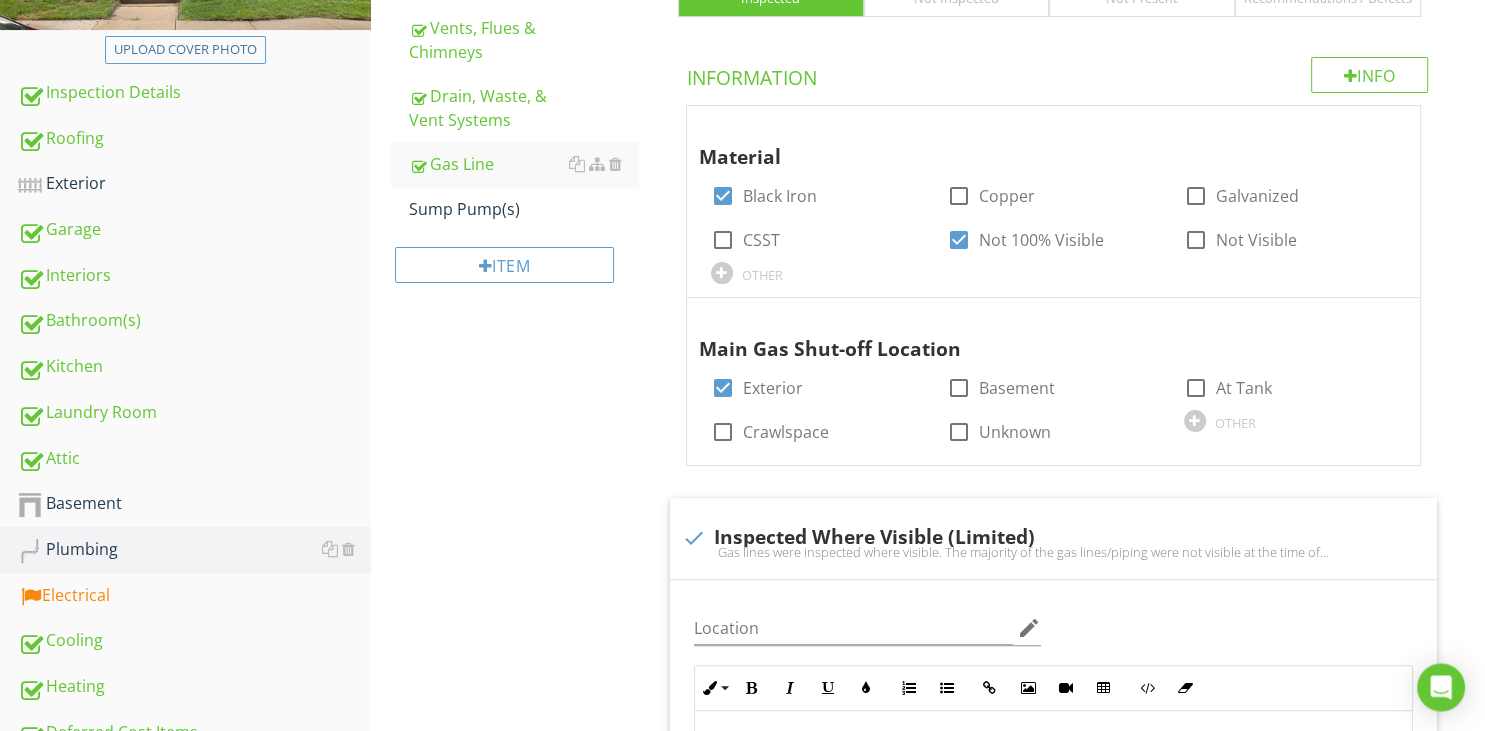 scroll, scrollTop: 307, scrollLeft: 0, axis: vertical 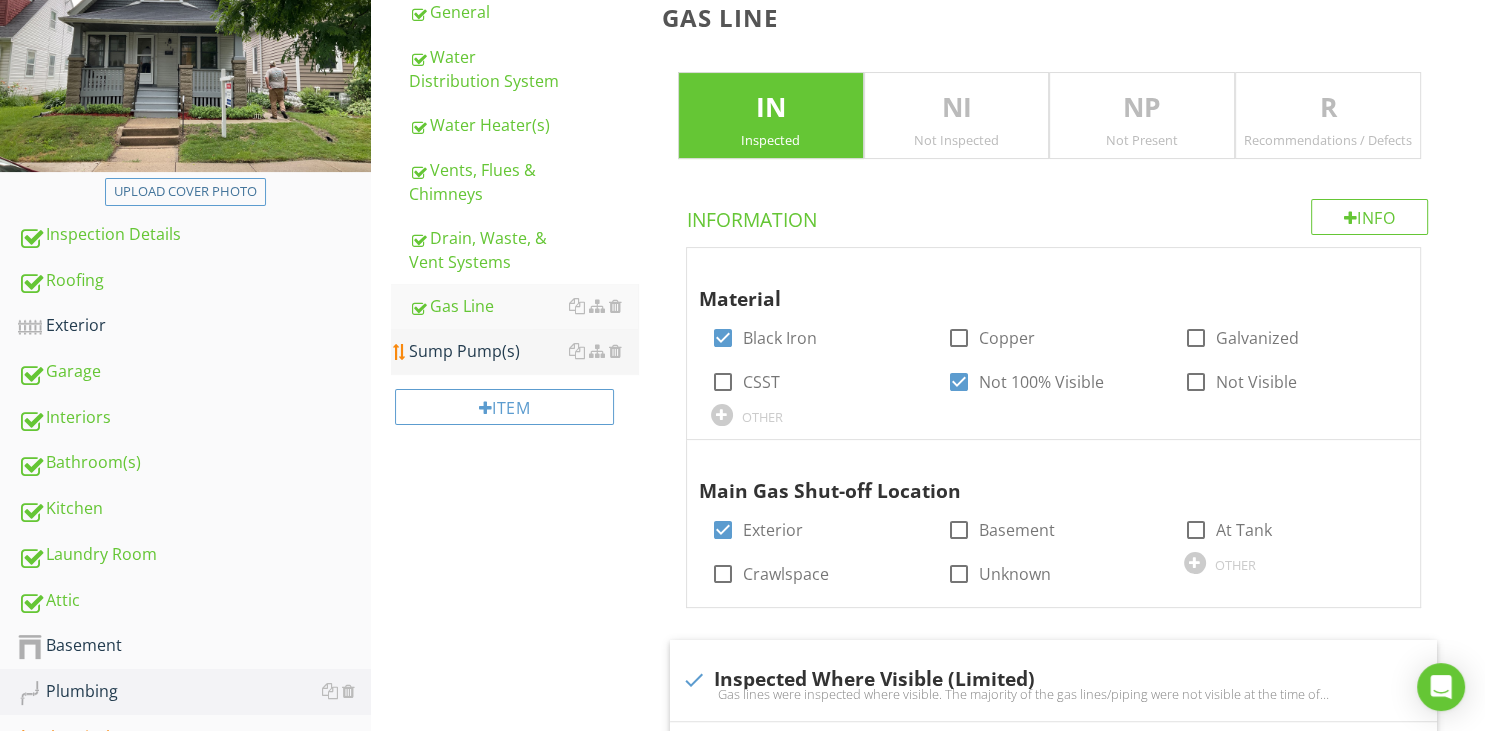 click on "Sump Pump(s)" at bounding box center [523, 351] 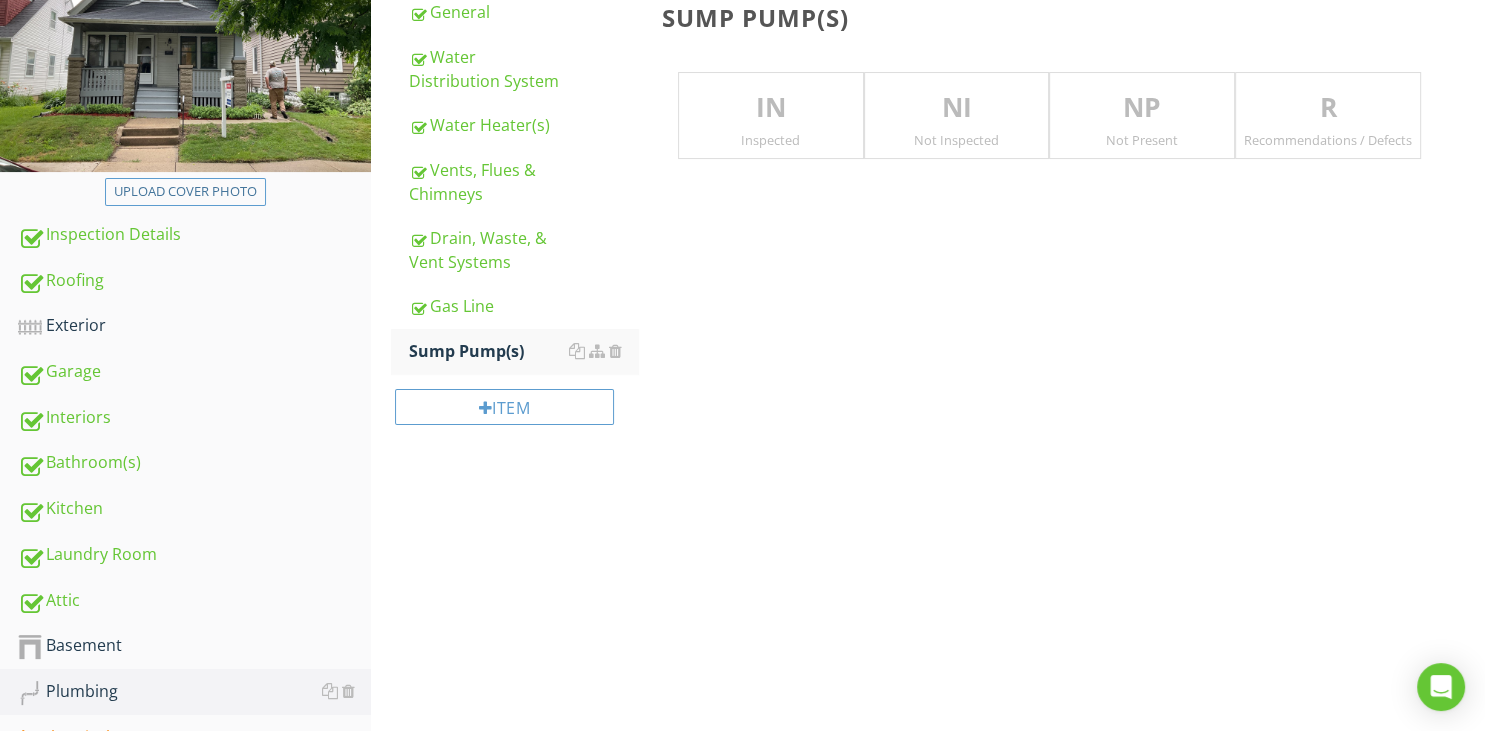 click on "NP   Not Present" at bounding box center [1142, 116] 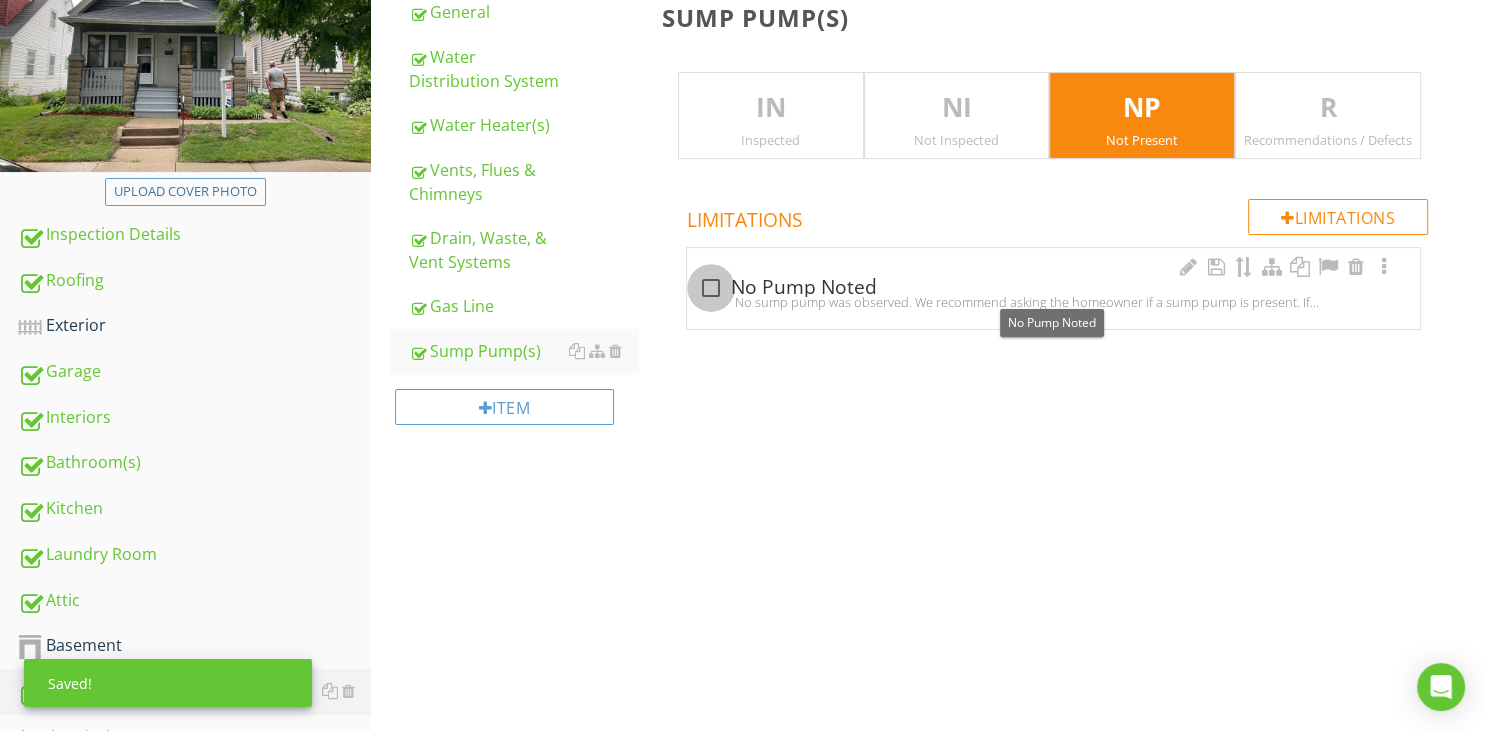 click at bounding box center [711, 288] 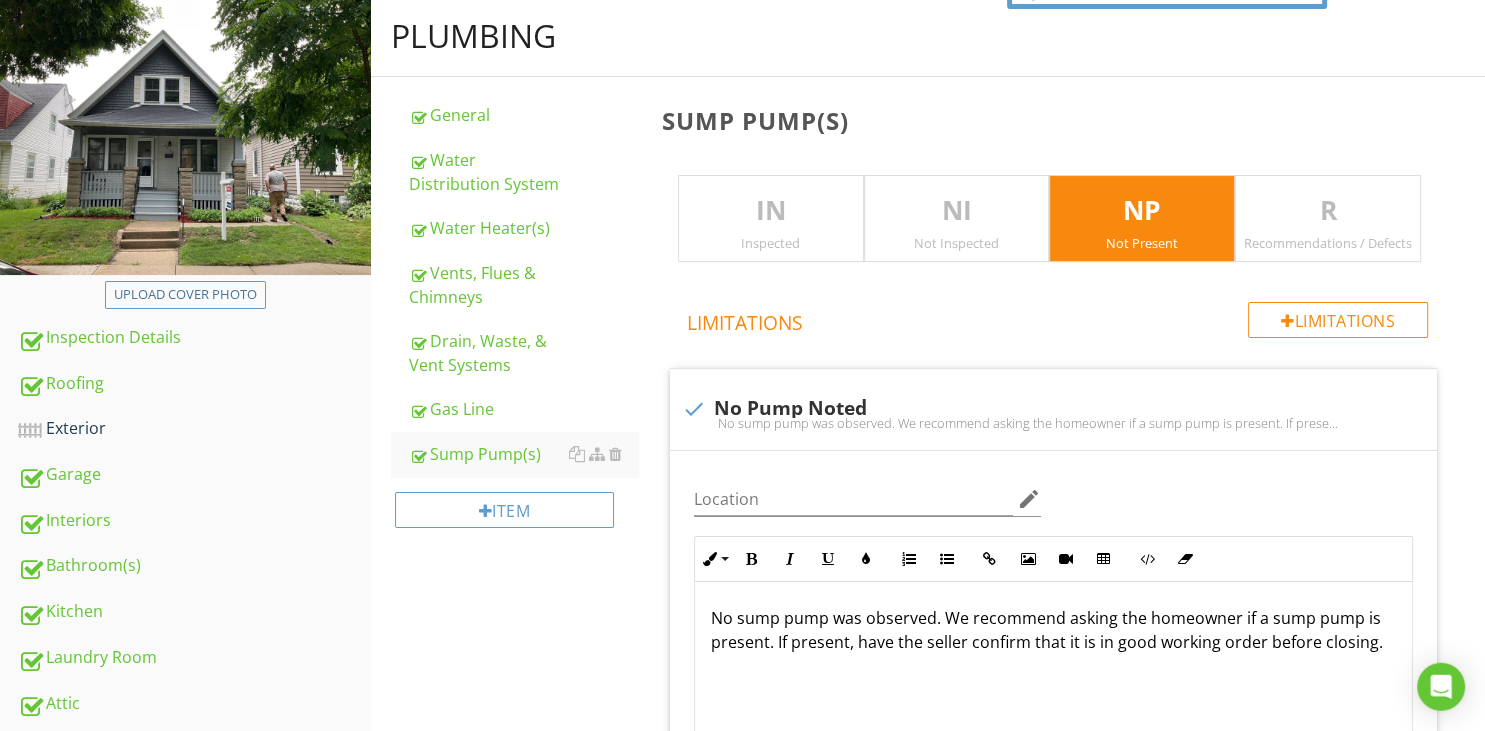 scroll, scrollTop: 412, scrollLeft: 0, axis: vertical 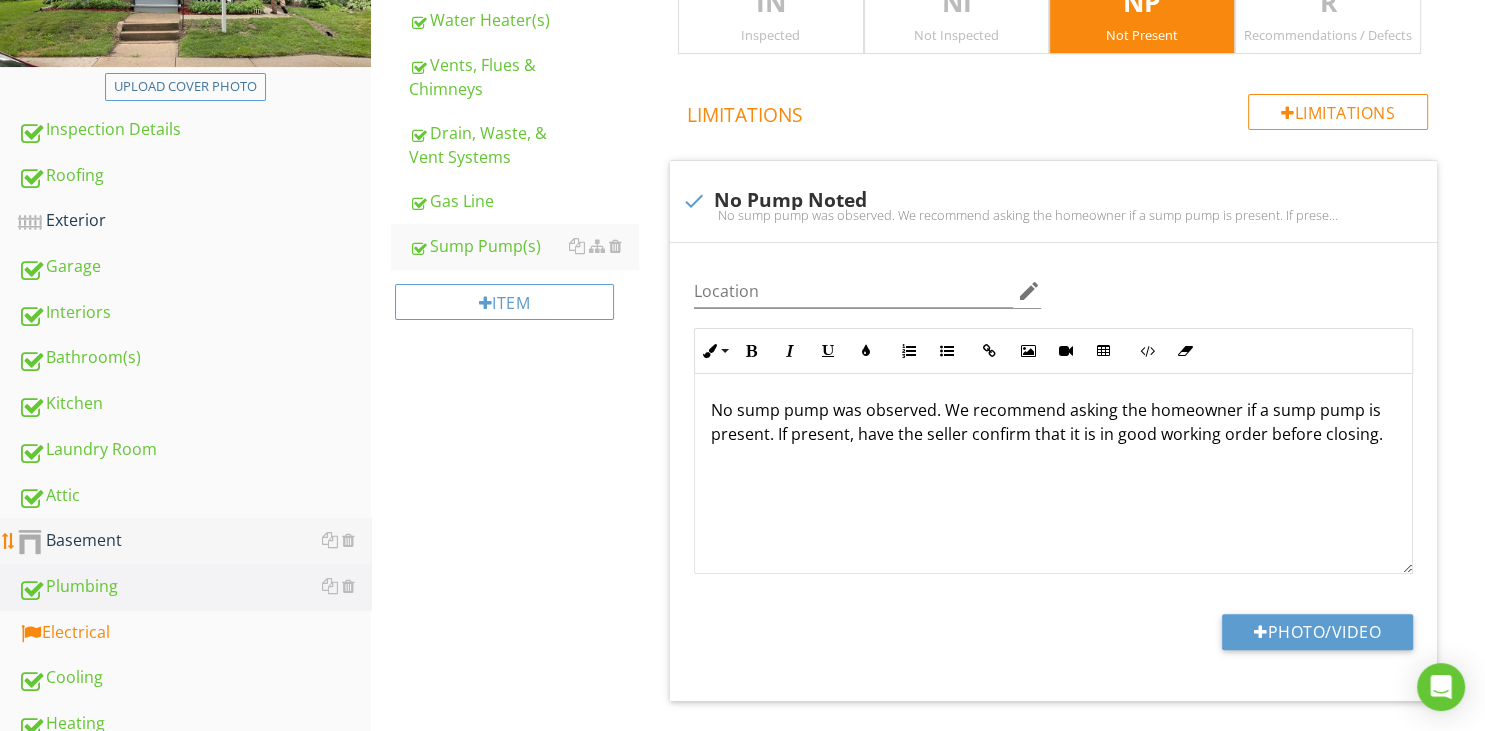click on "Basement" at bounding box center (194, 541) 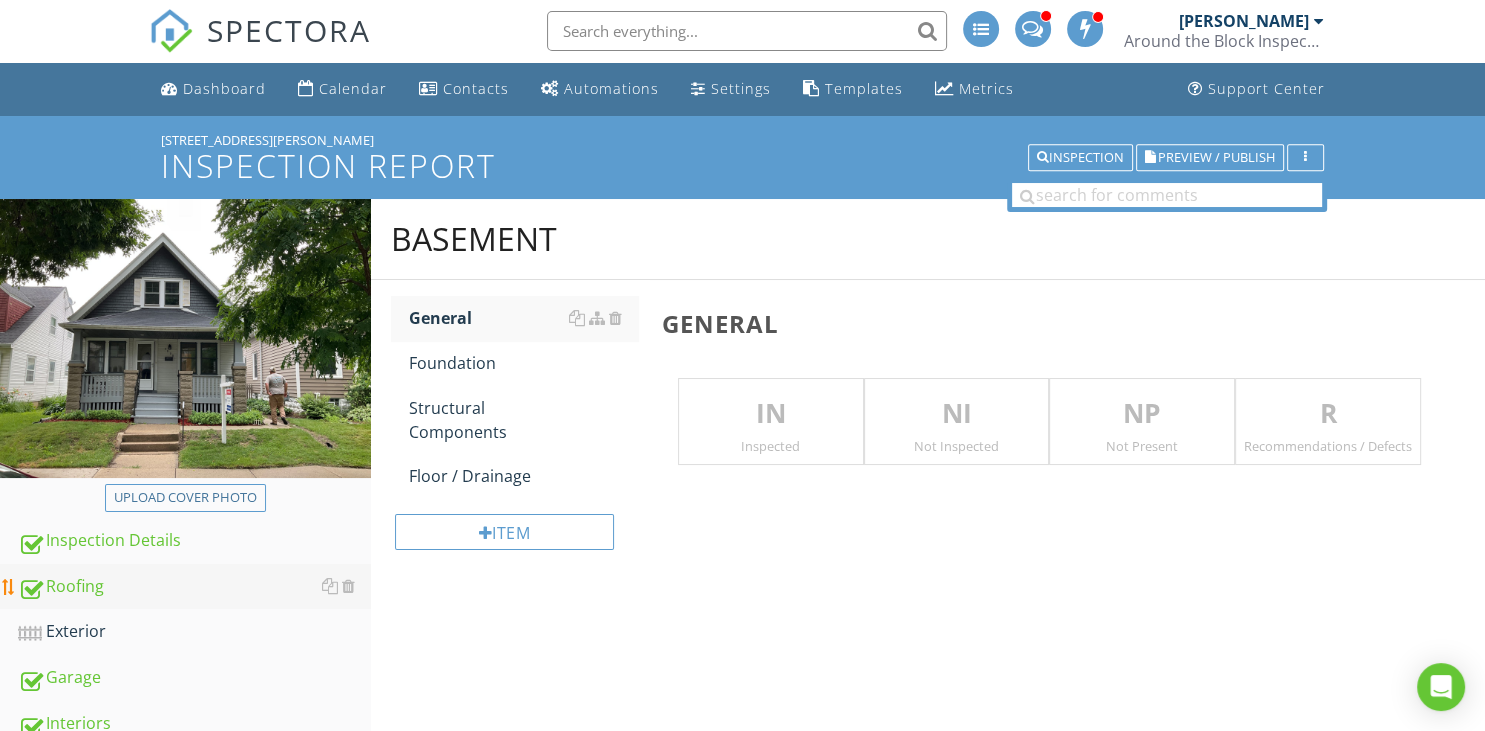 scroll, scrollTop: 0, scrollLeft: 0, axis: both 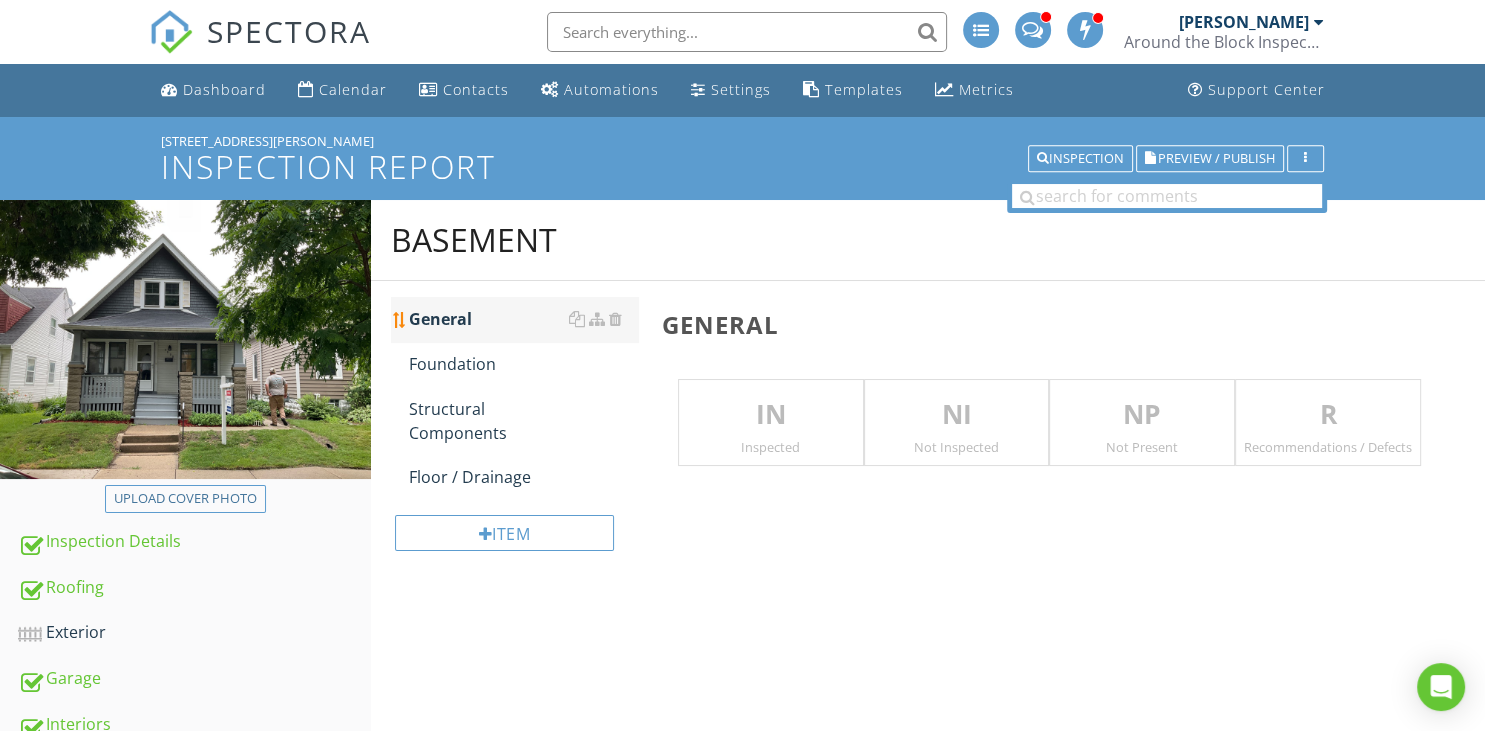 click on "General" at bounding box center [523, 319] 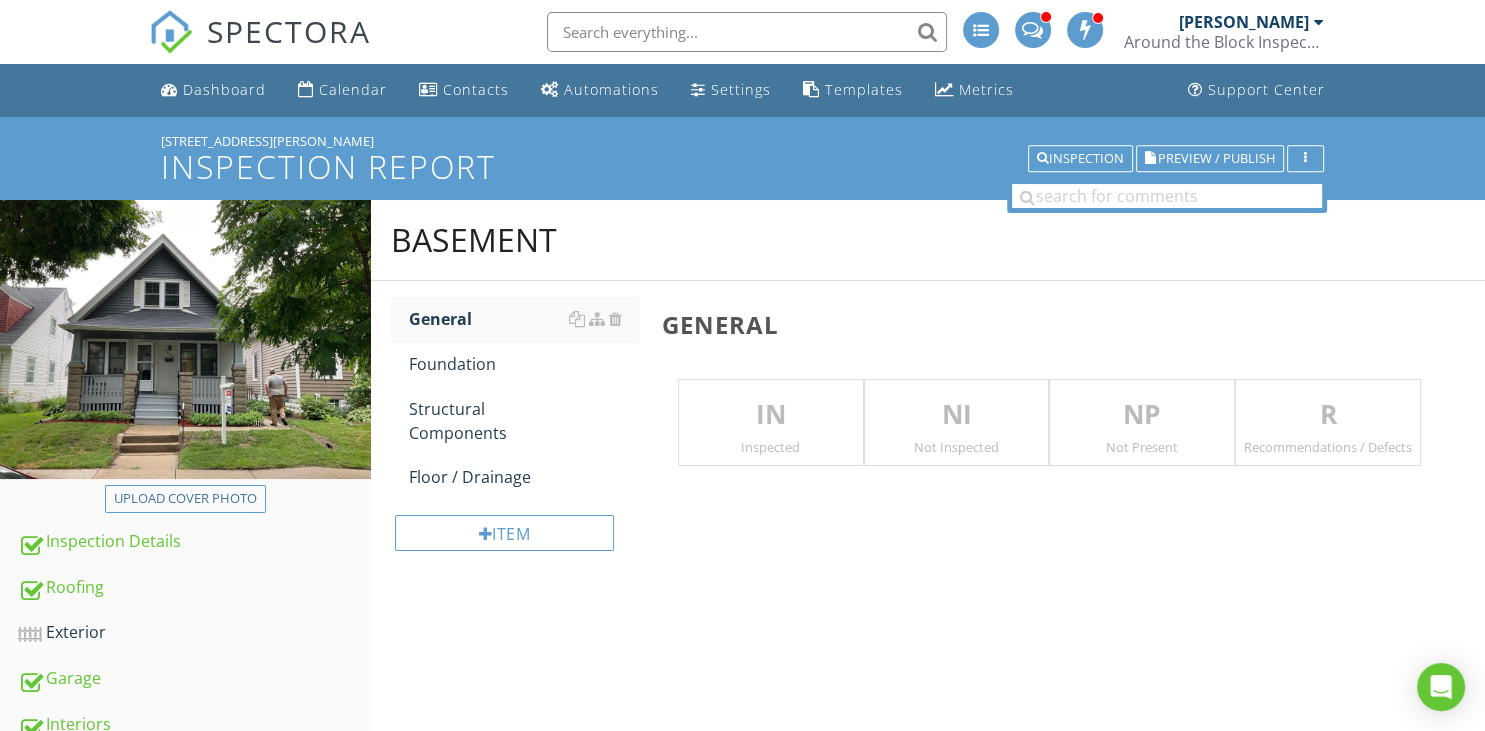 drag, startPoint x: 1341, startPoint y: 438, endPoint x: 1285, endPoint y: 442, distance: 56.142673 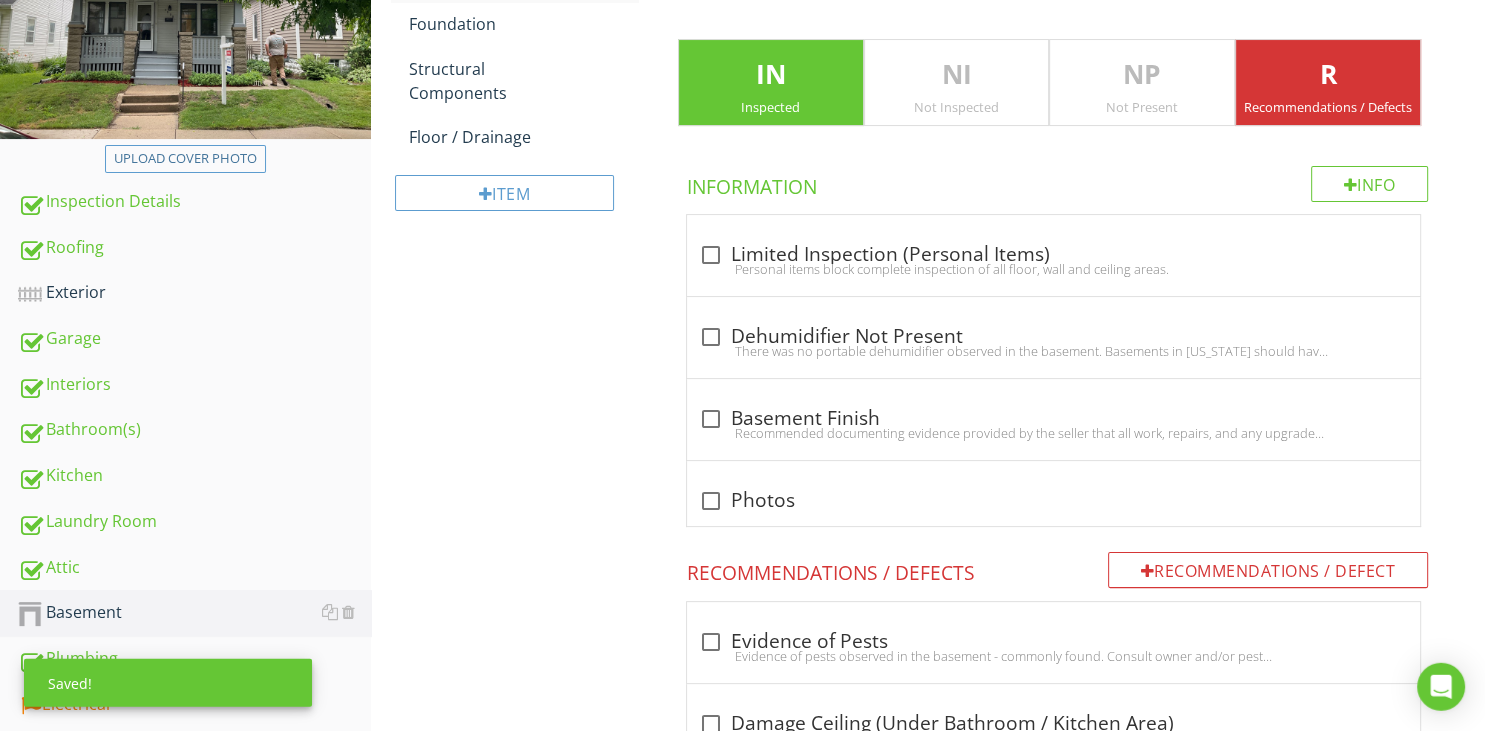 scroll, scrollTop: 422, scrollLeft: 0, axis: vertical 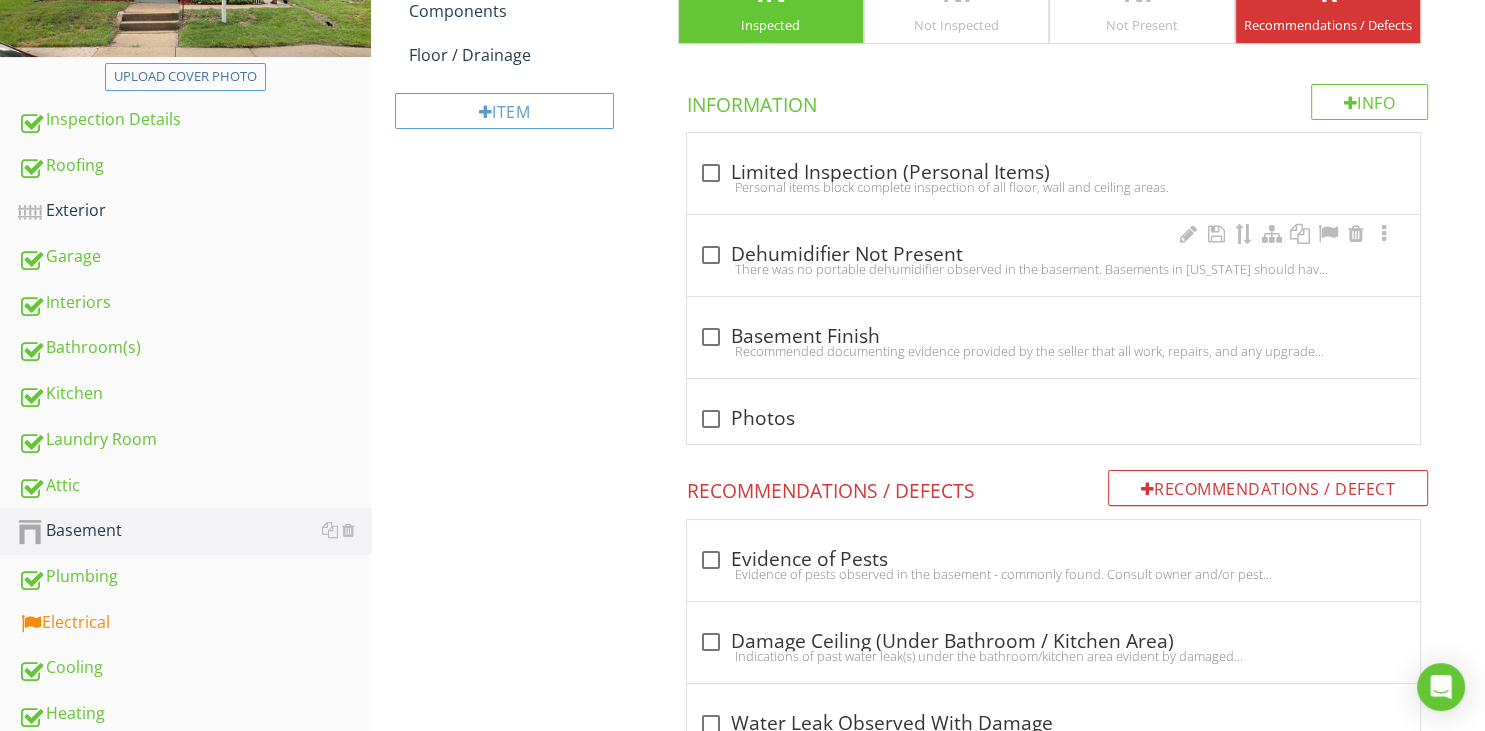 click at bounding box center [711, 255] 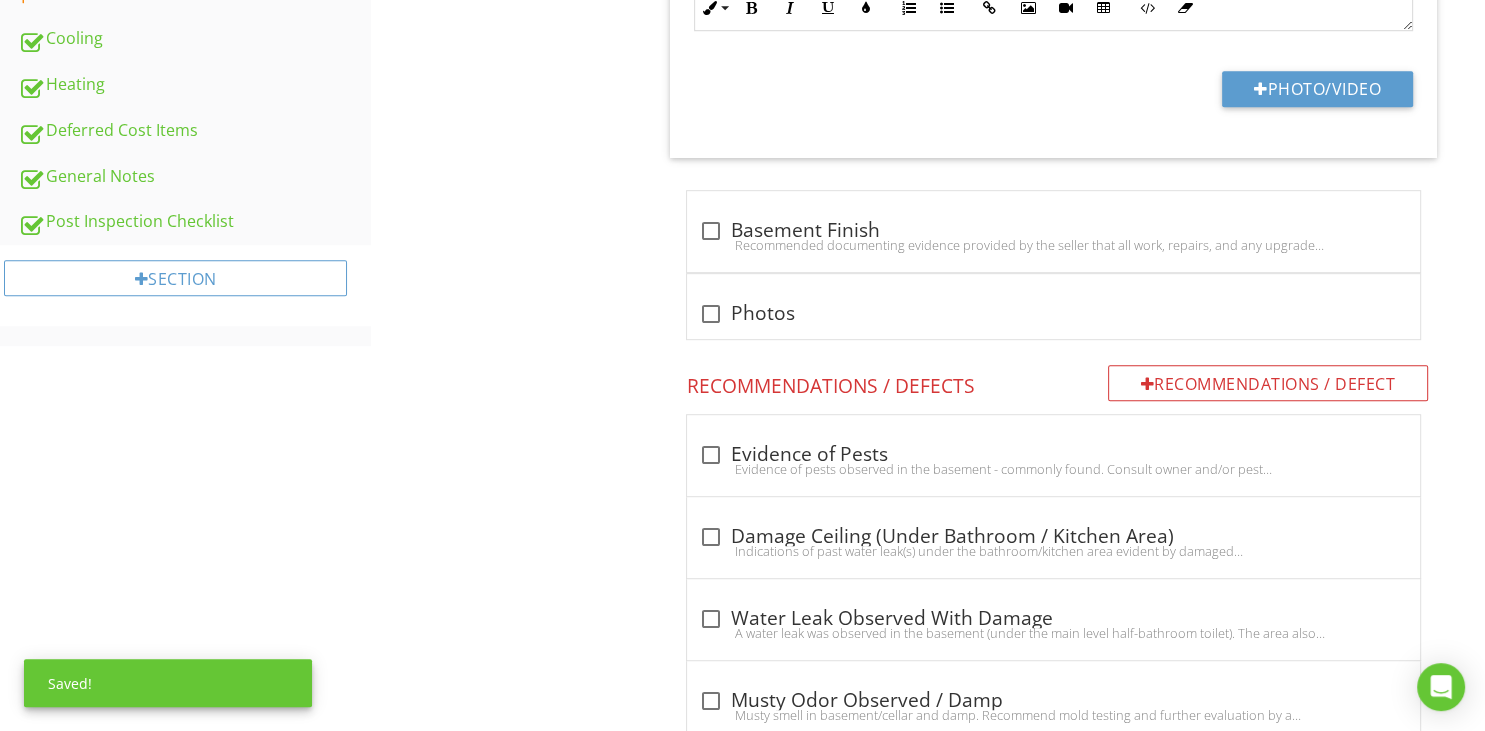 scroll, scrollTop: 1161, scrollLeft: 0, axis: vertical 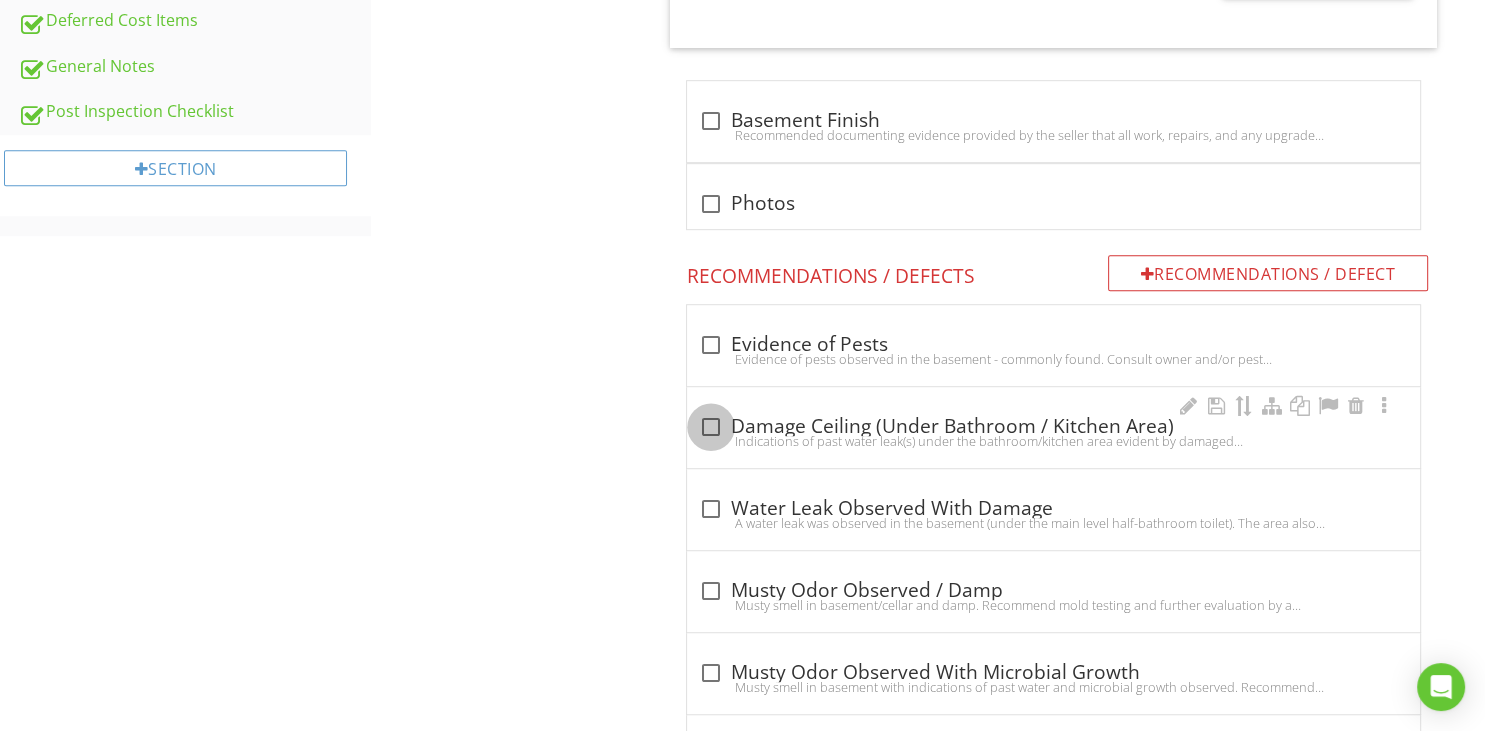 click at bounding box center (711, 427) 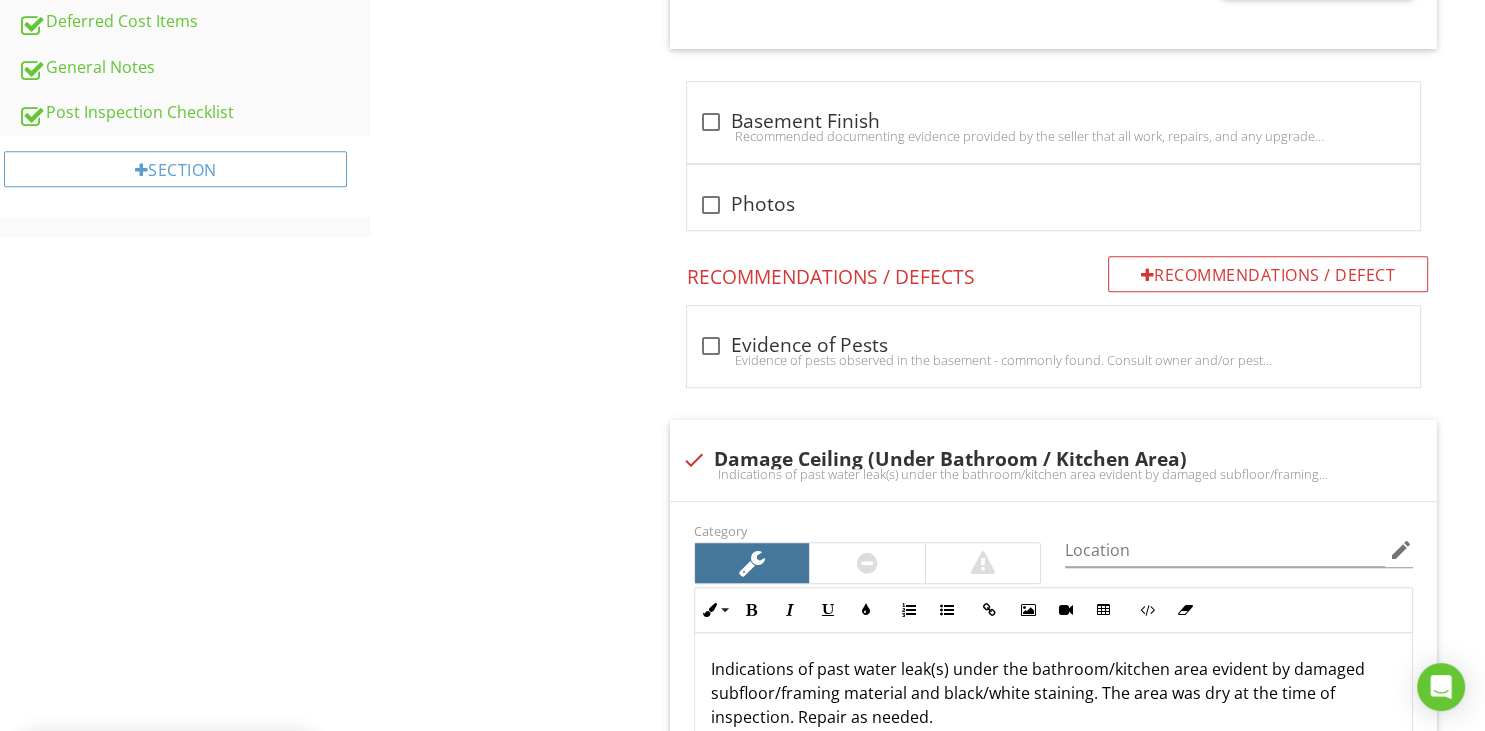 drag, startPoint x: 696, startPoint y: 456, endPoint x: 676, endPoint y: 474, distance: 26.907248 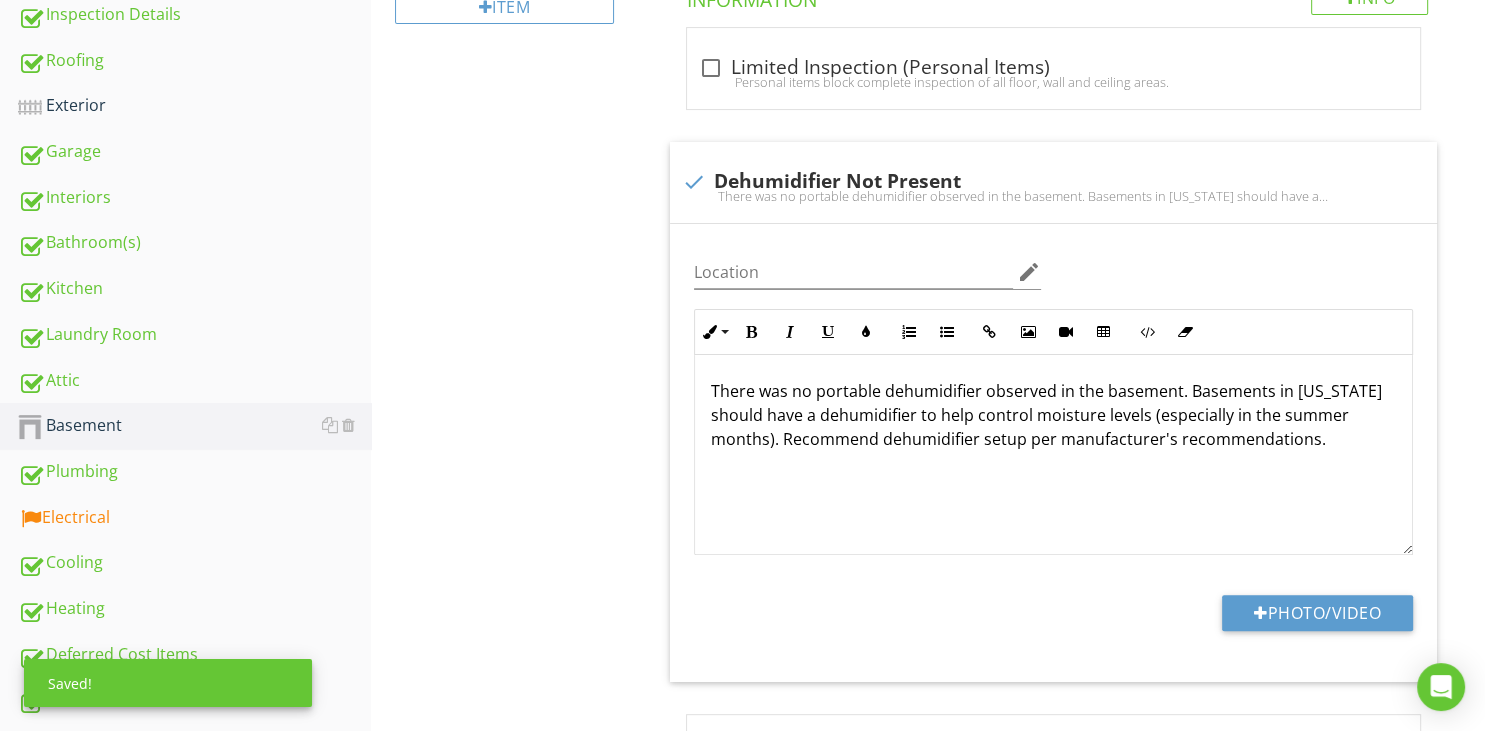 scroll, scrollTop: 0, scrollLeft: 0, axis: both 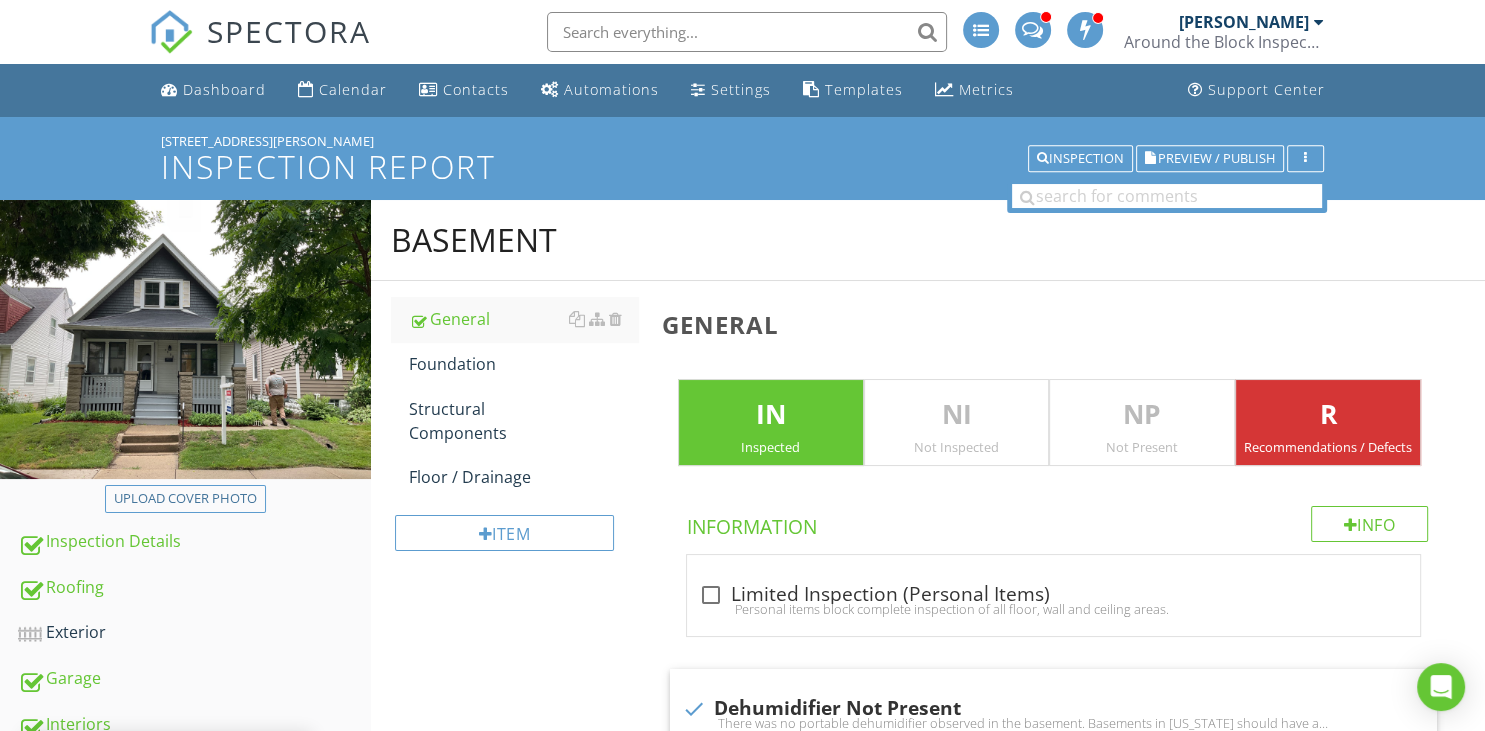 click on "R" at bounding box center [1328, 415] 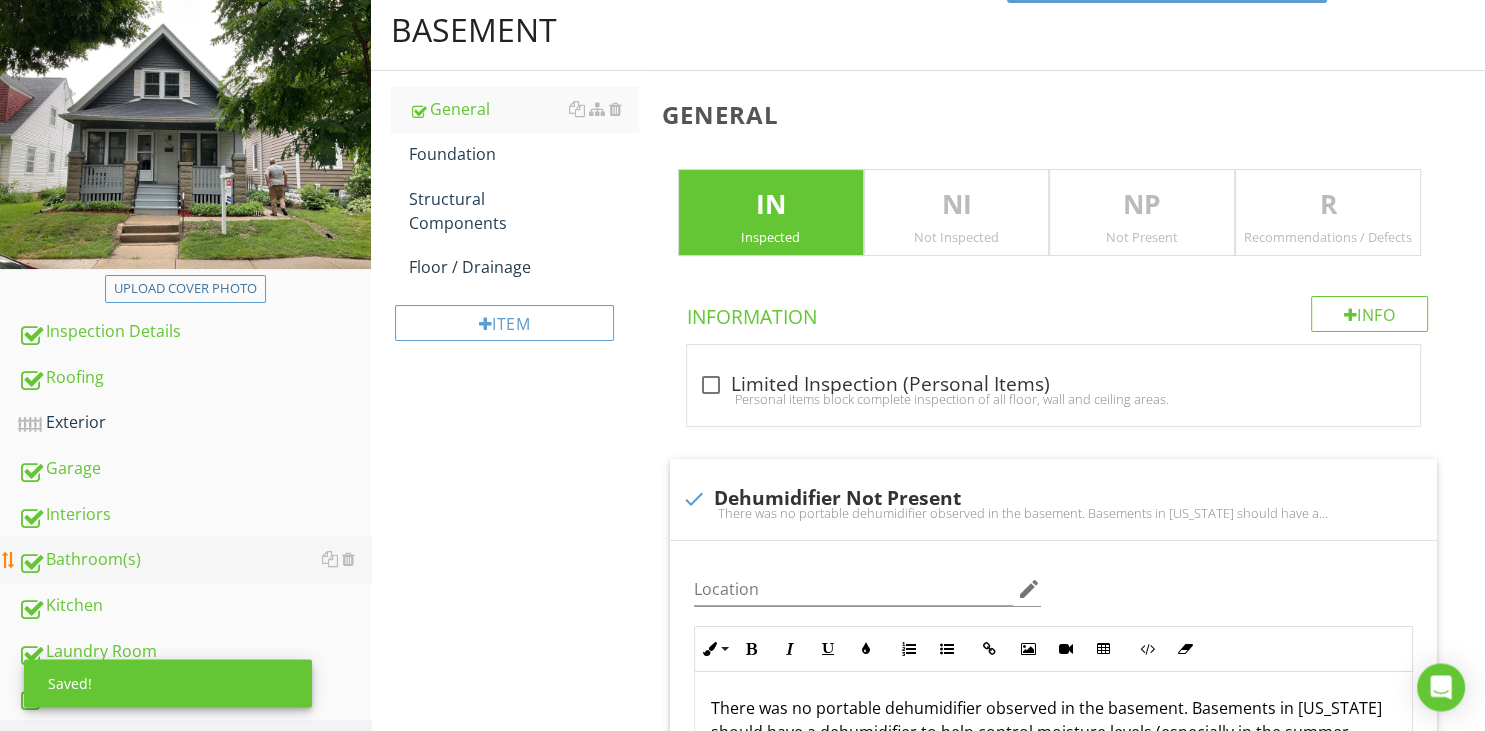 scroll, scrollTop: 211, scrollLeft: 0, axis: vertical 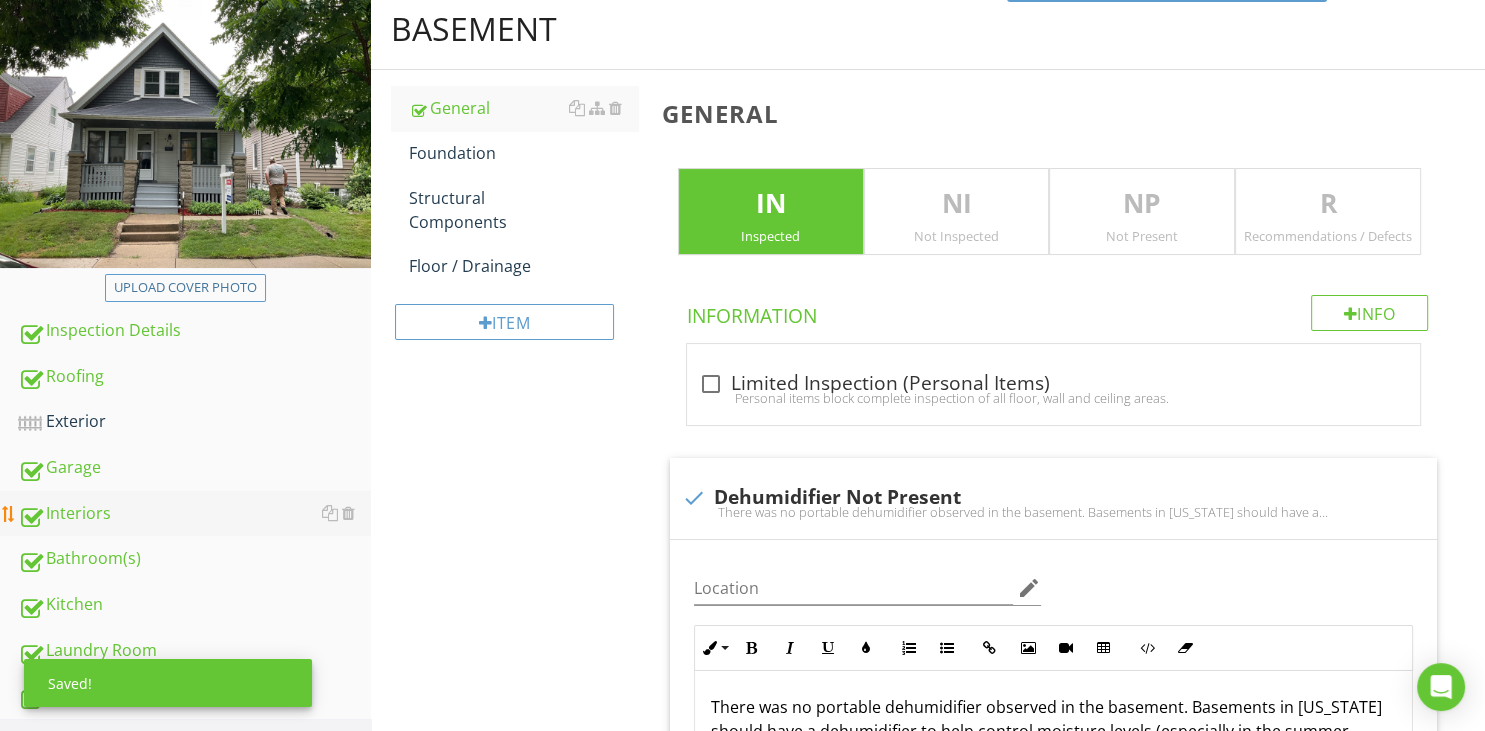 click on "Interiors" at bounding box center (194, 514) 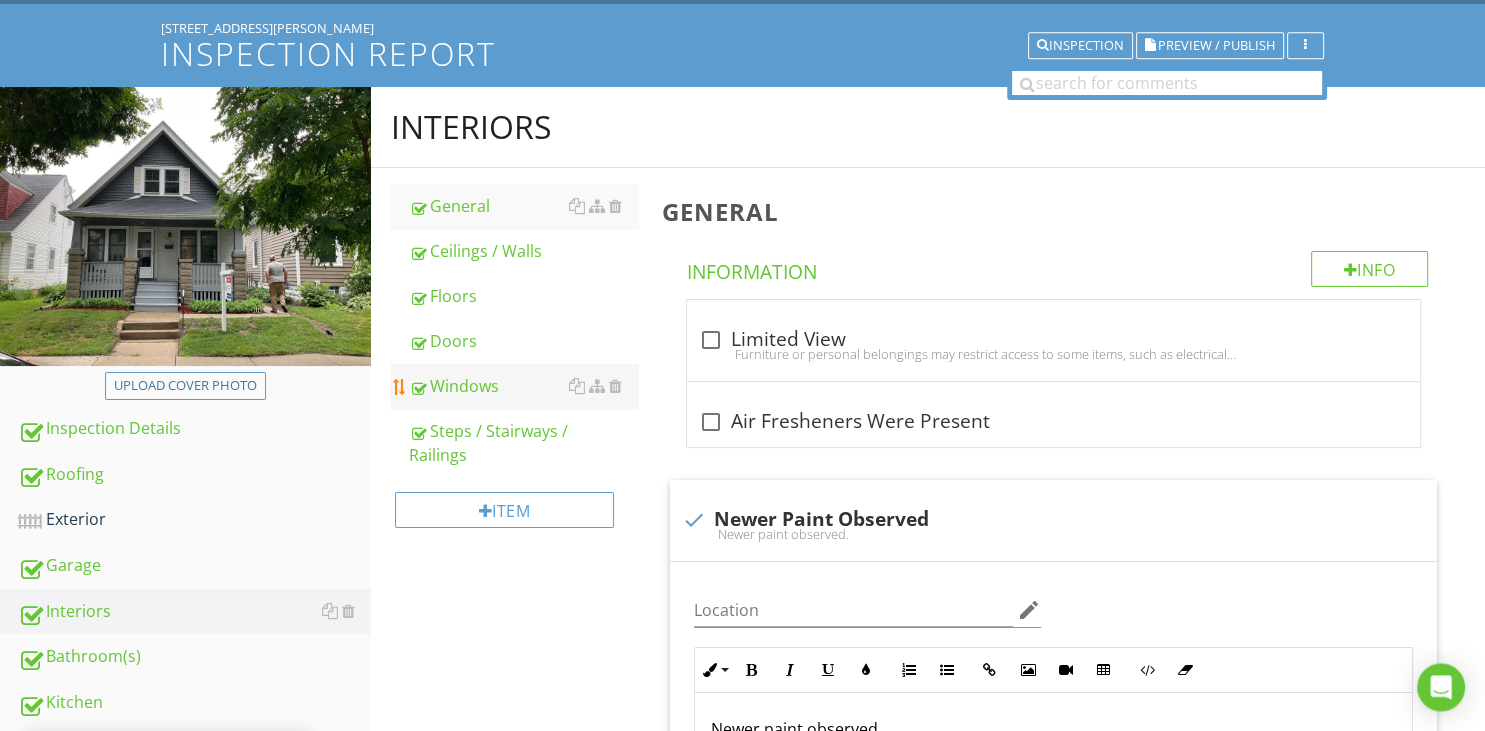 scroll, scrollTop: 0, scrollLeft: 0, axis: both 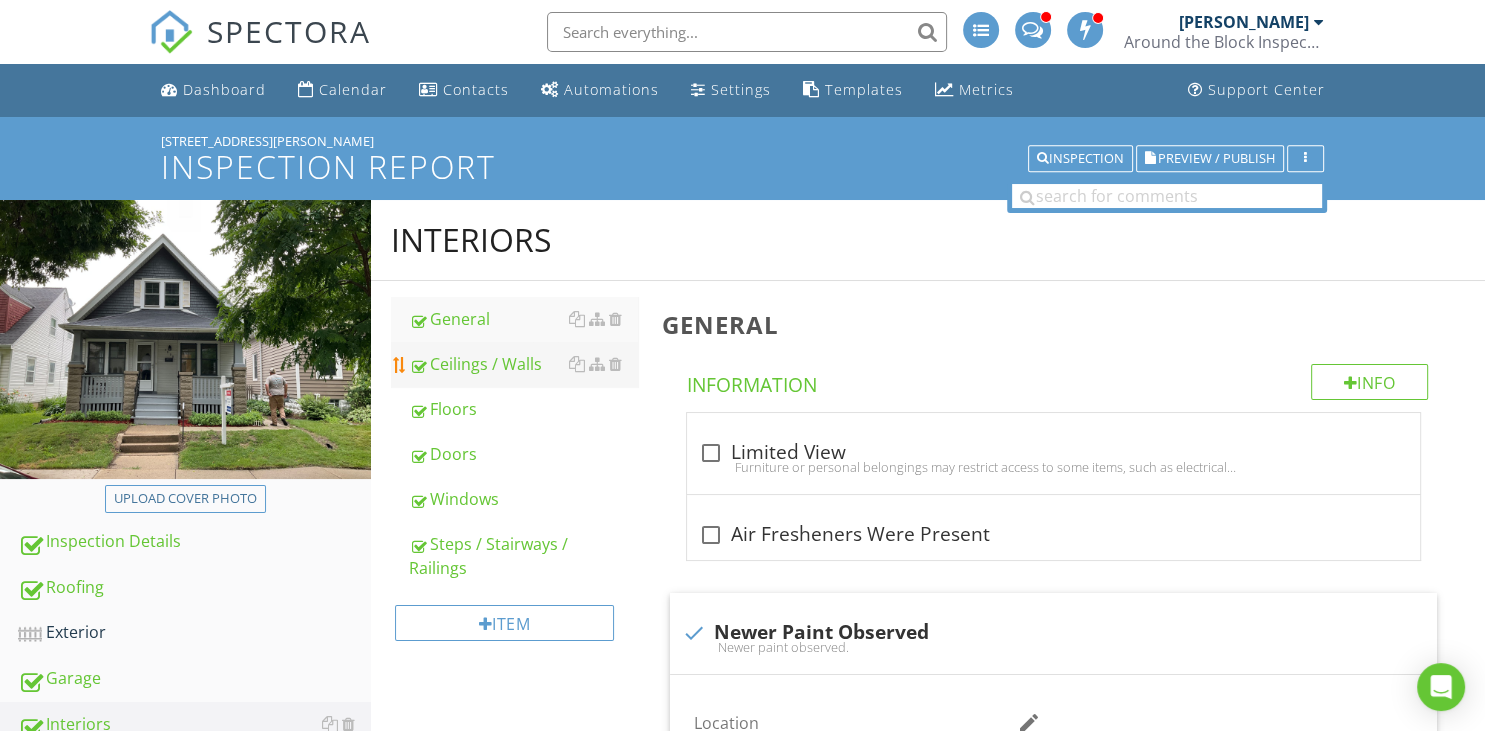 click on "Ceilings / Walls" at bounding box center [523, 364] 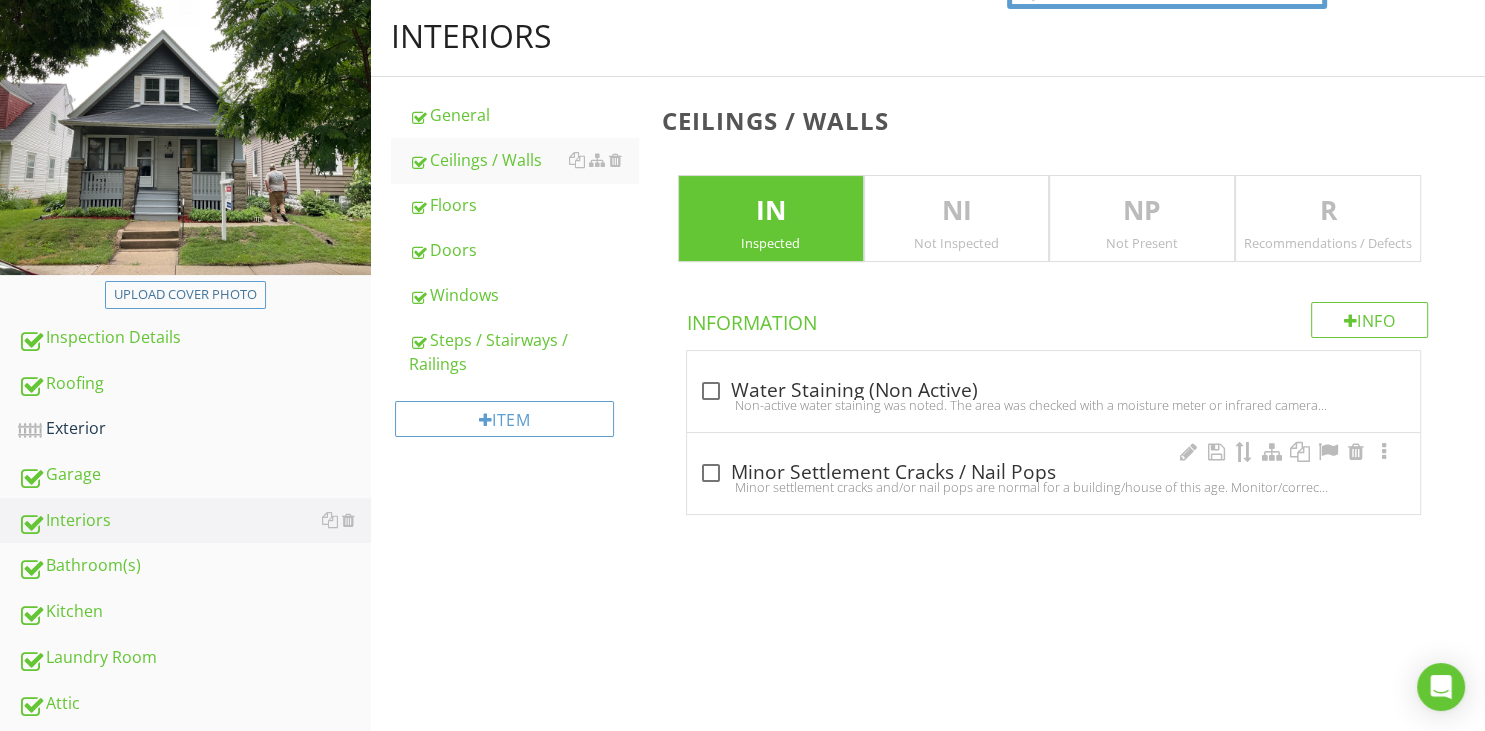 scroll, scrollTop: 211, scrollLeft: 0, axis: vertical 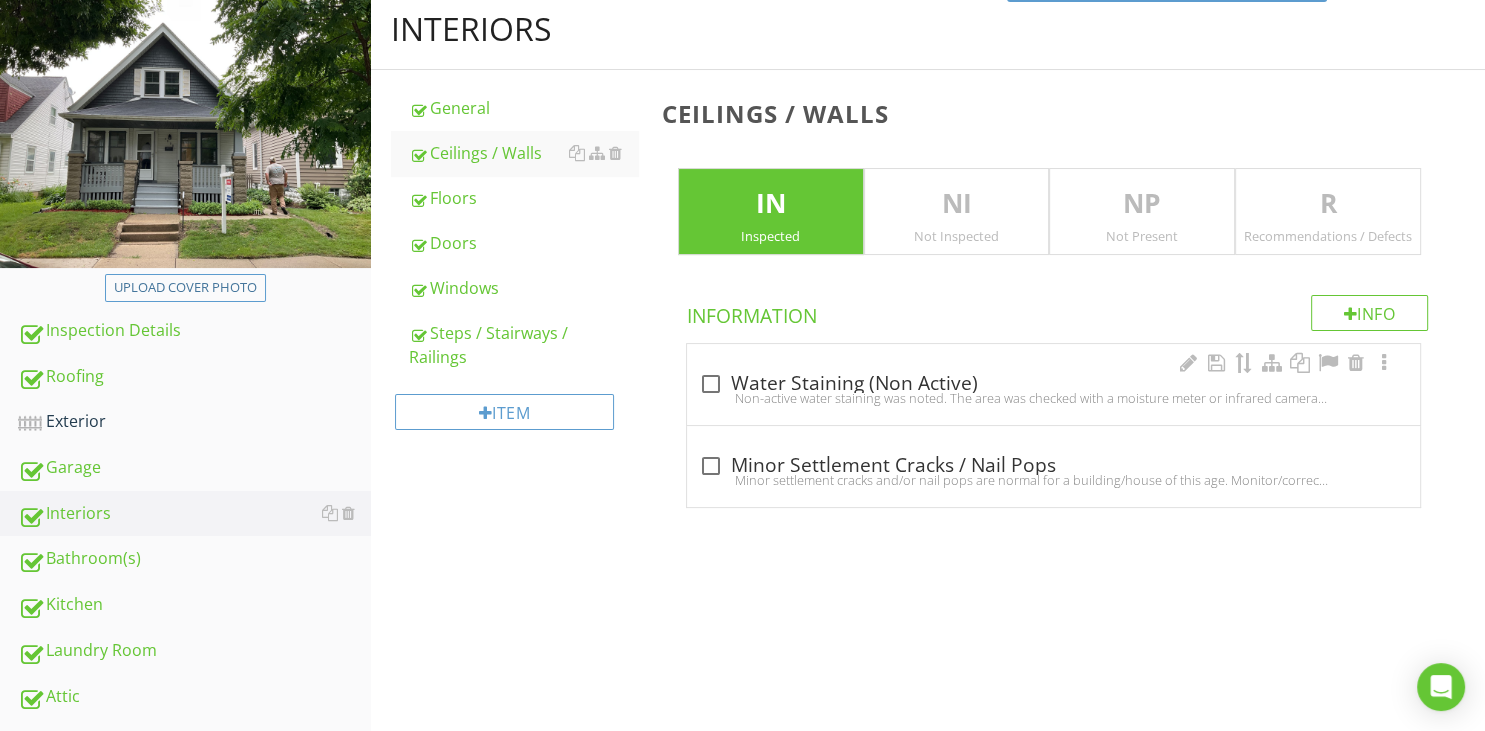 click at bounding box center [711, 384] 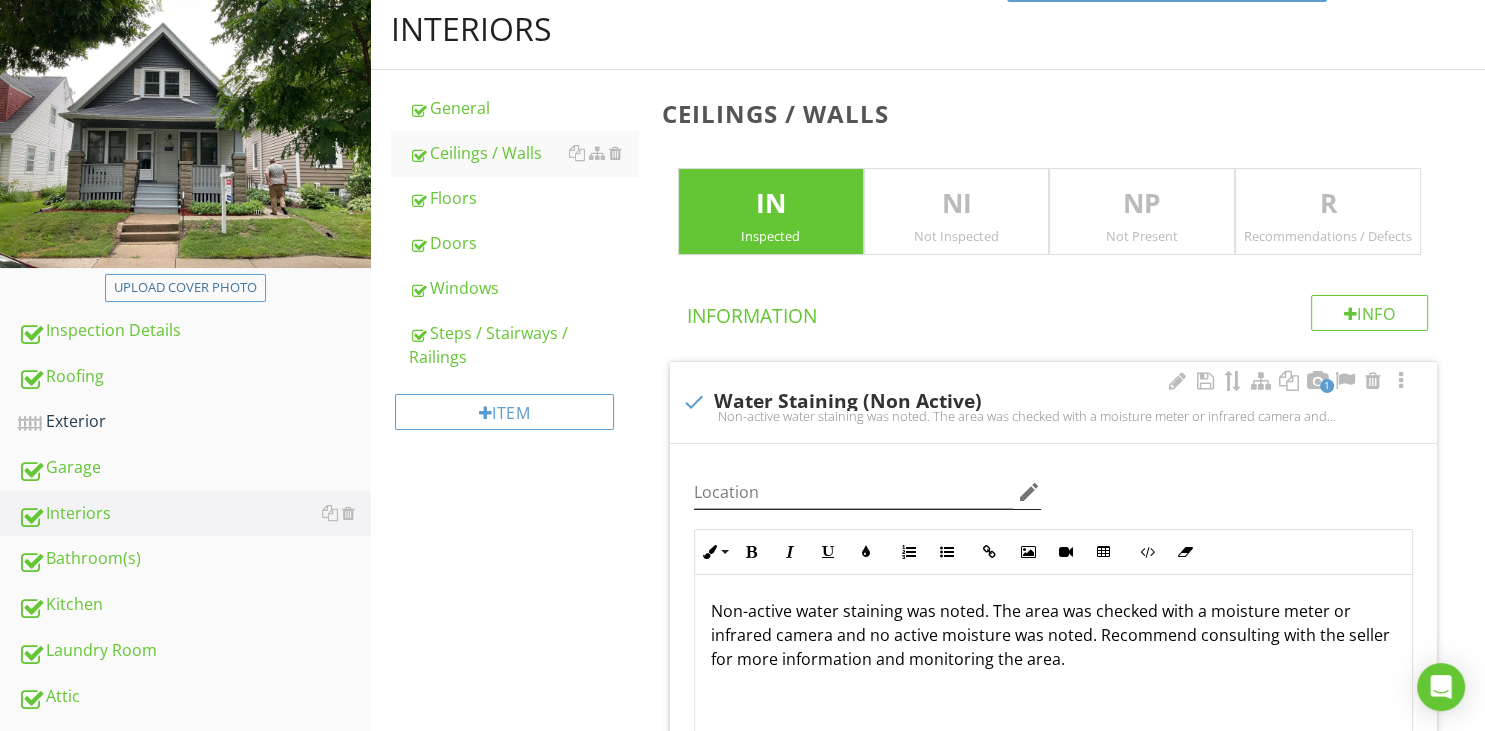 click on "edit" at bounding box center [1029, 492] 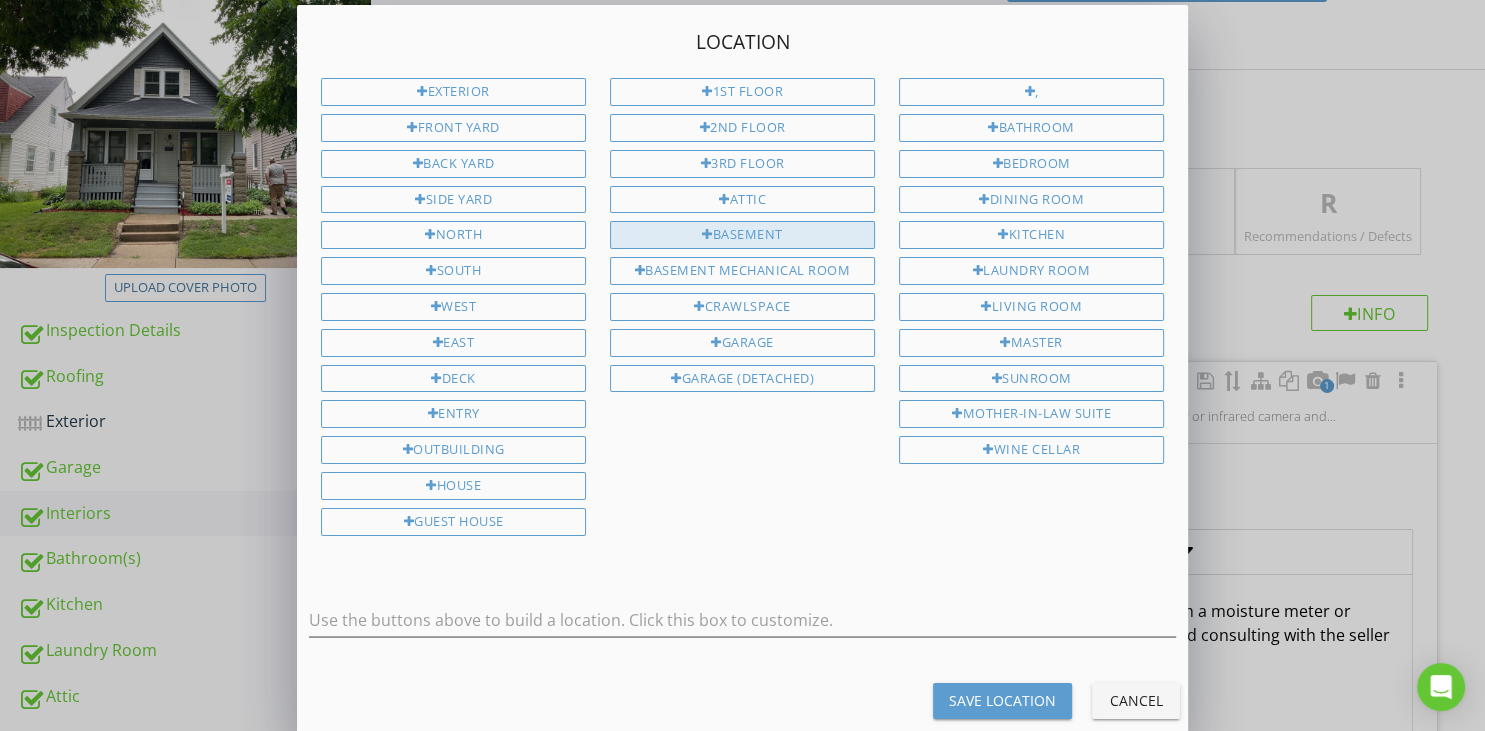 click on "Basement" at bounding box center [742, 235] 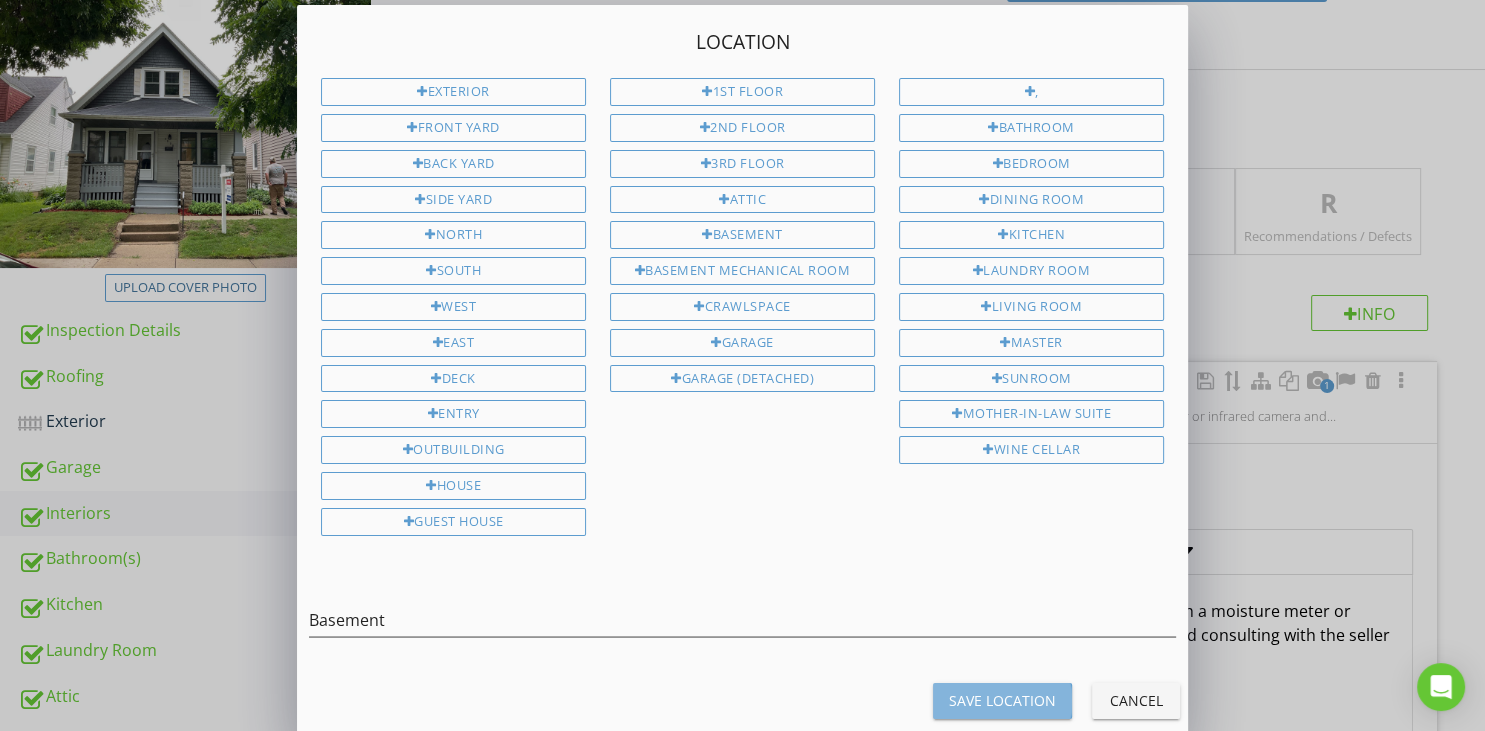 drag, startPoint x: 998, startPoint y: 684, endPoint x: 973, endPoint y: 674, distance: 26.925823 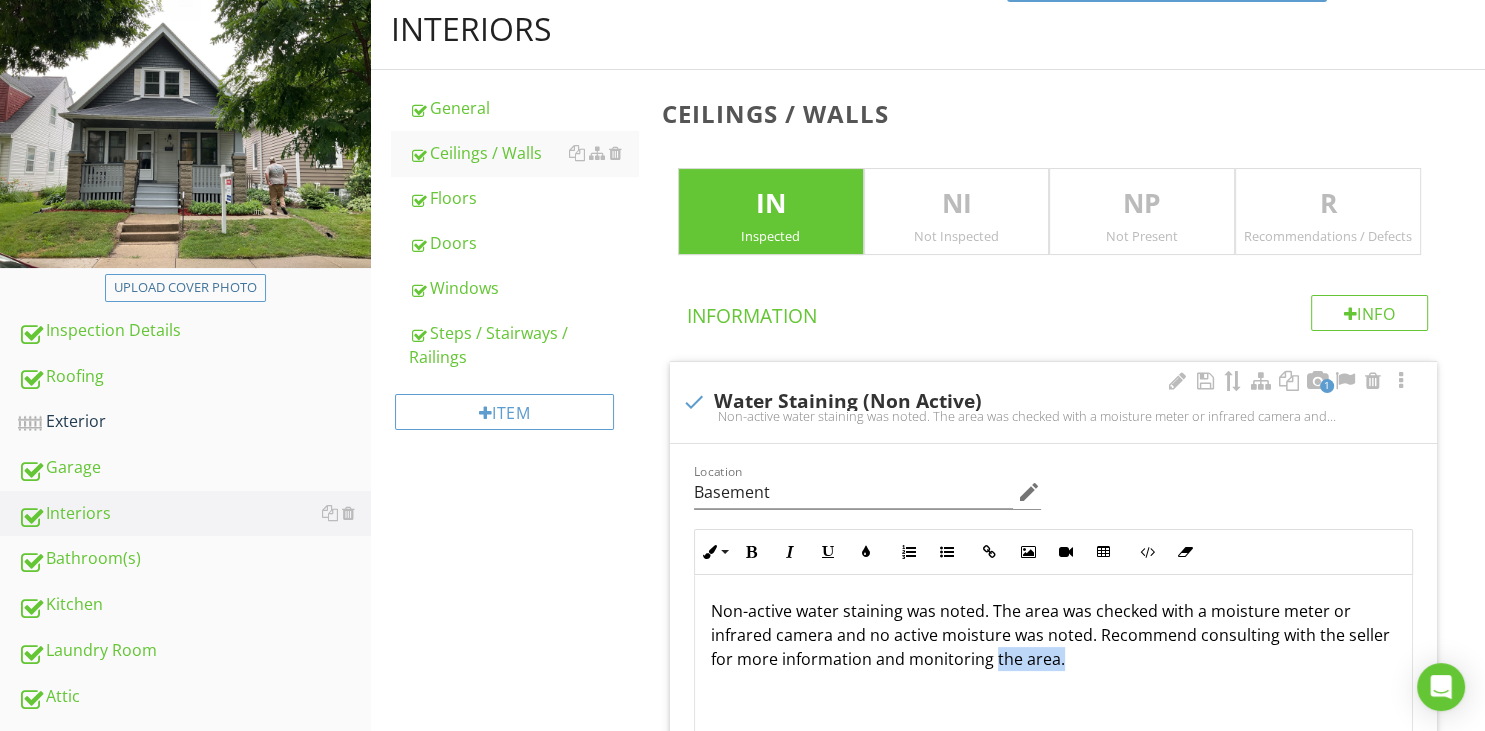 drag, startPoint x: 993, startPoint y: 658, endPoint x: 1087, endPoint y: 662, distance: 94.08507 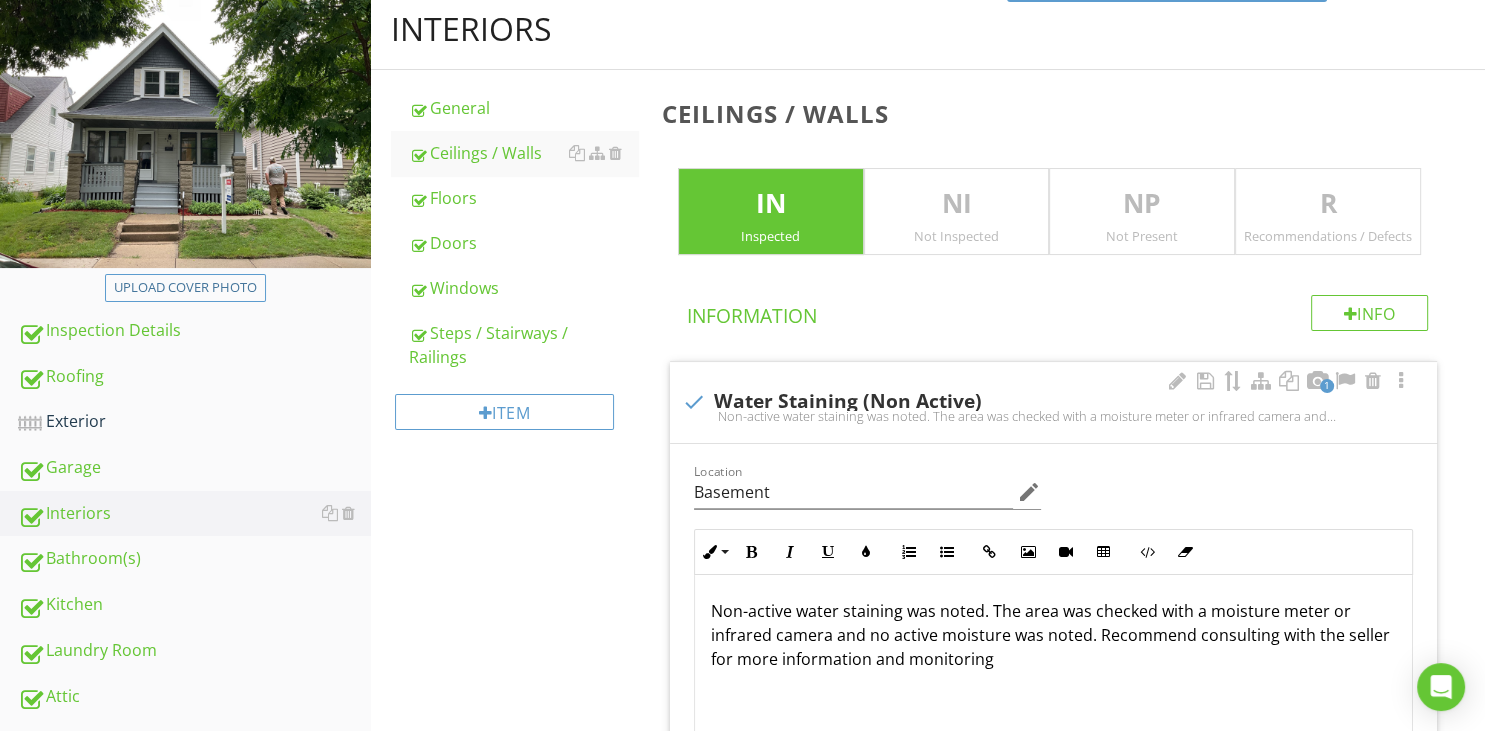 type on "Basement" 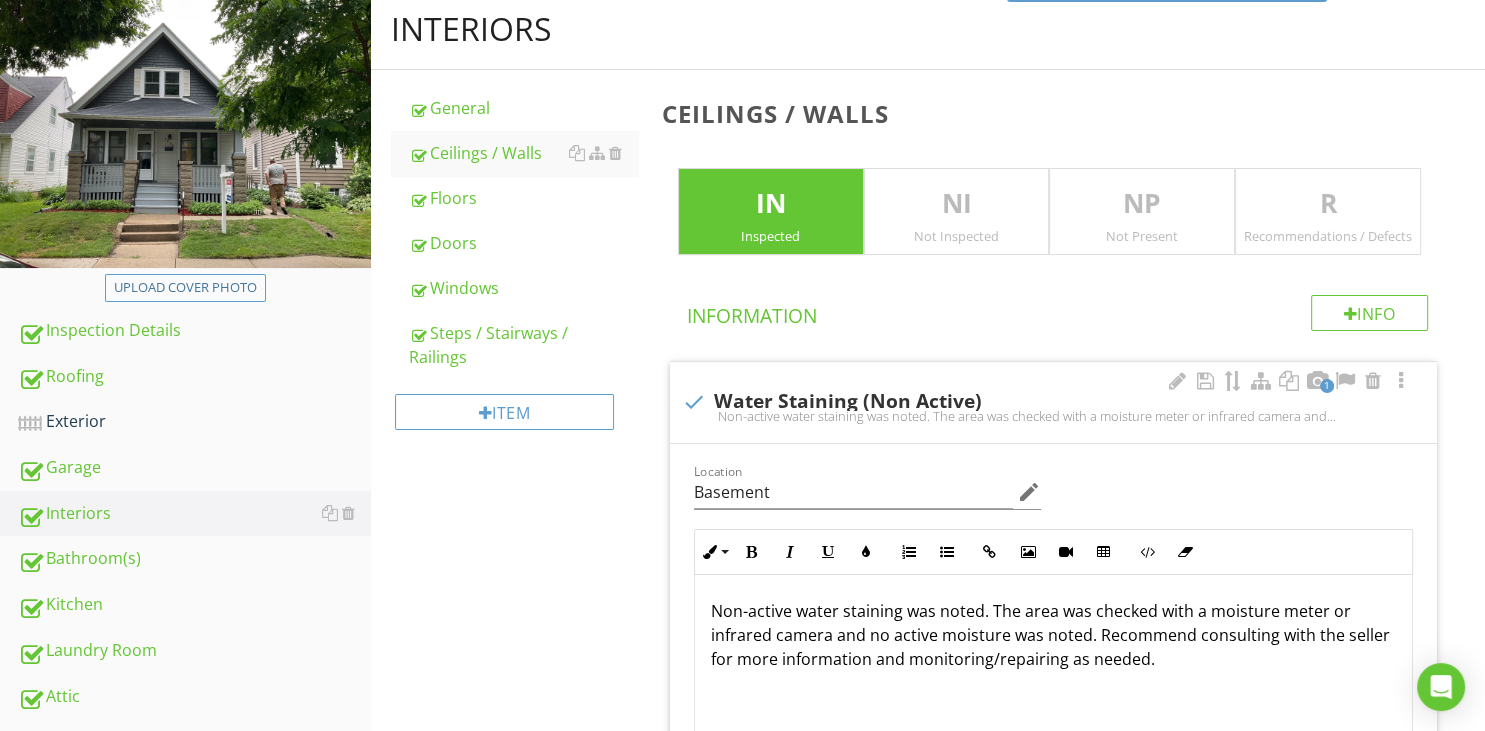 type on "Basement" 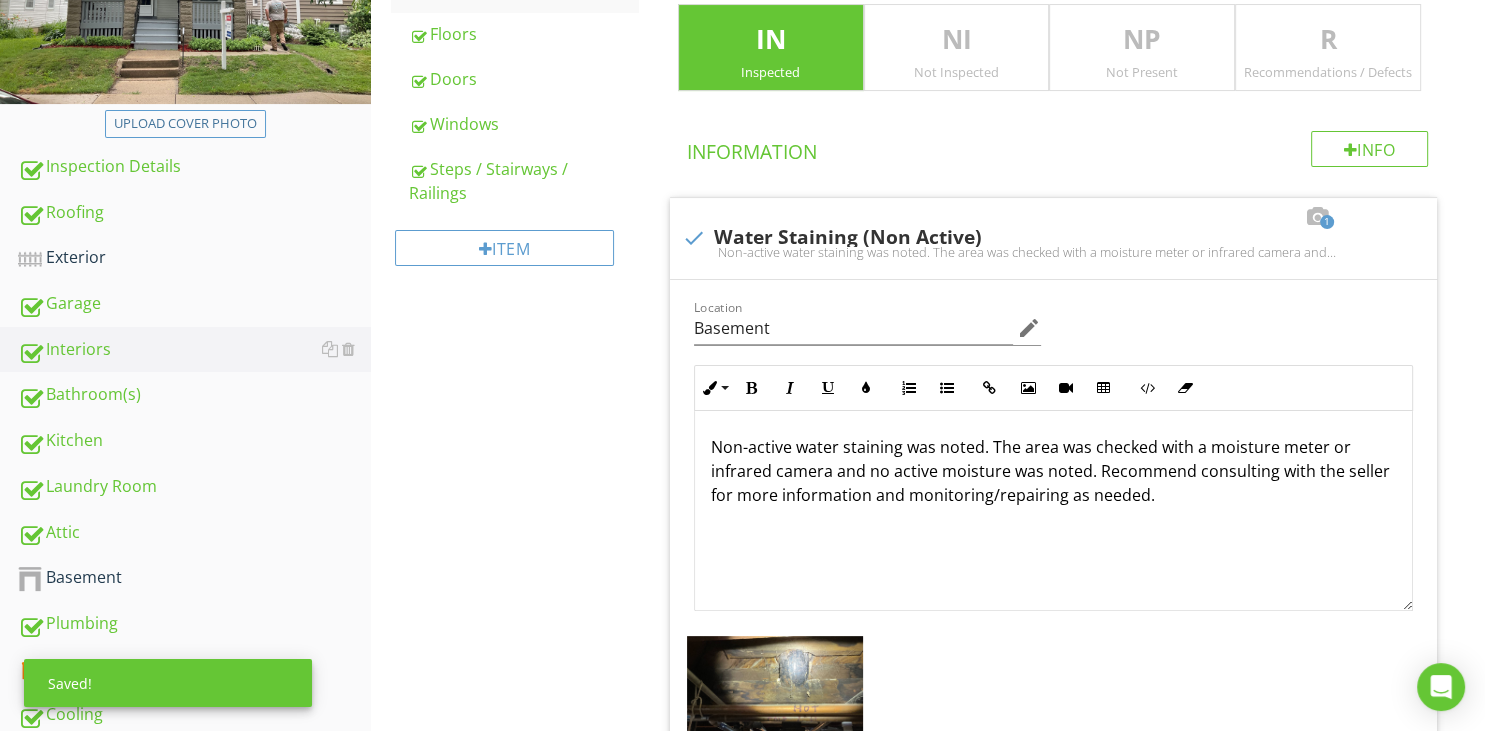 scroll, scrollTop: 633, scrollLeft: 0, axis: vertical 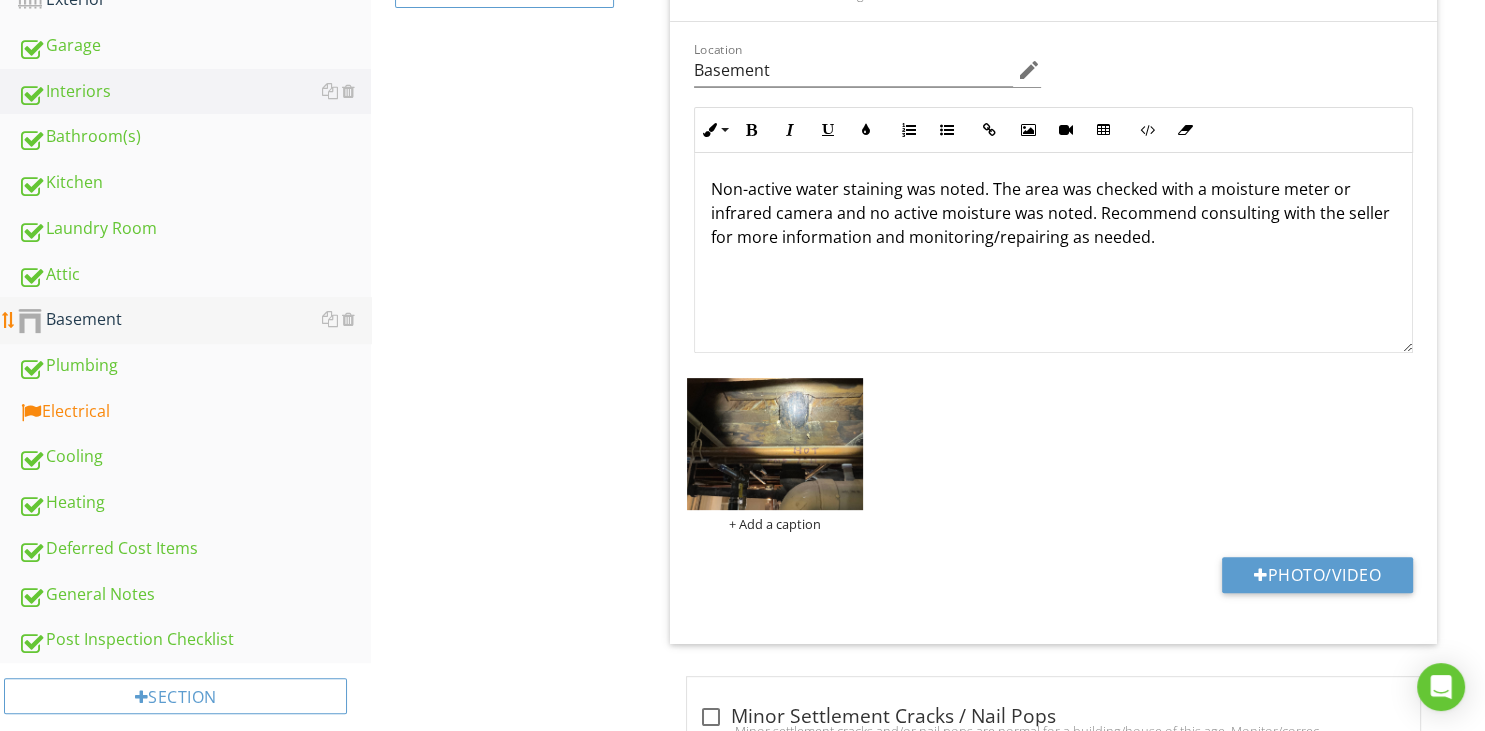 click on "Basement" at bounding box center [194, 320] 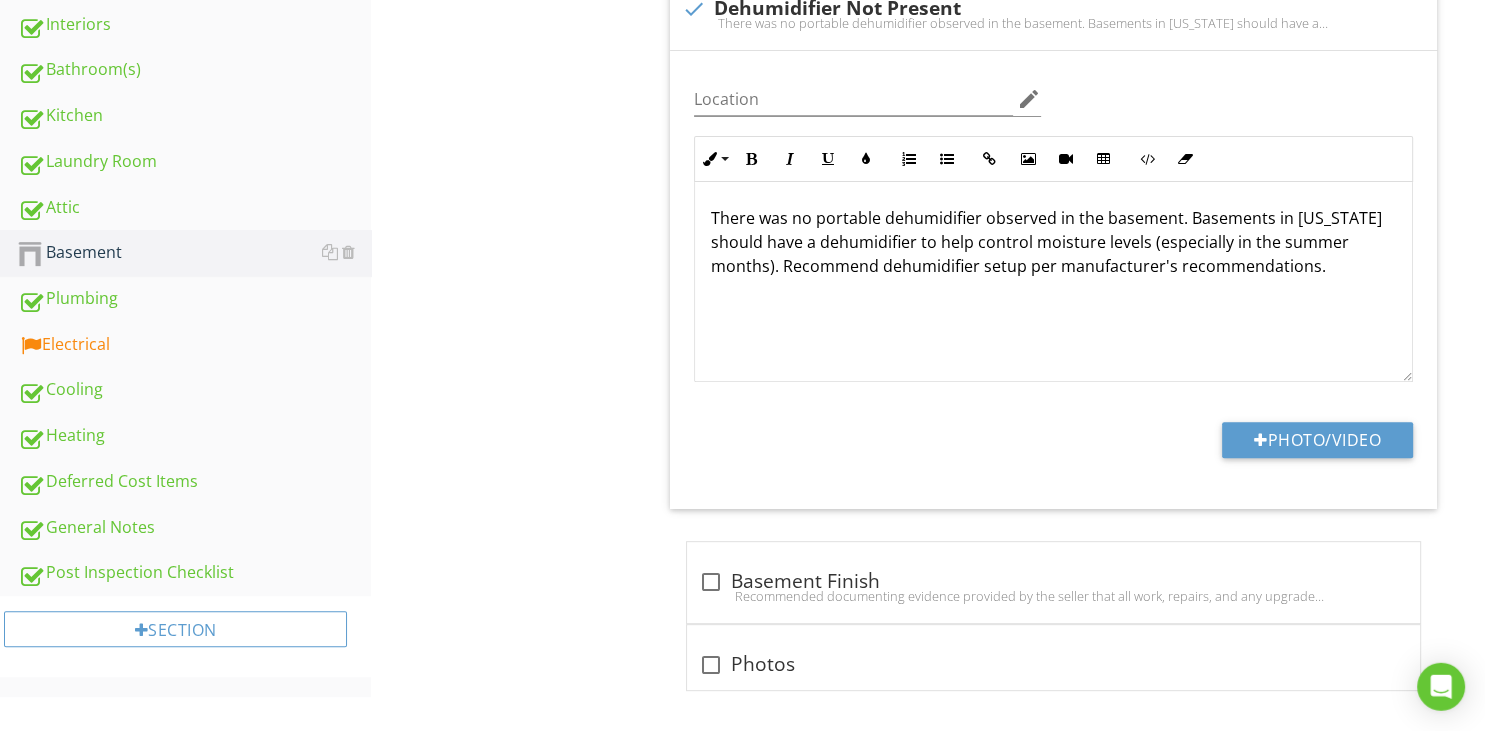 scroll, scrollTop: 707, scrollLeft: 0, axis: vertical 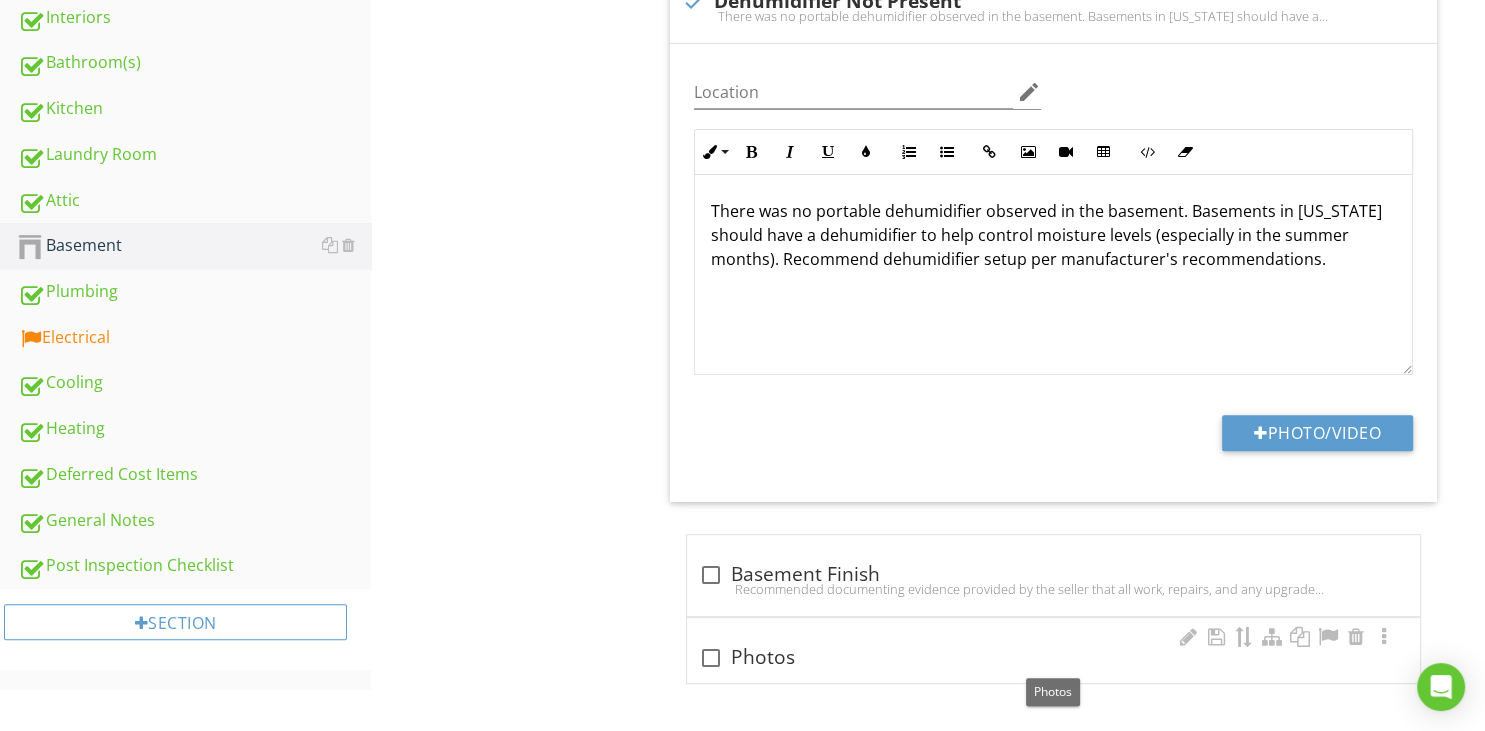click at bounding box center [711, 658] 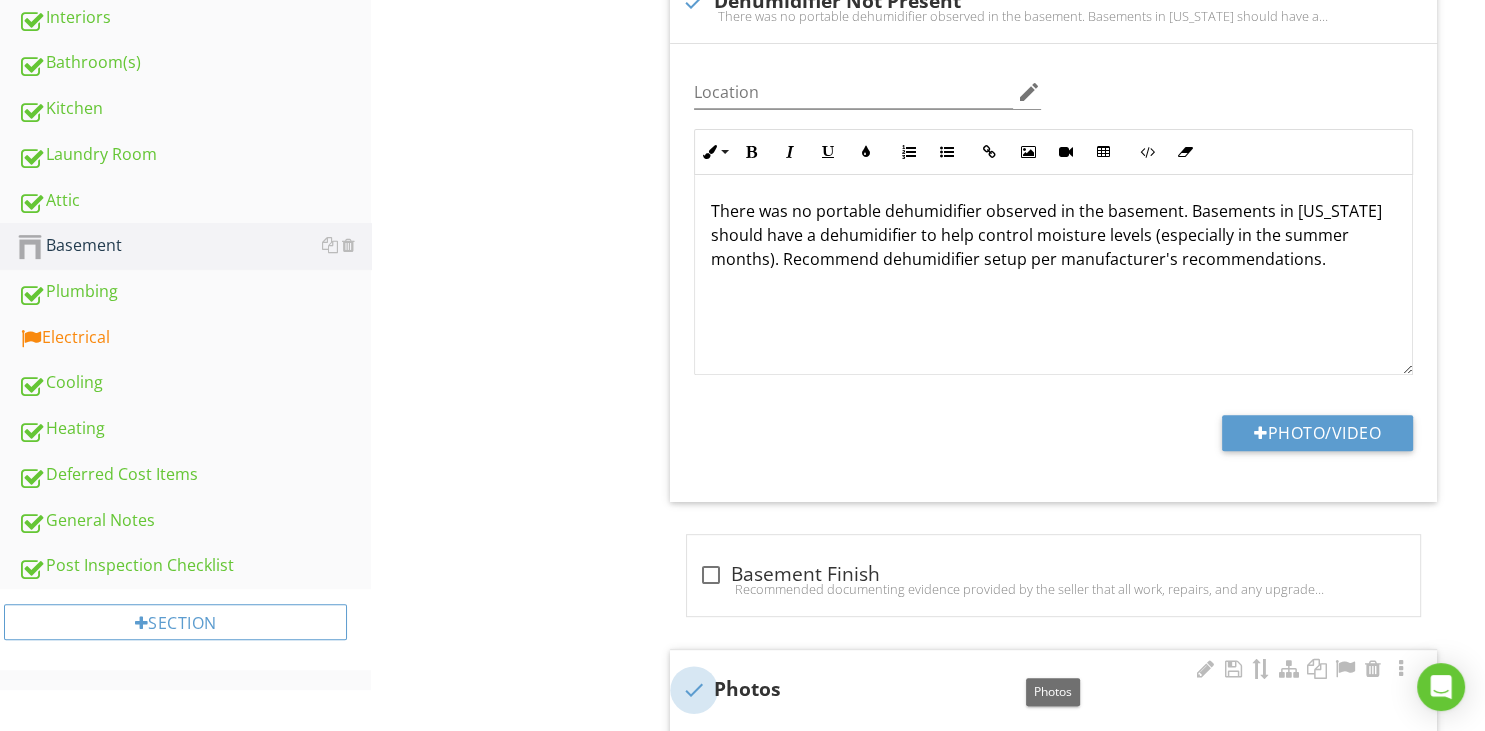 checkbox on "true" 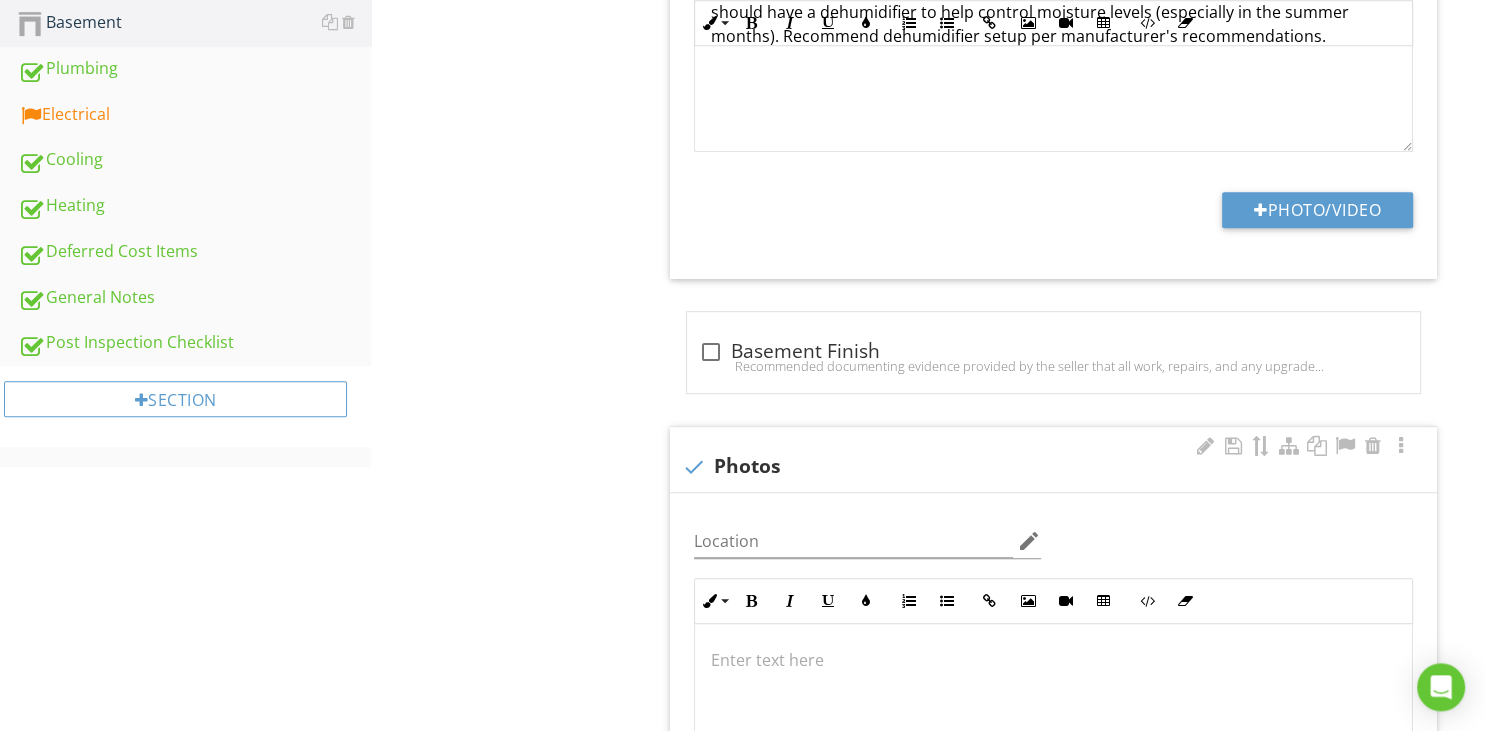 scroll, scrollTop: 1024, scrollLeft: 0, axis: vertical 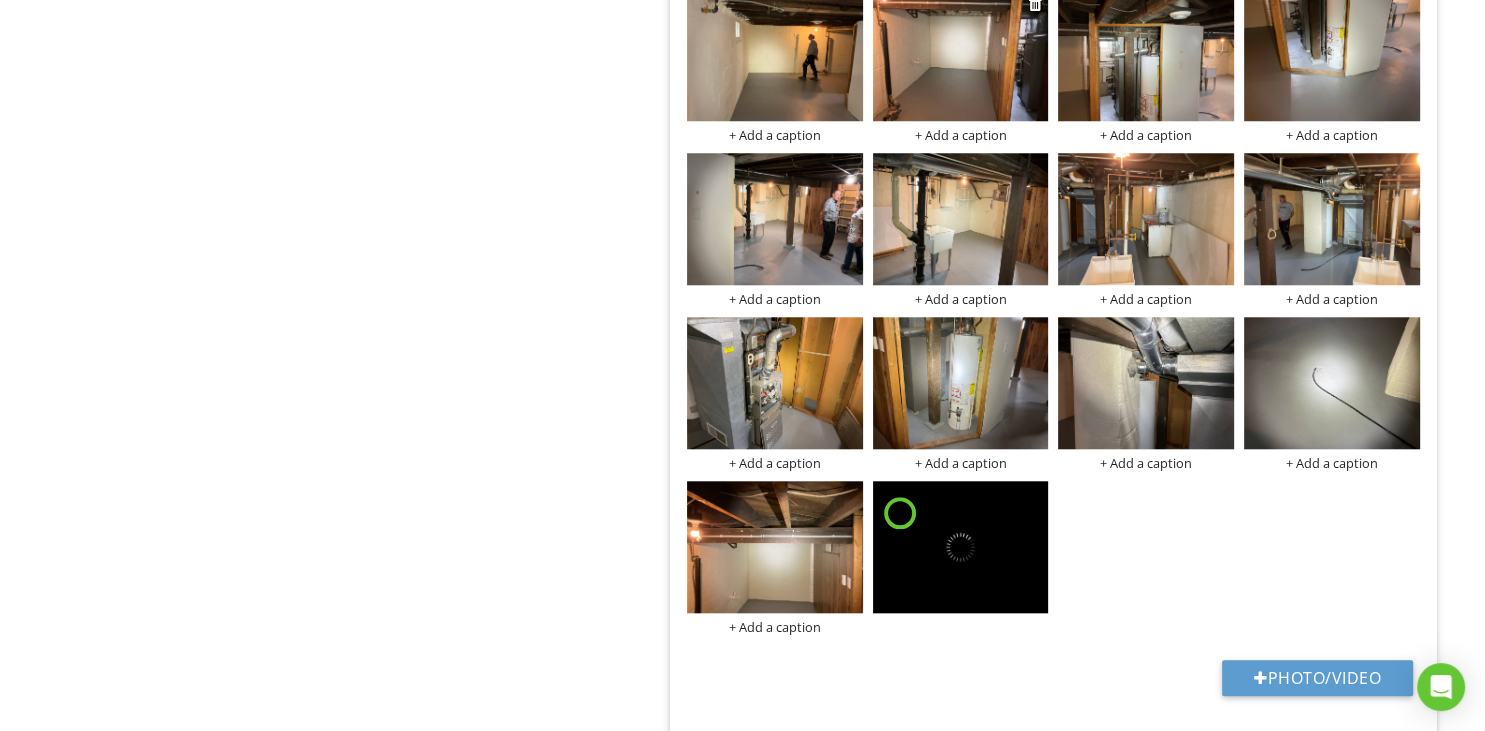 click at bounding box center (961, 55) 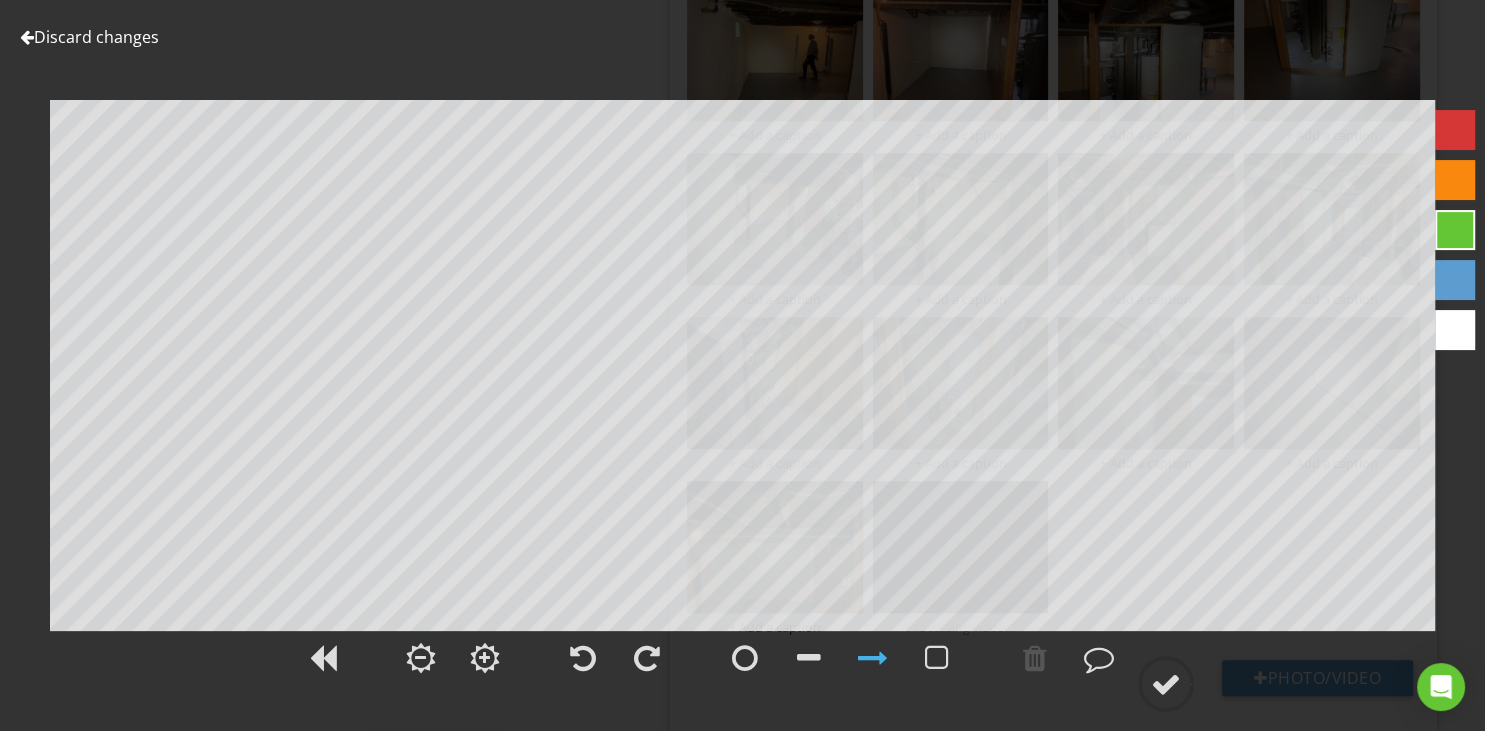 click on "Discard changes
Add Location" at bounding box center [742, 365] 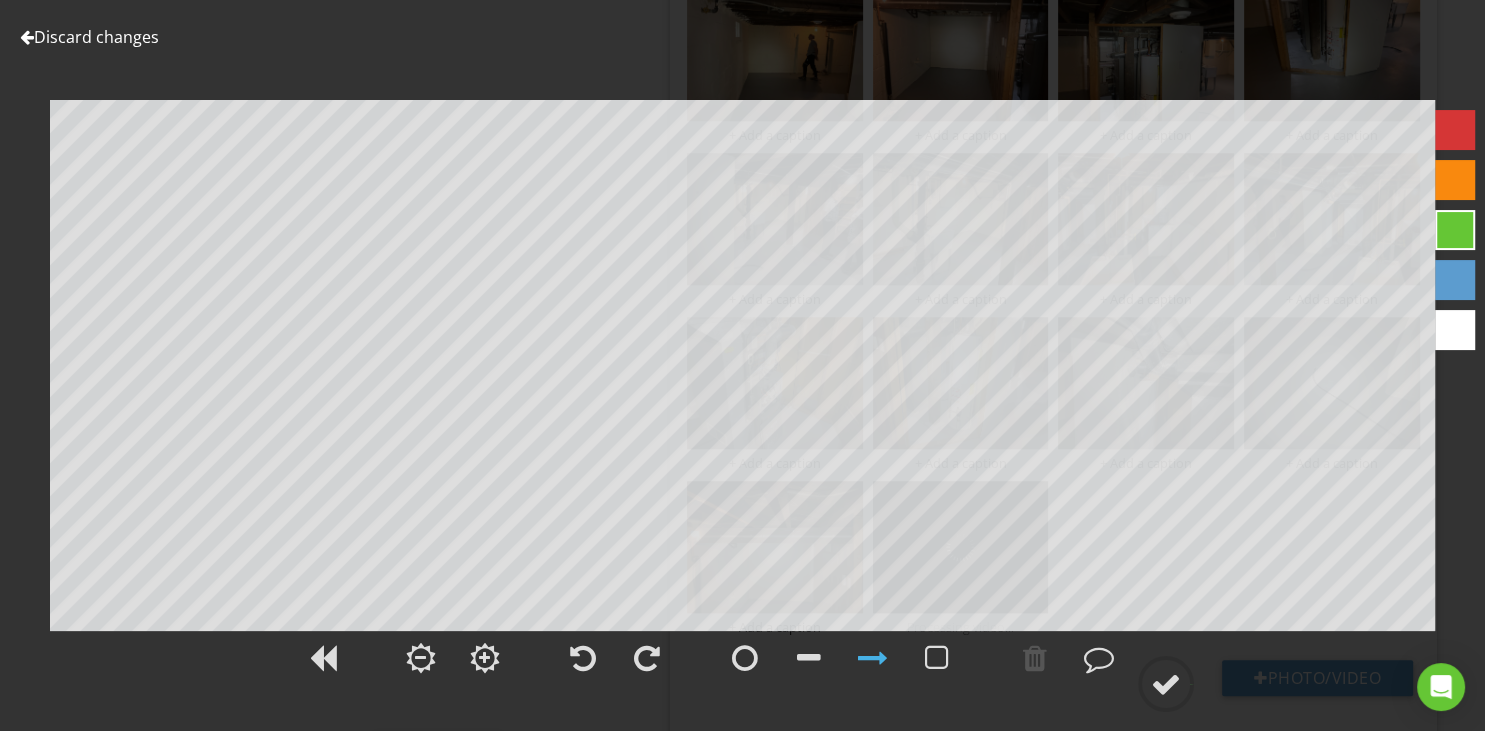 click at bounding box center [27, 37] 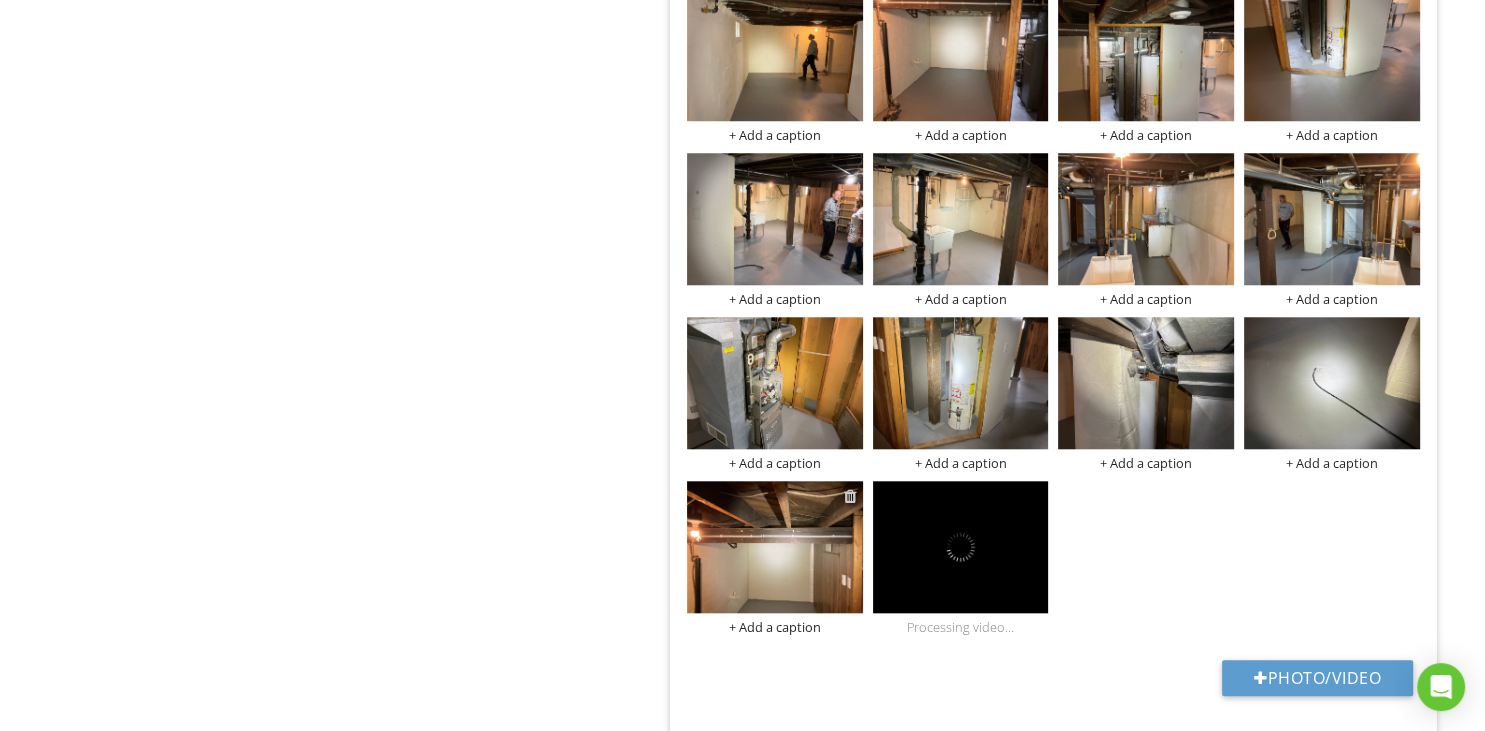 click at bounding box center [850, 496] 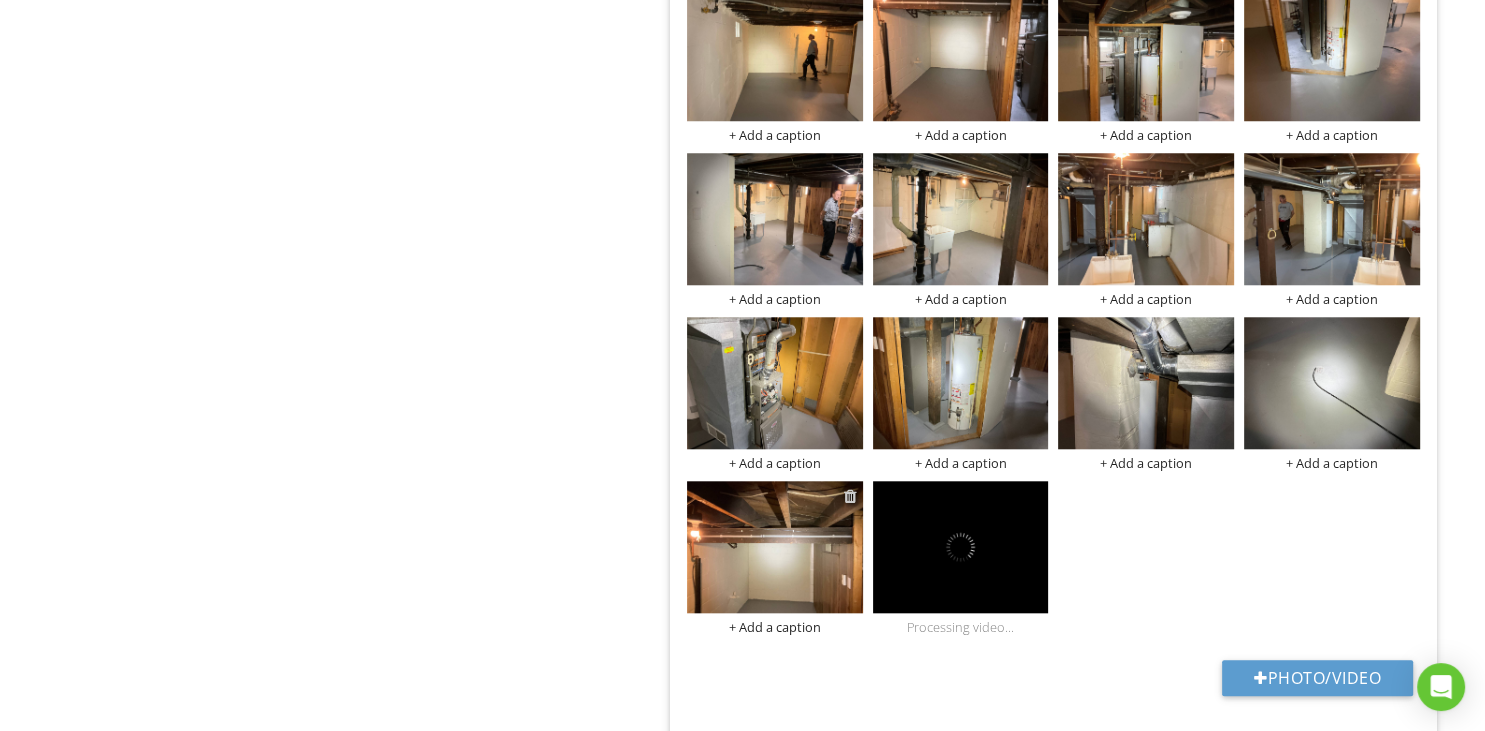 scroll, scrollTop: 1, scrollLeft: 0, axis: vertical 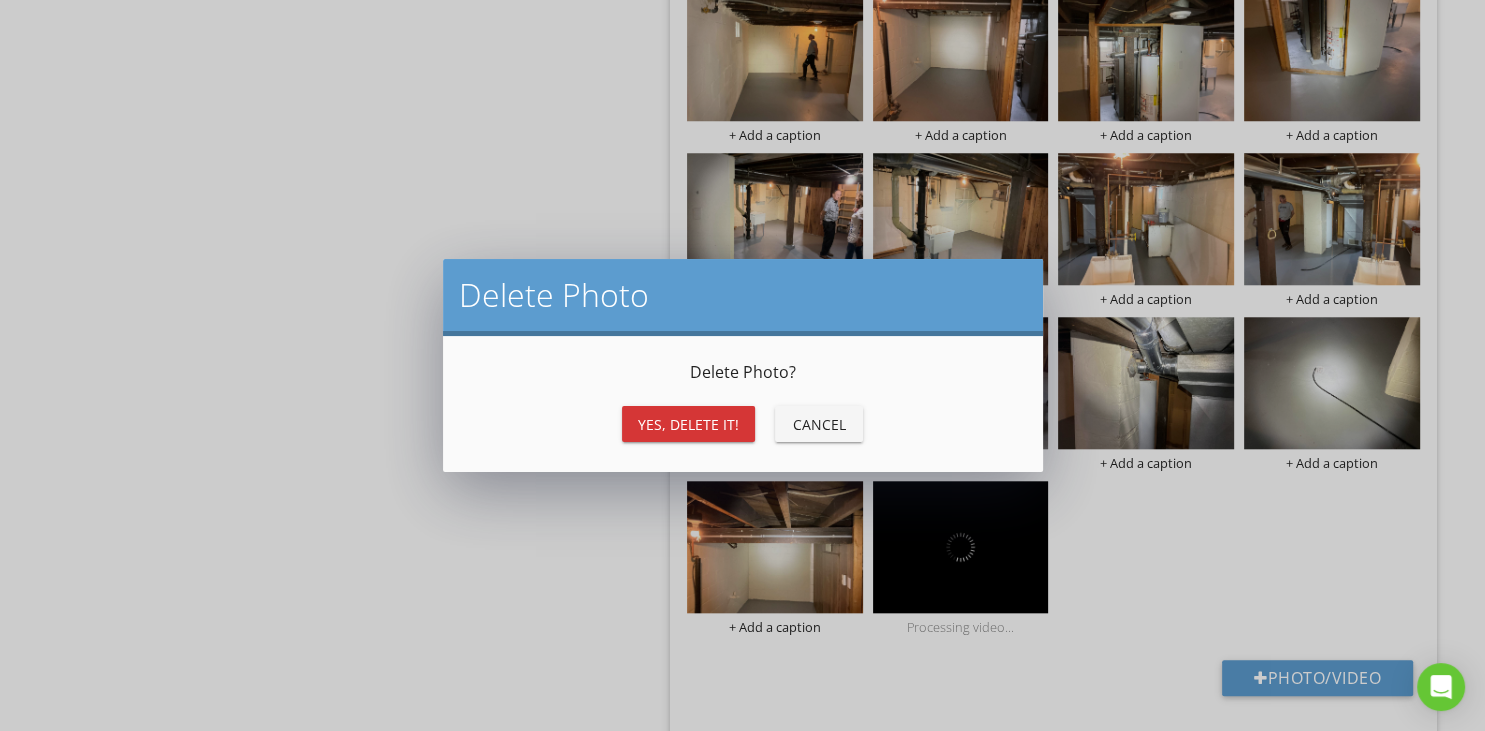 click on "Yes, Delete it!" at bounding box center (688, 424) 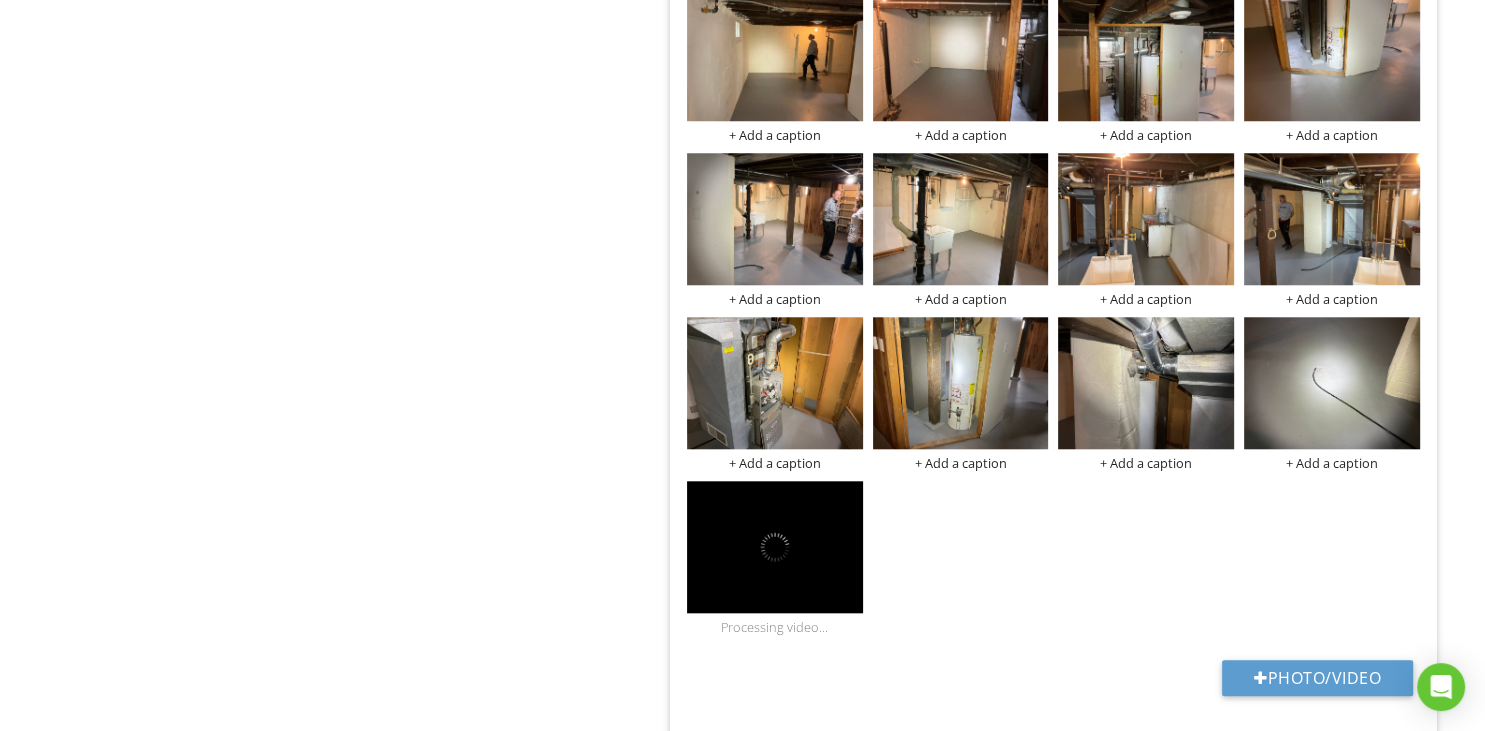 scroll, scrollTop: 1, scrollLeft: 0, axis: vertical 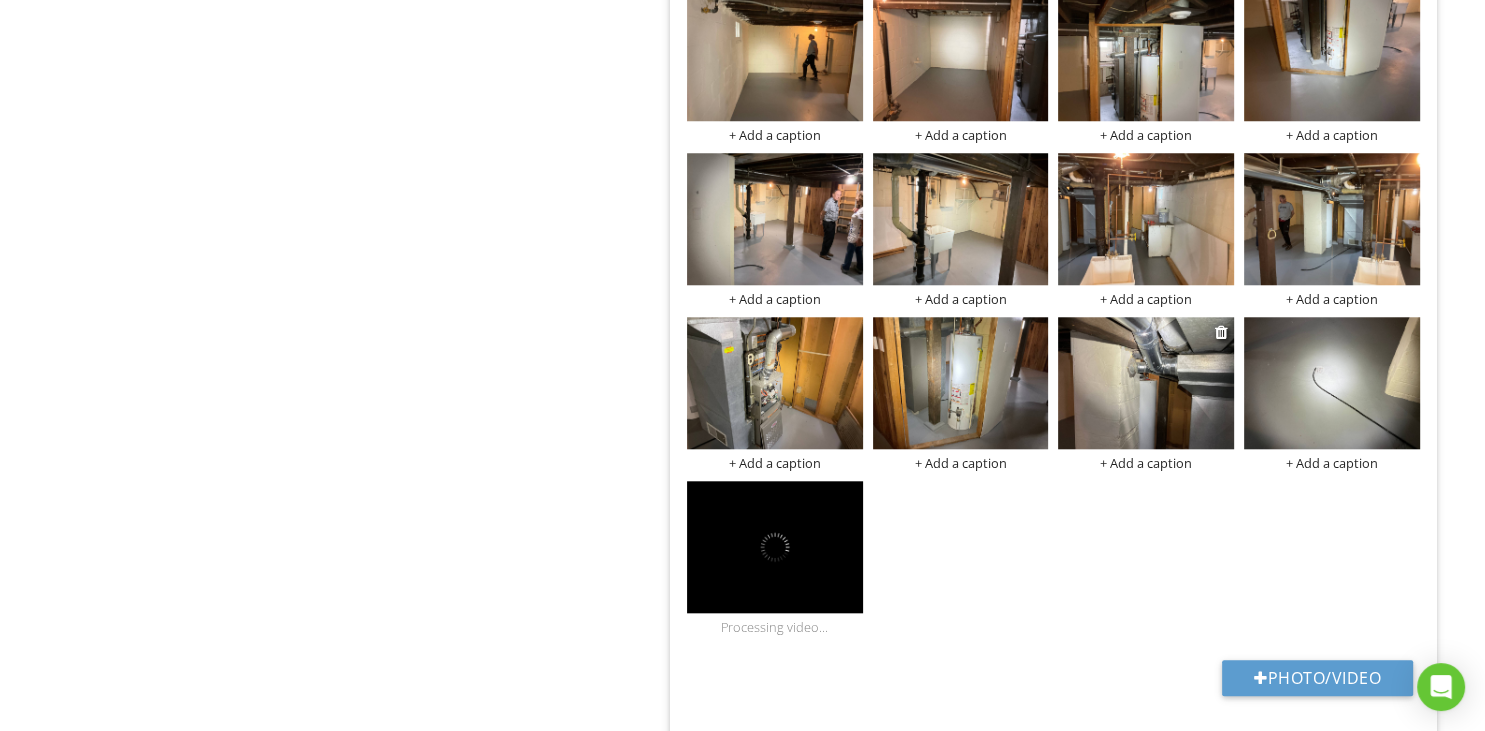 click at bounding box center [1146, 383] 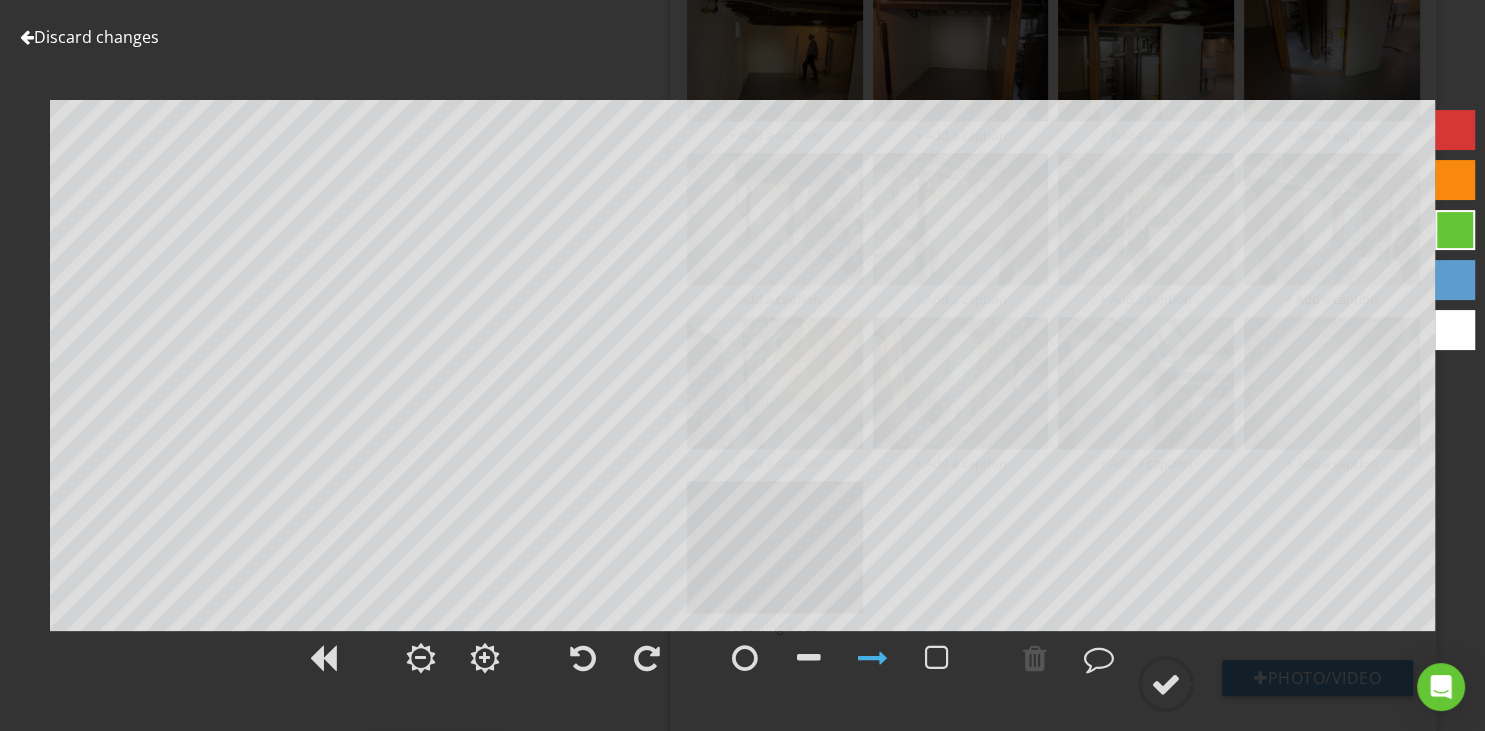 click at bounding box center (27, 37) 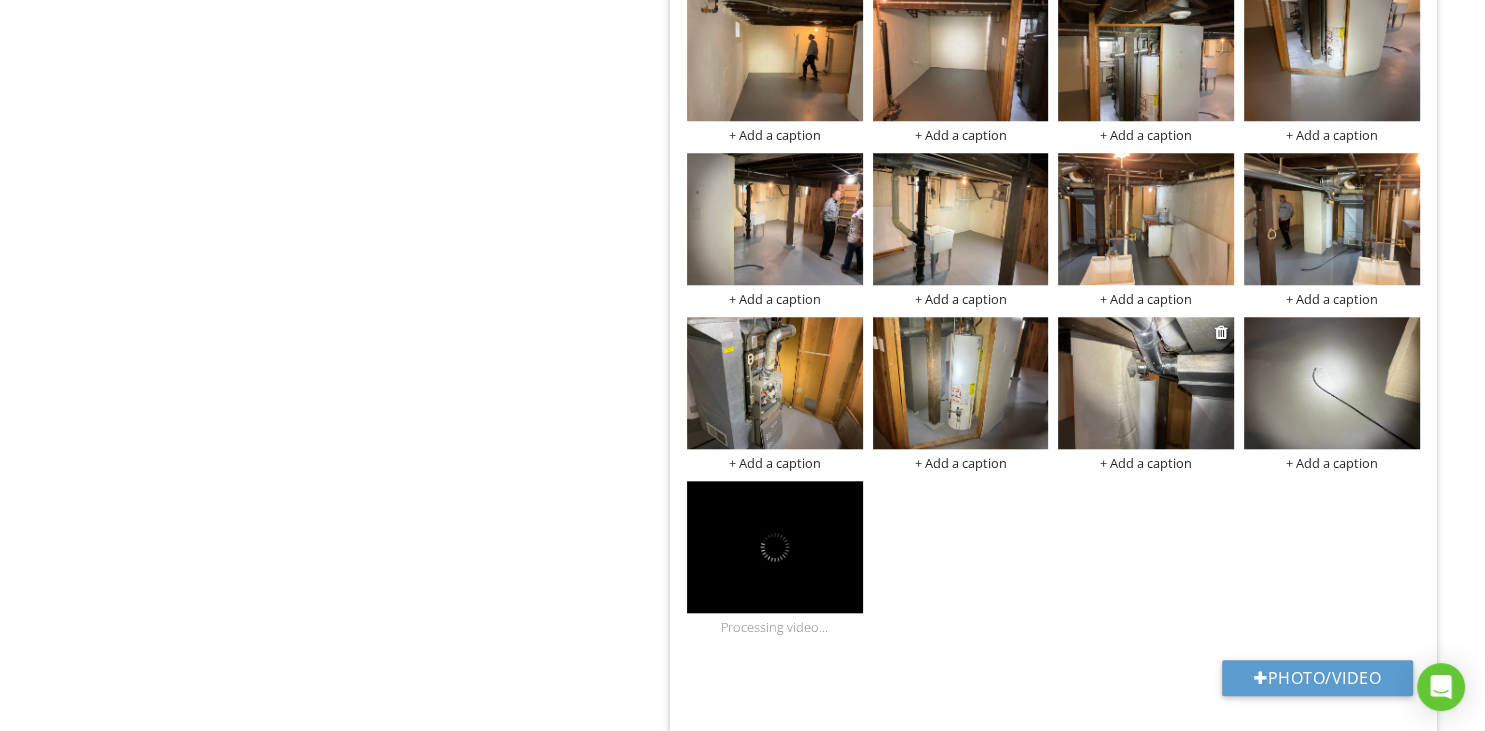 scroll, scrollTop: 1770, scrollLeft: 0, axis: vertical 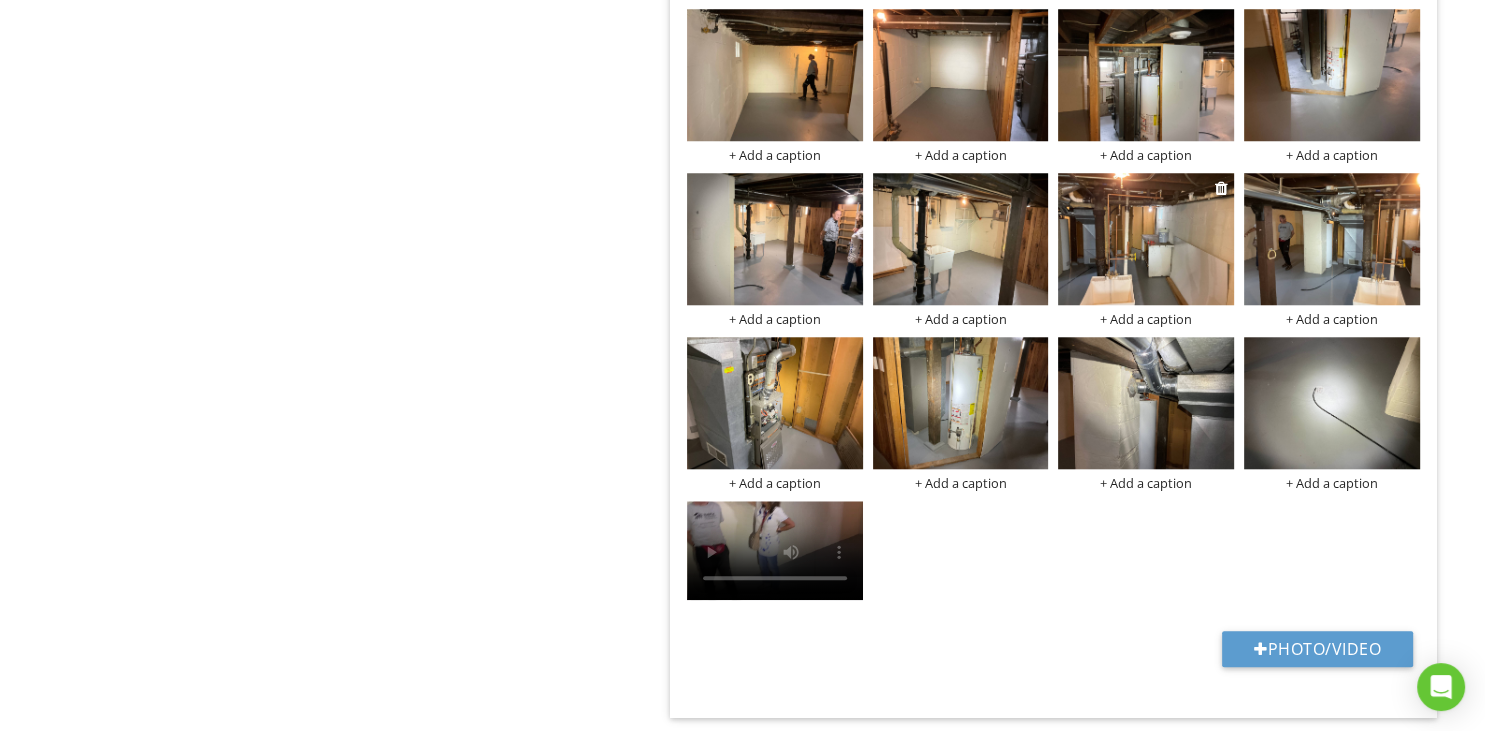 click at bounding box center (1146, 239) 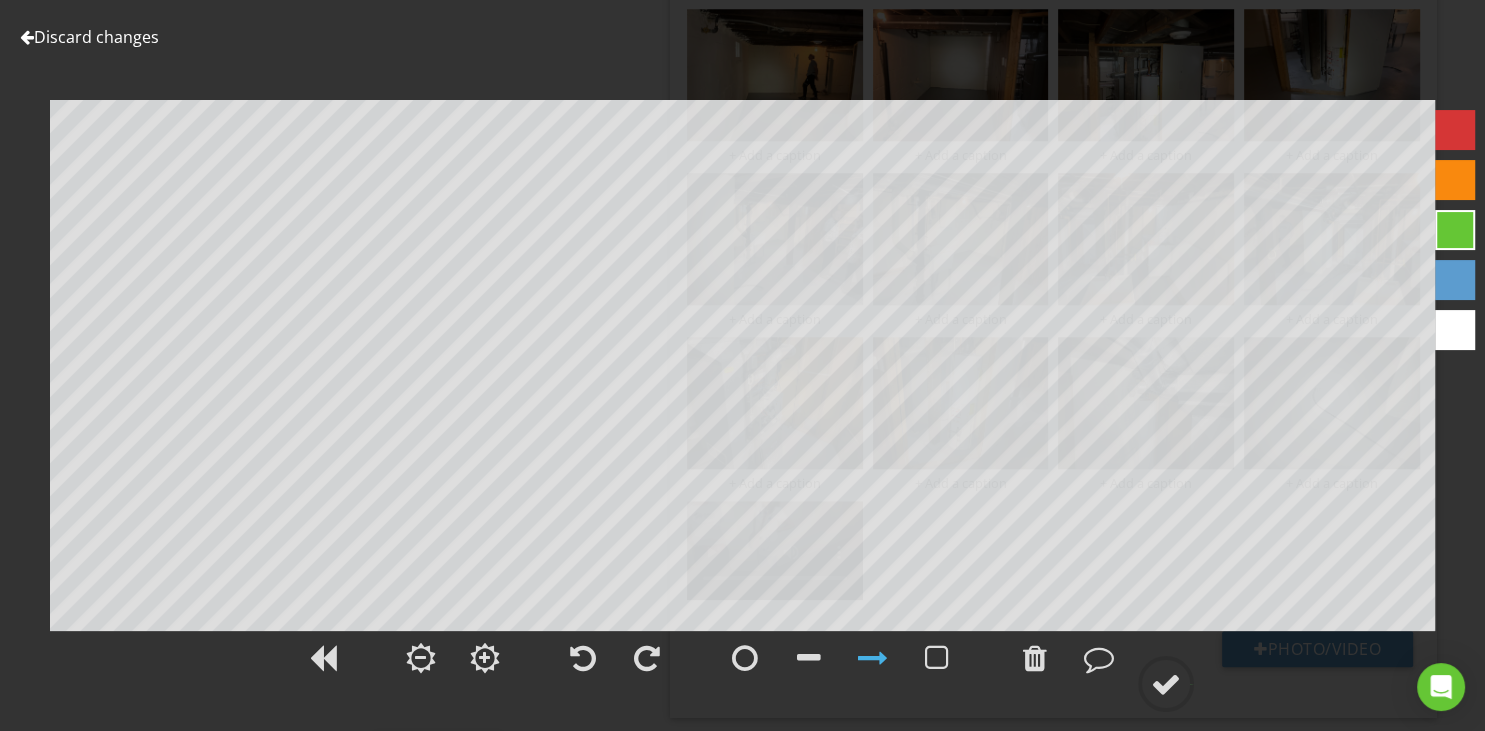 click at bounding box center [27, 37] 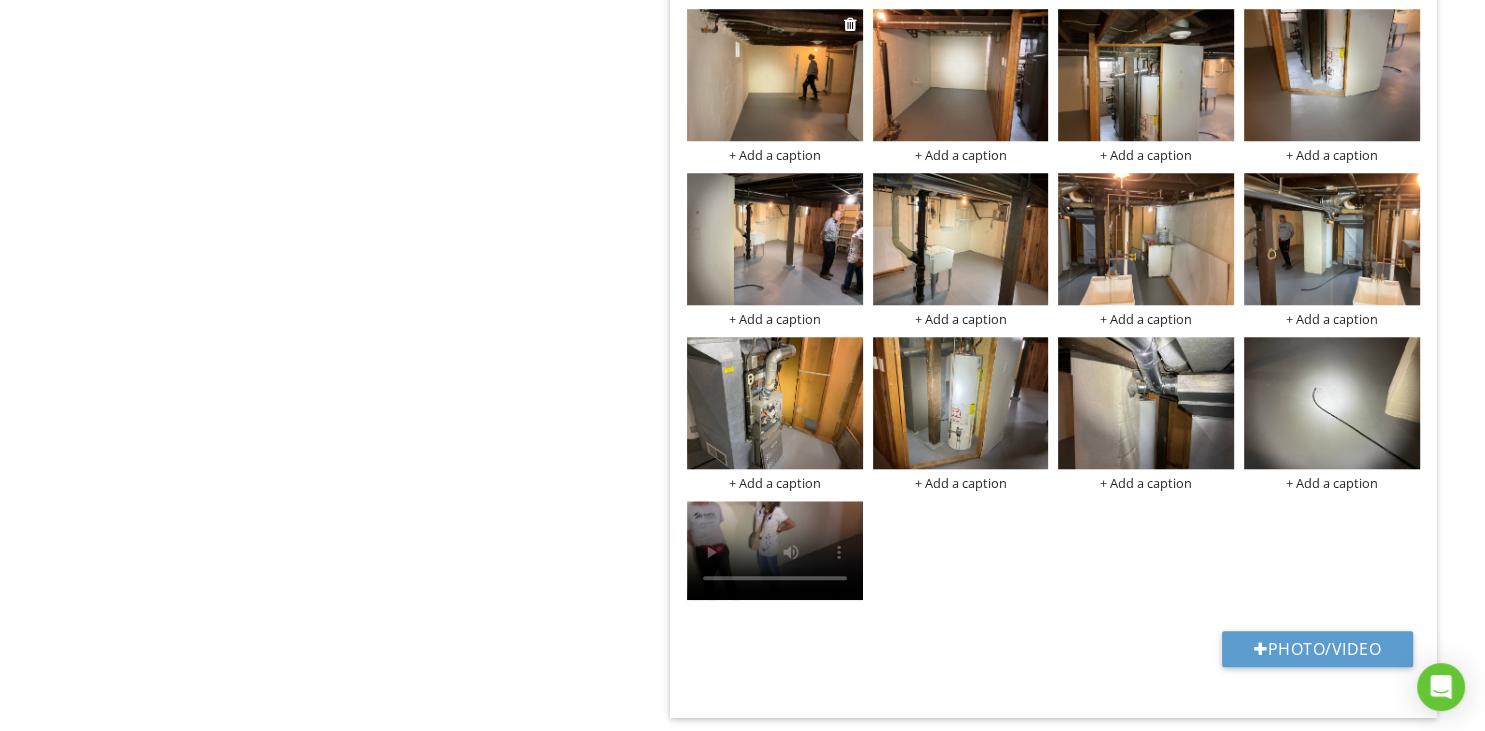 click at bounding box center (775, 75) 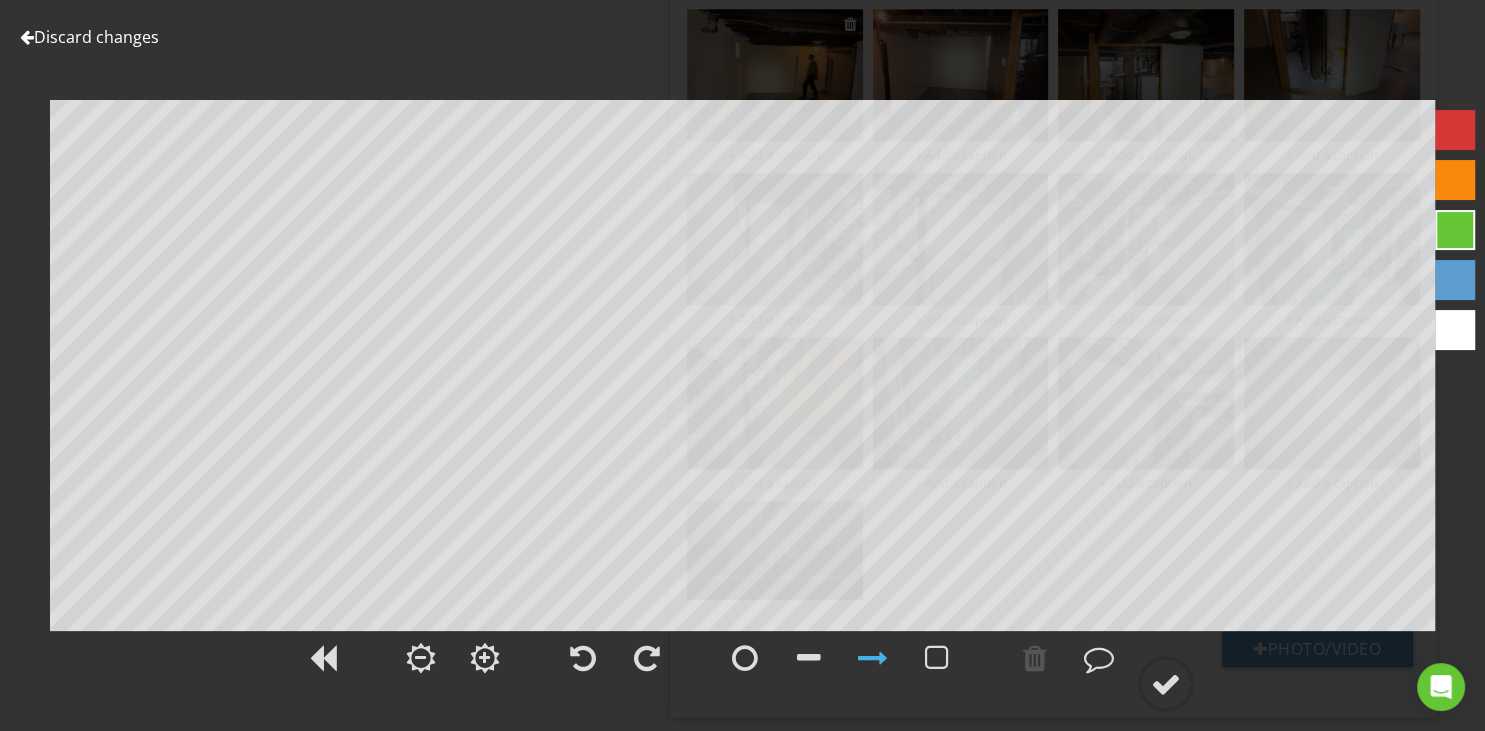click on "Discard changes
Add Location" at bounding box center (742, 365) 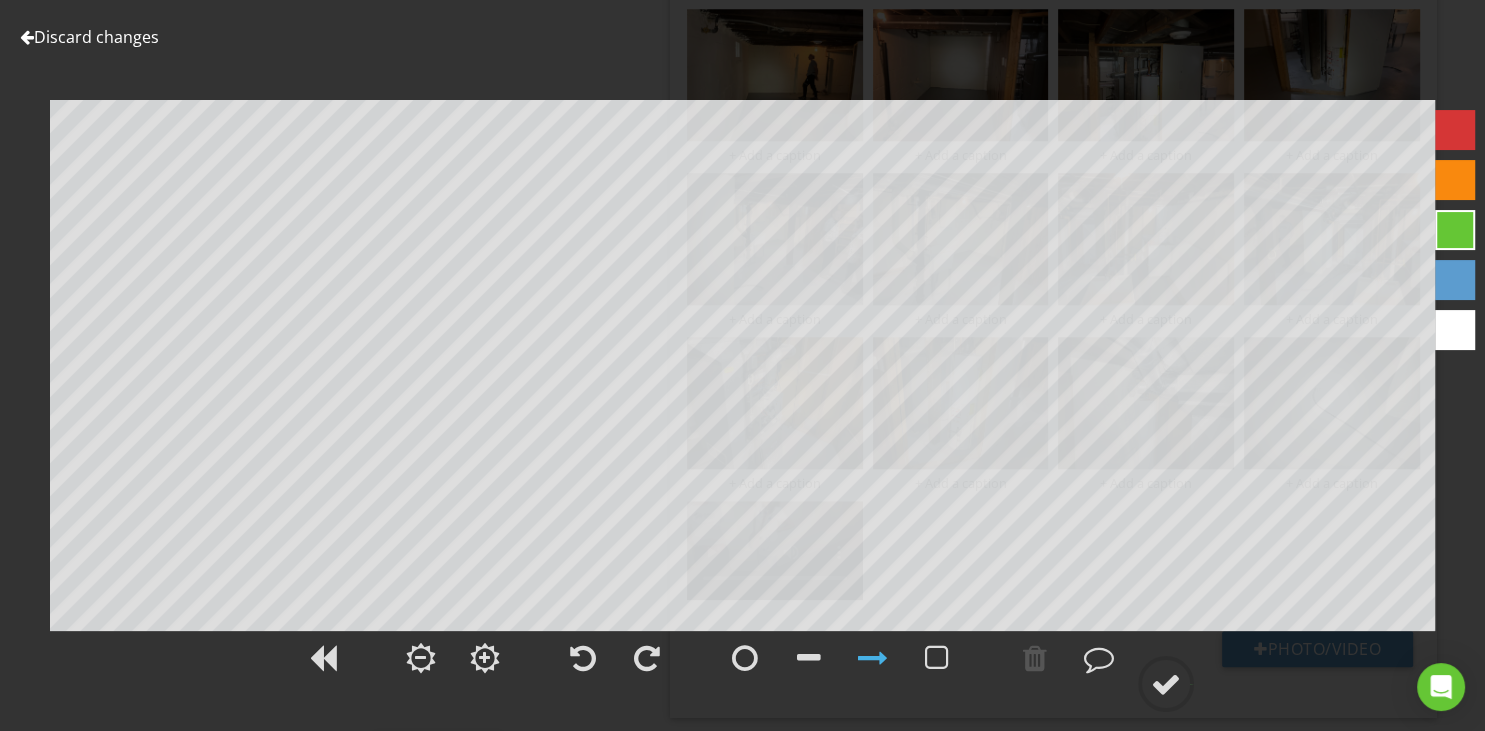 click at bounding box center (27, 37) 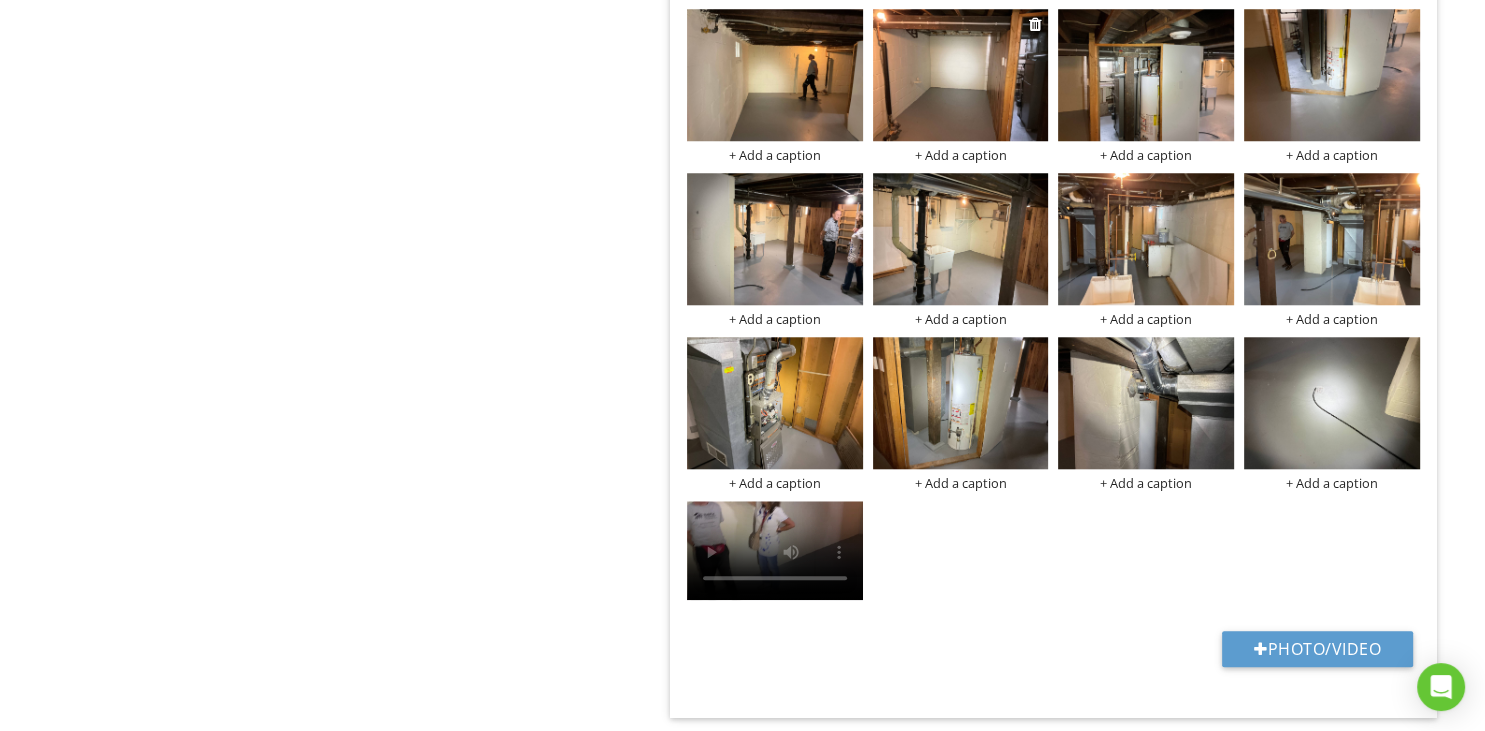 click at bounding box center (961, 75) 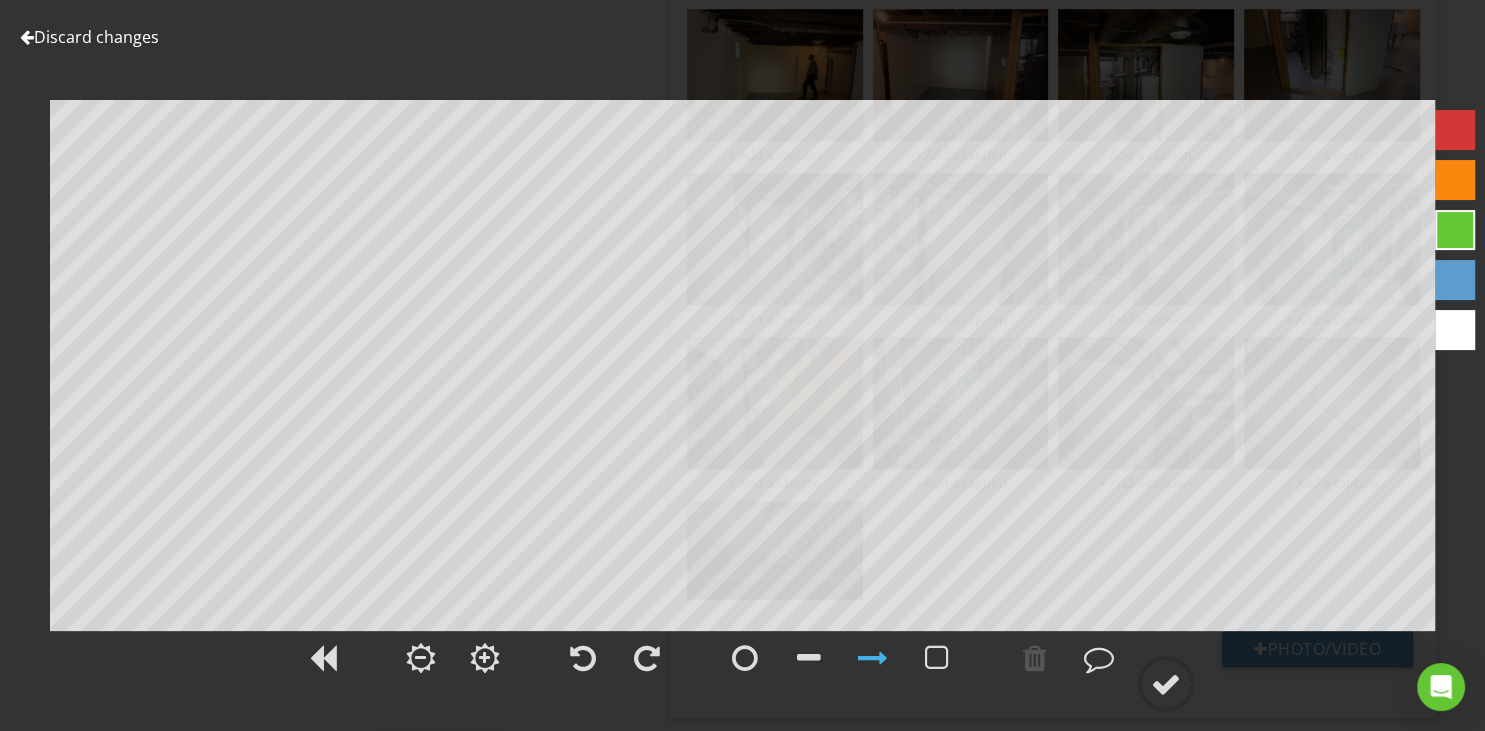 click at bounding box center (27, 37) 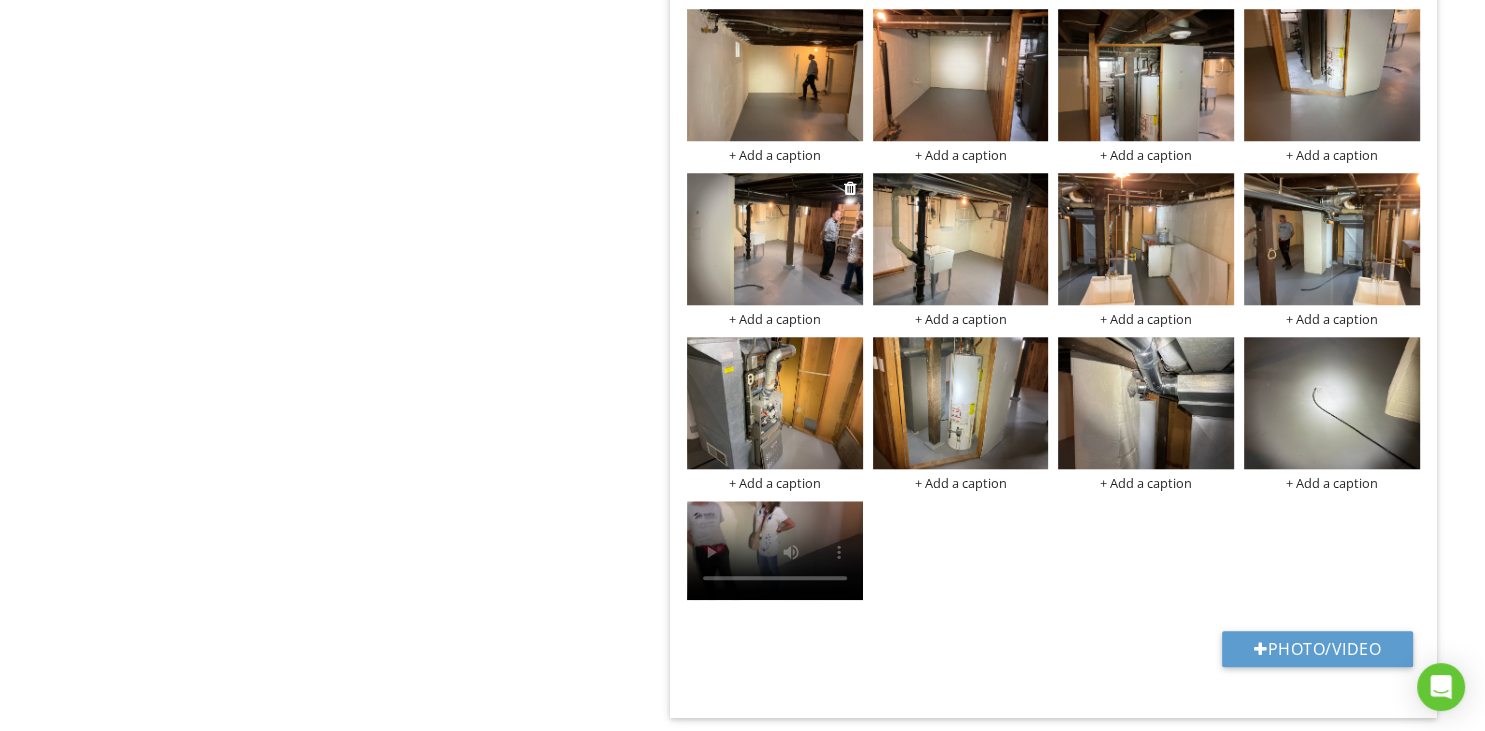 click at bounding box center (775, 239) 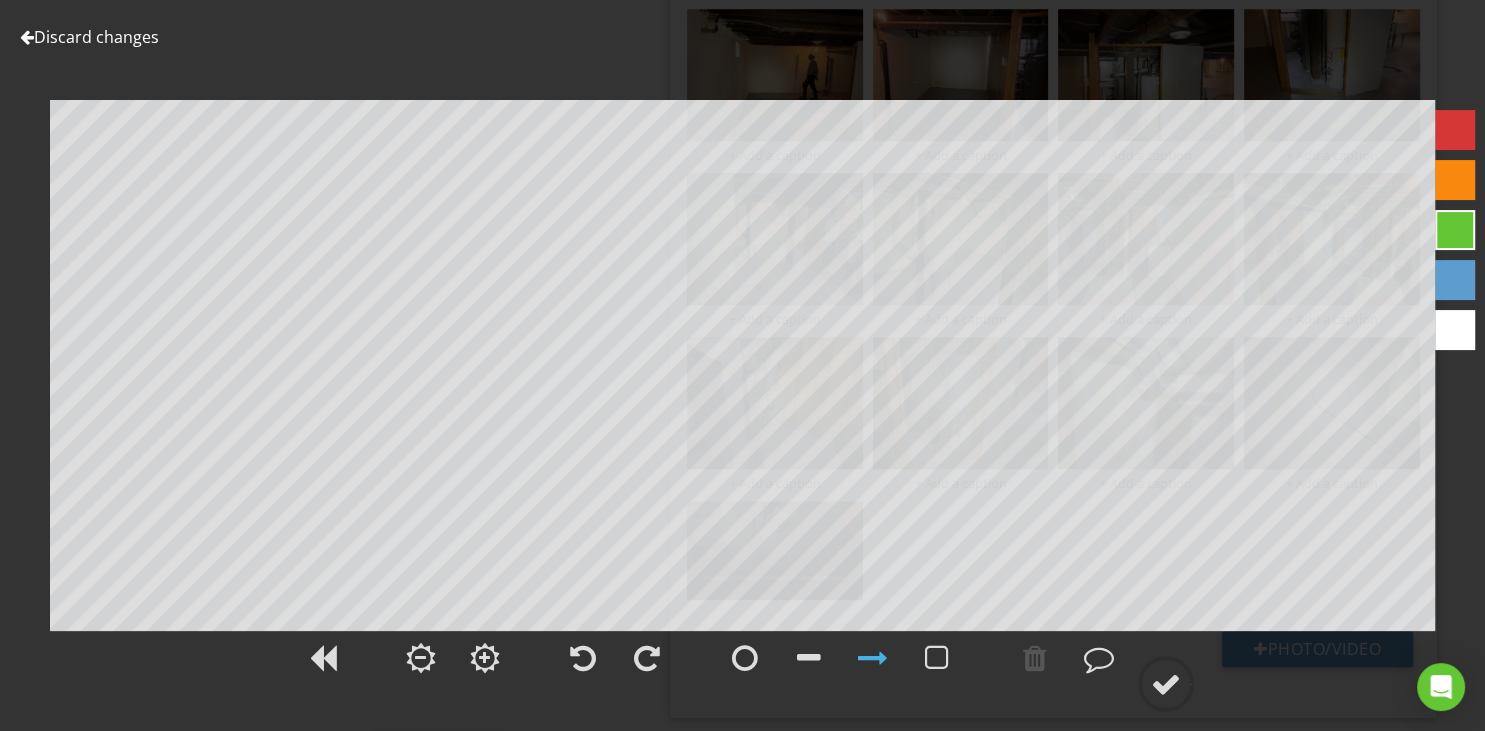 click at bounding box center [27, 37] 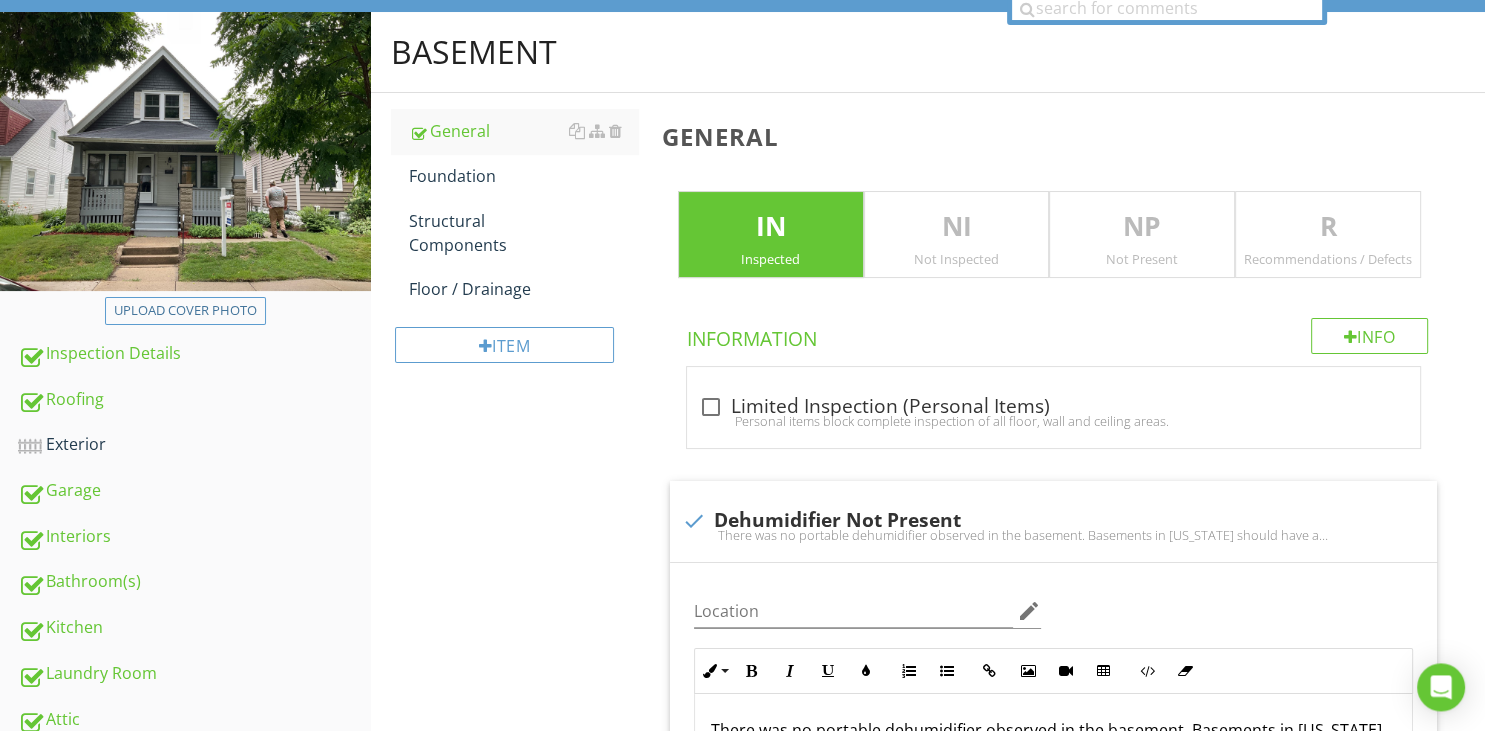 scroll, scrollTop: 0, scrollLeft: 0, axis: both 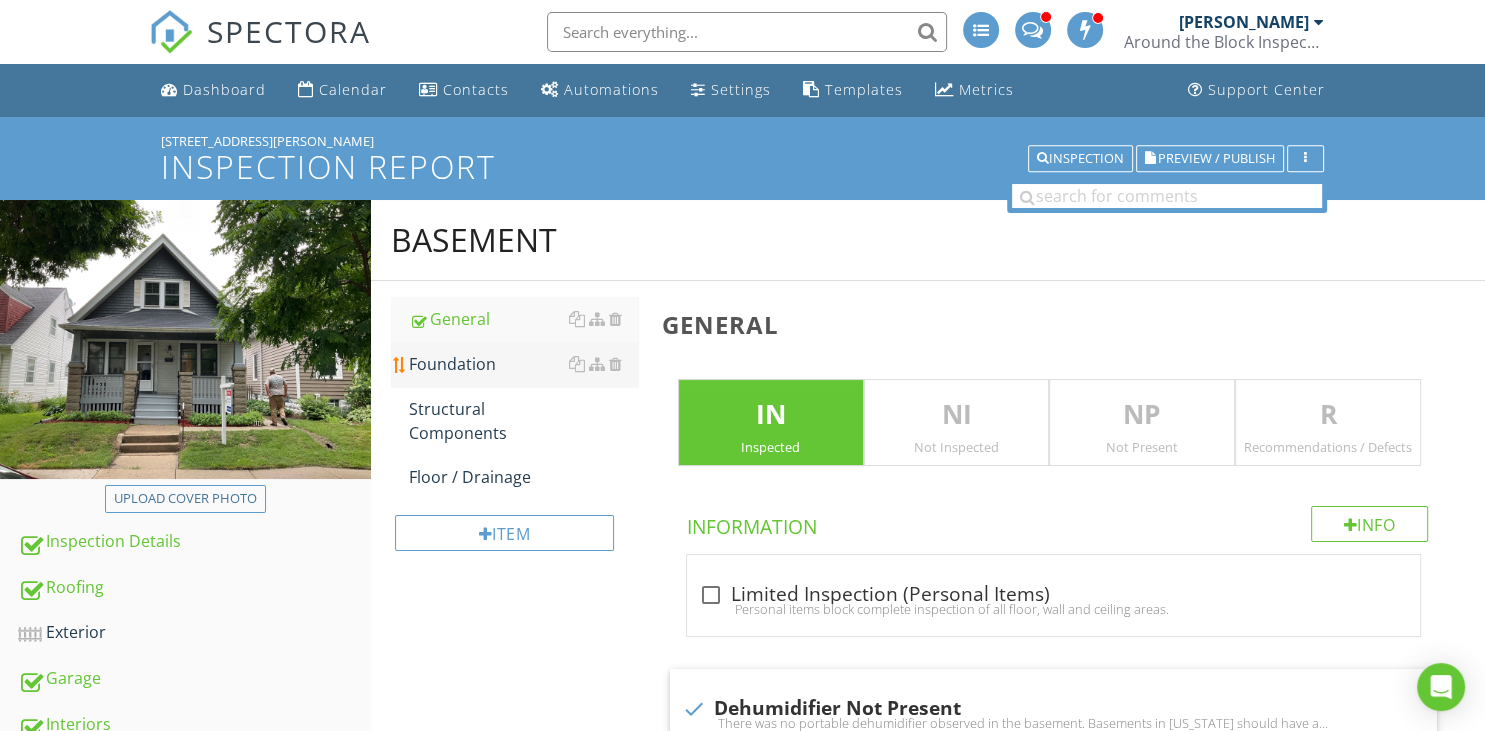 click on "Foundation" at bounding box center [523, 364] 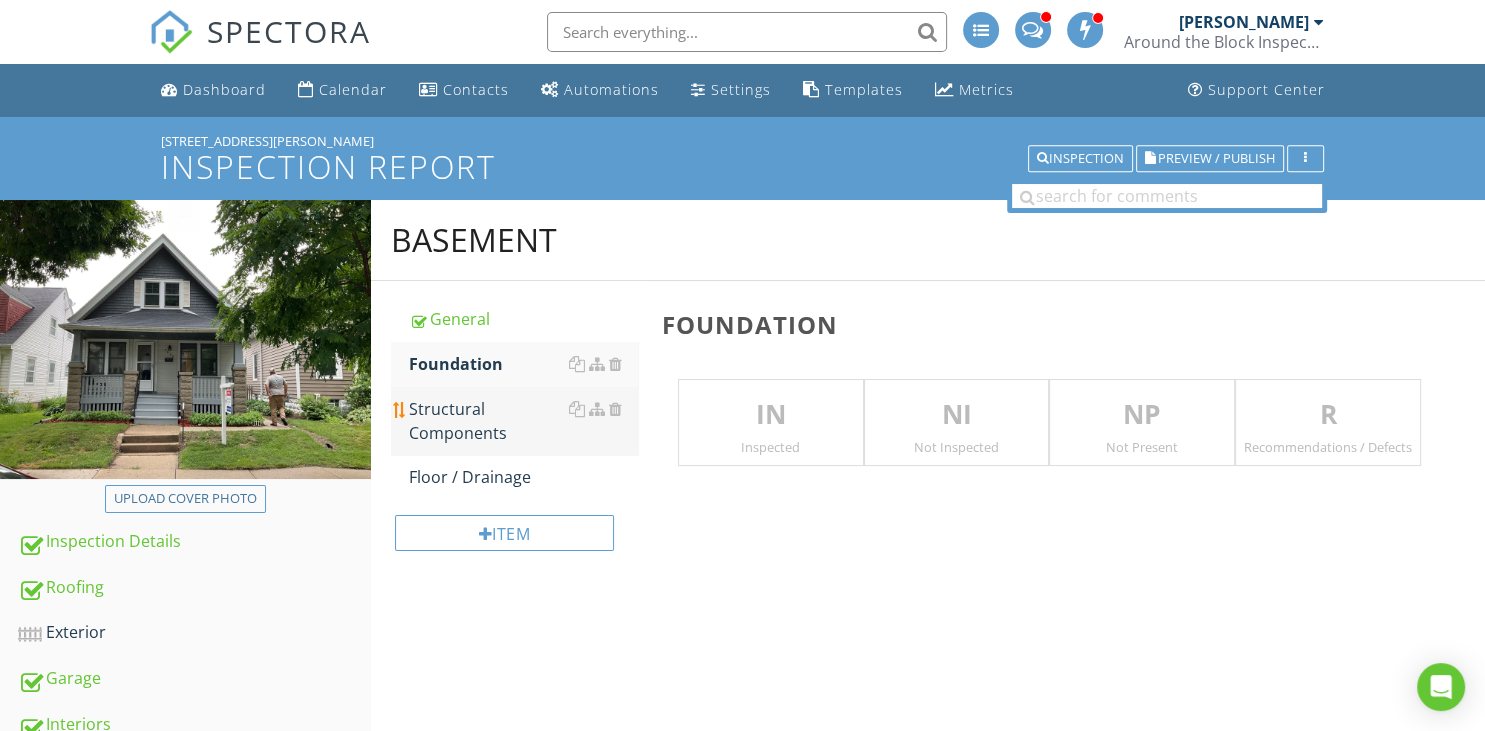 click on "Structural Components" at bounding box center [523, 421] 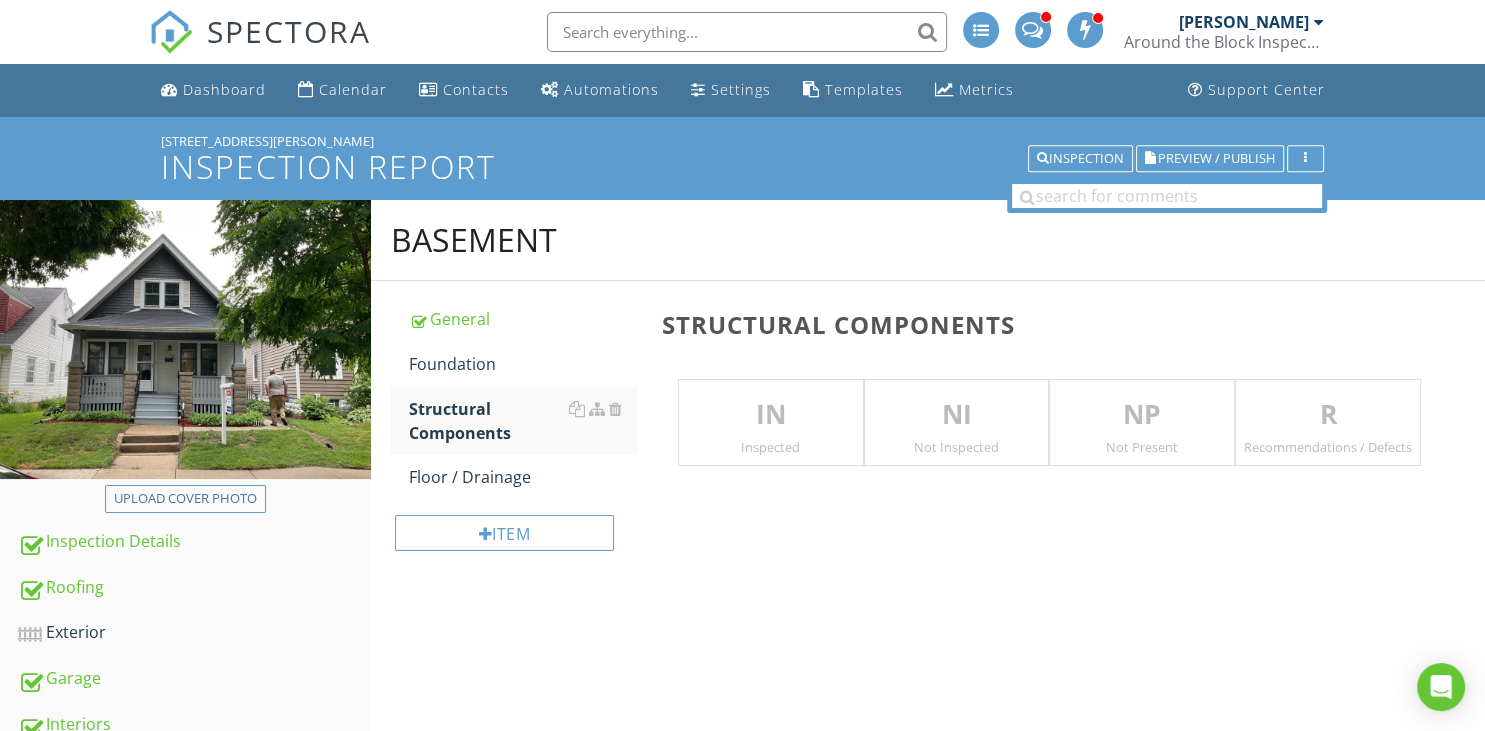 drag, startPoint x: 764, startPoint y: 423, endPoint x: 751, endPoint y: 427, distance: 13.601471 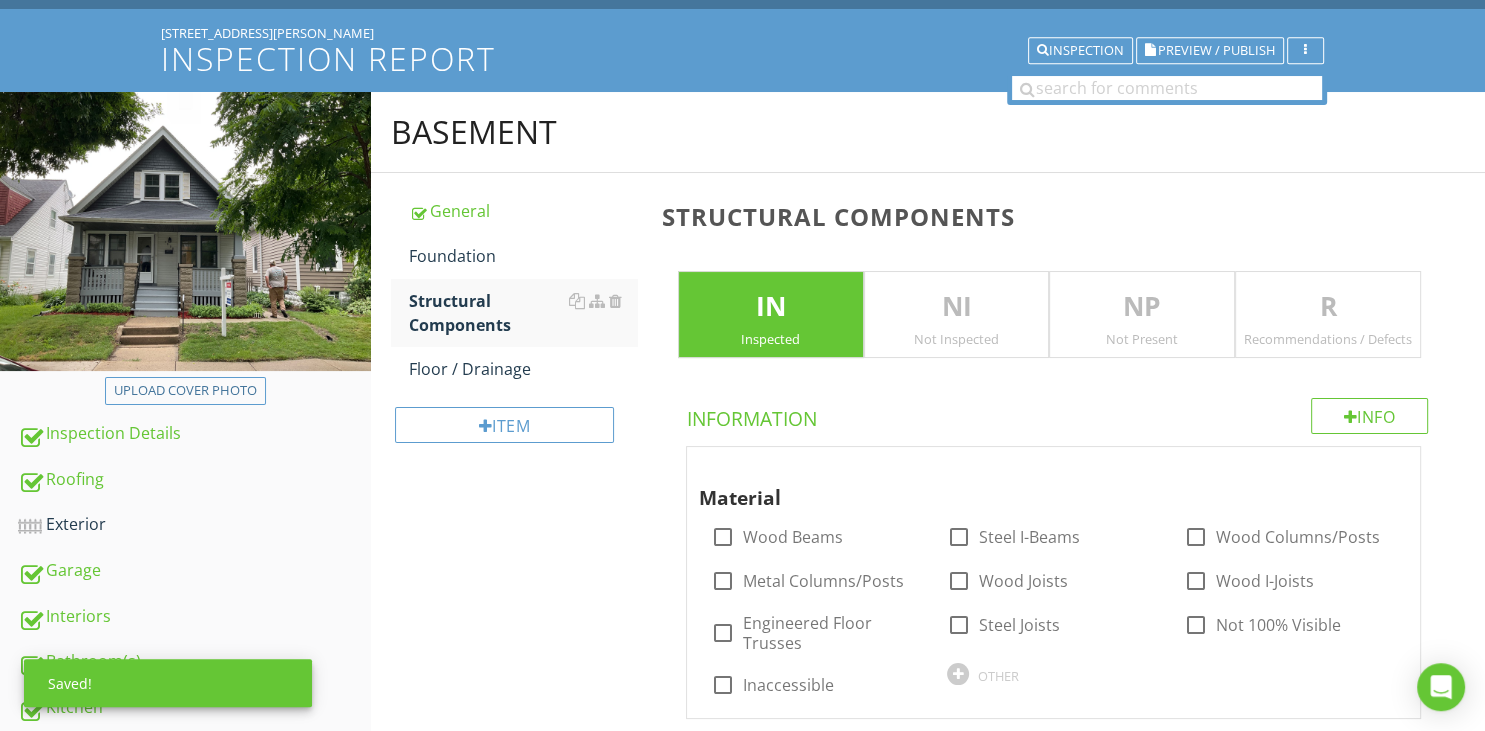 scroll, scrollTop: 211, scrollLeft: 0, axis: vertical 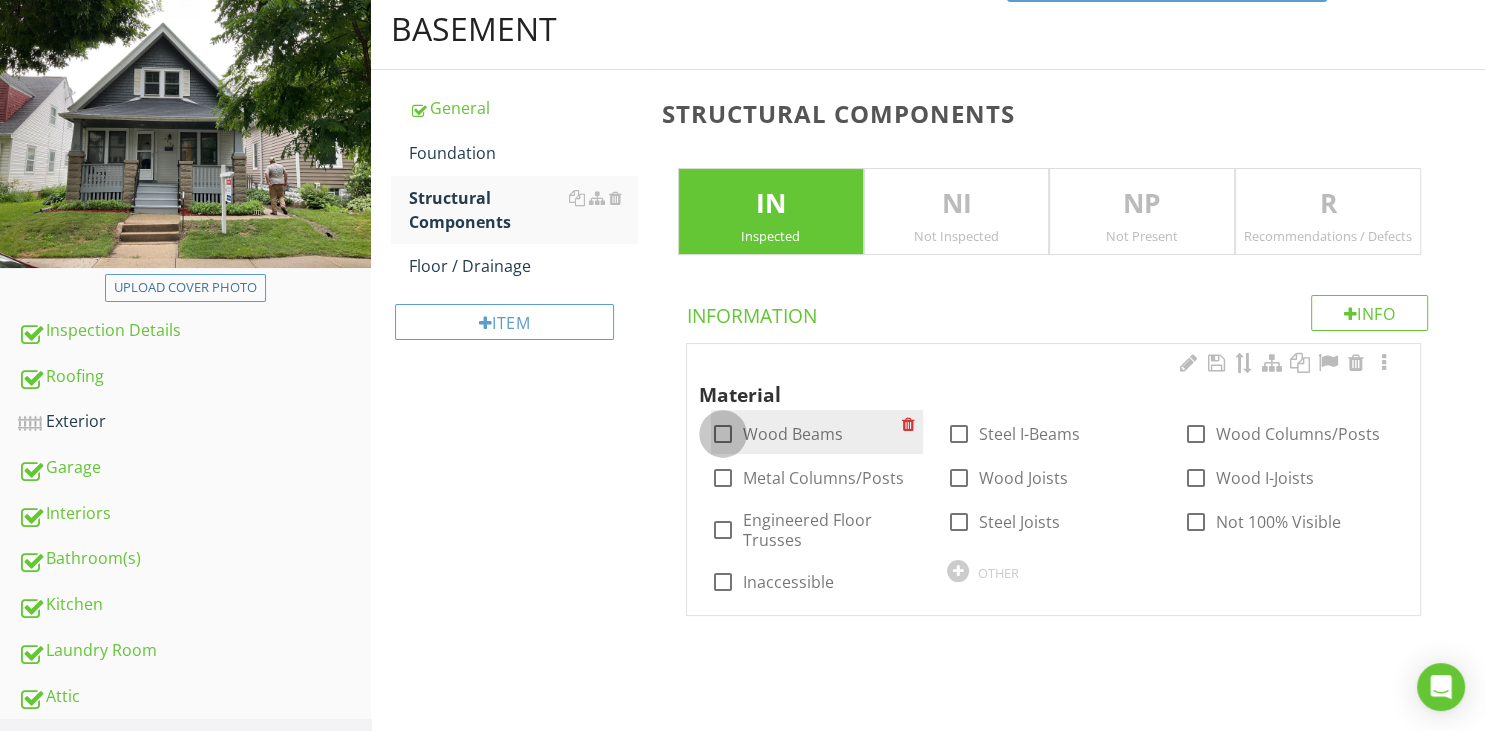 click at bounding box center [723, 434] 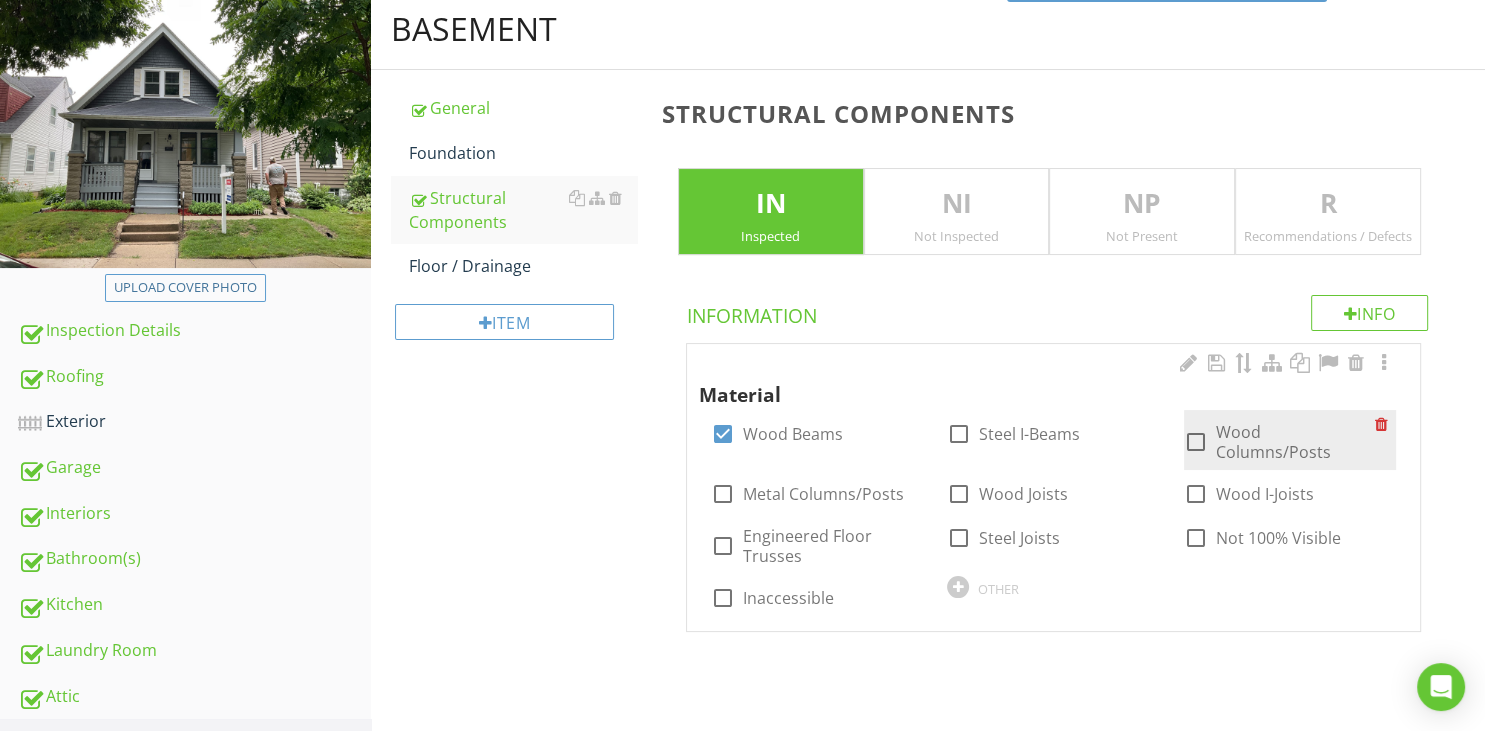 click at bounding box center [1196, 442] 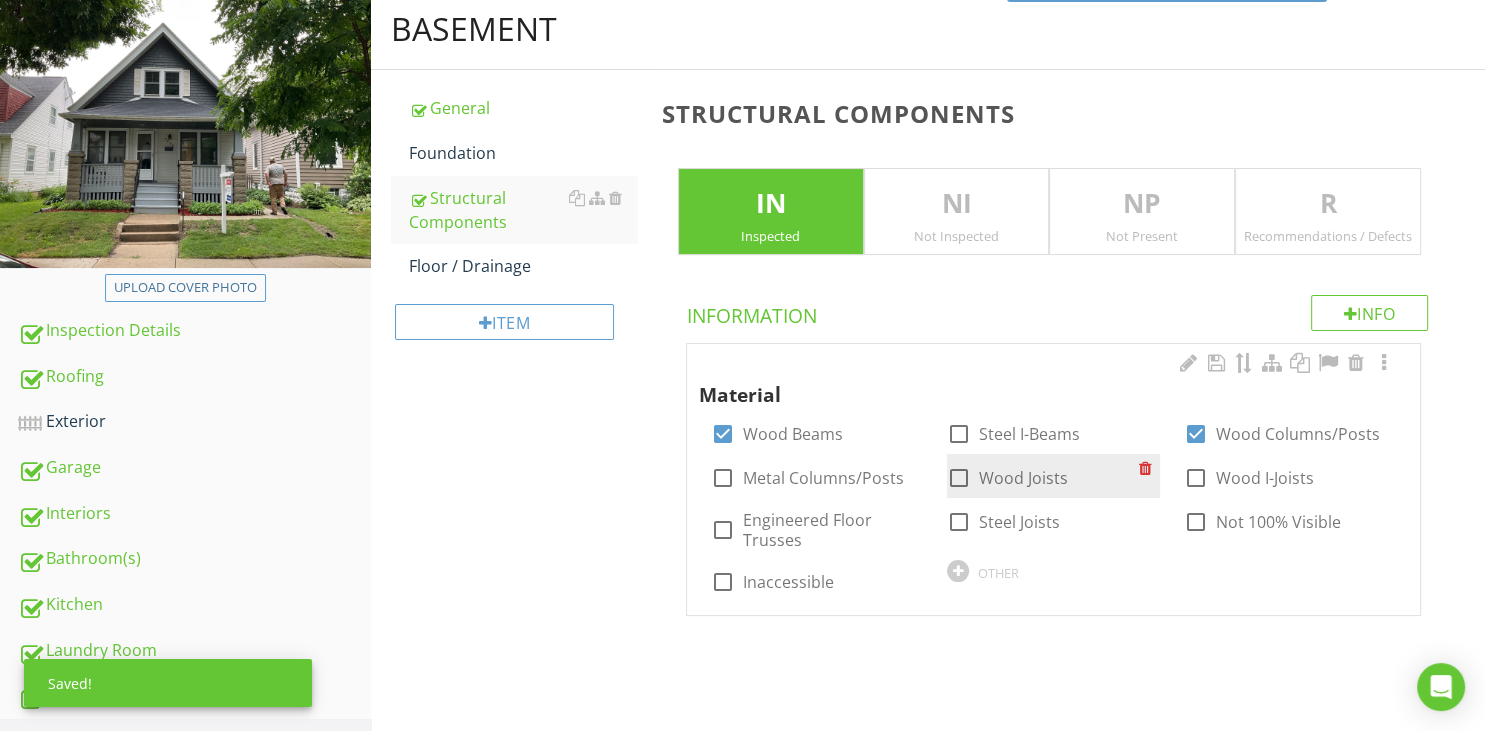 click at bounding box center (959, 478) 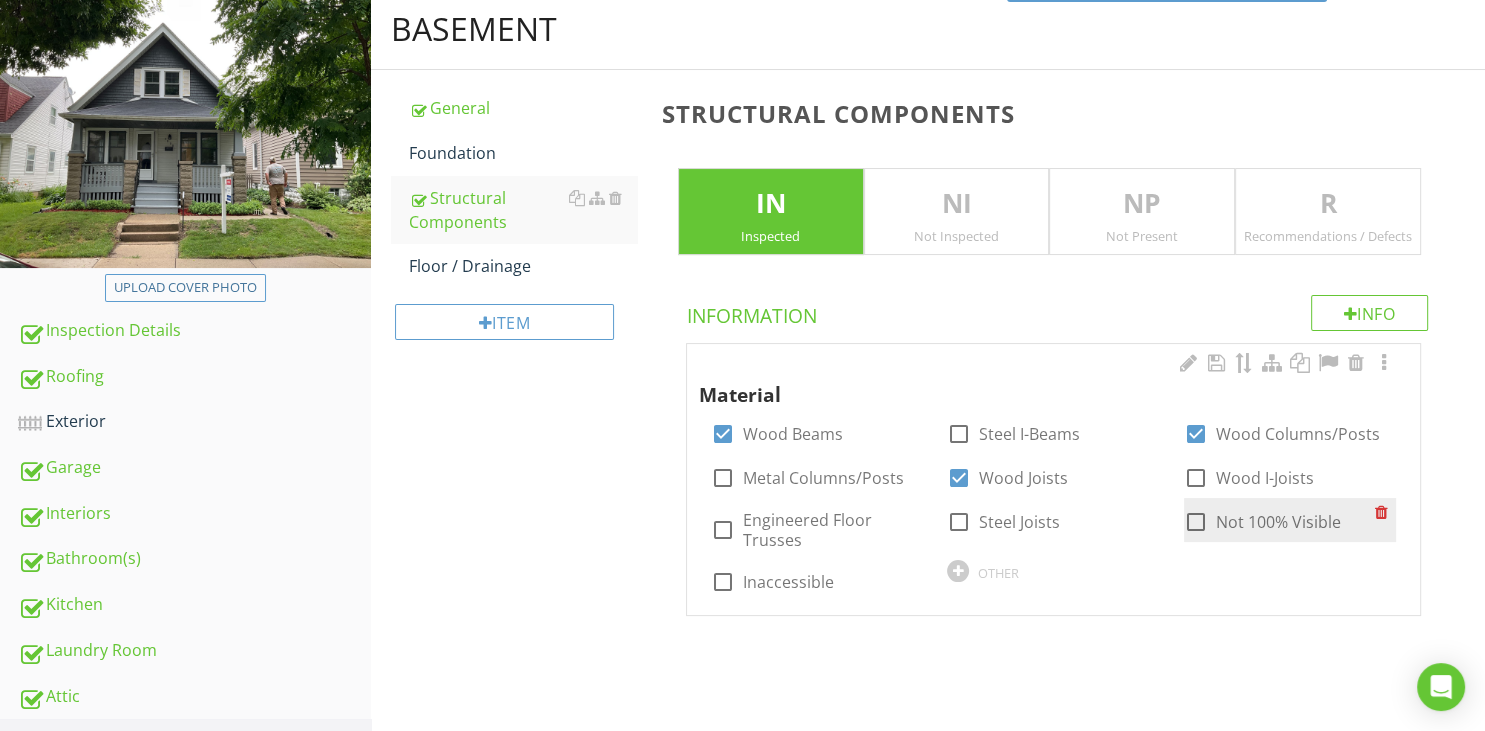 click at bounding box center (1196, 522) 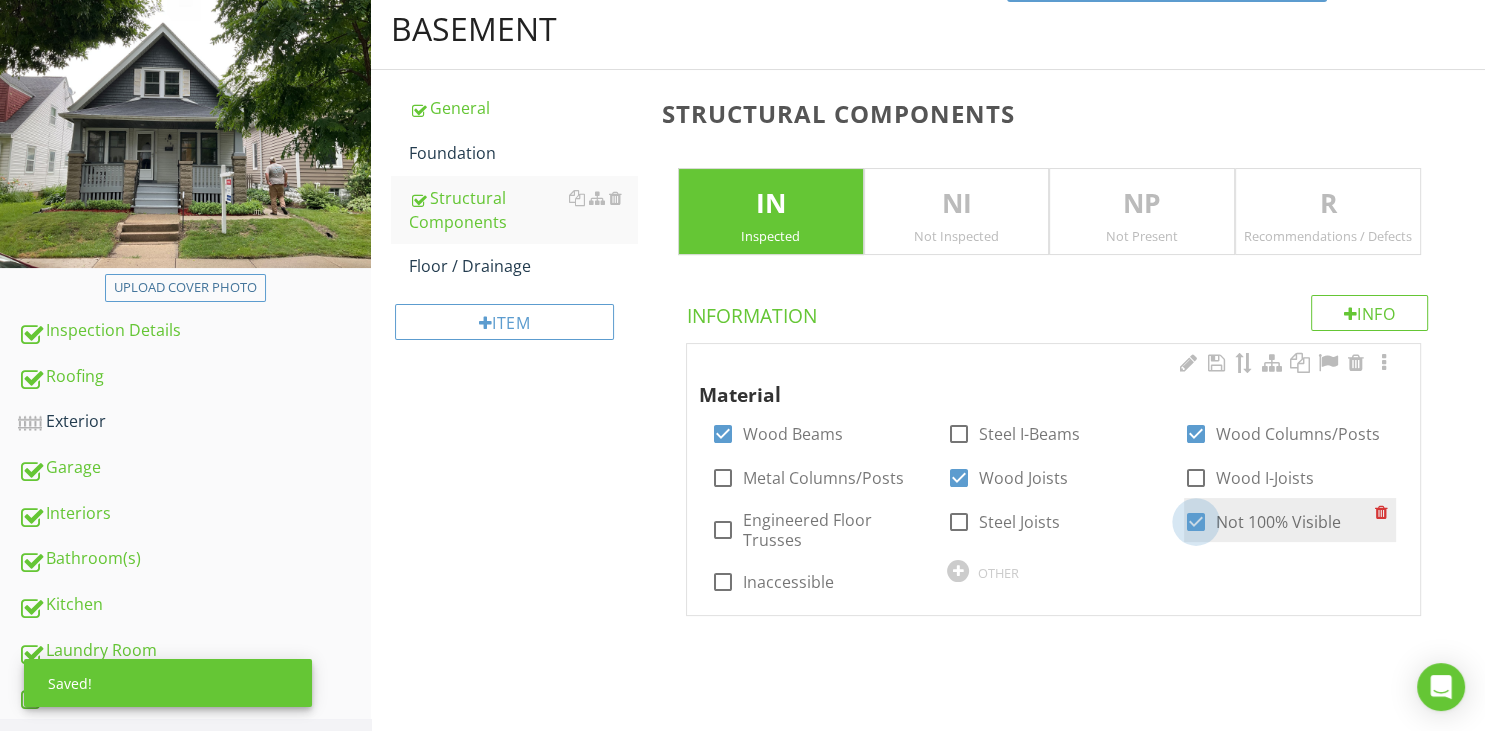 checkbox on "true" 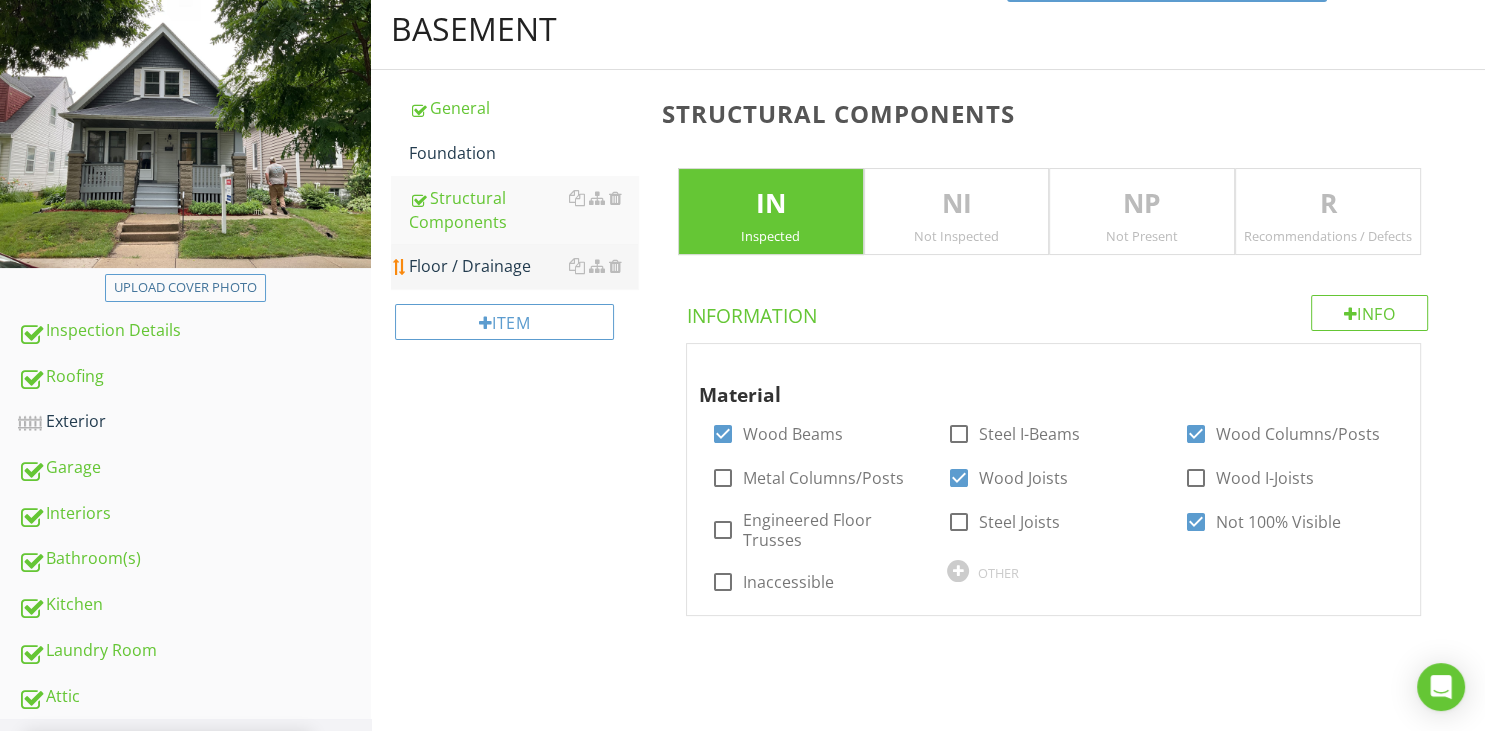 click on "Floor / Drainage" at bounding box center (523, 266) 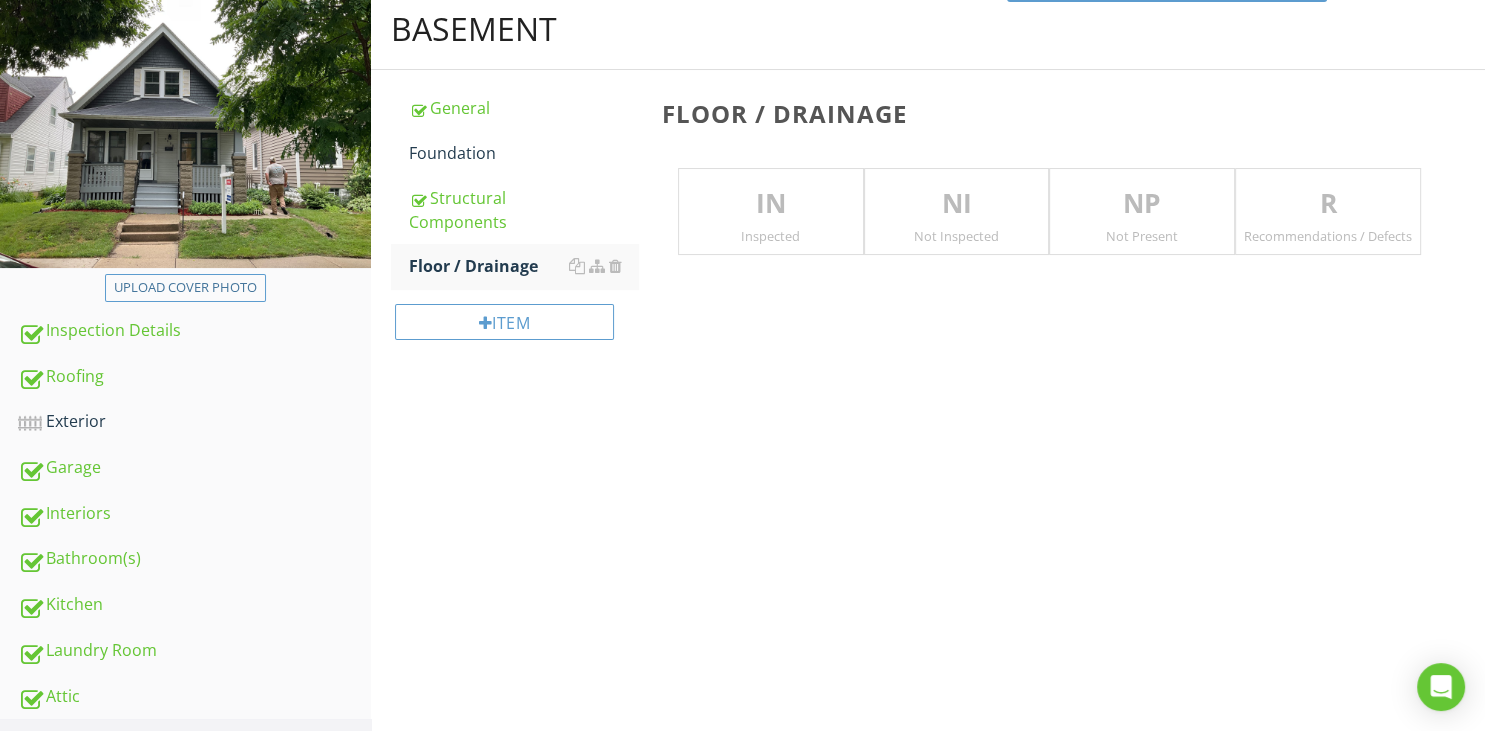 click on "IN   Inspected" at bounding box center (771, 212) 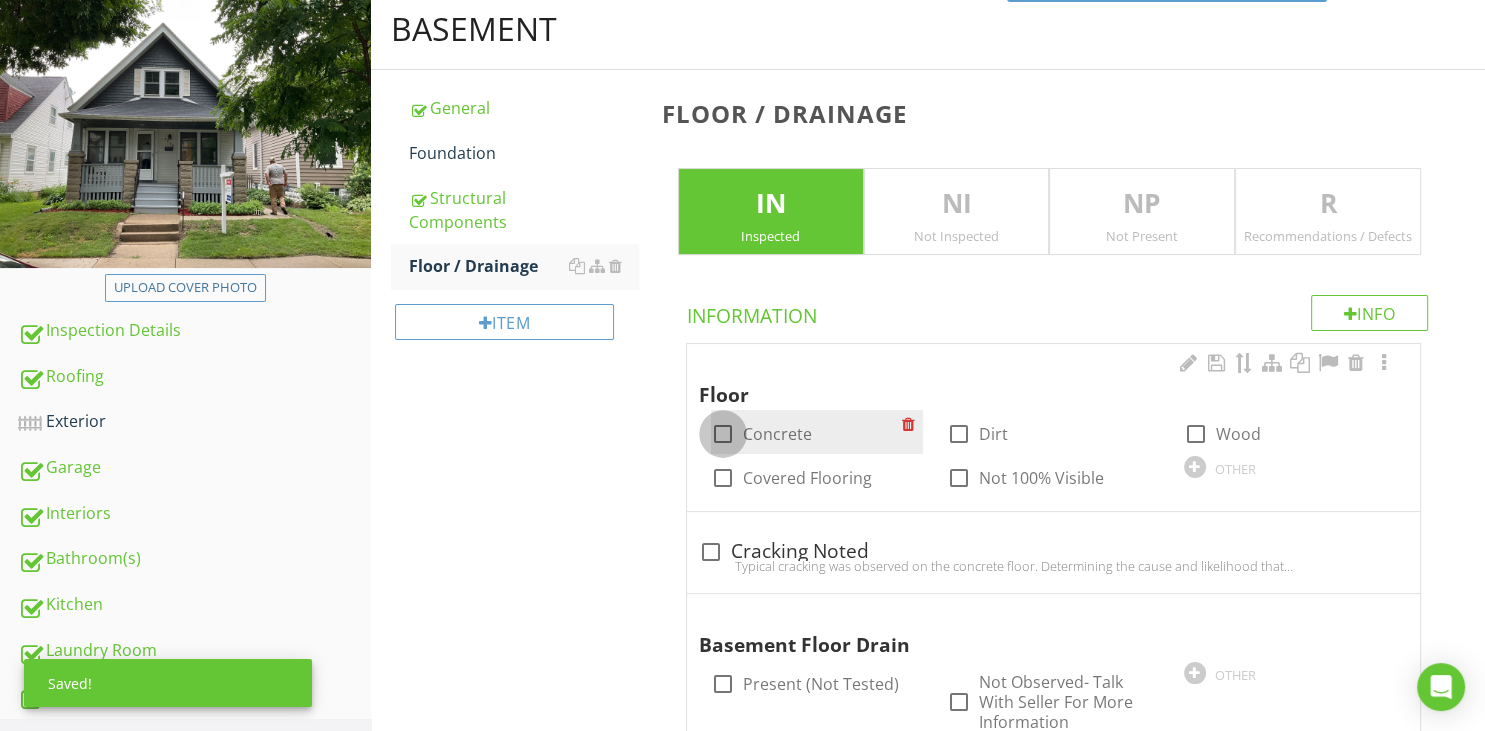 click at bounding box center (723, 434) 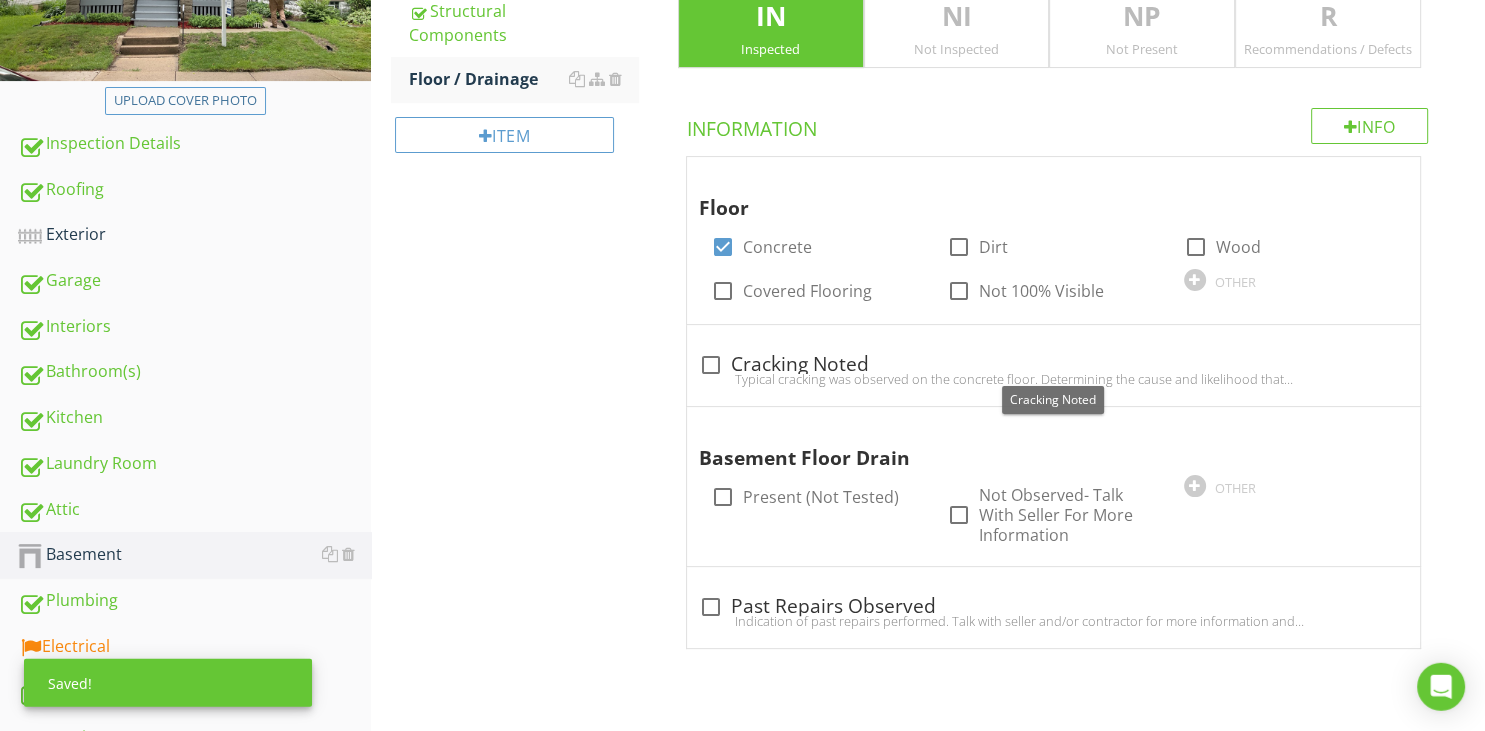 scroll, scrollTop: 422, scrollLeft: 0, axis: vertical 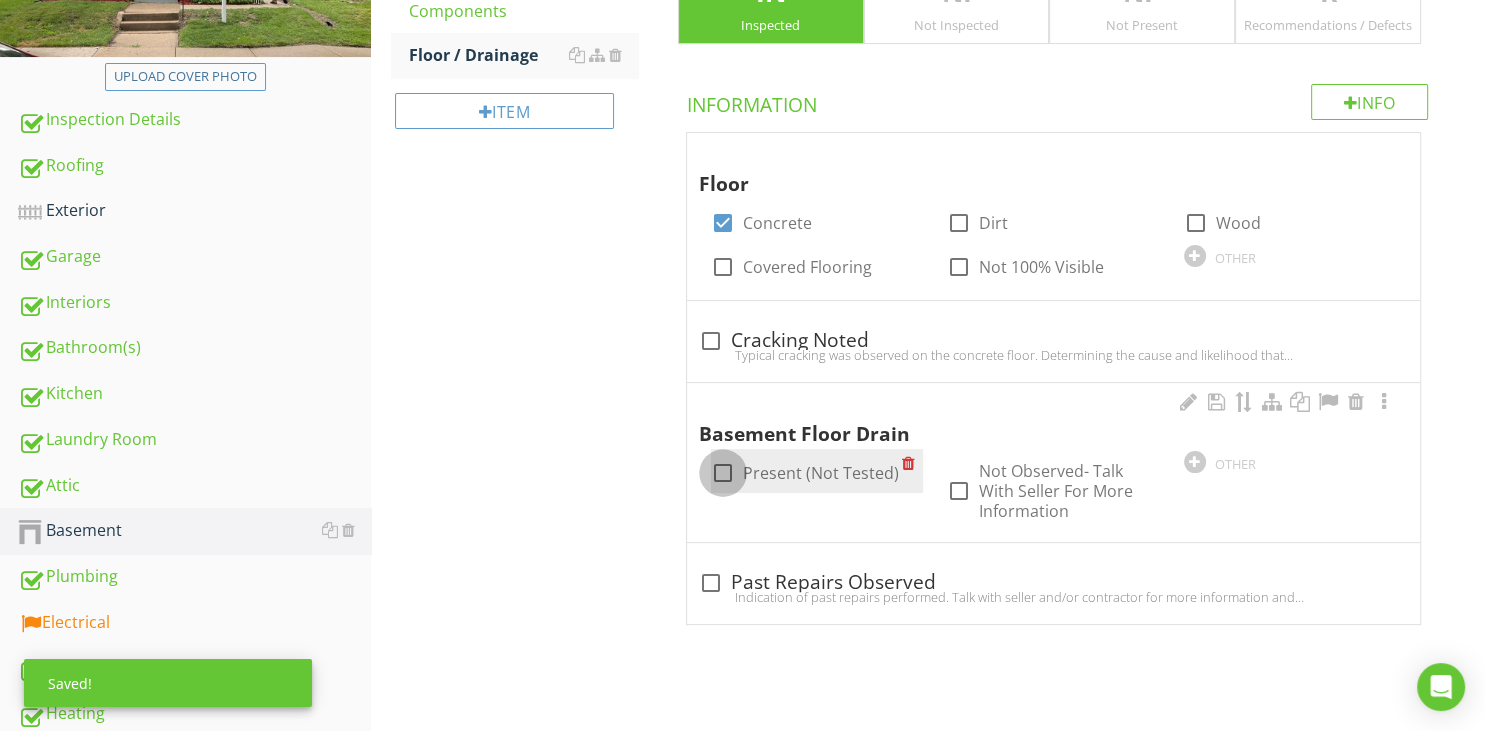 click at bounding box center [723, 473] 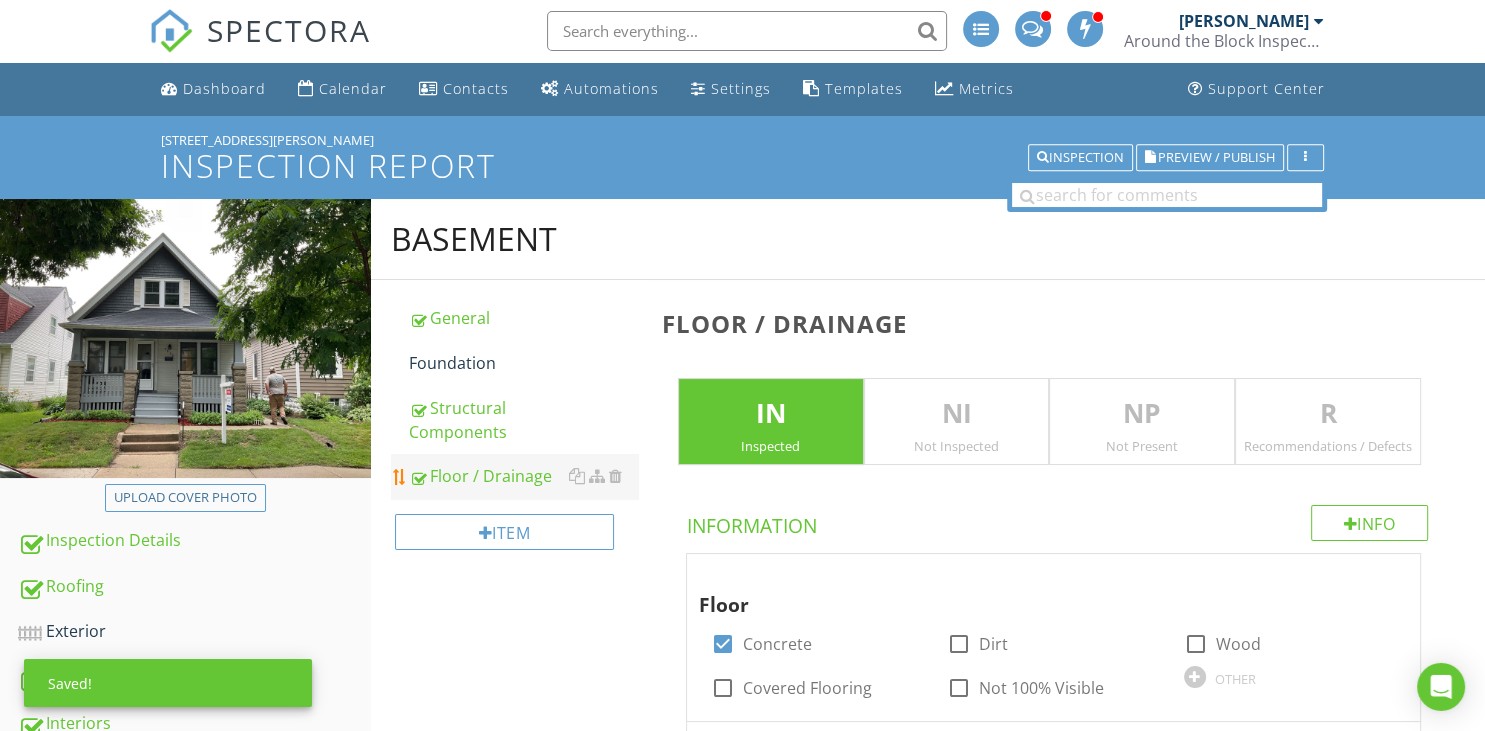 scroll, scrollTop: 0, scrollLeft: 0, axis: both 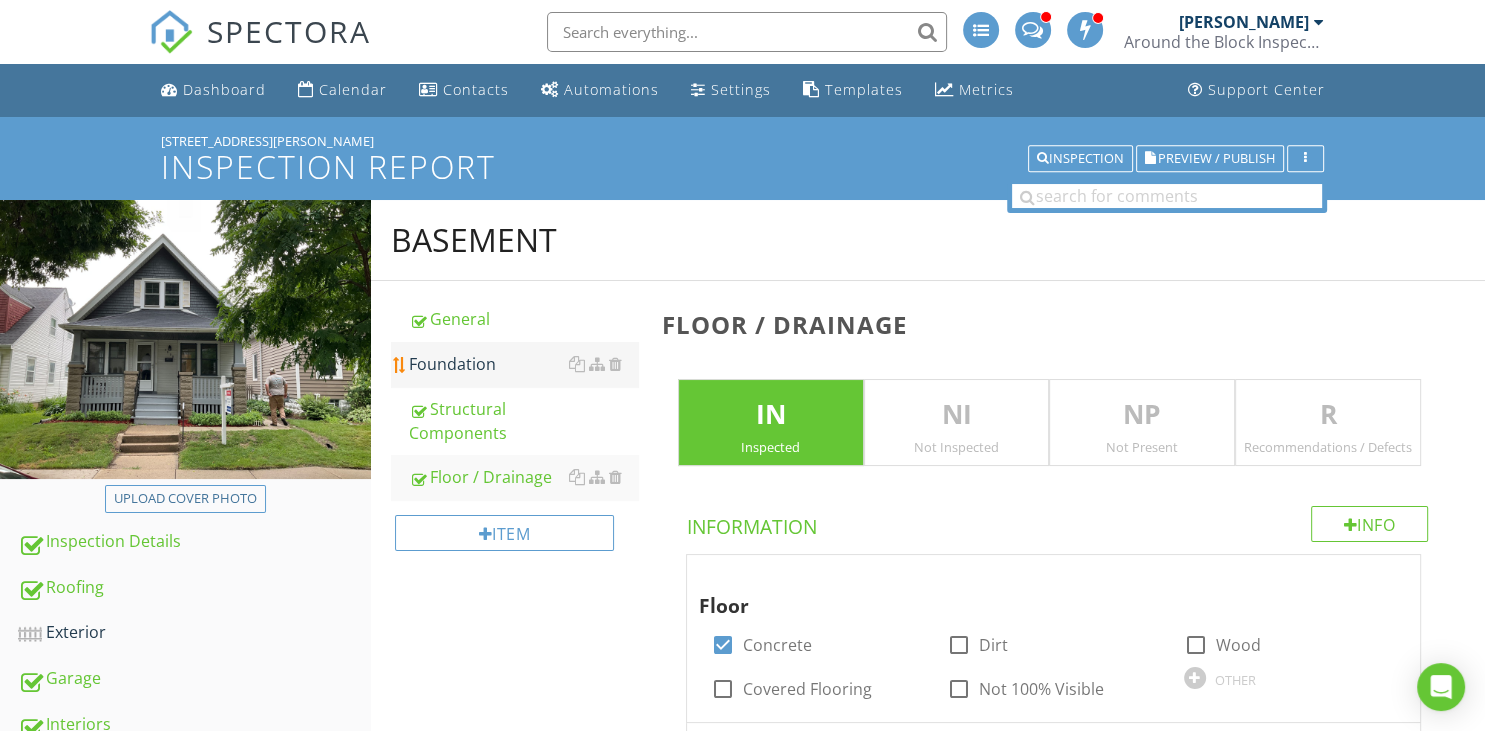 click on "Foundation" at bounding box center [523, 364] 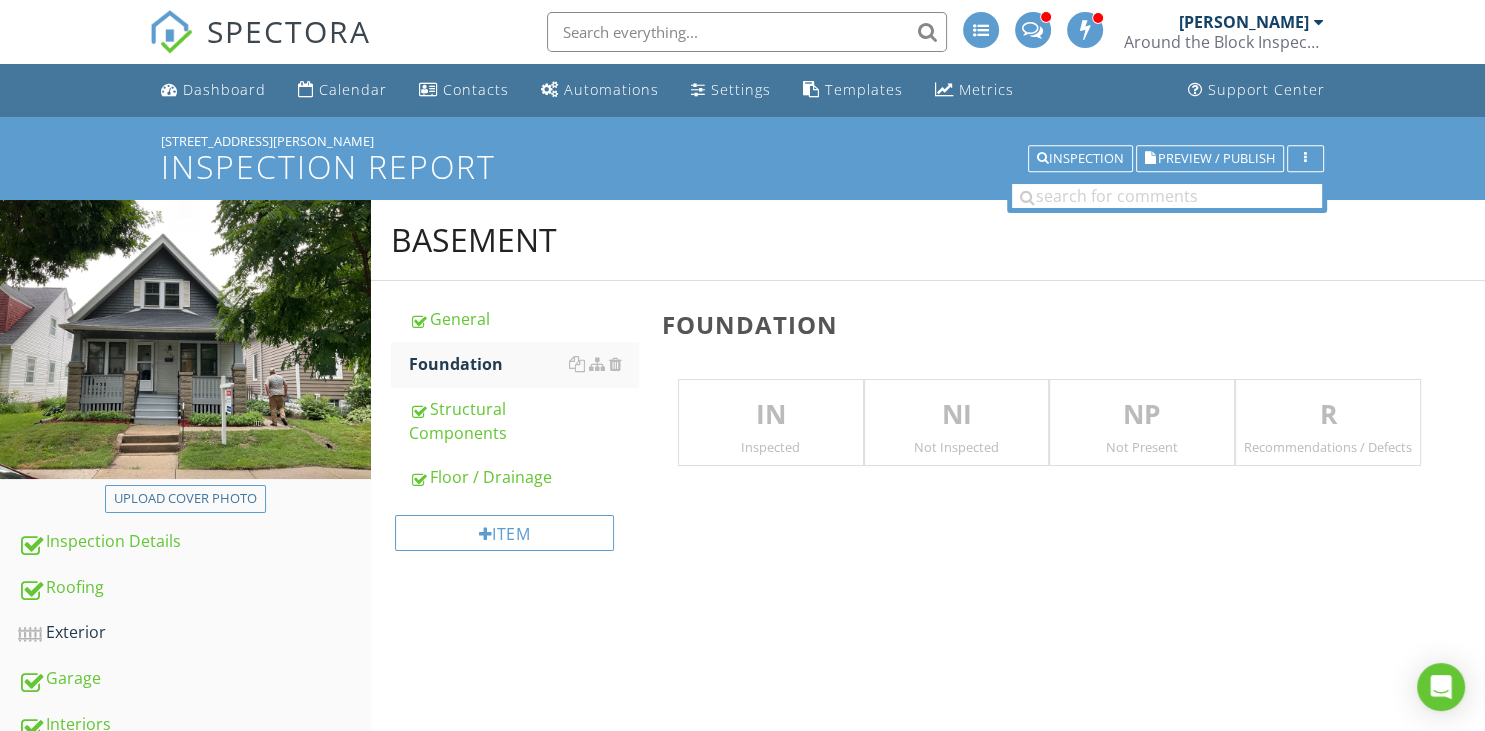 click on "R" at bounding box center [1328, 415] 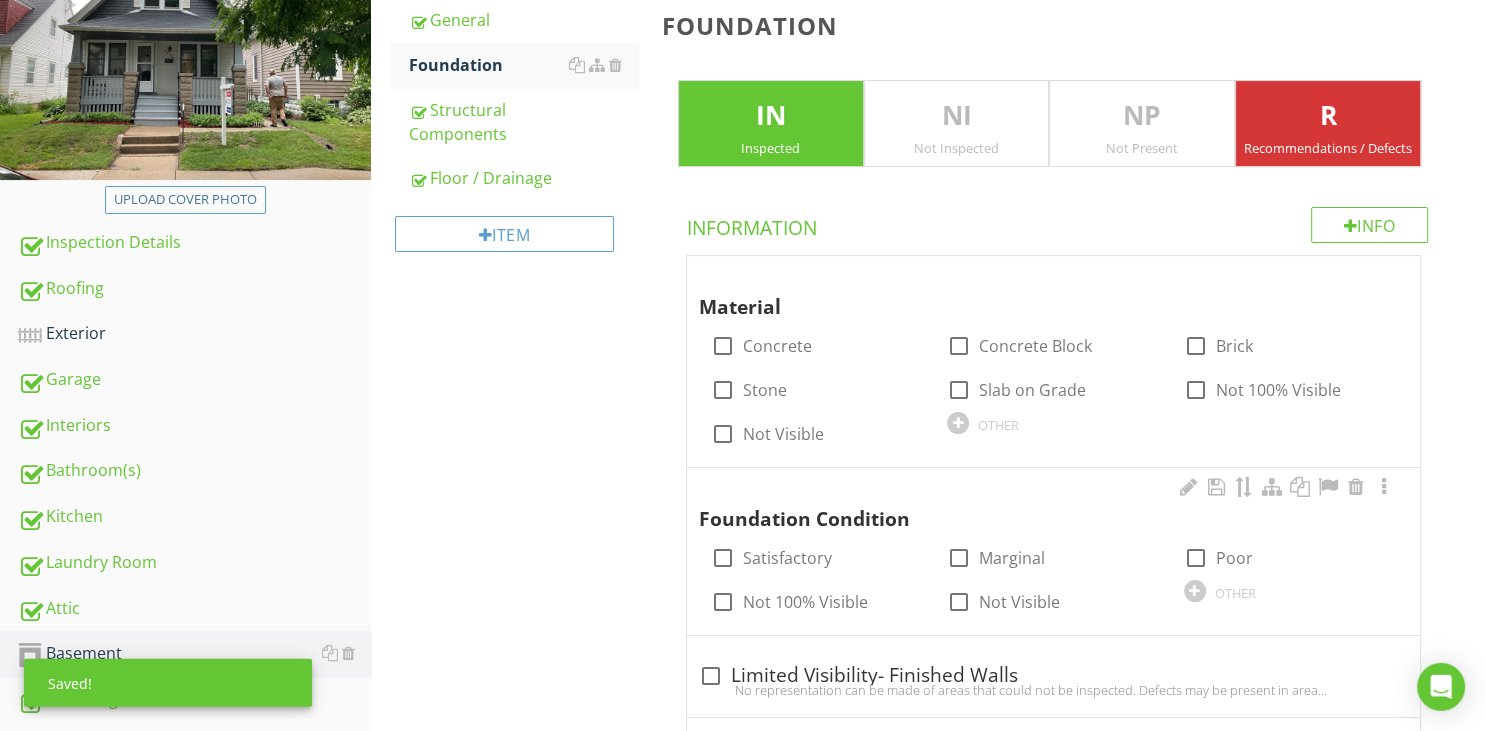 scroll, scrollTop: 316, scrollLeft: 0, axis: vertical 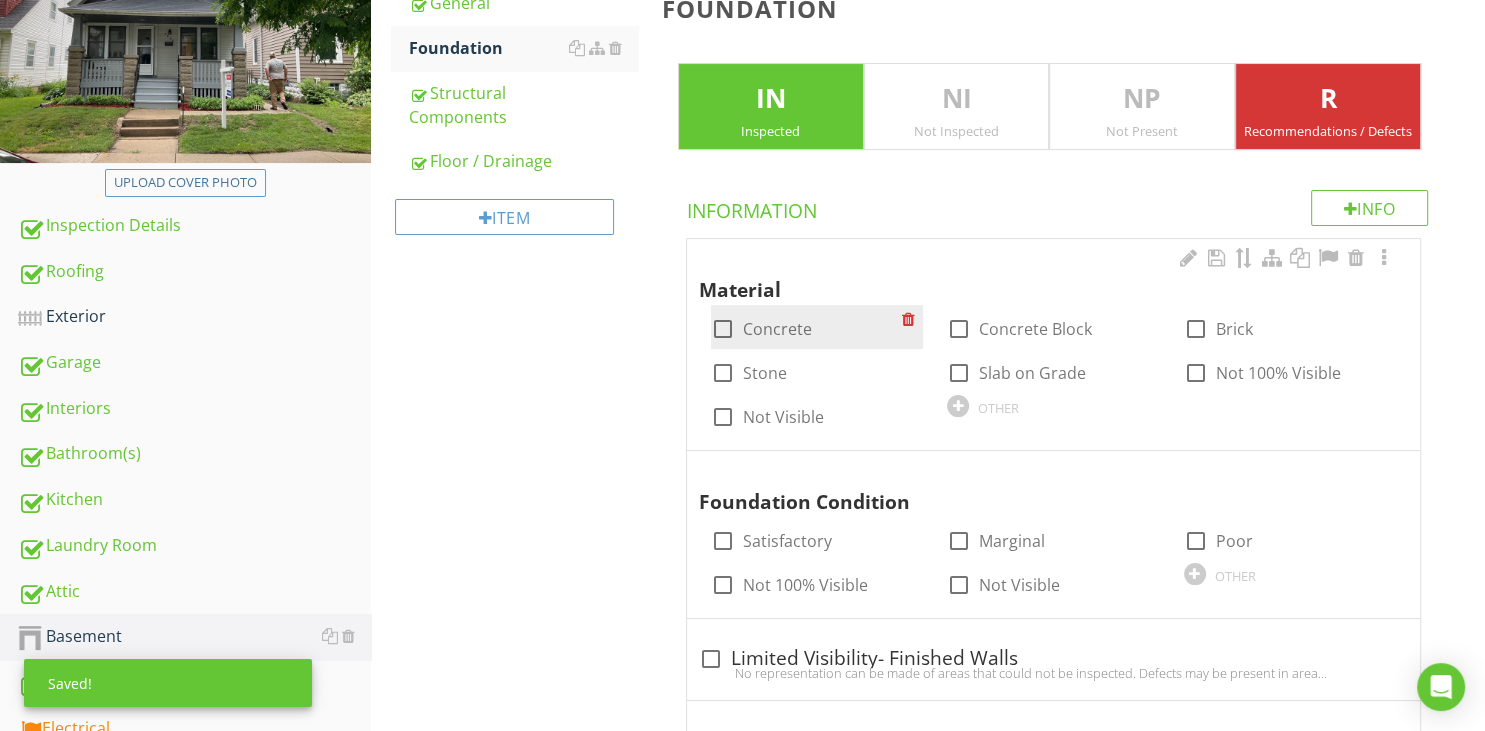 click at bounding box center [723, 329] 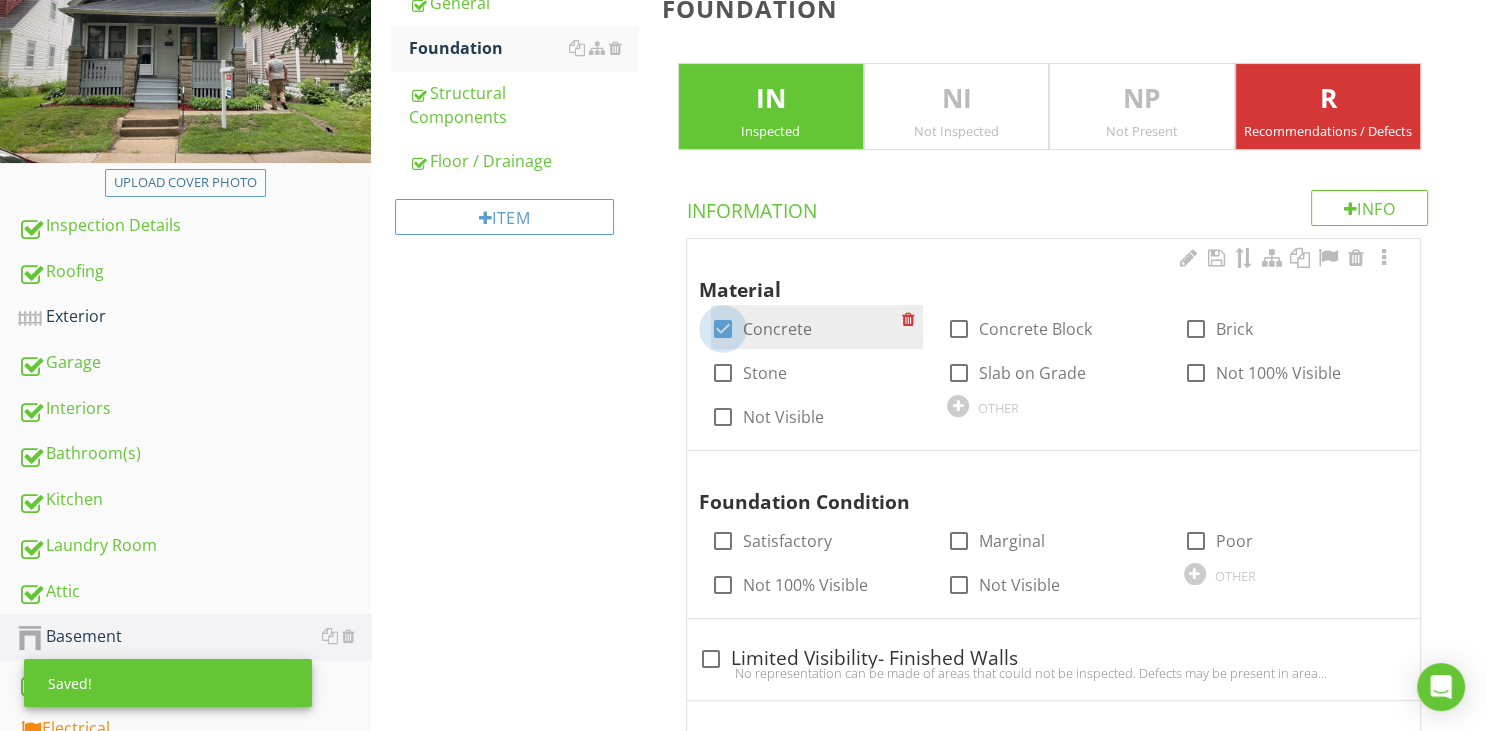 checkbox on "true" 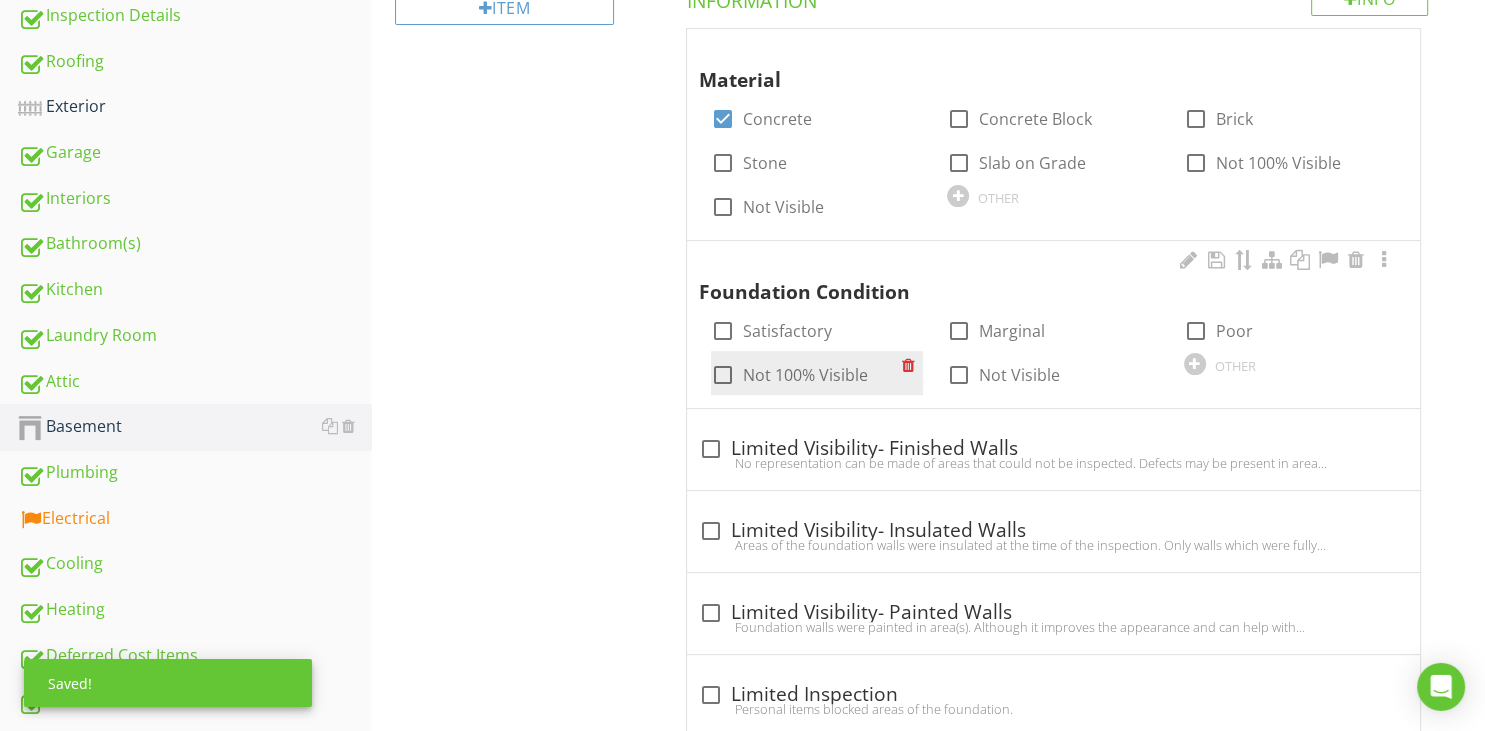 scroll, scrollTop: 528, scrollLeft: 0, axis: vertical 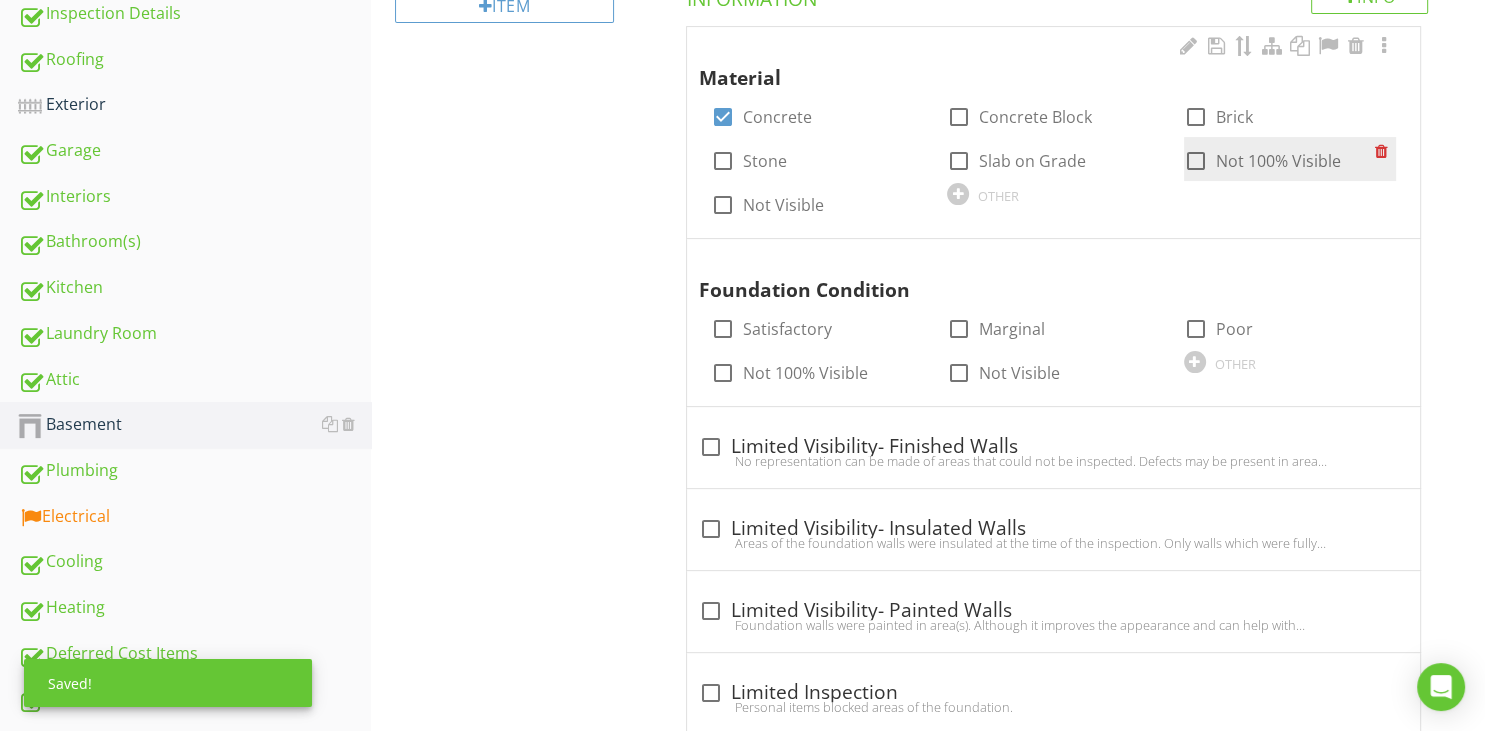click at bounding box center (1196, 161) 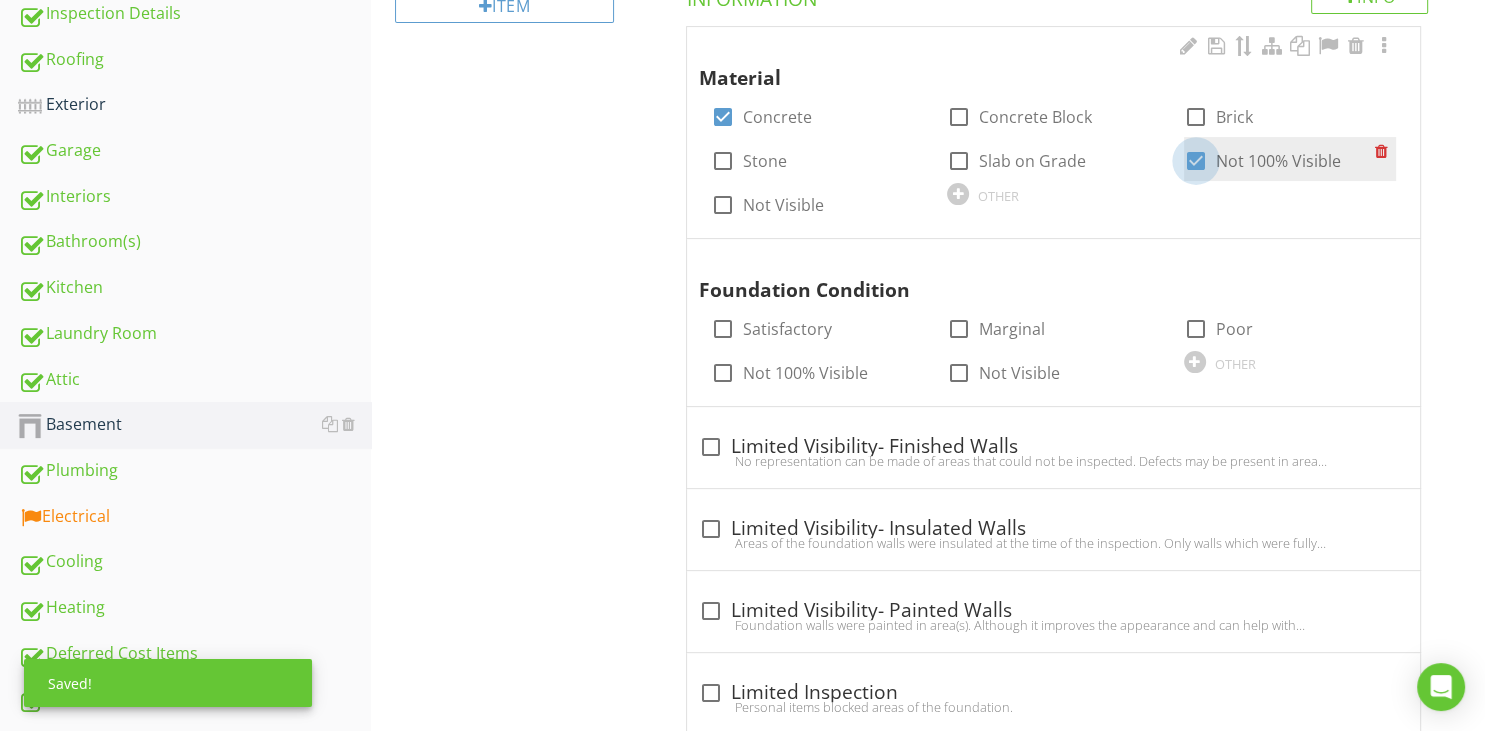 checkbox on "true" 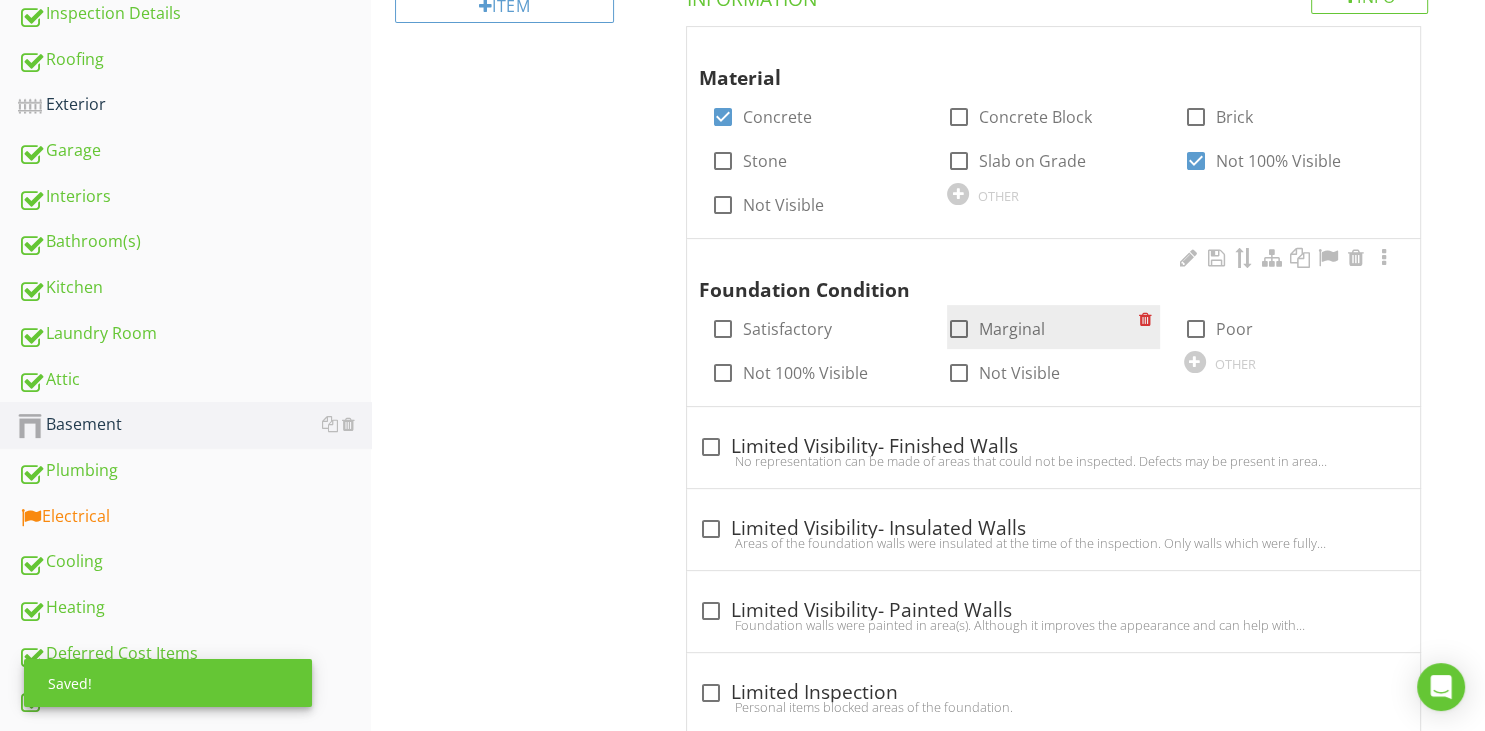 click at bounding box center (959, 329) 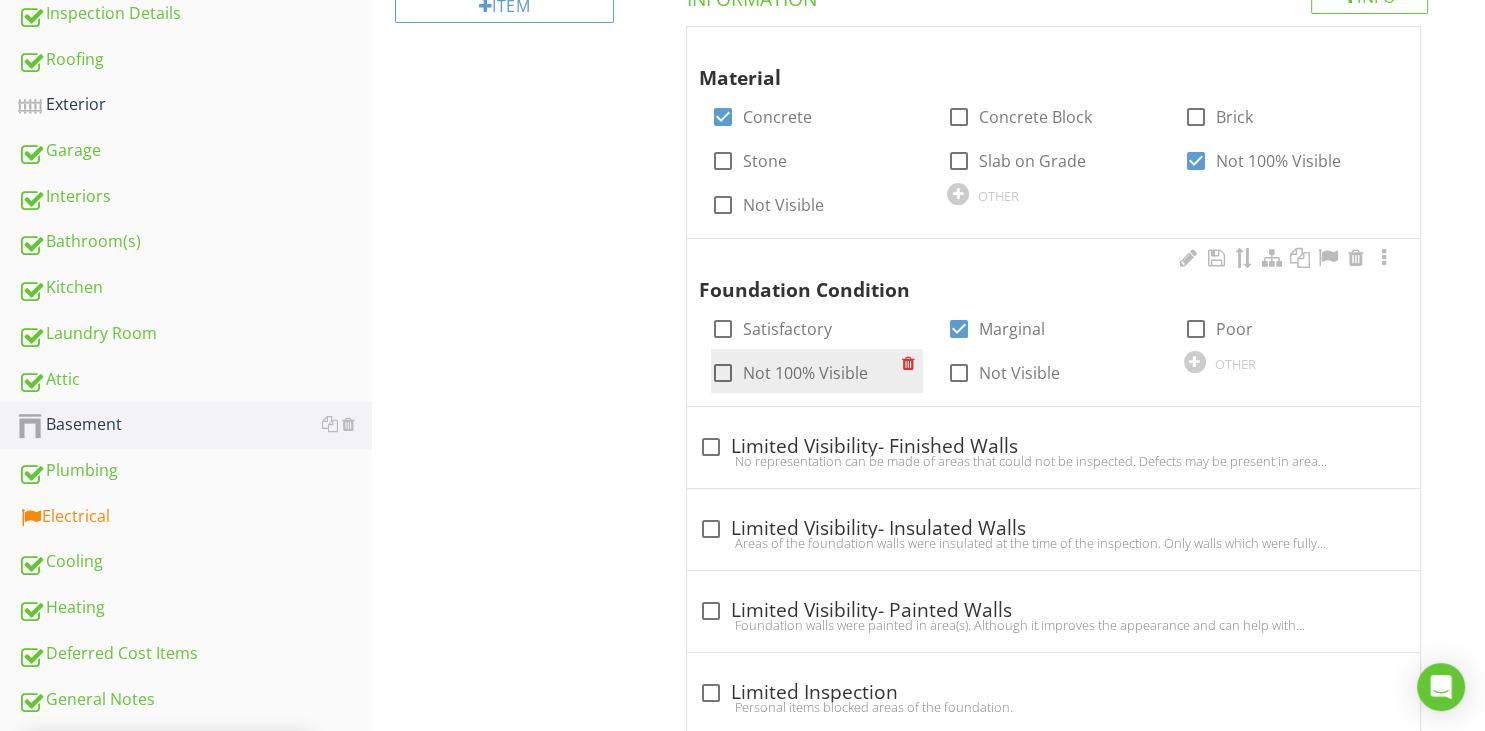click at bounding box center (723, 373) 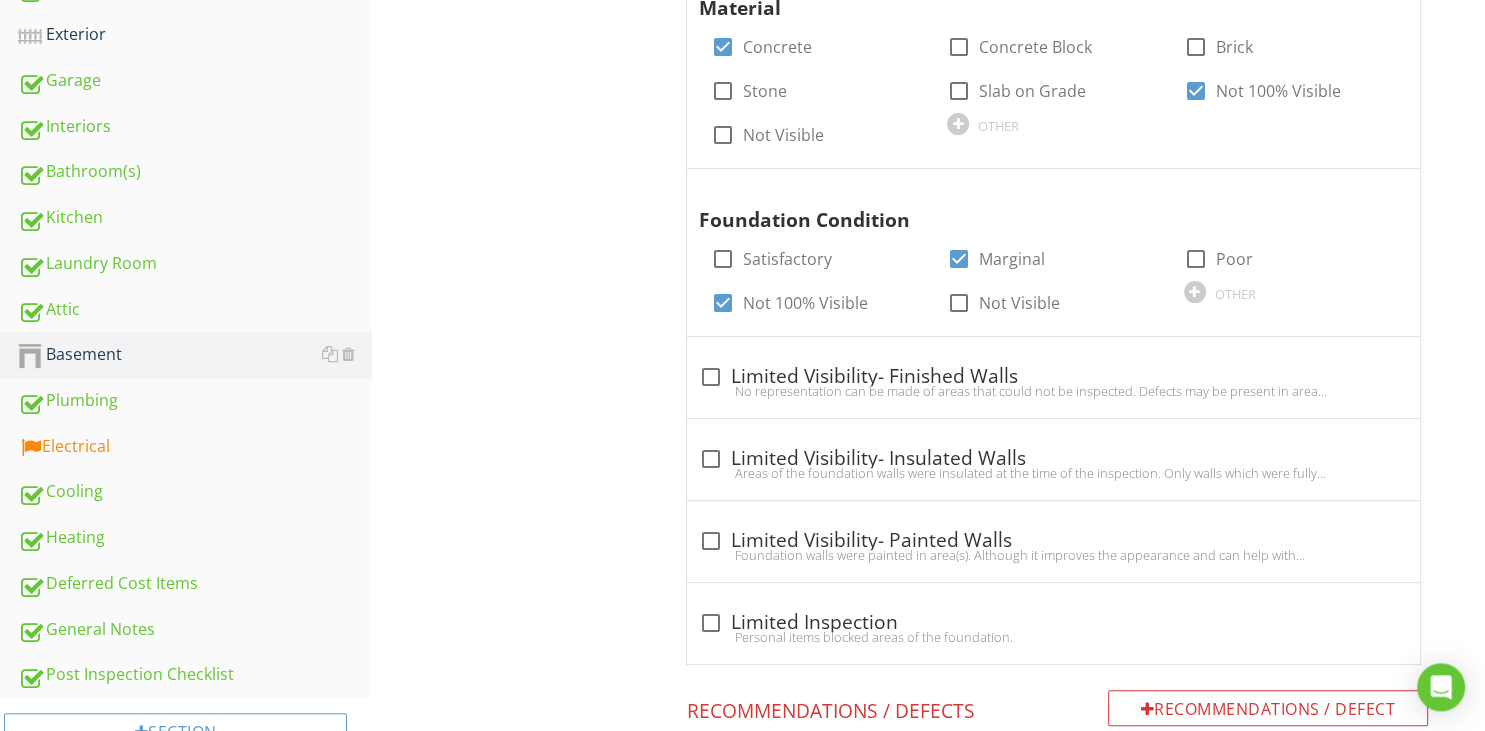 scroll, scrollTop: 633, scrollLeft: 0, axis: vertical 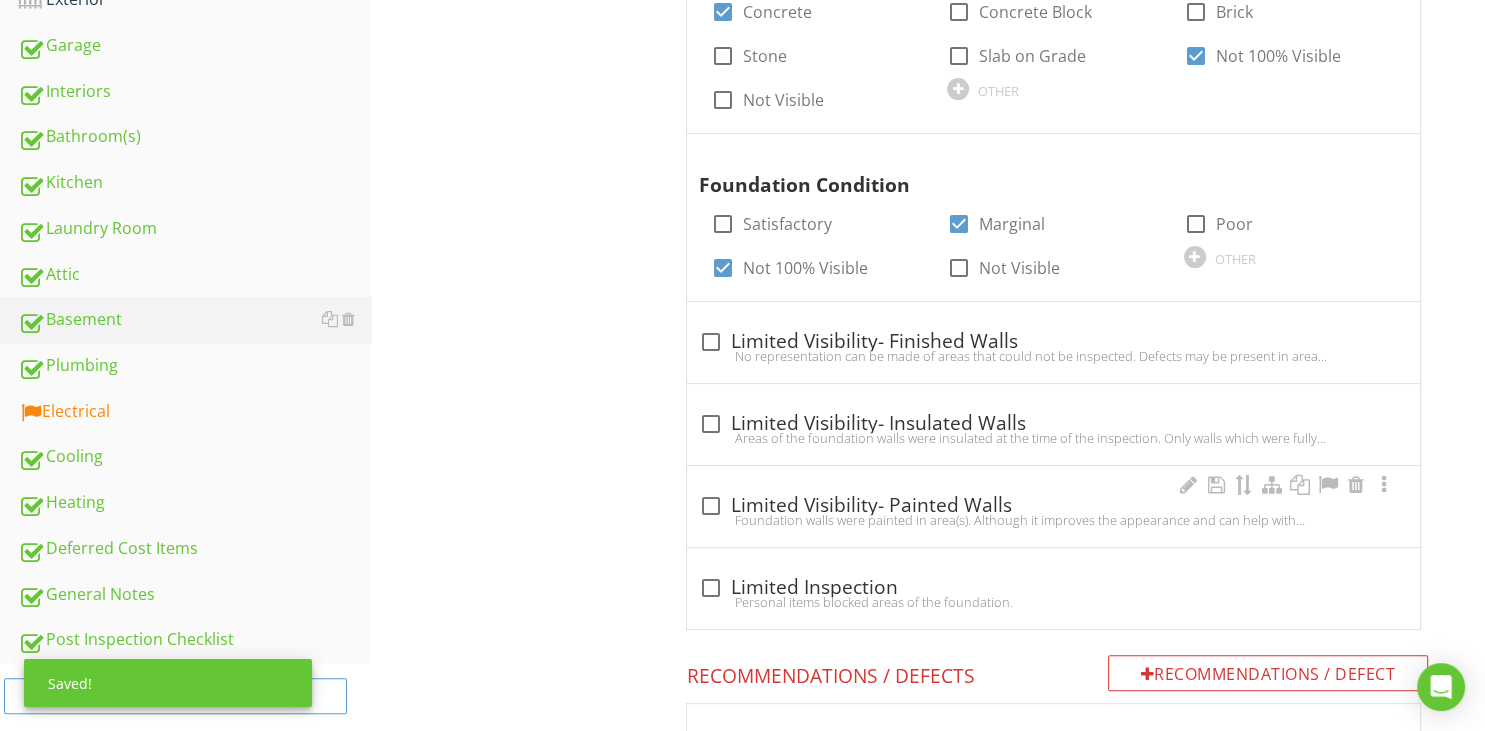 click at bounding box center [711, 506] 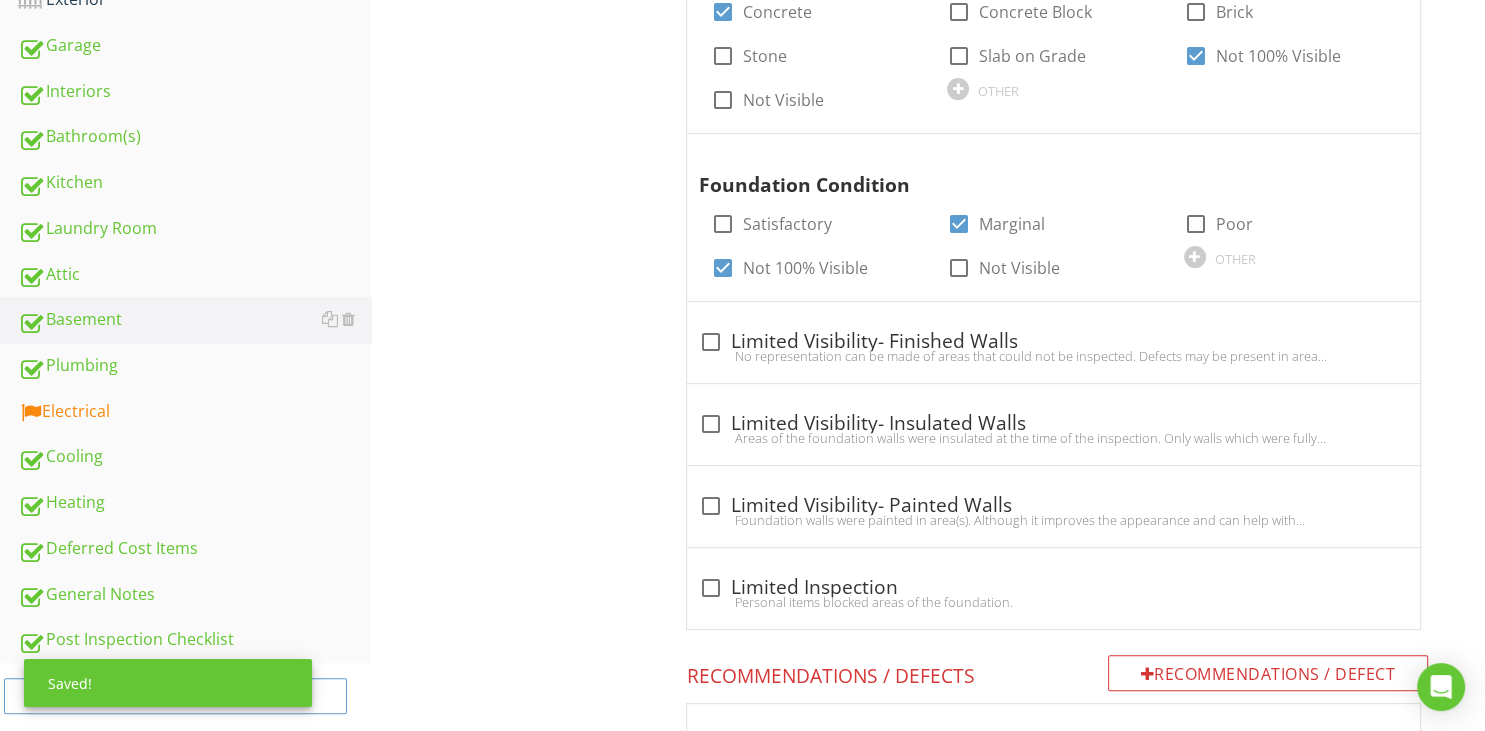 checkbox on "true" 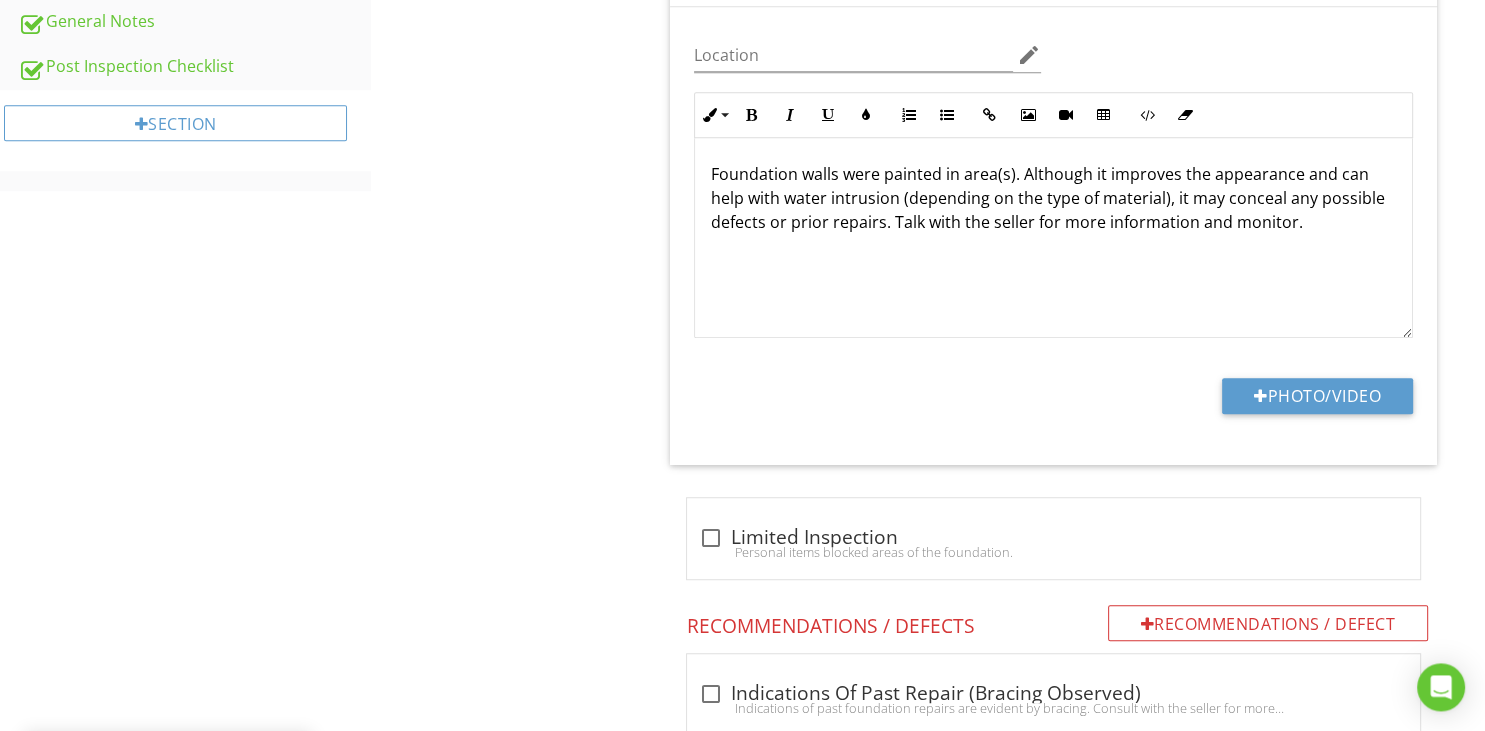 scroll, scrollTop: 1266, scrollLeft: 0, axis: vertical 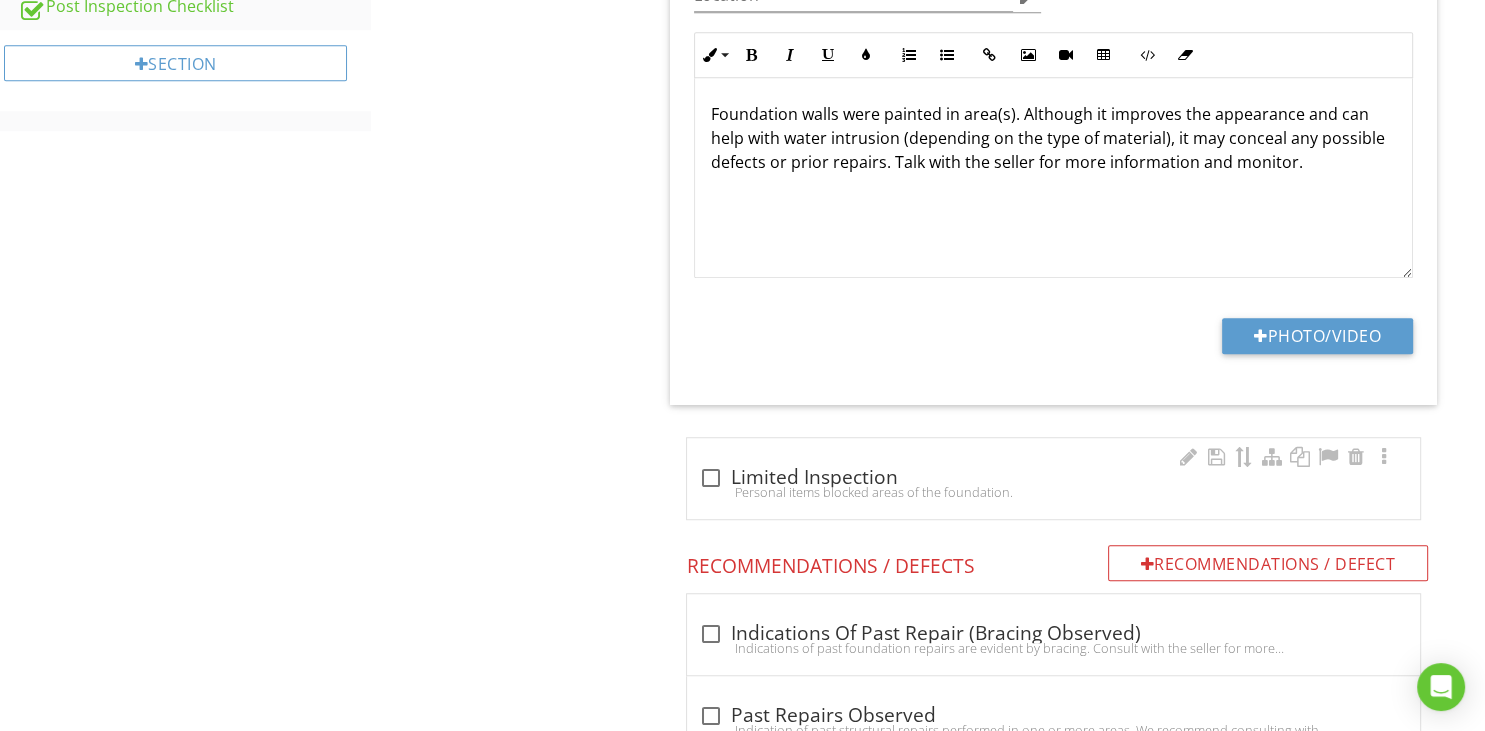 drag, startPoint x: 709, startPoint y: 478, endPoint x: 682, endPoint y: 482, distance: 27.294687 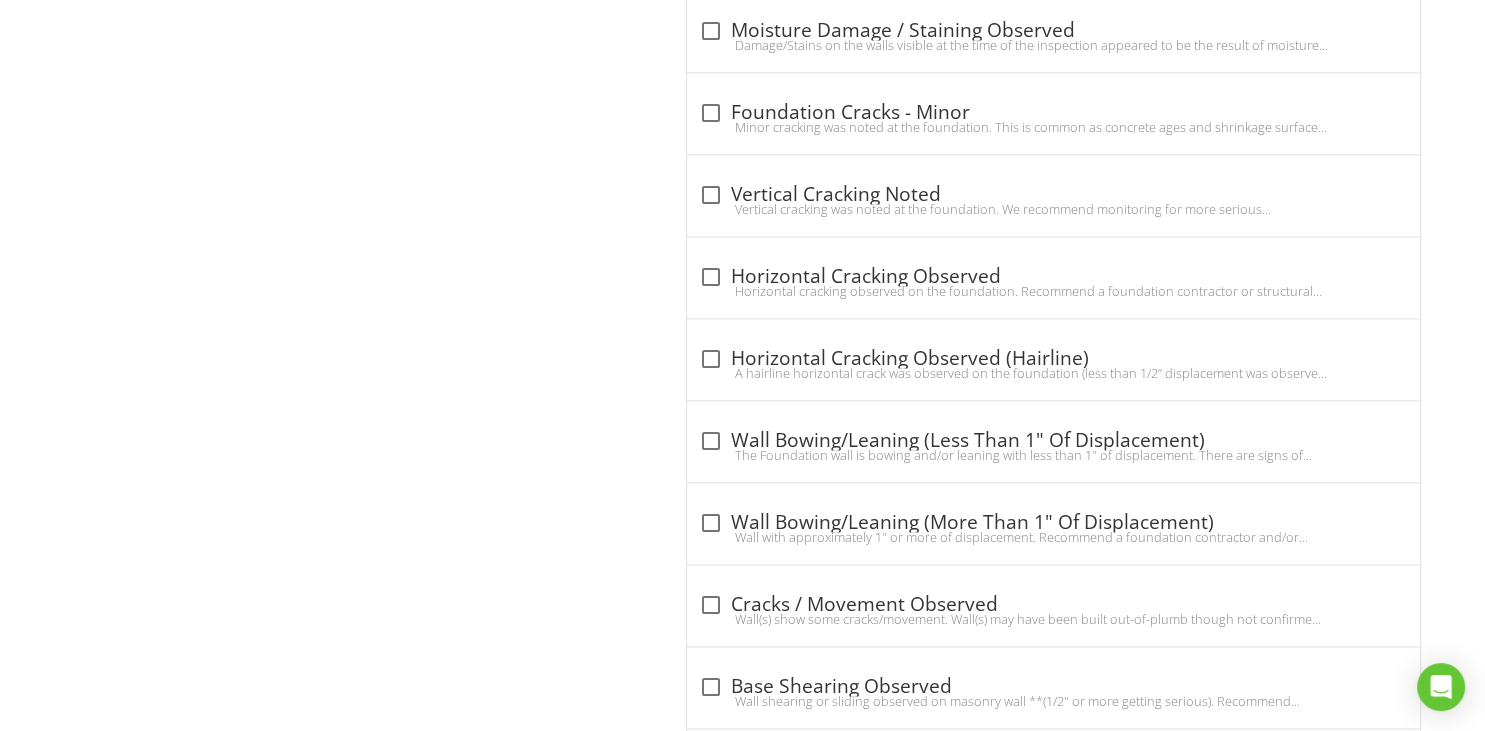 scroll, scrollTop: 2850, scrollLeft: 0, axis: vertical 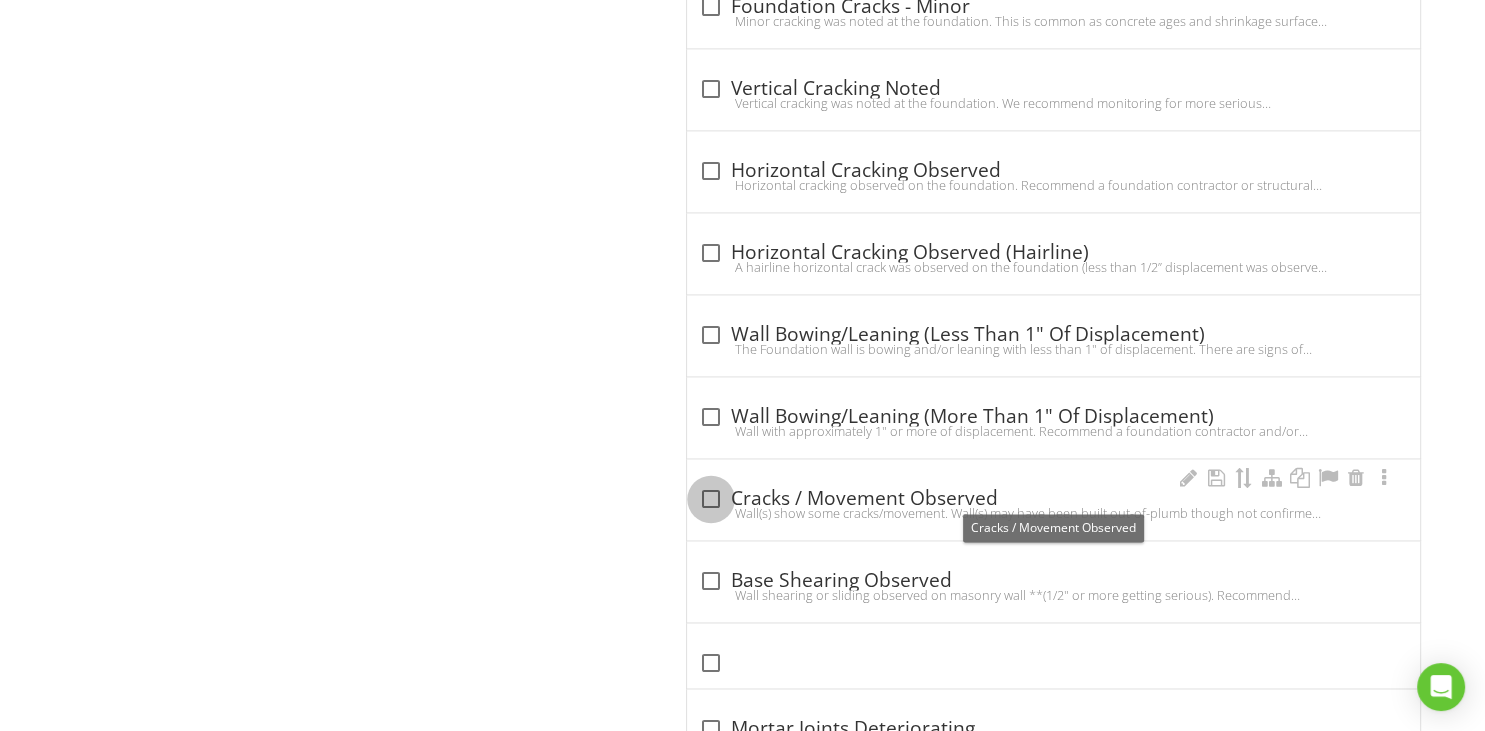 click at bounding box center [711, 499] 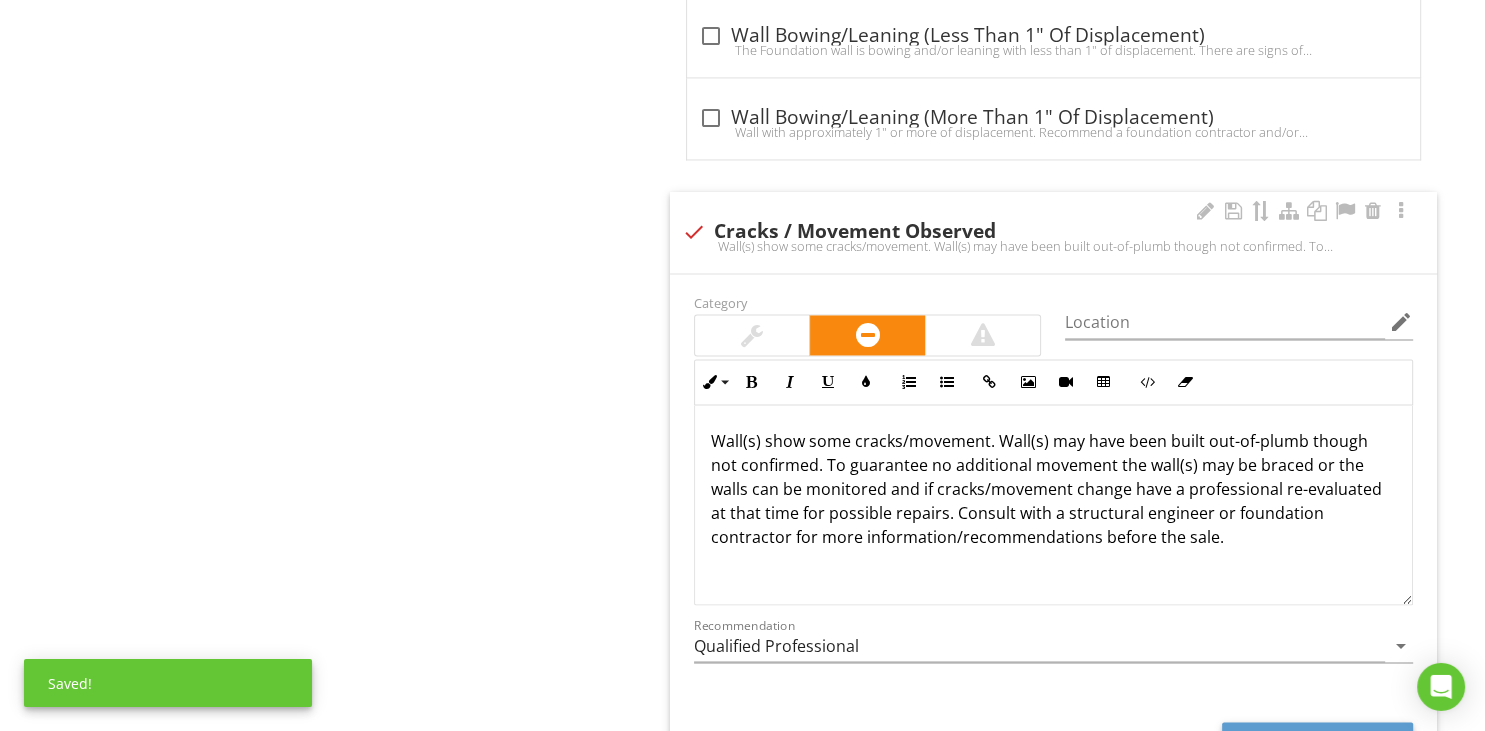 scroll, scrollTop: 3167, scrollLeft: 0, axis: vertical 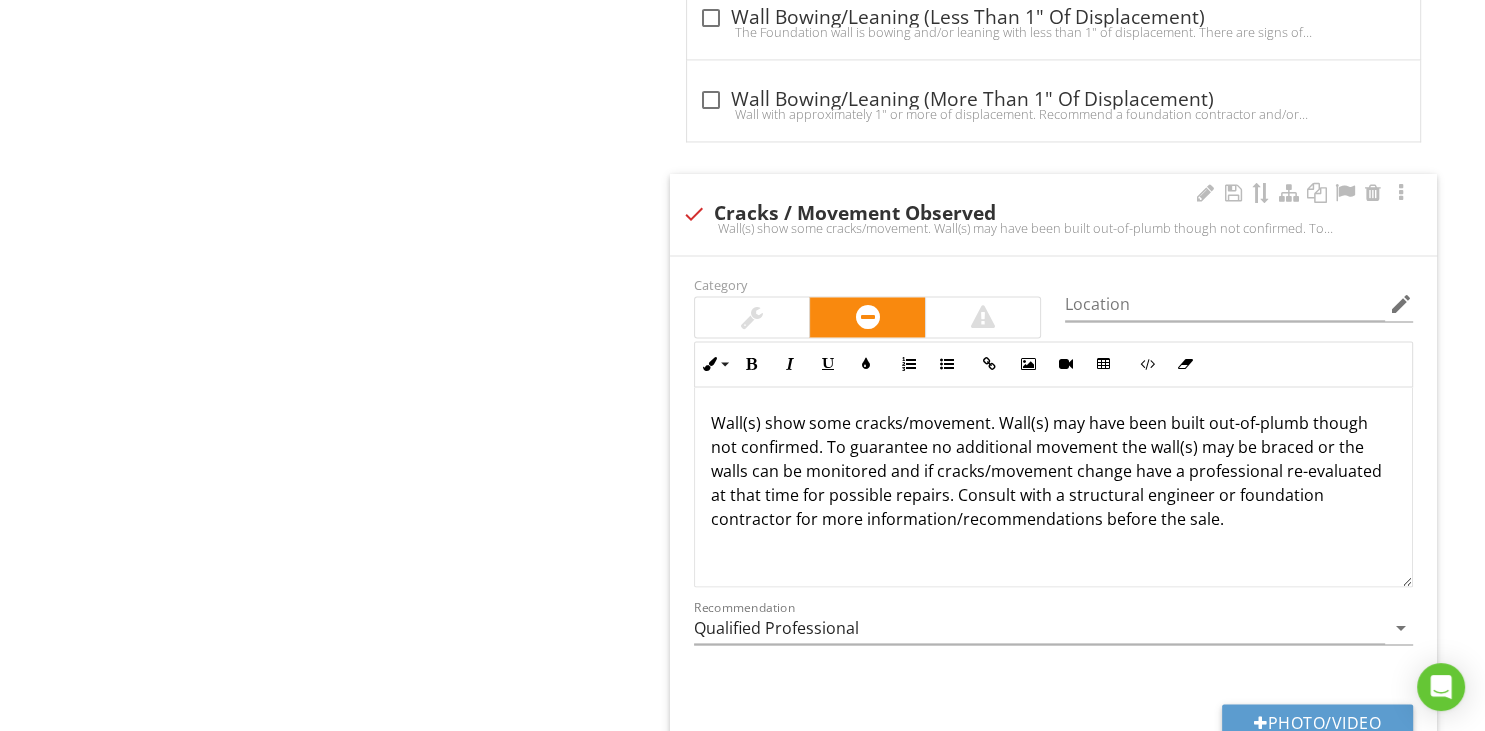 click on "Wall(s) show some cracks/movement. Wall(s) may have been built out-of-plumb though not confirmed. To guarantee no additional movement the wall(s) may be braced or the walls can be monitored and if cracks/movement change have a professional re-evaluated at that time for possible repairs. Consult with a structural engineer or foundation contractor for more information/recommendations before the sale." at bounding box center [1053, 471] 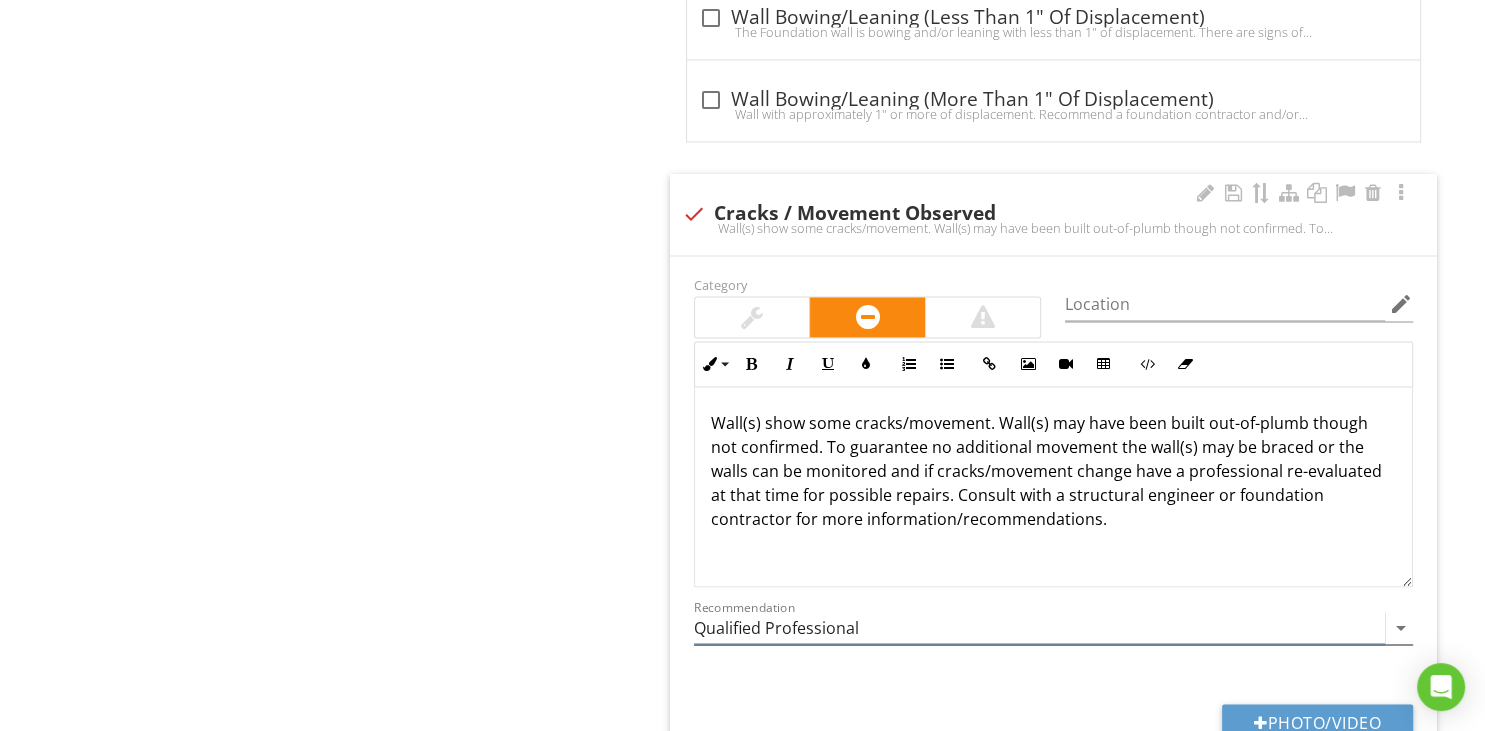 click on "Qualified Professional" at bounding box center [1039, 627] 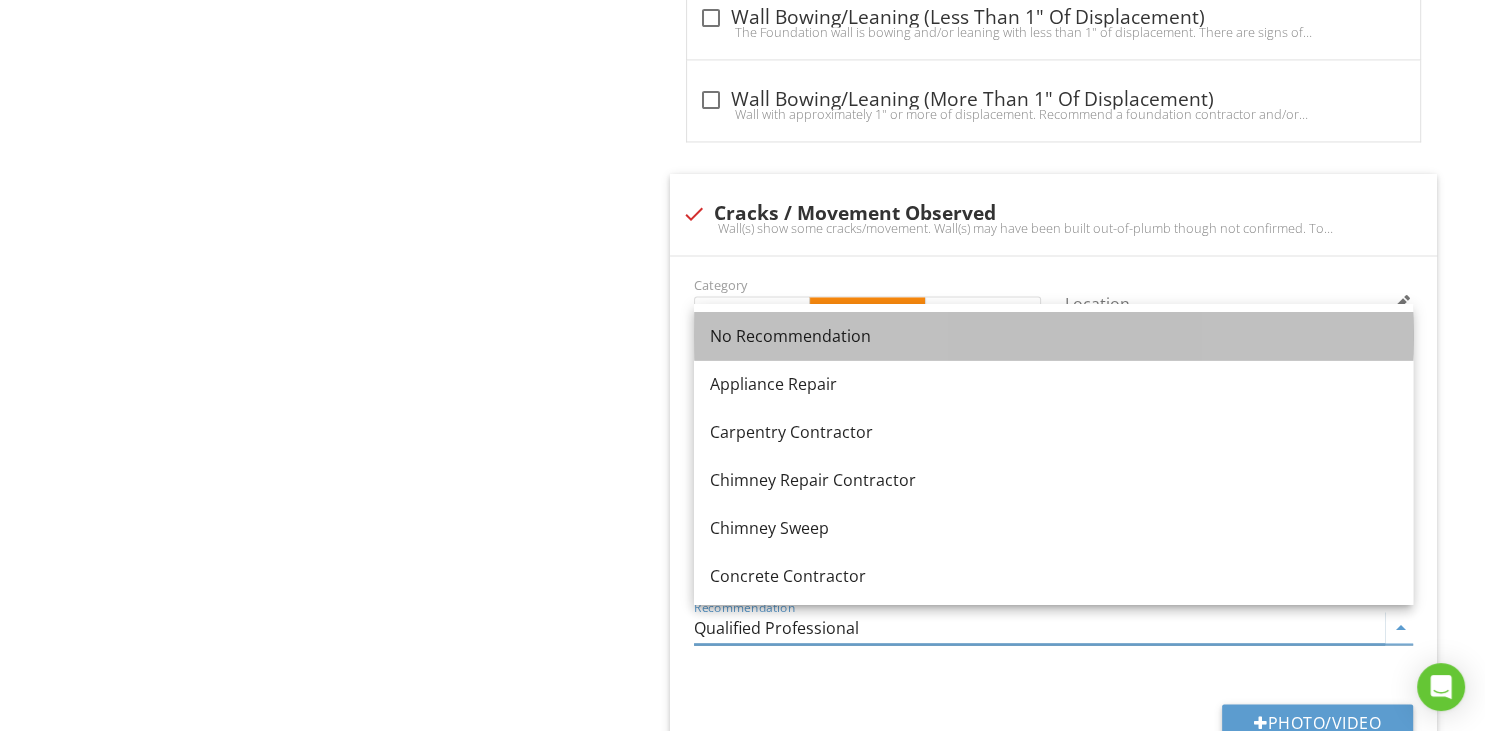 click on "No Recommendation" at bounding box center [1053, 336] 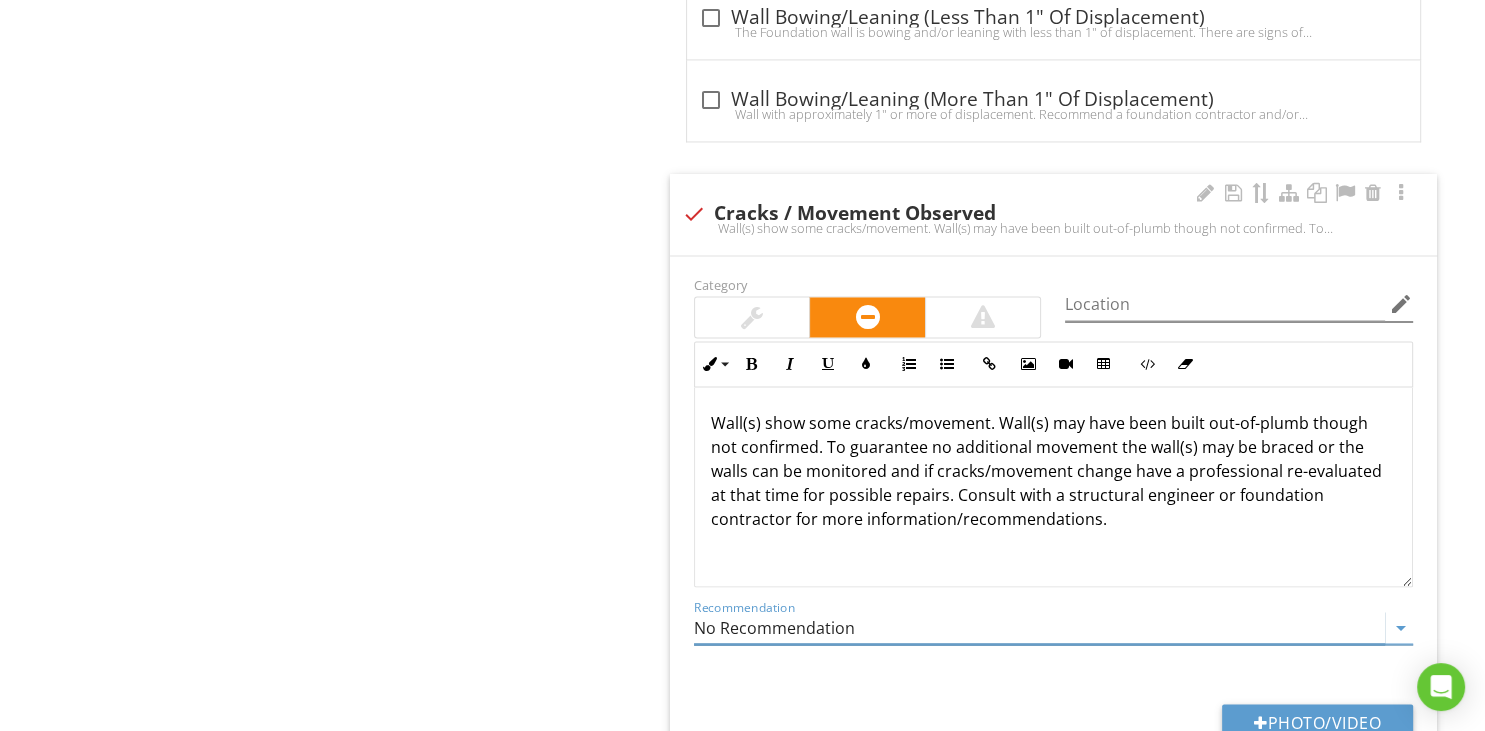 click on "edit" at bounding box center [1401, 304] 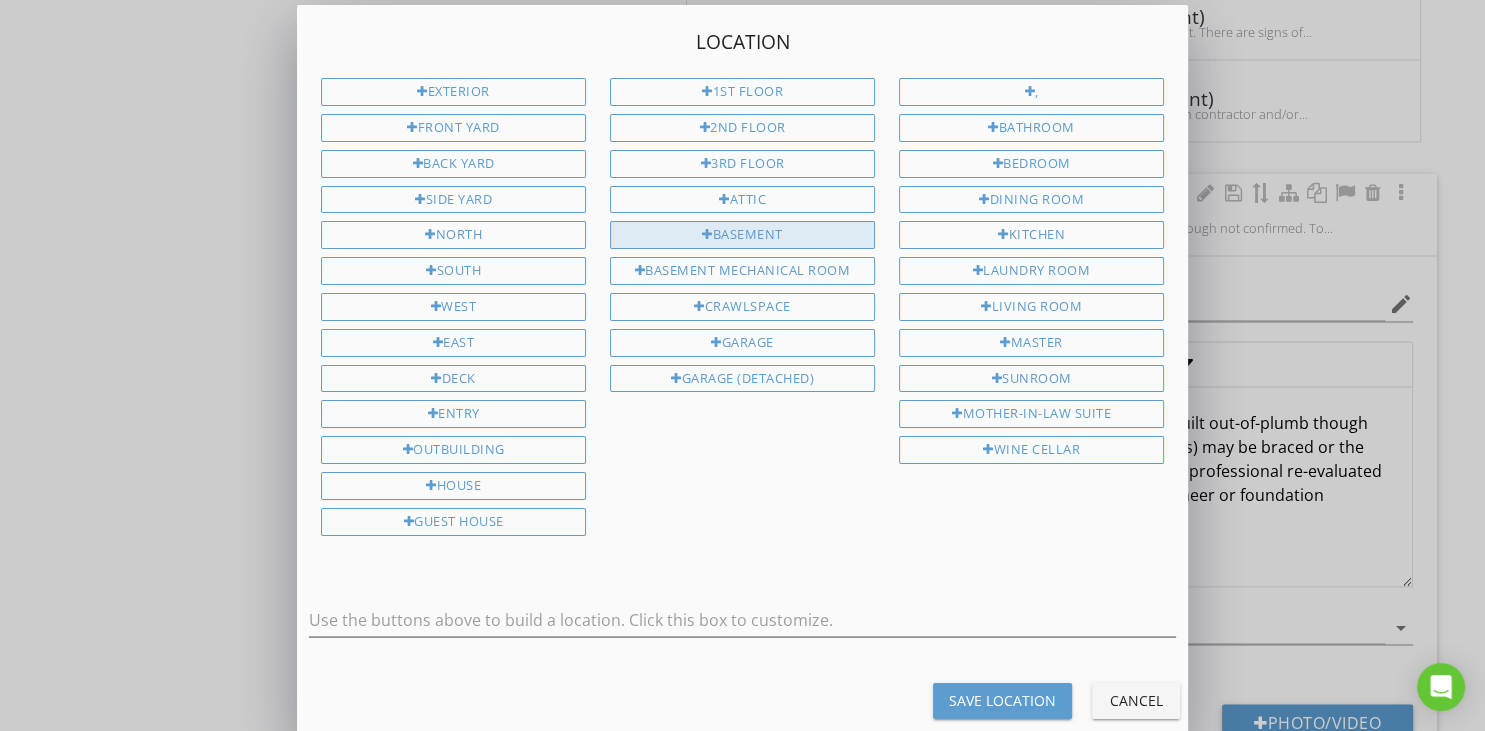 click on "Basement" at bounding box center [742, 235] 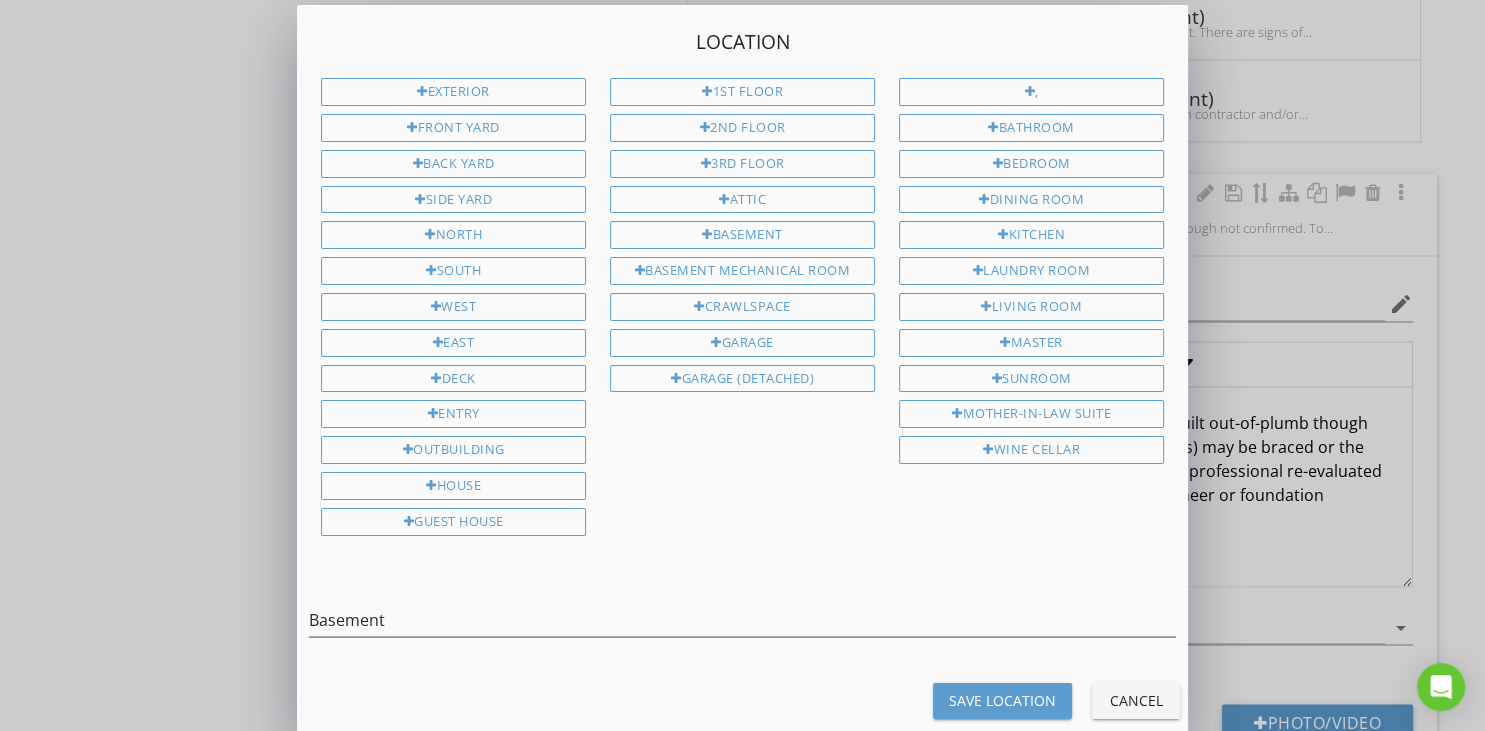click on "Save Location" at bounding box center (1002, 700) 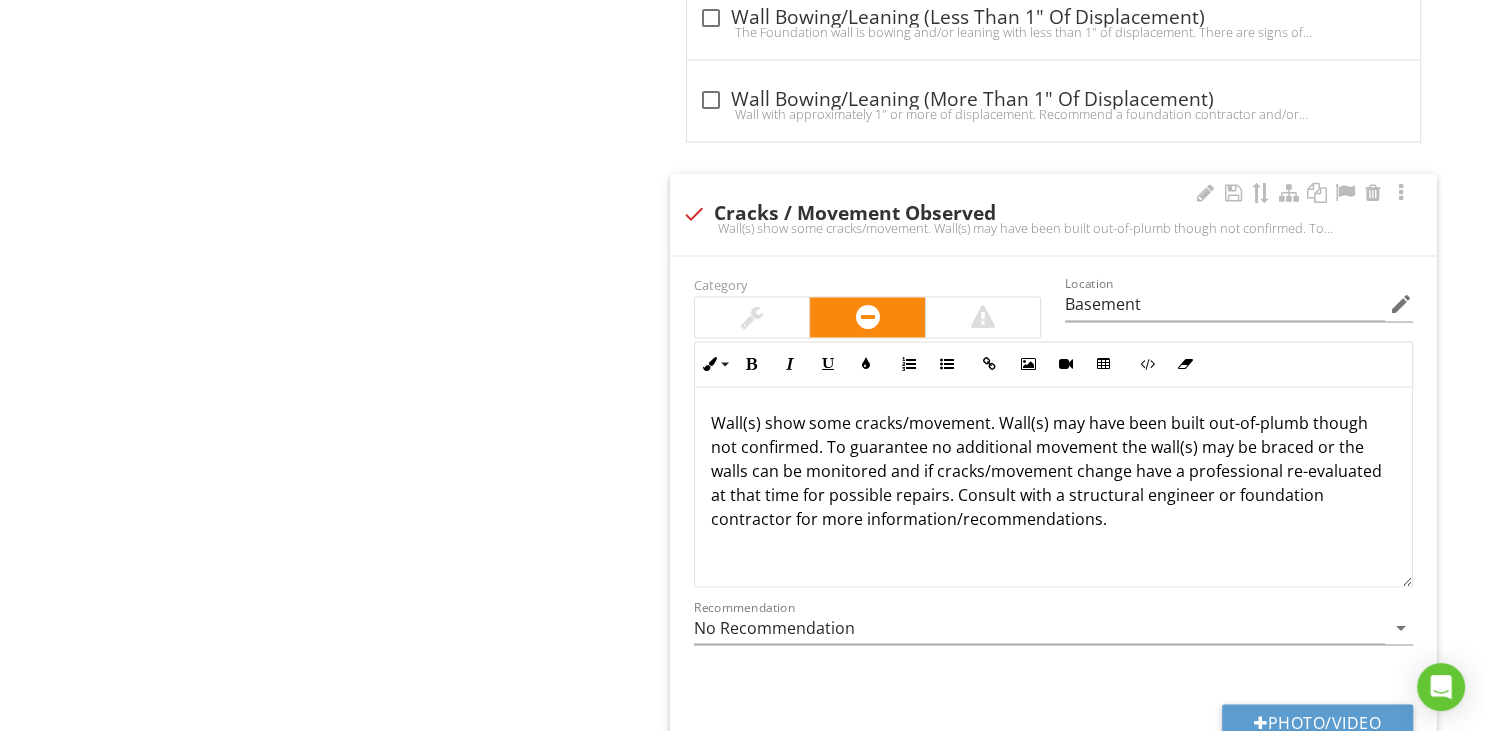 scroll, scrollTop: 1, scrollLeft: 0, axis: vertical 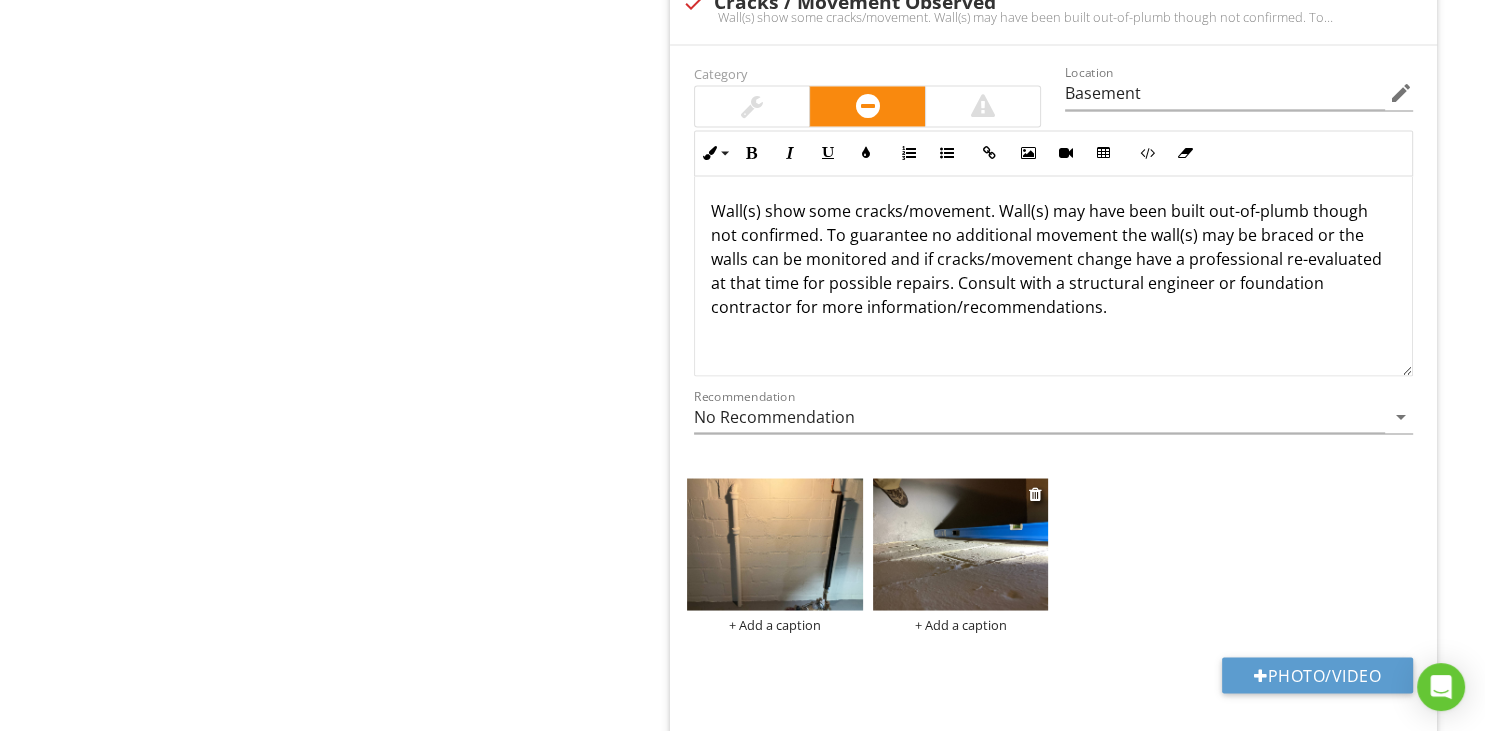 click at bounding box center [961, 544] 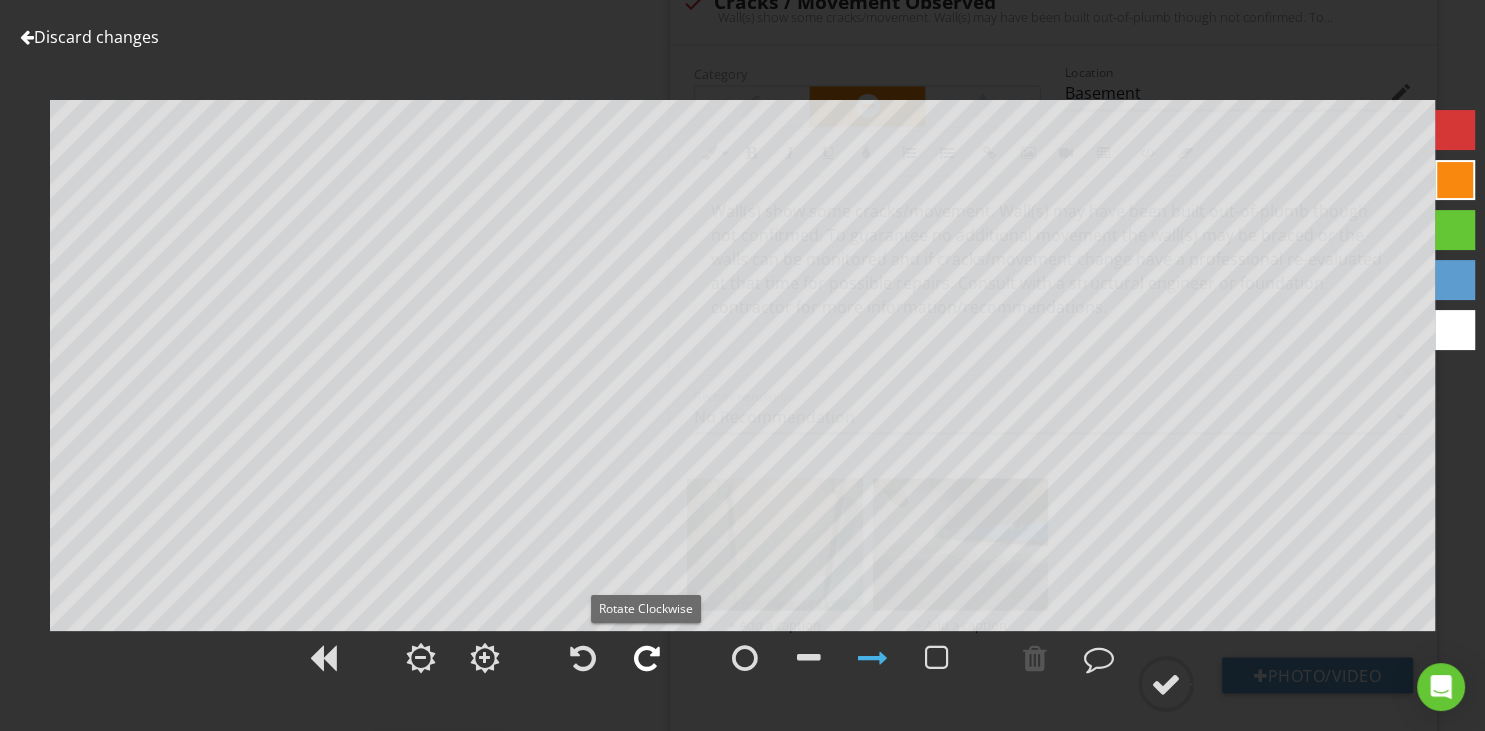 click at bounding box center [647, 658] 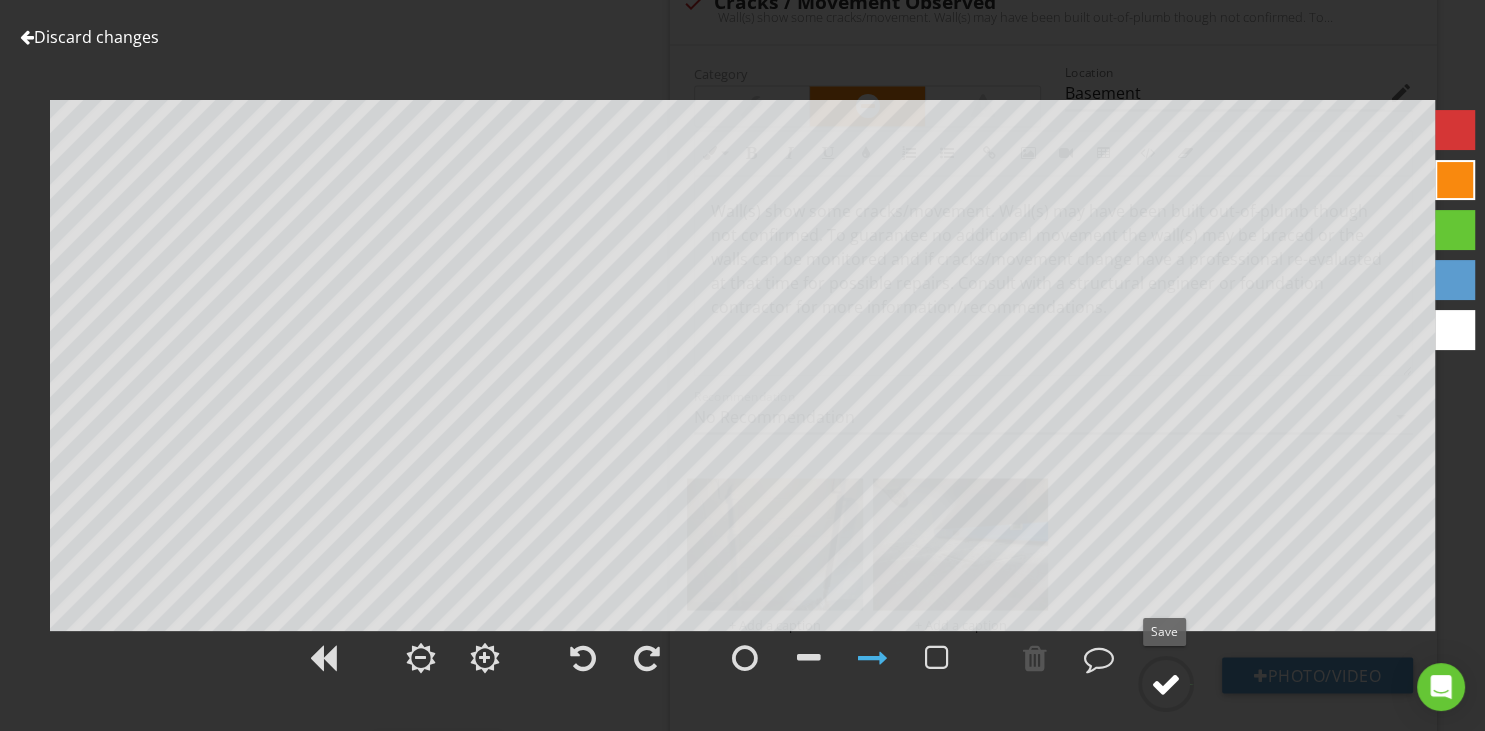 click at bounding box center [1166, 684] 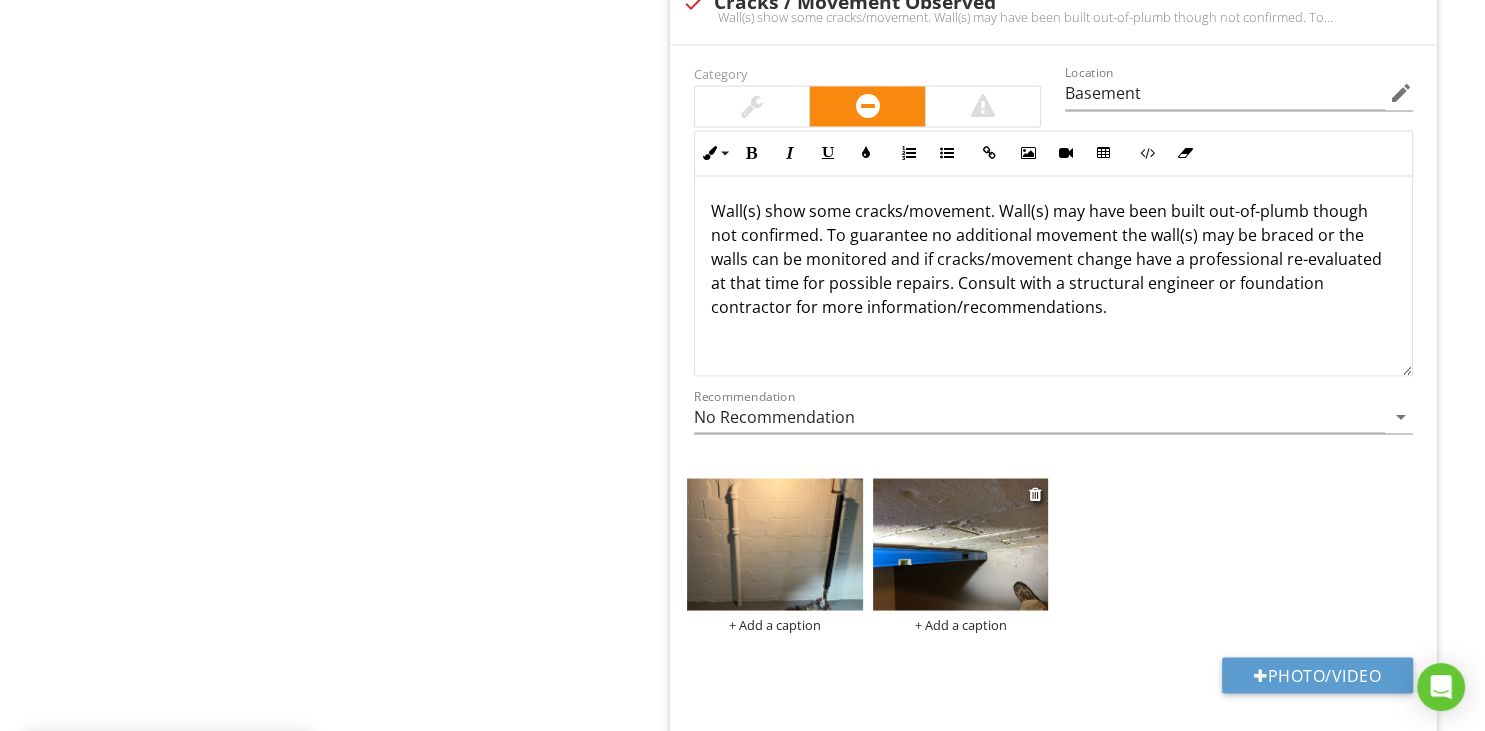 click at bounding box center (961, 544) 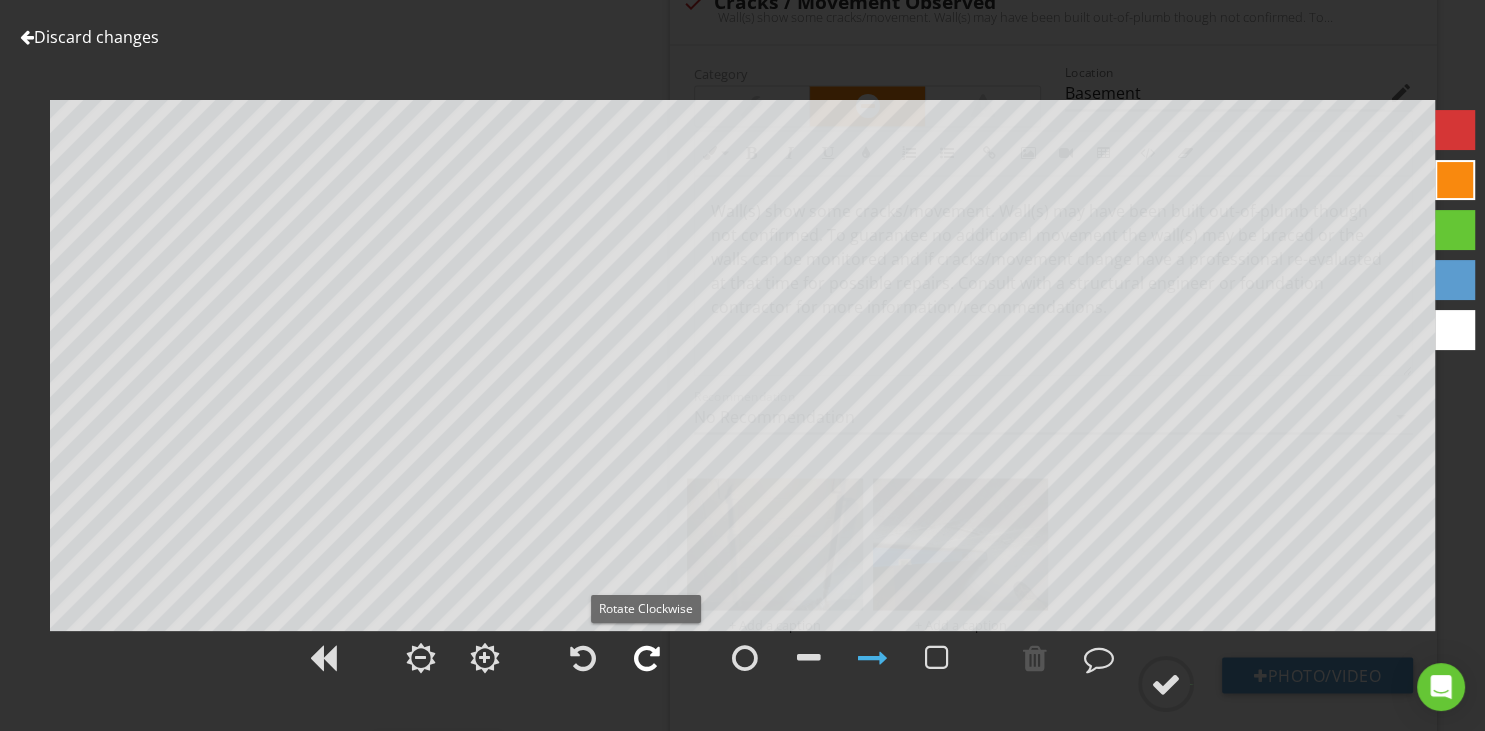 click at bounding box center (647, 658) 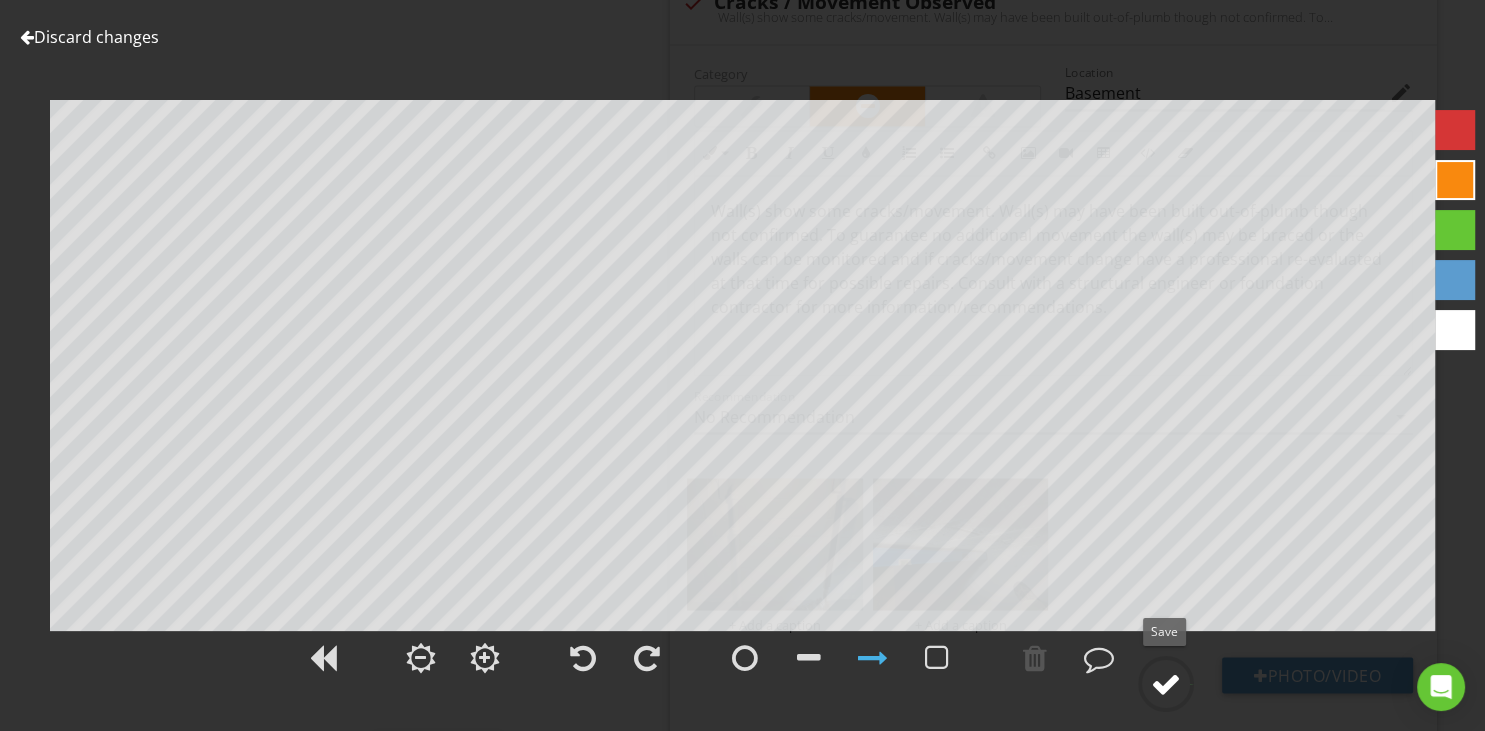 click at bounding box center (1166, 684) 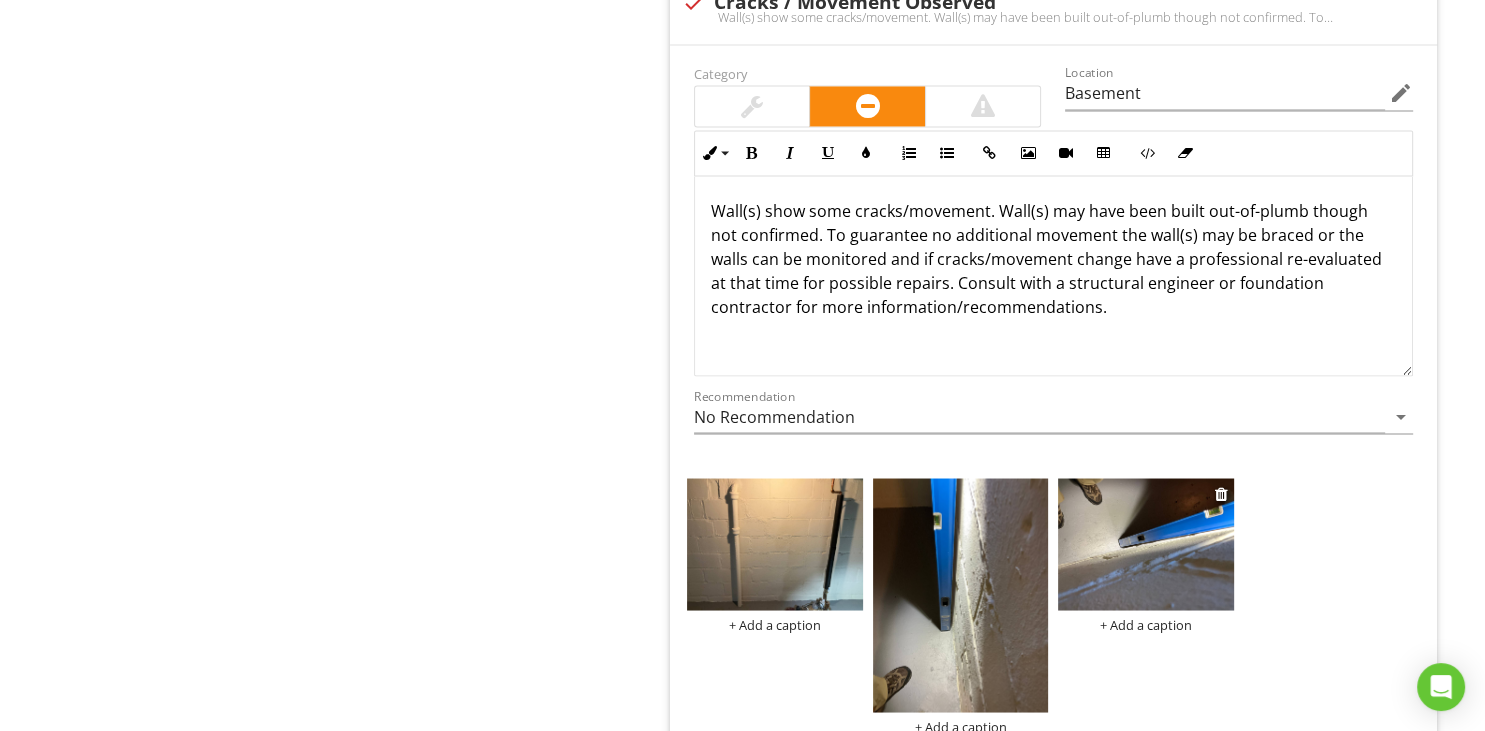 click at bounding box center [1146, 544] 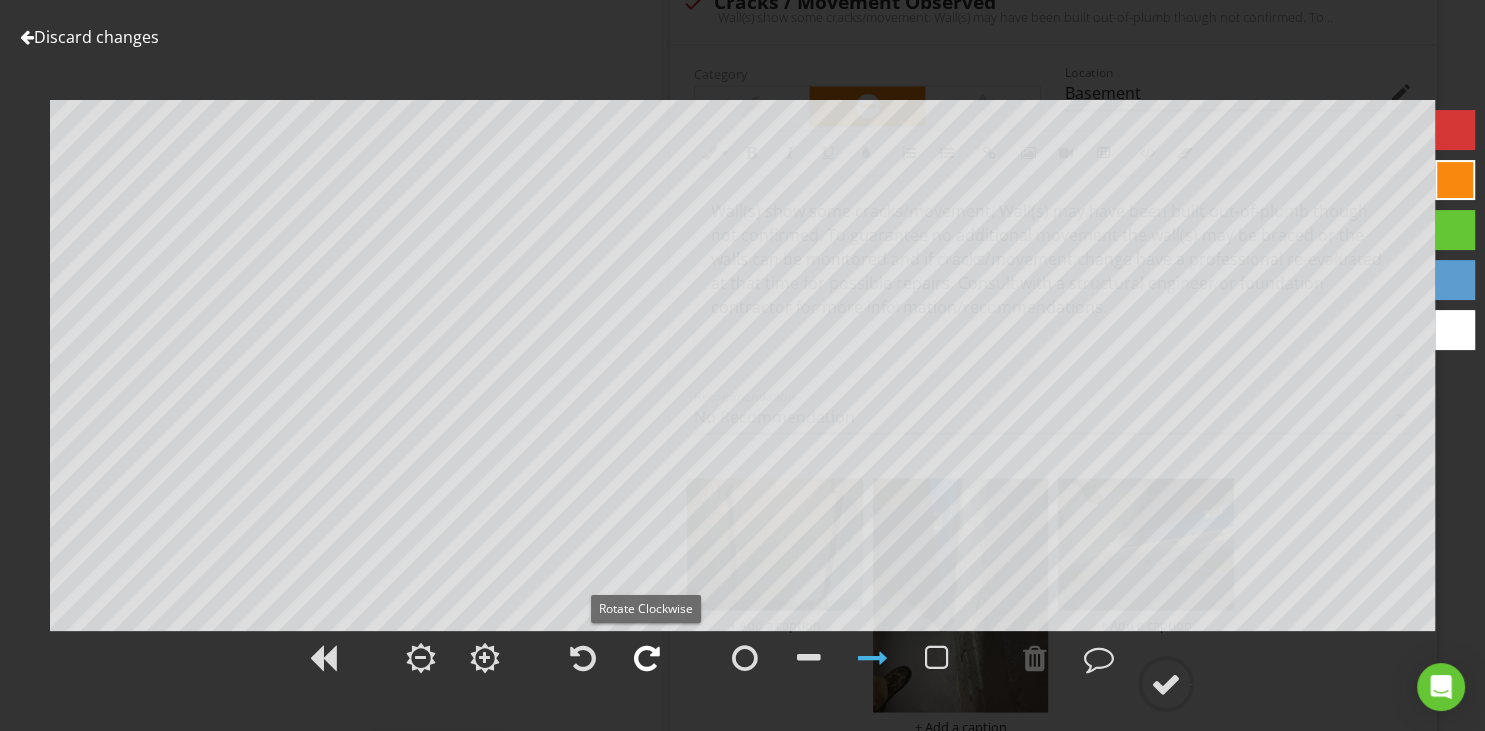 click at bounding box center [647, 658] 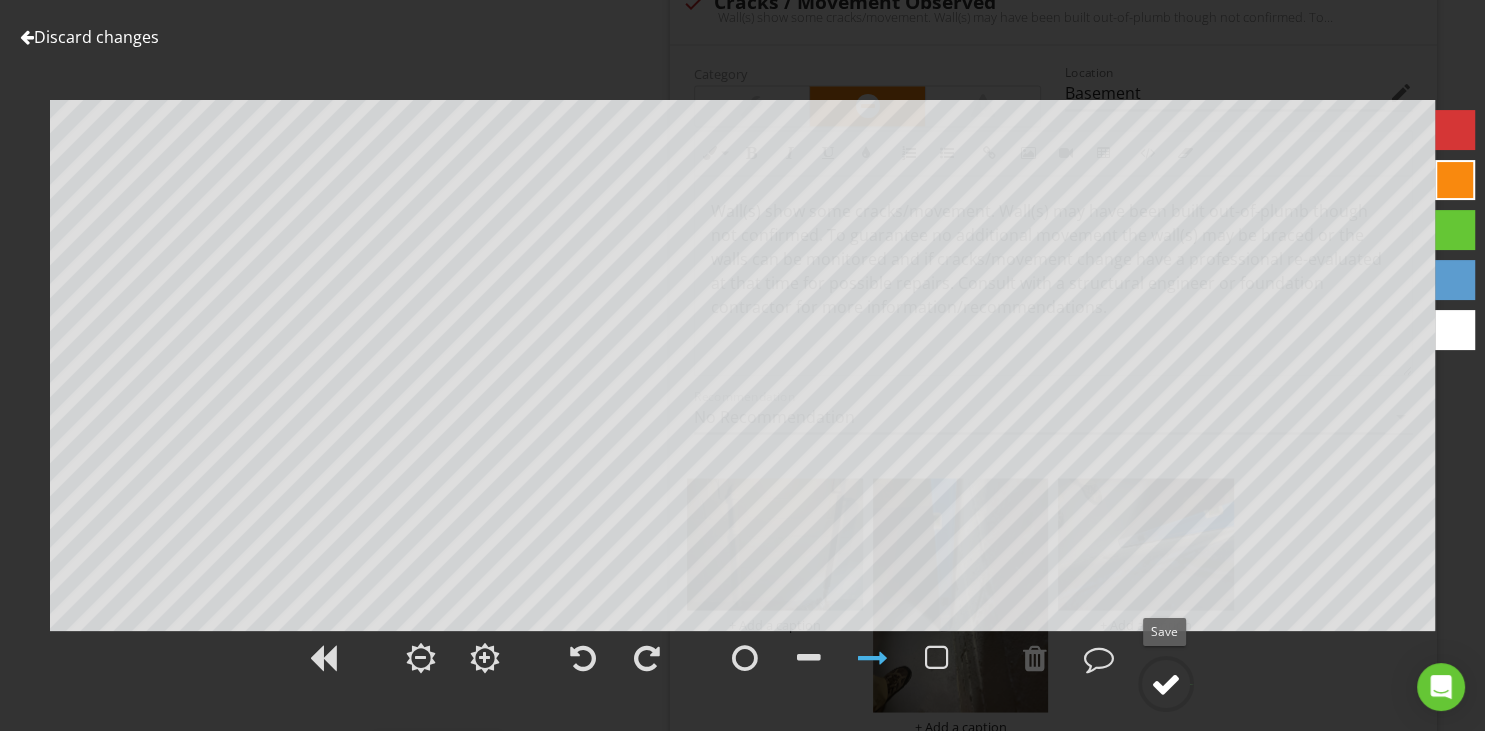 click at bounding box center (1166, 684) 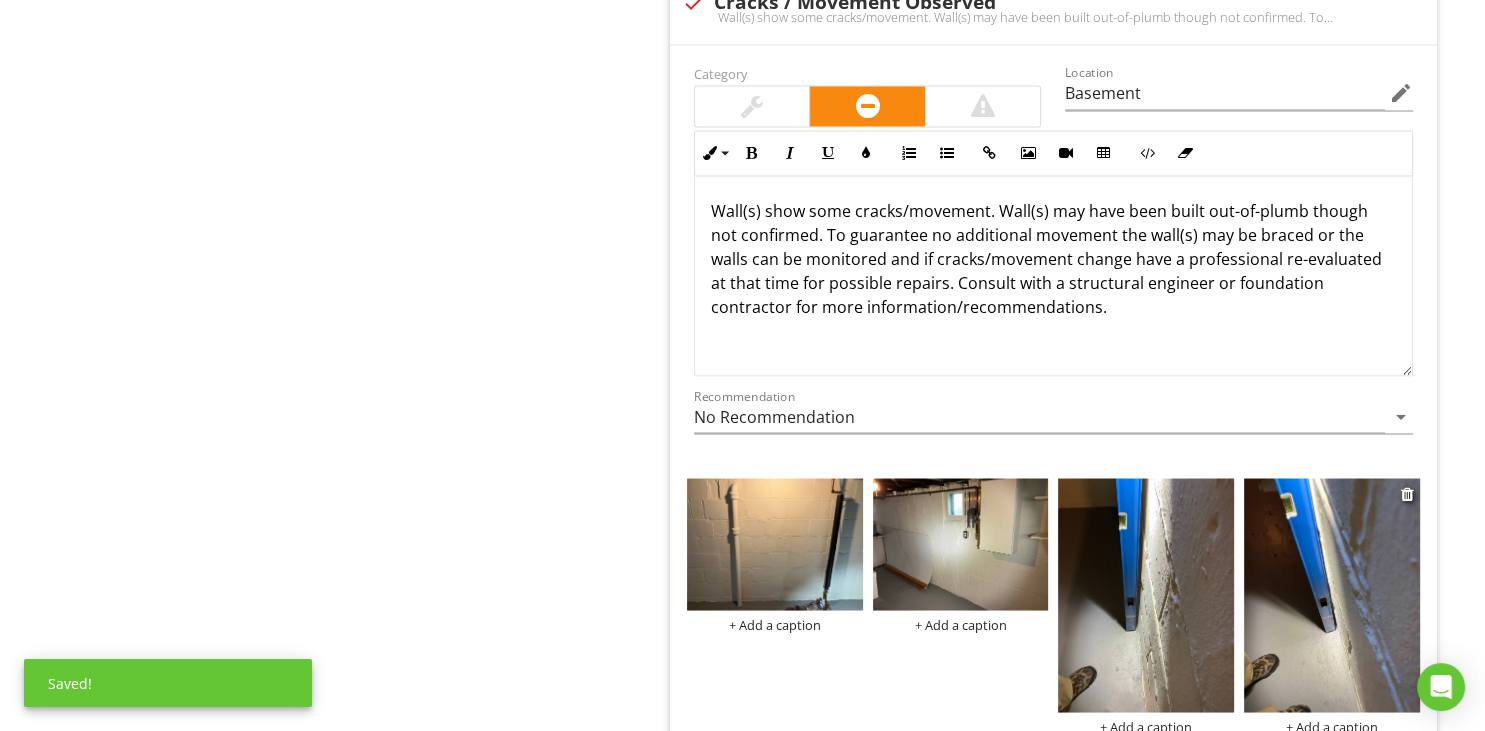 click at bounding box center (1332, 595) 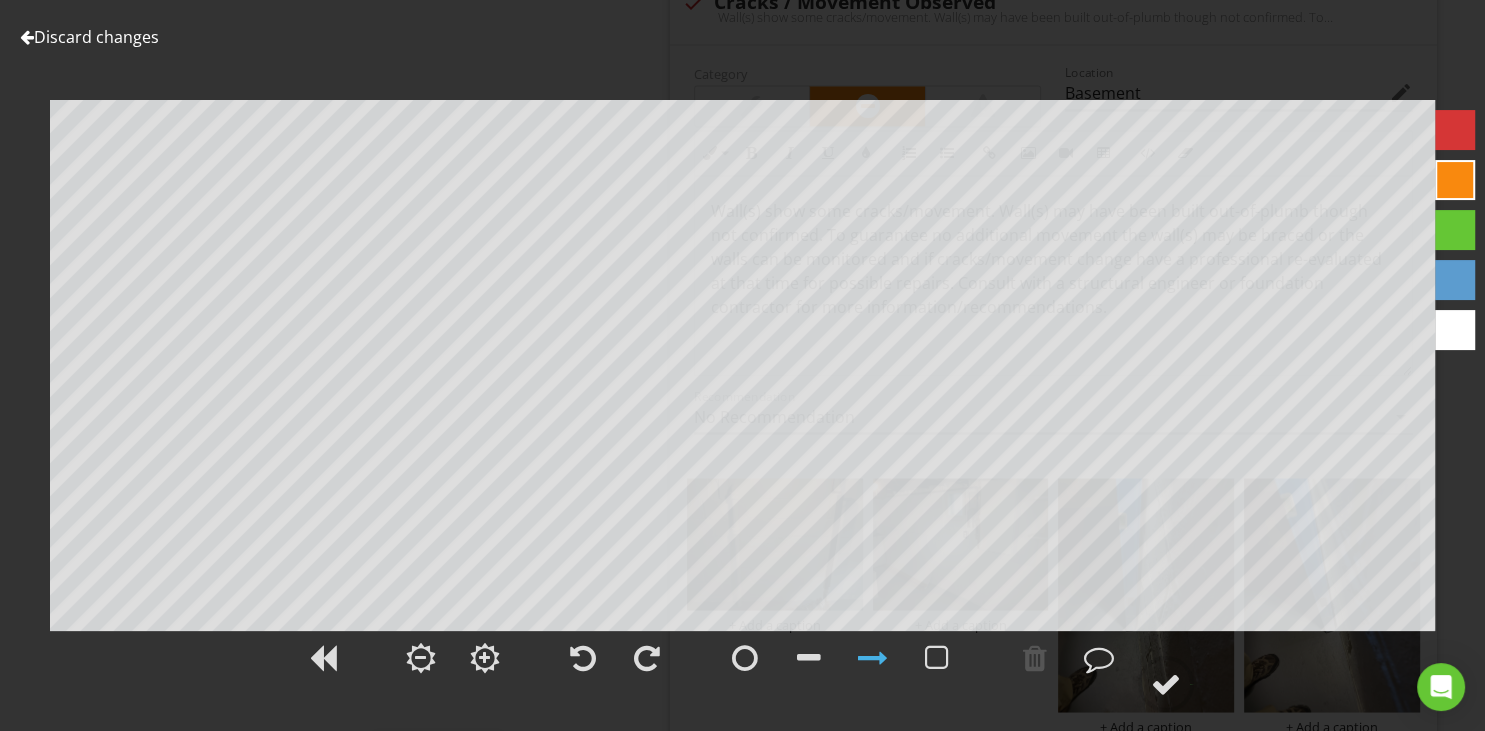 click at bounding box center (27, 37) 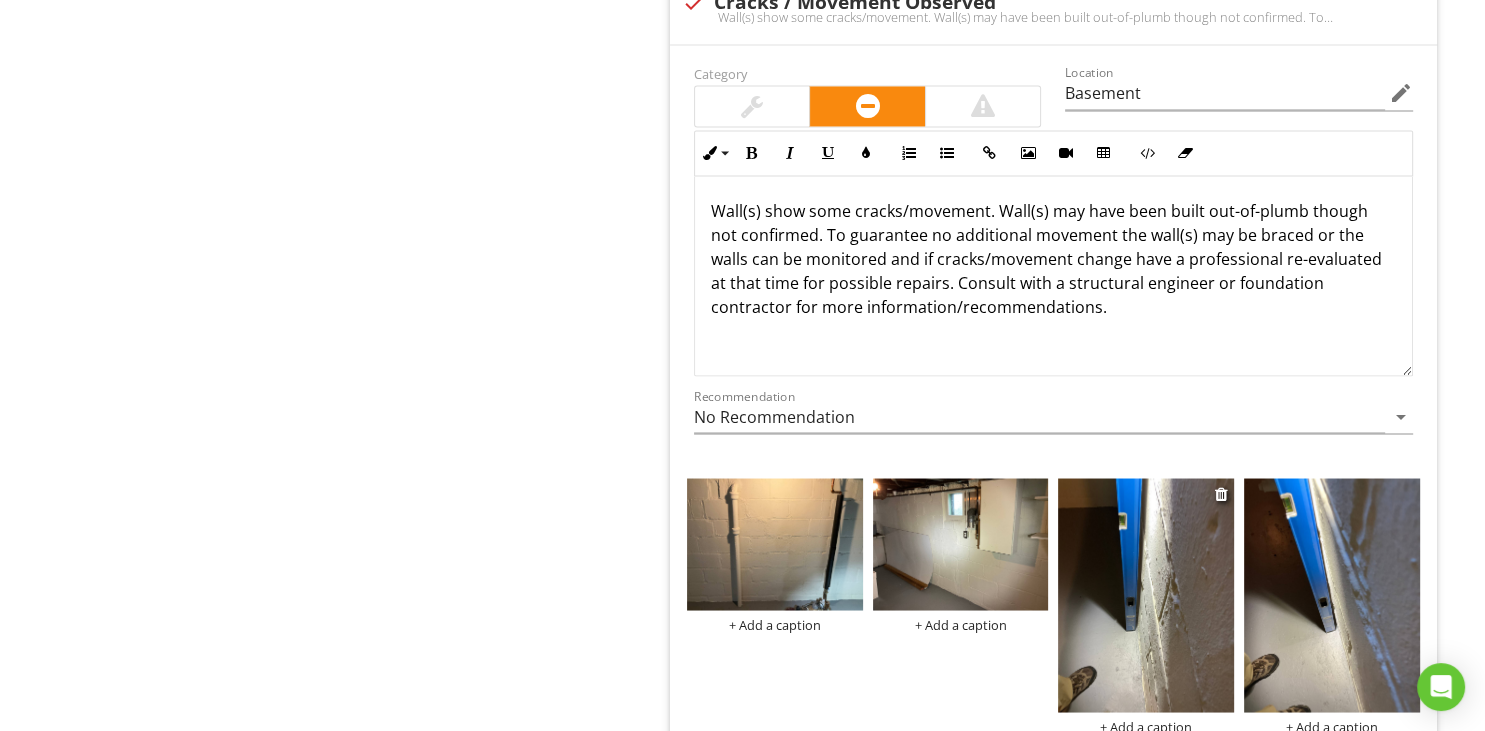 click at bounding box center (1146, 595) 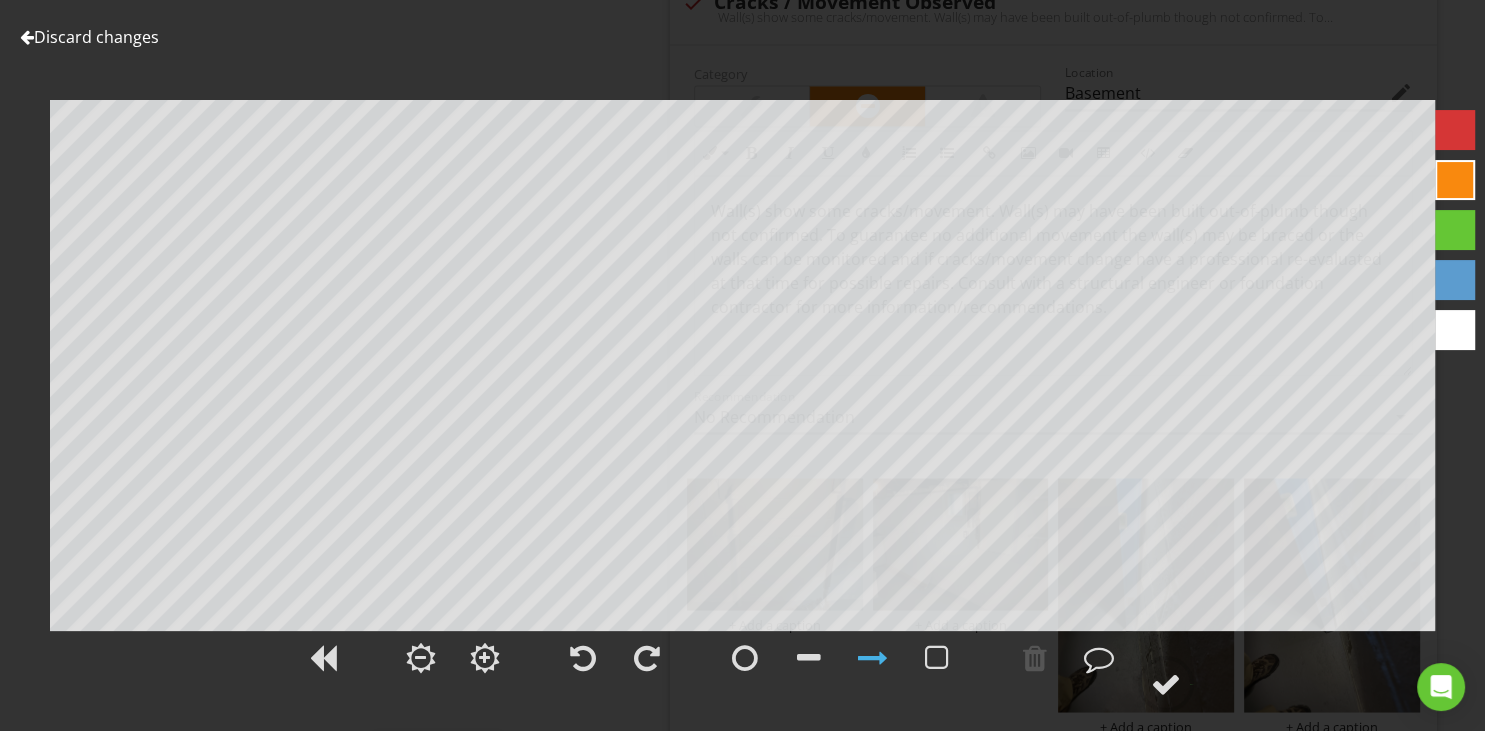 click at bounding box center [27, 37] 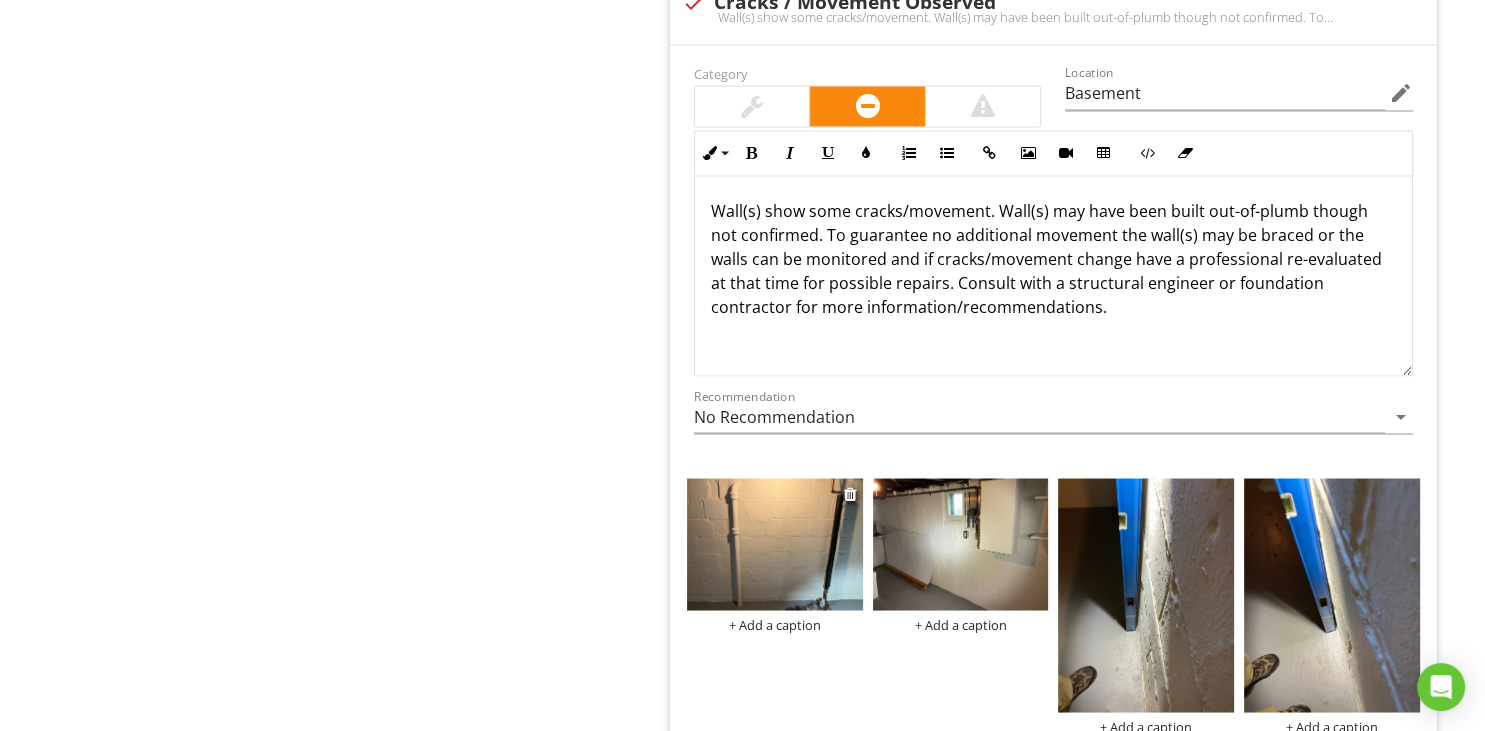 click at bounding box center [775, 544] 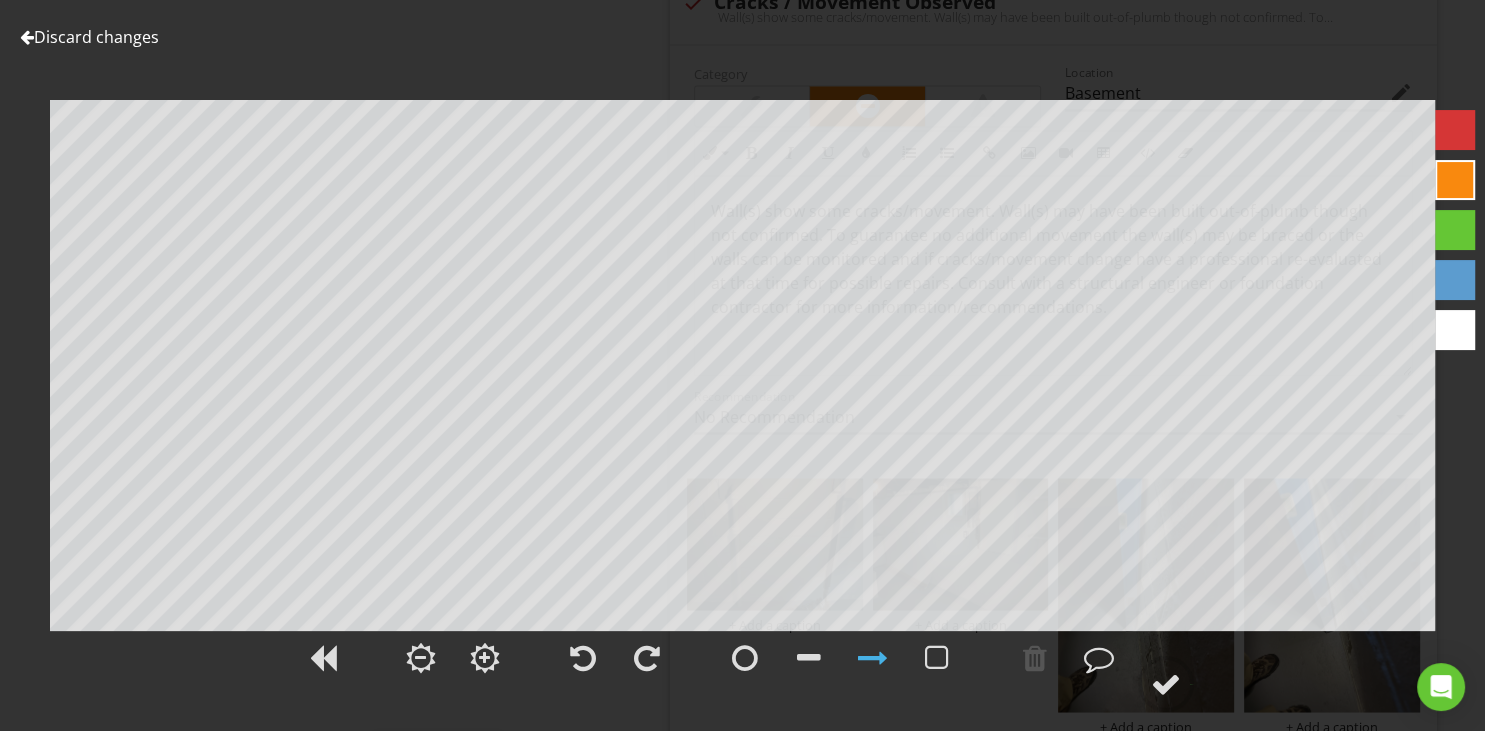 click at bounding box center (27, 37) 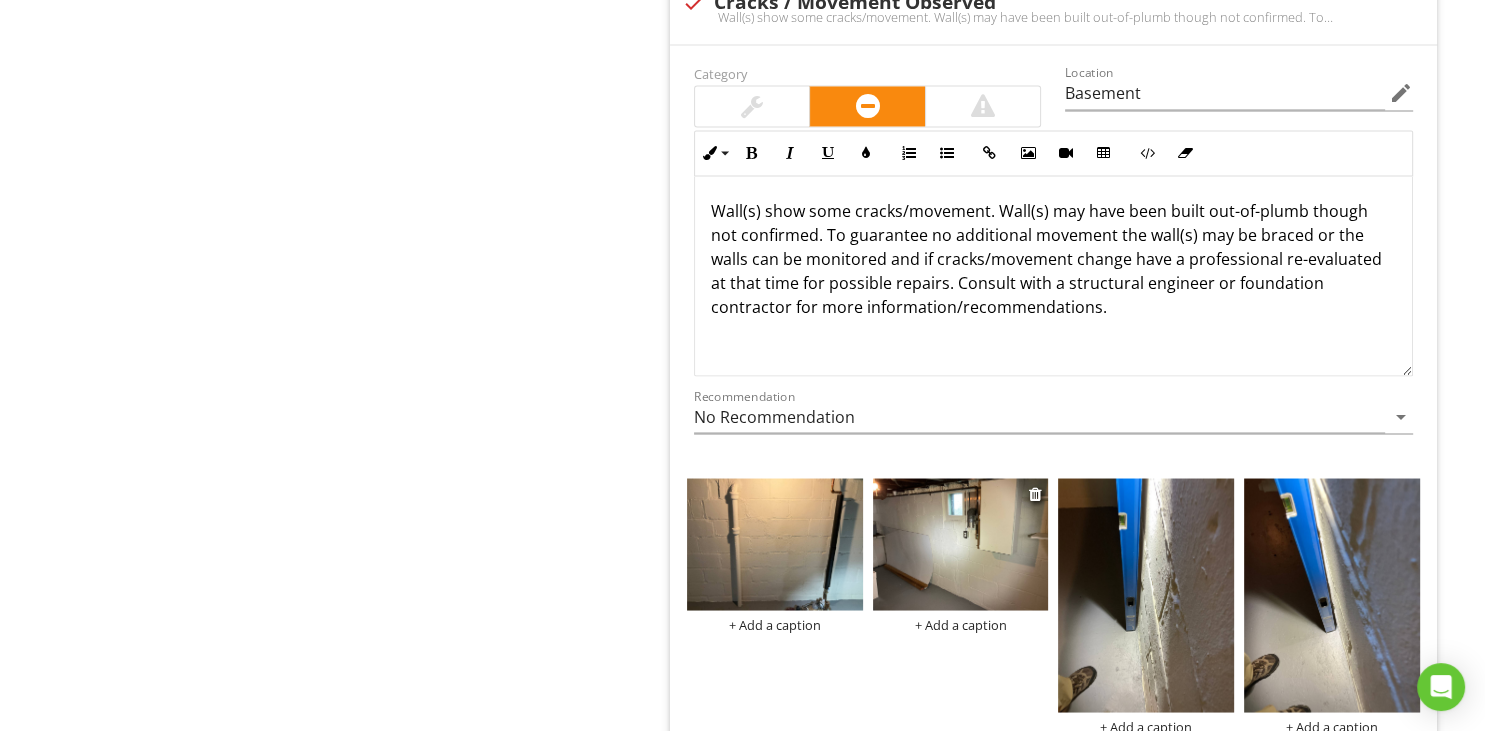 click at bounding box center [961, 544] 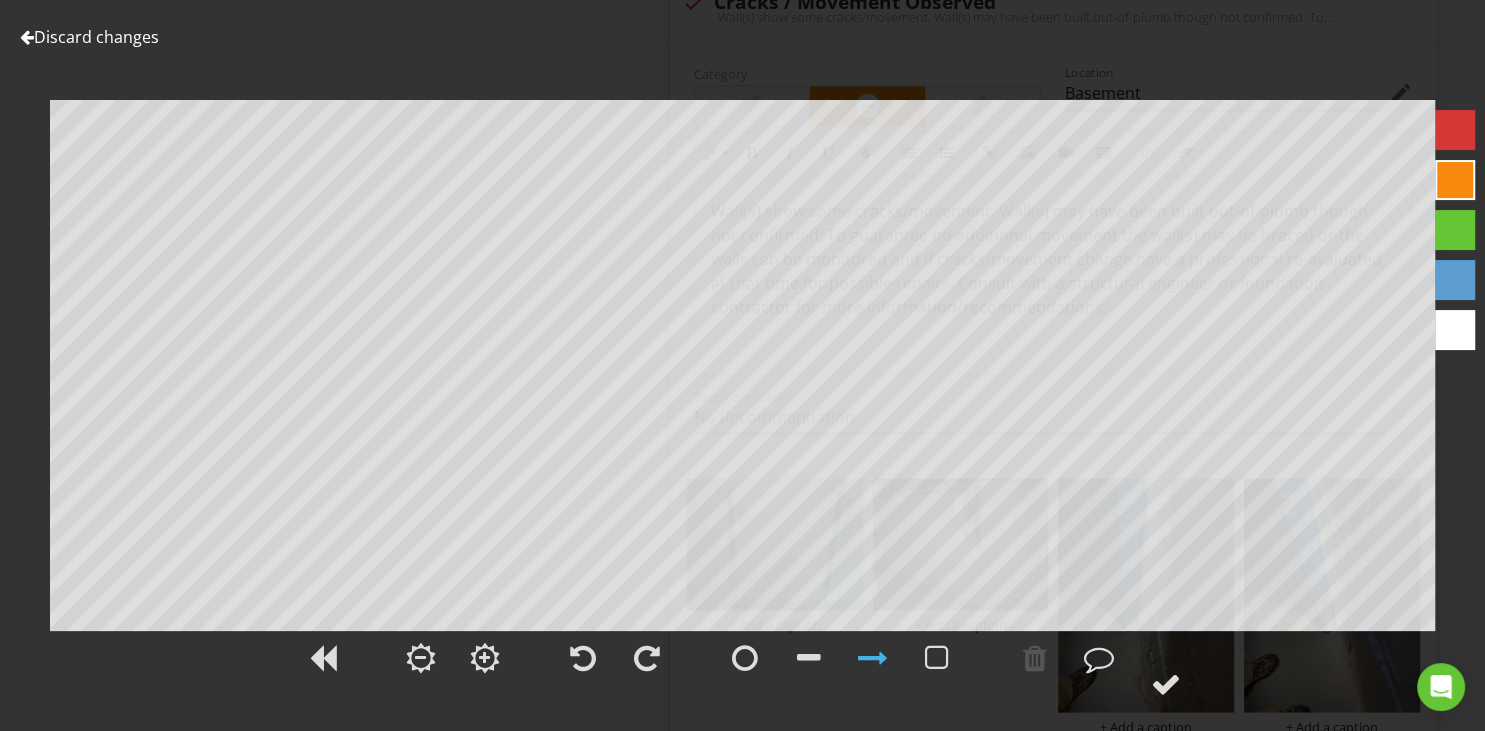 click on "Discard changes" at bounding box center [89, 37] 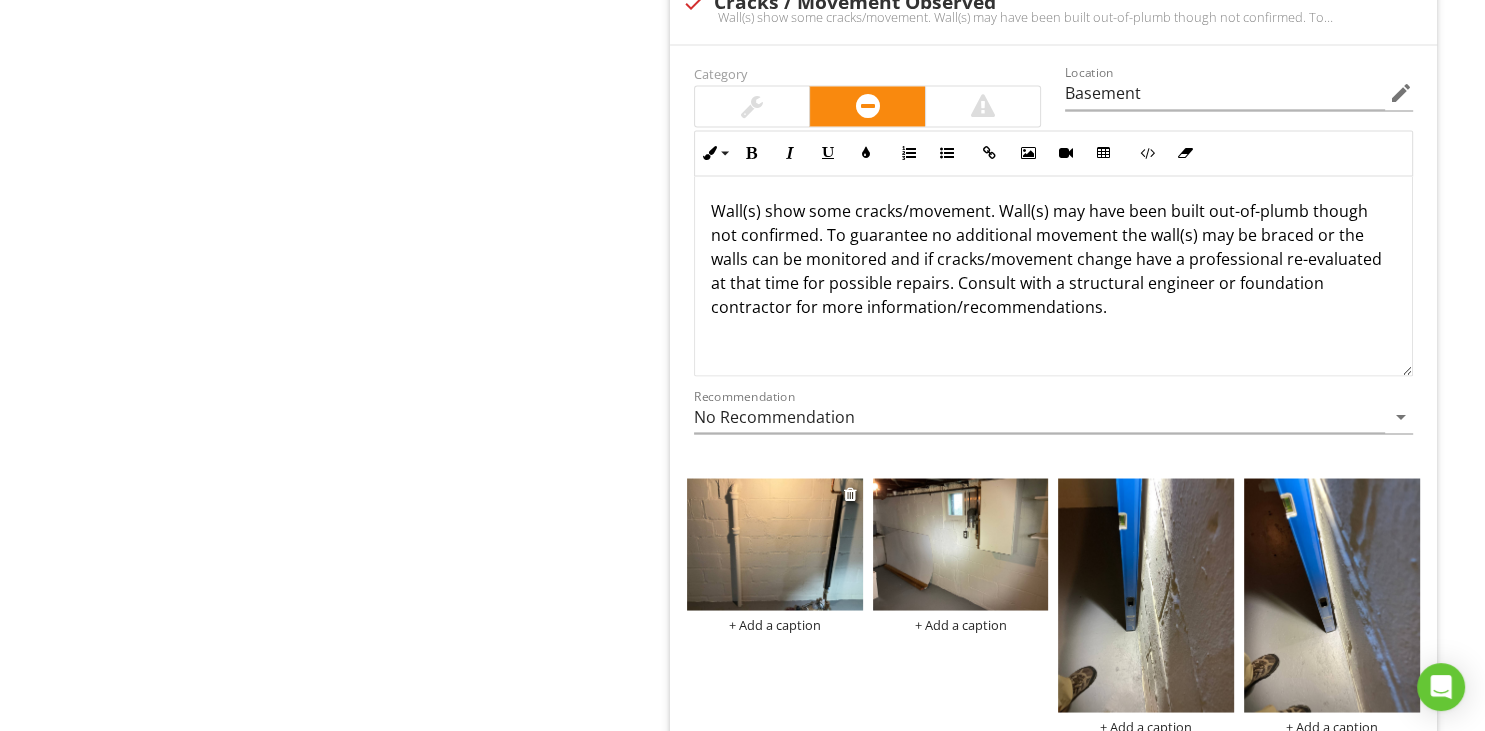 click on "+ Add a caption" at bounding box center [775, 624] 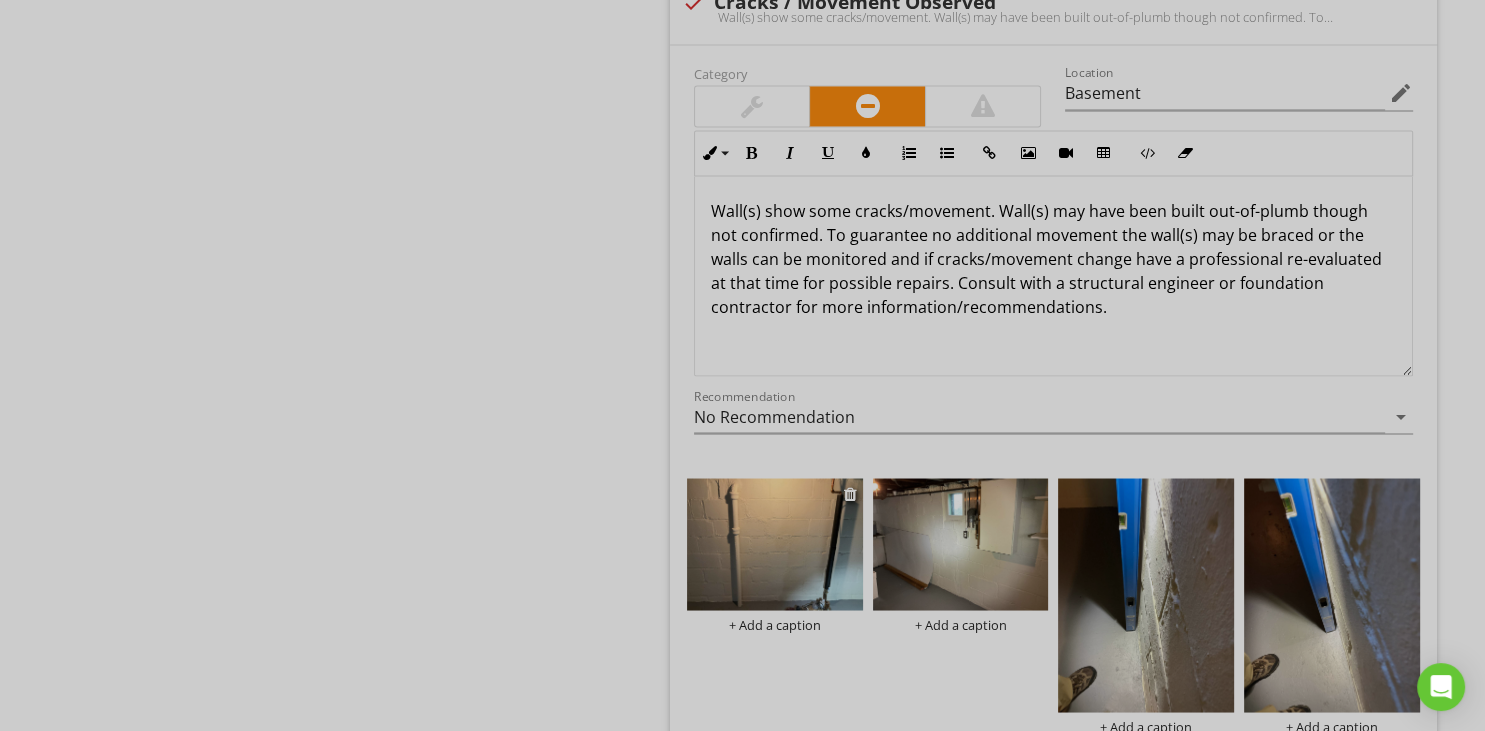 type on "Basement" 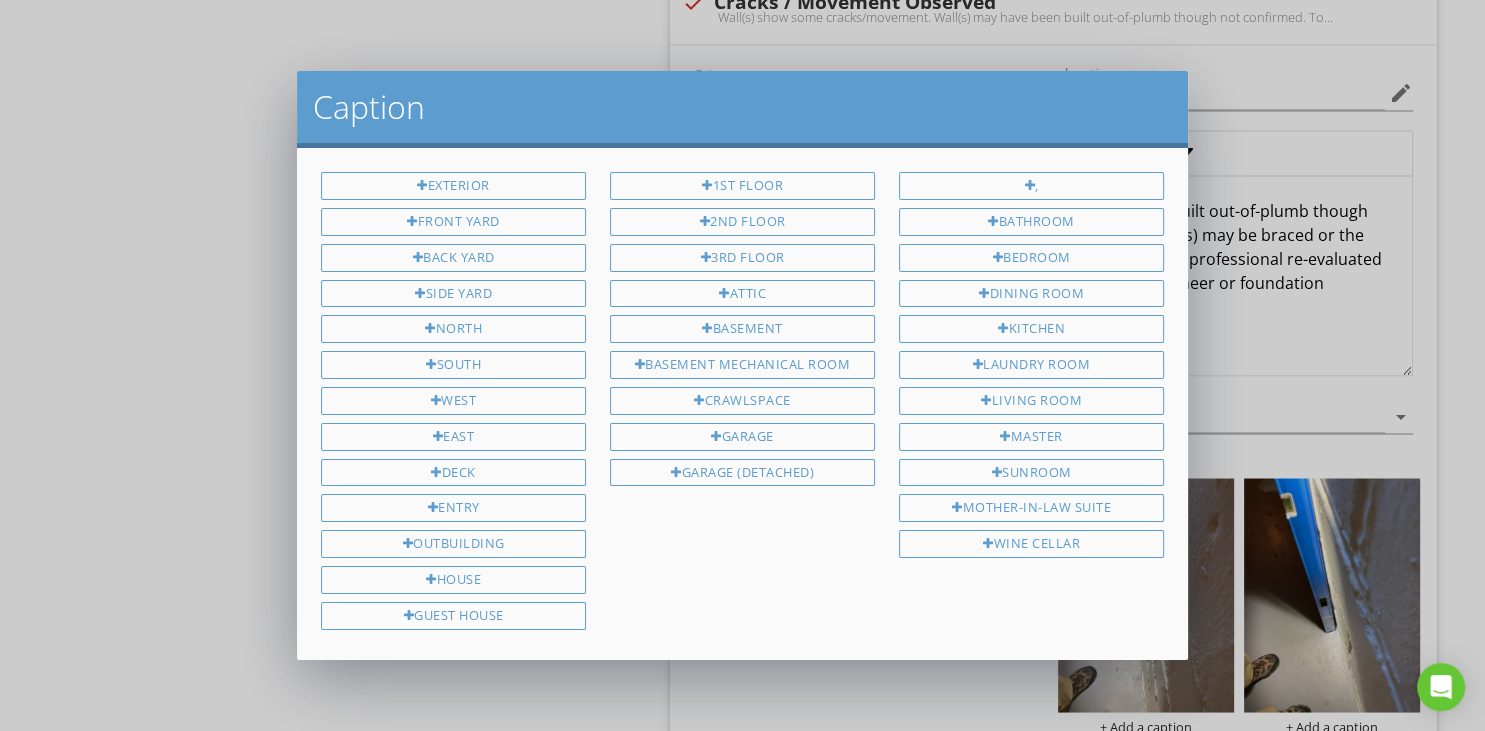 scroll, scrollTop: 160, scrollLeft: 0, axis: vertical 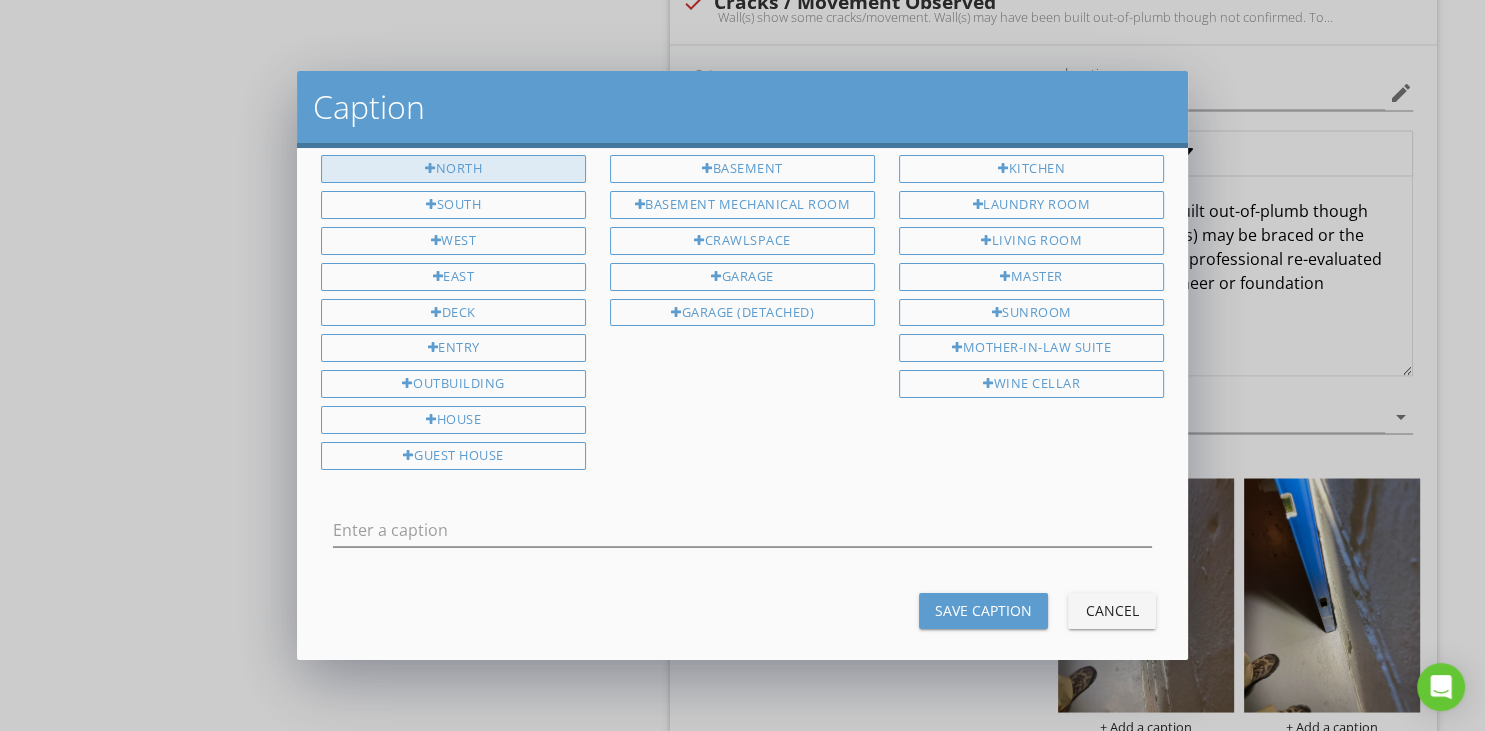 click on "North" at bounding box center (453, 169) 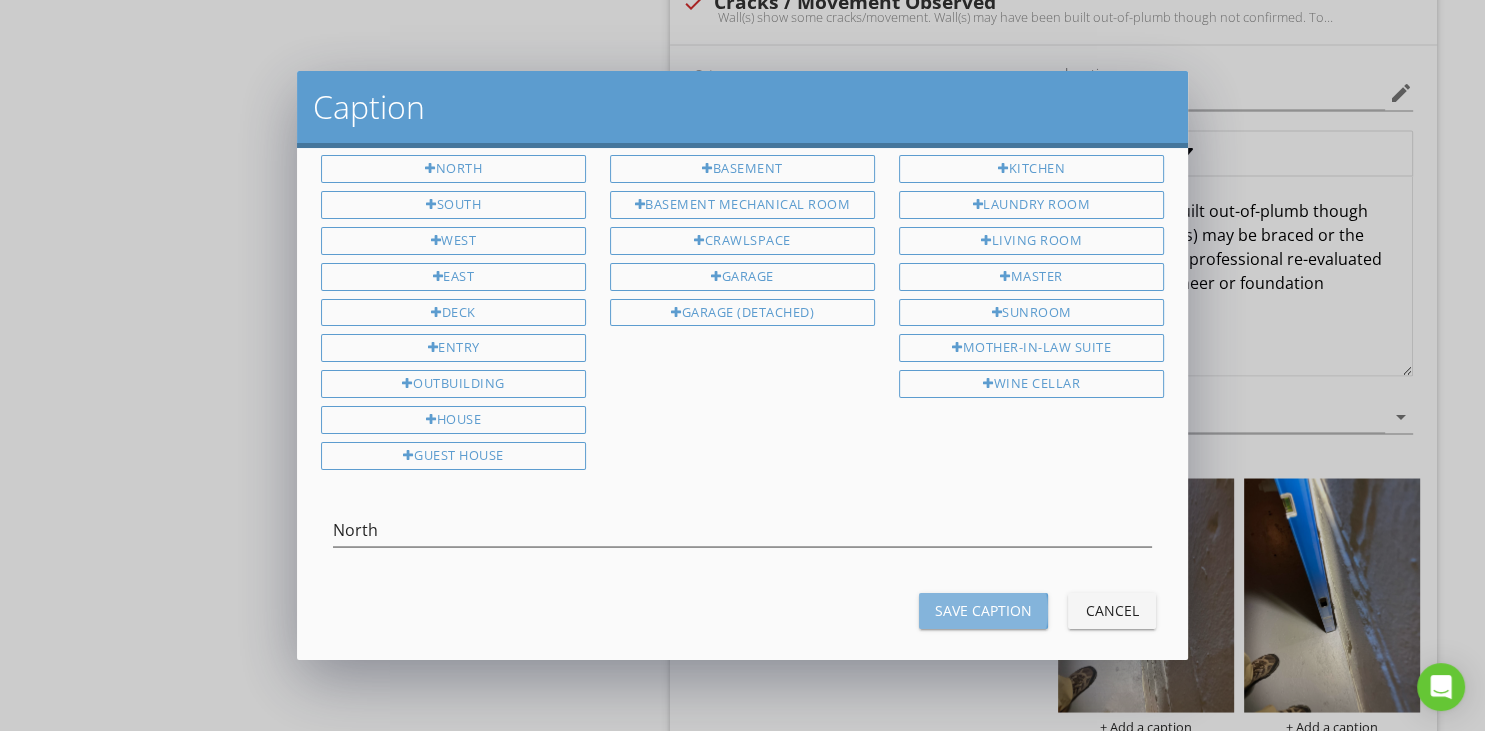 click on "Save Caption" at bounding box center [983, 610] 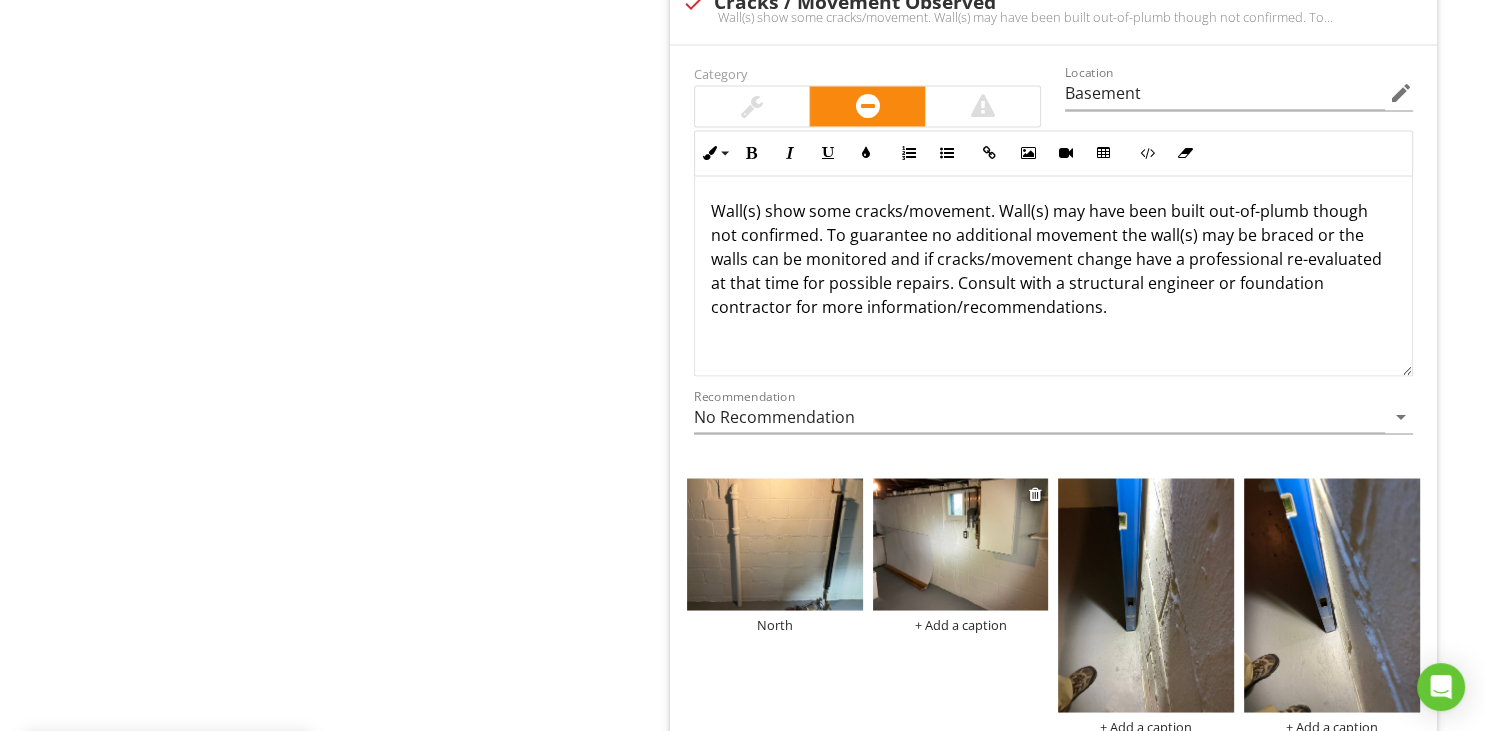 type on "Basement" 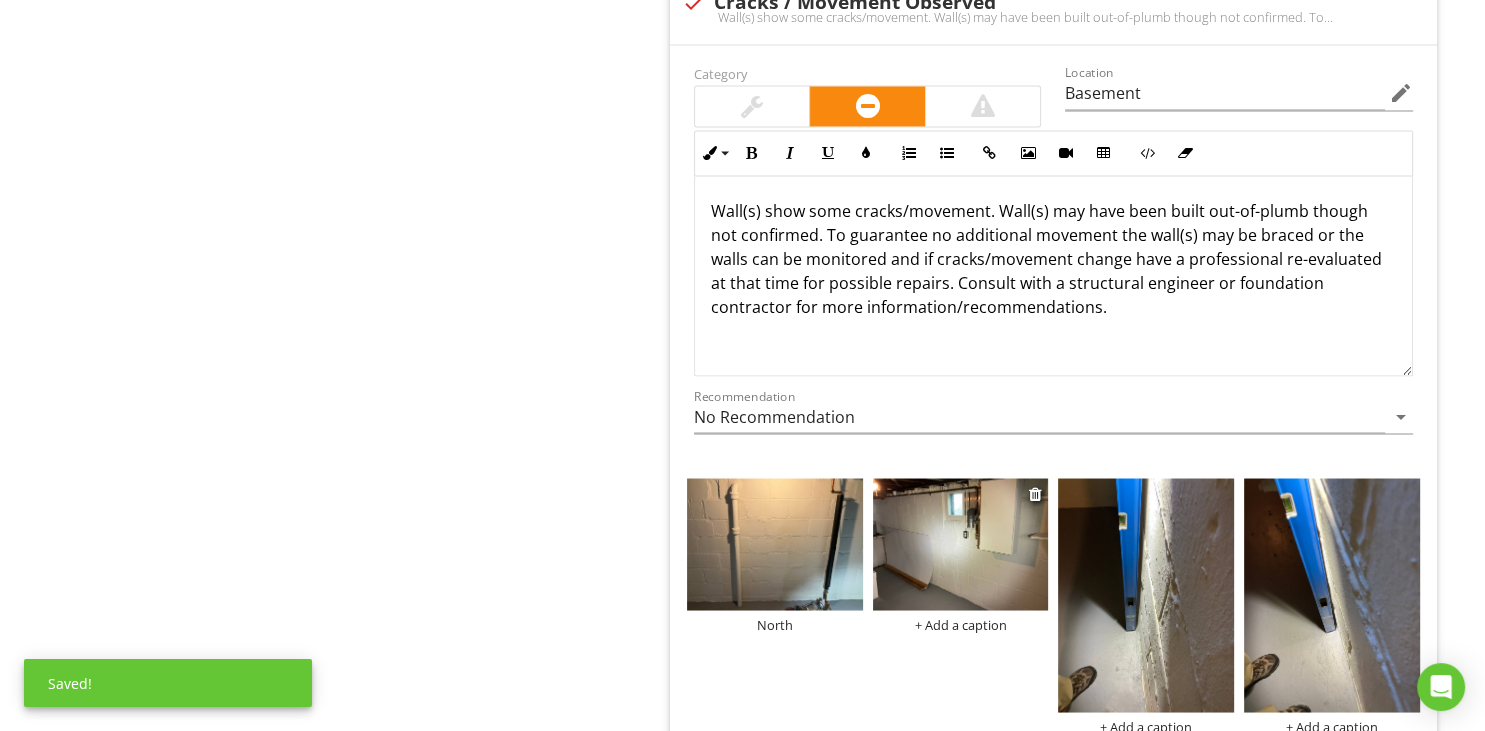 click at bounding box center [961, 544] 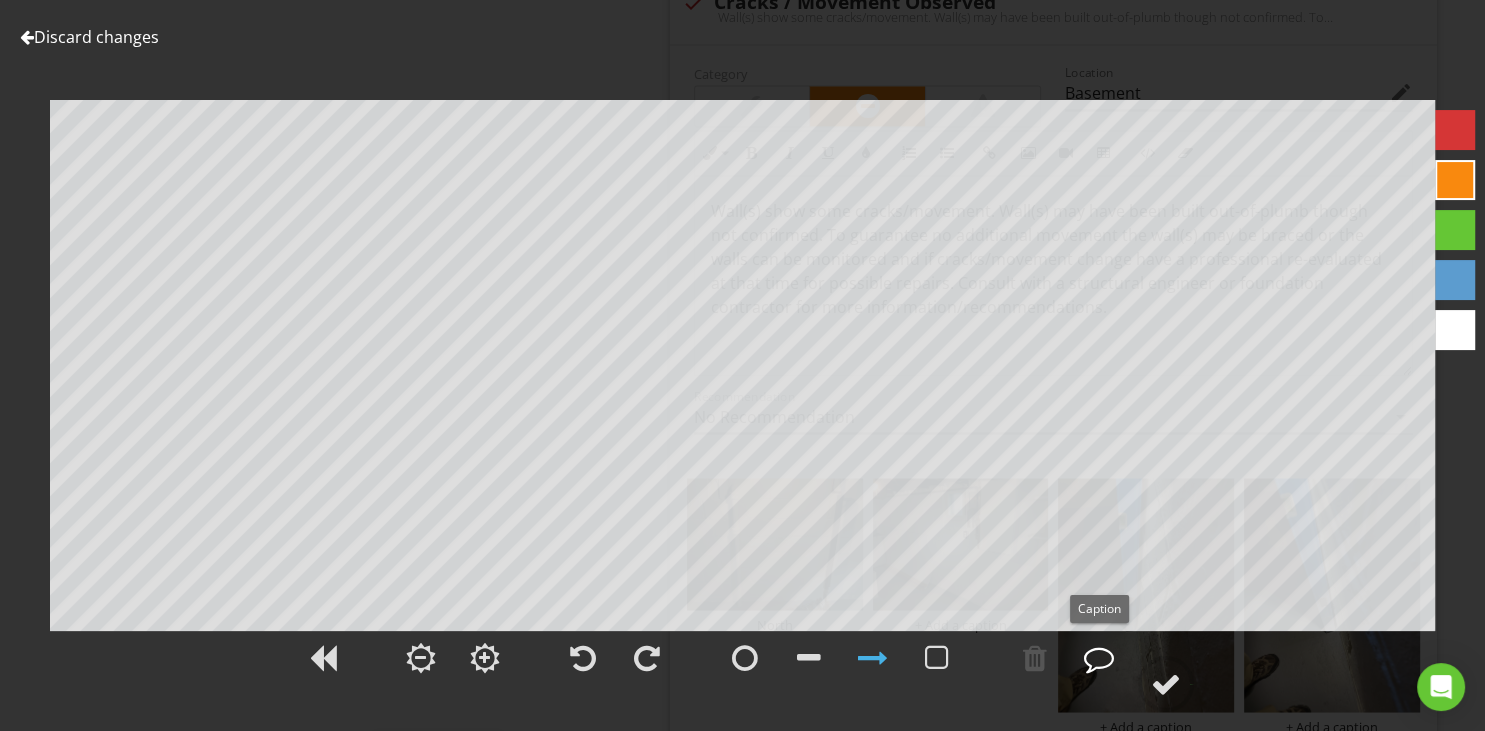 click at bounding box center (1099, 658) 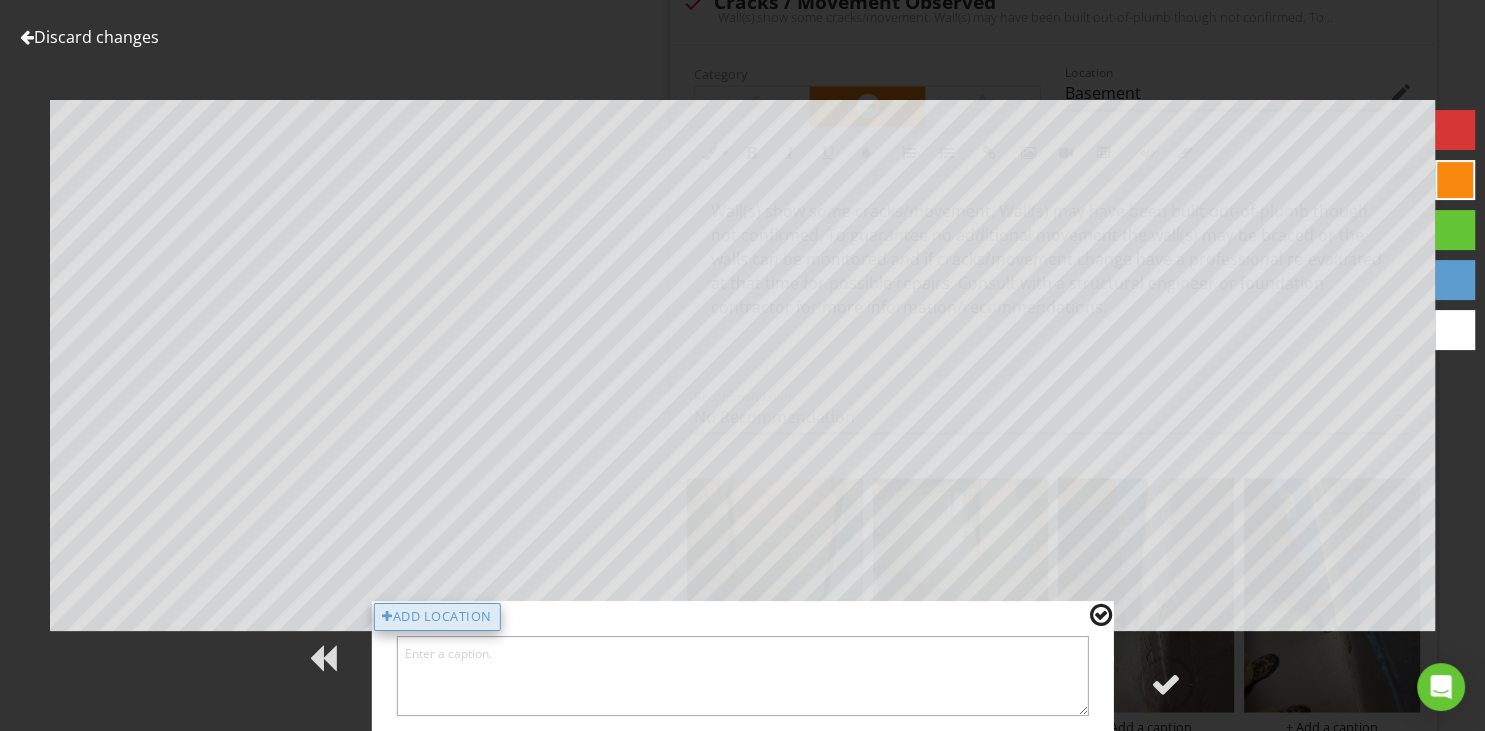 click on "Add Location" at bounding box center (437, 617) 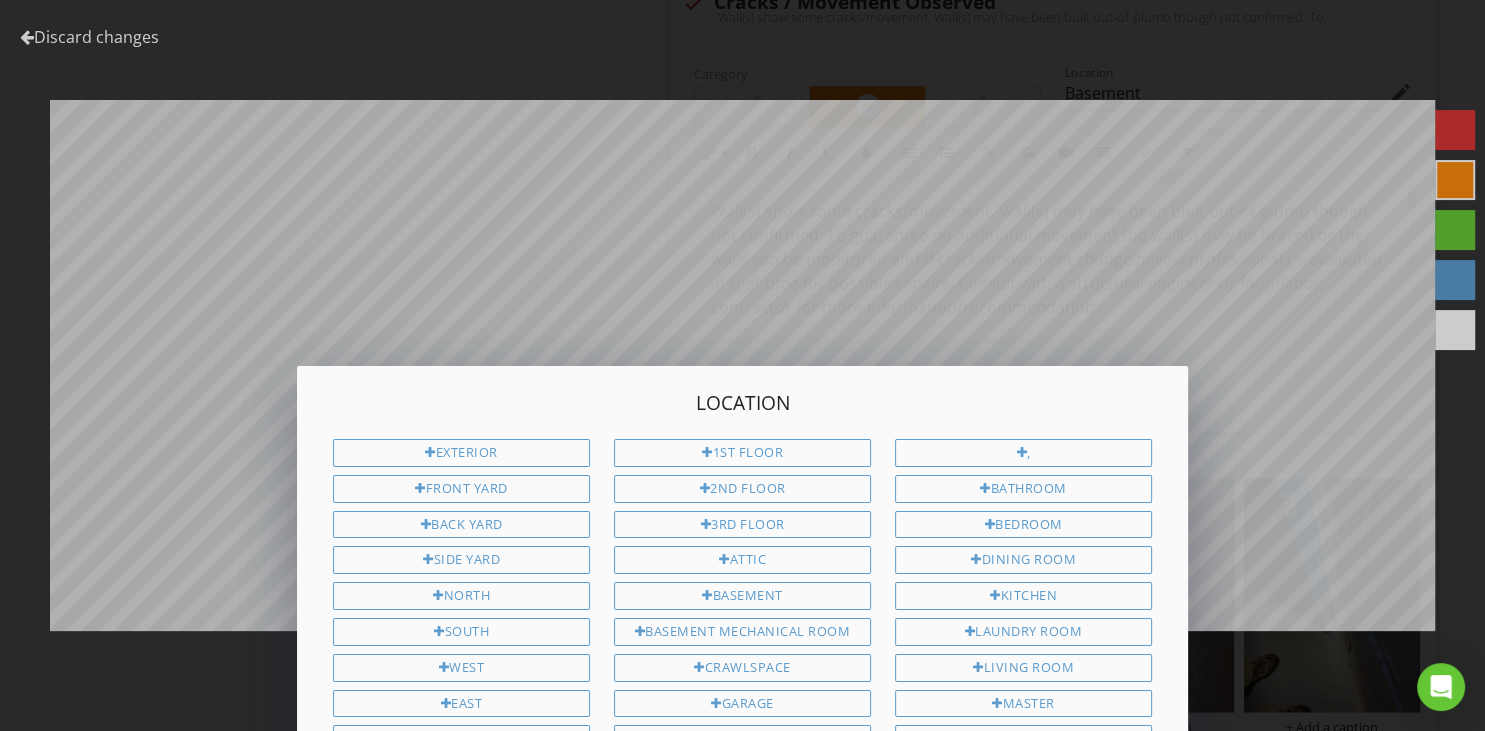 scroll, scrollTop: 1, scrollLeft: 0, axis: vertical 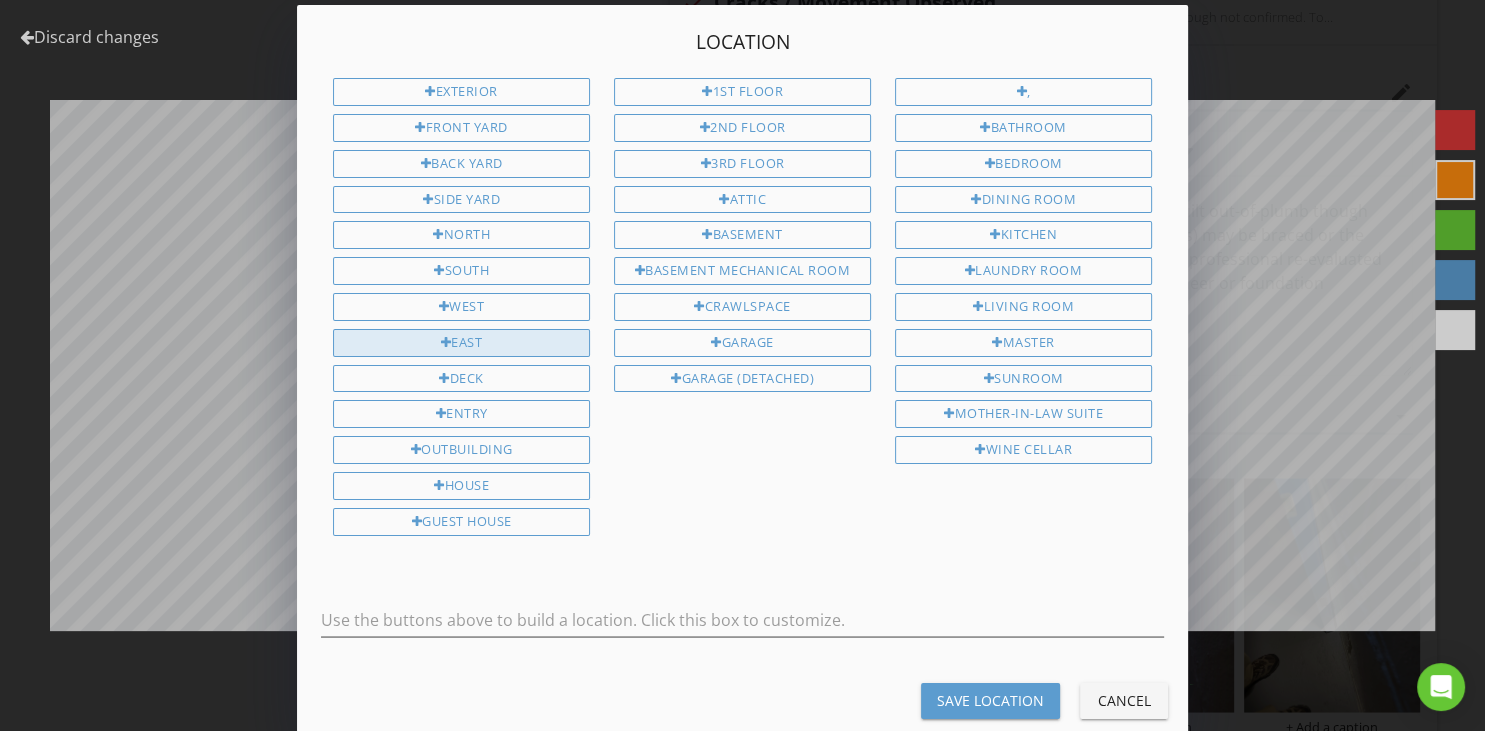 click on "East" at bounding box center [461, 343] 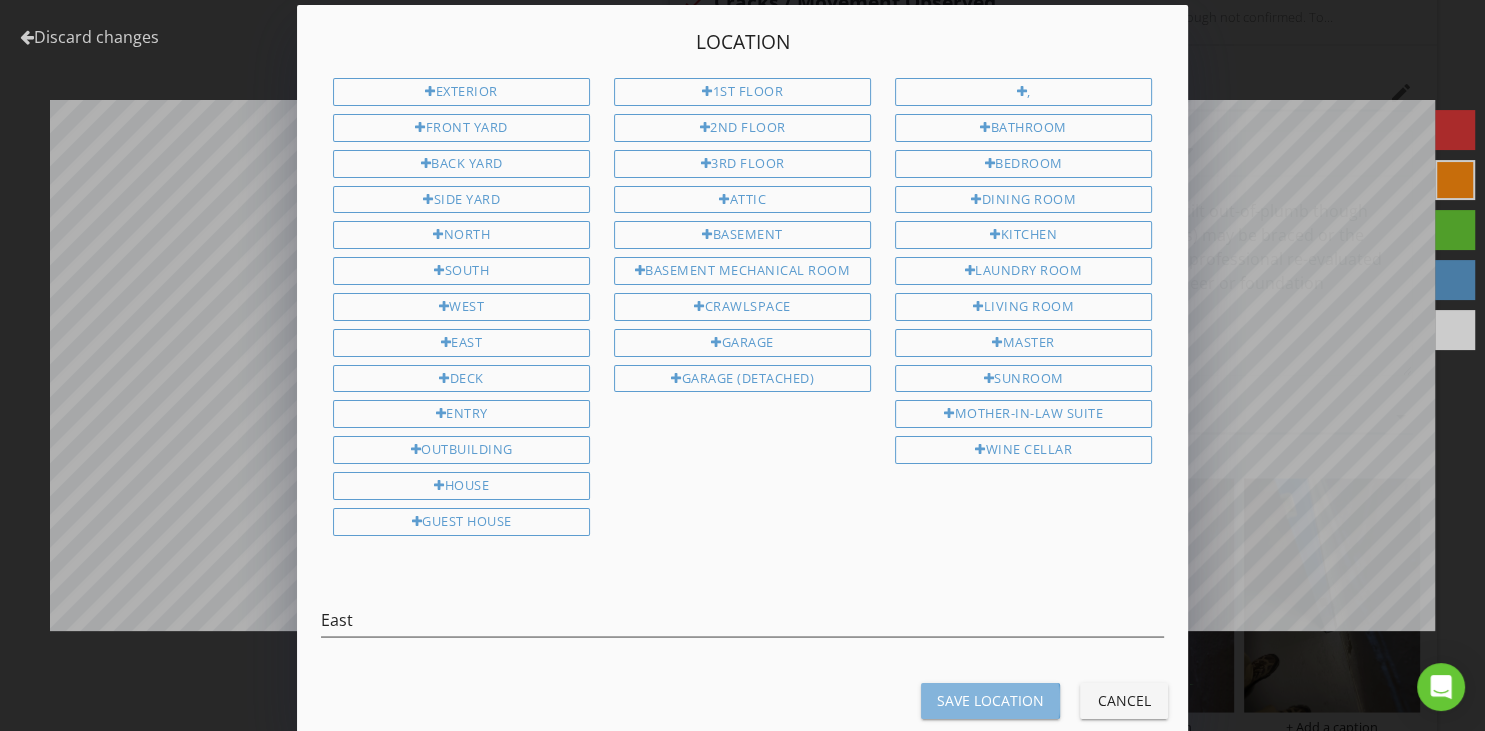 click on "Save Location" at bounding box center (990, 700) 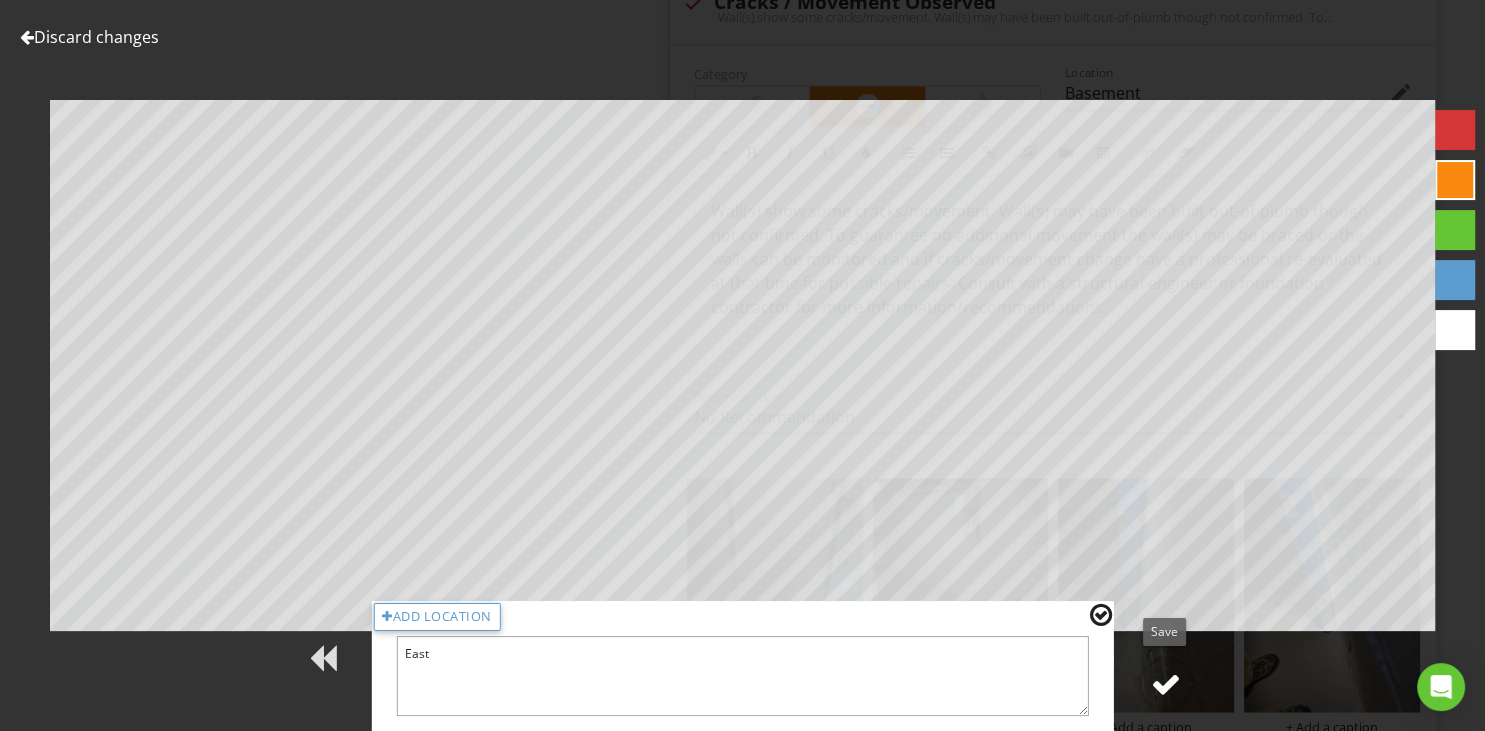 click at bounding box center (1166, 684) 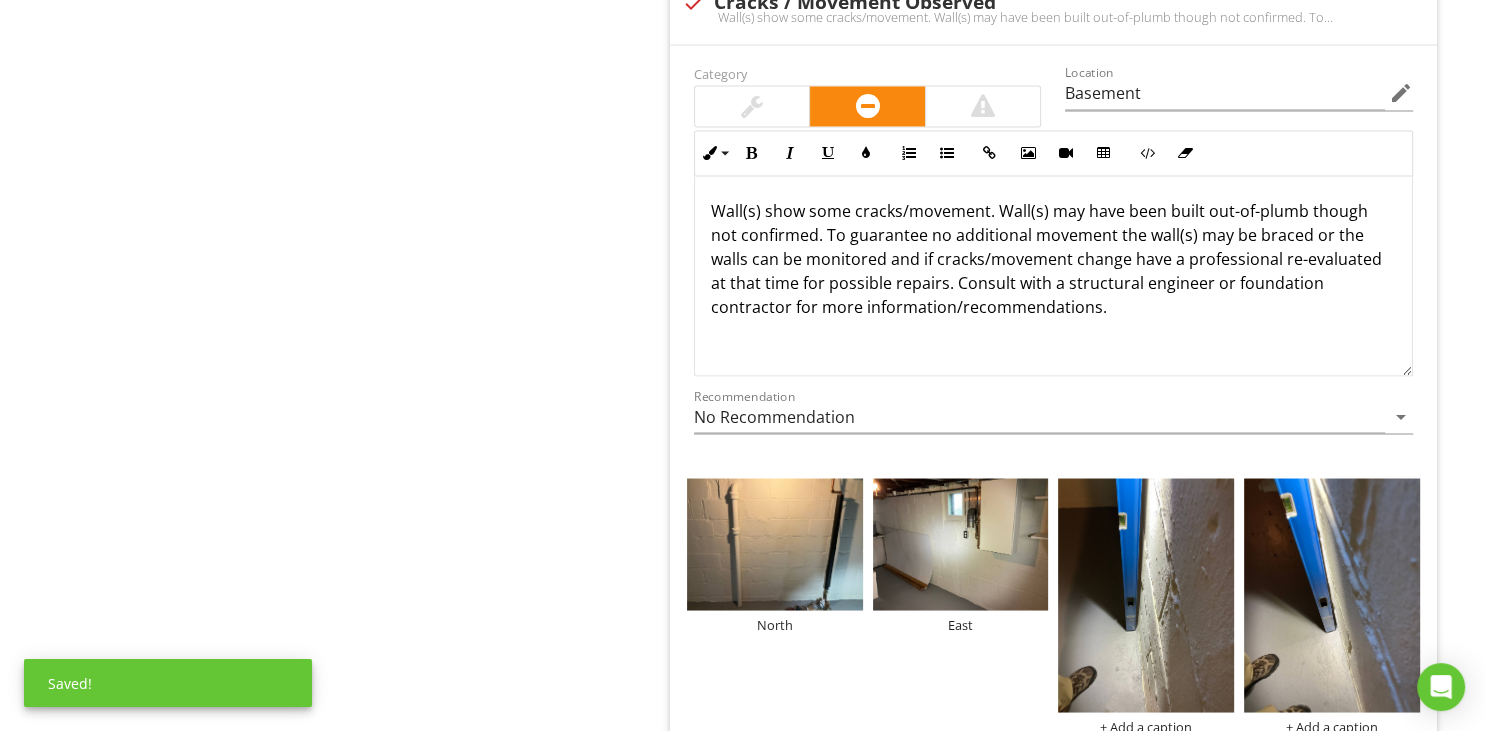 type on "Basement" 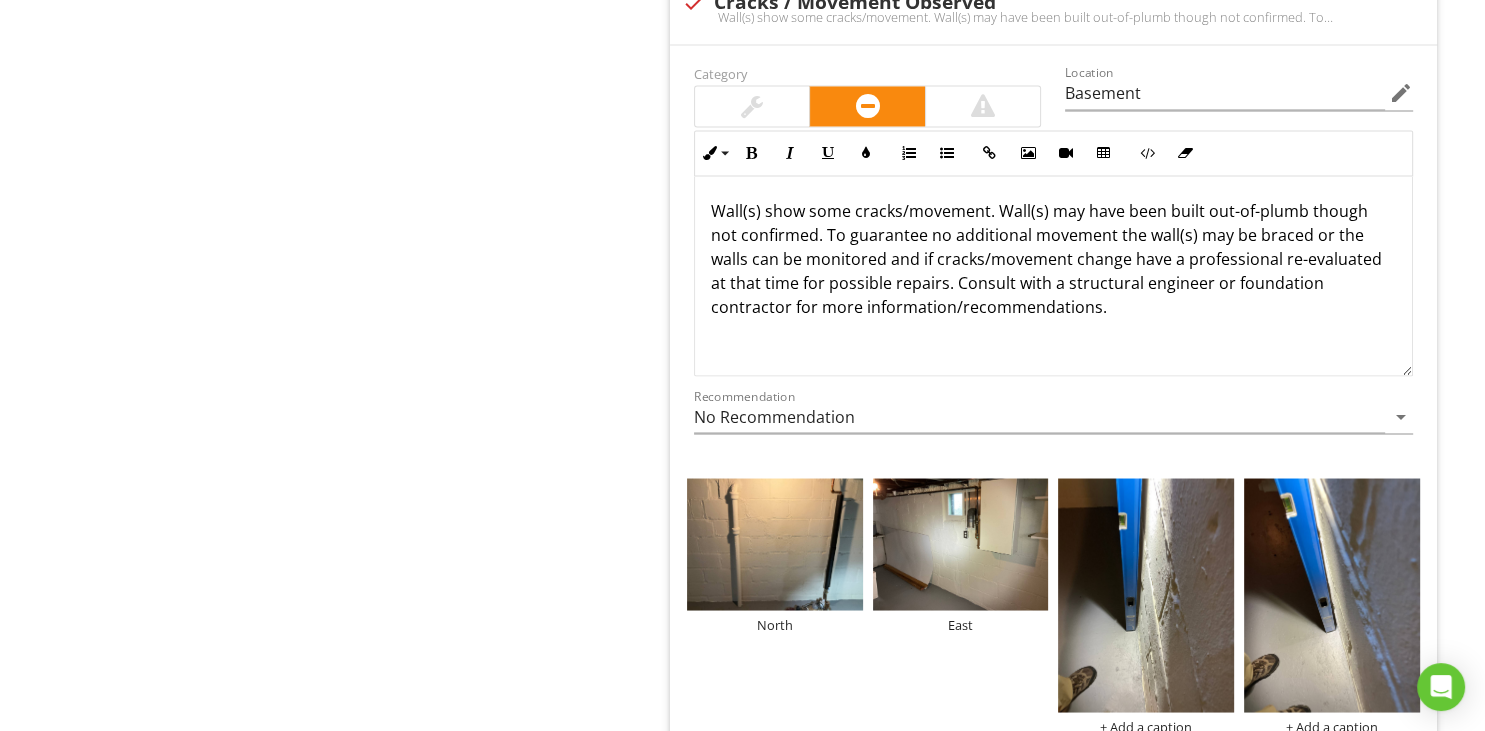 scroll, scrollTop: 0, scrollLeft: 0, axis: both 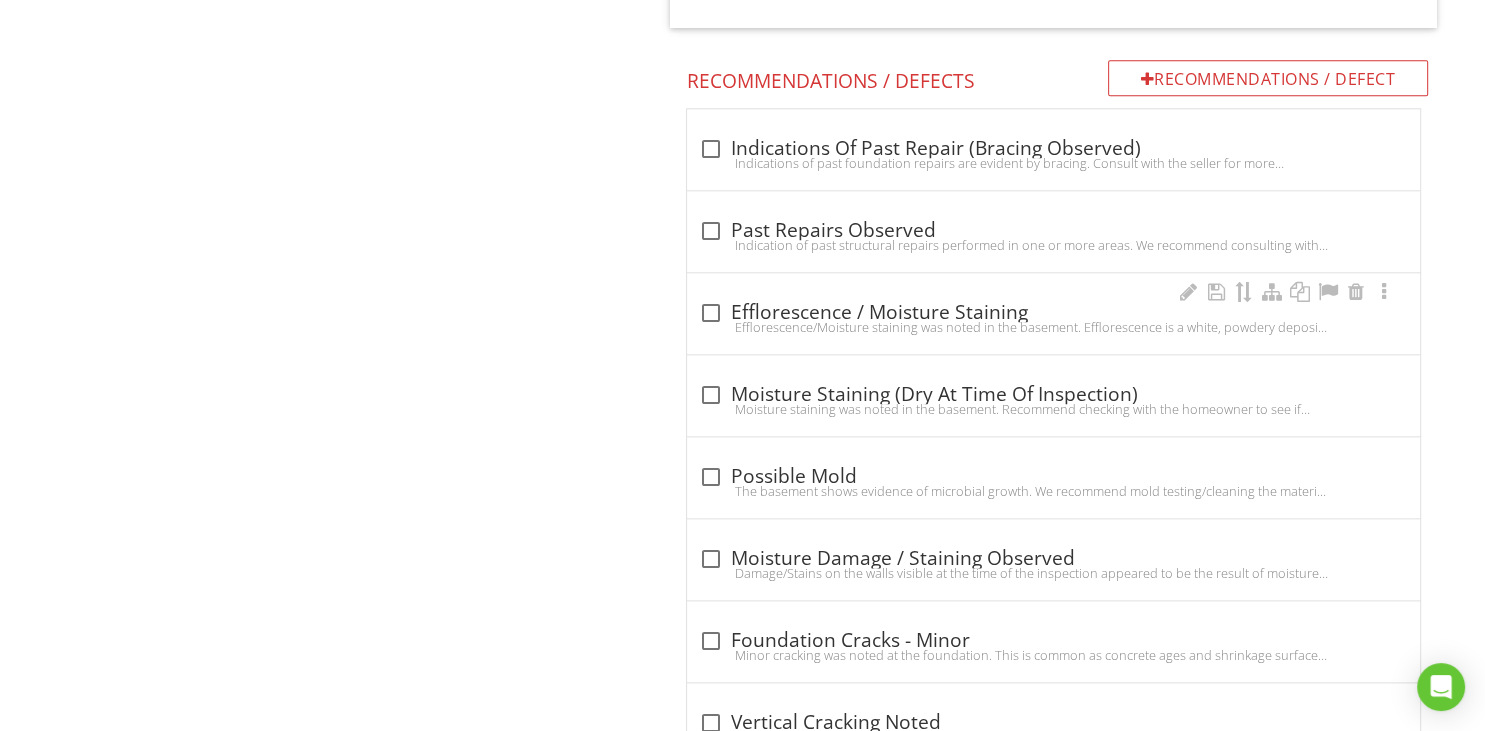 click at bounding box center (711, 313) 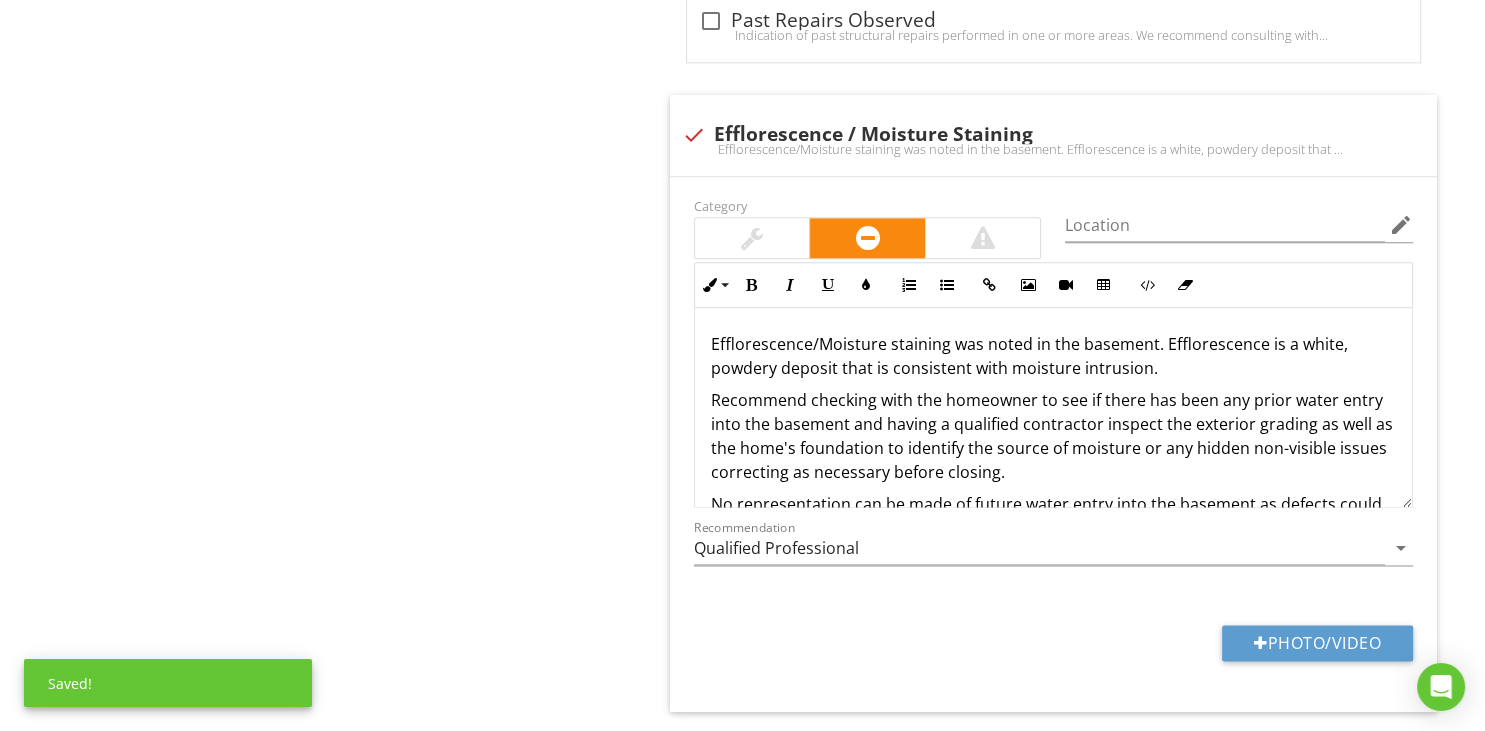 scroll, scrollTop: 2532, scrollLeft: 0, axis: vertical 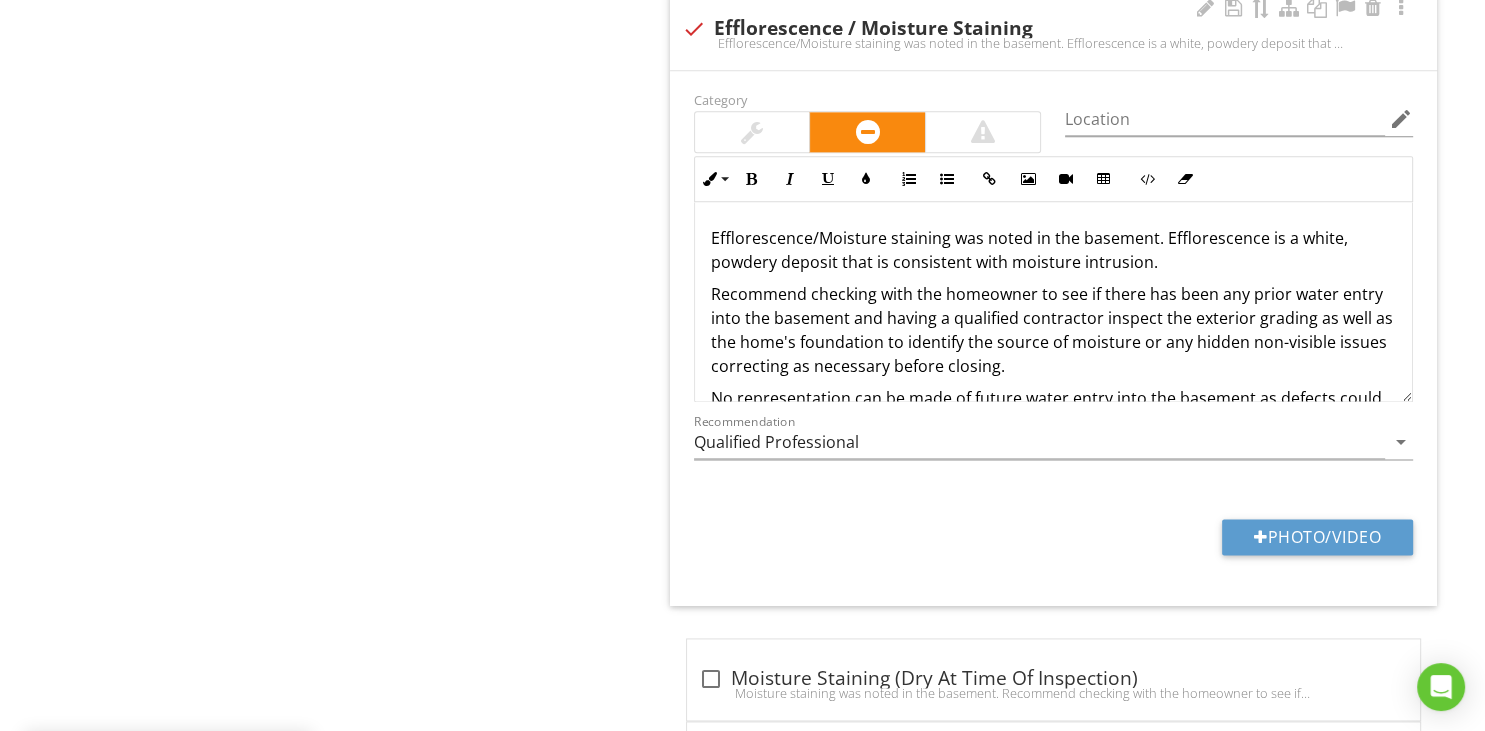 click at bounding box center [752, 132] 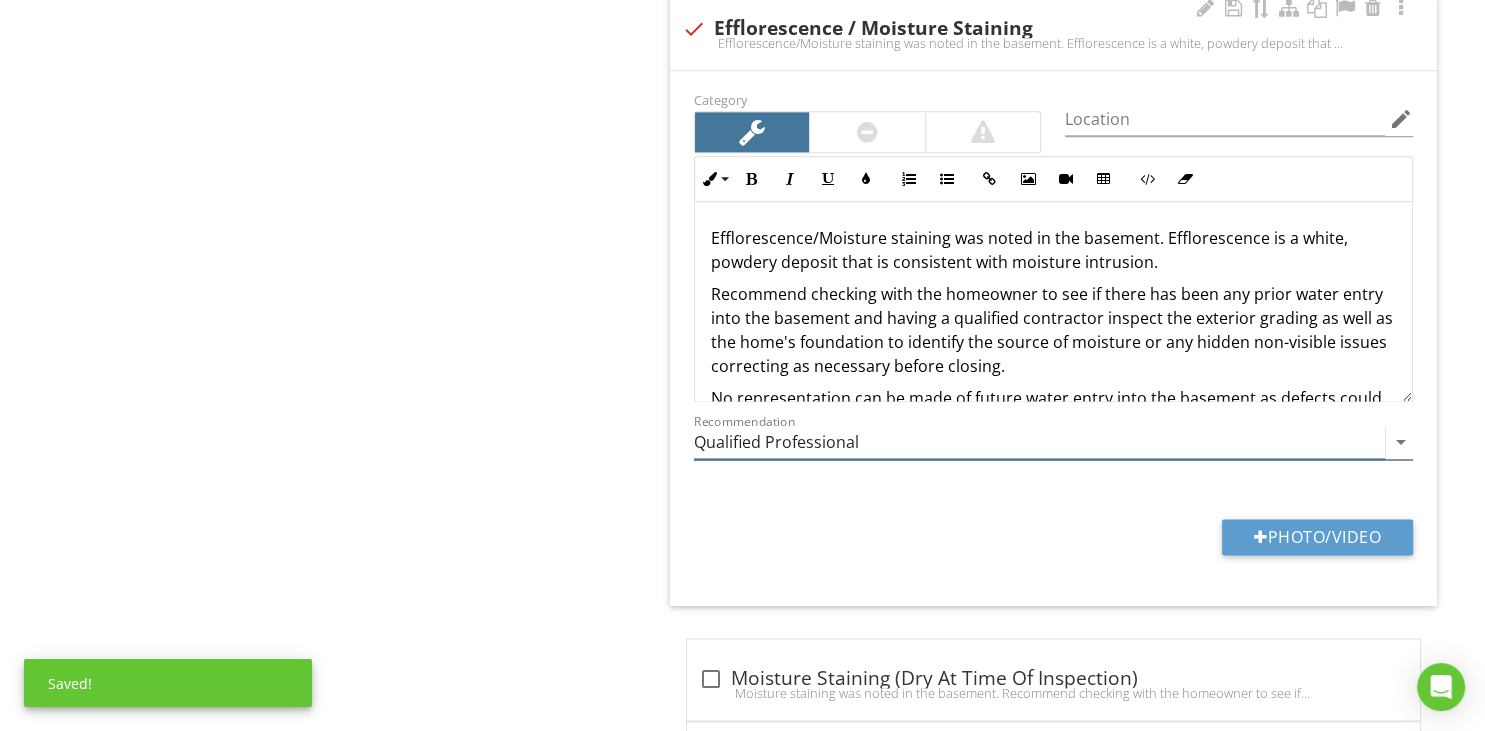 click on "Qualified Professional" at bounding box center (1039, 442) 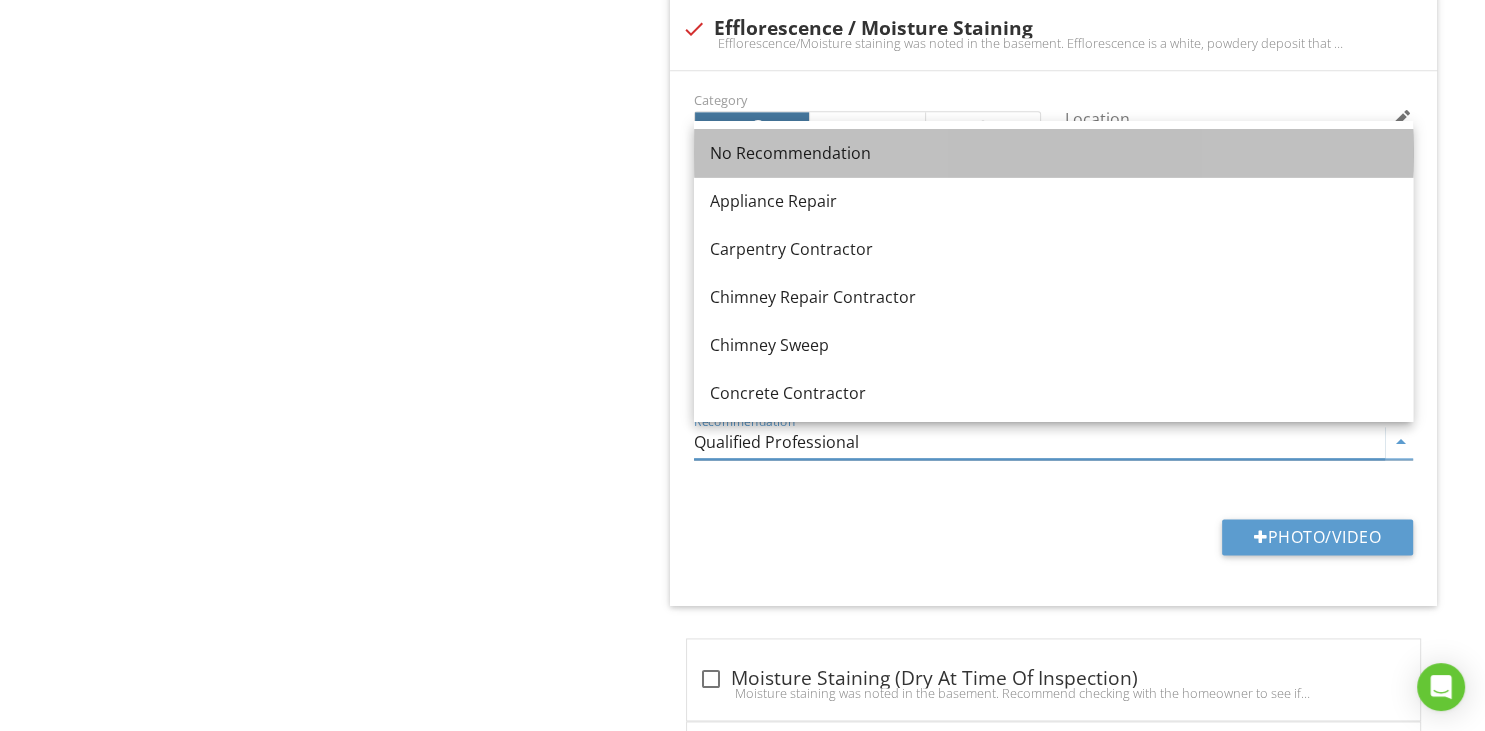 click on "No Recommendation" at bounding box center [1053, 153] 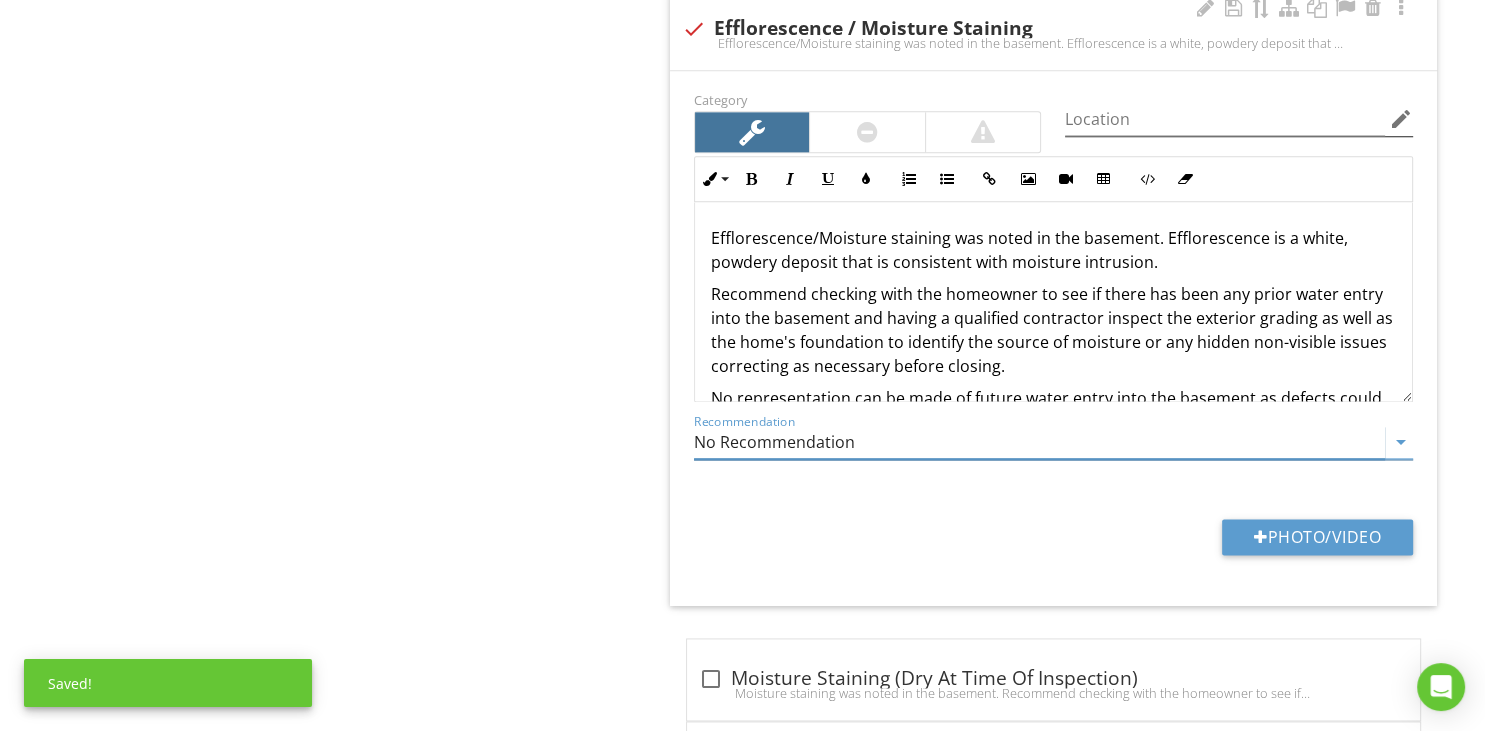 click on "edit" at bounding box center (1401, 119) 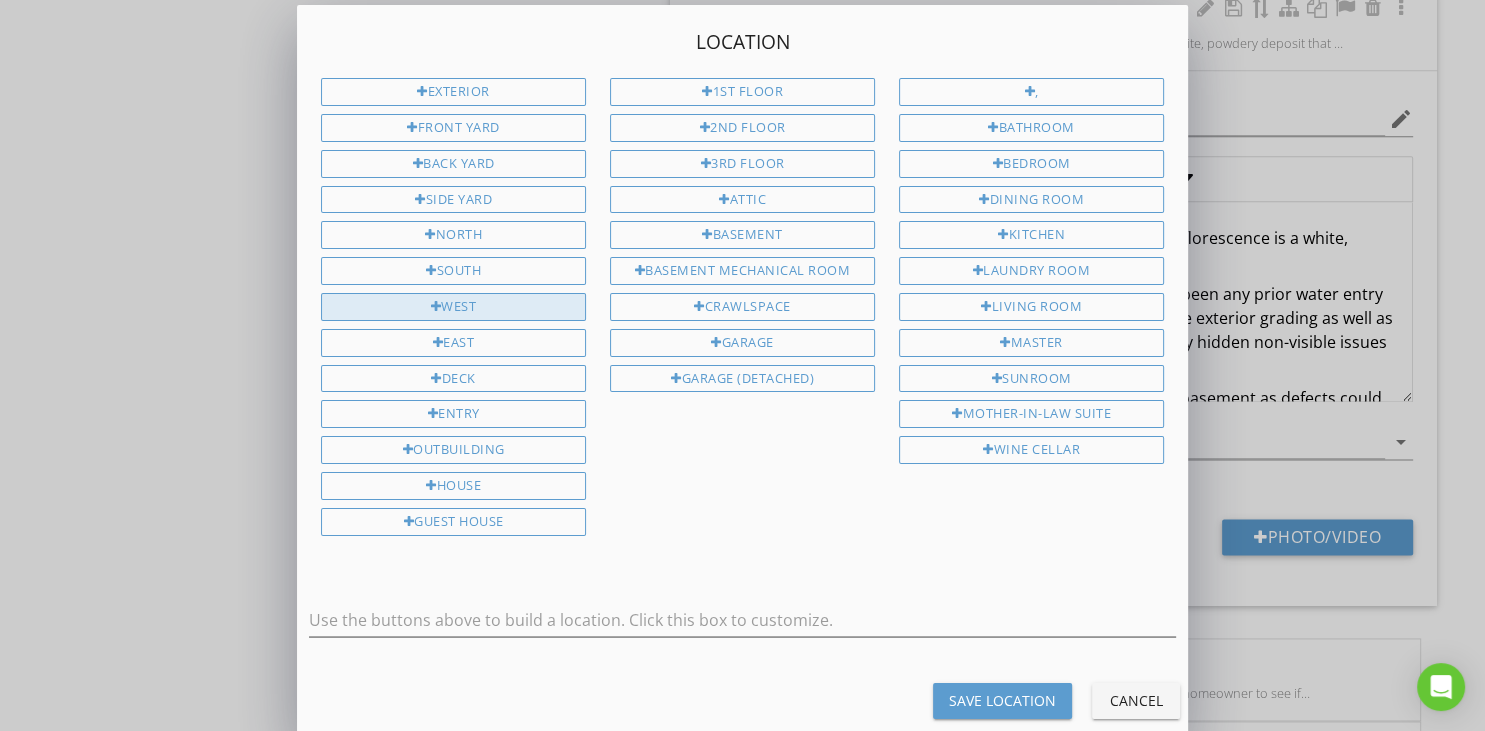 click on "West" at bounding box center (453, 307) 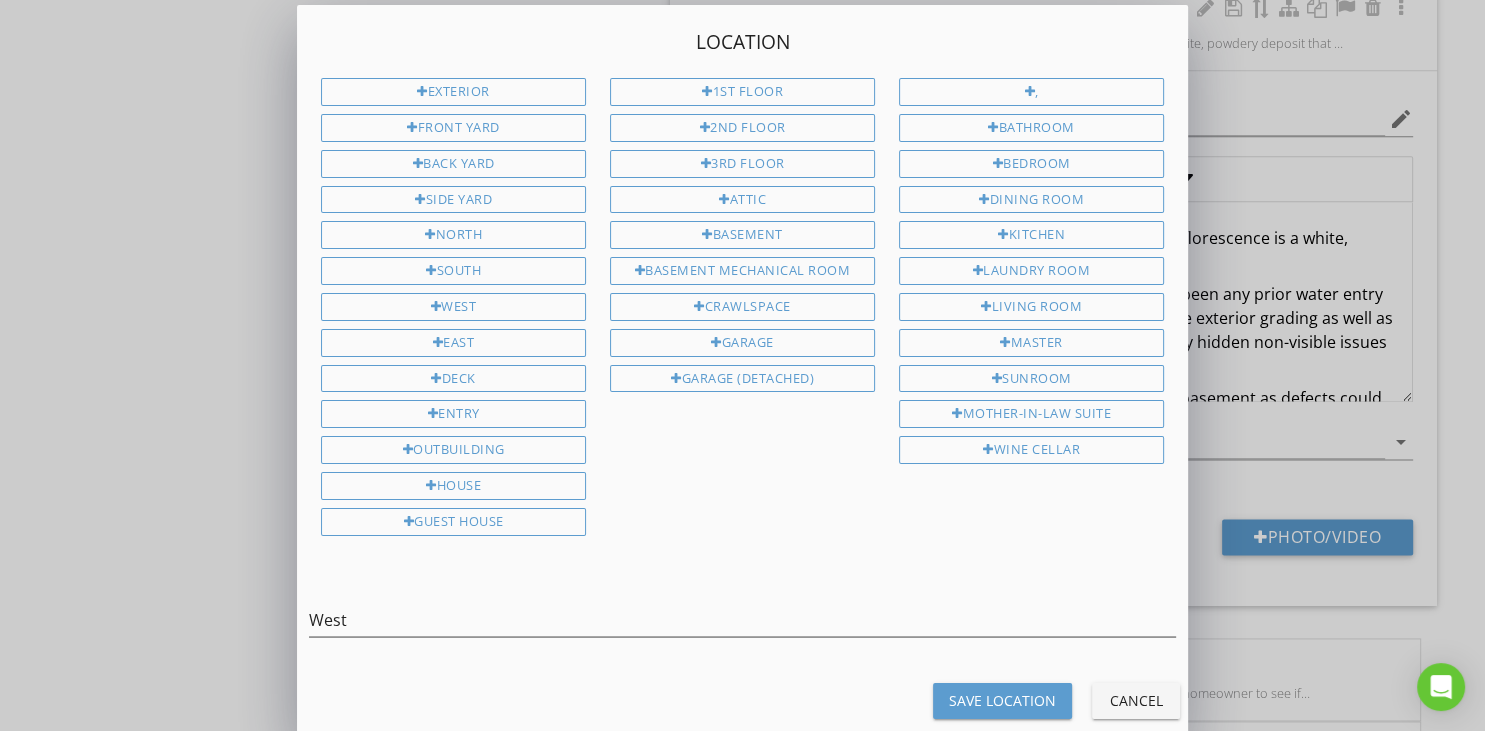 click on "Save Location" at bounding box center (1002, 700) 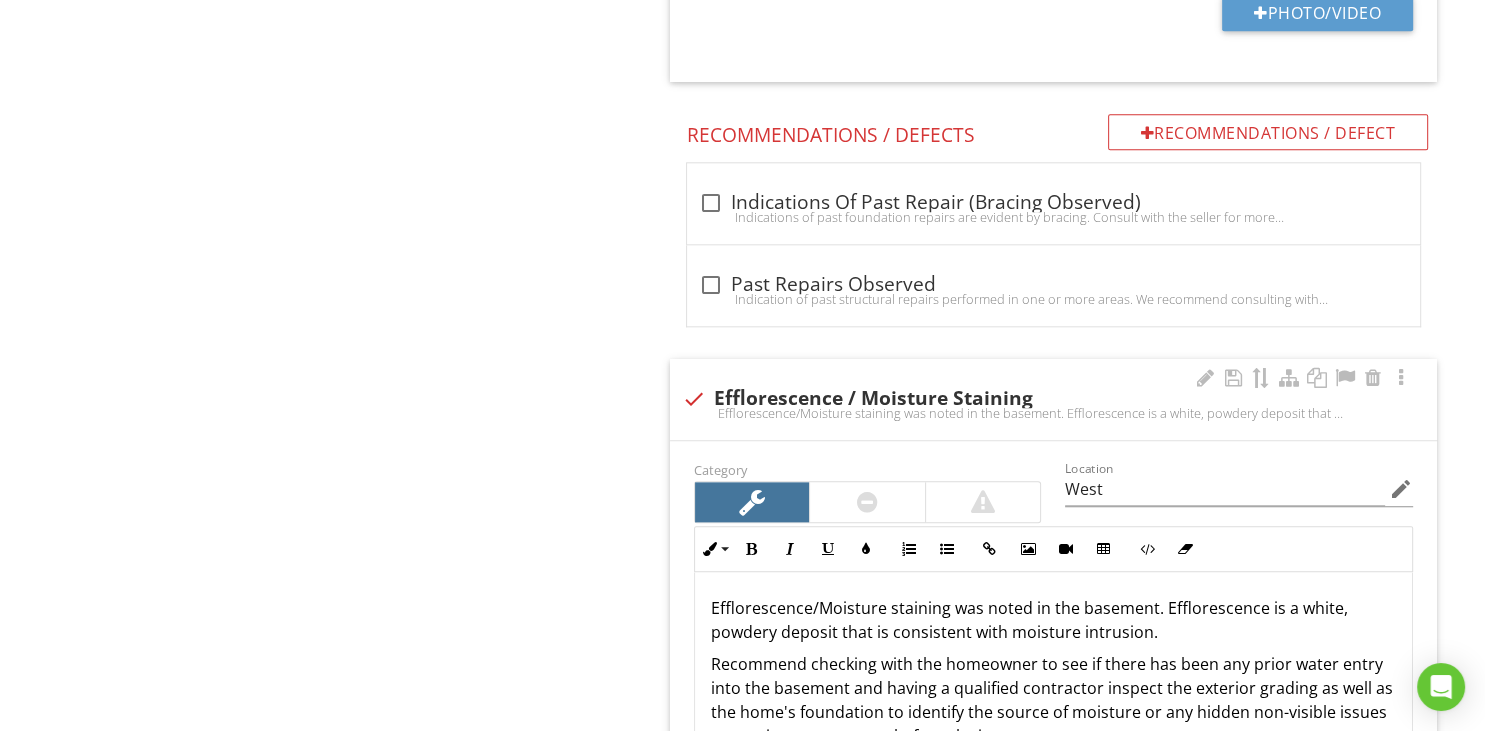 type on "Basement" 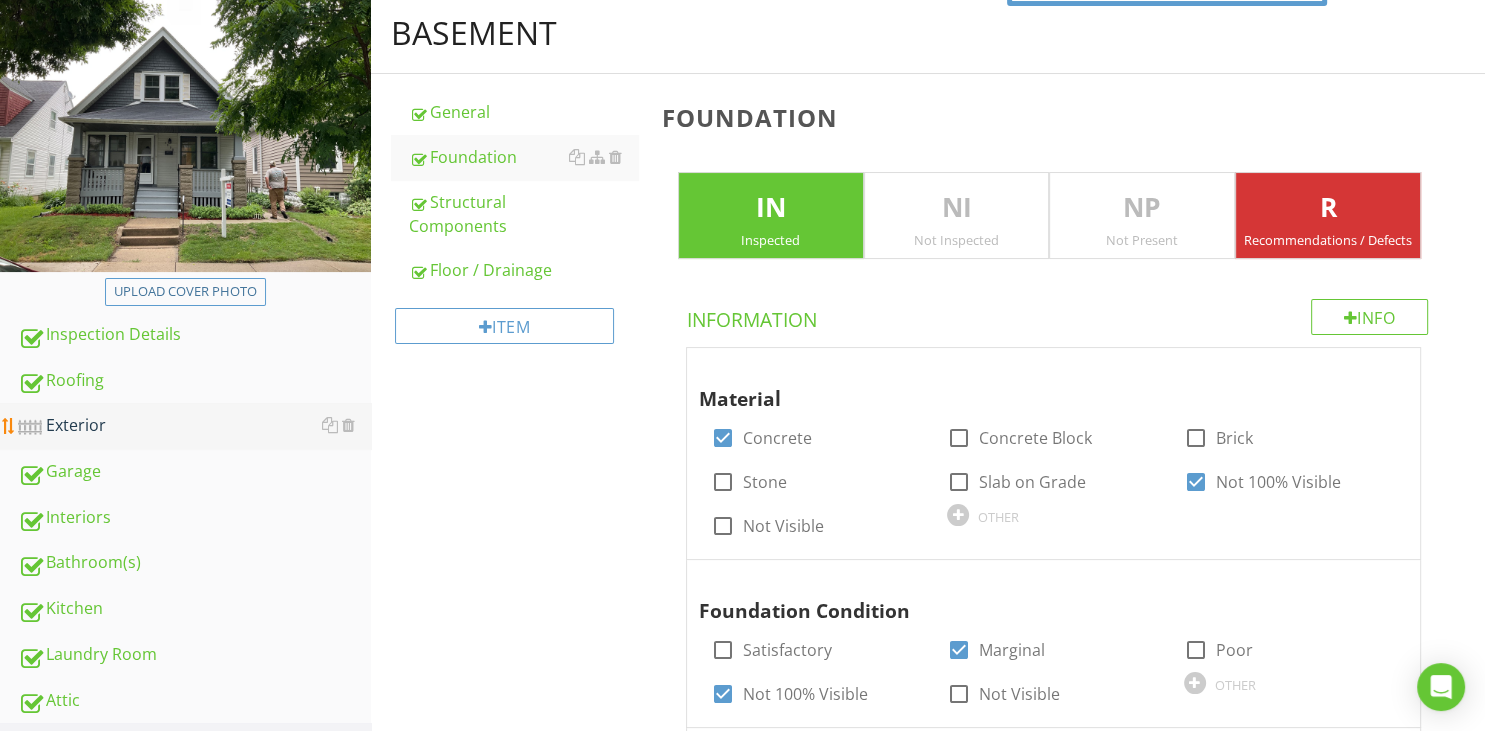 scroll, scrollTop: 316, scrollLeft: 0, axis: vertical 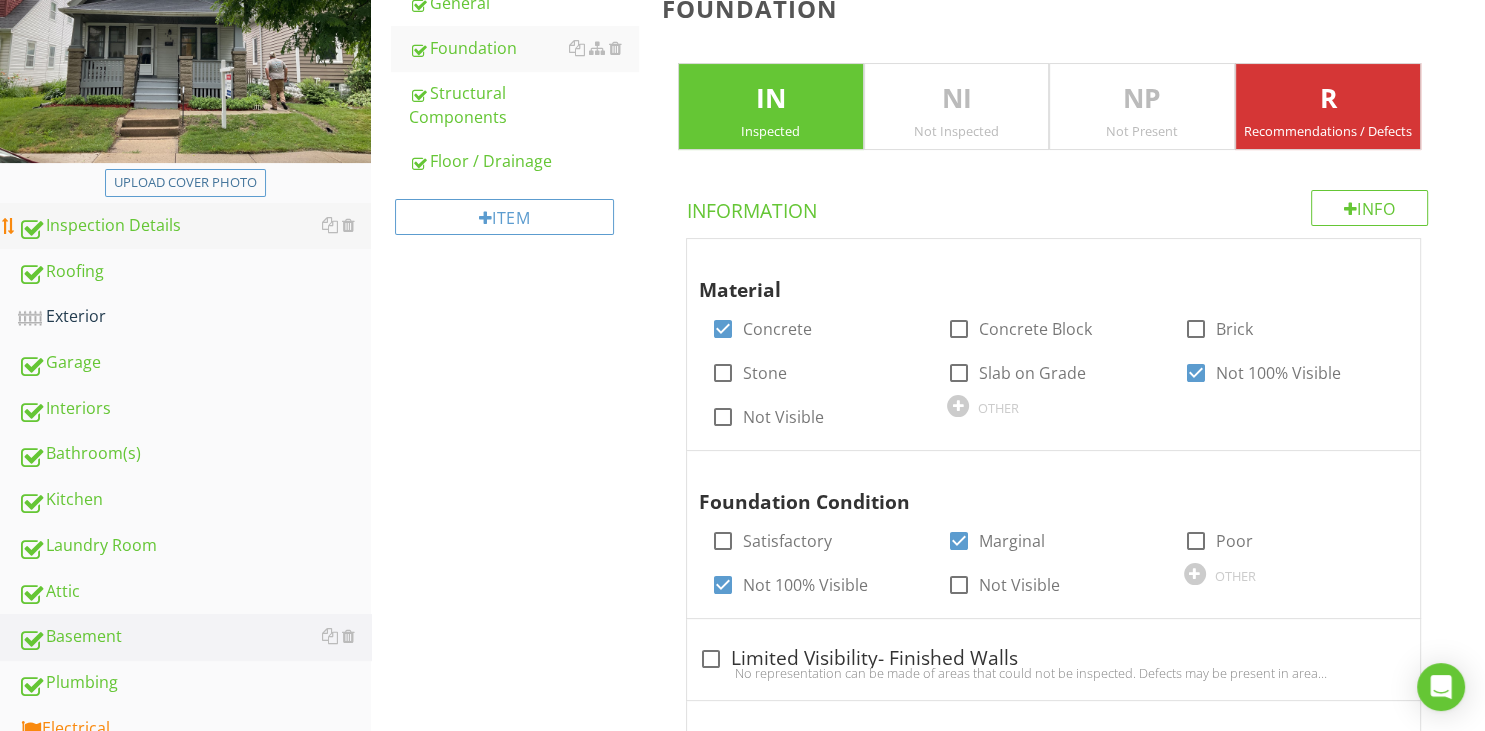 click on "Inspection Details" at bounding box center (194, 226) 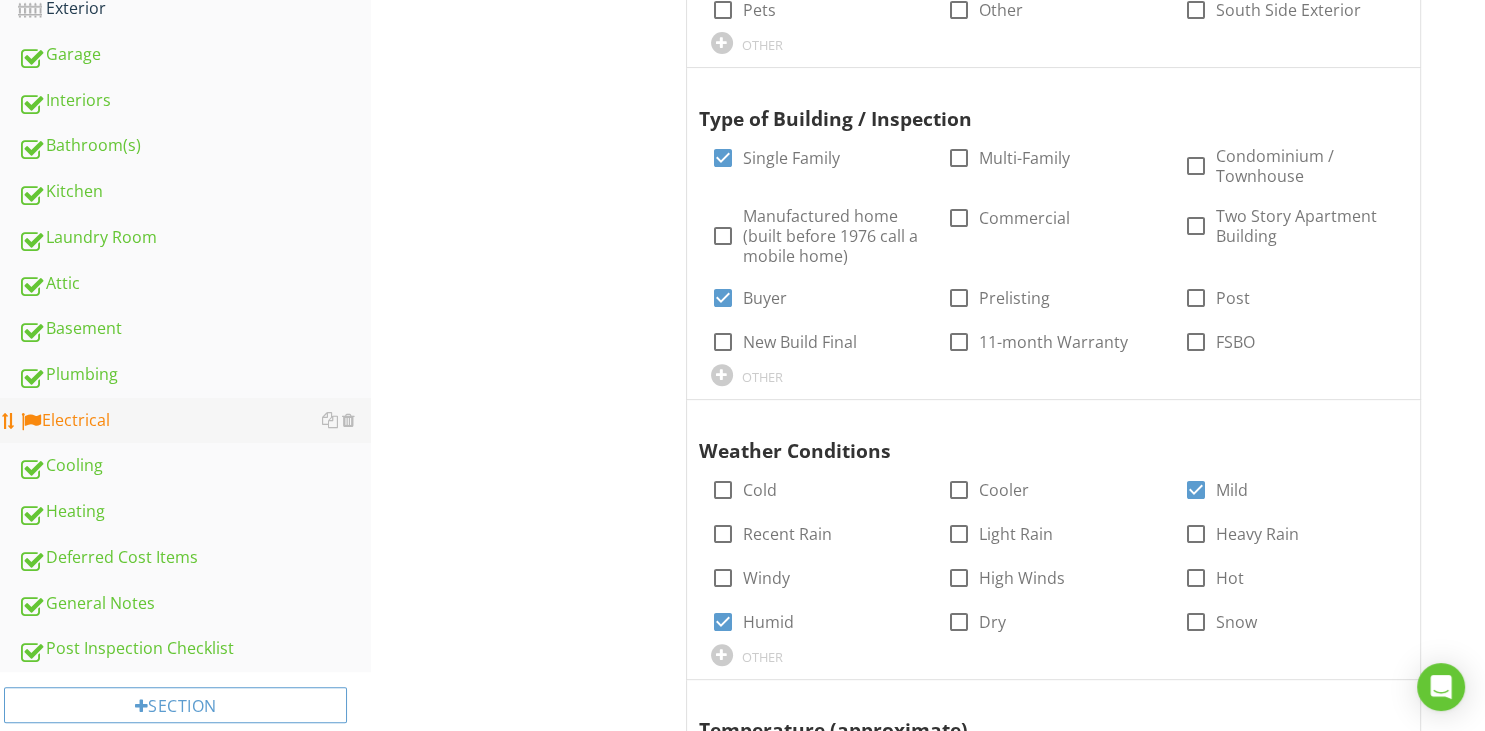 scroll, scrollTop: 632, scrollLeft: 0, axis: vertical 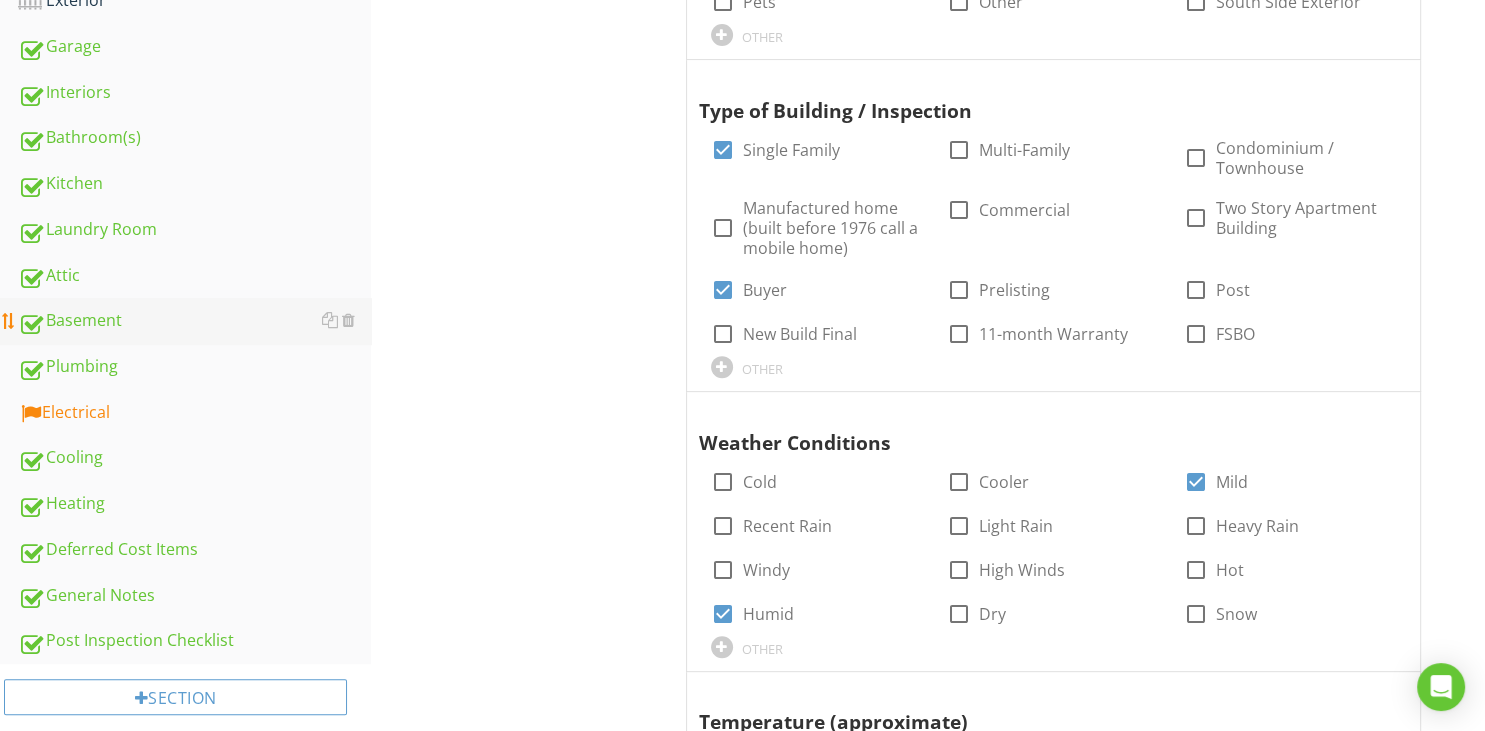 click on "Basement" at bounding box center (194, 321) 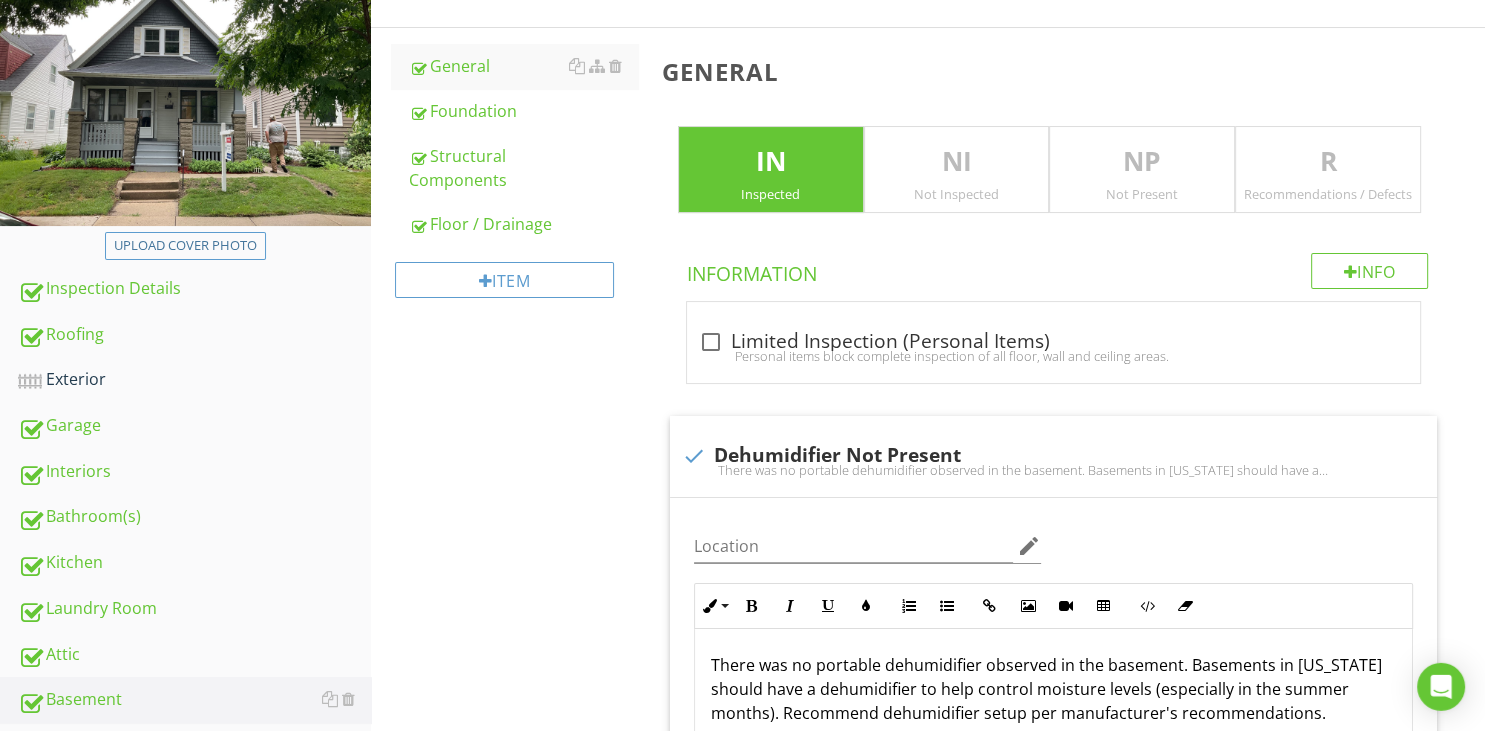 scroll, scrollTop: 209, scrollLeft: 0, axis: vertical 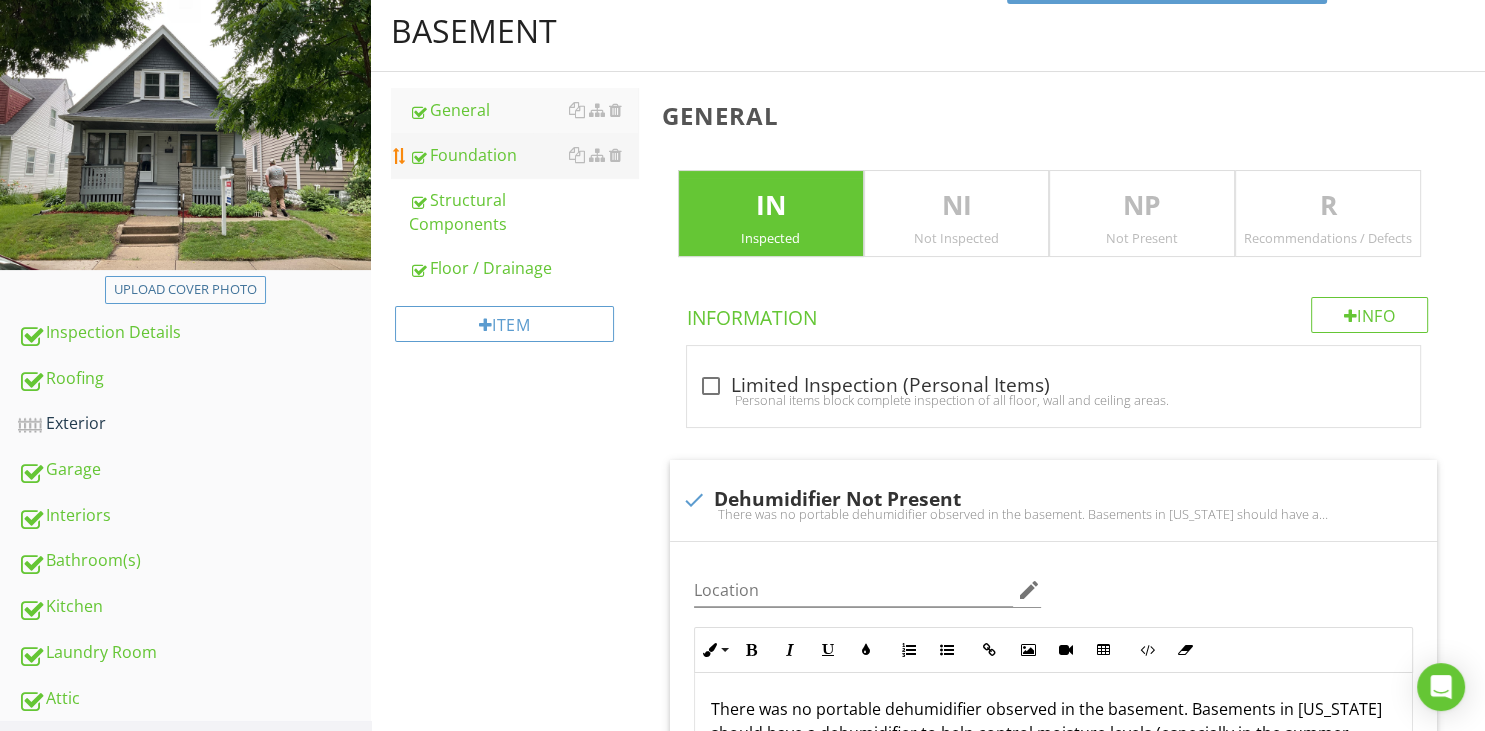 click on "Foundation" at bounding box center [514, 155] 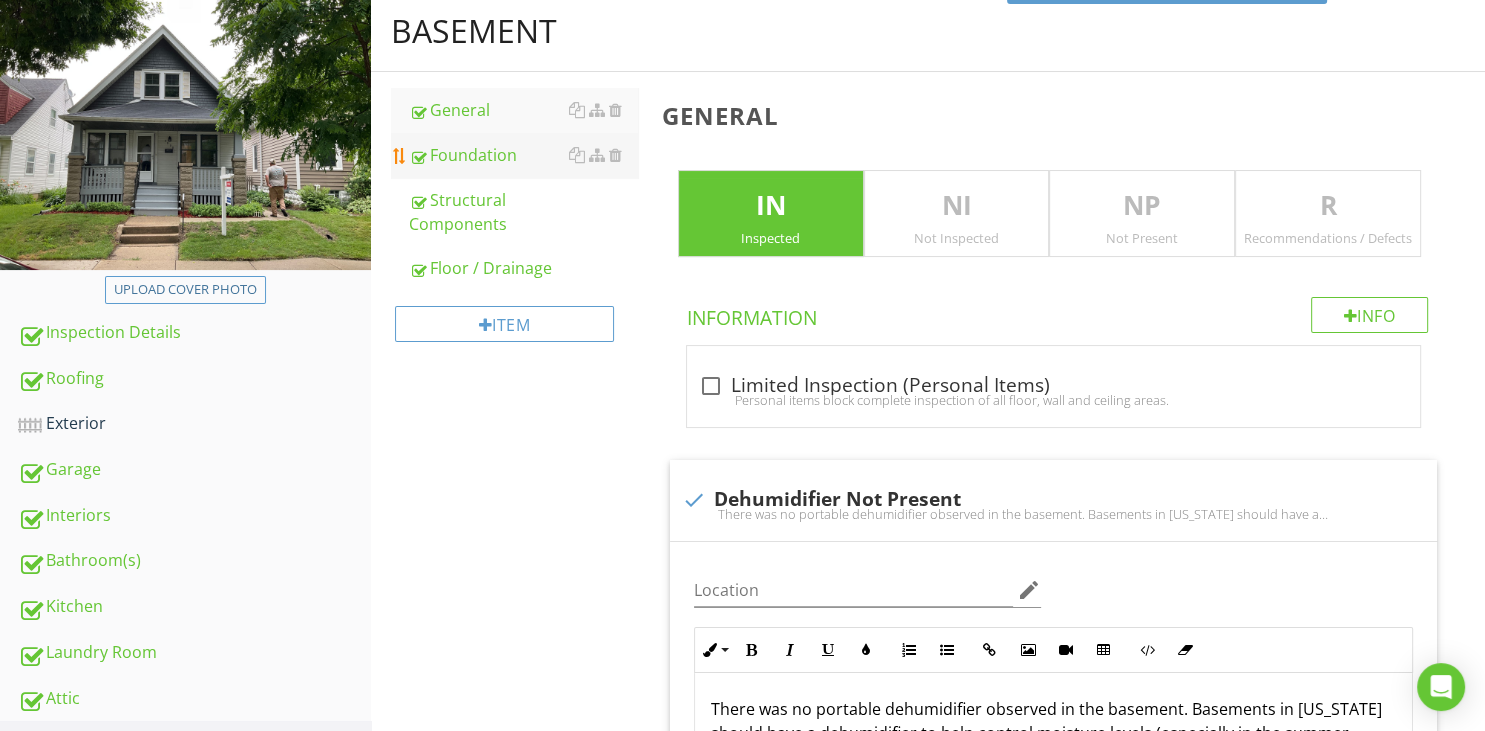 click on "Foundation" at bounding box center [523, 155] 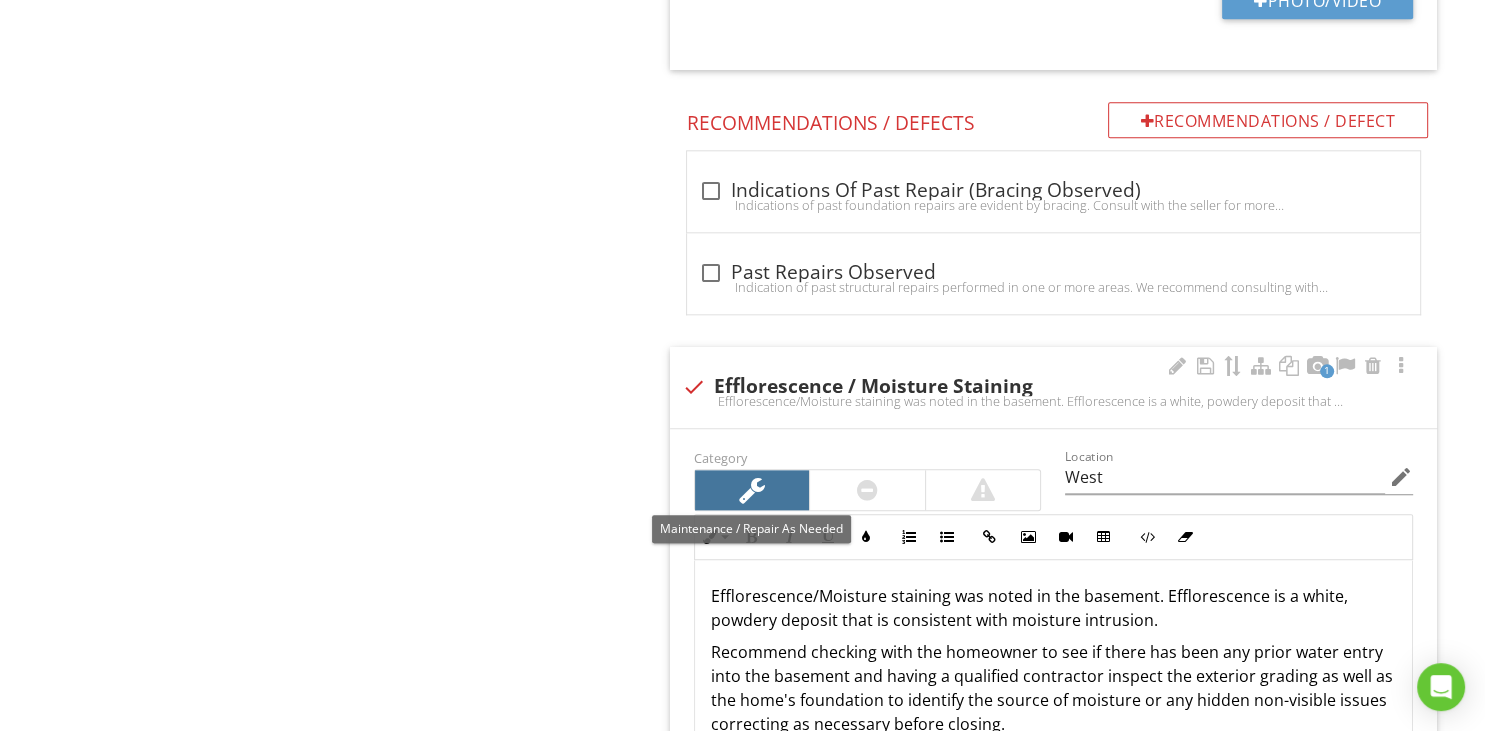 scroll, scrollTop: 2214, scrollLeft: 0, axis: vertical 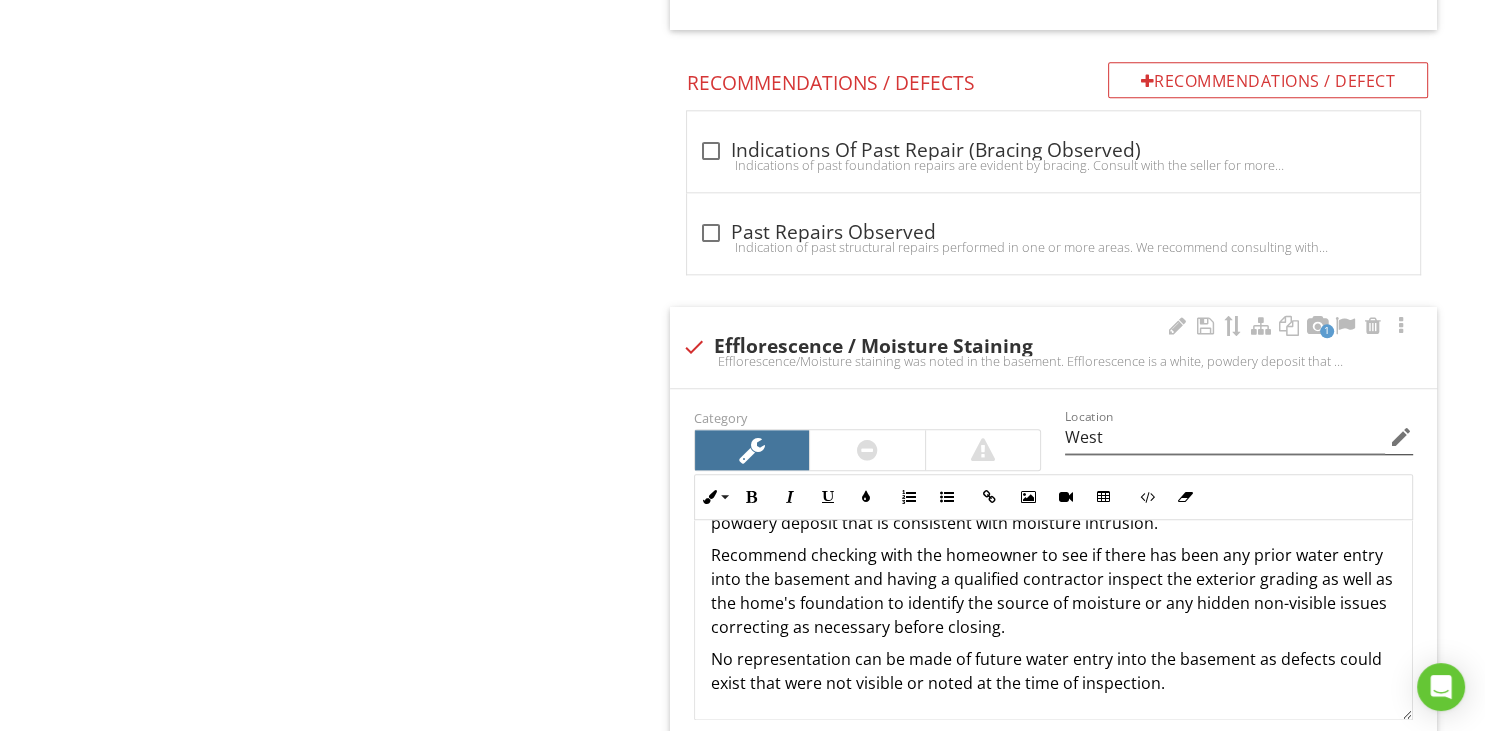 click on "edit" at bounding box center [1401, 437] 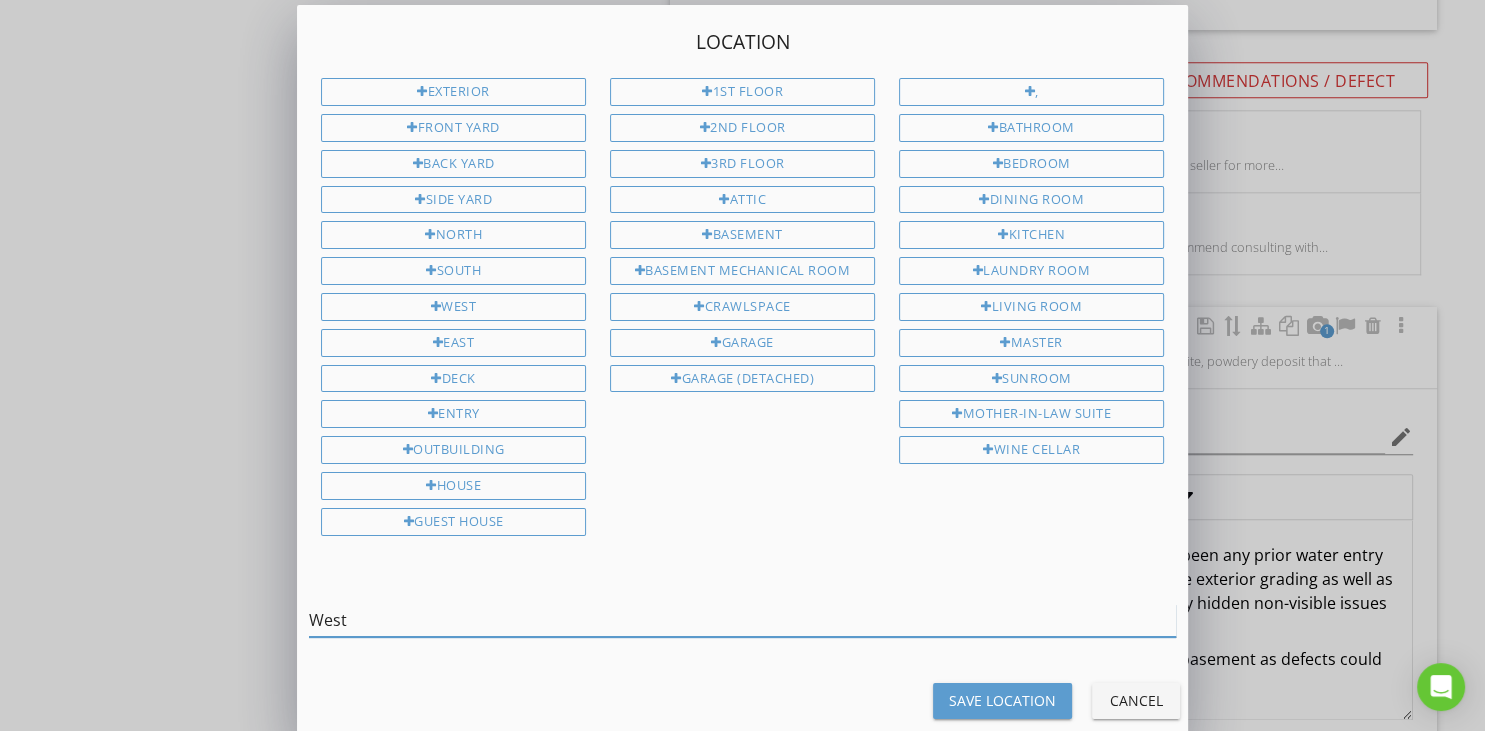 click on "West" at bounding box center [742, 620] 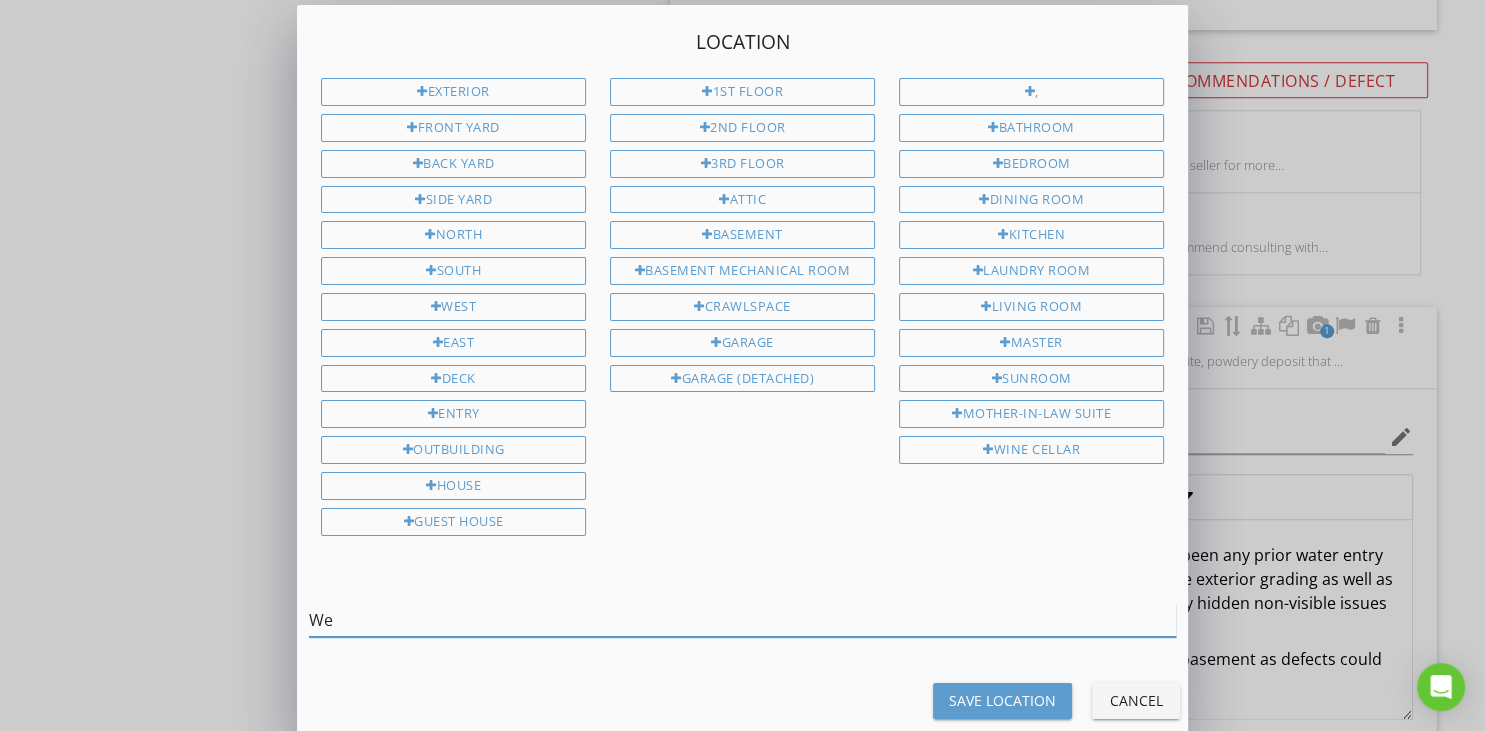 type on "W" 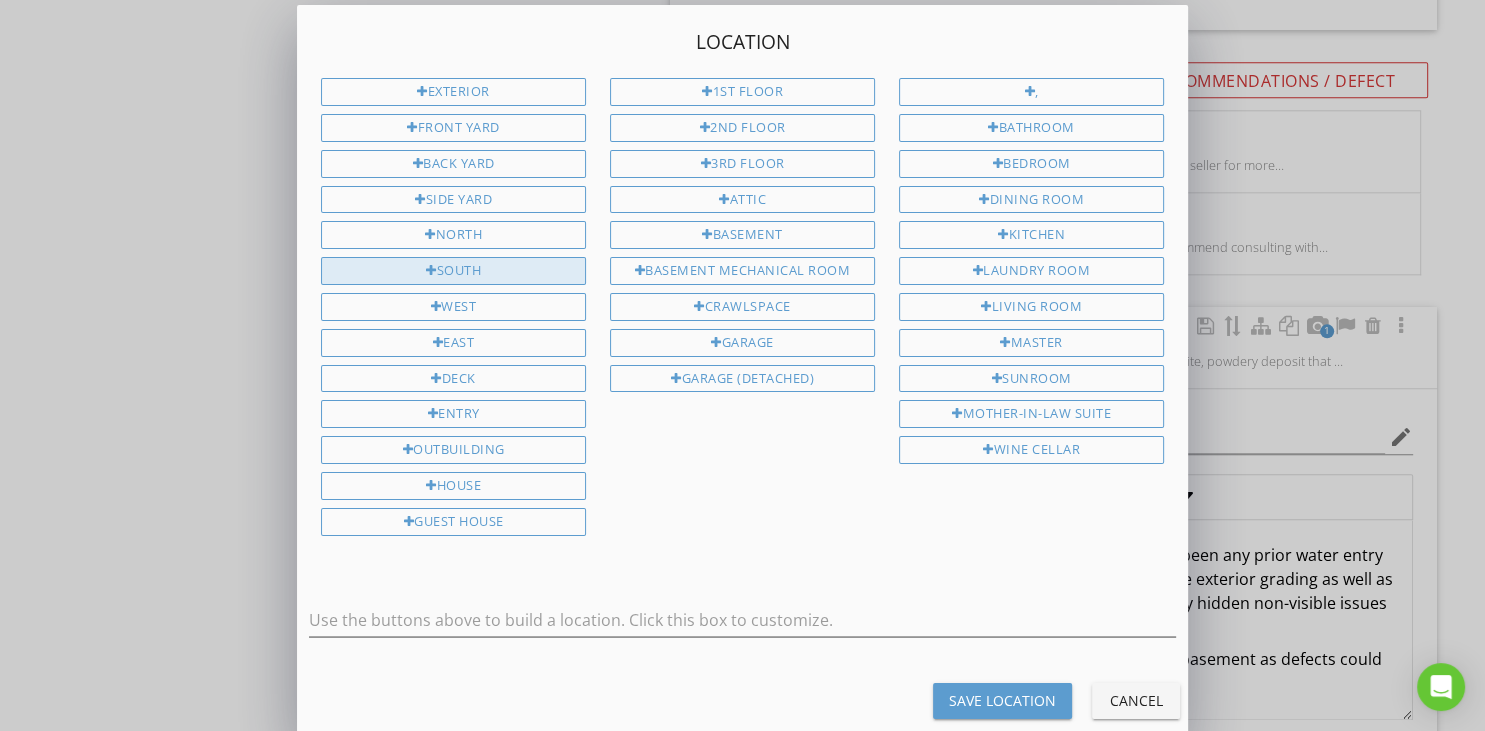 click on "South" at bounding box center (453, 271) 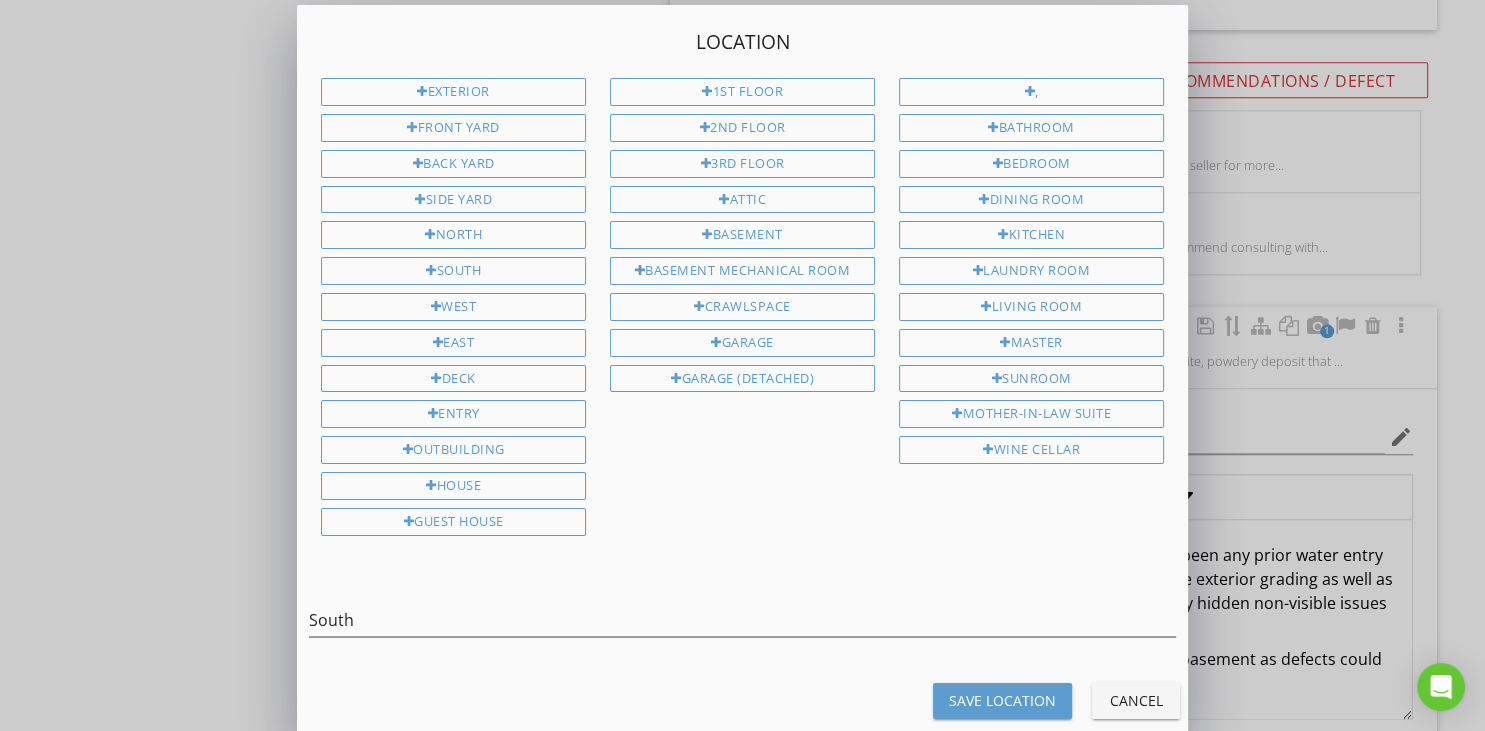 click on "Save Location" at bounding box center [1002, 700] 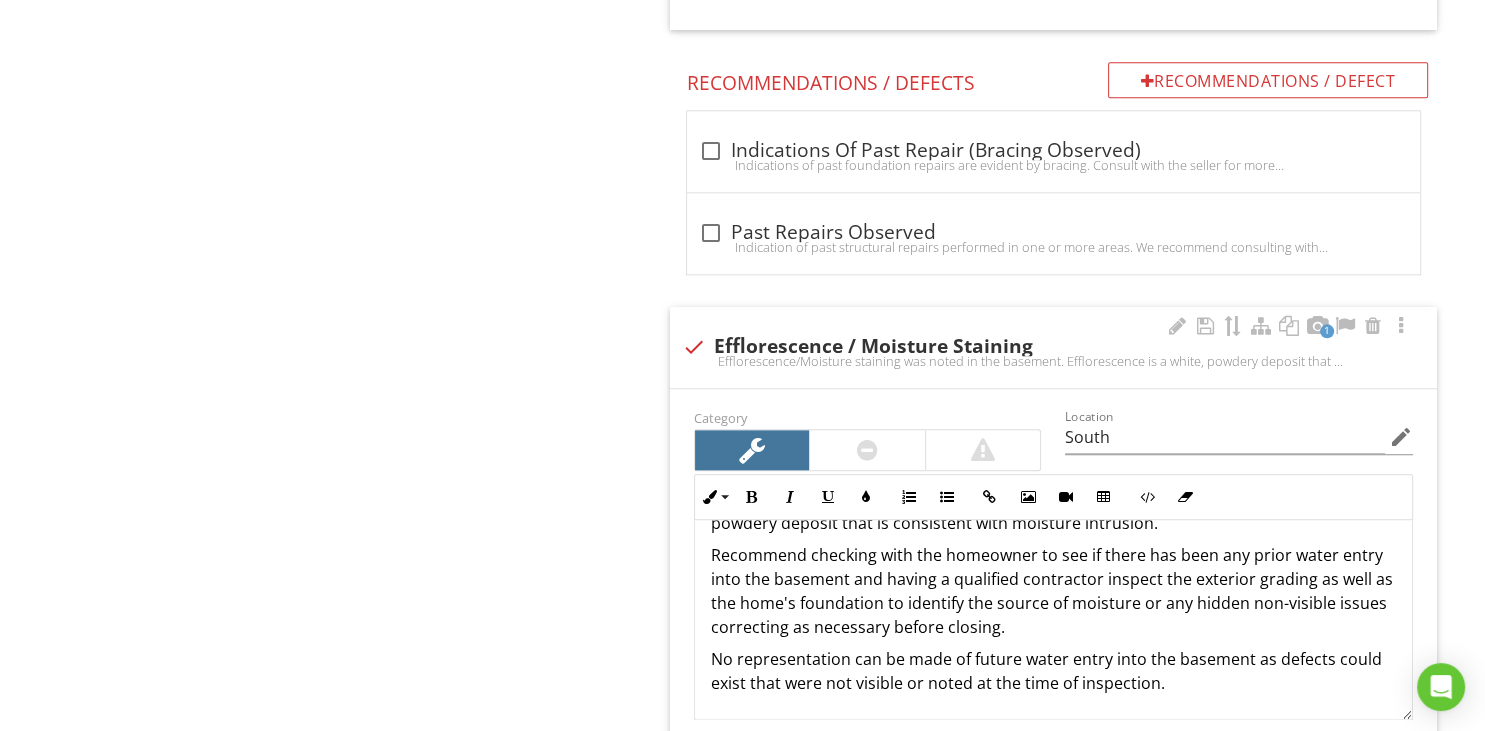 scroll, scrollTop: 57, scrollLeft: 0, axis: vertical 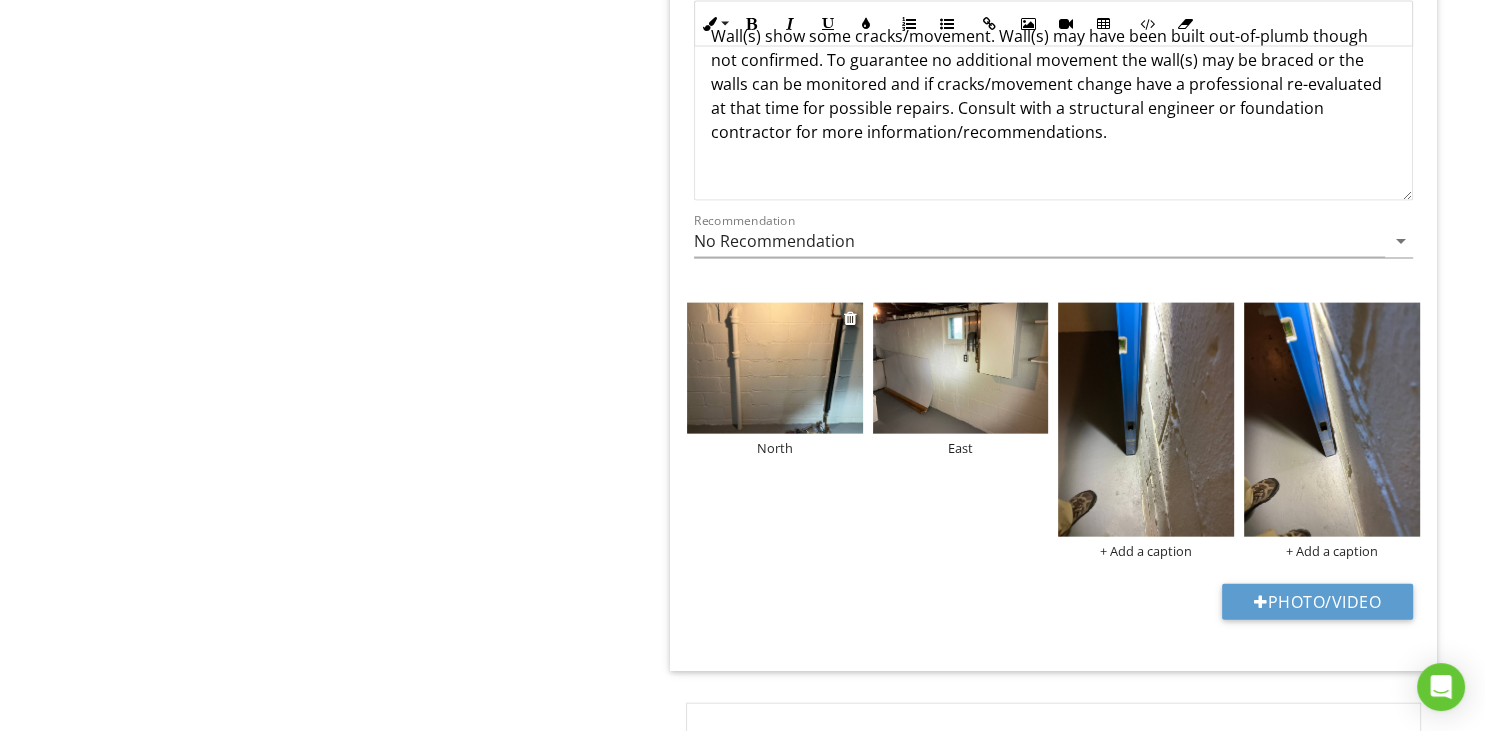 click on "North" at bounding box center [775, 448] 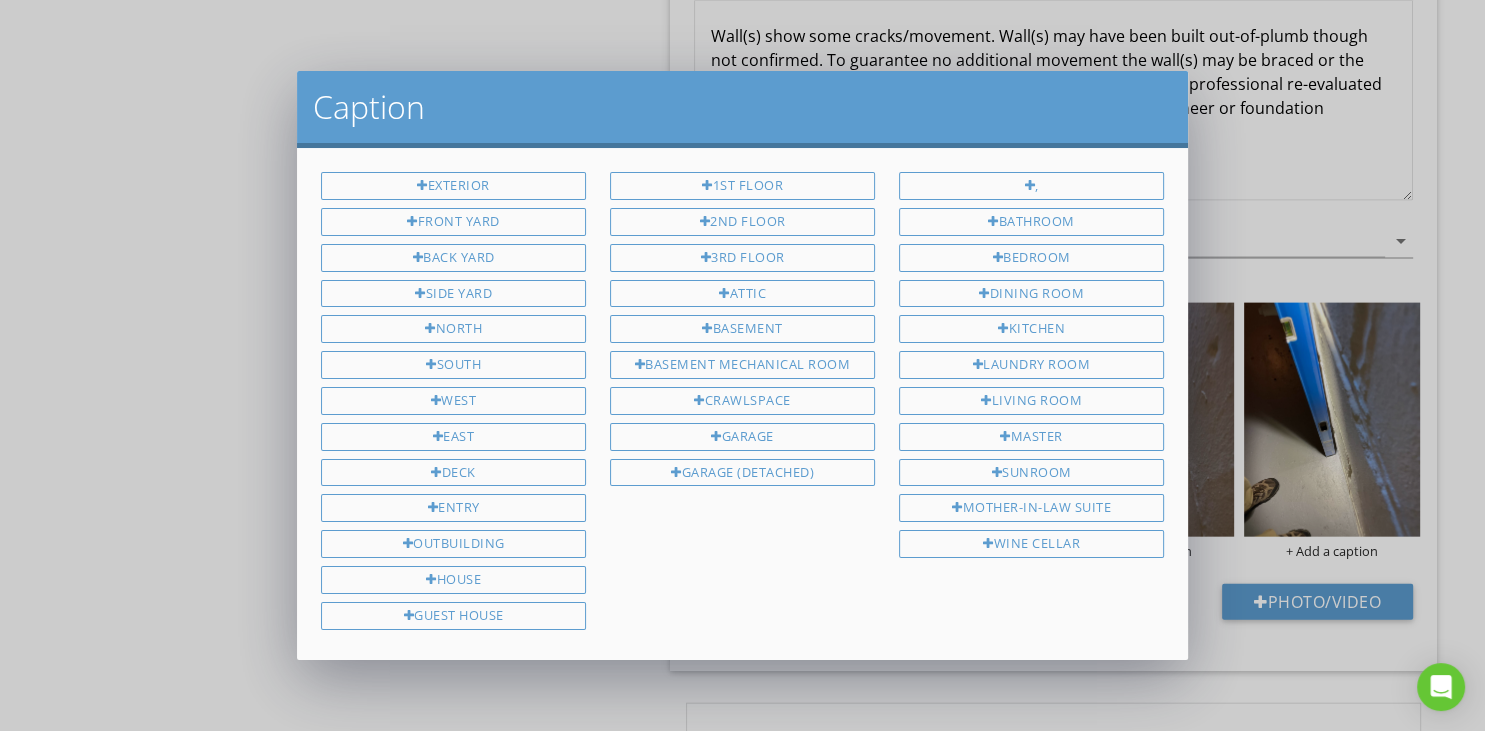 scroll, scrollTop: 160, scrollLeft: 0, axis: vertical 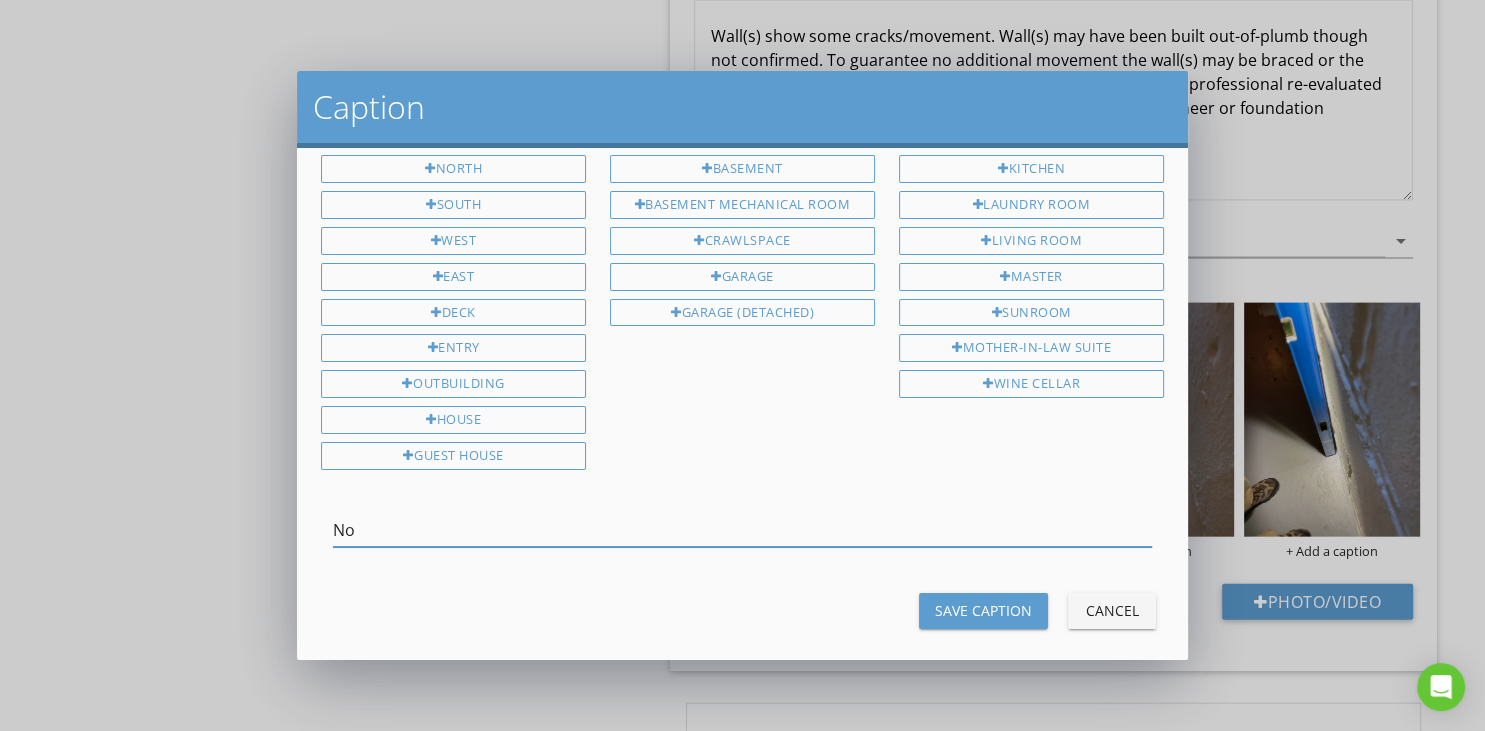 type on "N" 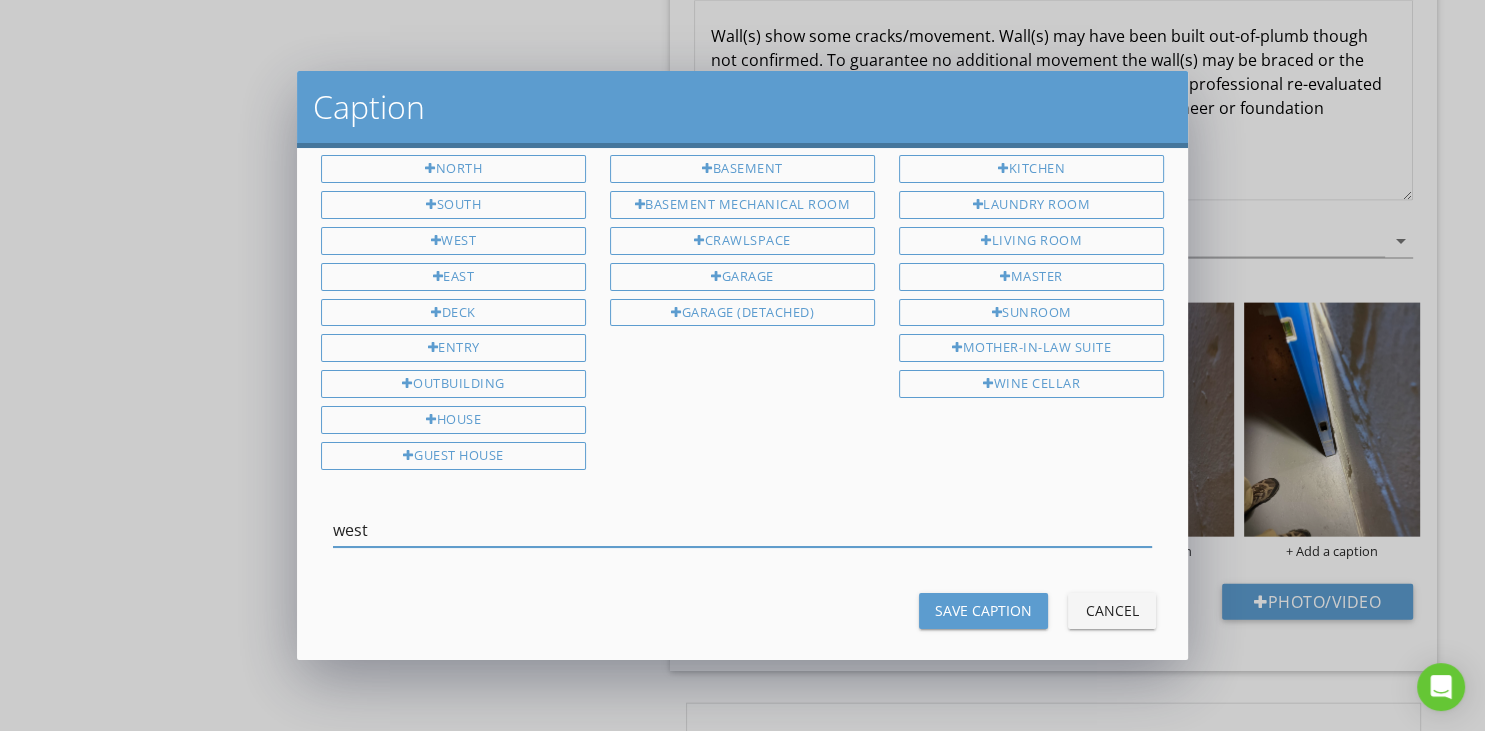 type on "west" 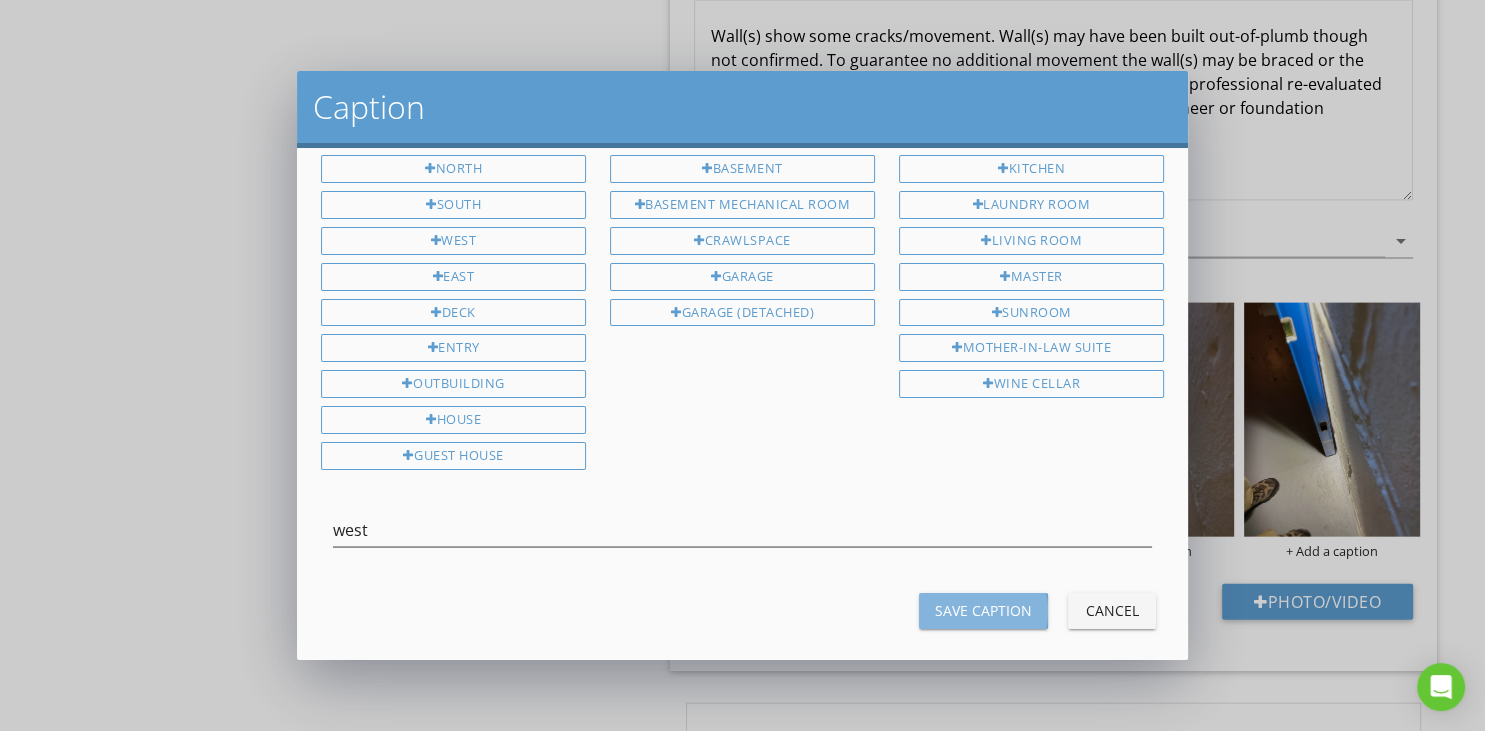 click on "Save Caption" at bounding box center (983, 611) 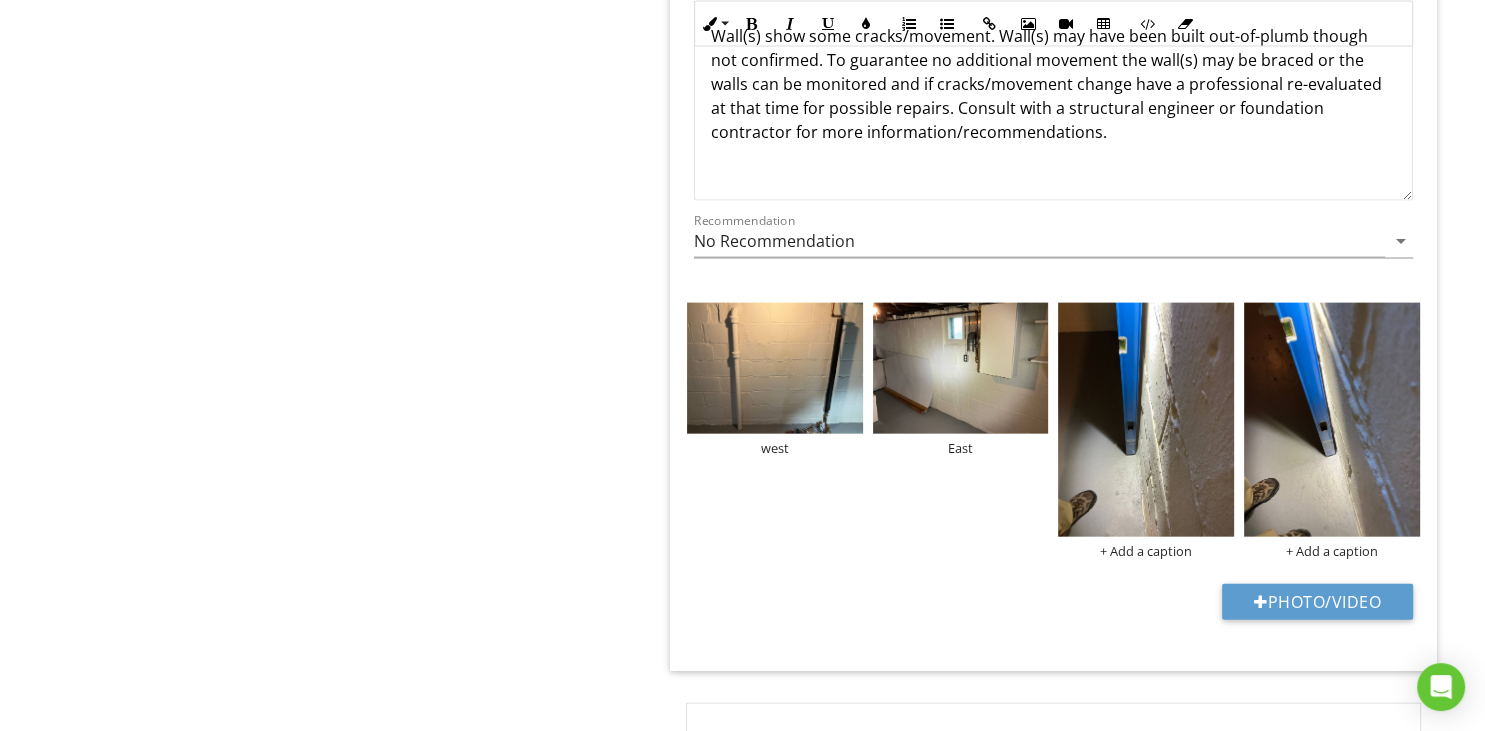 scroll, scrollTop: 57, scrollLeft: 0, axis: vertical 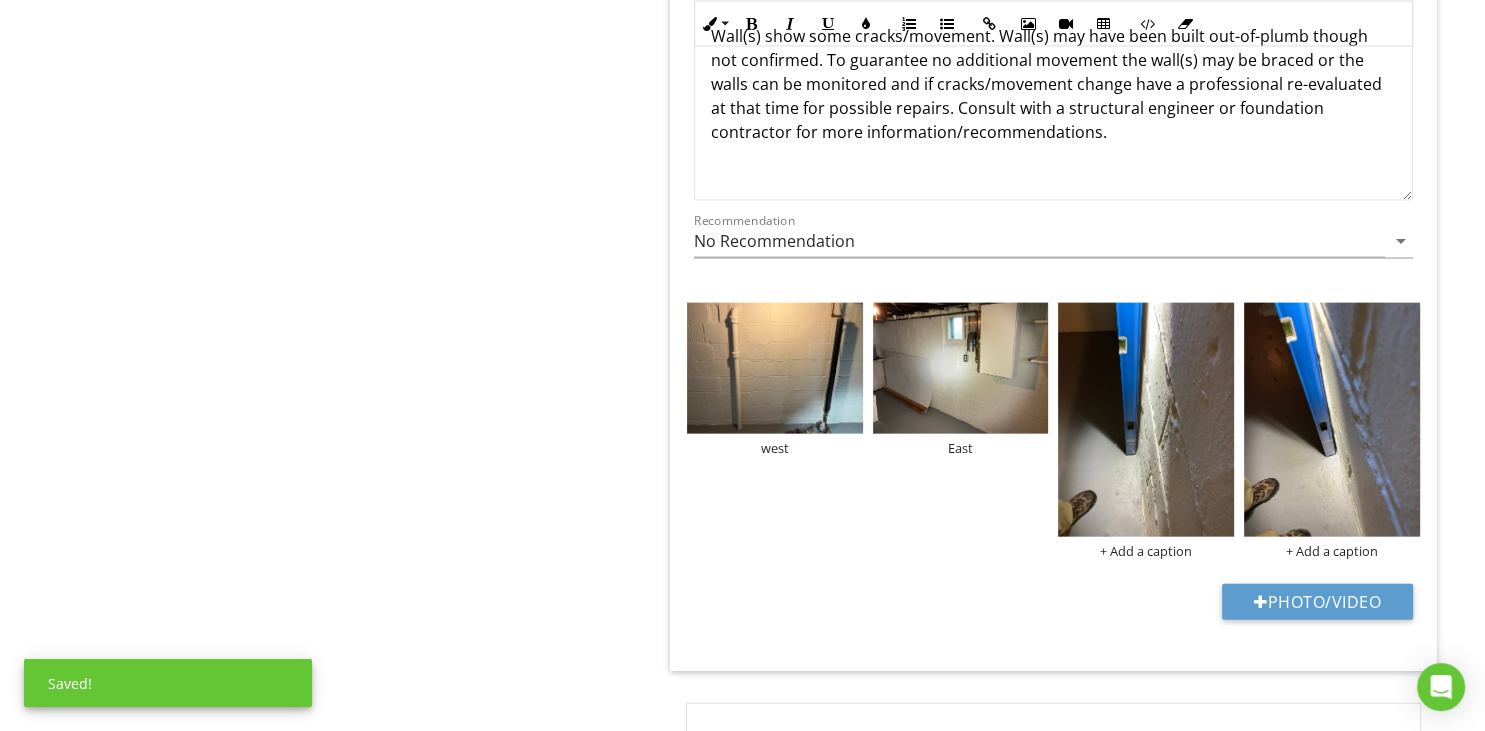 type on "Basement" 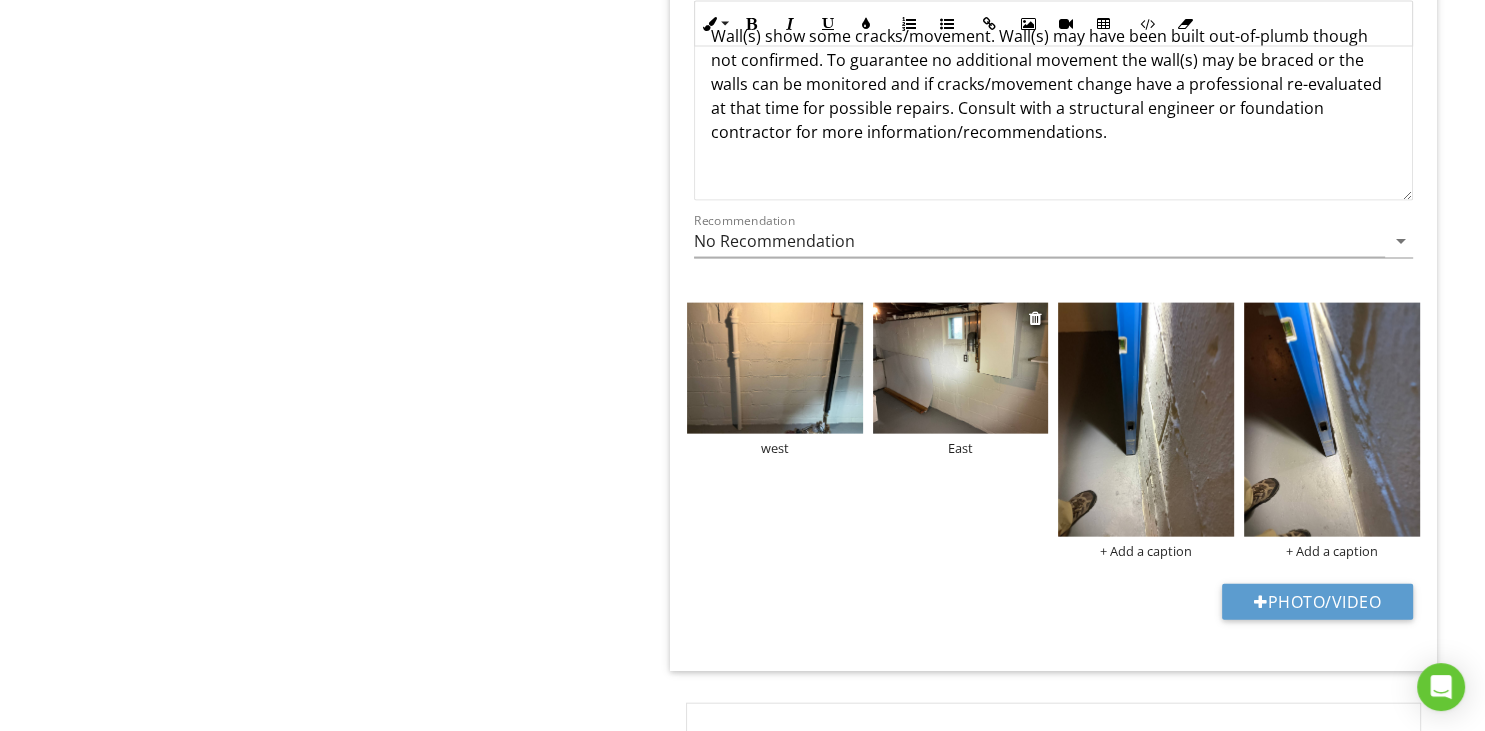 click at bounding box center [961, 369] 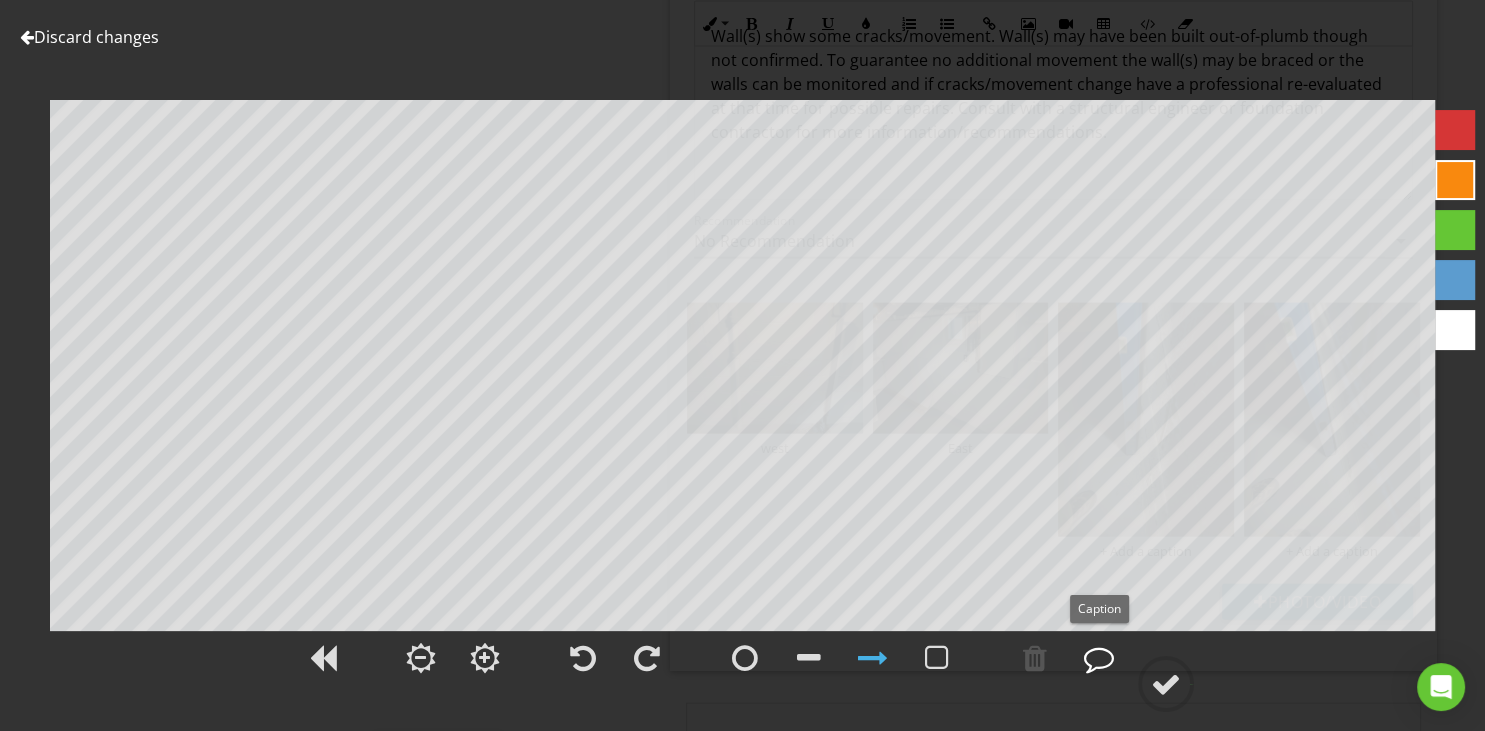 click at bounding box center (1099, 658) 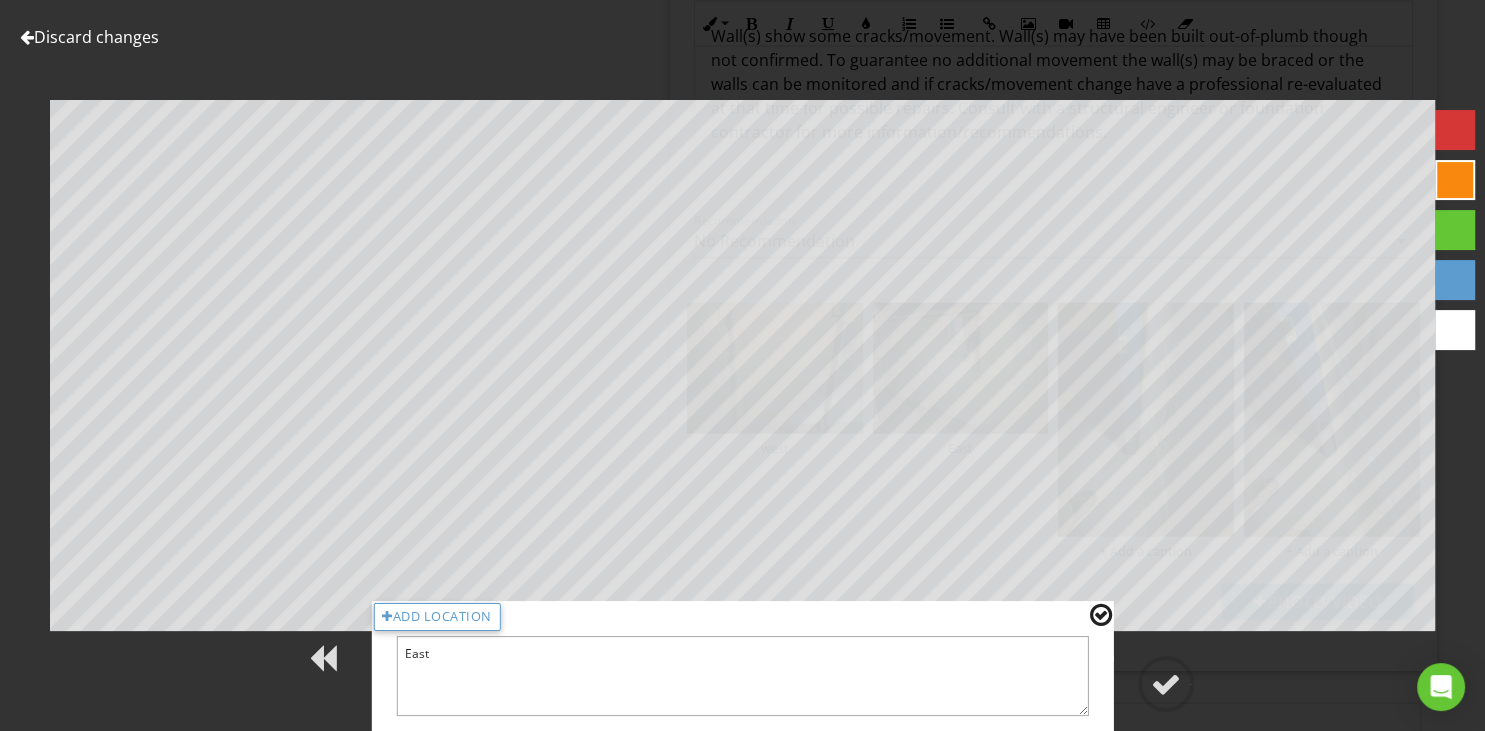 click on "East" at bounding box center [742, 676] 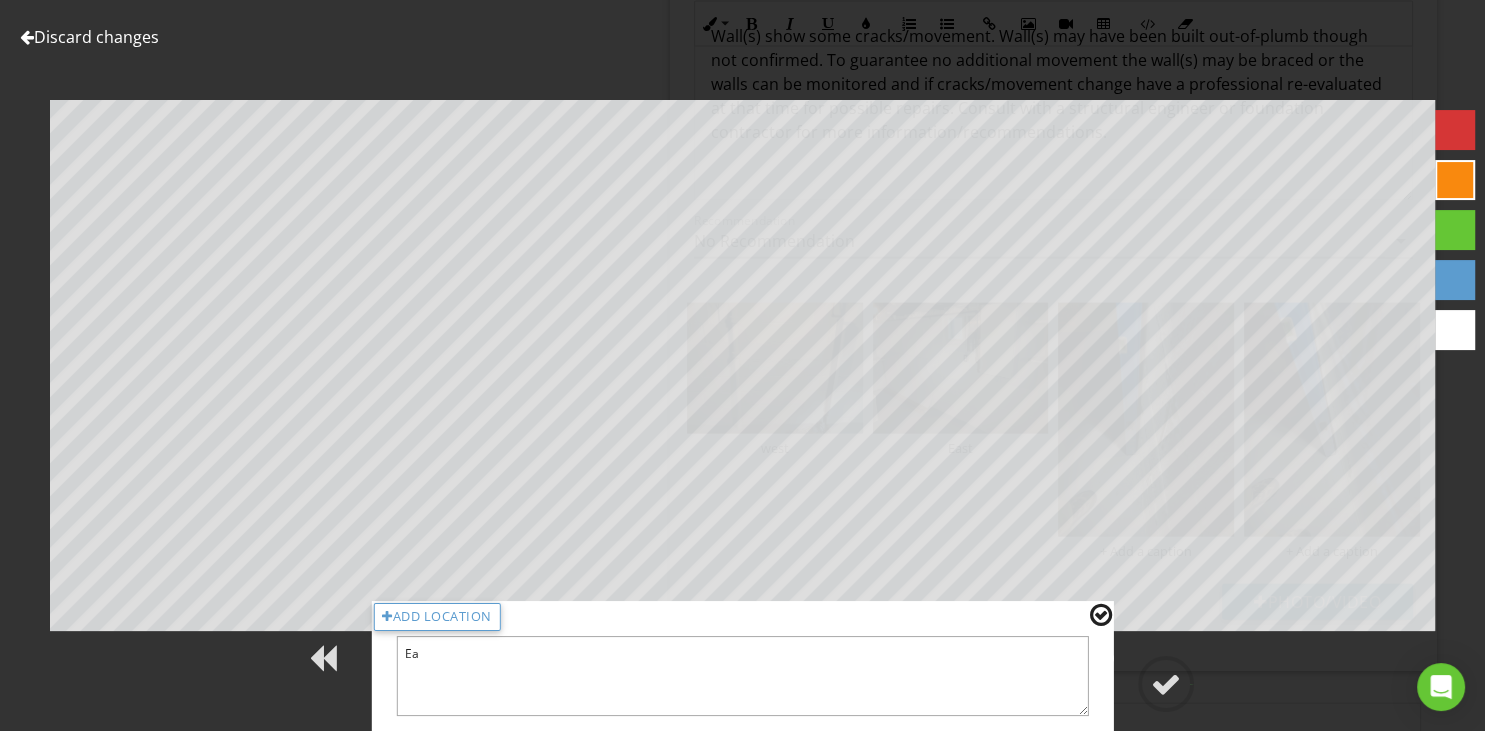 type on "E" 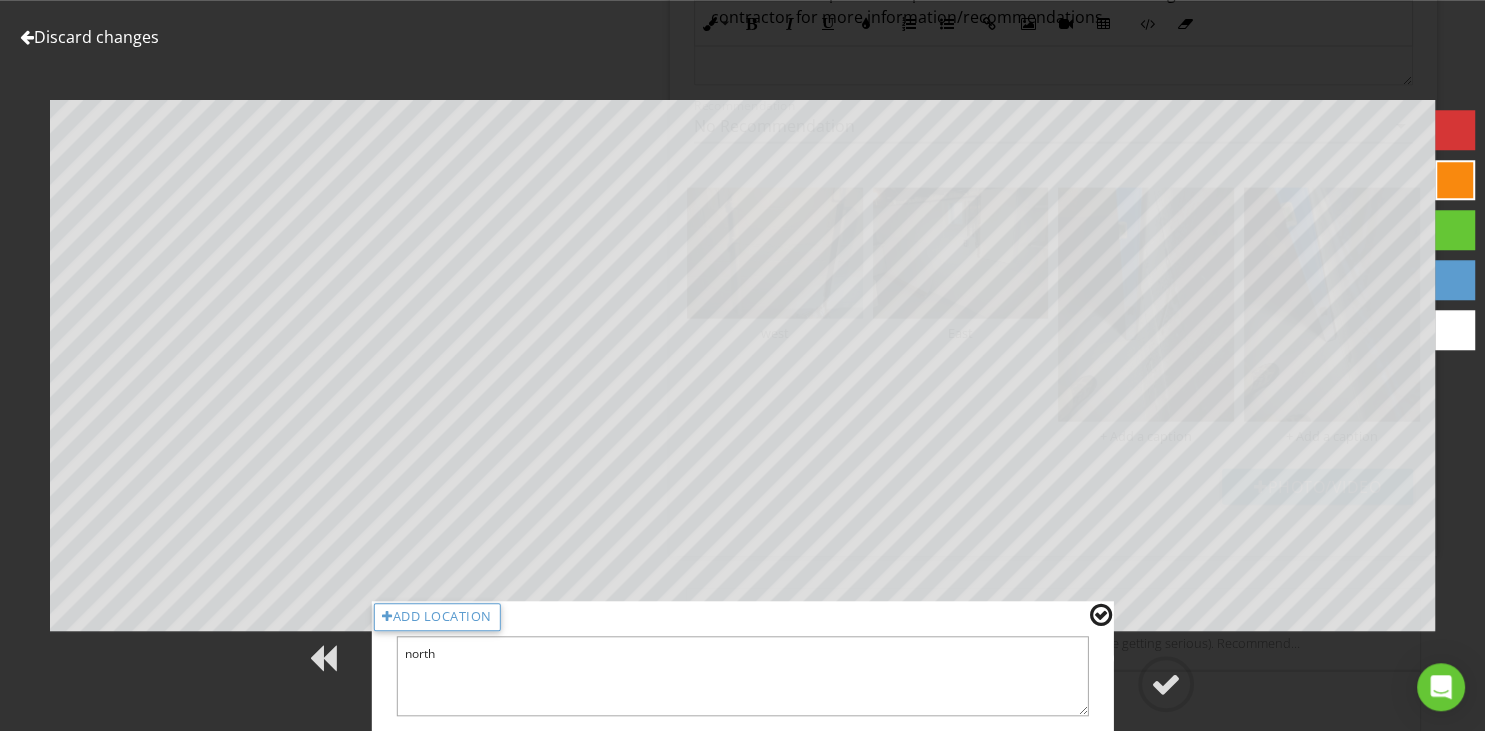 scroll, scrollTop: 4643, scrollLeft: 0, axis: vertical 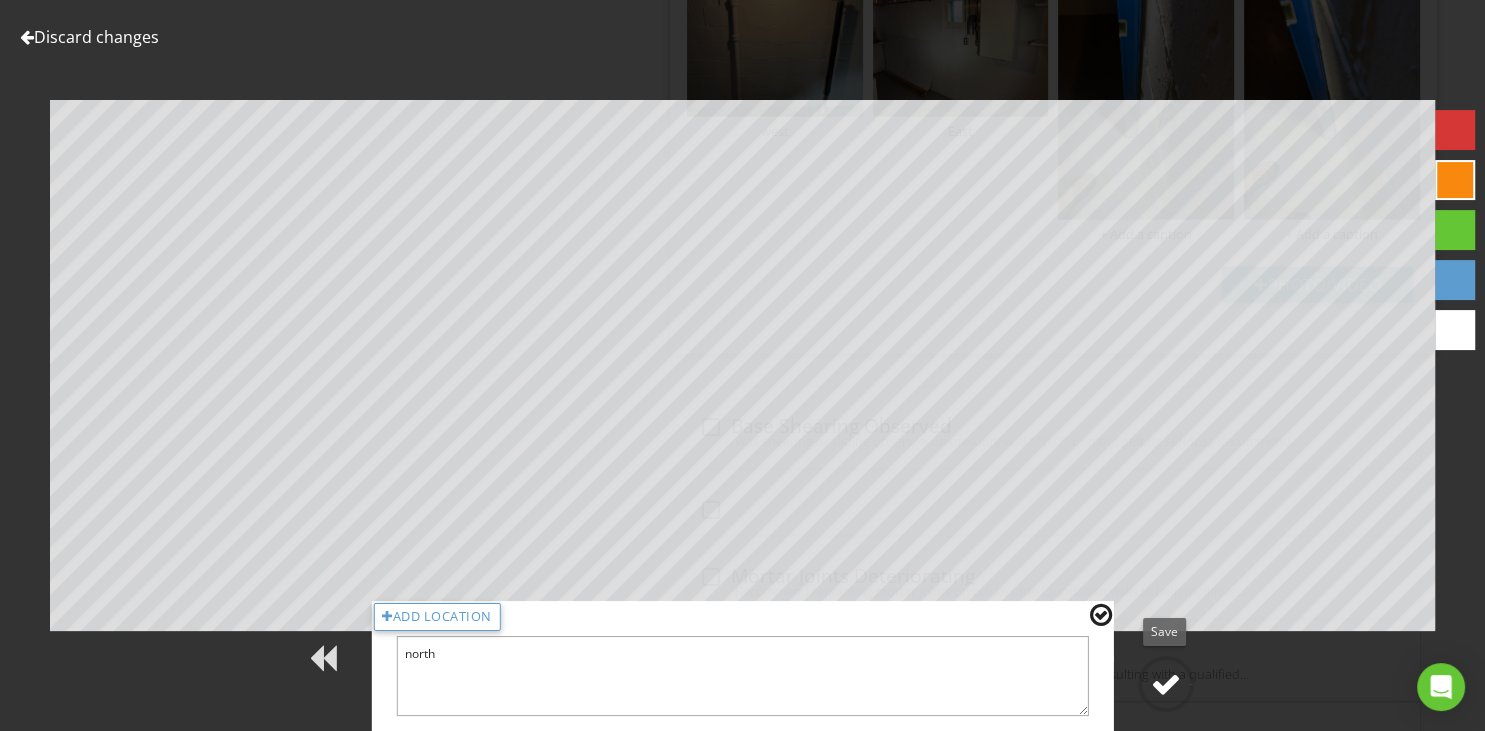 type on "north" 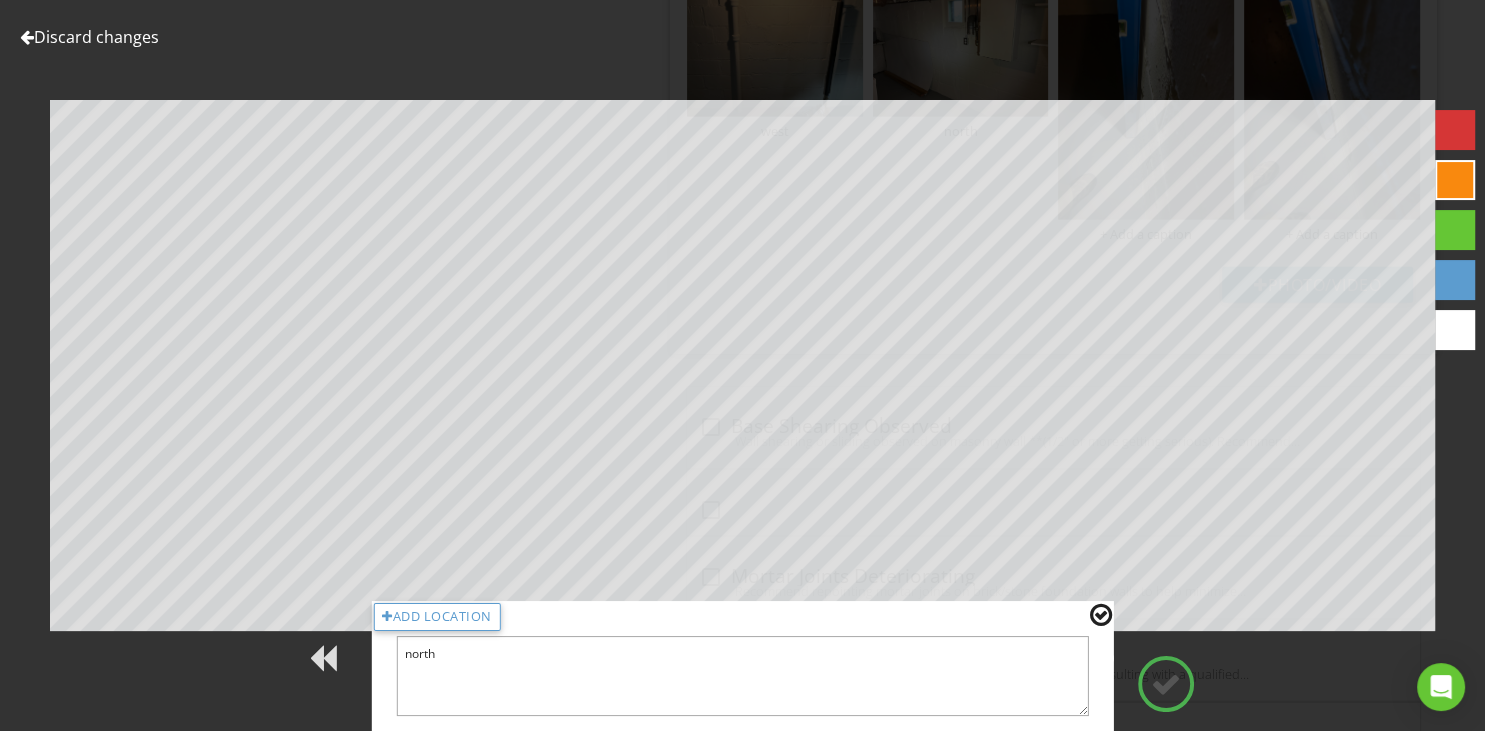 type on "Basement" 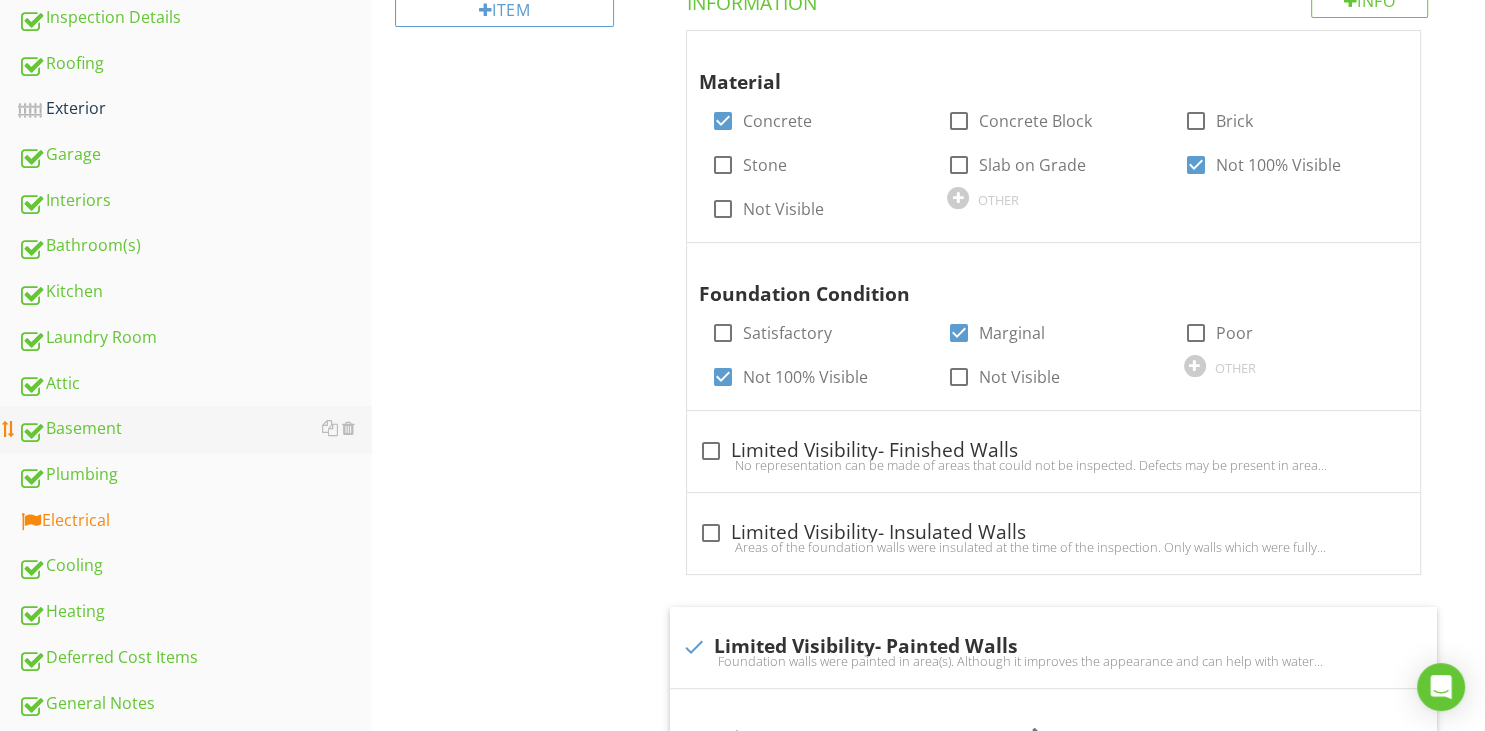scroll, scrollTop: 0, scrollLeft: 0, axis: both 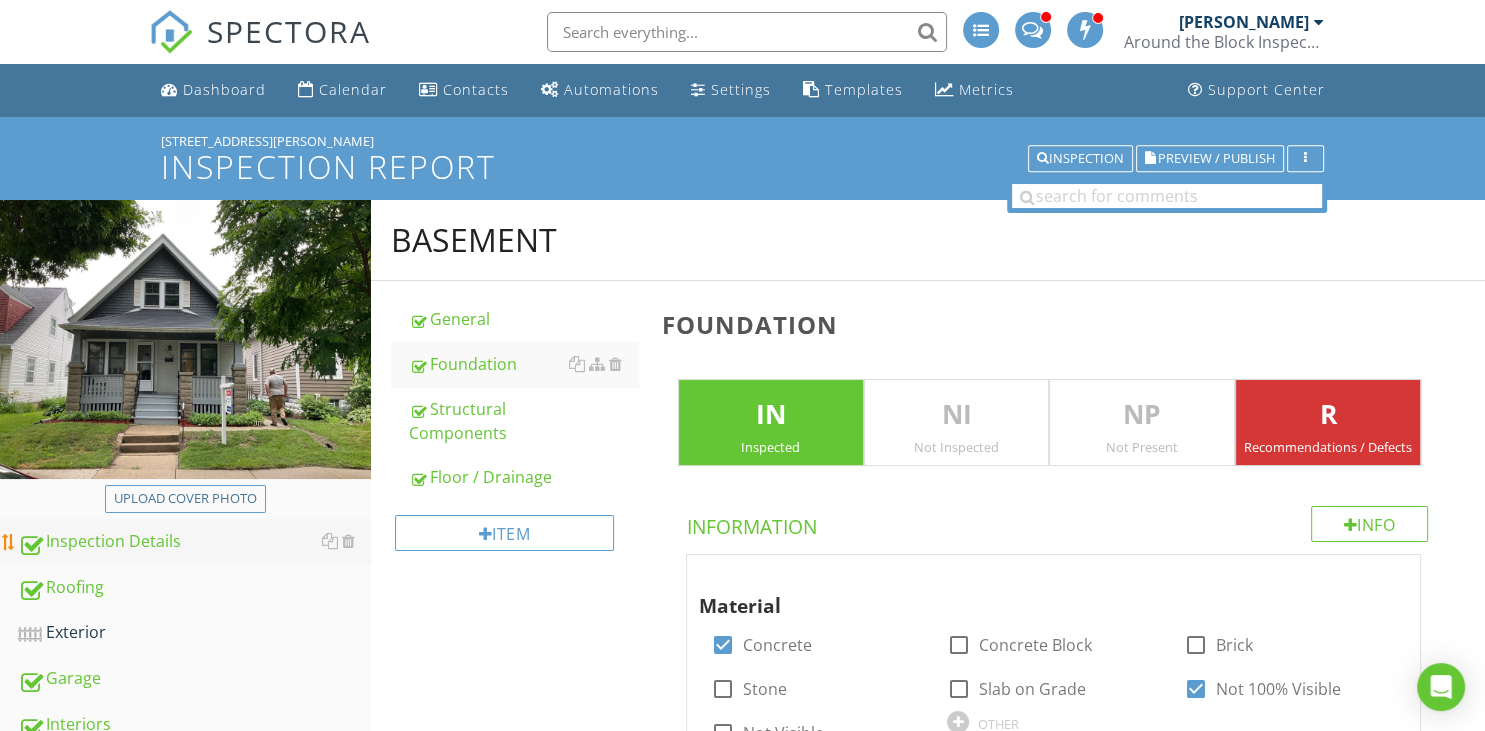 click on "Inspection Details" at bounding box center [194, 542] 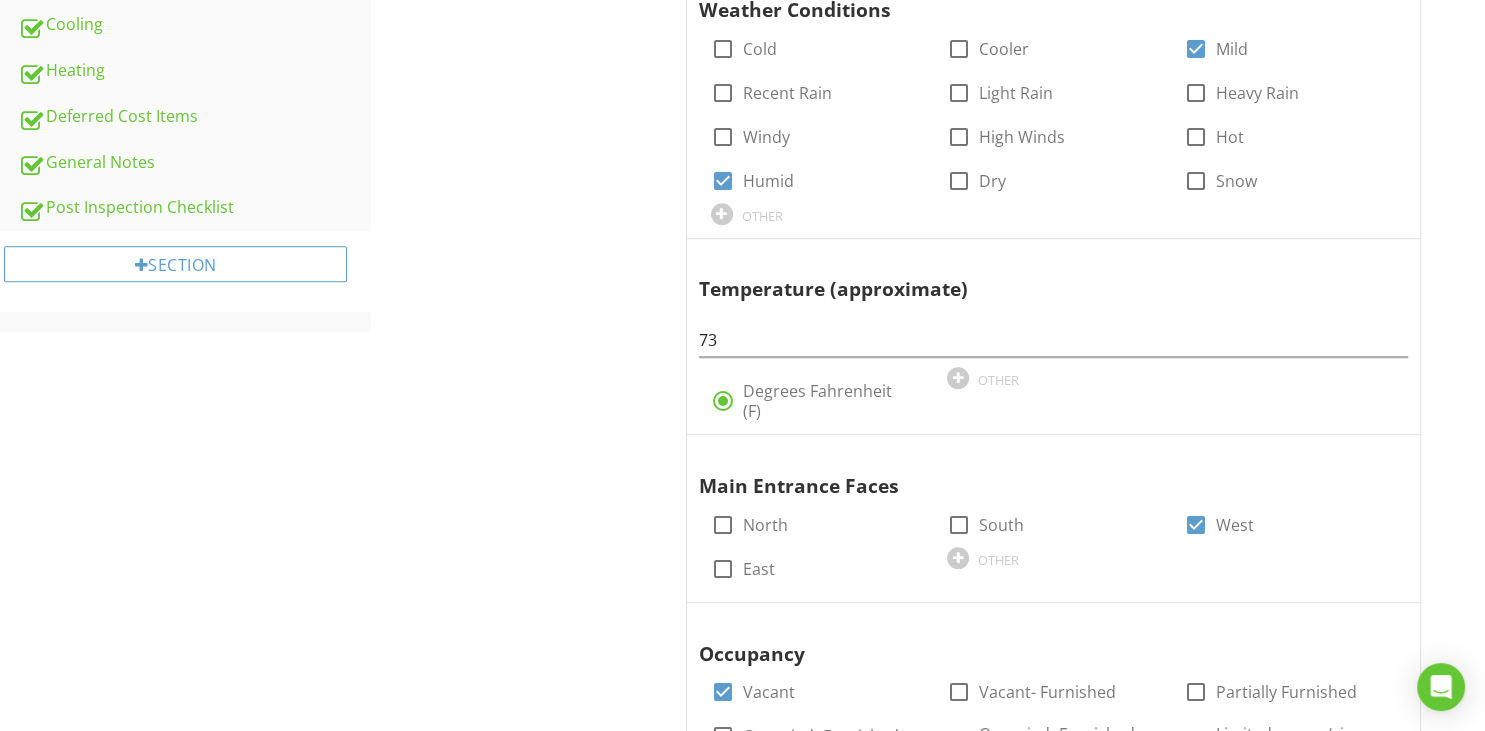 scroll, scrollTop: 633, scrollLeft: 0, axis: vertical 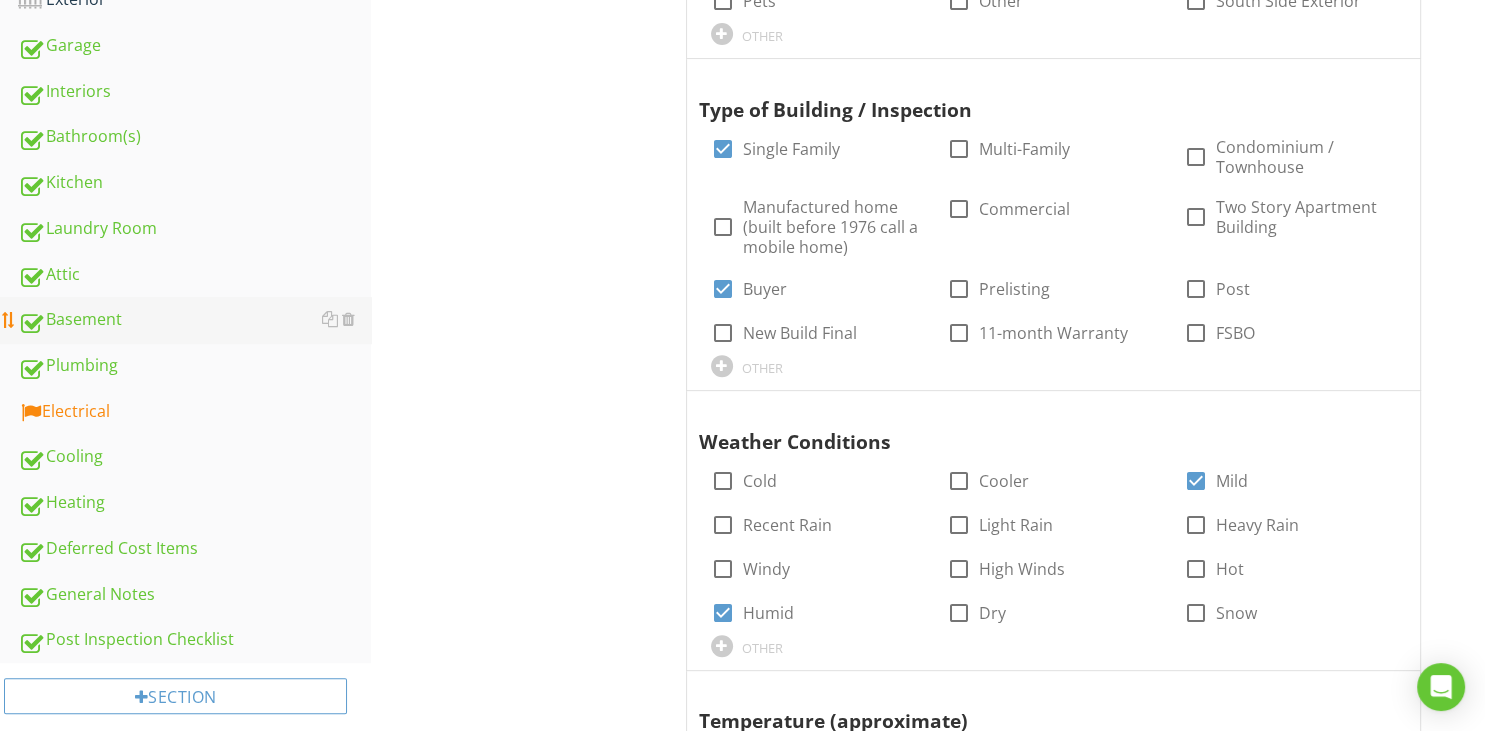 click on "Basement" at bounding box center [194, 320] 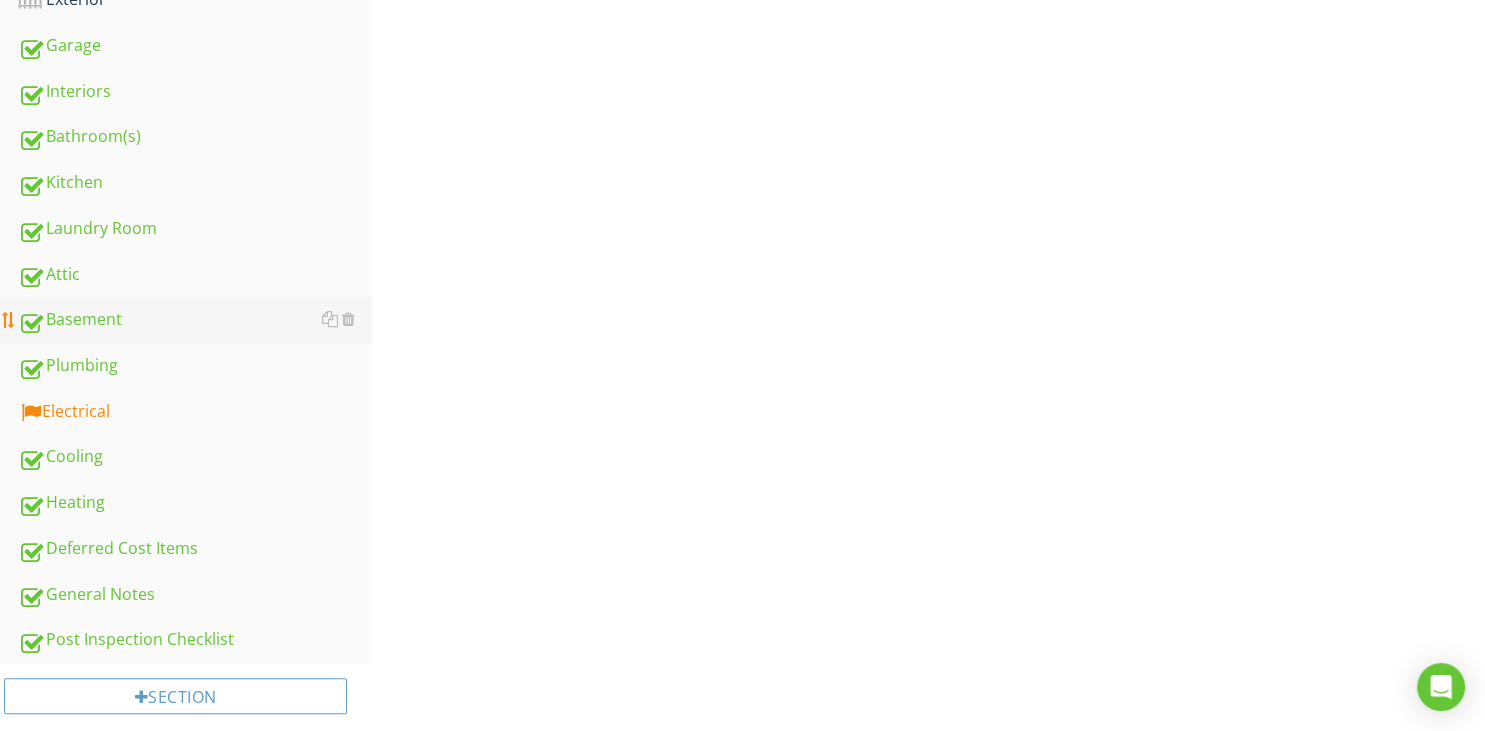 scroll, scrollTop: 632, scrollLeft: 0, axis: vertical 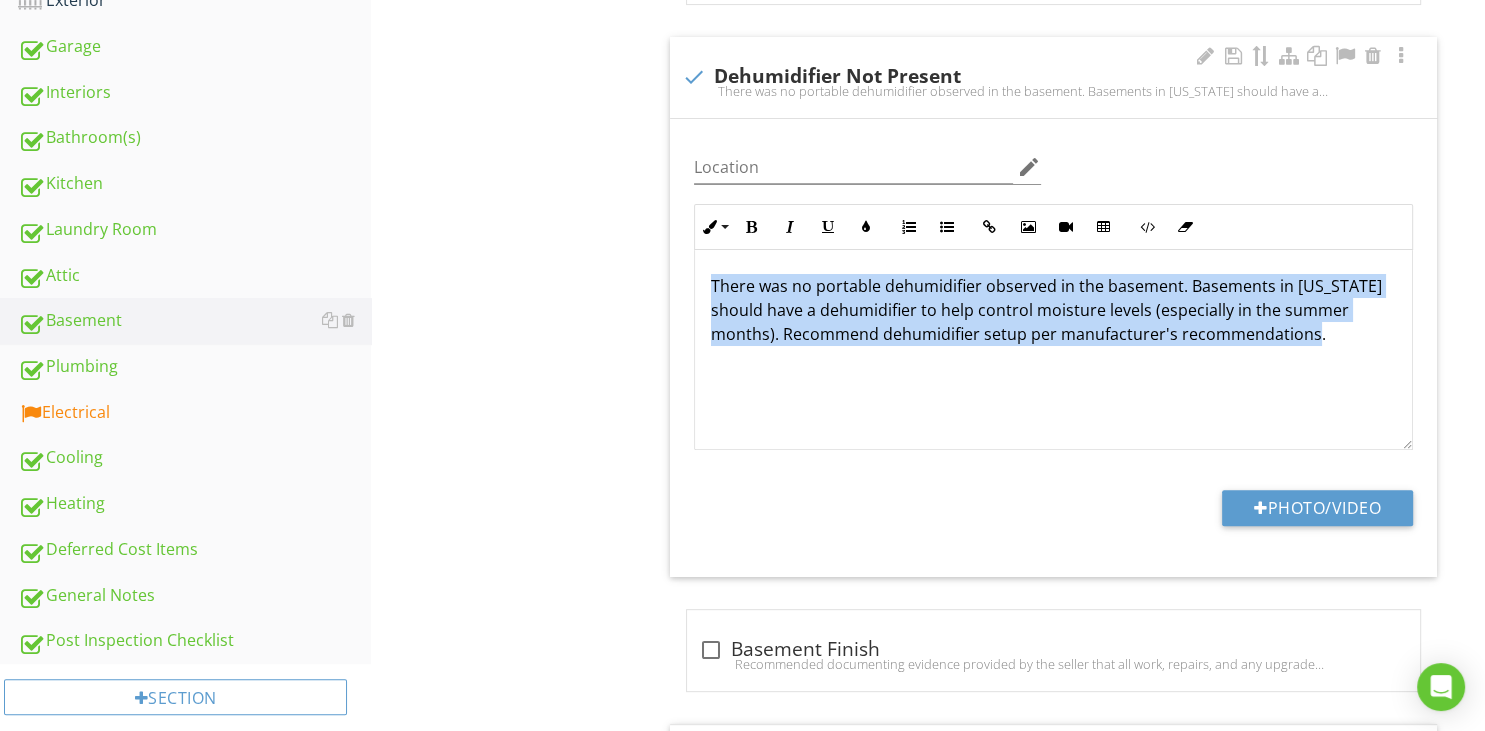drag, startPoint x: 708, startPoint y: 283, endPoint x: 1342, endPoint y: 346, distance: 637.12244 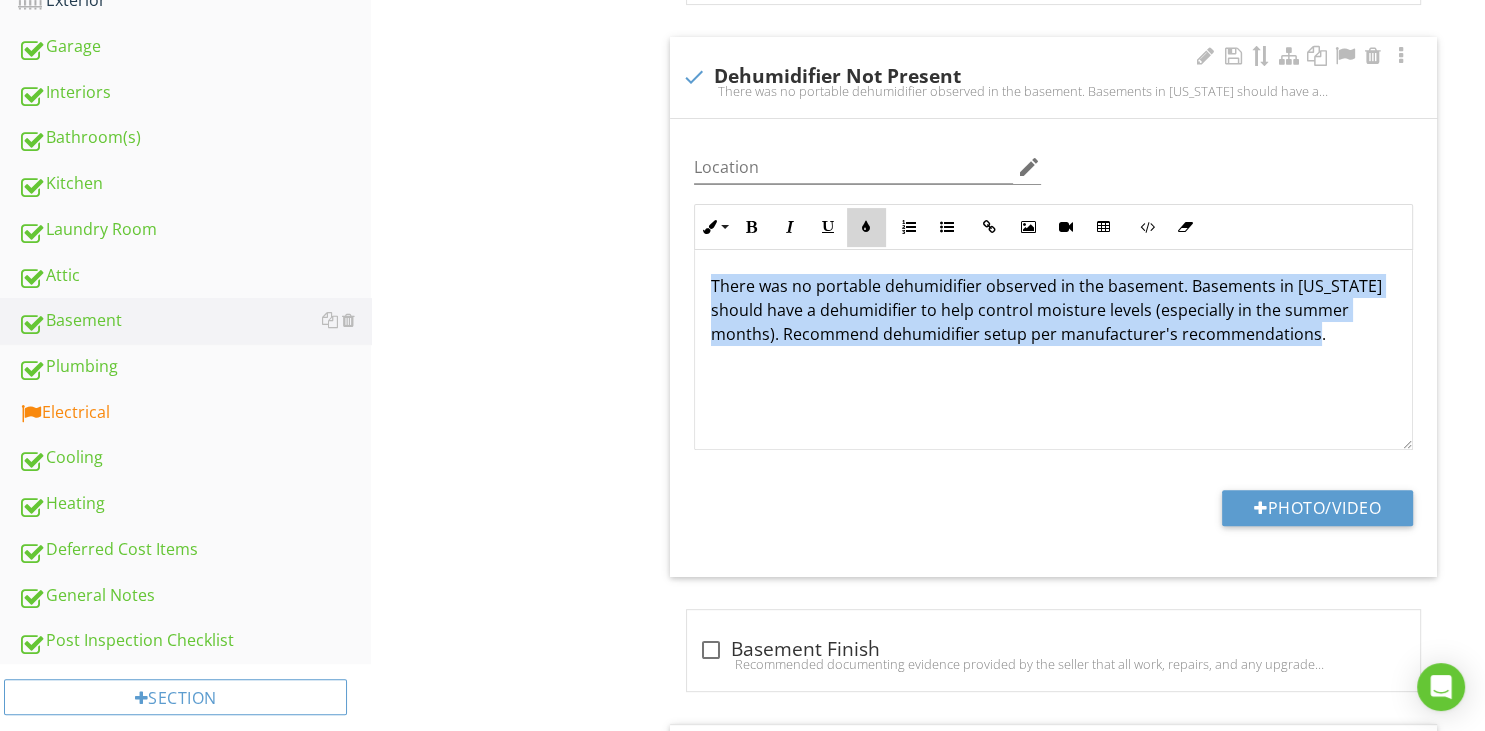 click on "Colors" at bounding box center [866, 227] 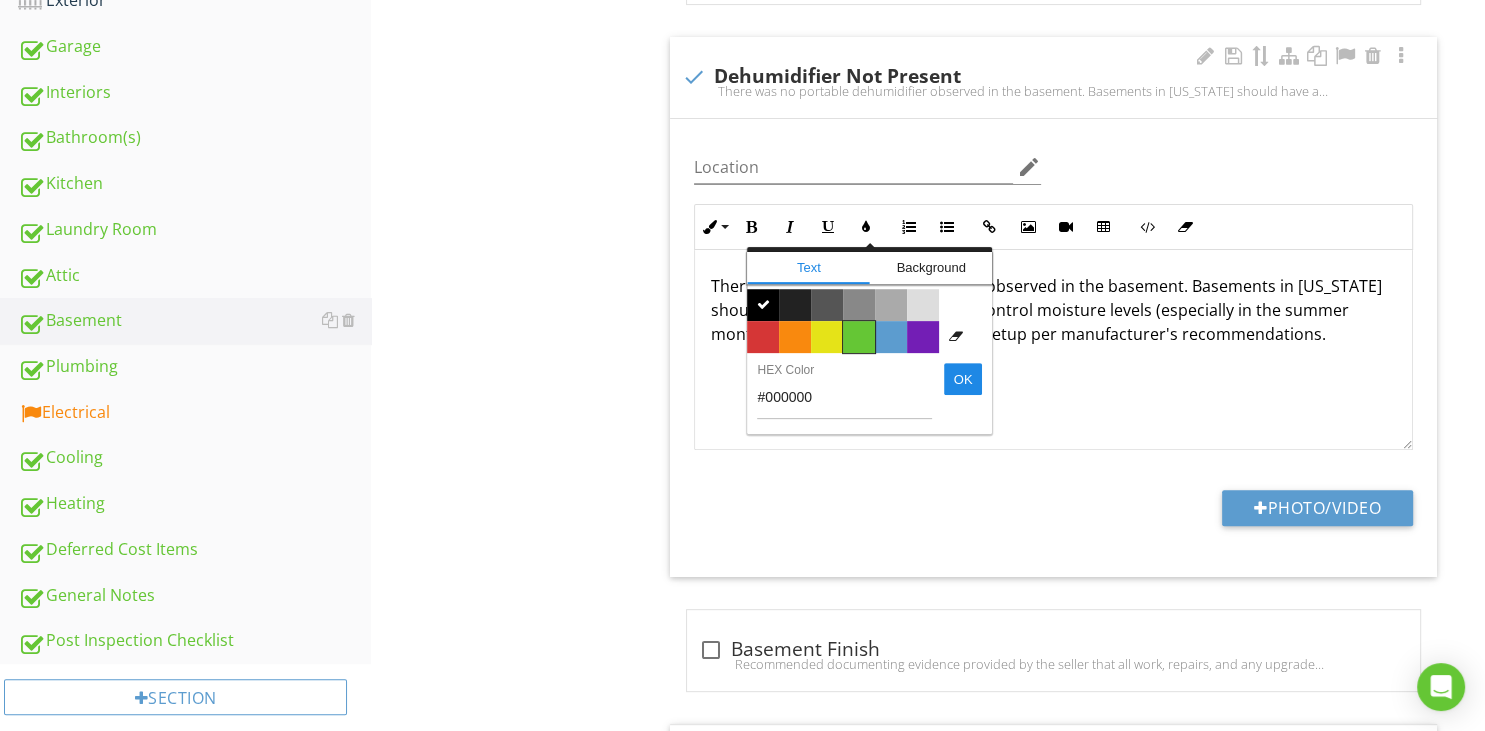 click on "Color #65c635" at bounding box center (859, 337) 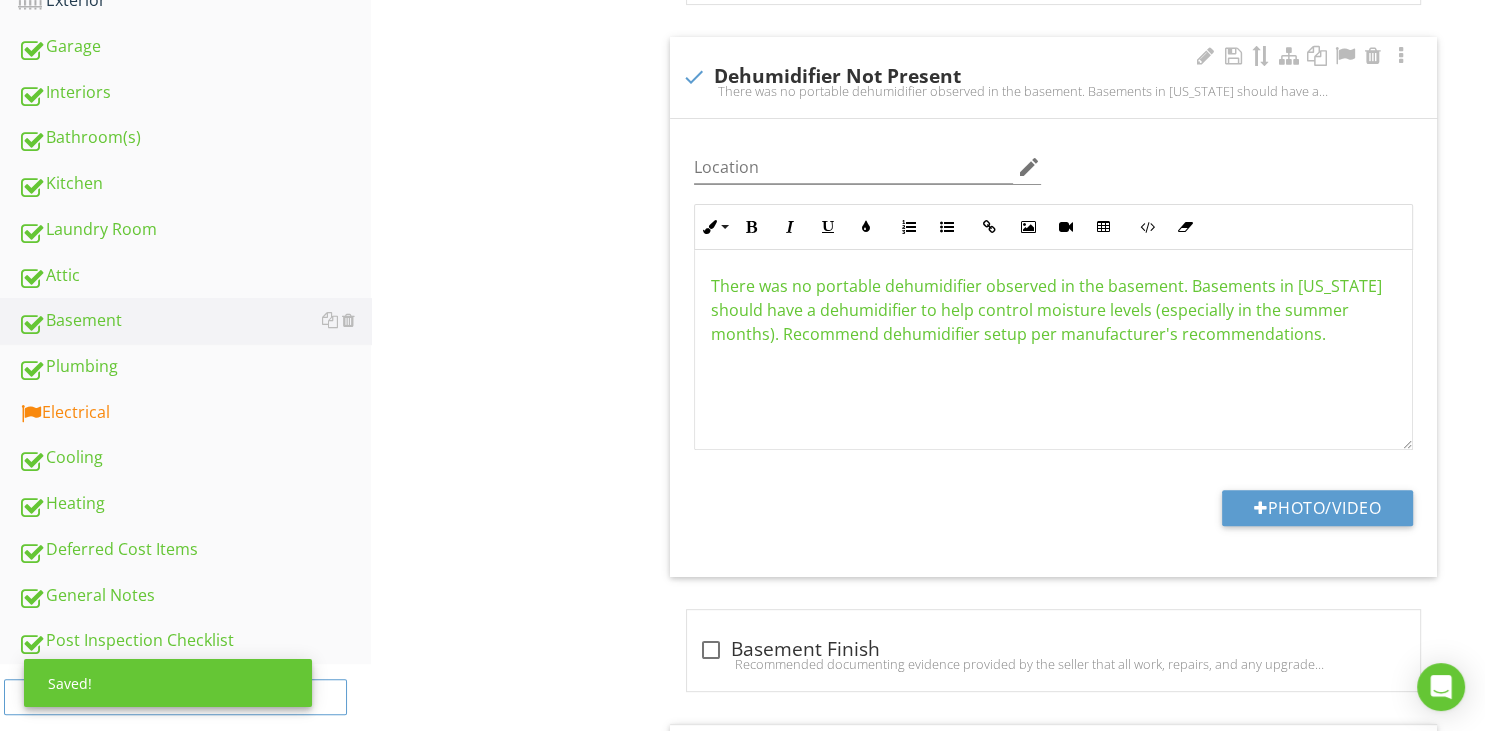 click on "There was no portable dehumidifier observed in the basement. Basements in Wisconsin should have a dehumidifier to help control moisture levels (especially in the summer months). Recommend dehumidifier setup per manufacturer's recommendations." at bounding box center (1053, 350) 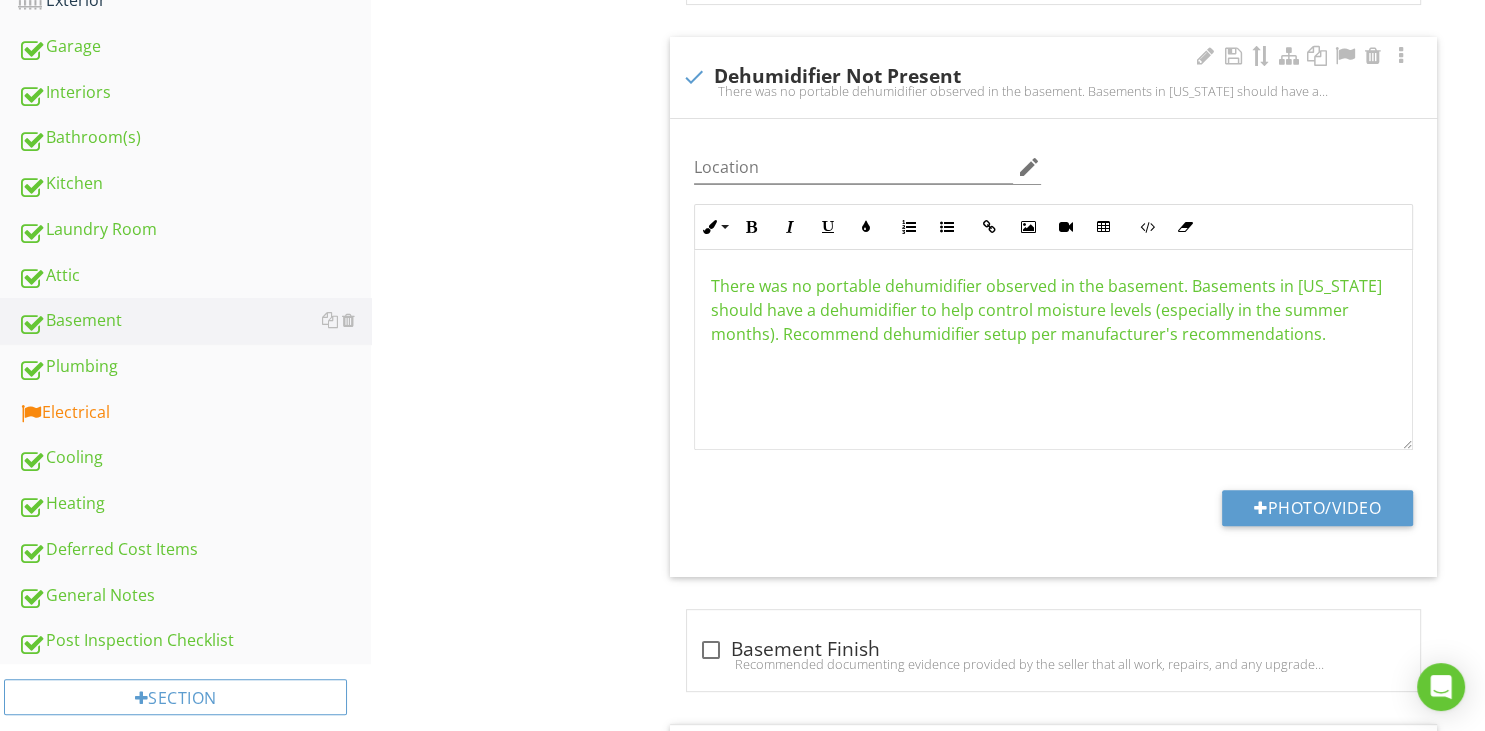 type 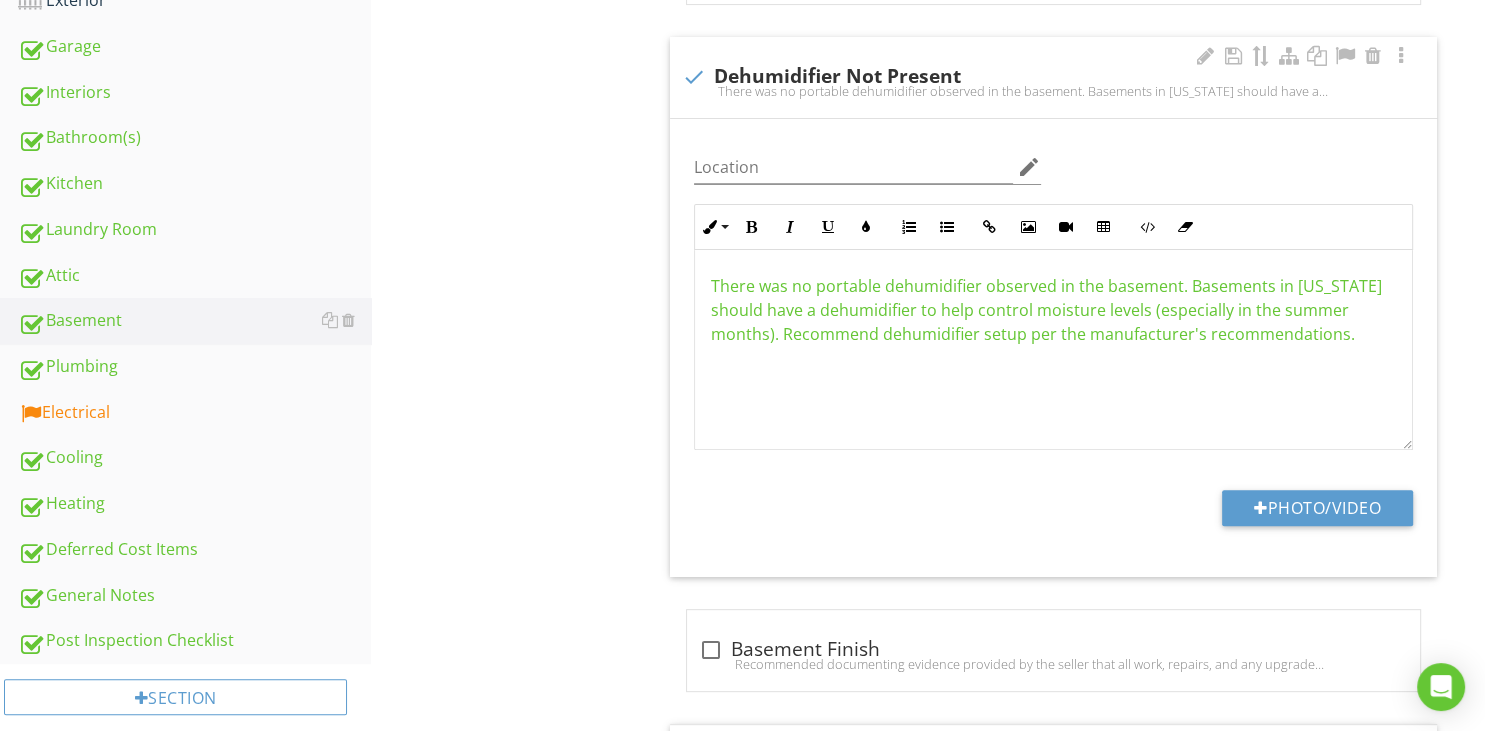 scroll, scrollTop: 1, scrollLeft: 0, axis: vertical 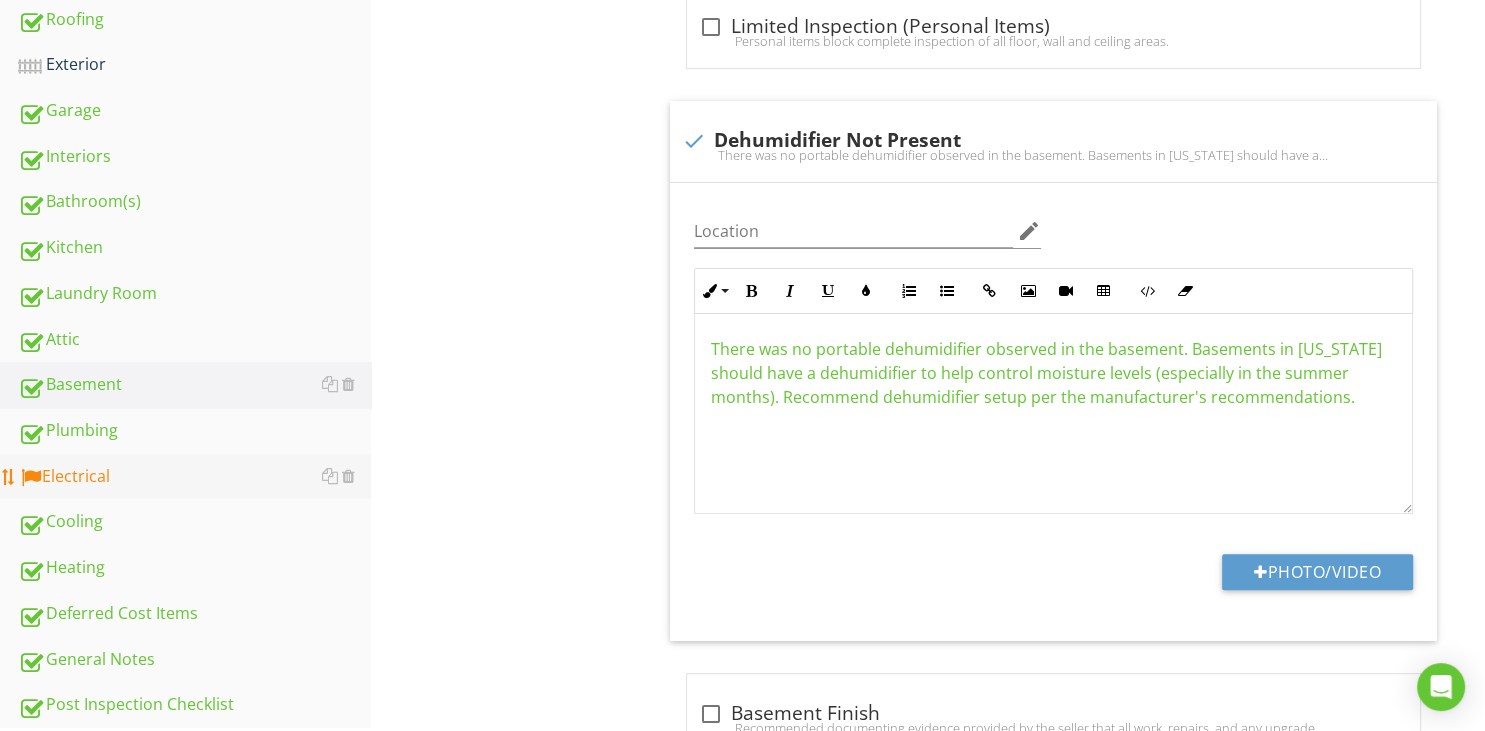 click on "Electrical" at bounding box center [194, 477] 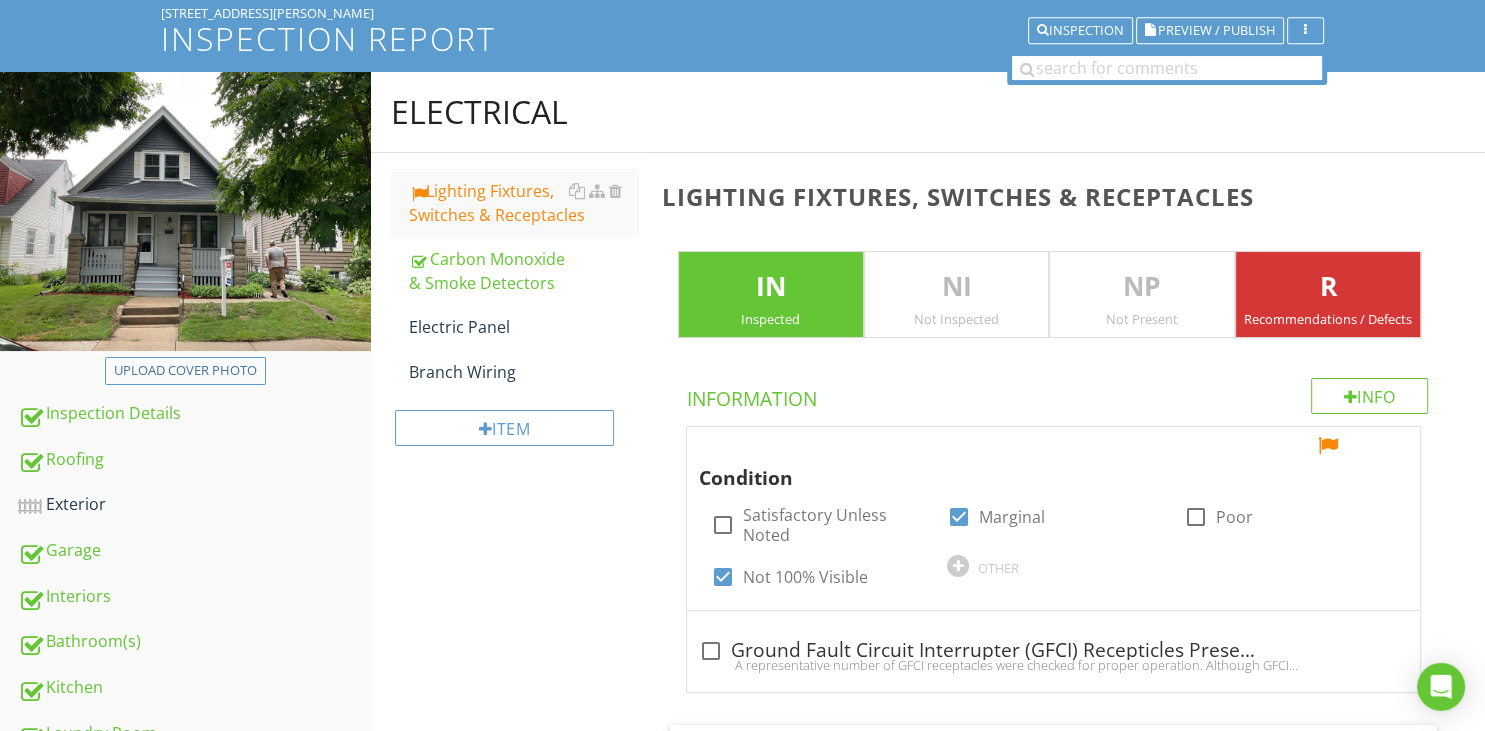scroll, scrollTop: 40, scrollLeft: 0, axis: vertical 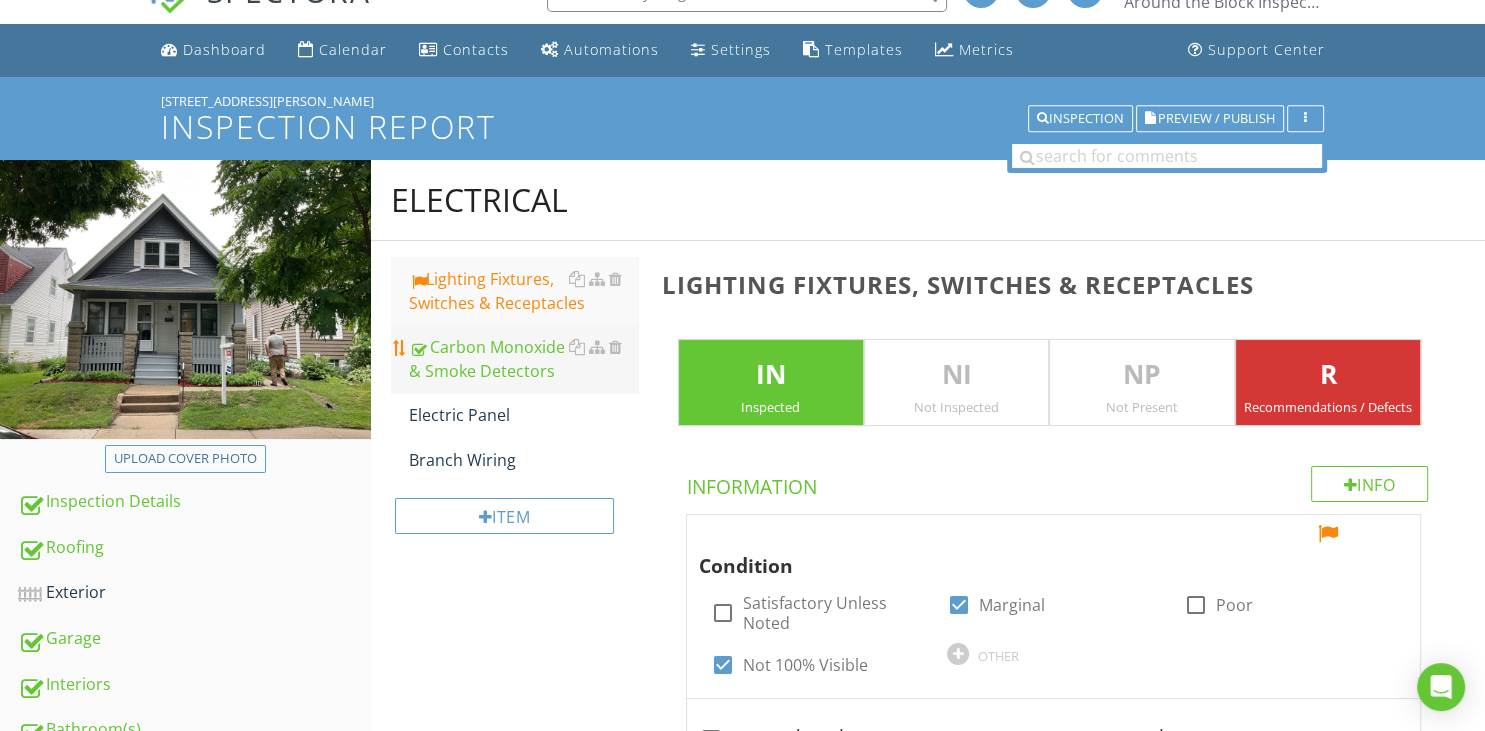 click on "Carbon Monoxide & Smoke Detectors" at bounding box center [523, 359] 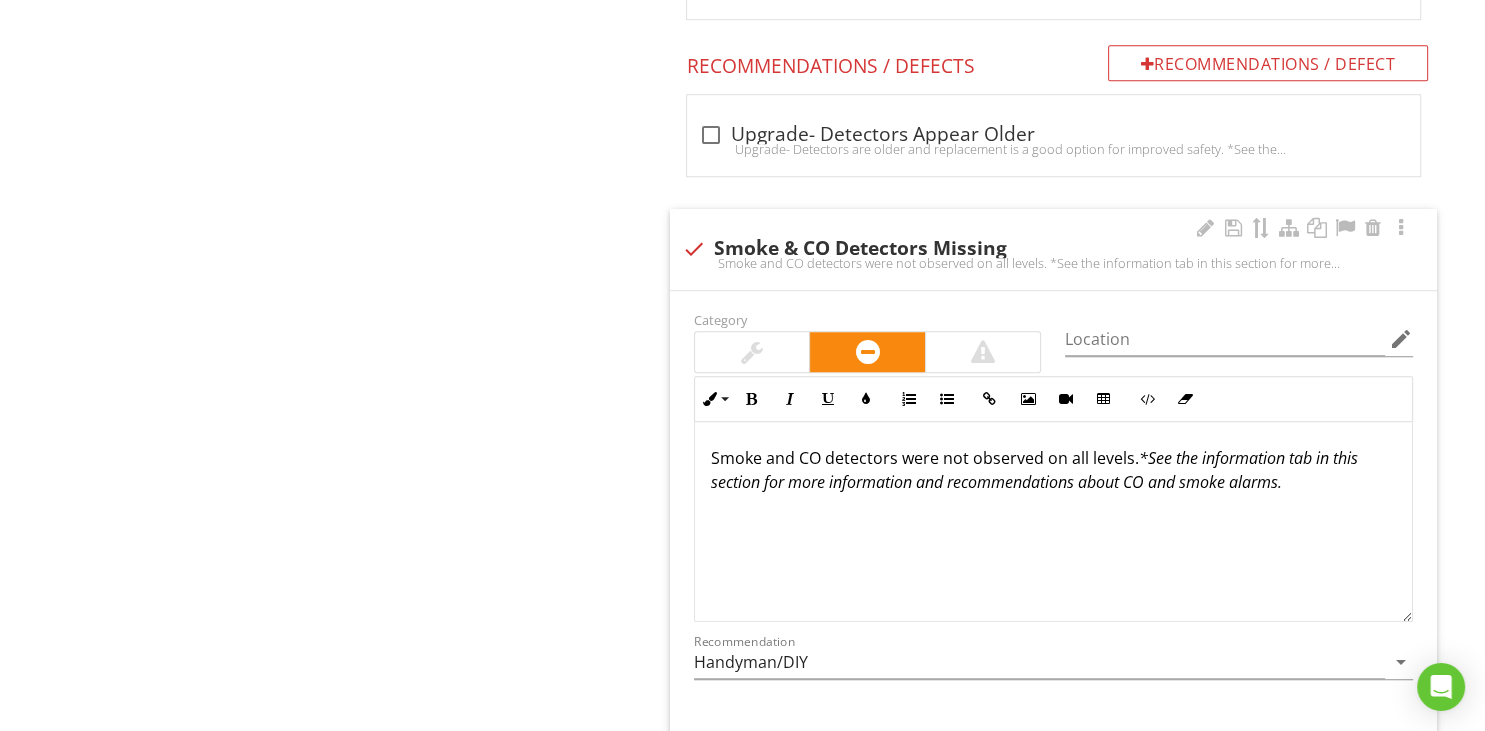 scroll, scrollTop: 1624, scrollLeft: 0, axis: vertical 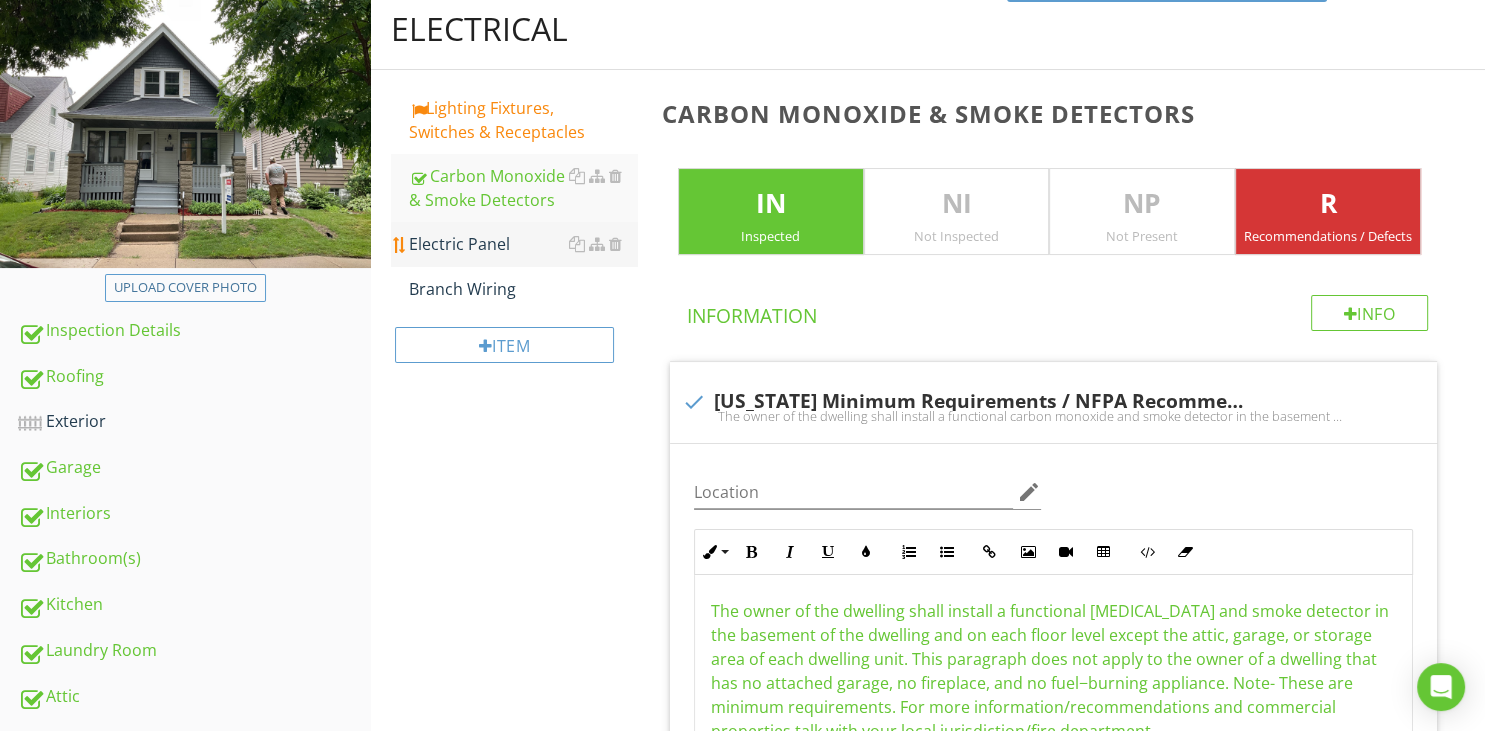 click on "Electric Panel" at bounding box center (523, 244) 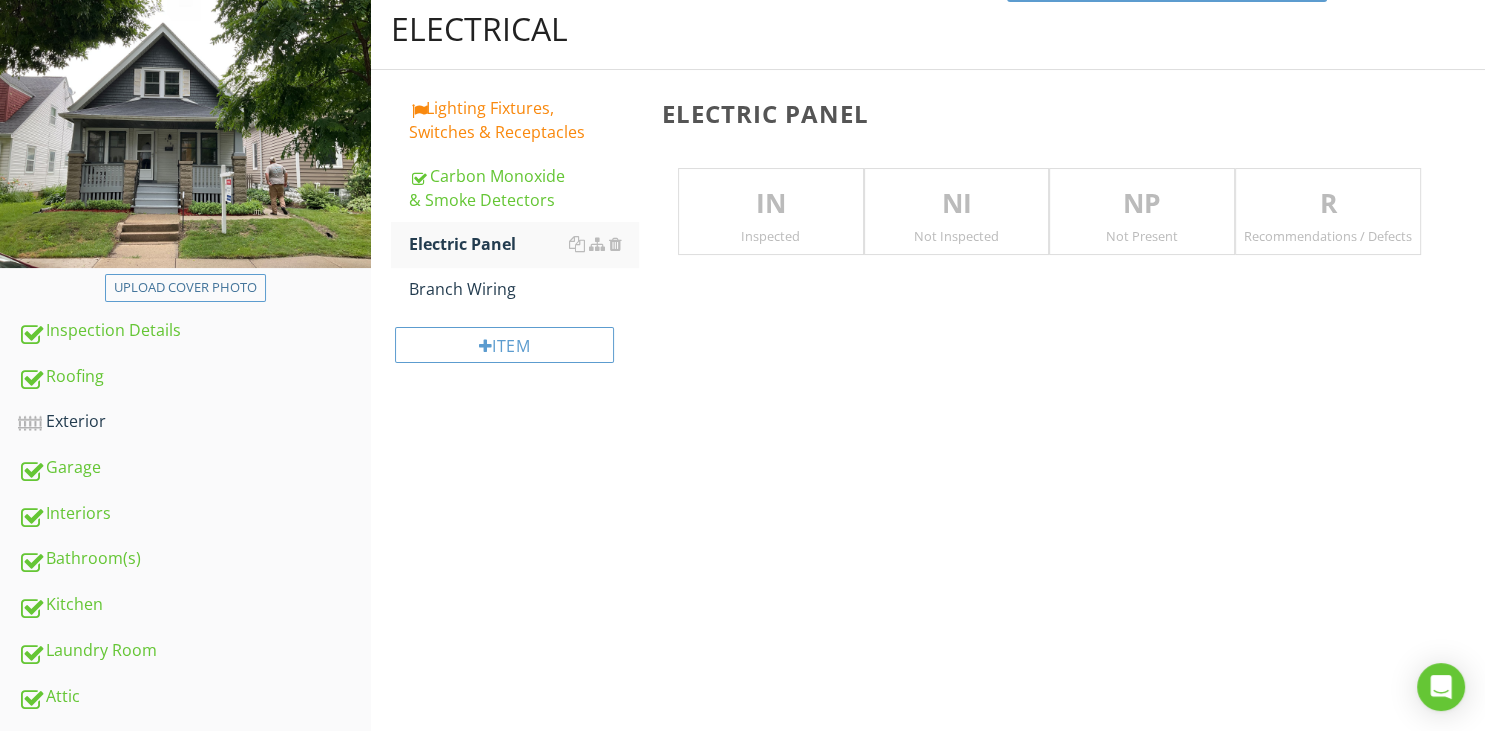 click on "Inspected" at bounding box center (771, 236) 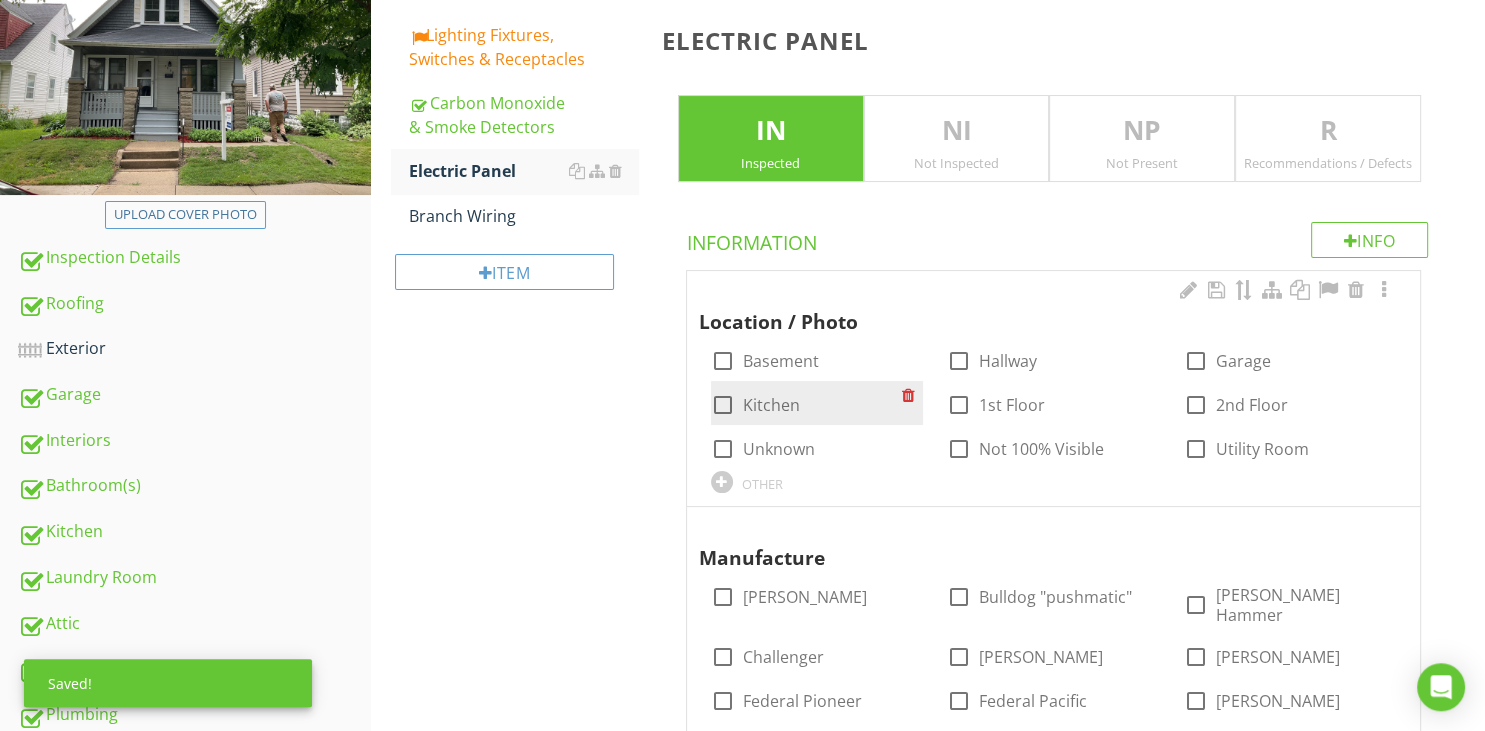 scroll, scrollTop: 316, scrollLeft: 0, axis: vertical 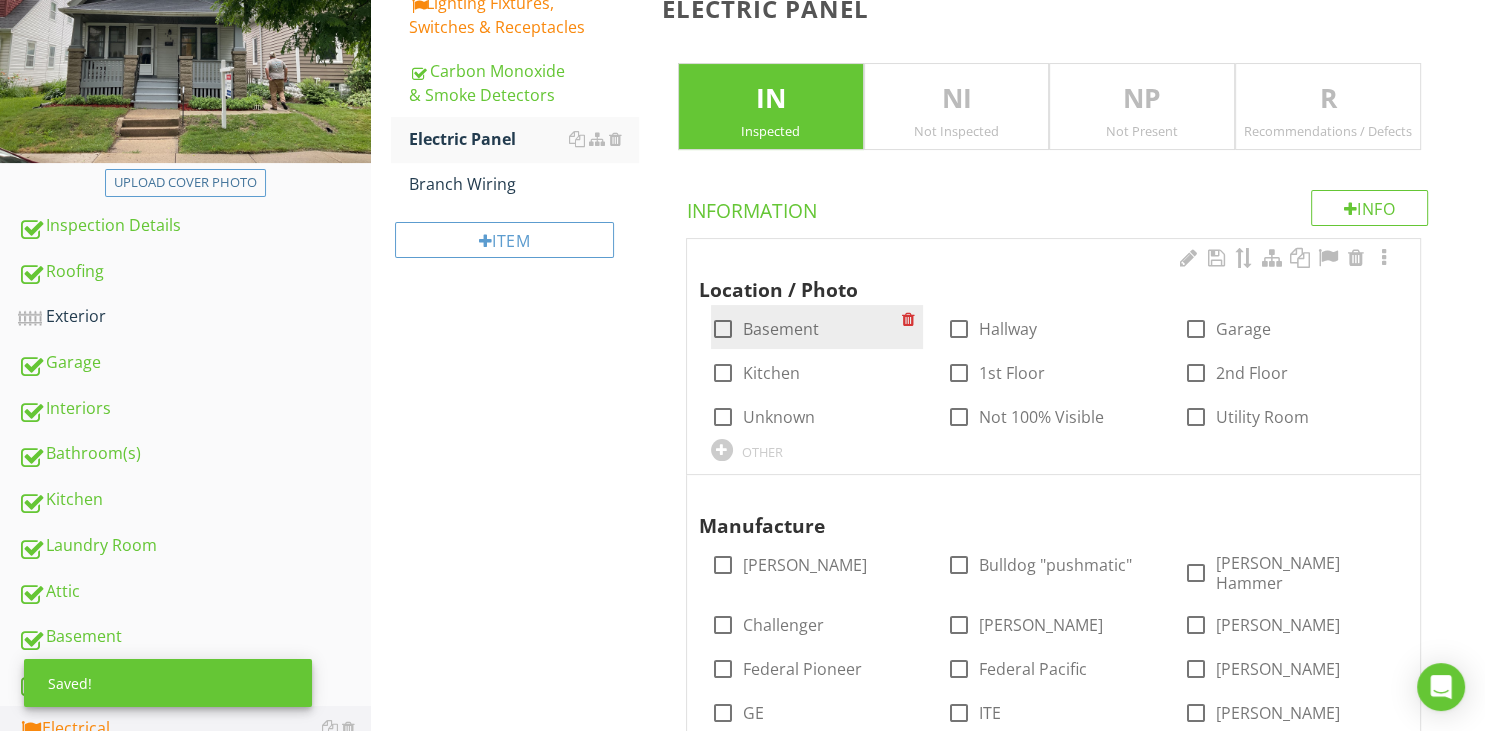 click at bounding box center [723, 329] 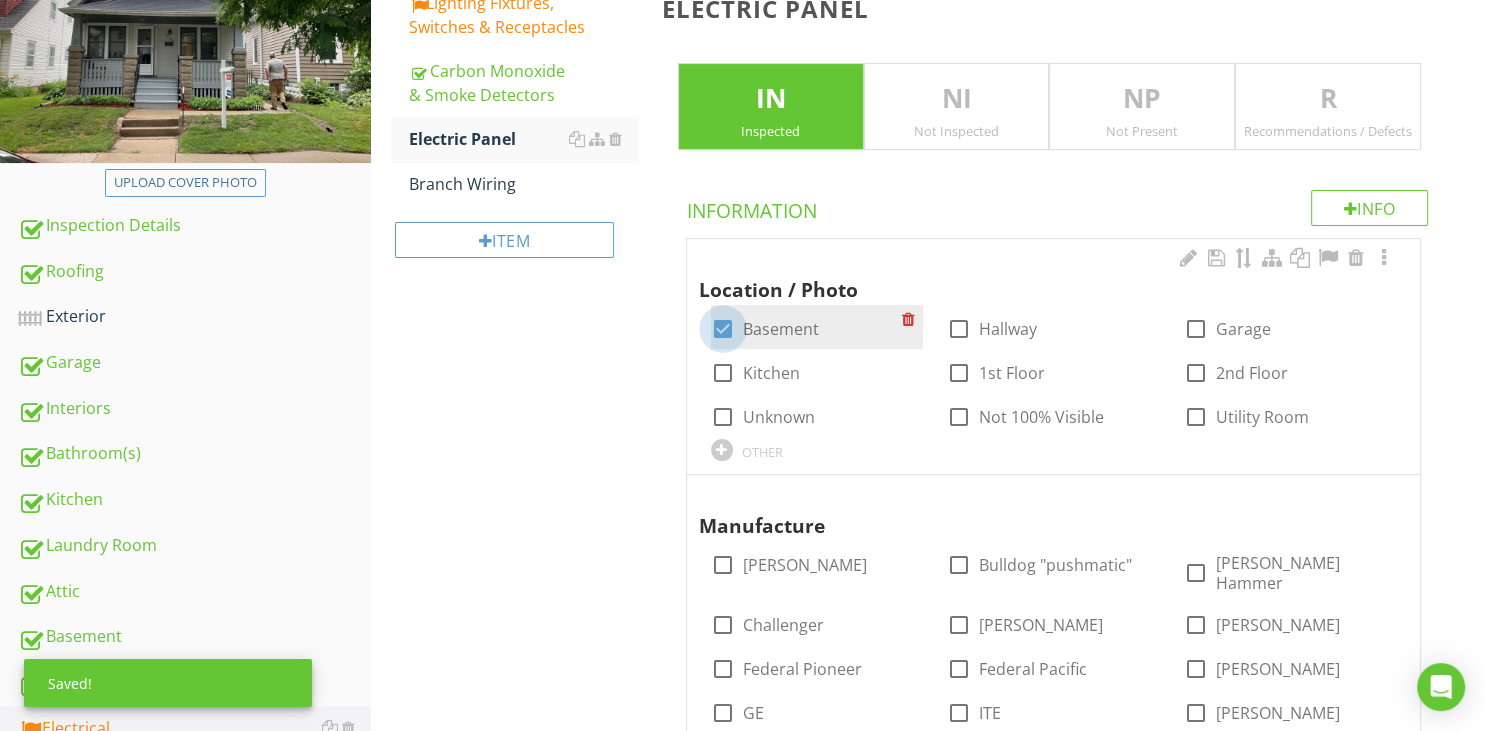 checkbox on "true" 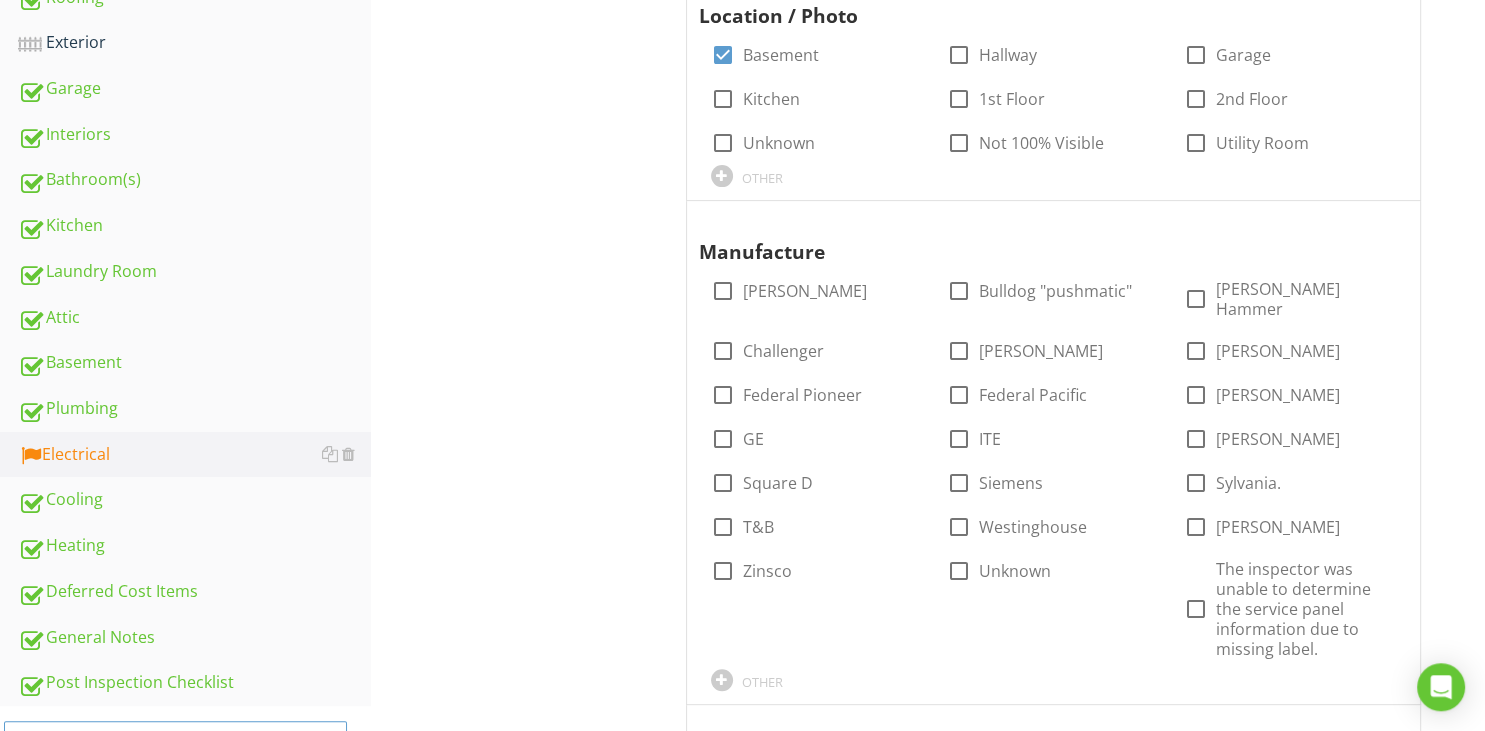 scroll, scrollTop: 633, scrollLeft: 0, axis: vertical 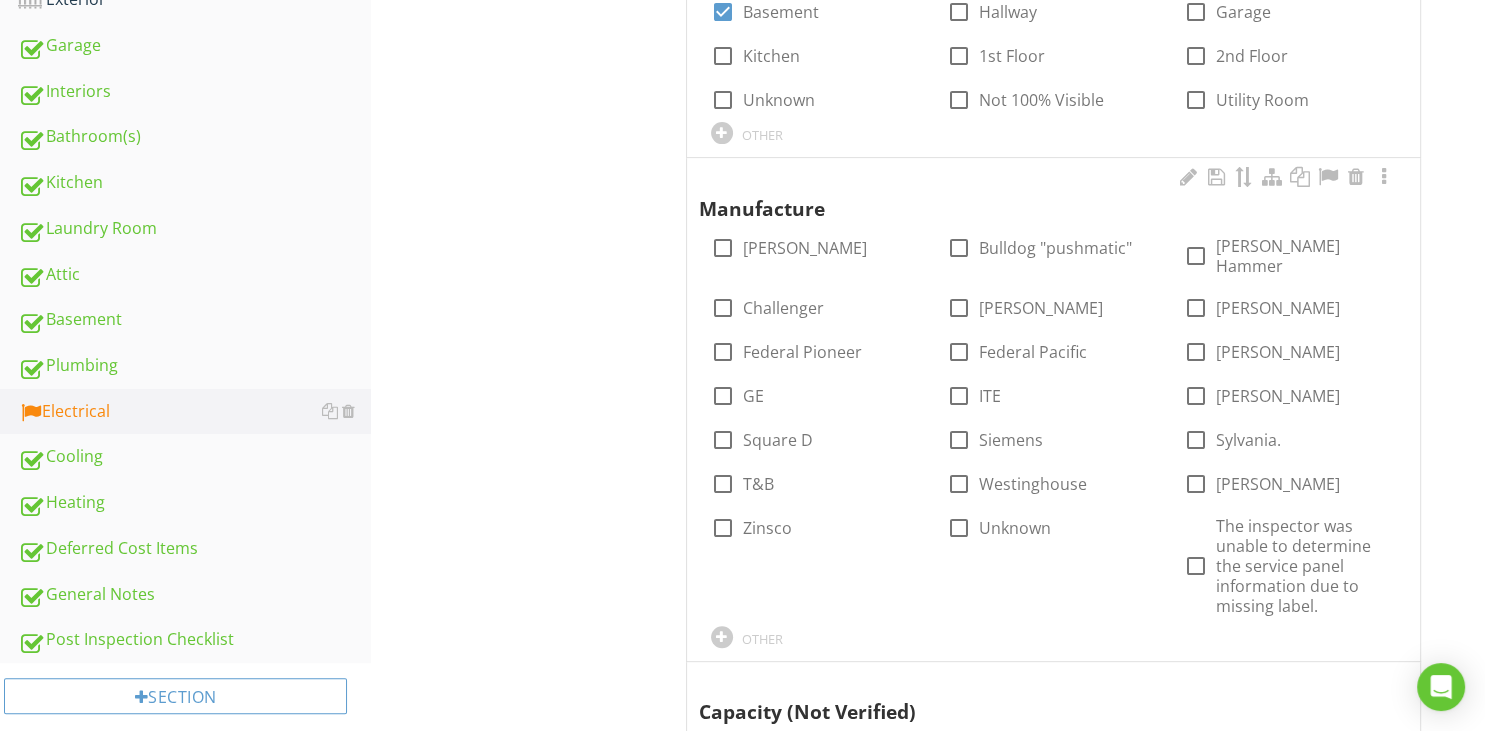 click on "check_box_outline_blank Cutler Hammer" at bounding box center (1290, 254) 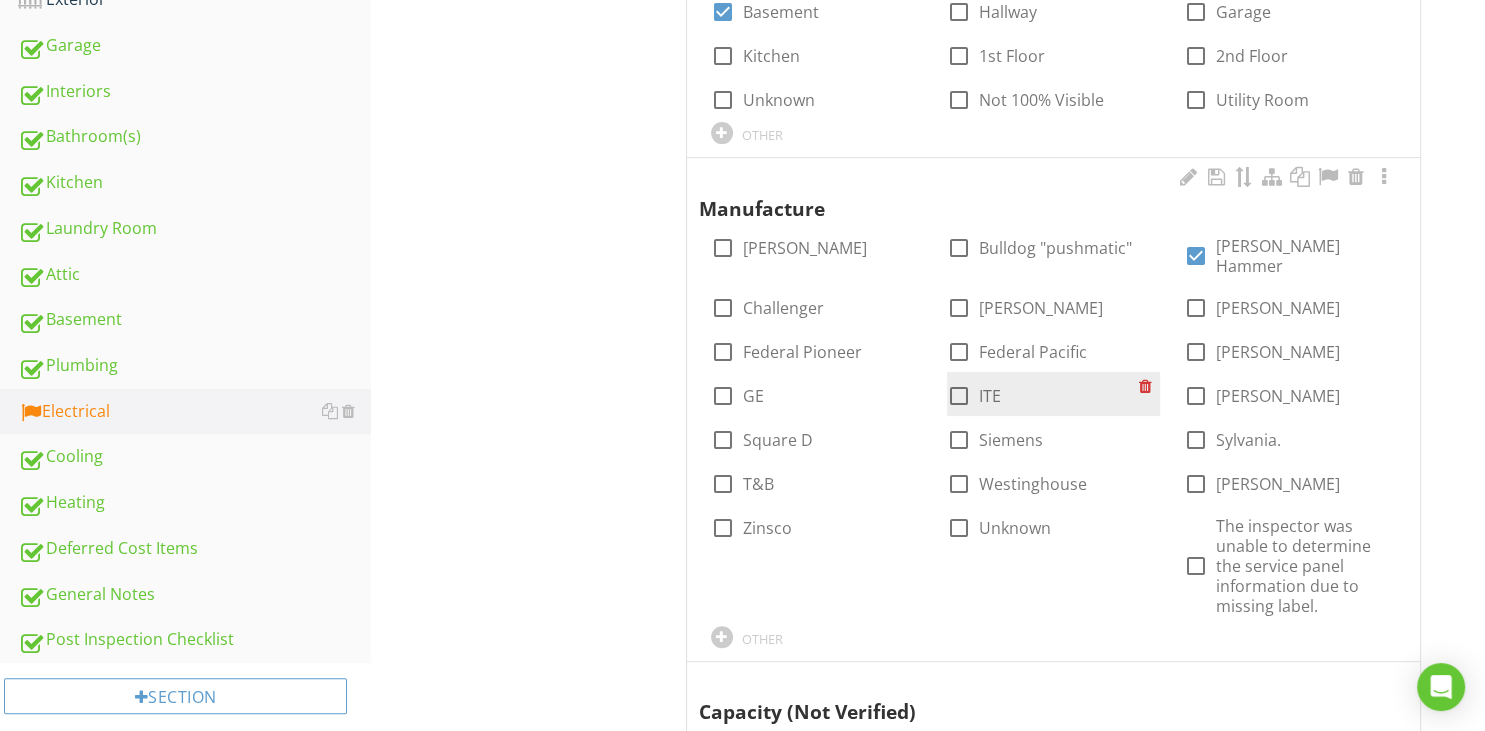 scroll, scrollTop: 844, scrollLeft: 0, axis: vertical 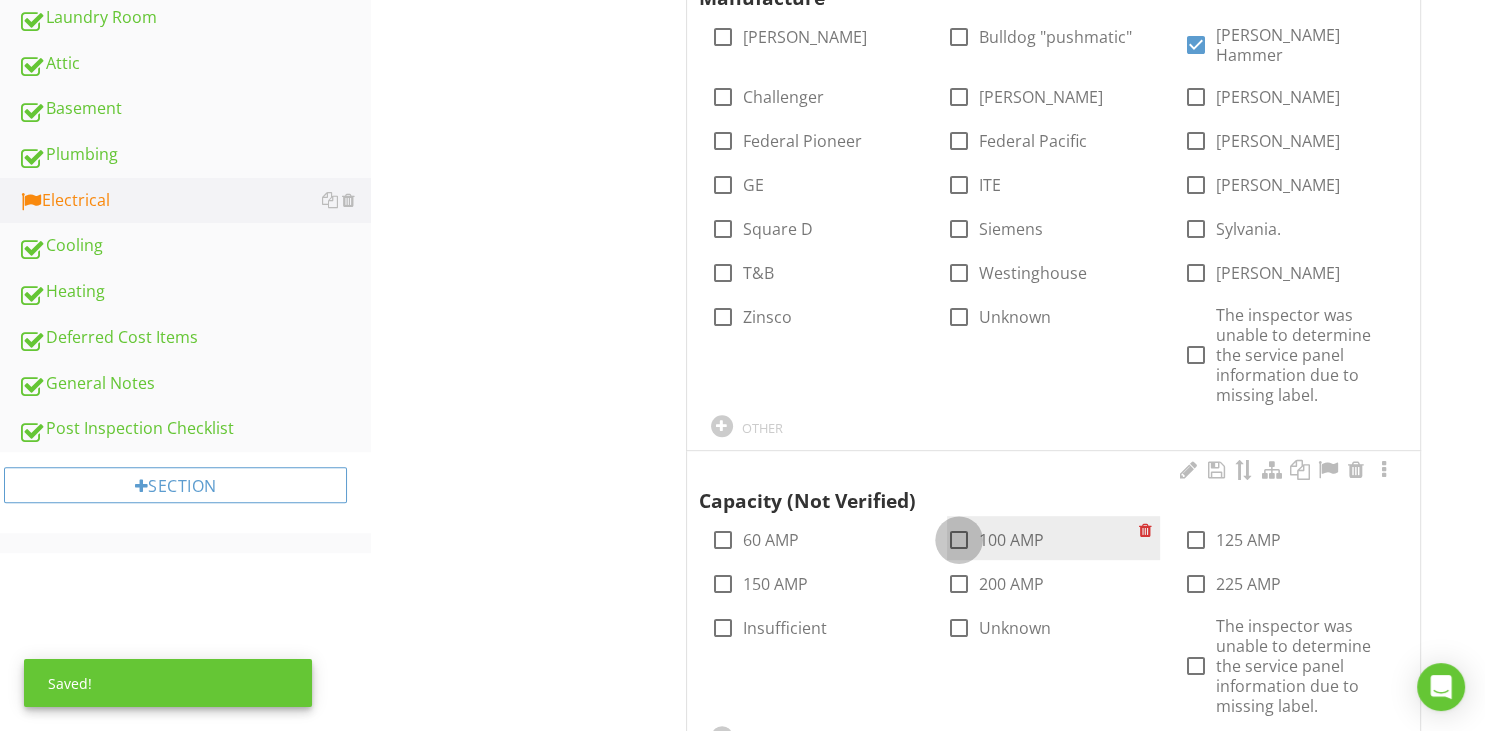 click at bounding box center (959, 540) 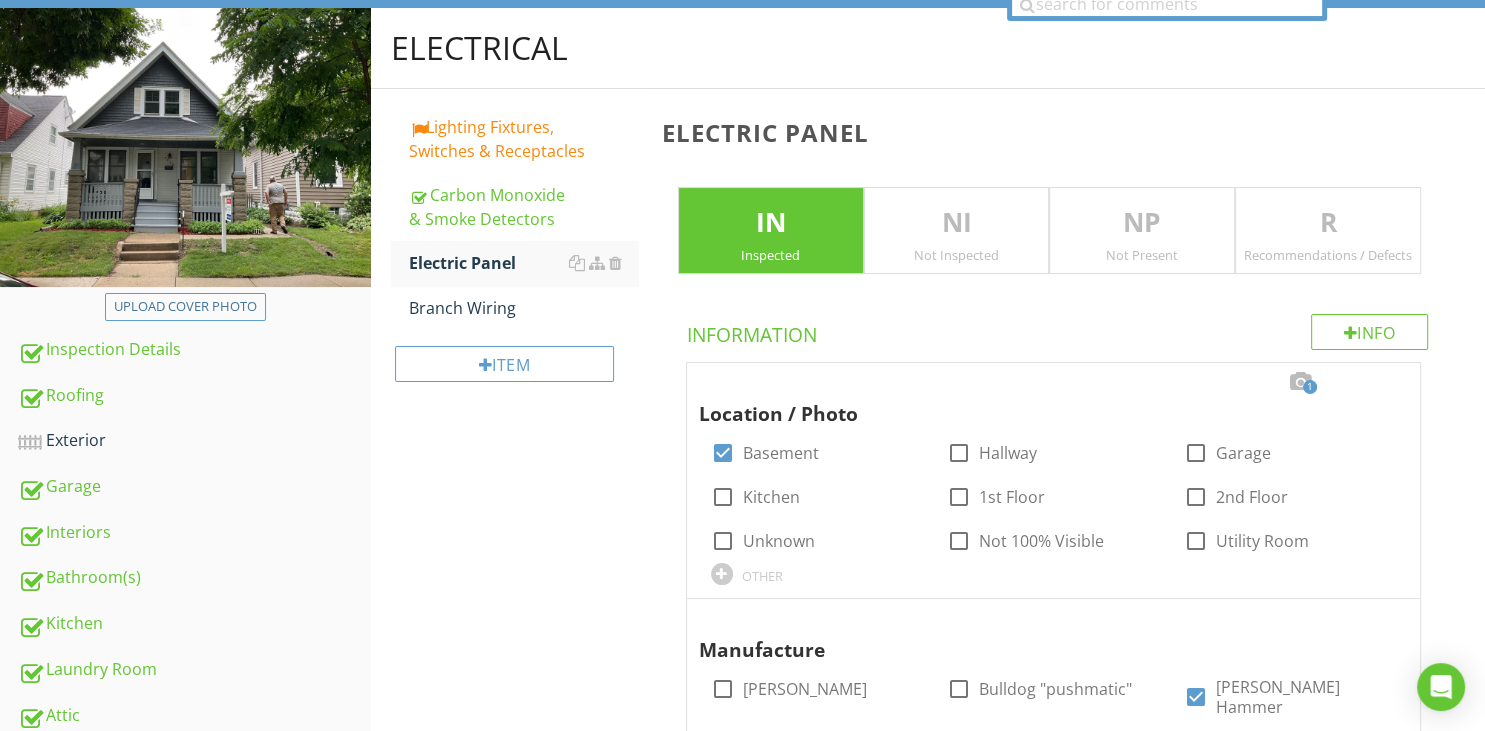 scroll, scrollTop: 316, scrollLeft: 0, axis: vertical 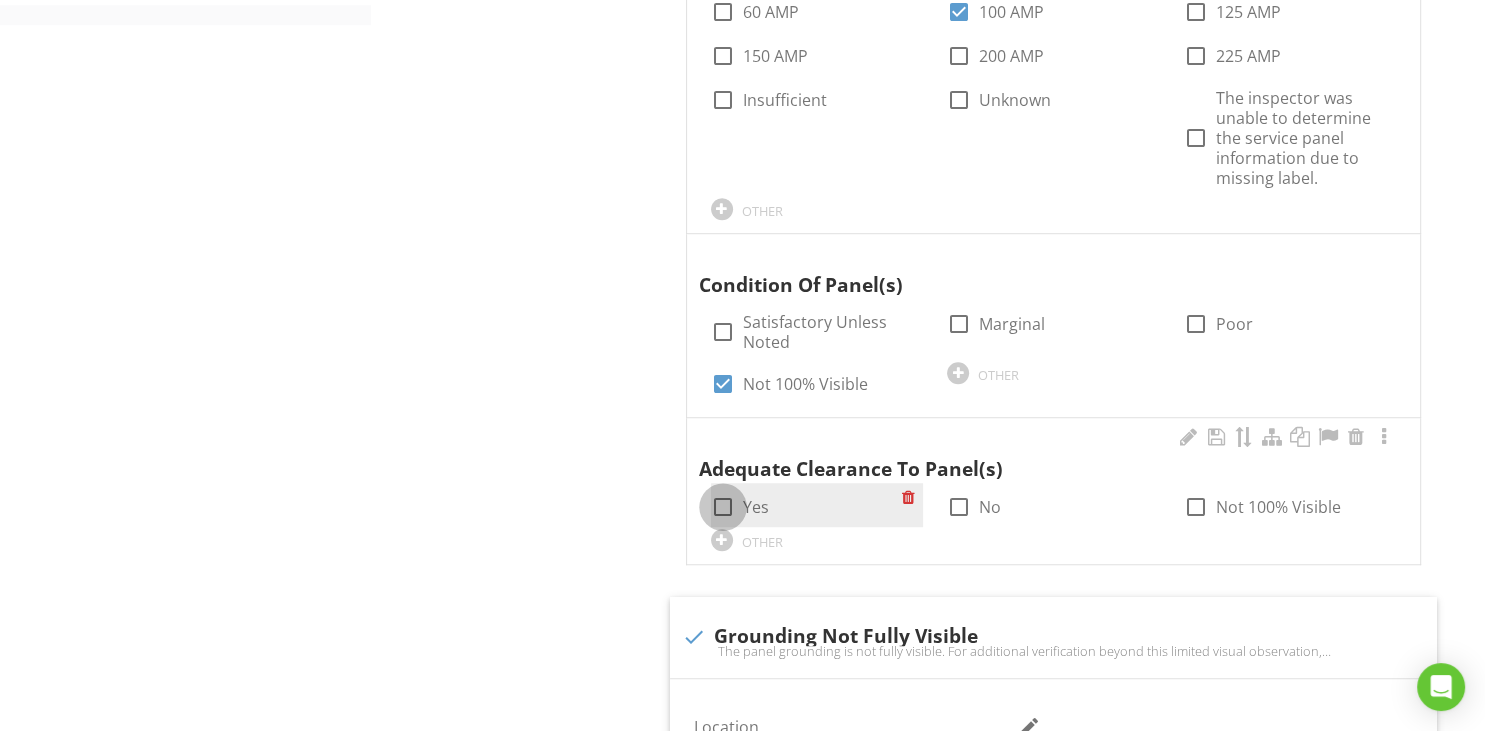 click at bounding box center (723, 507) 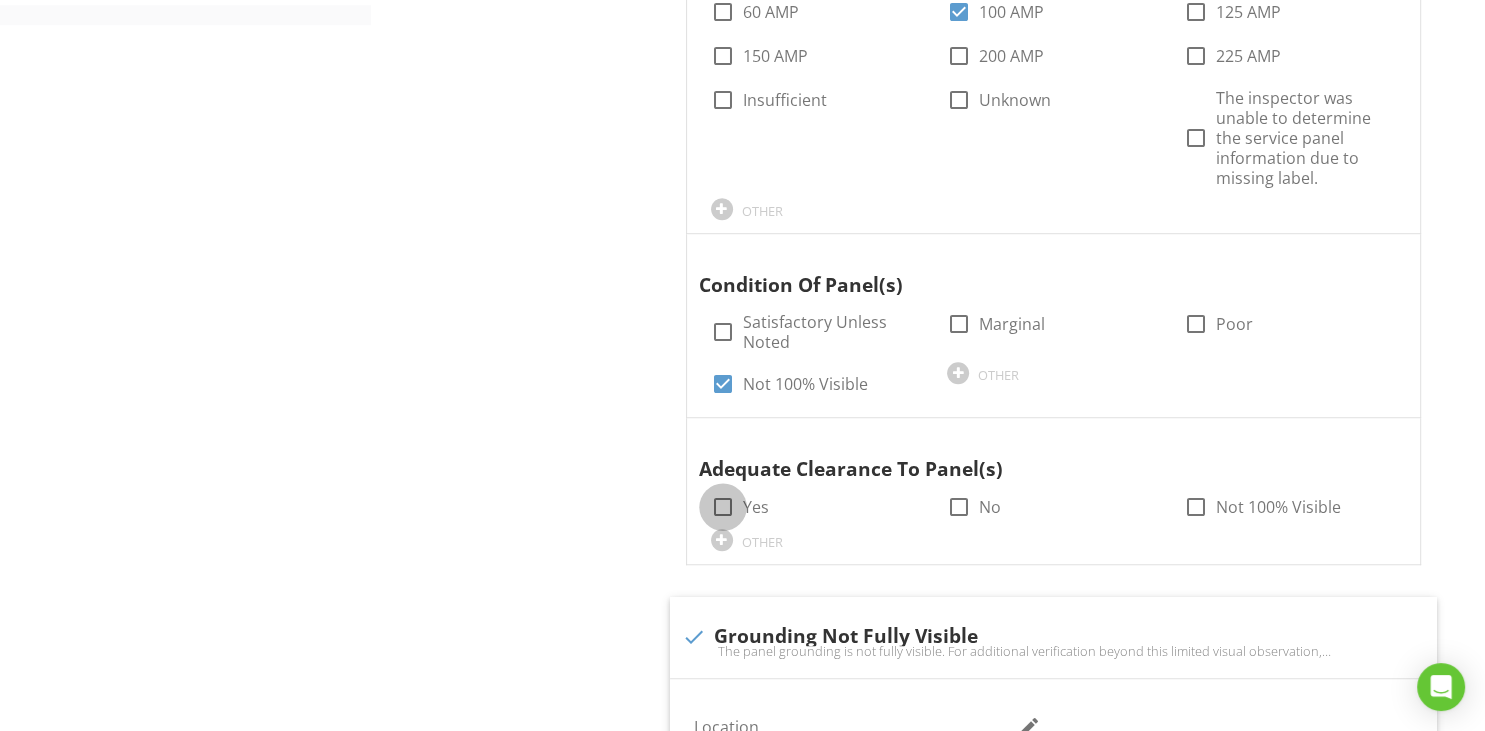 checkbox on "true" 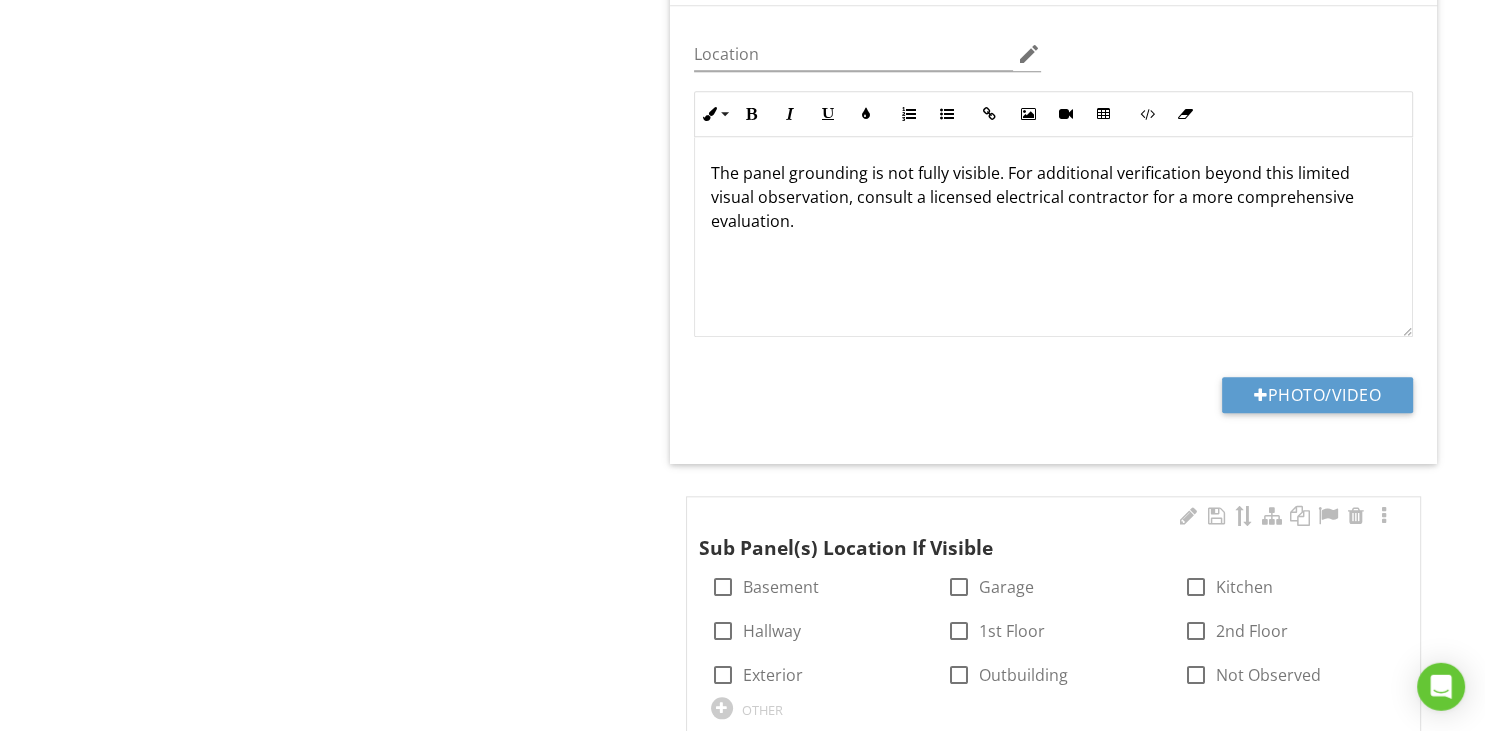 scroll, scrollTop: 2160, scrollLeft: 0, axis: vertical 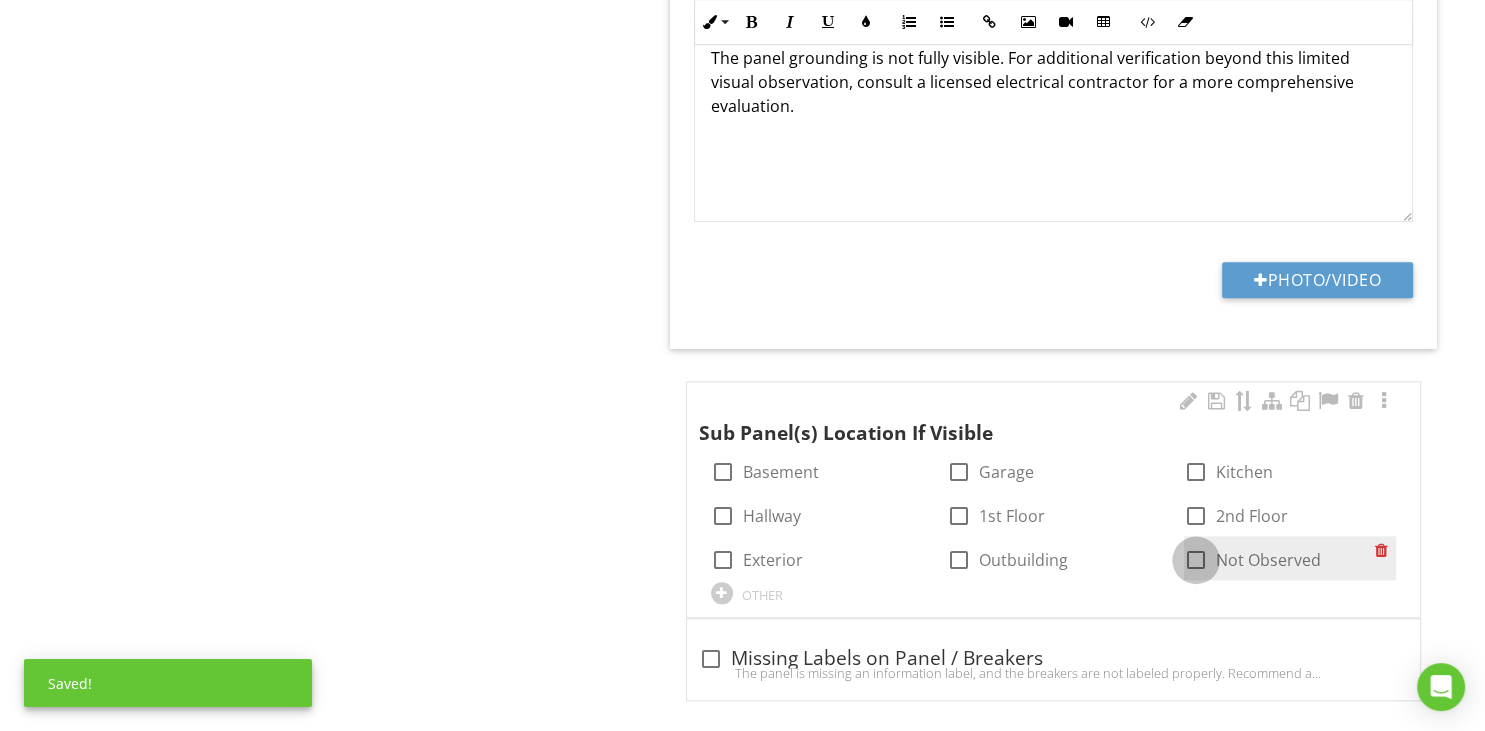 click at bounding box center (1196, 560) 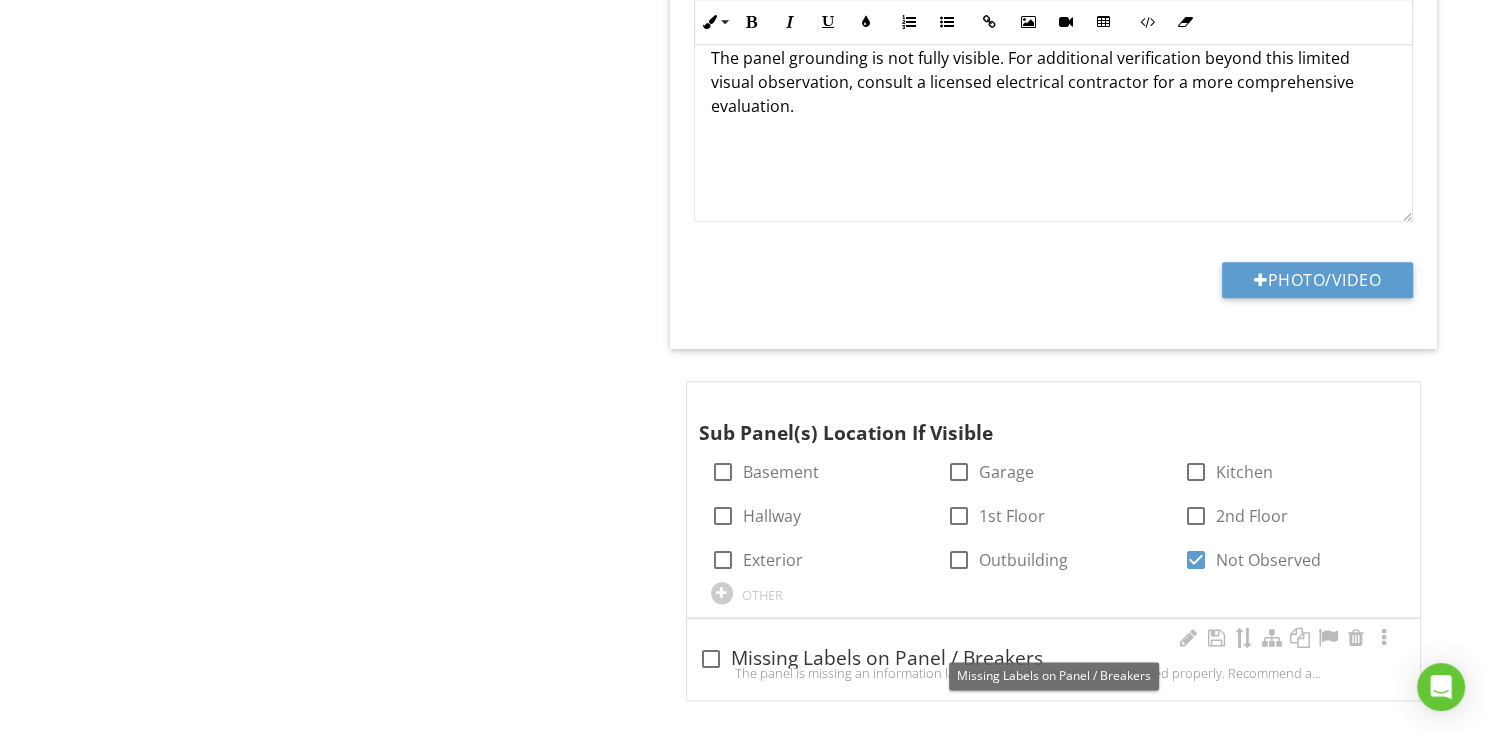 drag, startPoint x: 706, startPoint y: 638, endPoint x: 722, endPoint y: 641, distance: 16.27882 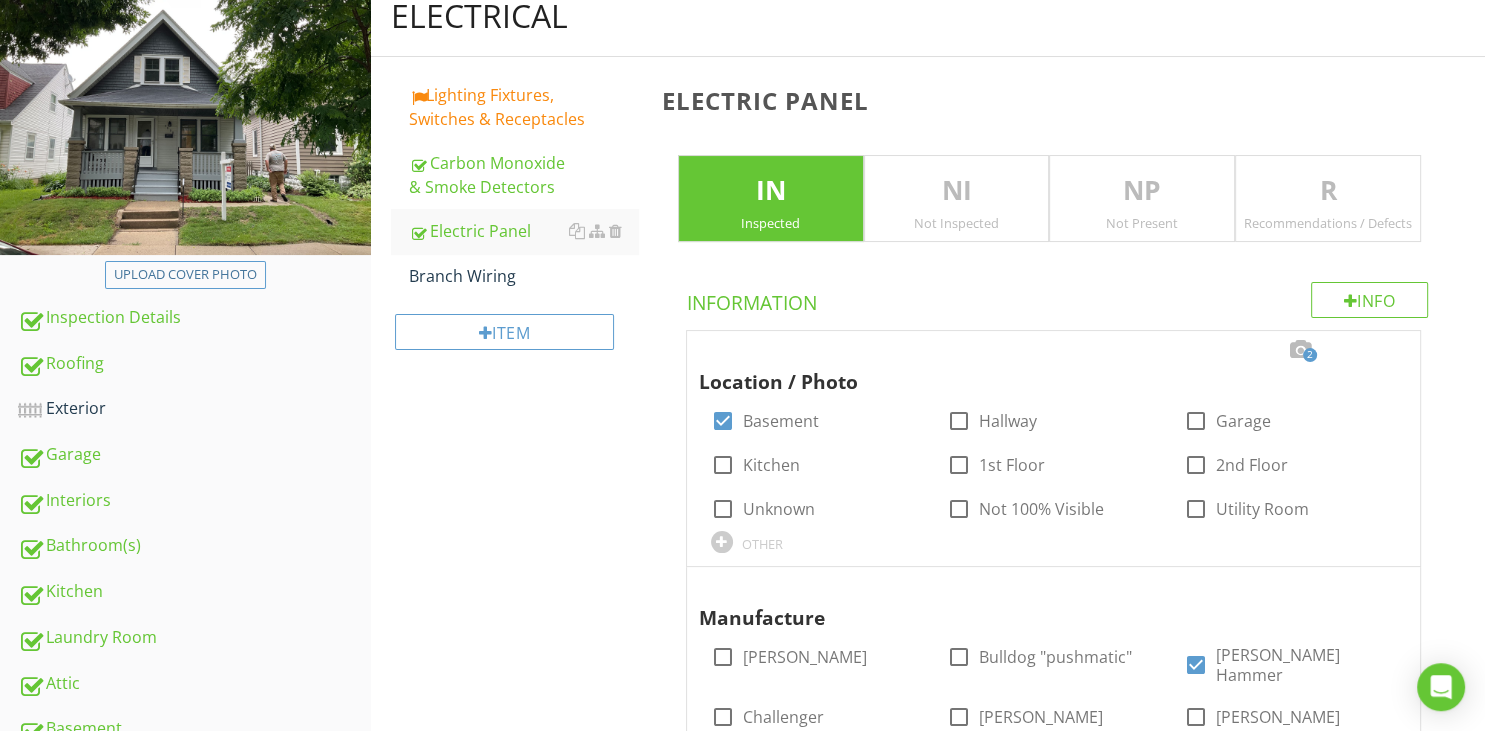 scroll, scrollTop: 100, scrollLeft: 0, axis: vertical 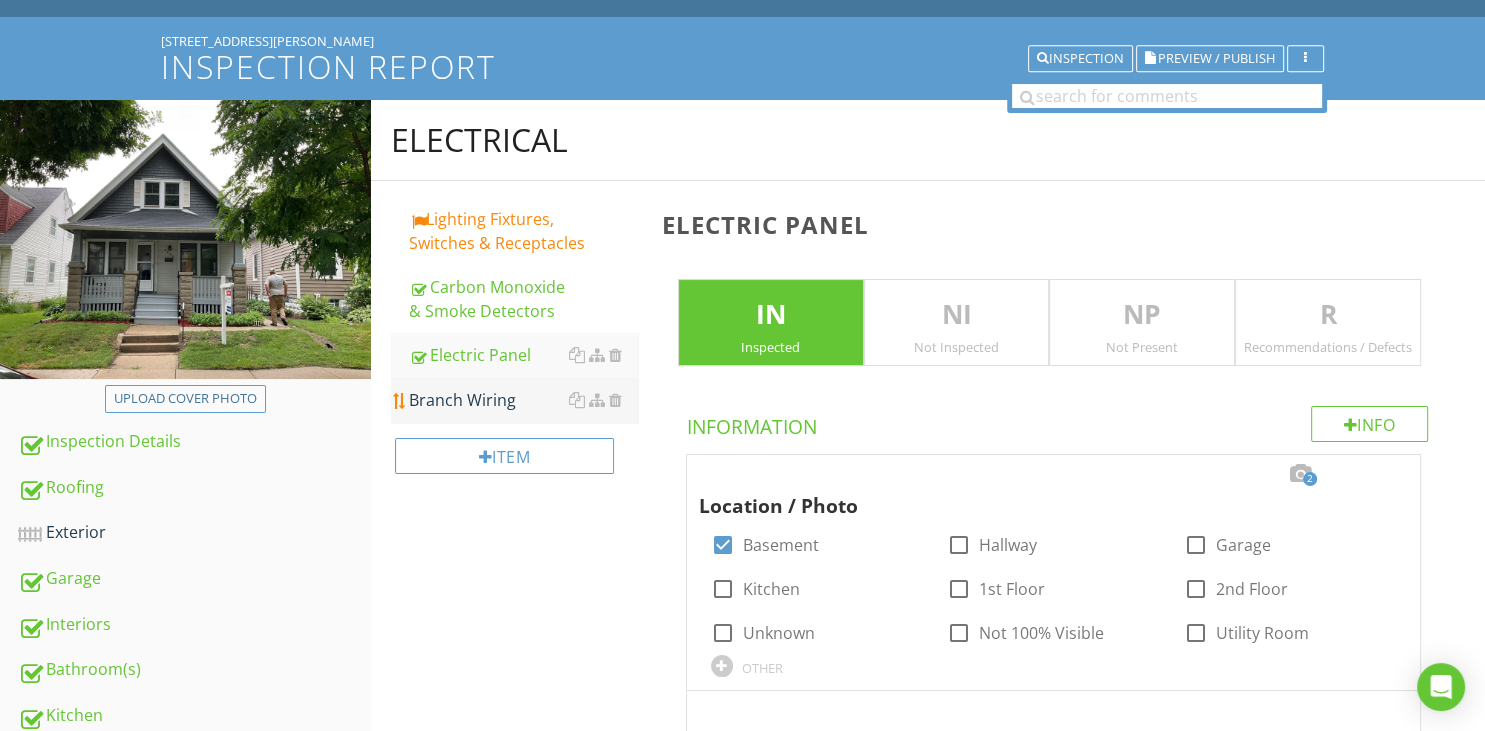 click on "Branch Wiring" at bounding box center (523, 400) 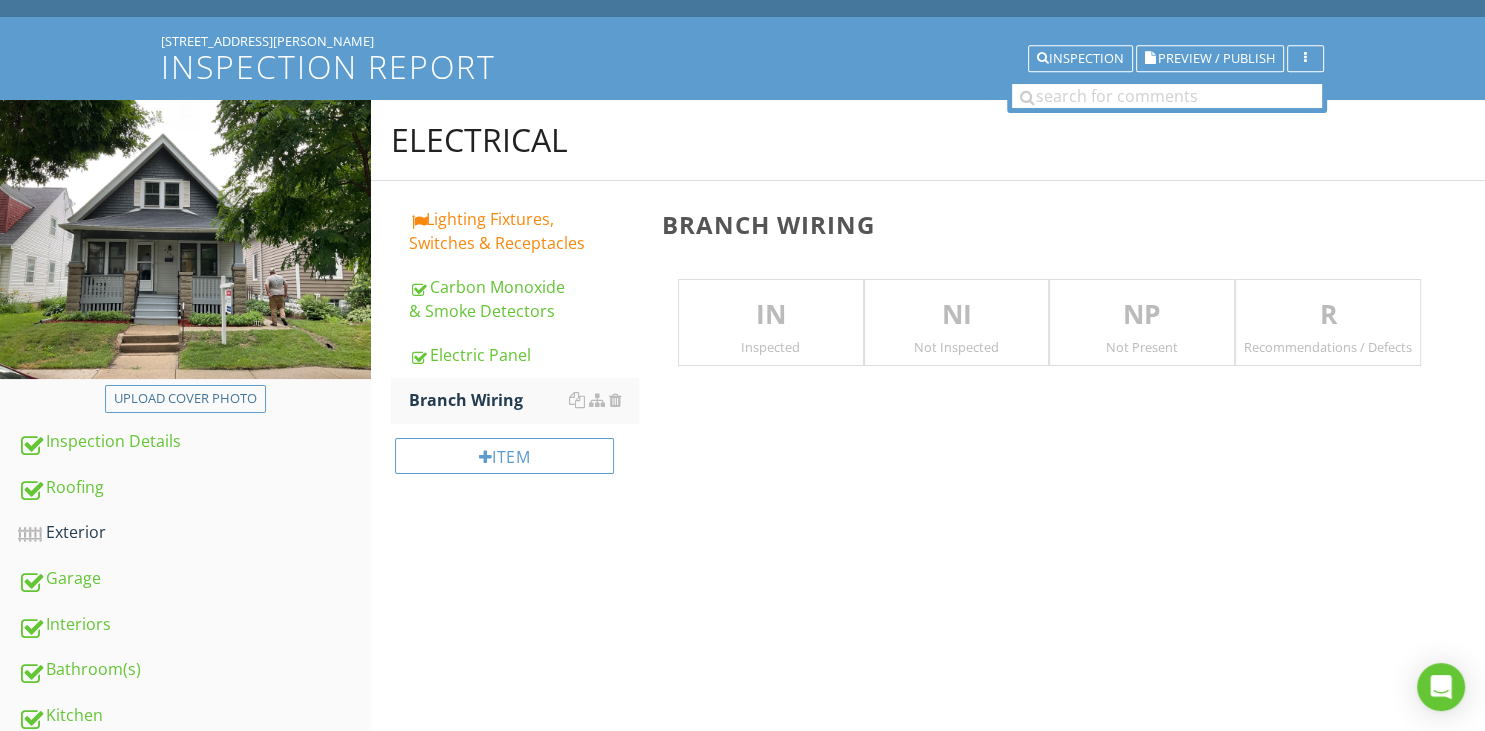 click on "IN   Inspected" at bounding box center (771, 323) 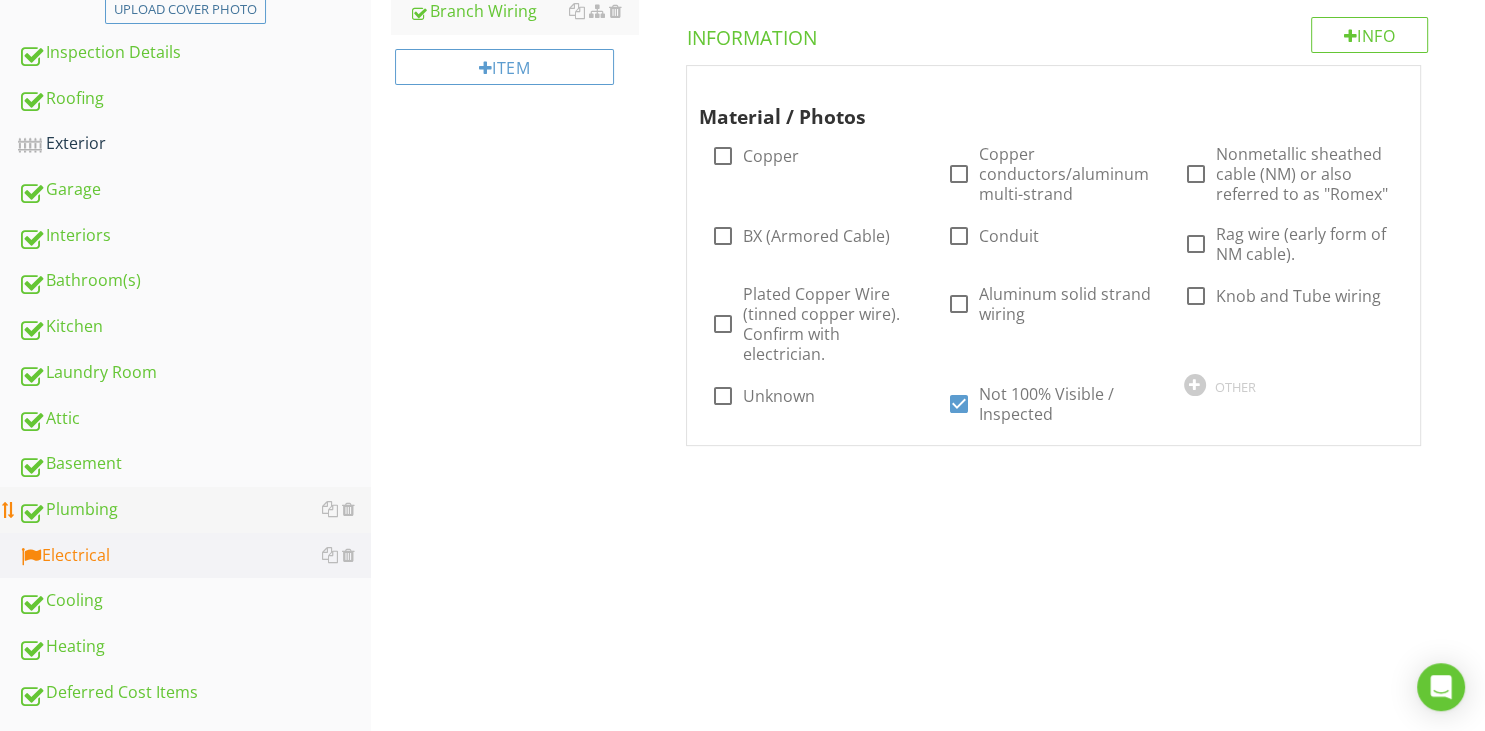 scroll, scrollTop: 522, scrollLeft: 0, axis: vertical 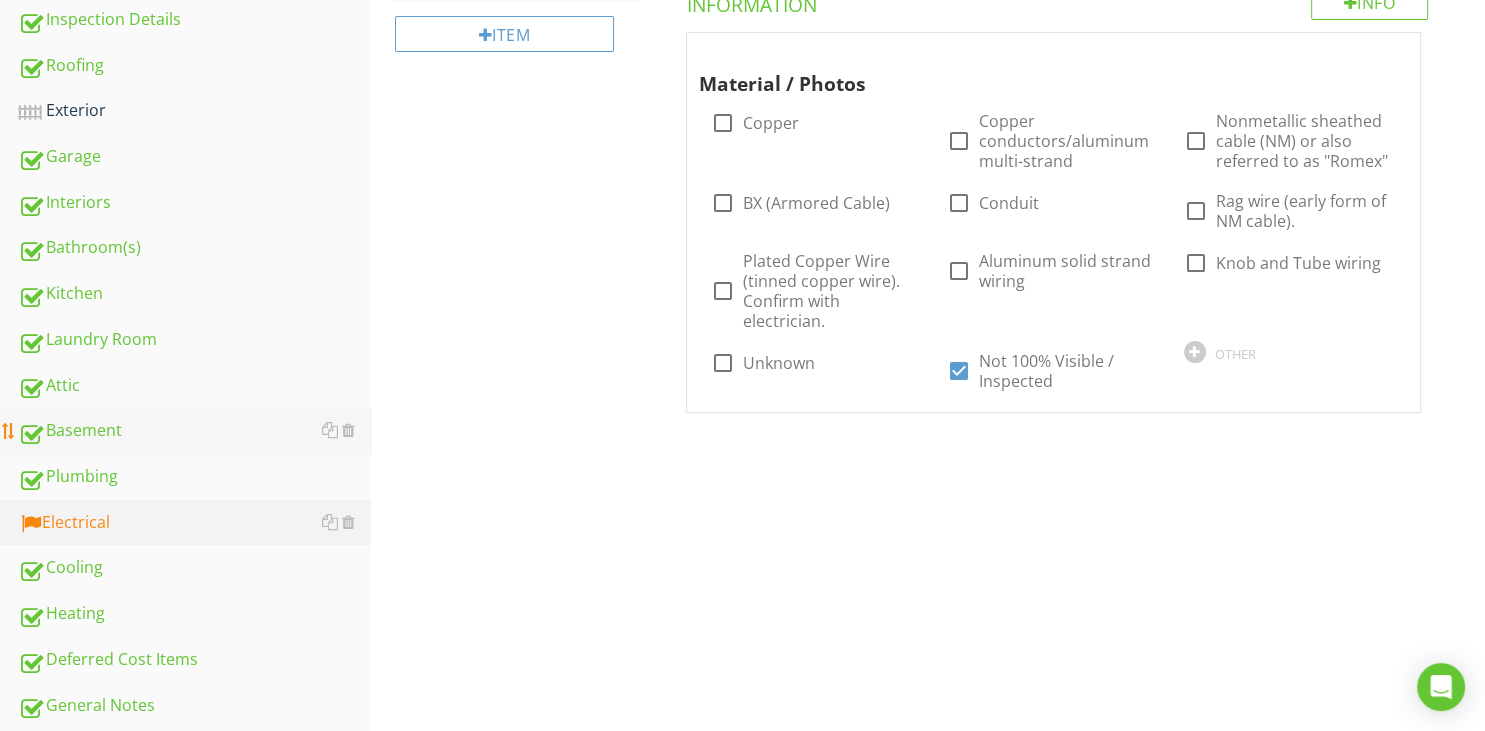 click on "Basement" at bounding box center [194, 431] 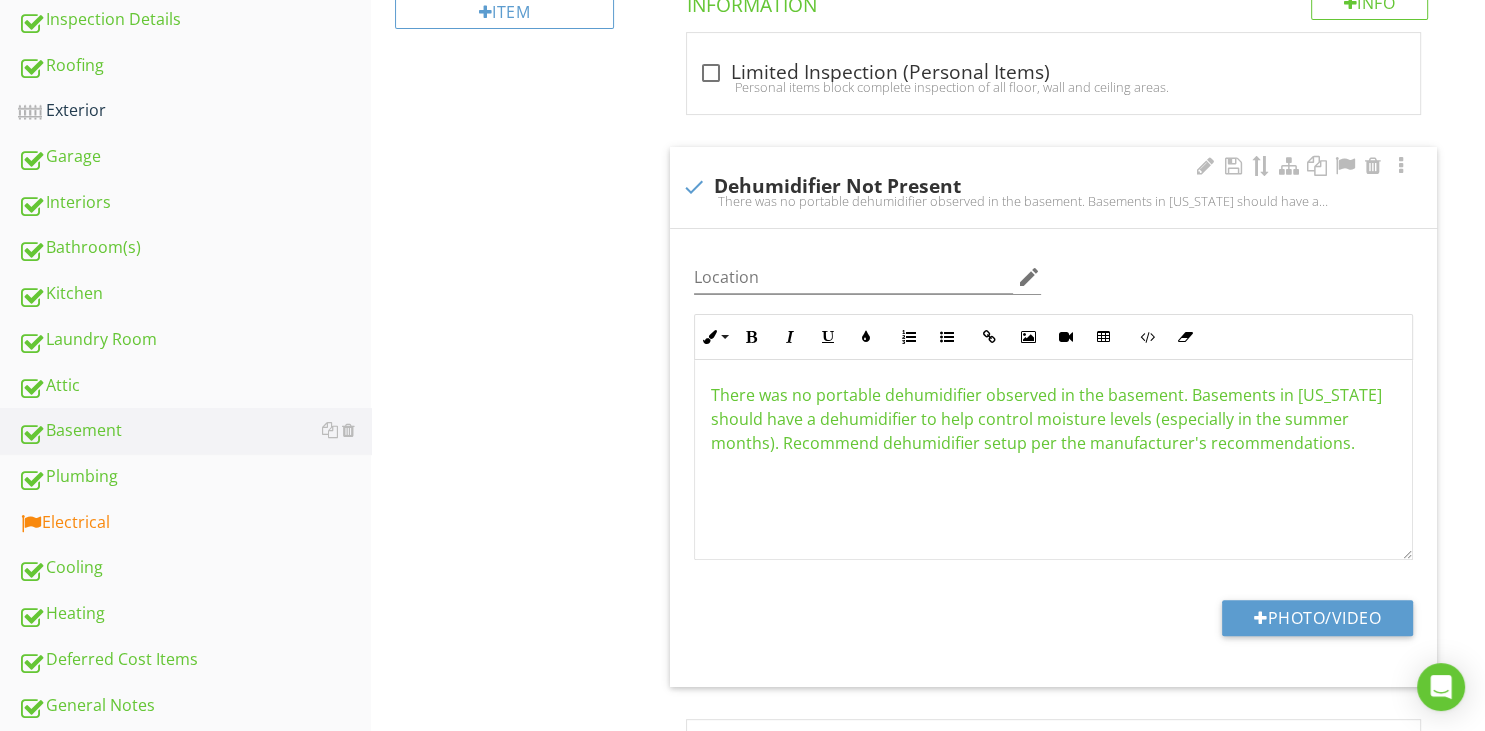 scroll, scrollTop: 0, scrollLeft: 0, axis: both 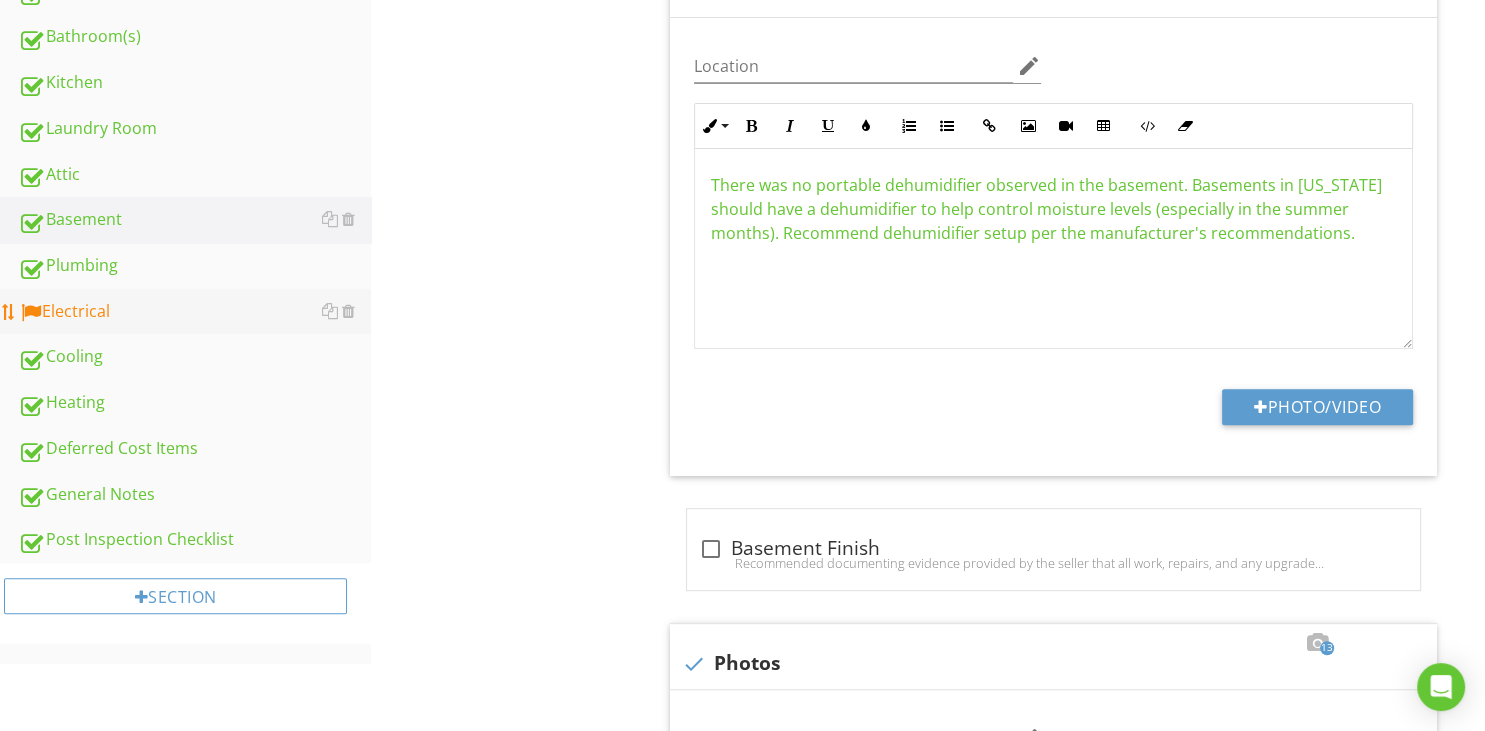 click on "Electrical" at bounding box center [194, 312] 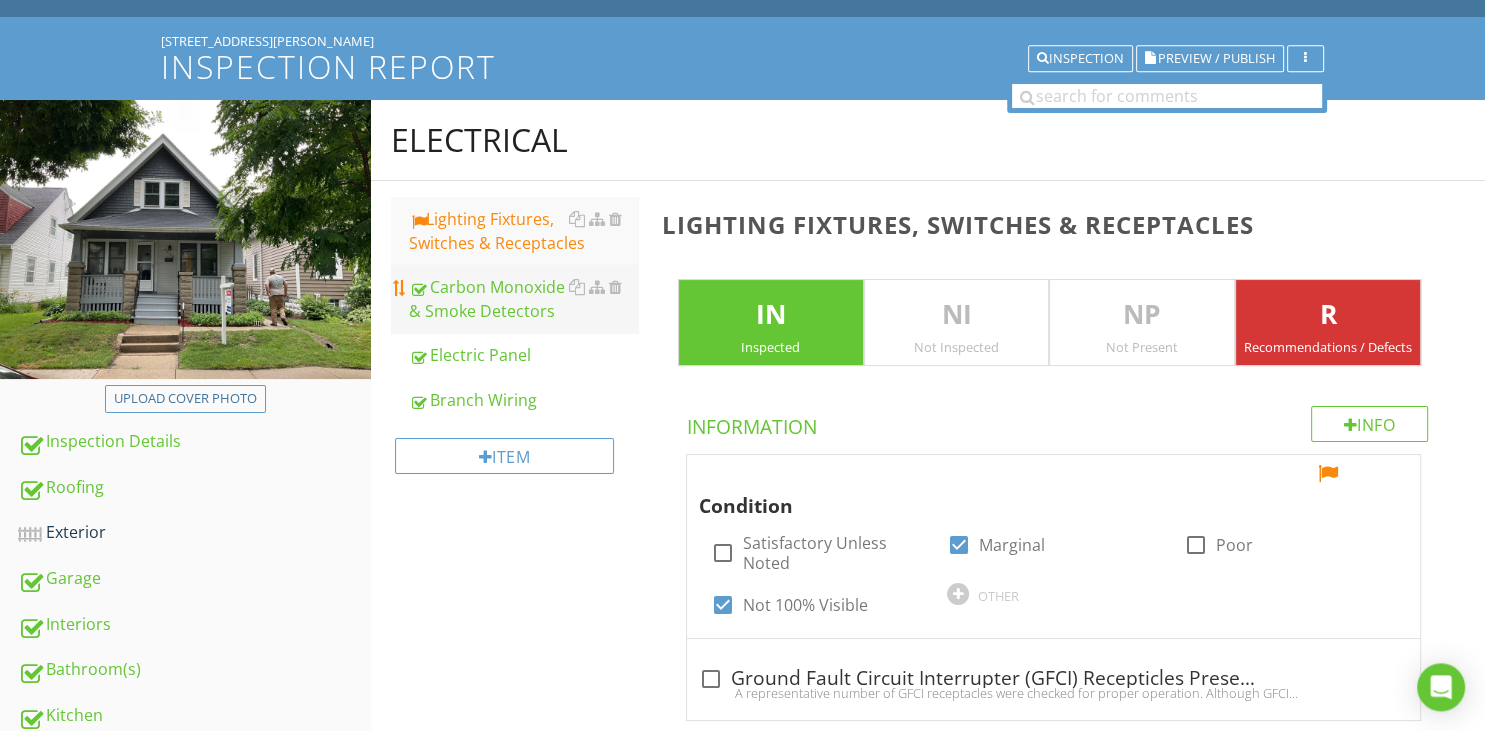 scroll, scrollTop: 98, scrollLeft: 0, axis: vertical 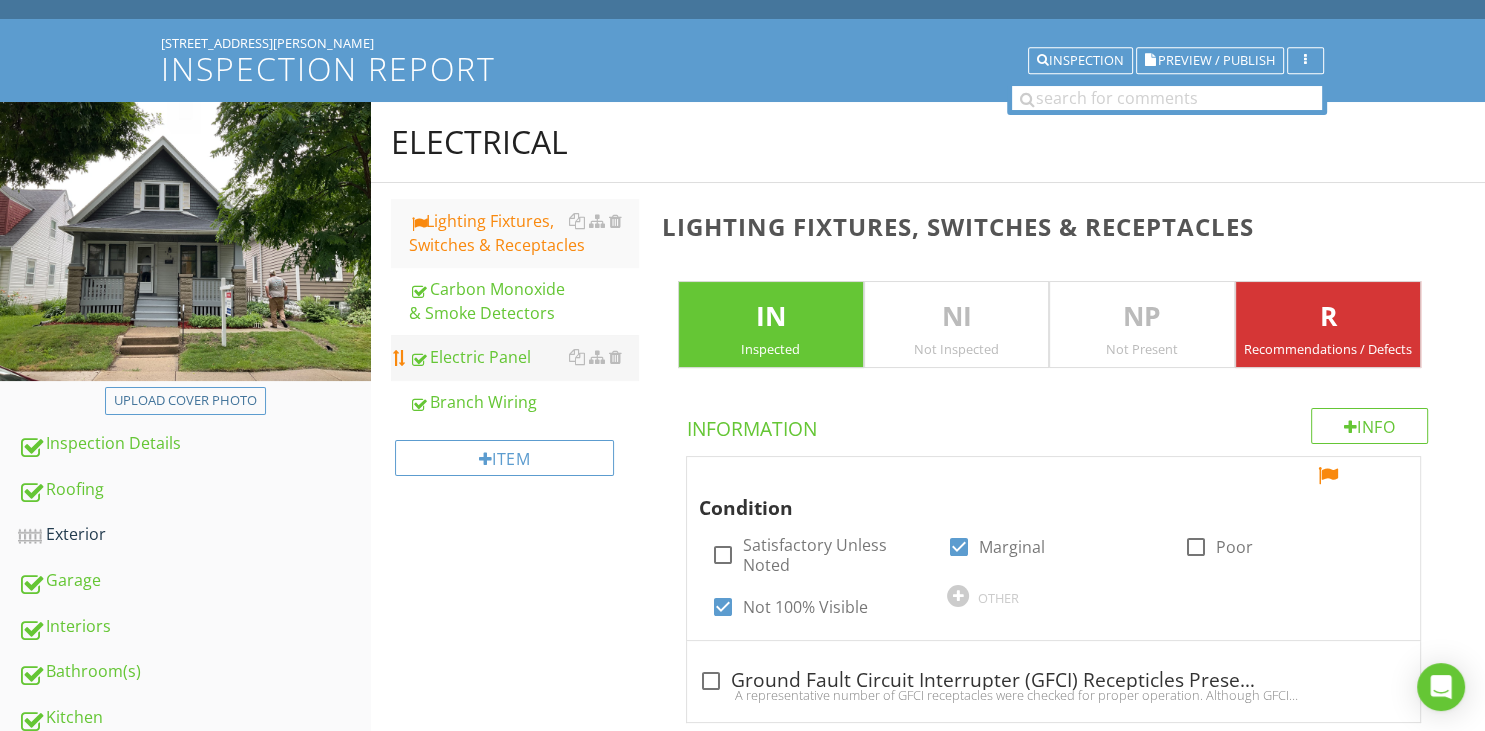 click on "Electric Panel" at bounding box center (523, 357) 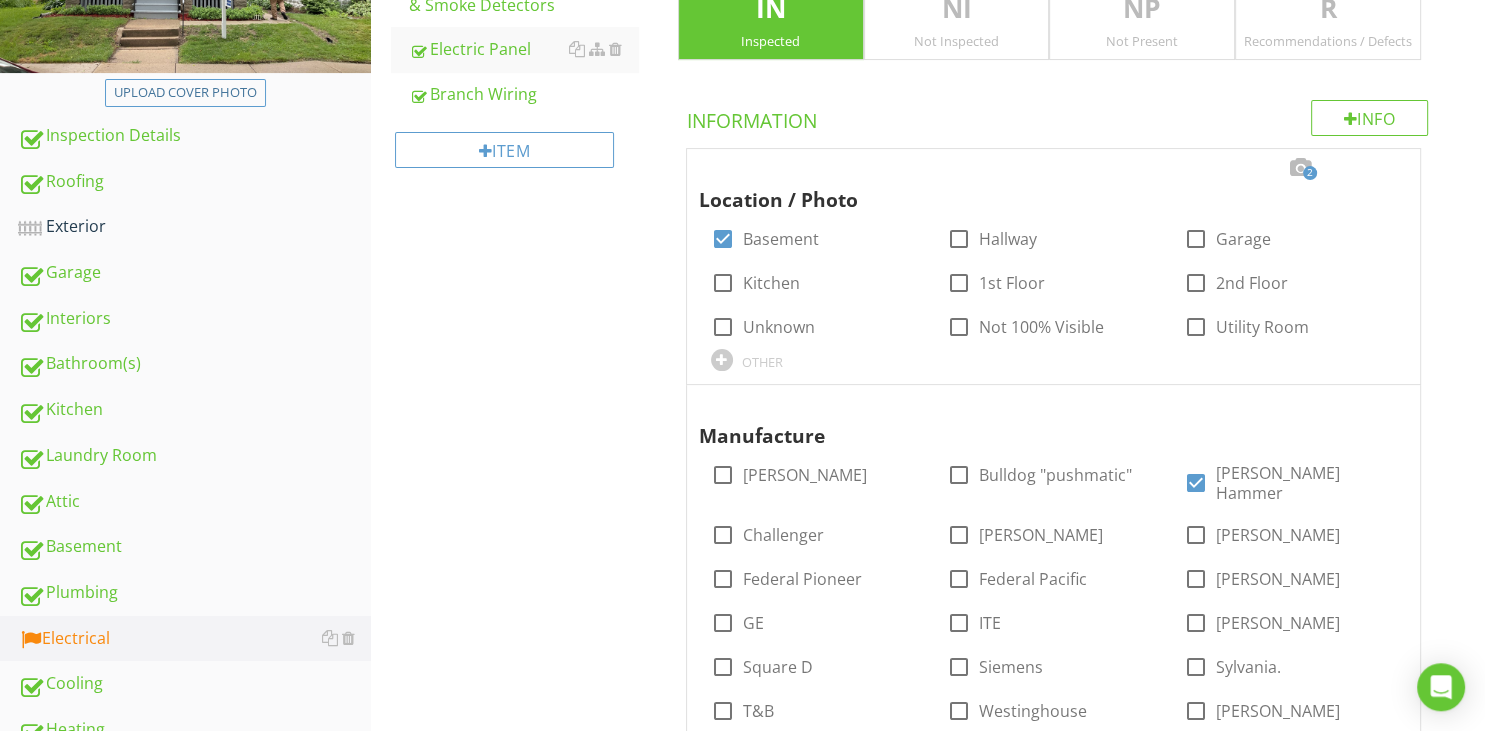 scroll, scrollTop: 311, scrollLeft: 0, axis: vertical 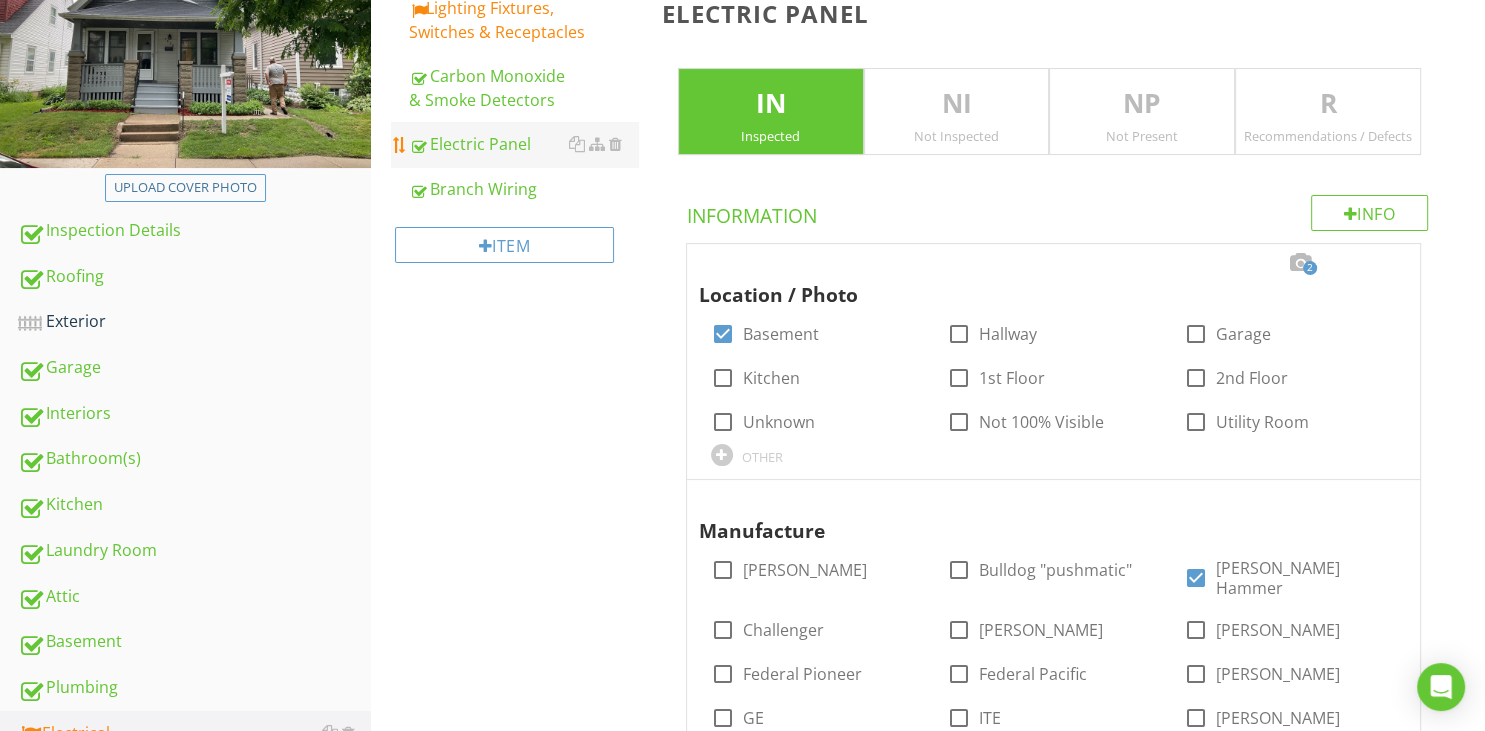 click on "Electric Panel" at bounding box center (523, 144) 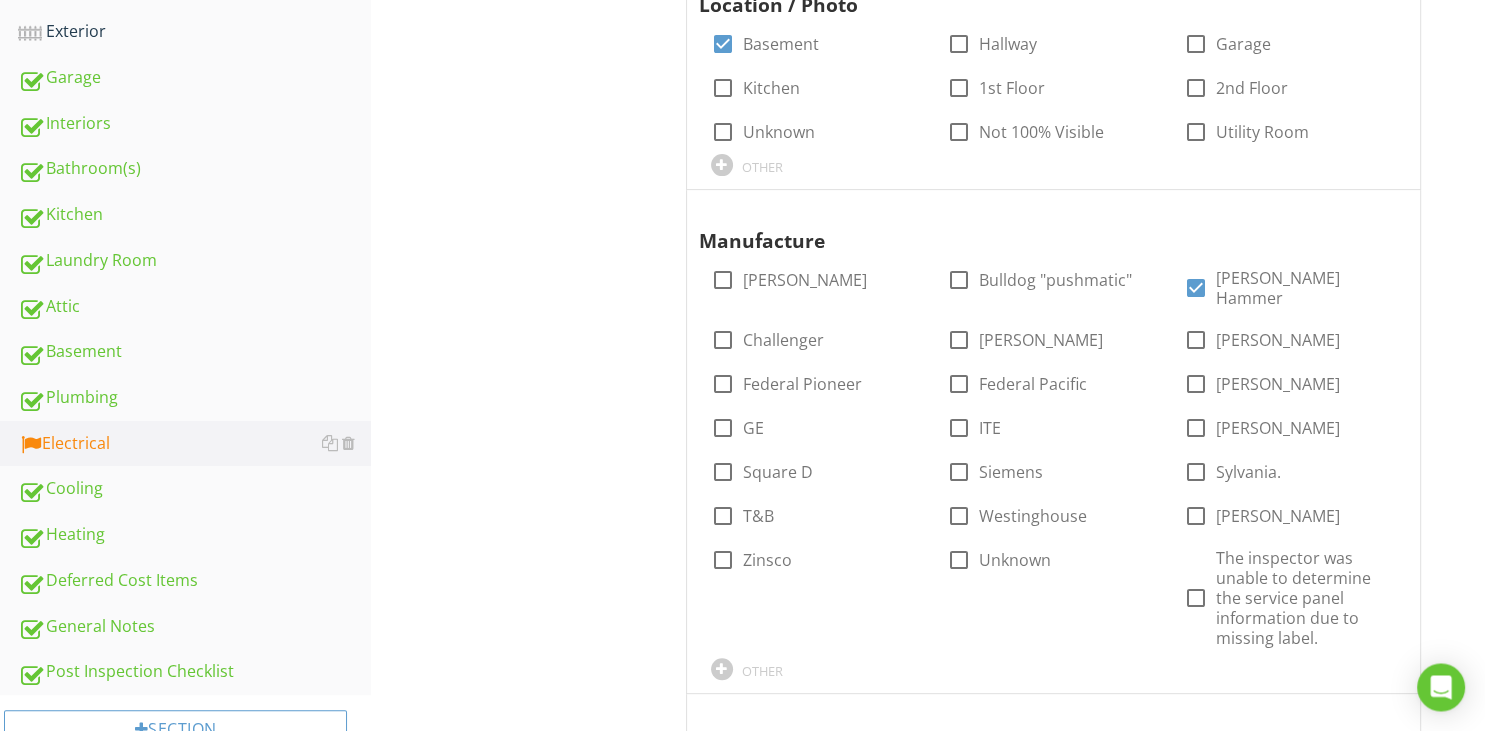 scroll, scrollTop: 311, scrollLeft: 0, axis: vertical 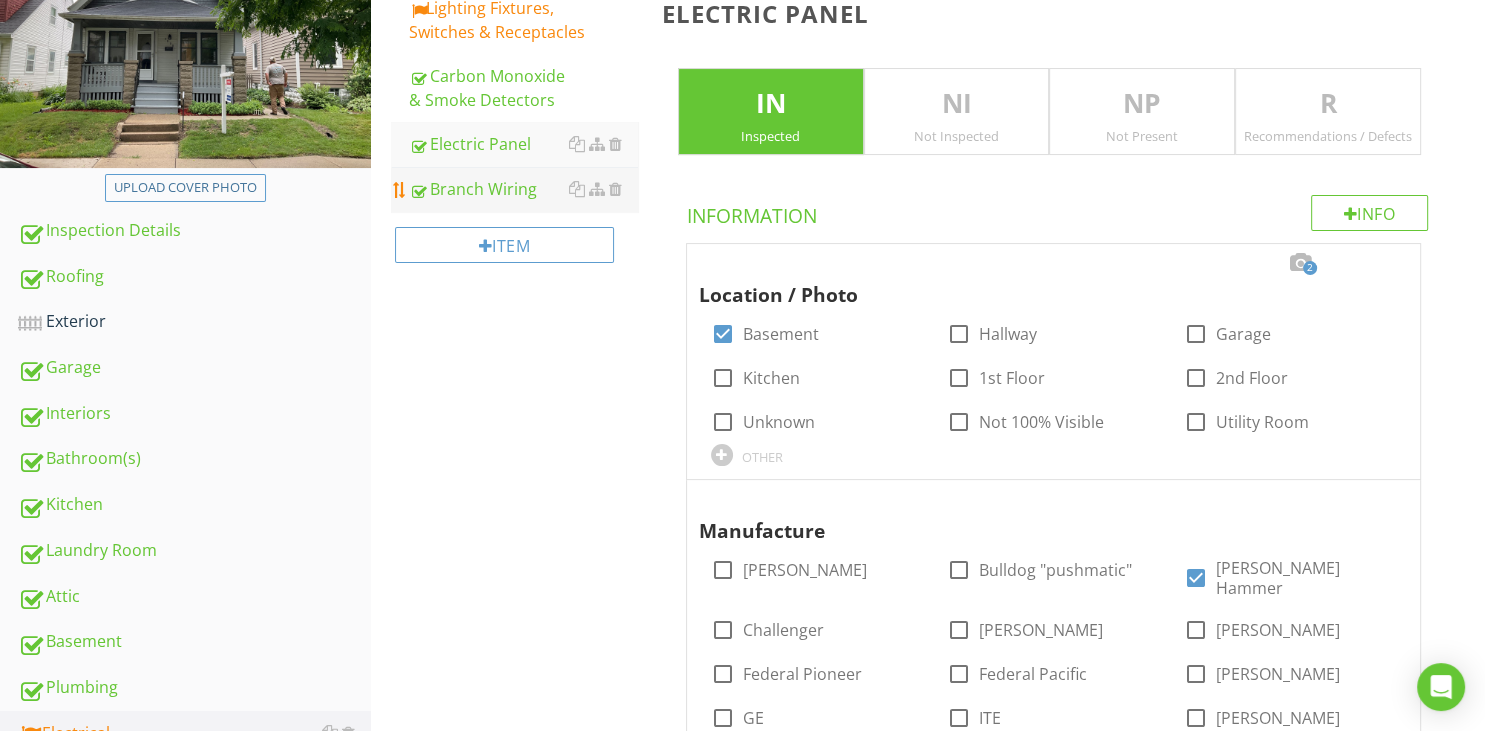 click on "Branch Wiring" at bounding box center (523, 189) 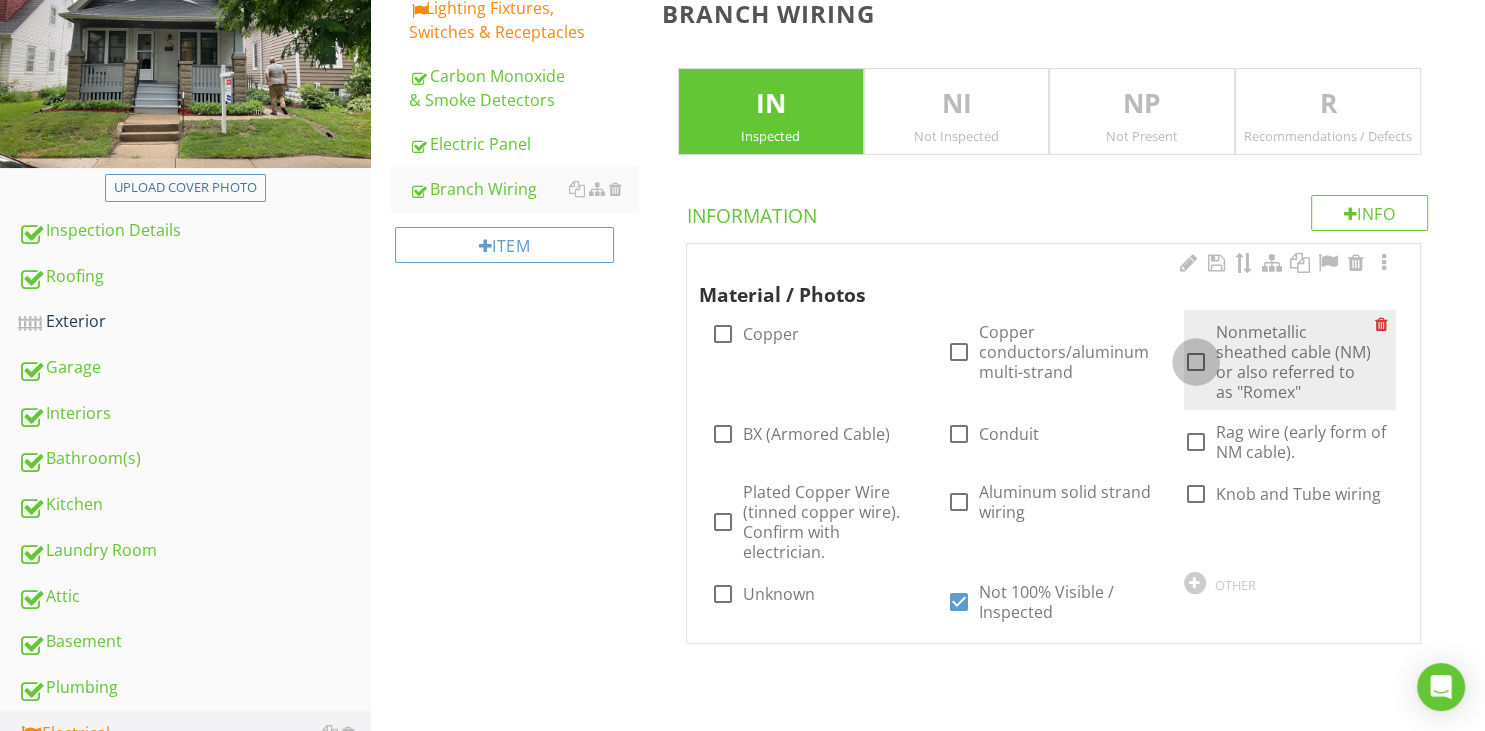 drag, startPoint x: 1194, startPoint y: 361, endPoint x: 1181, endPoint y: 363, distance: 13.152946 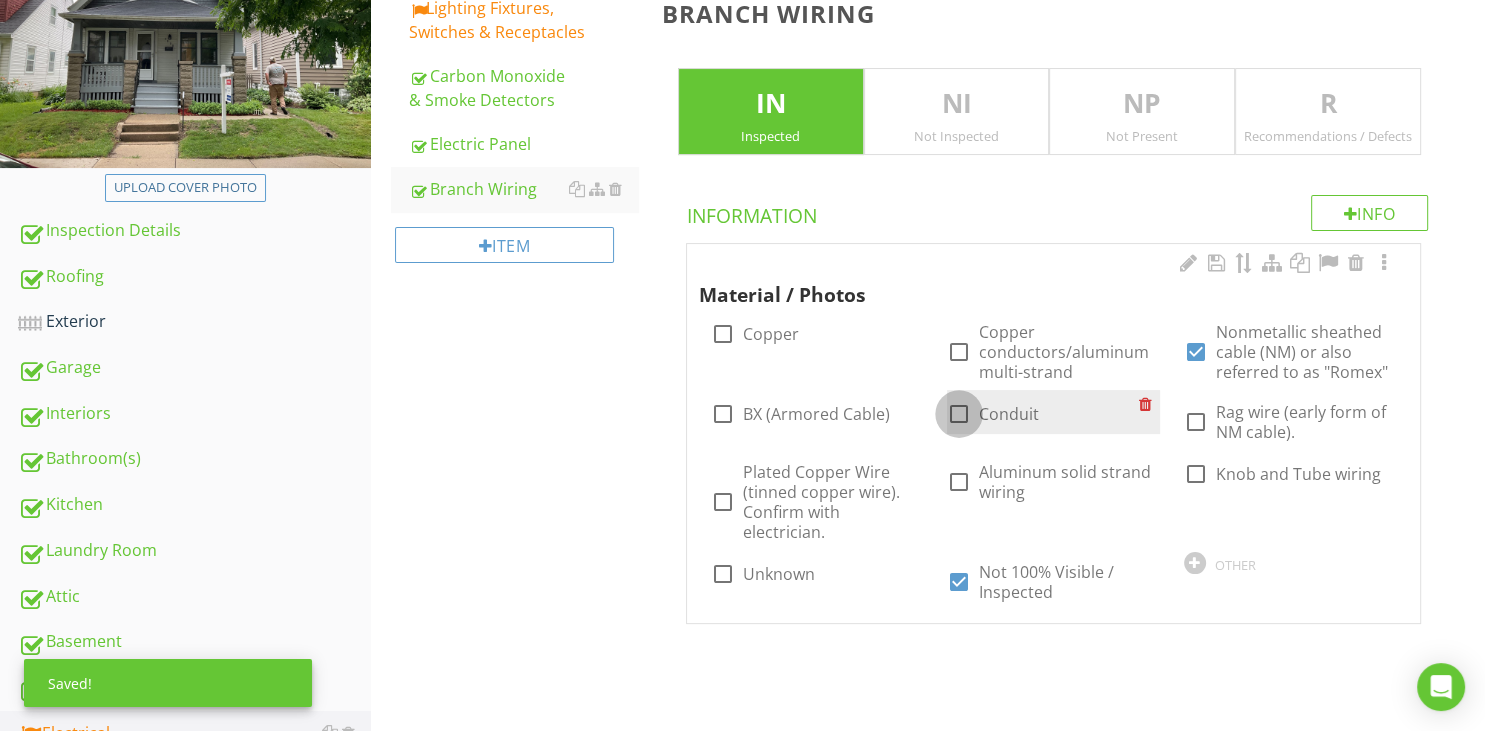 click at bounding box center [959, 414] 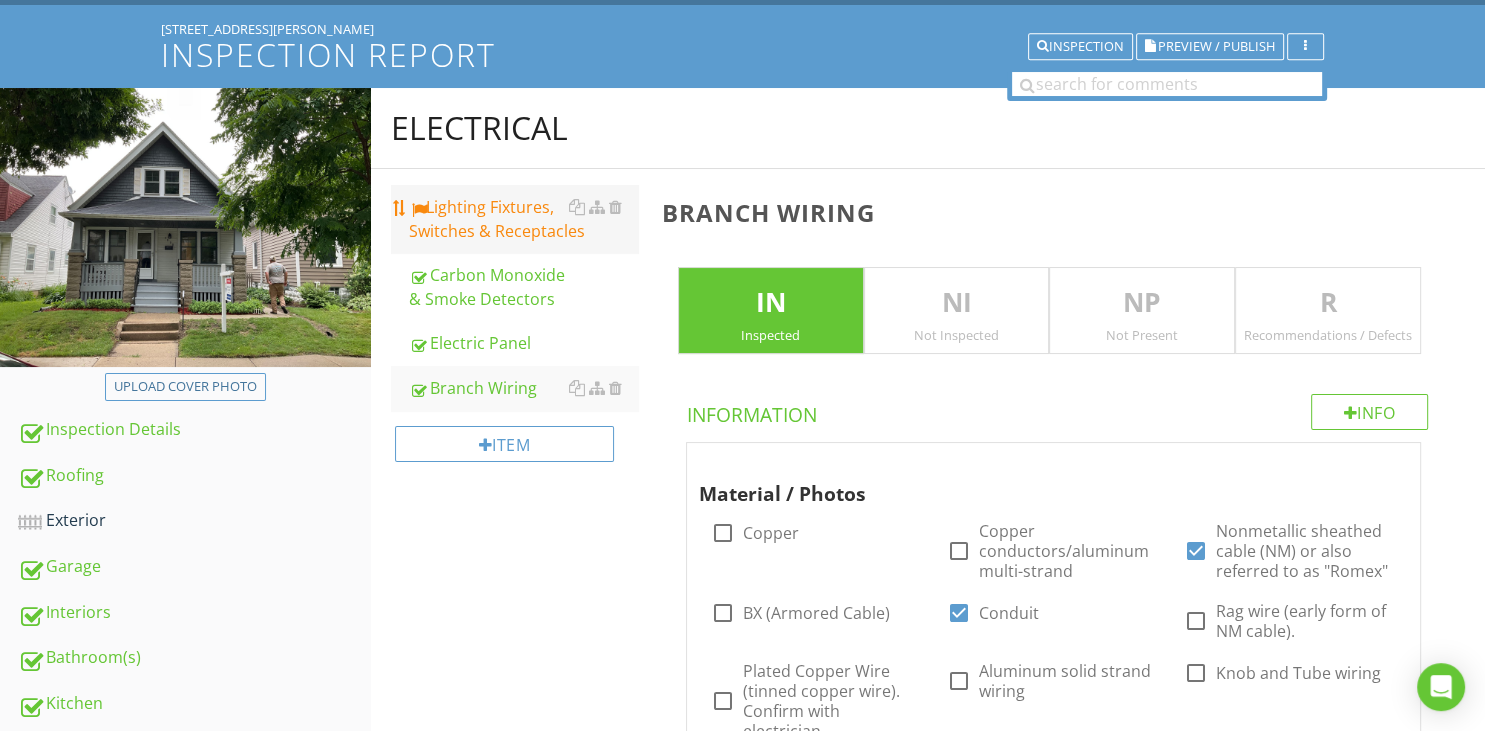 scroll, scrollTop: 100, scrollLeft: 0, axis: vertical 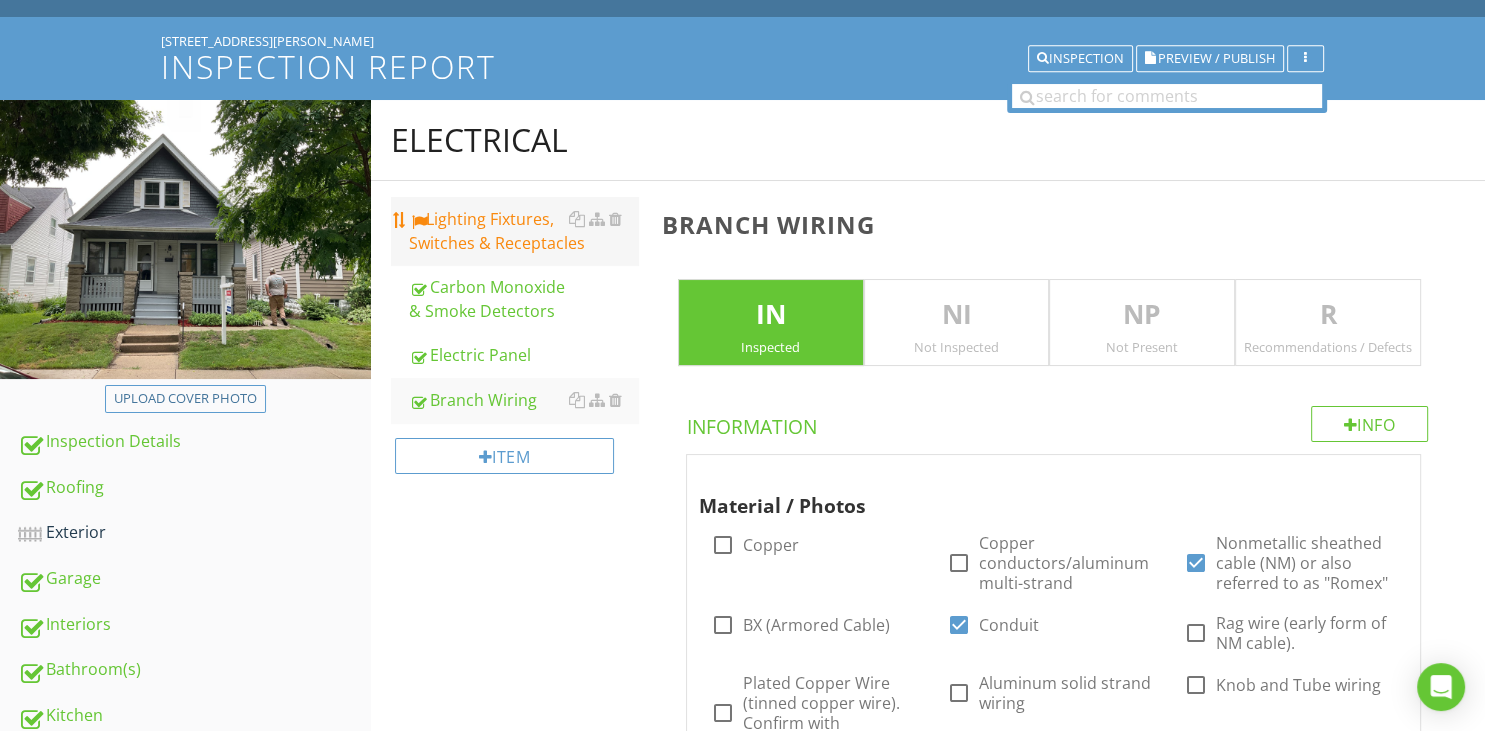 click on "Lighting Fixtures, Switches & Receptacles" at bounding box center (523, 231) 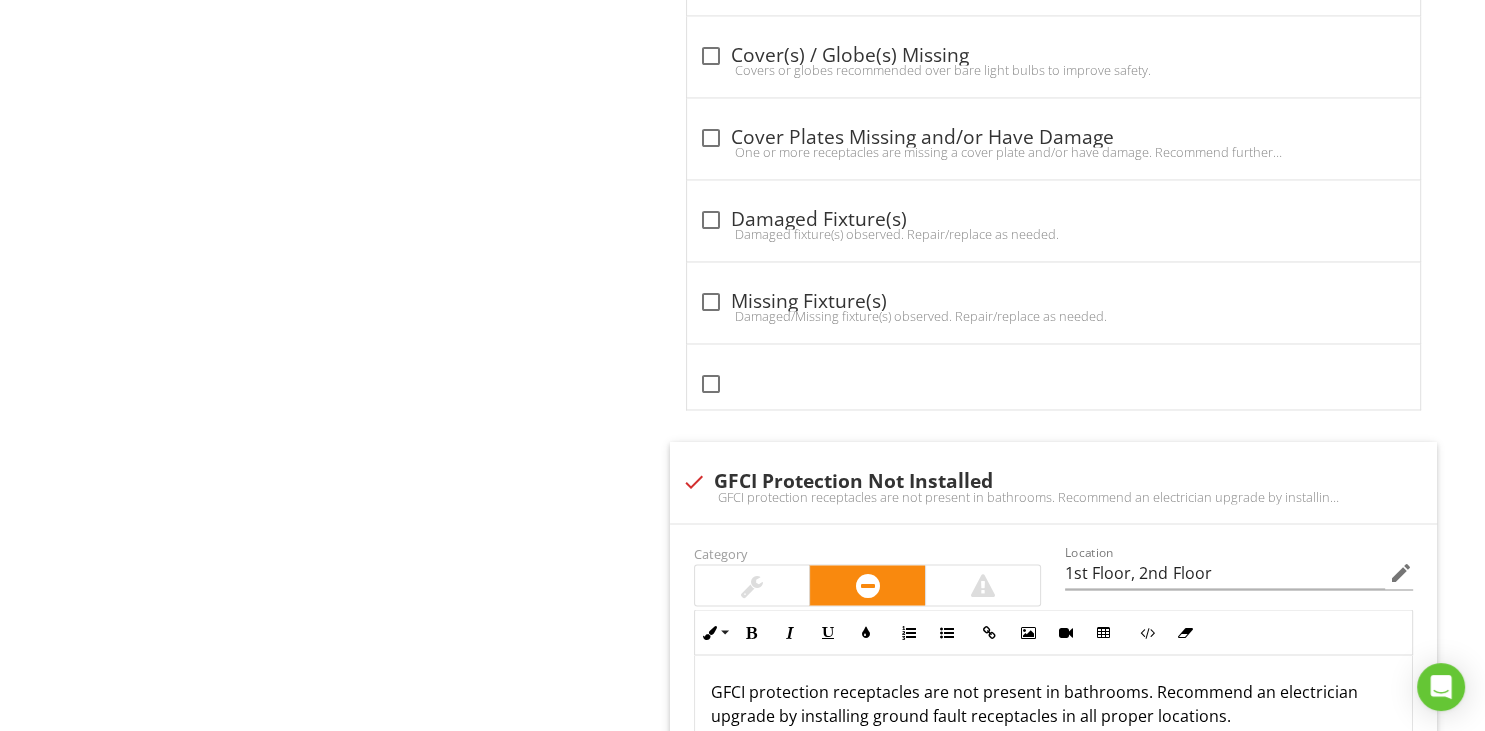 scroll, scrollTop: 3373, scrollLeft: 0, axis: vertical 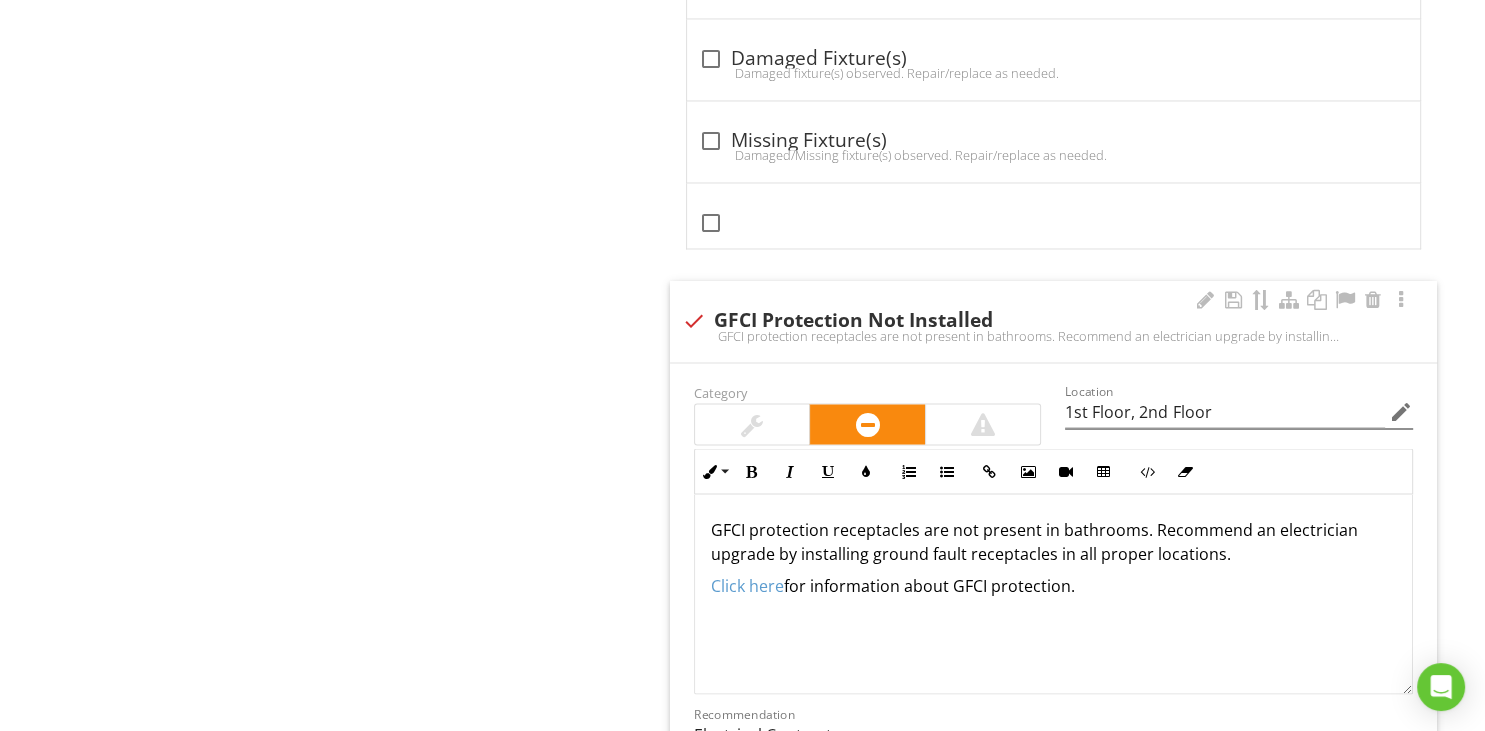 click on "edit" at bounding box center [1401, 411] 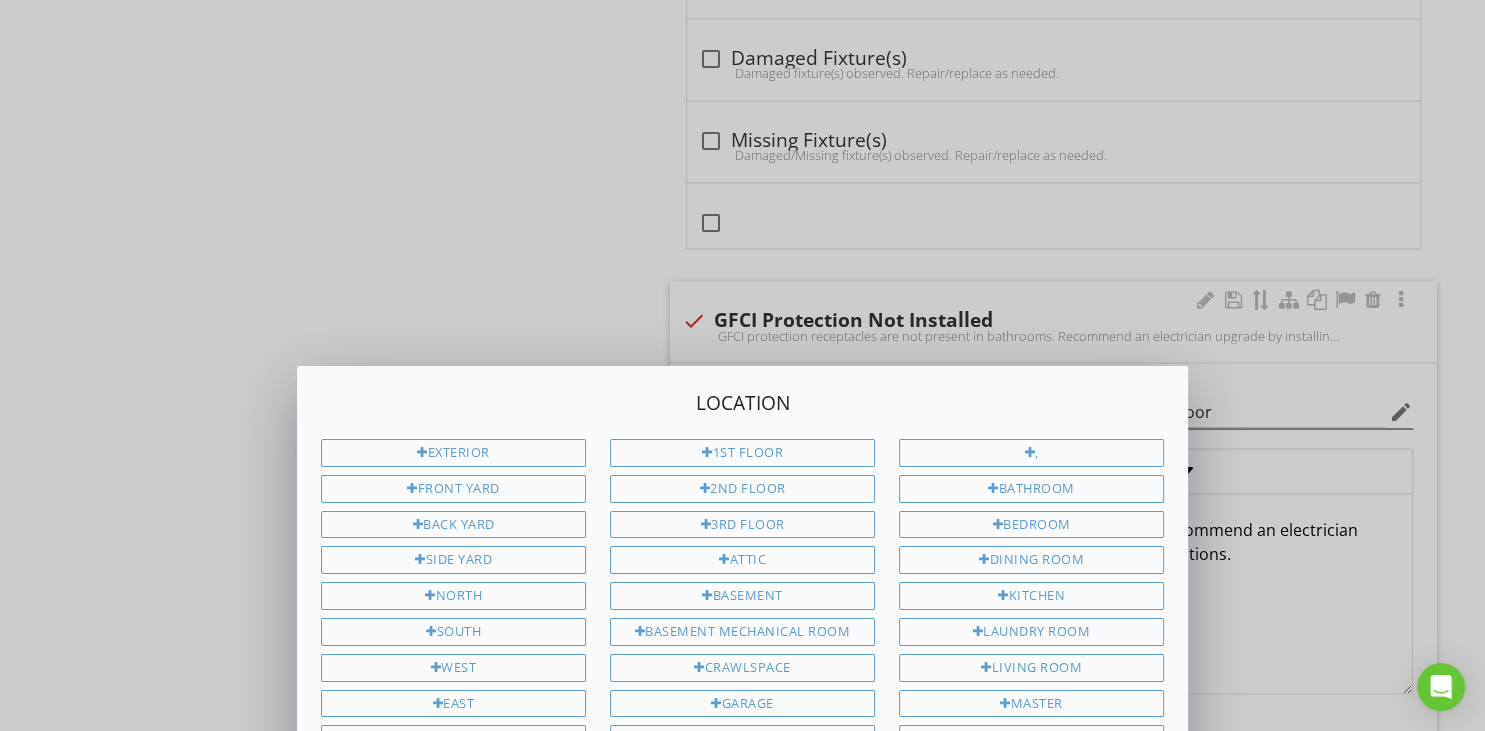 scroll, scrollTop: 1, scrollLeft: 0, axis: vertical 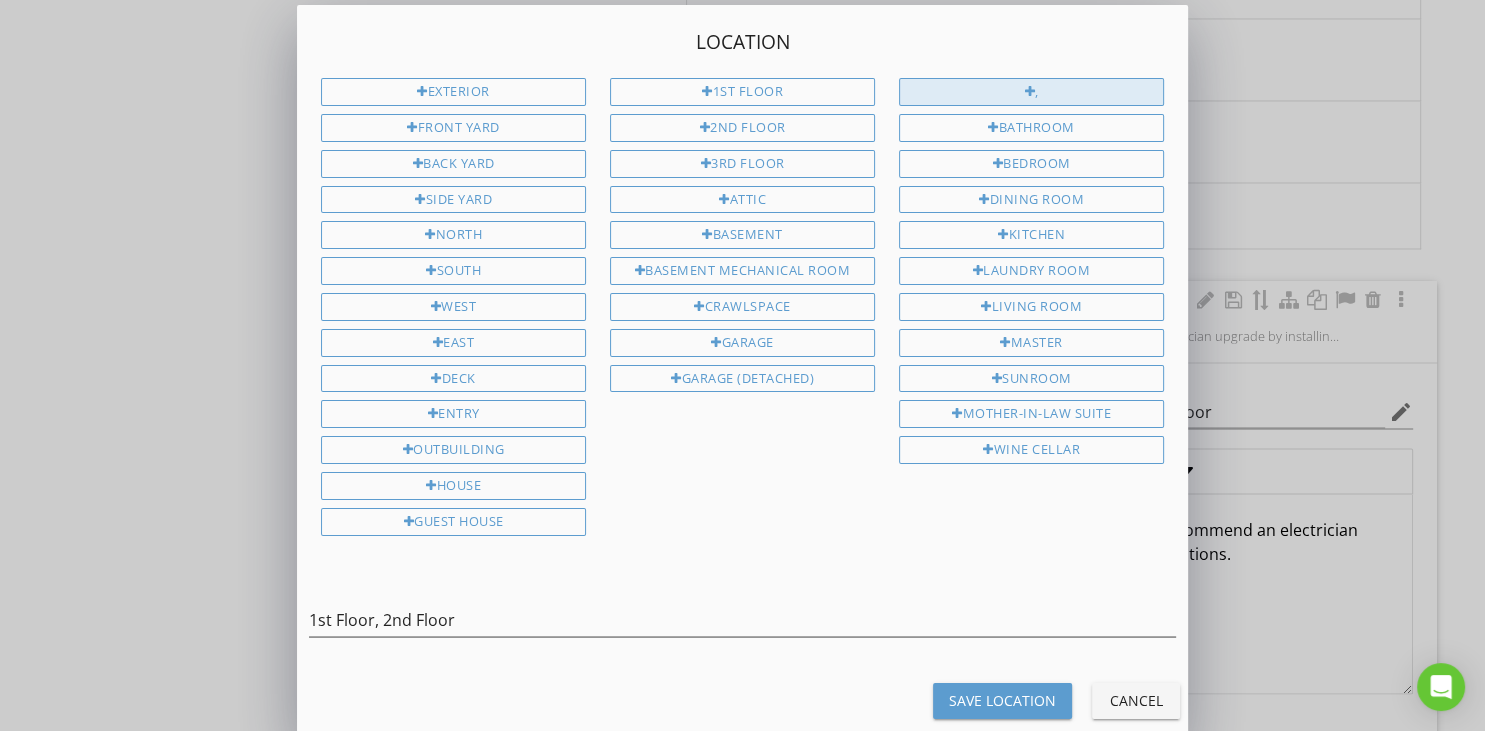 click on "," at bounding box center (1031, 92) 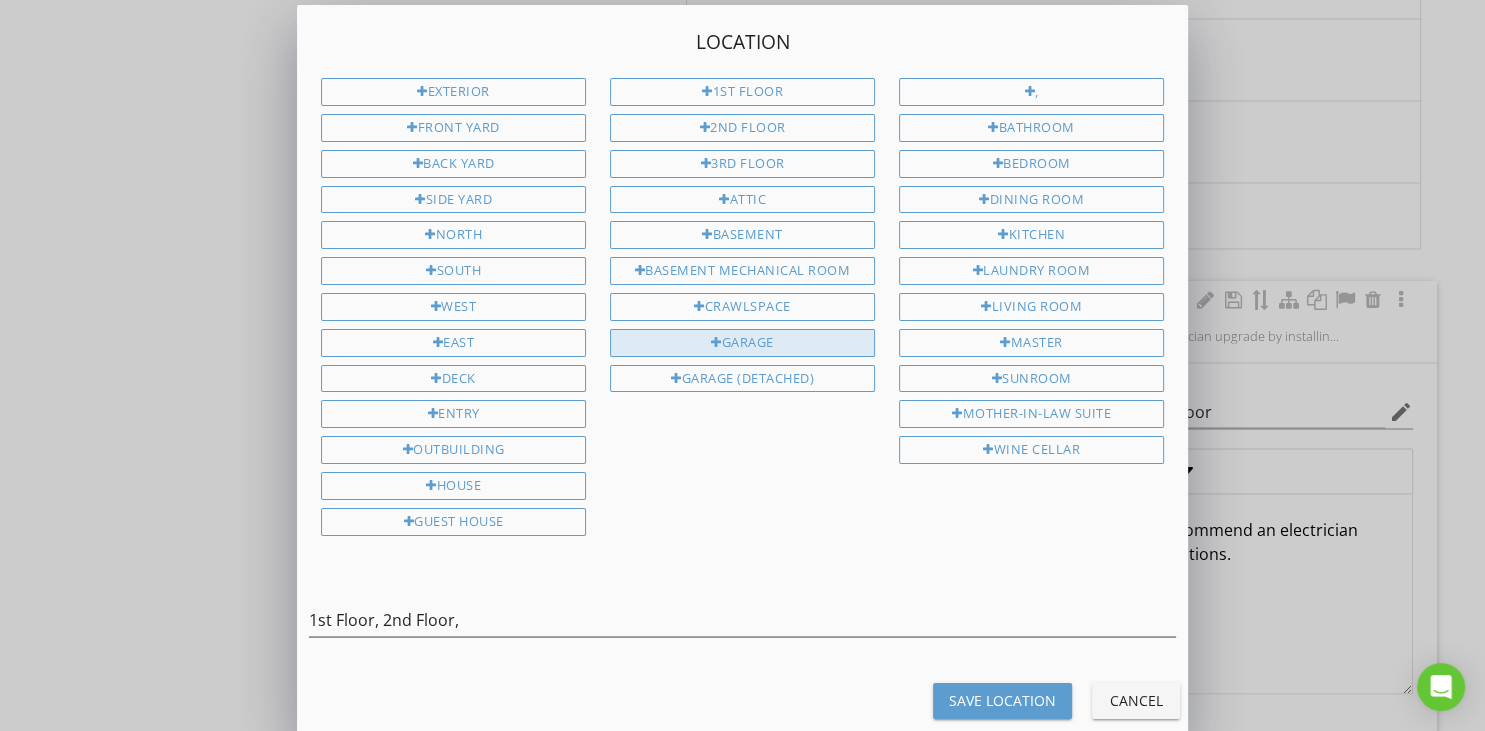 click on "Garage" at bounding box center (742, 343) 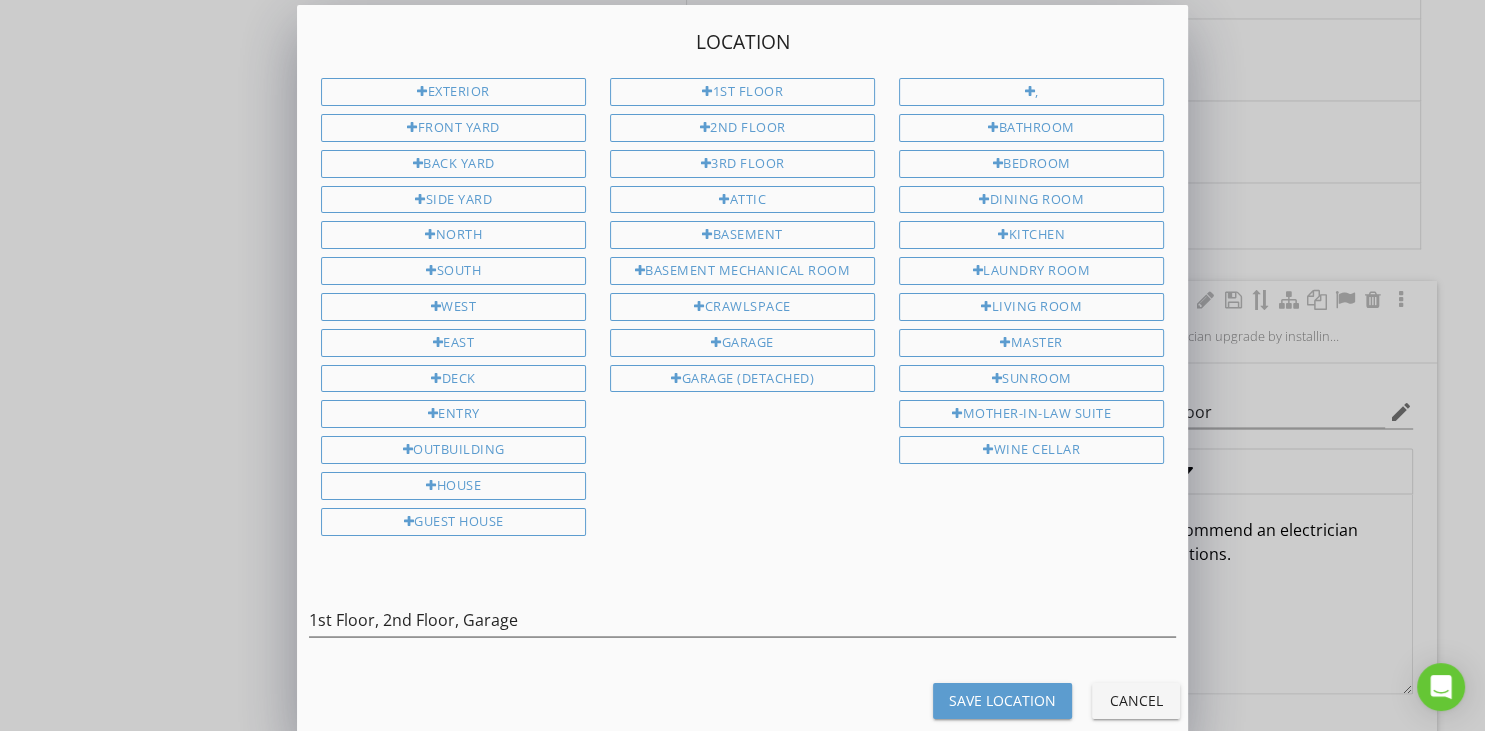 click on "Save Location" at bounding box center [1002, 700] 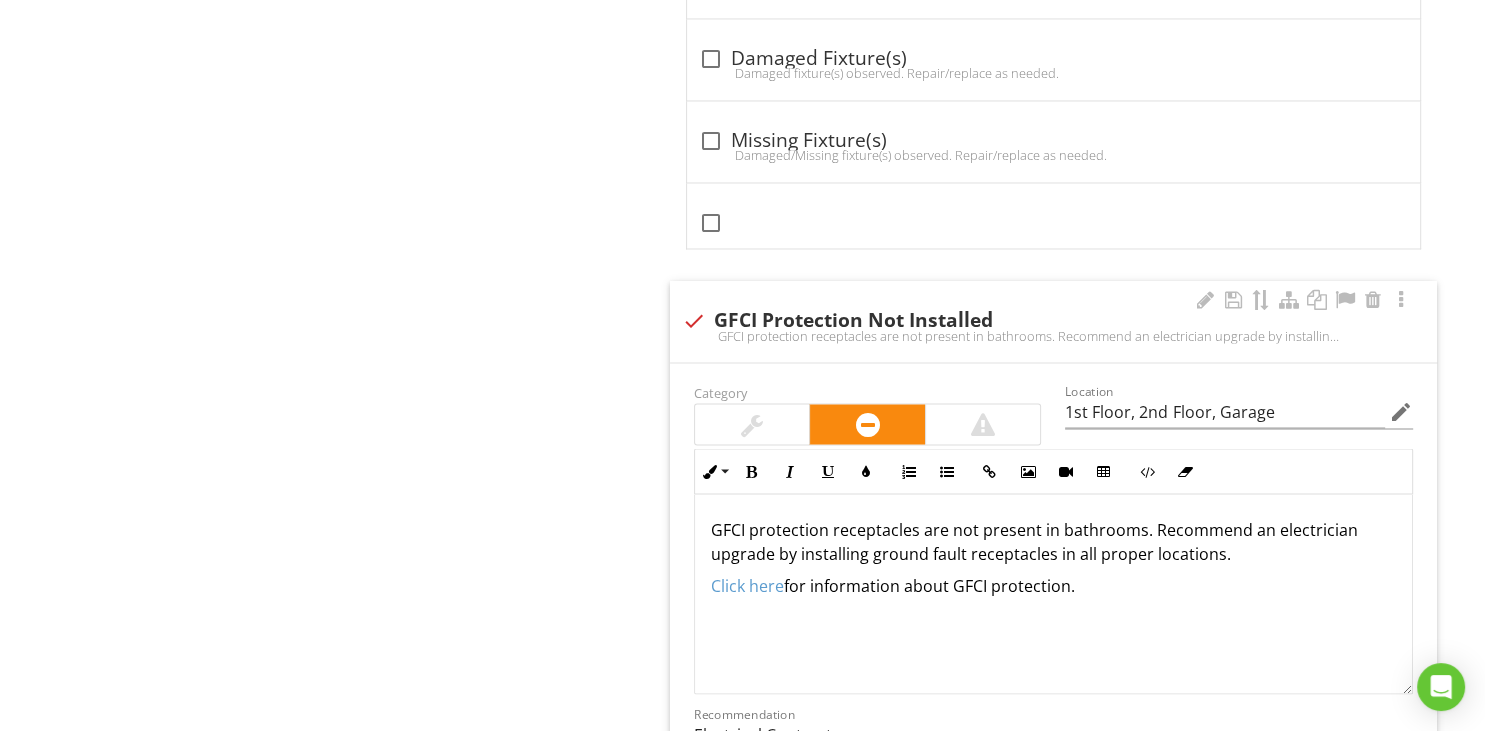 scroll, scrollTop: 1, scrollLeft: 0, axis: vertical 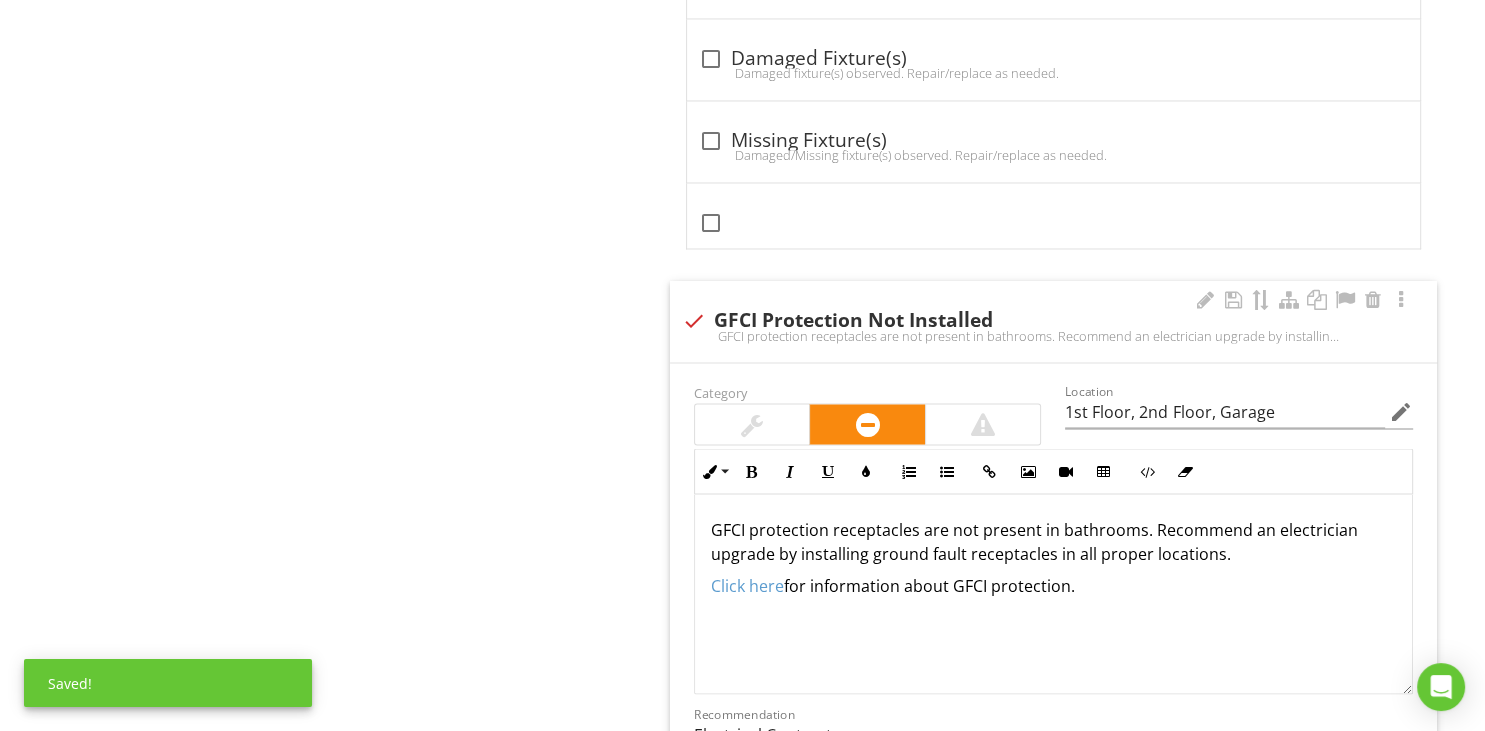 drag, startPoint x: 1139, startPoint y: 519, endPoint x: 1139, endPoint y: 531, distance: 12 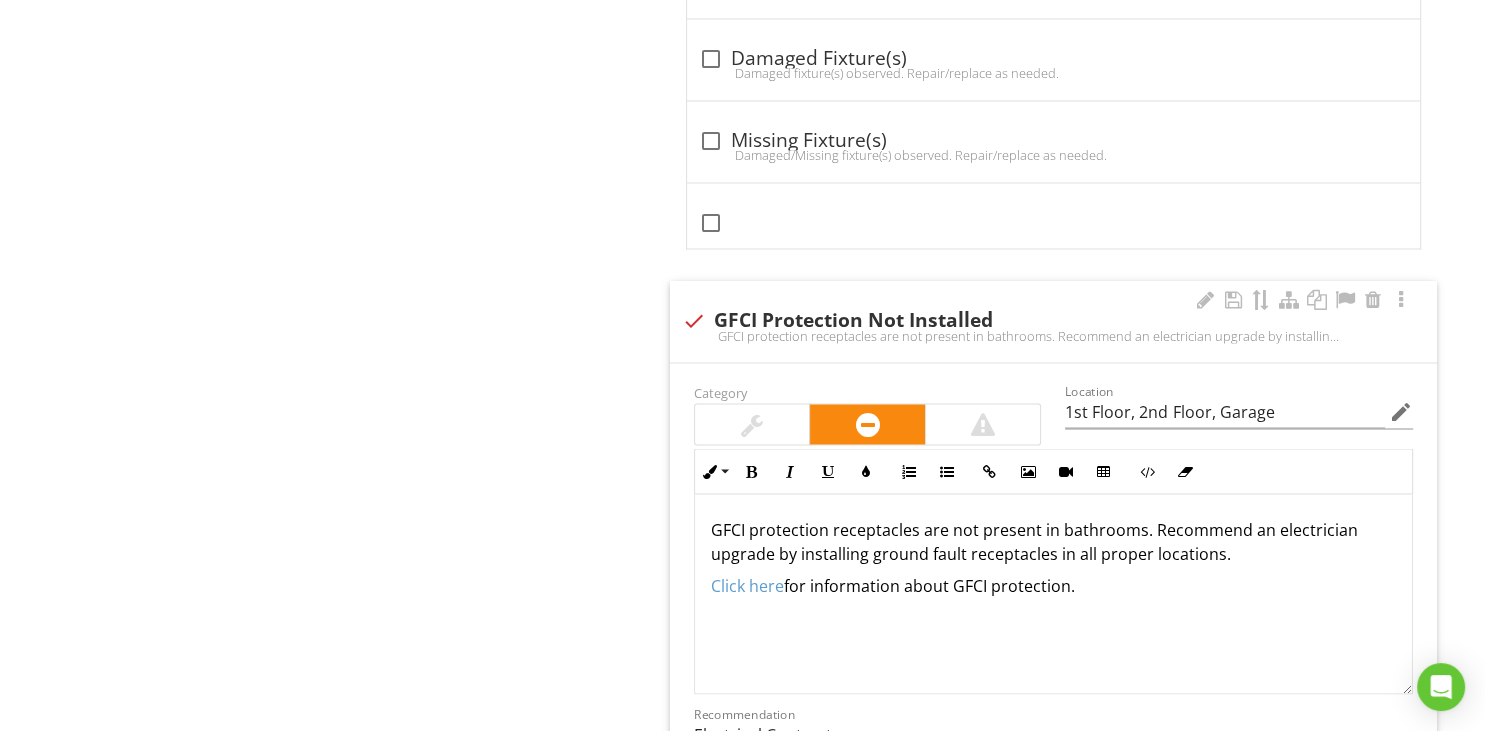 click on "Click here  for information about GFCI protection." at bounding box center (1053, 585) 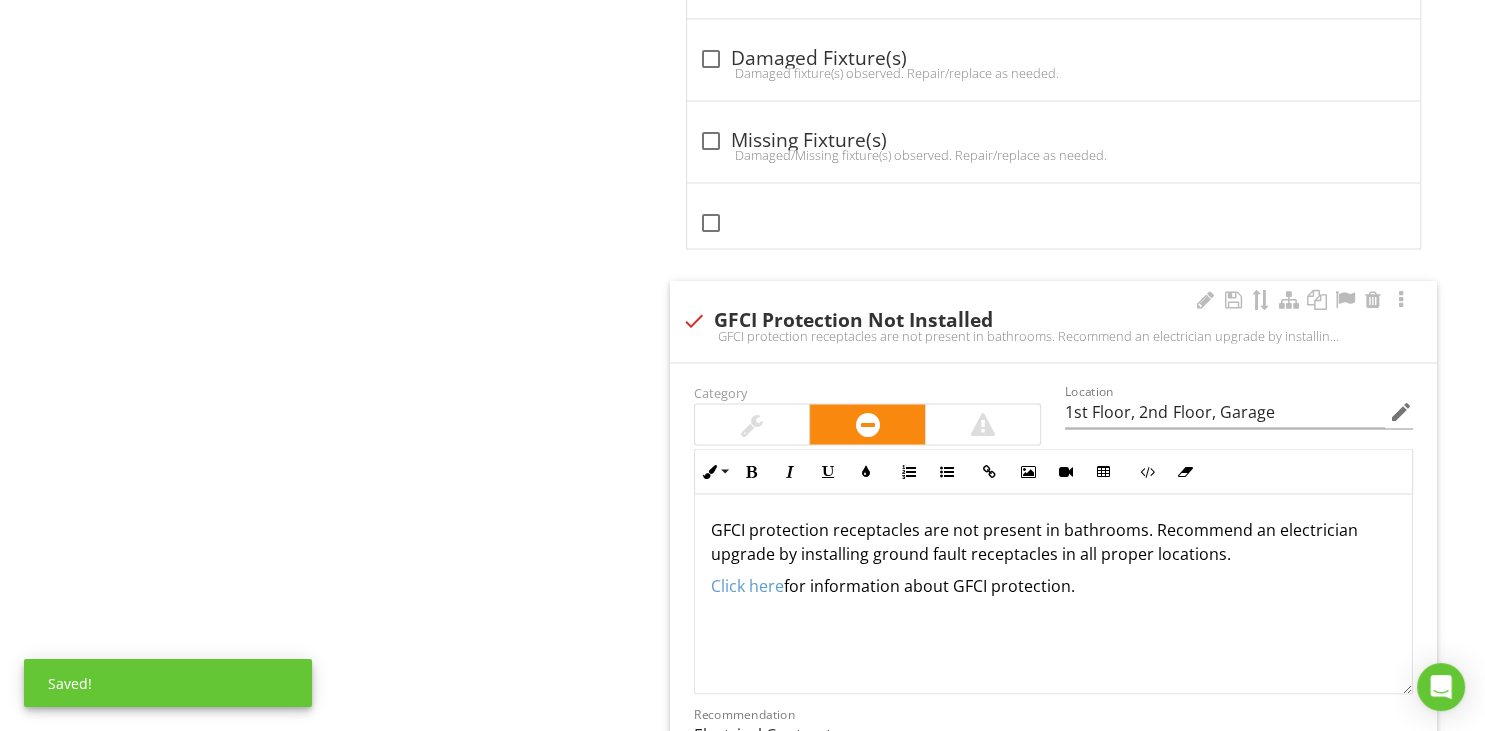 click on "GFCI protection receptacles are not present in bathrooms. Recommend an electrician upgrade by installing ground fault receptacles in all proper locations." at bounding box center (1053, 541) 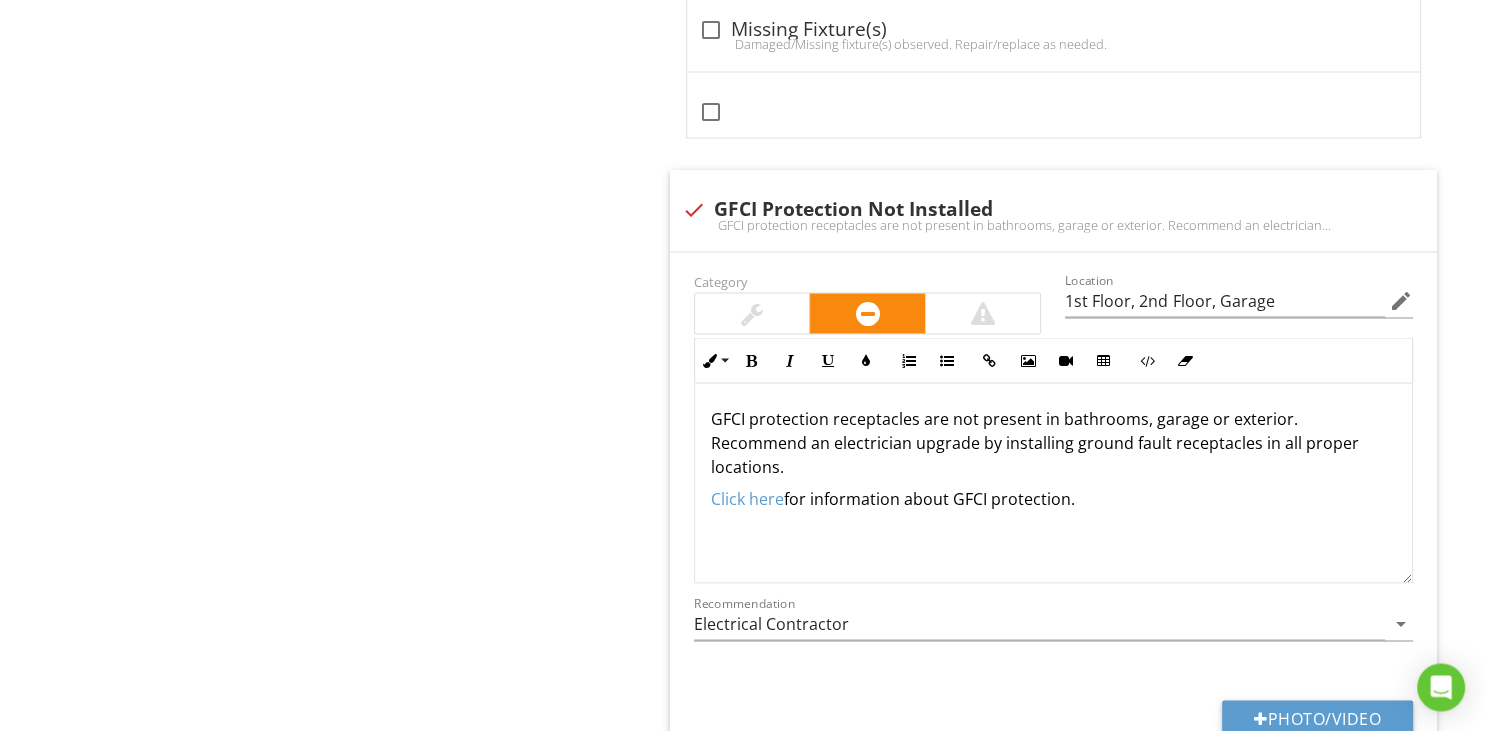 scroll, scrollTop: 3690, scrollLeft: 0, axis: vertical 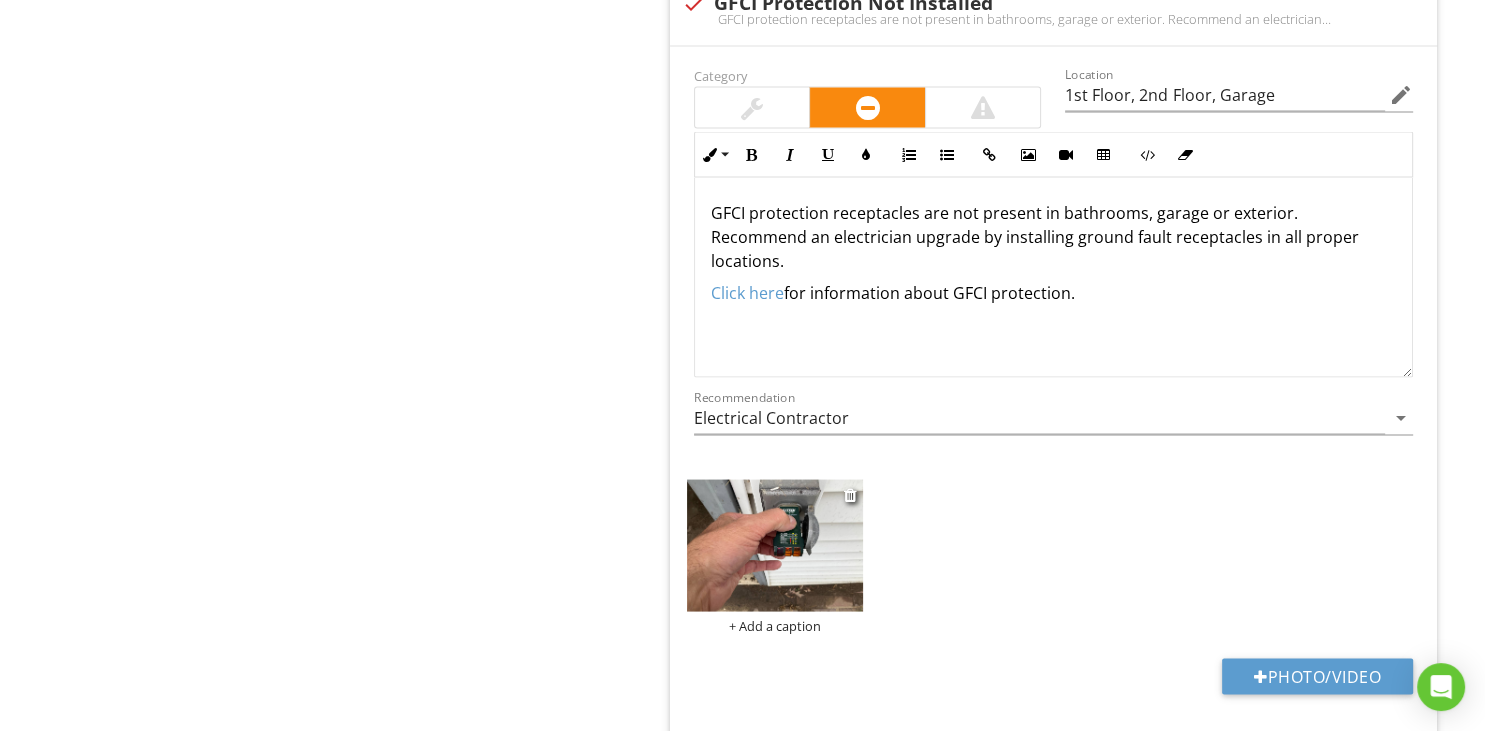 click on "+ Add a caption" at bounding box center [775, 625] 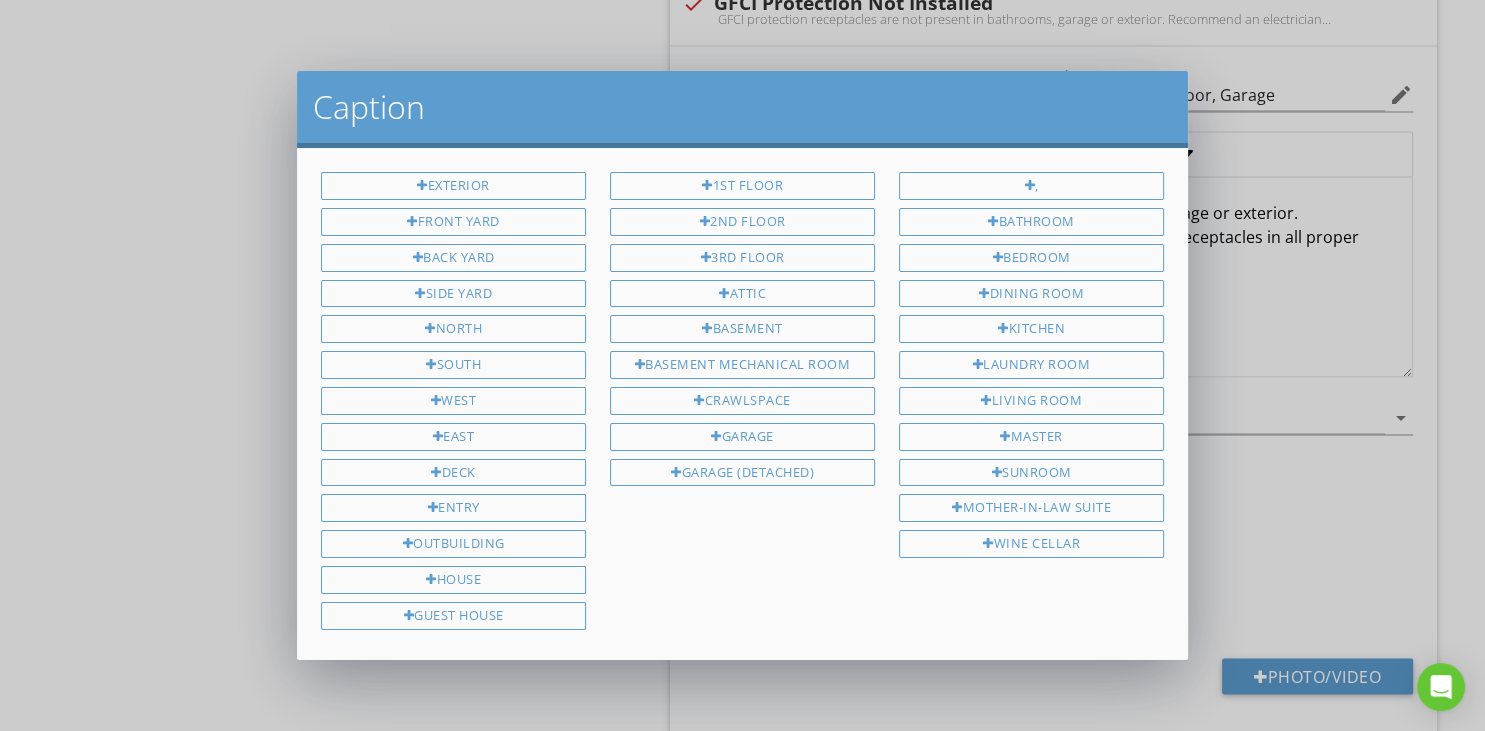 scroll, scrollTop: 160, scrollLeft: 0, axis: vertical 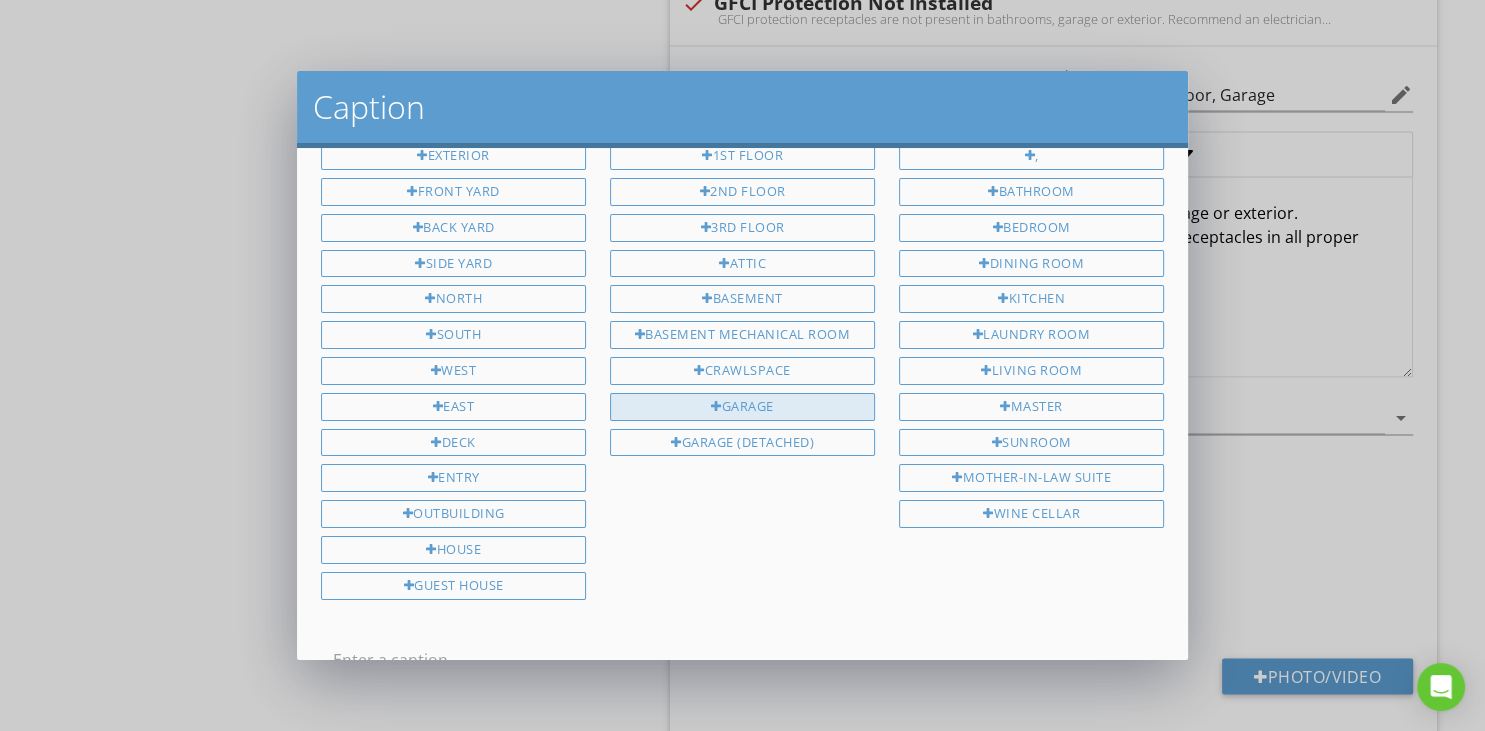 click on "Garage" at bounding box center (742, 407) 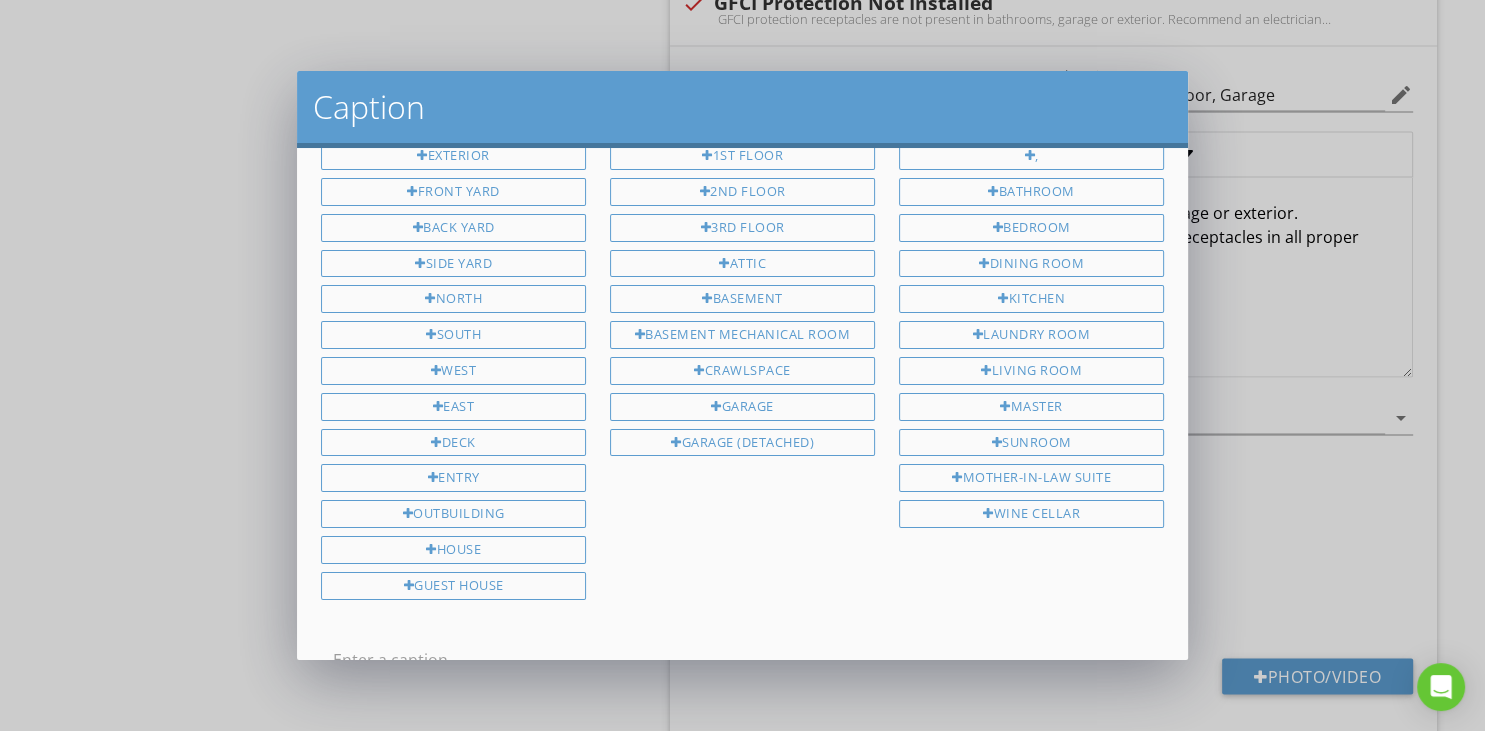 type on "Garage" 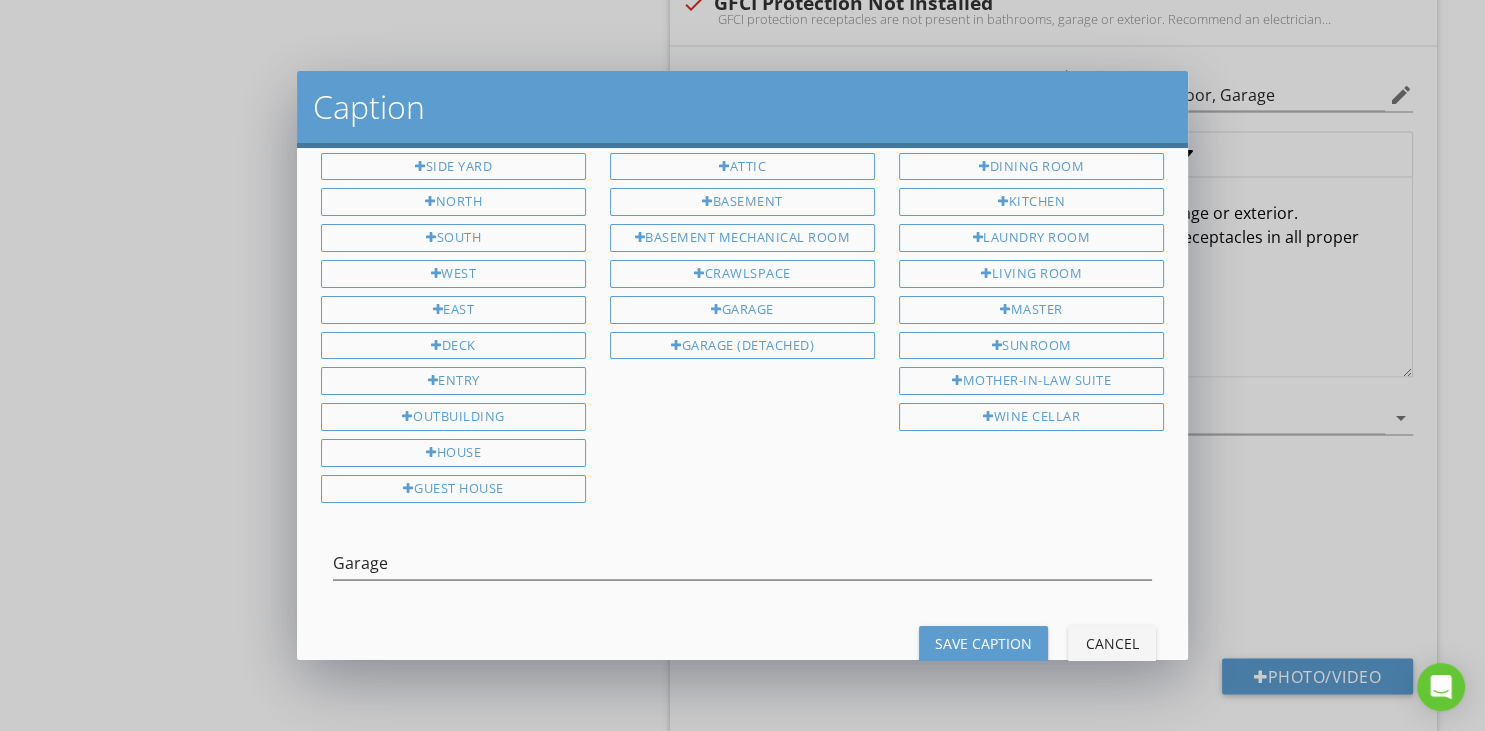 scroll, scrollTop: 160, scrollLeft: 0, axis: vertical 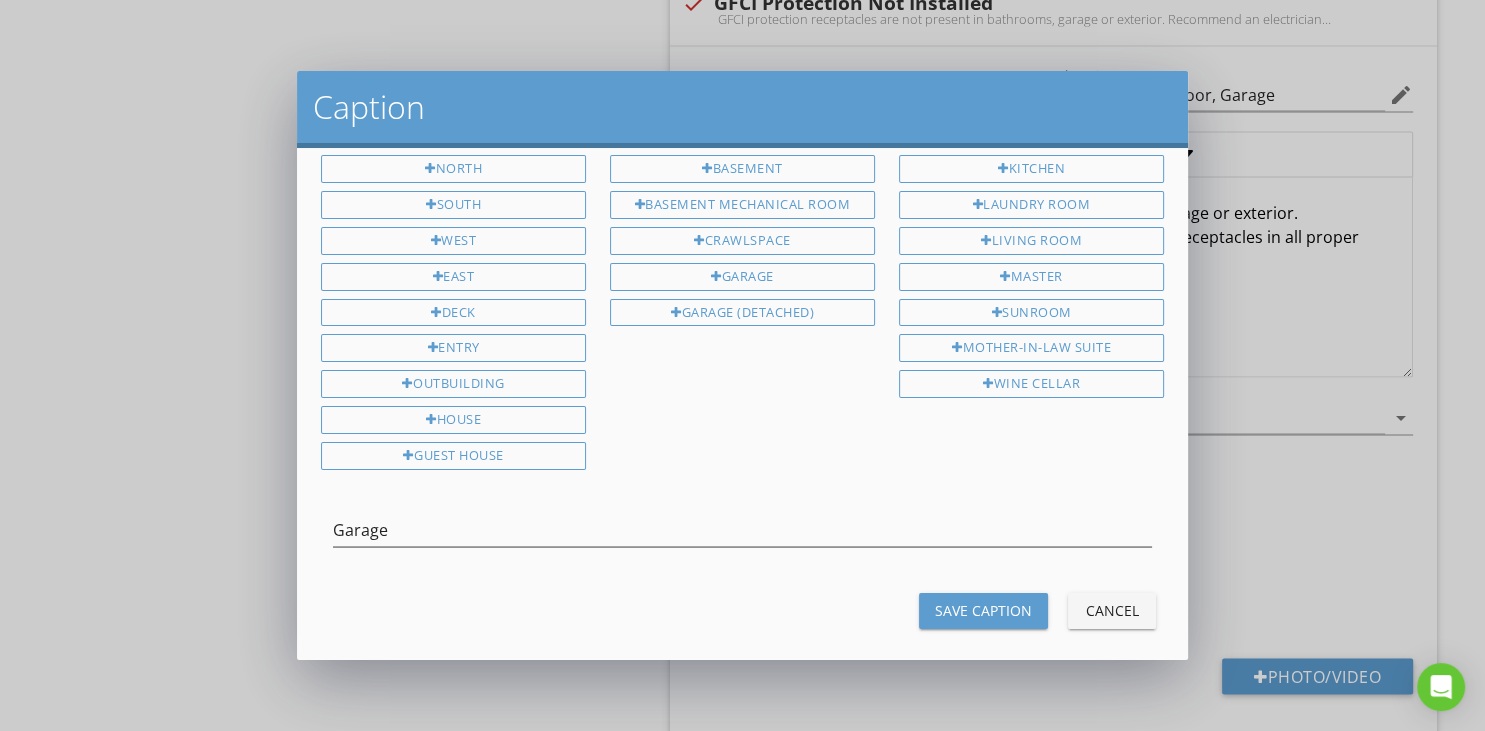 click on "Save Caption" at bounding box center (983, 610) 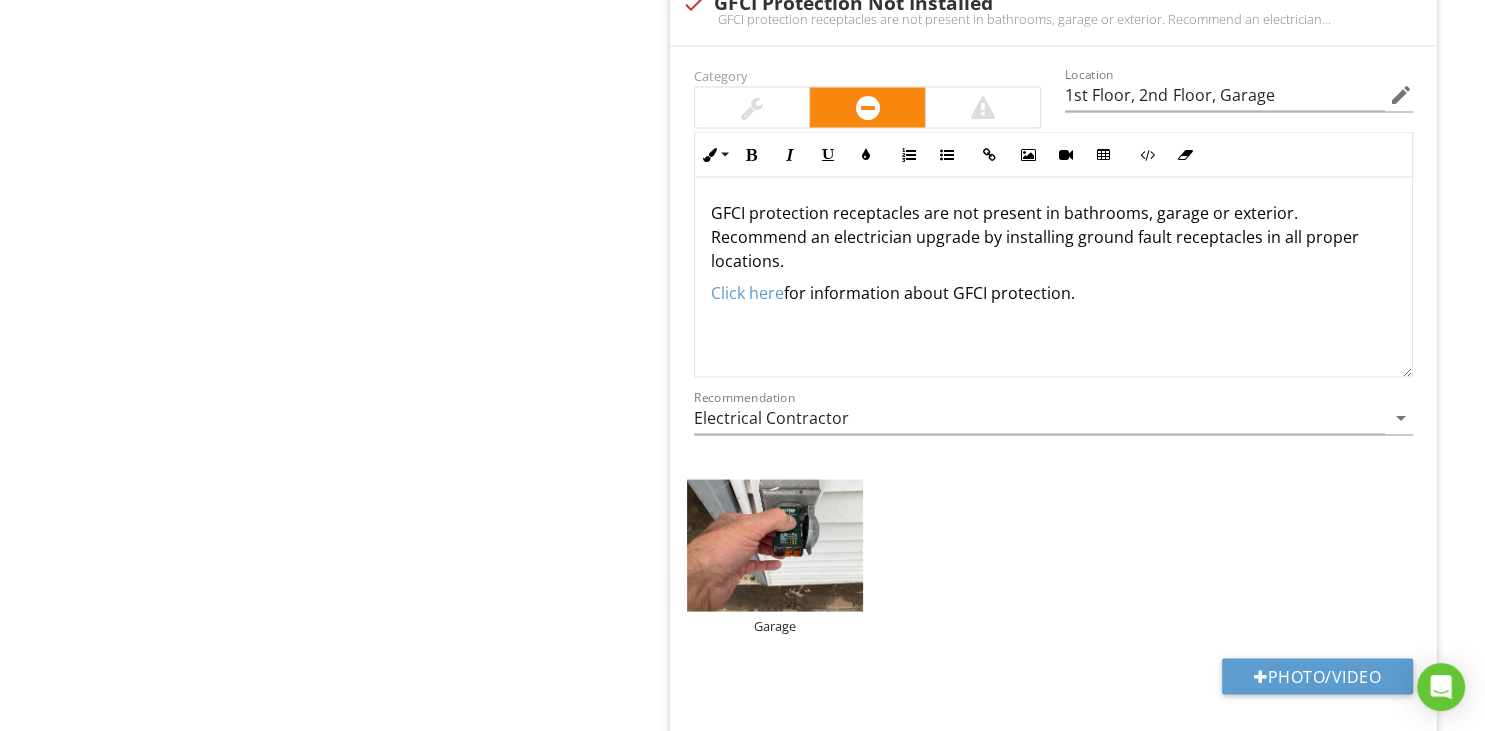 scroll, scrollTop: 1, scrollLeft: 0, axis: vertical 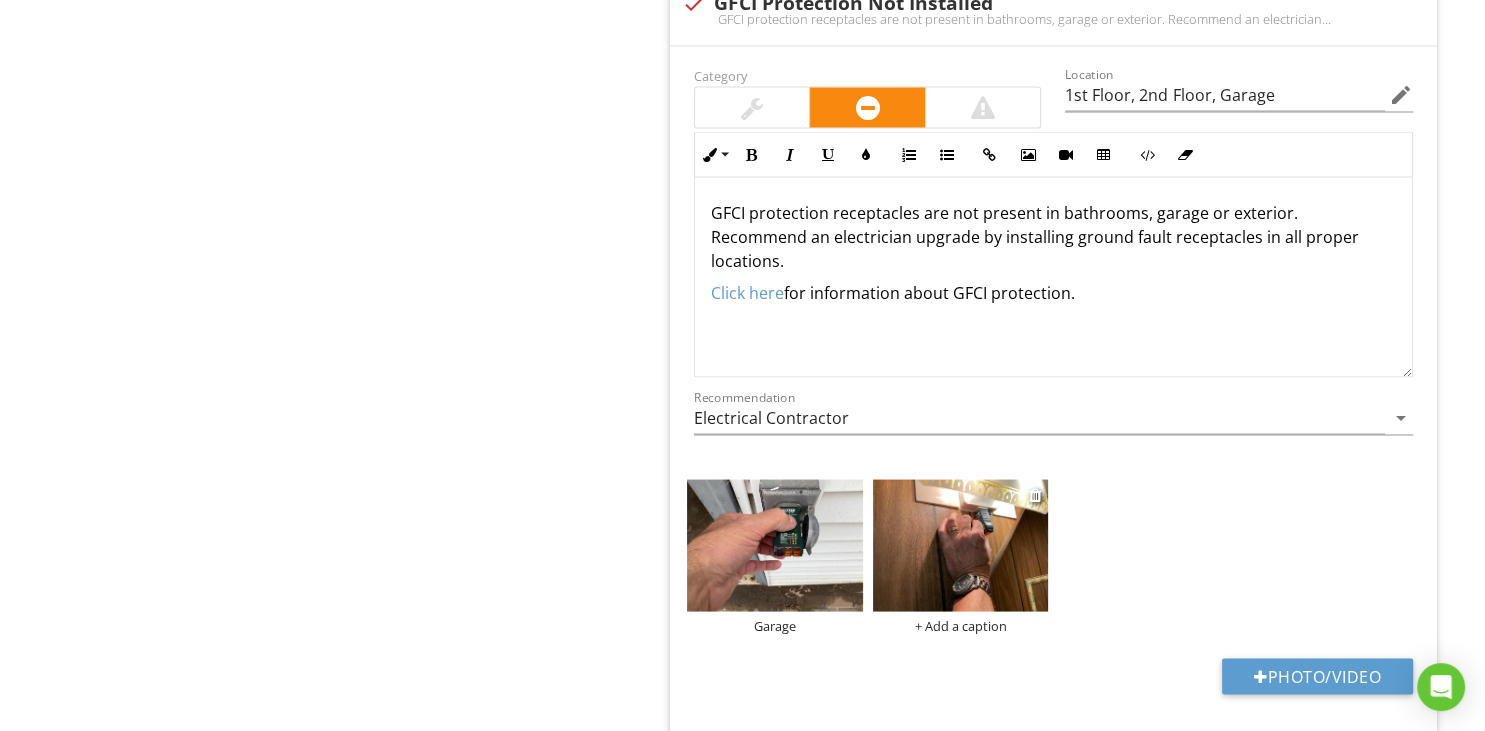 click on "+ Add a caption" at bounding box center [961, 625] 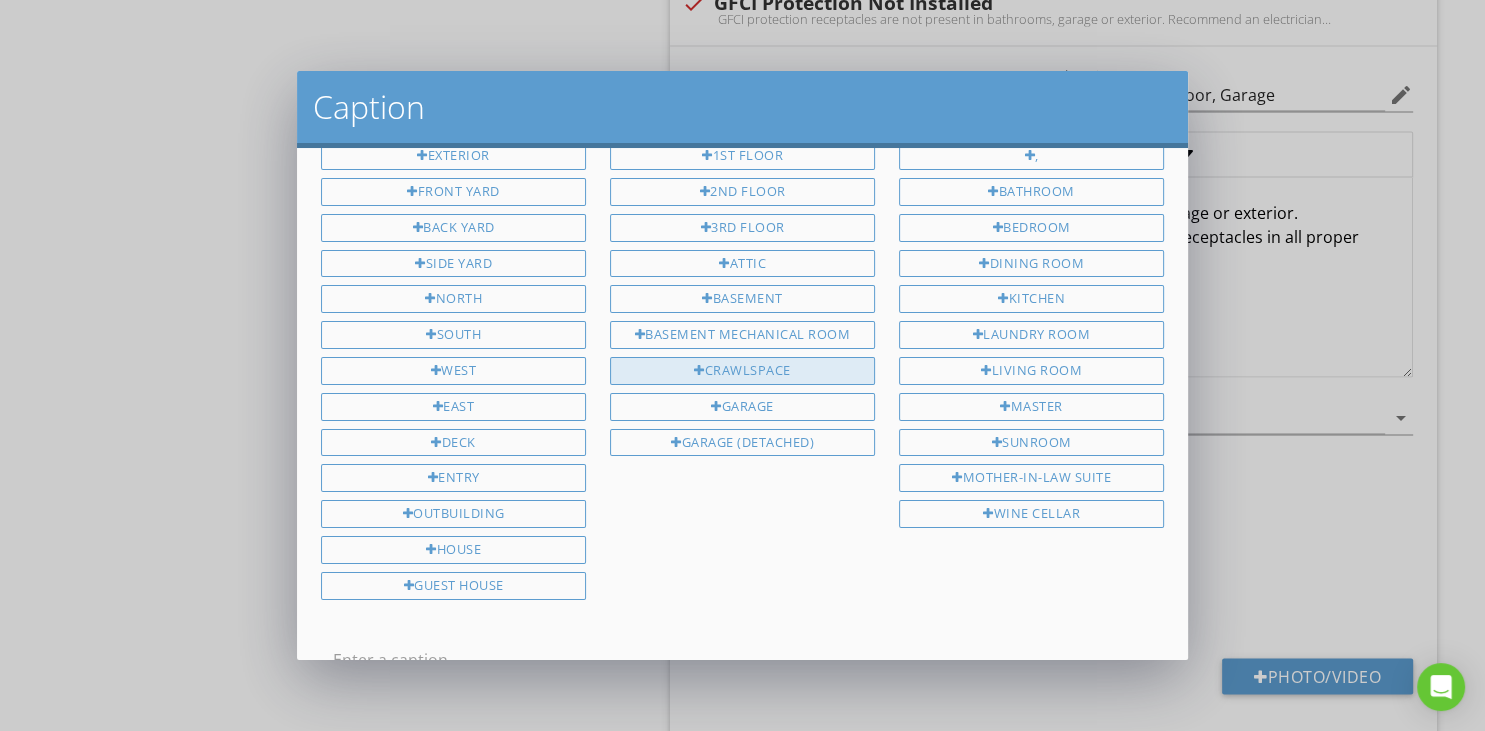 scroll, scrollTop: 0, scrollLeft: 0, axis: both 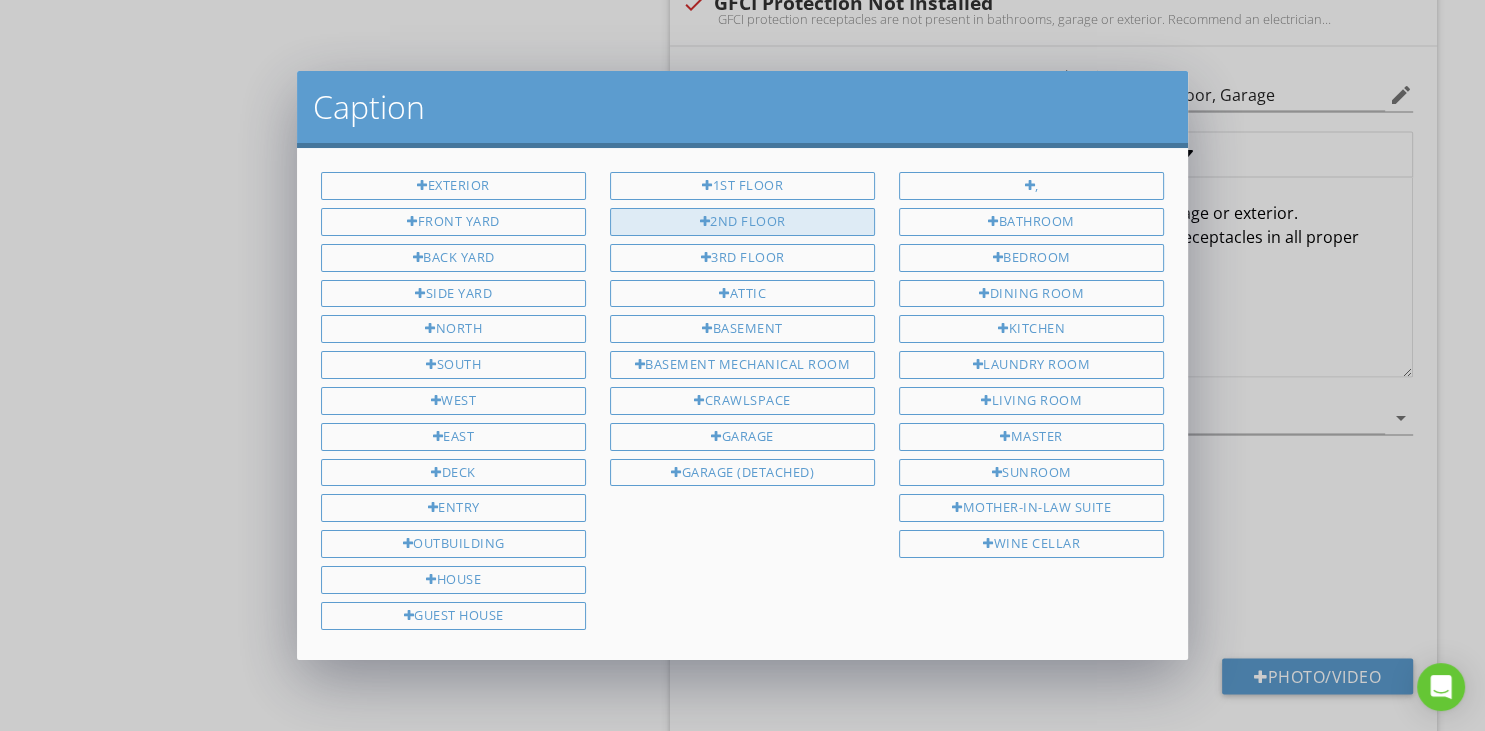 click on "2nd Floor" at bounding box center (742, 222) 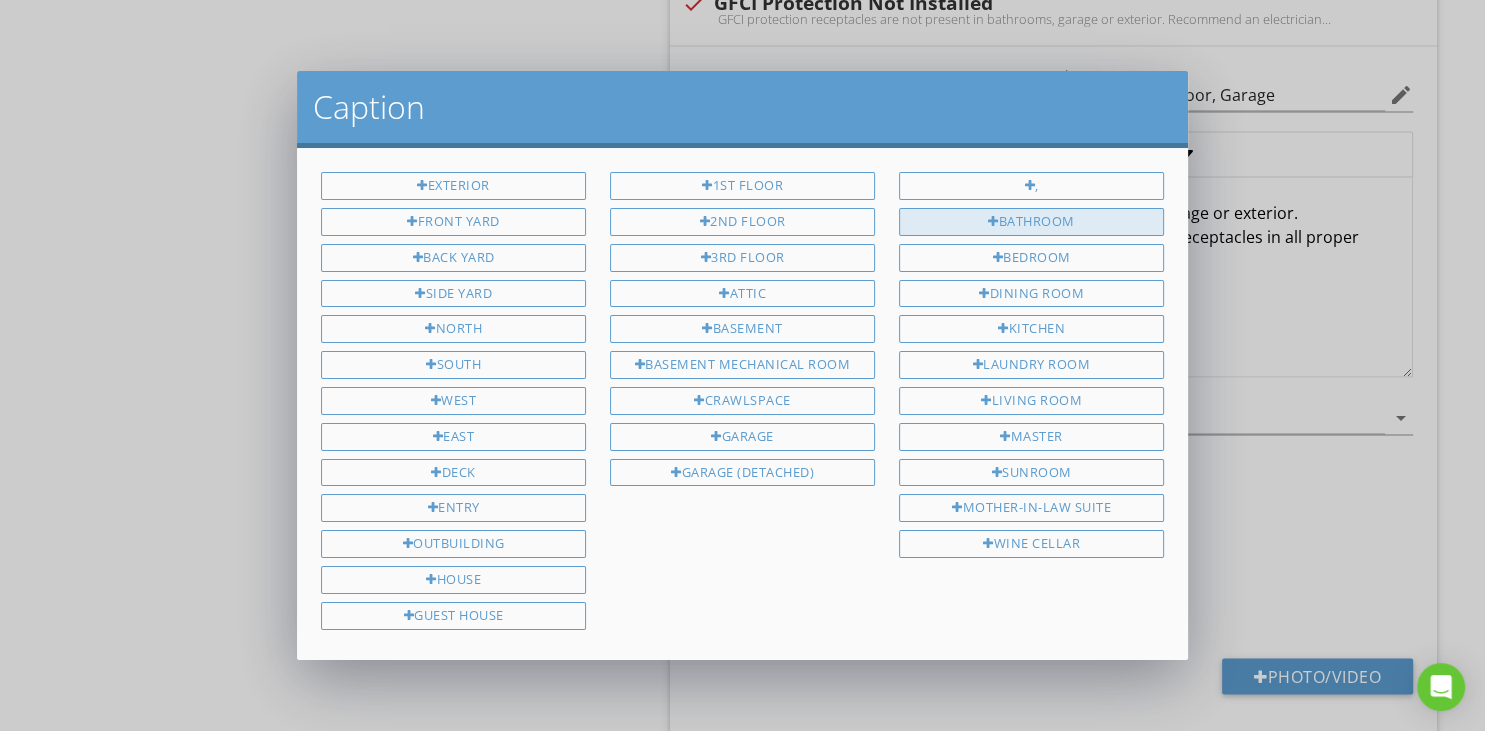 click on "Bathroom" at bounding box center (1031, 222) 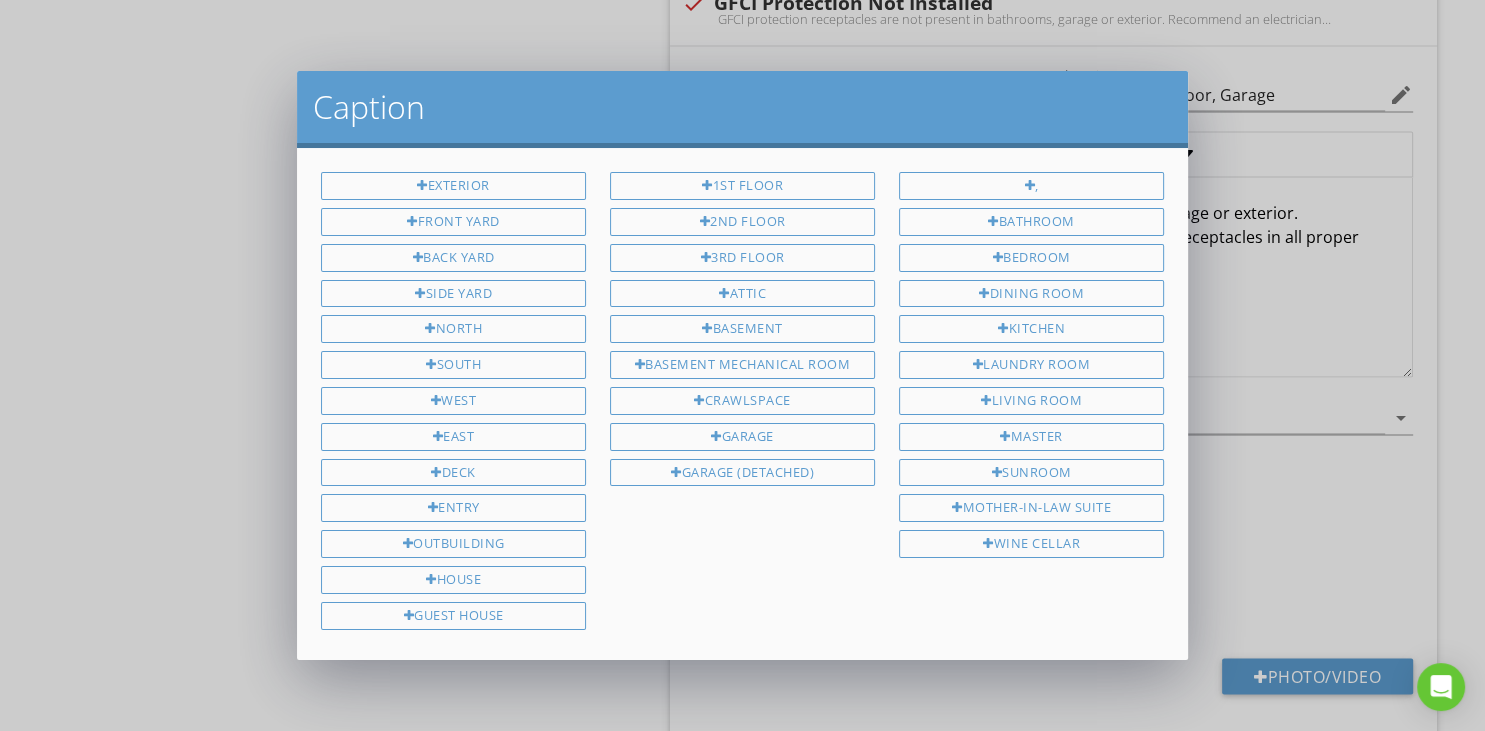 scroll, scrollTop: 160, scrollLeft: 0, axis: vertical 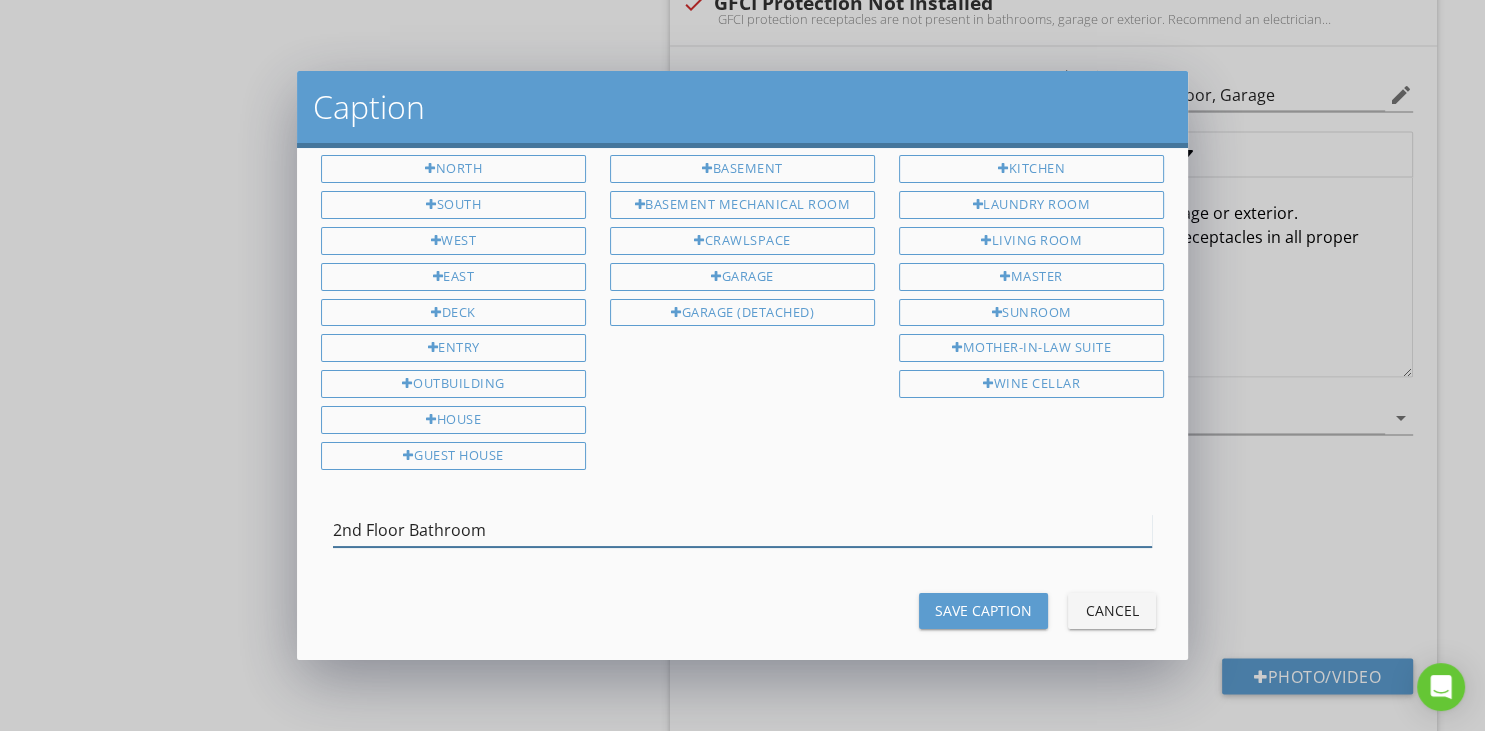 click on "2nd Floor Bathroom" at bounding box center [742, 530] 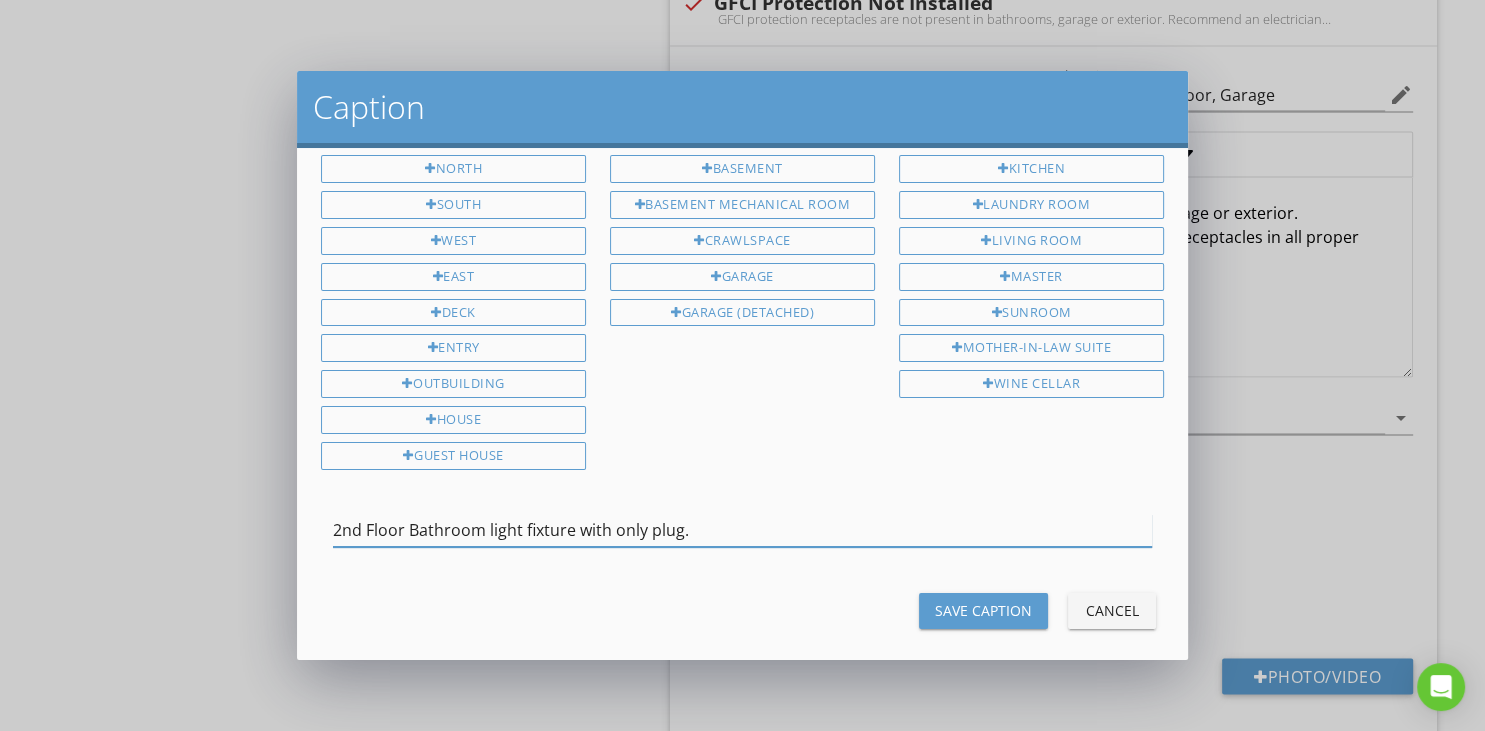 type on "2nd Floor Bathroom light fixture with only plug." 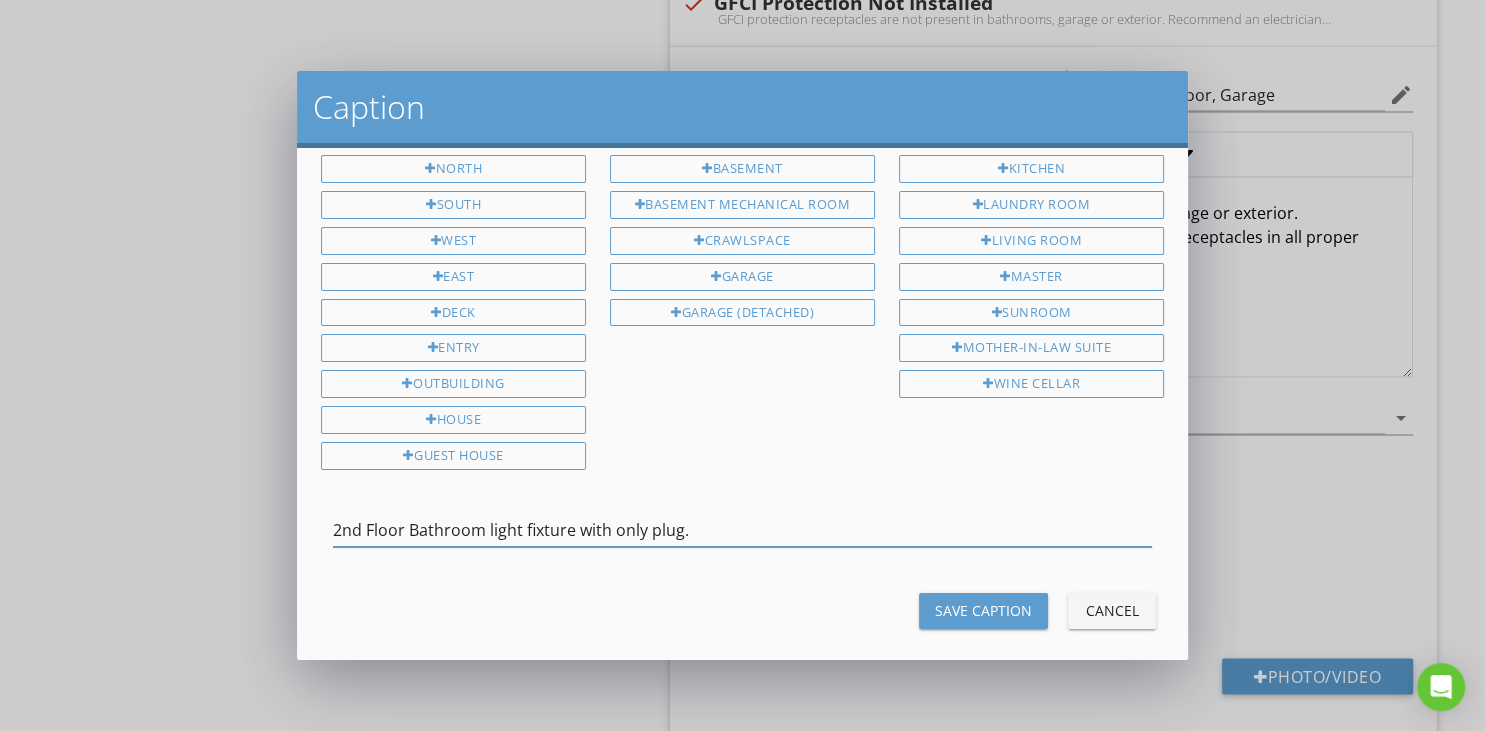 click on "Save Caption" at bounding box center [983, 610] 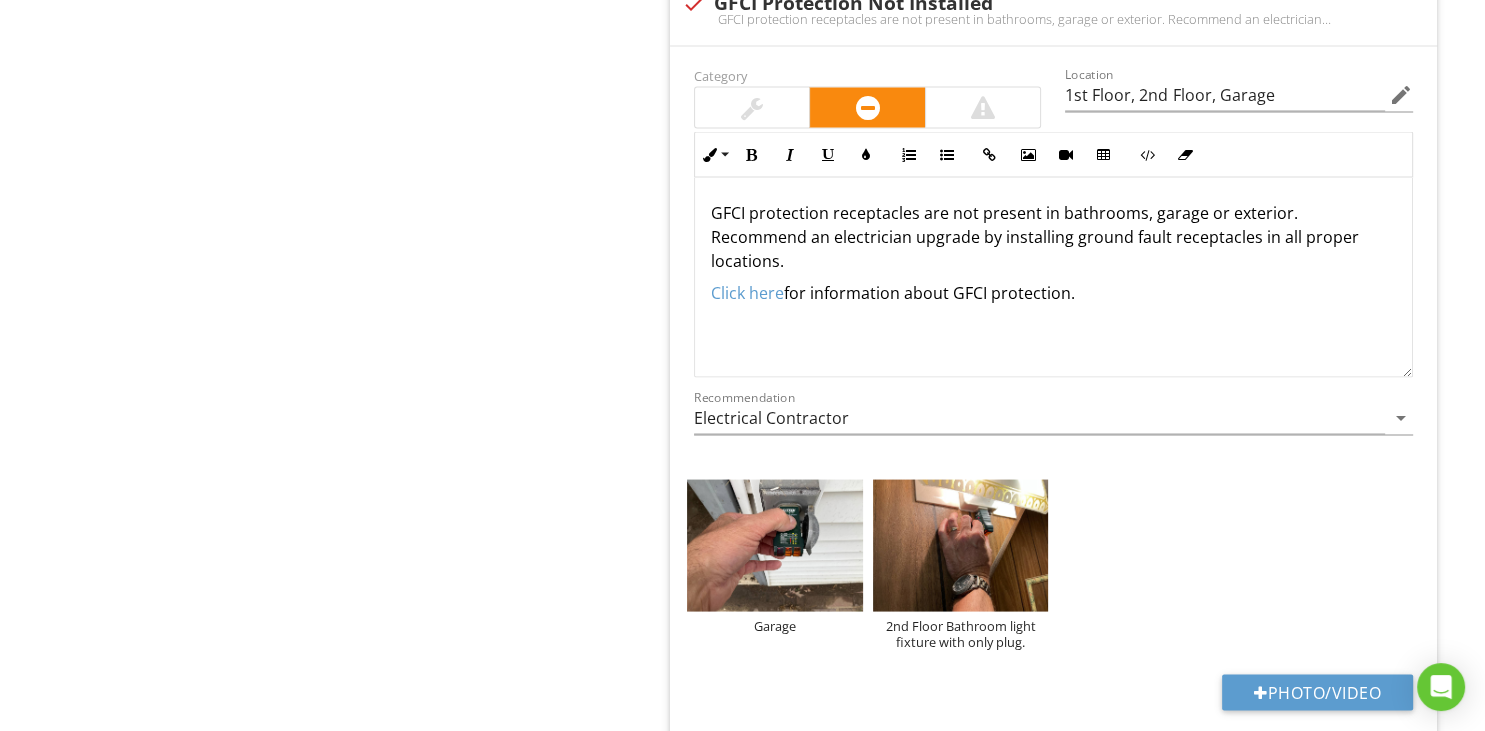 scroll, scrollTop: 1, scrollLeft: 0, axis: vertical 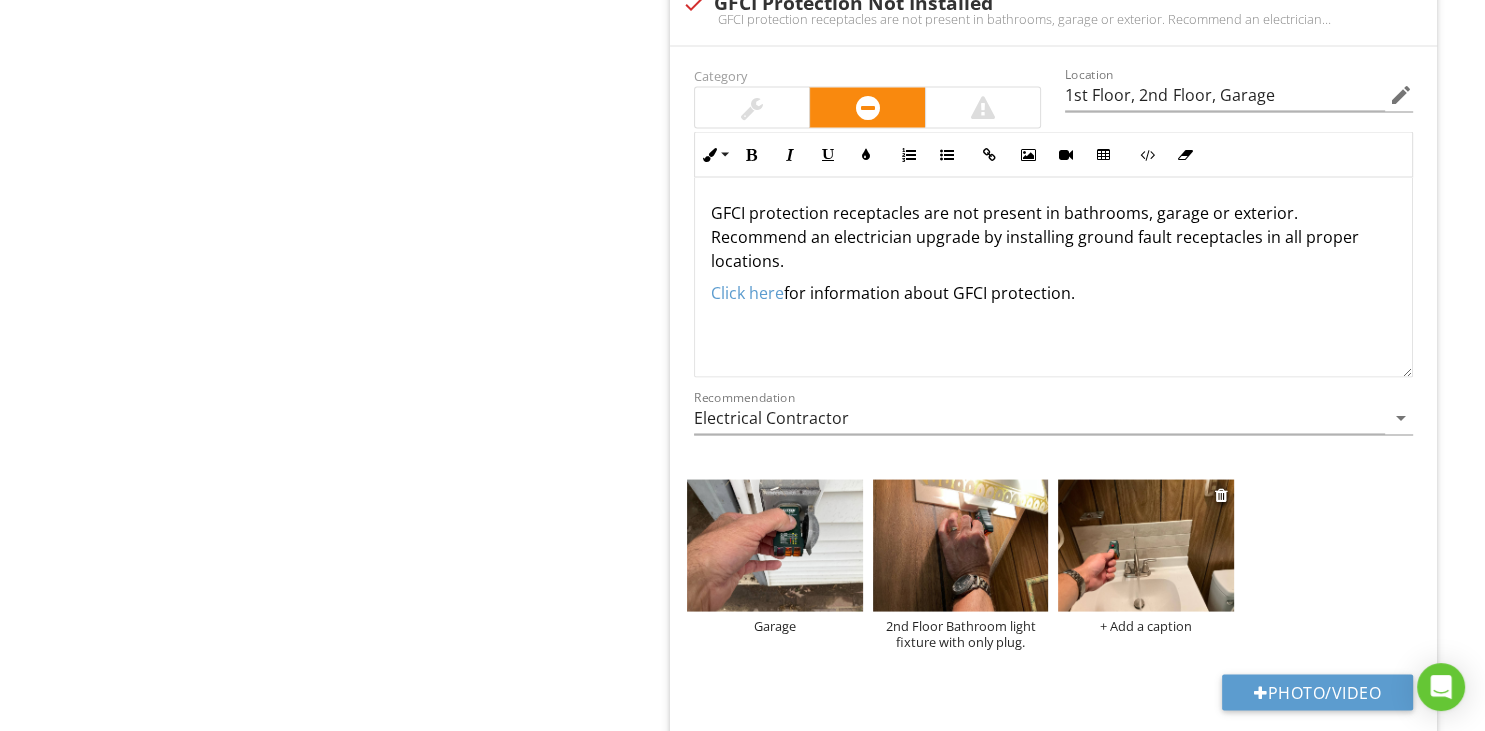 click on "+ Add a caption" at bounding box center [1146, 625] 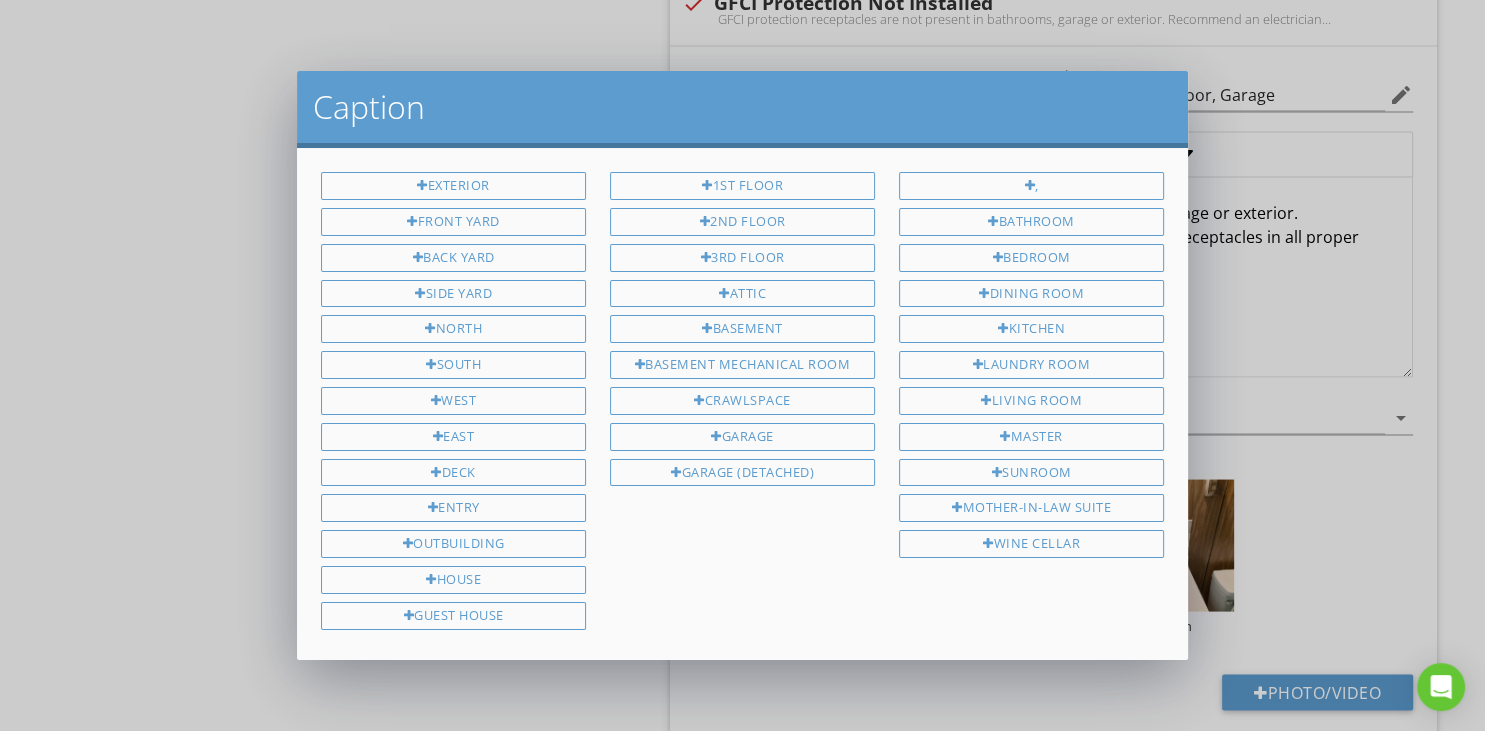 scroll, scrollTop: 160, scrollLeft: 0, axis: vertical 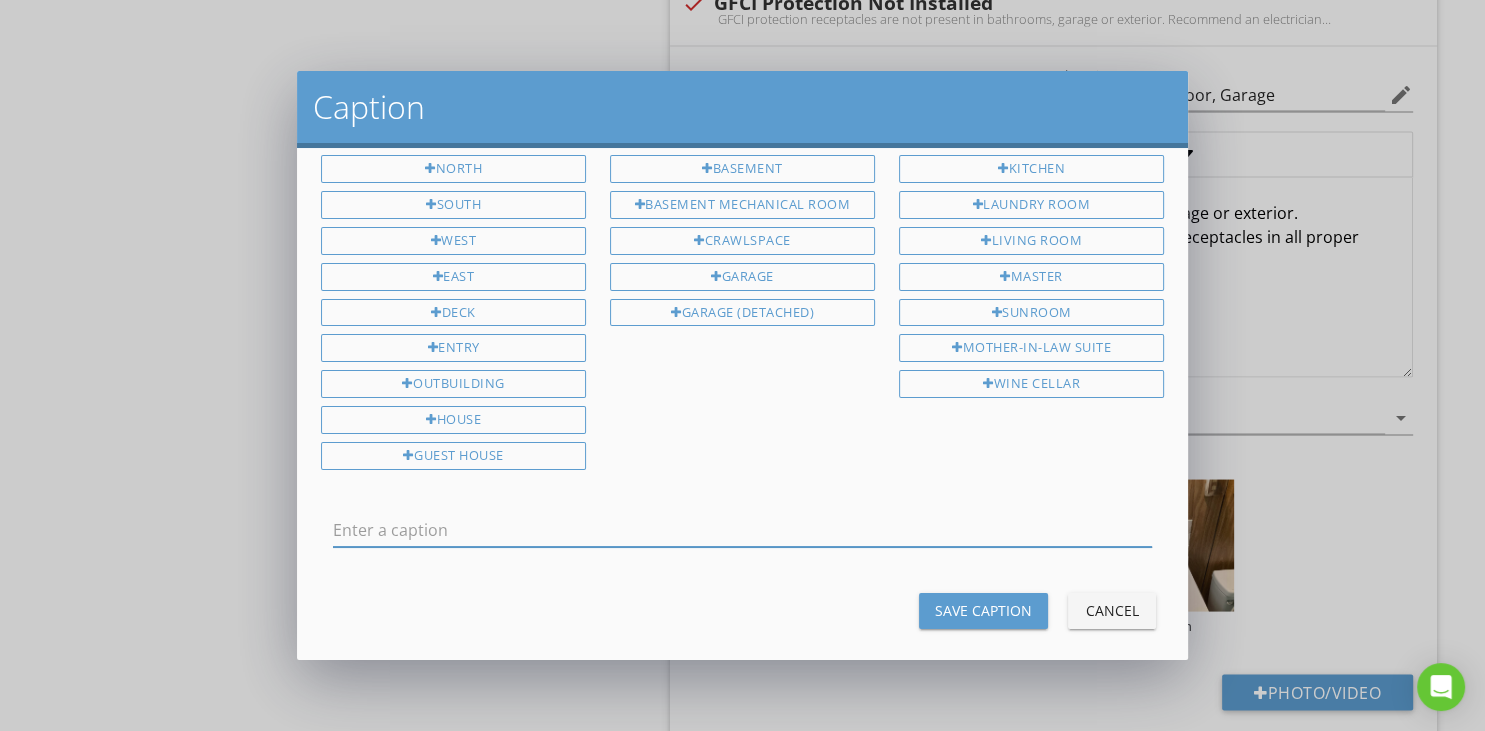 click at bounding box center (742, 530) 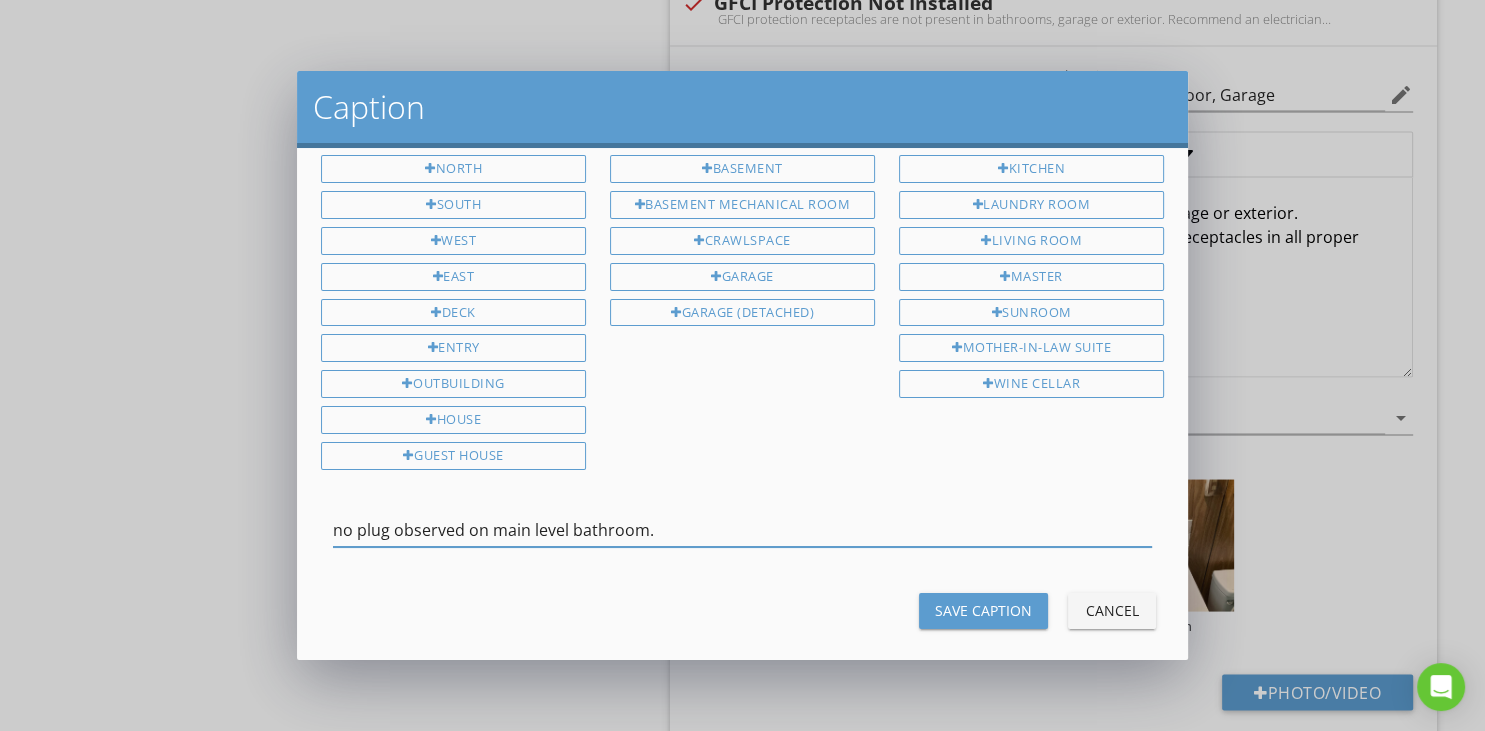 type on "no plug observed on main level bathroom." 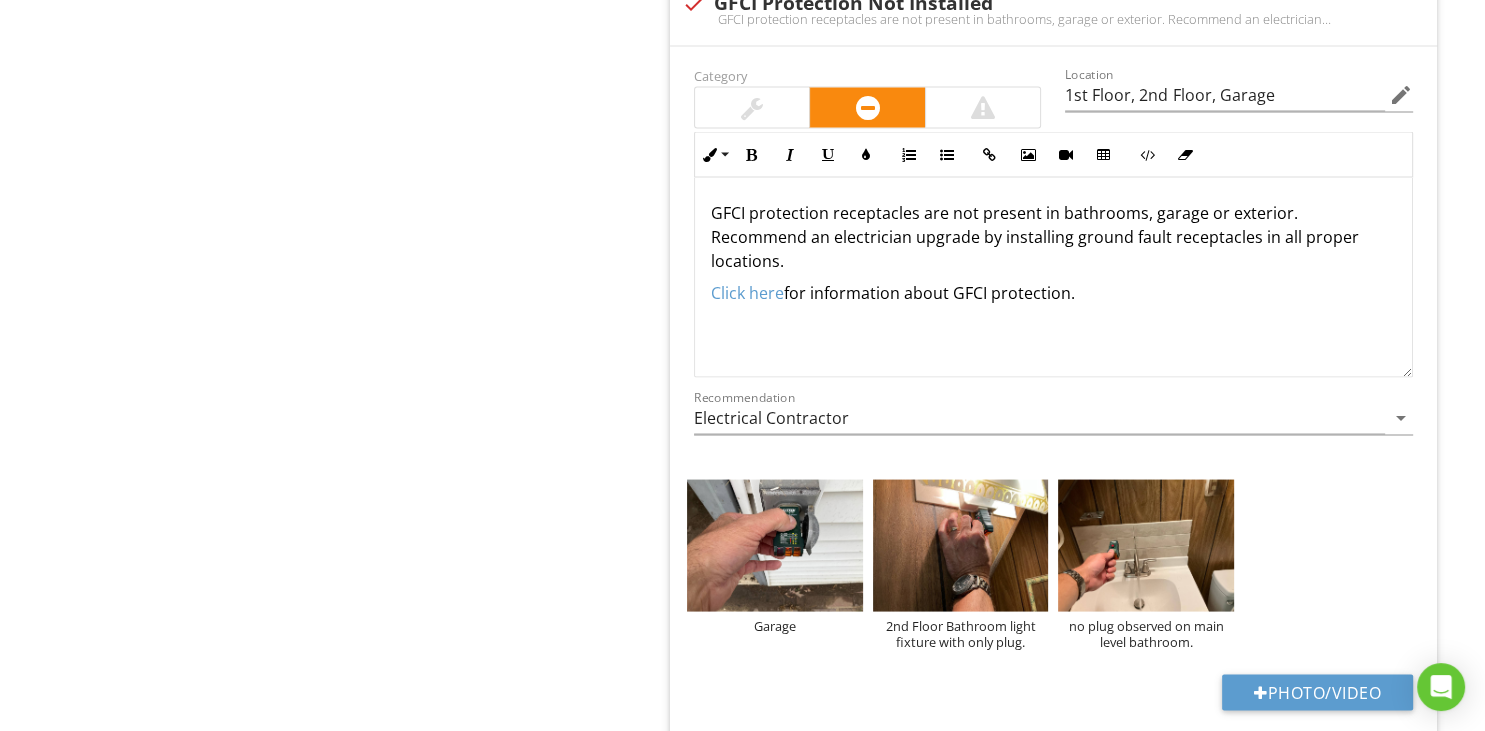 scroll, scrollTop: 1, scrollLeft: 0, axis: vertical 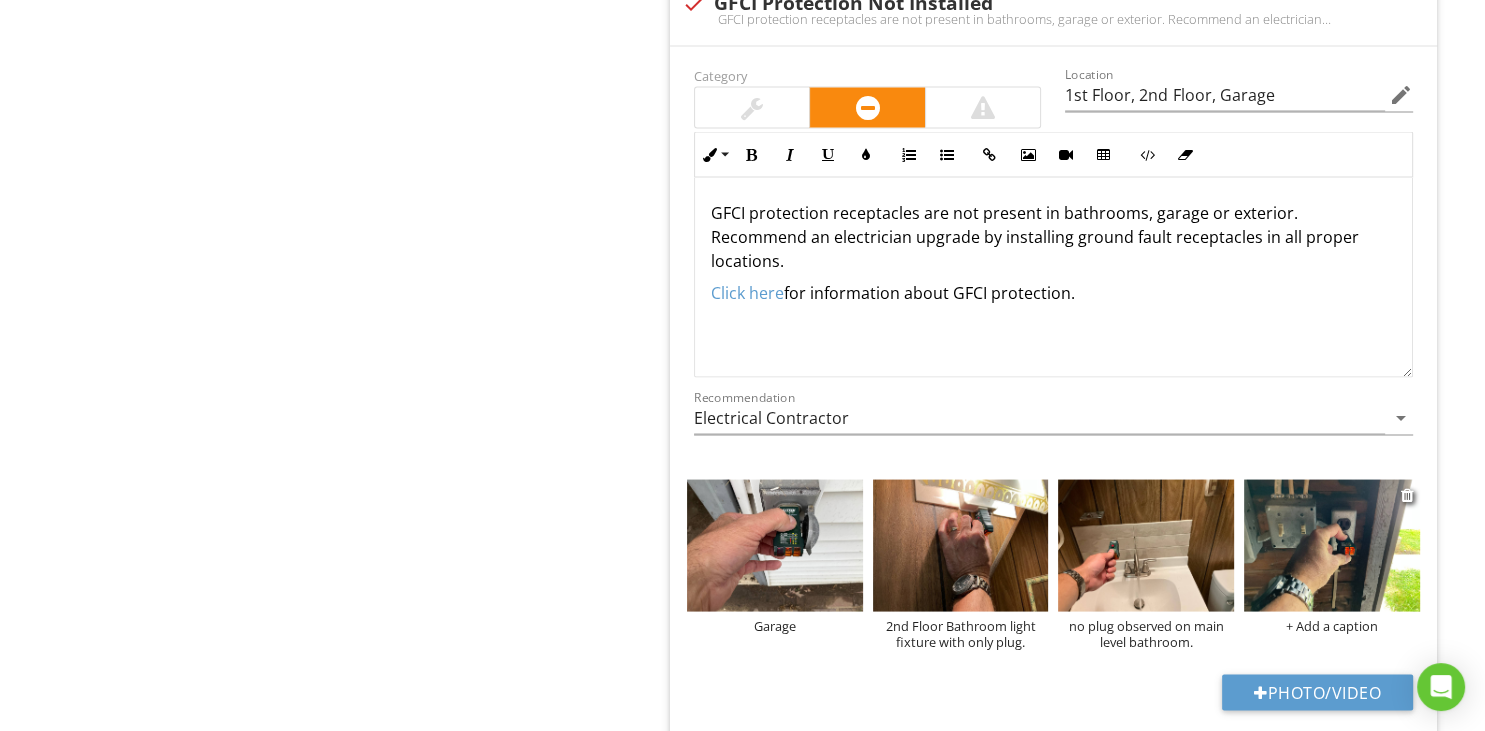 click on "+ Add a caption" at bounding box center [1332, 625] 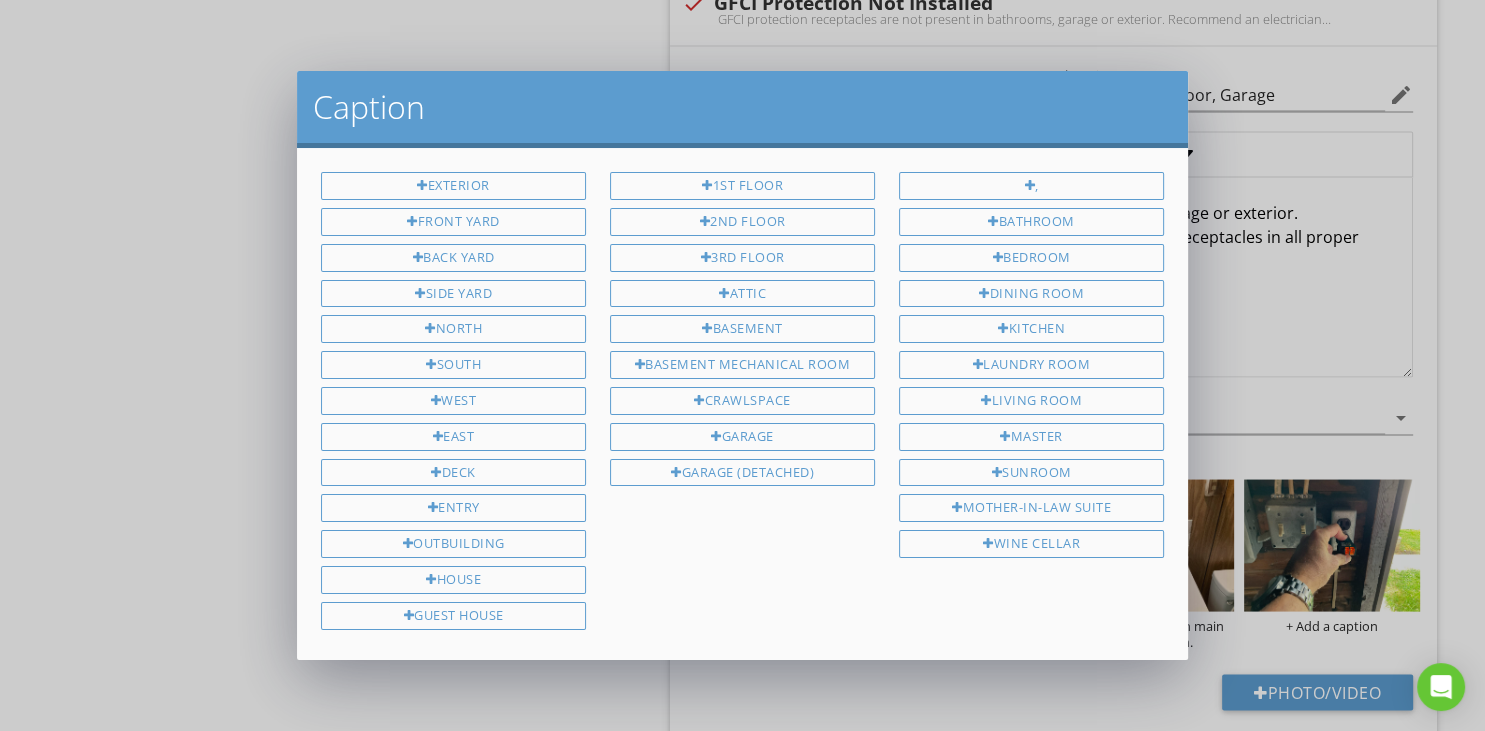 scroll, scrollTop: 160, scrollLeft: 0, axis: vertical 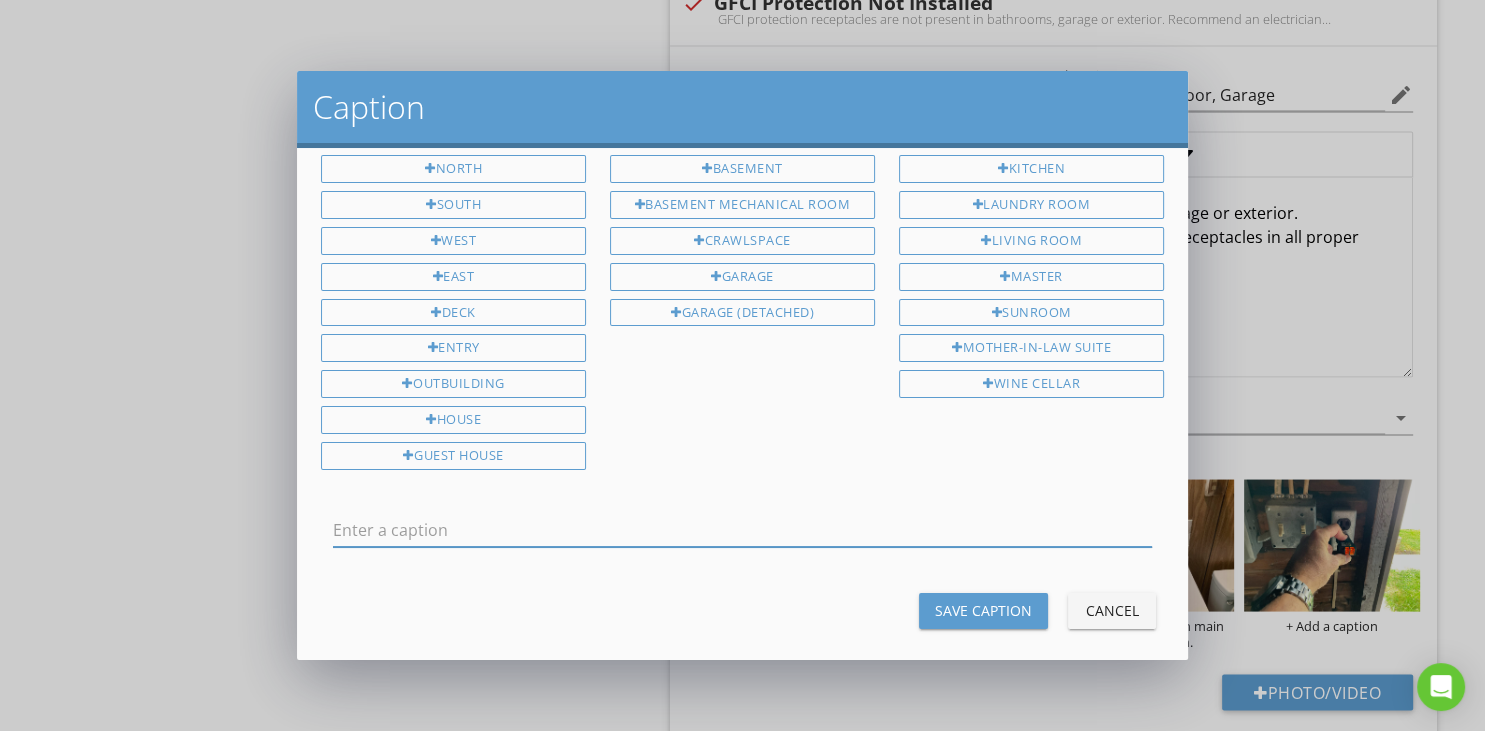 click at bounding box center (742, 530) 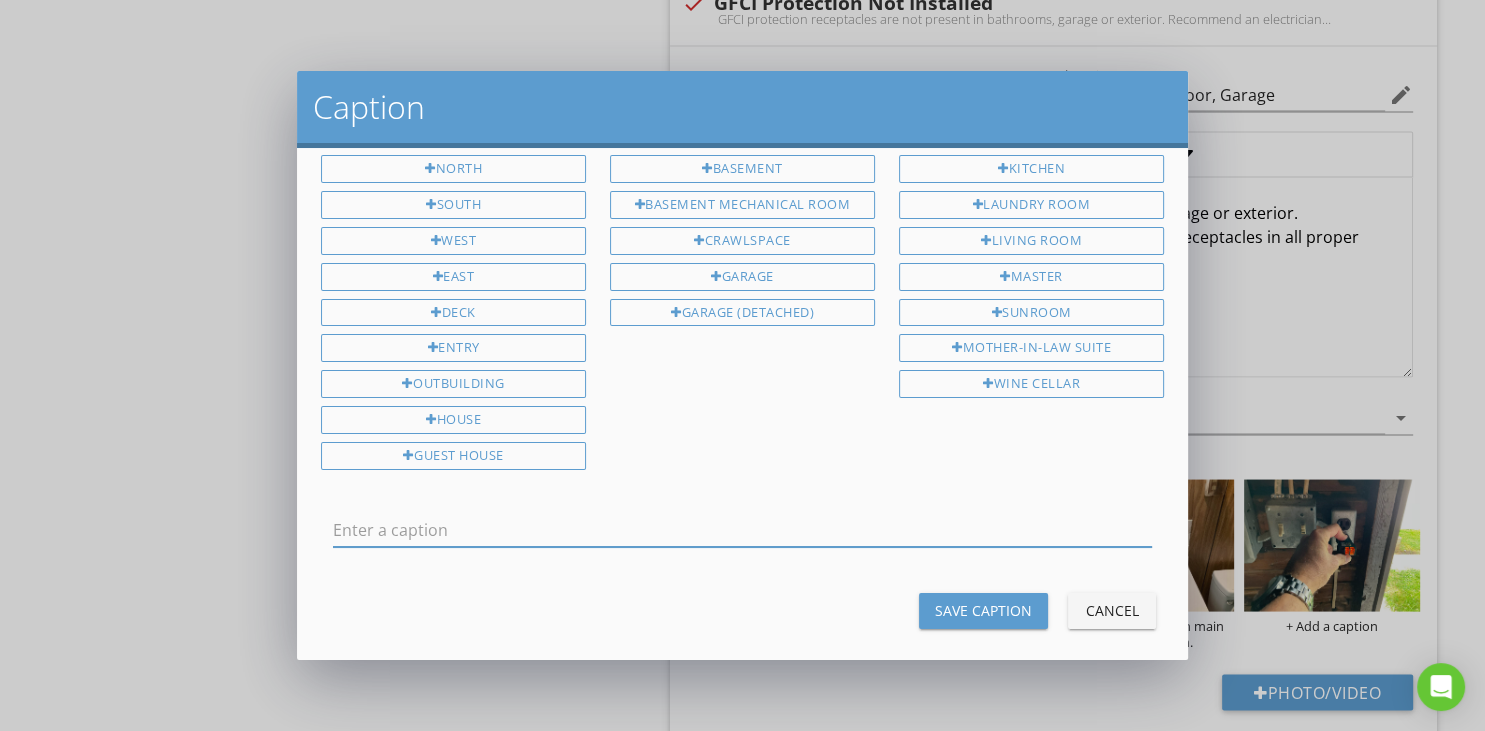 scroll, scrollTop: 30, scrollLeft: 0, axis: vertical 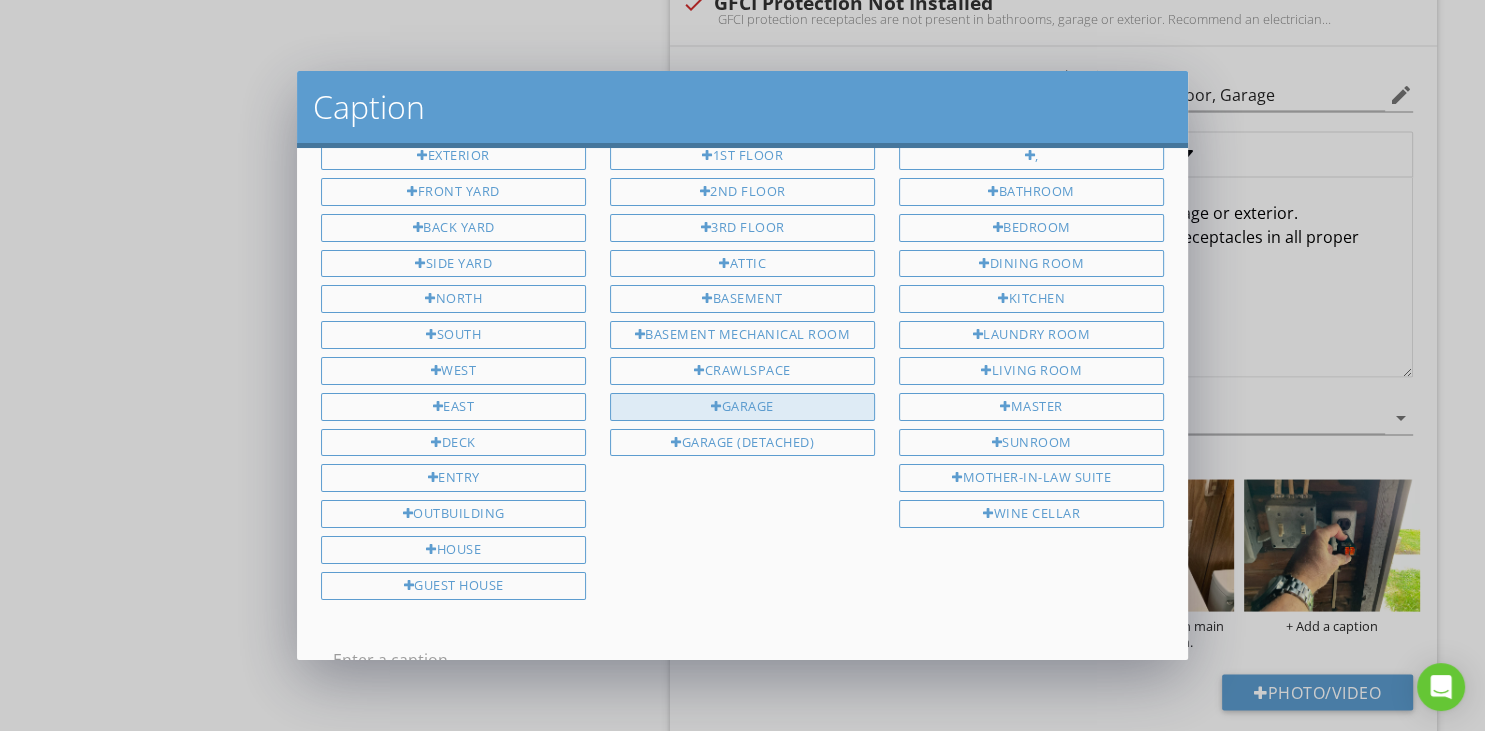 click on "Garage" at bounding box center (742, 407) 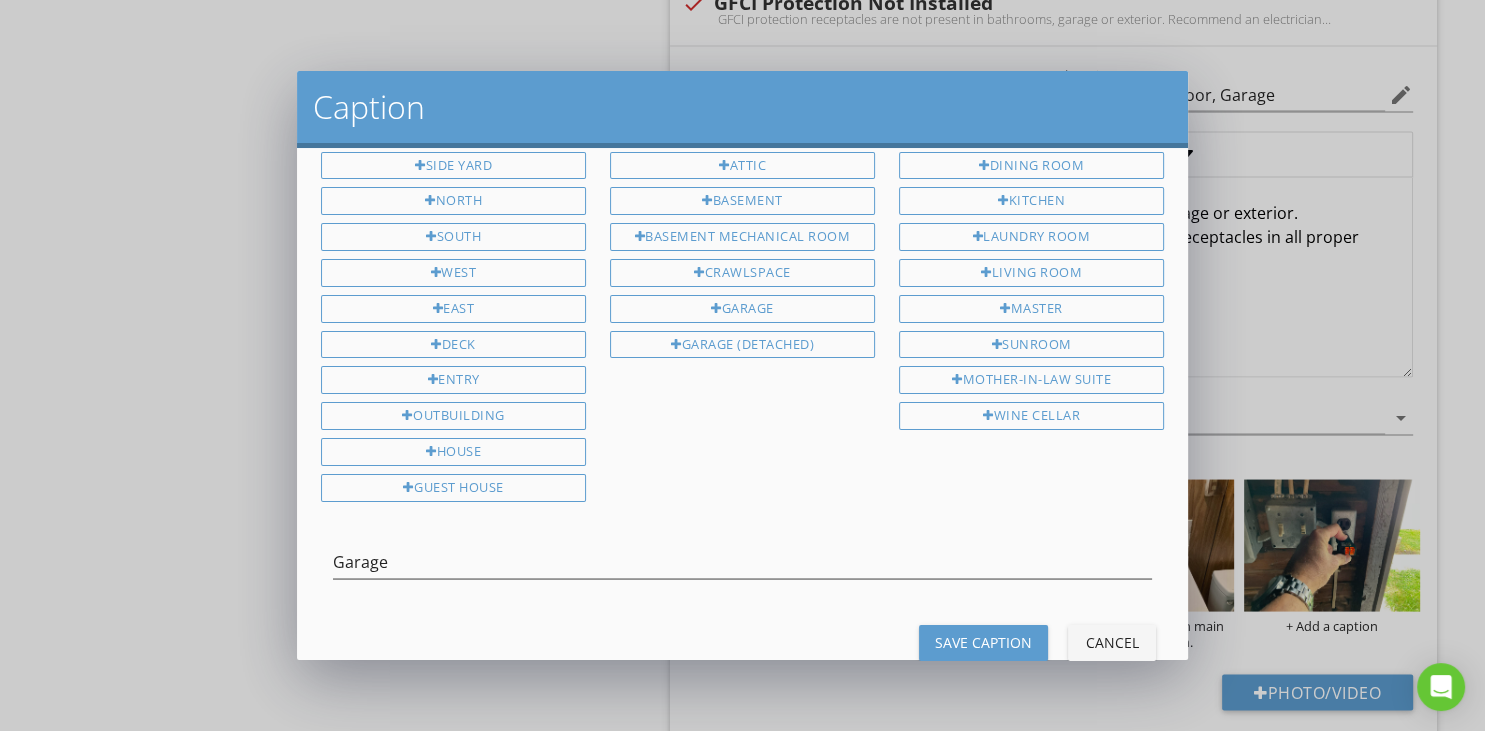 scroll, scrollTop: 160, scrollLeft: 0, axis: vertical 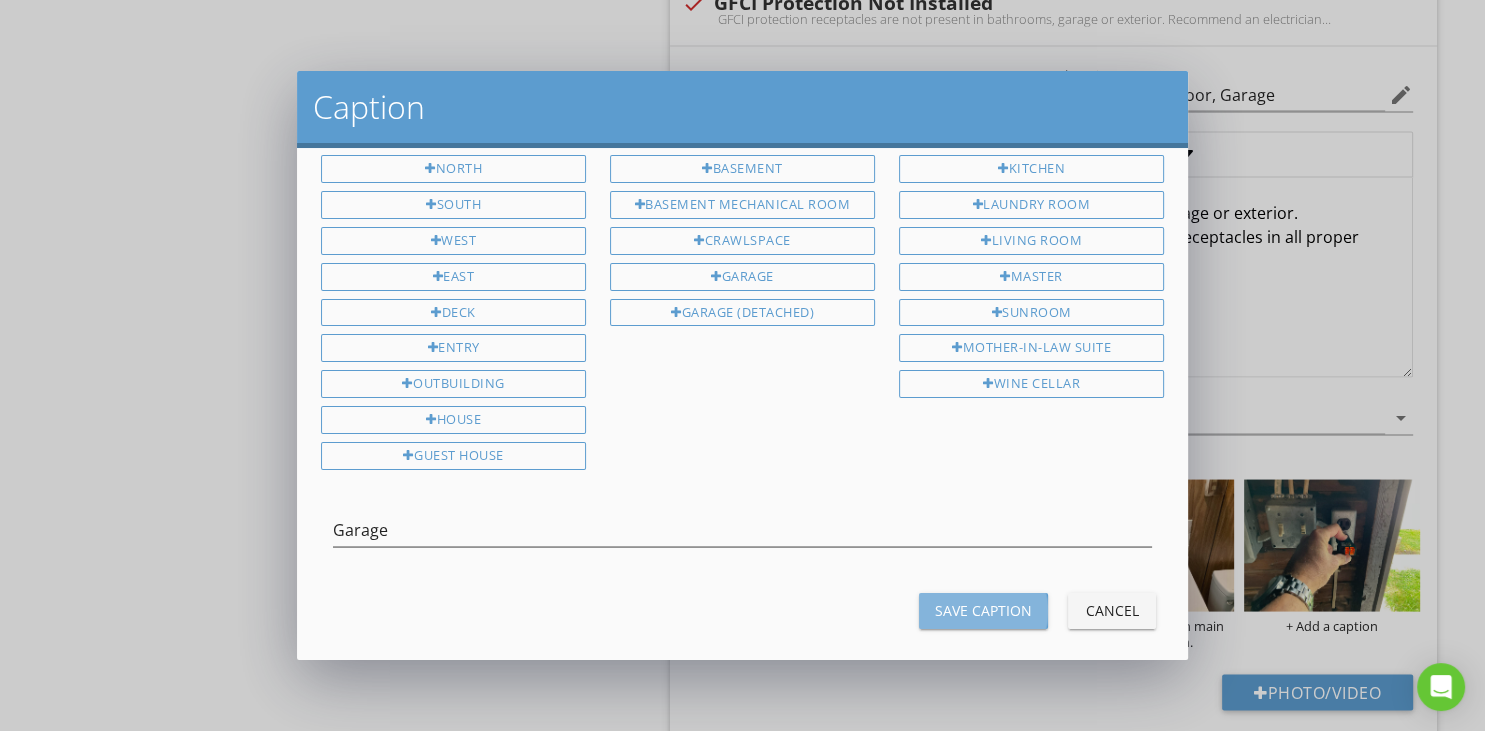 click on "Save Caption" at bounding box center [983, 610] 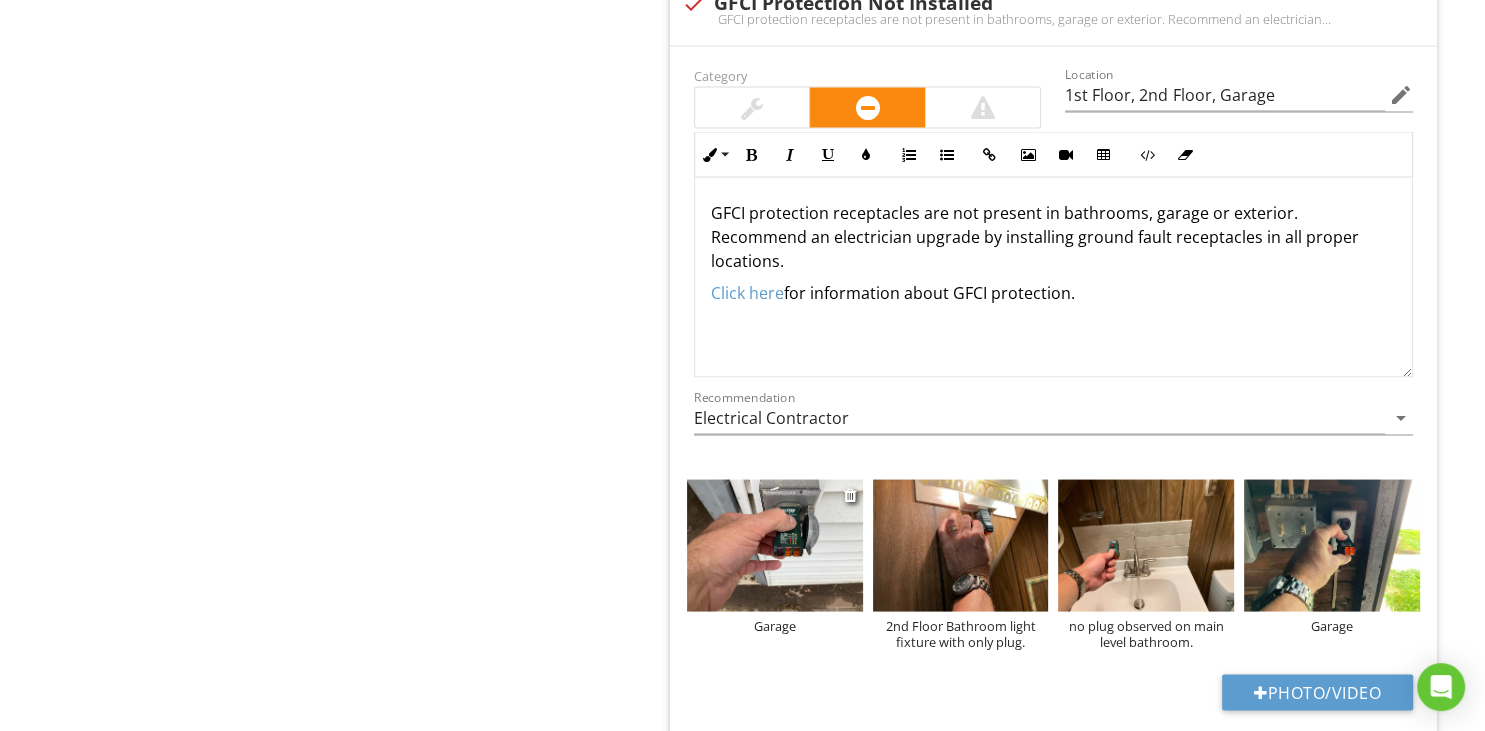 click on "Garage" at bounding box center [775, 625] 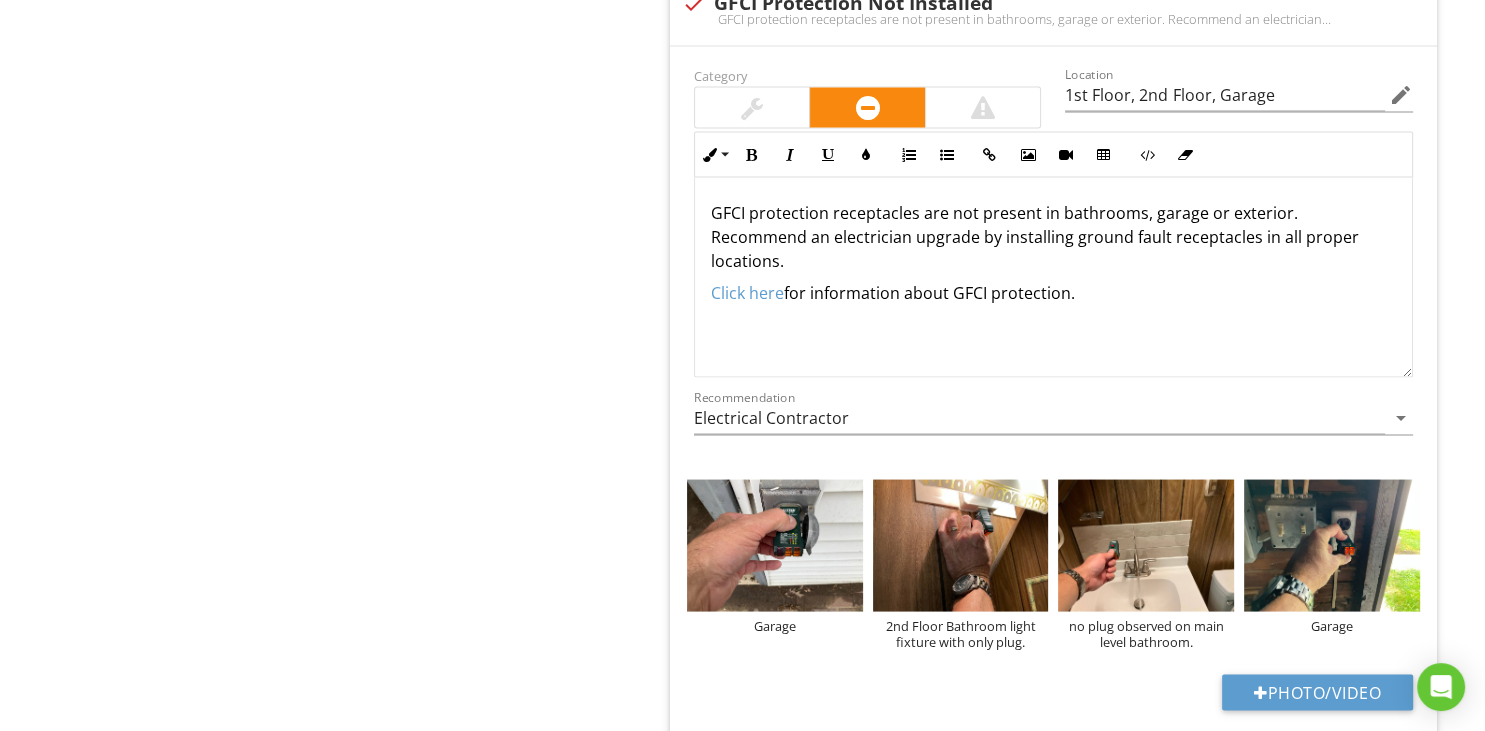 scroll, scrollTop: 1, scrollLeft: 0, axis: vertical 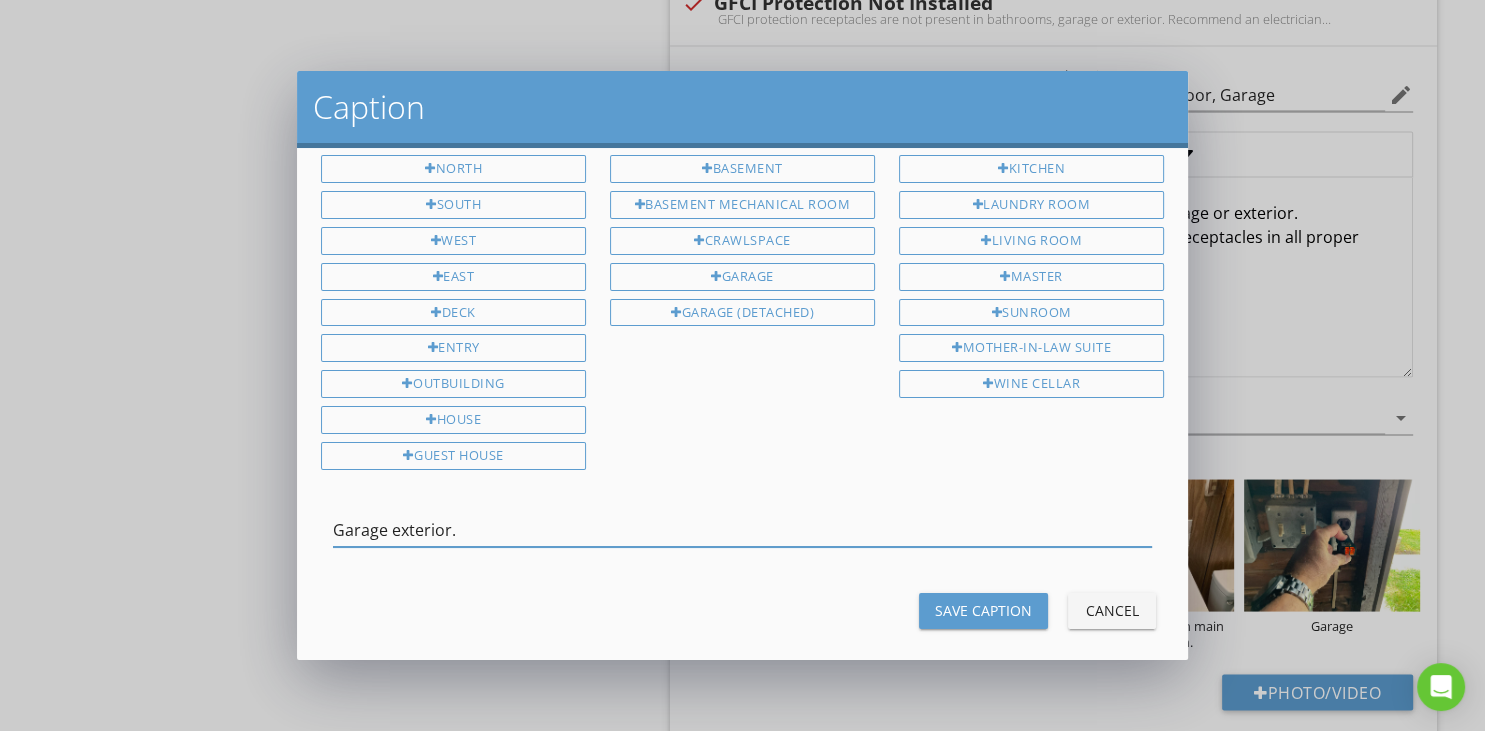 type on "Garage exterior." 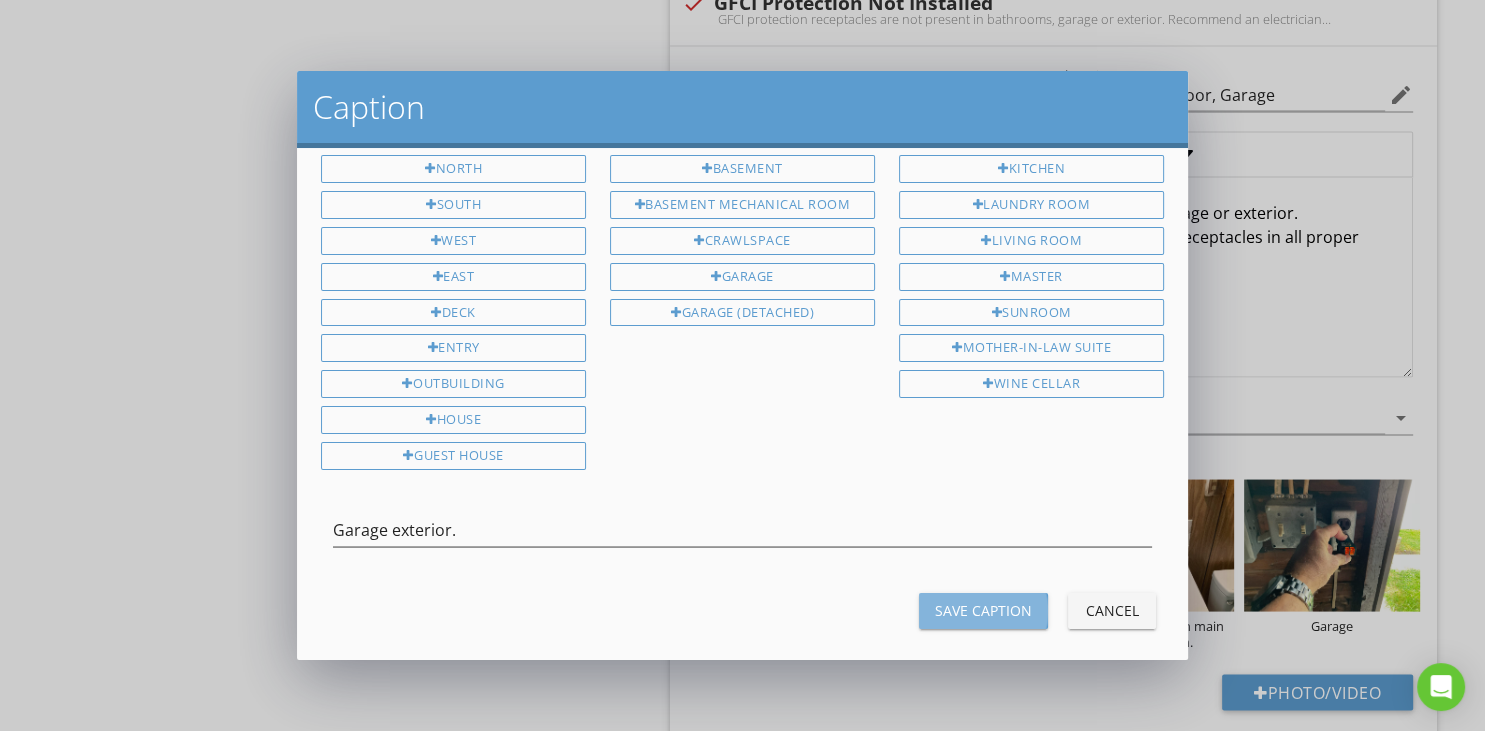 drag, startPoint x: 966, startPoint y: 598, endPoint x: 921, endPoint y: 598, distance: 45 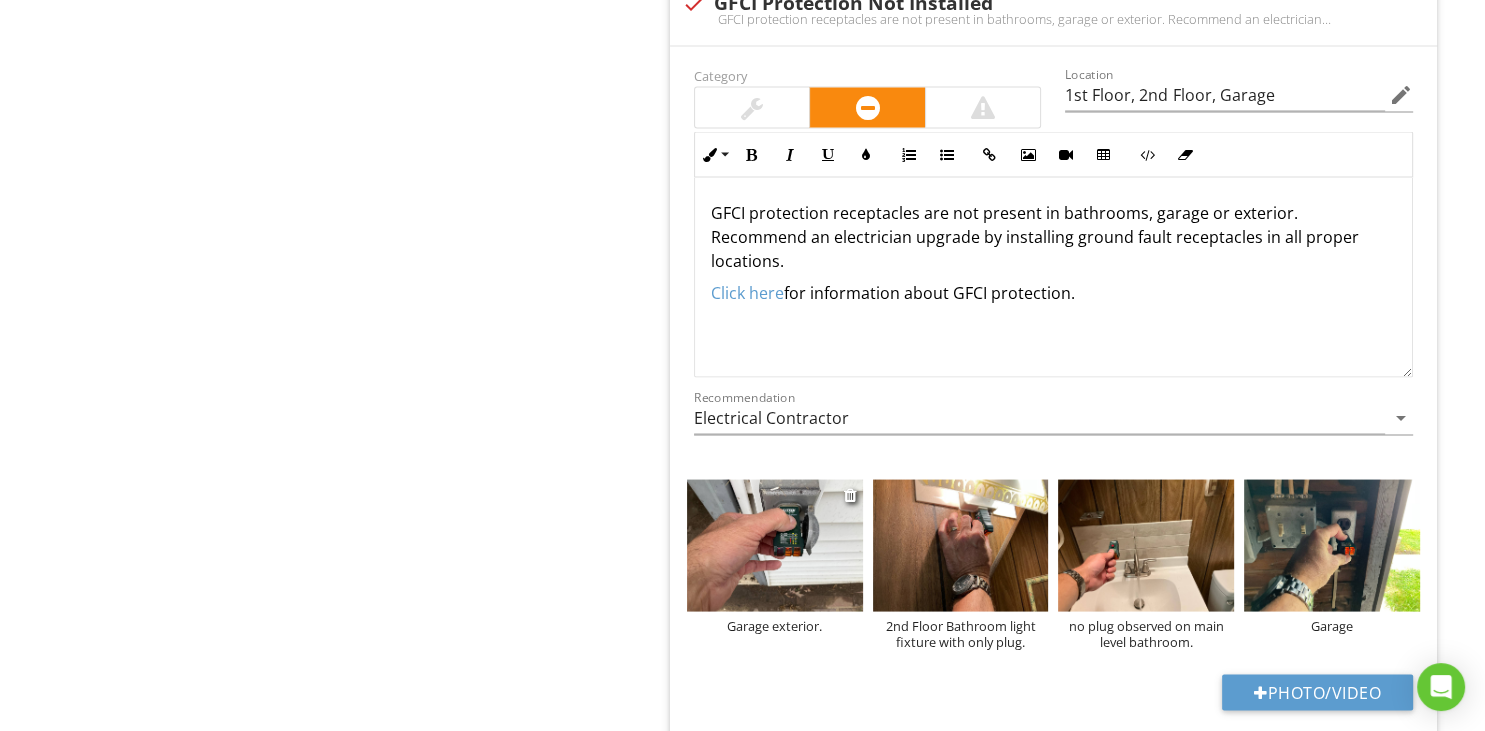 type on "1st Floor, 2nd Floor, Garage" 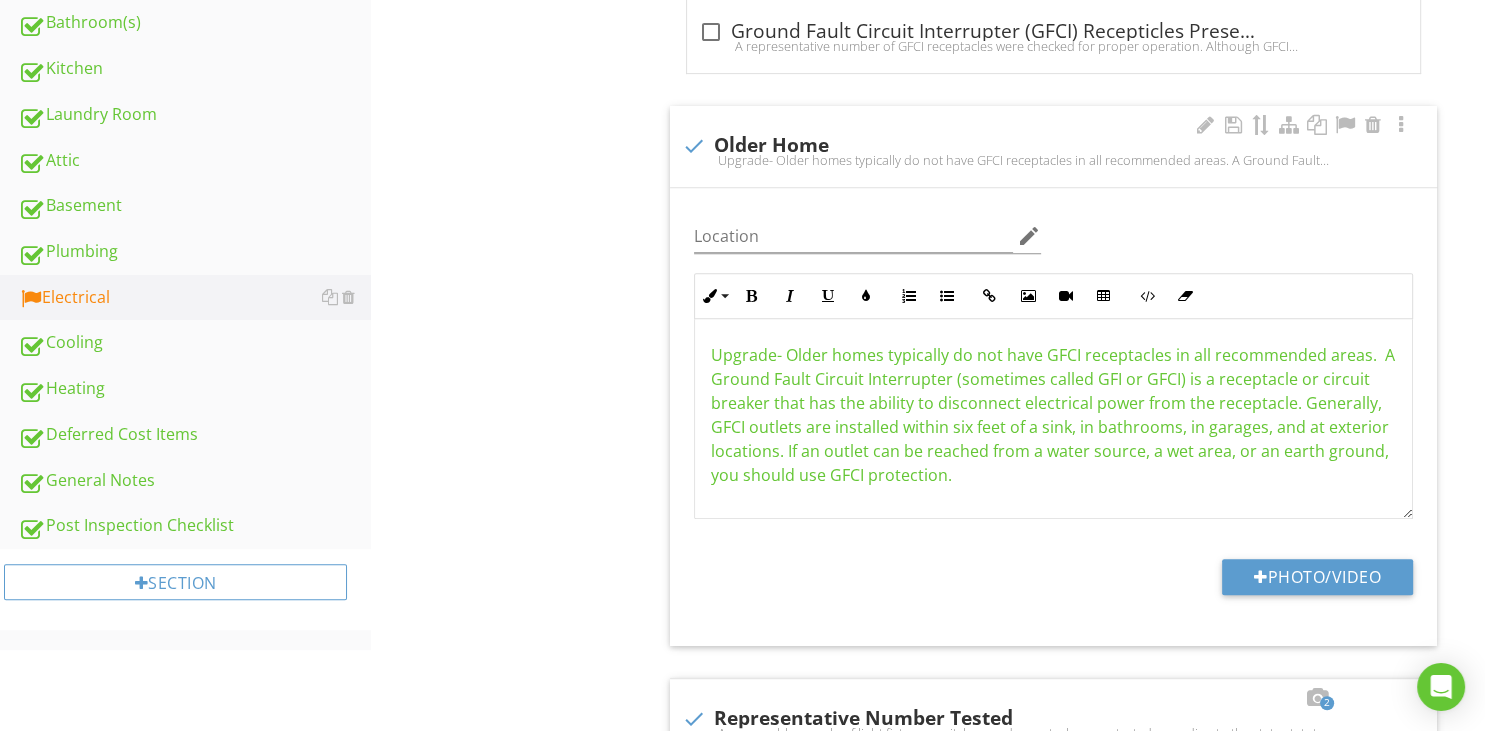 scroll, scrollTop: 839, scrollLeft: 0, axis: vertical 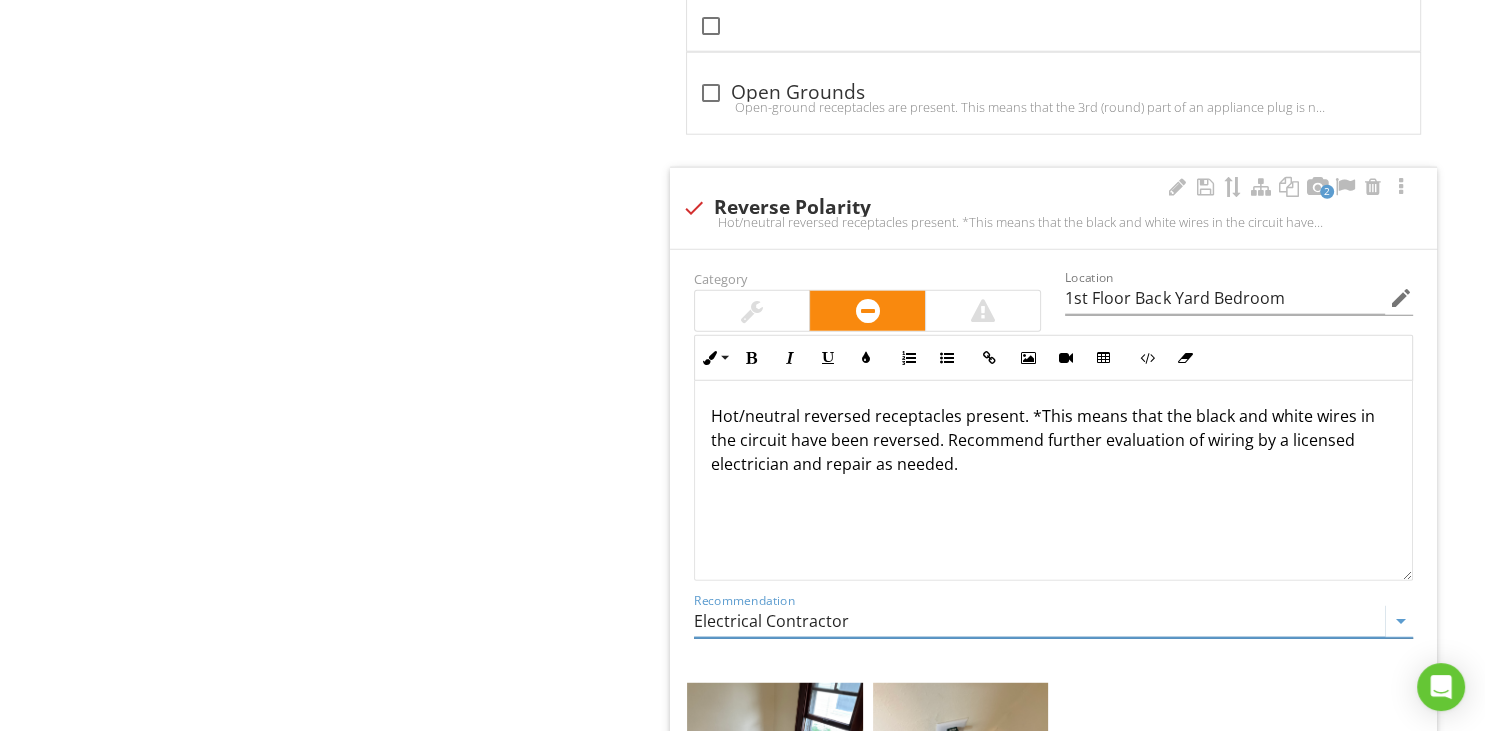 click on "Electrical Contractor" at bounding box center (1039, 621) 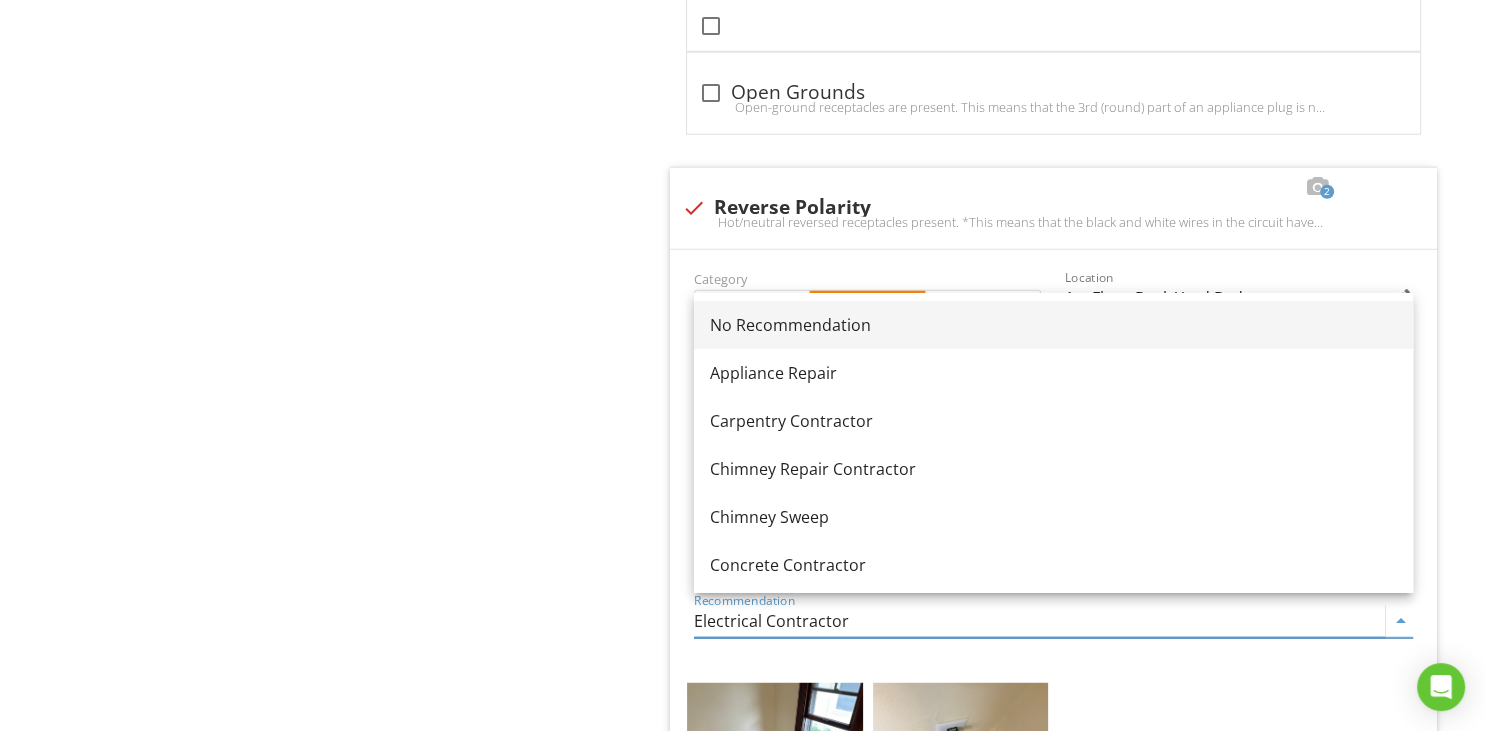 click on "No Recommendation" at bounding box center [1053, 325] 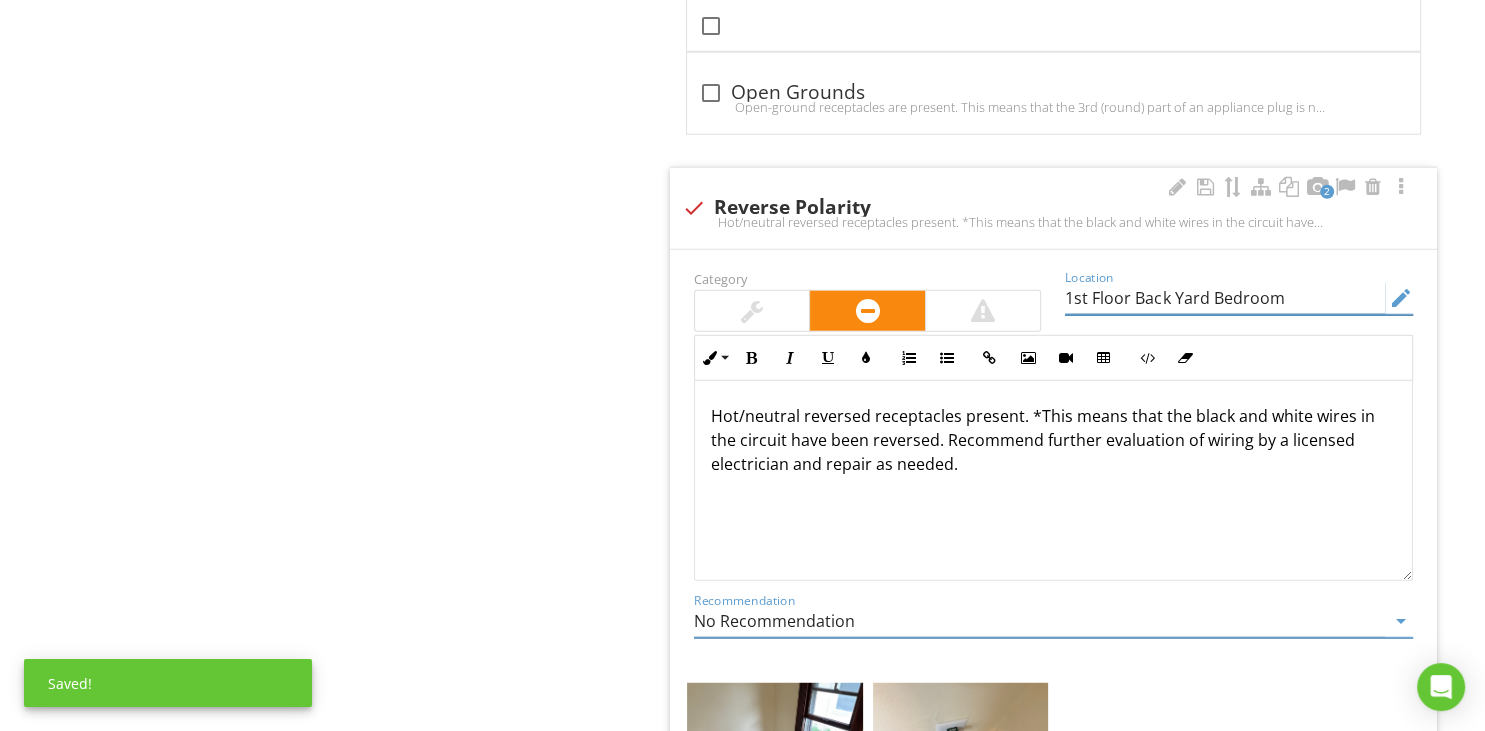 click on "1st Floor Back Yard Bedroom" at bounding box center (1225, 298) 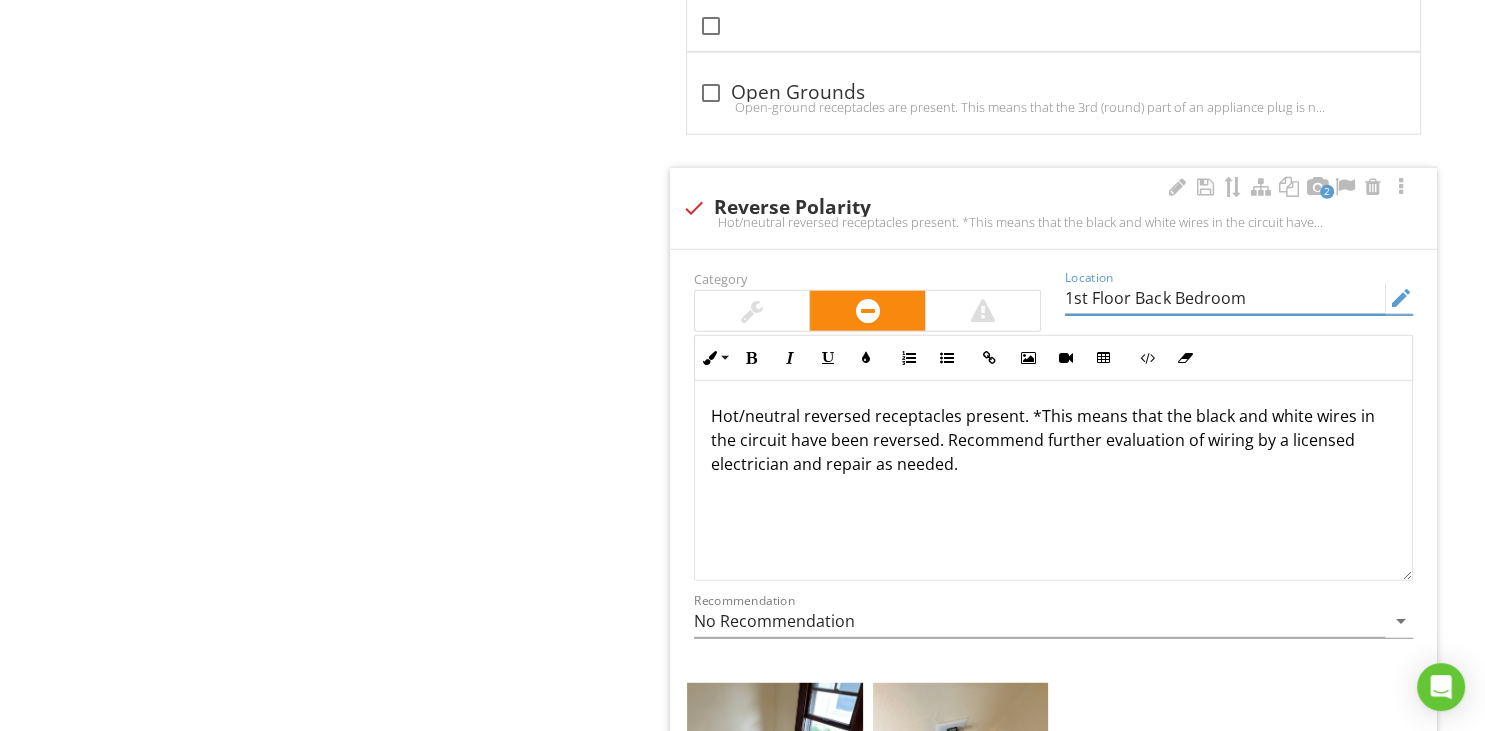 type on "1st Floor Back Bedroom" 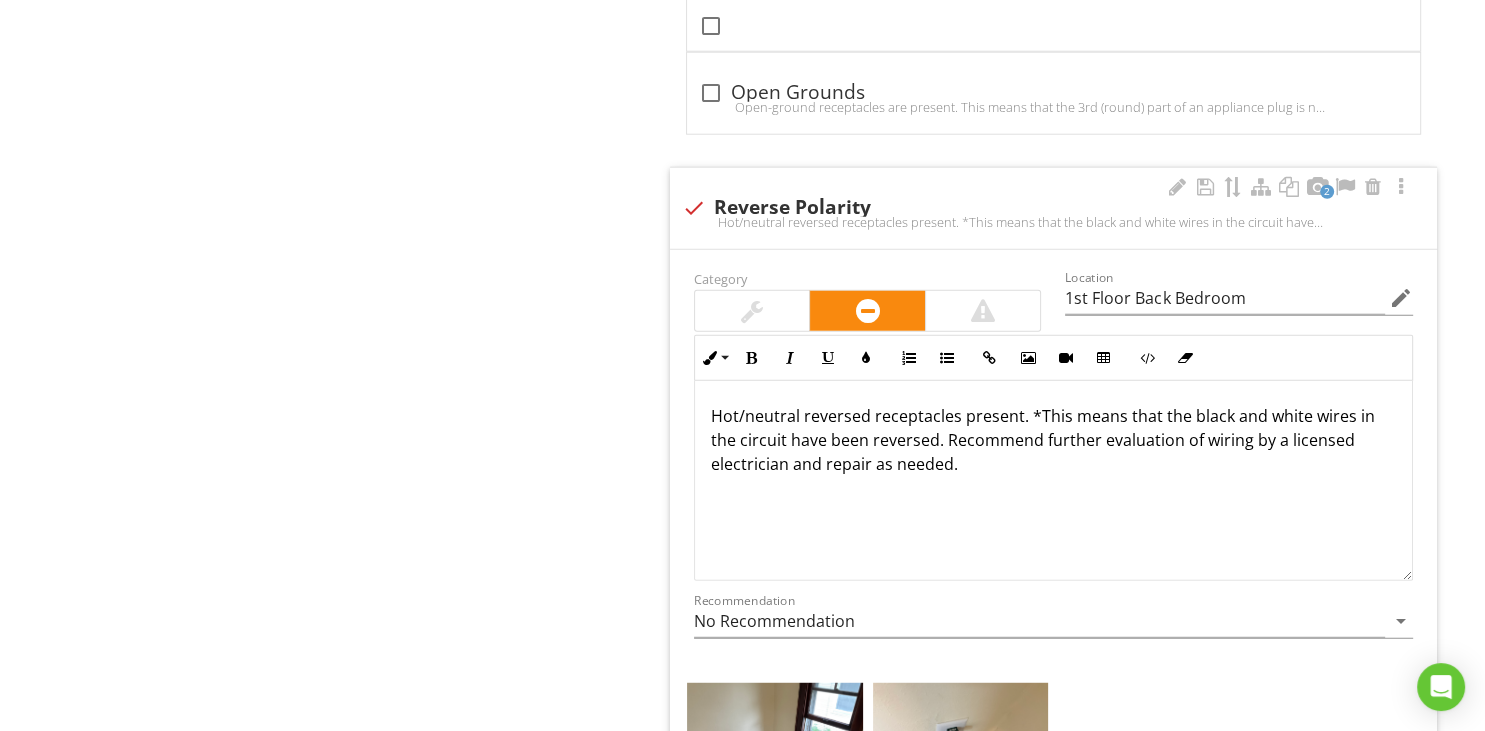 click on "+ Add a caption         + Add a caption" at bounding box center [1053, 760] 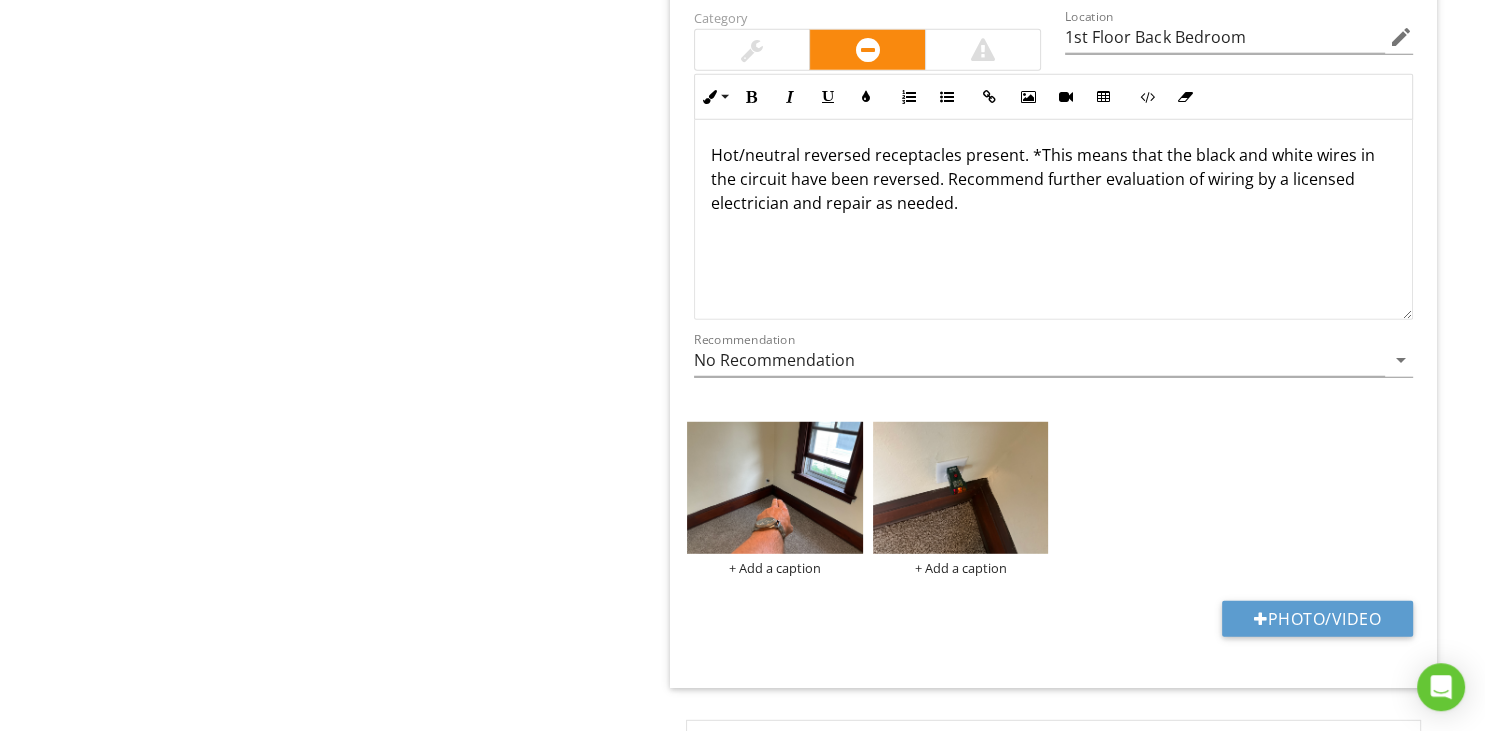 scroll, scrollTop: 5380, scrollLeft: 0, axis: vertical 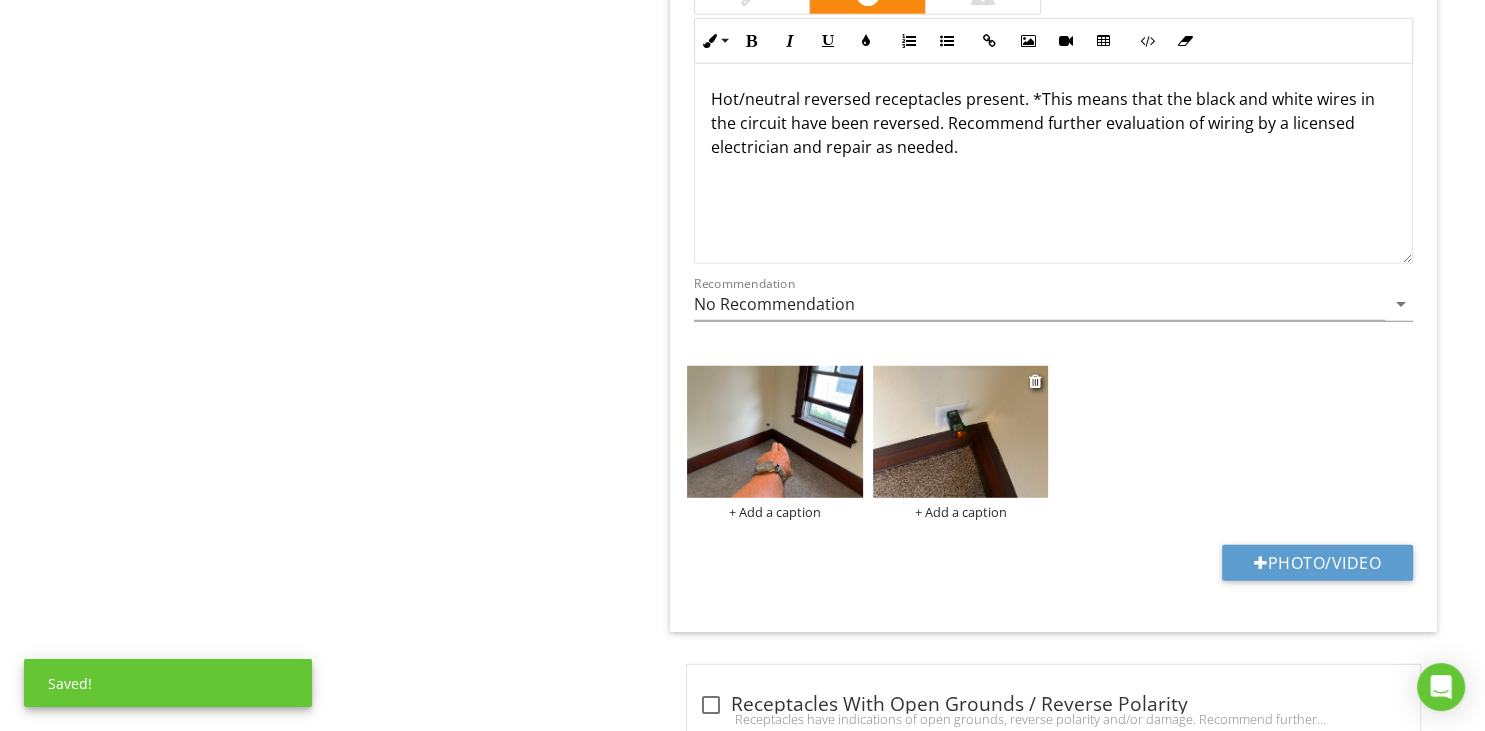 click at bounding box center (961, 432) 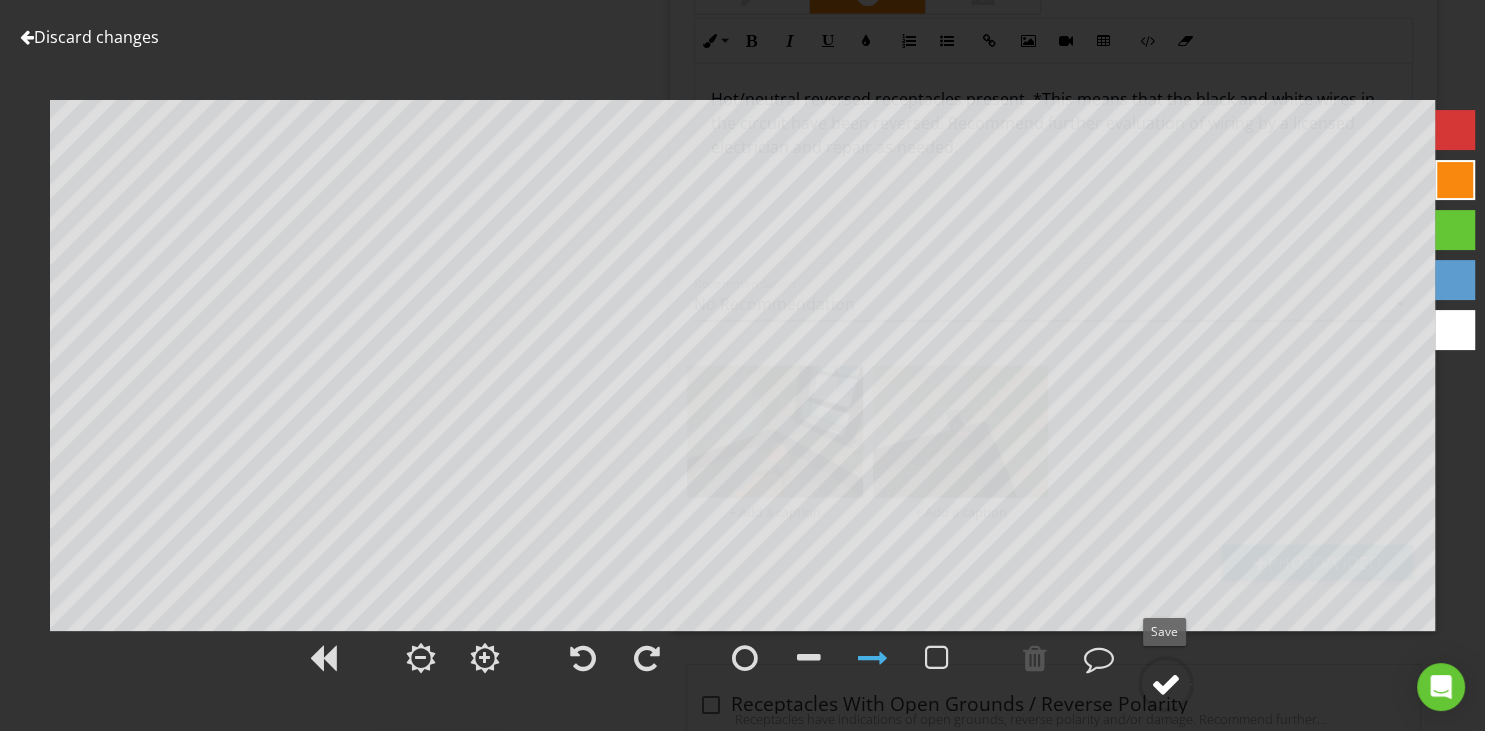 click at bounding box center (1166, 684) 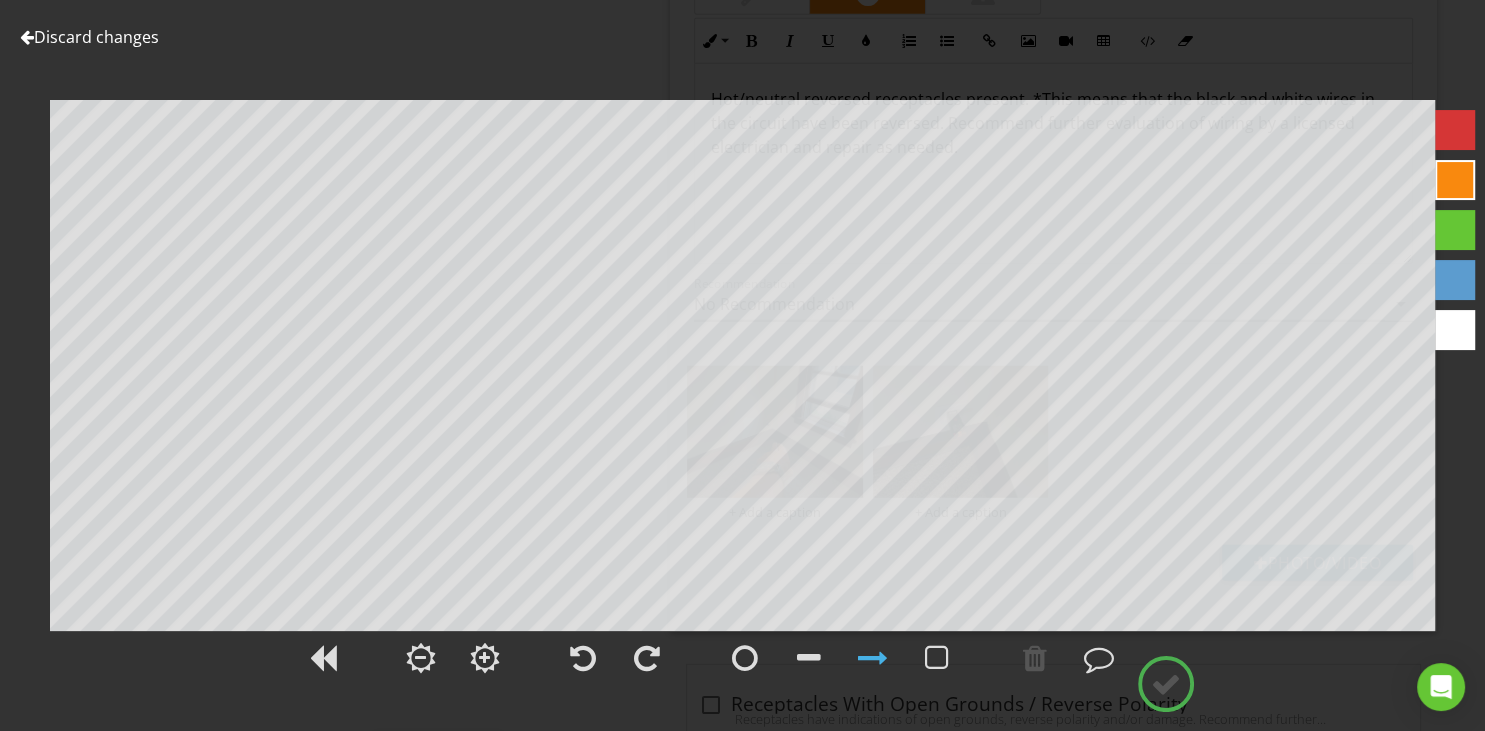 type on "1st Floor, 2nd Floor, Garage" 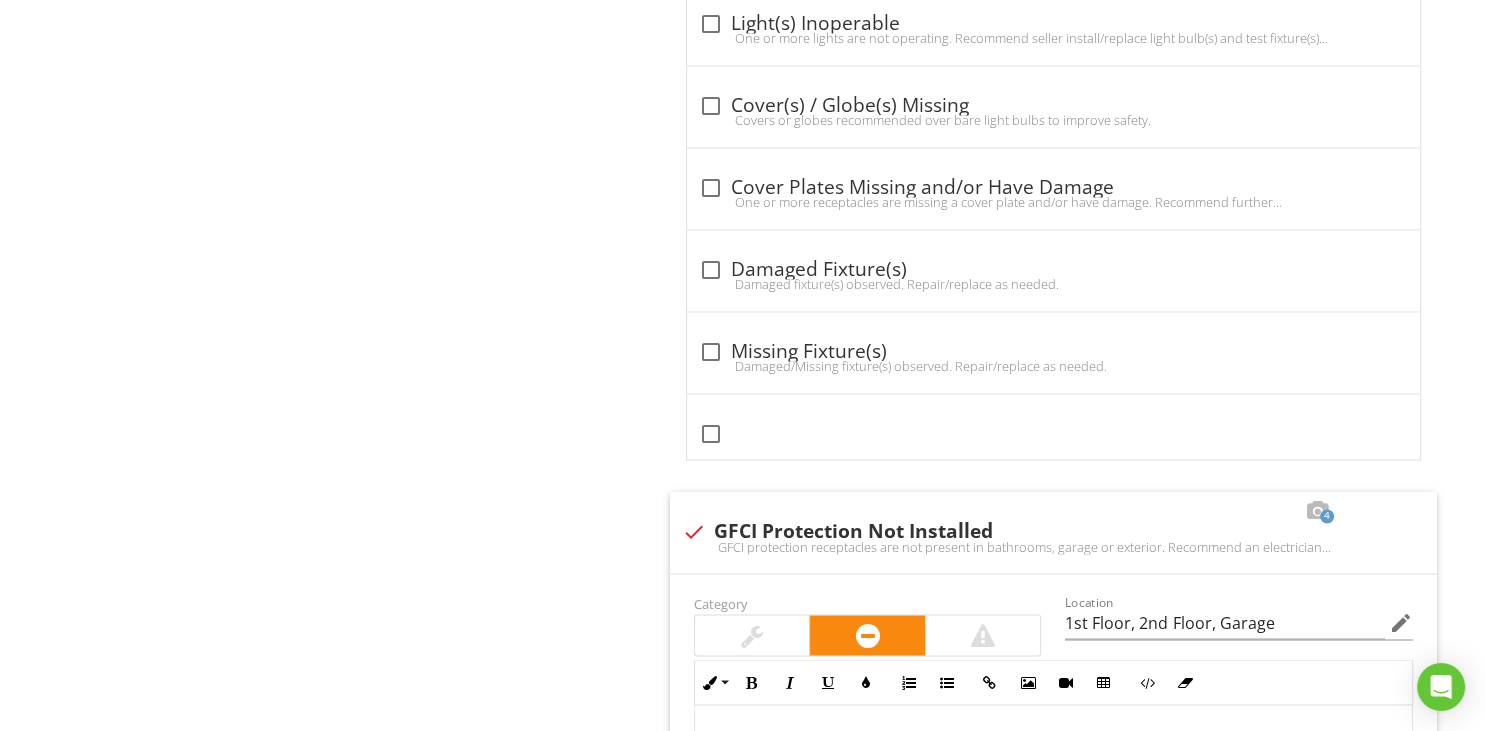 scroll, scrollTop: 3162, scrollLeft: 0, axis: vertical 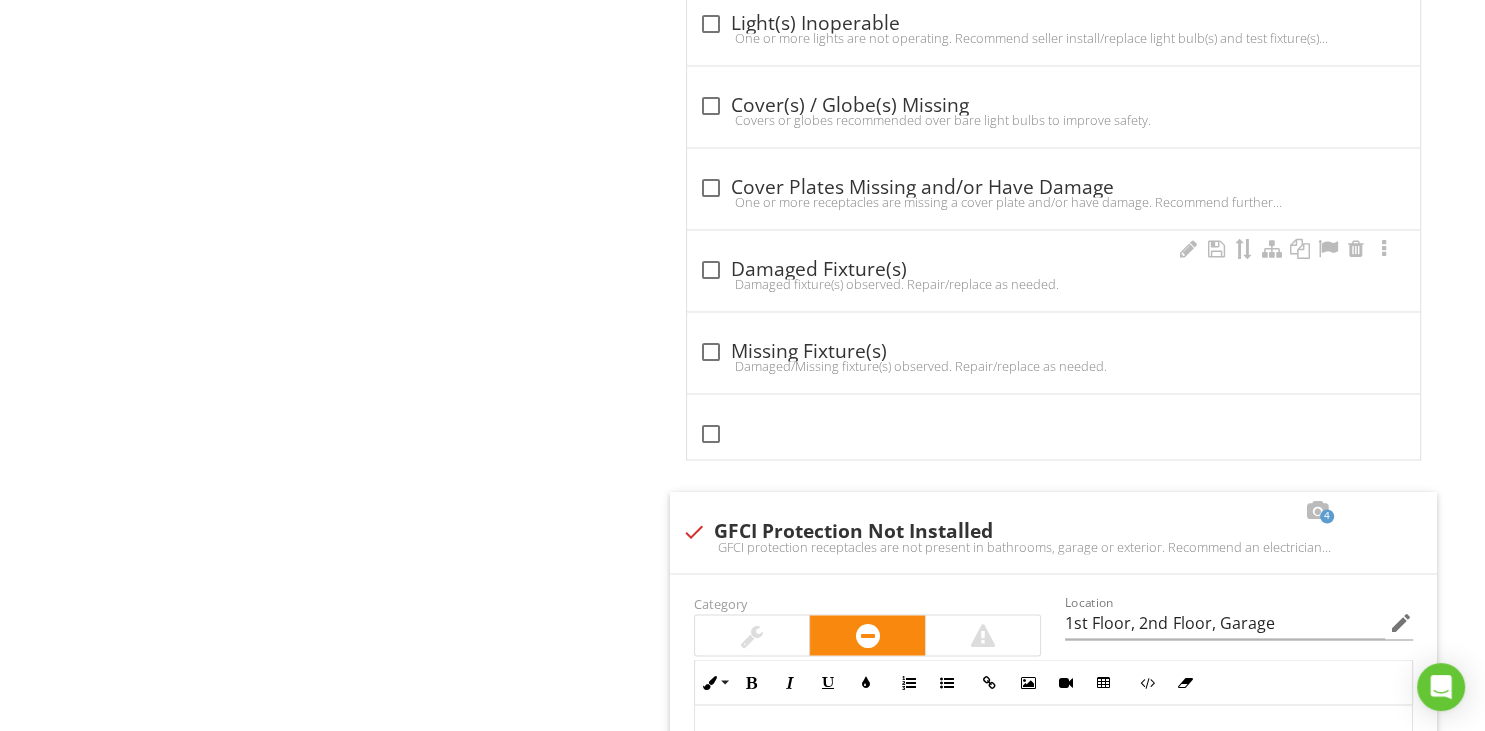 click at bounding box center [711, 270] 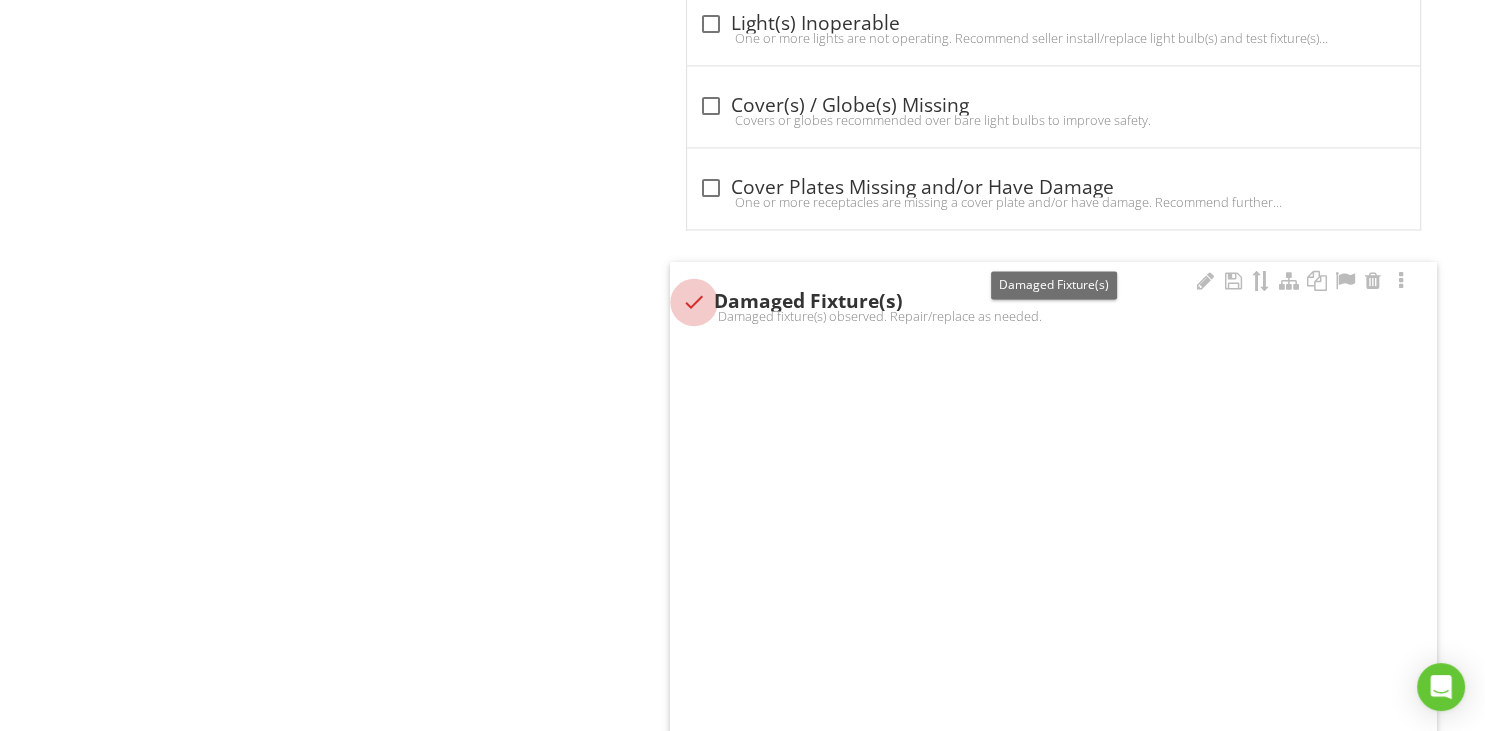 checkbox on "true" 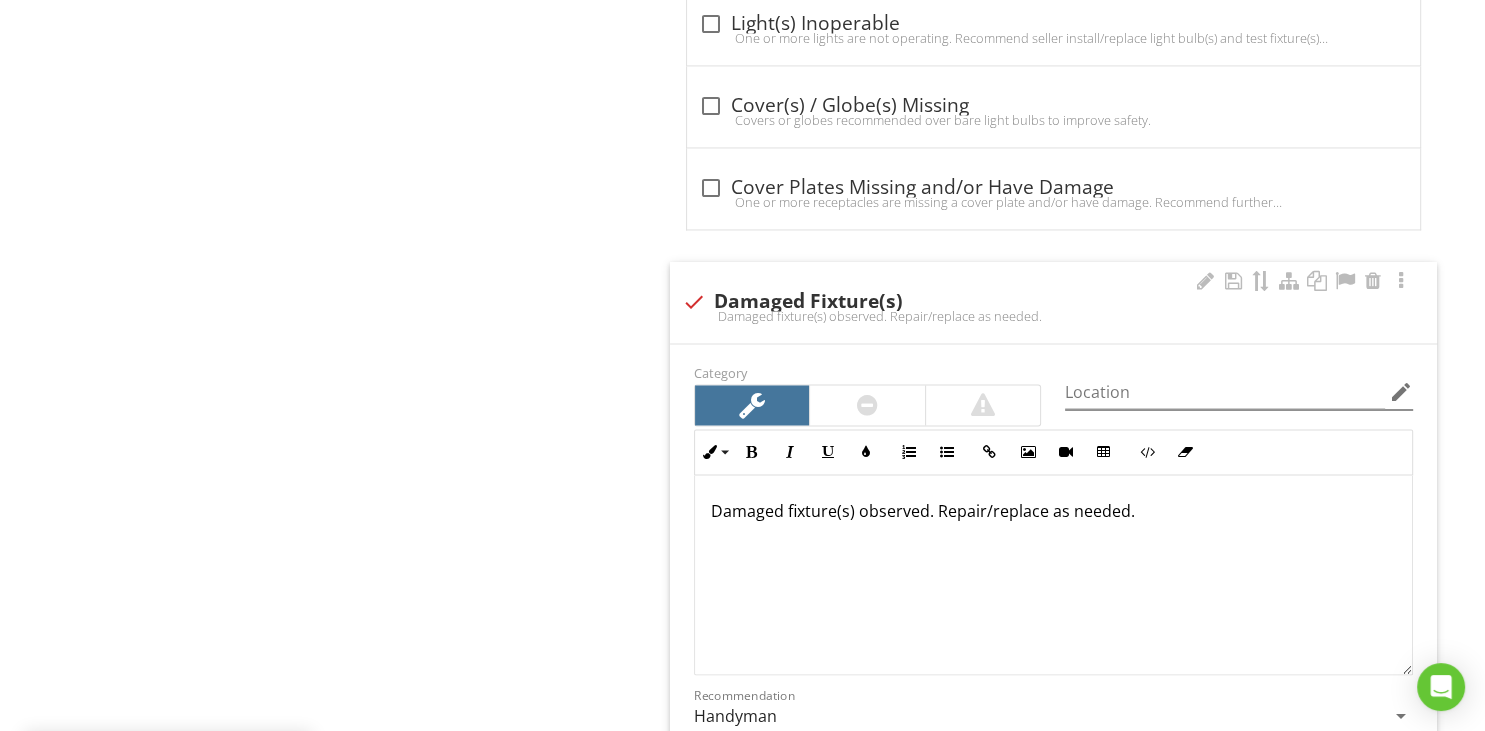 click on "edit" at bounding box center [1401, 392] 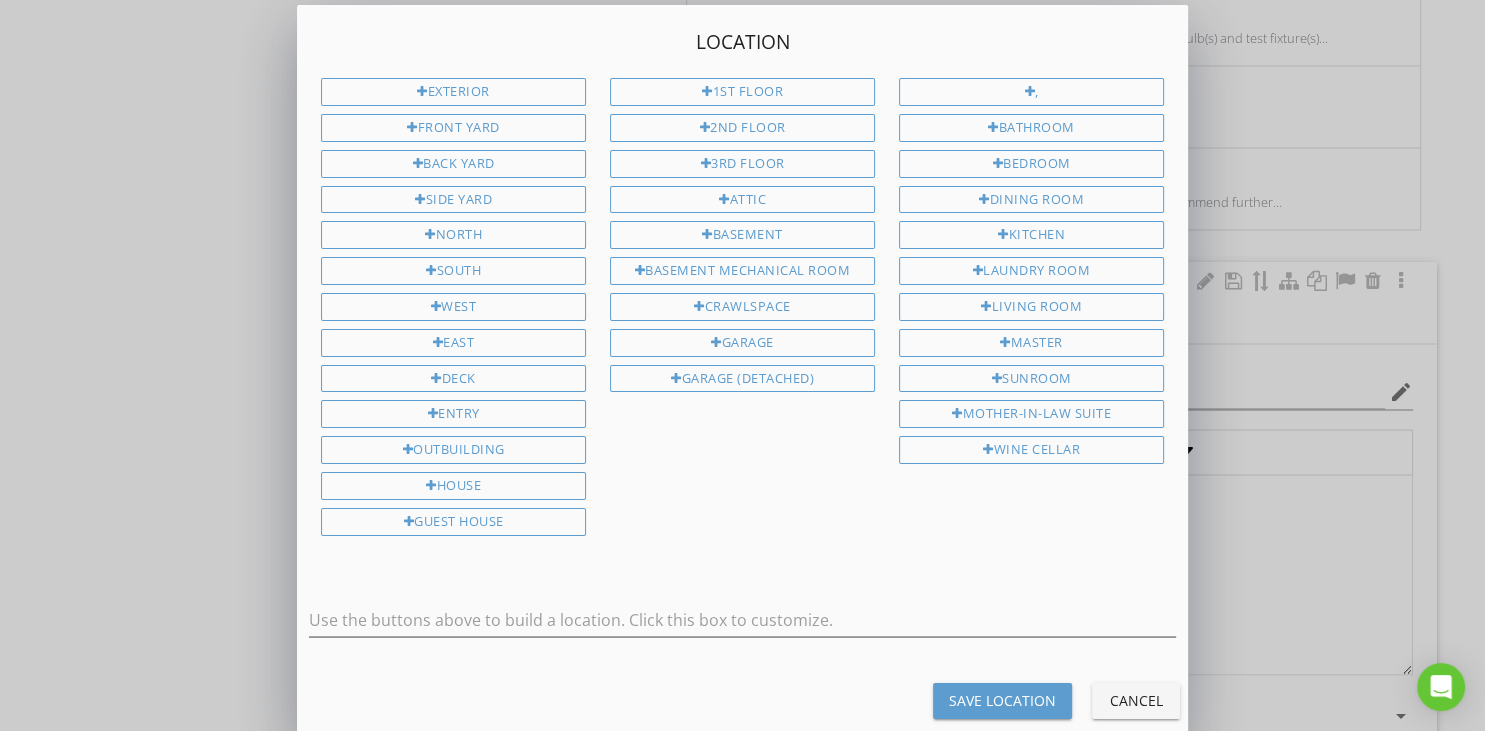 scroll, scrollTop: 1, scrollLeft: 0, axis: vertical 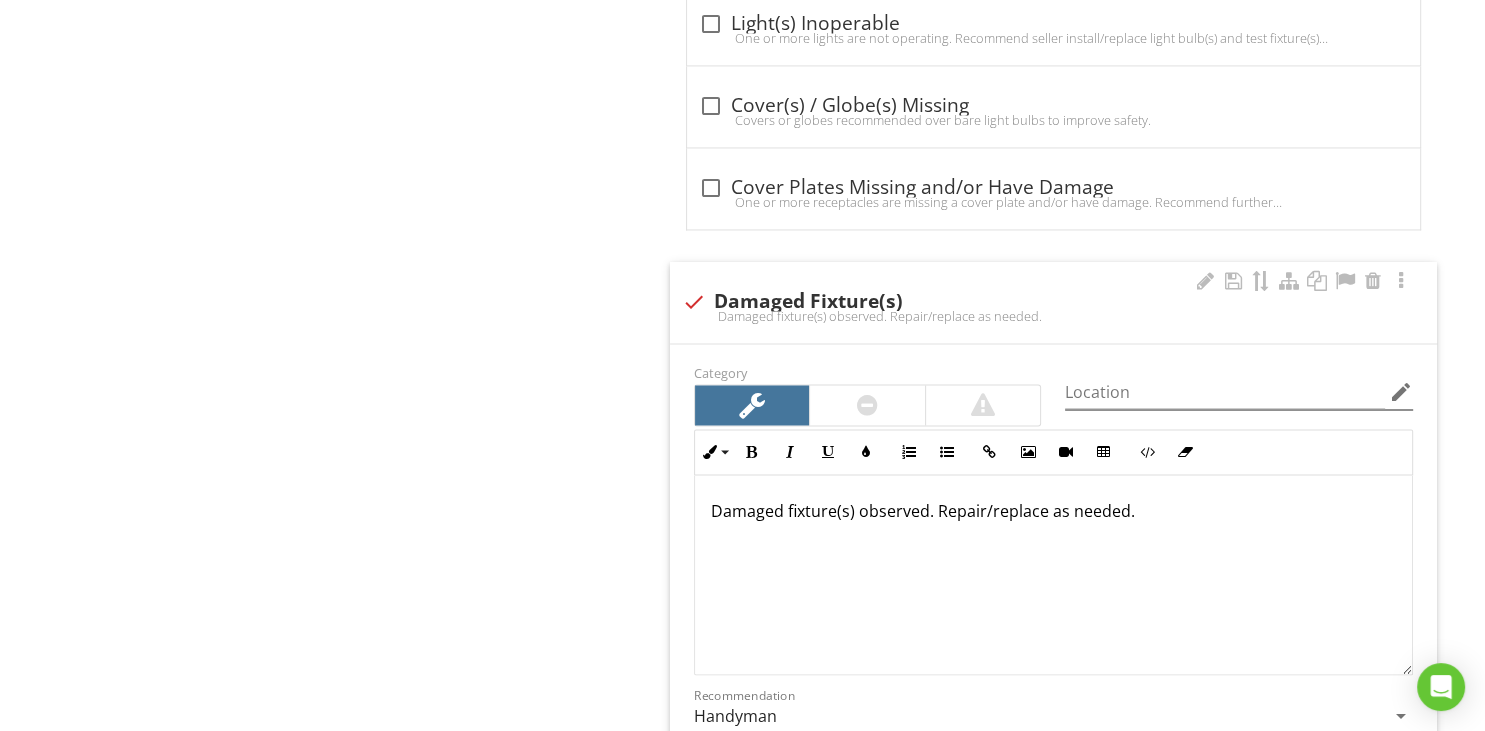 click on "edit" at bounding box center [1401, 392] 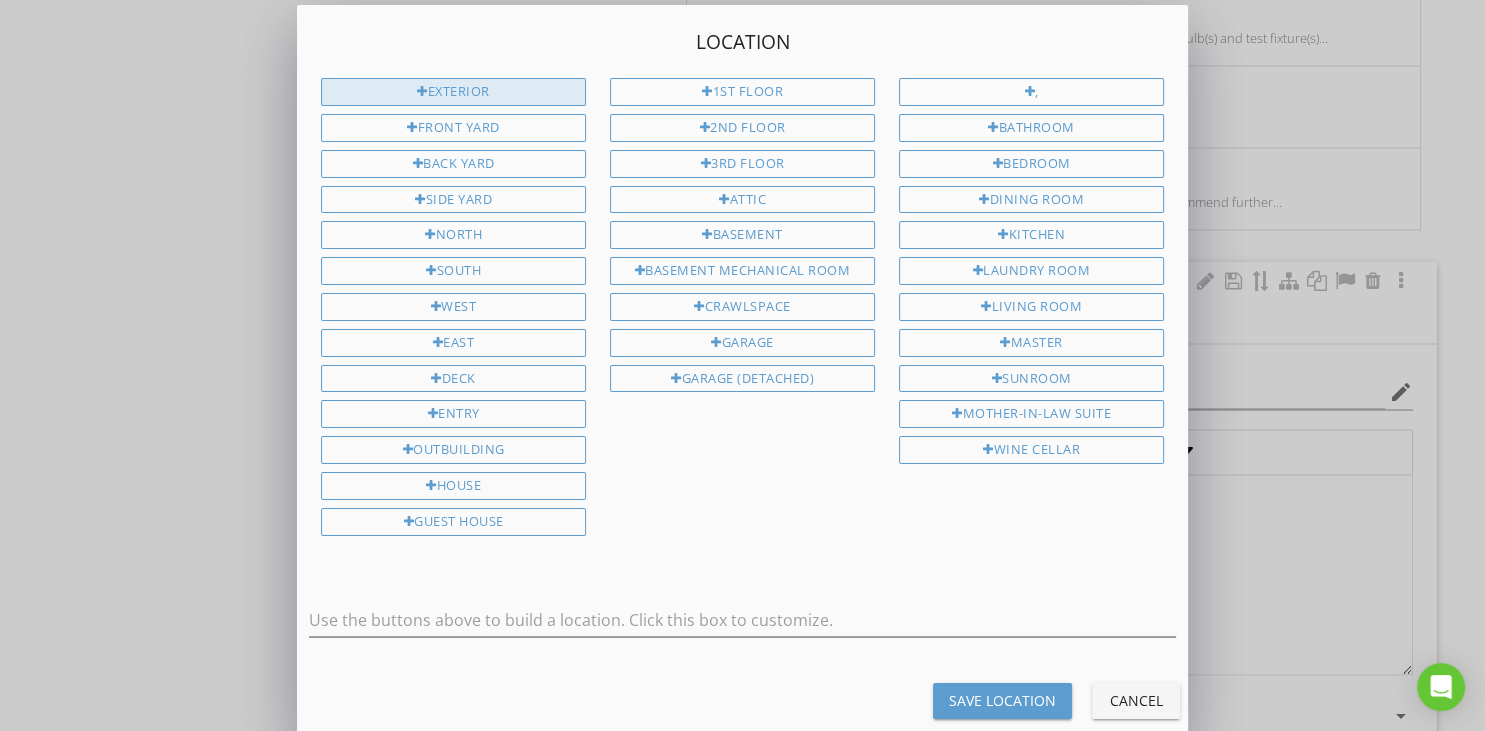 click on "Exterior" at bounding box center [453, 92] 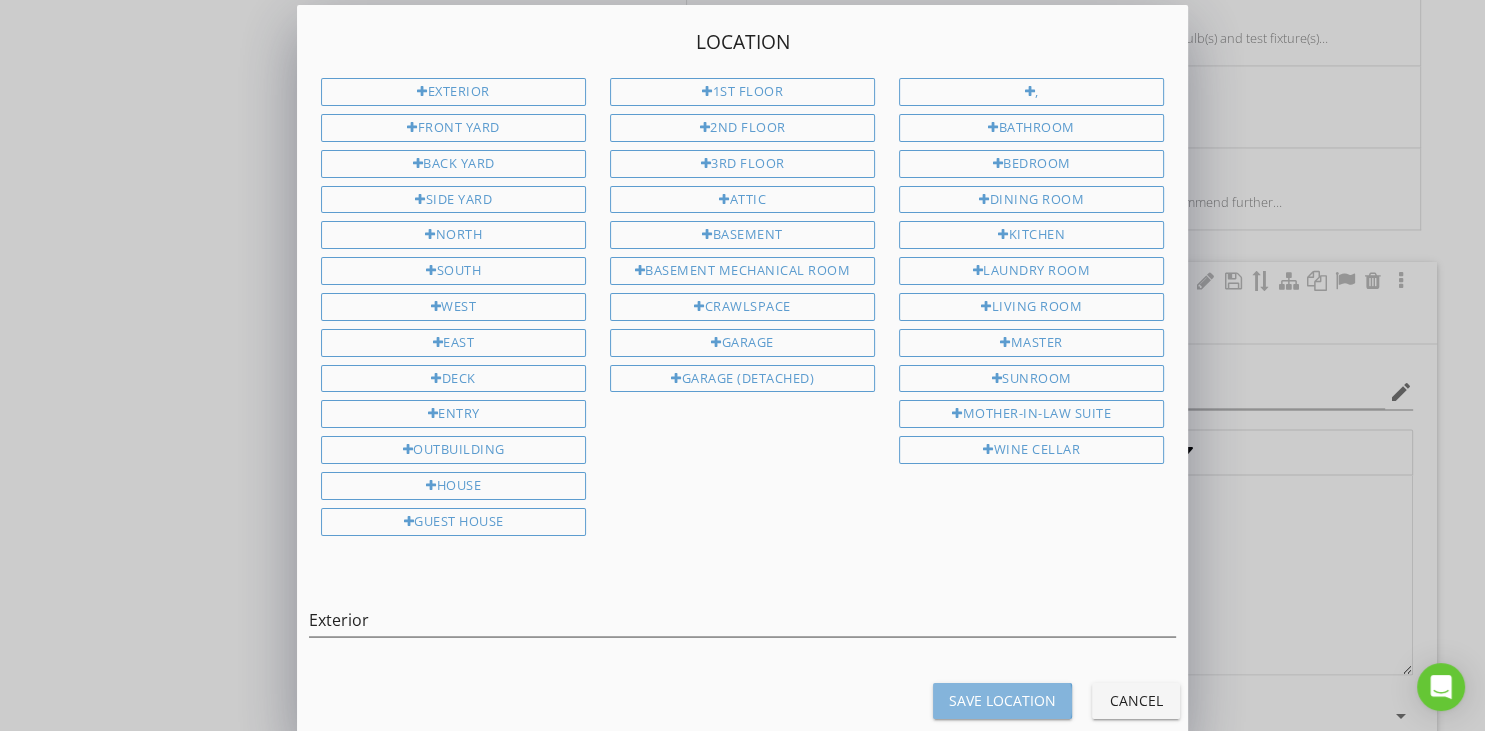 click on "Save Location" at bounding box center (1002, 700) 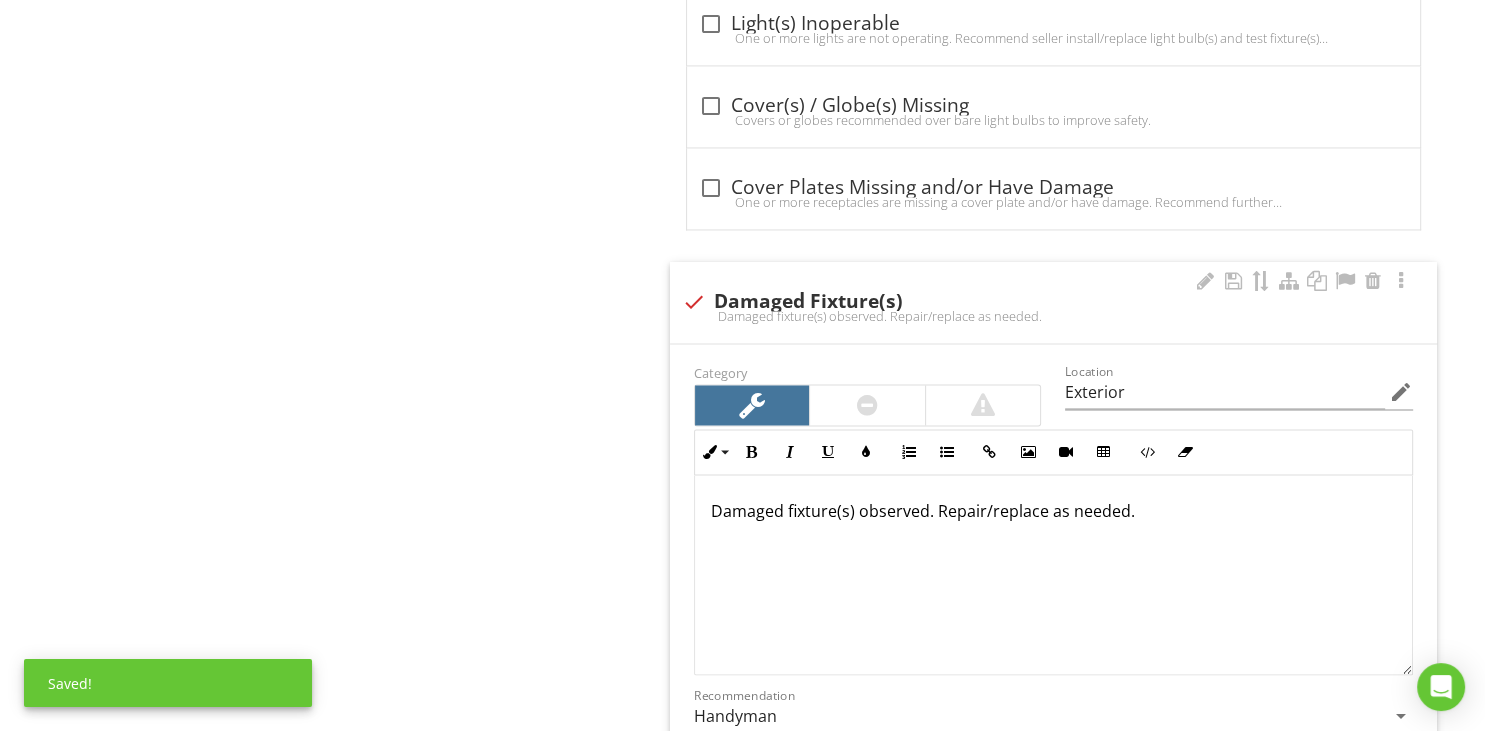 scroll, scrollTop: 1, scrollLeft: 0, axis: vertical 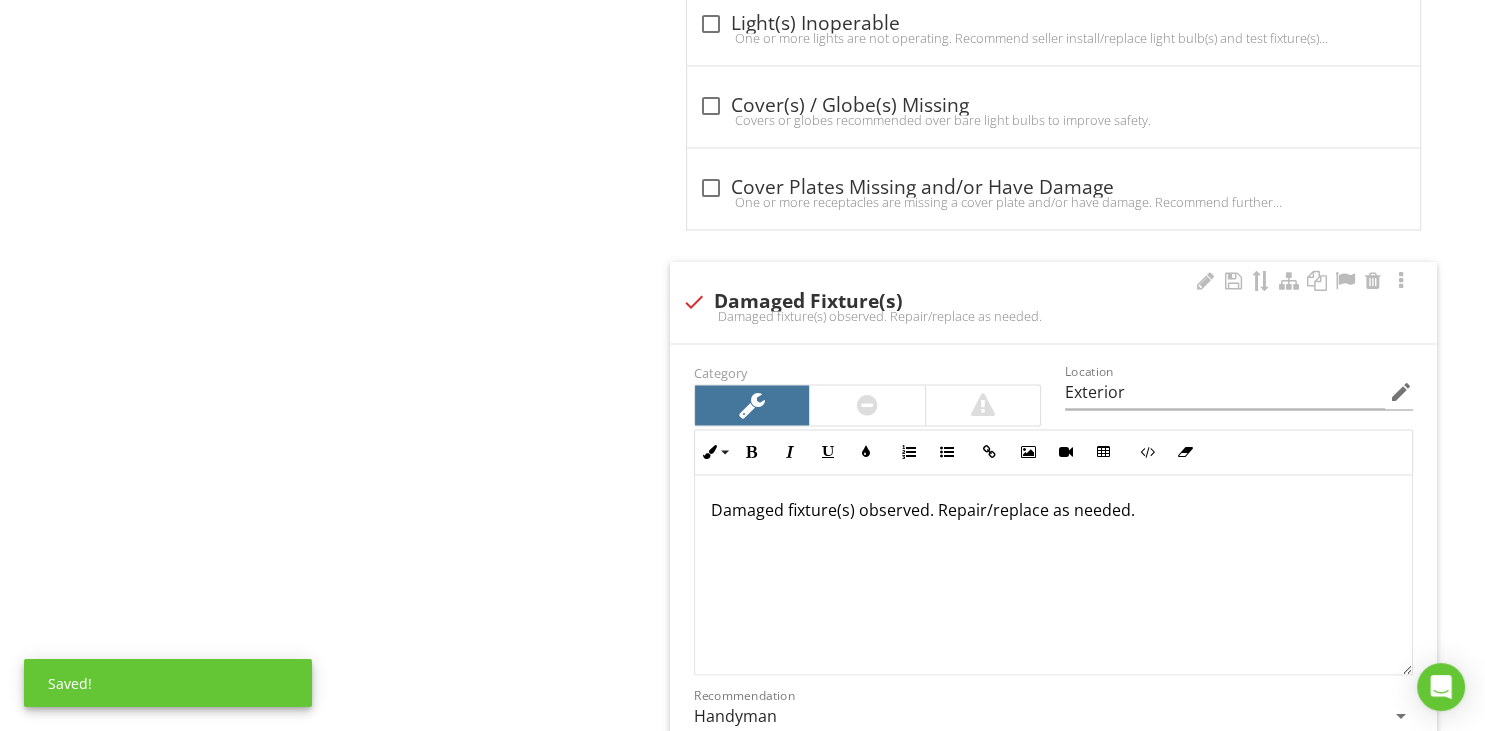 click on "Damaged fixture(s) observed. Repair/replace as needed." at bounding box center [1053, 510] 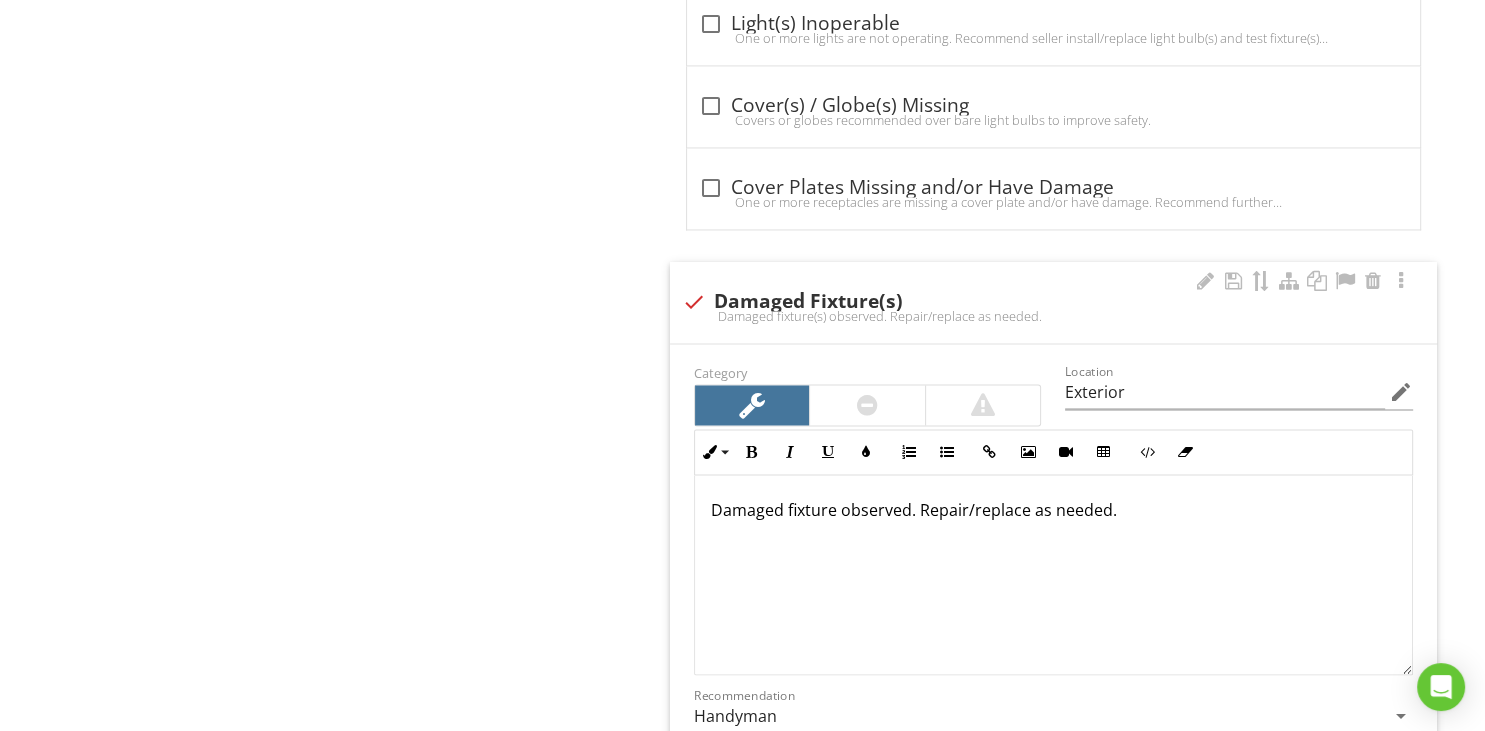 type 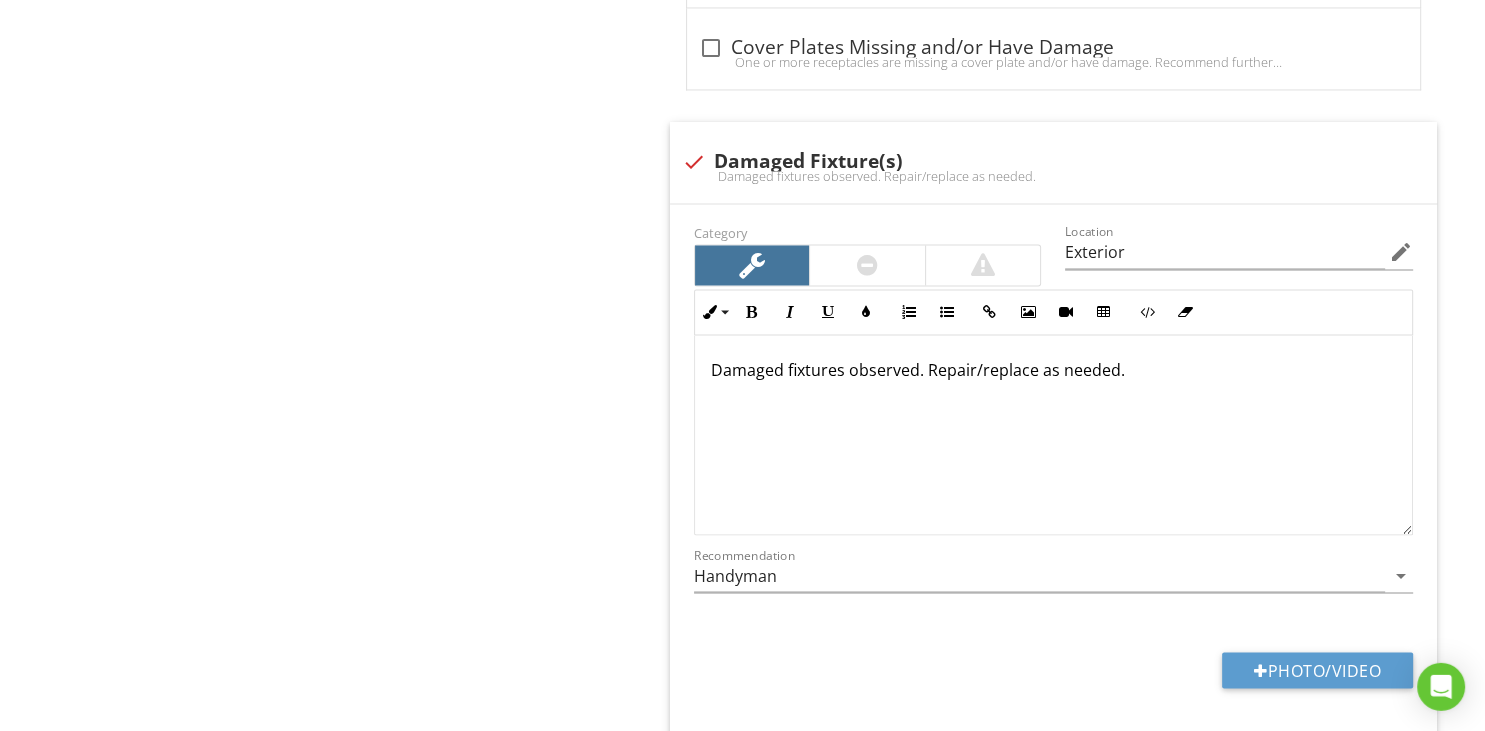 scroll, scrollTop: 3479, scrollLeft: 0, axis: vertical 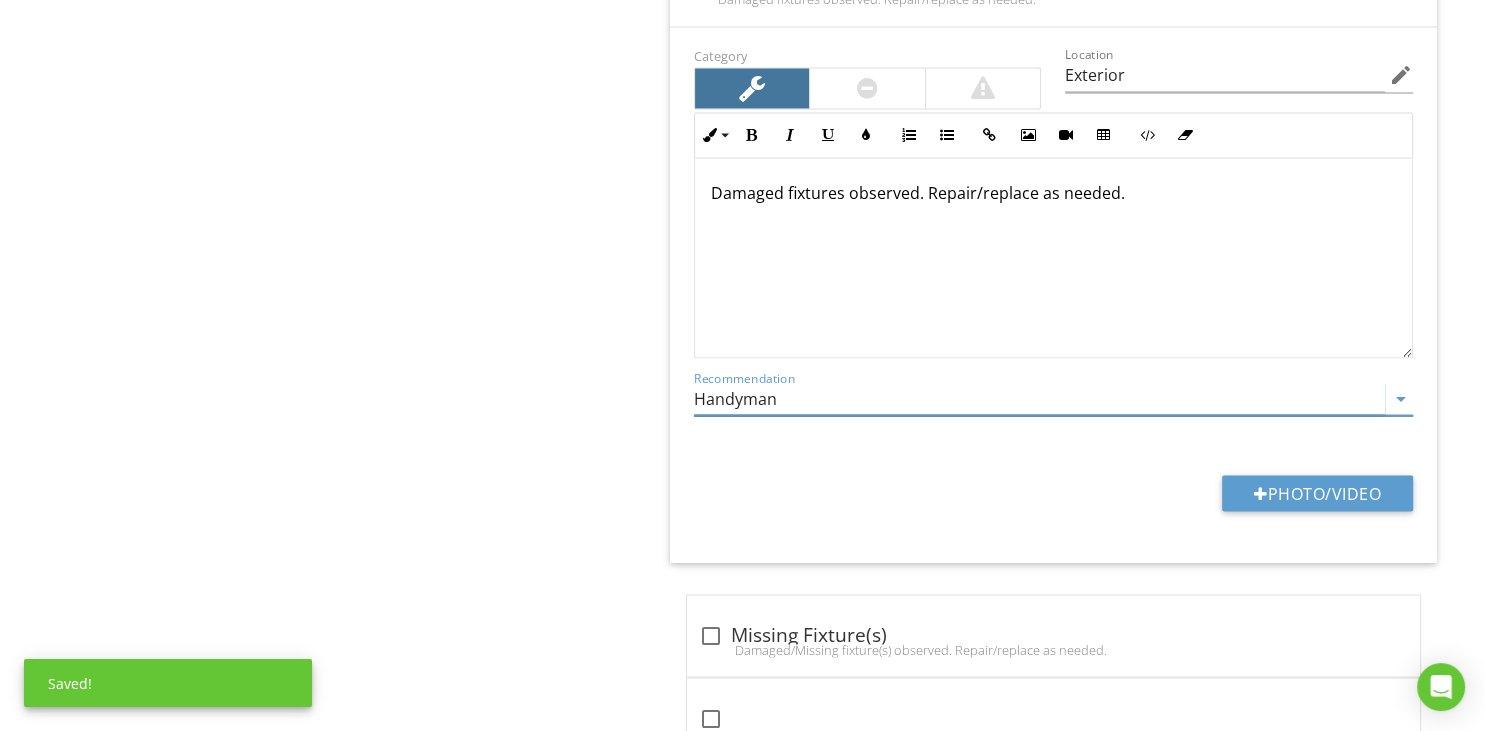 click on "Handyman" at bounding box center (1039, 398) 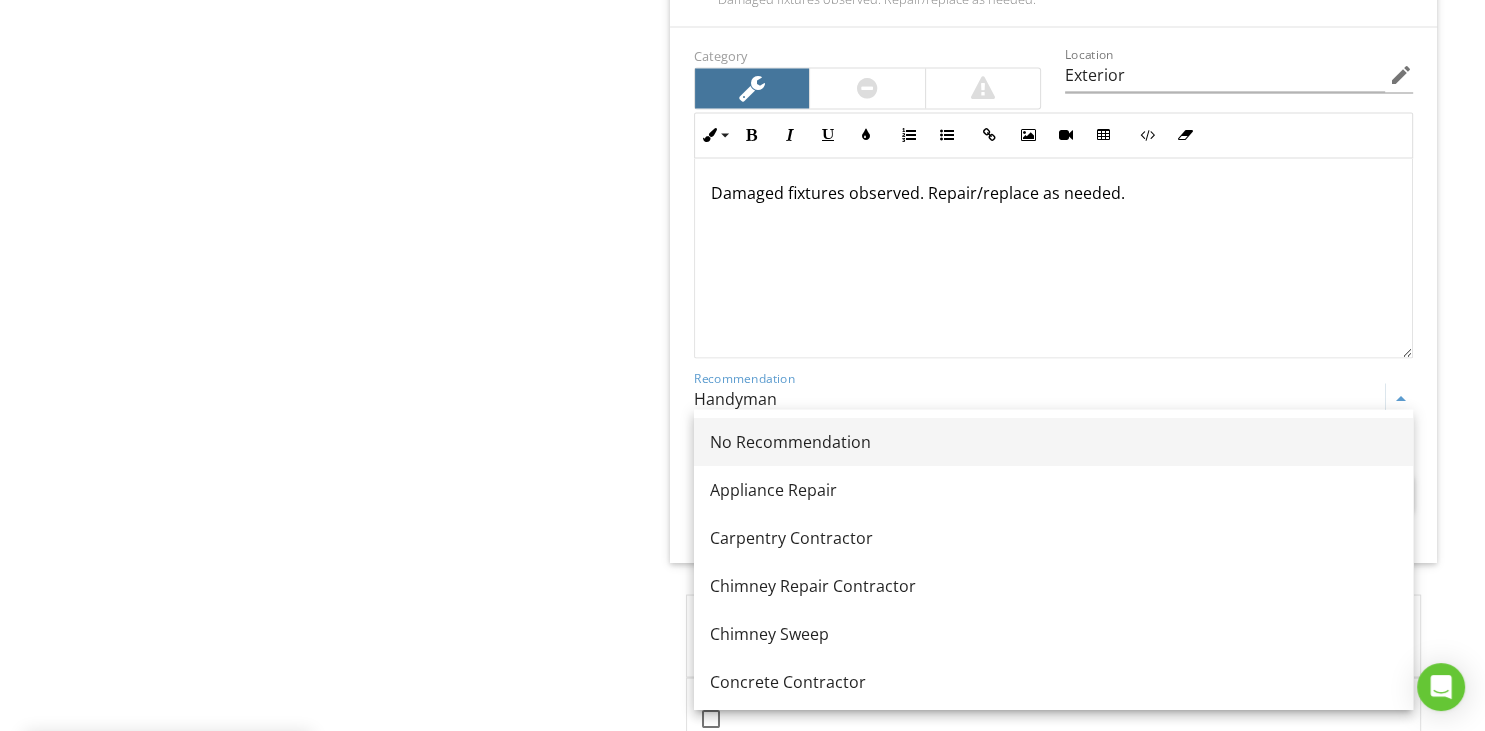 click on "No Recommendation" at bounding box center (1053, 441) 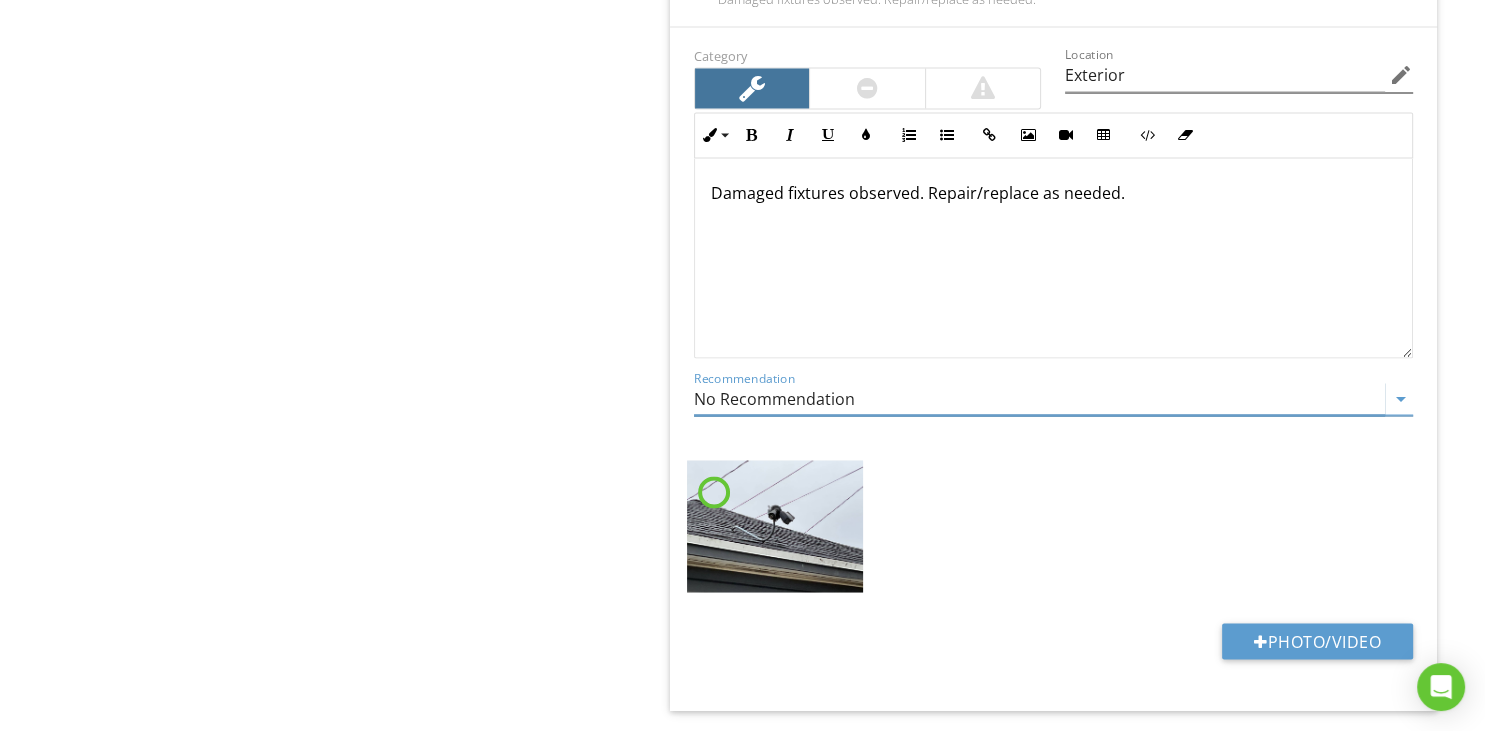type on "1st Floor, 2nd Floor, Garage" 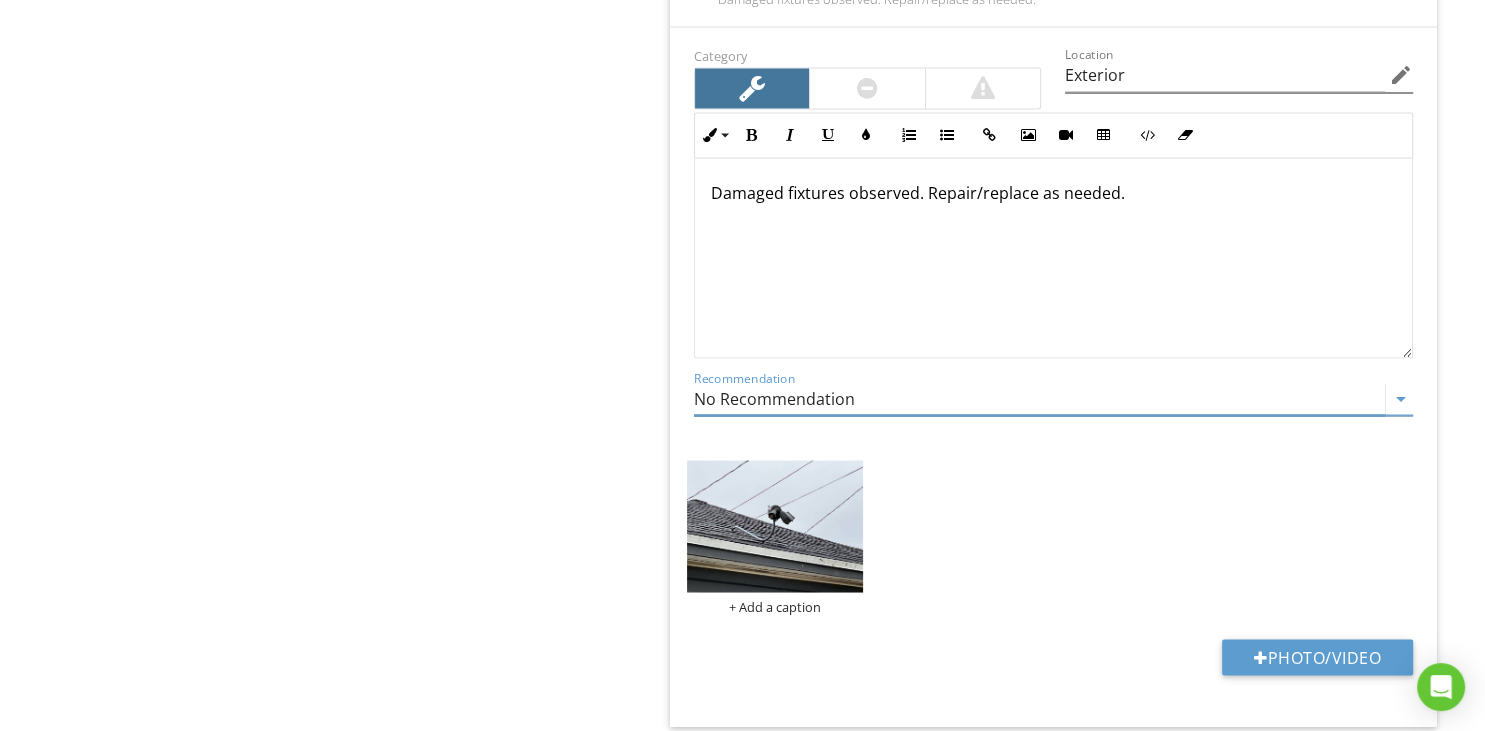 click on "edit" at bounding box center [1401, 75] 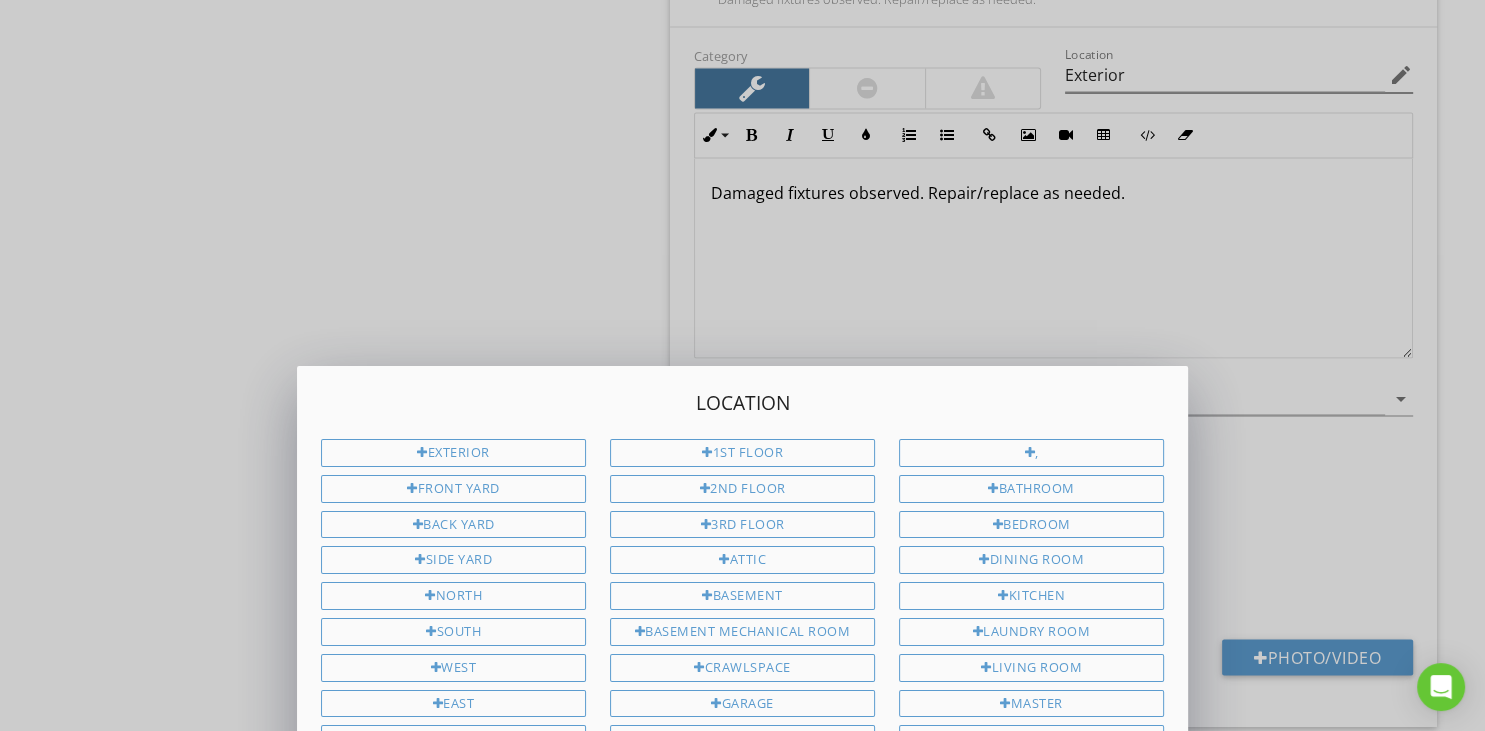 scroll, scrollTop: 1, scrollLeft: 0, axis: vertical 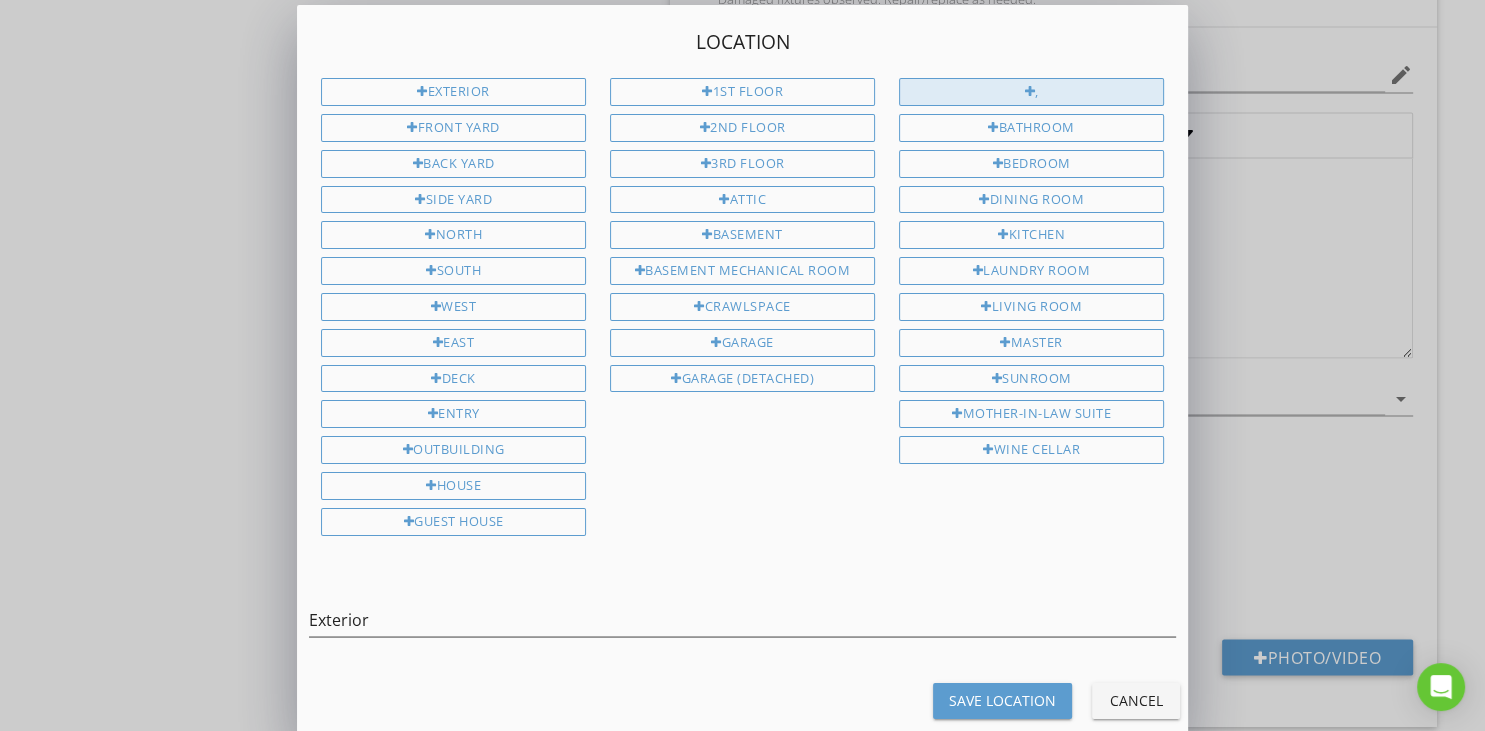click on "," at bounding box center [1031, 92] 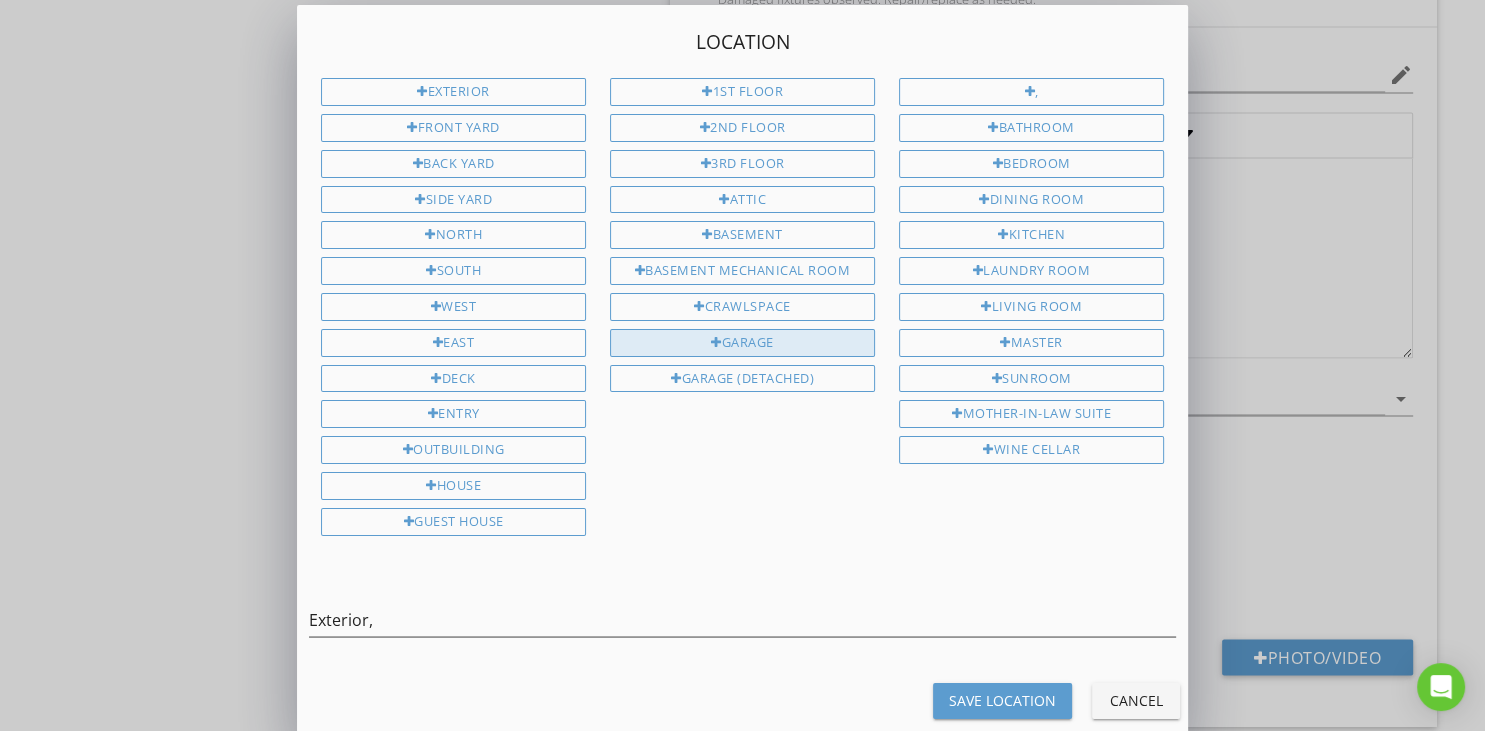 drag, startPoint x: 735, startPoint y: 330, endPoint x: 745, endPoint y: 338, distance: 12.806249 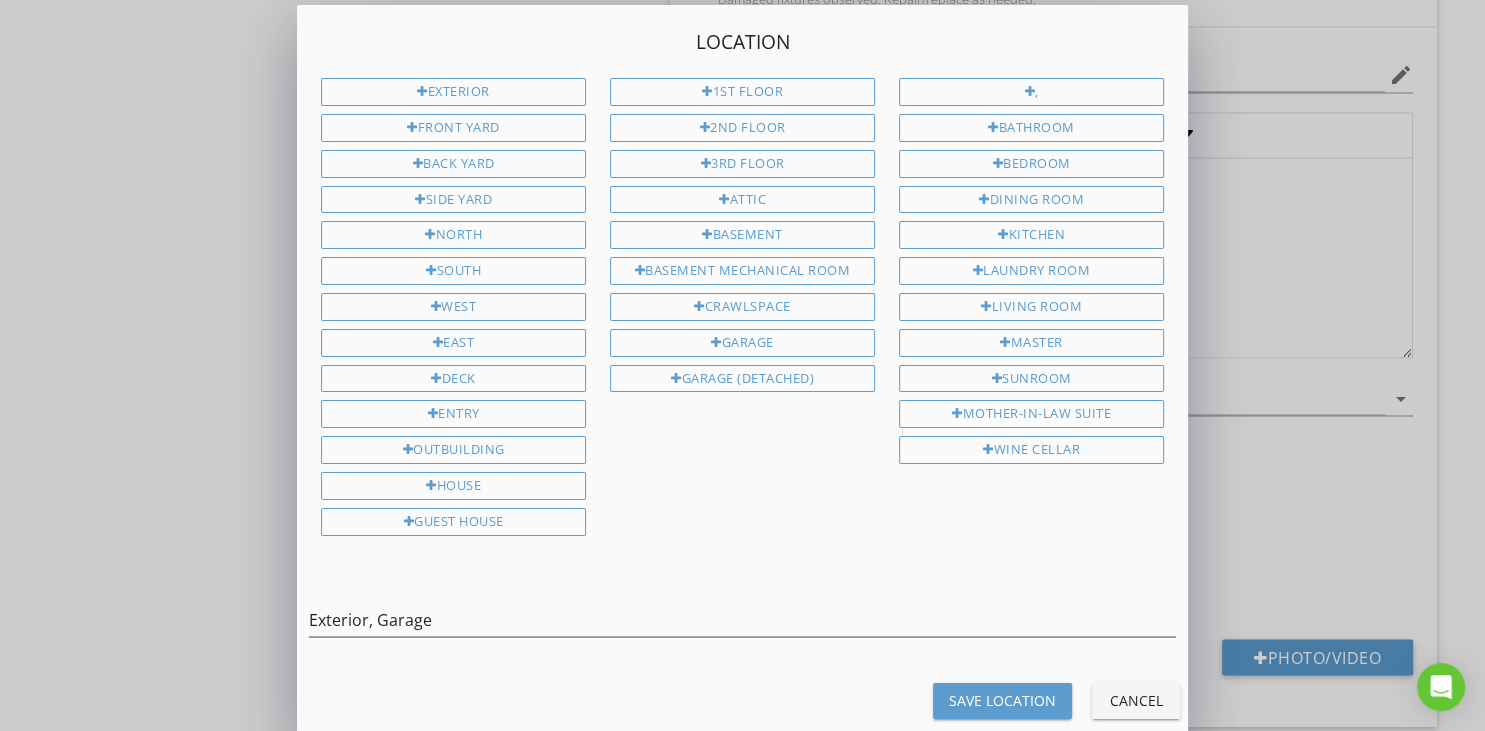 click on "Save Location" at bounding box center [1002, 700] 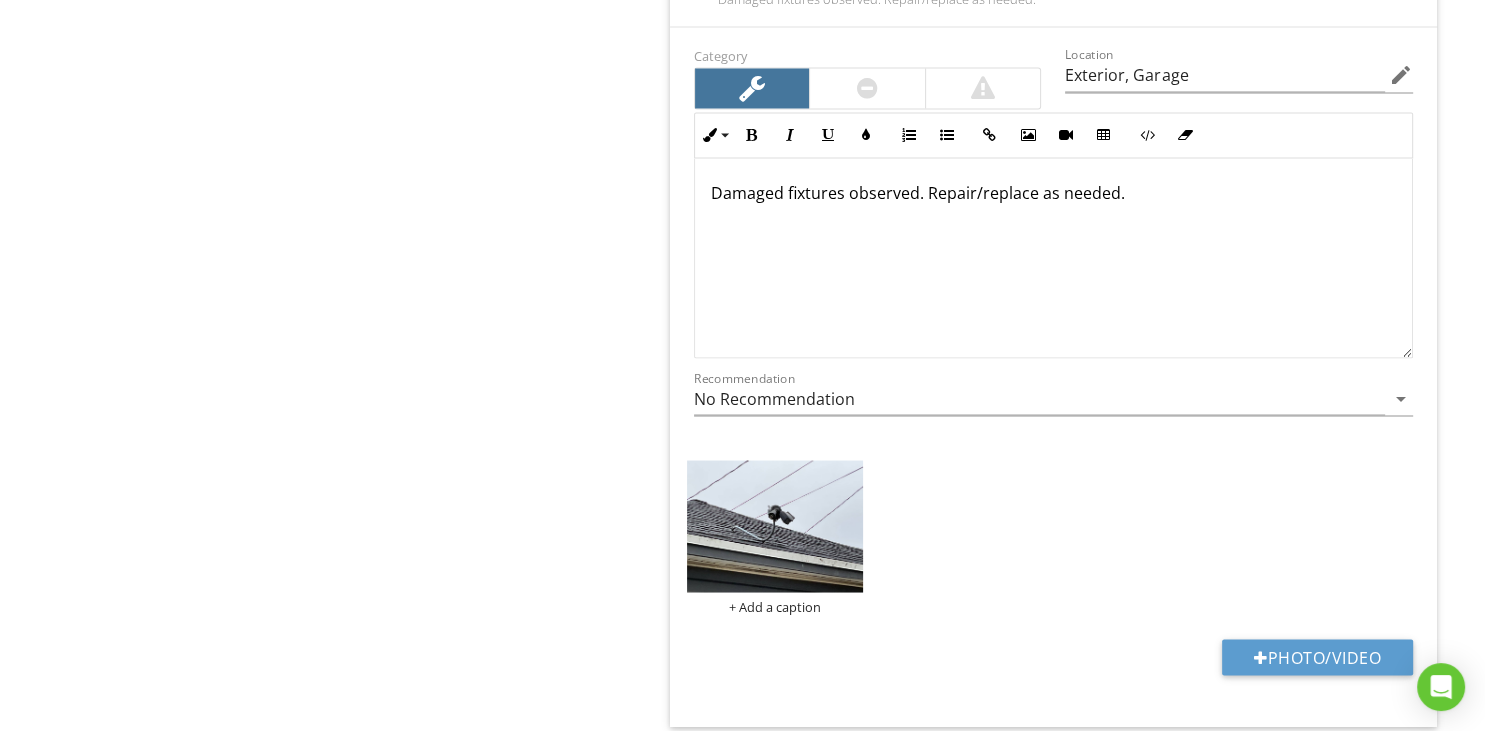 scroll, scrollTop: 1, scrollLeft: 0, axis: vertical 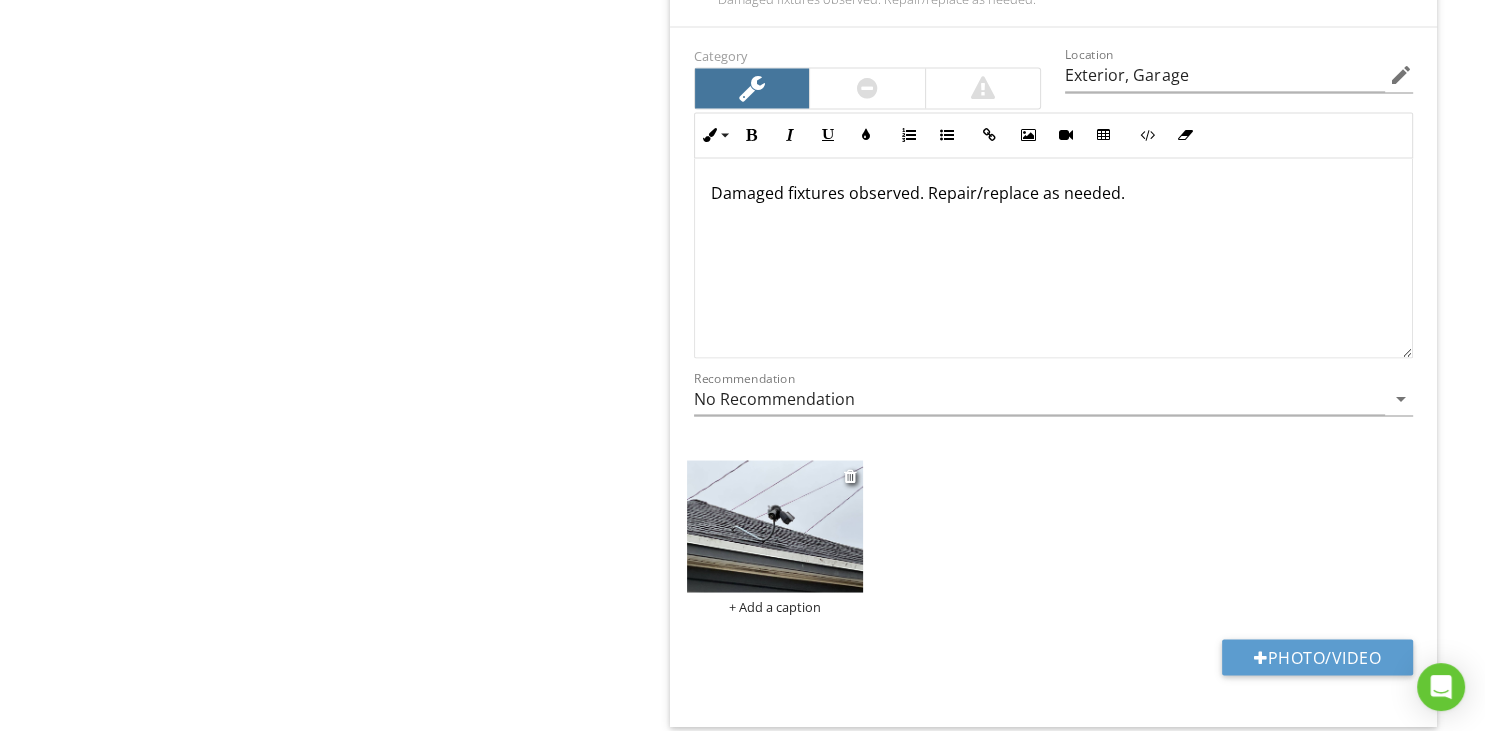 click at bounding box center [775, 526] 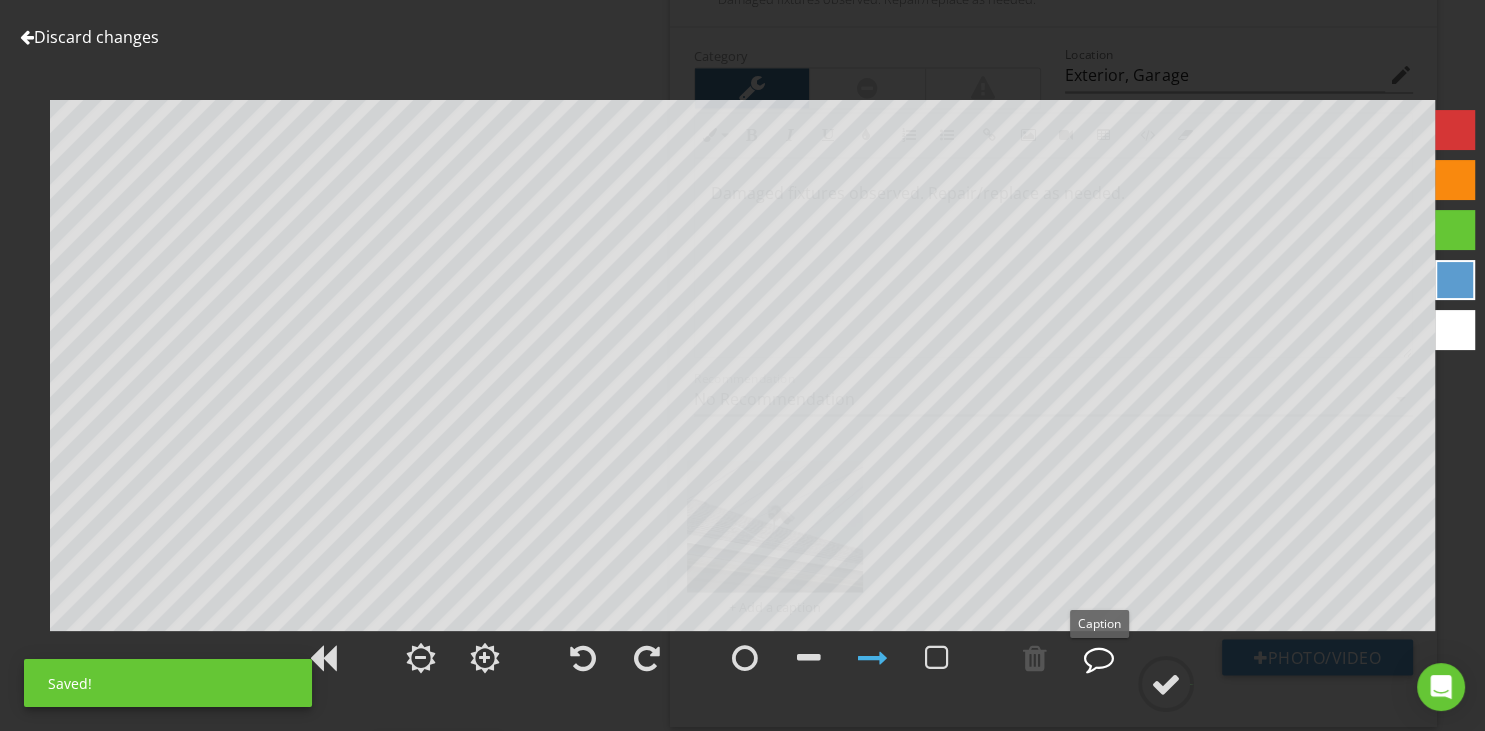 click at bounding box center [1099, 658] 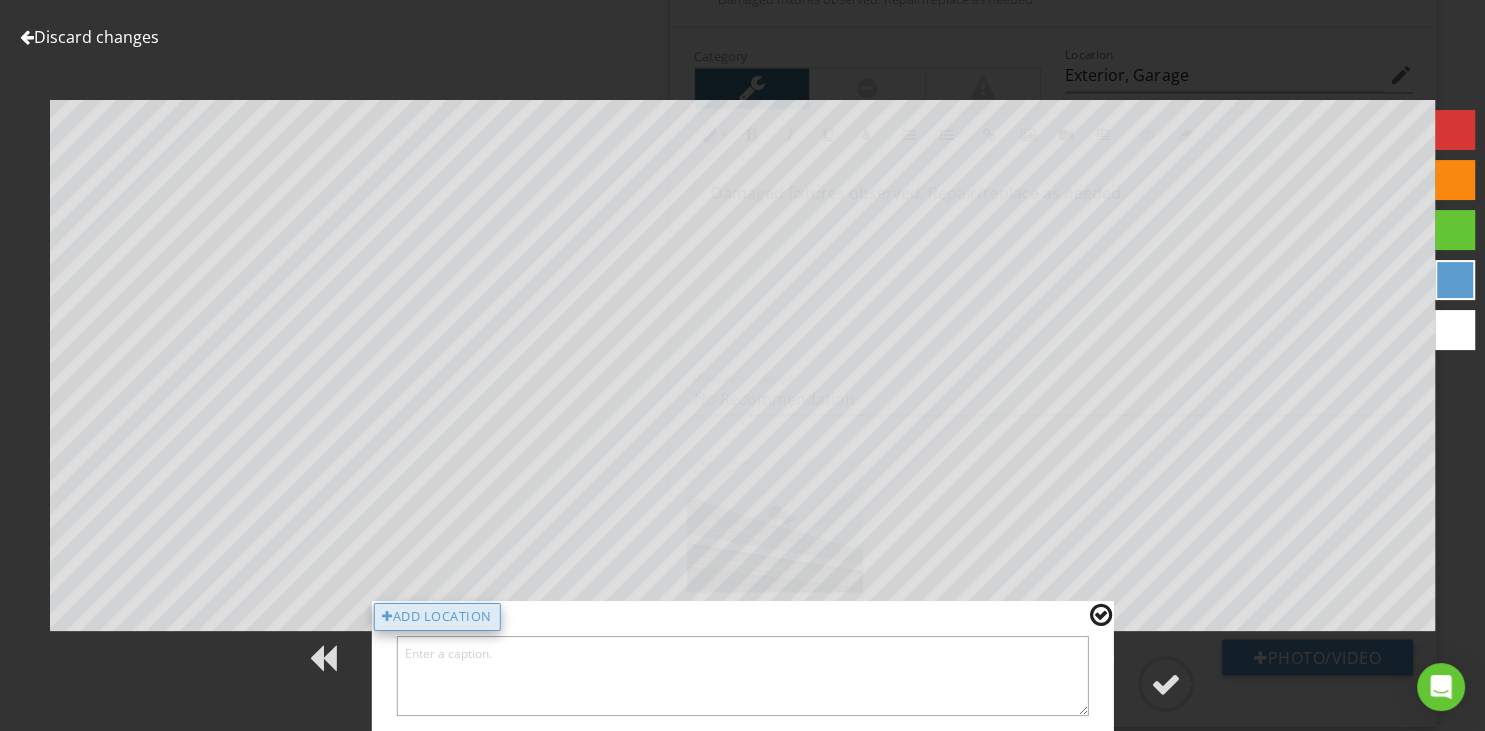 click on "Add Location" at bounding box center [437, 617] 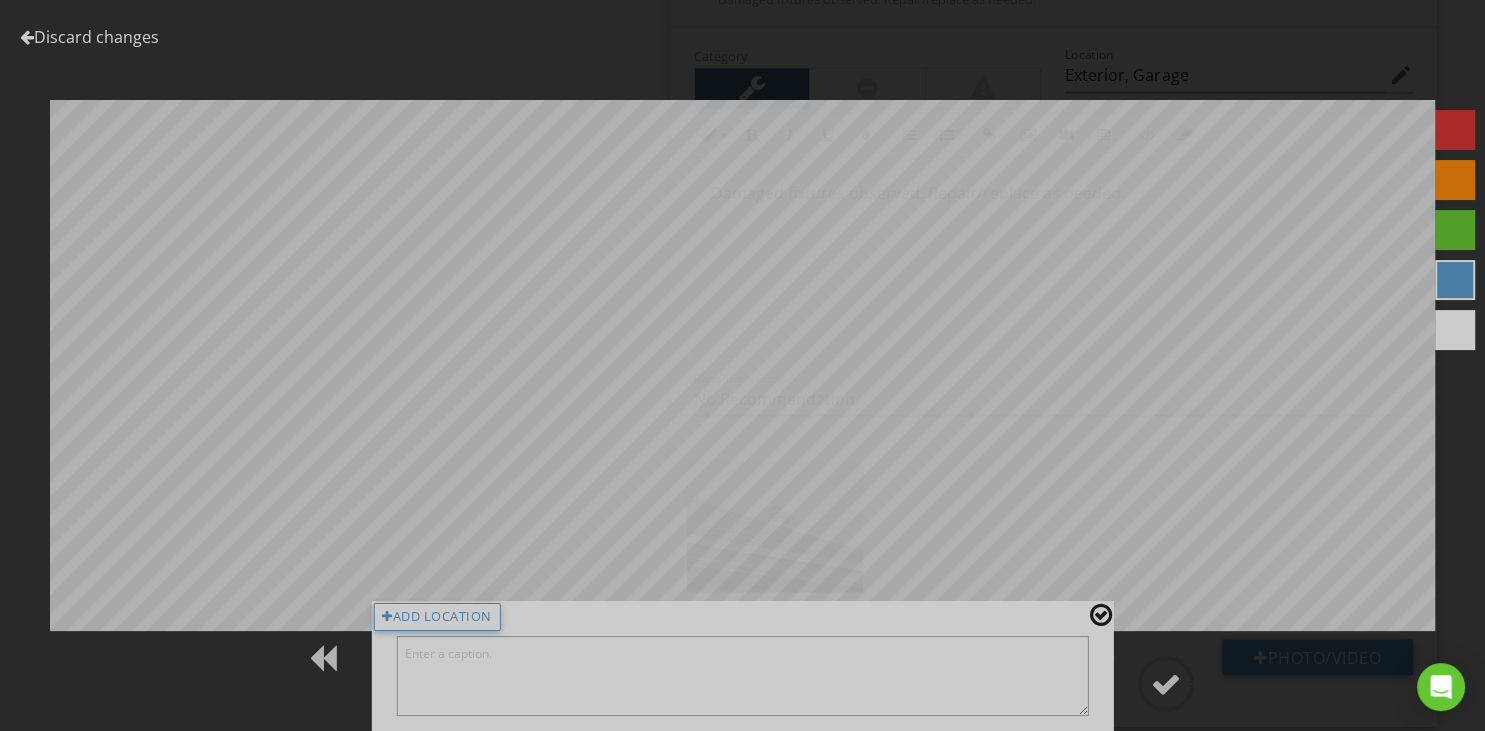scroll, scrollTop: 1, scrollLeft: 0, axis: vertical 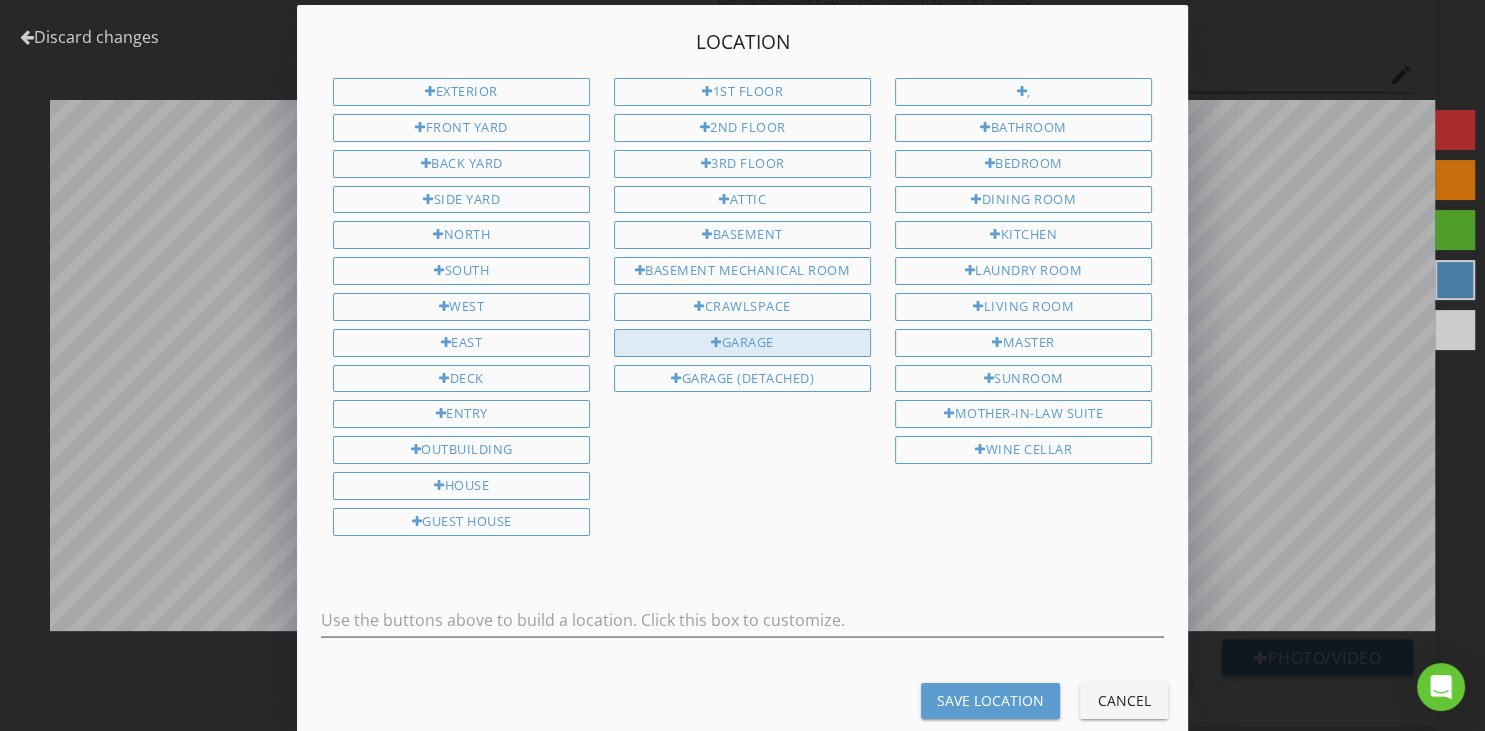 click on "Garage" at bounding box center (742, 343) 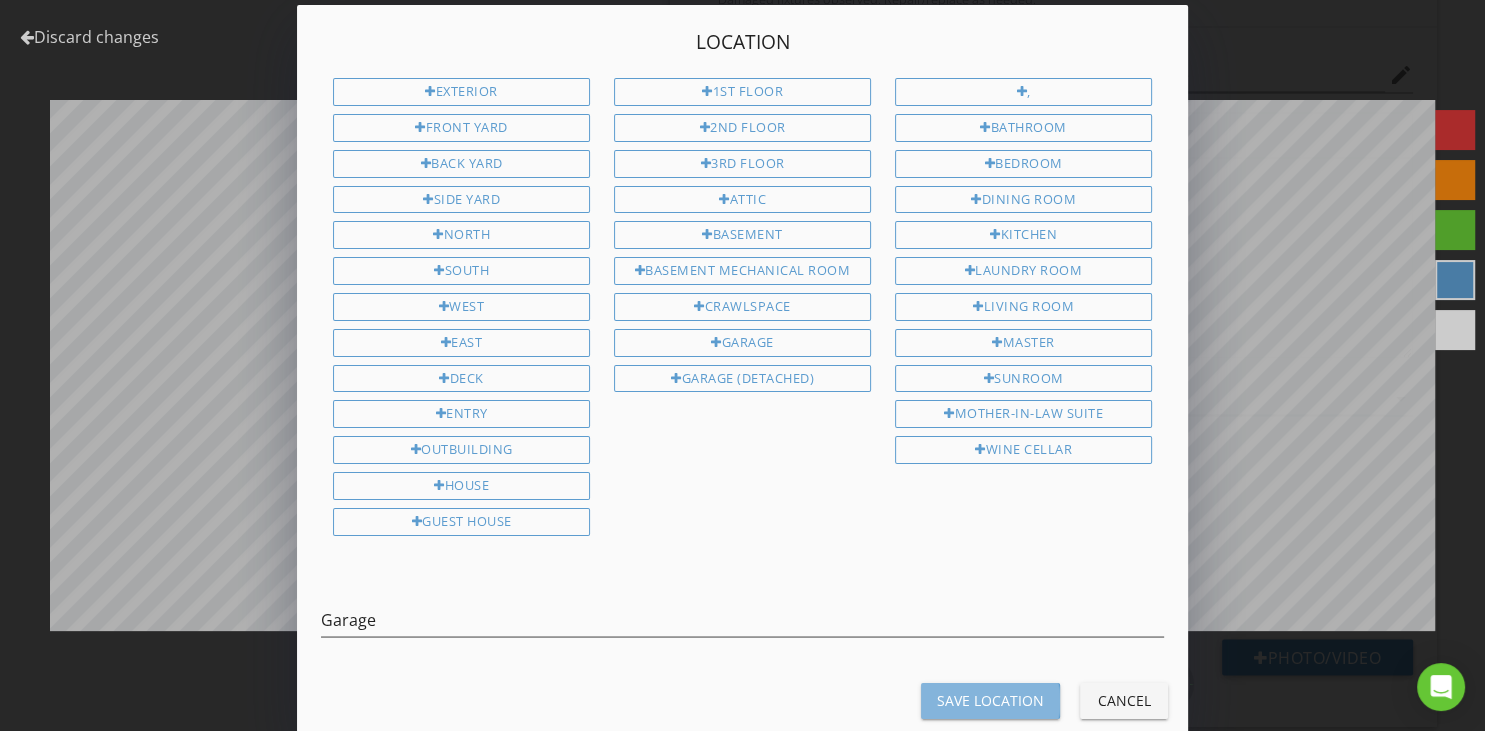 click on "Save Location" at bounding box center [990, 700] 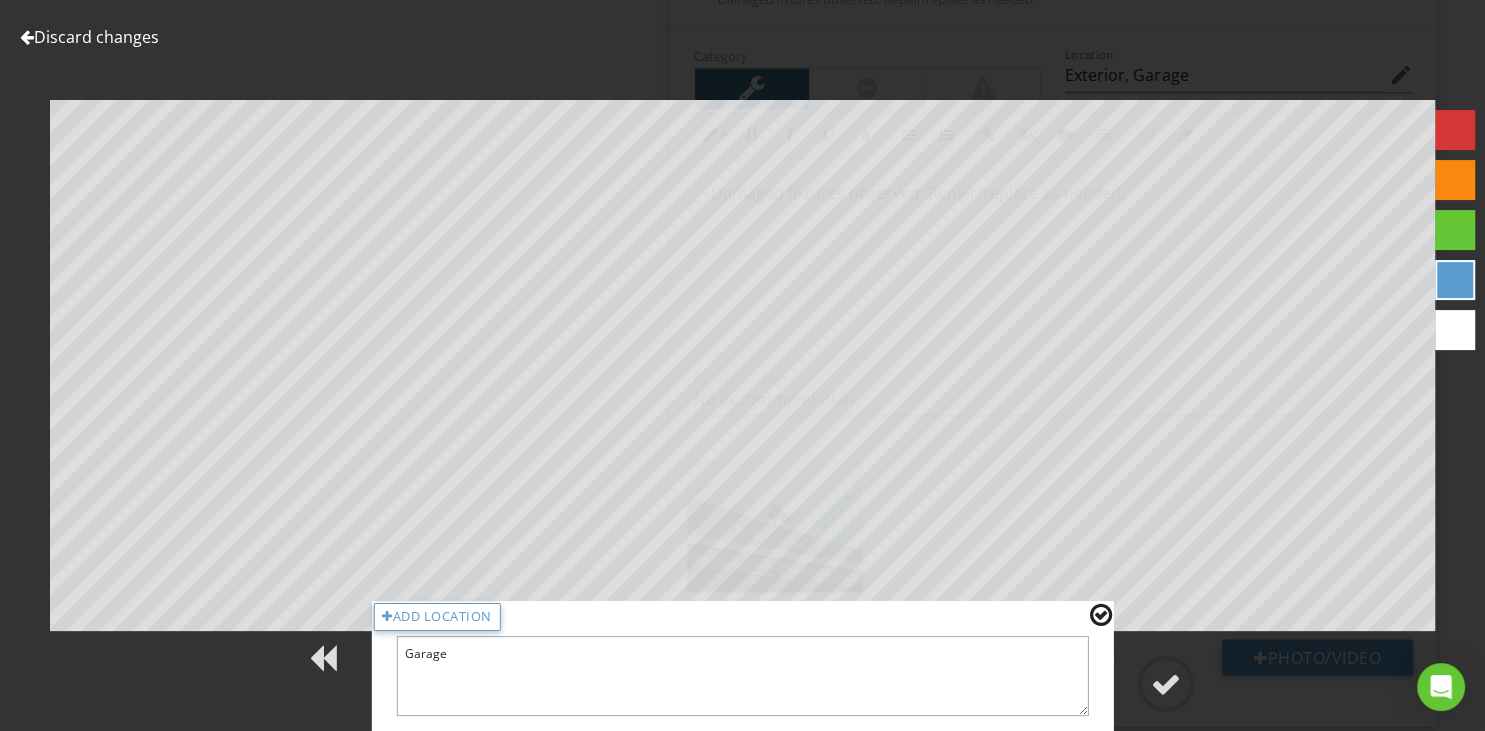 scroll, scrollTop: 1, scrollLeft: 0, axis: vertical 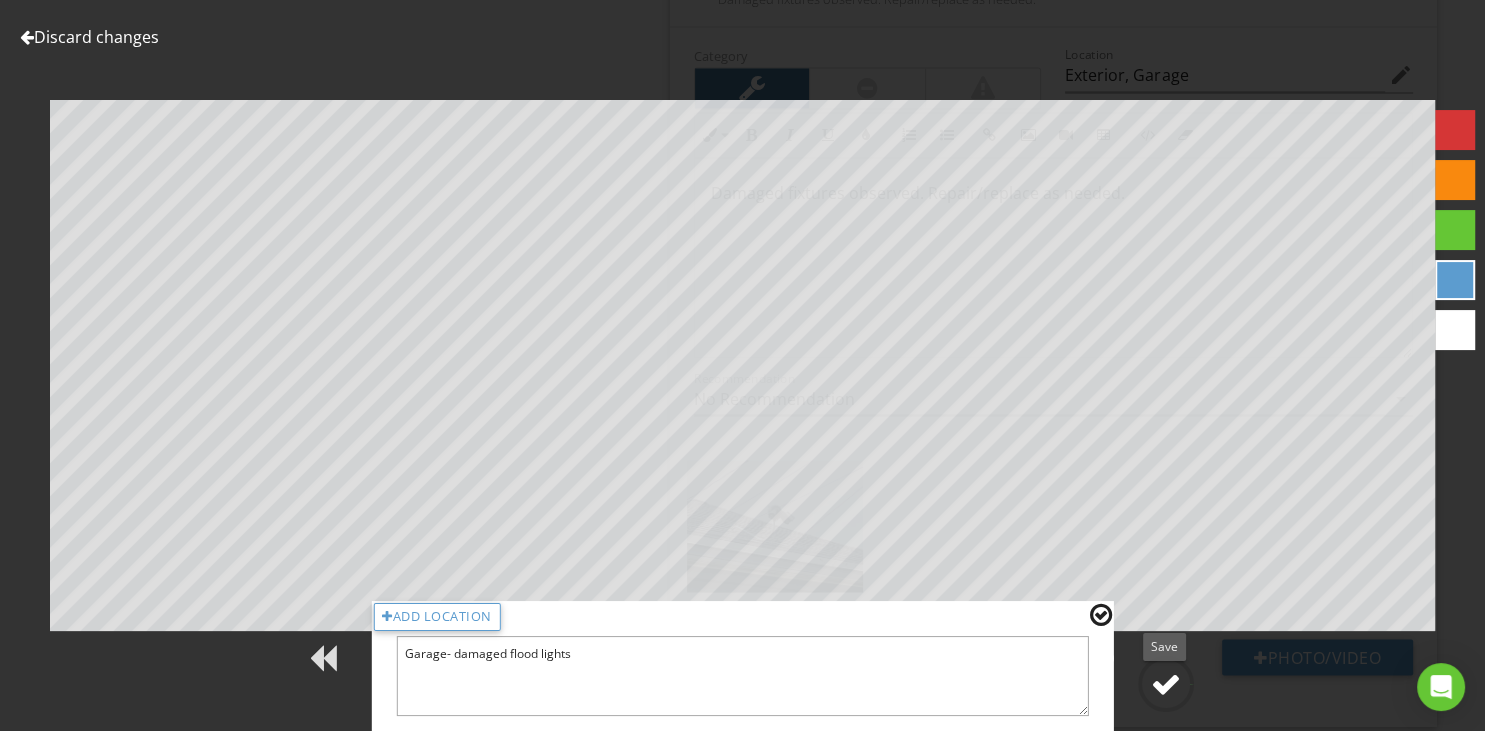 type on "Garage- damaged flood lights" 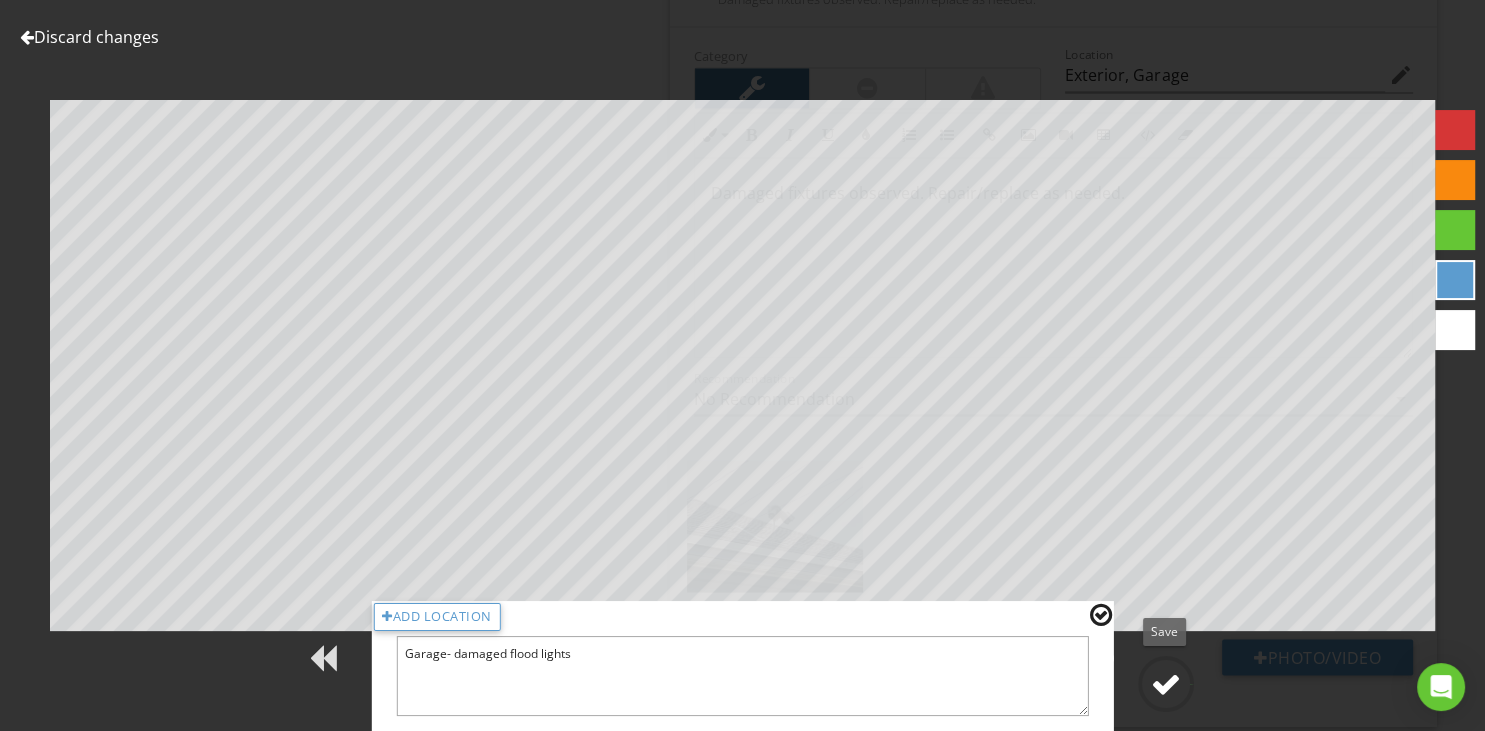 click at bounding box center (1166, 684) 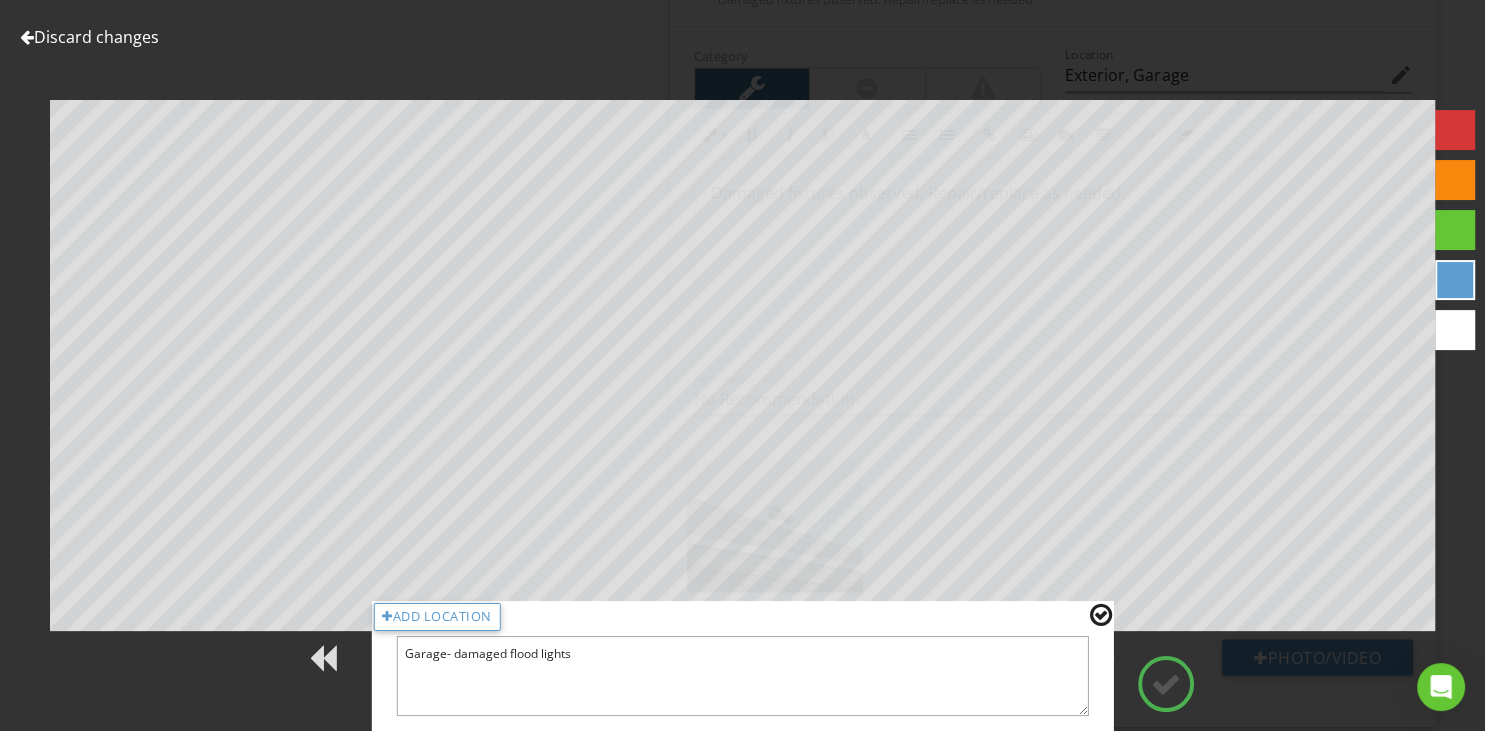 type on "1st Floor, 2nd Floor, Garage" 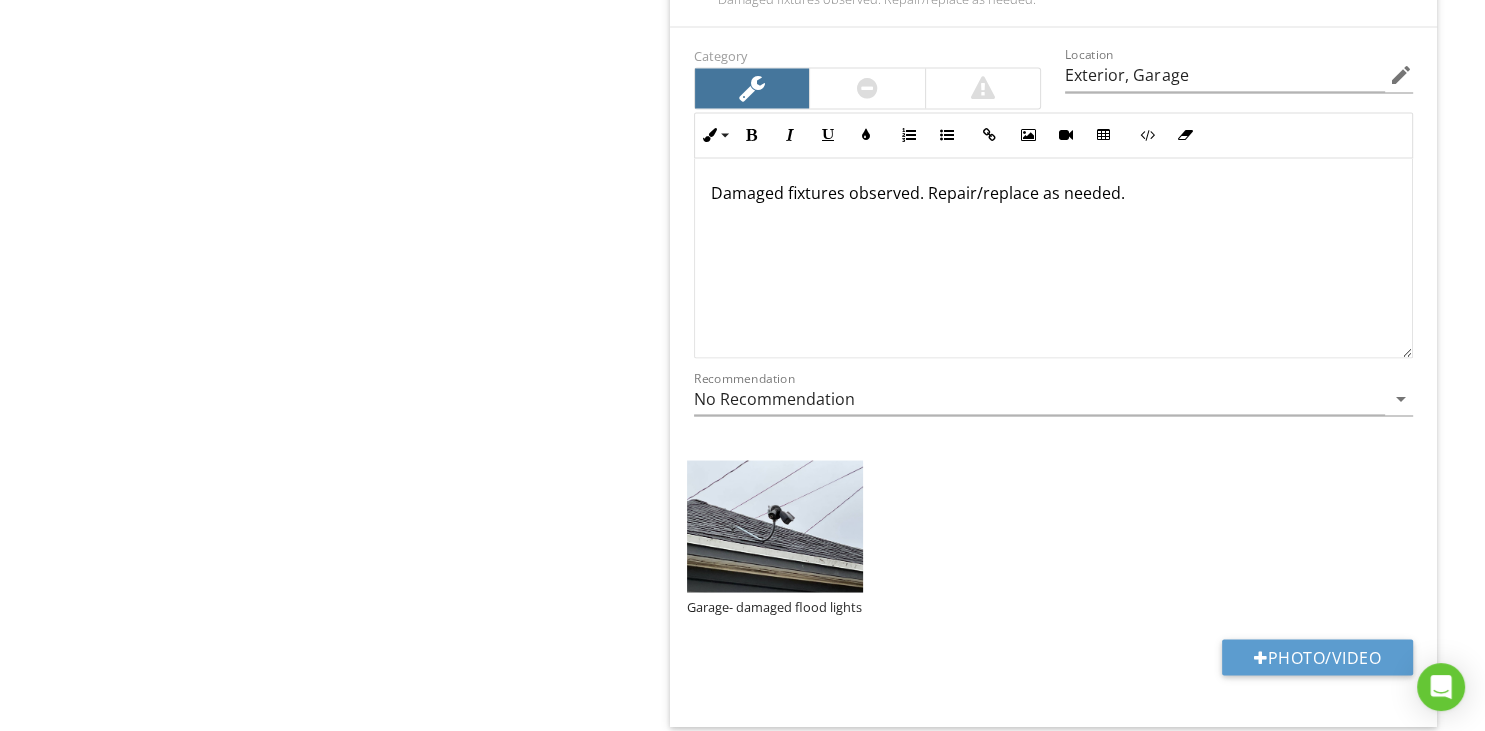 type on "1st Floor, 2nd Floor, Garage" 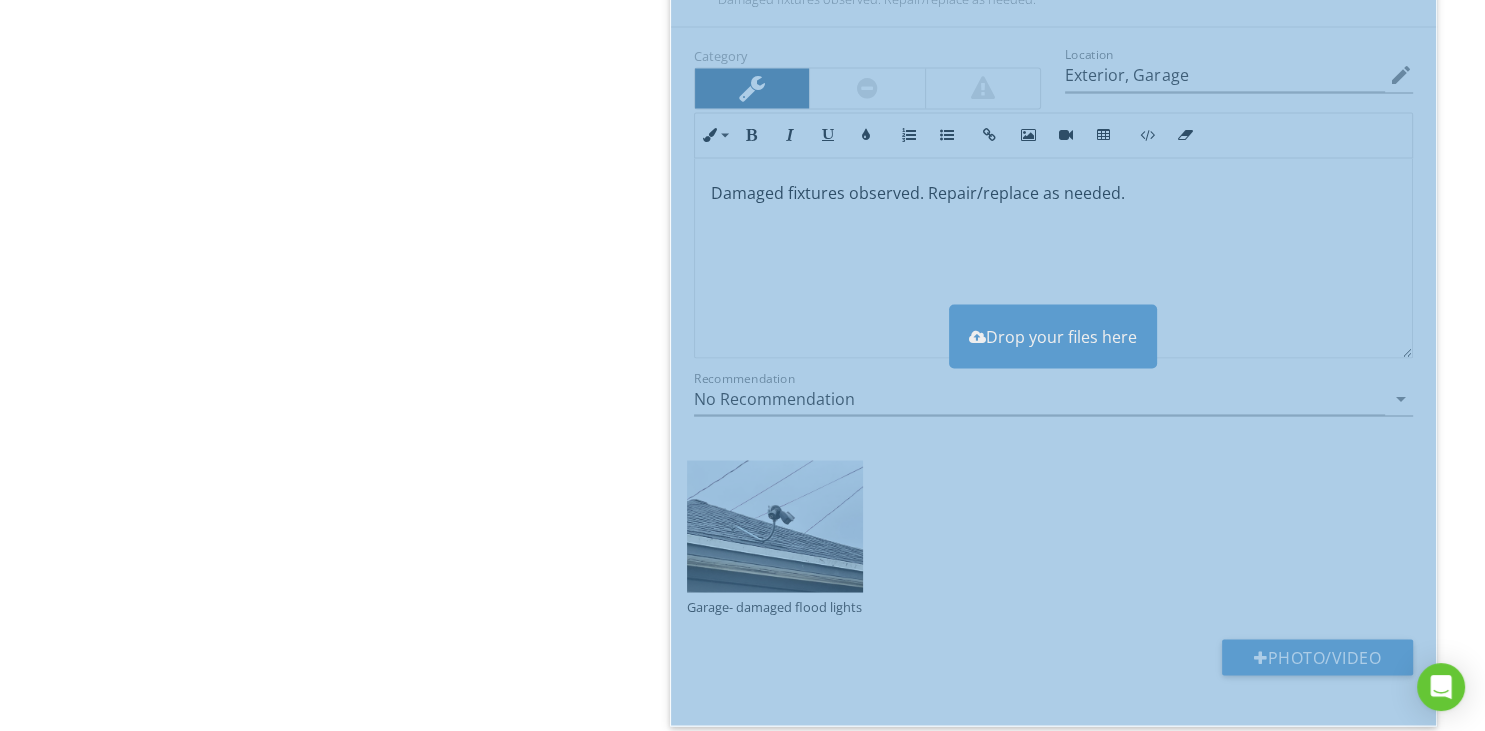type on "1st Floor, 2nd Floor, Garage" 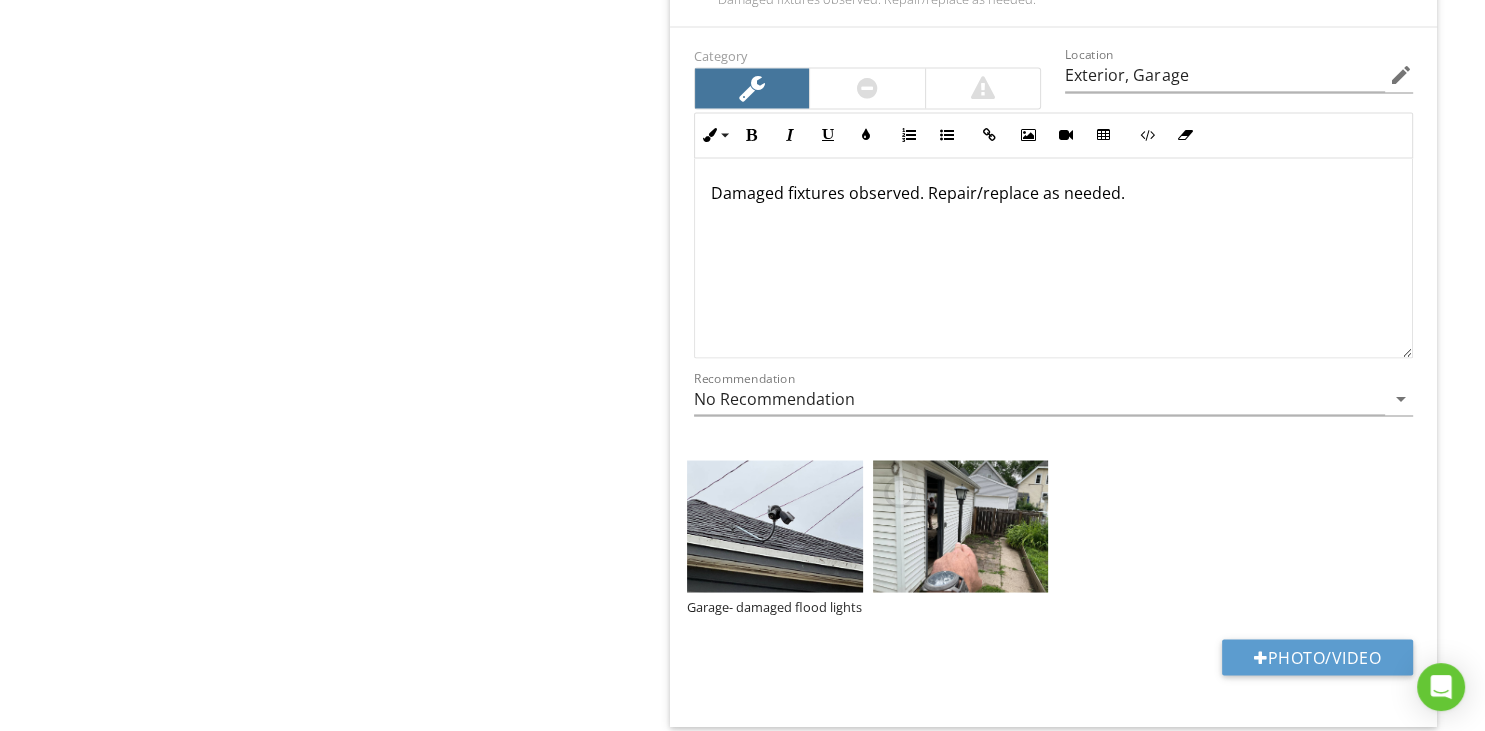 type on "1st Floor, 2nd Floor, Garage" 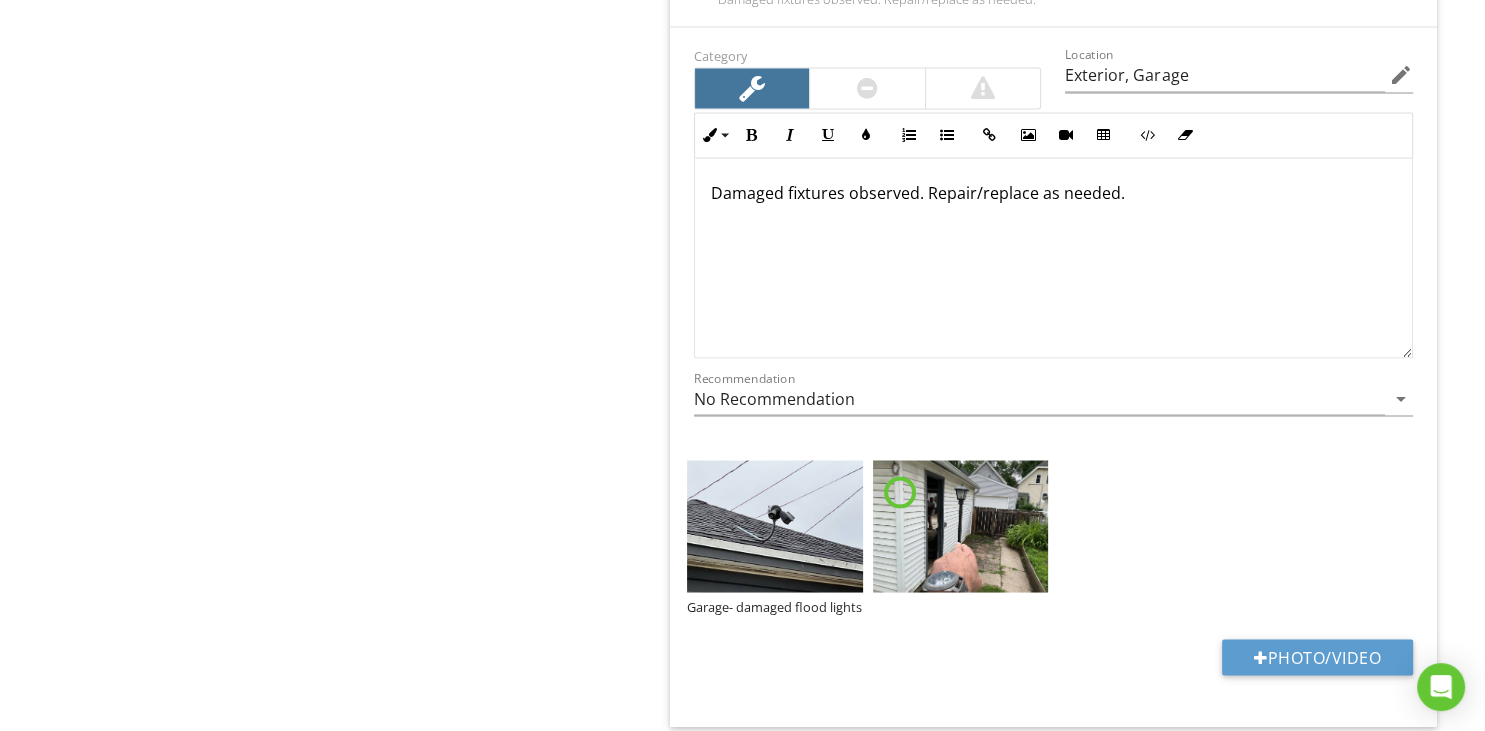 type on "1st Floor, 2nd Floor, Garage" 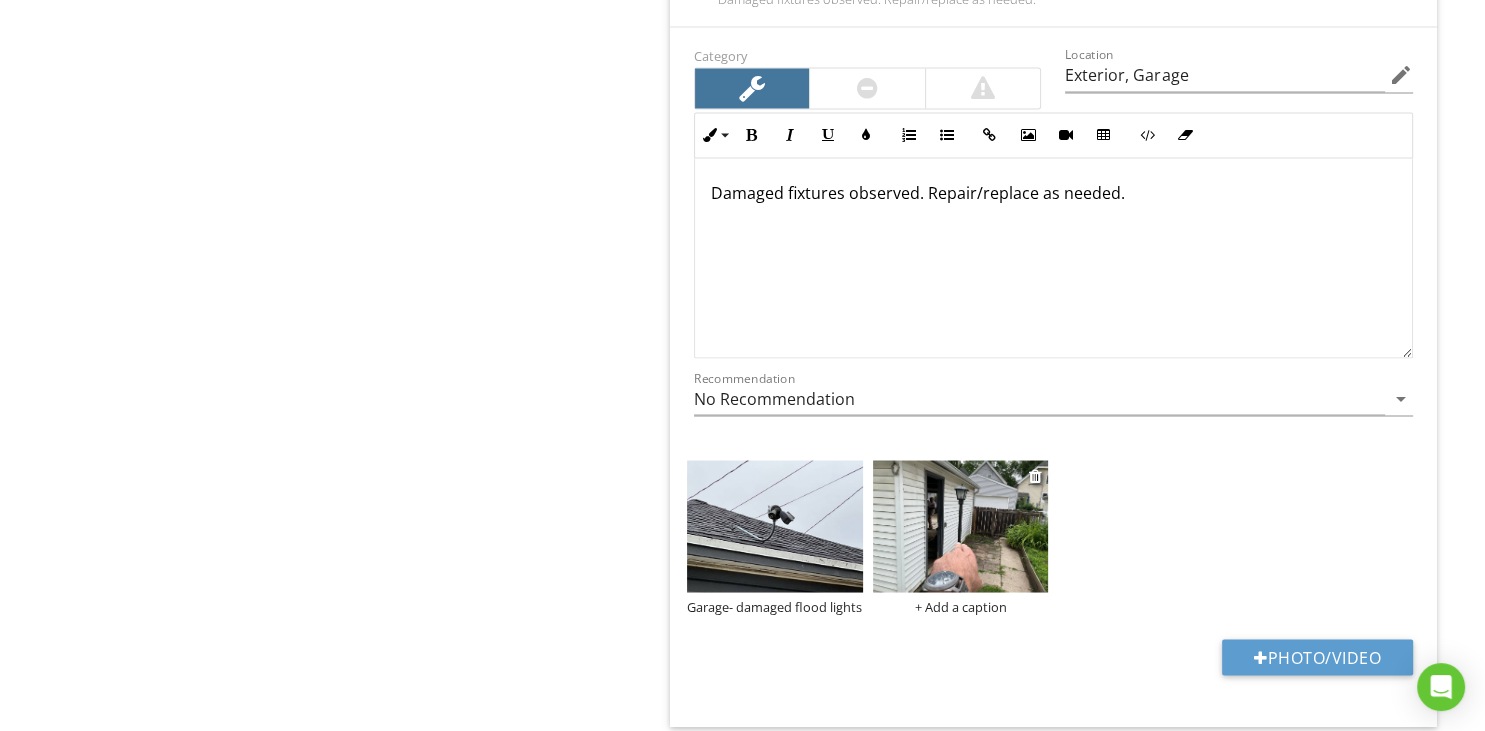 click at bounding box center [961, 526] 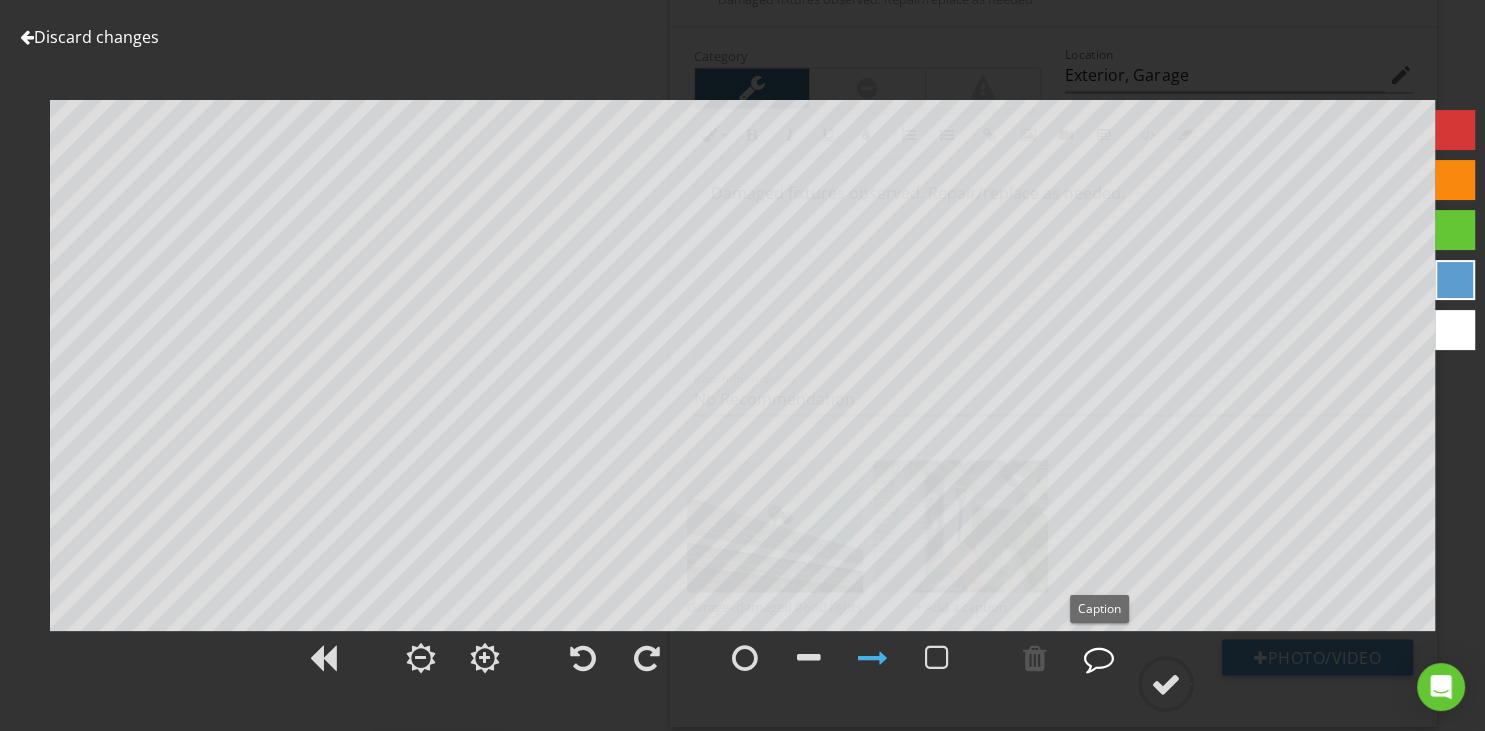 click at bounding box center (1099, 658) 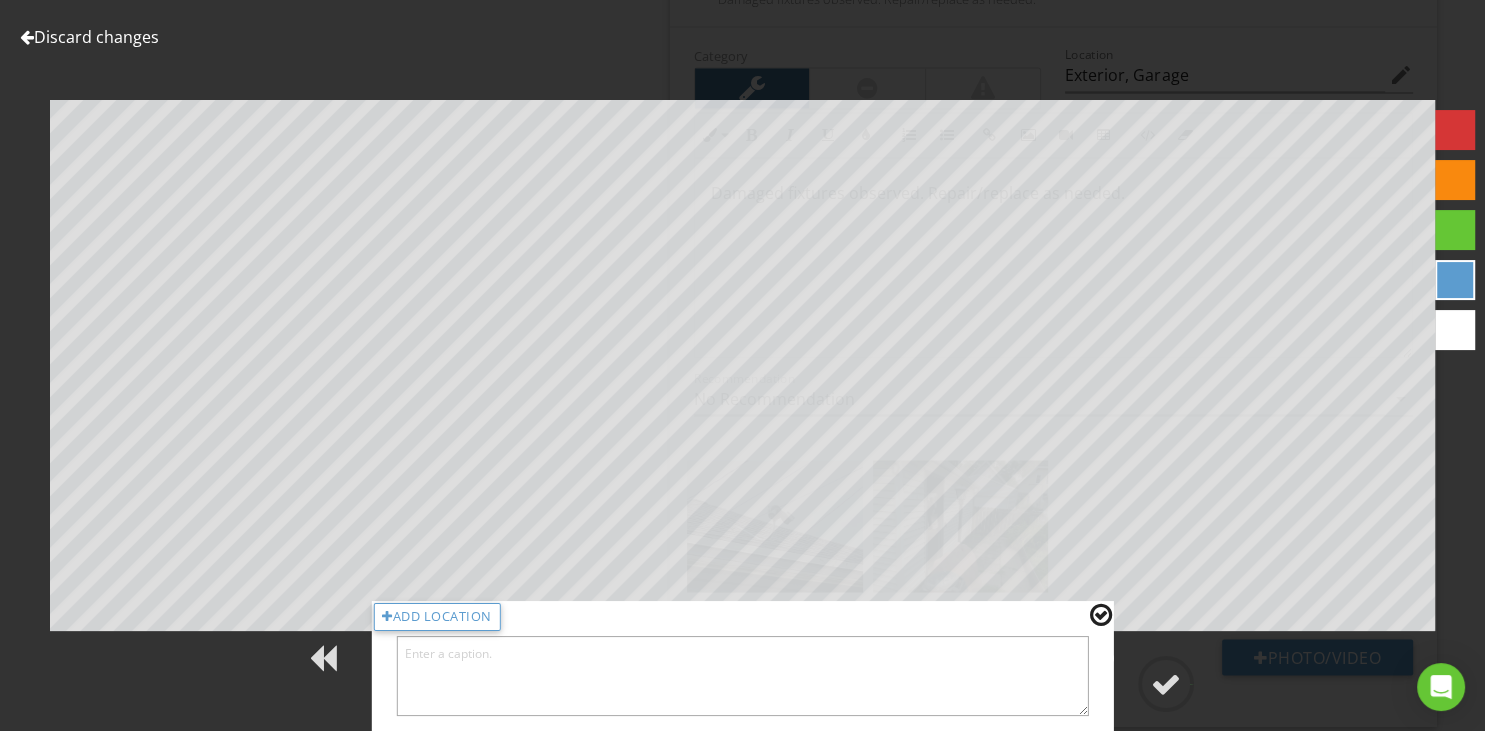 click at bounding box center [742, 676] 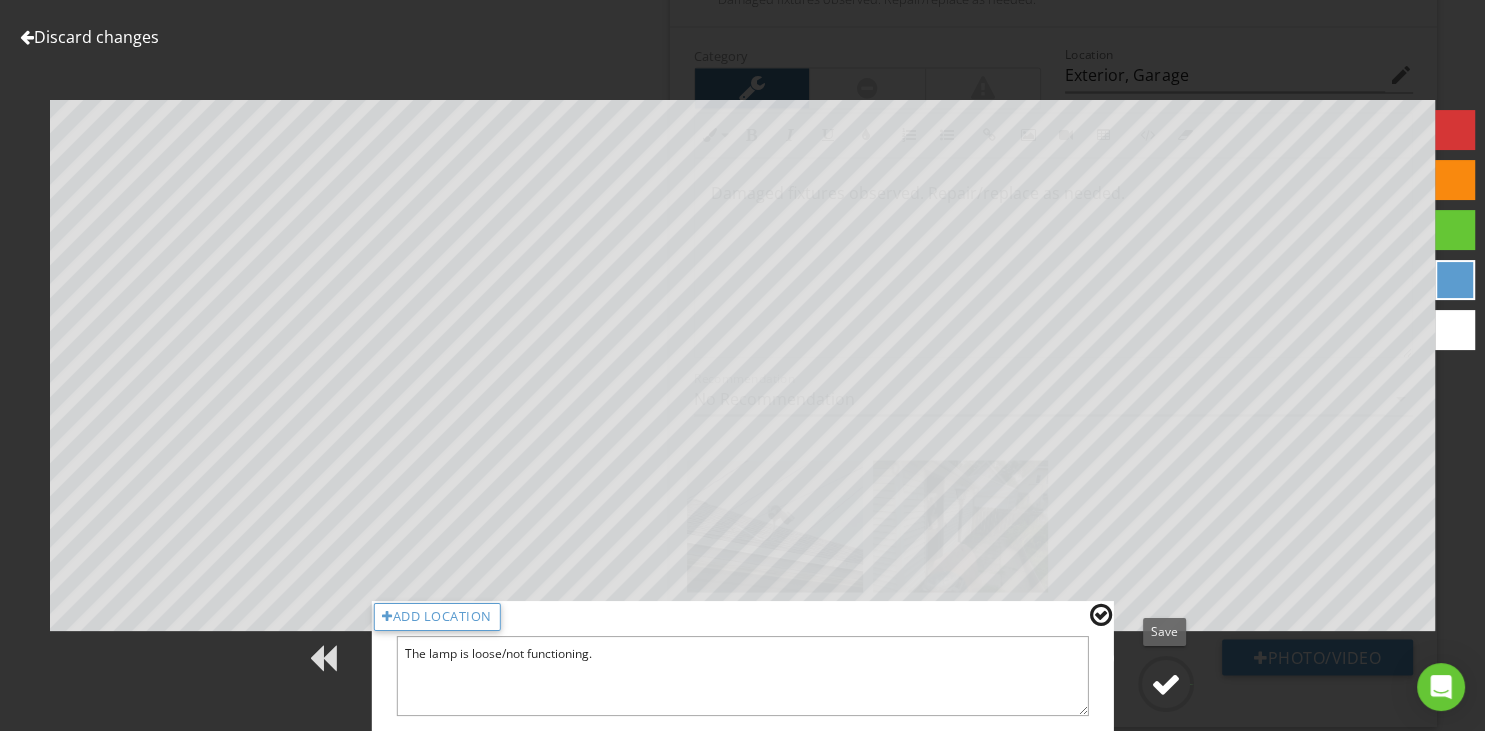 type on "The lamp is loose/not functioning." 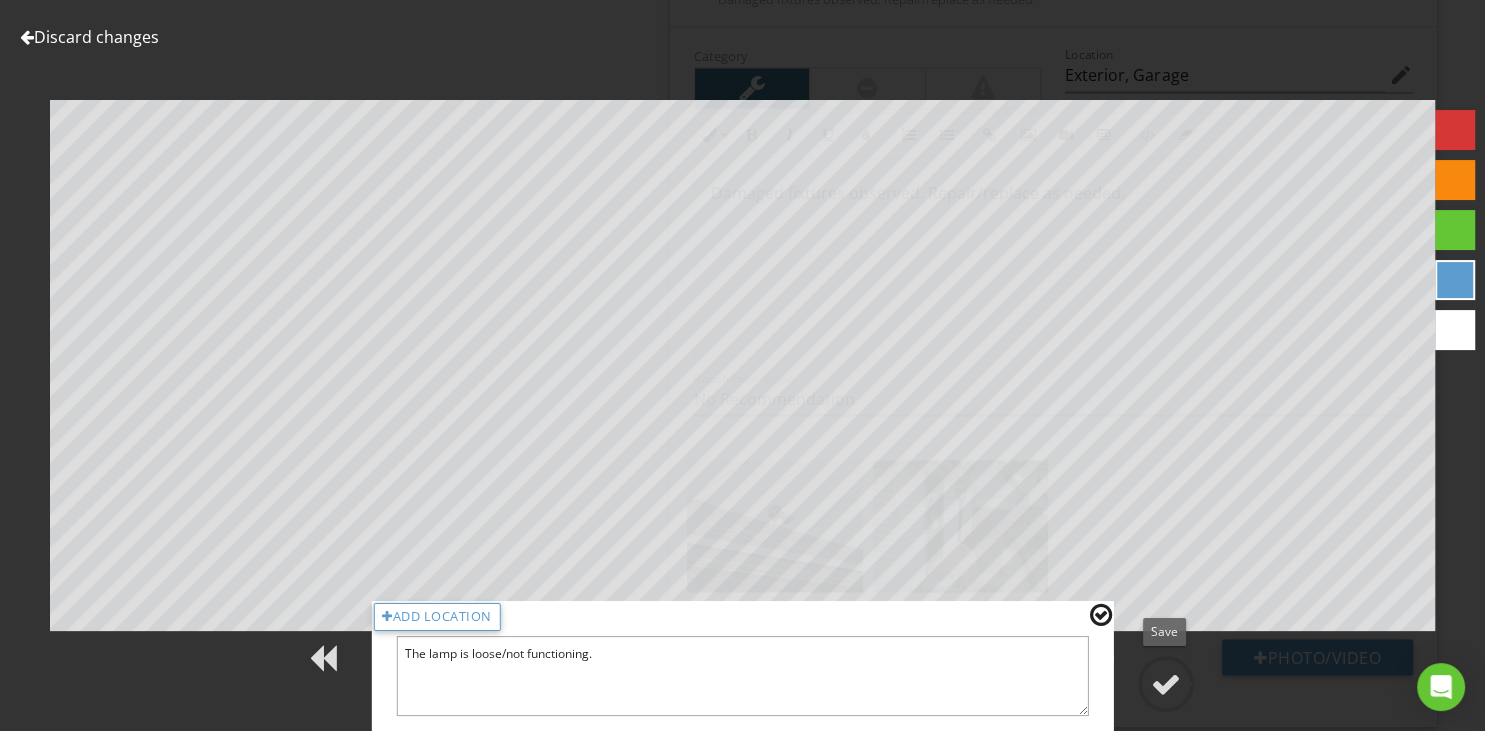 drag, startPoint x: 1166, startPoint y: 685, endPoint x: 1066, endPoint y: 678, distance: 100.2447 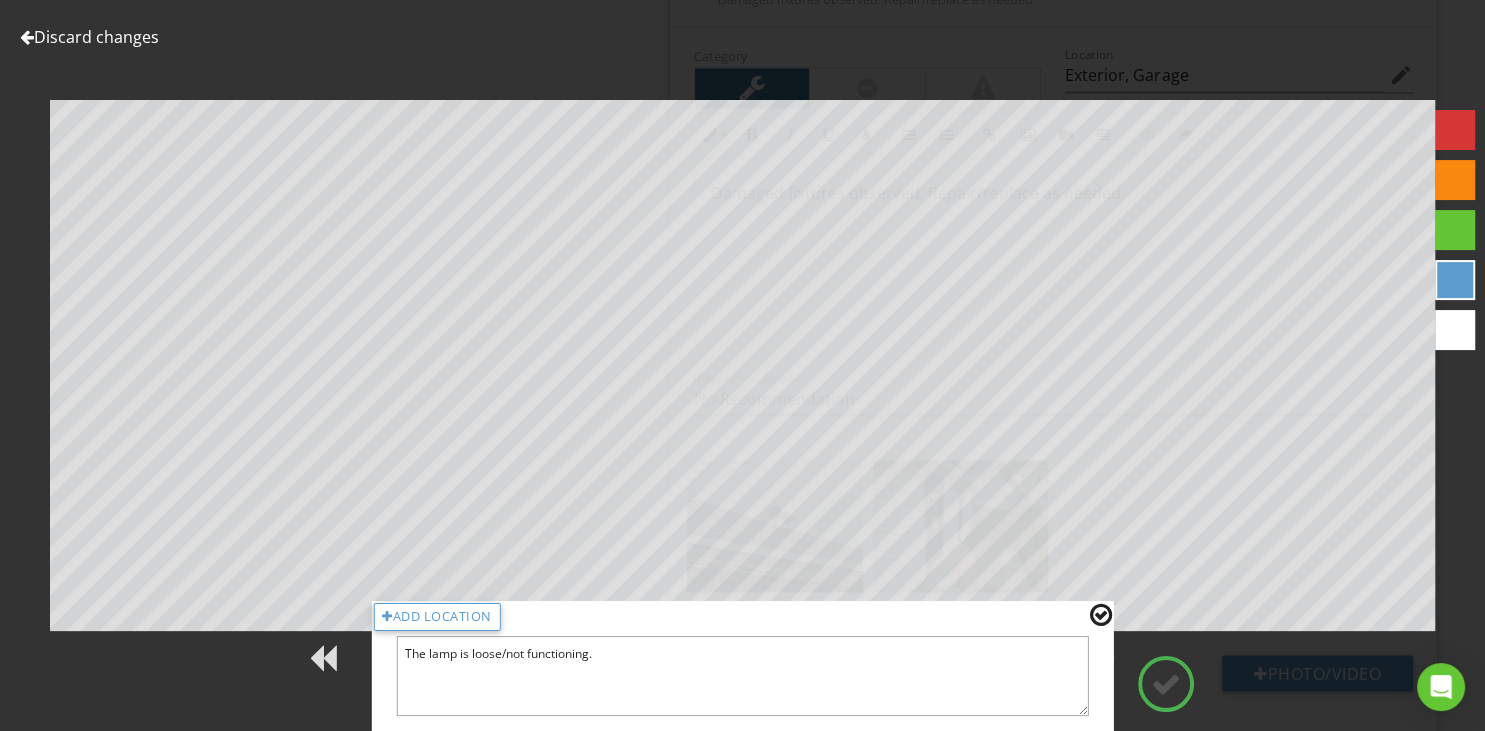 type on "1st Floor, 2nd Floor, Garage" 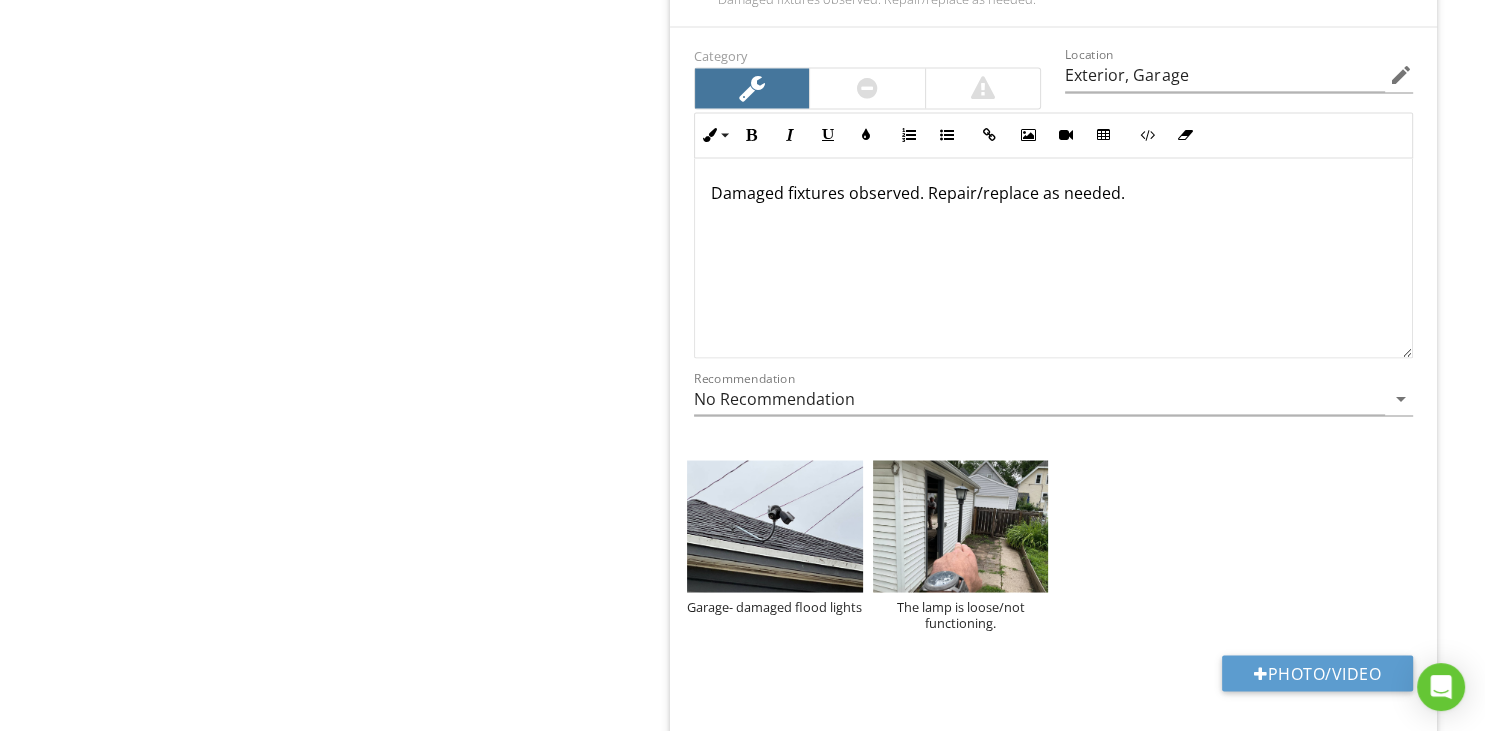 type on "1st Floor, 2nd Floor, Garage" 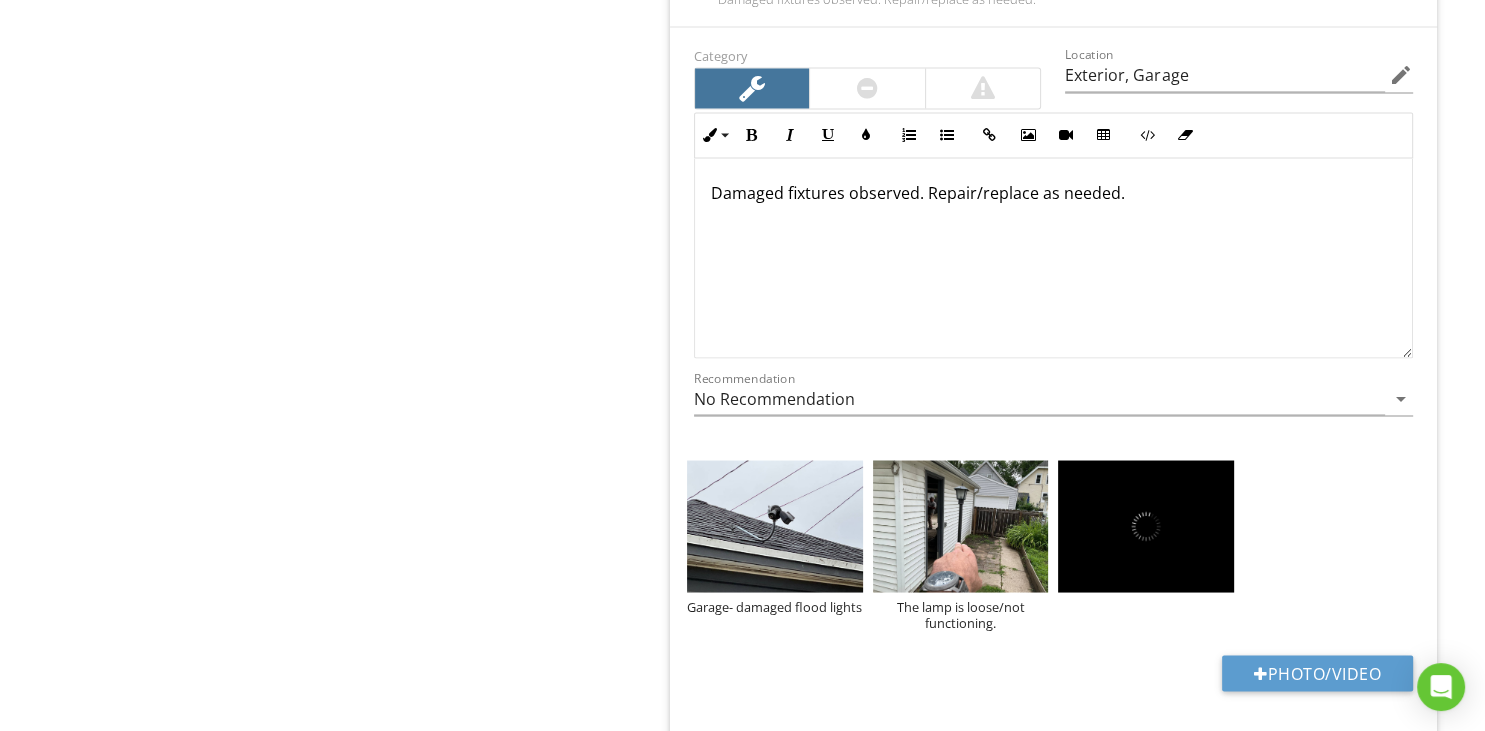 type on "1st Floor, 2nd Floor, Garage" 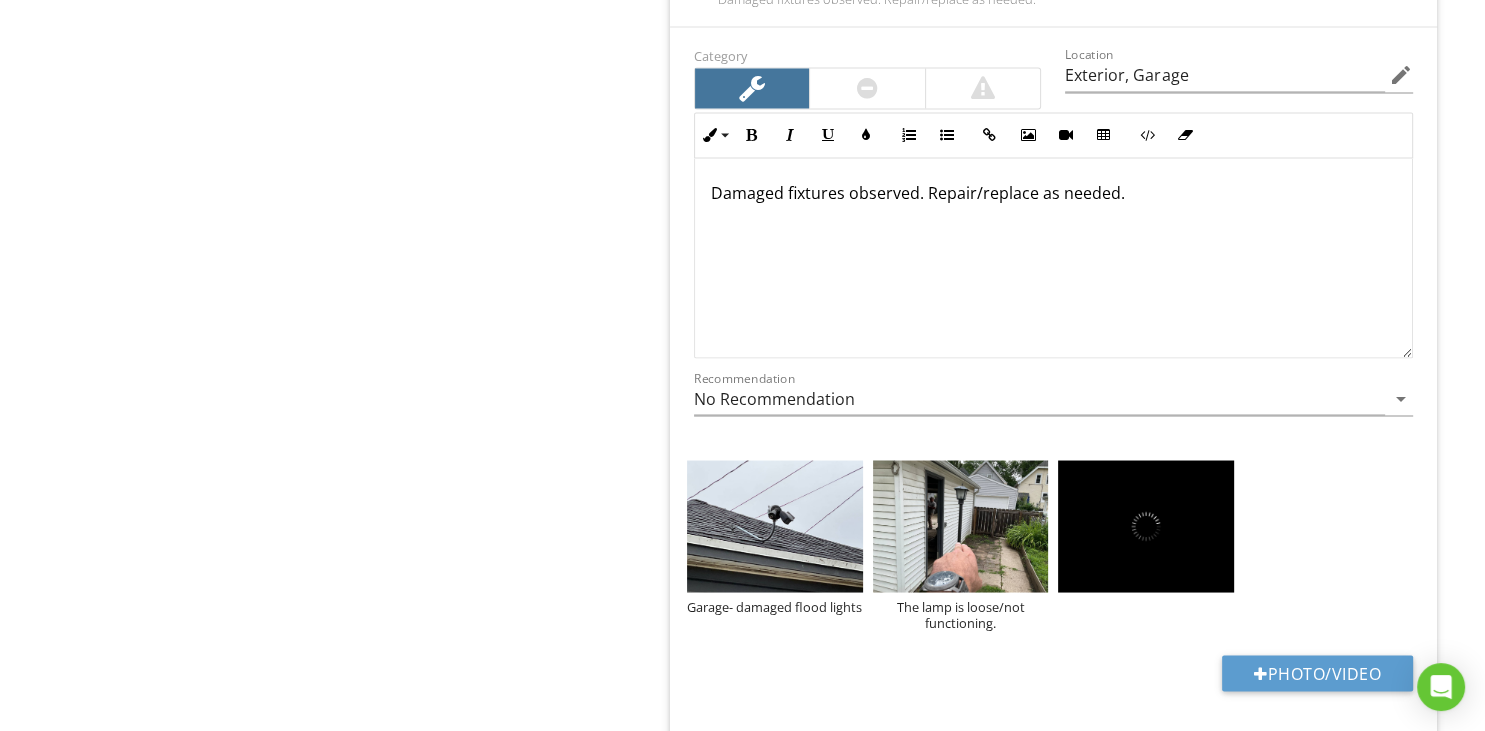 type on "1st Floor, 2nd Floor, Garage" 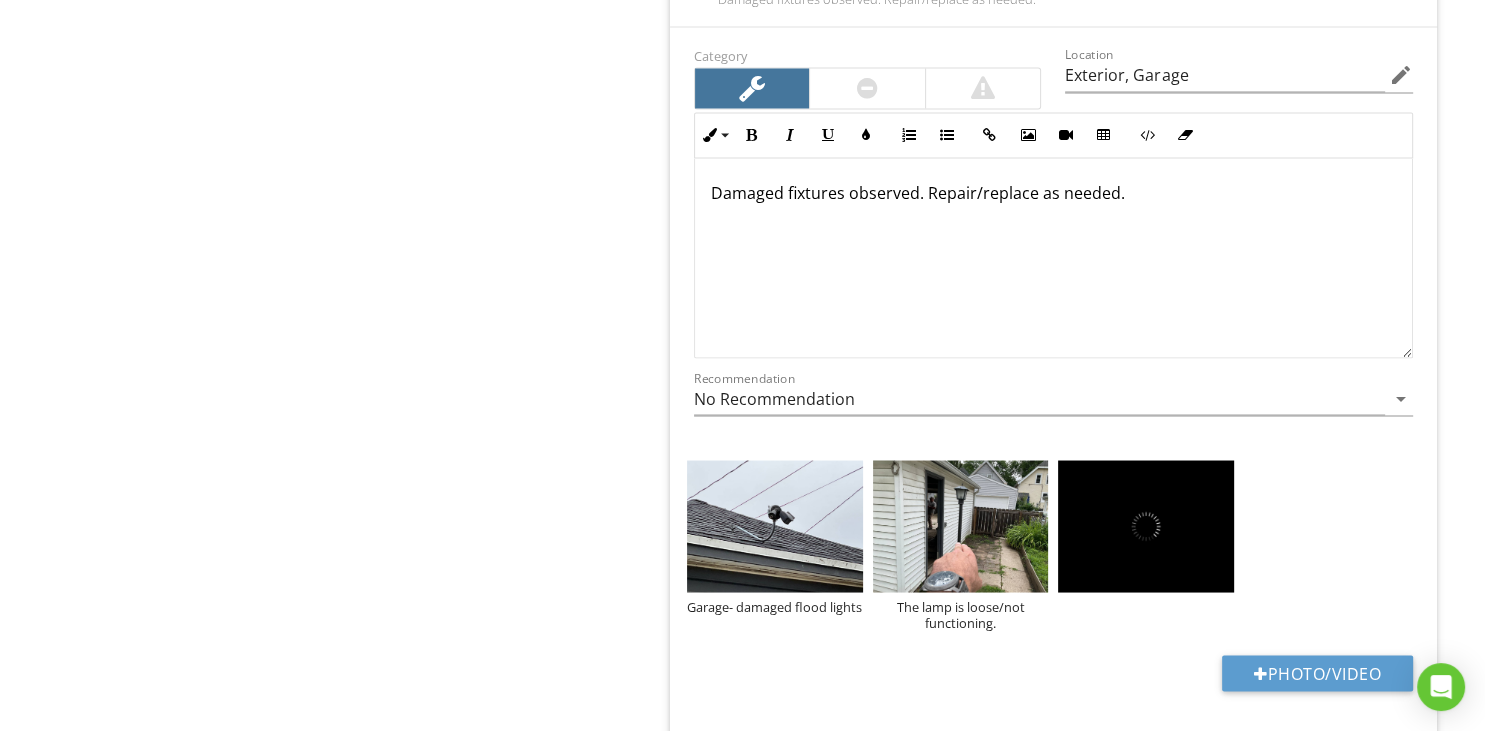 type on "Exterior, Garage" 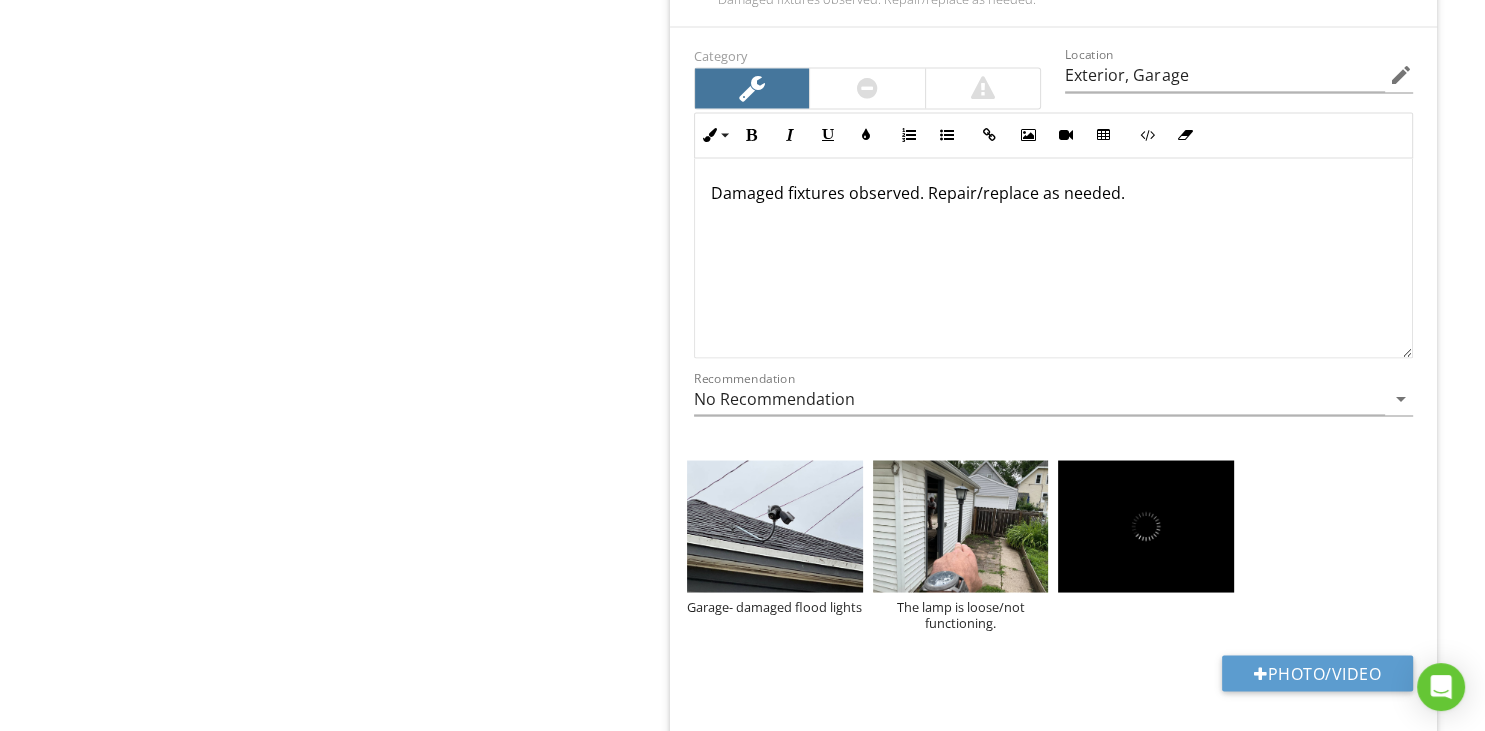 type on "1st Floor, 2nd Floor, Garage" 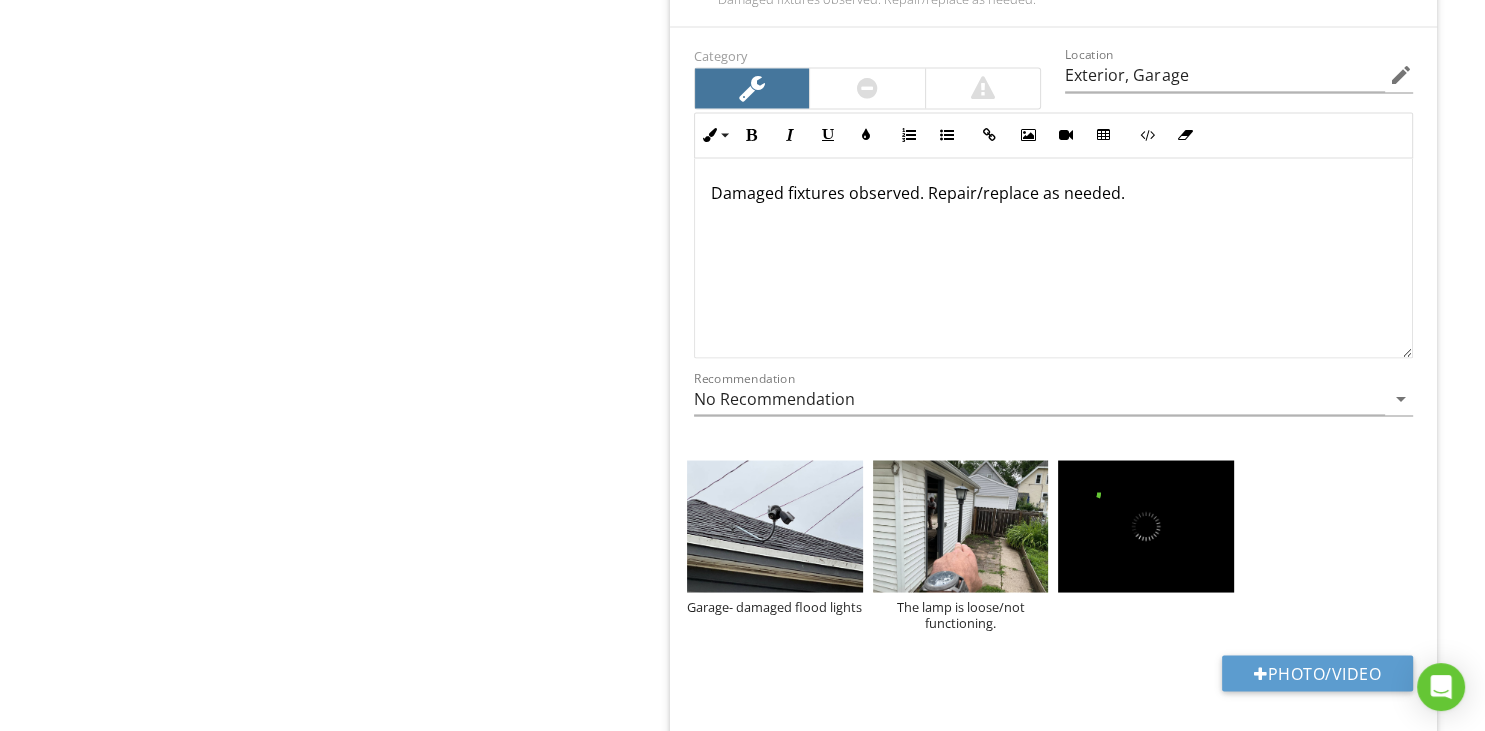 type on "1st Floor, 2nd Floor, Garage" 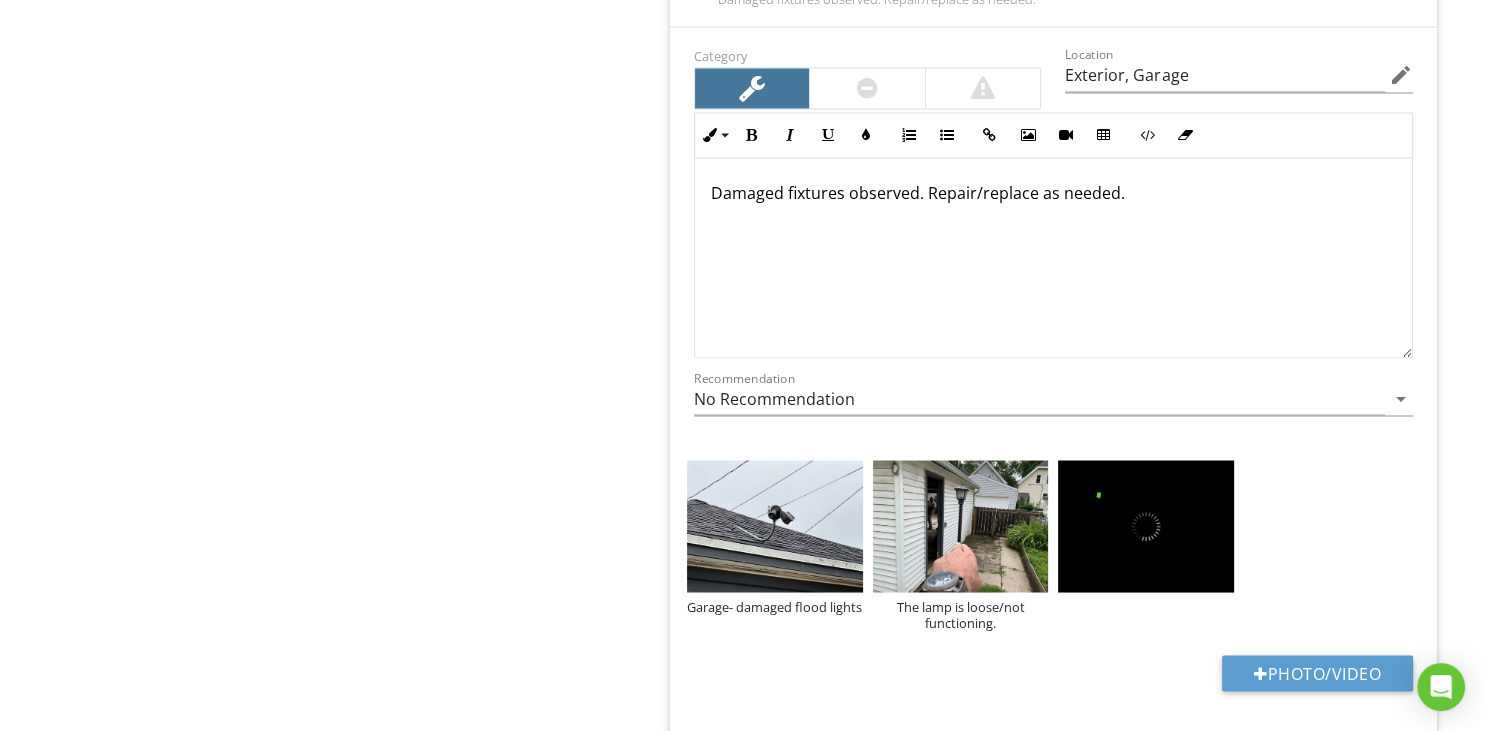 type on "1st Floor, 2nd Floor, Garage" 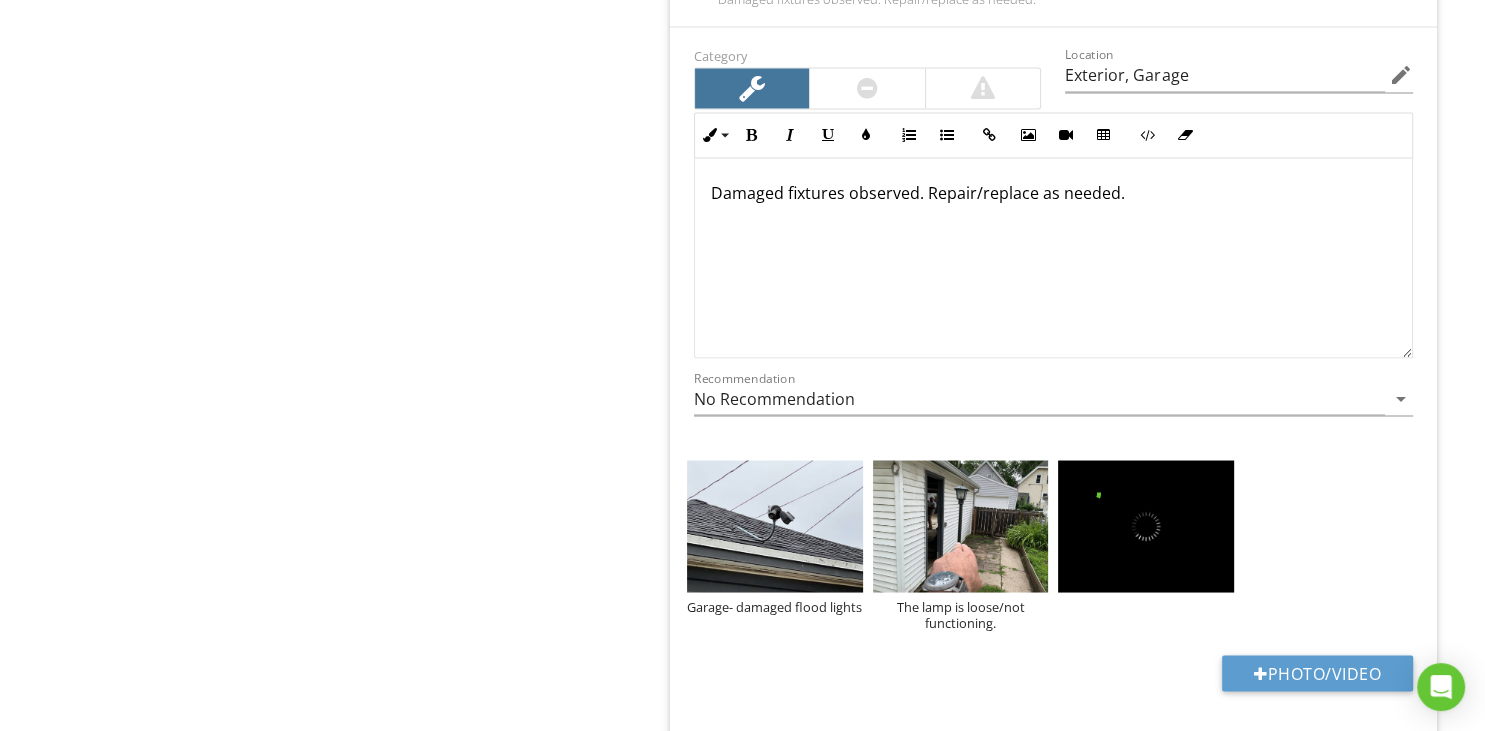 type on "Exterior, Garage" 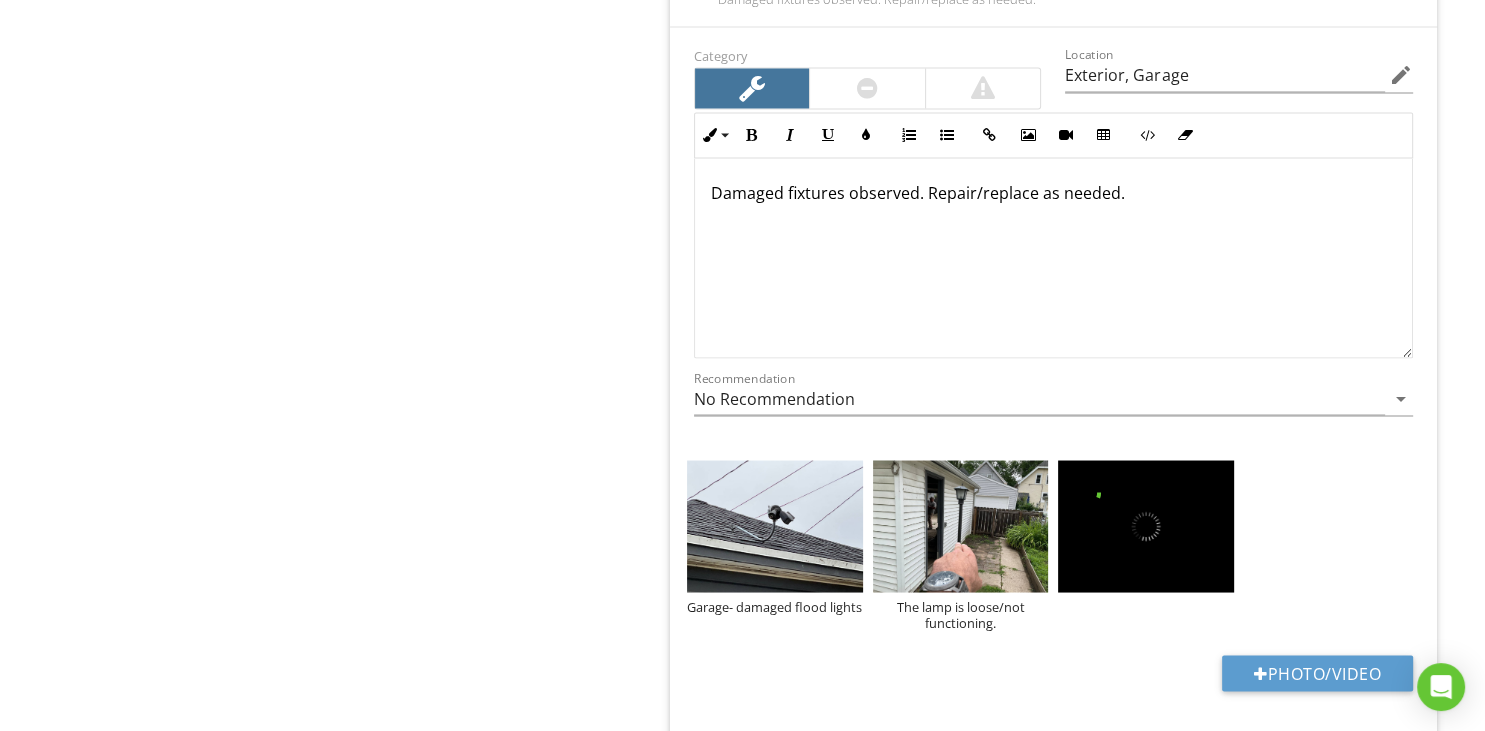 type on "1st Floor, 2nd Floor, Garage" 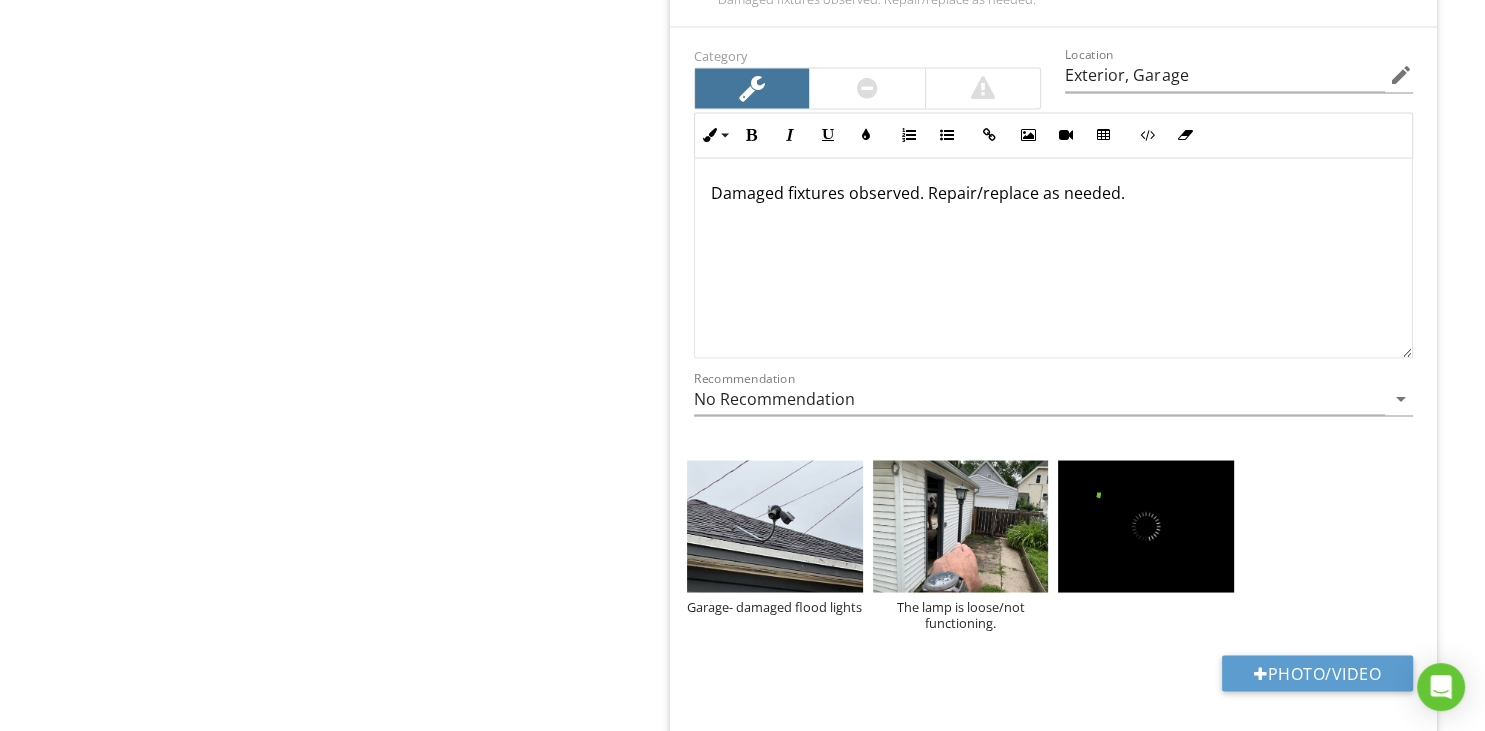type on "Exterior, Garage" 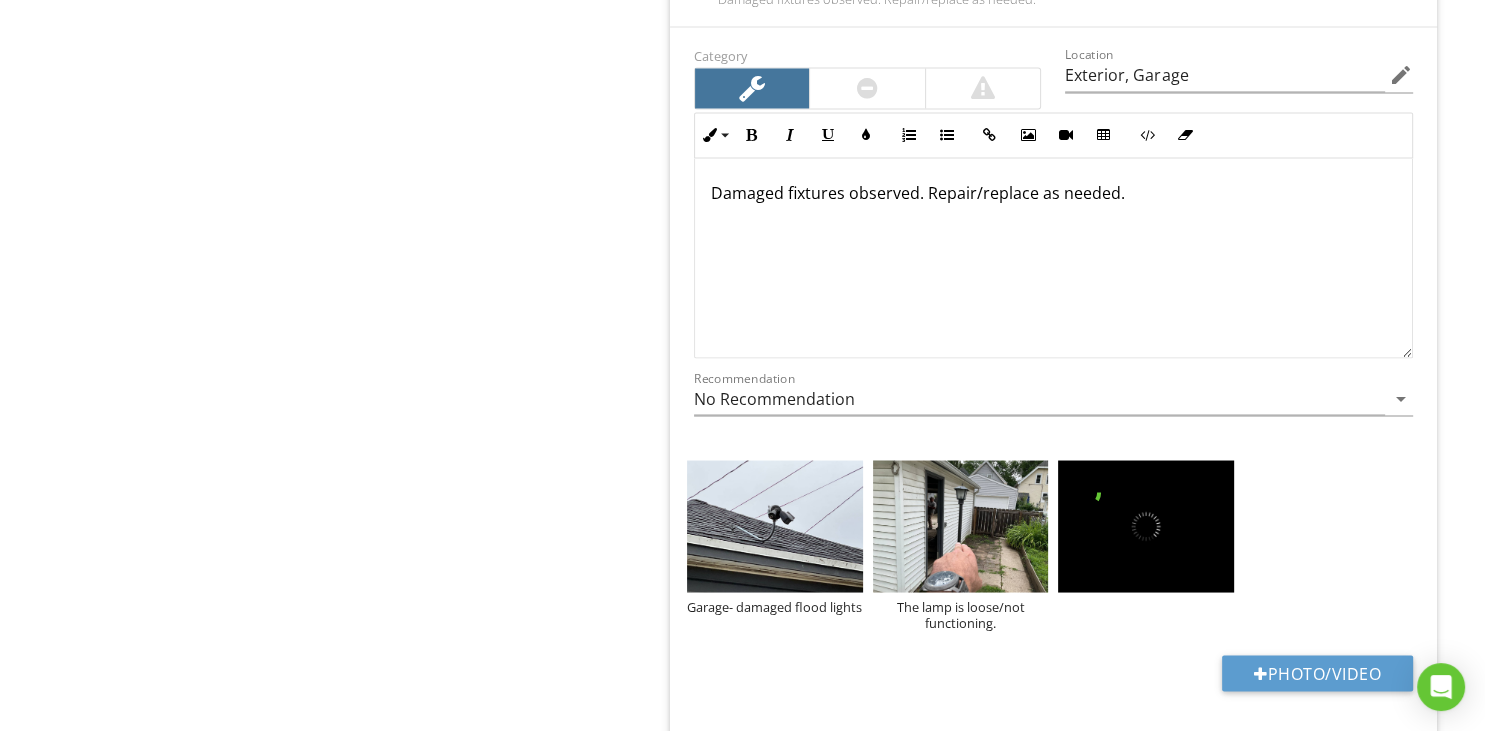 type on "1st Floor, 2nd Floor, Garage" 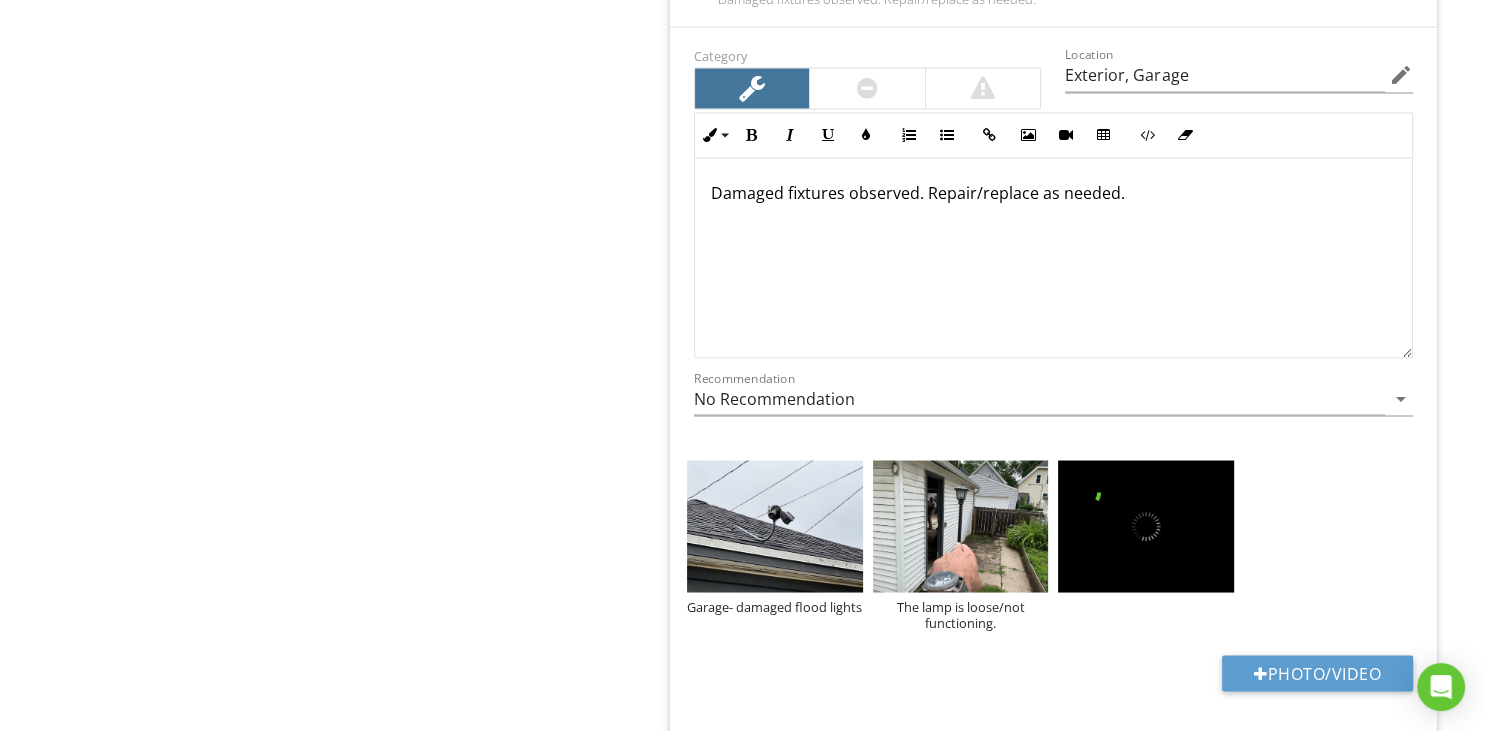 type on "Exterior, Garage" 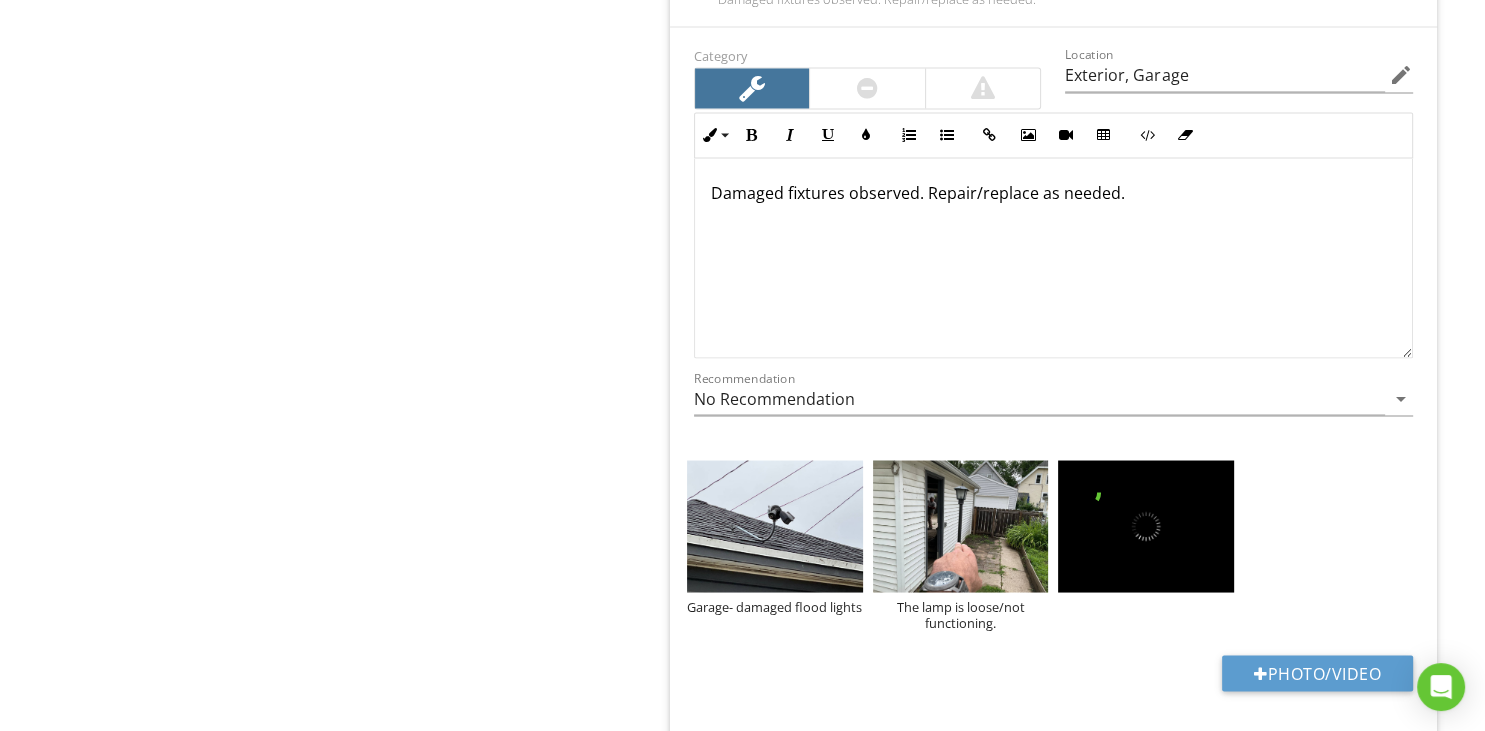 type on "1st Floor, 2nd Floor, Garage" 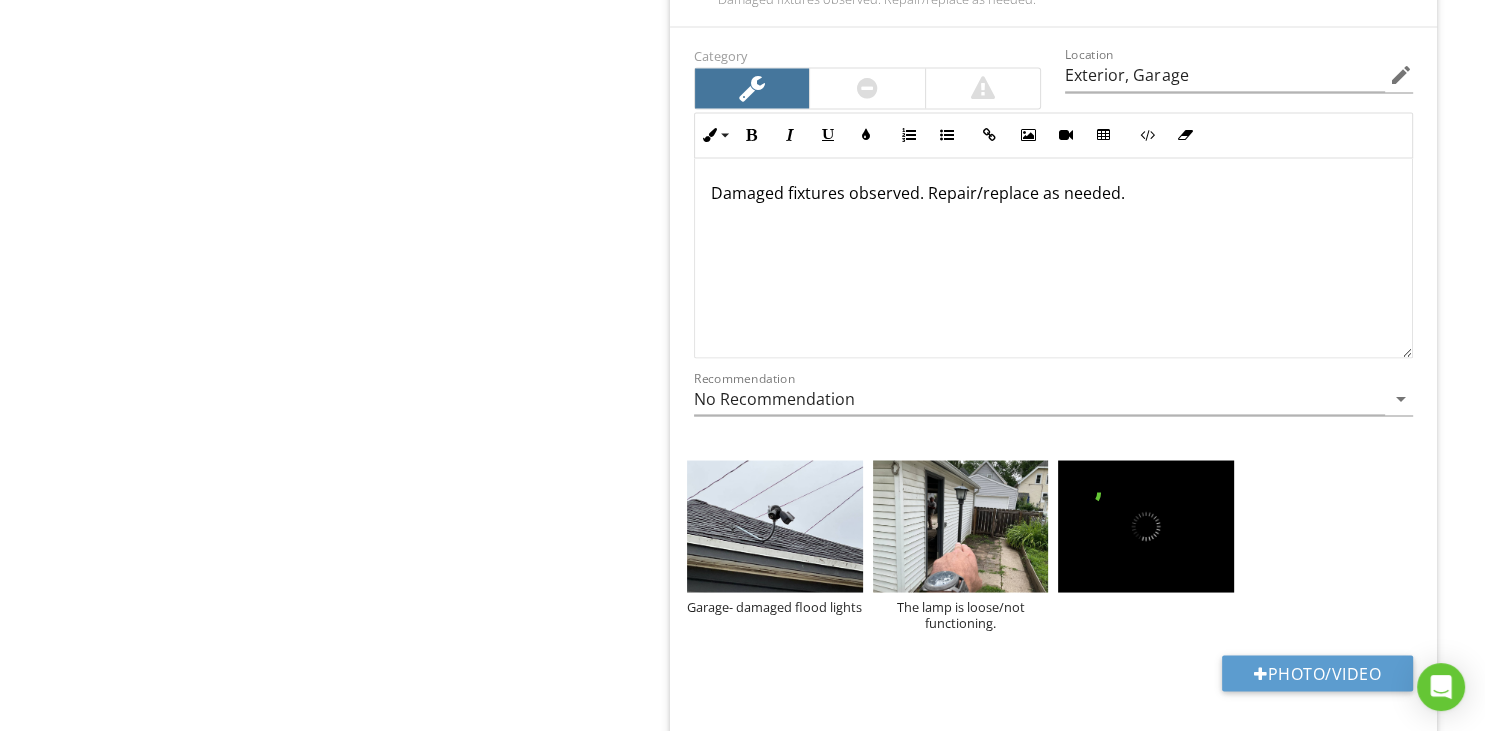 type on "Exterior, Garage" 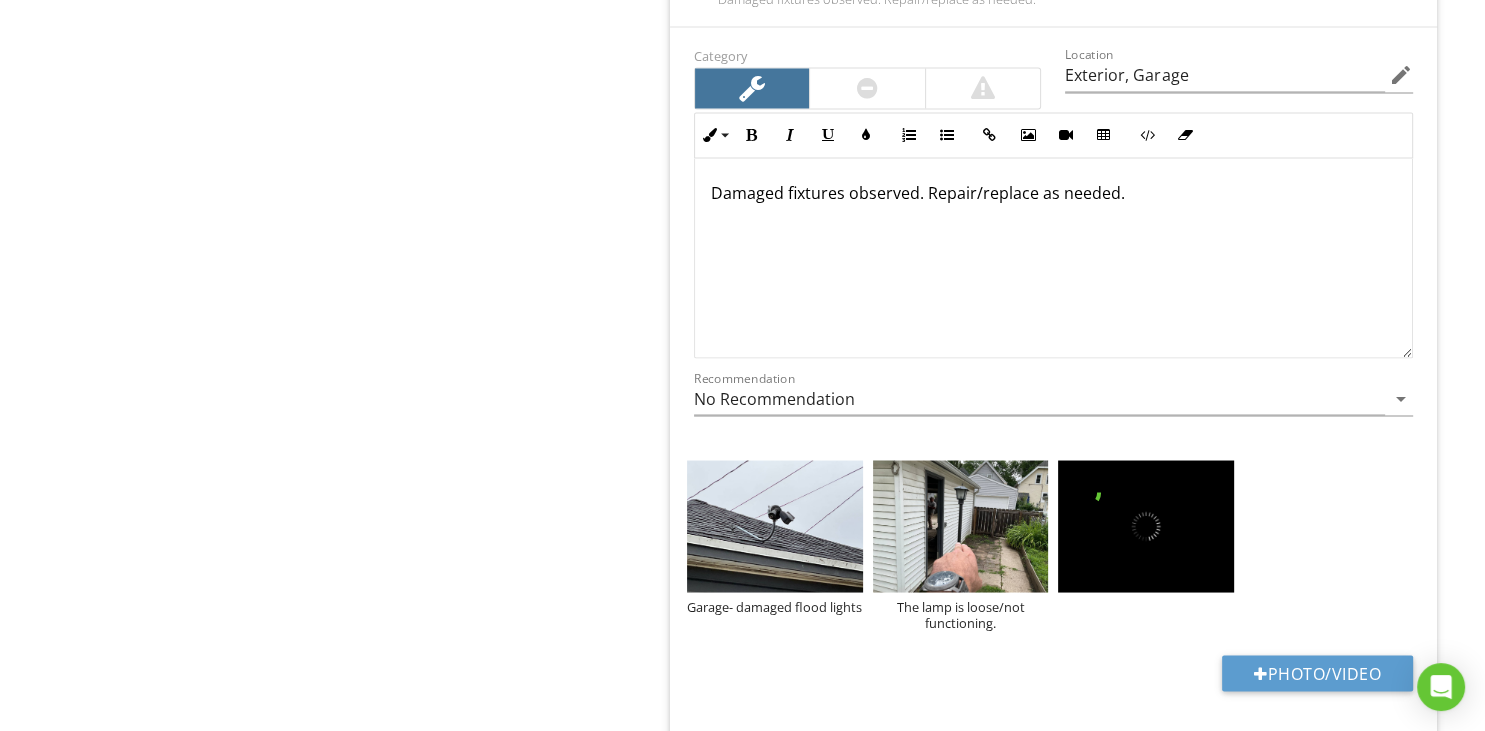 type on "Exterior, Garage" 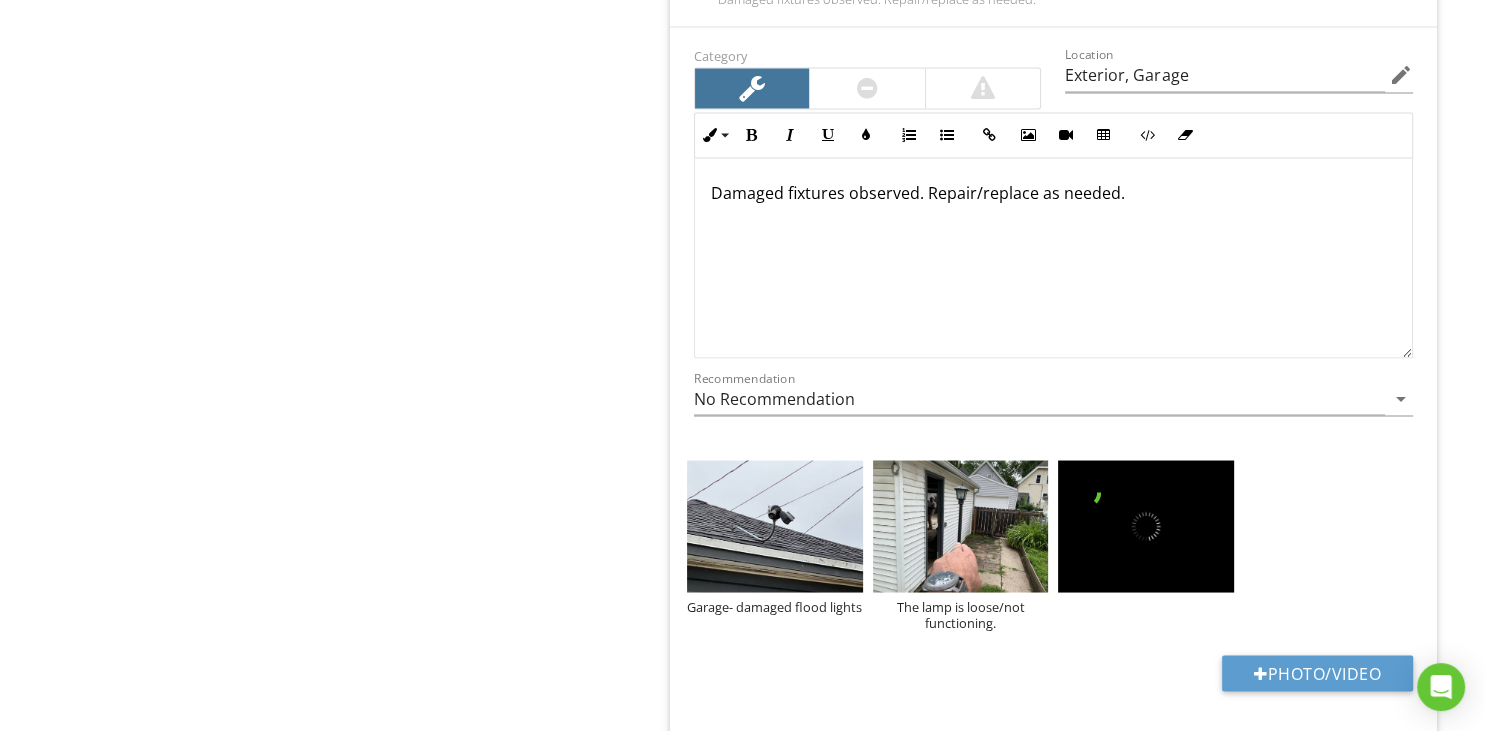 type on "1st Floor, 2nd Floor, Garage" 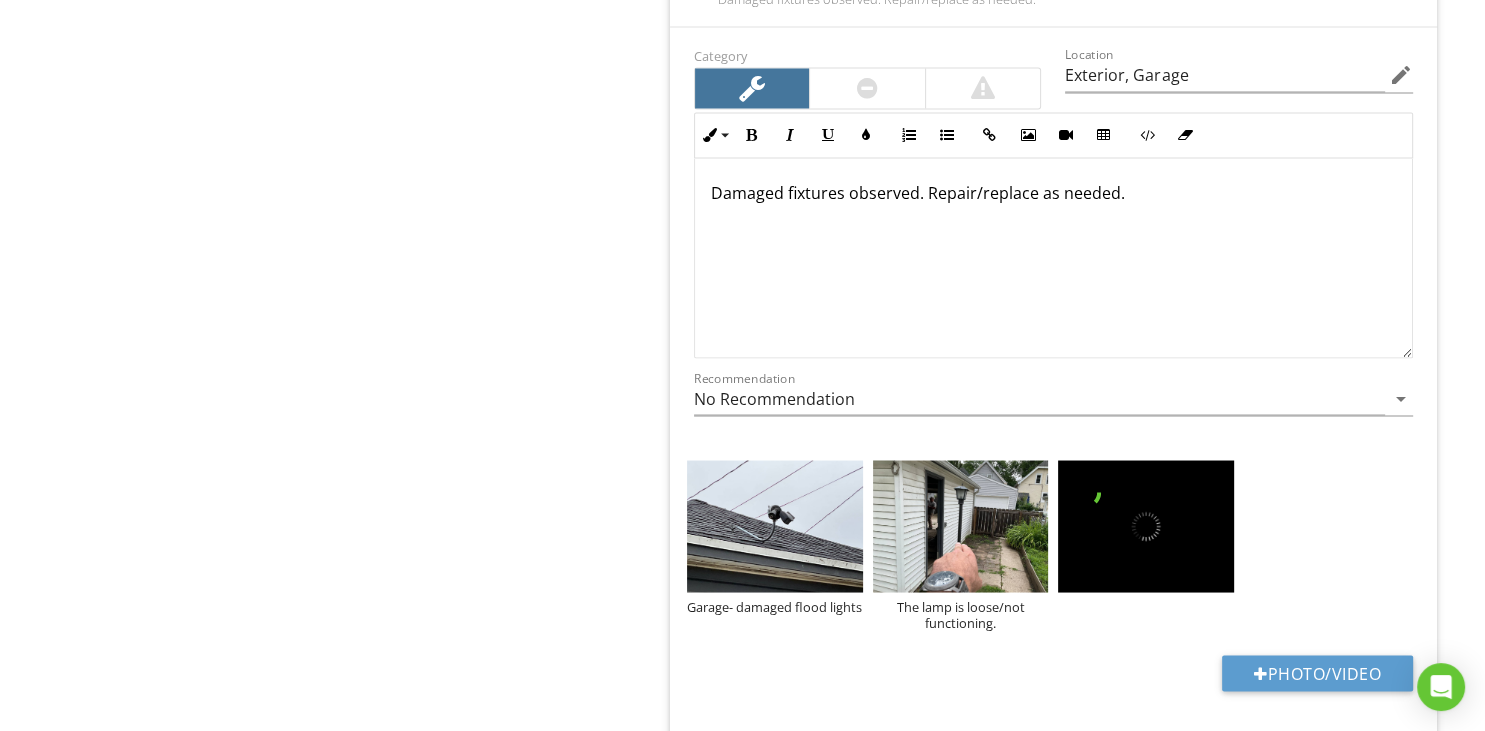 type on "Exterior, Garage" 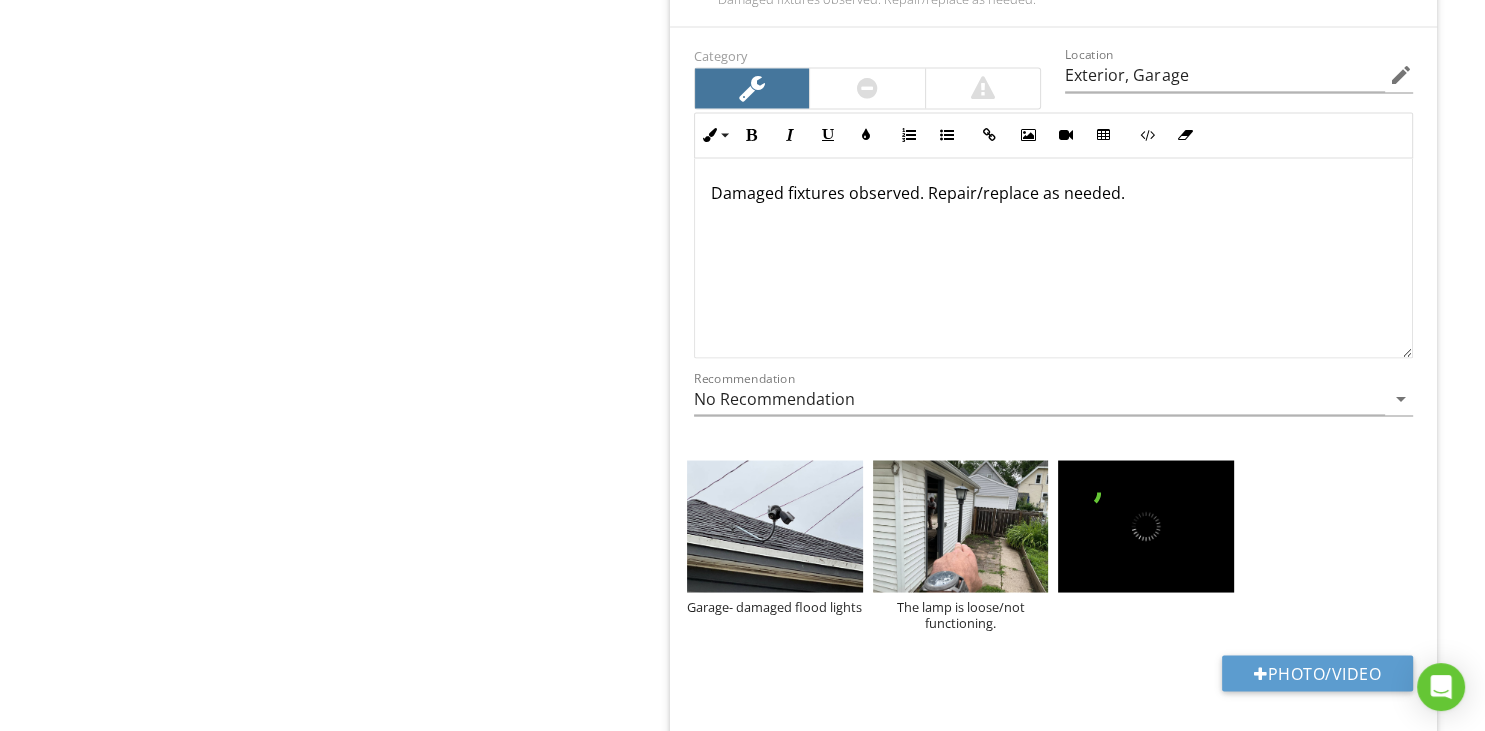 type on "1st Floor, 2nd Floor, Garage" 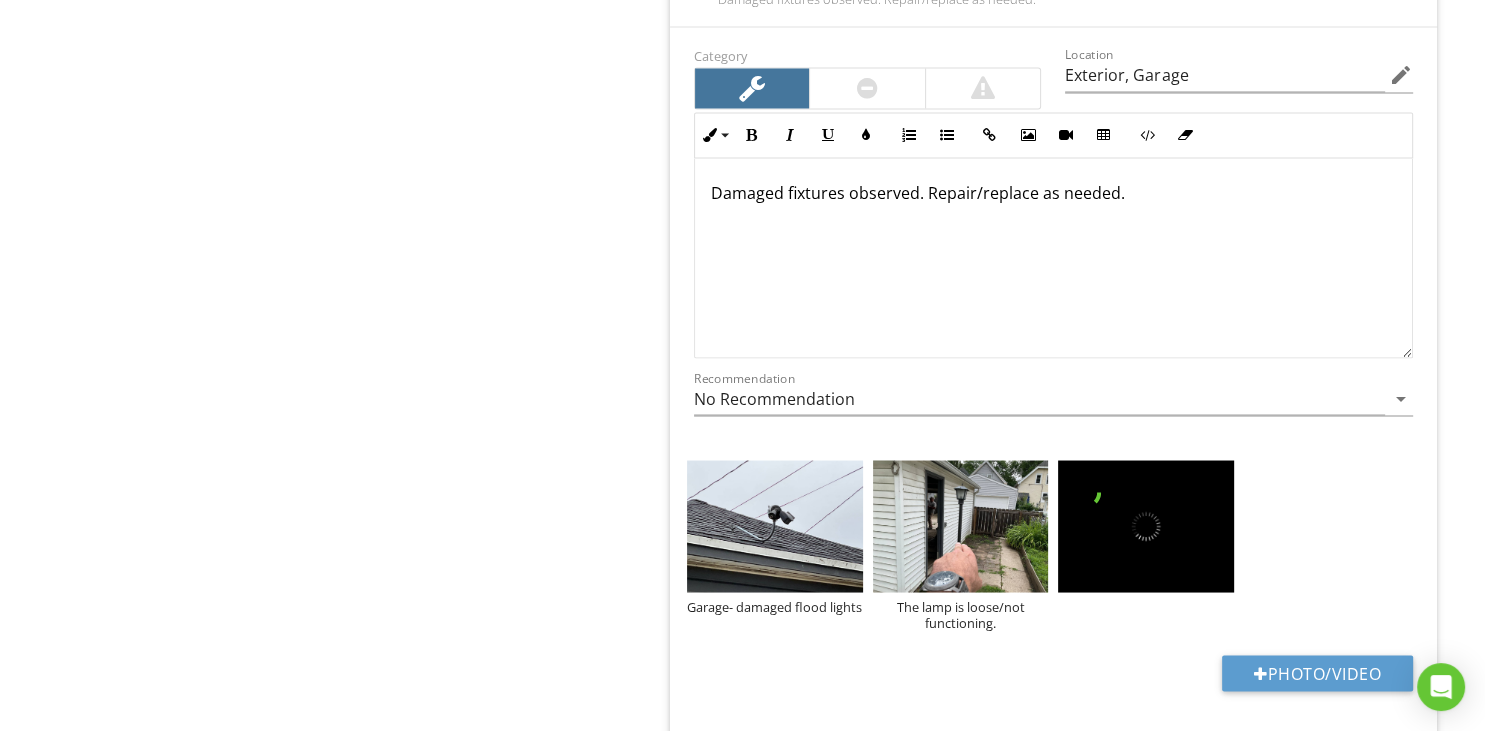 type on "Exterior, Garage" 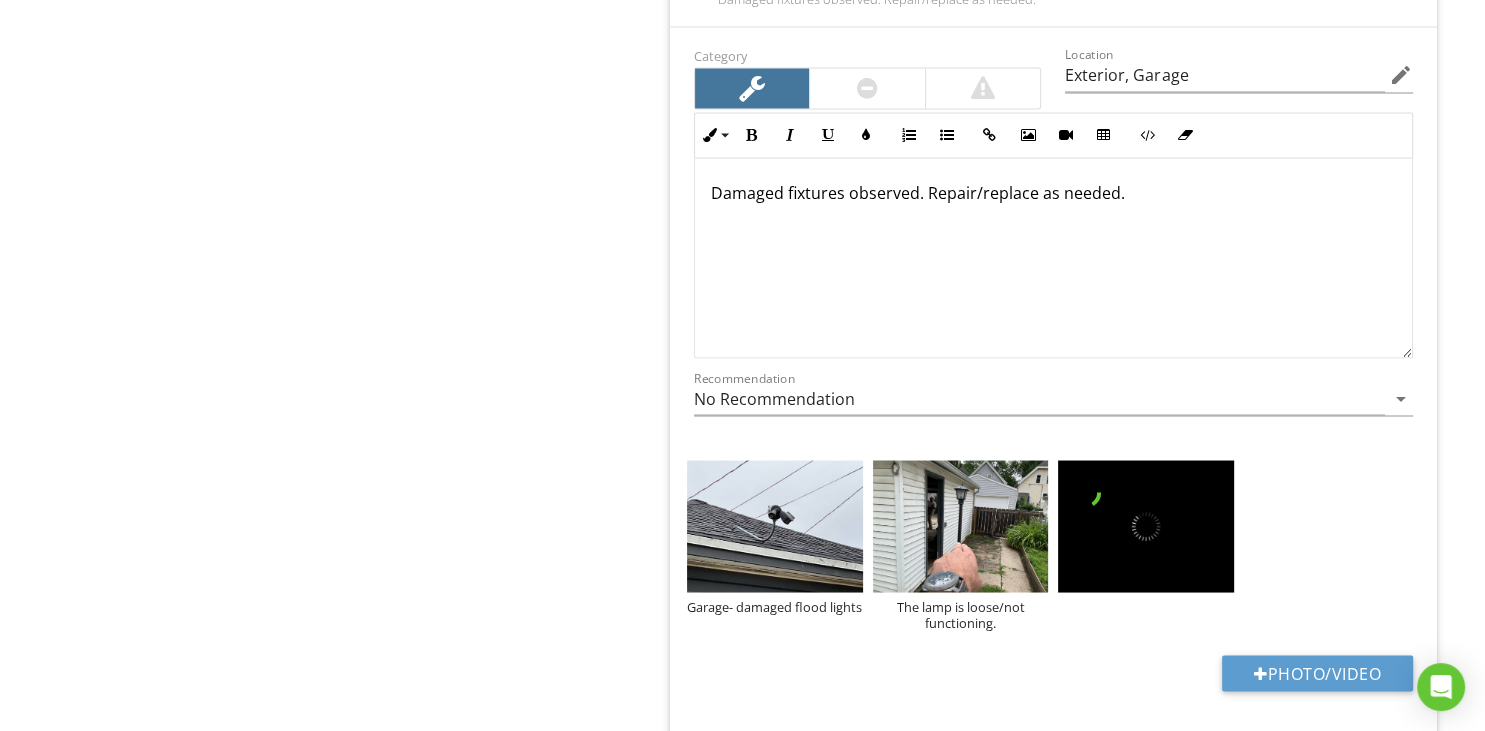type on "1st Floor, 2nd Floor, Garage" 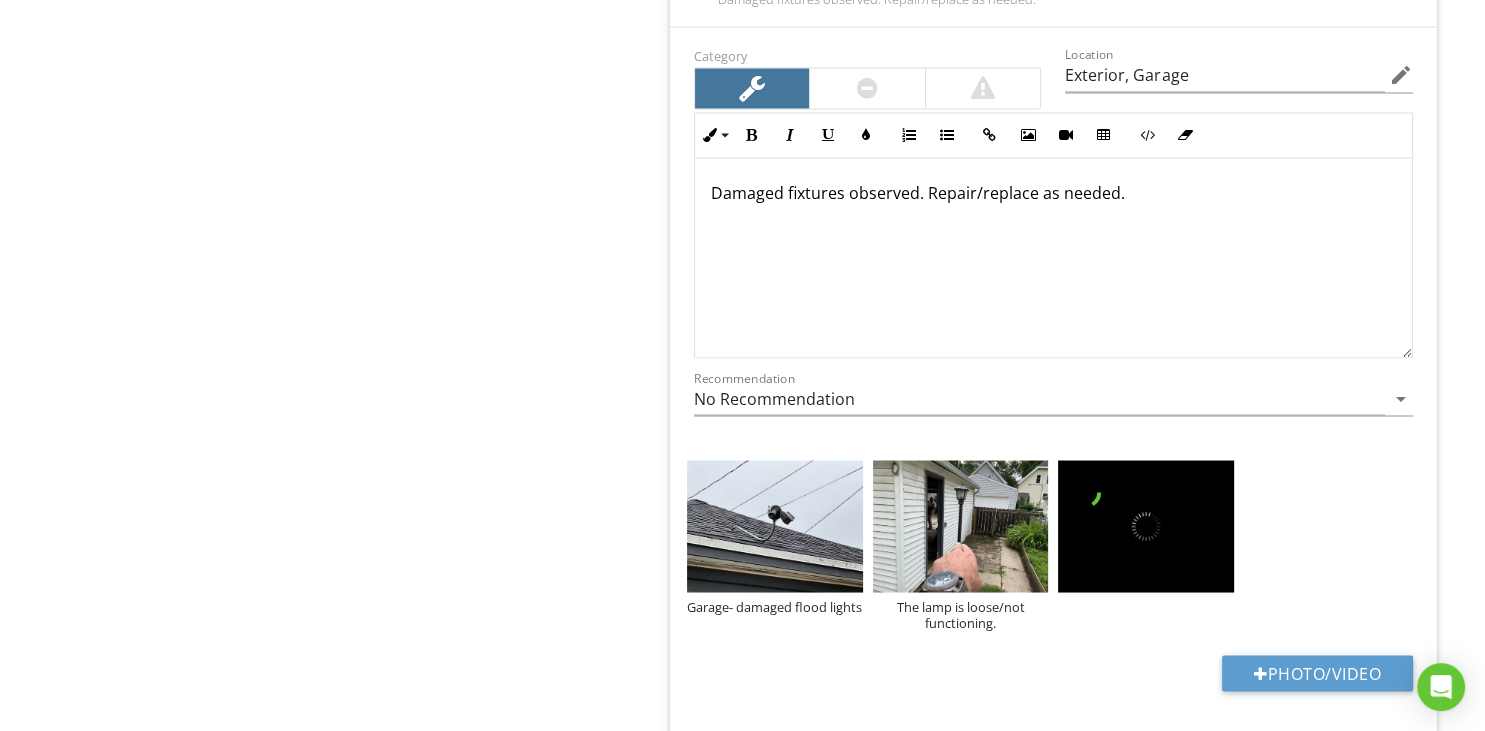type on "Exterior, Garage" 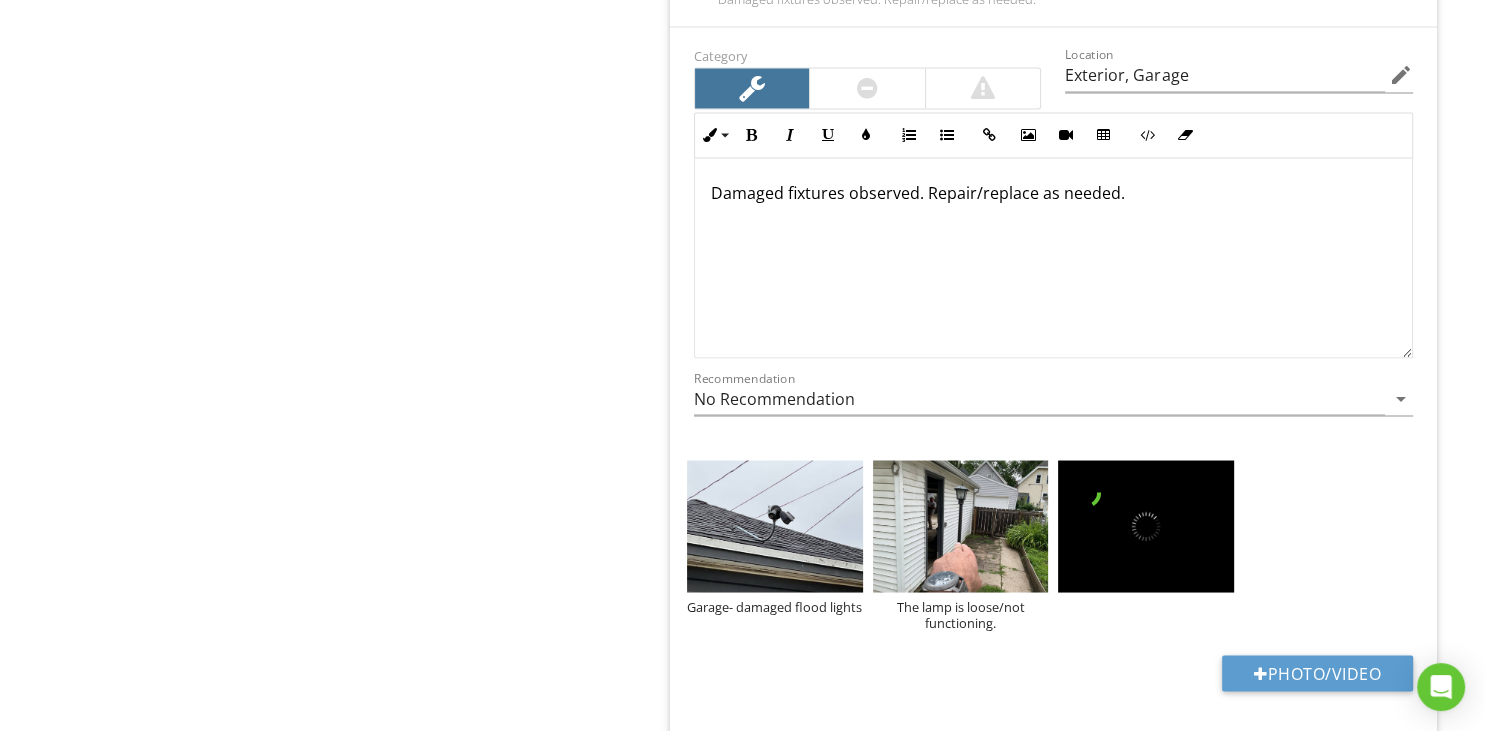 type on "1st Floor, 2nd Floor, Garage" 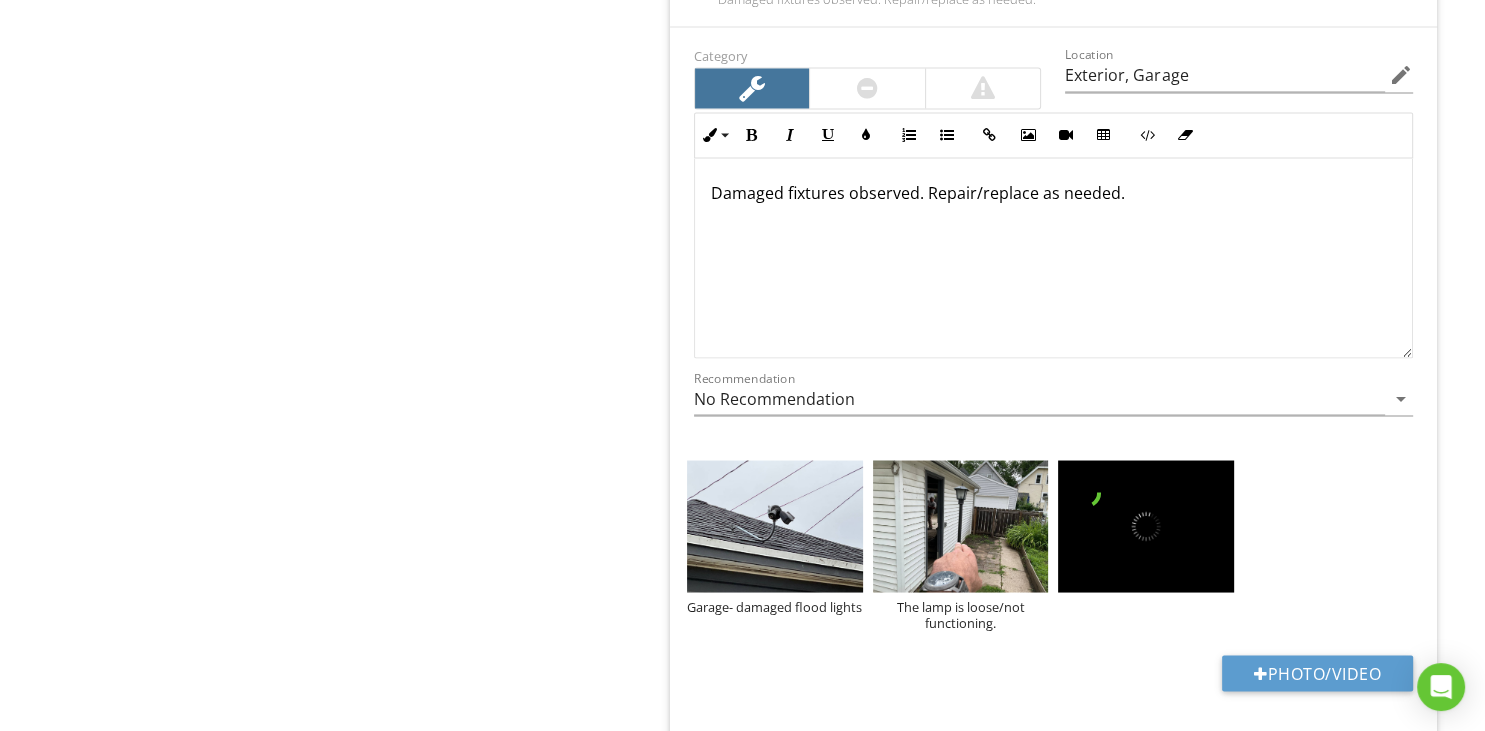 type on "Exterior, Garage" 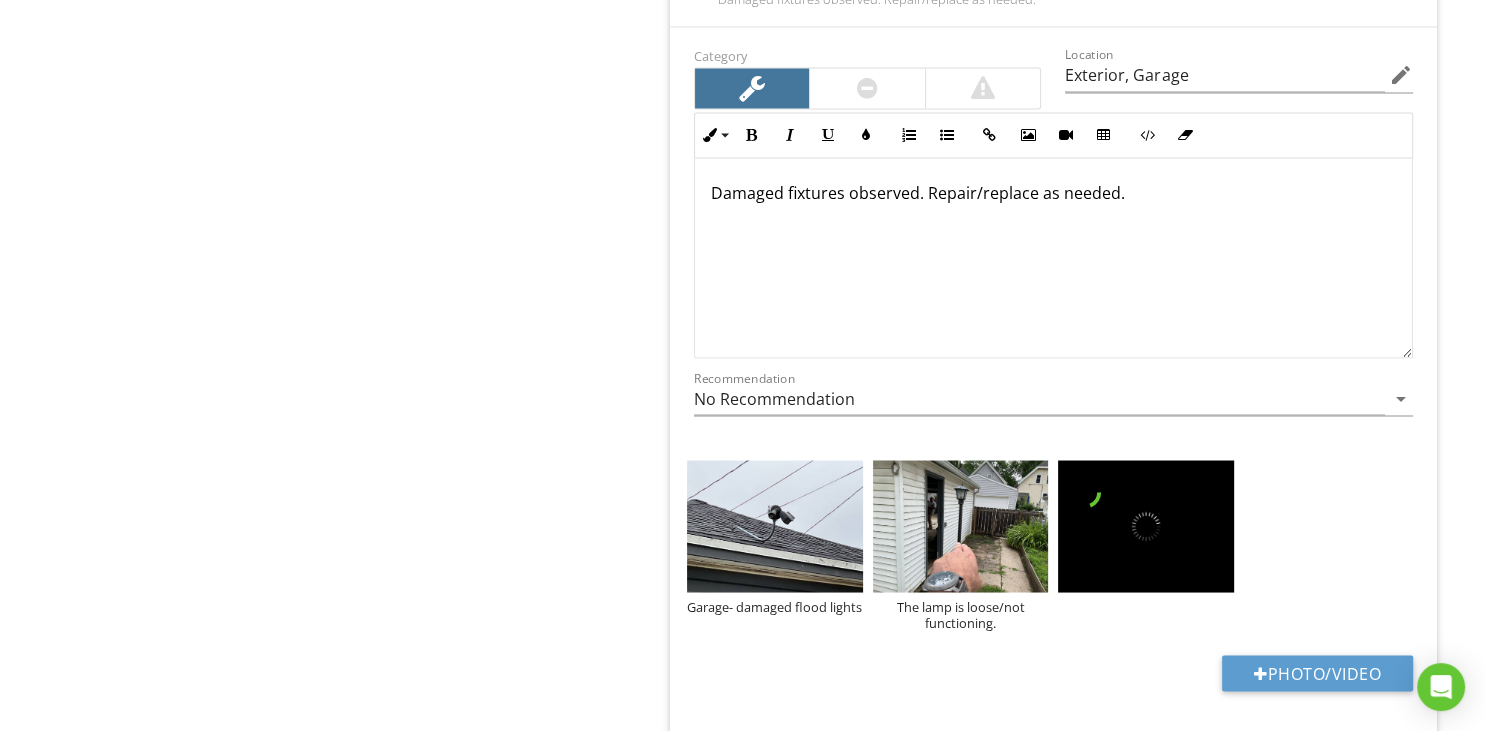 type on "1st Floor, 2nd Floor, Garage" 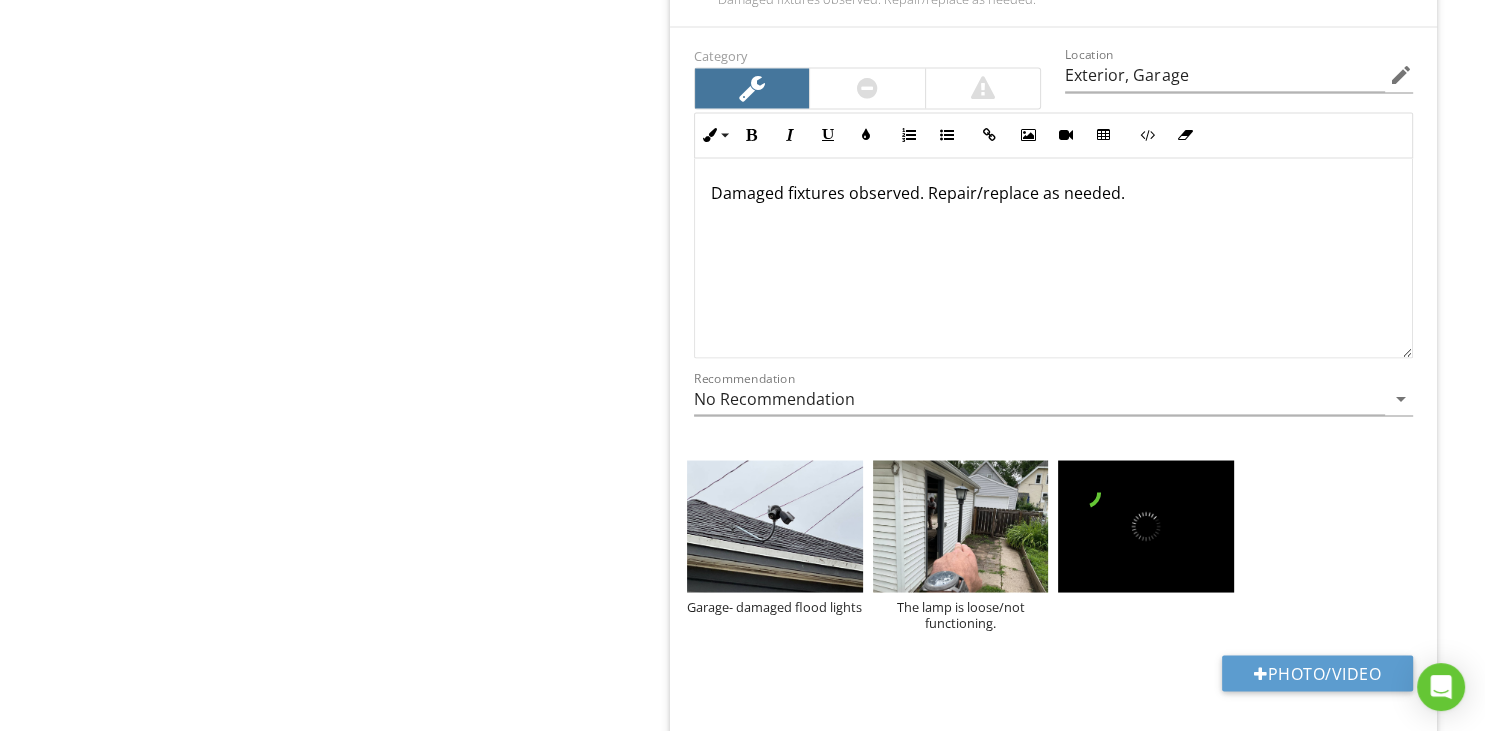 type on "1st Floor, 2nd Floor, Garage" 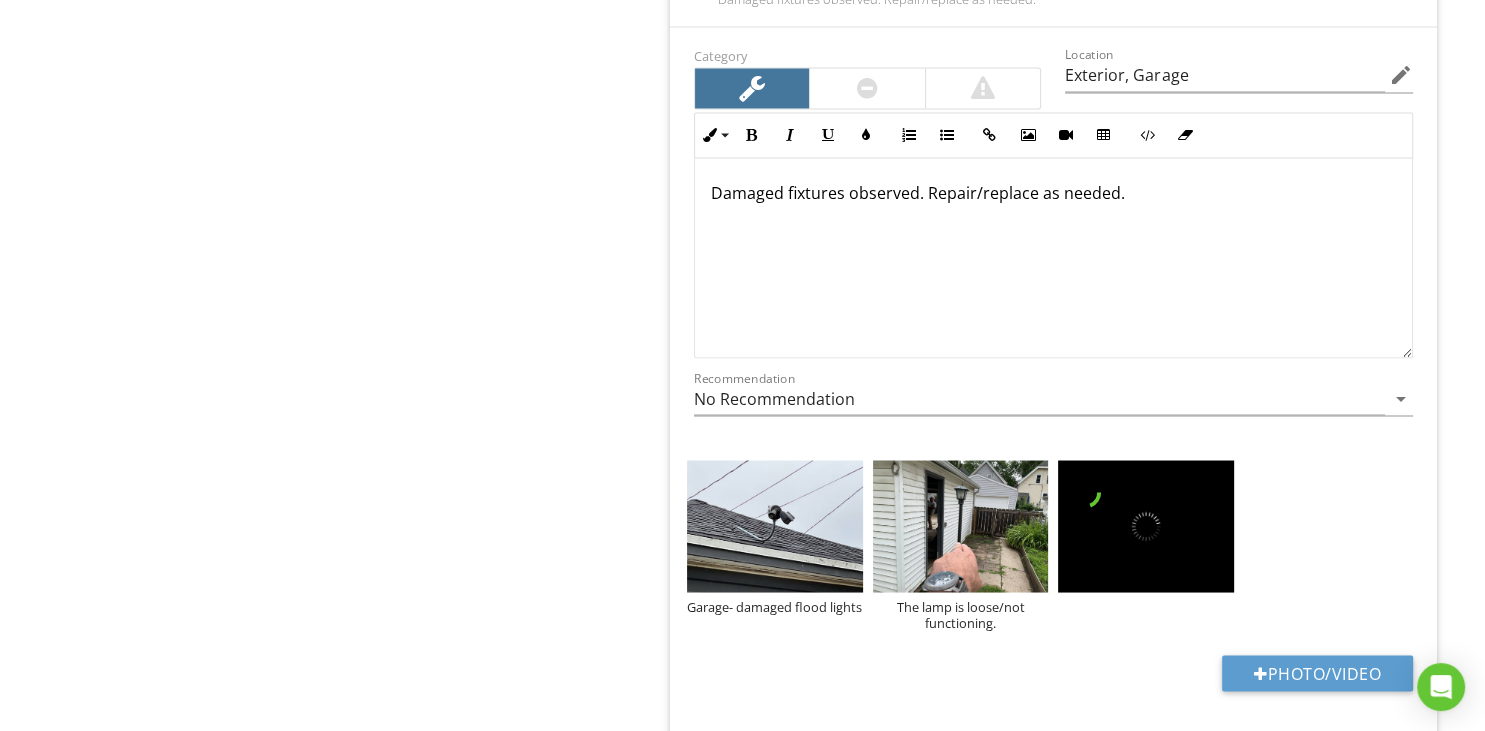 type on "Exterior, Garage" 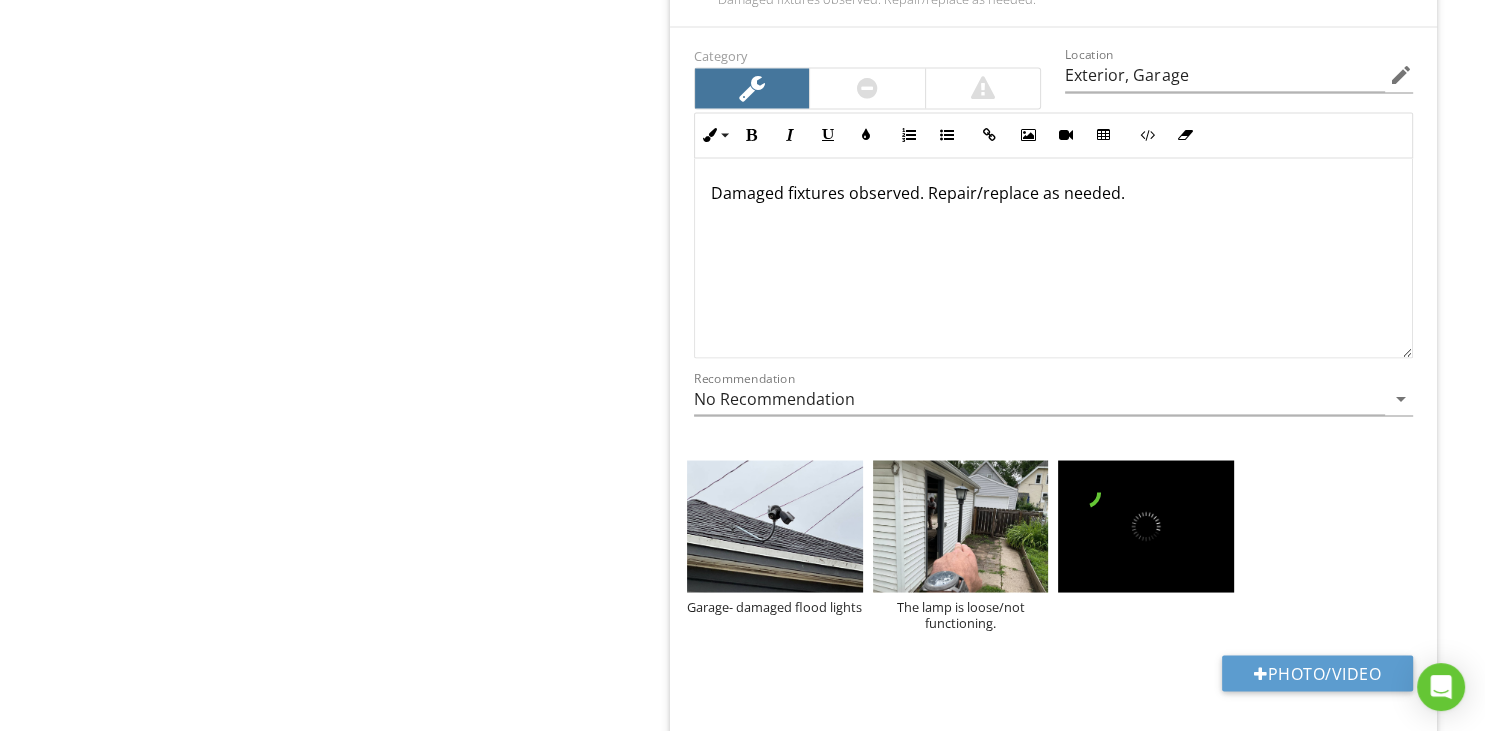 type on "1st Floor, 2nd Floor, Garage" 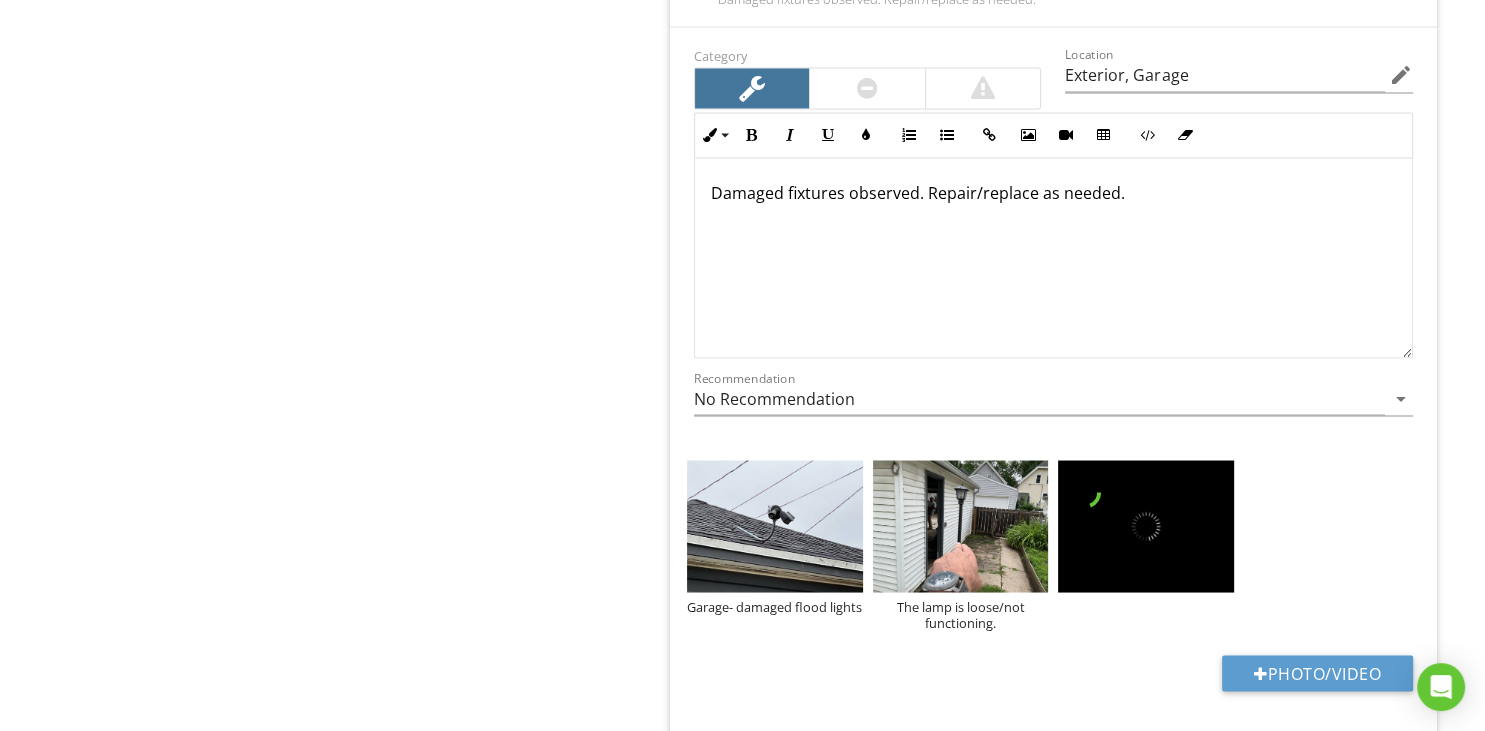 type on "Exterior, Garage" 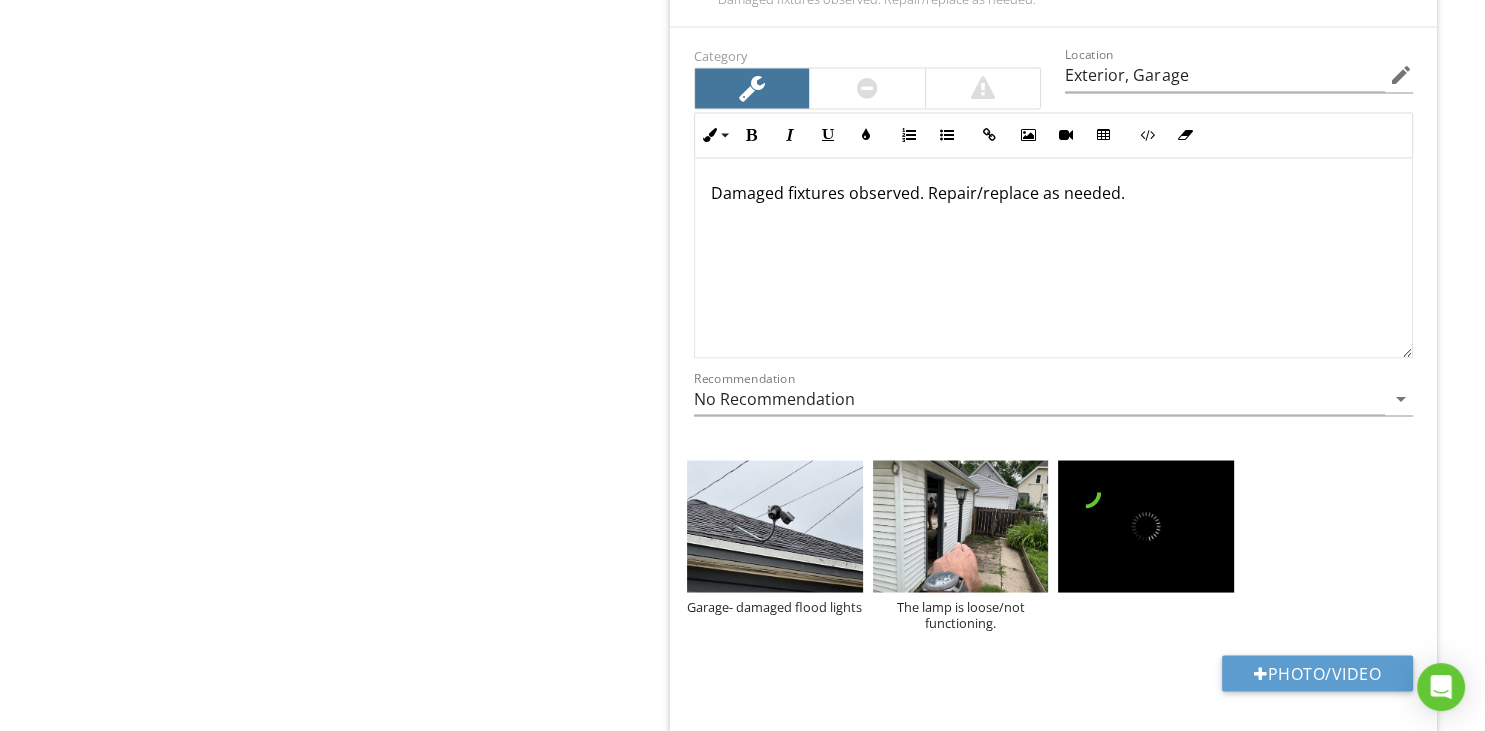 type on "1st Floor, 2nd Floor, Garage" 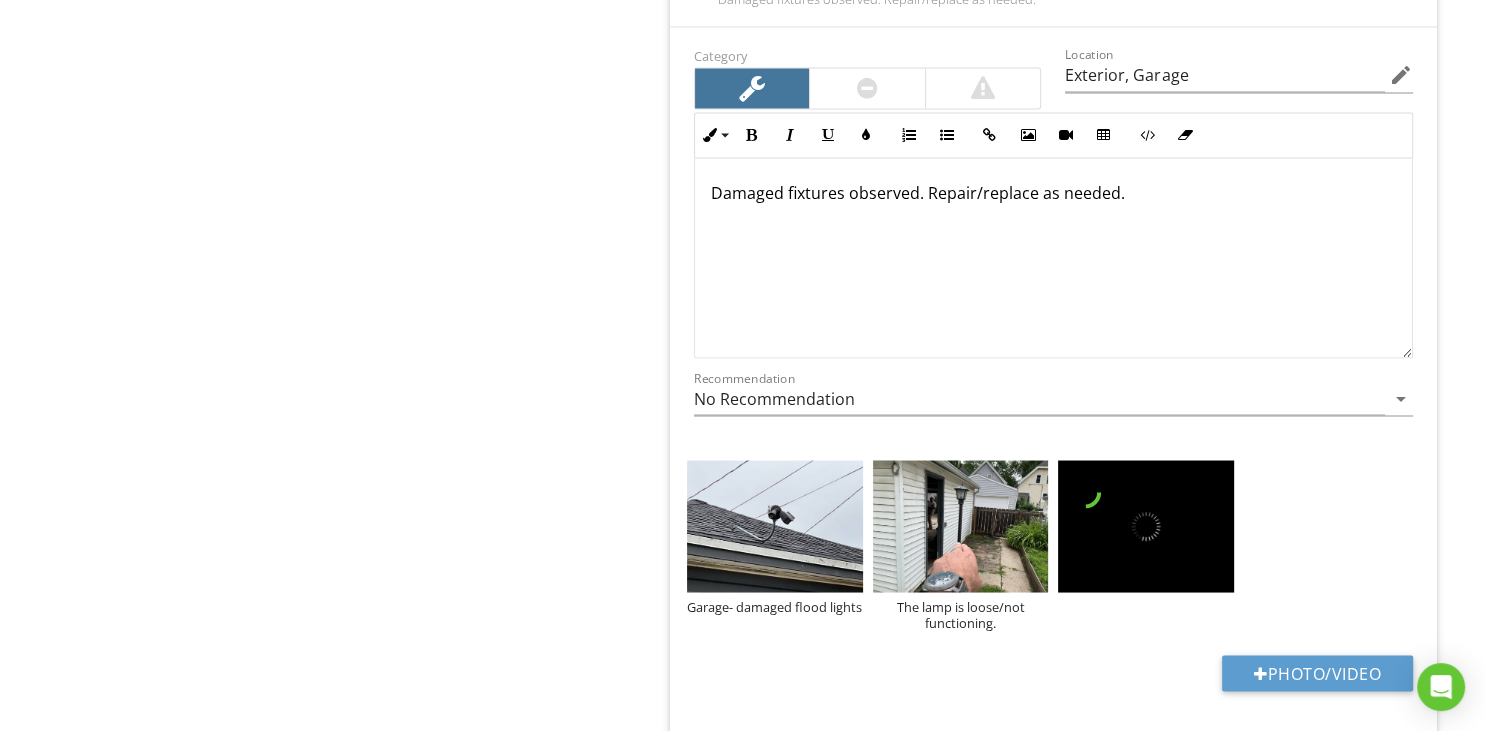 type on "Exterior, Garage" 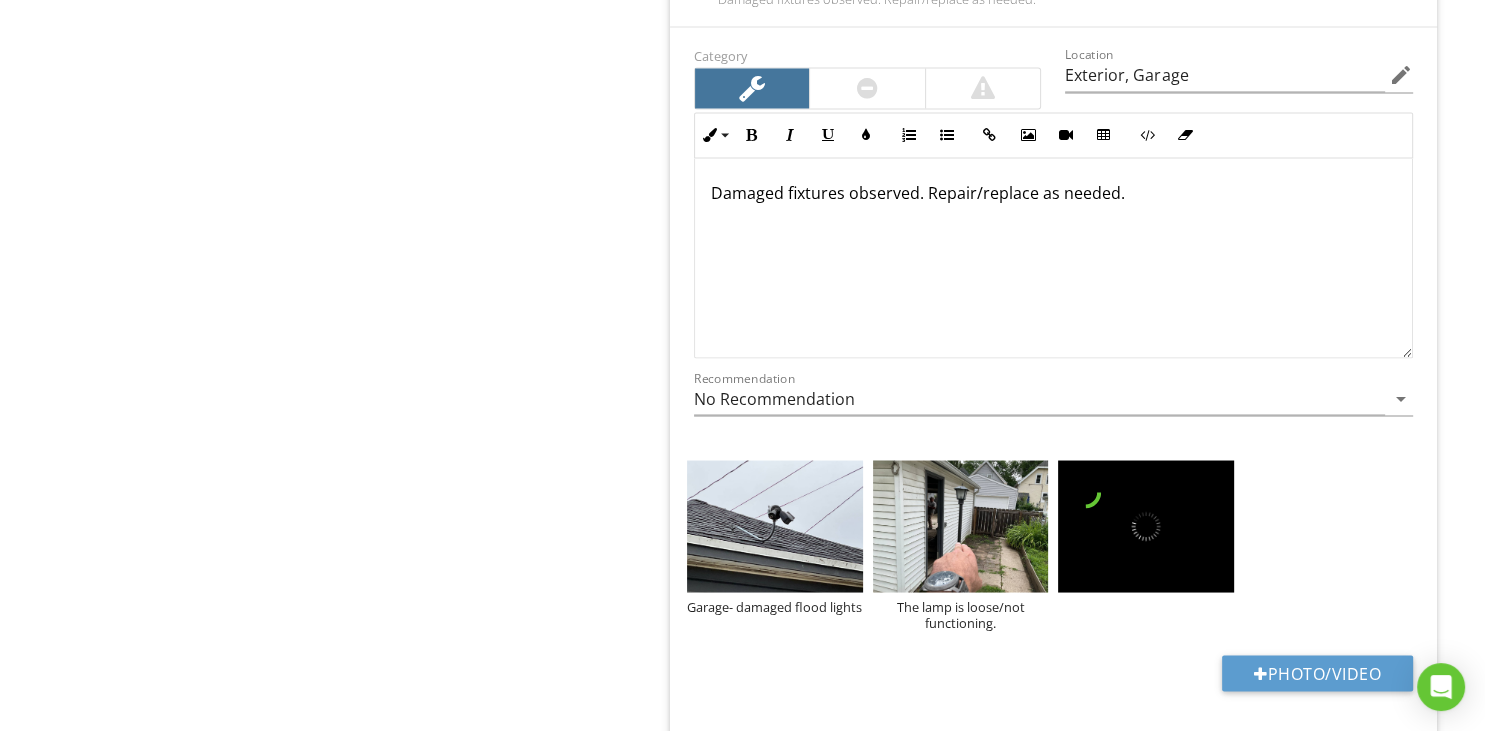 type on "1st Floor, 2nd Floor, Garage" 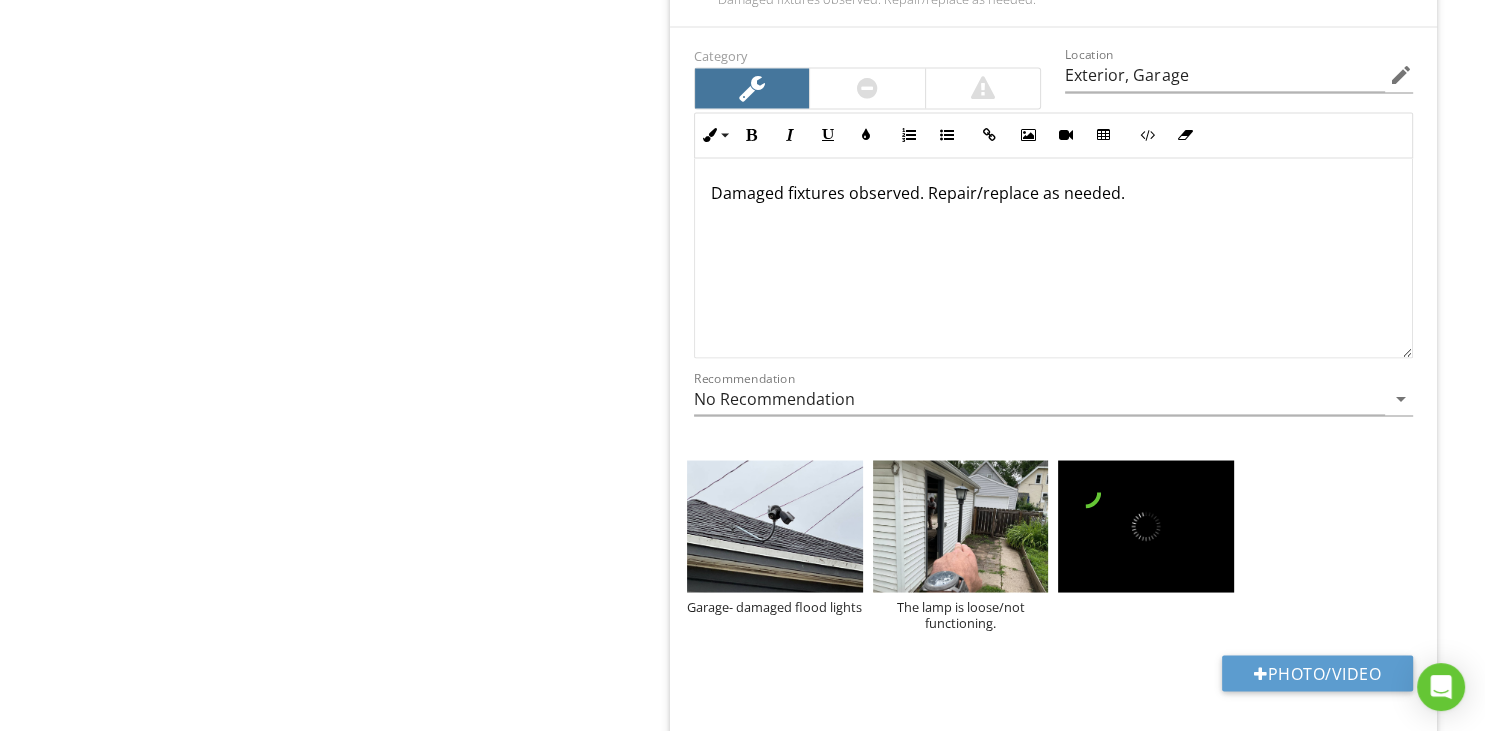 type on "Exterior, Garage" 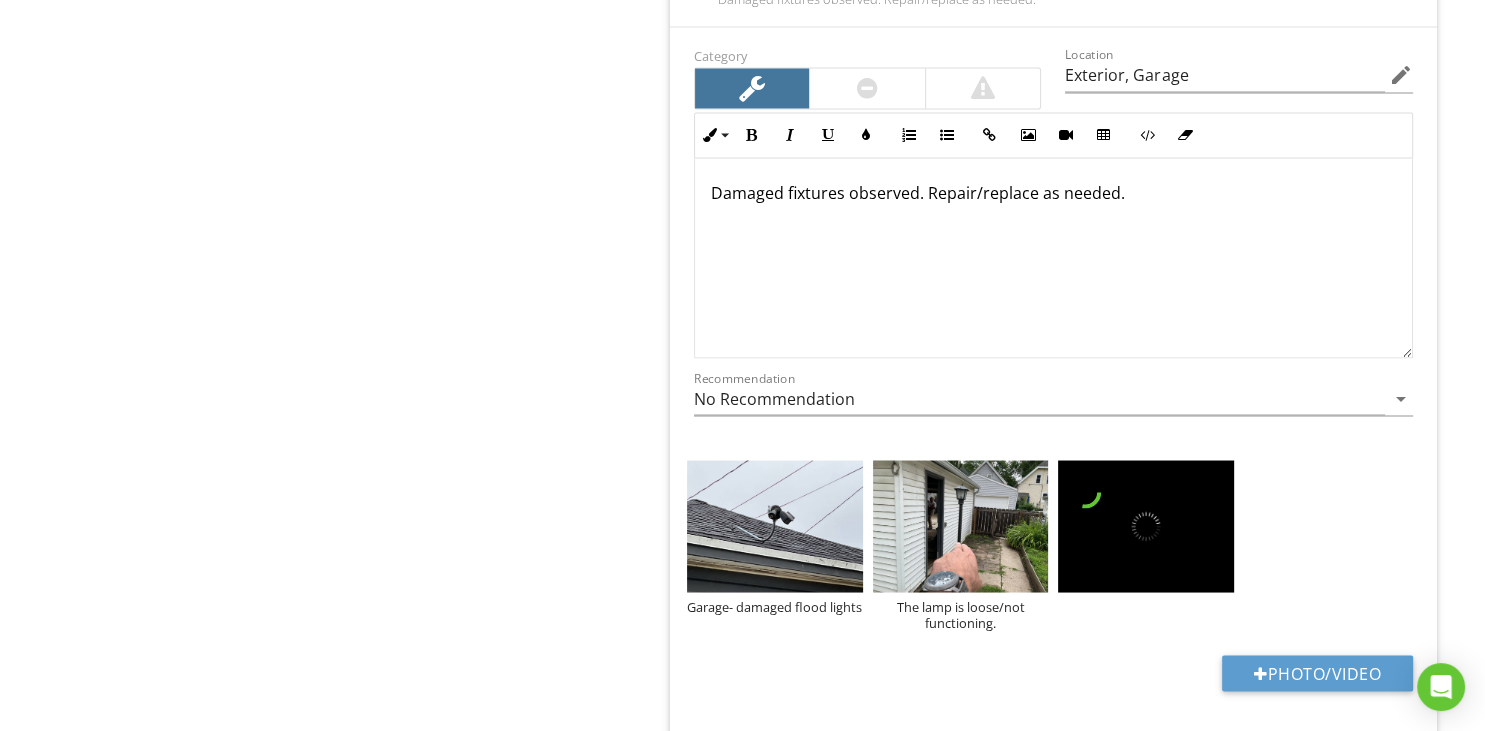 type on "1st Floor, 2nd Floor, Garage" 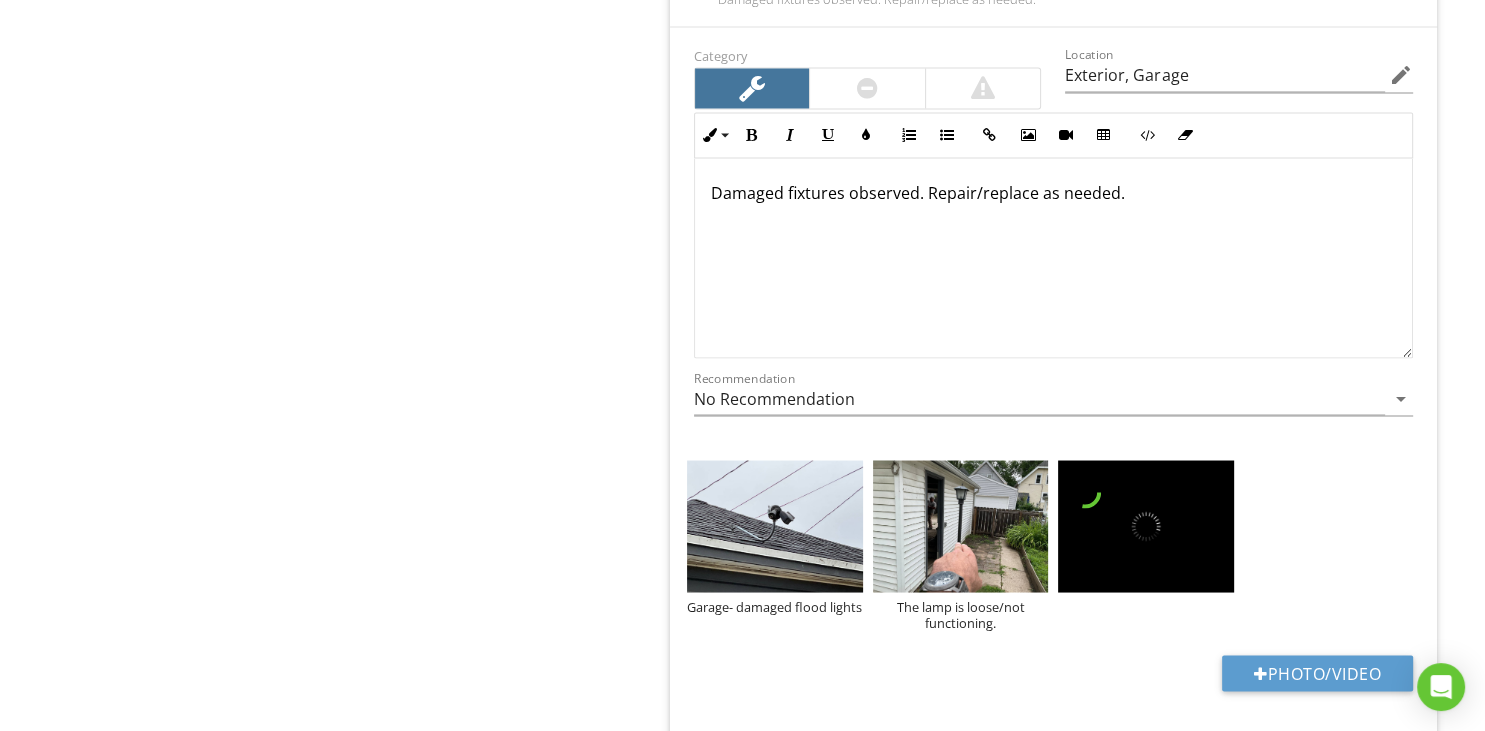 type on "Exterior, Garage" 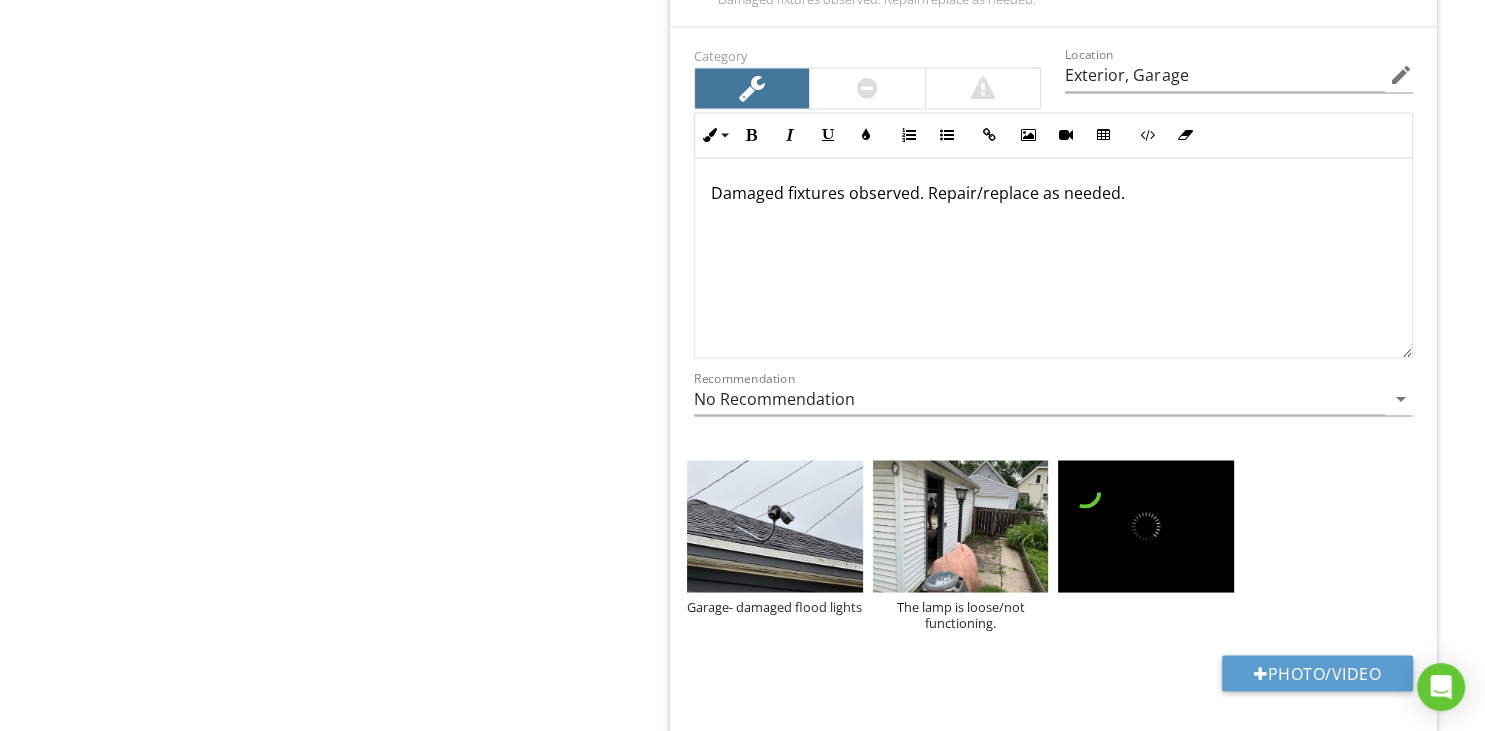 type on "1st Floor, 2nd Floor, Garage" 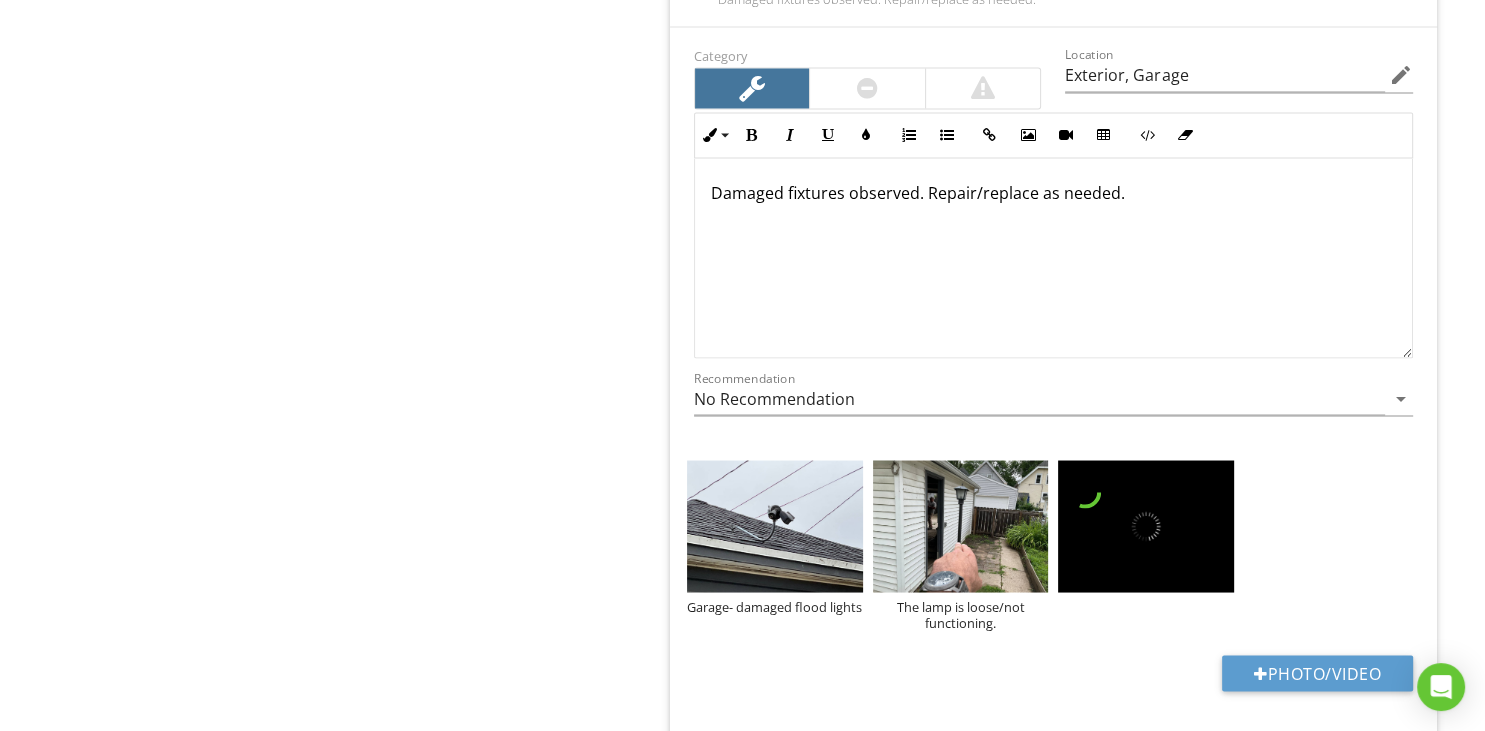 type on "Exterior, Garage" 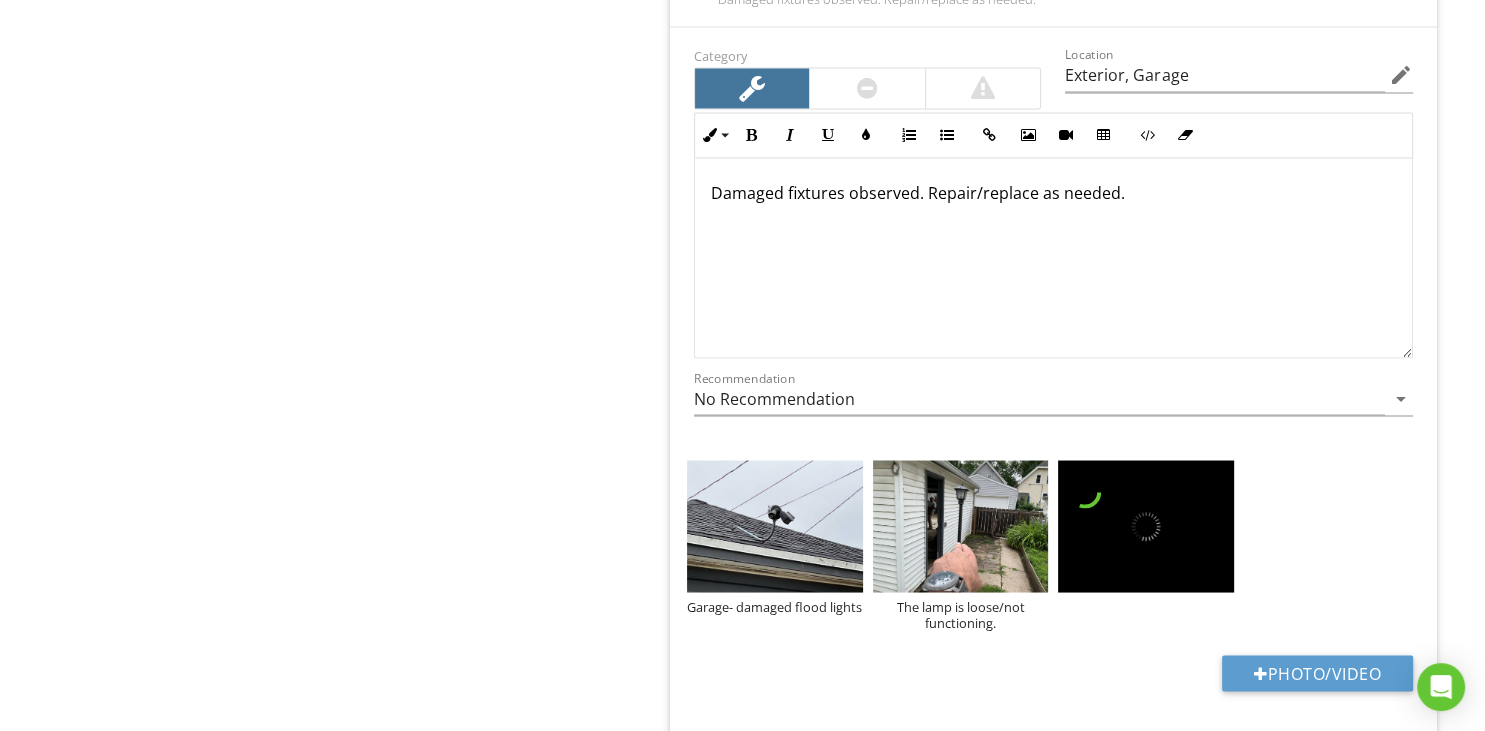 type on "Exterior, Garage" 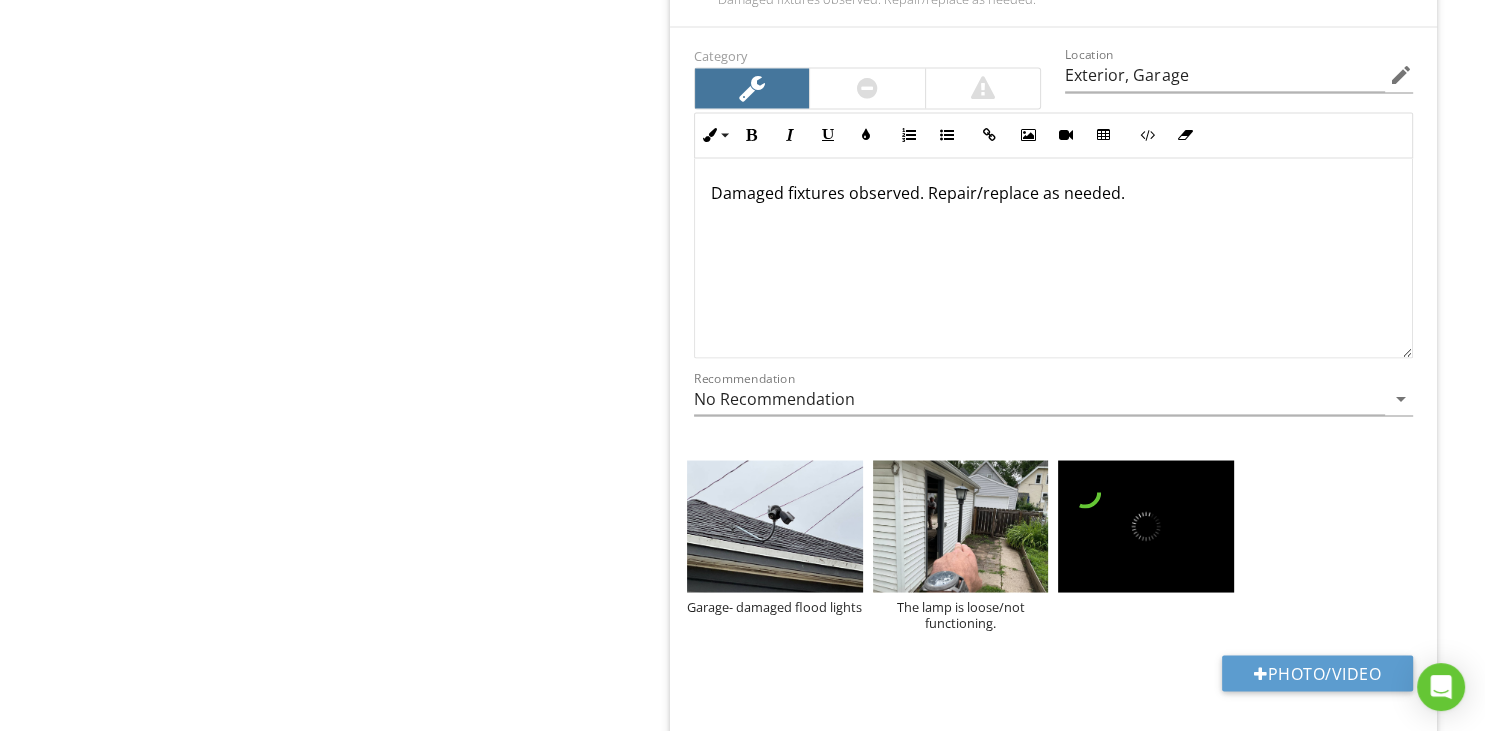 type on "1st Floor, 2nd Floor, Garage" 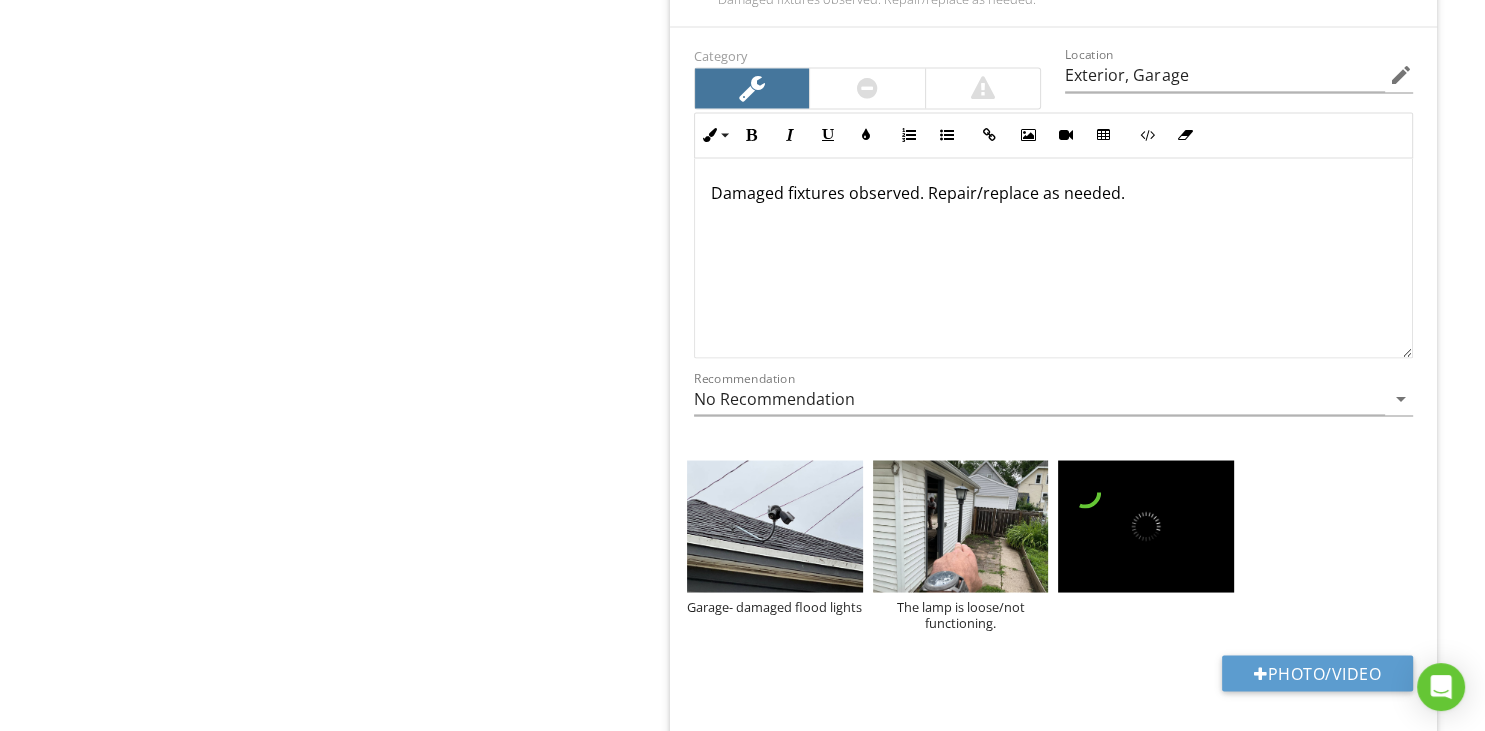 type on "Exterior, Garage" 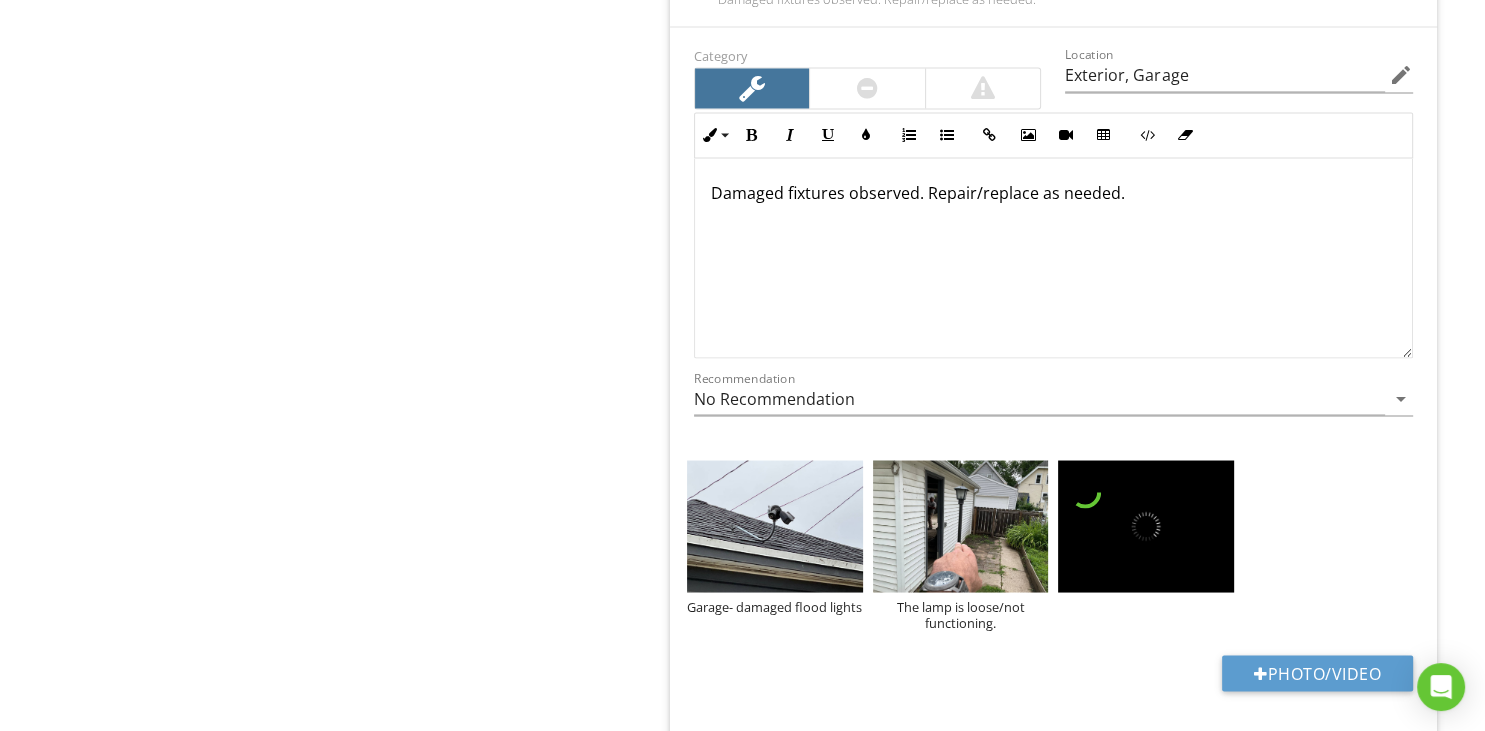 type on "1st Floor, 2nd Floor, Garage" 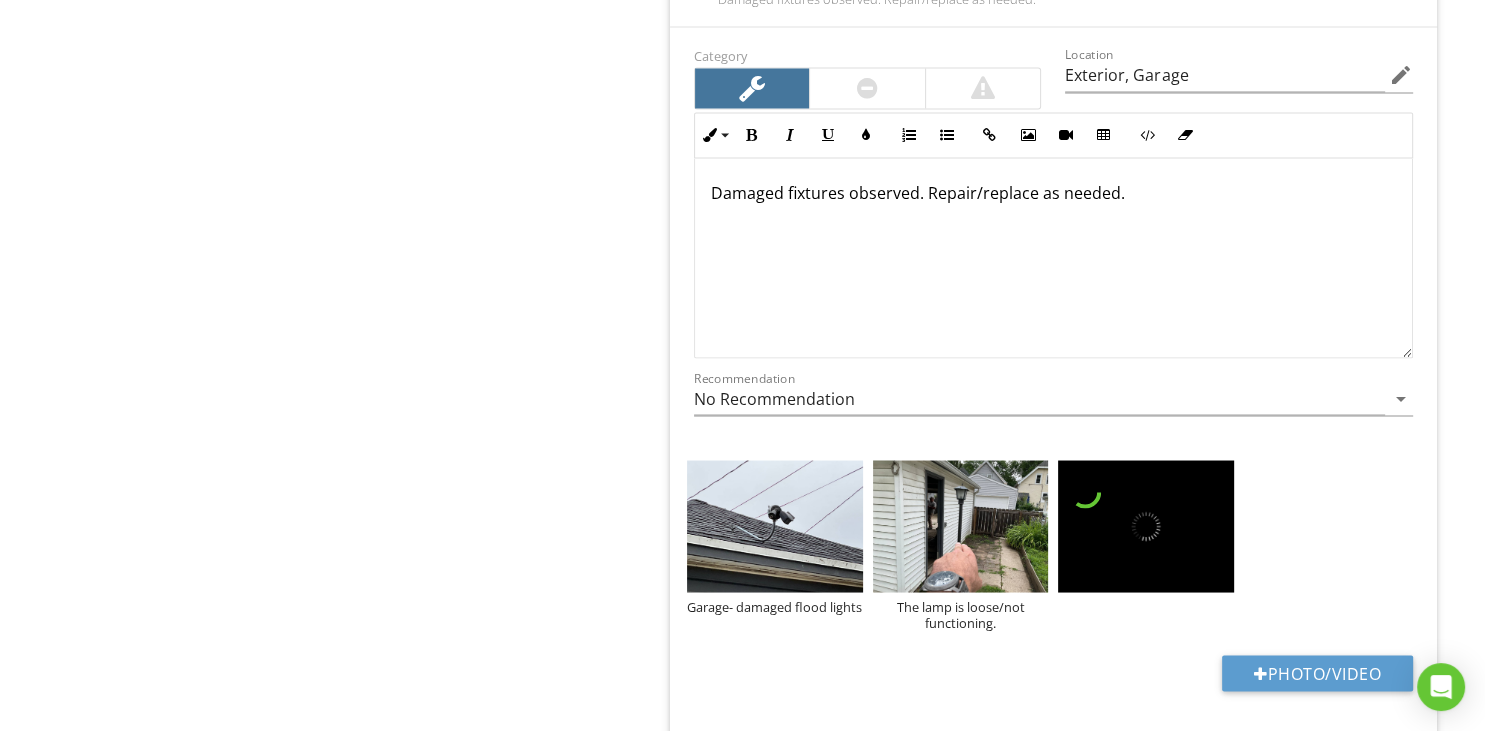 type on "Exterior, Garage" 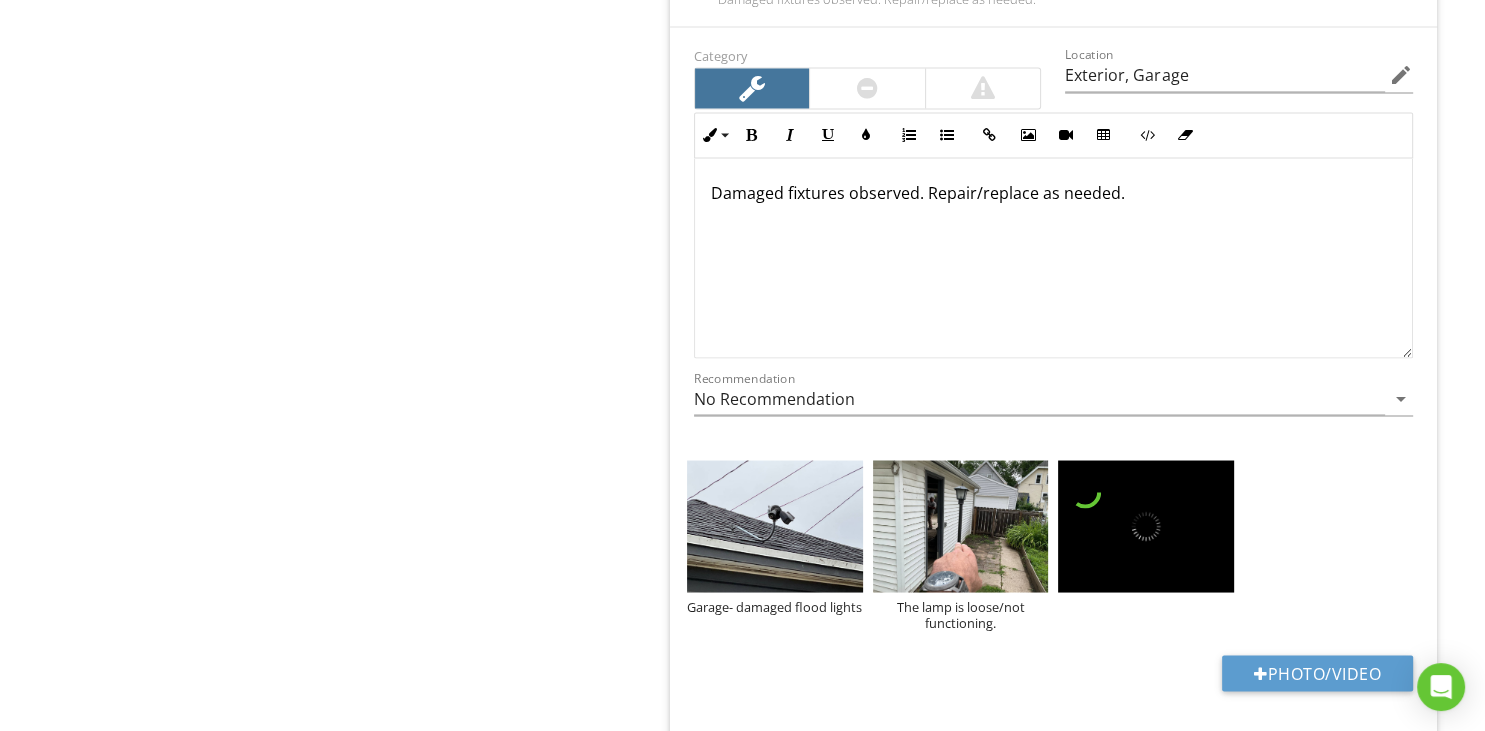 type on "1st Floor, 2nd Floor, Garage" 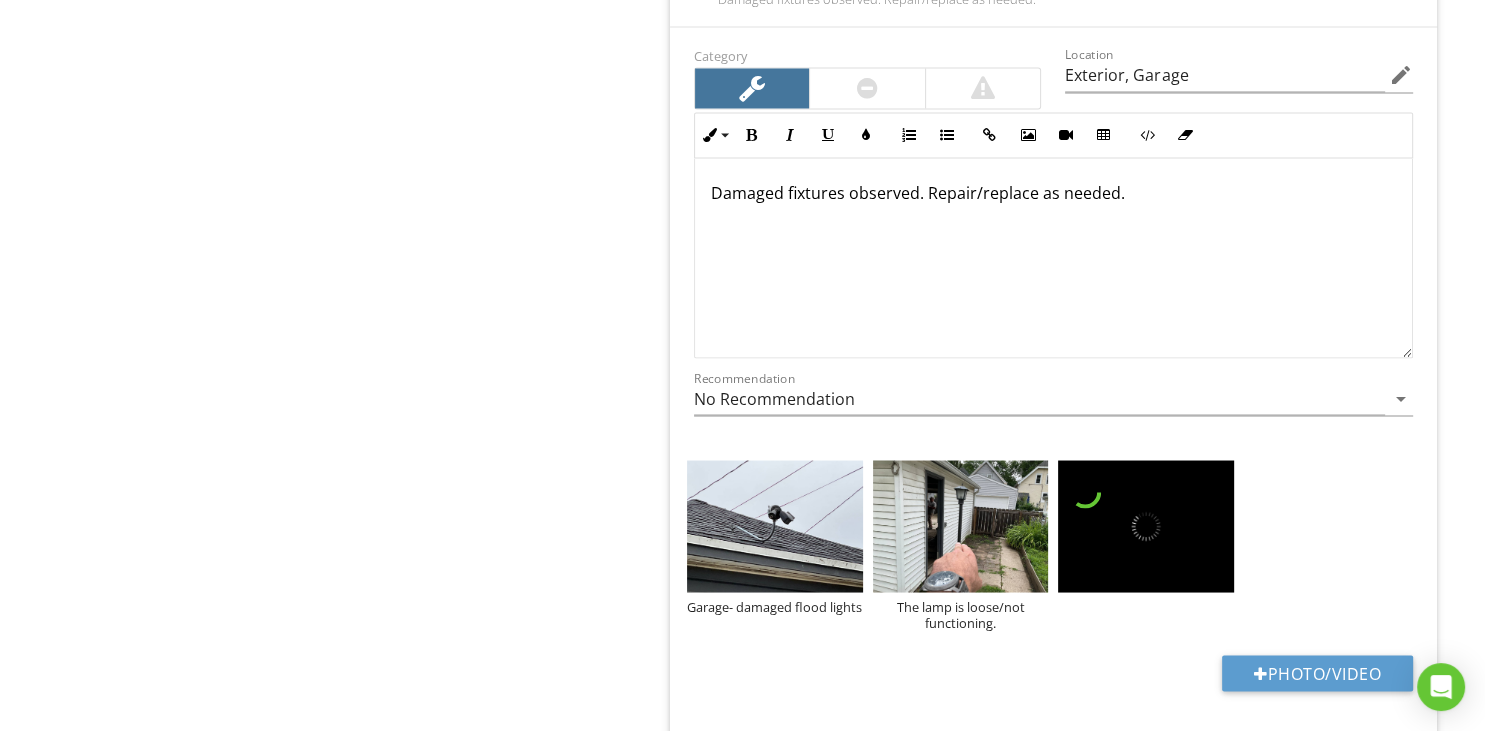 type on "Exterior, Garage" 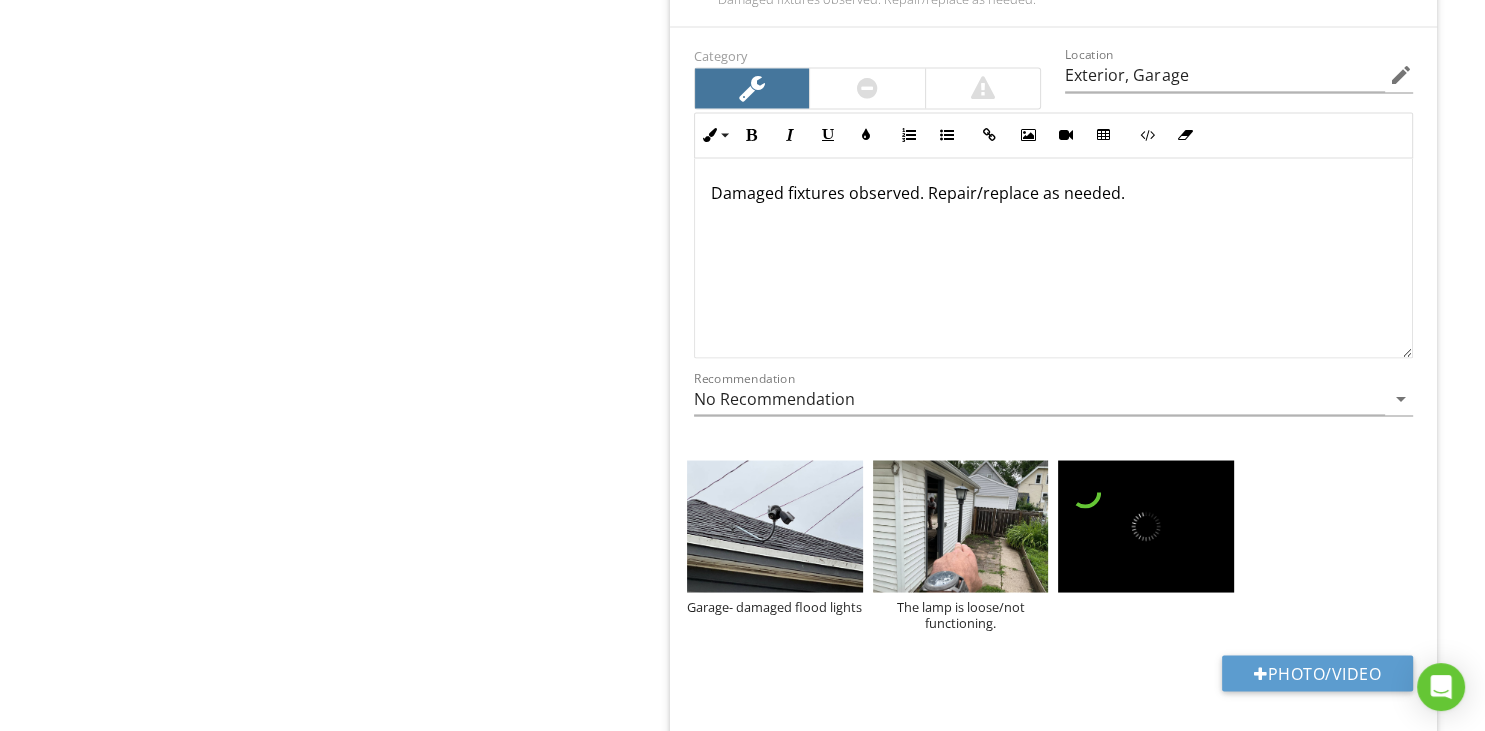 type on "1st Floor, 2nd Floor, Garage" 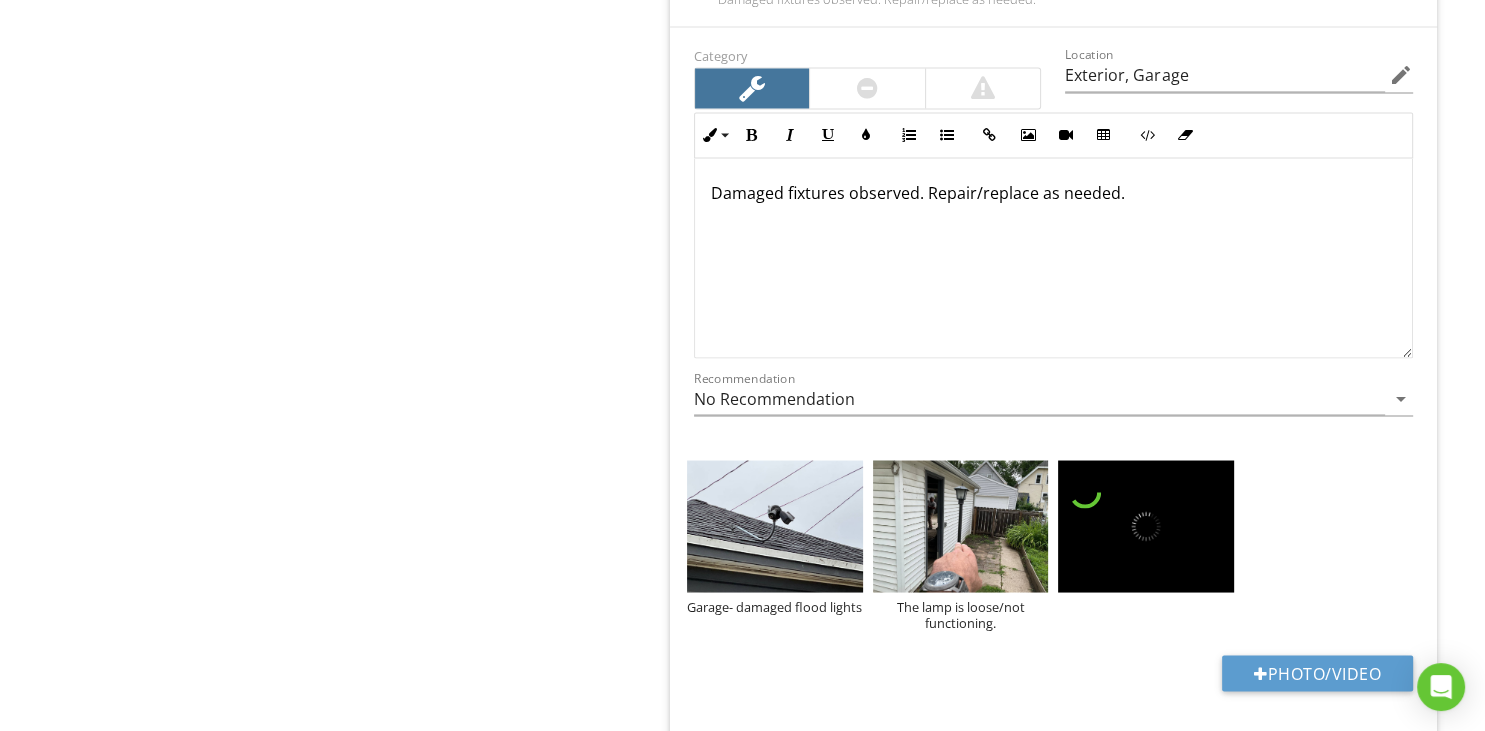 type on "1st Floor, 2nd Floor, Garage" 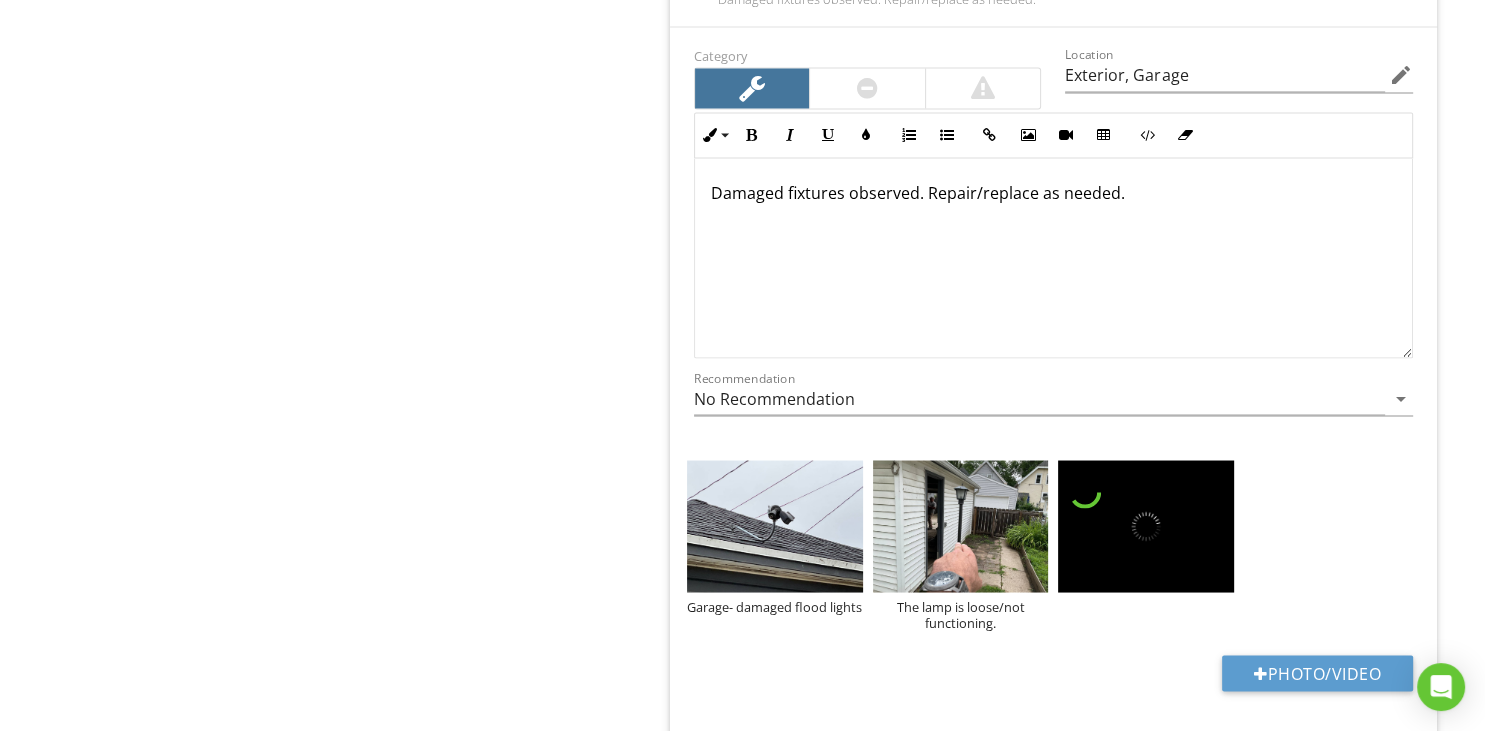 type on "Exterior, Garage" 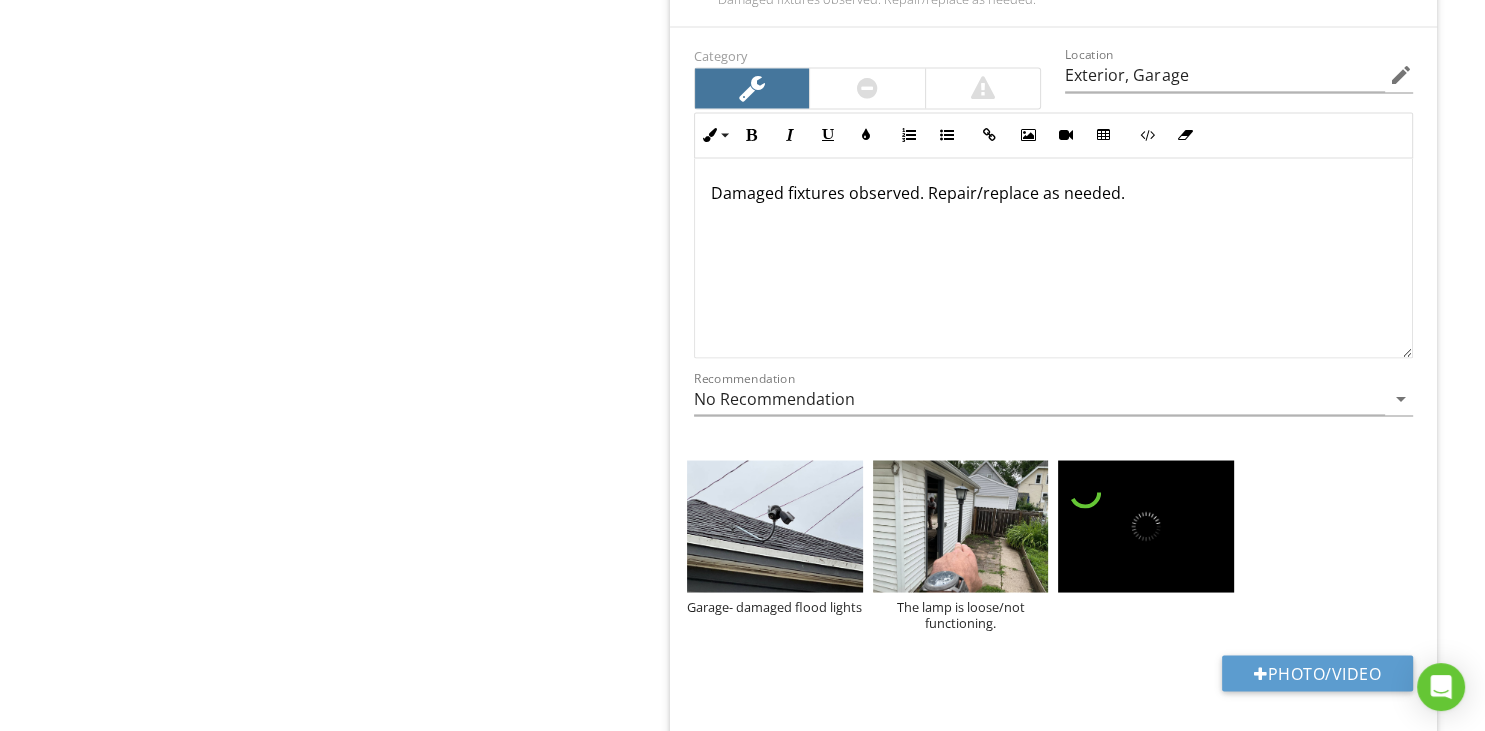 type on "1st Floor, 2nd Floor, Garage" 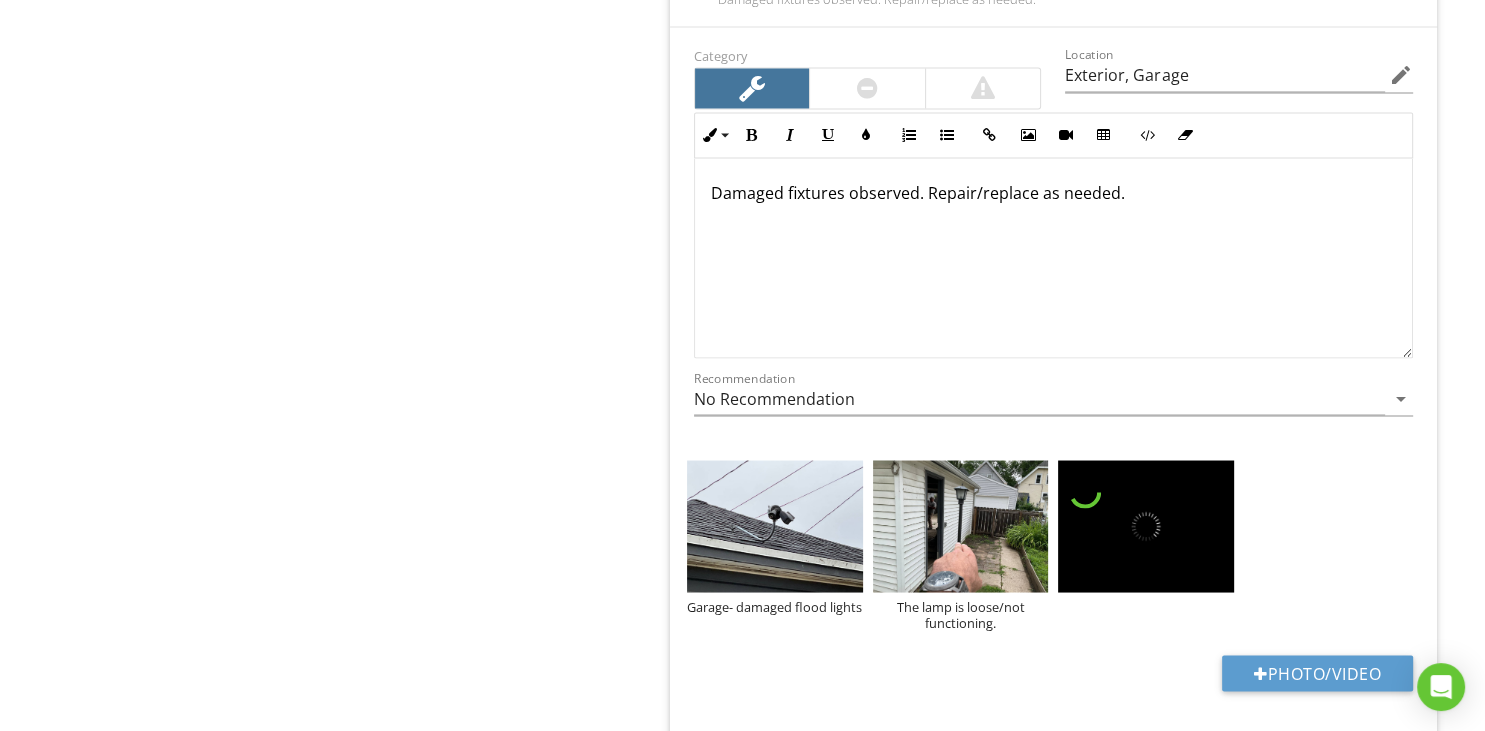 type on "Exterior, Garage" 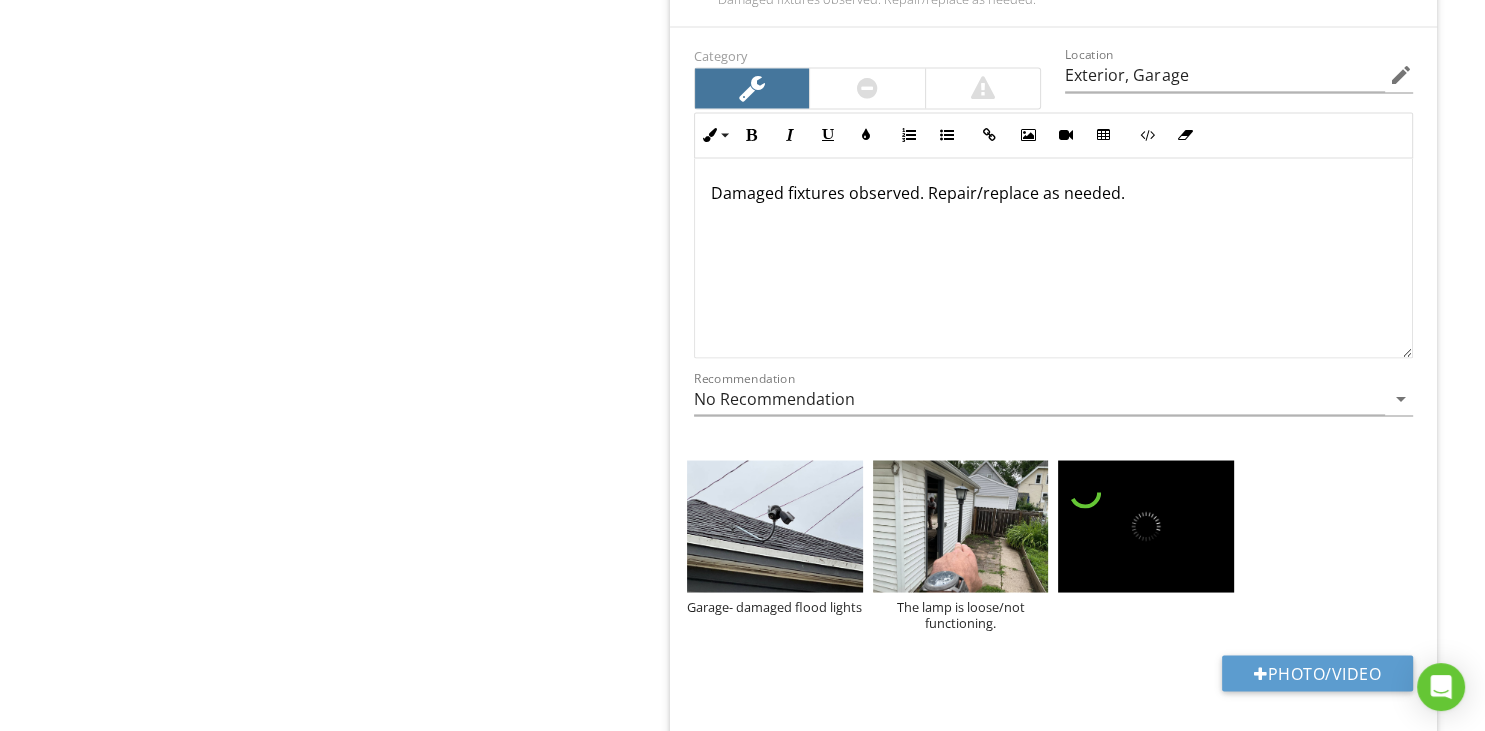 type on "1st Floor, 2nd Floor, Garage" 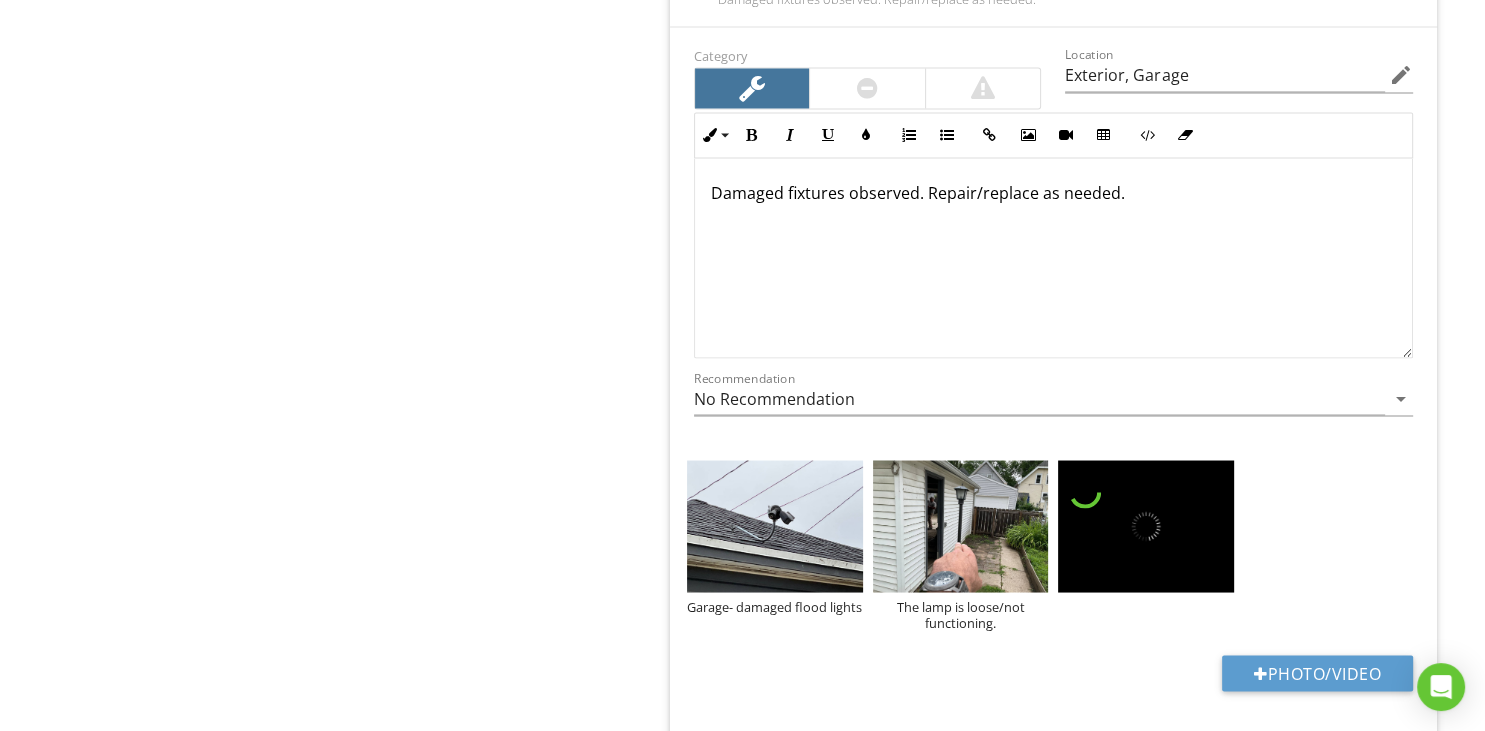 type on "Exterior, Garage" 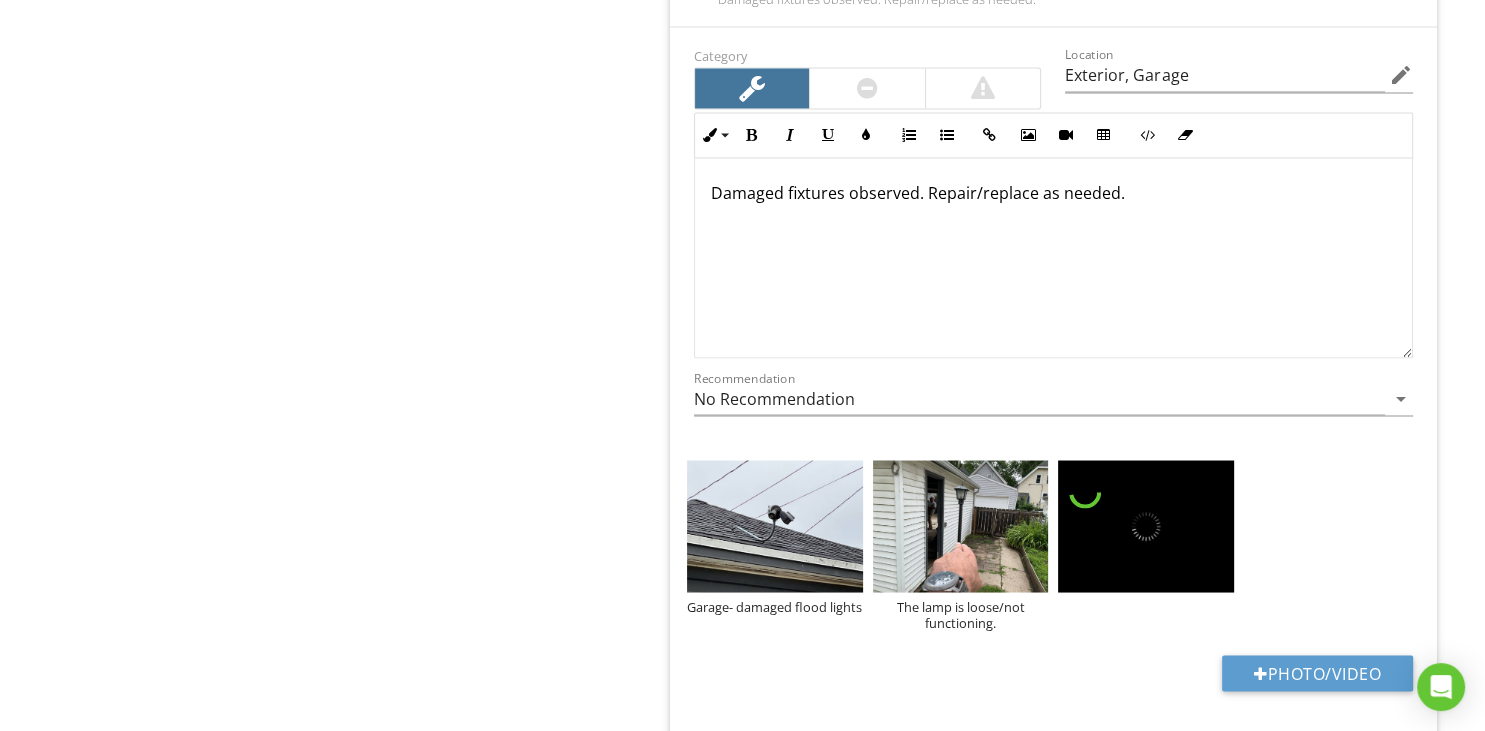 type on "1st Floor, 2nd Floor, Garage" 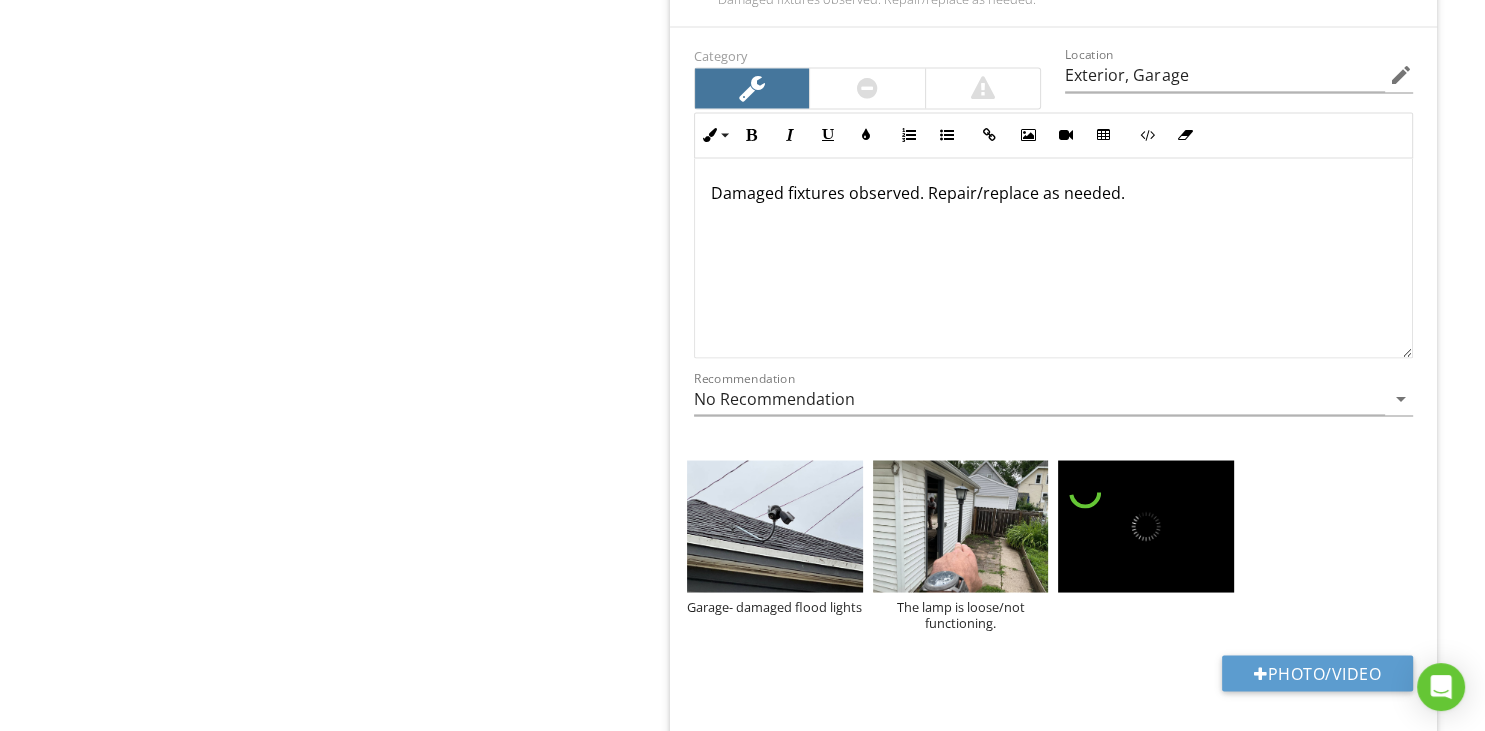 type on "1st Floor, 2nd Floor, Garage" 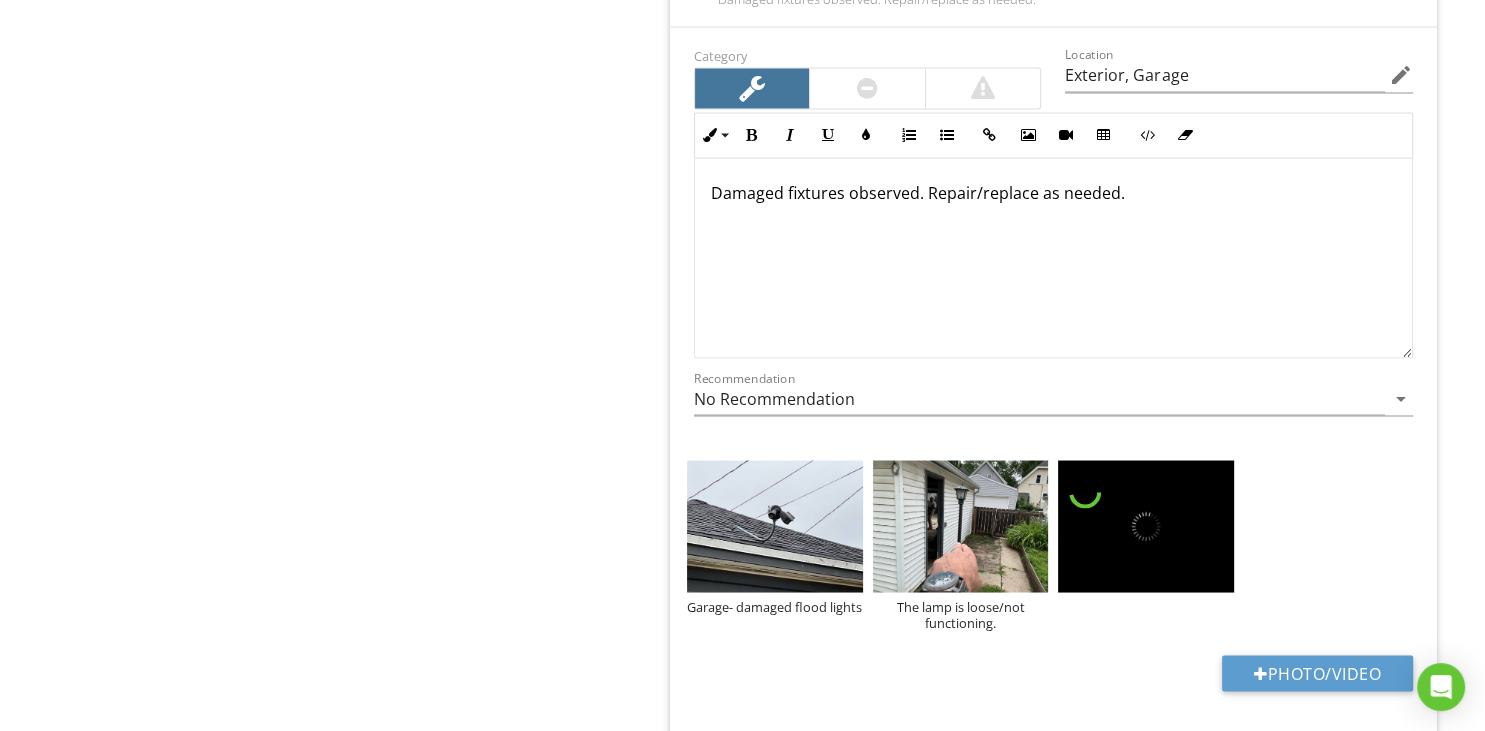 type on "Exterior, Garage" 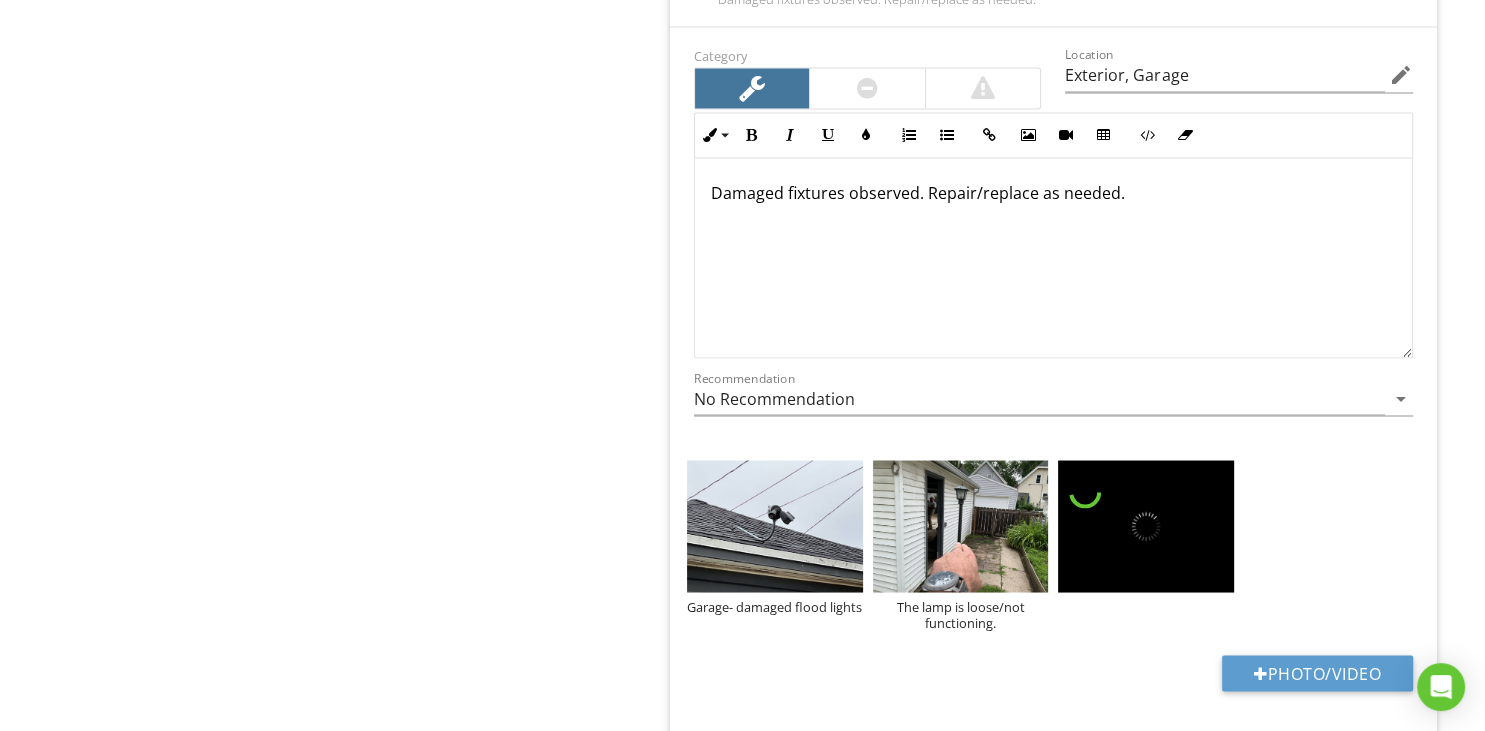 type on "1st Floor, 2nd Floor, Garage" 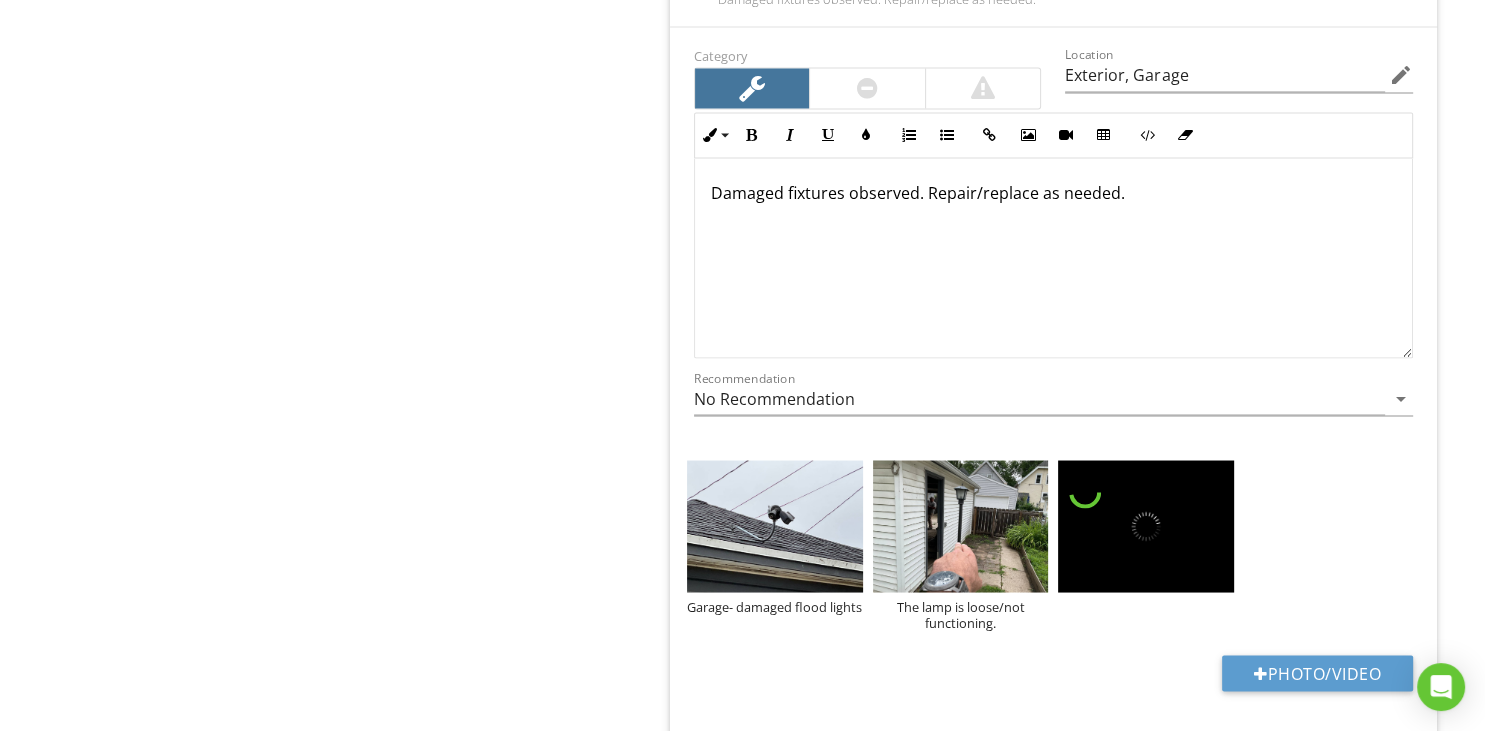 type on "Exterior, Garage" 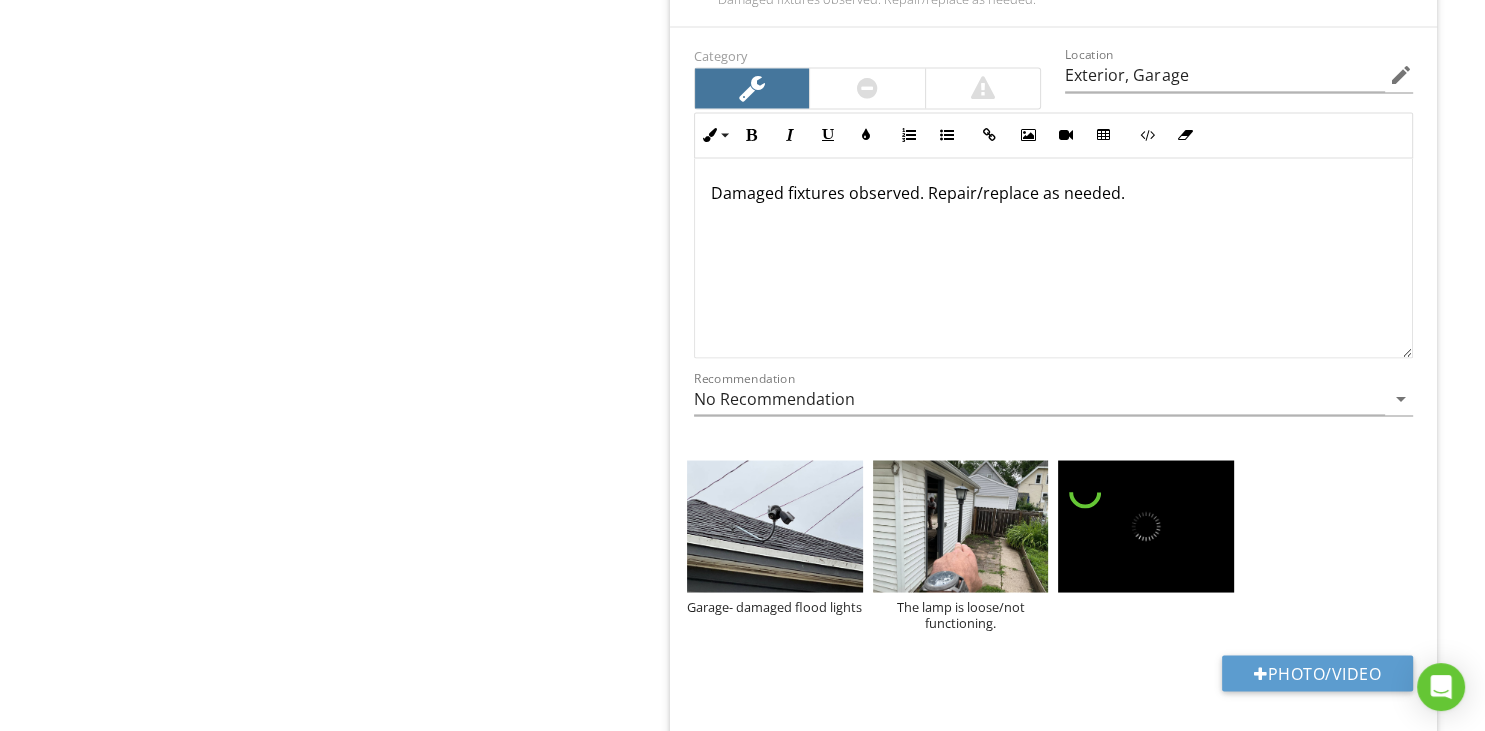 type on "1st Floor, 2nd Floor, Garage" 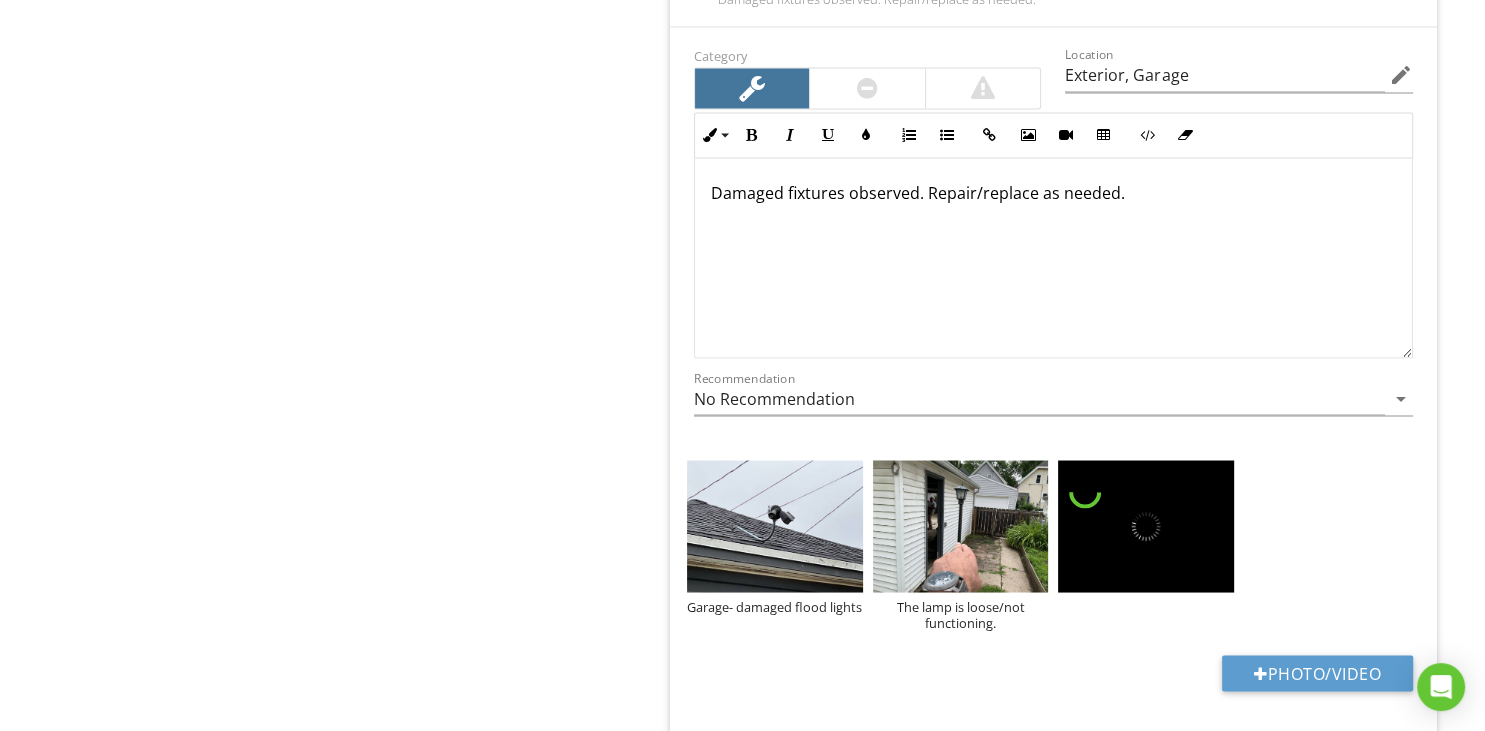type on "Exterior, Garage" 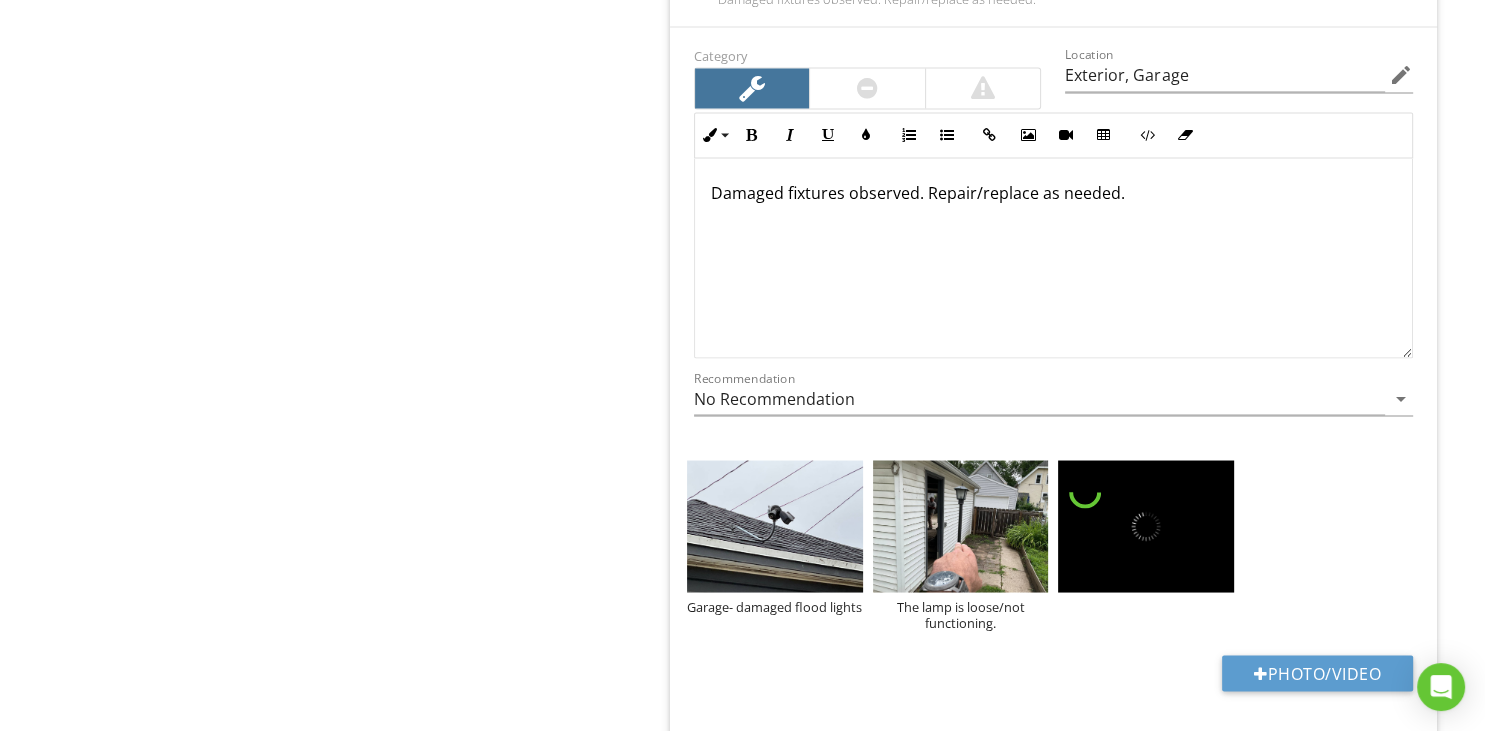 type on "1st Floor, 2nd Floor, Garage" 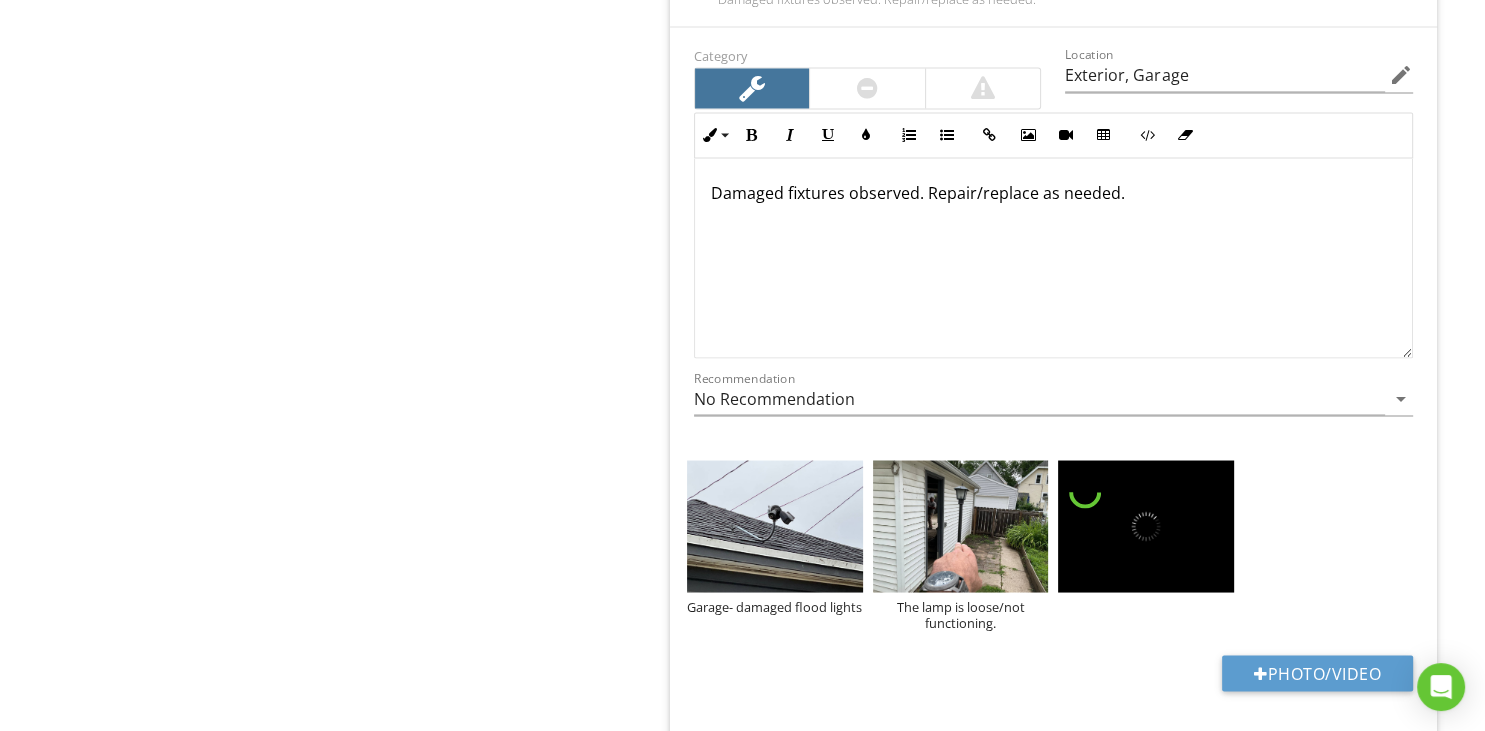 type on "Exterior, Garage" 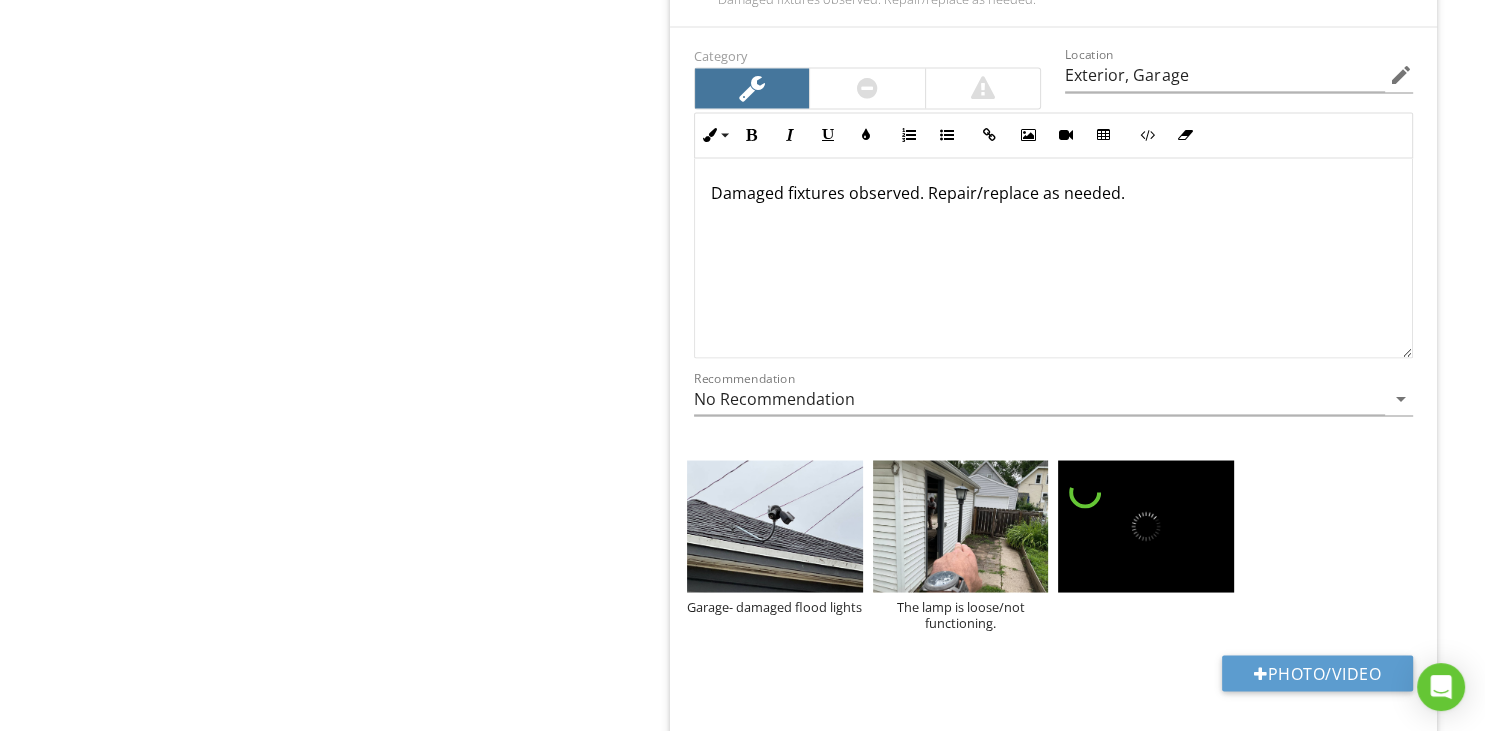type on "1st Floor, 2nd Floor, Garage" 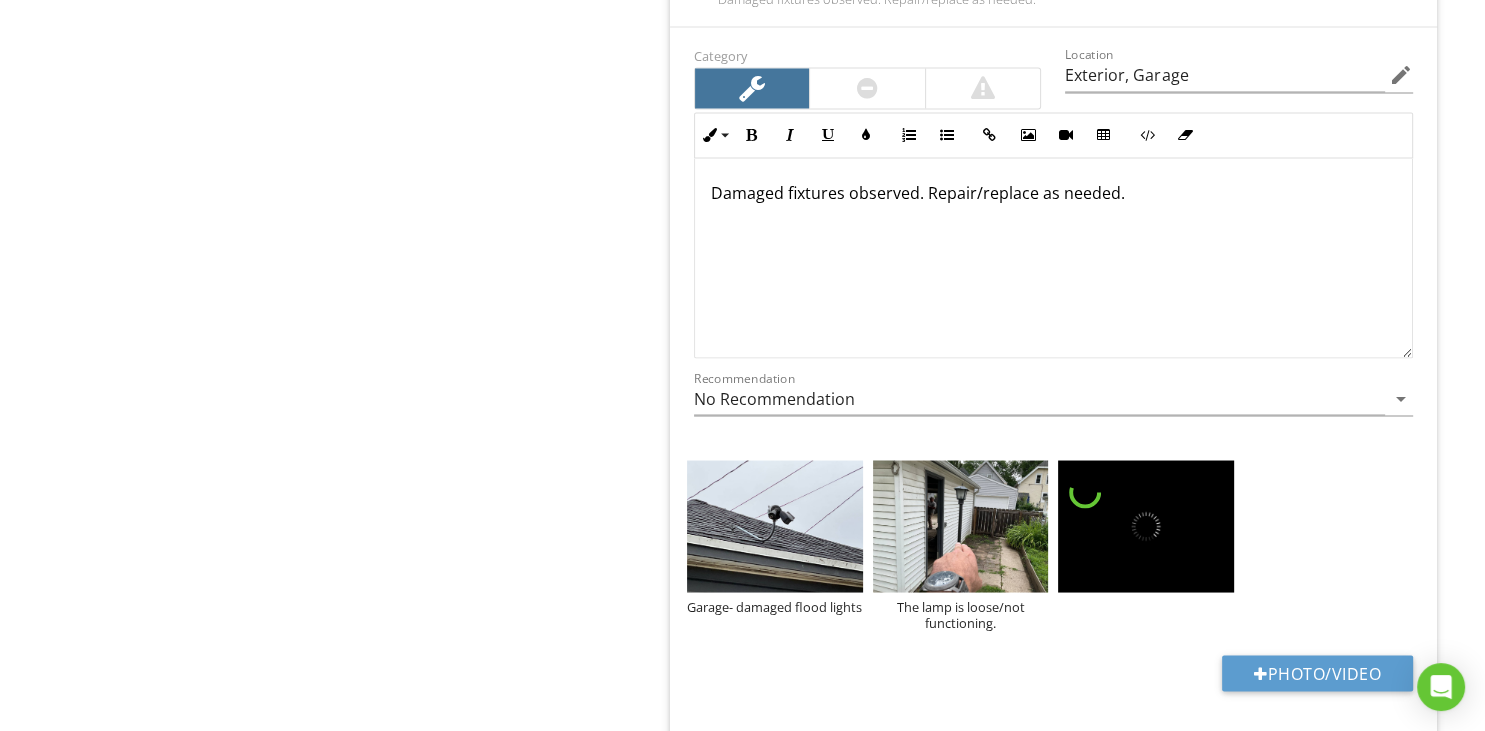 type on "1st Floor, 2nd Floor, Garage" 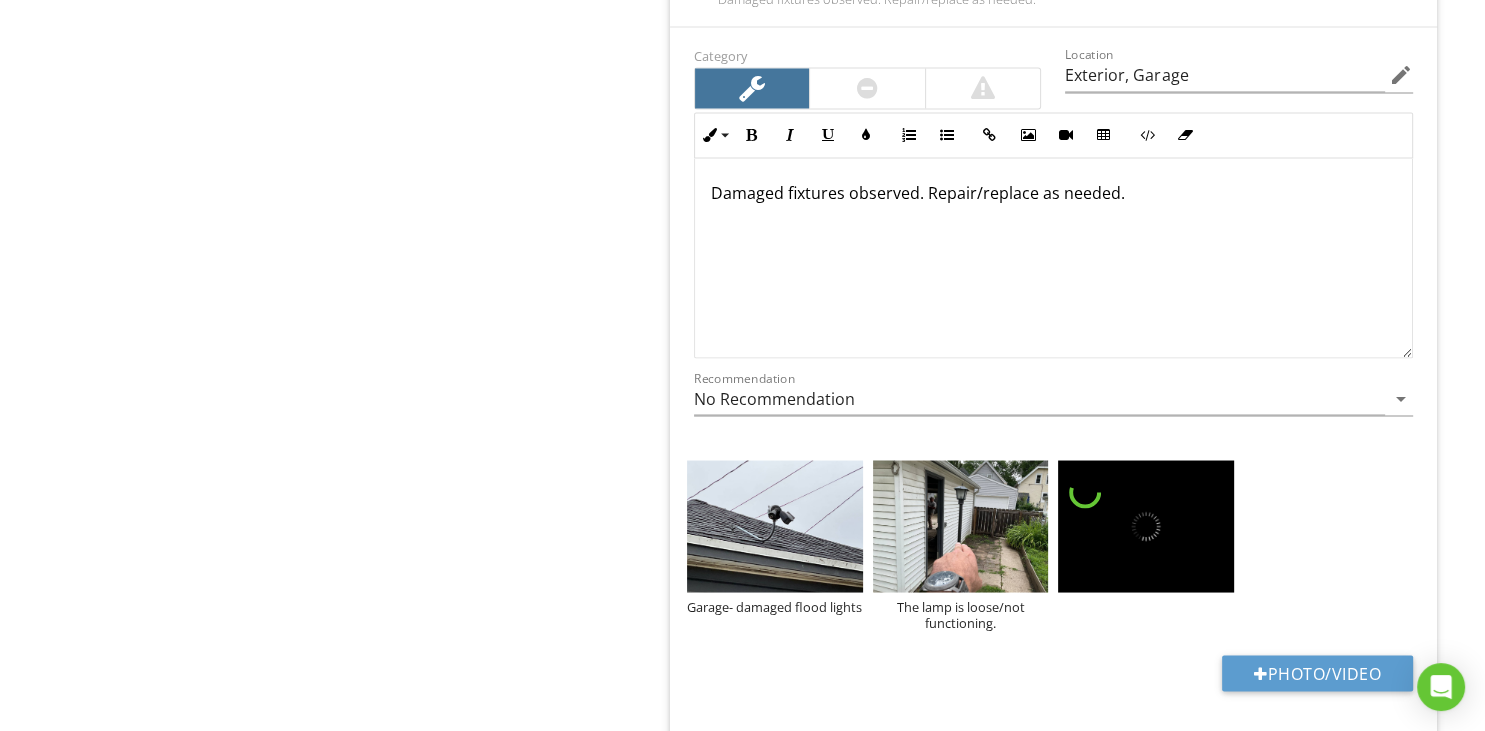 type on "Exterior, Garage" 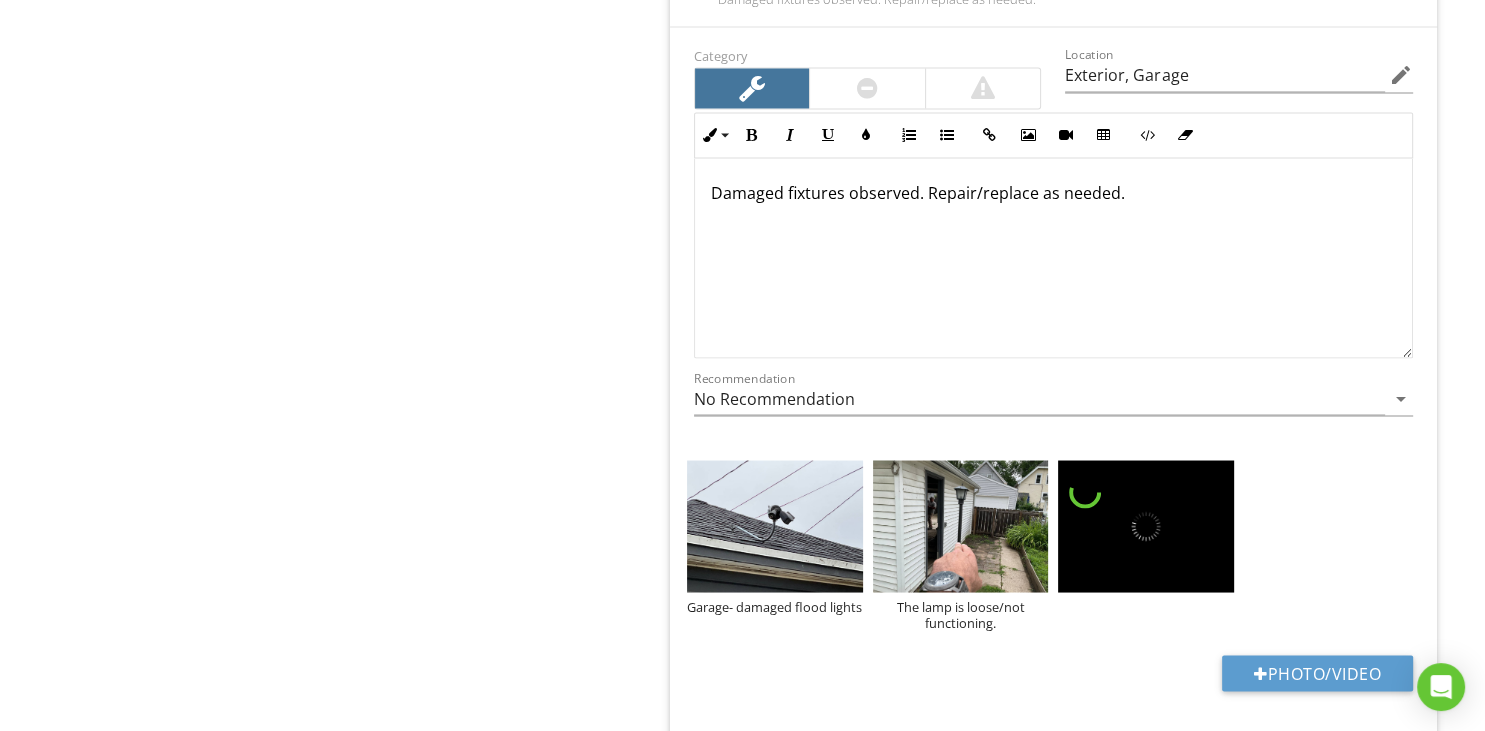 type on "1st Floor, 2nd Floor, Garage" 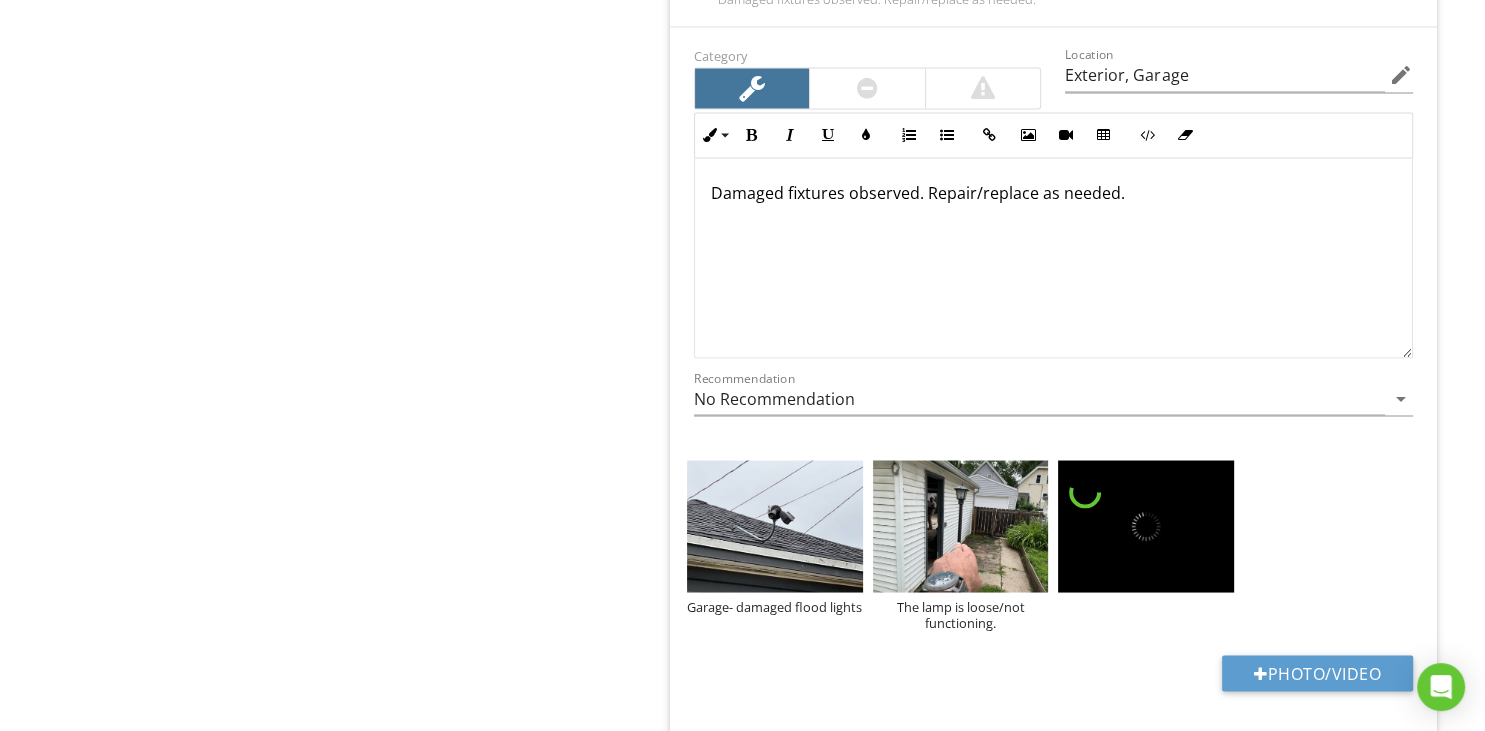 type on "Exterior, Garage" 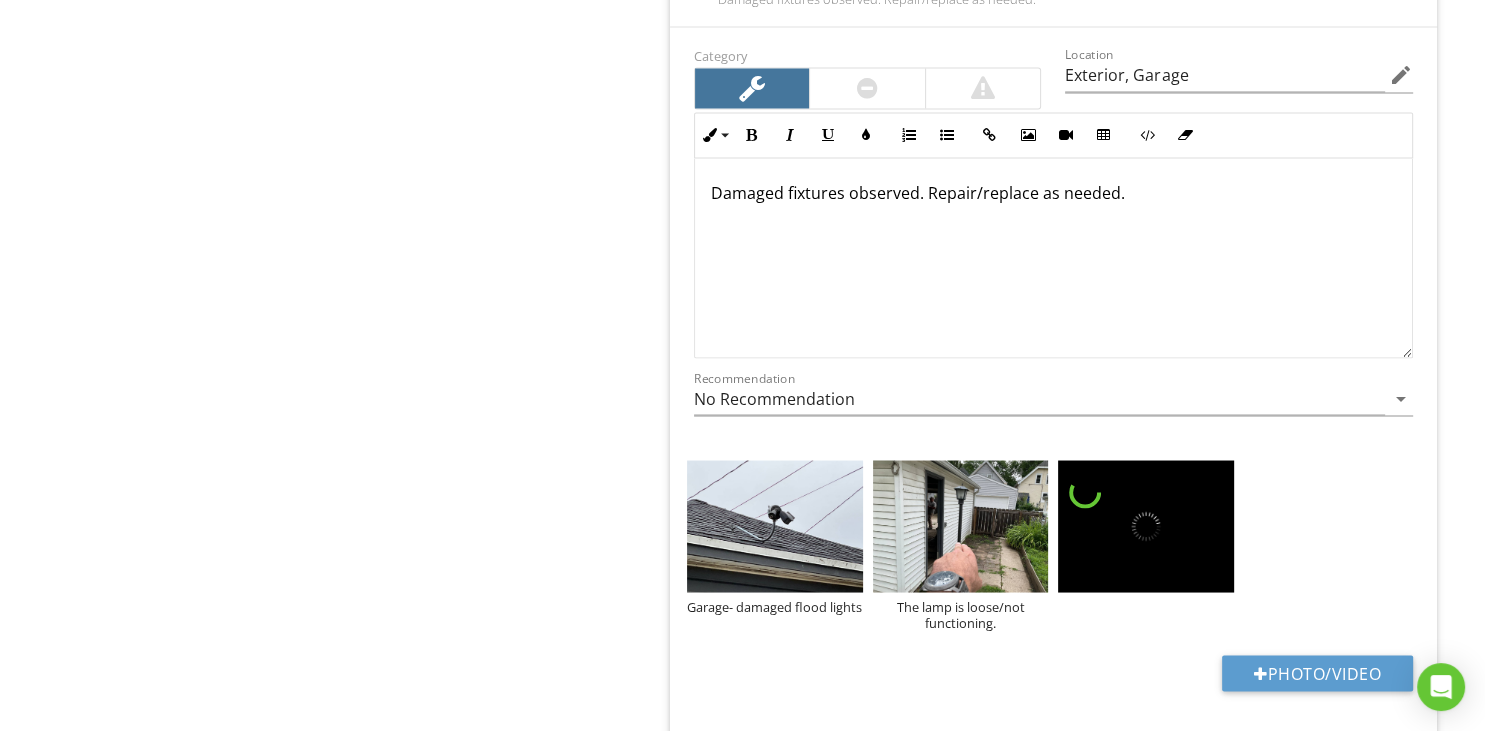 type on "1st Floor, 2nd Floor, Garage" 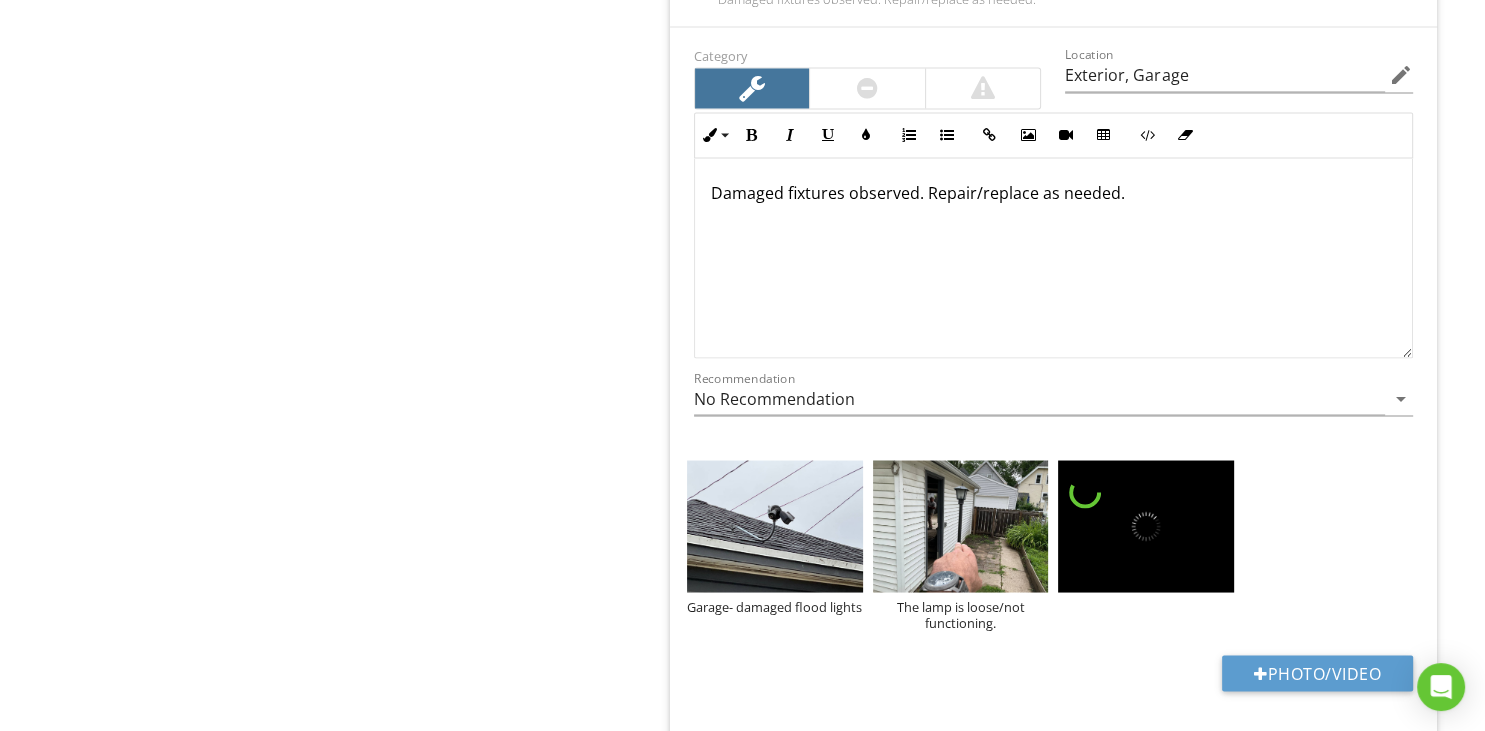 type on "Exterior, Garage" 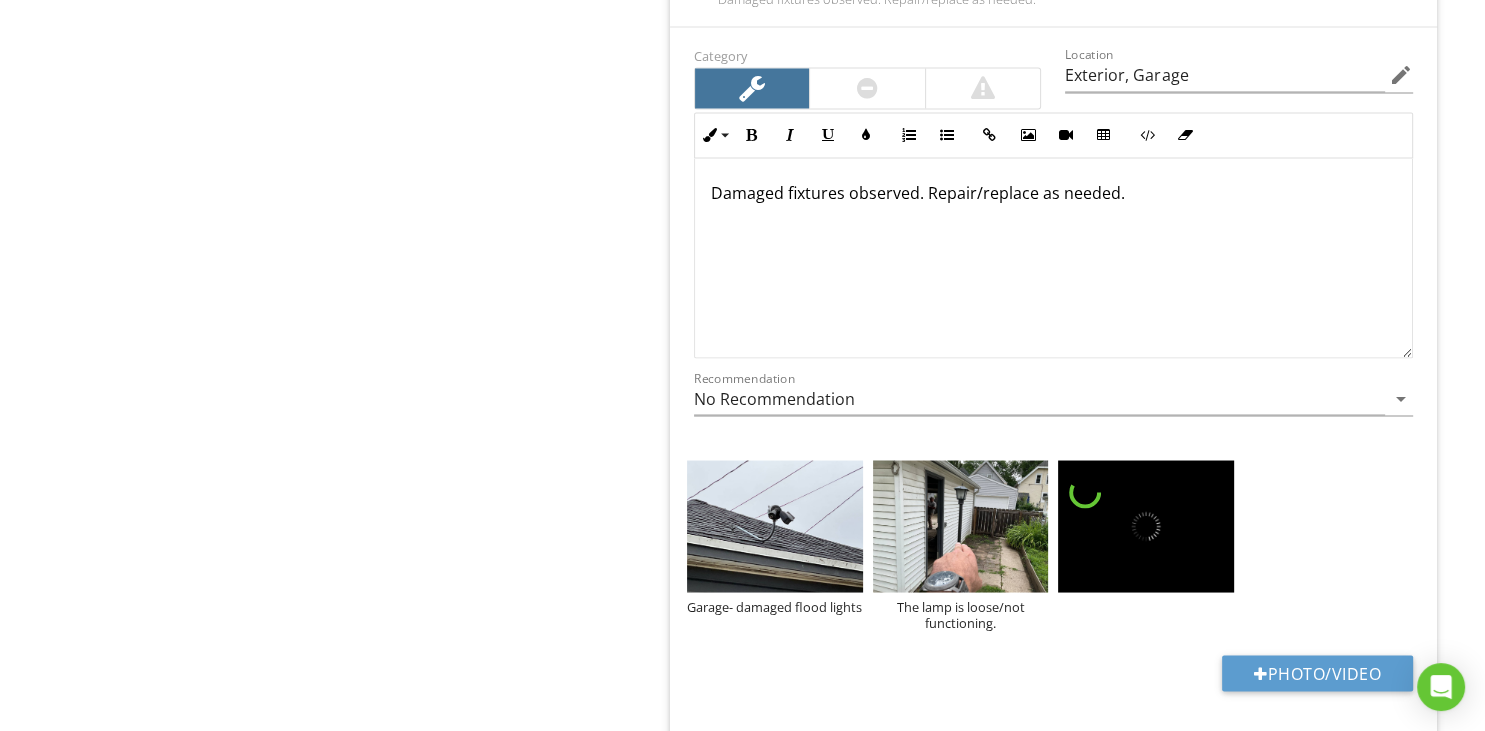type on "1st Floor, 2nd Floor, Garage" 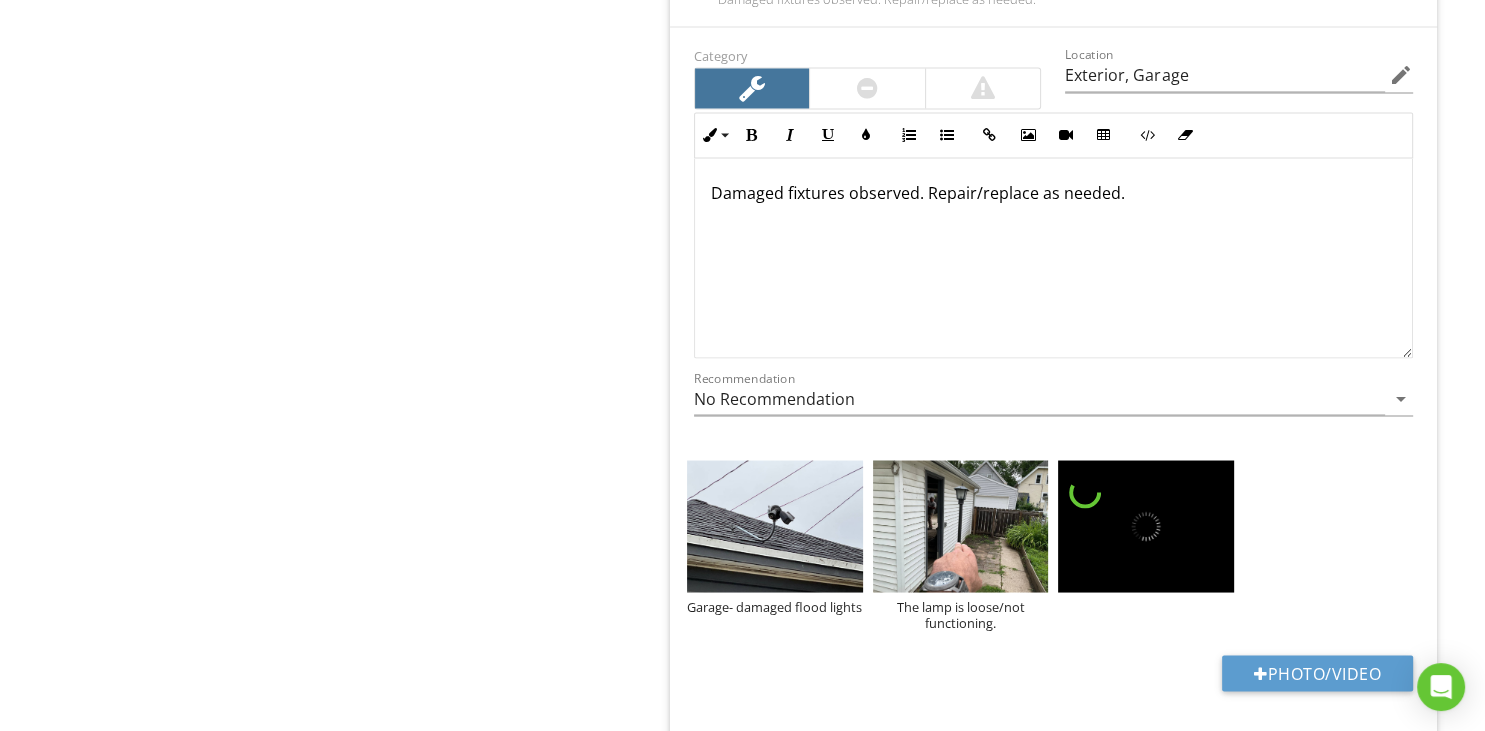 type on "Exterior, Garage" 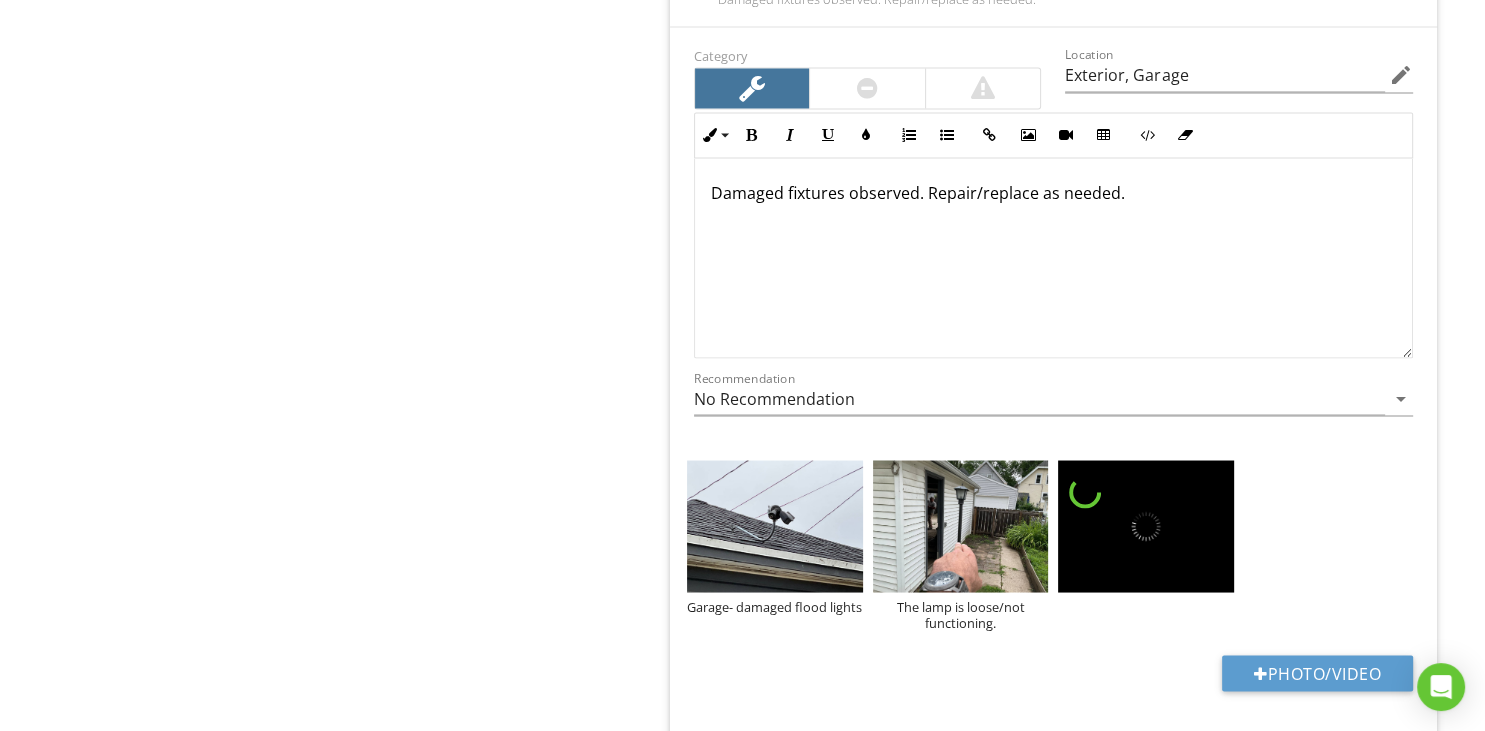 type on "1st Floor, 2nd Floor, Garage" 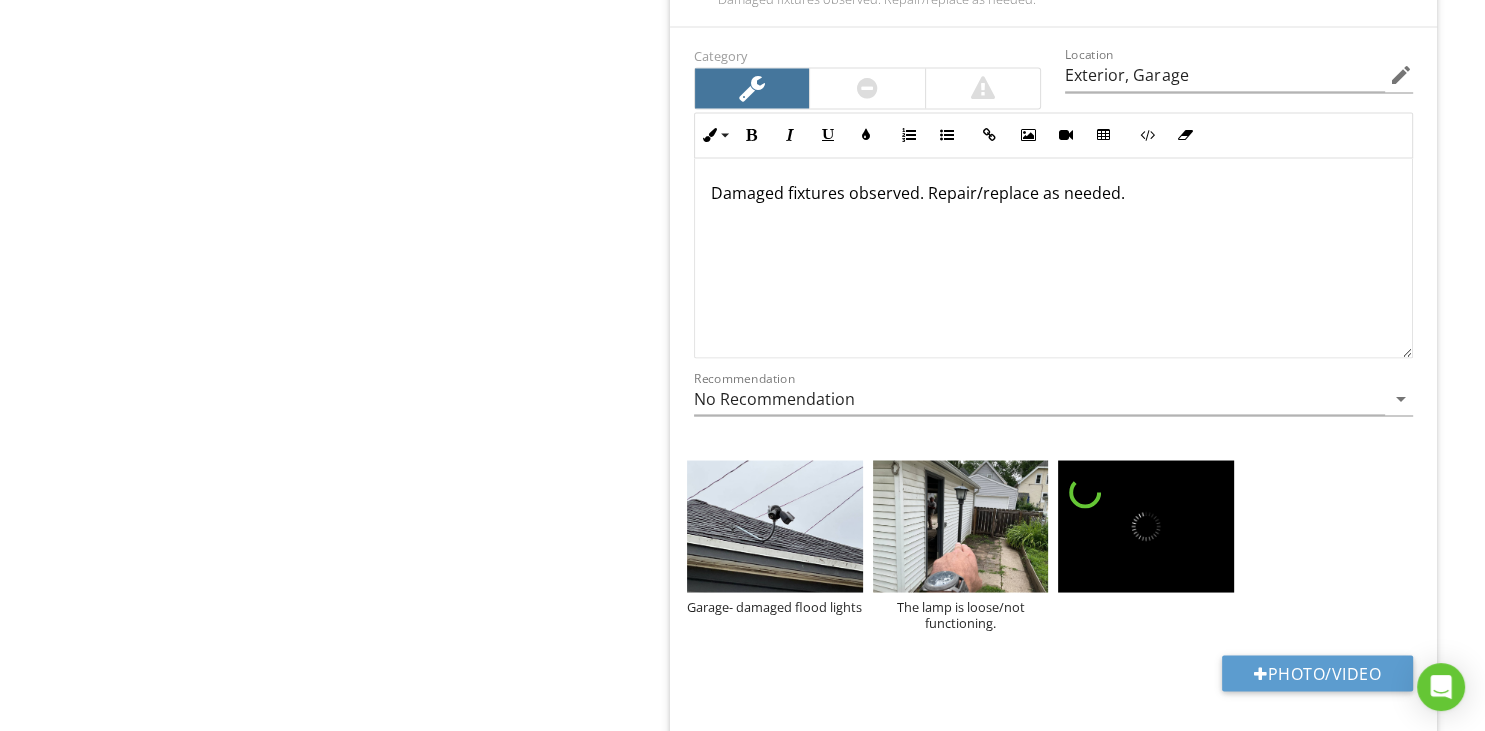 type on "Exterior, Garage" 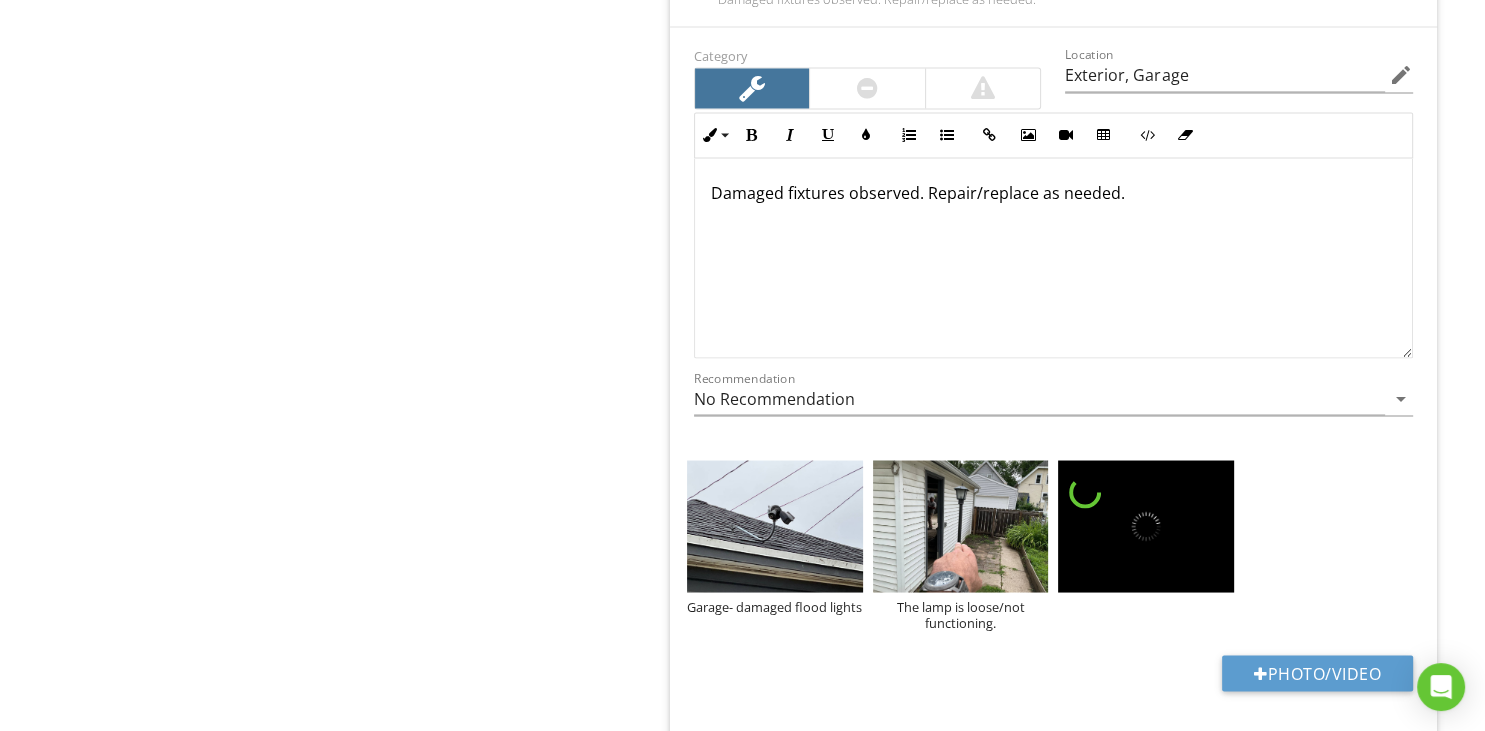 type on "Exterior, Garage" 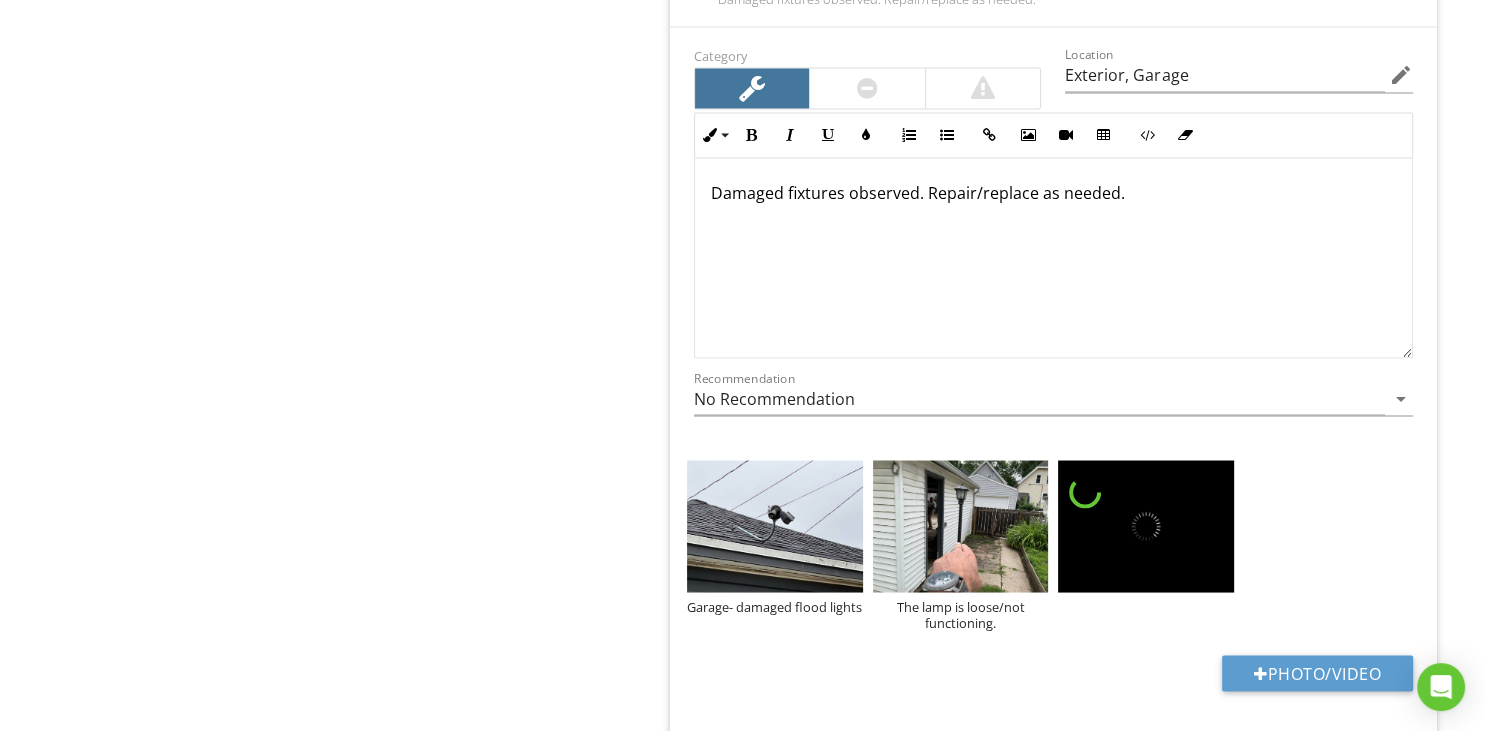 type on "1st Floor, 2nd Floor, Garage" 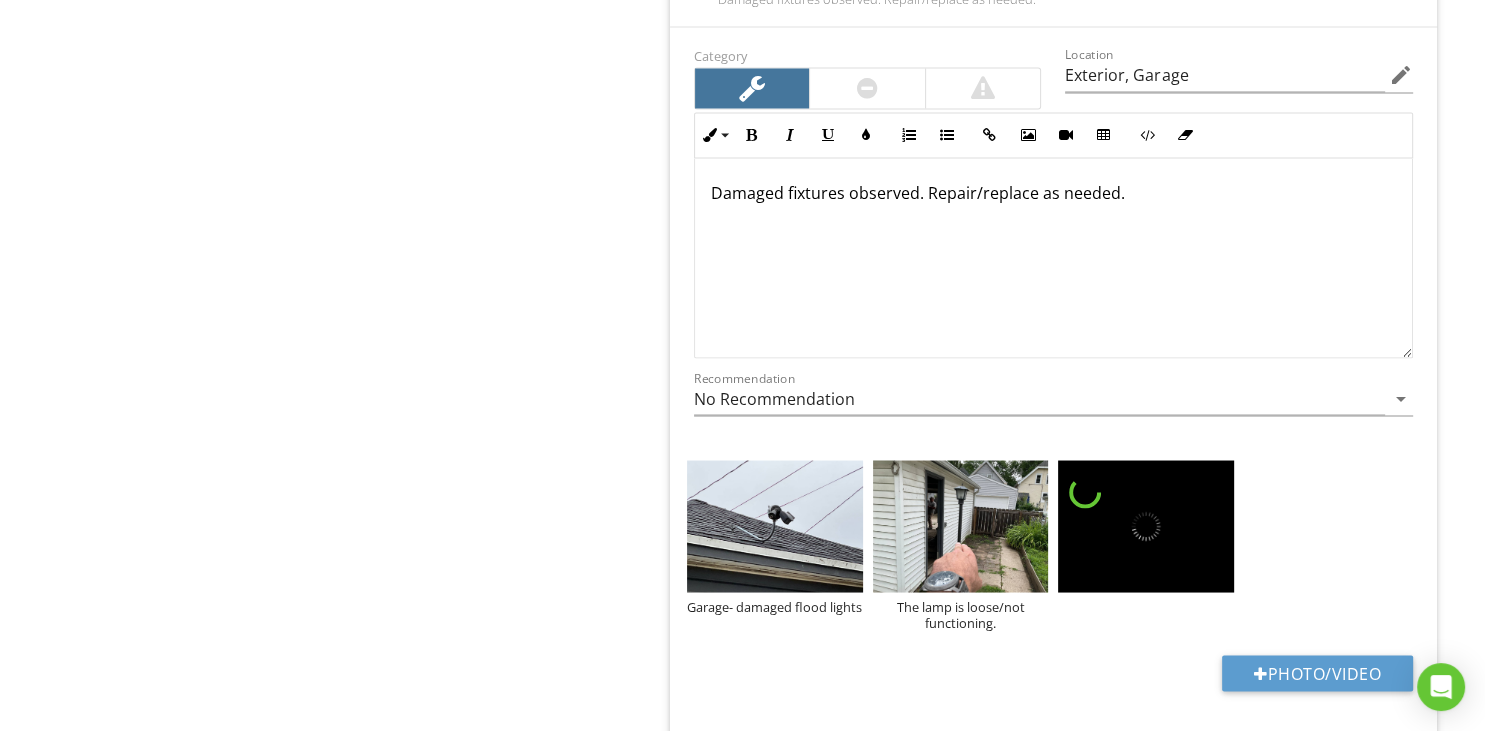 type on "Exterior, Garage" 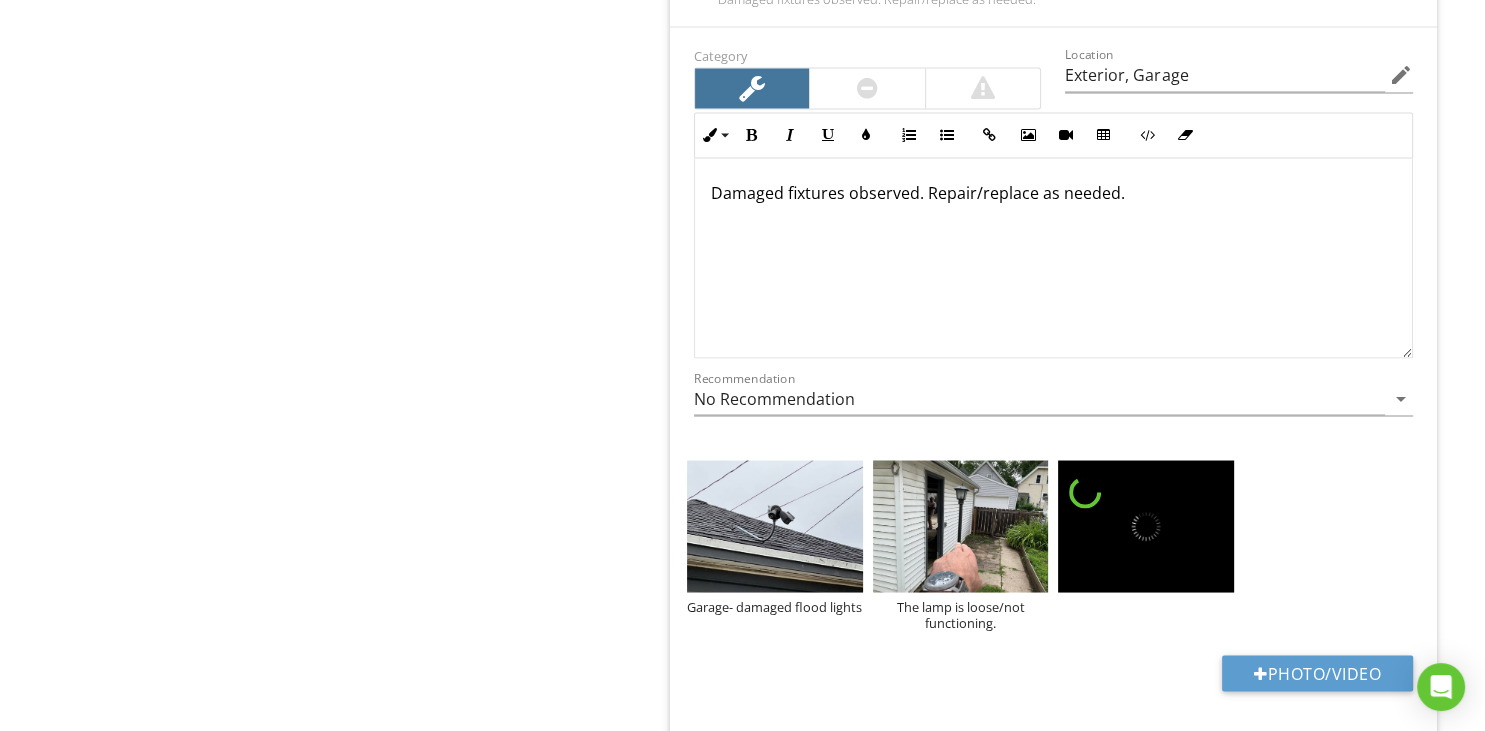 type on "1st Floor, 2nd Floor, Garage" 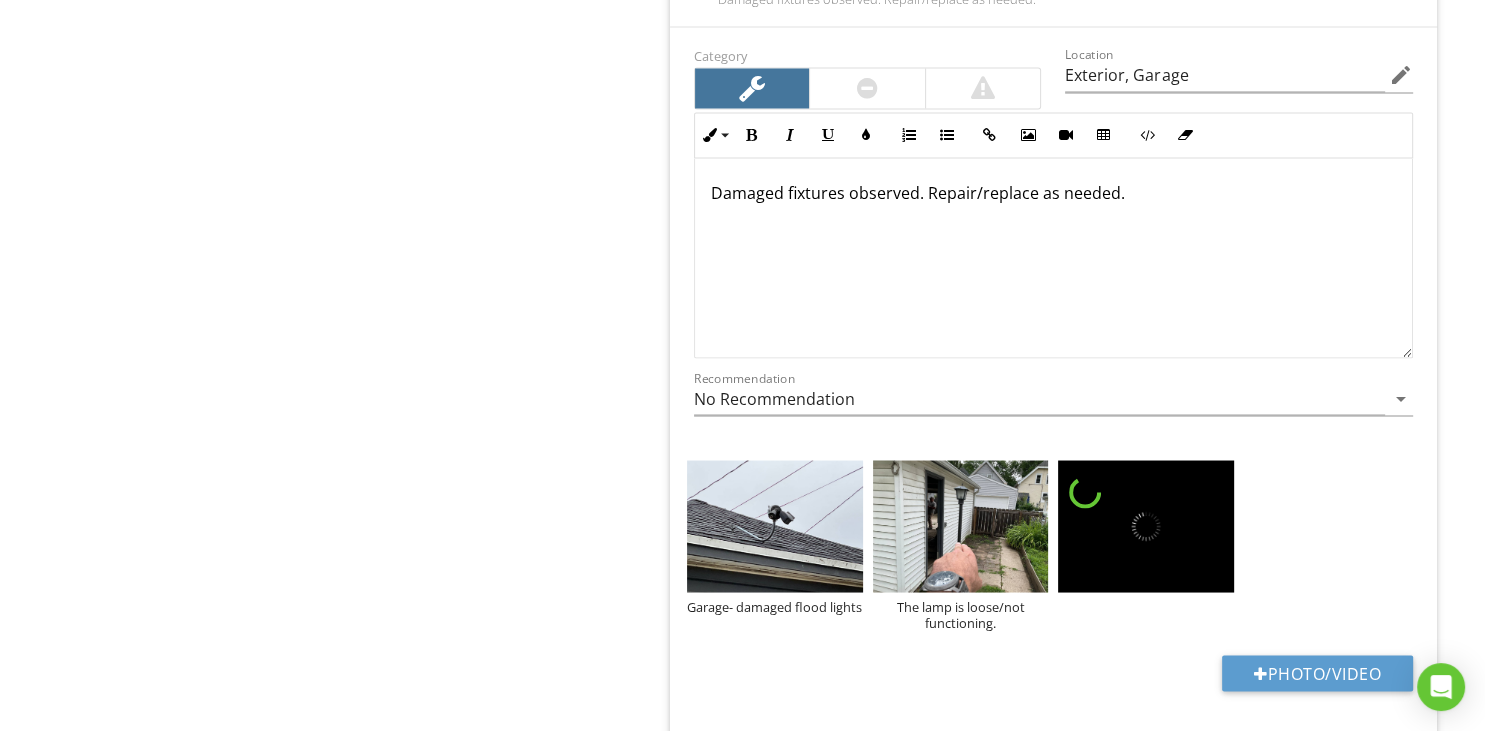 type on "Exterior, Garage" 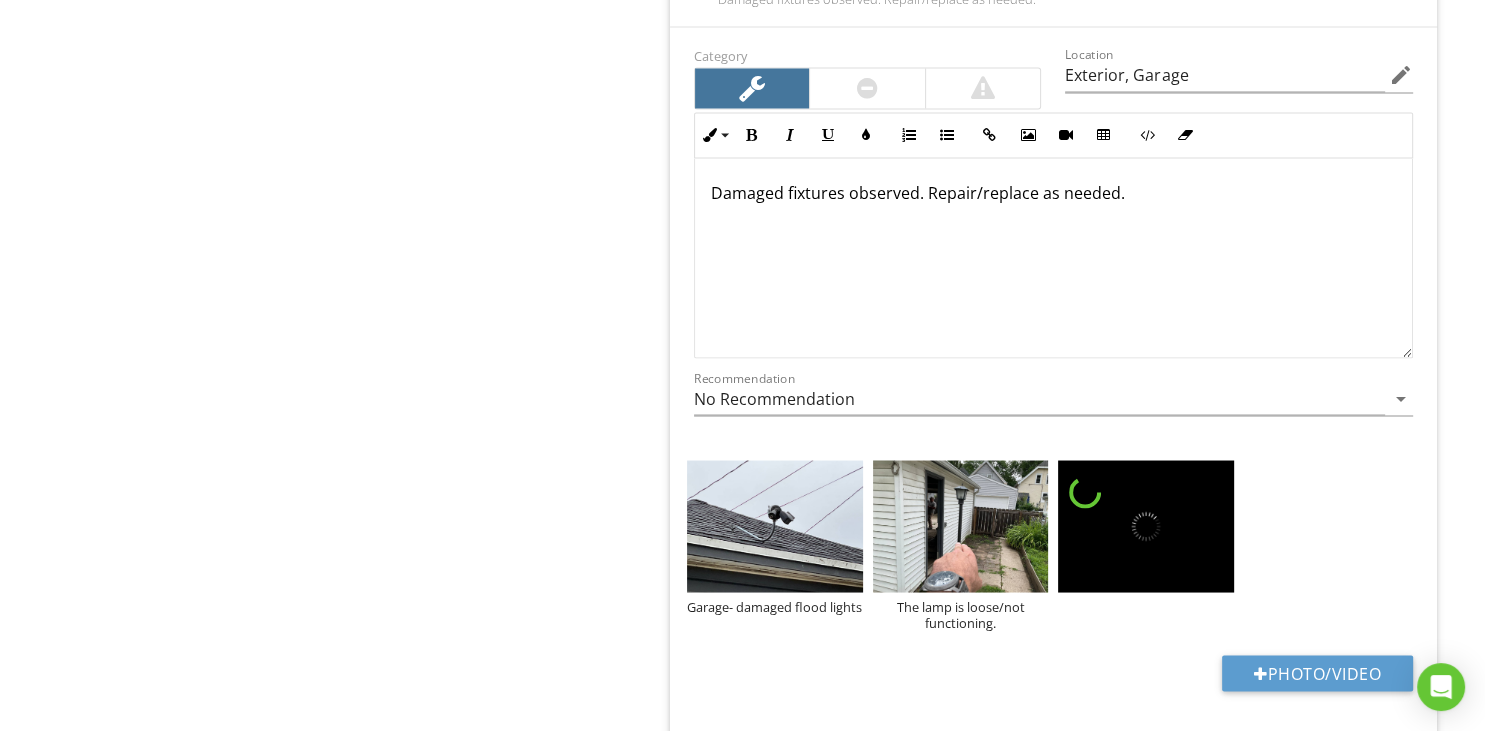 type on "1st Floor, 2nd Floor, Garage" 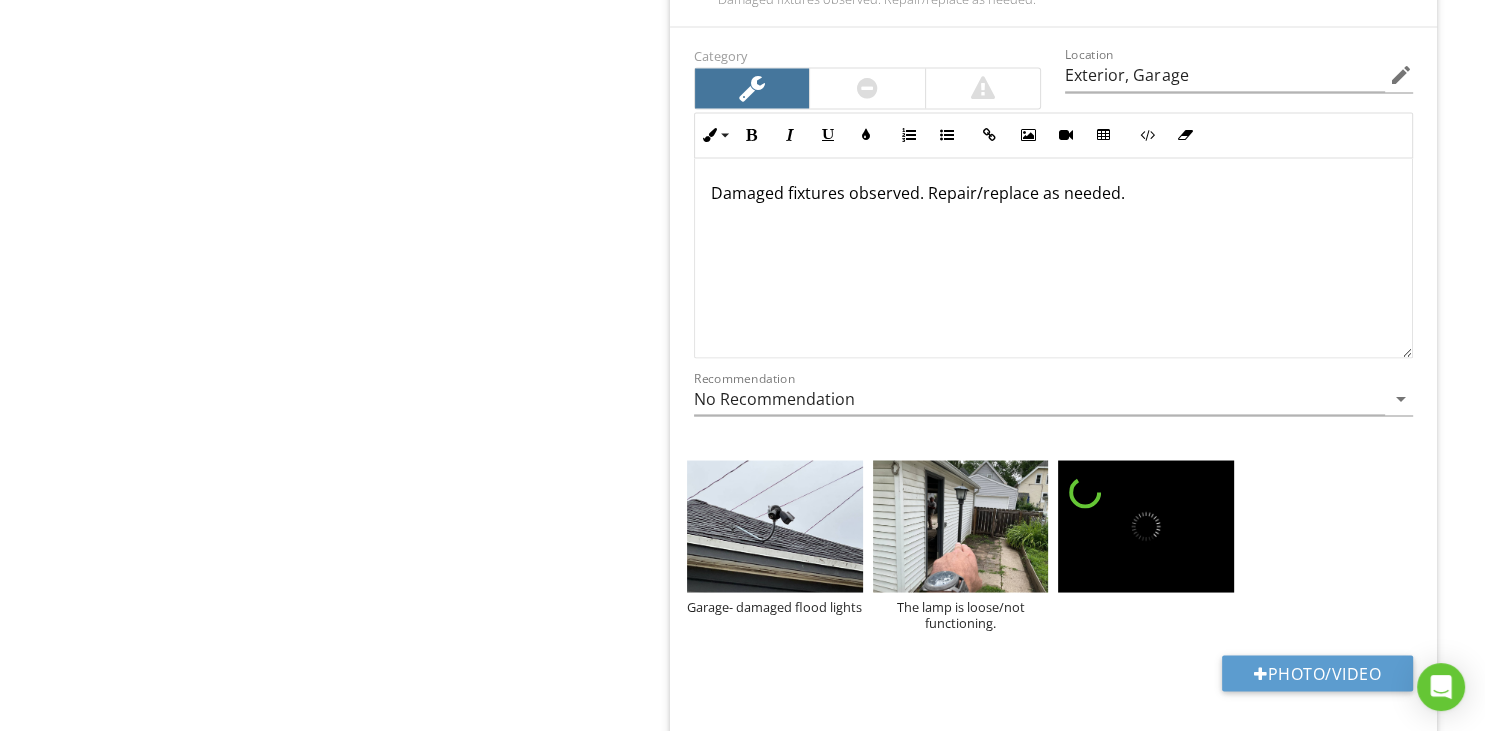 type on "Exterior, Garage" 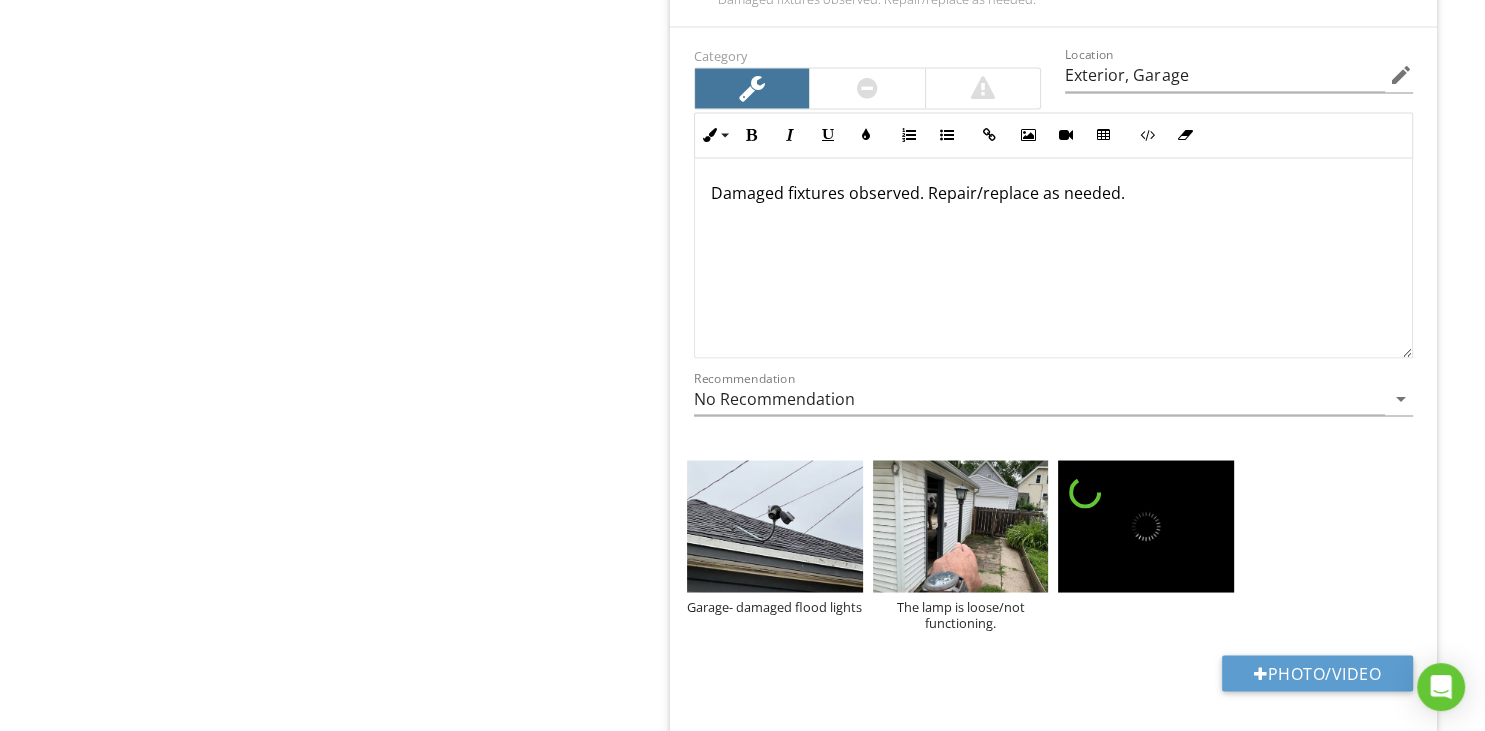 type on "1st Floor, 2nd Floor, Garage" 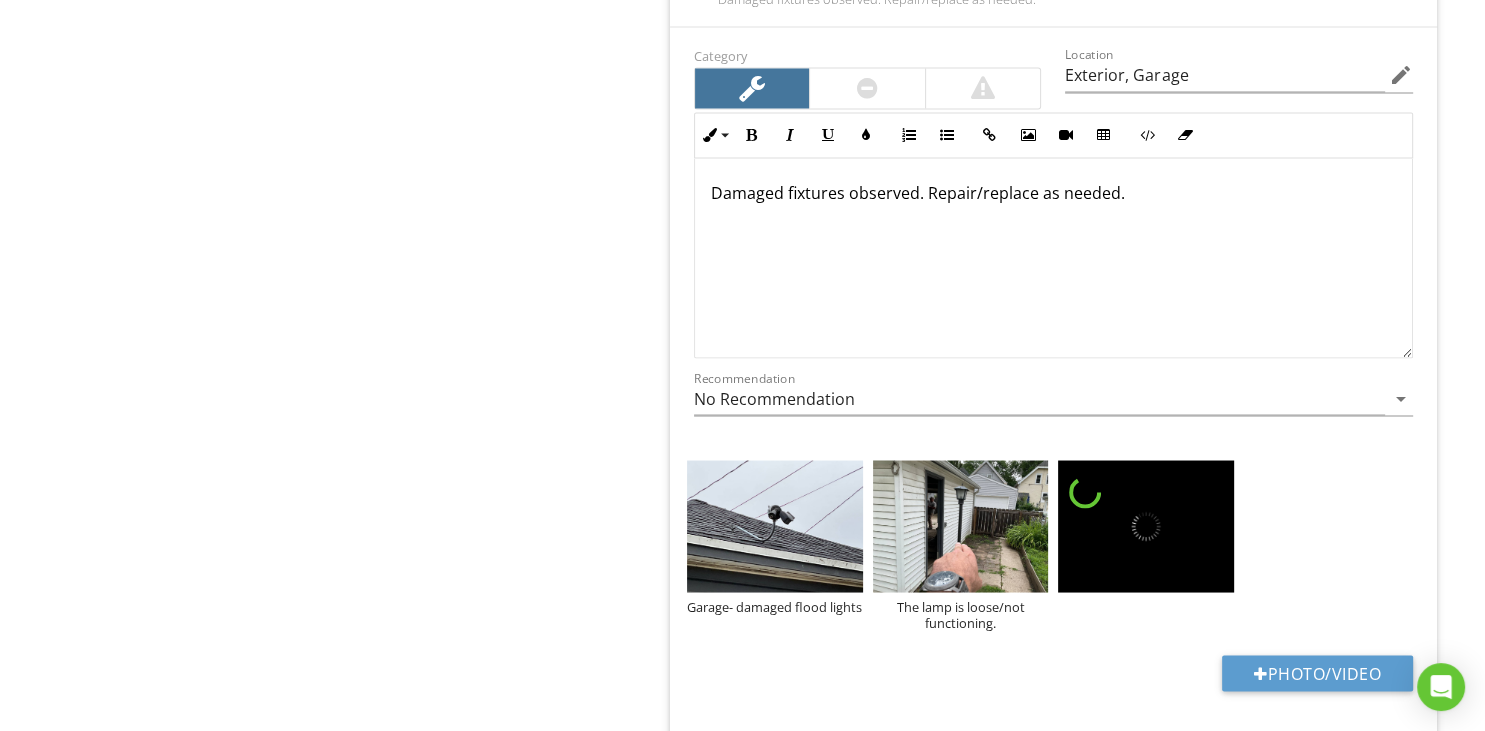 type on "Exterior, Garage" 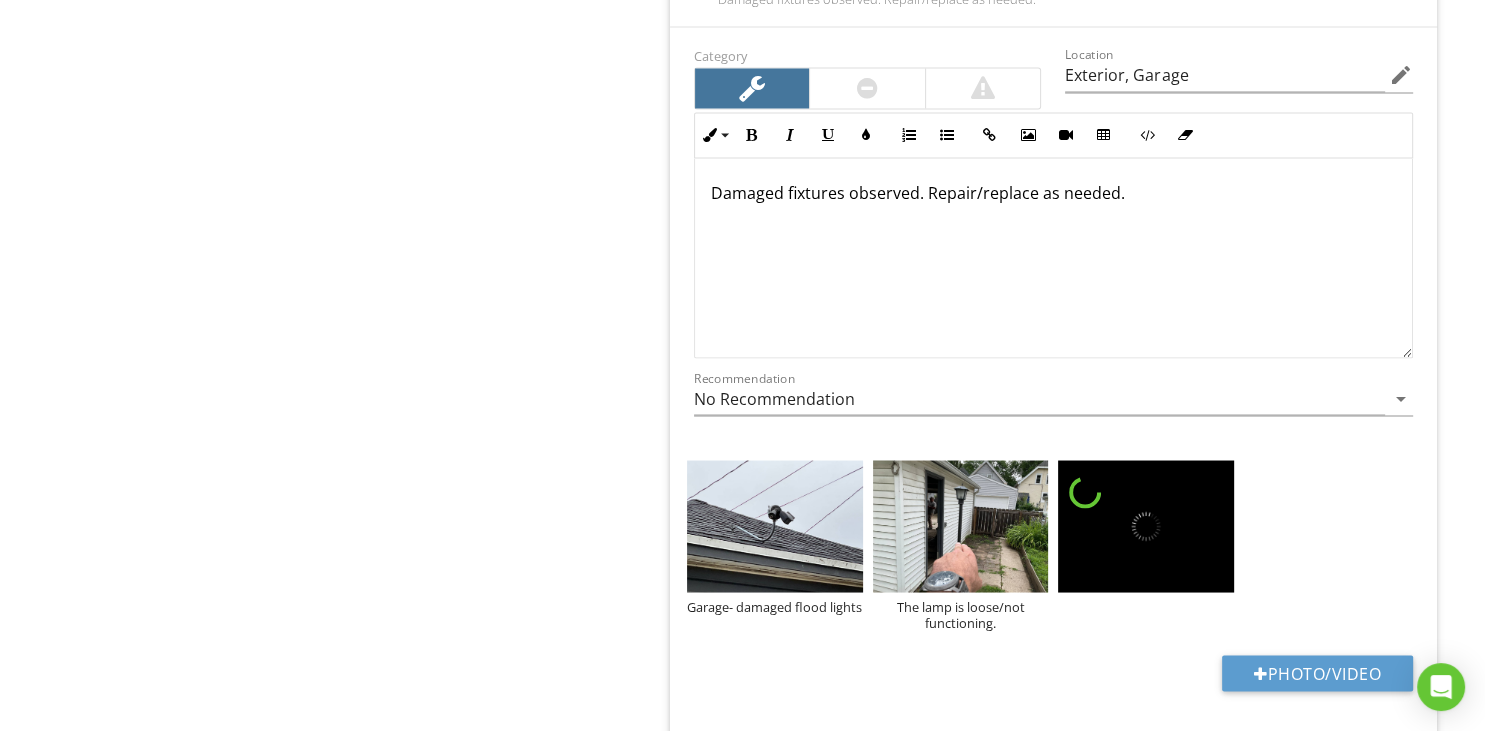 type on "1st Floor, 2nd Floor, Garage" 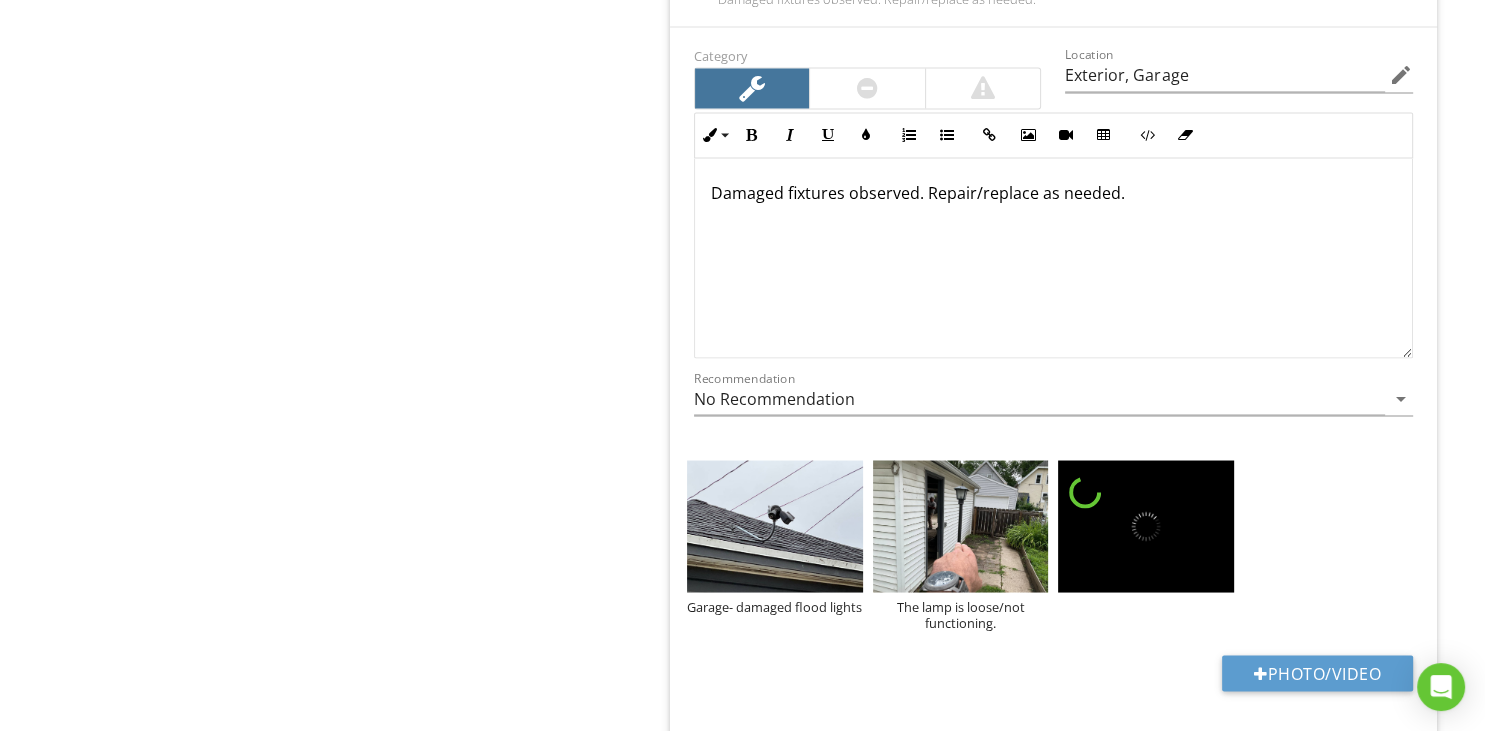 type on "Exterior, Garage" 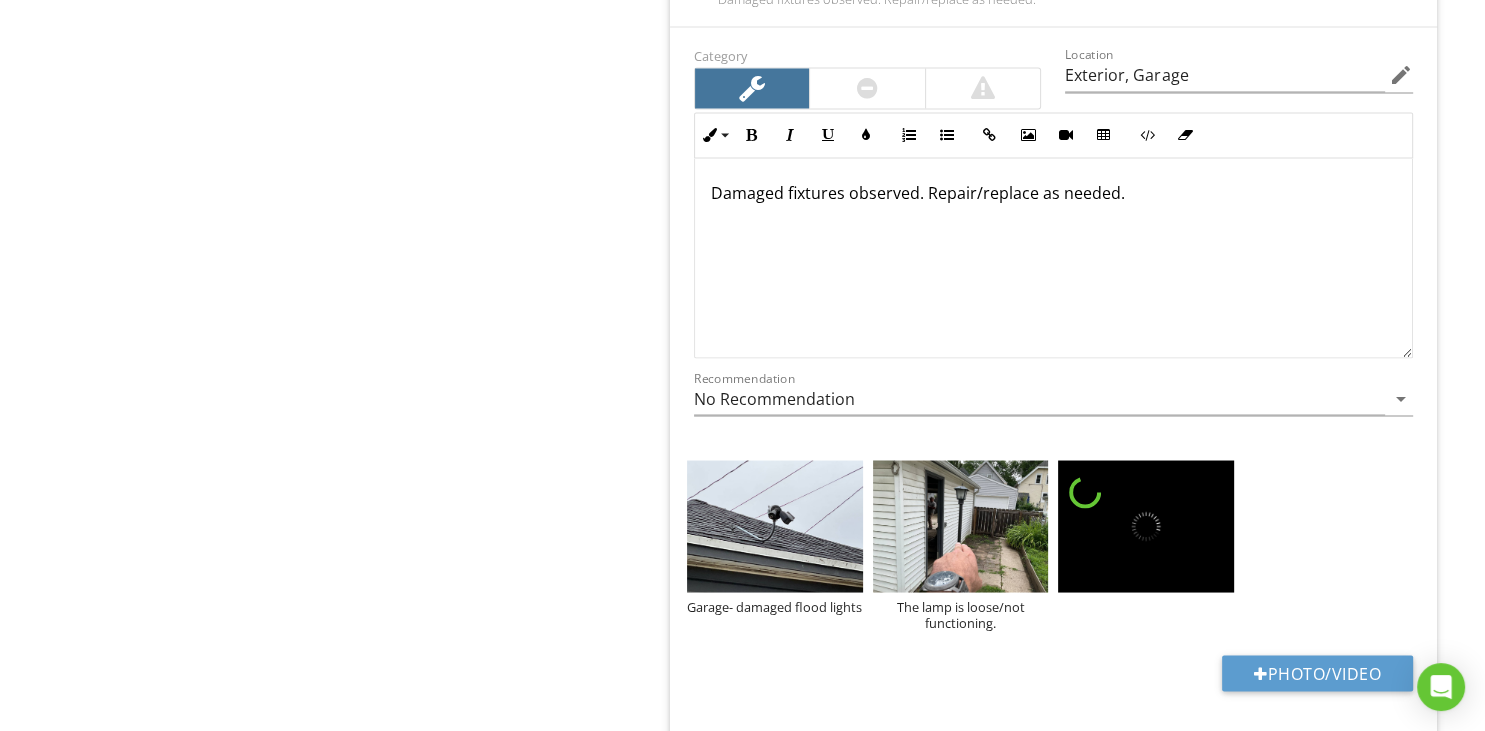 type on "1st Floor, 2nd Floor, Garage" 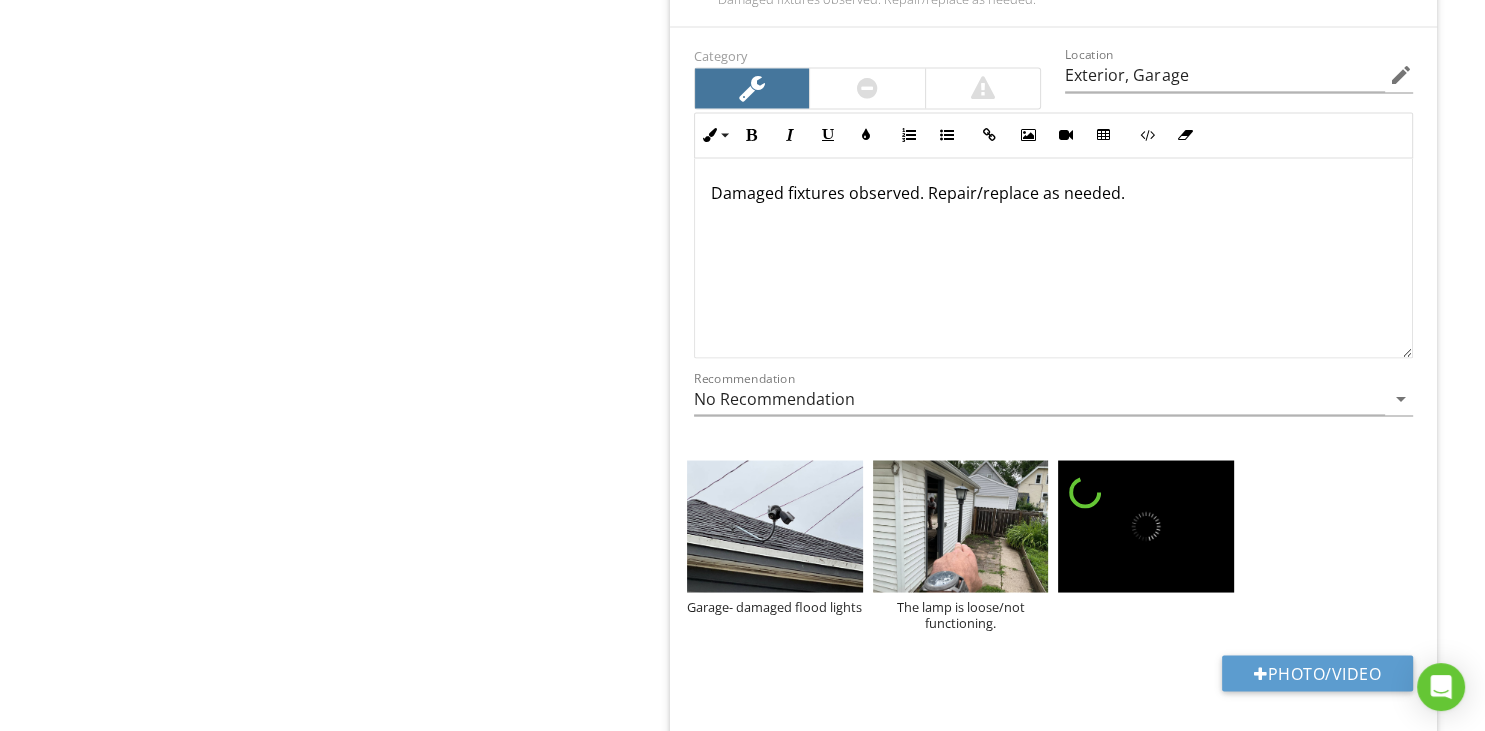 type on "Exterior, Garage" 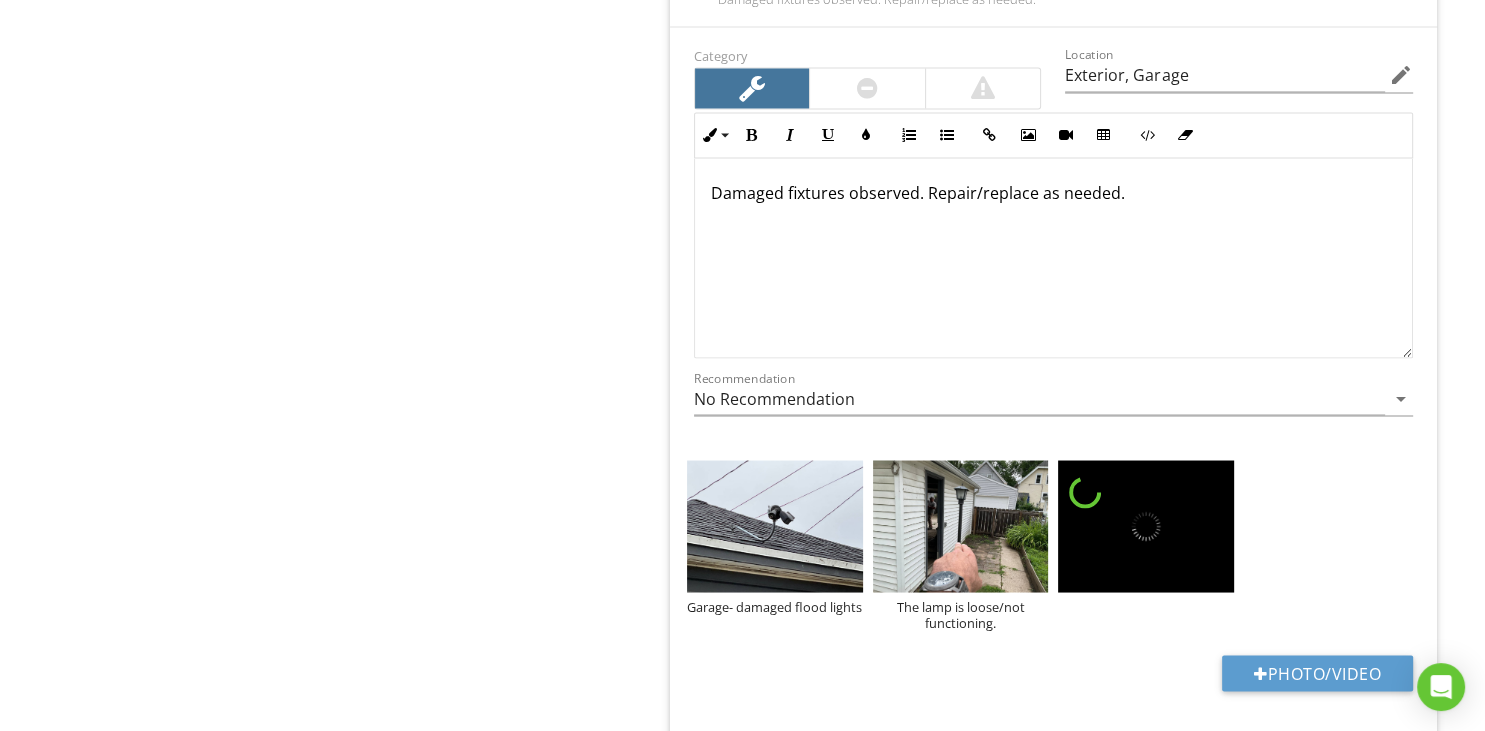 type on "1st Floor, 2nd Floor, Garage" 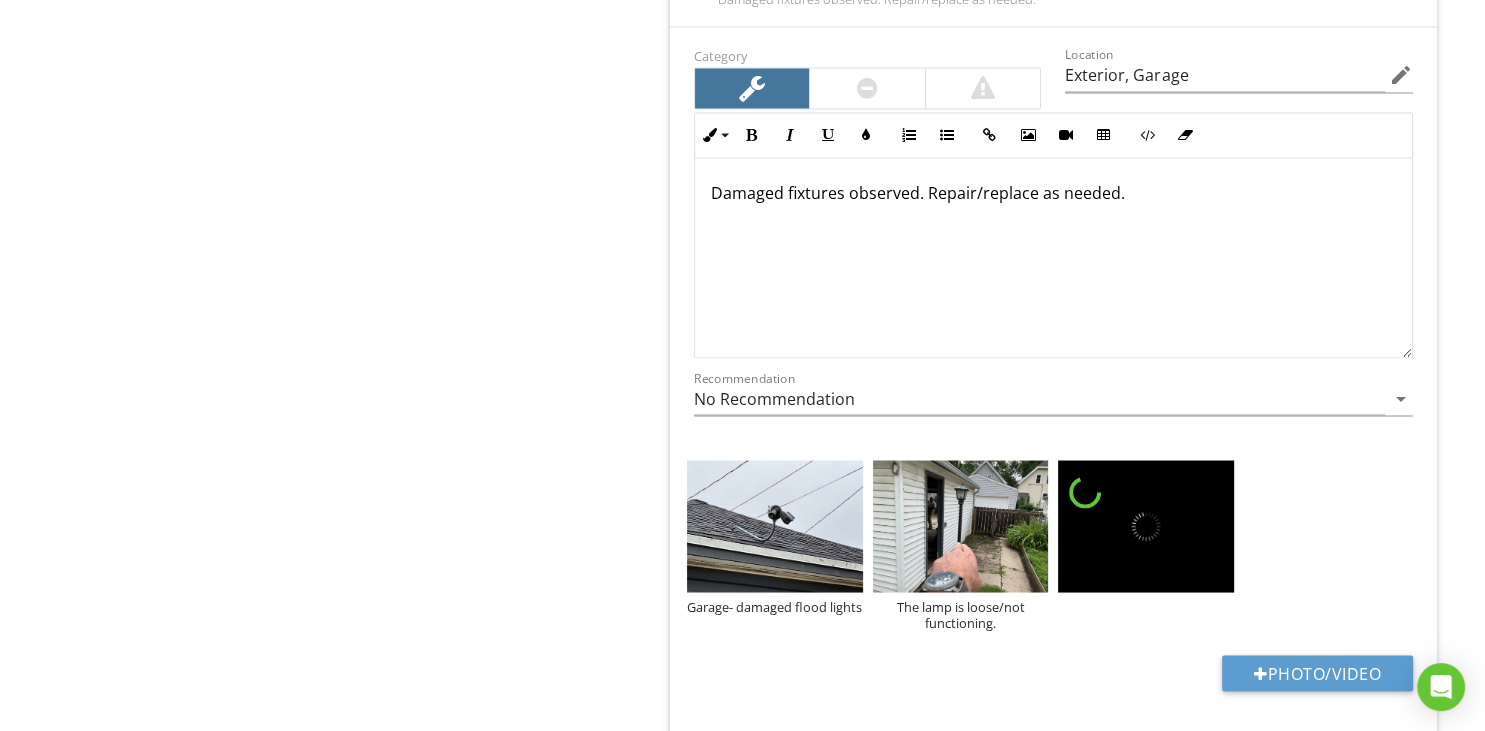 type on "Exterior, Garage" 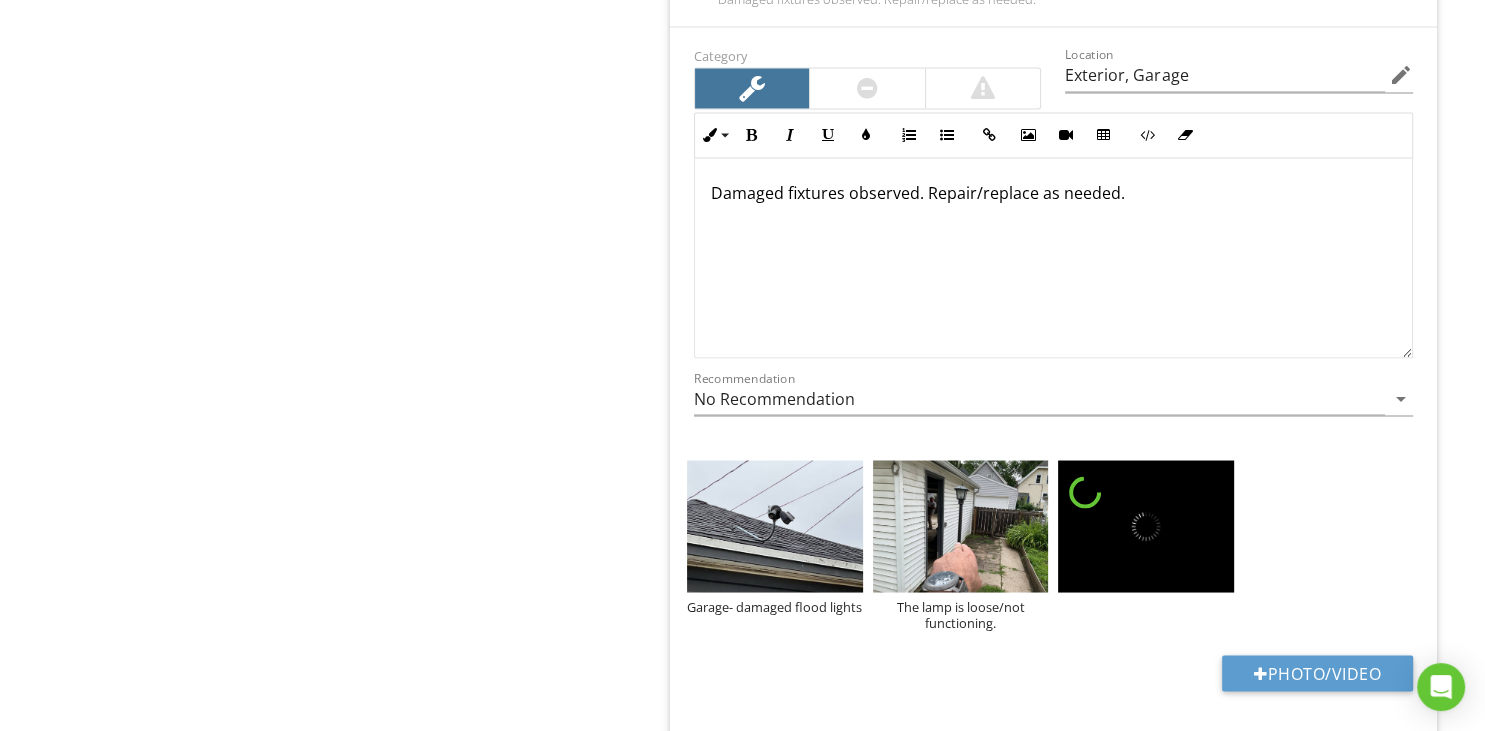 type on "1st Floor, 2nd Floor, Garage" 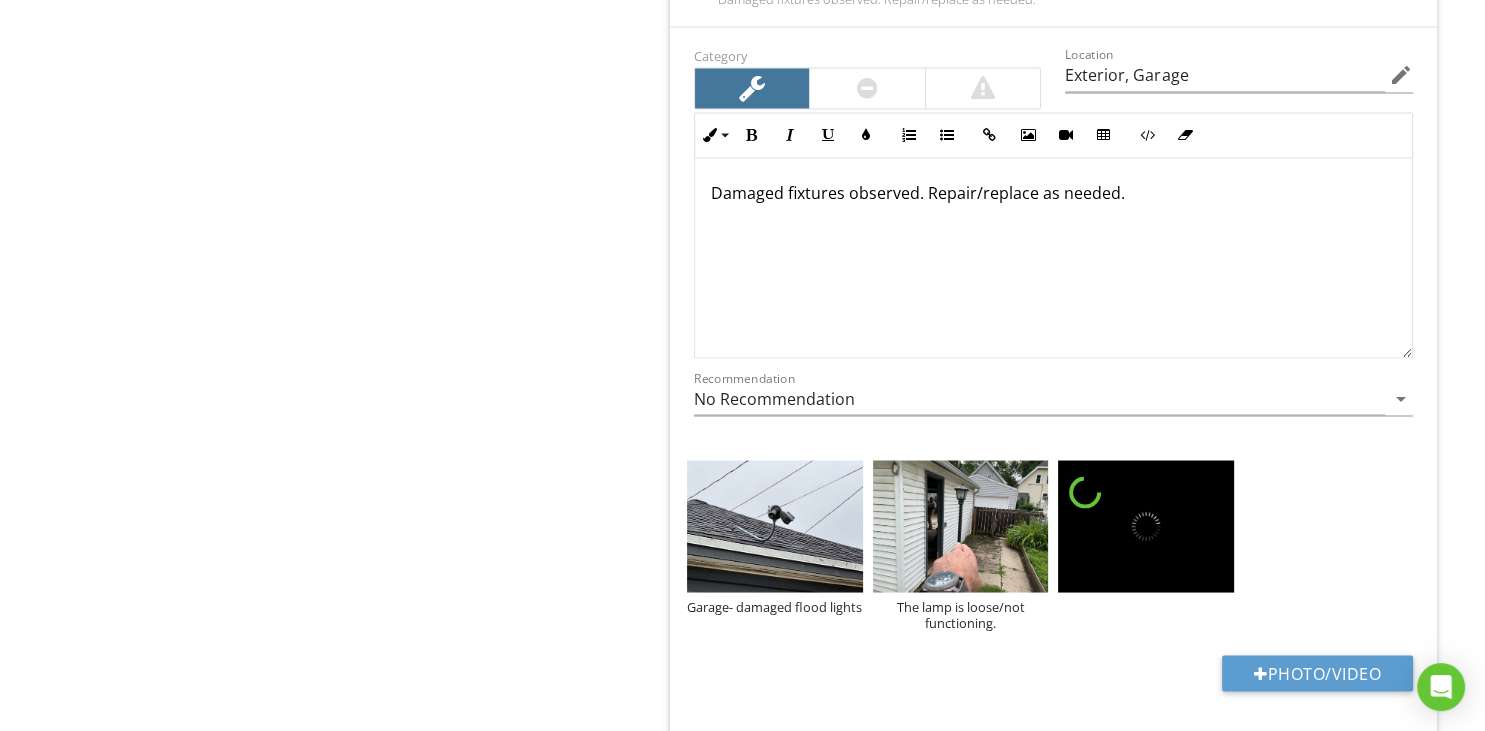 type on "Exterior, Garage" 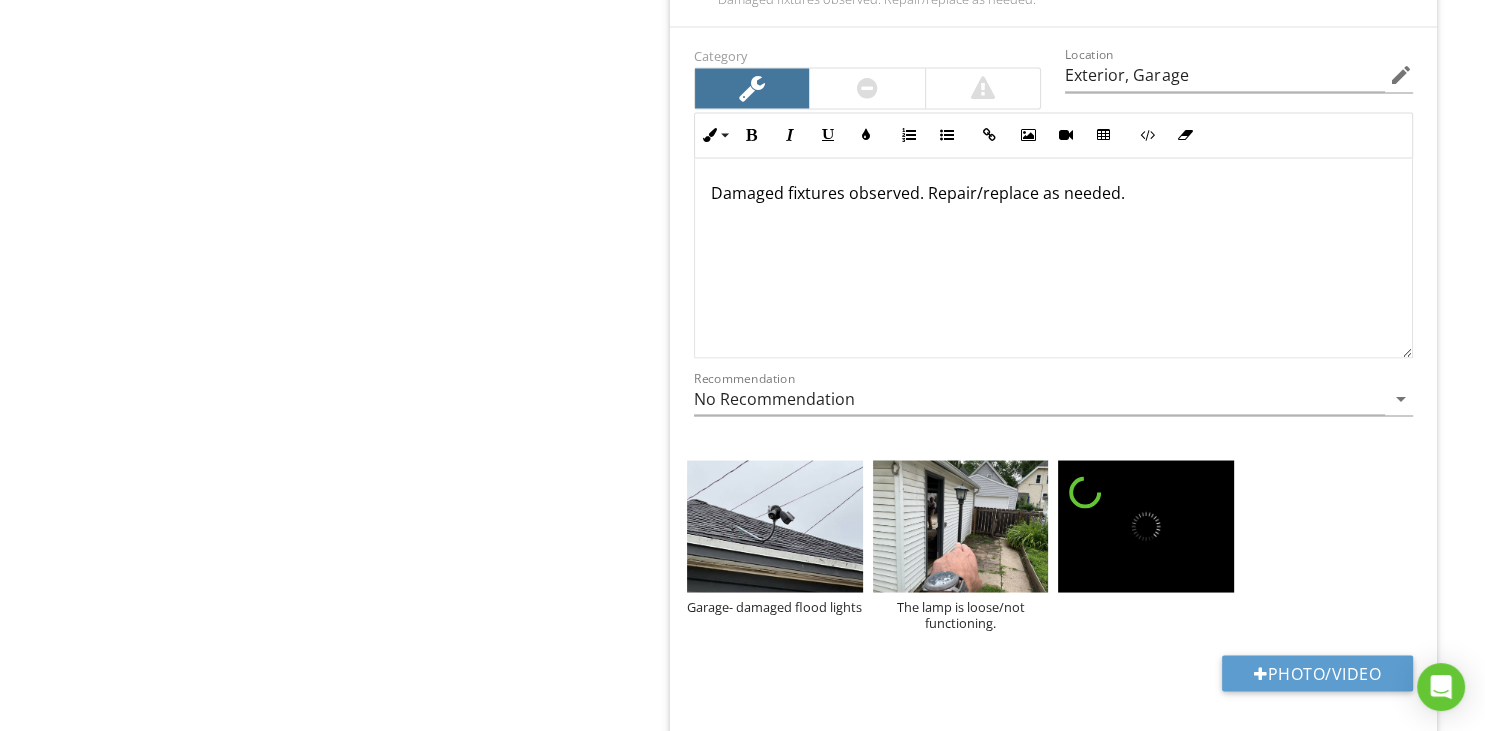 type on "1st Floor, 2nd Floor, Garage" 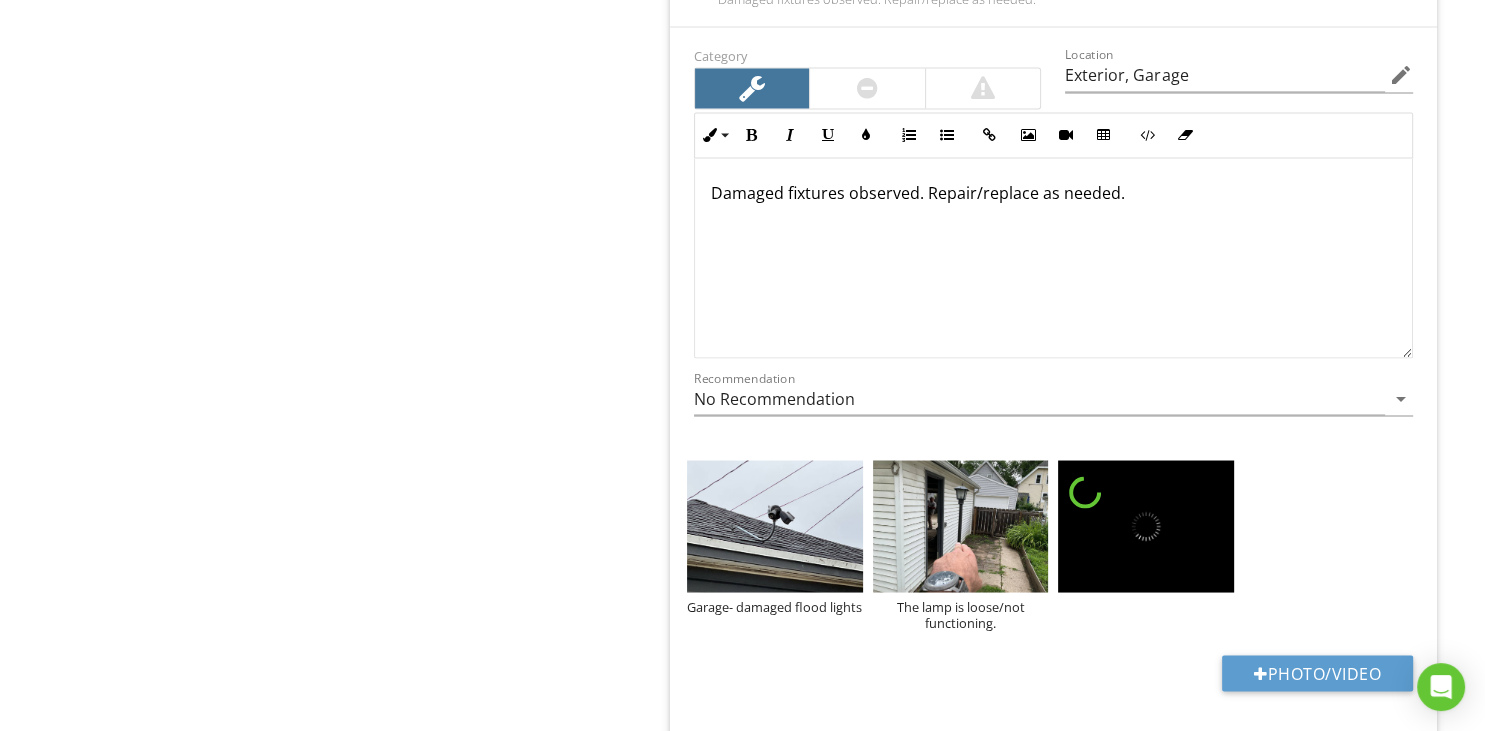 type on "Exterior, Garage" 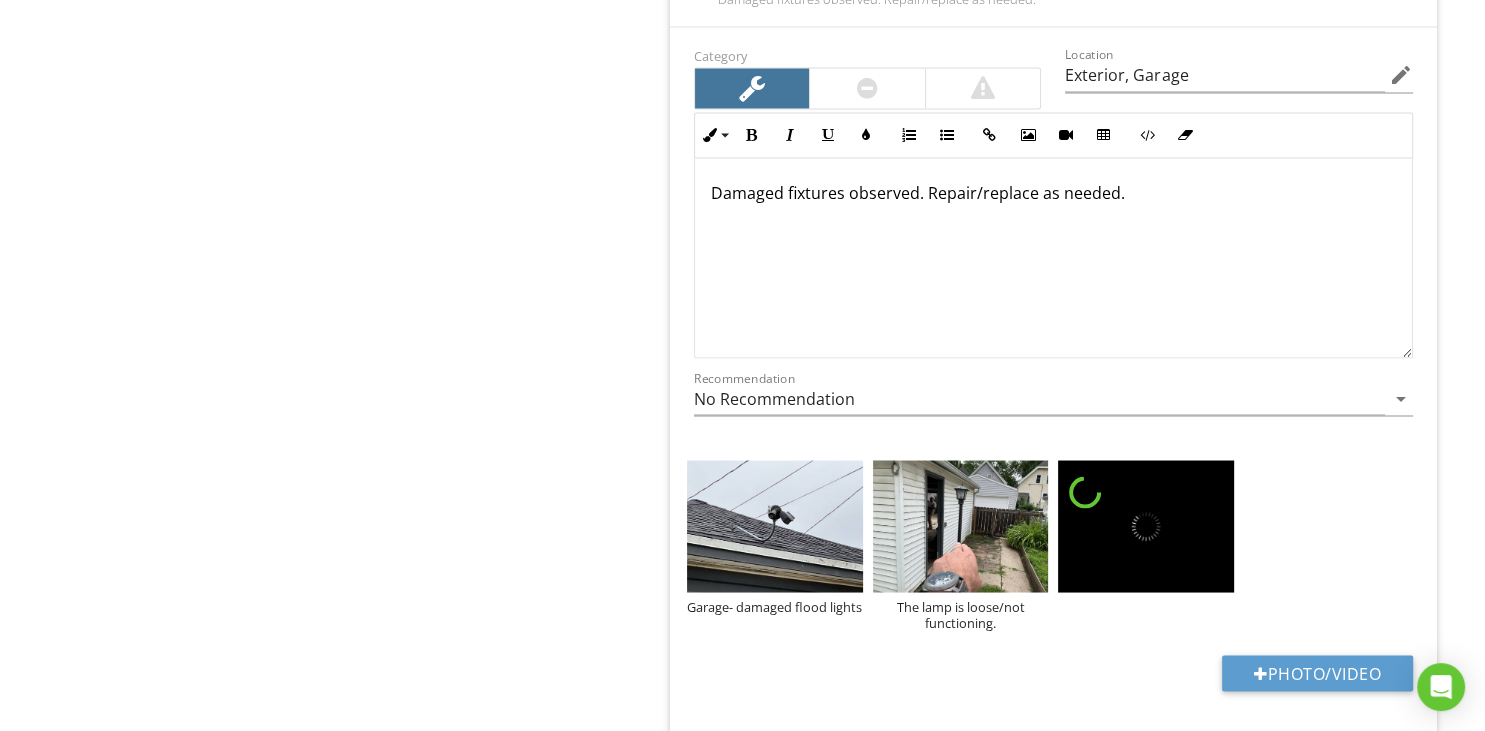 type on "1st Floor, 2nd Floor, Garage" 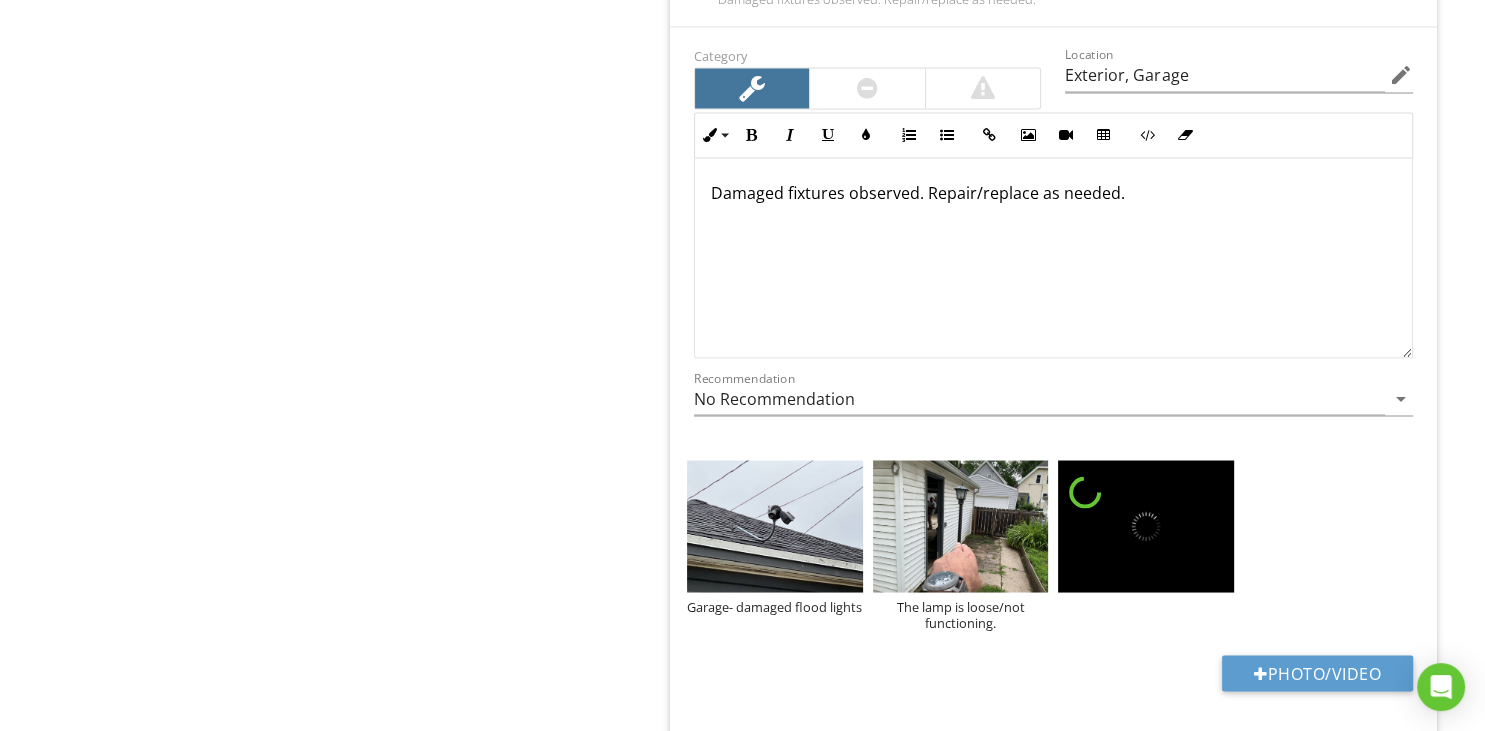 type on "Exterior, Garage" 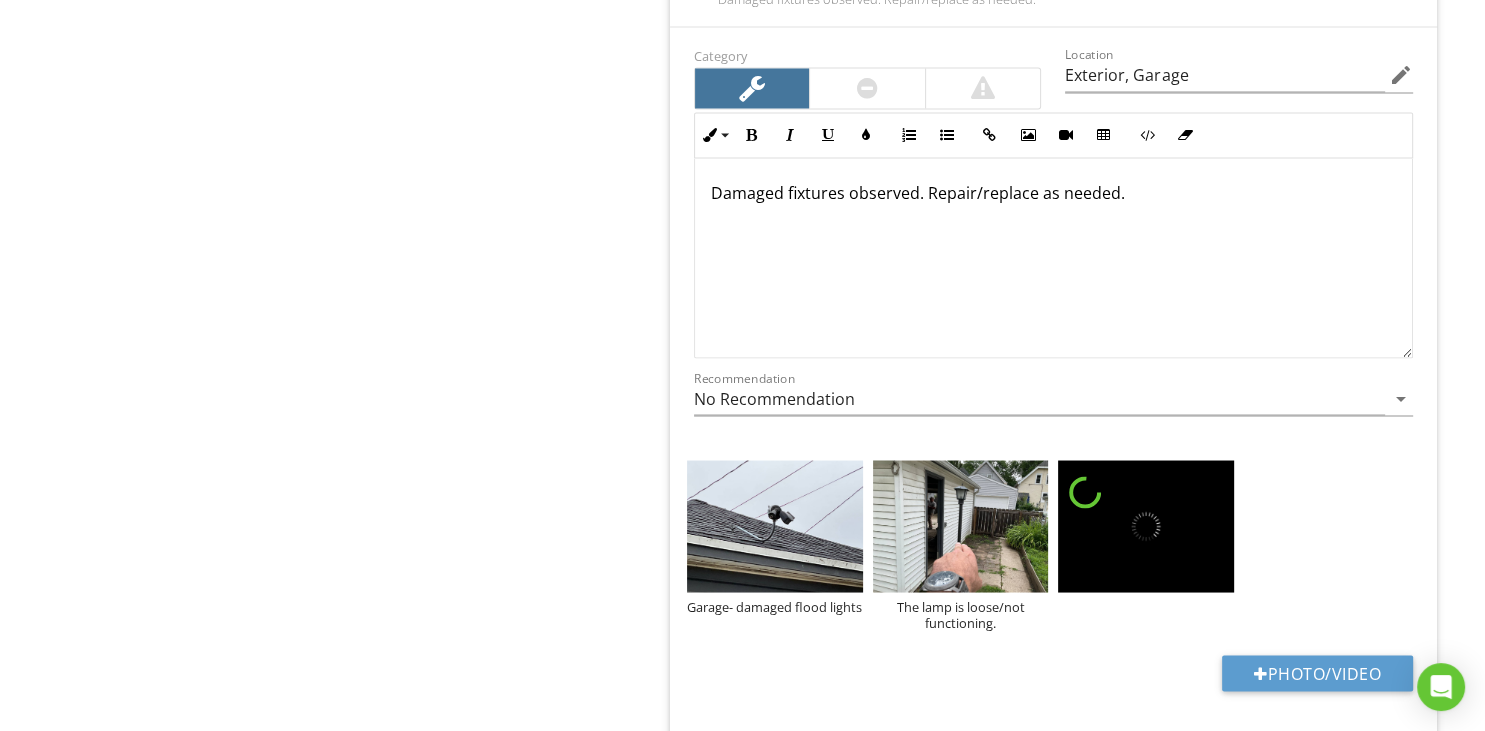 type on "1st Floor, 2nd Floor, Garage" 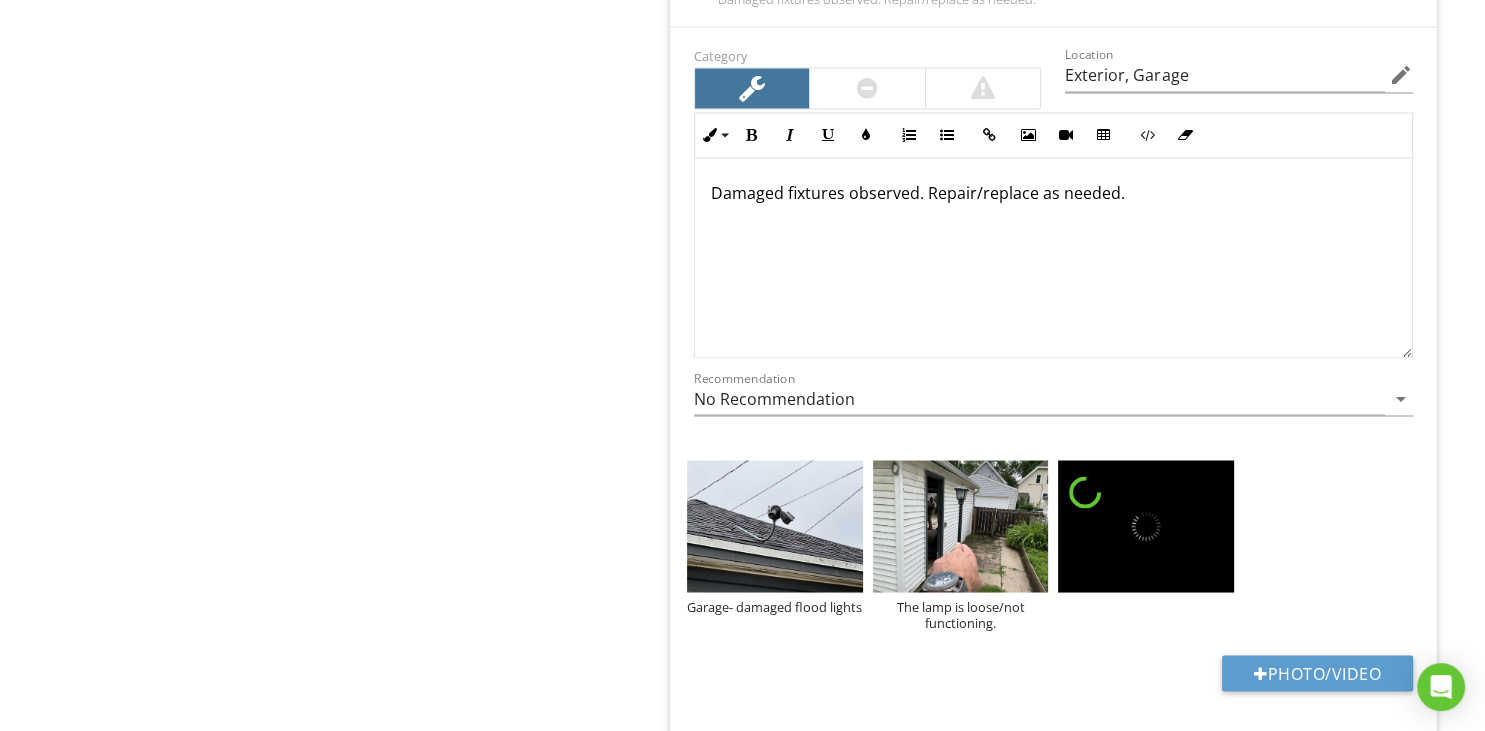 type on "Exterior, Garage" 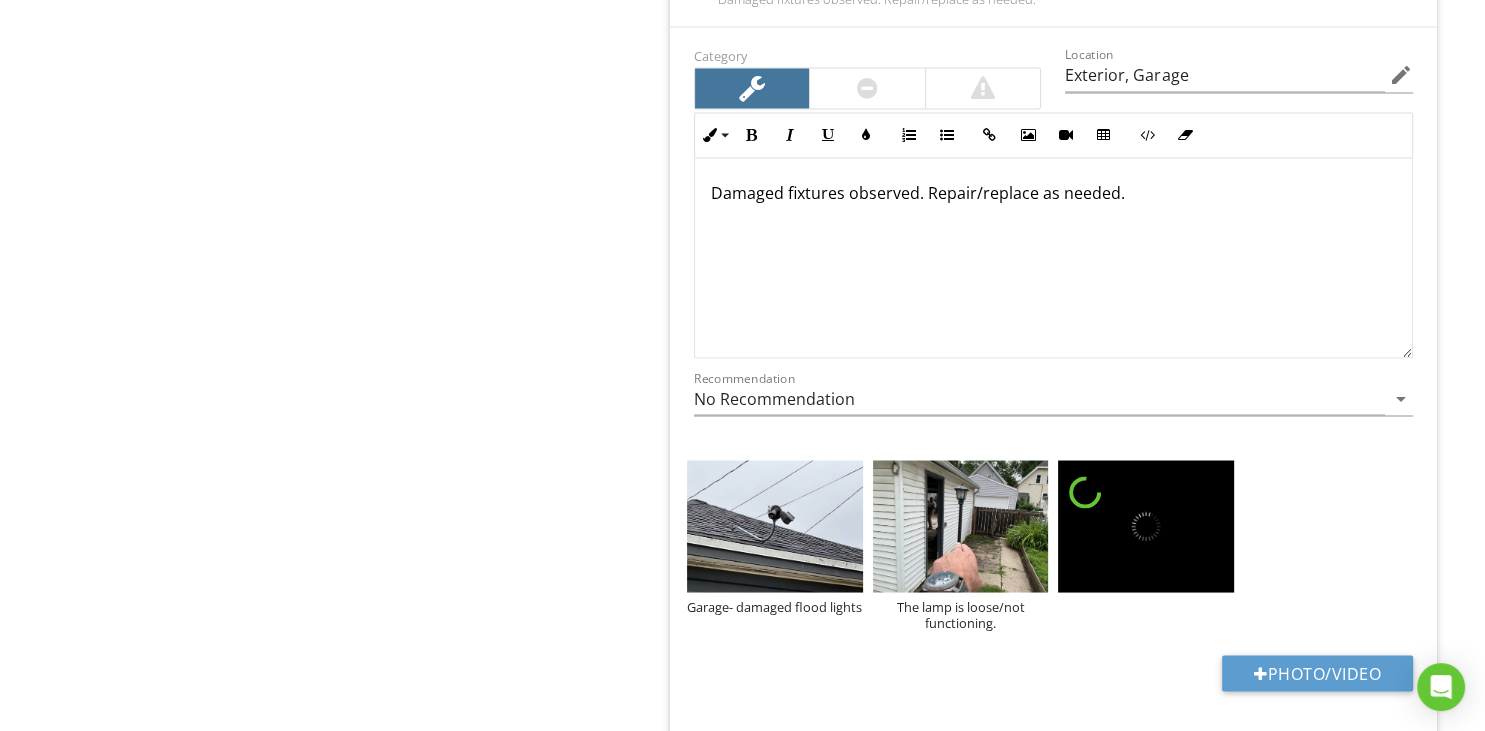 type on "1st Floor, 2nd Floor, Garage" 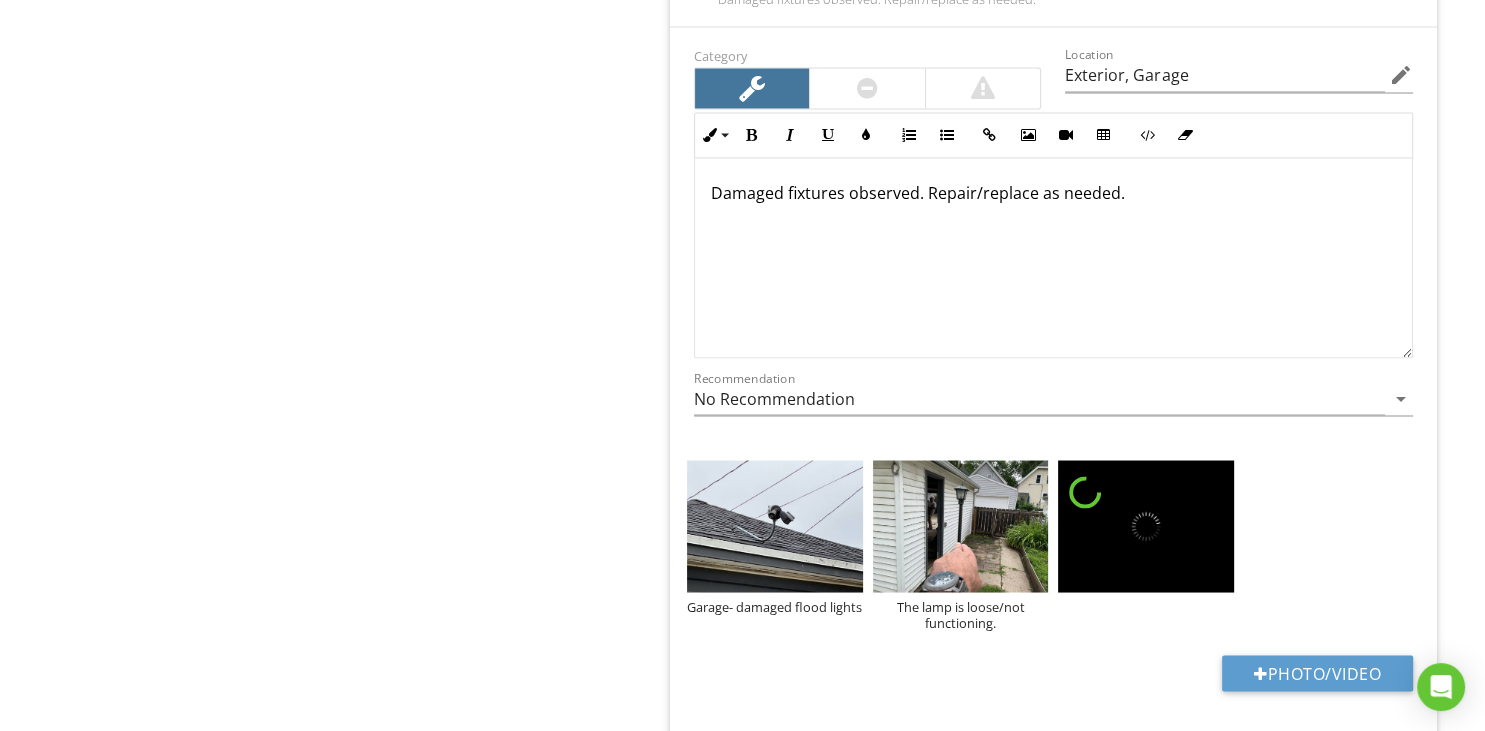 type on "Exterior, Garage" 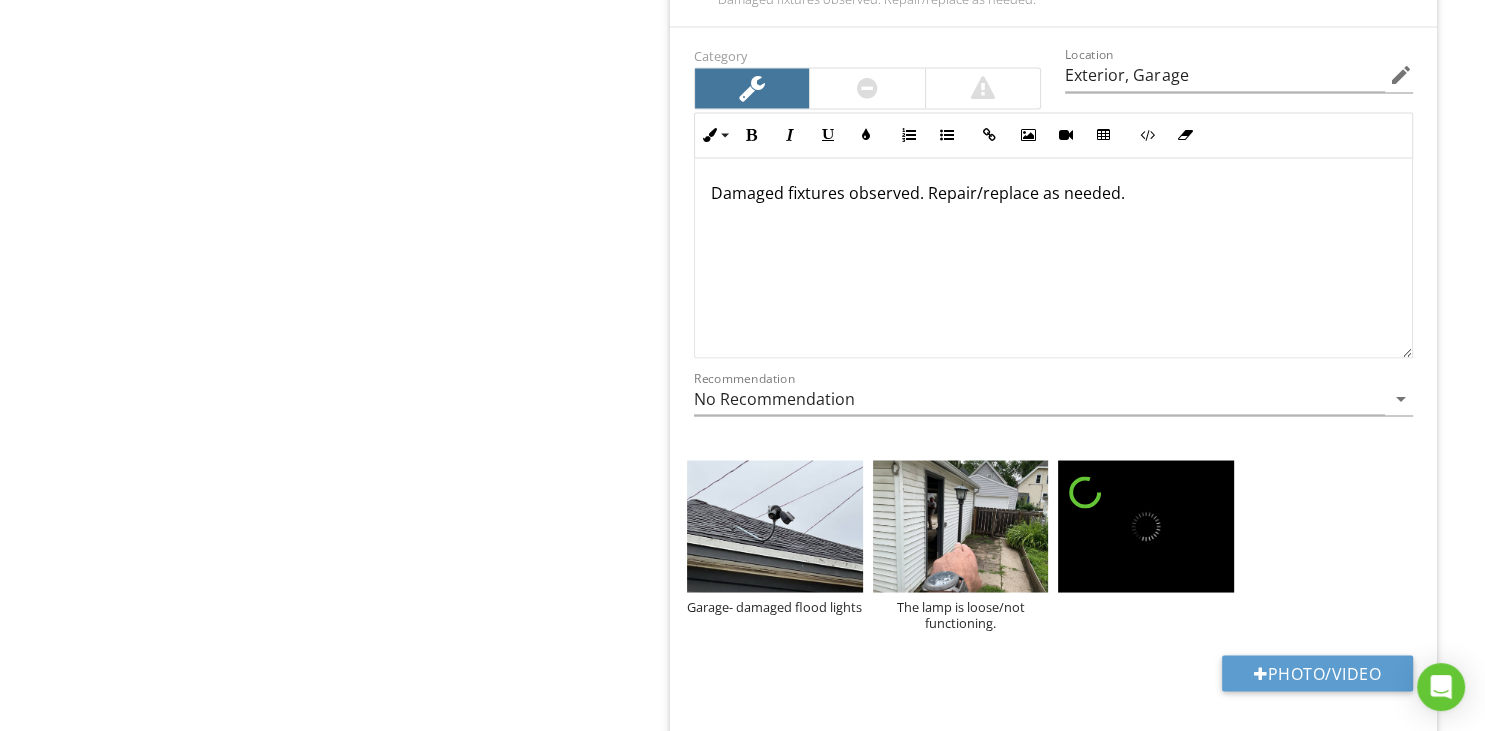 type on "1st Floor, 2nd Floor, Garage" 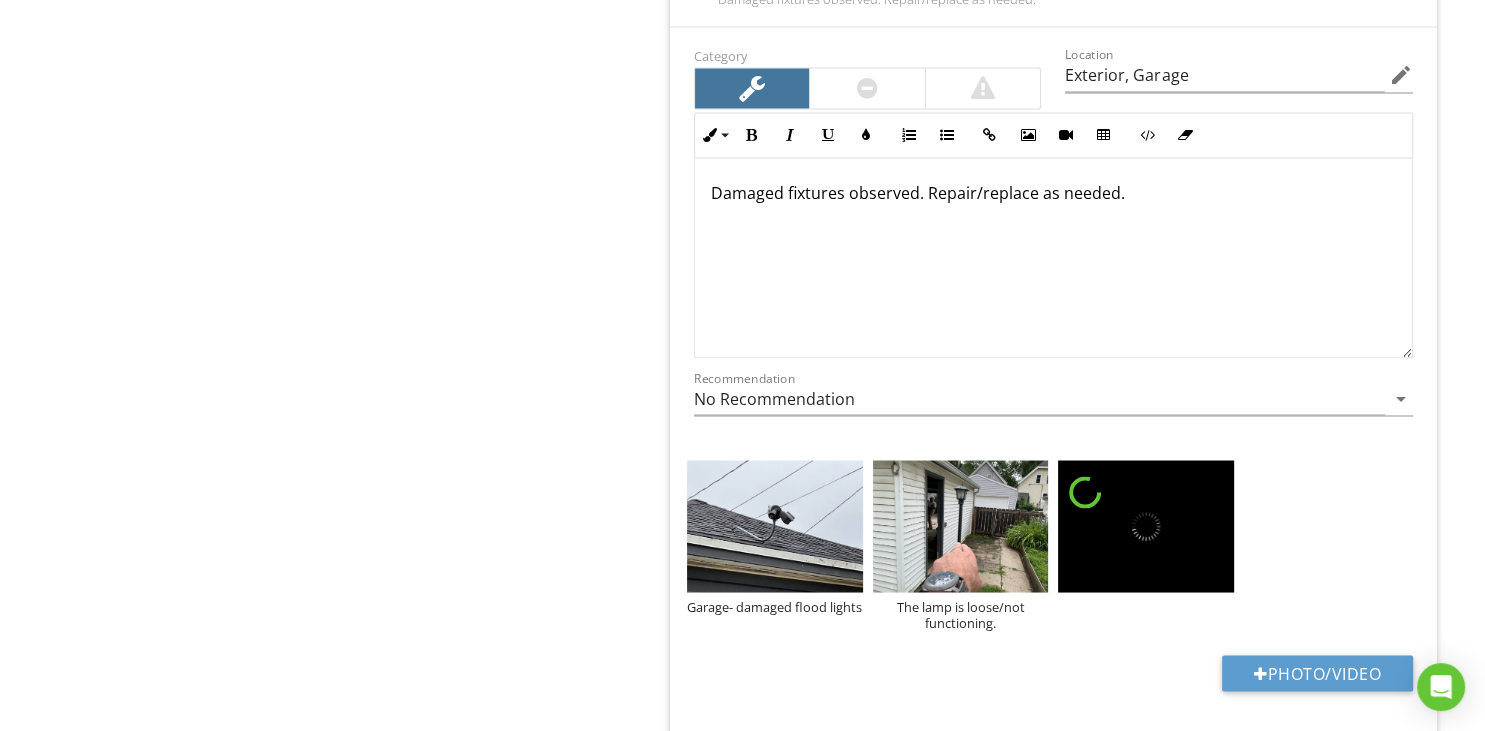 type on "Exterior, Garage" 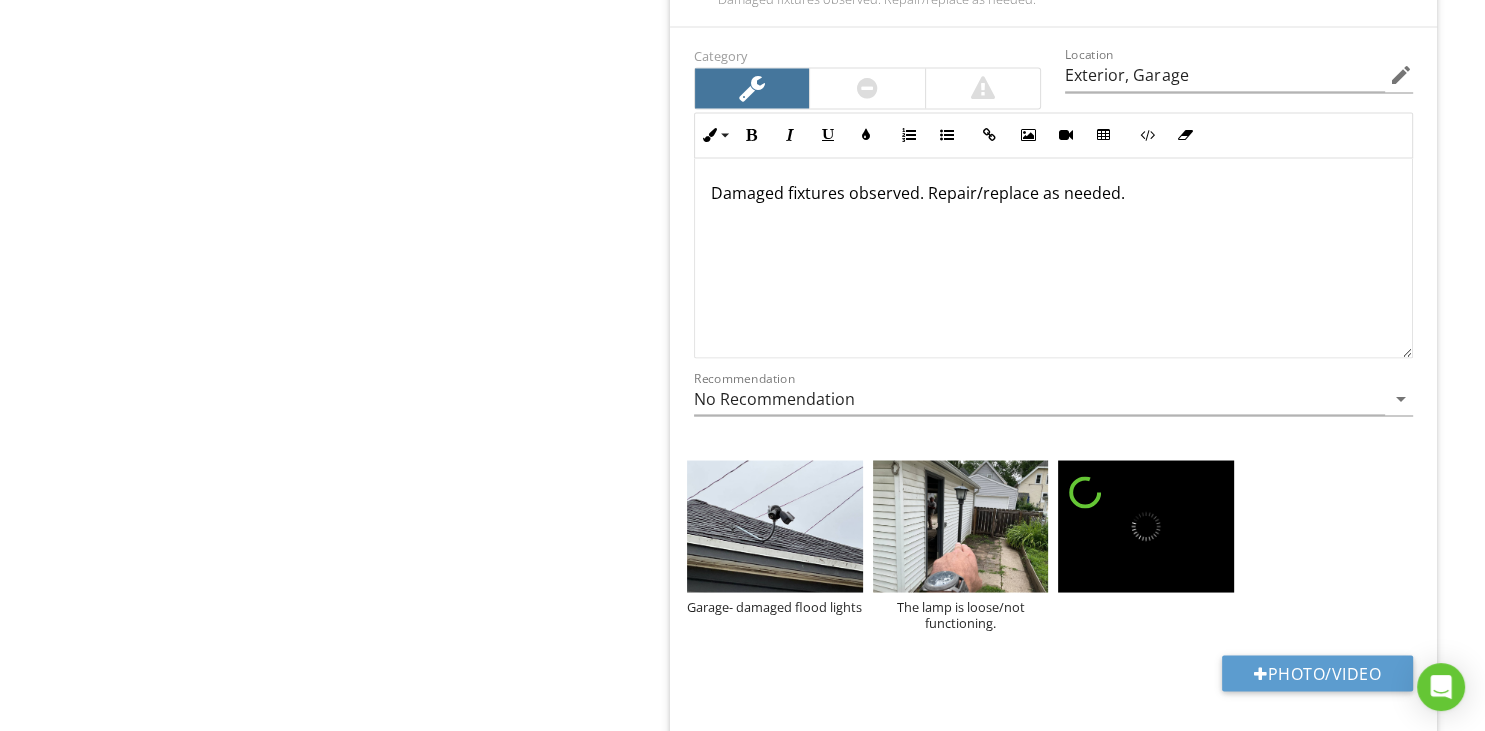 type on "1st Floor, 2nd Floor, Garage" 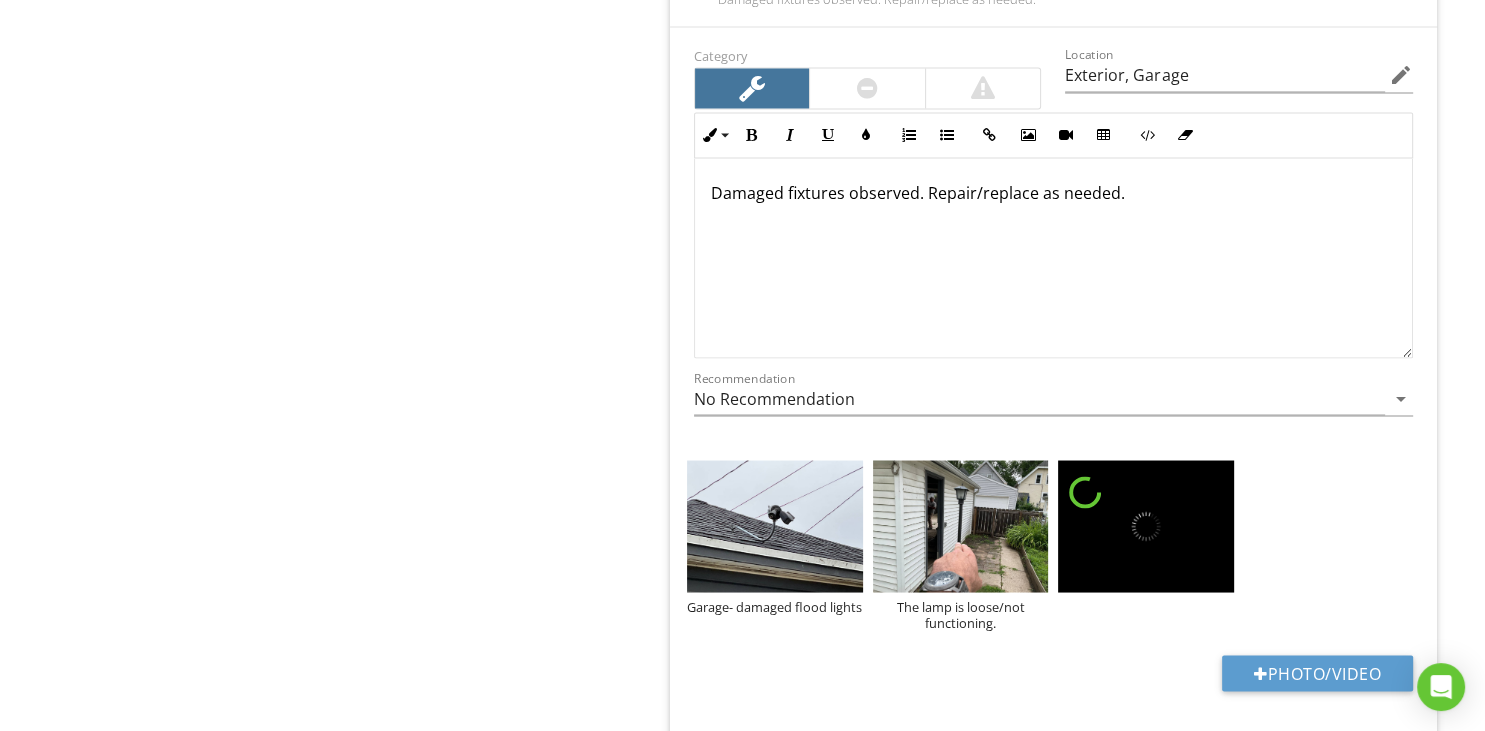 type on "Exterior, Garage" 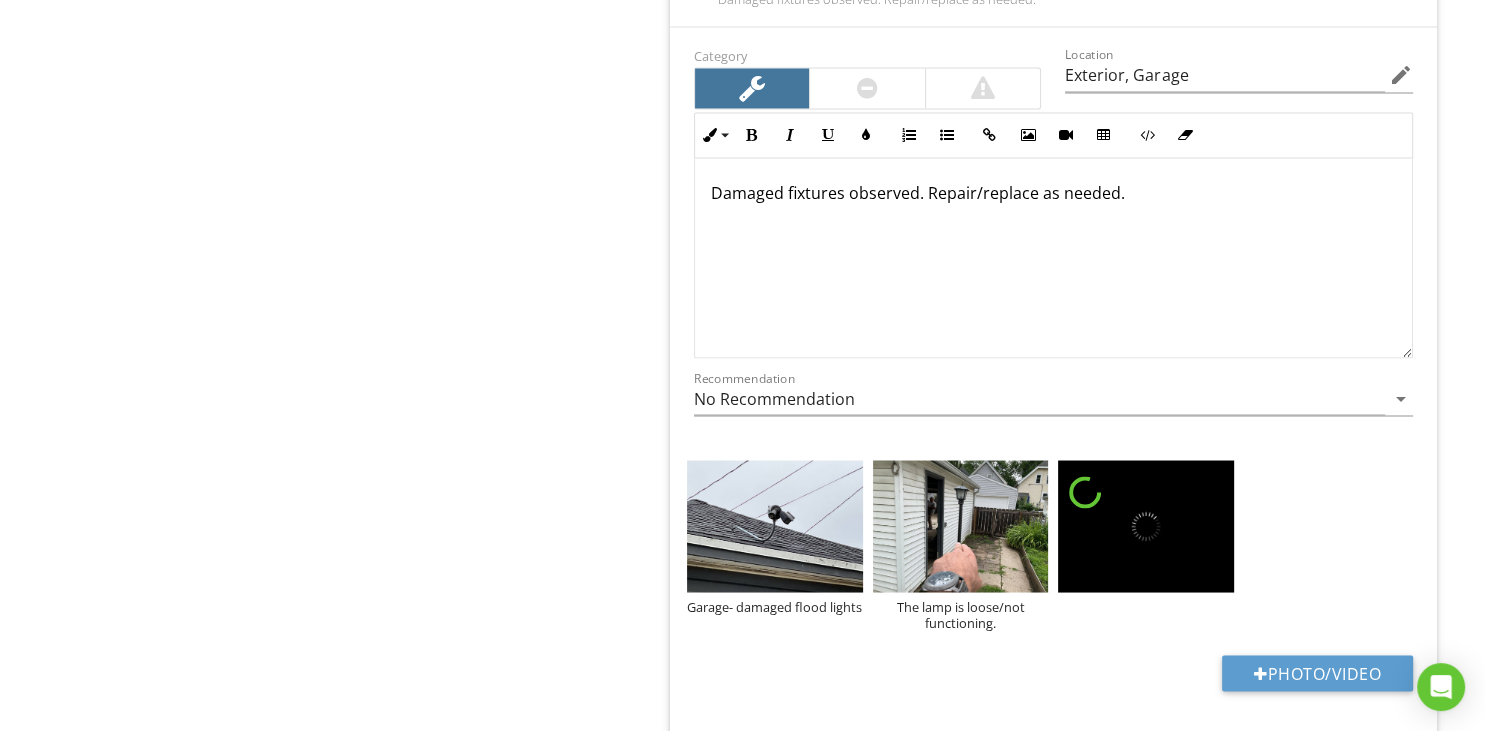 type on "1st Floor, 2nd Floor, Garage" 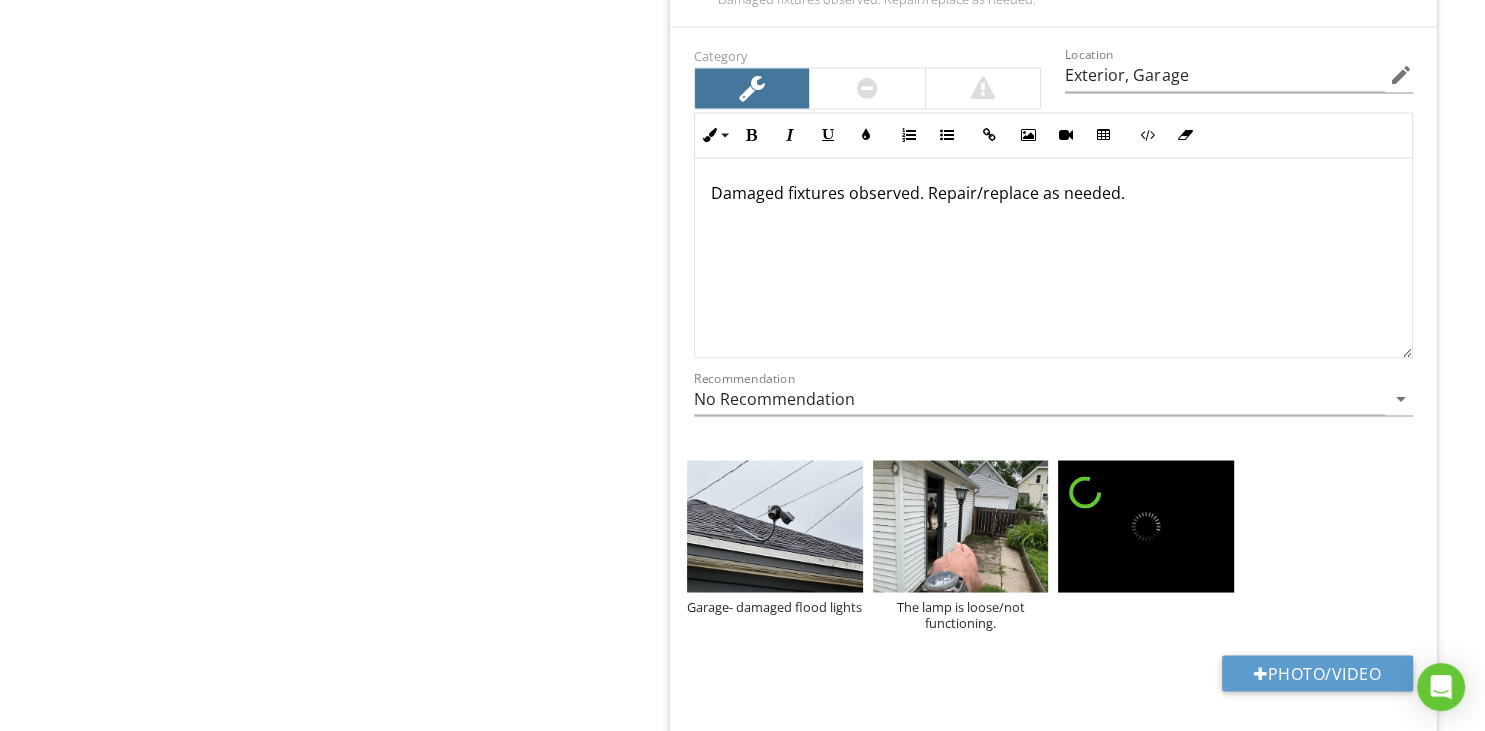 type on "Exterior, Garage" 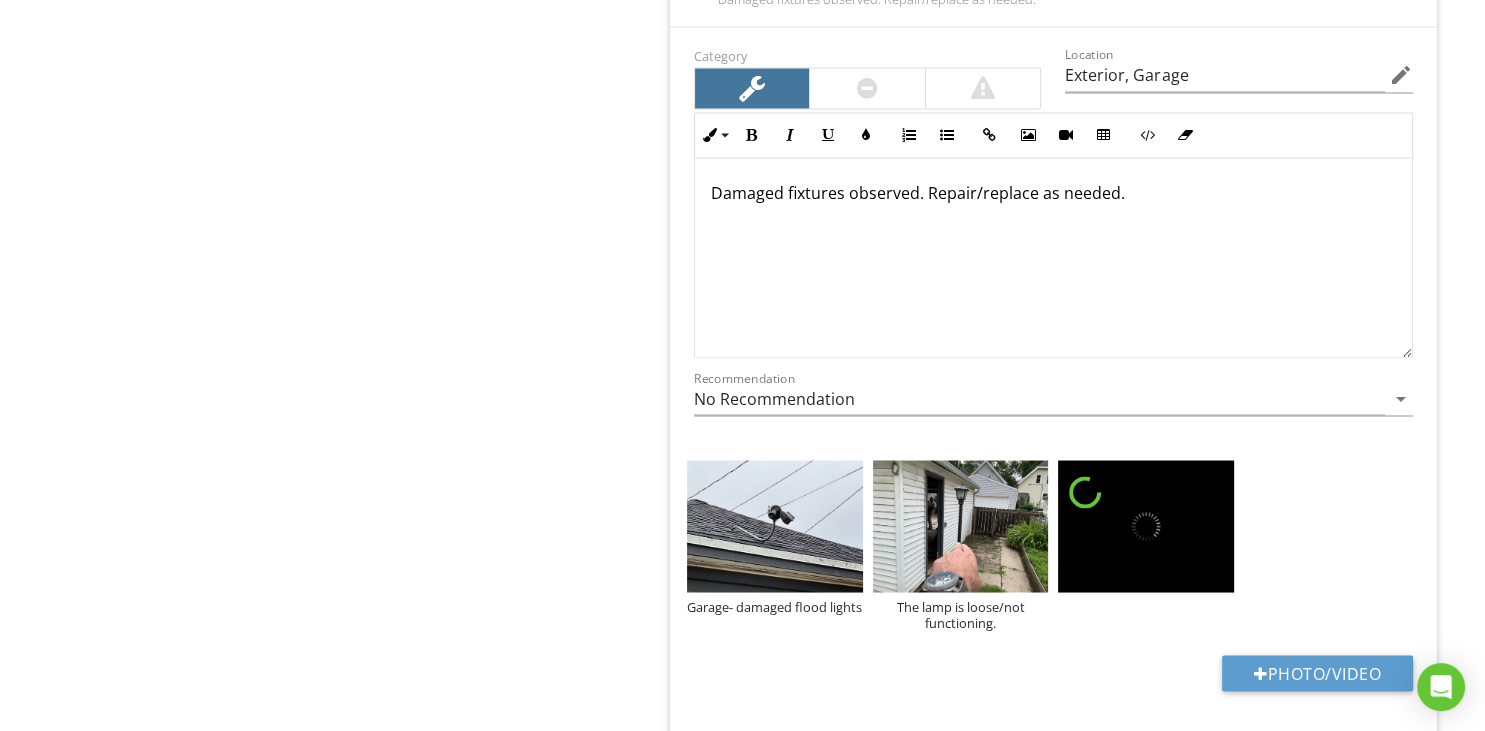 type on "1st Floor, 2nd Floor, Garage" 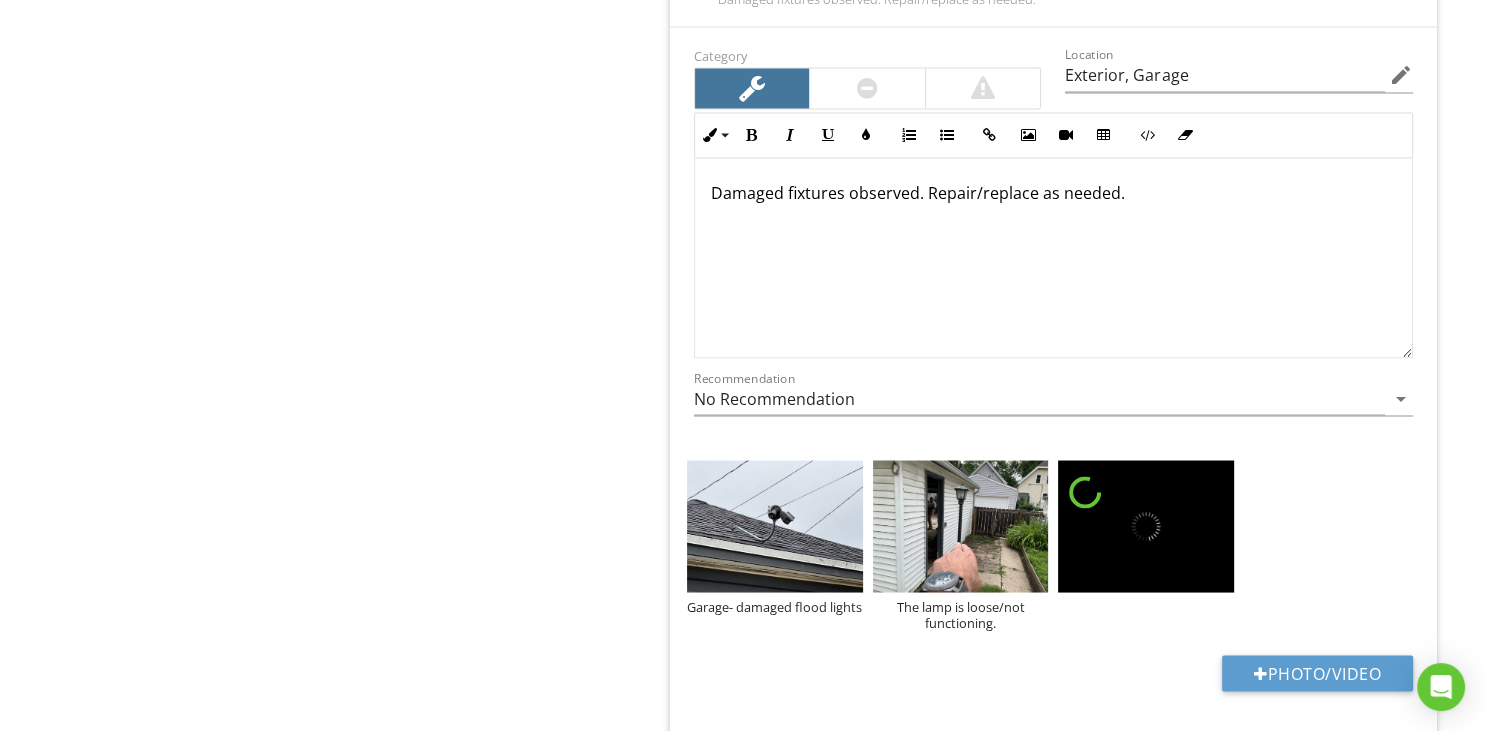 type on "Exterior, Garage" 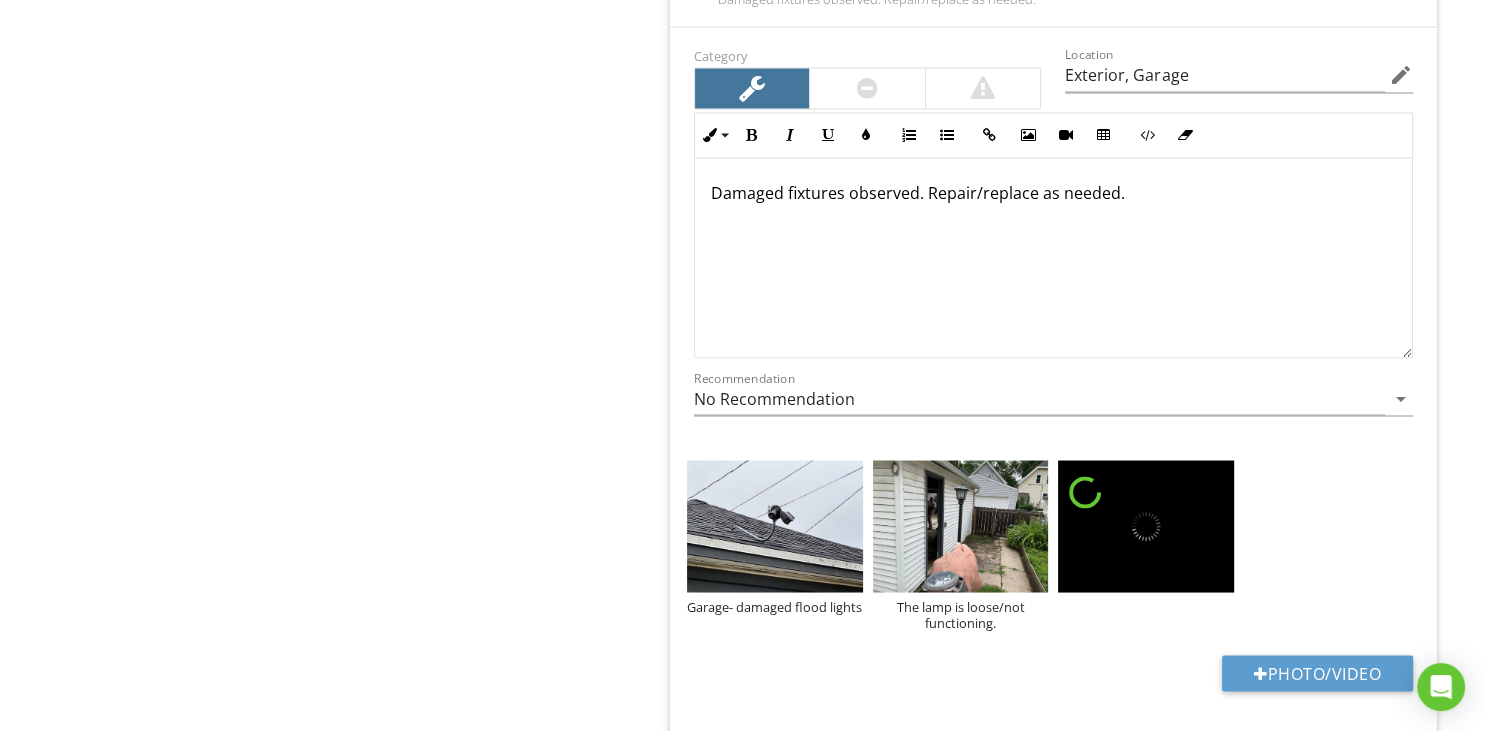 type on "1st Floor, 2nd Floor, Garage" 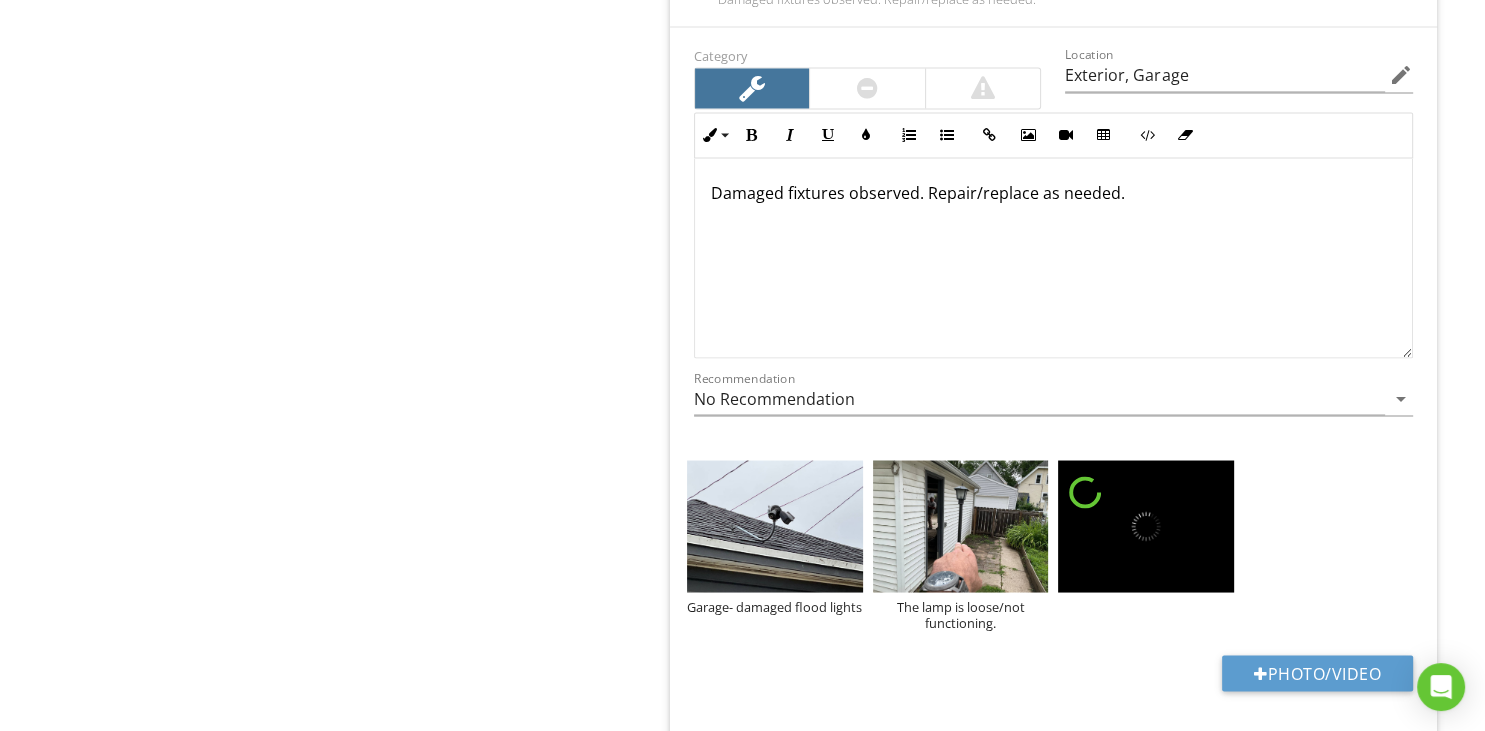 type on "Exterior, Garage" 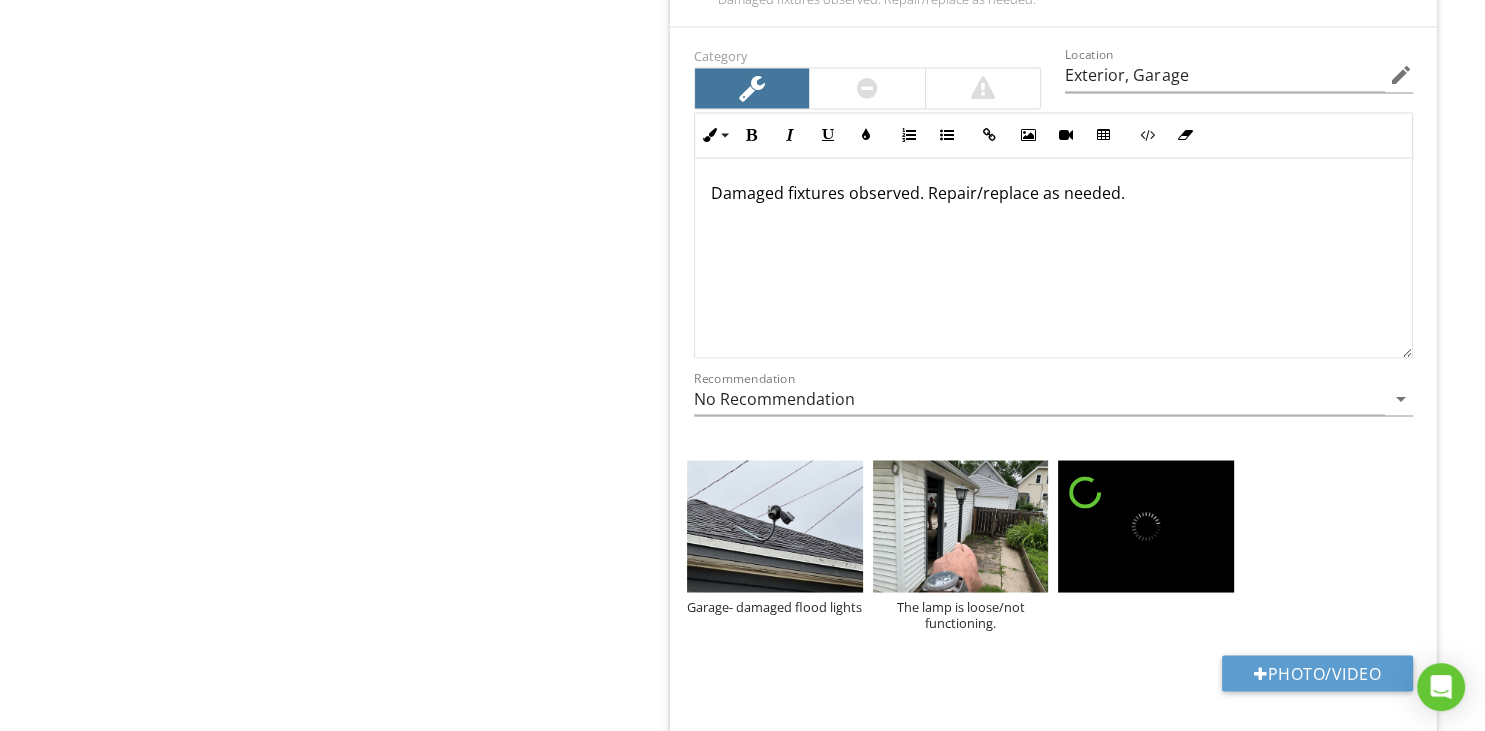 type on "1st Floor, 2nd Floor, Garage" 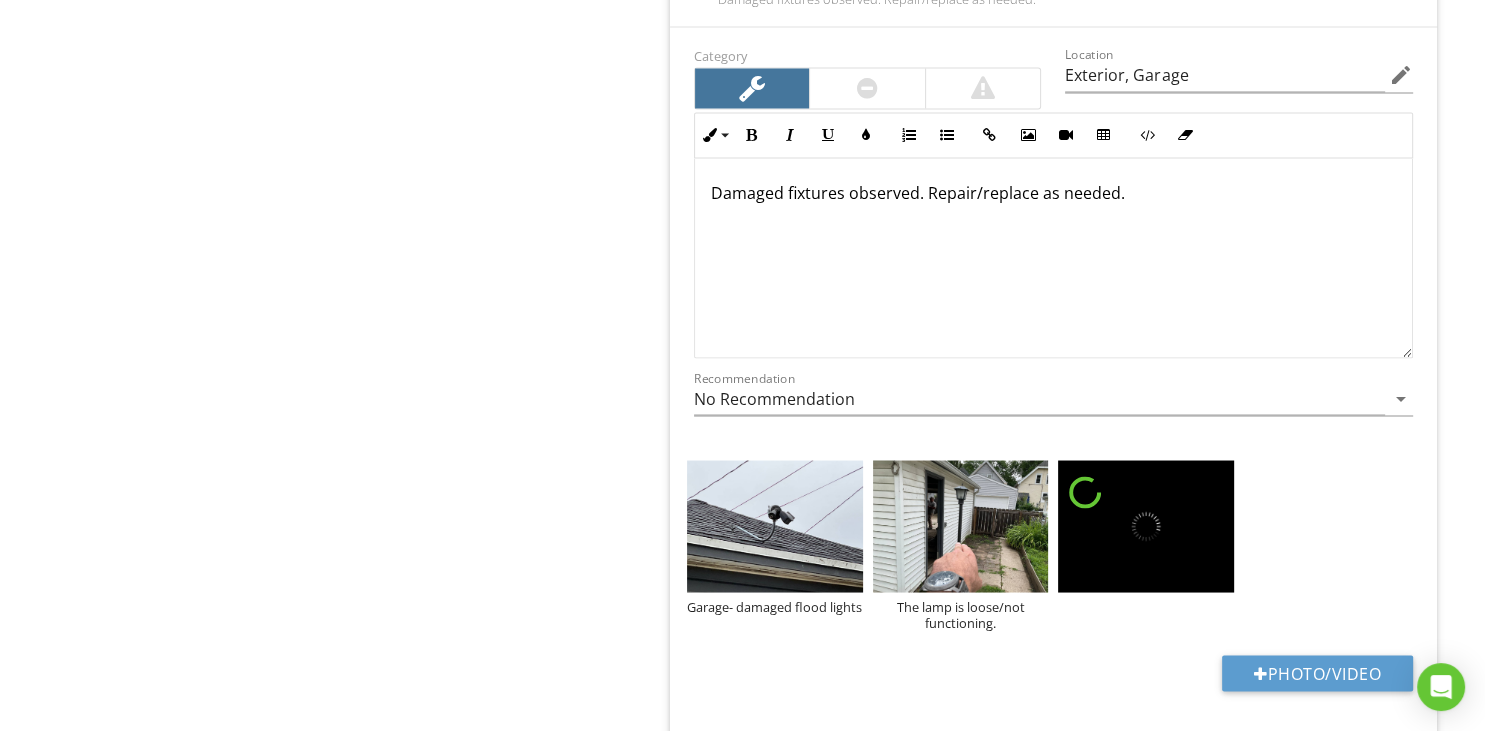 type on "Exterior, Garage" 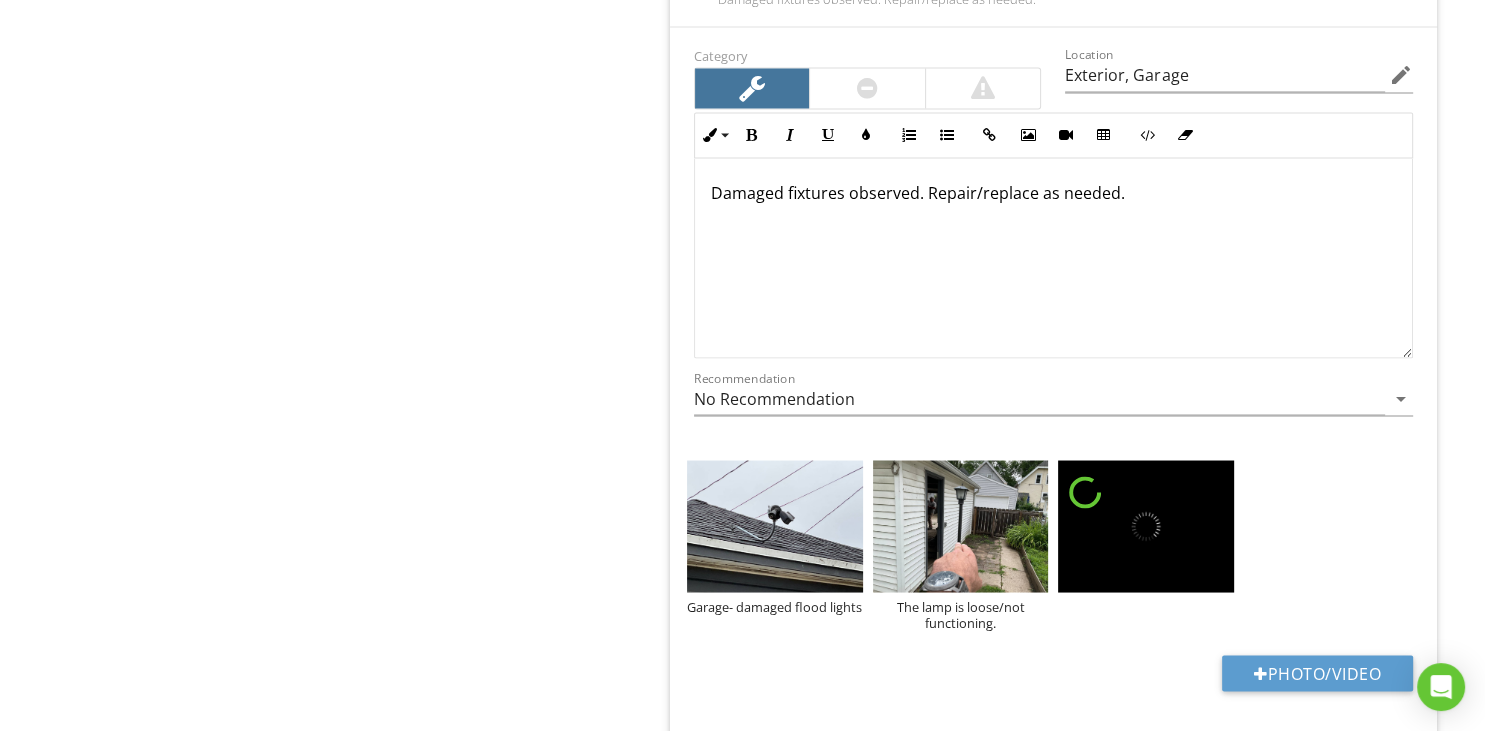 type on "1st Floor, 2nd Floor, Garage" 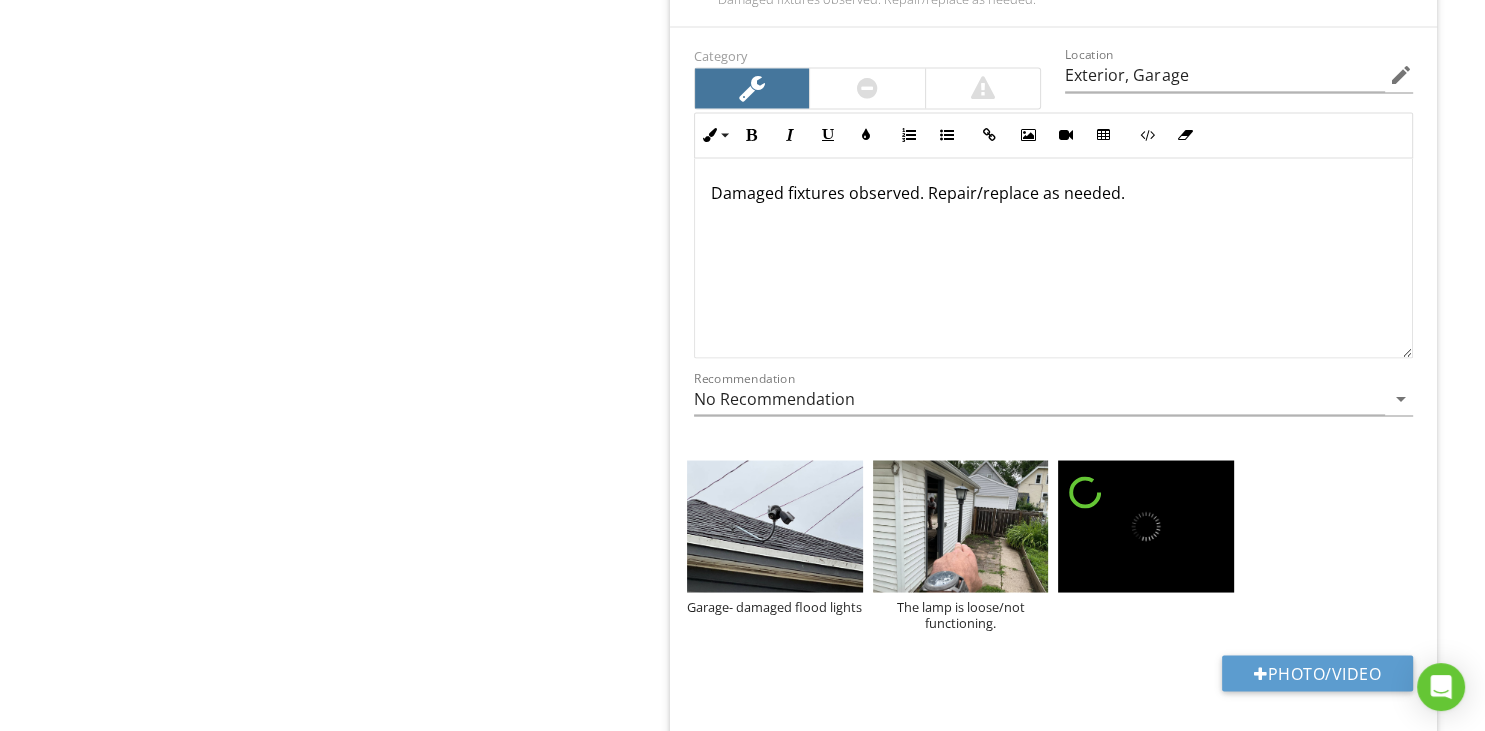 type on "Exterior, Garage" 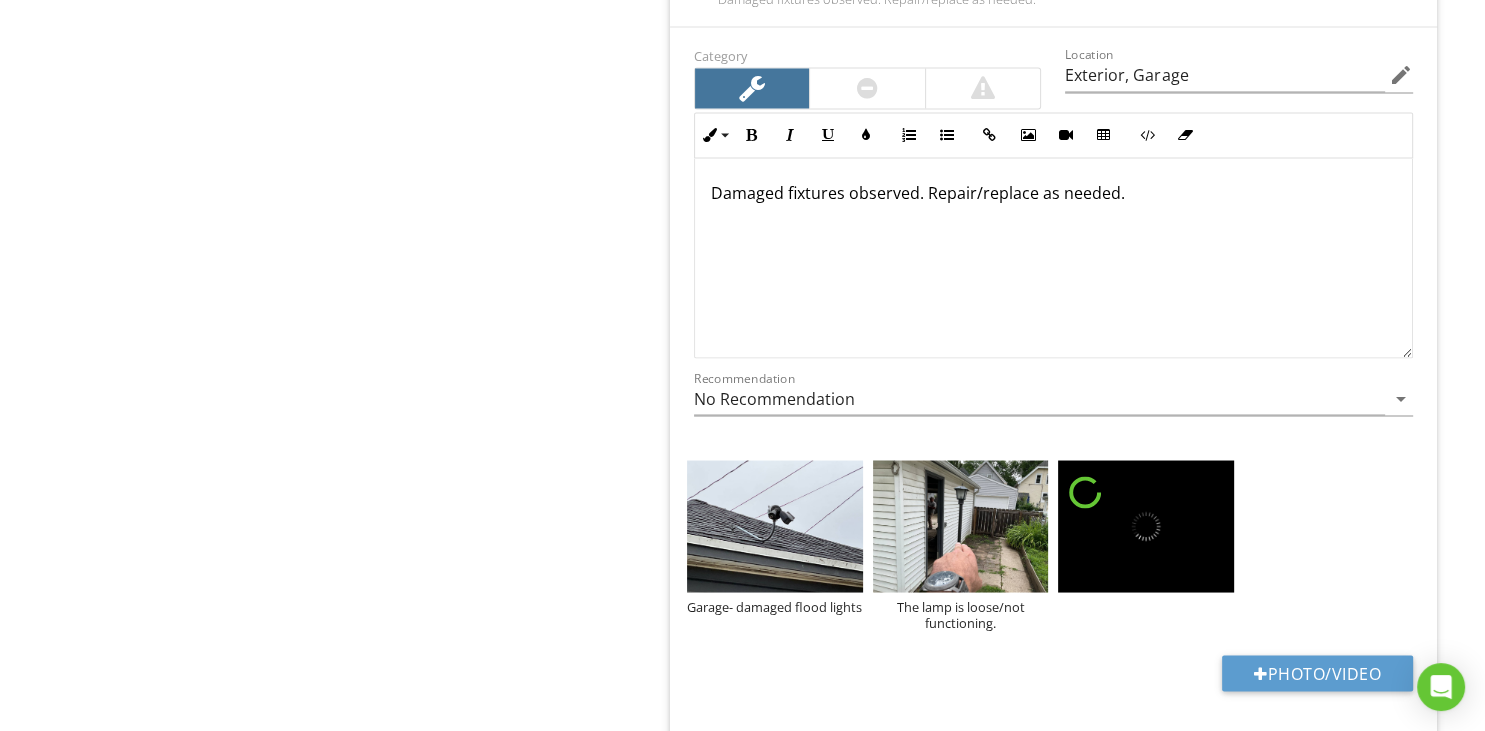 type on "1st Floor, 2nd Floor, Garage" 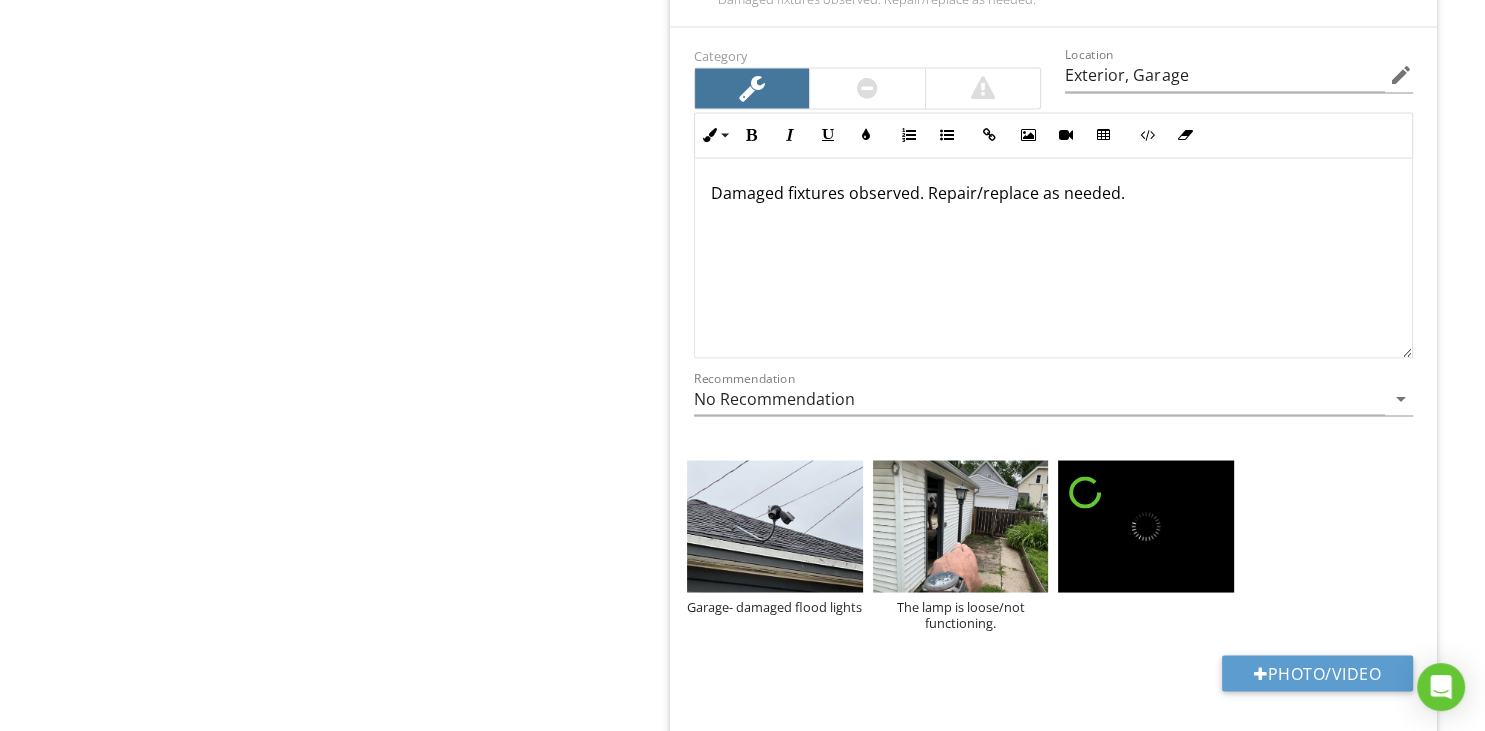 type on "Exterior, Garage" 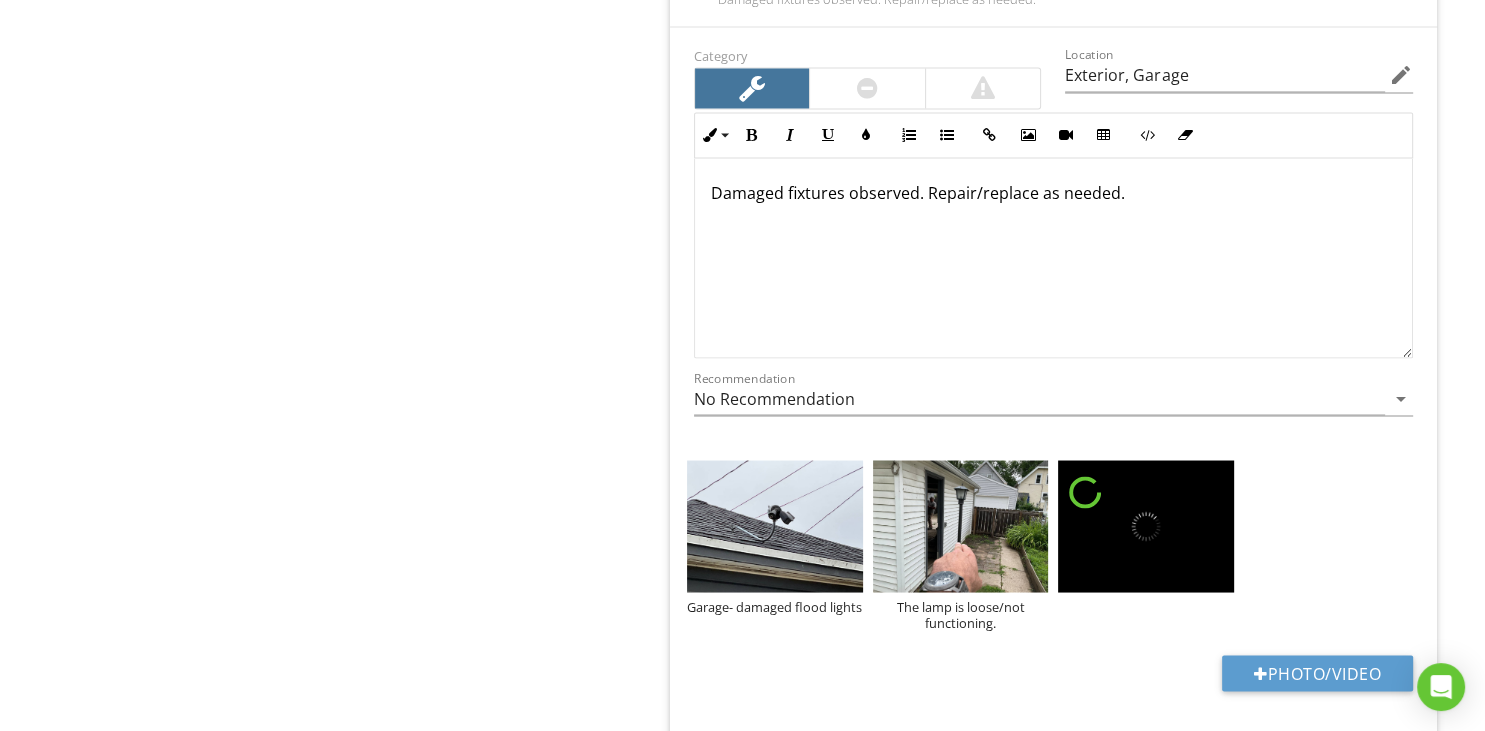 type on "1st Floor, 2nd Floor, Garage" 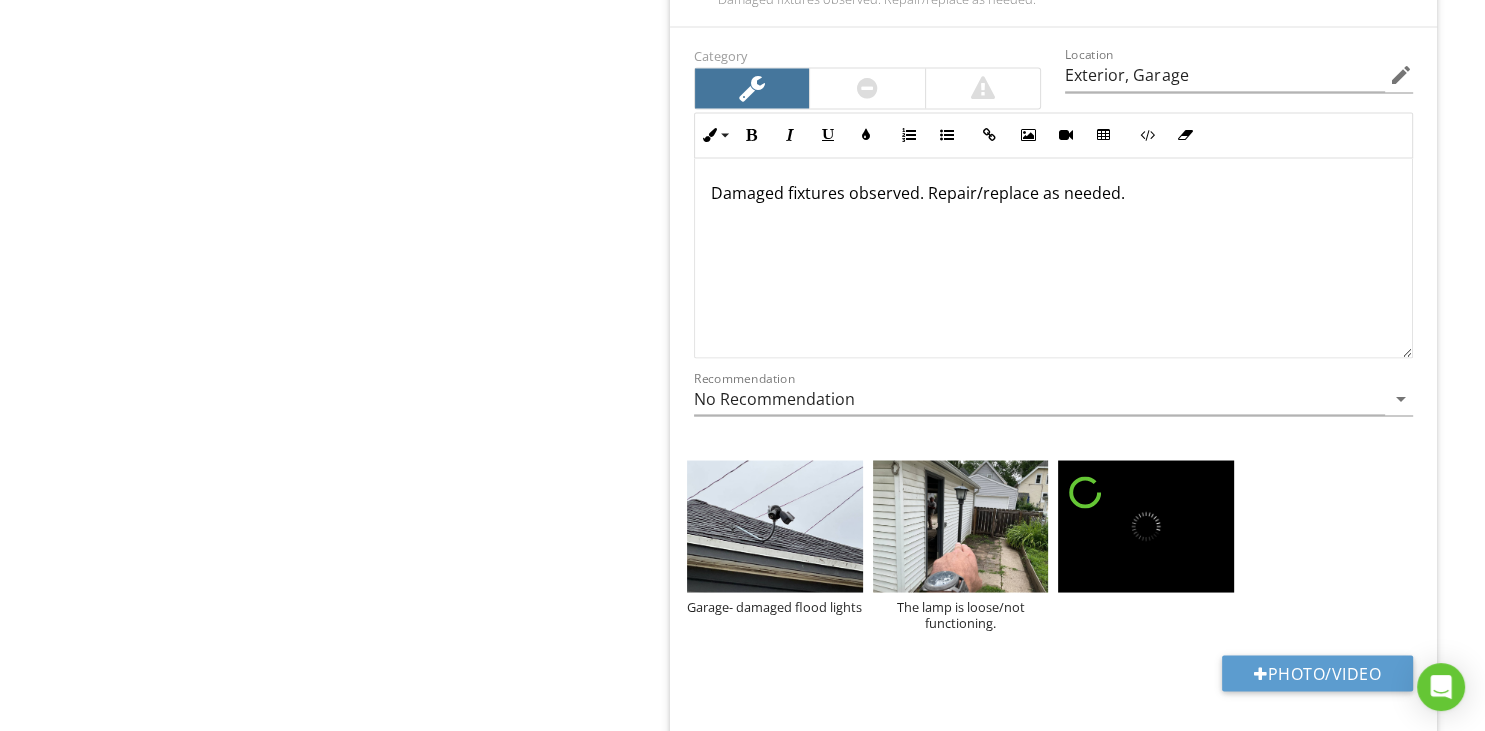 type on "Exterior, Garage" 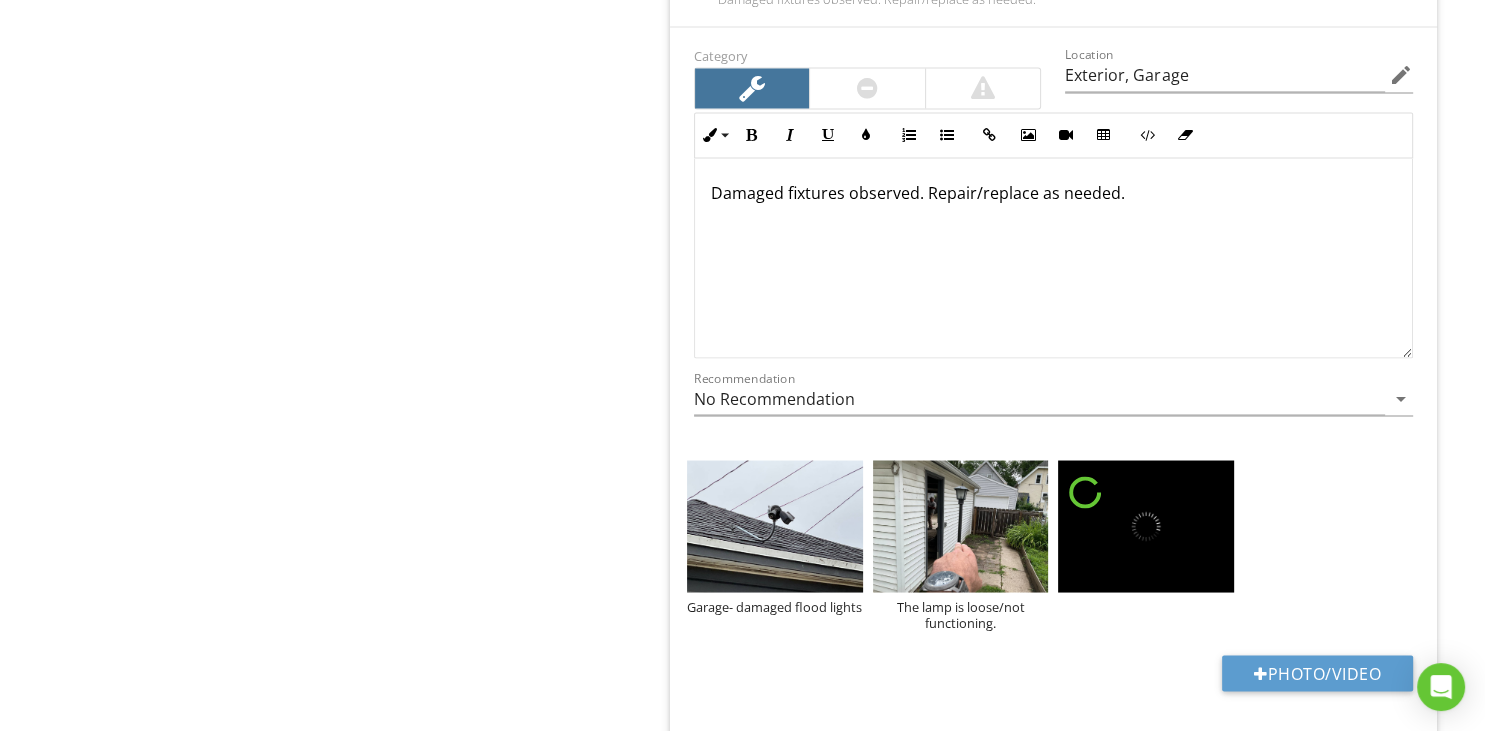 type on "1st Floor, 2nd Floor, Garage" 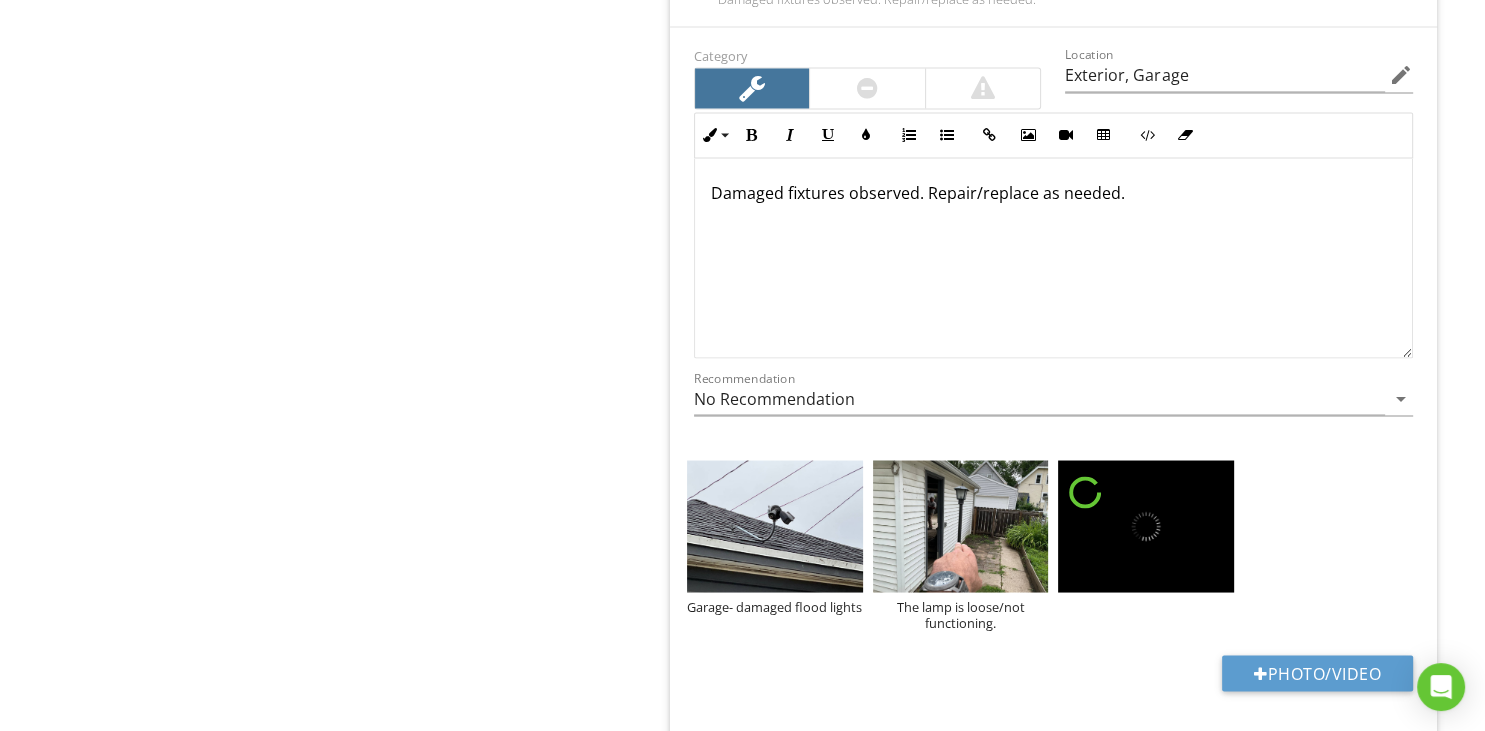 type on "Exterior, Garage" 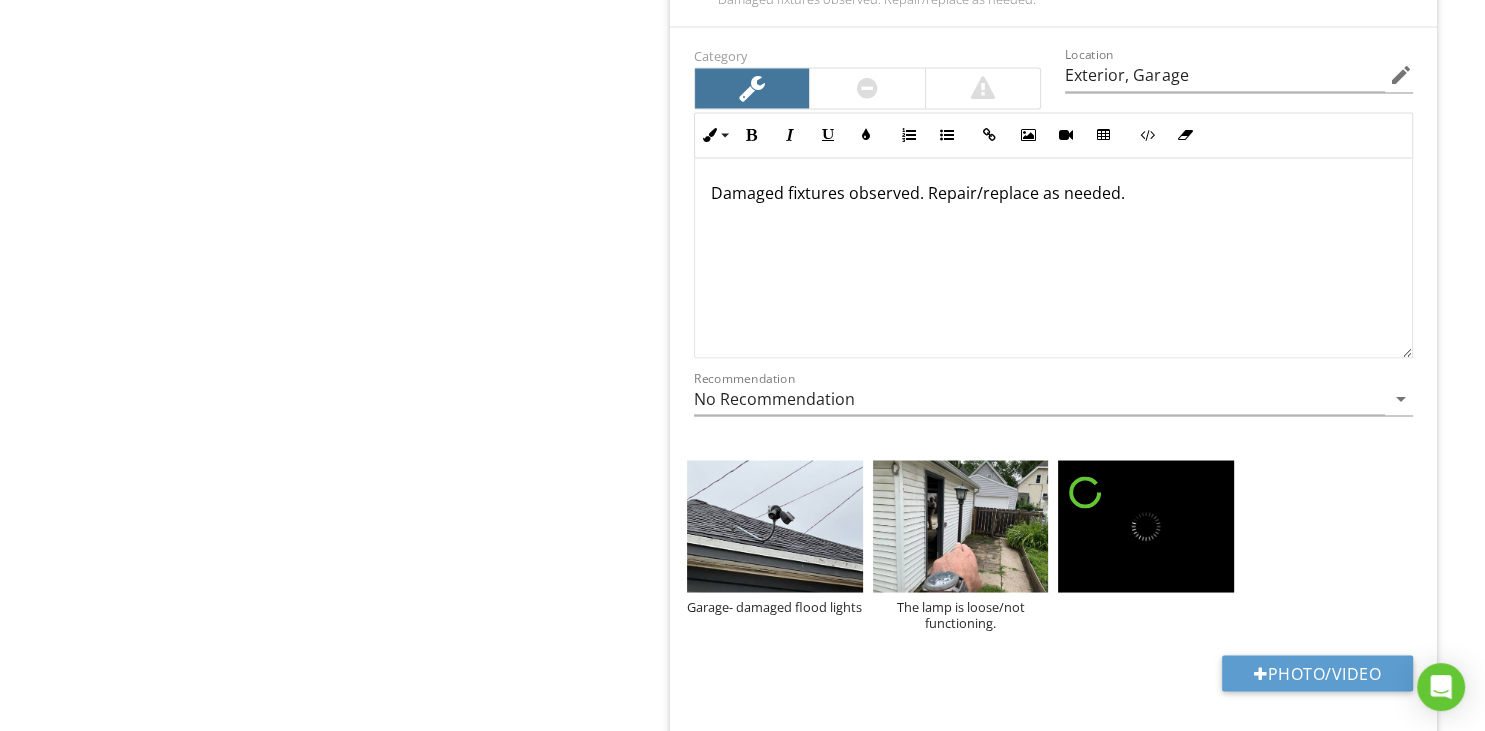 type on "Exterior, Garage" 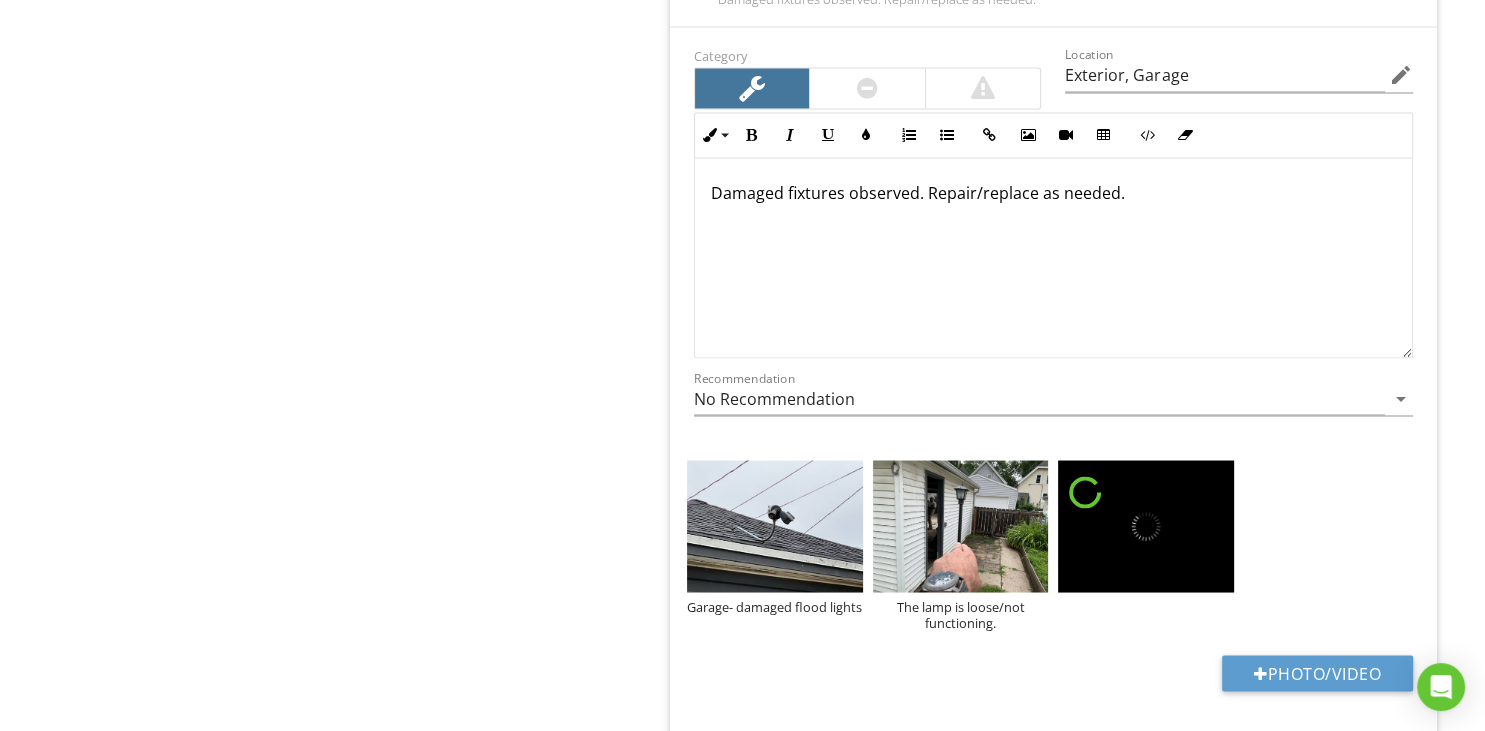 type on "1st Floor, 2nd Floor, Garage" 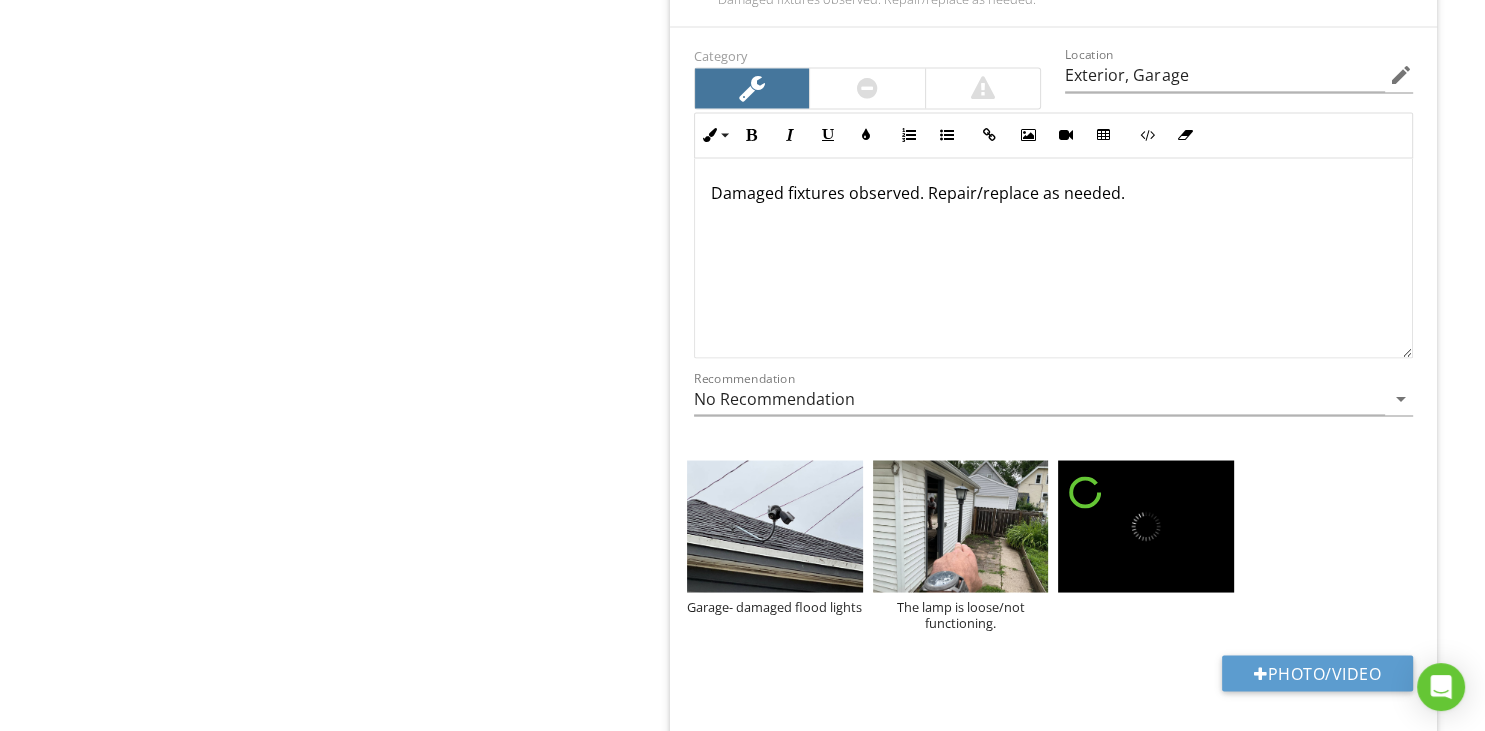 type on "Exterior, Garage" 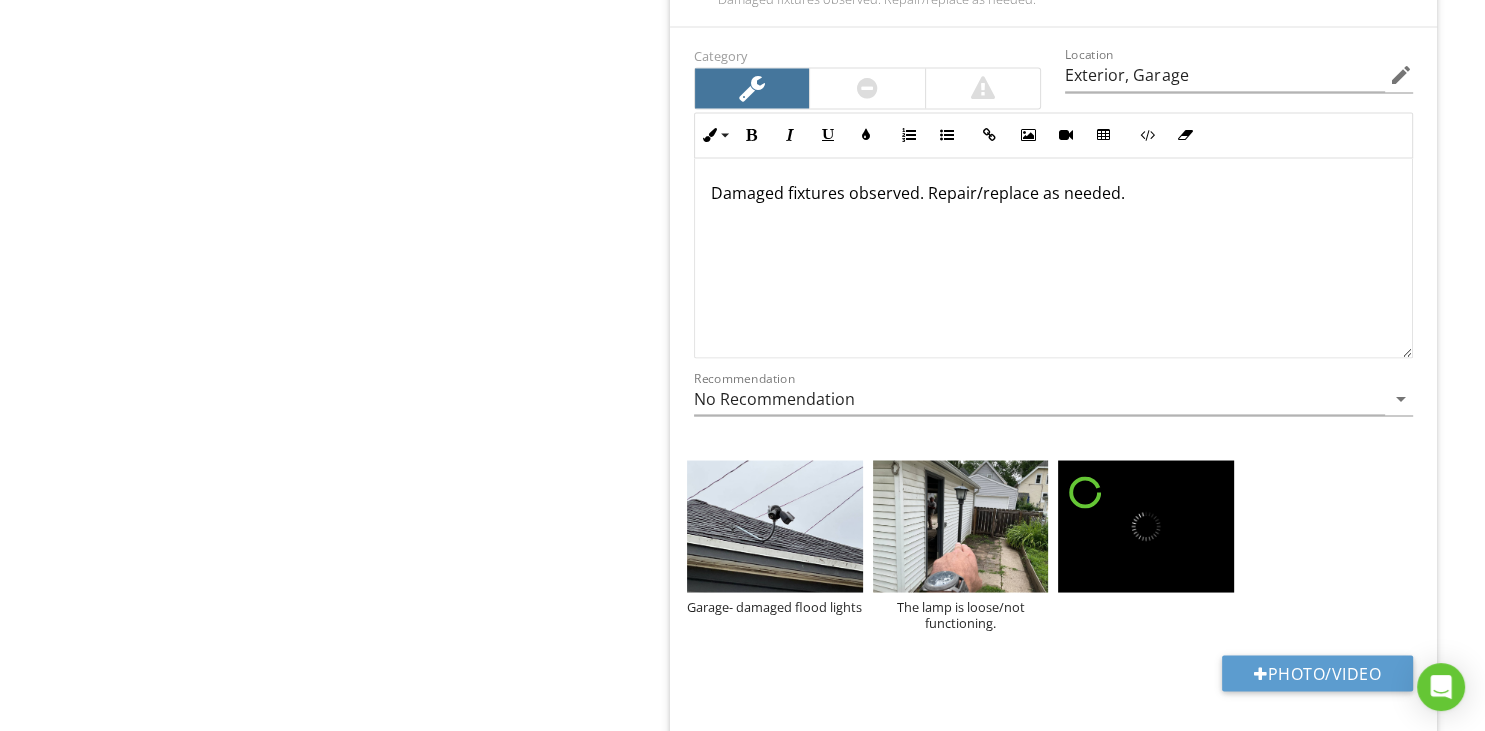 type on "1st Floor, 2nd Floor, Garage" 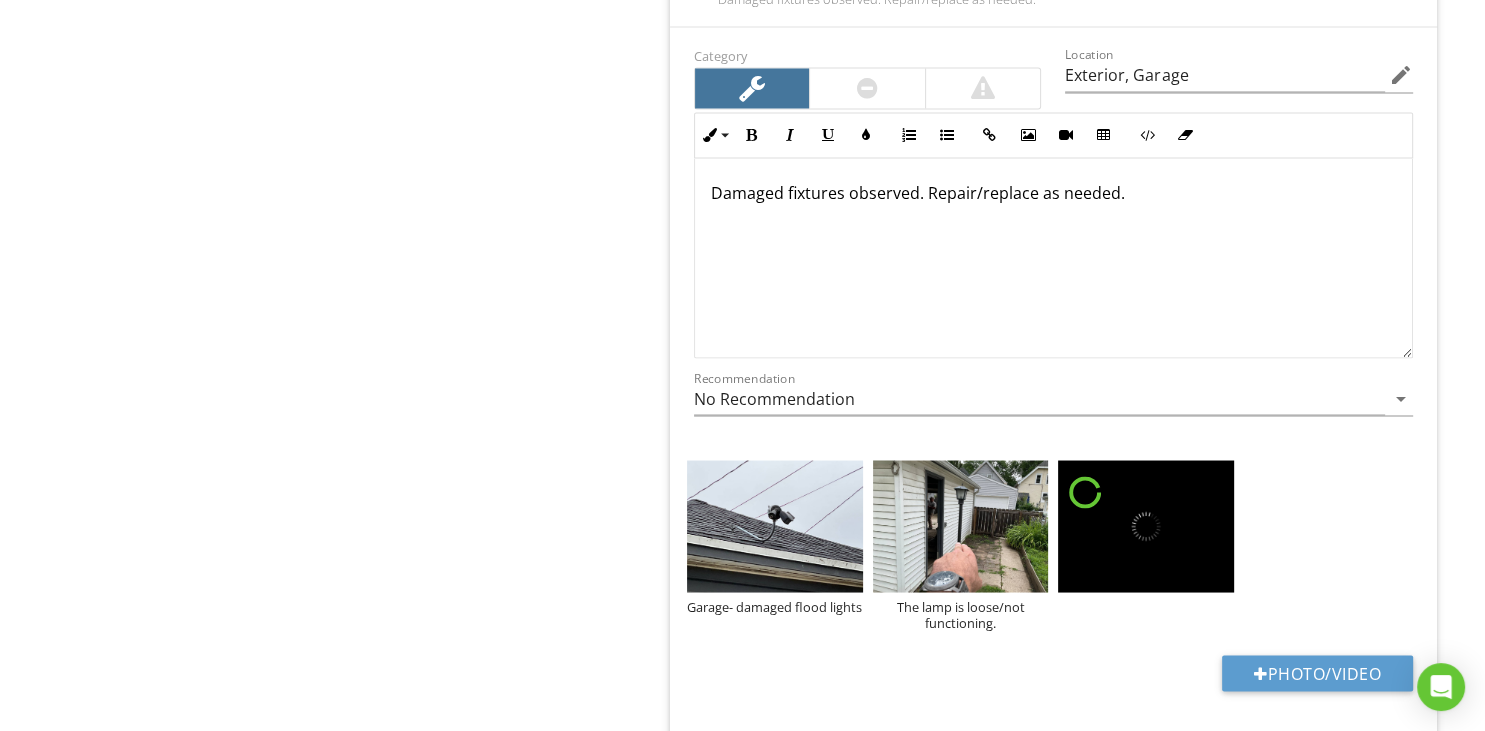type on "1st Floor, 2nd Floor, Garage" 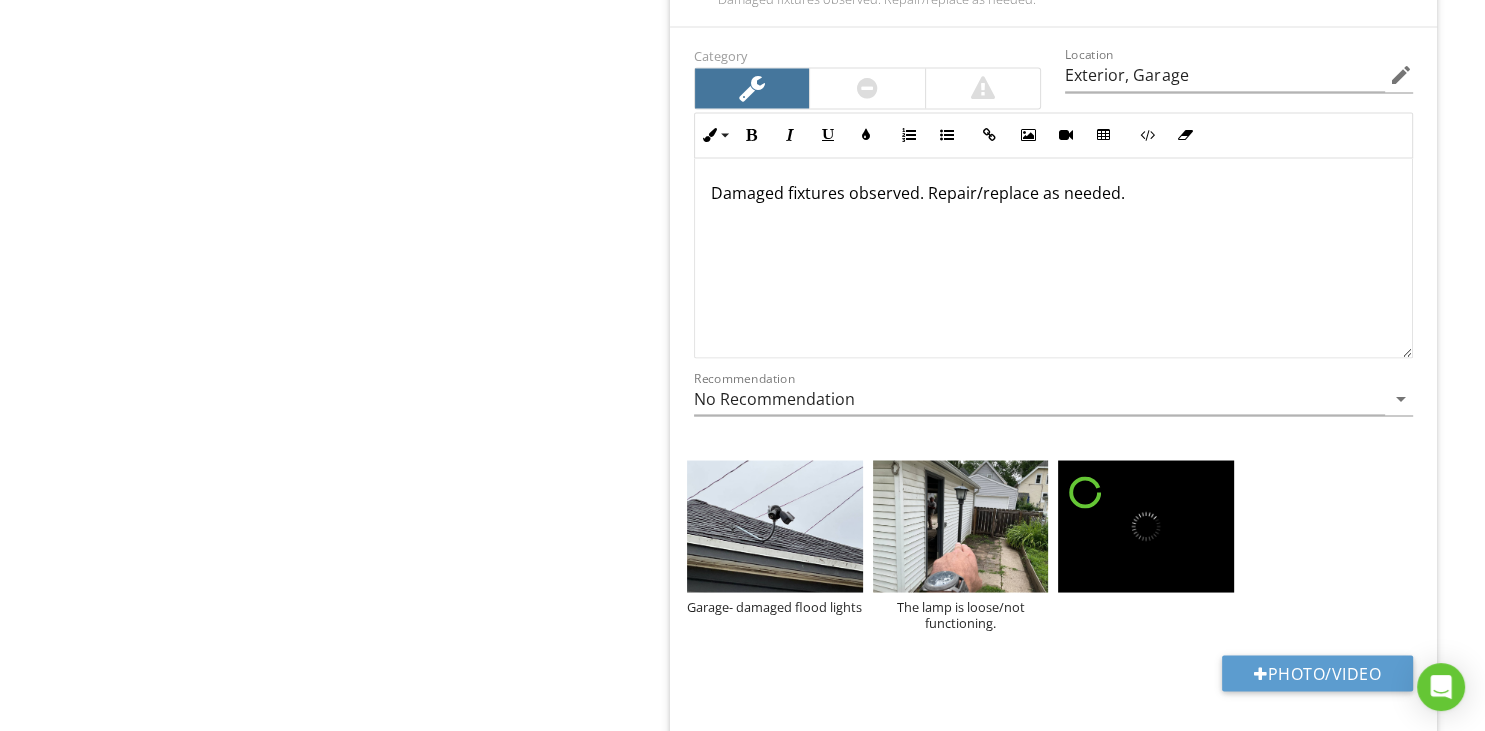 type on "Exterior, Garage" 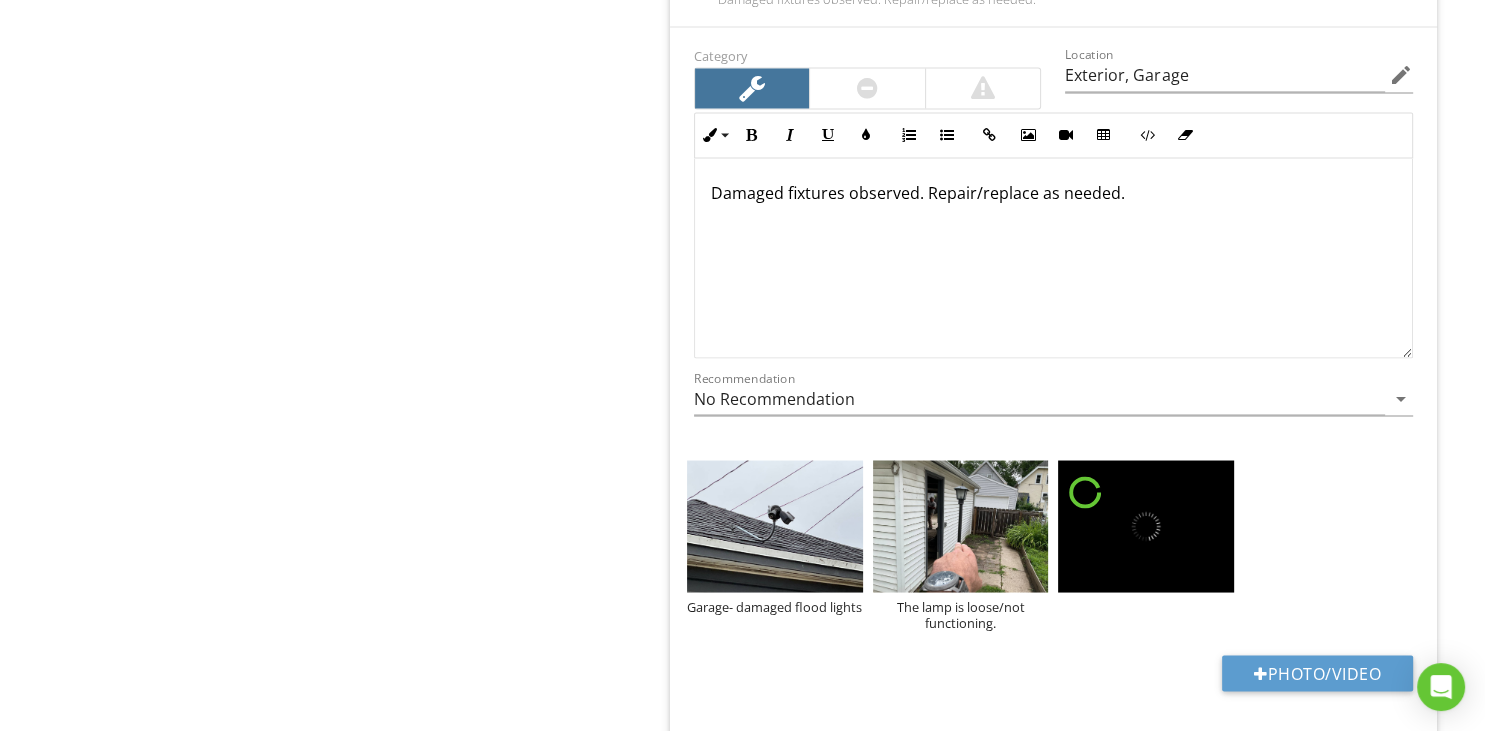 type on "1st Floor, 2nd Floor, Garage" 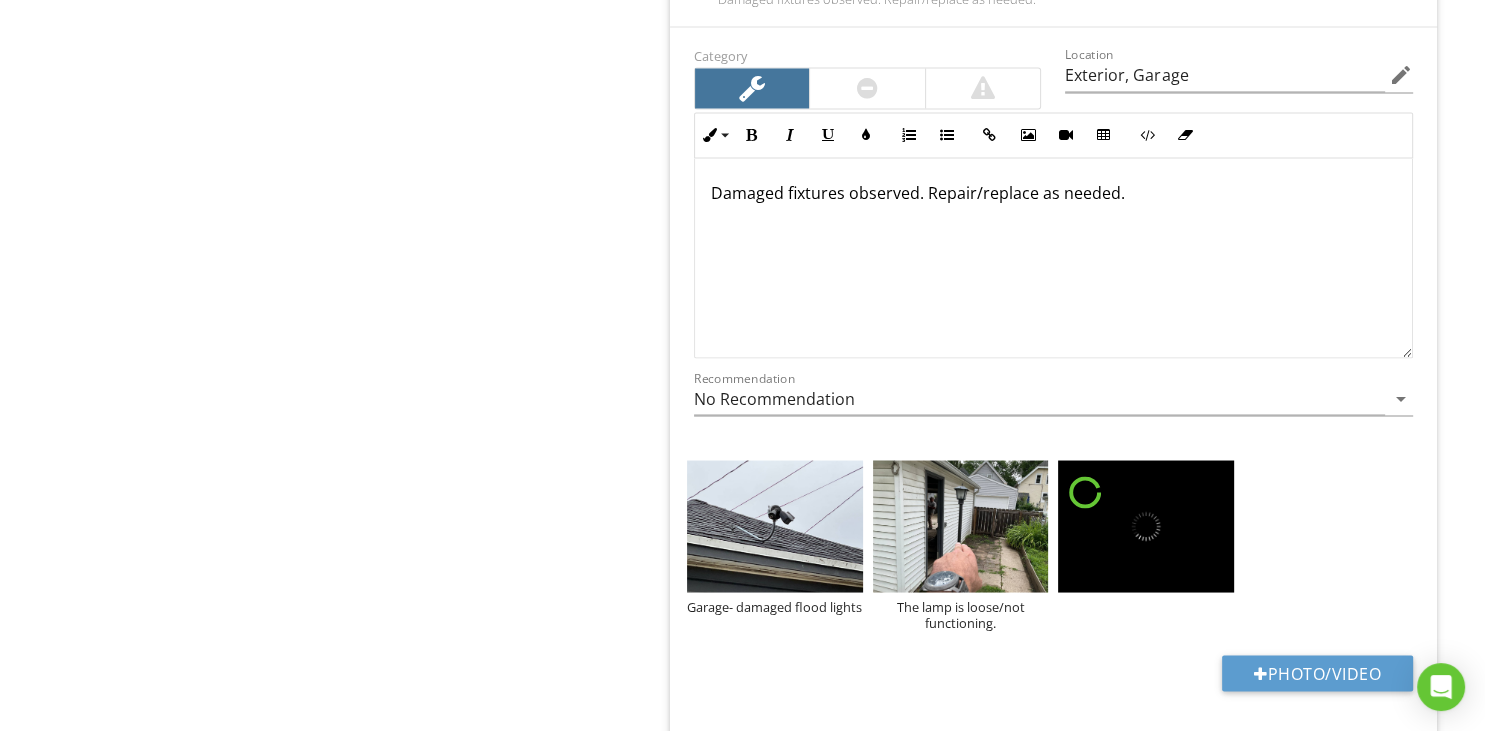 type on "Exterior, Garage" 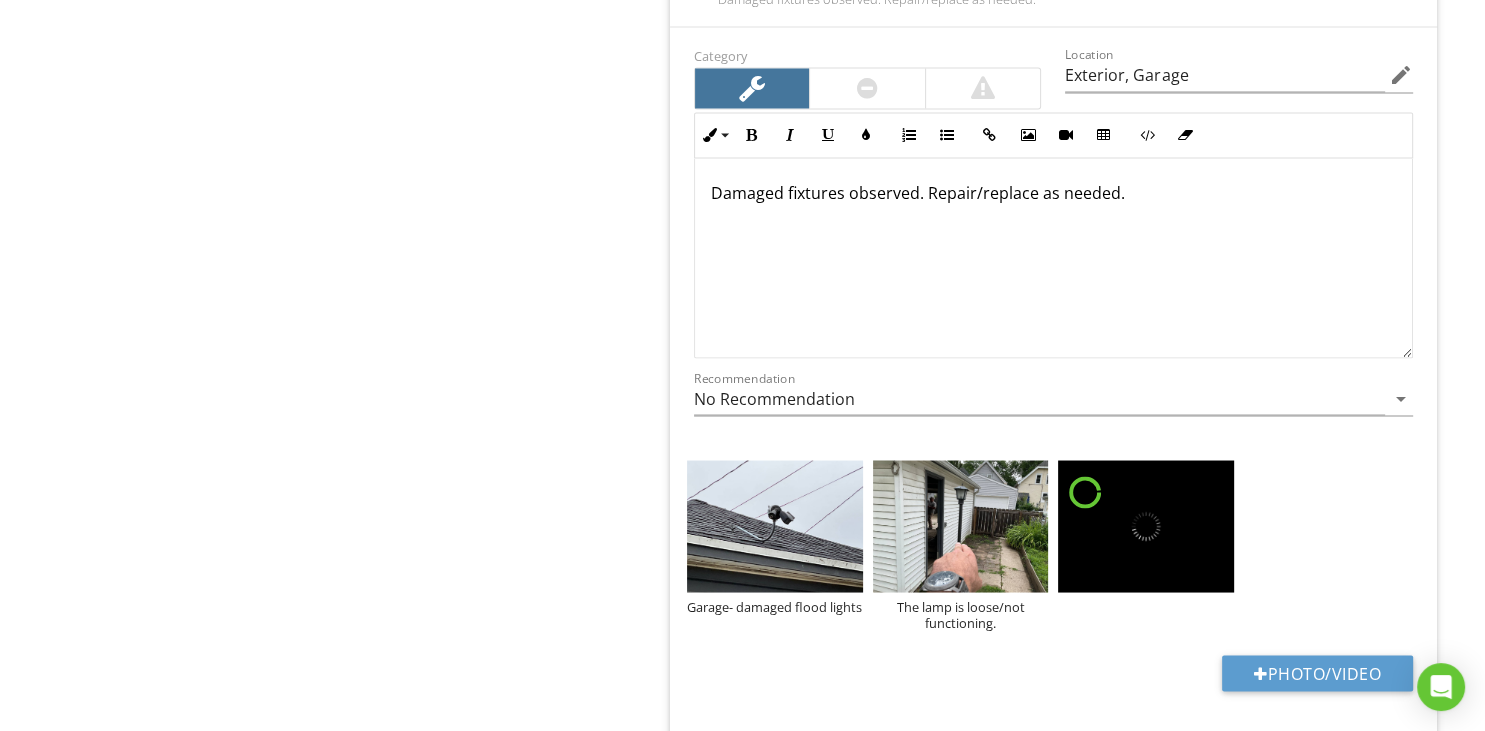 type on "1st Floor, 2nd Floor, Garage" 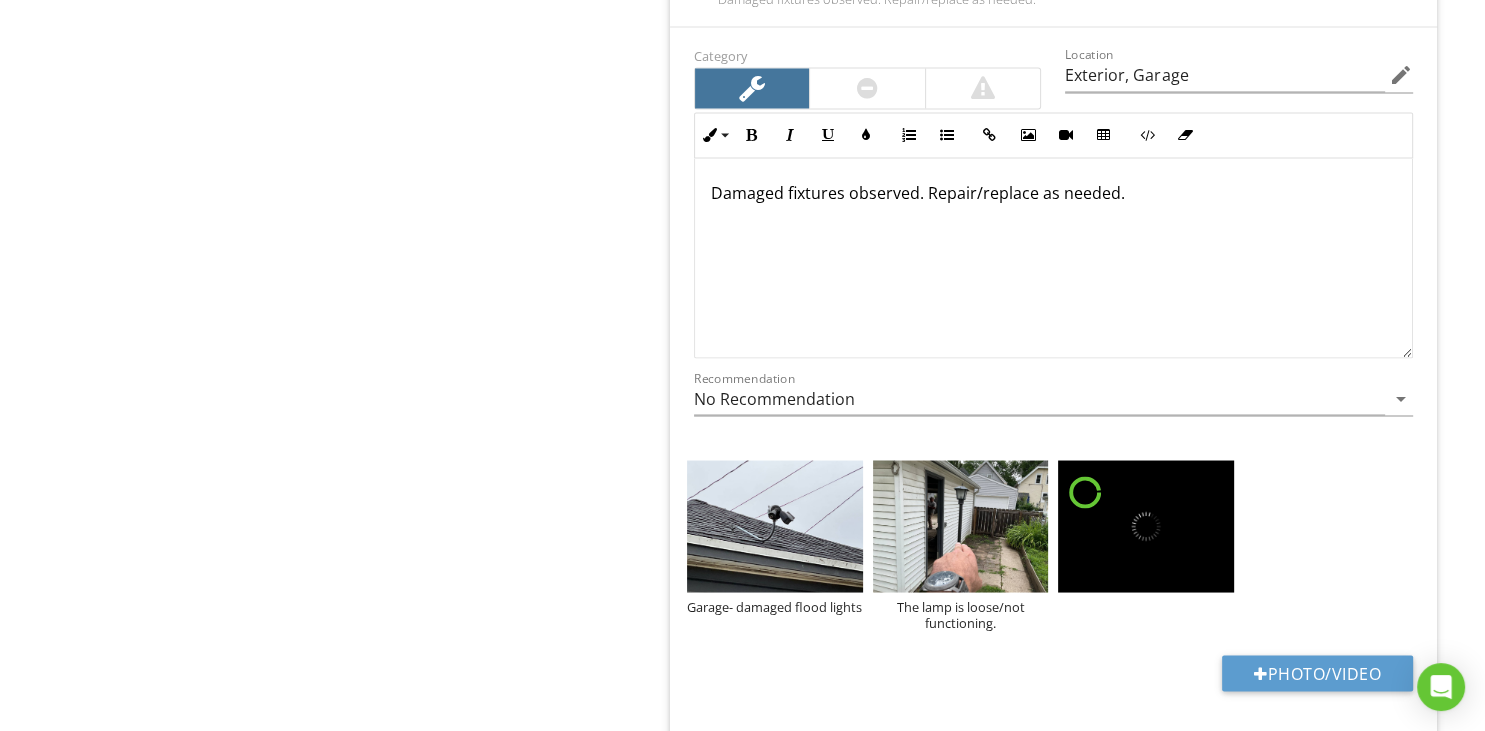 type on "Exterior, Garage" 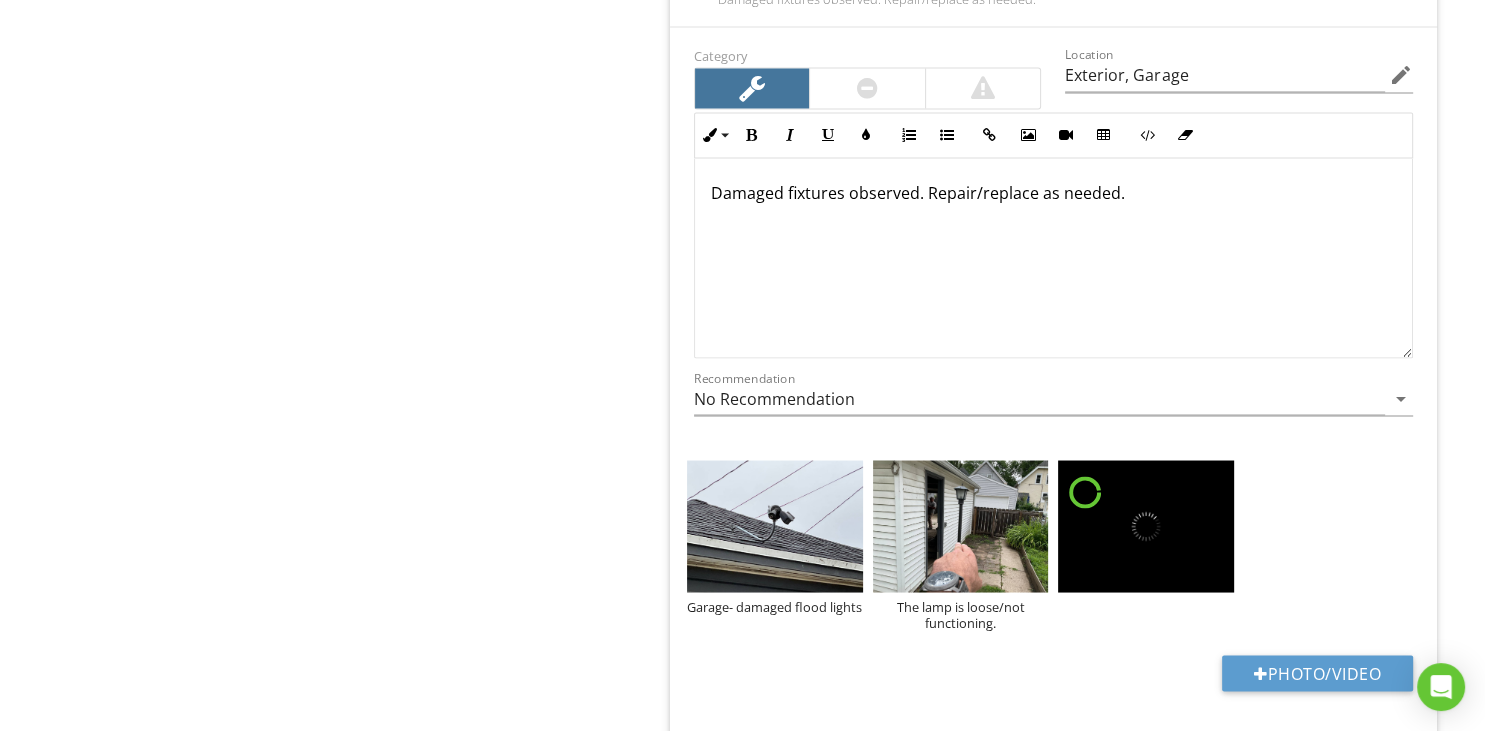 type on "1st Floor, 2nd Floor, Garage" 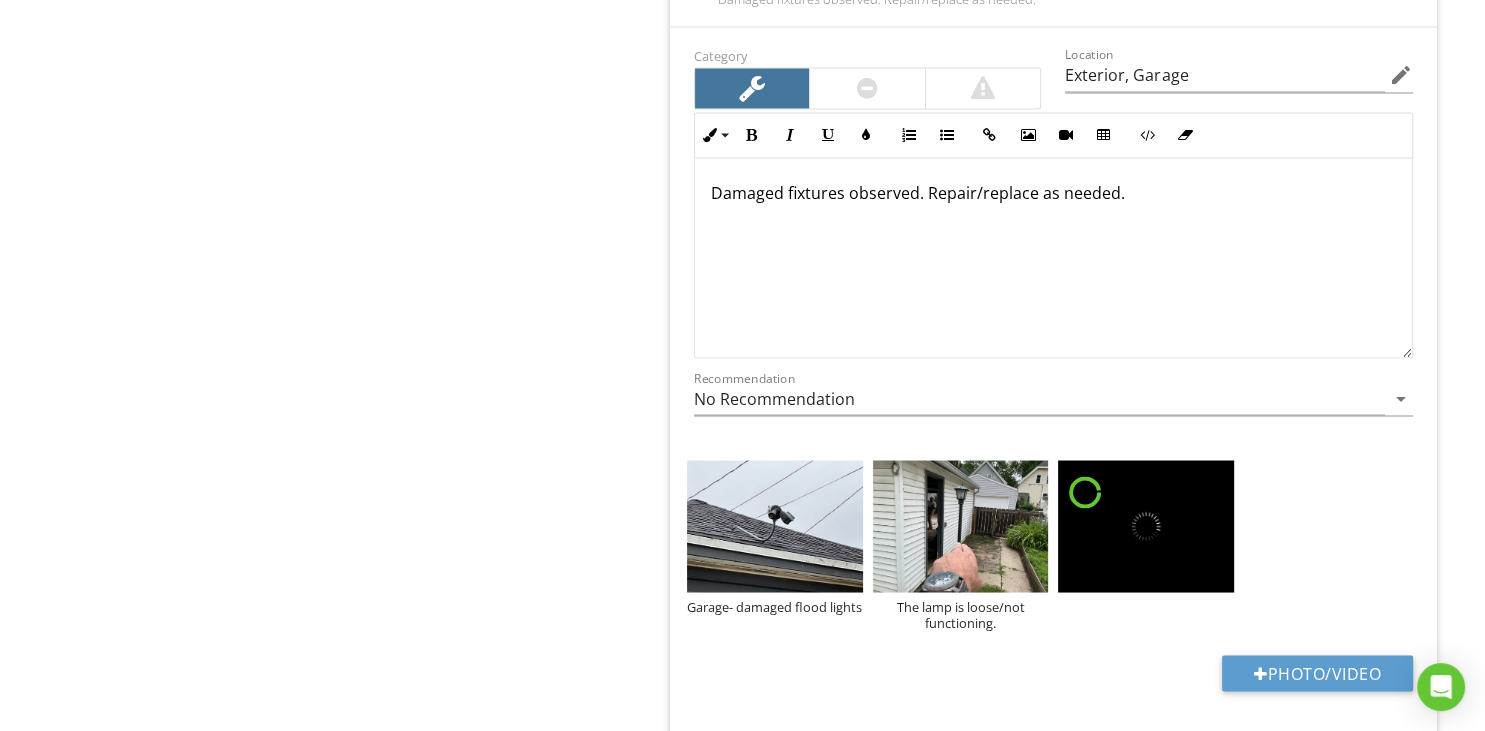 type on "Exterior, Garage" 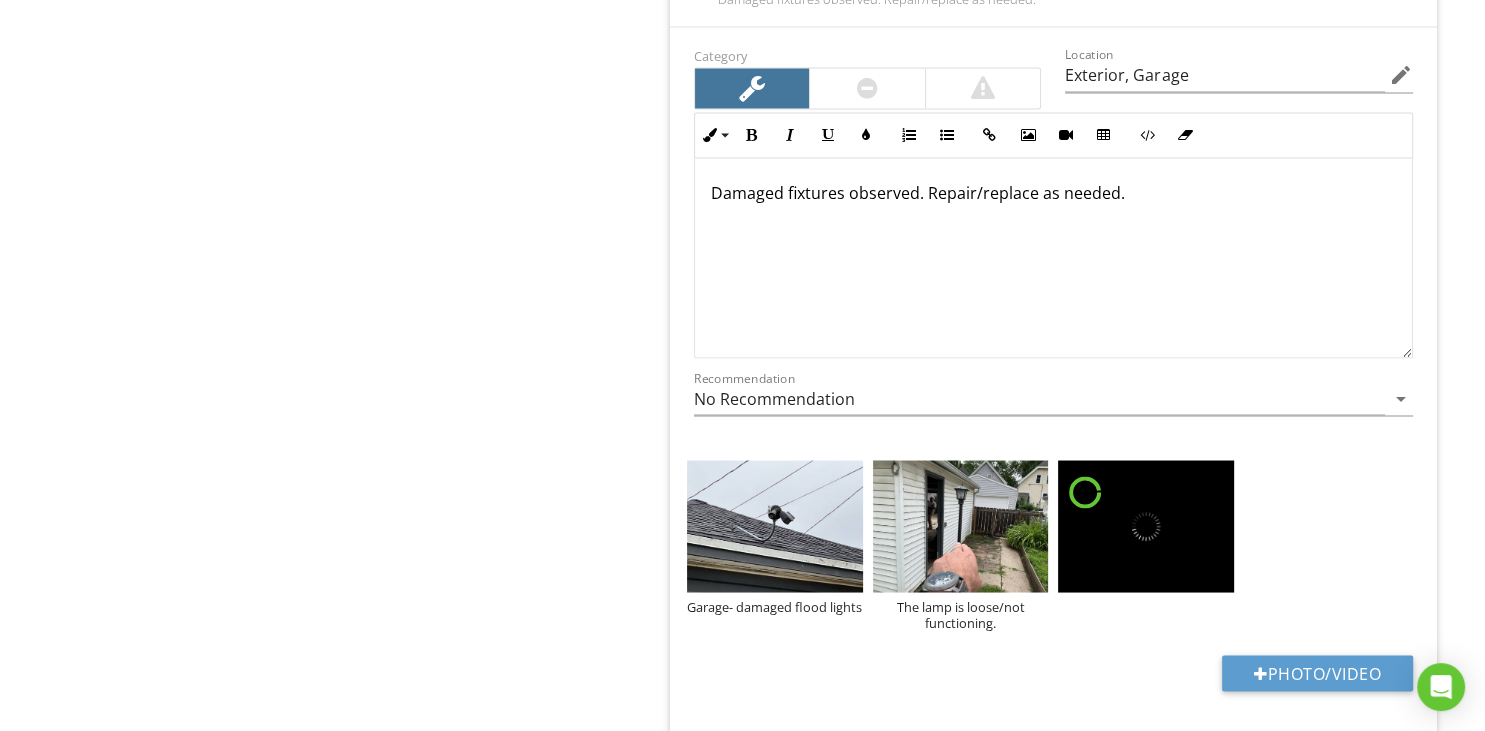 type on "1st Floor, 2nd Floor, Garage" 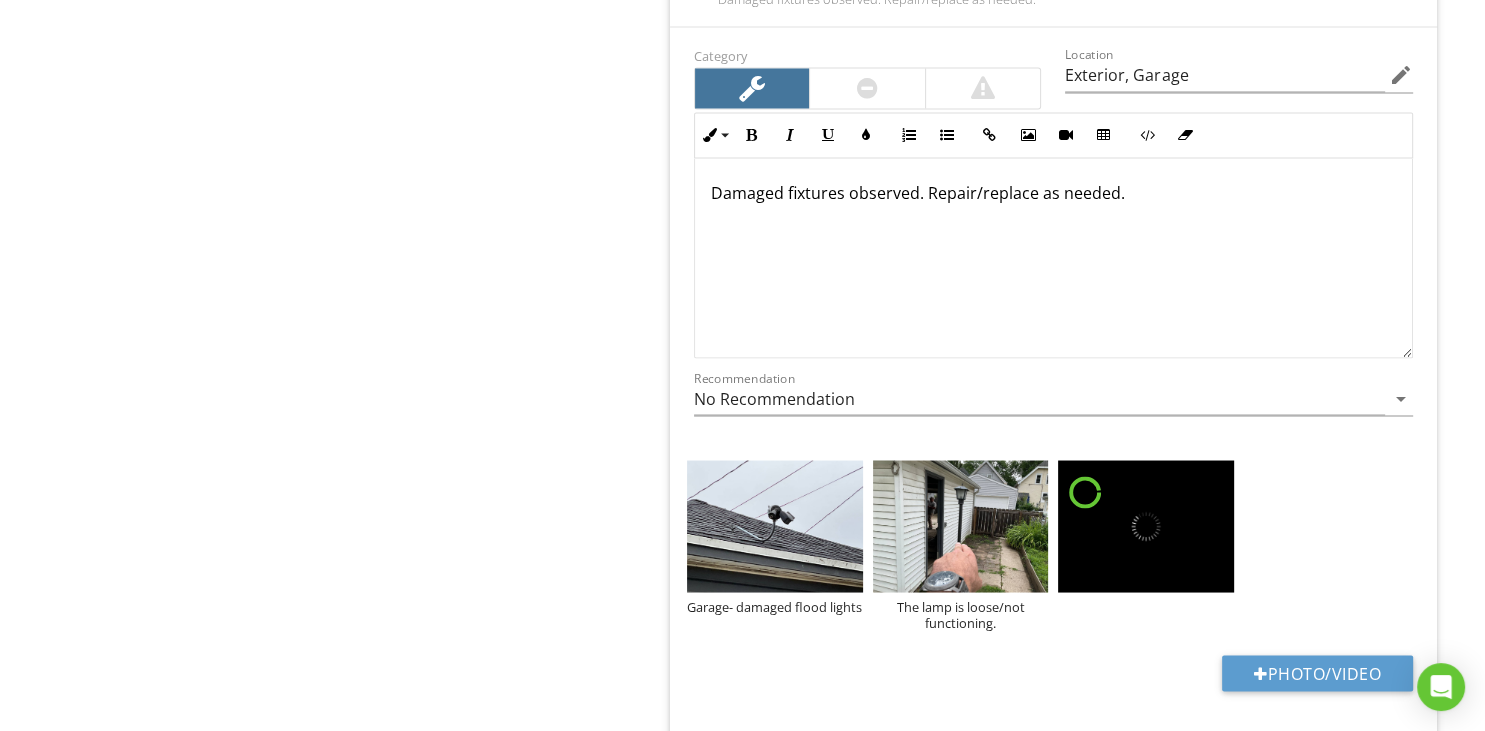 type on "Exterior, Garage" 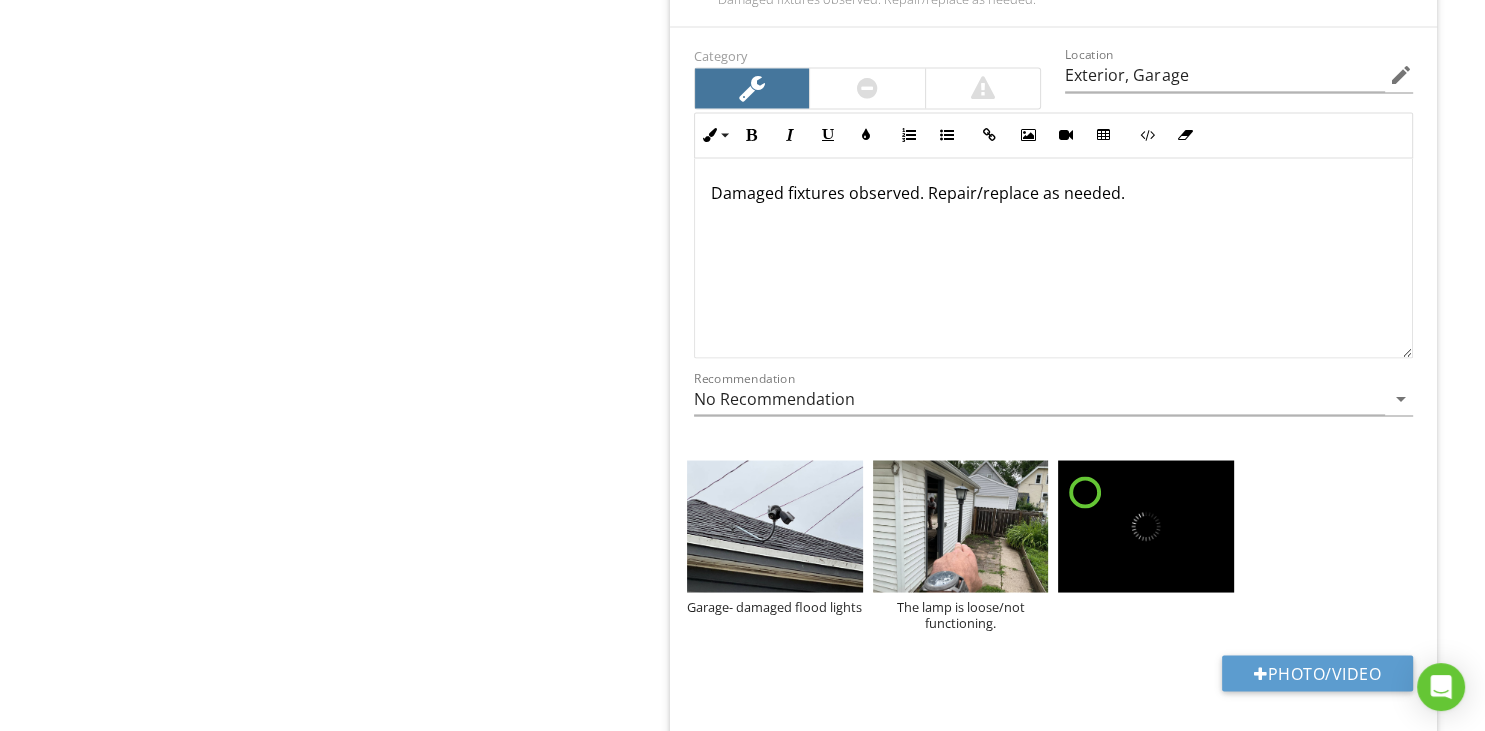 type on "1st Floor, 2nd Floor, Garage" 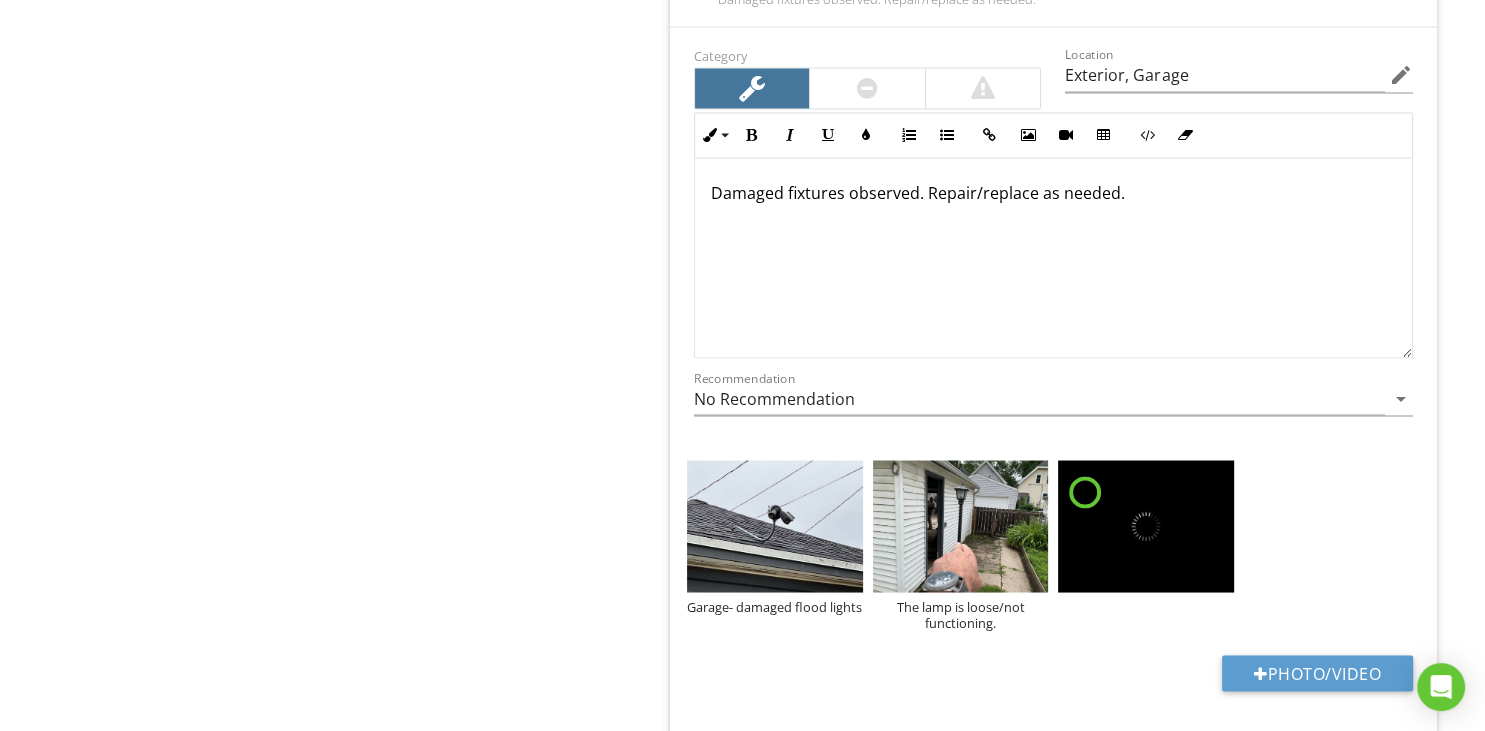 type on "Exterior, Garage" 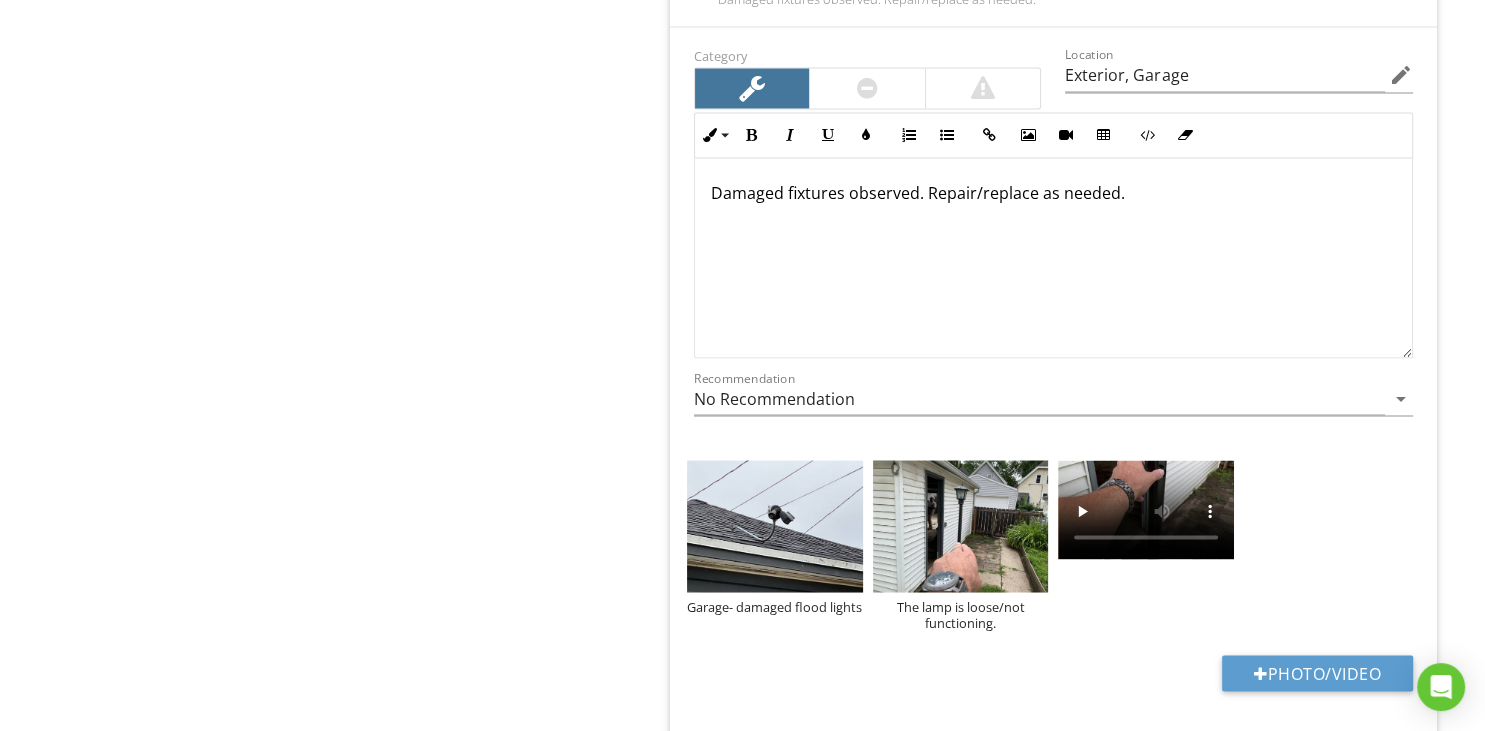 type on "1st Floor, 2nd Floor, Garage" 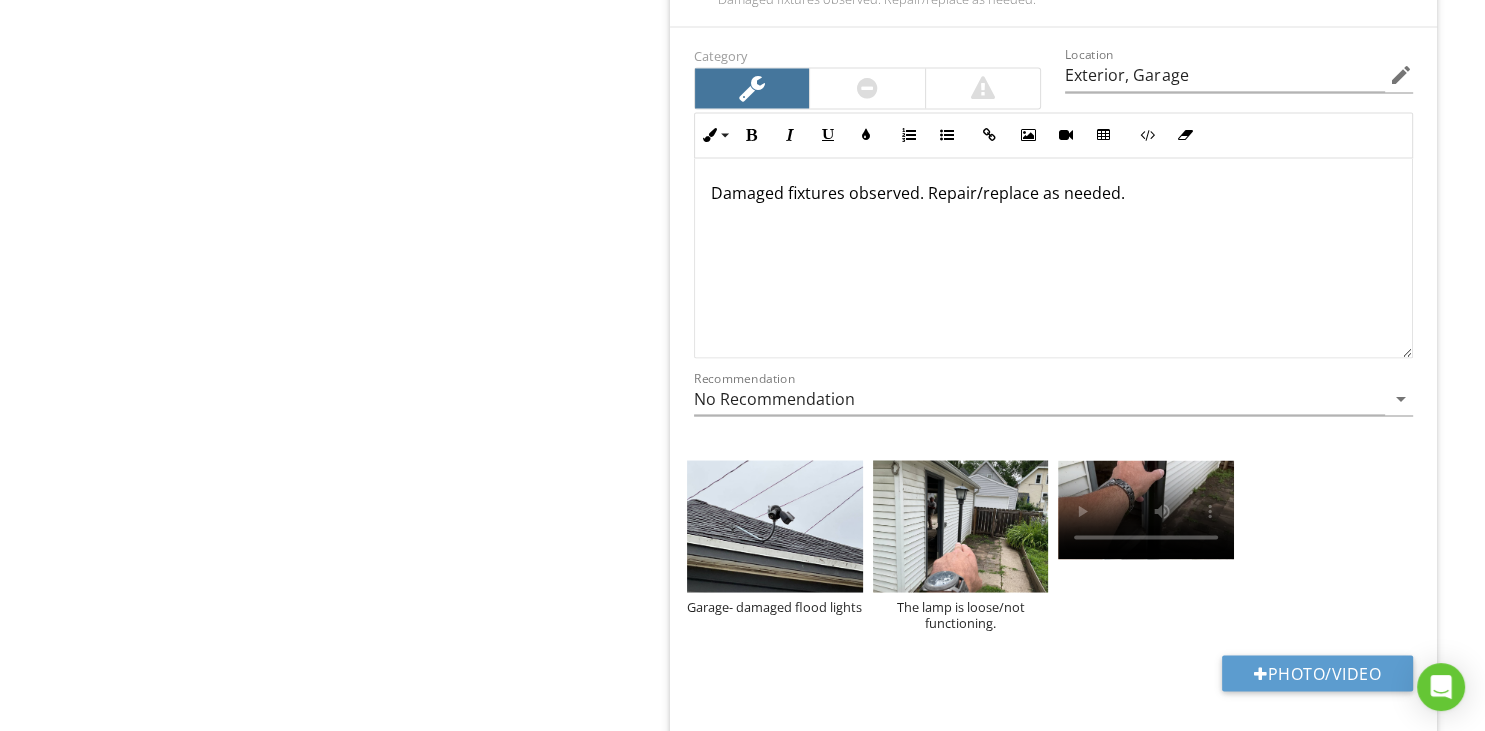 type on "Exterior, Garage" 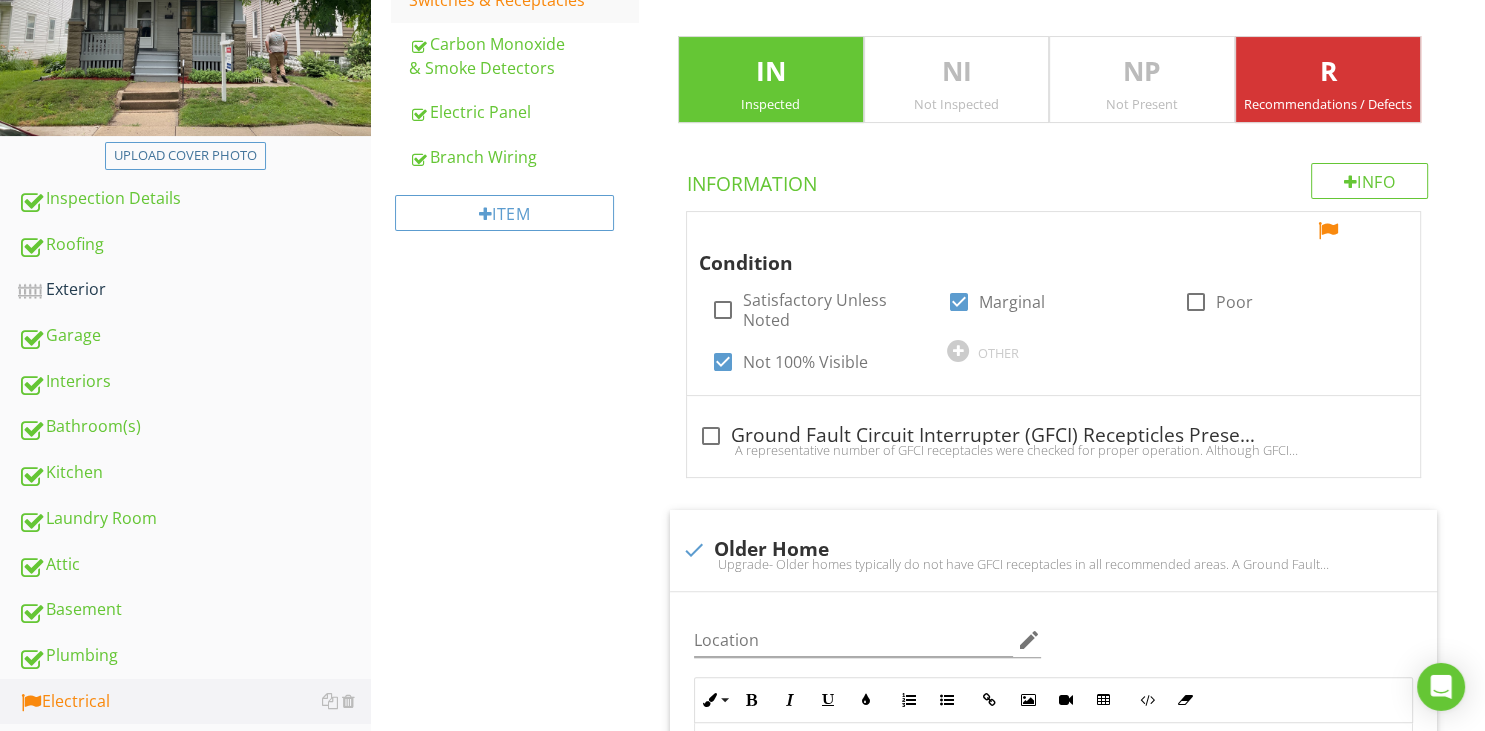 scroll, scrollTop: 100, scrollLeft: 0, axis: vertical 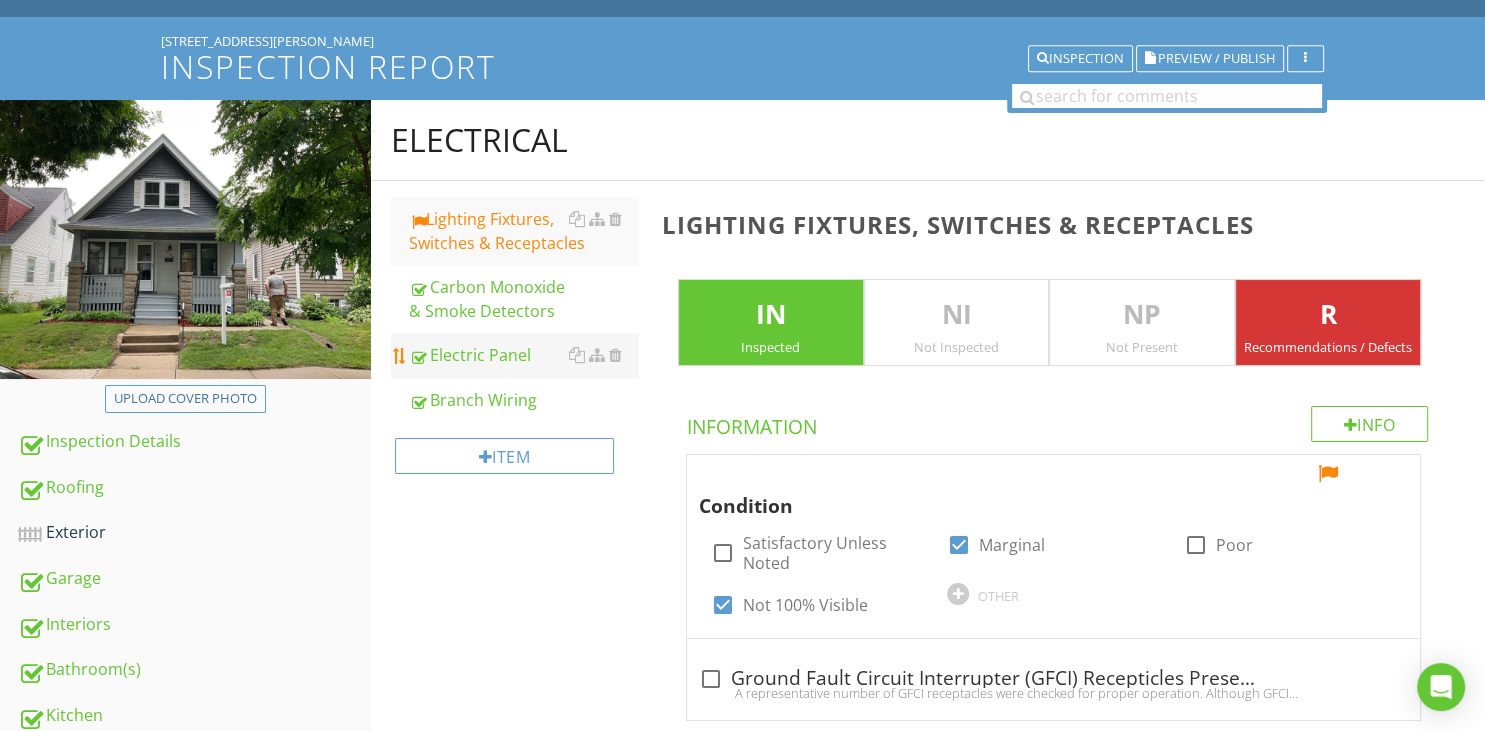 click on "Electric Panel" at bounding box center (523, 355) 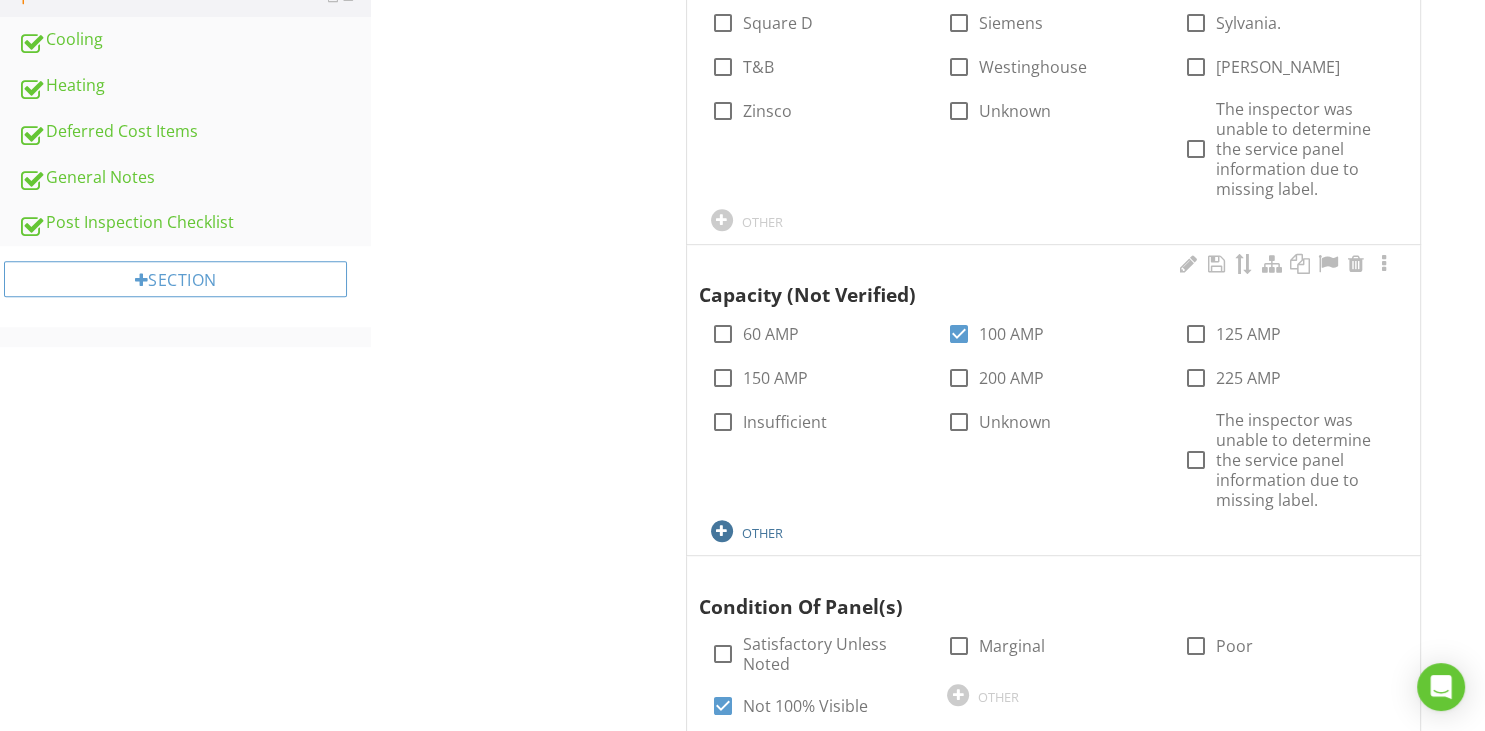scroll, scrollTop: 311, scrollLeft: 0, axis: vertical 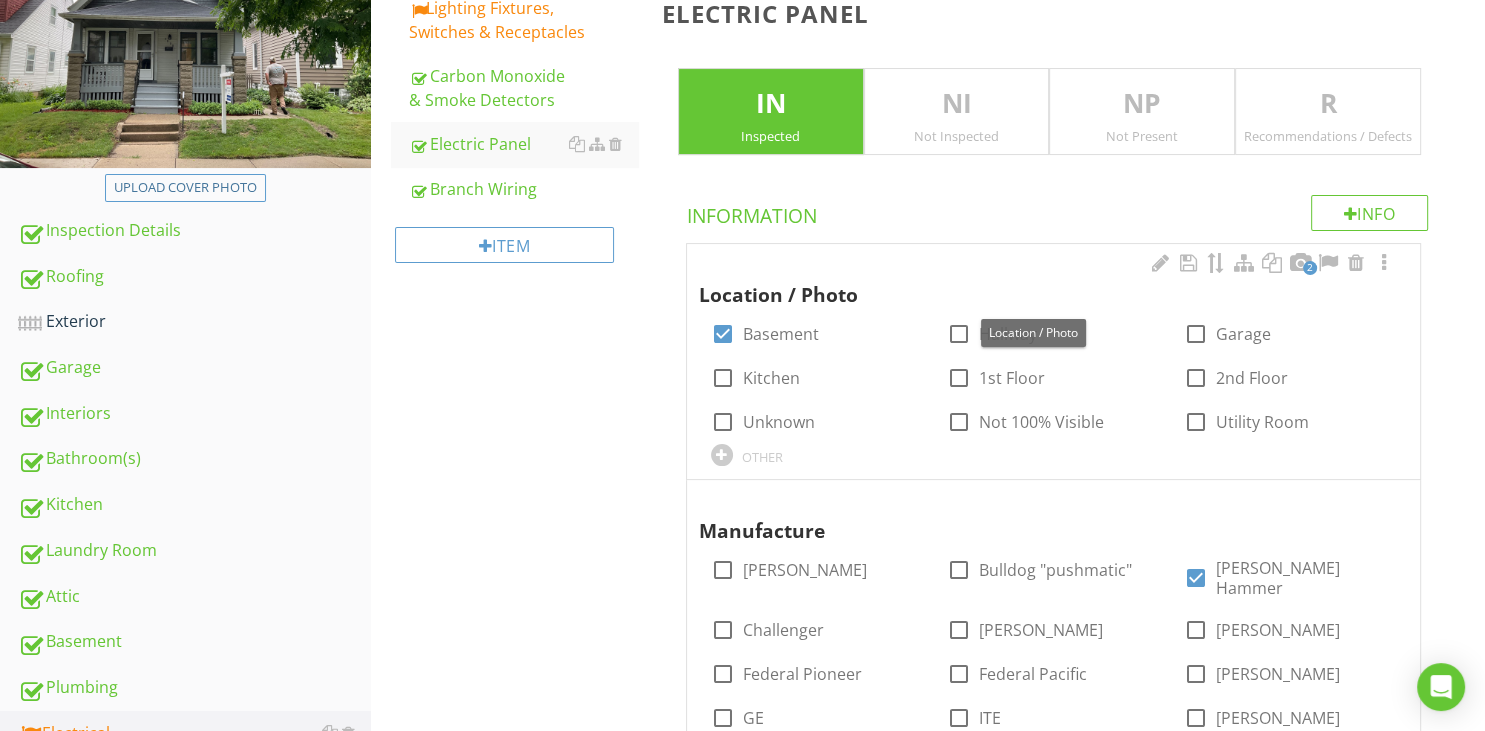 drag, startPoint x: 1307, startPoint y: 269, endPoint x: 1246, endPoint y: 298, distance: 67.54258 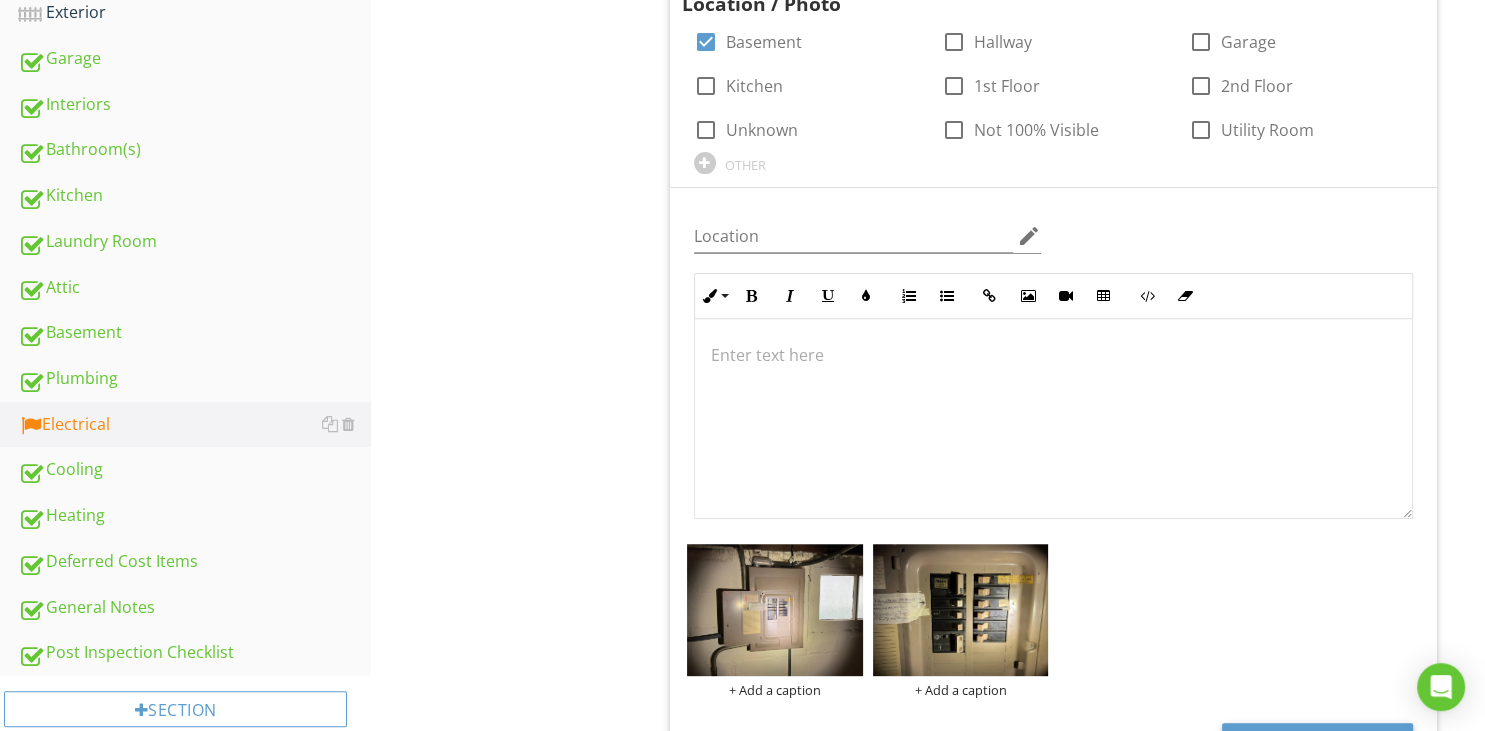 scroll, scrollTop: 628, scrollLeft: 0, axis: vertical 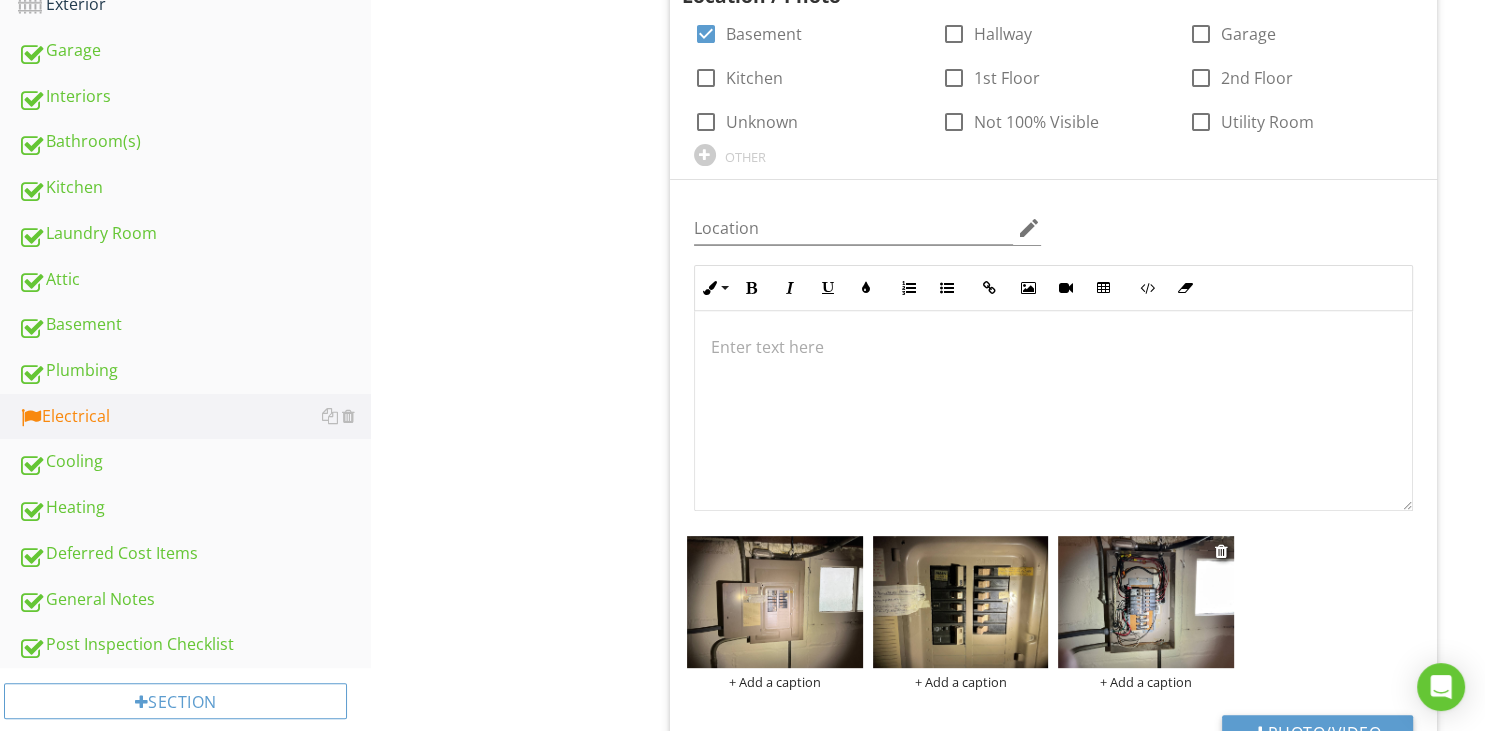 click at bounding box center [1146, 602] 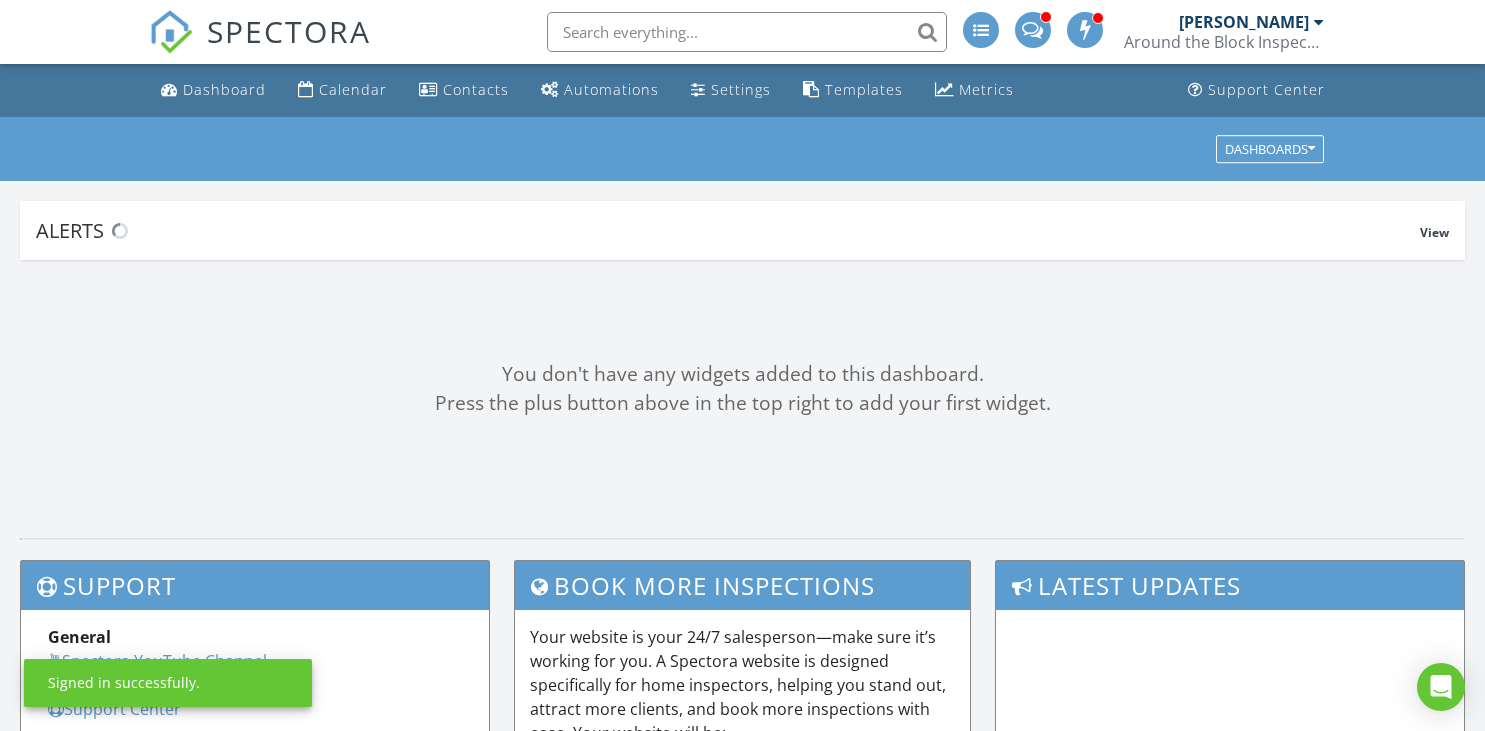 scroll, scrollTop: 0, scrollLeft: 0, axis: both 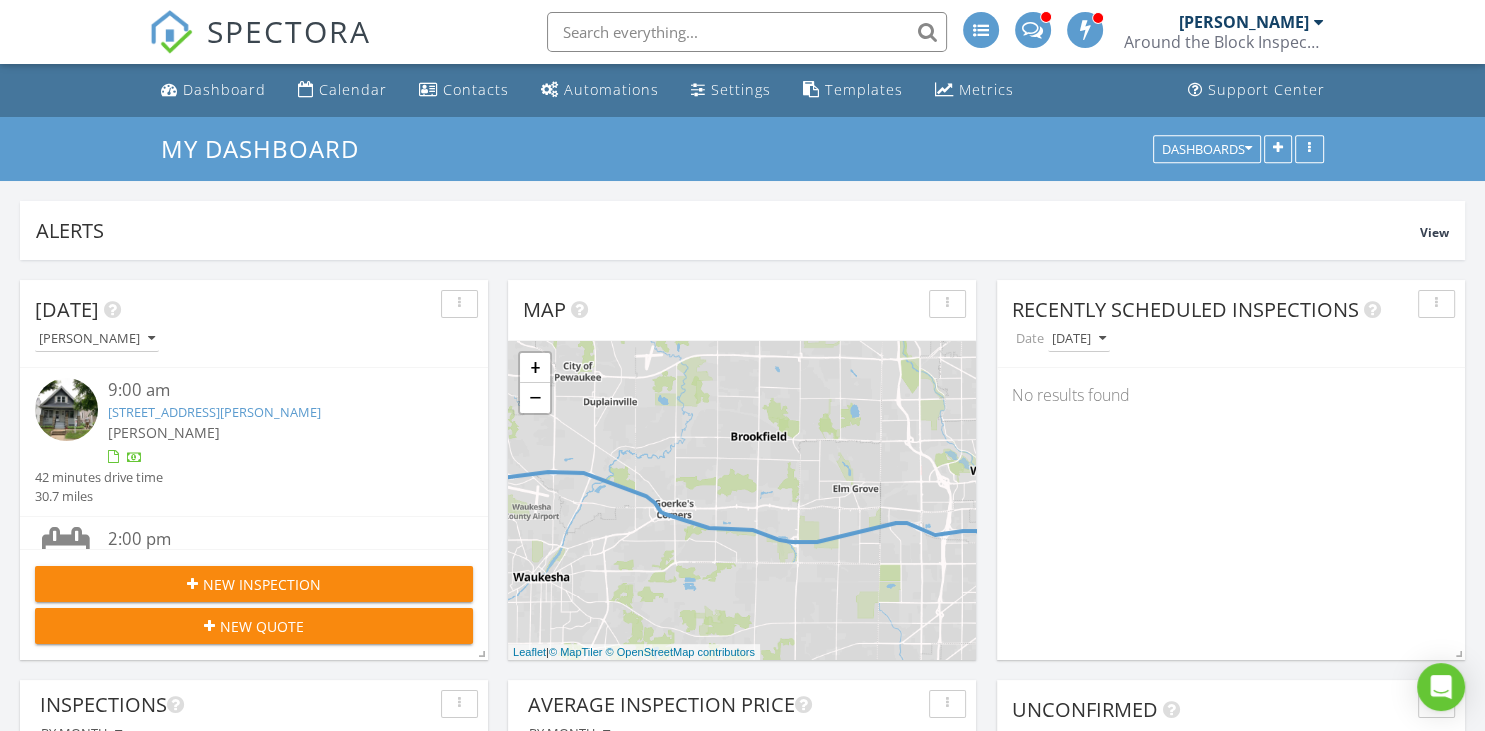click on "[STREET_ADDRESS][PERSON_NAME]" at bounding box center (214, 412) 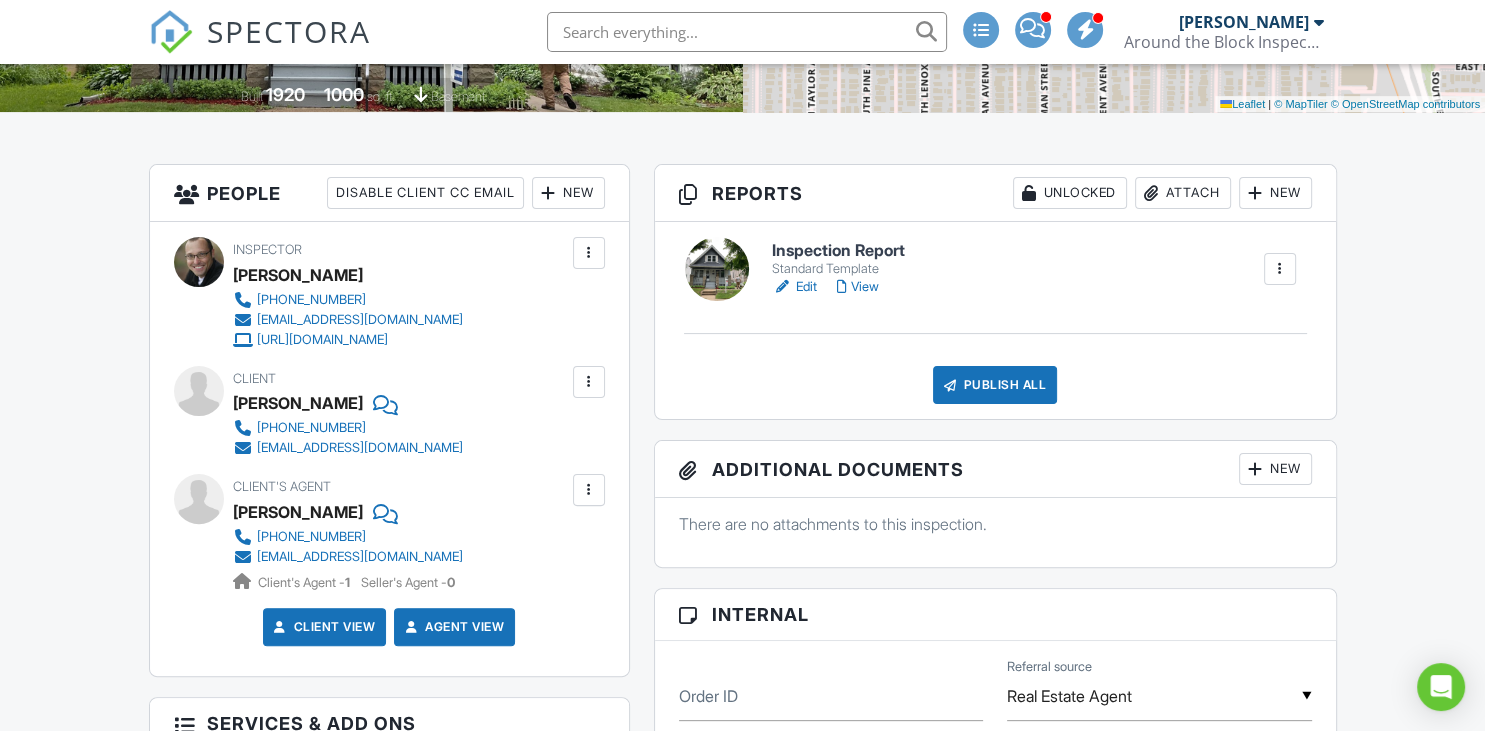 scroll, scrollTop: 422, scrollLeft: 0, axis: vertical 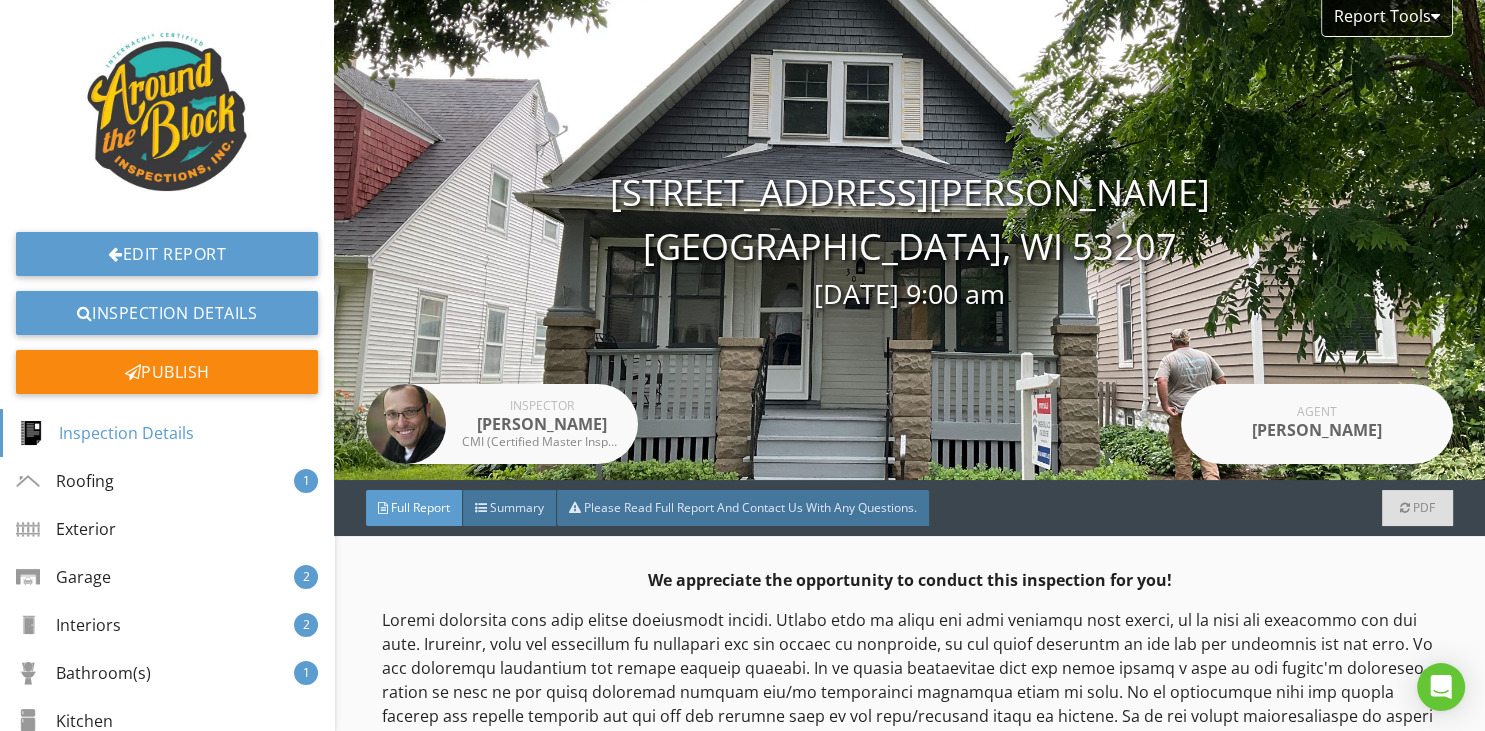 click on "Full Report     Summary     Please Read Full Report And Contact Us With Any Questions.     PDF" at bounding box center (909, 508) 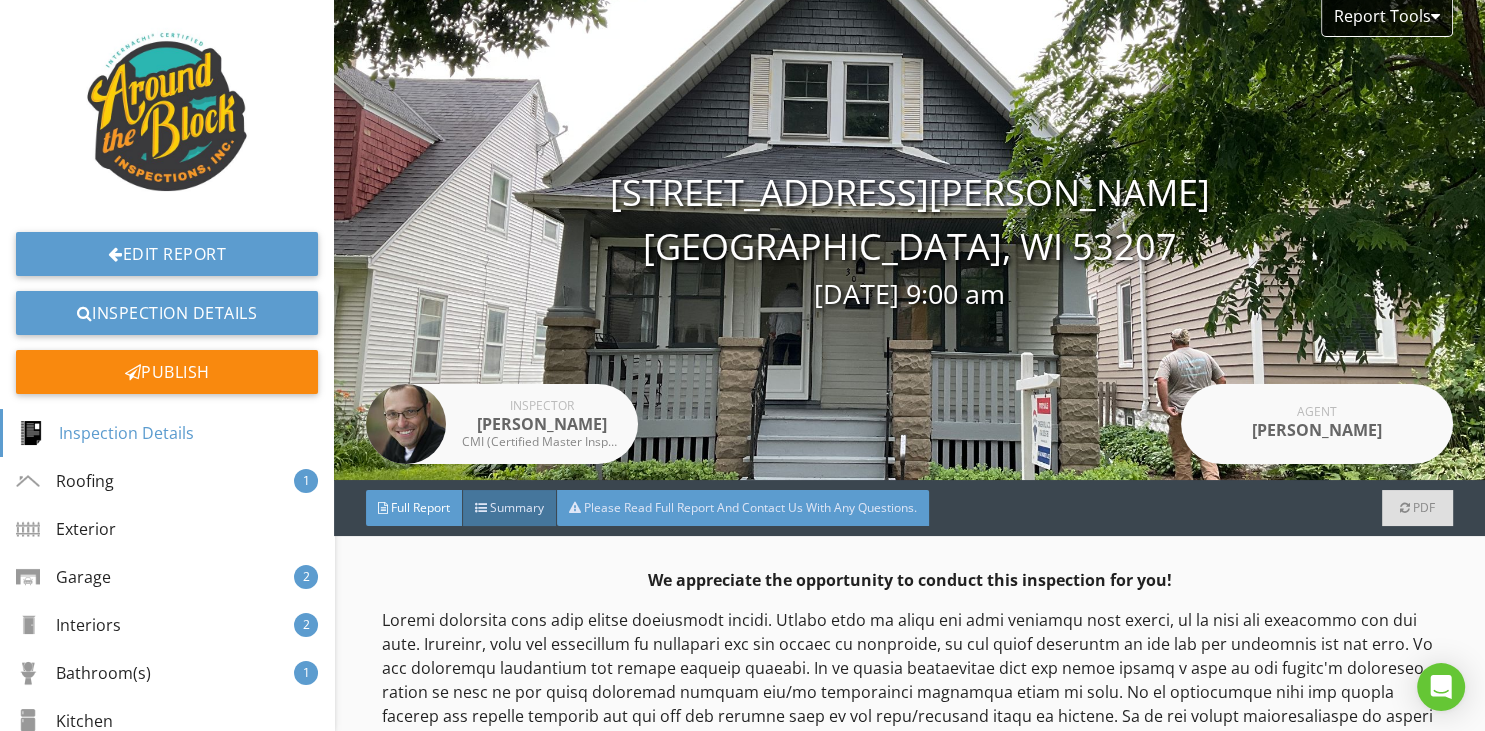 click on "Please Read Full Report And Contact Us With Any Questions." at bounding box center [743, 508] 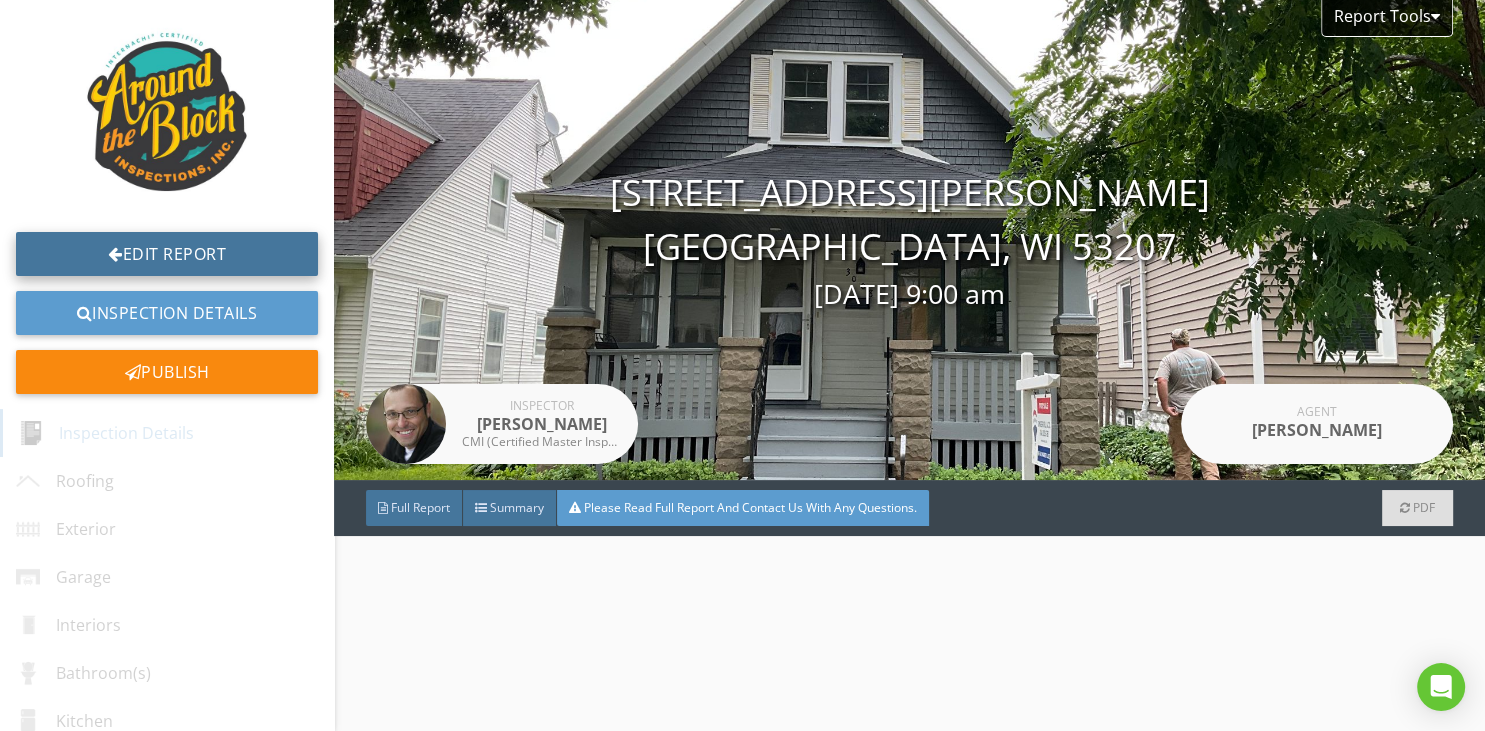 click on "Edit Report" at bounding box center (167, 254) 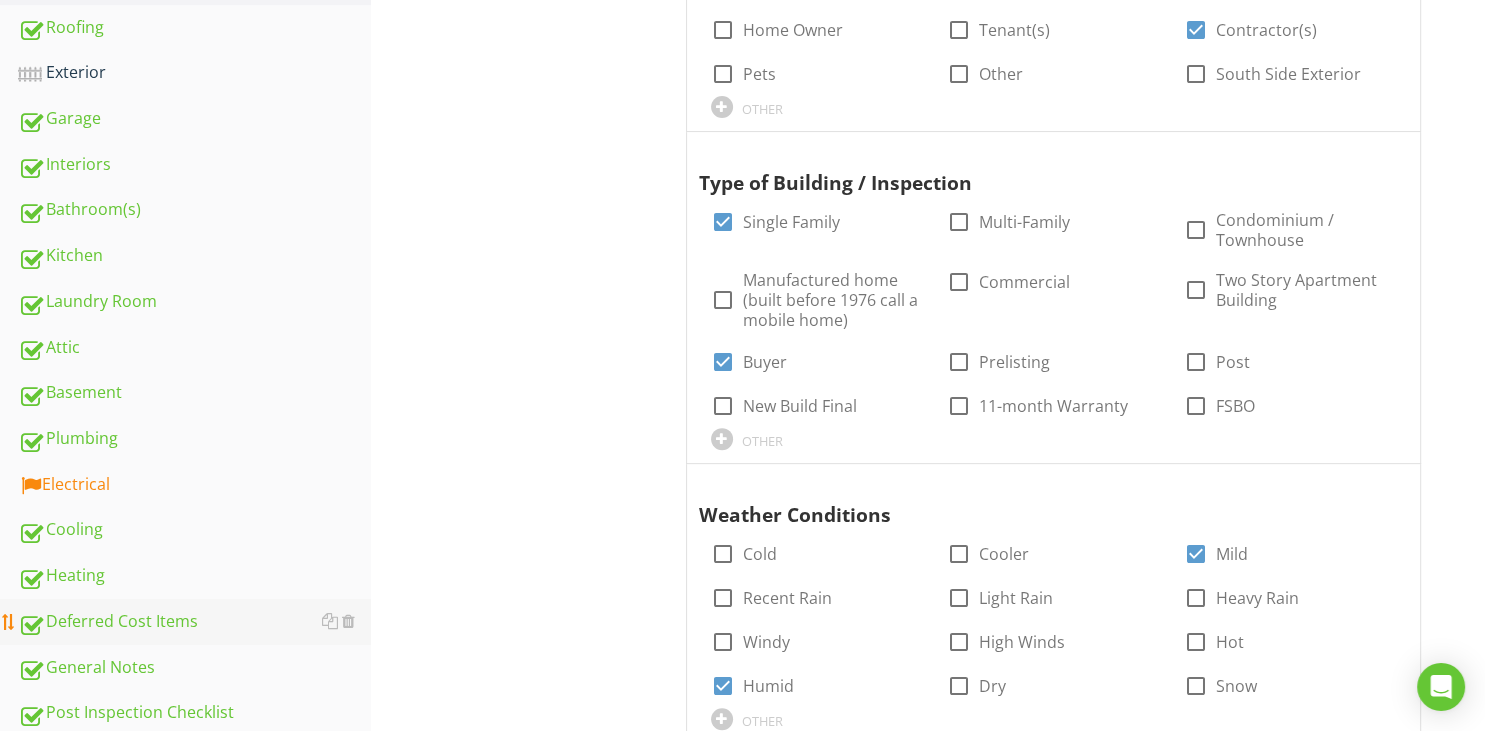 scroll, scrollTop: 633, scrollLeft: 0, axis: vertical 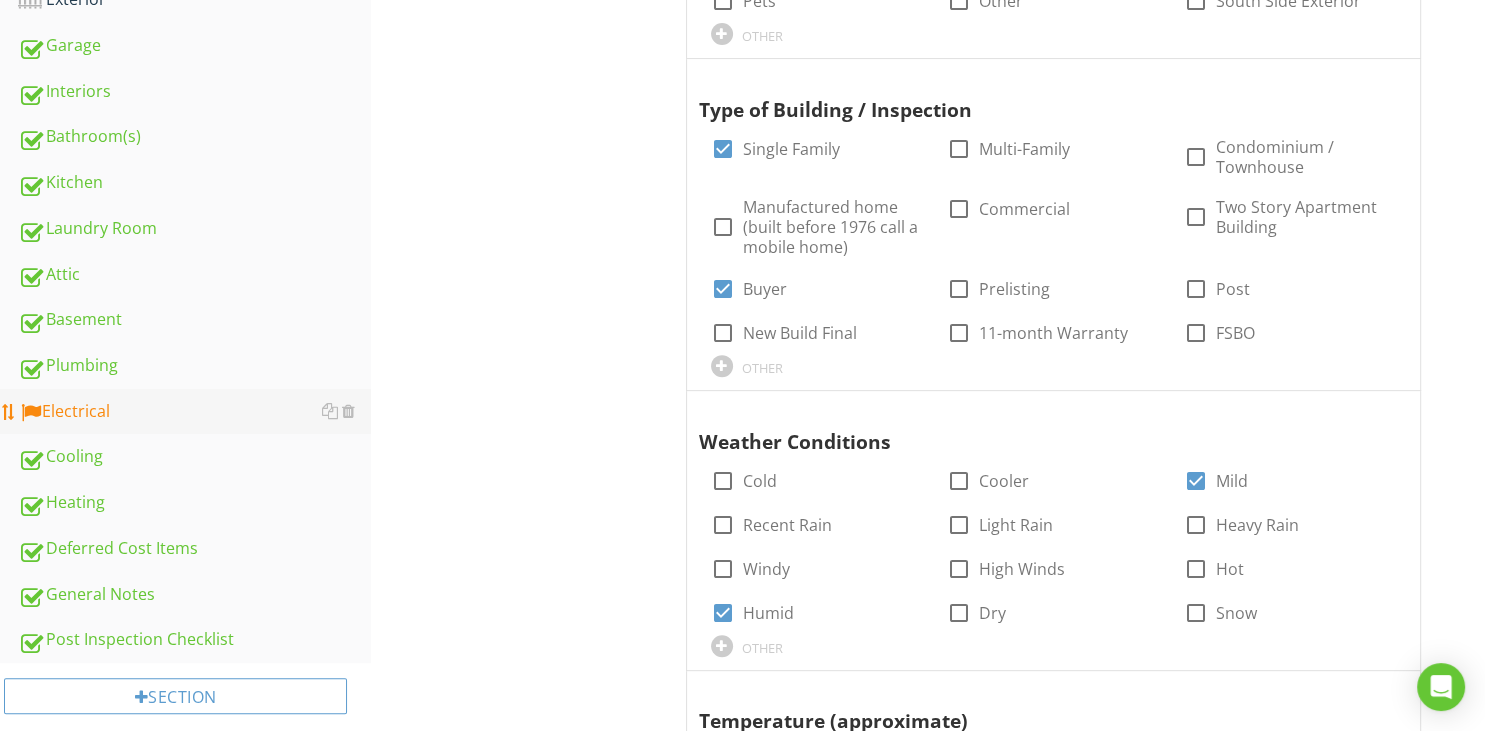 click on "Electrical" at bounding box center [194, 412] 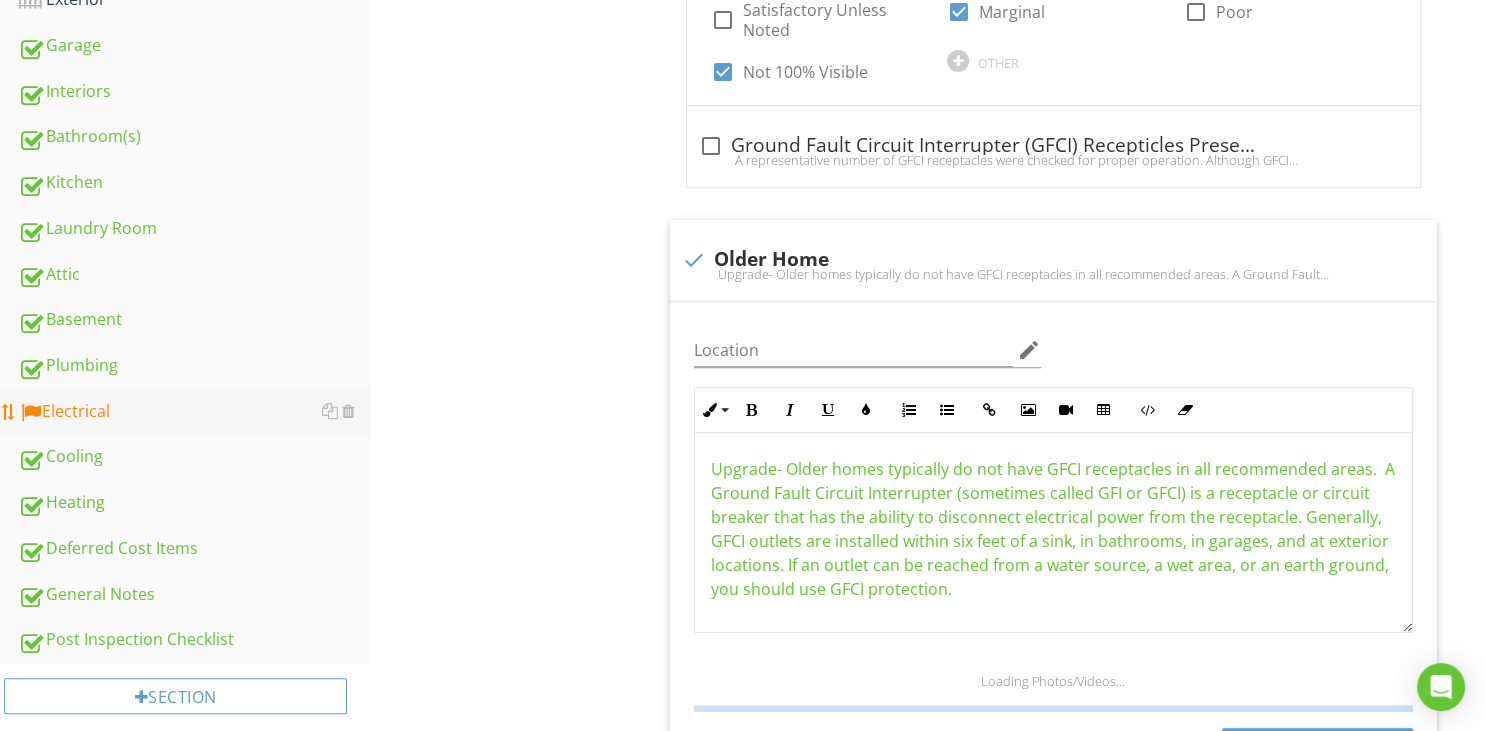 scroll, scrollTop: 632, scrollLeft: 0, axis: vertical 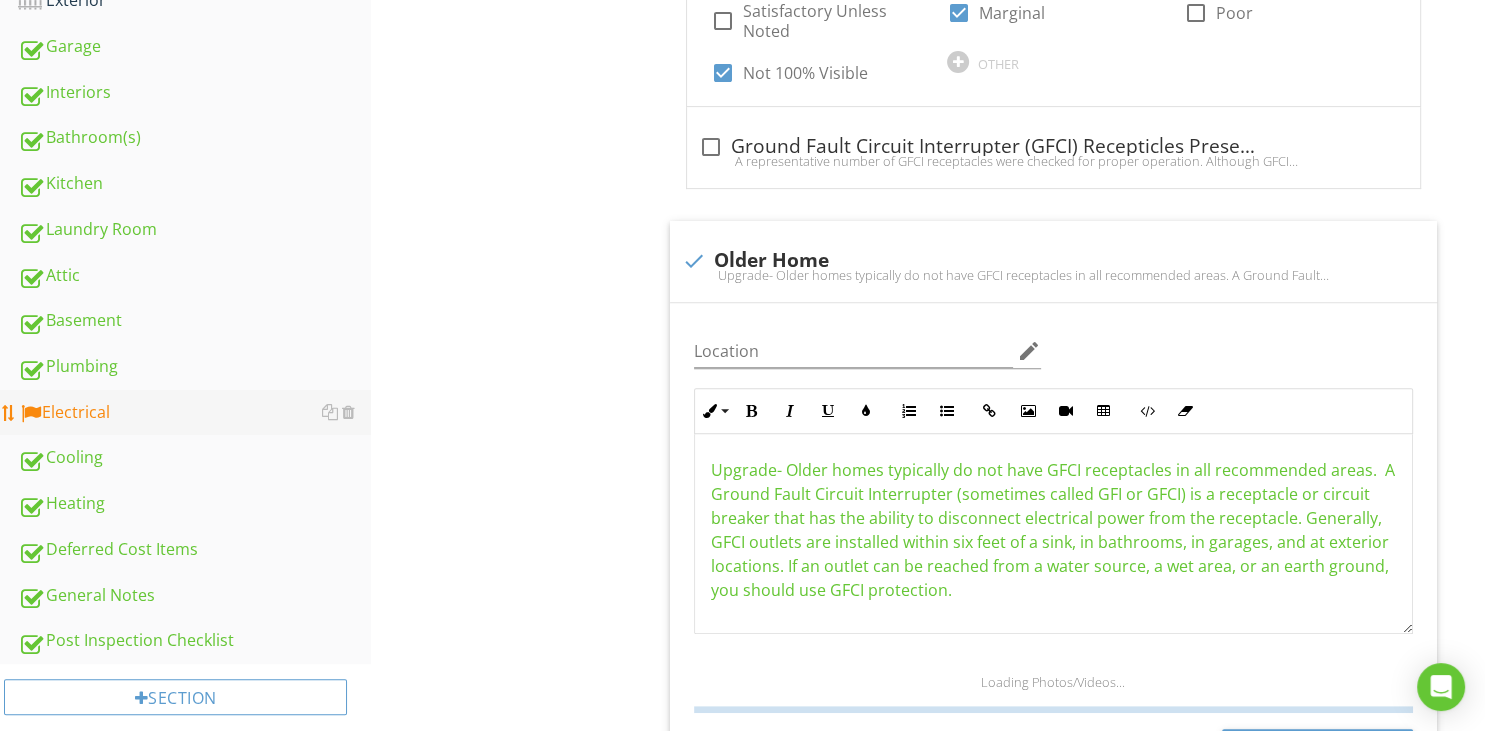type on "Exterior, Garage" 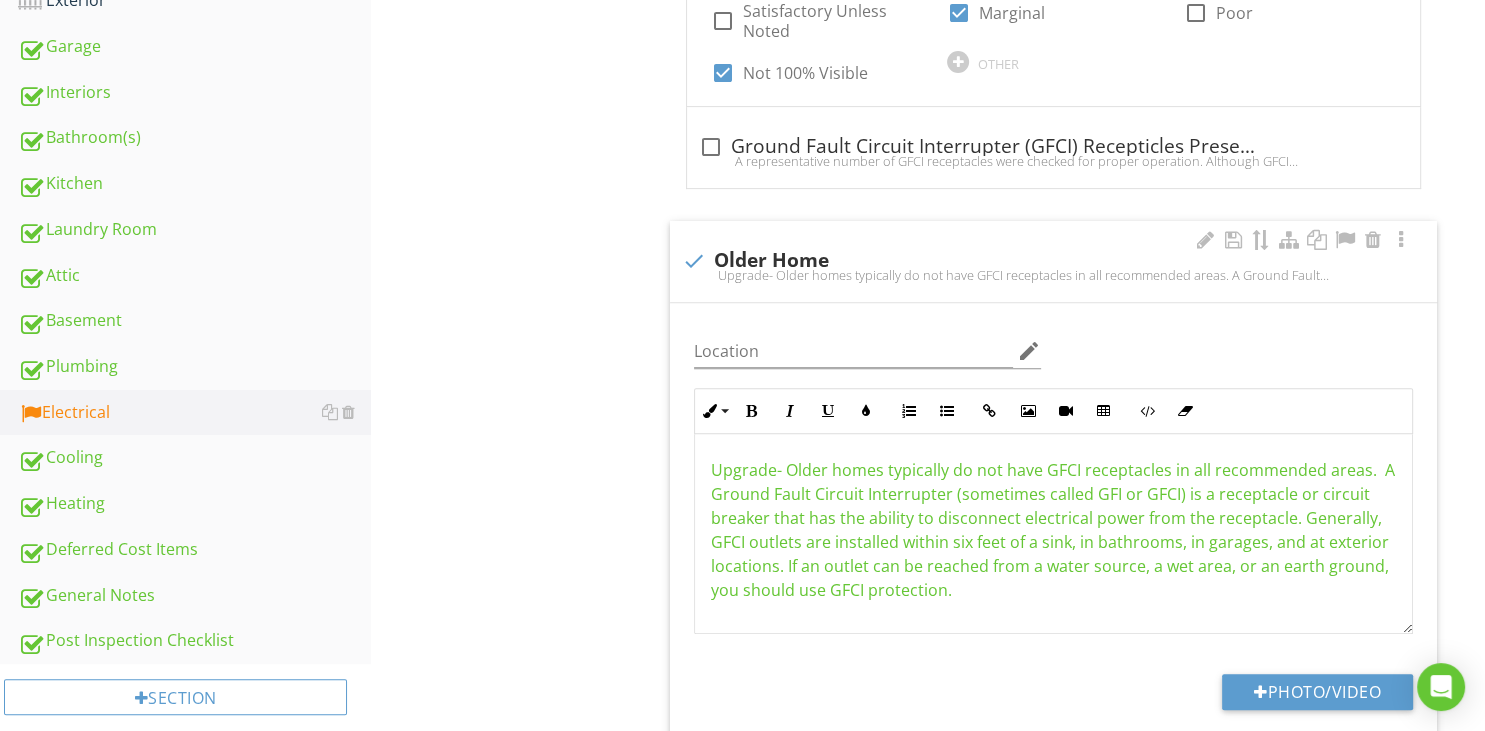 type on "Exterior, Garage" 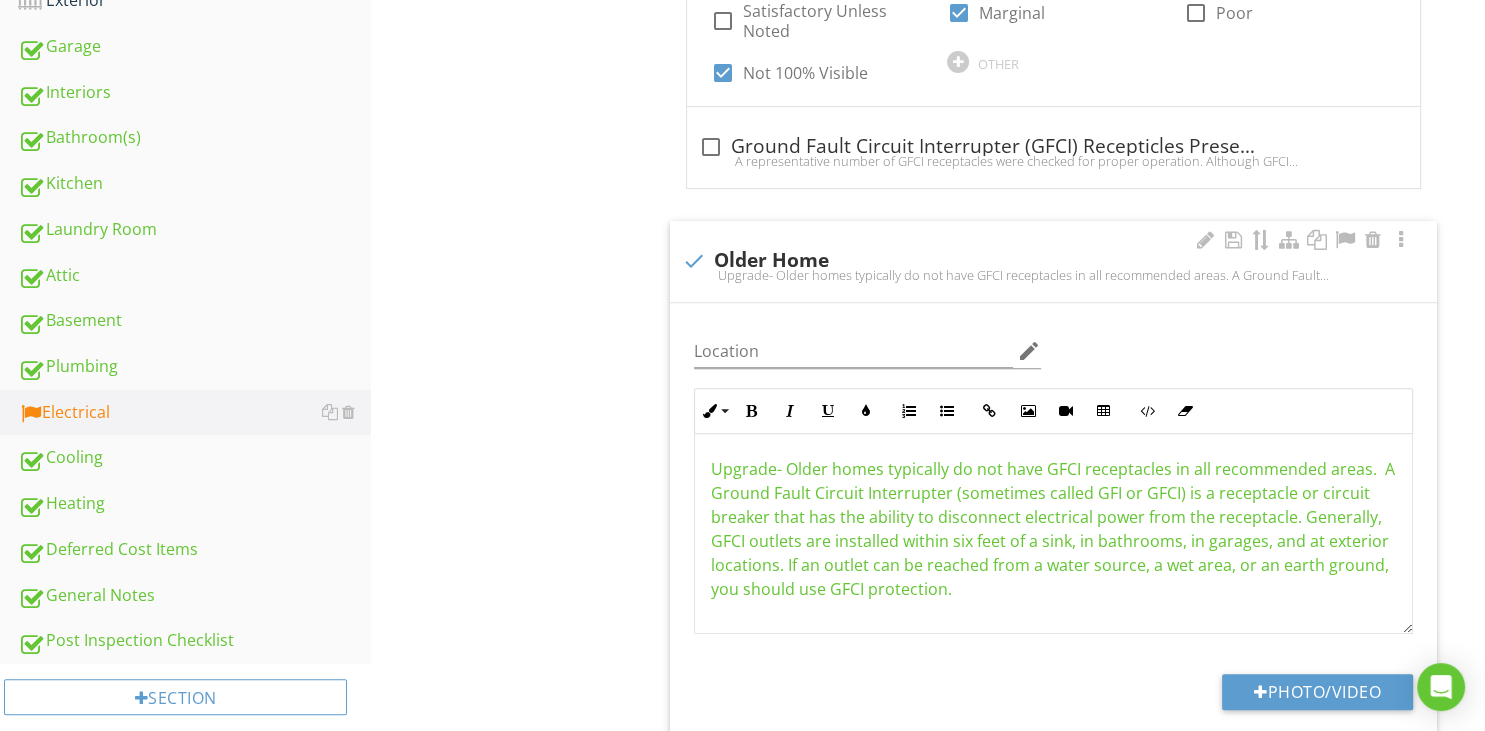 type on "Exterior, Garage" 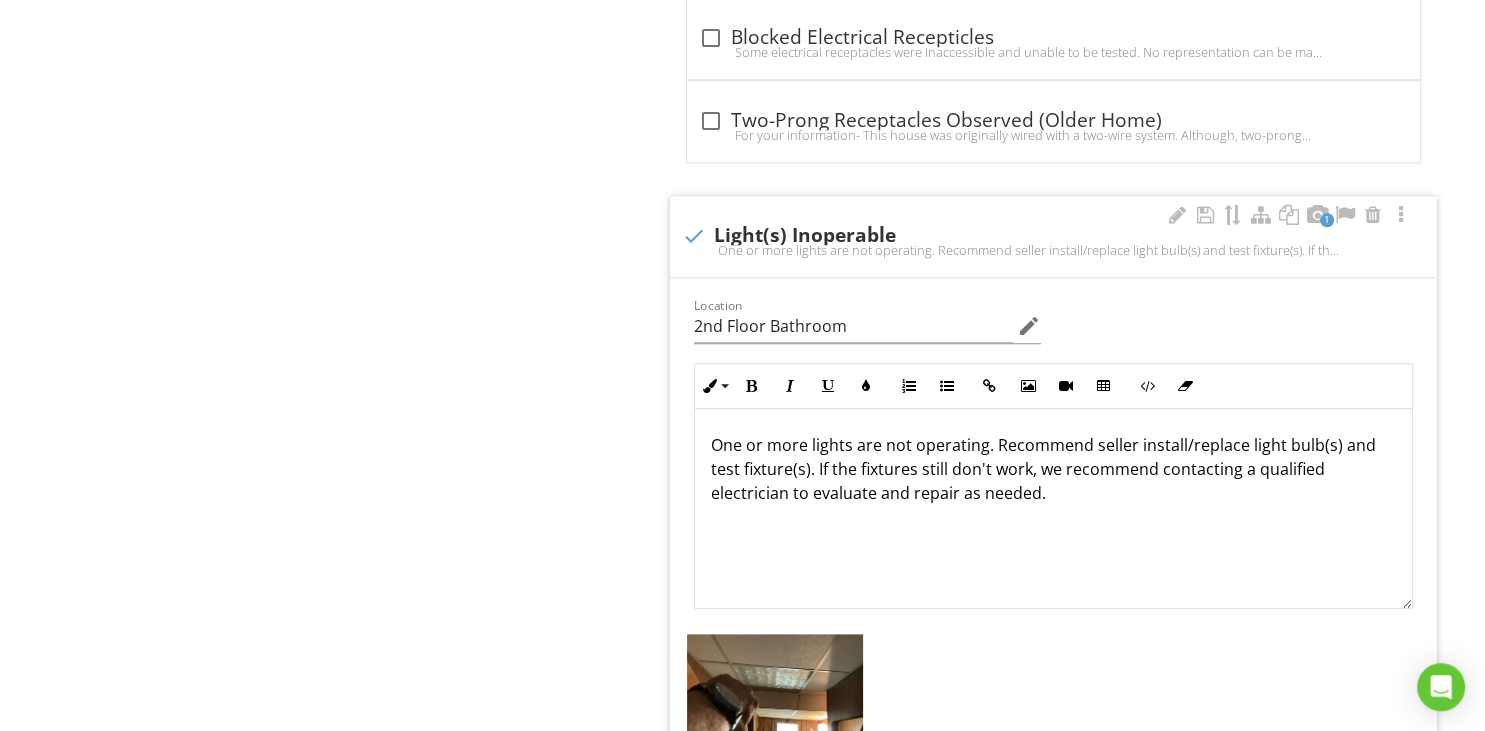 scroll, scrollTop: 2216, scrollLeft: 0, axis: vertical 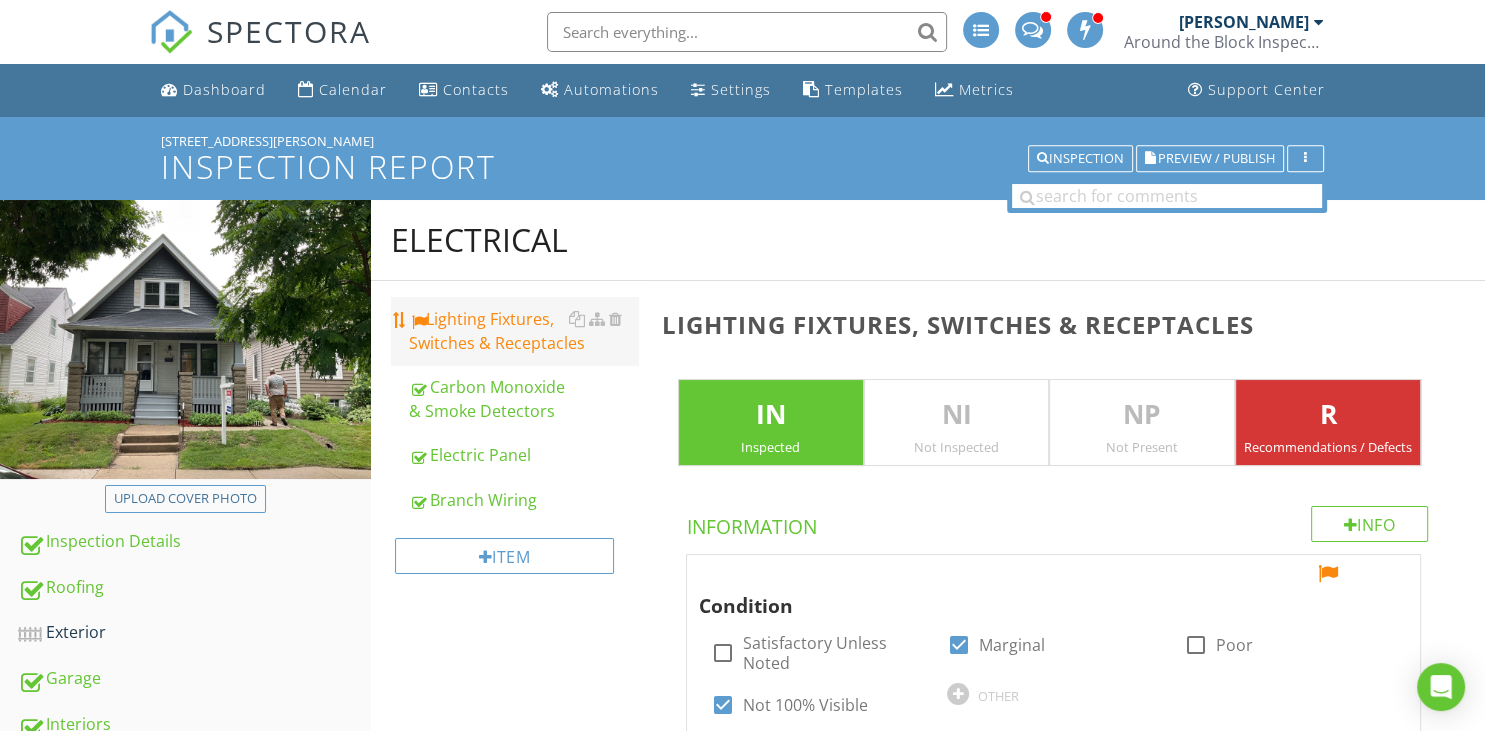 click on "Lighting Fixtures, Switches & Receptacles" at bounding box center [523, 331] 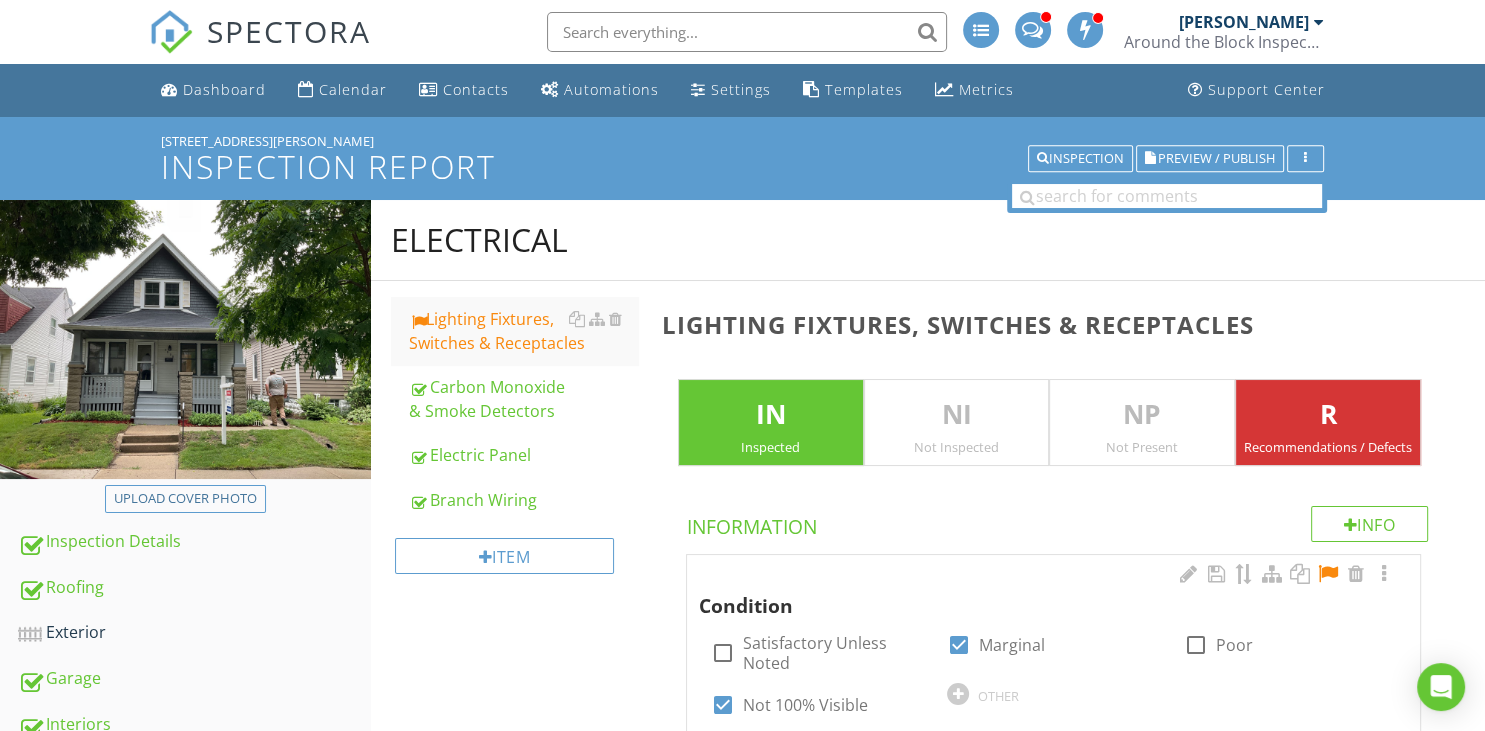 click at bounding box center (1328, 574) 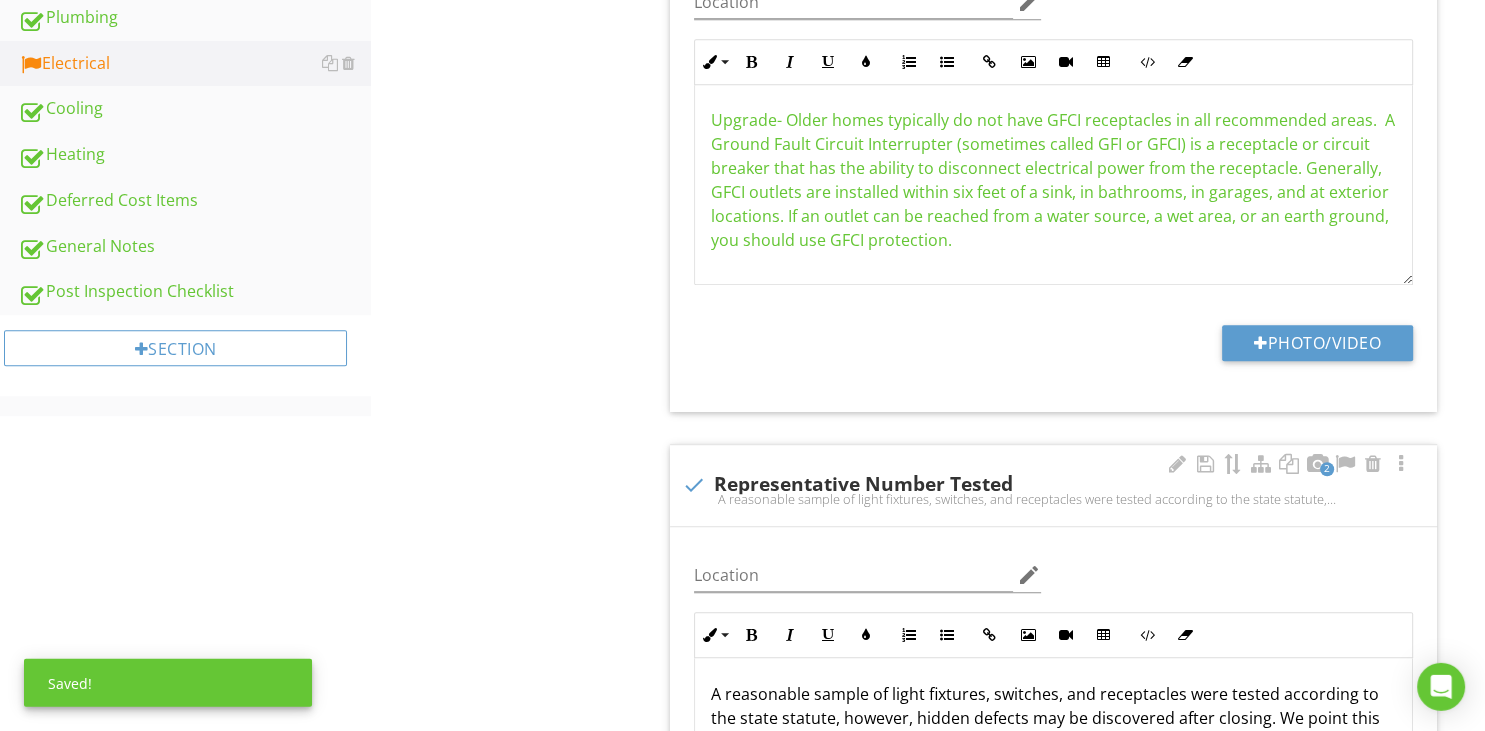 scroll, scrollTop: 1267, scrollLeft: 0, axis: vertical 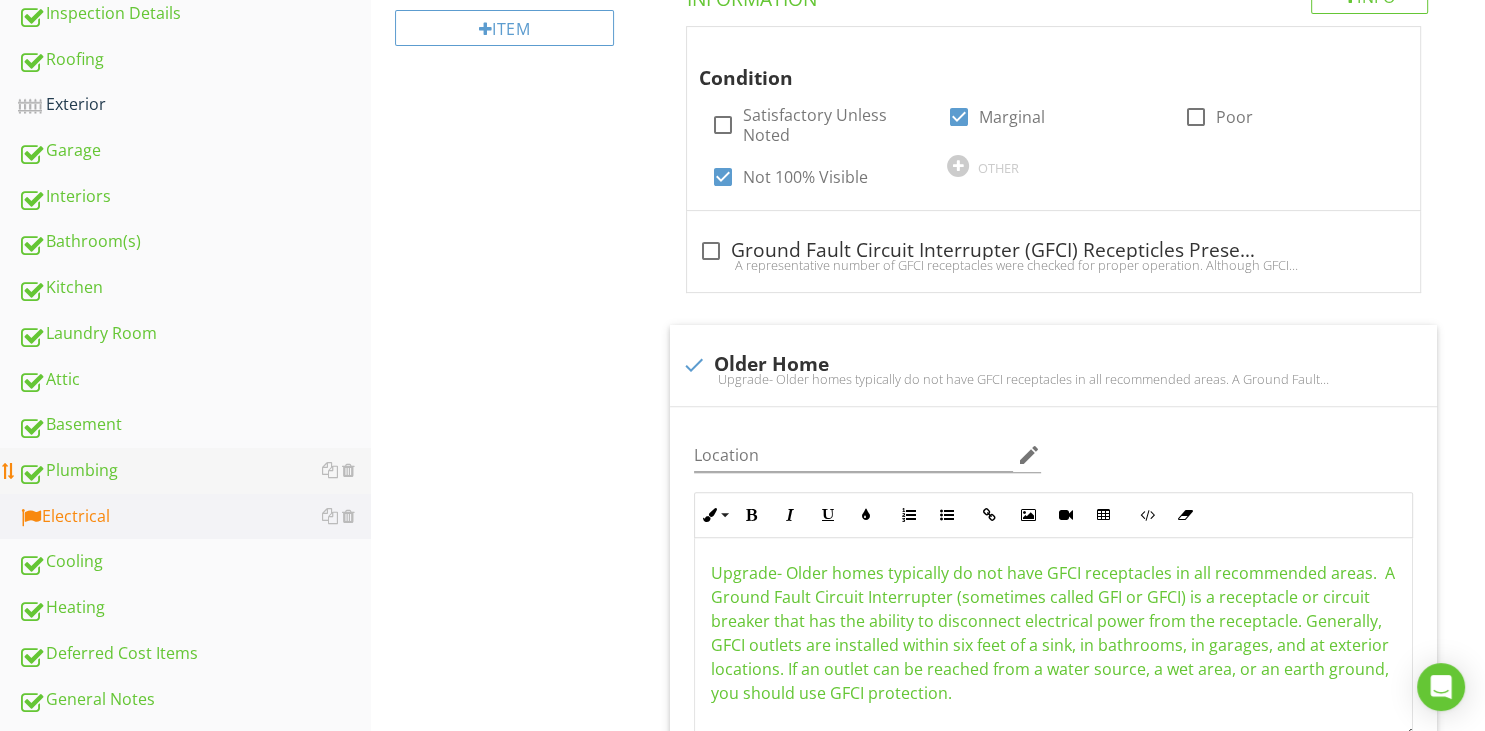click on "Plumbing" at bounding box center (194, 471) 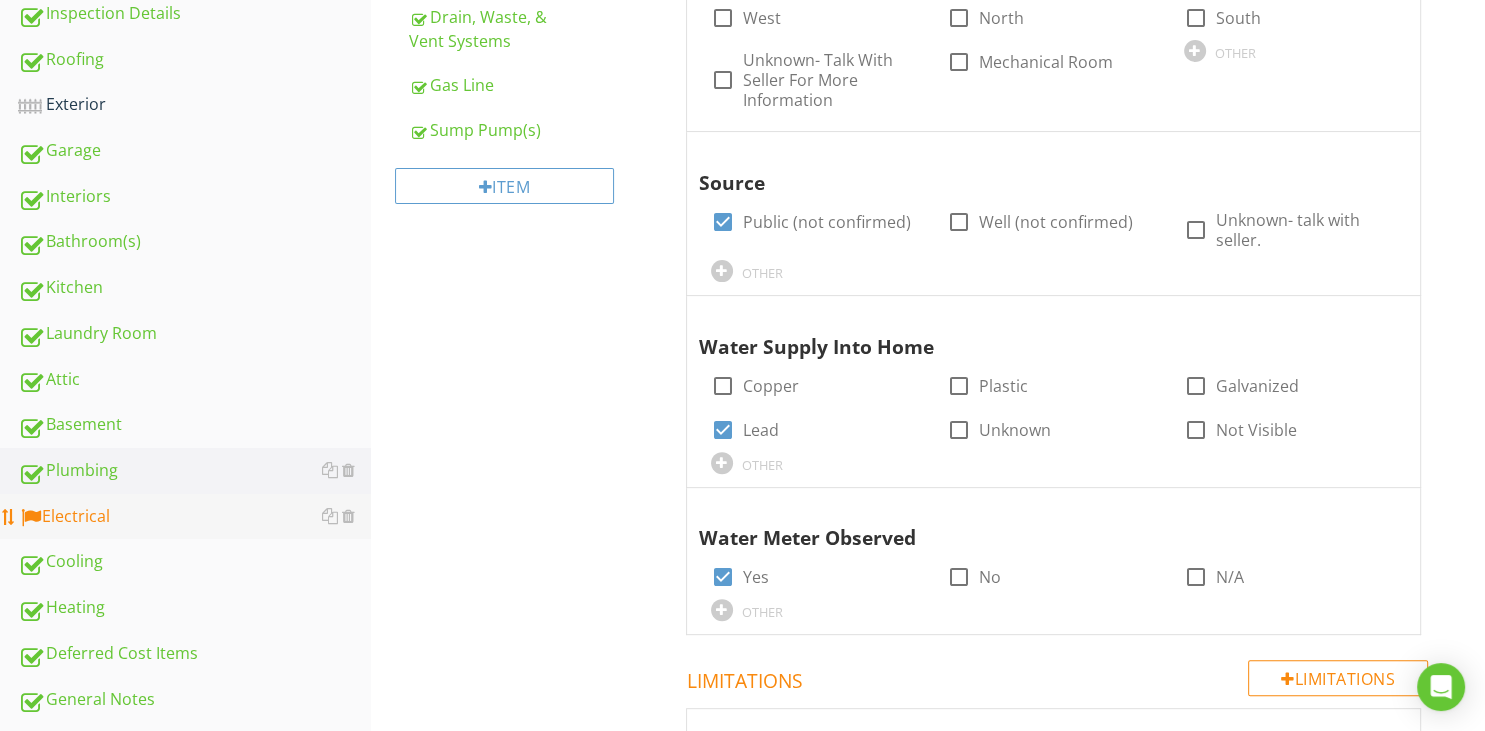 click on "Electrical" at bounding box center [194, 517] 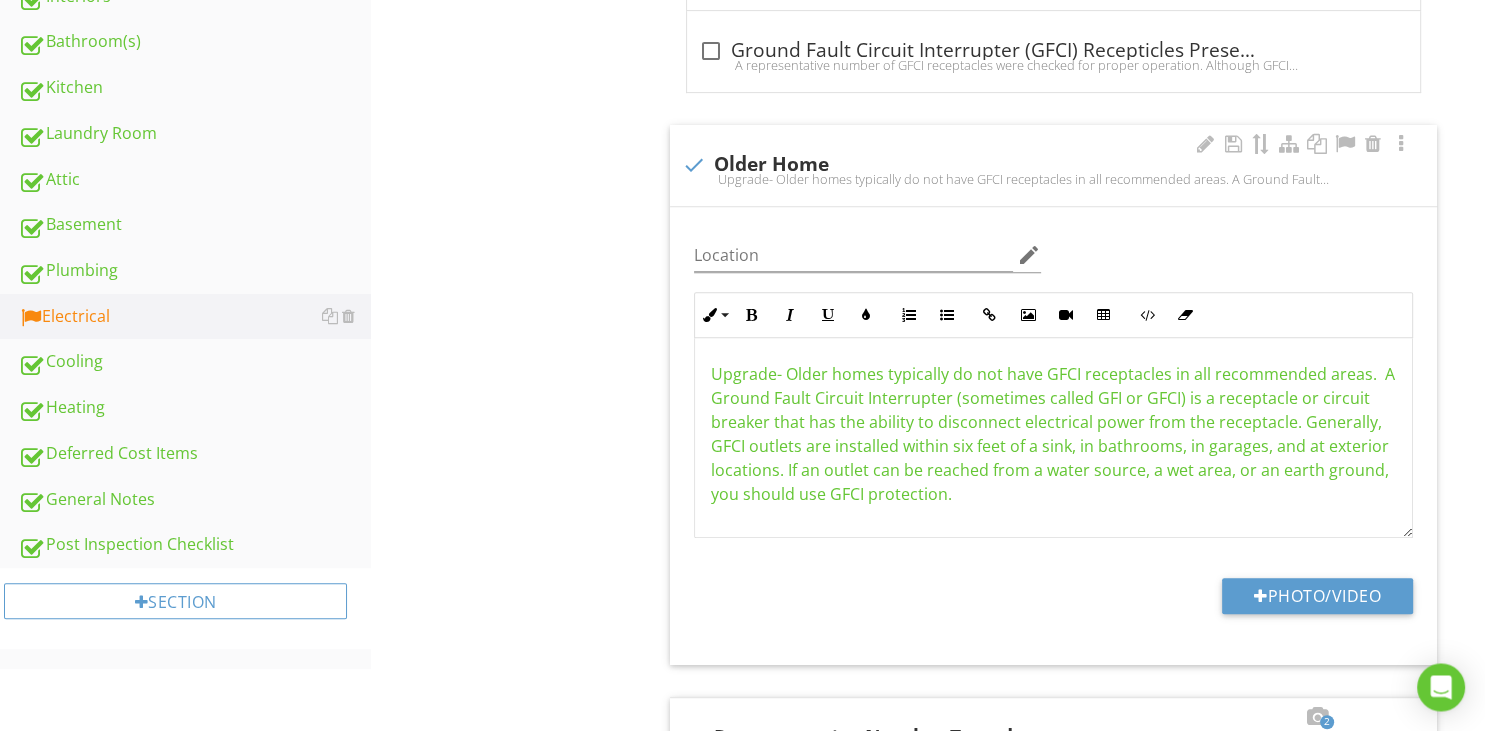scroll, scrollTop: 739, scrollLeft: 0, axis: vertical 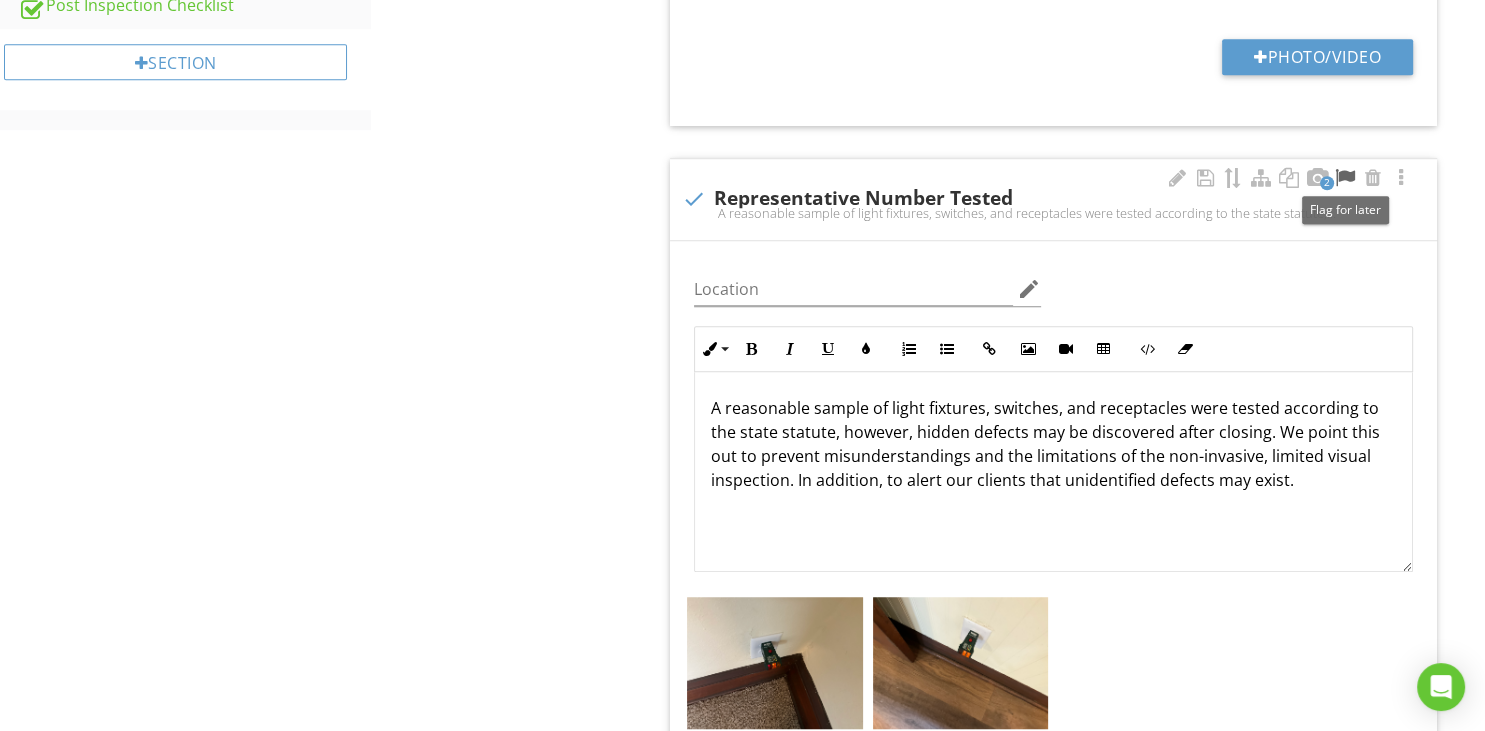 click at bounding box center (1345, 178) 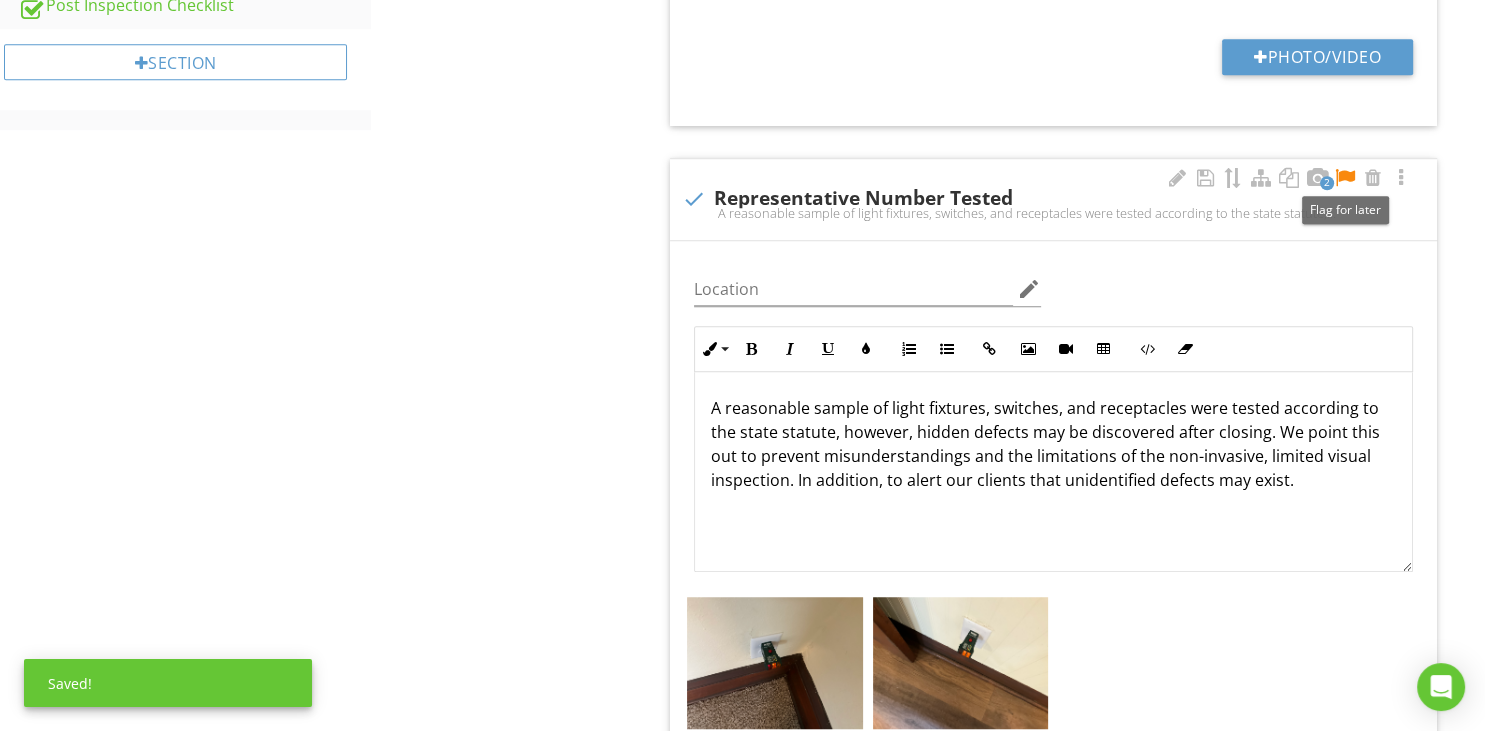 click at bounding box center [1345, 178] 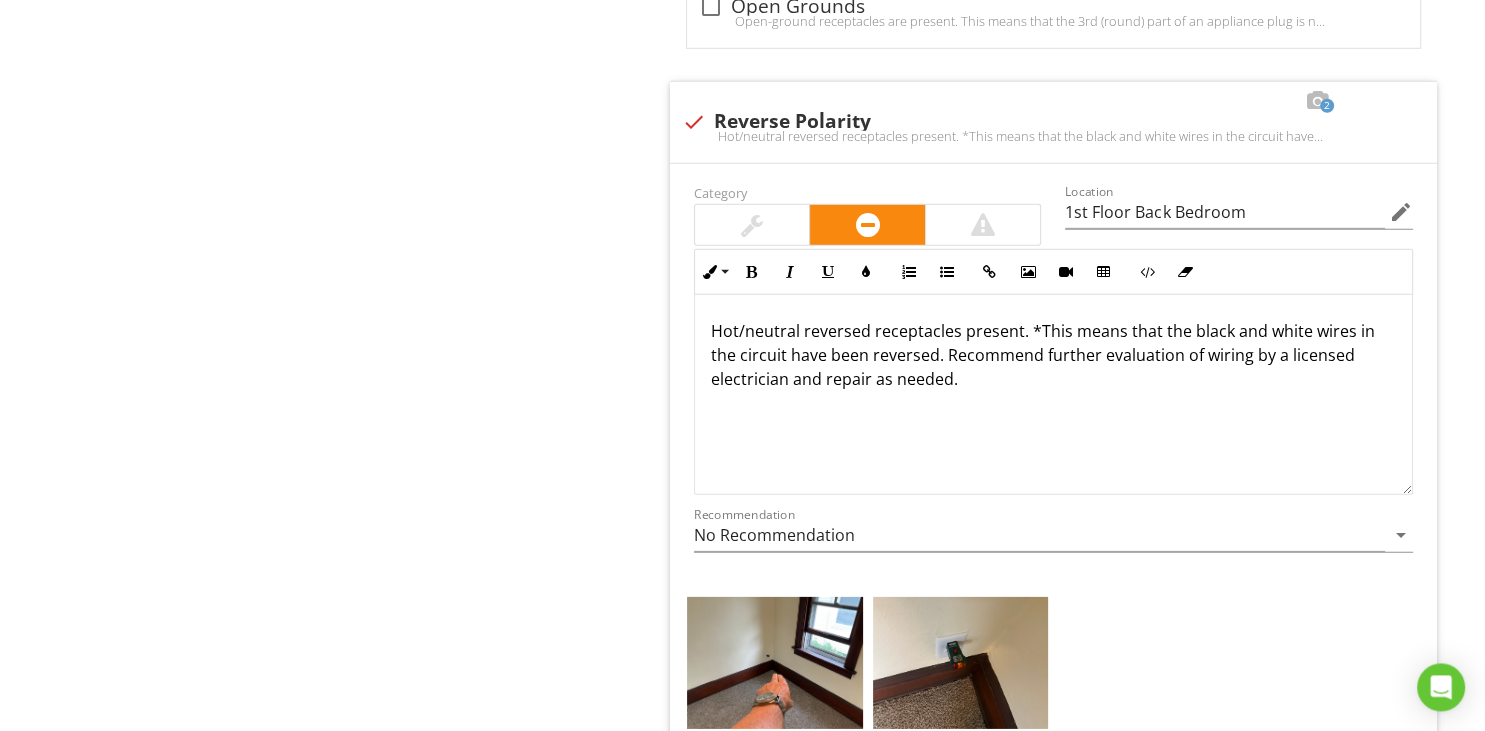 scroll, scrollTop: 5913, scrollLeft: 0, axis: vertical 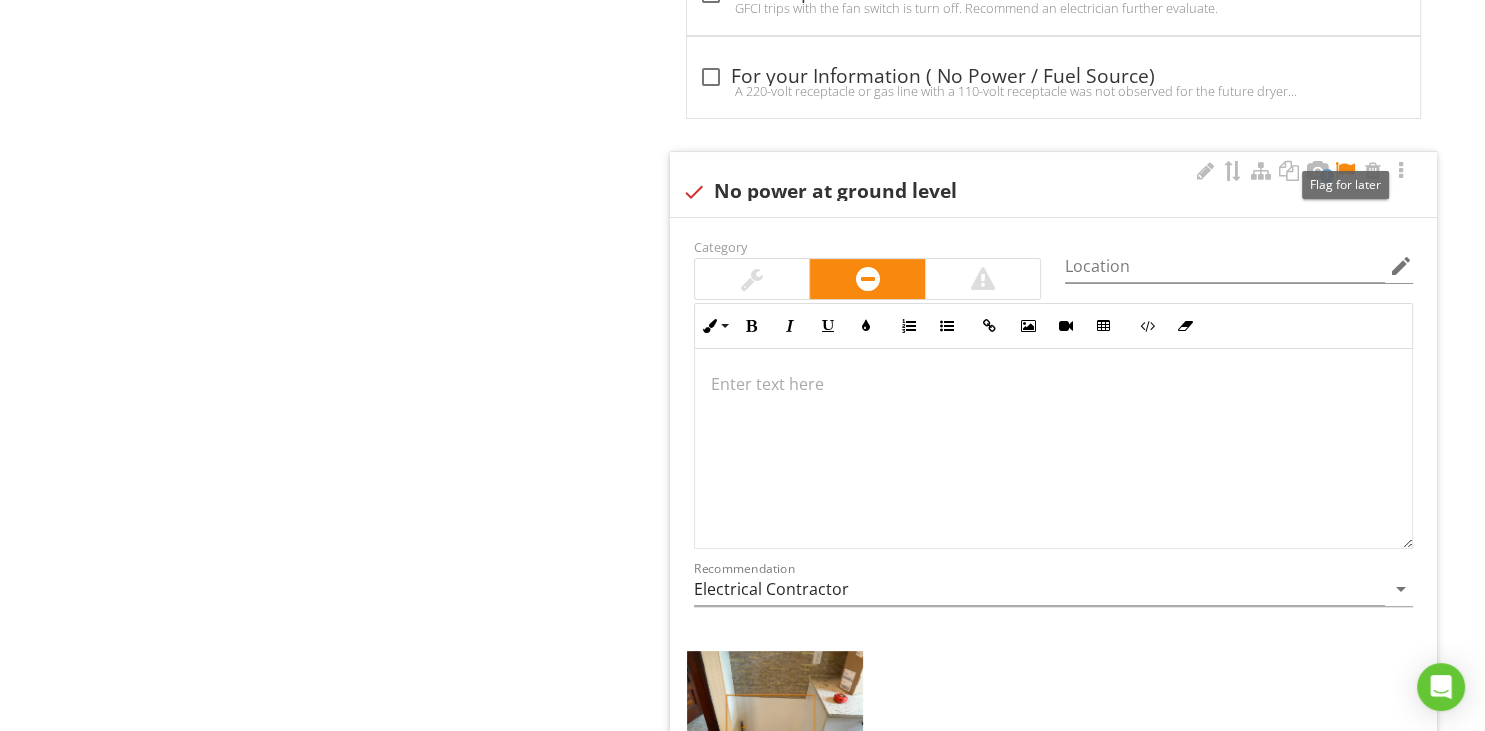 click at bounding box center (1345, 171) 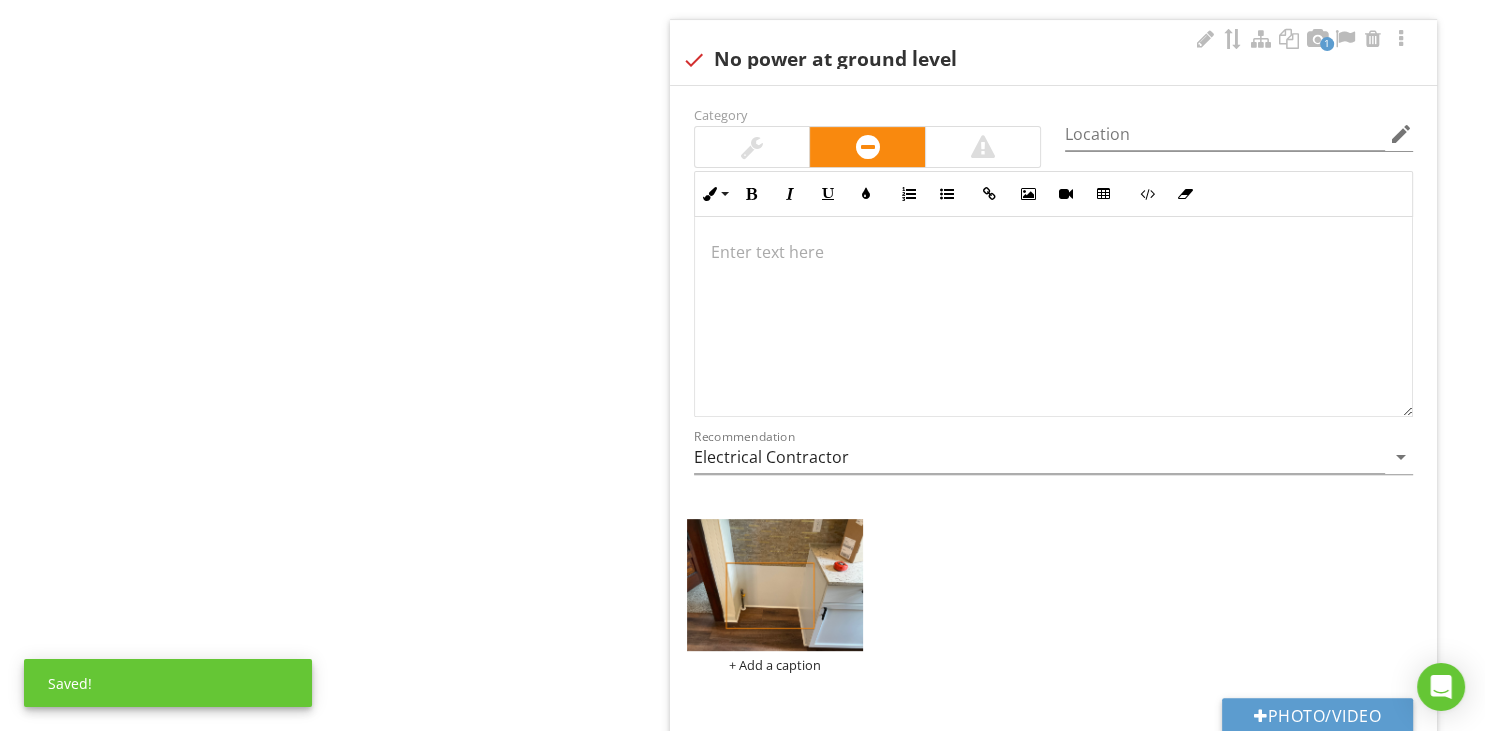 scroll, scrollTop: 8131, scrollLeft: 0, axis: vertical 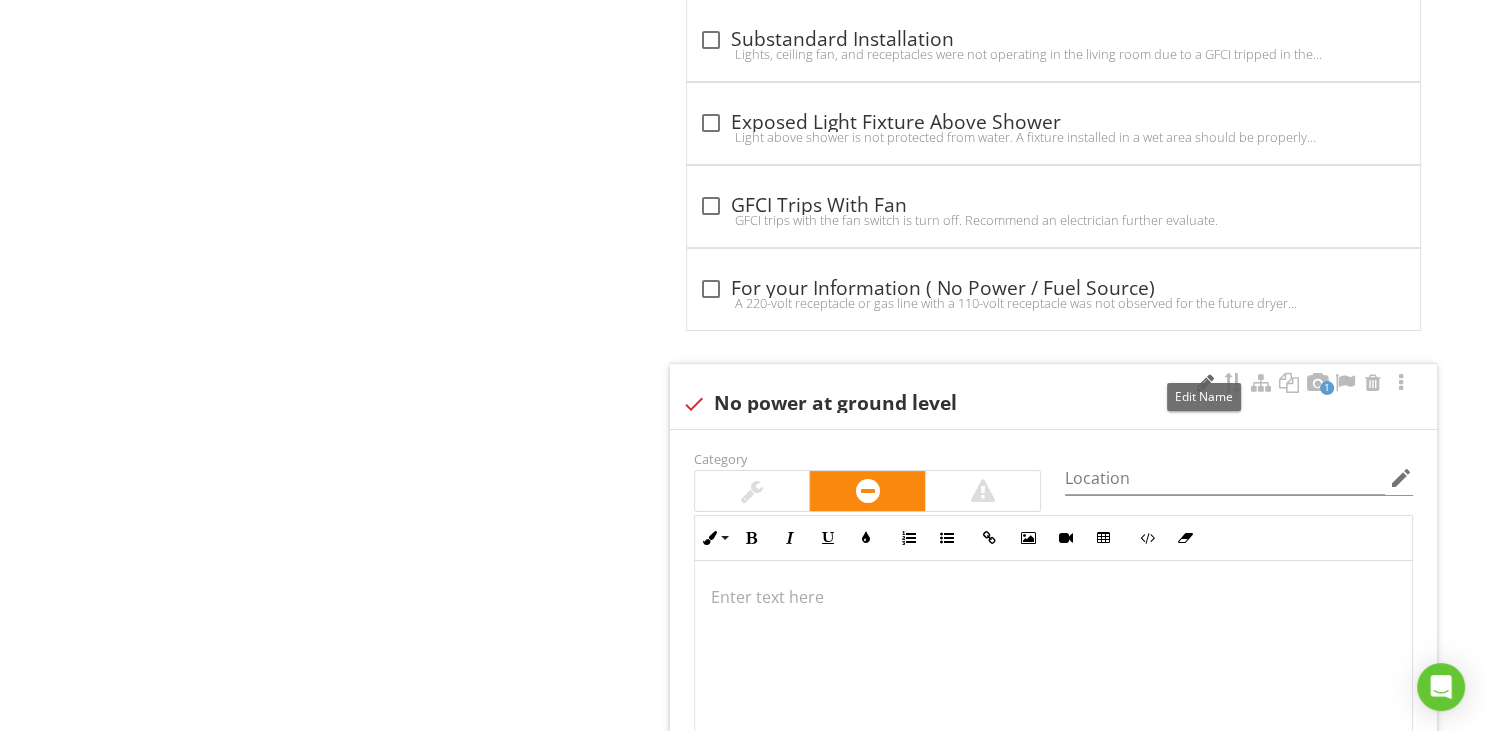 click at bounding box center [1205, 383] 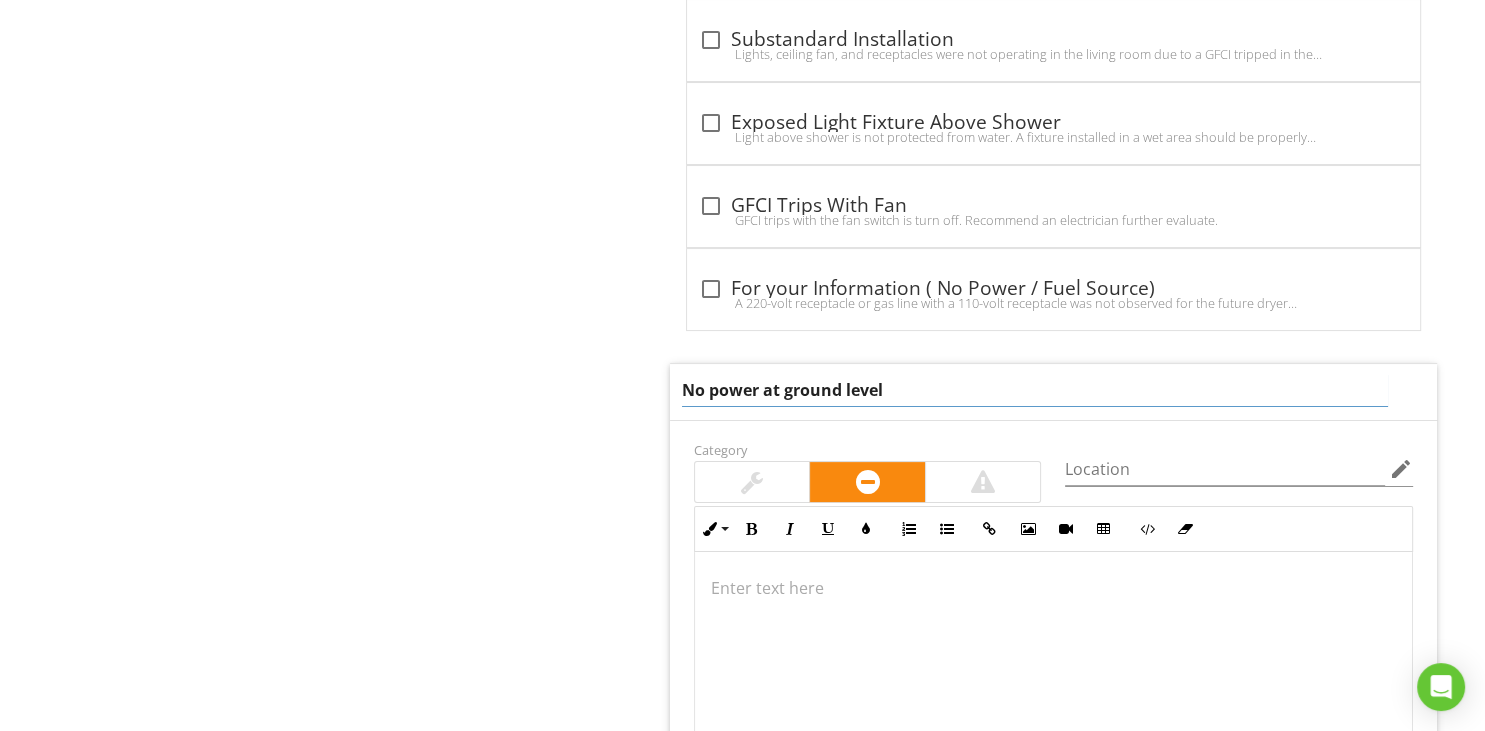 drag, startPoint x: 916, startPoint y: 370, endPoint x: 667, endPoint y: 344, distance: 250.35374 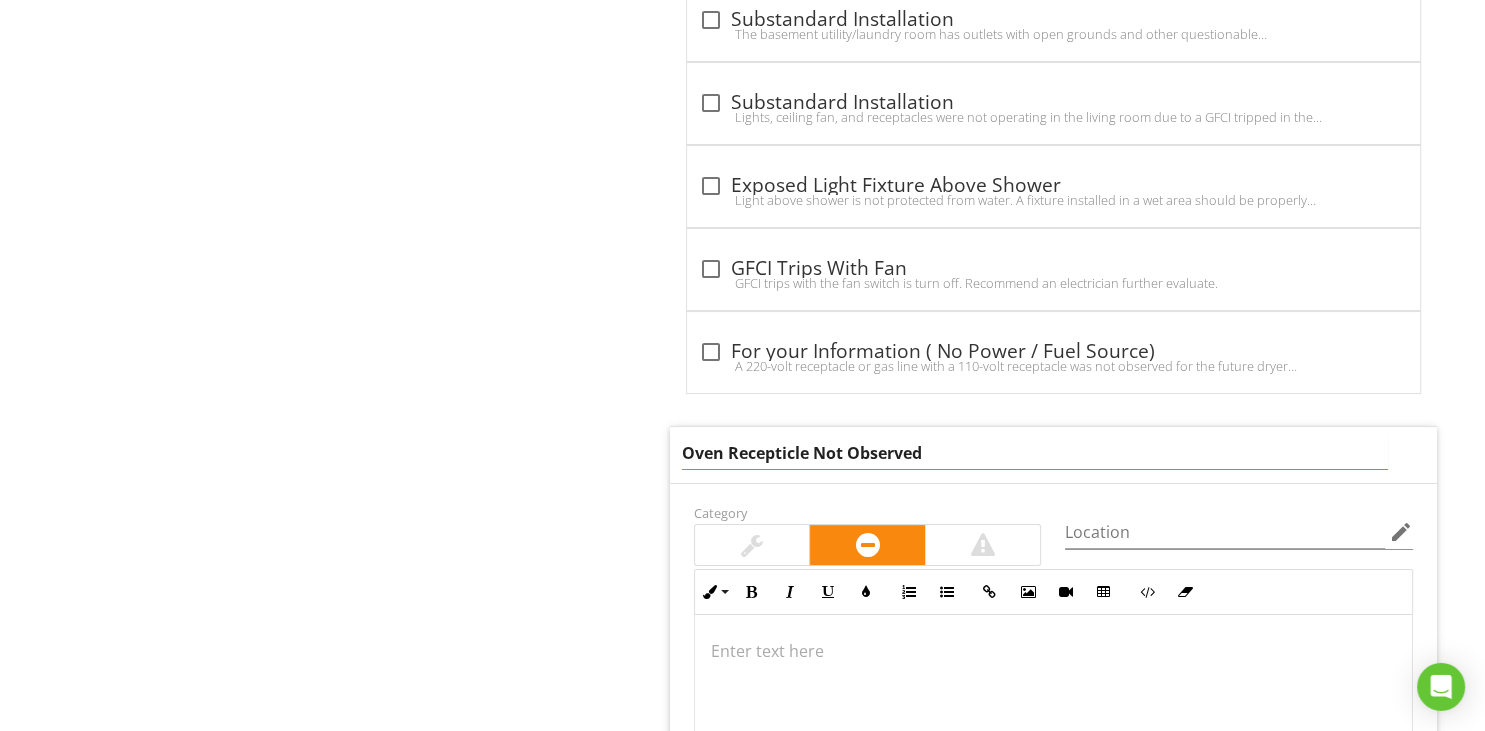 scroll, scrollTop: 7708, scrollLeft: 0, axis: vertical 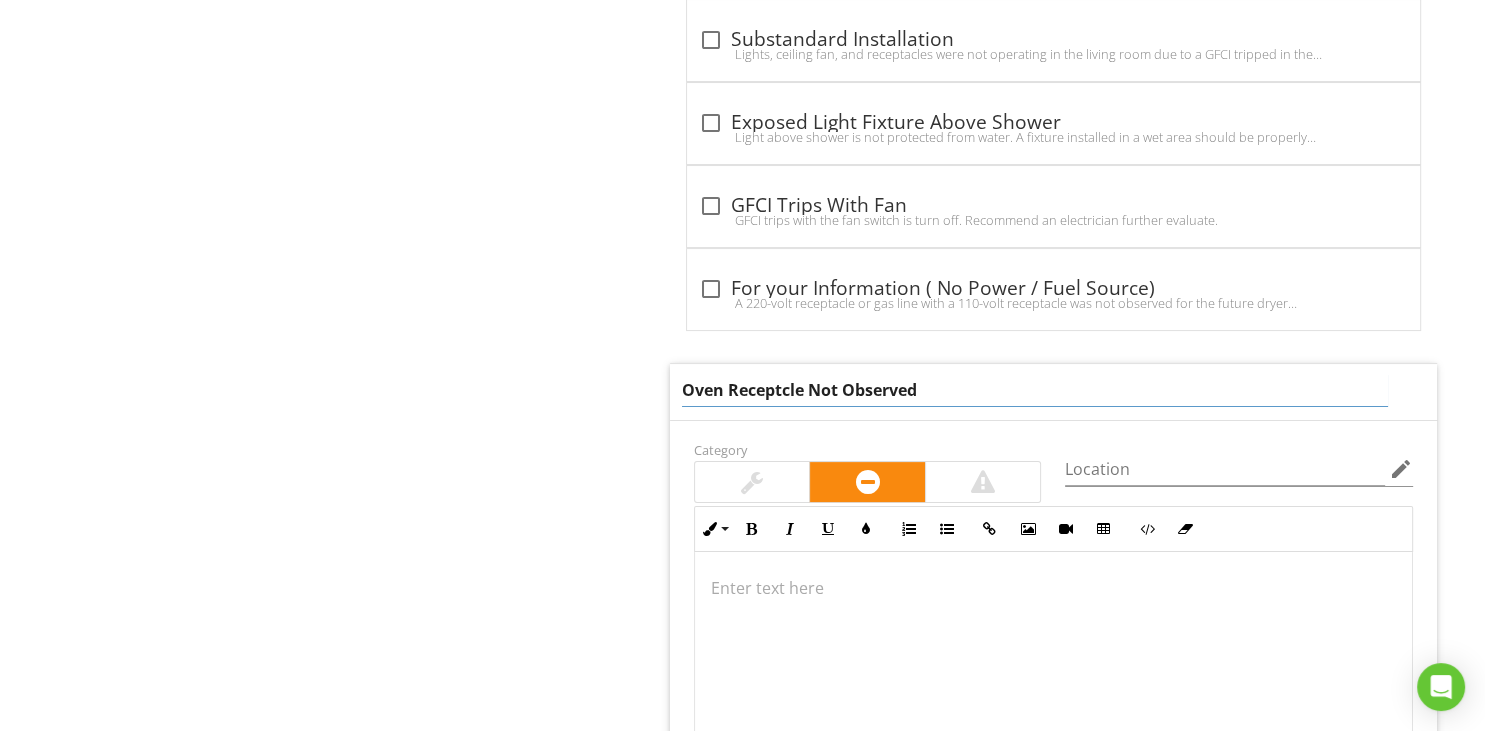 type on "Oven Receptacle Not Observed" 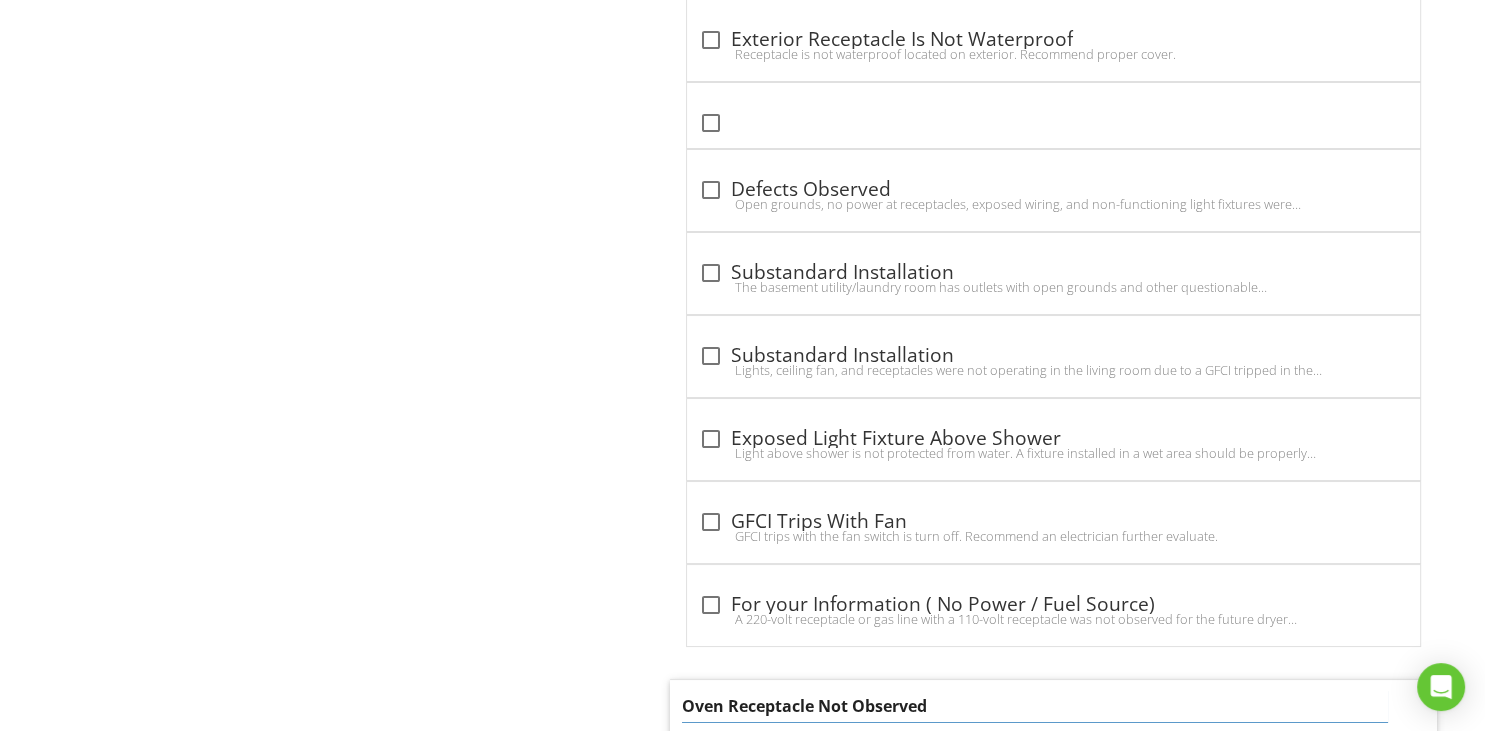 scroll, scrollTop: 7814, scrollLeft: 0, axis: vertical 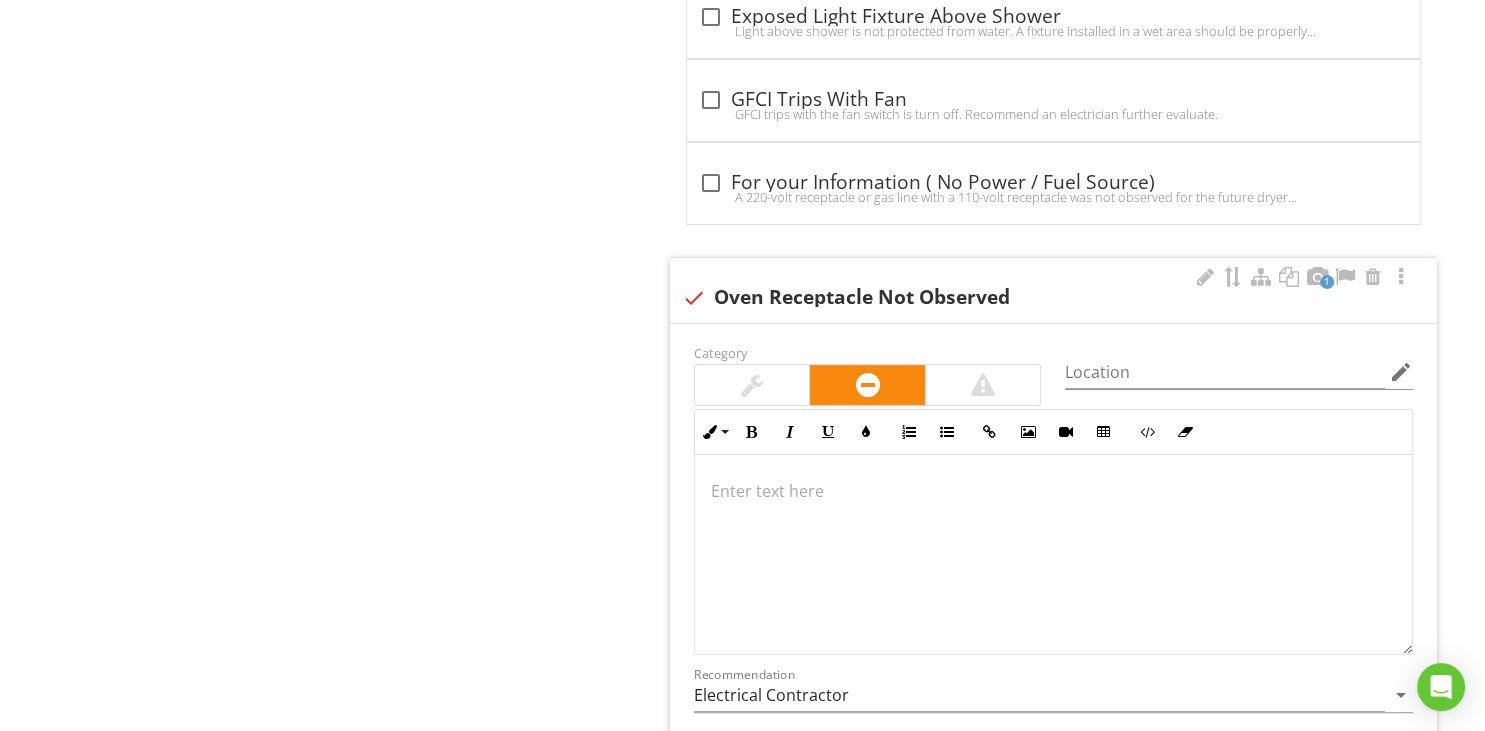 click at bounding box center (1053, 555) 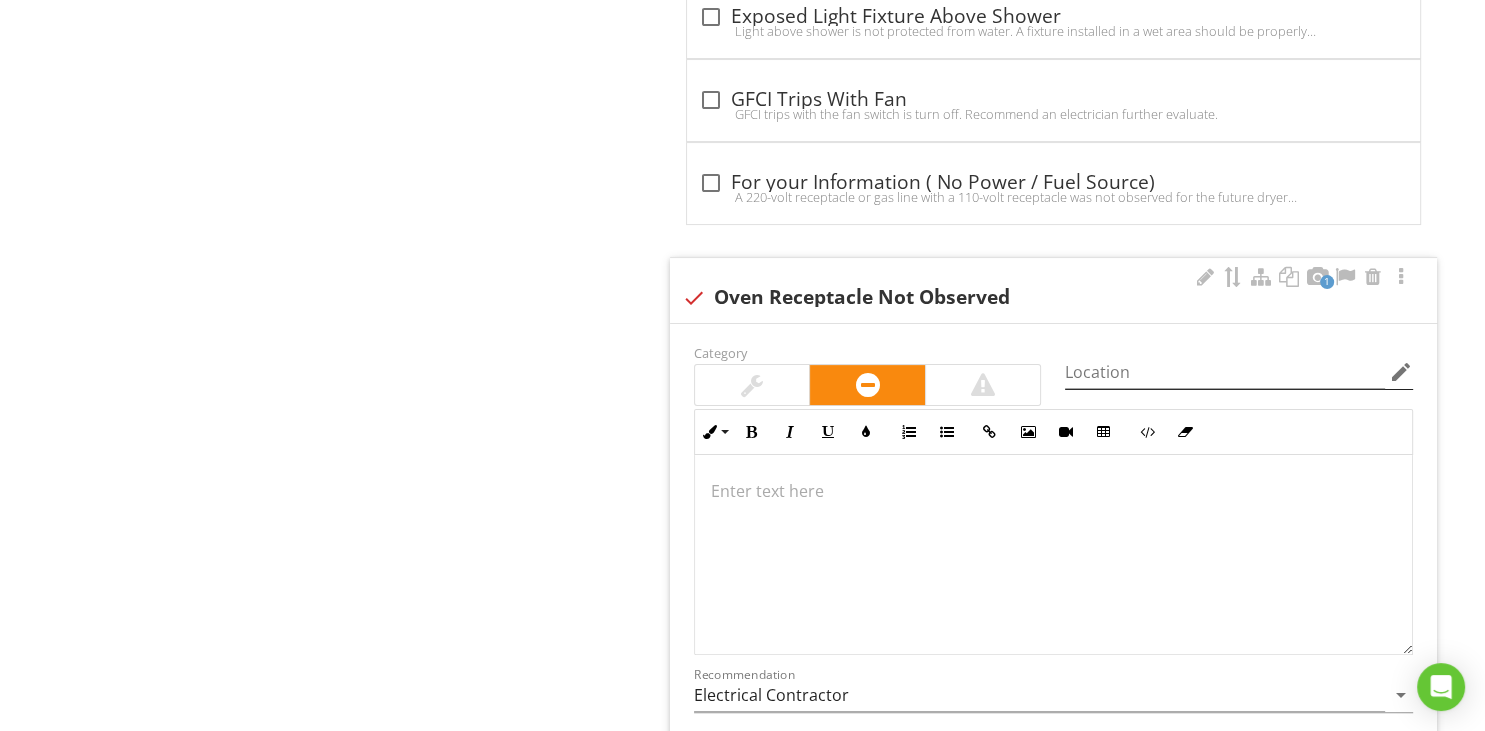 click on "edit" at bounding box center [1401, 372] 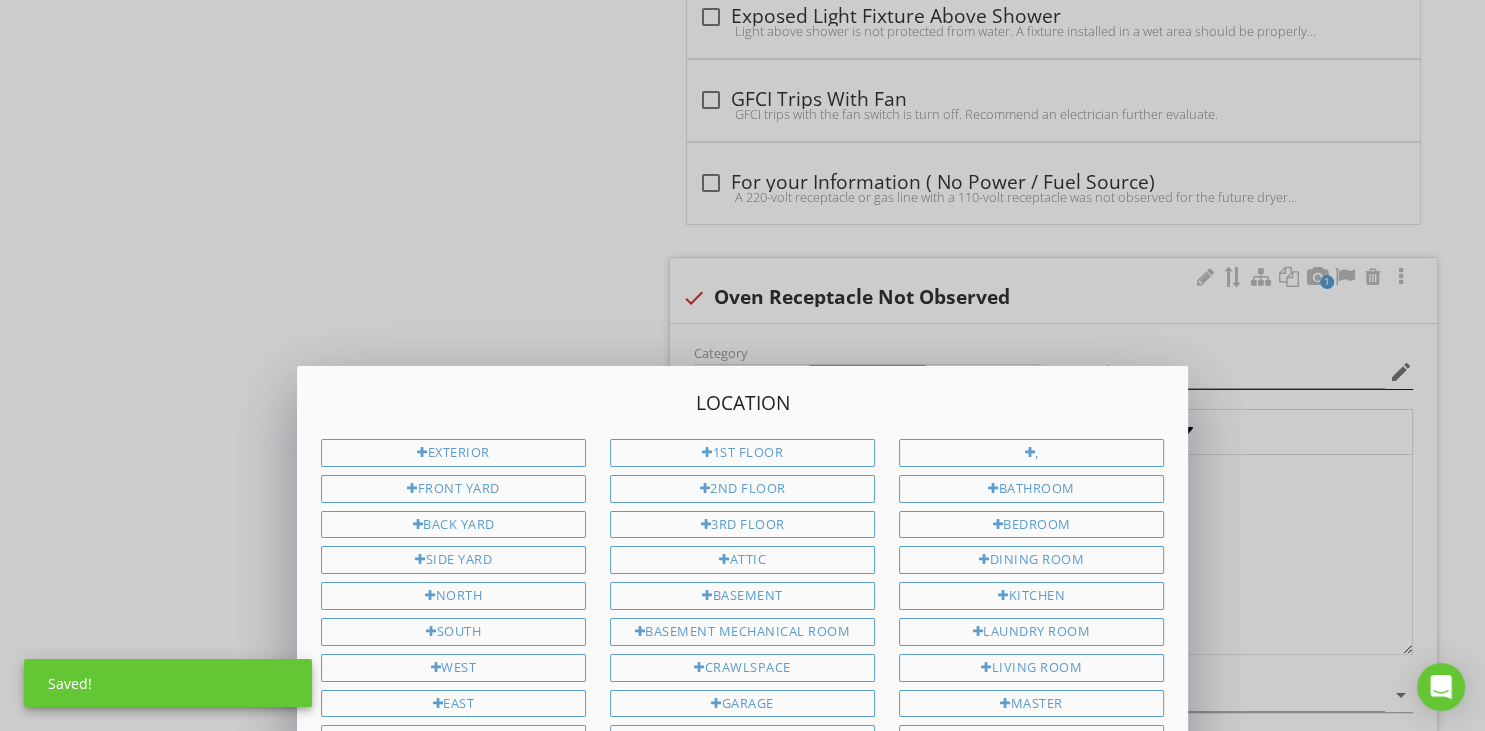 scroll, scrollTop: 1, scrollLeft: 0, axis: vertical 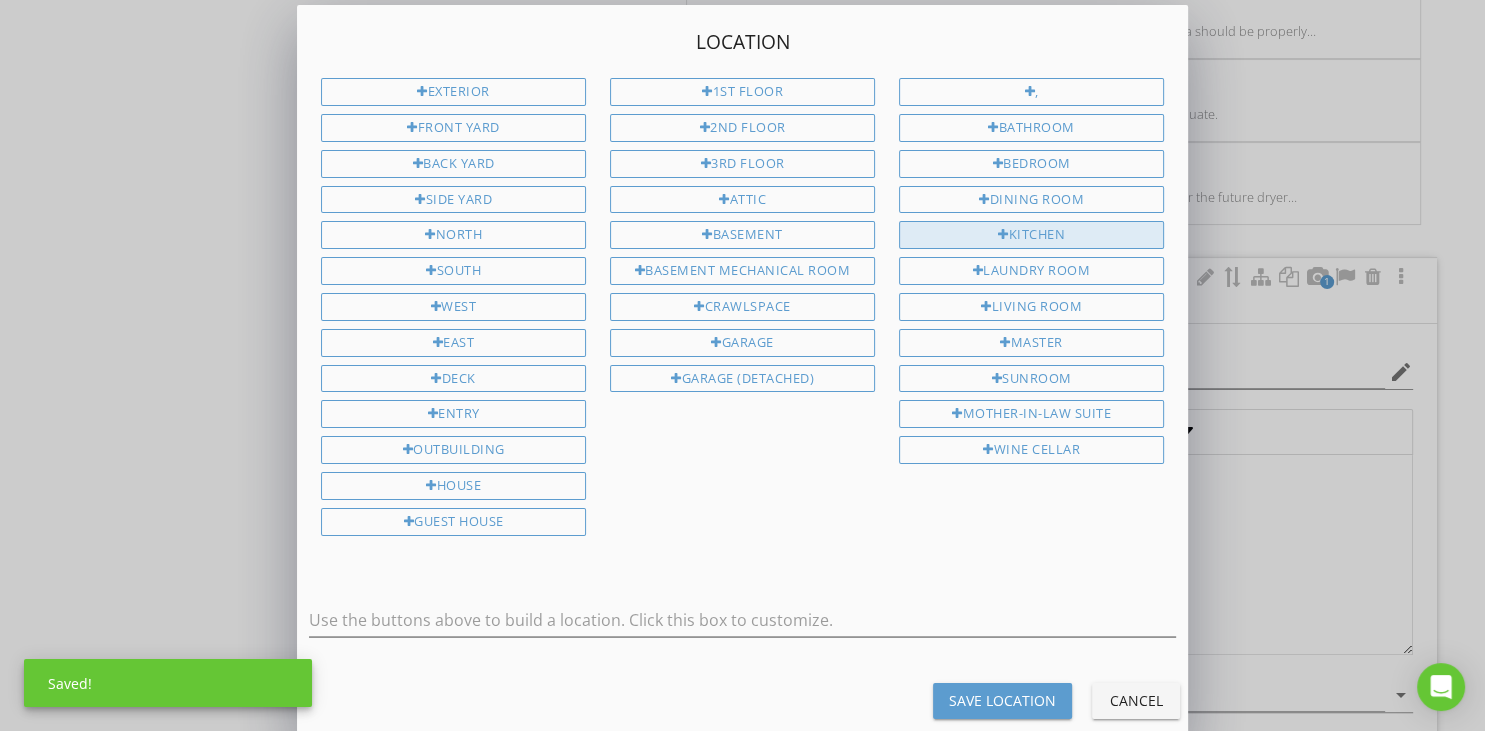 click at bounding box center [1003, 235] 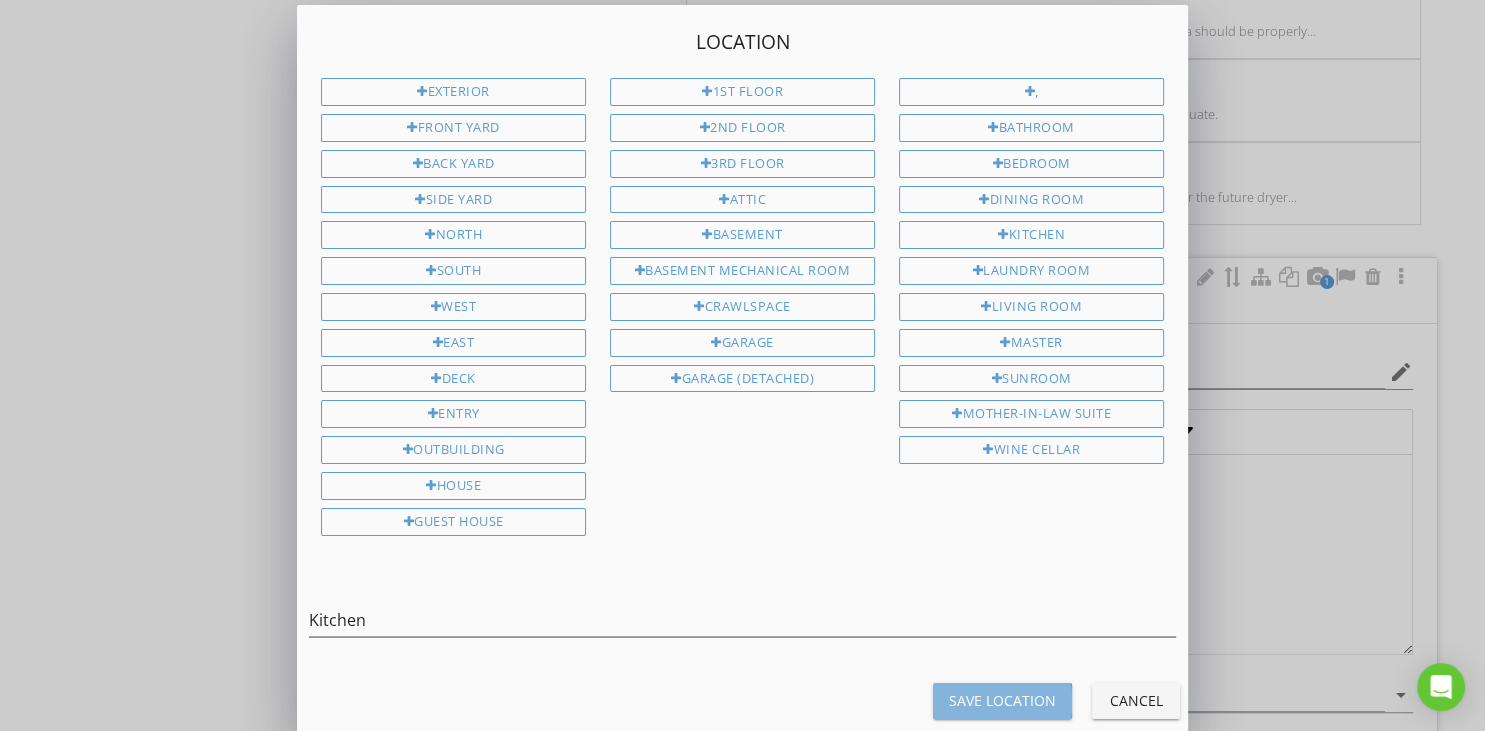 click on "Save Location" at bounding box center (1002, 700) 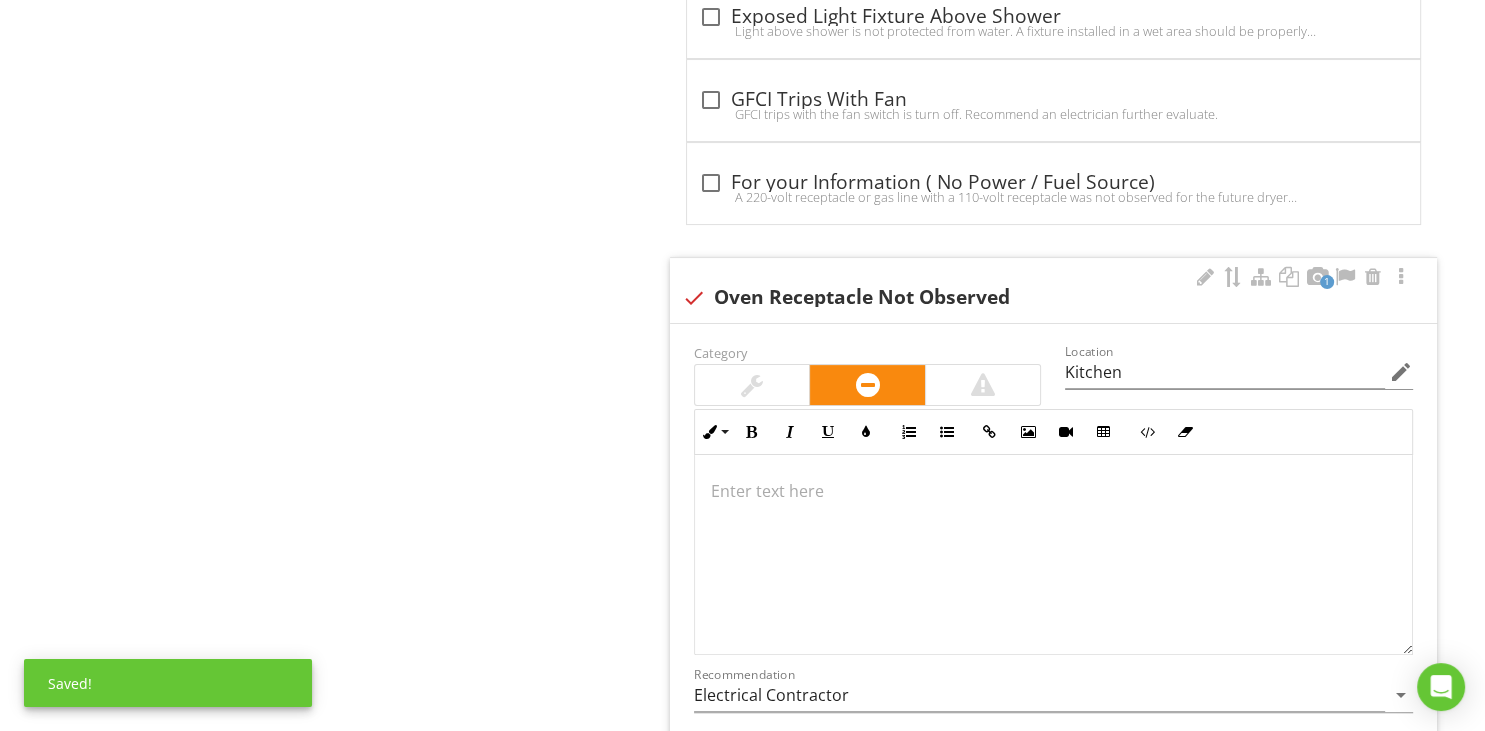click at bounding box center (1053, 555) 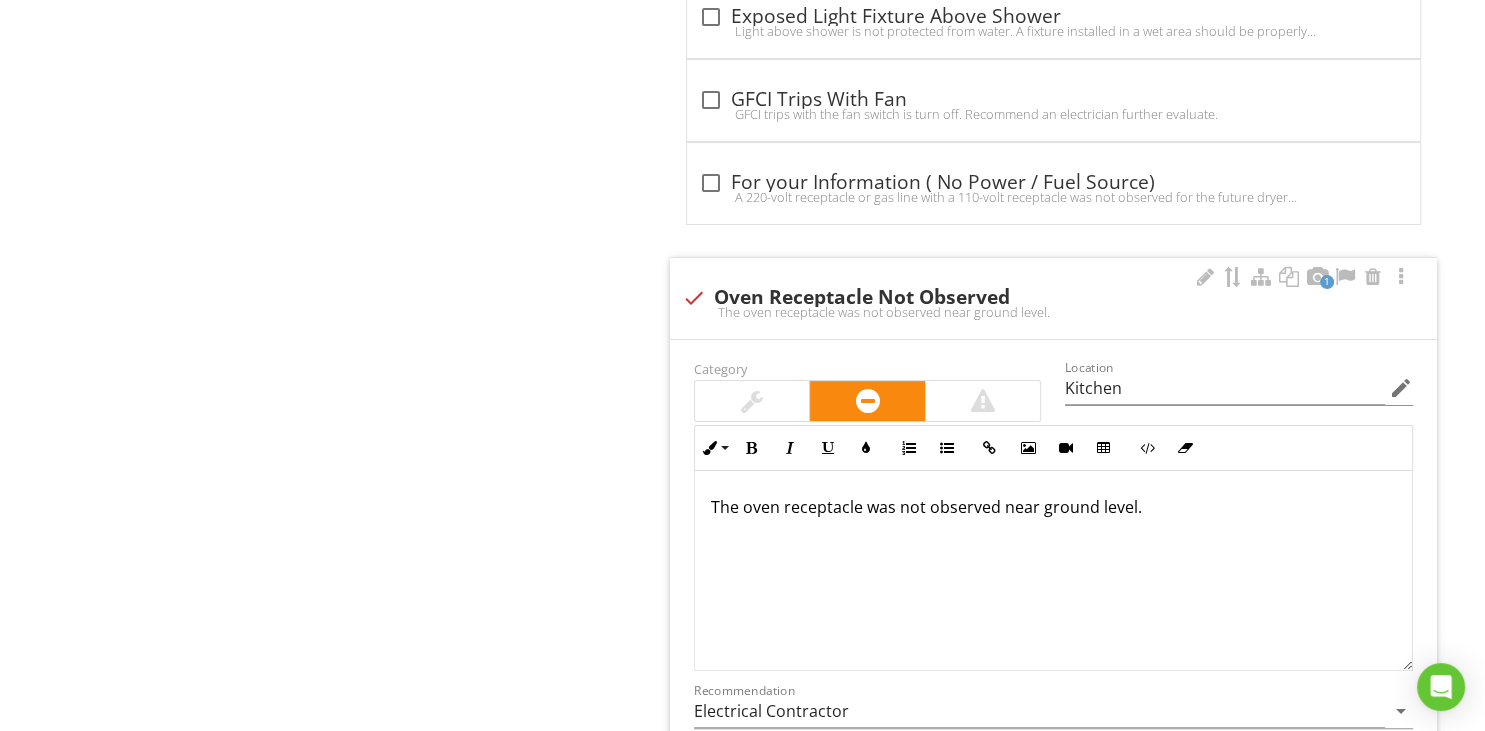 click on "The oven receptacle was not observed near ground level." at bounding box center (1053, 507) 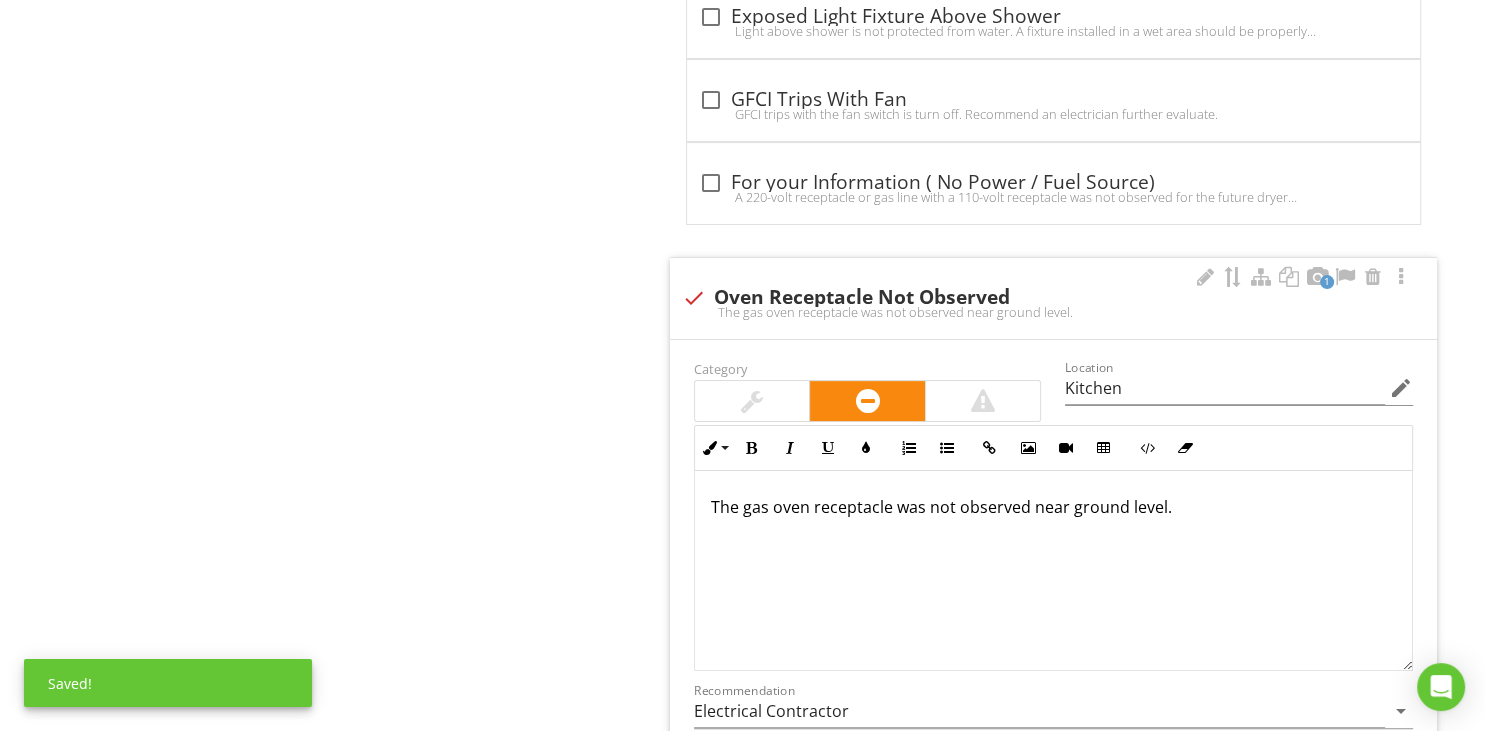 click on "The gas oven receptacle was not observed near ground level." at bounding box center [1053, 507] 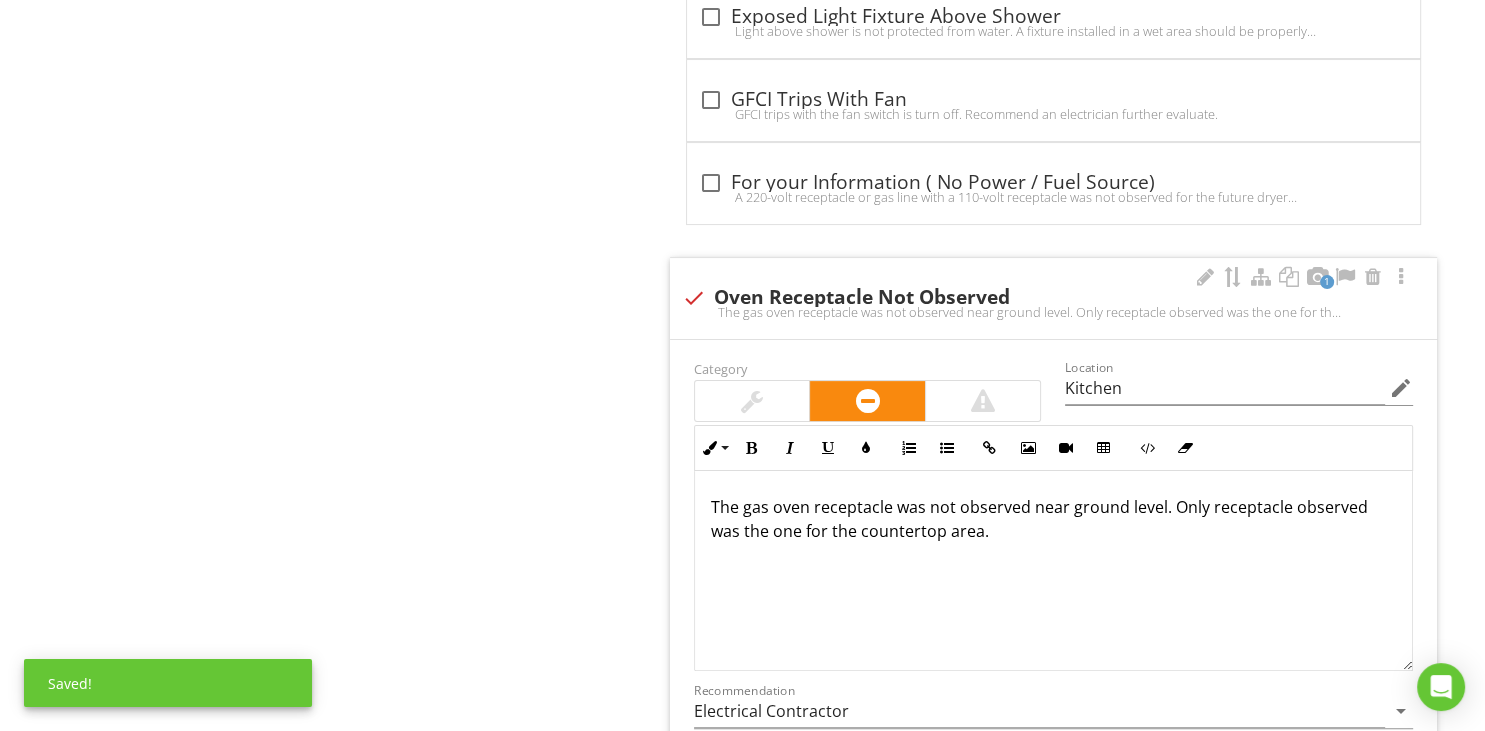 click on "The gas oven receptacle was not observed near ground level. Only receptacle observed was the one for the countertop area." at bounding box center (1053, 519) 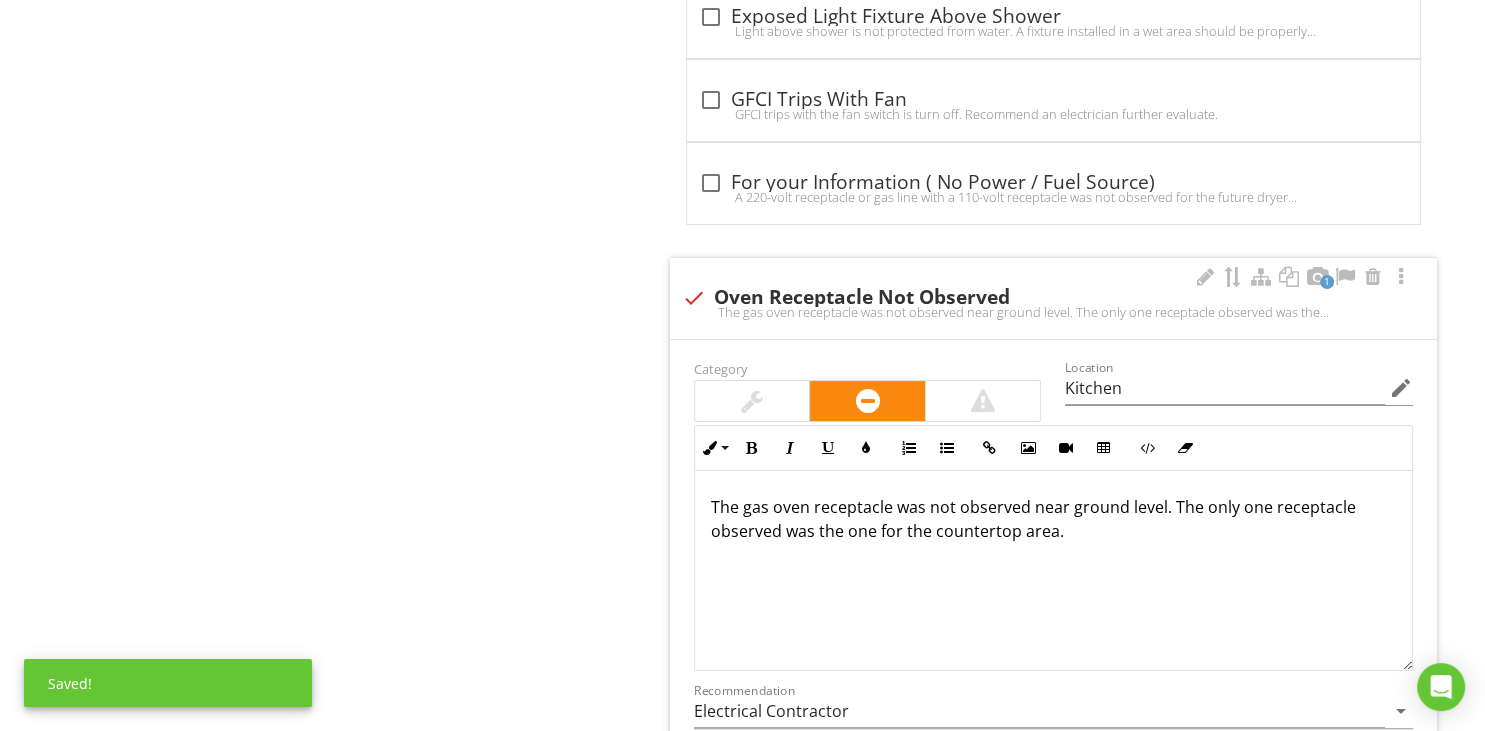 click on "The gas oven receptacle was not observed near ground level. The only one receptacle observed was the one for the countertop area." at bounding box center [1053, 519] 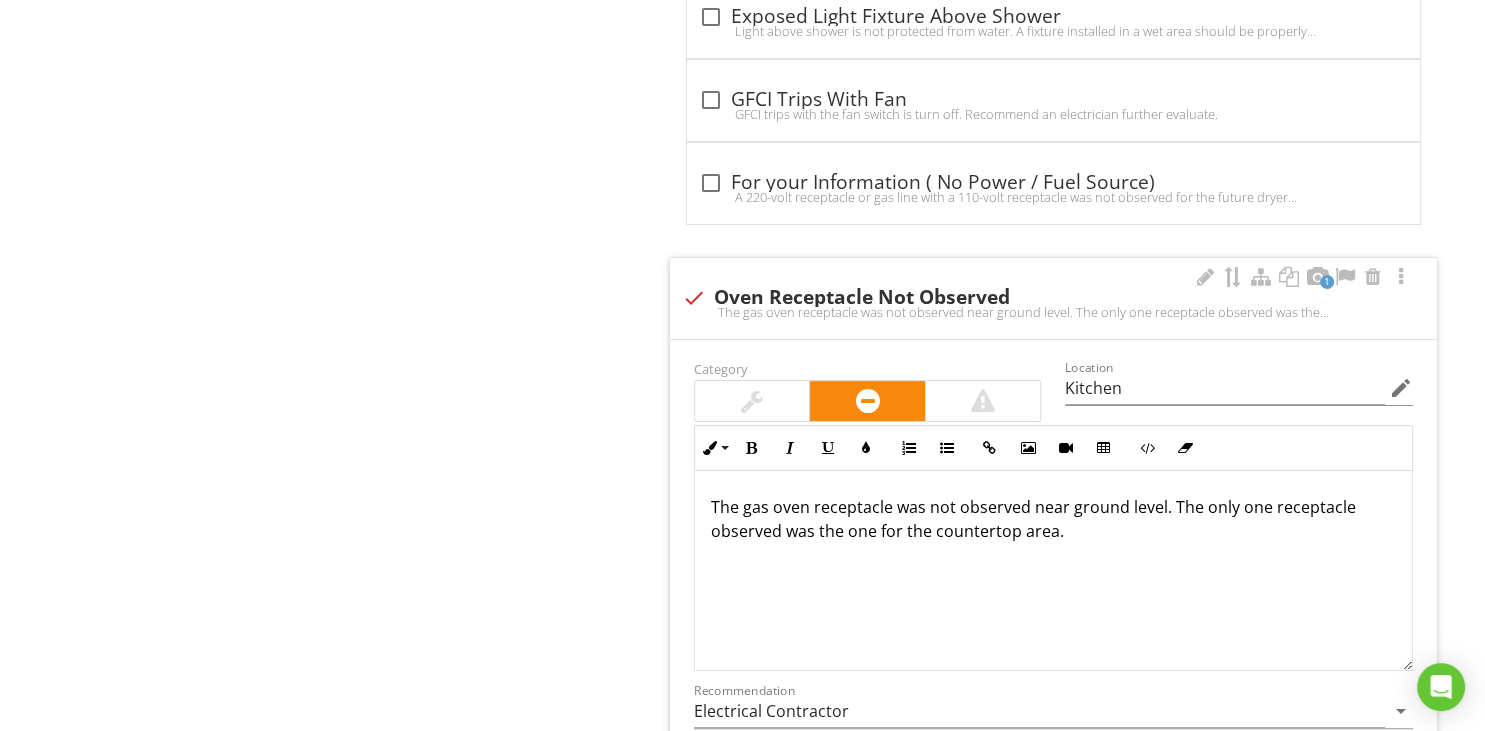 click on "The gas oven receptacle was not observed near ground level. The only one receptacle observed was the one for the countertop area." at bounding box center (1053, 519) 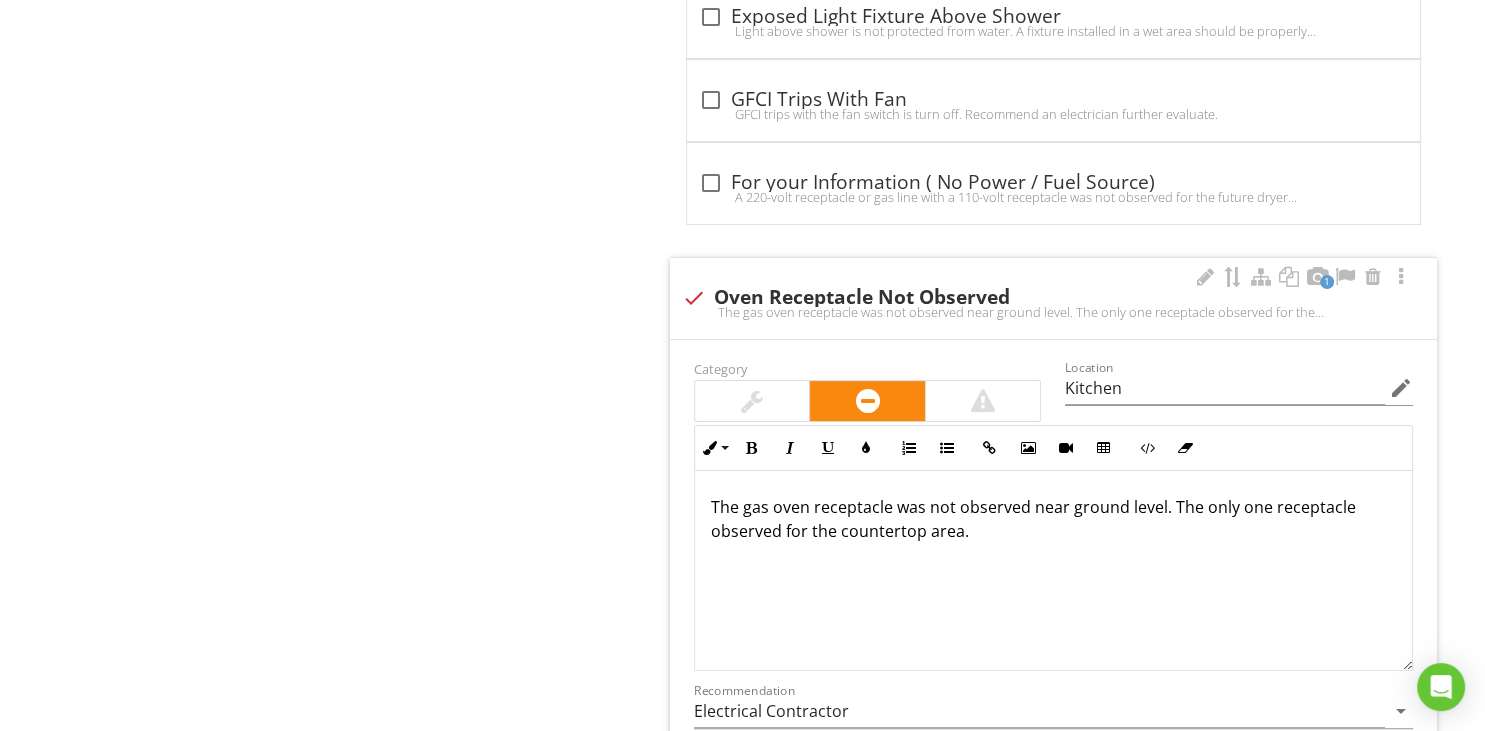 click on "The gas oven receptacle was not observed near ground level. The only one receptacle observed for the countertop area." at bounding box center (1053, 519) 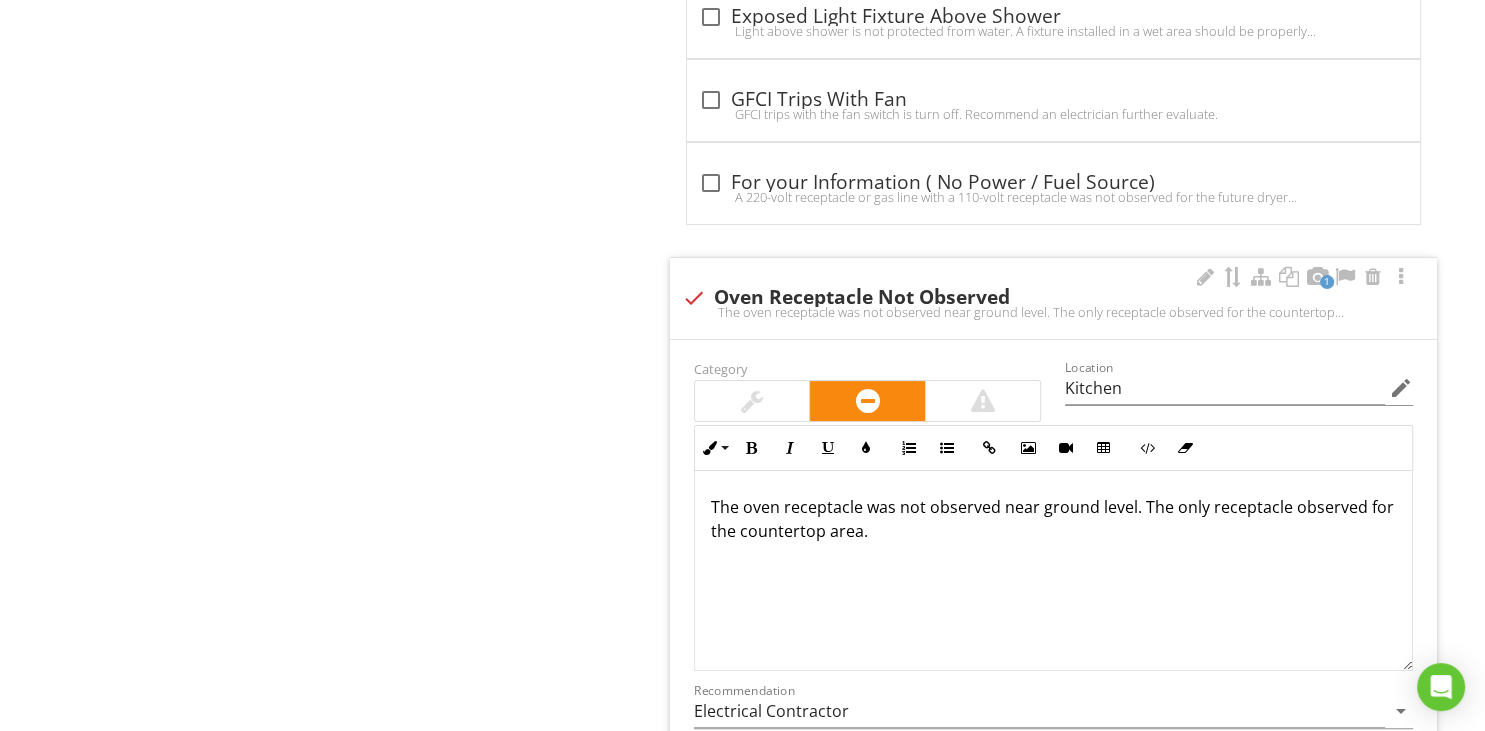 click on "The oven receptacle was not observed near ground level. The only receptacle observed for the countertop area." at bounding box center (1053, 519) 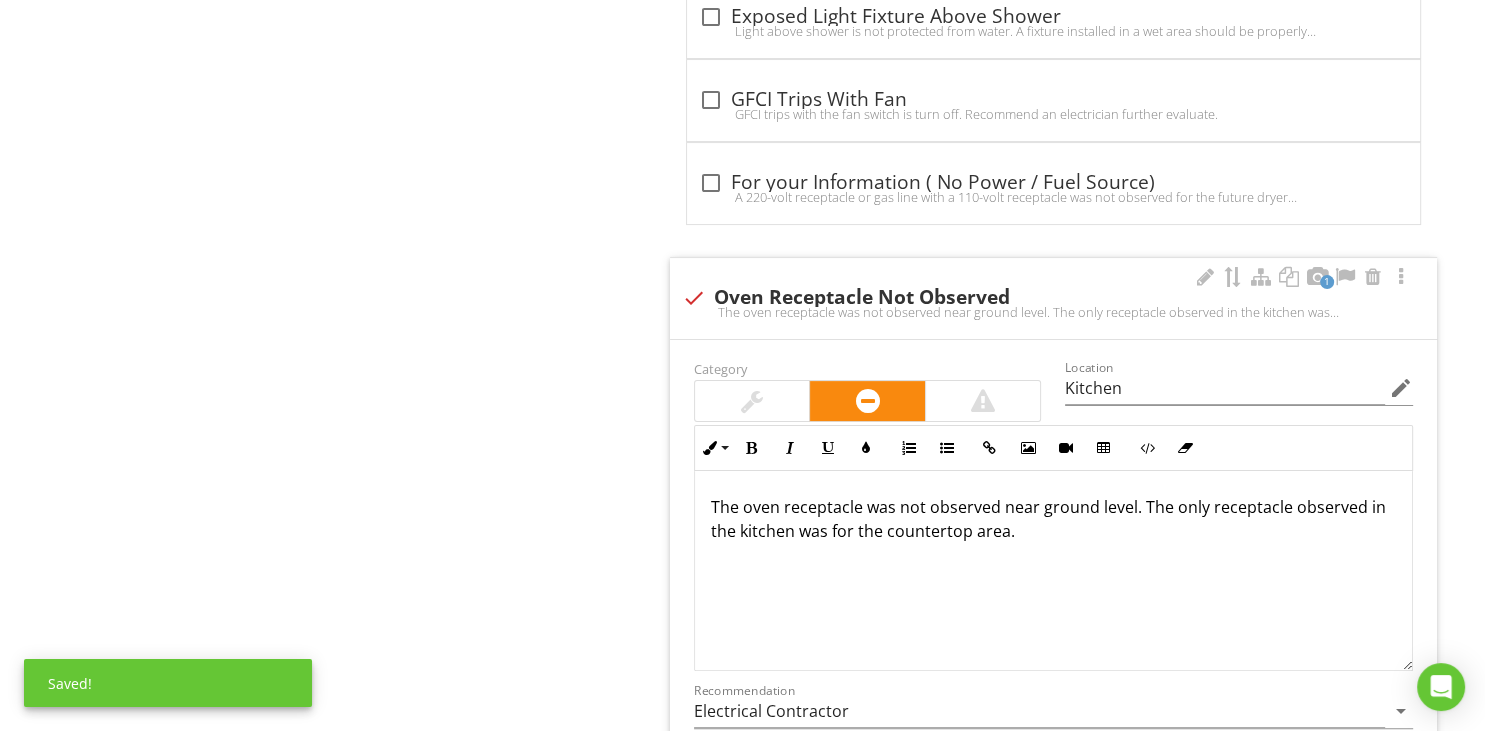 click on "The oven receptacle was not observed near ground level. The only receptacle observed in the kitchen was for the countertop area." at bounding box center (1053, 519) 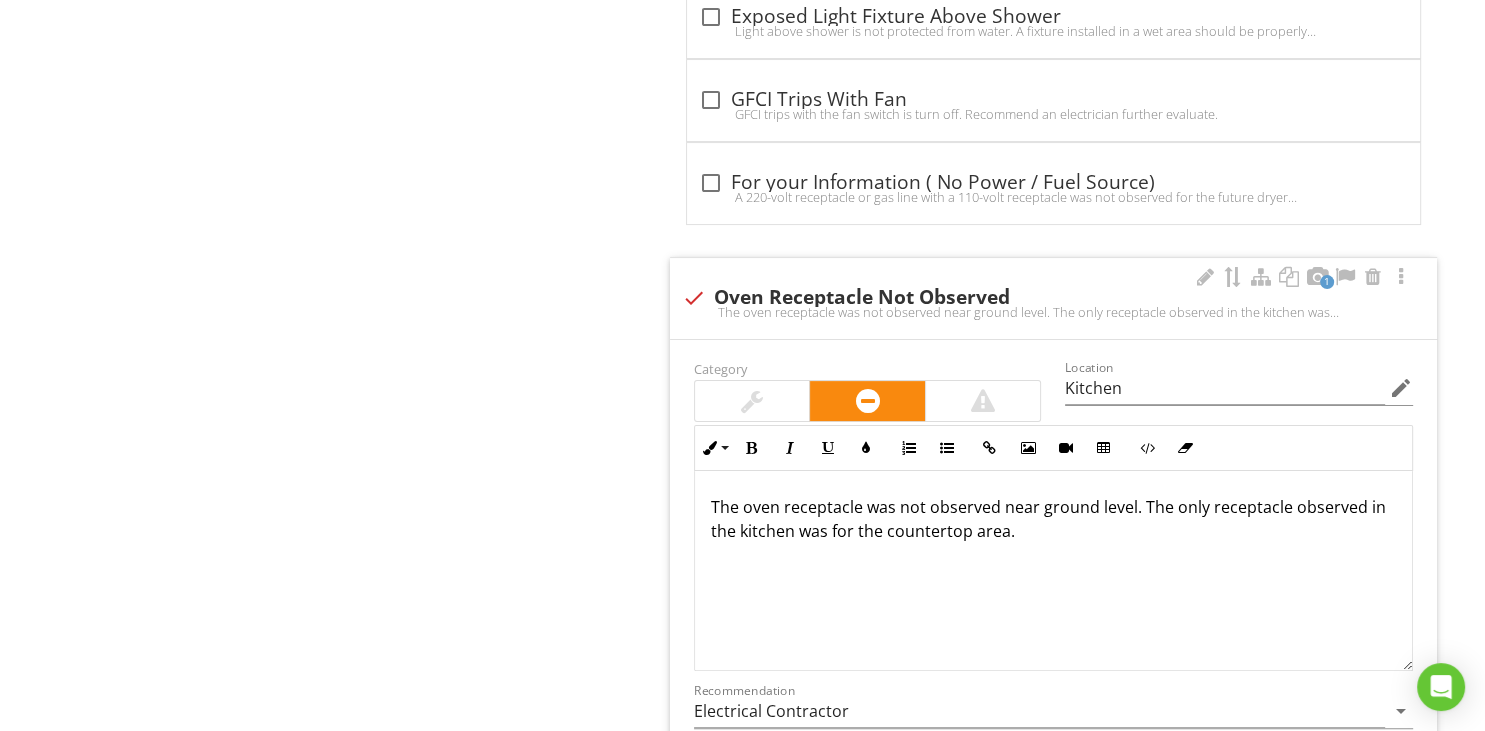 scroll, scrollTop: 1, scrollLeft: 0, axis: vertical 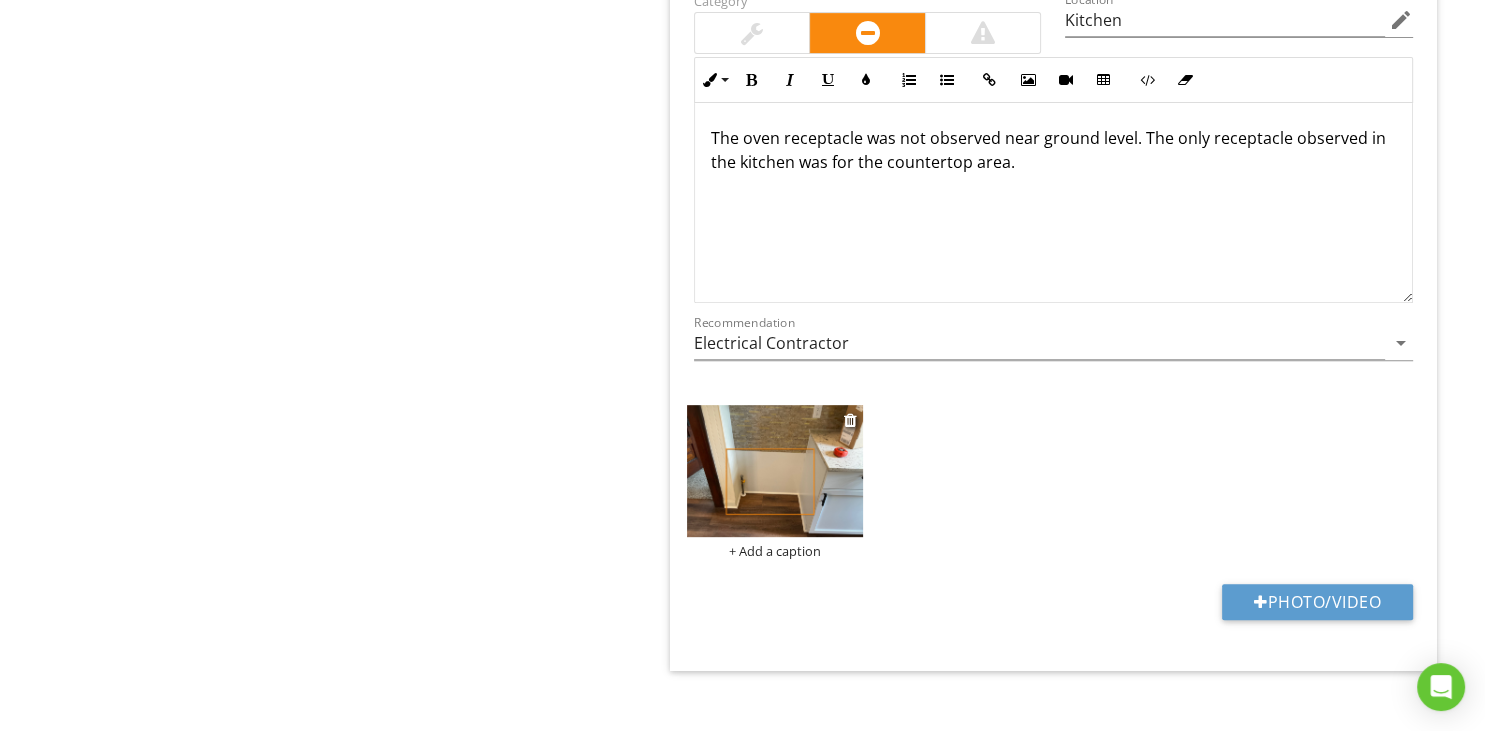 click at bounding box center [775, 471] 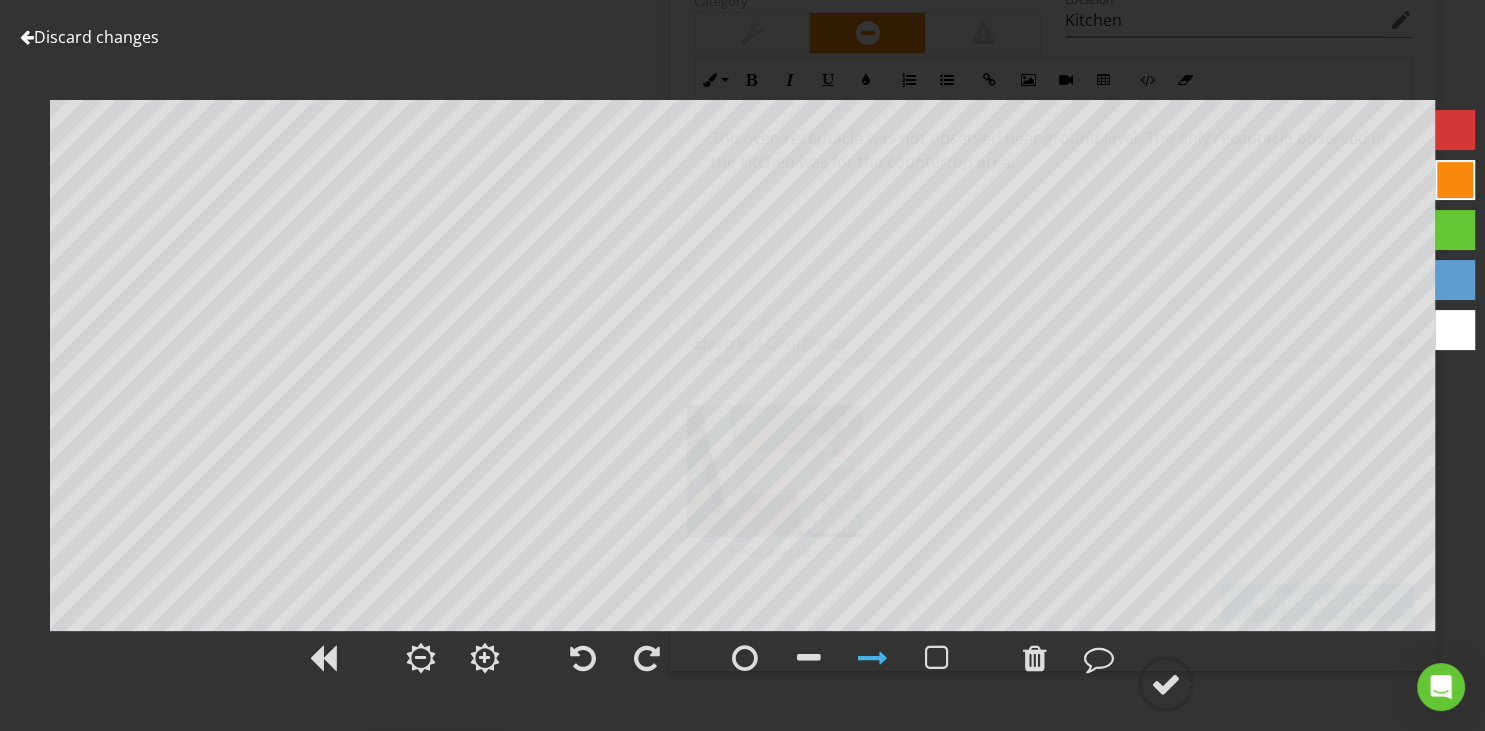click at bounding box center [27, 37] 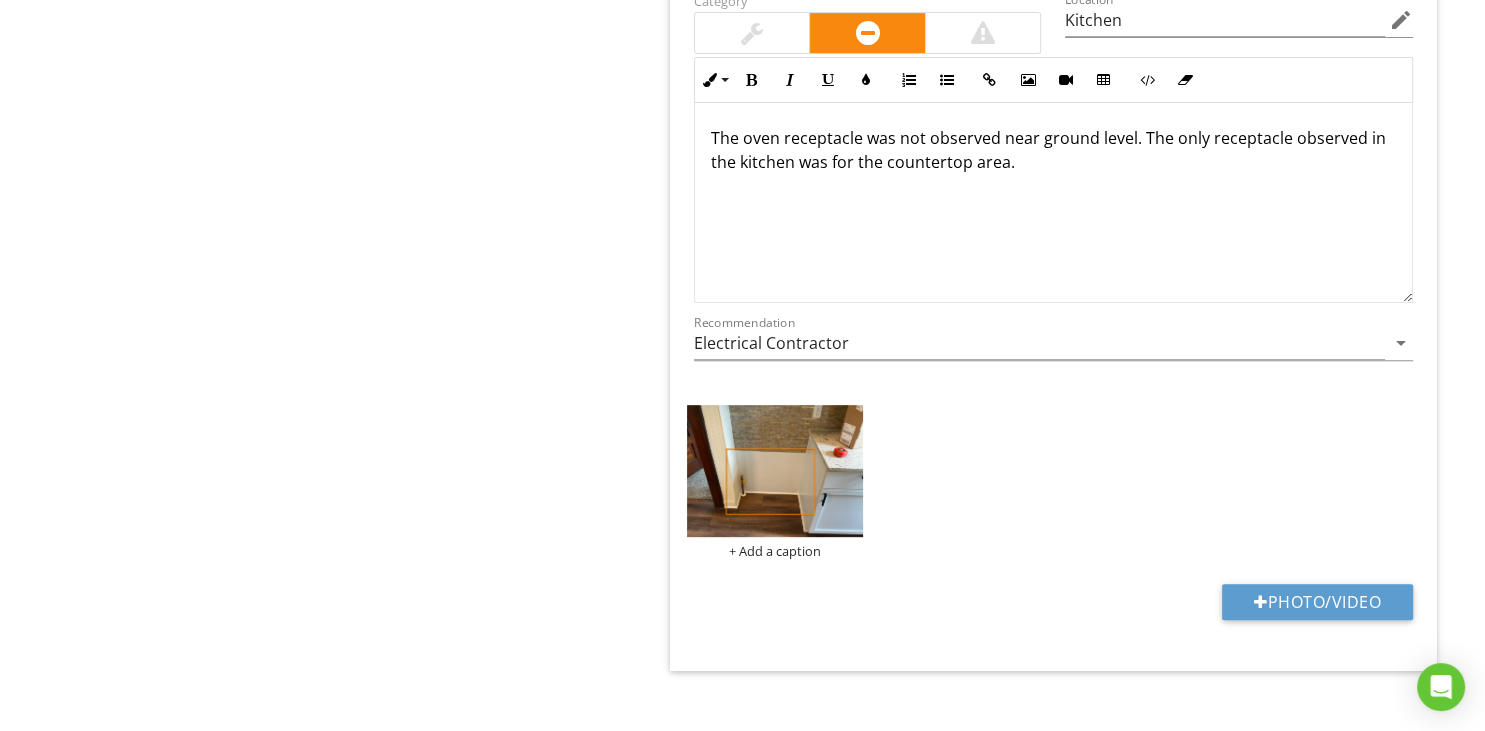 click on "The oven receptacle was not observed near ground level. The only receptacle observed in the kitchen was for the countertop area." at bounding box center (1053, 150) 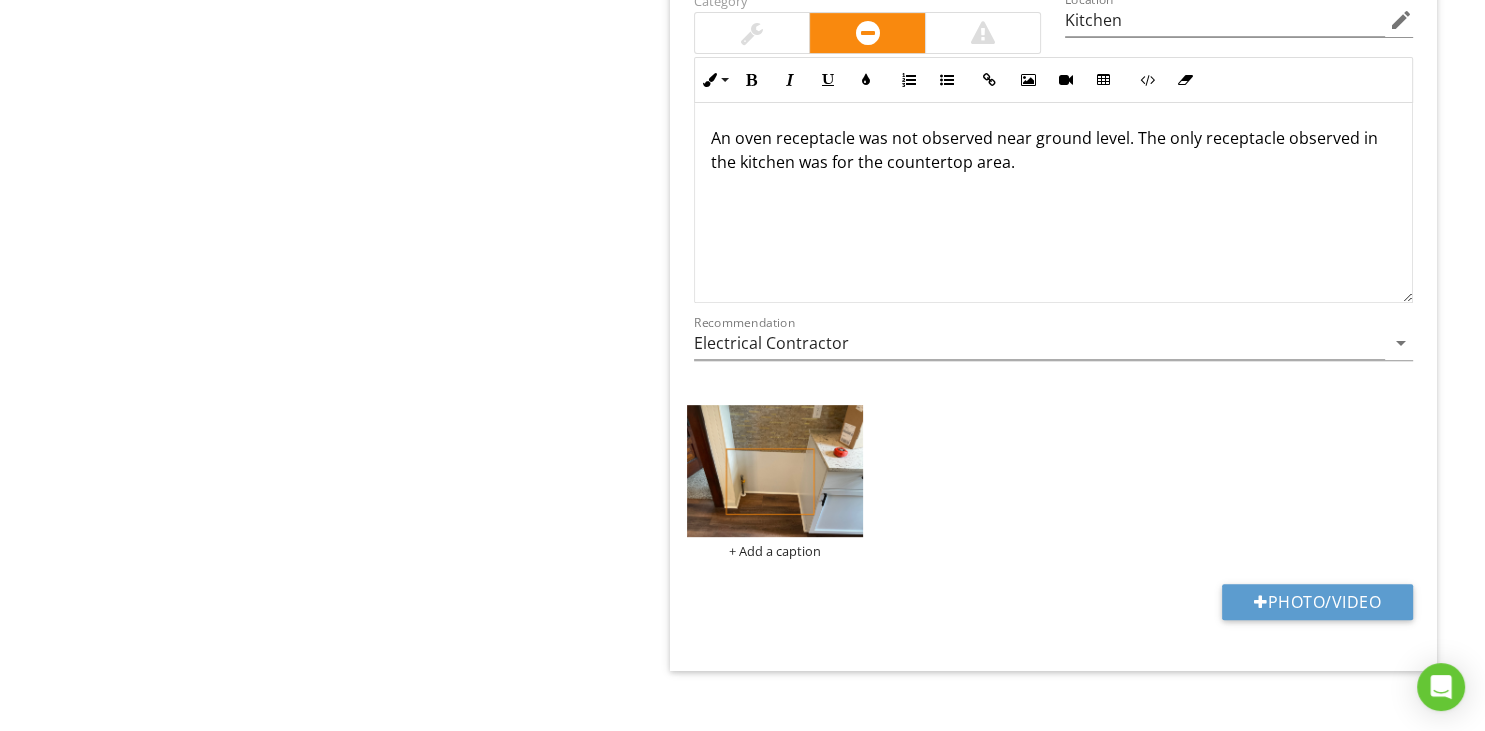 scroll, scrollTop: 0, scrollLeft: 0, axis: both 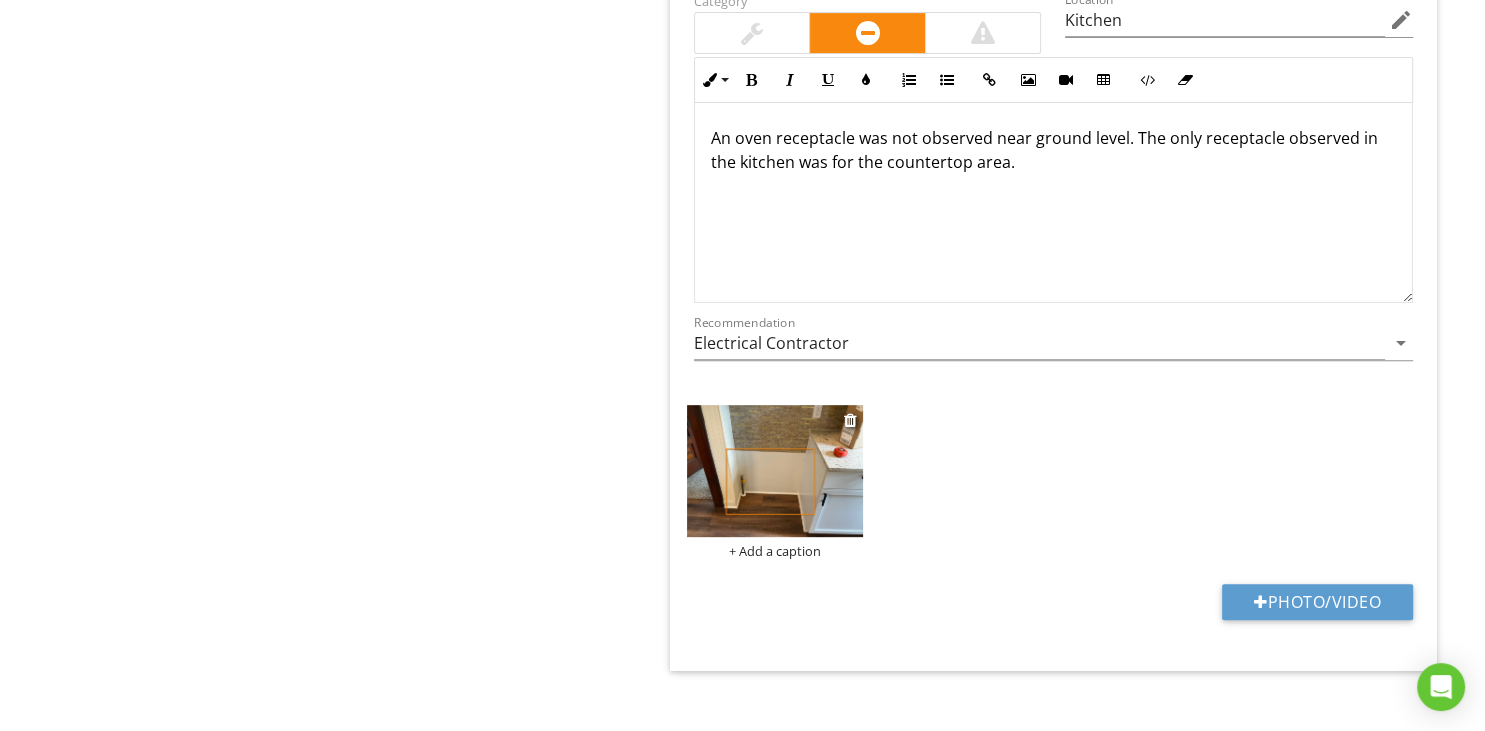 click at bounding box center (775, 471) 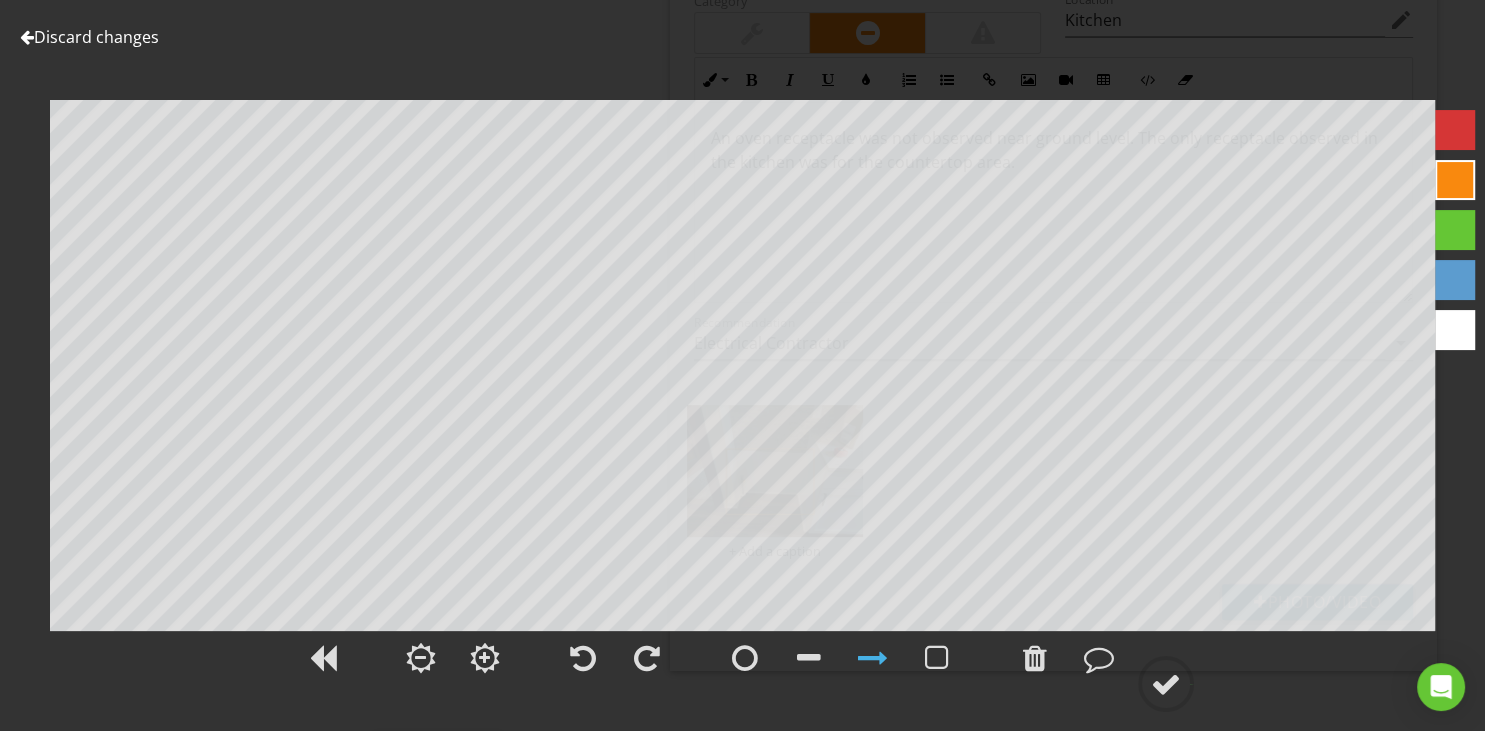 drag, startPoint x: 30, startPoint y: 37, endPoint x: 48, endPoint y: 63, distance: 31.622776 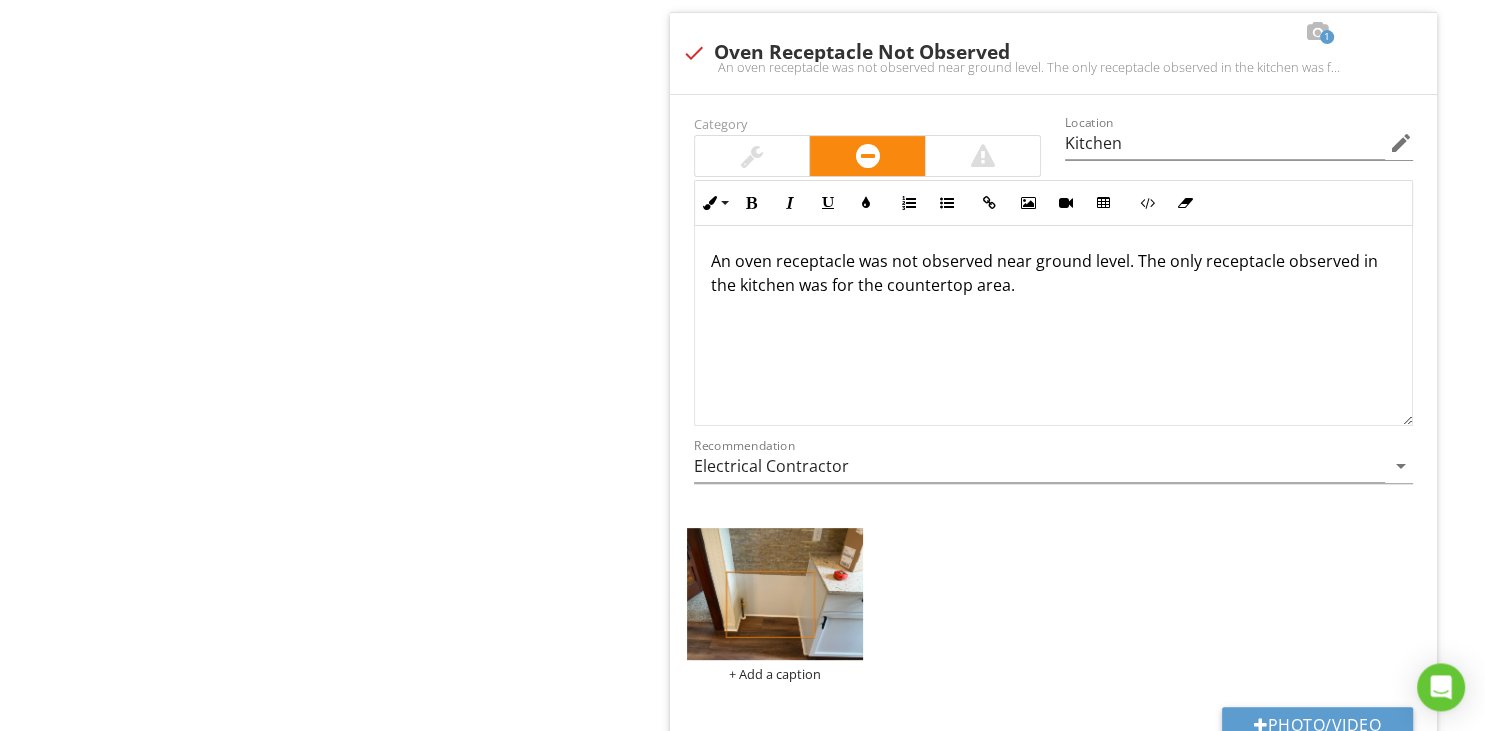 scroll, scrollTop: 8182, scrollLeft: 0, axis: vertical 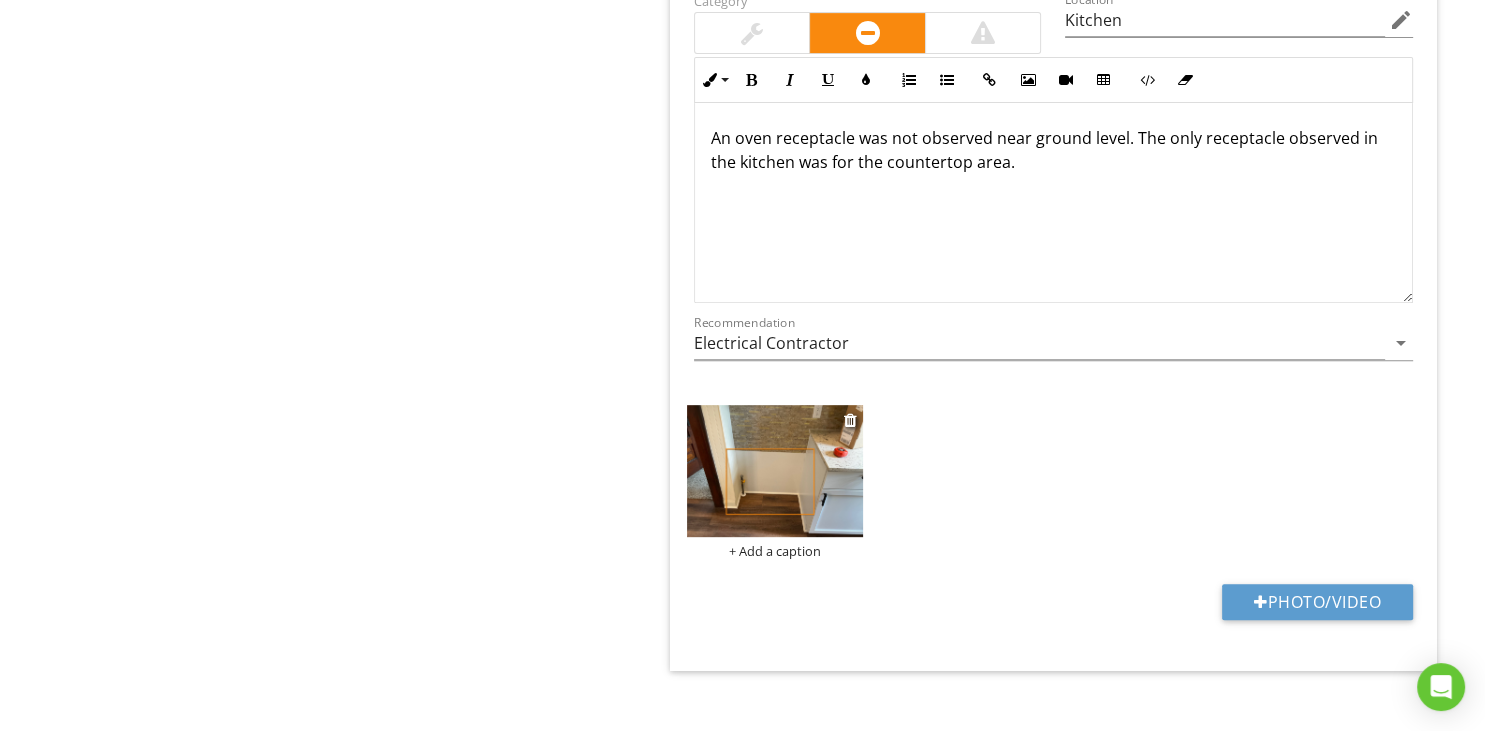 click at bounding box center [775, 471] 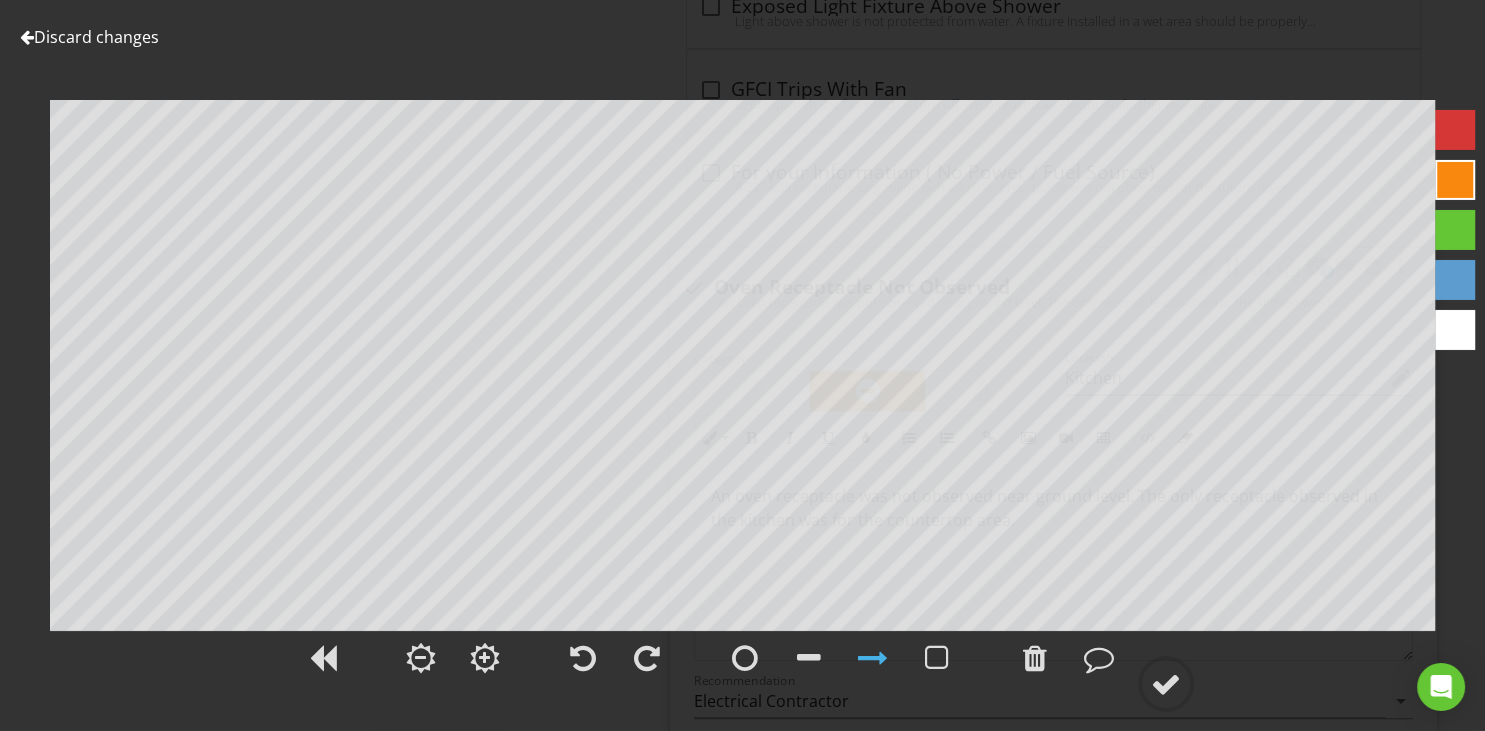 scroll, scrollTop: 7760, scrollLeft: 0, axis: vertical 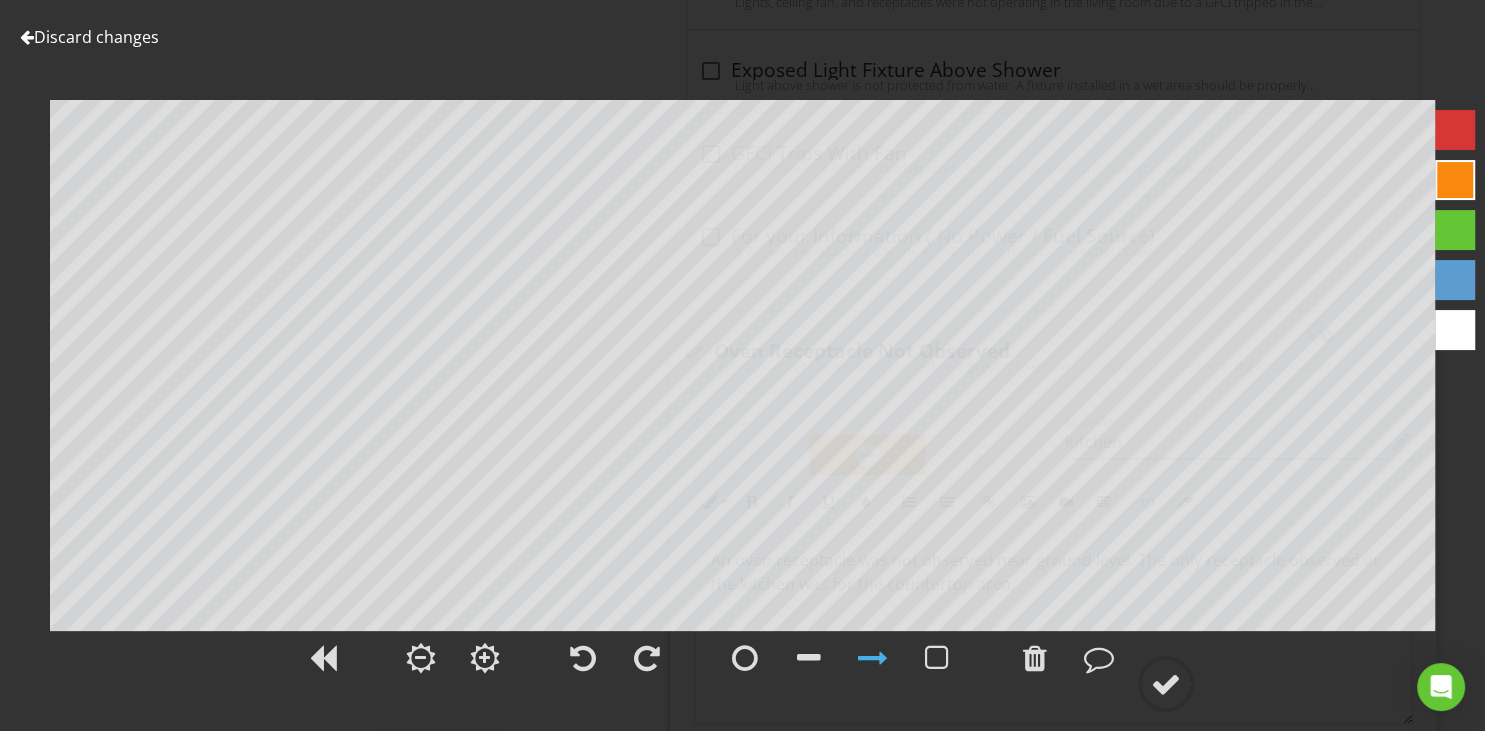 click on "Discard changes
Add Location" at bounding box center (742, 365) 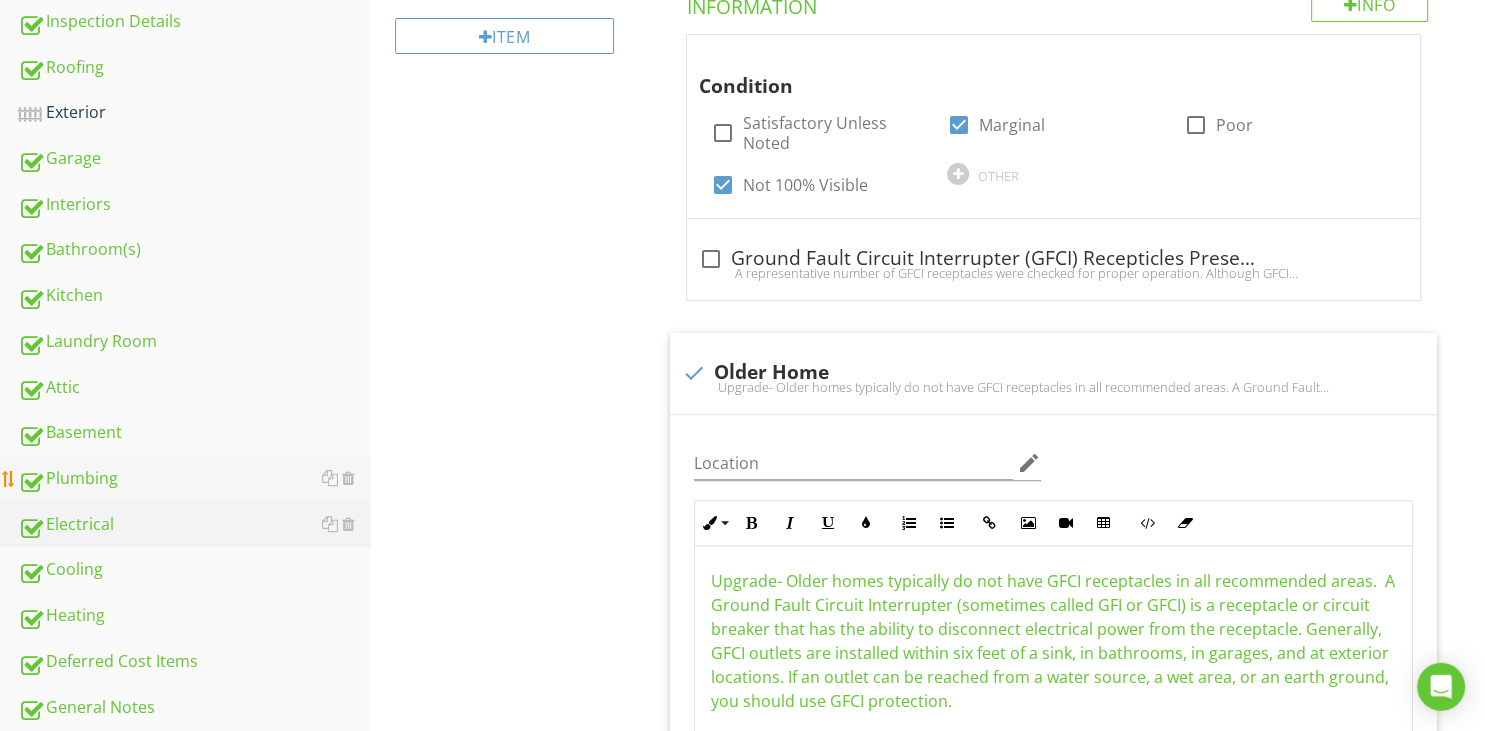 scroll, scrollTop: 528, scrollLeft: 0, axis: vertical 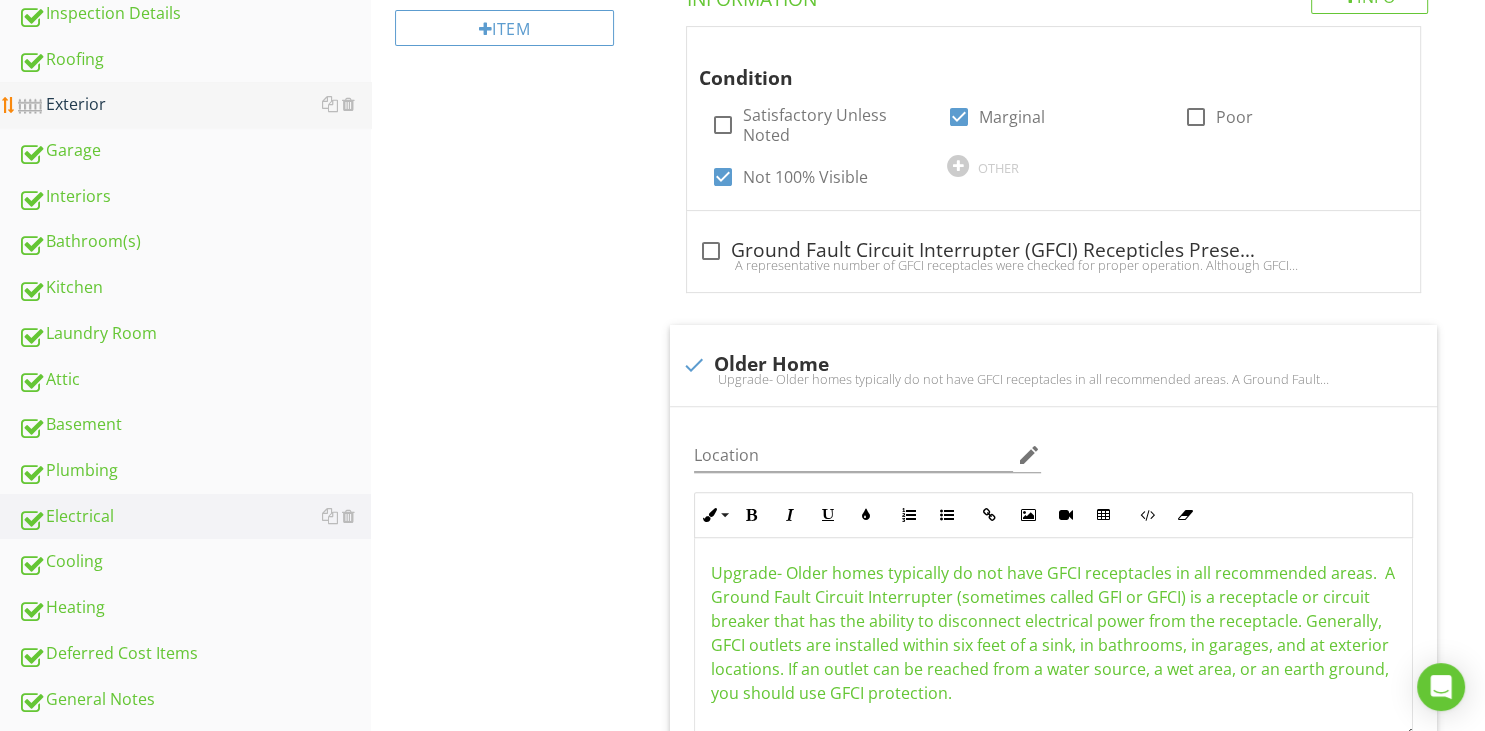 click on "Exterior" at bounding box center [194, 105] 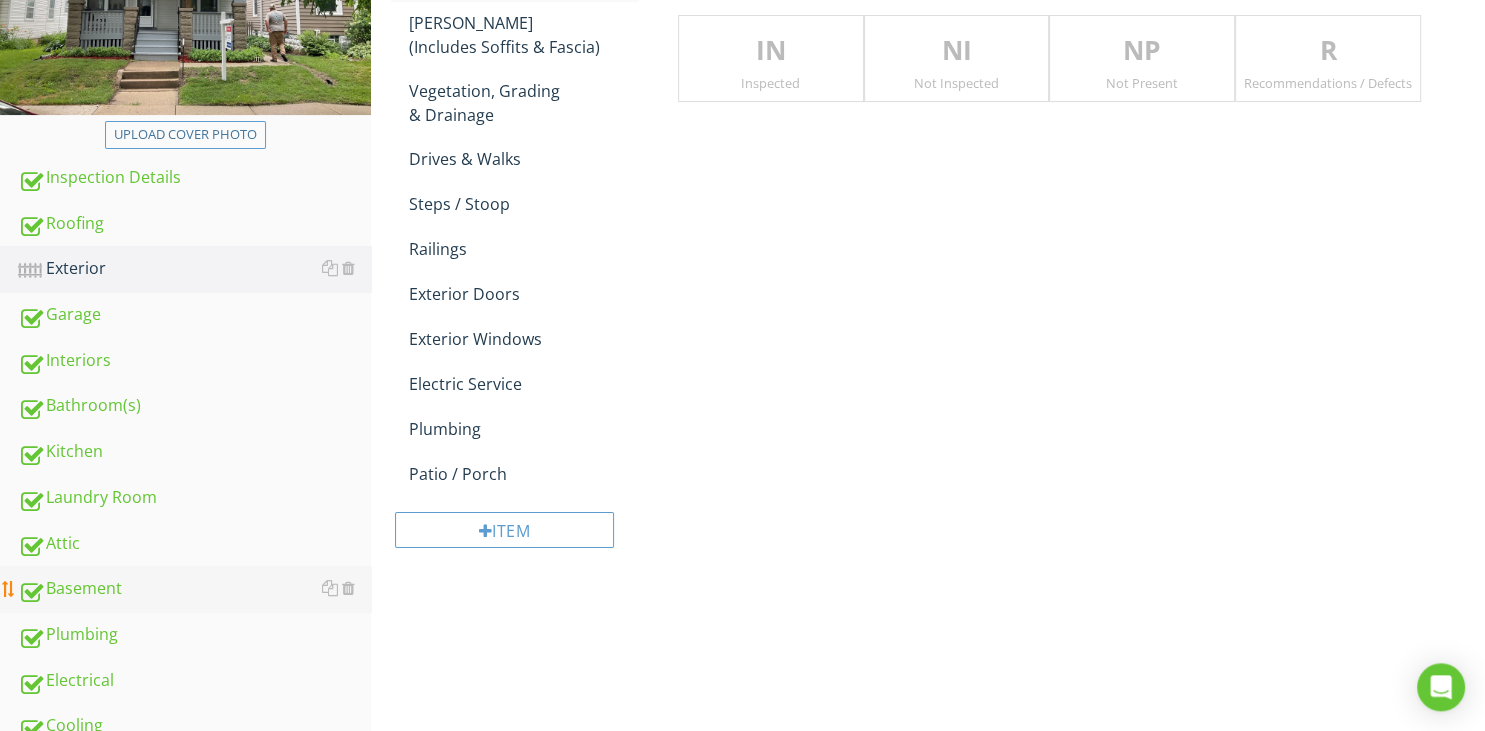 scroll, scrollTop: 422, scrollLeft: 0, axis: vertical 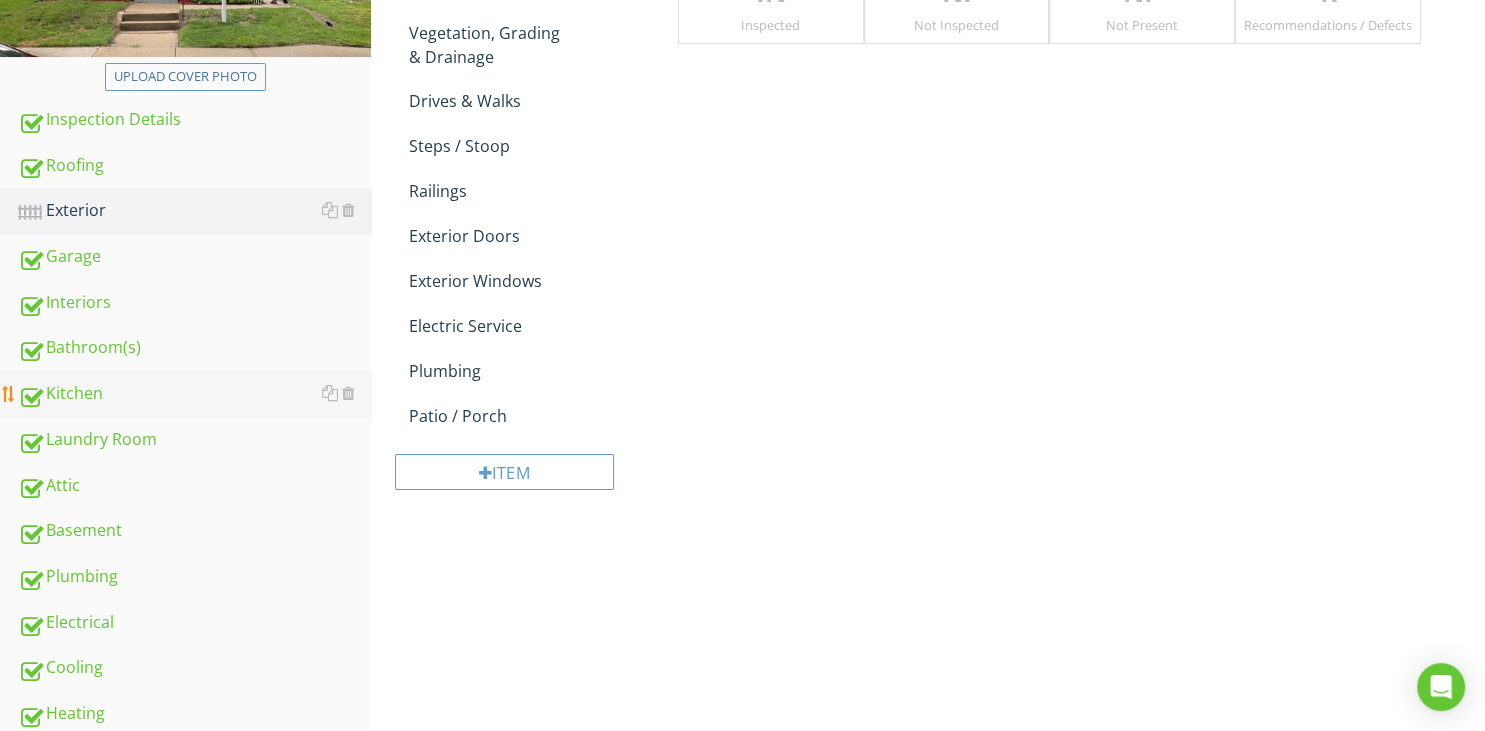 click on "Kitchen" at bounding box center [194, 394] 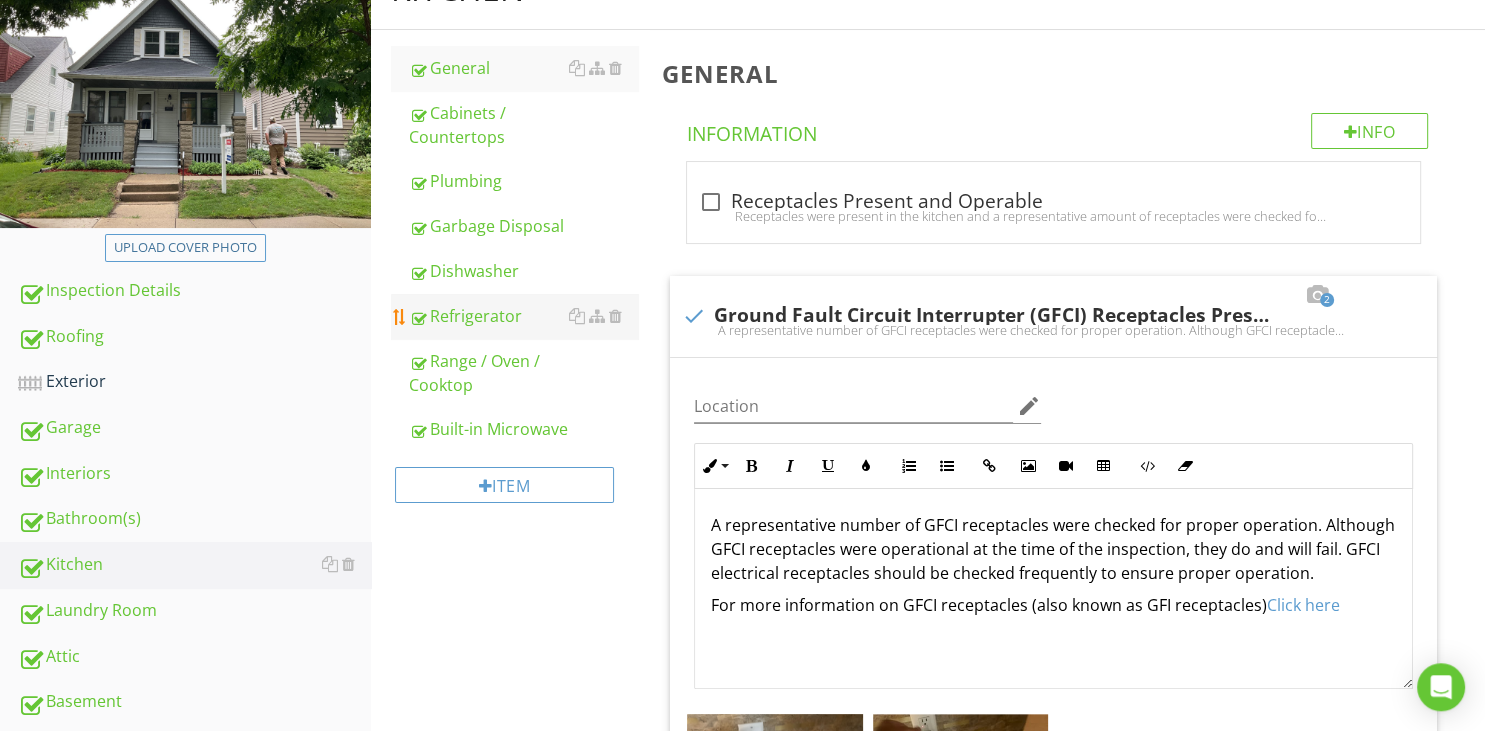 scroll, scrollTop: 211, scrollLeft: 0, axis: vertical 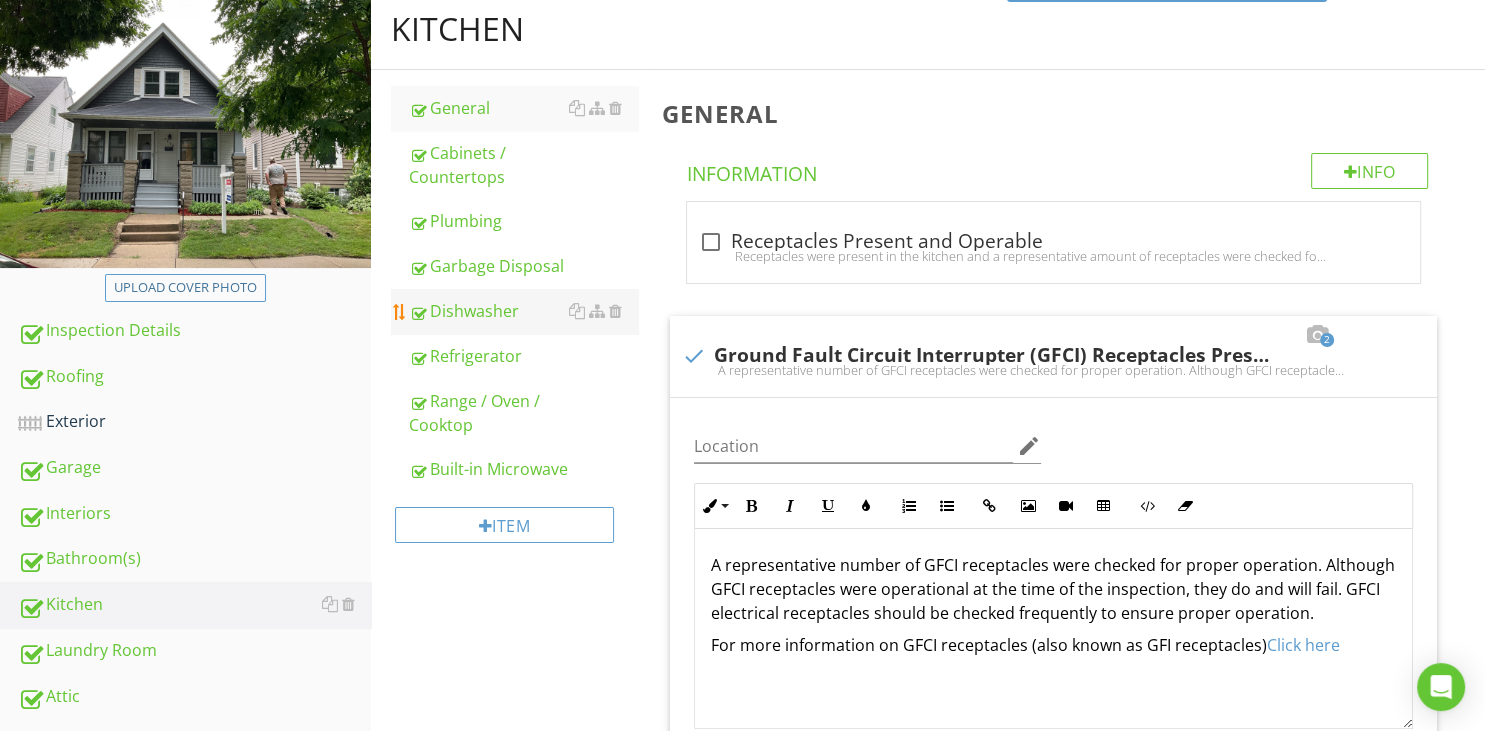 click on "Dishwasher" at bounding box center (523, 311) 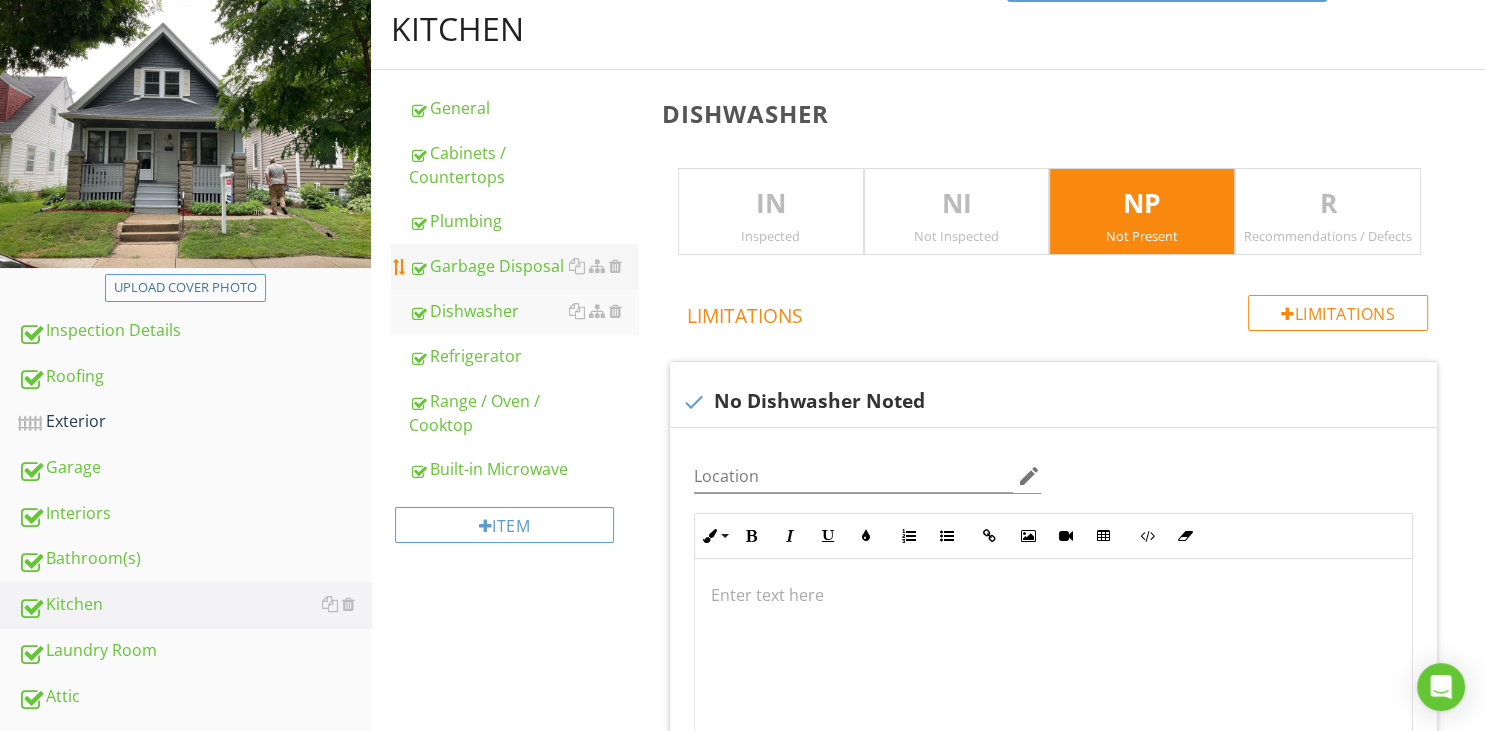 click on "Garbage Disposal" at bounding box center [523, 266] 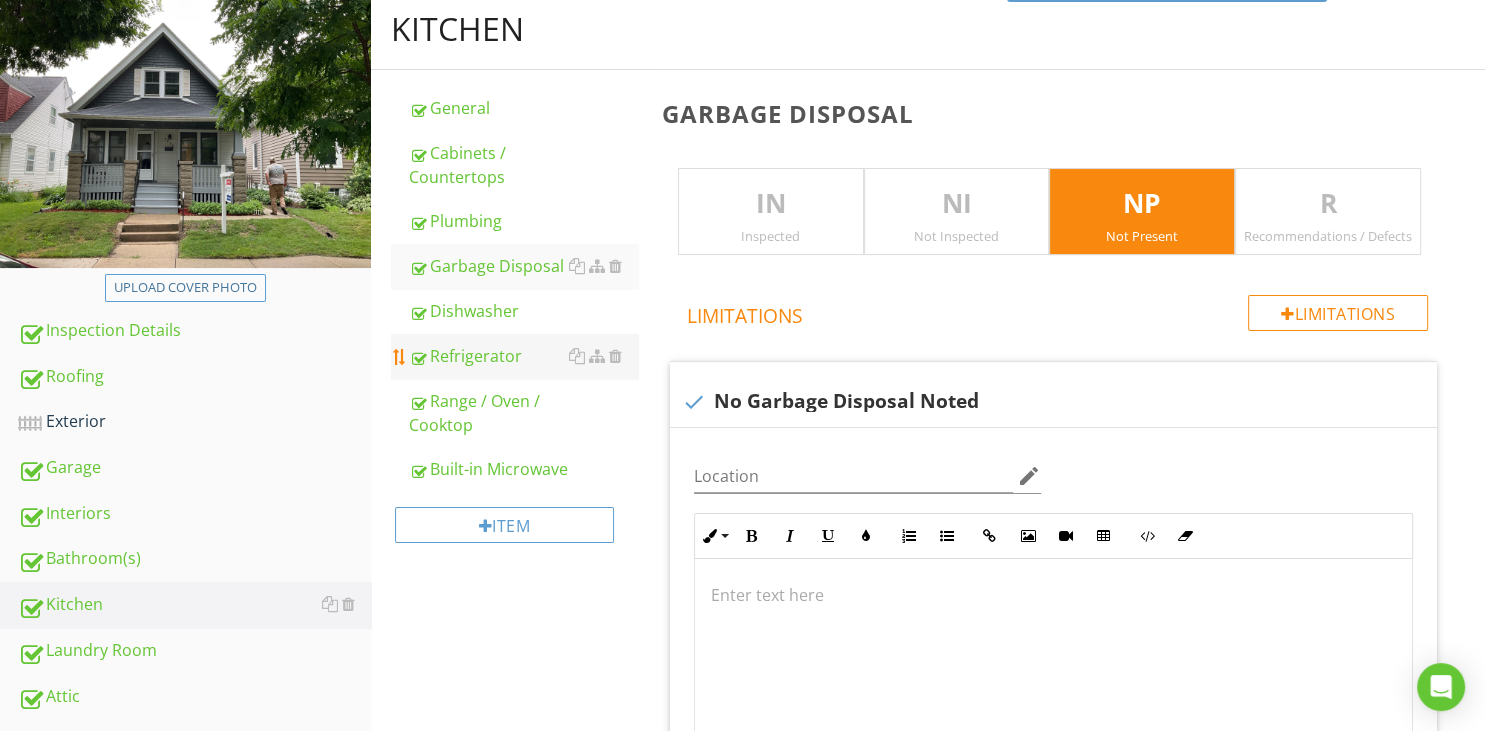 click on "Refrigerator" at bounding box center (523, 356) 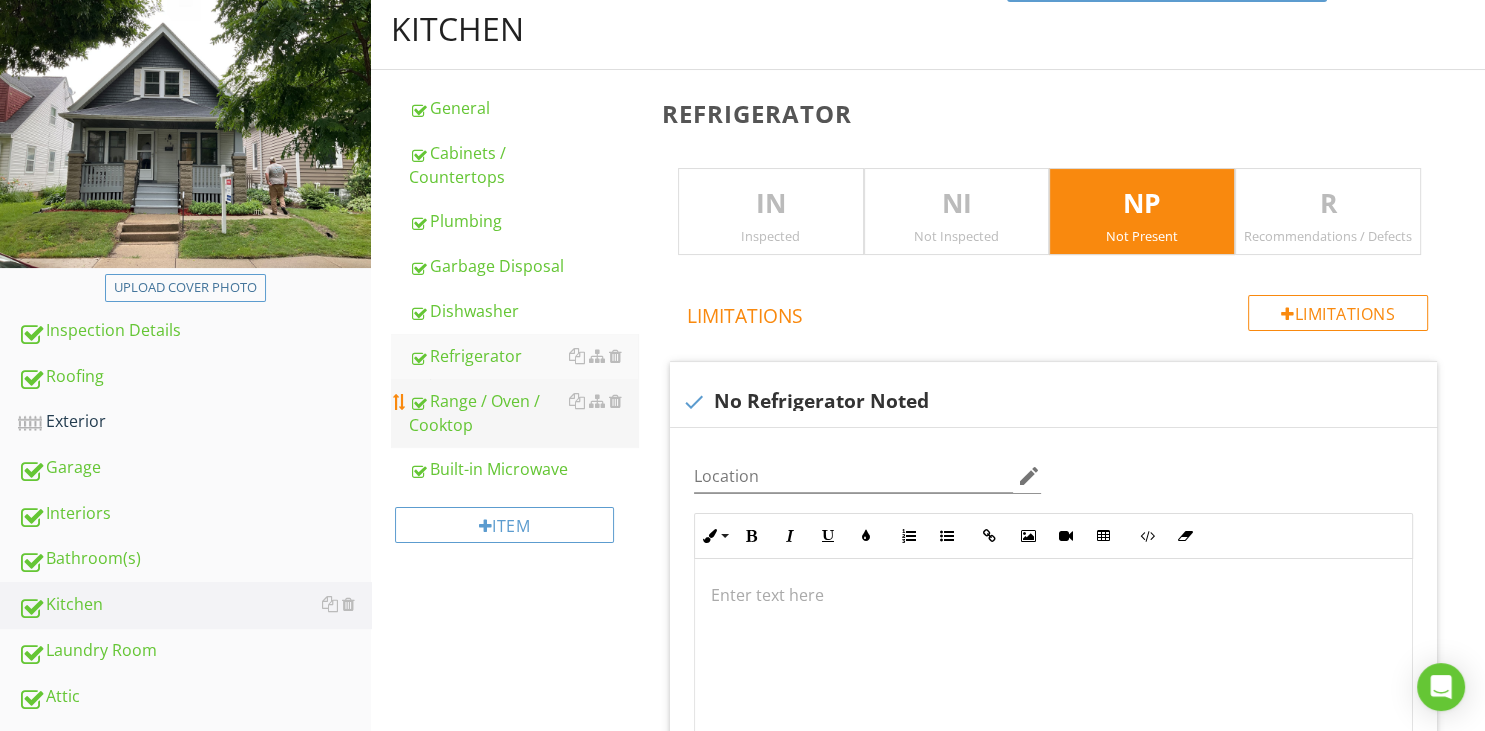 click on "Range / Oven / Cooktop" at bounding box center (523, 413) 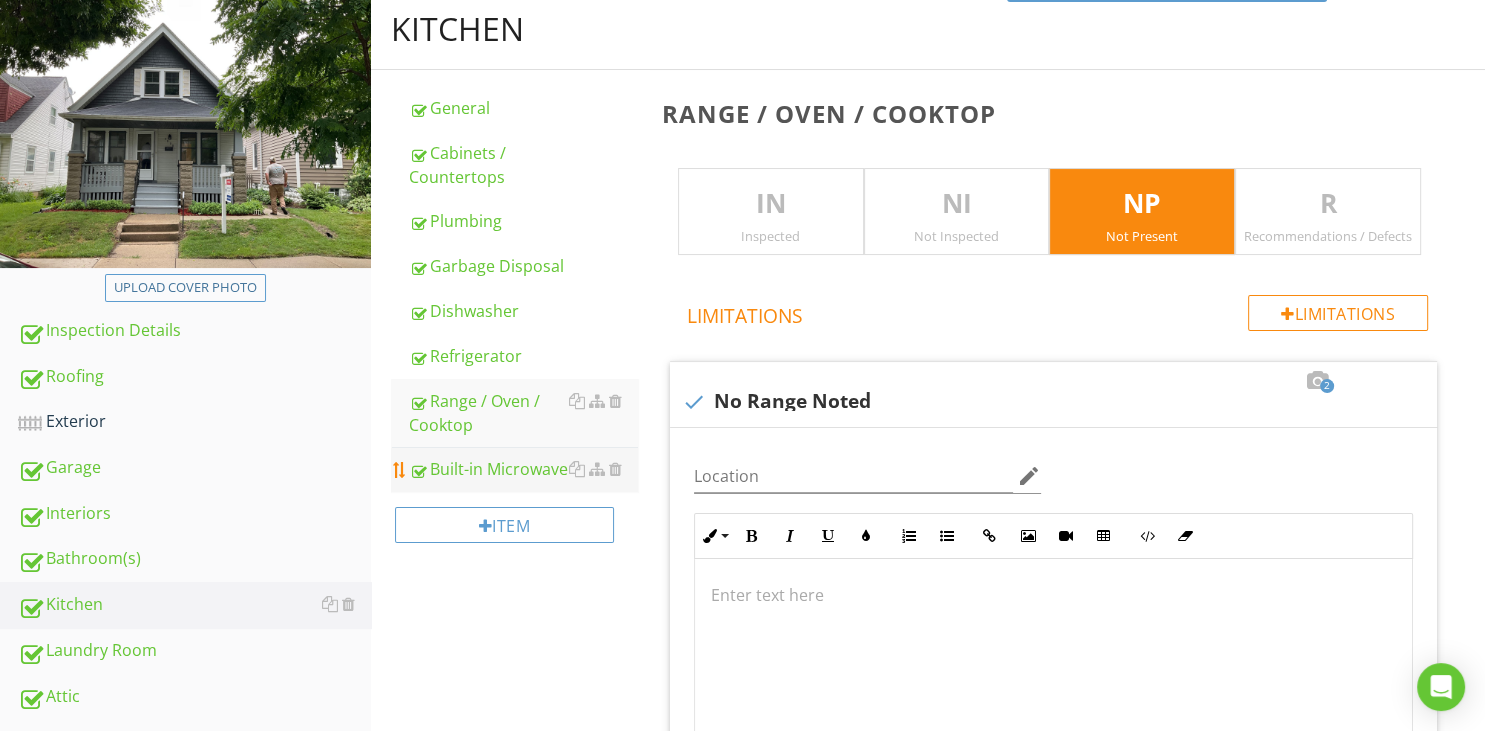 click on "Built-in Microwave" at bounding box center (523, 469) 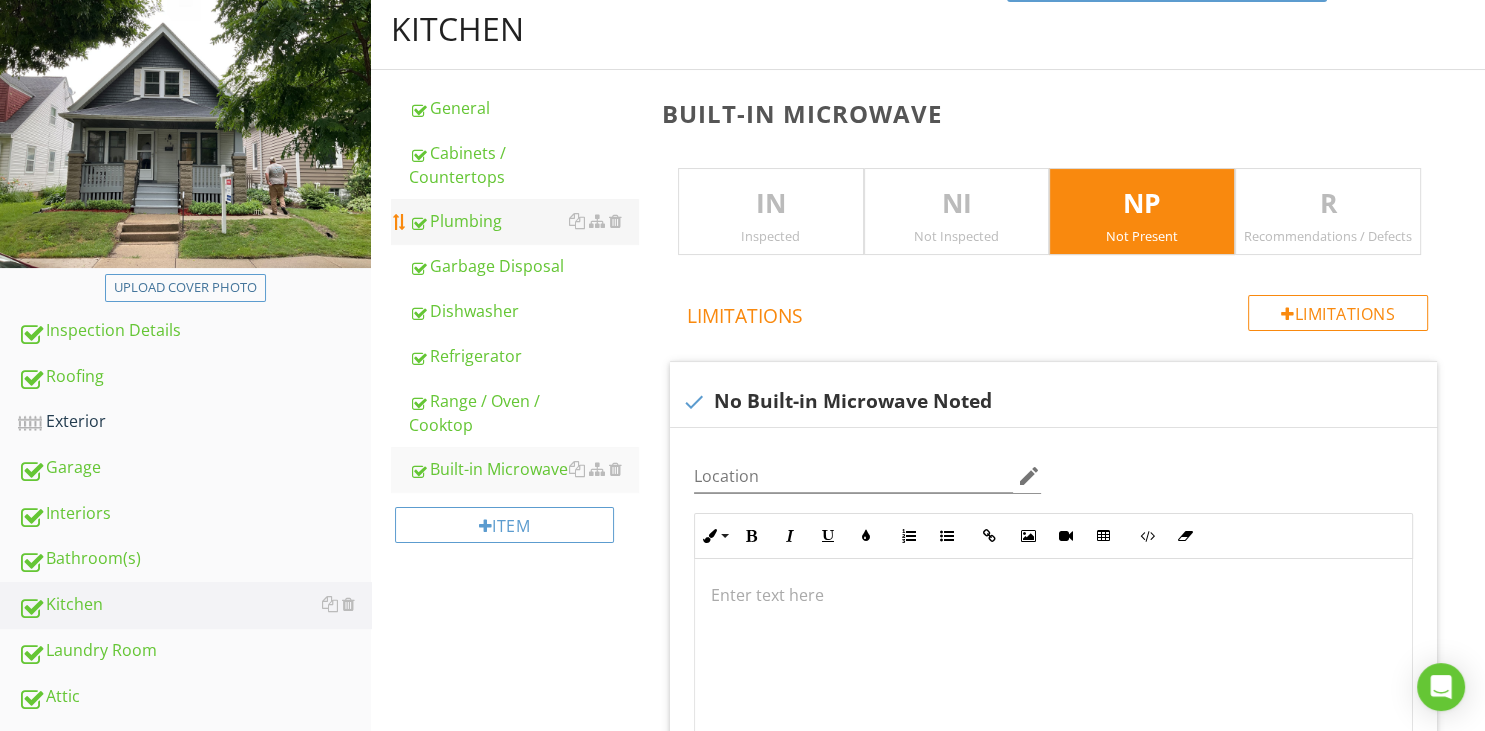 click on "Plumbing" at bounding box center (523, 221) 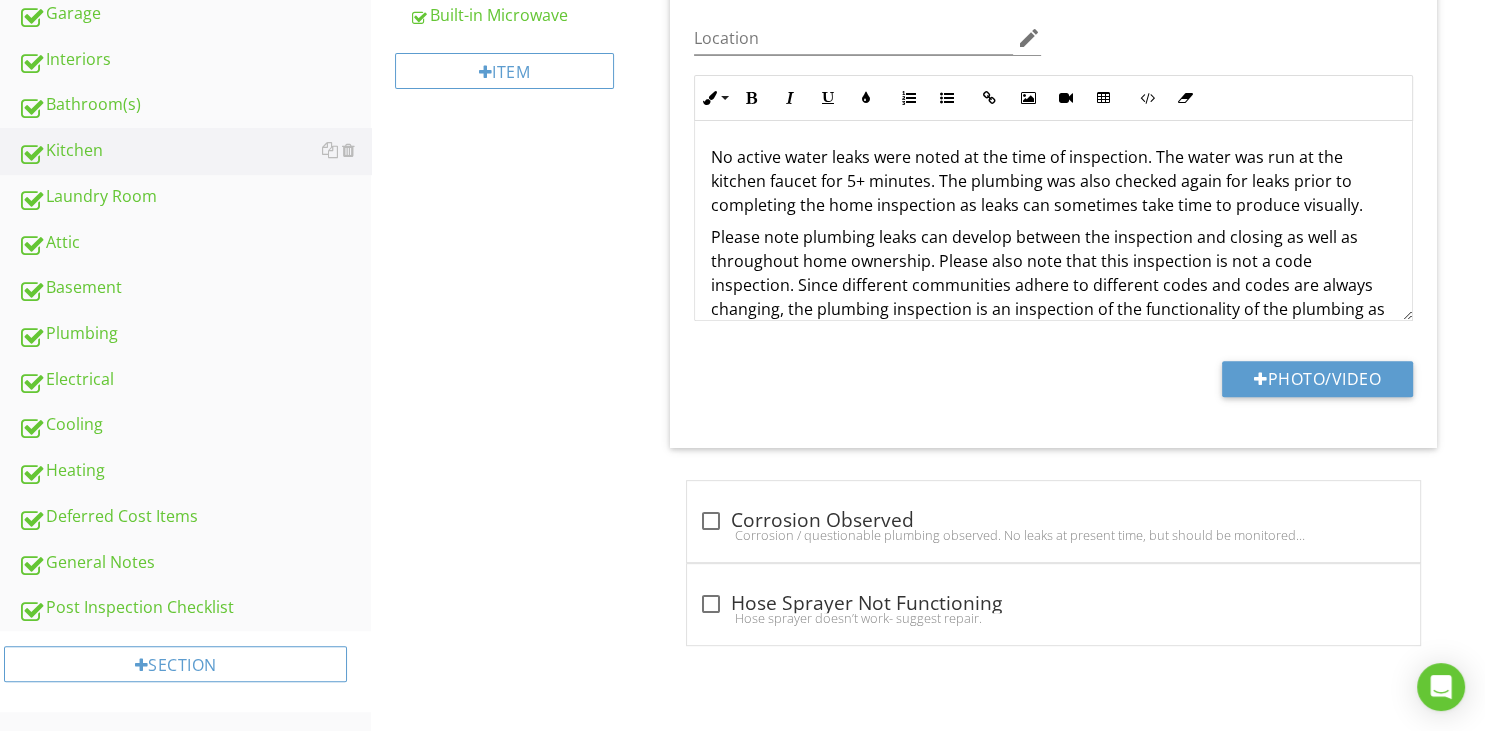 scroll, scrollTop: 137, scrollLeft: 0, axis: vertical 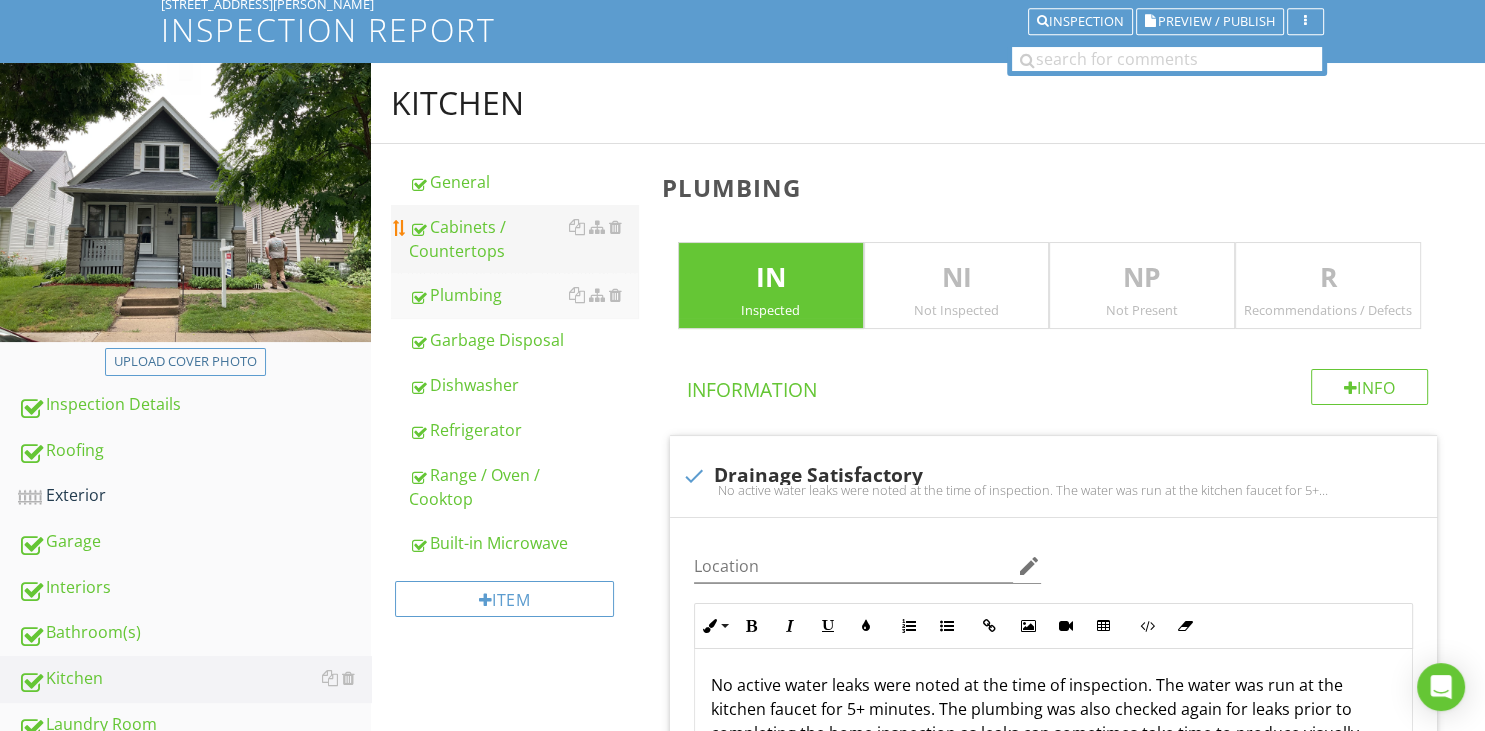 click on "Cabinets / Countertops" at bounding box center [523, 239] 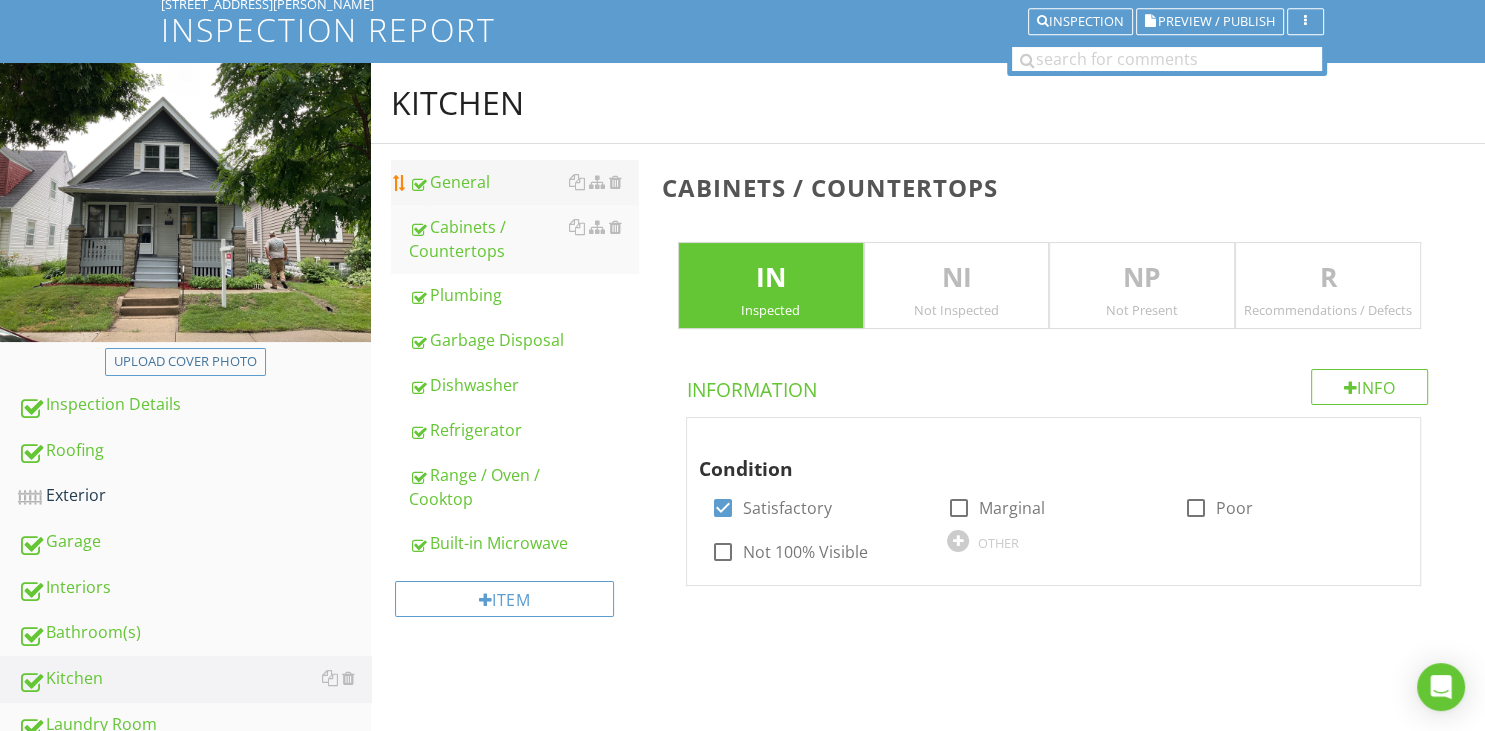click on "General" at bounding box center (523, 182) 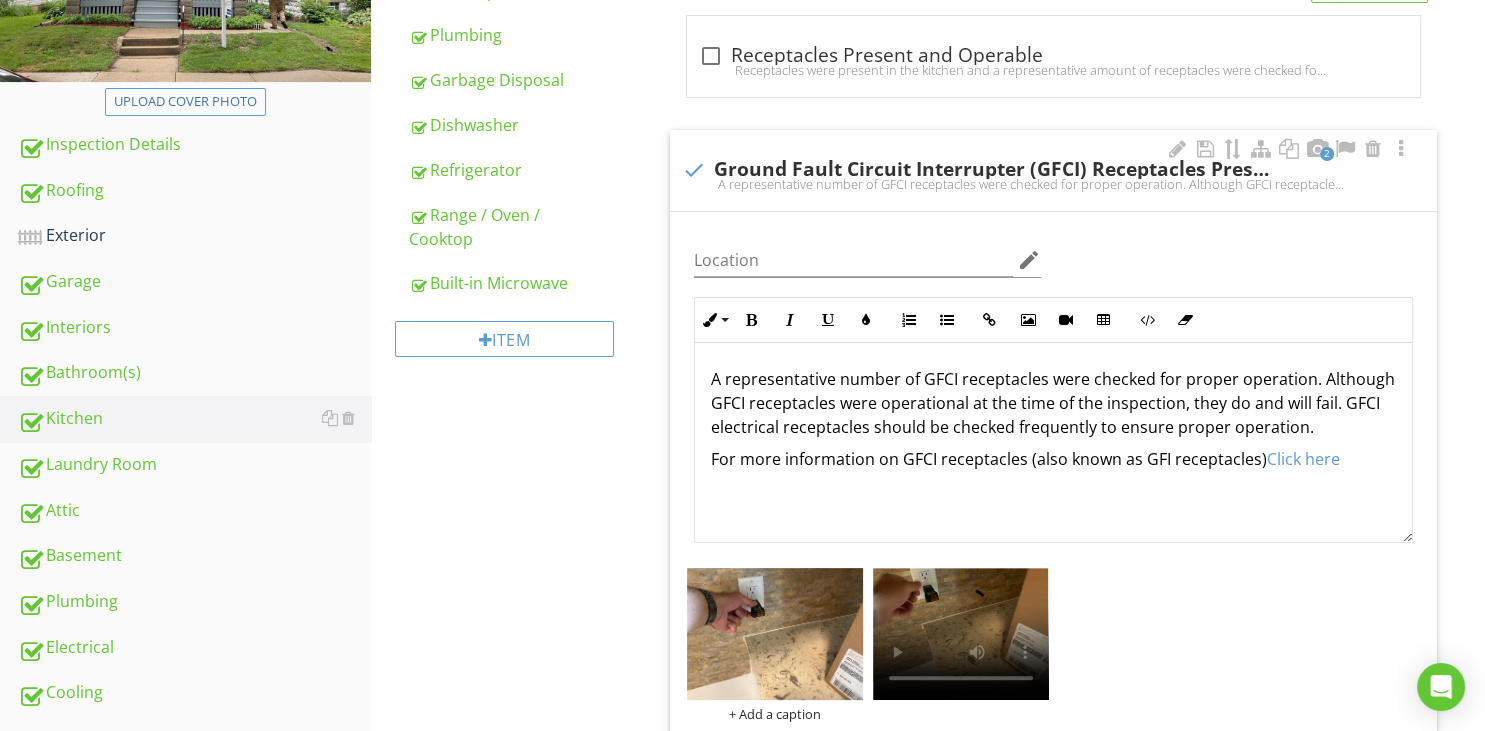scroll, scrollTop: 452, scrollLeft: 0, axis: vertical 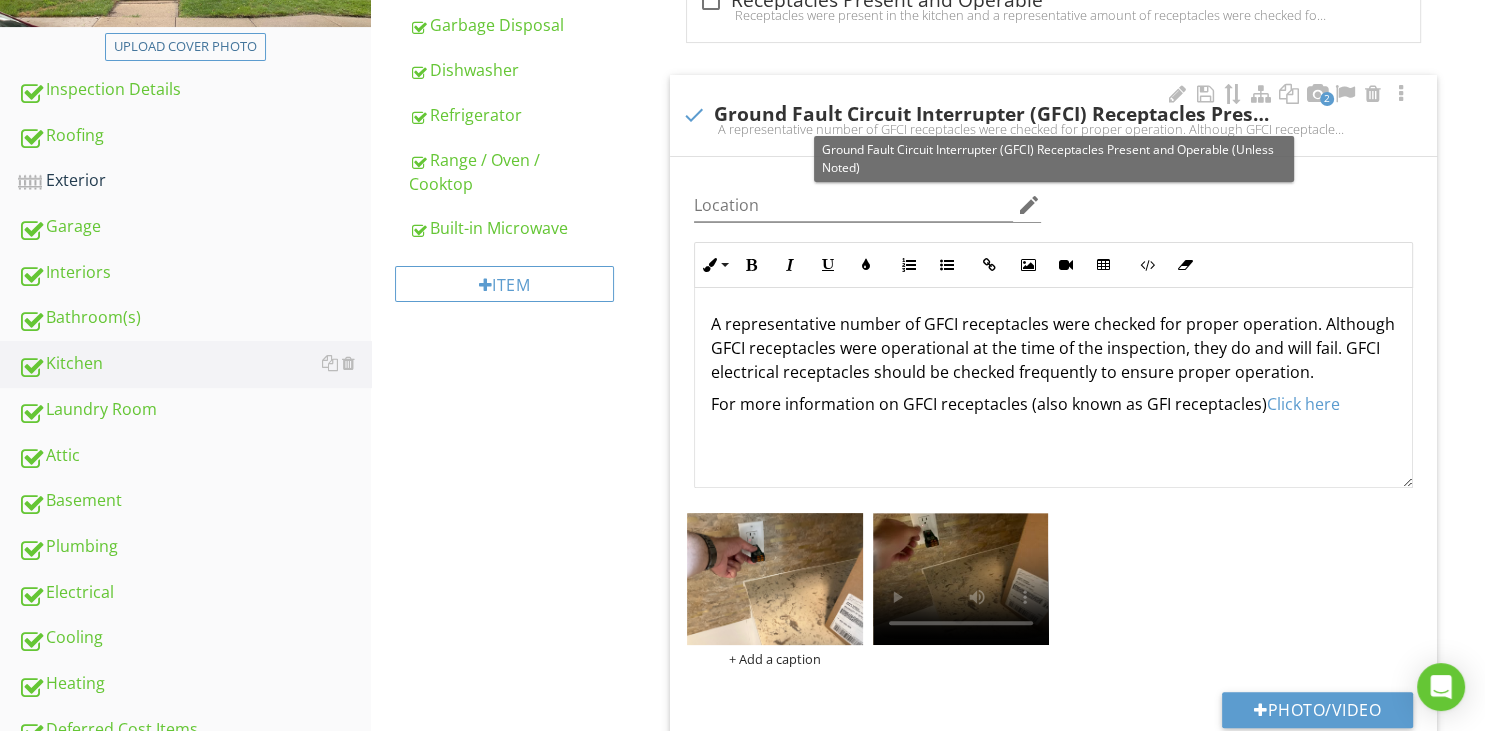 click at bounding box center (694, 115) 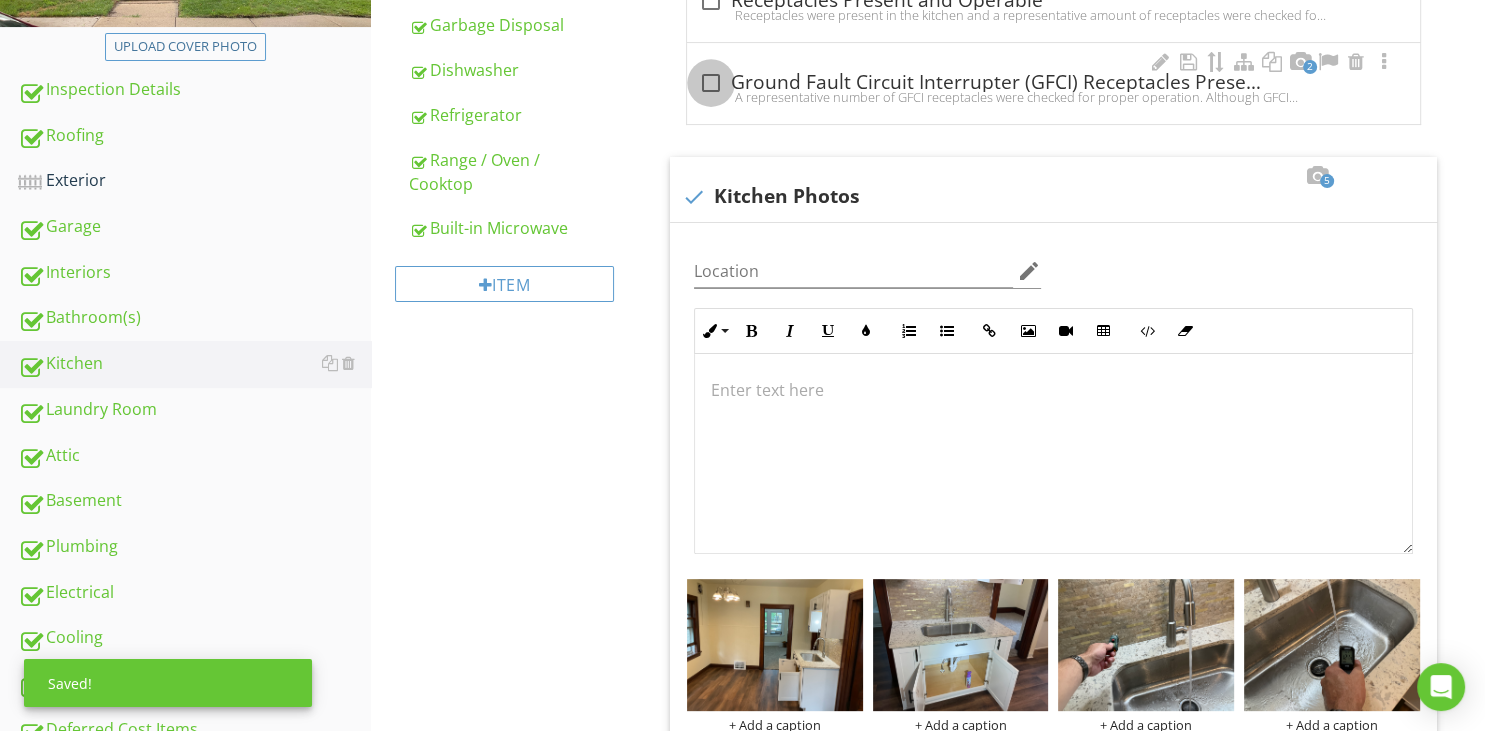 click at bounding box center [711, 83] 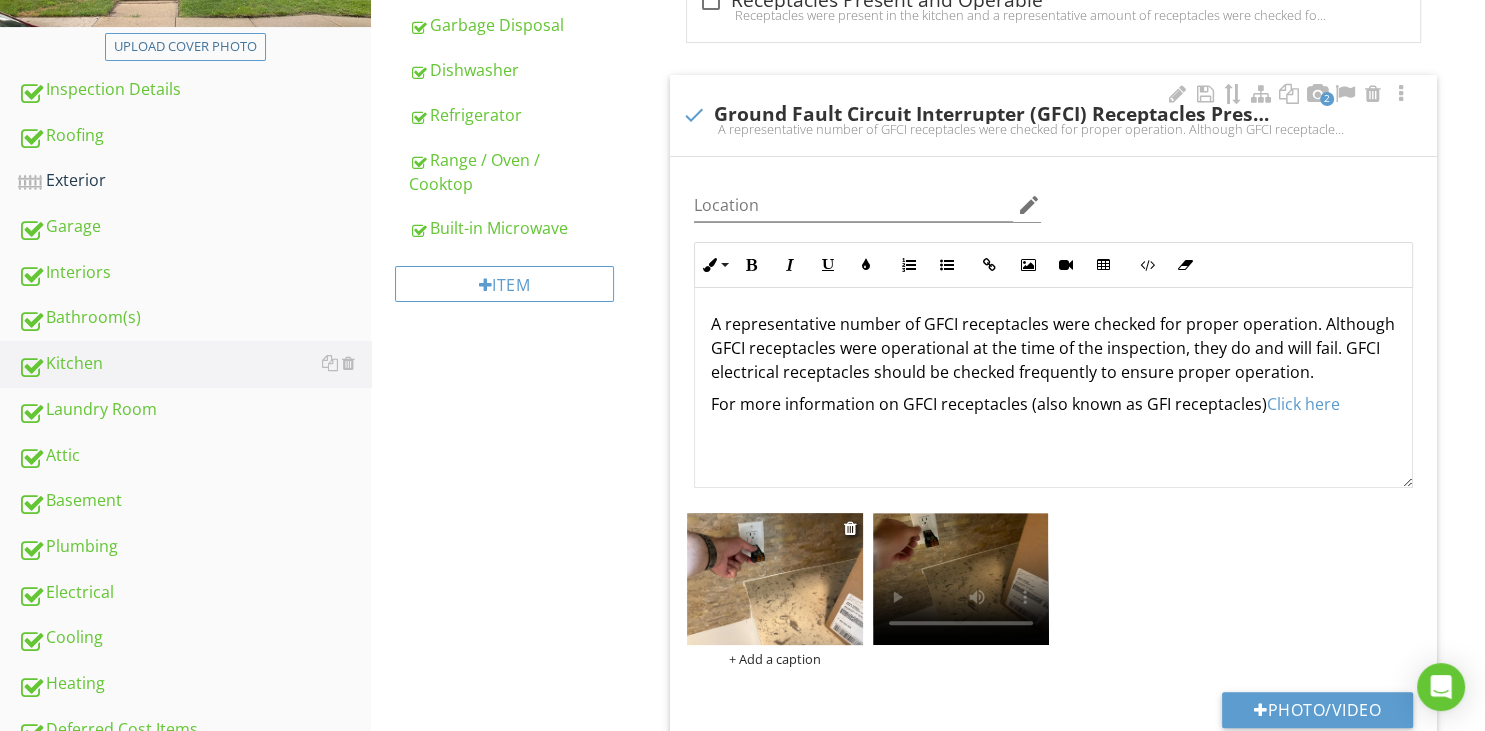 click on "+ Add a caption" at bounding box center (775, 659) 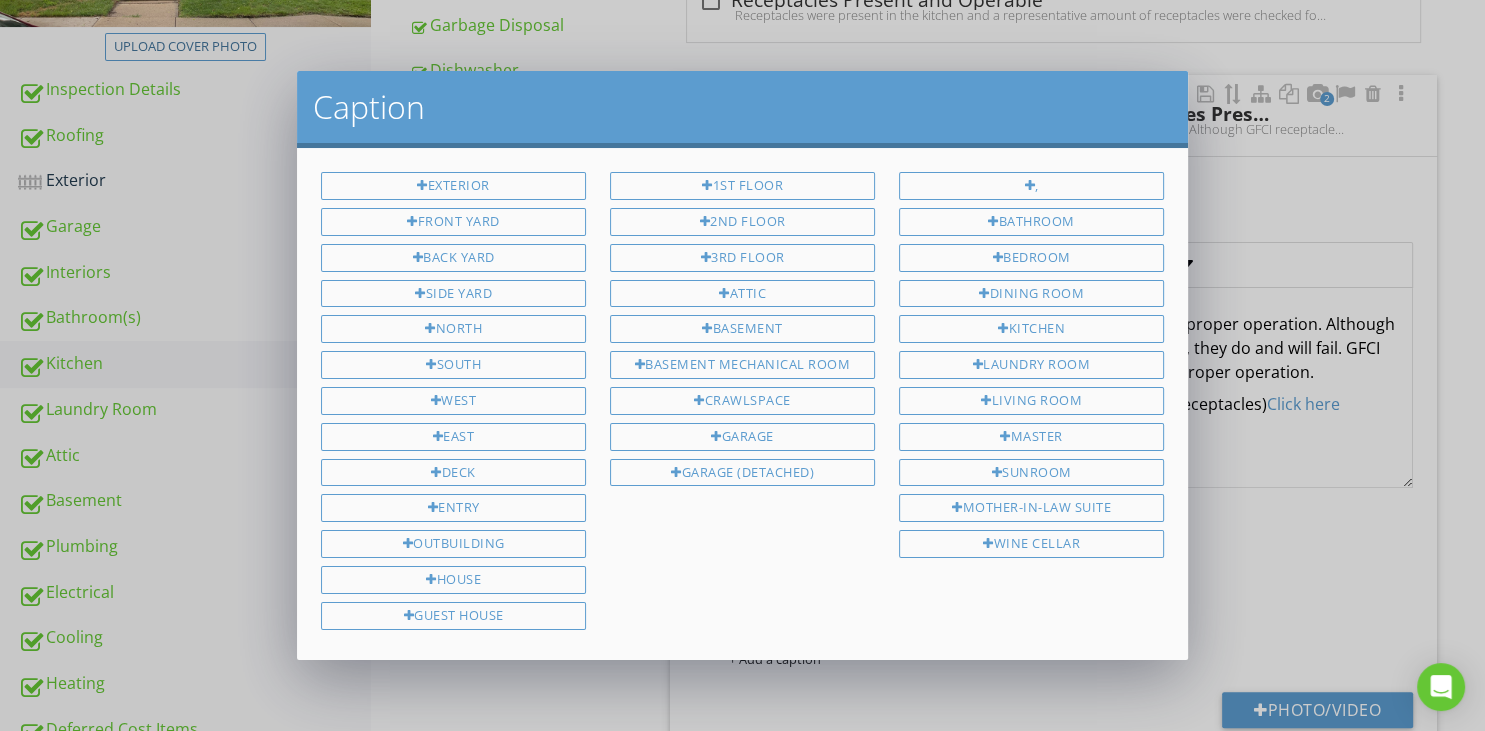 scroll, scrollTop: 160, scrollLeft: 0, axis: vertical 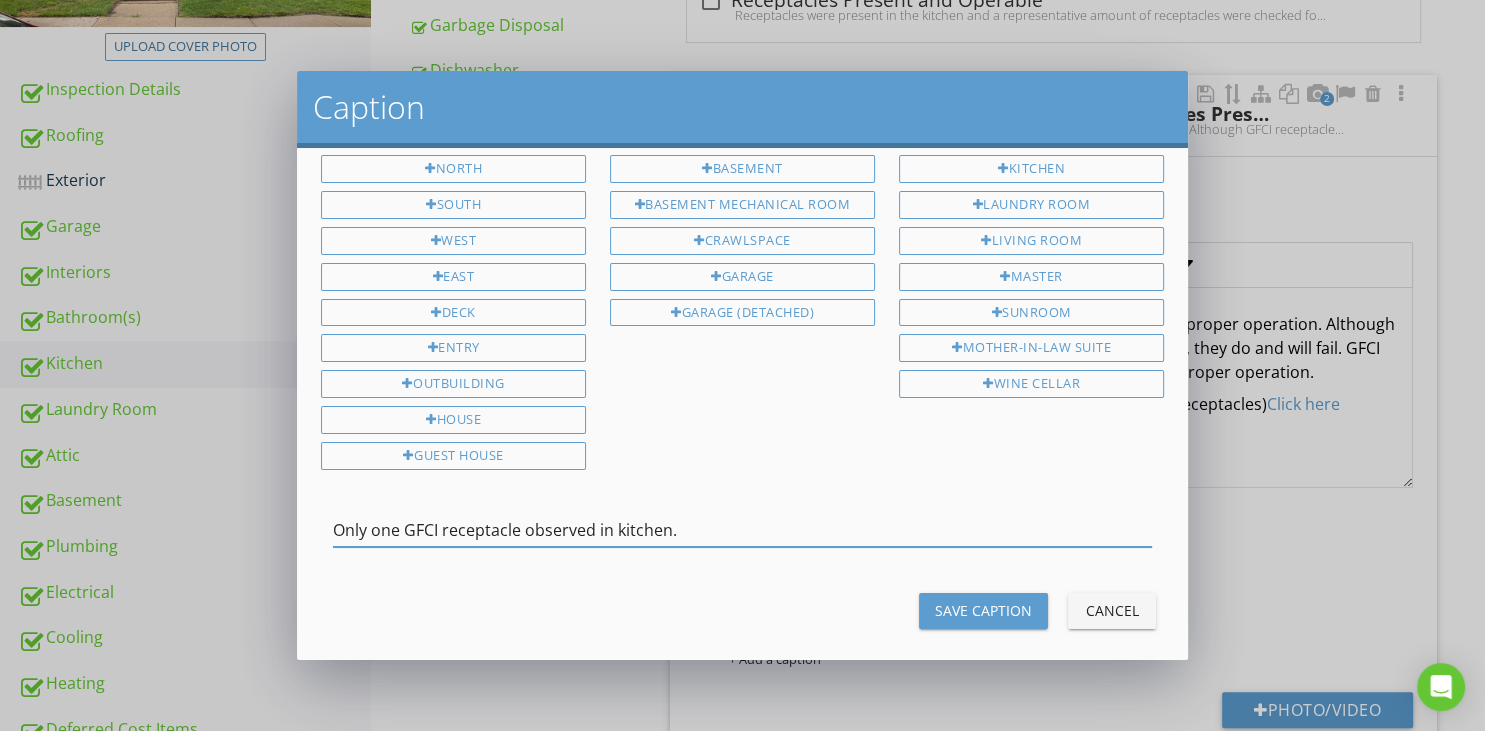type on "Only one GFCI receptacle observed in kitchen." 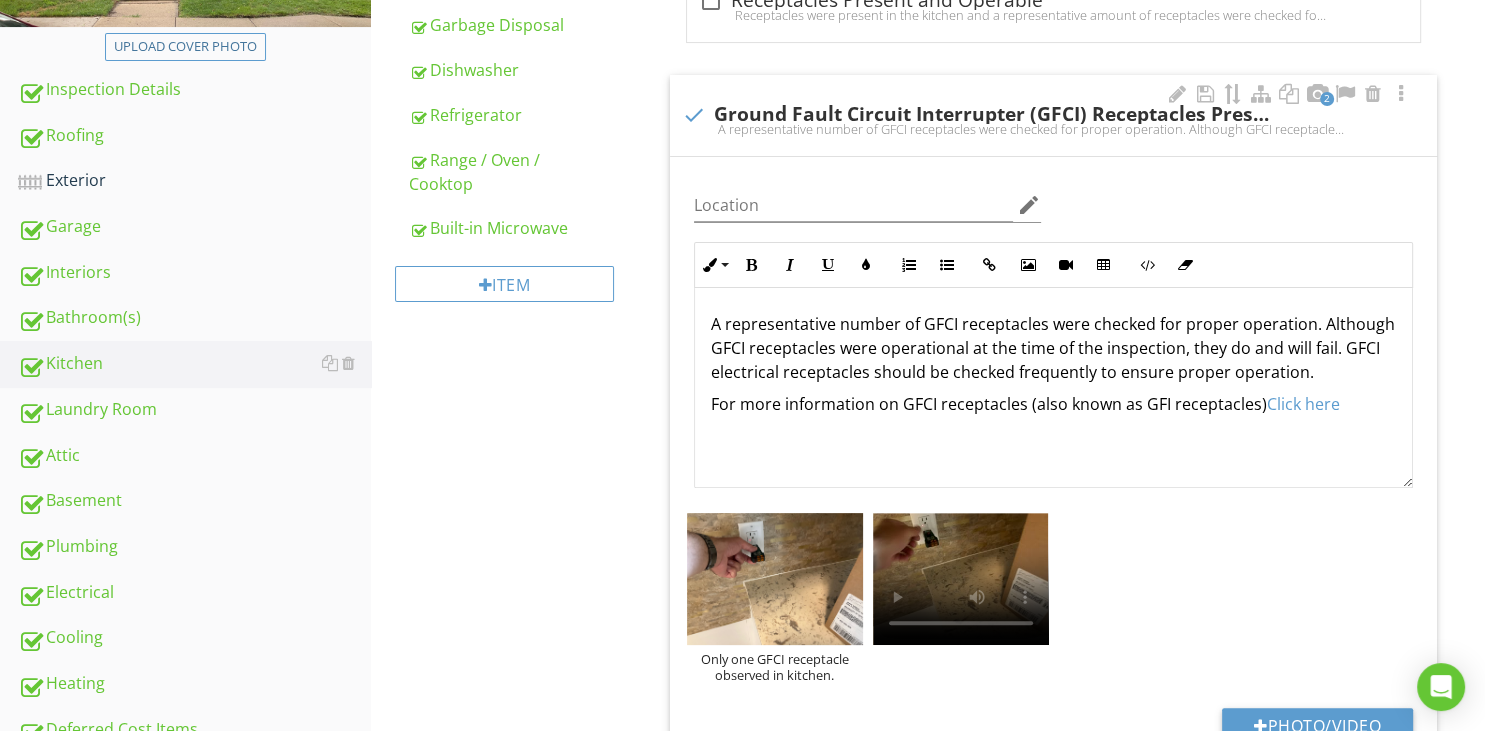 scroll, scrollTop: 160, scrollLeft: 0, axis: vertical 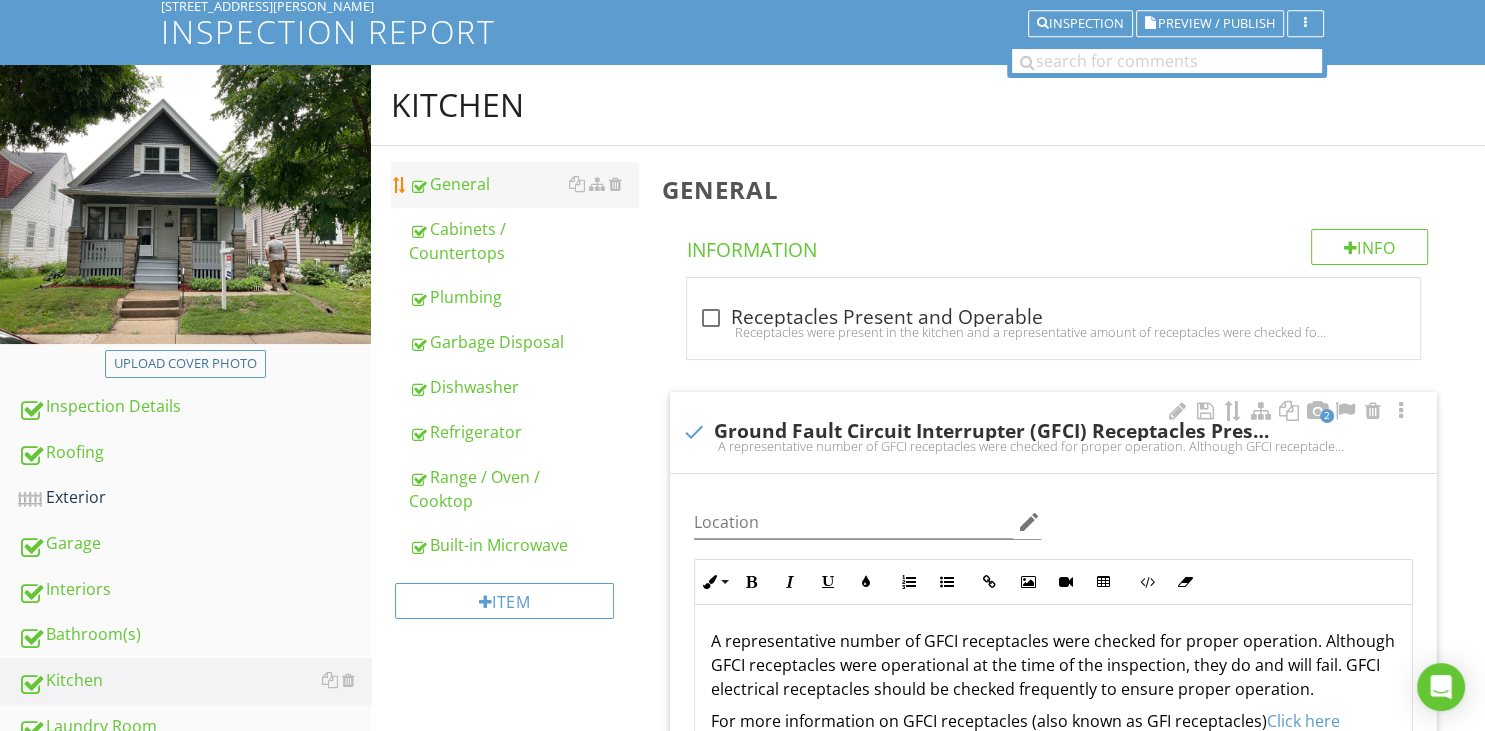 click on "General" at bounding box center (523, 184) 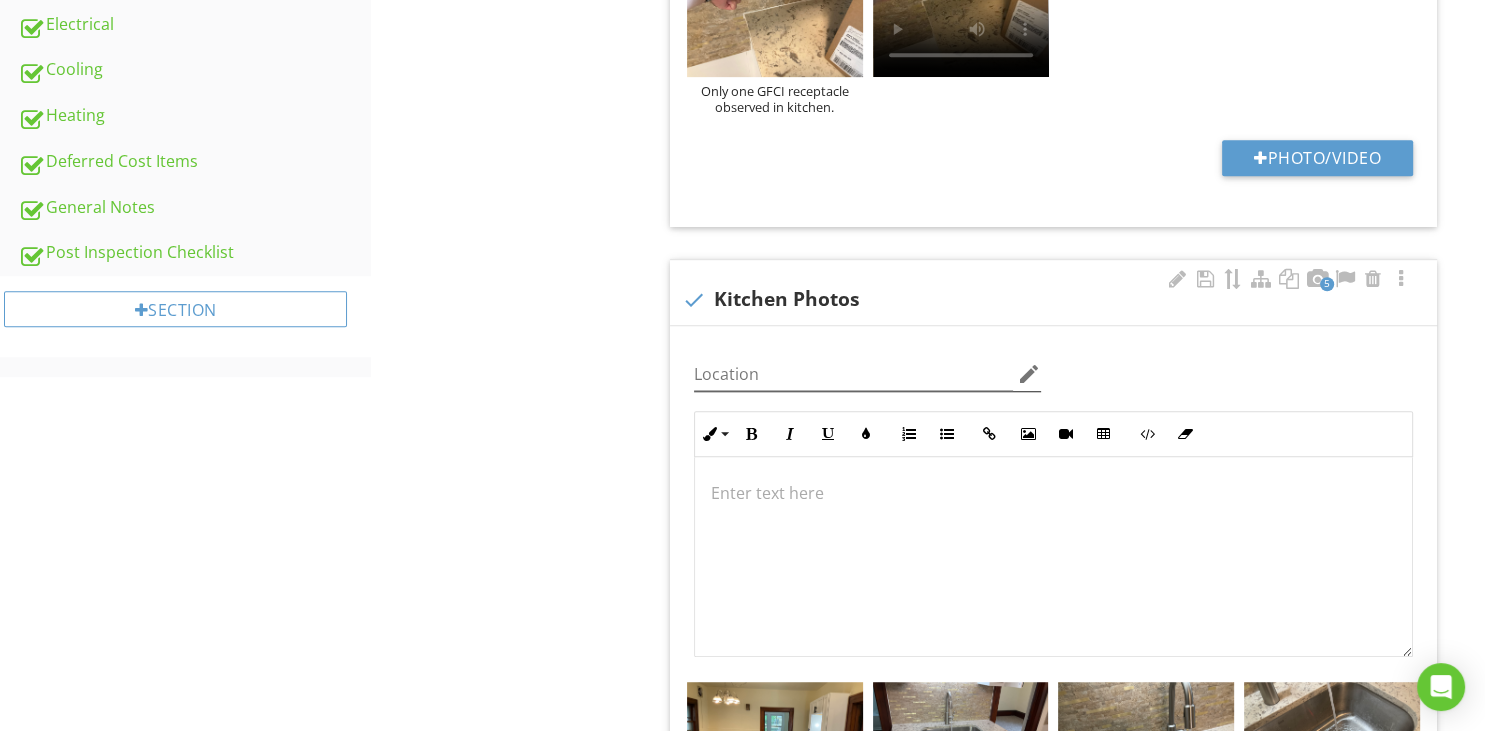 scroll, scrollTop: 1191, scrollLeft: 0, axis: vertical 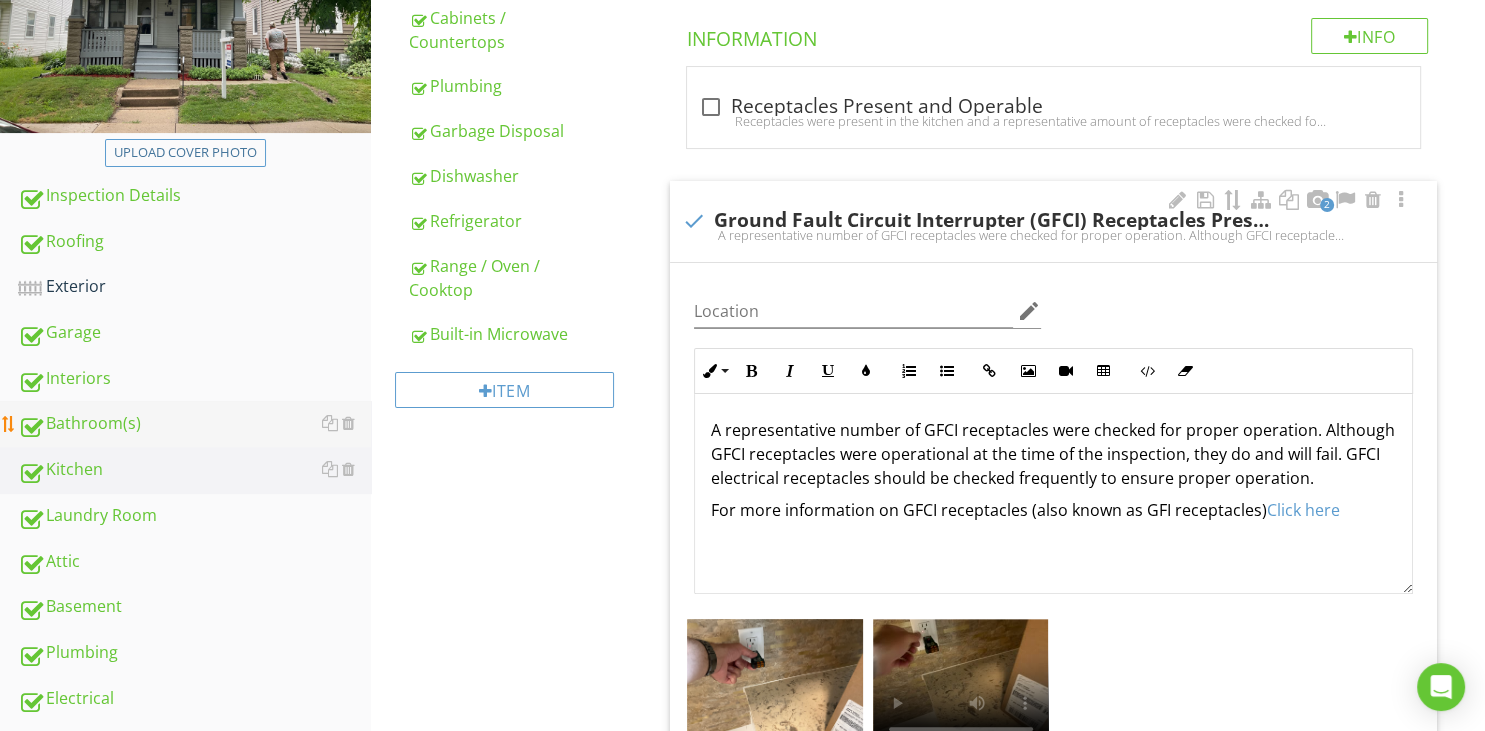 click on "Bathroom(s)" at bounding box center [194, 424] 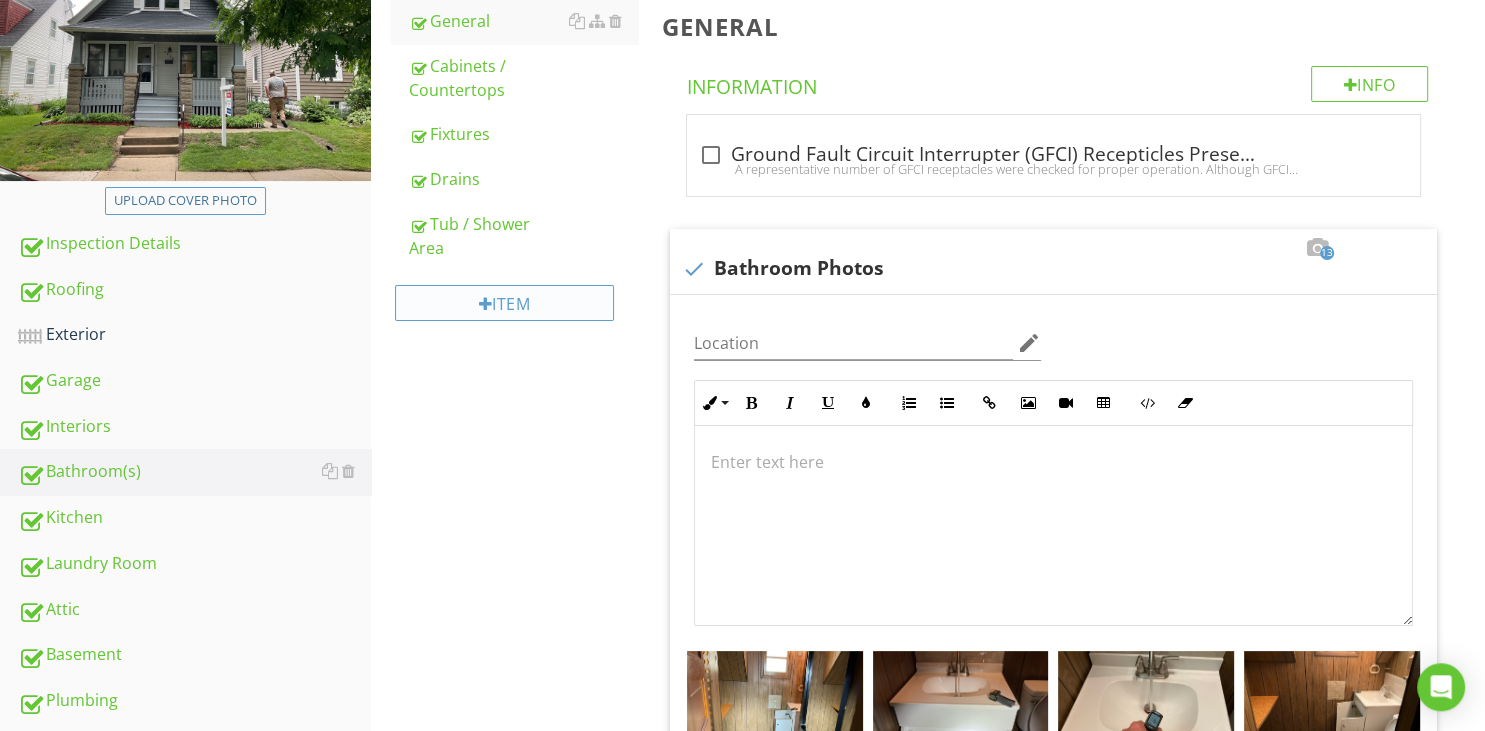 scroll, scrollTop: 240, scrollLeft: 0, axis: vertical 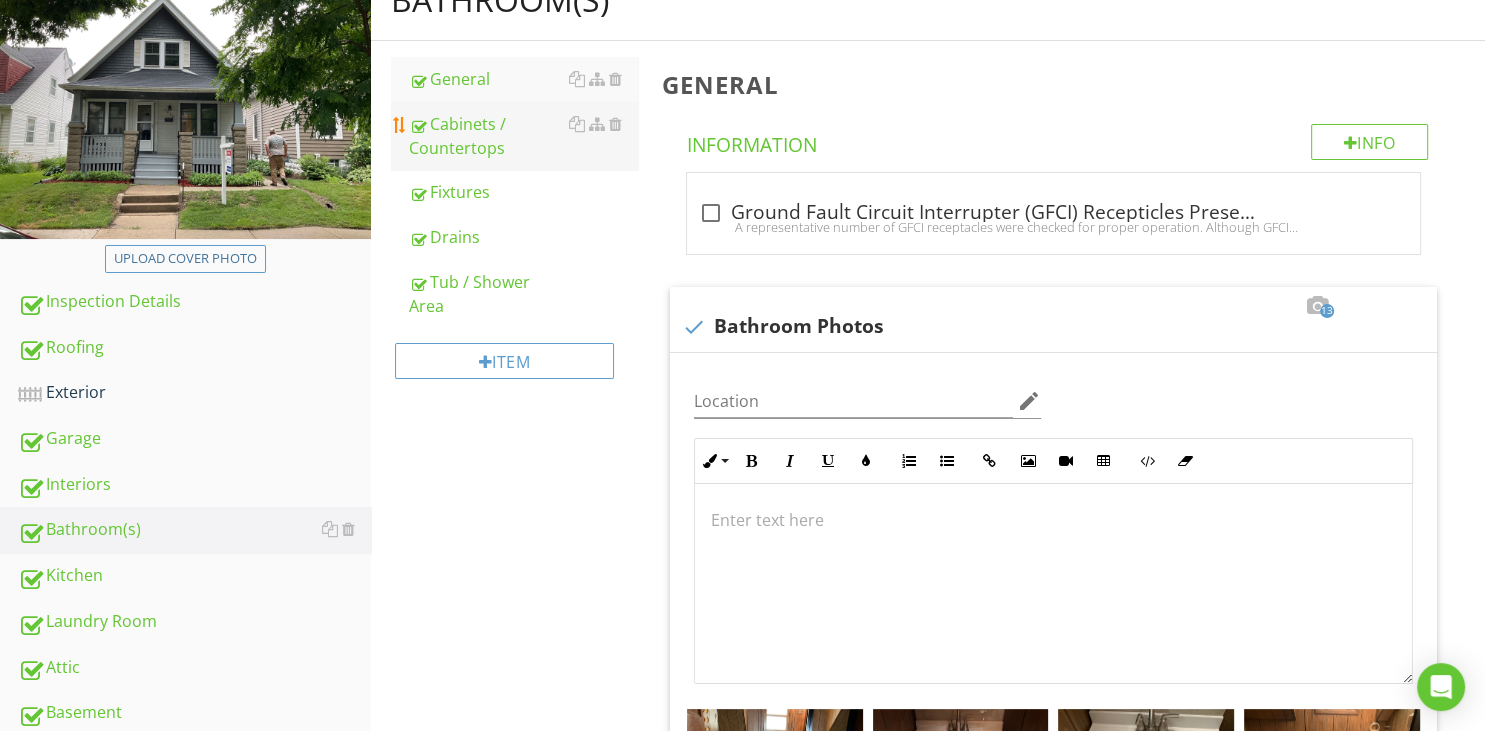 click on "Cabinets / Countertops" at bounding box center [523, 136] 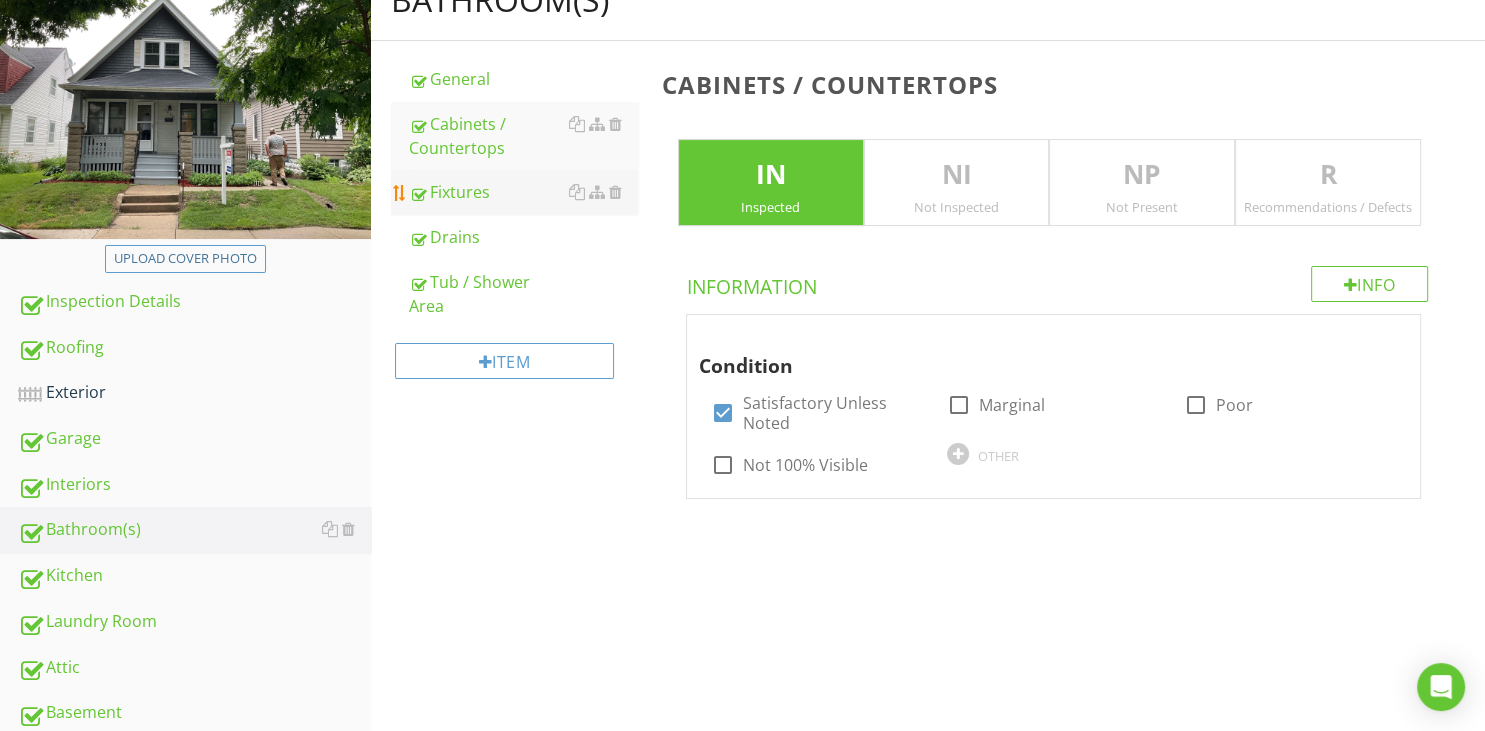 click on "Fixtures" at bounding box center [523, 192] 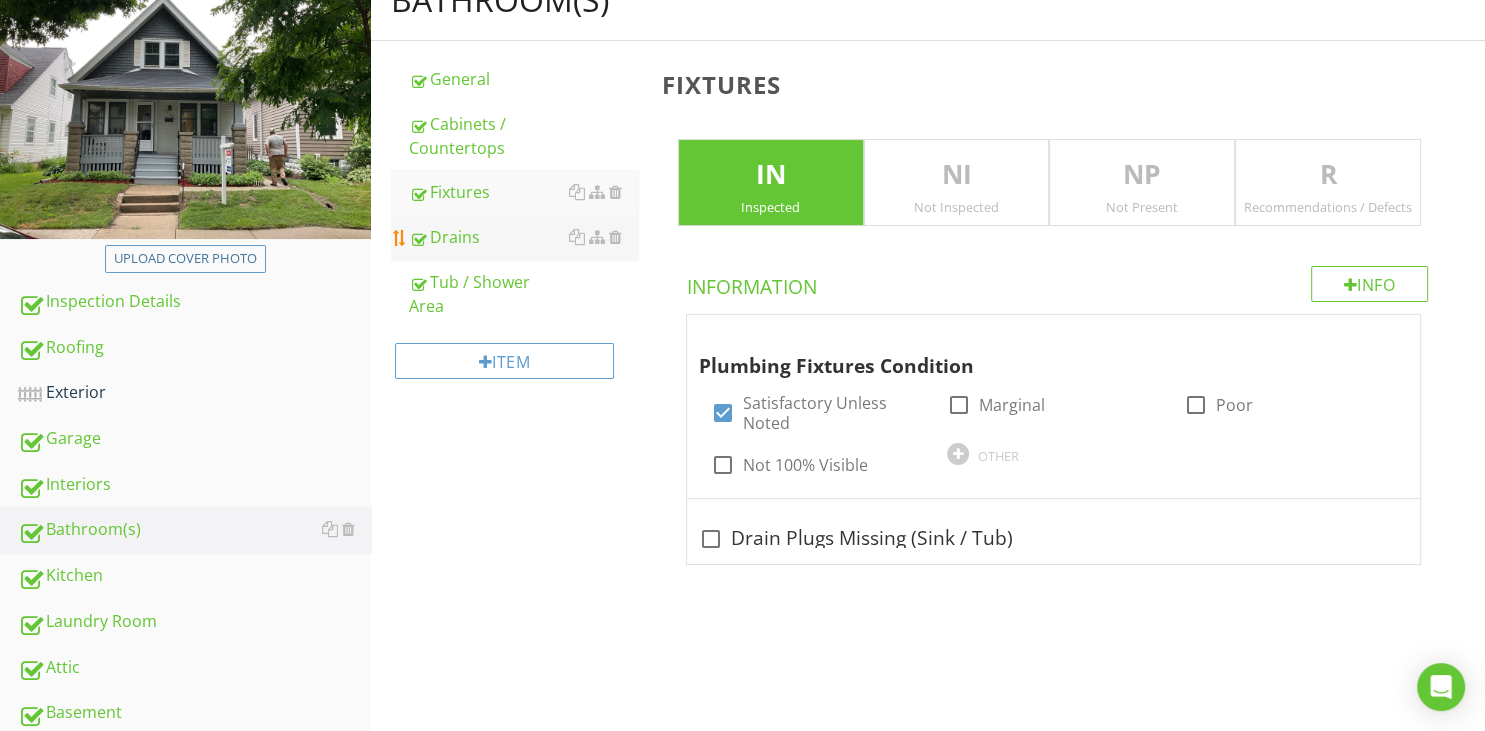 click on "Drains" at bounding box center [523, 237] 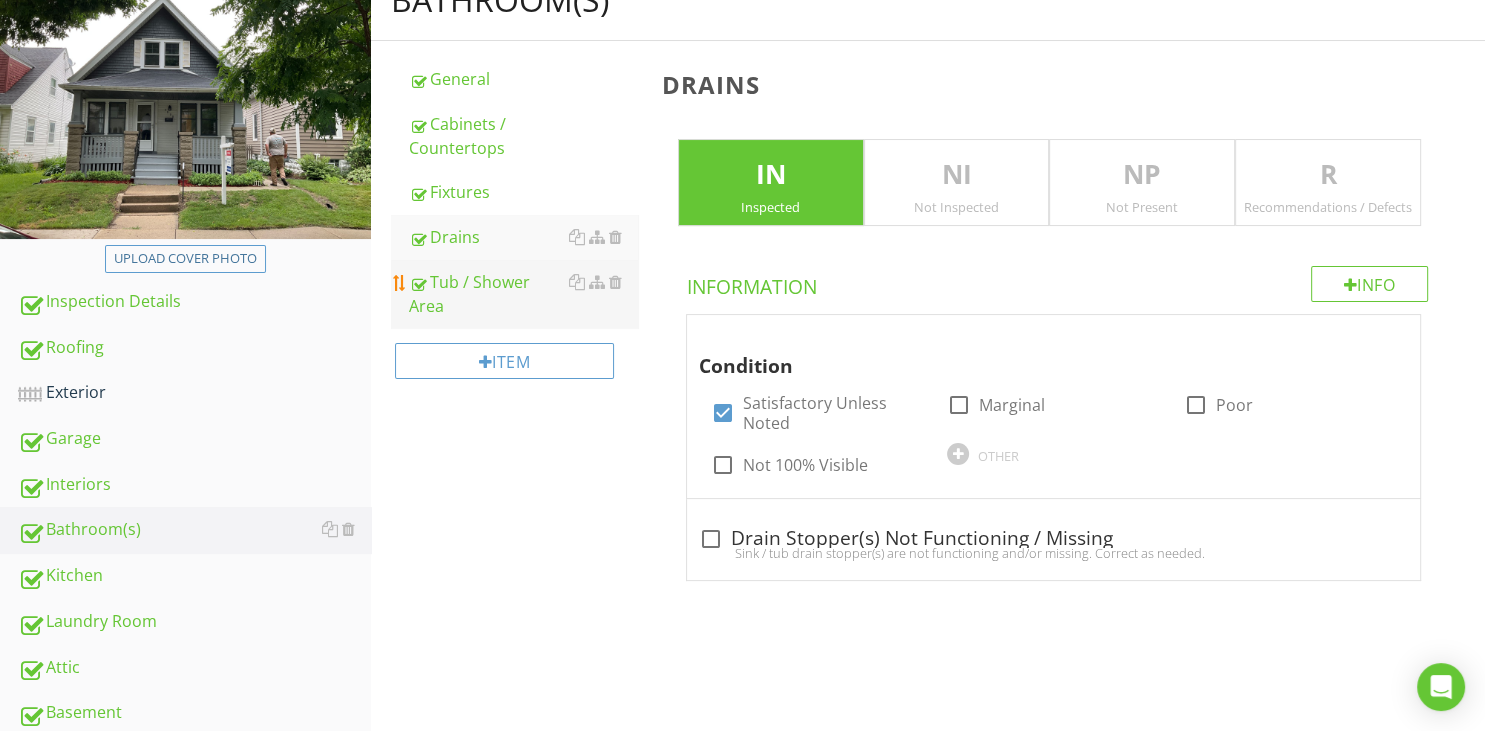 click at bounding box center (417, 284) 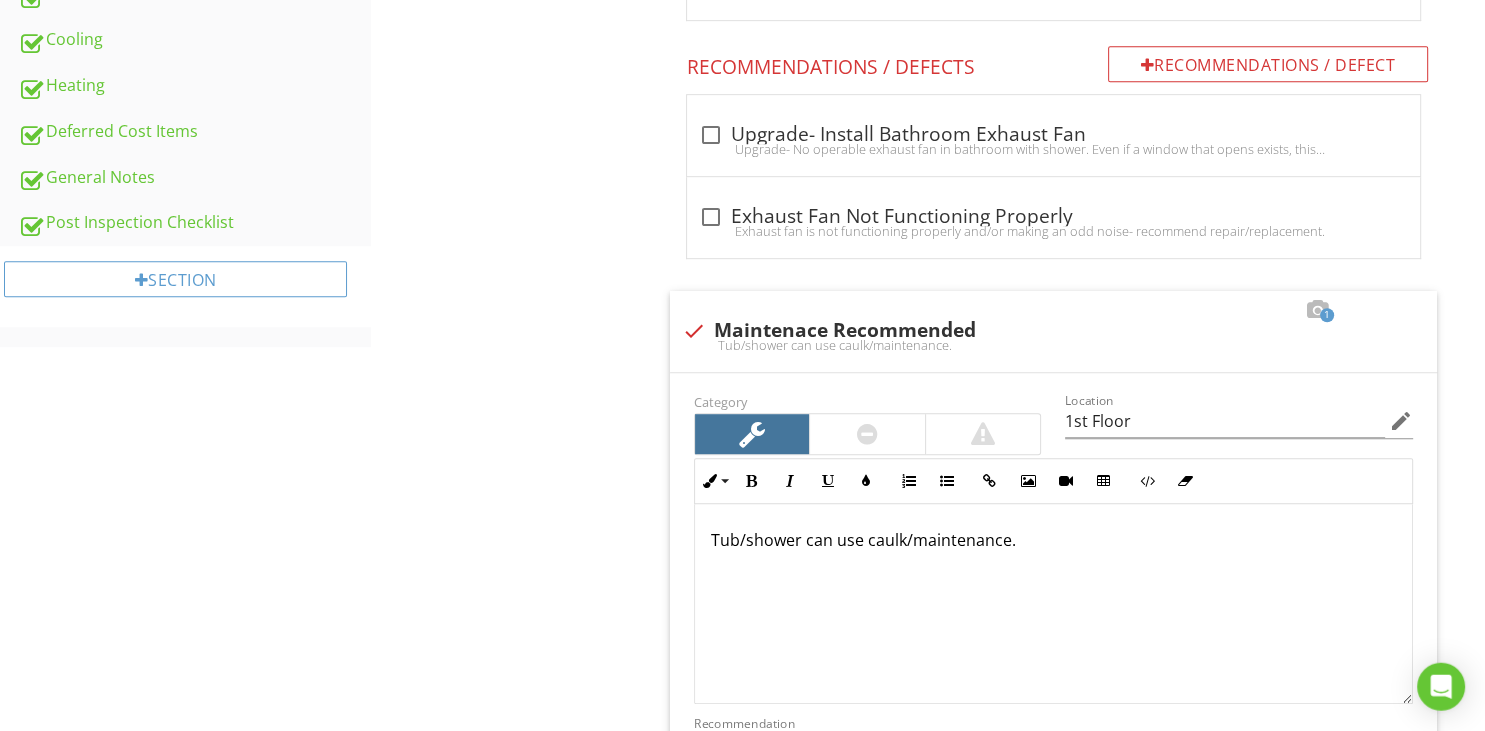 scroll, scrollTop: 1084, scrollLeft: 0, axis: vertical 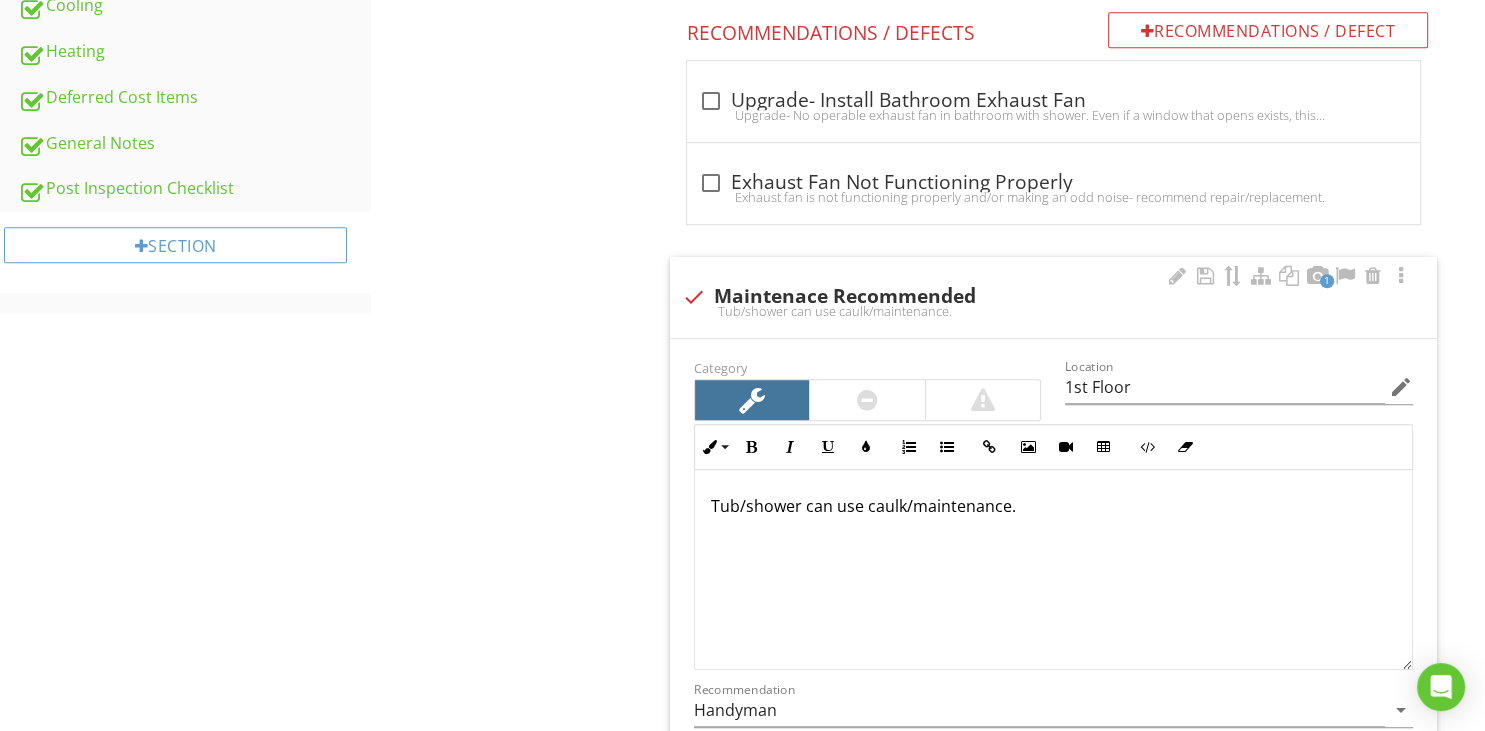 click on "Tub/shower can use caulk/maintenance." at bounding box center [1053, 506] 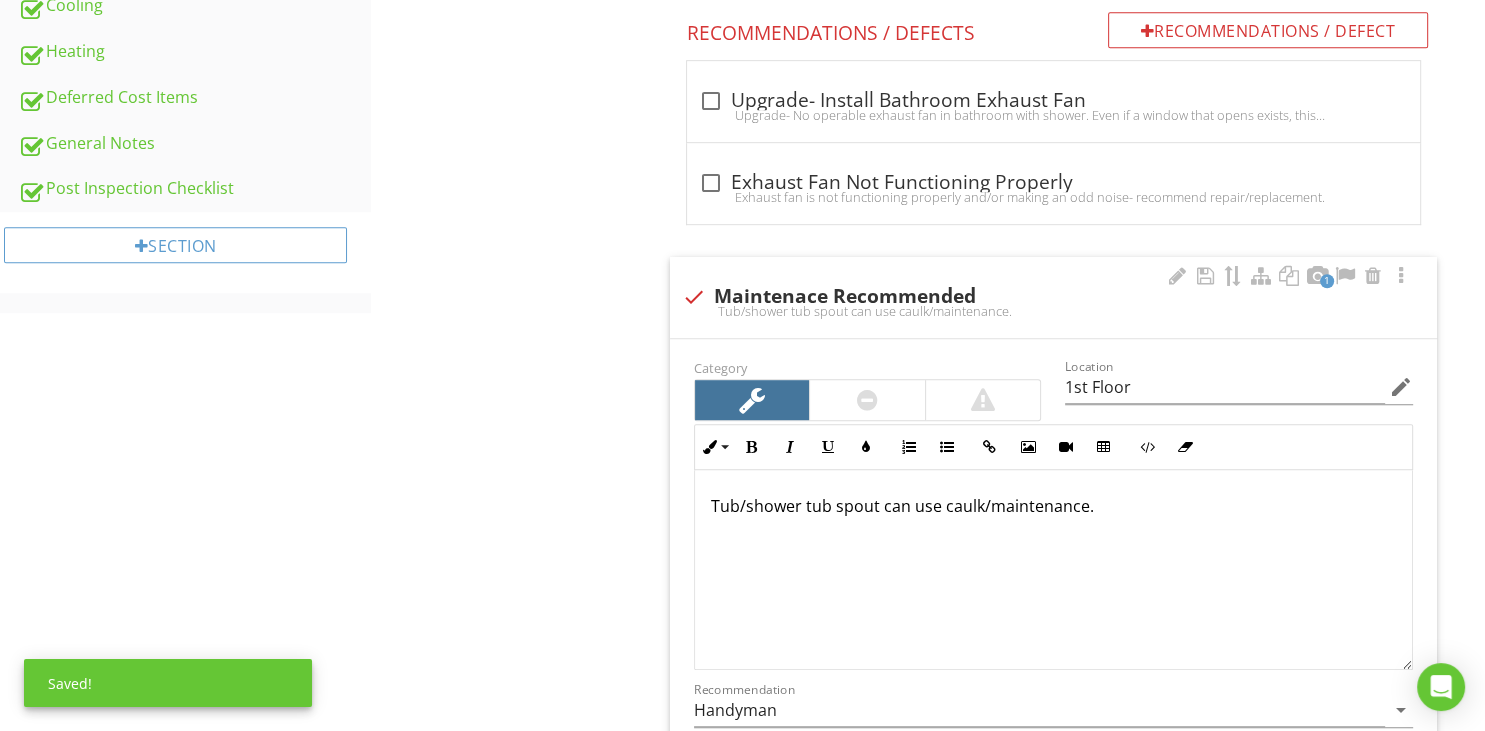 scroll, scrollTop: 1, scrollLeft: 0, axis: vertical 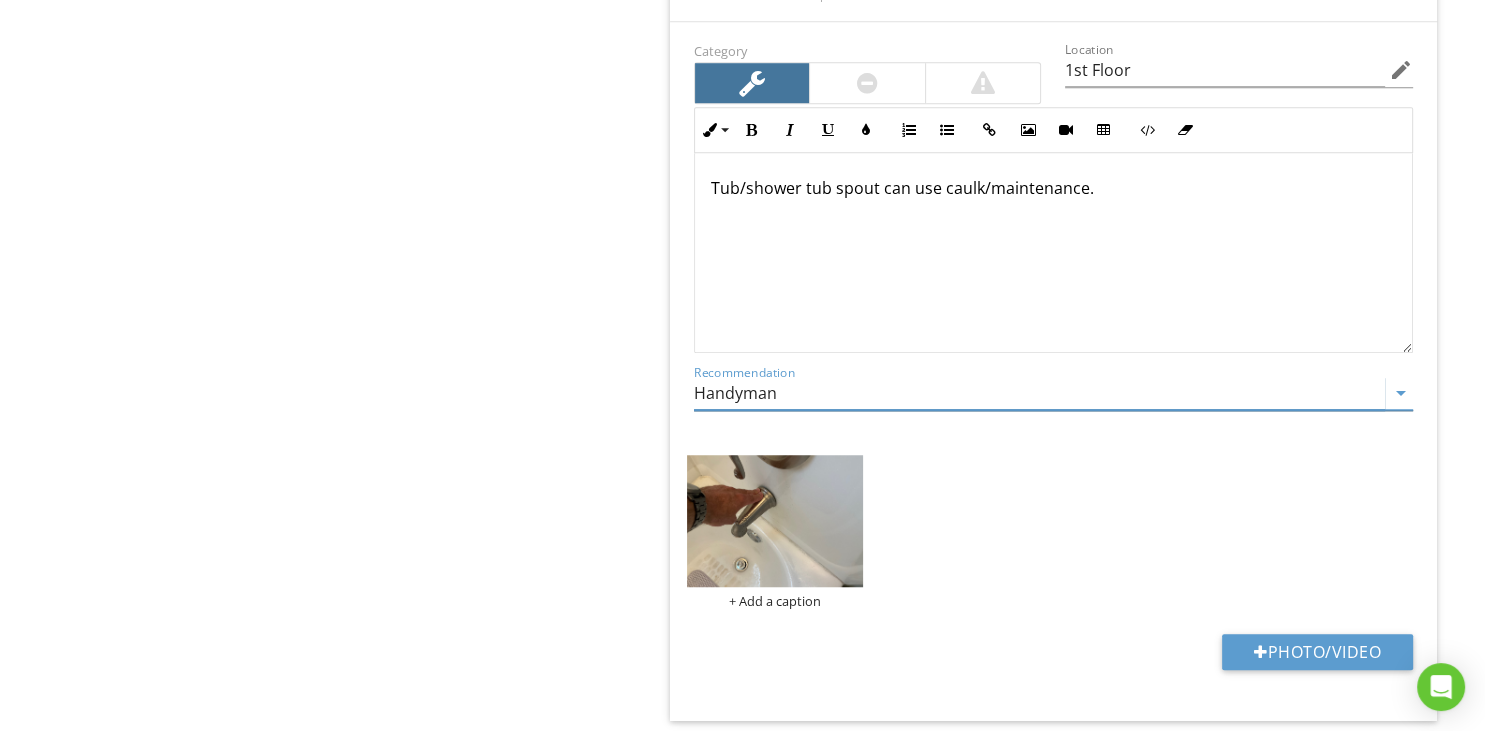 click on "Handyman" at bounding box center (1039, 393) 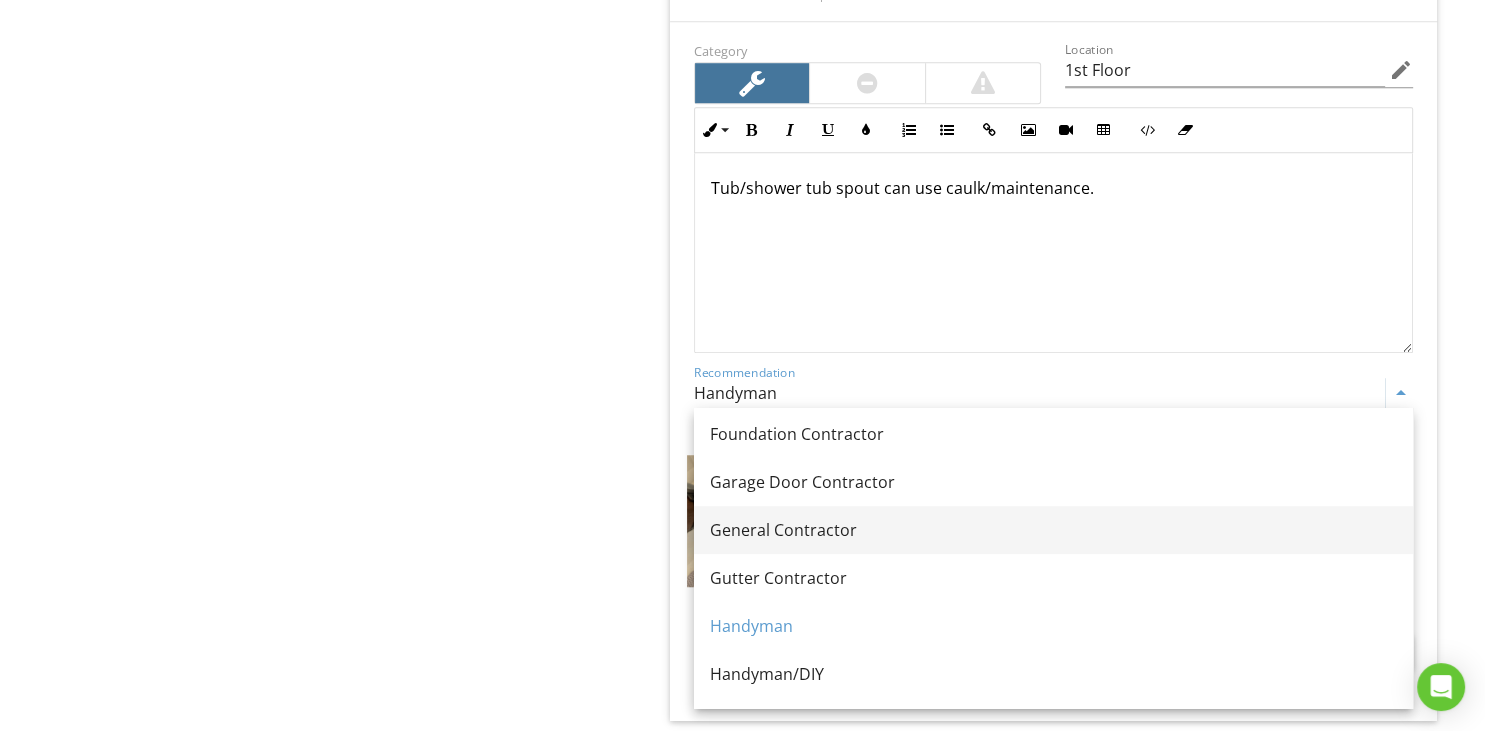 scroll, scrollTop: 778, scrollLeft: 0, axis: vertical 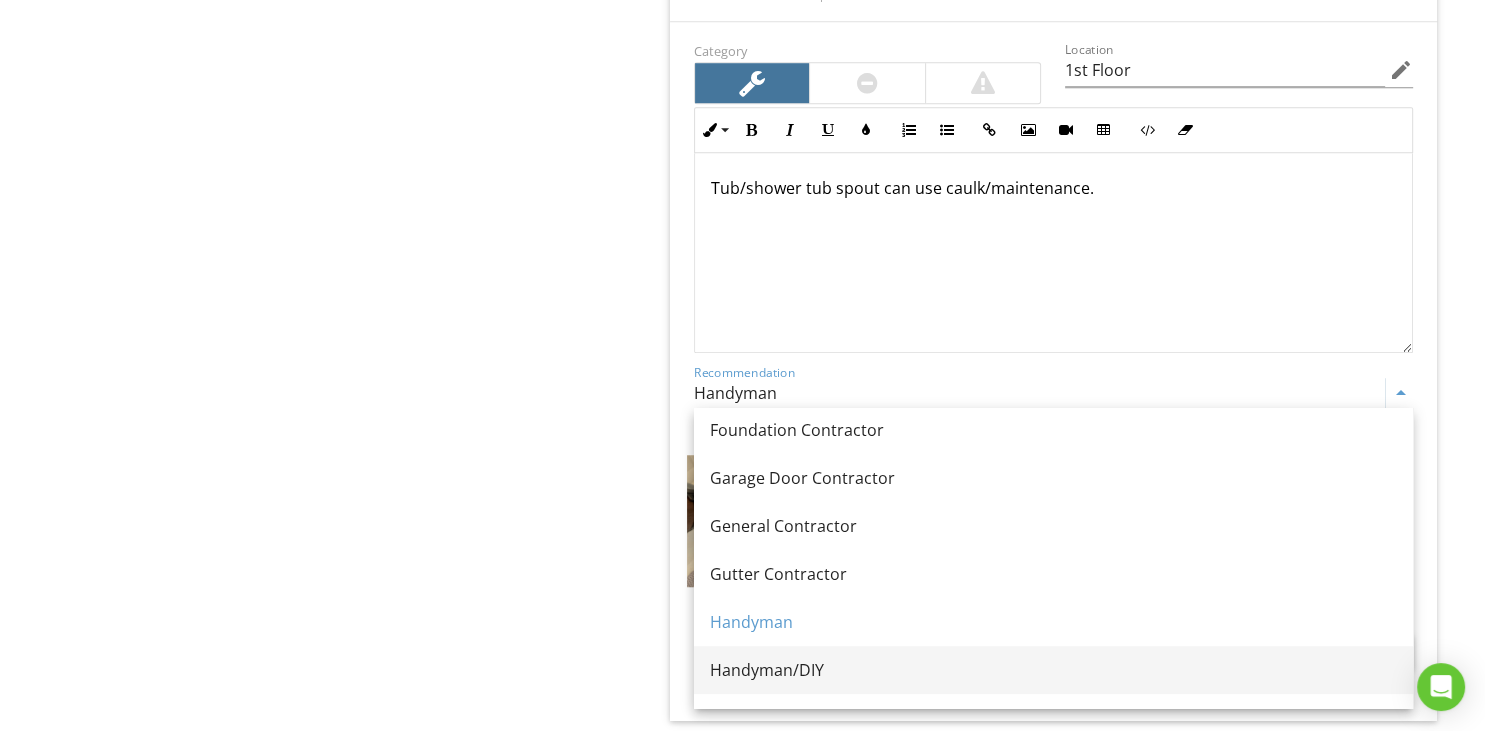 click on "Handyman/DIY" at bounding box center (1053, 670) 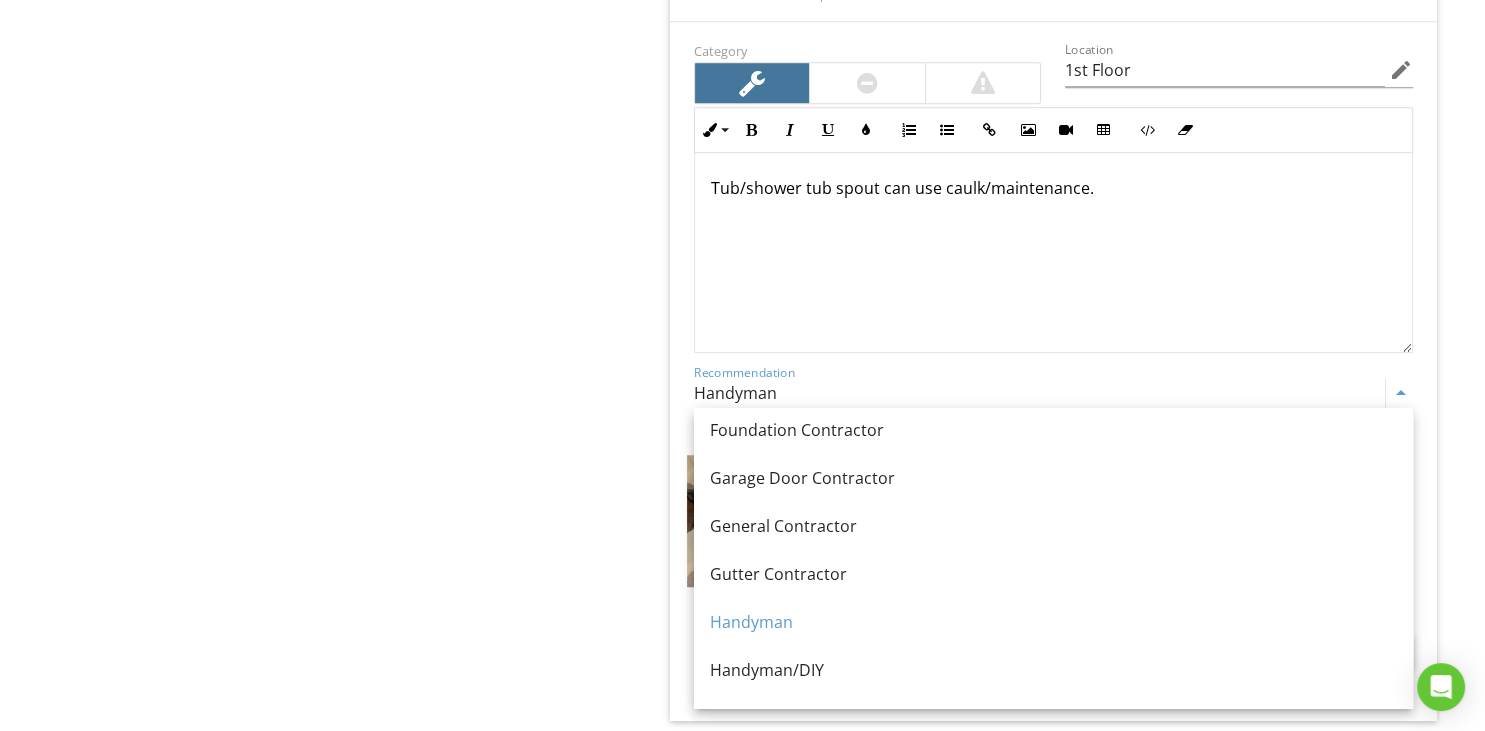 type on "Handyman/DIY" 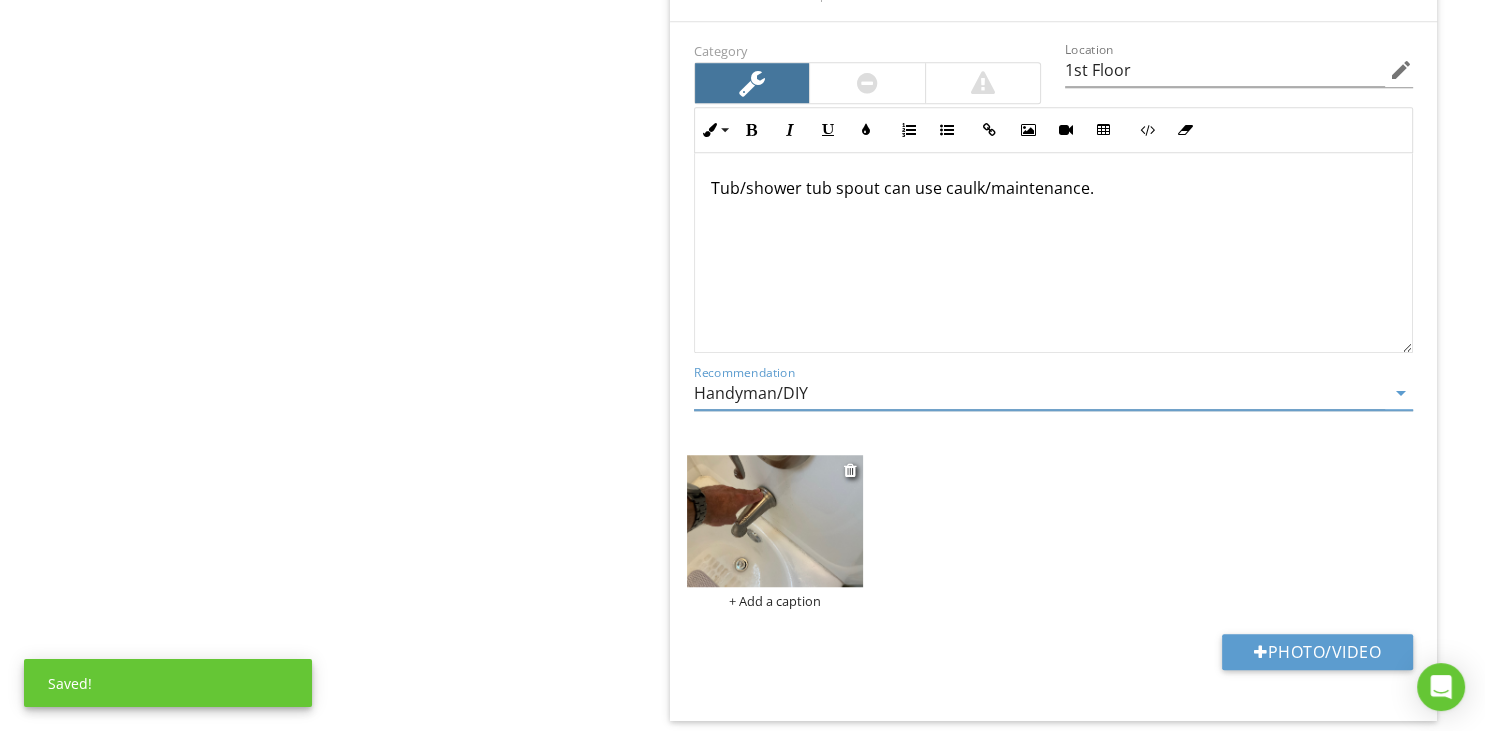 click at bounding box center [775, 521] 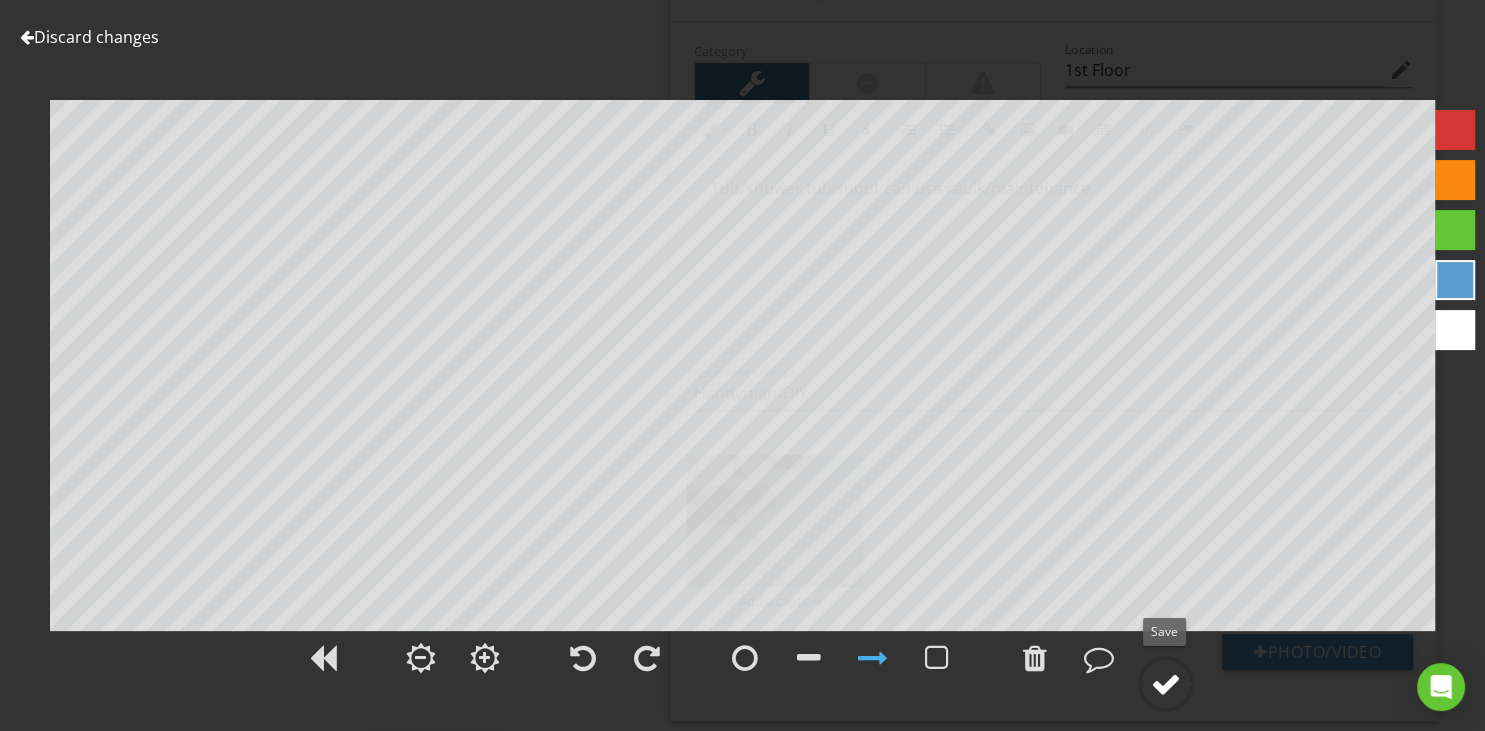 click at bounding box center (1166, 684) 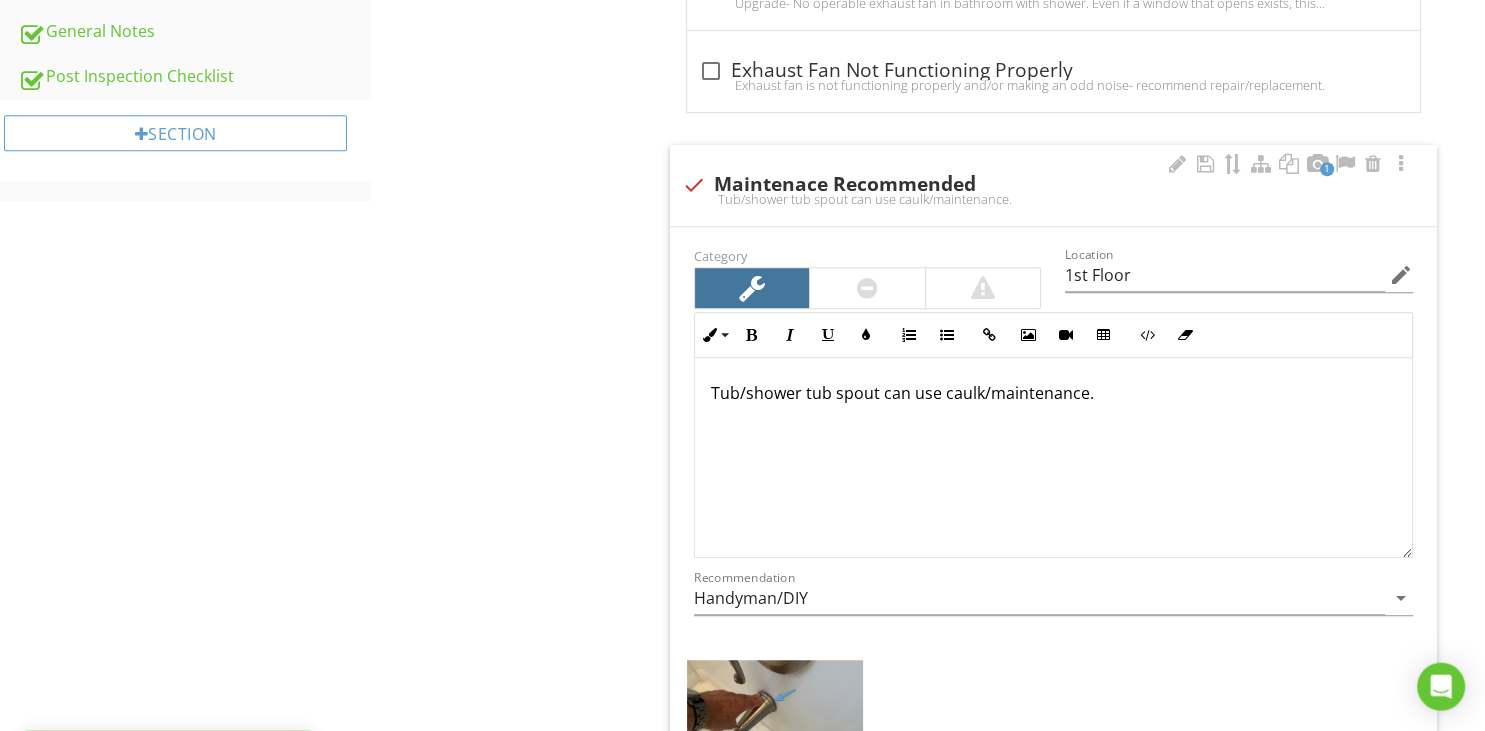 scroll, scrollTop: 1190, scrollLeft: 0, axis: vertical 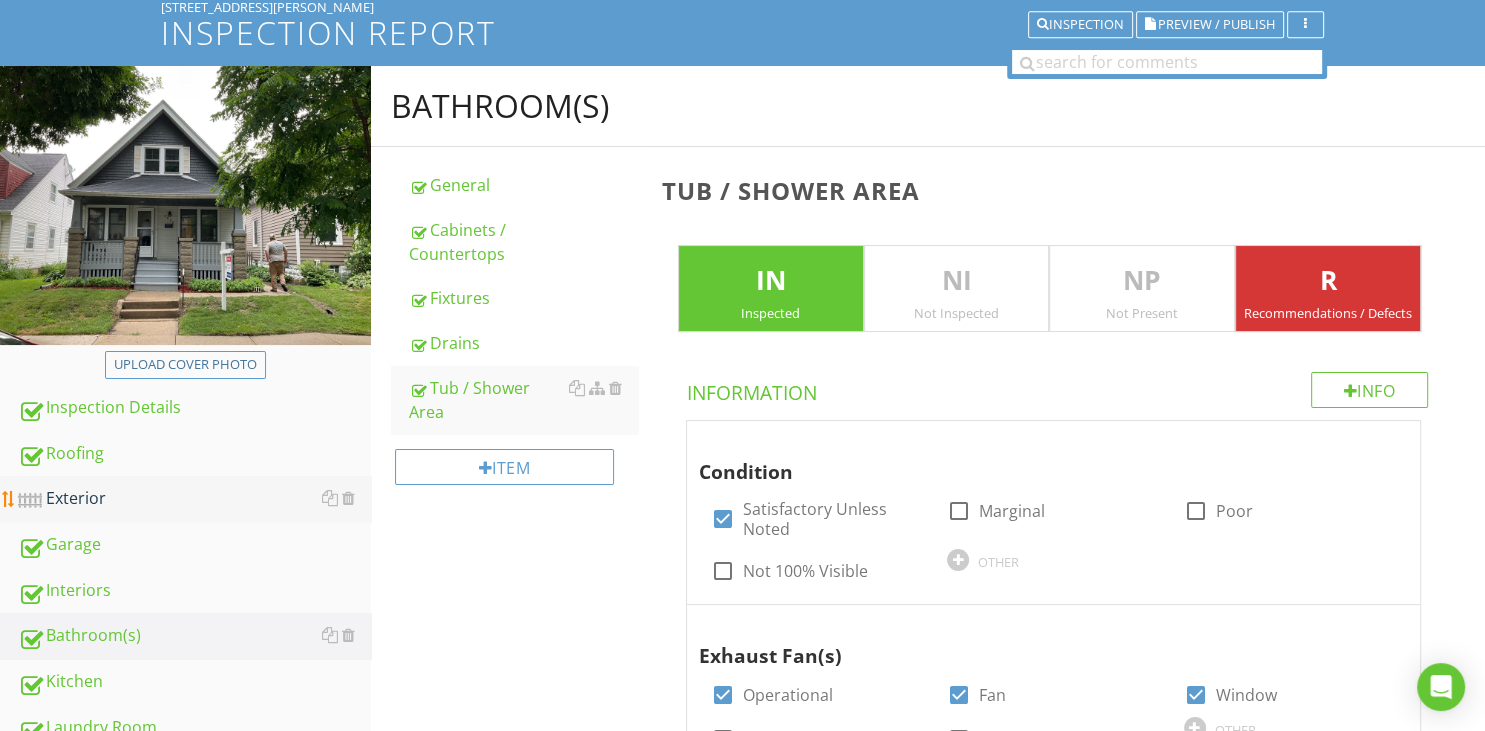 click on "Exterior" at bounding box center [194, 499] 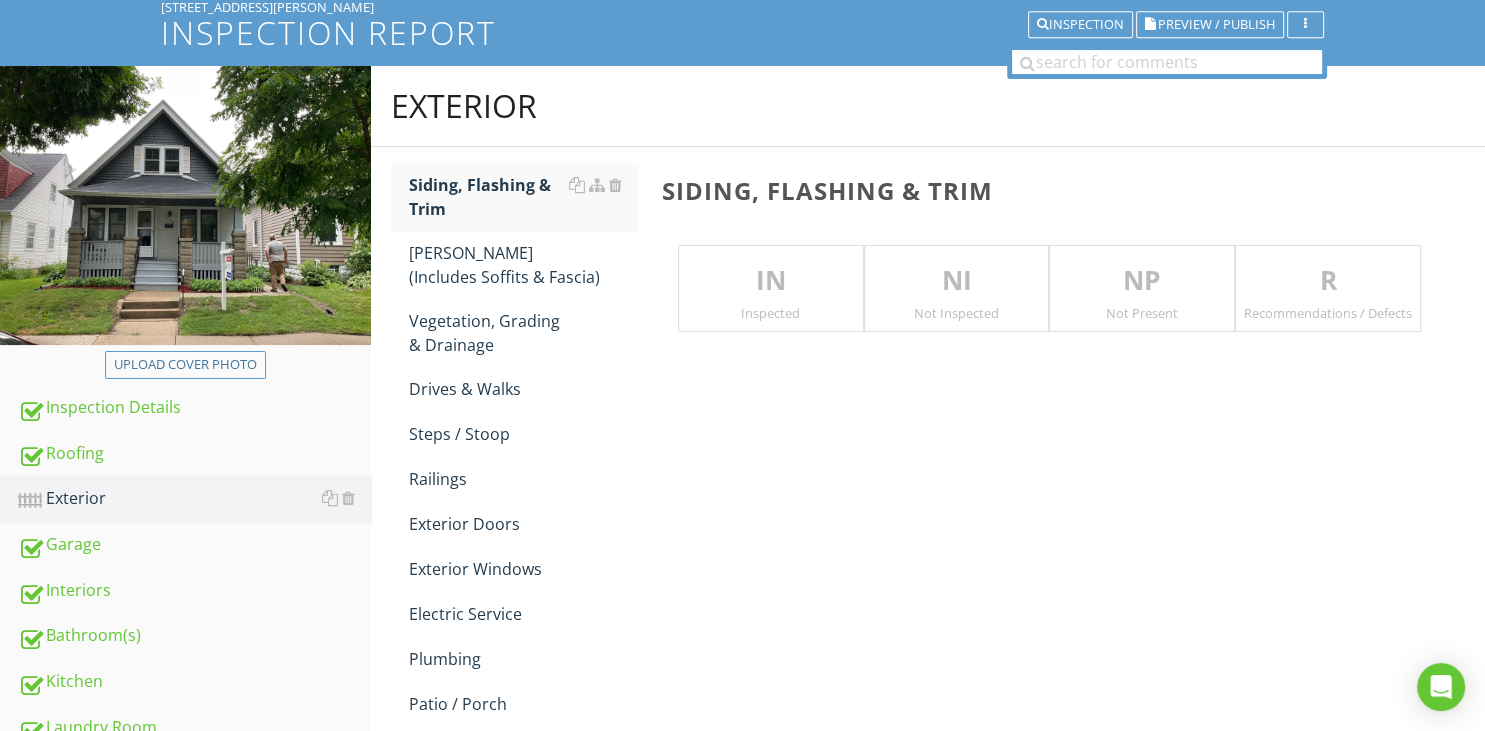 click on "IN" at bounding box center (771, 281) 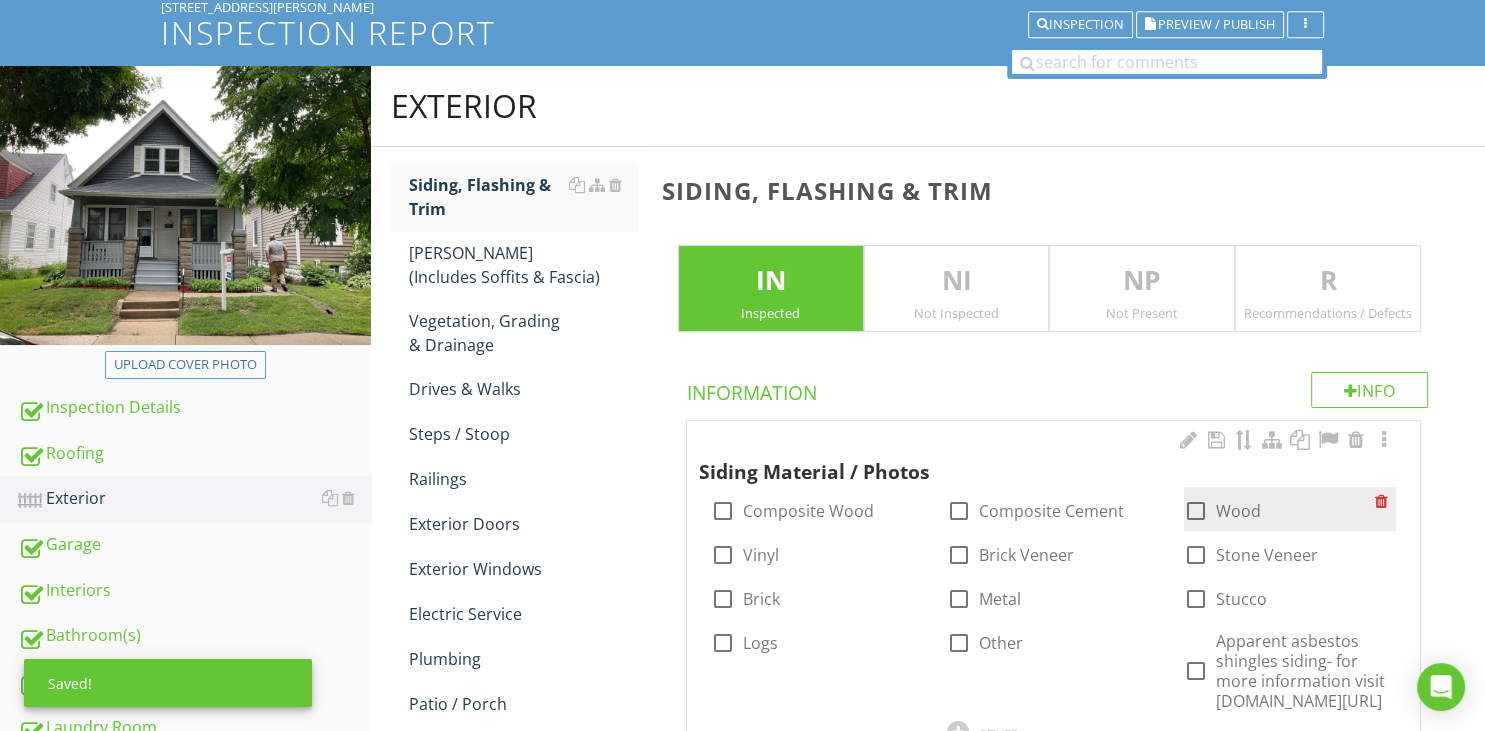 click at bounding box center [1196, 511] 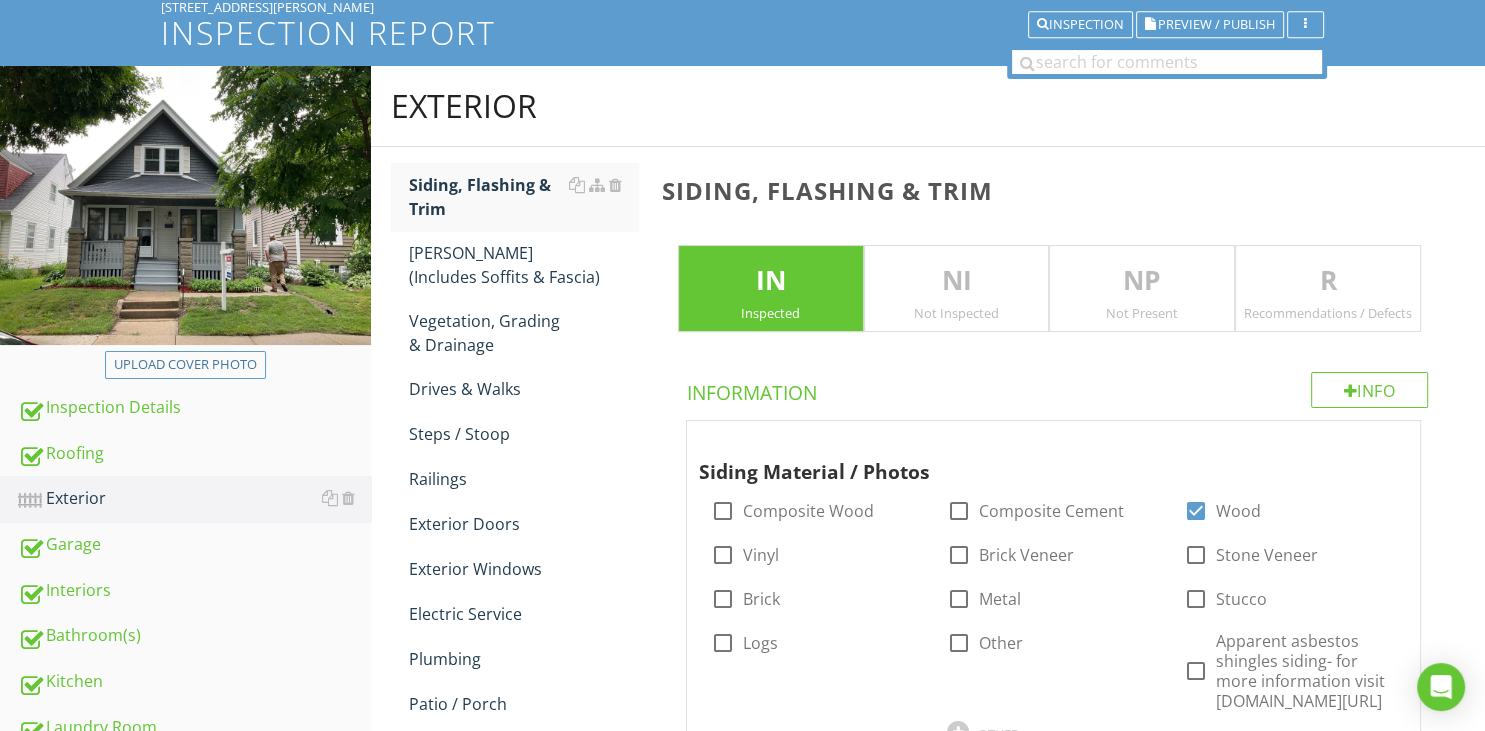 drag, startPoint x: 1307, startPoint y: 287, endPoint x: 1088, endPoint y: 439, distance: 266.5802 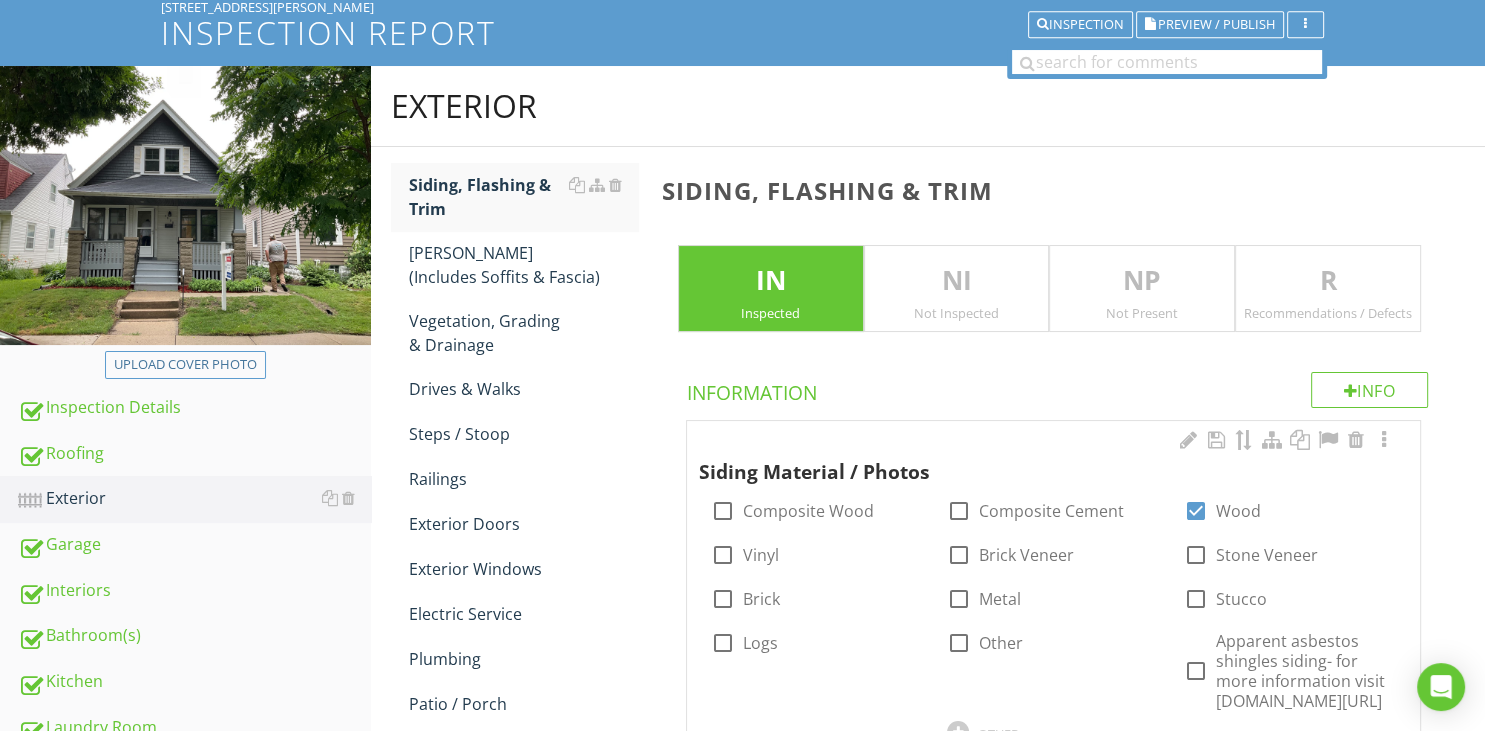 click on "R" at bounding box center (1328, 281) 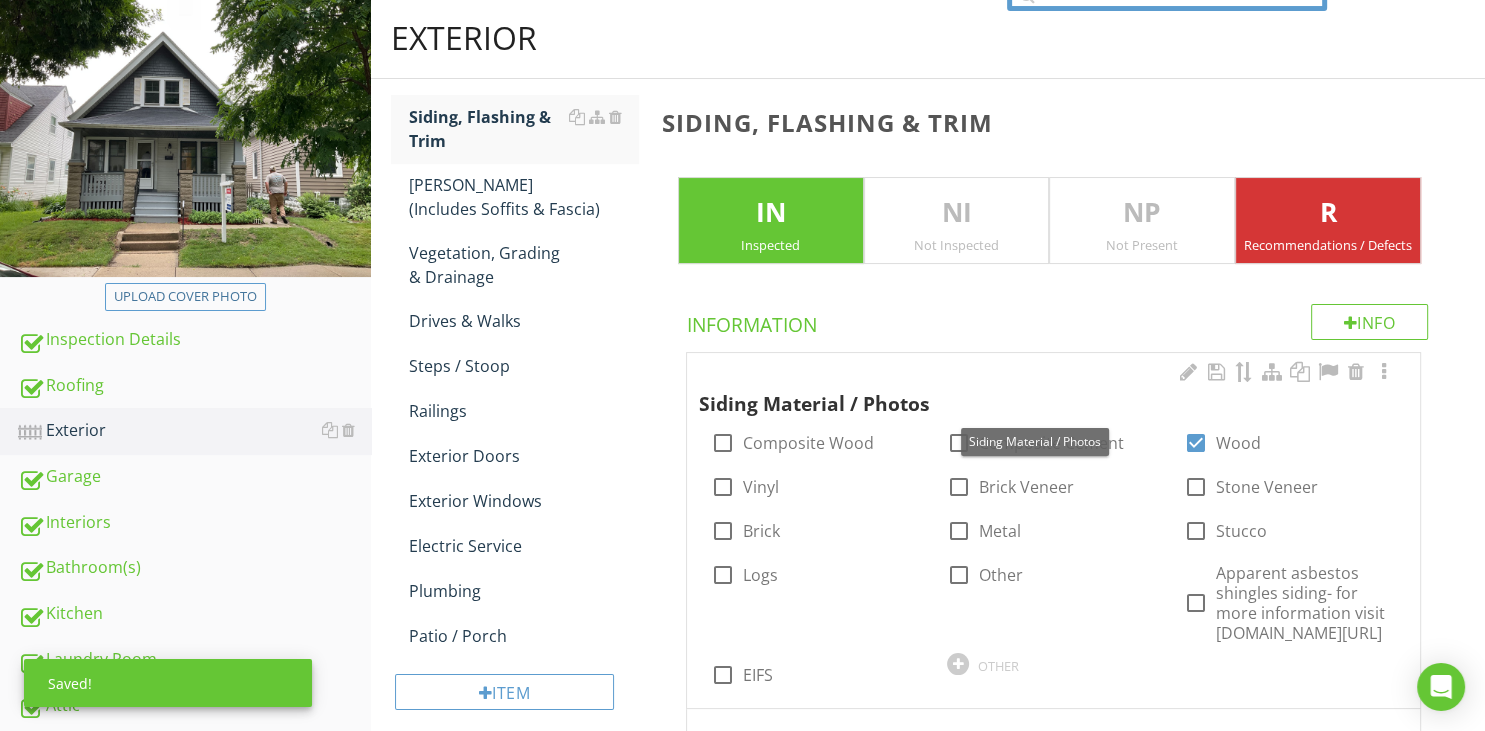 scroll, scrollTop: 240, scrollLeft: 0, axis: vertical 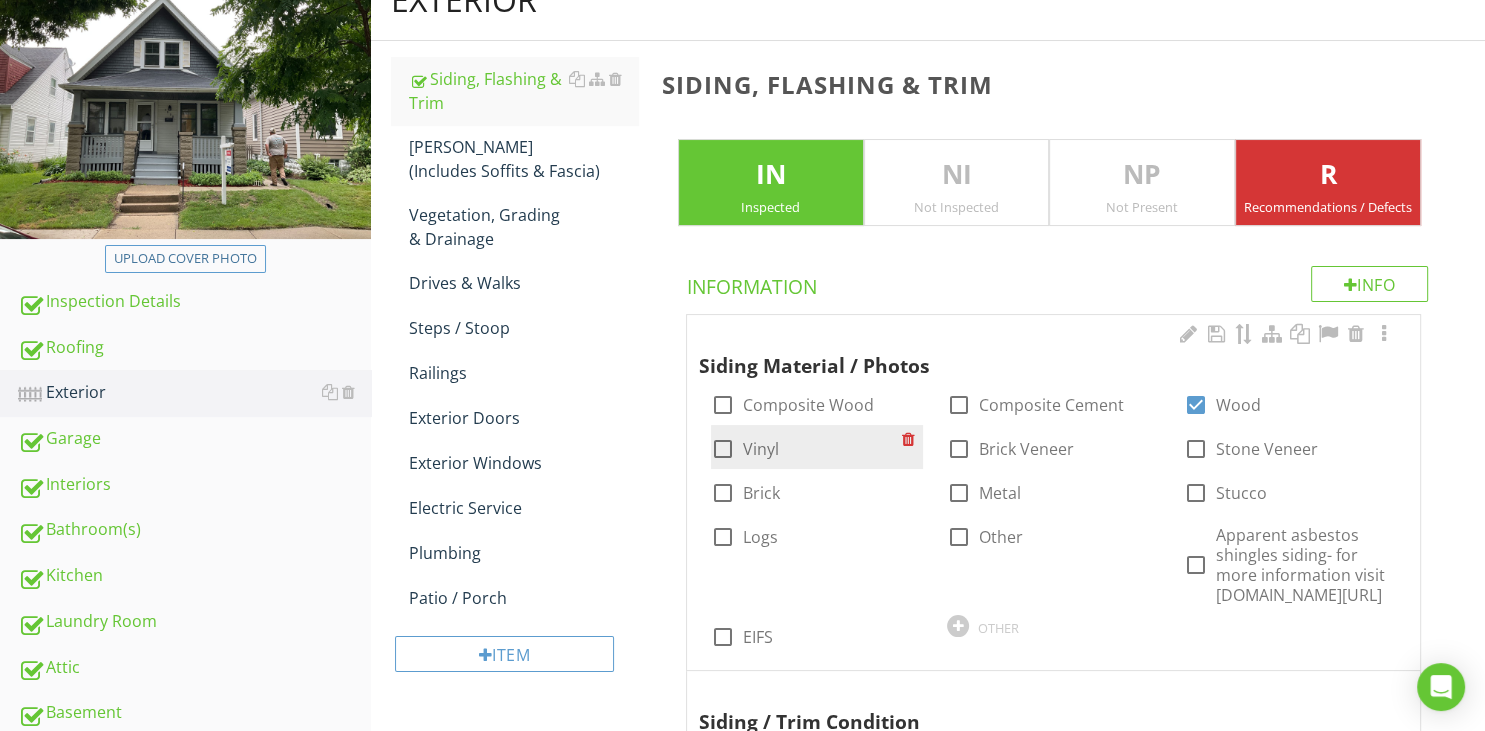 click at bounding box center (723, 449) 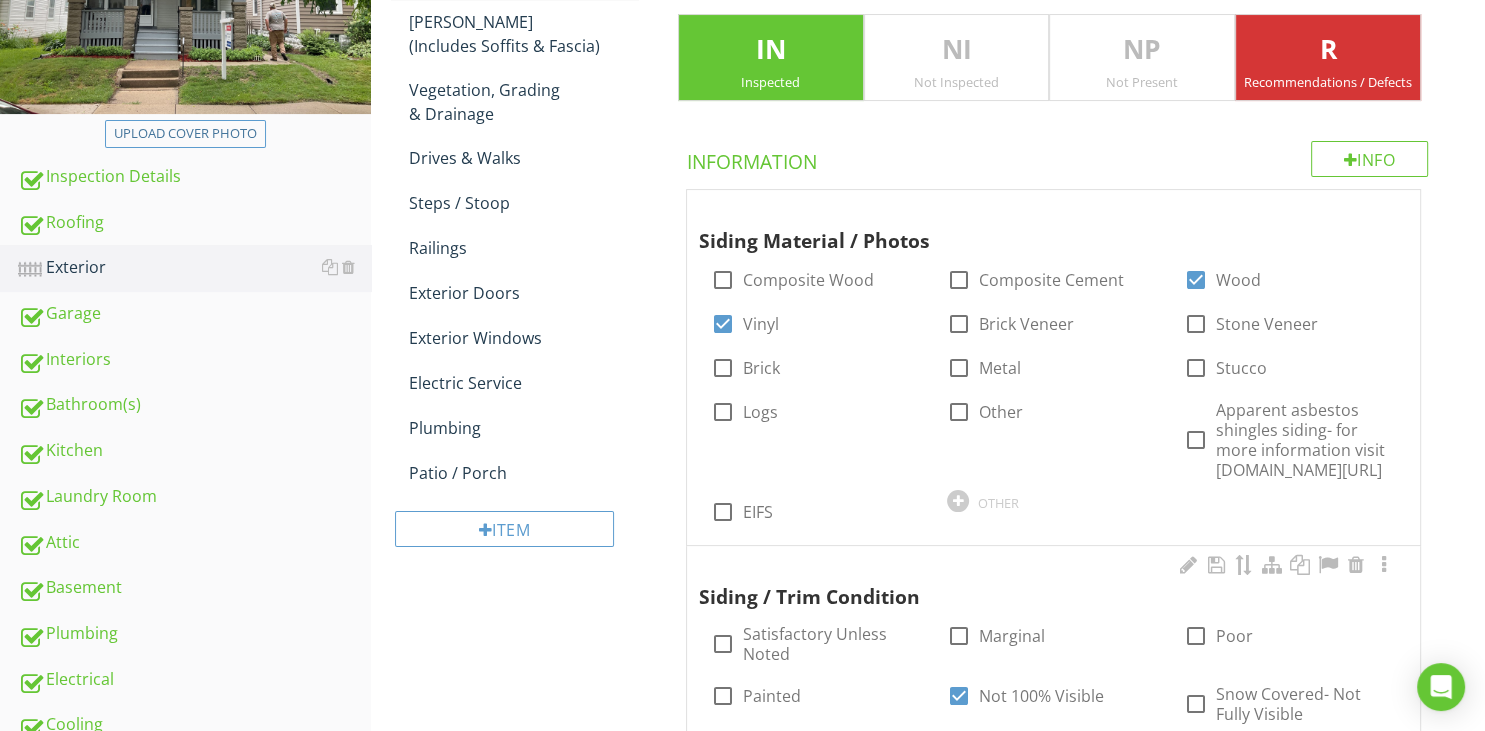 scroll, scrollTop: 662, scrollLeft: 0, axis: vertical 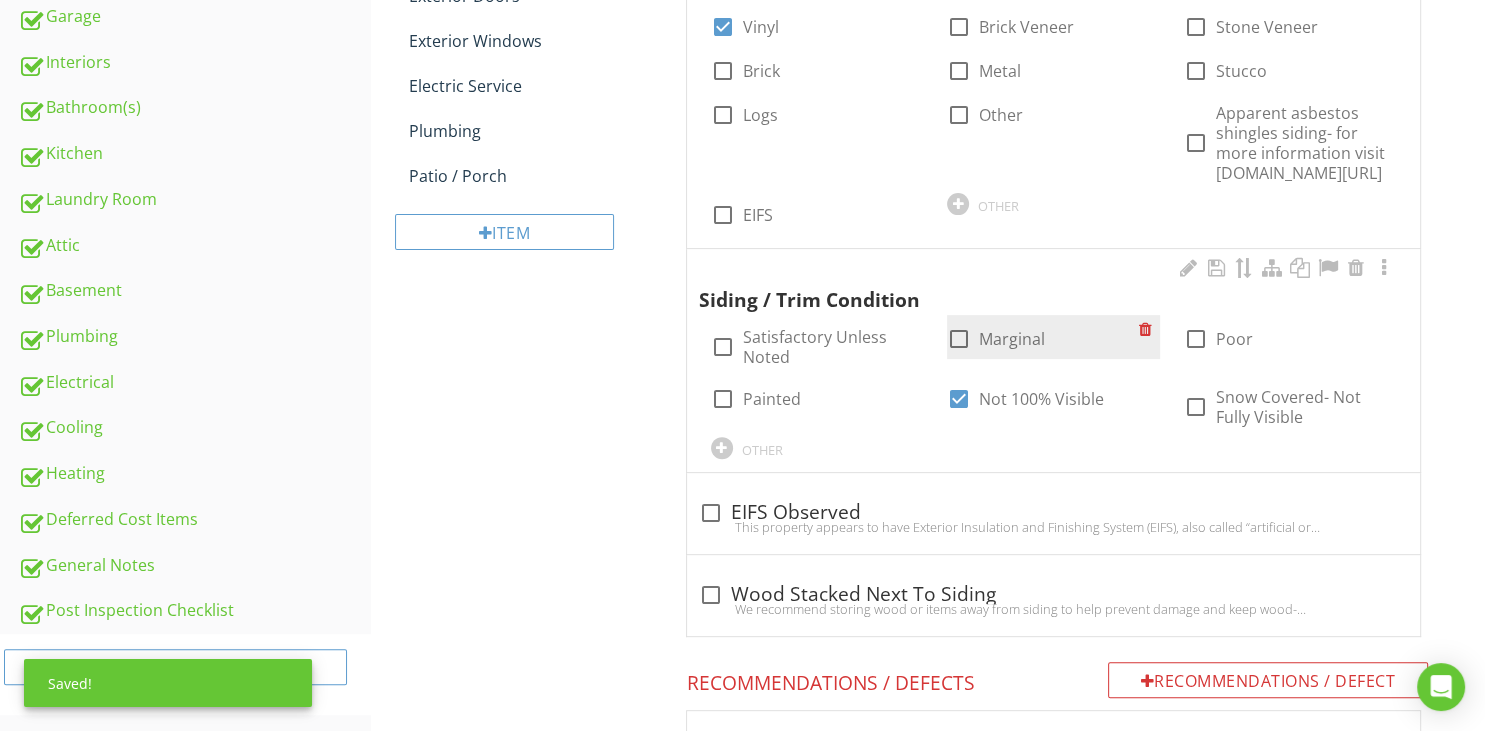 click at bounding box center (959, 339) 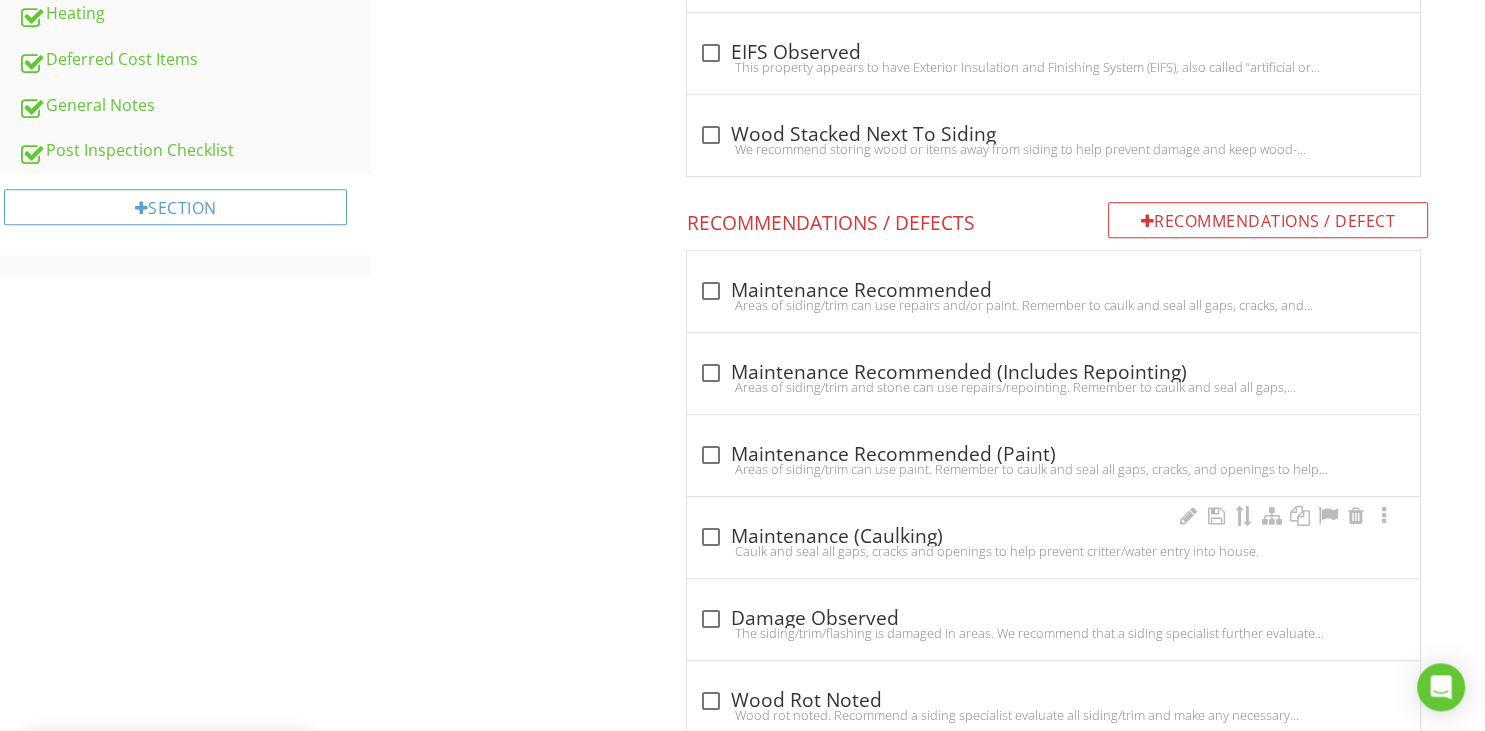 scroll, scrollTop: 1190, scrollLeft: 0, axis: vertical 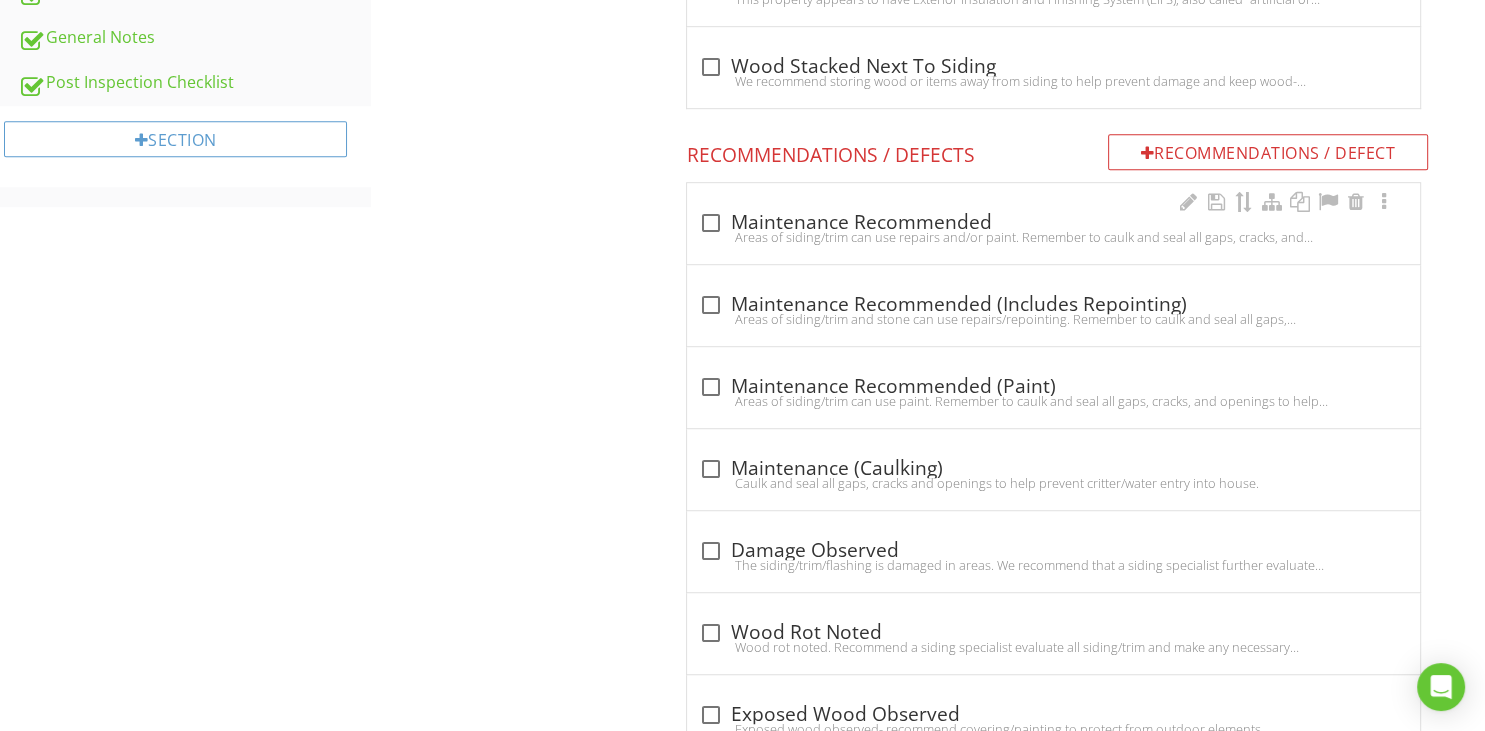 click at bounding box center (711, 223) 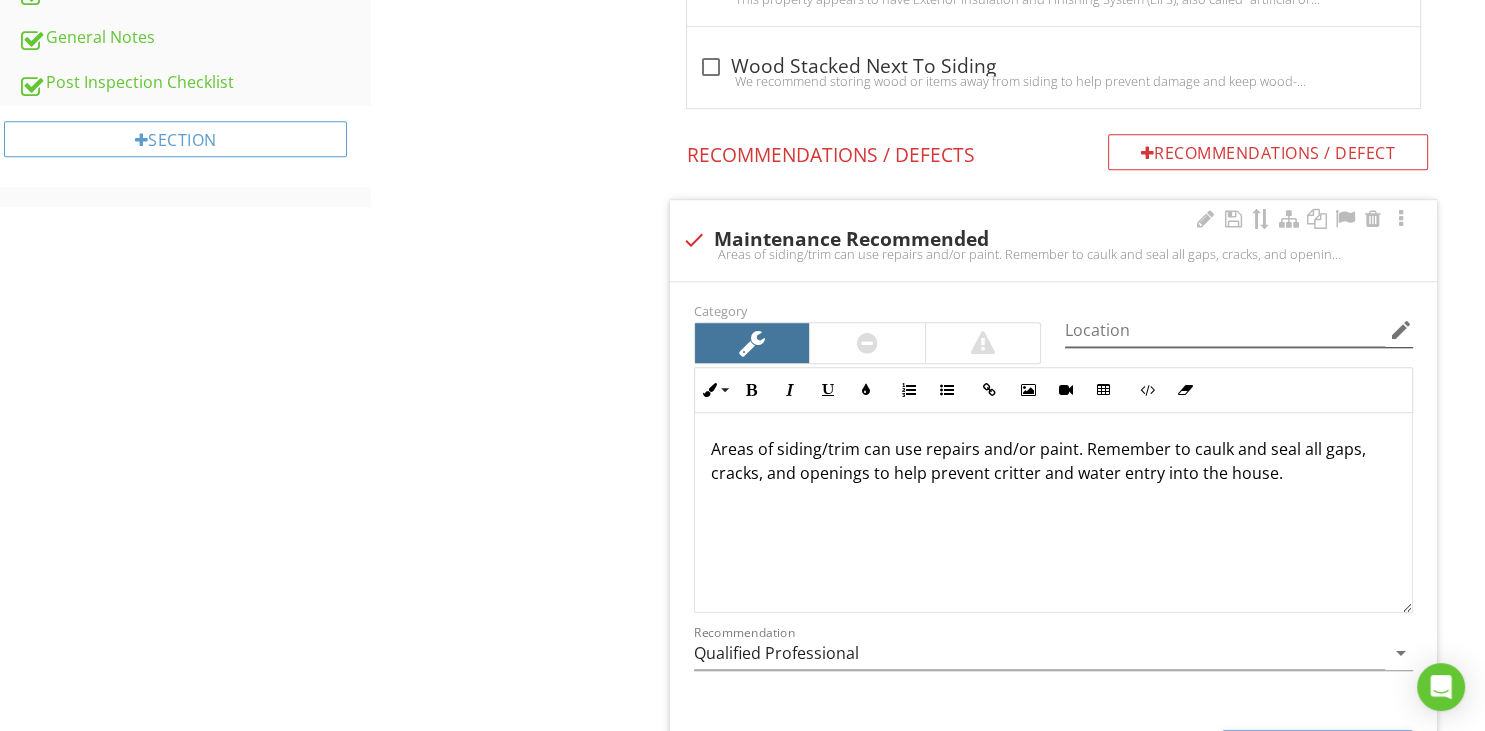 click on "edit" at bounding box center [1401, 330] 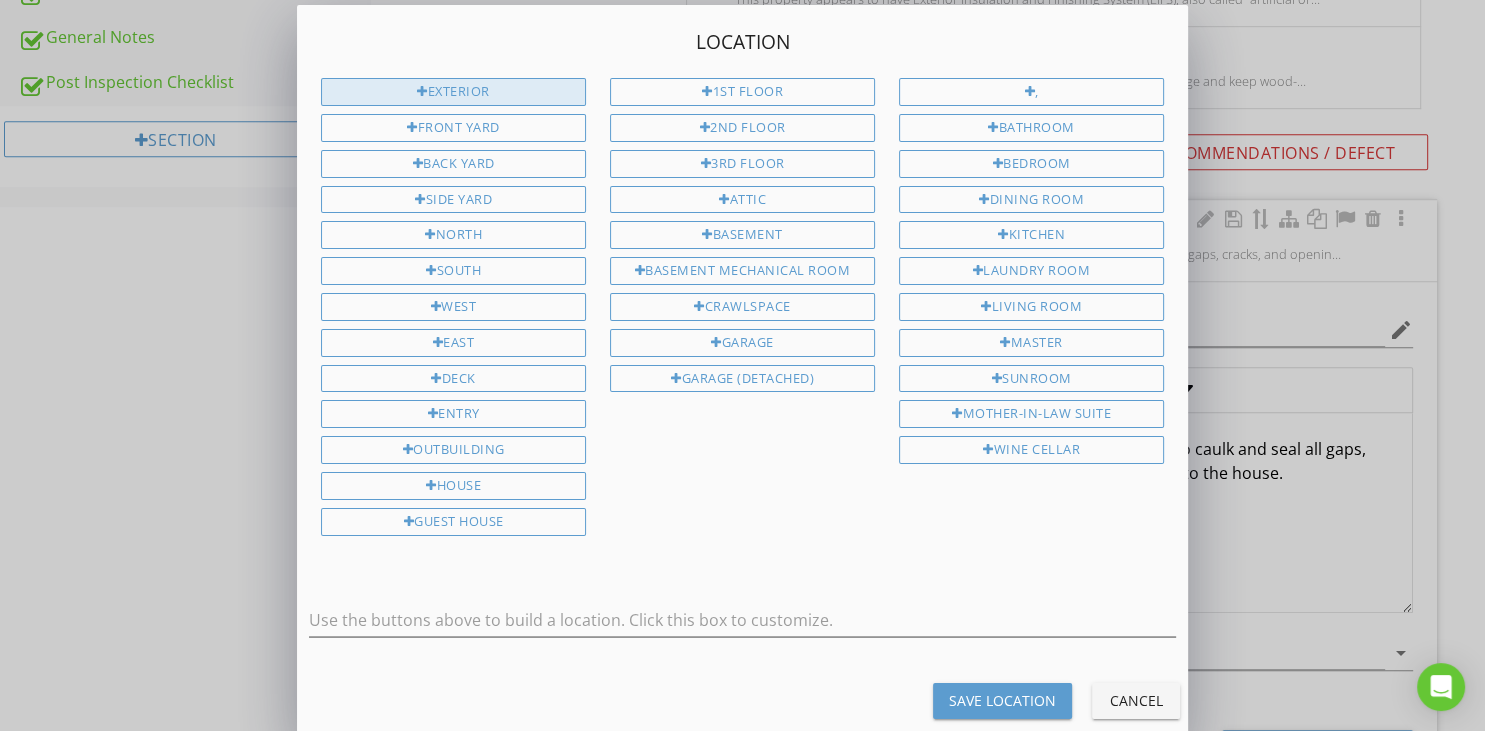 click on "Exterior" at bounding box center [453, 92] 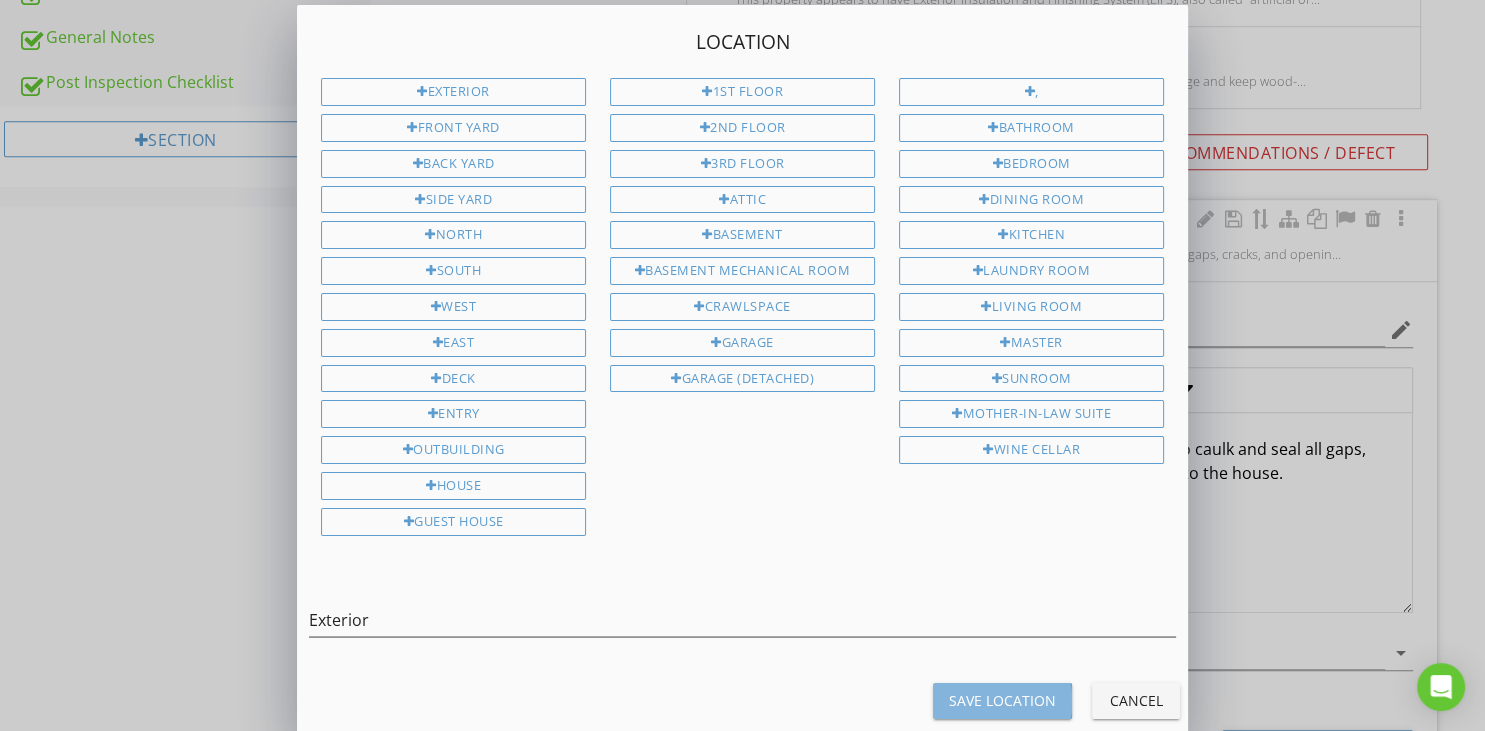 click on "Save Location" at bounding box center [1002, 700] 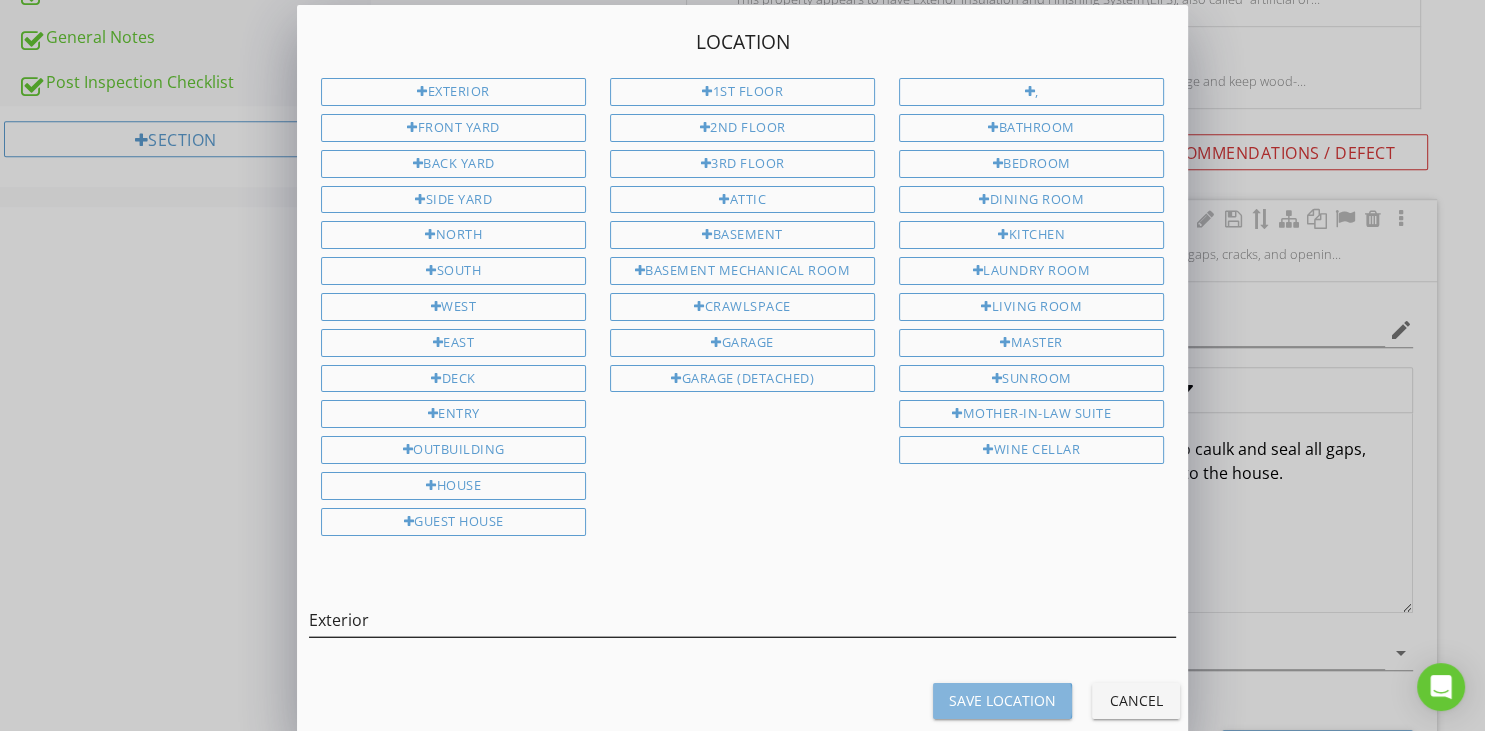 type on "Exterior" 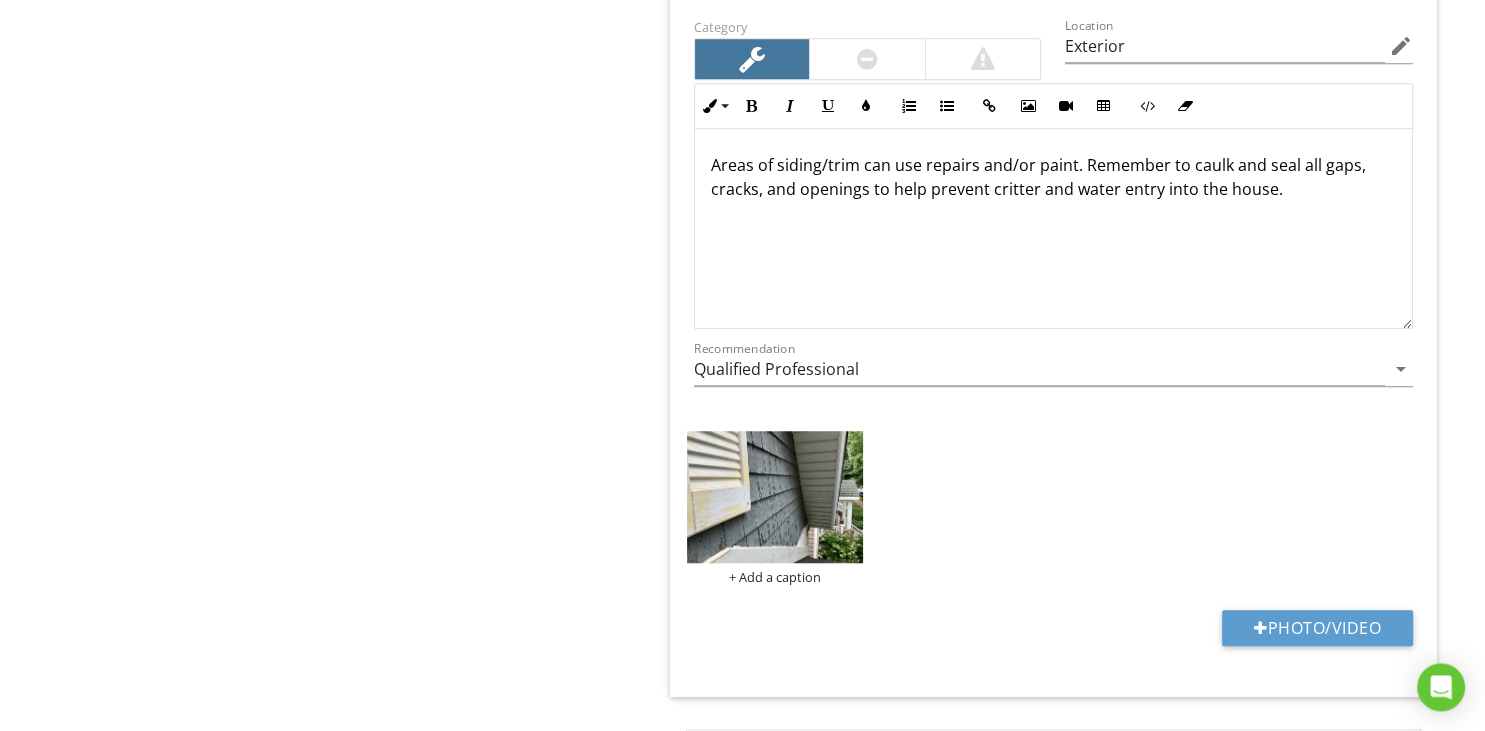 scroll, scrollTop: 1507, scrollLeft: 0, axis: vertical 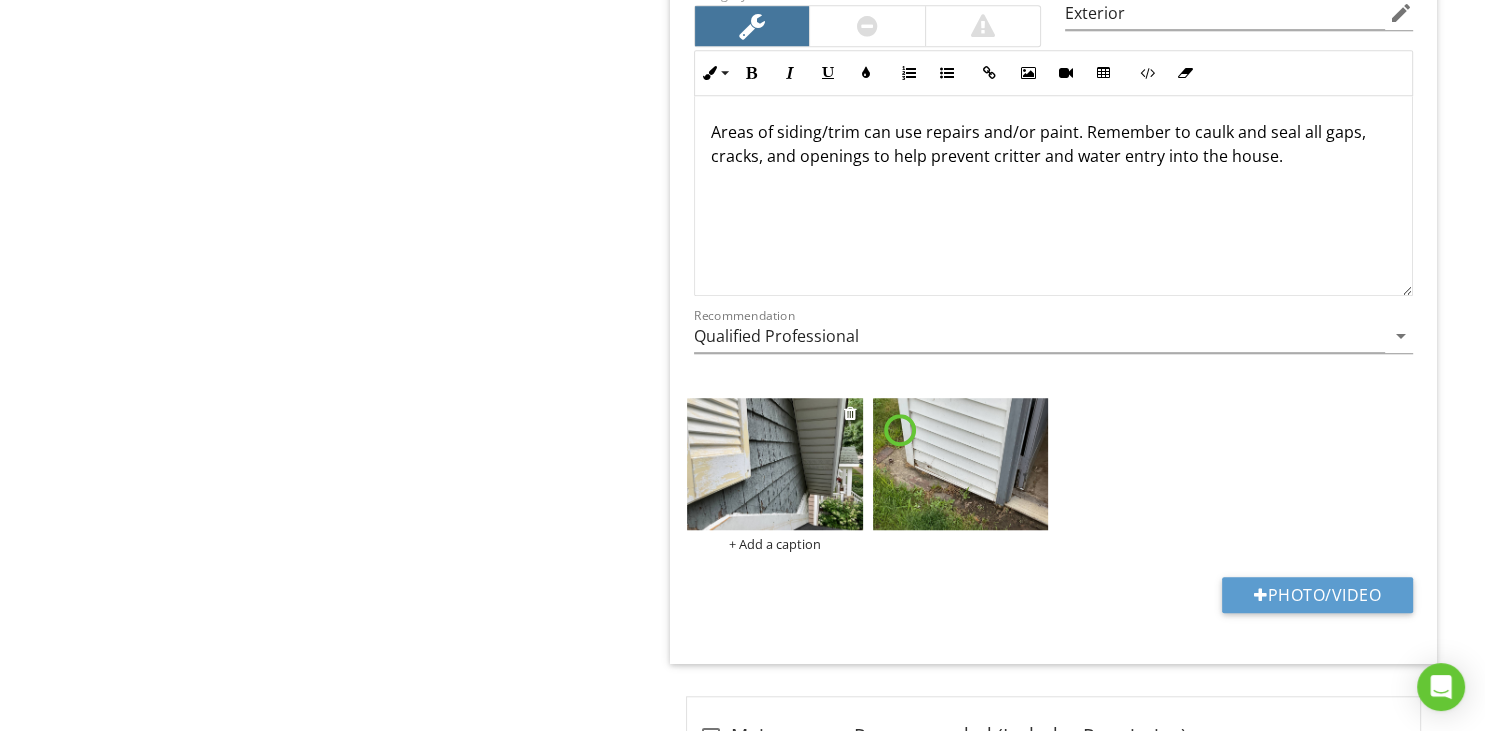 click on "+ Add a caption" at bounding box center (775, 544) 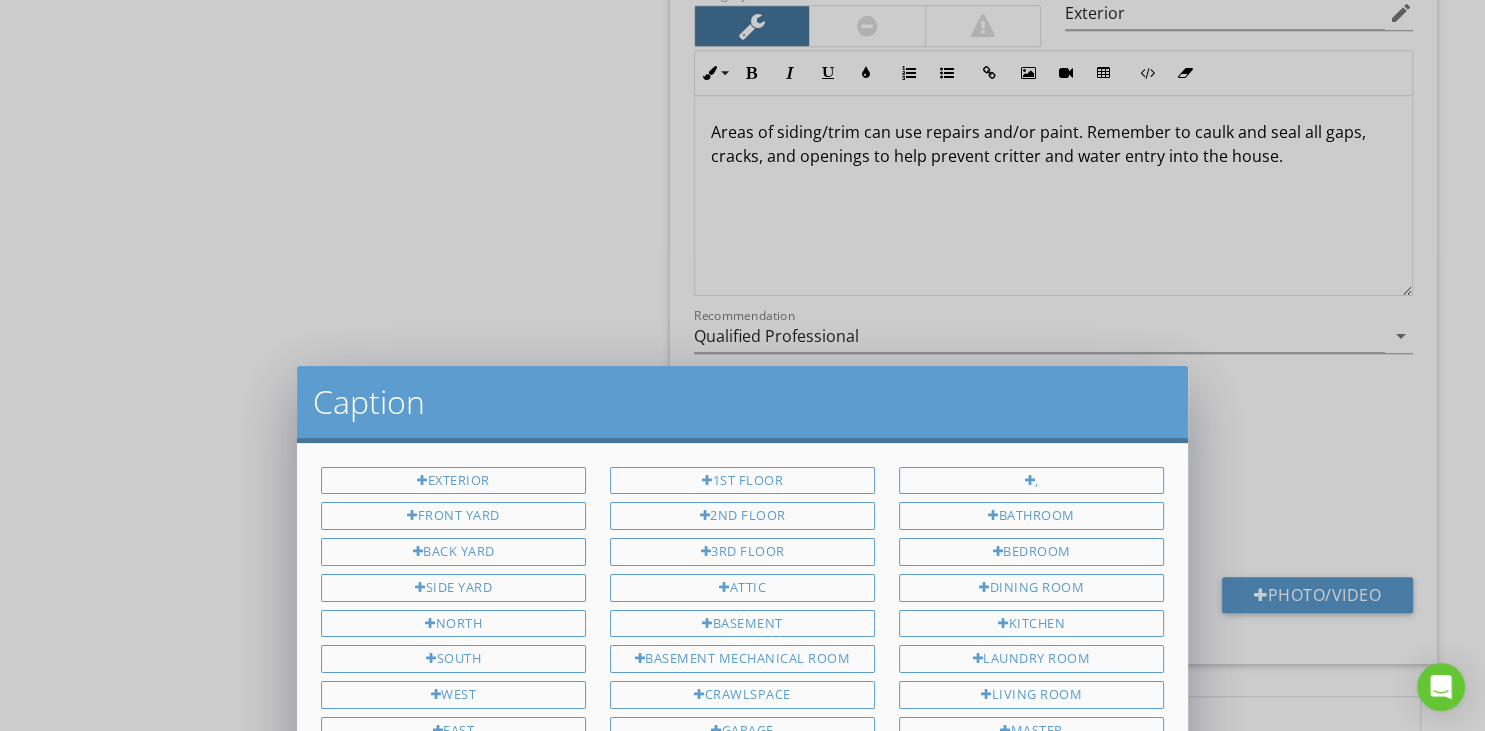 scroll, scrollTop: 160, scrollLeft: 0, axis: vertical 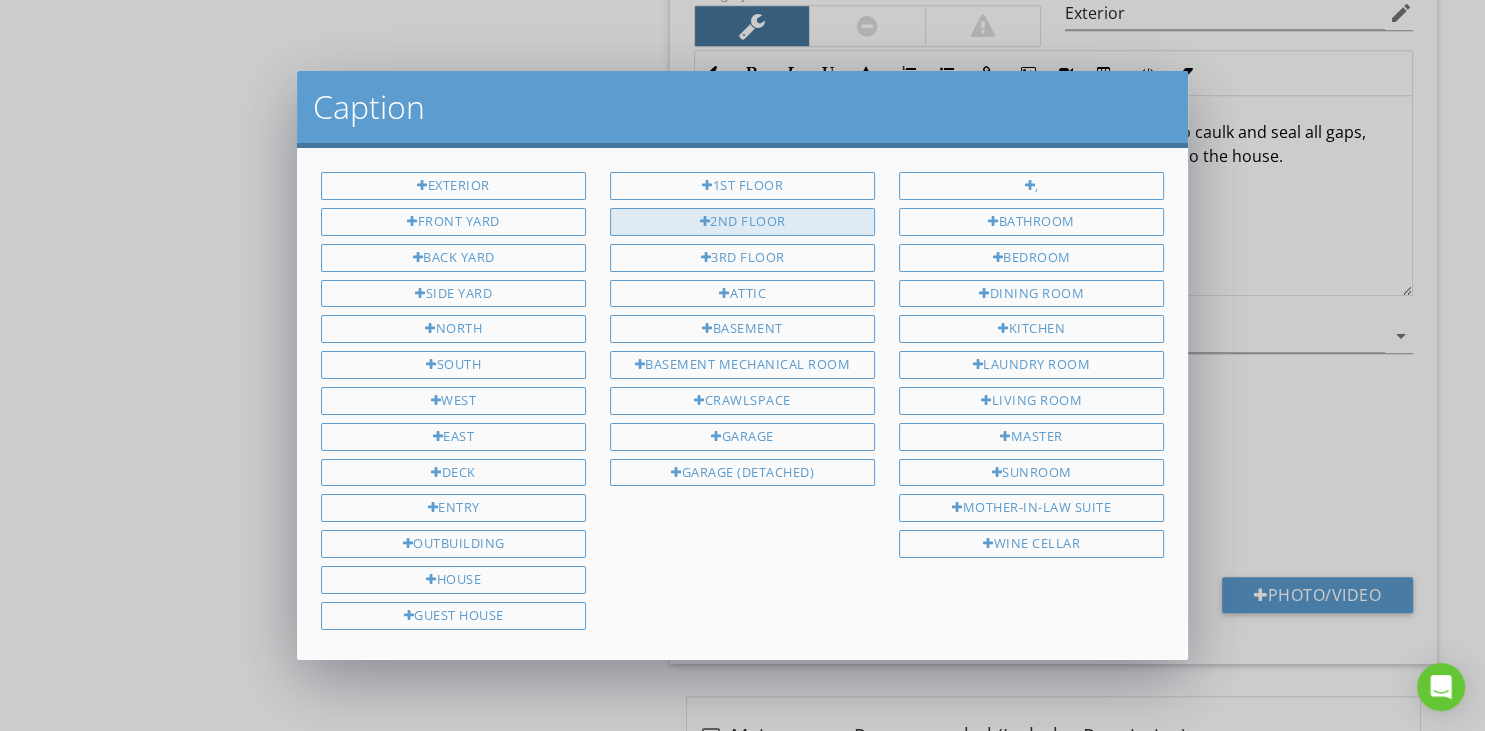 click on "2nd Floor" at bounding box center (742, 222) 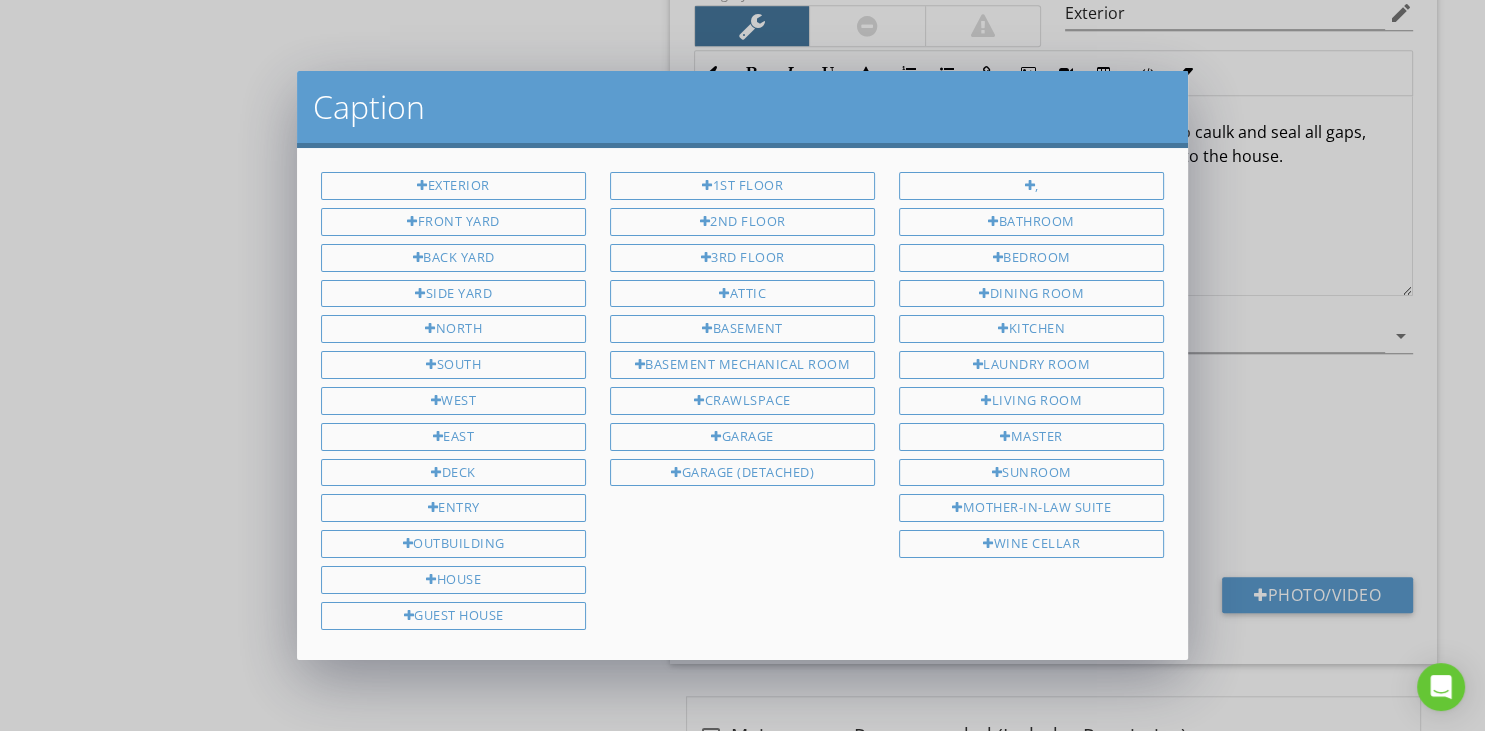 scroll, scrollTop: 160, scrollLeft: 0, axis: vertical 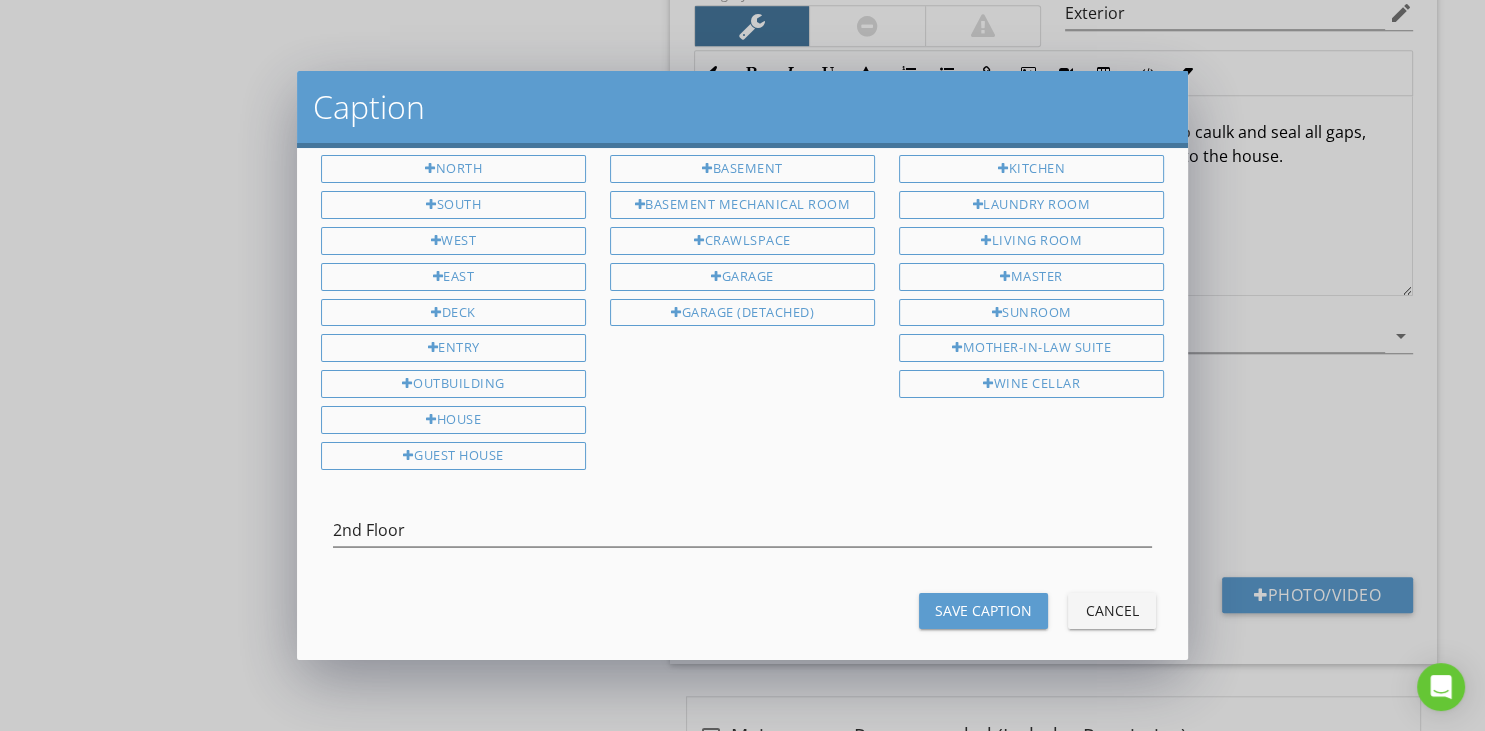 click on "Save Caption" at bounding box center [983, 611] 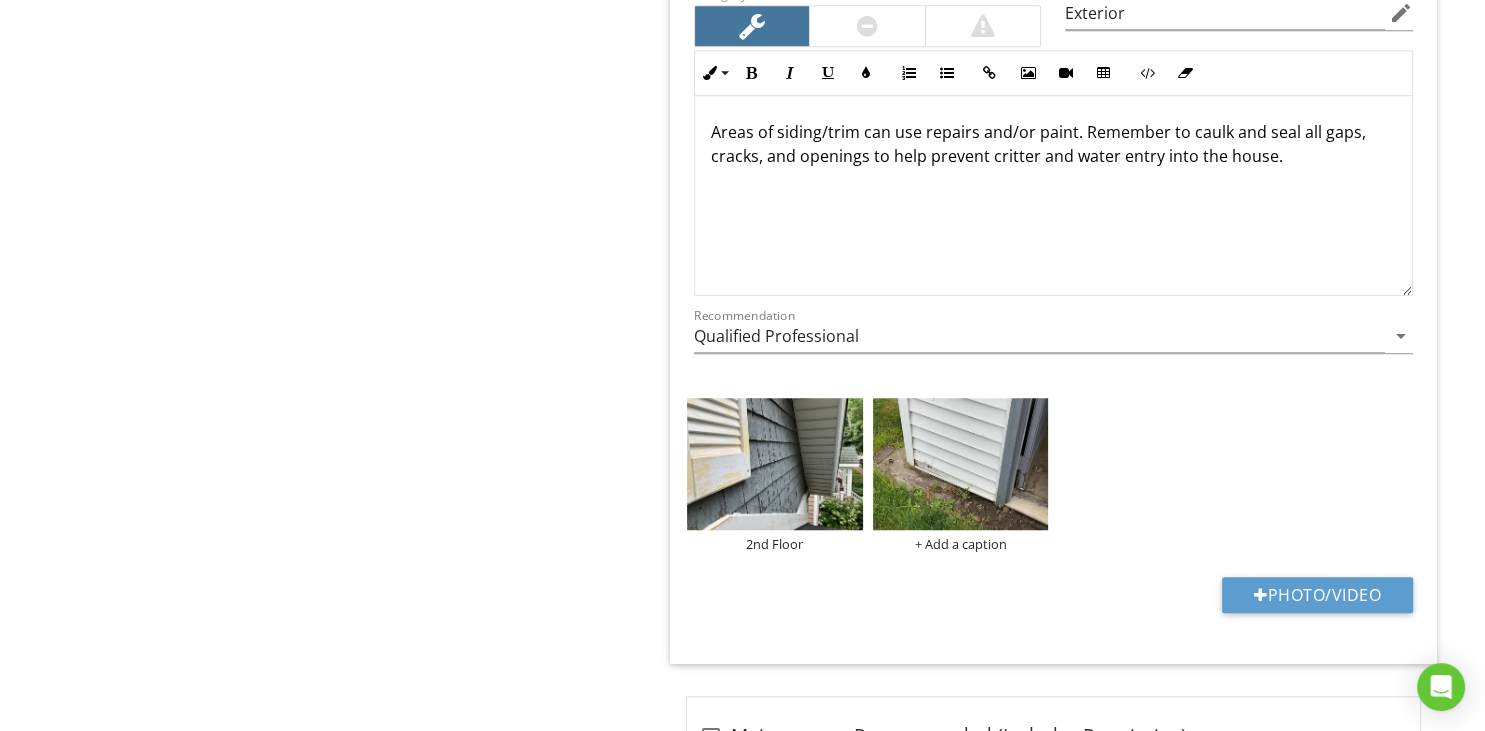 scroll, scrollTop: 160, scrollLeft: 0, axis: vertical 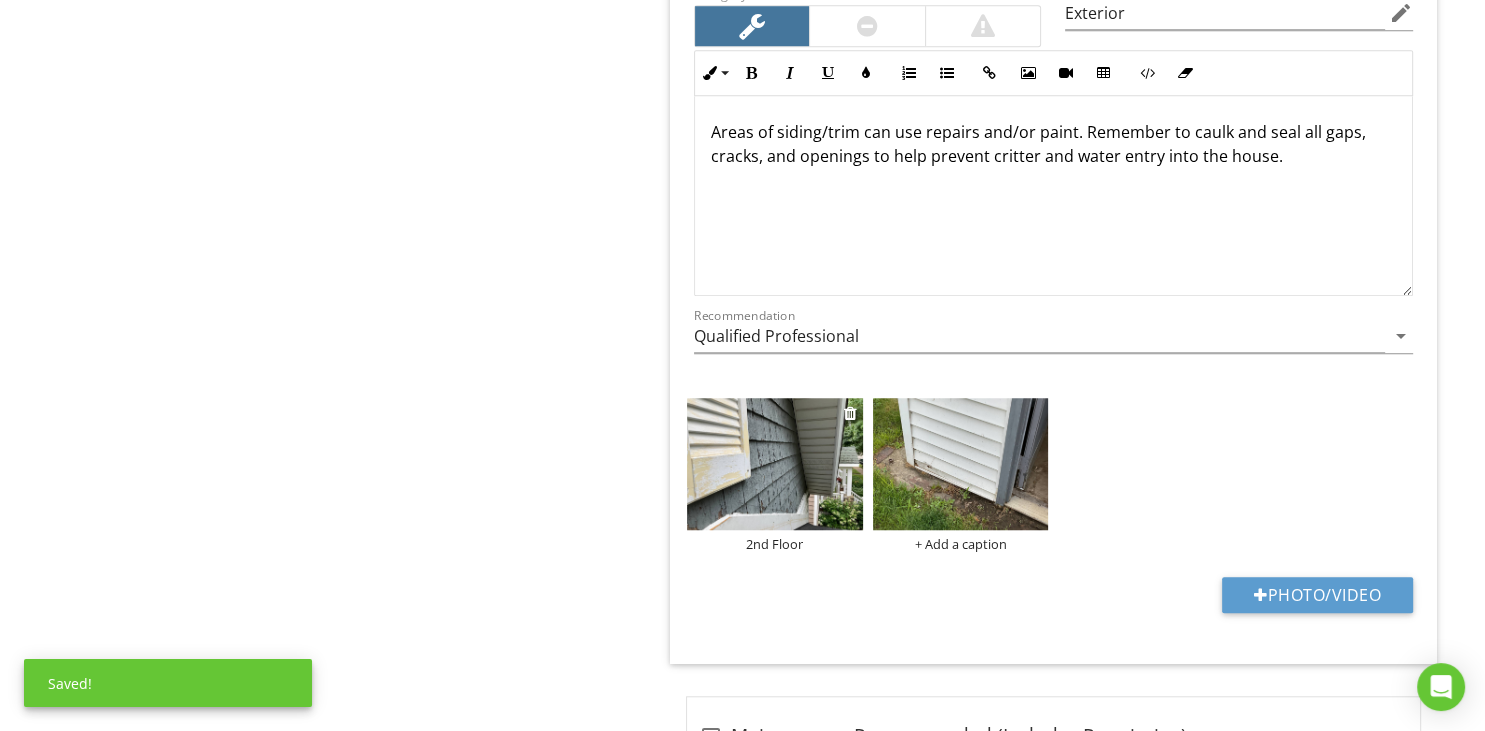 click at bounding box center [775, 464] 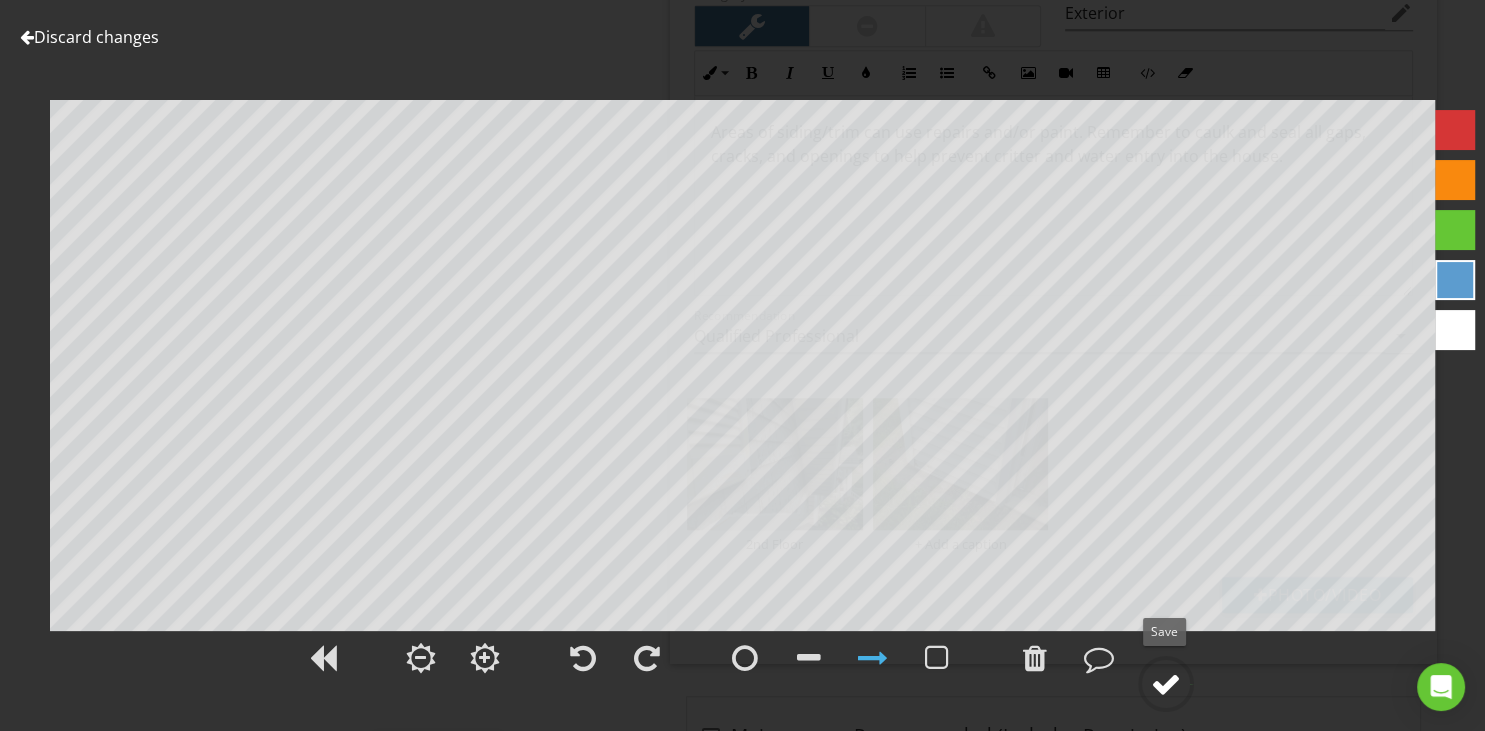 click at bounding box center [1166, 684] 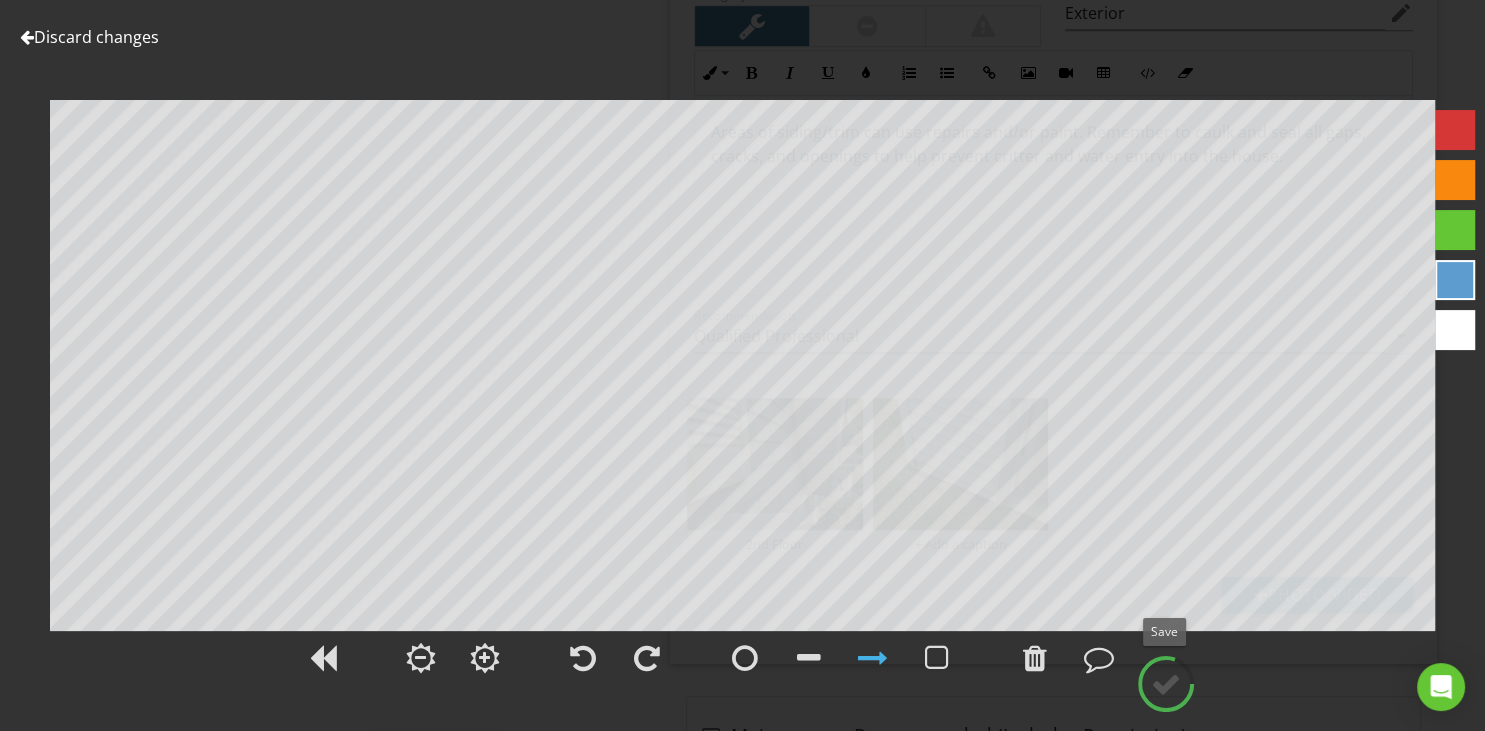 type on "2nd Floor" 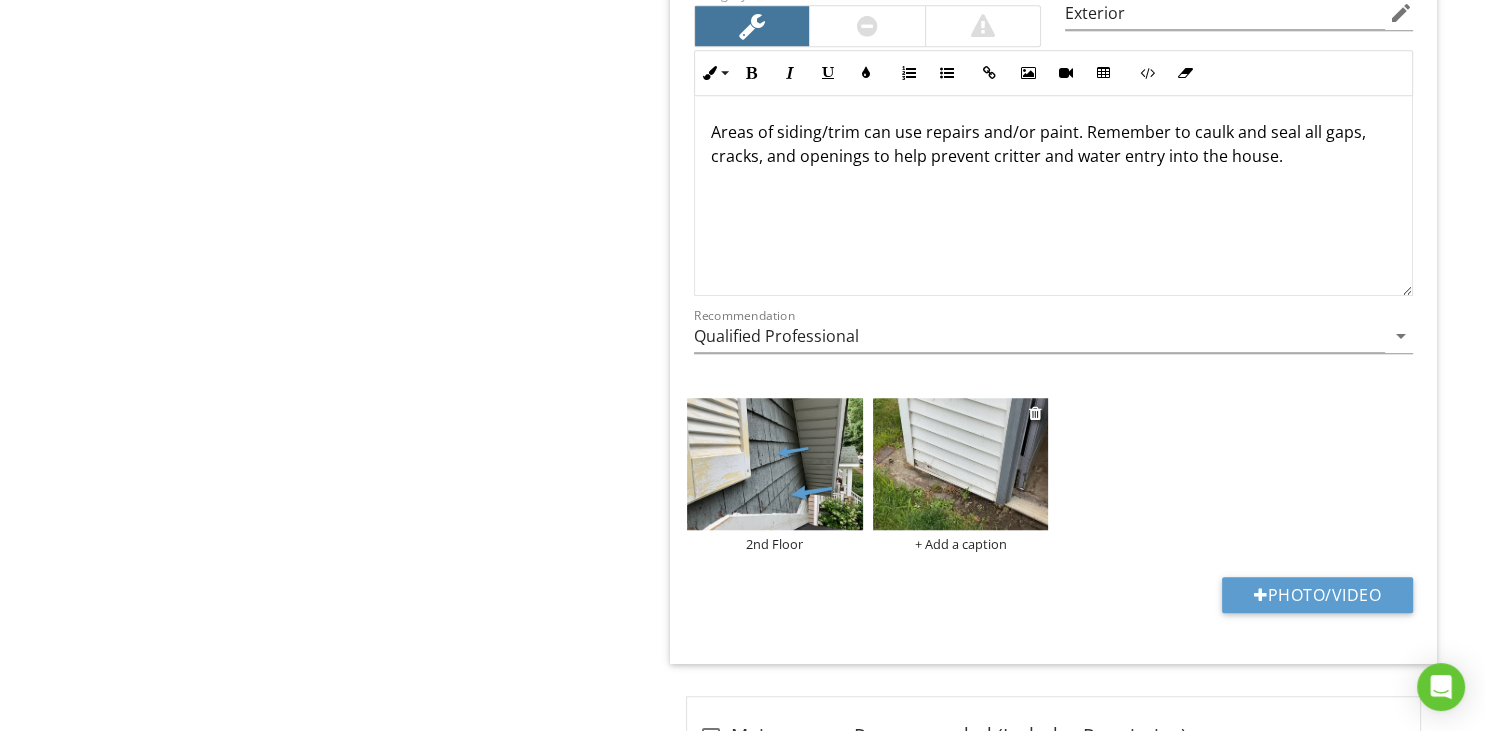 click at bounding box center (961, 464) 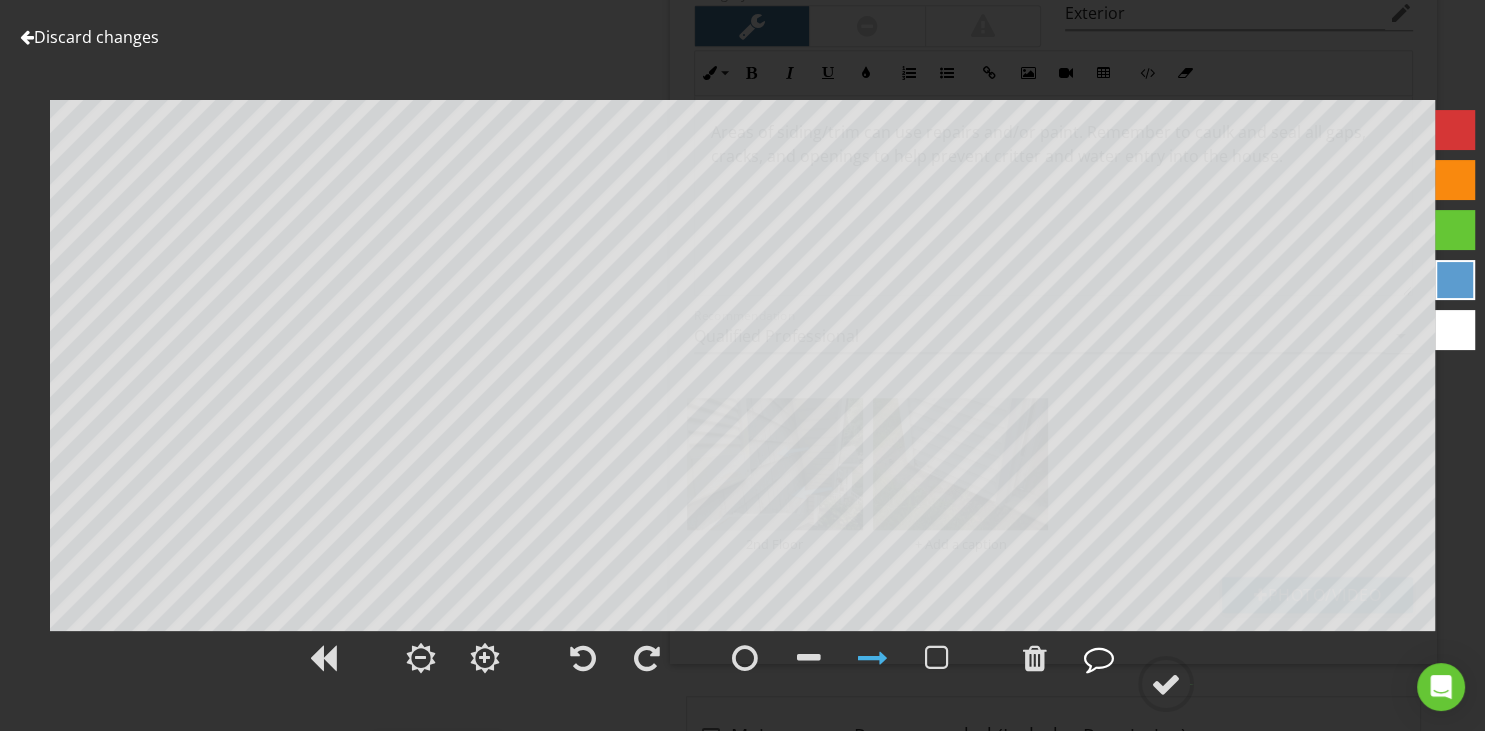 click at bounding box center (1099, 658) 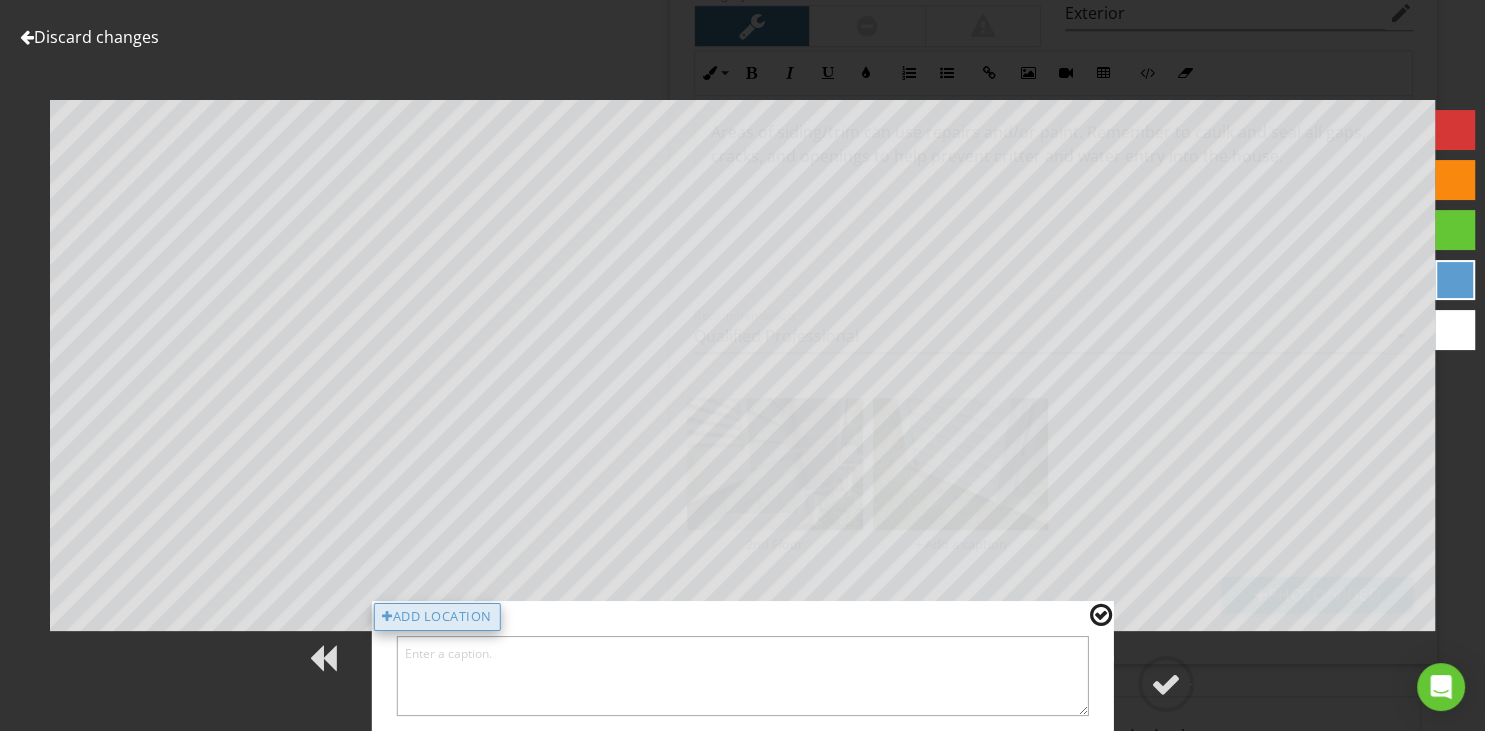 click on "Add Location" at bounding box center (437, 617) 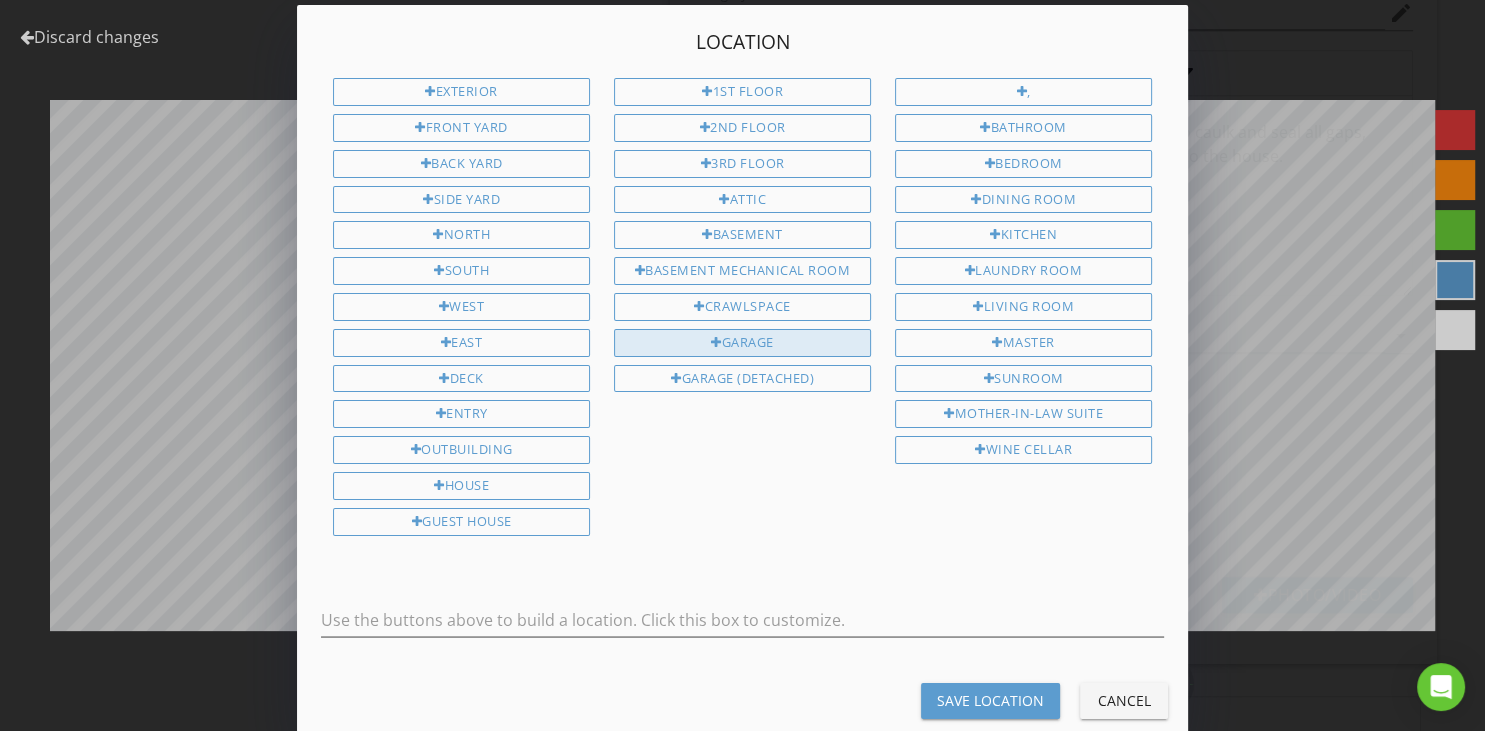 click on "Garage" at bounding box center [742, 343] 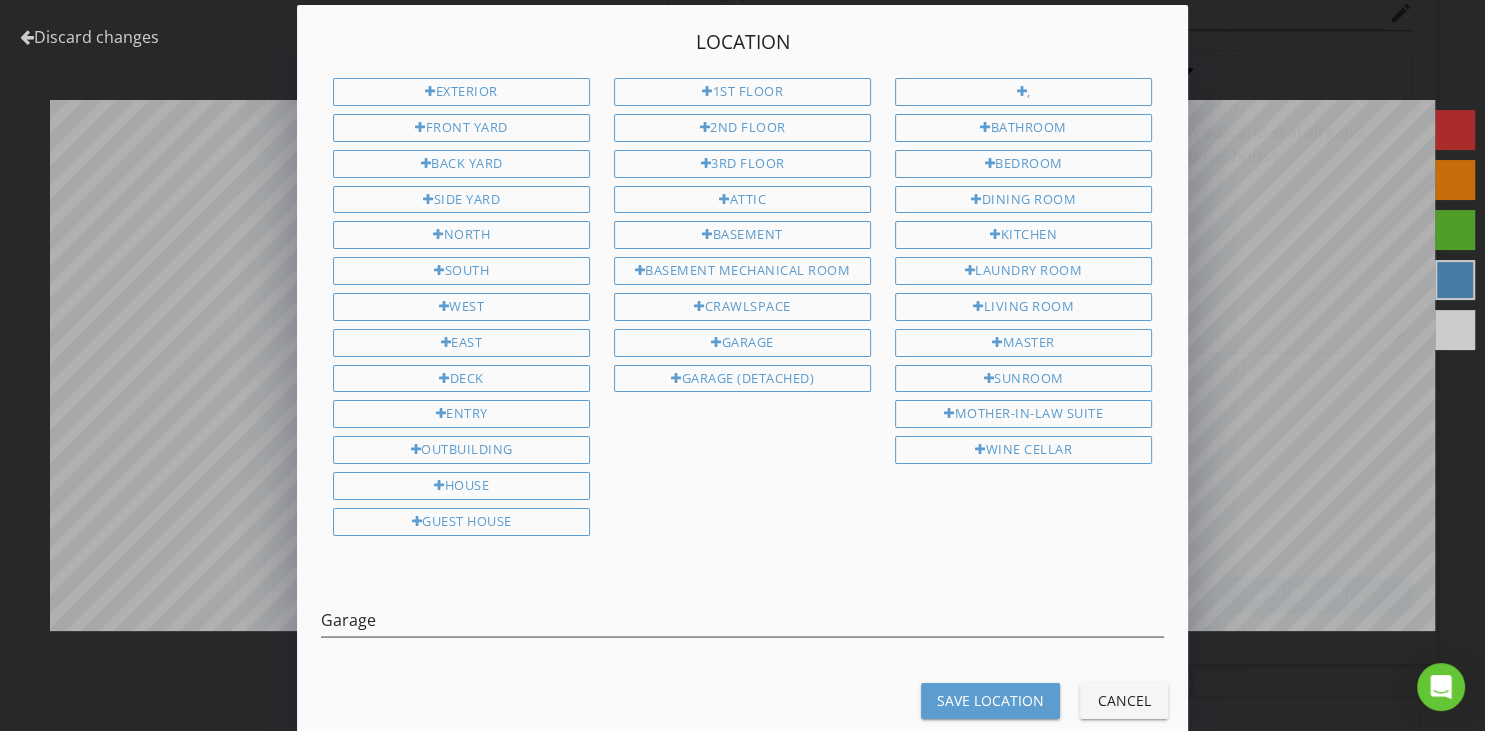 click on "Save Location" at bounding box center (990, 700) 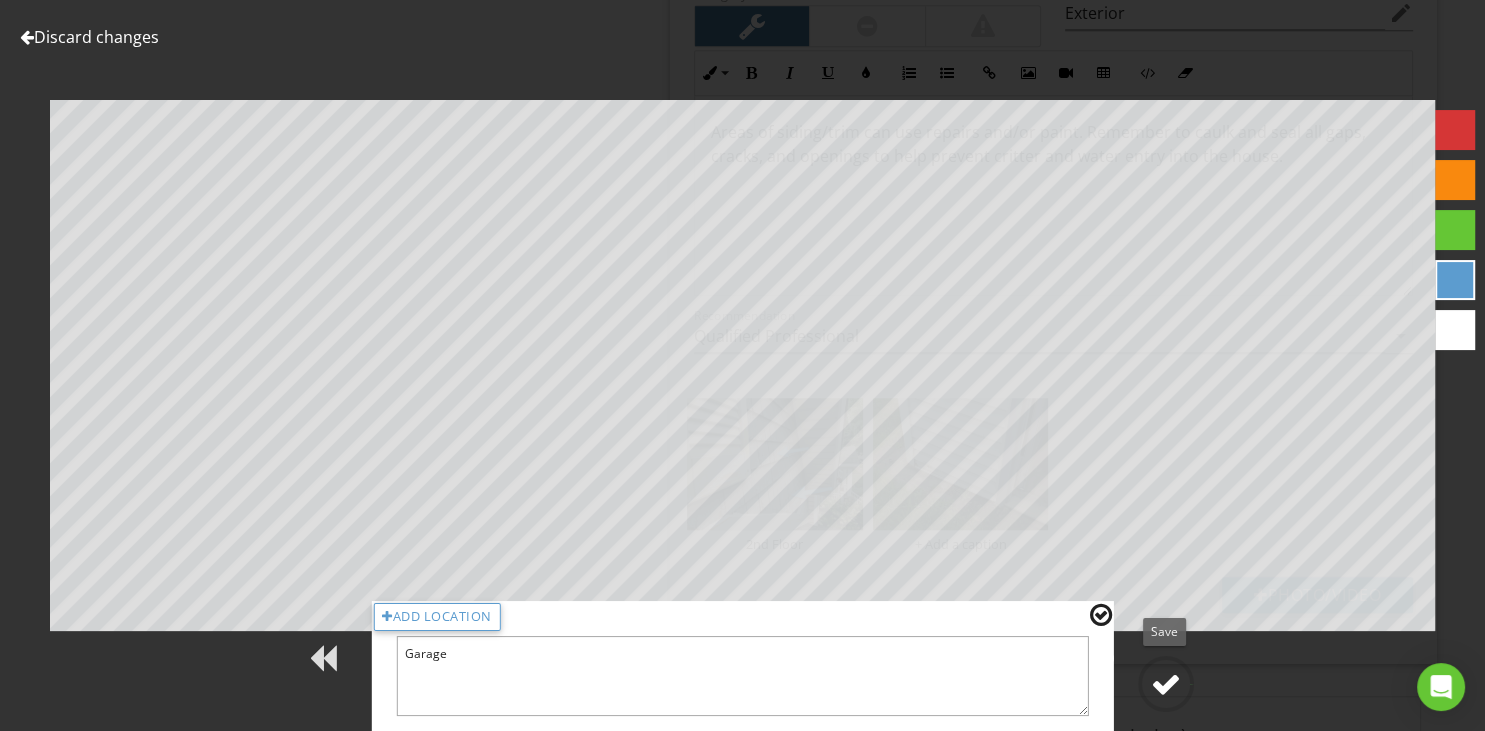 click at bounding box center (1166, 684) 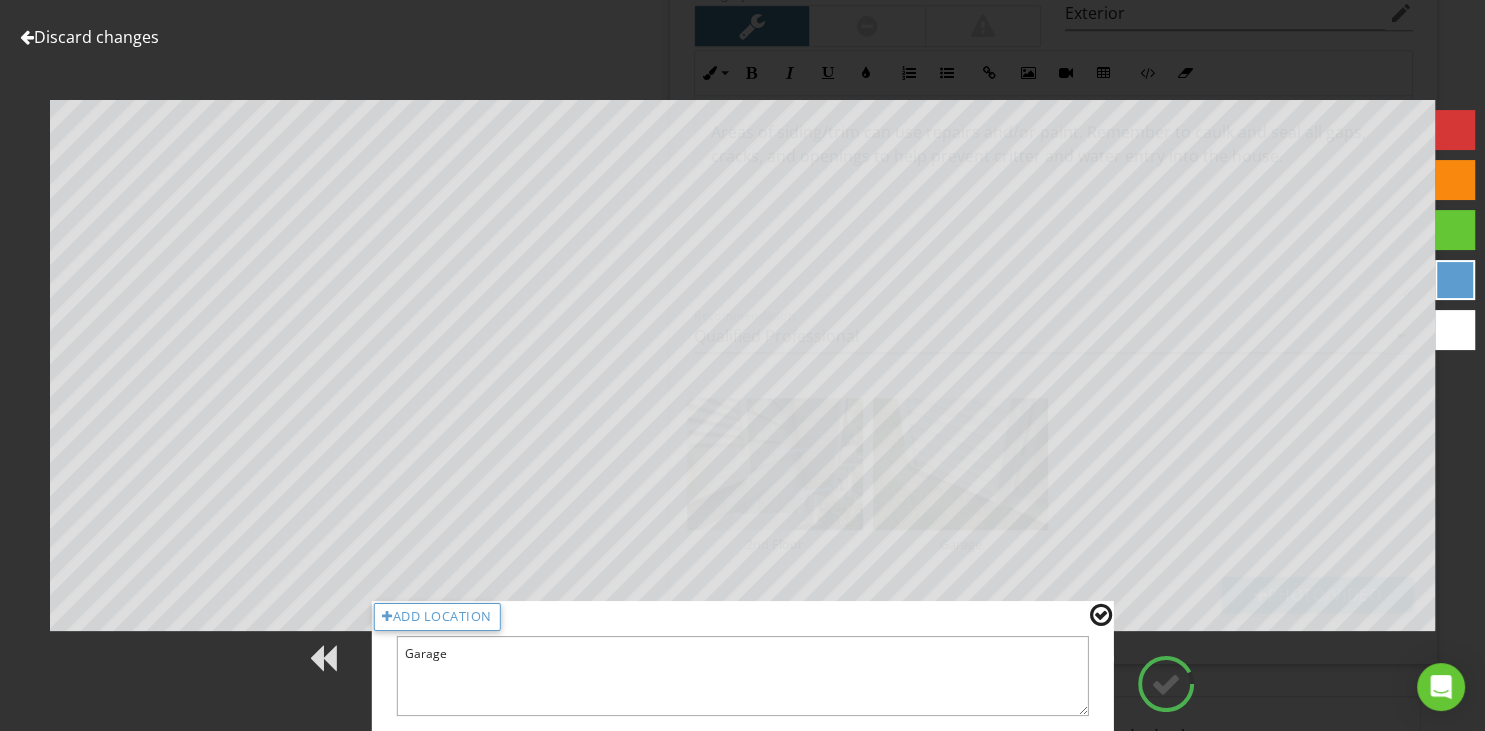 type on "Garage" 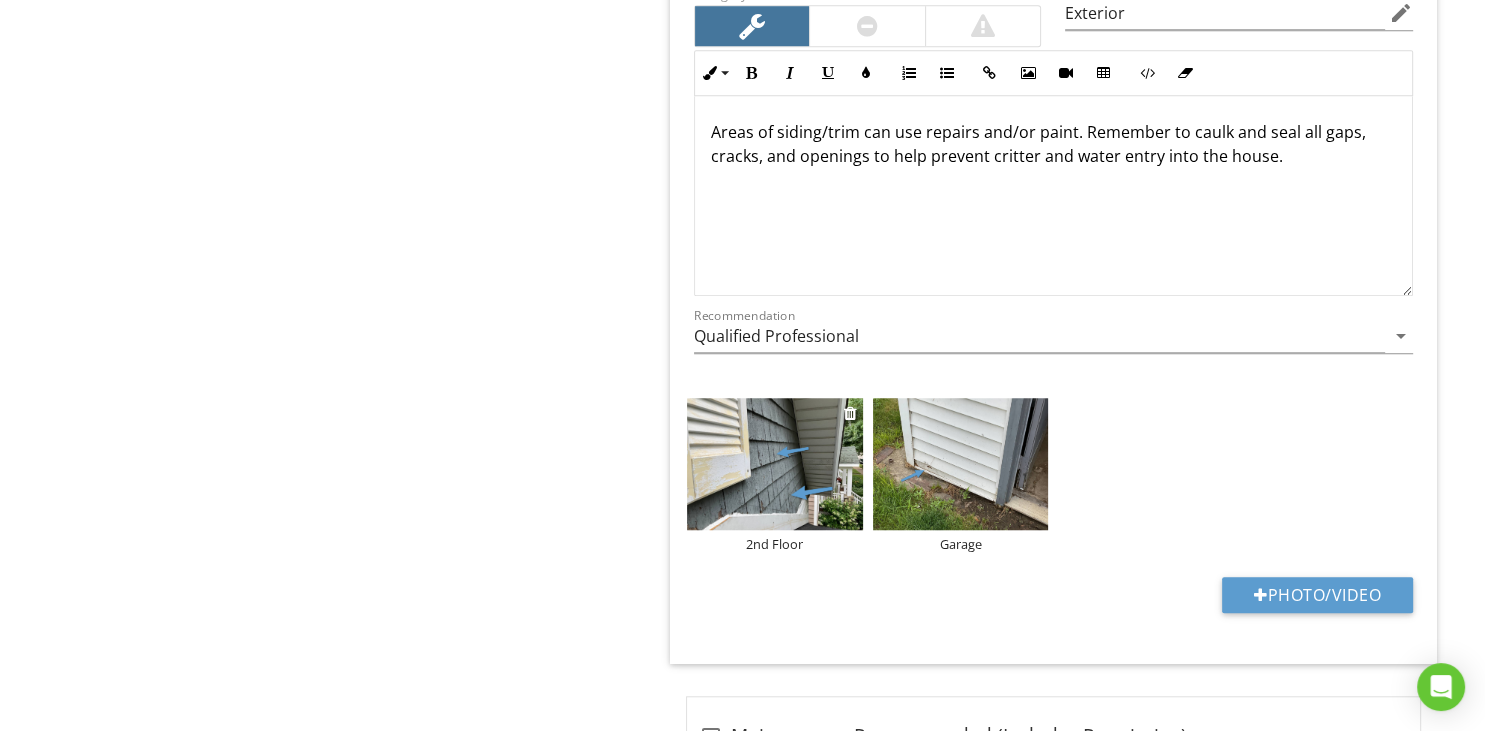 click at bounding box center (775, 464) 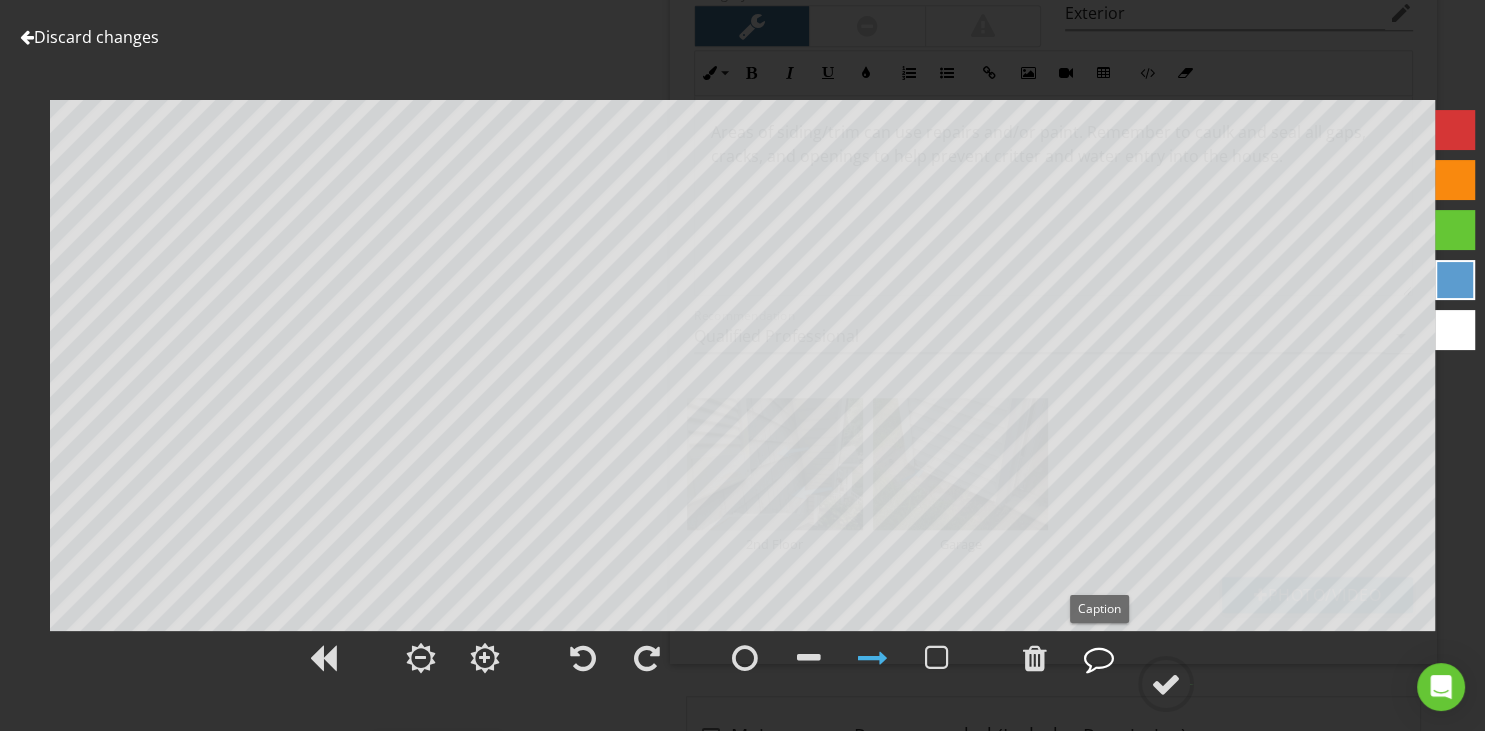 click at bounding box center (1099, 658) 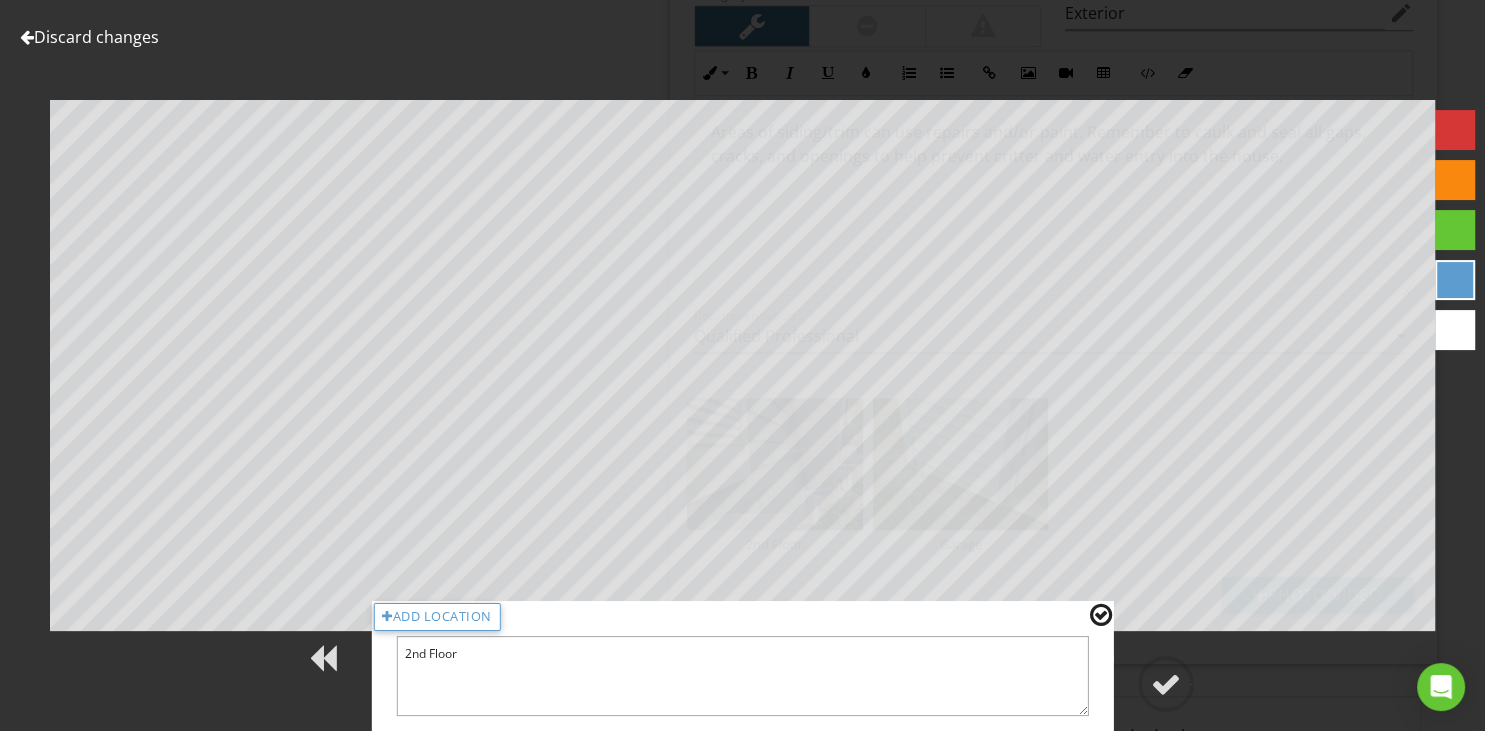click on "2nd Floor" at bounding box center (742, 676) 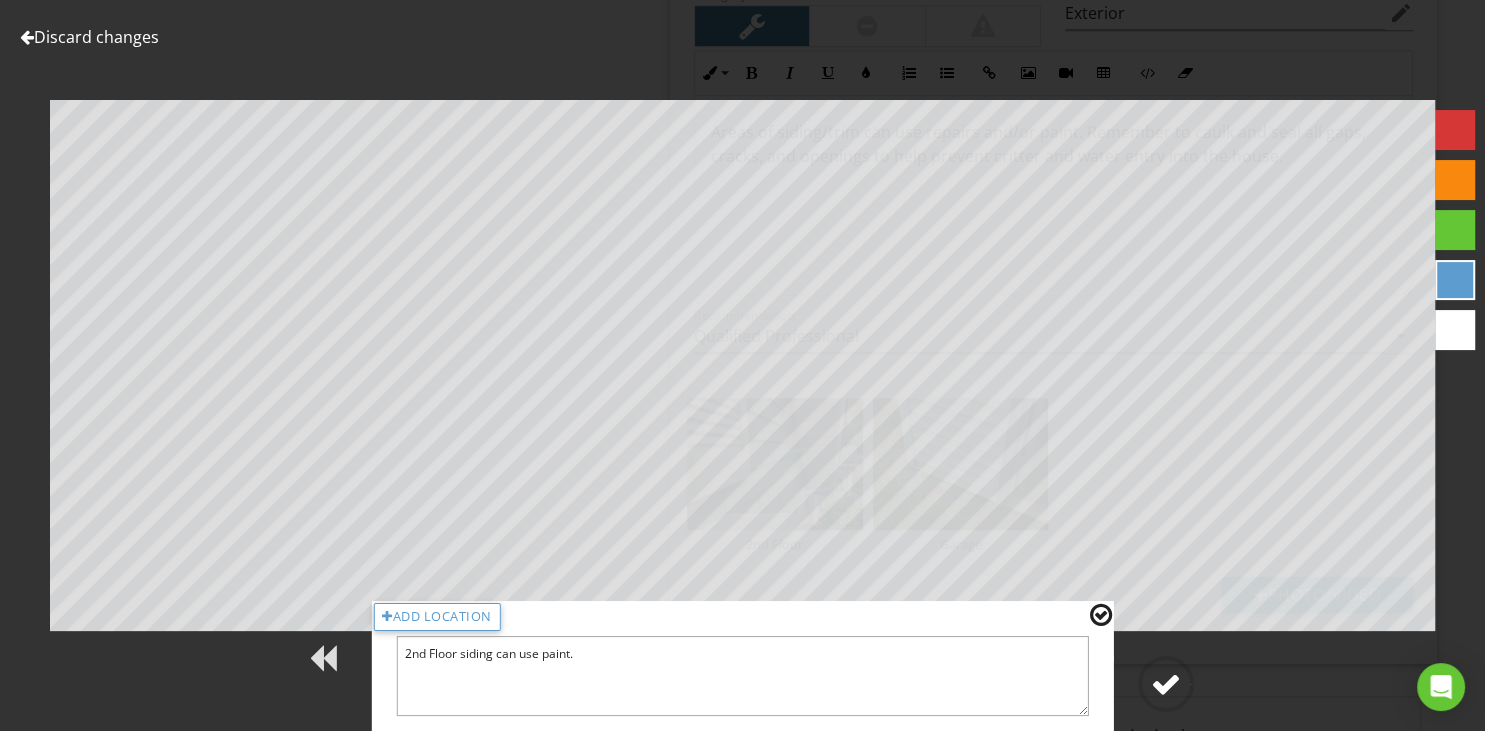 type on "2nd Floor siding can use paint." 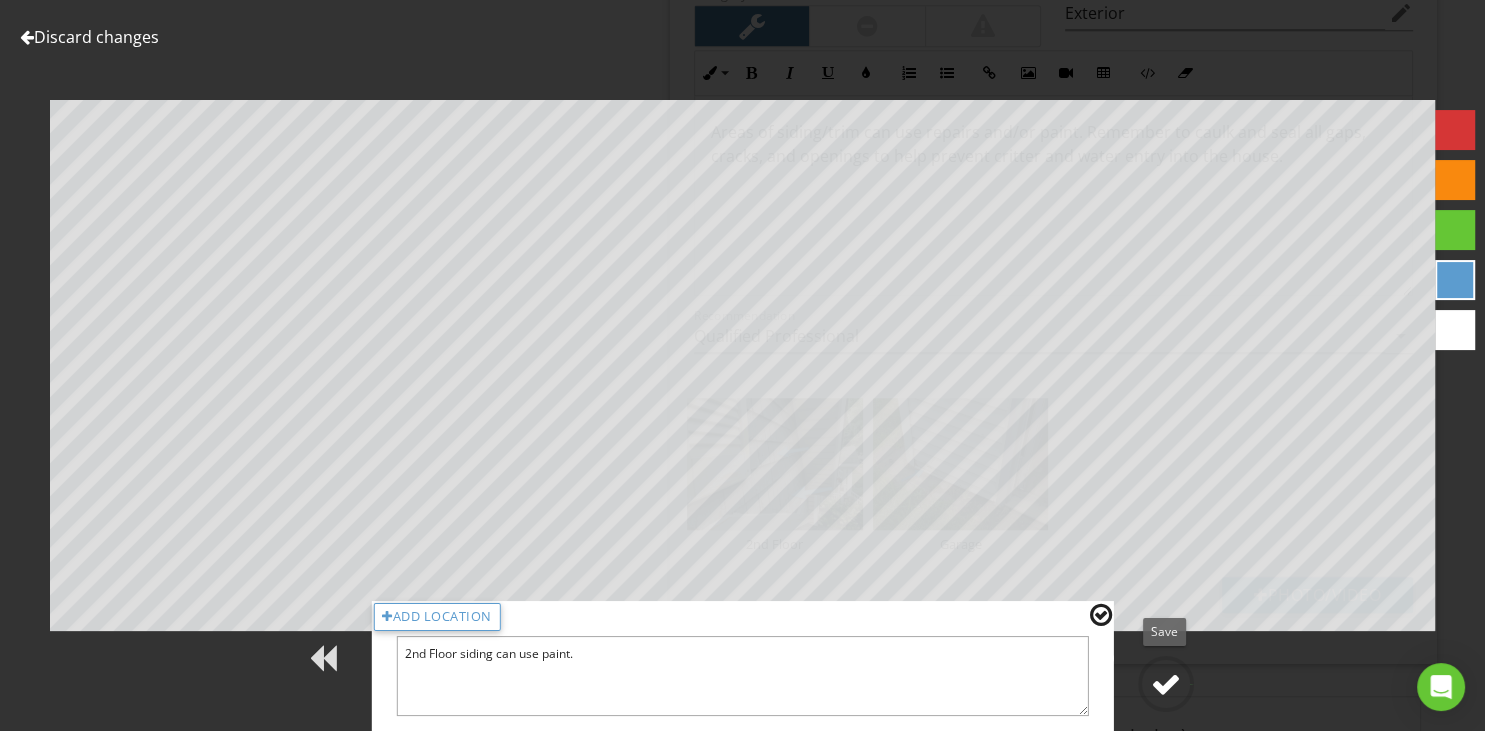 click at bounding box center [1166, 684] 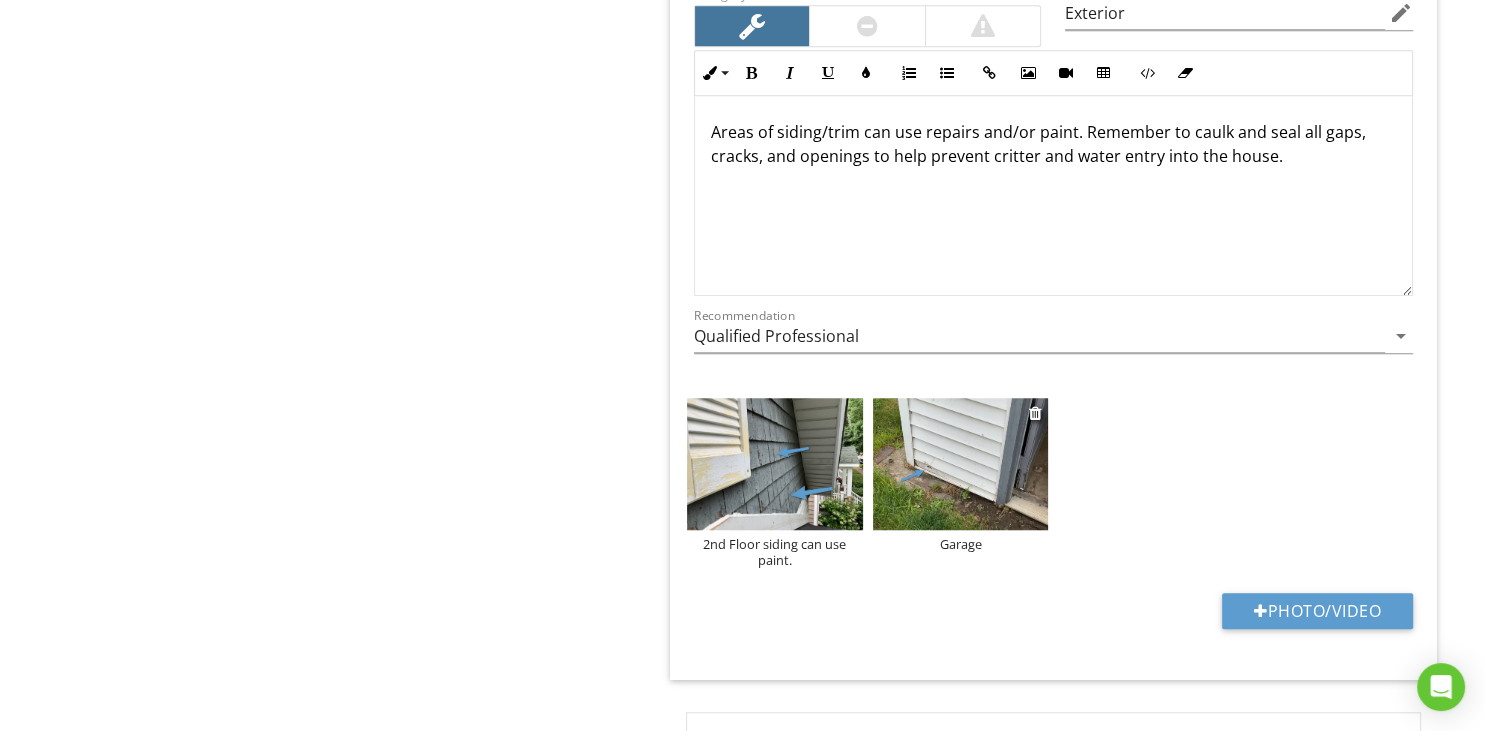 click at bounding box center (961, 464) 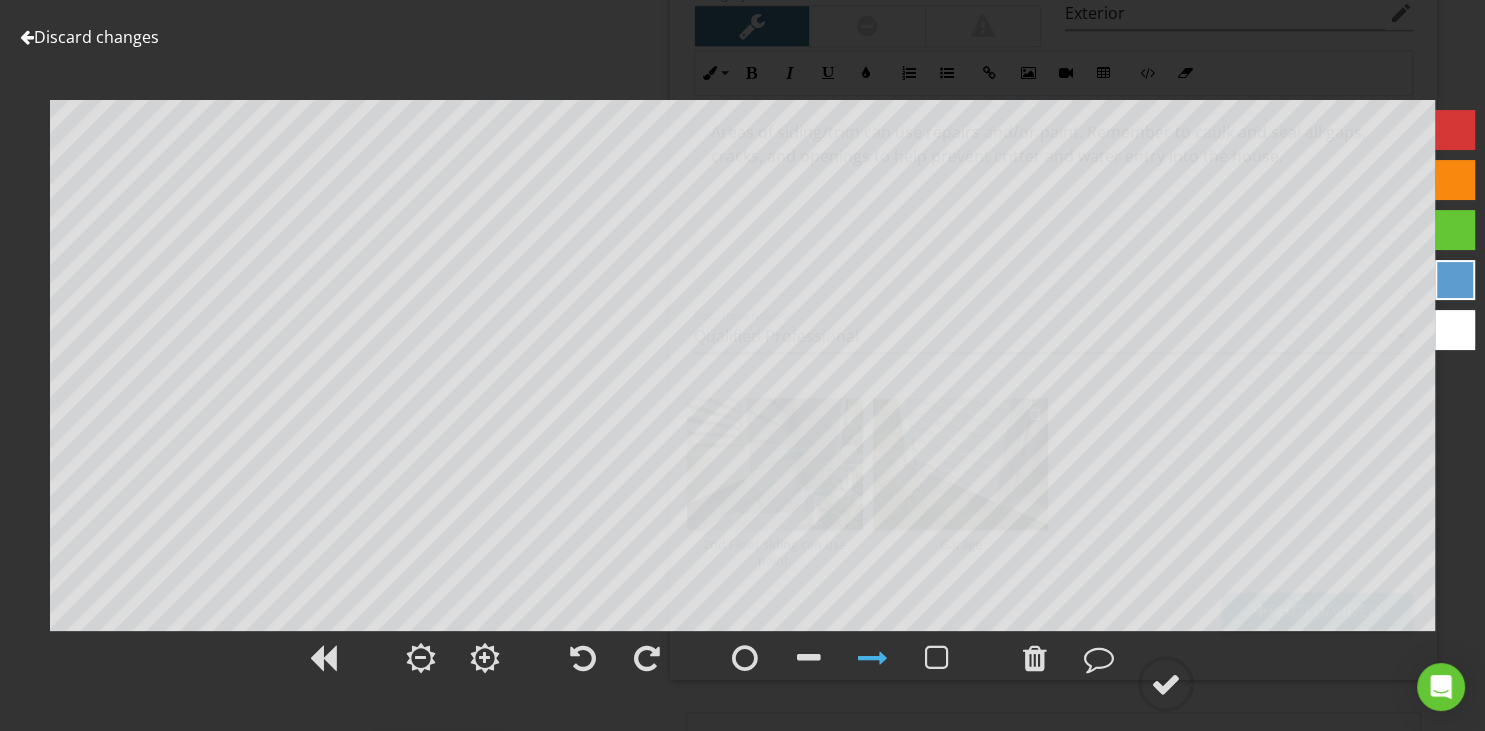 type on "Garage" 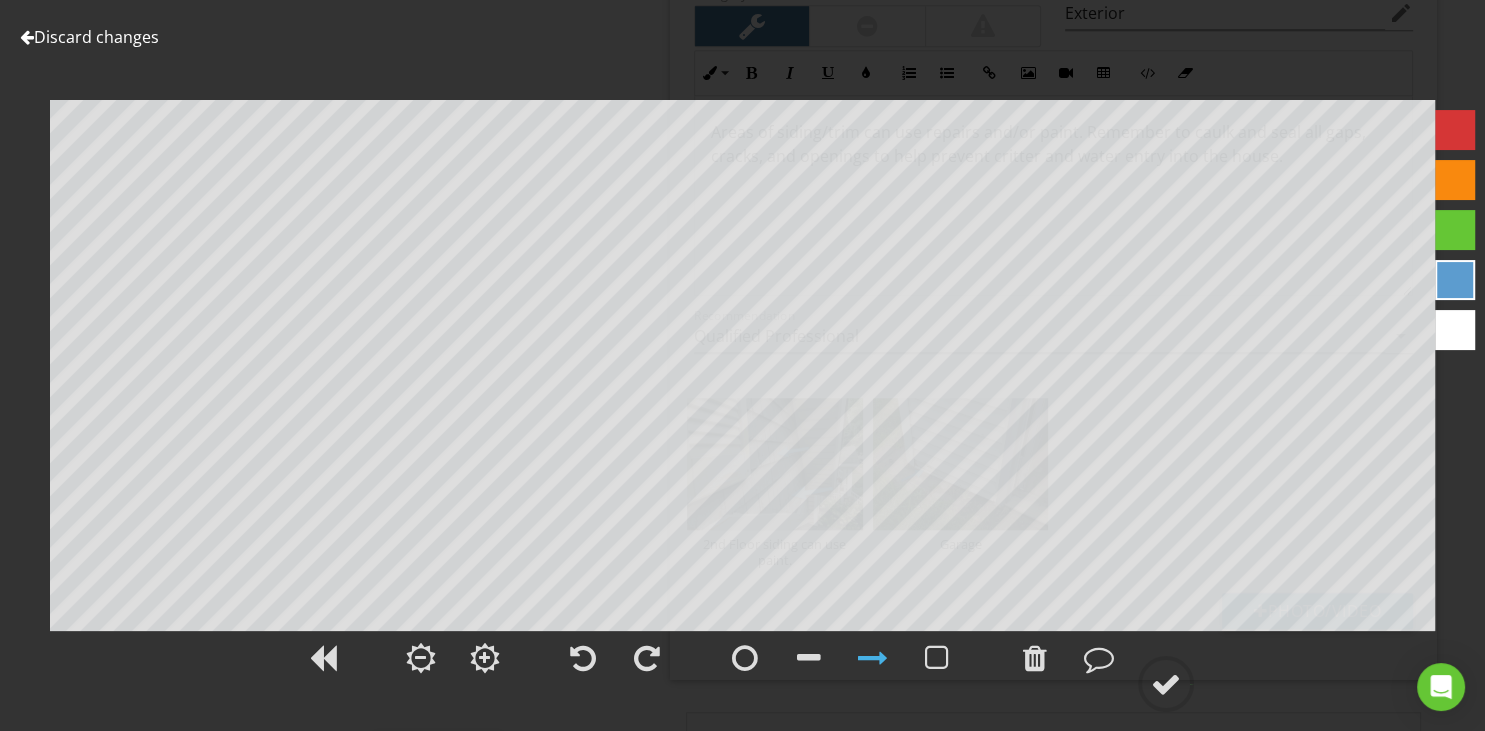 scroll, scrollTop: 134, scrollLeft: 0, axis: vertical 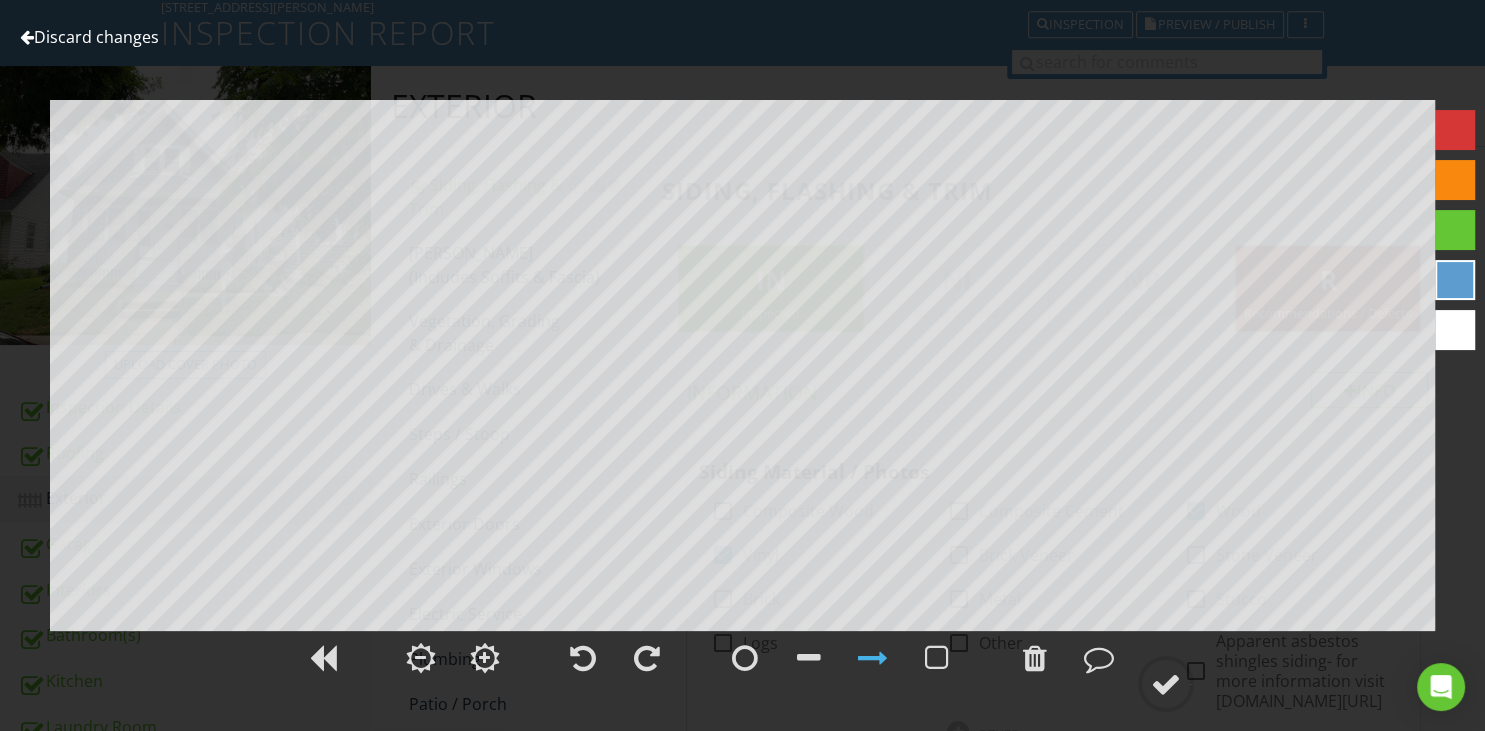 click at bounding box center [27, 37] 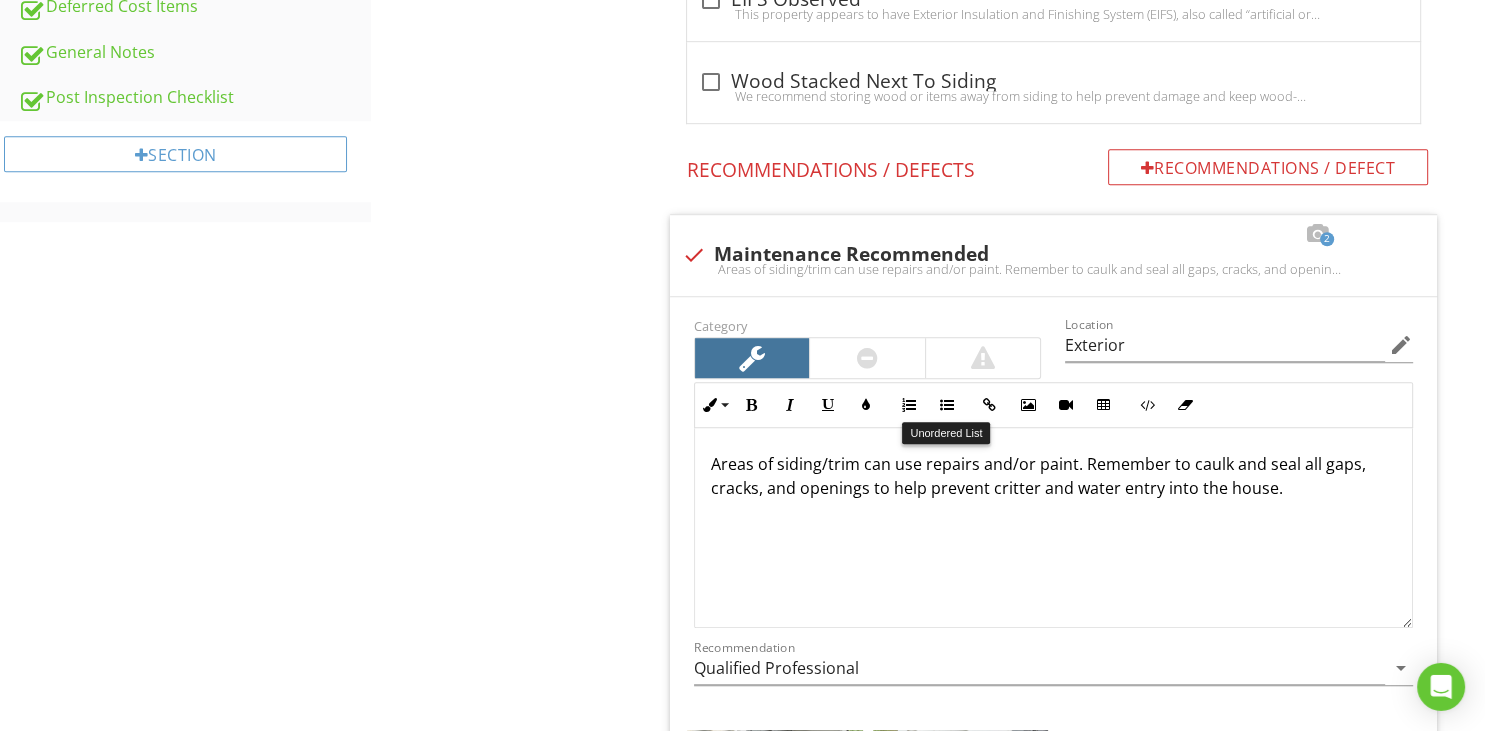 scroll, scrollTop: 1190, scrollLeft: 0, axis: vertical 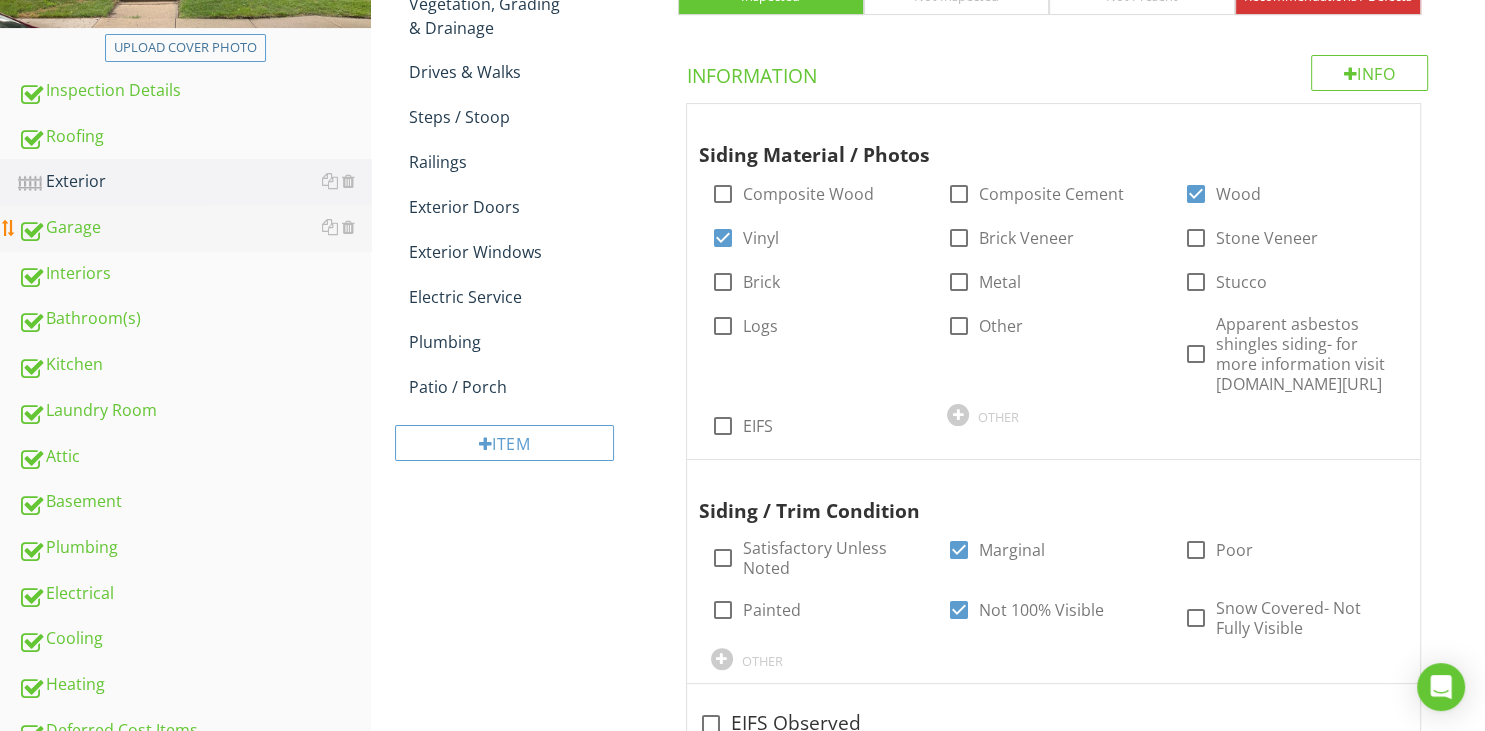 click on "Garage" at bounding box center (194, 228) 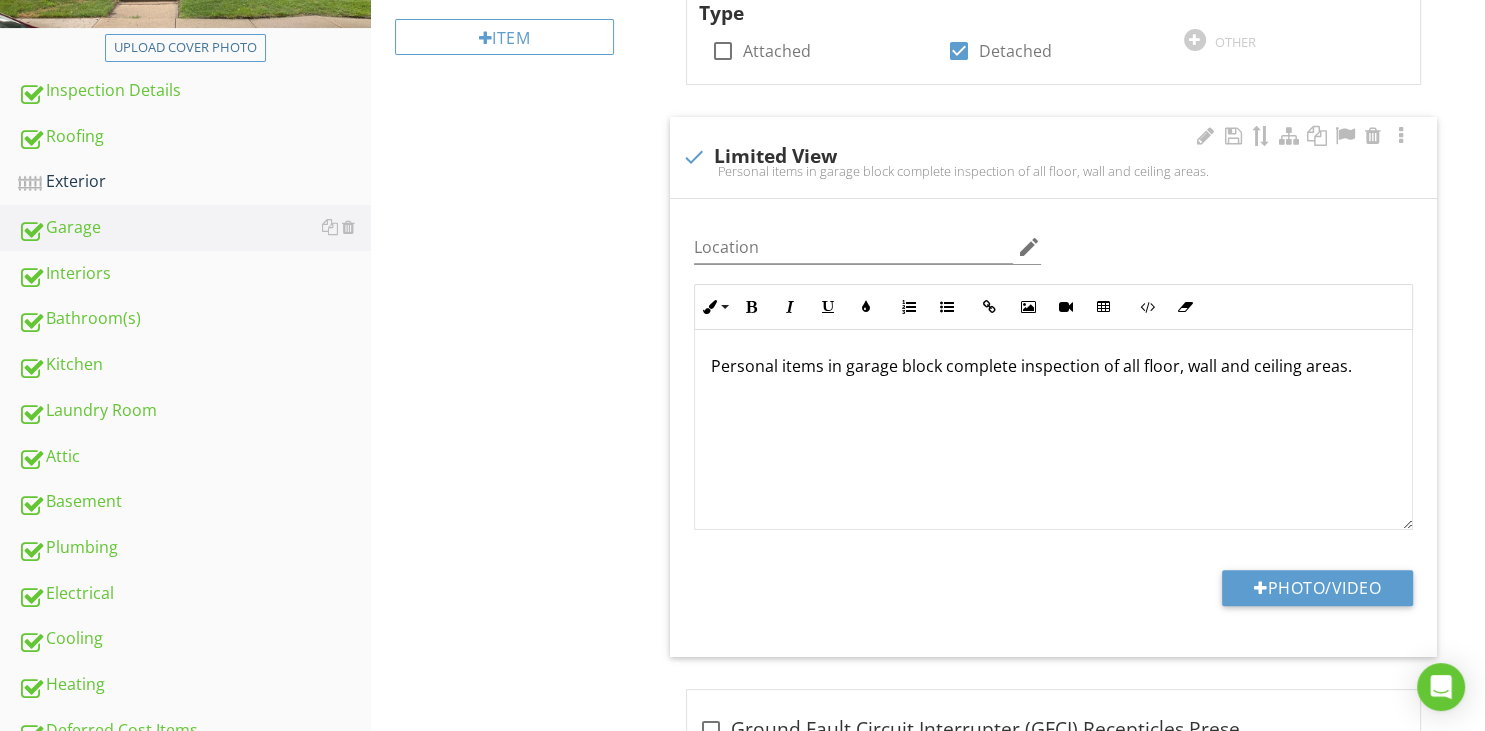 scroll, scrollTop: 1, scrollLeft: 0, axis: vertical 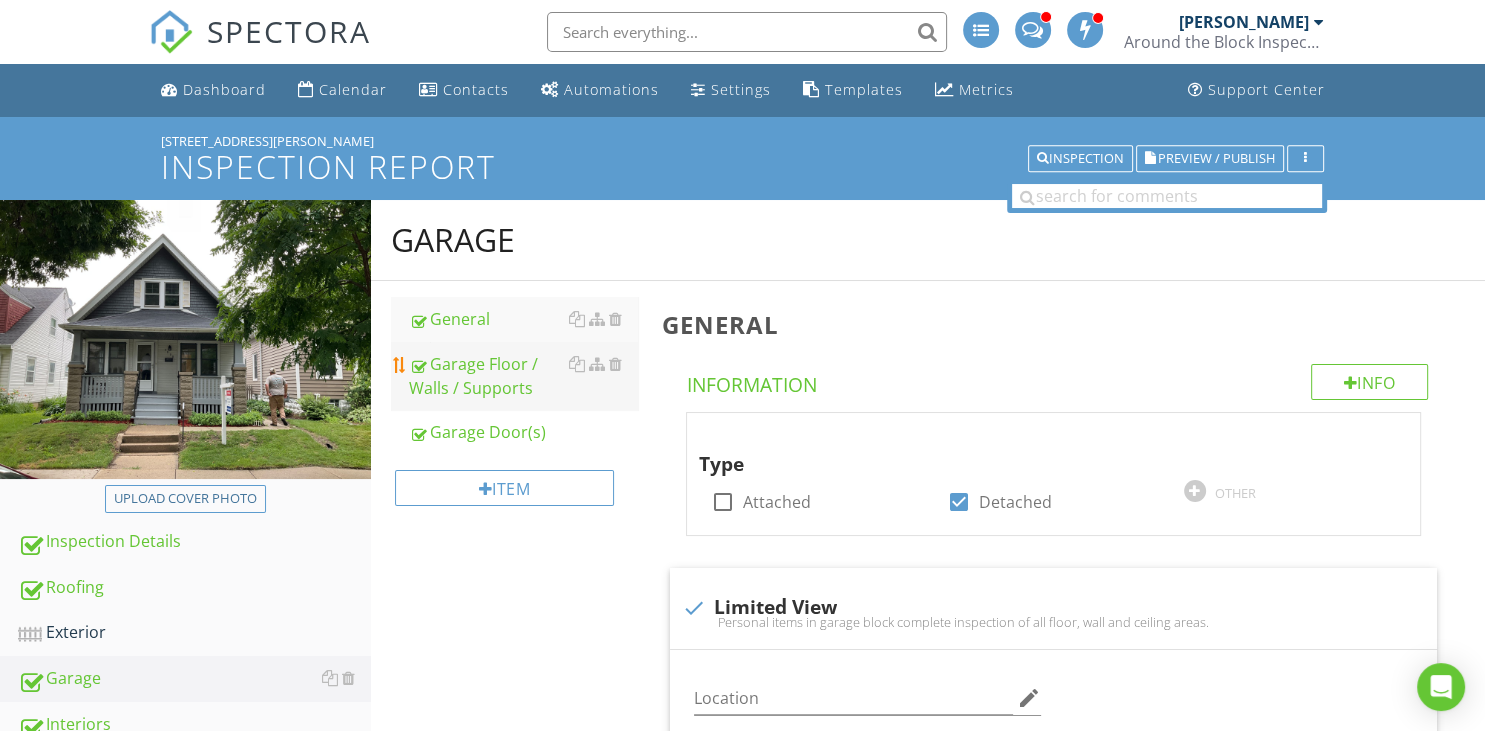 click on "Garage Floor / Walls / Supports" at bounding box center [523, 376] 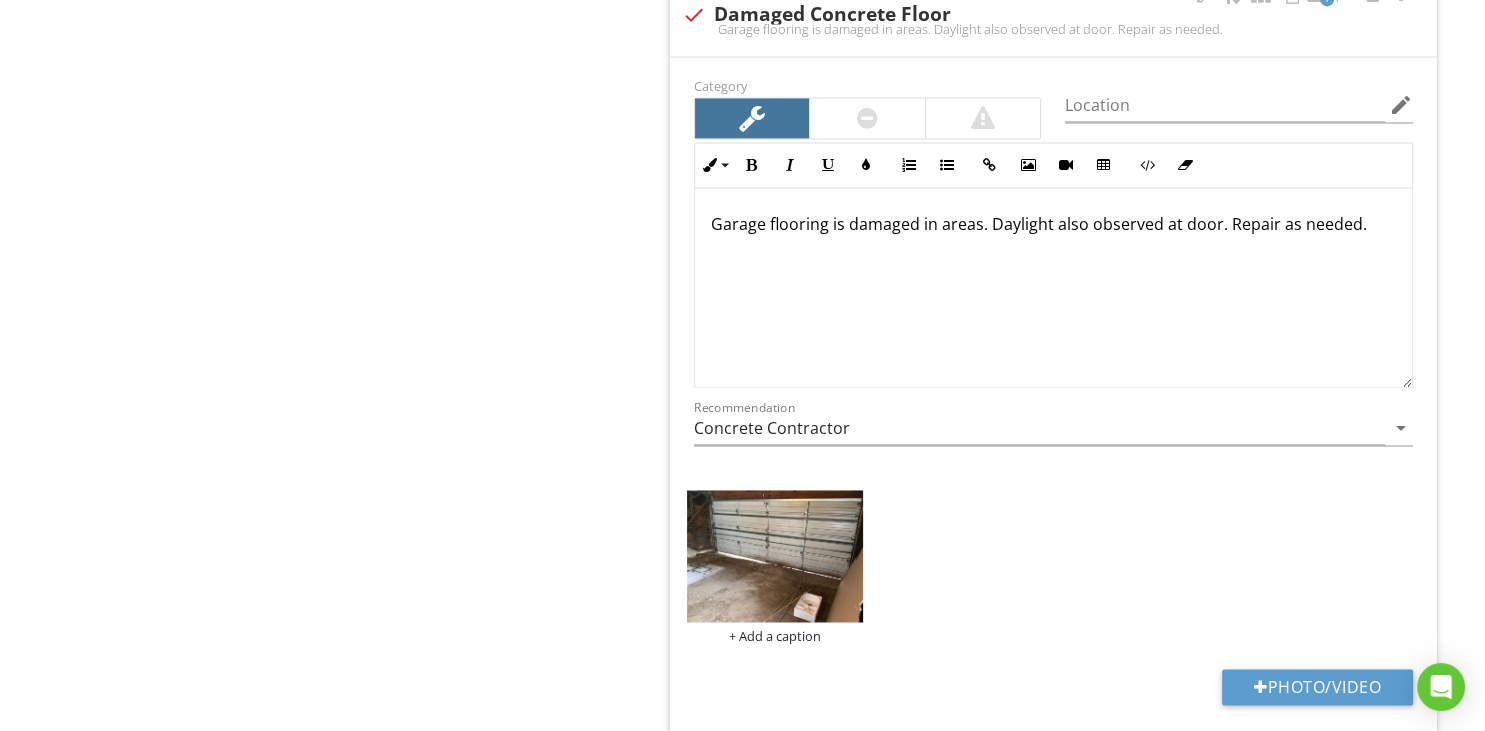 scroll, scrollTop: 2956, scrollLeft: 0, axis: vertical 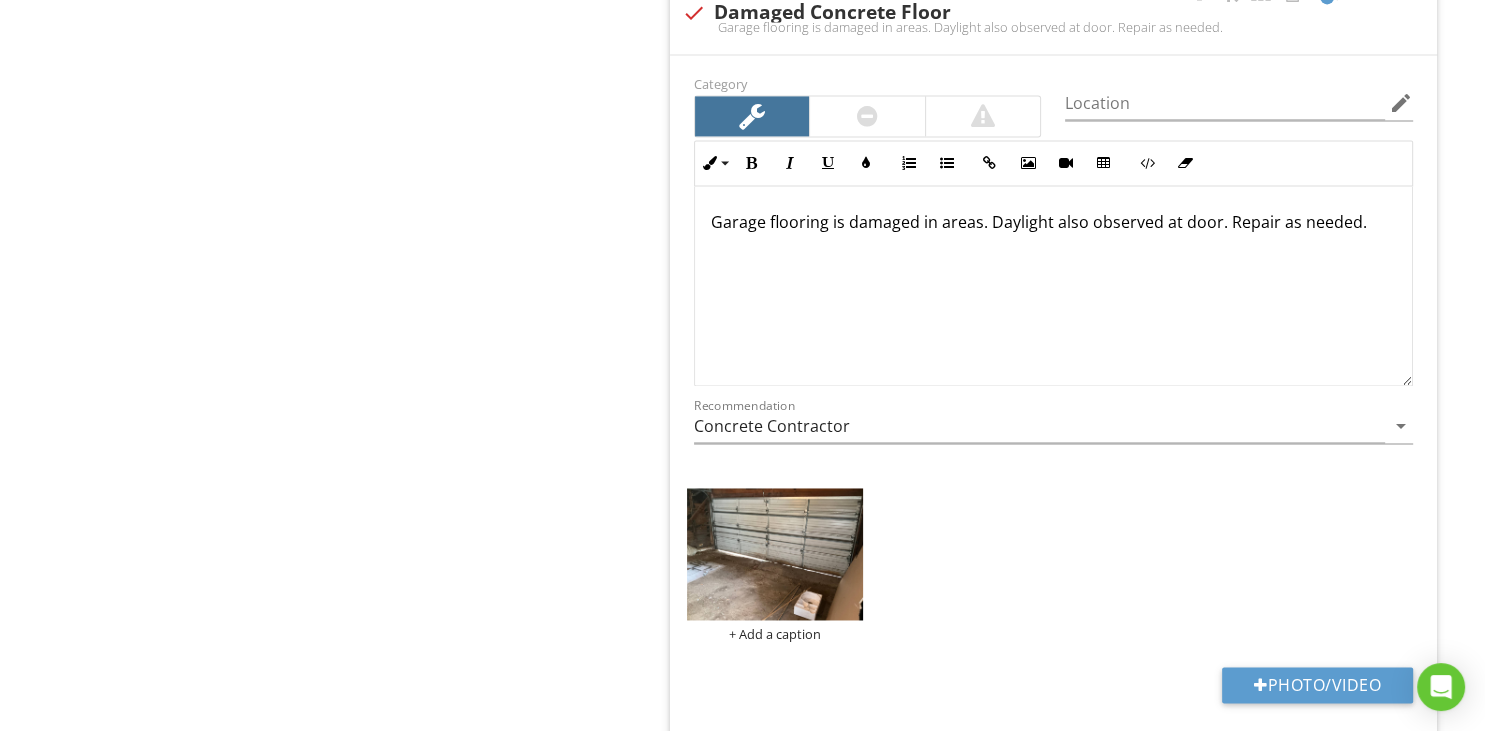 click on "Garage flooring is damaged in areas. Daylight also observed at door. Repair as needed." at bounding box center [1053, 222] 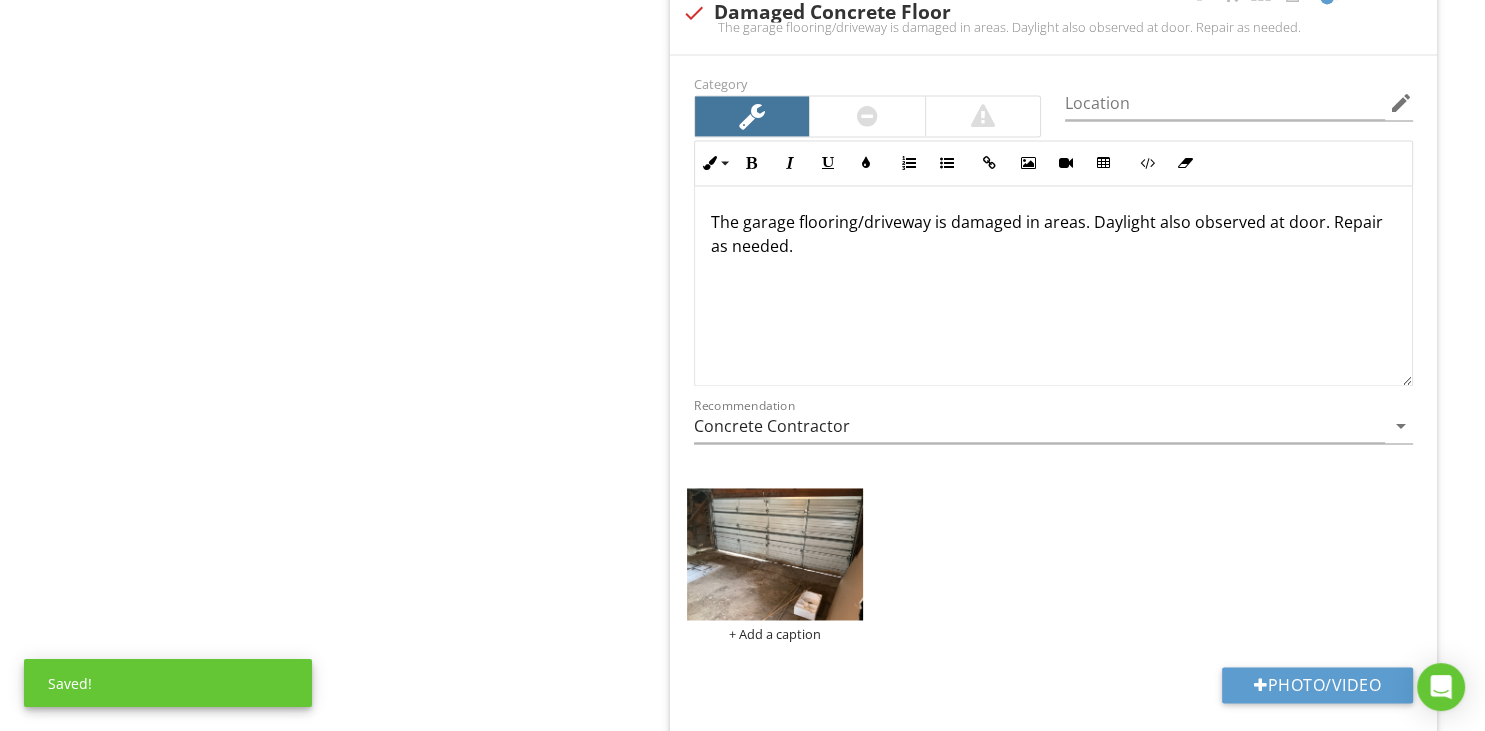 click on "The garage flooring/driveway is damaged in areas. Daylight also observed at door. Repair as needed." at bounding box center (1053, 234) 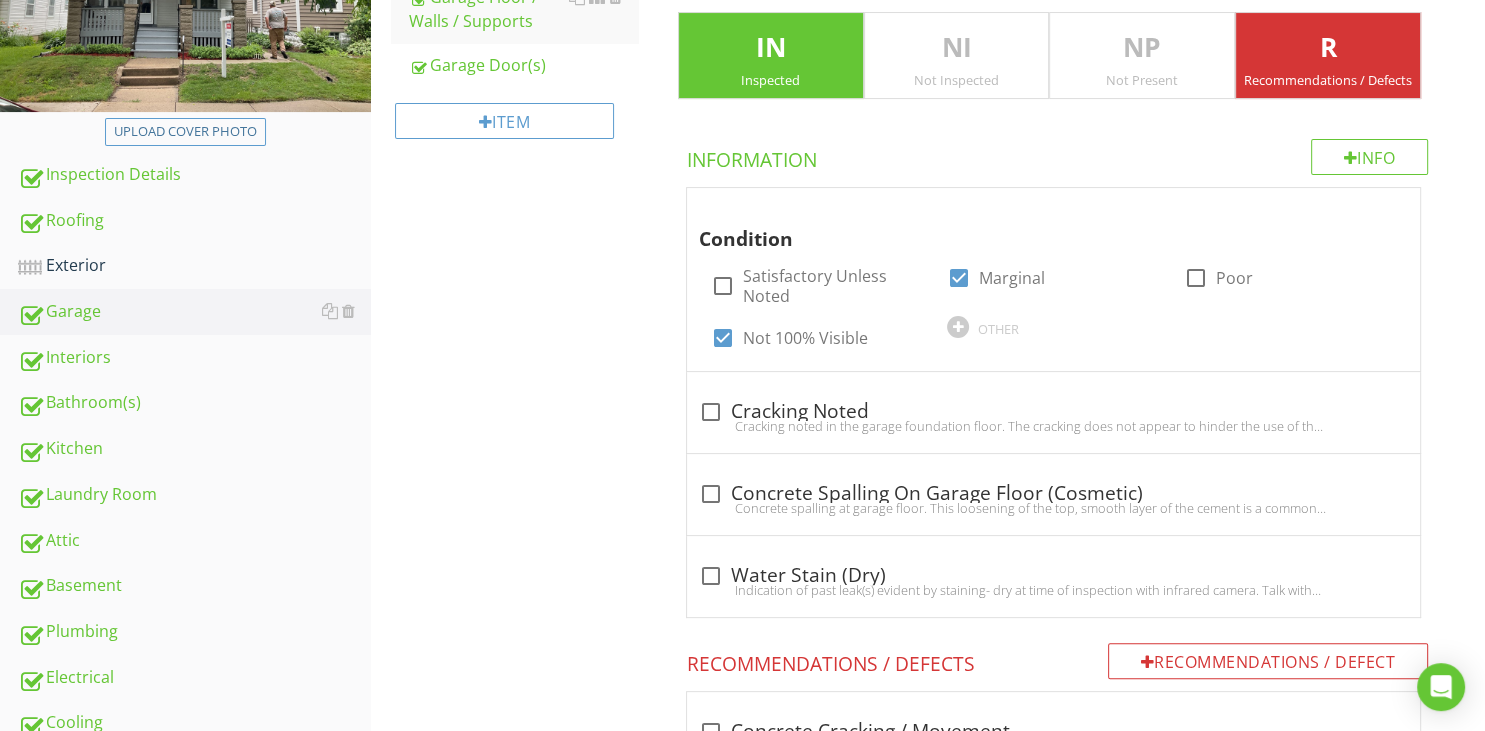 scroll, scrollTop: 316, scrollLeft: 0, axis: vertical 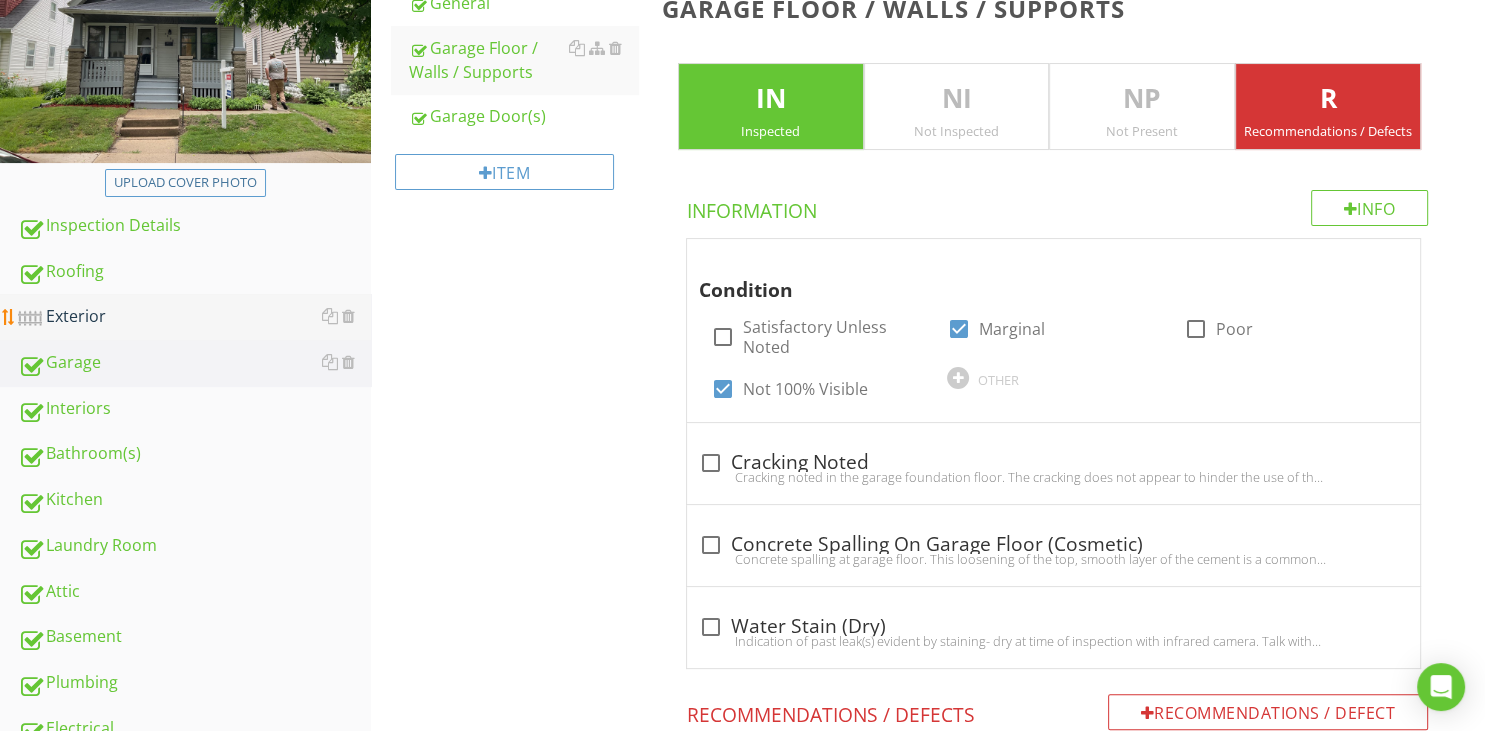 click on "Exterior" at bounding box center (194, 317) 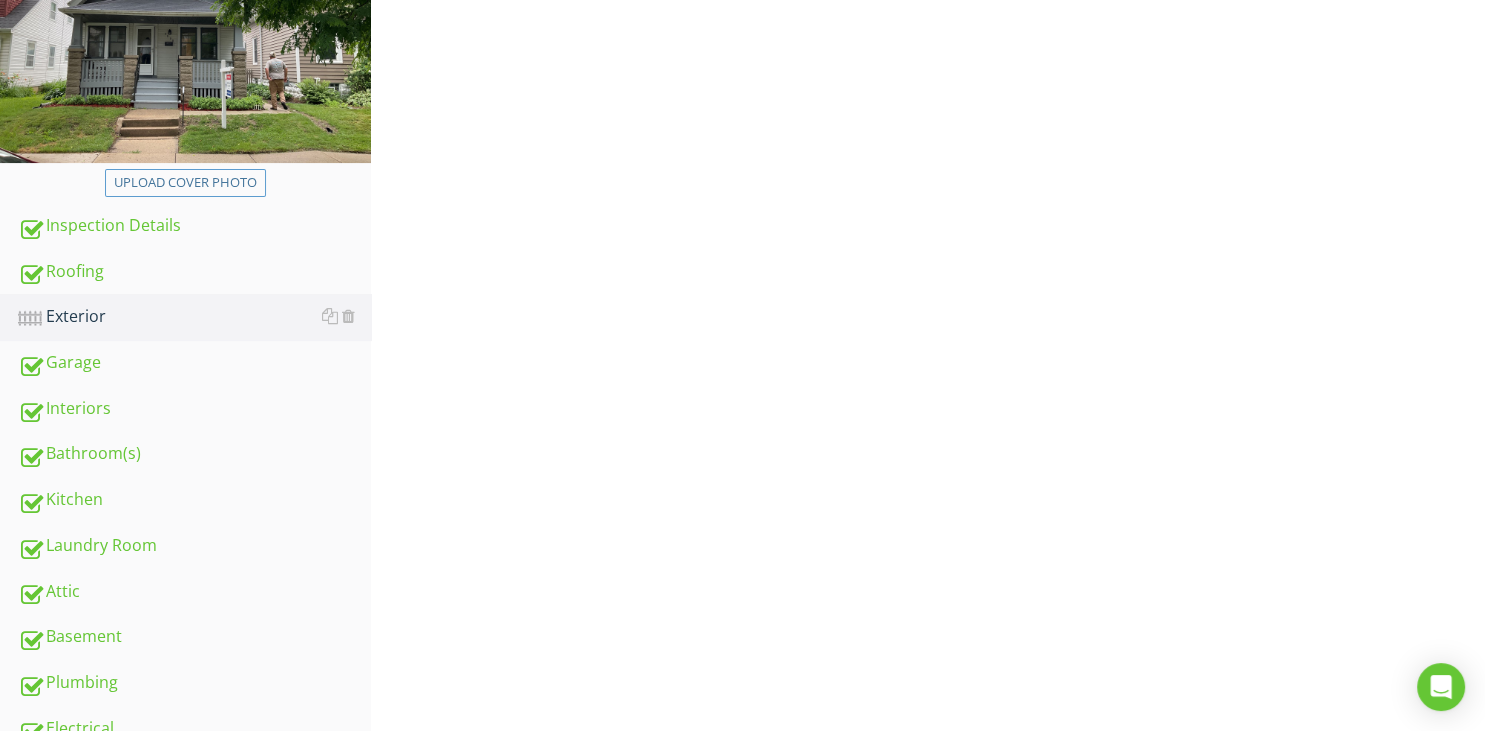 scroll, scrollTop: 316, scrollLeft: 0, axis: vertical 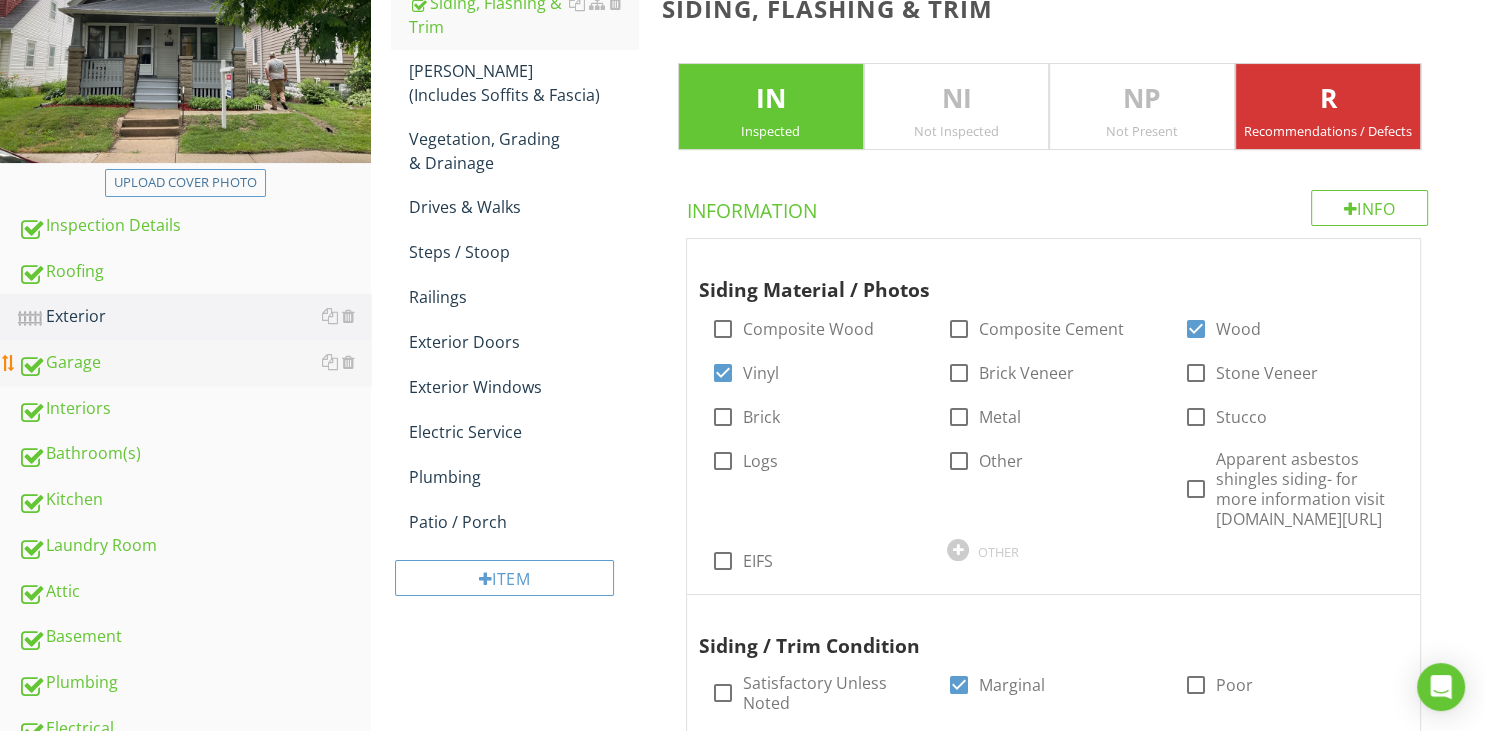 drag, startPoint x: 70, startPoint y: 365, endPoint x: 217, endPoint y: 367, distance: 147.01361 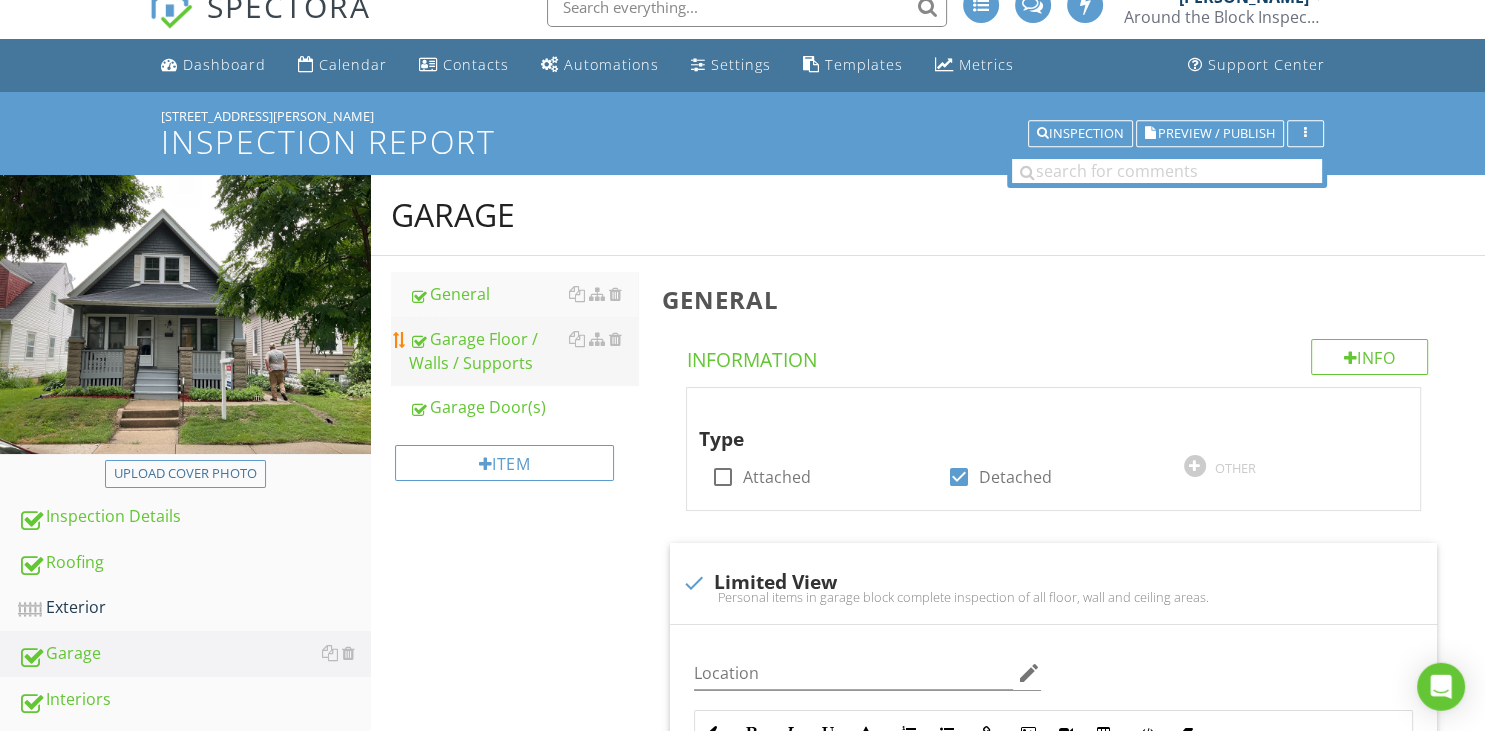 scroll, scrollTop: 0, scrollLeft: 0, axis: both 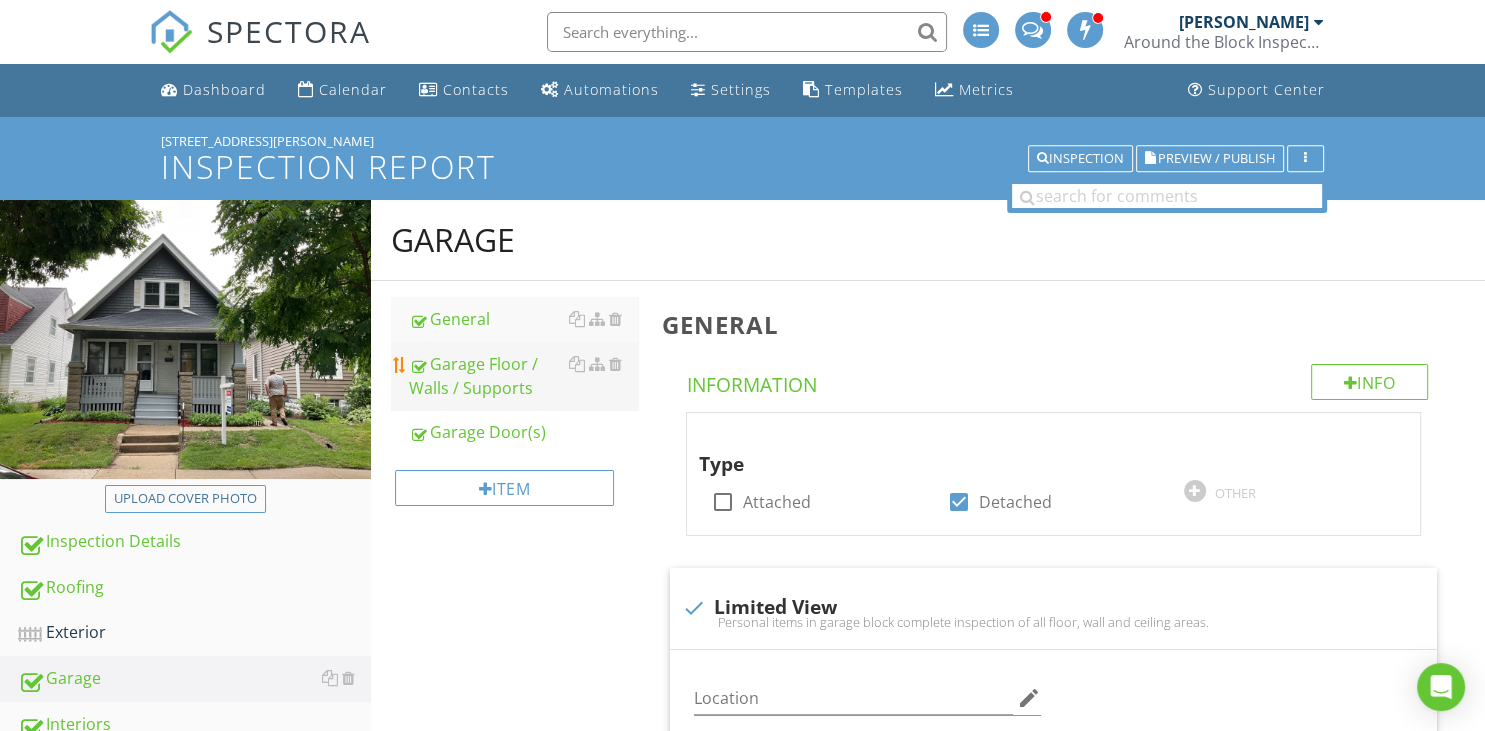click on "Garage Floor / Walls / Supports" at bounding box center [523, 376] 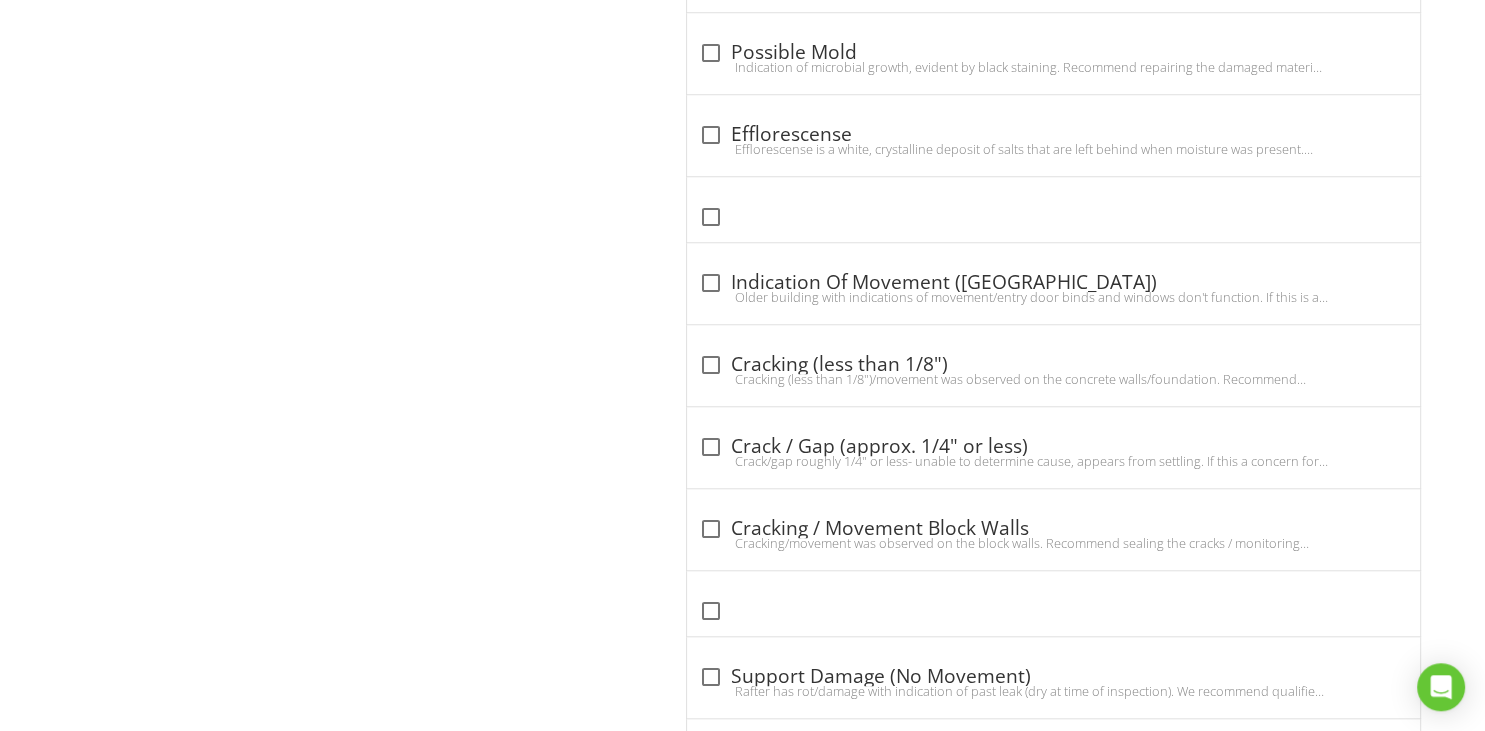 scroll, scrollTop: 1689, scrollLeft: 0, axis: vertical 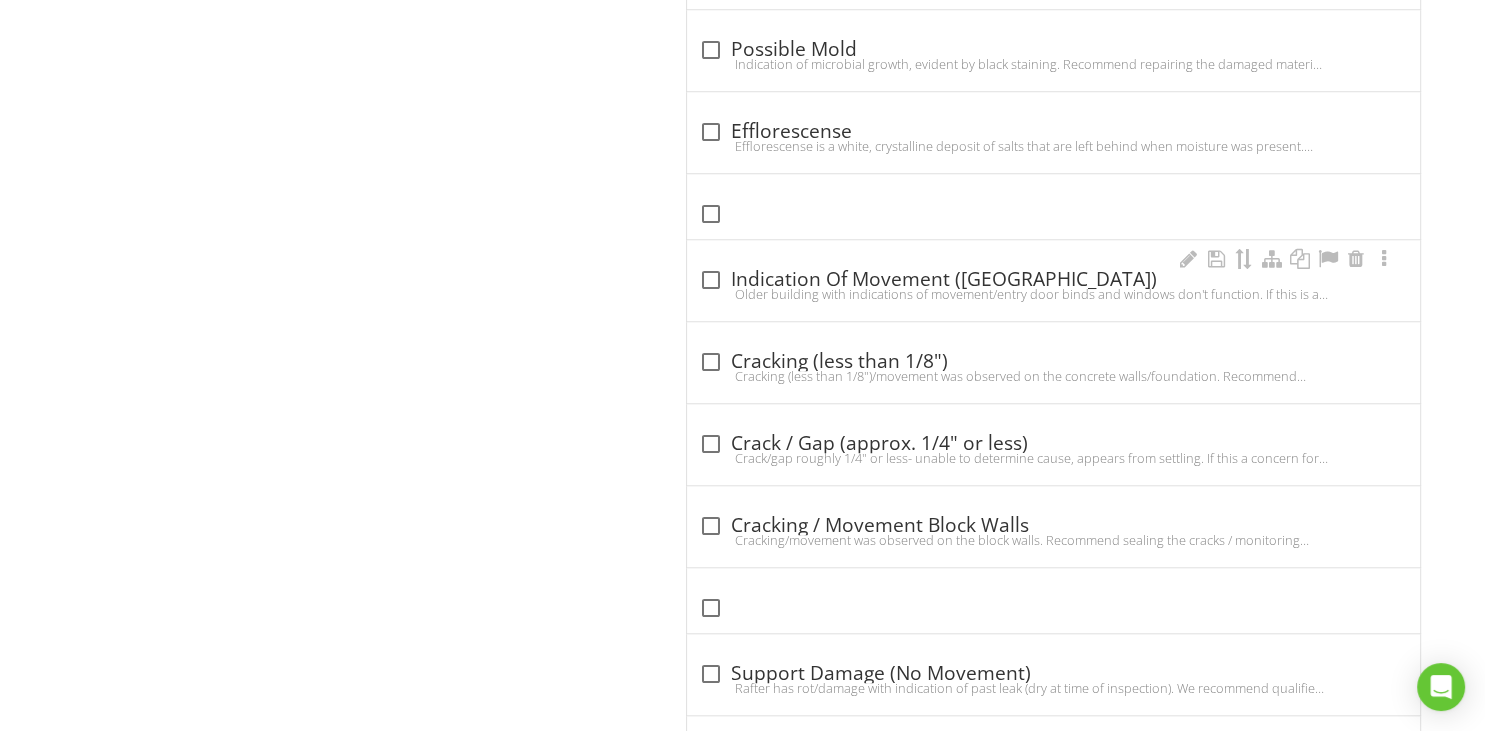 click on "Older building with indications of movement/entry door binds and windows don't function. If this is a concern to you, we recommend talking with a structural contractor for more information." at bounding box center (1053, 294) 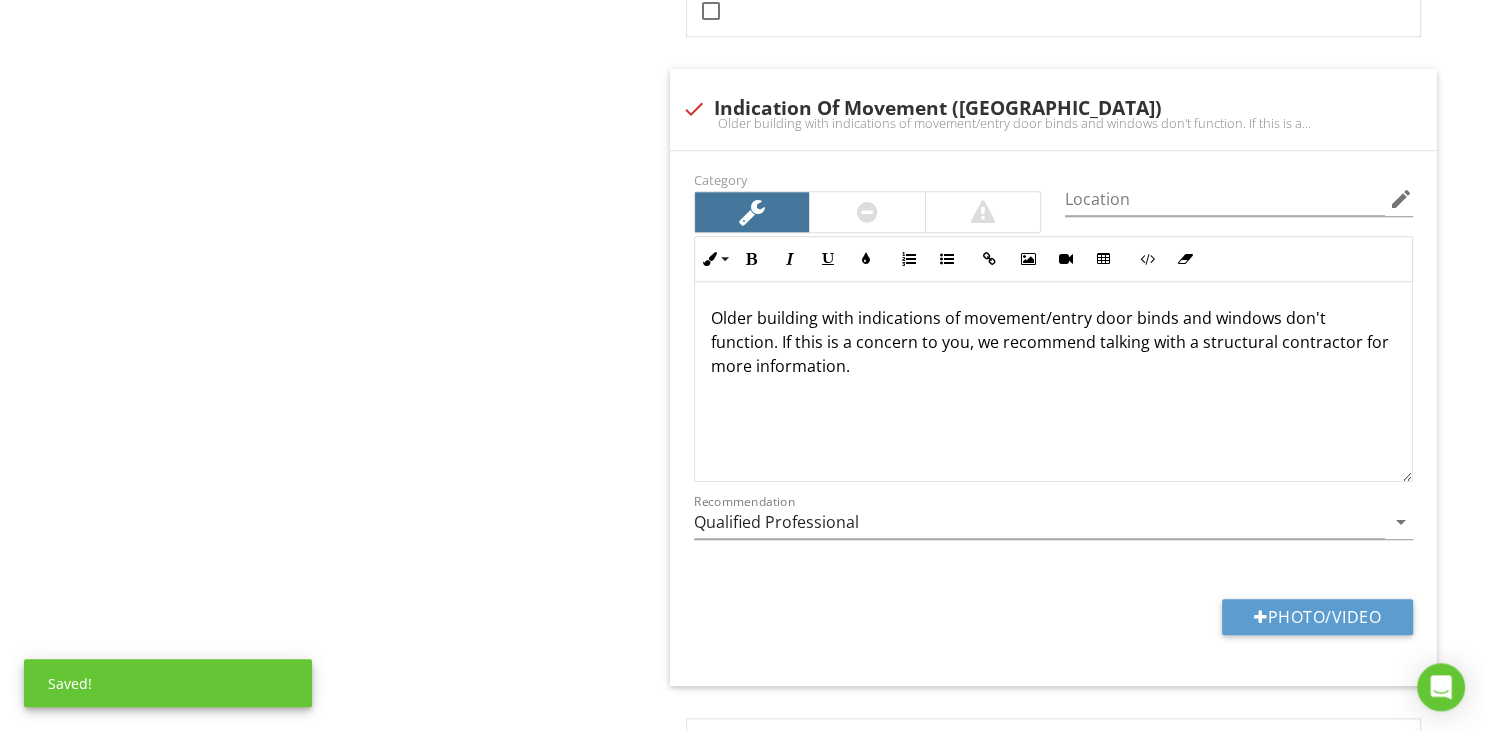 scroll, scrollTop: 1900, scrollLeft: 0, axis: vertical 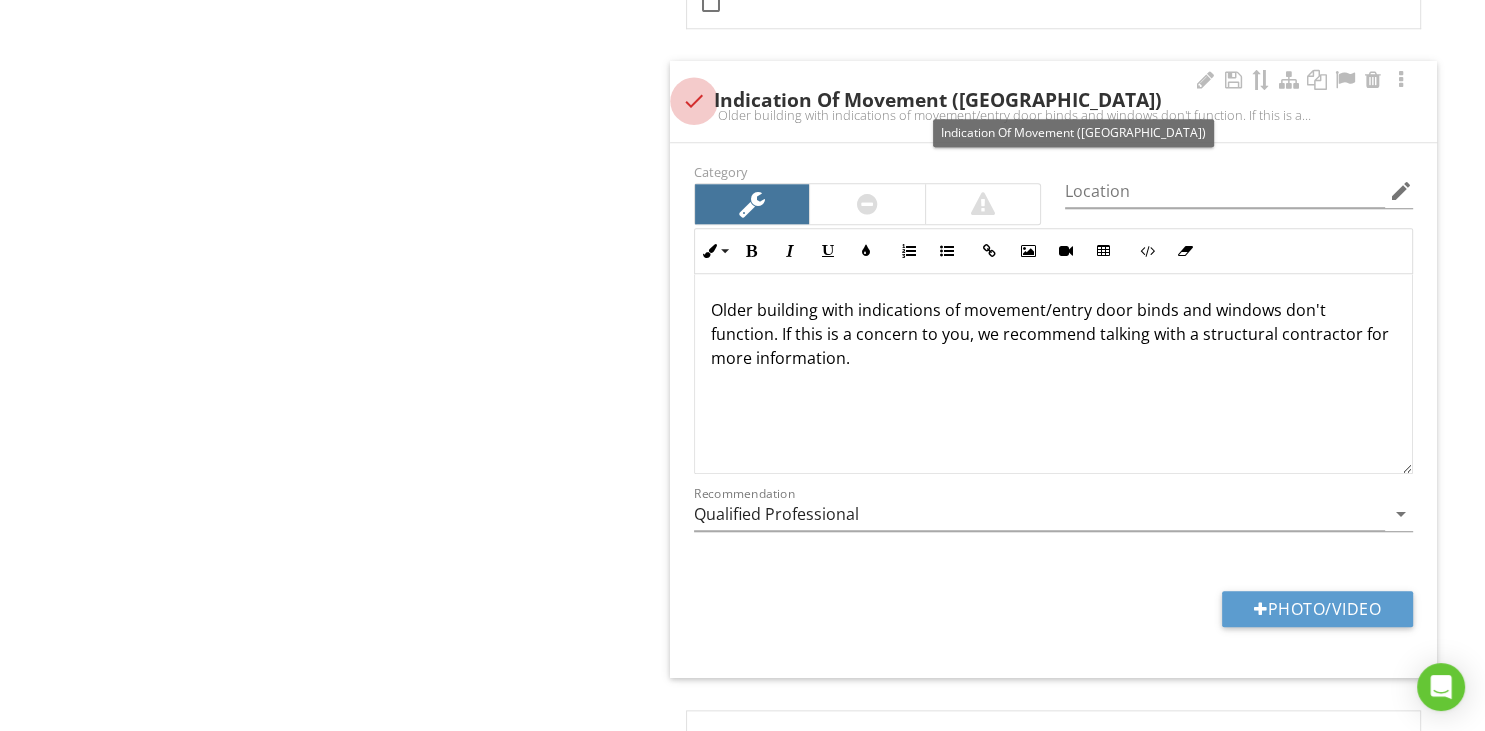 click at bounding box center (694, 101) 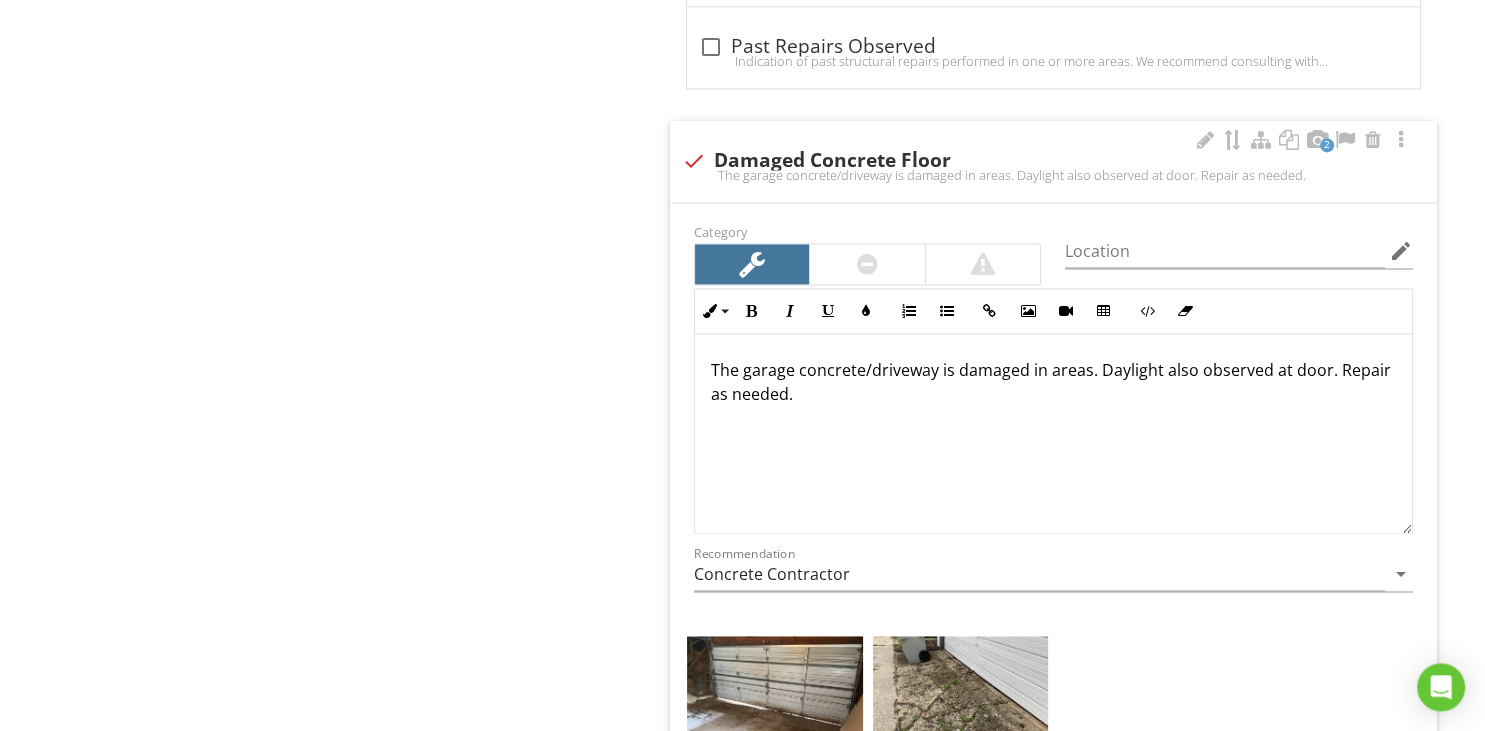 scroll, scrollTop: 2850, scrollLeft: 0, axis: vertical 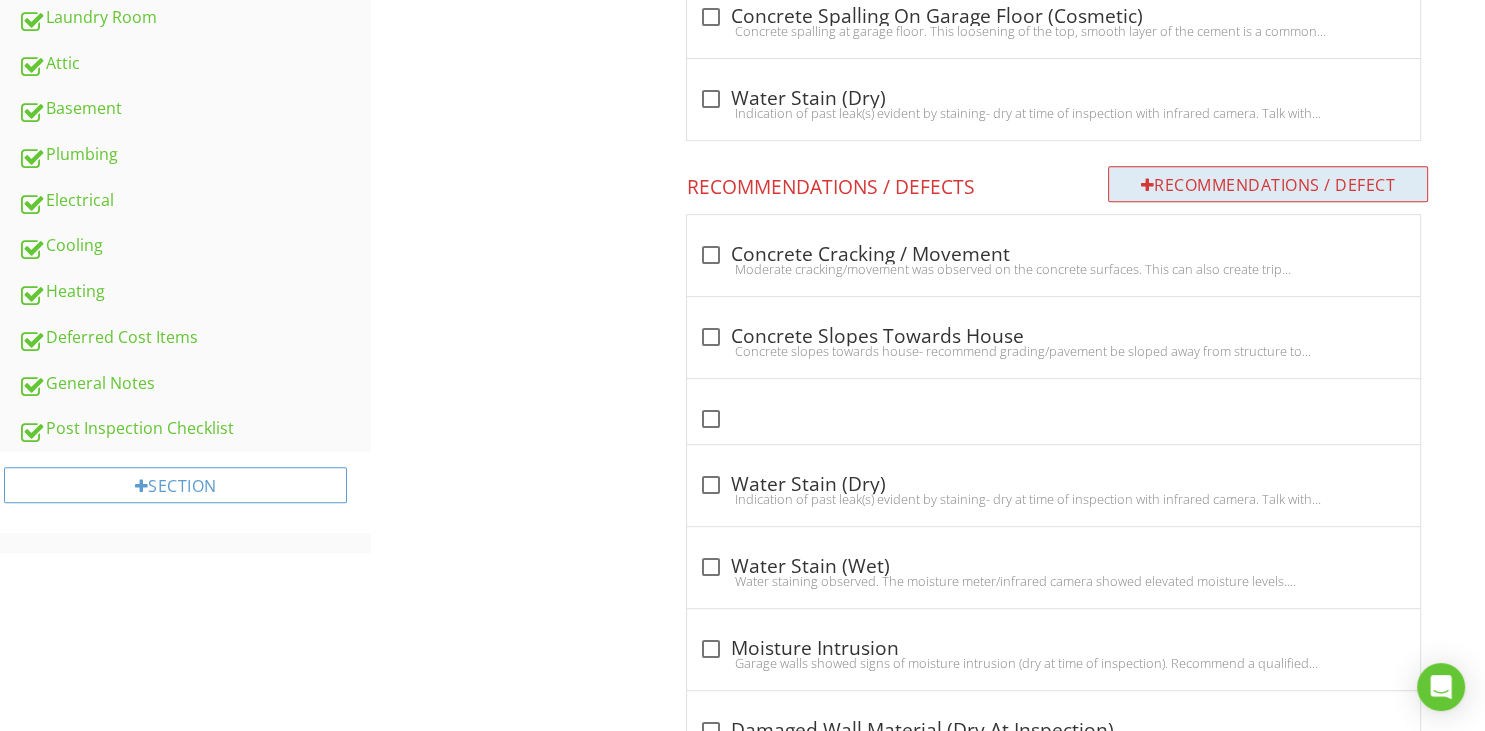 click on "Recommendations / Defect" at bounding box center [1268, 184] 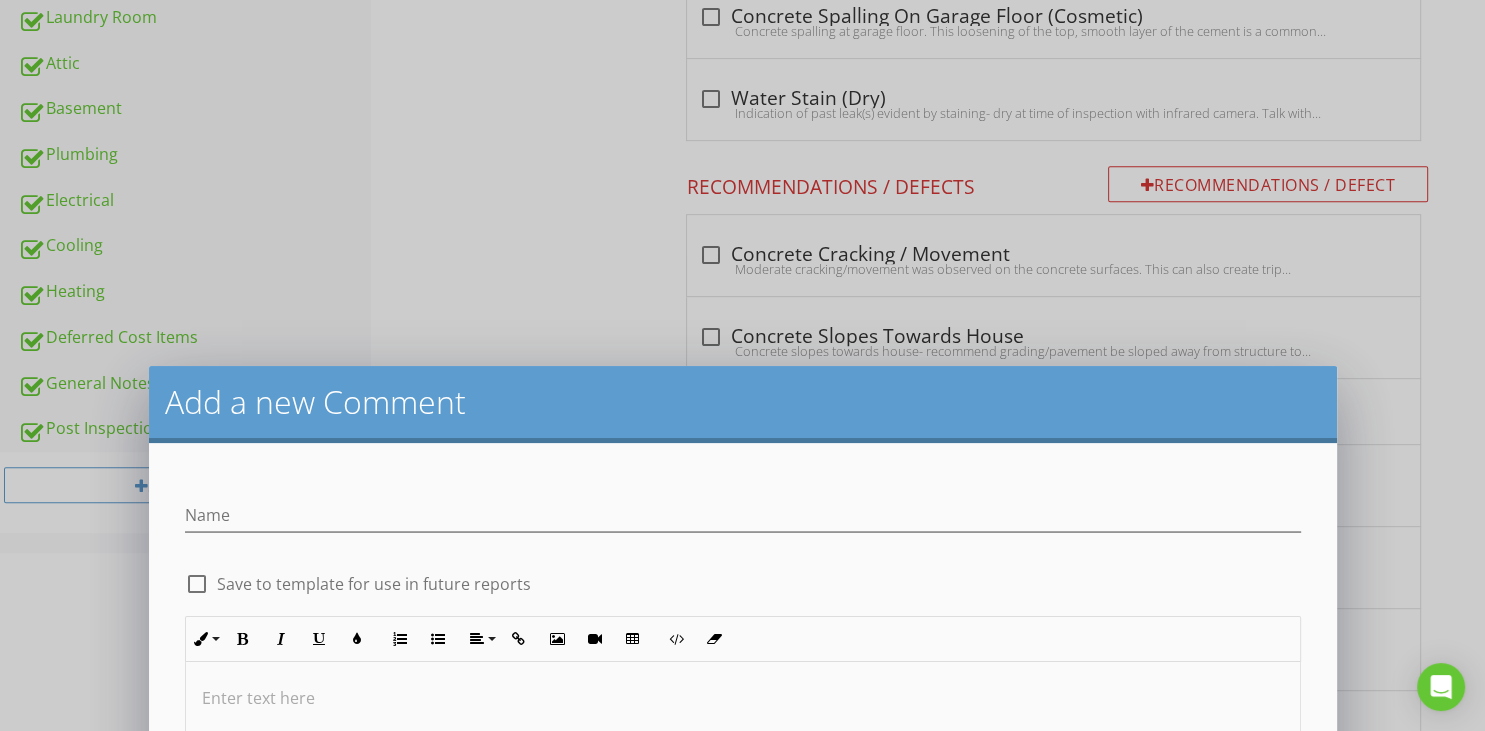 scroll, scrollTop: 1, scrollLeft: 0, axis: vertical 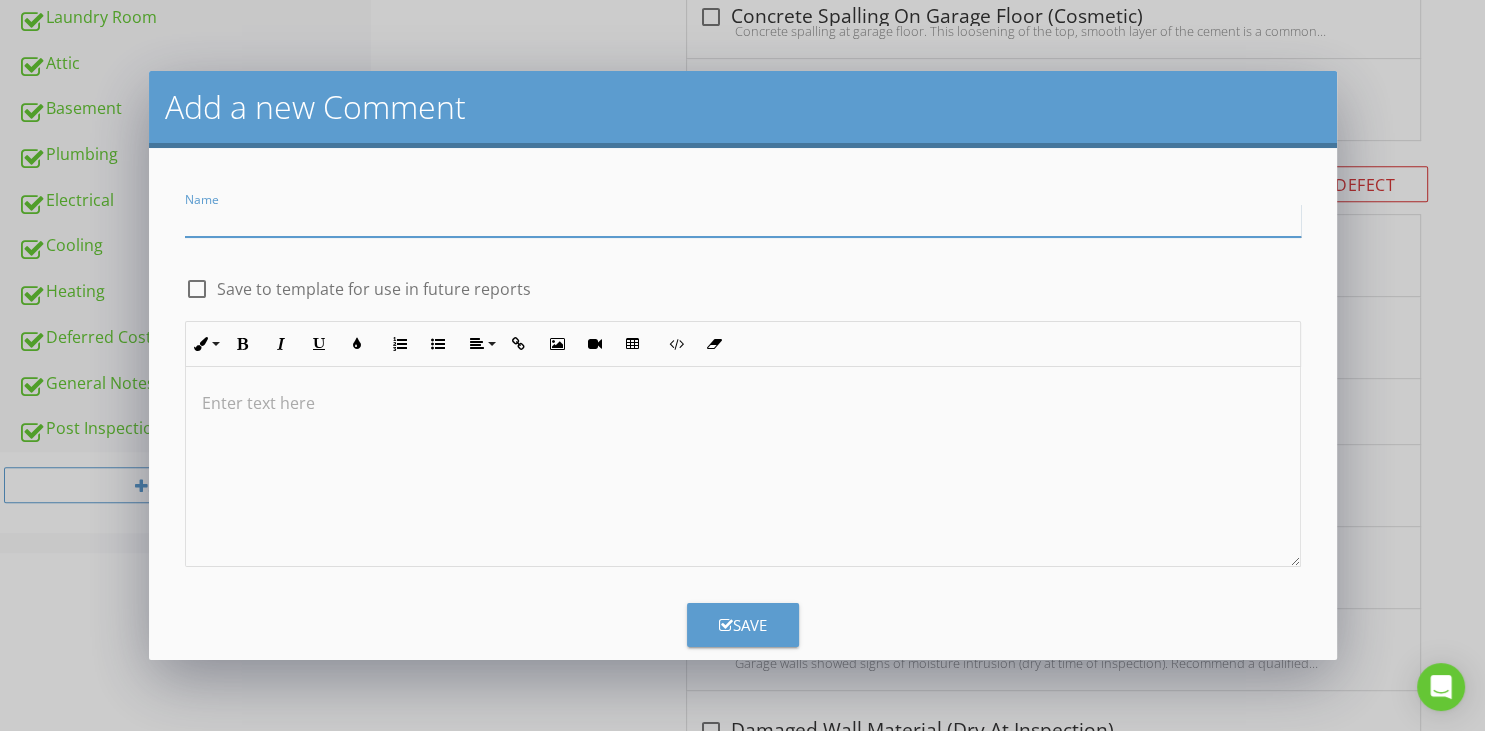click at bounding box center [743, 220] 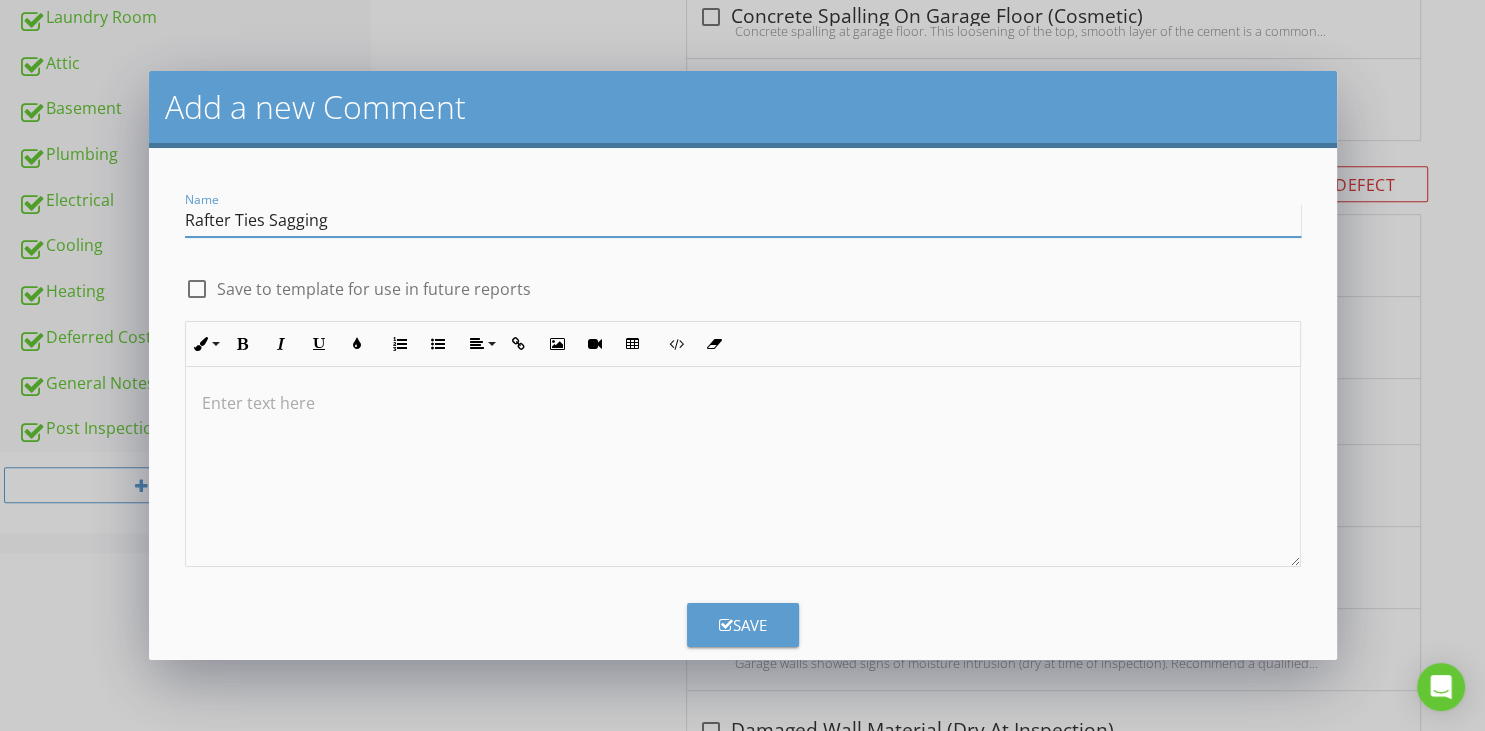 click on "Rafter Ties Sagging" at bounding box center (743, 220) 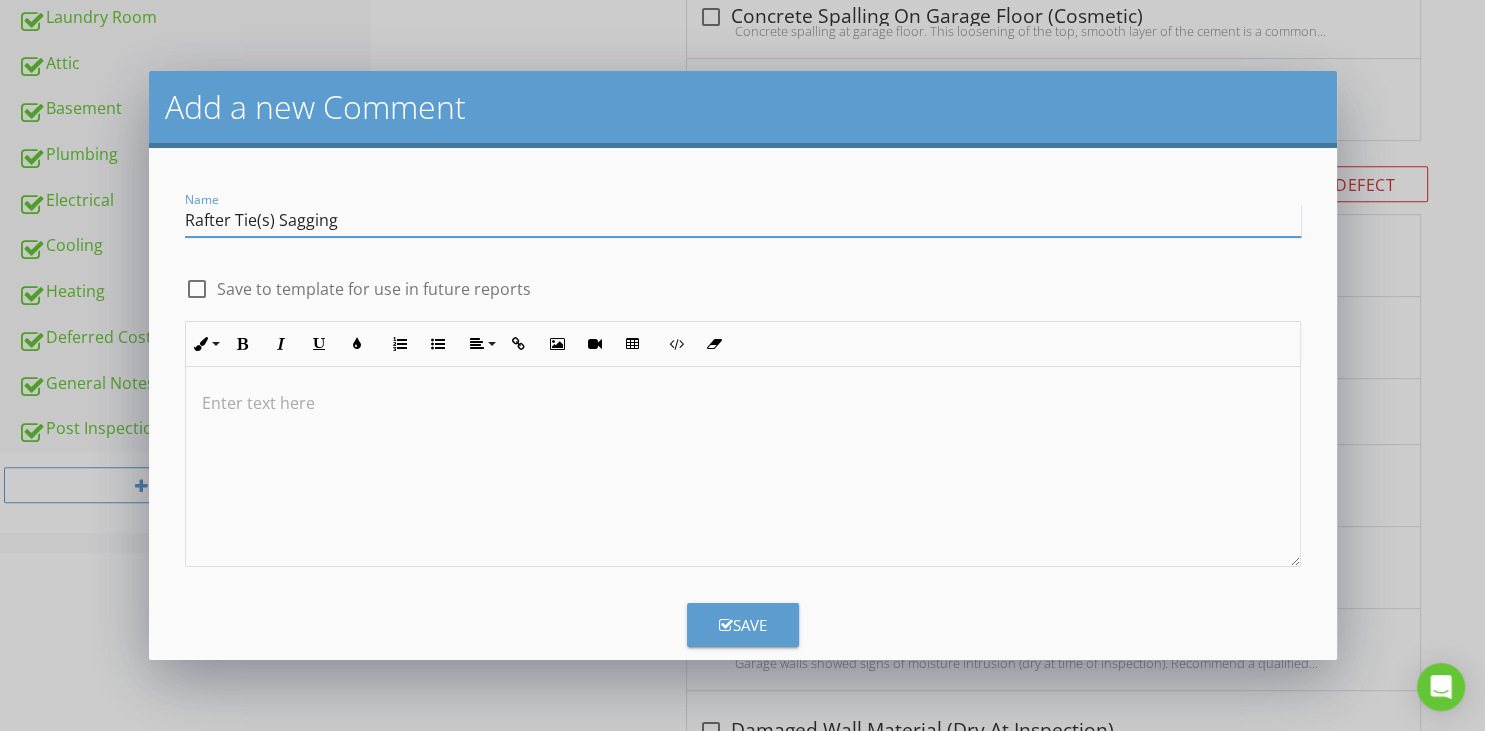 type on "Rafter Tie(s) Sagging" 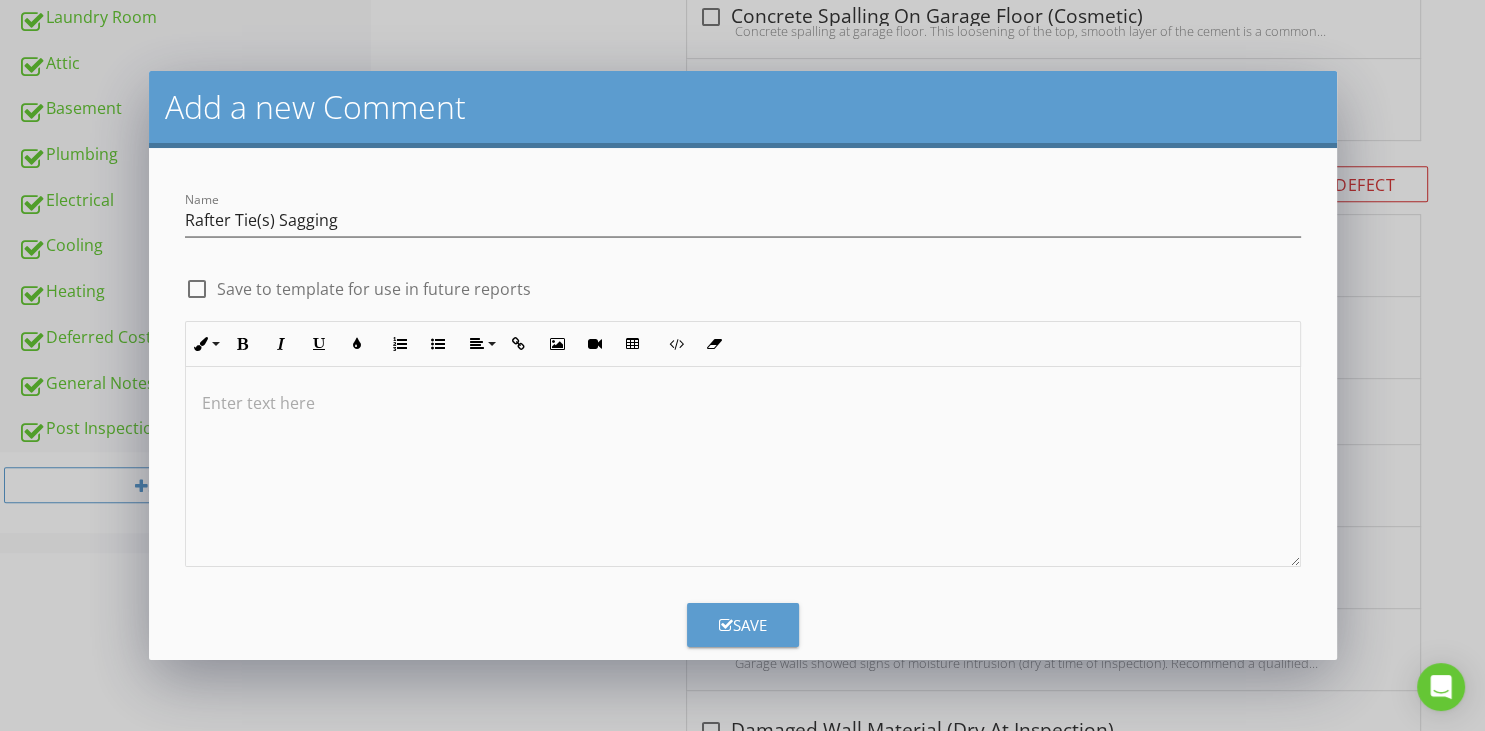 click at bounding box center (743, 403) 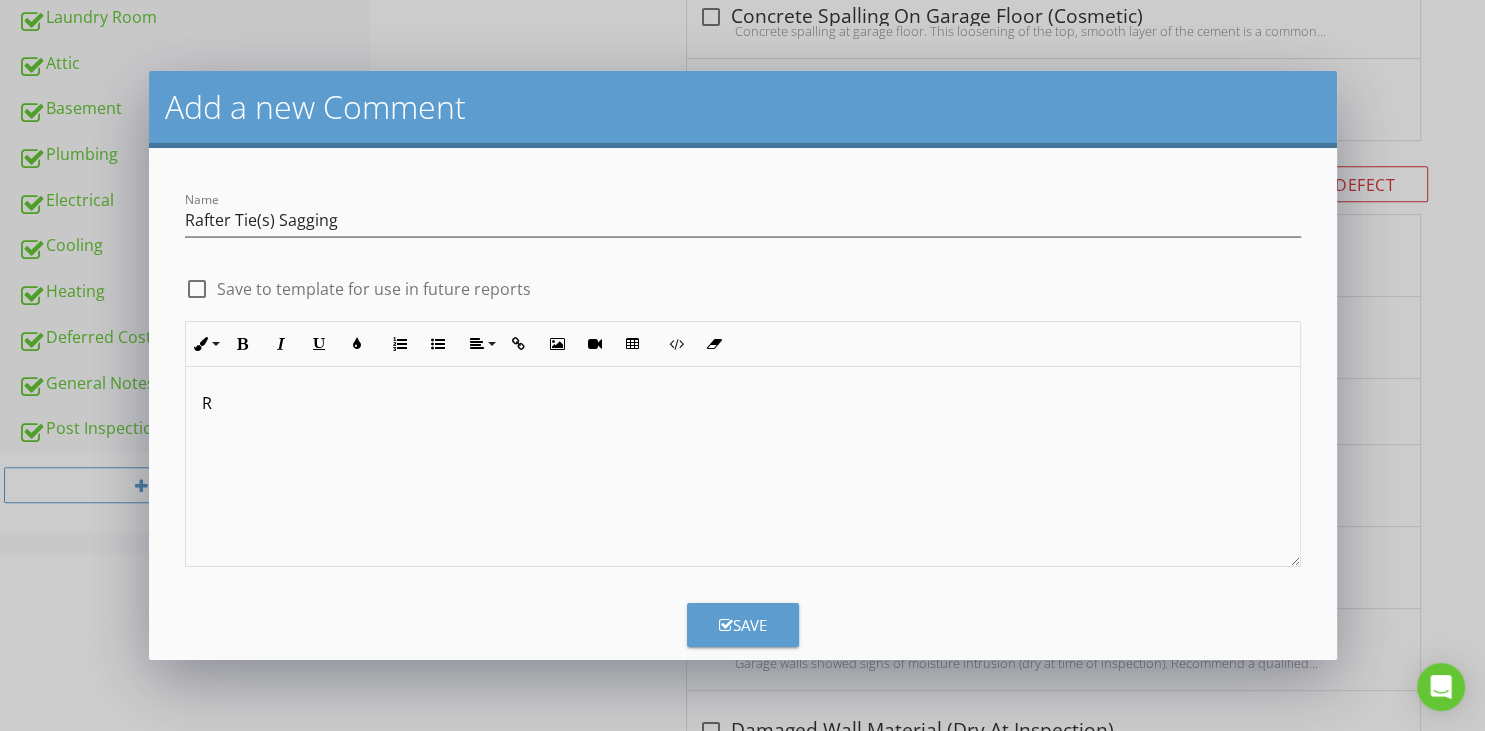 type 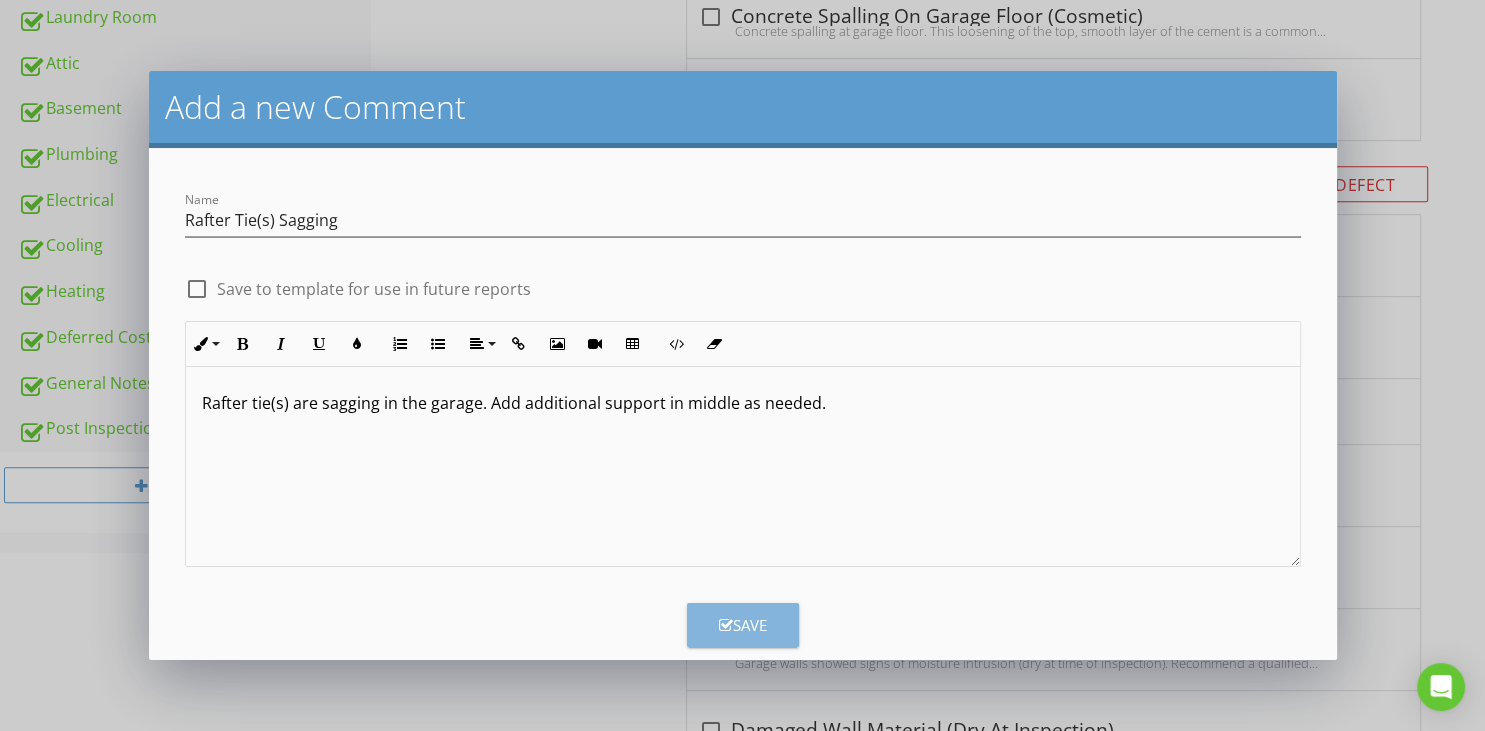 click on "Save" at bounding box center [743, 625] 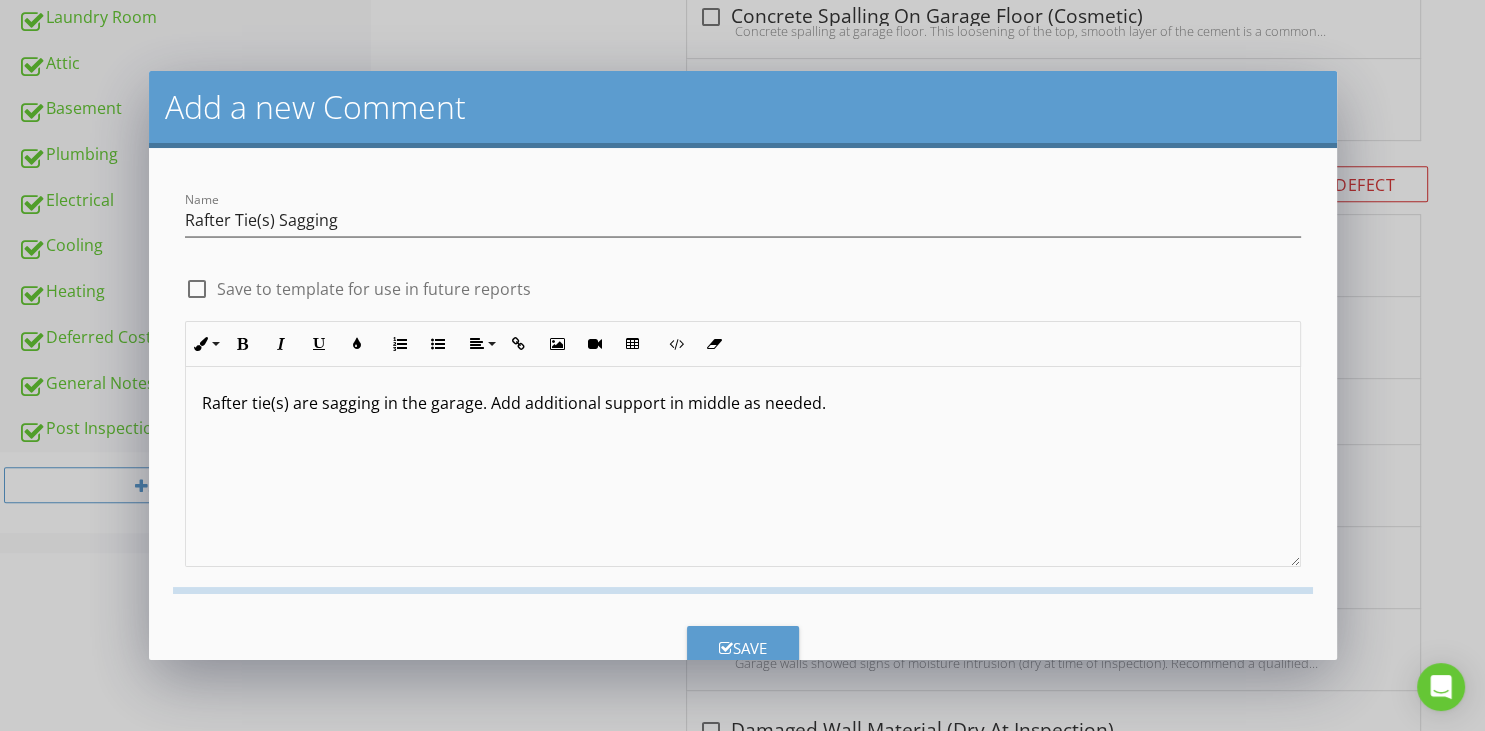 scroll, scrollTop: 1, scrollLeft: 0, axis: vertical 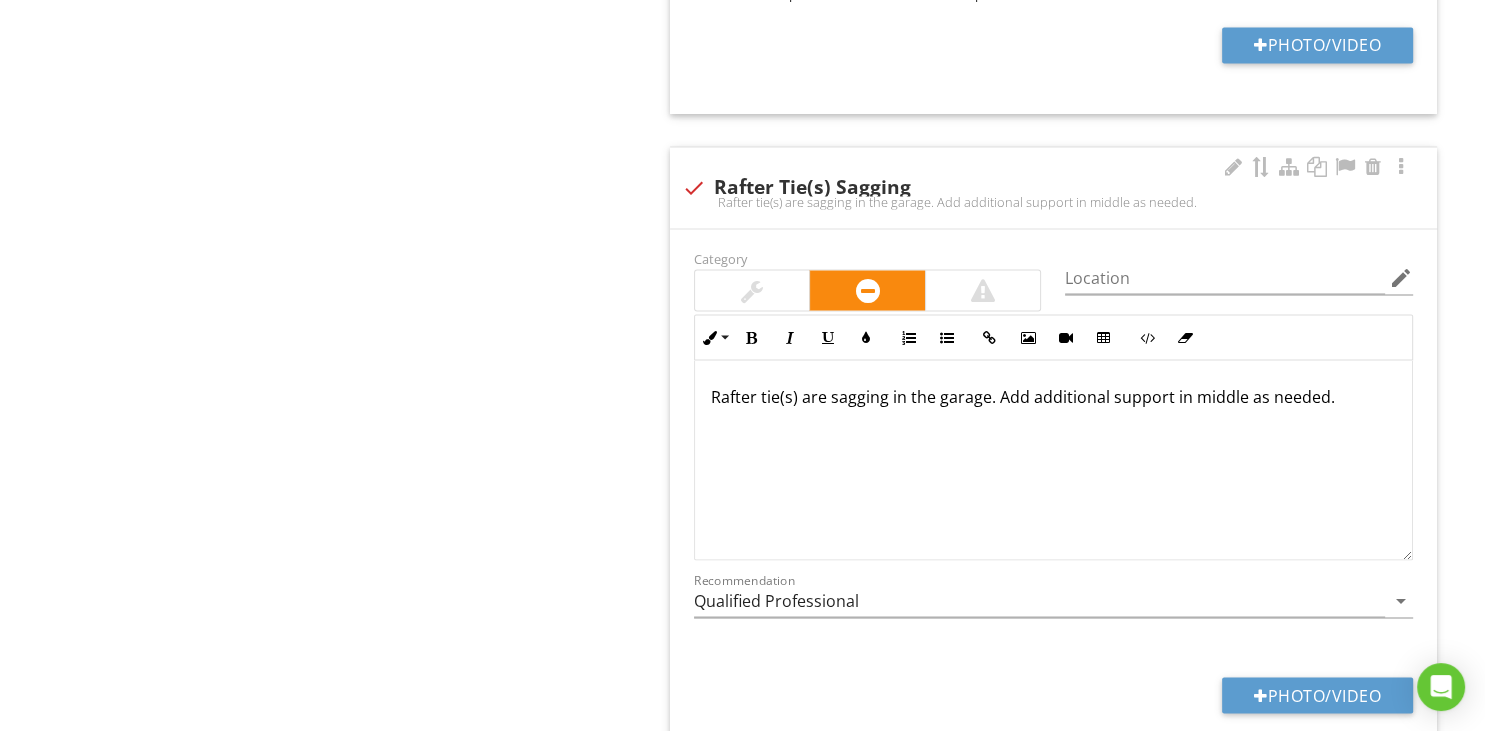 click at bounding box center (752, 290) 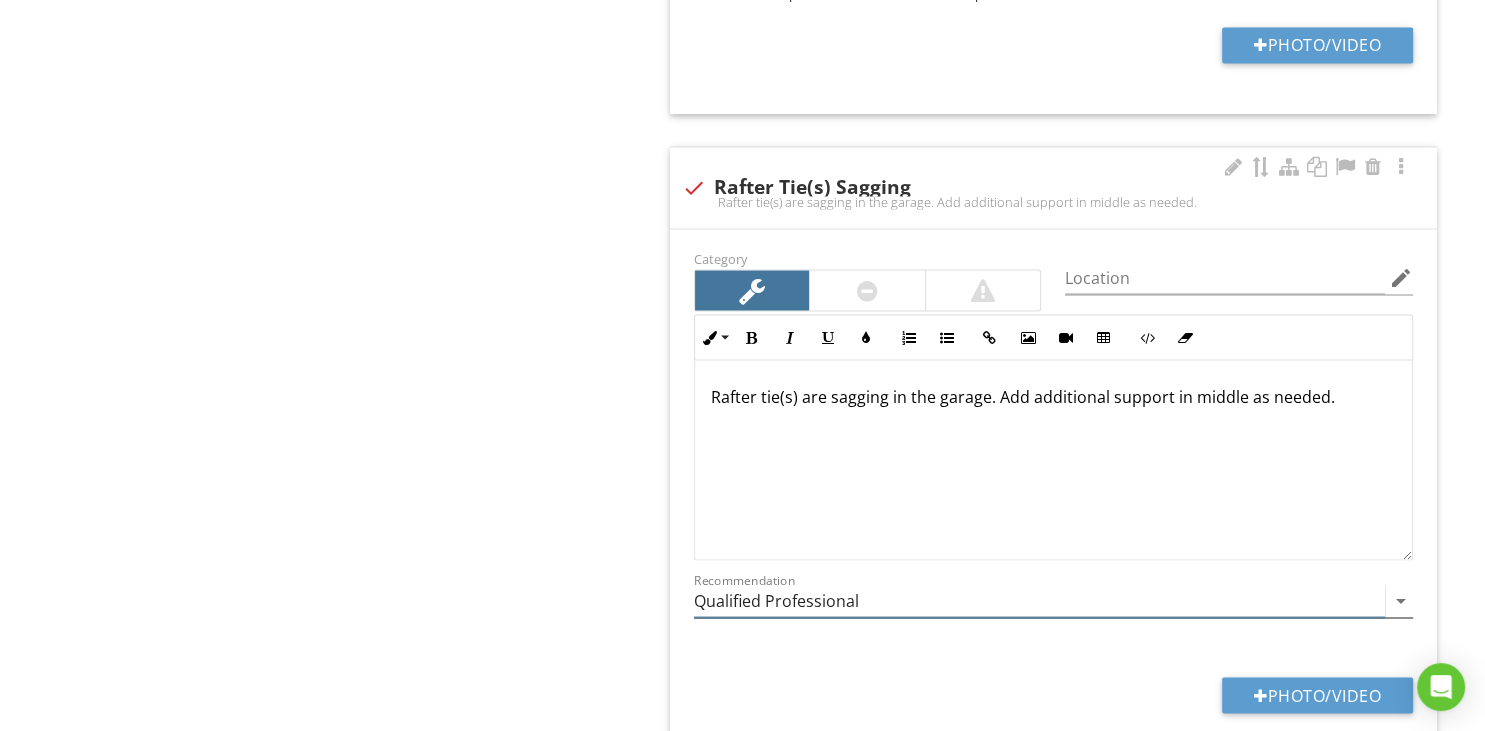 click on "Qualified Professional" at bounding box center [1039, 600] 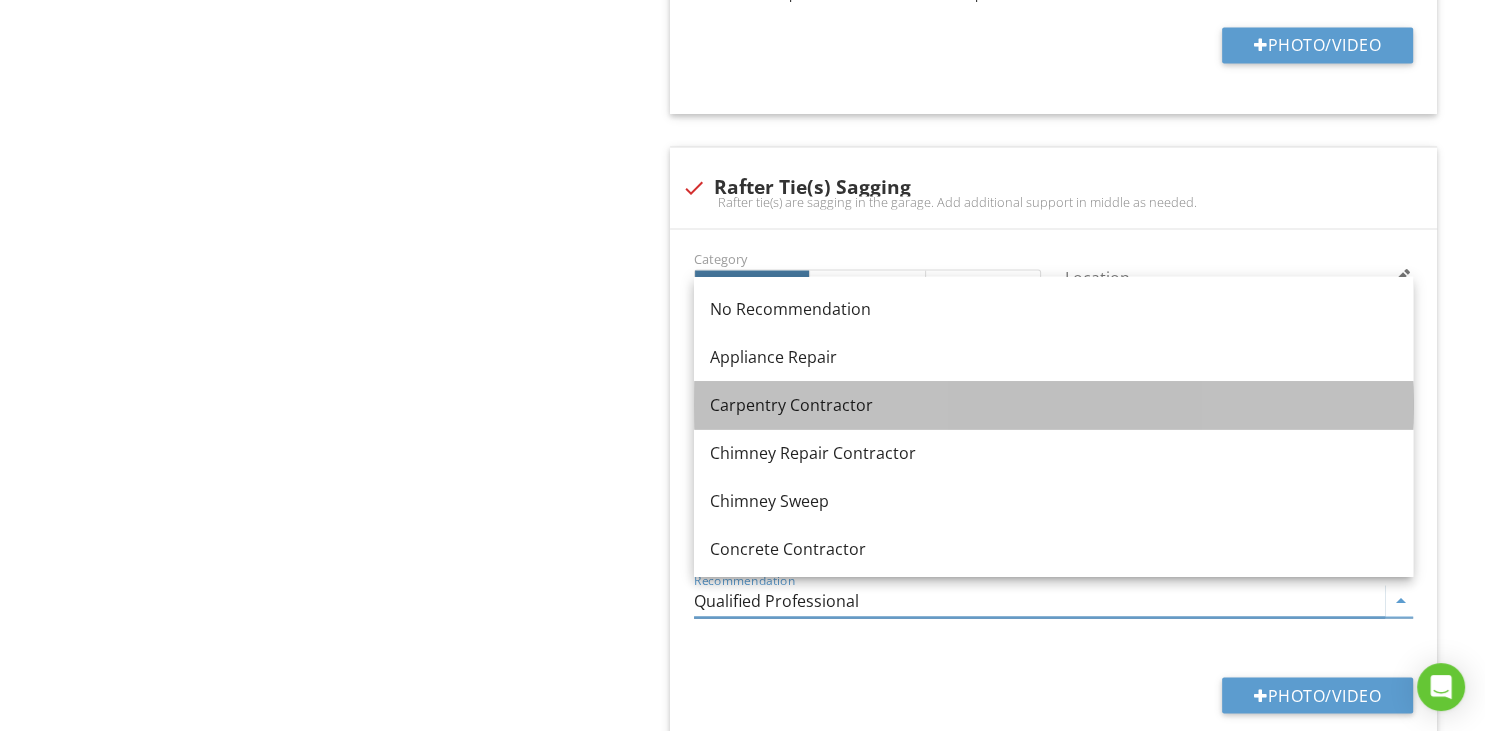 click on "Carpentry Contractor" at bounding box center (1053, 404) 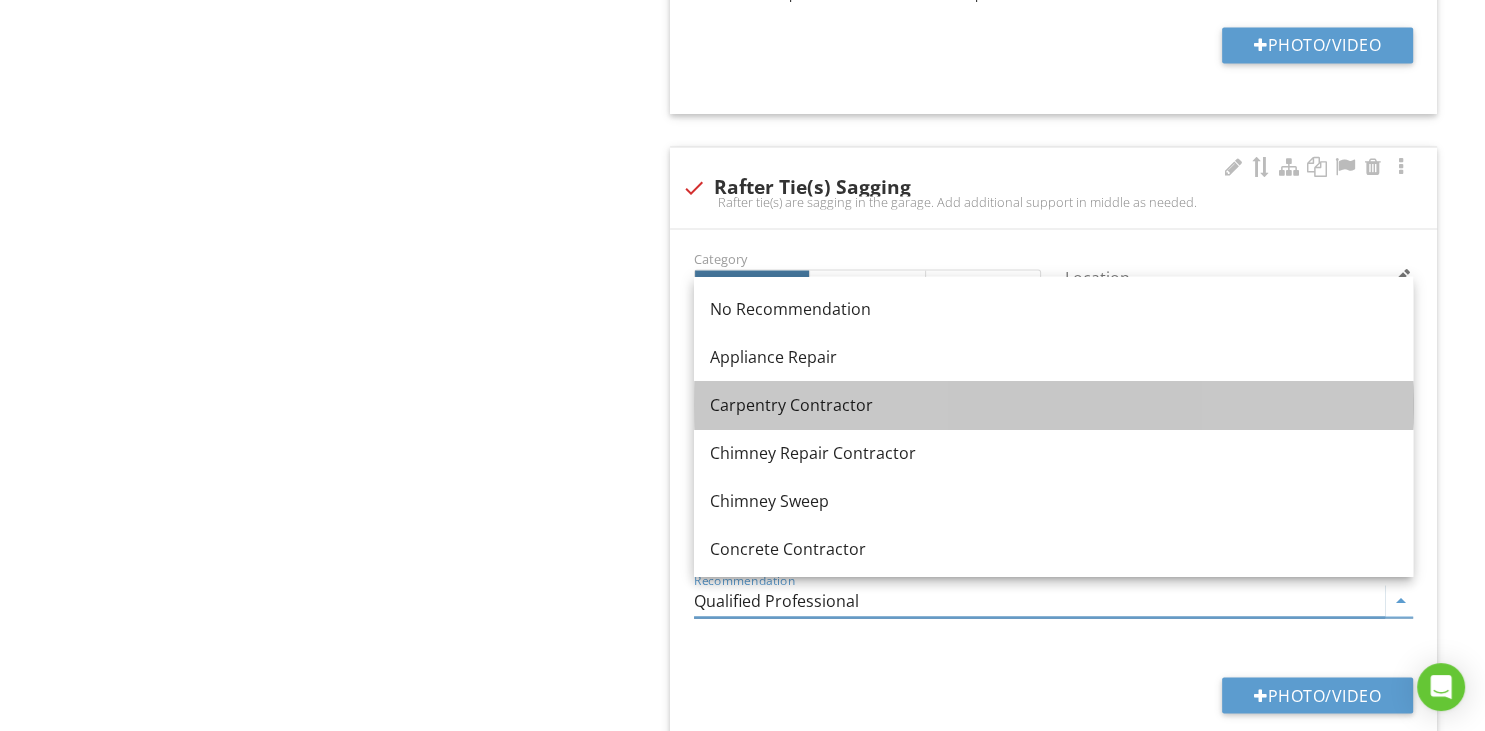 type on "Carpentry Contractor" 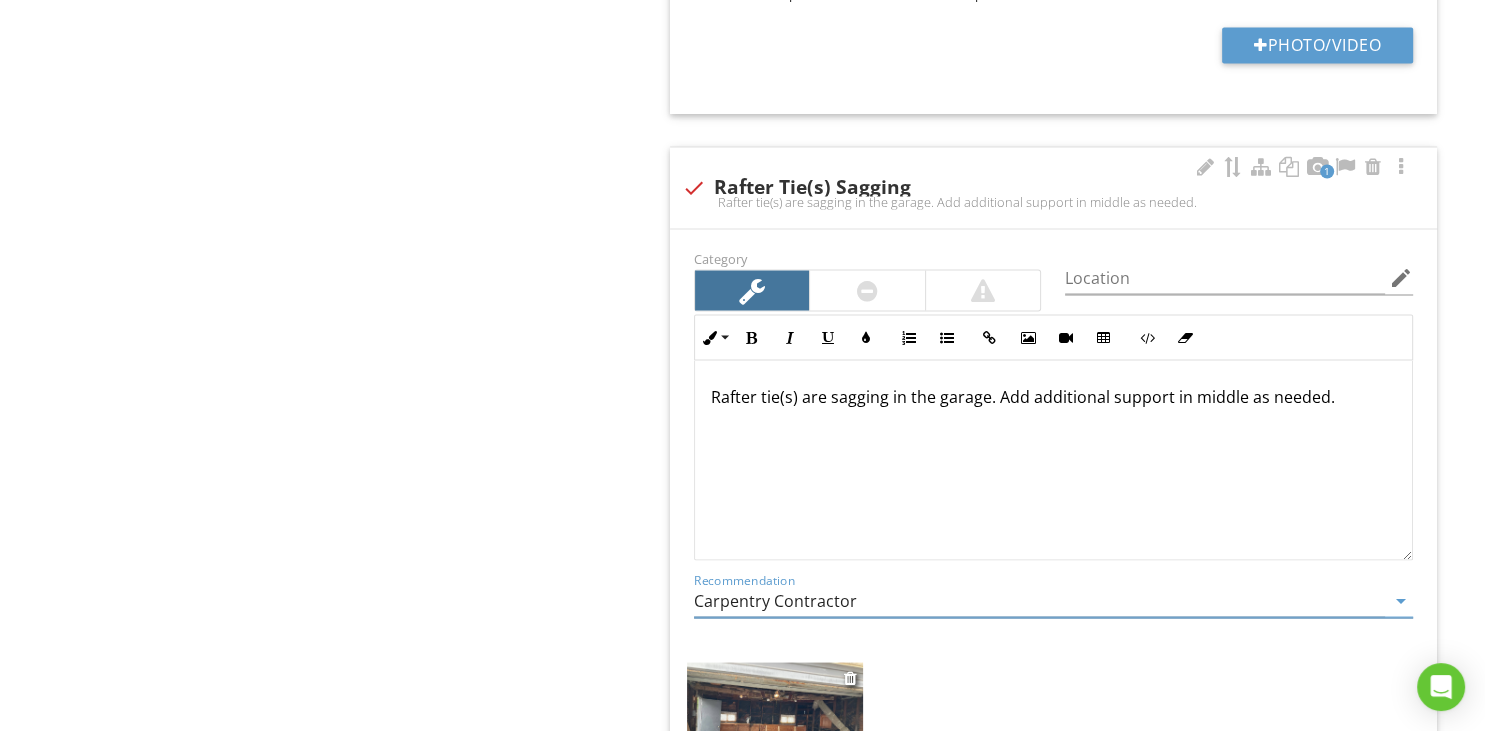click at bounding box center (775, 728) 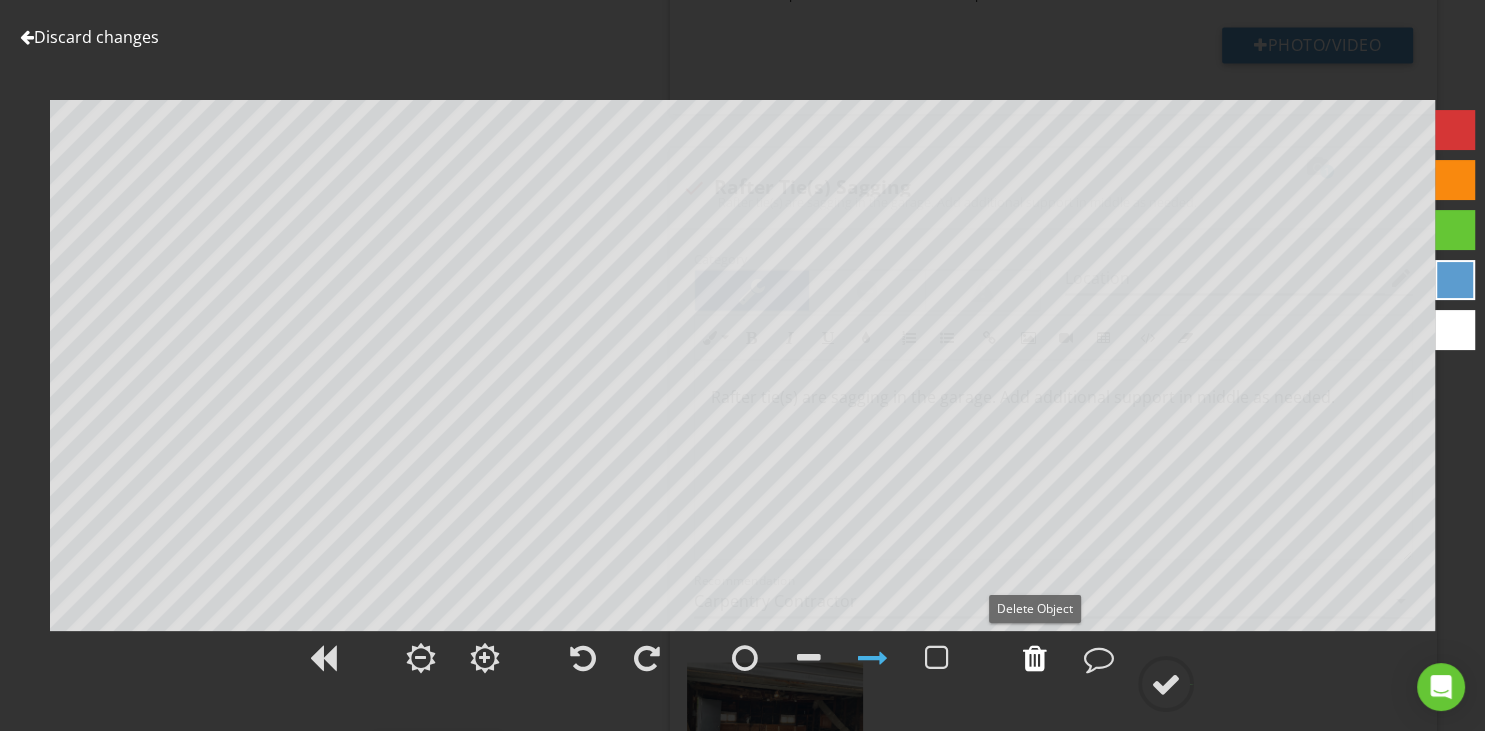 click at bounding box center [1035, 658] 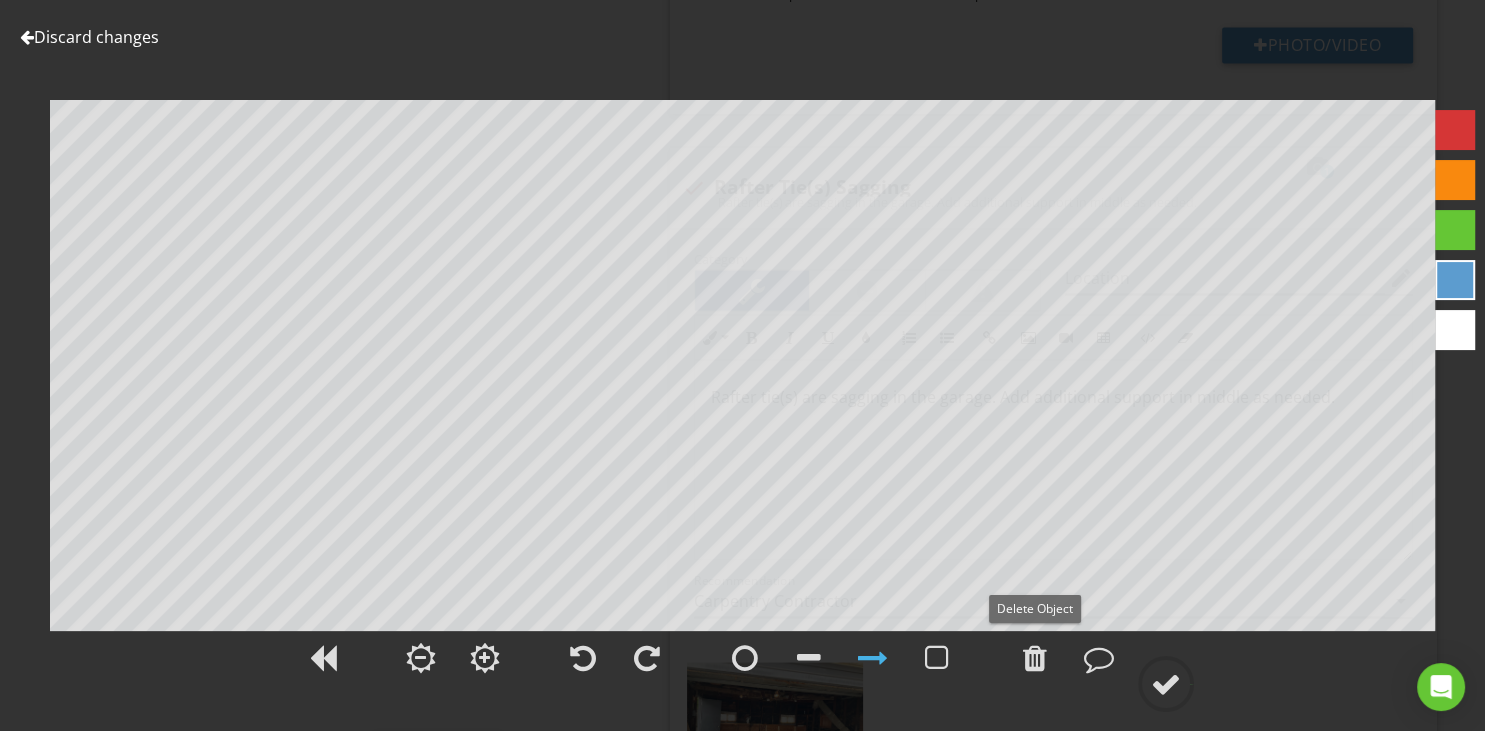 drag, startPoint x: 1027, startPoint y: 656, endPoint x: 996, endPoint y: 621, distance: 46.75468 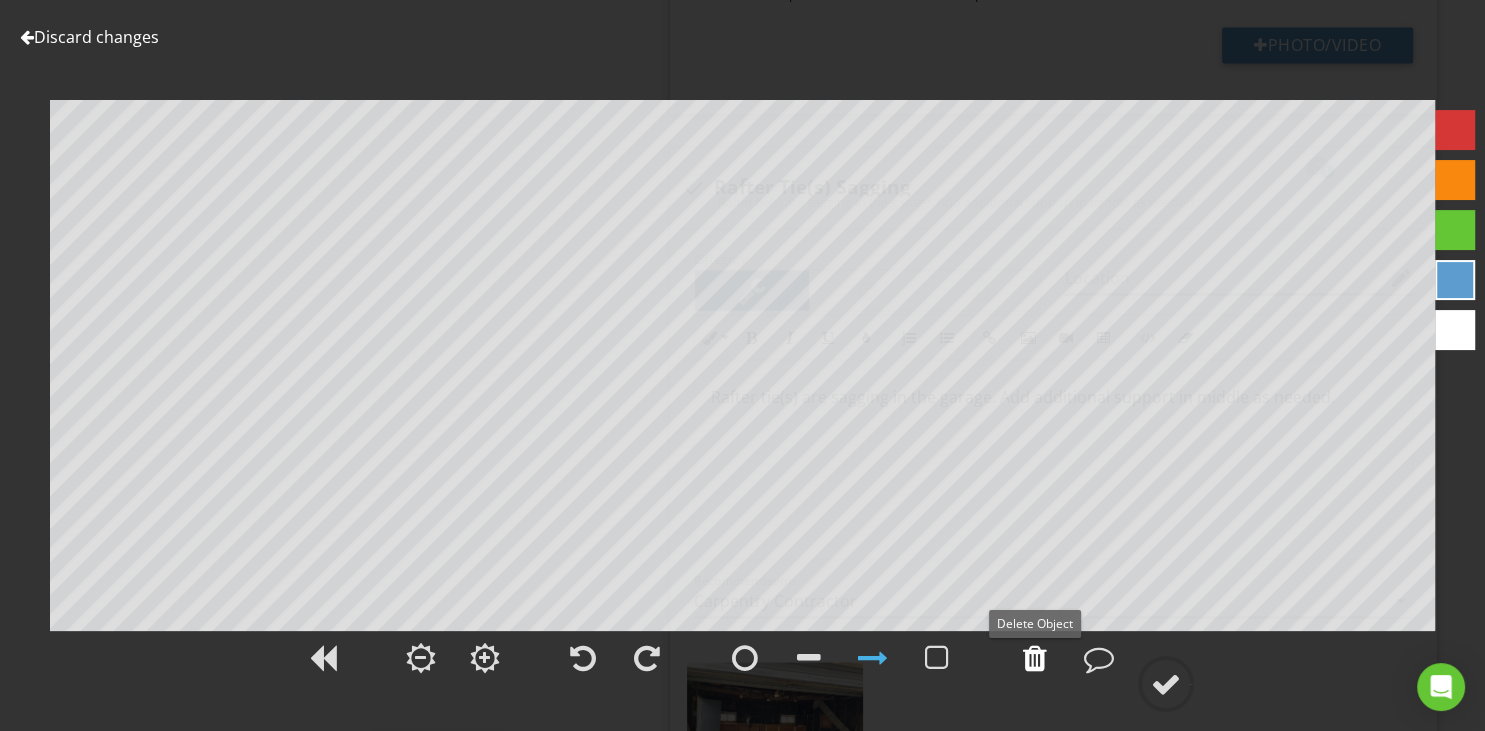 click at bounding box center [1035, 658] 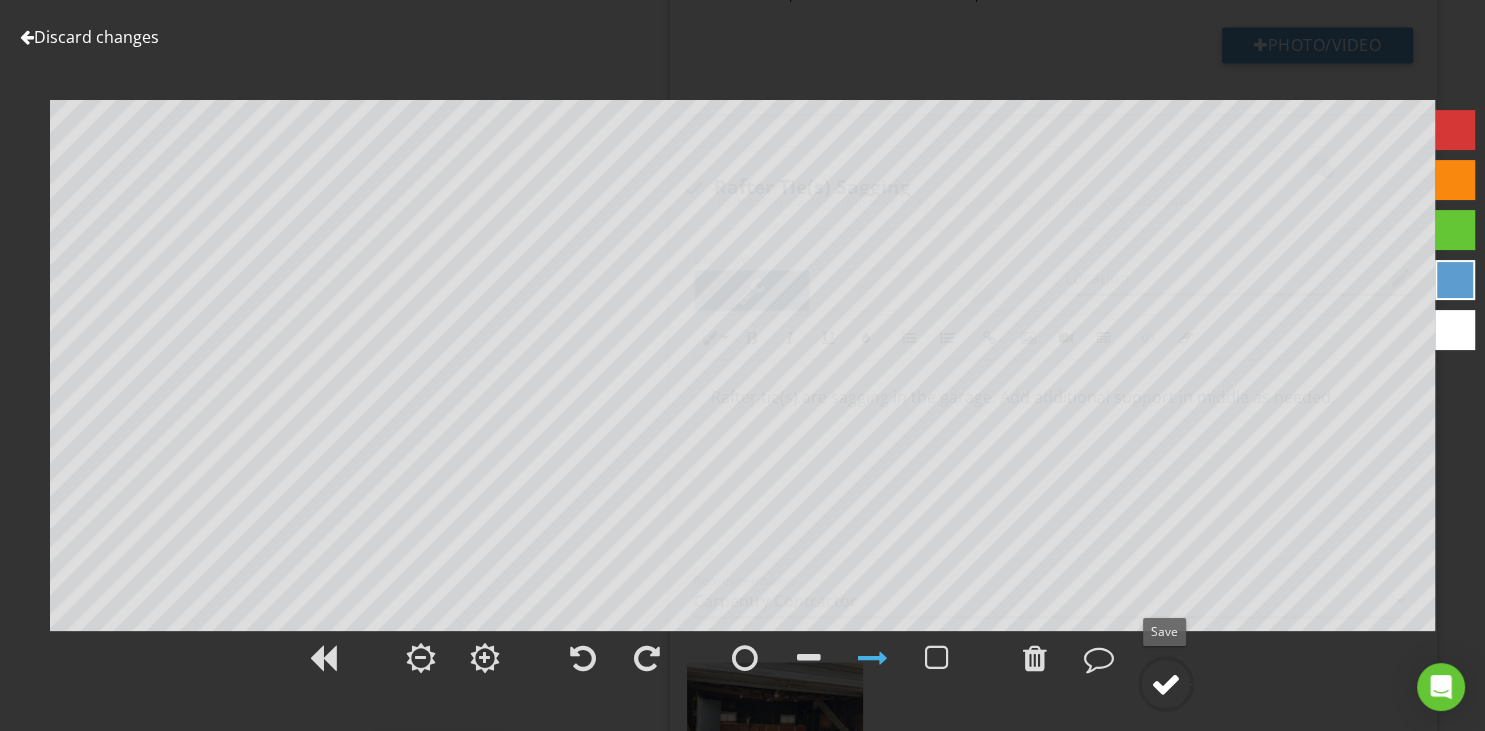 click at bounding box center [1166, 684] 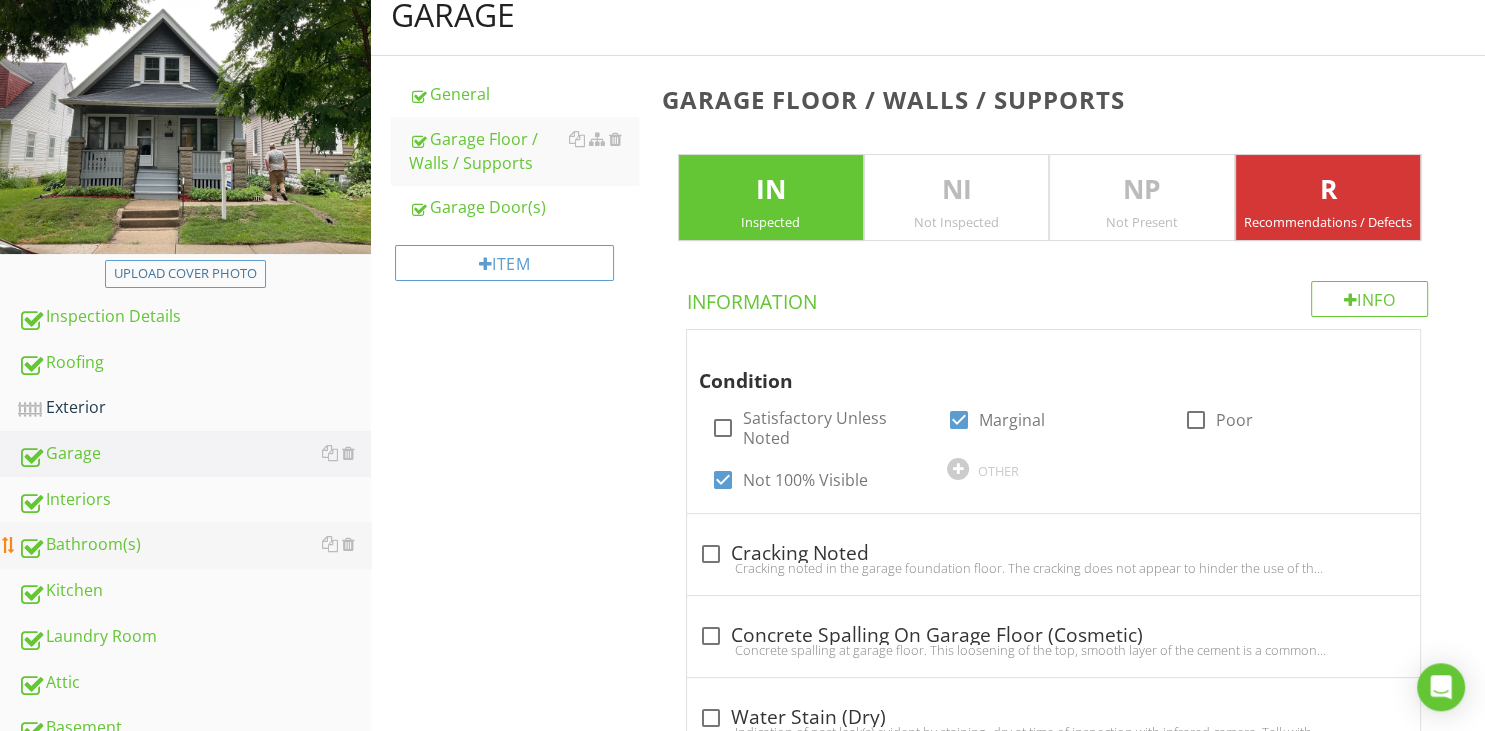 scroll, scrollTop: 428, scrollLeft: 0, axis: vertical 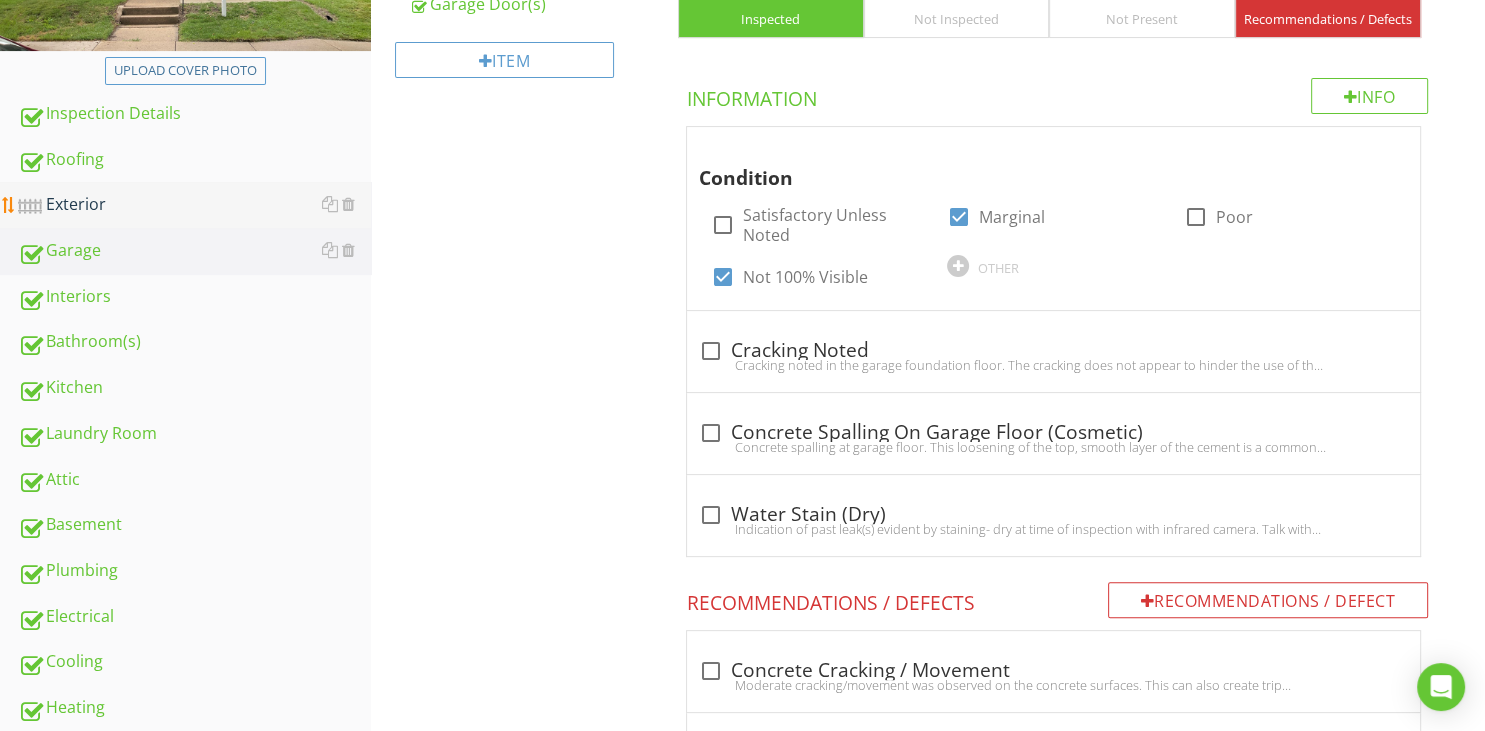 click on "Exterior" at bounding box center (194, 205) 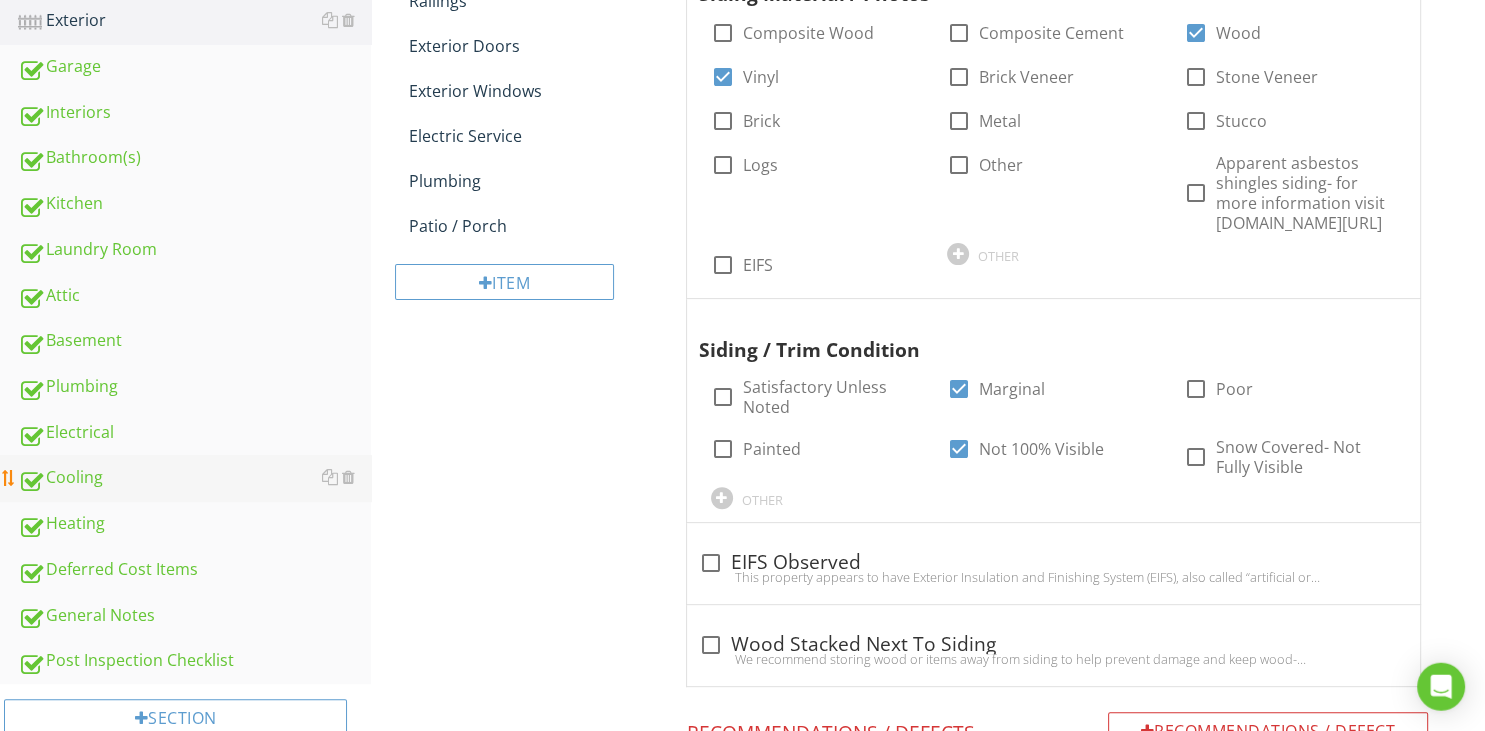 scroll, scrollTop: 639, scrollLeft: 0, axis: vertical 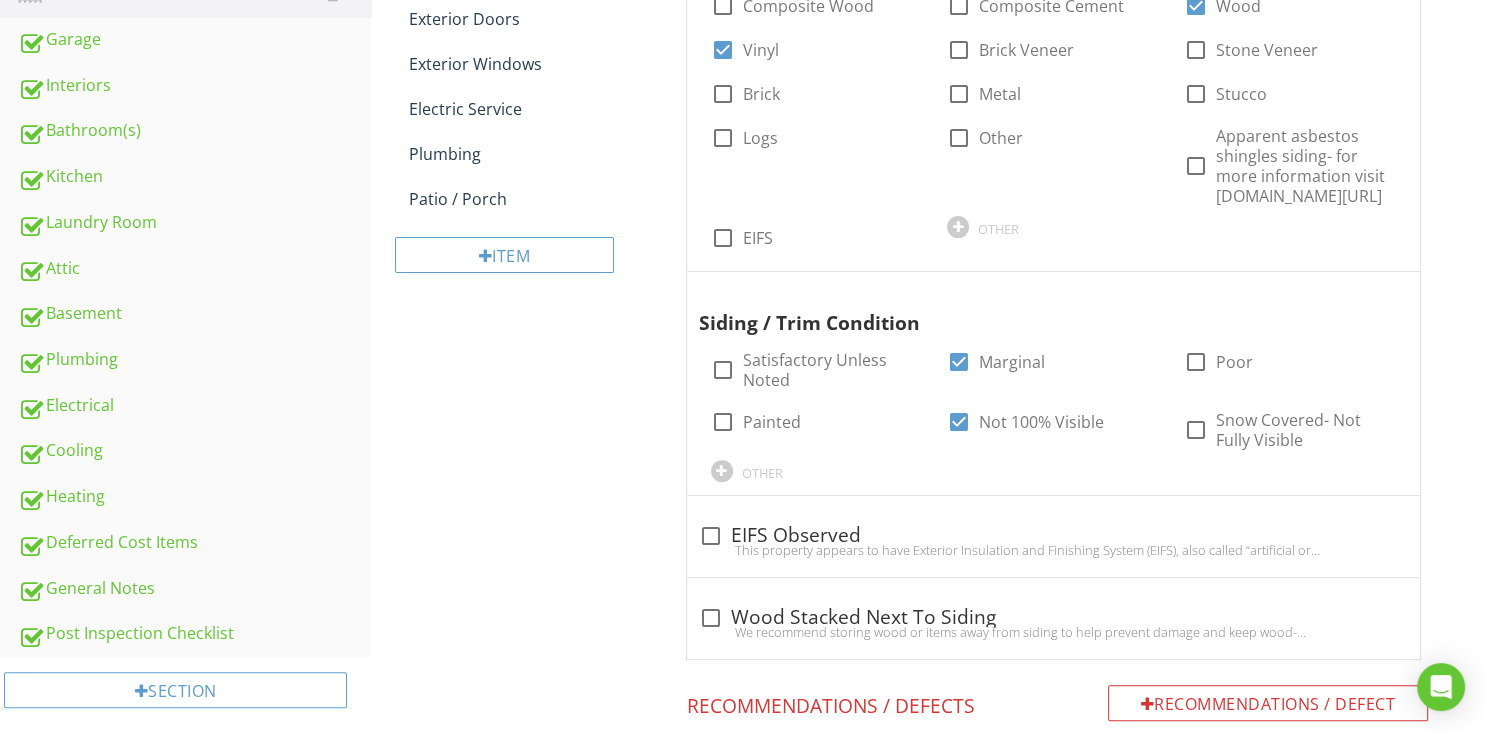 click on "Electrical" at bounding box center [194, 406] 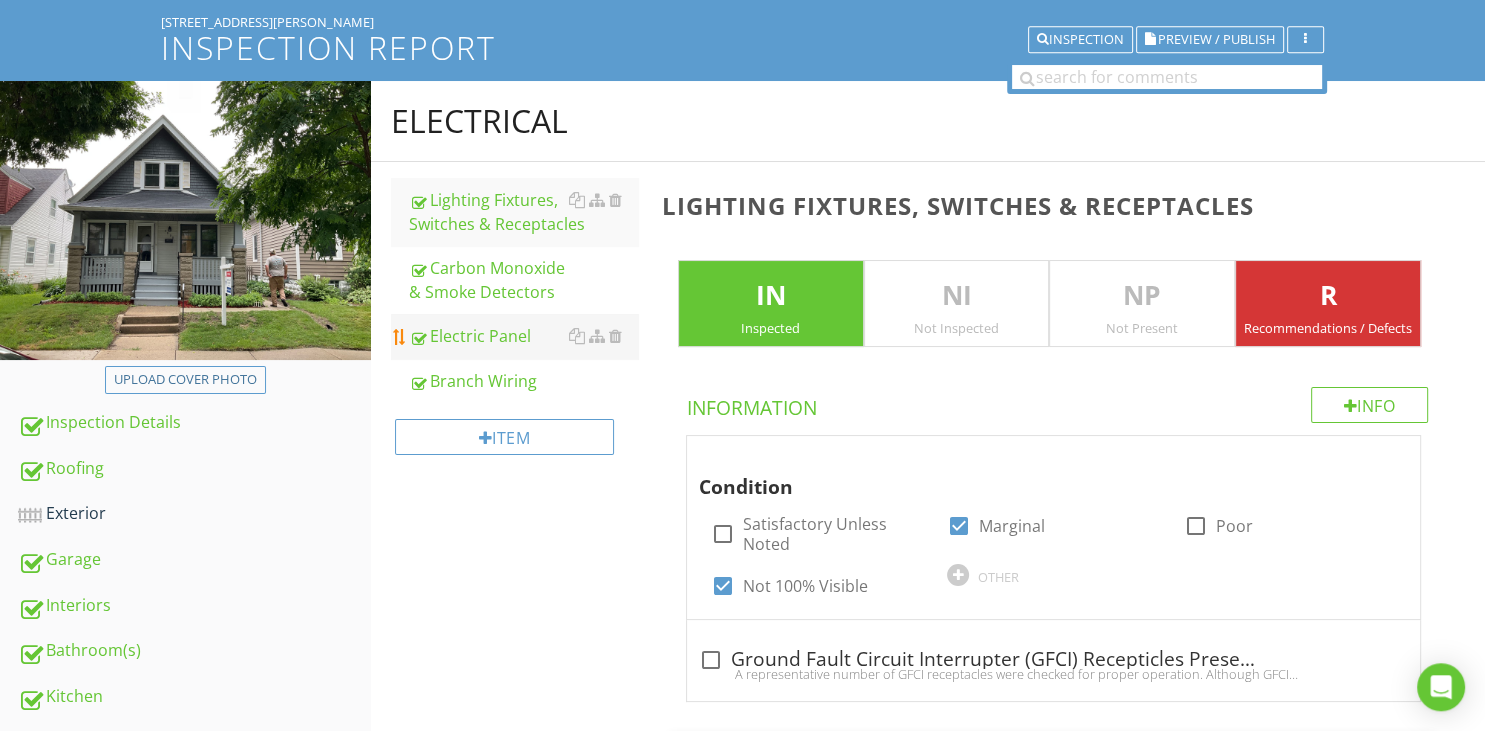 scroll, scrollTop: 111, scrollLeft: 0, axis: vertical 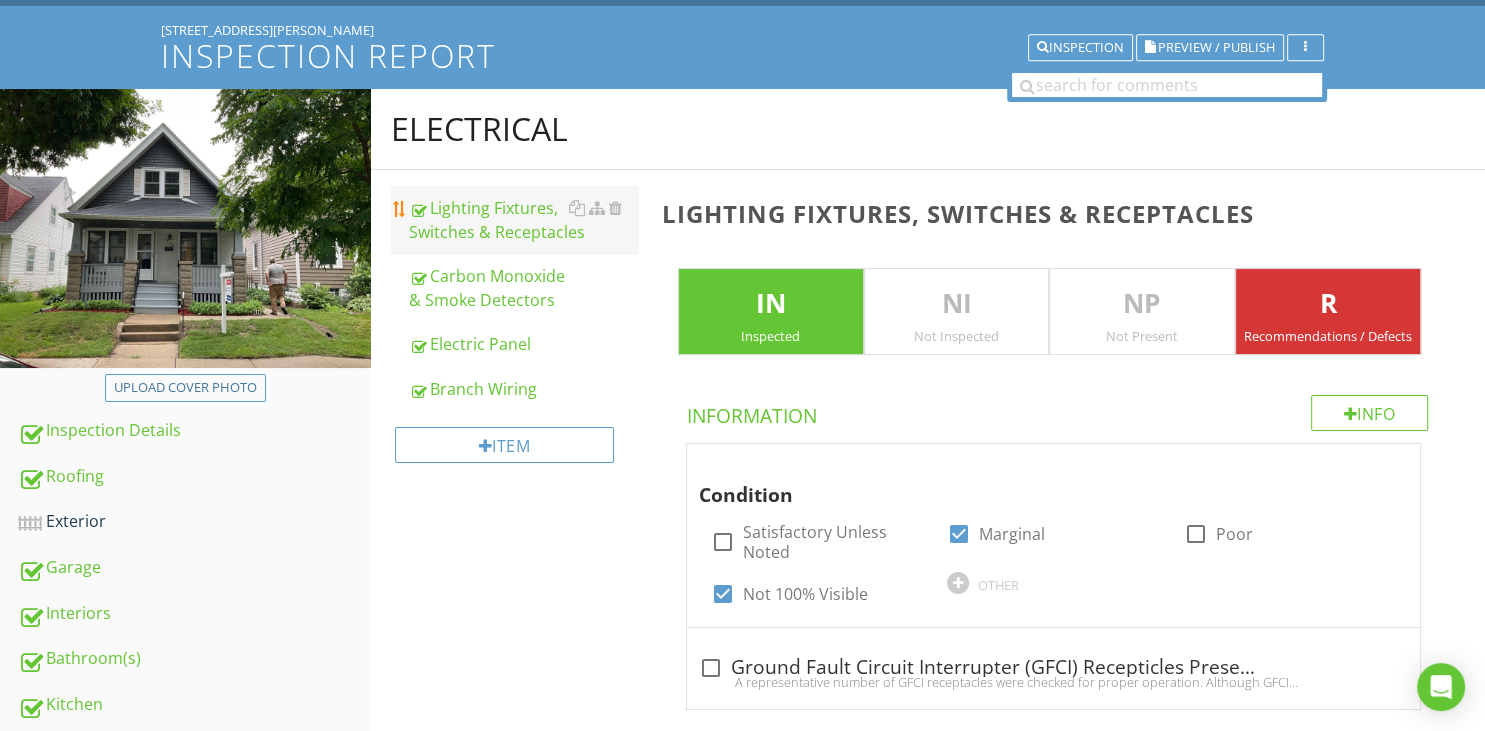 click on "Lighting Fixtures, Switches & Receptacles" at bounding box center (523, 220) 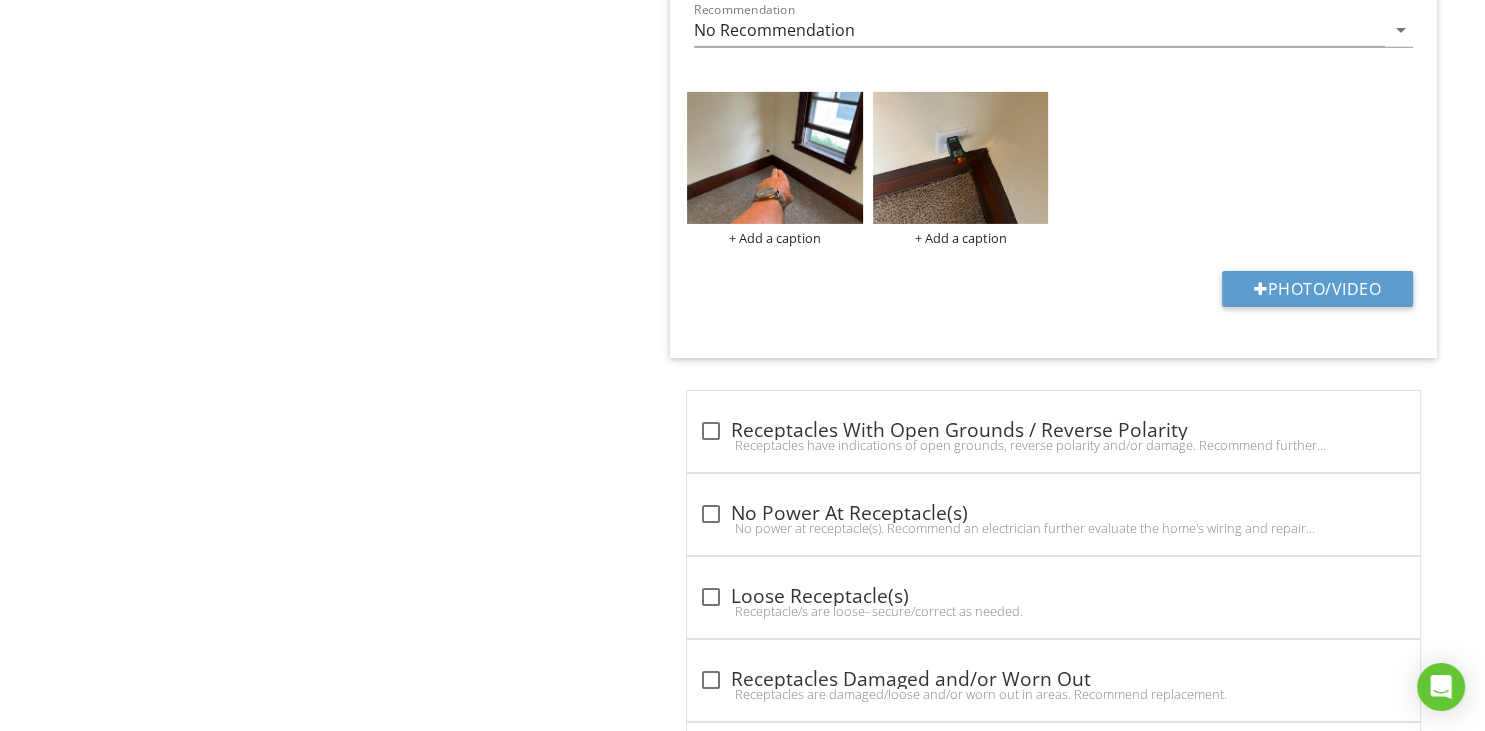 scroll, scrollTop: 6552, scrollLeft: 0, axis: vertical 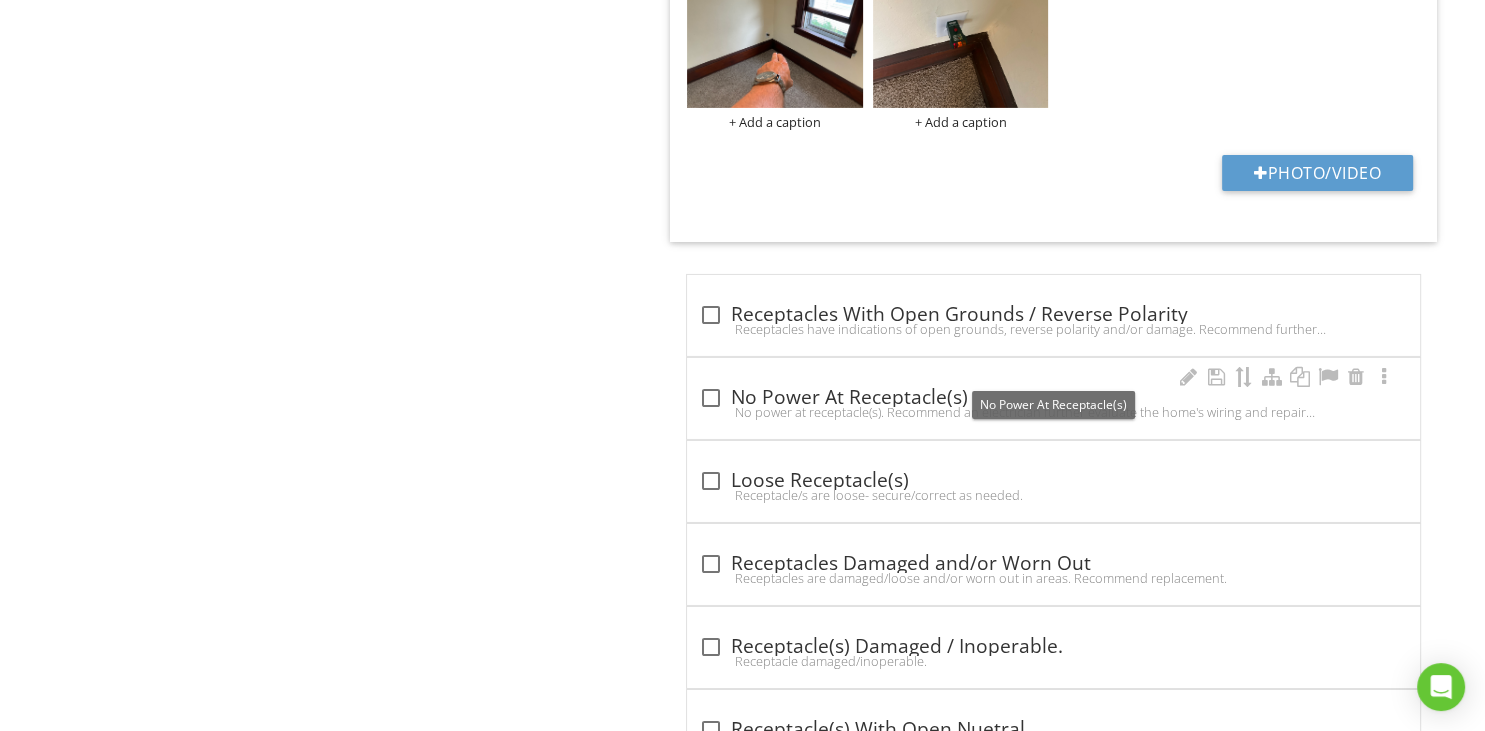 click at bounding box center (711, 398) 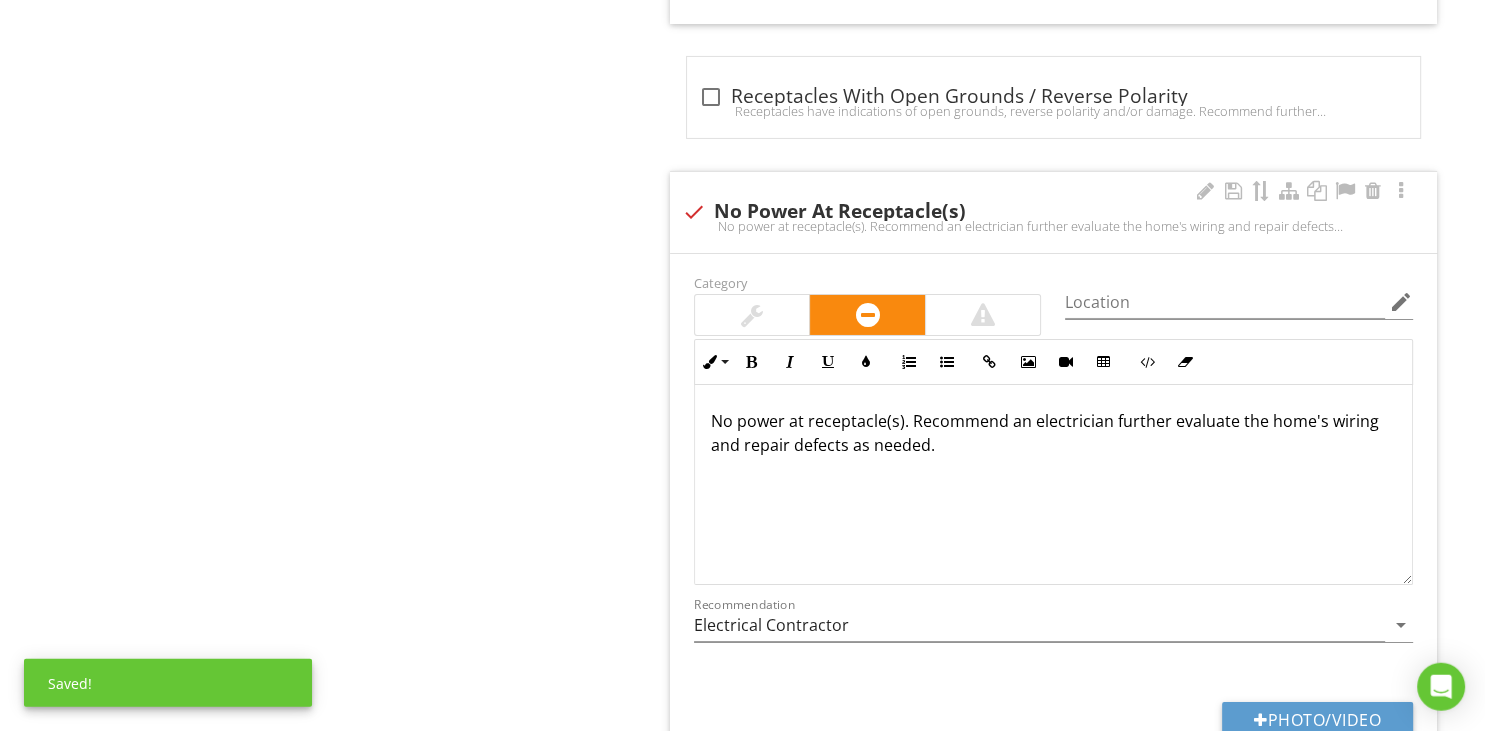 scroll, scrollTop: 6763, scrollLeft: 0, axis: vertical 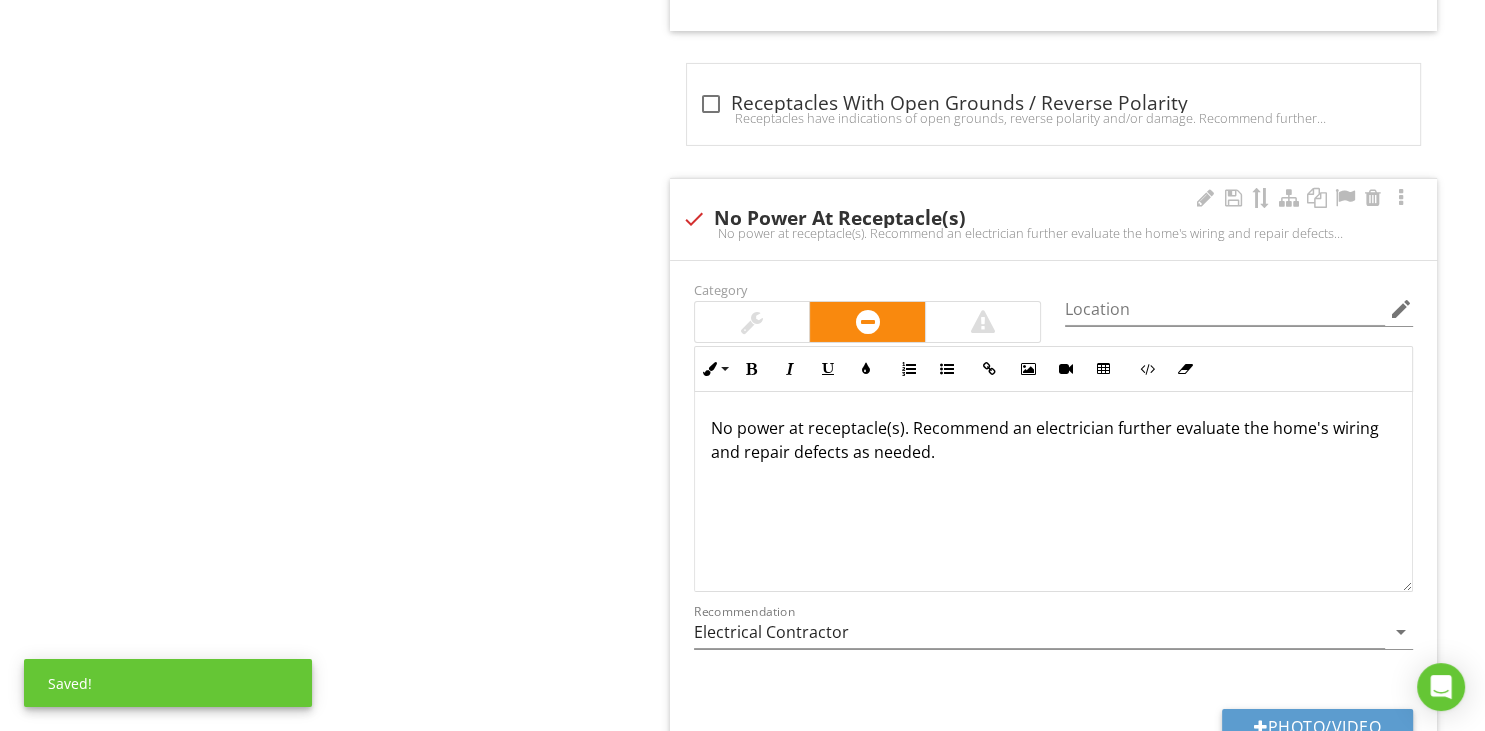 click at bounding box center (752, 322) 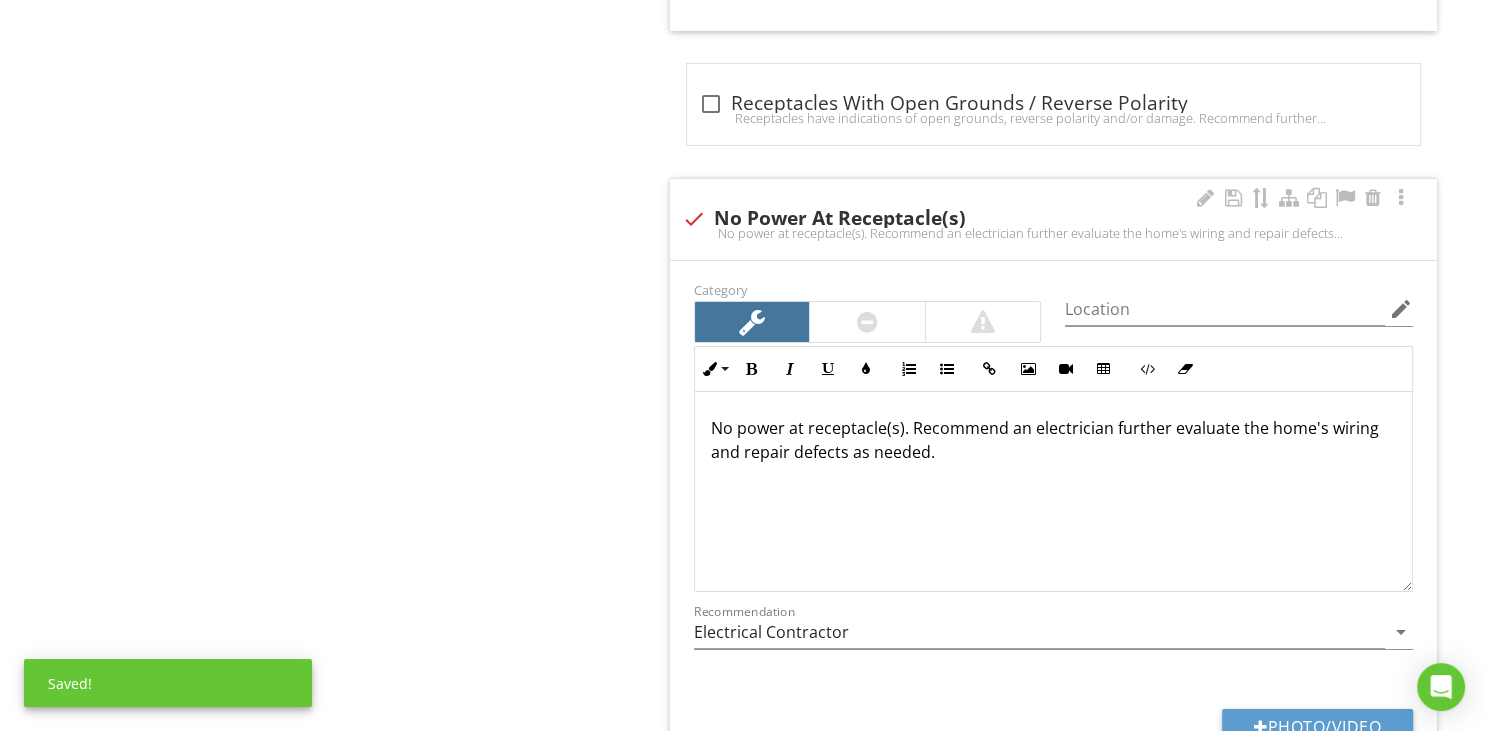 drag, startPoint x: 910, startPoint y: 416, endPoint x: 1054, endPoint y: 480, distance: 157.58173 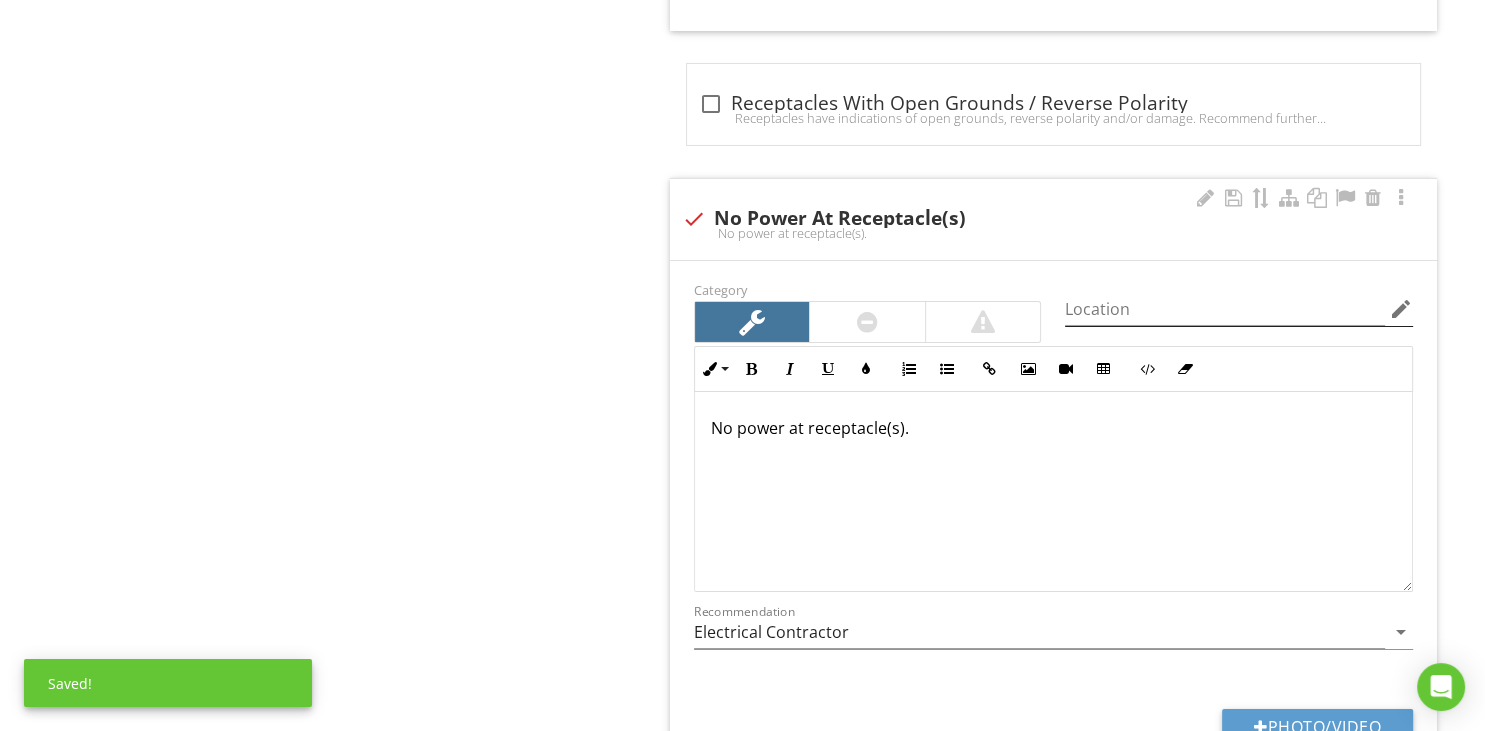 click on "edit" at bounding box center (1401, 309) 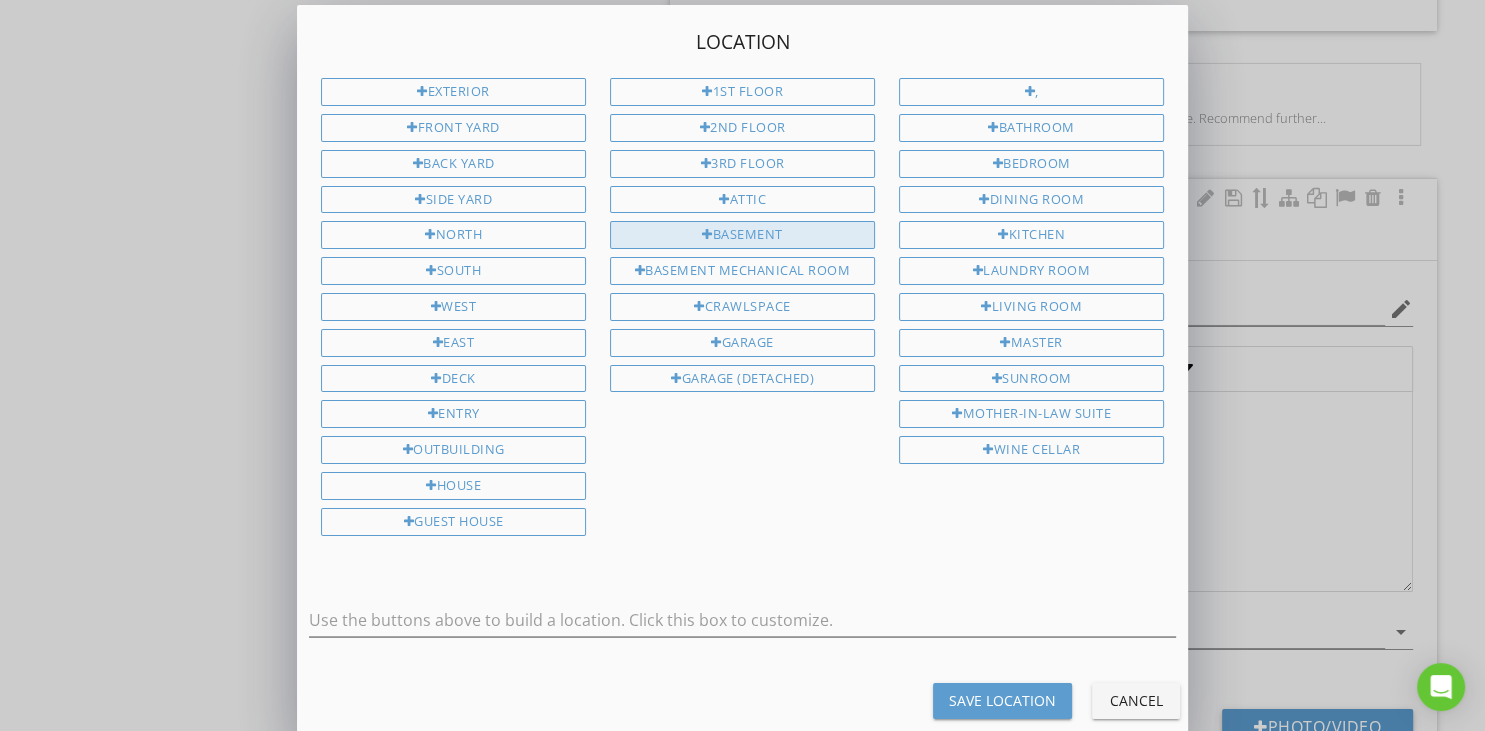 click at bounding box center [707, 235] 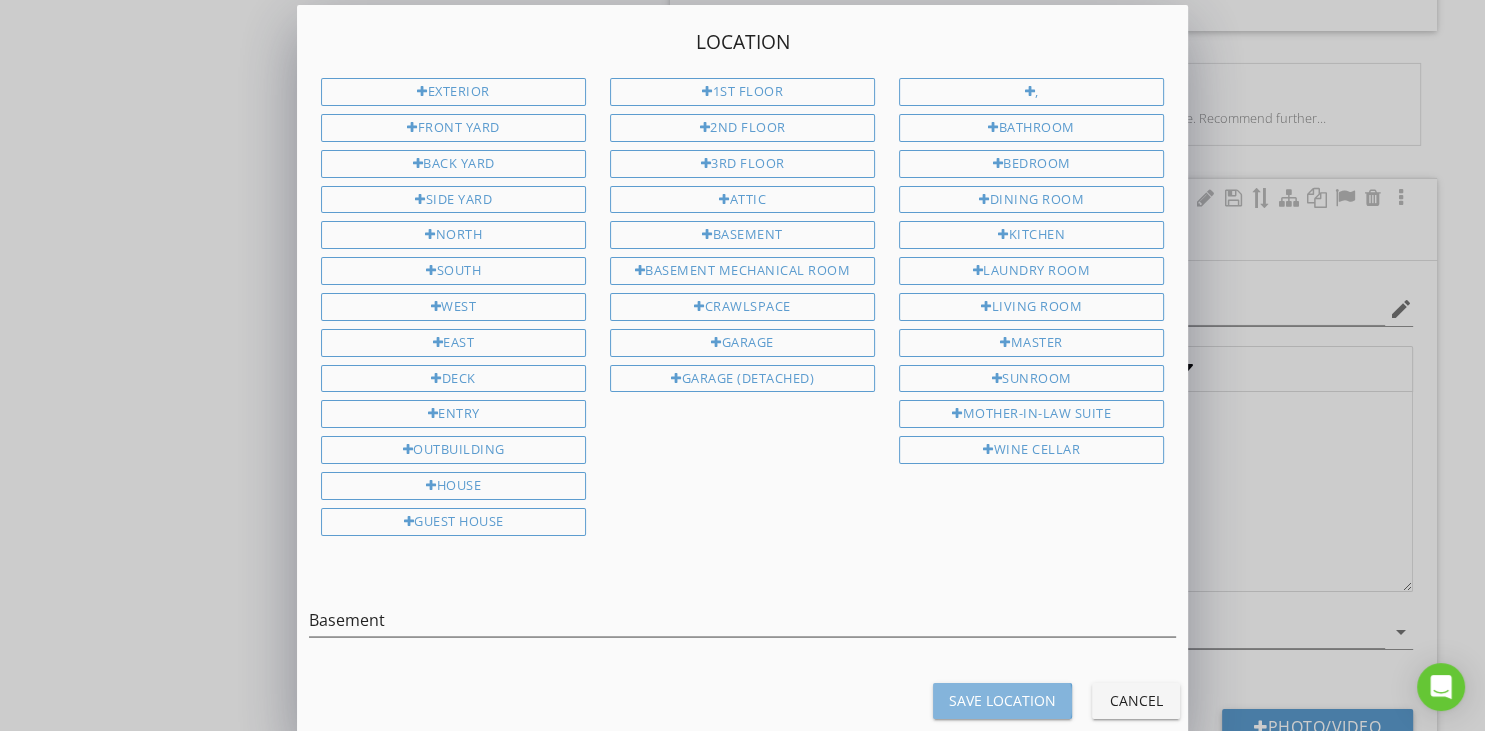 click on "Save Location" at bounding box center [1002, 700] 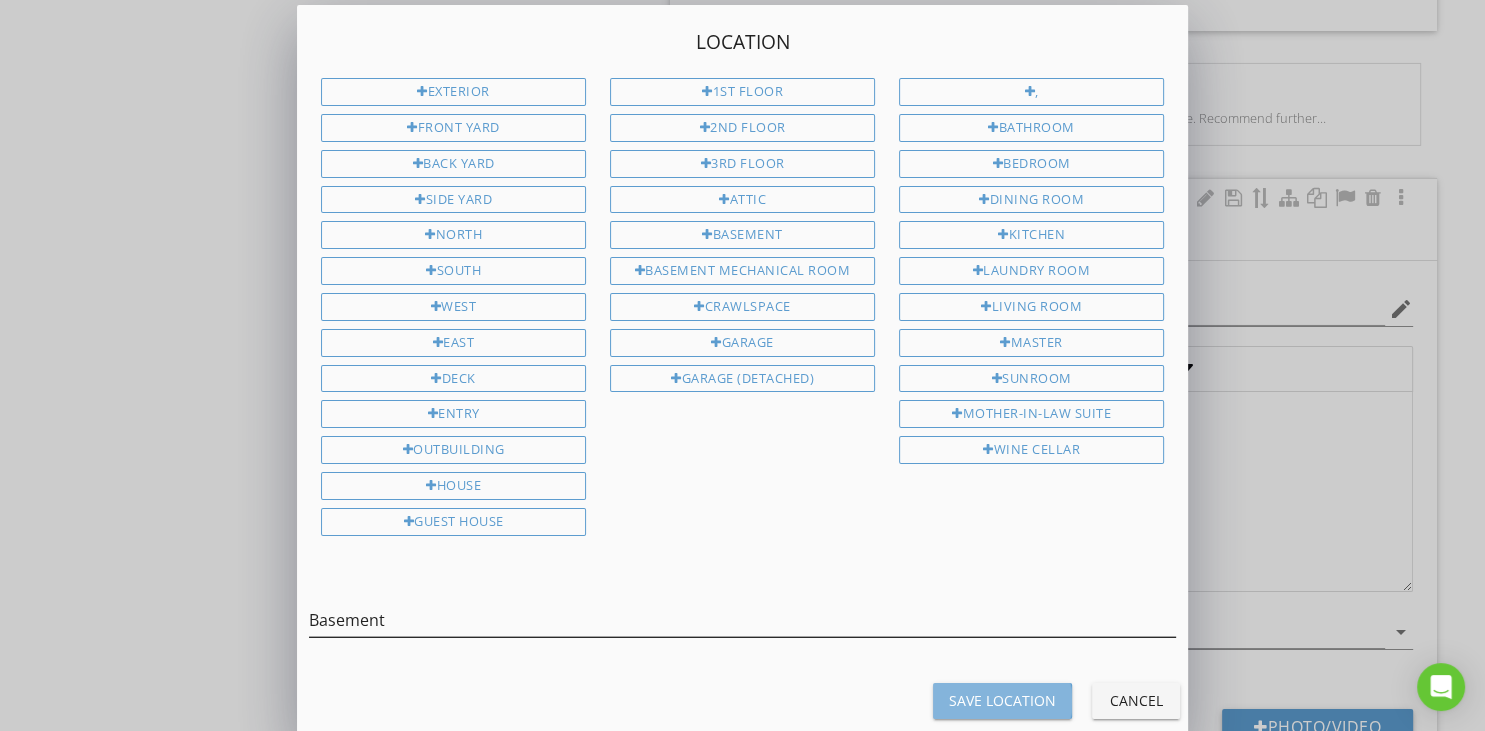 type on "Basement" 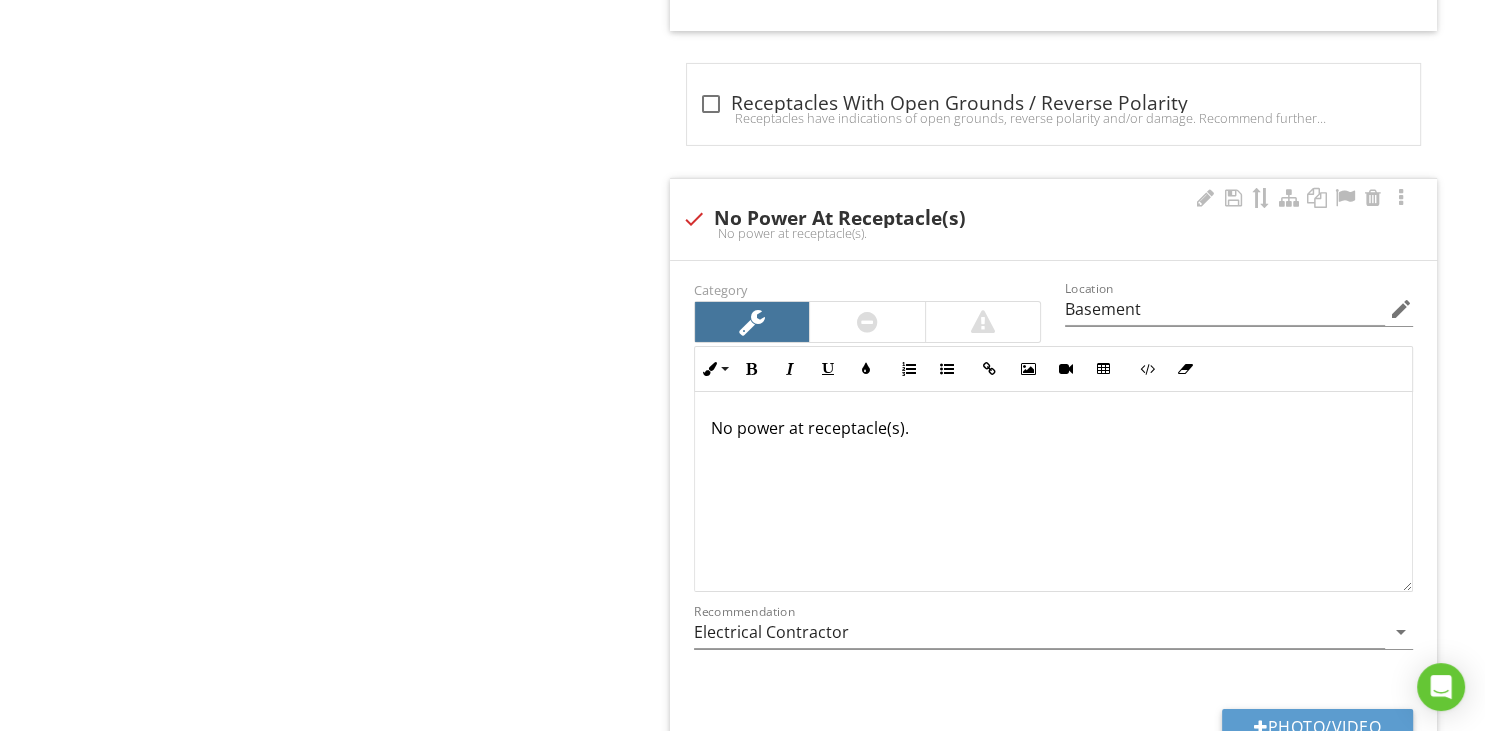 type on "Exterior, Garage" 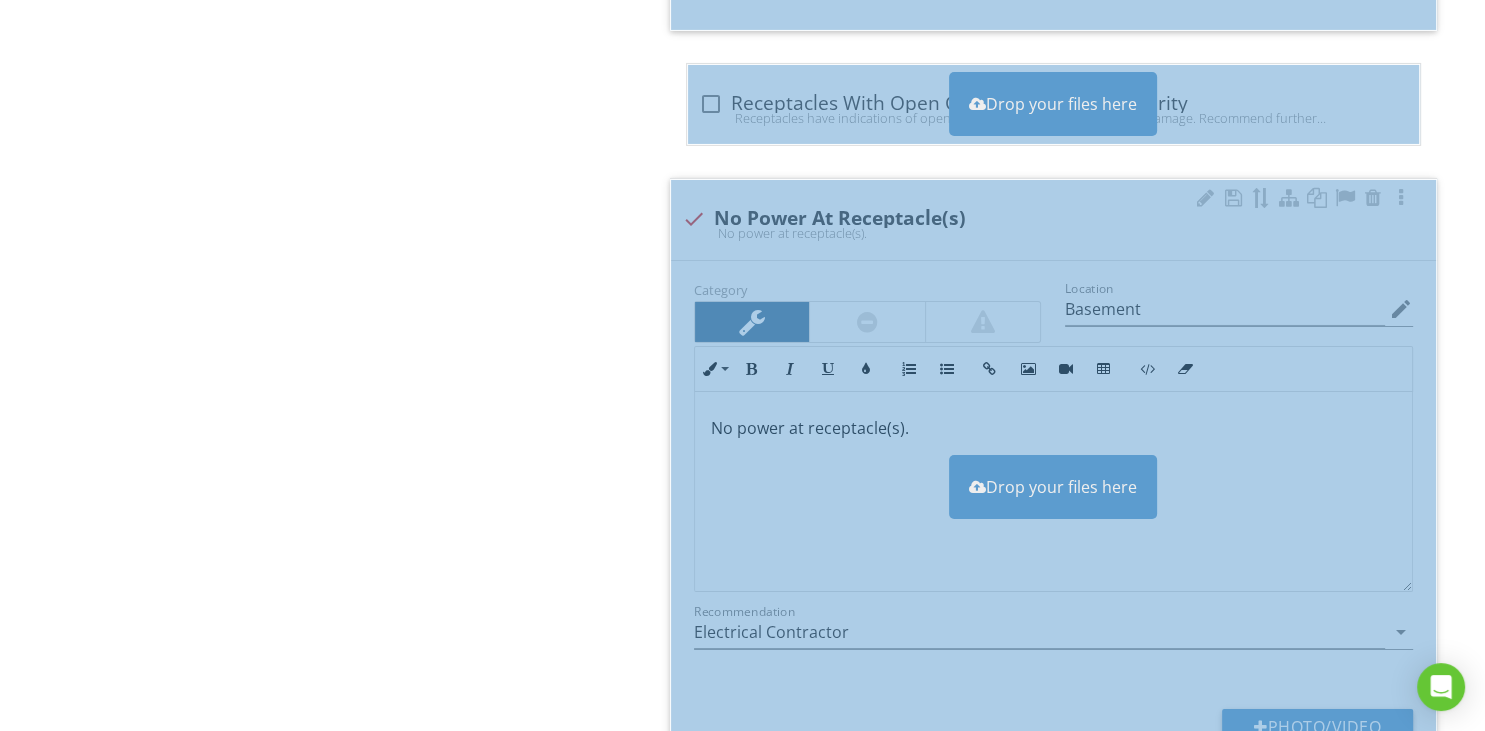 type on "Exterior, Garage" 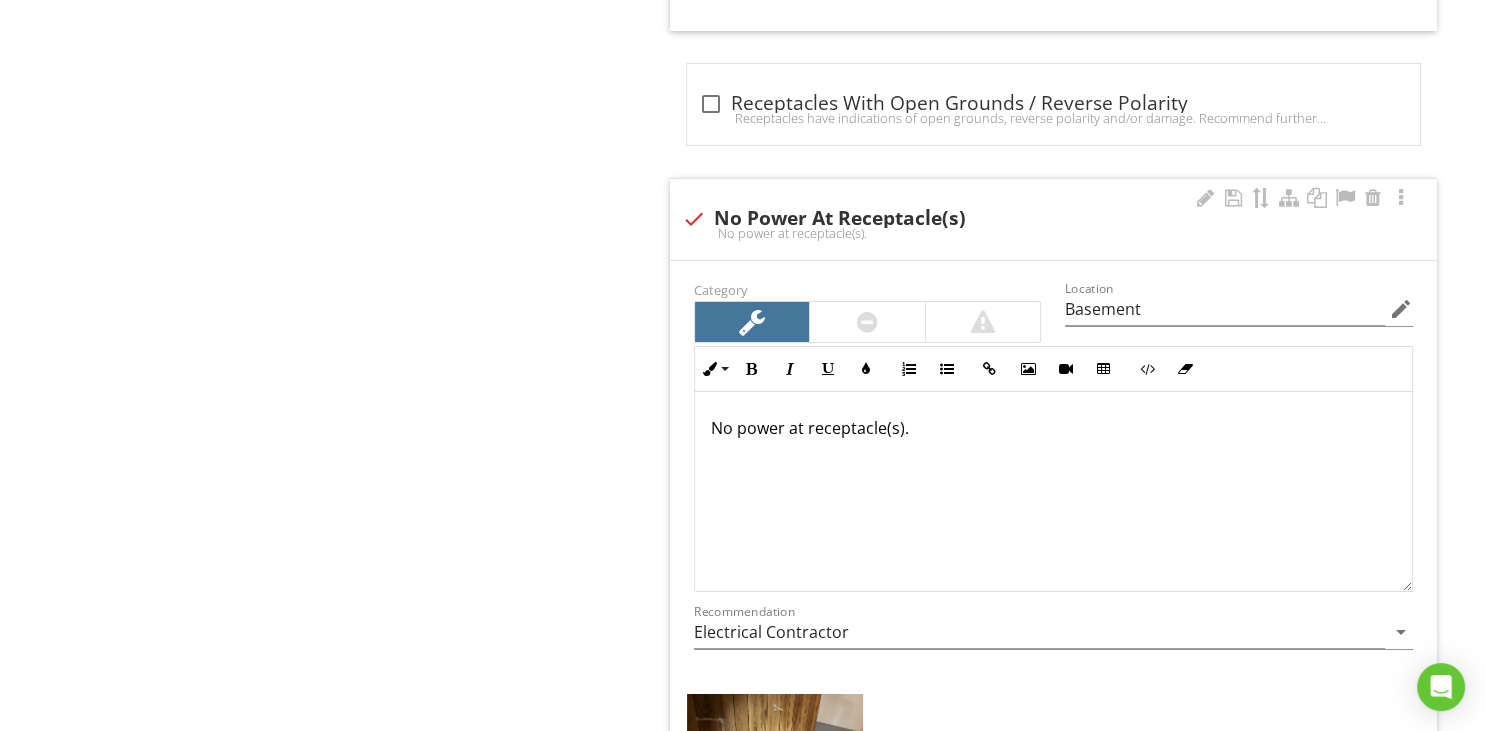 type on "Exterior, Garage" 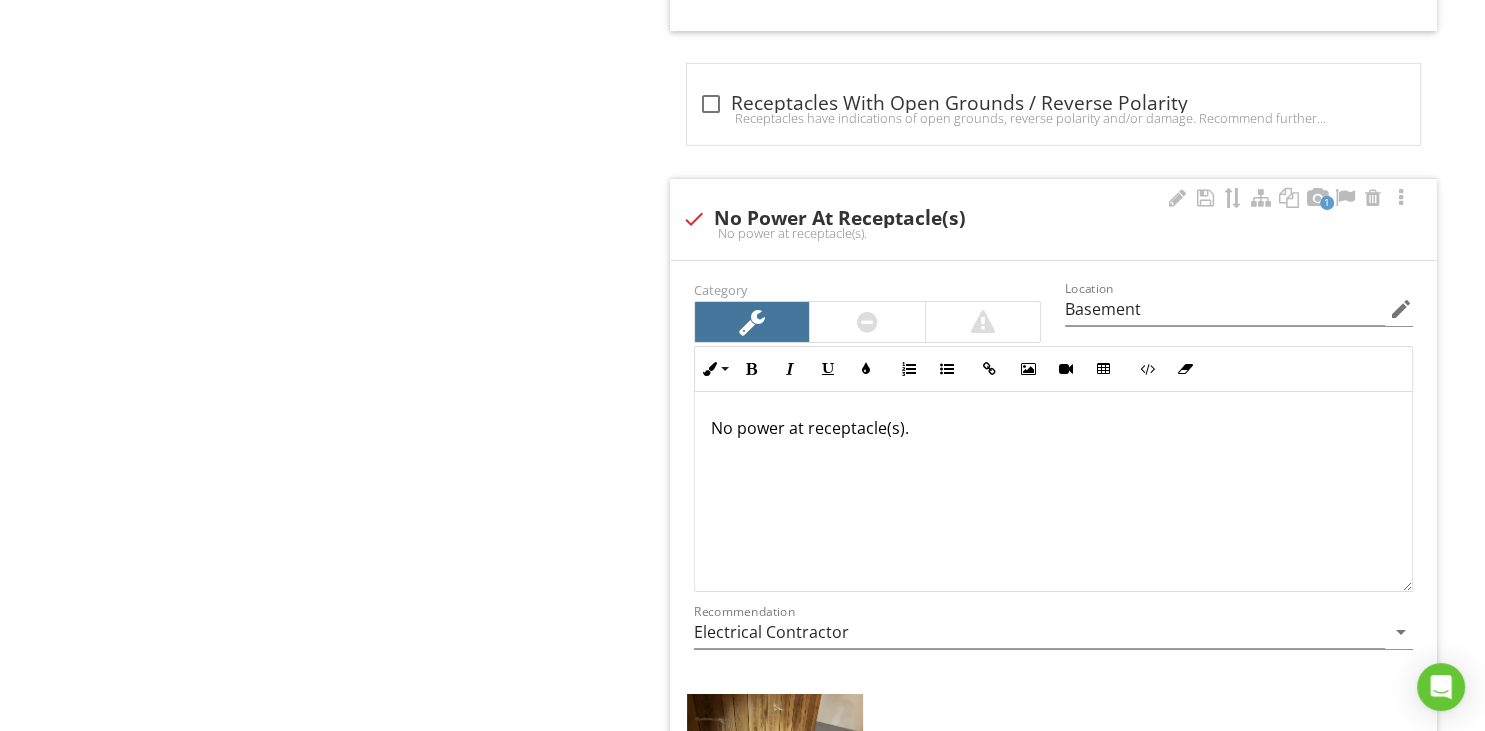 type on "Exterior, Garage" 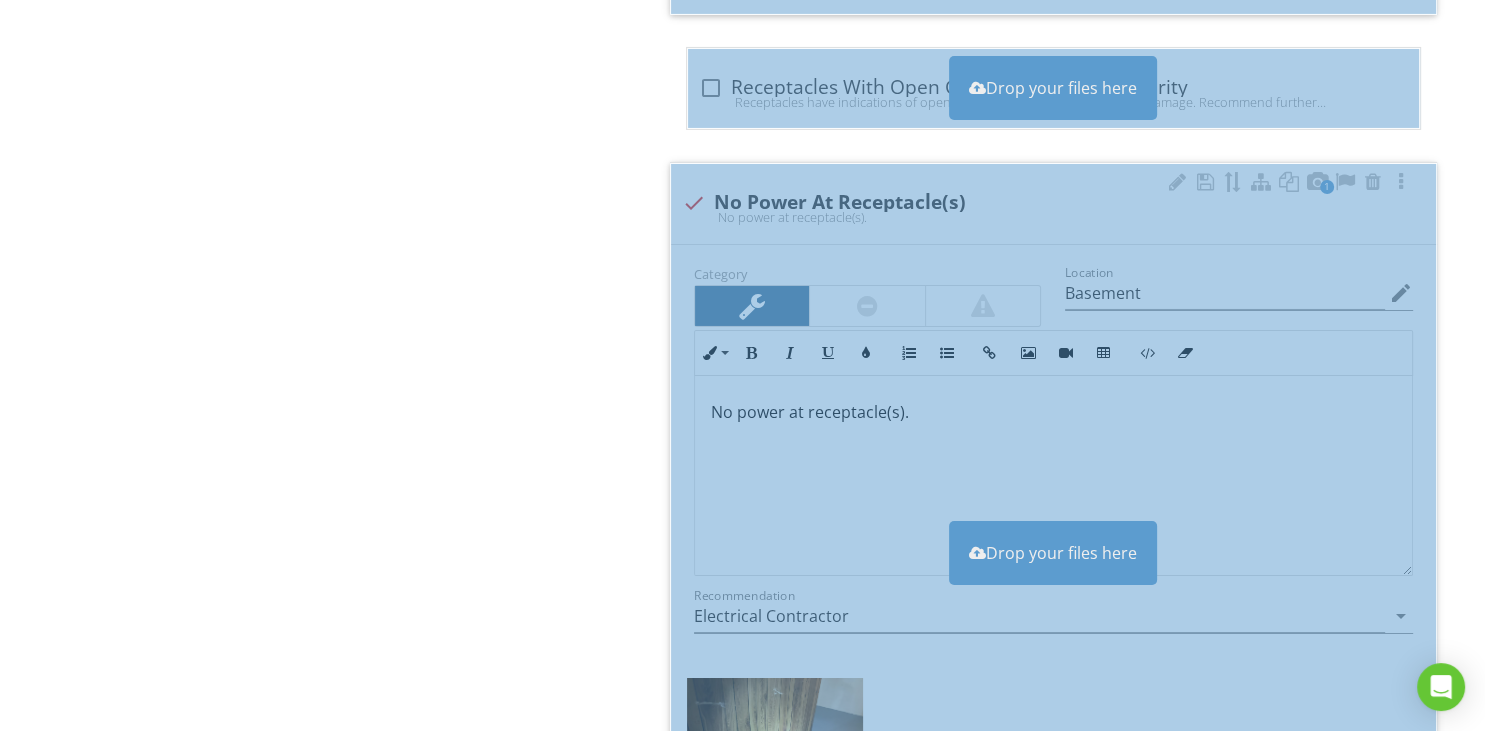 type on "Exterior, Garage" 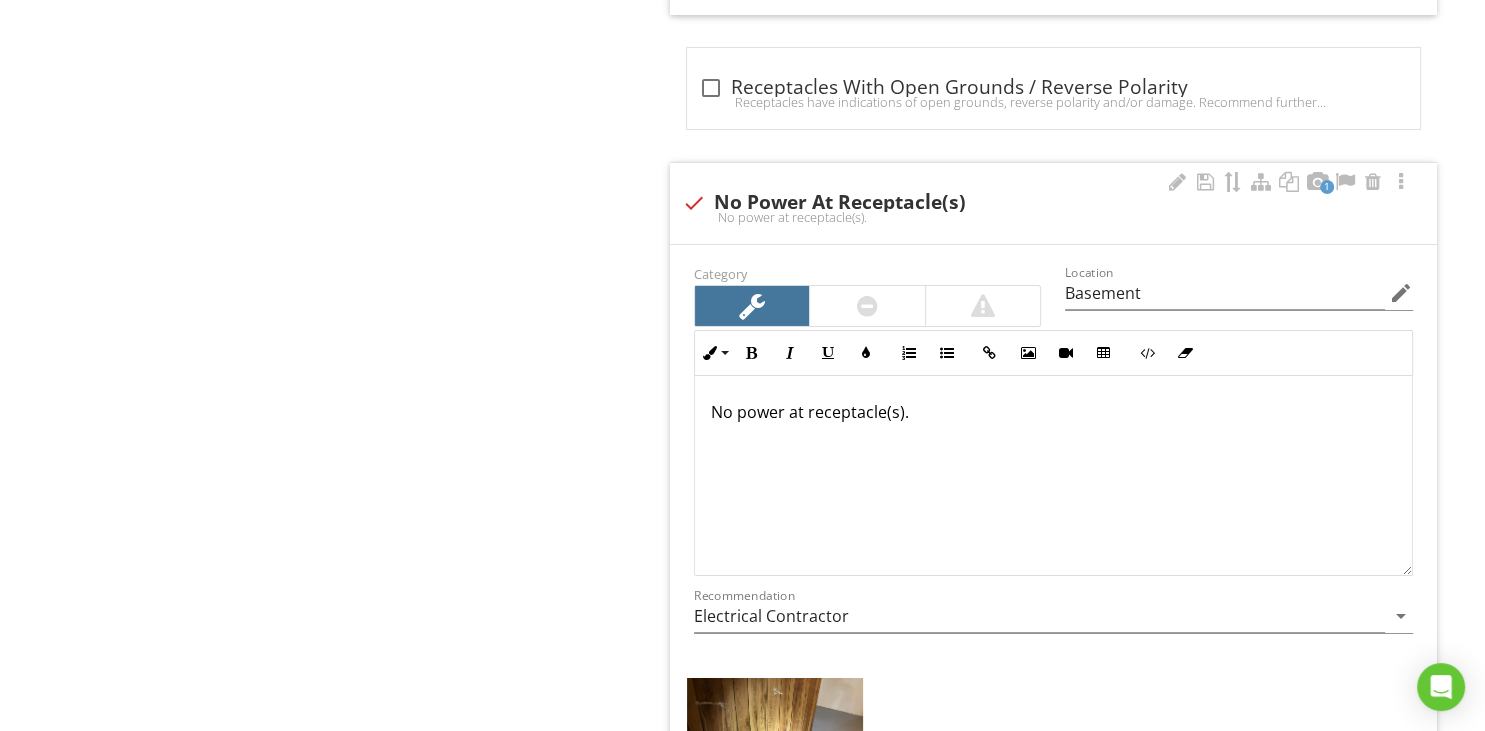 type on "Exterior, Garage" 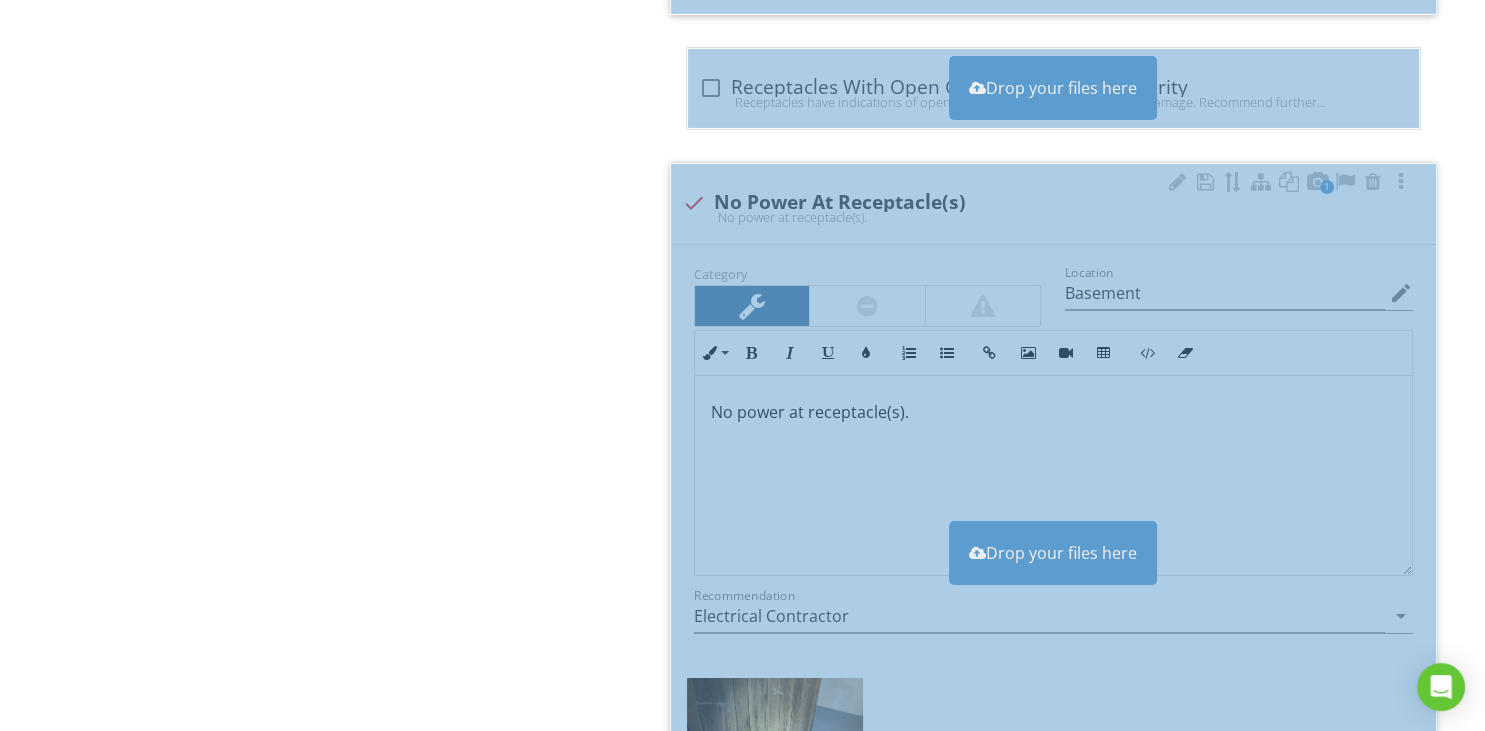 scroll, scrollTop: 6811, scrollLeft: 0, axis: vertical 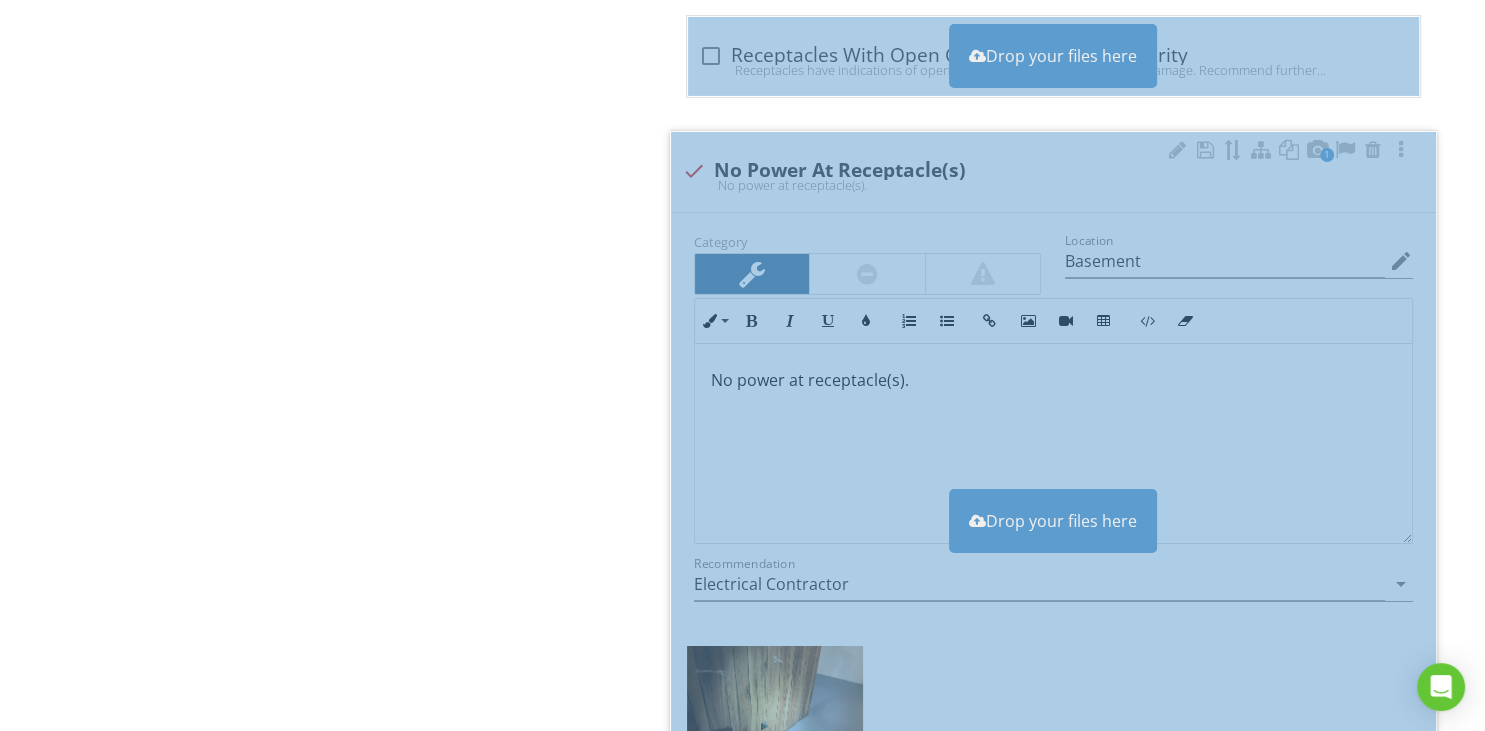 type on "Exterior, Garage" 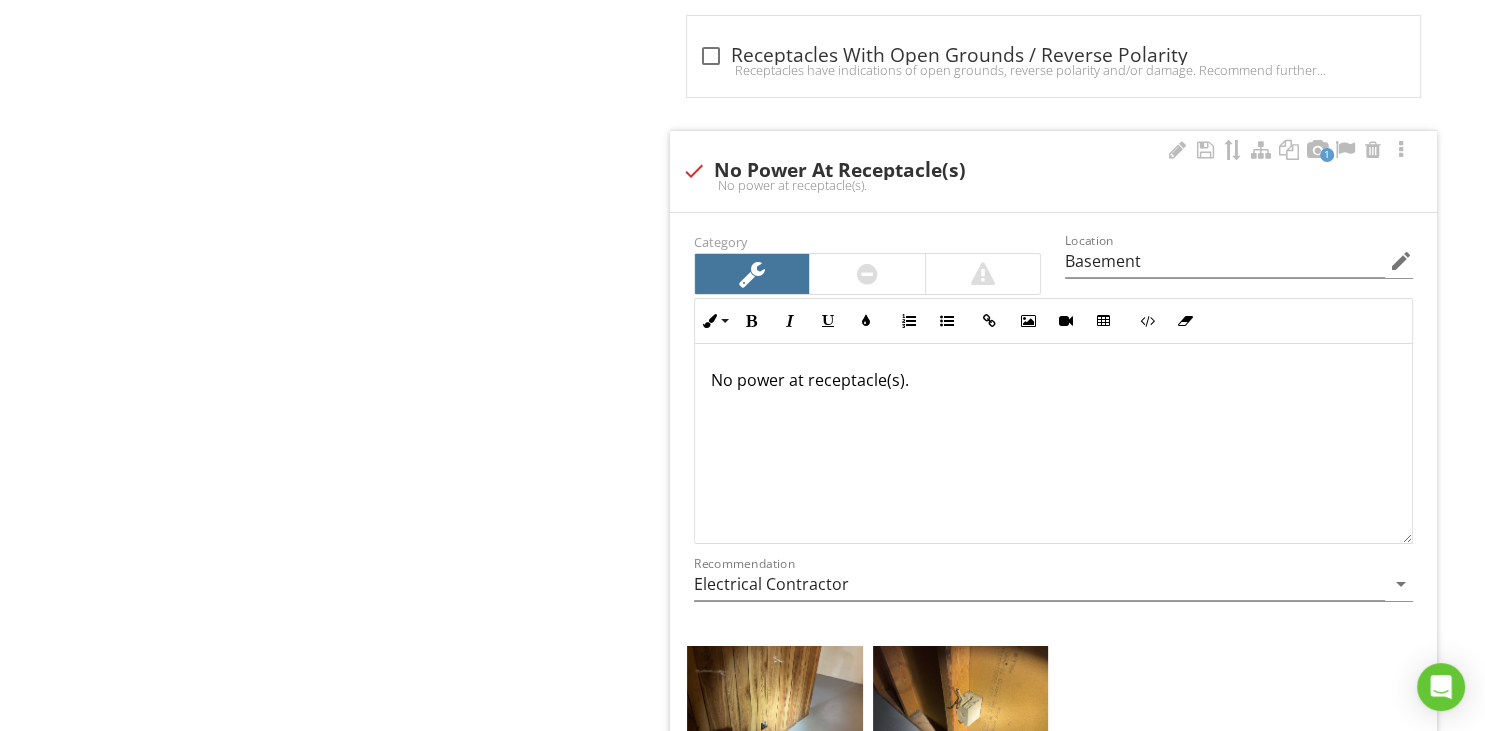 type on "Exterior, Garage" 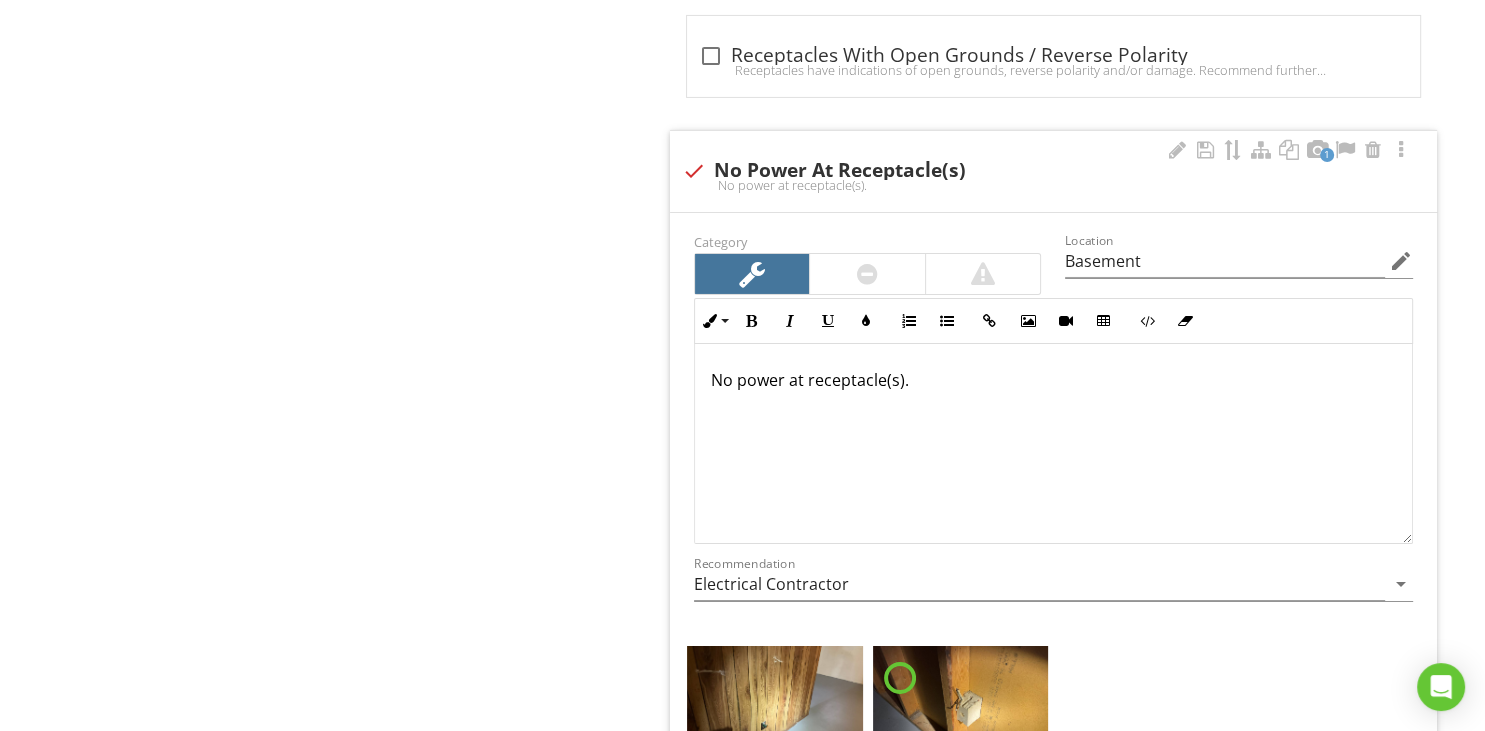 type on "Exterior, Garage" 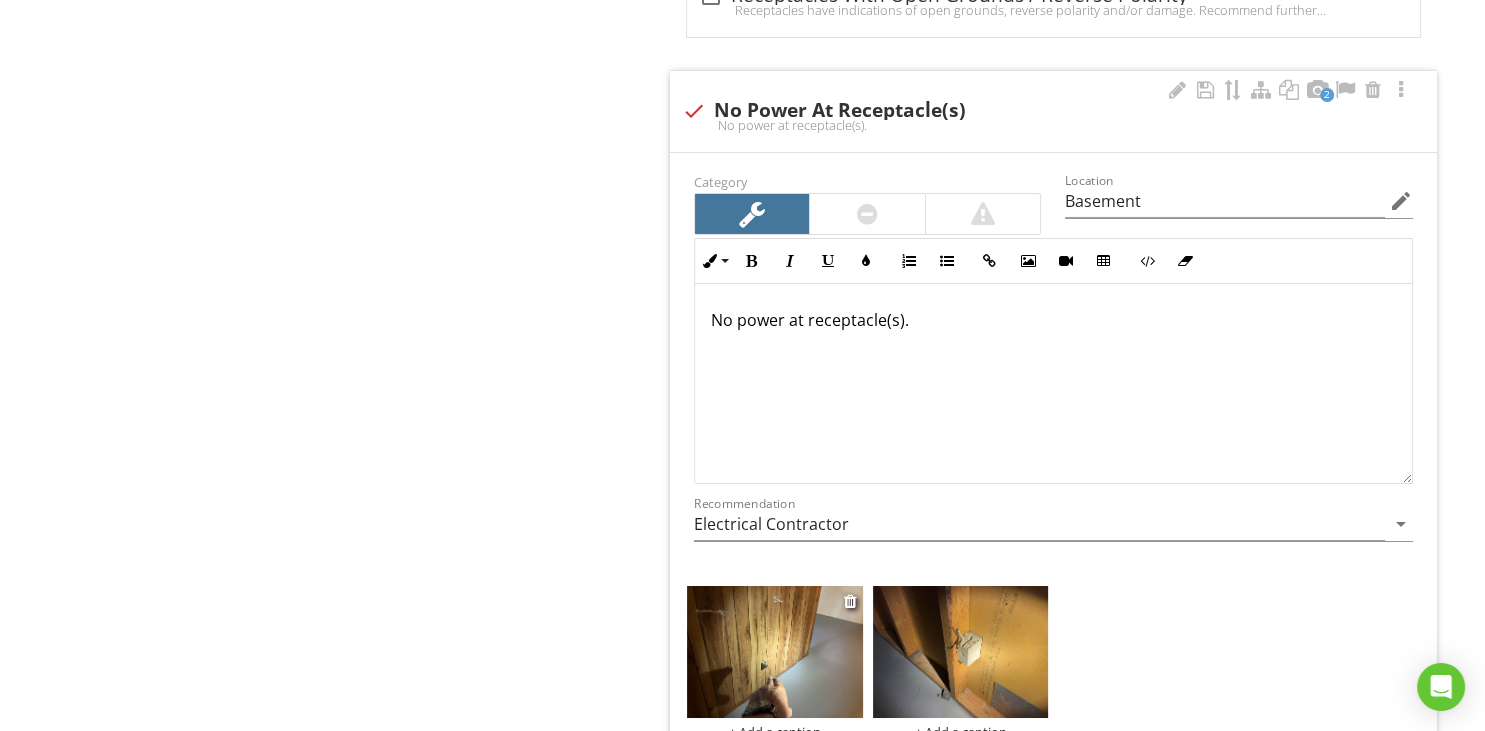 scroll, scrollTop: 6916, scrollLeft: 0, axis: vertical 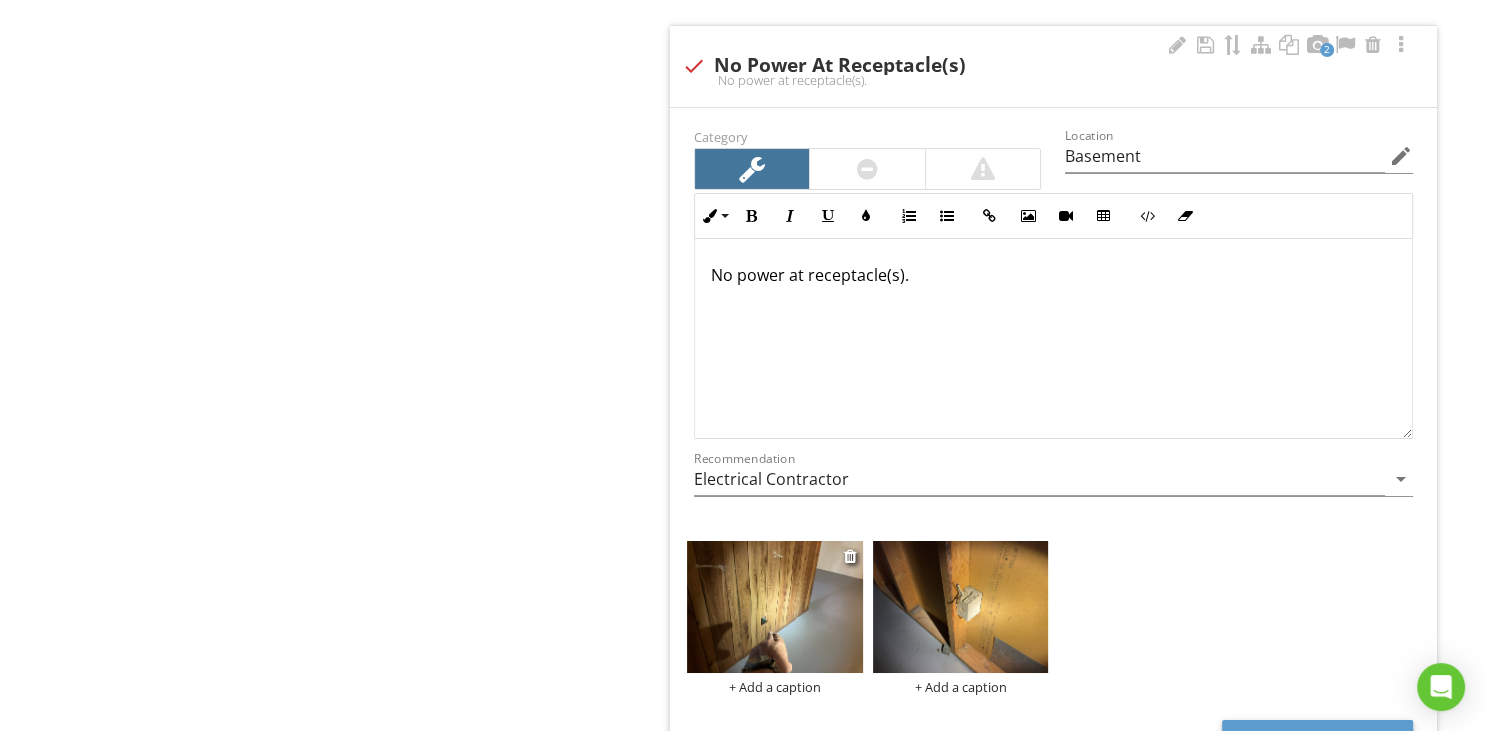 click at bounding box center [775, 607] 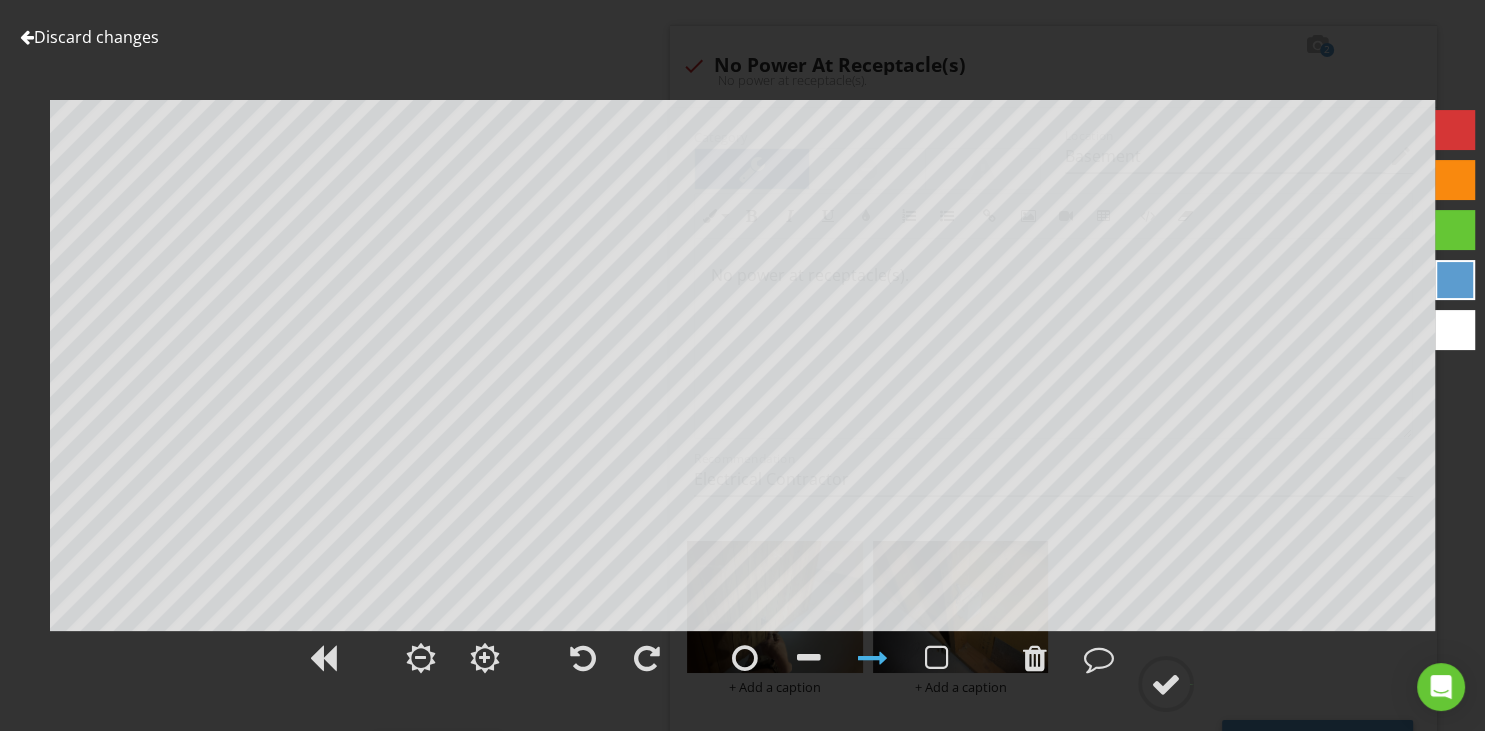 click on "Discard changes" at bounding box center (89, 37) 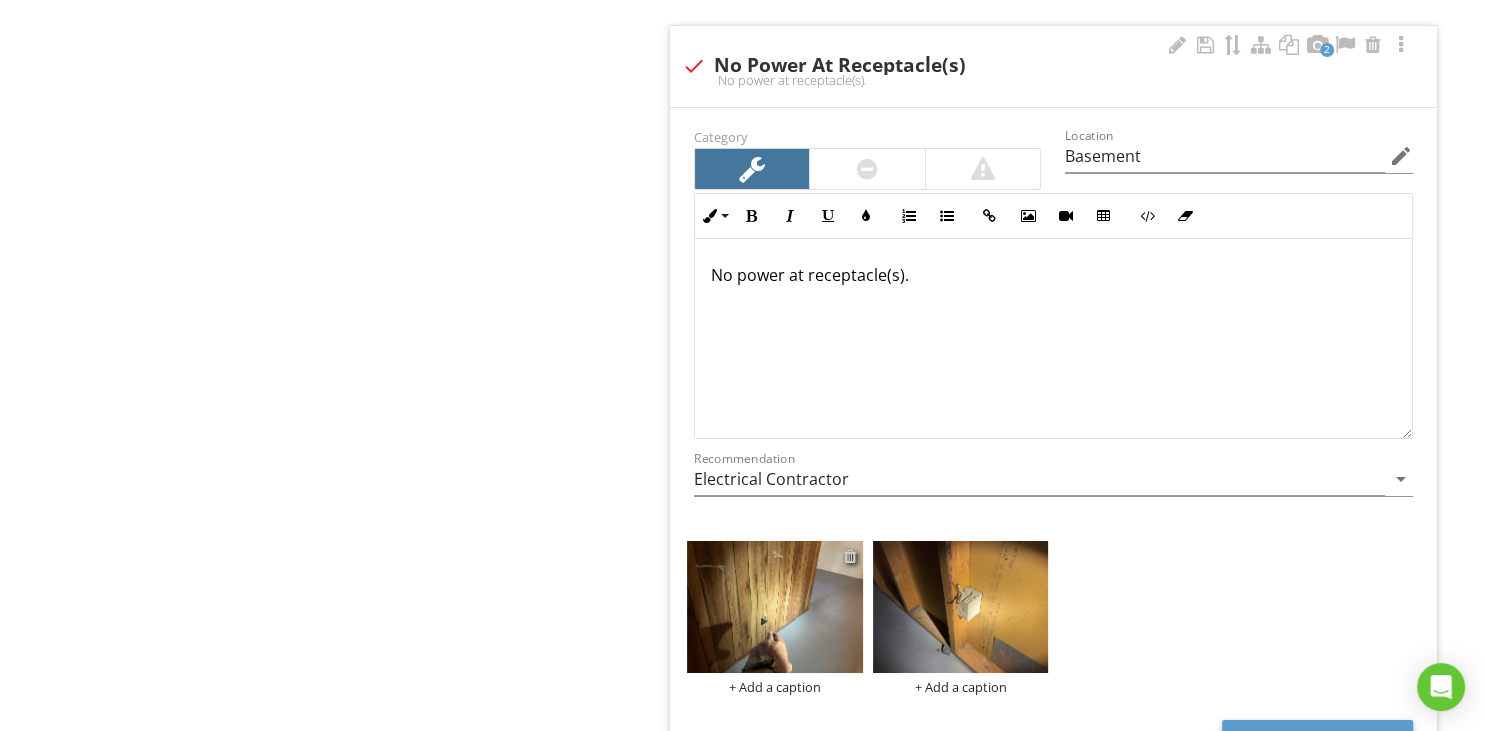 click at bounding box center (850, 556) 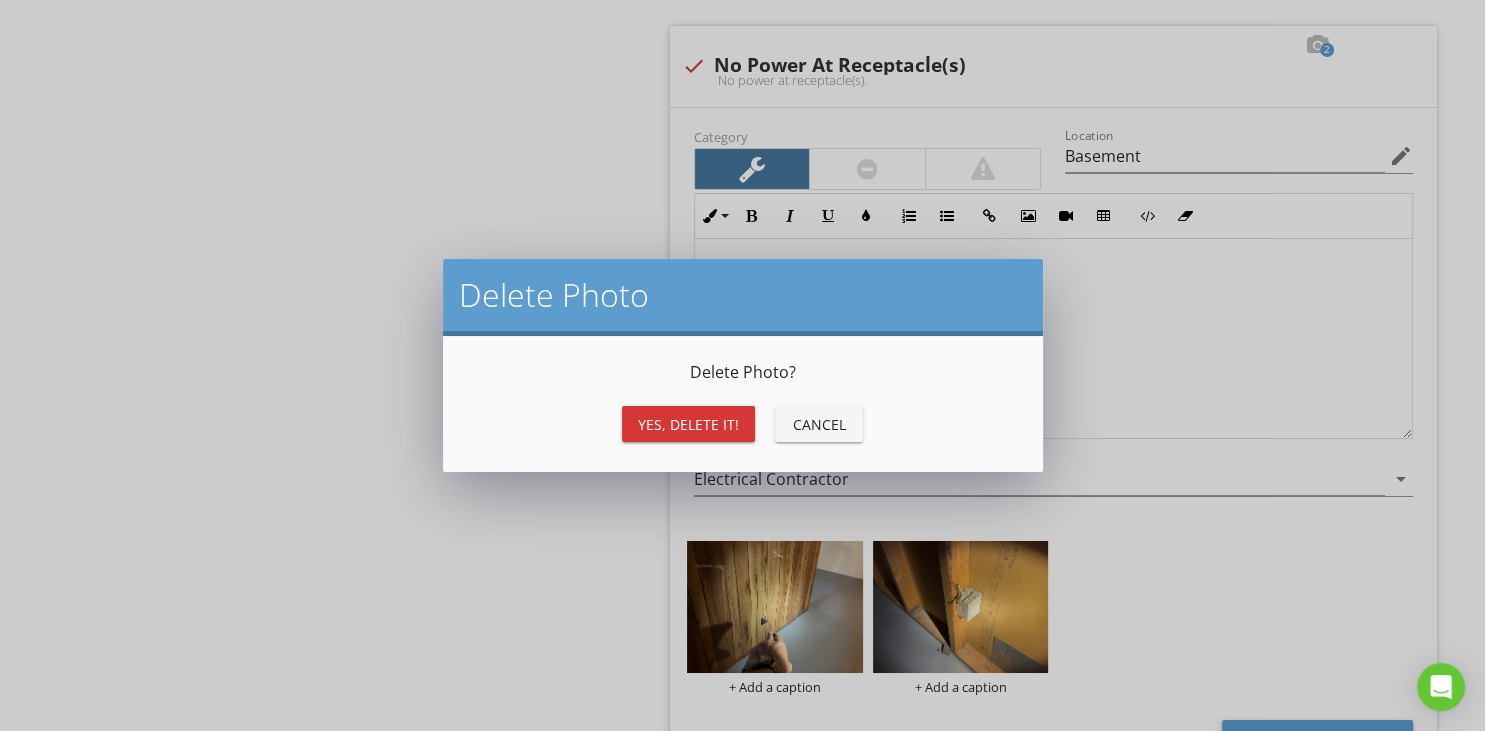 click on "Yes, Delete it!" at bounding box center (688, 424) 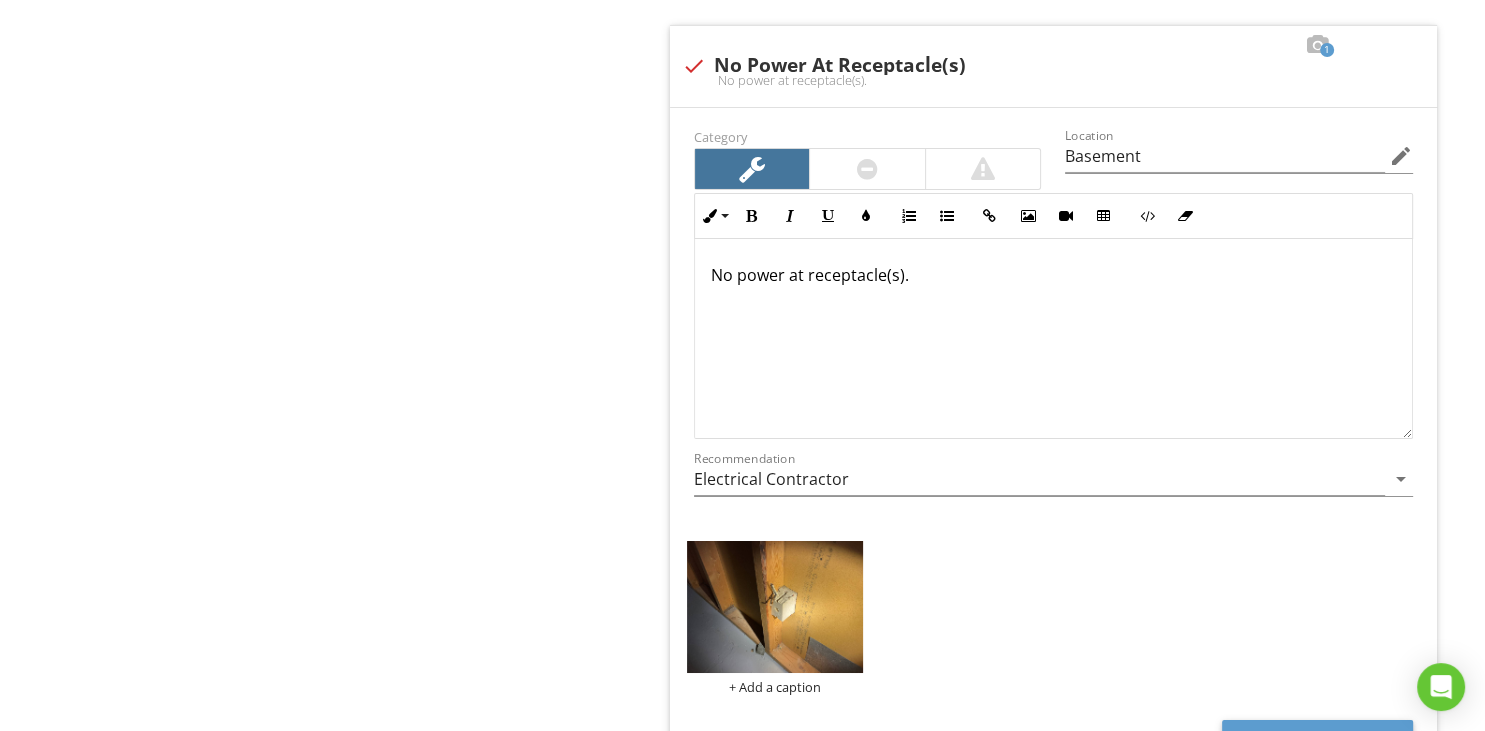 type on "Exterior, Garage" 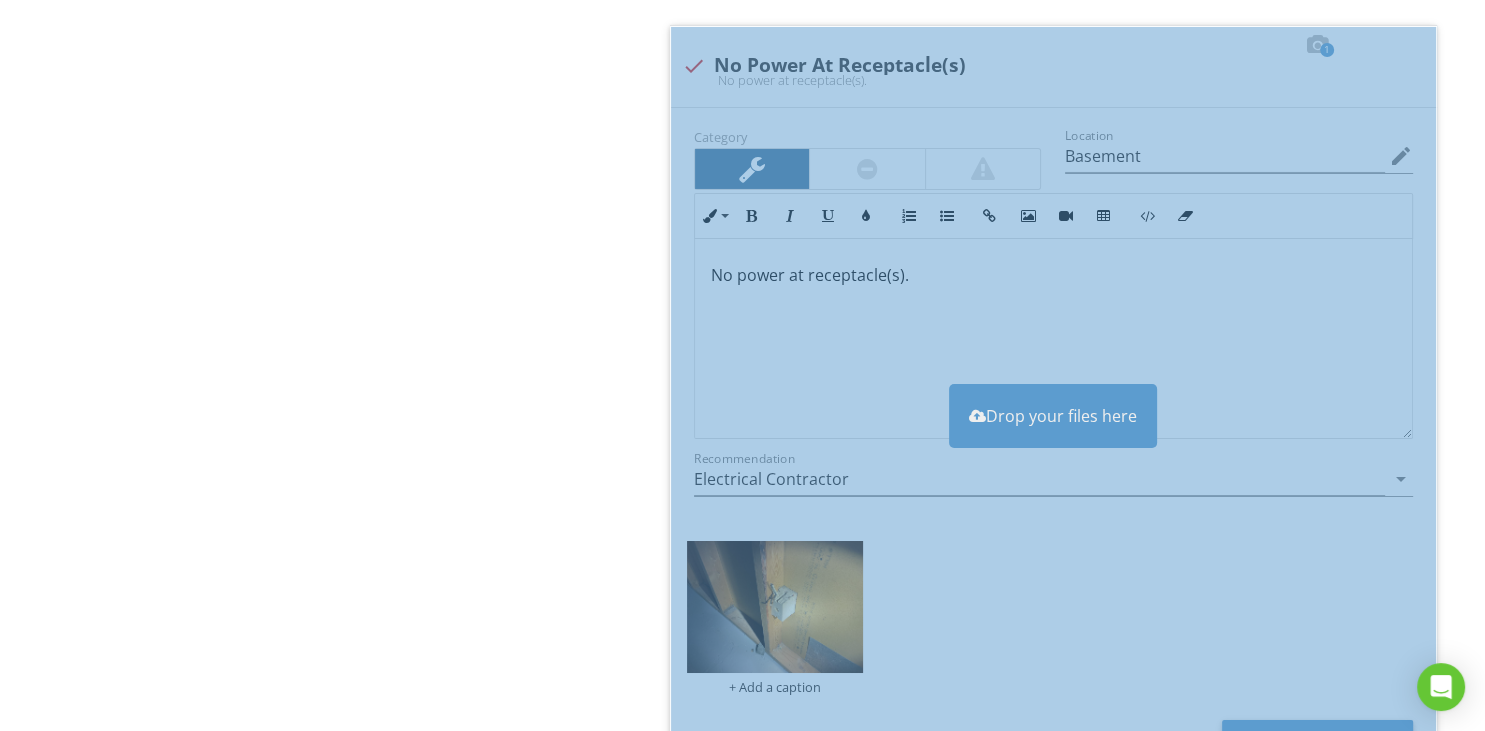 type on "Exterior, Garage" 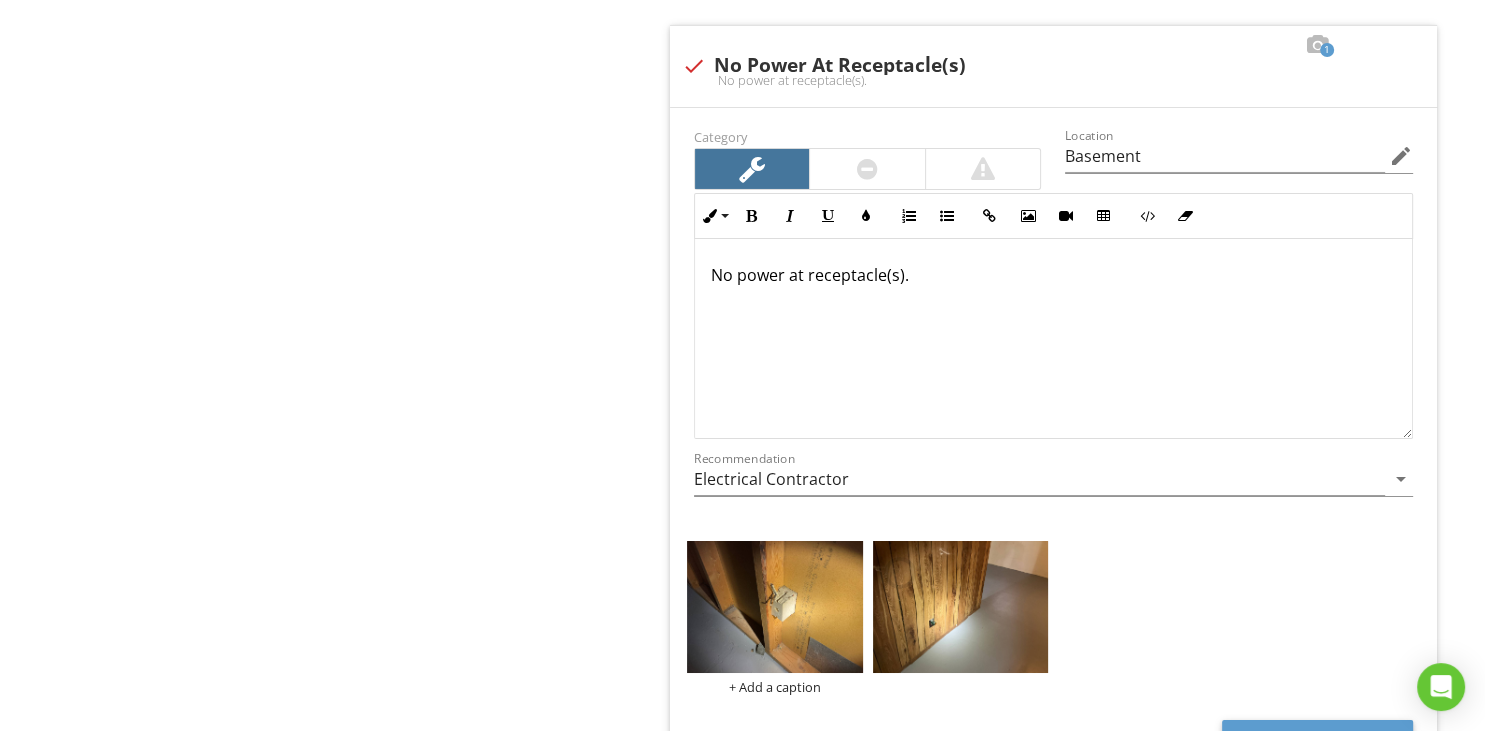 type on "Exterior, Garage" 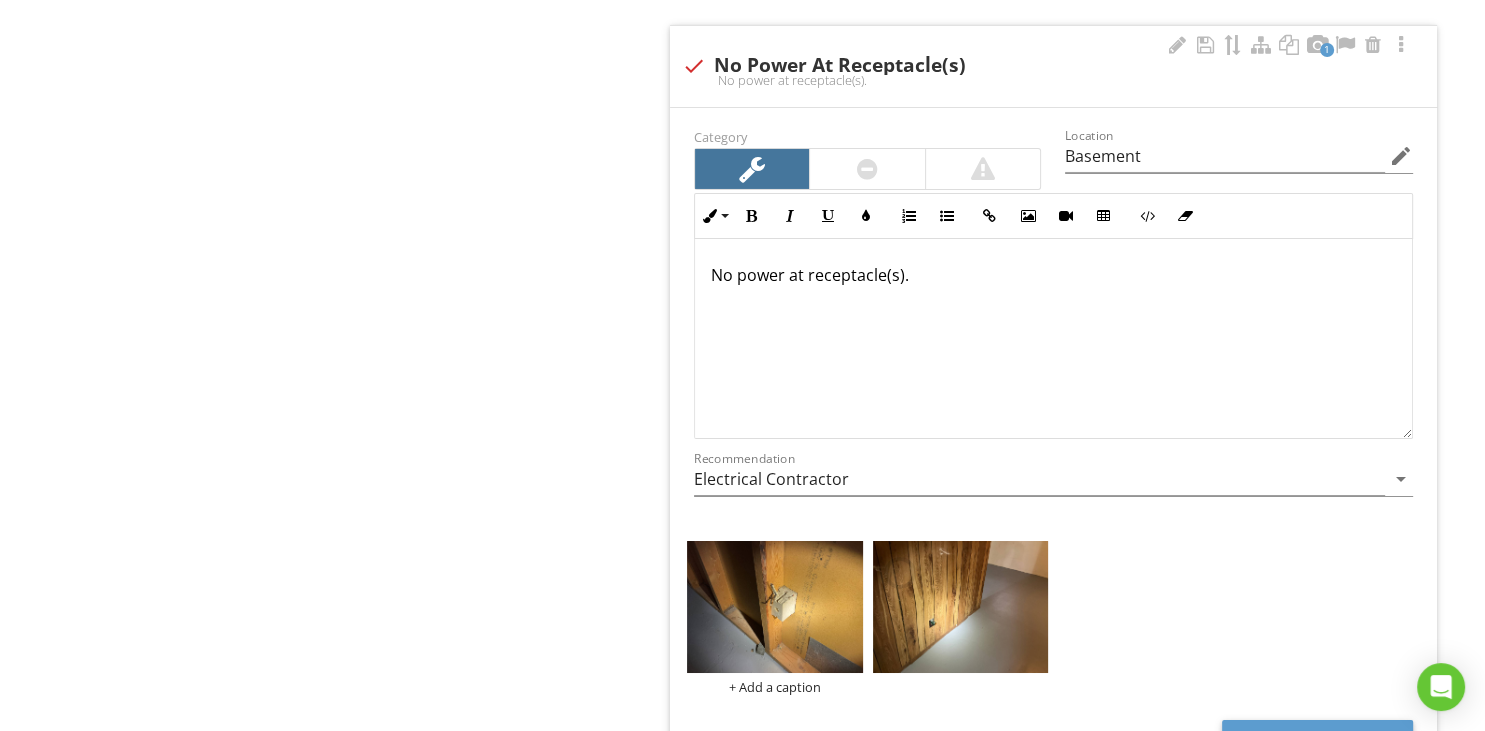 type on "Exterior, Garage" 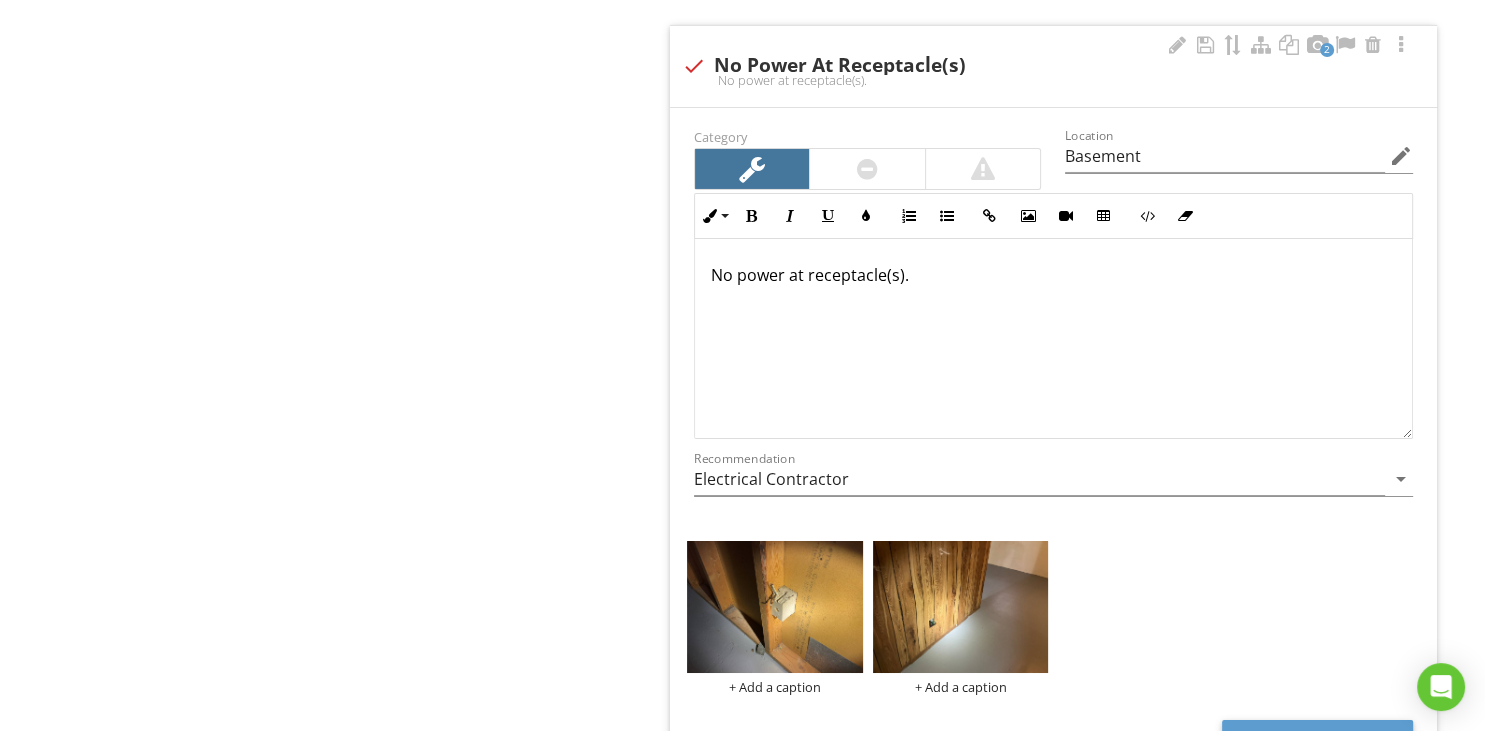 type on "Exterior, Garage" 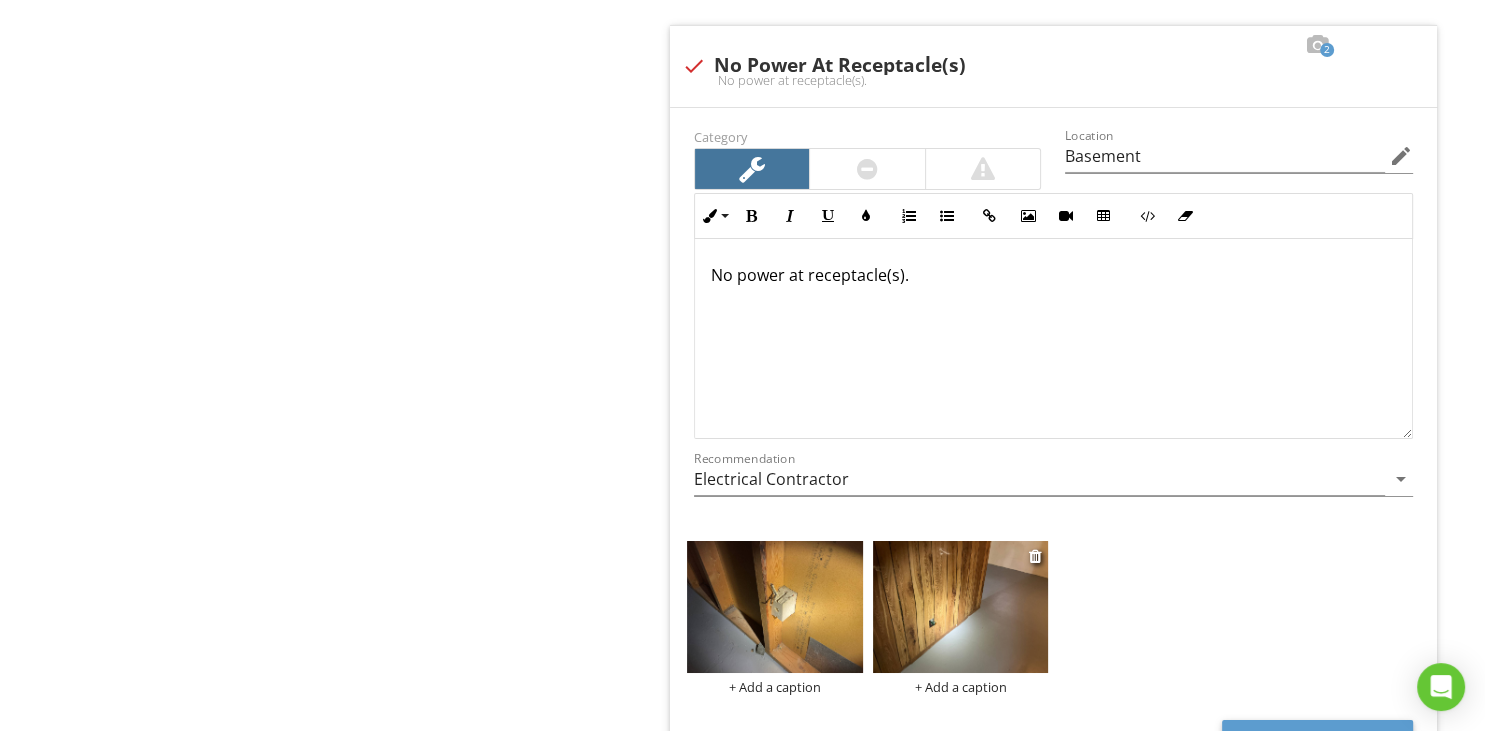 click at bounding box center [961, 607] 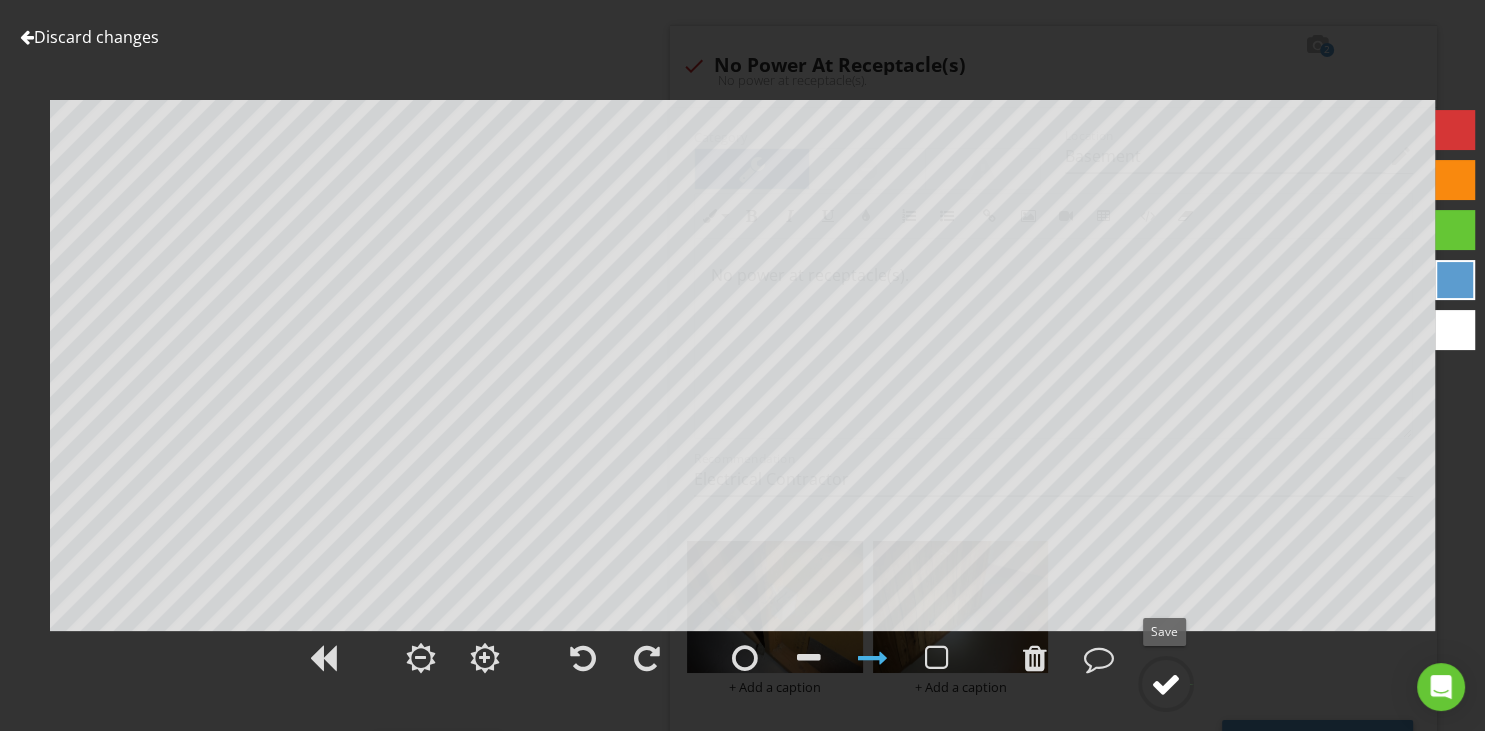 click at bounding box center [1166, 684] 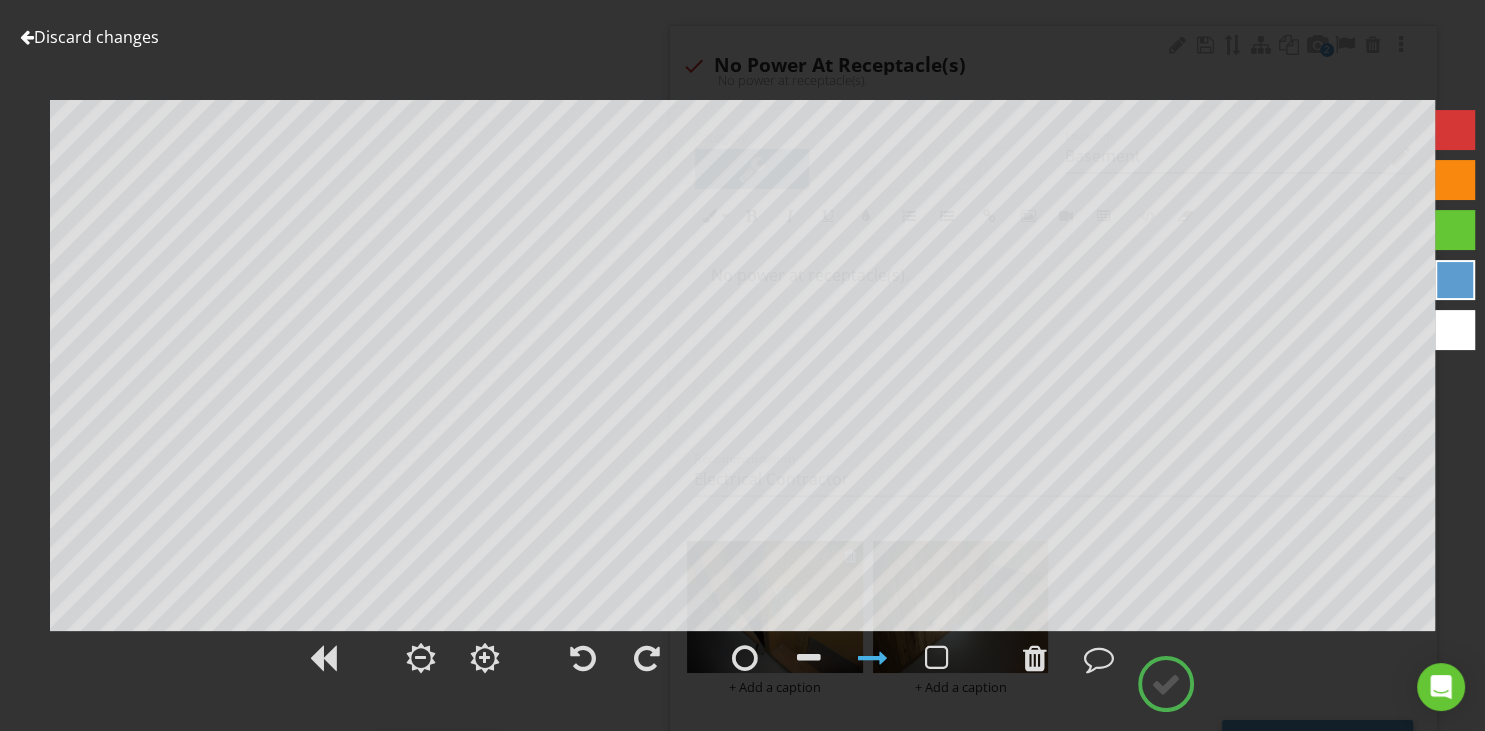 type on "Exterior, Garage" 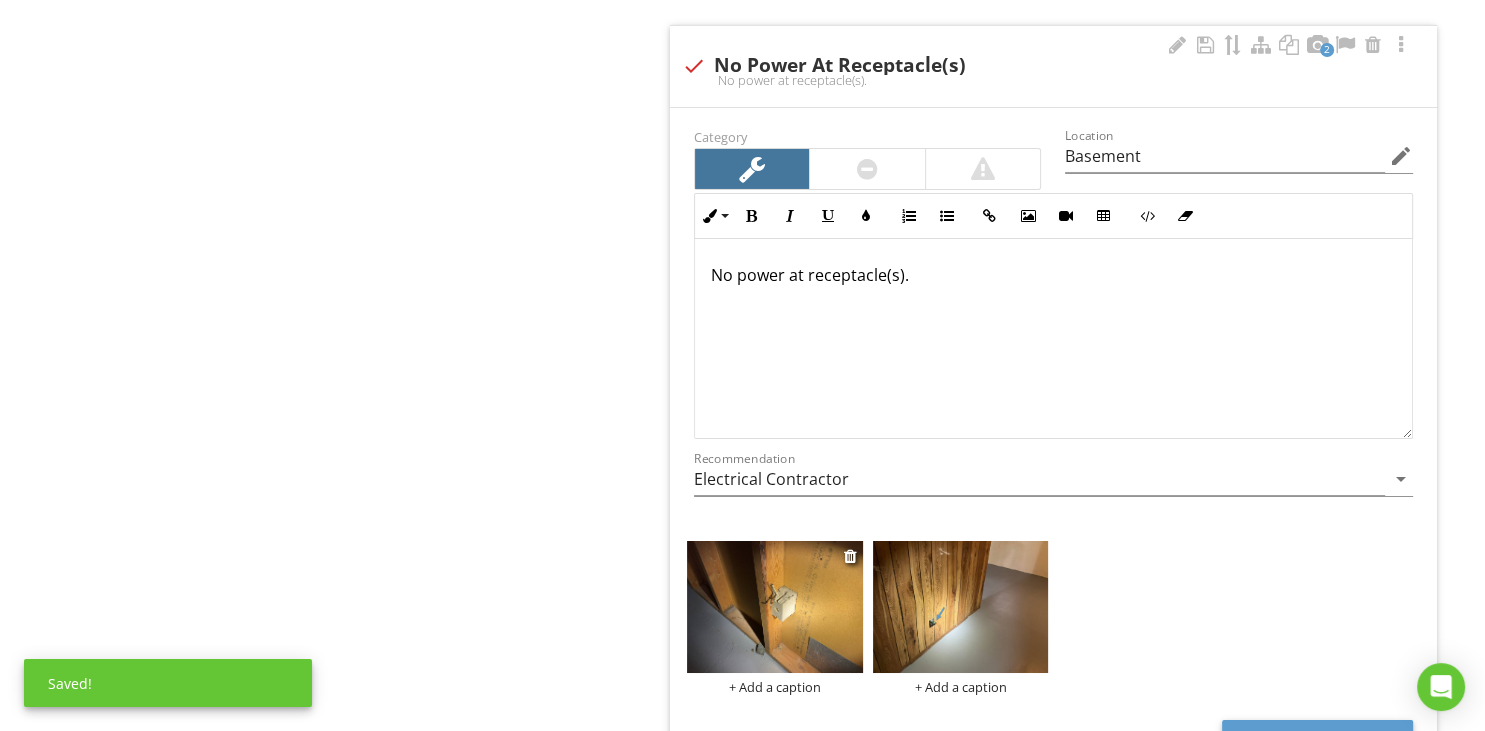 click at bounding box center [775, 607] 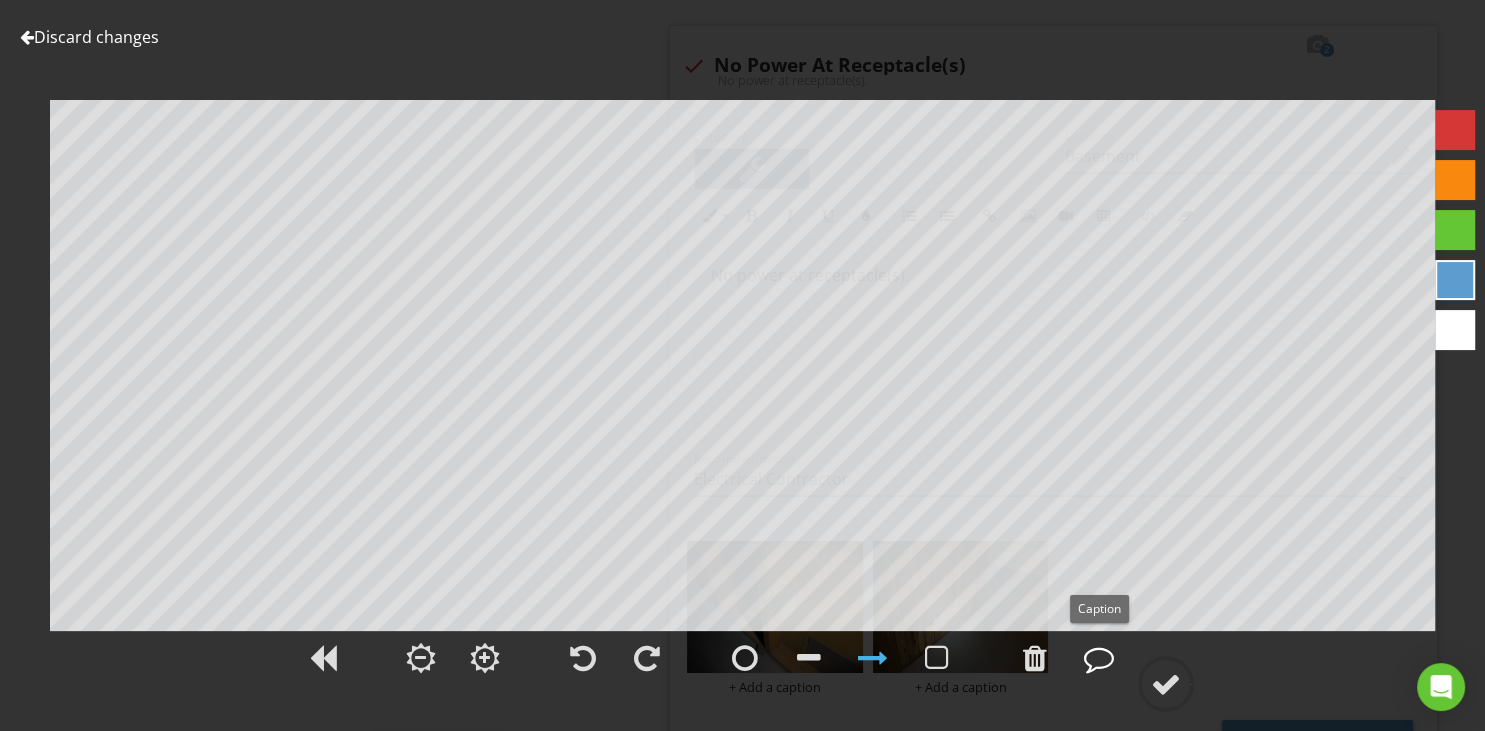 click at bounding box center (1099, 658) 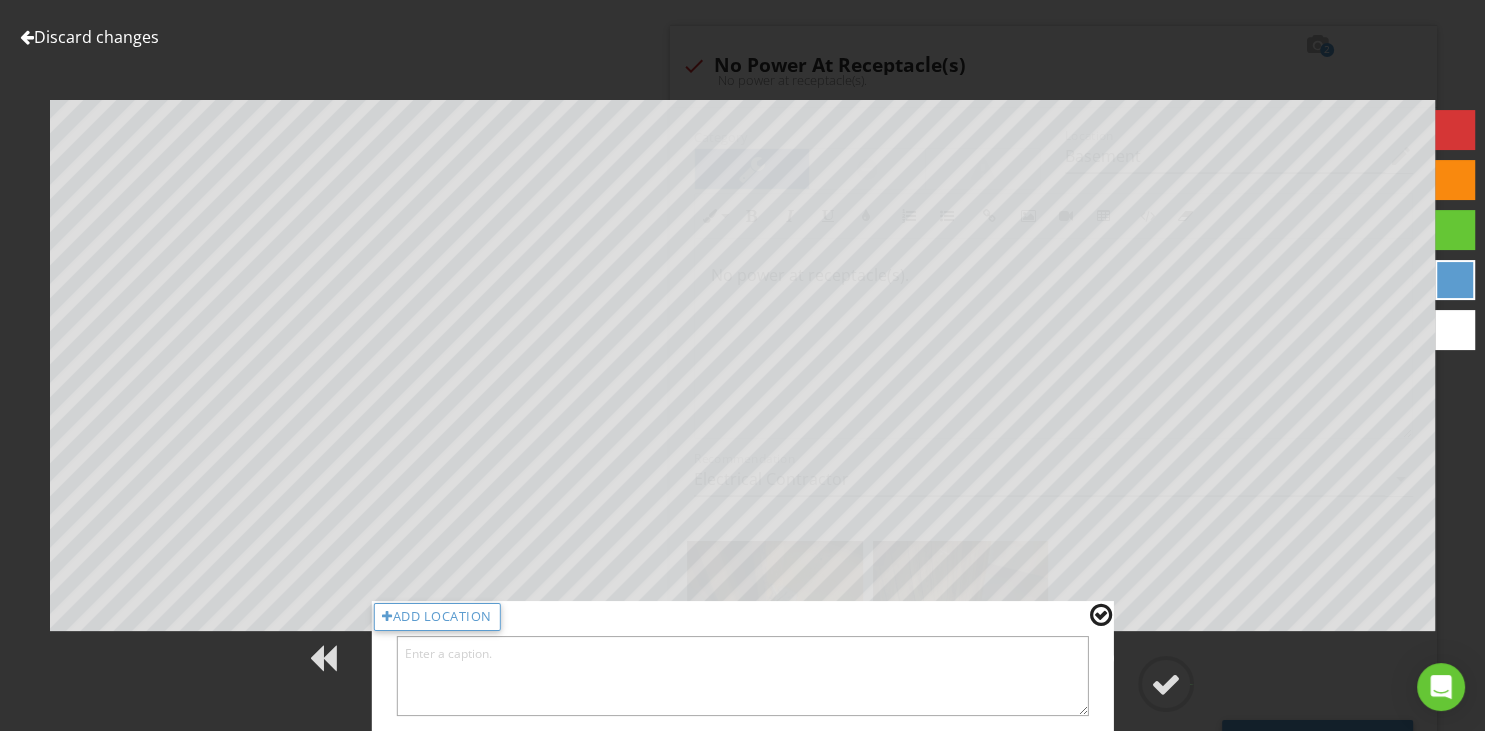 click at bounding box center (742, 676) 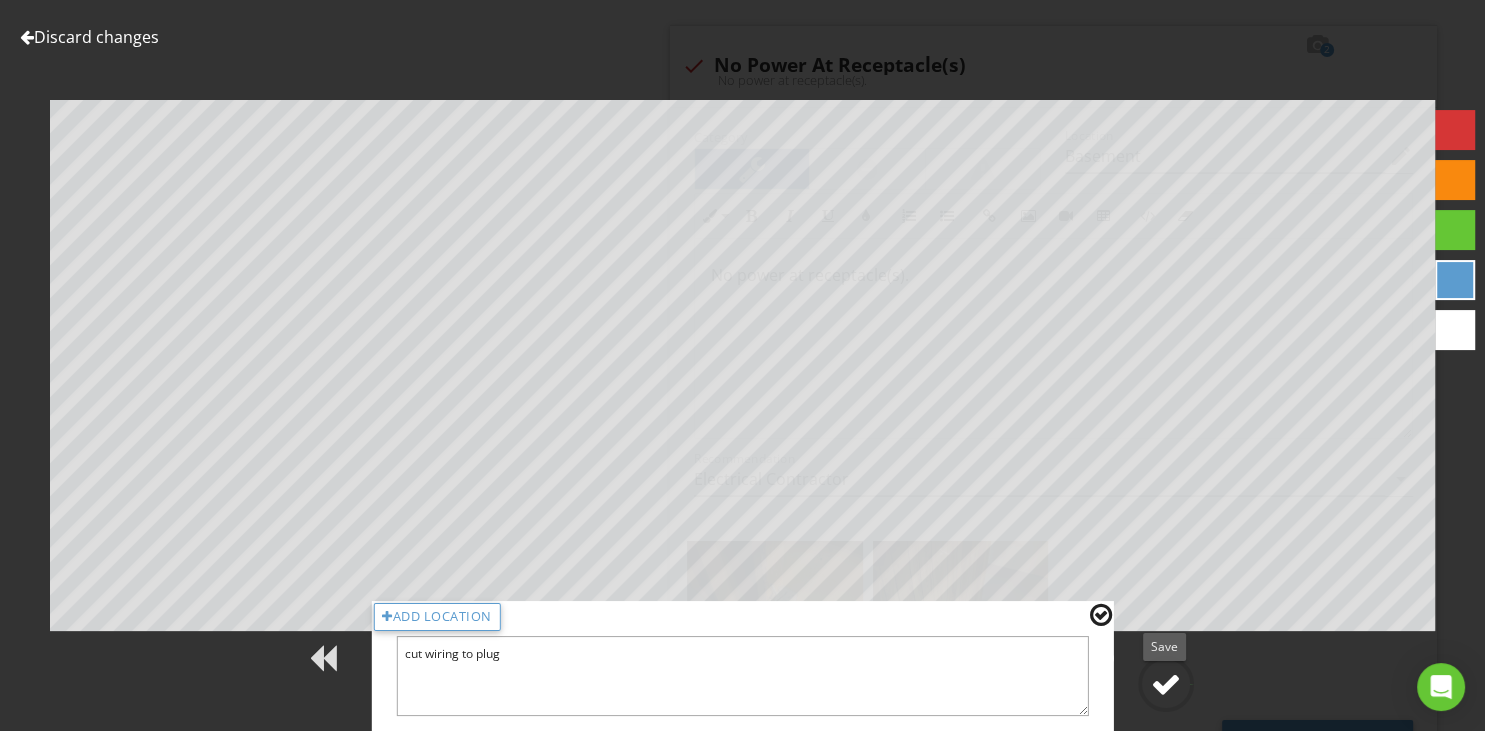 type on "cut wiring to plug" 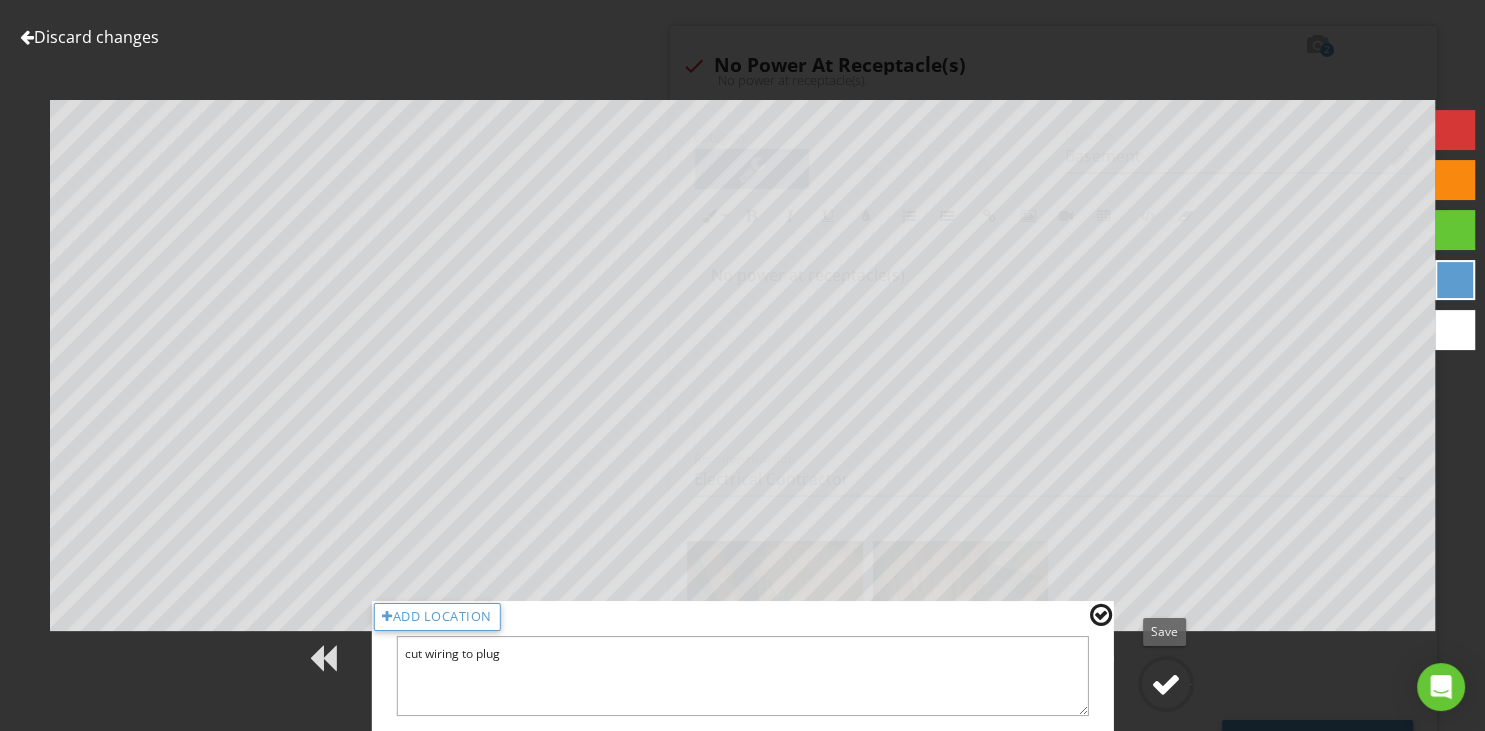 click at bounding box center (1166, 684) 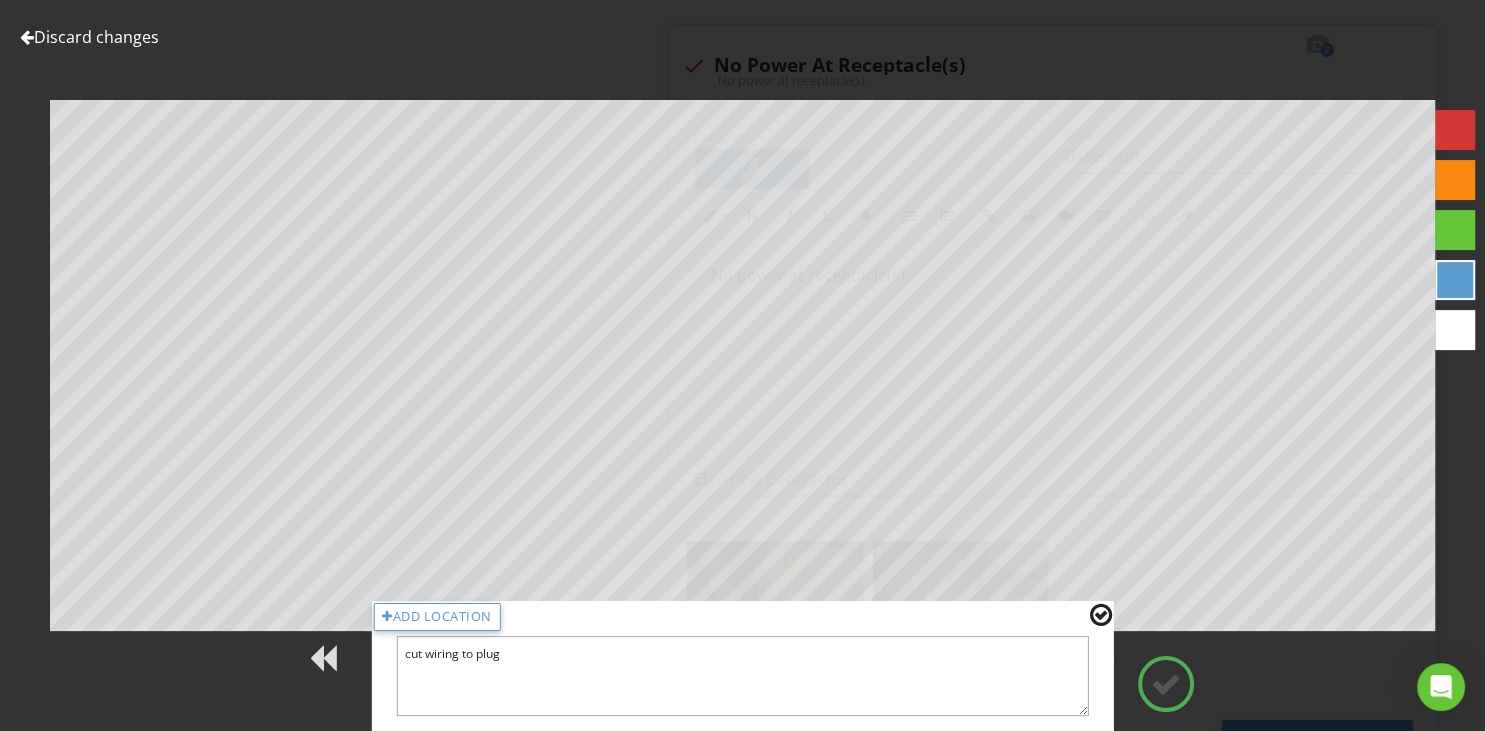 type on "Exterior, Garage" 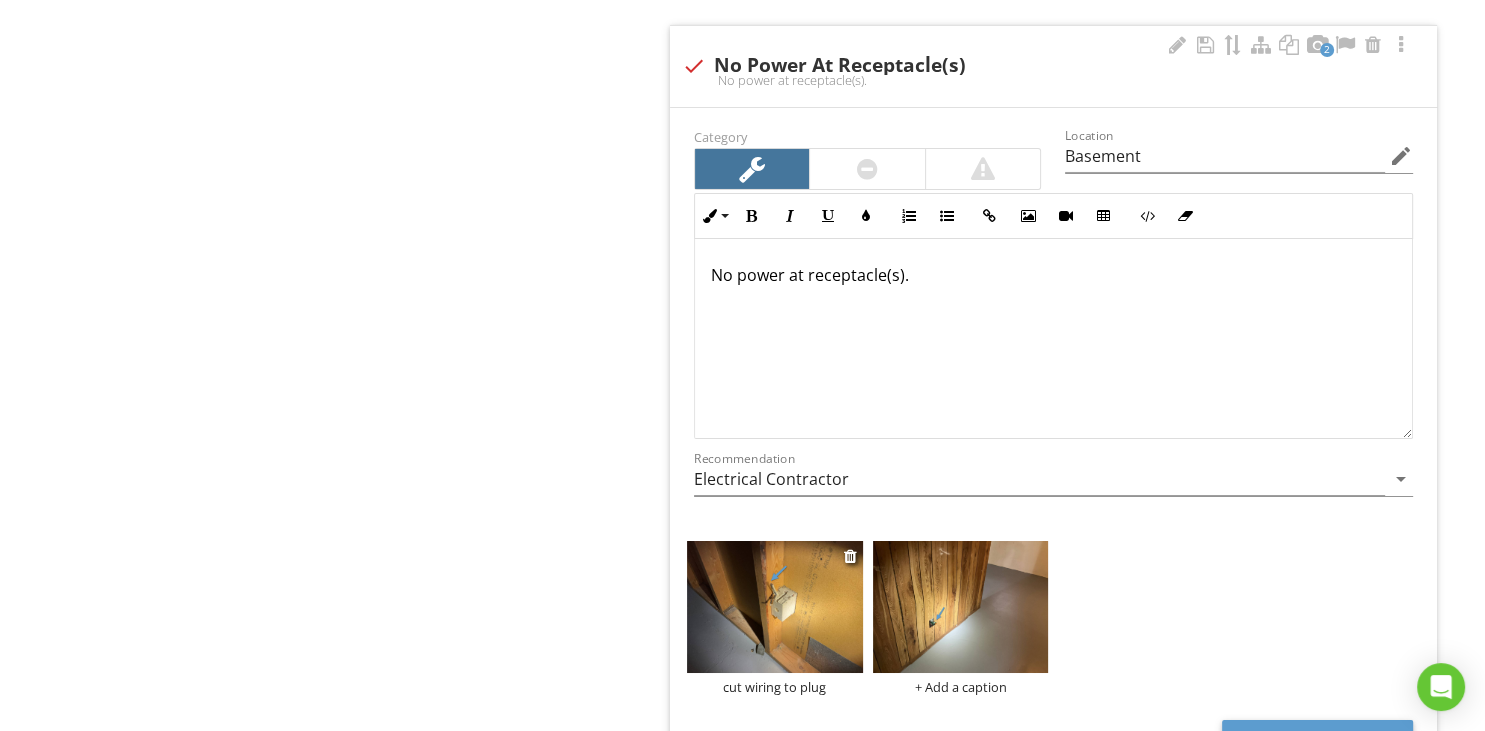 click at bounding box center [775, 607] 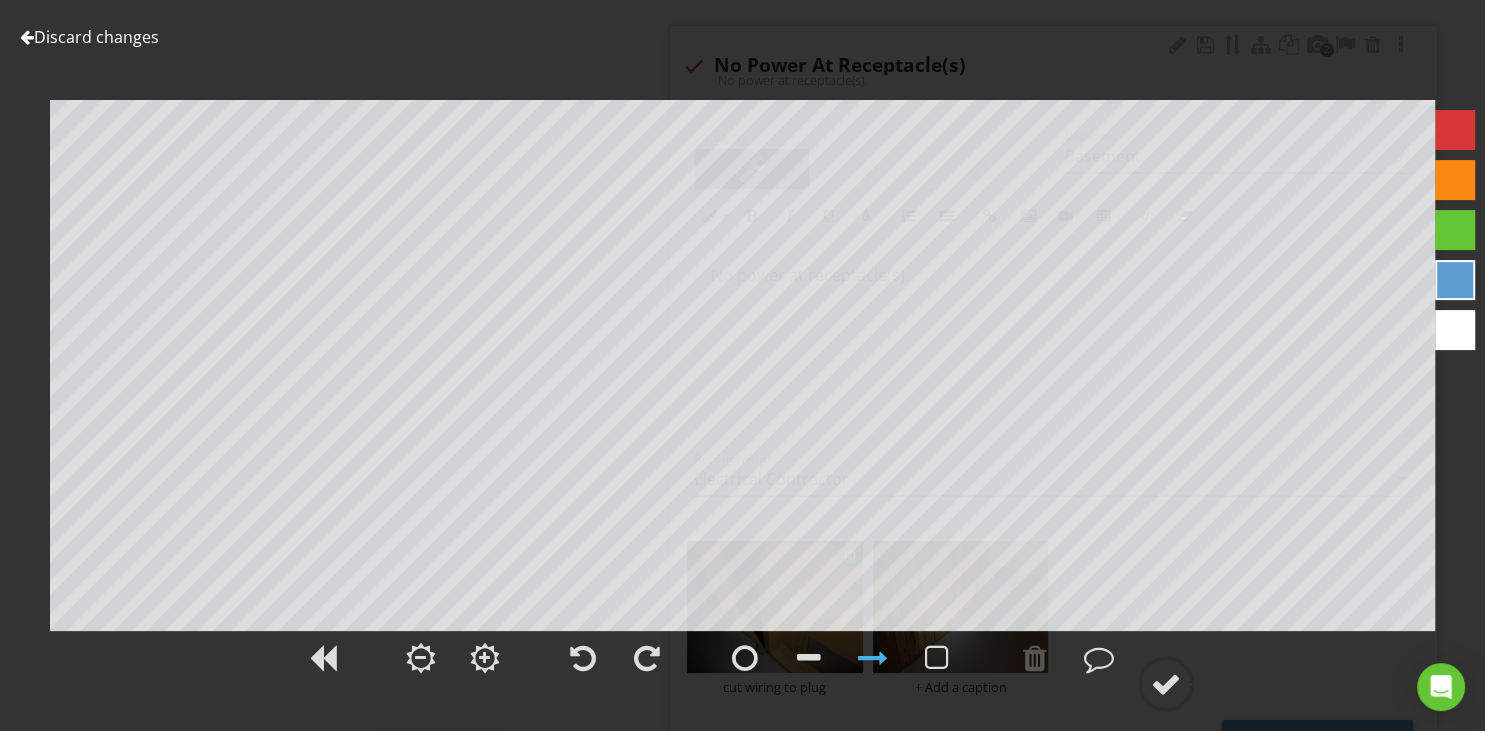 type on "cut wiring to plug" 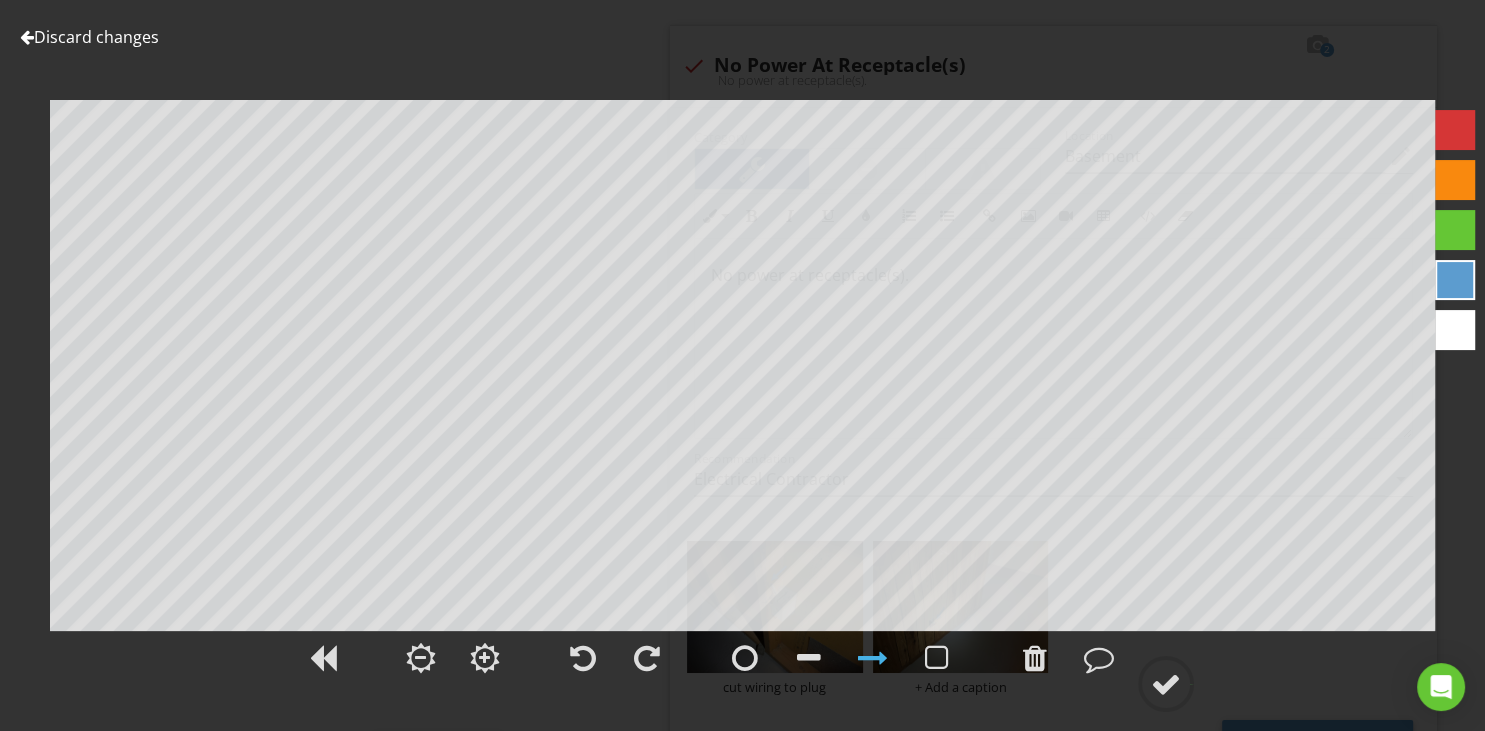 click at bounding box center (27, 37) 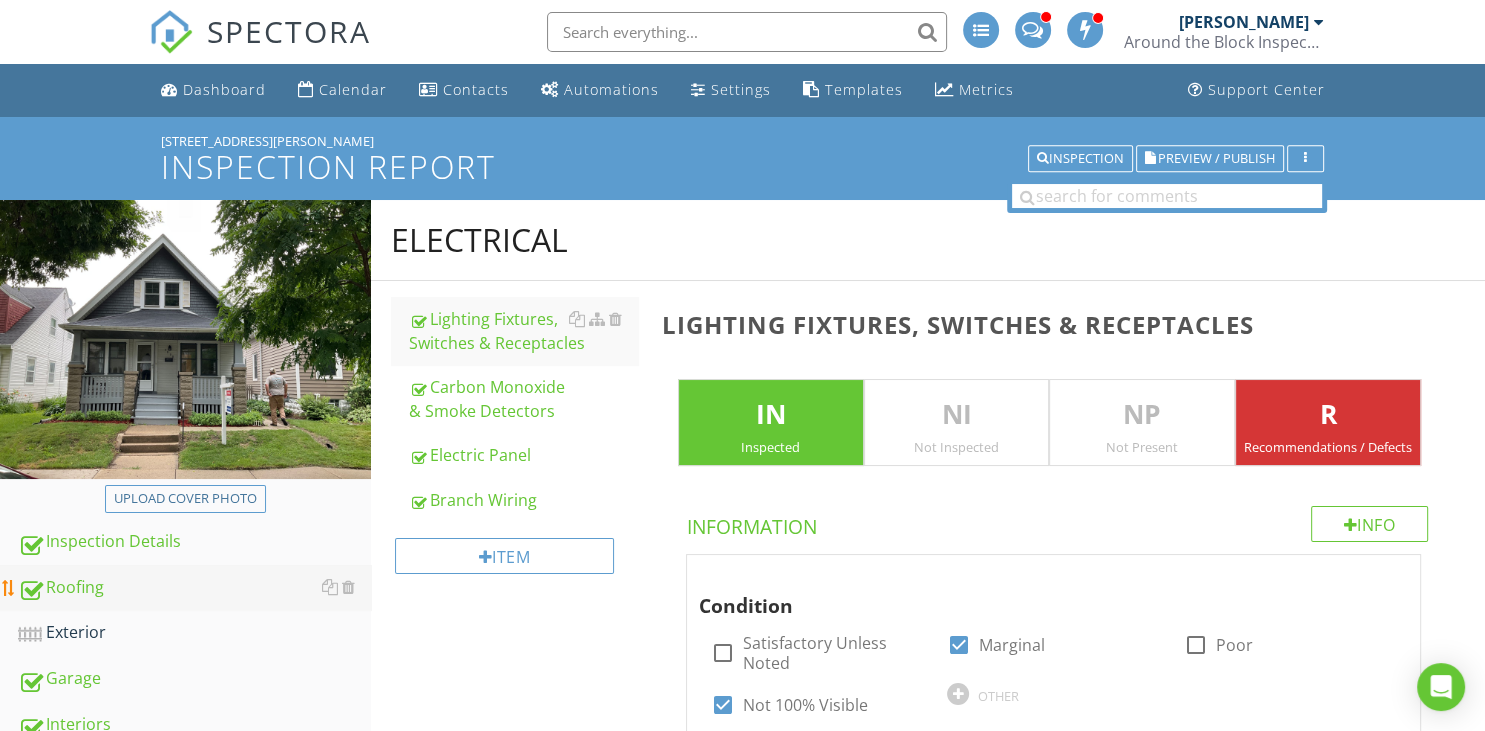 scroll, scrollTop: 316, scrollLeft: 0, axis: vertical 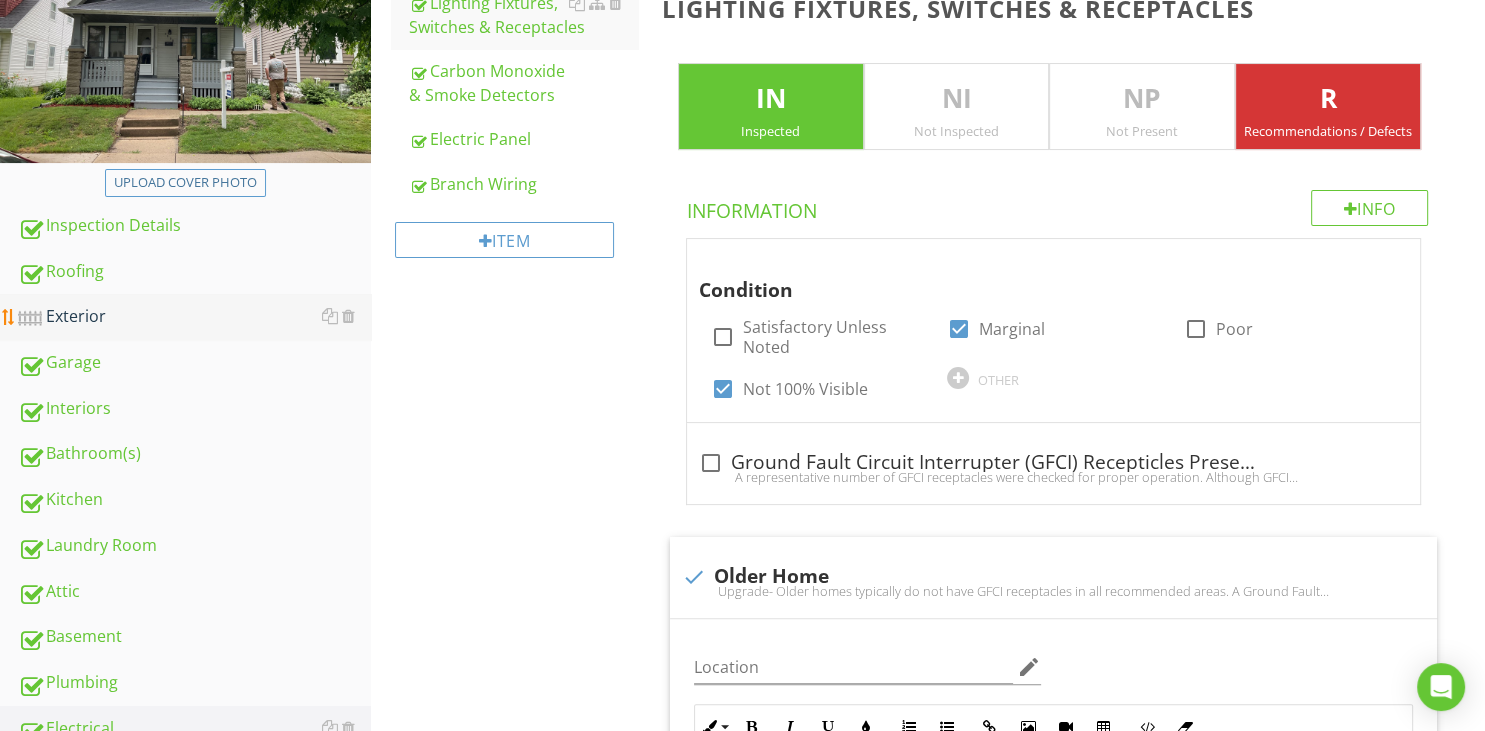 drag, startPoint x: 76, startPoint y: 322, endPoint x: 177, endPoint y: 323, distance: 101.00495 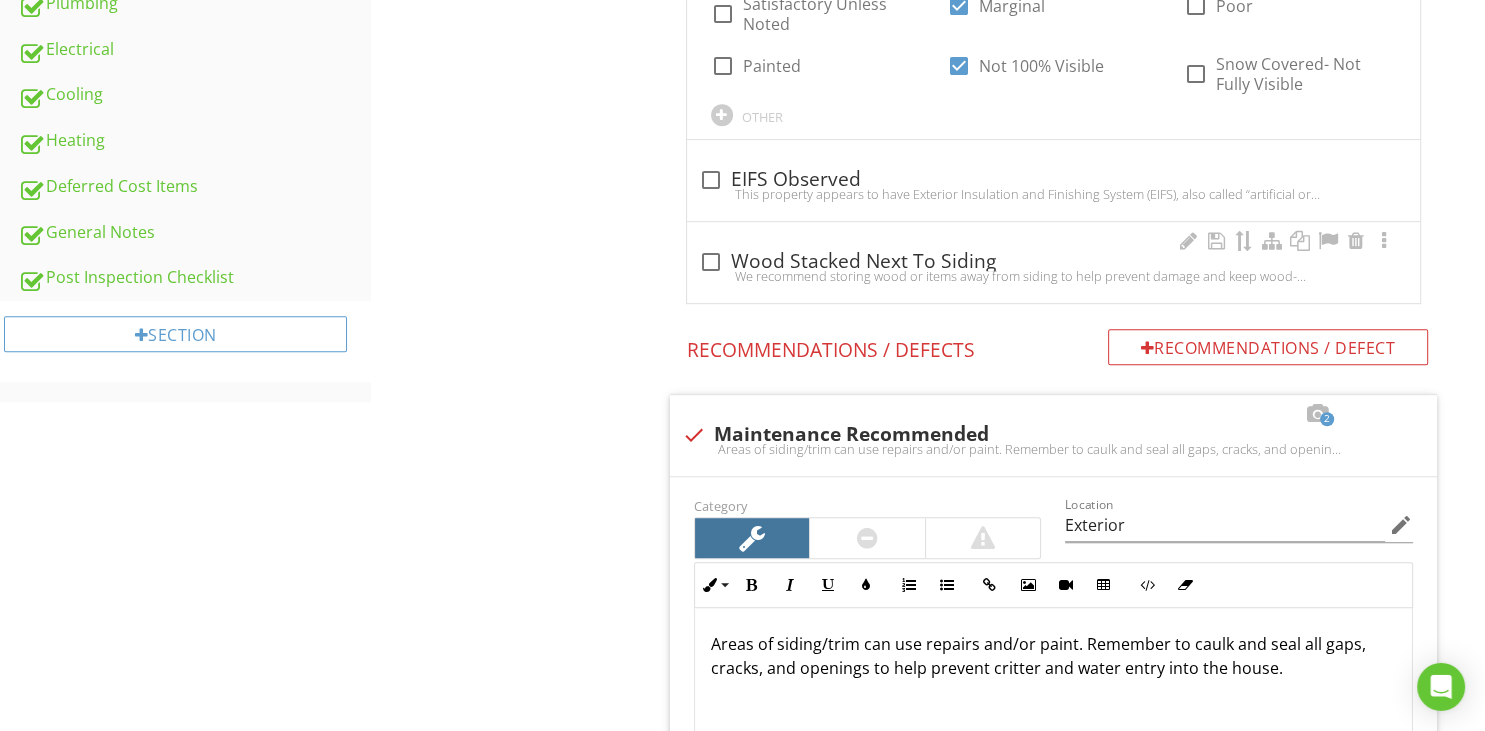 scroll, scrollTop: 1055, scrollLeft: 0, axis: vertical 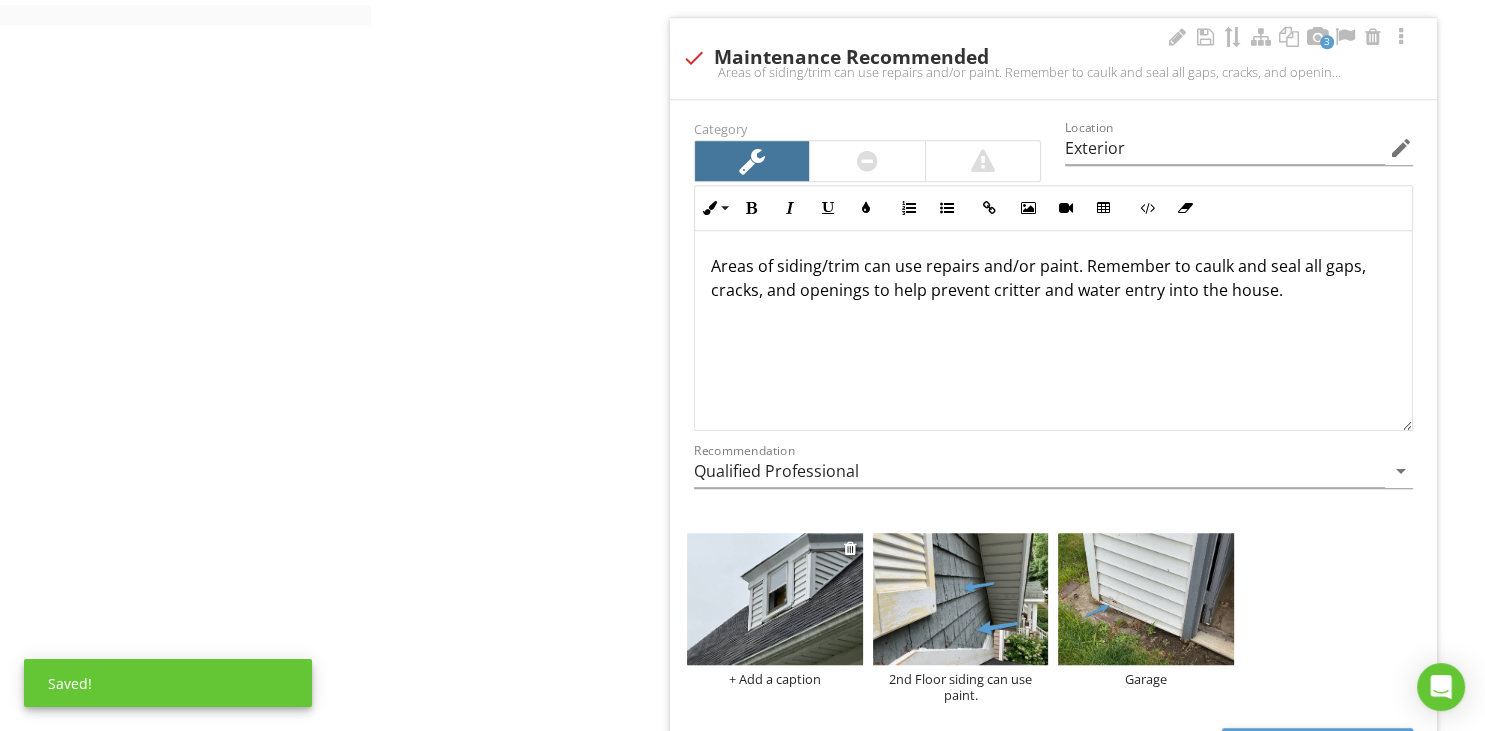 click at bounding box center [775, 599] 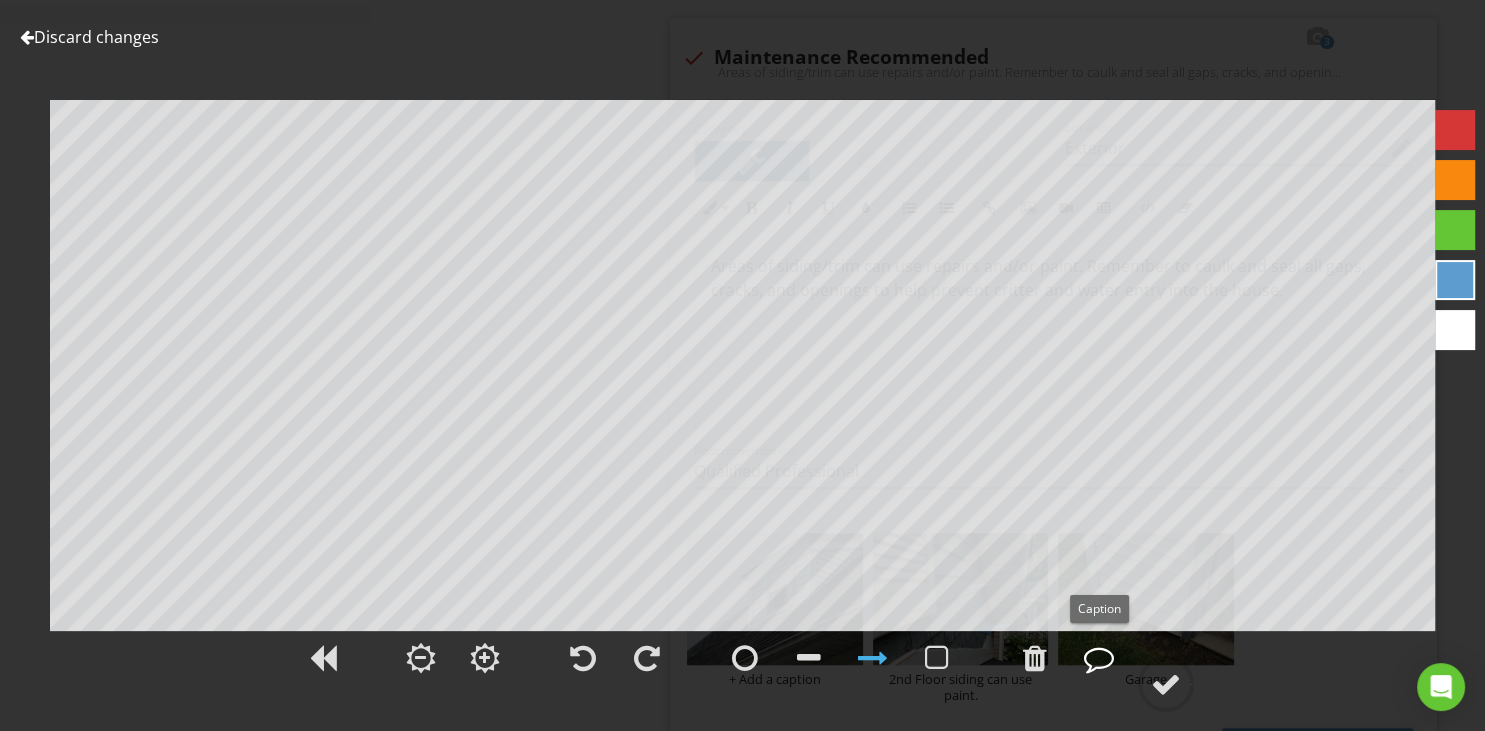 click at bounding box center (1099, 658) 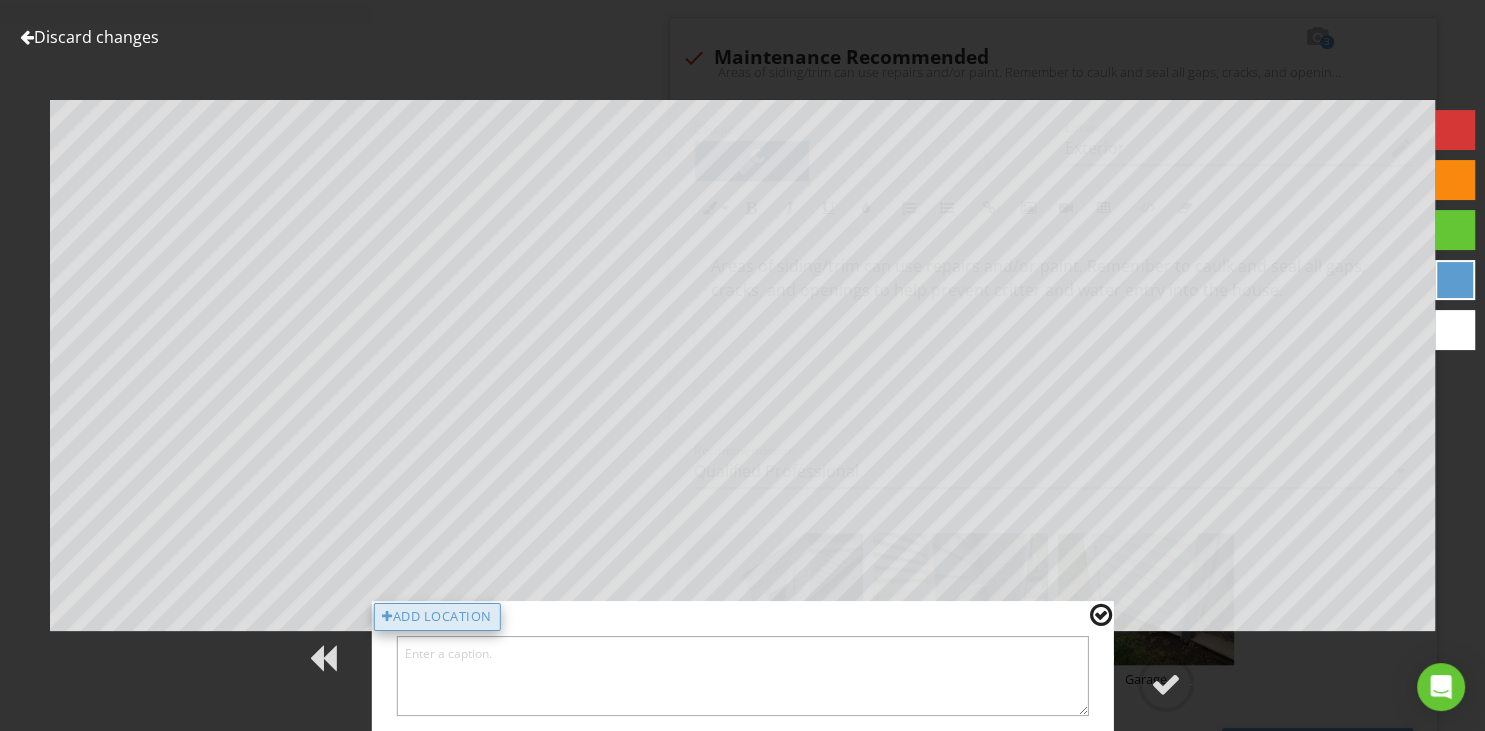 click on "Add Location" at bounding box center [437, 617] 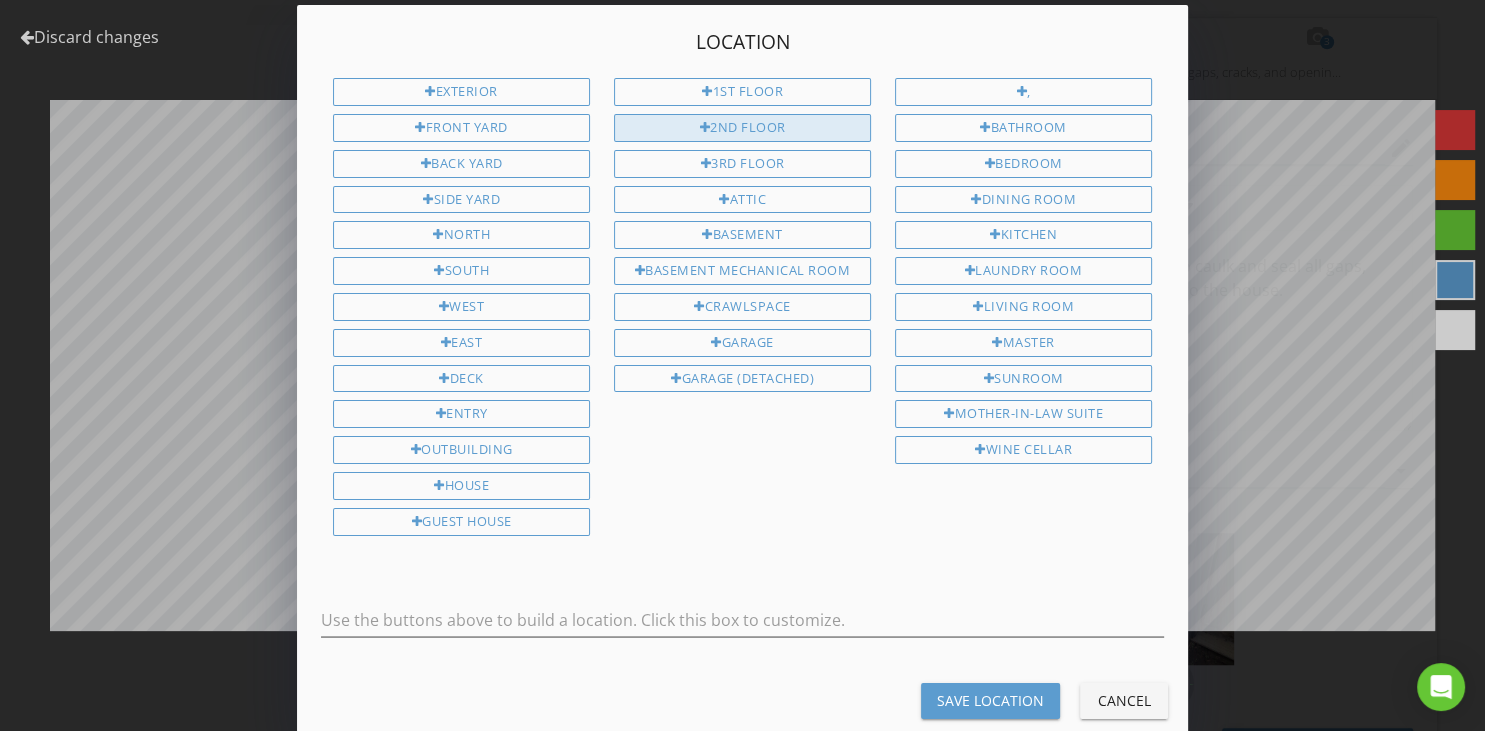 click on "2nd Floor" at bounding box center [742, 128] 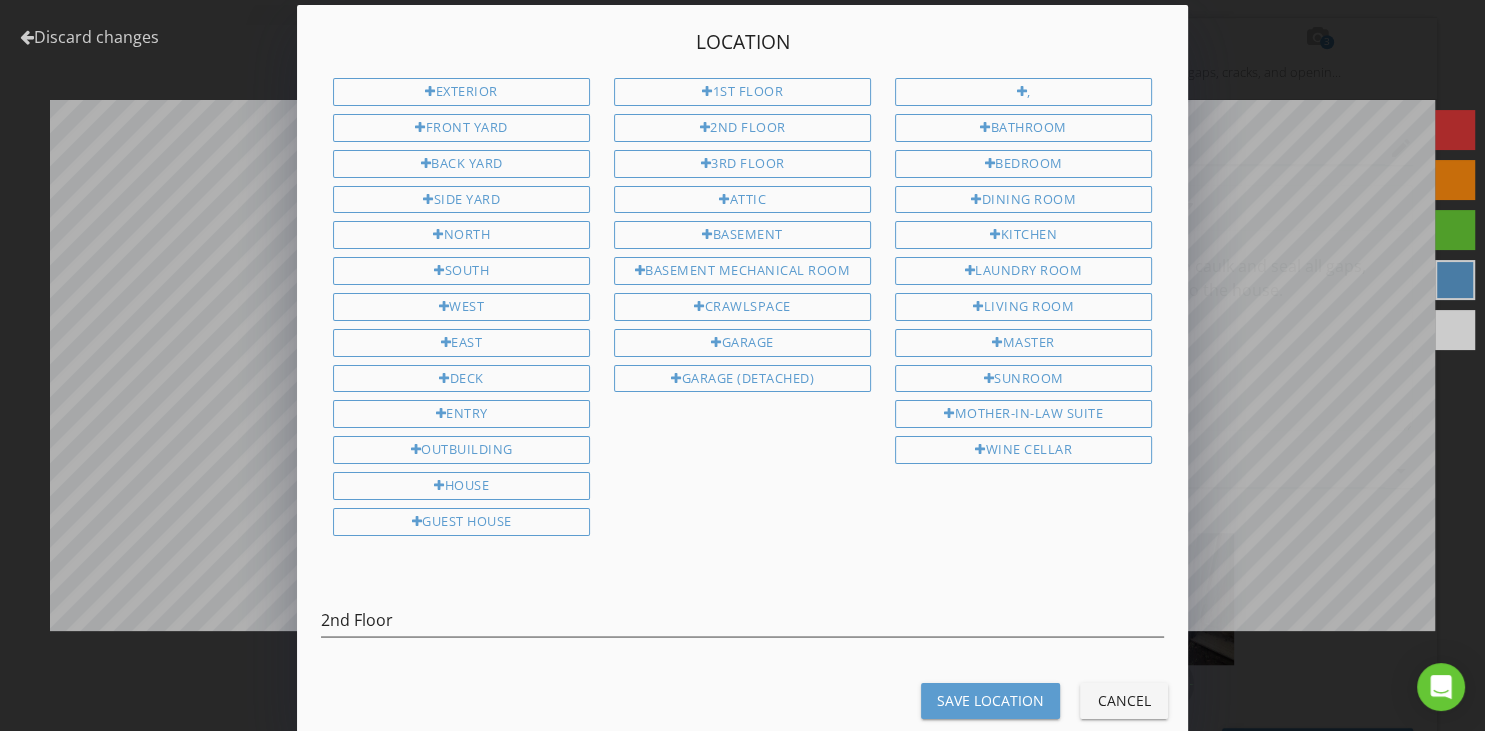 click on "Save Location" at bounding box center (990, 700) 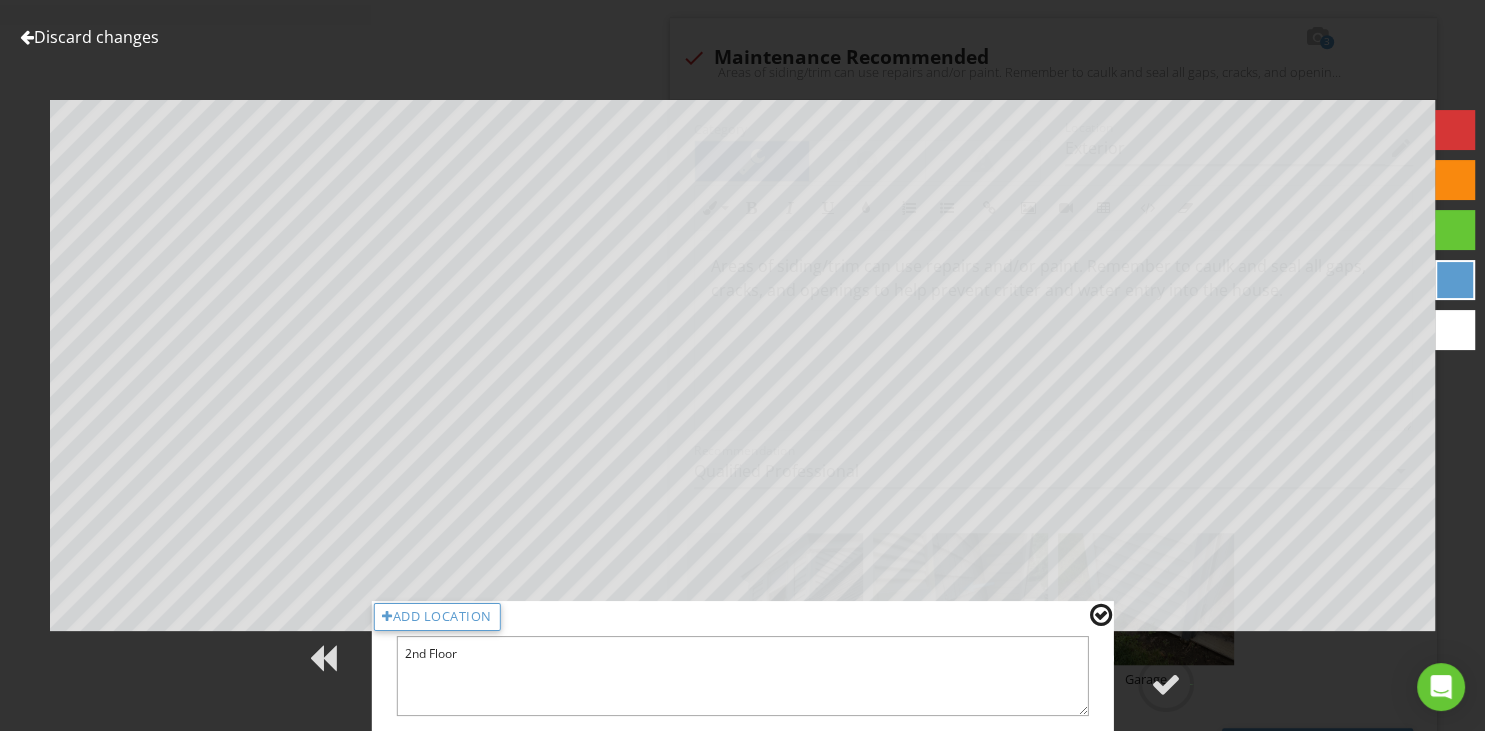 scroll, scrollTop: 1, scrollLeft: 0, axis: vertical 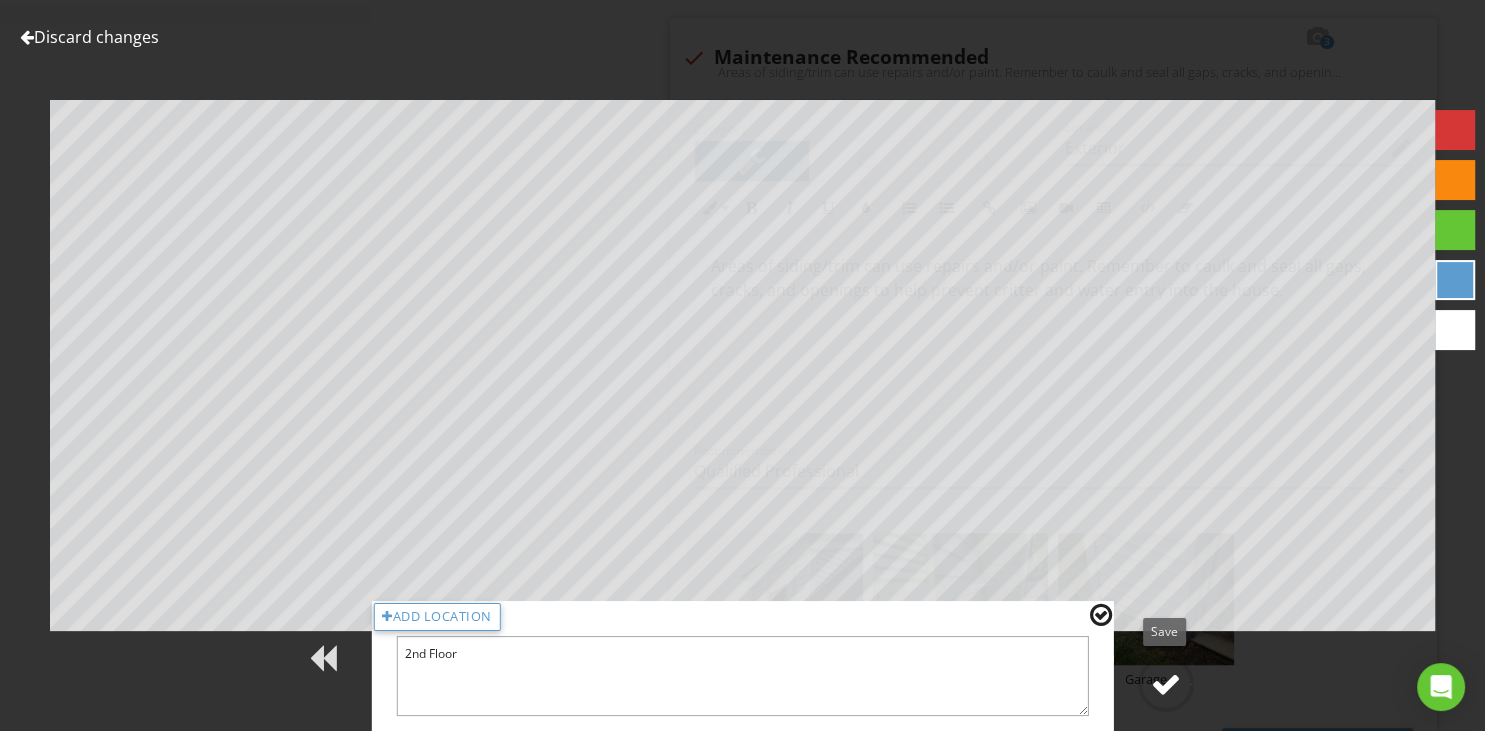 click at bounding box center [1166, 684] 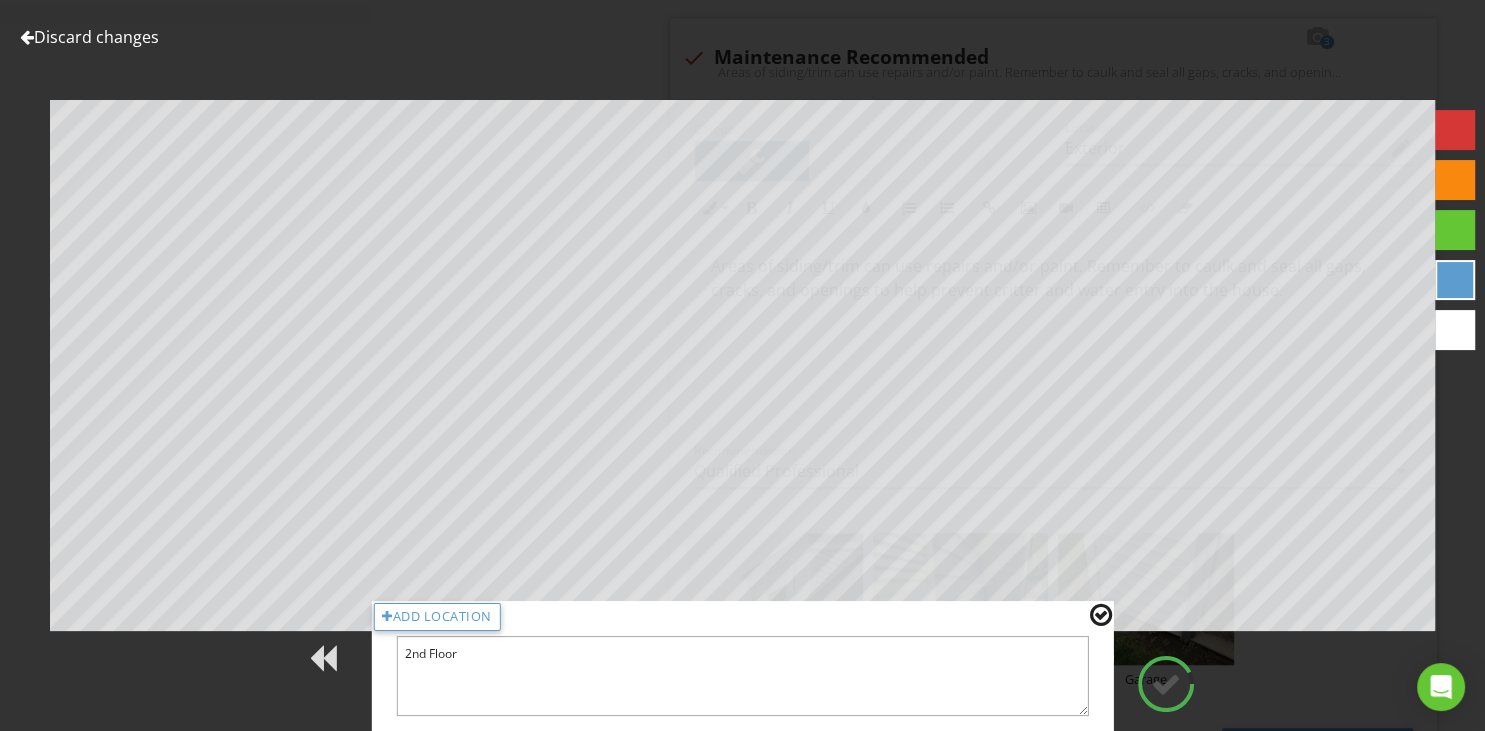 type on "2nd Floor" 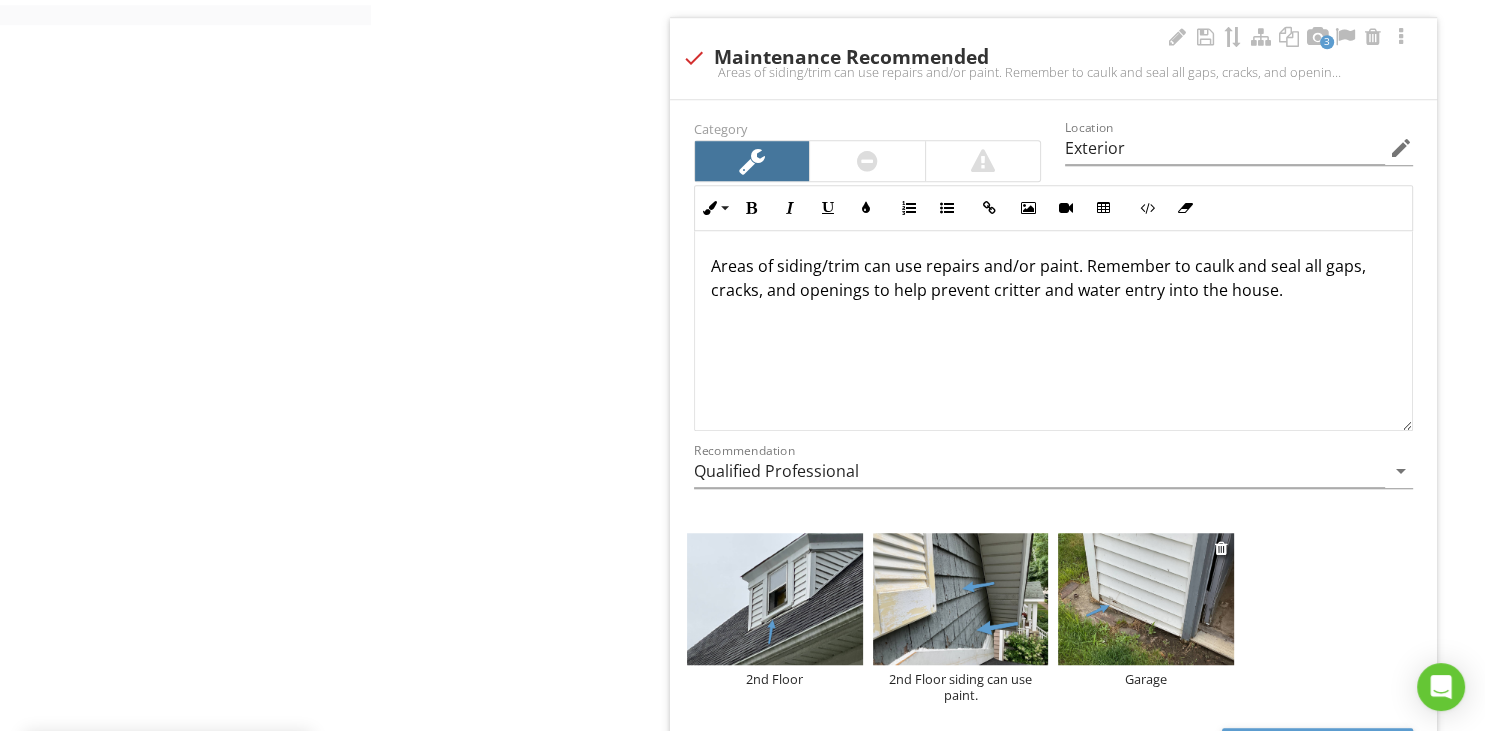 click at bounding box center (1146, 599) 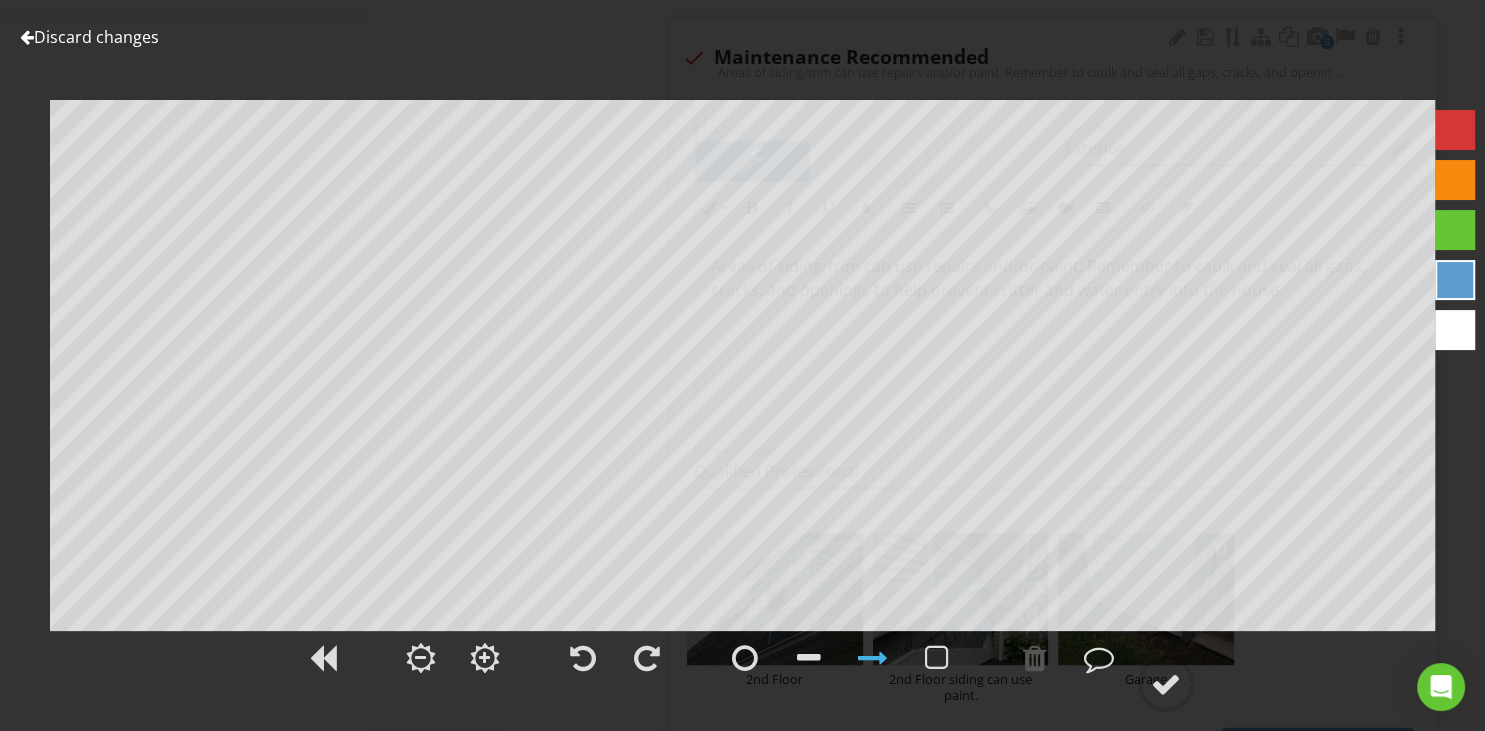 type on "Garage" 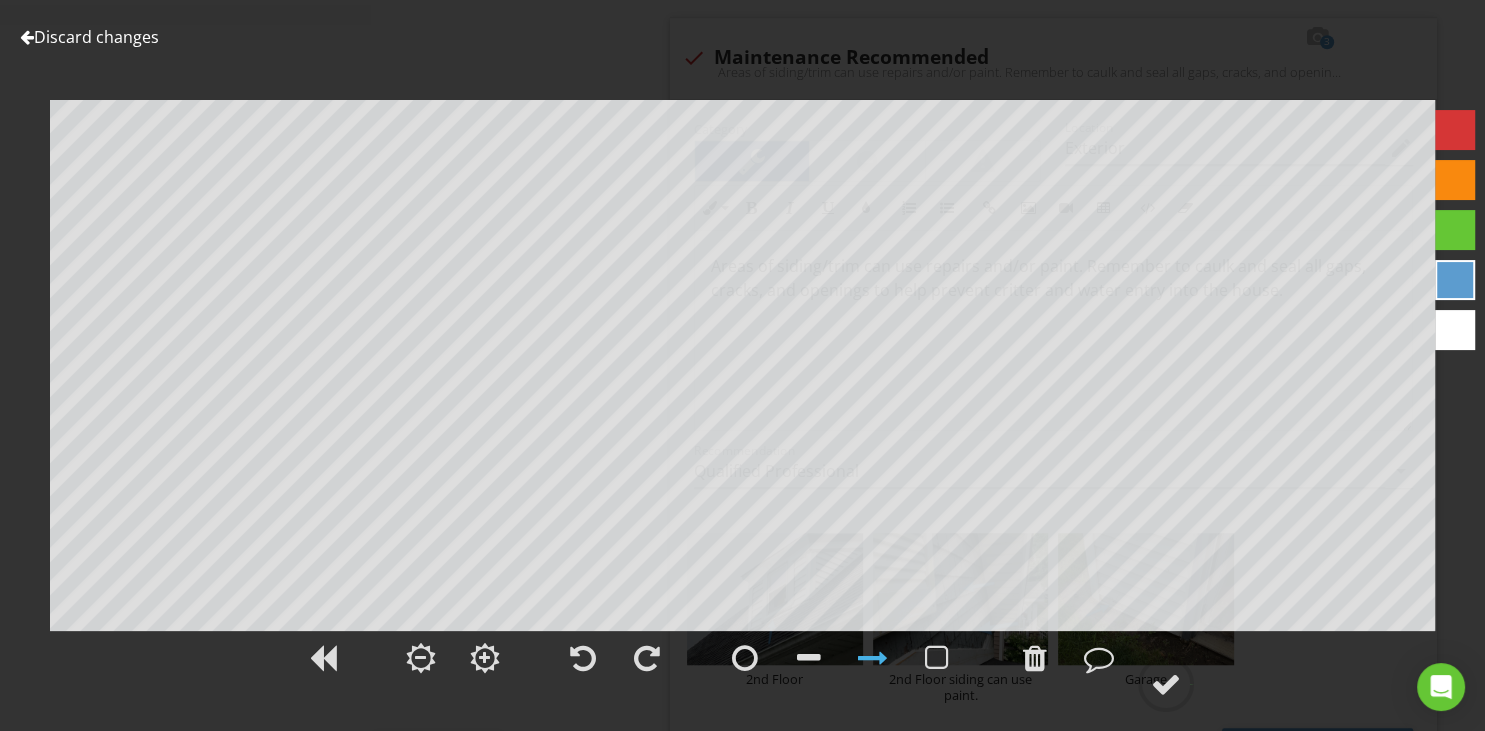 click at bounding box center [27, 37] 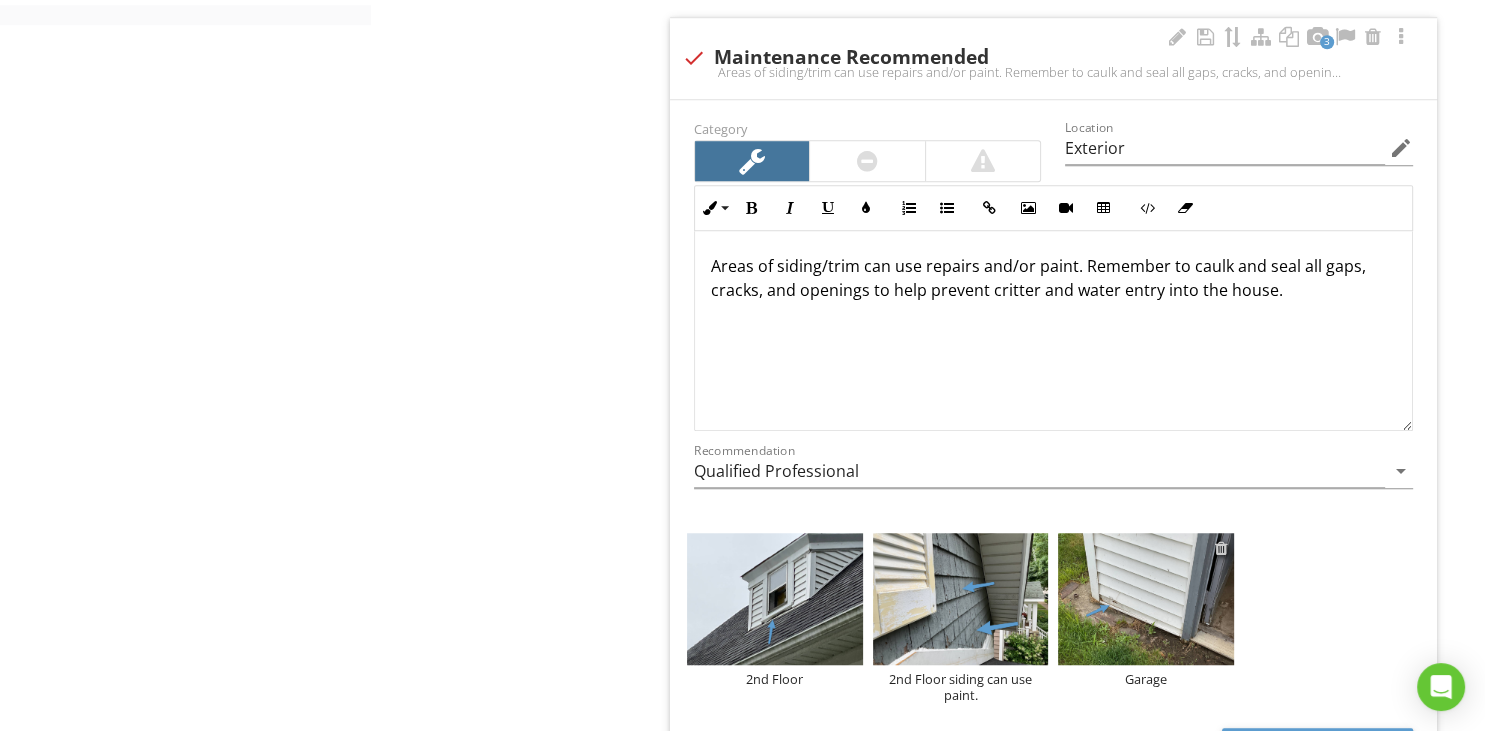 click at bounding box center [1221, 548] 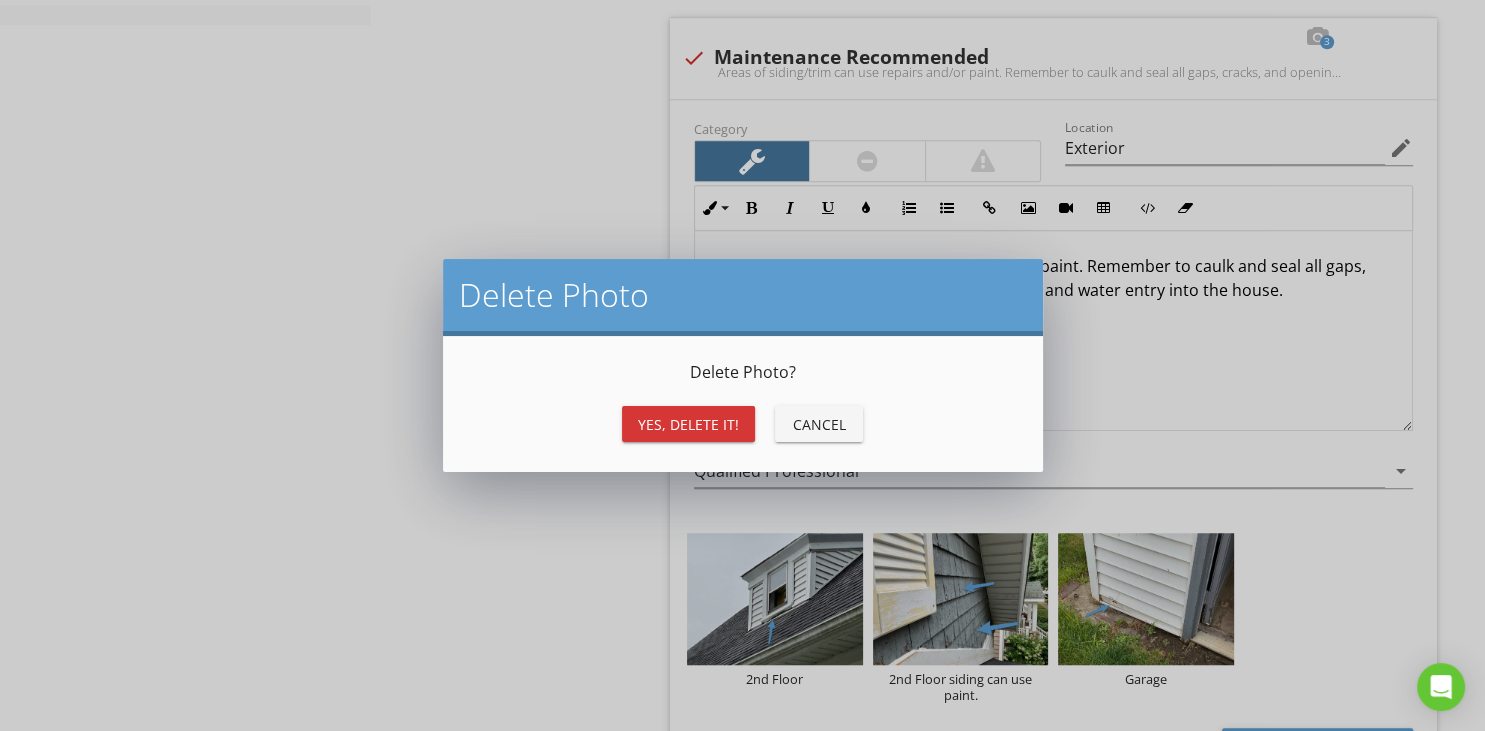 scroll, scrollTop: 1, scrollLeft: 0, axis: vertical 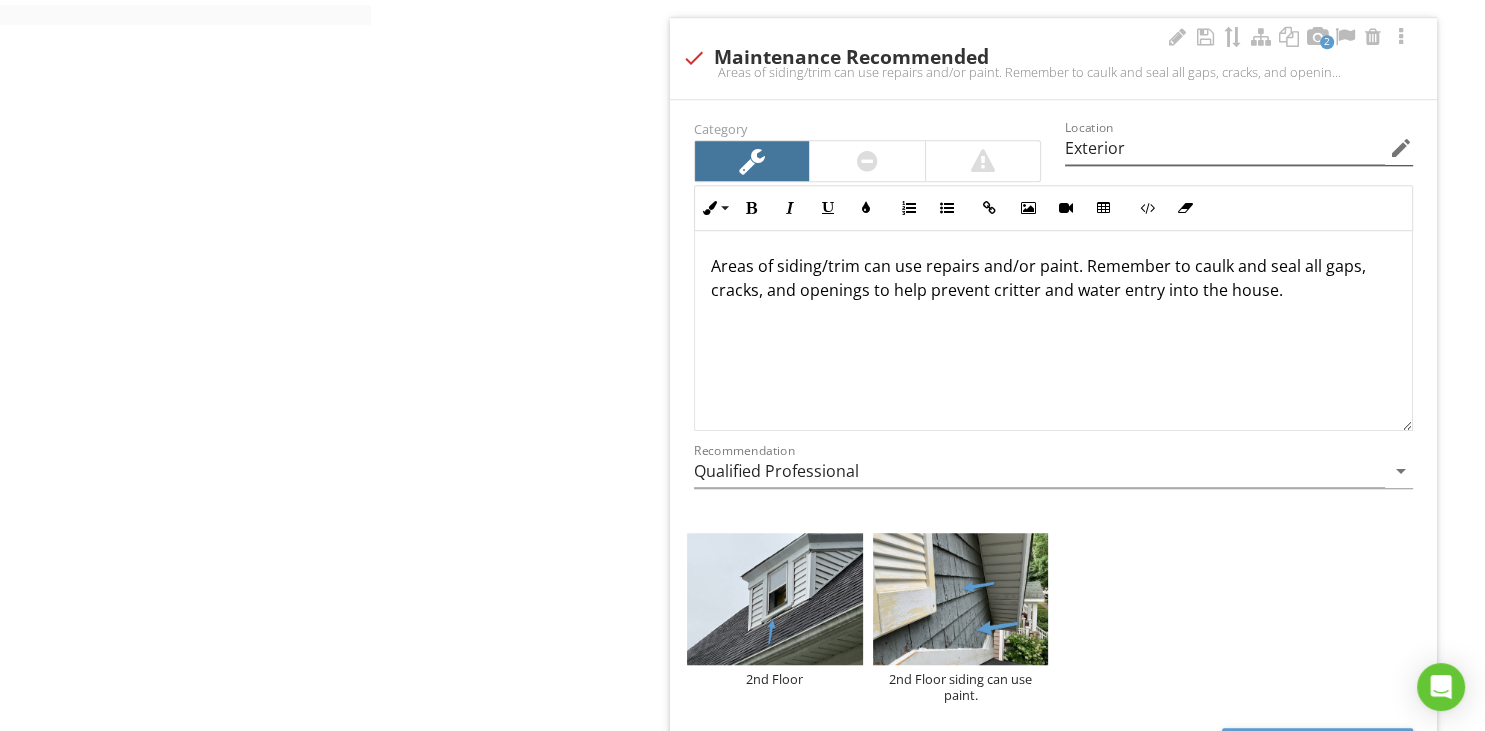 click on "edit" at bounding box center [1401, 148] 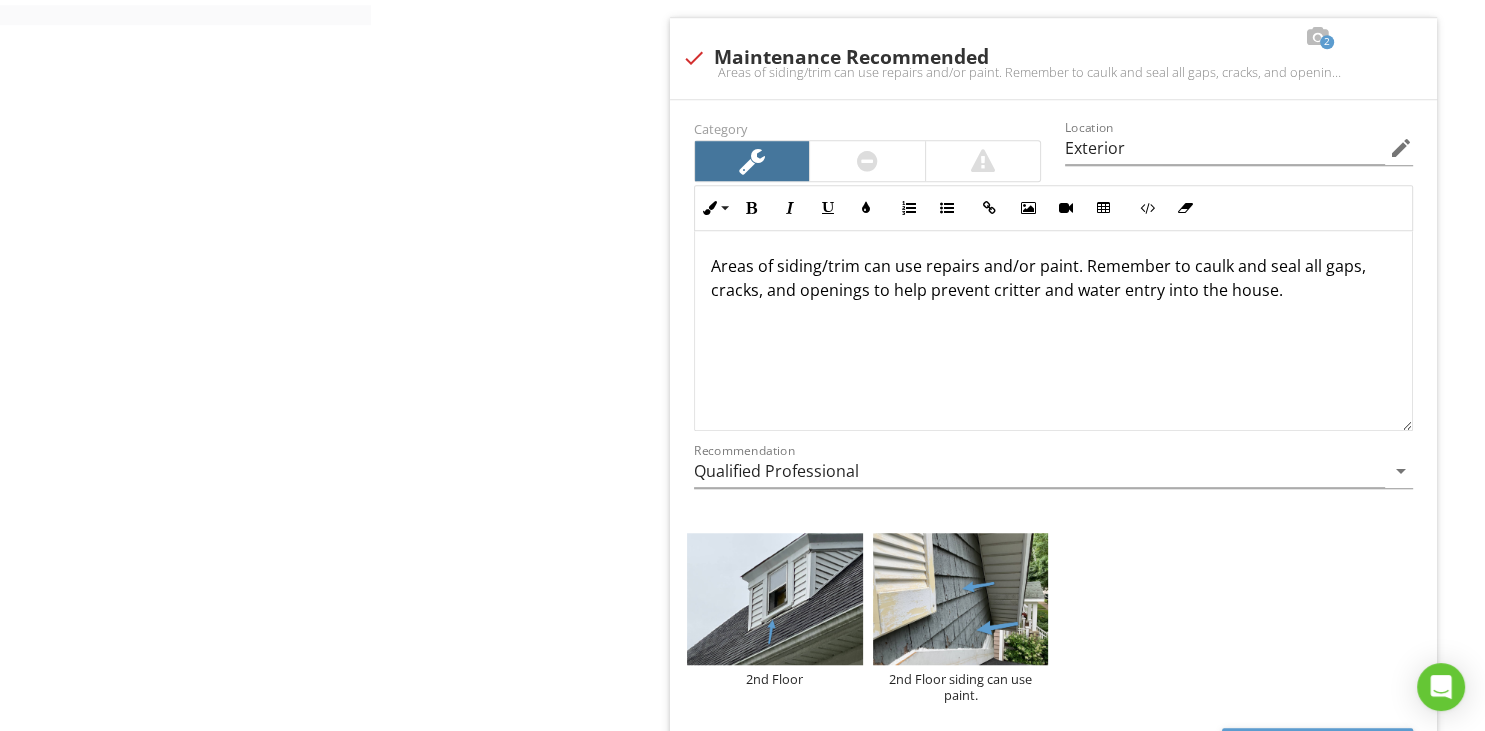scroll, scrollTop: 1, scrollLeft: 0, axis: vertical 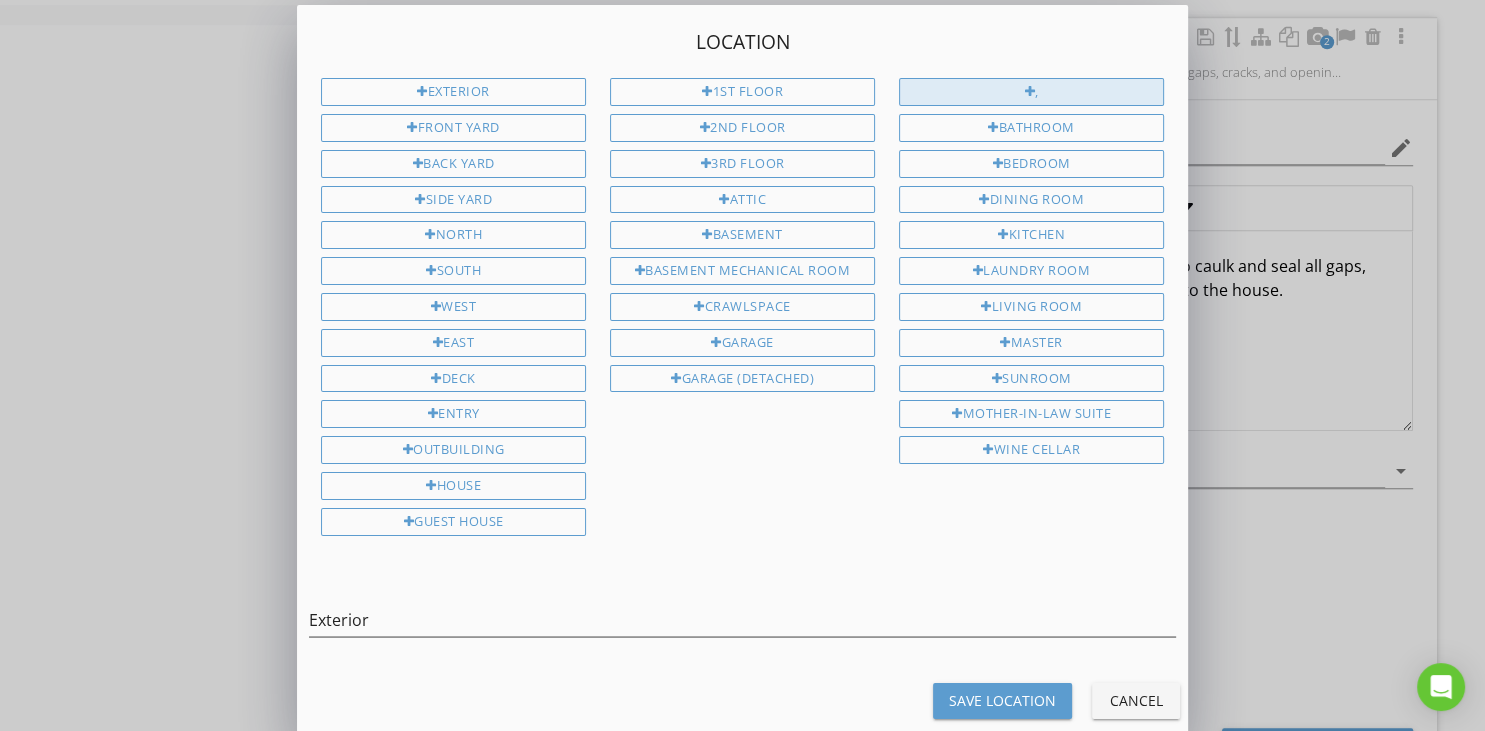 click on "," at bounding box center (1031, 92) 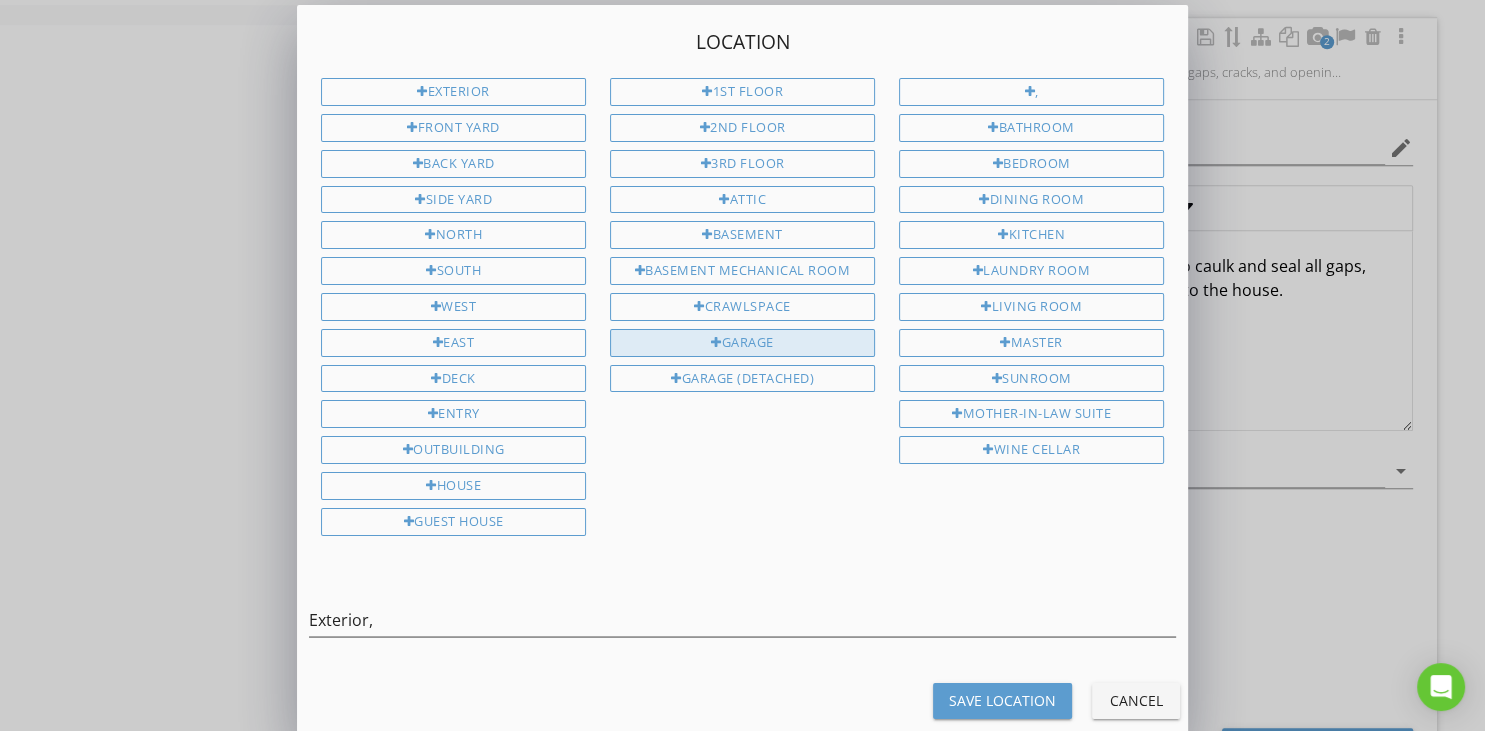 click on "Garage" at bounding box center [742, 343] 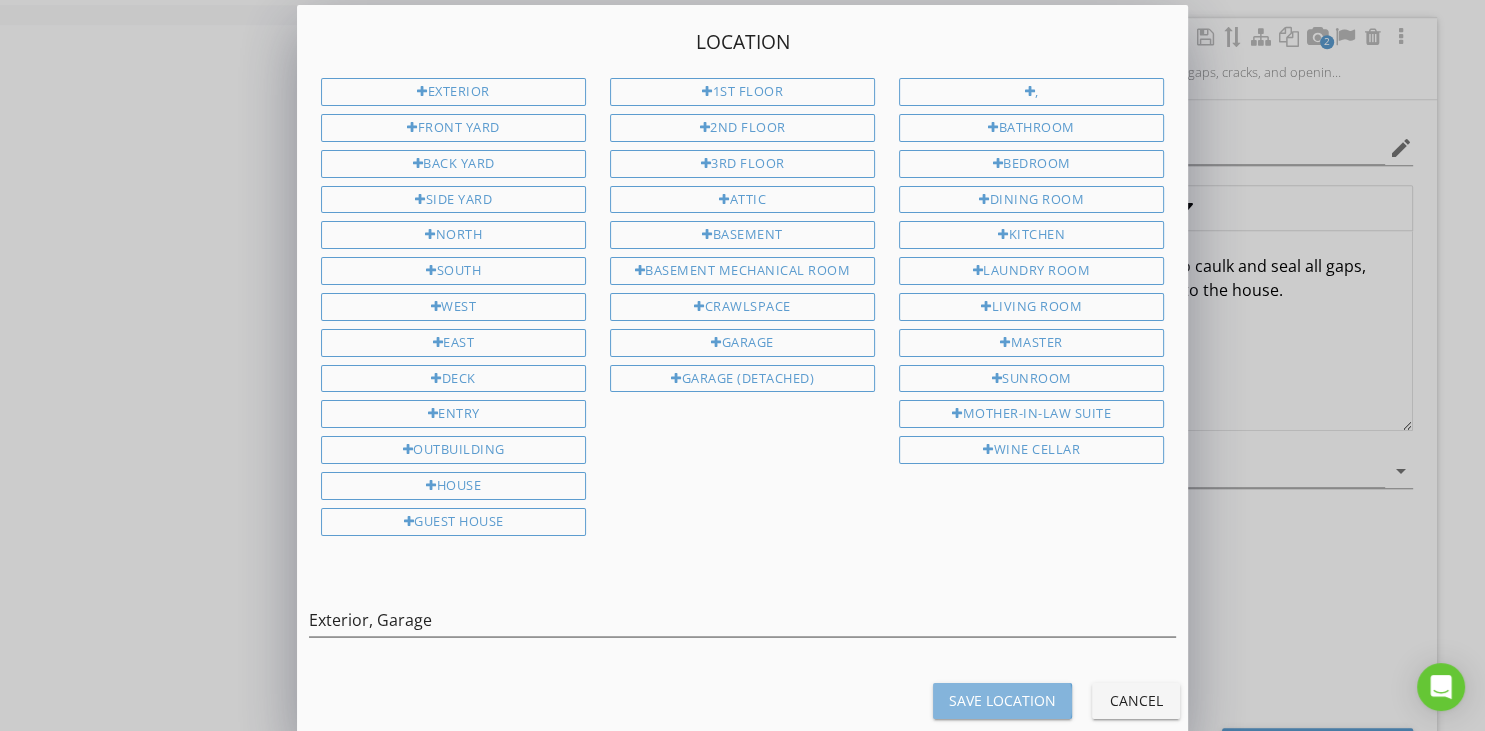 click on "Save Location" at bounding box center (1002, 700) 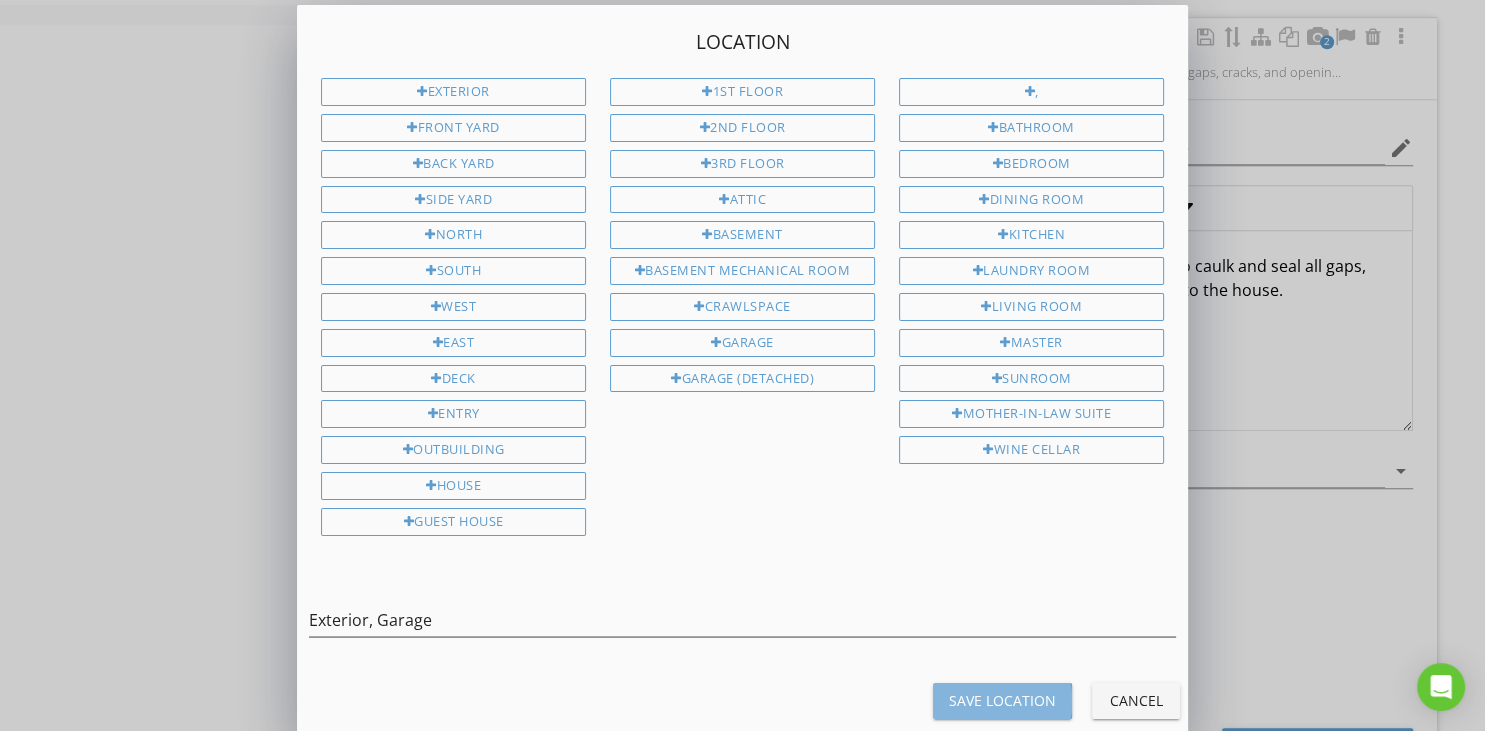 scroll, scrollTop: 1, scrollLeft: 0, axis: vertical 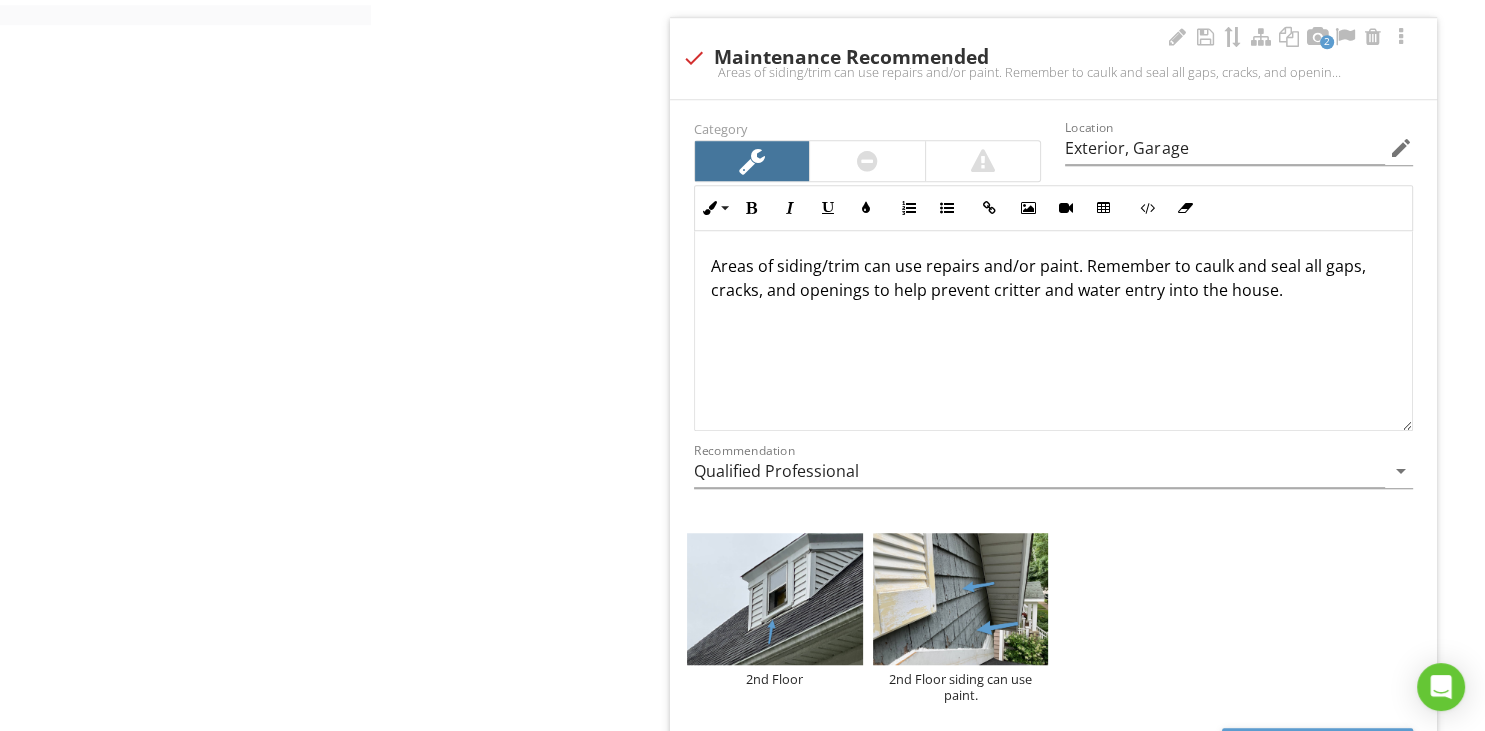type on "Exterior, Garage" 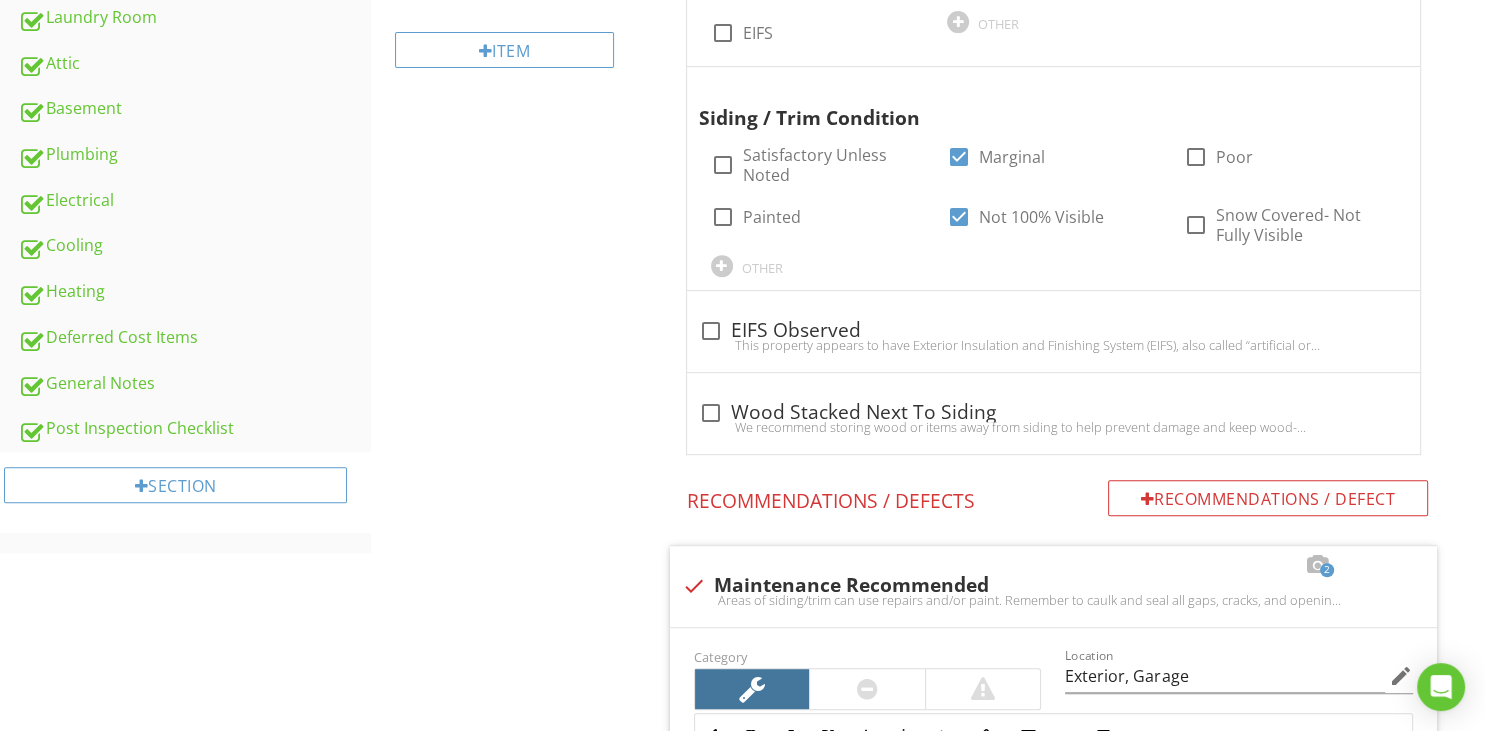 scroll, scrollTop: 316, scrollLeft: 0, axis: vertical 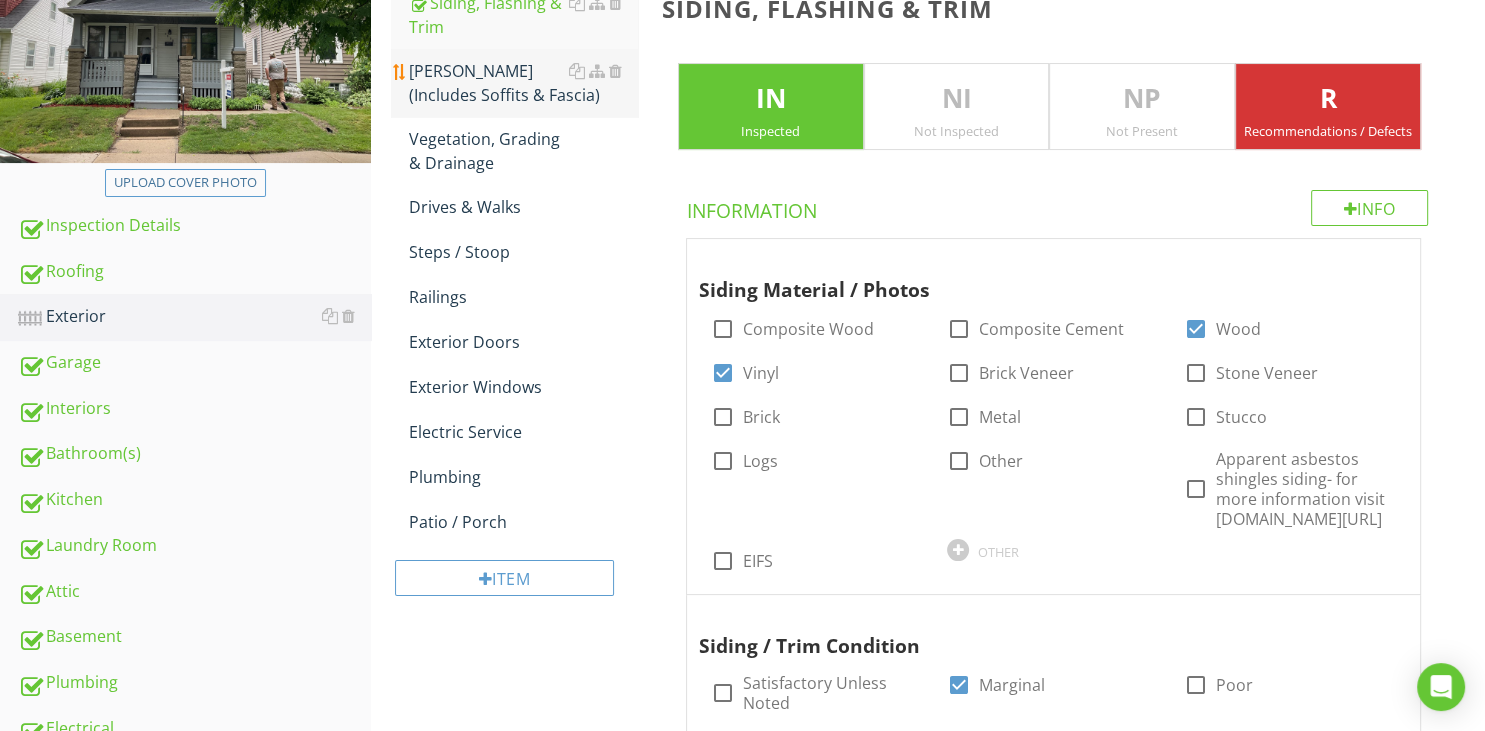 click on "[PERSON_NAME] (Includes Soffits & Fascia)" at bounding box center (523, 83) 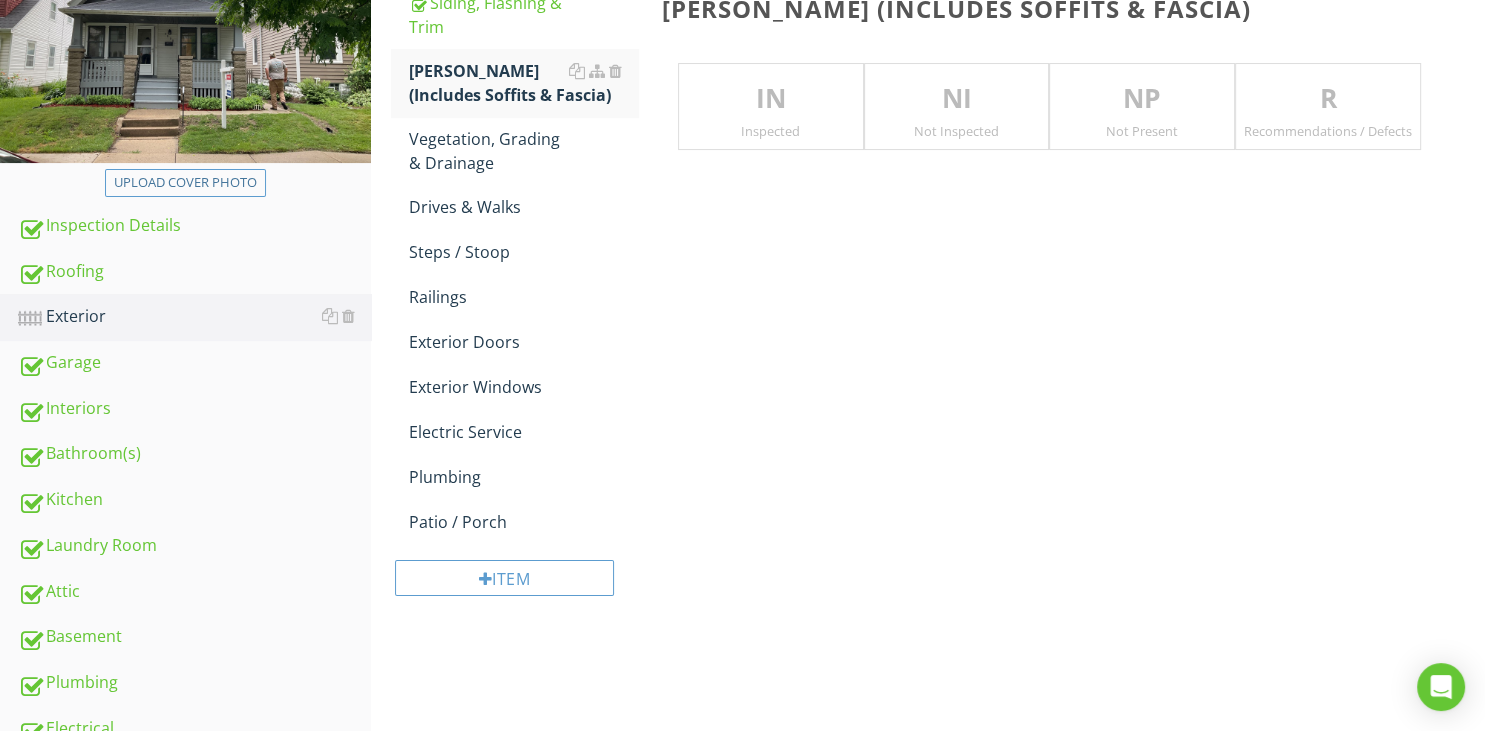 click on "Inspected" at bounding box center [771, 131] 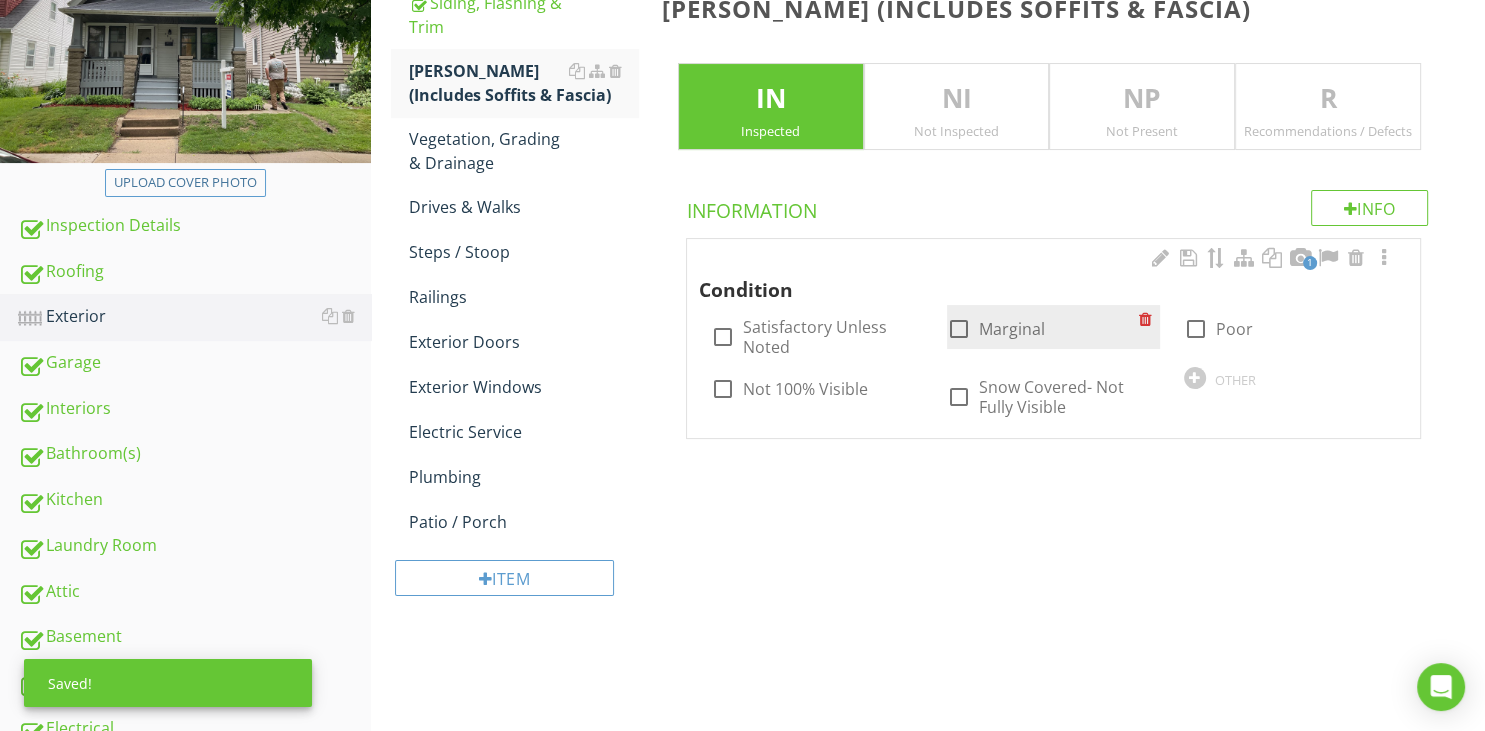 click at bounding box center (959, 329) 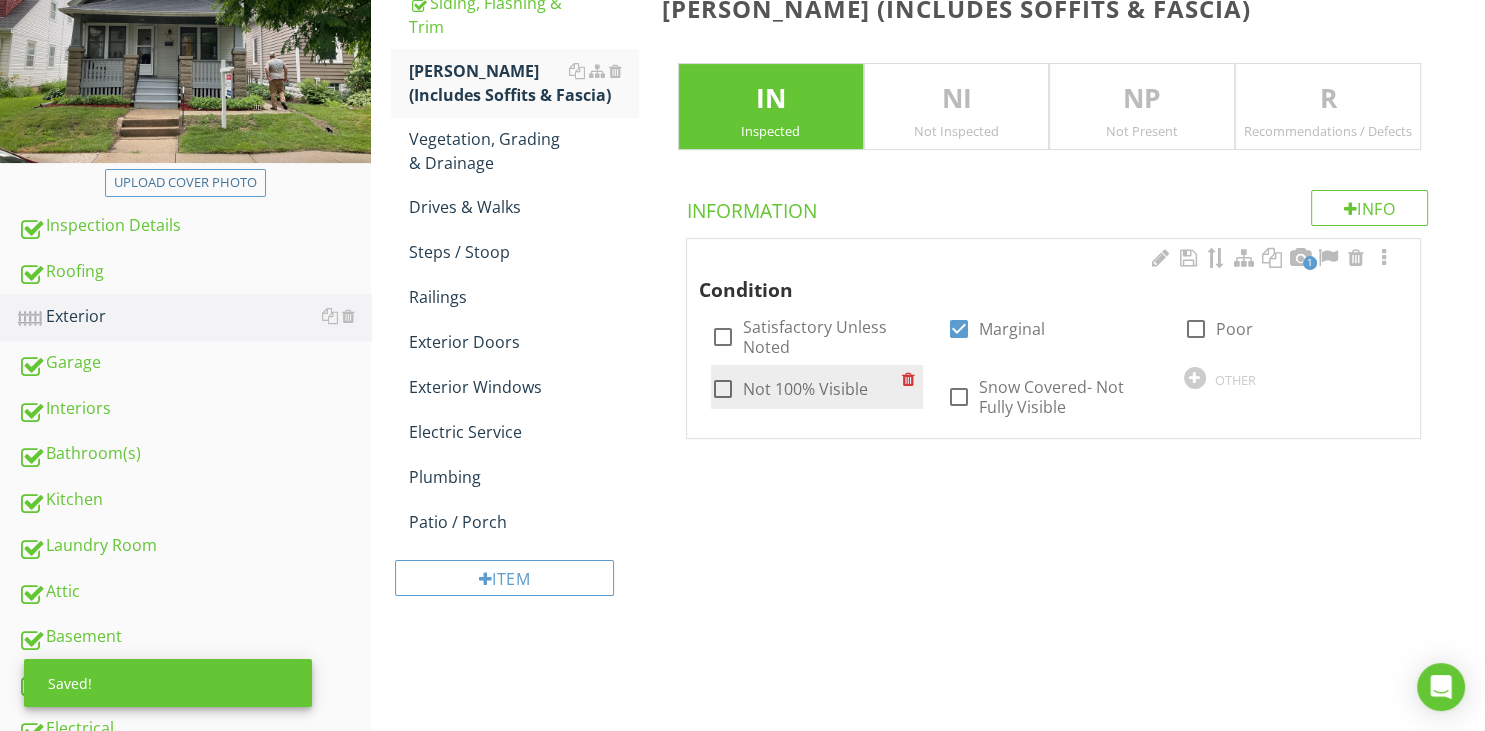 click at bounding box center [723, 389] 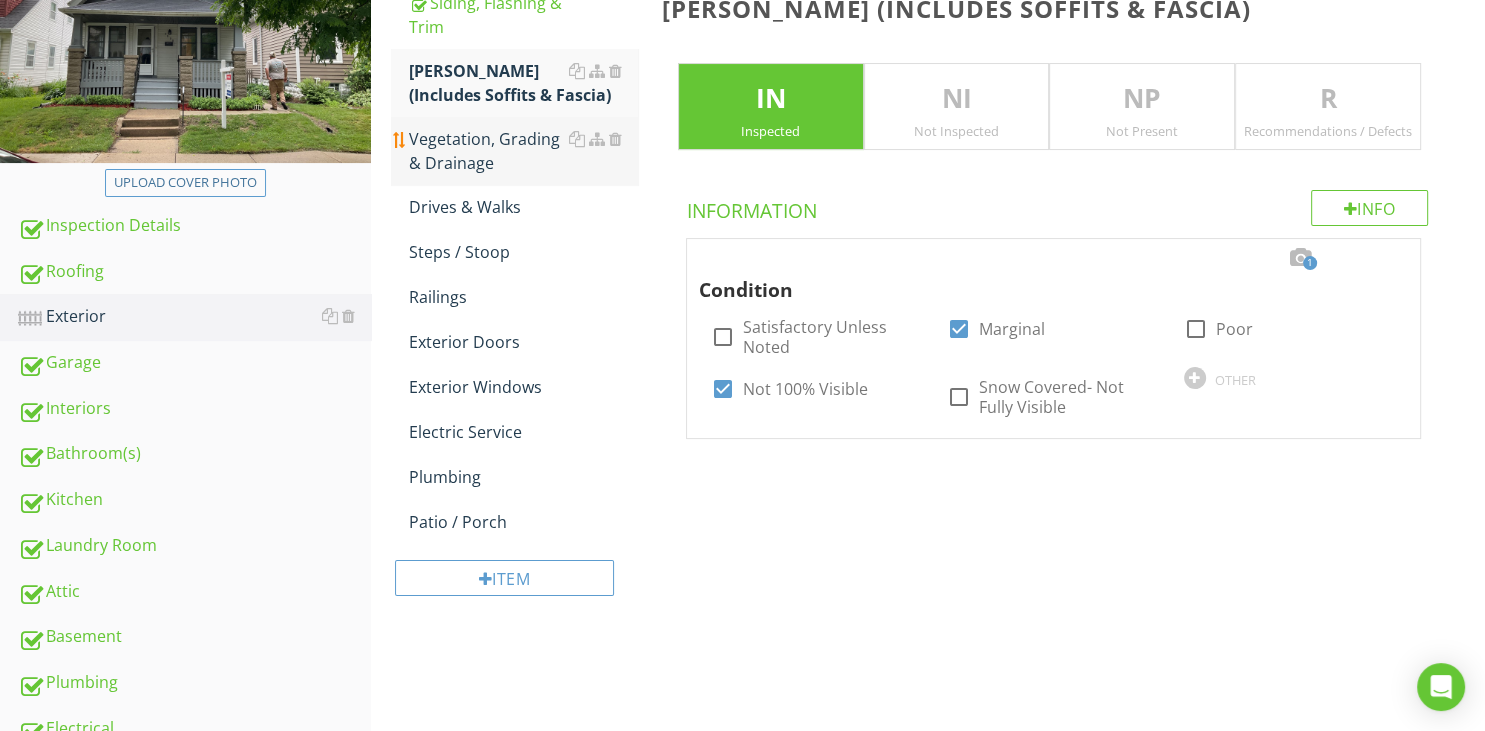 click on "Vegetation, Grading & Drainage" at bounding box center (523, 151) 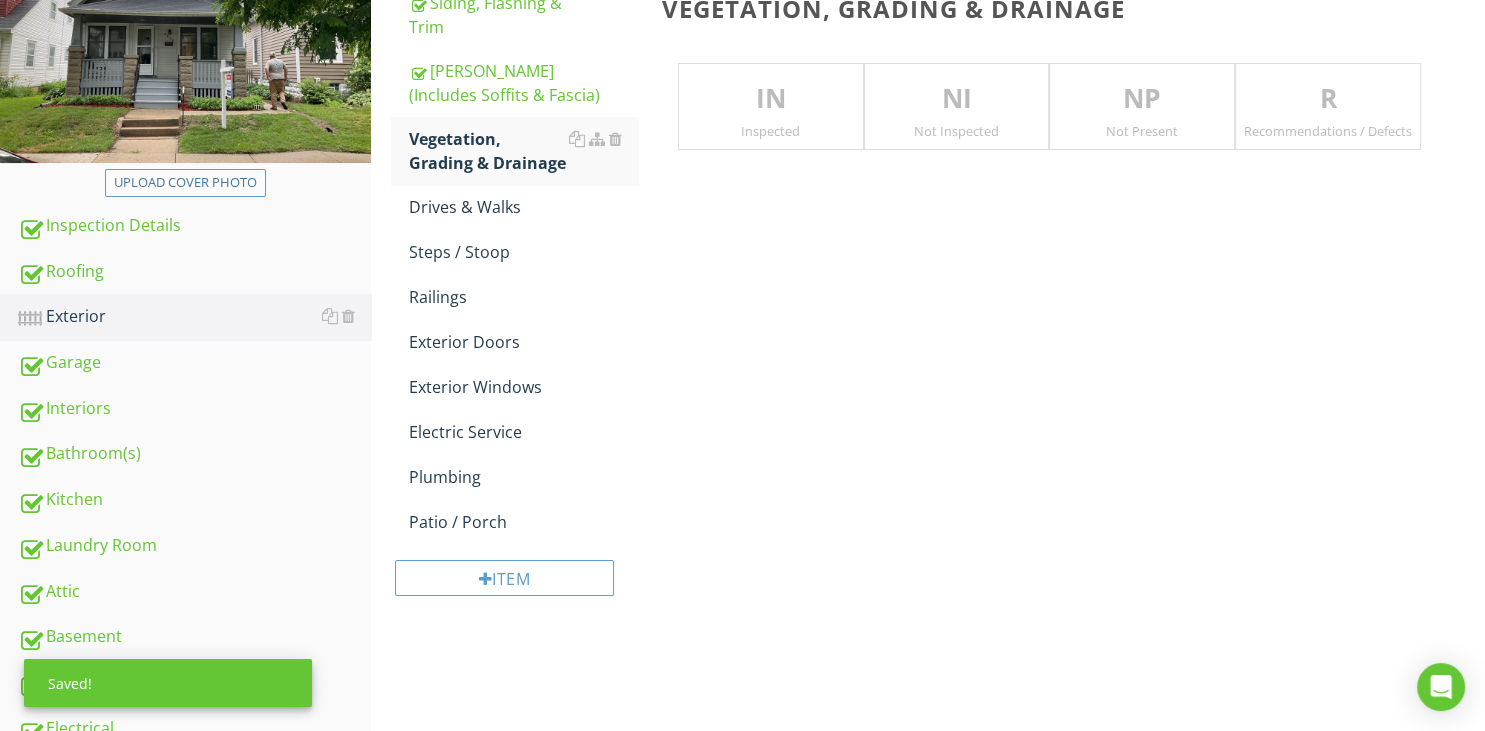 click on "Inspected" at bounding box center [771, 131] 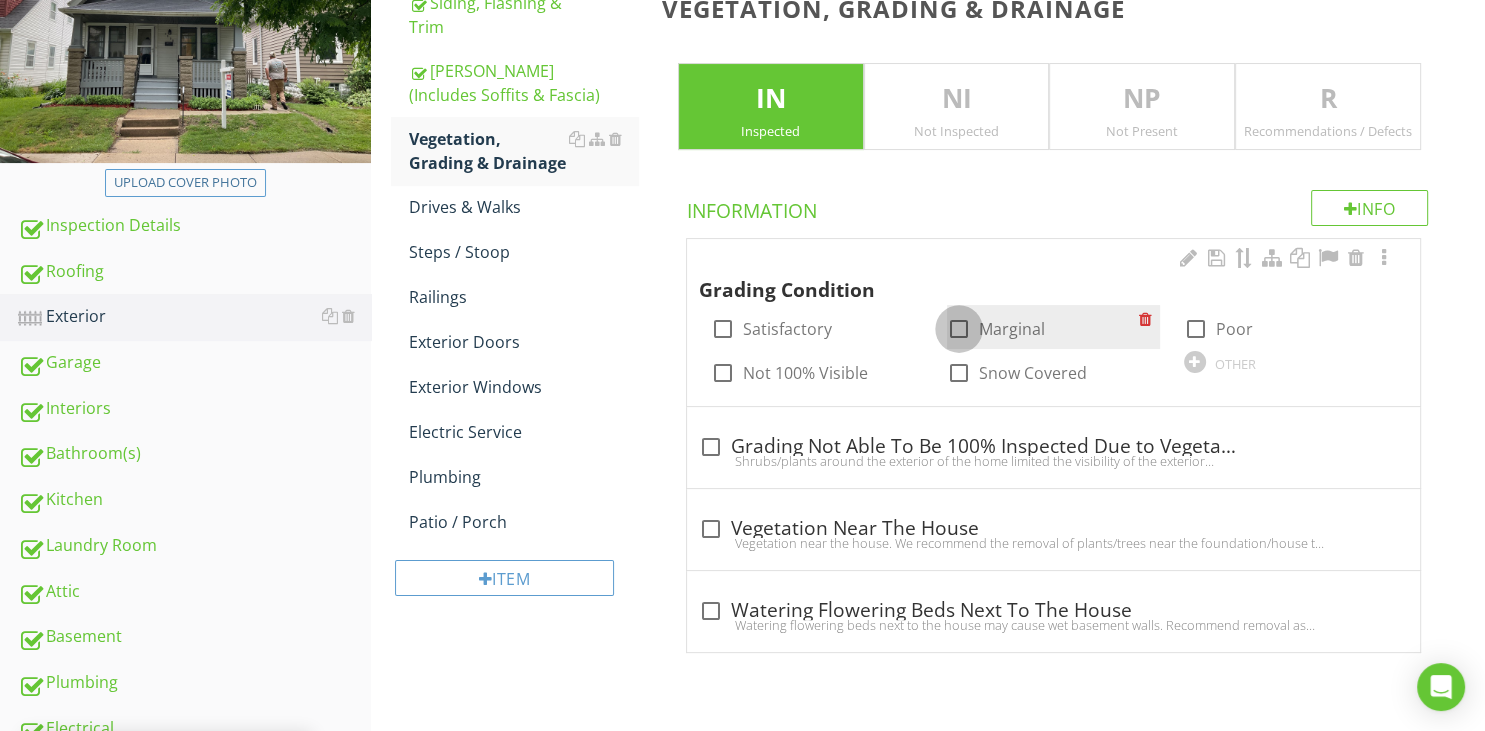 click at bounding box center [959, 329] 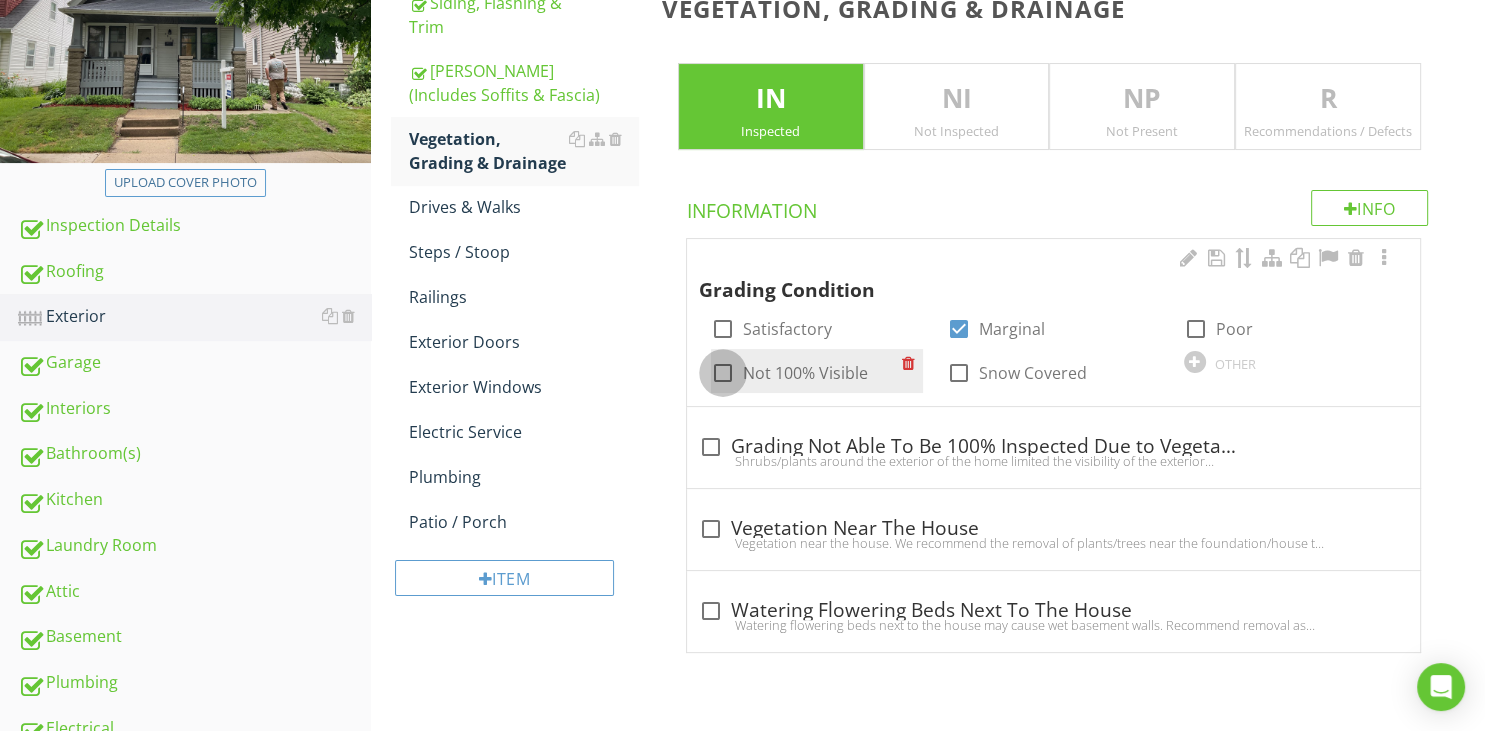 click at bounding box center [723, 373] 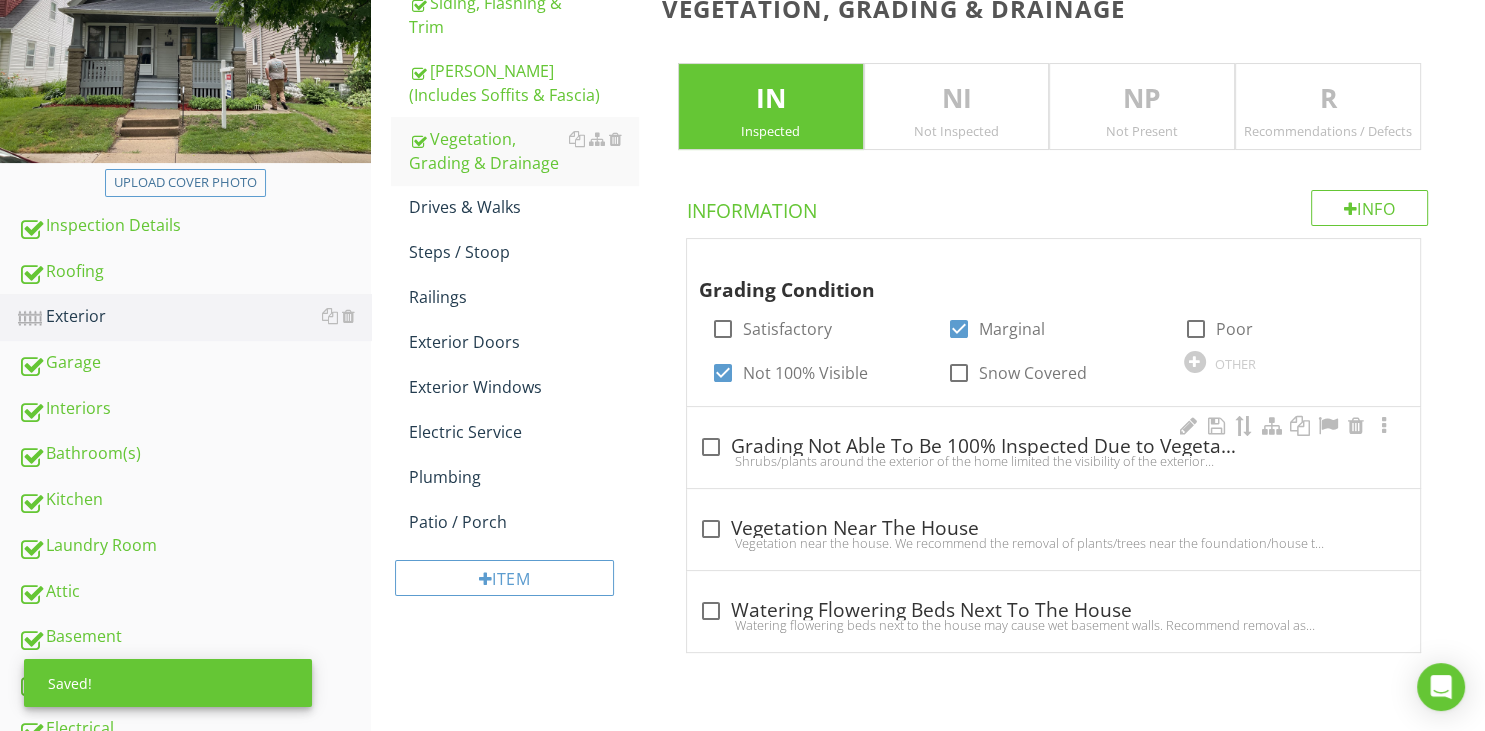 click on "Shrubs/plants around the exterior of the home limited the visibility of the exterior grading.Recommend re-evaluating the home's grading when shrubs and plants are trimmed away from the foundation.Recommend trimming all shrubs and plants a minimum of 6 inches away from the home. No representation can be made of the homes grading that could not be inspected." at bounding box center [1053, 461] 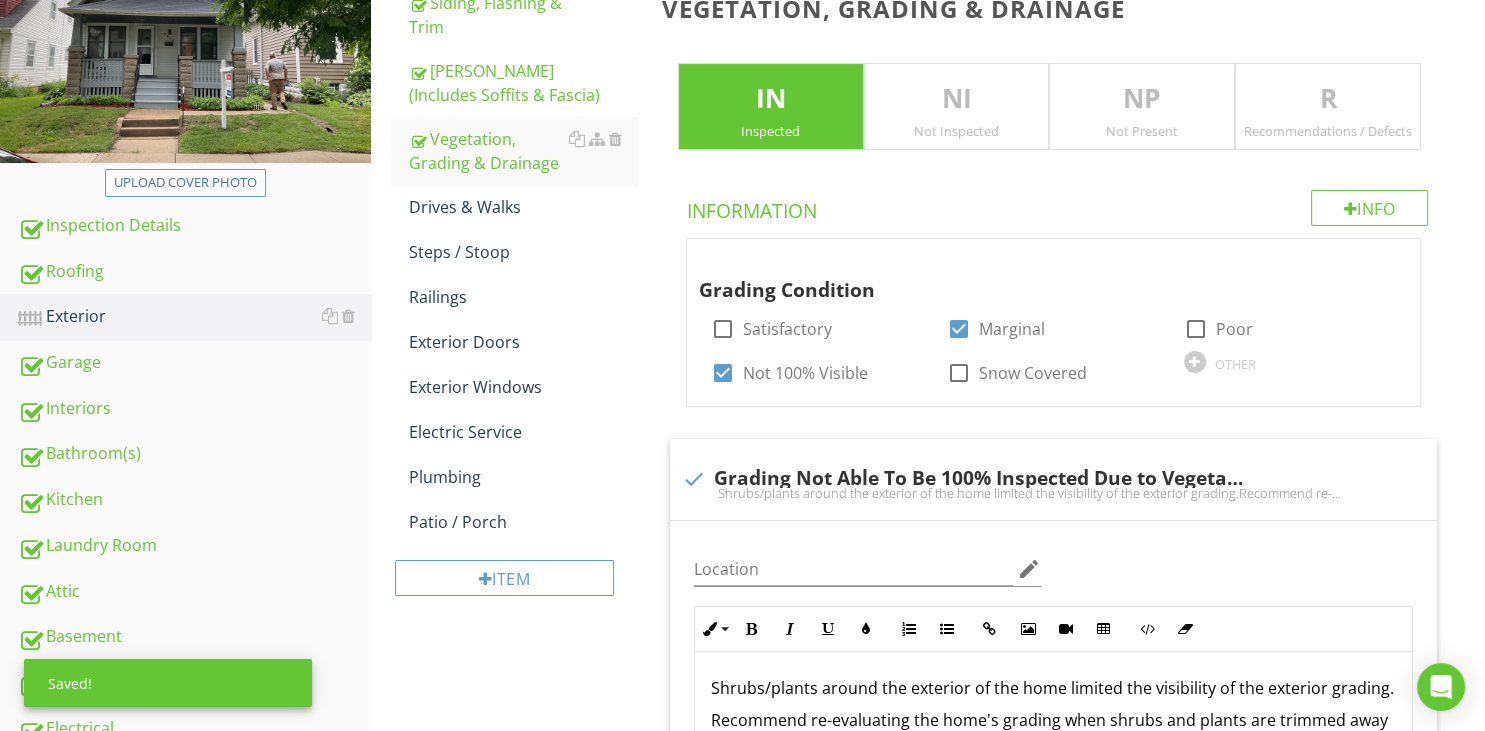 click on "R" at bounding box center [1328, 99] 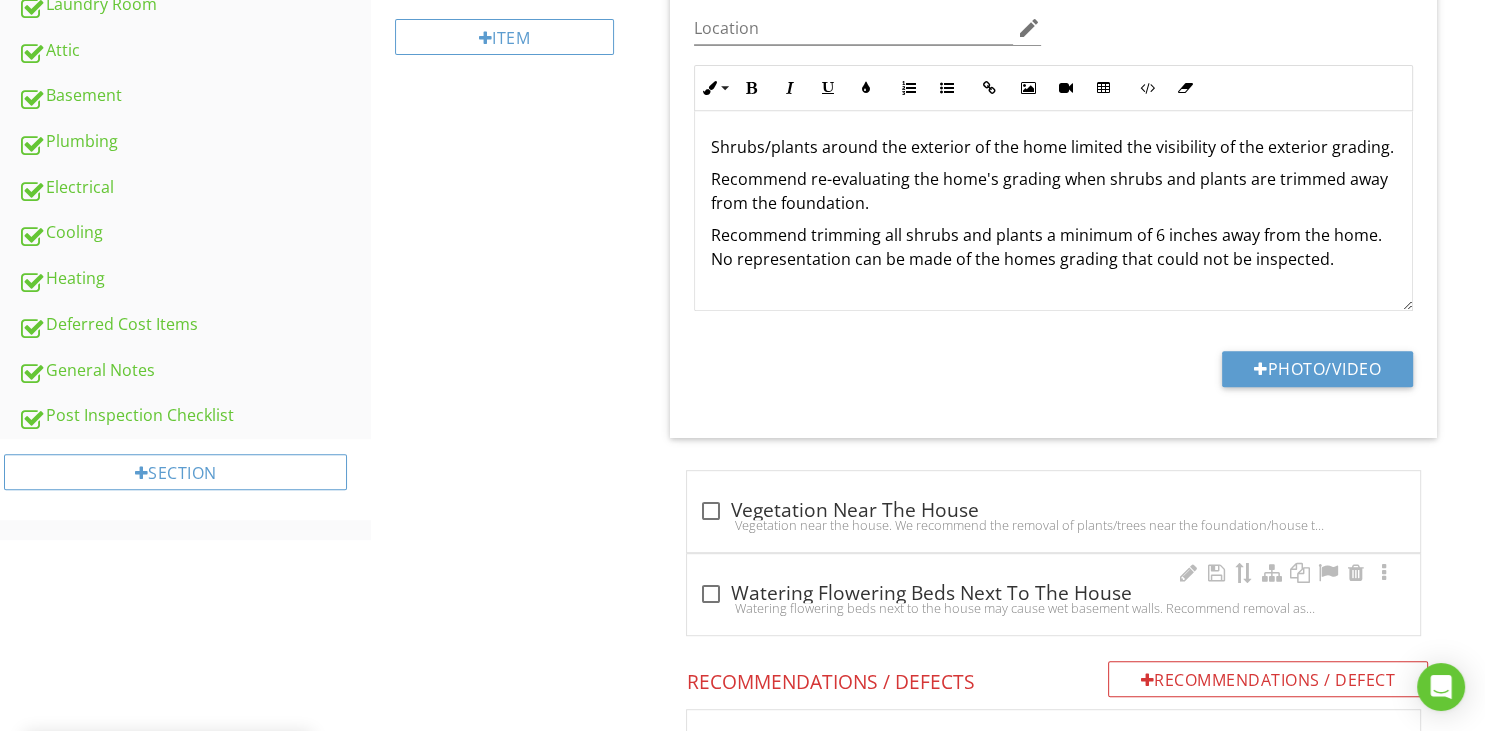 scroll, scrollTop: 1055, scrollLeft: 0, axis: vertical 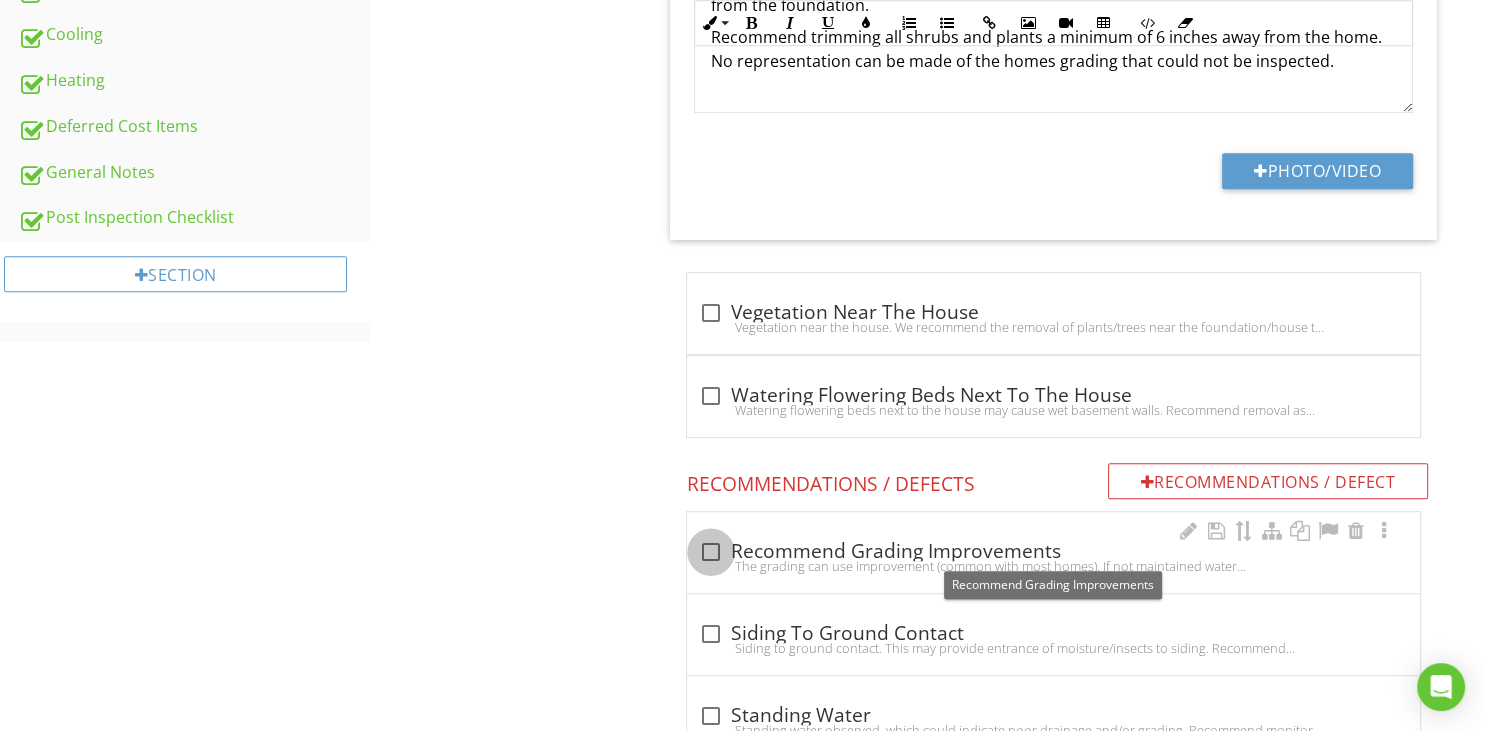 click at bounding box center (711, 552) 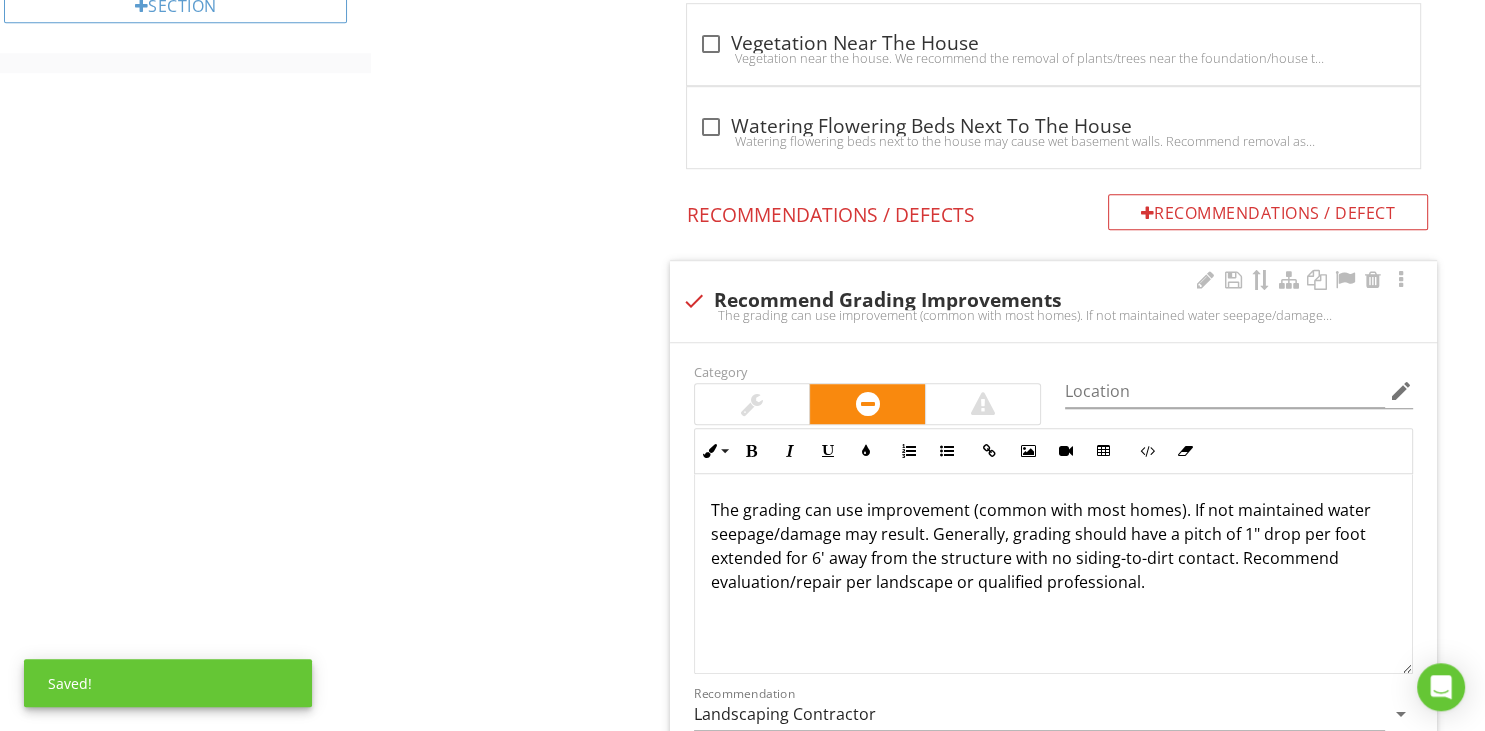 scroll, scrollTop: 1477, scrollLeft: 0, axis: vertical 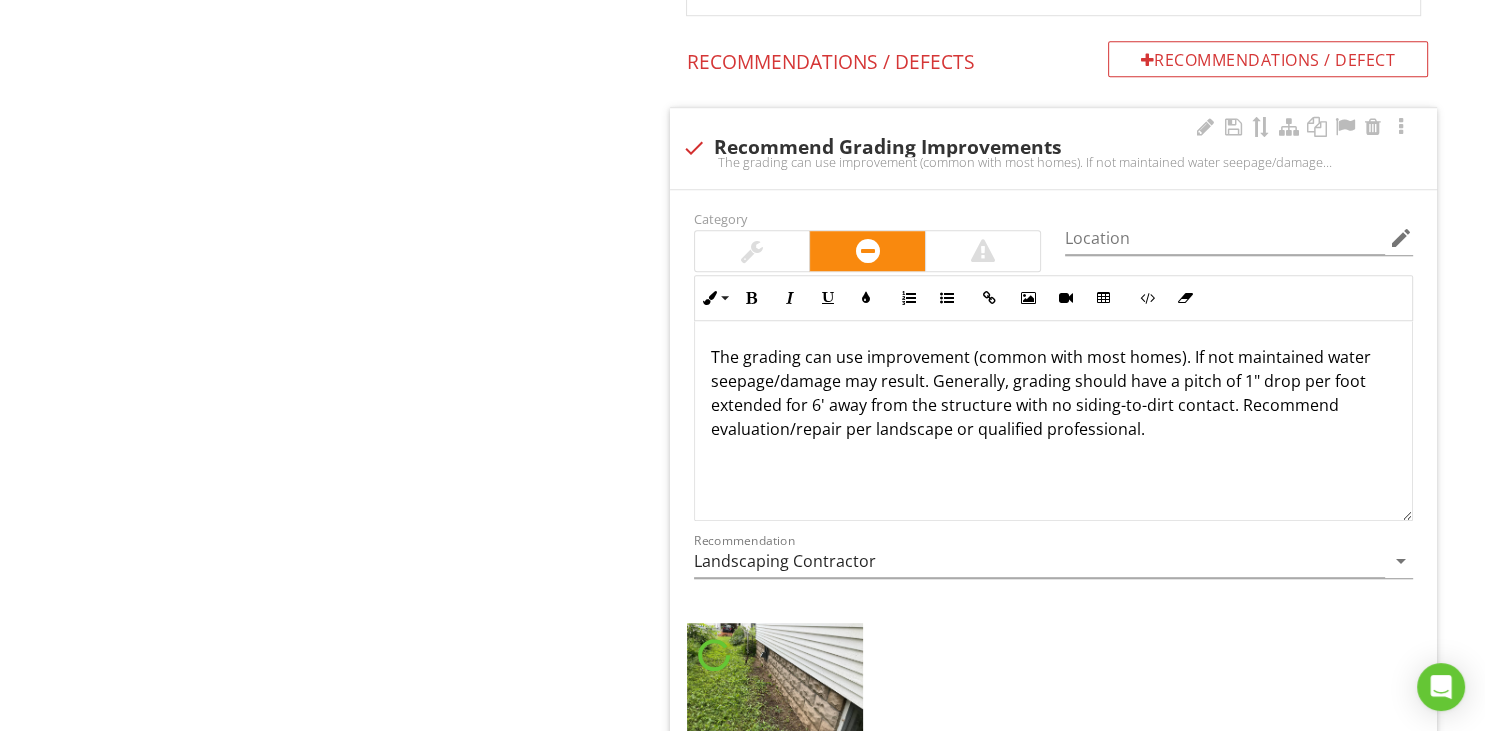 click at bounding box center (752, 251) 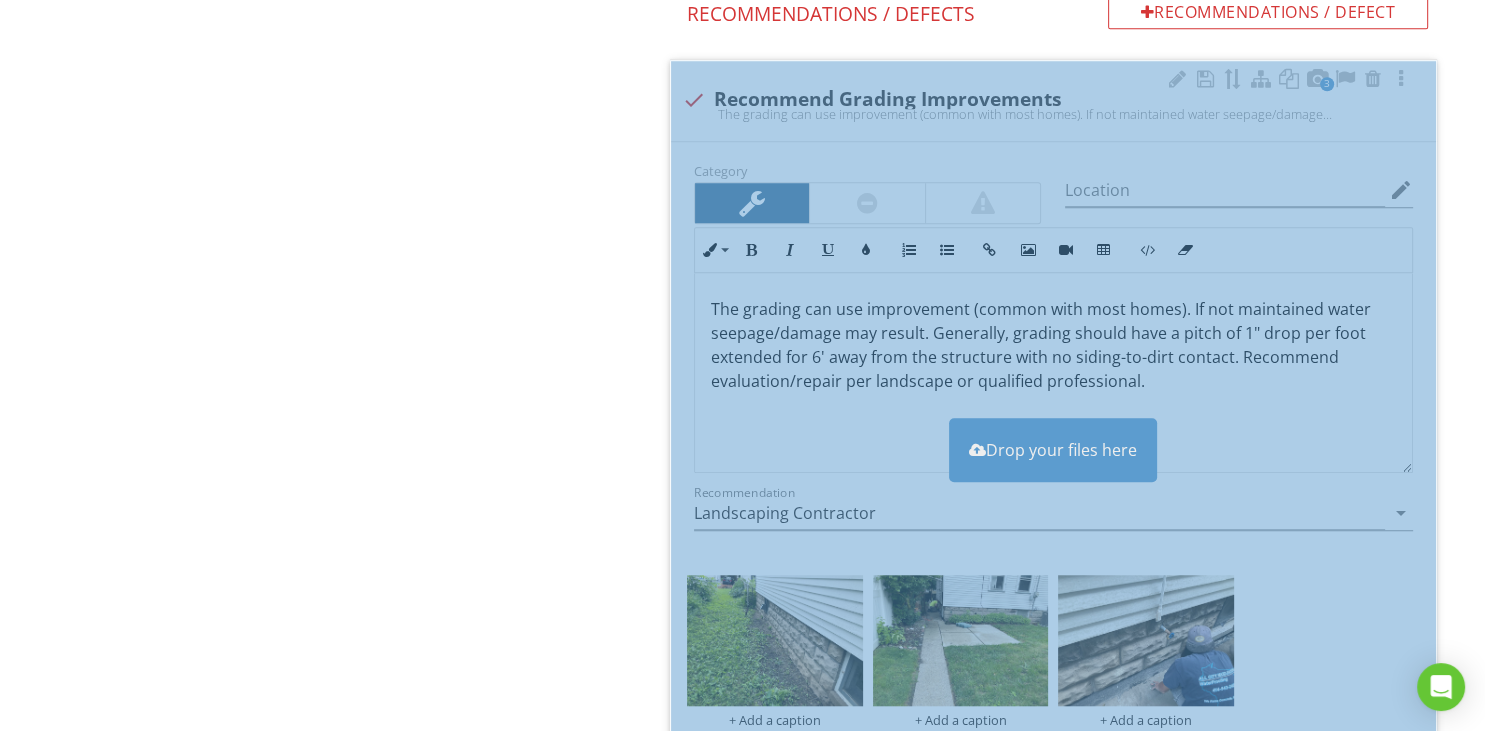 scroll, scrollTop: 1557, scrollLeft: 0, axis: vertical 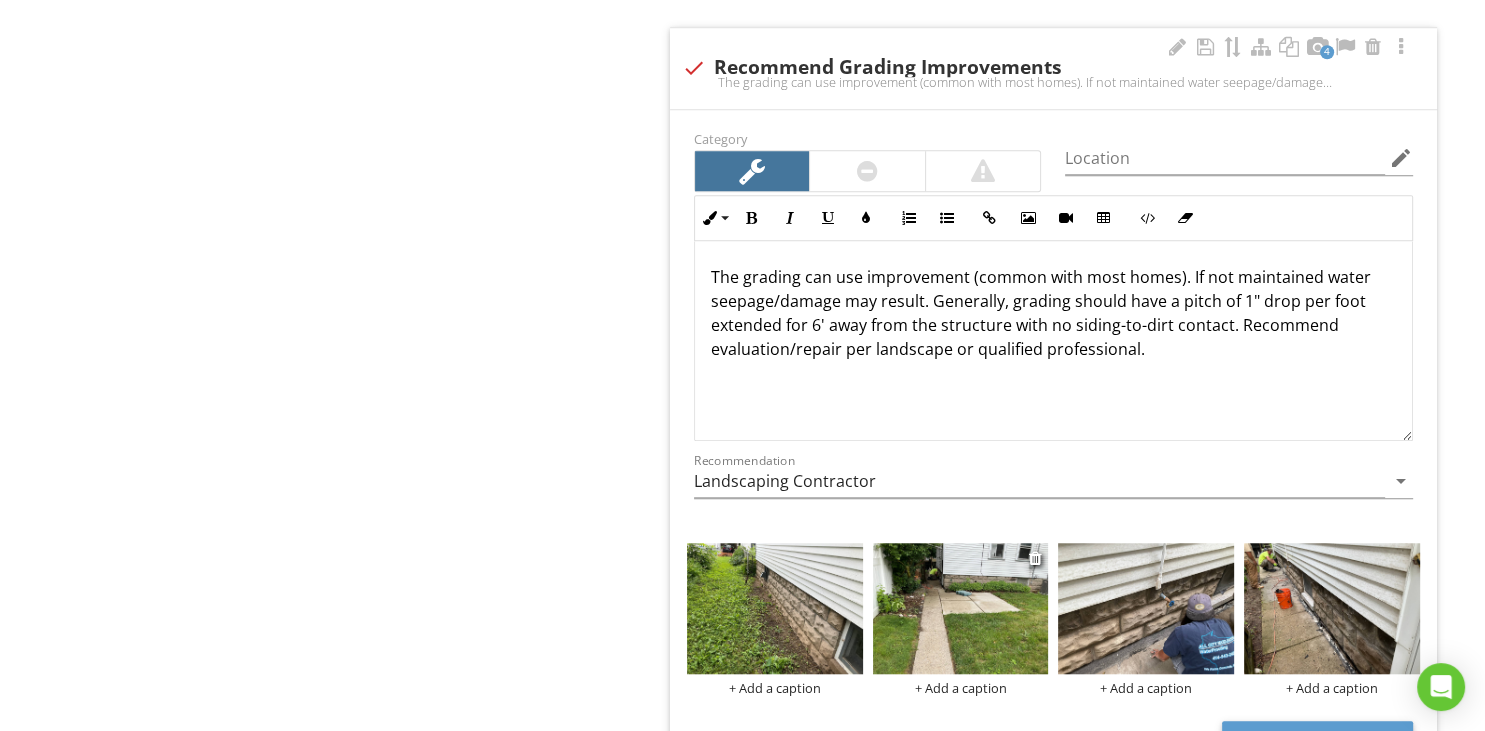 click at bounding box center [961, 609] 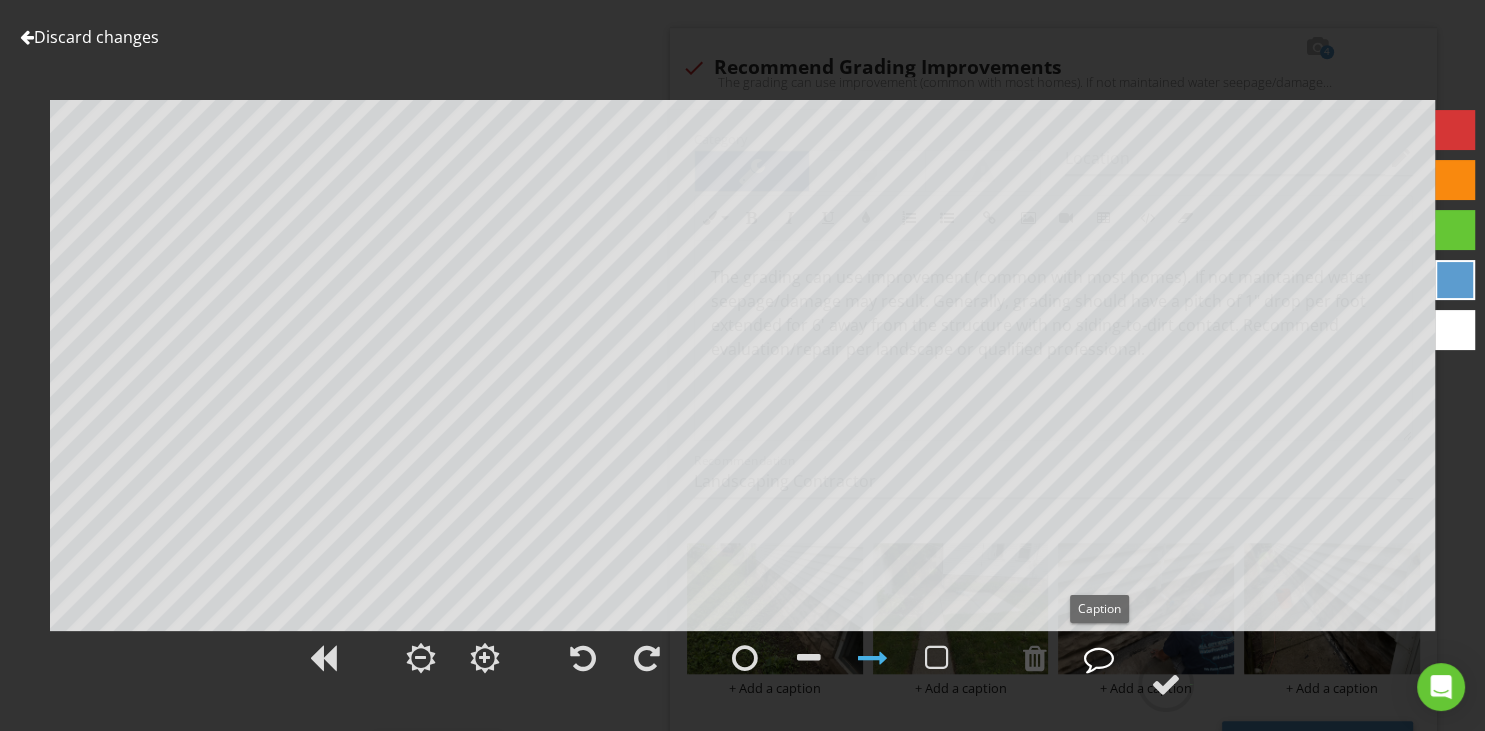 click at bounding box center (1099, 658) 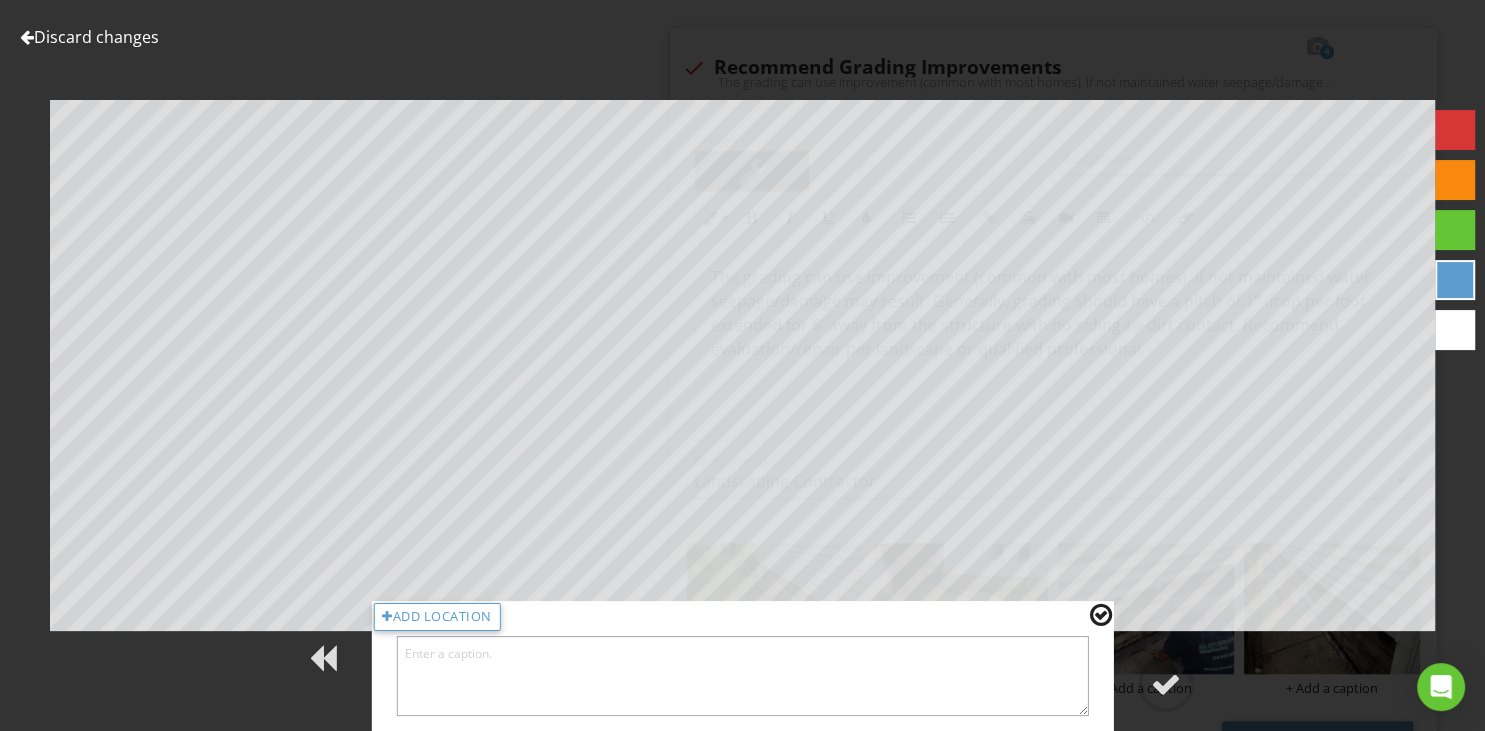 click at bounding box center [742, 676] 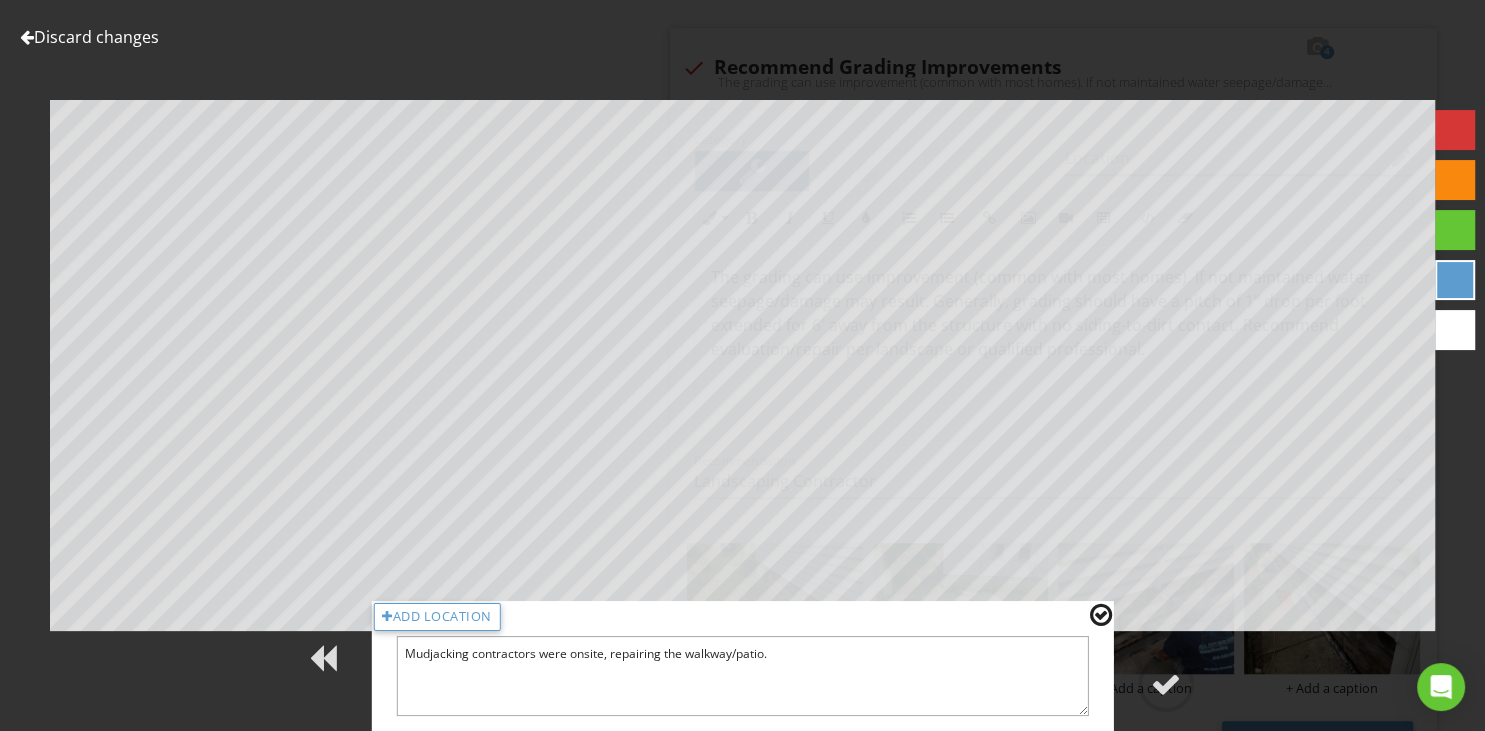 click on "Mudjacking contractors were onsite, repairing the walkway/patio." at bounding box center [742, 676] 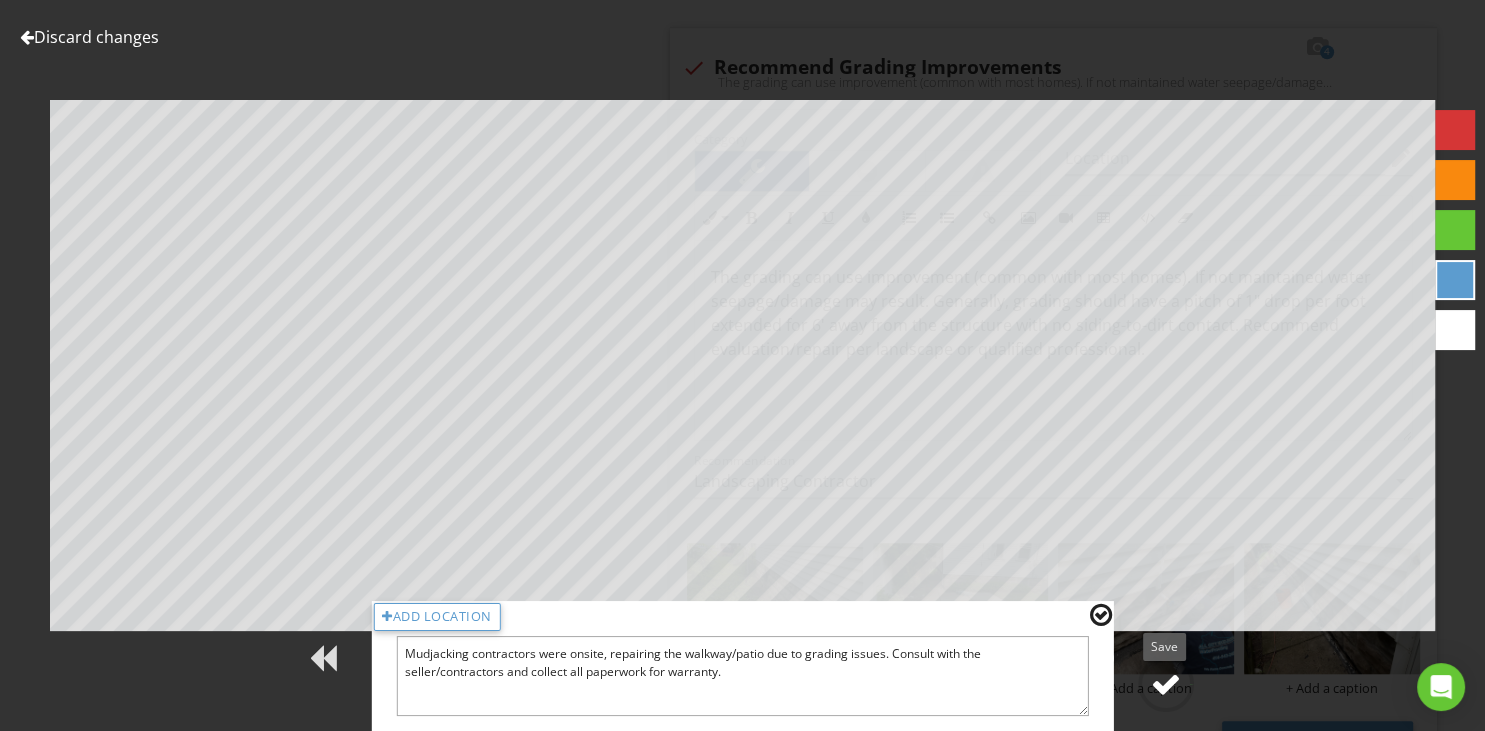 type on "Mudjacking contractors were onsite, repairing the walkway/patio due to grading issues. Consult with the seller/contractors and collect all paperwork for warranty." 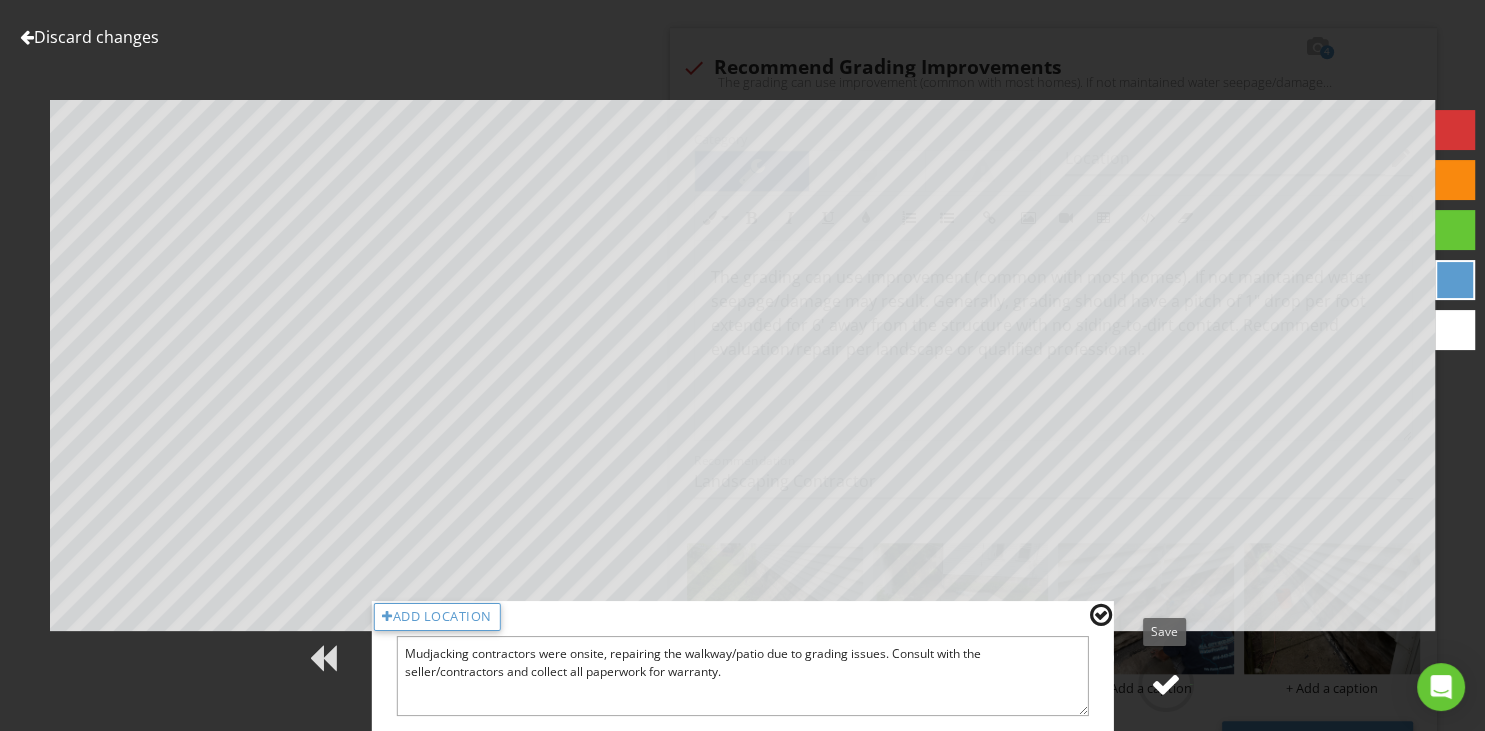 click at bounding box center (1166, 684) 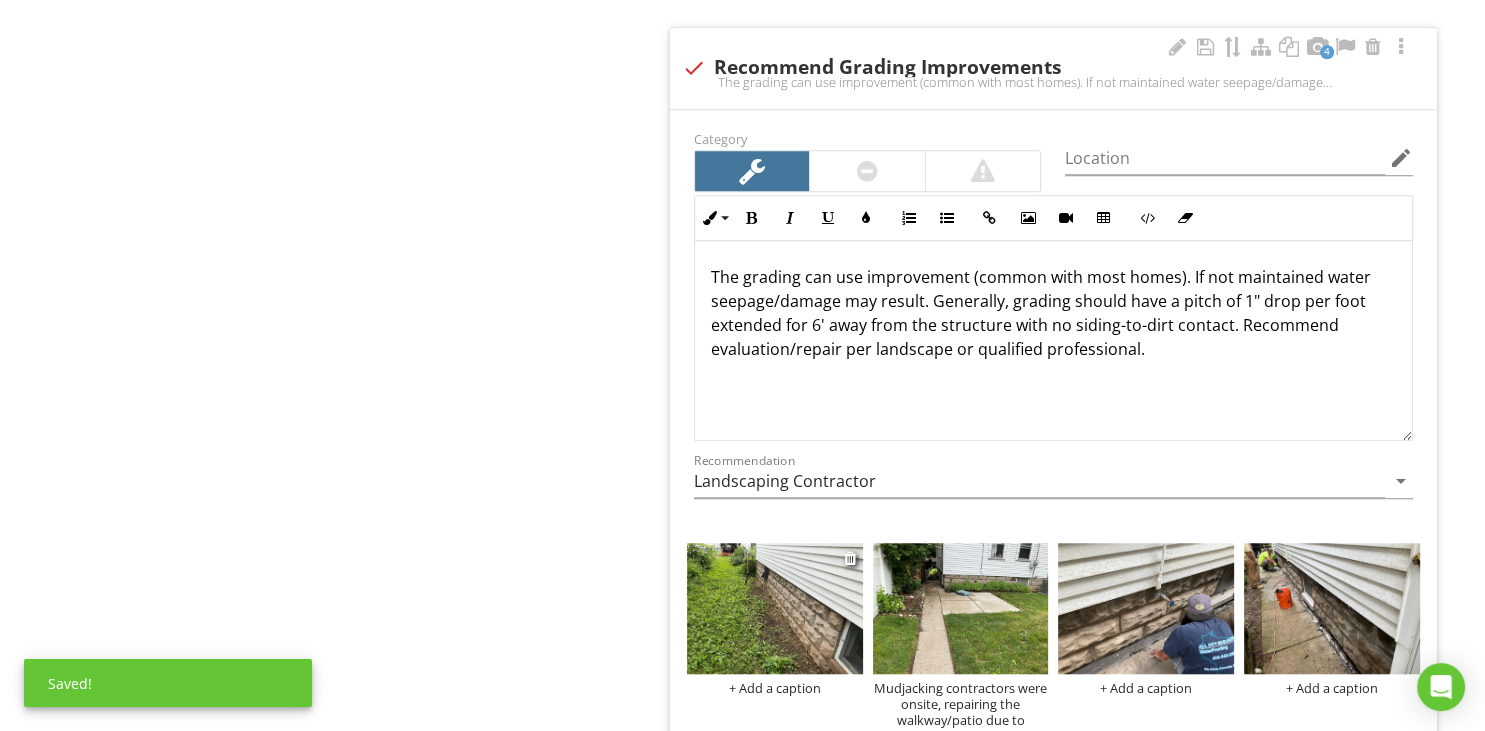click at bounding box center (775, 609) 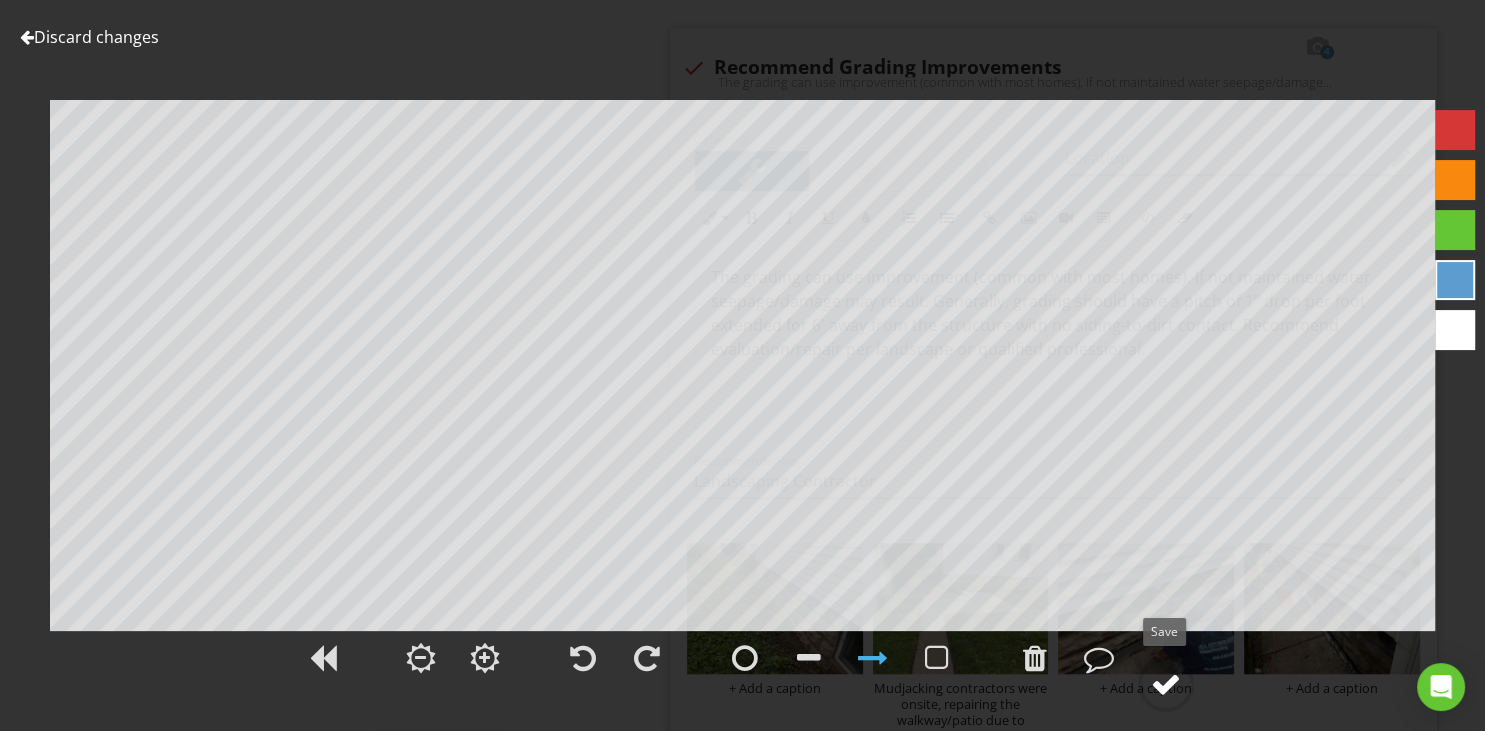 click at bounding box center [1166, 684] 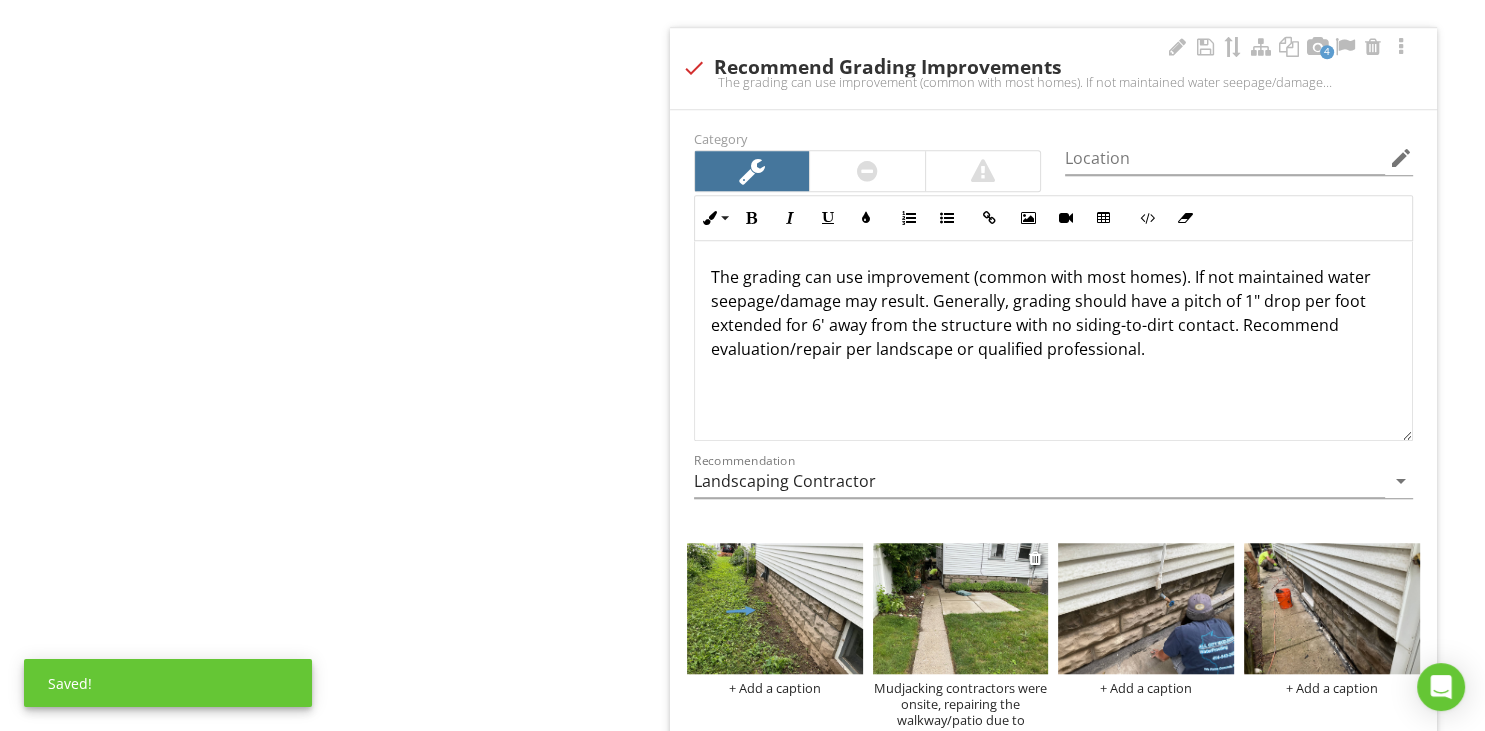 click at bounding box center (961, 609) 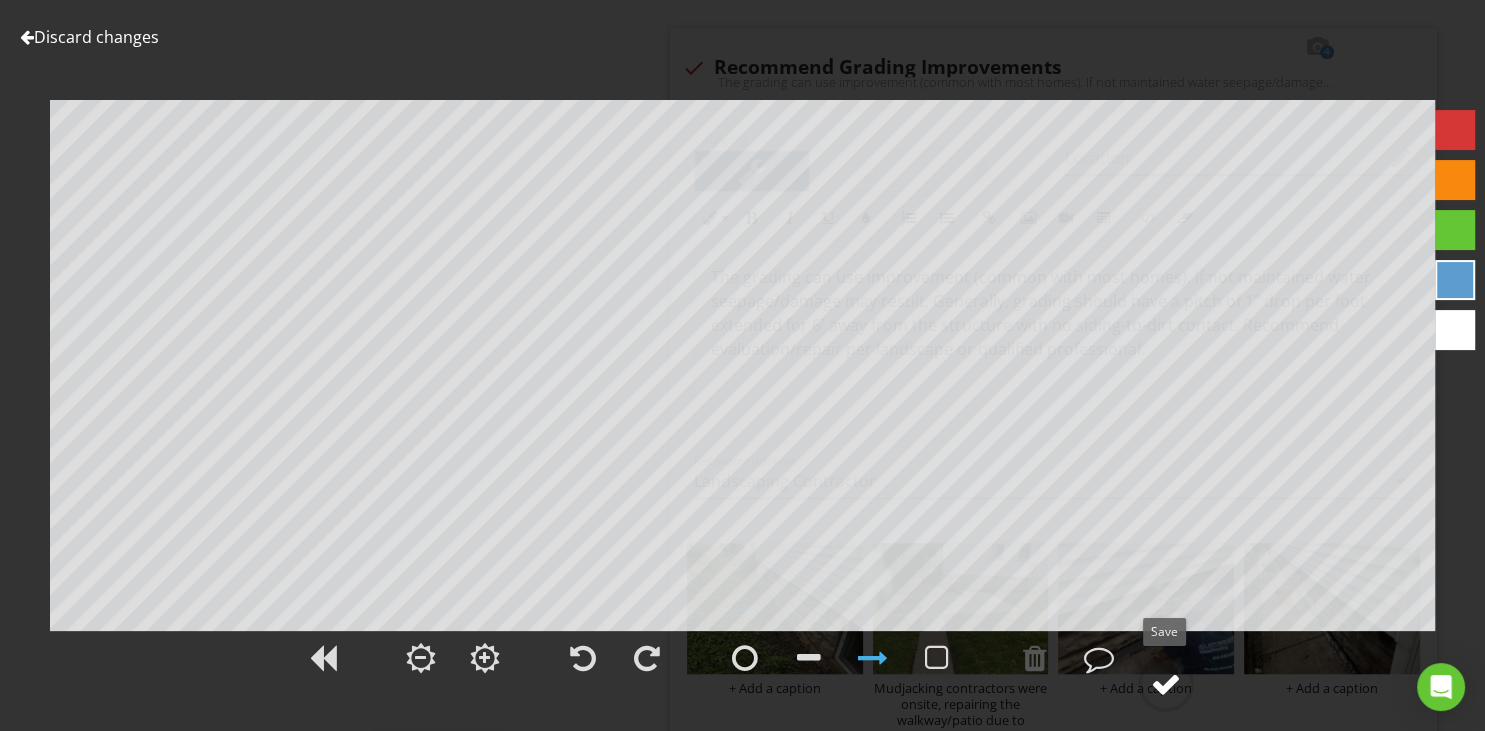 click at bounding box center [1166, 684] 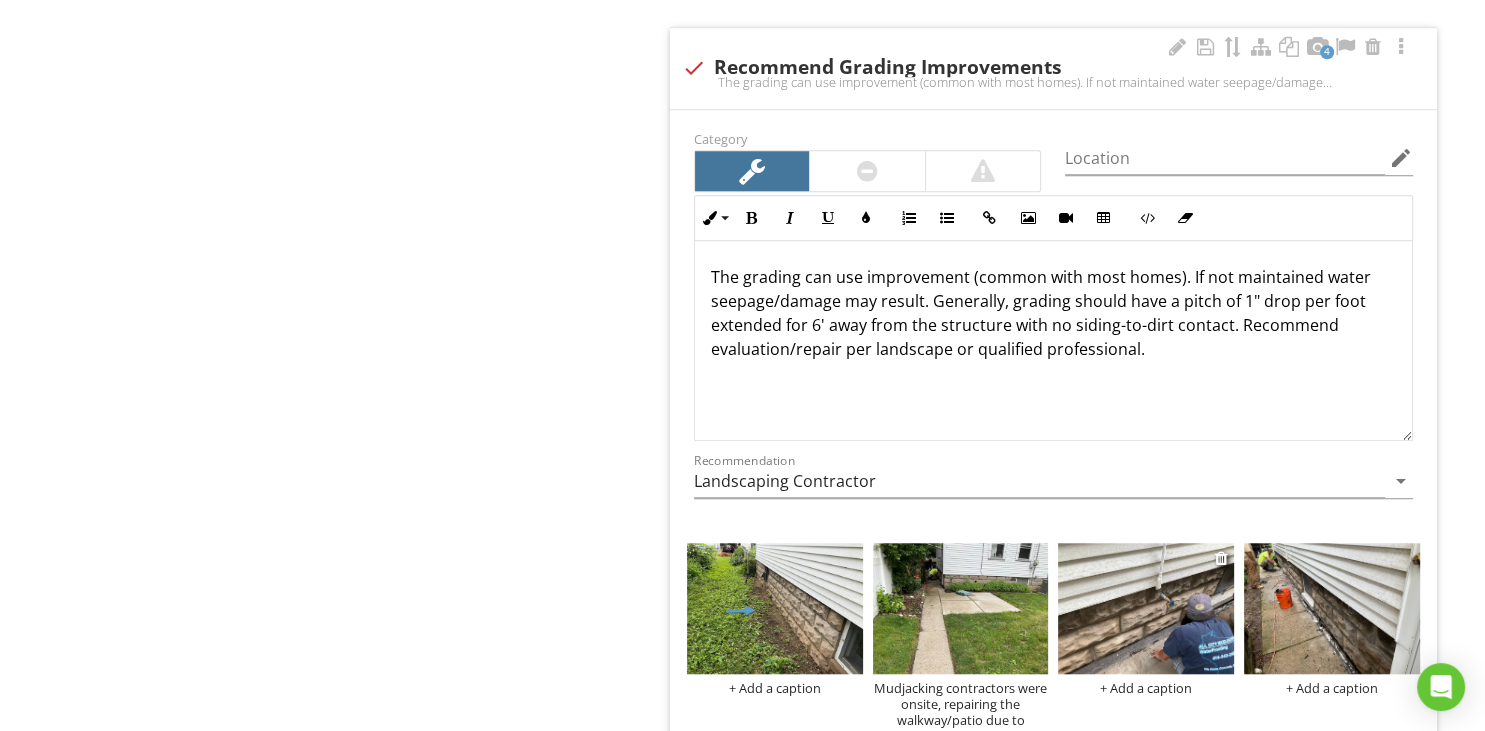 click at bounding box center [1146, 609] 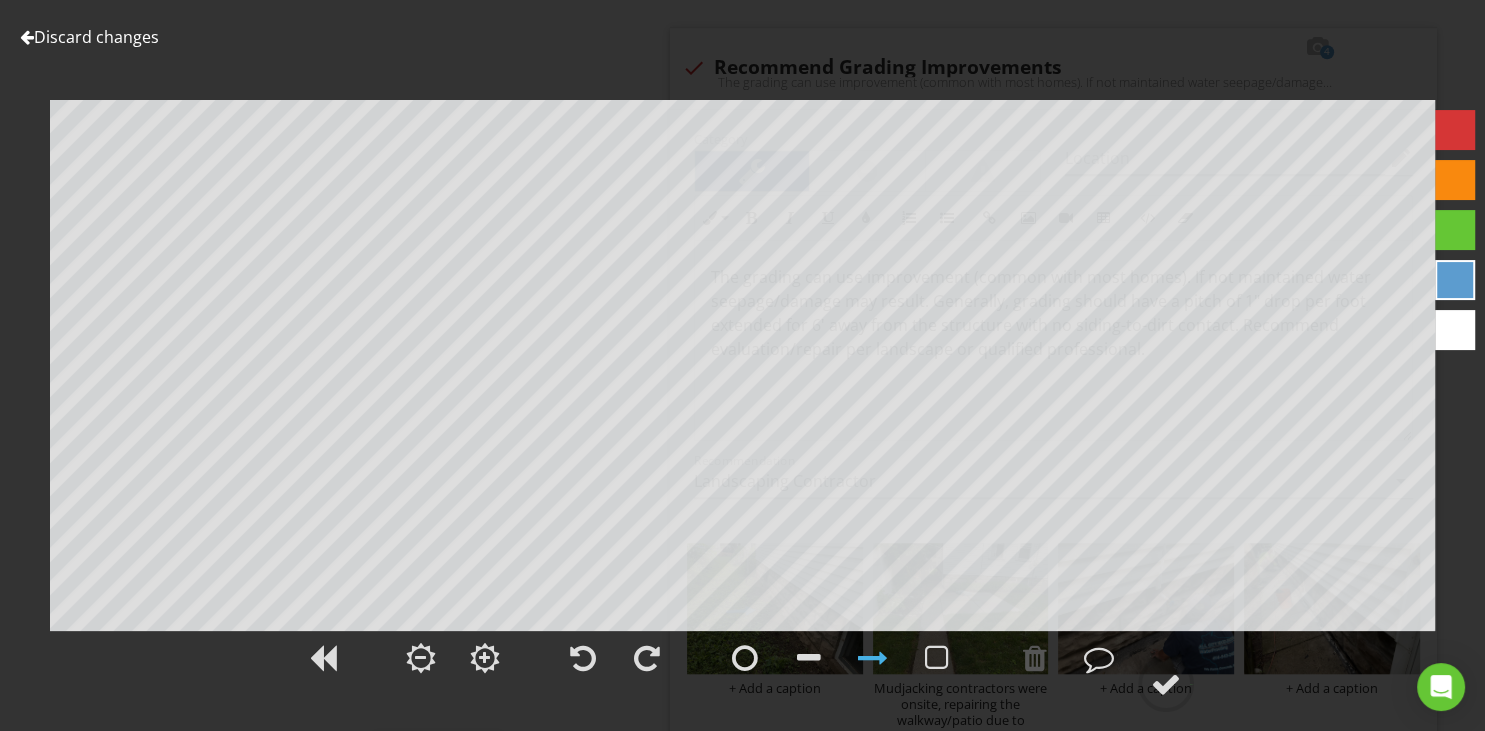 click at bounding box center (27, 37) 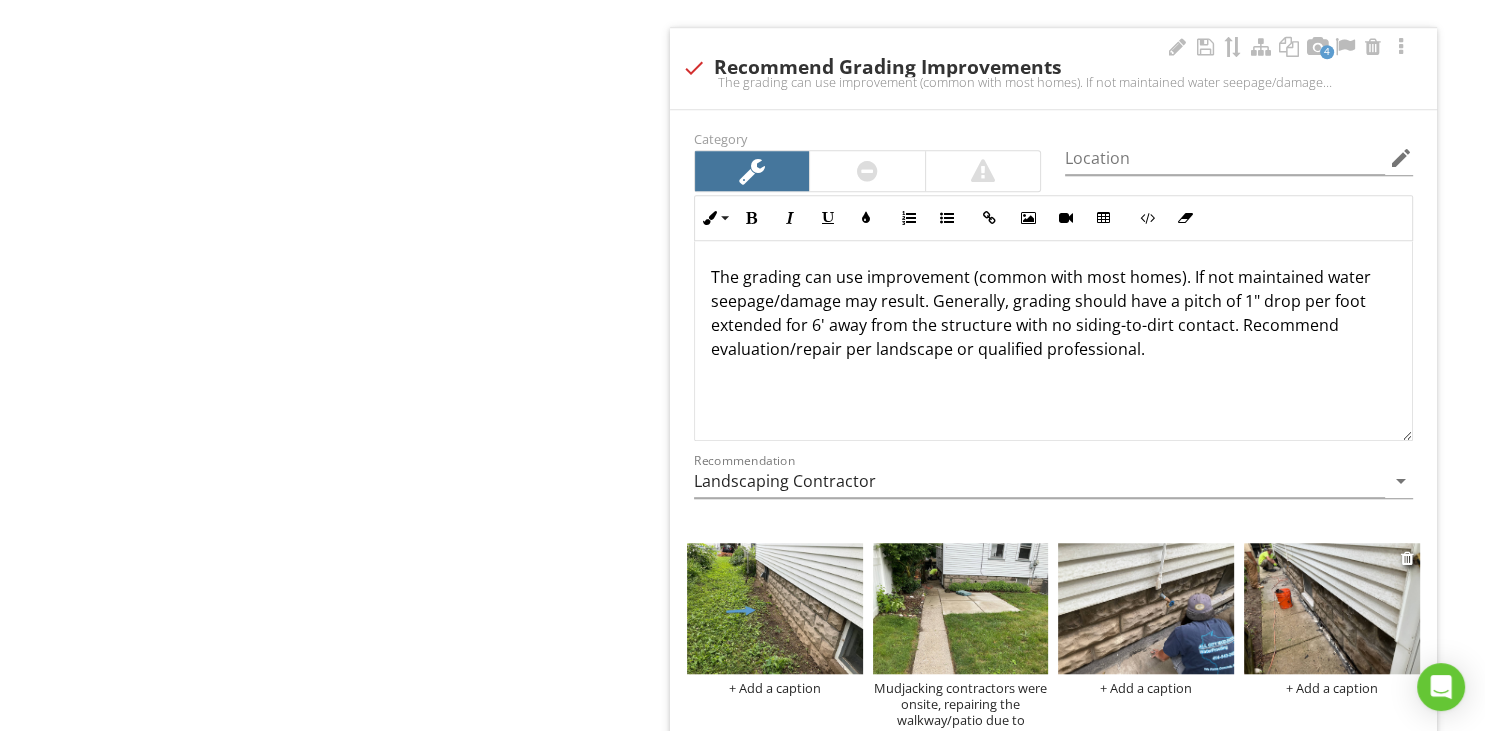 click at bounding box center [1332, 609] 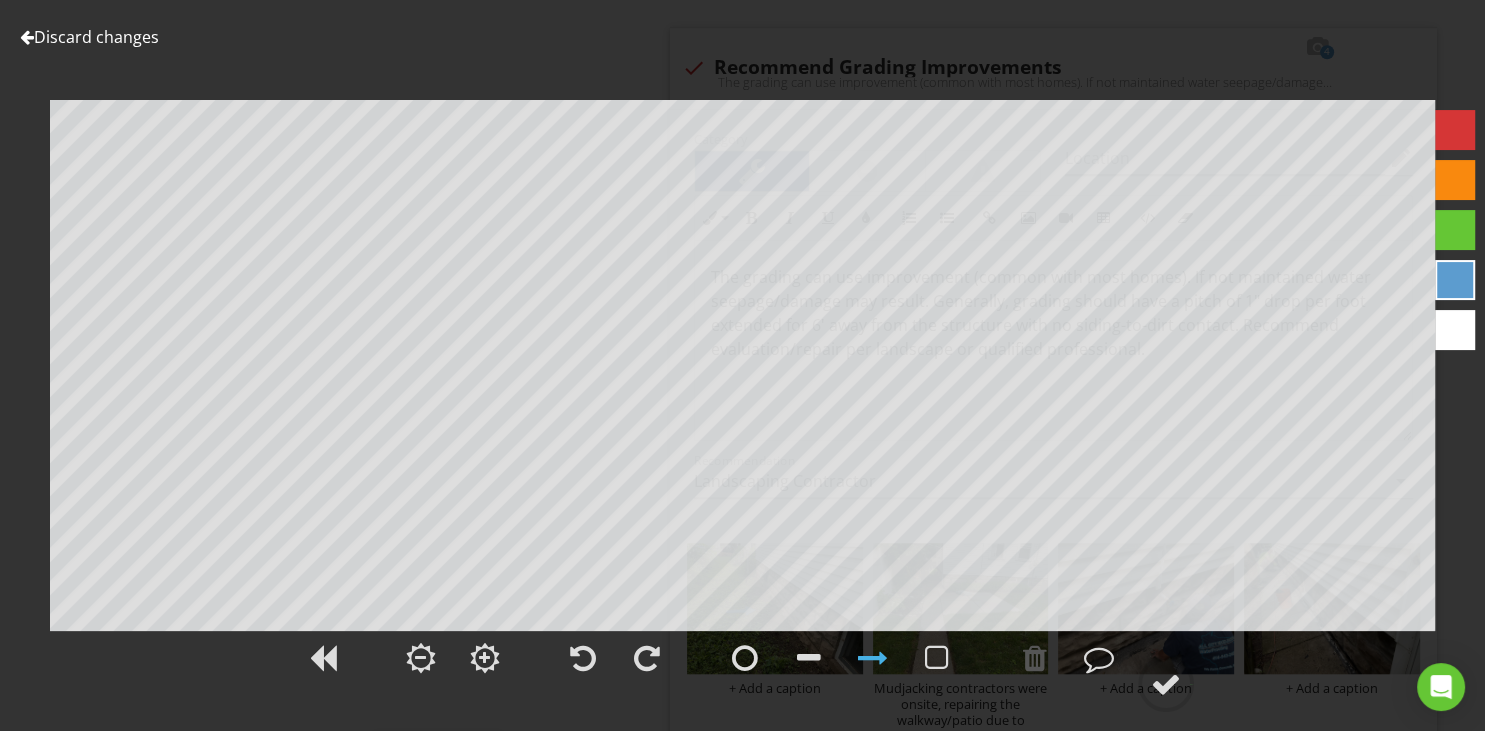 click on "Discard changes
Add Location" at bounding box center (742, 365) 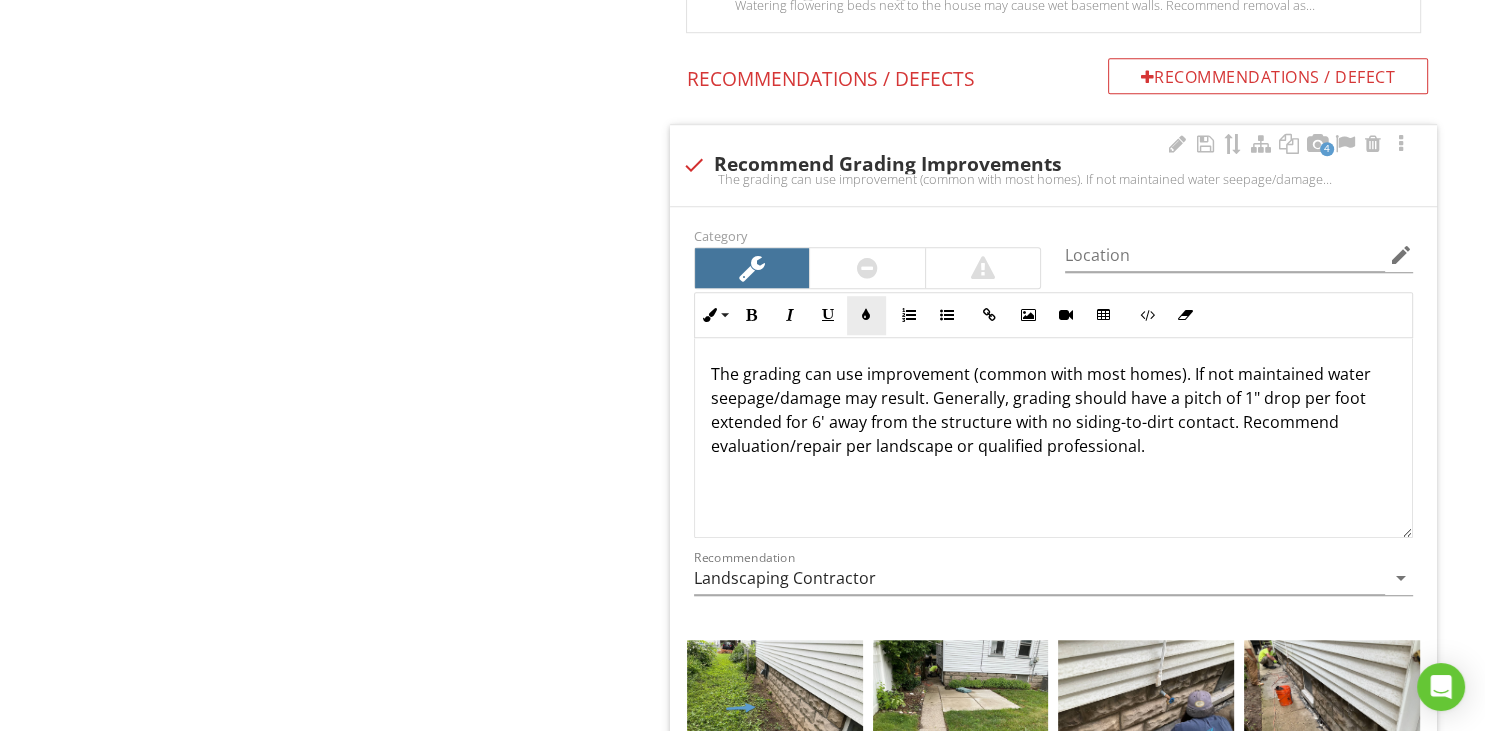 scroll, scrollTop: 1346, scrollLeft: 0, axis: vertical 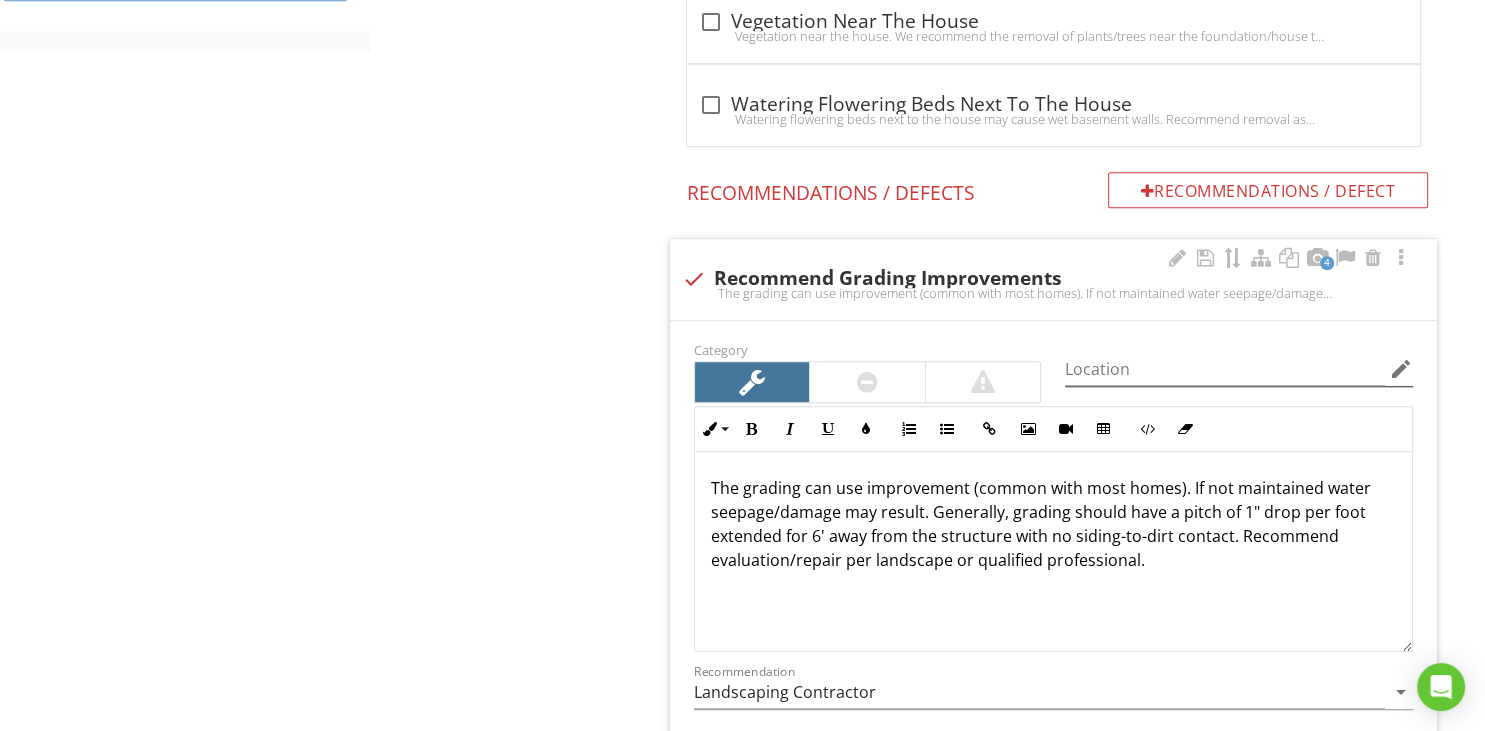 click on "edit" at bounding box center (1401, 369) 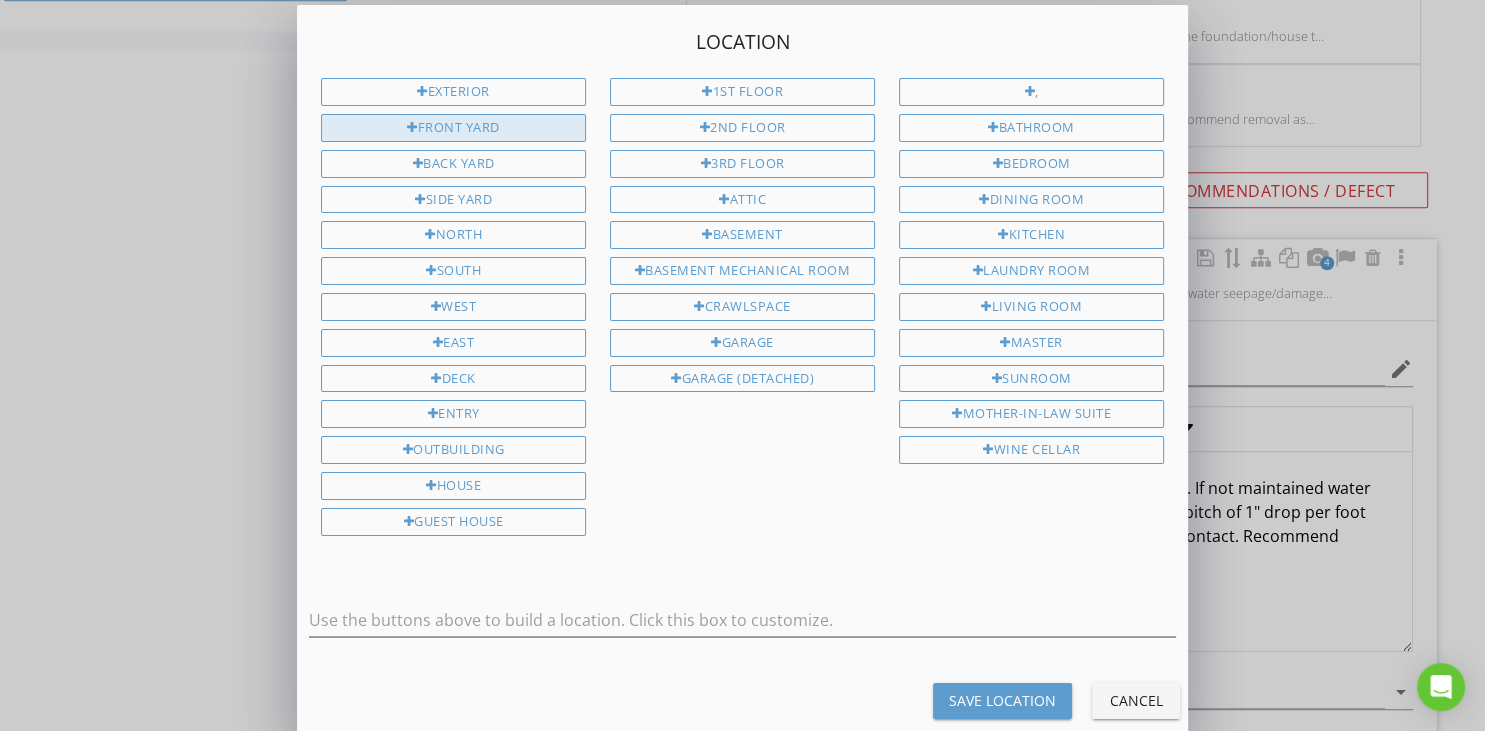 drag, startPoint x: 507, startPoint y: 98, endPoint x: 510, endPoint y: 114, distance: 16.27882 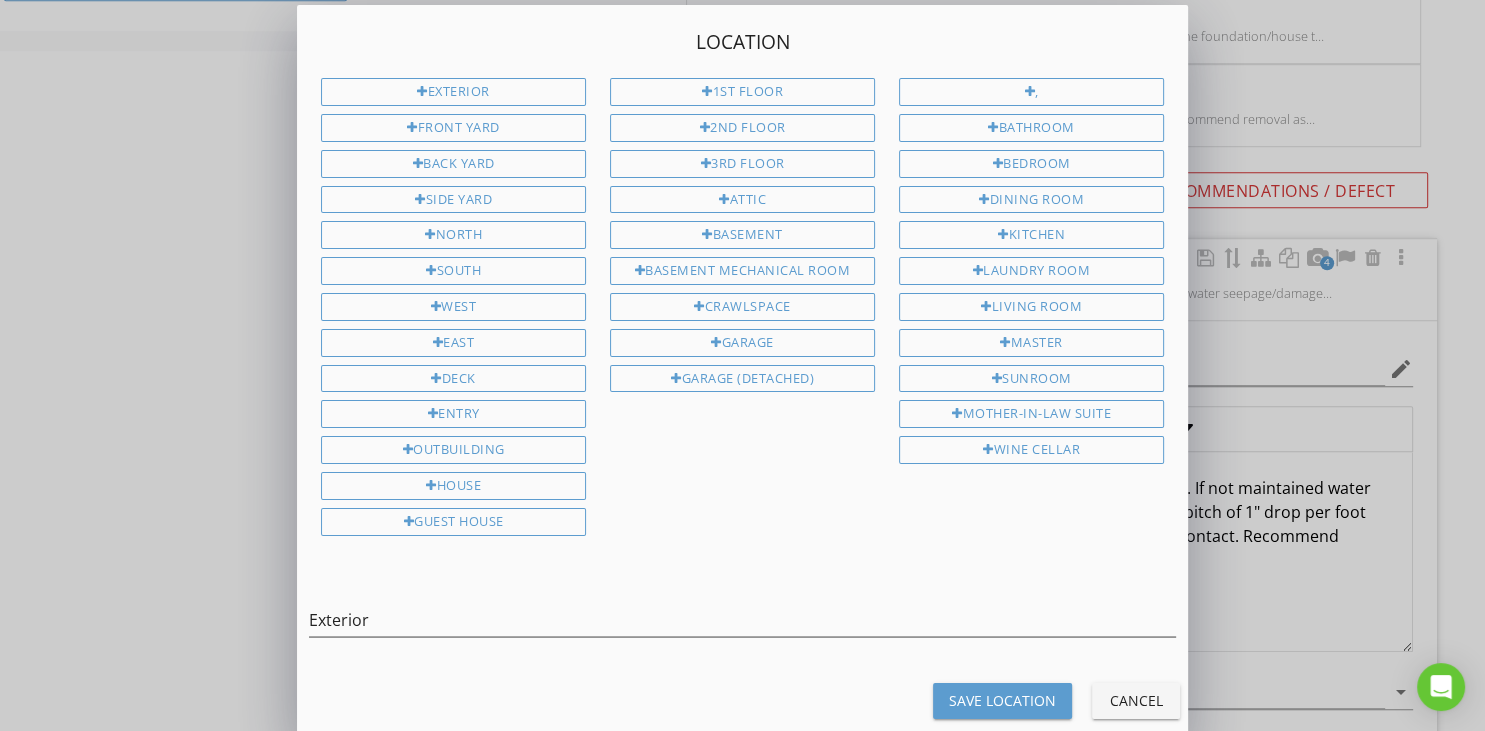 click on "Save Location" at bounding box center (1002, 700) 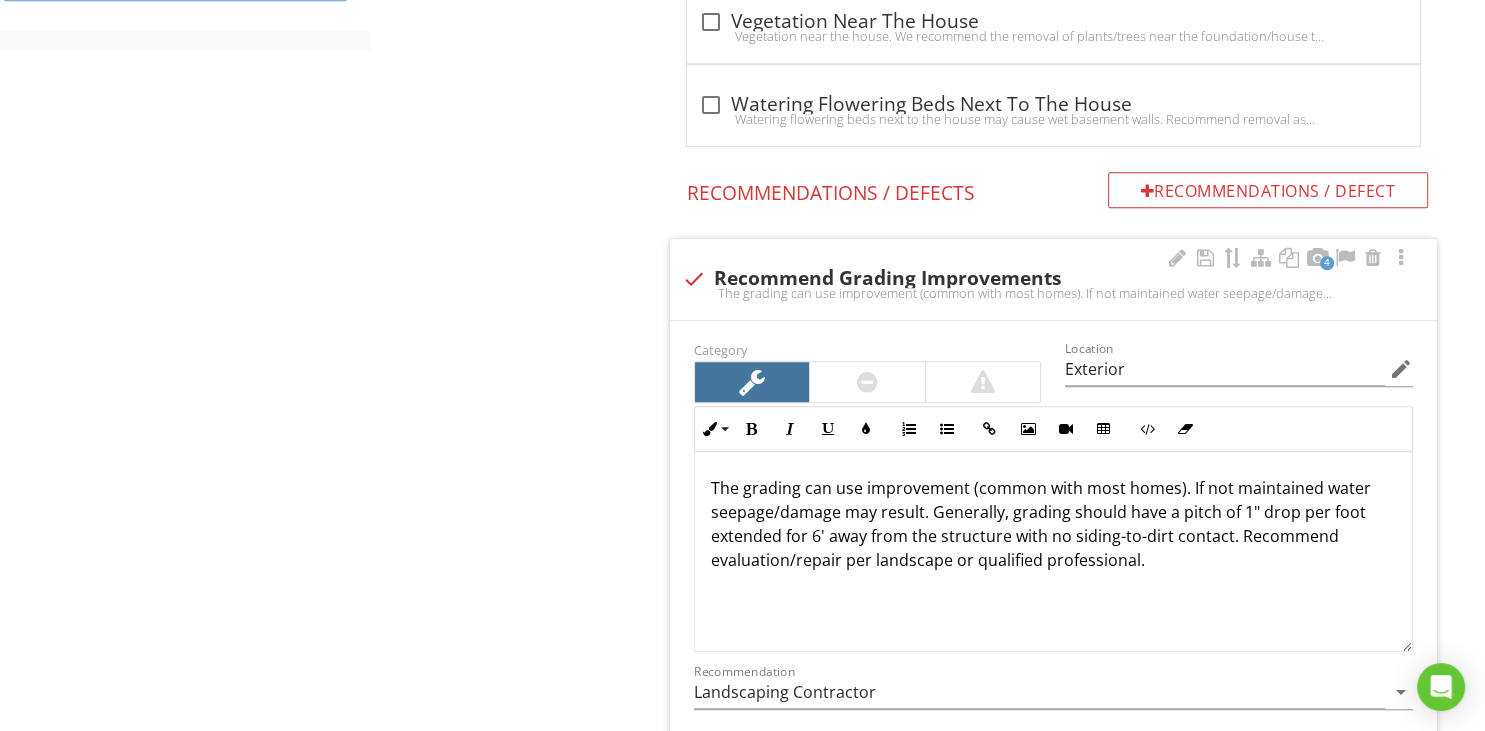 scroll, scrollTop: 1, scrollLeft: 0, axis: vertical 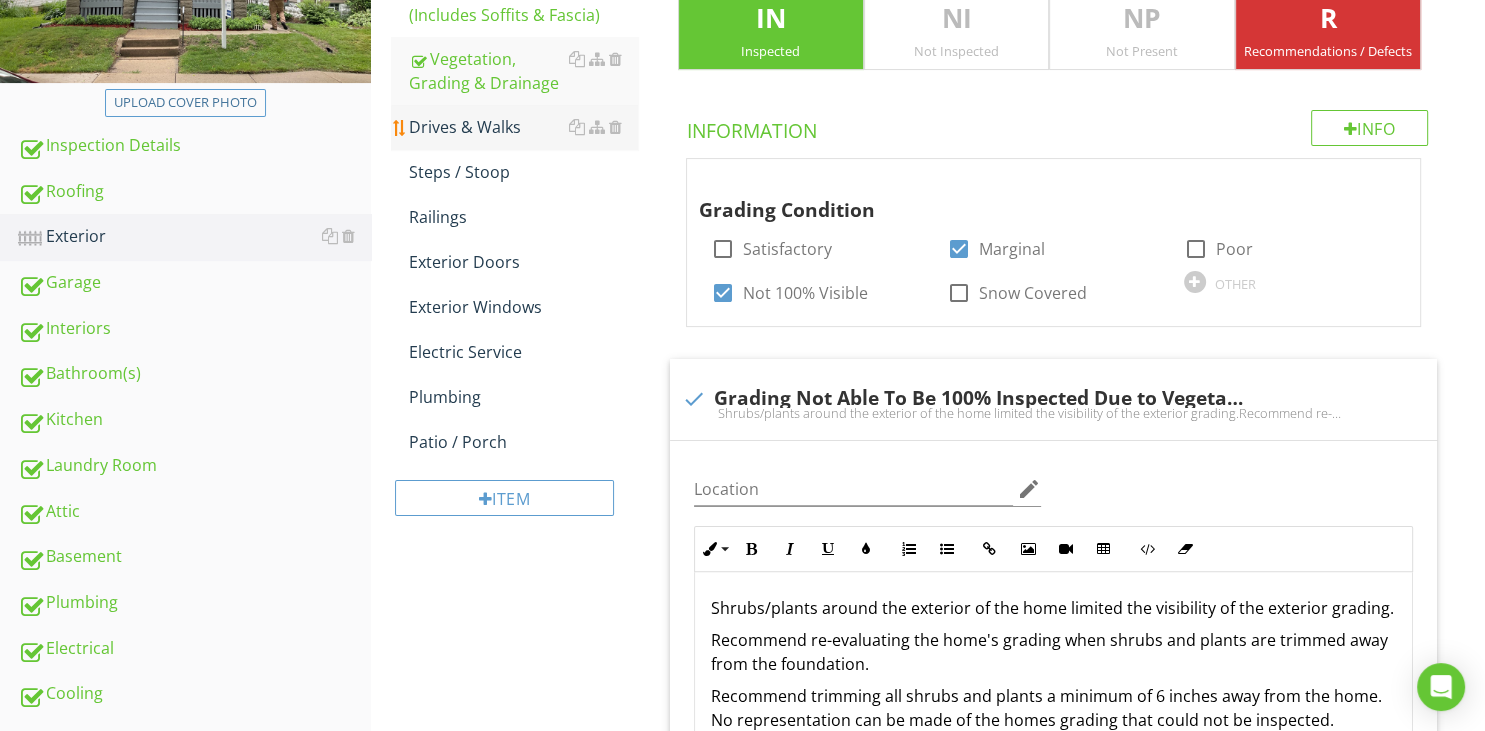 click on "Drives & Walks" at bounding box center [523, 127] 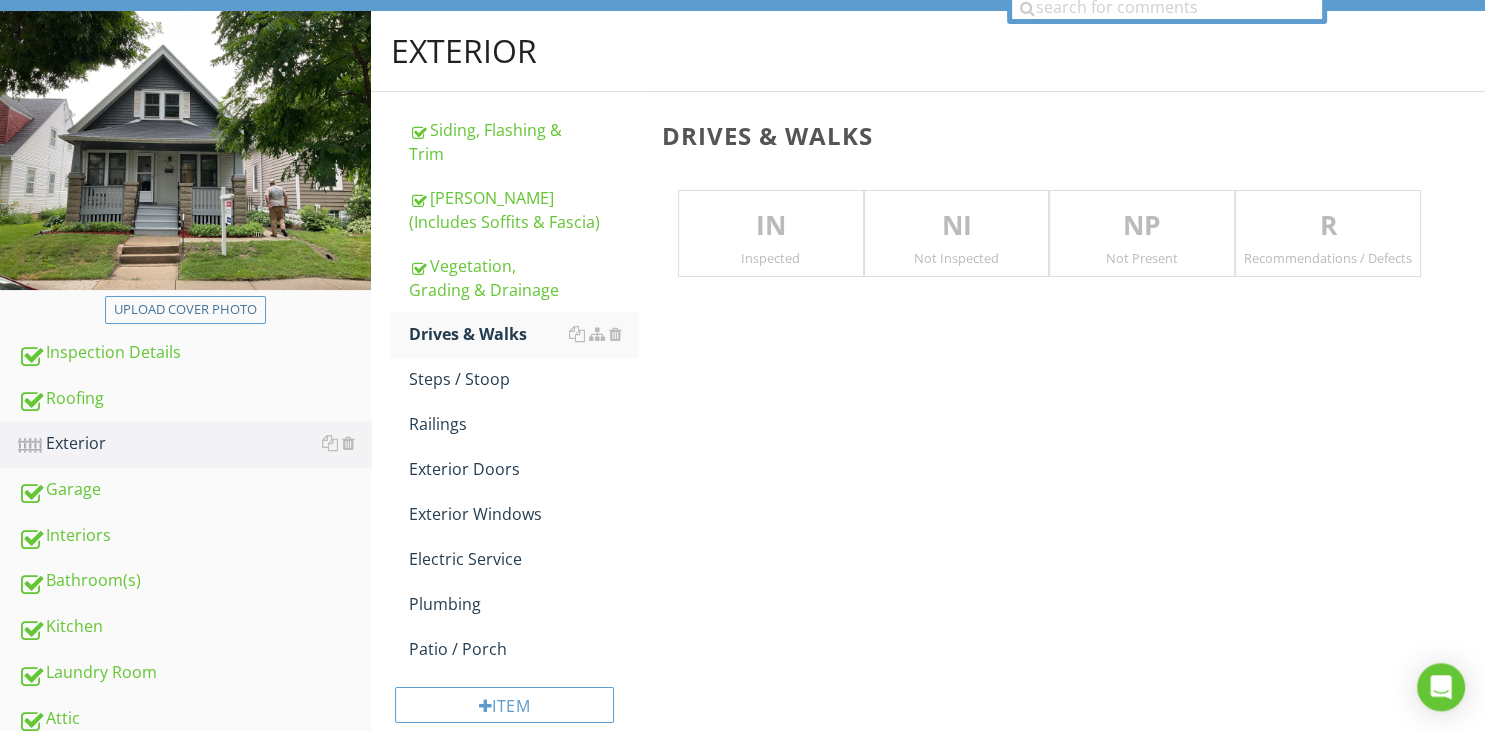 scroll, scrollTop: 184, scrollLeft: 0, axis: vertical 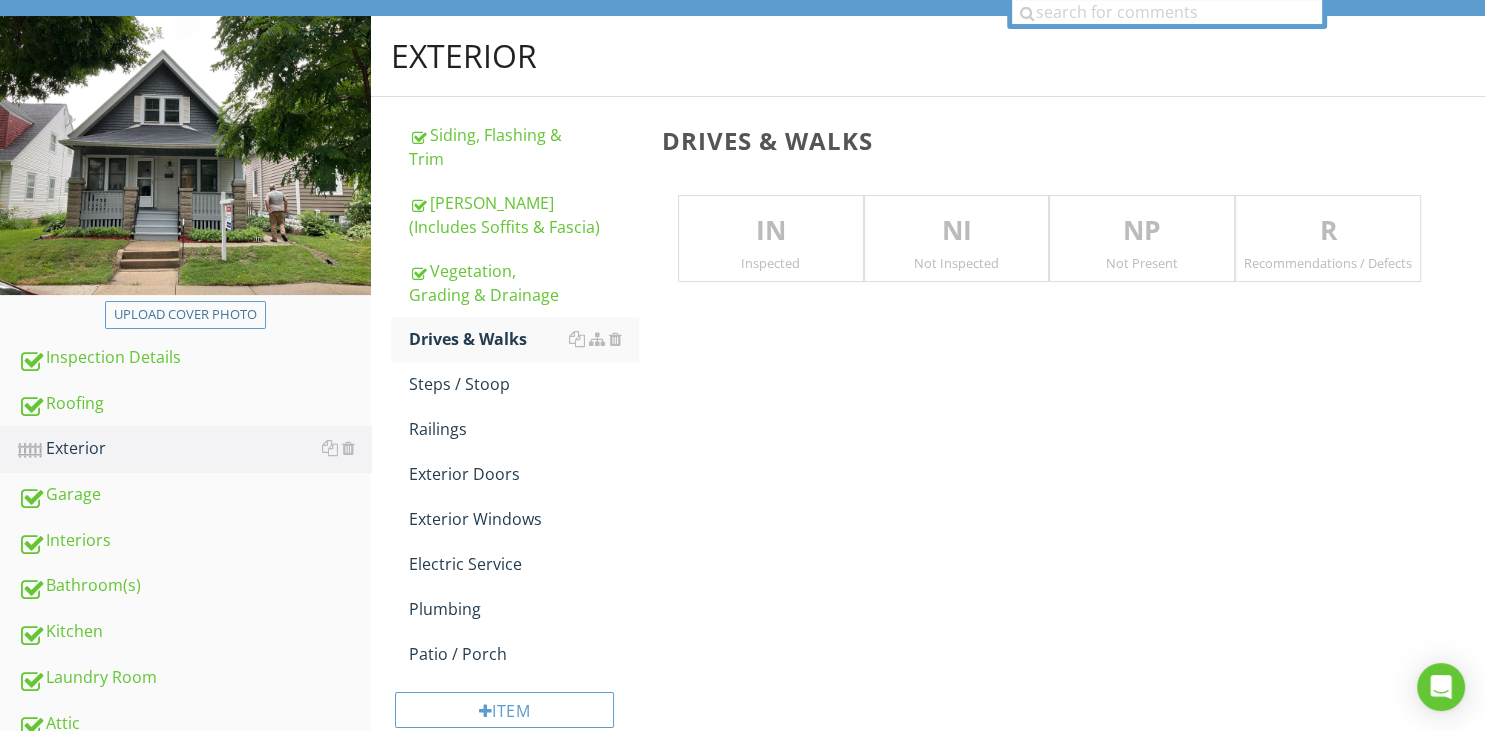 drag, startPoint x: 749, startPoint y: 228, endPoint x: 738, endPoint y: 226, distance: 11.18034 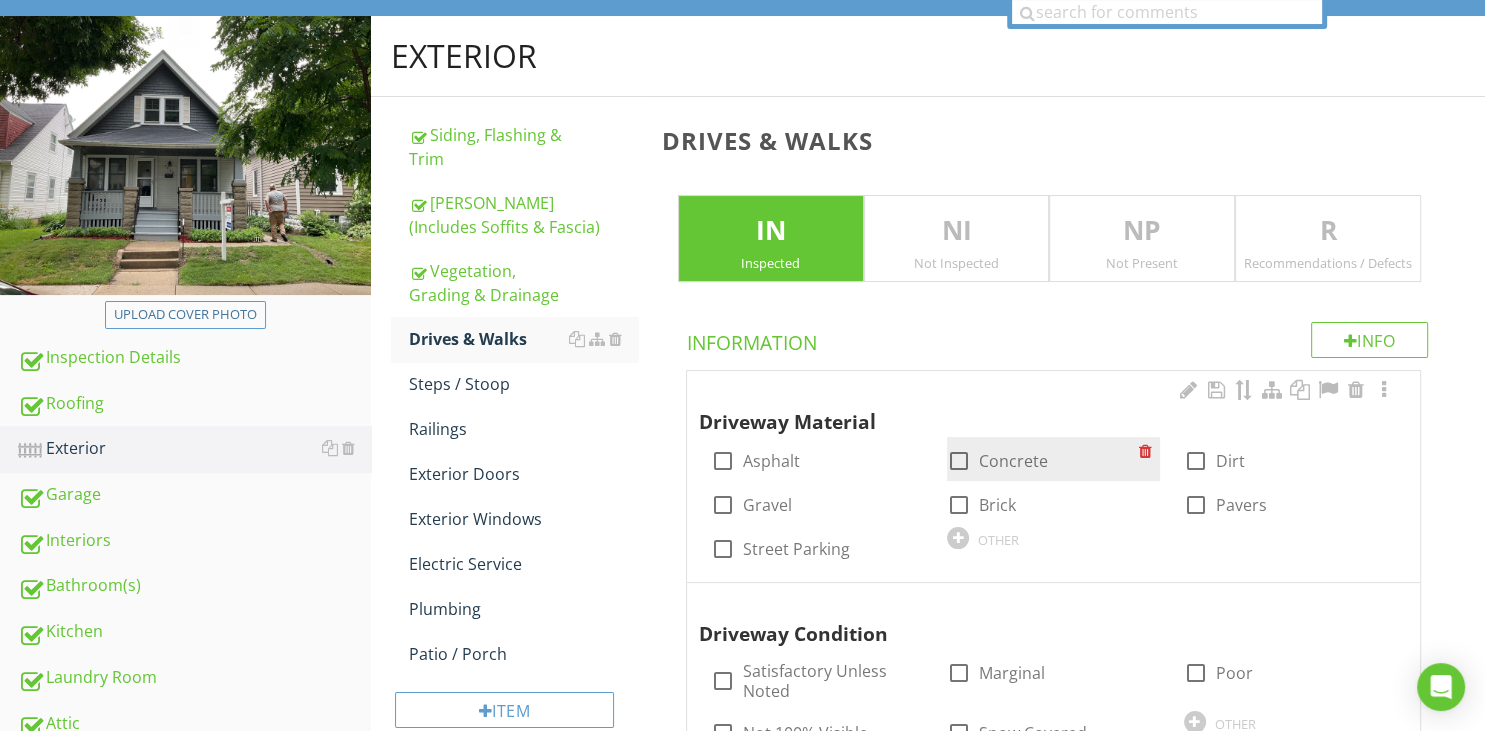 click at bounding box center [959, 461] 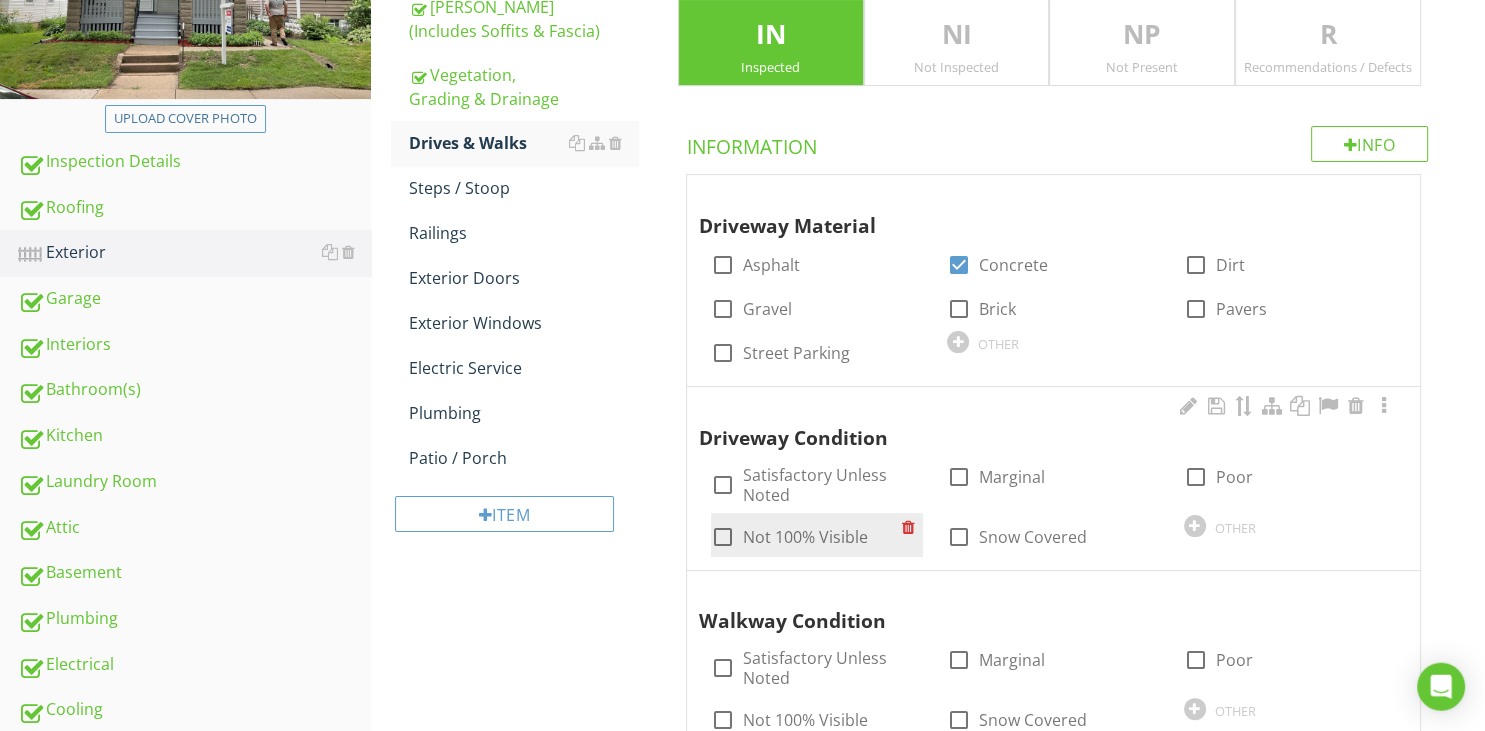 scroll, scrollTop: 396, scrollLeft: 0, axis: vertical 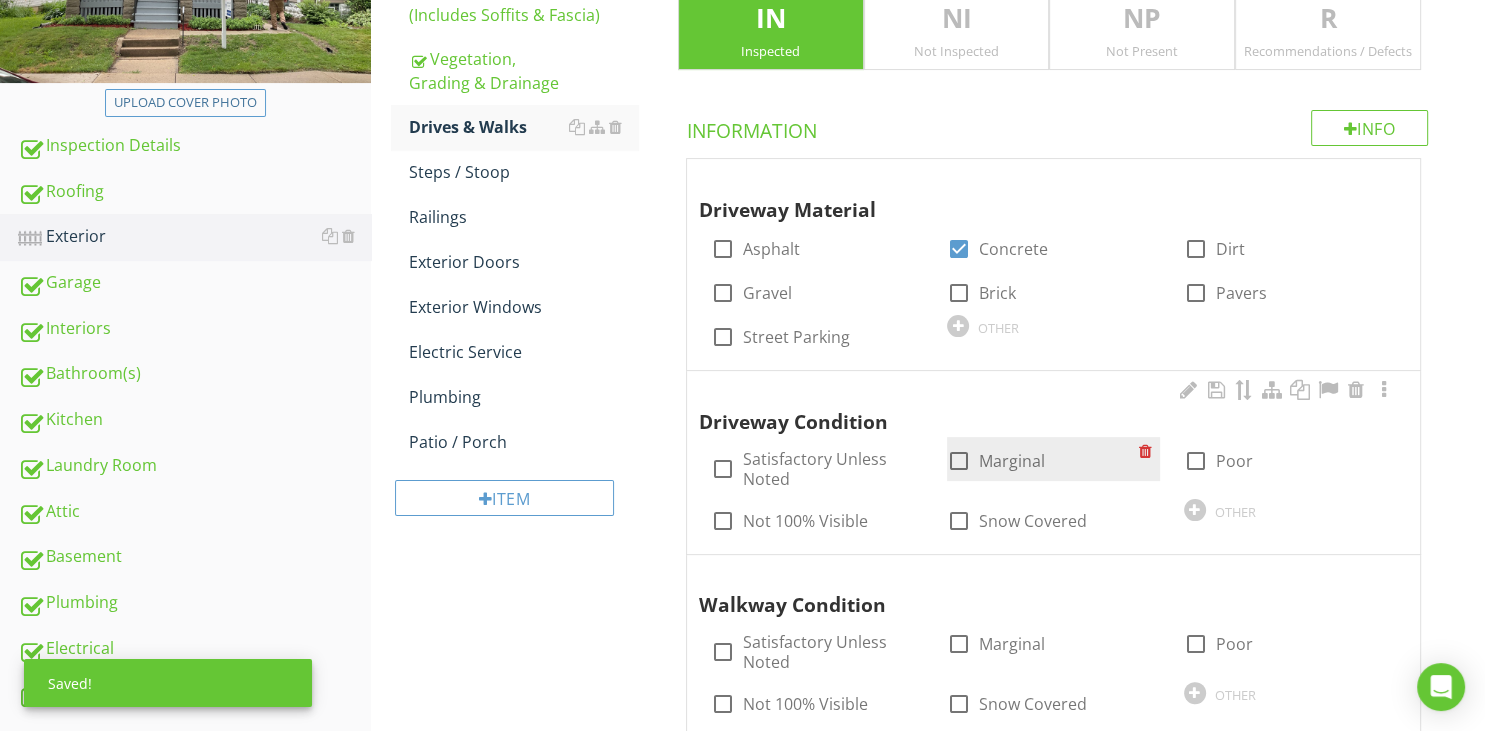drag, startPoint x: 959, startPoint y: 463, endPoint x: 948, endPoint y: 470, distance: 13.038404 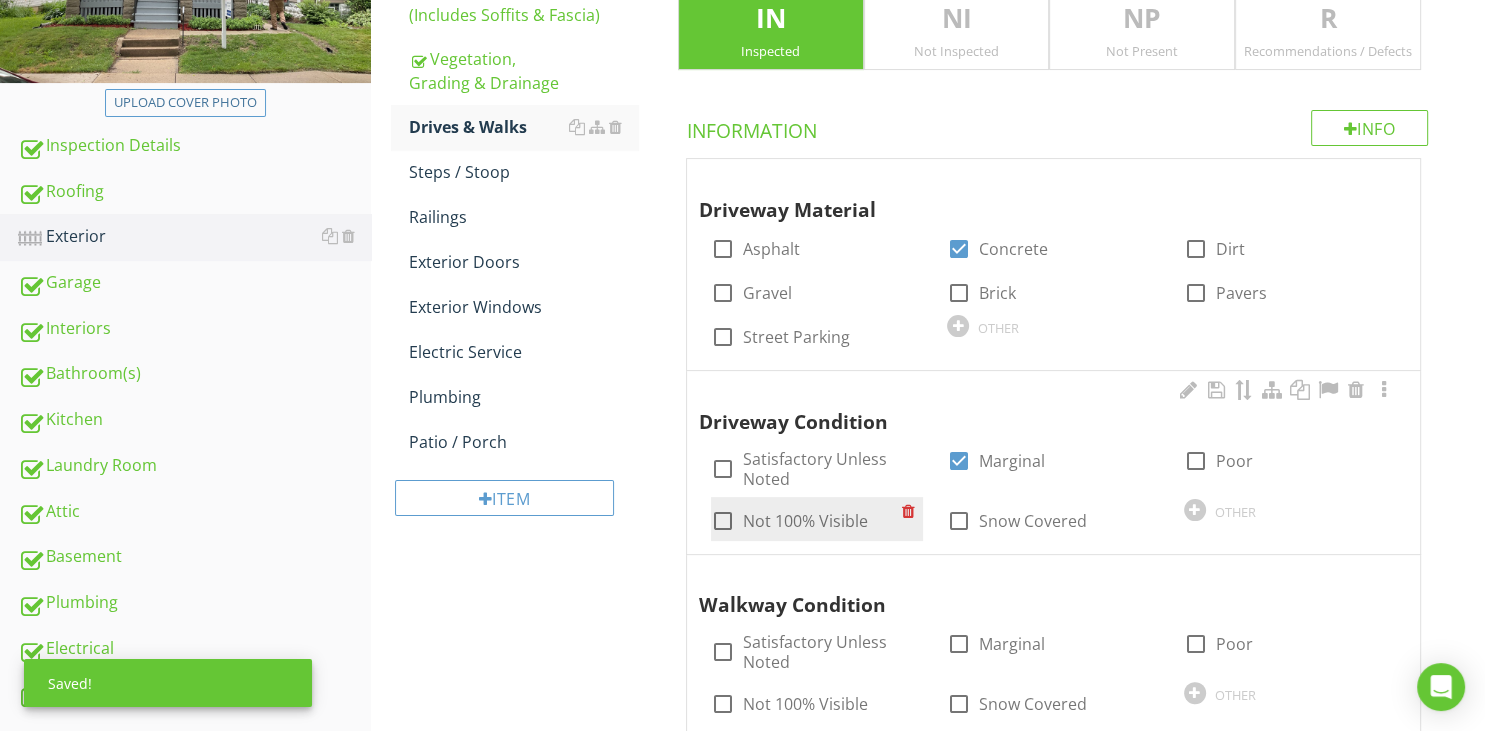 scroll, scrollTop: 501, scrollLeft: 0, axis: vertical 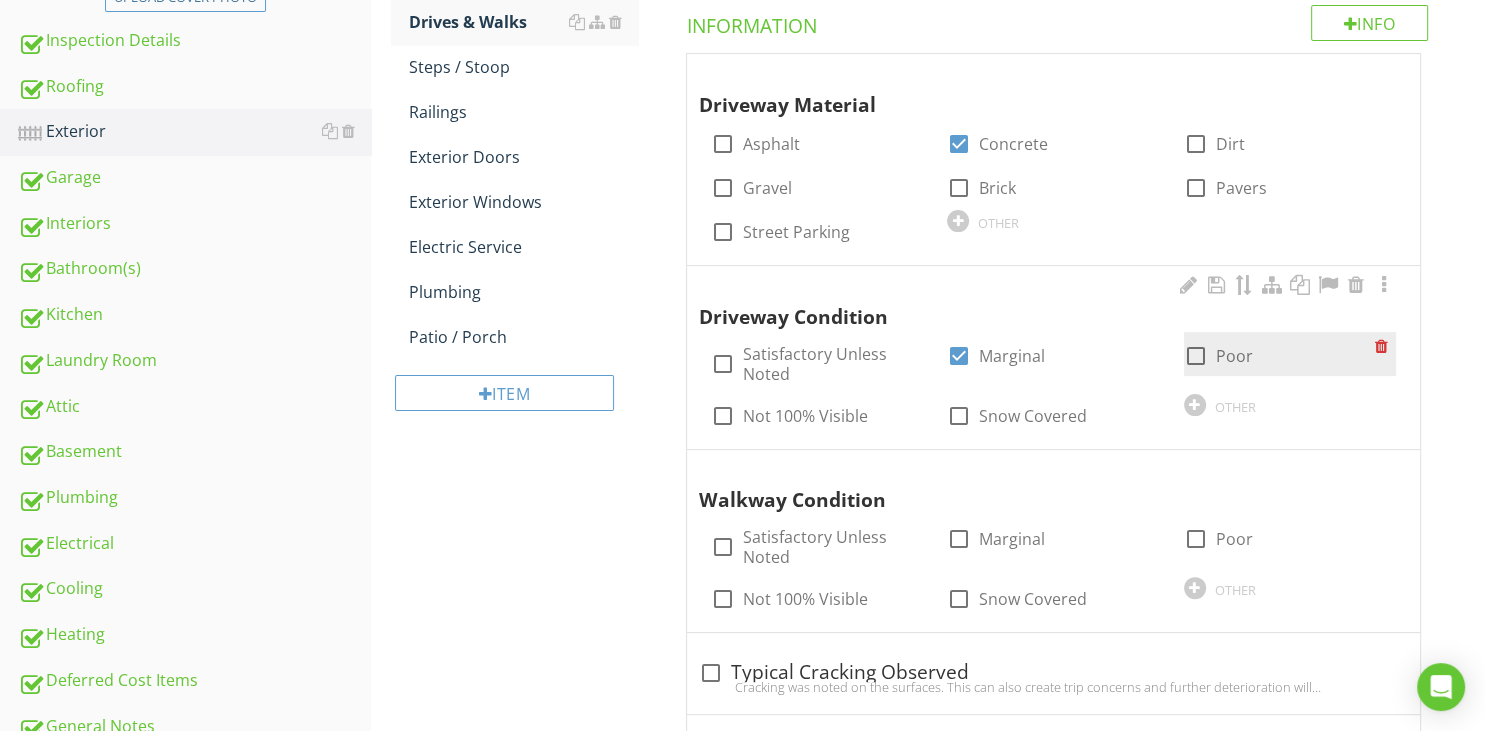 click at bounding box center (1196, 356) 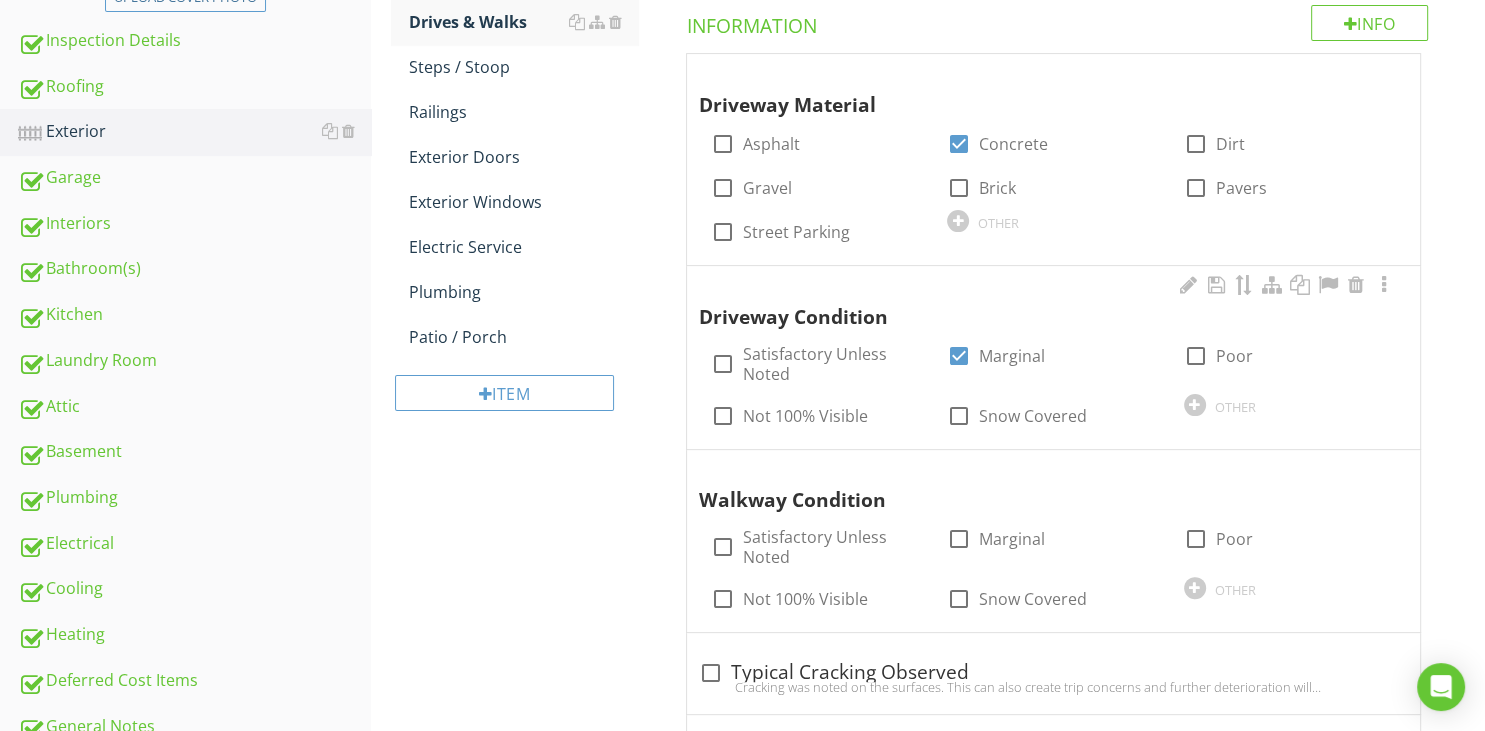 checkbox on "true" 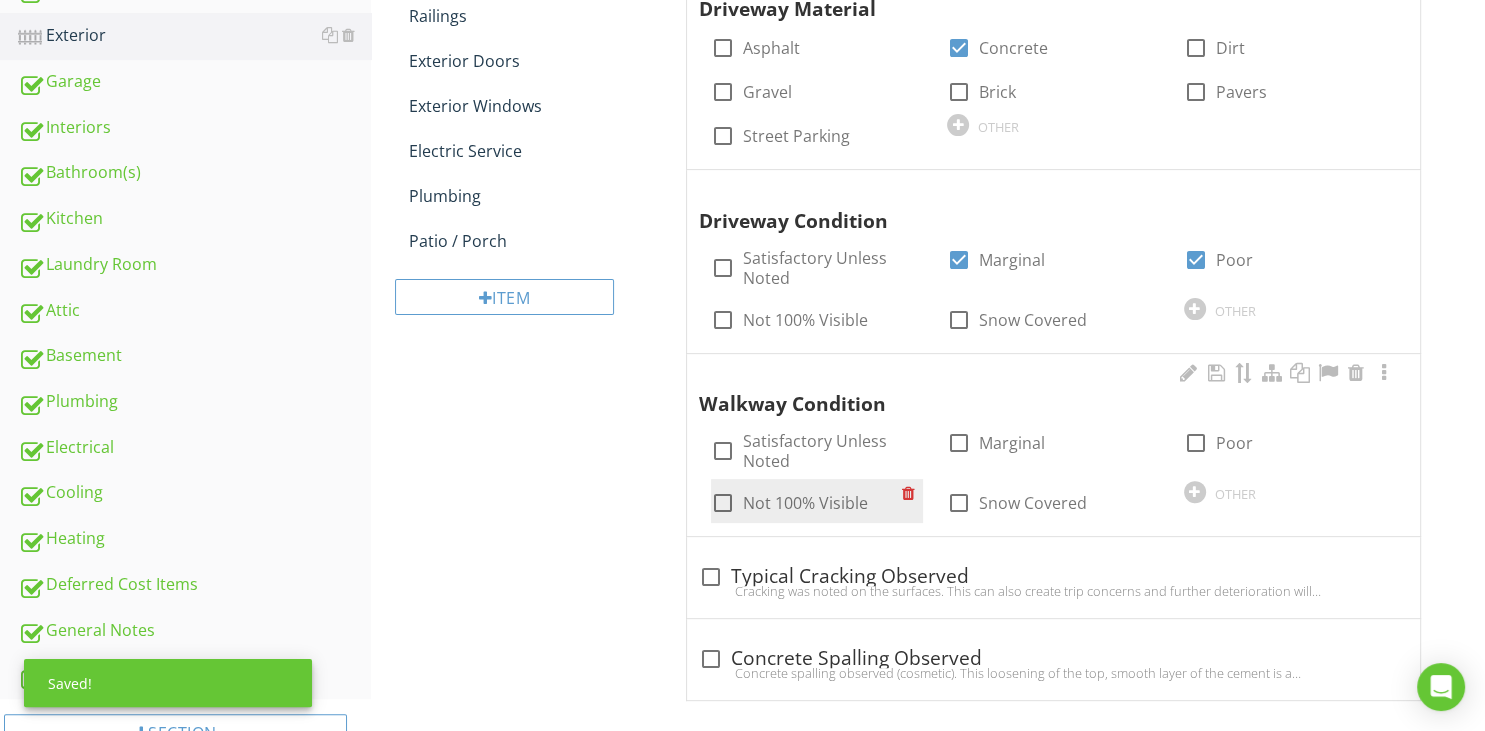 scroll, scrollTop: 665, scrollLeft: 0, axis: vertical 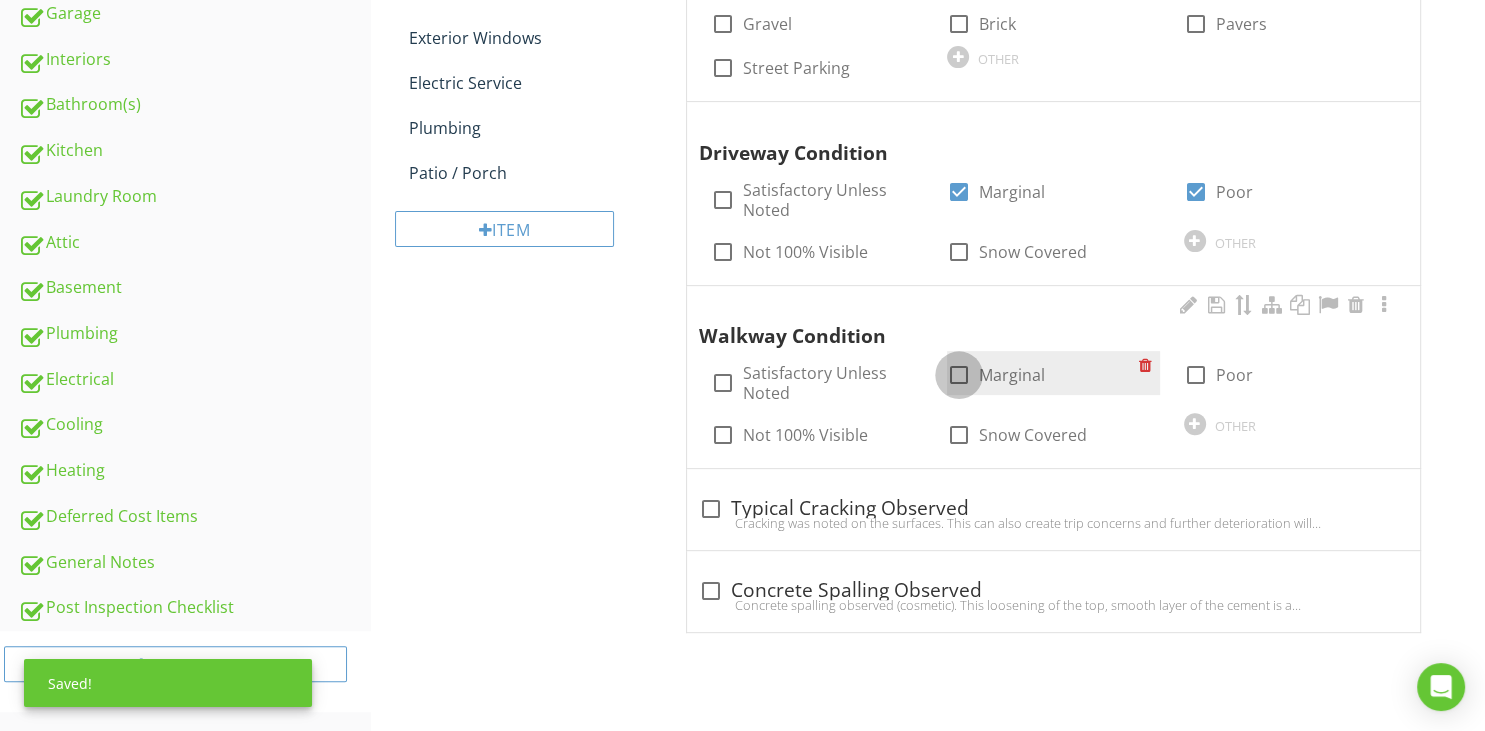 click at bounding box center [959, 375] 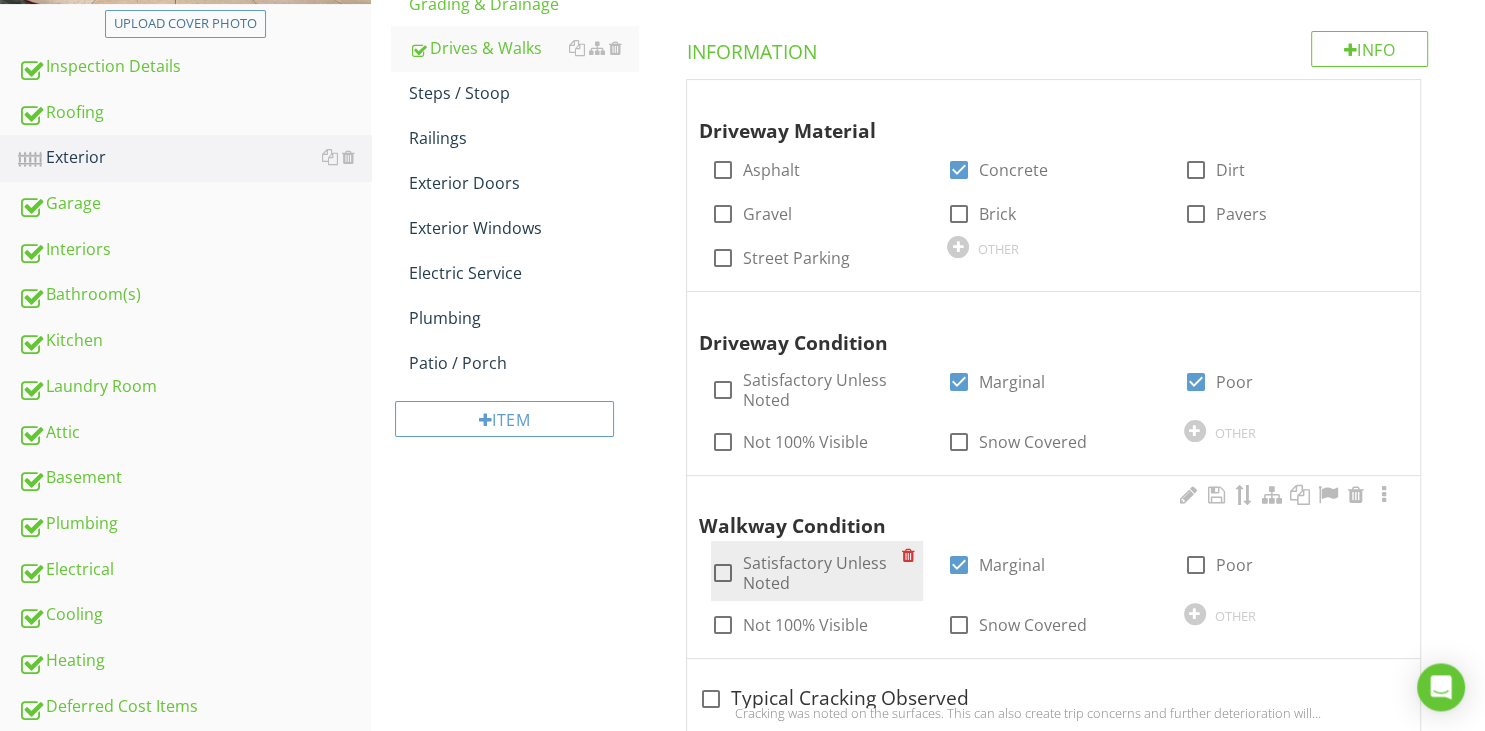 scroll, scrollTop: 560, scrollLeft: 0, axis: vertical 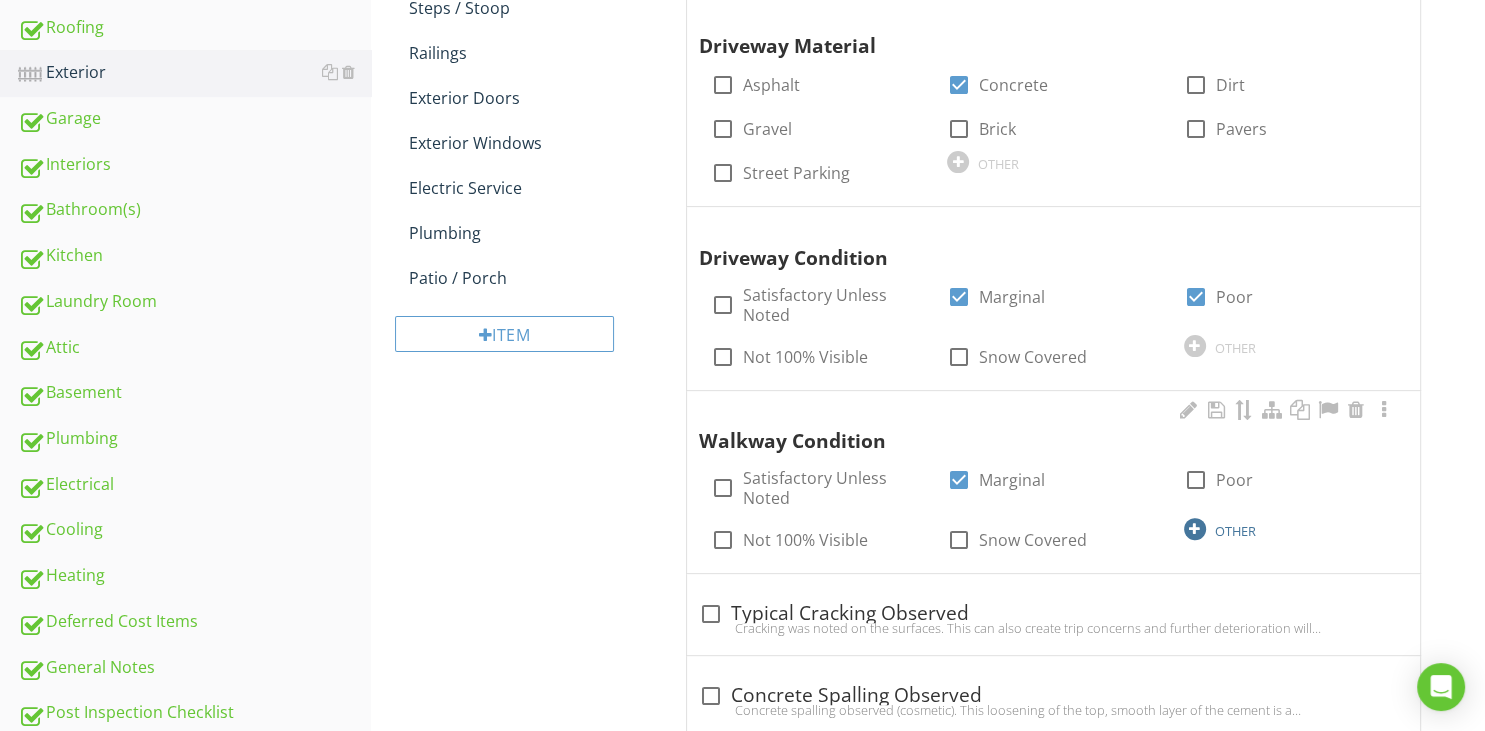 click at bounding box center (1195, 529) 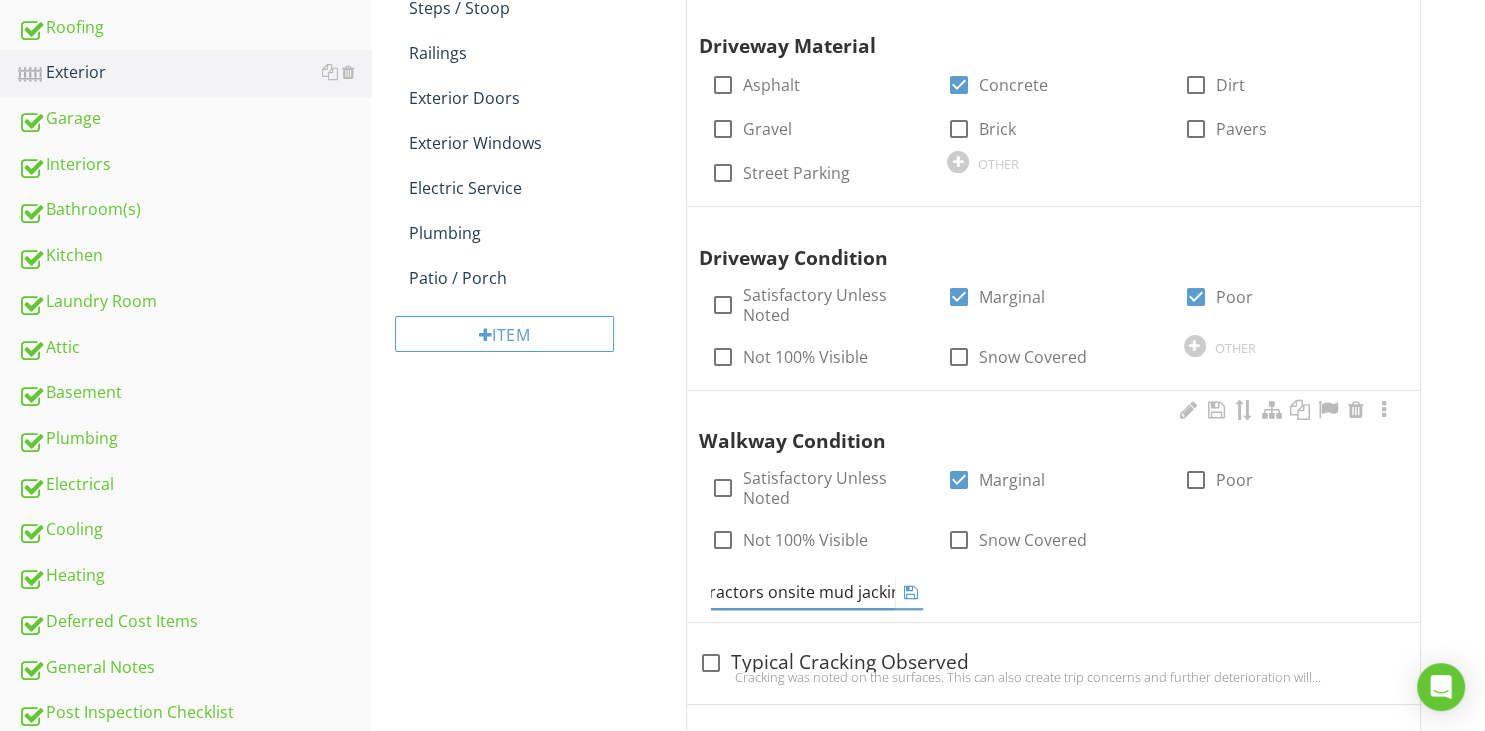 scroll, scrollTop: 0, scrollLeft: 47, axis: horizontal 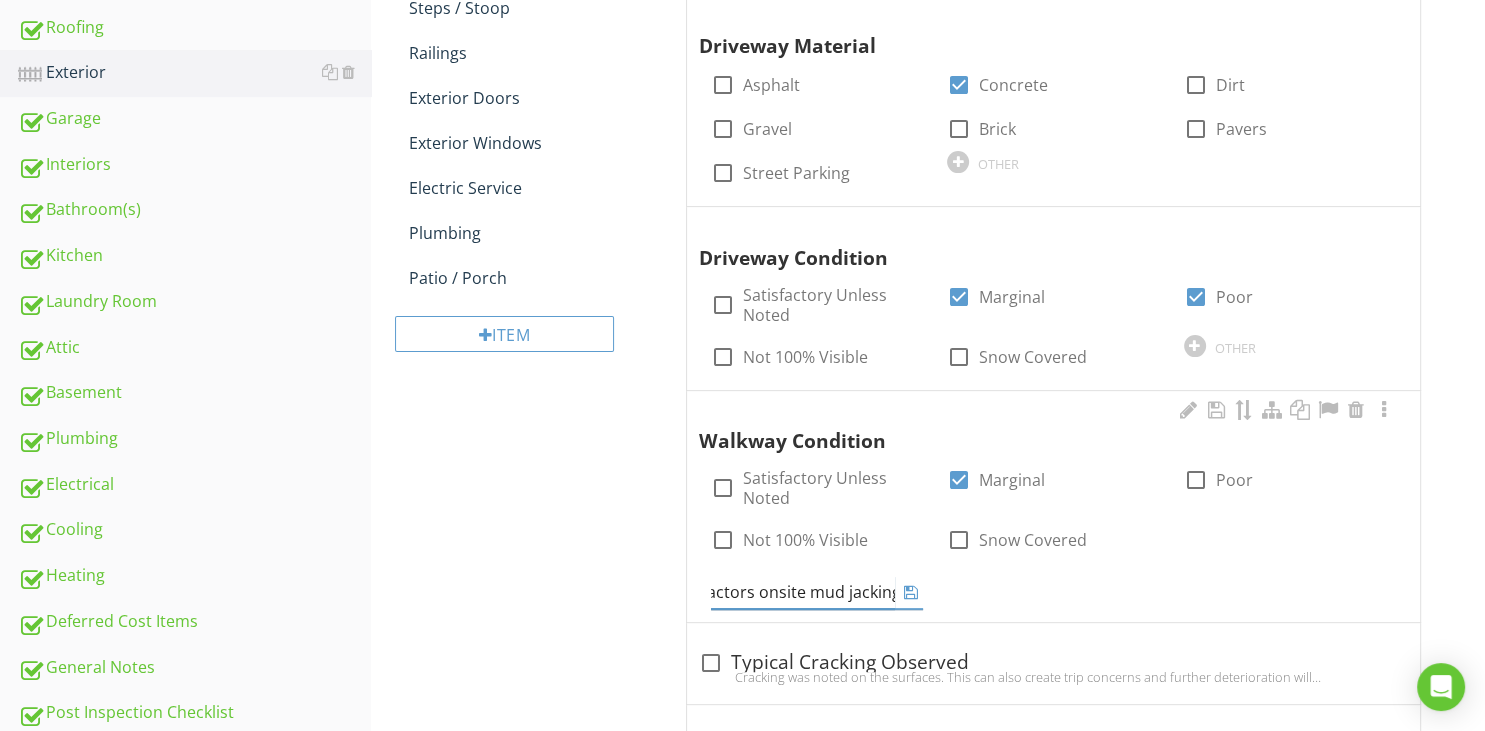 type on "Contractors onsite mud jacking." 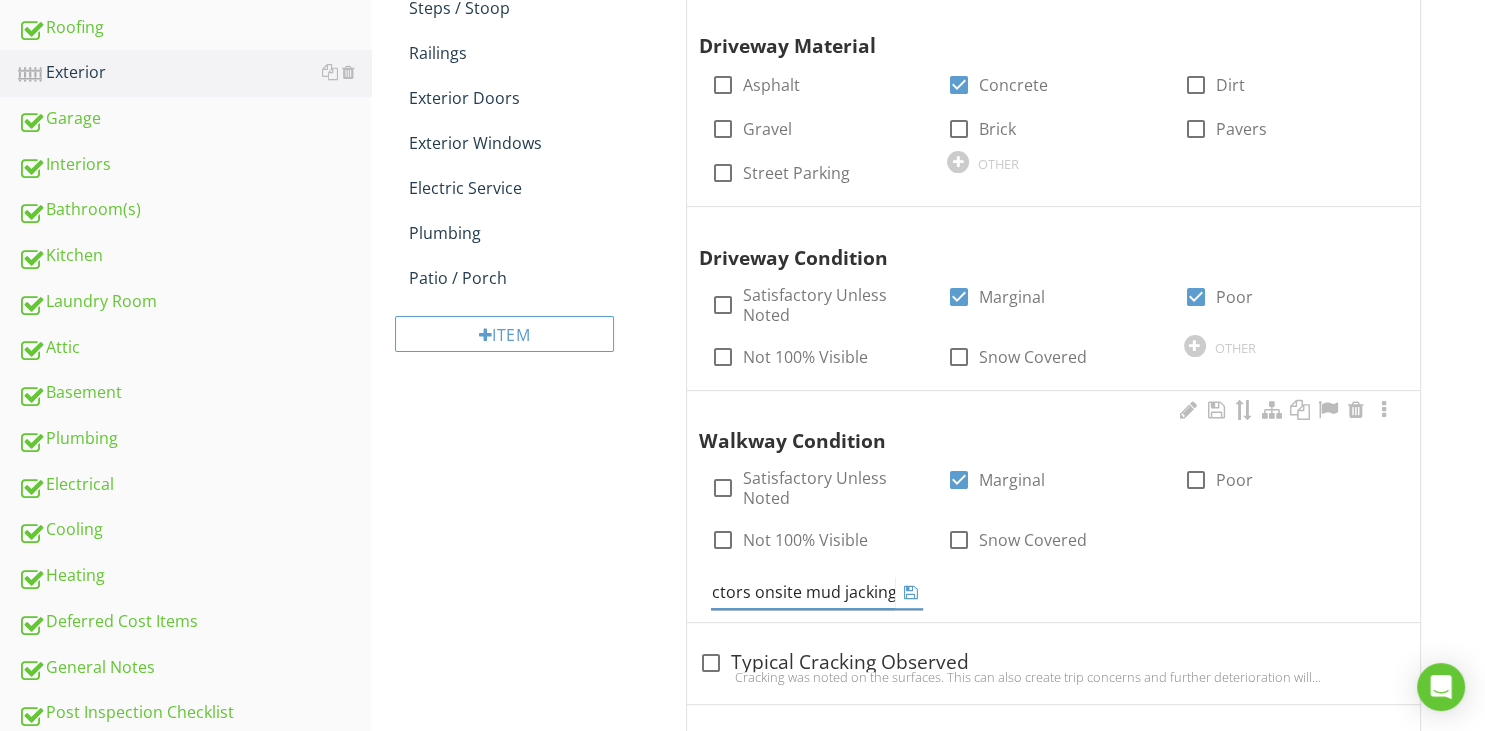 click at bounding box center [911, 592] 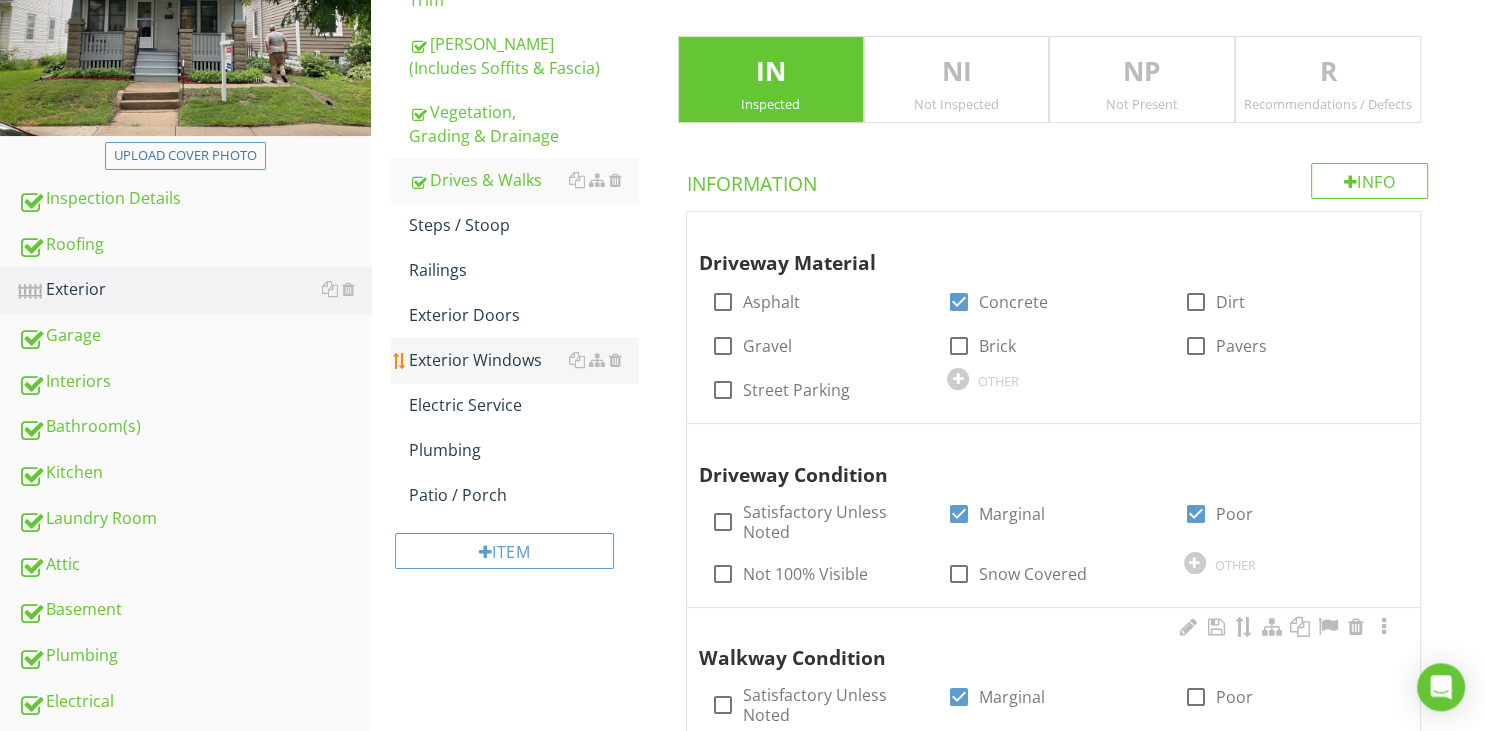 scroll, scrollTop: 243, scrollLeft: 0, axis: vertical 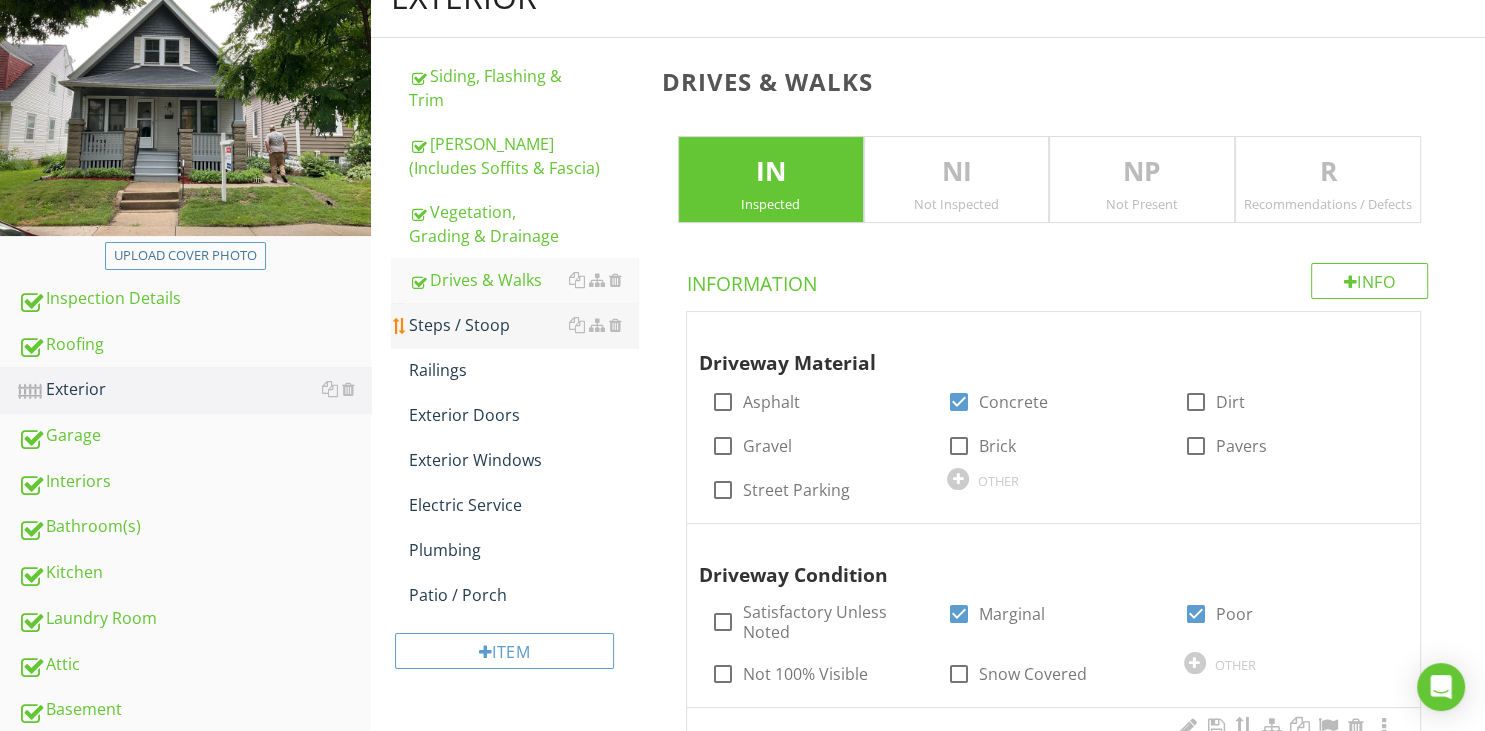 click on "Steps / Stoop" at bounding box center [523, 325] 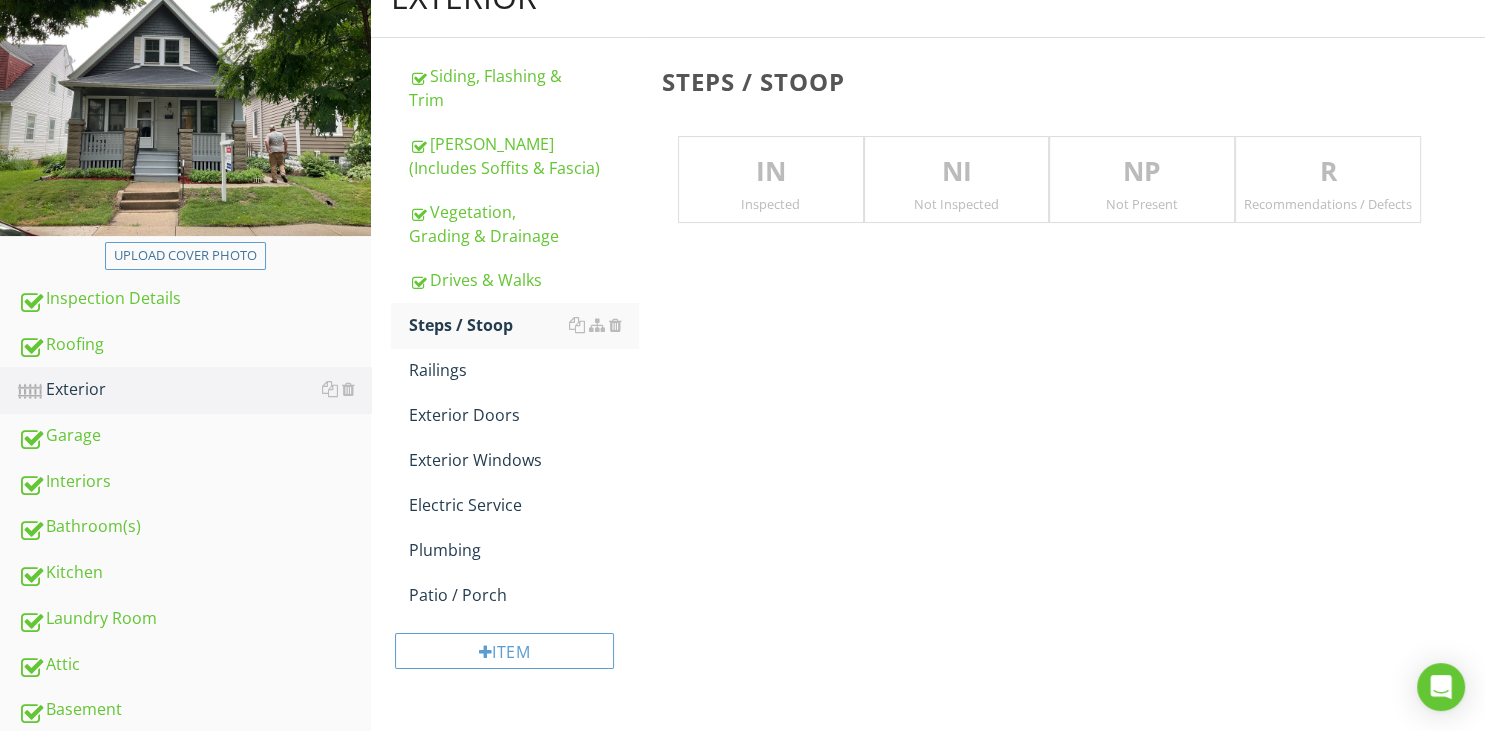click on "R" at bounding box center (1328, 172) 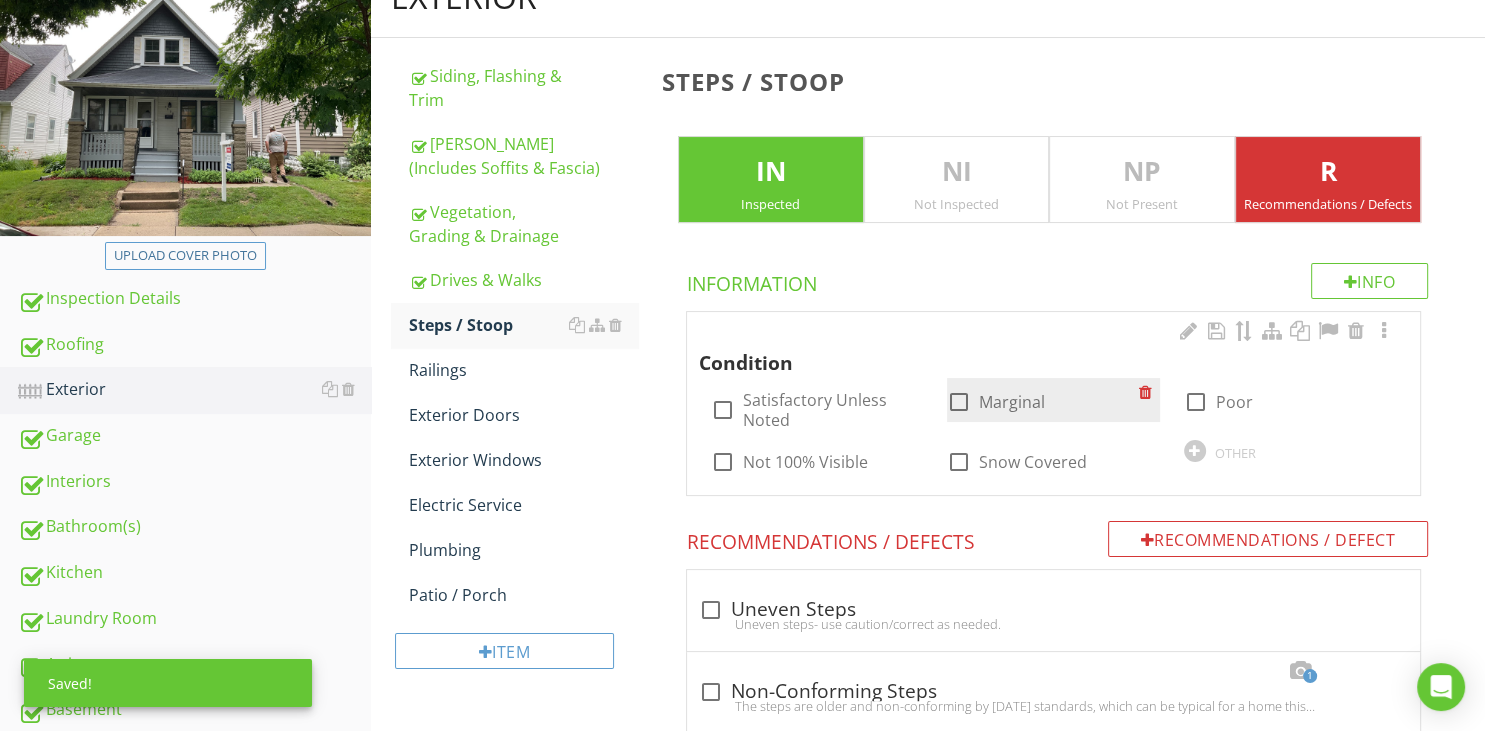 click at bounding box center [959, 402] 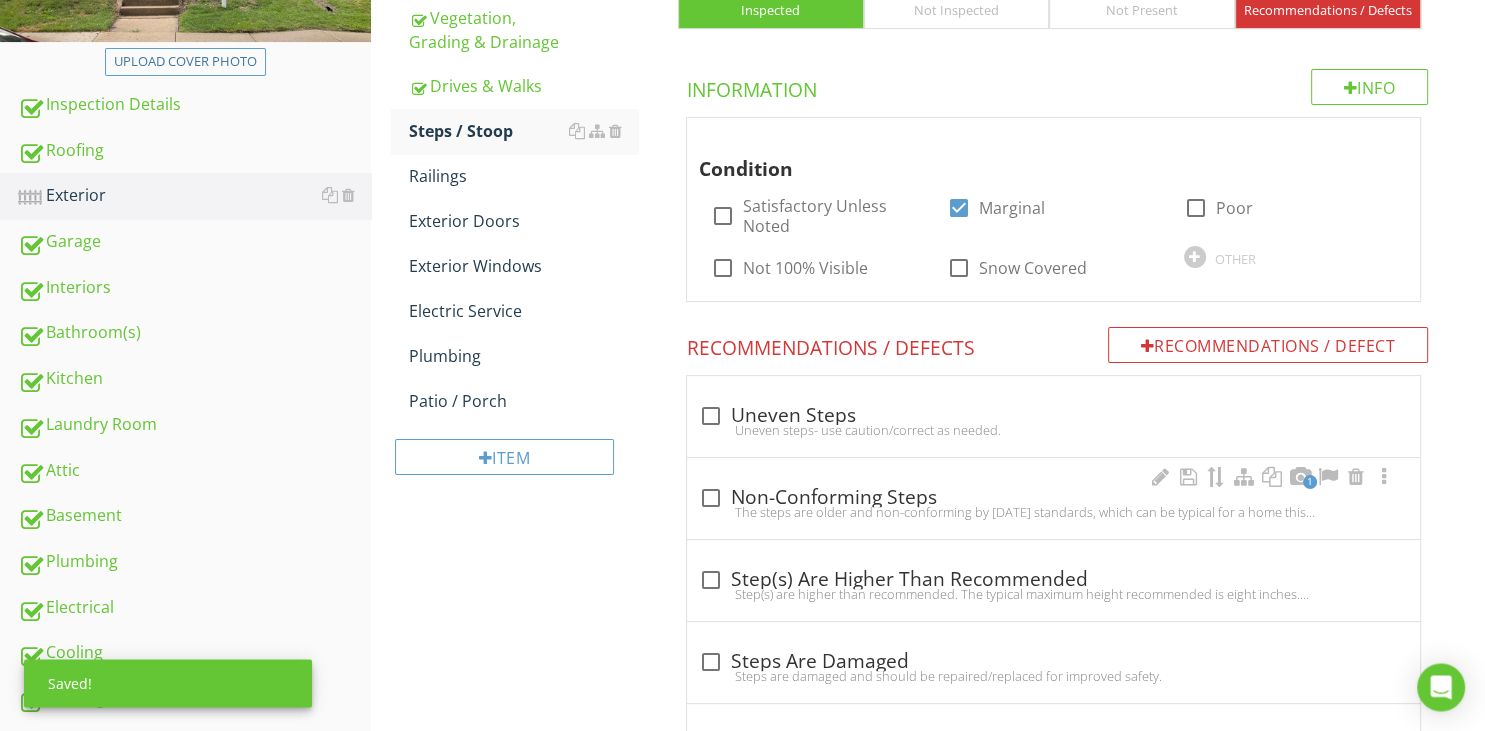 scroll, scrollTop: 454, scrollLeft: 0, axis: vertical 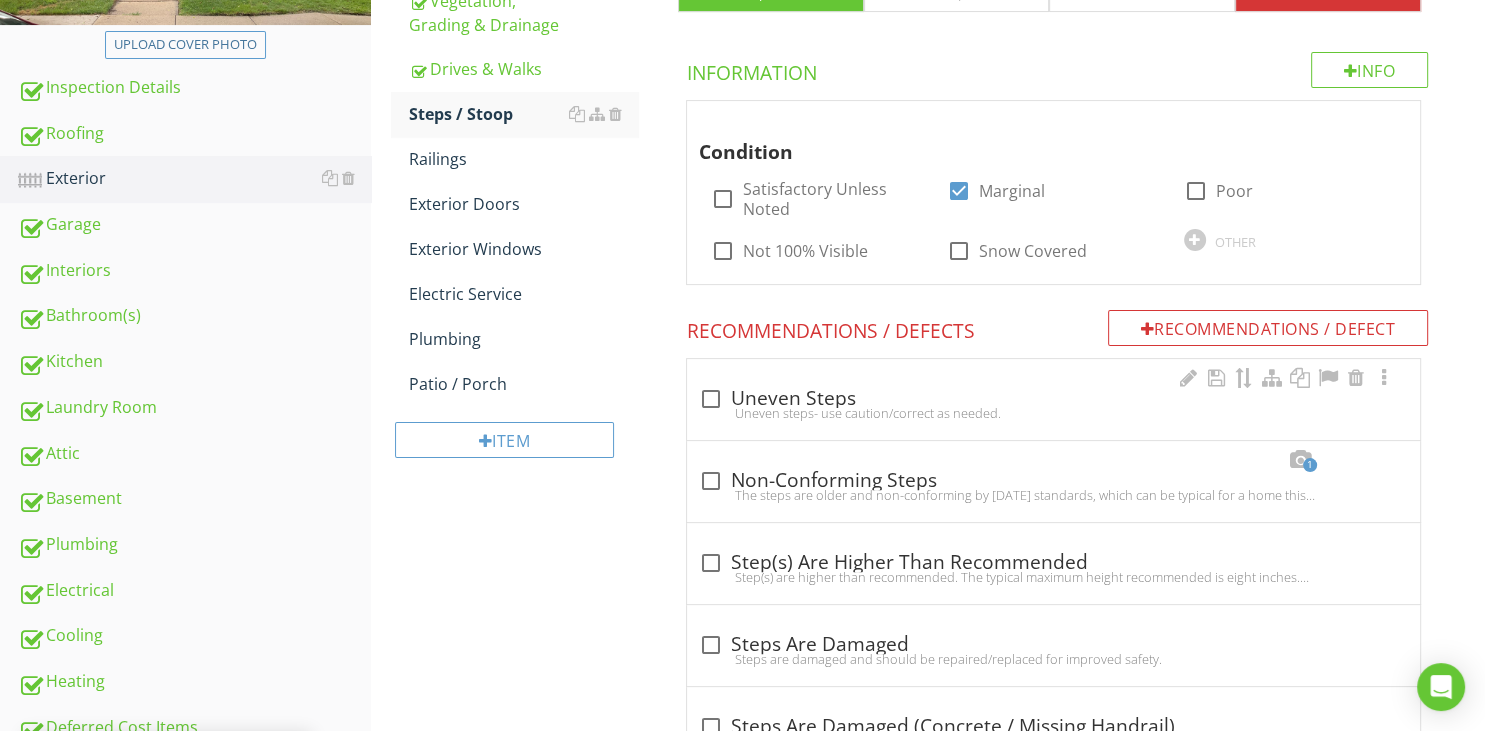 click on "Uneven steps- use caution/correct as needed." at bounding box center [1053, 413] 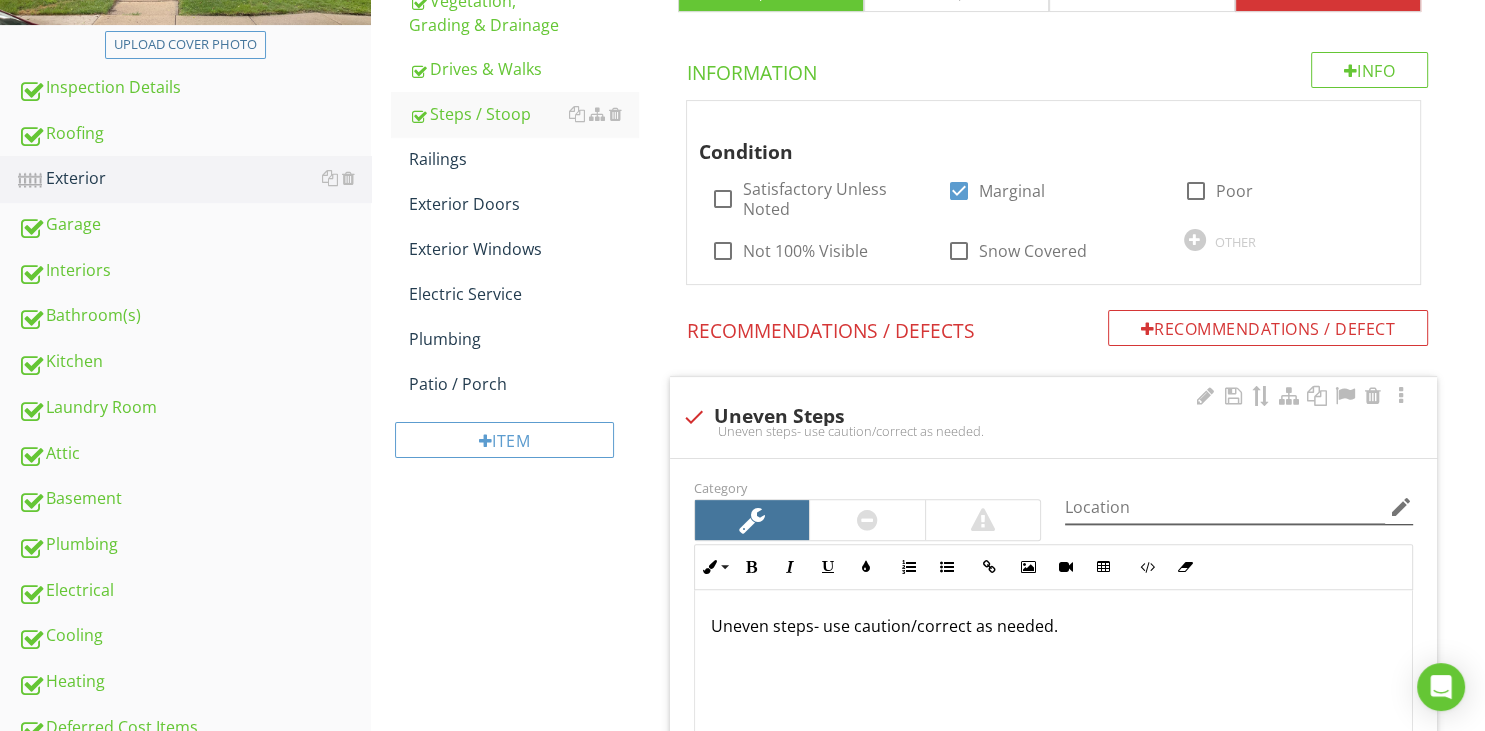 click on "edit" at bounding box center [1401, 507] 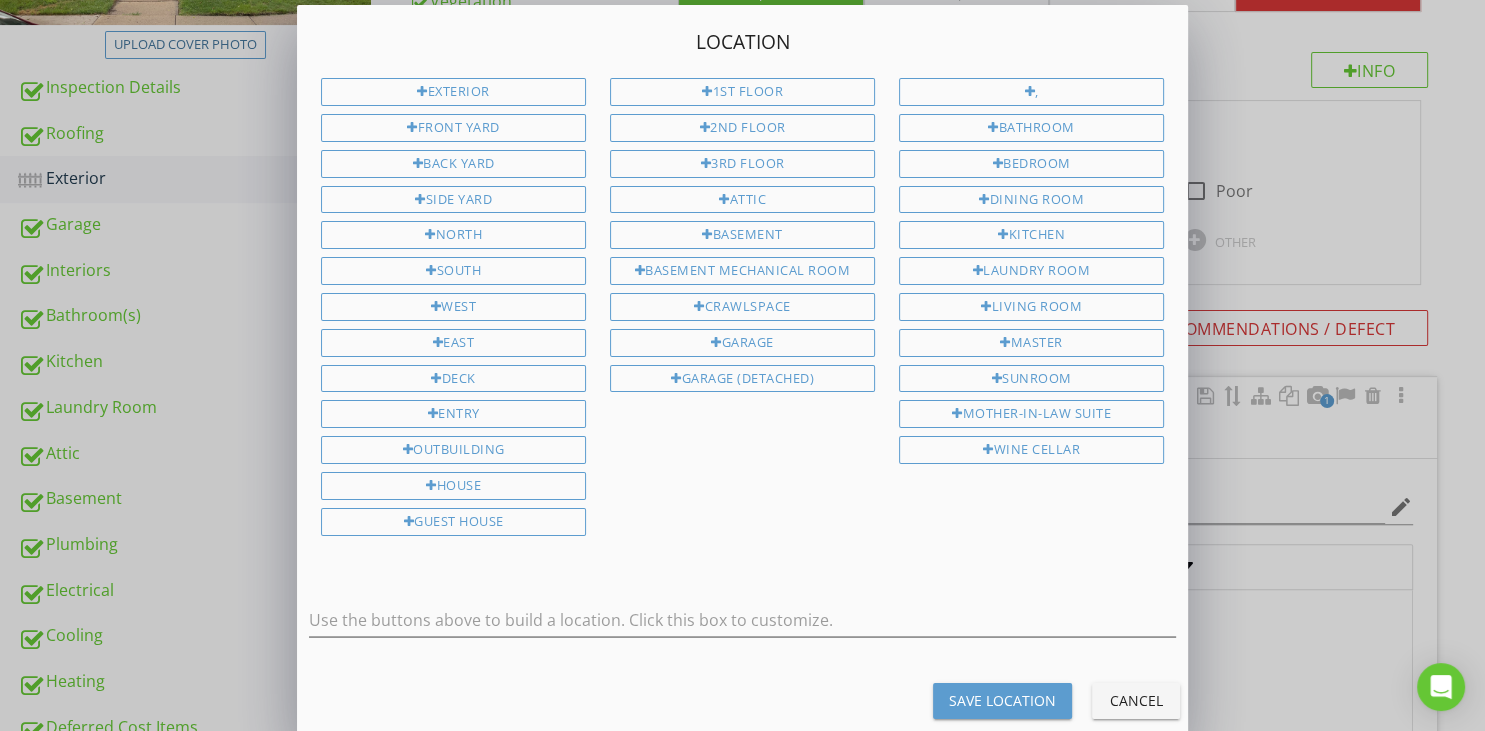 click on "Cancel" at bounding box center (1136, 700) 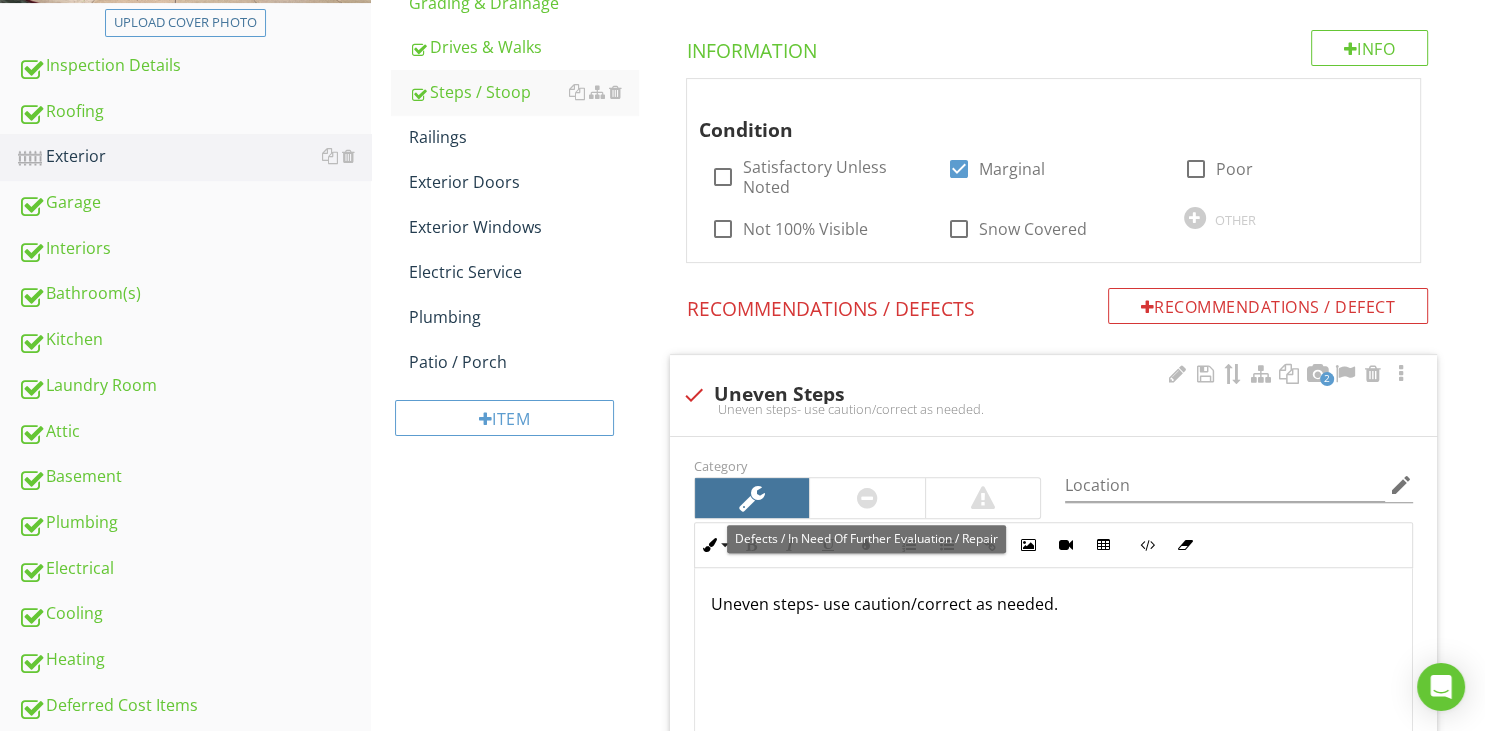 scroll, scrollTop: 560, scrollLeft: 0, axis: vertical 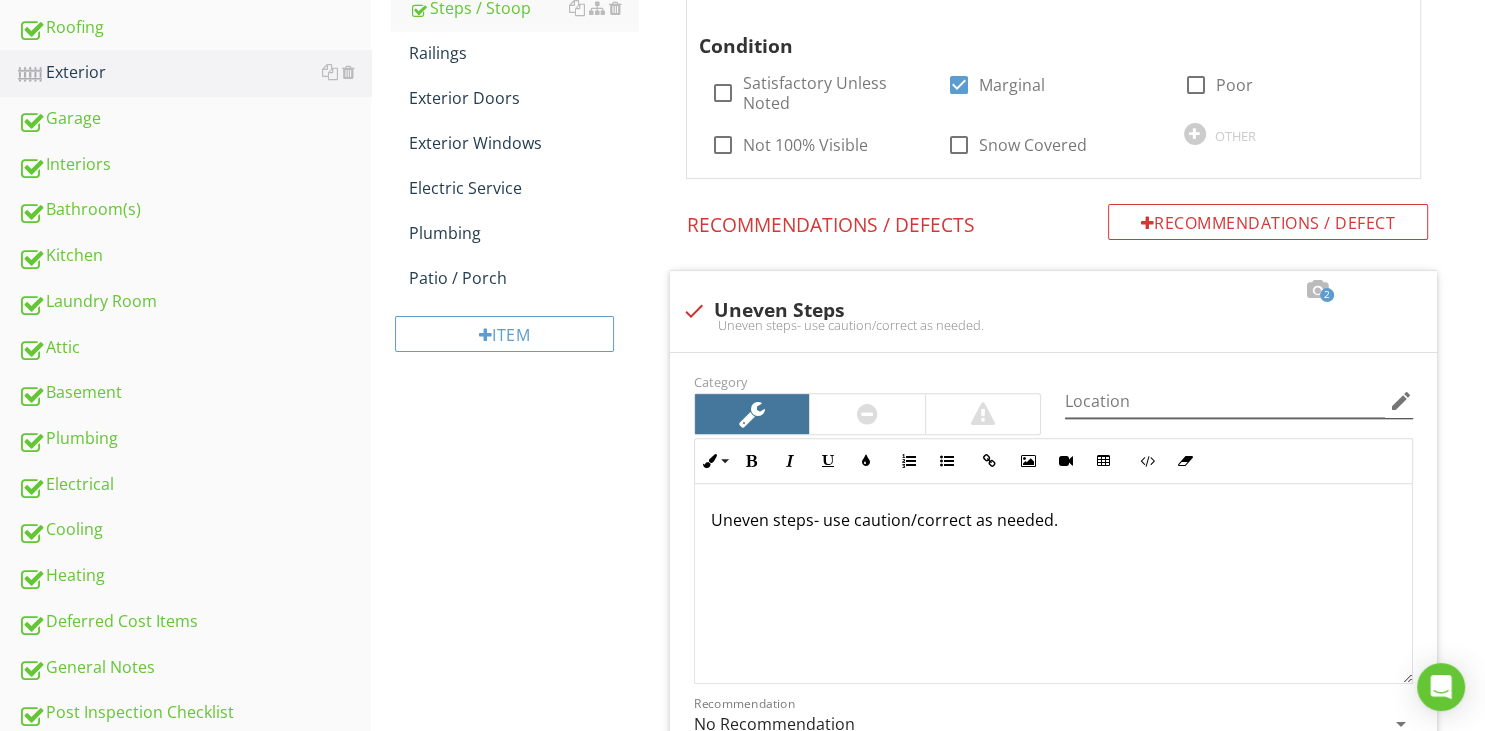 click on "edit" at bounding box center [1401, 401] 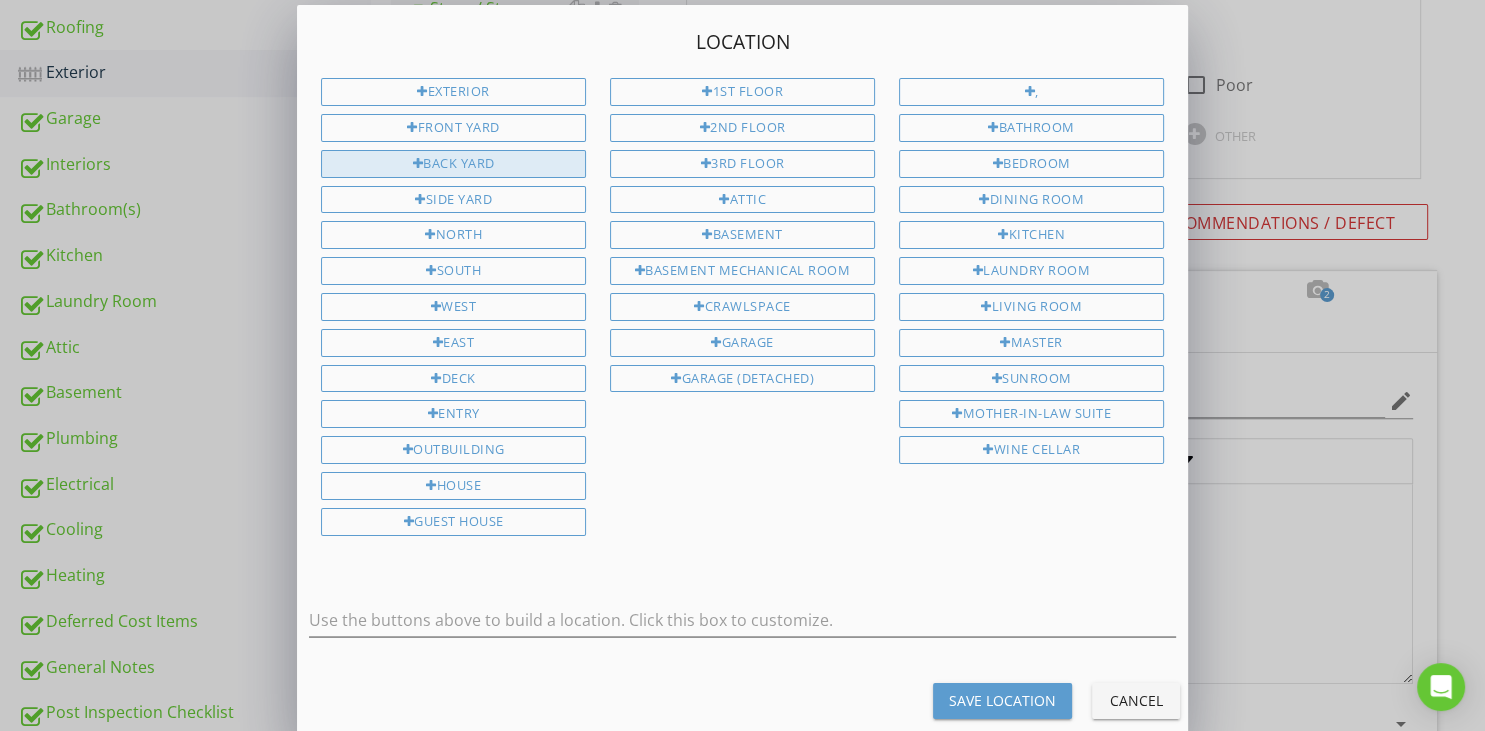 click on "Back Yard" at bounding box center [453, 164] 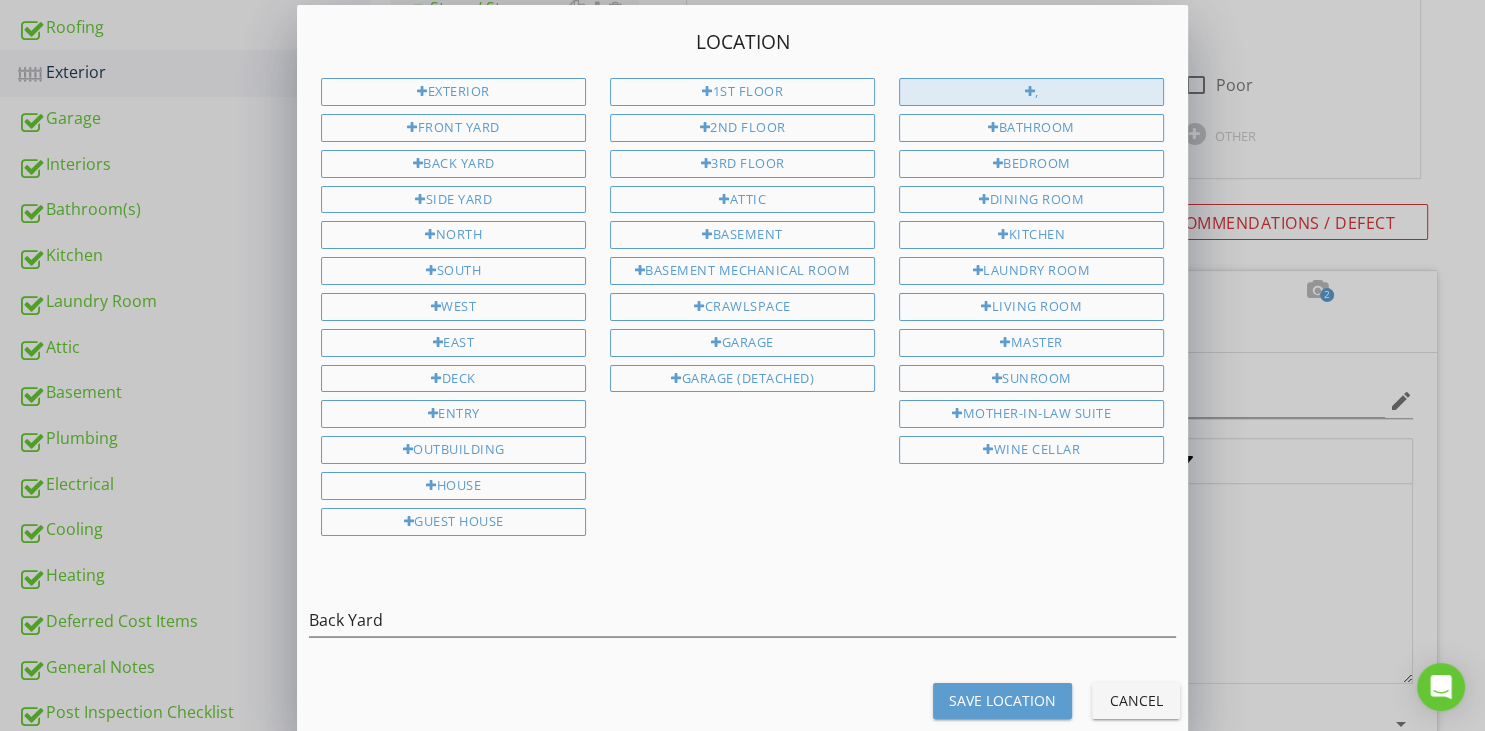 click at bounding box center [1029, 92] 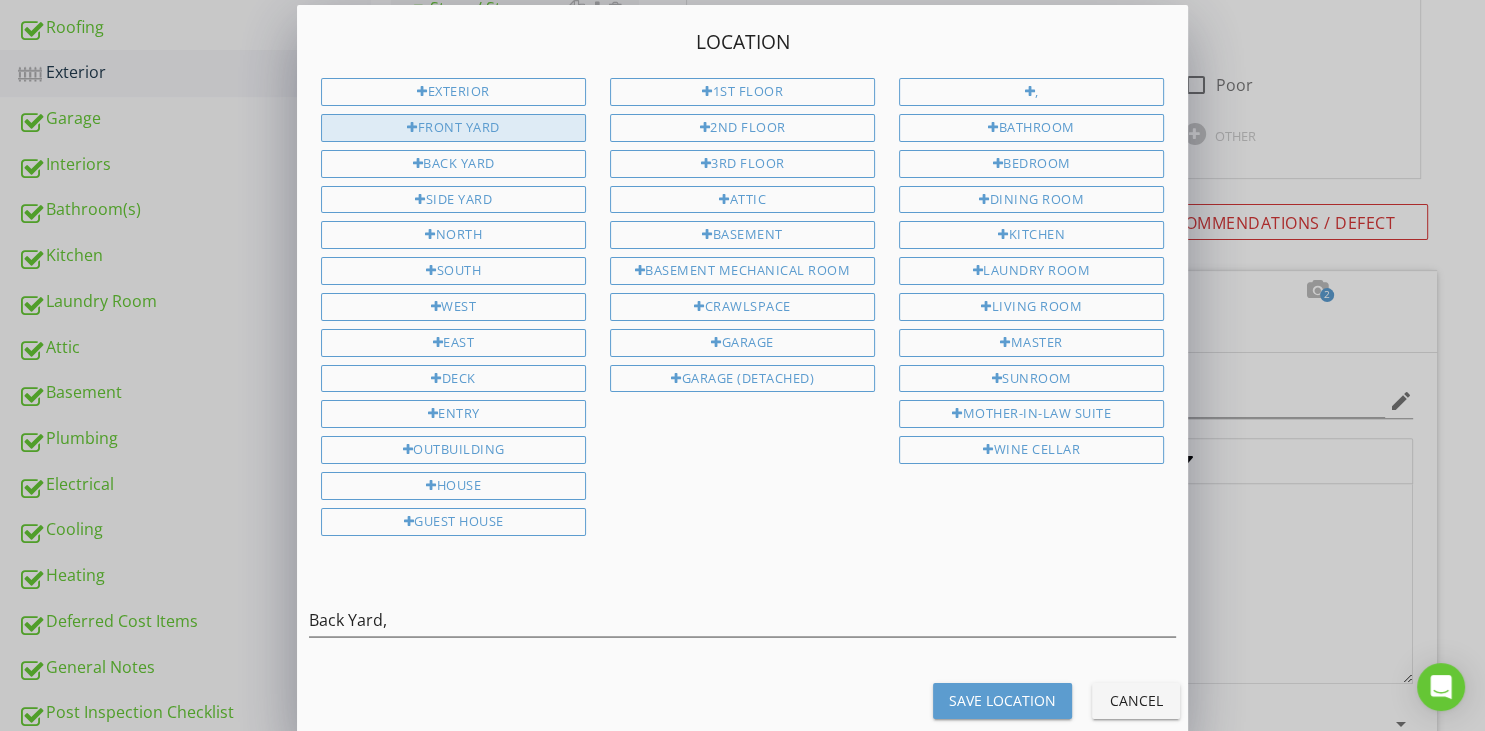 click on "Front Yard" at bounding box center (453, 128) 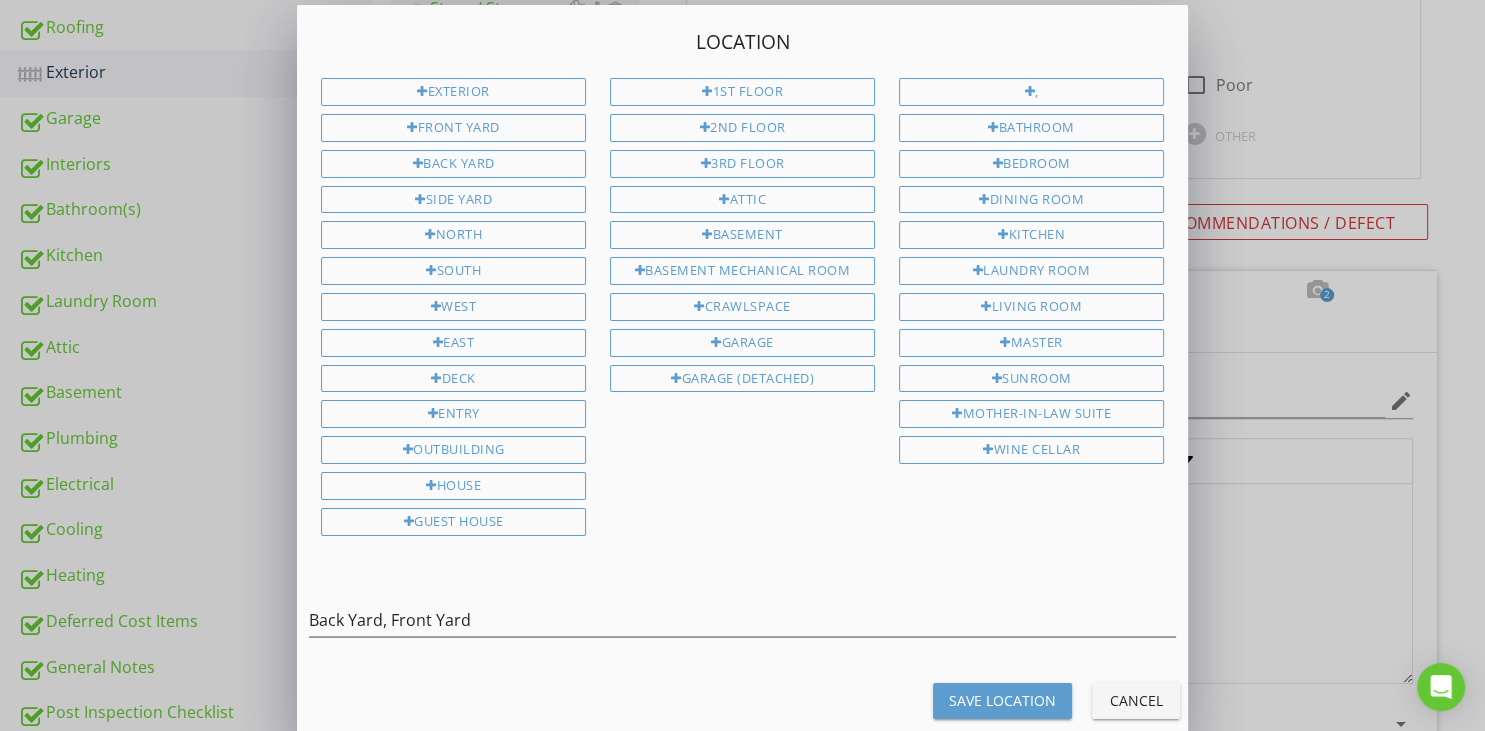click on "Save Location" at bounding box center (1002, 700) 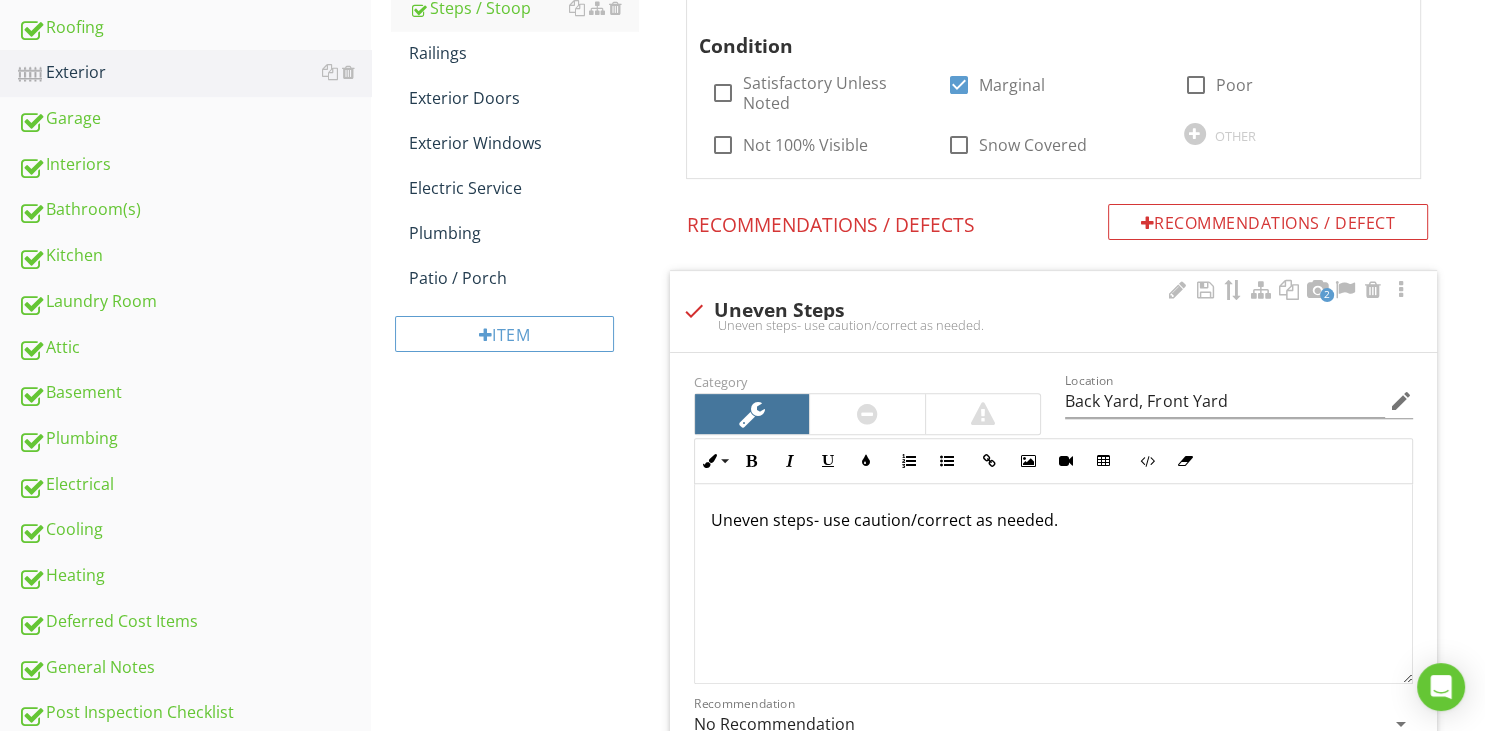 scroll, scrollTop: 1, scrollLeft: 0, axis: vertical 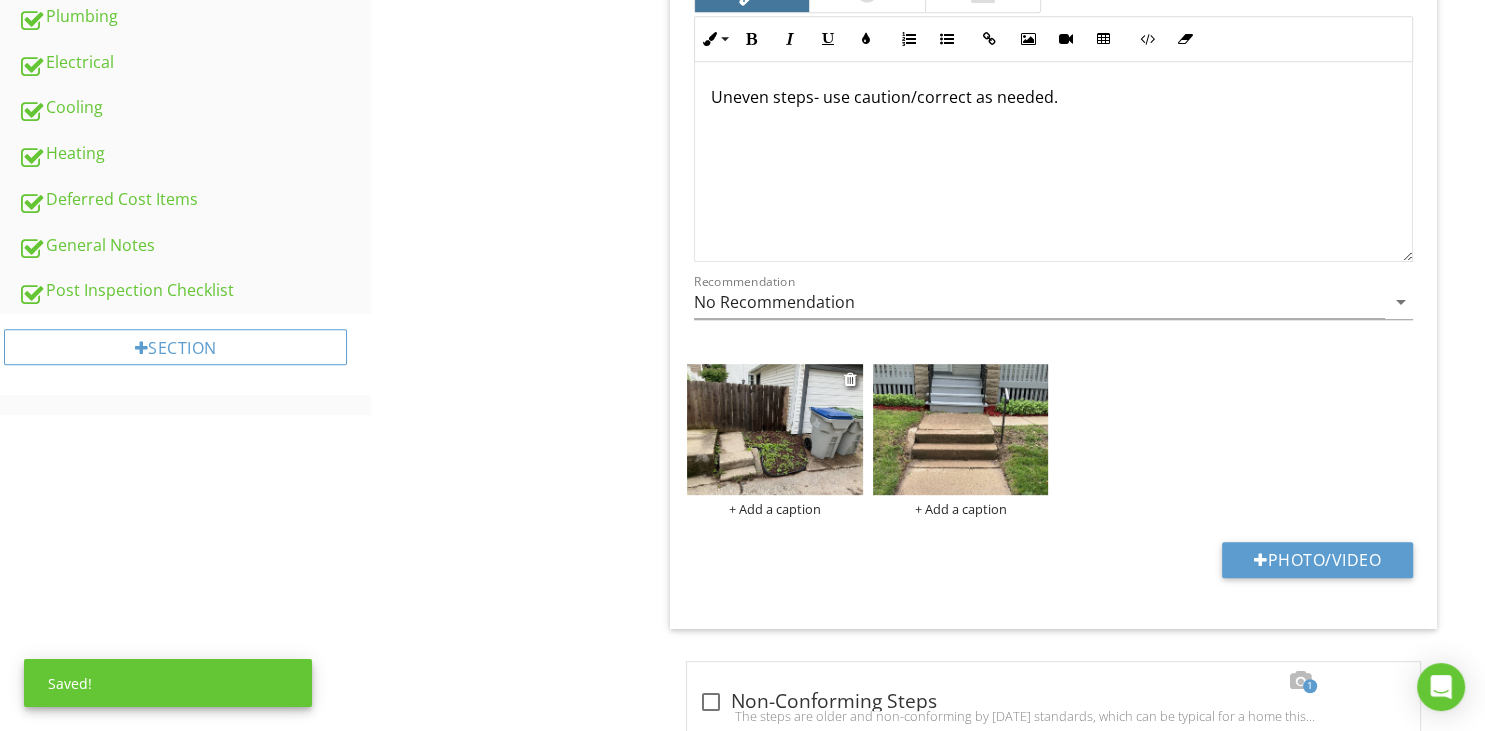 click at bounding box center [775, 430] 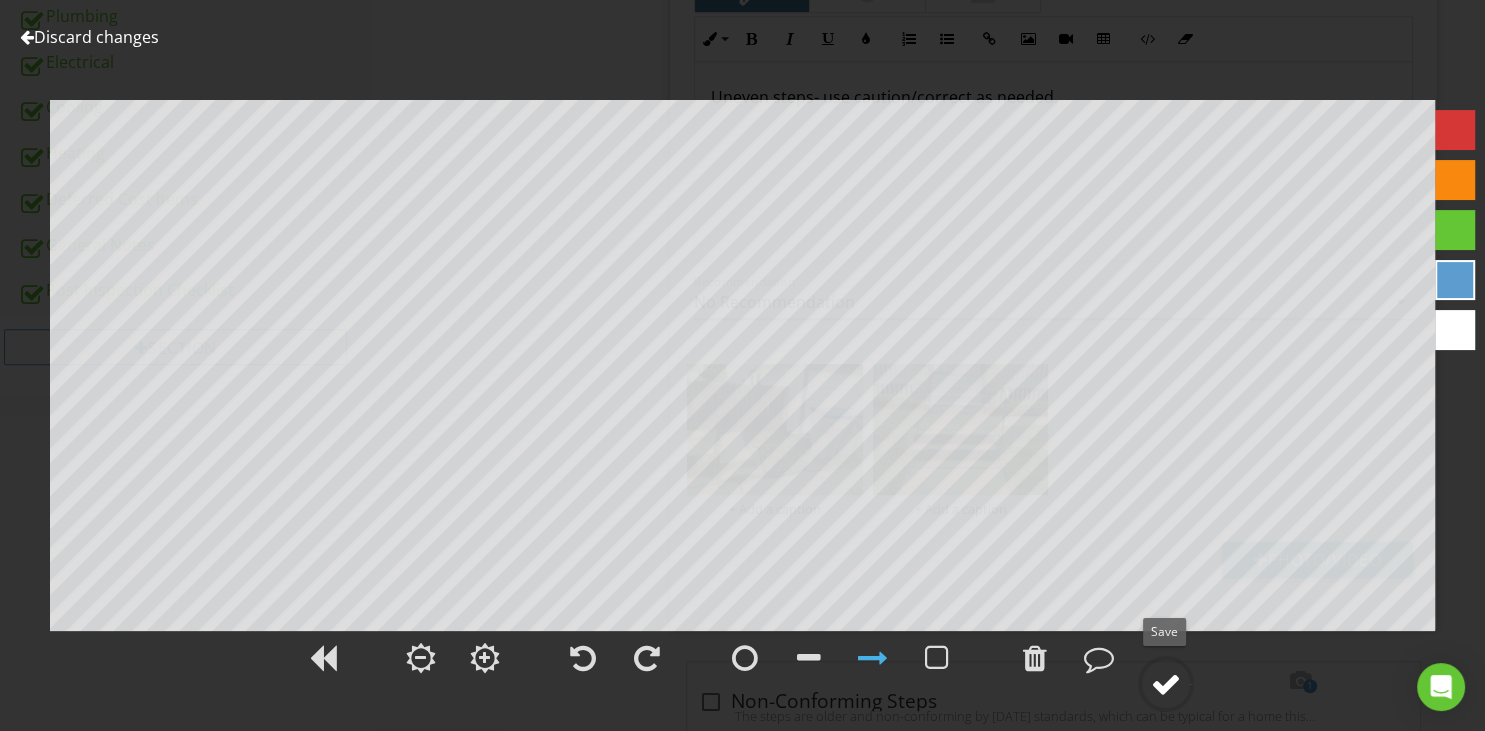 click at bounding box center [1166, 684] 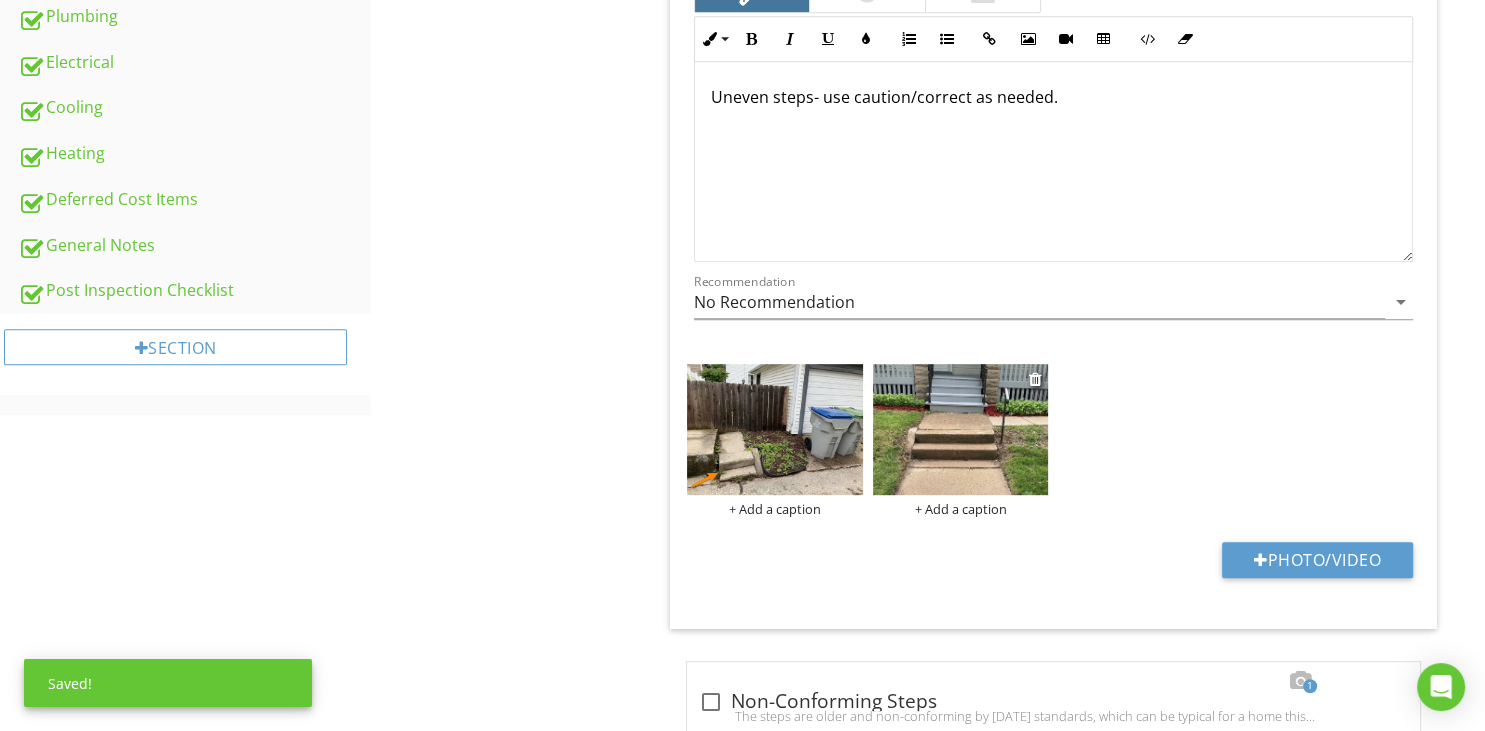 click at bounding box center [961, 430] 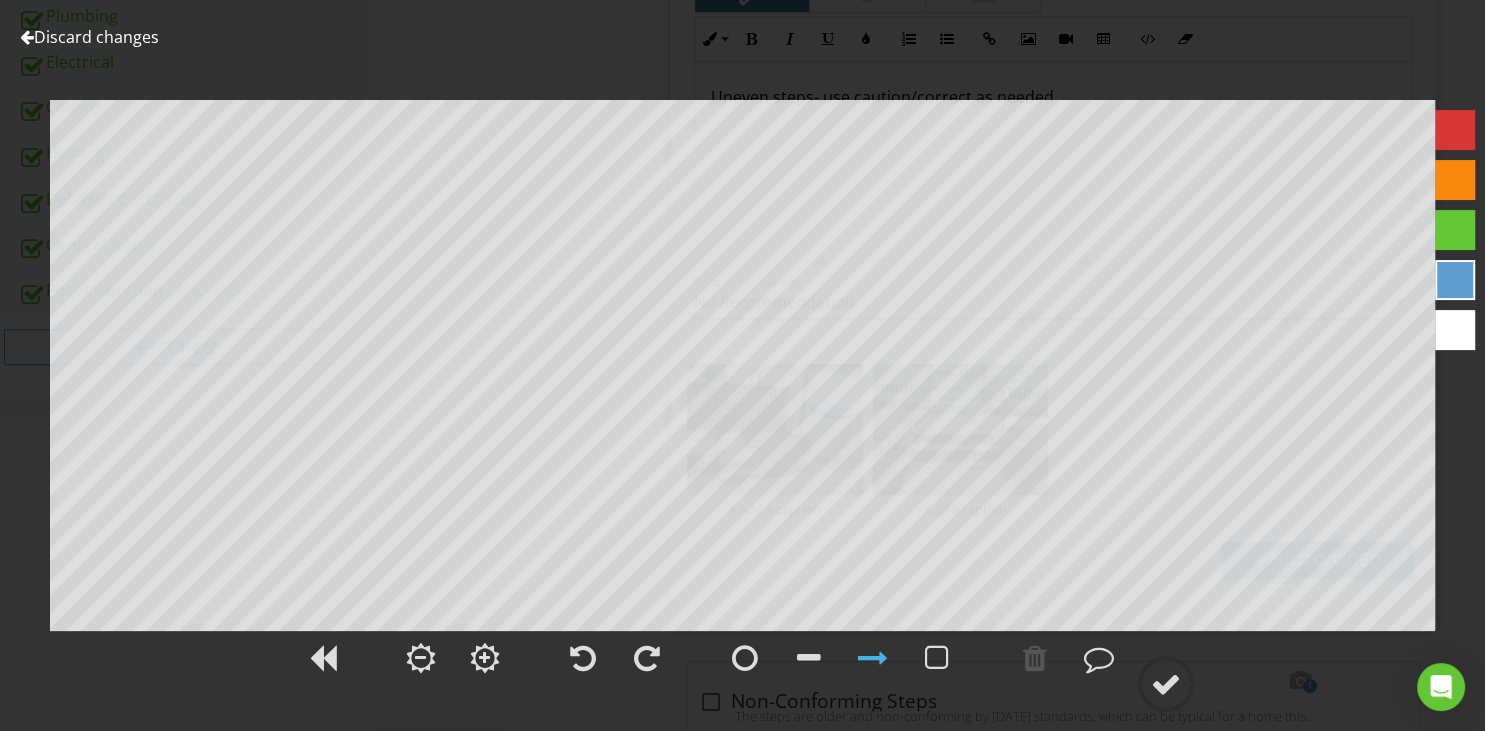click at bounding box center (27, 37) 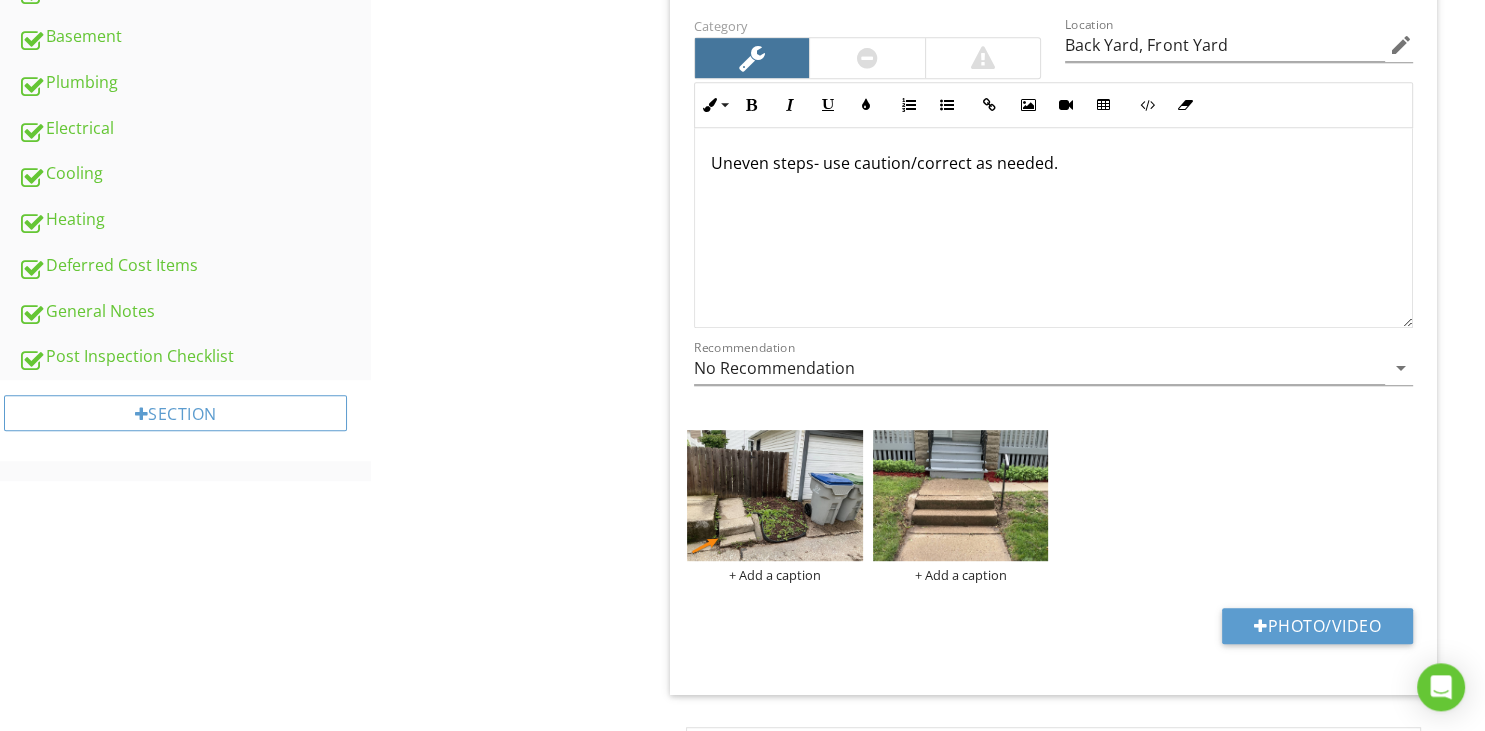 scroll, scrollTop: 876, scrollLeft: 0, axis: vertical 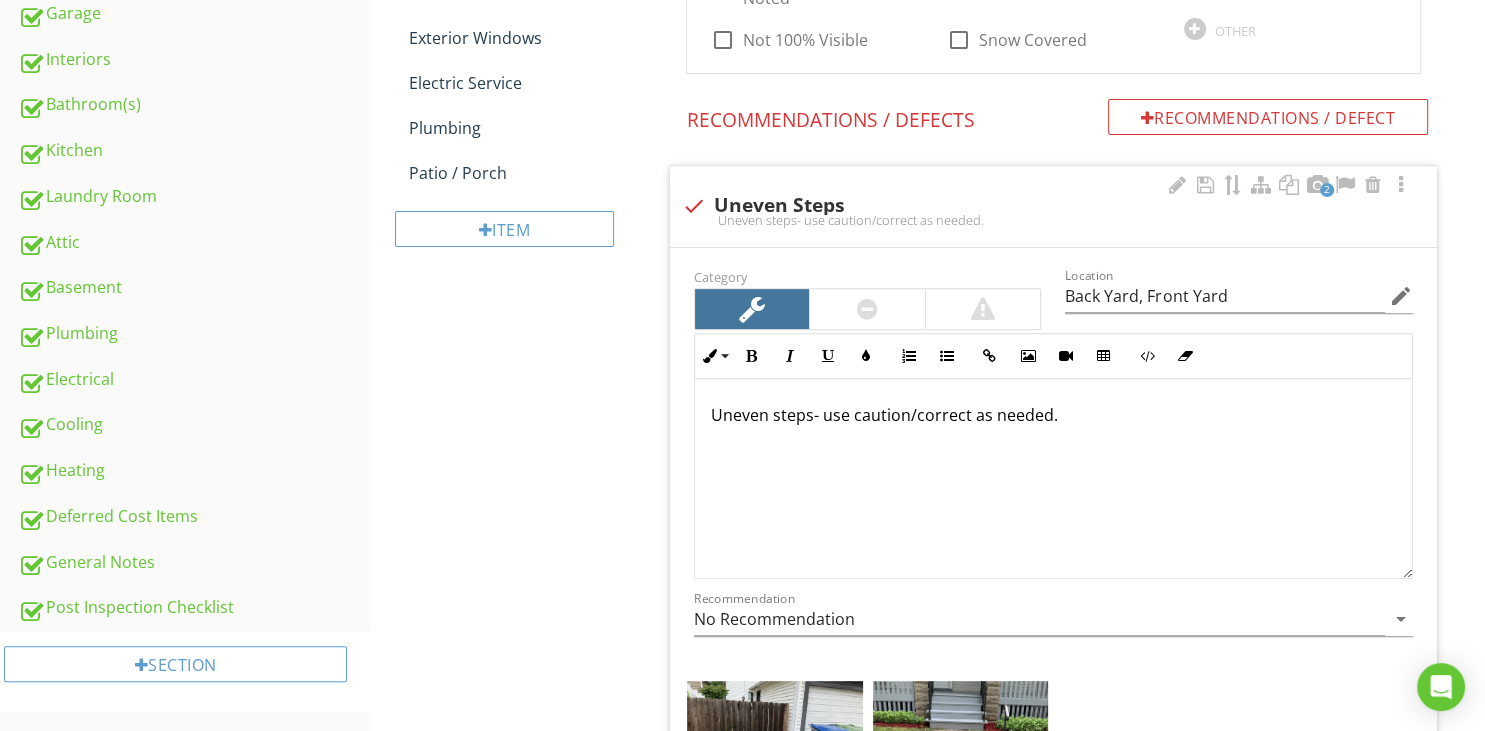 click on "Uneven steps- use caution/correct as needed." at bounding box center (1053, 415) 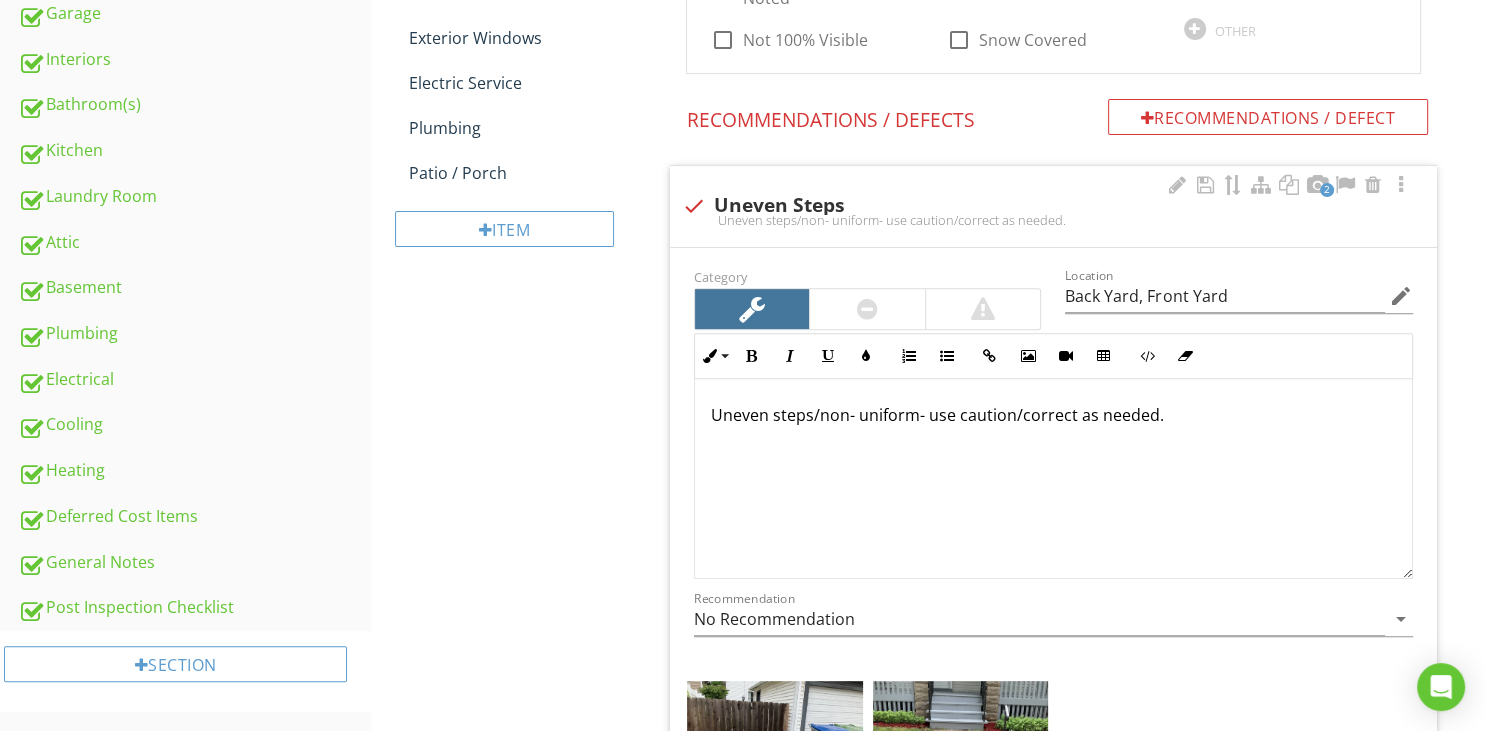 click on "Uneven steps/non- uniform- use caution/correct as needed." at bounding box center (1053, 415) 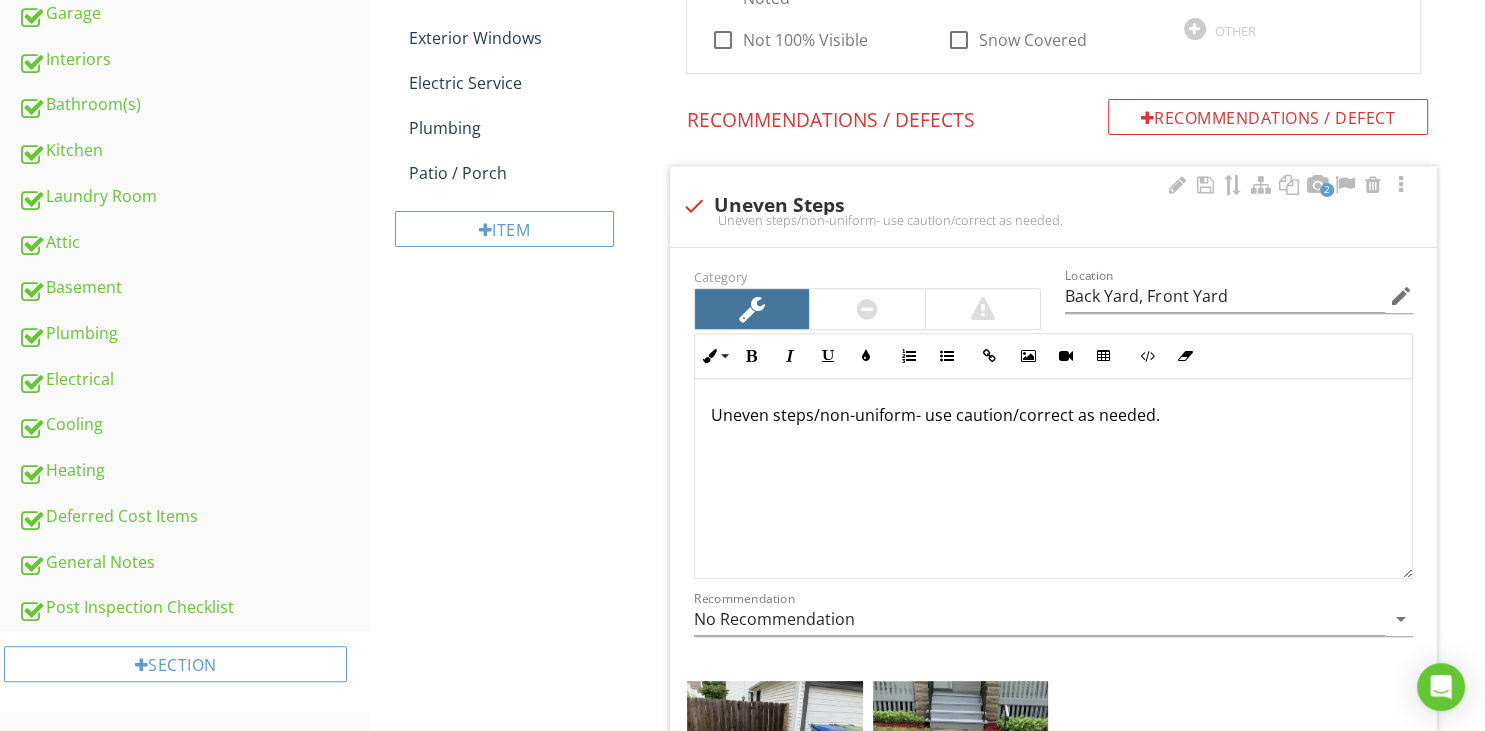 scroll, scrollTop: 1, scrollLeft: 0, axis: vertical 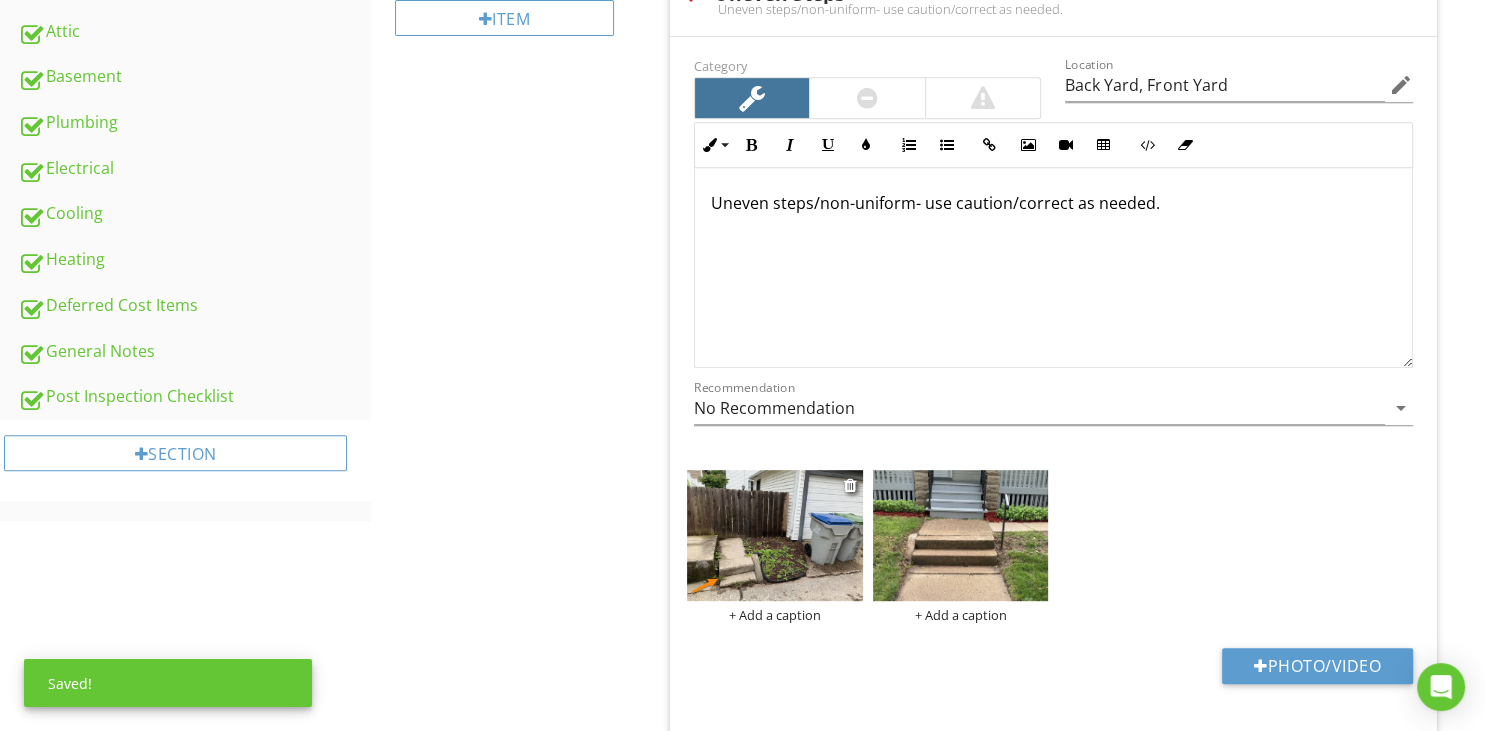 click at bounding box center (775, 536) 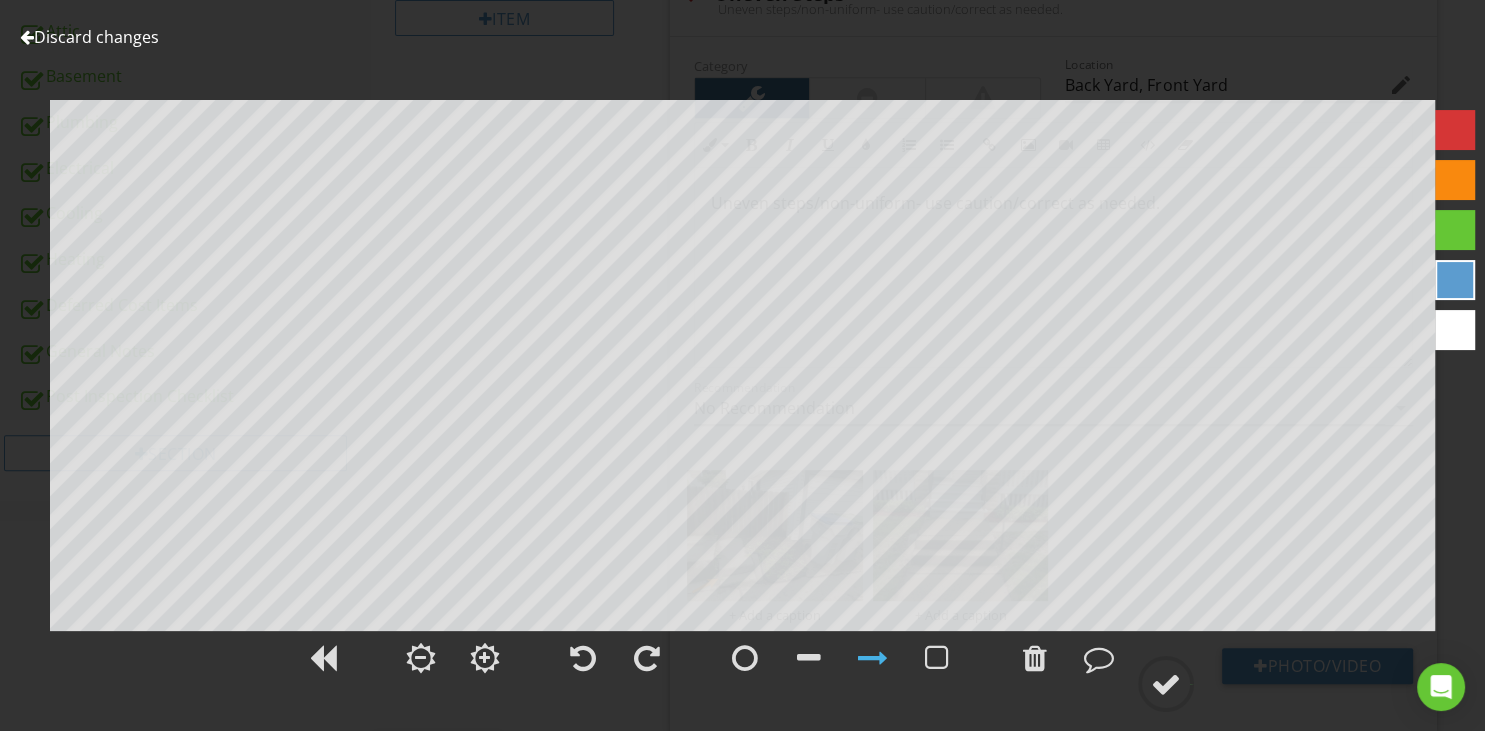 click at bounding box center (27, 37) 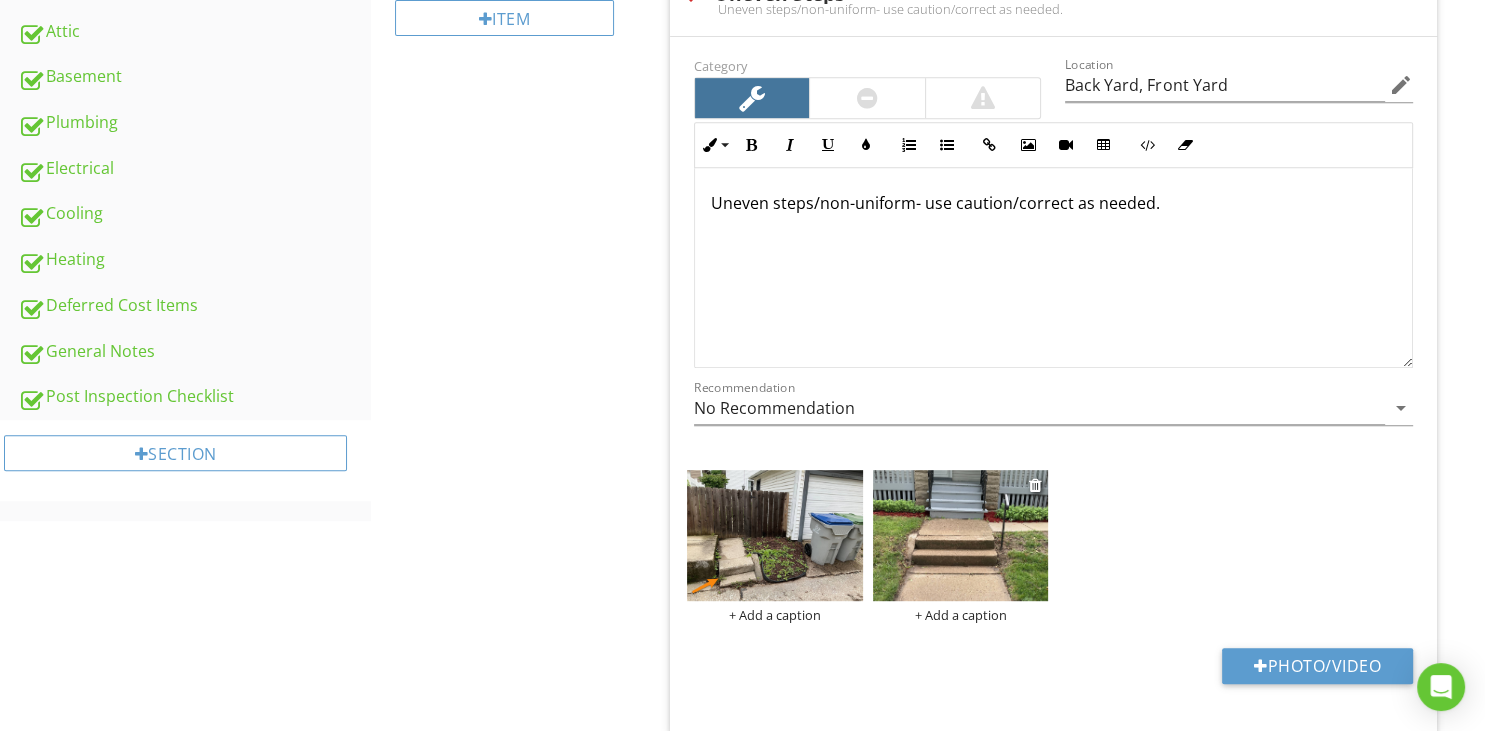 click at bounding box center [961, 536] 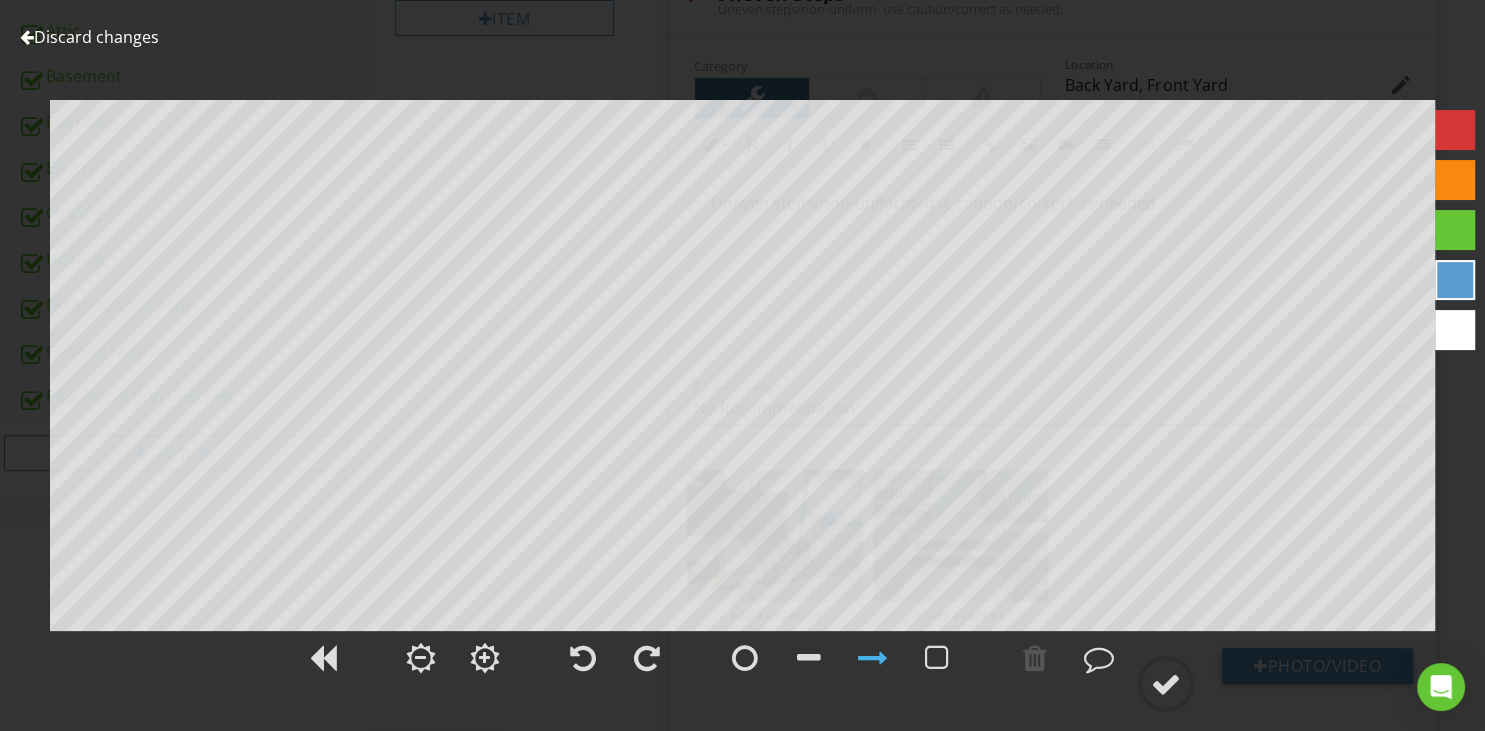 click at bounding box center [27, 37] 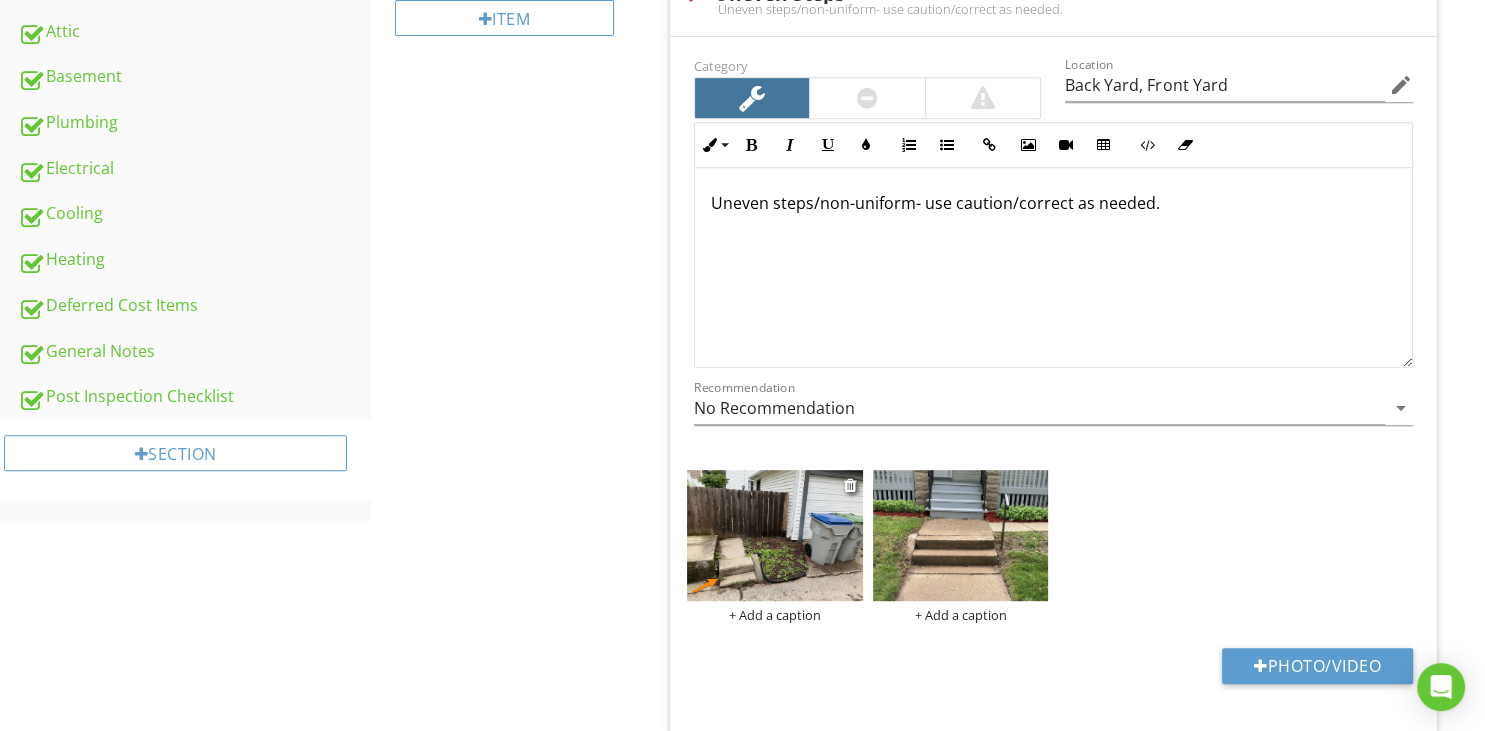 click at bounding box center [775, 536] 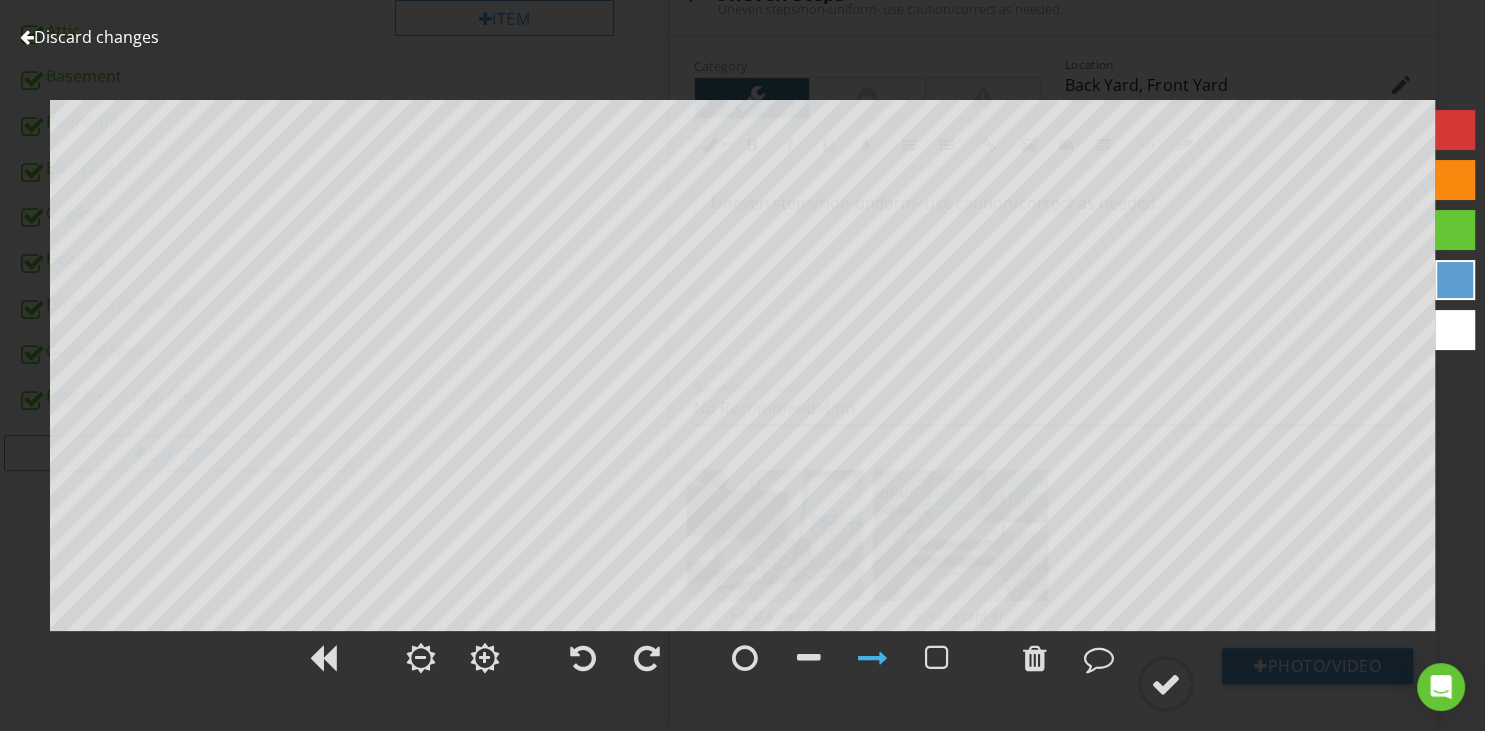 click at bounding box center (27, 37) 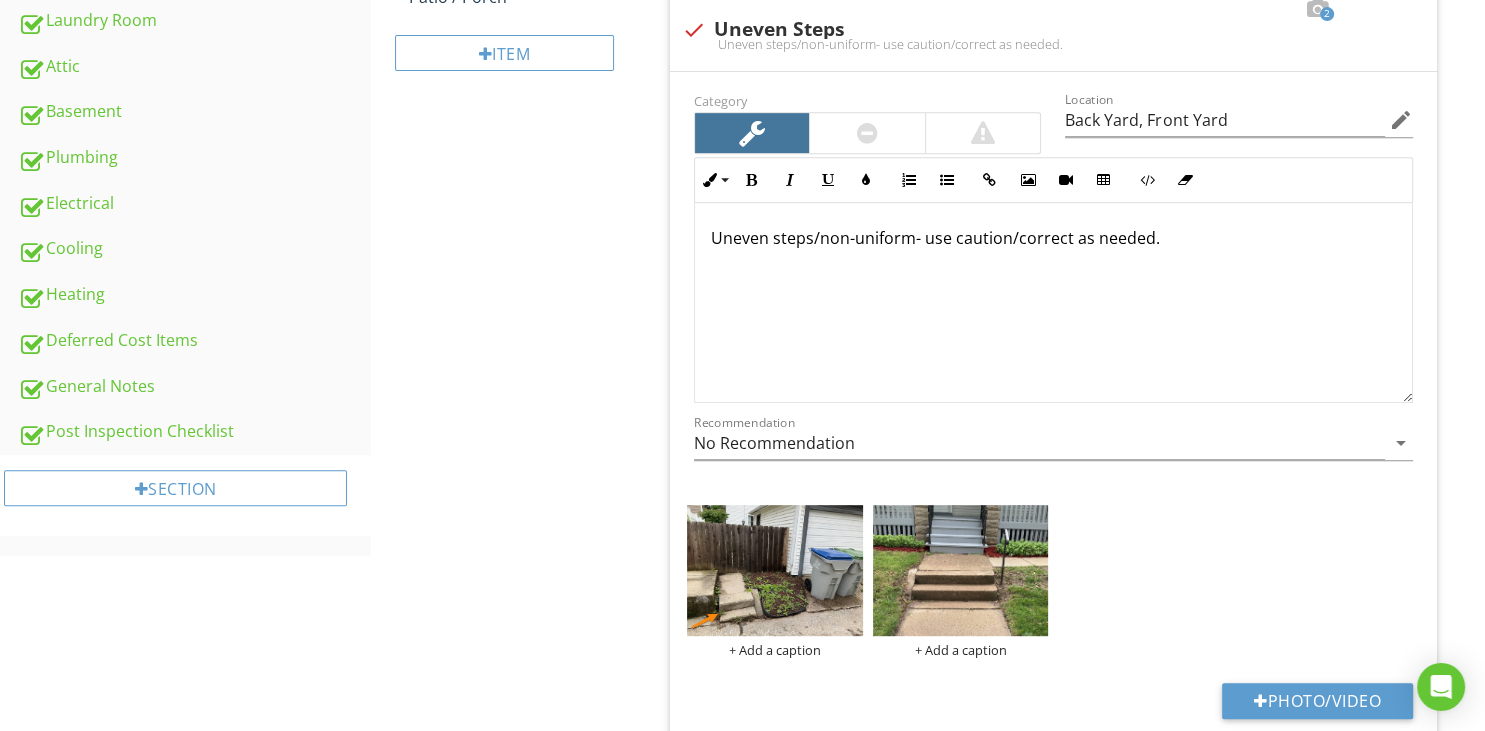 scroll, scrollTop: 876, scrollLeft: 0, axis: vertical 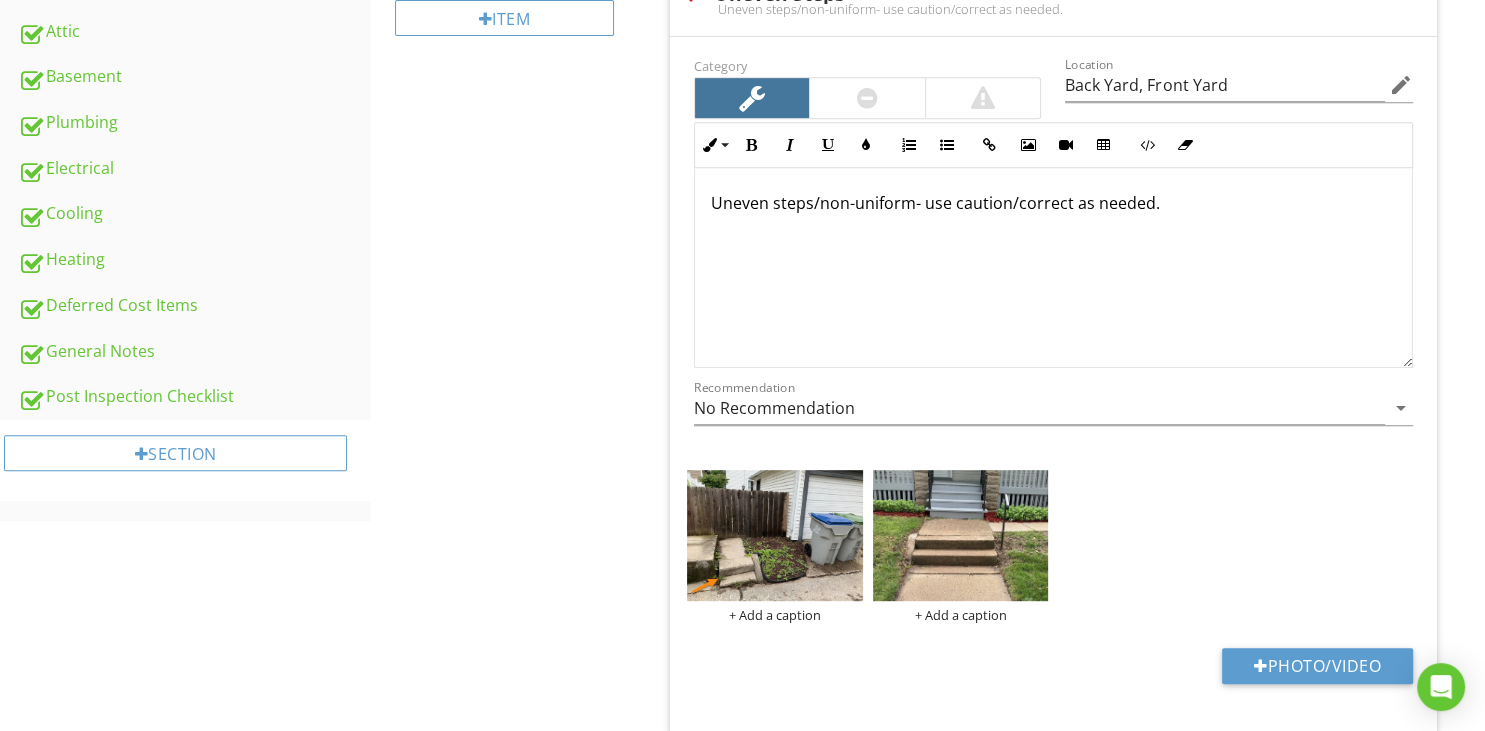 click at bounding box center (867, 98) 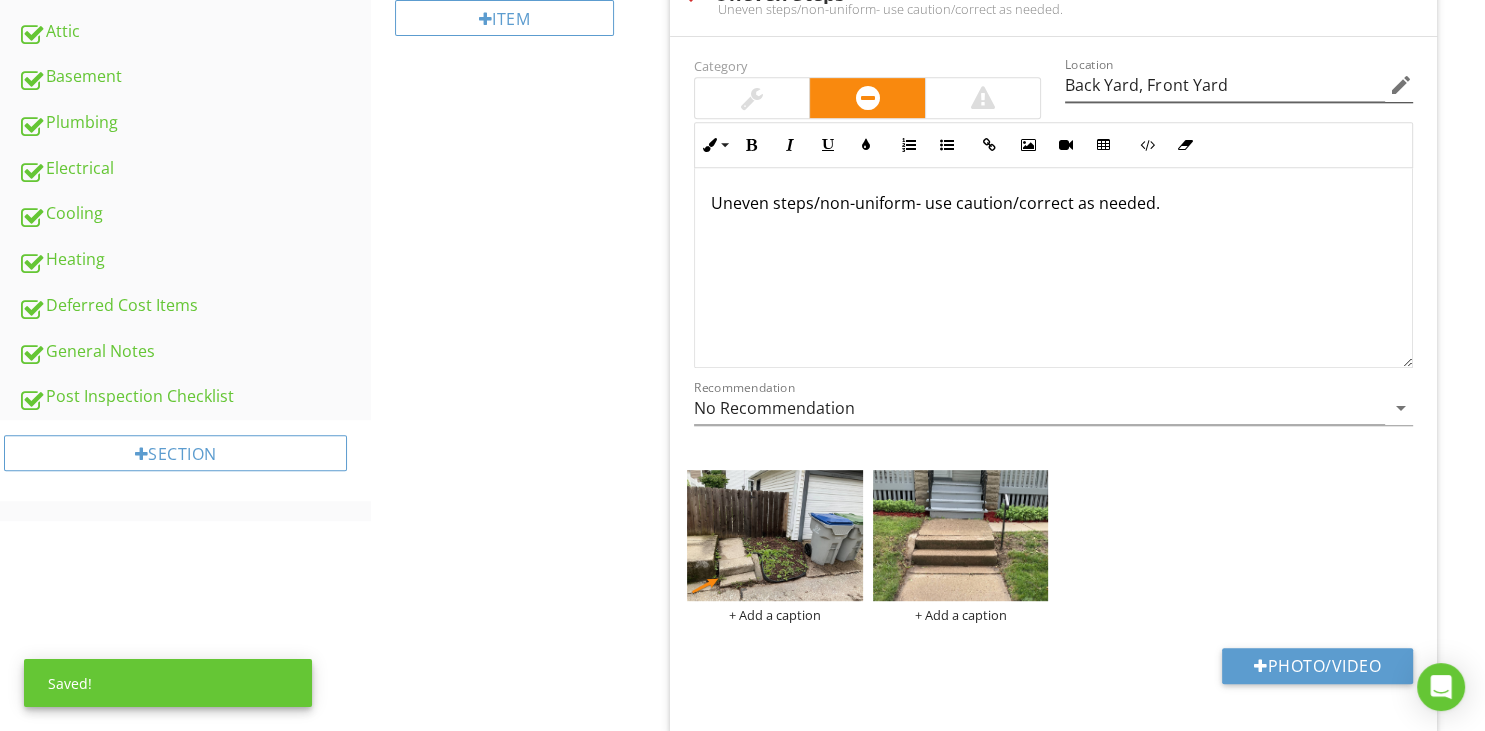 click on "edit" at bounding box center [1401, 85] 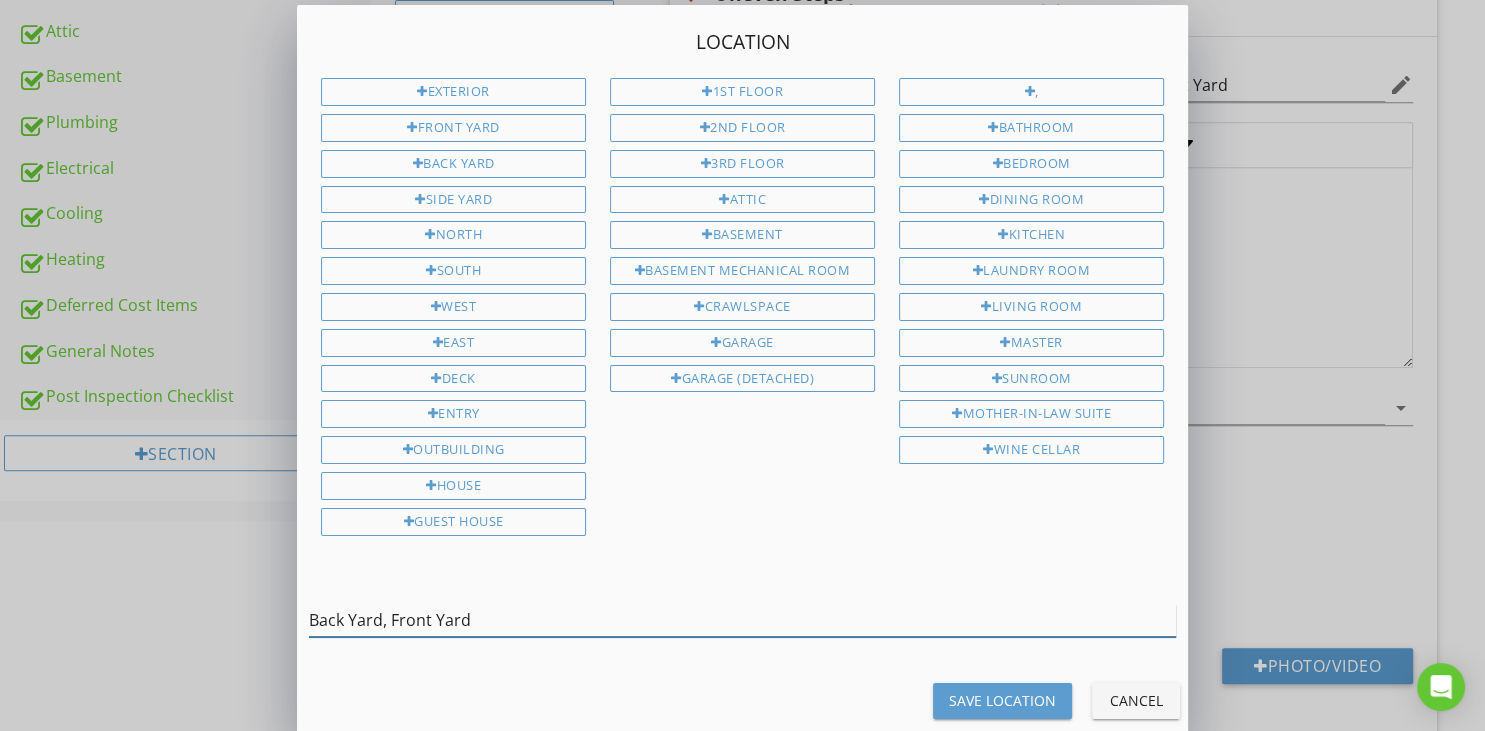 click on "Back Yard, Front Yard" at bounding box center (742, 620) 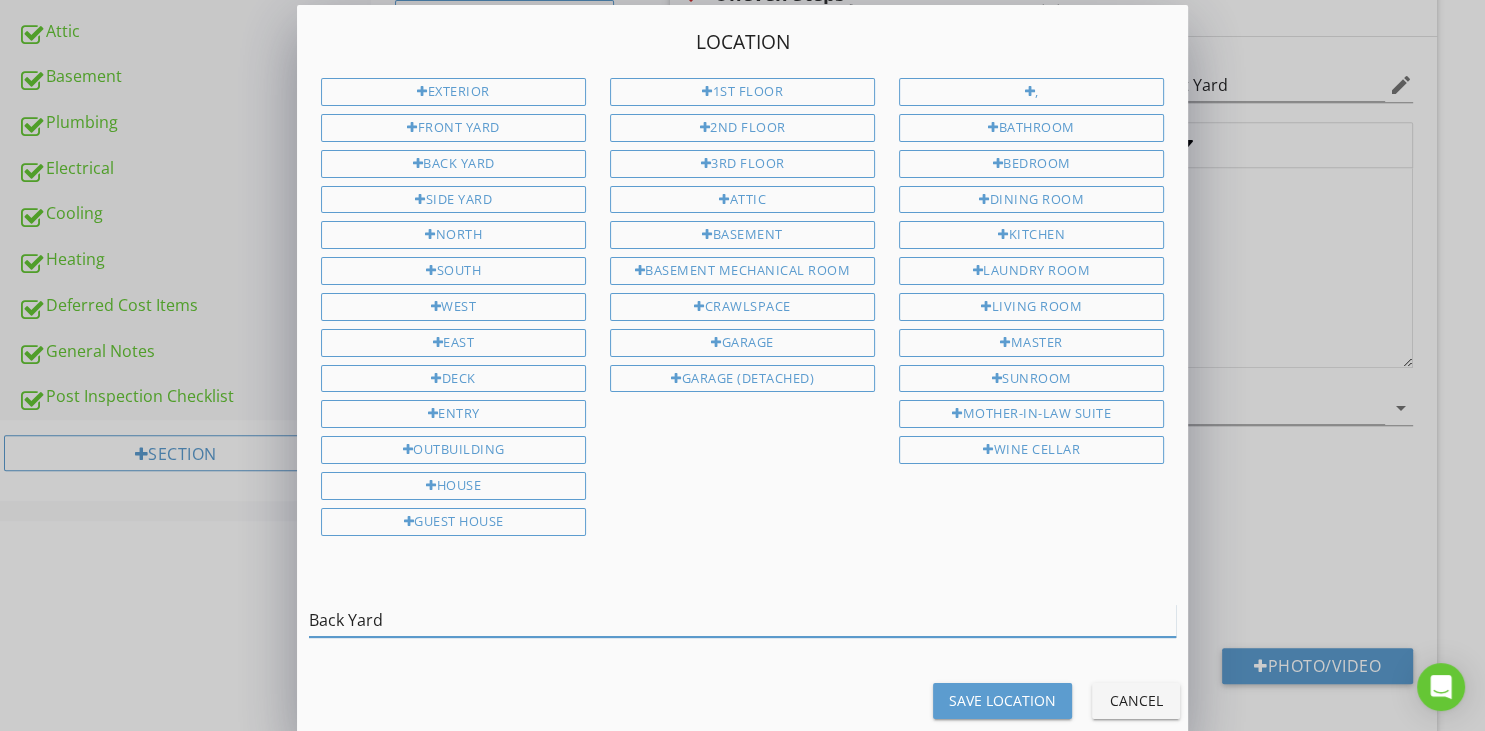 type on "Back Yard" 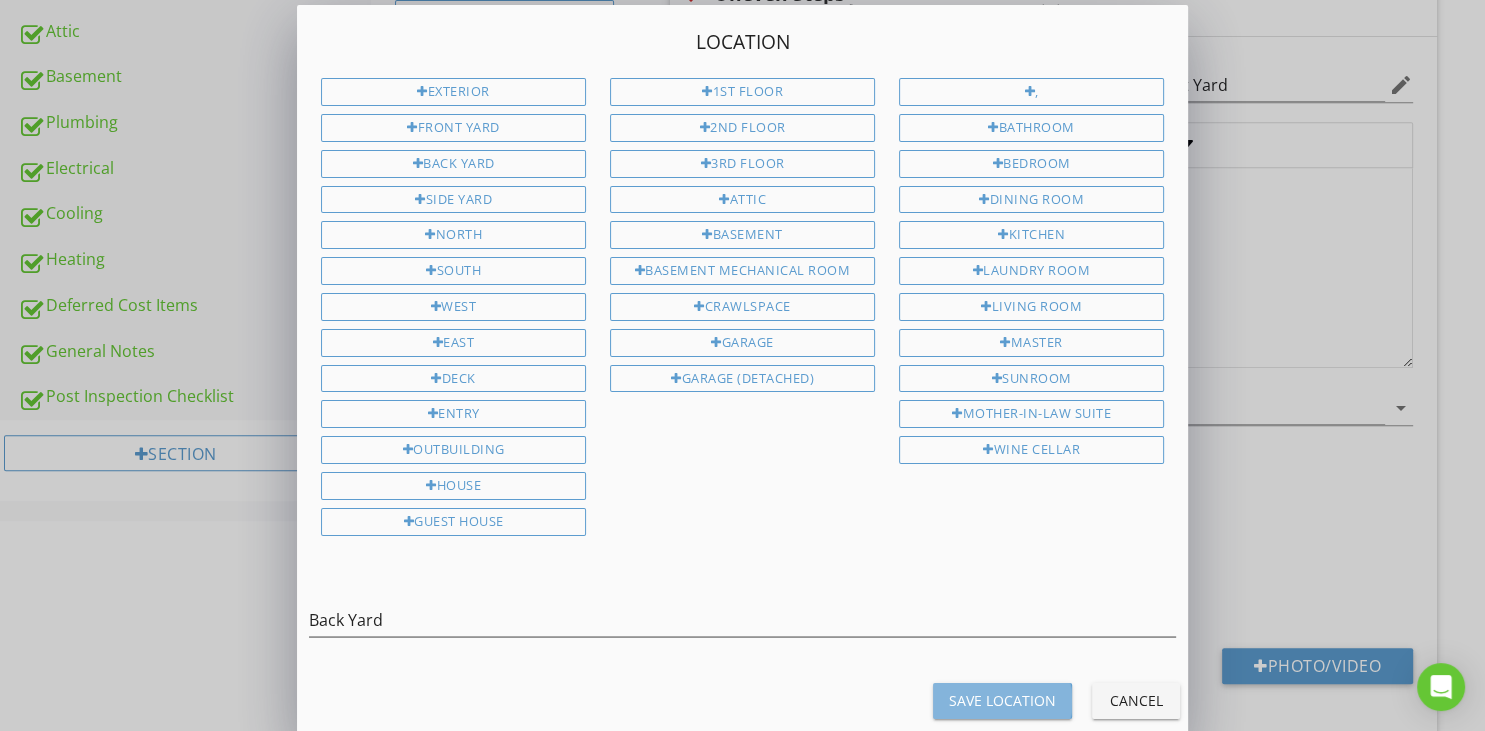 click on "Save Location" at bounding box center (1002, 700) 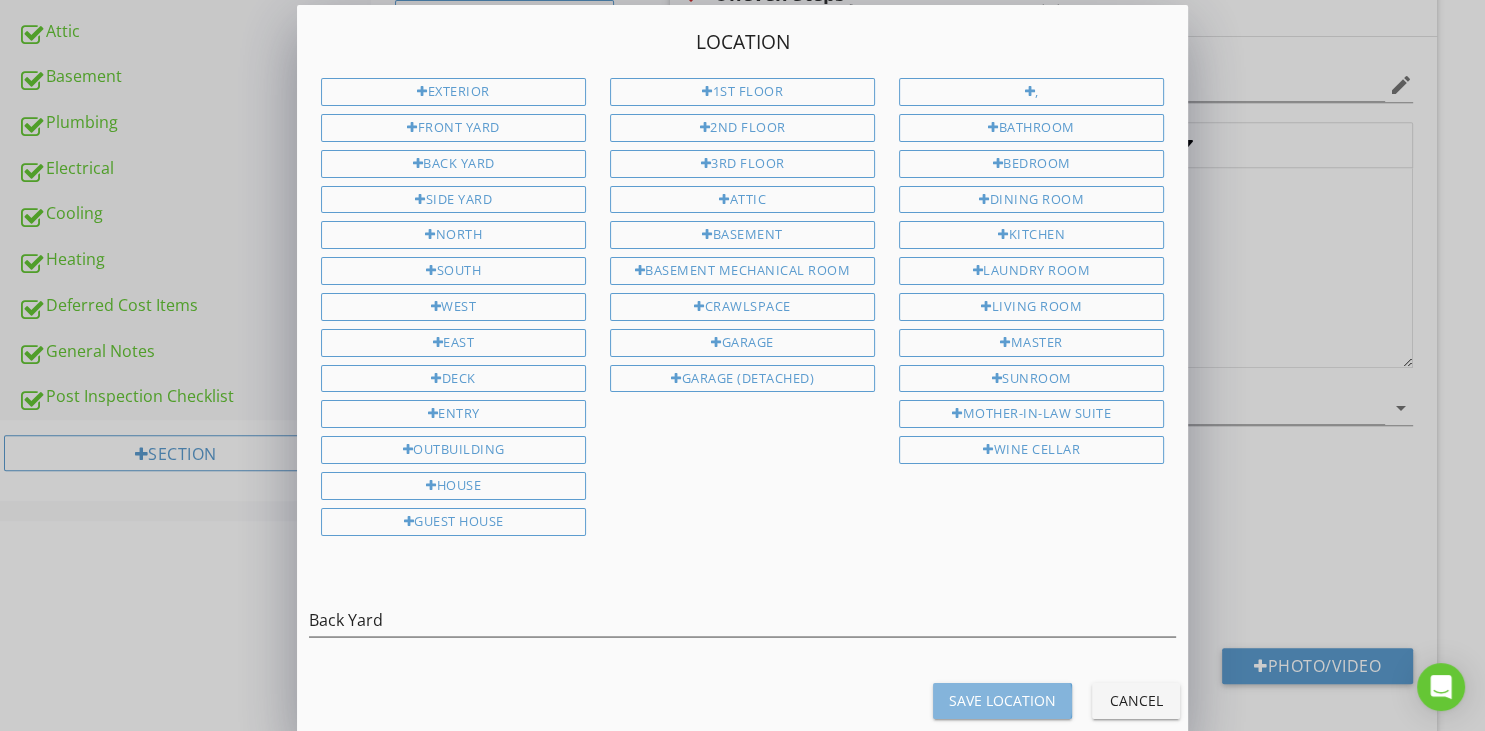 scroll, scrollTop: 1, scrollLeft: 0, axis: vertical 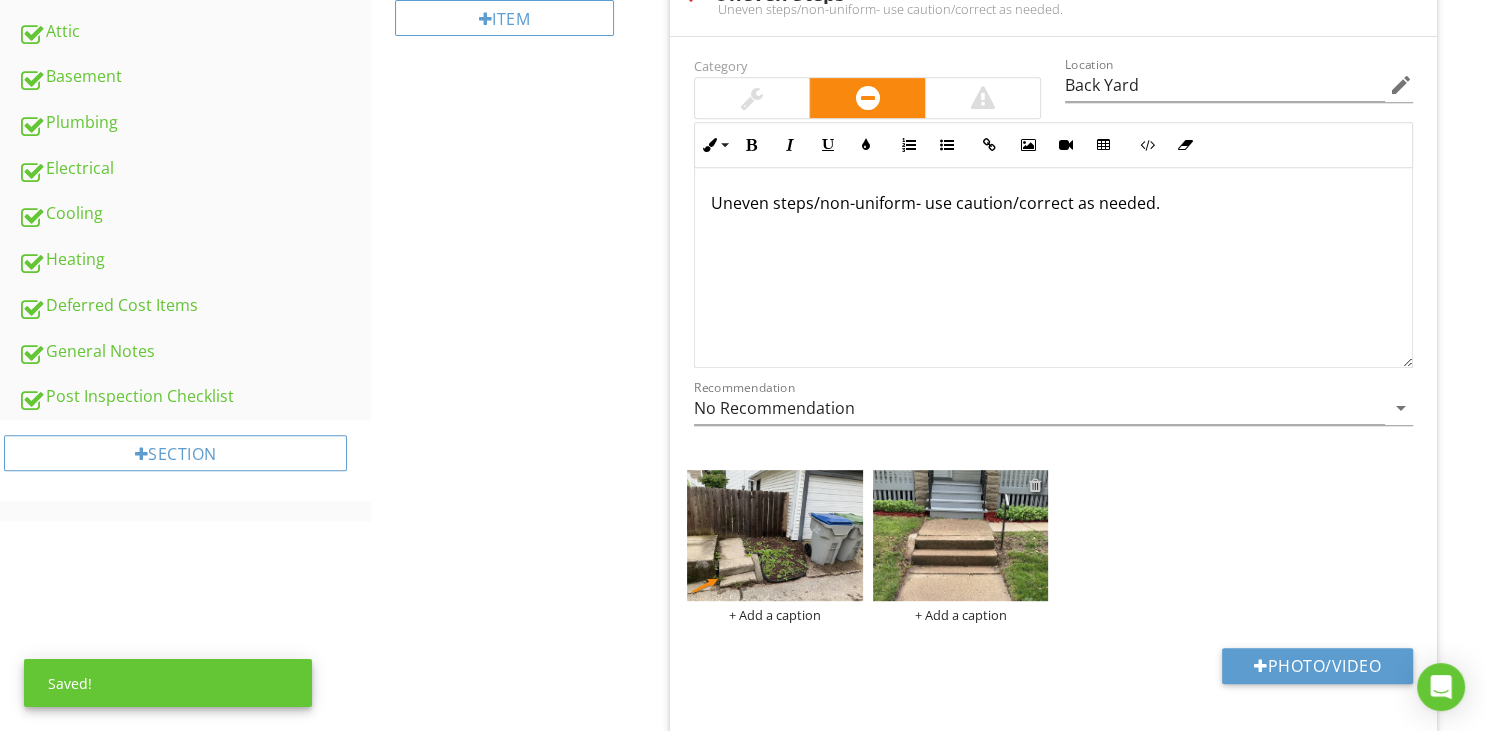 click at bounding box center (1035, 485) 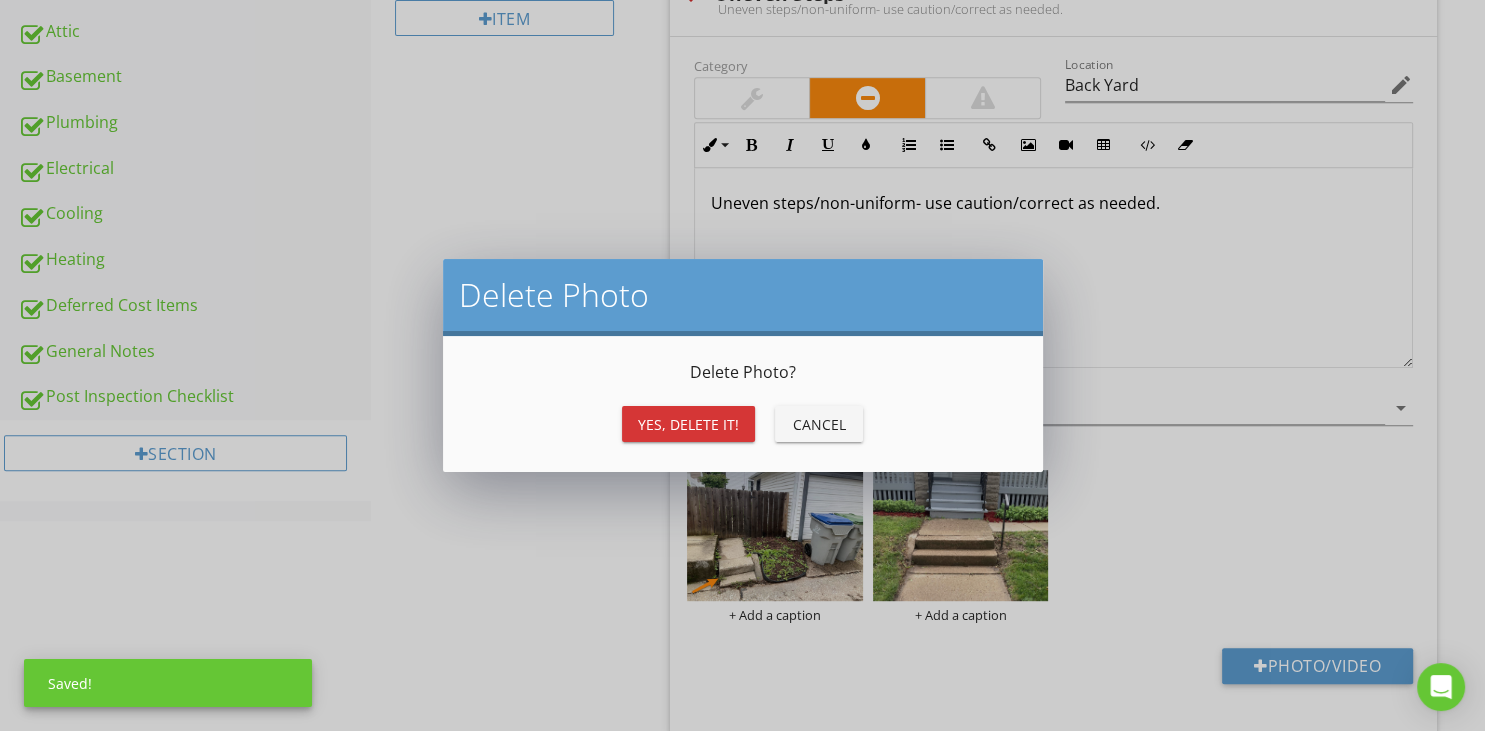 scroll, scrollTop: 1, scrollLeft: 0, axis: vertical 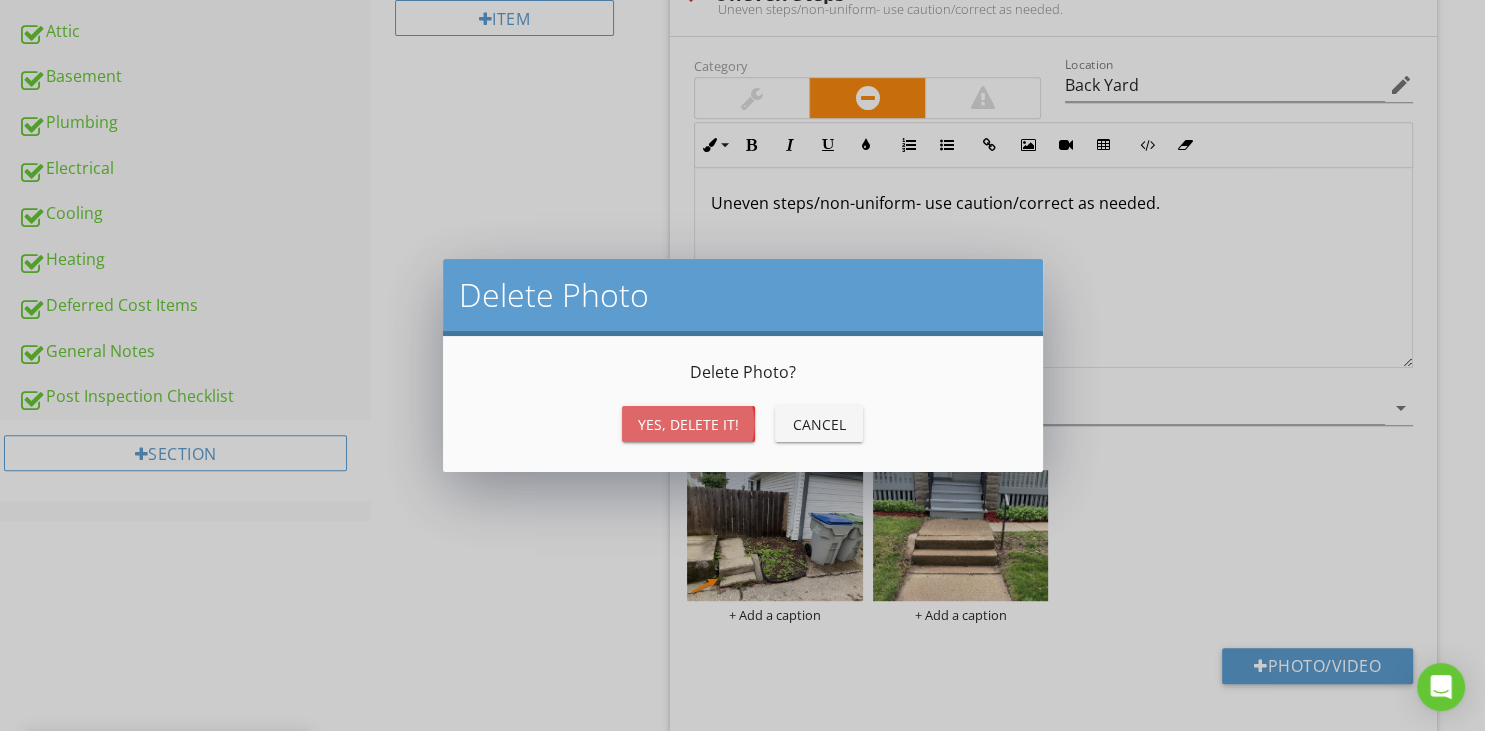 click on "Yes, Delete it!" at bounding box center [688, 424] 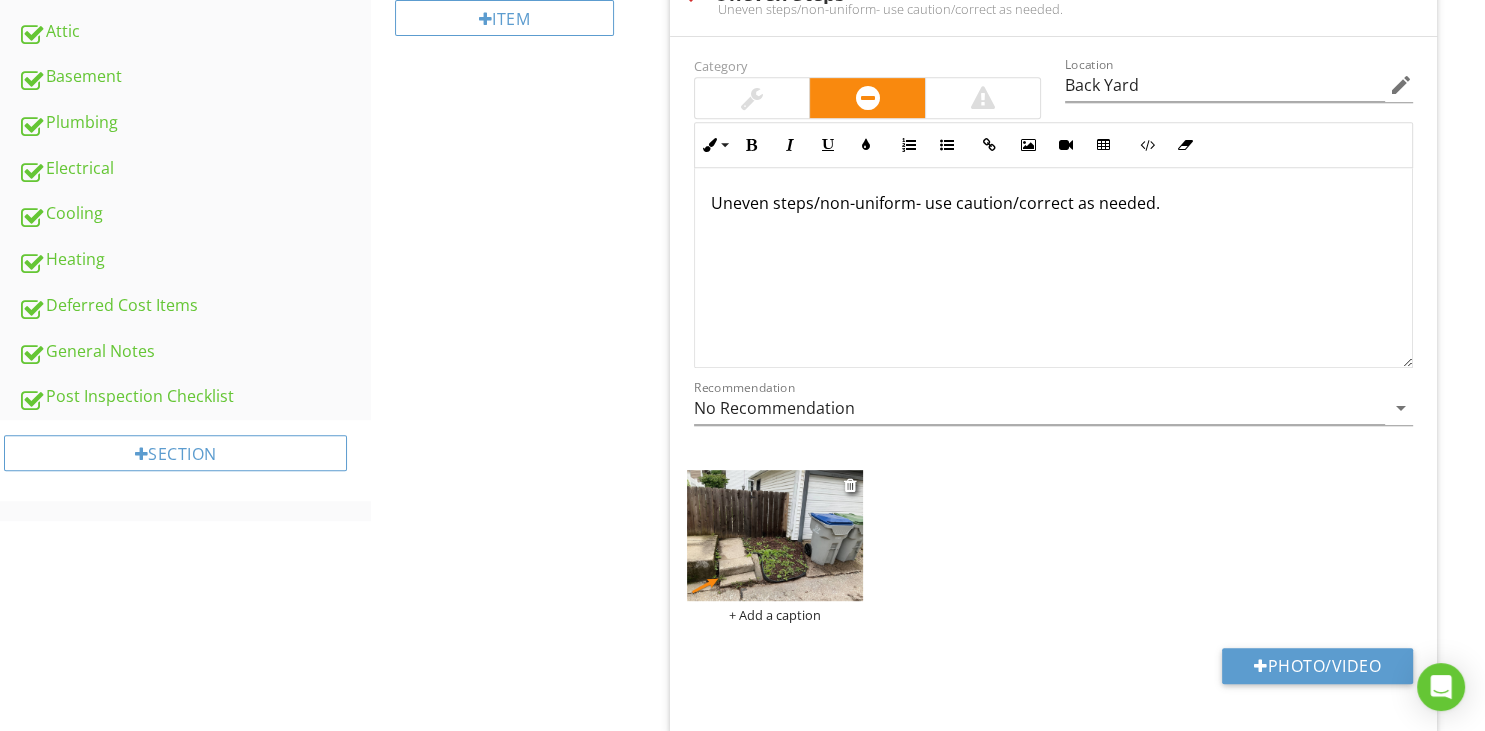 click at bounding box center (775, 536) 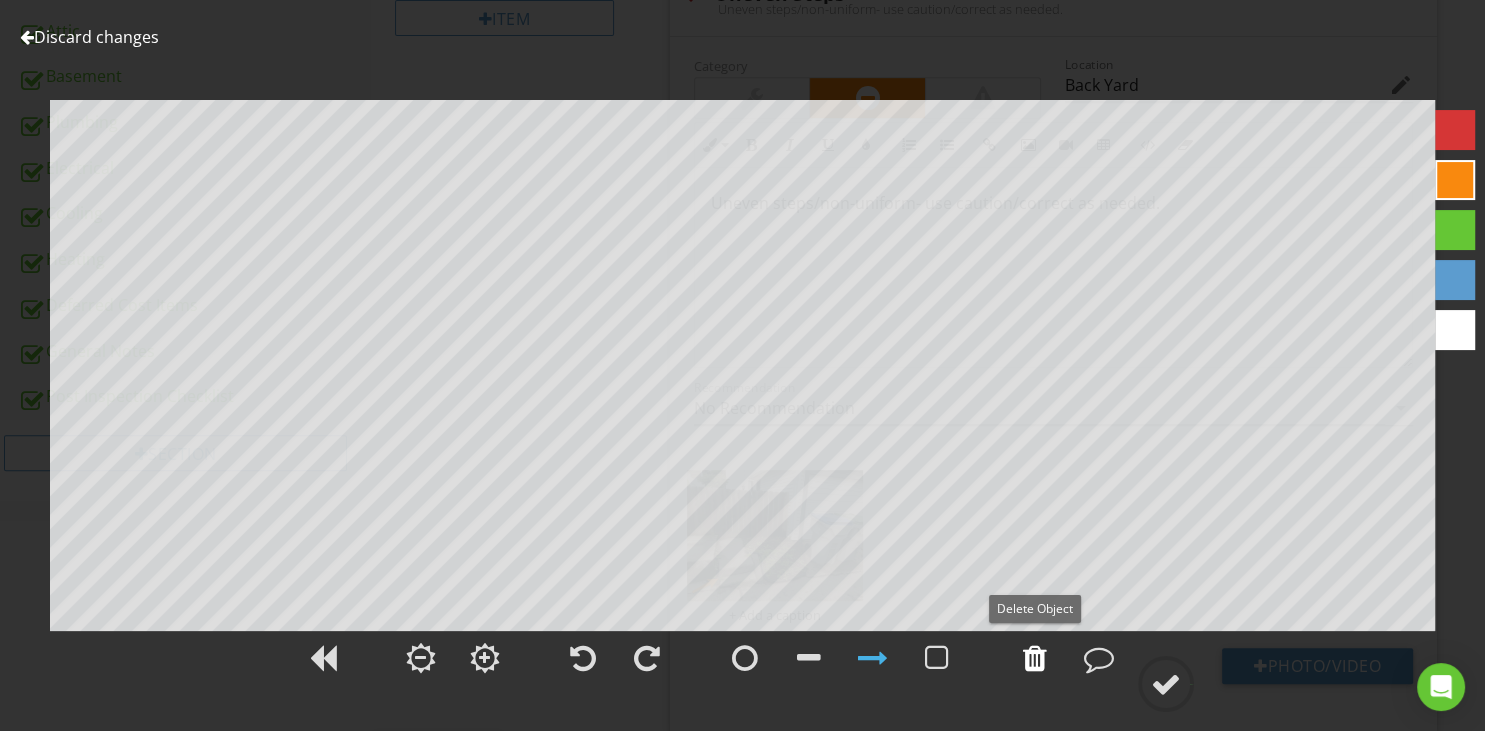 click at bounding box center (1035, 658) 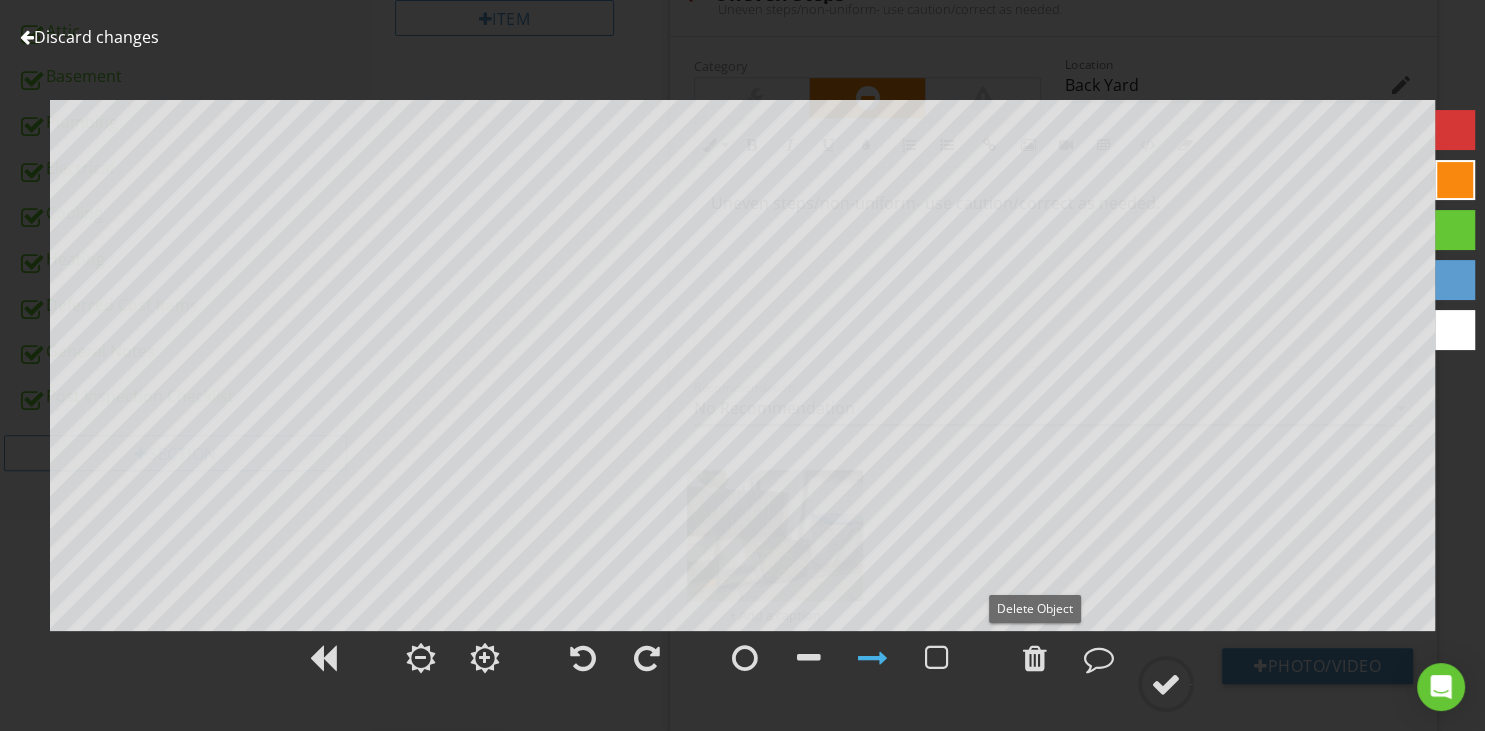 drag, startPoint x: 1035, startPoint y: 656, endPoint x: 850, endPoint y: 632, distance: 186.55026 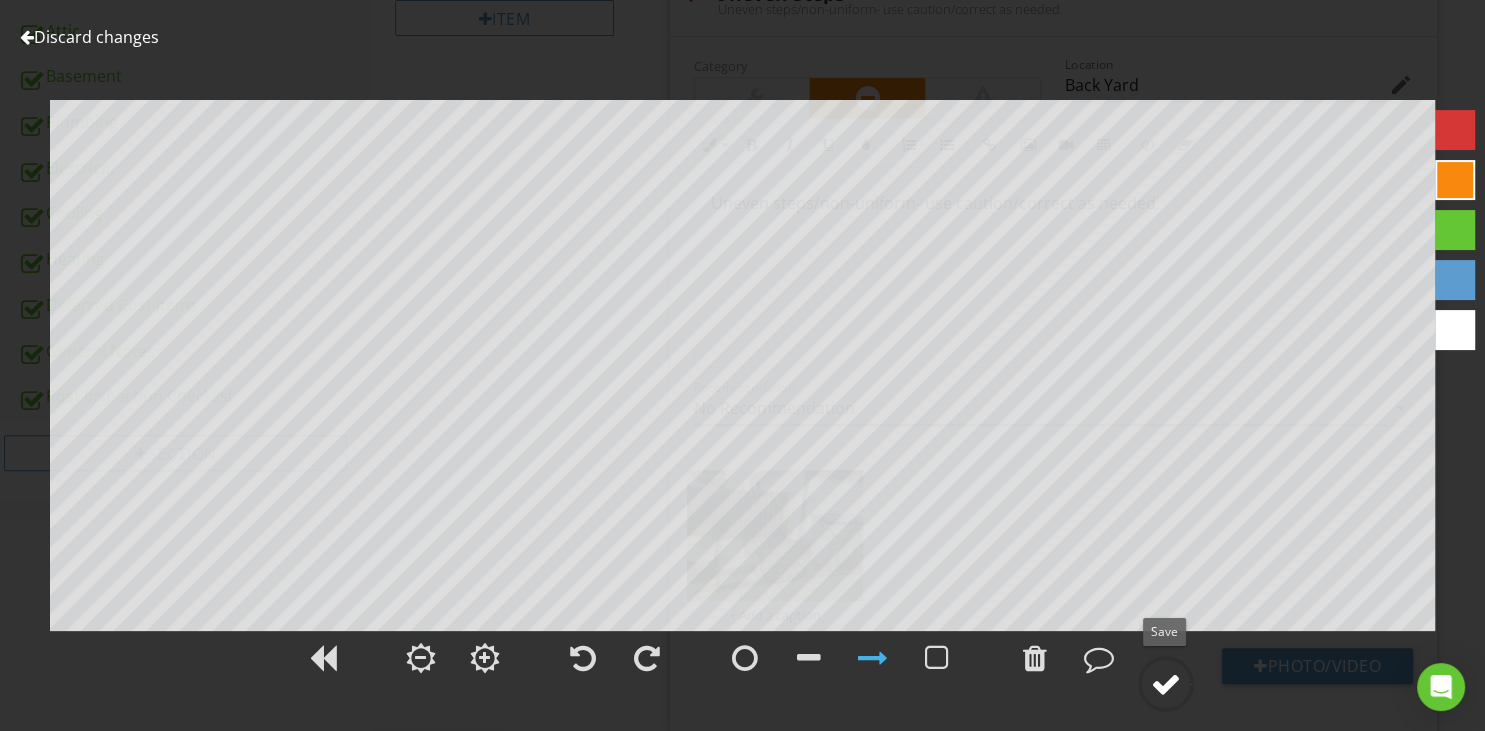 click at bounding box center (1166, 684) 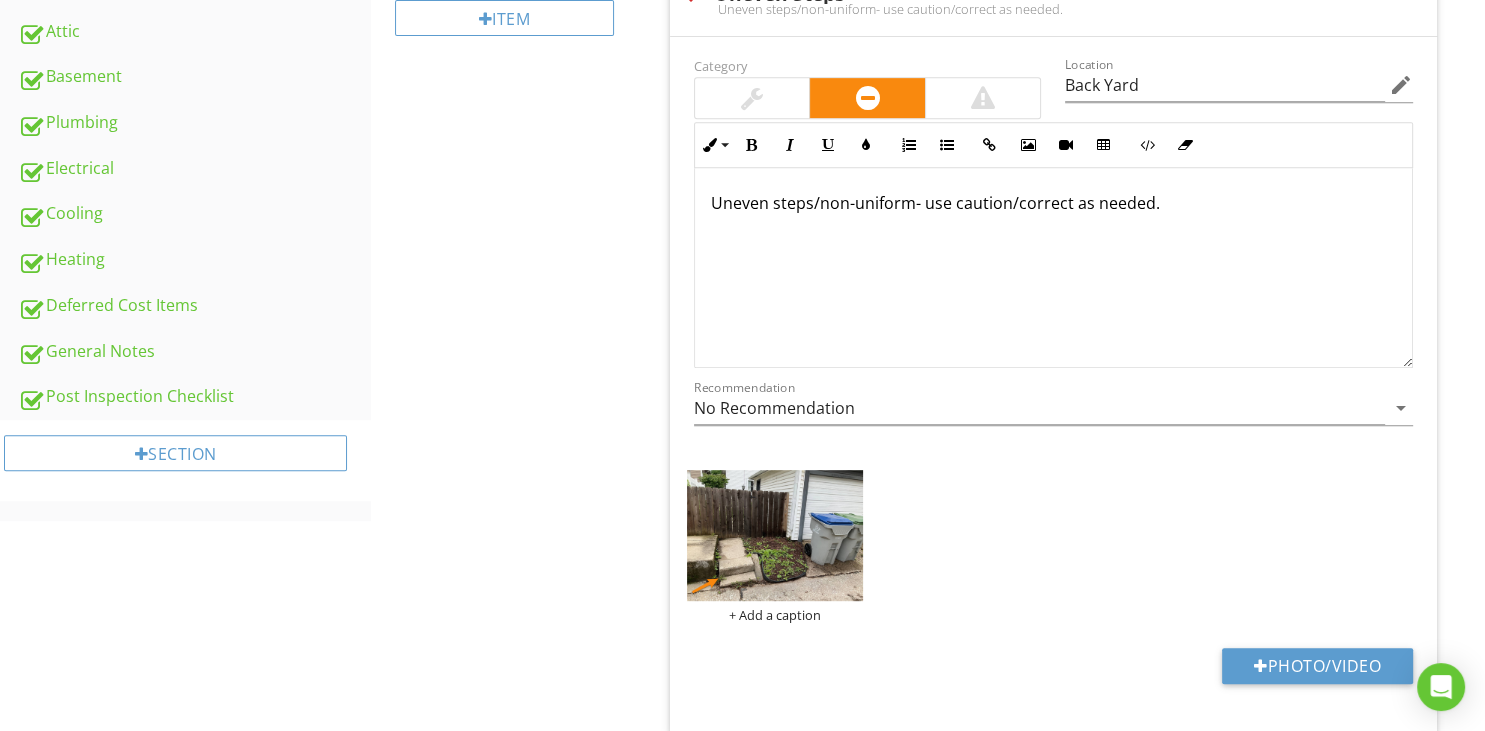 scroll, scrollTop: 0, scrollLeft: 0, axis: both 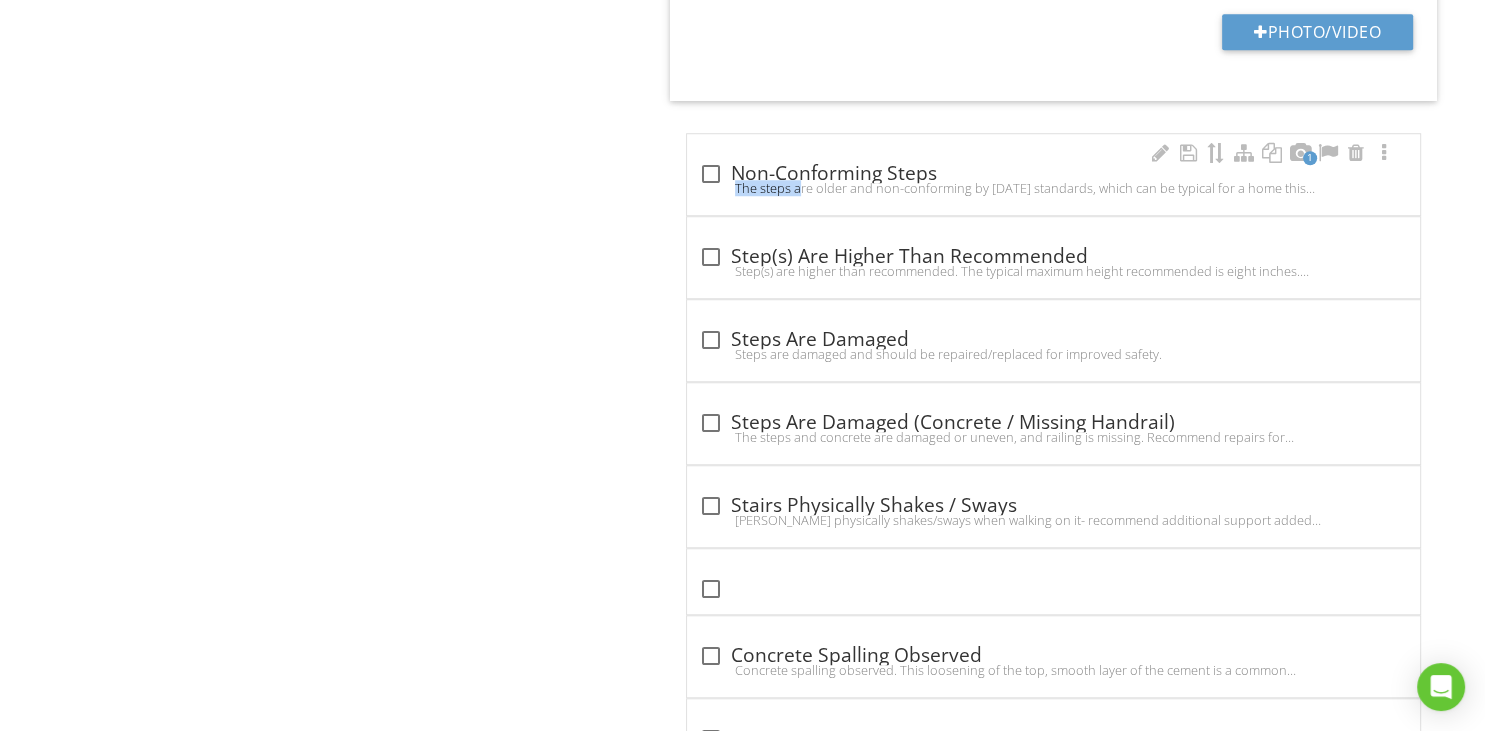 drag, startPoint x: 709, startPoint y: 178, endPoint x: 726, endPoint y: 190, distance: 20.808653 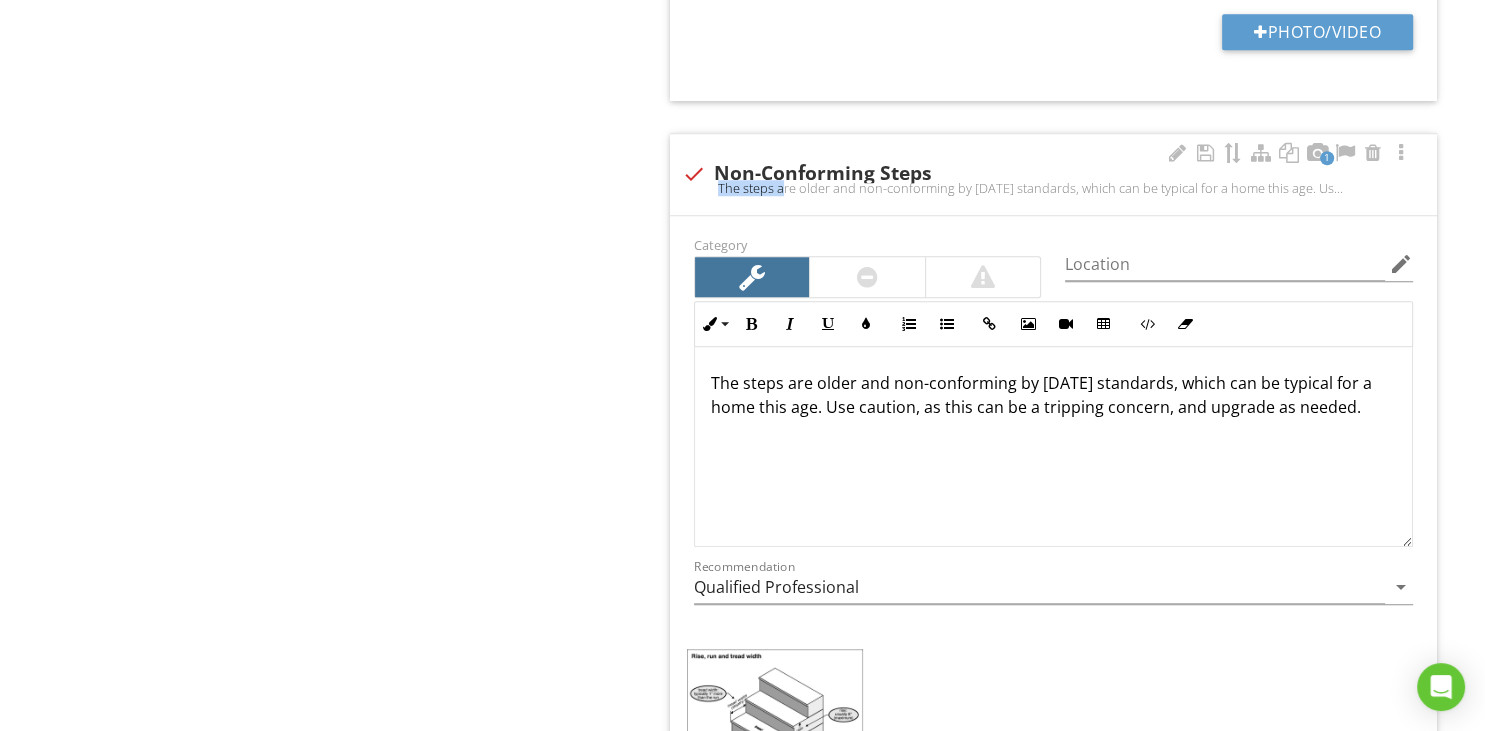 scroll, scrollTop: 1, scrollLeft: 0, axis: vertical 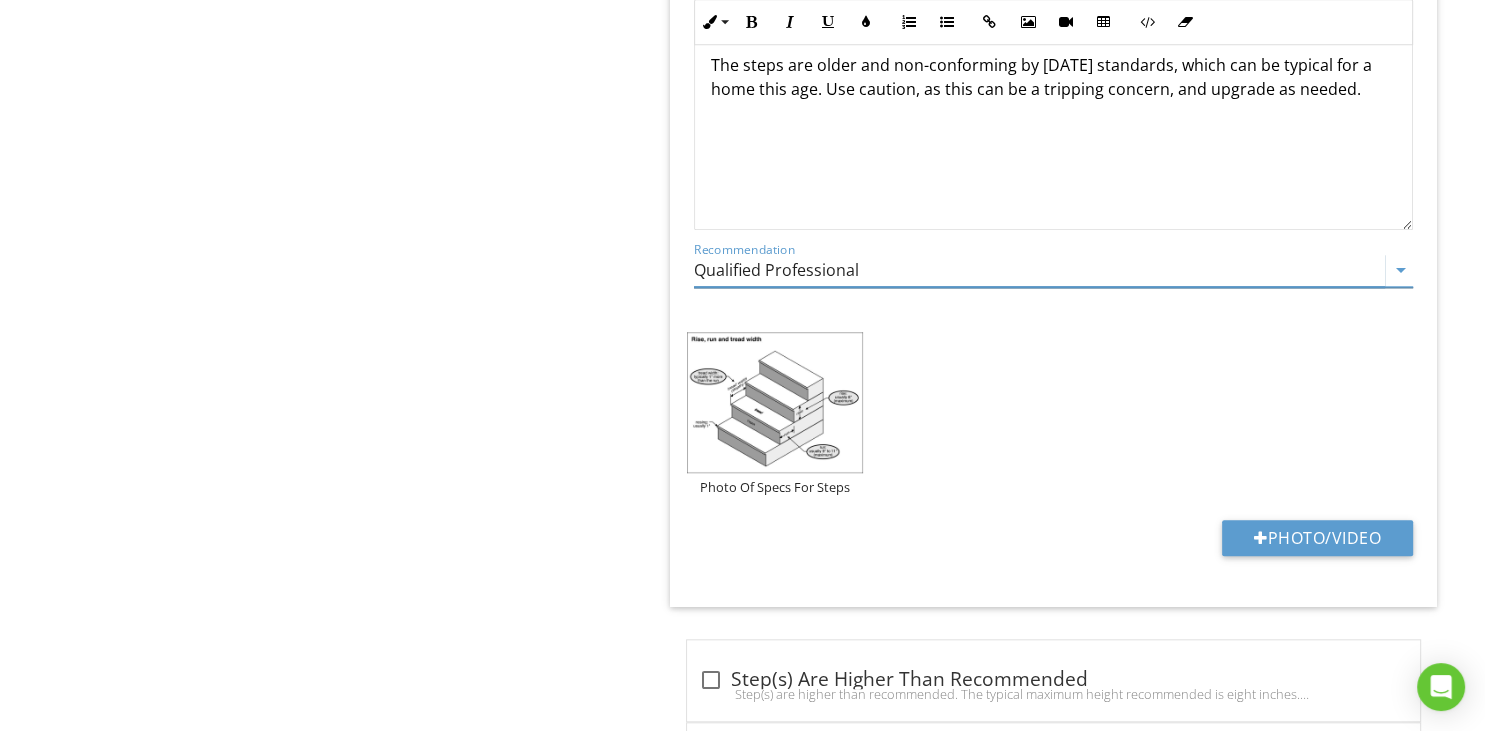 click on "Qualified Professional" at bounding box center (1039, 270) 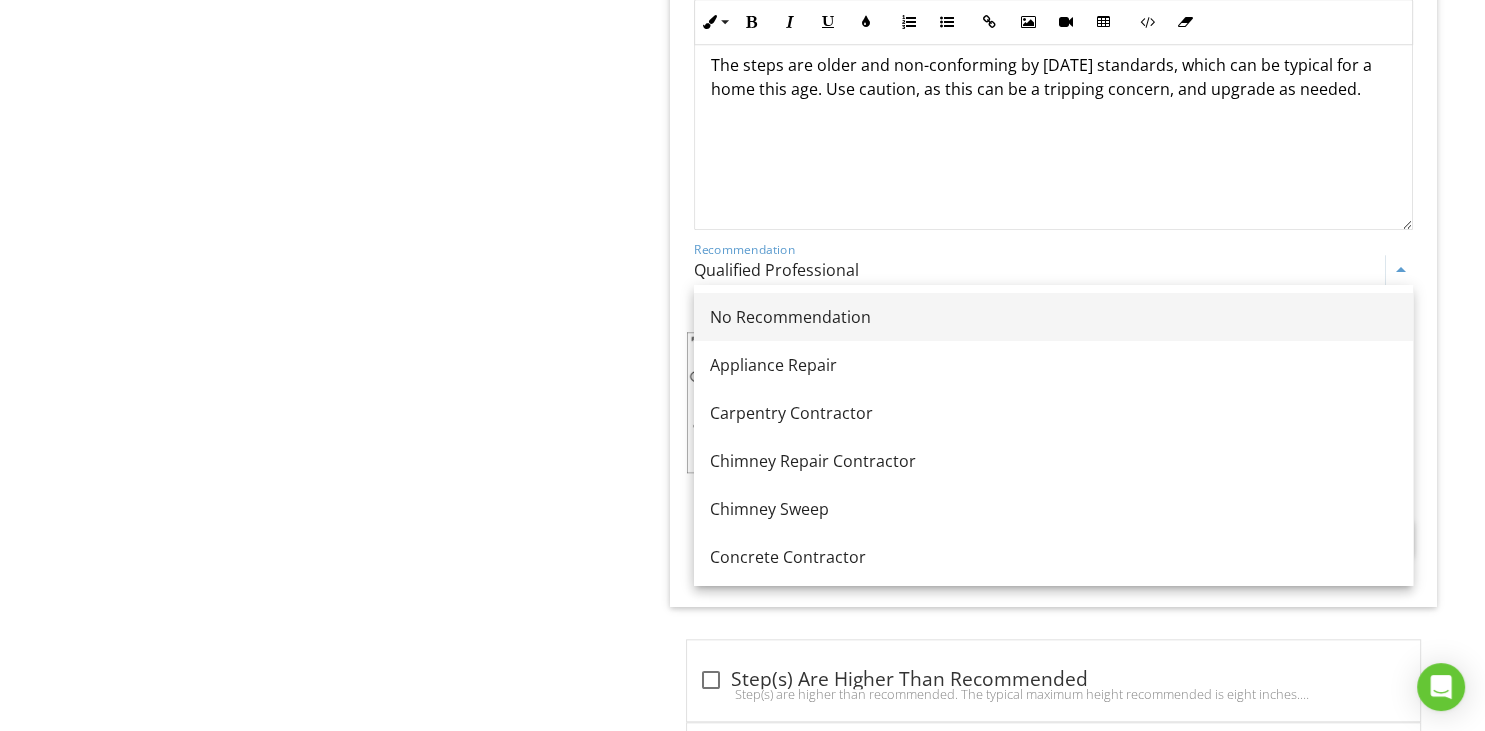 click on "No Recommendation" at bounding box center [1053, 317] 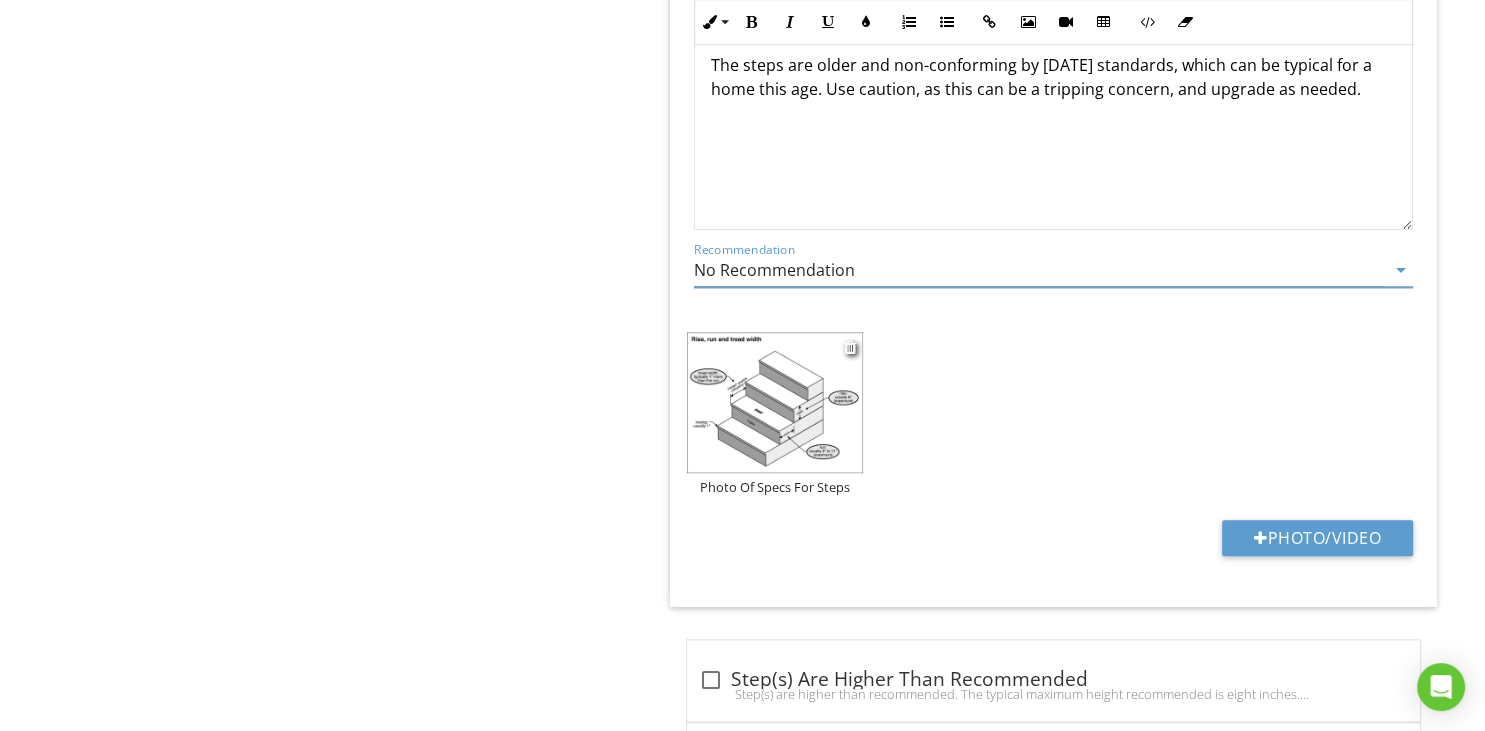 click at bounding box center [775, 402] 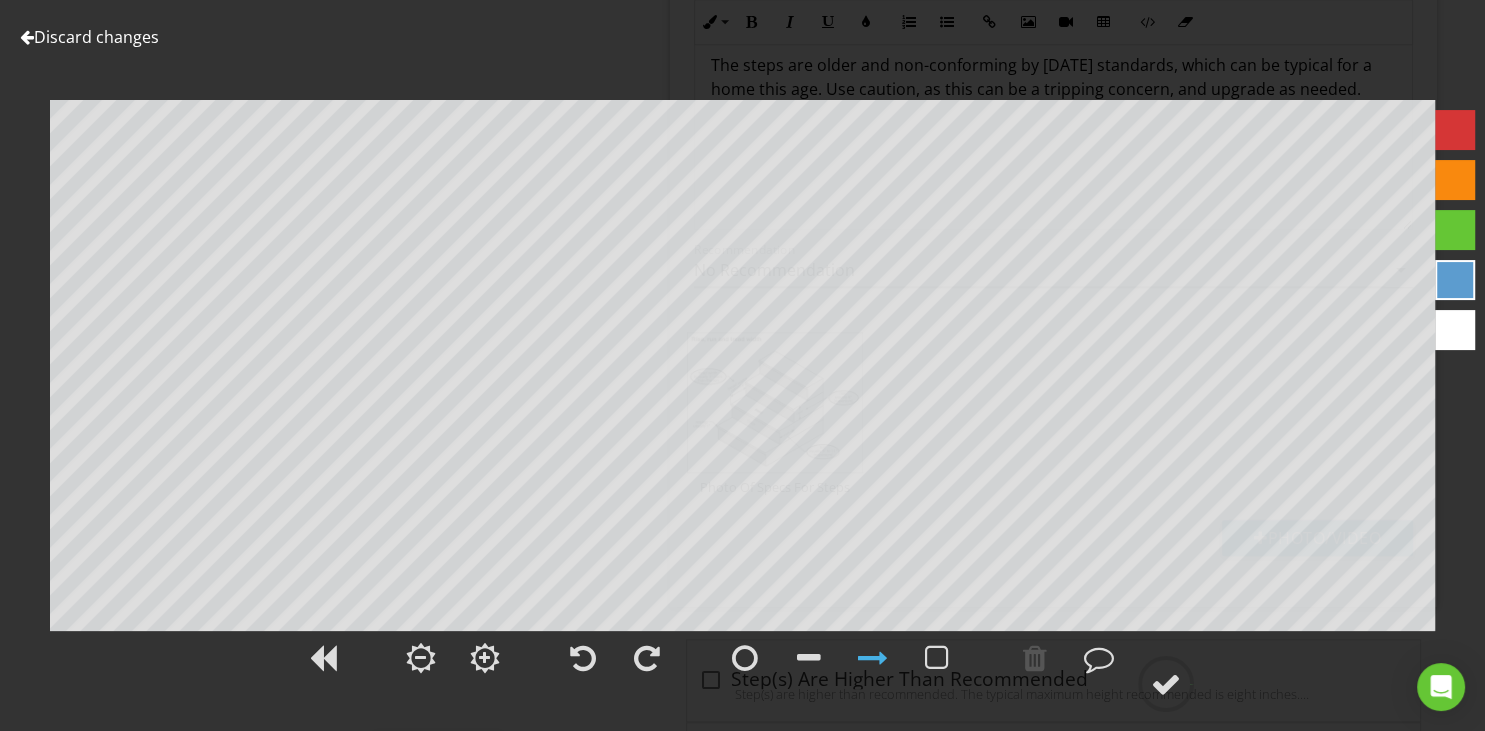 click at bounding box center [27, 37] 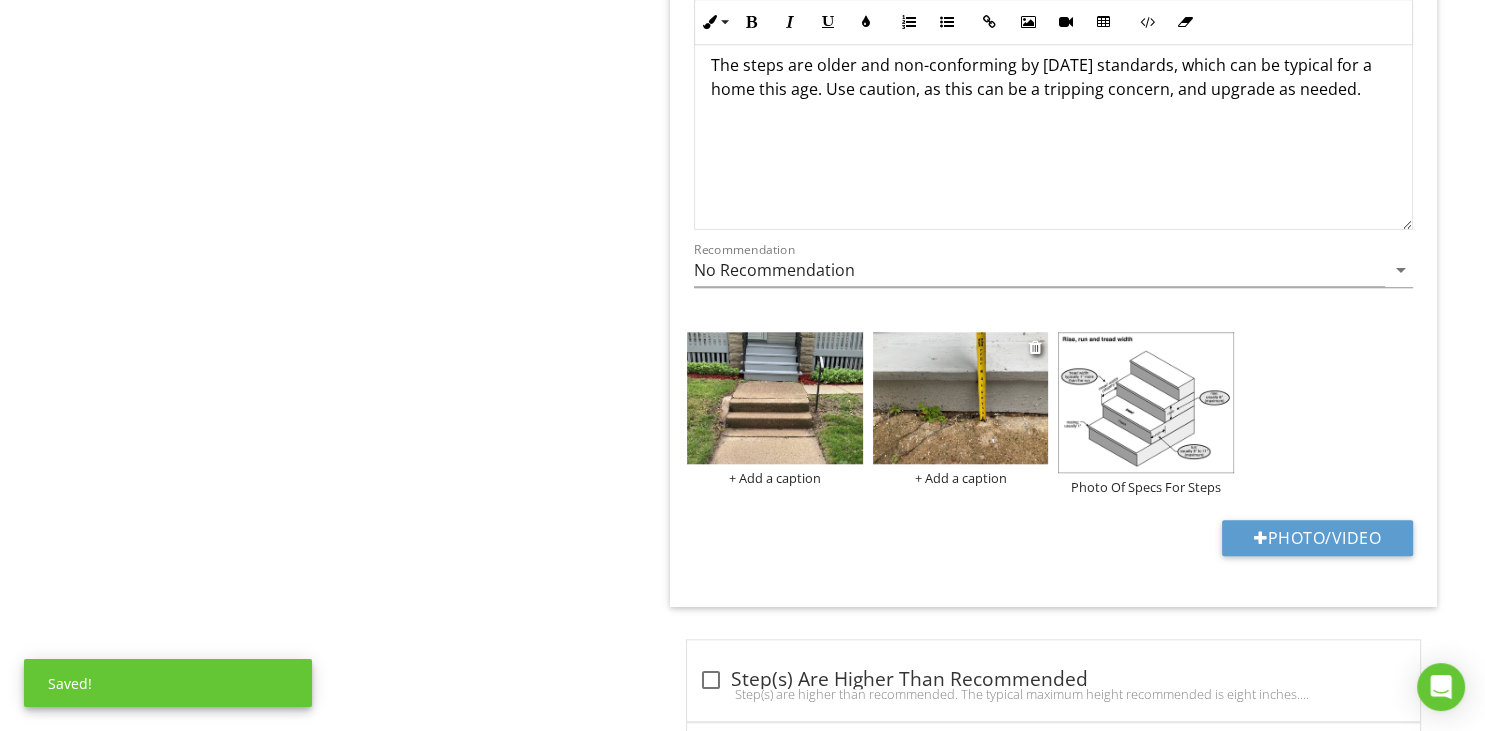 click at bounding box center [961, 398] 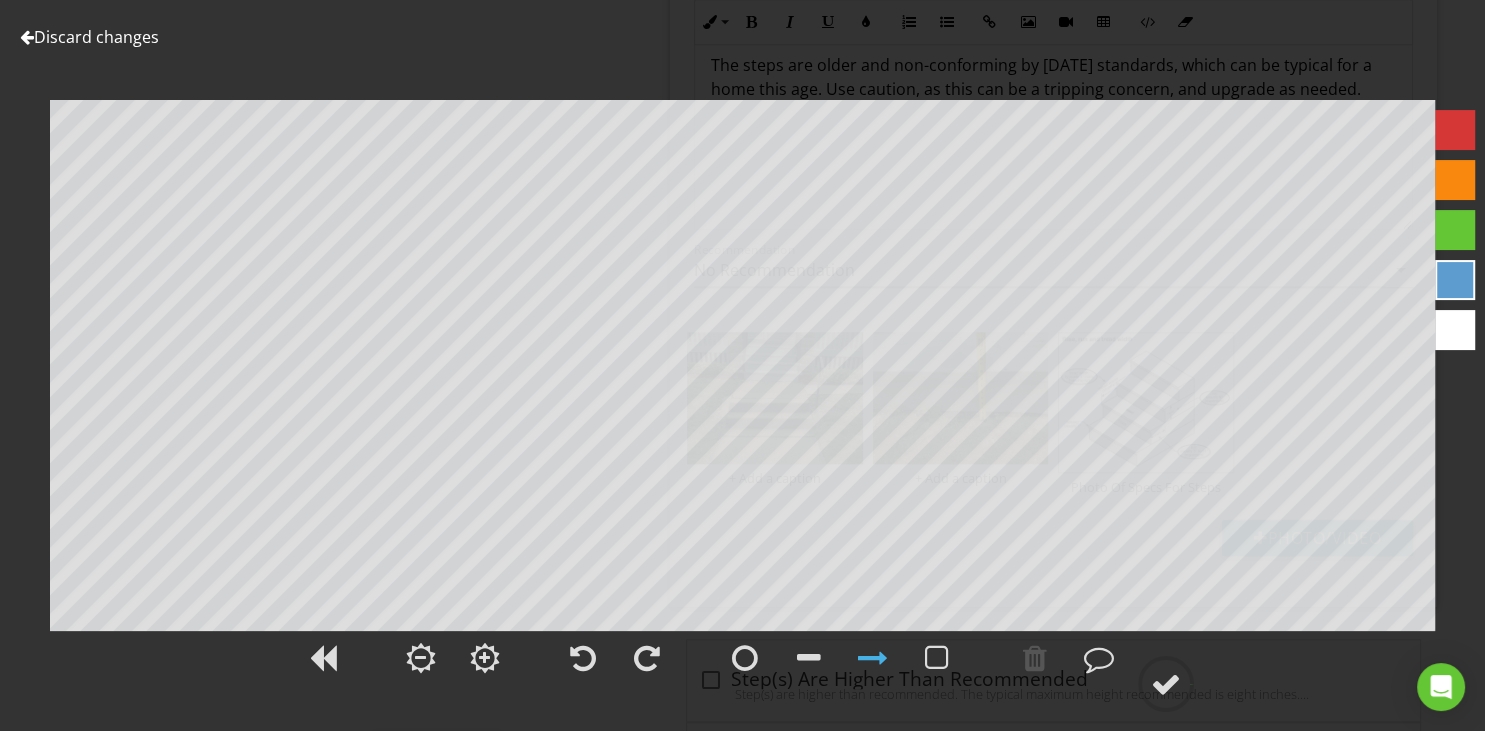 click at bounding box center (27, 37) 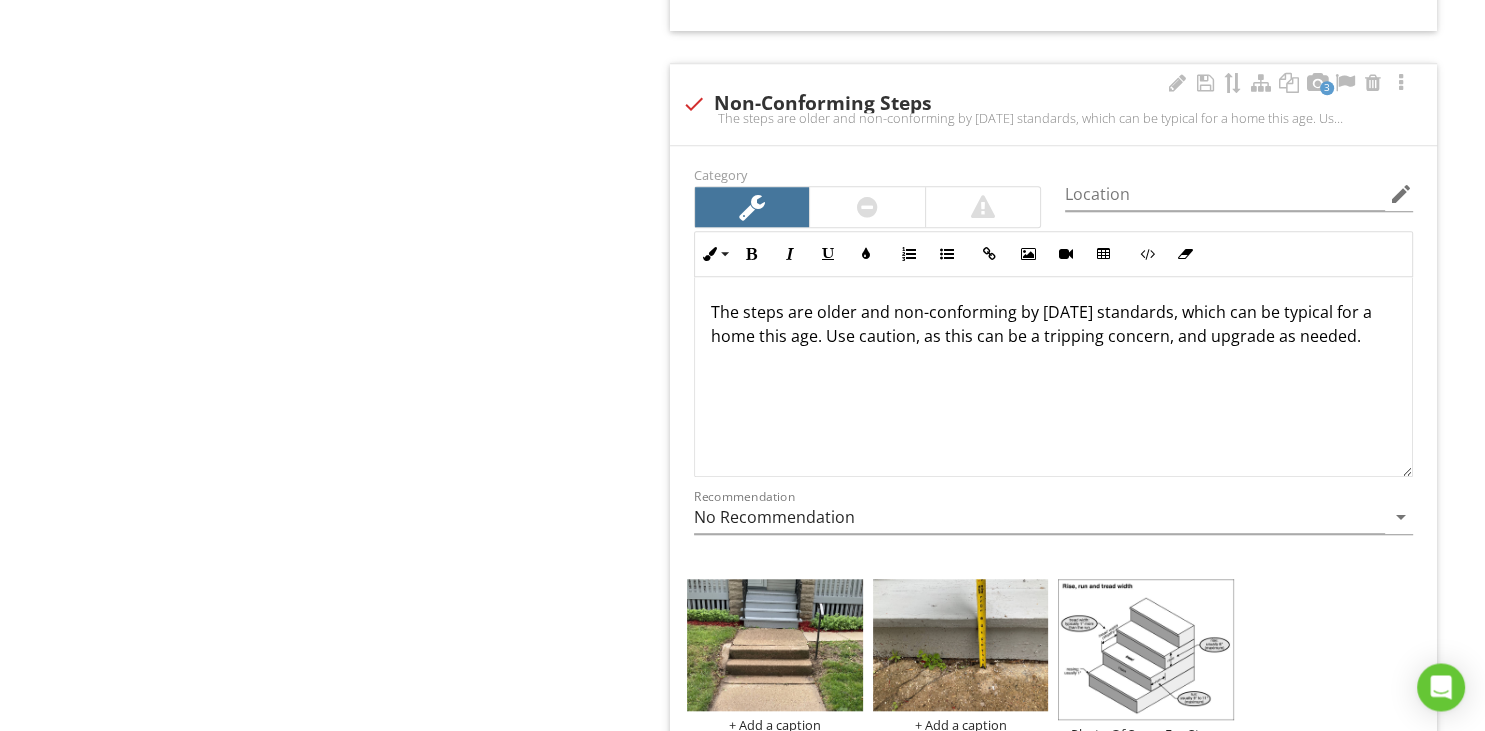 scroll, scrollTop: 1510, scrollLeft: 0, axis: vertical 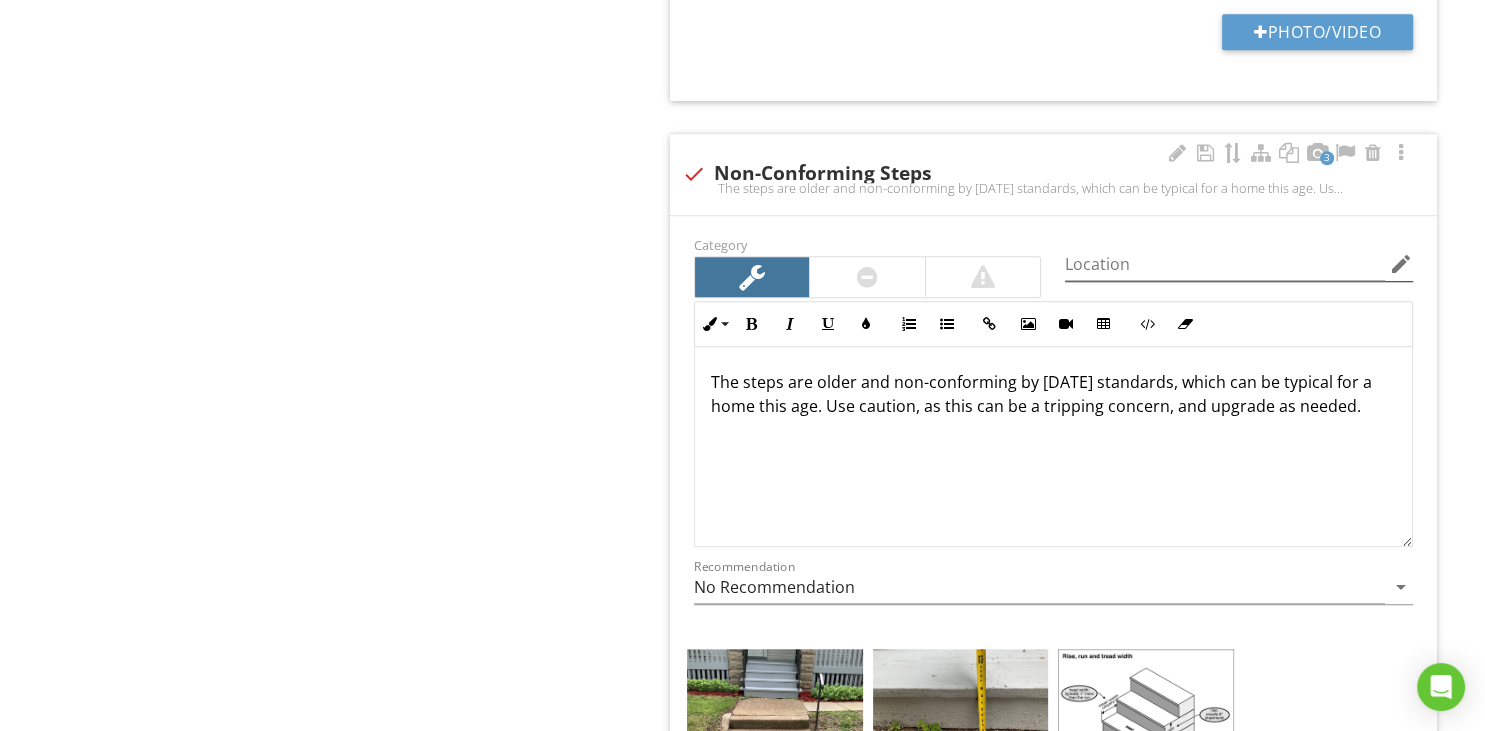 click on "edit" at bounding box center [1401, 264] 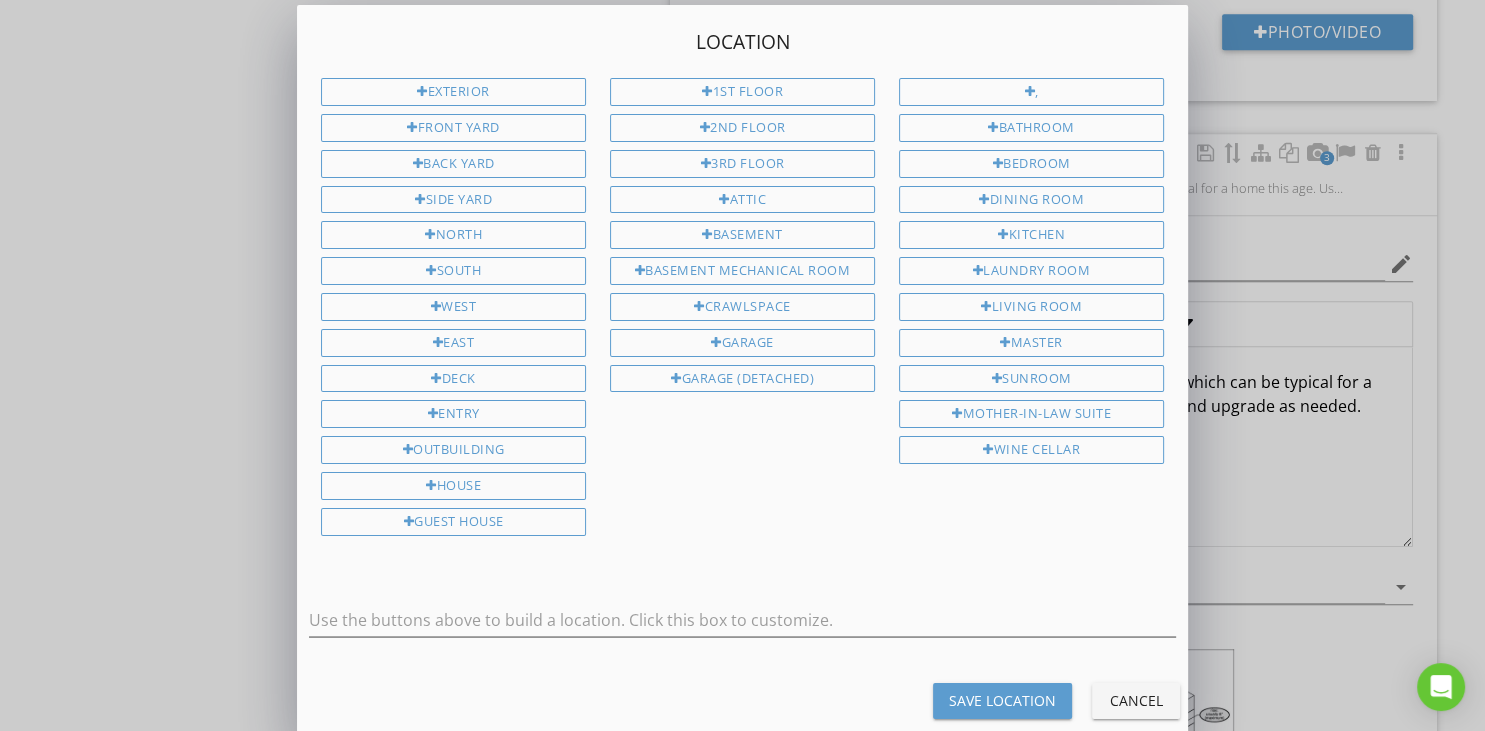 scroll, scrollTop: 1, scrollLeft: 0, axis: vertical 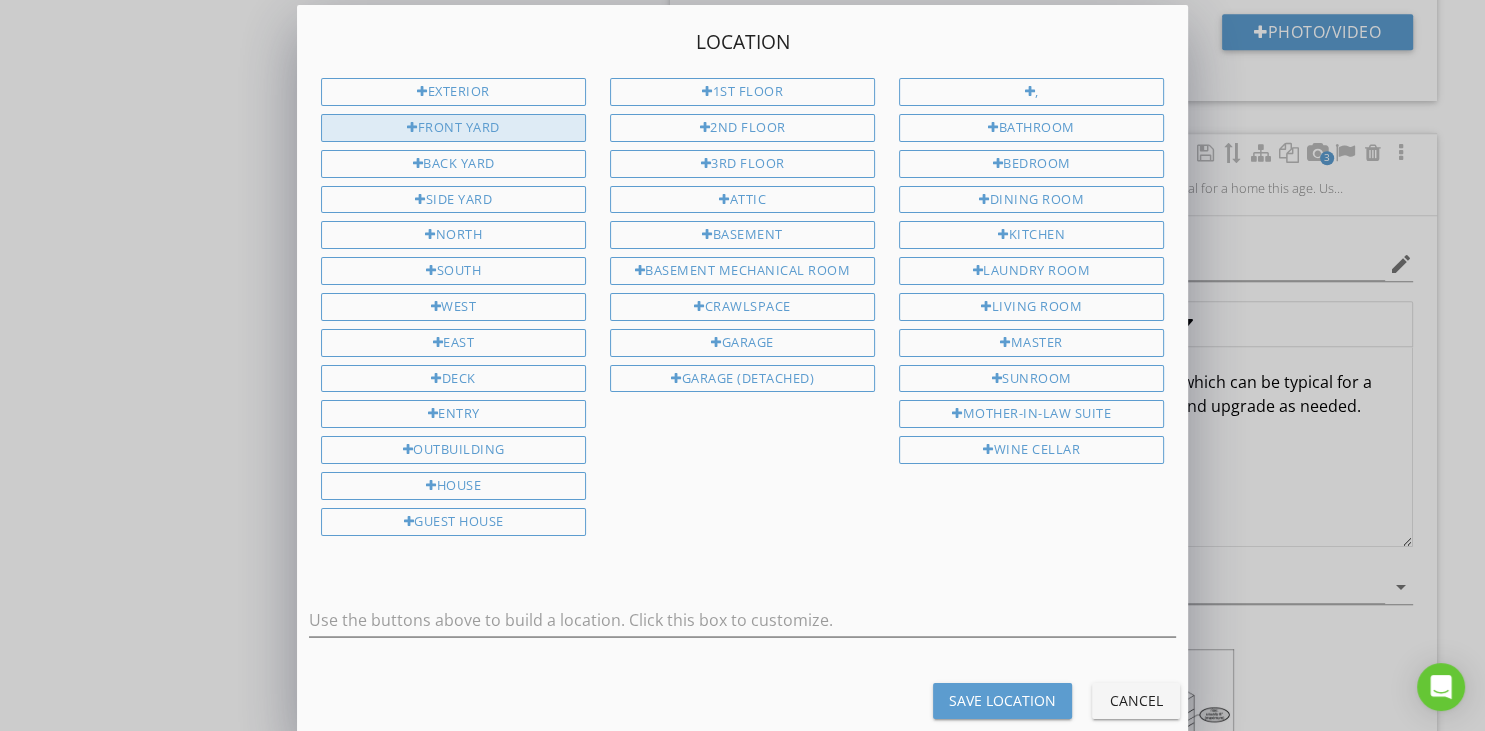 click on "Front Yard" at bounding box center [453, 128] 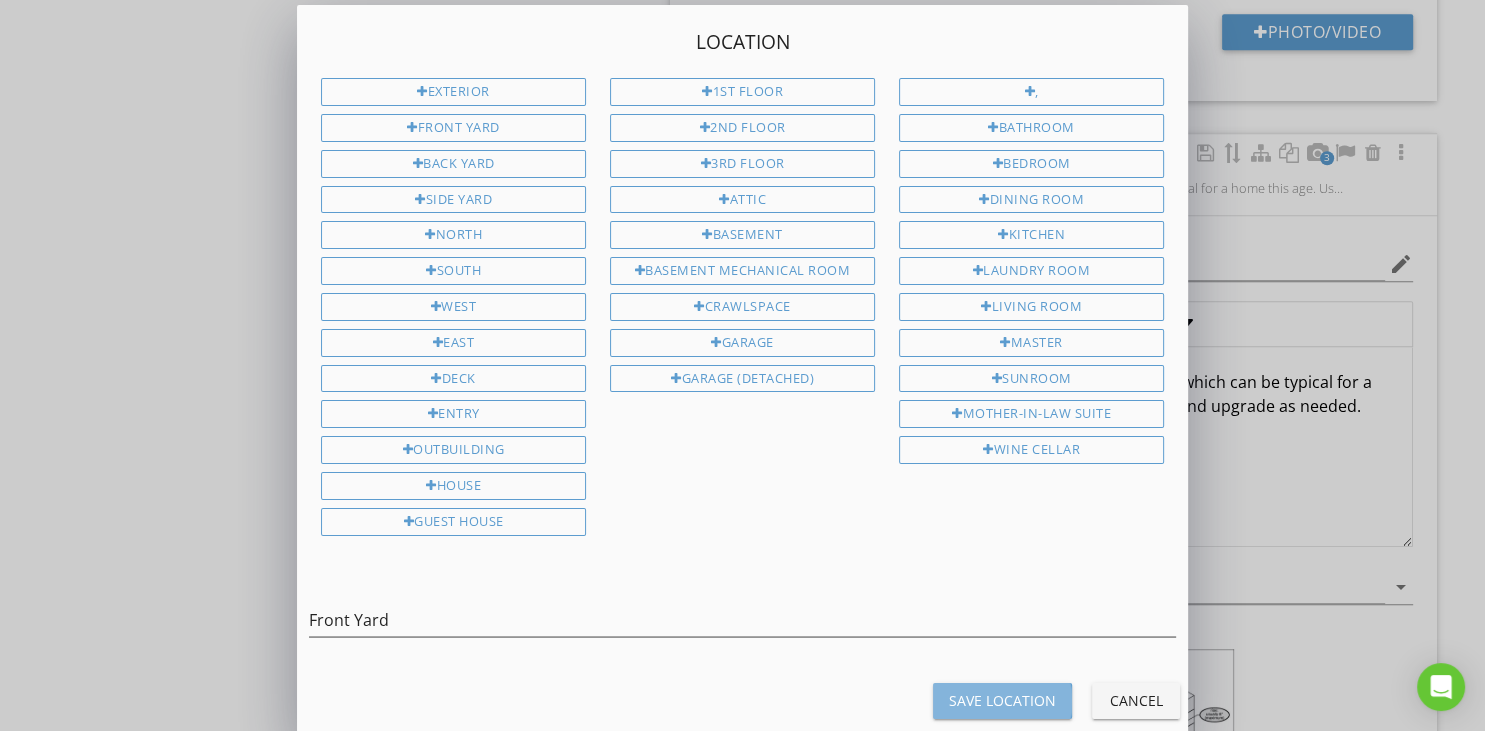 click on "Save Location" at bounding box center [1002, 701] 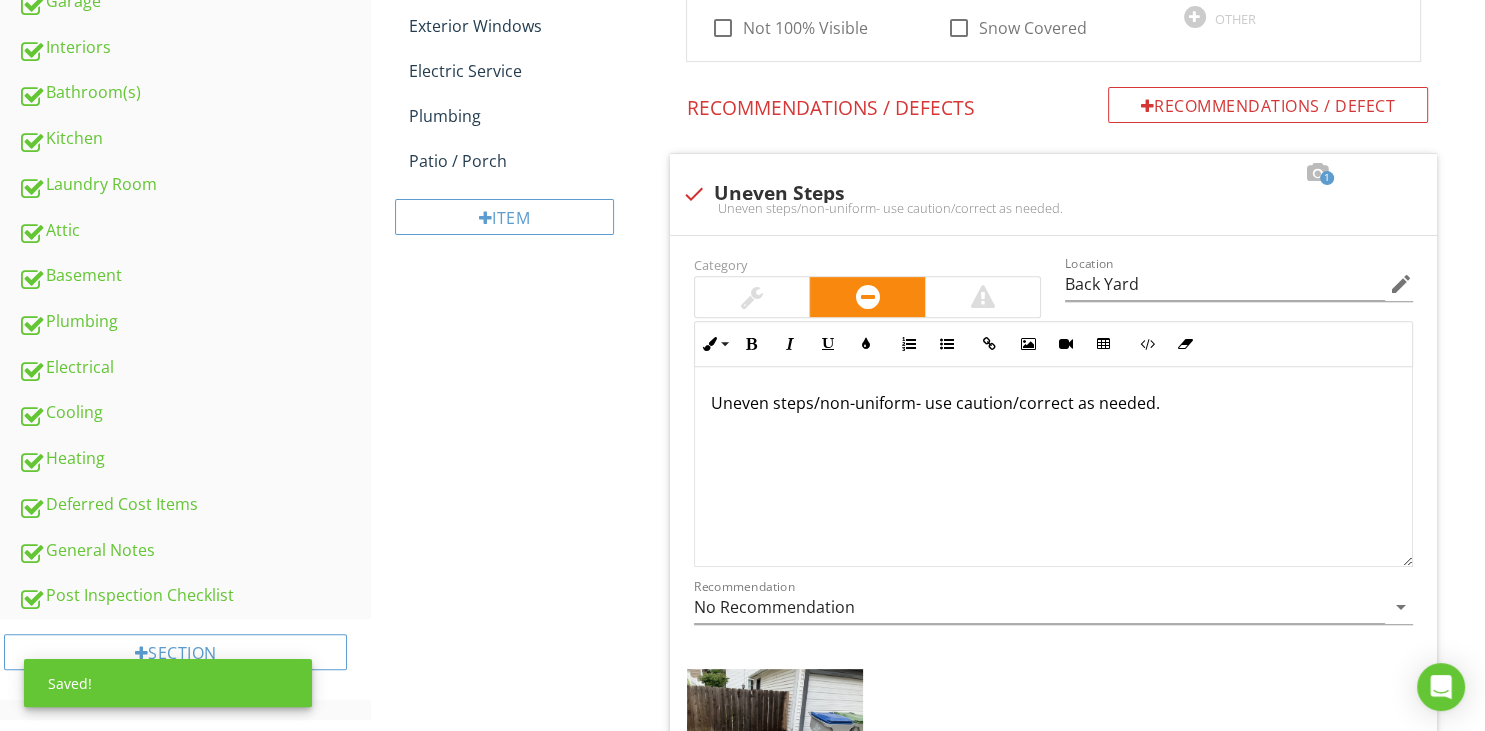 scroll, scrollTop: 665, scrollLeft: 0, axis: vertical 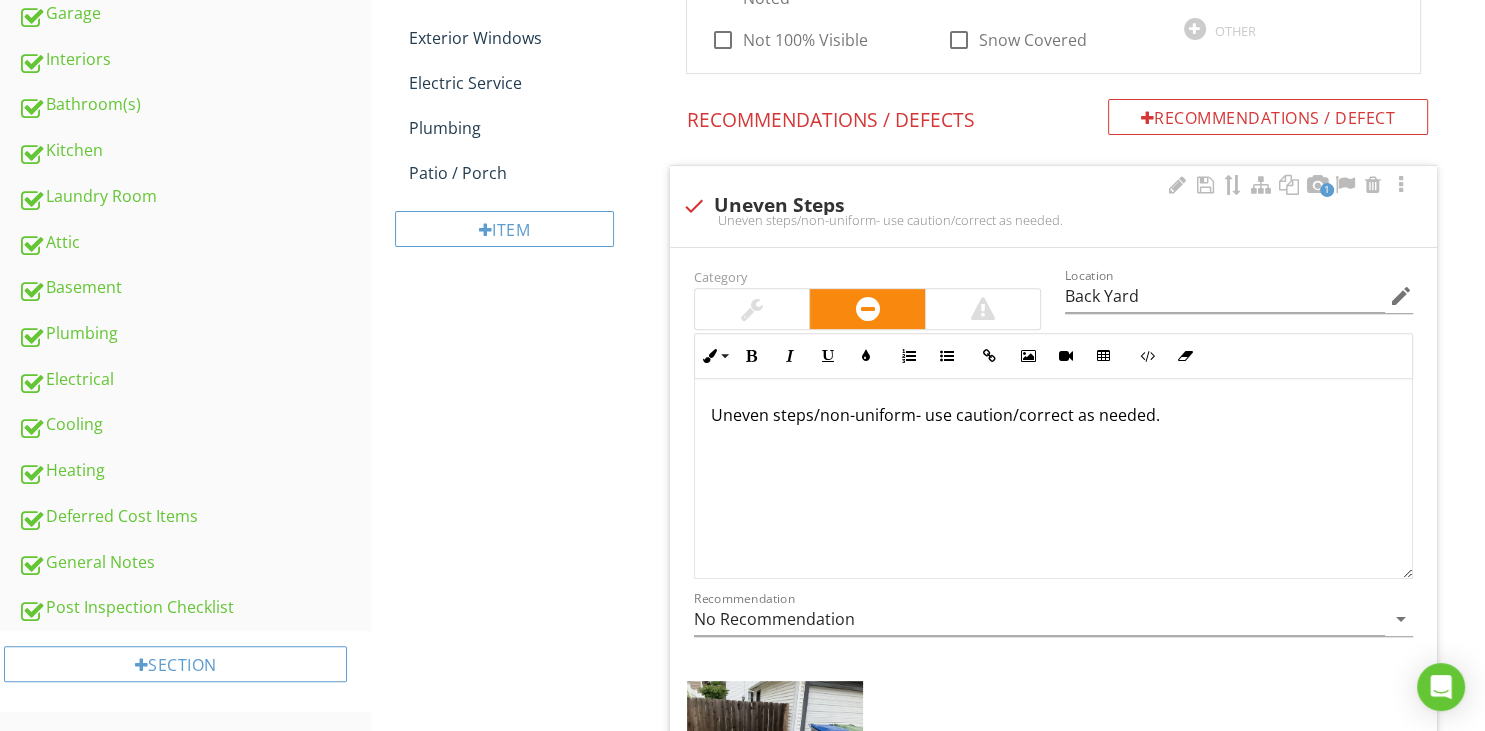click on "Uneven steps/non-uniform- use caution/correct as needed." at bounding box center (1053, 415) 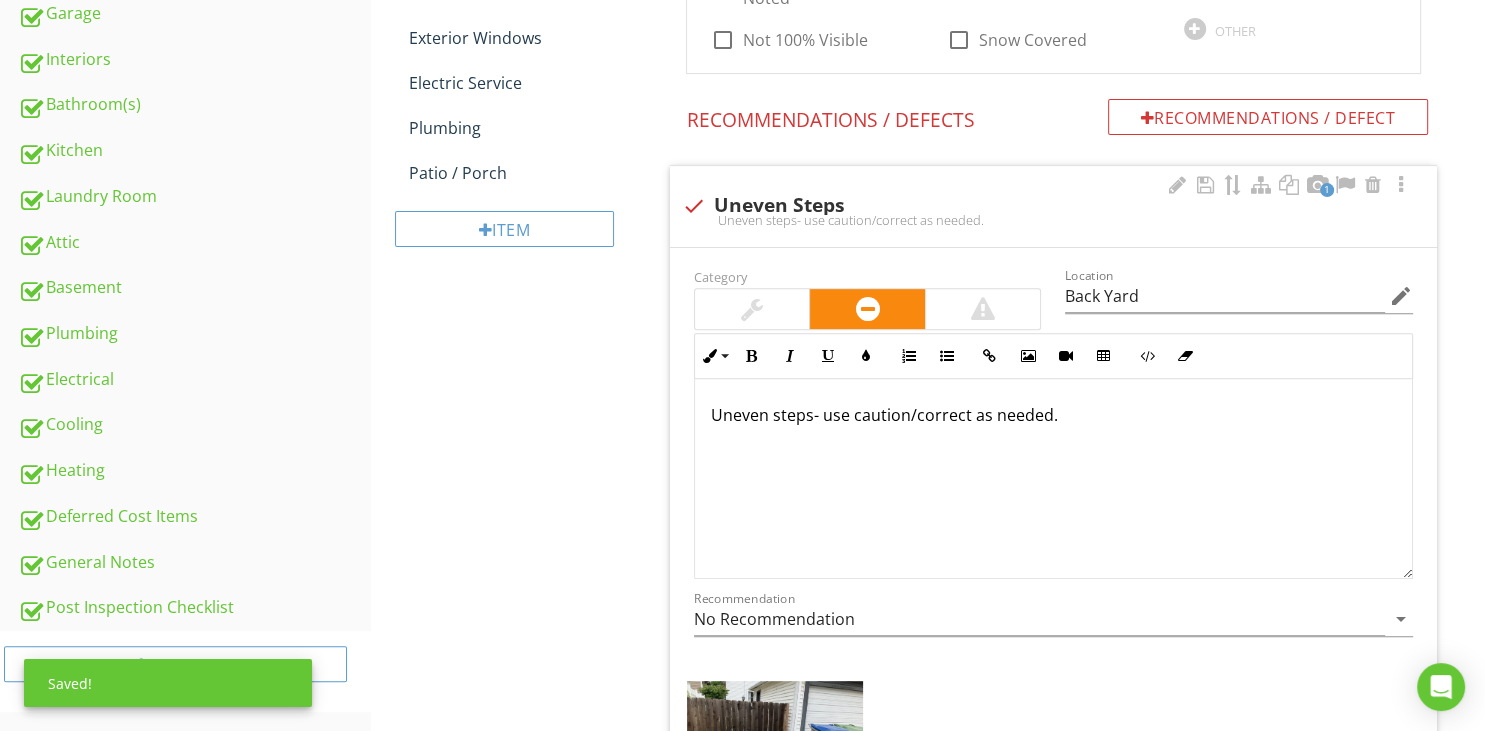scroll, scrollTop: 1, scrollLeft: 0, axis: vertical 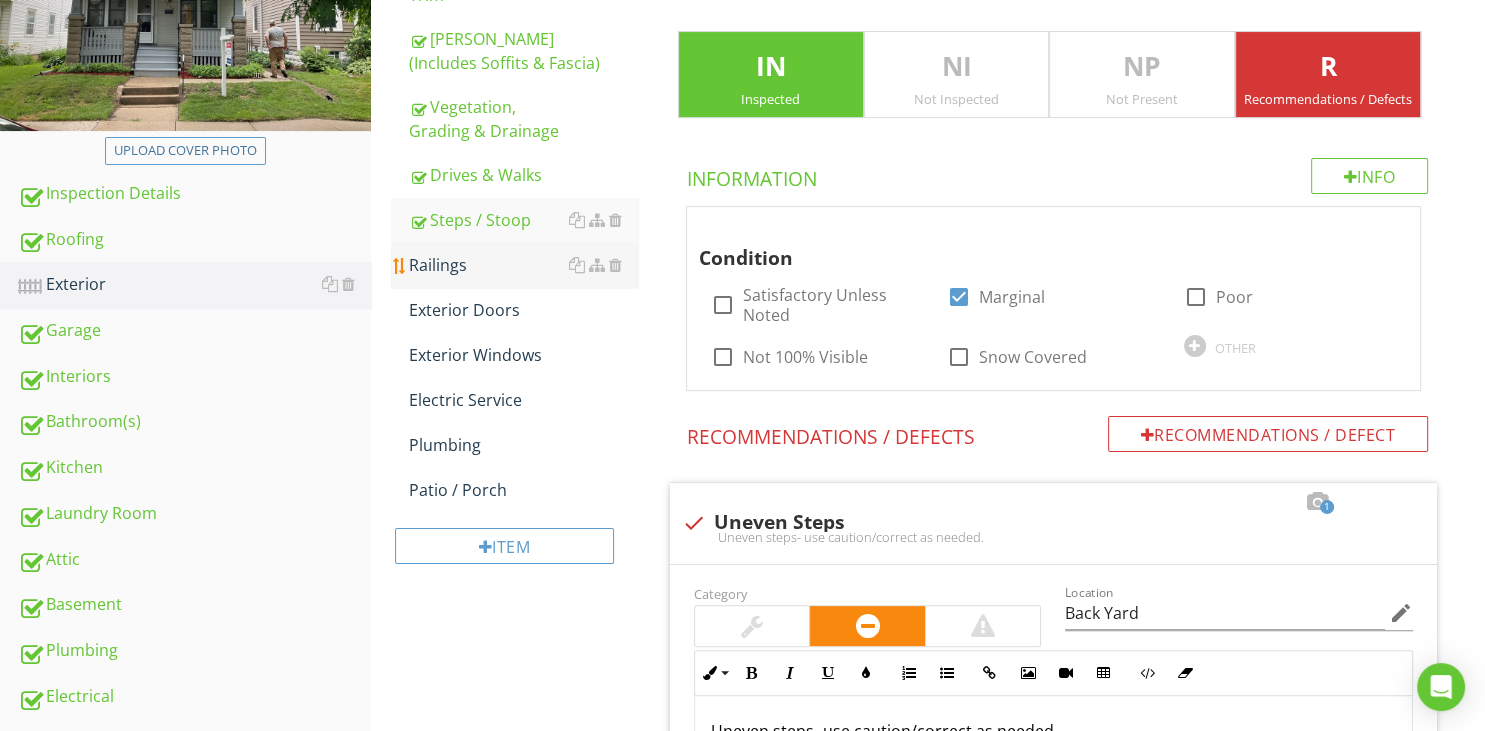 click on "Railings" at bounding box center (523, 265) 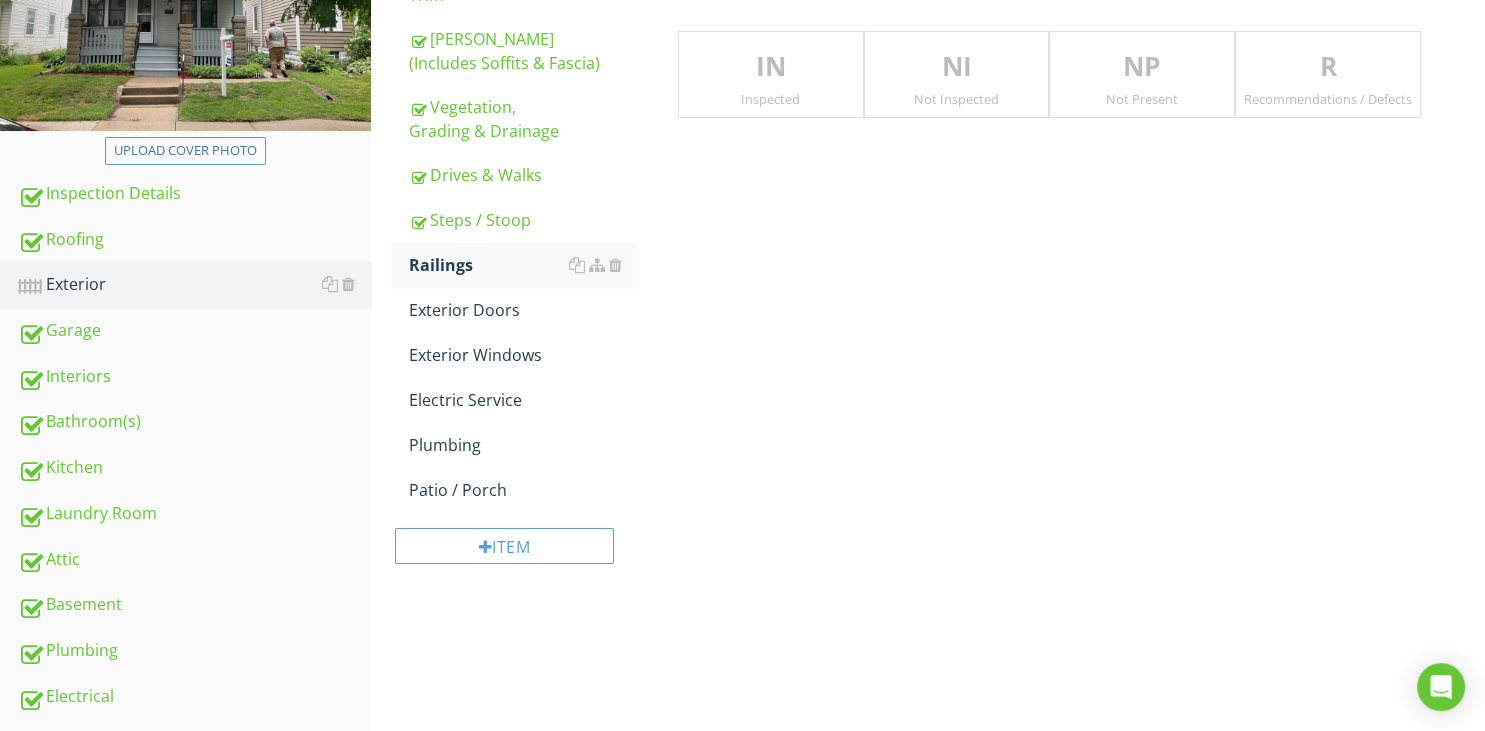 click on "Recommendations / Defects" at bounding box center (1328, 99) 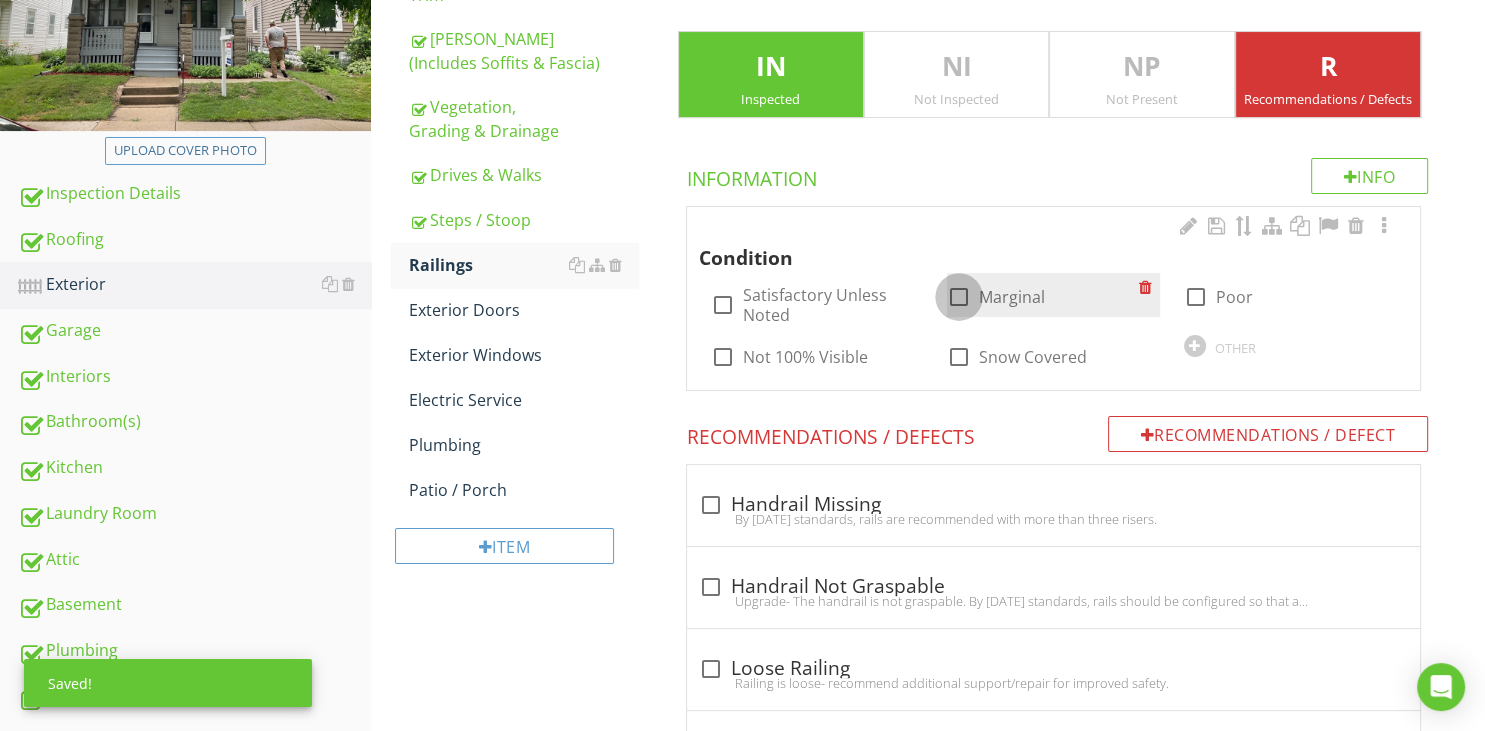 click at bounding box center [959, 297] 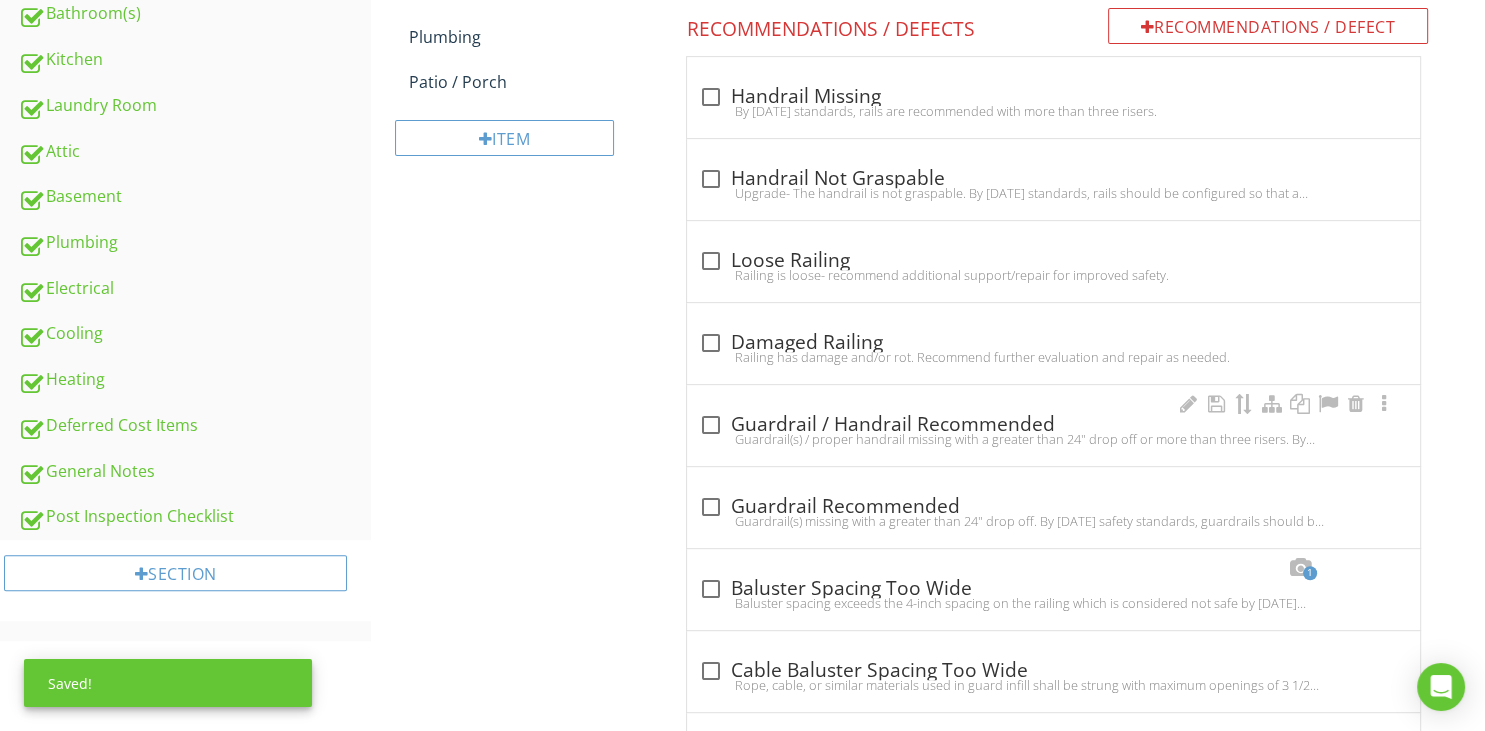 scroll, scrollTop: 771, scrollLeft: 0, axis: vertical 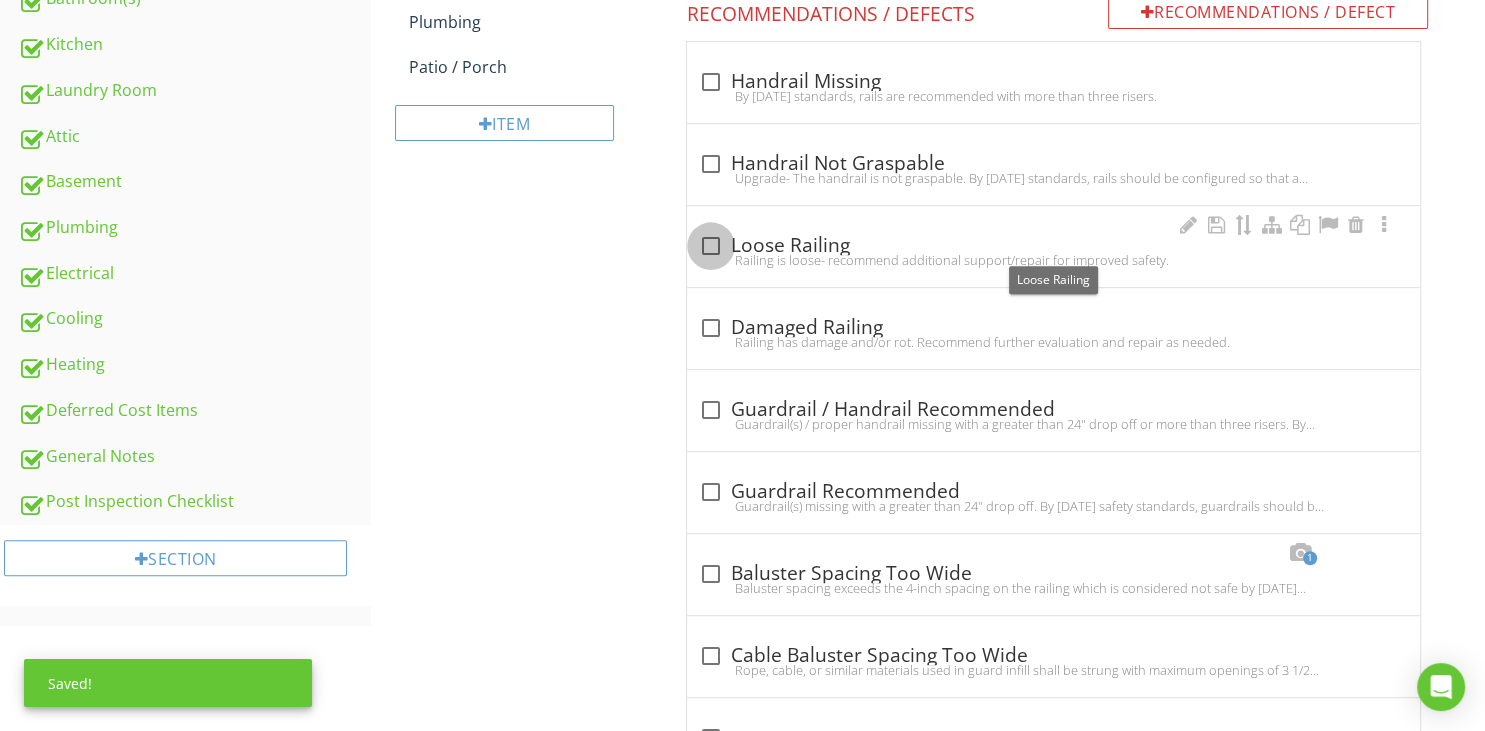click at bounding box center (711, 246) 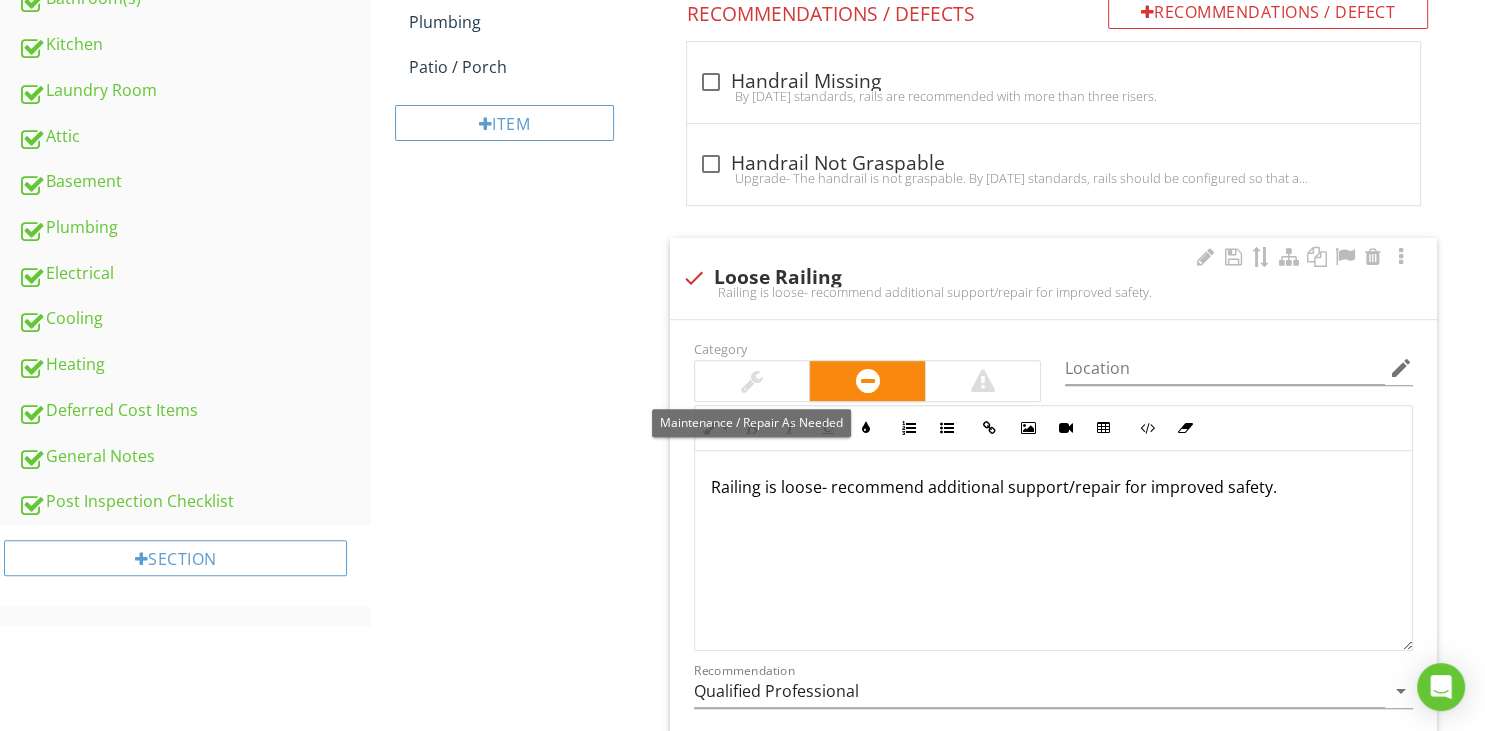 click at bounding box center [752, 381] 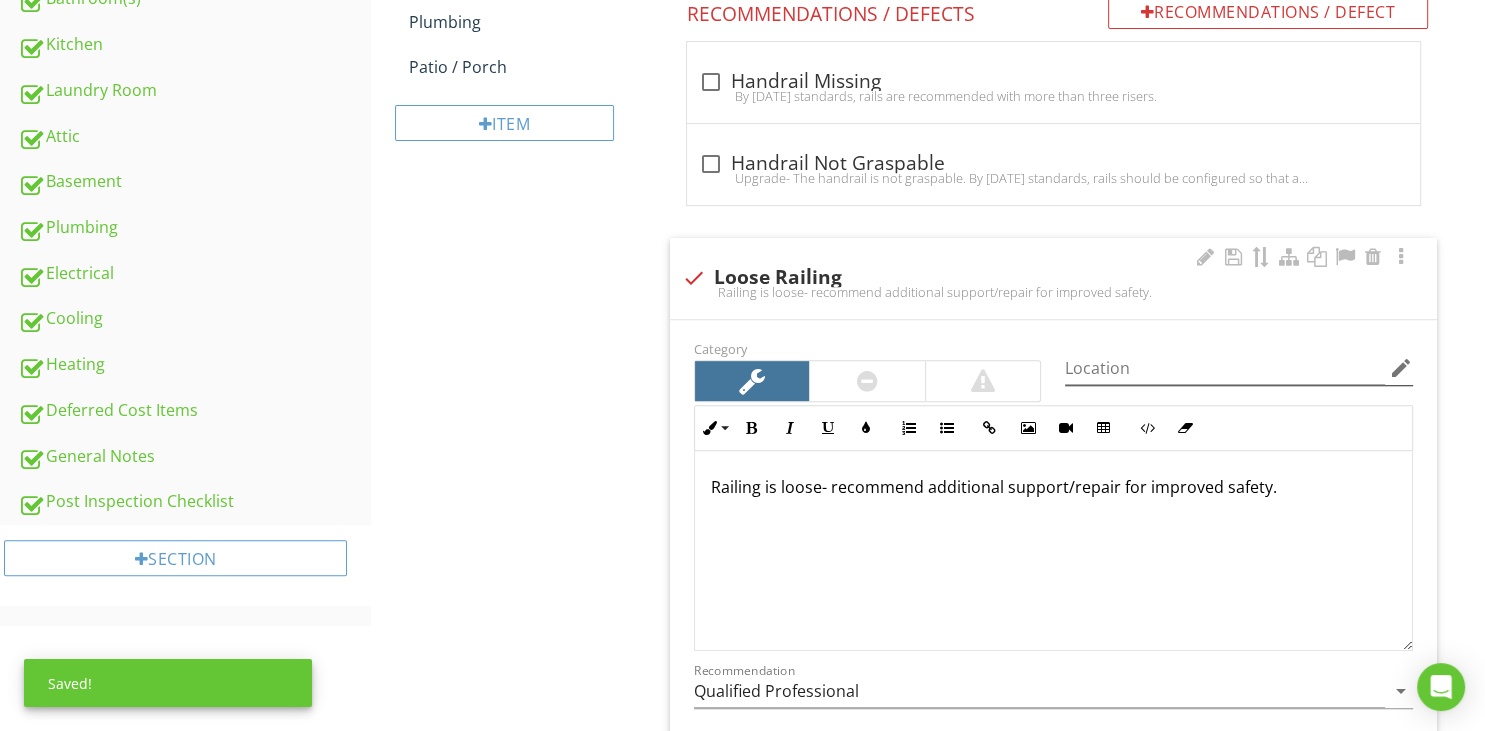 click on "edit" at bounding box center [1401, 368] 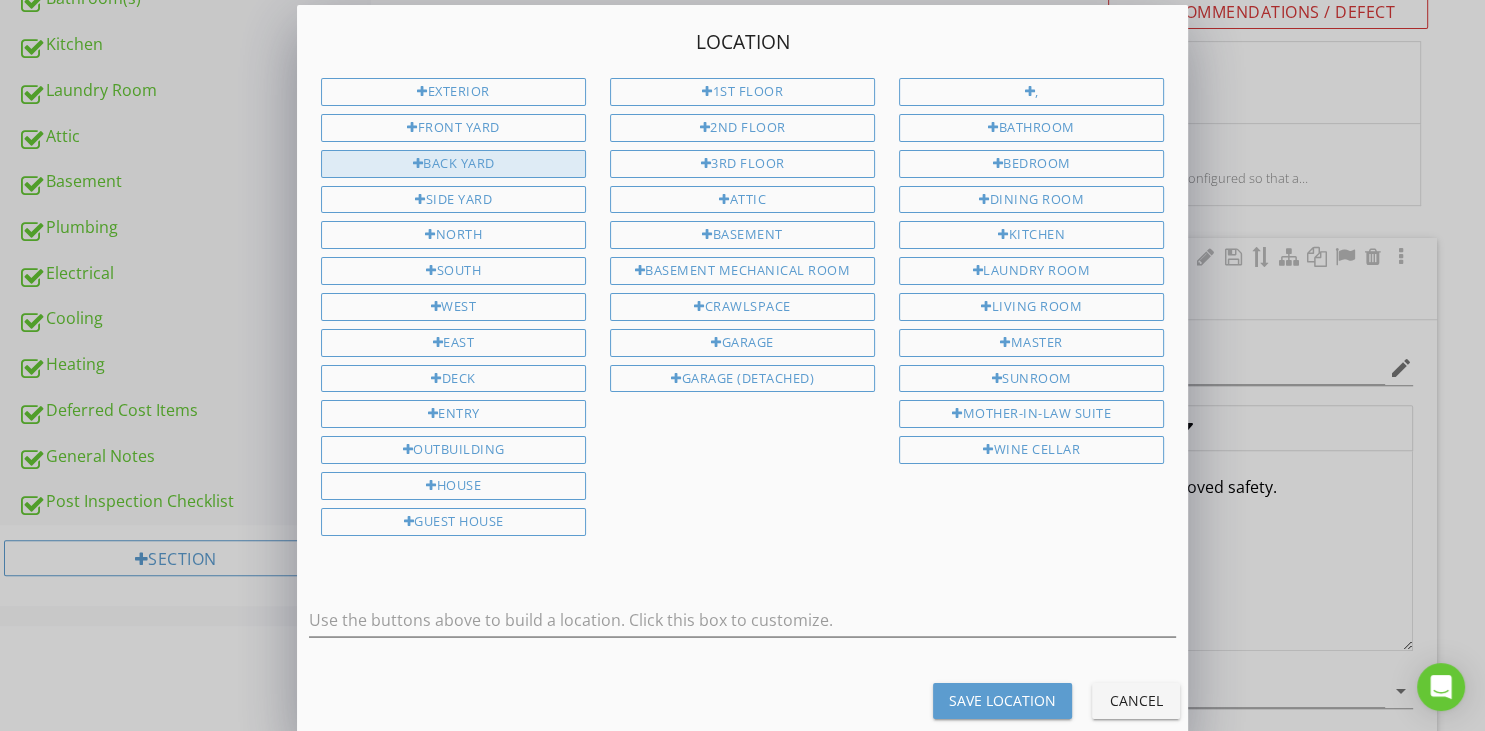 drag, startPoint x: 498, startPoint y: 122, endPoint x: 511, endPoint y: 160, distance: 40.16217 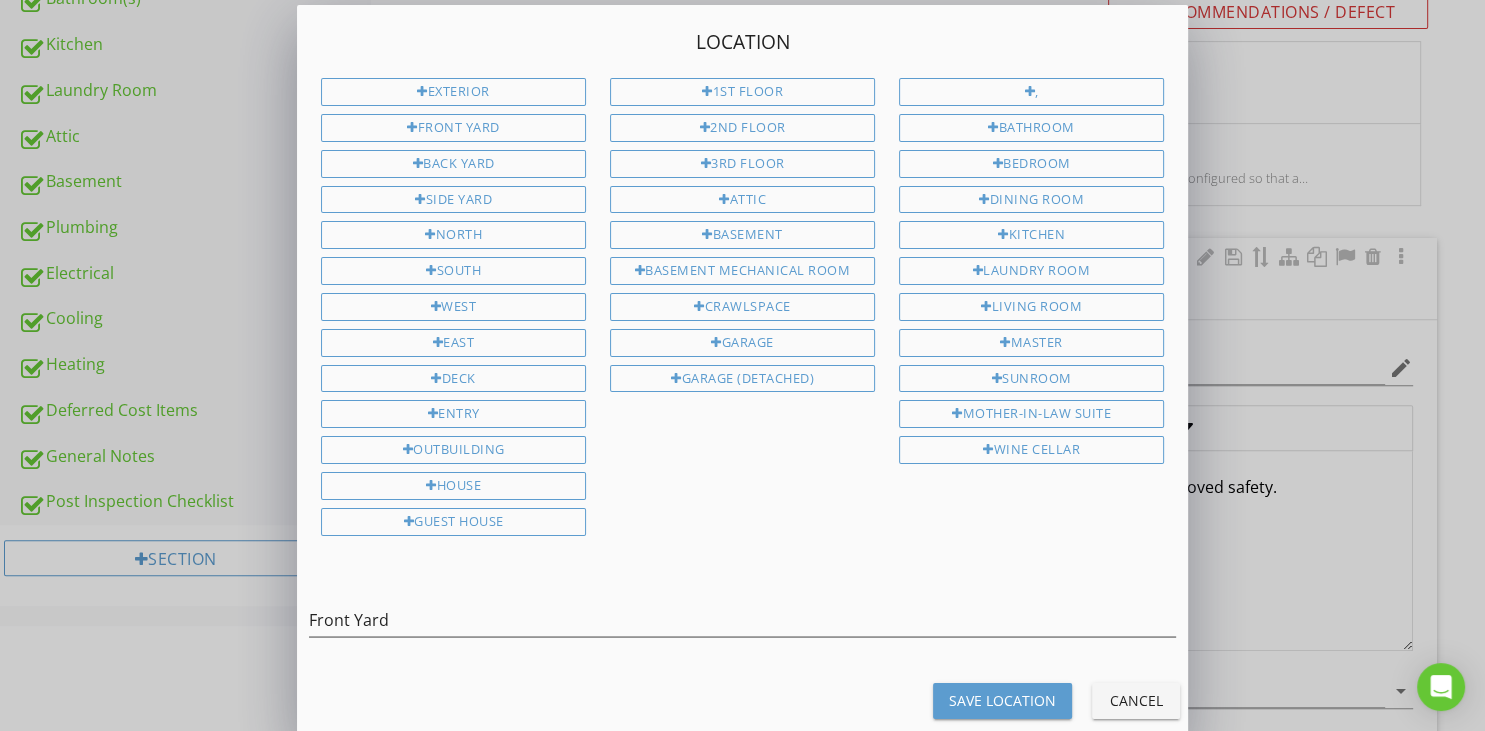 drag, startPoint x: 998, startPoint y: 675, endPoint x: 1038, endPoint y: 666, distance: 41 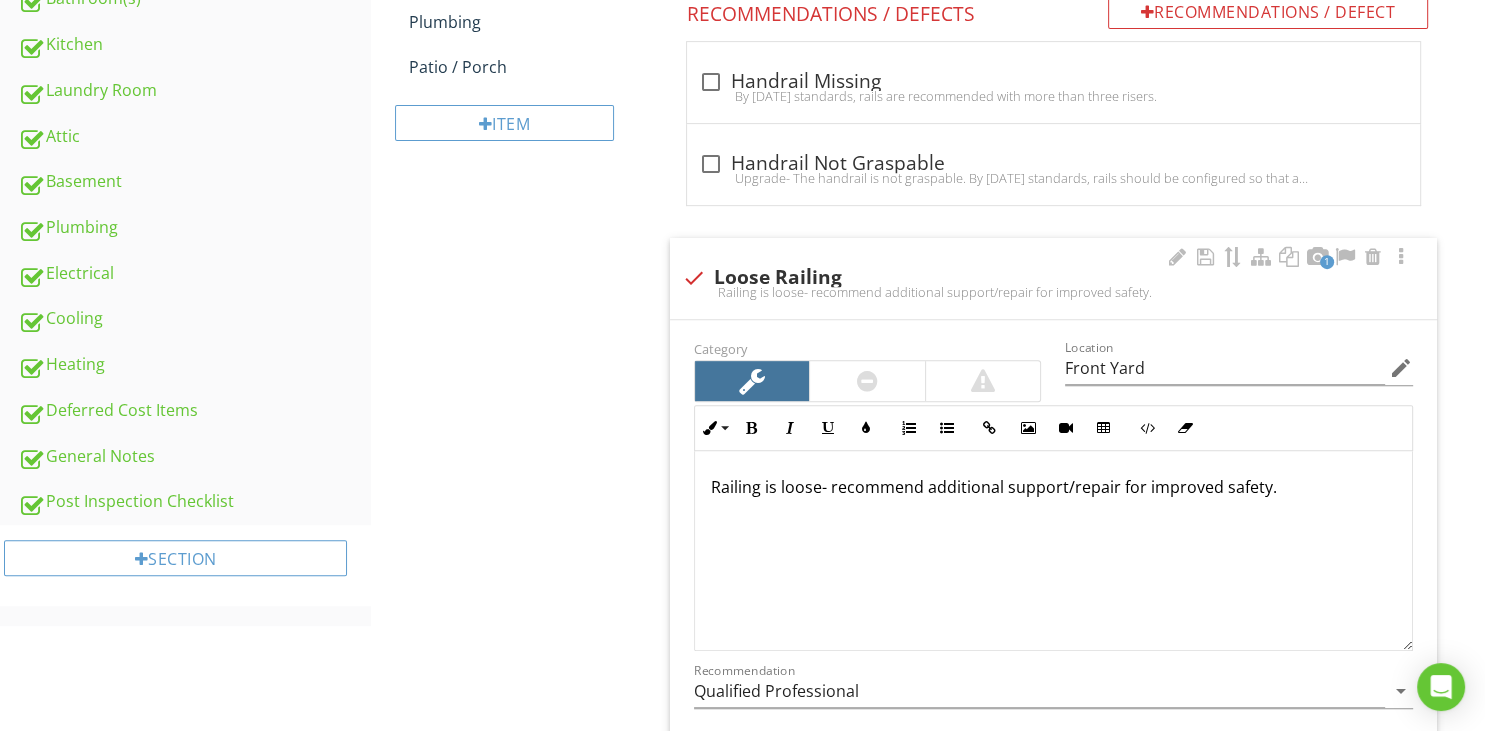 scroll, scrollTop: 1, scrollLeft: 0, axis: vertical 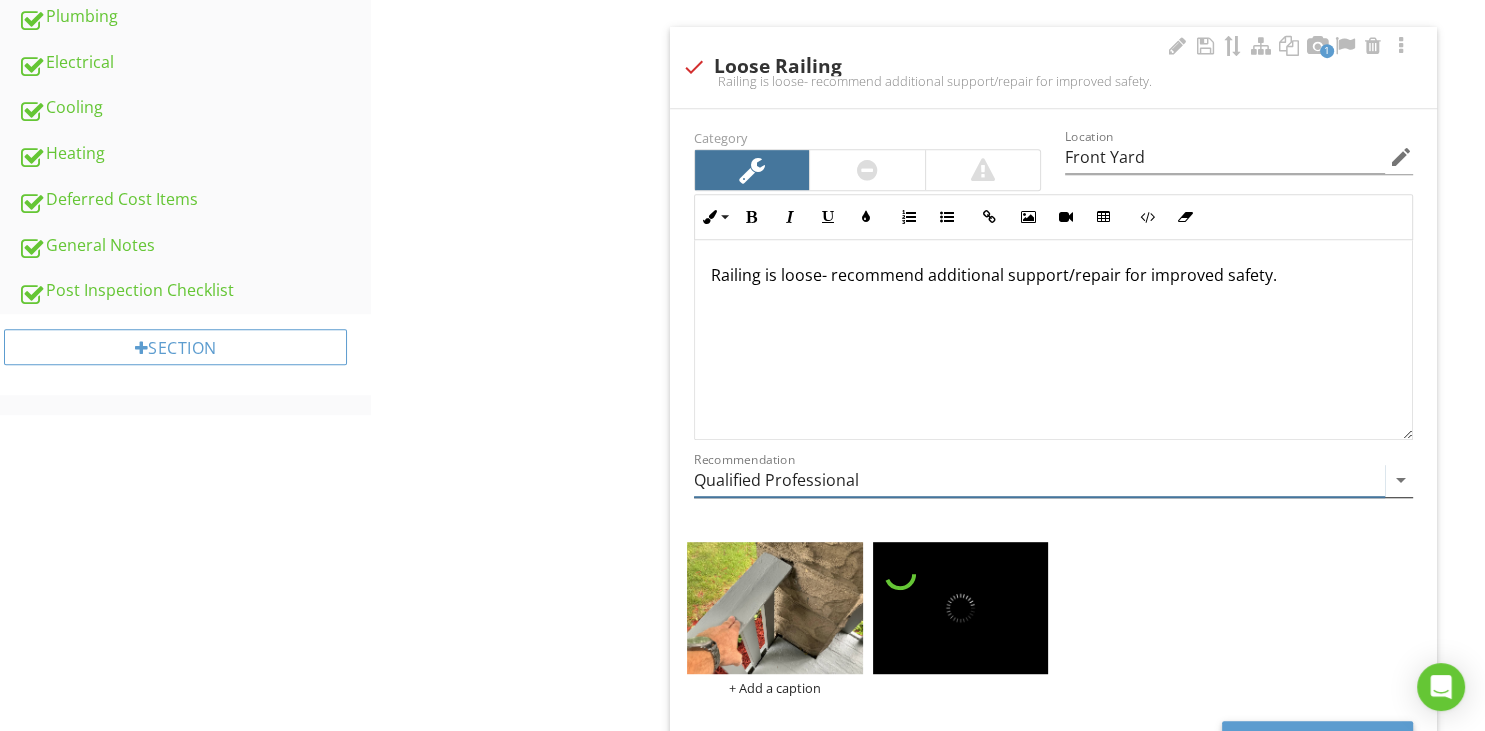 drag, startPoint x: 1358, startPoint y: 472, endPoint x: 1234, endPoint y: 471, distance: 124.004036 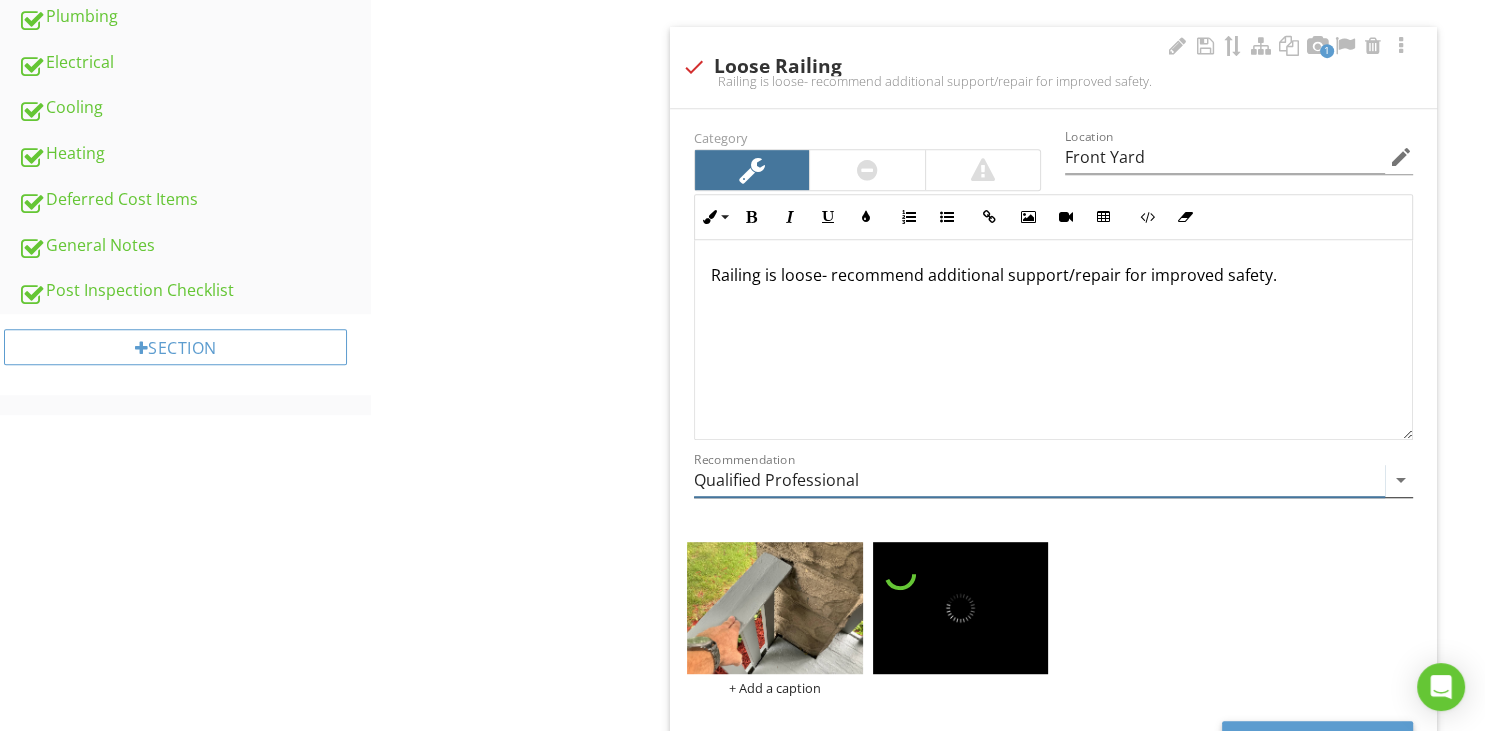 click on "Qualified Professional" at bounding box center (1039, 480) 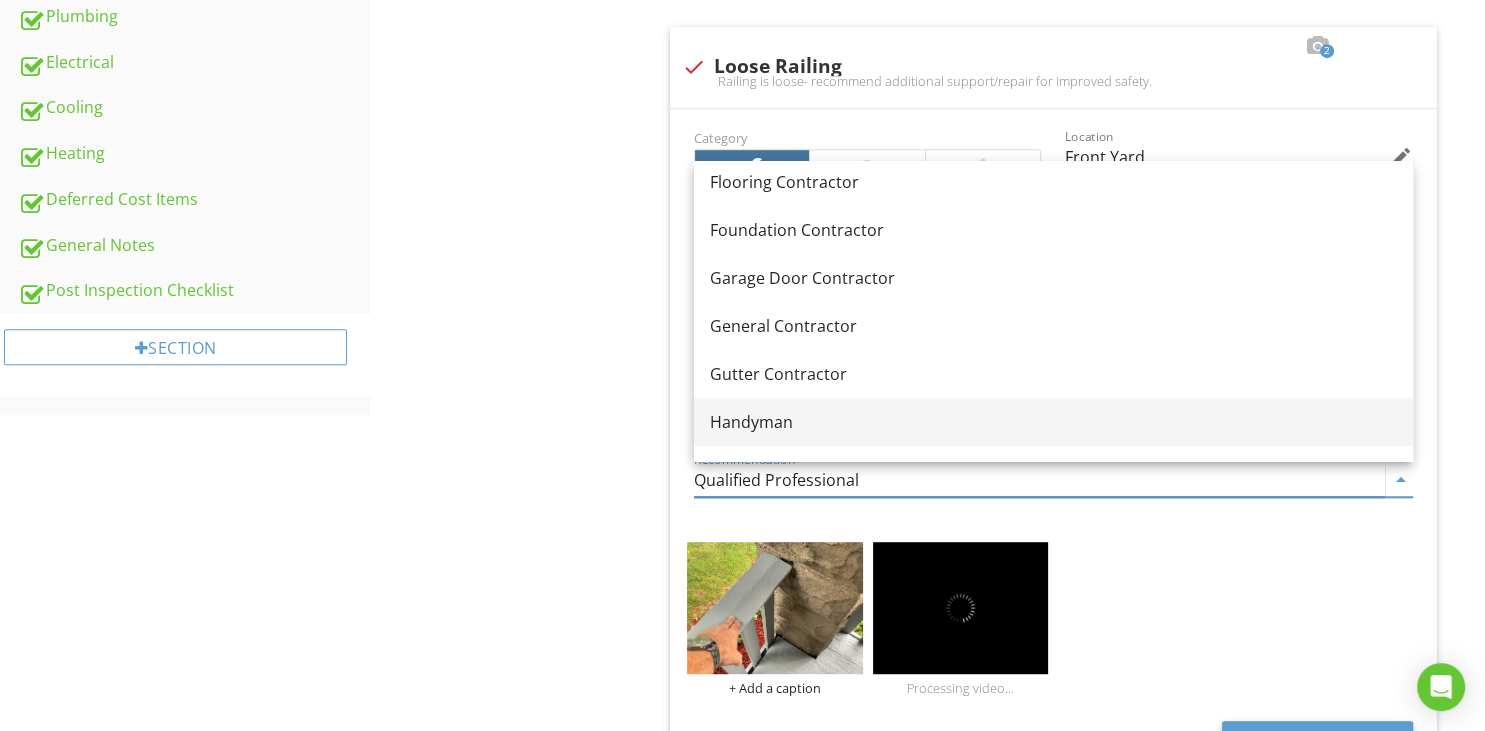 scroll, scrollTop: 778, scrollLeft: 0, axis: vertical 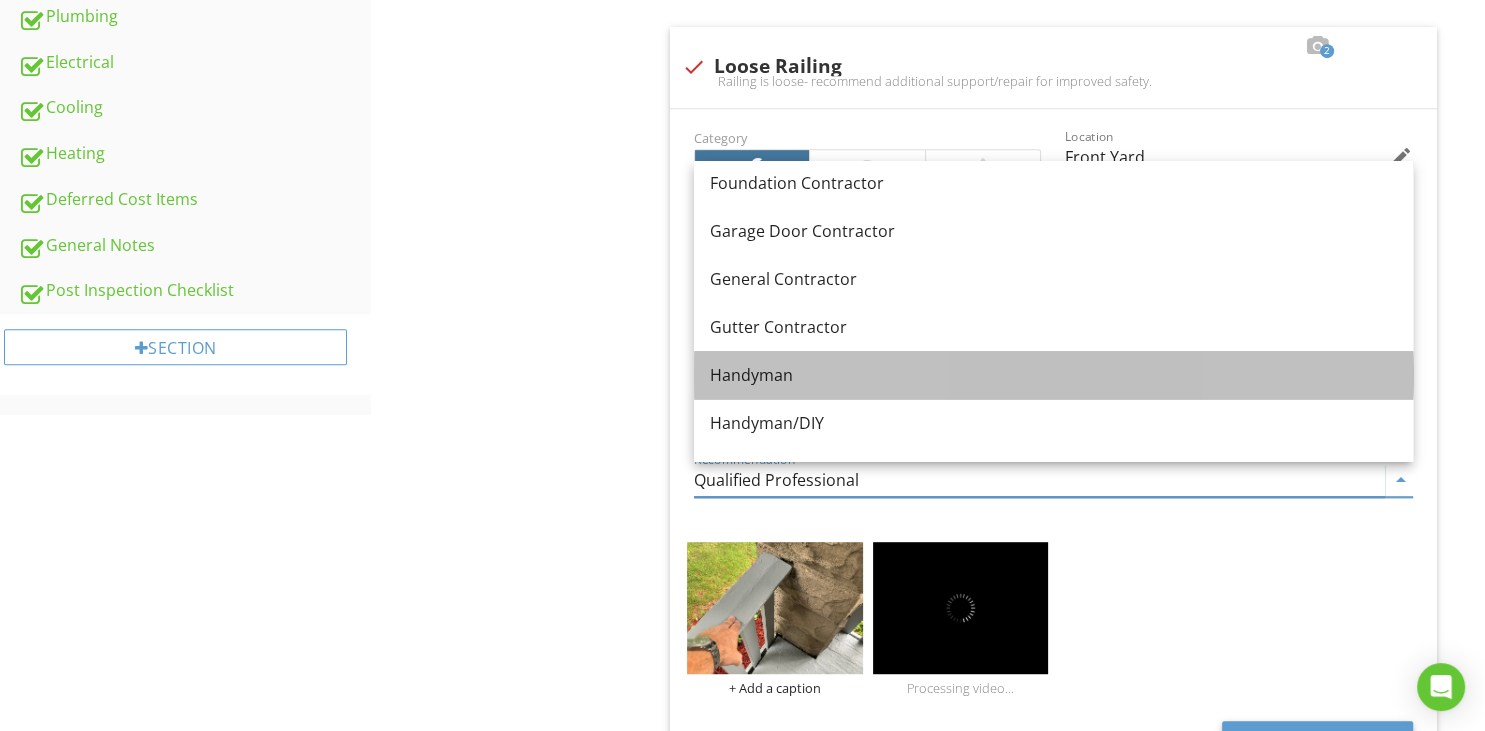 click on "Handyman" at bounding box center [1053, 375] 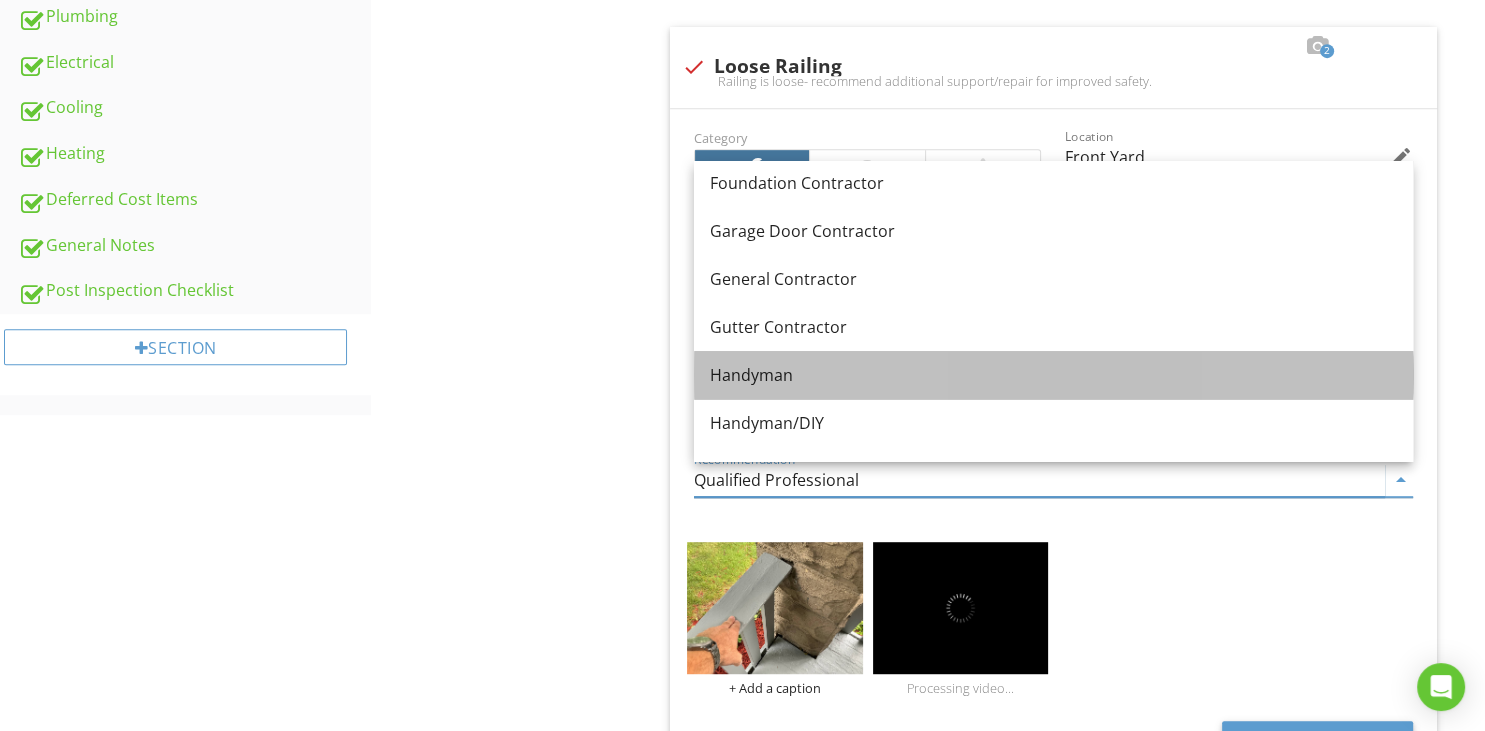 type on "Handyman" 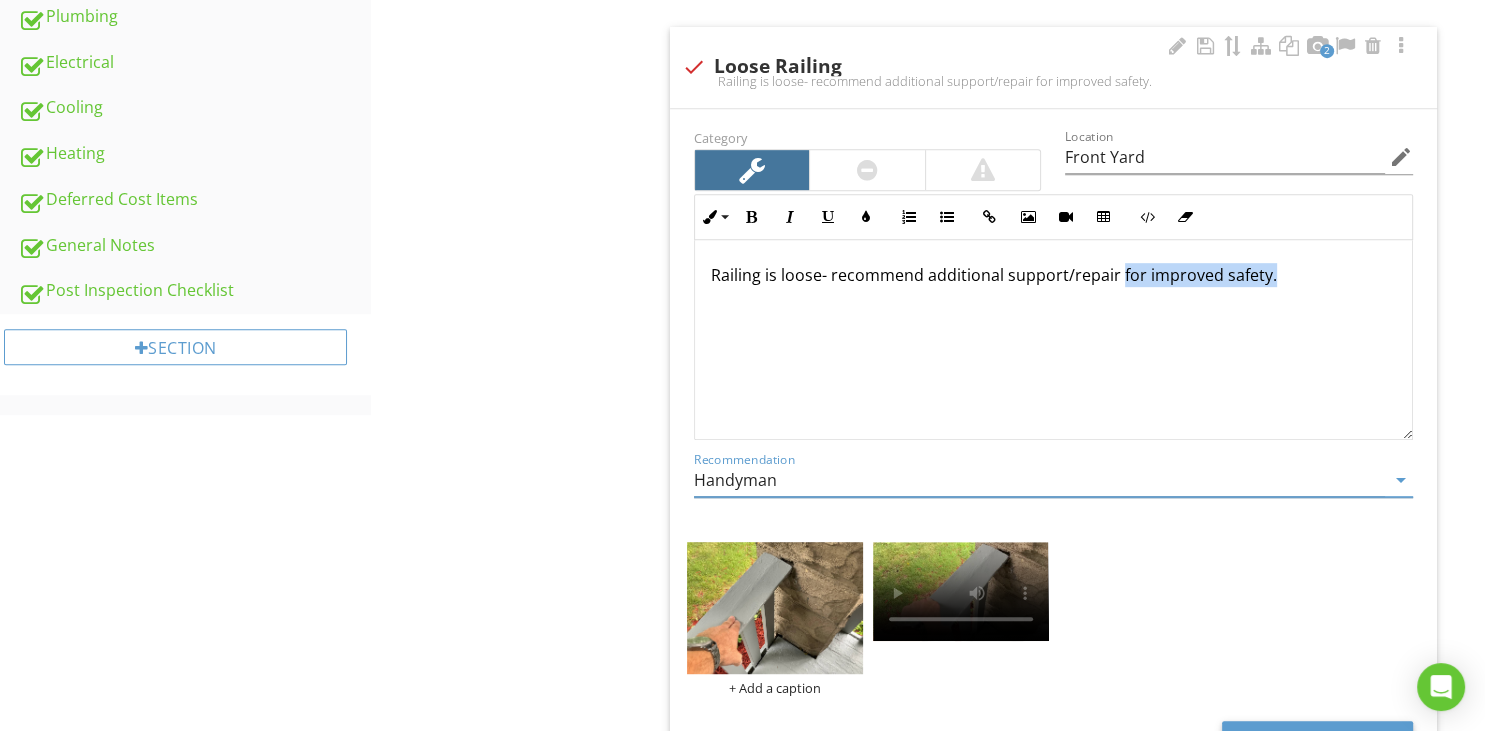 drag, startPoint x: 1116, startPoint y: 279, endPoint x: 1303, endPoint y: 281, distance: 187.0107 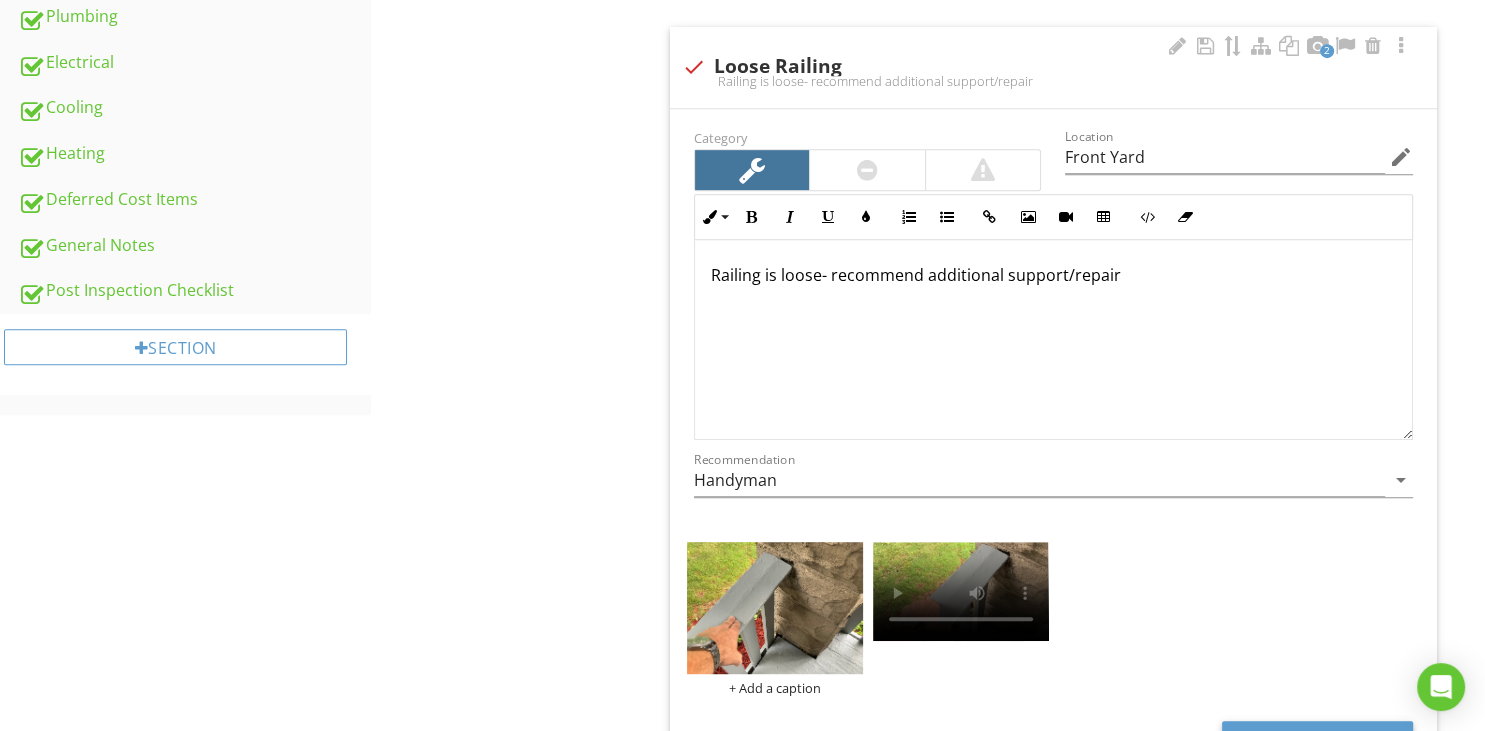 type 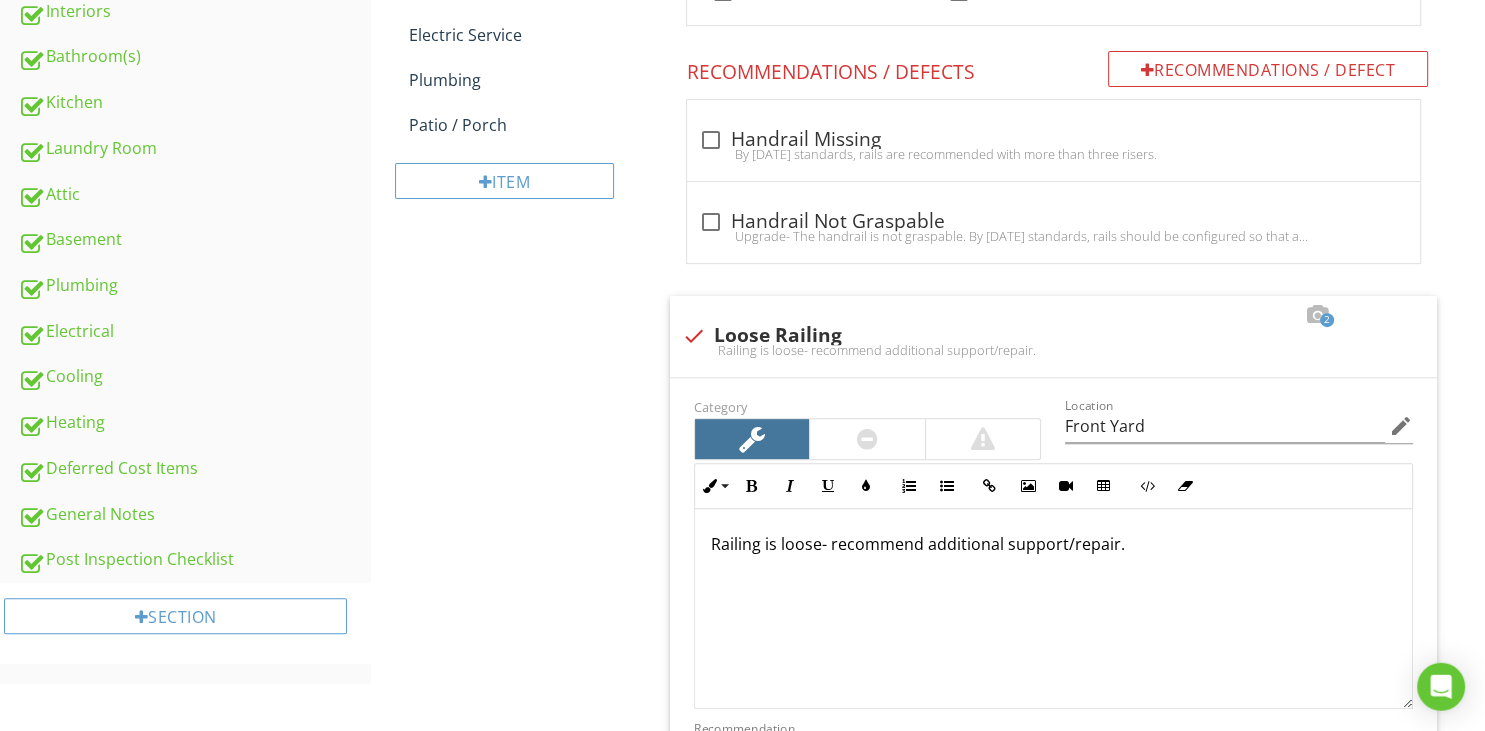scroll, scrollTop: 454, scrollLeft: 0, axis: vertical 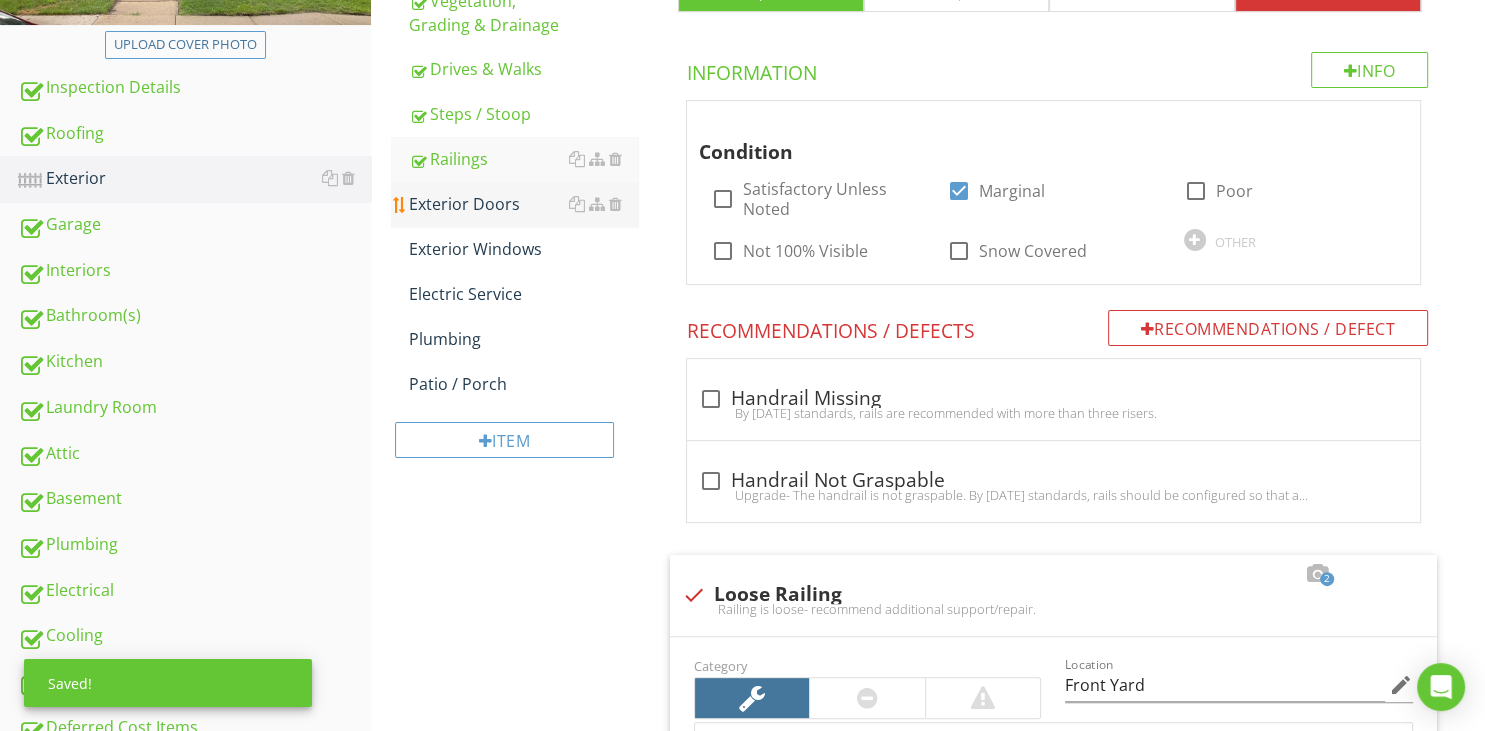 click on "Exterior Doors" at bounding box center [523, 204] 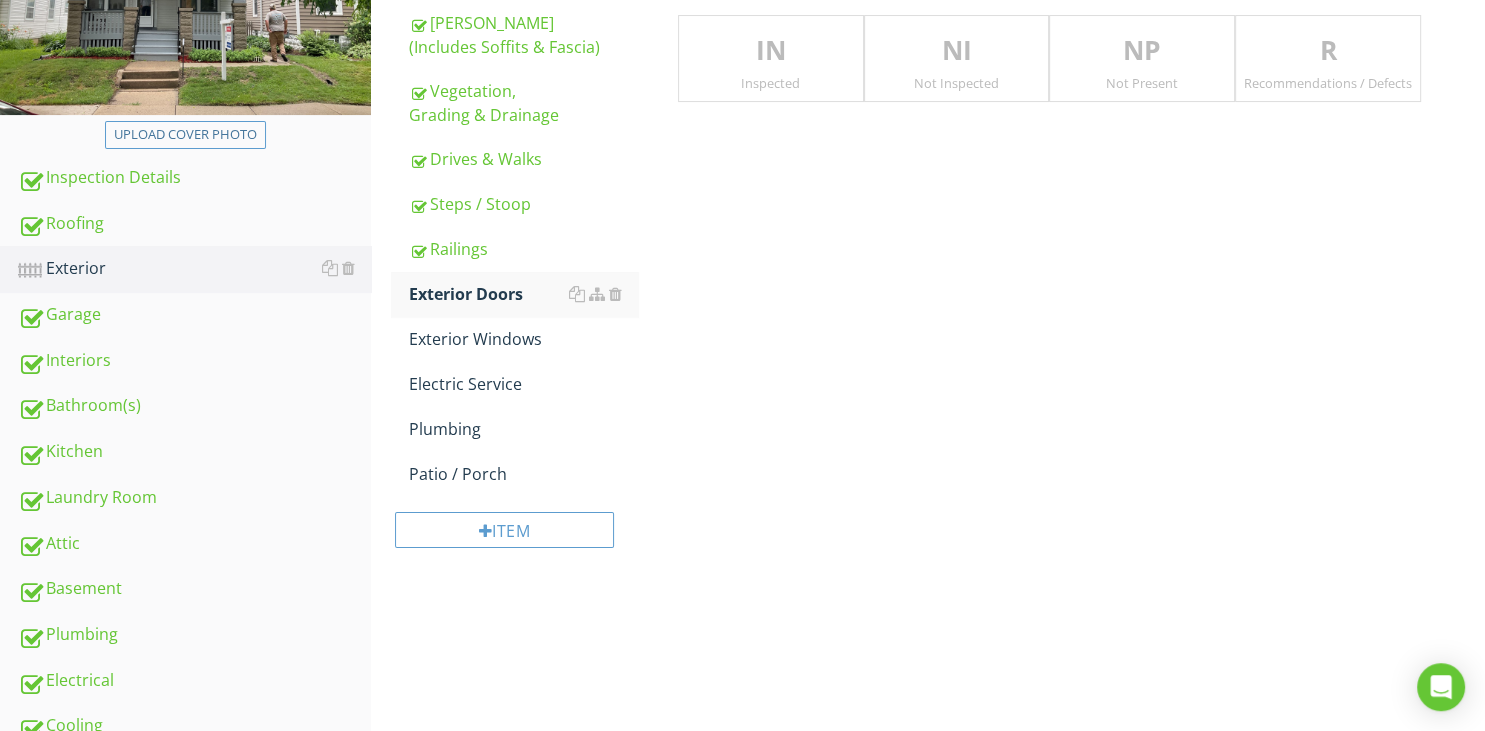 scroll, scrollTop: 32, scrollLeft: 0, axis: vertical 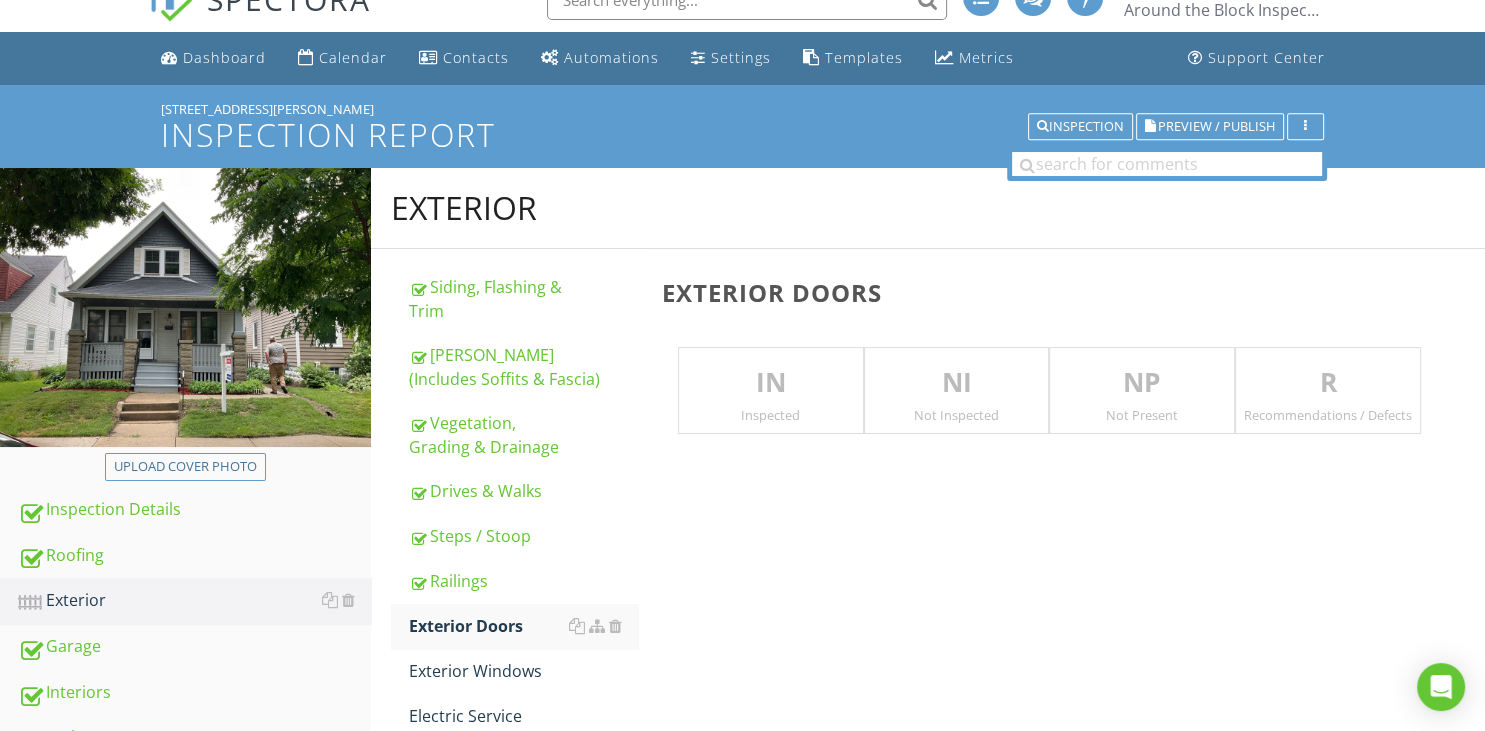 click on "IN" at bounding box center (771, 383) 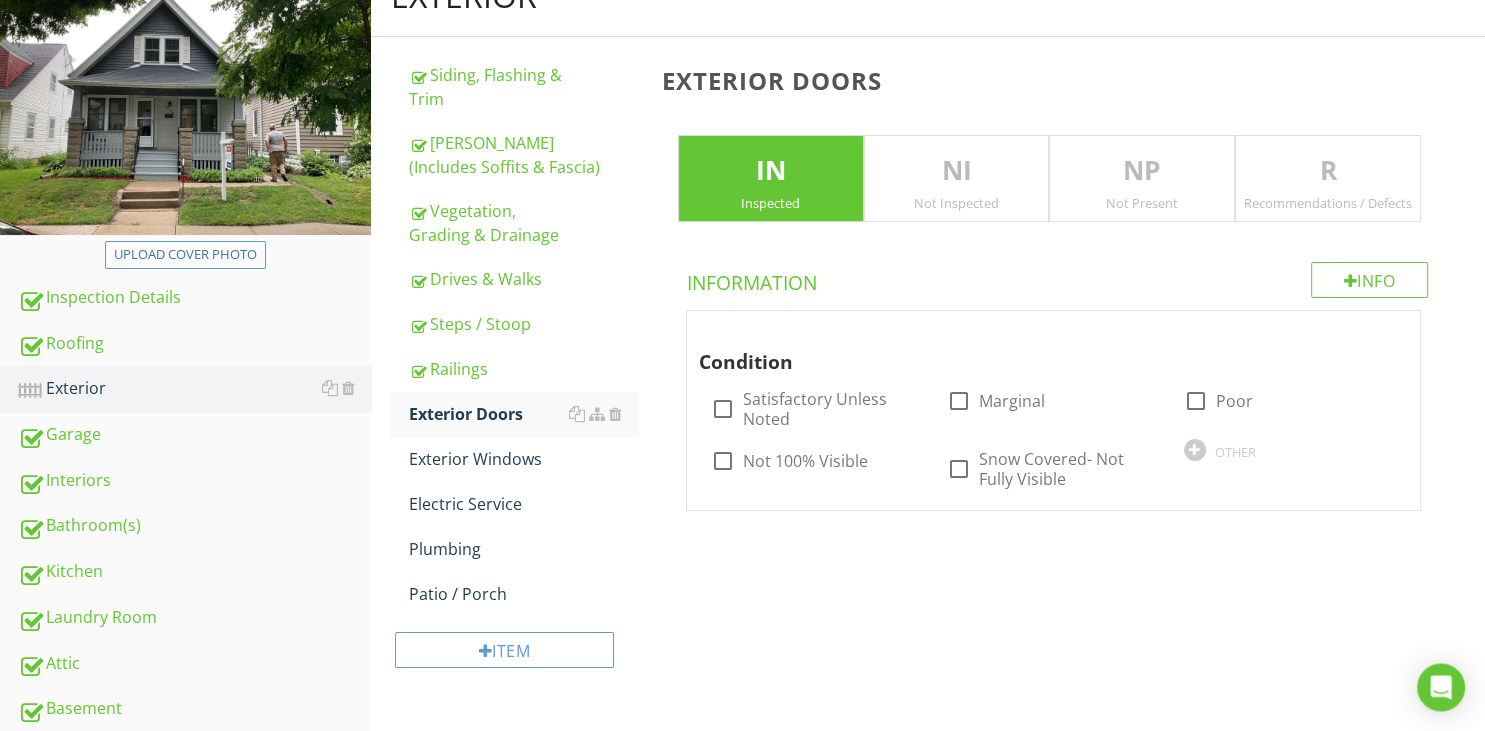 scroll, scrollTop: 243, scrollLeft: 0, axis: vertical 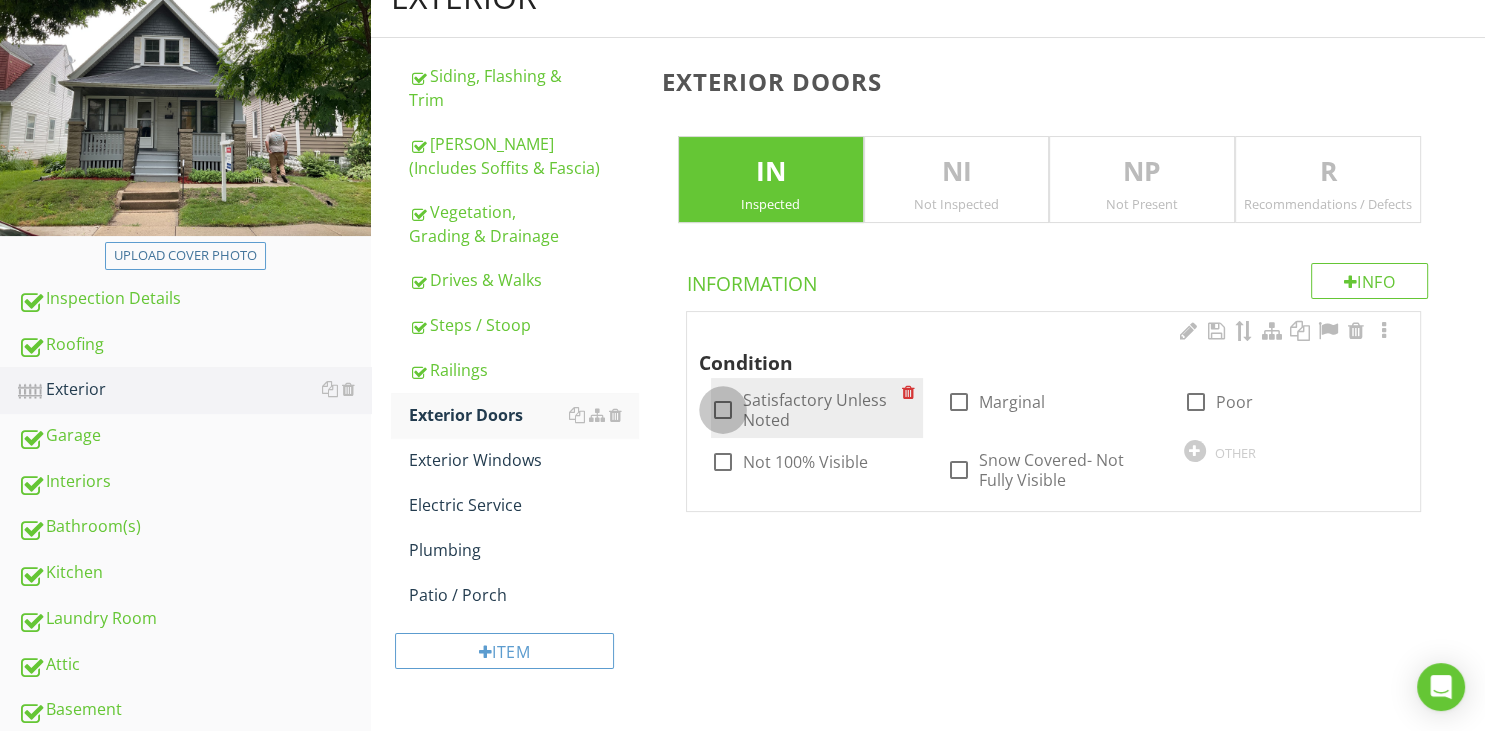 click at bounding box center (723, 410) 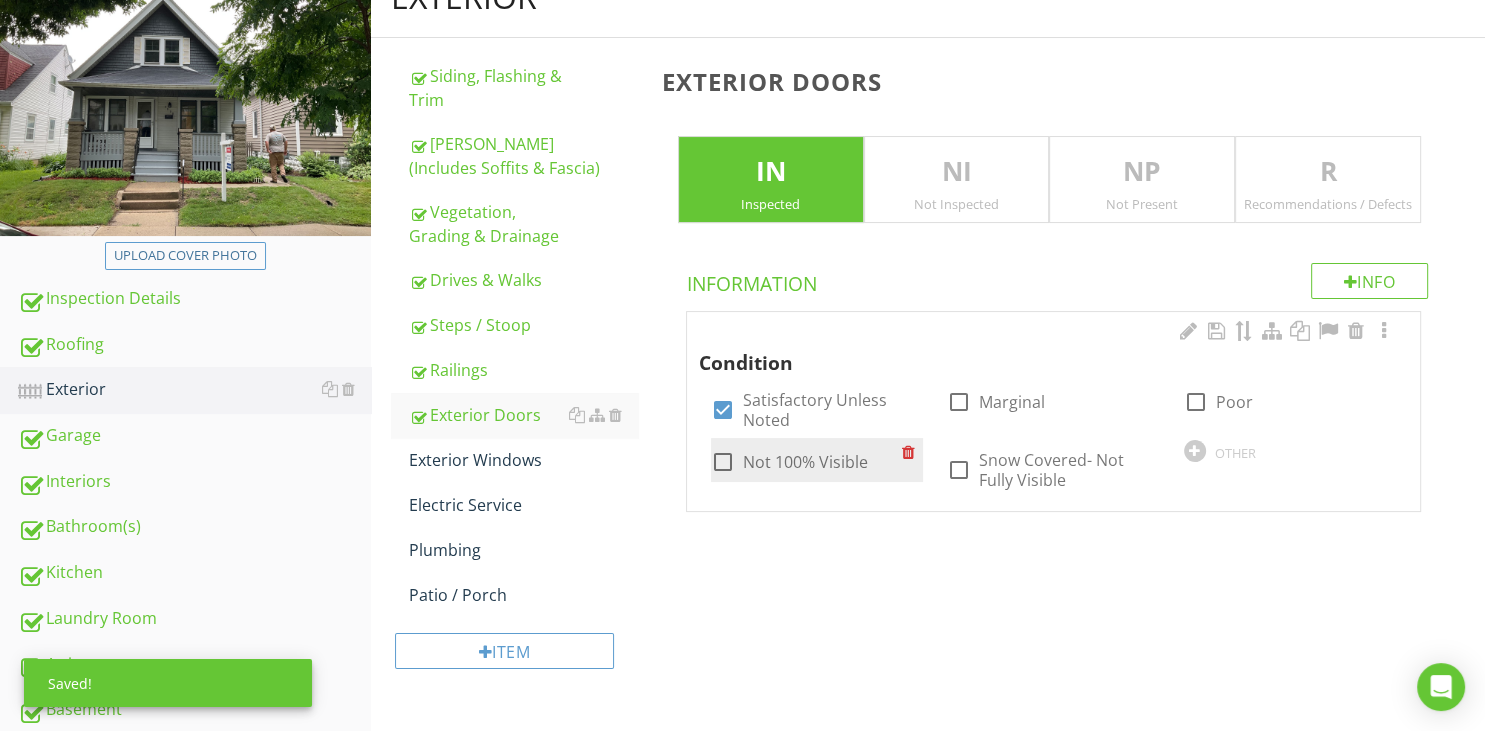 click on "check_box_outline_blank Not 100% Visible" at bounding box center (789, 462) 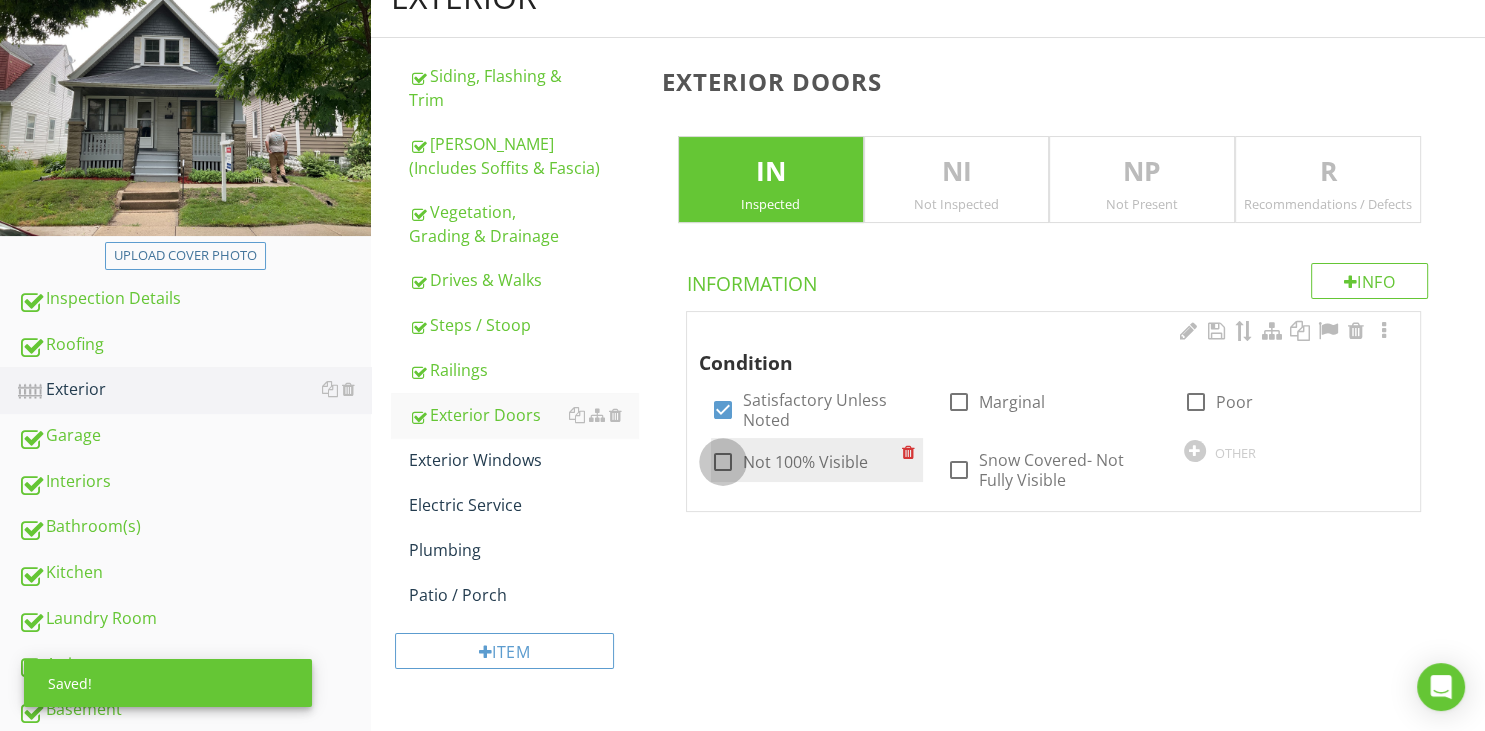 drag, startPoint x: 724, startPoint y: 462, endPoint x: 580, endPoint y: 462, distance: 144 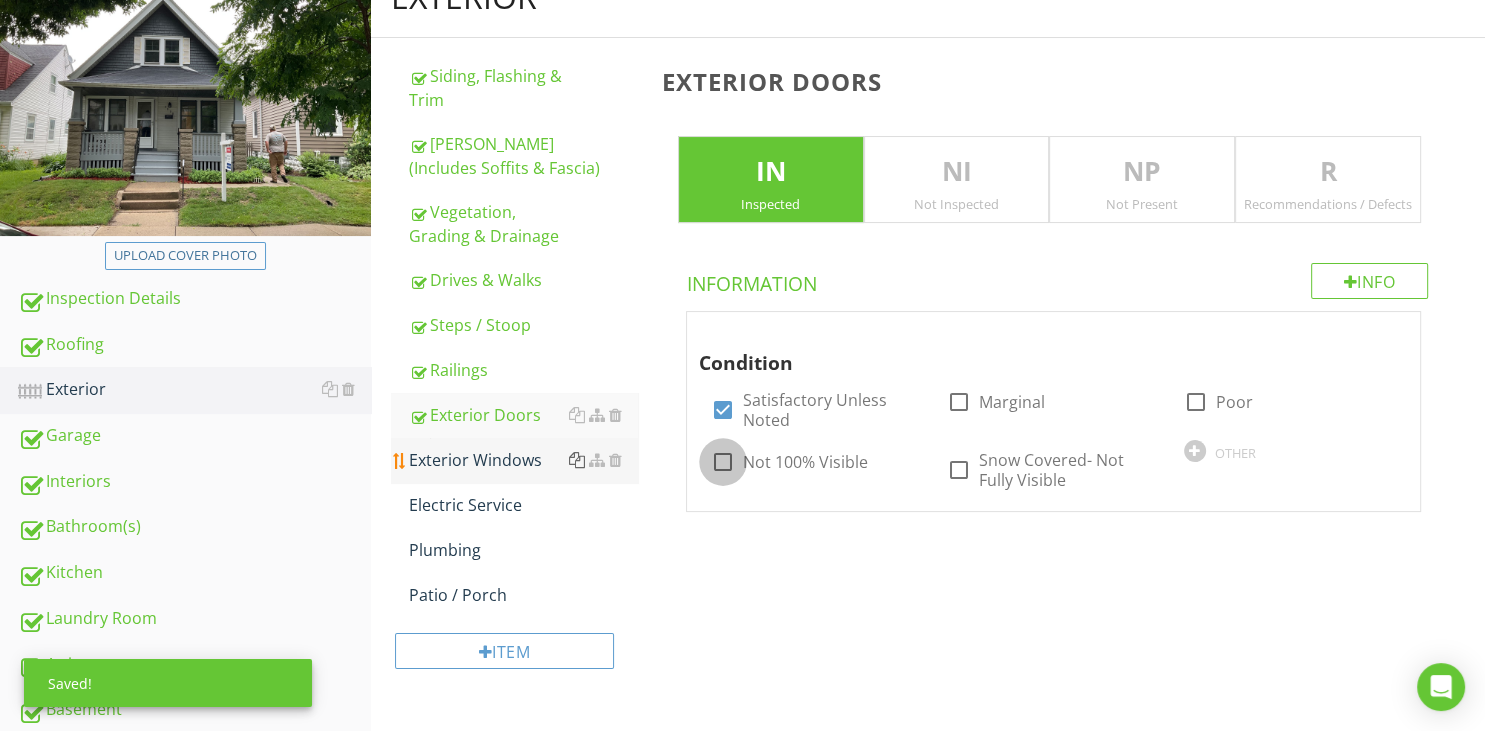 click at bounding box center [723, 462] 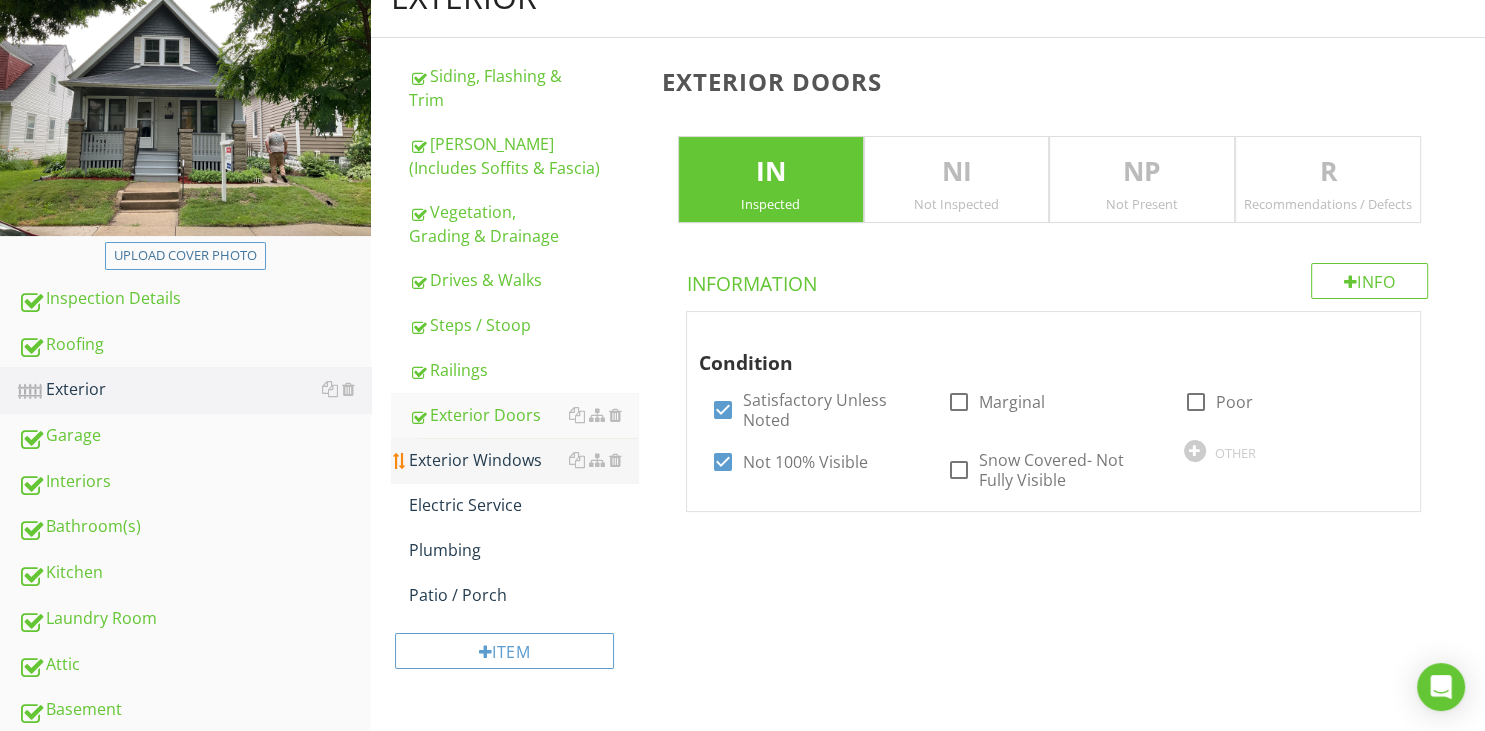 click on "Exterior Windows" at bounding box center [523, 460] 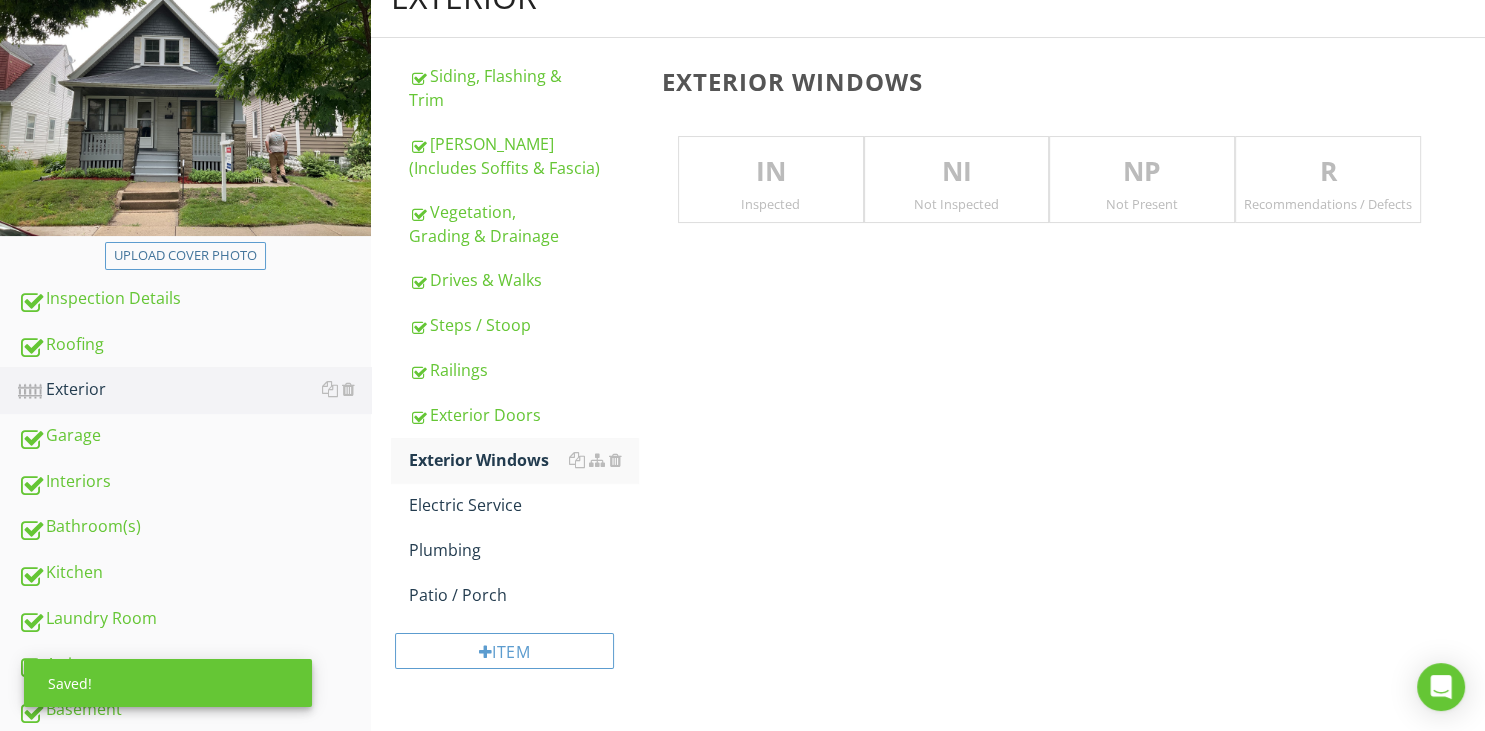 click on "IN   Inspected" at bounding box center [771, 180] 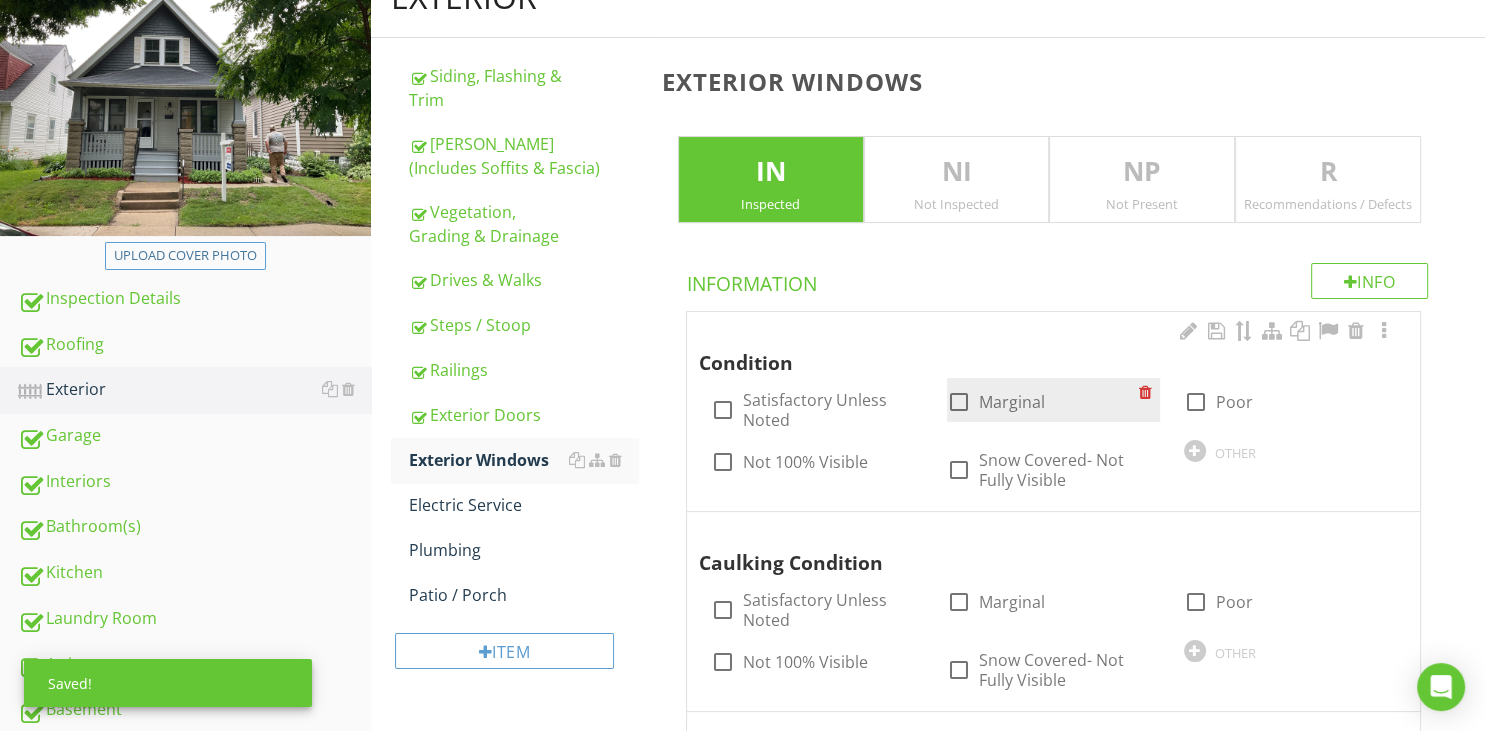 click at bounding box center [959, 402] 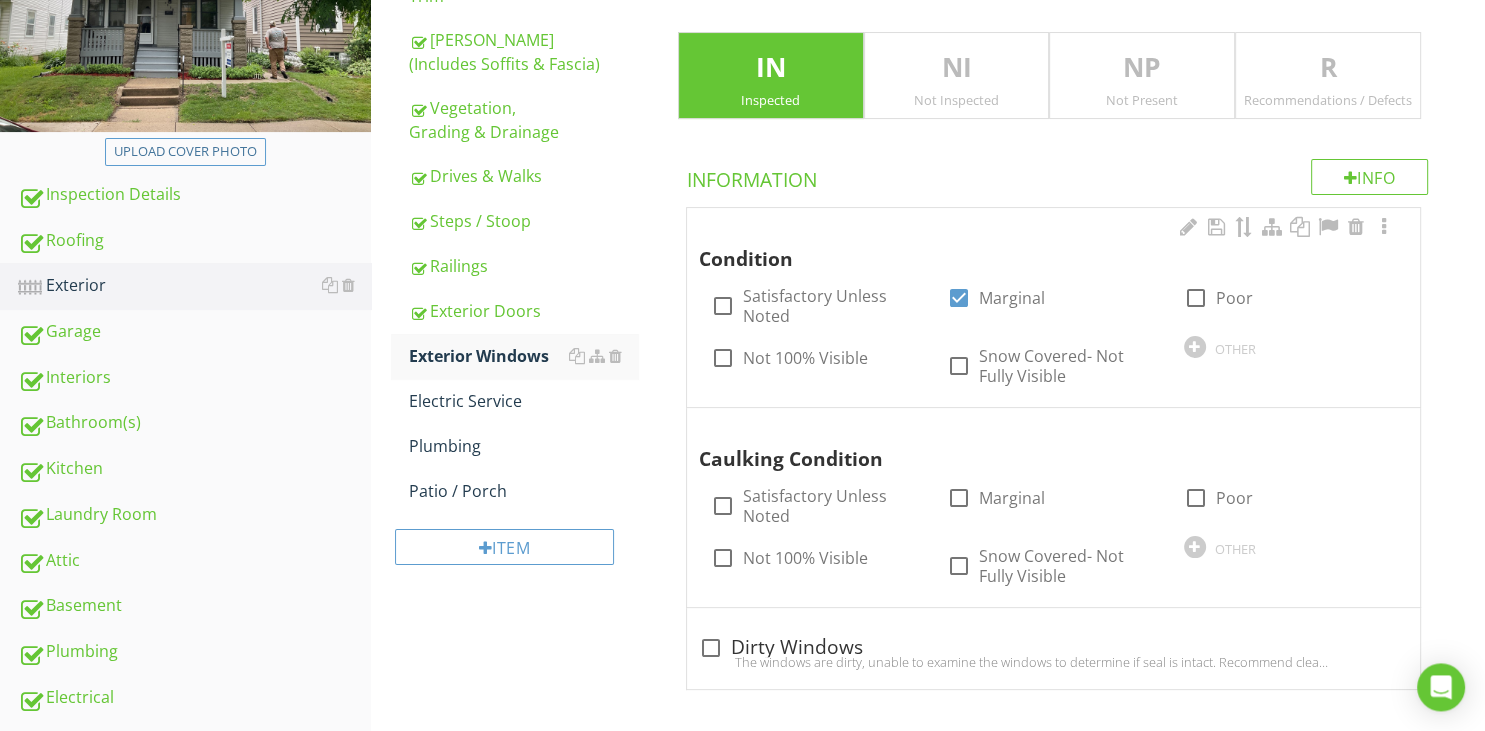 scroll, scrollTop: 348, scrollLeft: 0, axis: vertical 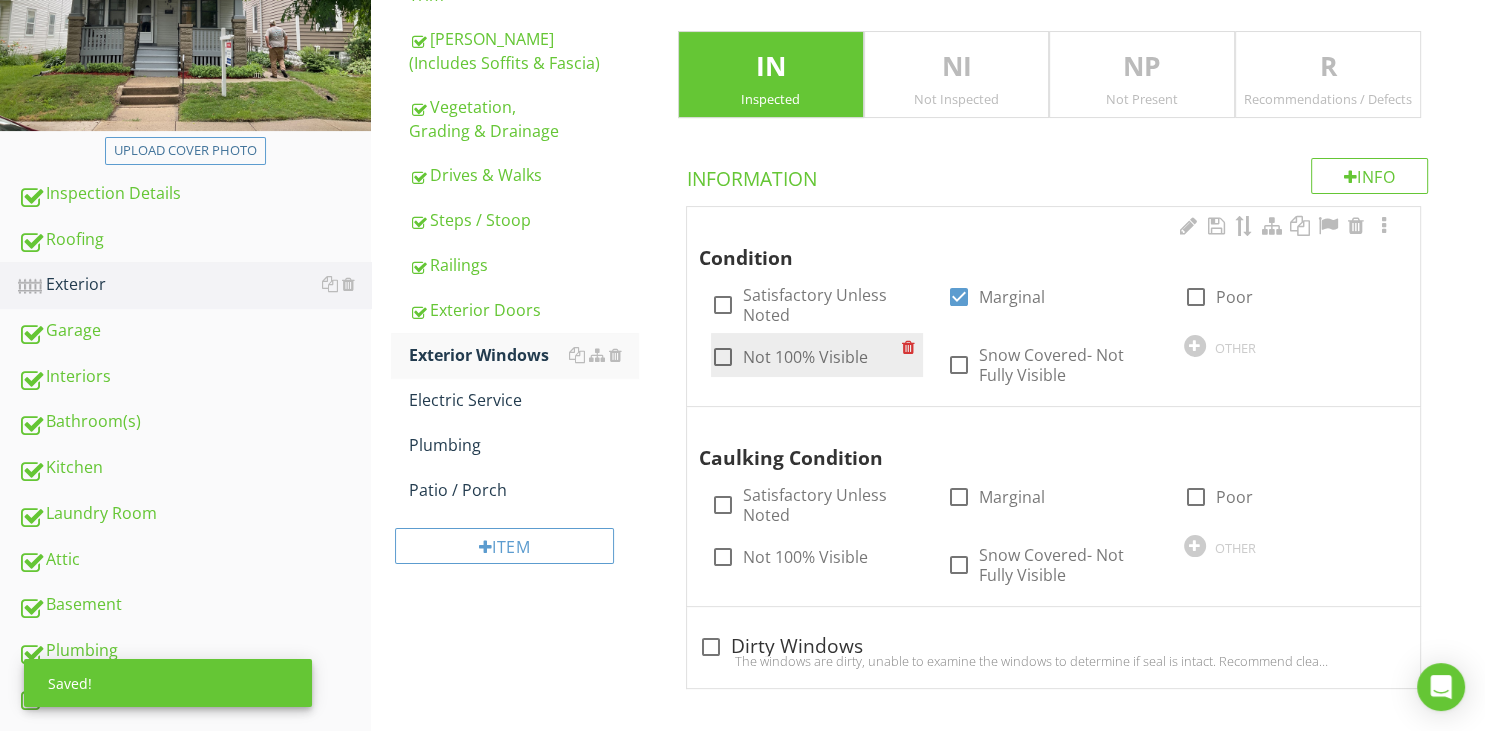 click at bounding box center [723, 357] 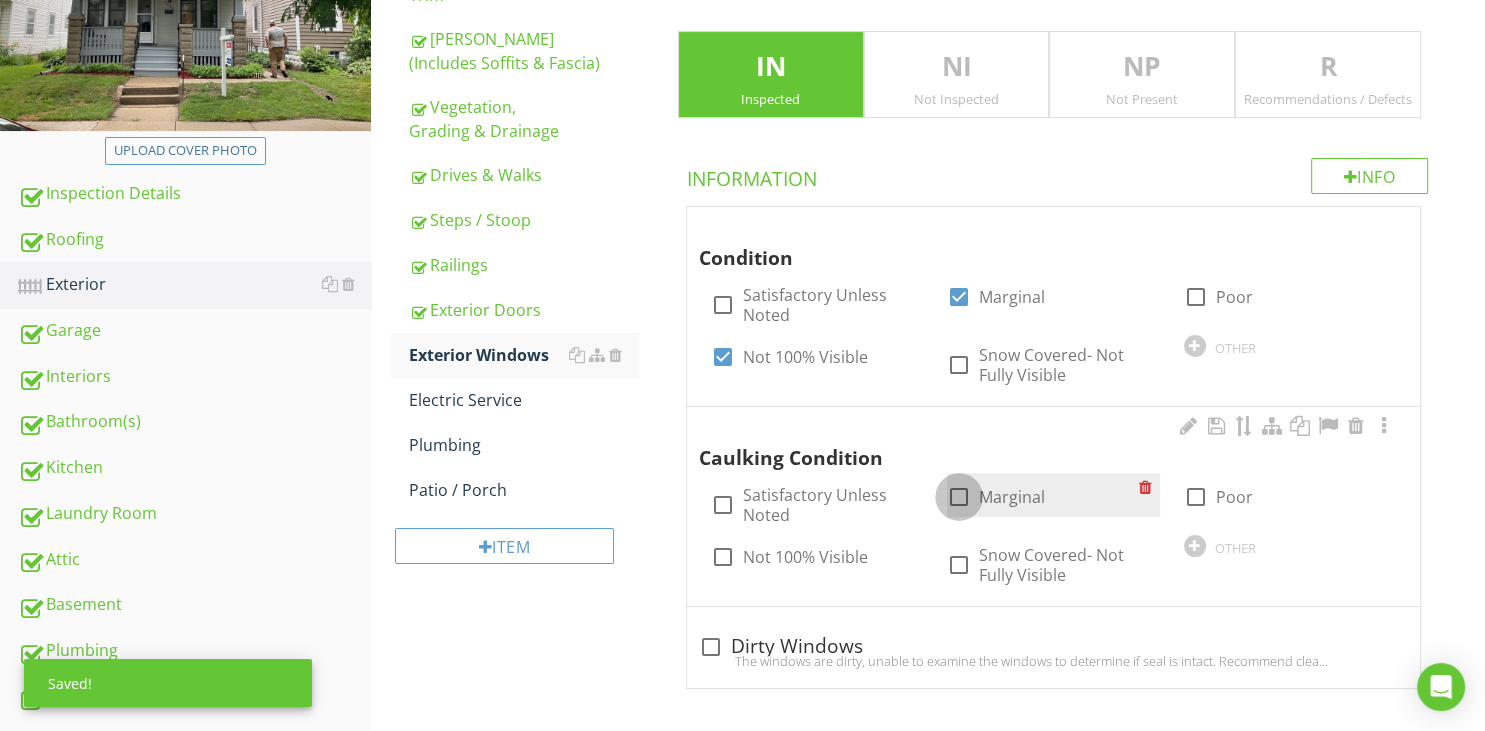 click at bounding box center [959, 497] 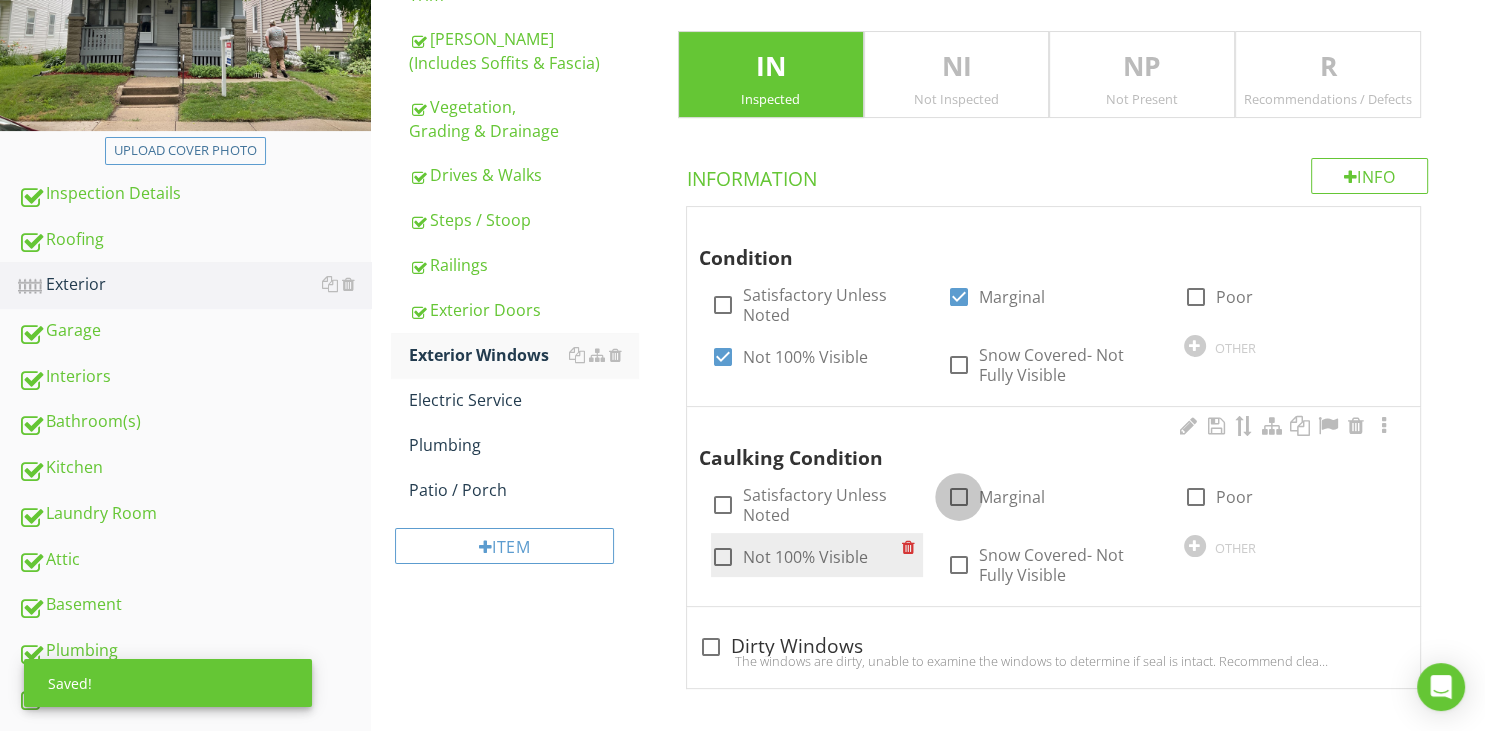 checkbox on "true" 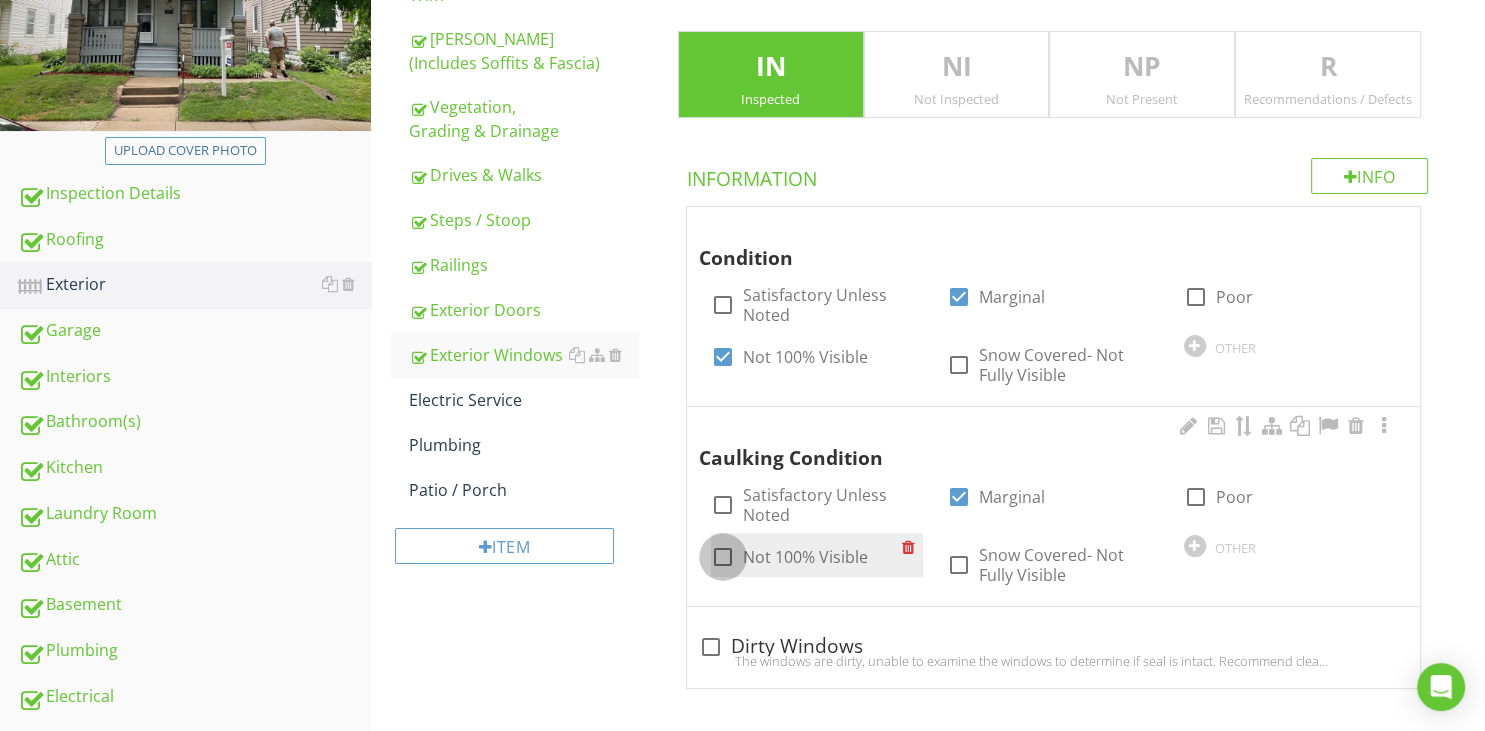 click at bounding box center (723, 557) 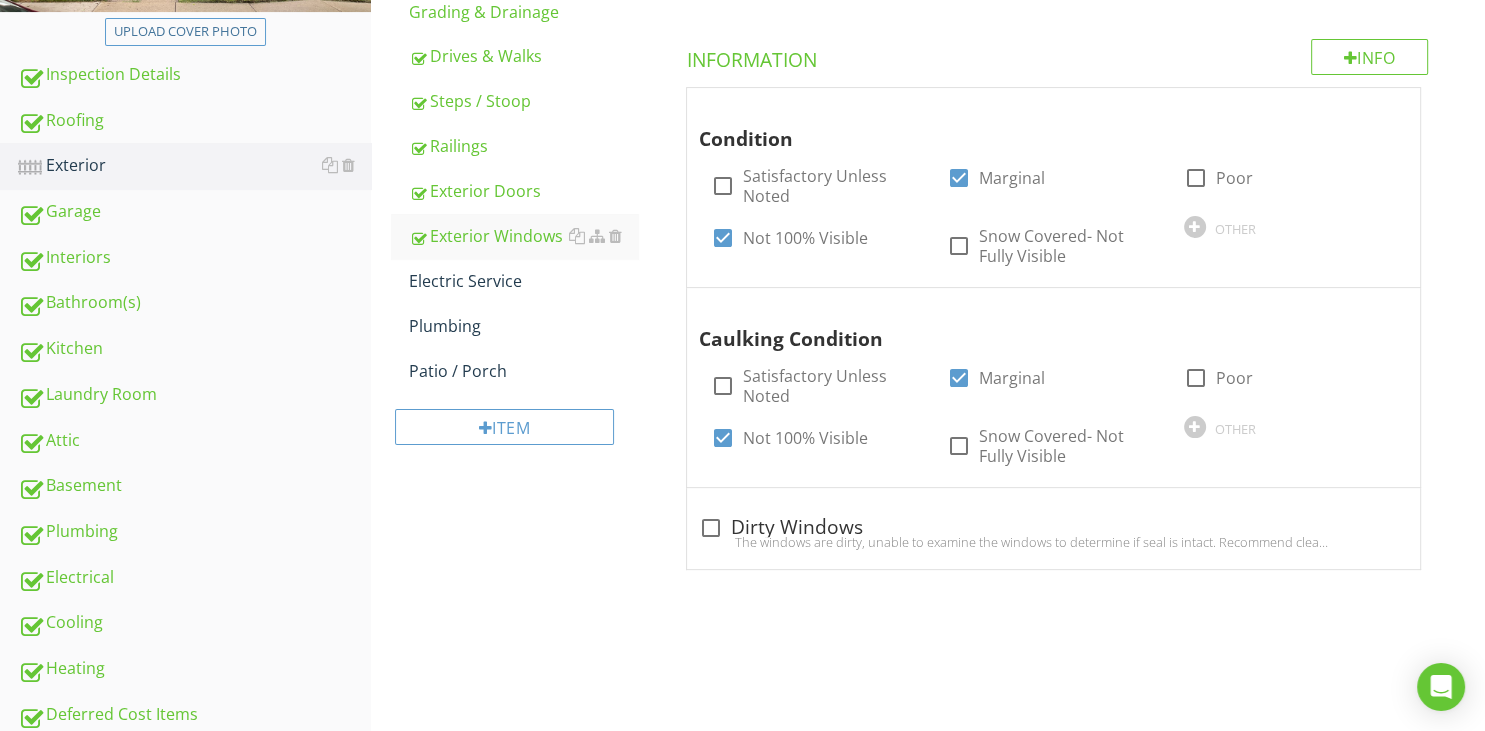 scroll, scrollTop: 454, scrollLeft: 0, axis: vertical 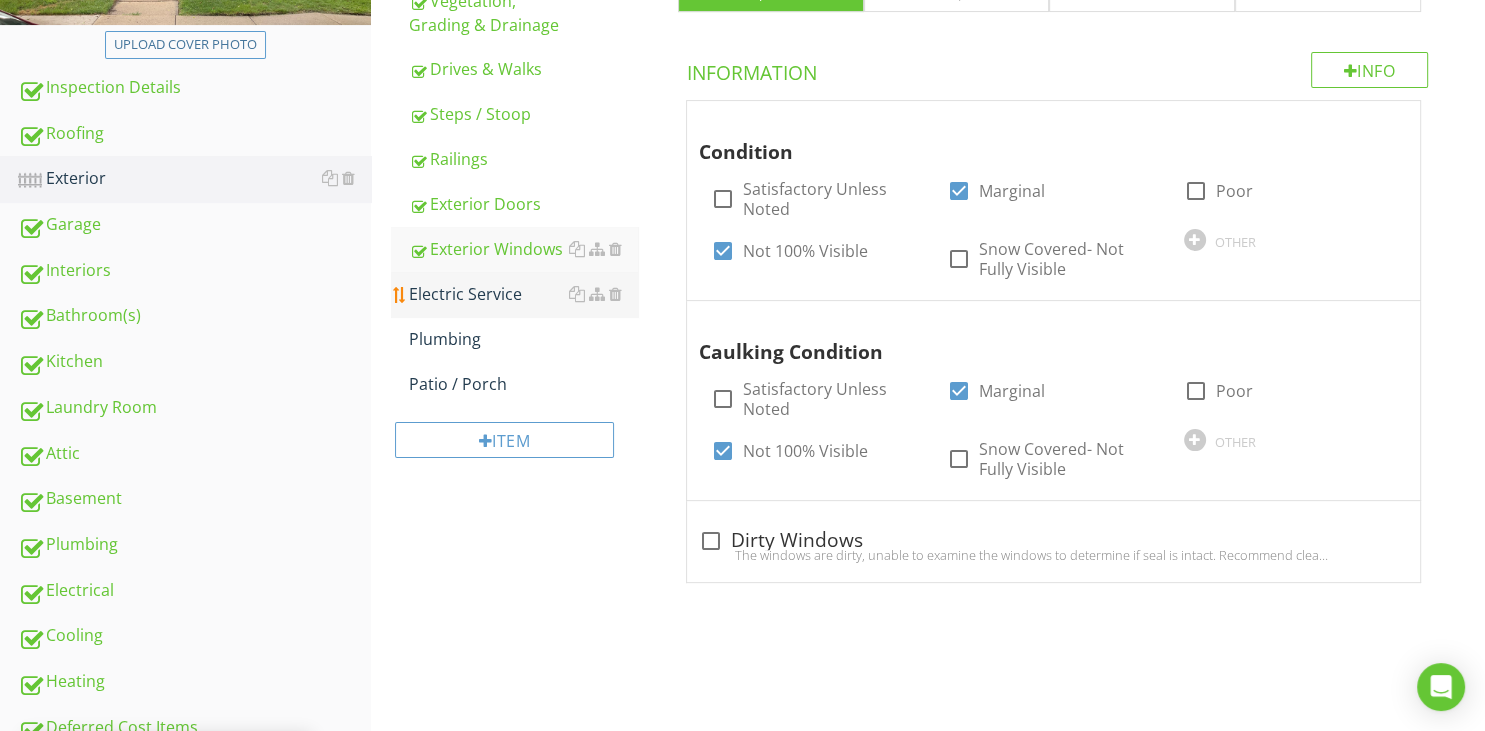 click on "Electric Service" at bounding box center [523, 294] 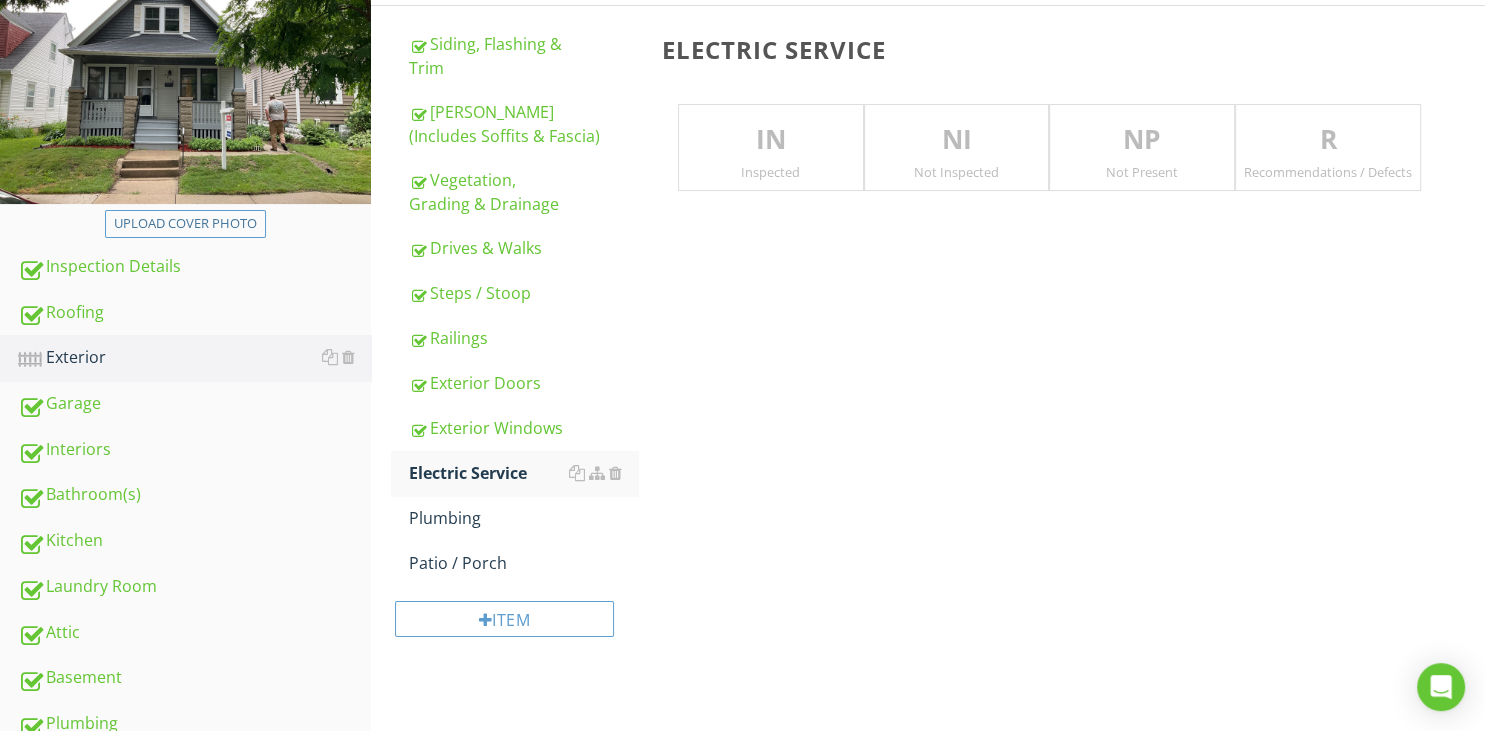 scroll, scrollTop: 137, scrollLeft: 0, axis: vertical 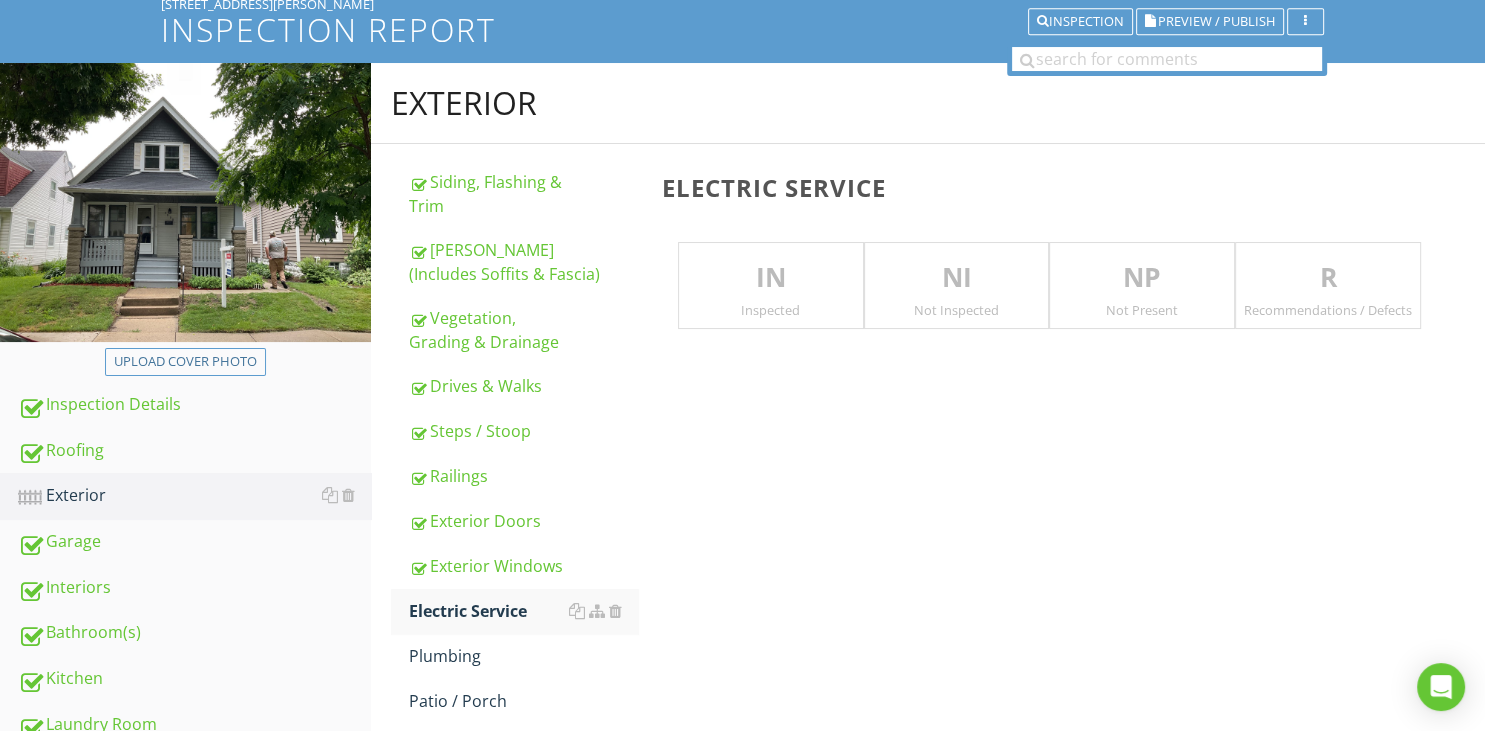 click on "IN" at bounding box center (771, 278) 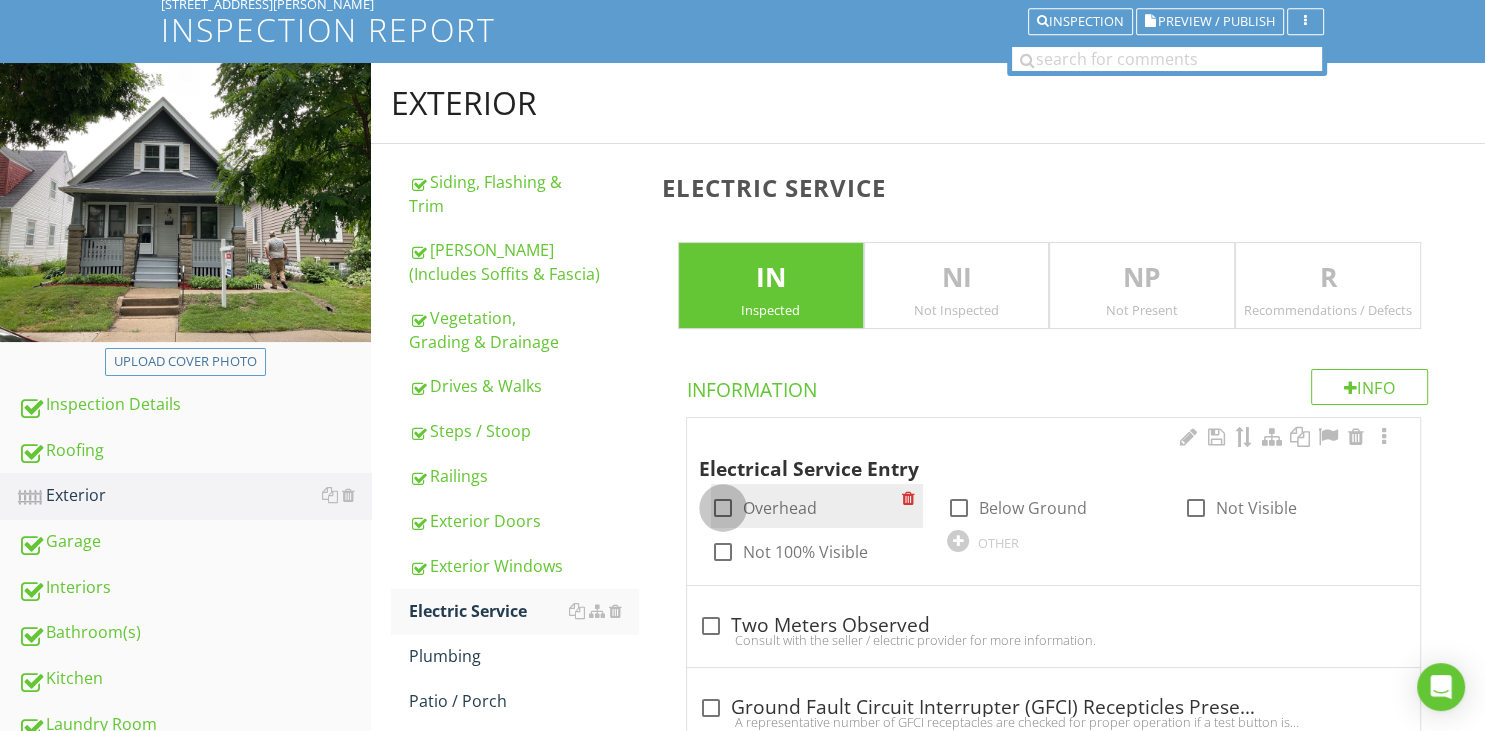 click at bounding box center [723, 508] 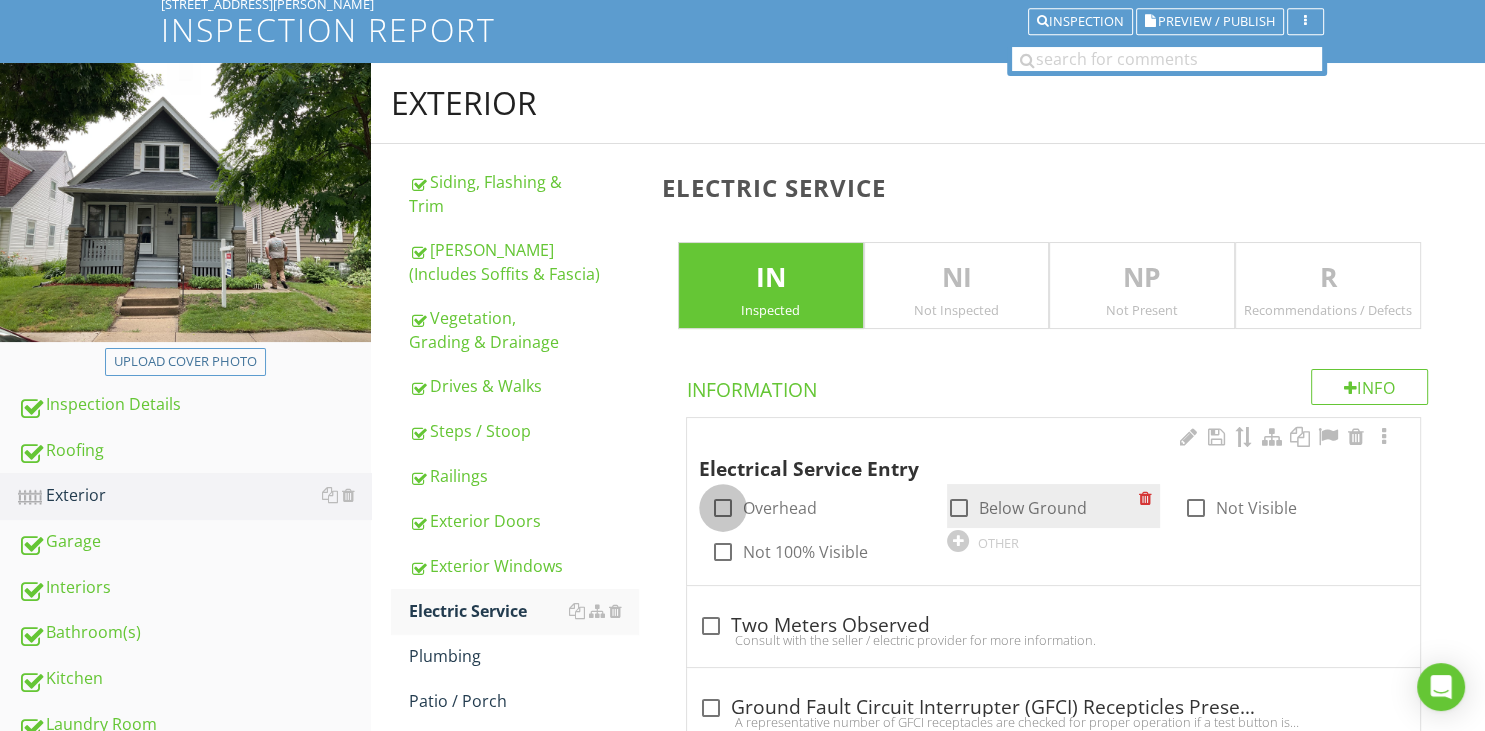 checkbox on "true" 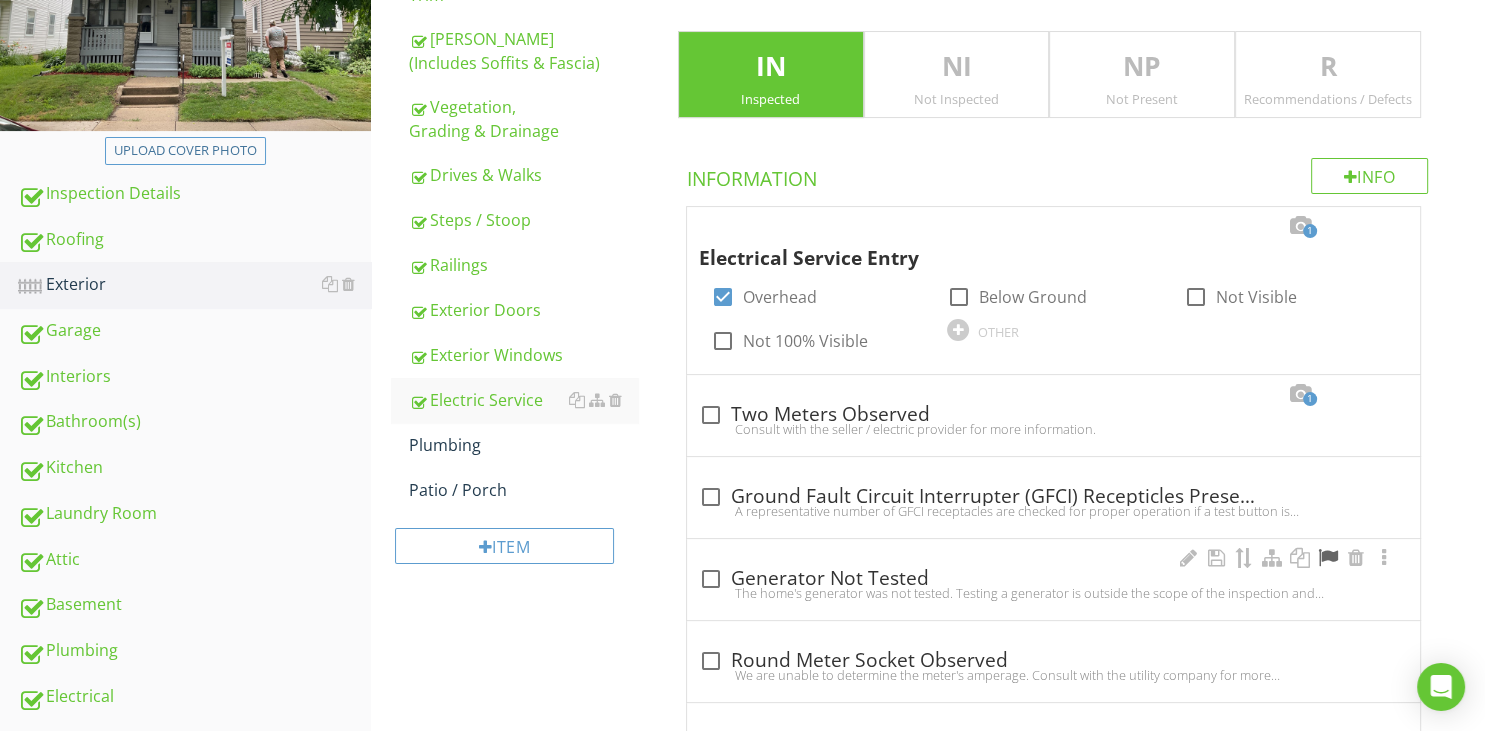 scroll, scrollTop: 348, scrollLeft: 0, axis: vertical 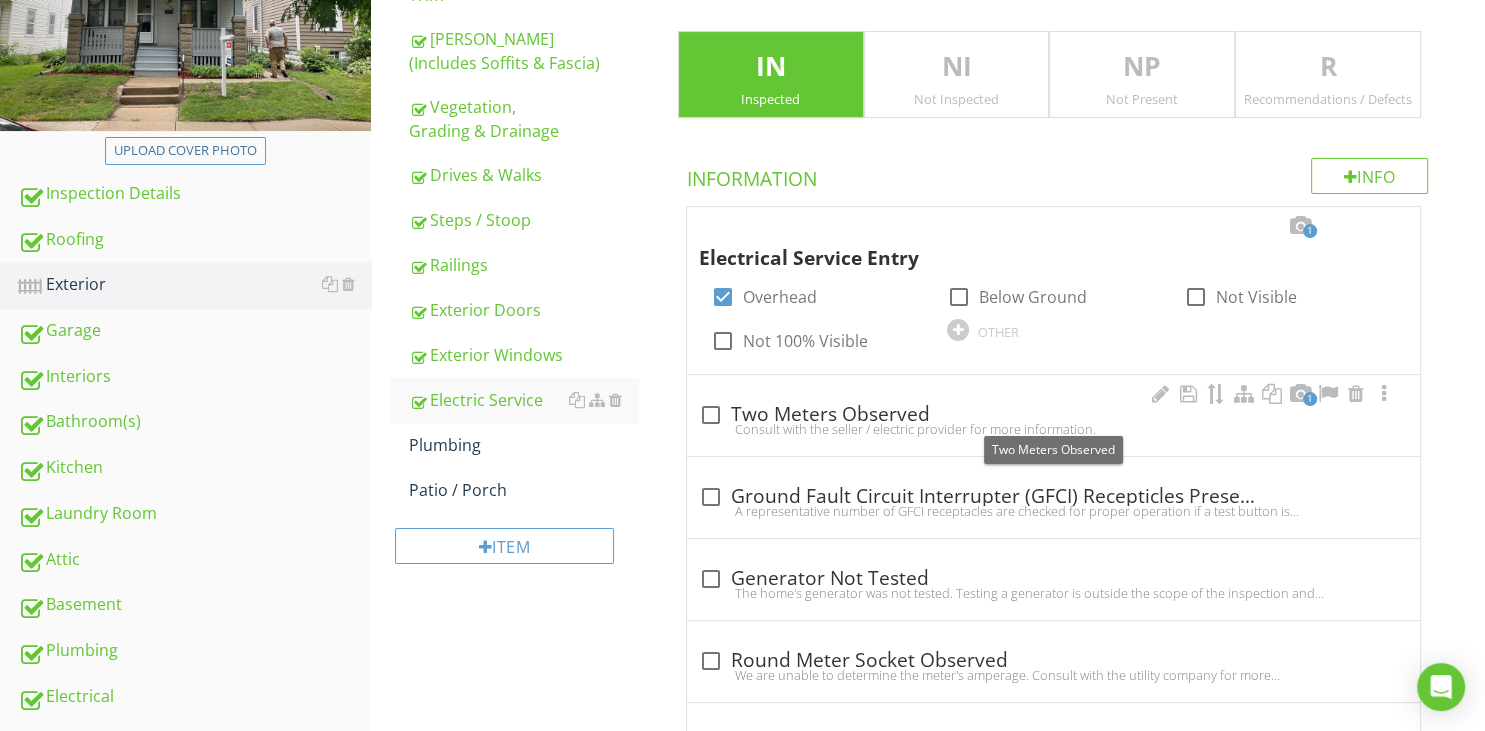 click on "1" at bounding box center [1310, 399] 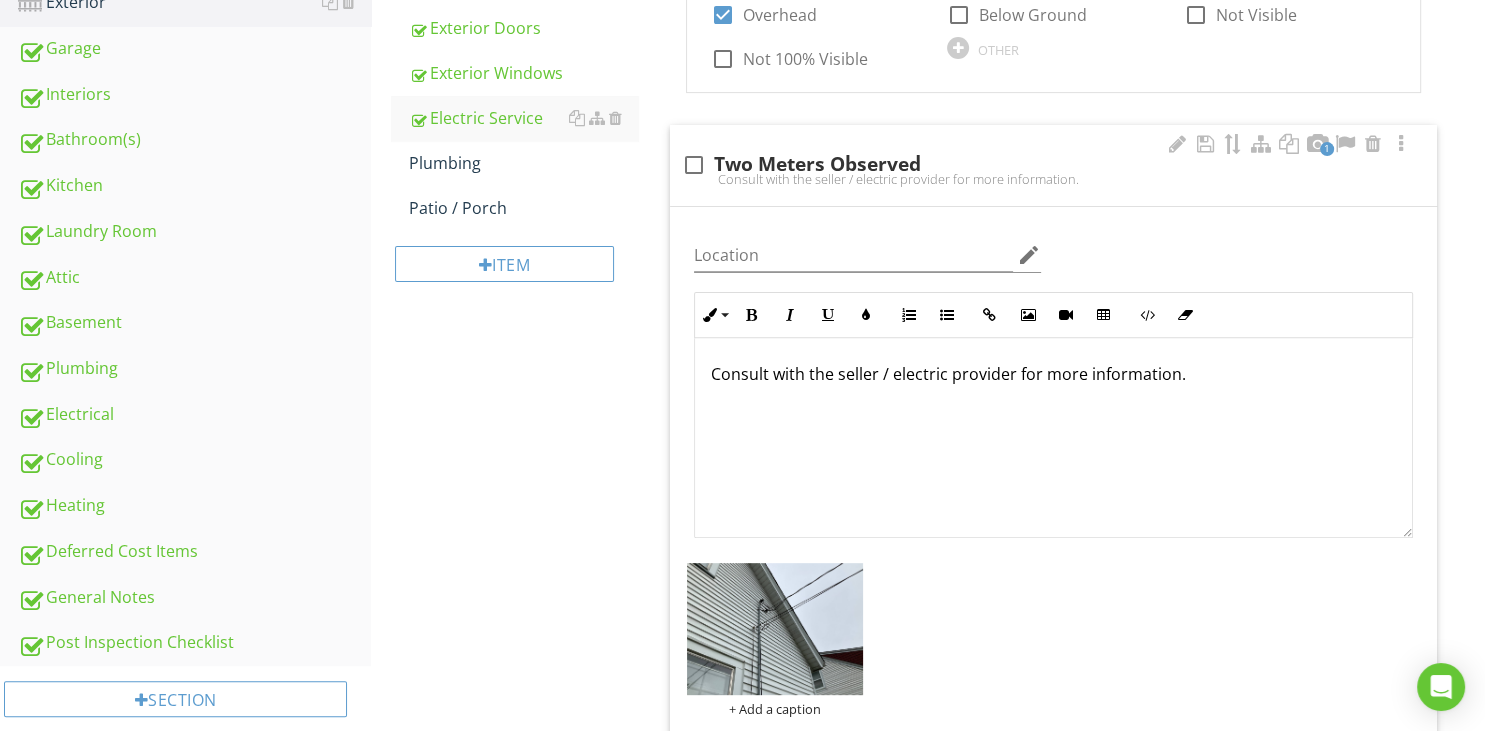 scroll, scrollTop: 559, scrollLeft: 0, axis: vertical 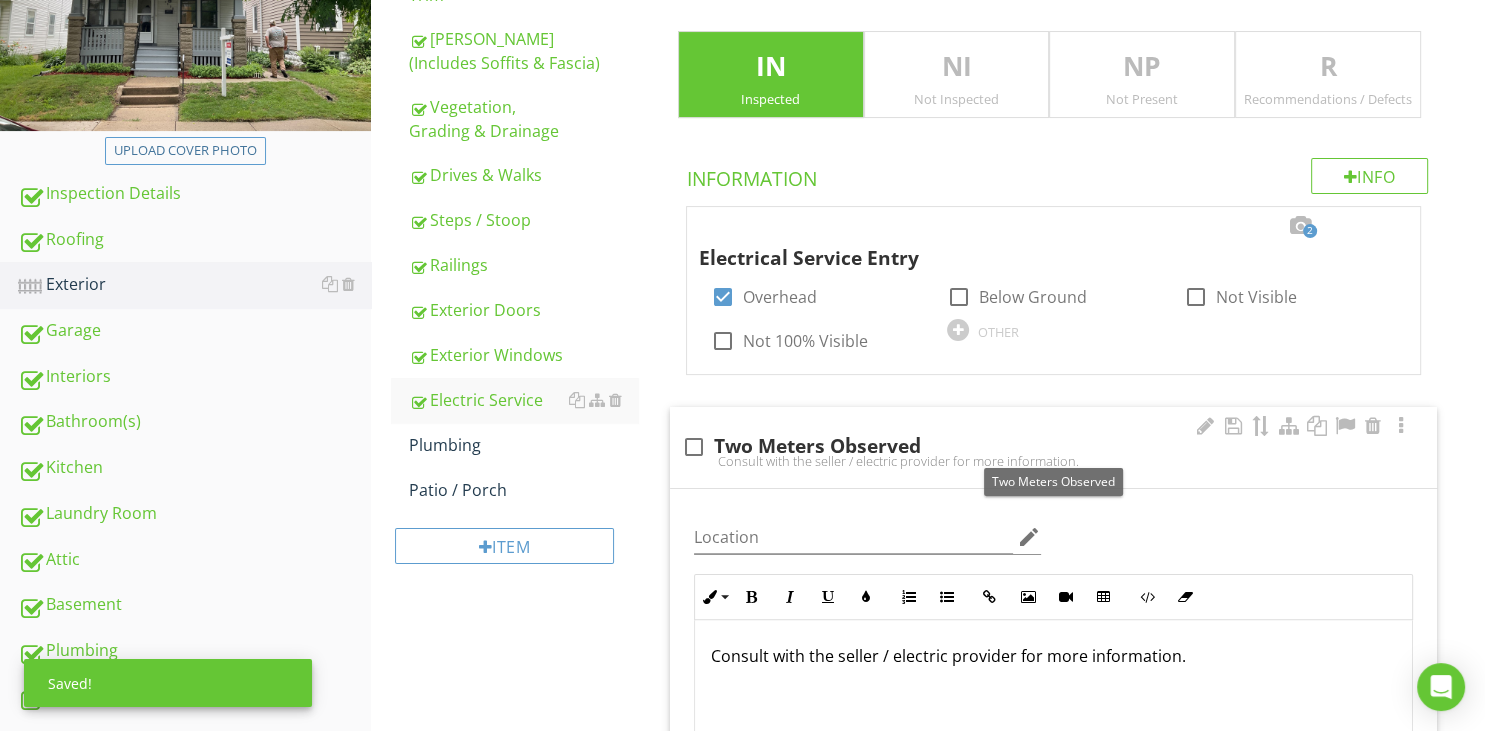 click on "check_box_outline_blank
Two Meters Observed
Consult with the seller / electric provider for more information." at bounding box center (1053, 447) 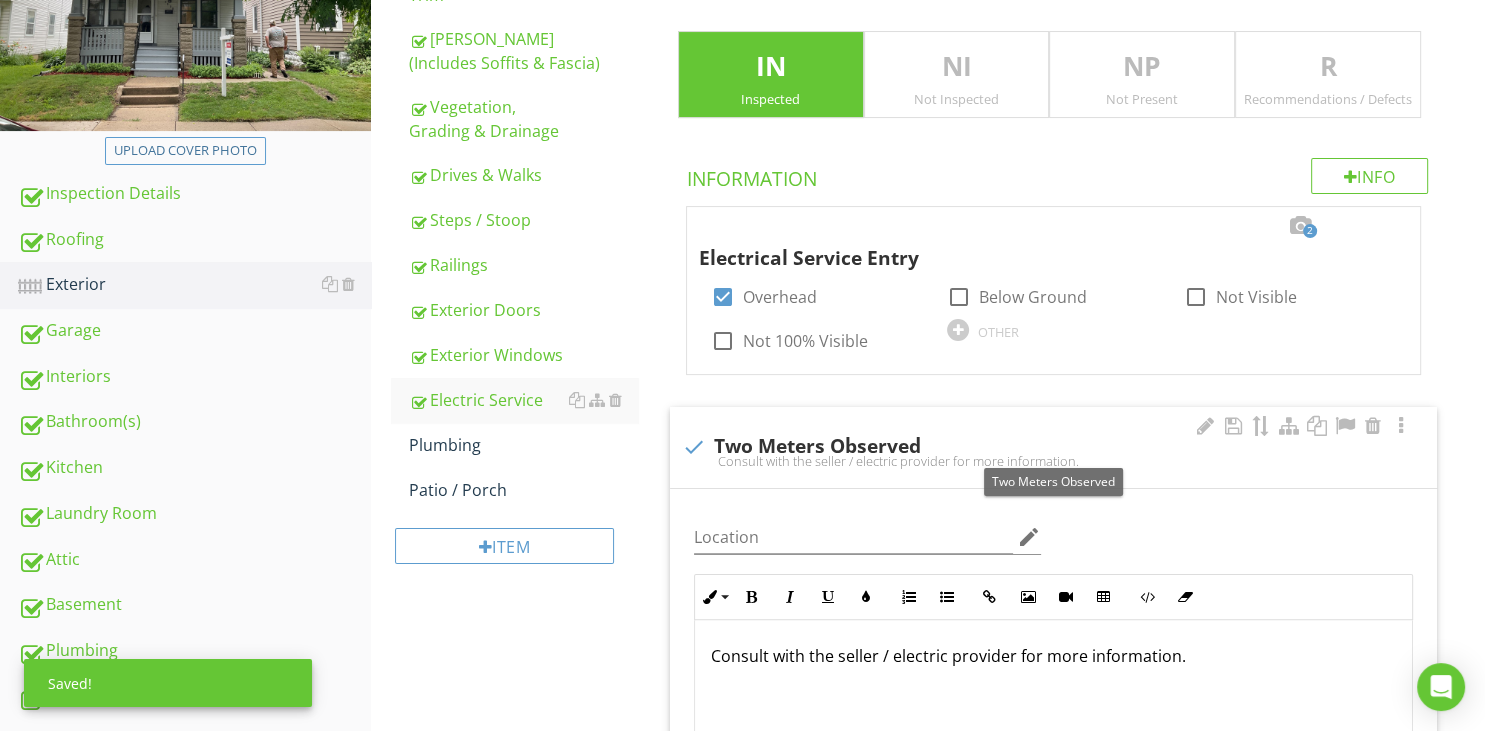 click on "check
Two Meters Observed" at bounding box center (1053, 447) 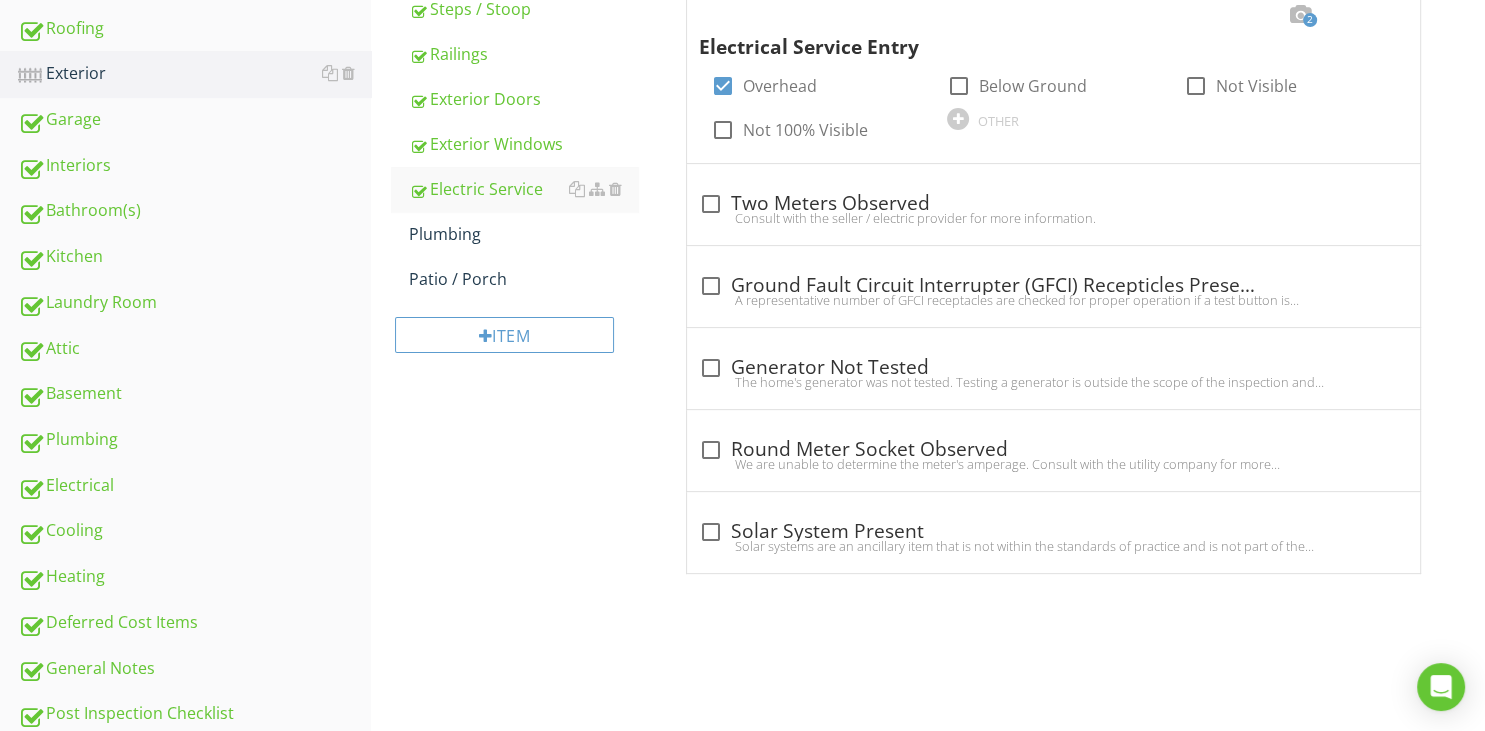 scroll, scrollTop: 348, scrollLeft: 0, axis: vertical 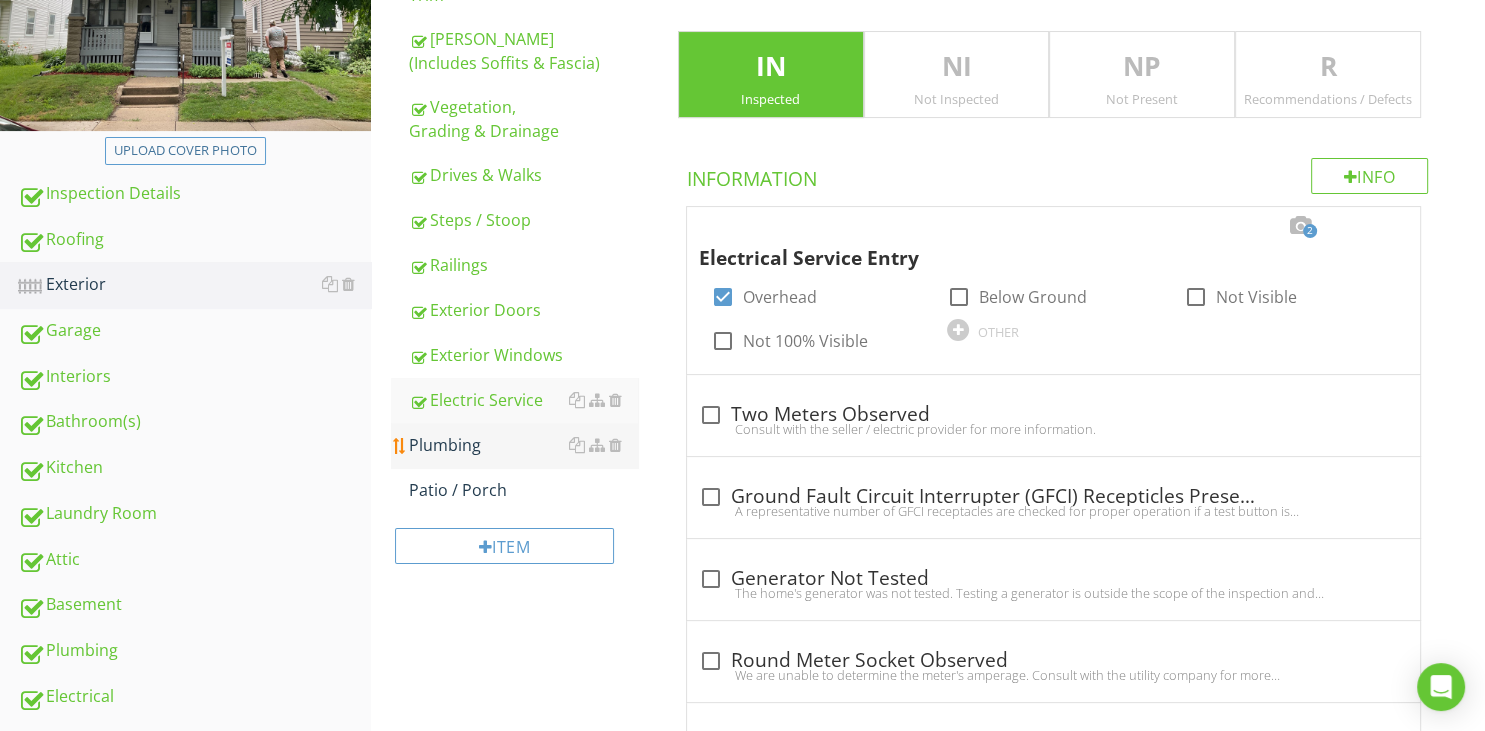 click on "Plumbing" at bounding box center (523, 445) 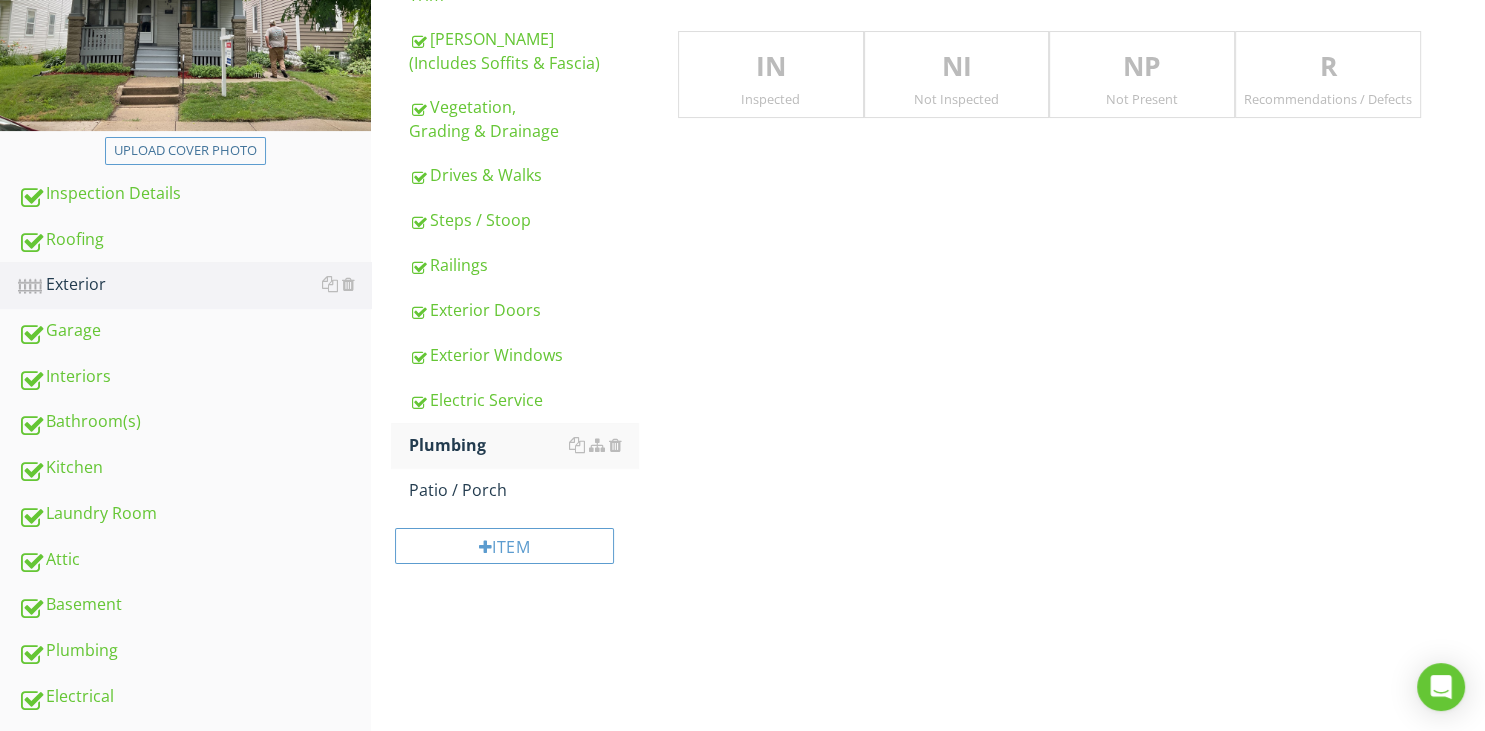 click on "IN   Inspected" at bounding box center [771, 75] 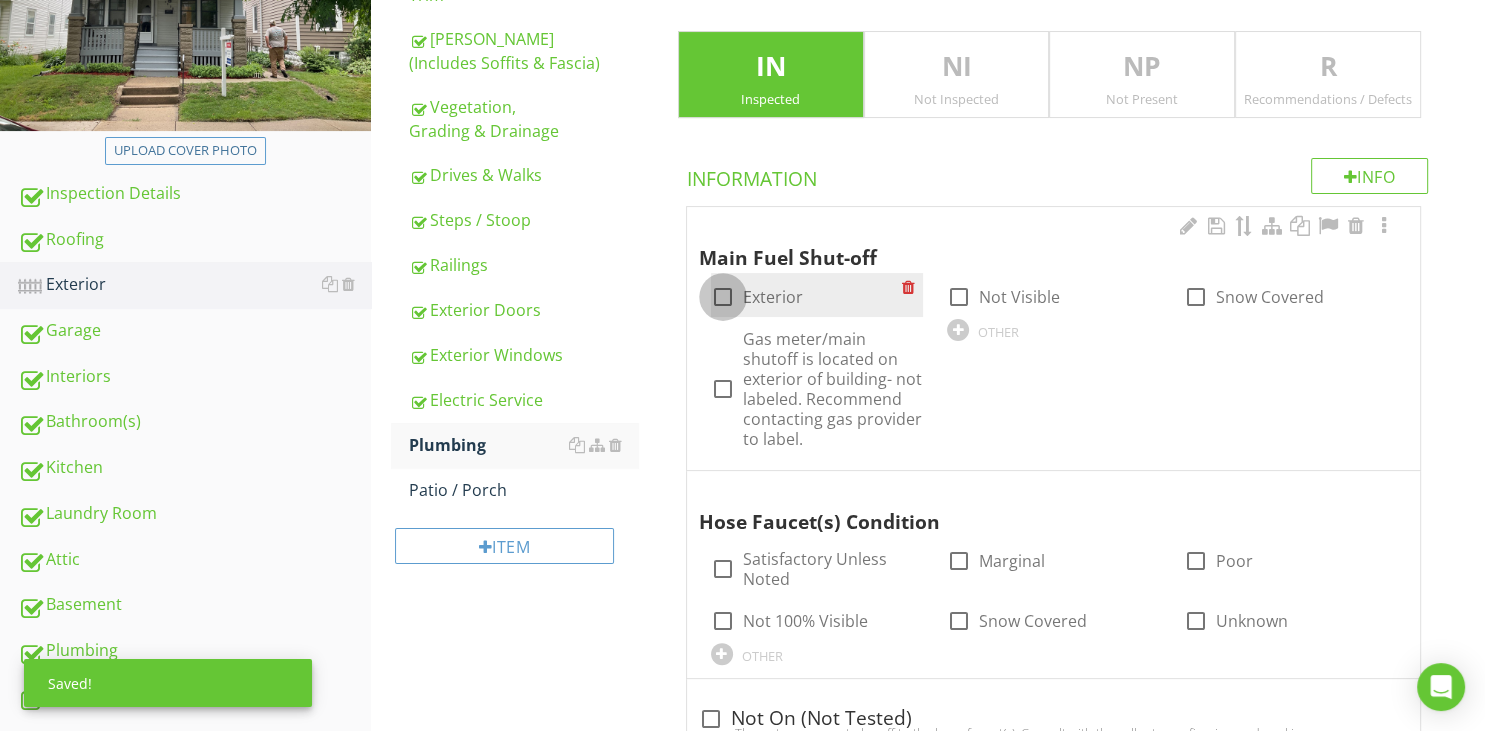 click at bounding box center [723, 297] 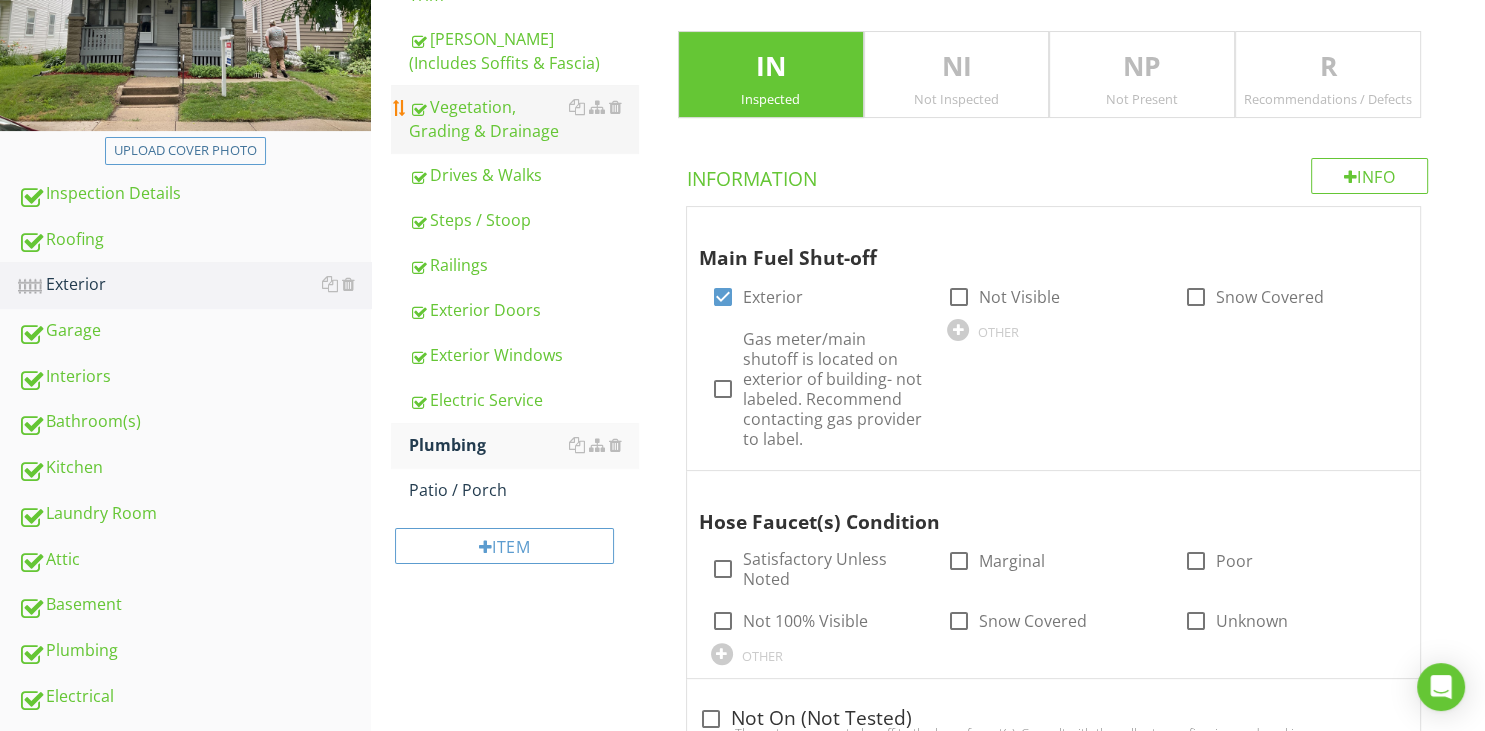click on "Vegetation, Grading & Drainage" at bounding box center (523, 119) 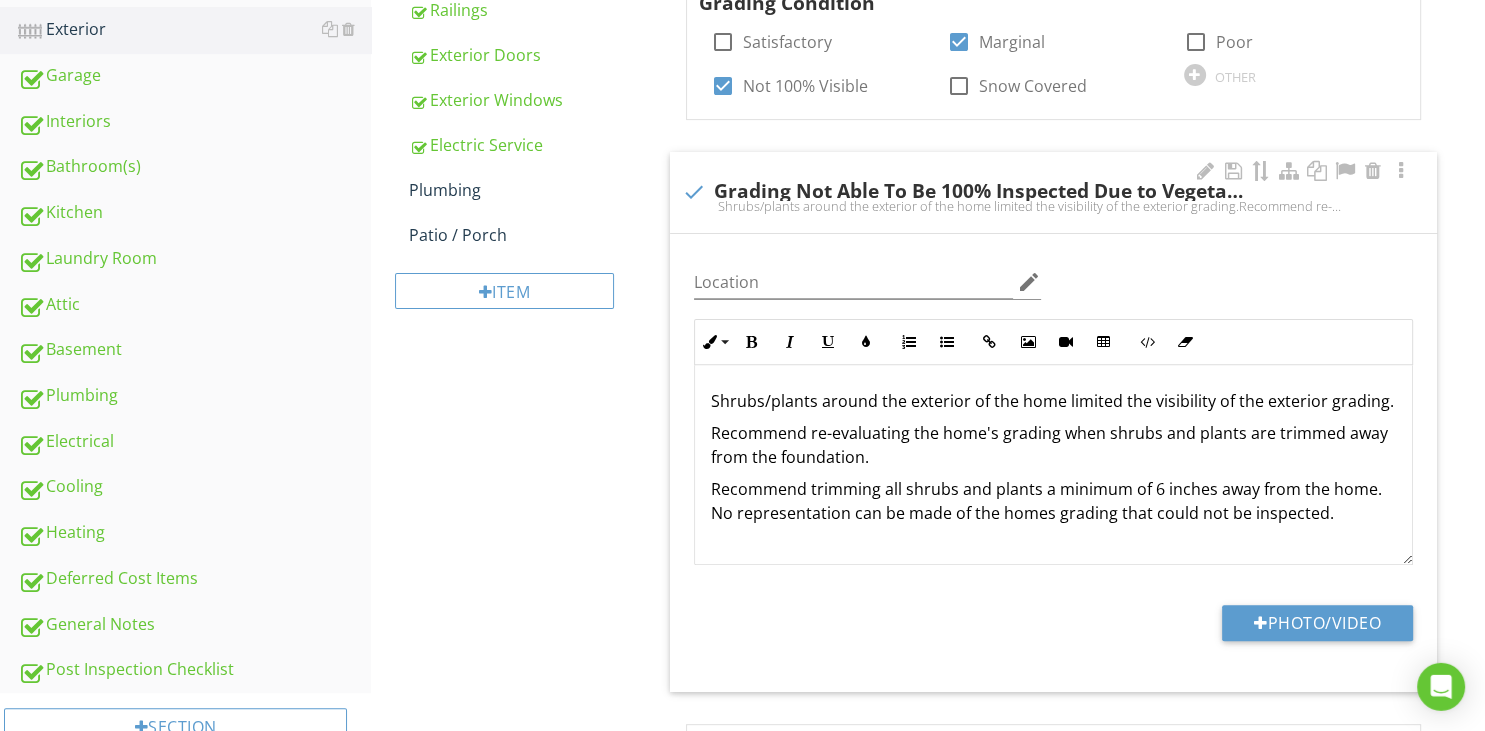 scroll, scrollTop: 559, scrollLeft: 0, axis: vertical 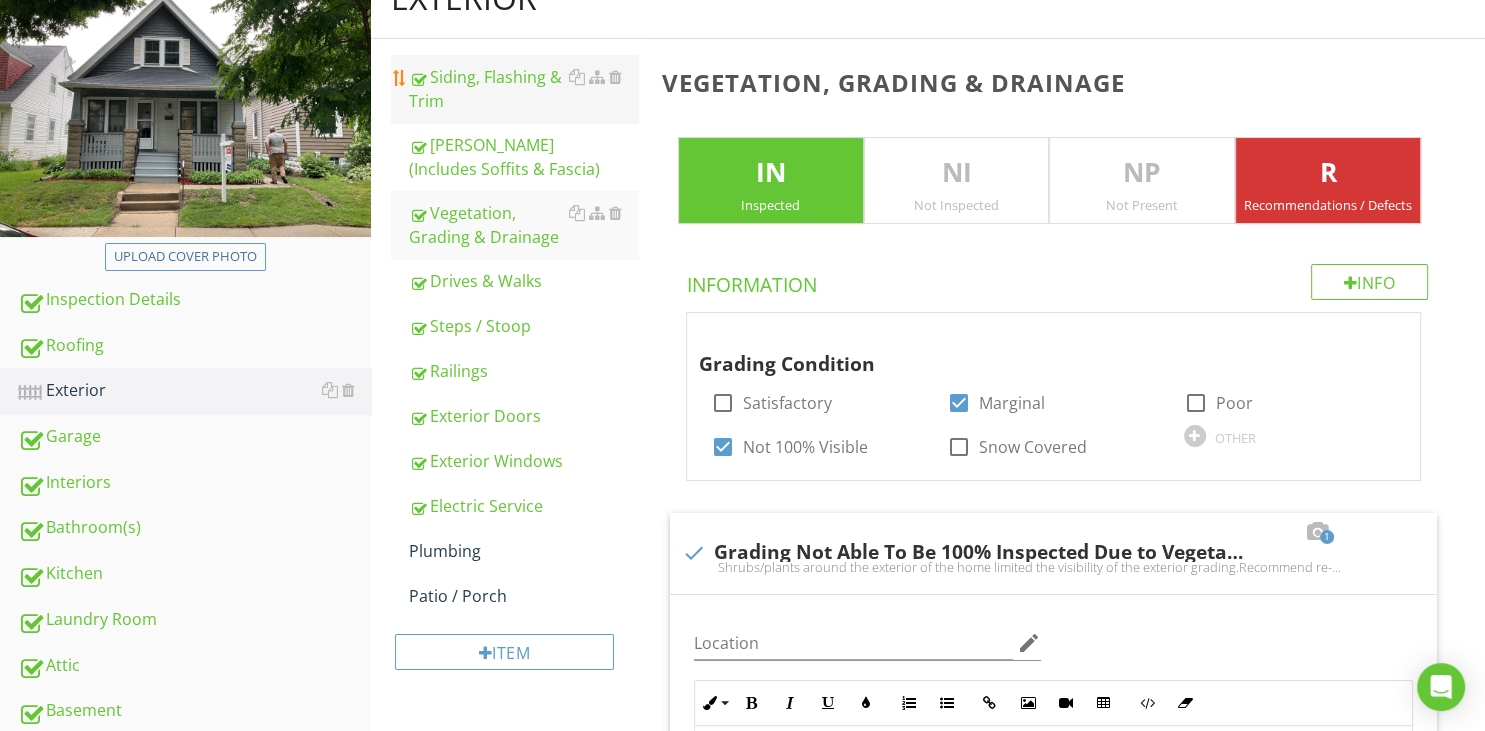 click on "Siding, Flashing & Trim" at bounding box center [523, 89] 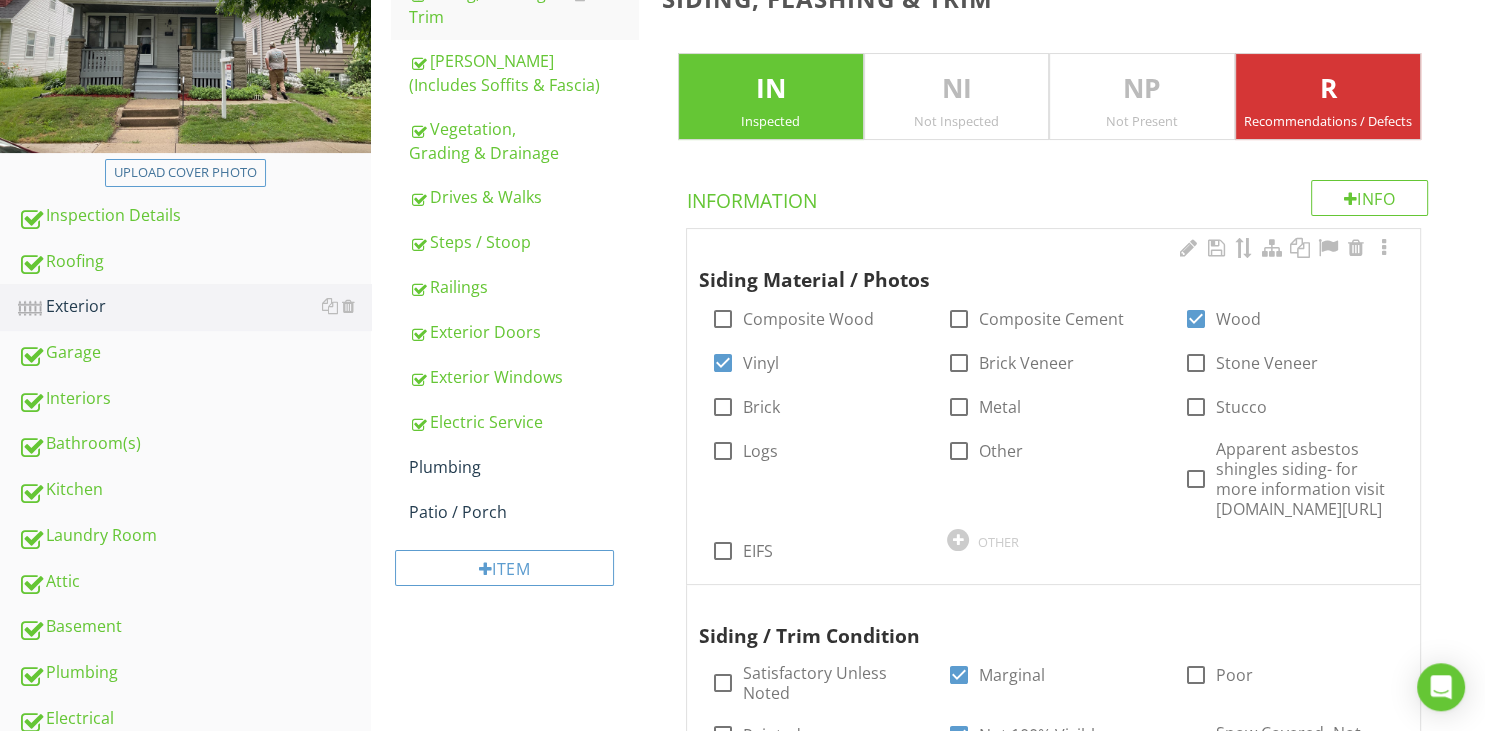 scroll, scrollTop: 348, scrollLeft: 0, axis: vertical 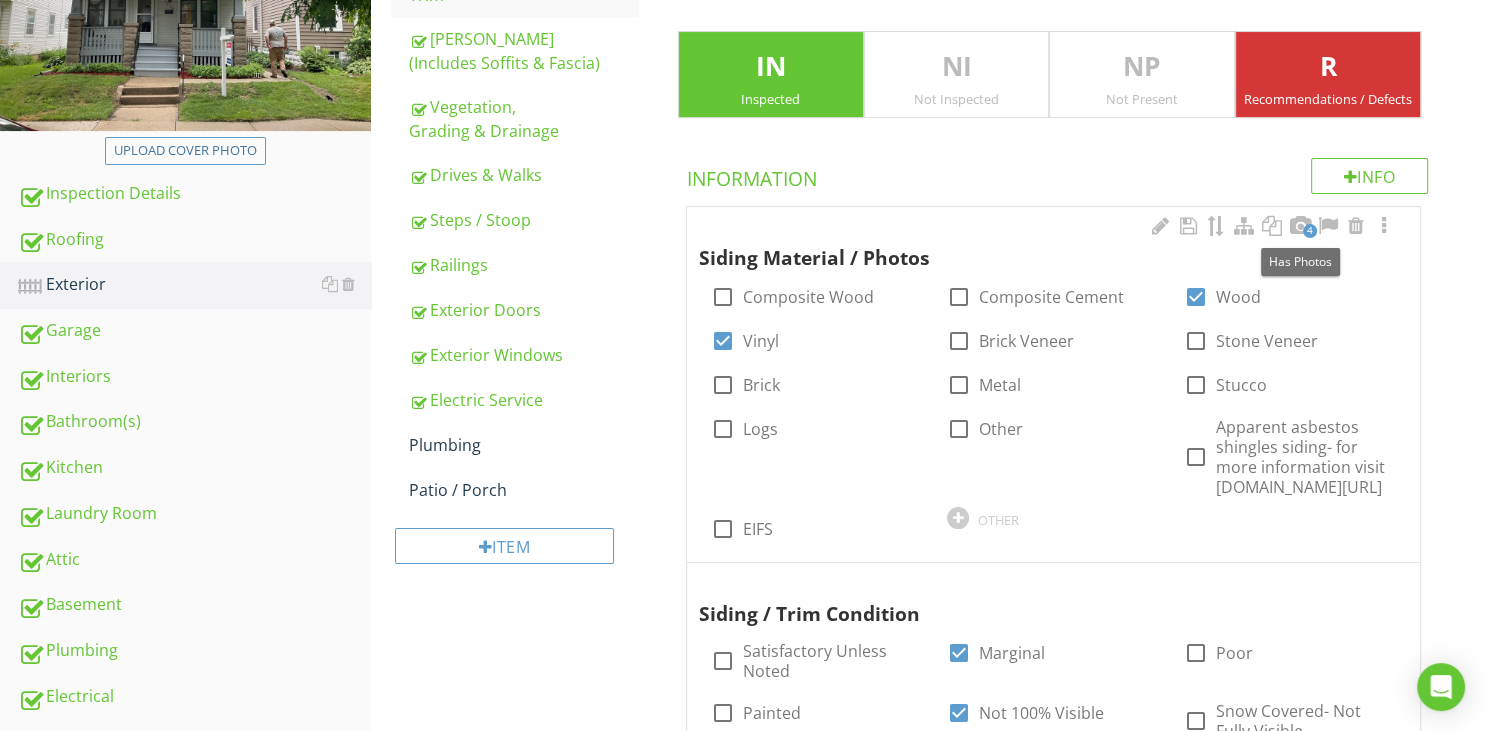 click on "4" at bounding box center (1310, 231) 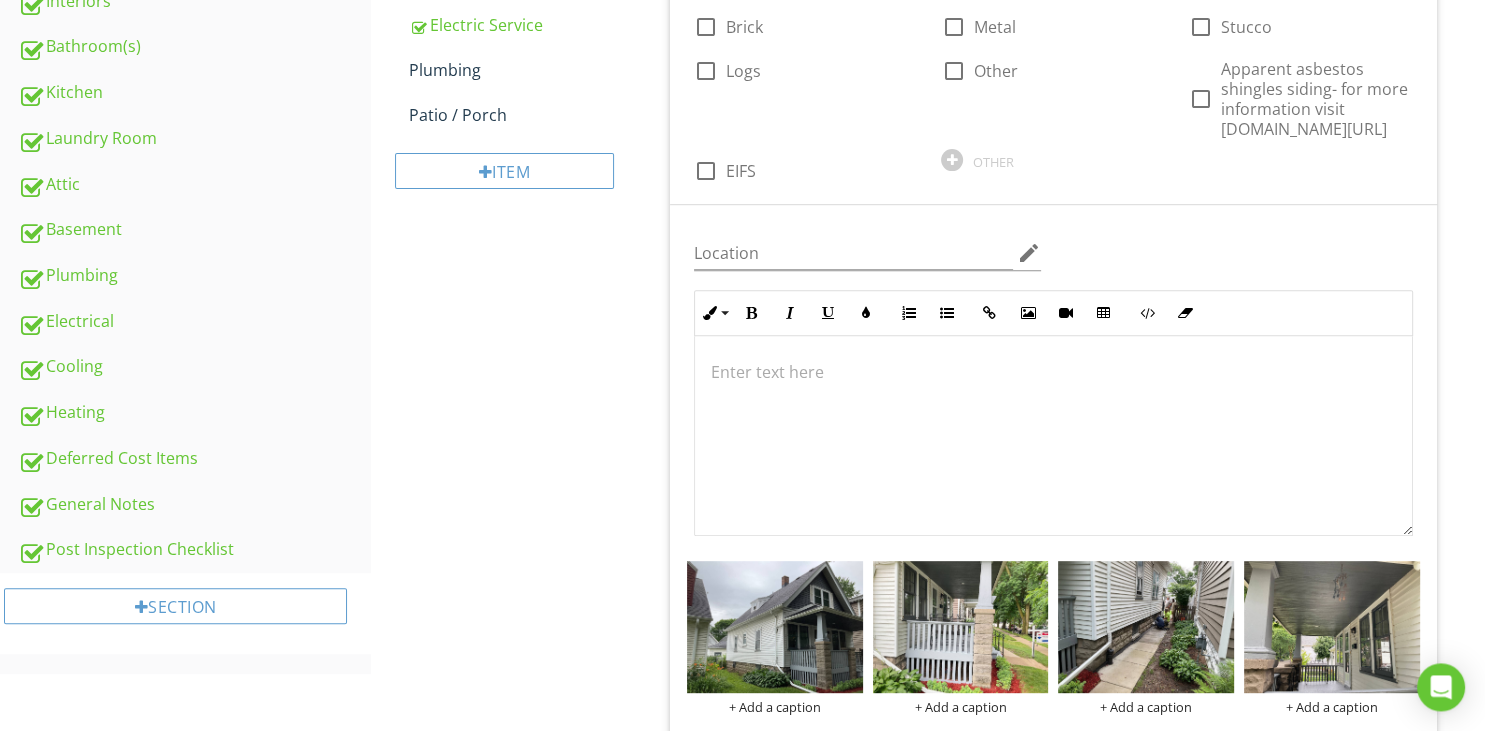 scroll, scrollTop: 770, scrollLeft: 0, axis: vertical 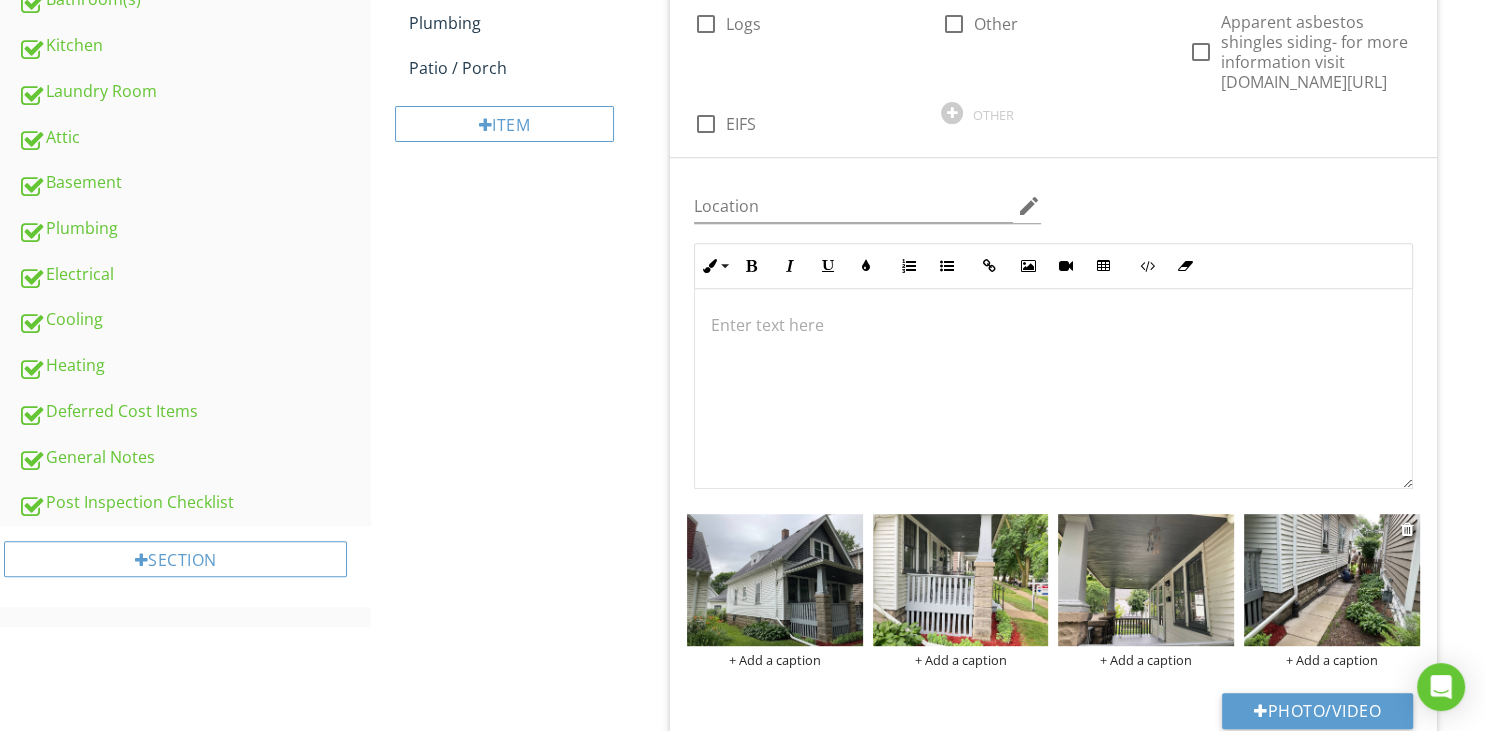 click at bounding box center (1332, 580) 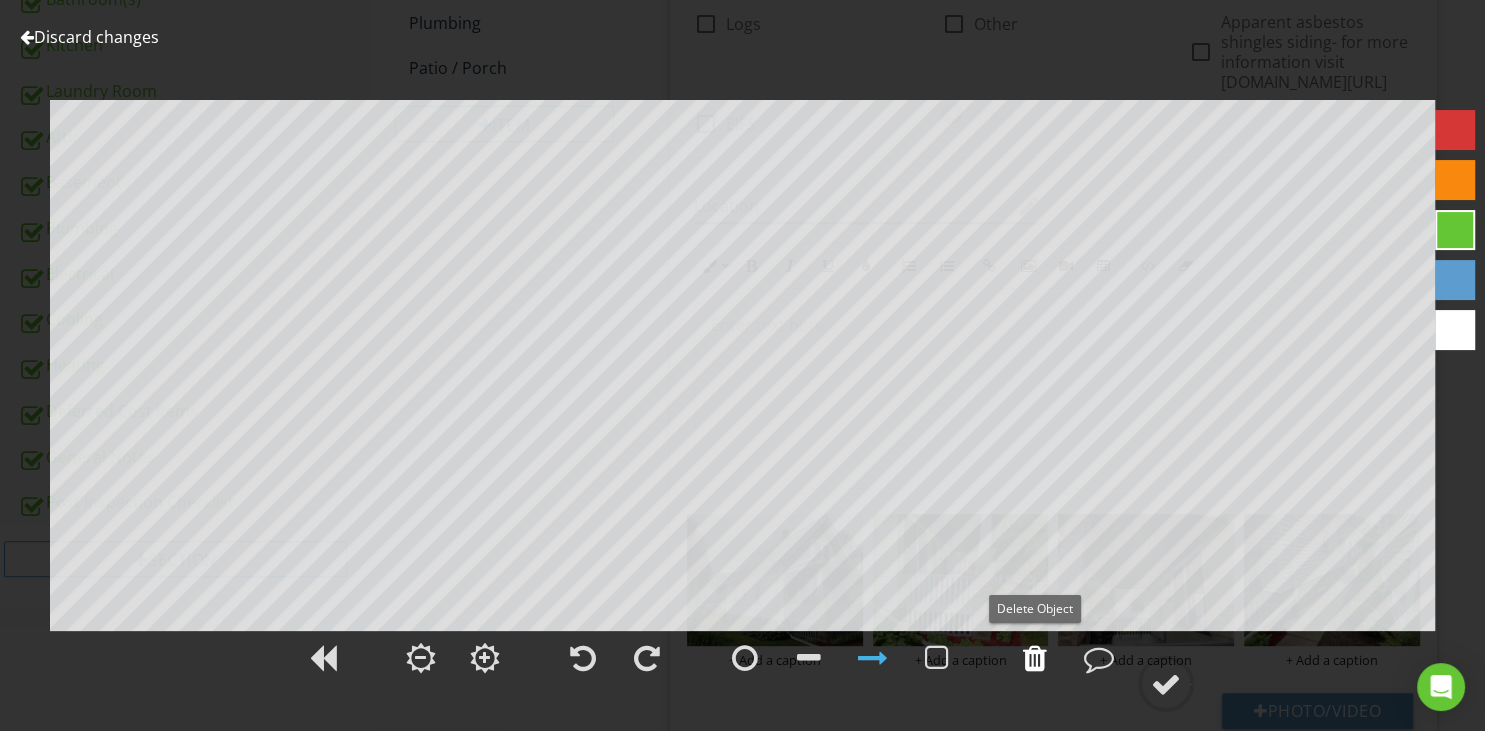 click at bounding box center [1035, 658] 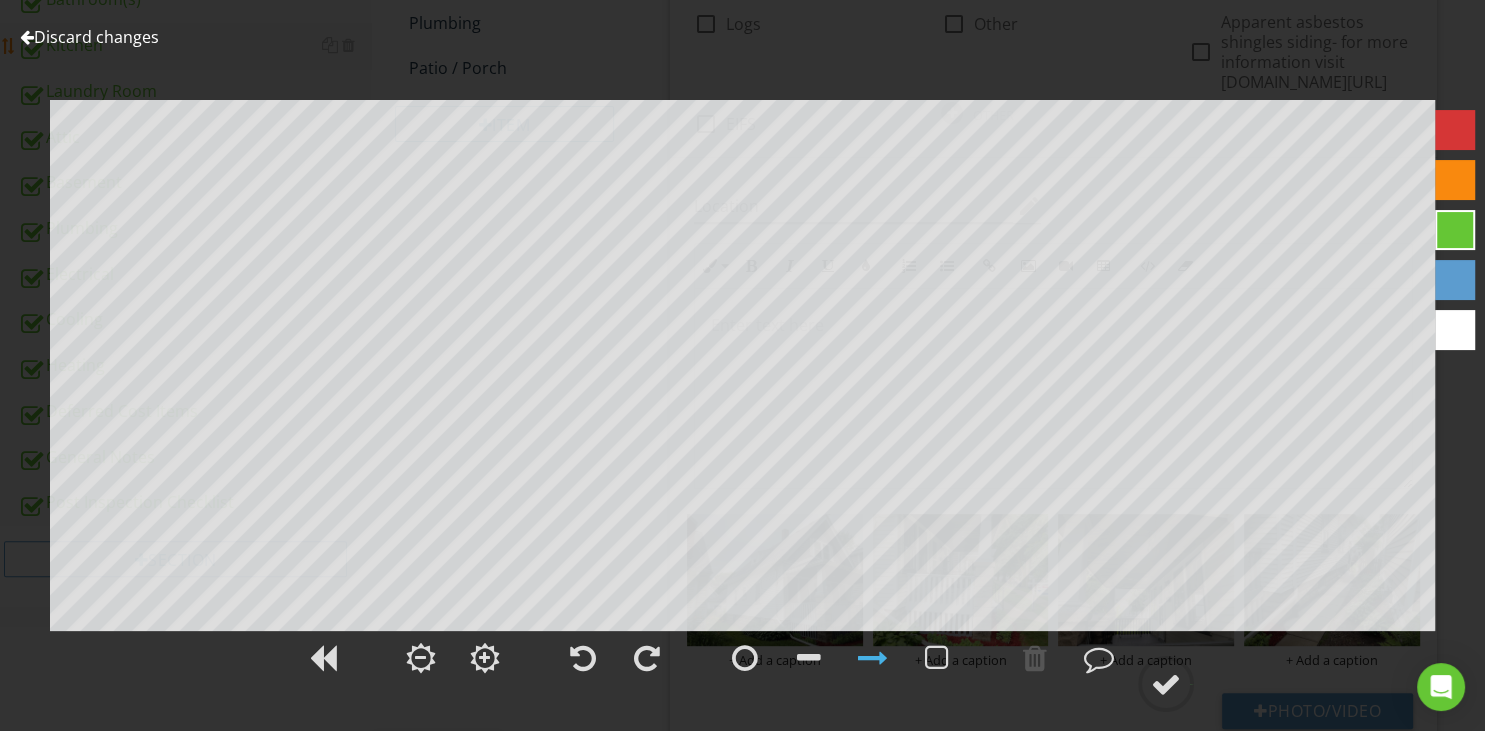 click at bounding box center [27, 37] 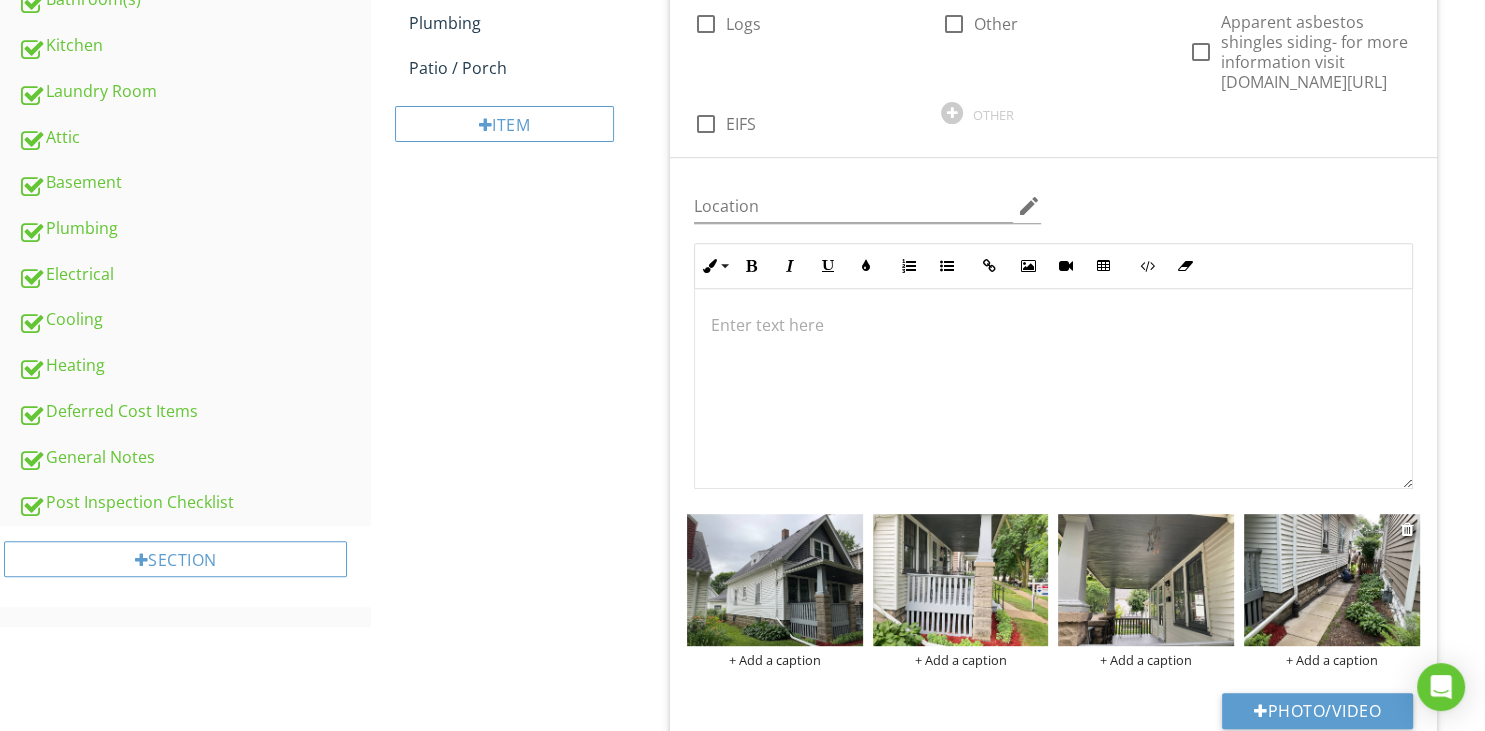 click at bounding box center [1332, 580] 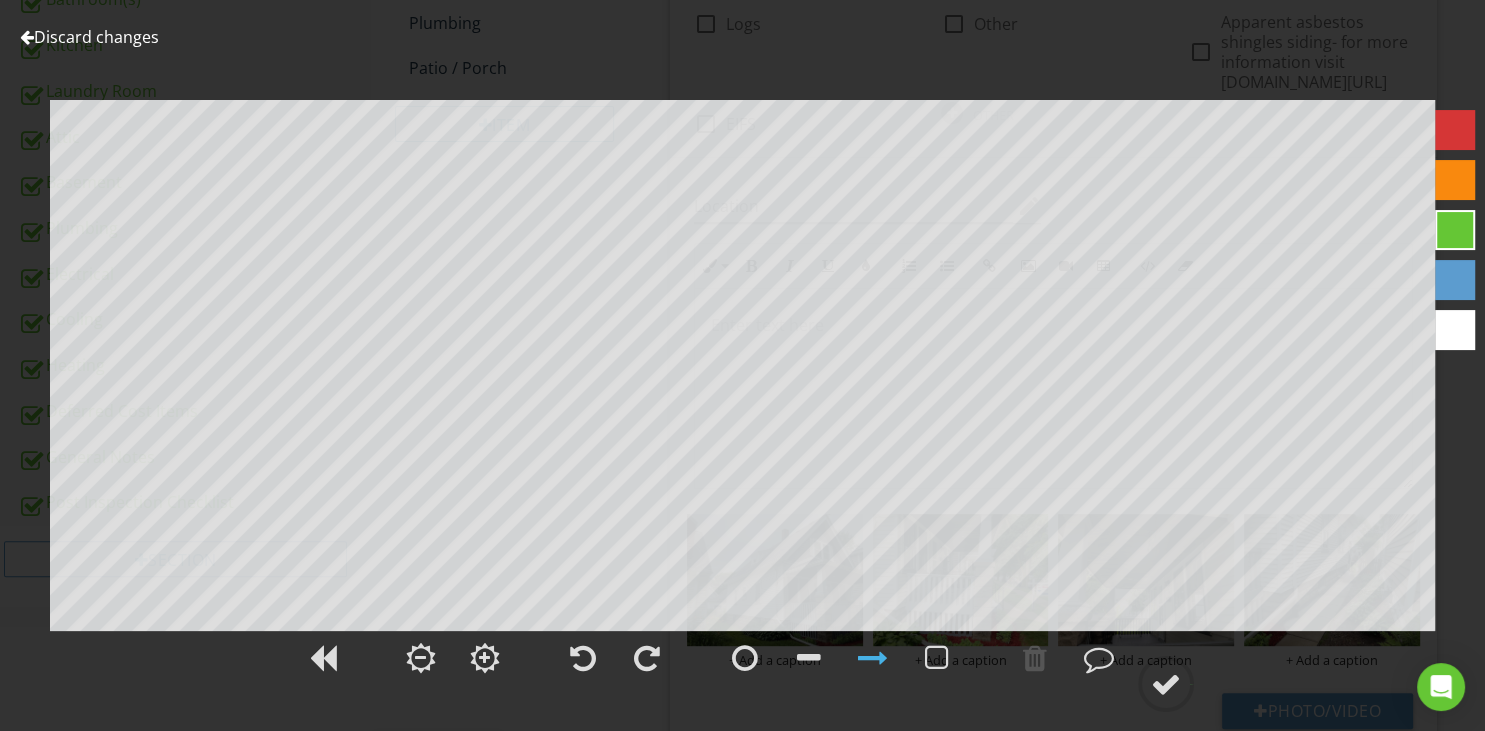 click at bounding box center [27, 37] 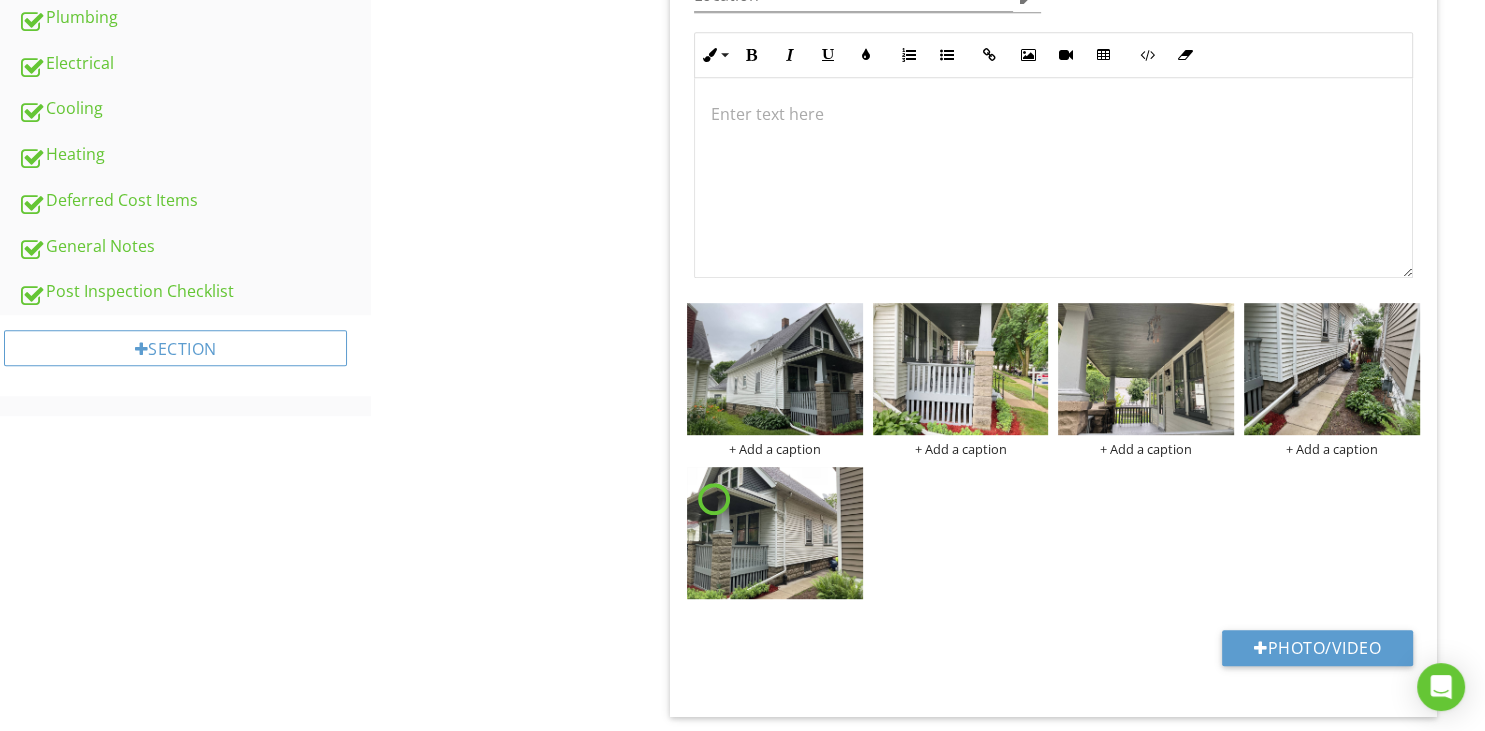 scroll, scrollTop: 1087, scrollLeft: 0, axis: vertical 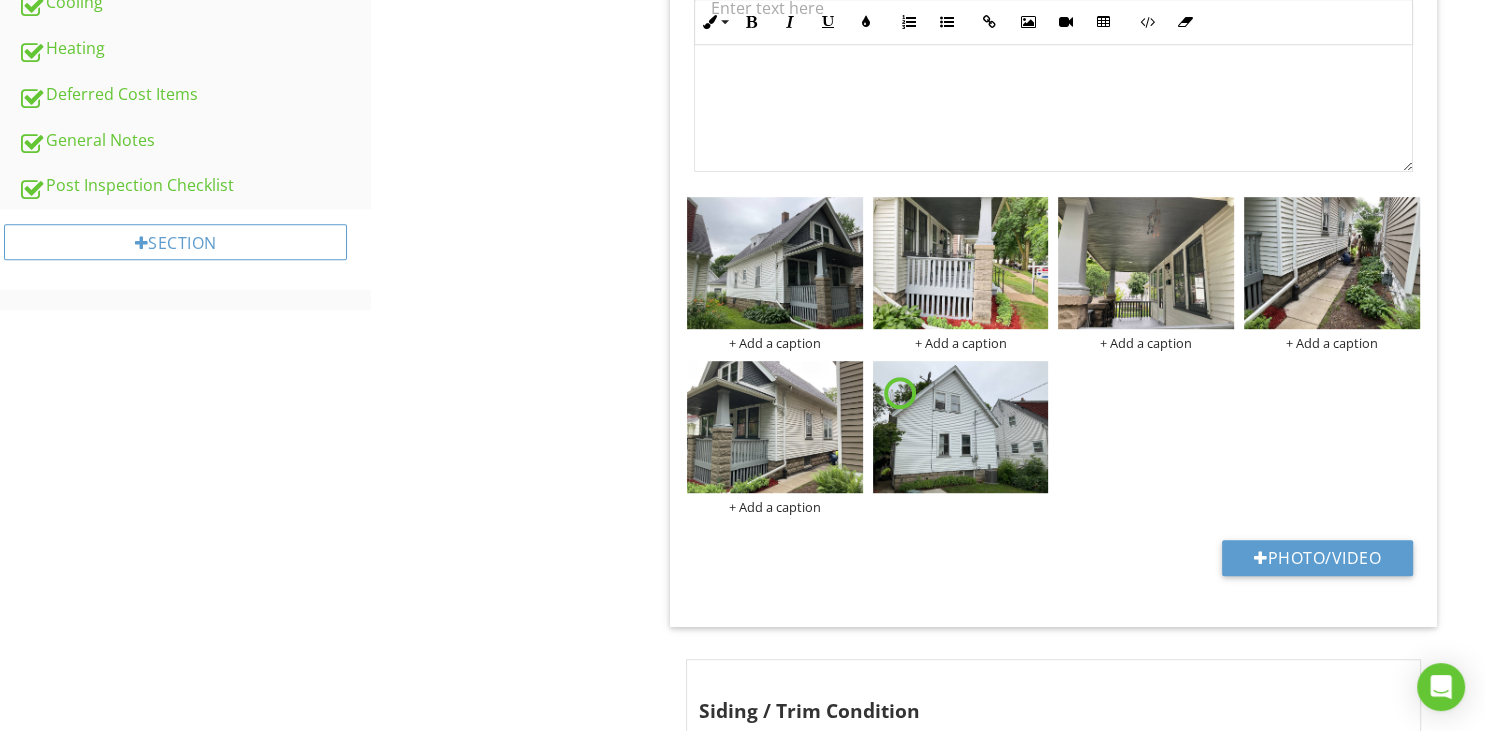 type on "Exterior, Garage" 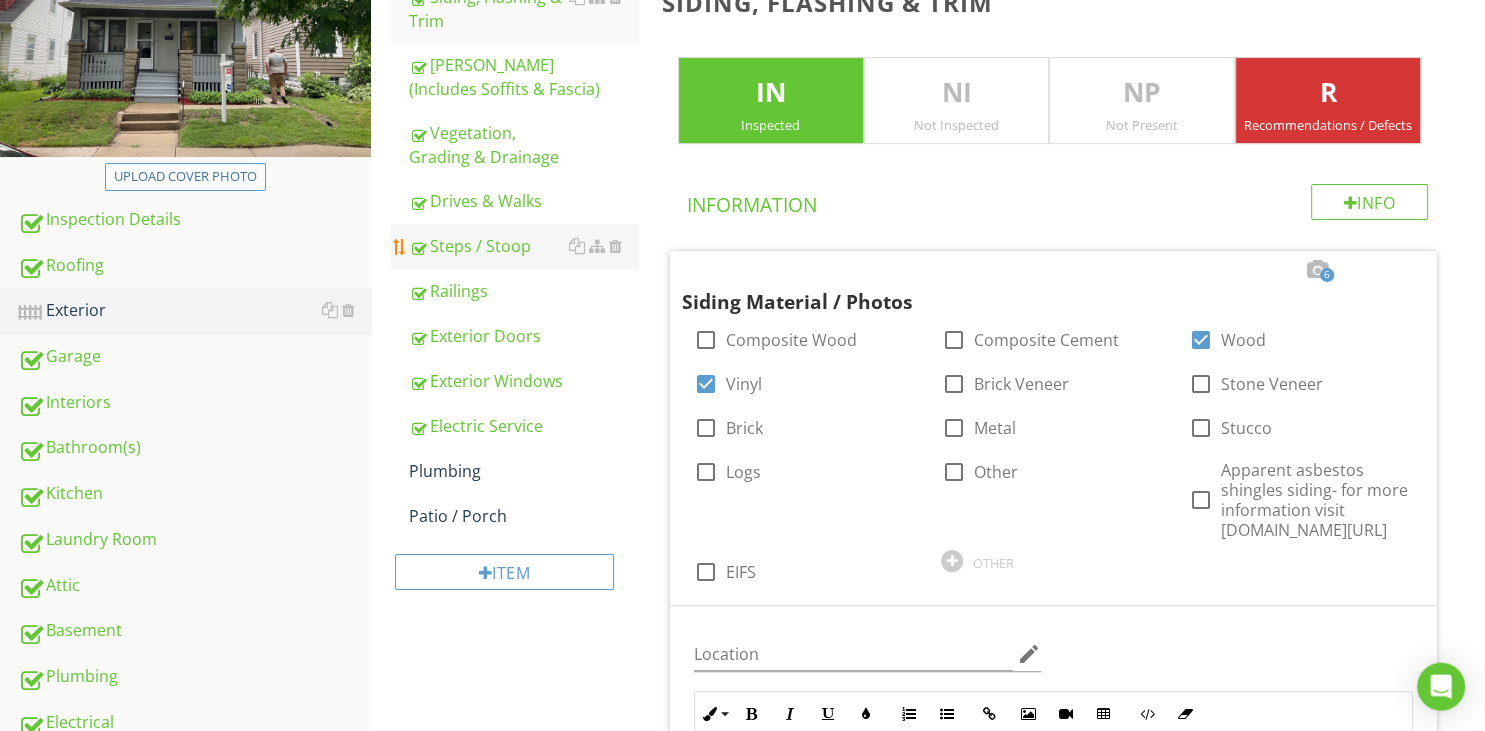 scroll, scrollTop: 242, scrollLeft: 0, axis: vertical 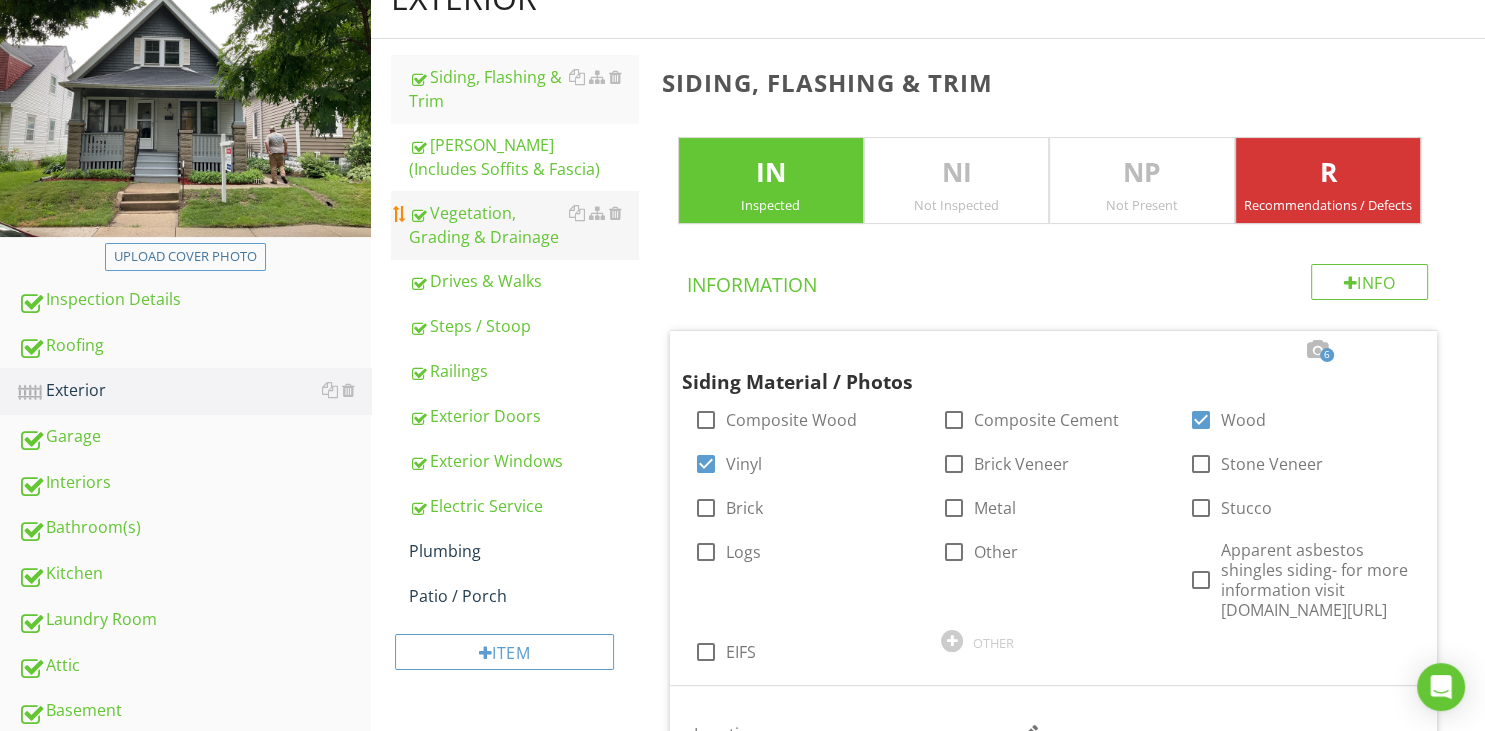 click on "Vegetation, Grading & Drainage" at bounding box center [523, 225] 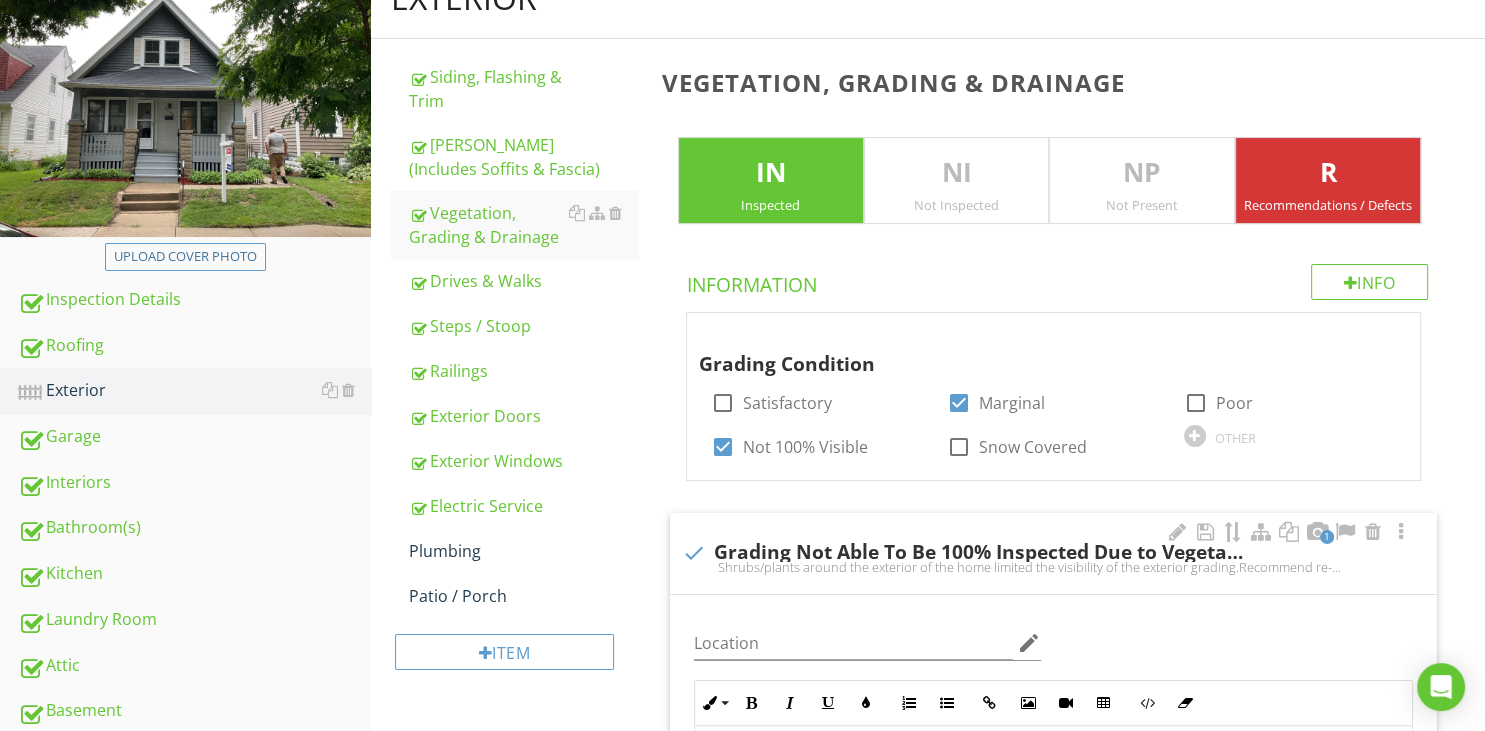 scroll, scrollTop: 876, scrollLeft: 0, axis: vertical 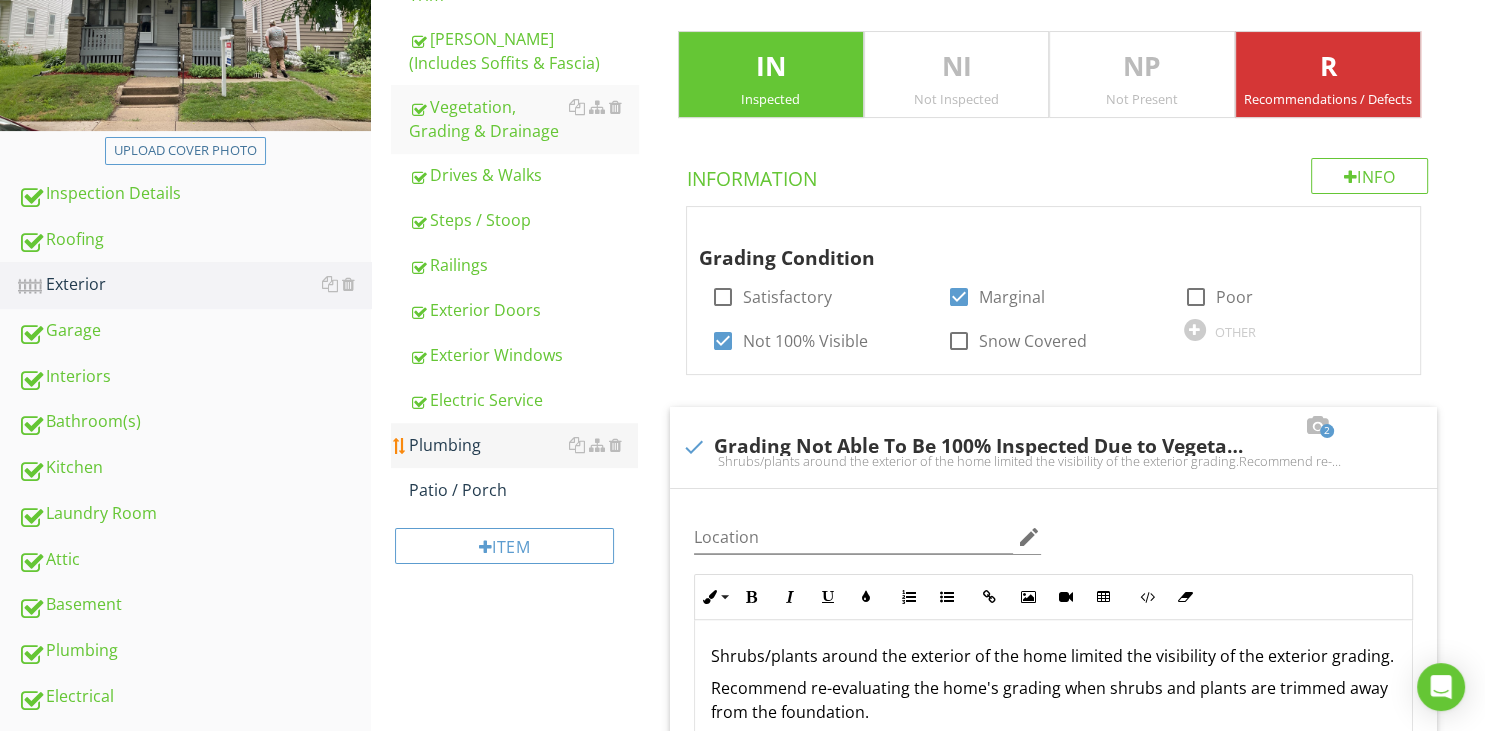 click on "Plumbing" at bounding box center (523, 445) 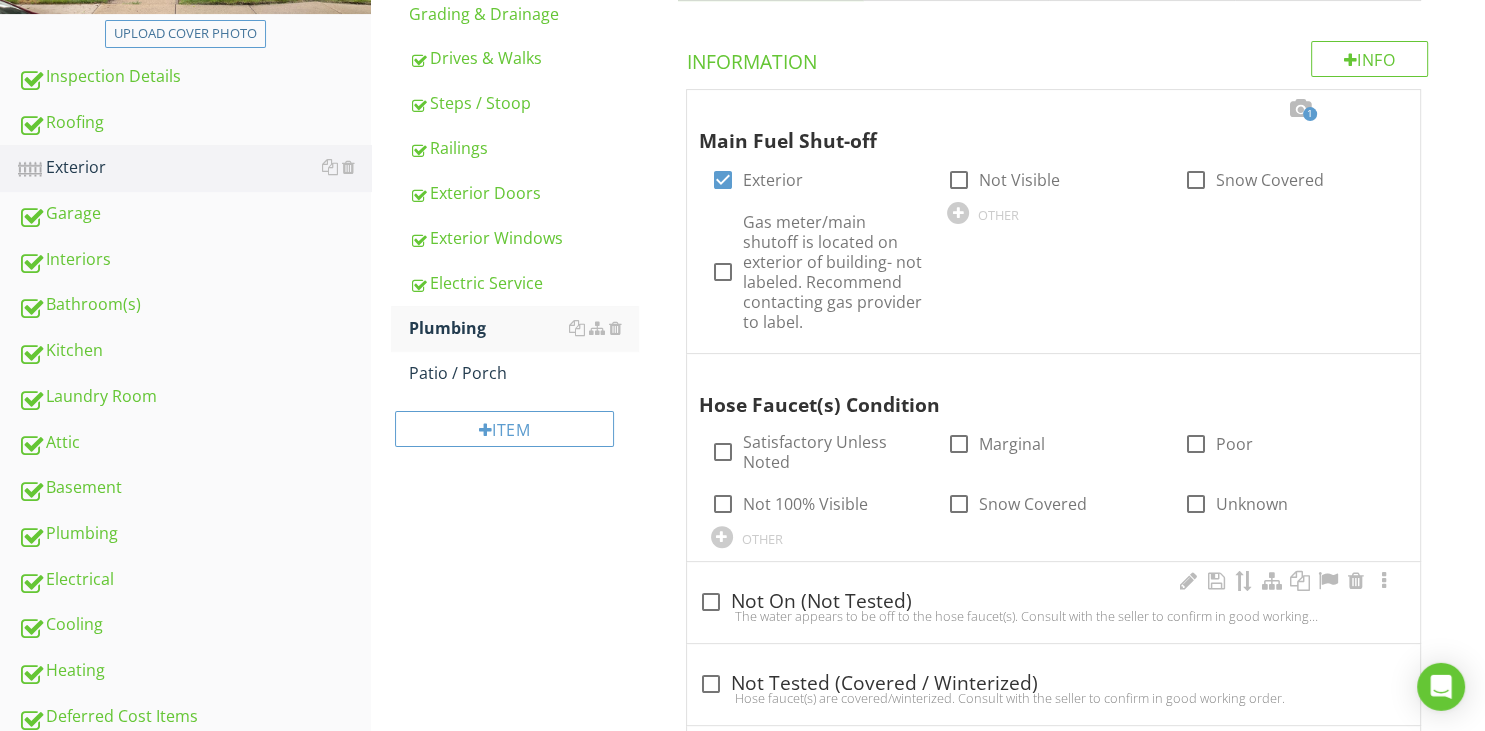 scroll, scrollTop: 664, scrollLeft: 0, axis: vertical 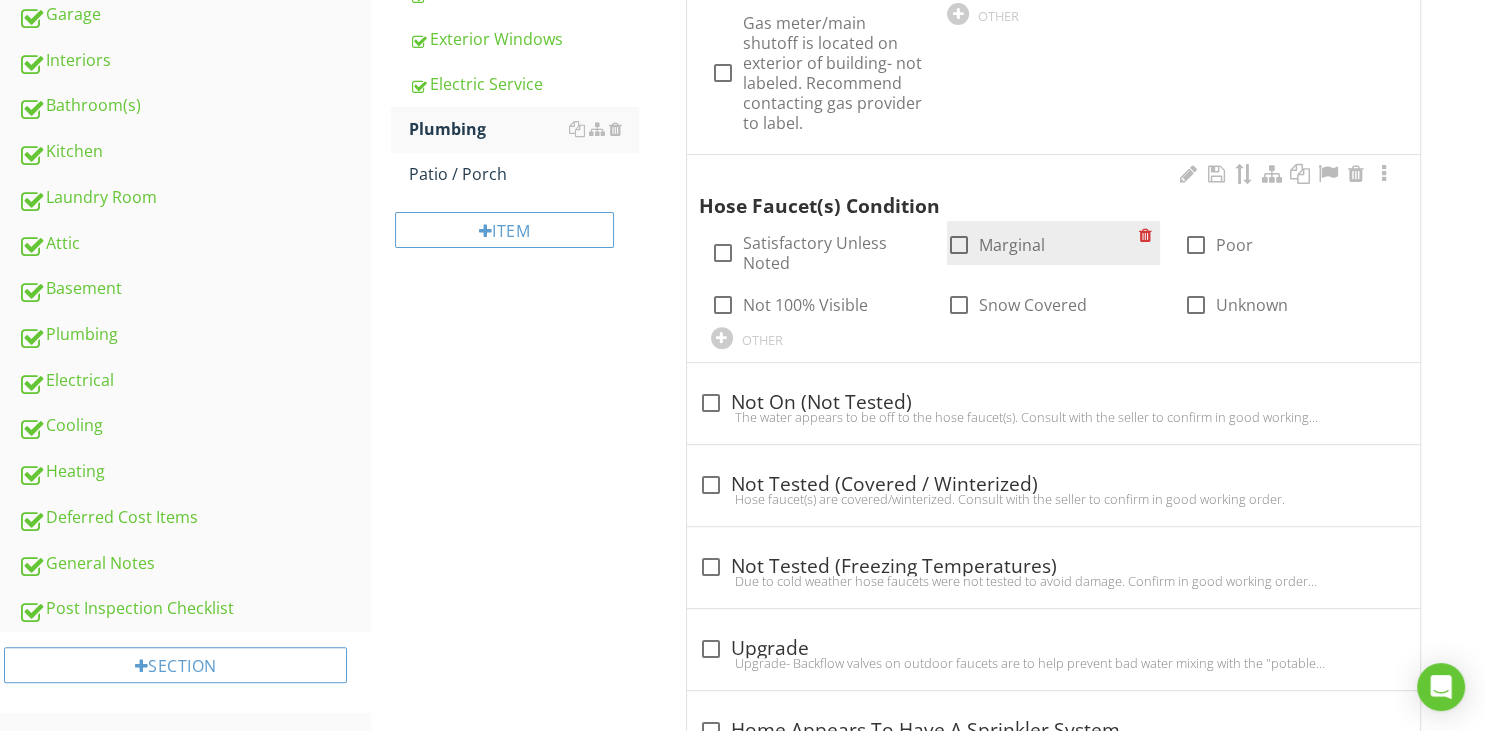 click at bounding box center [959, 245] 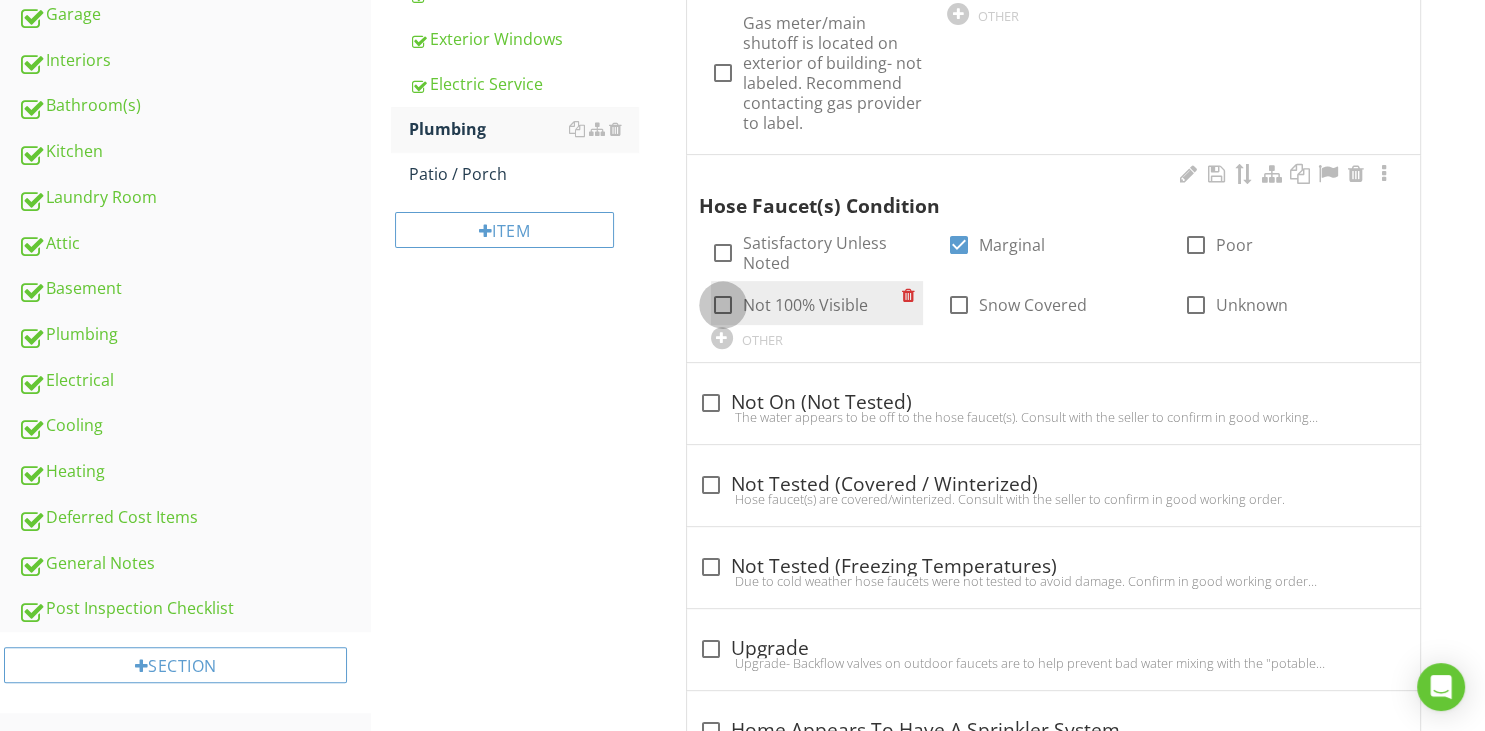 click at bounding box center (723, 305) 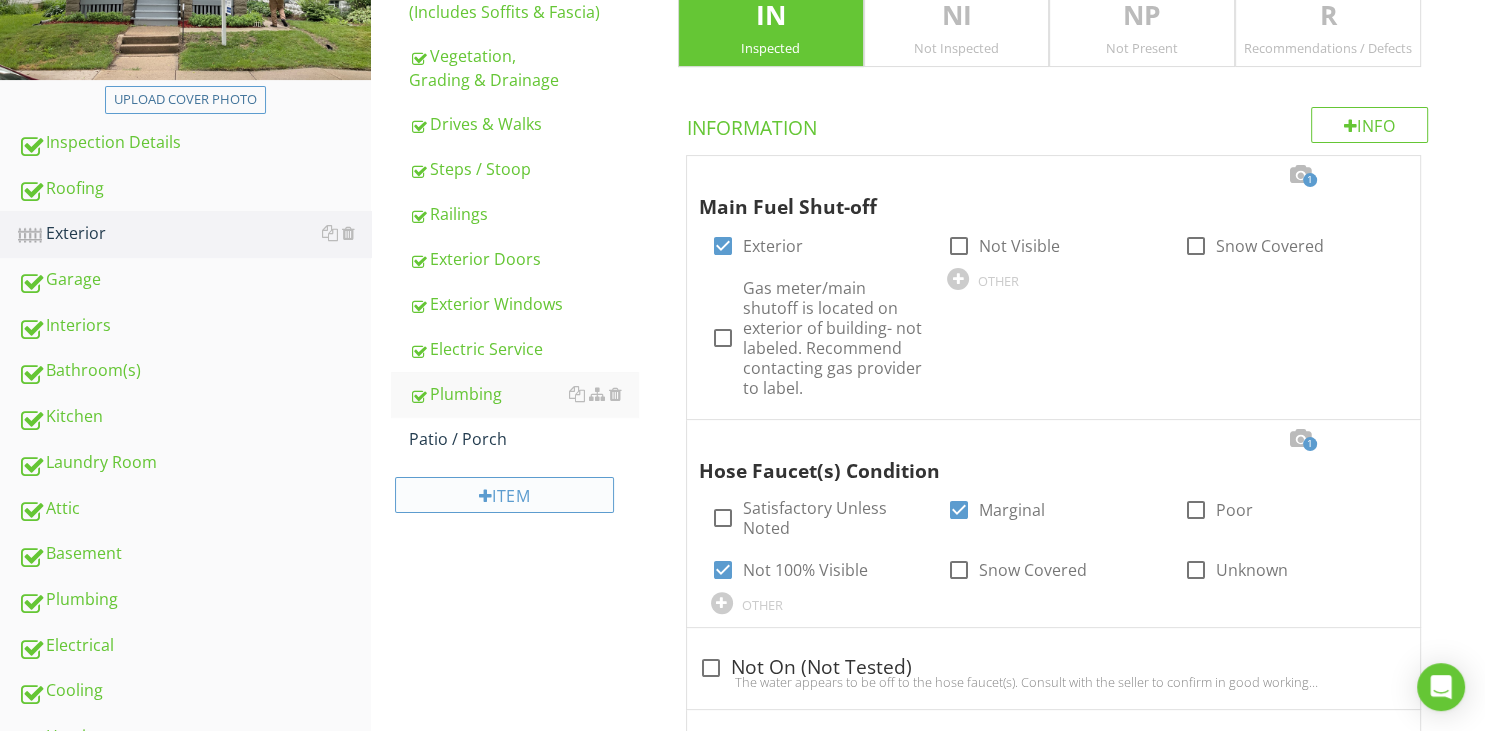 scroll, scrollTop: 392, scrollLeft: 0, axis: vertical 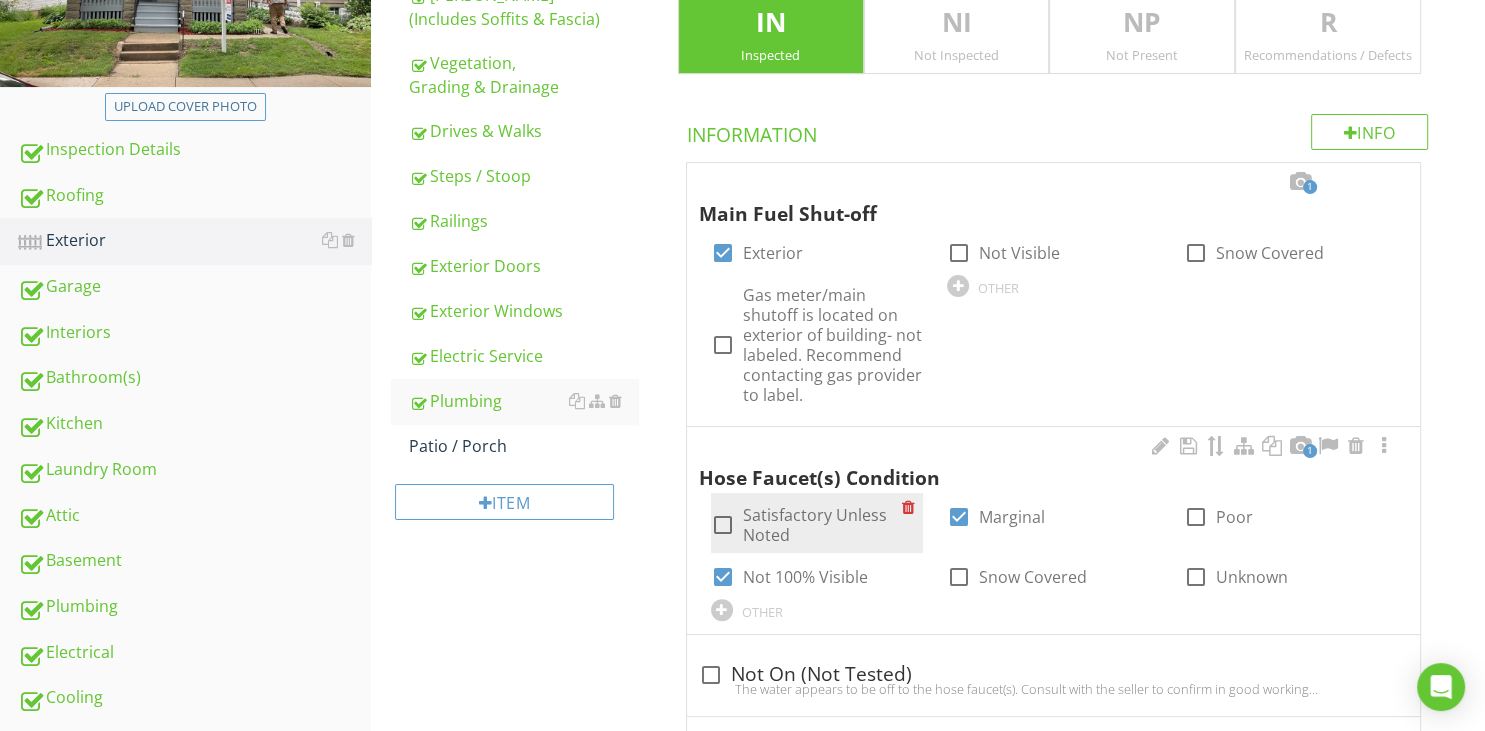 click at bounding box center (723, 525) 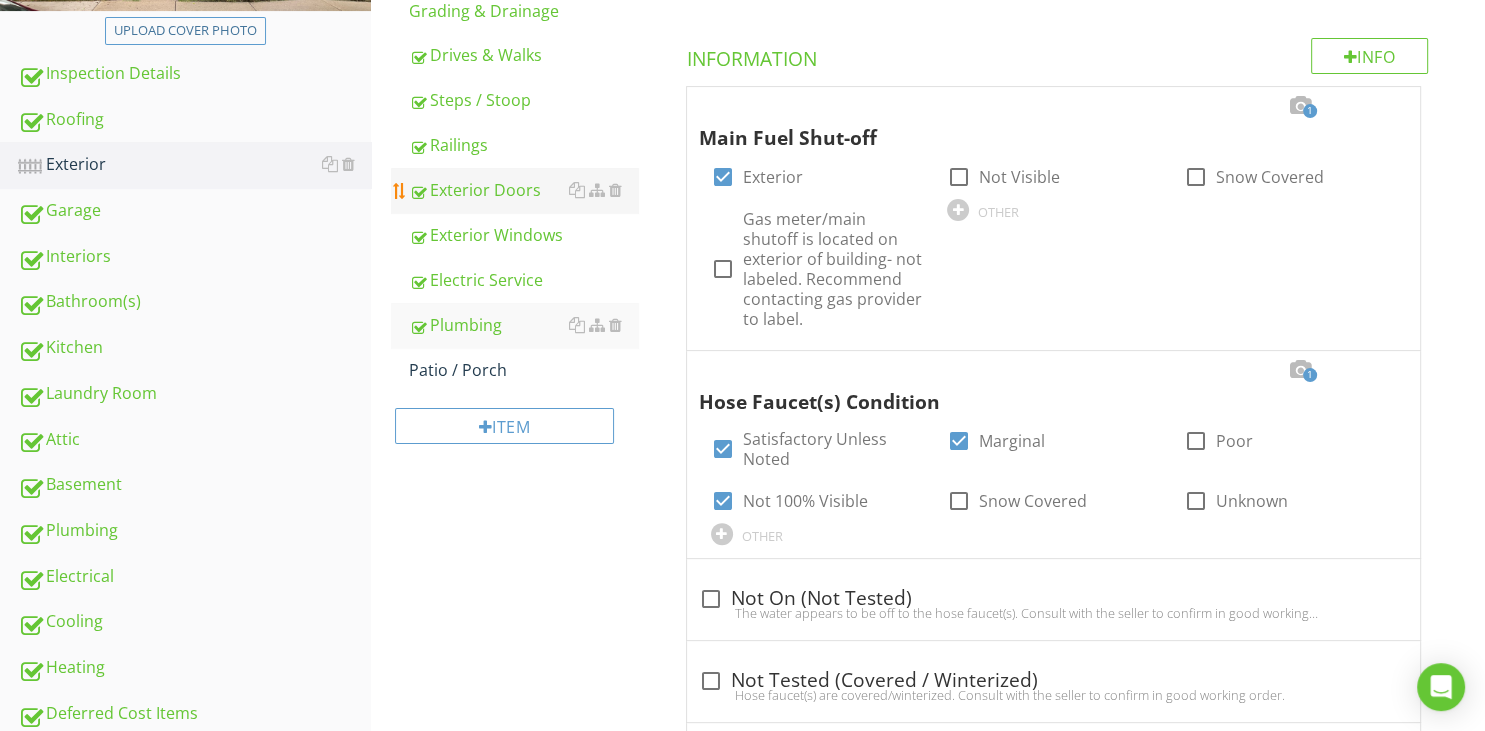 scroll, scrollTop: 497, scrollLeft: 0, axis: vertical 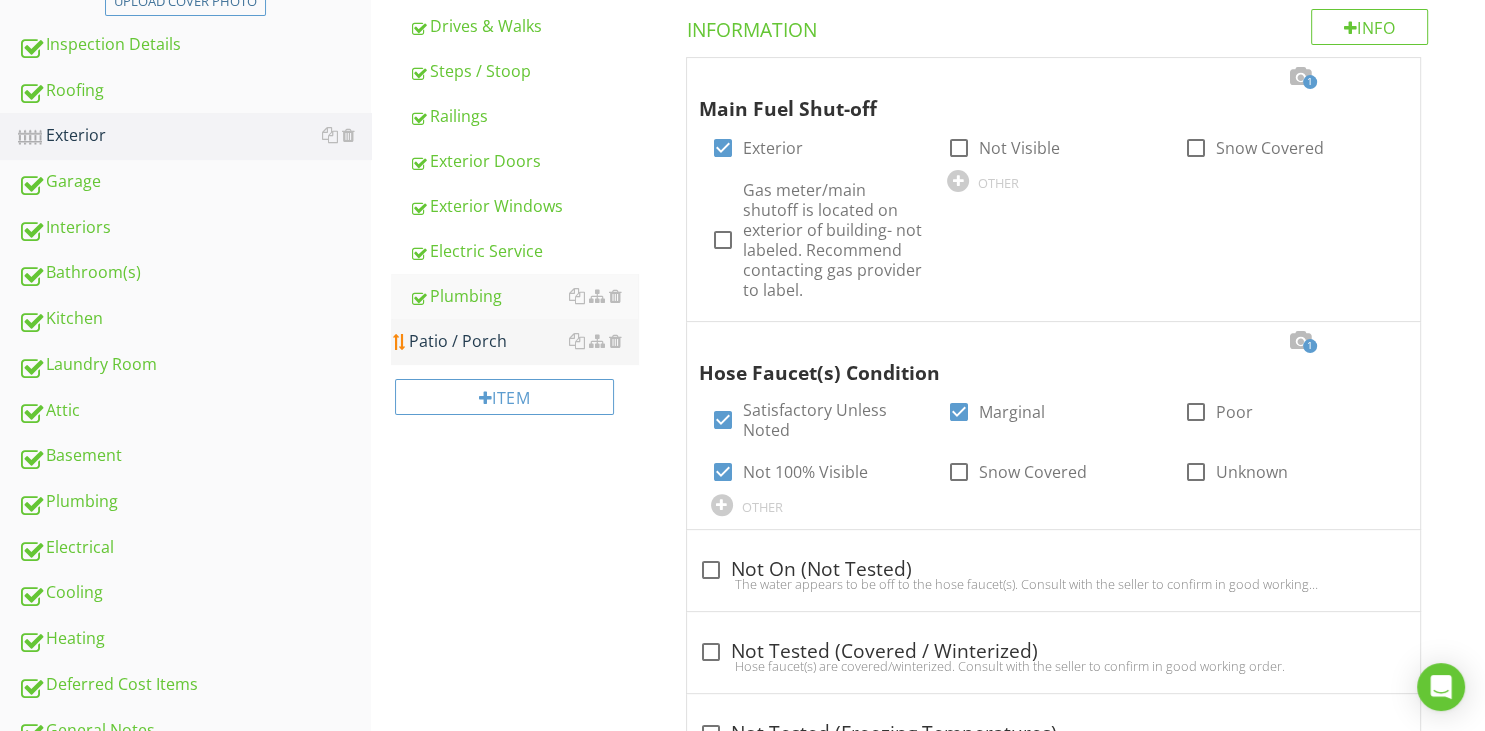 click on "Patio / Porch" at bounding box center [523, 341] 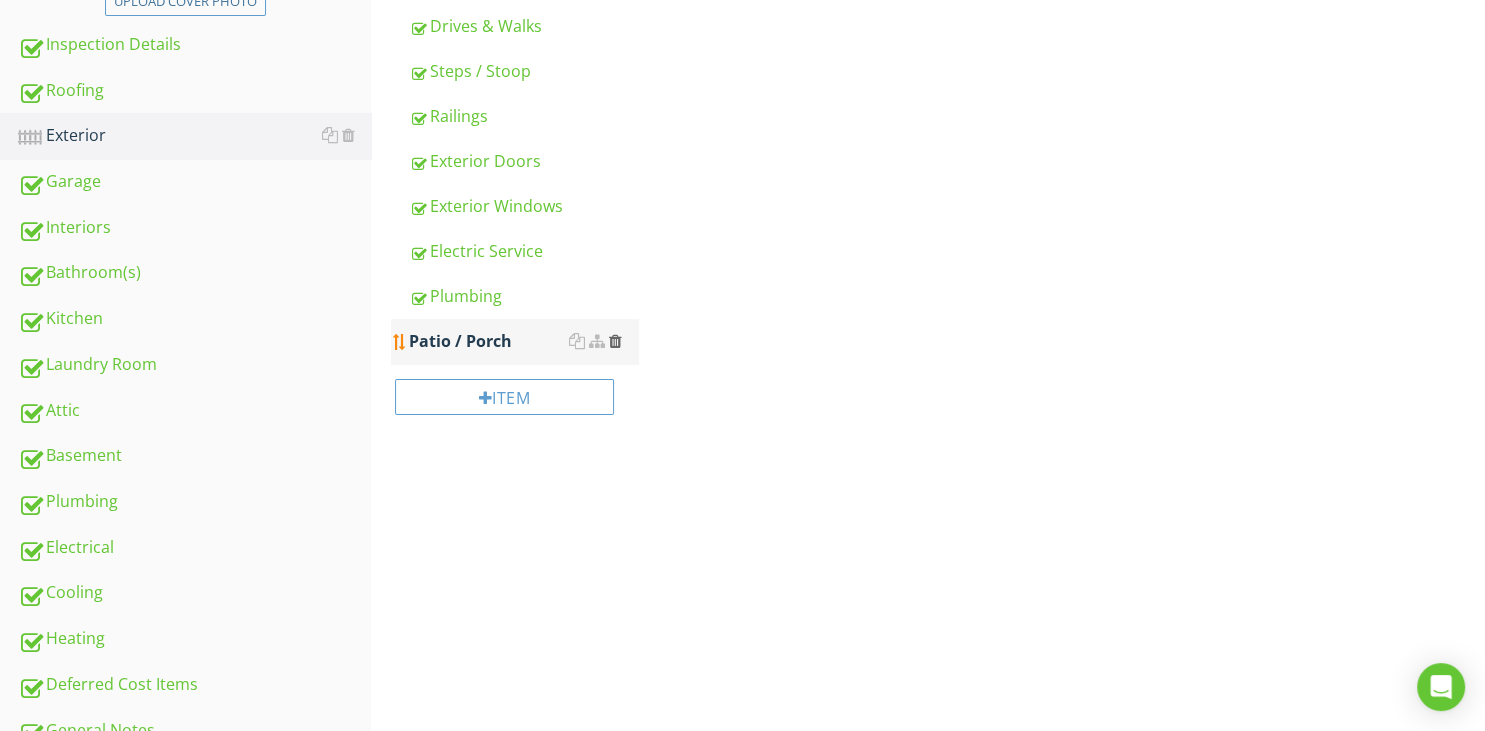 click at bounding box center (615, 341) 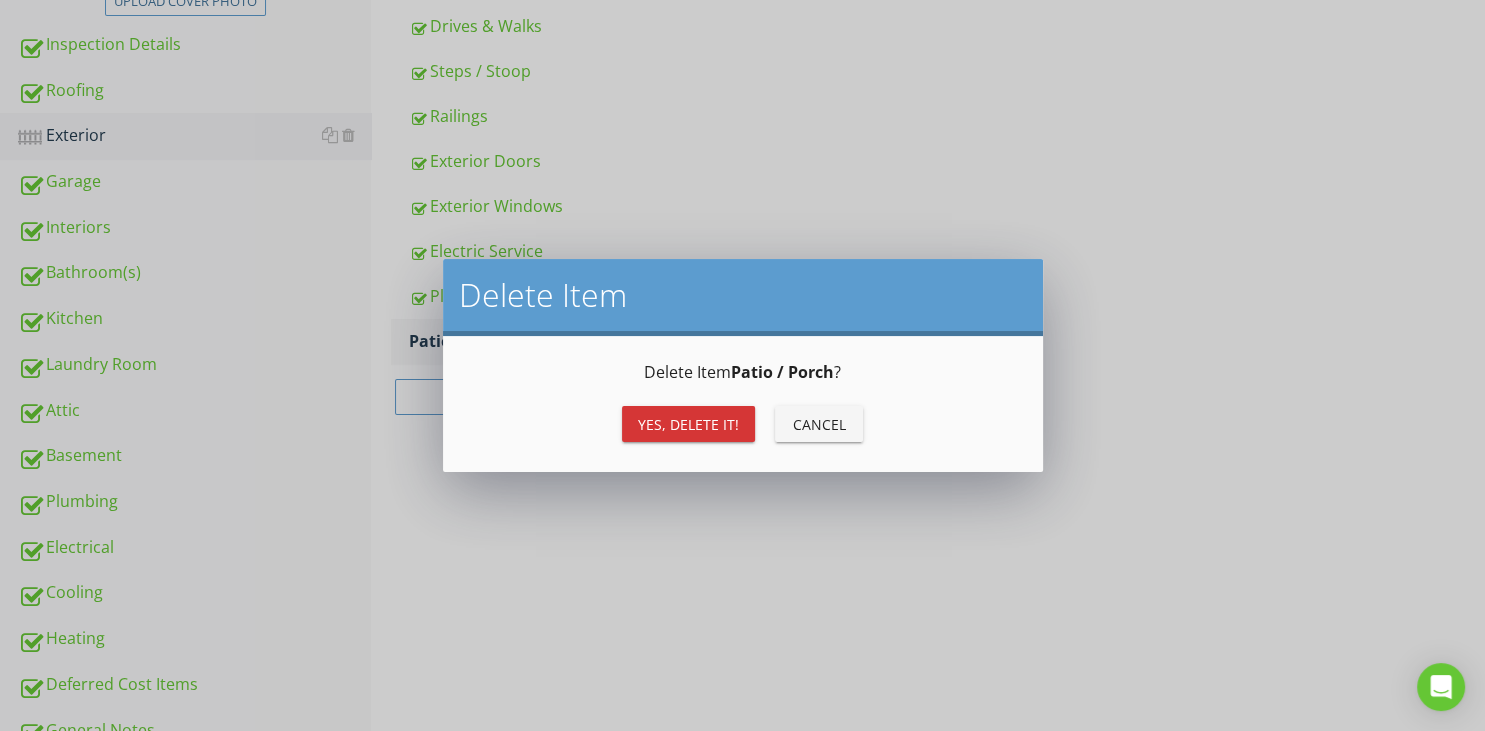 click on "Delete Item   Delete Item
Patio / Porch ?   Yes, Delete it!   Cancel" at bounding box center (742, 365) 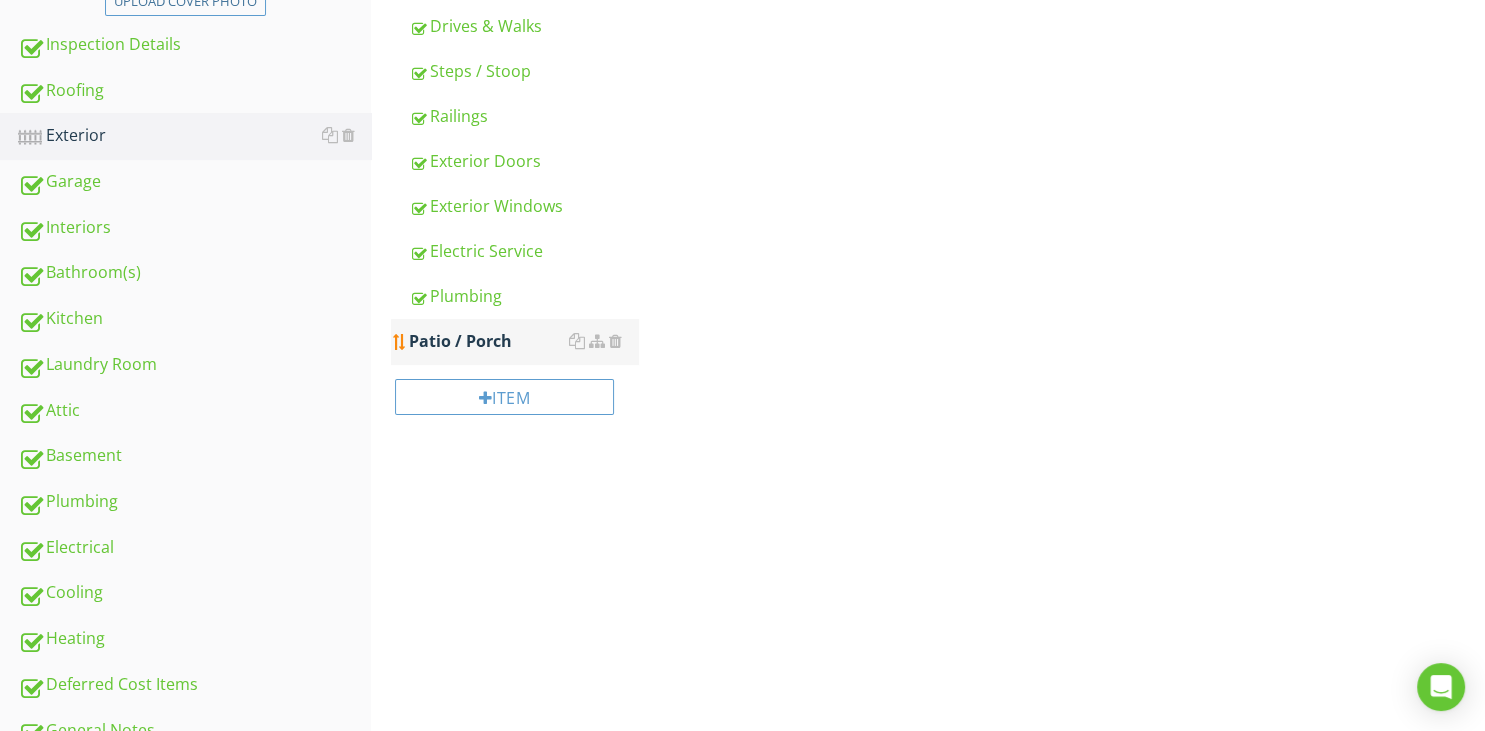drag, startPoint x: 461, startPoint y: 343, endPoint x: 474, endPoint y: 342, distance: 13.038404 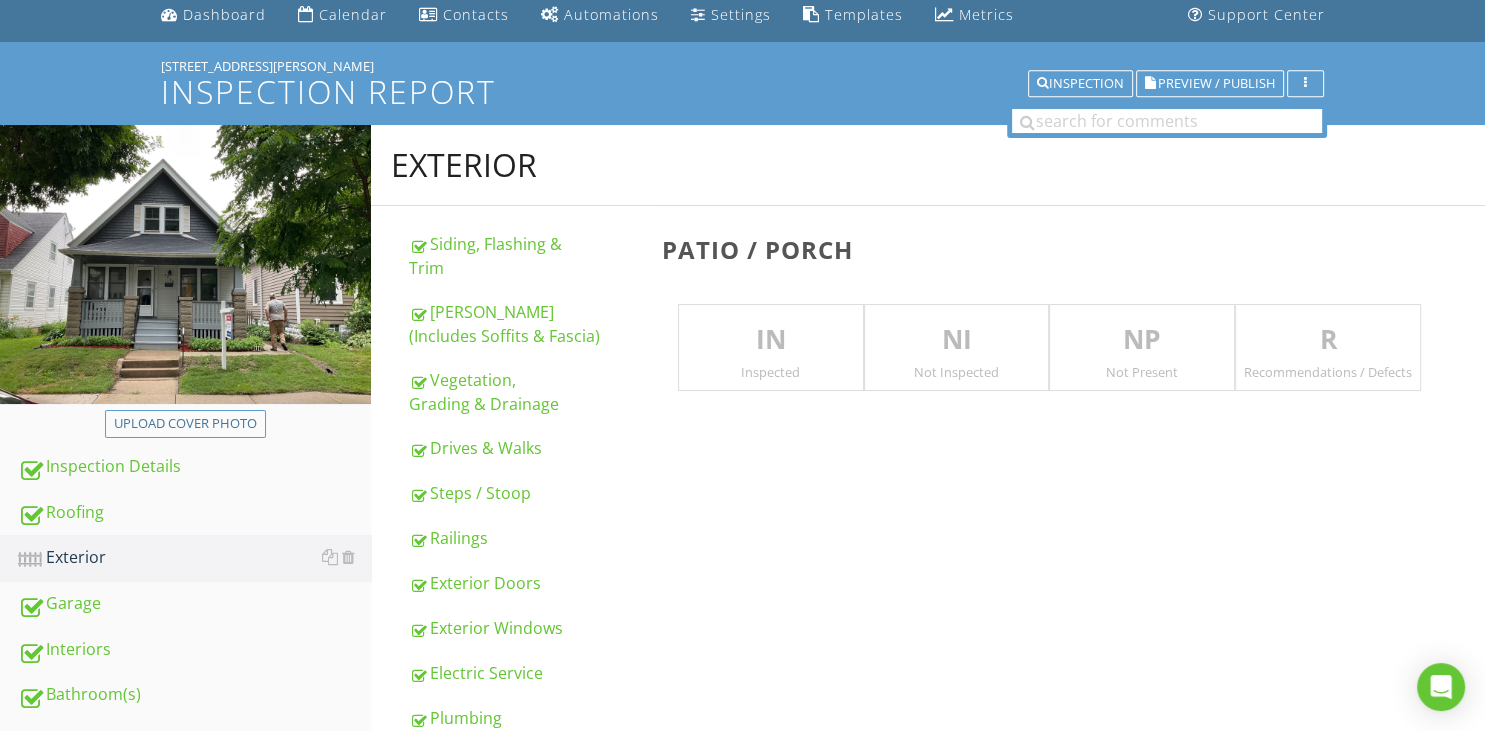 click on "IN" at bounding box center (771, 340) 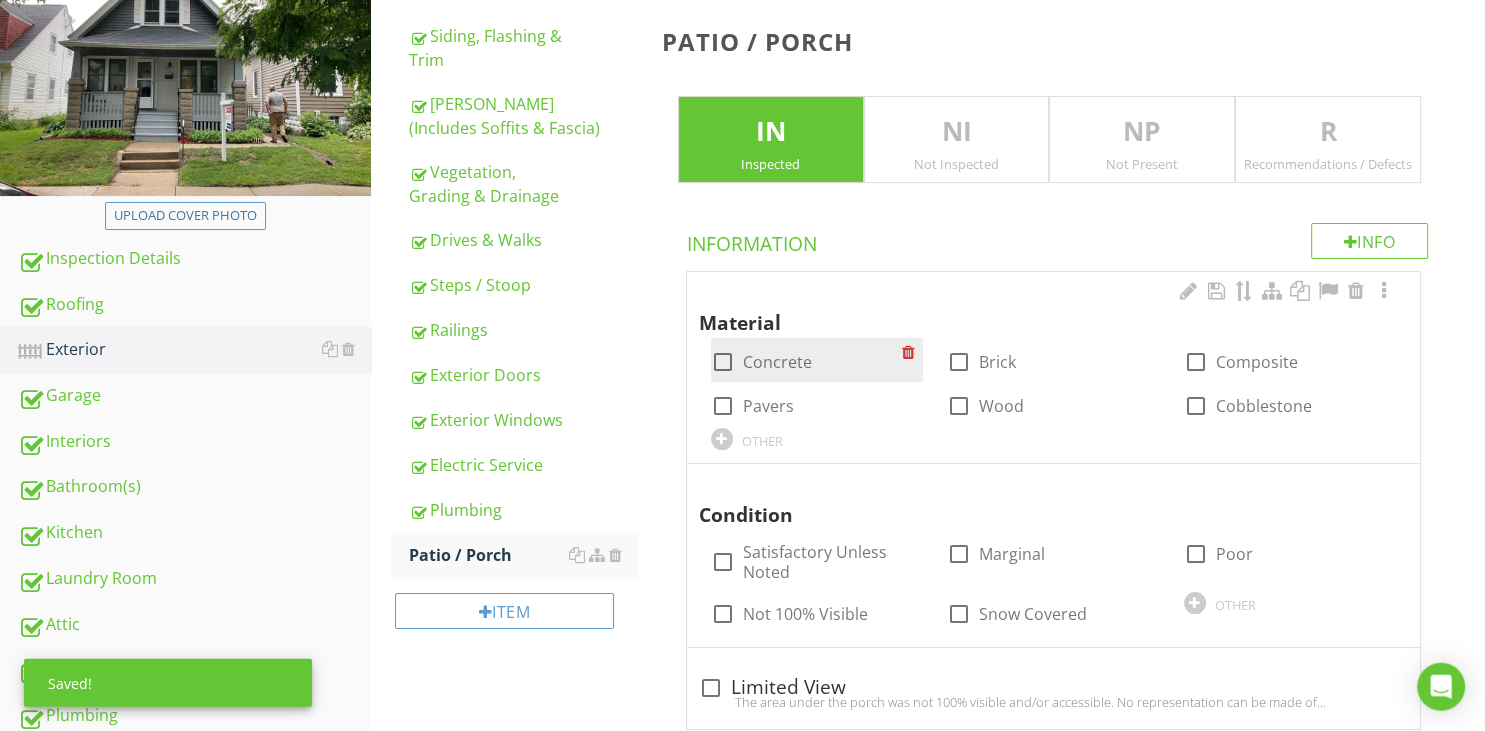 scroll, scrollTop: 286, scrollLeft: 0, axis: vertical 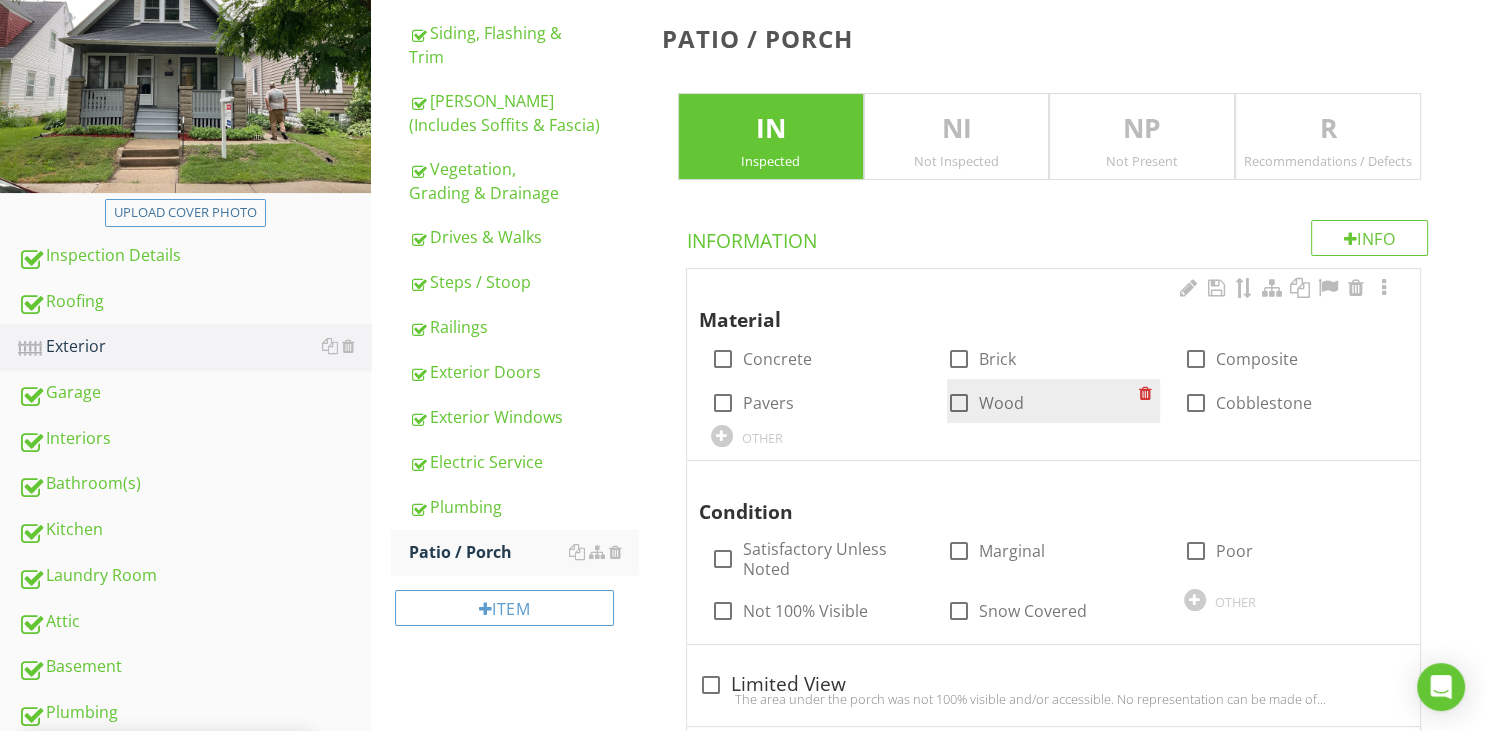 click at bounding box center [959, 403] 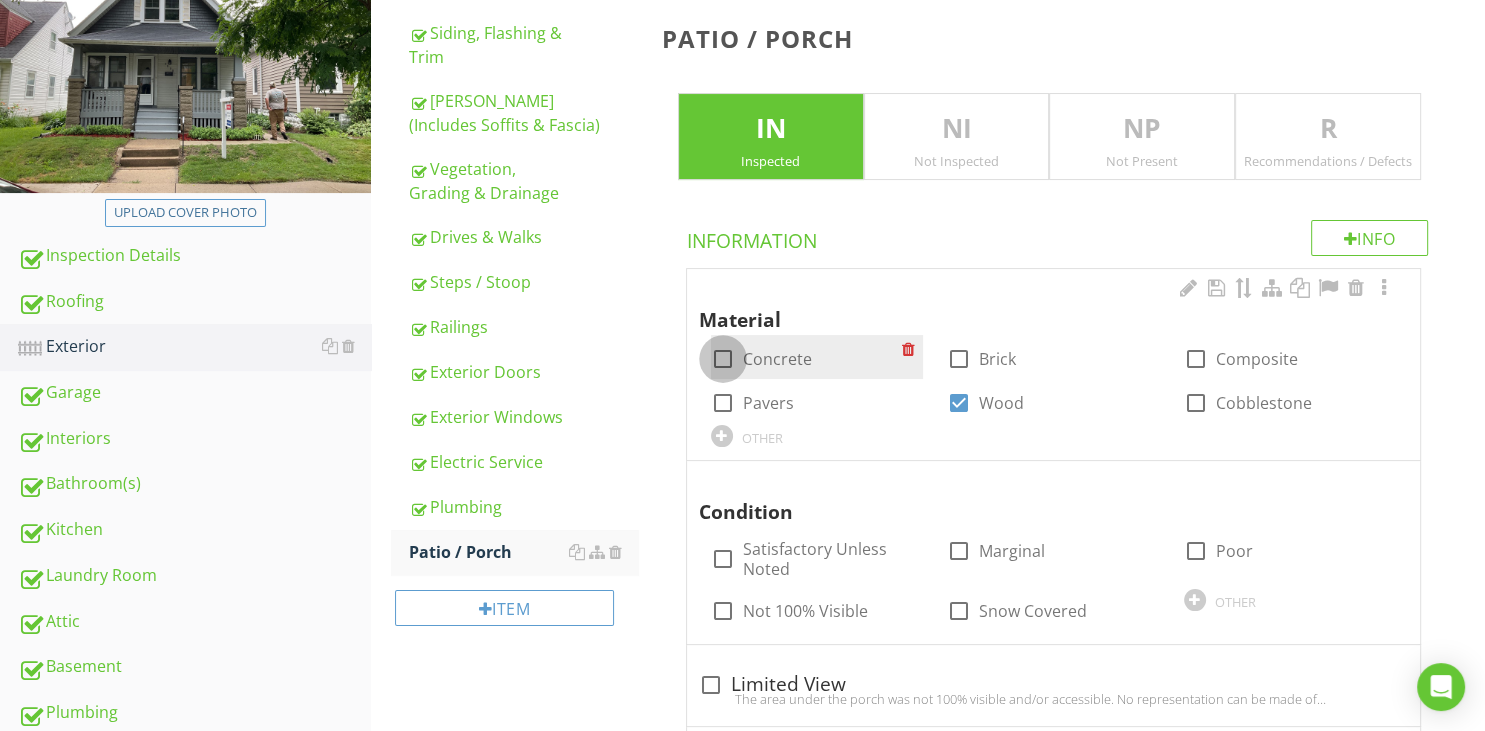 click at bounding box center [723, 359] 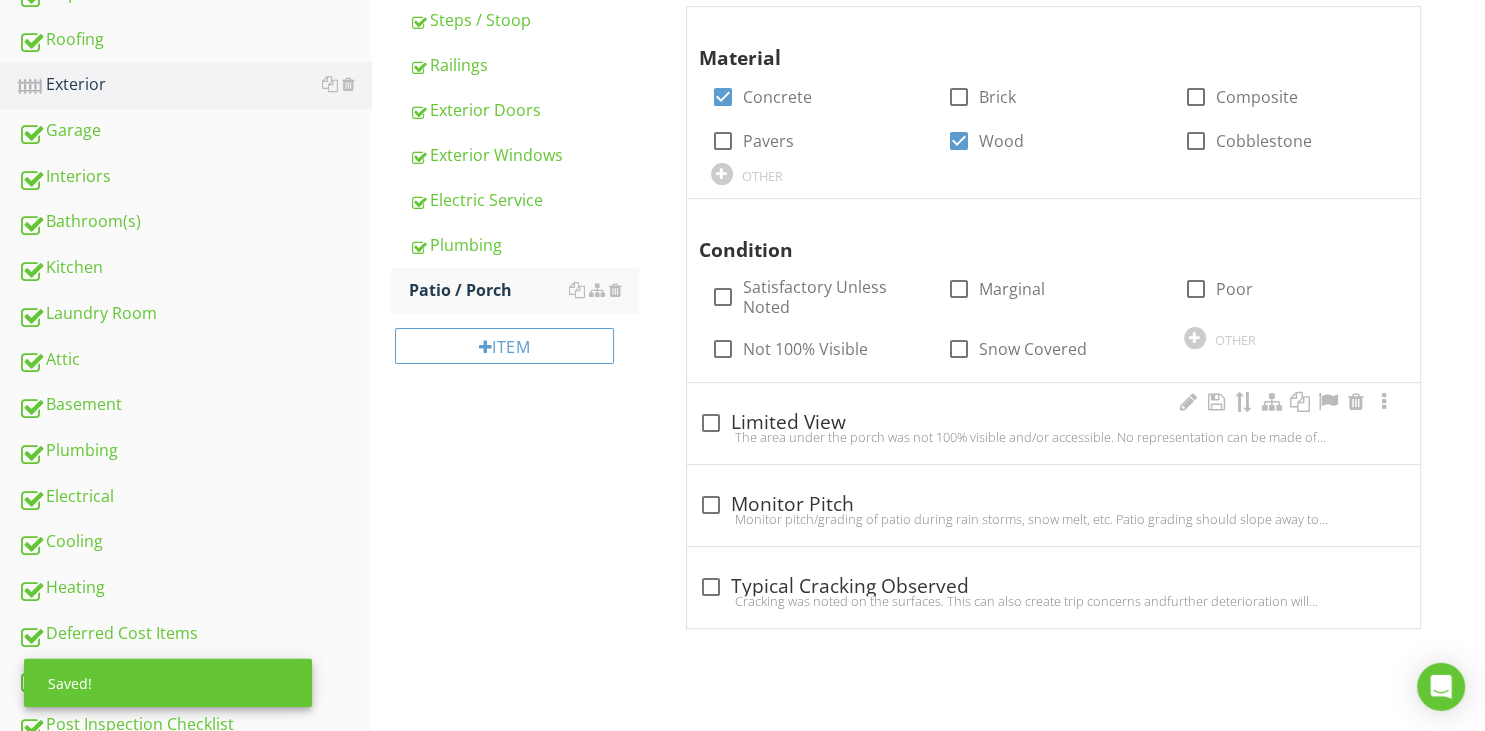 scroll, scrollTop: 603, scrollLeft: 0, axis: vertical 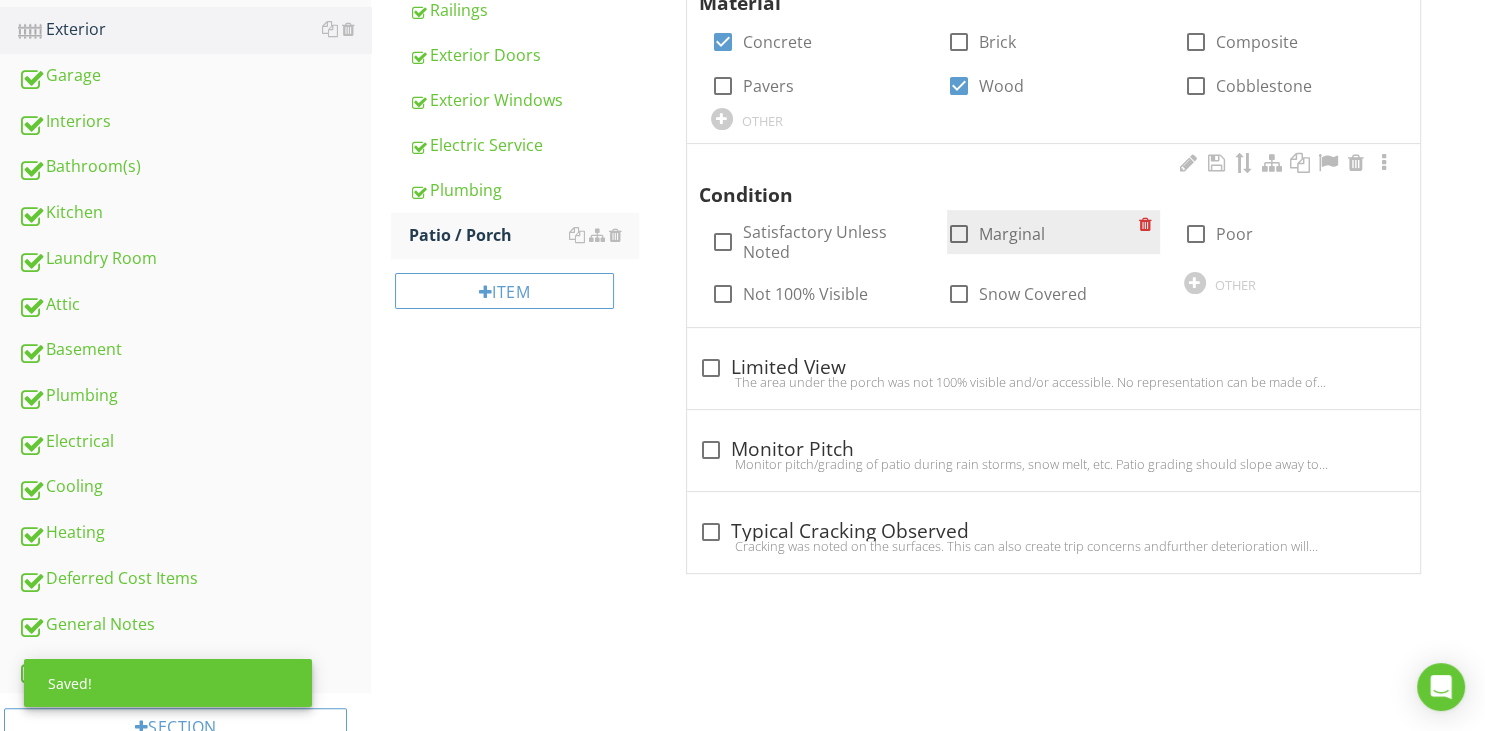 drag, startPoint x: 954, startPoint y: 229, endPoint x: 902, endPoint y: 258, distance: 59.5399 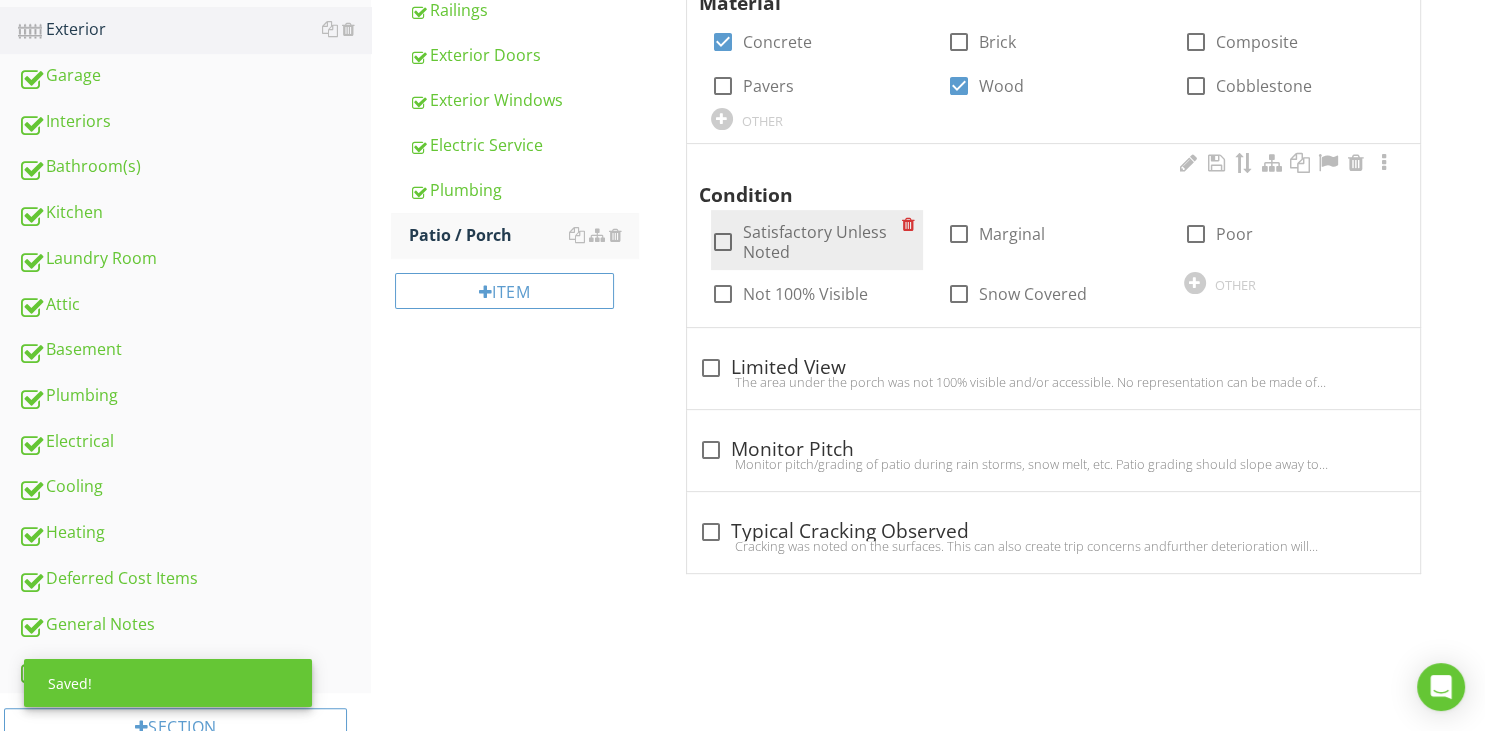 click at bounding box center [959, 234] 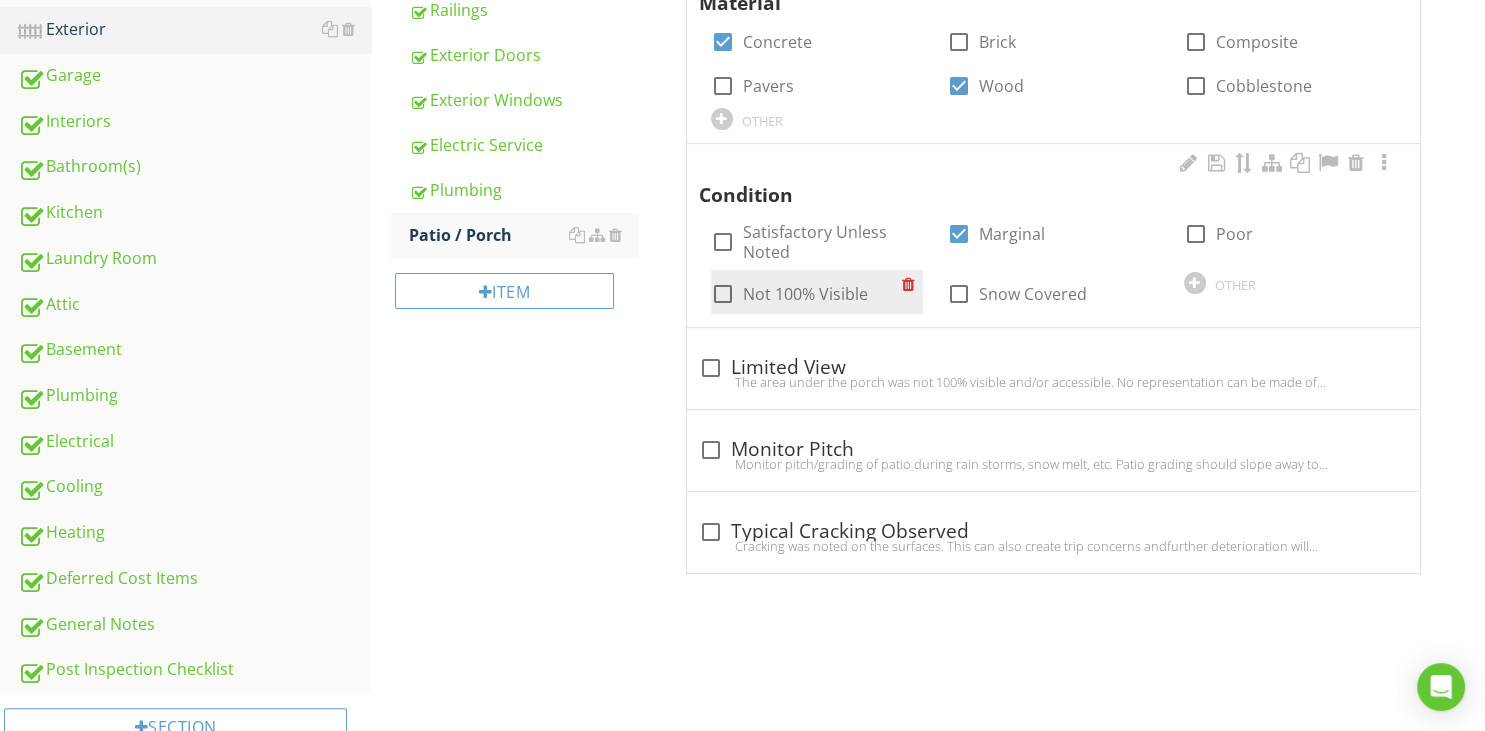 click at bounding box center (723, 294) 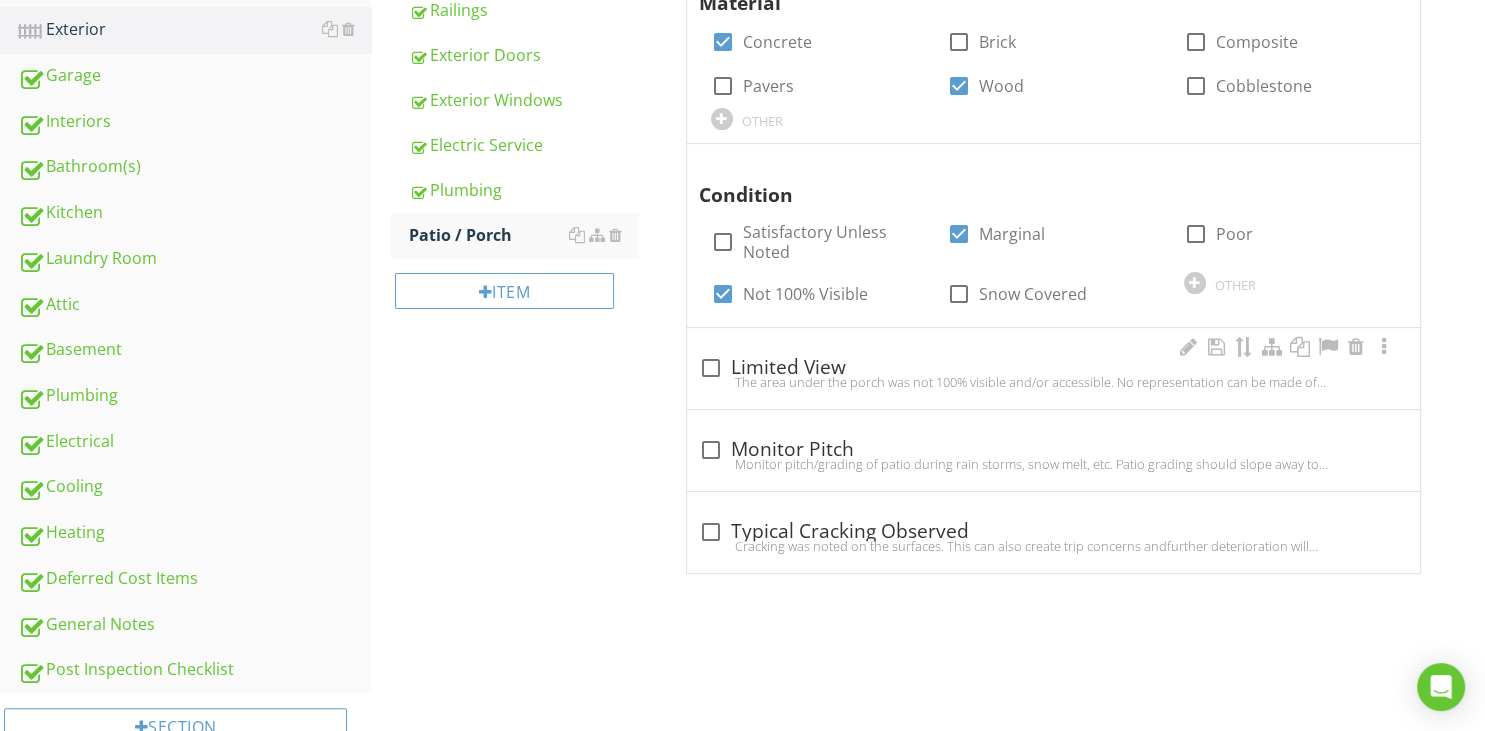 click at bounding box center (711, 368) 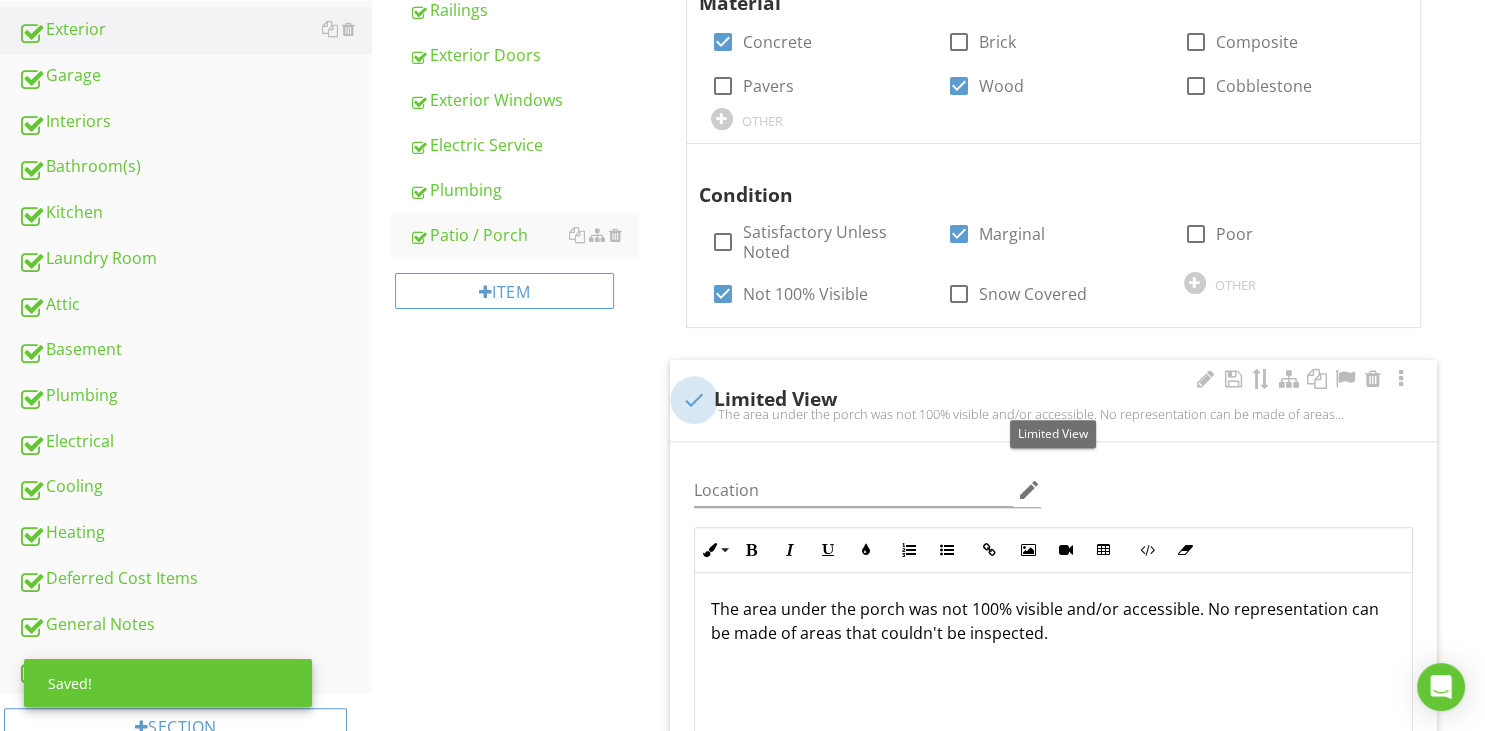 click at bounding box center [694, 400] 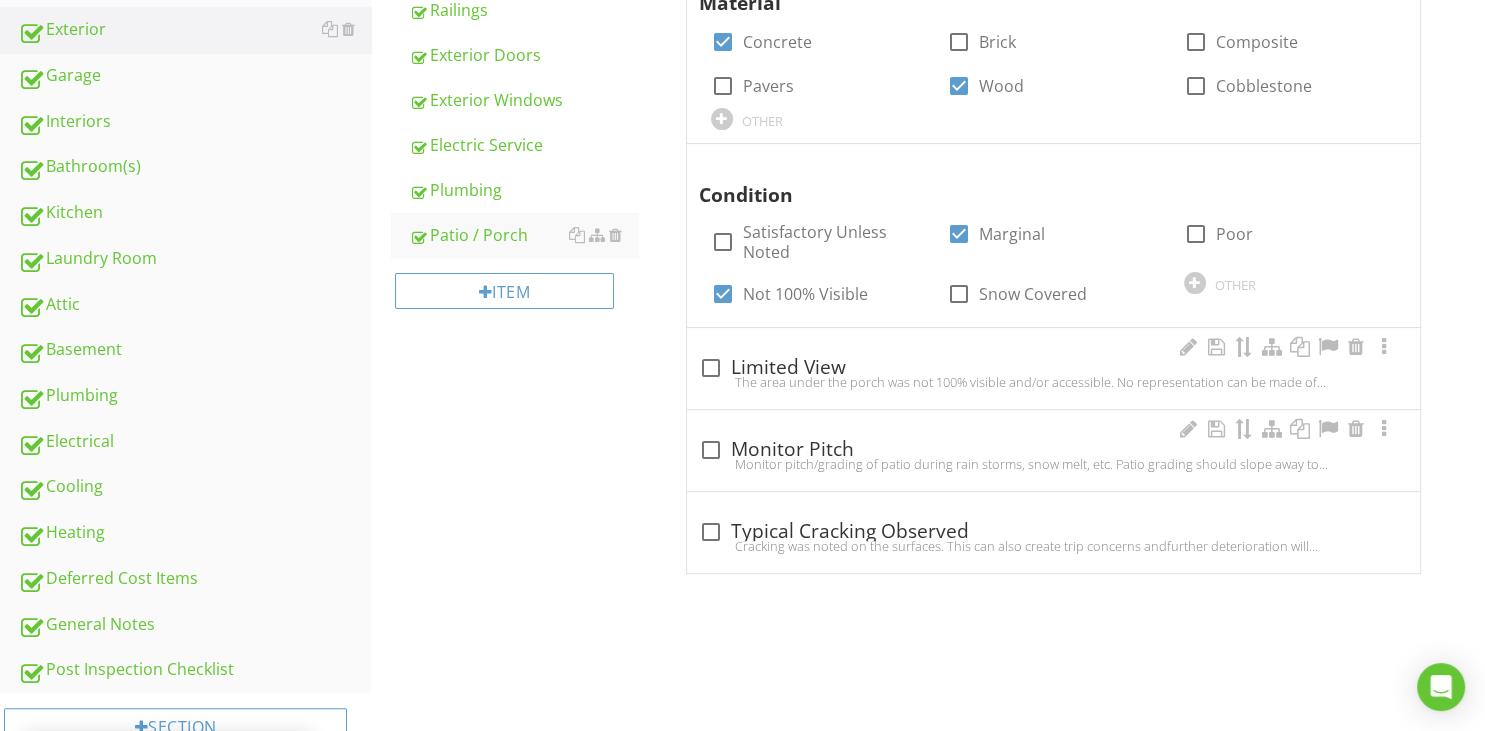 scroll, scrollTop: 665, scrollLeft: 0, axis: vertical 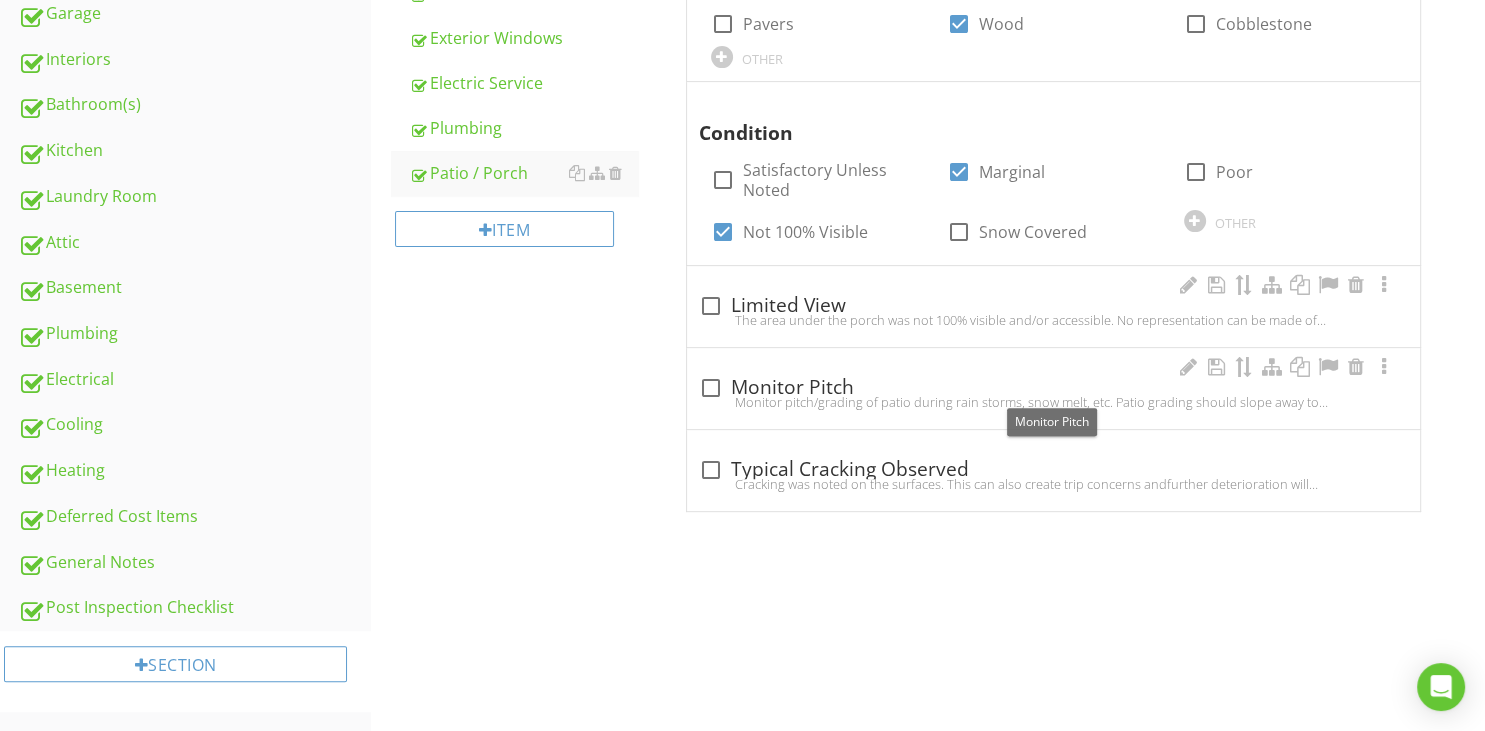 click at bounding box center (711, 388) 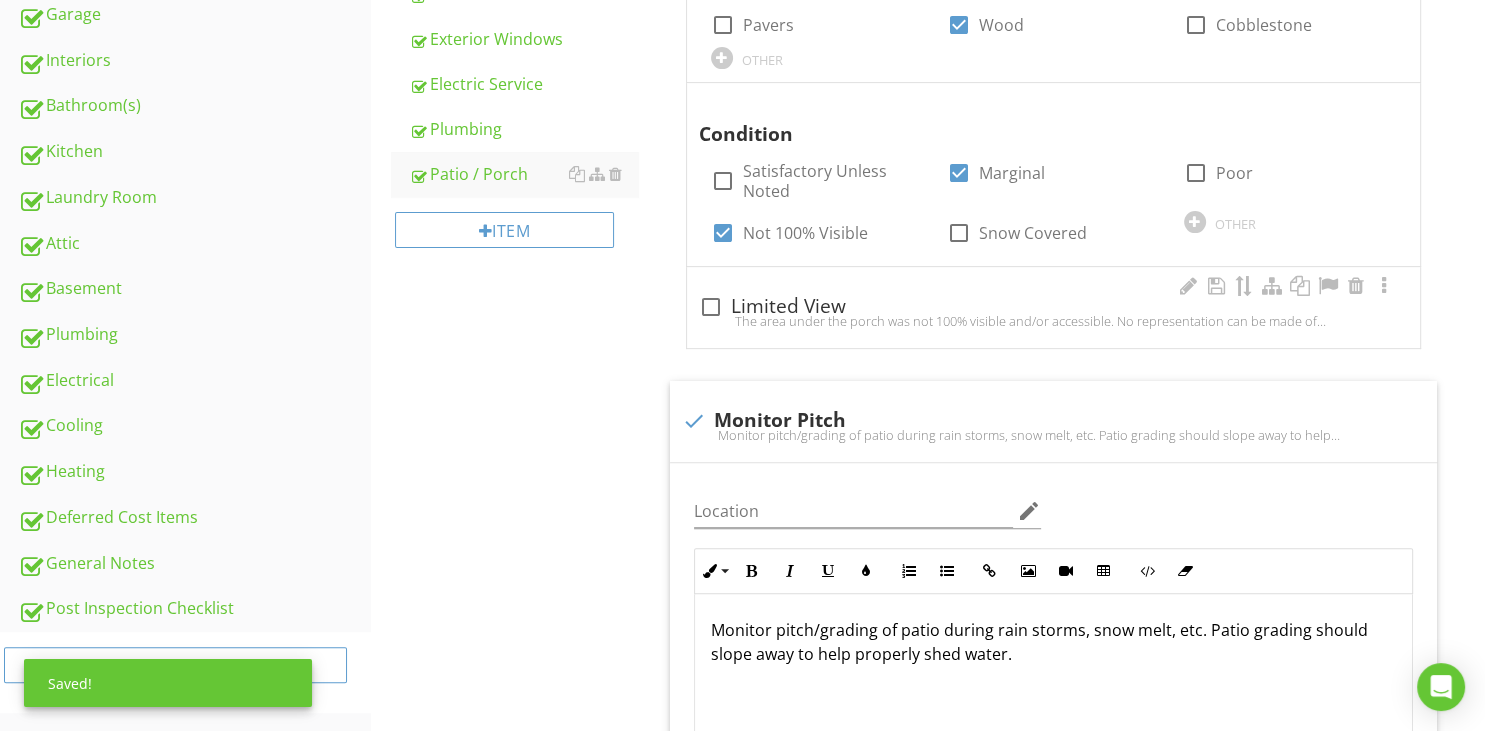 click at bounding box center [711, 307] 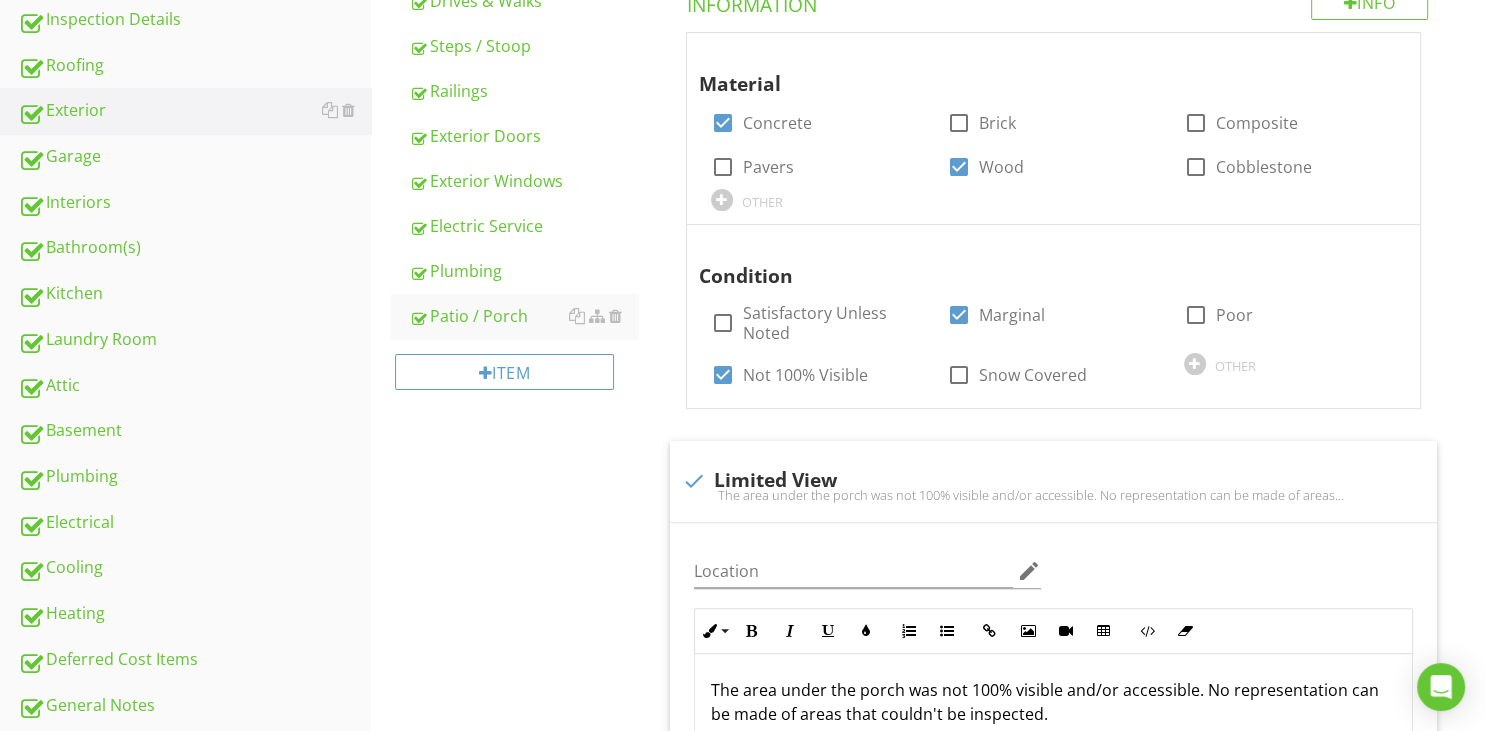 scroll, scrollTop: 241, scrollLeft: 0, axis: vertical 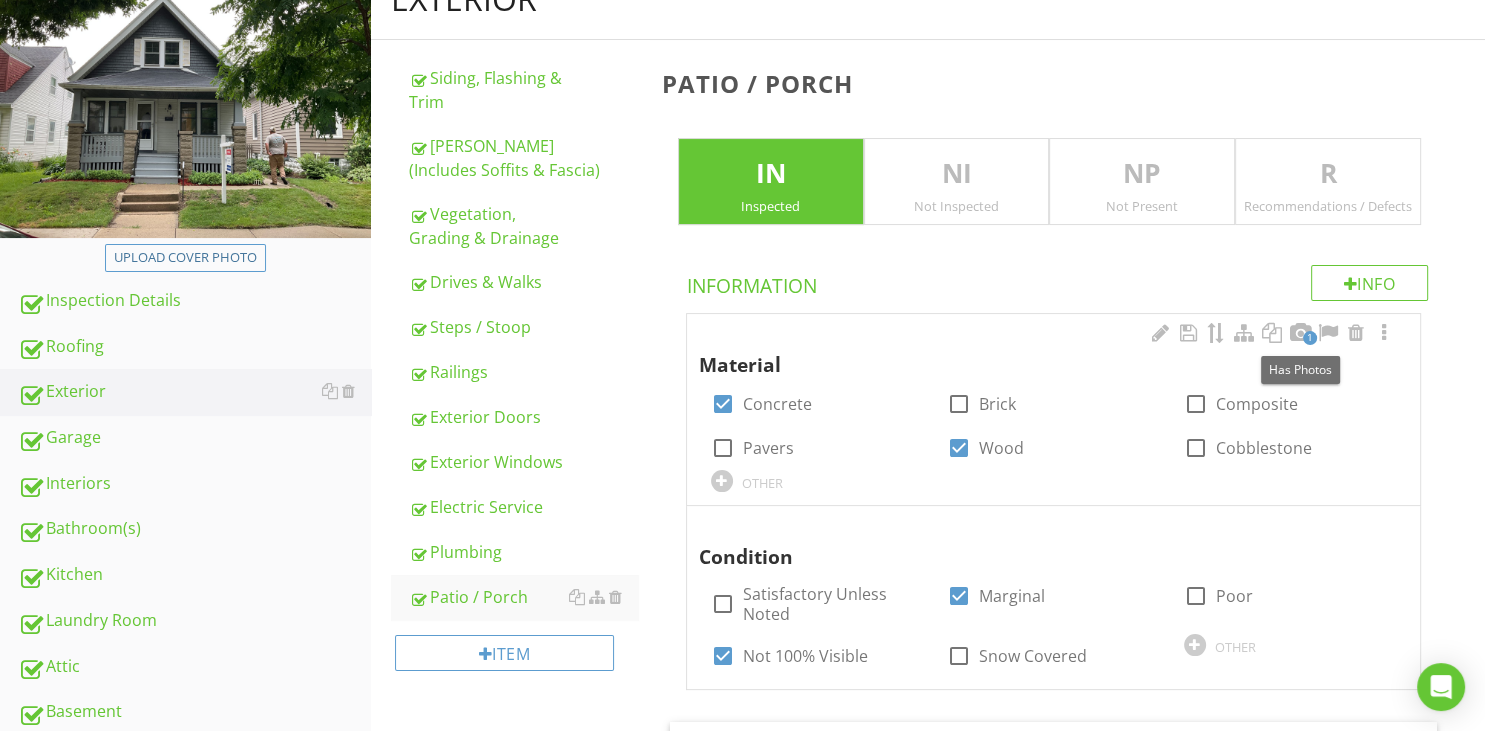 click on "1" at bounding box center [1310, 338] 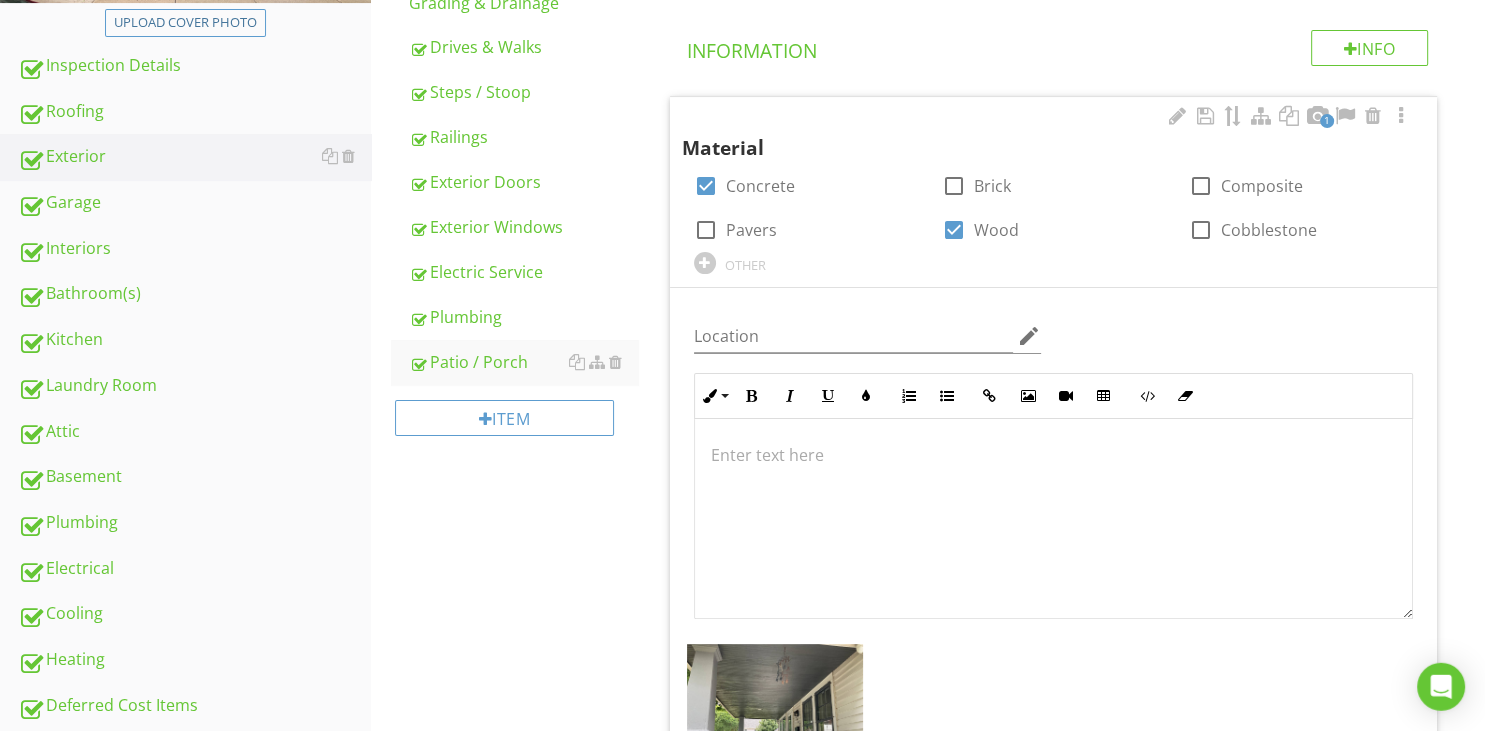 scroll, scrollTop: 663, scrollLeft: 0, axis: vertical 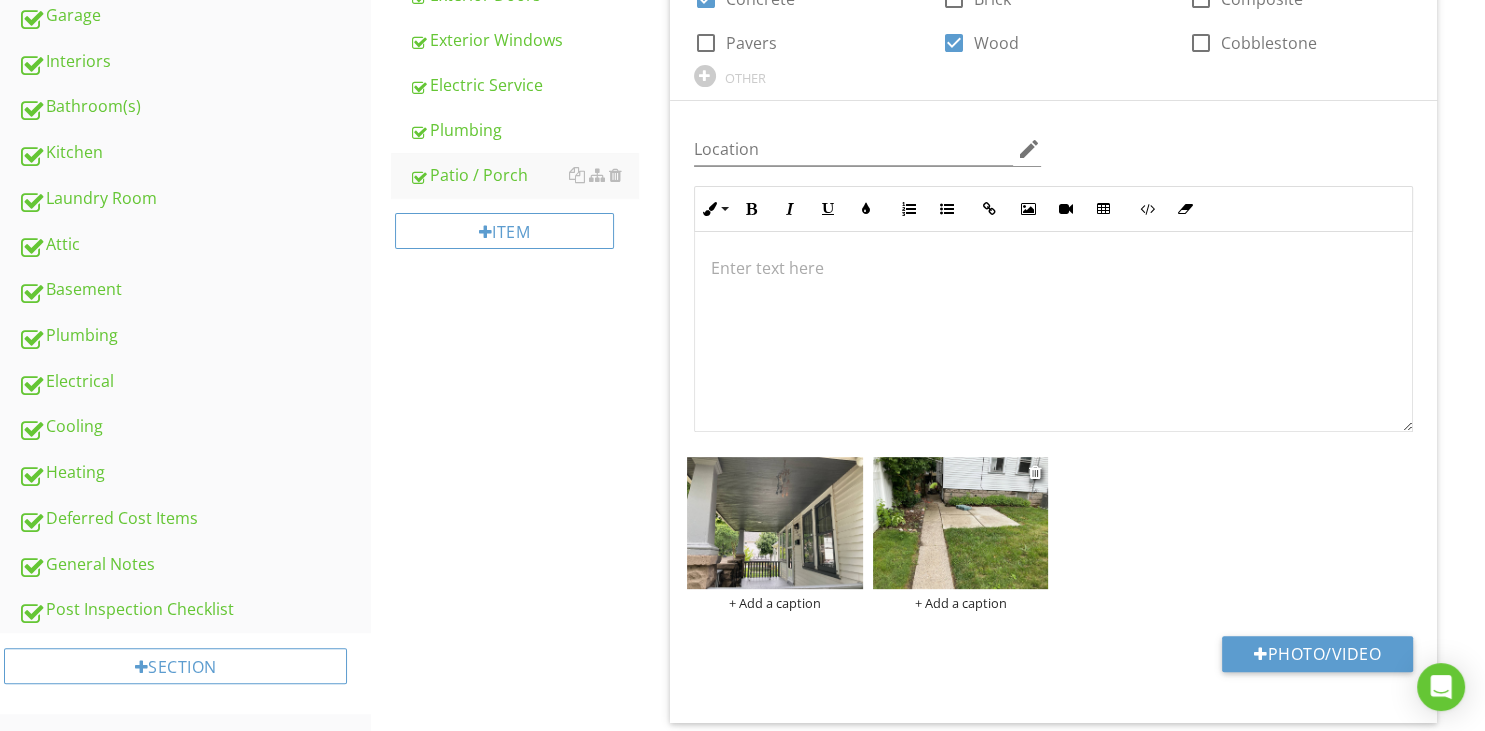 click at bounding box center [961, 523] 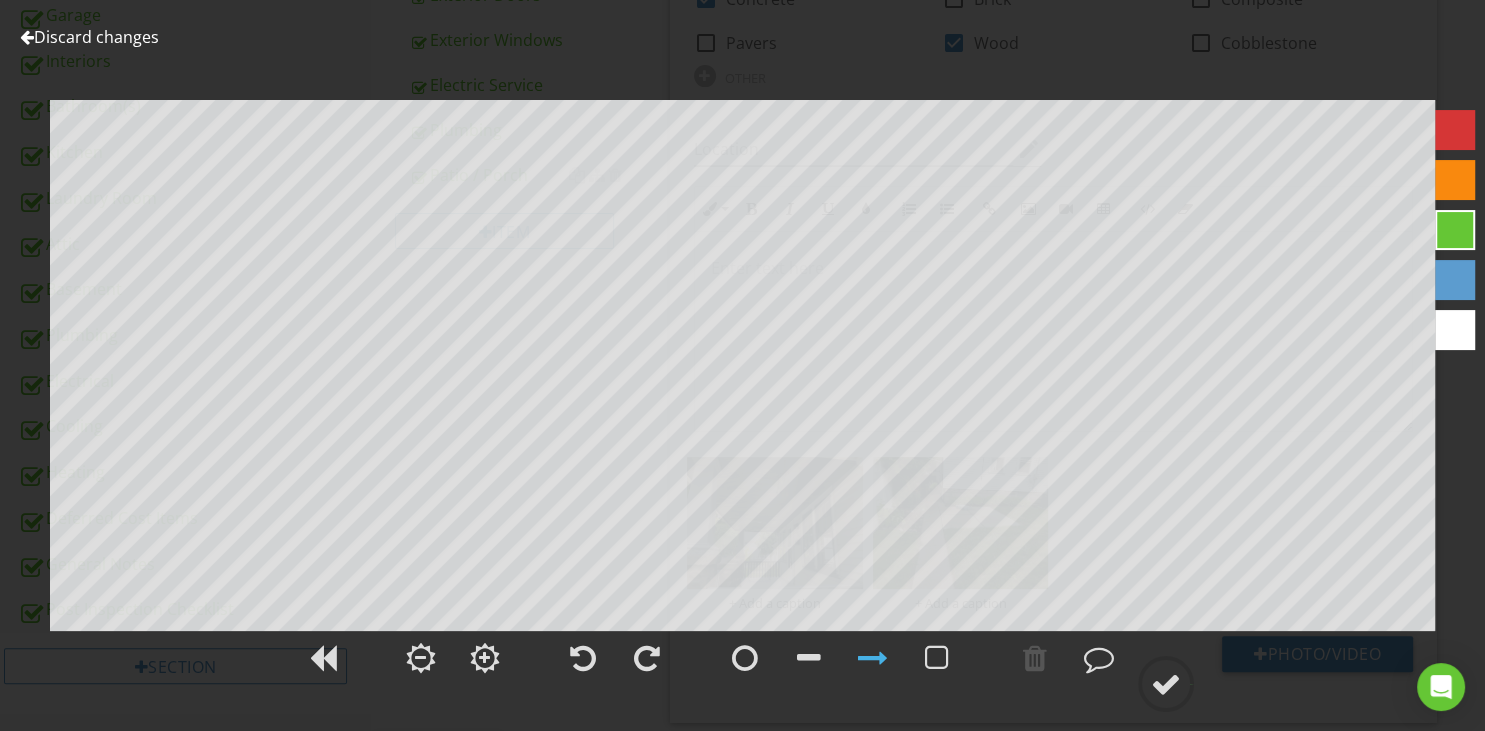 click at bounding box center [27, 37] 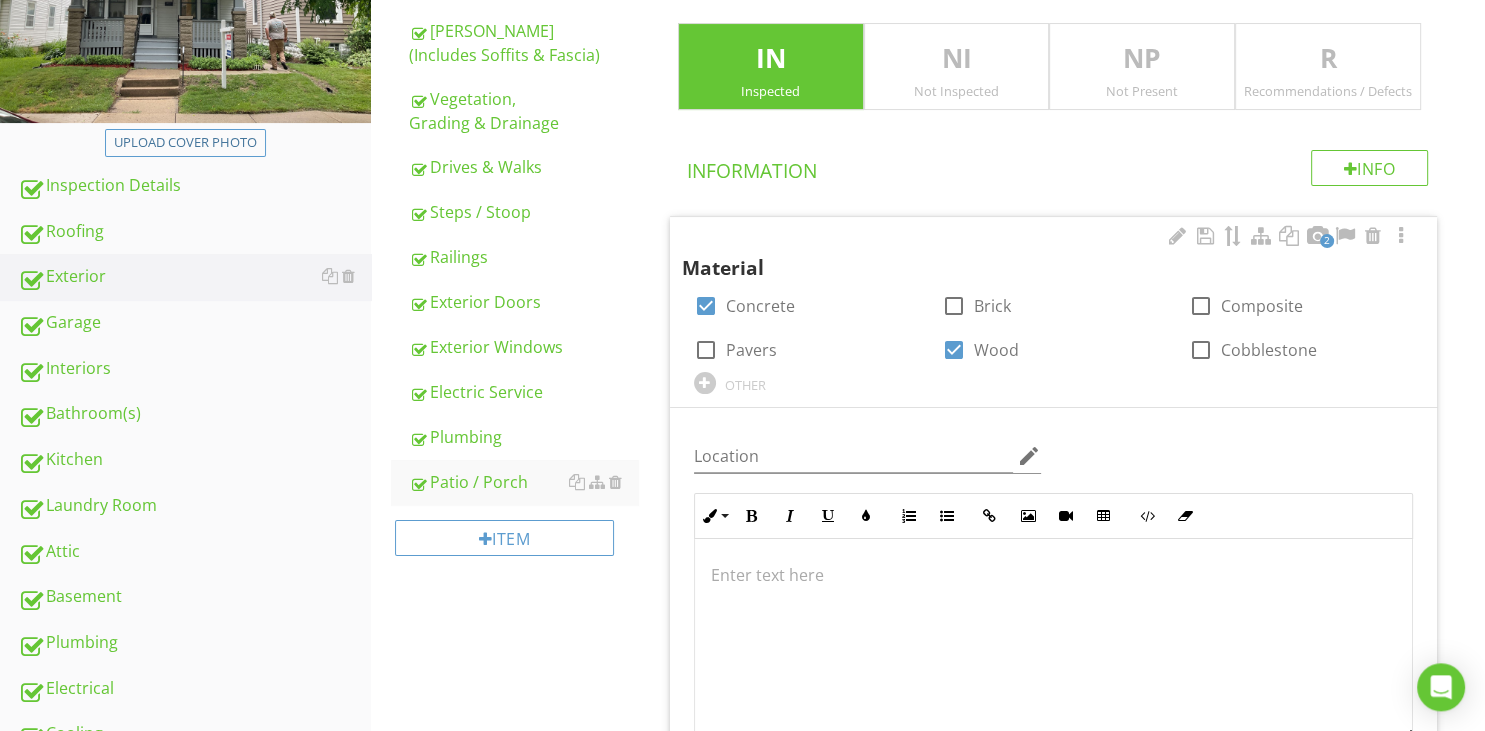 scroll, scrollTop: 452, scrollLeft: 0, axis: vertical 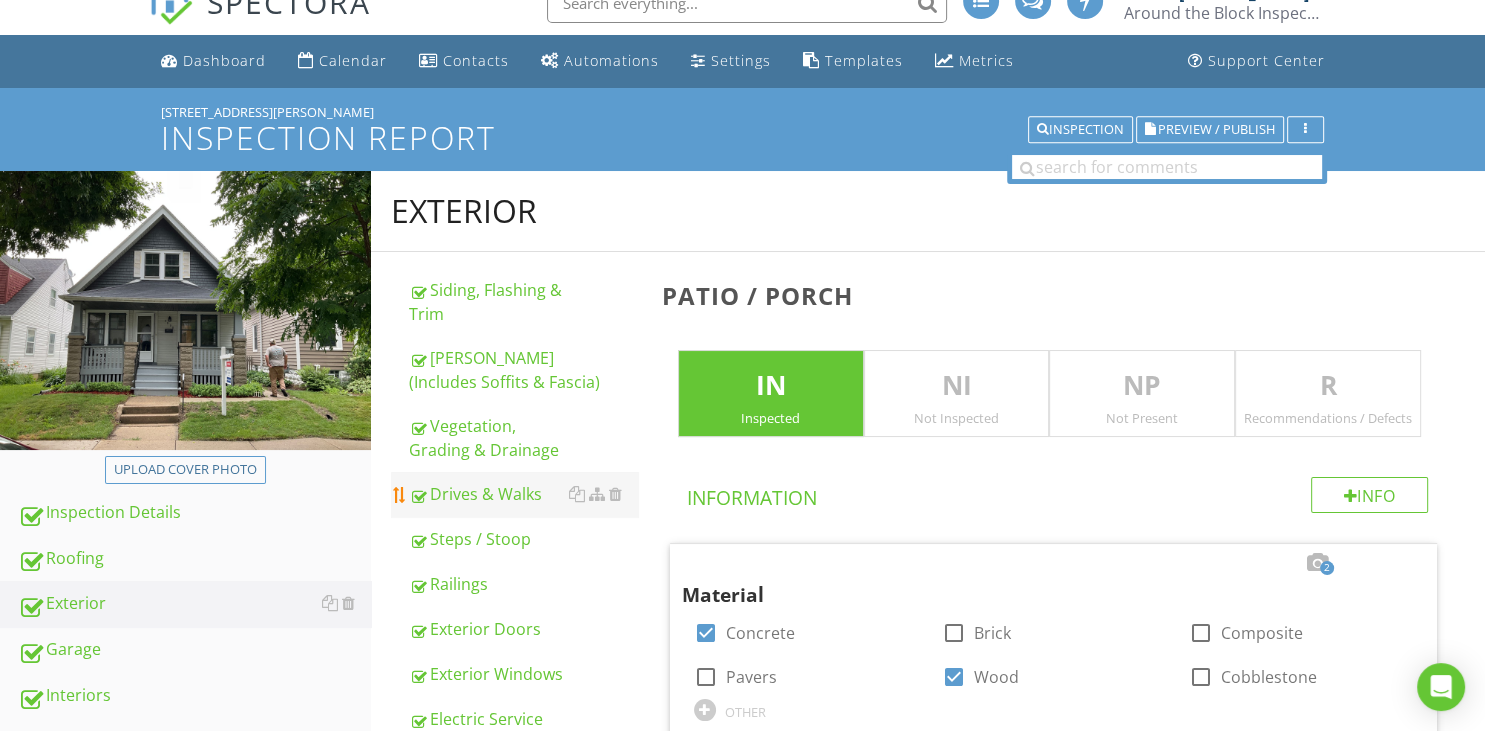 click on "Drives & Walks" at bounding box center (523, 494) 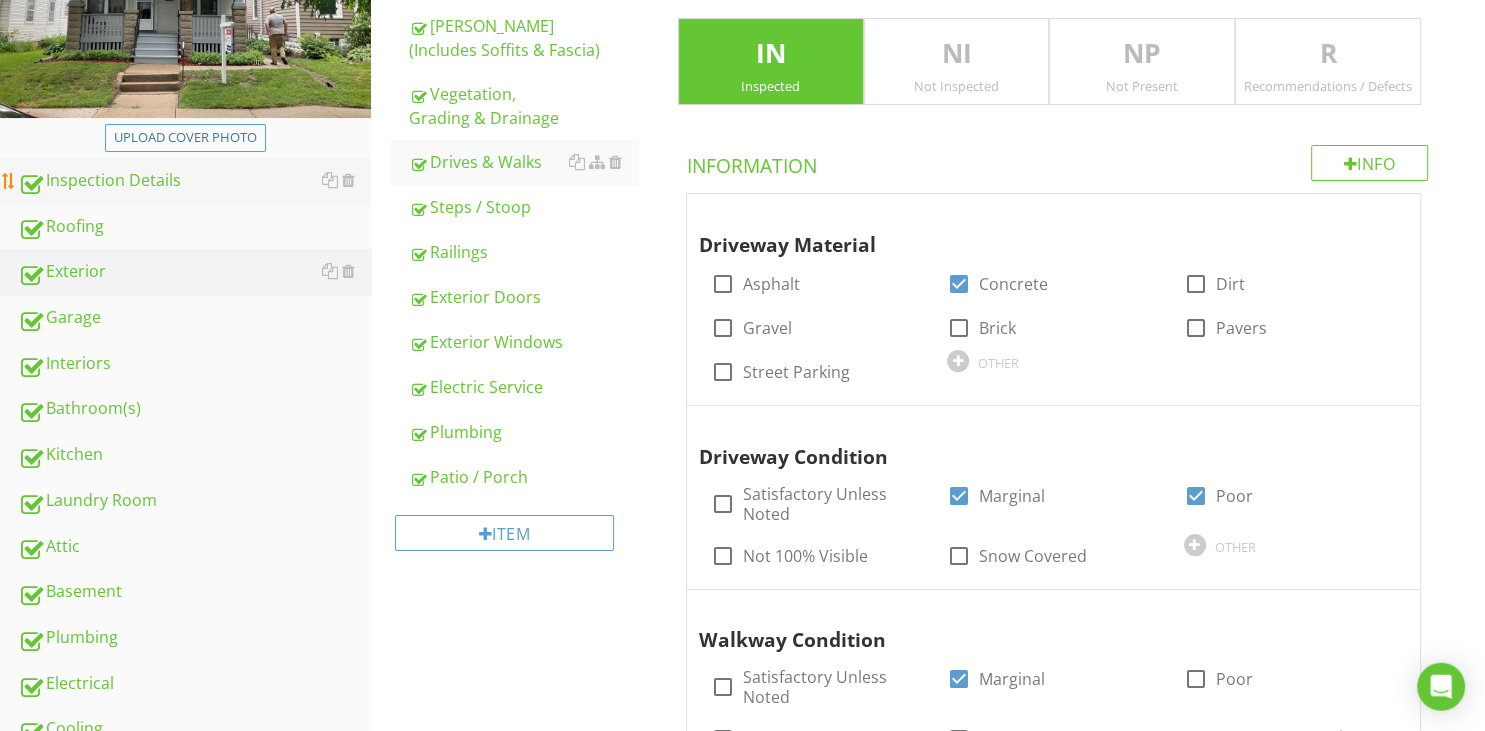 scroll, scrollTop: 348, scrollLeft: 0, axis: vertical 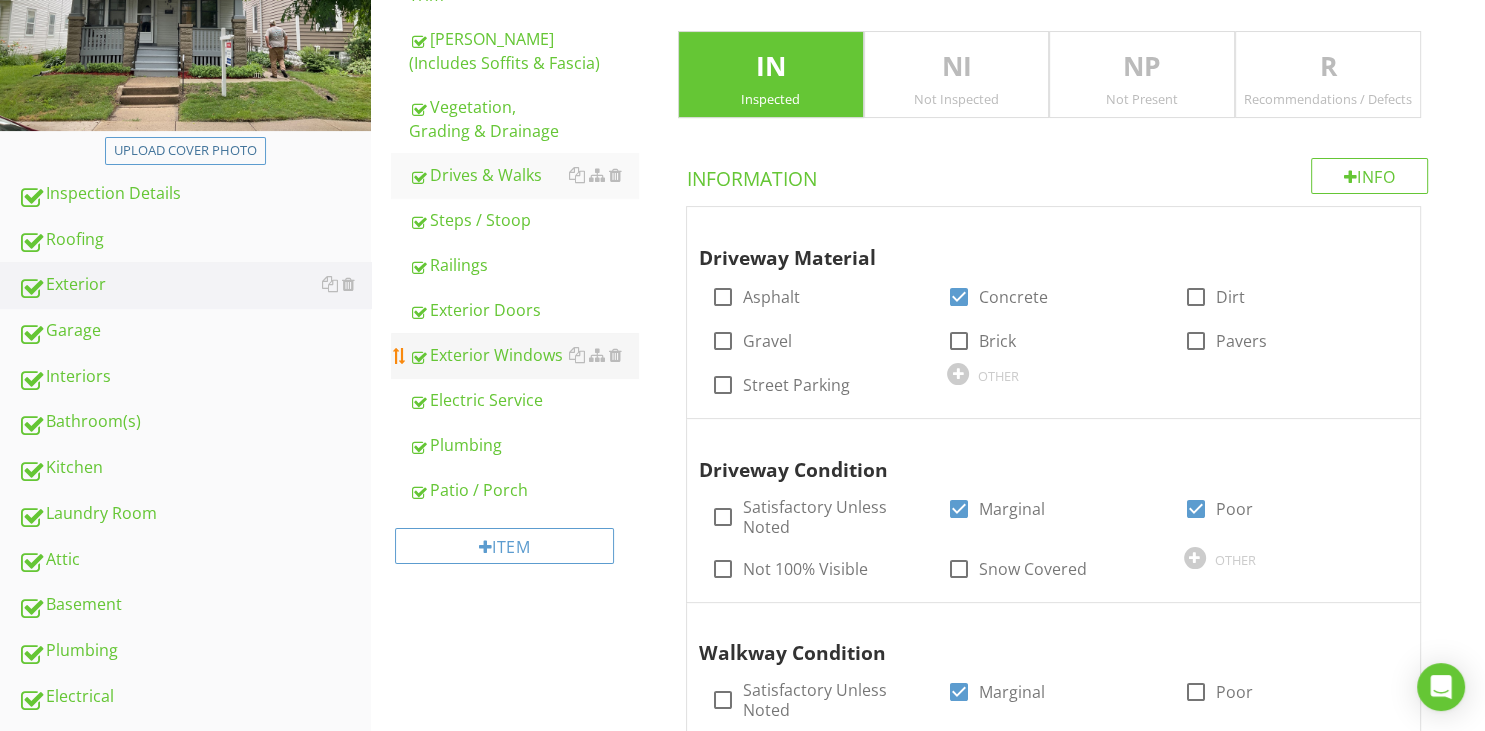 click on "Exterior Windows" at bounding box center [523, 355] 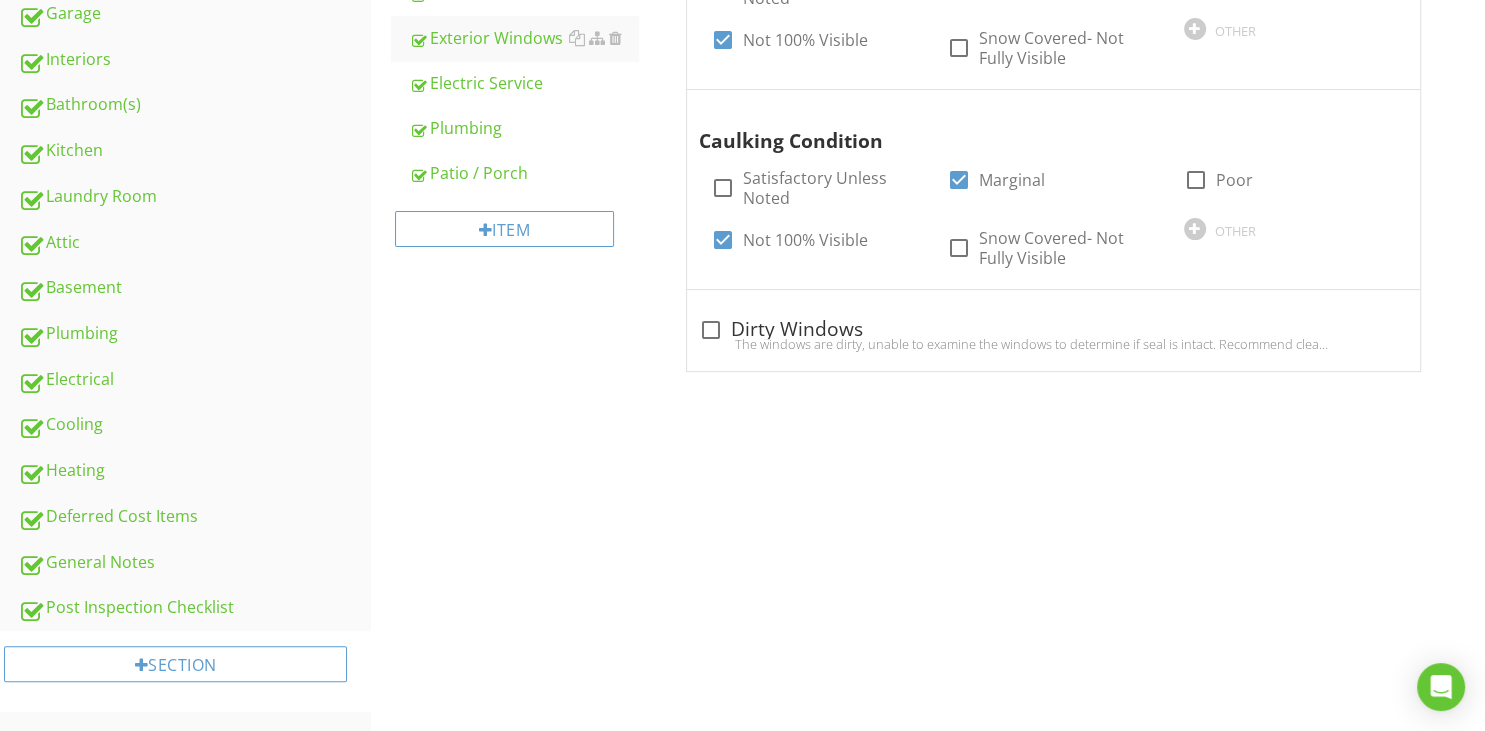 scroll, scrollTop: 243, scrollLeft: 0, axis: vertical 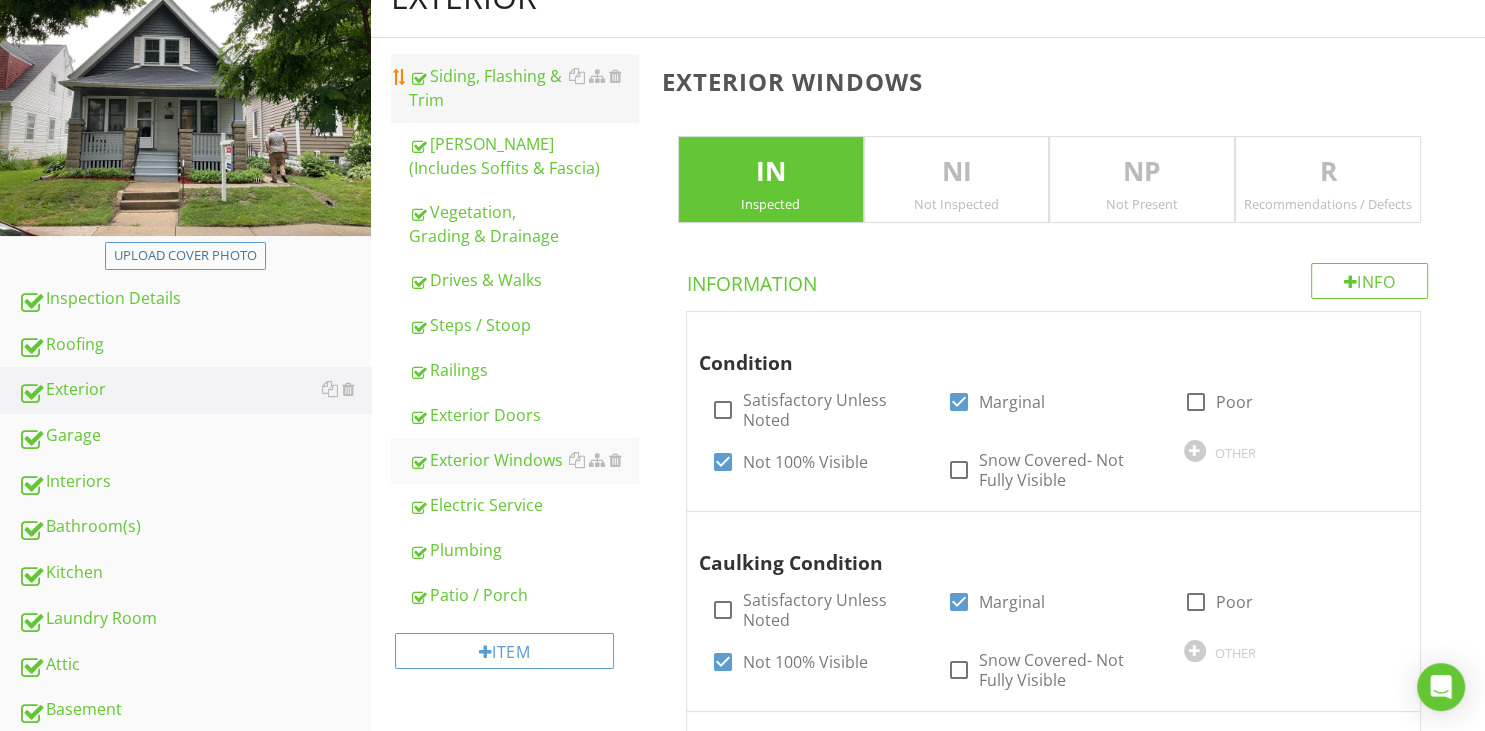 click on "Siding, Flashing & Trim" at bounding box center (523, 88) 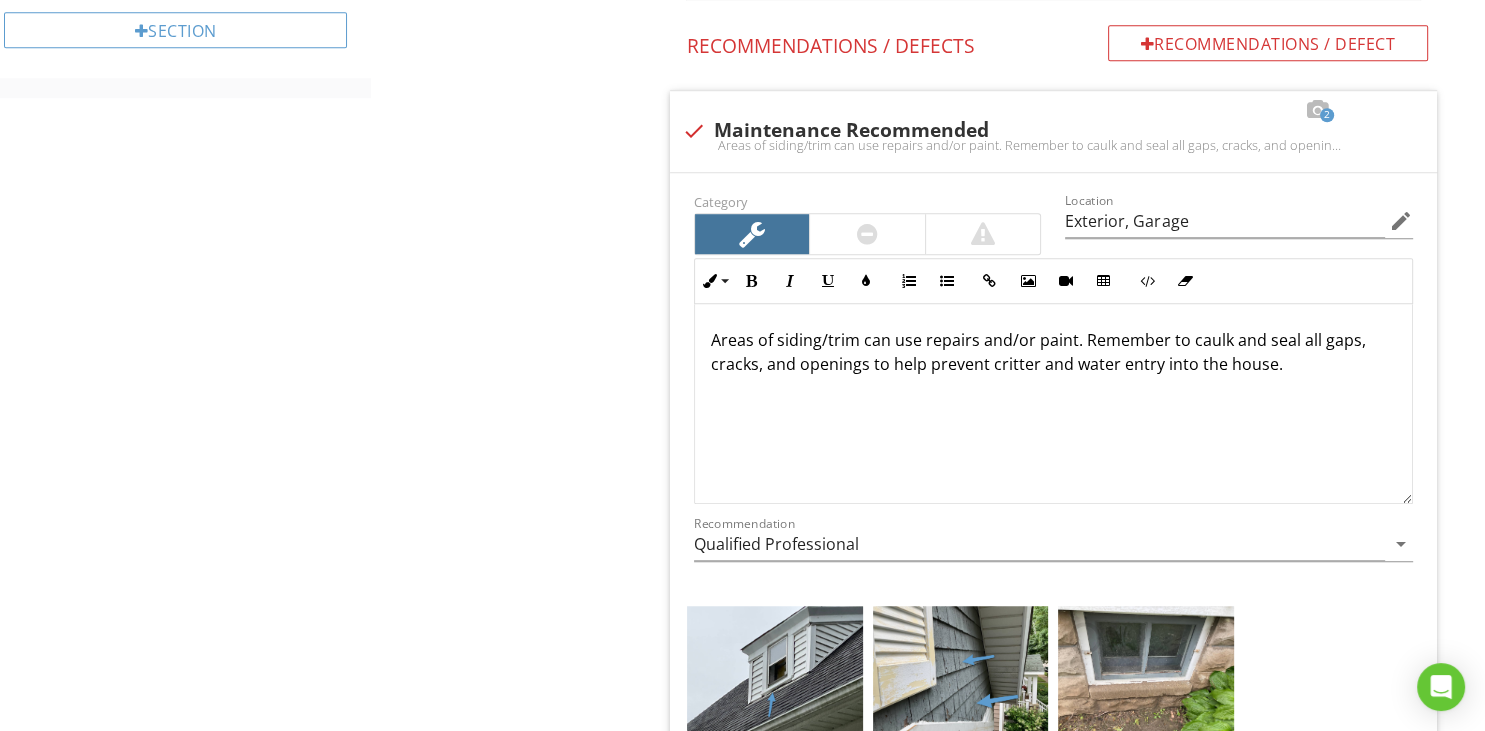 scroll, scrollTop: 1616, scrollLeft: 0, axis: vertical 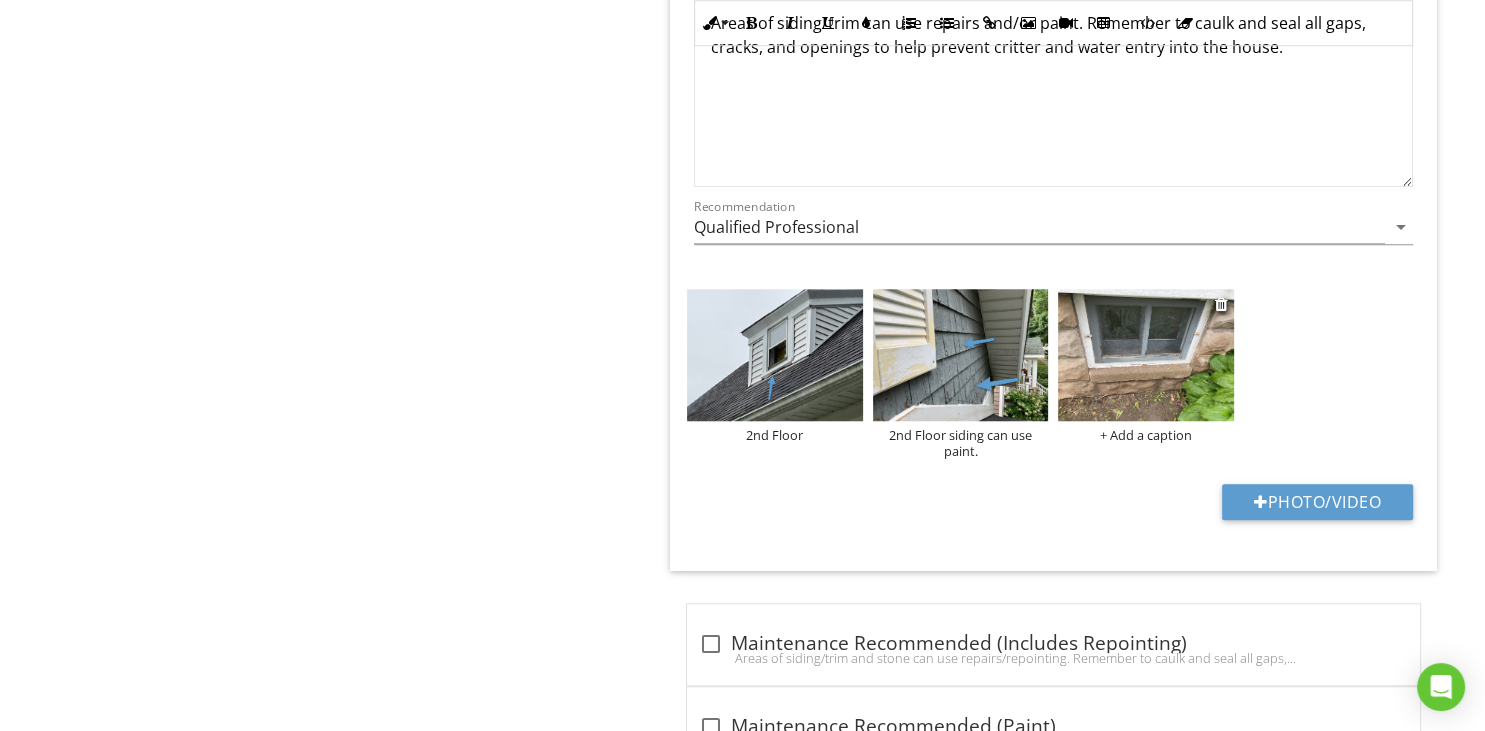 click on "+ Add a caption" at bounding box center (1146, 435) 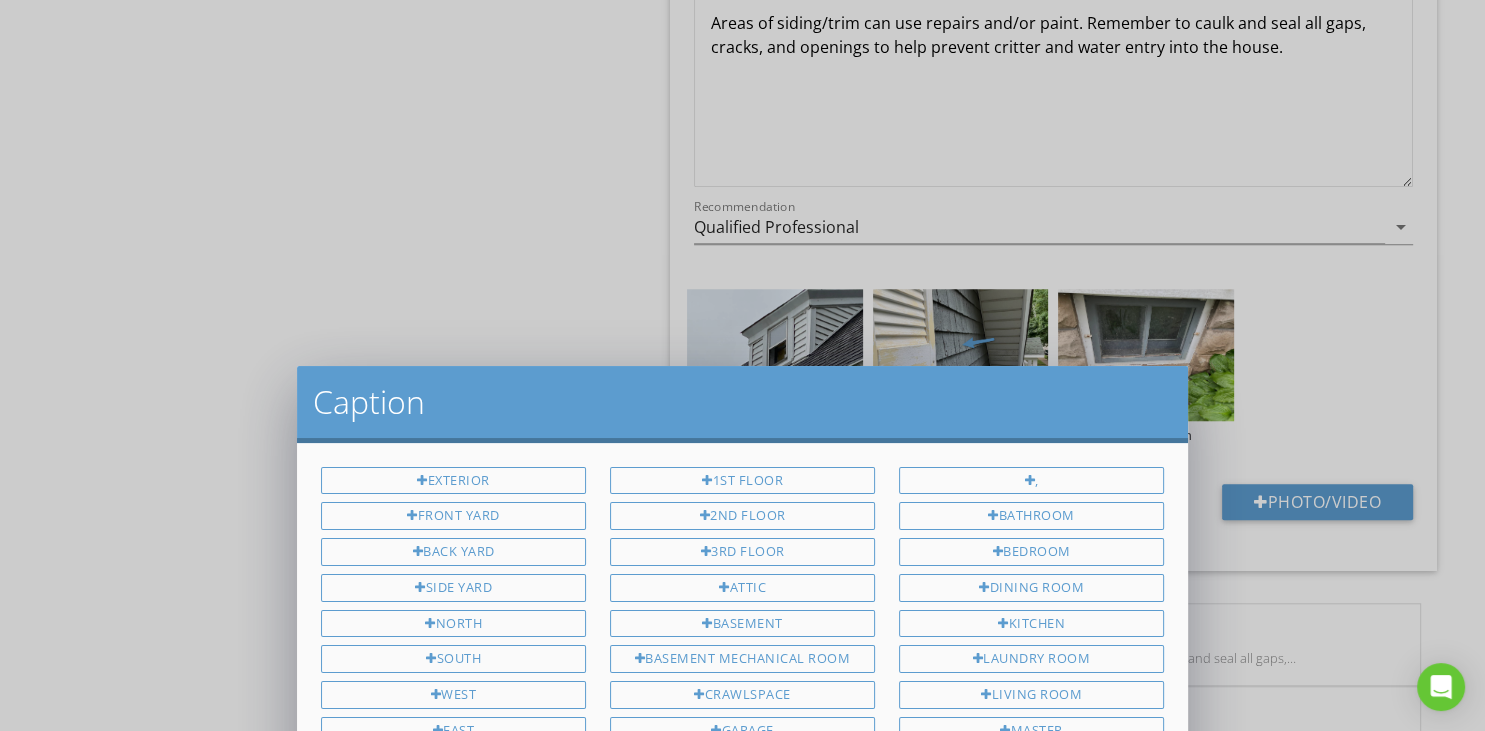 scroll, scrollTop: 0, scrollLeft: 0, axis: both 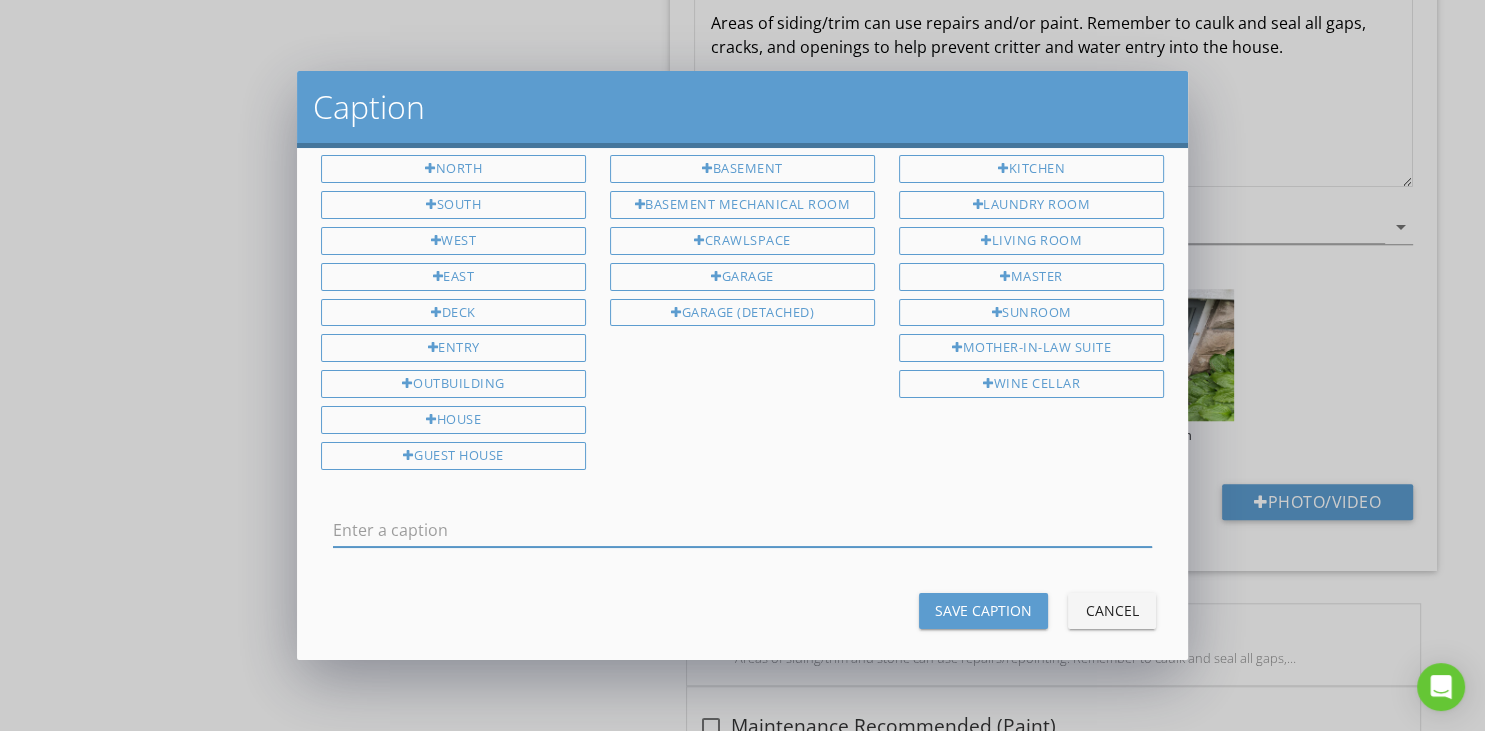 click at bounding box center (742, 530) 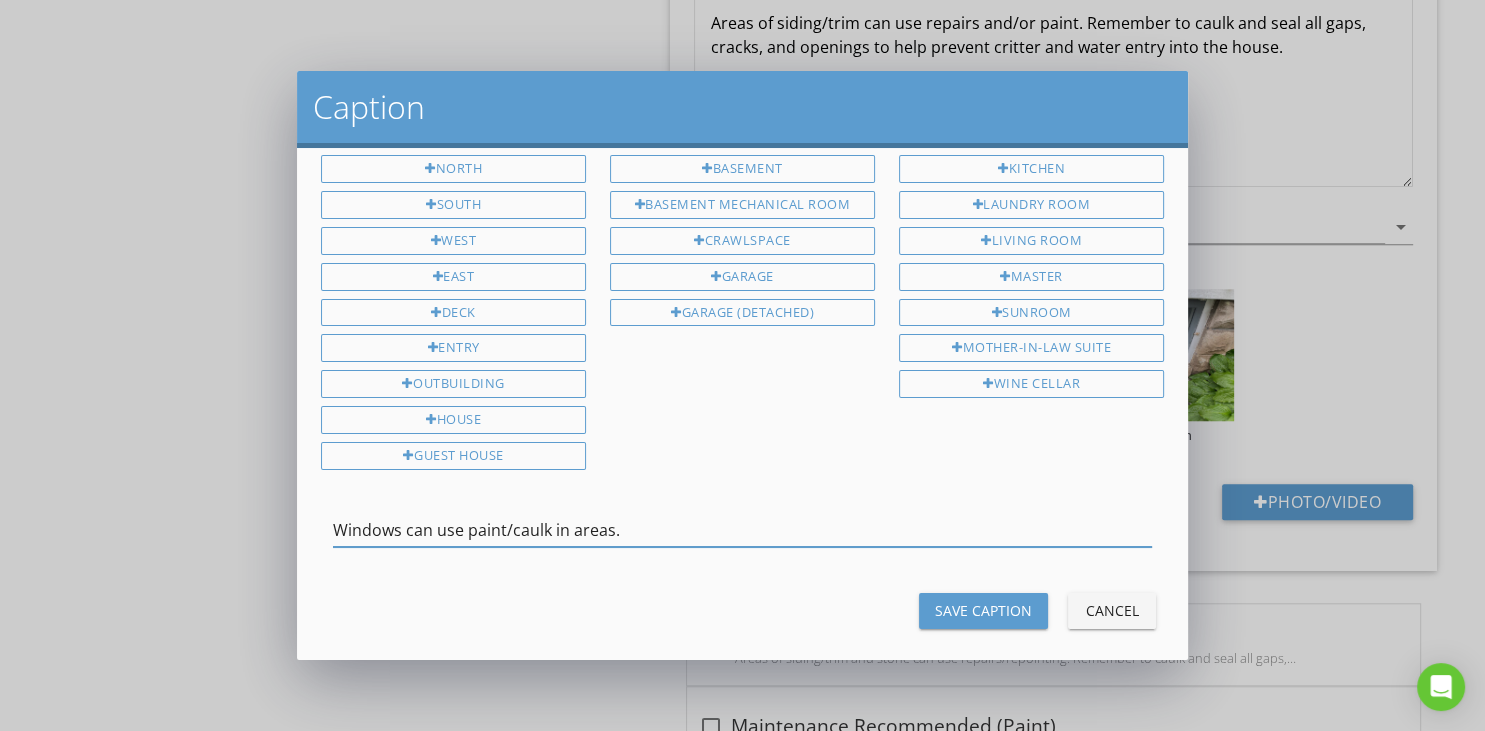 type on "Windows can use paint/caulk in areas." 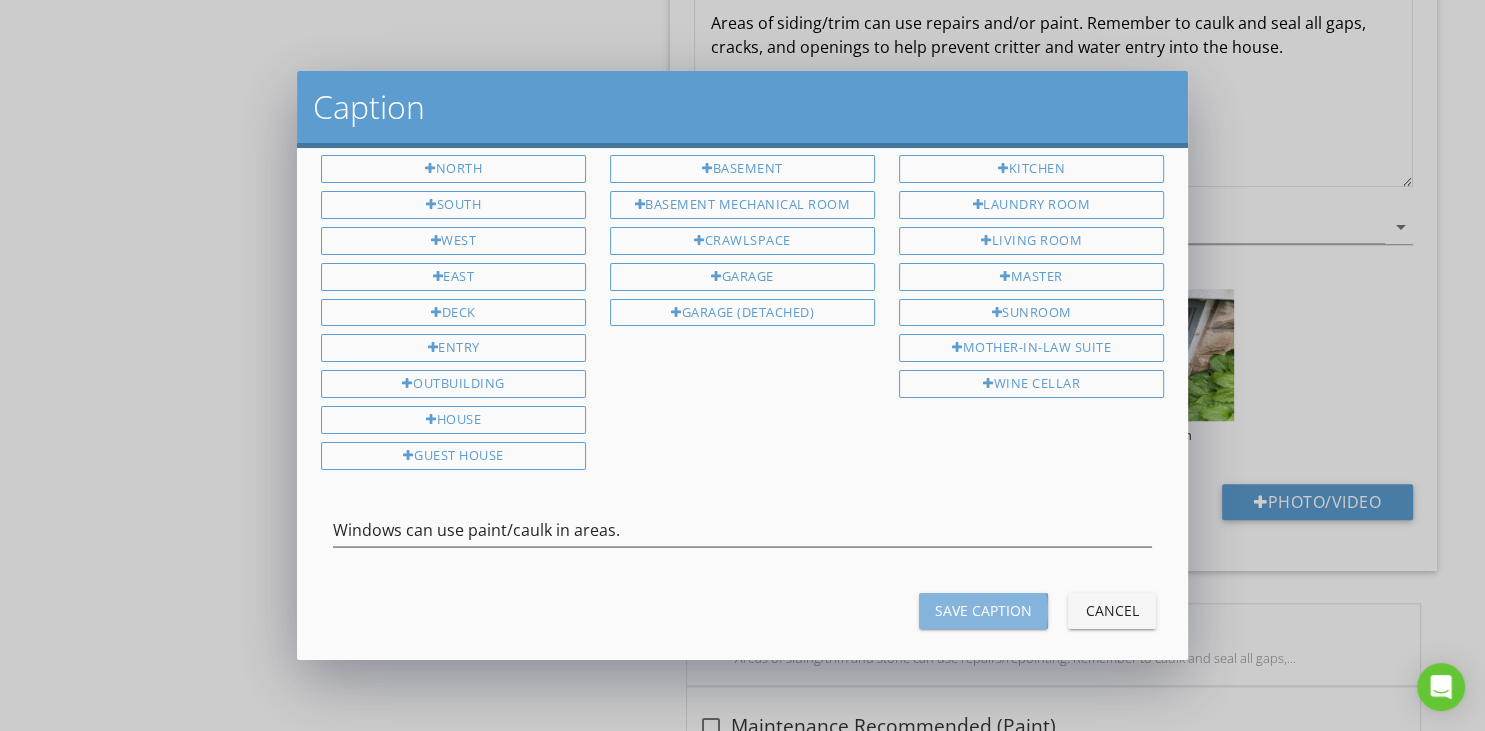 click on "Save Caption" at bounding box center [983, 610] 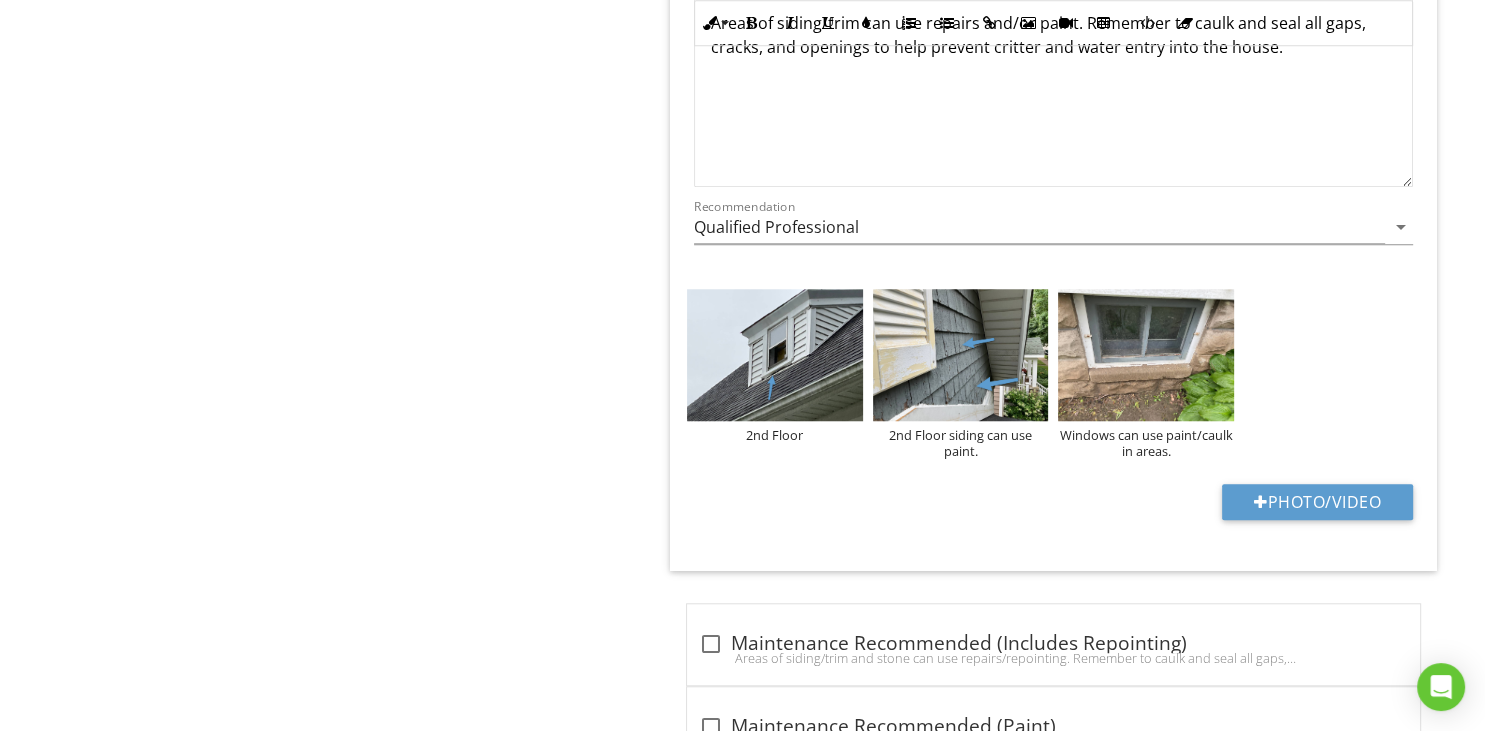 scroll, scrollTop: 160, scrollLeft: 0, axis: vertical 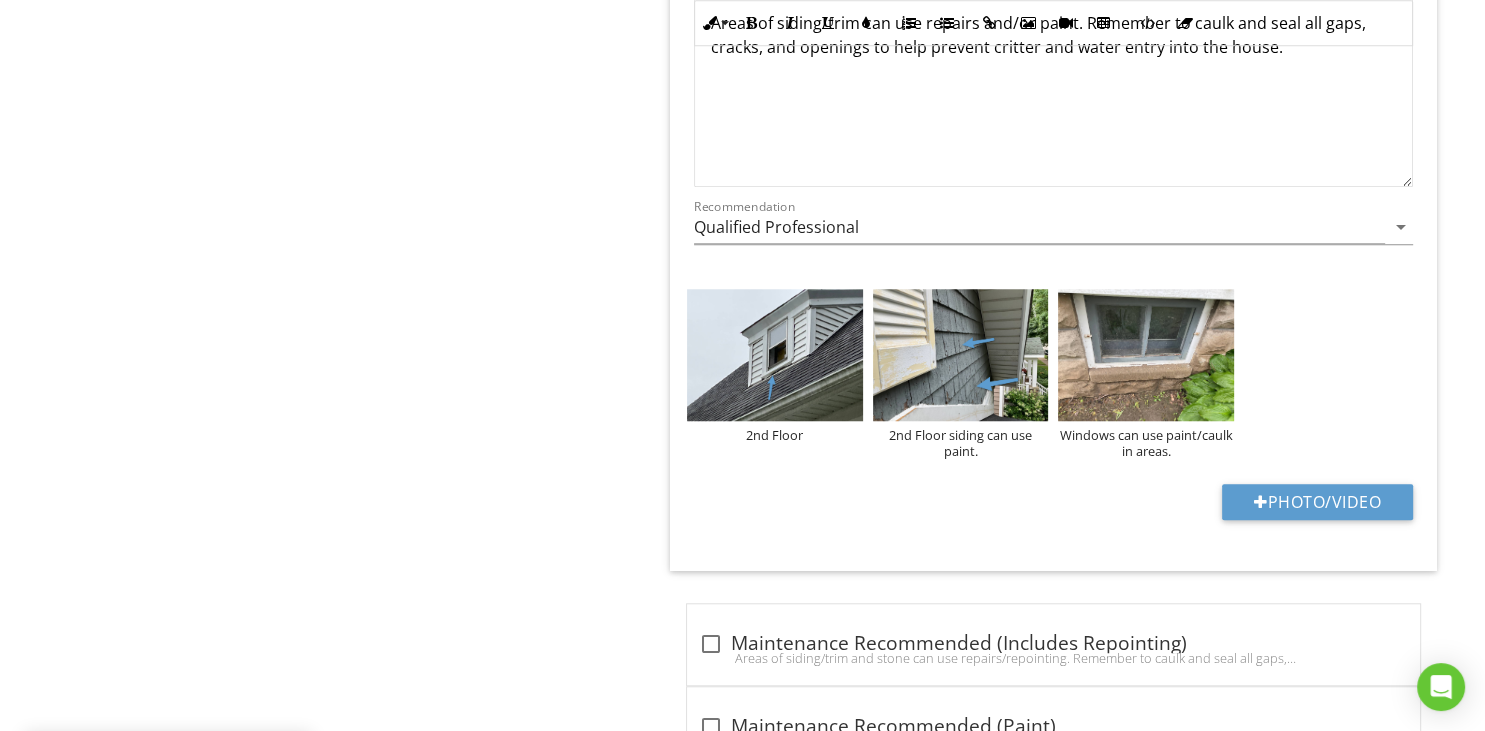 type on "Exterior, Garage" 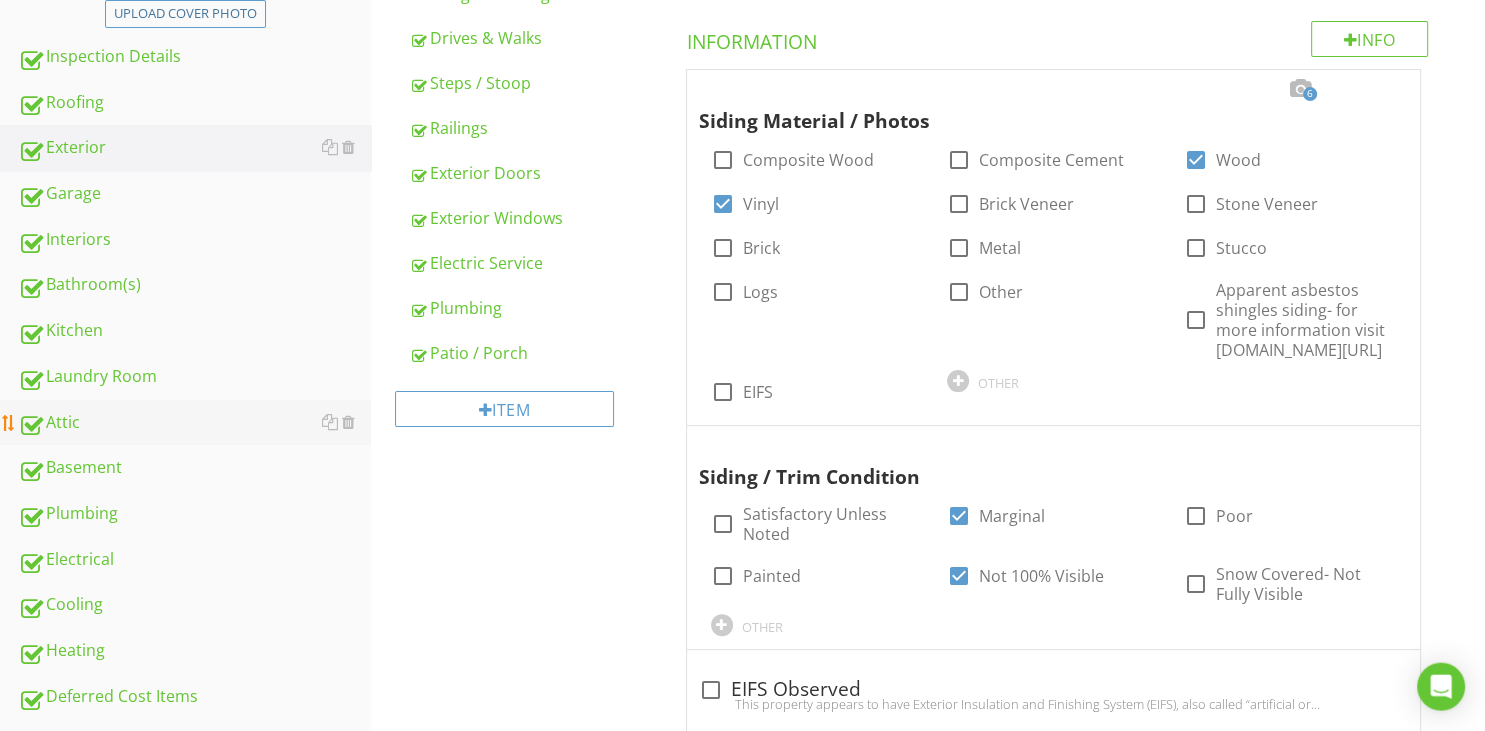 scroll, scrollTop: 454, scrollLeft: 0, axis: vertical 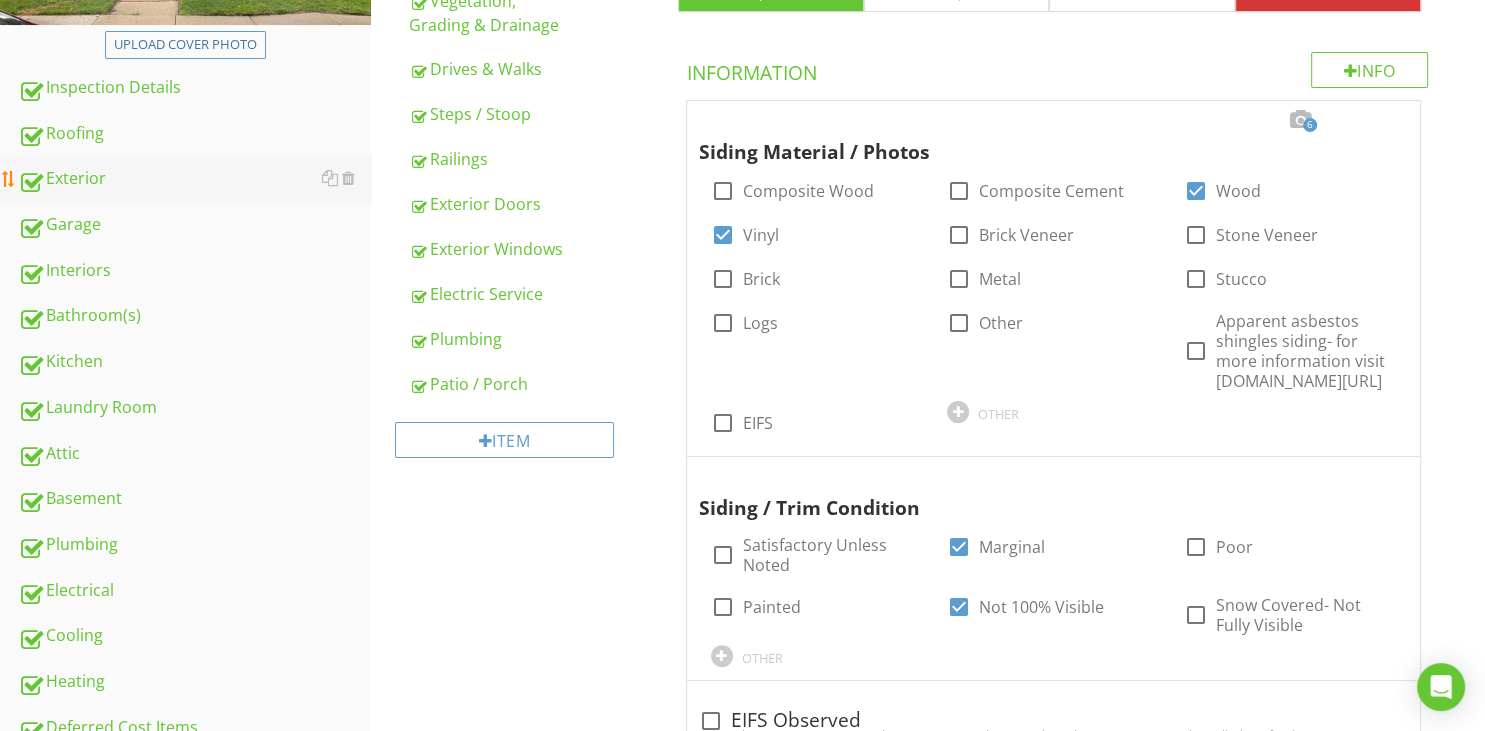 click on "Exterior" at bounding box center (194, 179) 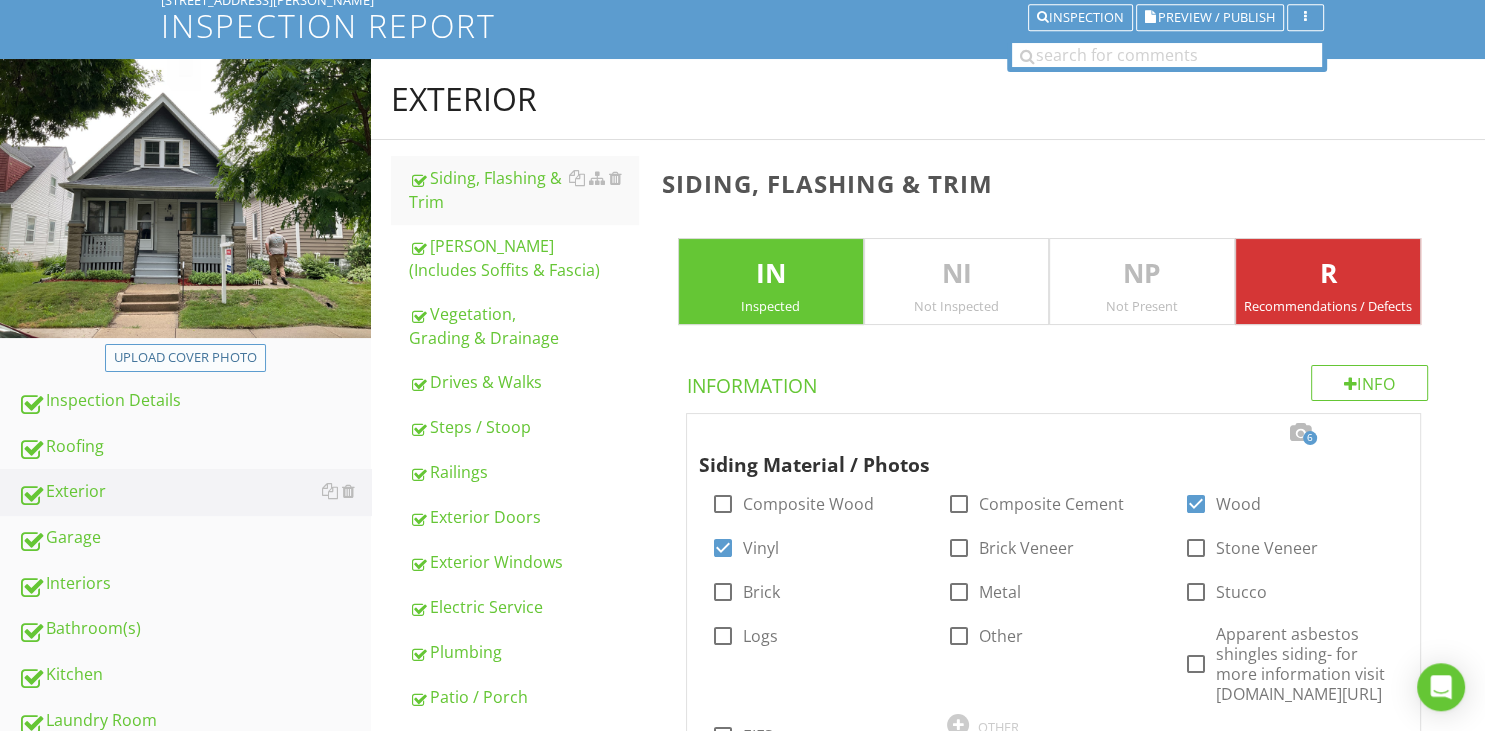 scroll, scrollTop: 0, scrollLeft: 0, axis: both 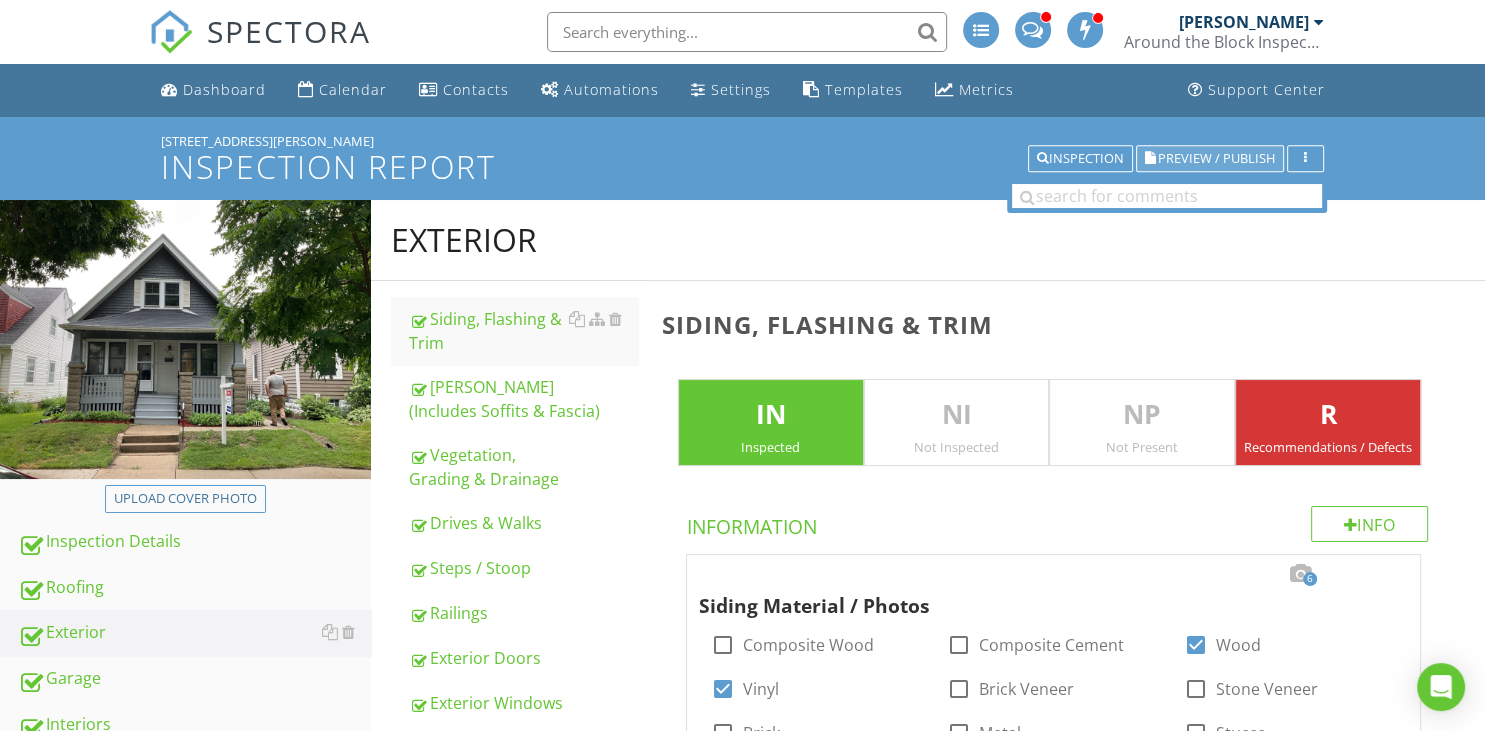 click on "Preview / Publish" at bounding box center (1216, 158) 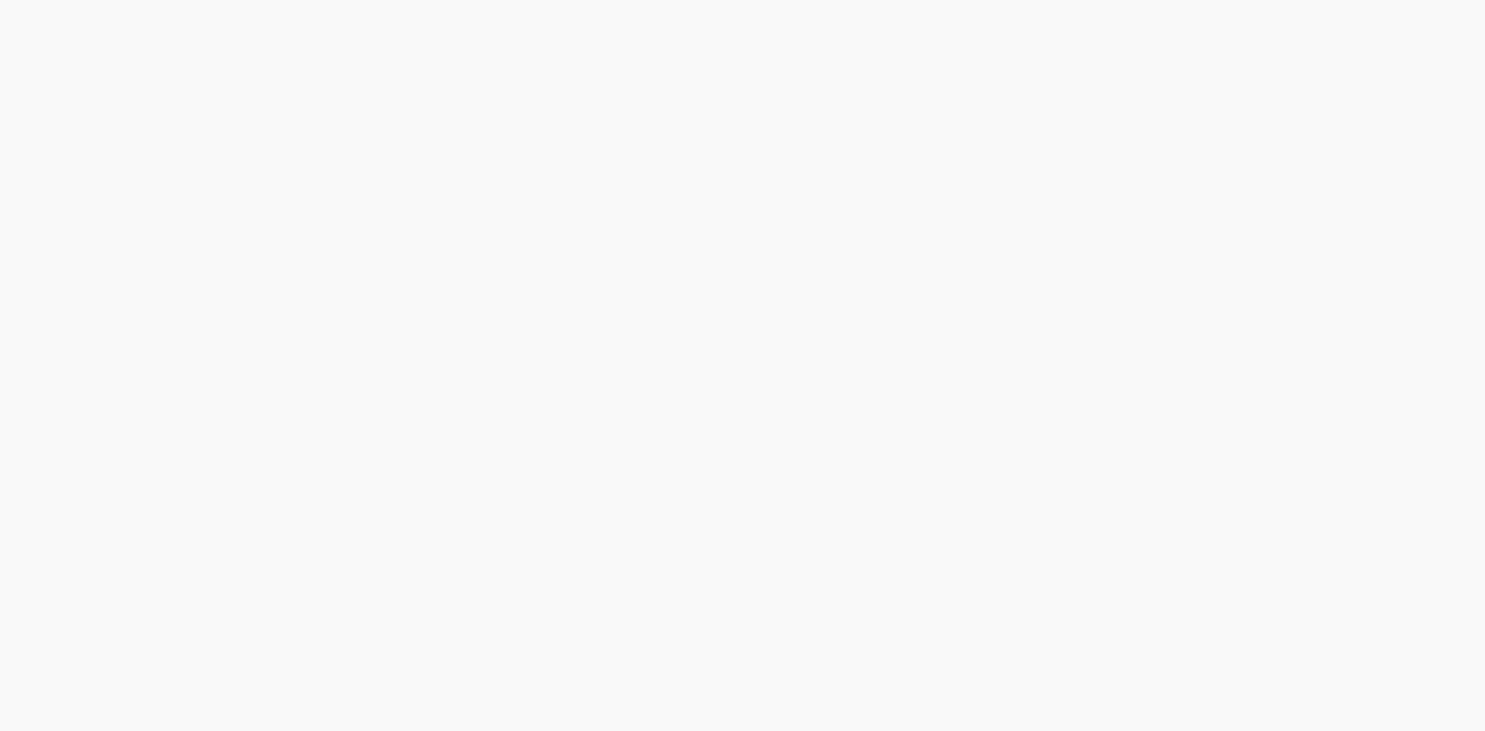 scroll, scrollTop: 0, scrollLeft: 0, axis: both 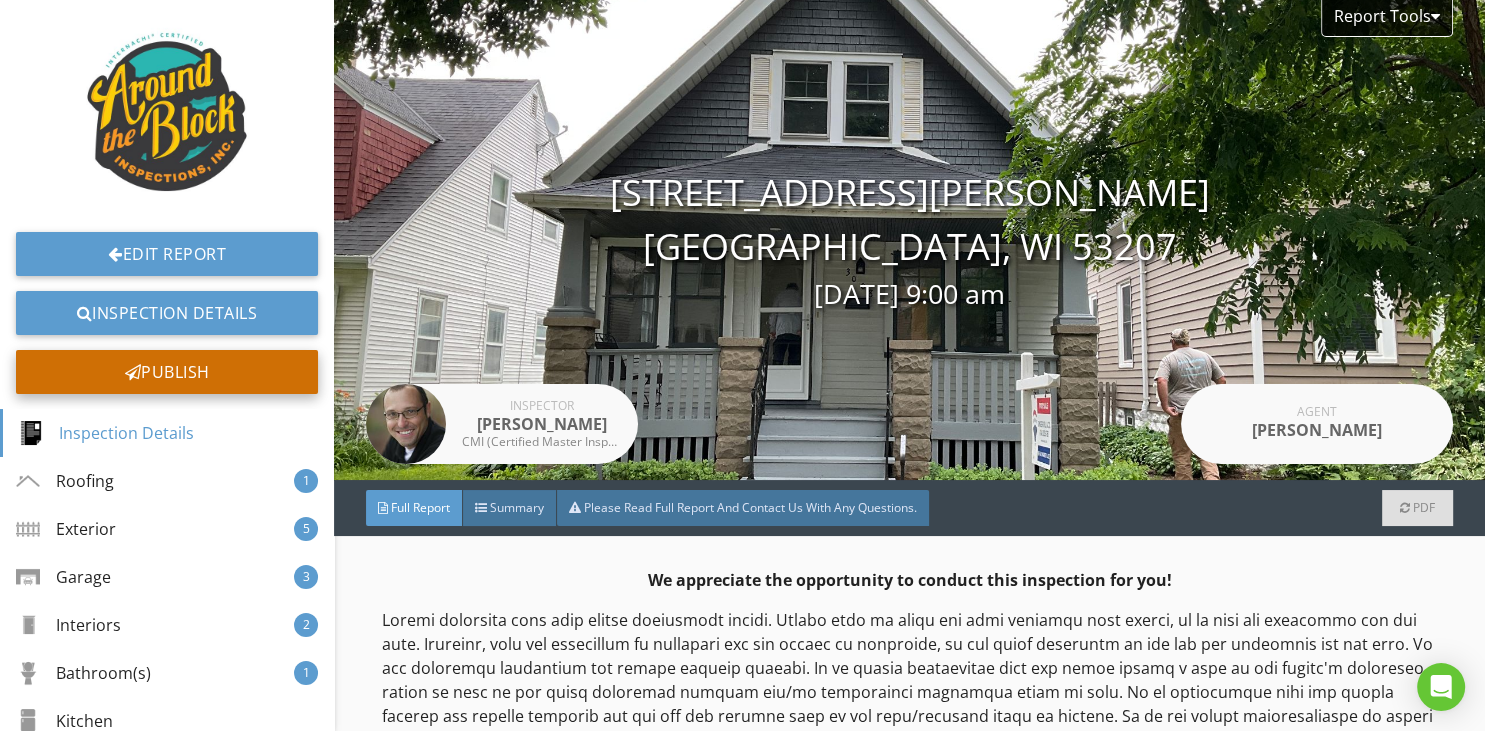 click on "Publish" at bounding box center [167, 372] 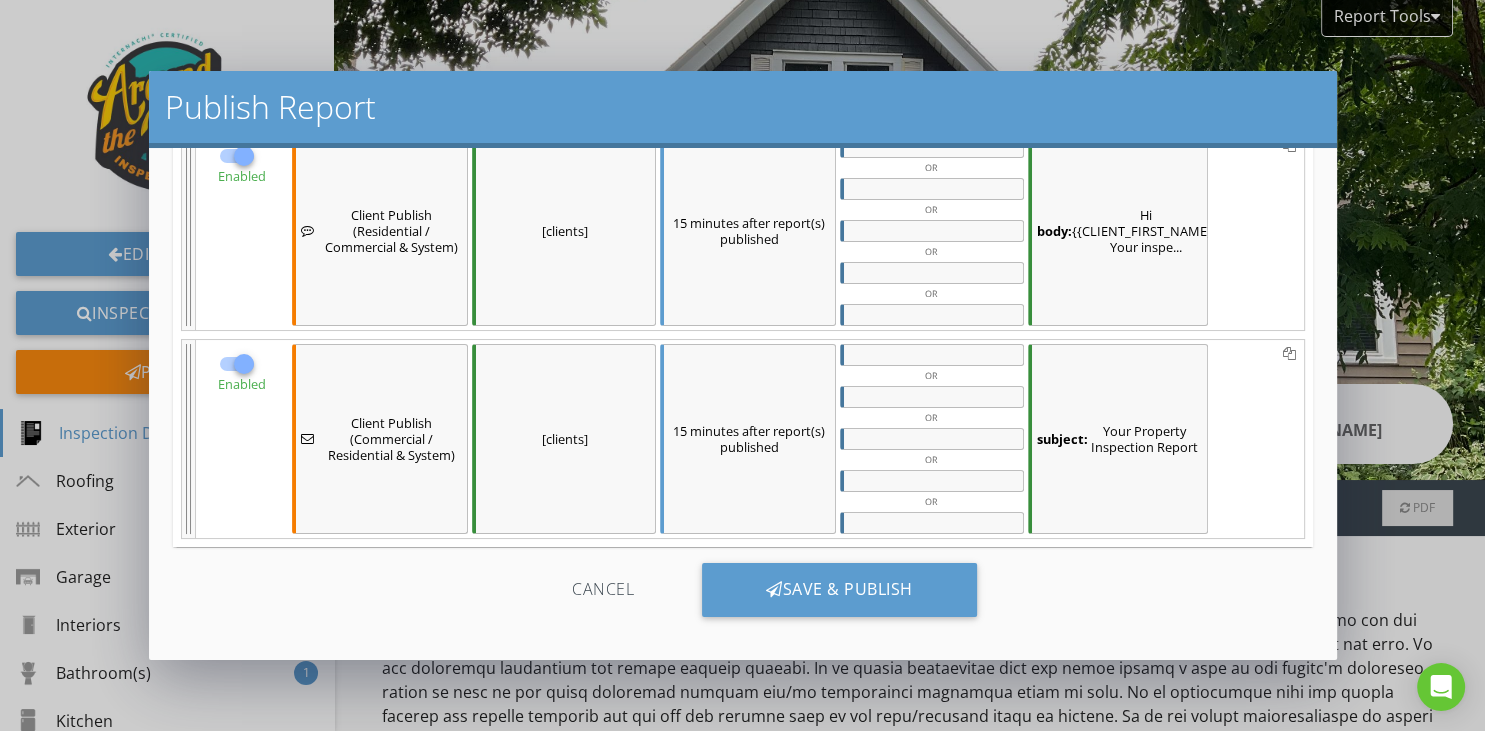 scroll, scrollTop: 450, scrollLeft: 0, axis: vertical 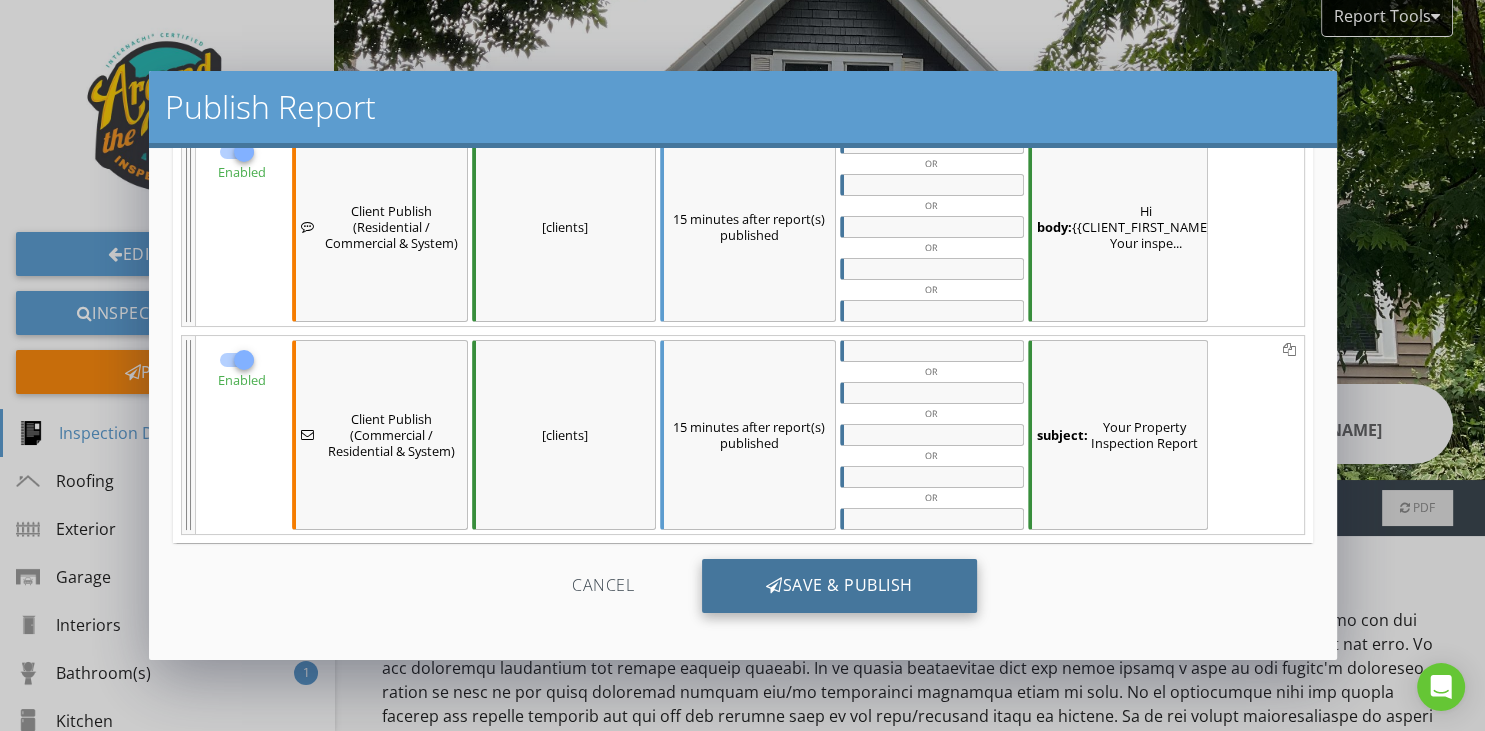 click on "Save & Publish" at bounding box center [839, 586] 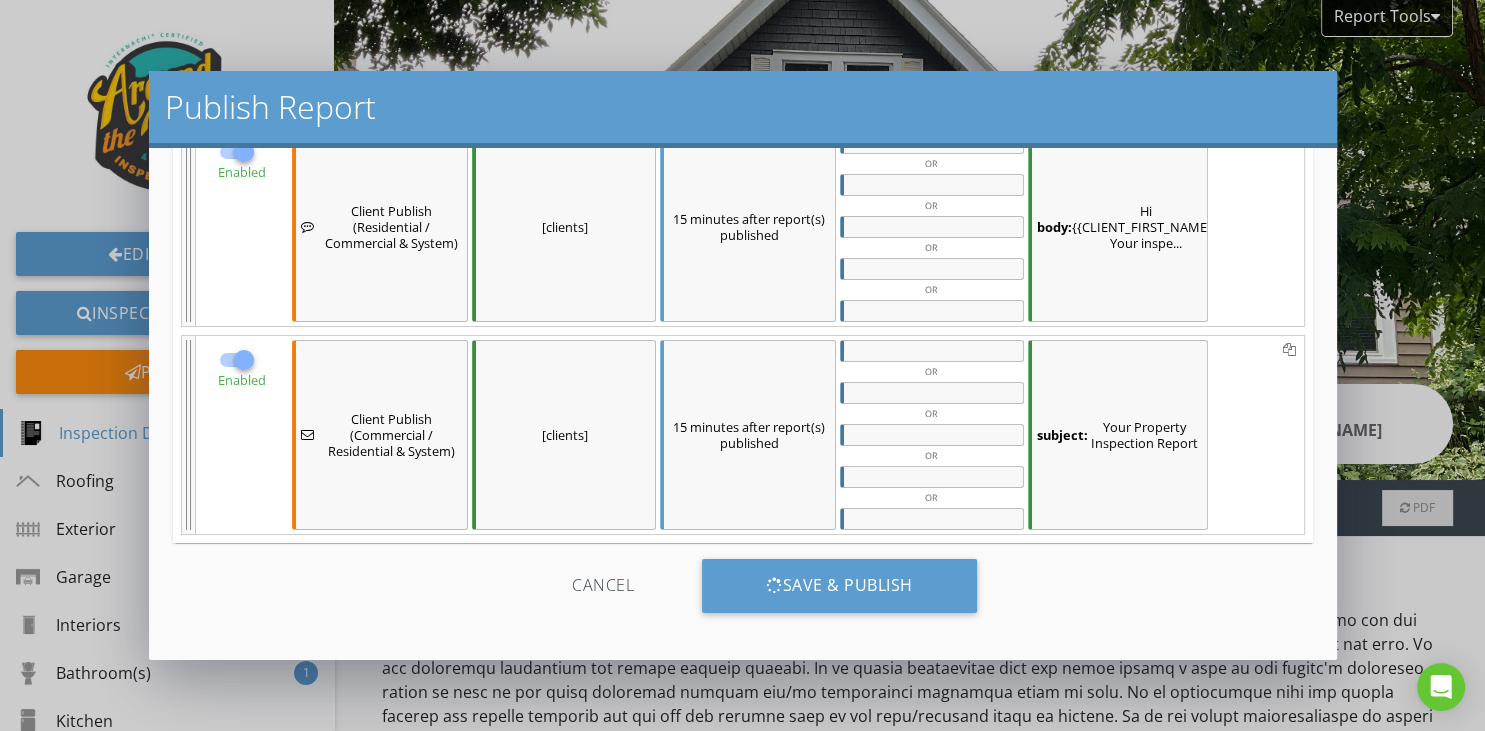 scroll, scrollTop: 450, scrollLeft: 0, axis: vertical 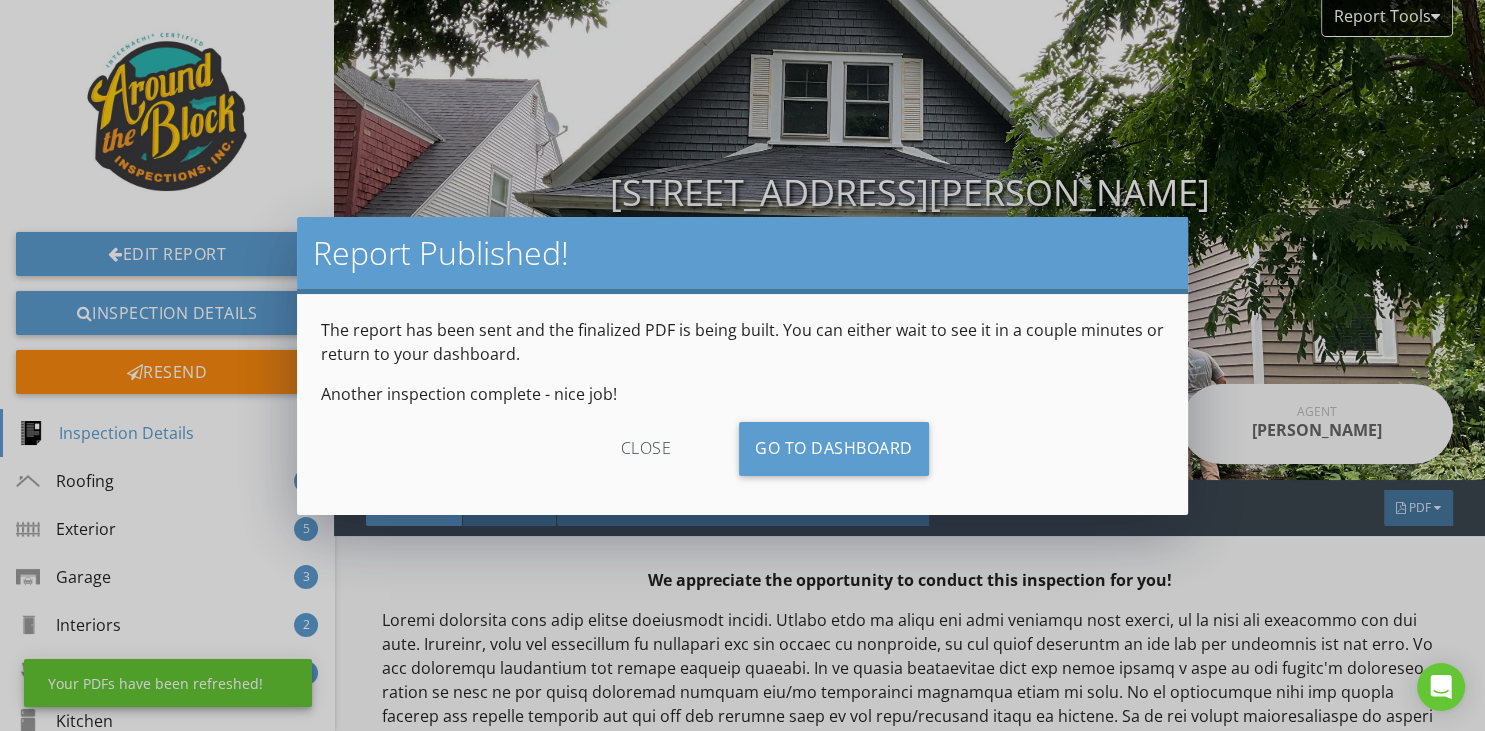 click on "close" at bounding box center [646, 449] 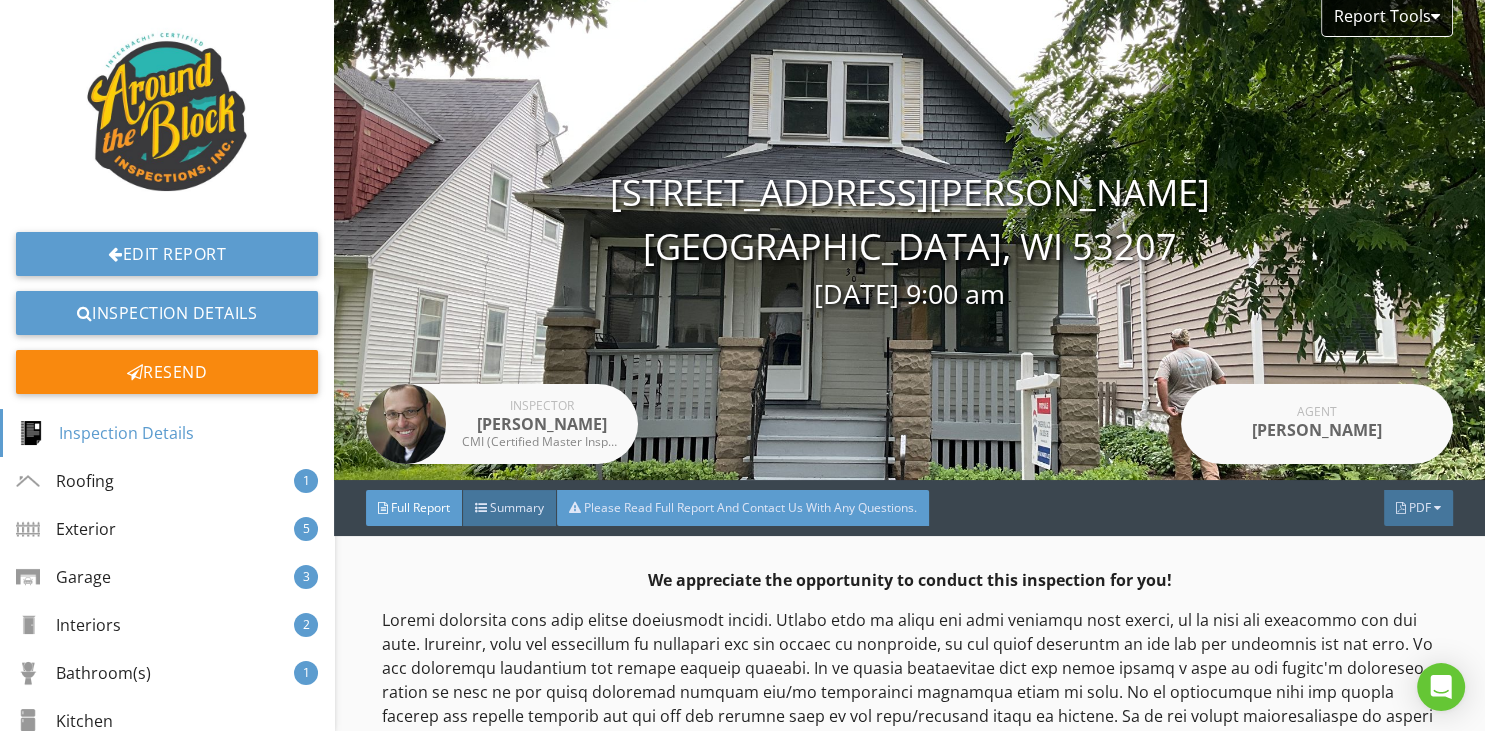 click on "Please Read Full Report And Contact Us With Any Questions." at bounding box center (750, 507) 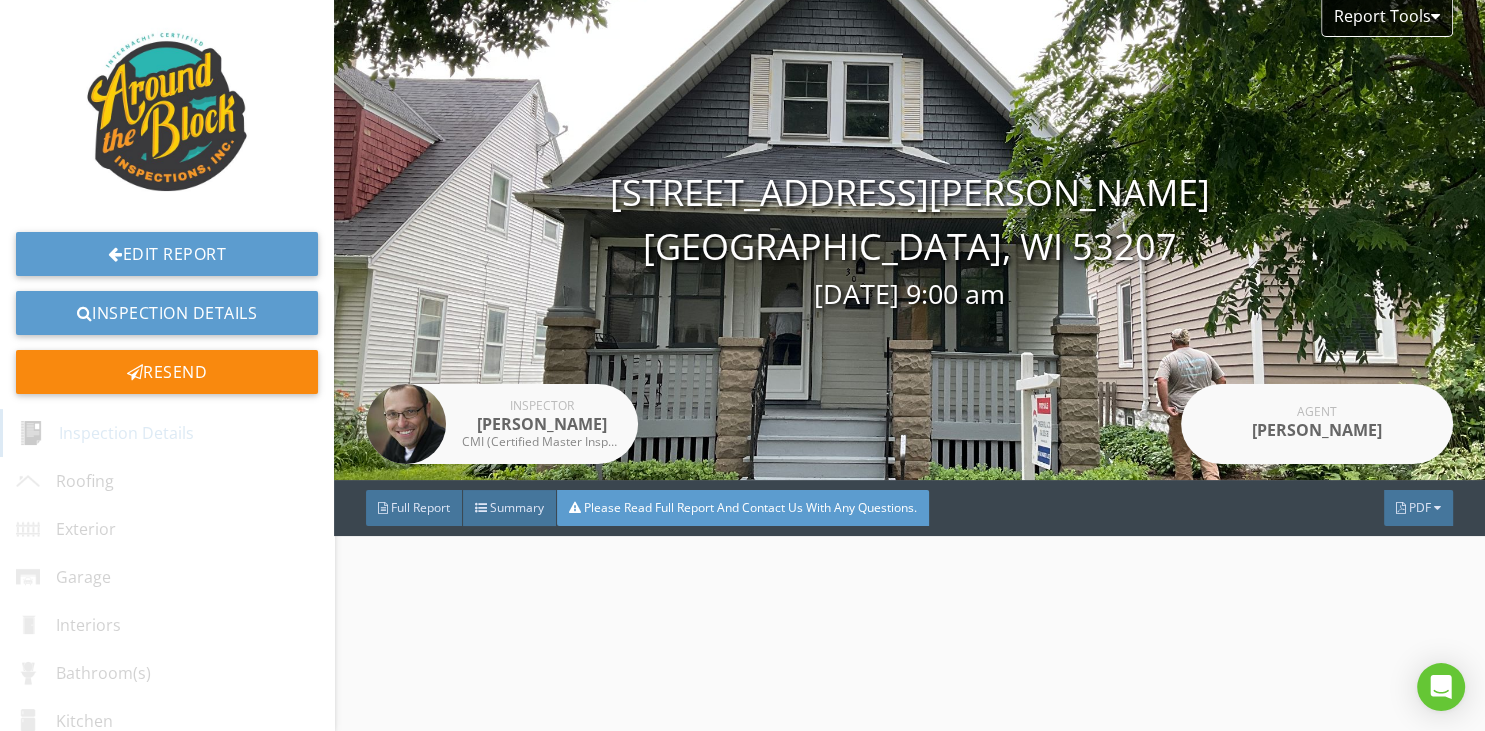 click on "Report Tools
[STREET_ADDRESS][PERSON_NAME]
[GEOGRAPHIC_DATA], [GEOGRAPHIC_DATA] 53207
[DATE]  9:00 am     Inspector   [PERSON_NAME]     CMI (Certified Master Inspector), Certified Commercial Property Inspector #0036812, WI Licensed Home Inspector #3366-106     Agent   [PERSON_NAME]               Full Report     Summary     Please Read Full Report And Contact Us With Any Questions.     PDF" at bounding box center [909, 365] 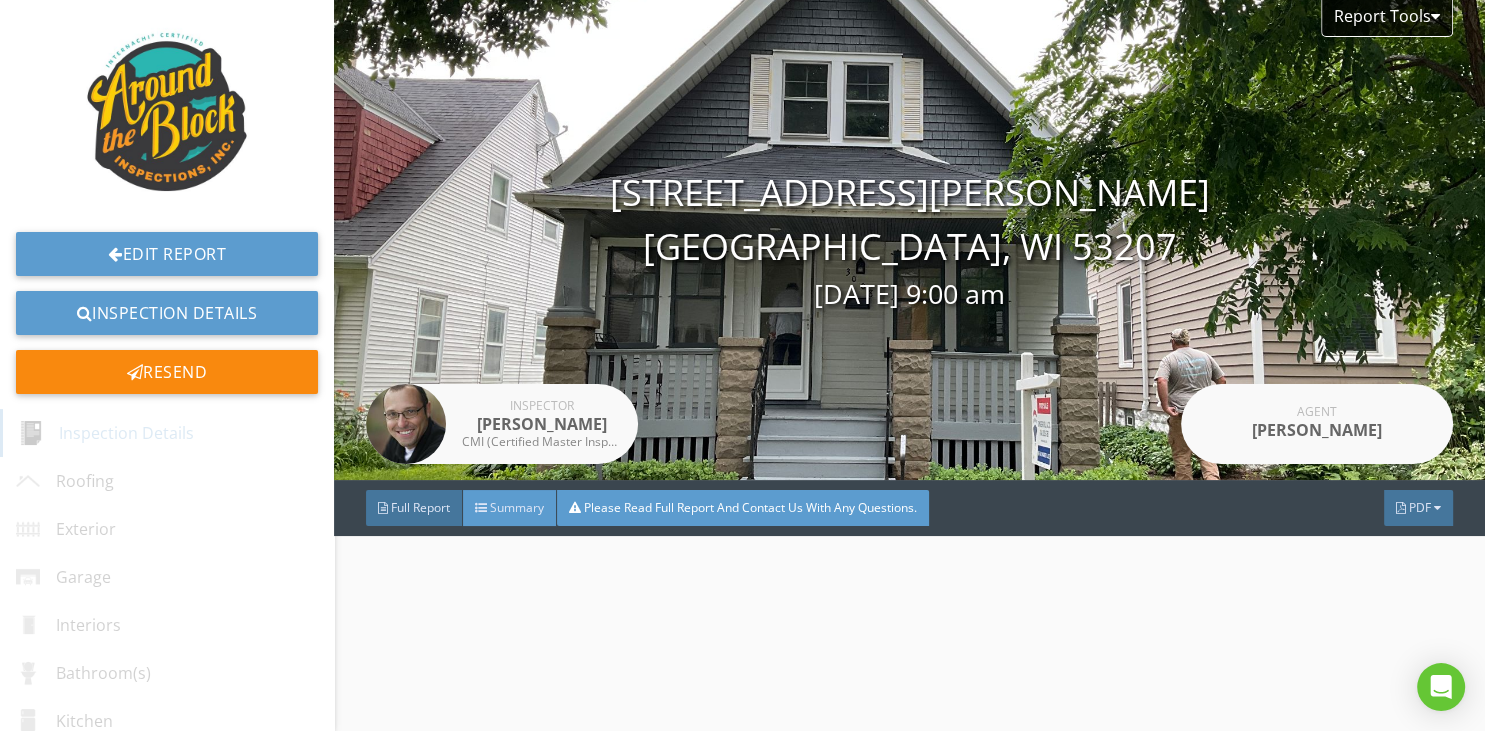 click on "Summary" at bounding box center [510, 508] 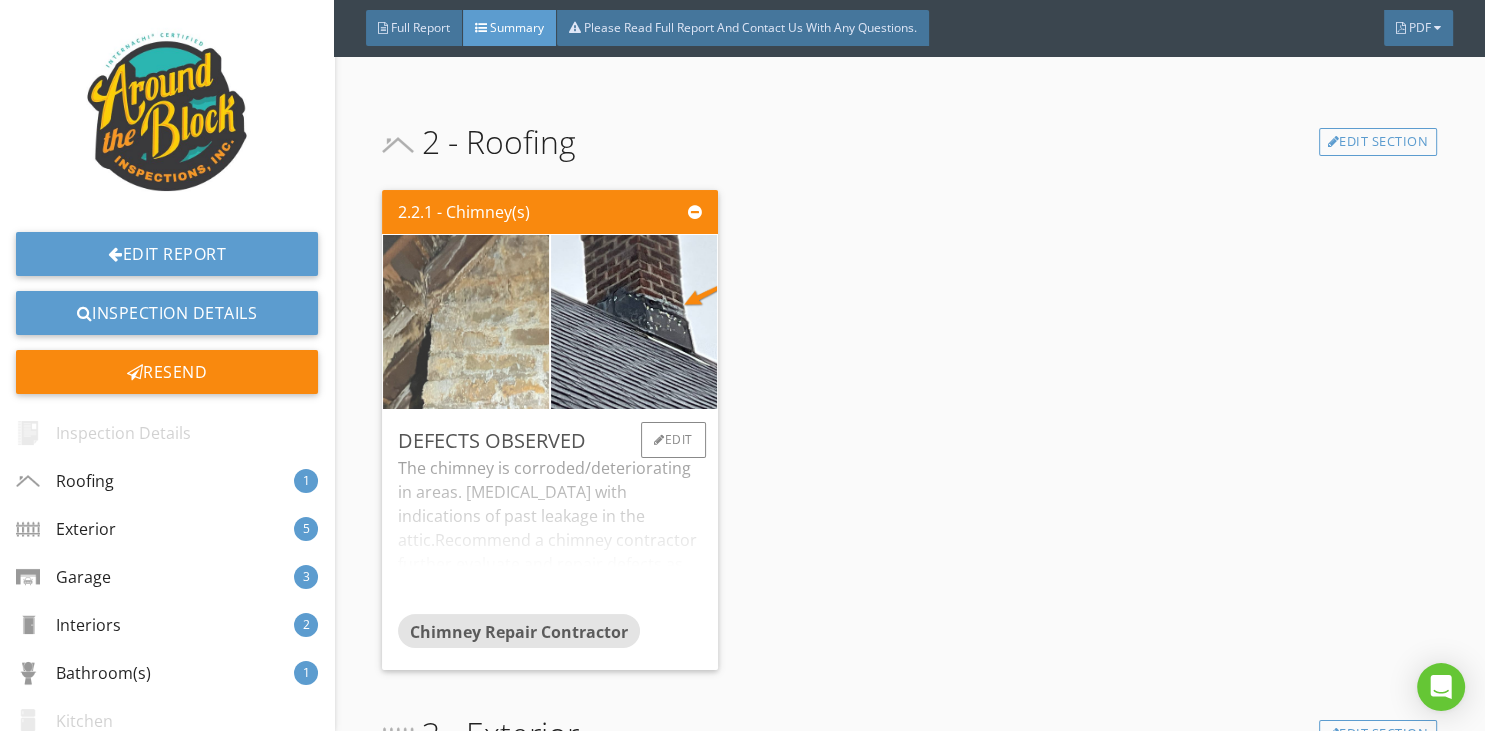 scroll, scrollTop: 1166, scrollLeft: 0, axis: vertical 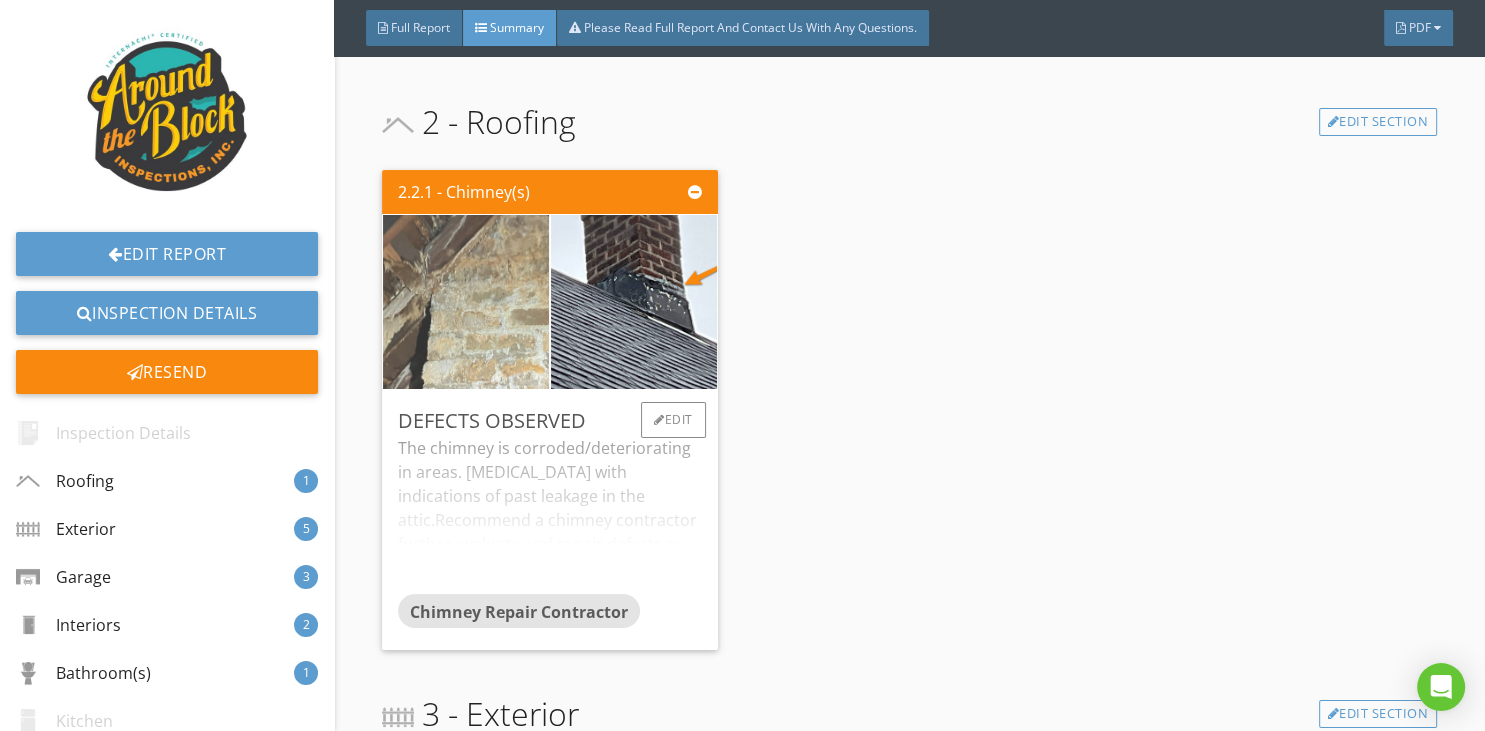 click at bounding box center [466, 302] 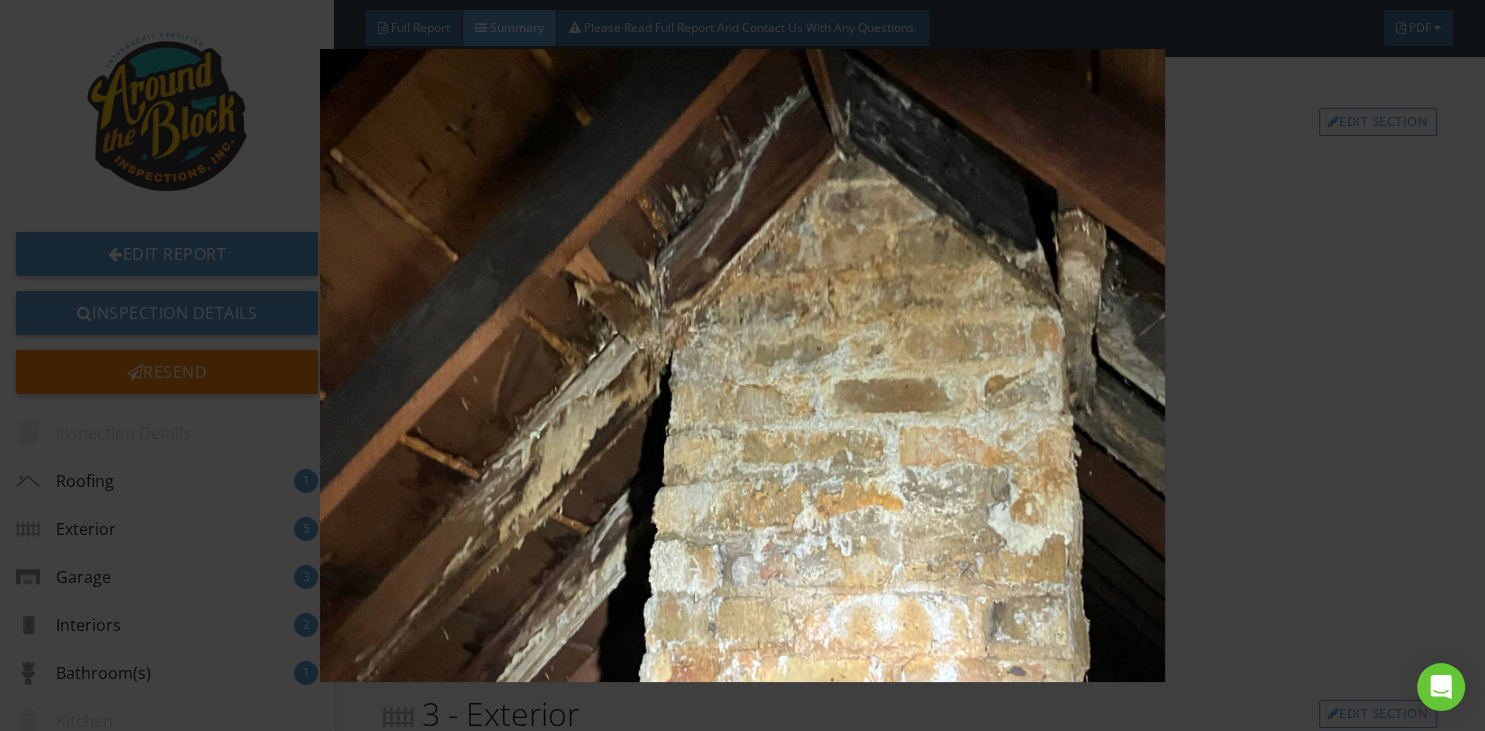 click at bounding box center (743, 366) 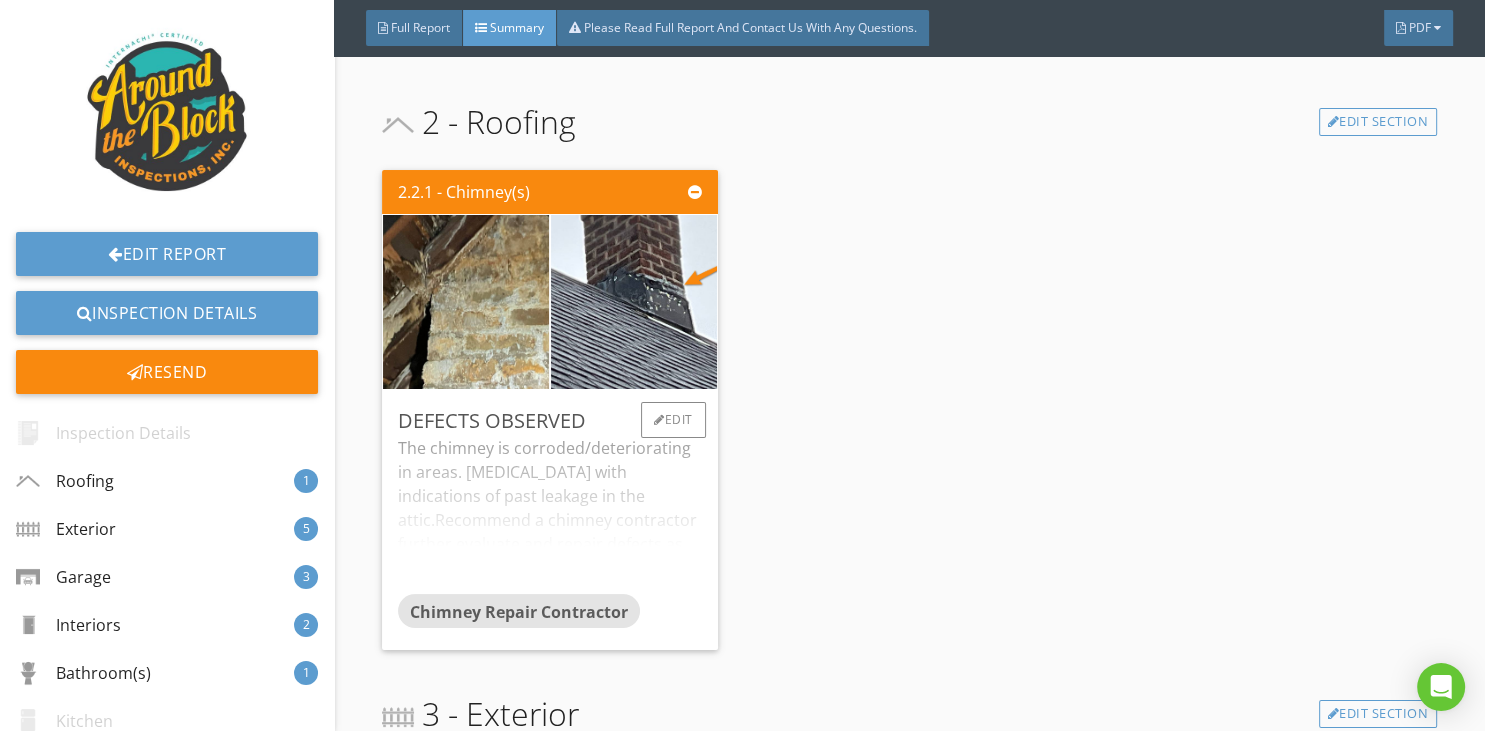 click on "The chimney is corroded/deteriorating in areas. Flashing with indications of past leakage in the attic.  Recommend a chimney contractor further evaluate and repair defects as needed." at bounding box center (550, 515) 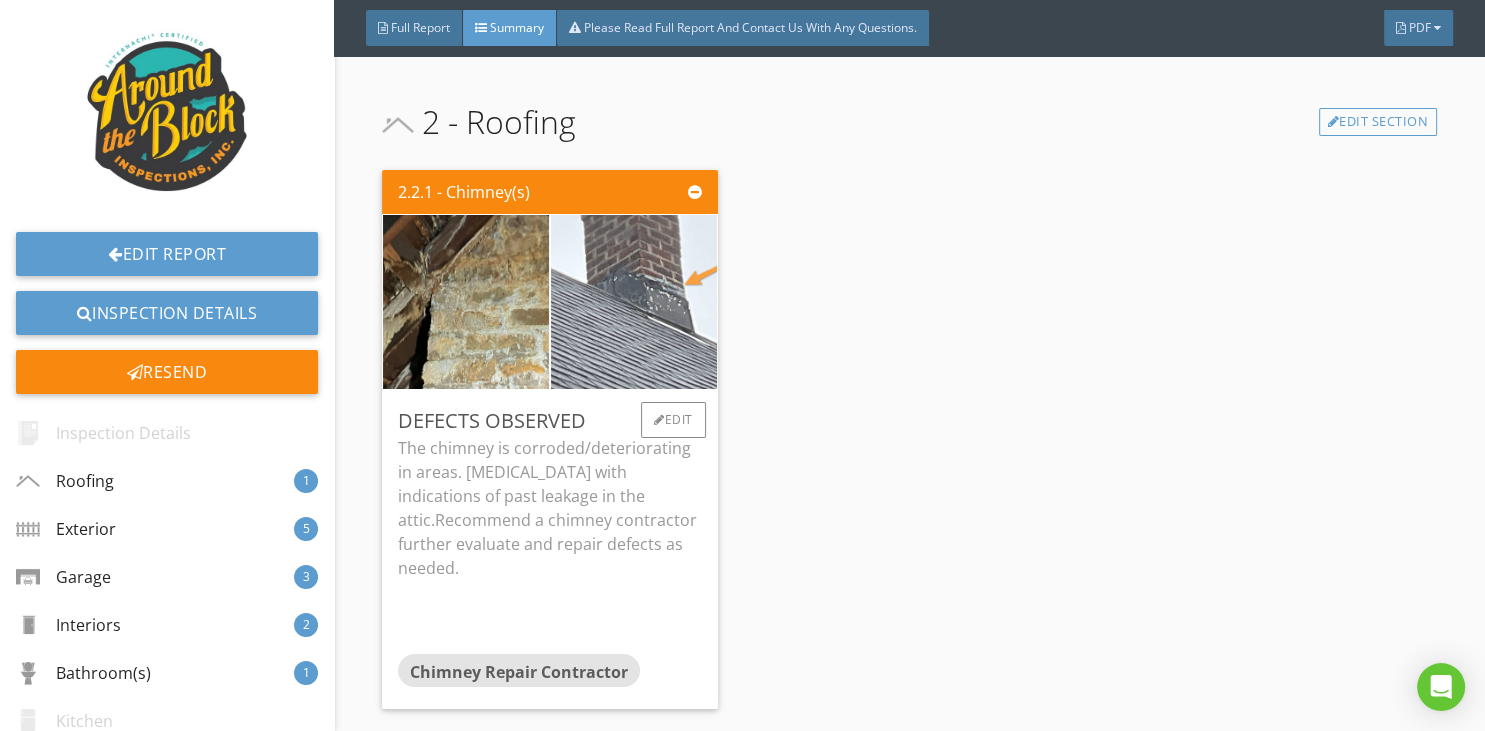 click at bounding box center (634, 302) 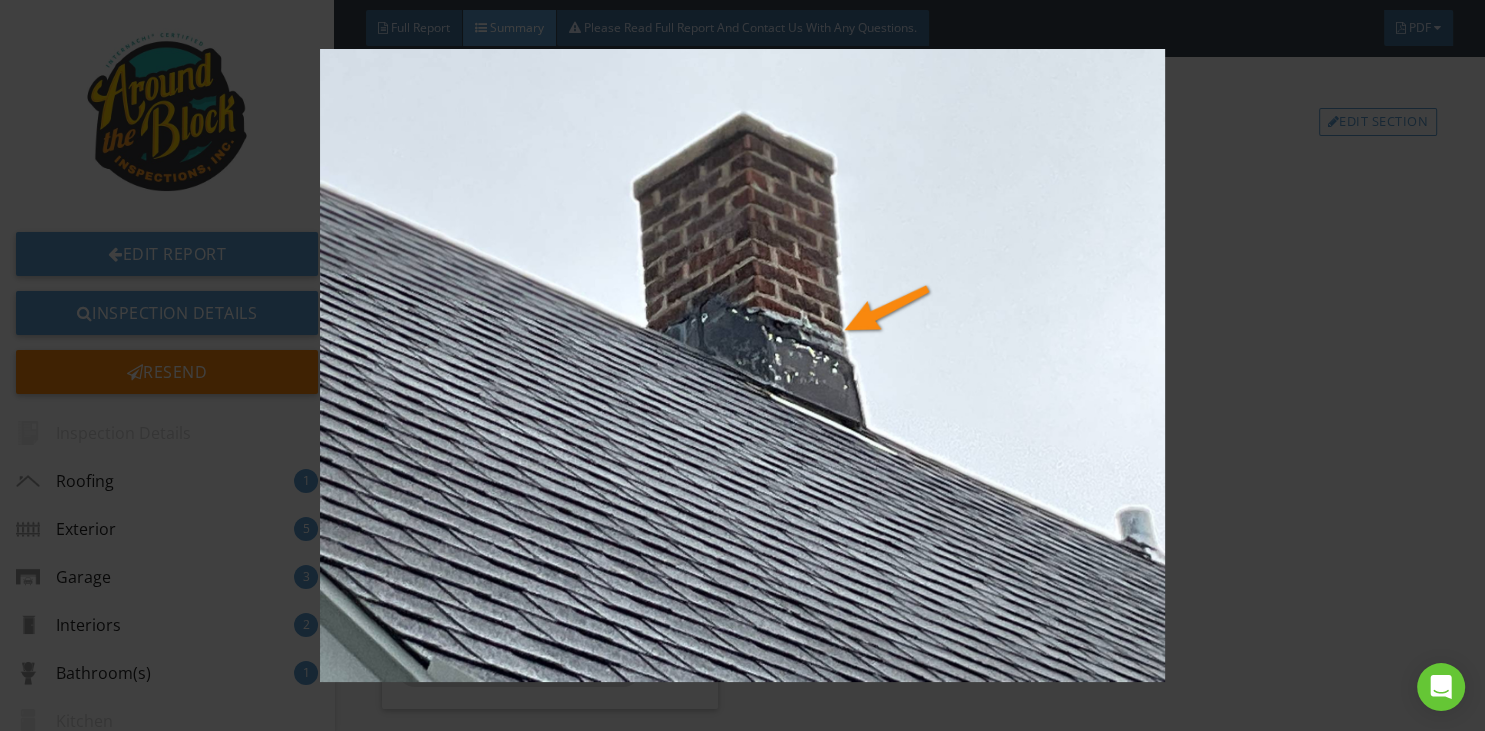 click at bounding box center [743, 366] 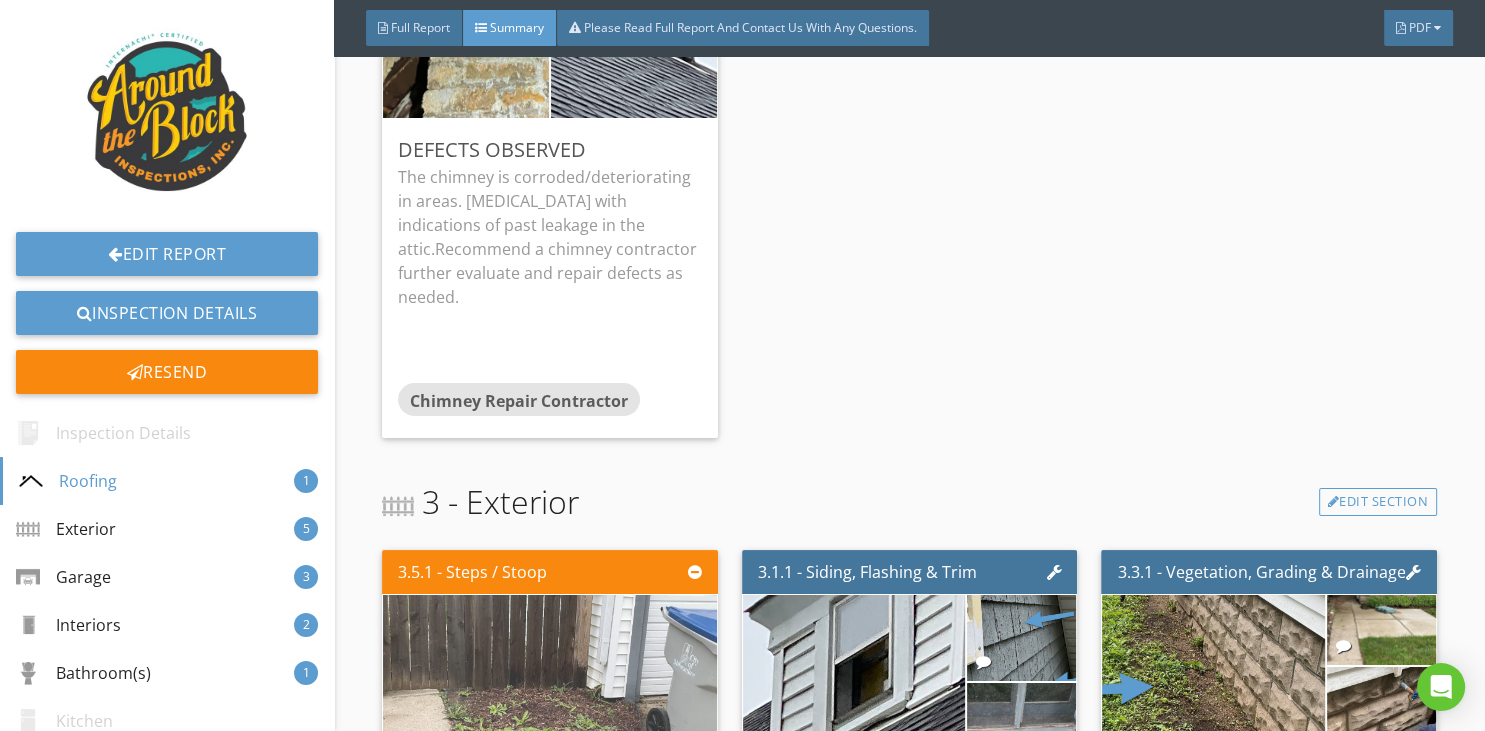 scroll, scrollTop: 1685, scrollLeft: 0, axis: vertical 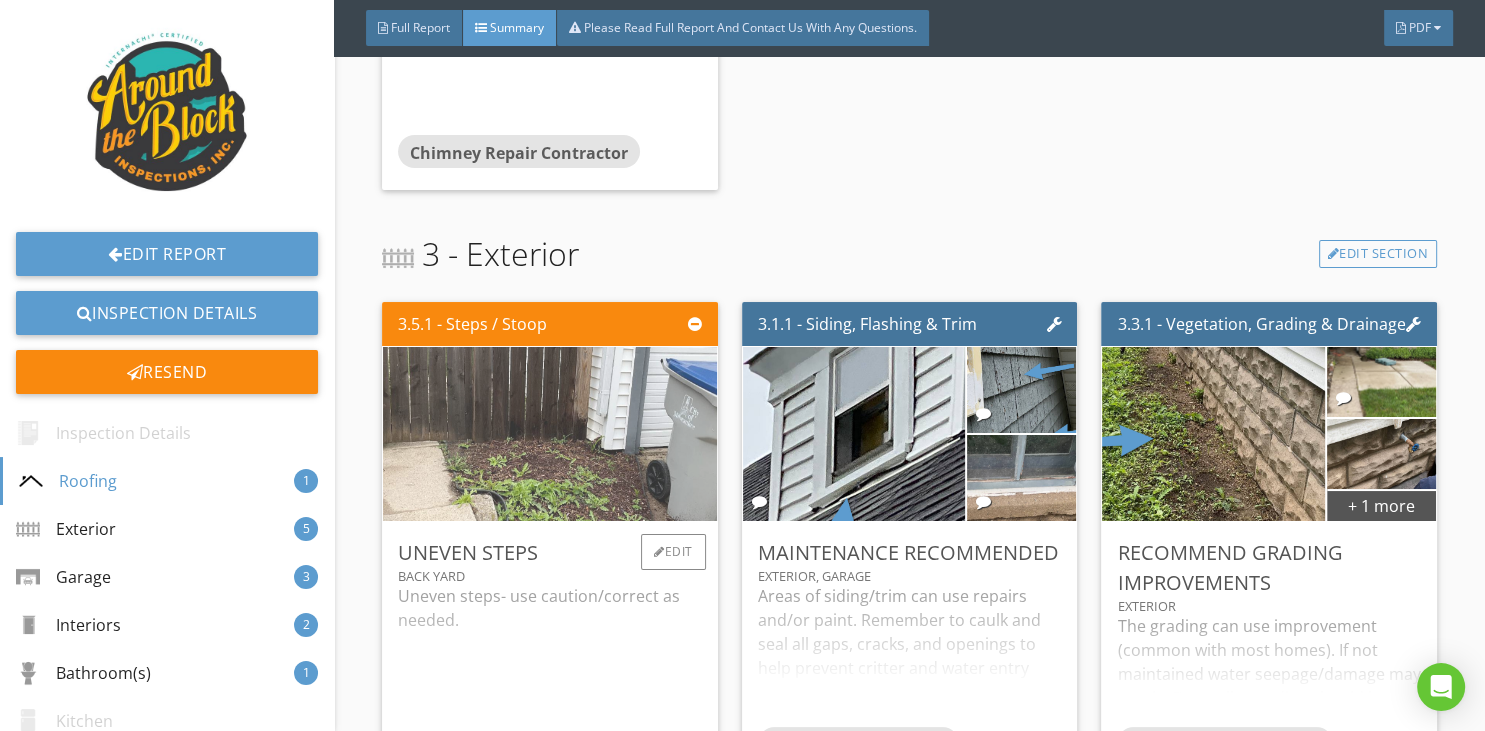 click at bounding box center [550, 434] 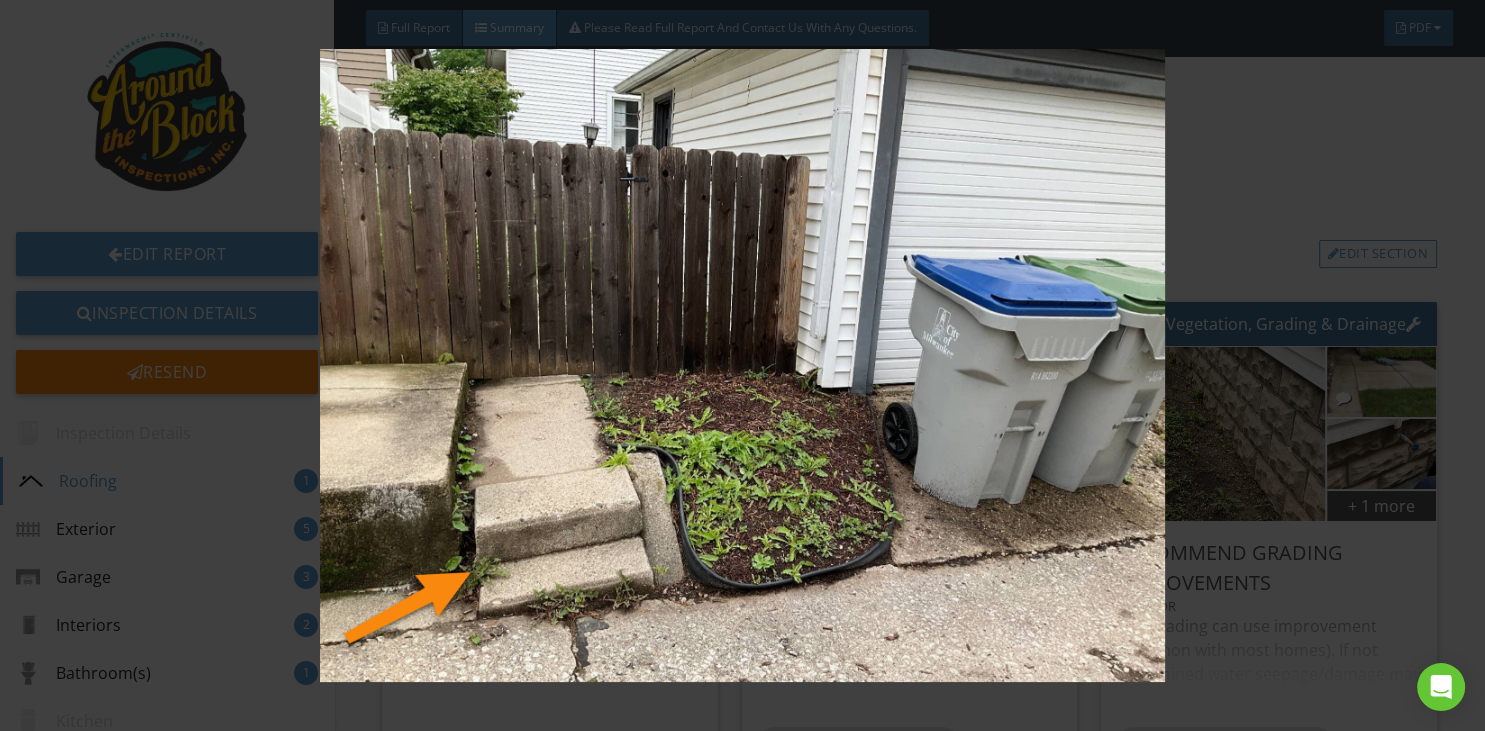 click at bounding box center (743, 366) 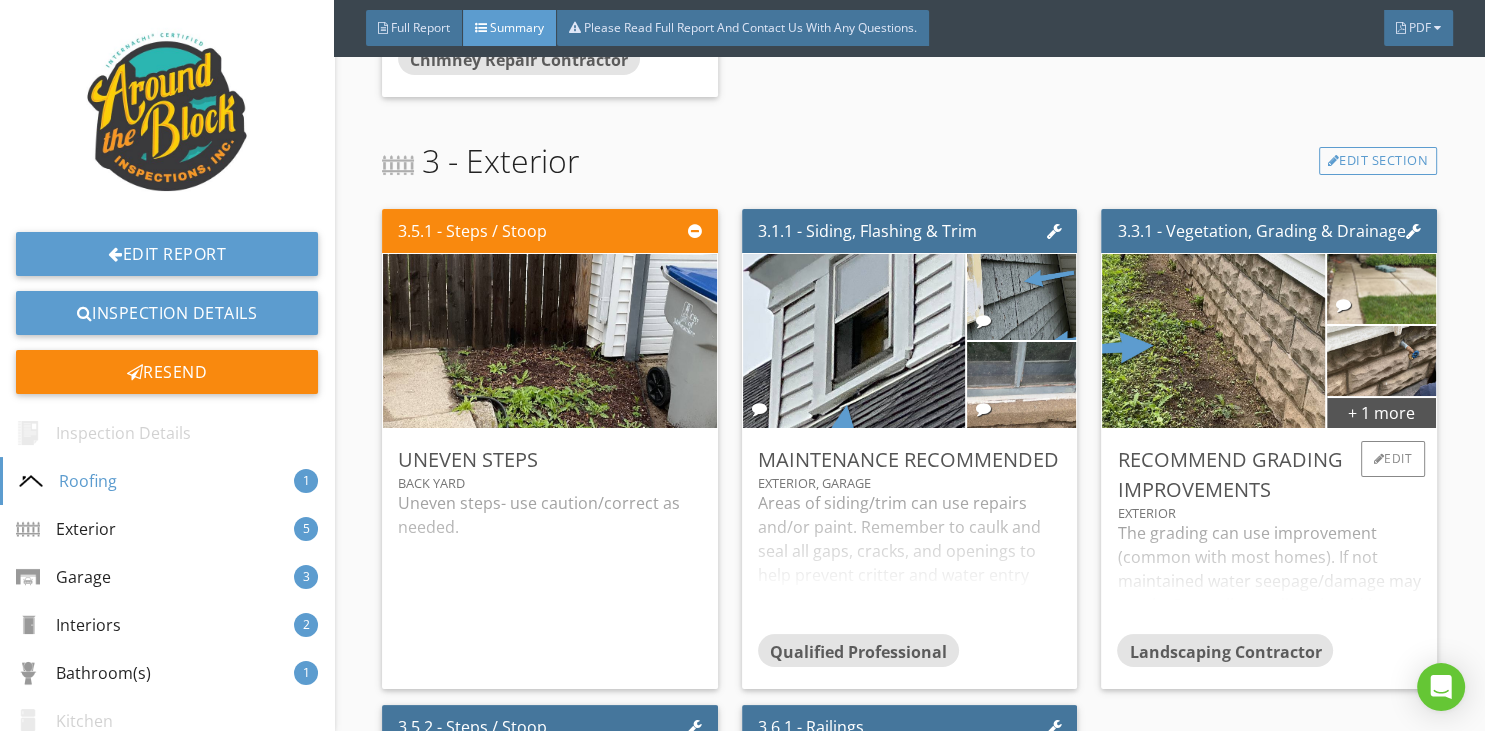 scroll, scrollTop: 1814, scrollLeft: 0, axis: vertical 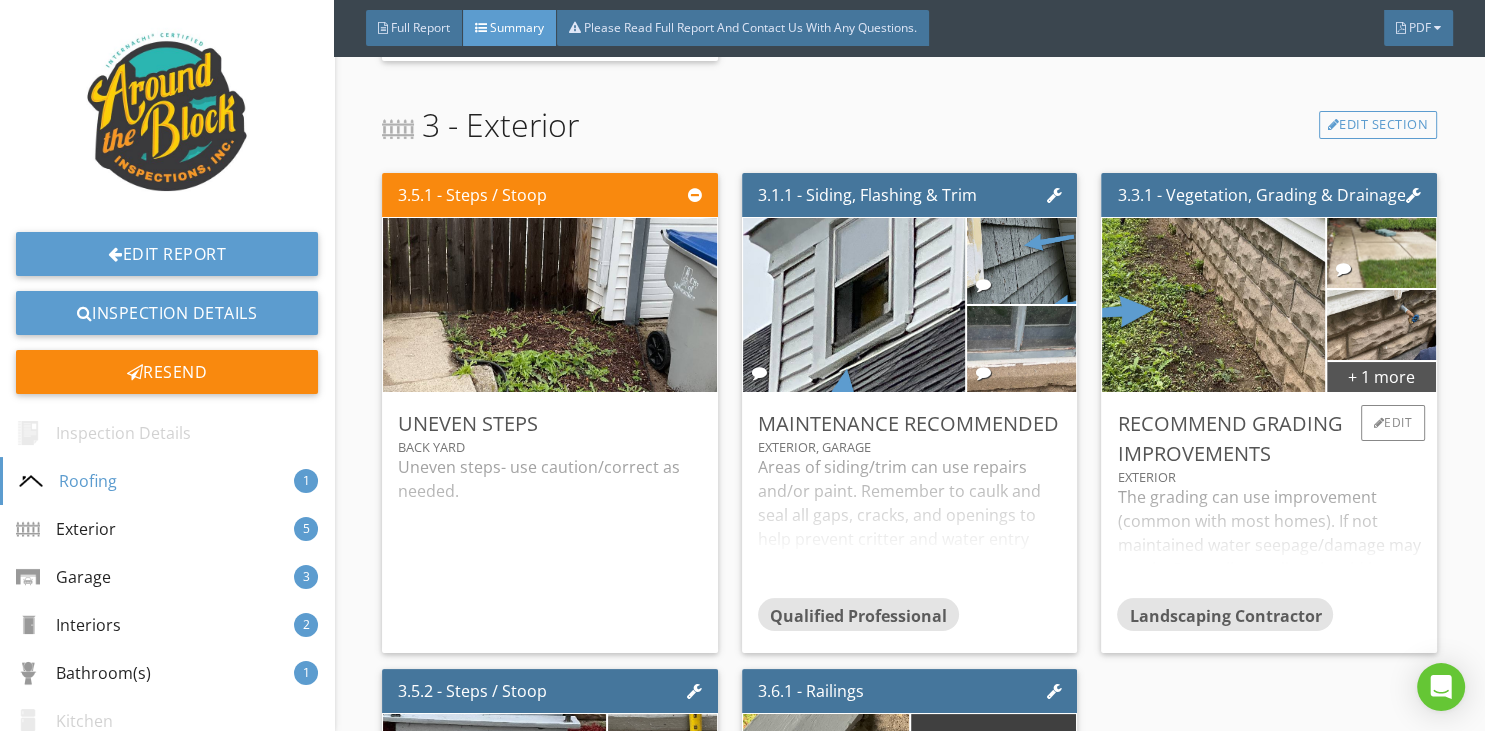 click on "The grading can use improvement (common with most homes). If not maintained water seepage/damage may result. Generally, grading should have a pitch of 1" drop per foot extended for 6' away from the structure with no siding-to-dirt contact. Recommend evaluation/repair per landscape or qualified professional." at bounding box center [1269, 541] 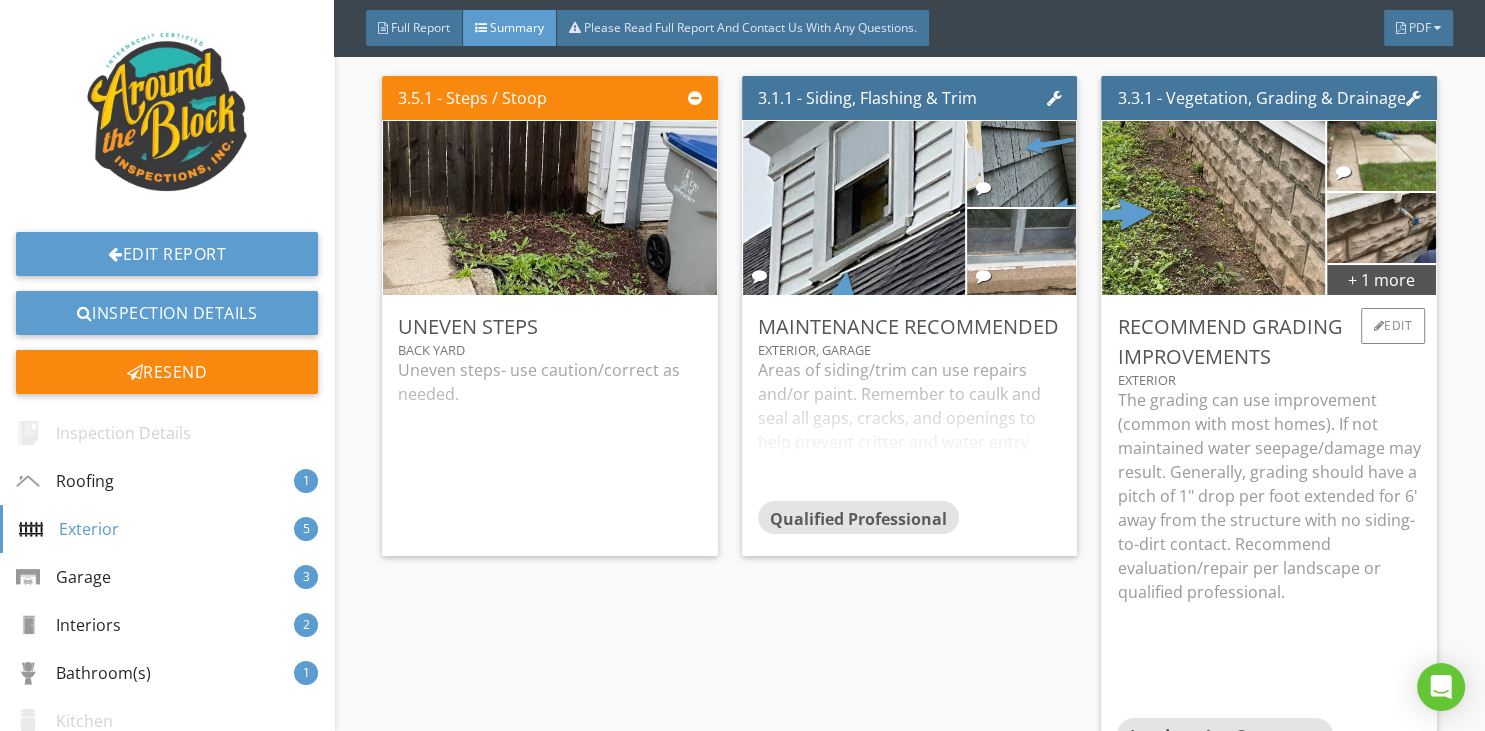 scroll, scrollTop: 1944, scrollLeft: 0, axis: vertical 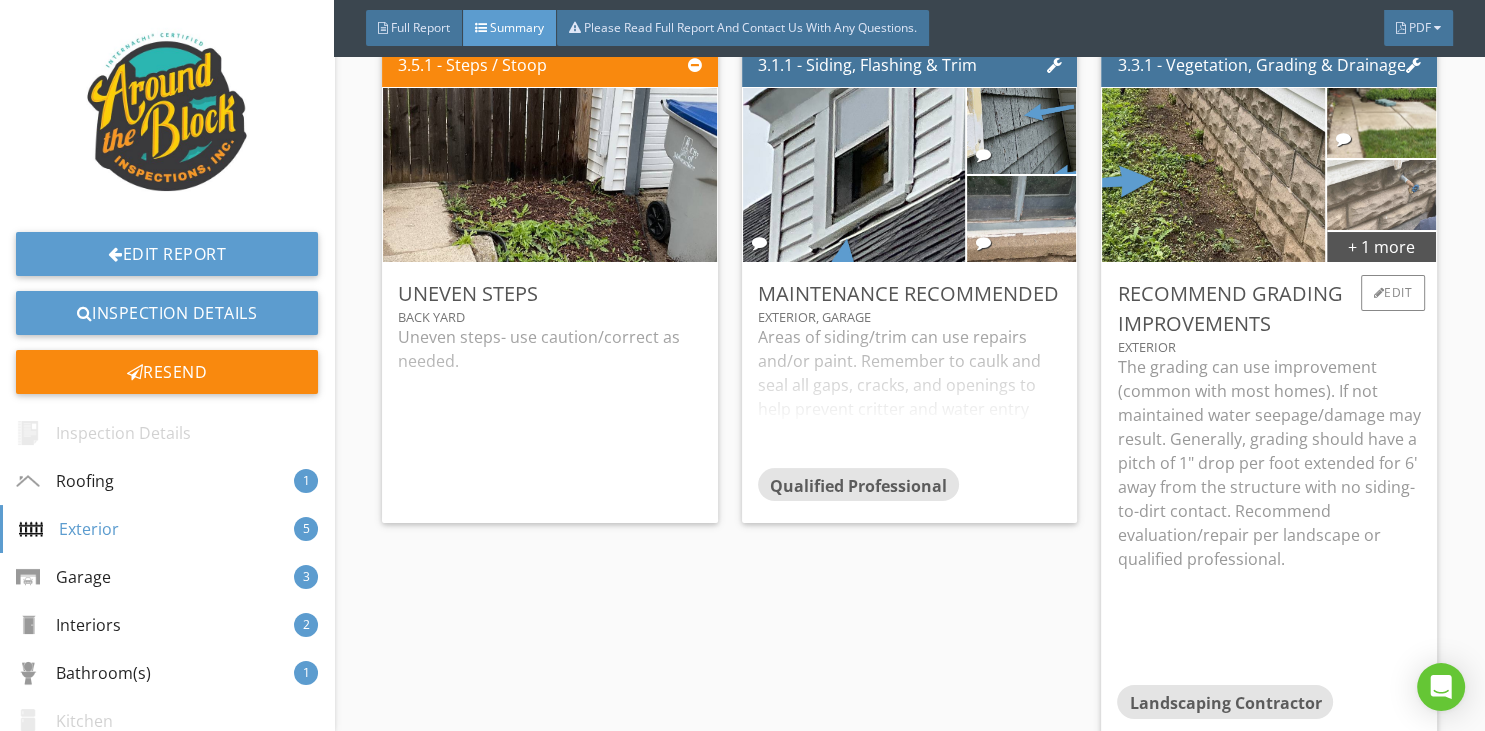click at bounding box center (1381, 195) 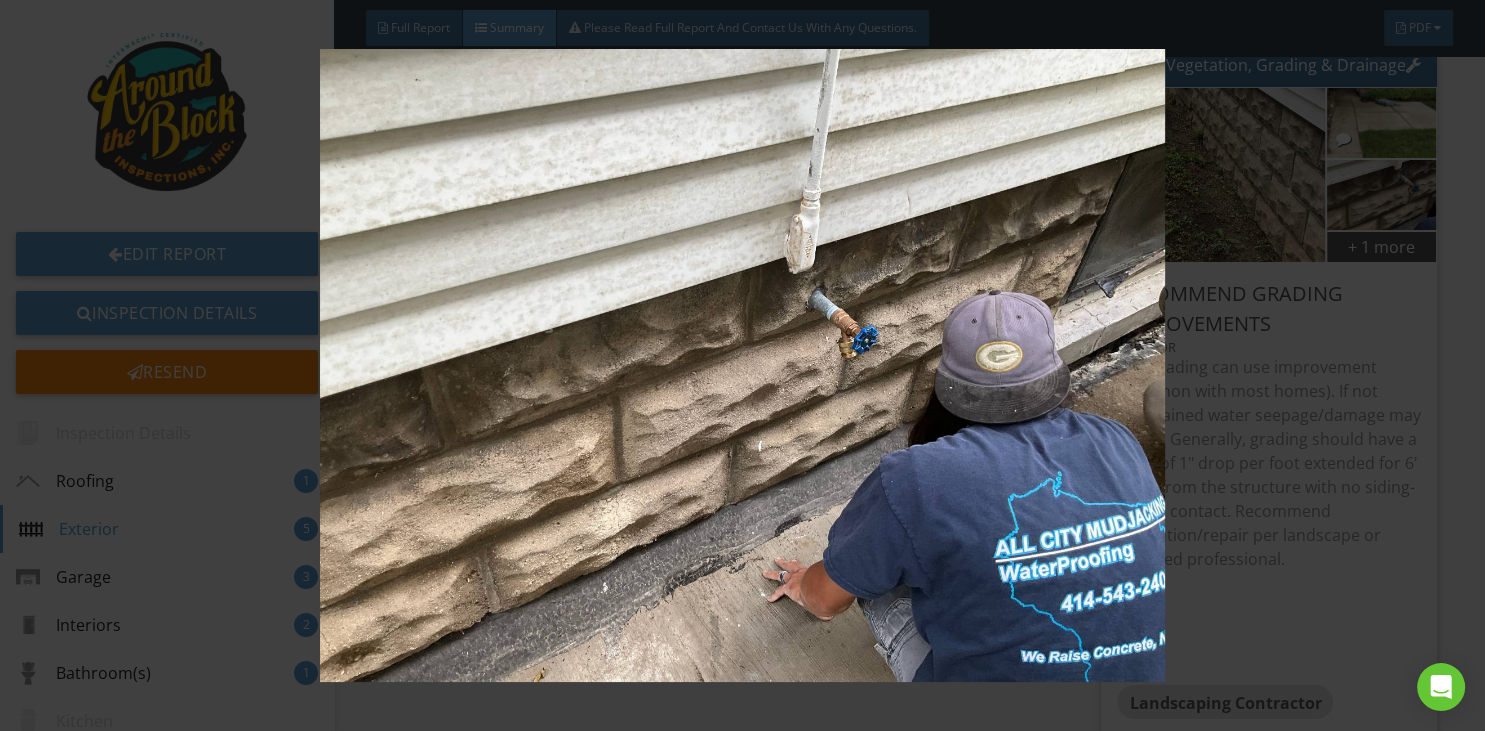 click at bounding box center (743, 366) 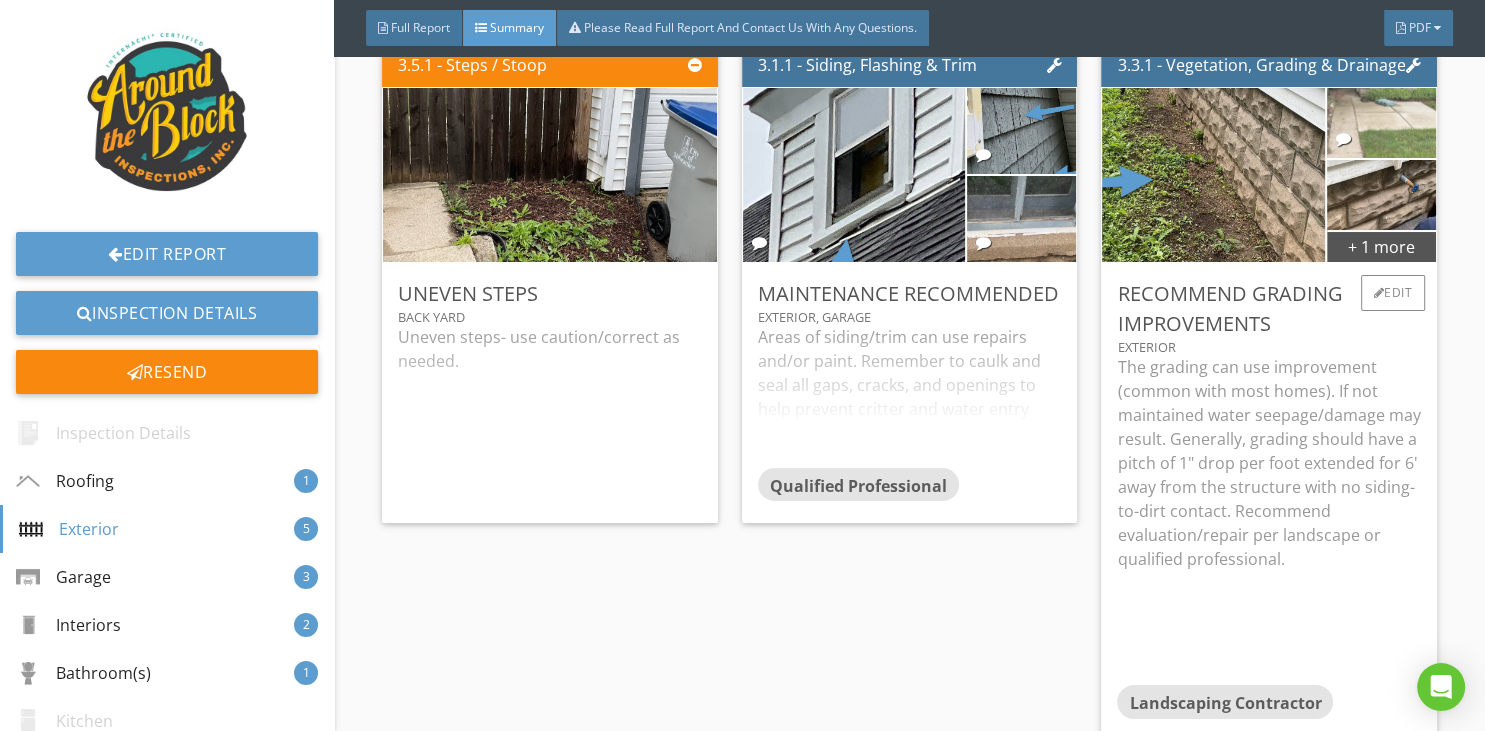 click at bounding box center [1381, 123] 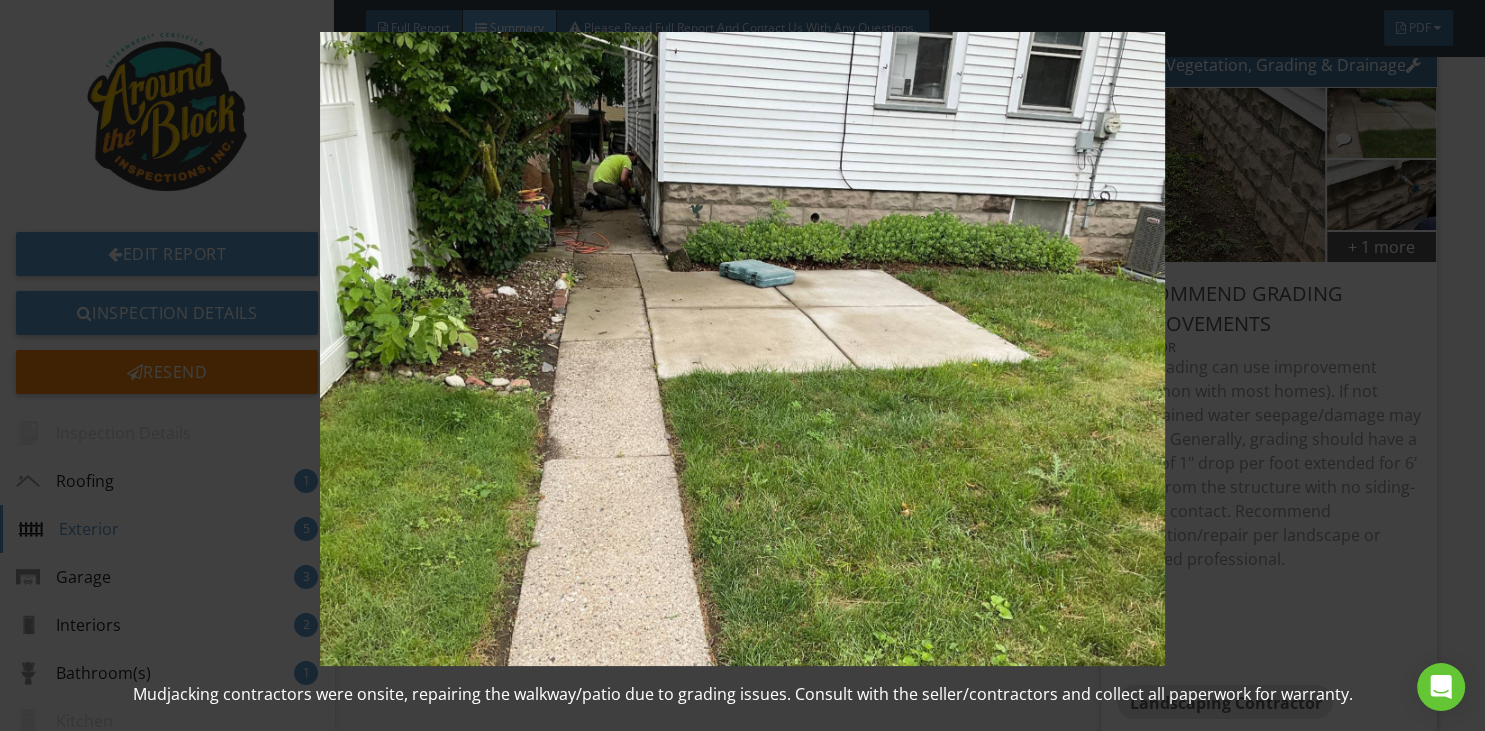 click at bounding box center (743, 349) 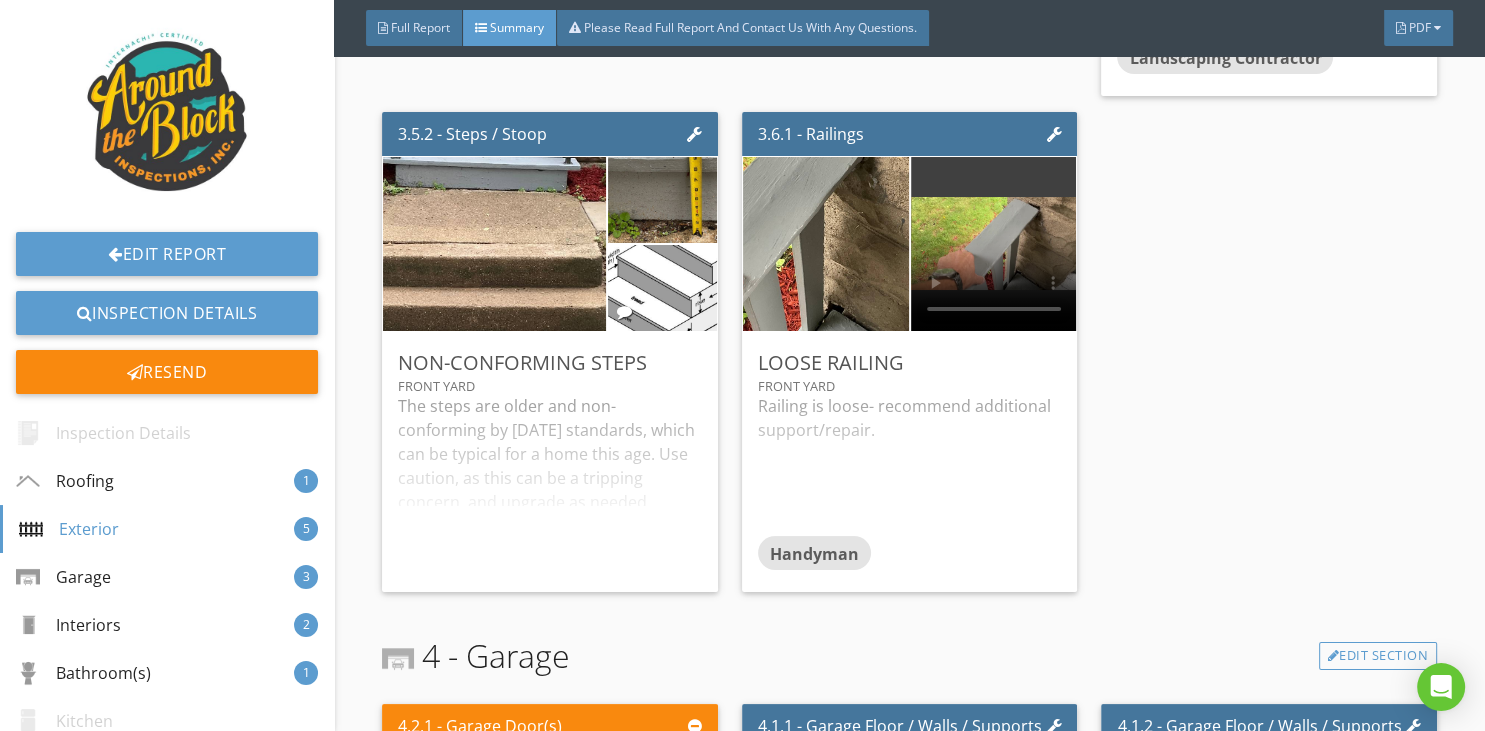scroll, scrollTop: 2592, scrollLeft: 0, axis: vertical 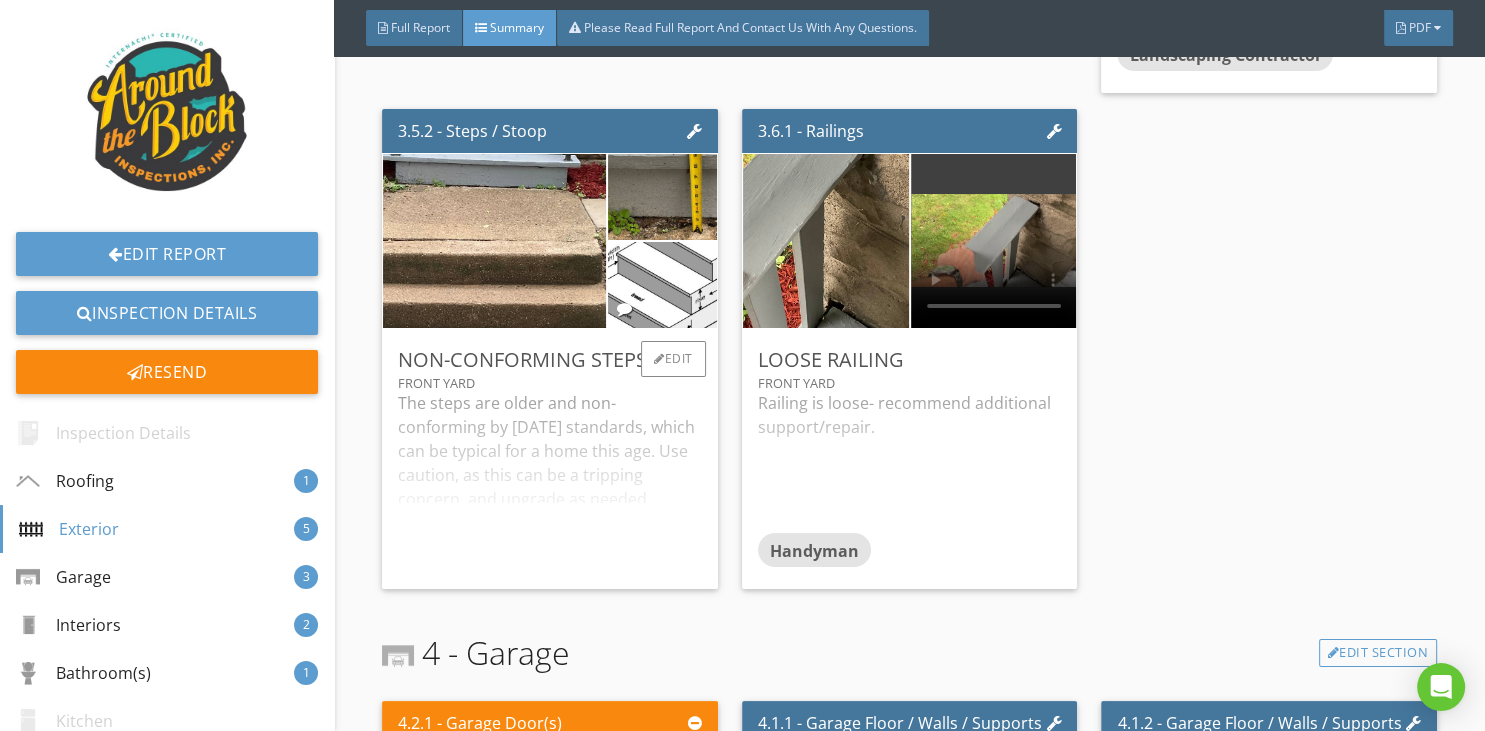 click on "The steps are older and non-conforming by [DATE] standards, which can be typical for a home this age. Use caution, as this can be a tripping concern, and upgrade as needed." at bounding box center (550, 482) 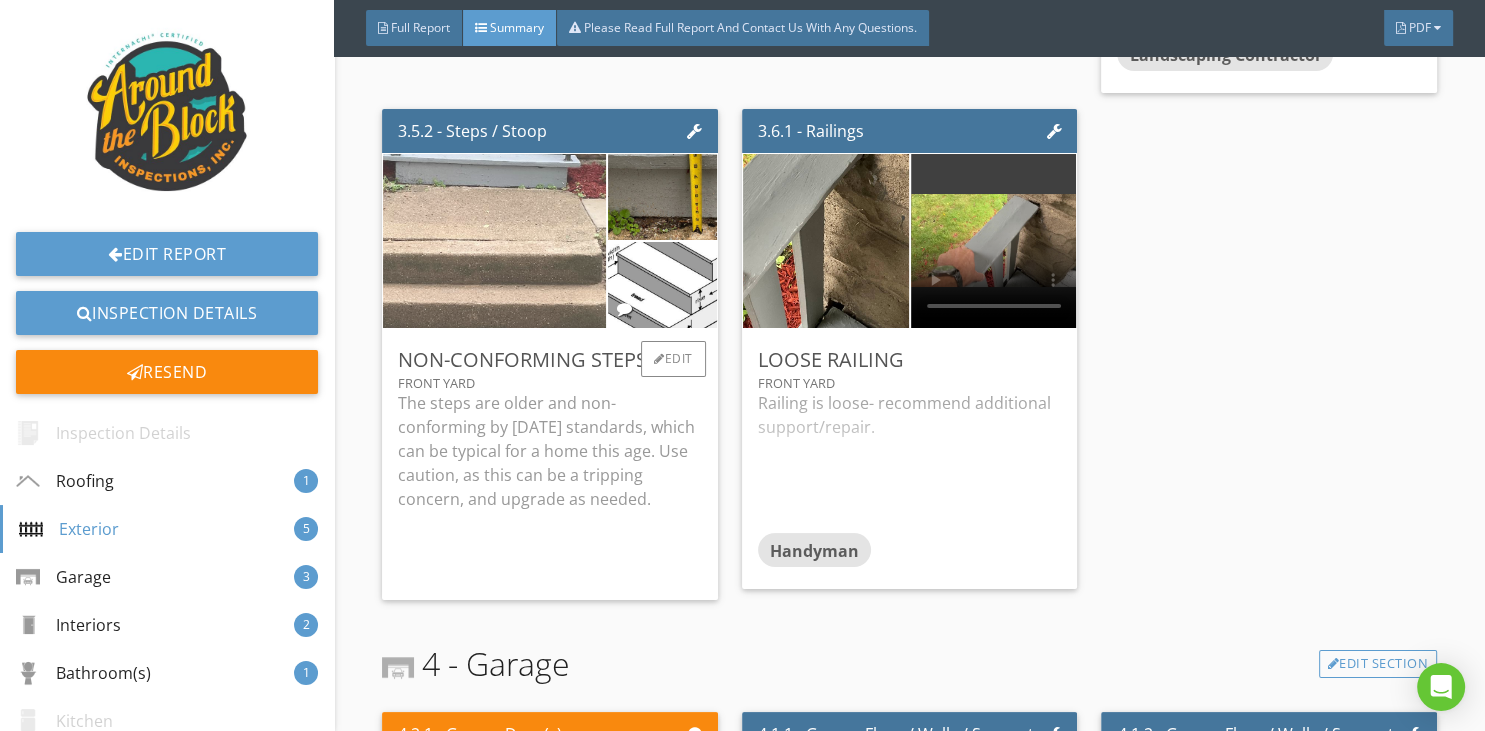 click at bounding box center (494, 240) 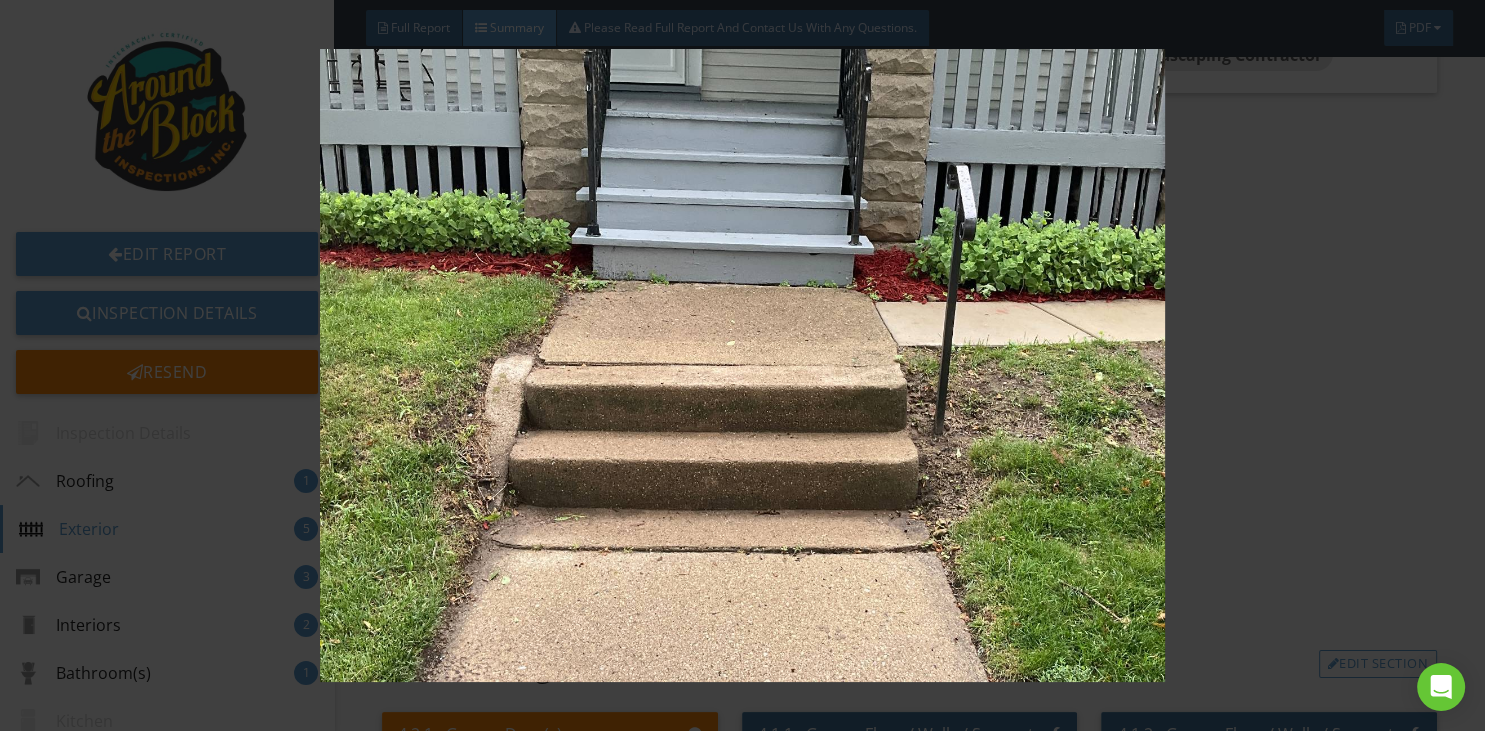 drag, startPoint x: 694, startPoint y: 332, endPoint x: 697, endPoint y: 343, distance: 11.401754 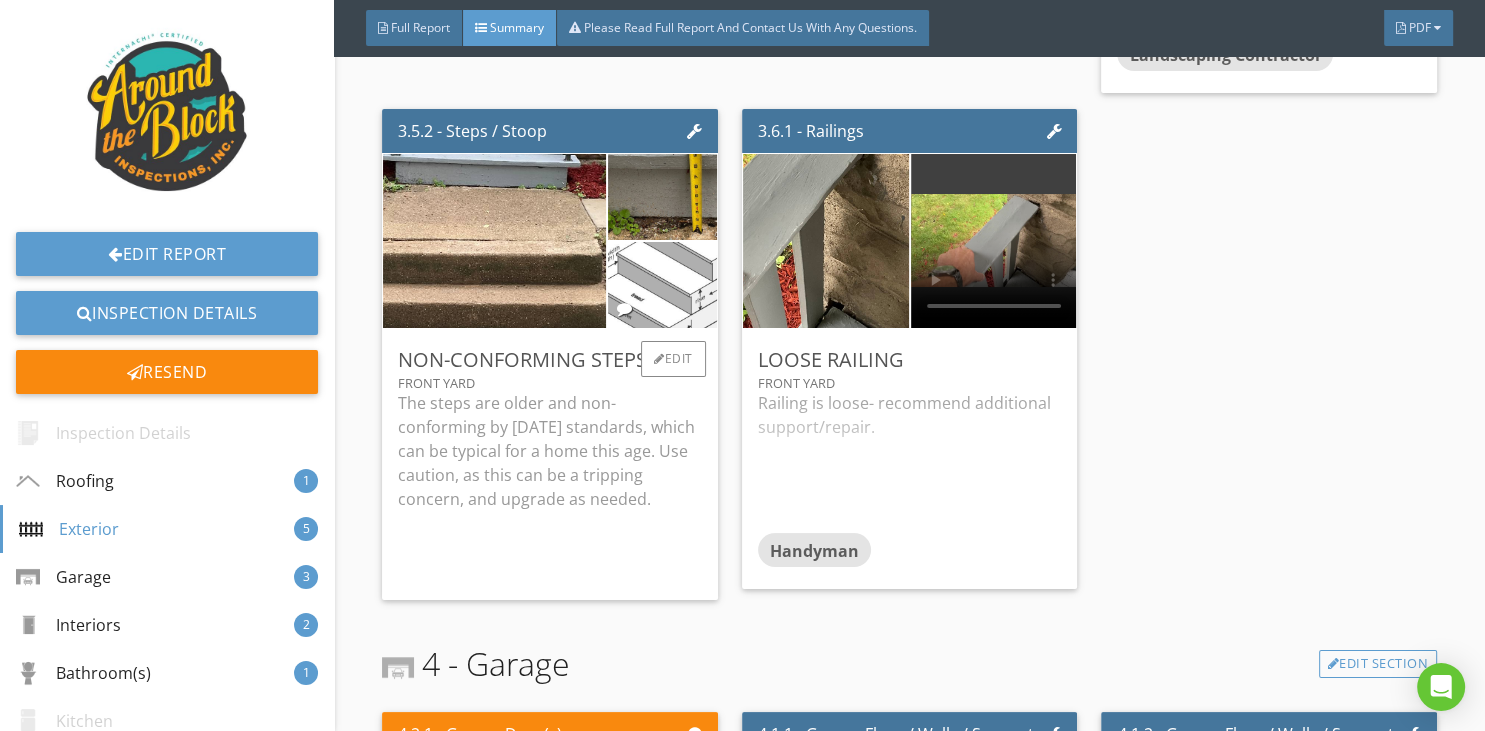 click at bounding box center [662, 284] 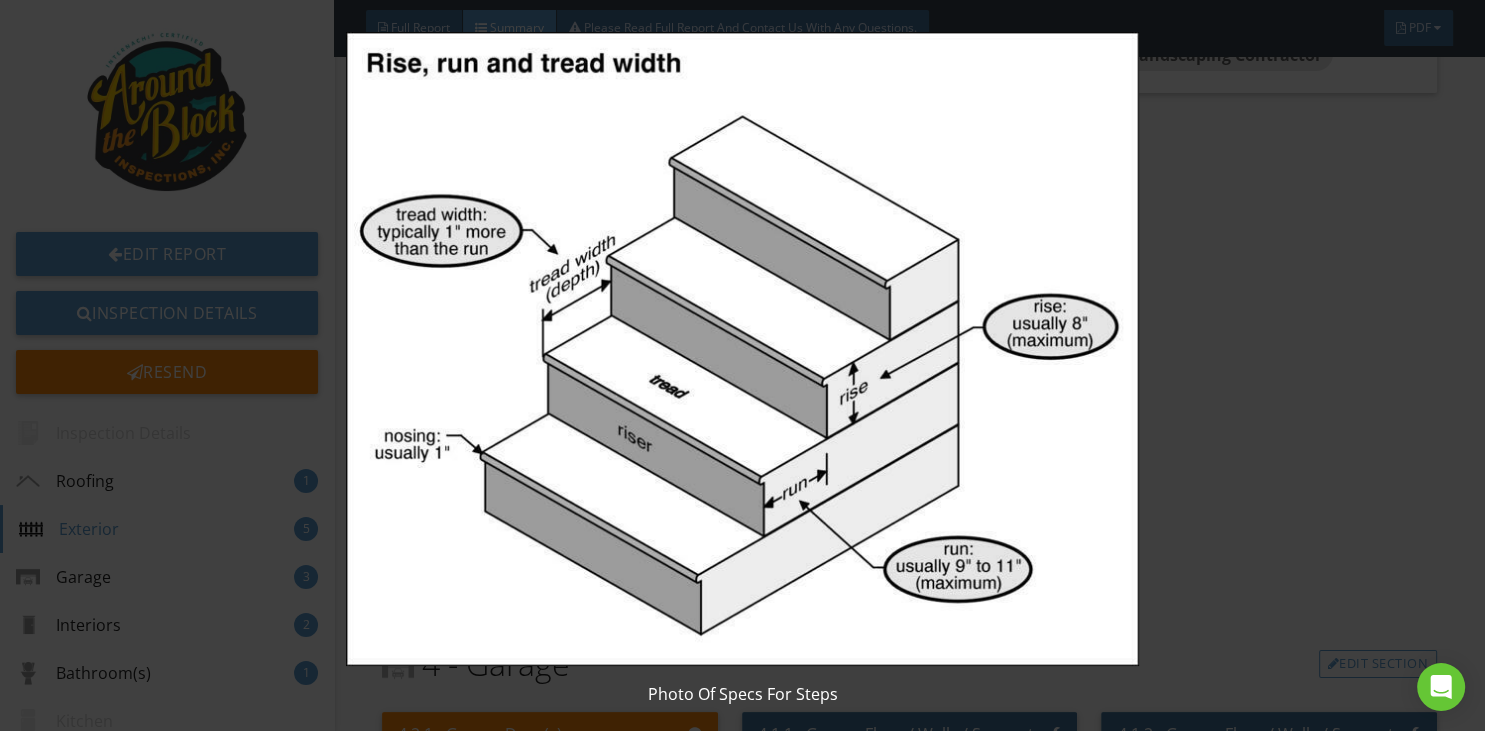 click at bounding box center (743, 349) 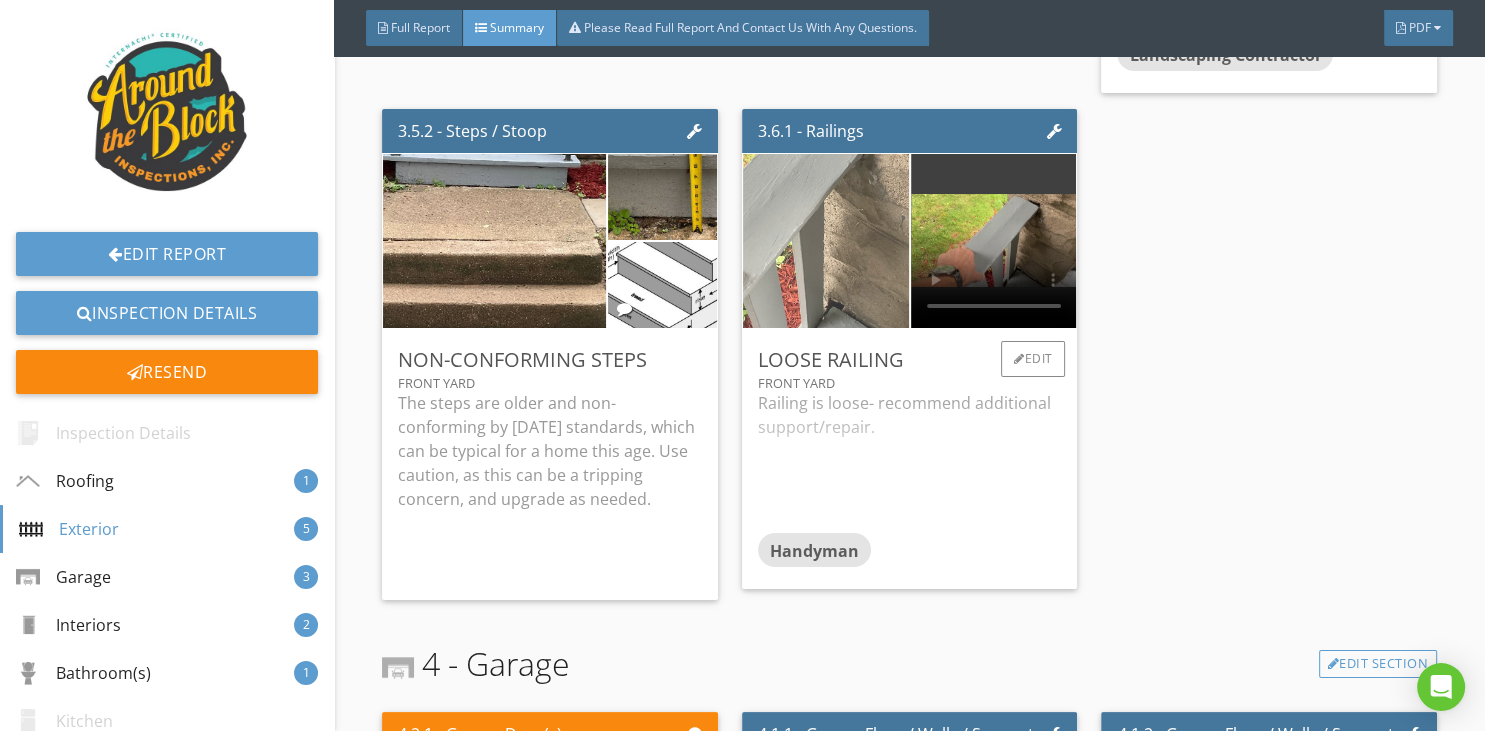 click at bounding box center (825, 240) 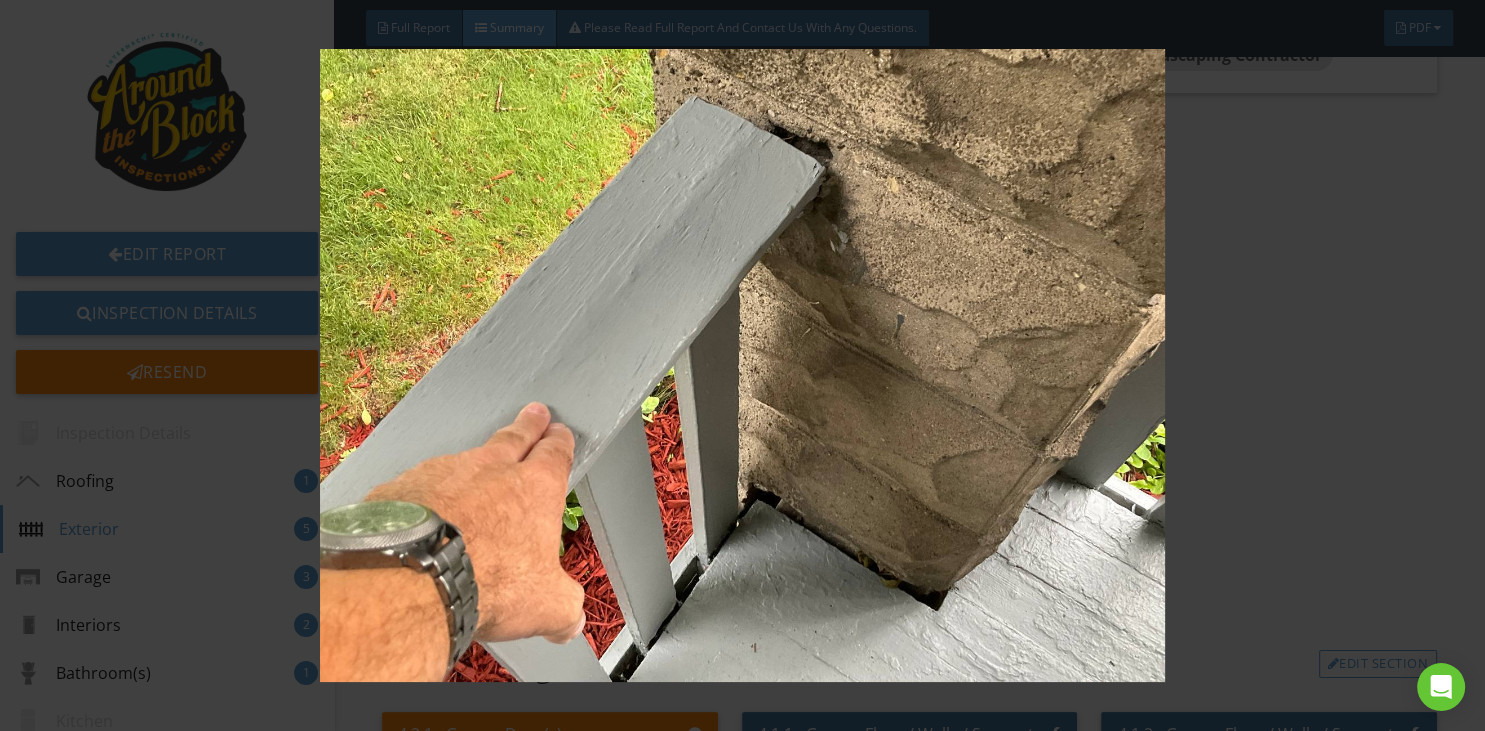 click at bounding box center [743, 366] 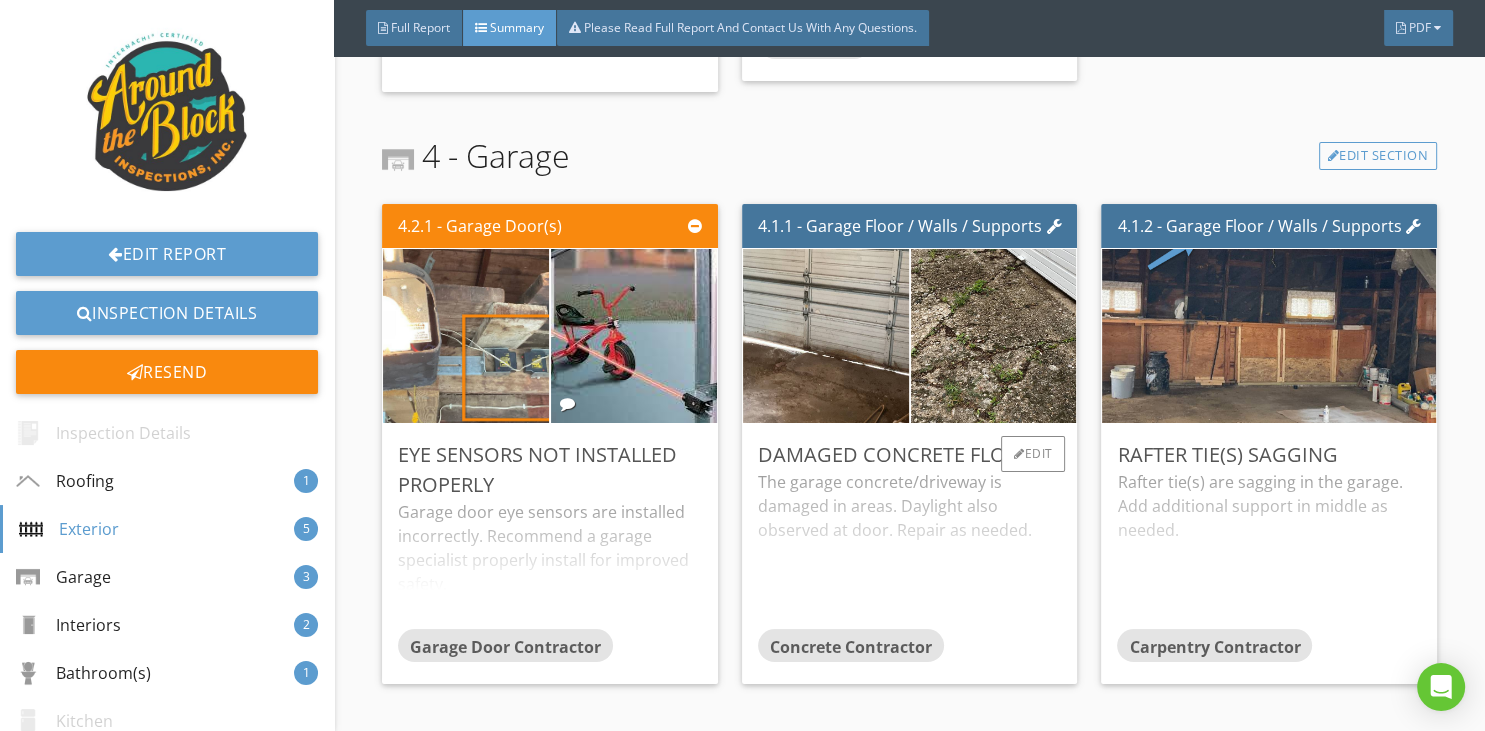 scroll, scrollTop: 3110, scrollLeft: 0, axis: vertical 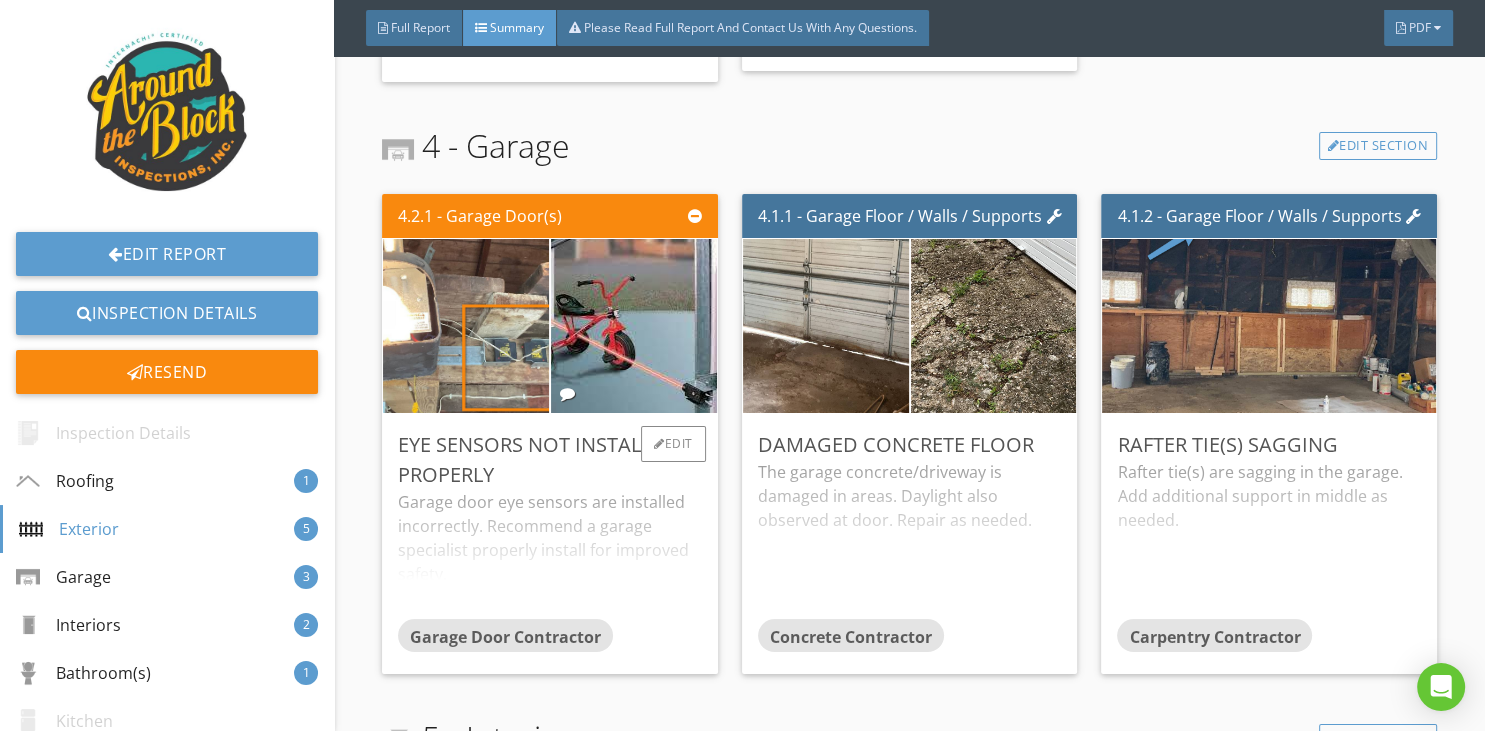 click on "Garage door eye sensors are installed incorrectly. Recommend a garage specialist properly install for improved safety." at bounding box center [550, 554] 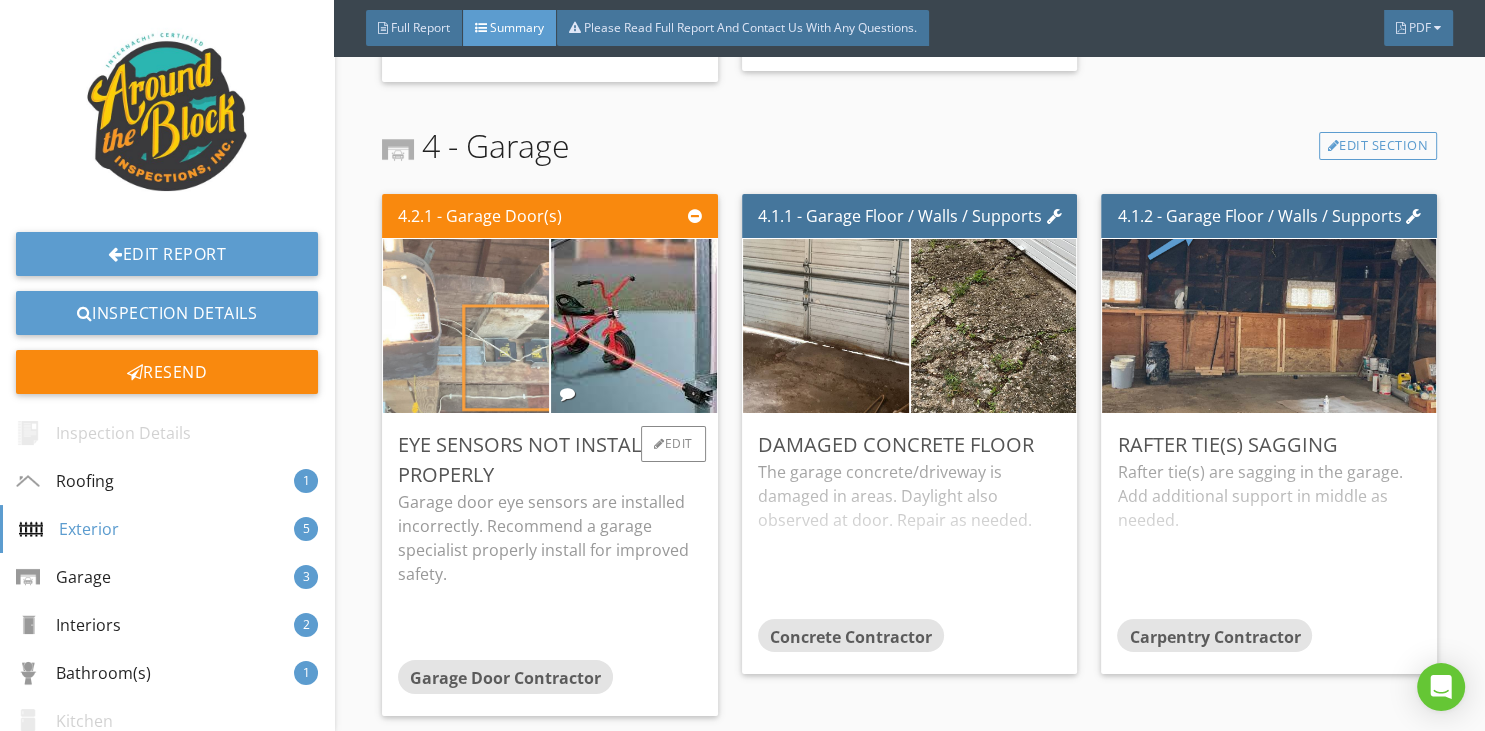 click at bounding box center [466, 326] 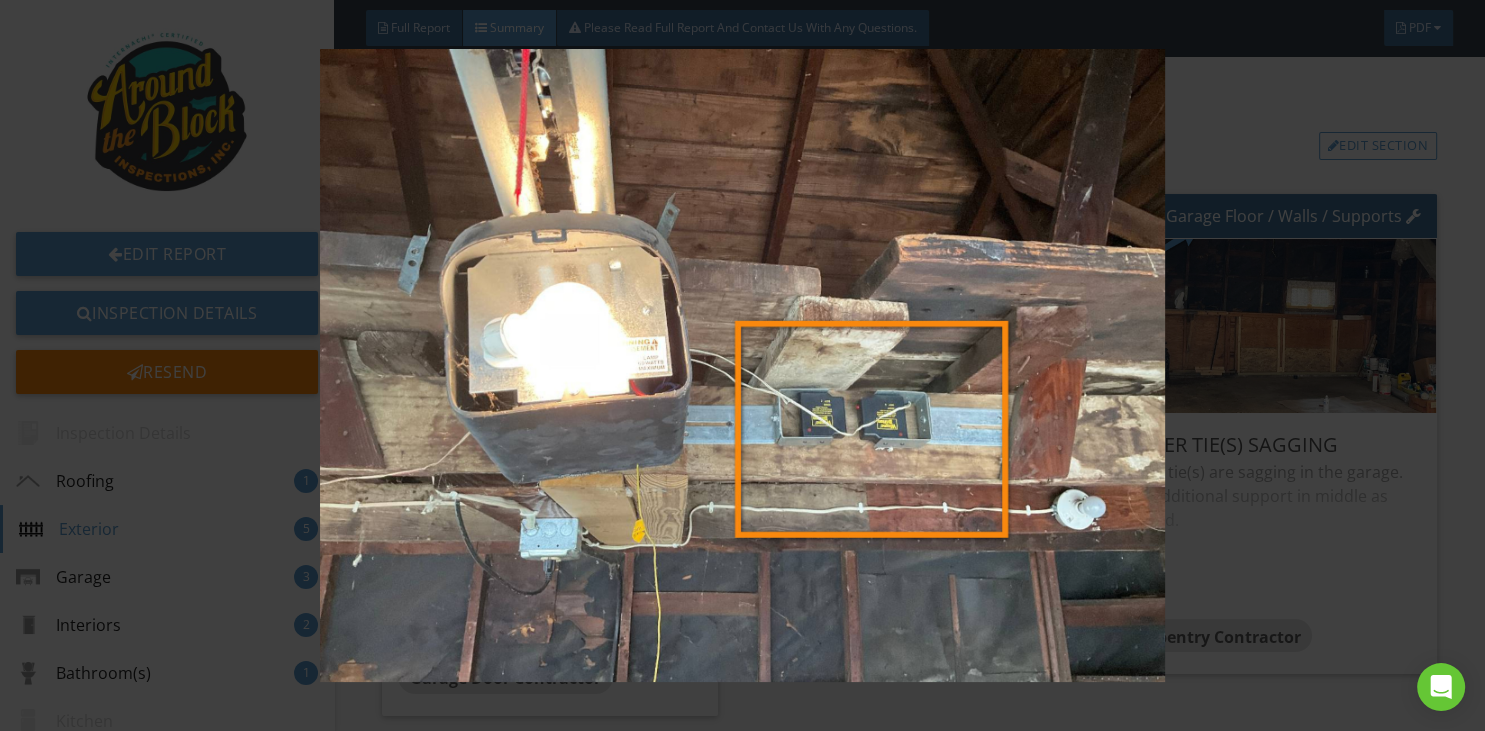 click at bounding box center [743, 366] 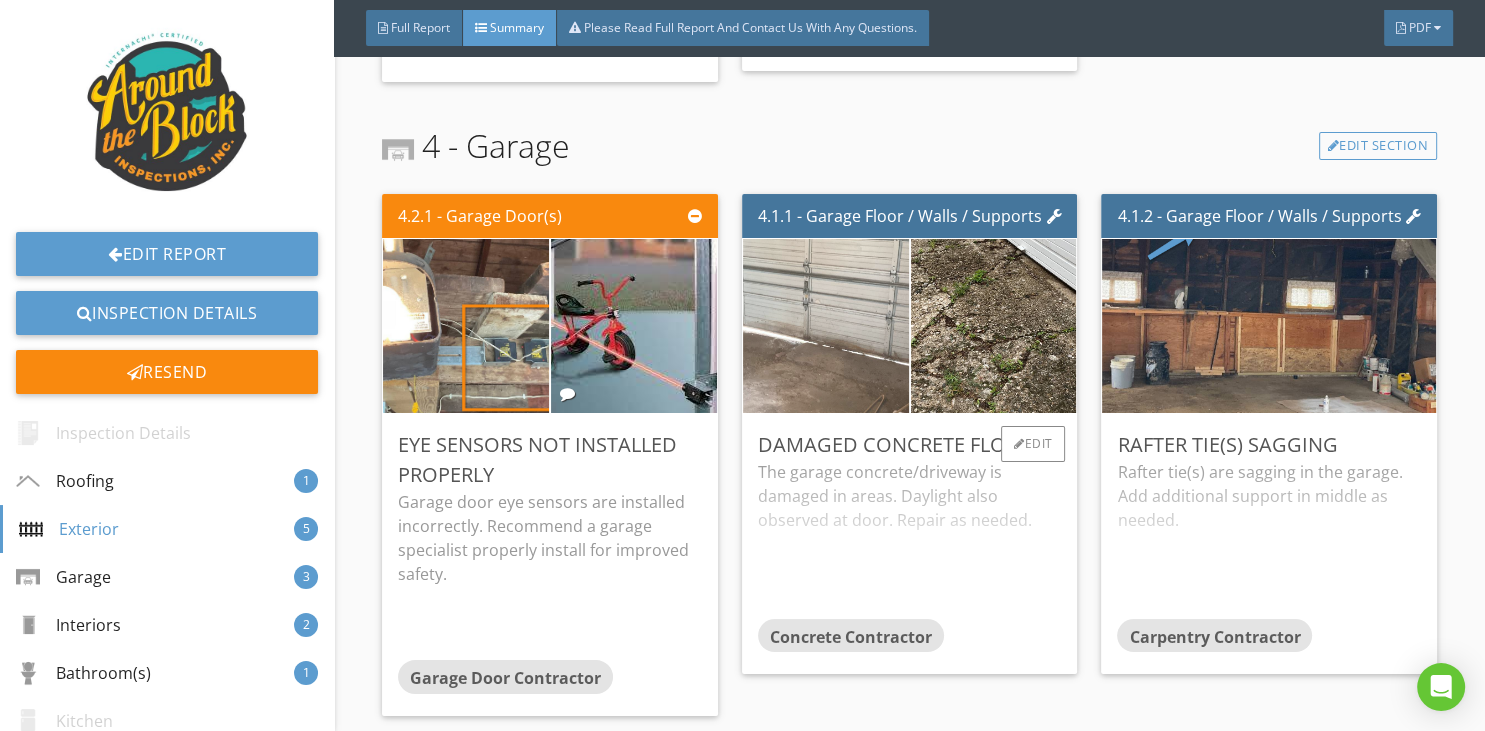 click at bounding box center (825, 326) 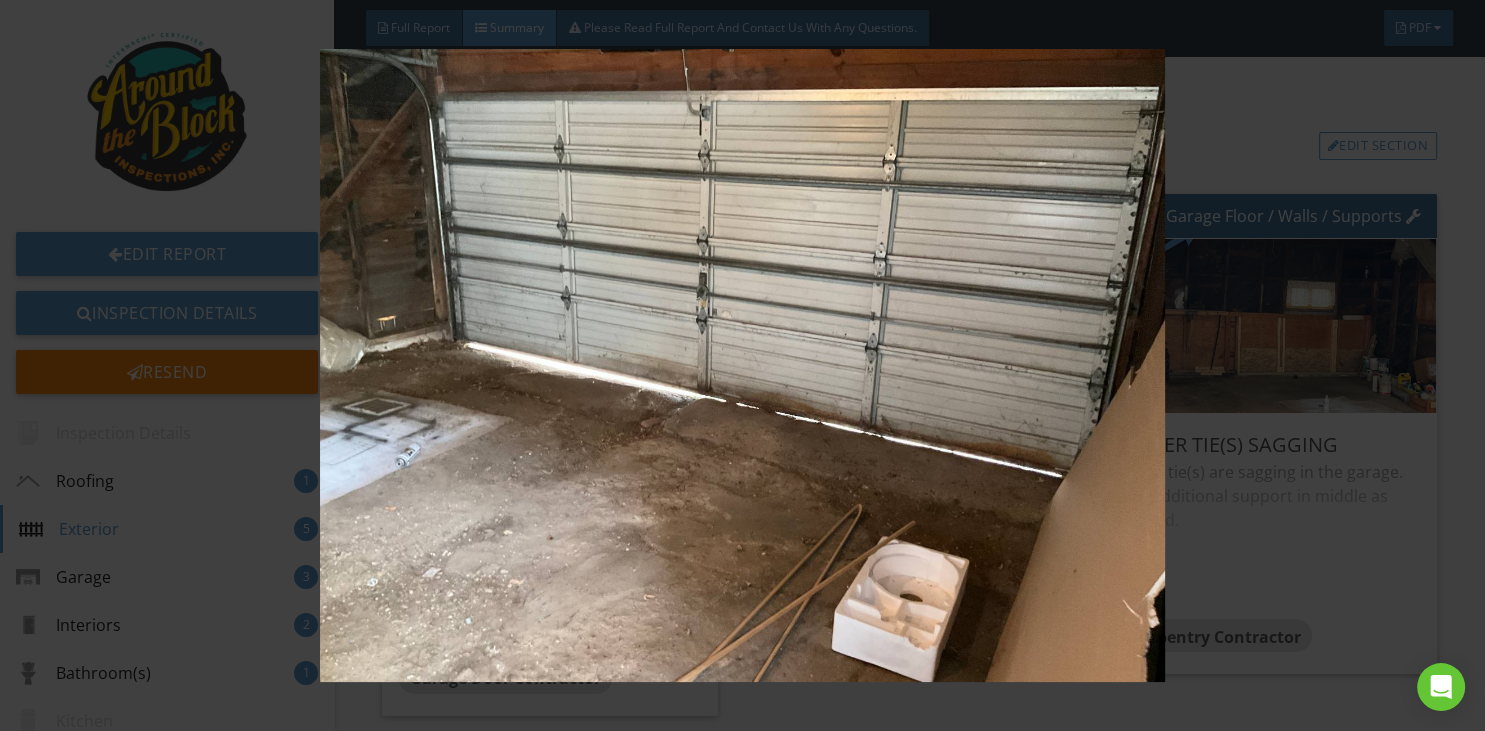 click at bounding box center [743, 366] 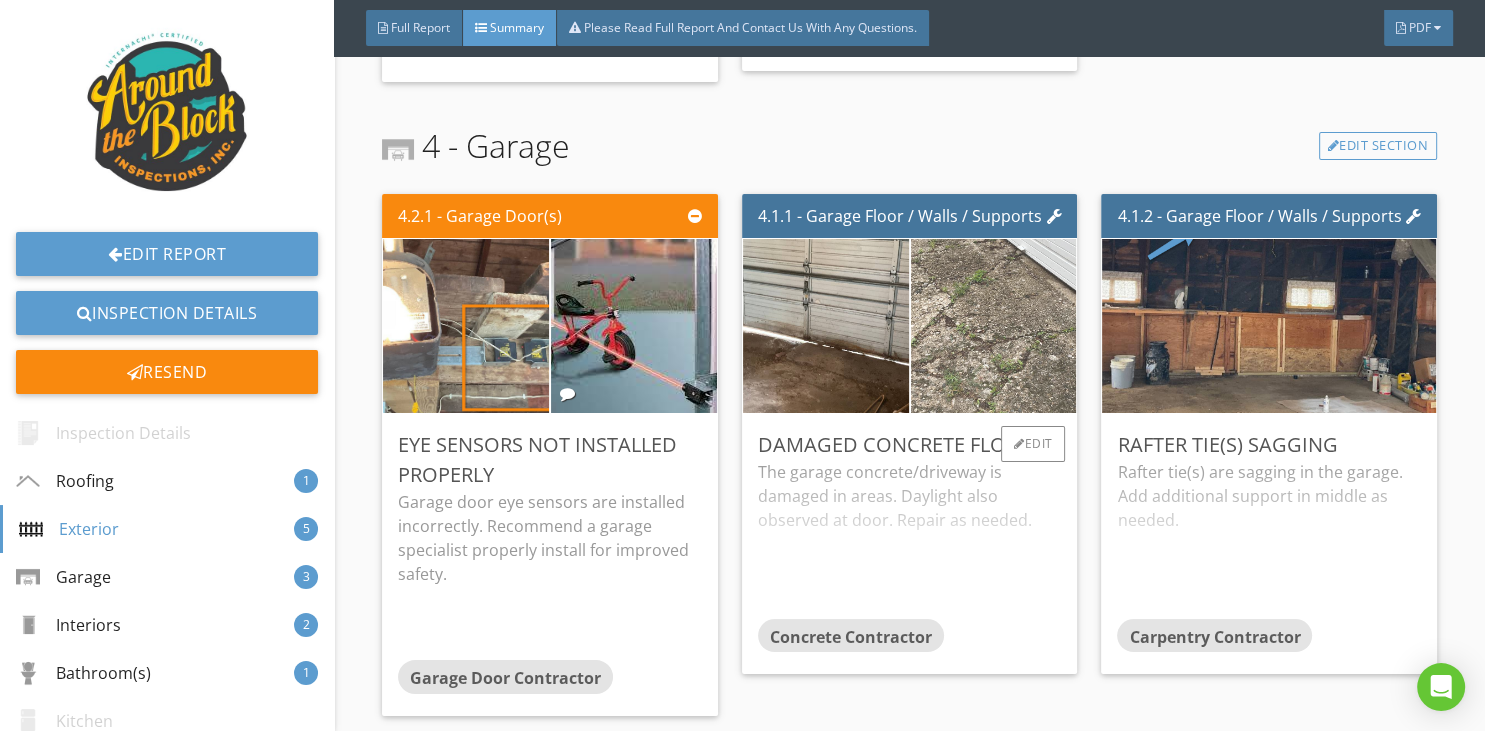 click at bounding box center (993, 326) 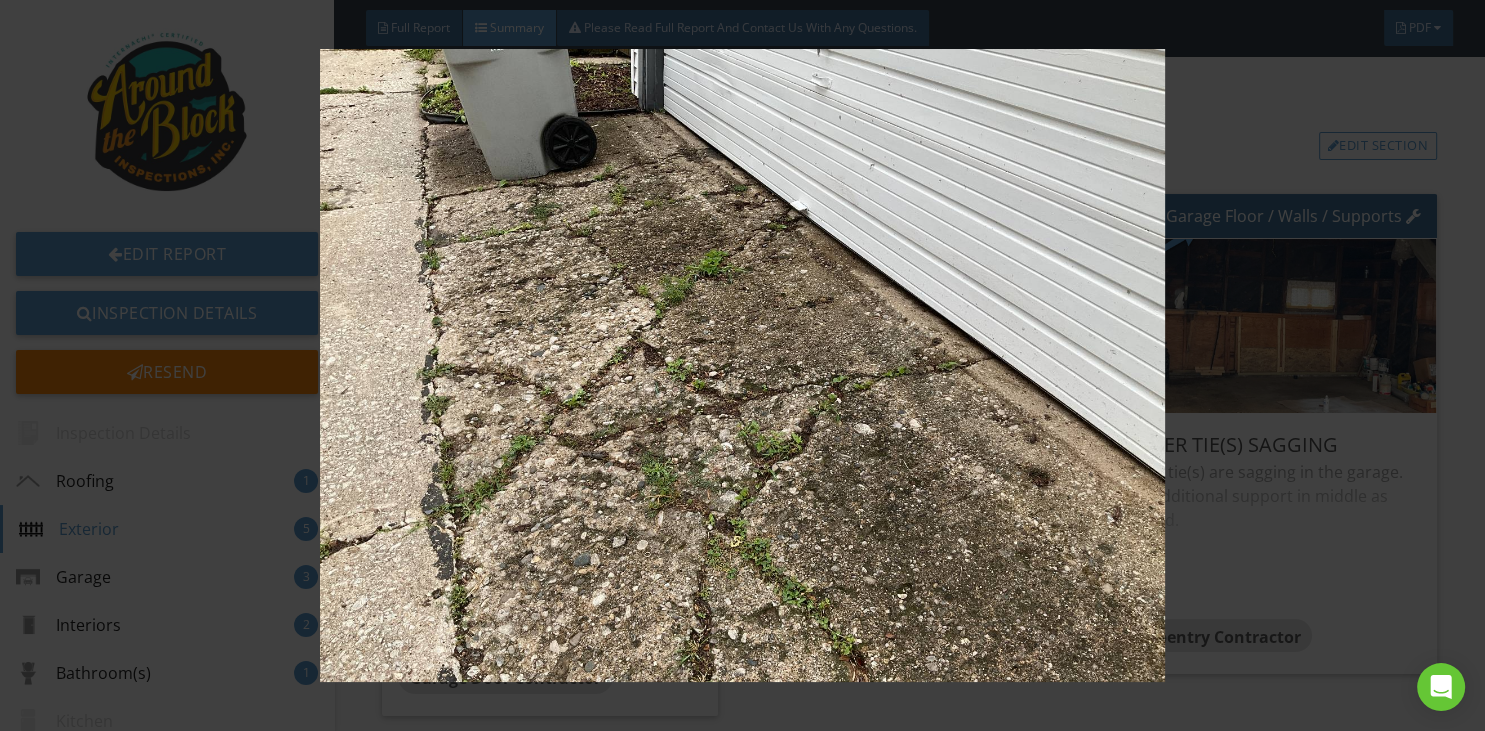 click at bounding box center [743, 366] 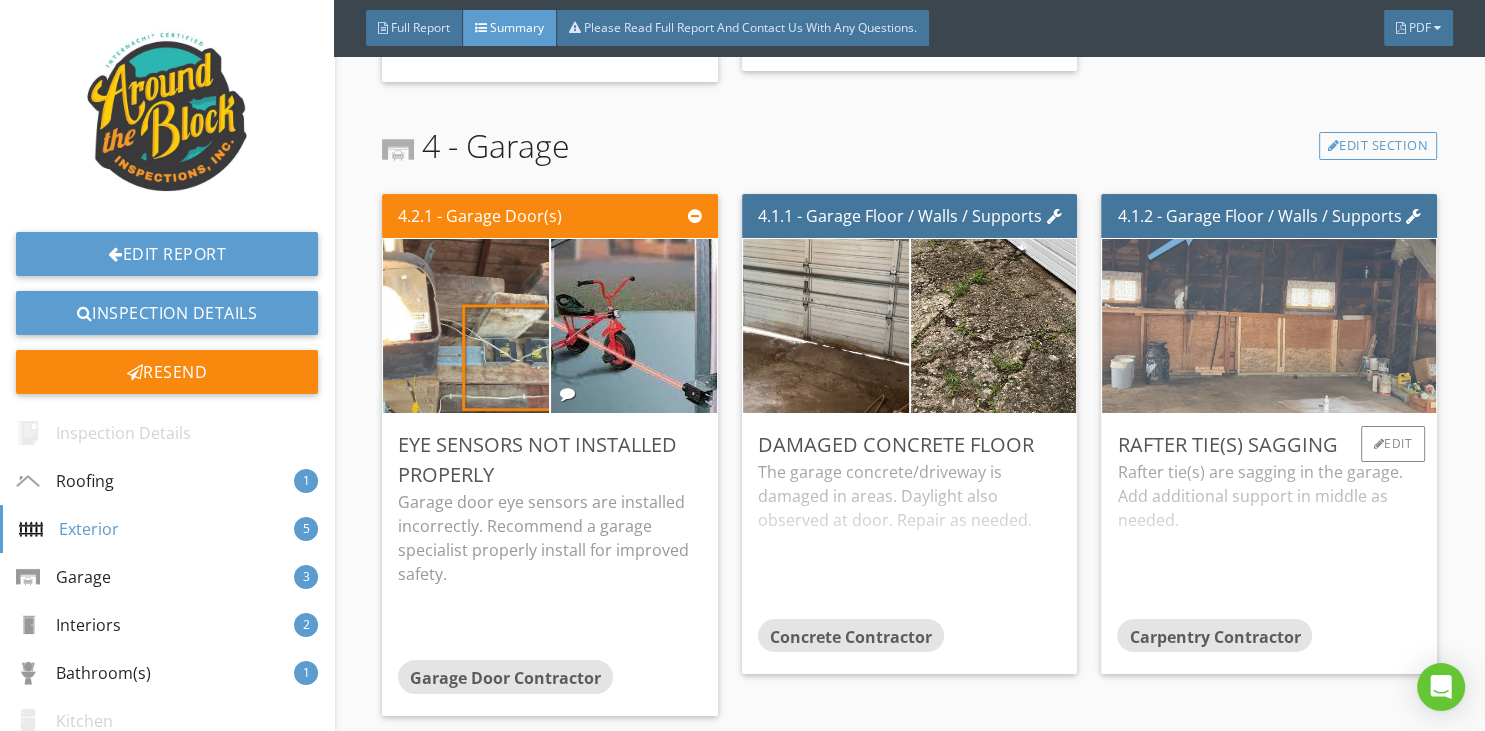 click at bounding box center (1269, 326) 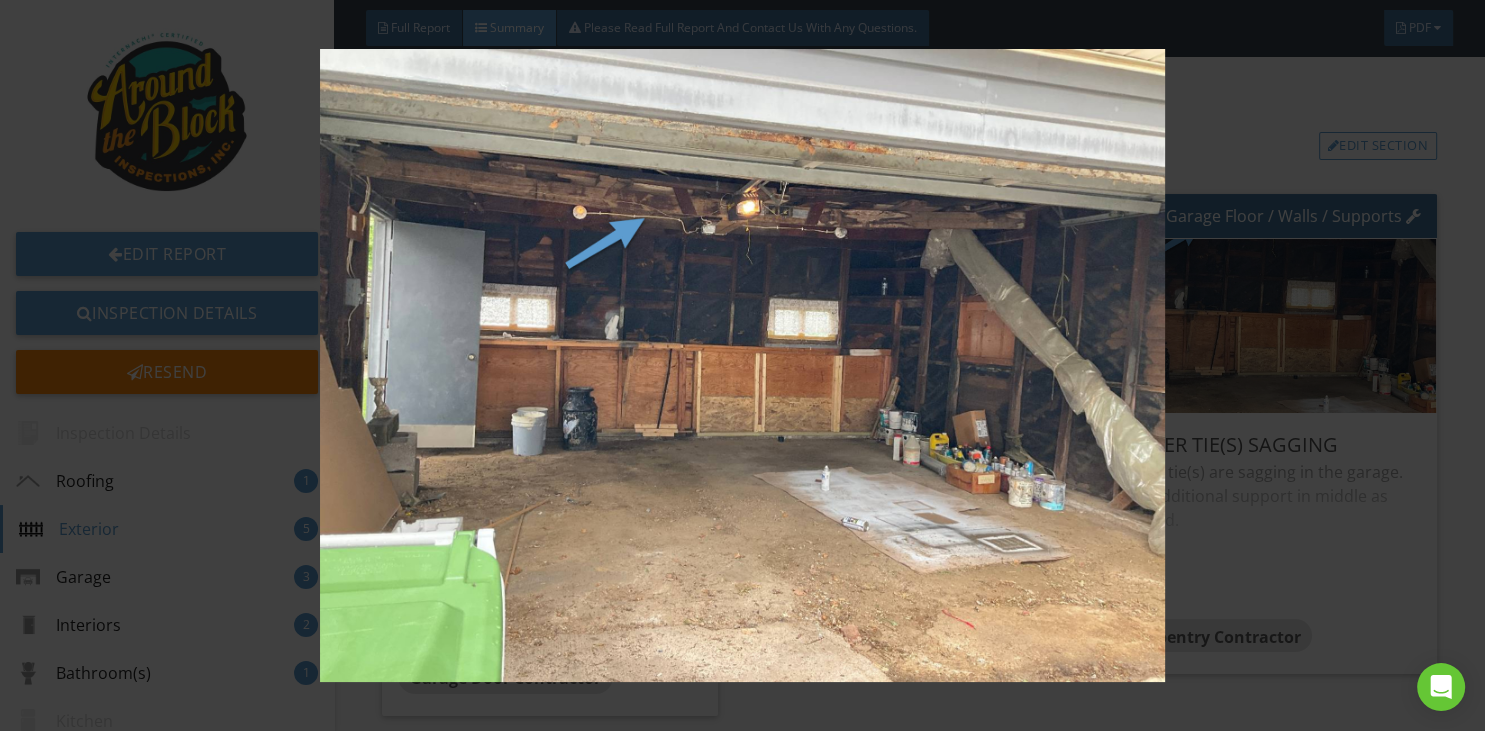 click at bounding box center (743, 366) 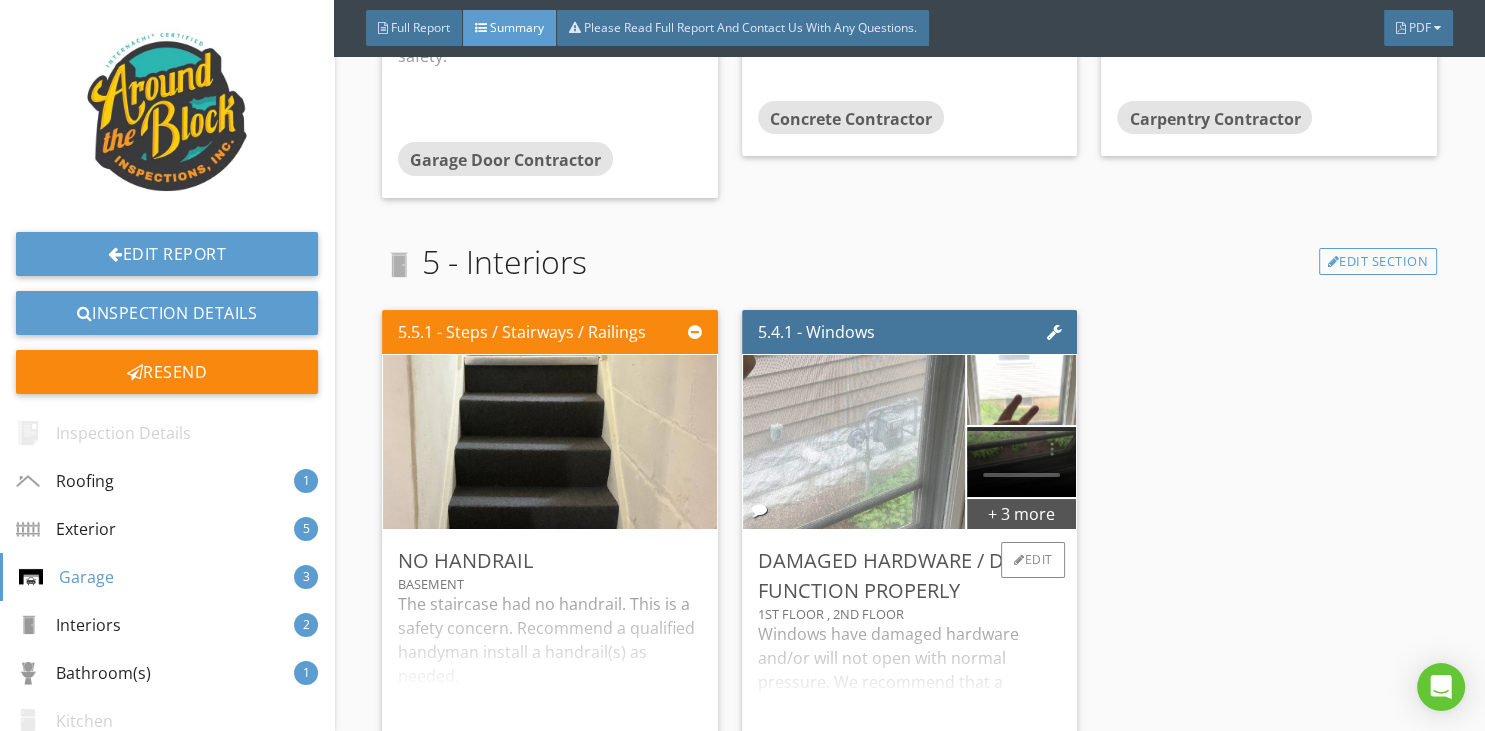 scroll, scrollTop: 3629, scrollLeft: 0, axis: vertical 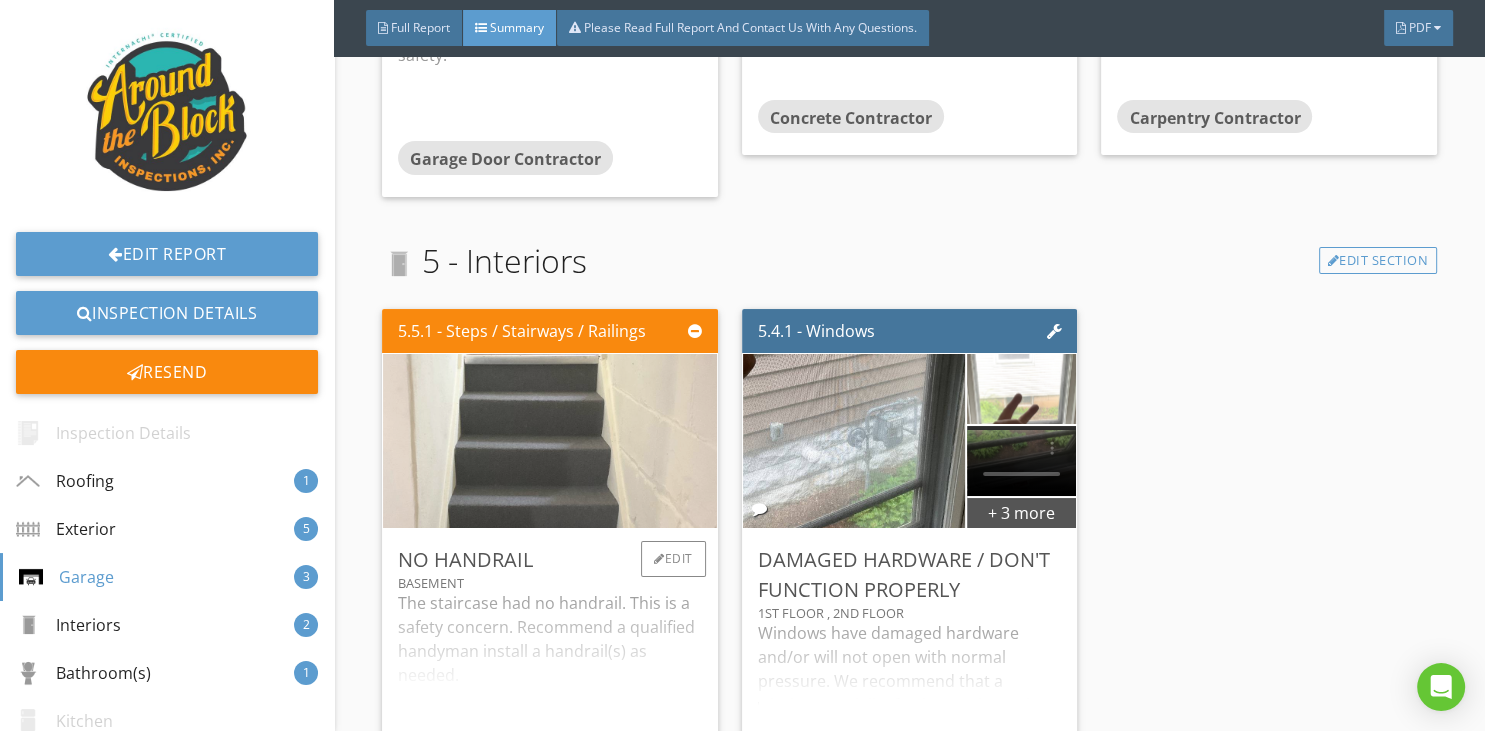 click at bounding box center [550, 440] 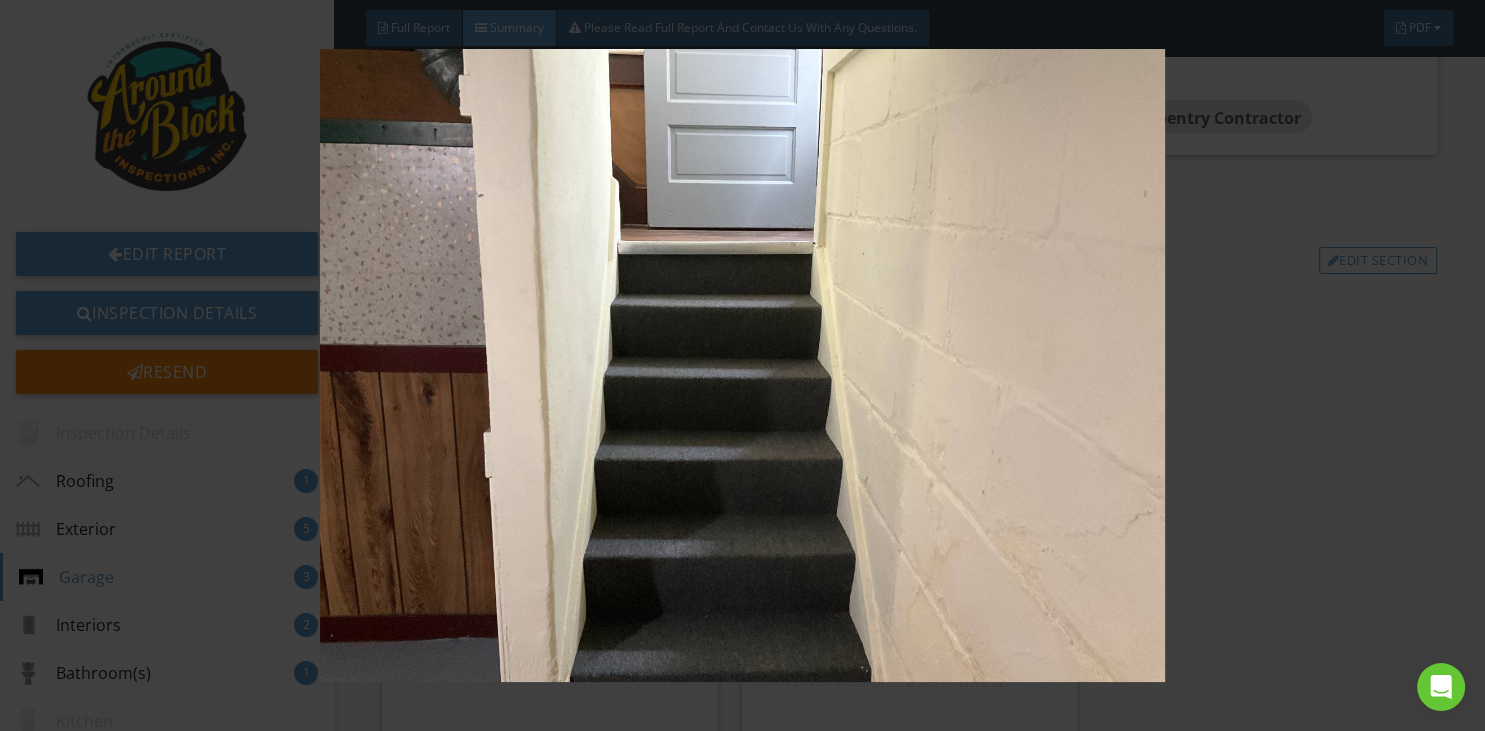 click at bounding box center [743, 366] 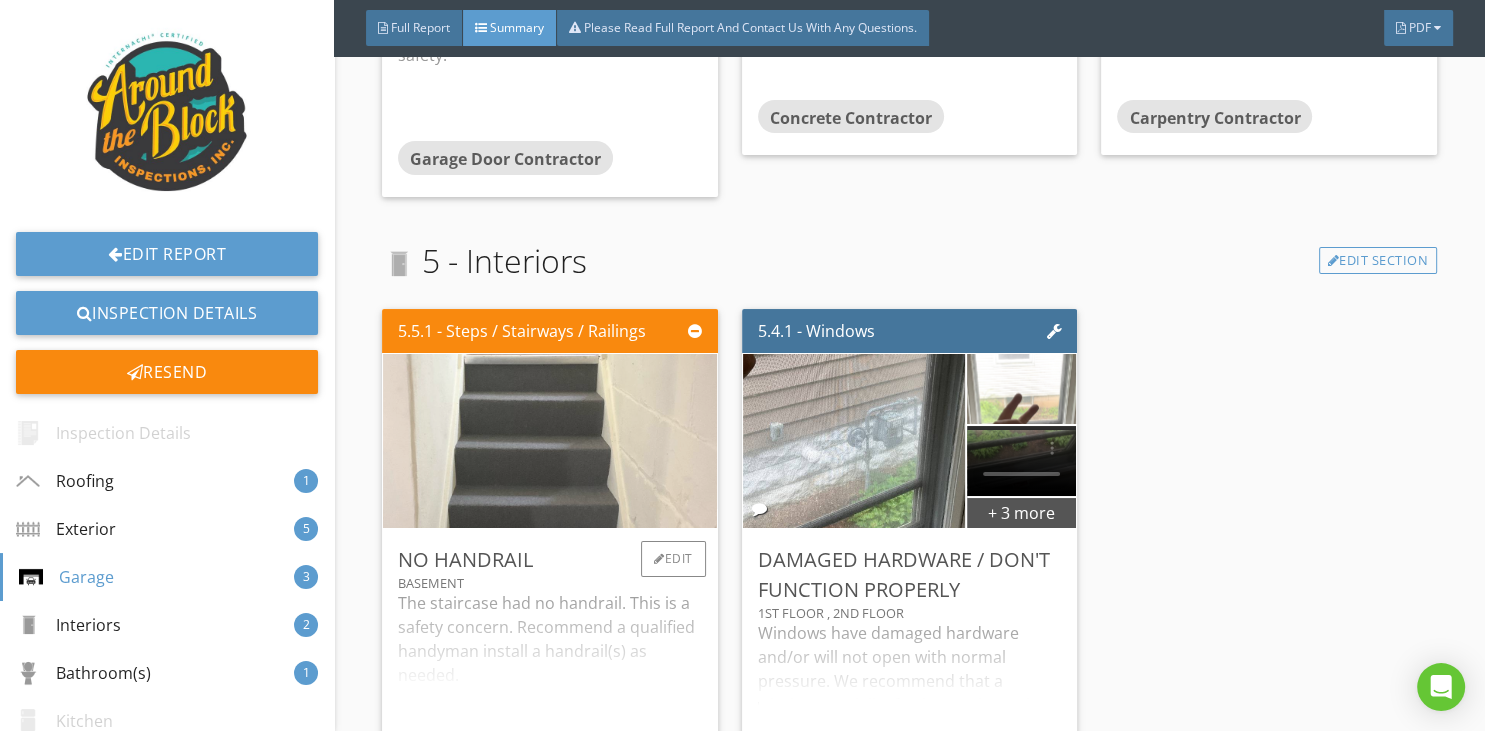 click at bounding box center (550, 440) 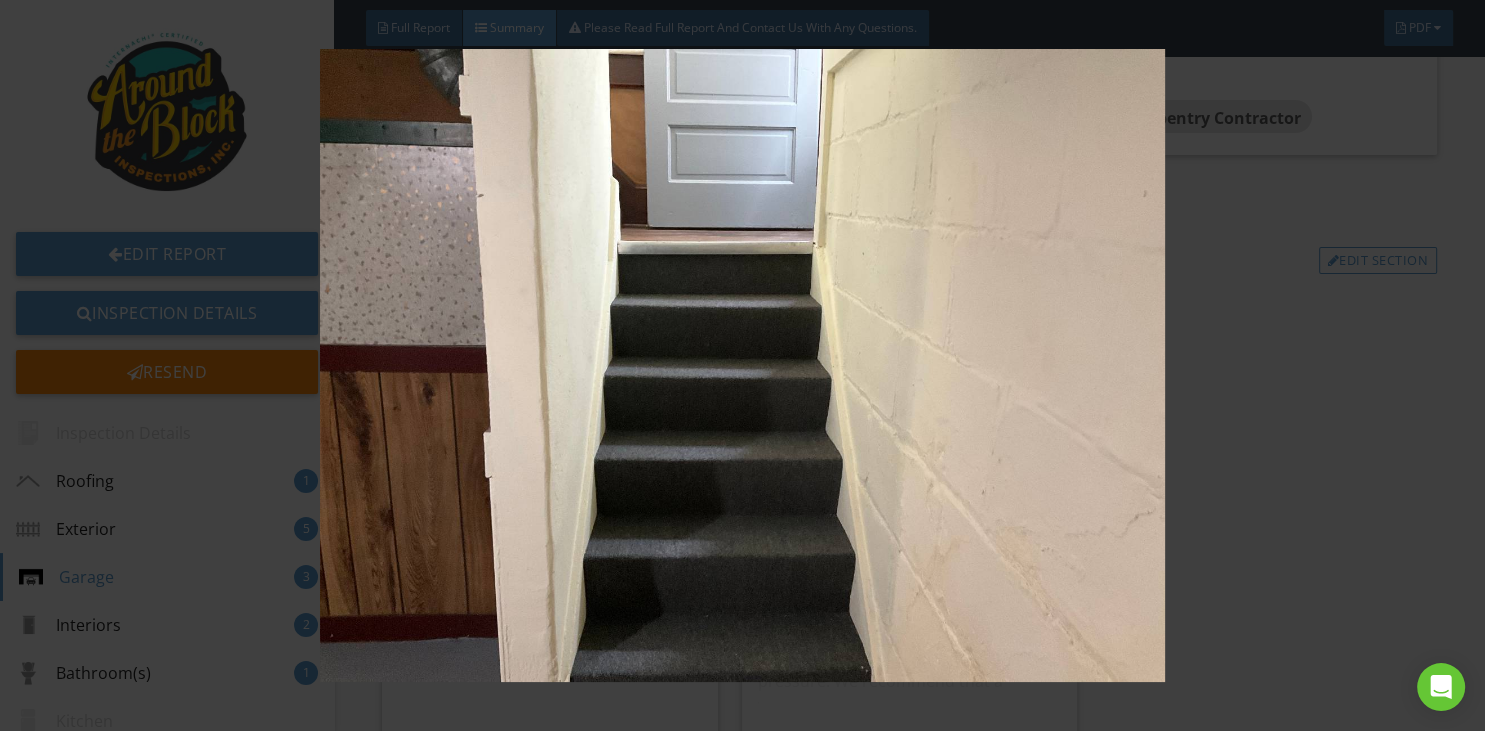 click at bounding box center (743, 366) 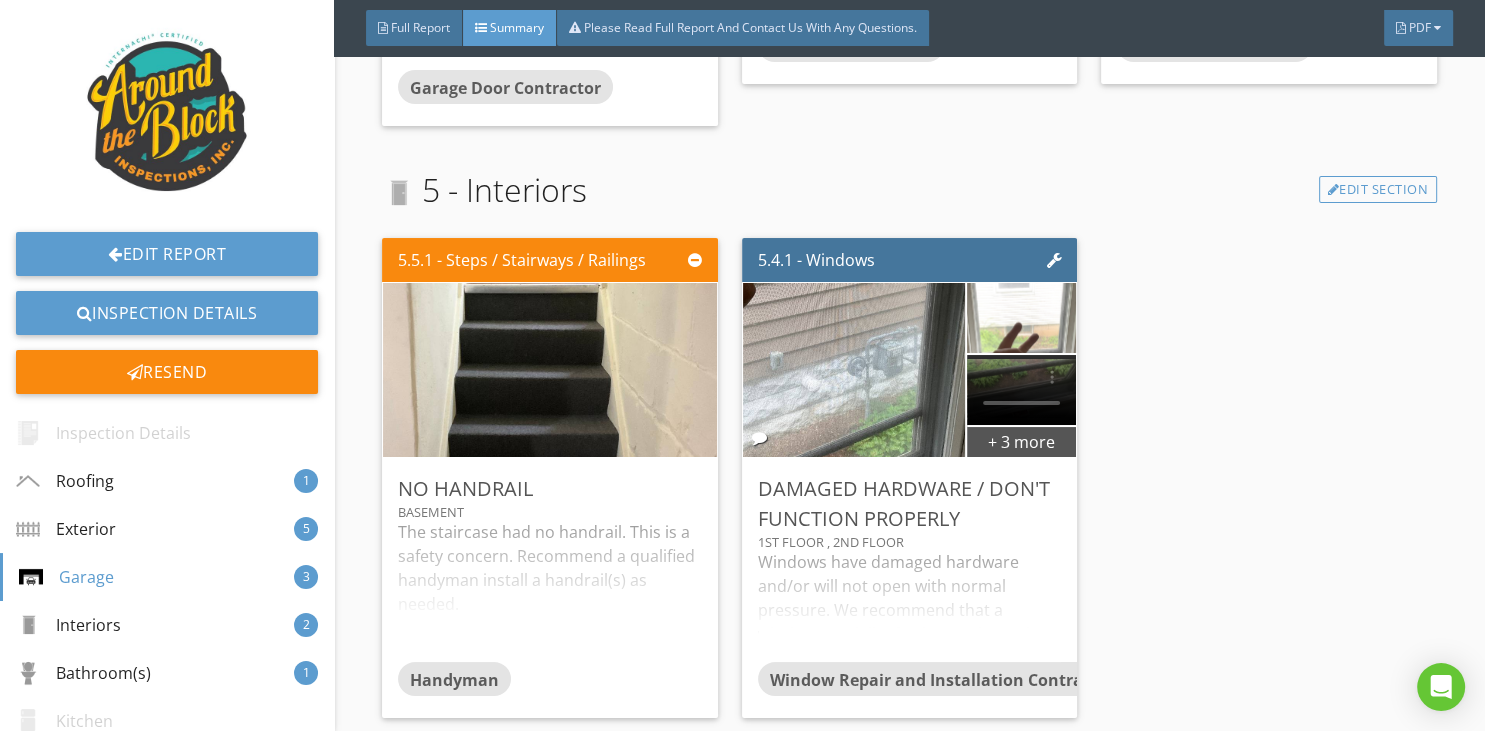 scroll, scrollTop: 3758, scrollLeft: 0, axis: vertical 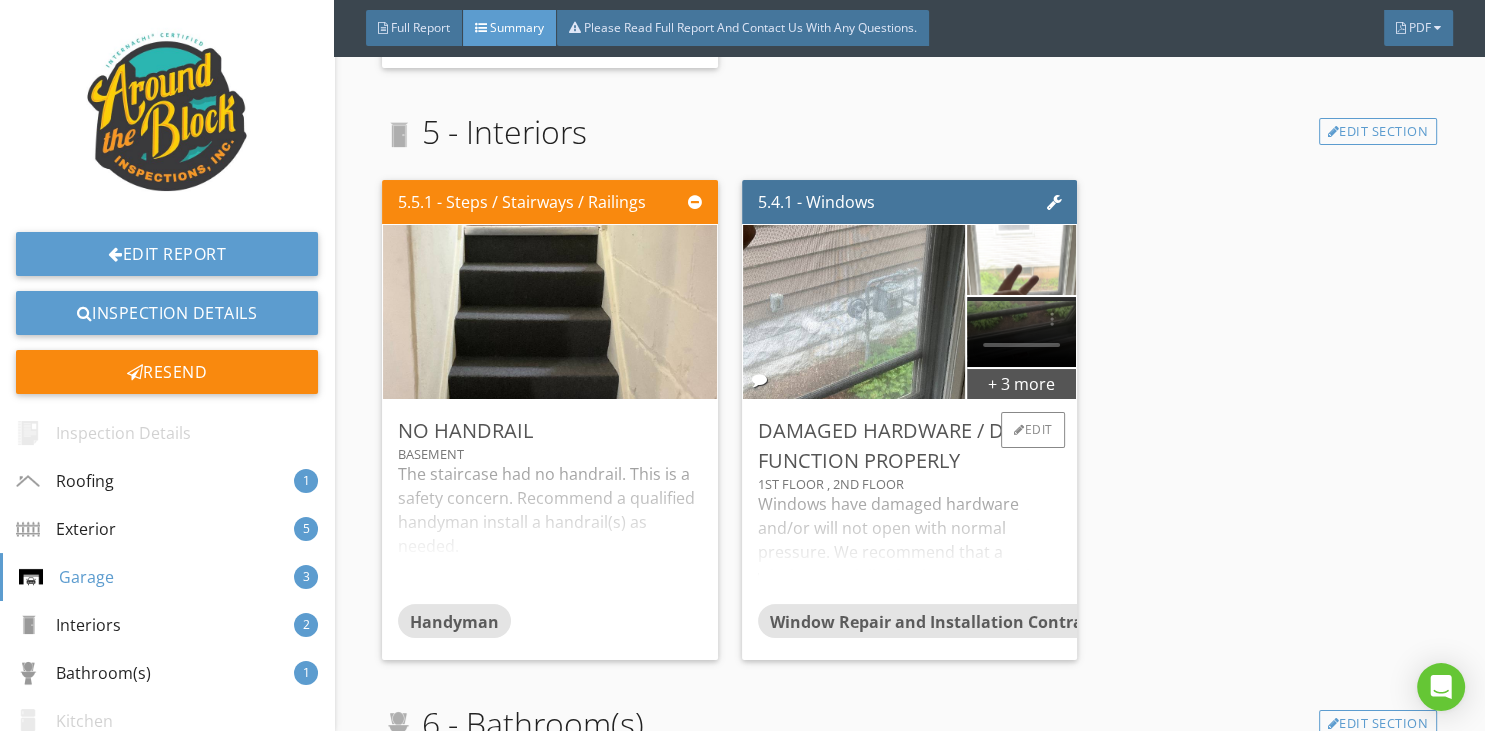 click on "Windows have damaged hardware and/or will not open with normal pressure. We recommend that a window specialist further evaluate the home's windows and repair as needed." at bounding box center (910, 548) 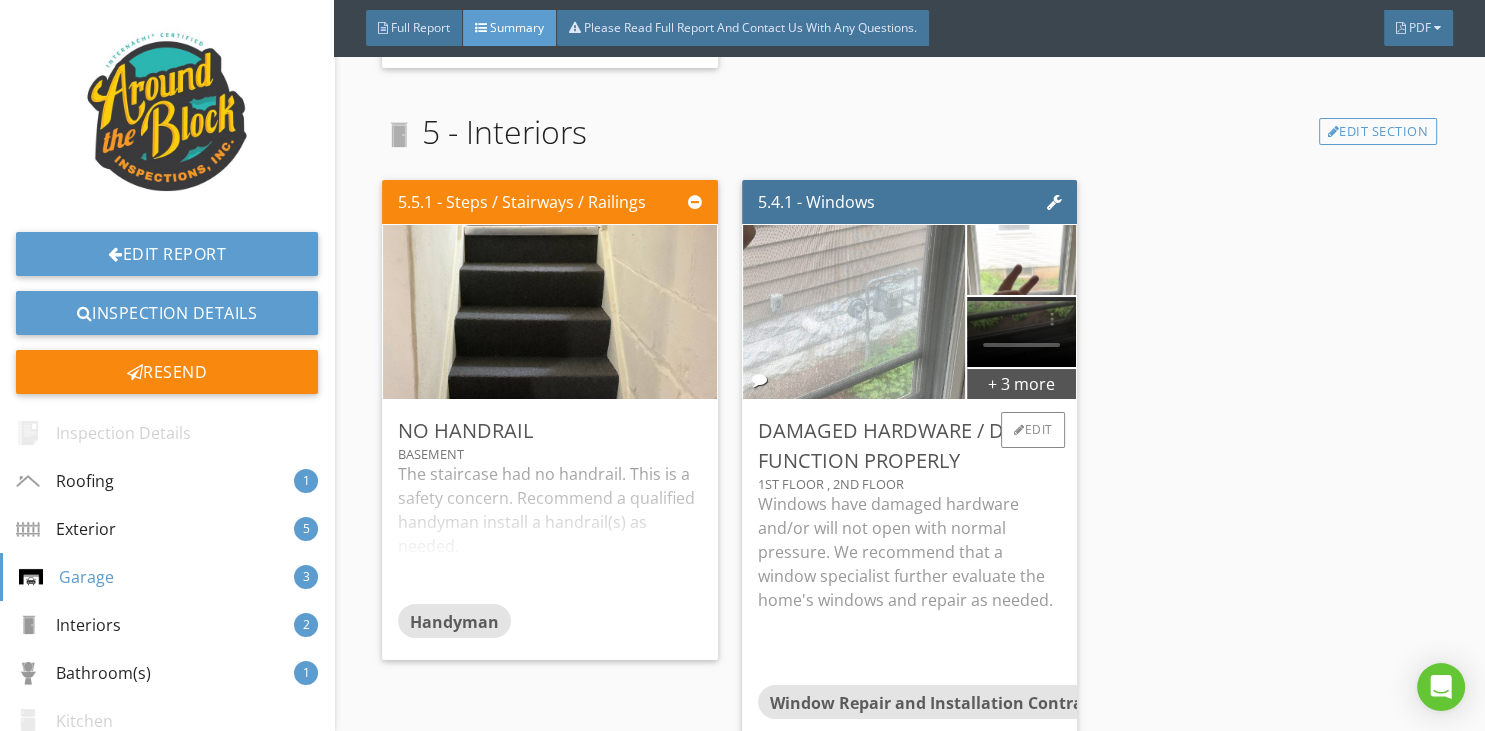 click at bounding box center [854, 311] 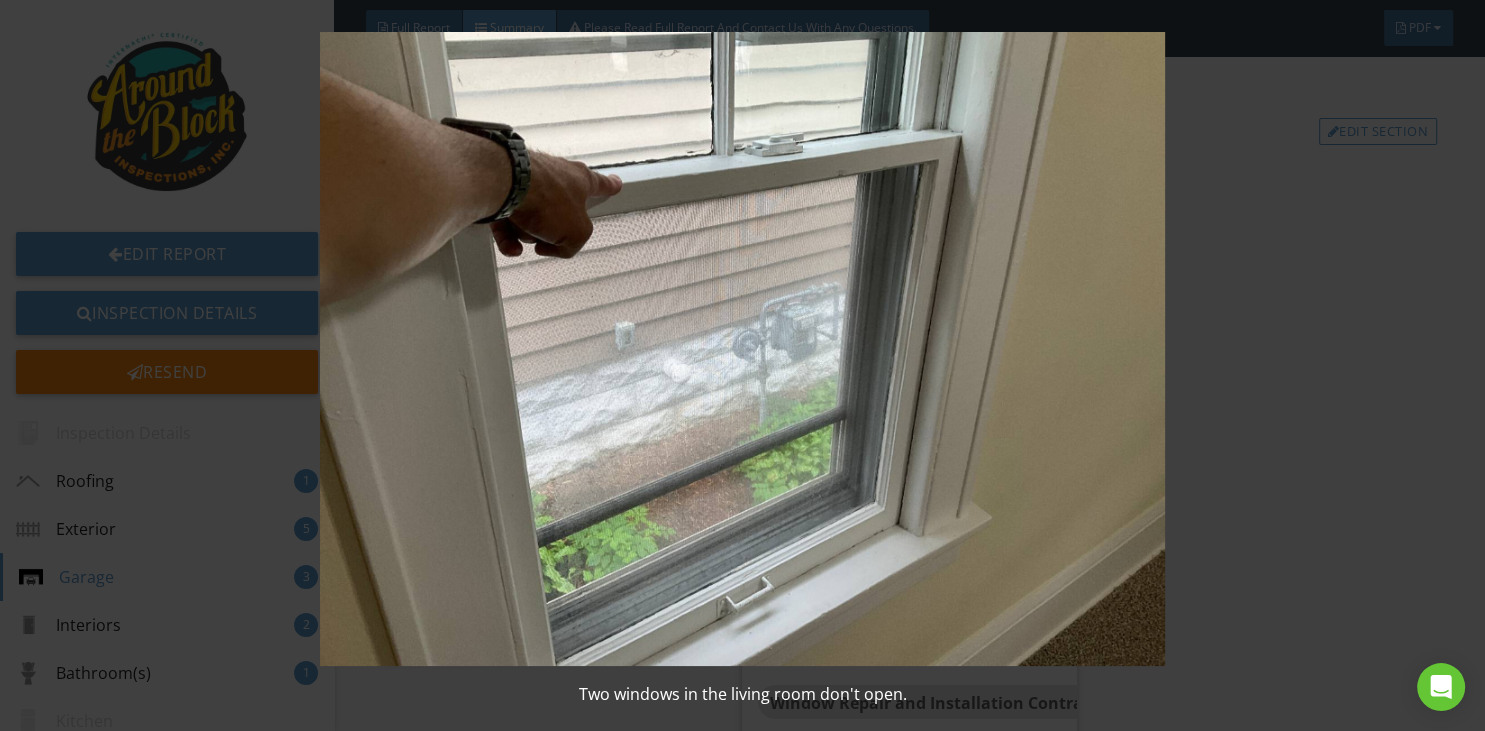 click at bounding box center [743, 349] 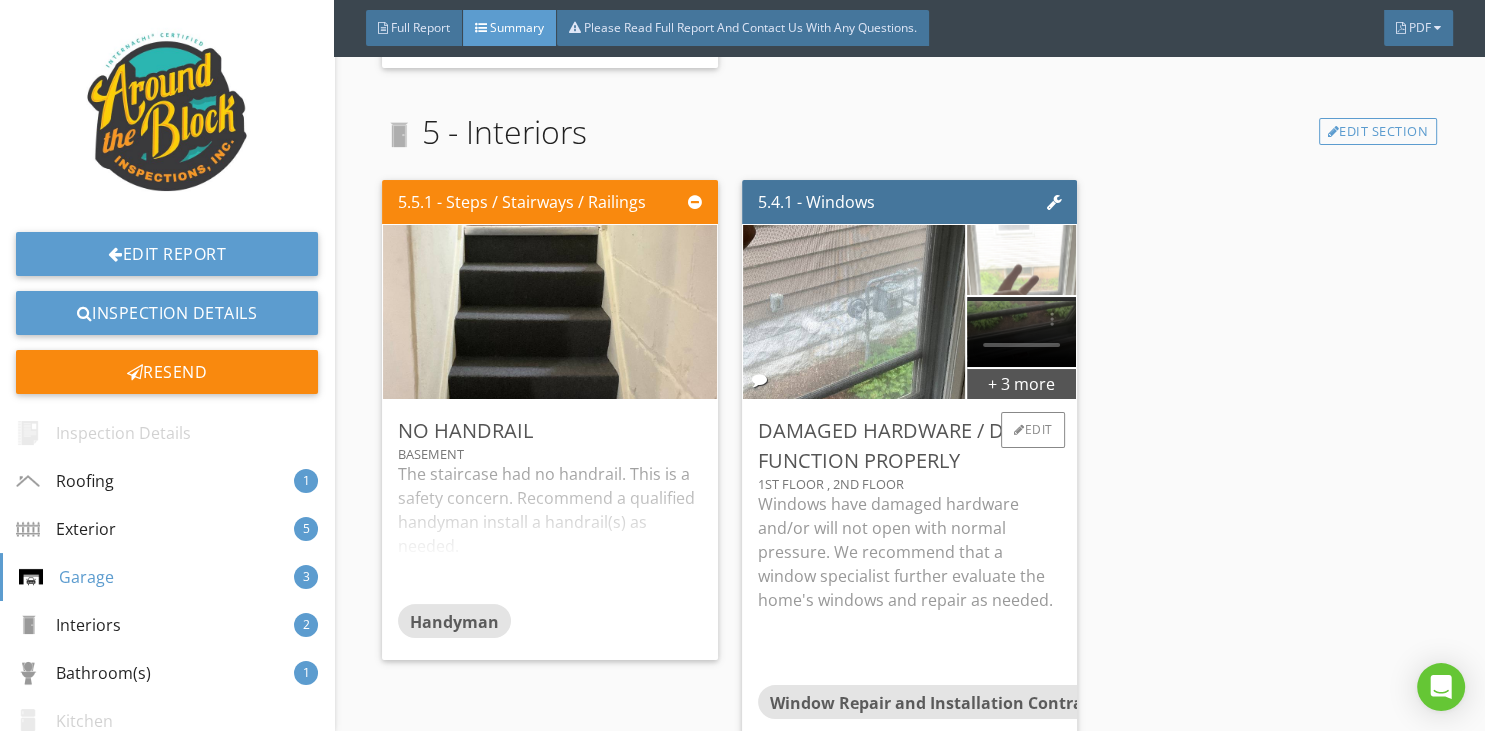 click at bounding box center (1021, 259) 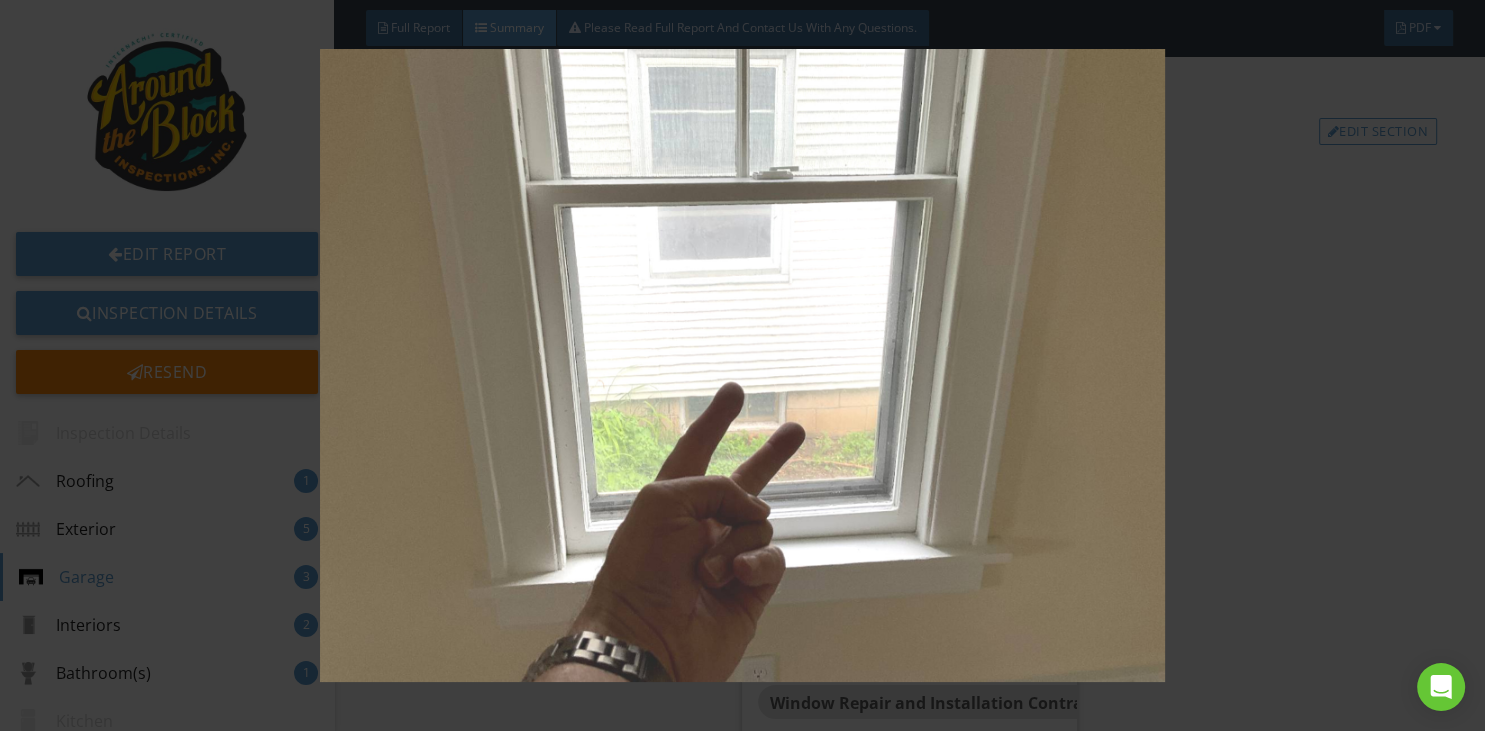 click at bounding box center [743, 366] 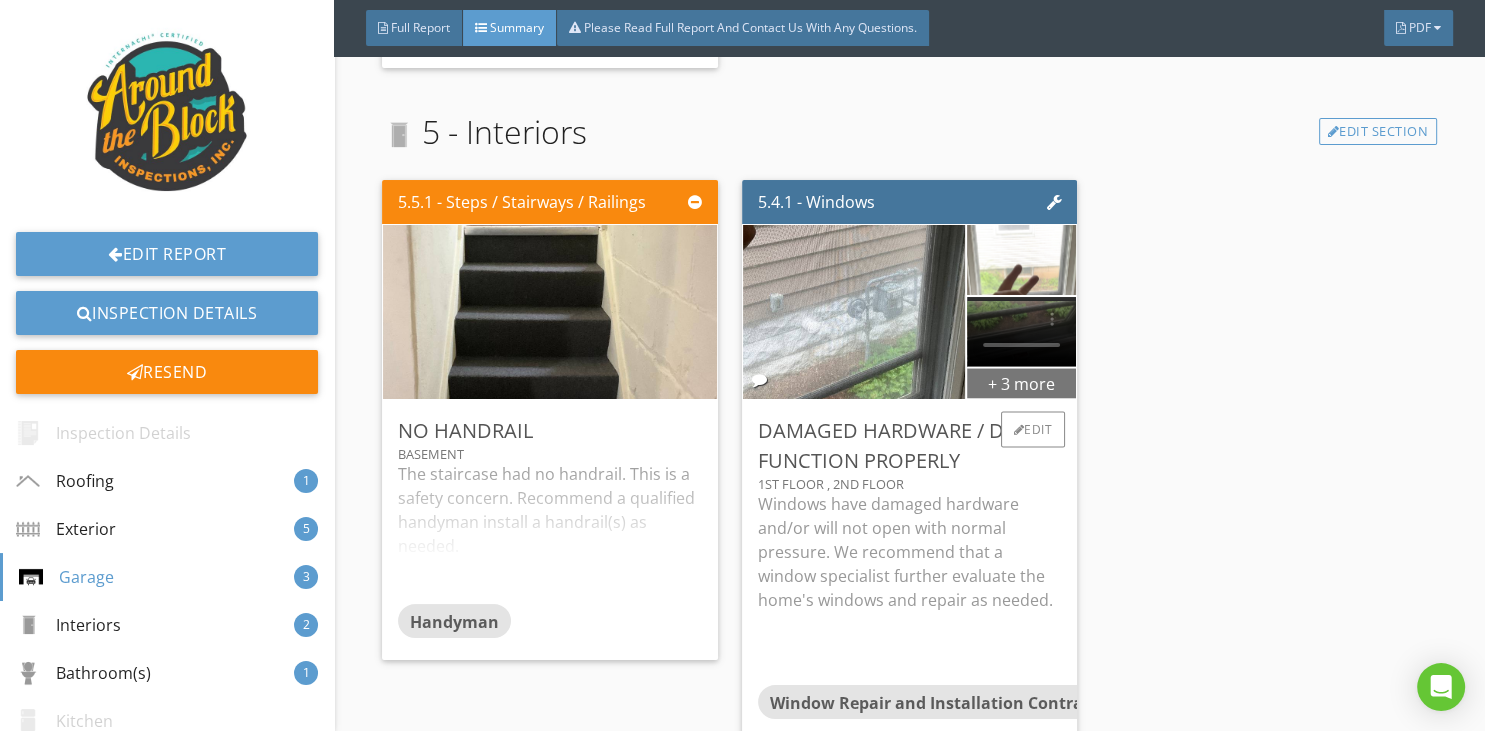 click on "+ 3 more" at bounding box center (1021, 383) 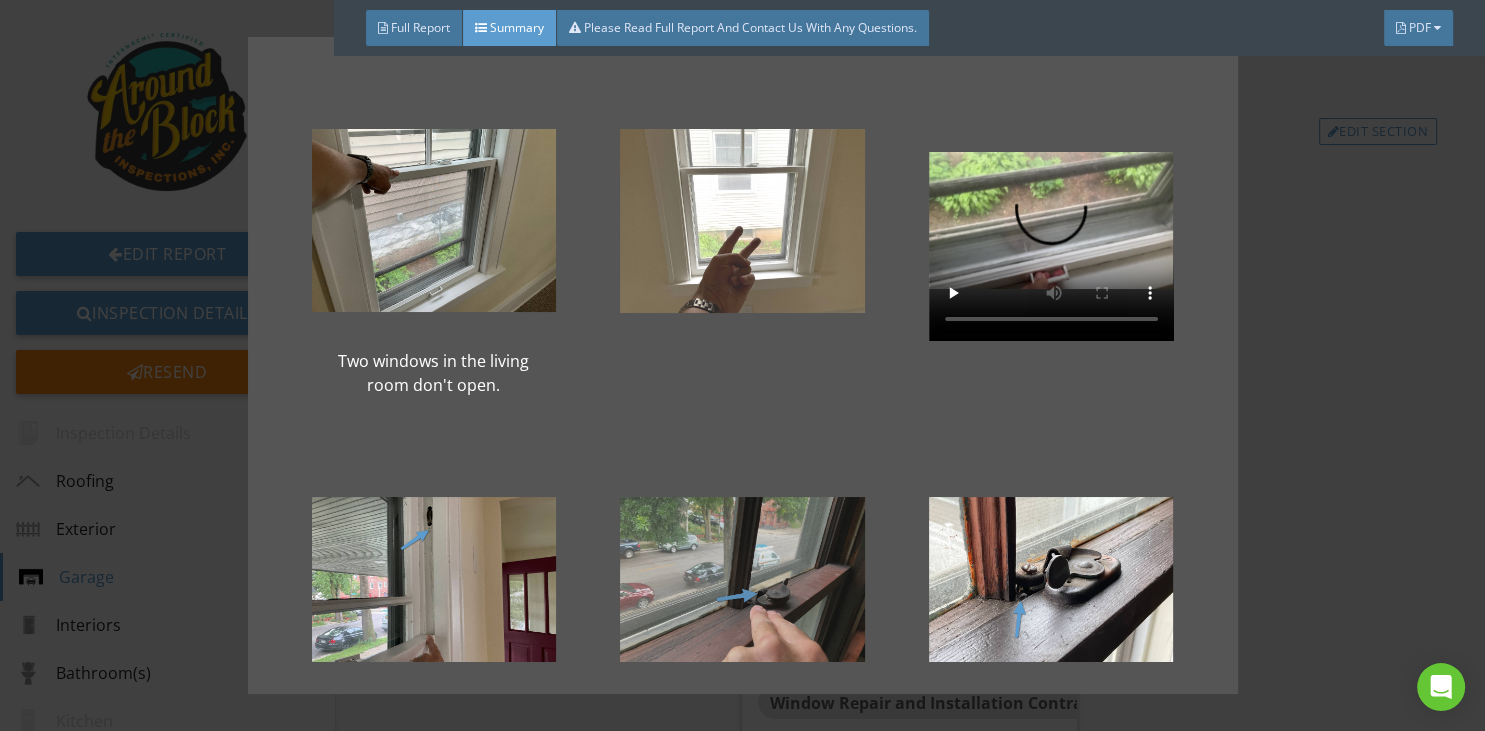 scroll, scrollTop: 142, scrollLeft: 0, axis: vertical 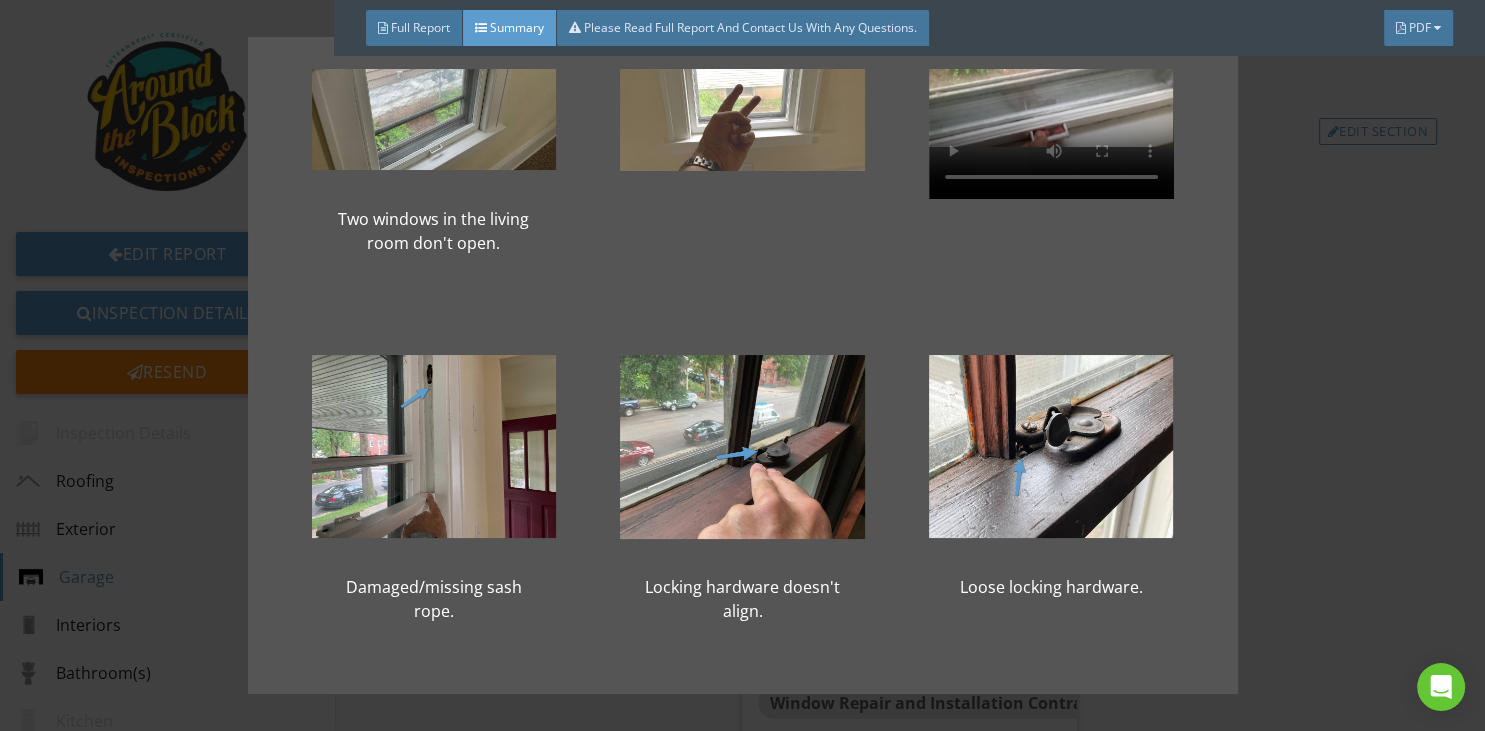 click on "Two windows in the living room don't open.
Damaged/missing sash rope.
Locking hardware doesn't align.
Loose locking hardware." at bounding box center [742, 365] 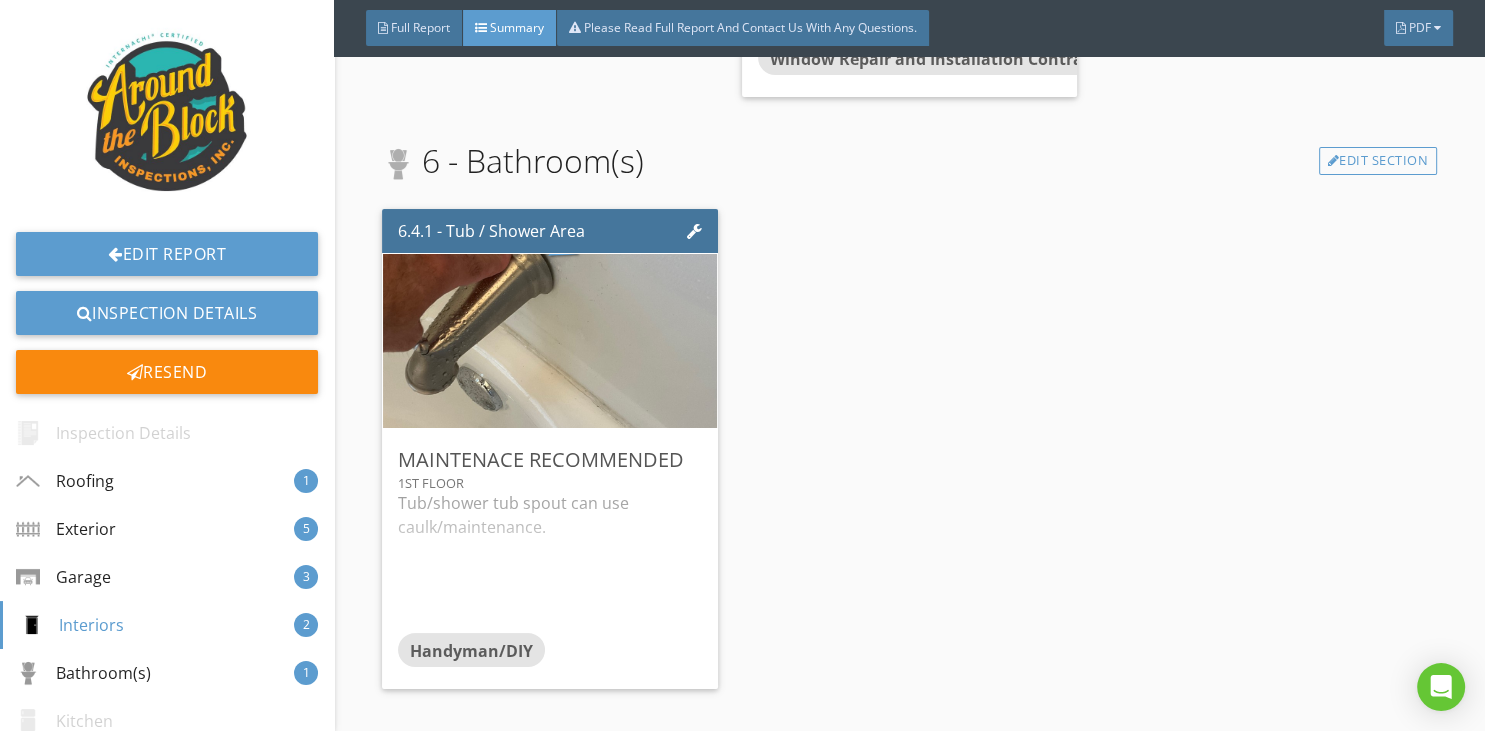 scroll, scrollTop: 4406, scrollLeft: 0, axis: vertical 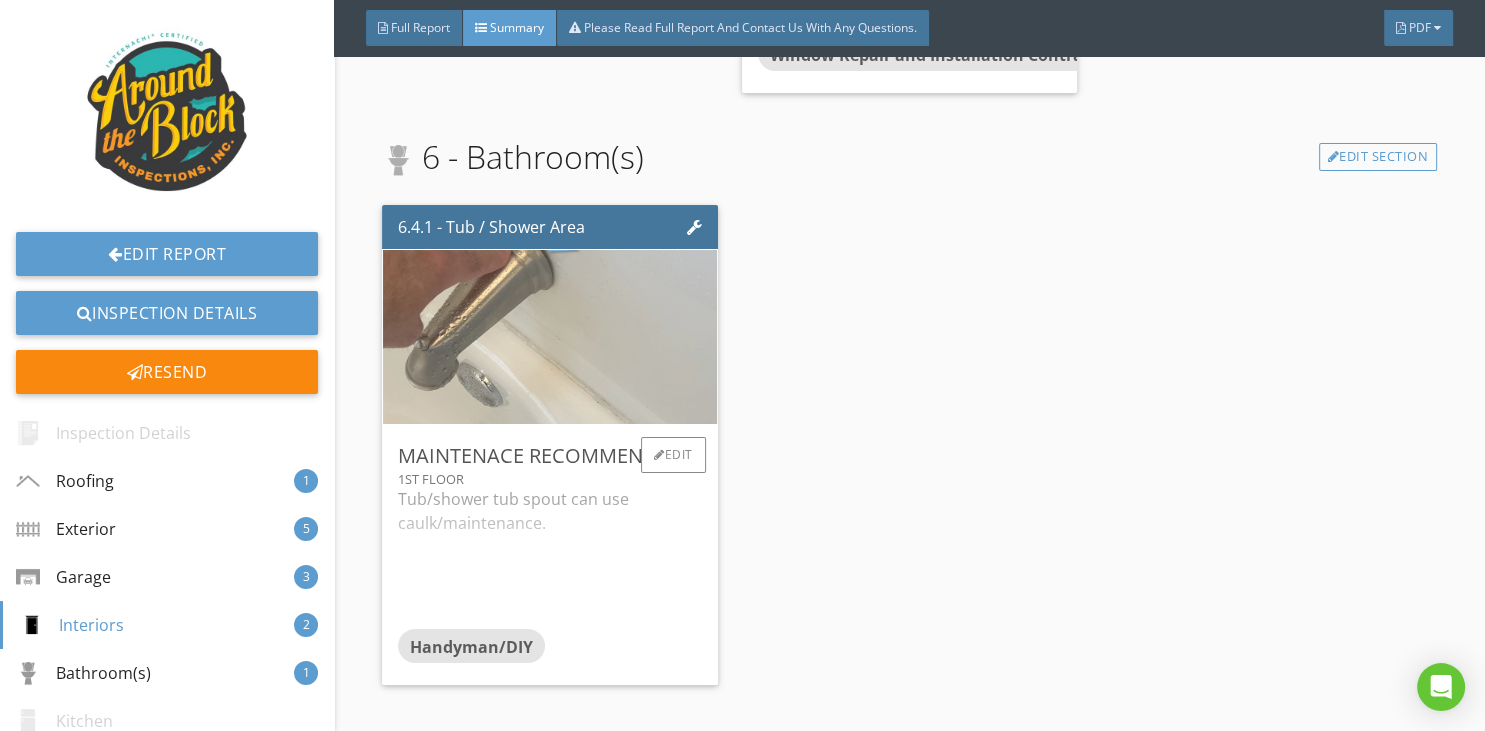 click at bounding box center [550, 336] 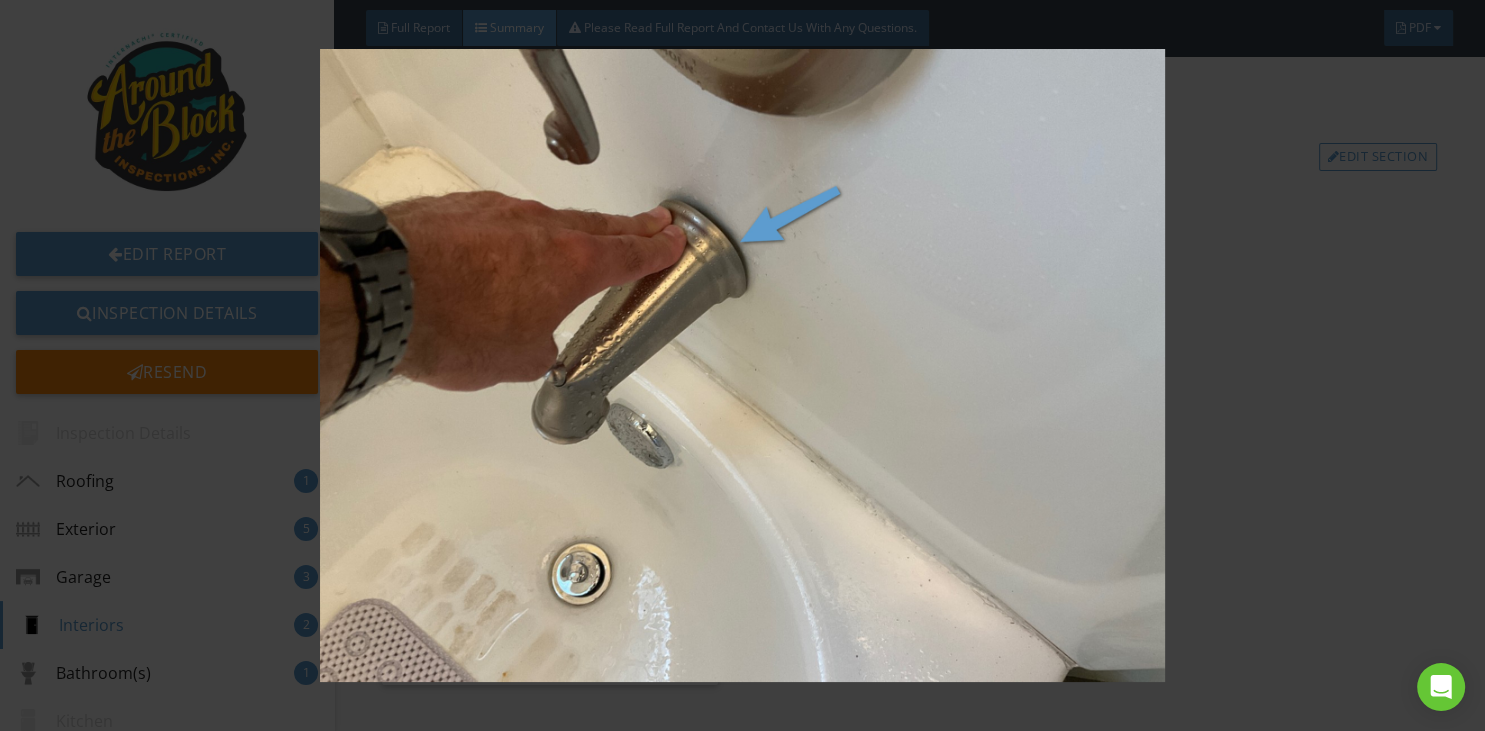 click at bounding box center [743, 366] 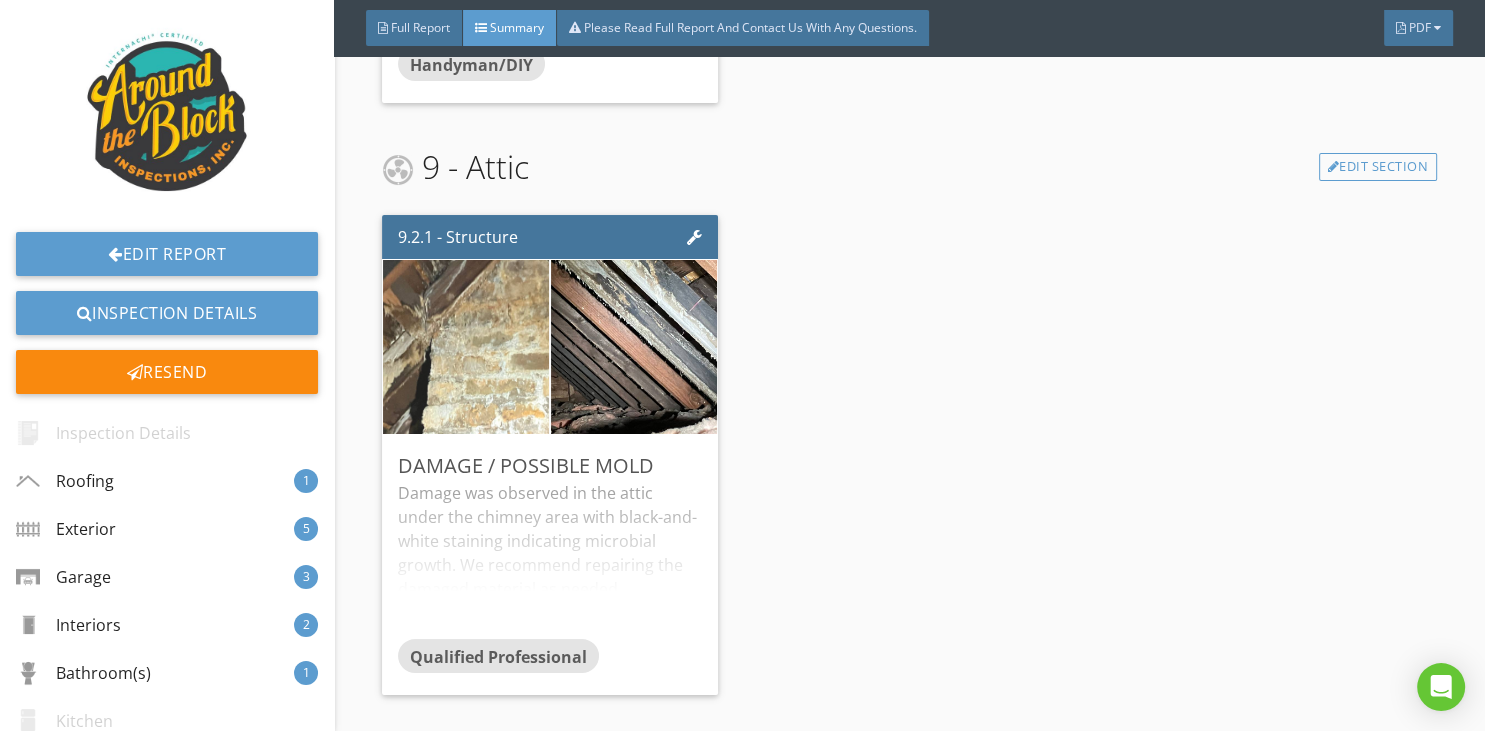 scroll, scrollTop: 5054, scrollLeft: 0, axis: vertical 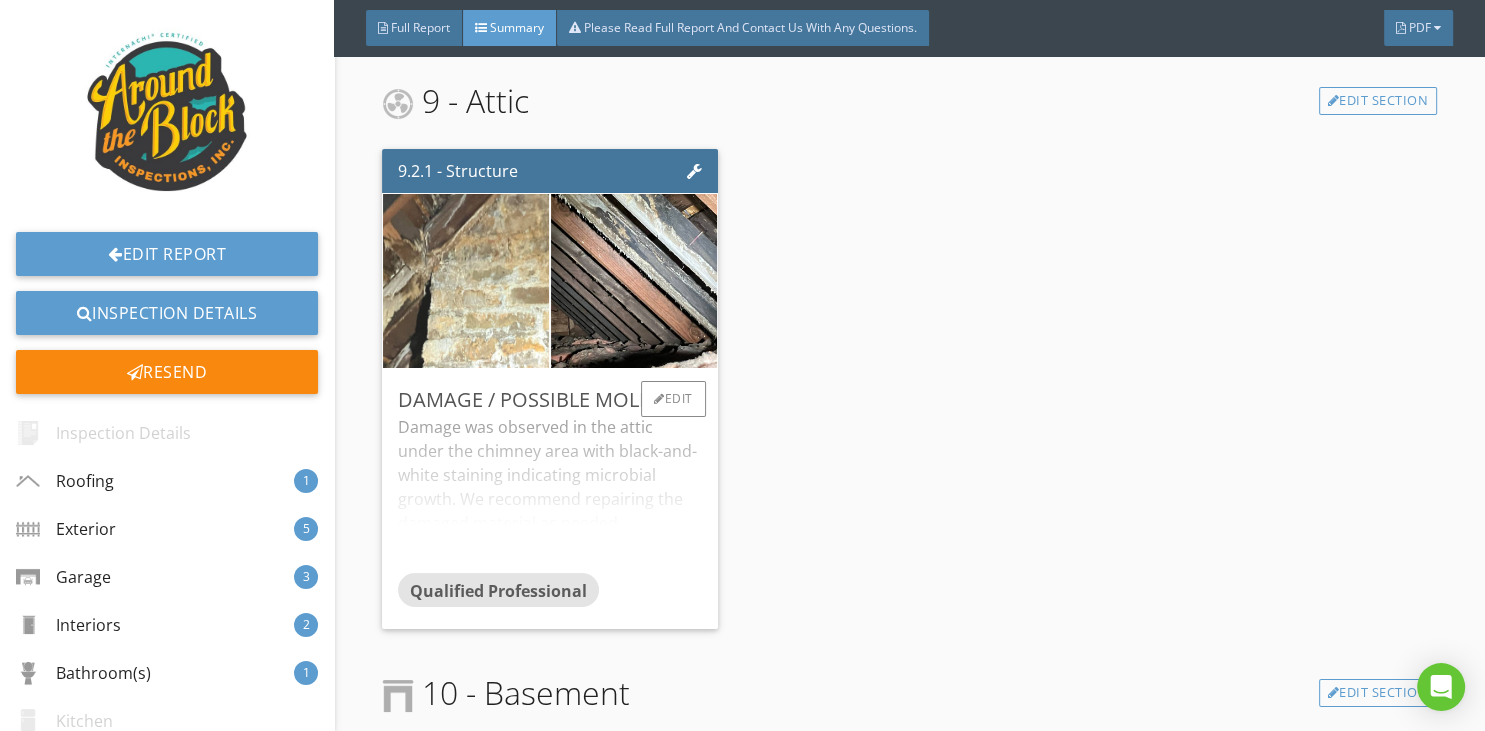 click on "Damage was observed in the attic under the chimney area with black-and-white staining indicating microbial growth. We recommend repairing the damaged material as needed." at bounding box center [550, 494] 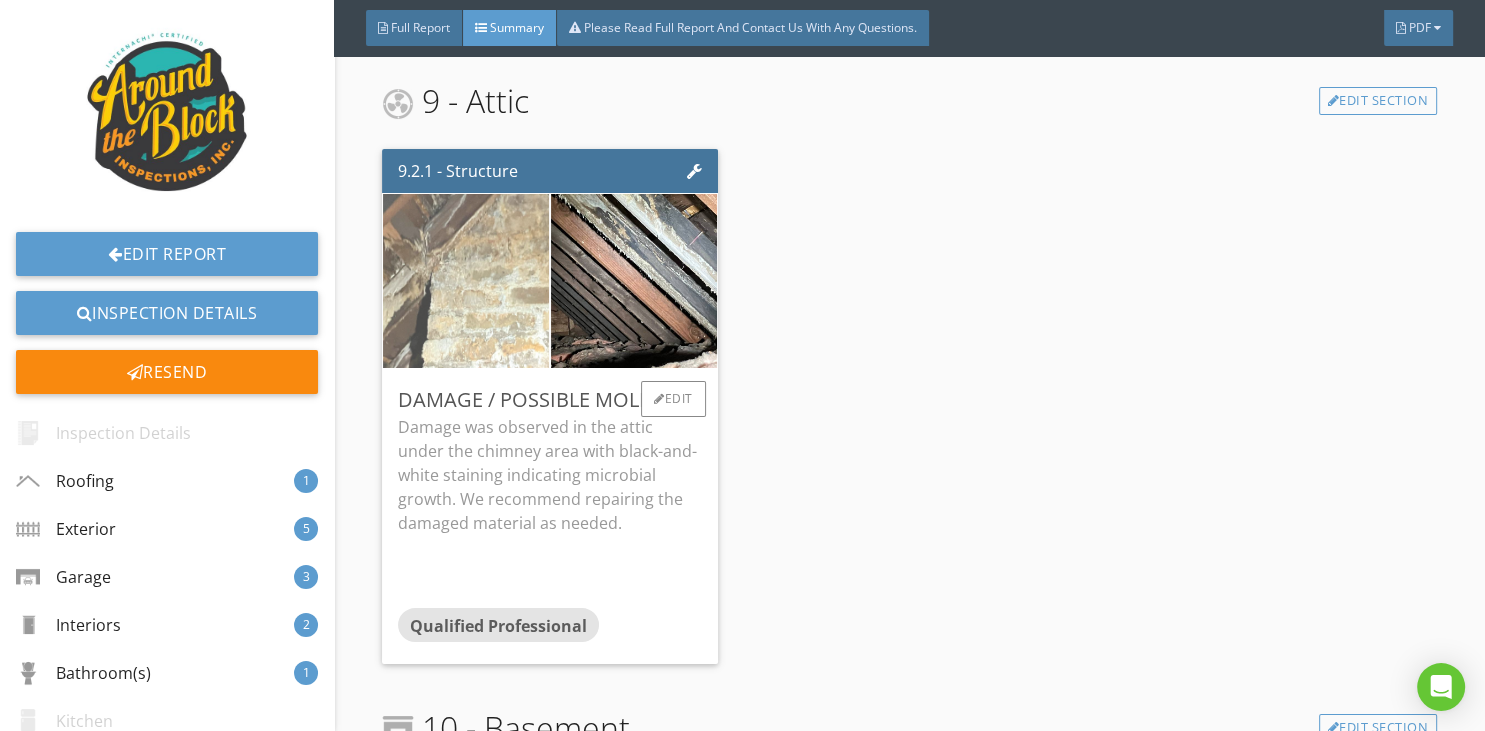 click at bounding box center [466, 280] 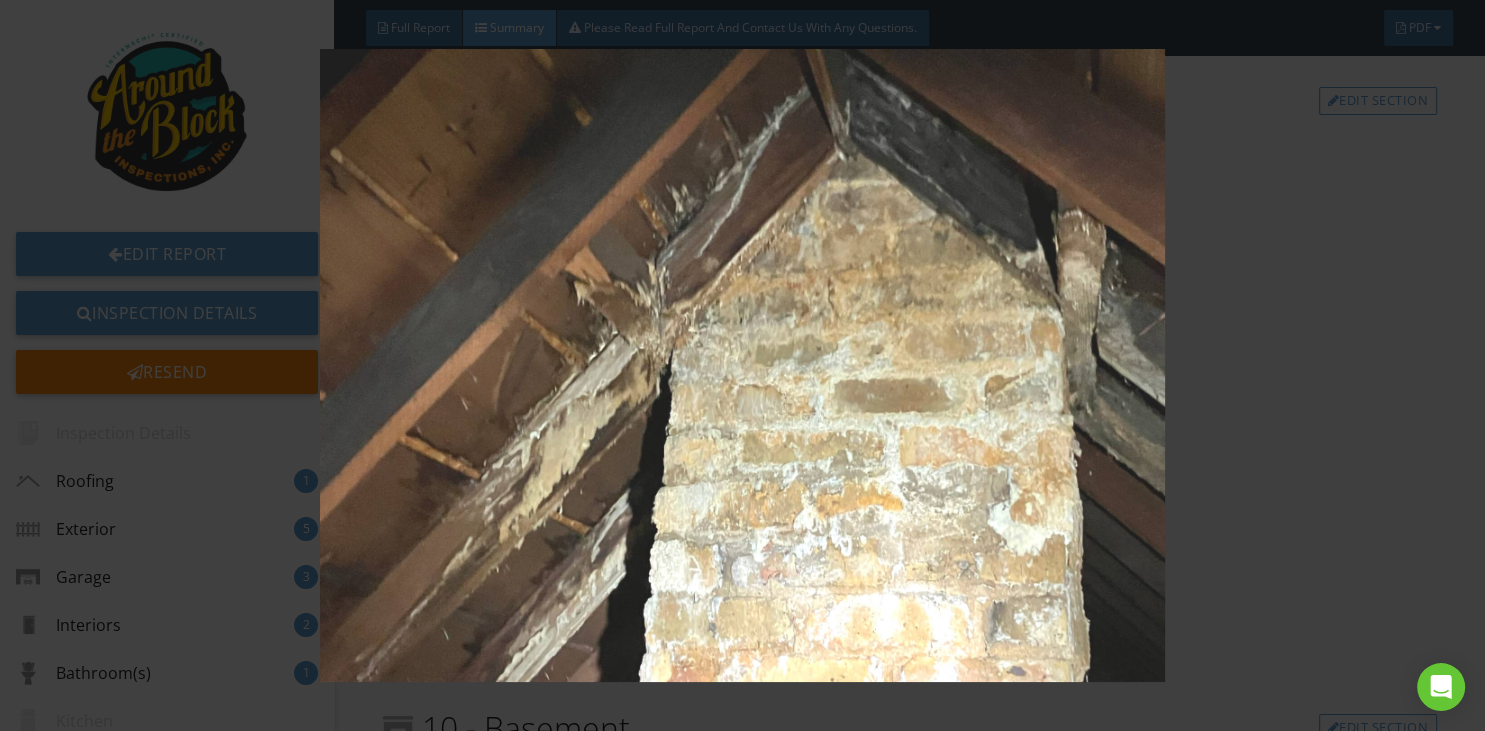 click at bounding box center (743, 366) 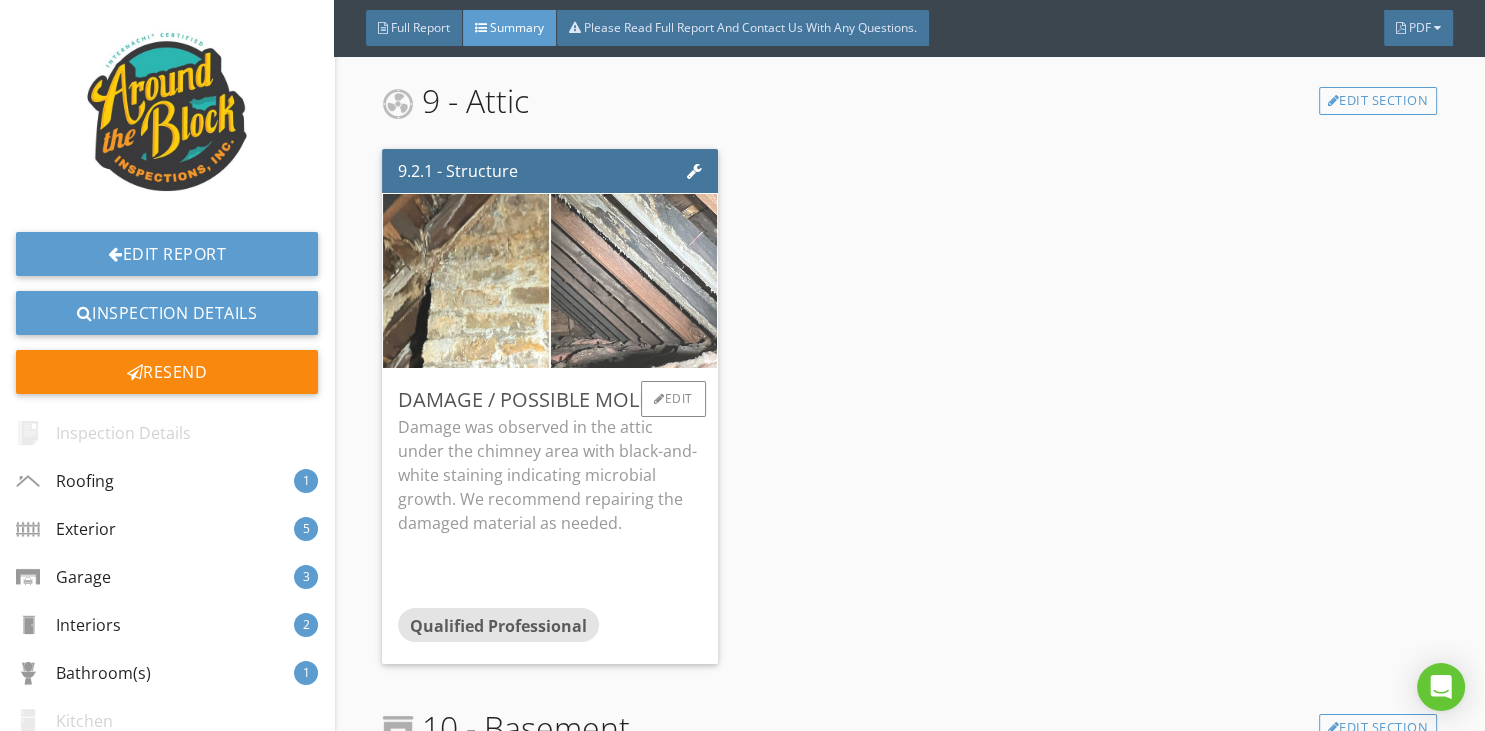 click at bounding box center [634, 280] 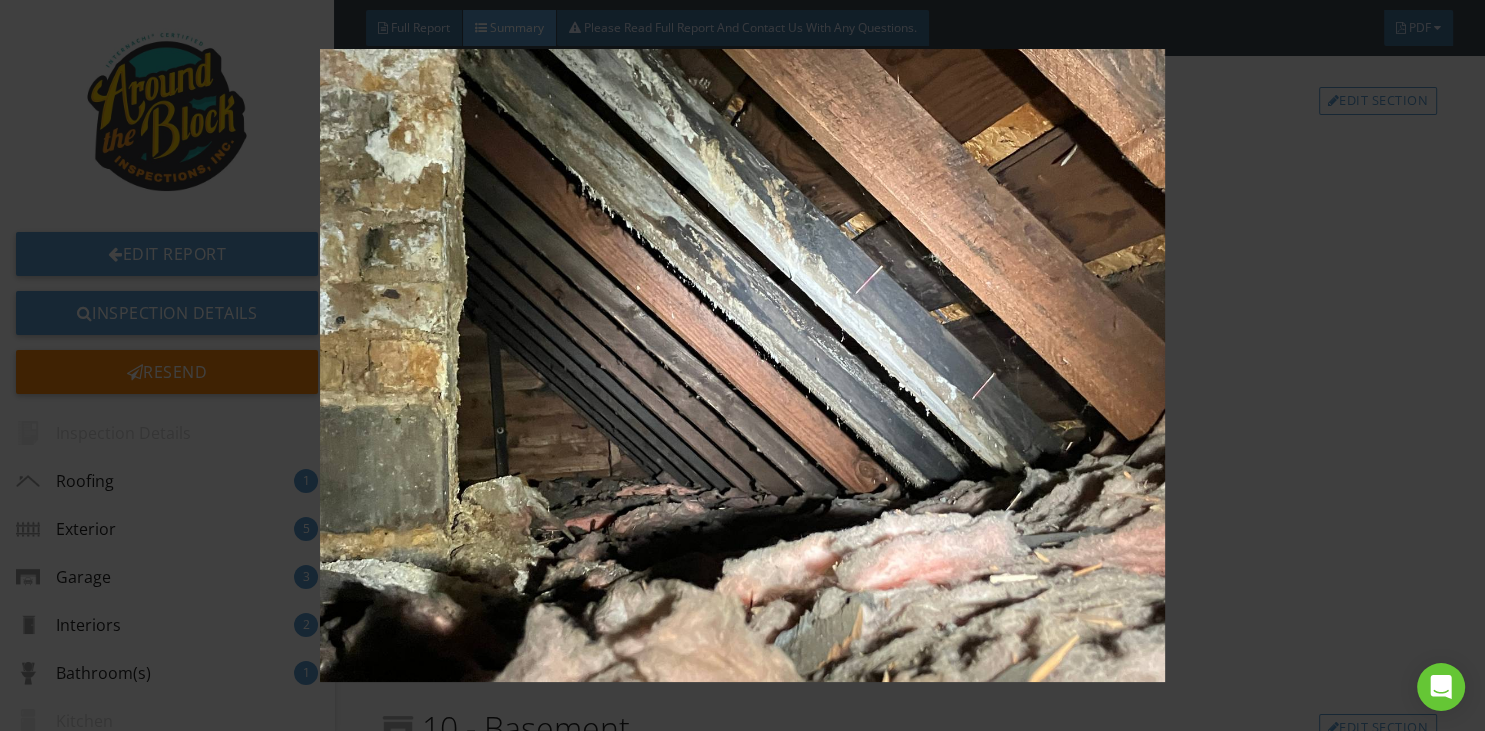 click at bounding box center [743, 366] 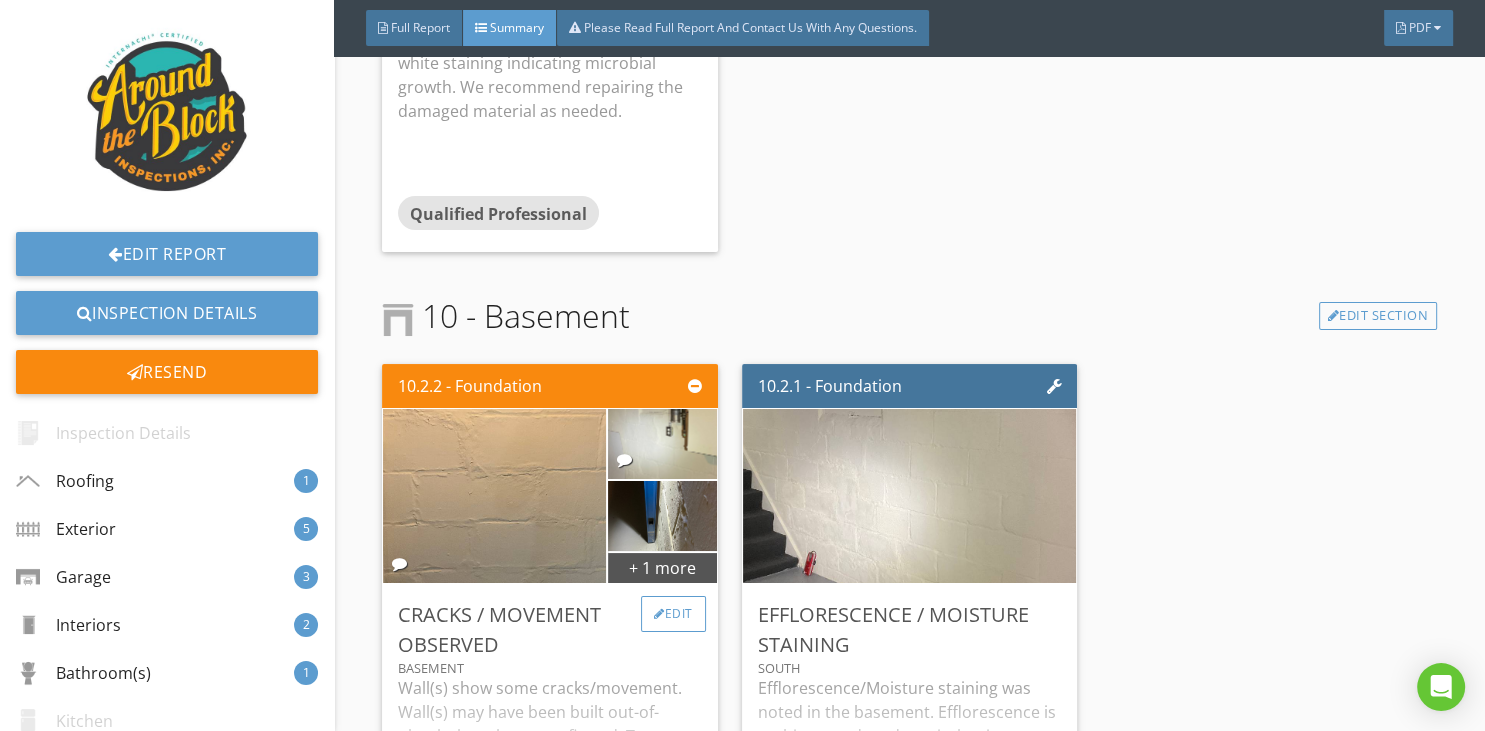 scroll, scrollTop: 5573, scrollLeft: 0, axis: vertical 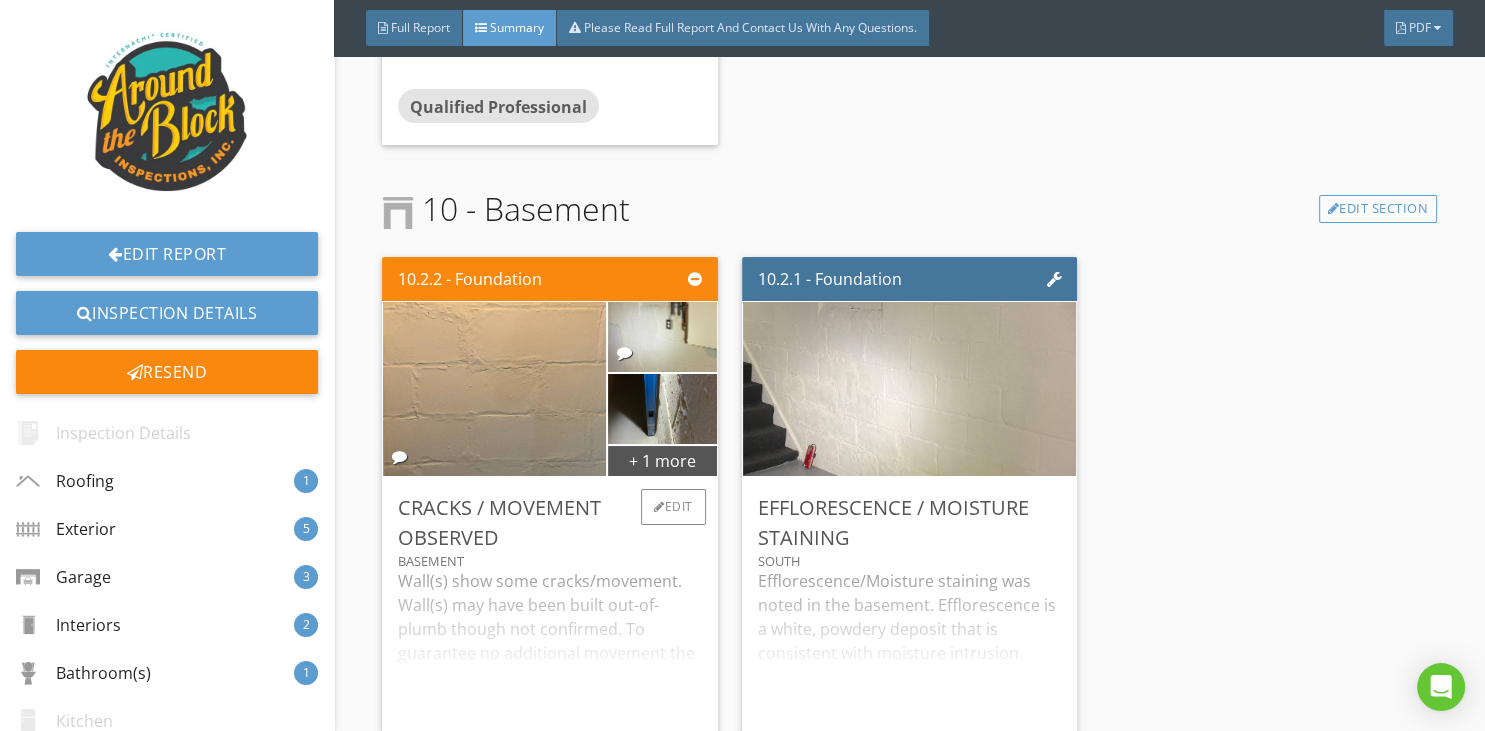 click on "Wall(s) show some cracks/movement. Wall(s) may have been built out-of-plumb though not confirmed. To guarantee no additional movement the wall(s) may be braced or the walls can be monitored and if cracks/movement change have a professional re-evaluated at that time for possible repairs. Consult with a structural engineer or foundation contractor for more information/recommendations." at bounding box center (550, 645) 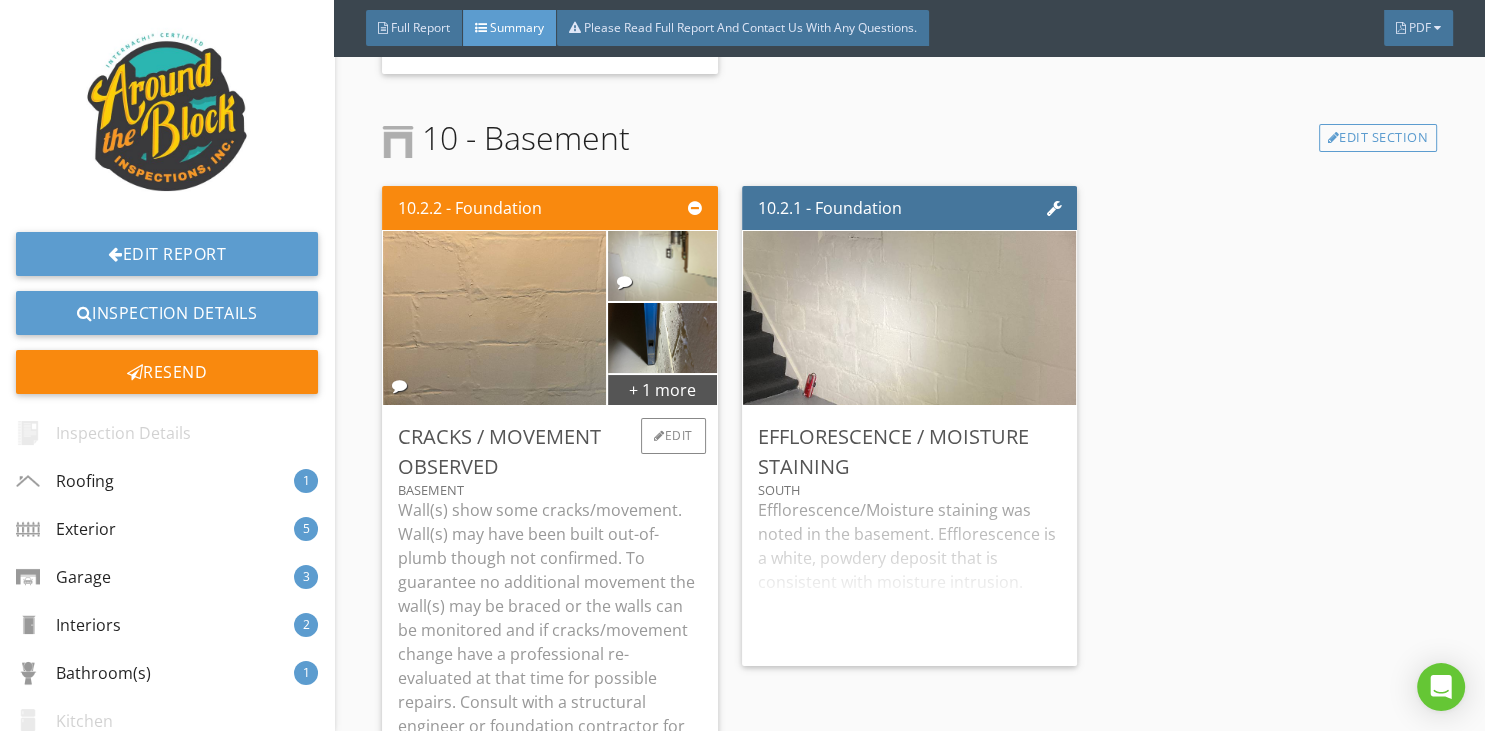 scroll, scrollTop: 5702, scrollLeft: 0, axis: vertical 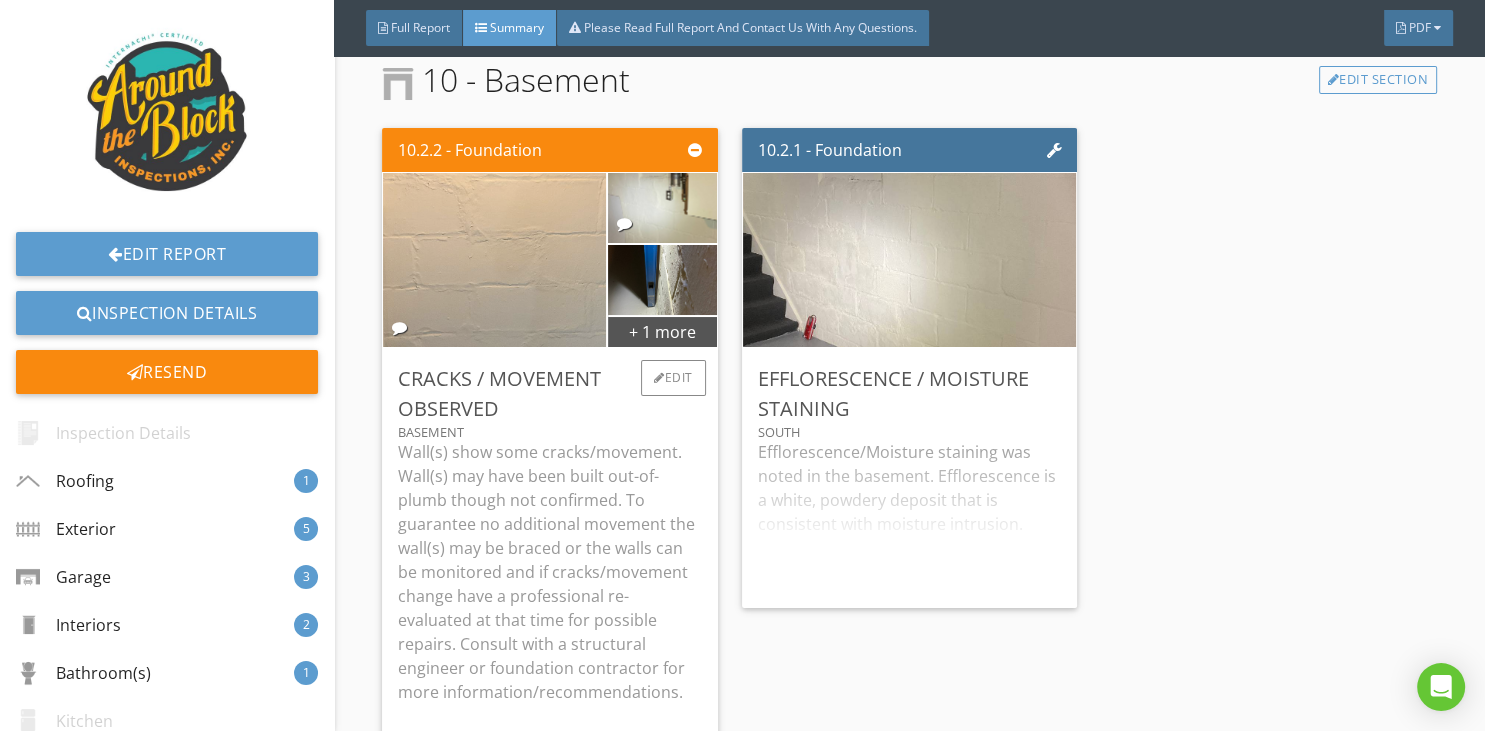 click at bounding box center (494, 260) 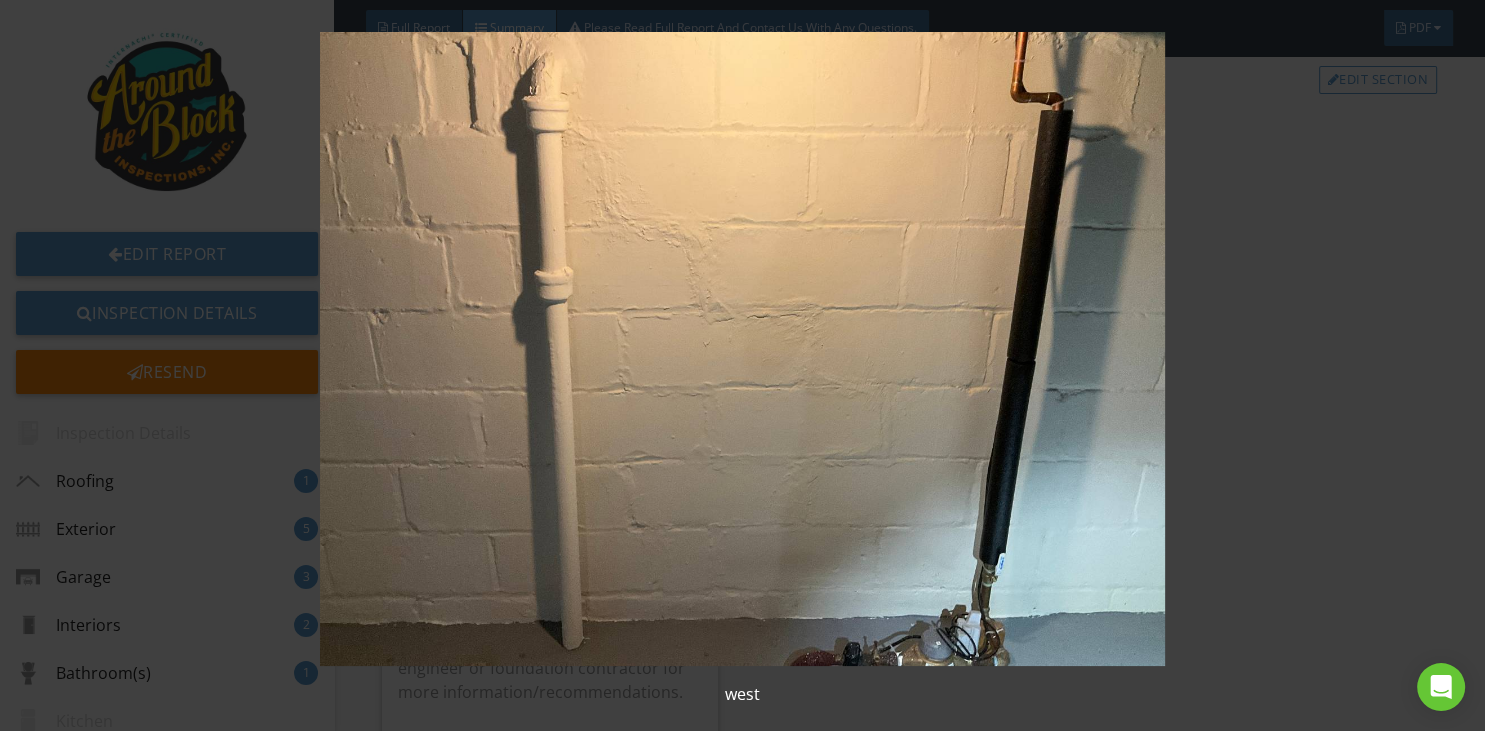 click at bounding box center [743, 349] 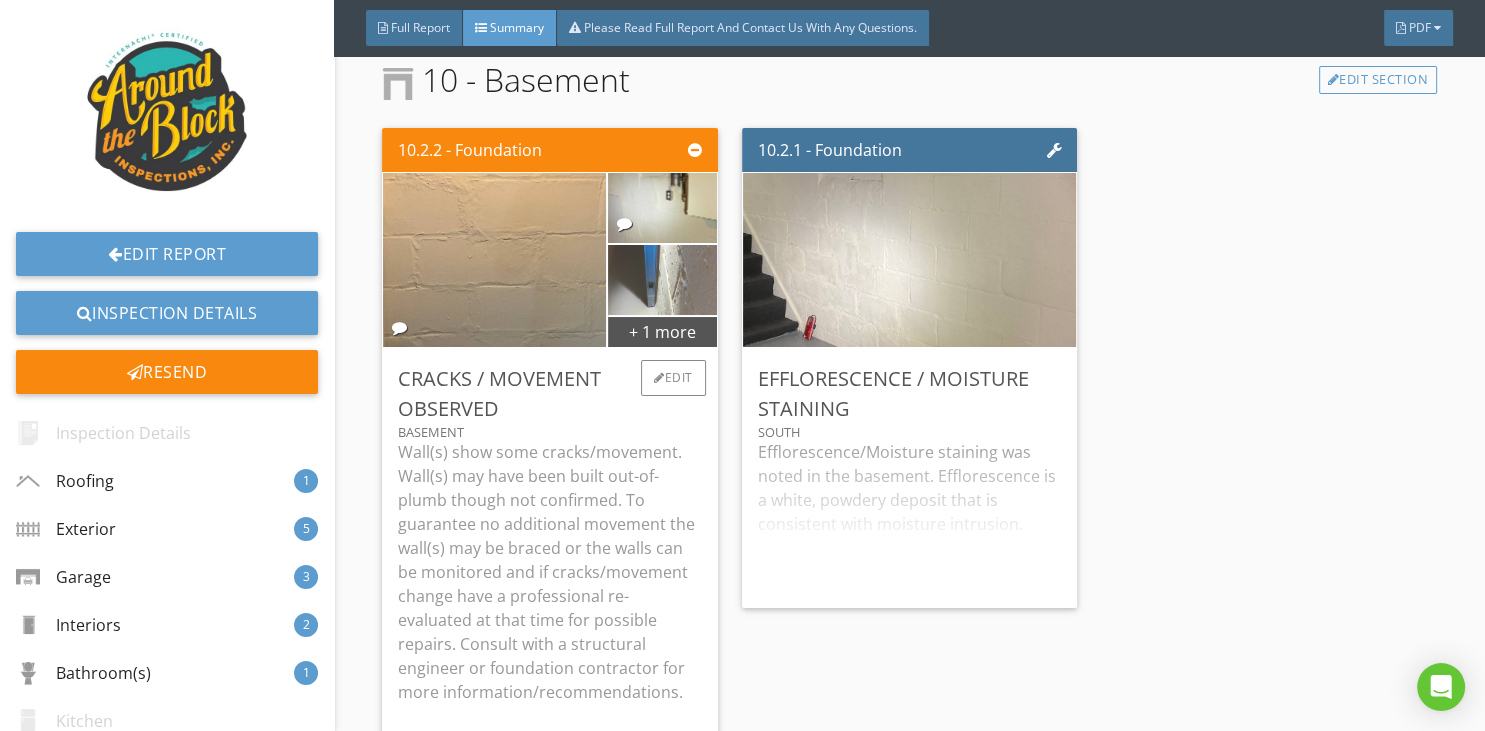 click at bounding box center (662, 280) 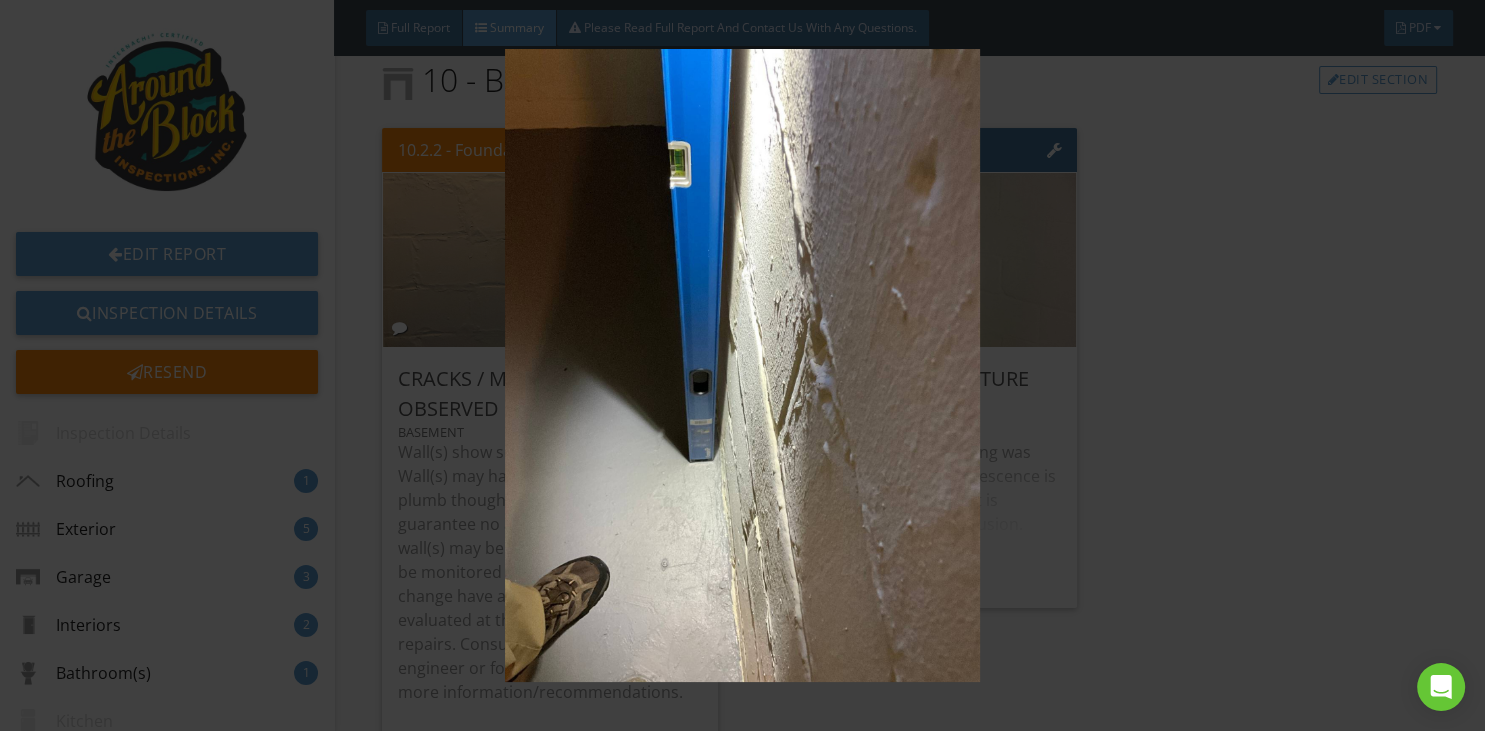 click at bounding box center [743, 366] 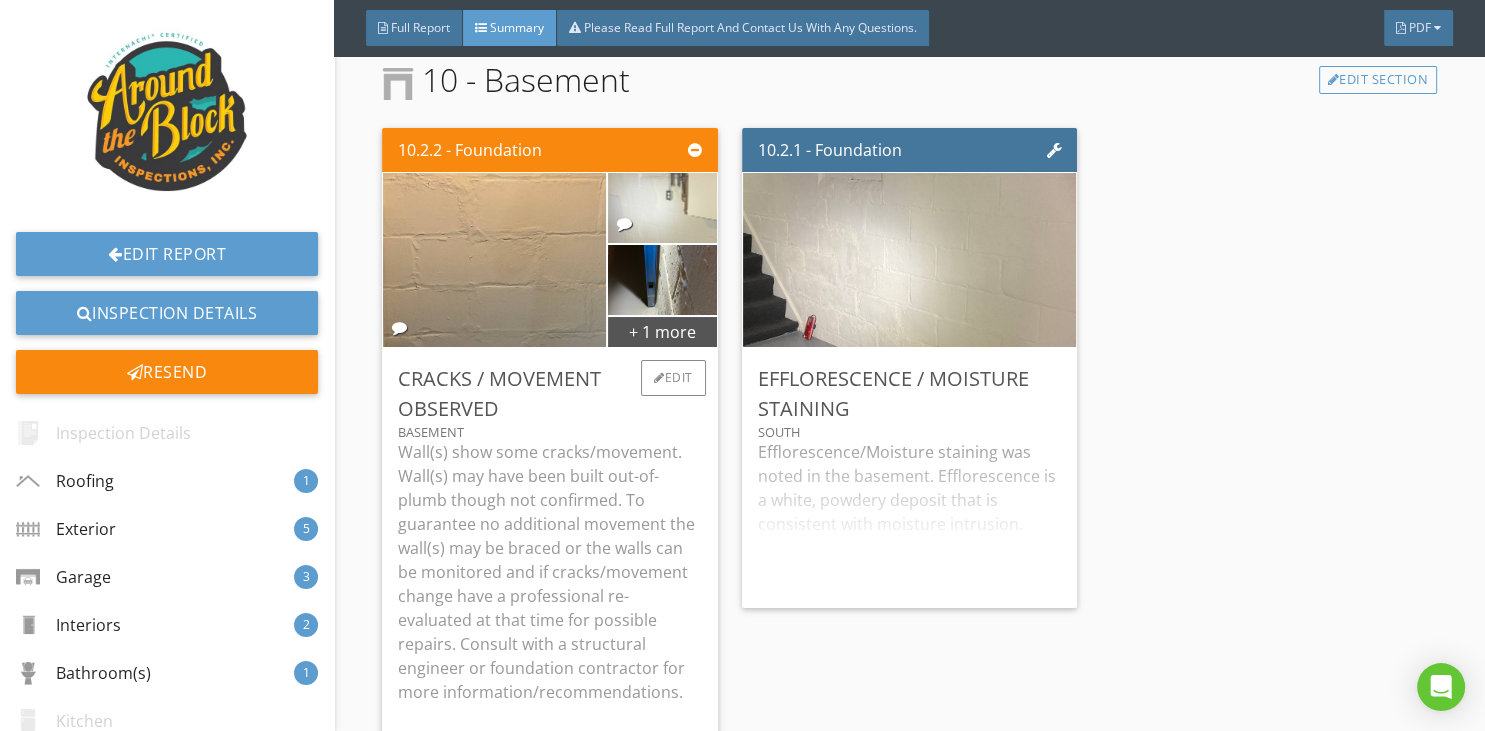 click at bounding box center [661, 208] 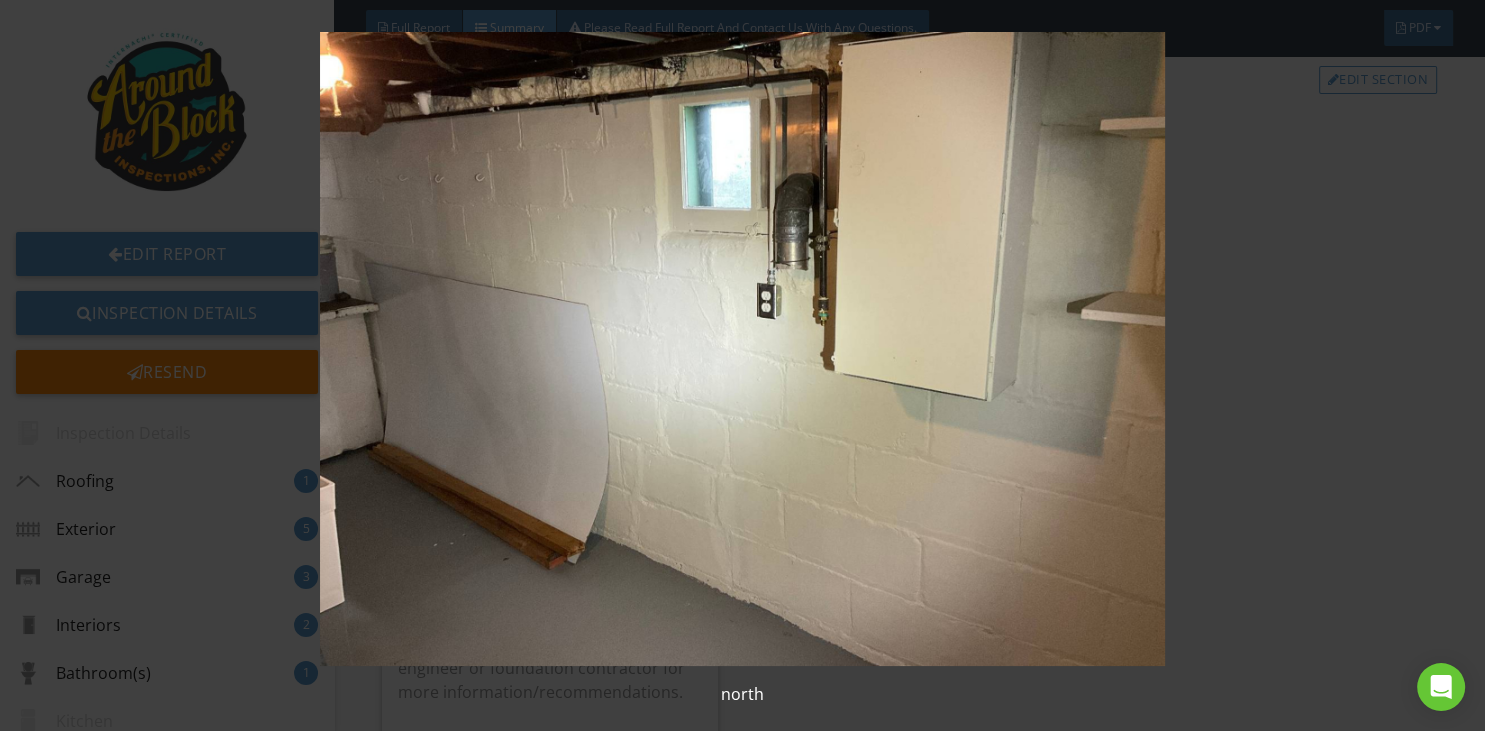 click at bounding box center [743, 349] 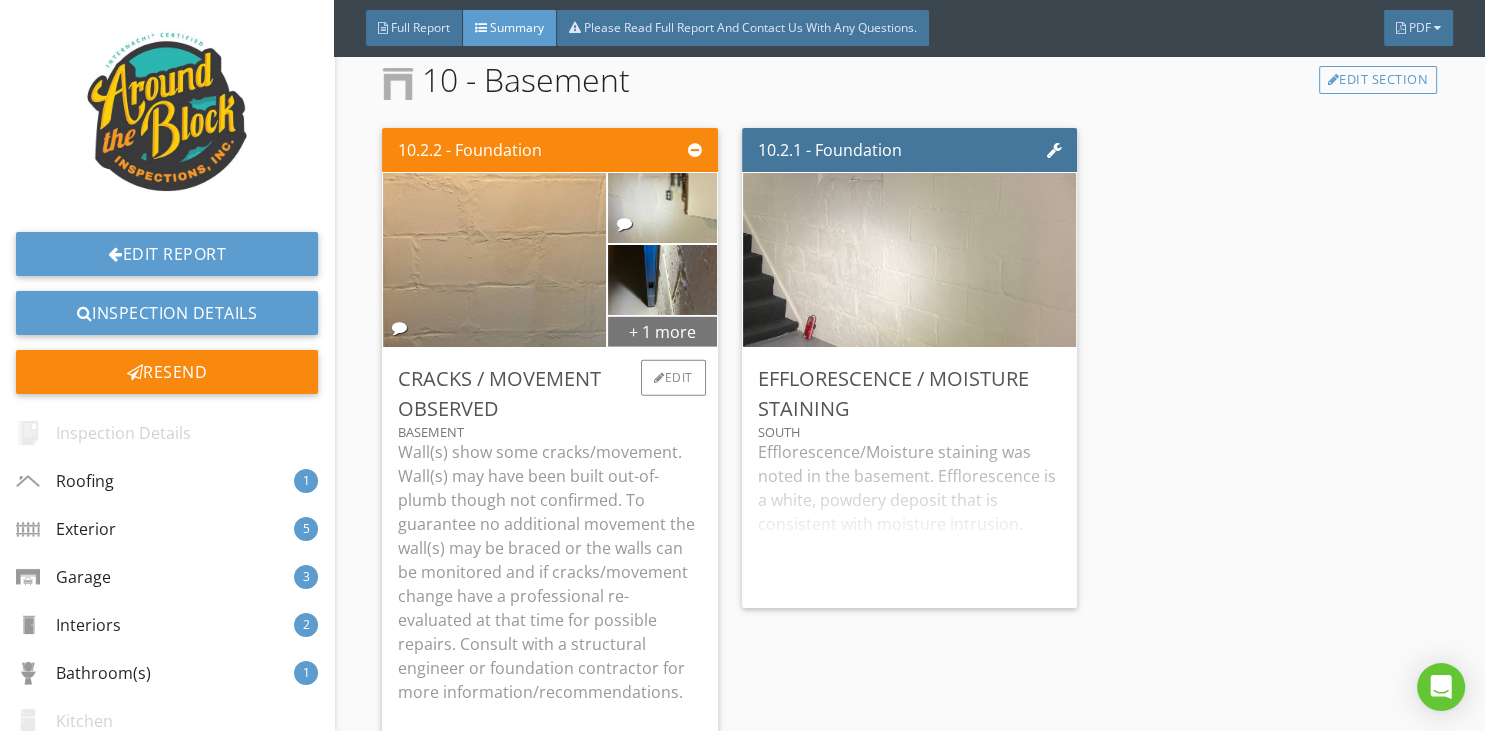 click on "+ 1 more" at bounding box center [662, 331] 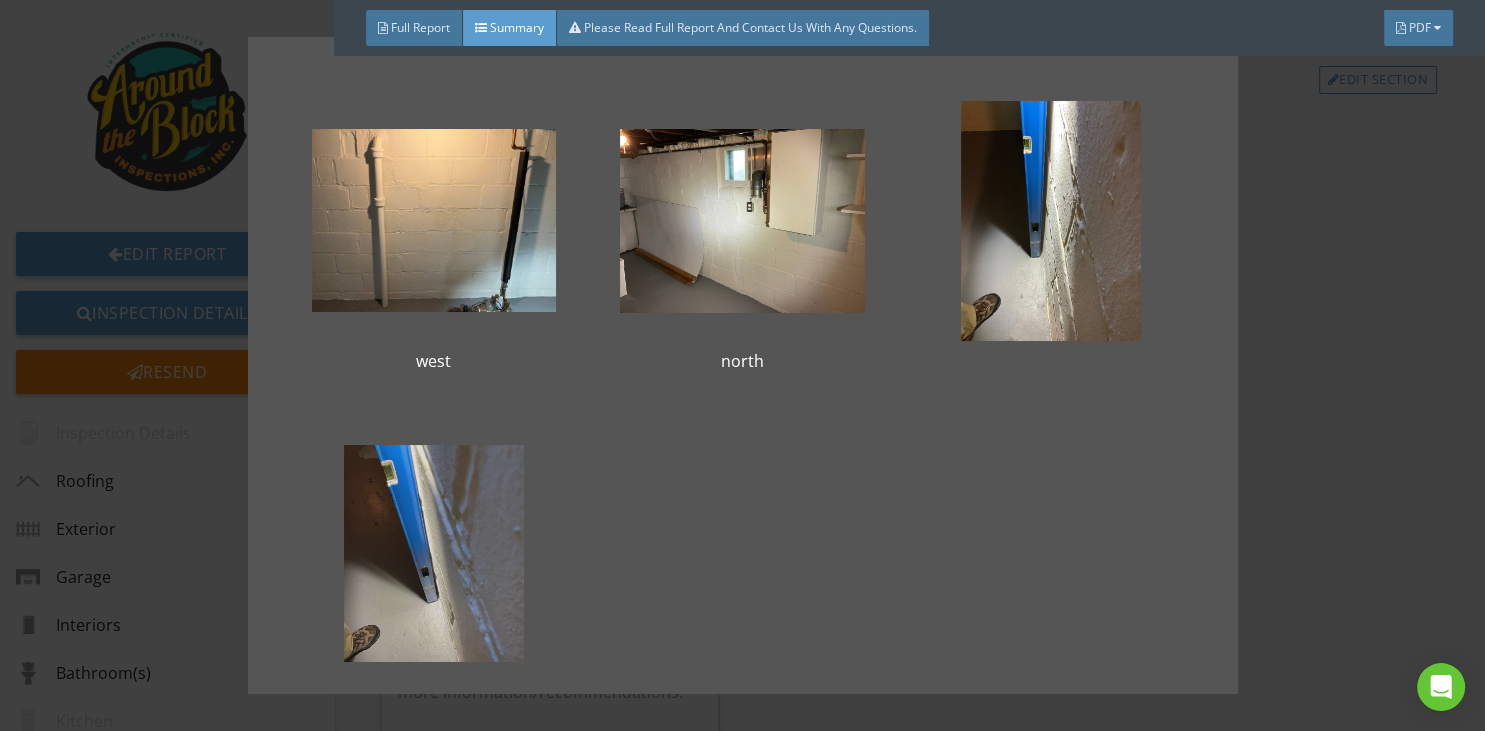 click at bounding box center (434, 565) 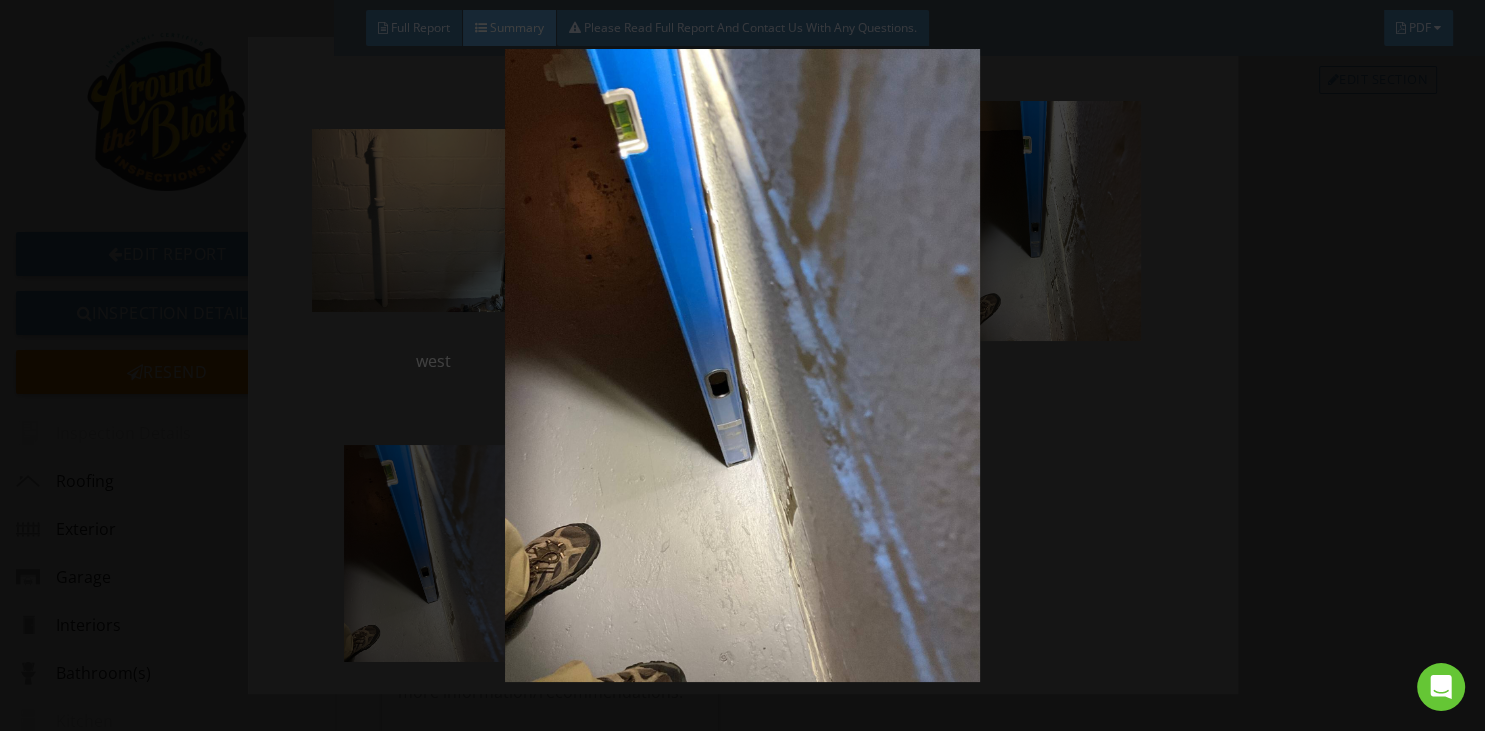 click at bounding box center [743, 366] 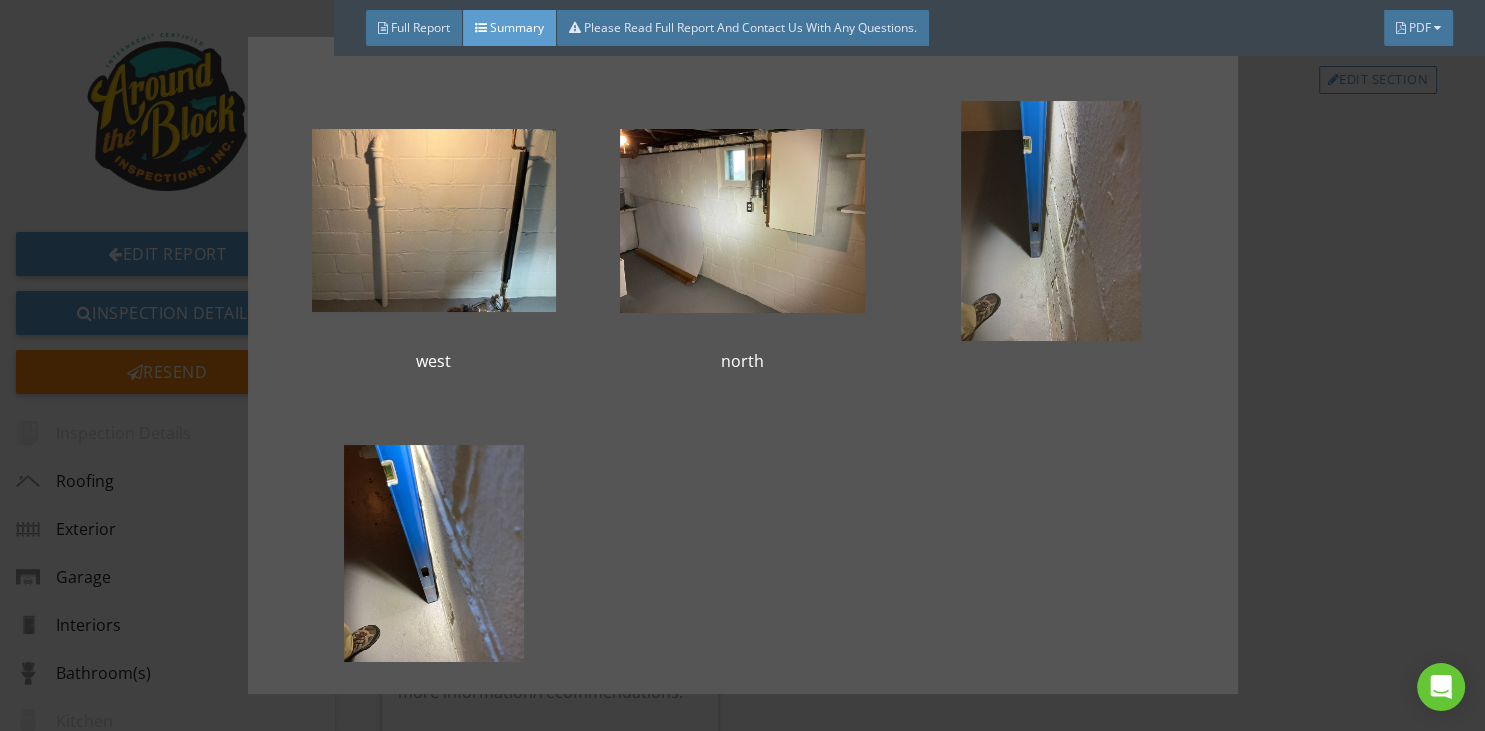 click at bounding box center (1051, 221) 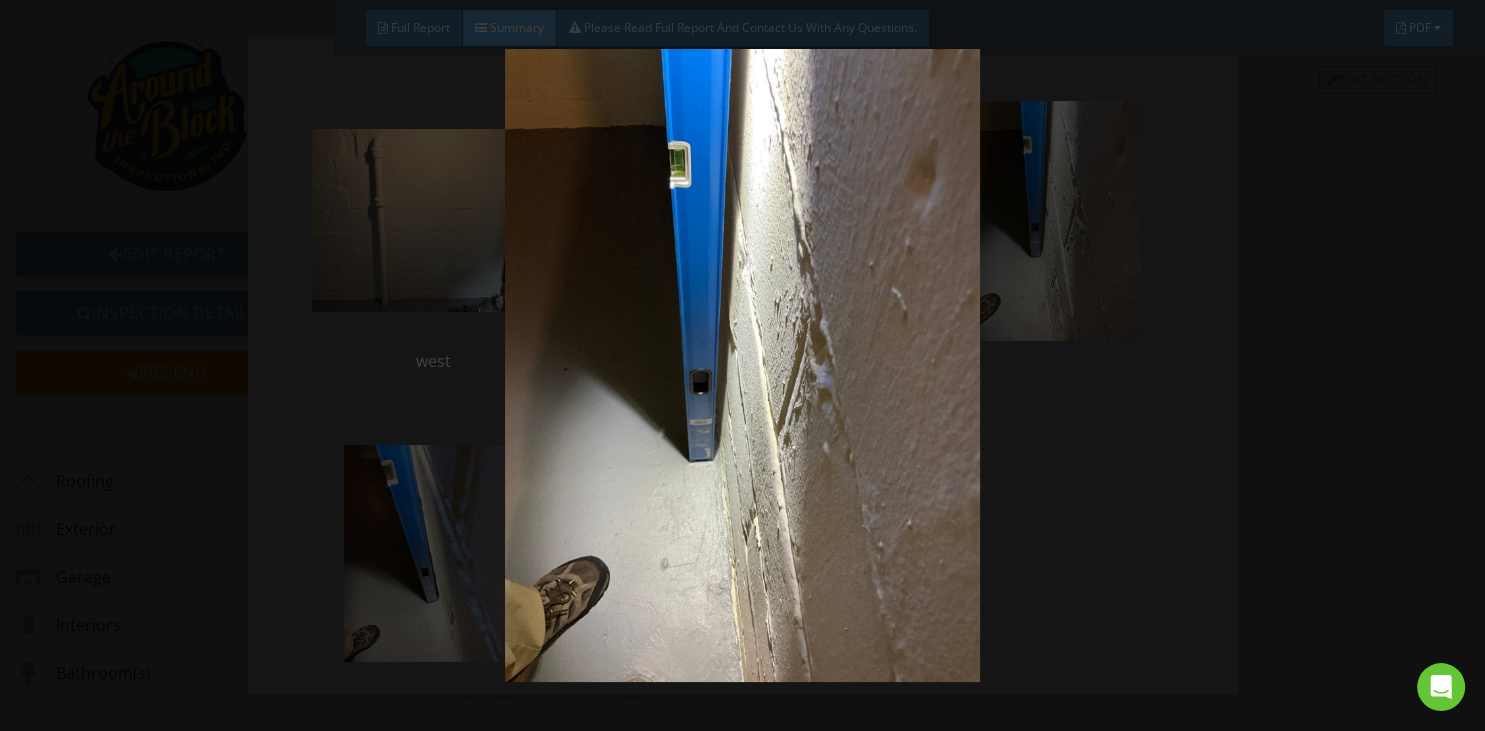 click at bounding box center [743, 366] 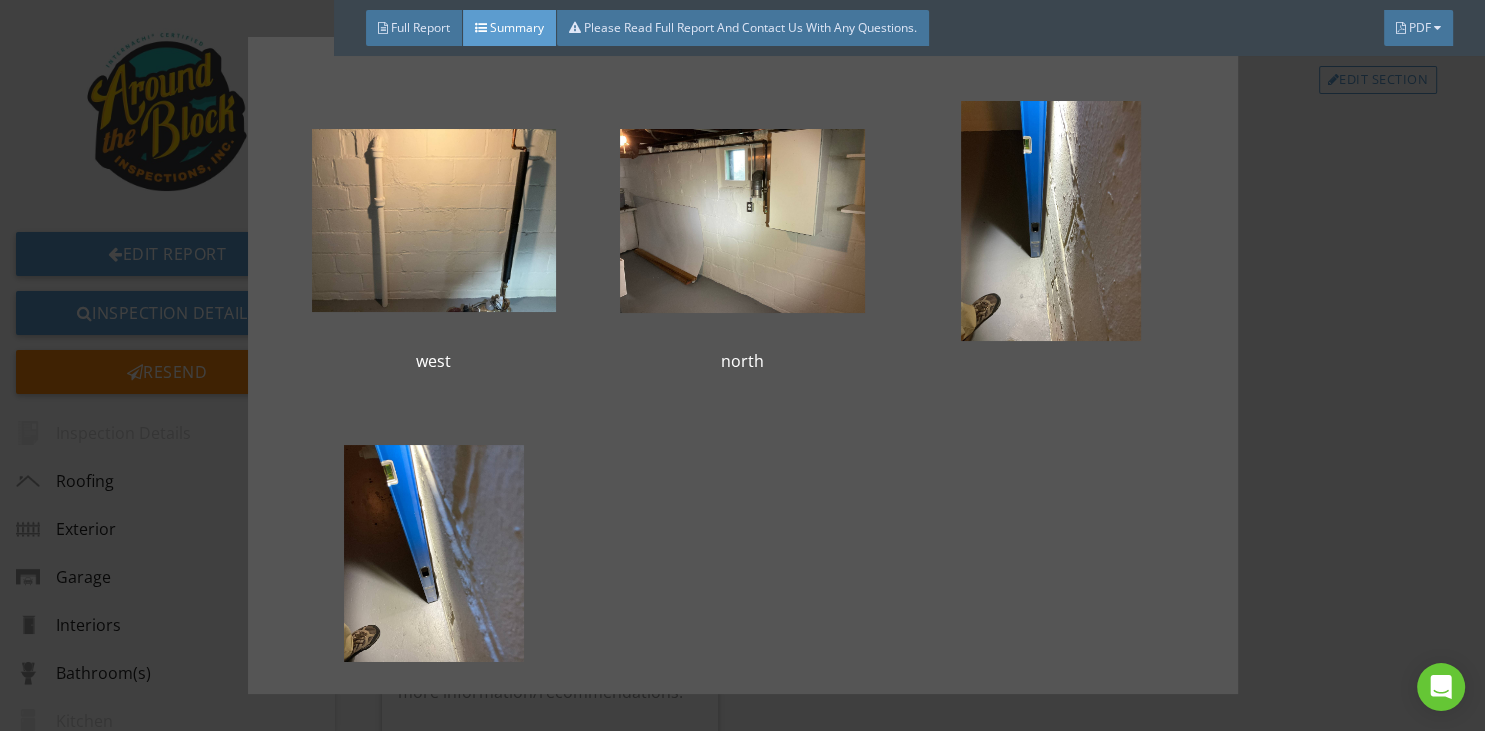 drag, startPoint x: 1336, startPoint y: 494, endPoint x: 1272, endPoint y: 498, distance: 64.12488 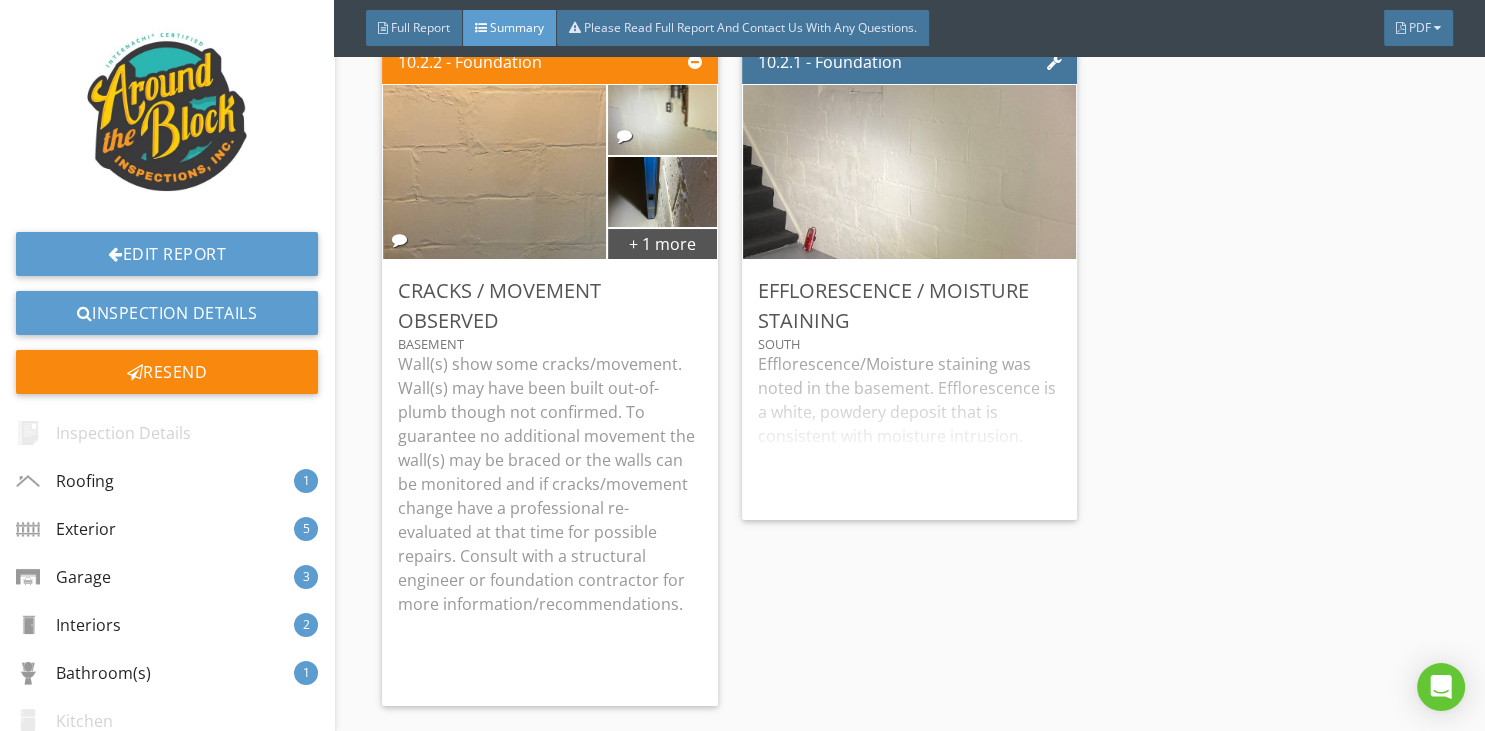scroll, scrollTop: 5832, scrollLeft: 0, axis: vertical 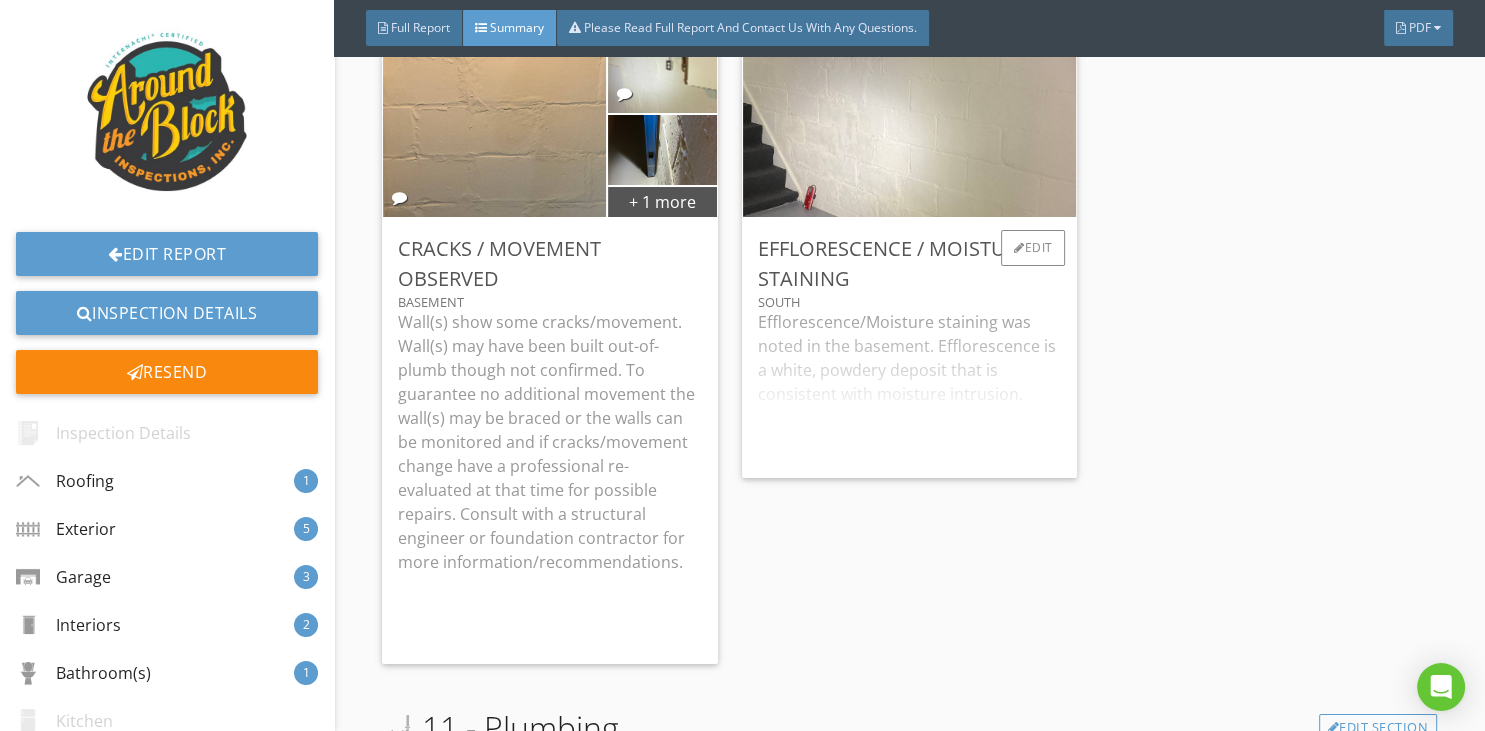 click on "Efflorescence/Moisture staining was noted in the basement. Efflorescence is a white, powdery deposit that is consistent with moisture intrusion.  Recommend checking with the homeowner to see if there has been any prior water entry into the basement and having a qualified contractor inspect the exterior grading as well as the home's foundation to identify the source of moisture or any hidden non-visible issues correcting as necessary before closing.  No representation can be made of future water entry into the basement as defects could exist that were not visible or noted at the time of inspection." at bounding box center [910, 386] 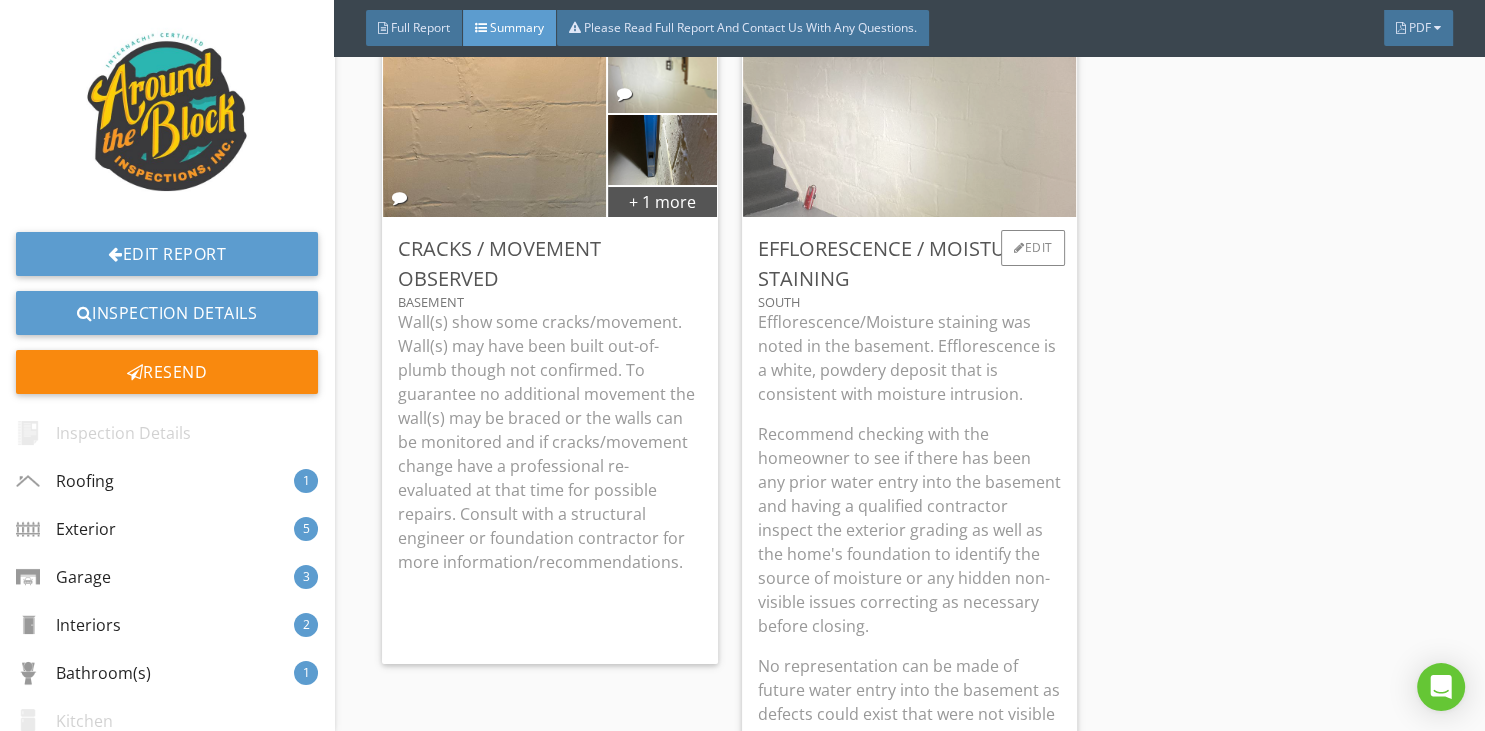 click at bounding box center [910, 130] 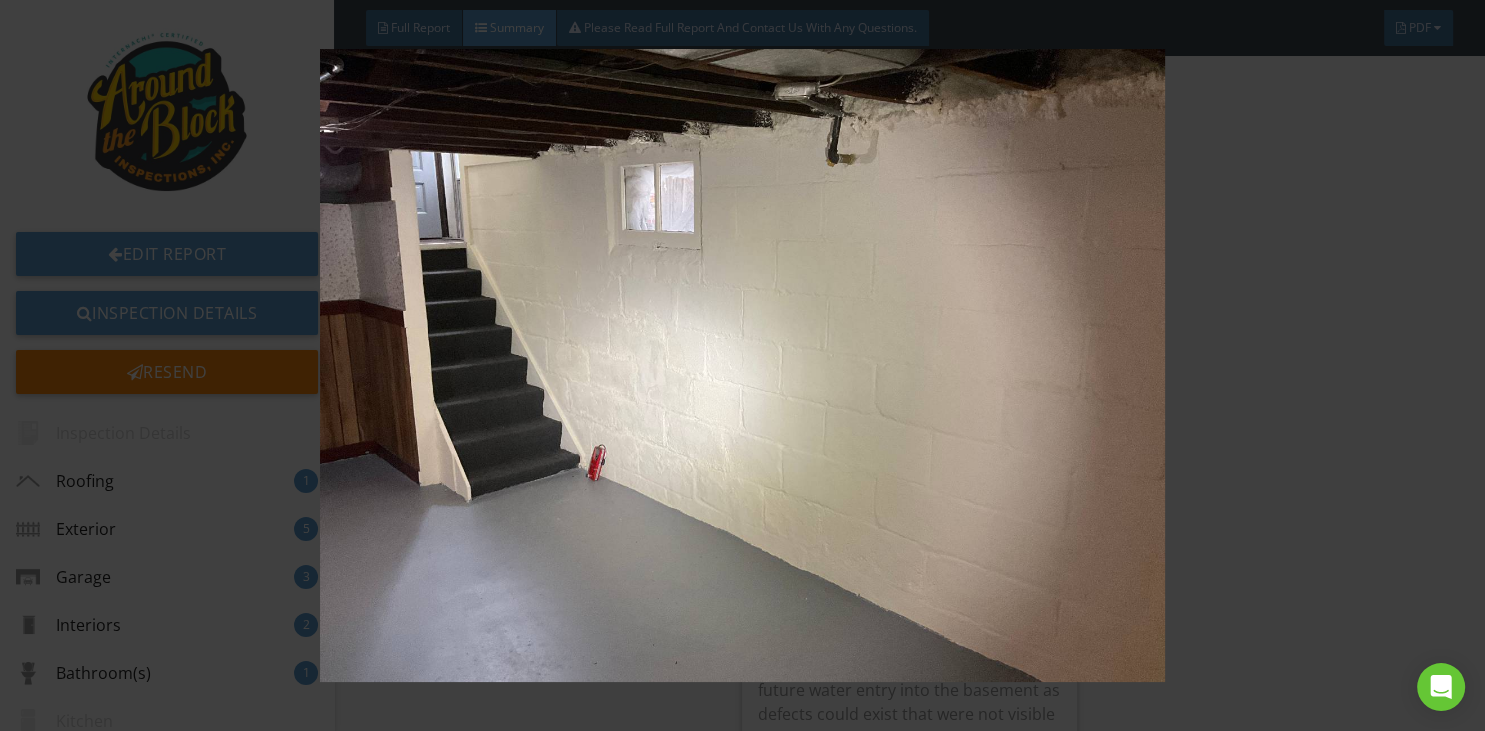 click at bounding box center (743, 366) 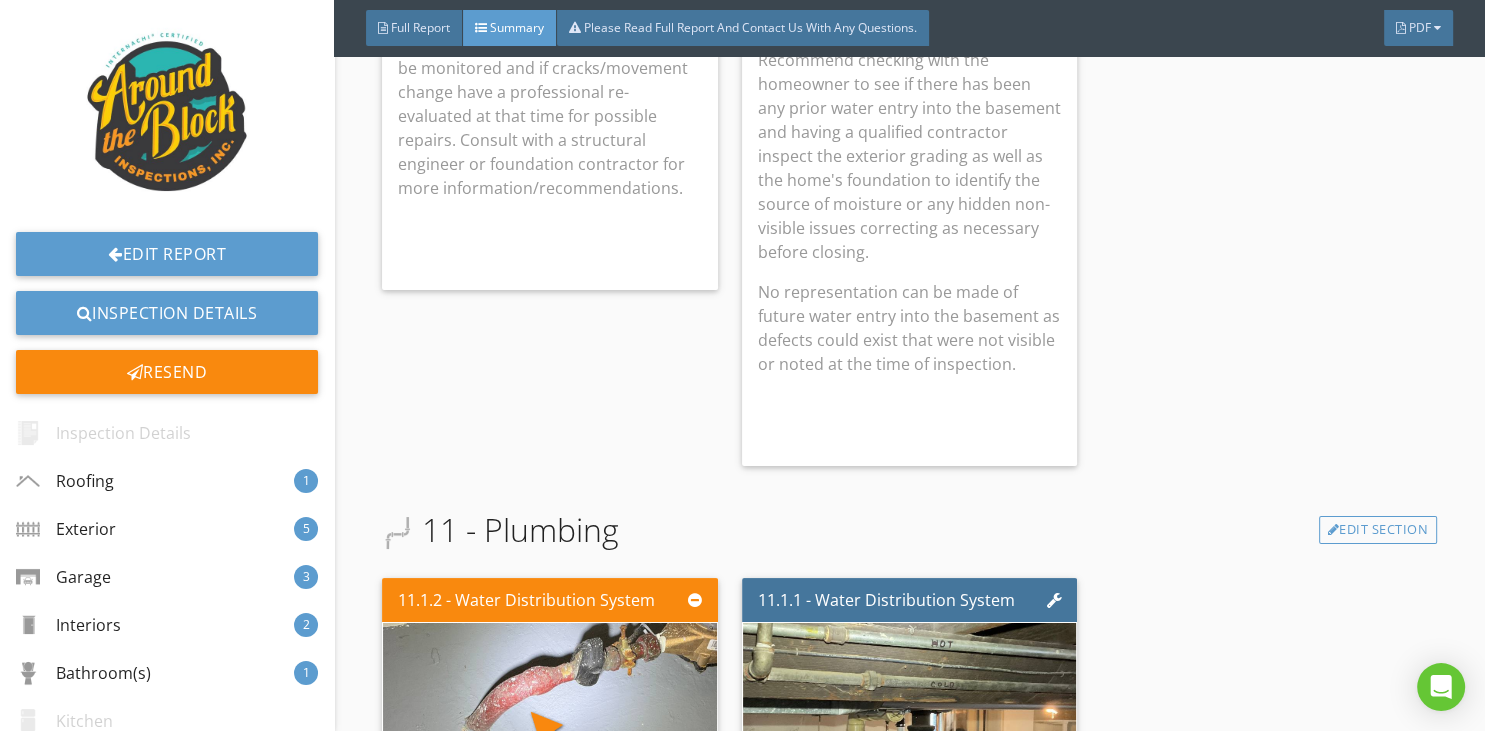 scroll, scrollTop: 6221, scrollLeft: 0, axis: vertical 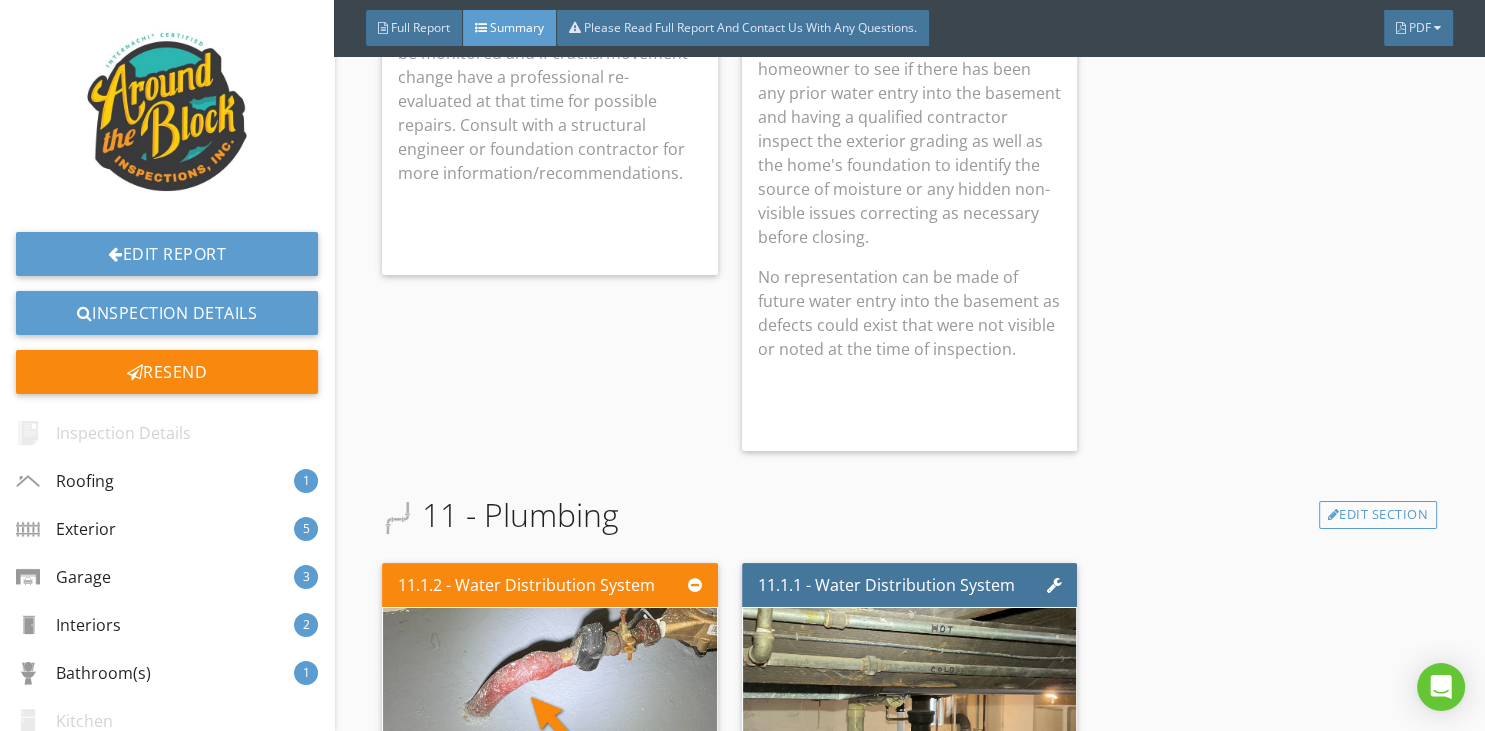 click on "Efflorescence/Moisture staining was noted in the basement. Efflorescence is a white, powdery deposit that is consistent with moisture intrusion.  Recommend checking with the homeowner to see if there has been any prior water entry into the basement and having a qualified contractor inspect the exterior grading as well as the home's foundation to identify the source of moisture or any hidden non-visible issues correcting as necessary before closing.  No representation can be made of future water entry into the basement as defects could exist that were not visible or noted at the time of inspection." at bounding box center [910, 178] 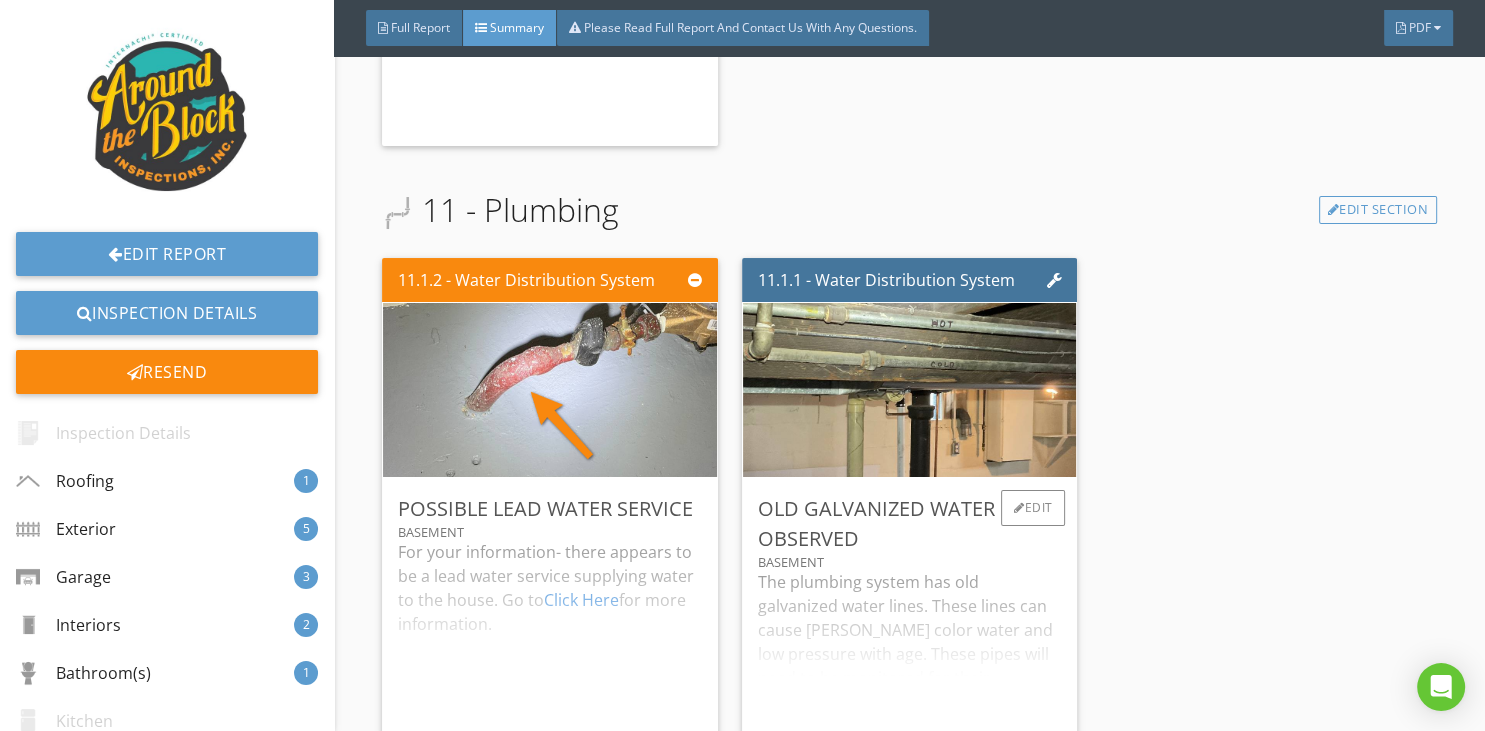 scroll, scrollTop: 6480, scrollLeft: 0, axis: vertical 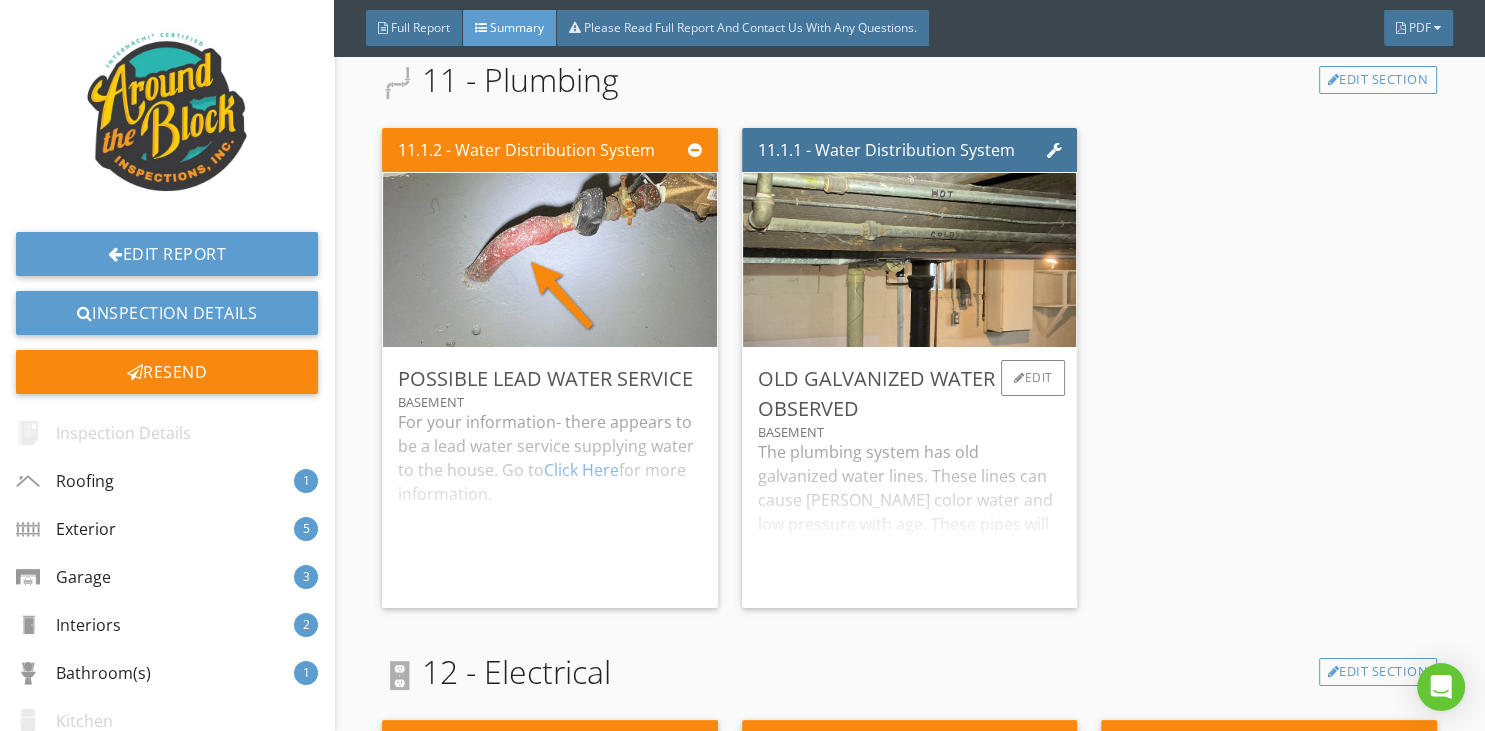 click on "The plumbing system has old galvanized water lines. These lines can cause [PERSON_NAME] color water and low pressure with age. These pipes will need to be monitored for their performance, with the understanding that repairs or replacement will be required at some point in the future due to their age." at bounding box center (910, 516) 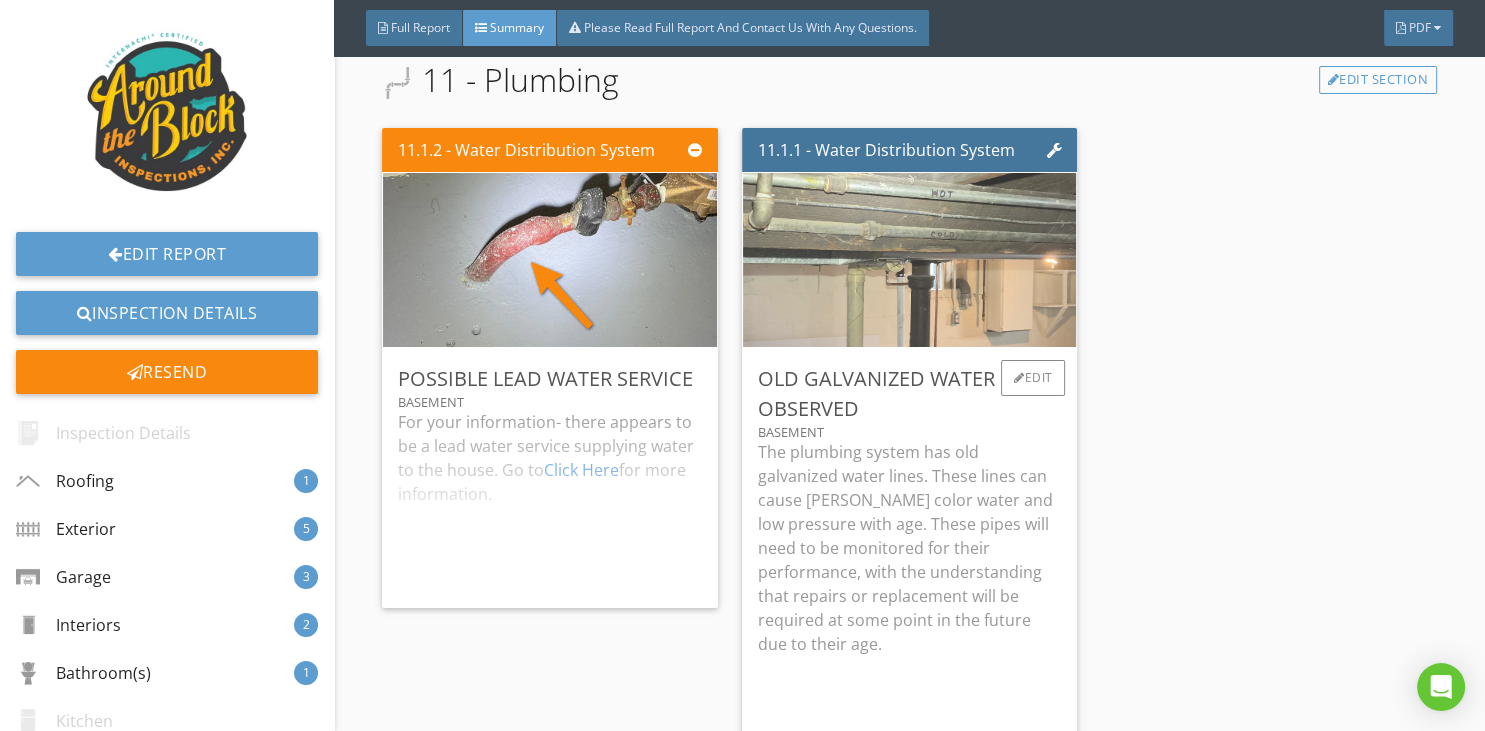 click at bounding box center [910, 259] 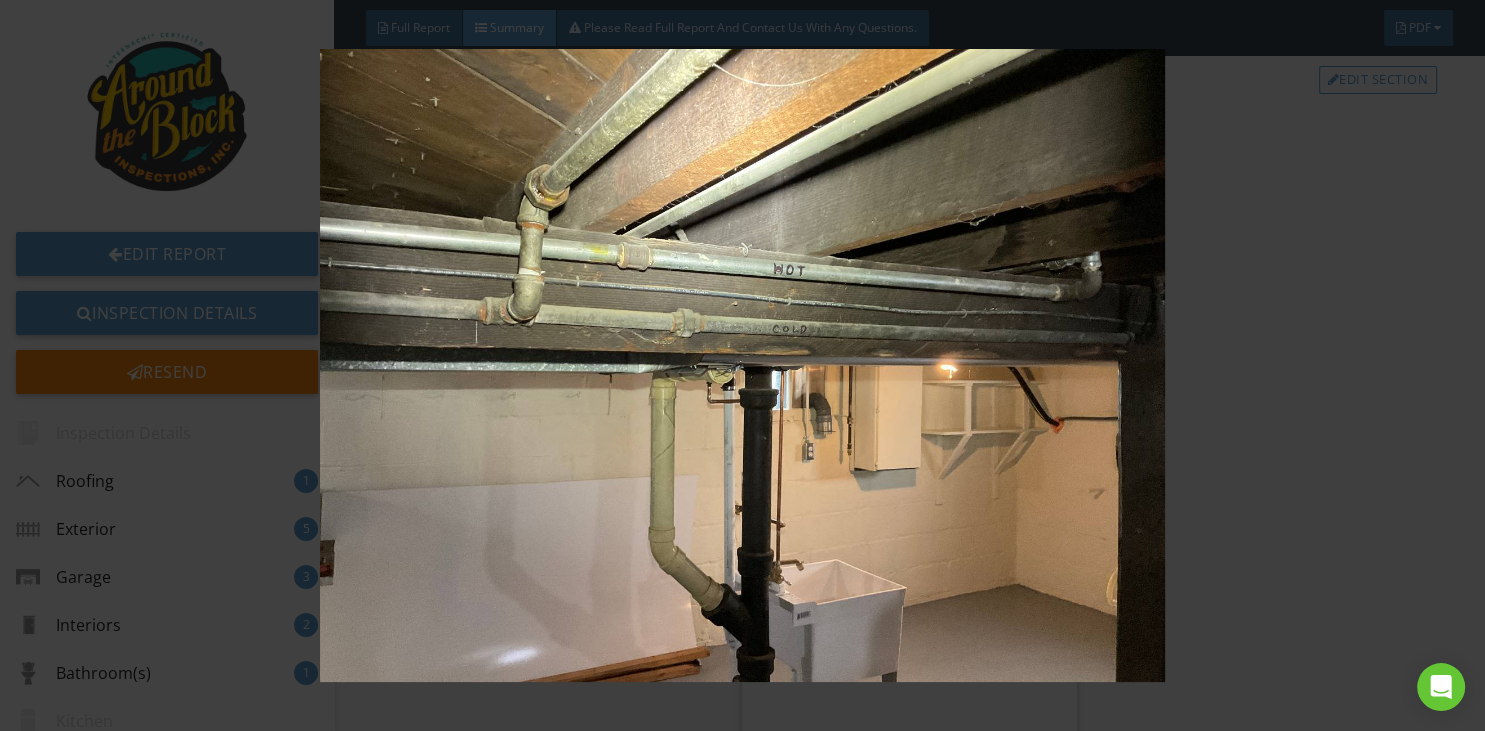 click at bounding box center (743, 366) 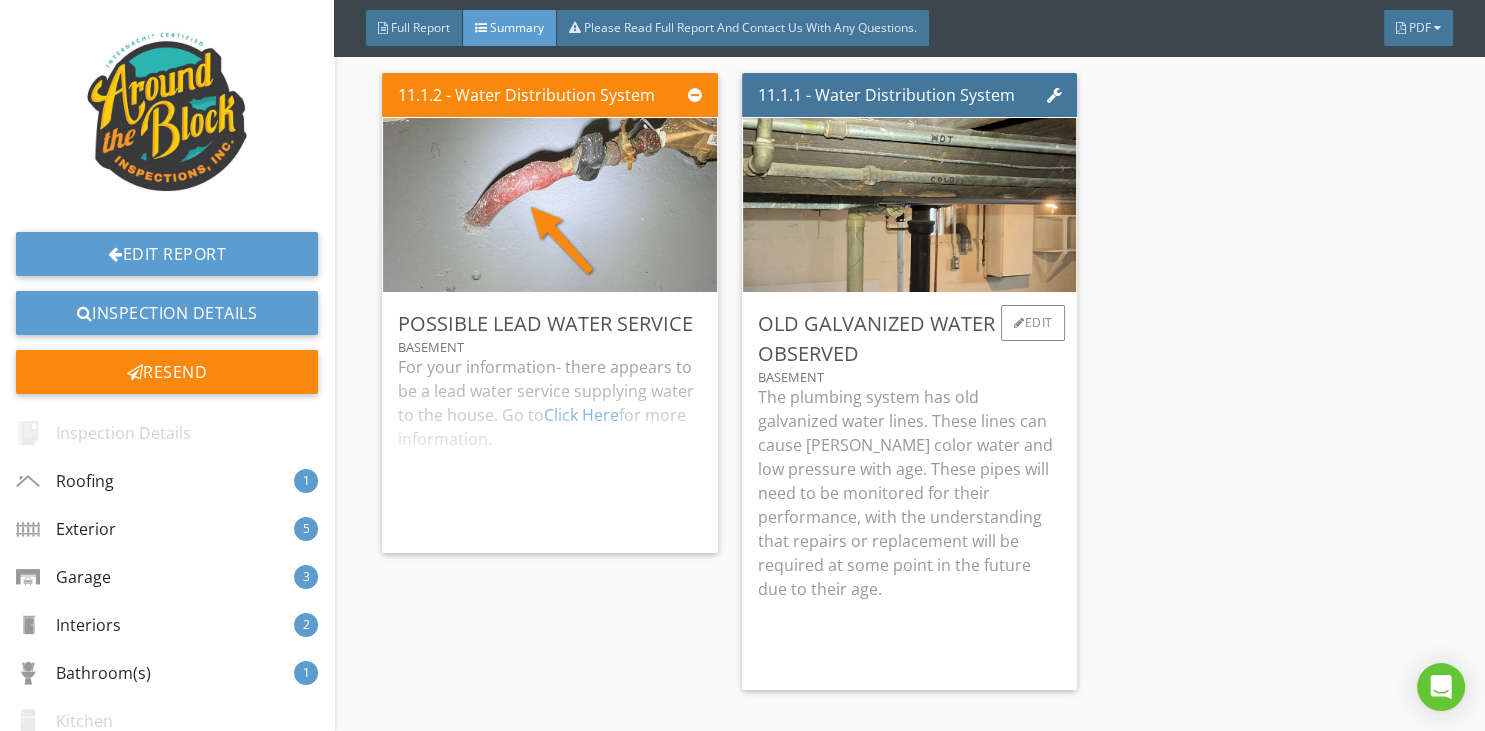 scroll, scrollTop: 6610, scrollLeft: 0, axis: vertical 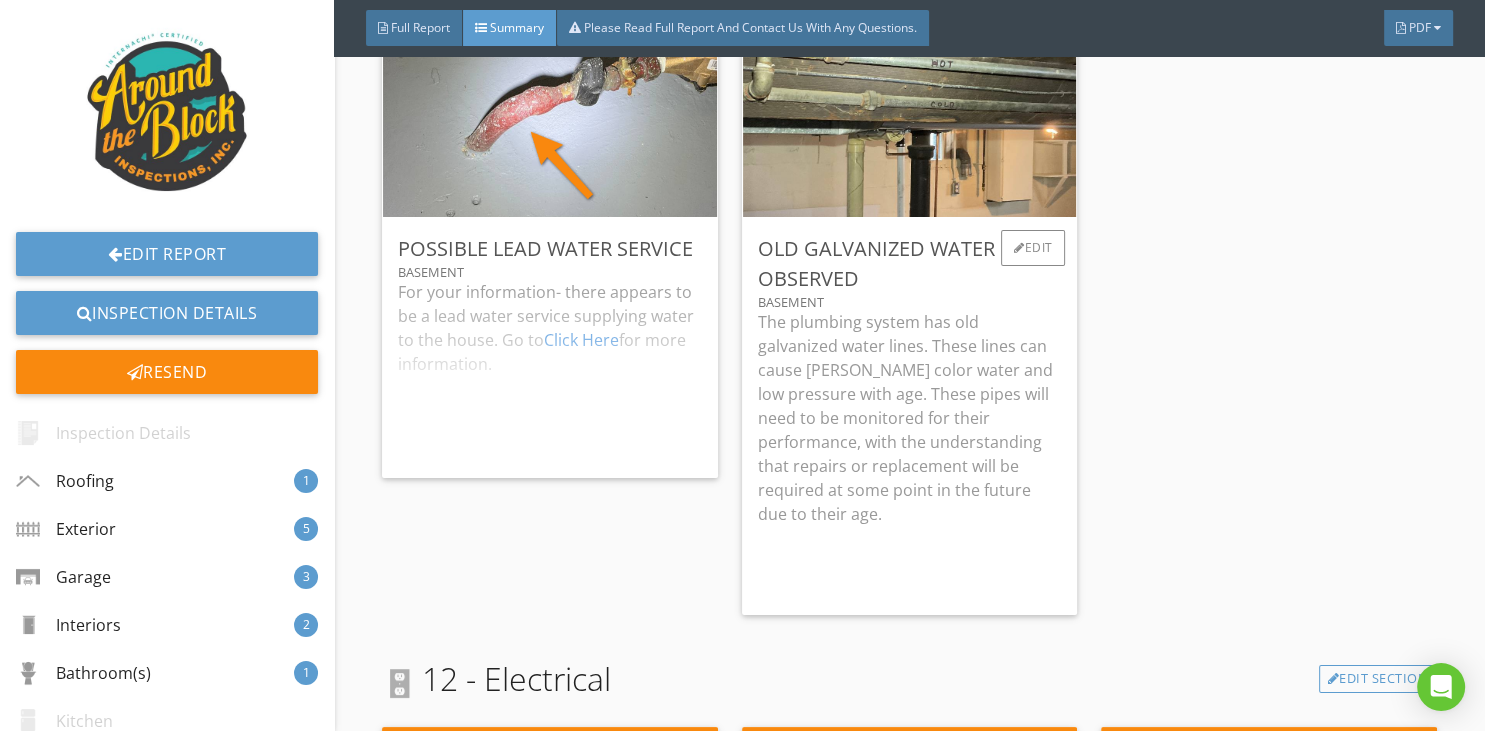 click on "The plumbing system has old galvanized water lines. These lines can cause [PERSON_NAME] color water and low pressure with age. These pipes will need to be monitored for their performance, with the understanding that repairs or replacement will be required at some point in the future due to their age." at bounding box center (910, 418) 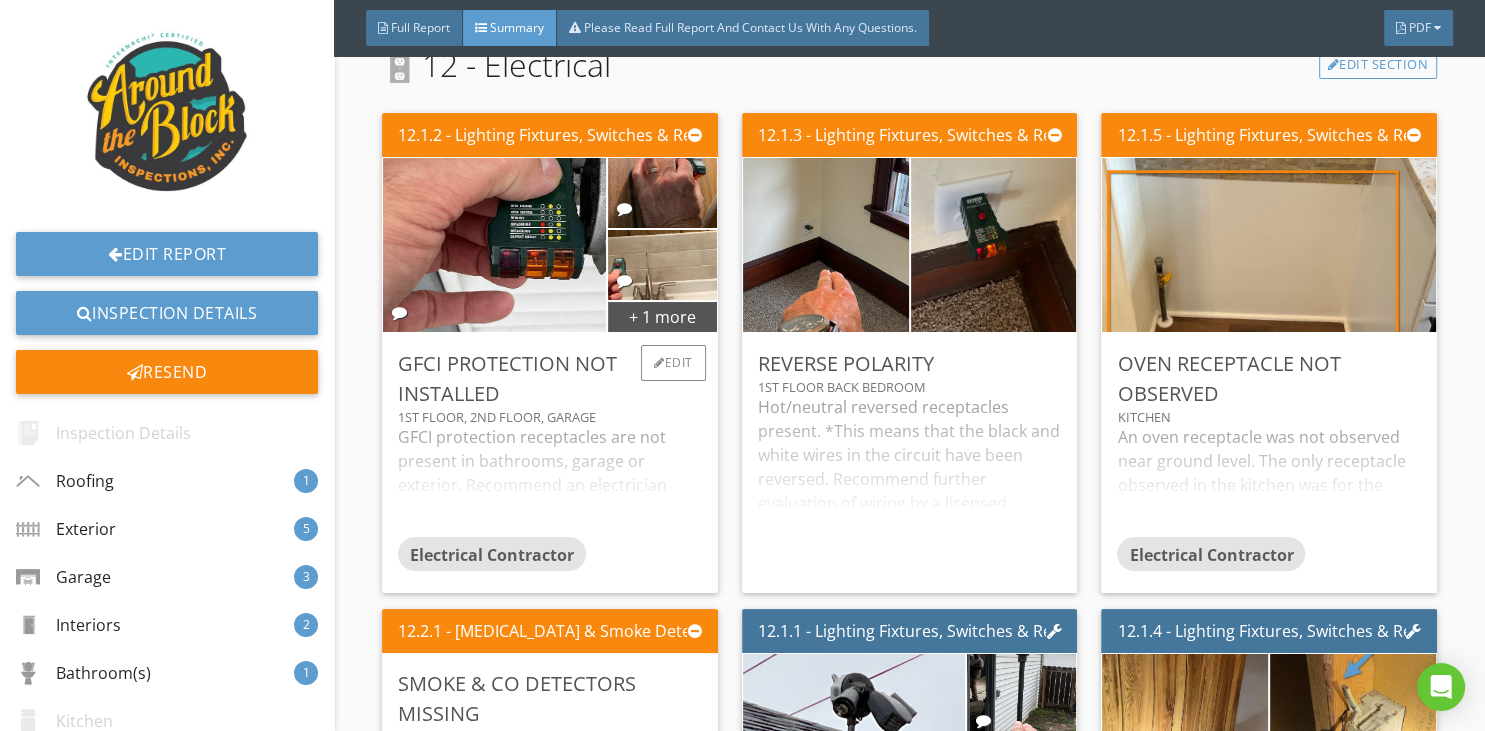 scroll, scrollTop: 7128, scrollLeft: 0, axis: vertical 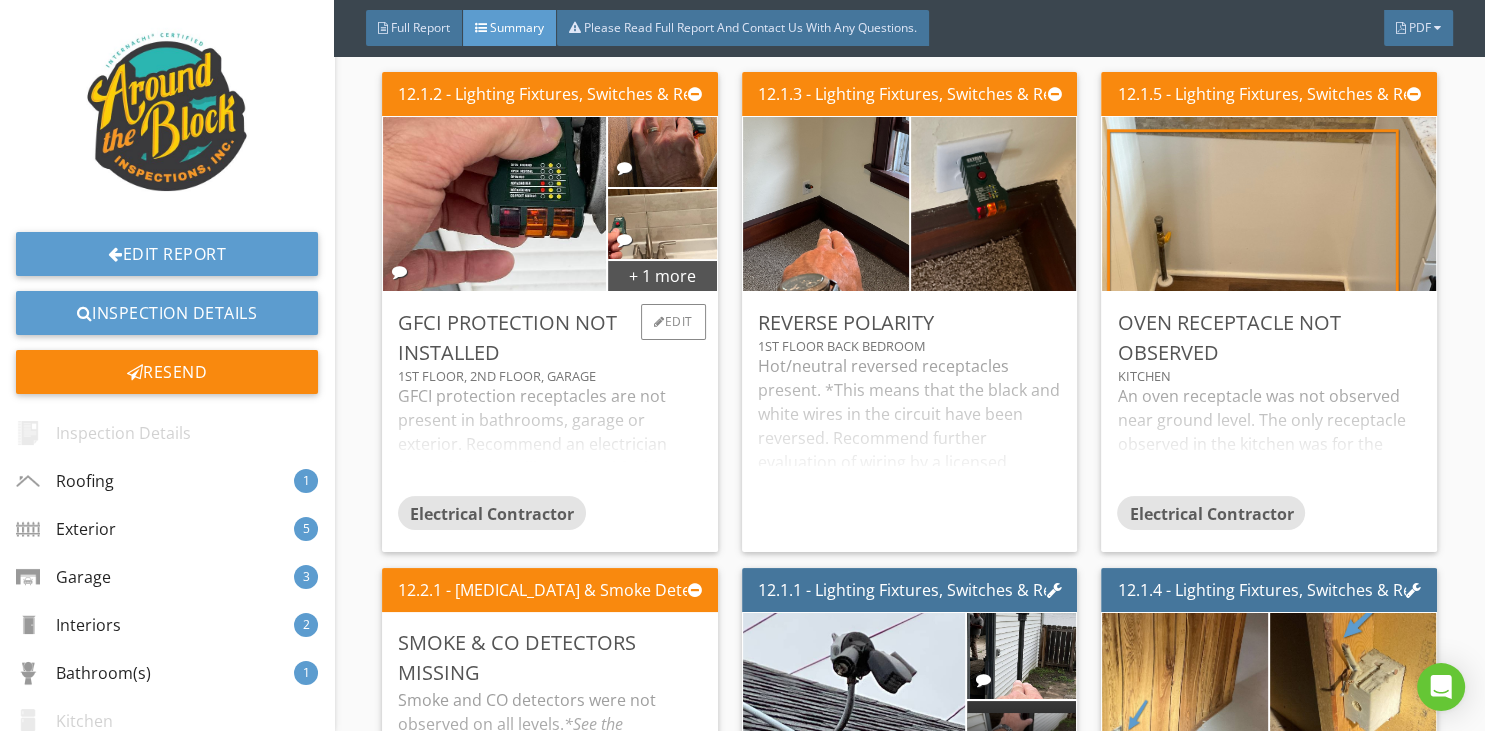 click on "GFCI protection receptacles are not present in bathrooms, garage or exterior. Recommend an electrician upgrade by installing ground fault receptacles in all proper locations. Click here  for information about GFCI protection." at bounding box center [550, 440] 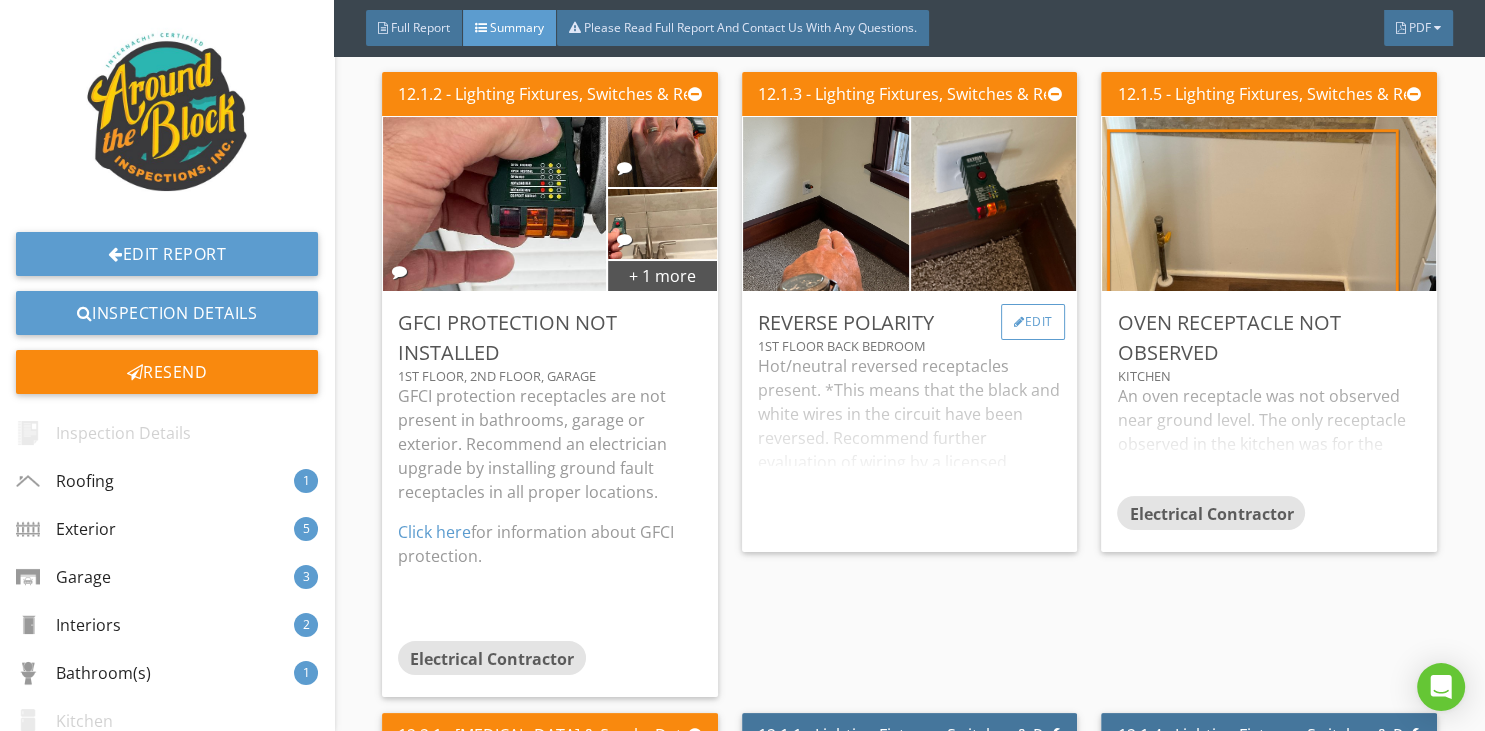 click on "Edit" at bounding box center (1033, 322) 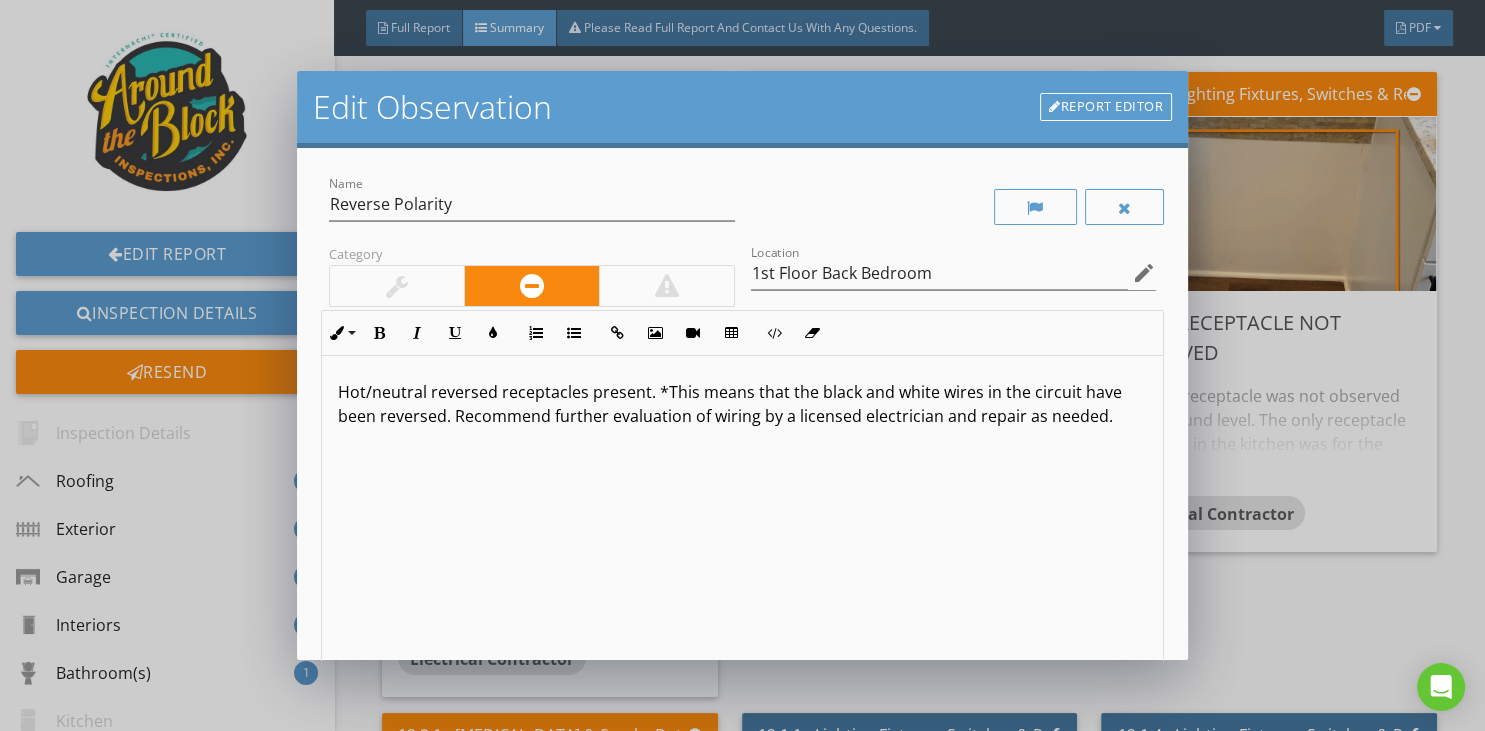 click on "Hot/neutral reversed receptacles present. *This means that the black and white wires in the circuit have been reversed. Recommend further evaluation of wiring by a licensed electrician and repair as needed." at bounding box center [742, 404] 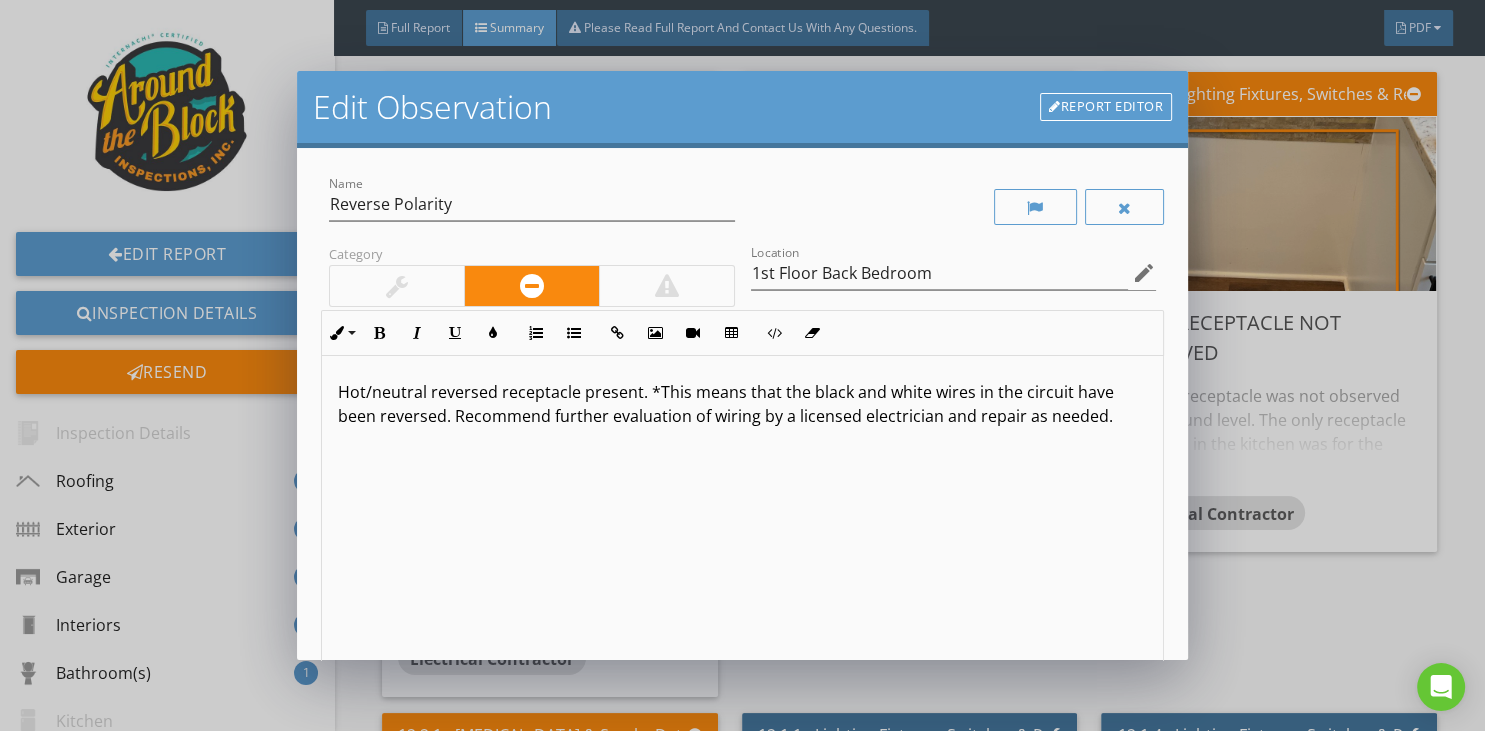 scroll, scrollTop: 1, scrollLeft: 0, axis: vertical 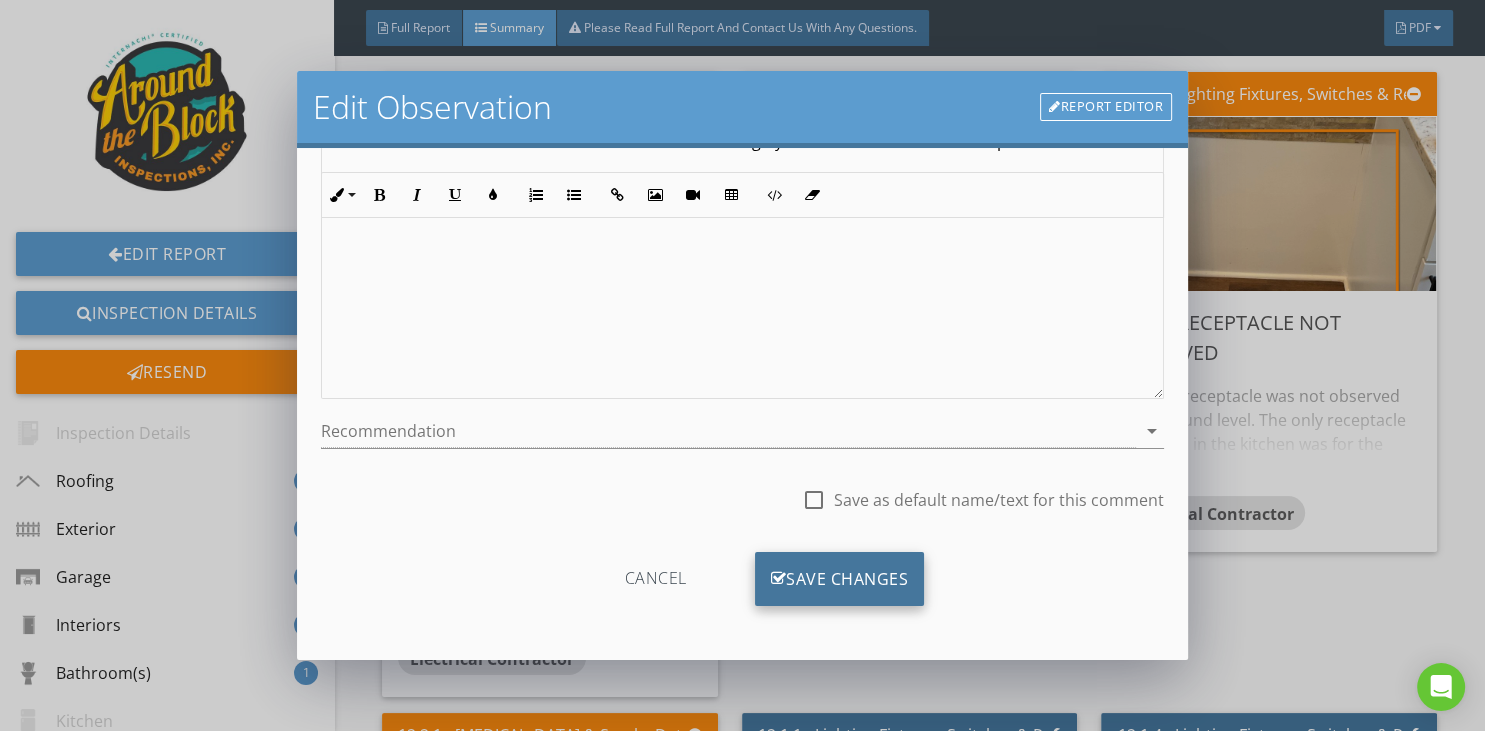 click on "Save Changes" at bounding box center (840, 579) 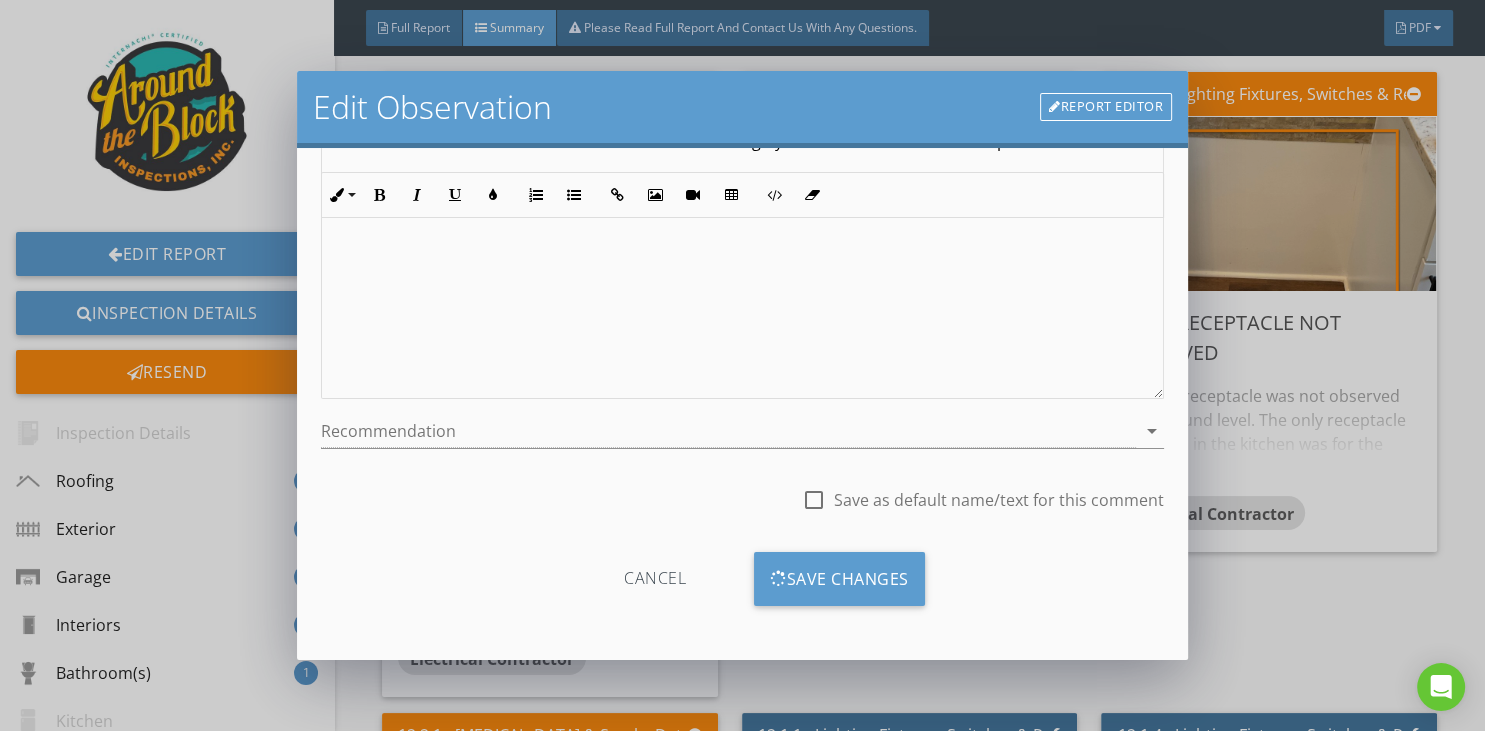 scroll, scrollTop: 33, scrollLeft: 0, axis: vertical 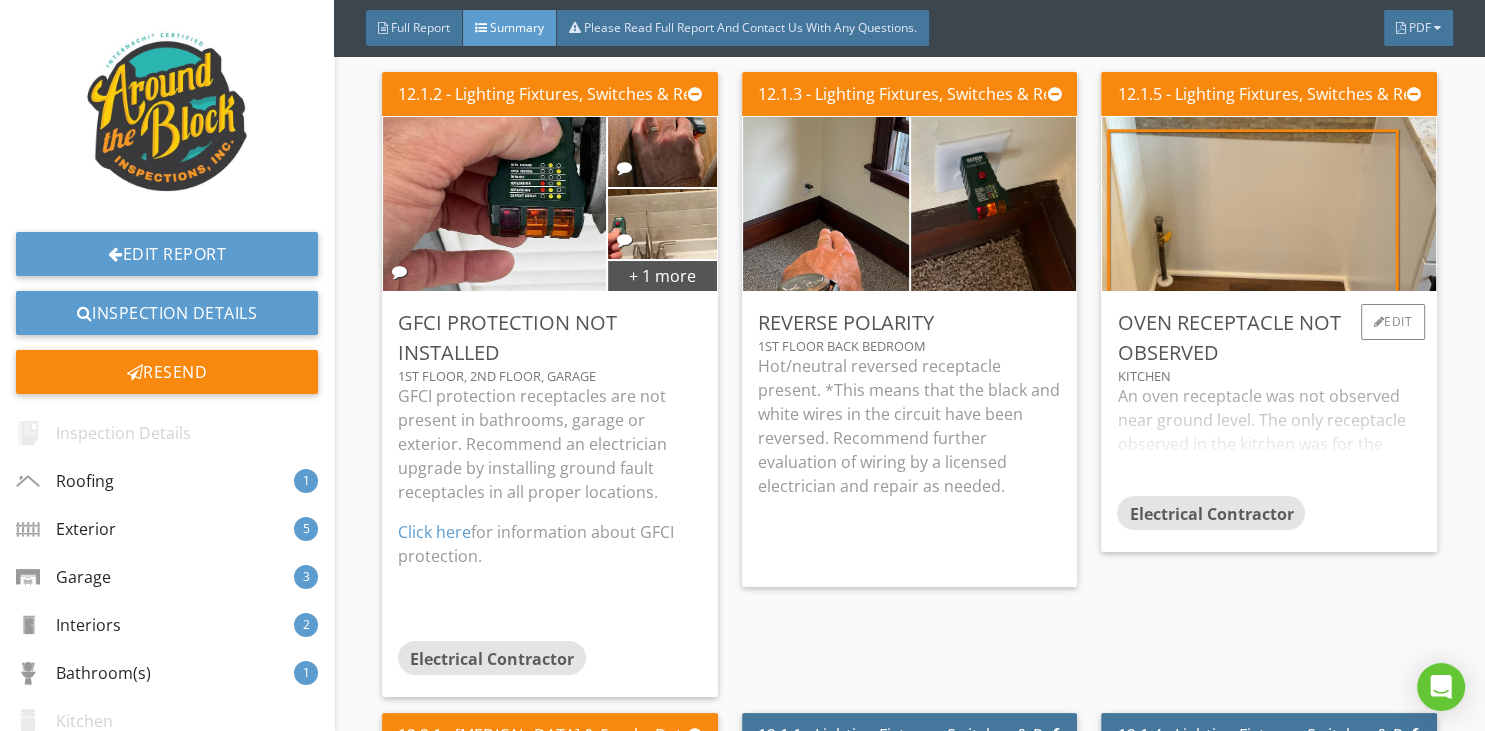 click on "An oven receptacle was not observed near ground level. The only receptacle observed in the kitchen was for the countertop area." at bounding box center (1269, 440) 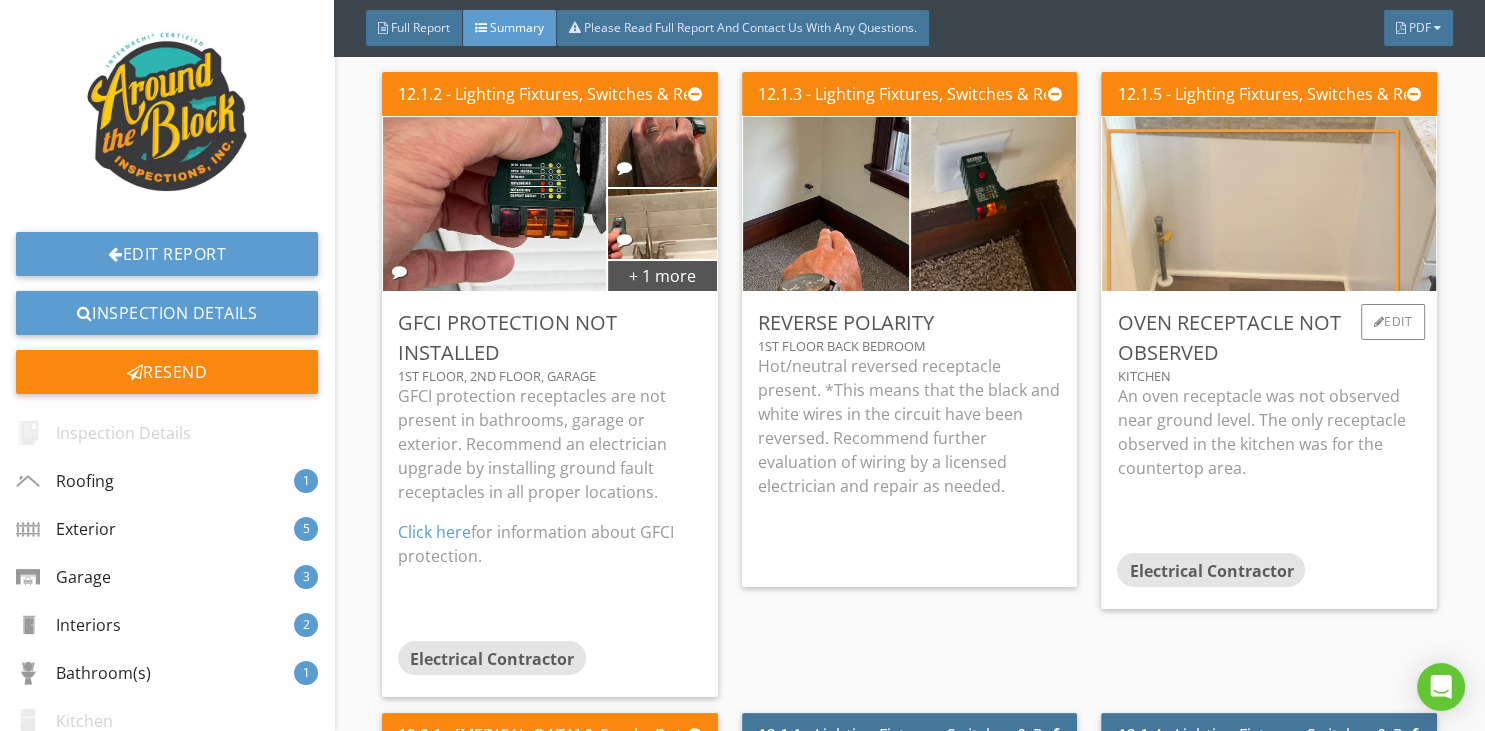 click at bounding box center (1269, 203) 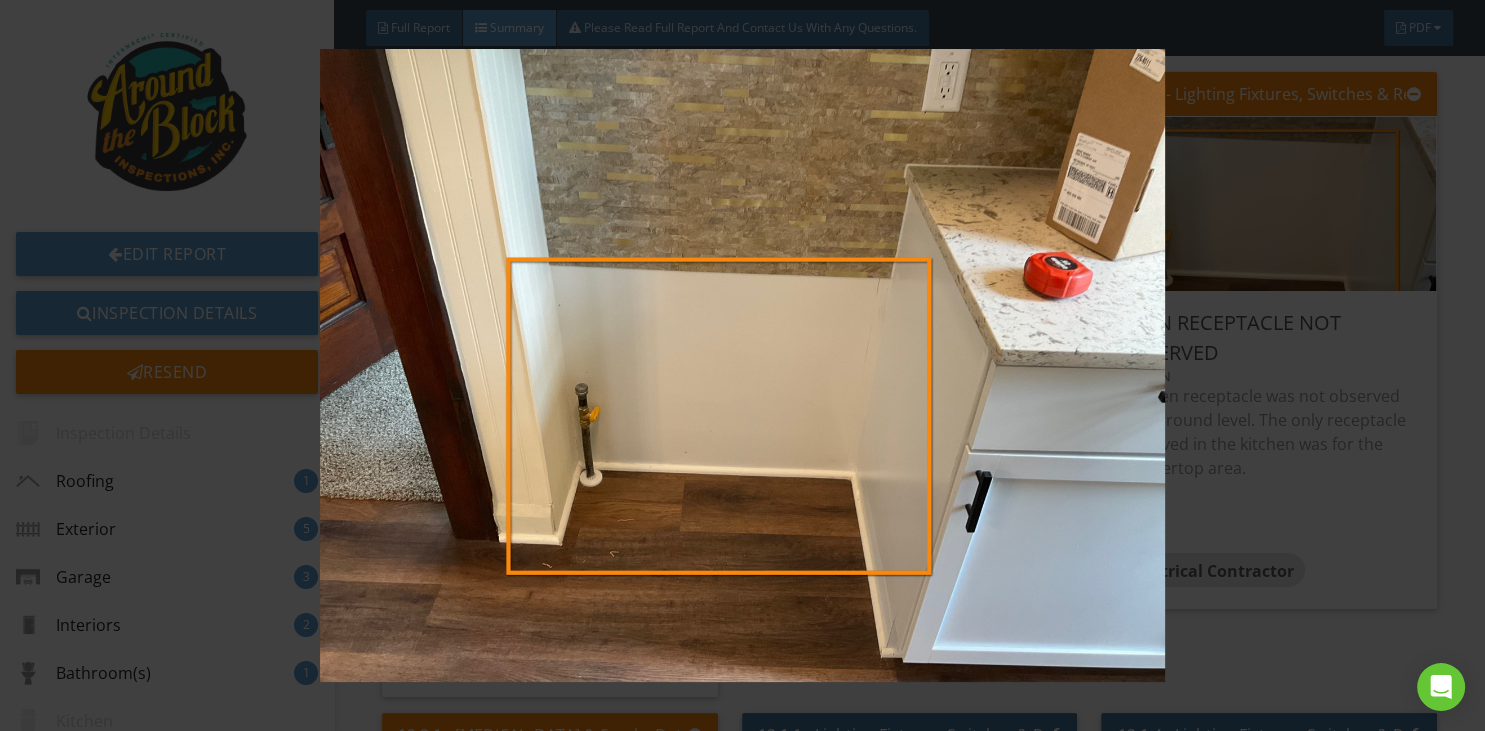 click at bounding box center (743, 366) 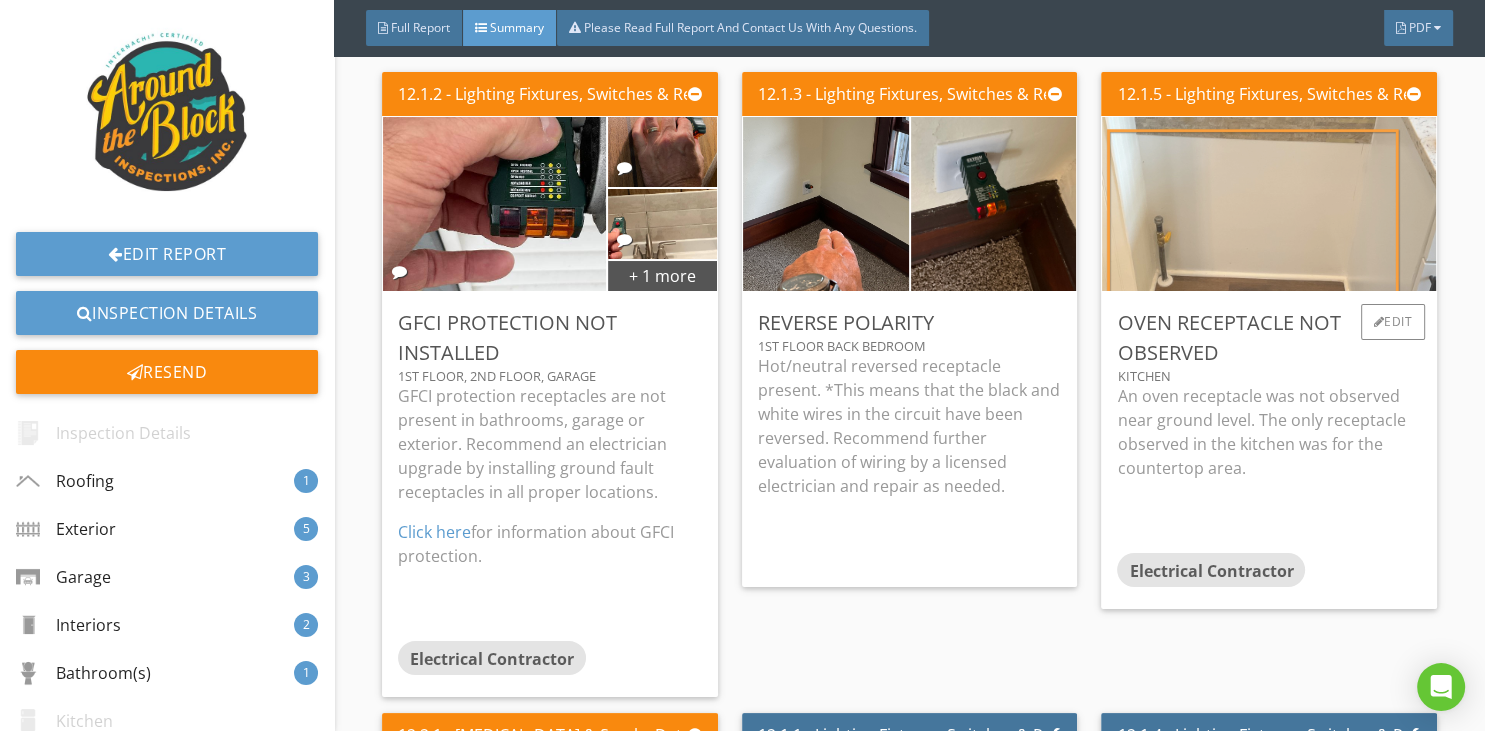 click at bounding box center (1269, 203) 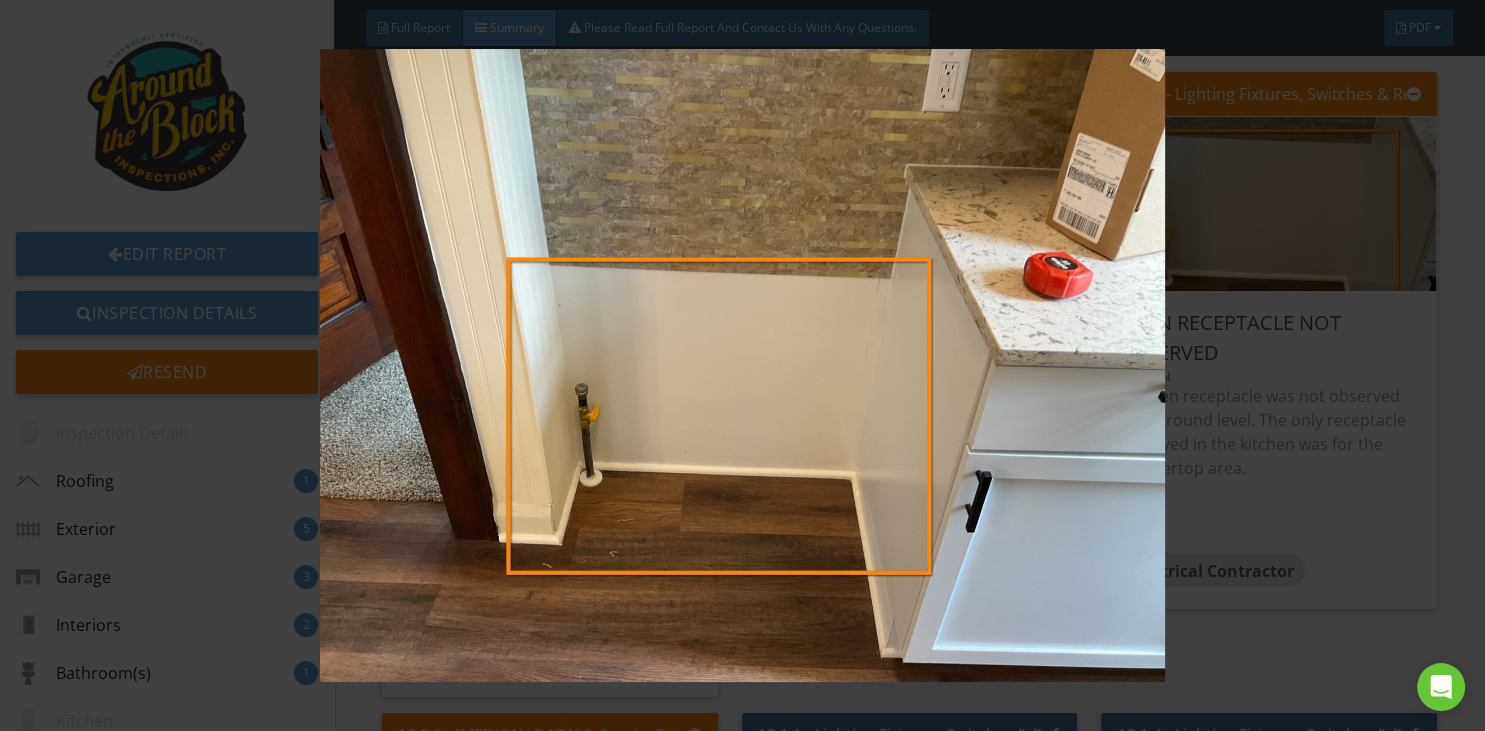 click at bounding box center [743, 366] 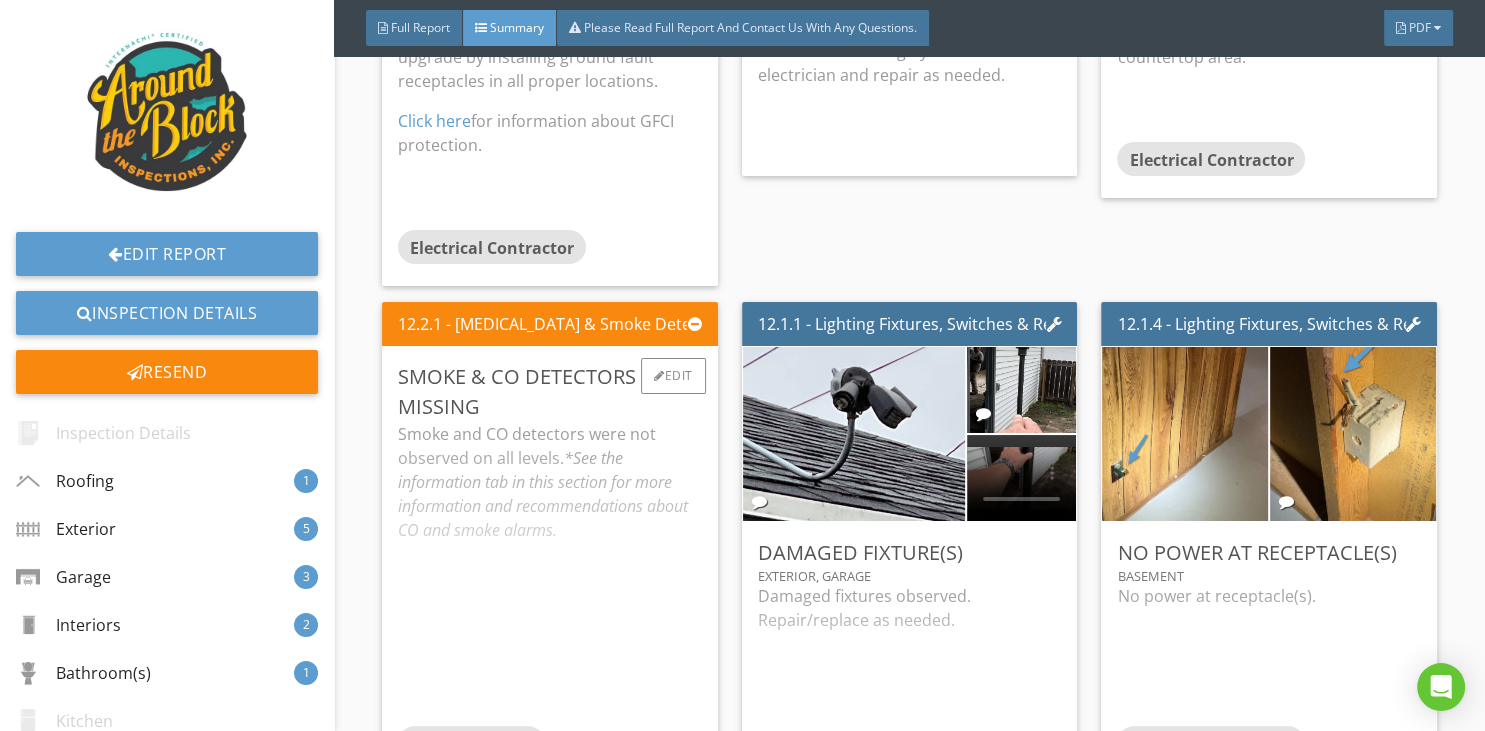scroll, scrollTop: 7574, scrollLeft: 0, axis: vertical 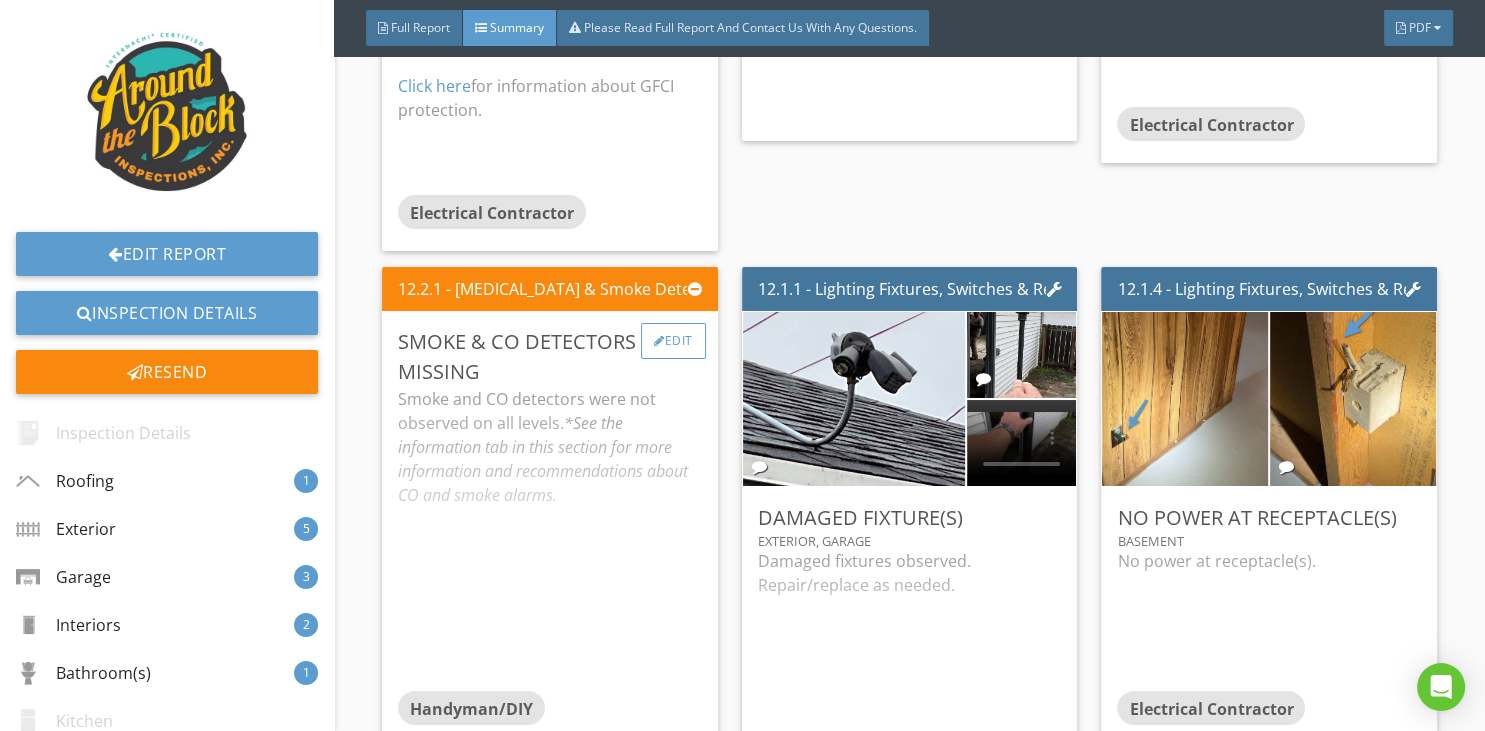 click on "Edit" at bounding box center [673, 341] 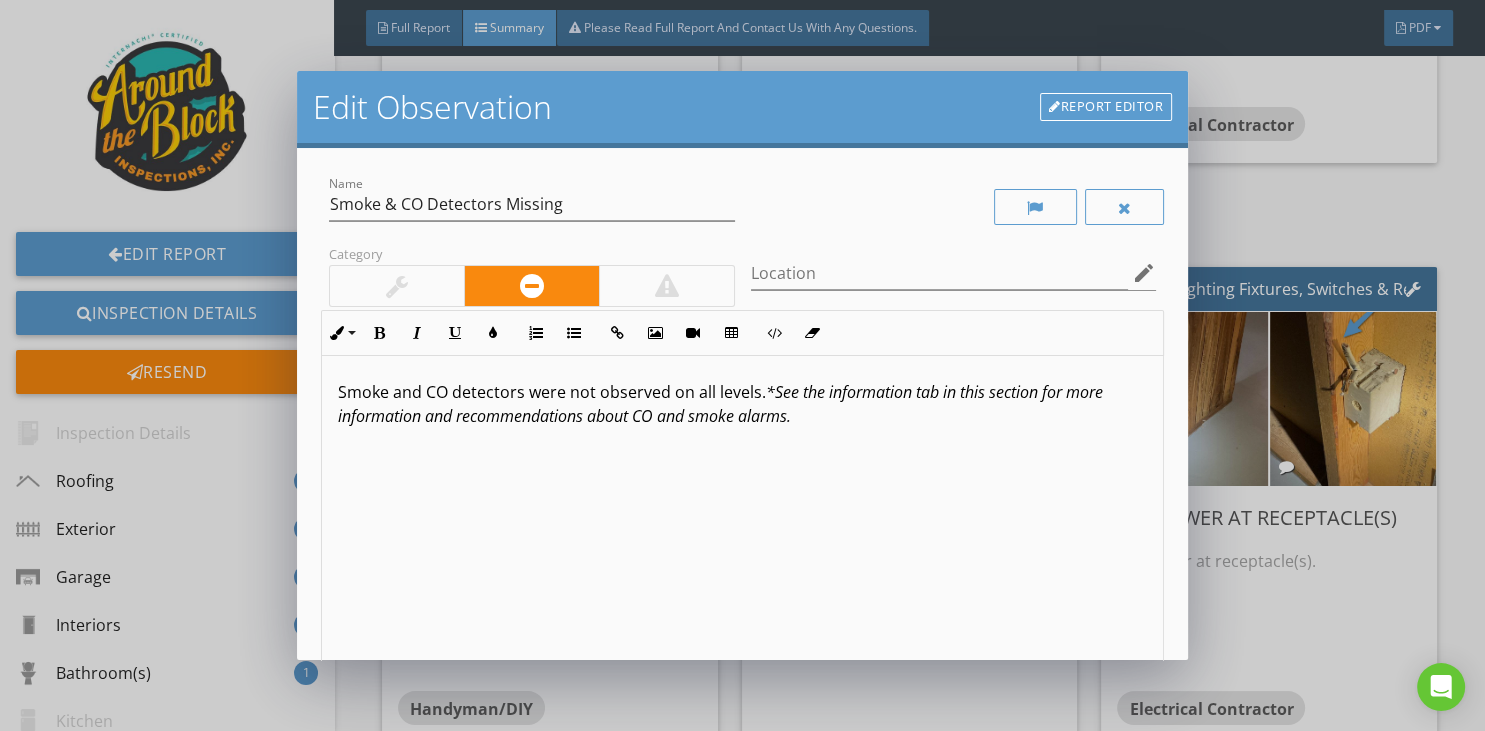 scroll, scrollTop: 1, scrollLeft: 0, axis: vertical 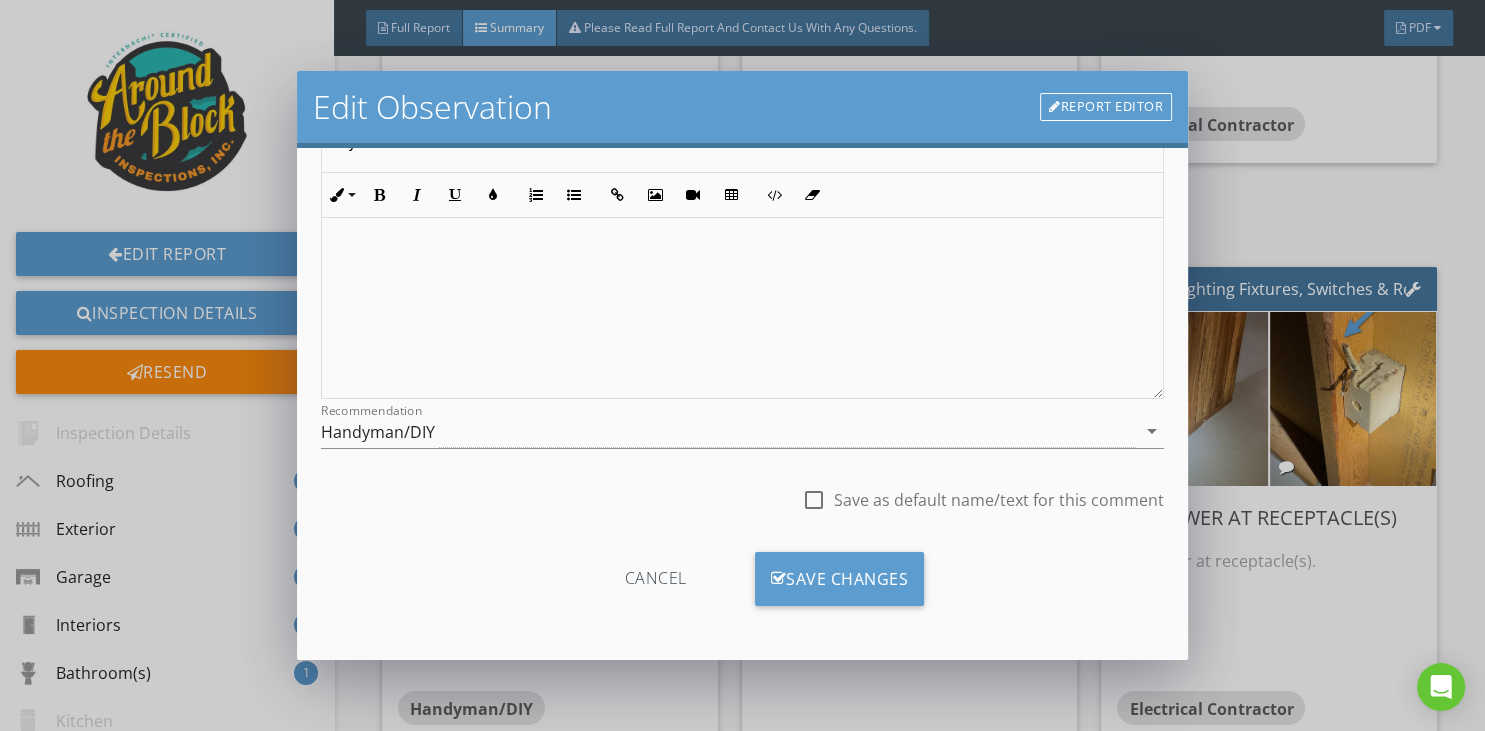 click on "Cancel" at bounding box center (656, 579) 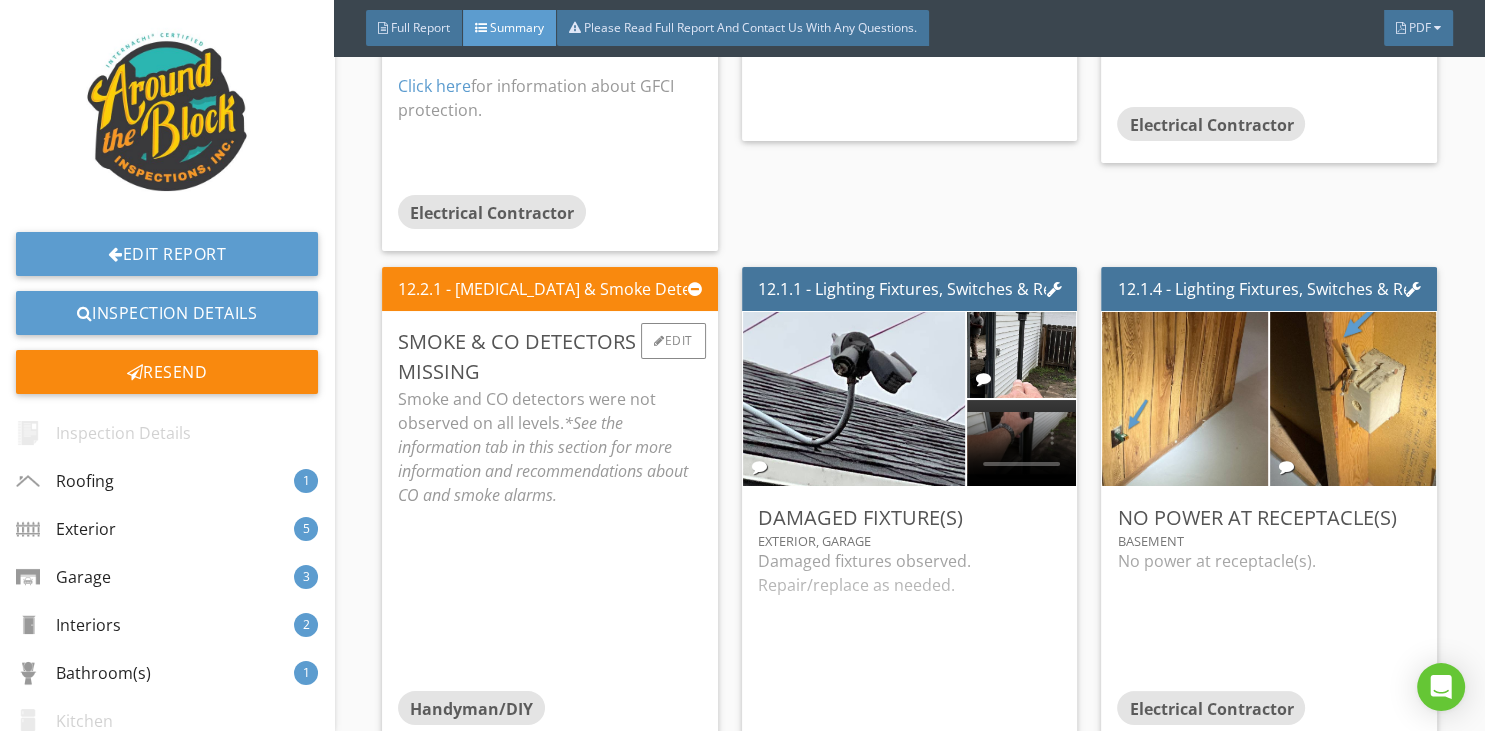 scroll, scrollTop: 33, scrollLeft: 0, axis: vertical 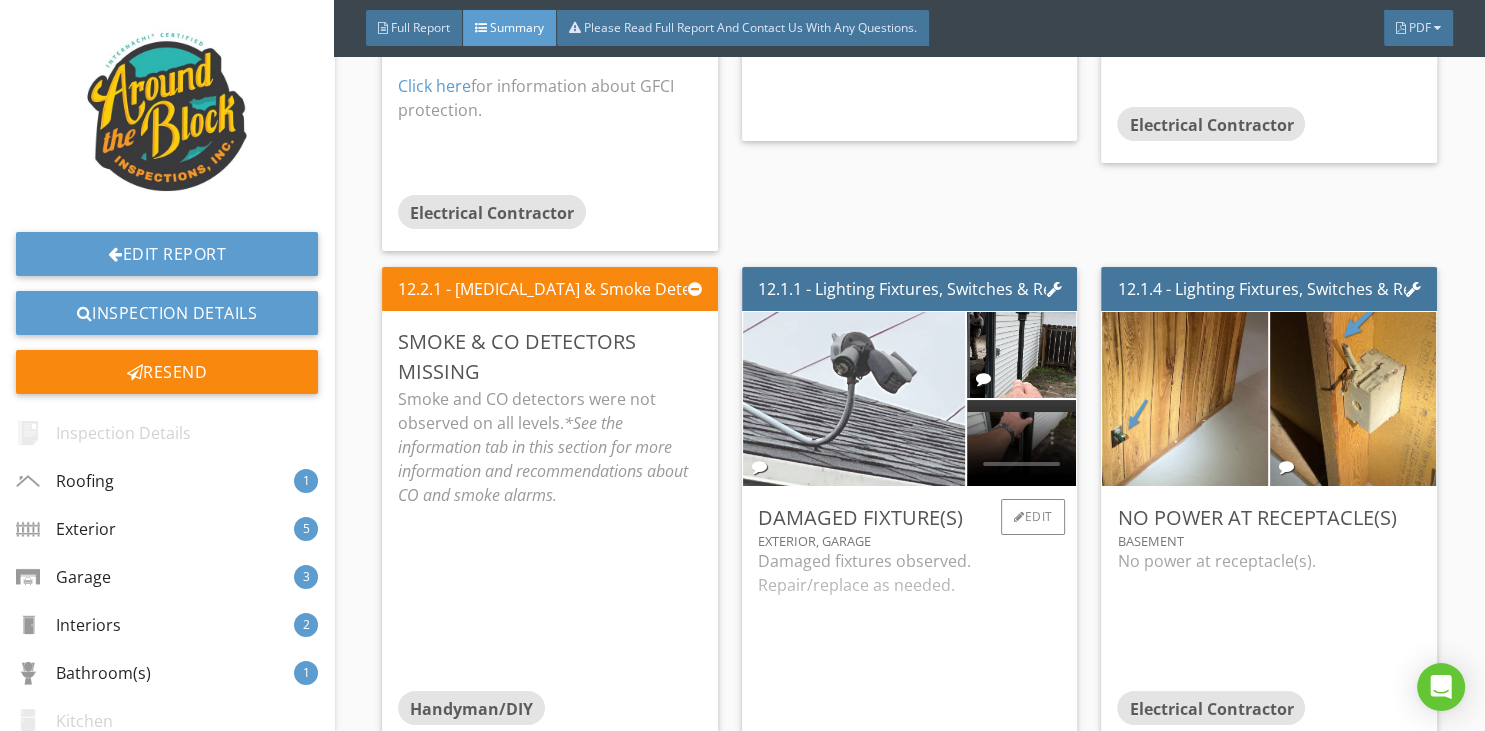 click at bounding box center (854, 399) 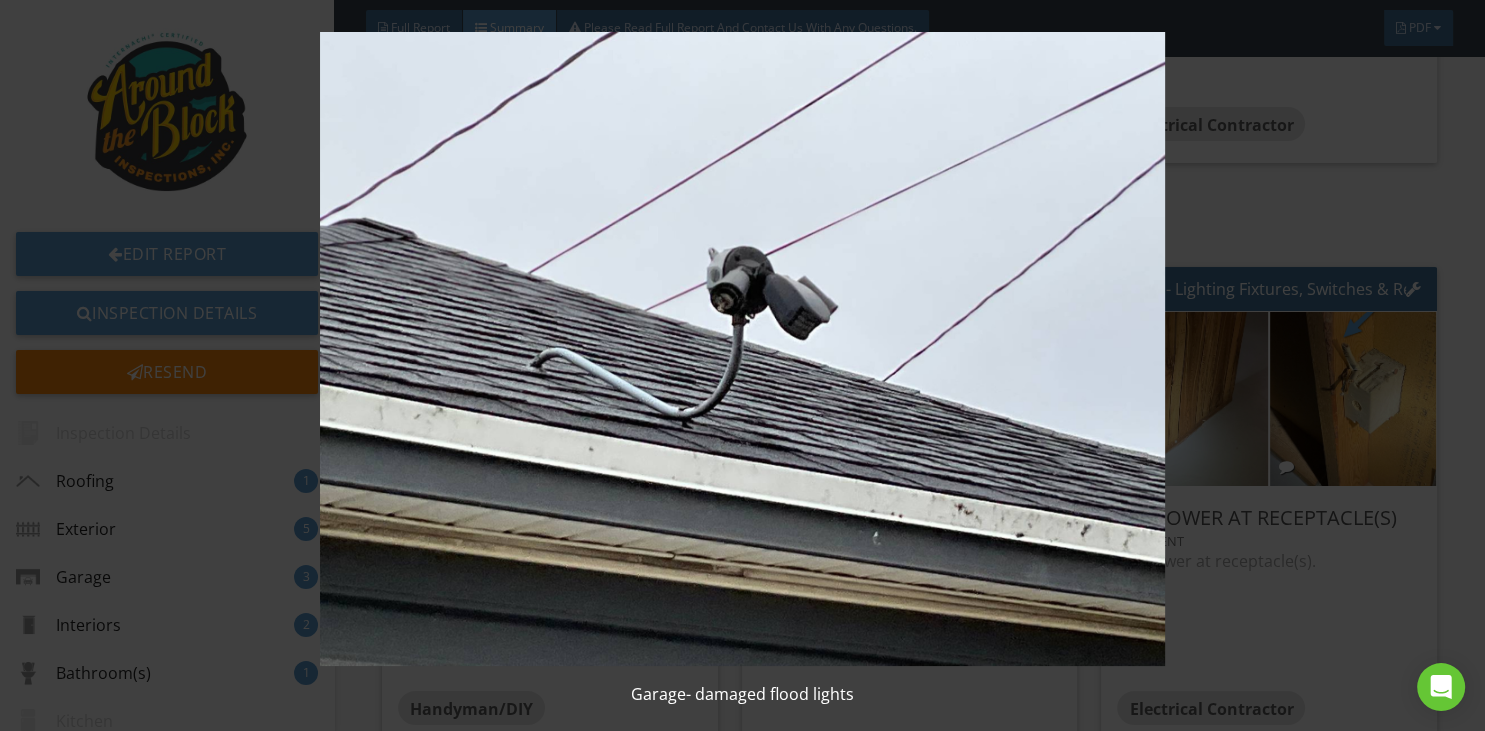 click at bounding box center [743, 349] 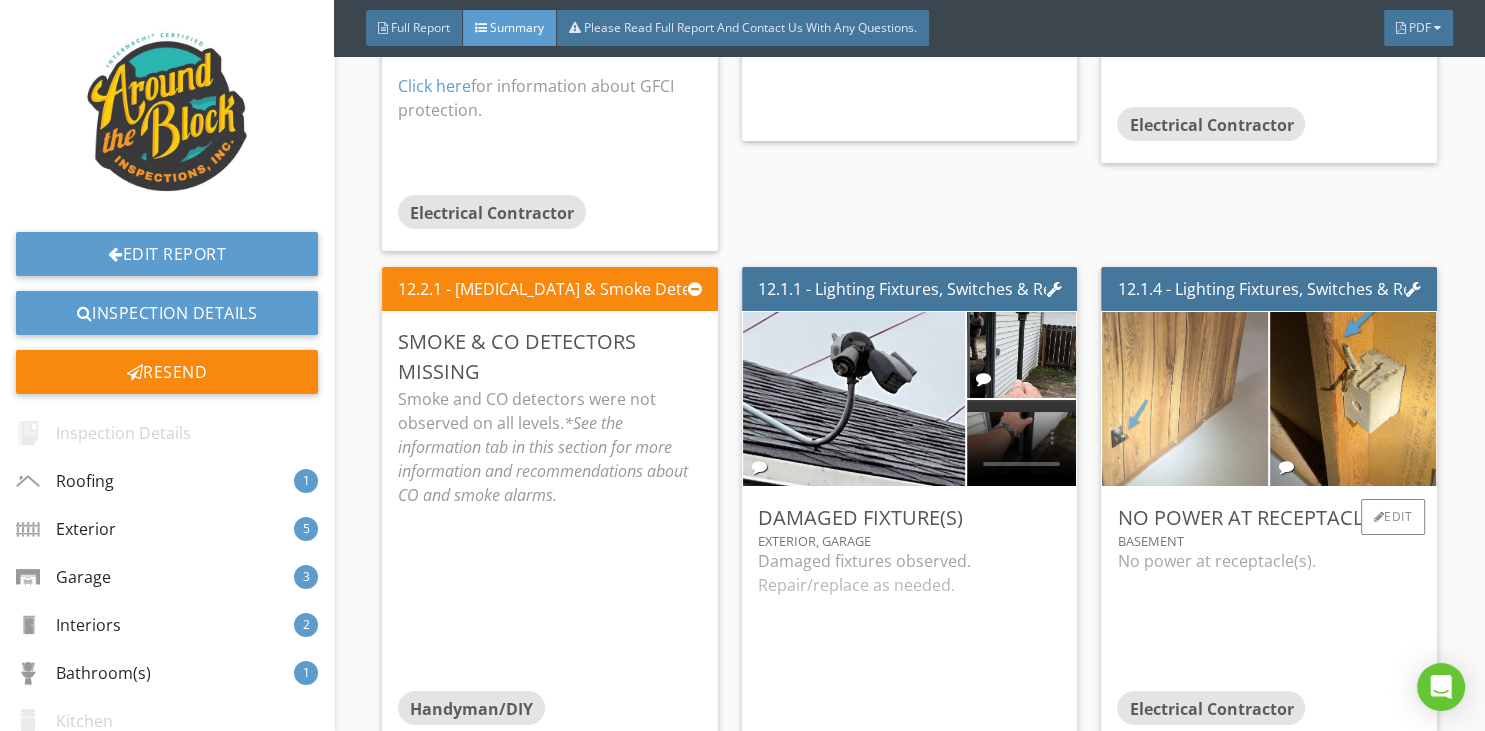 click at bounding box center [1185, 399] 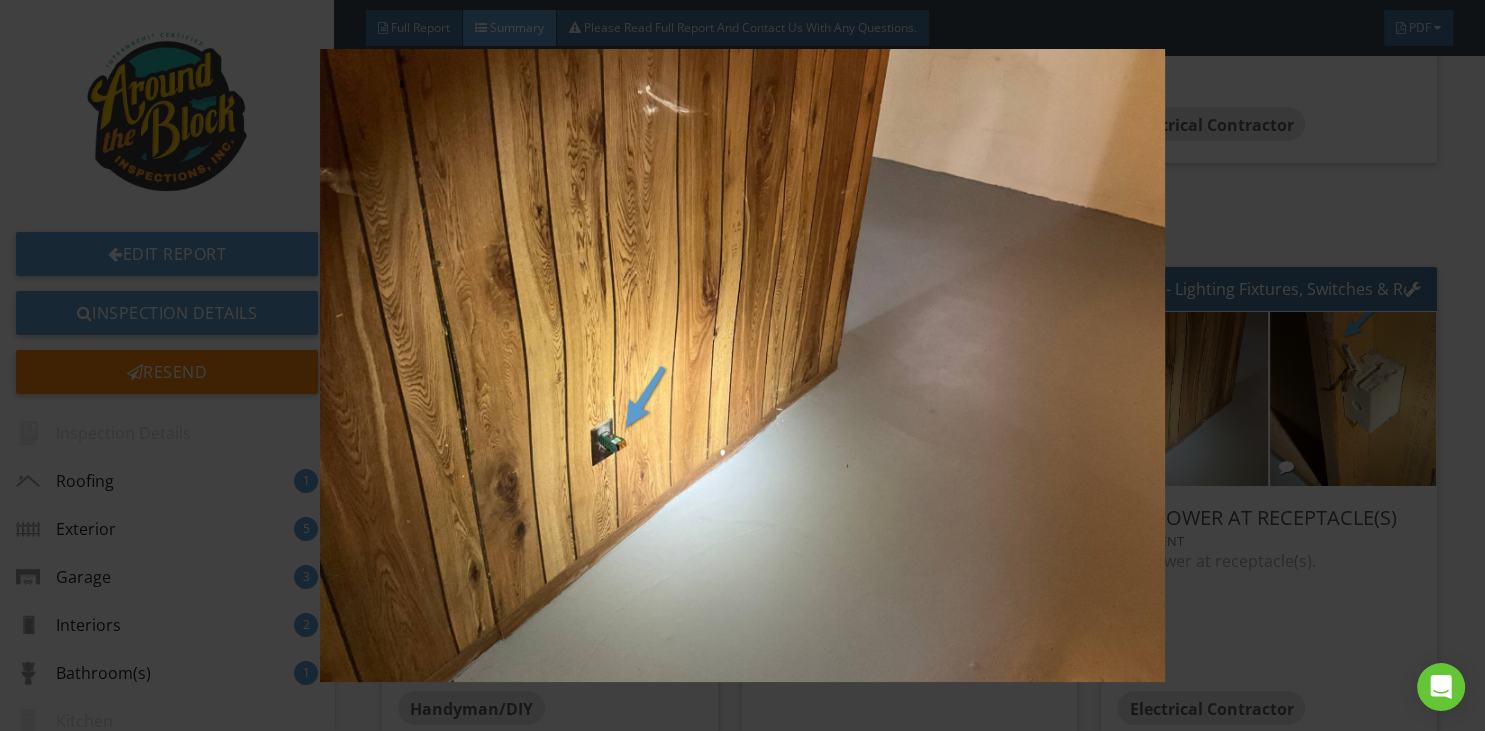 click at bounding box center (743, 366) 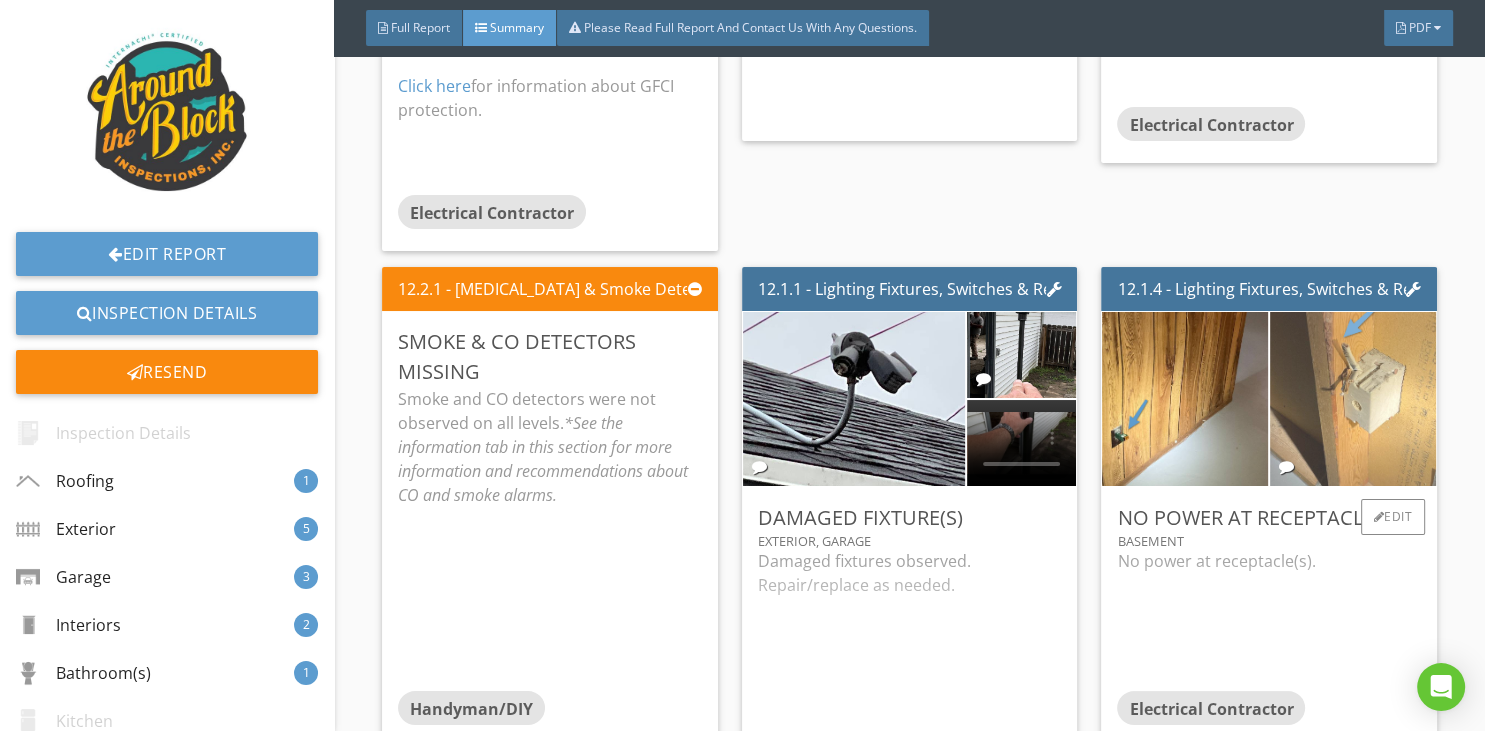 click at bounding box center (1353, 399) 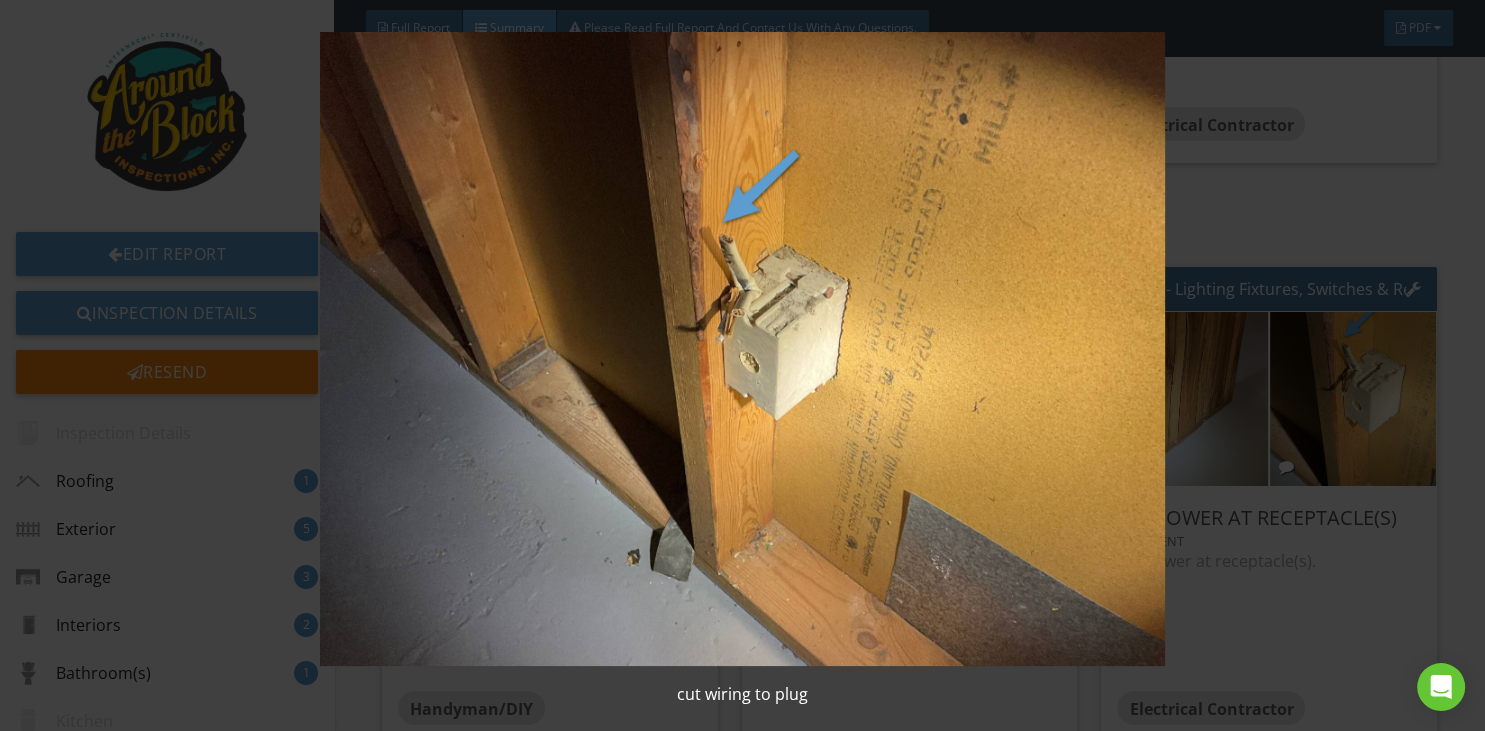 click at bounding box center (743, 349) 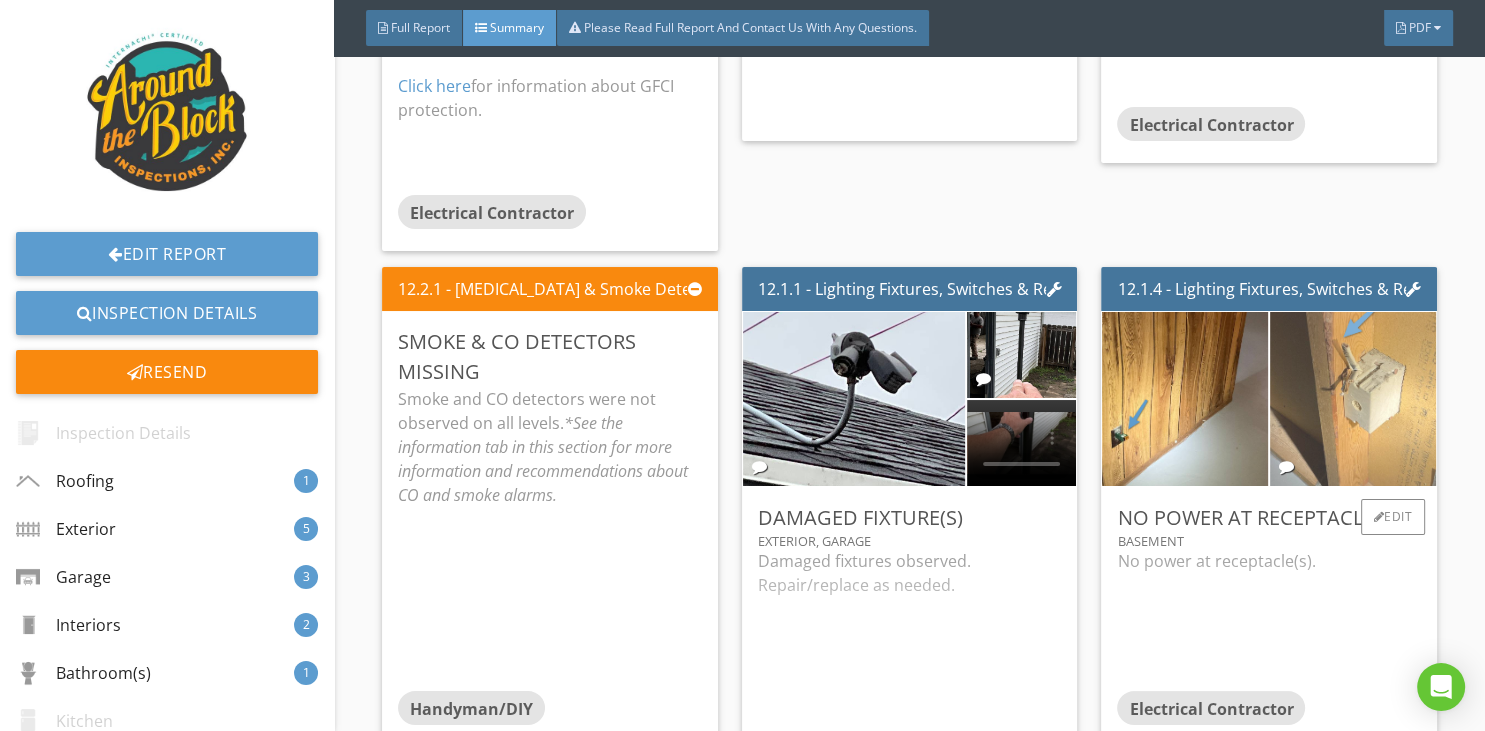 click at bounding box center (1353, 399) 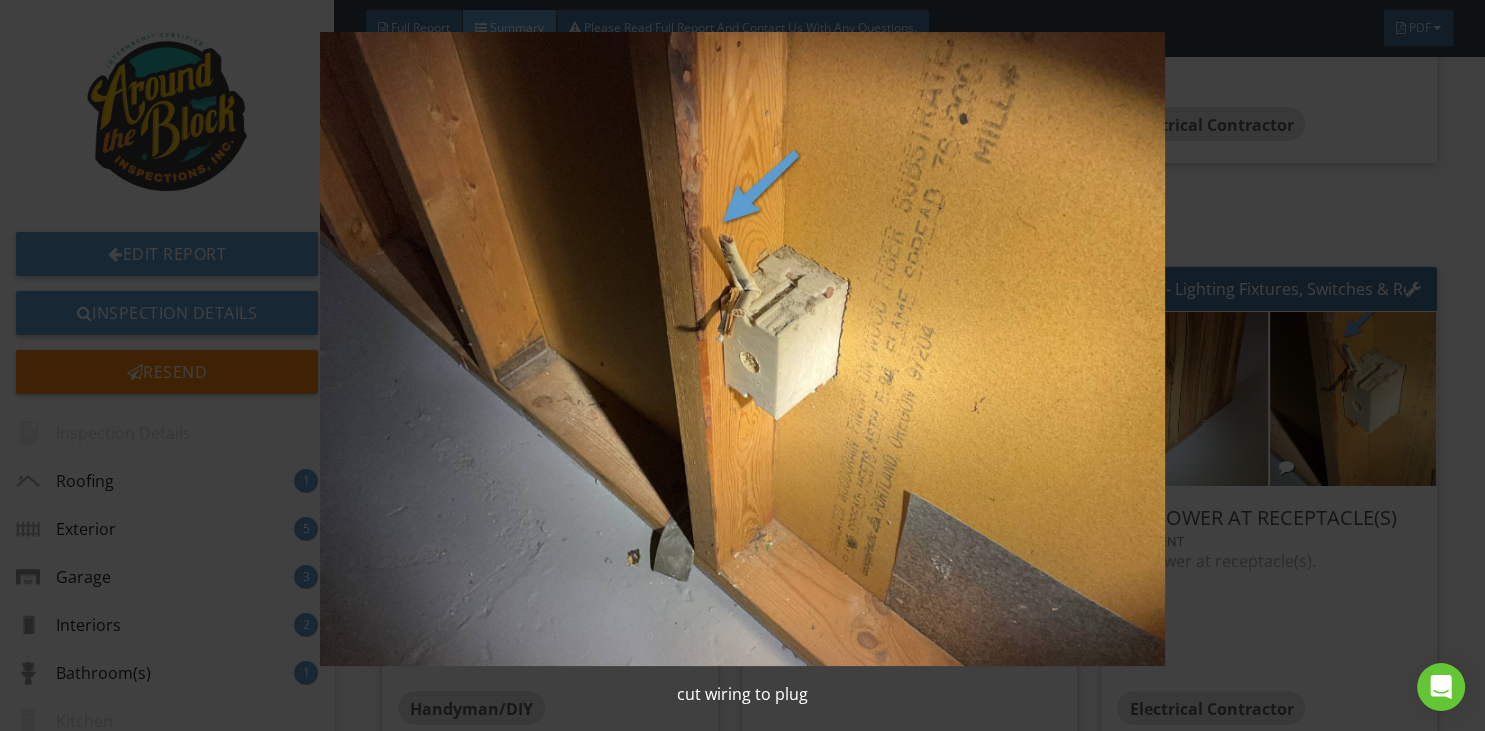 drag, startPoint x: 876, startPoint y: 483, endPoint x: 899, endPoint y: 484, distance: 23.021729 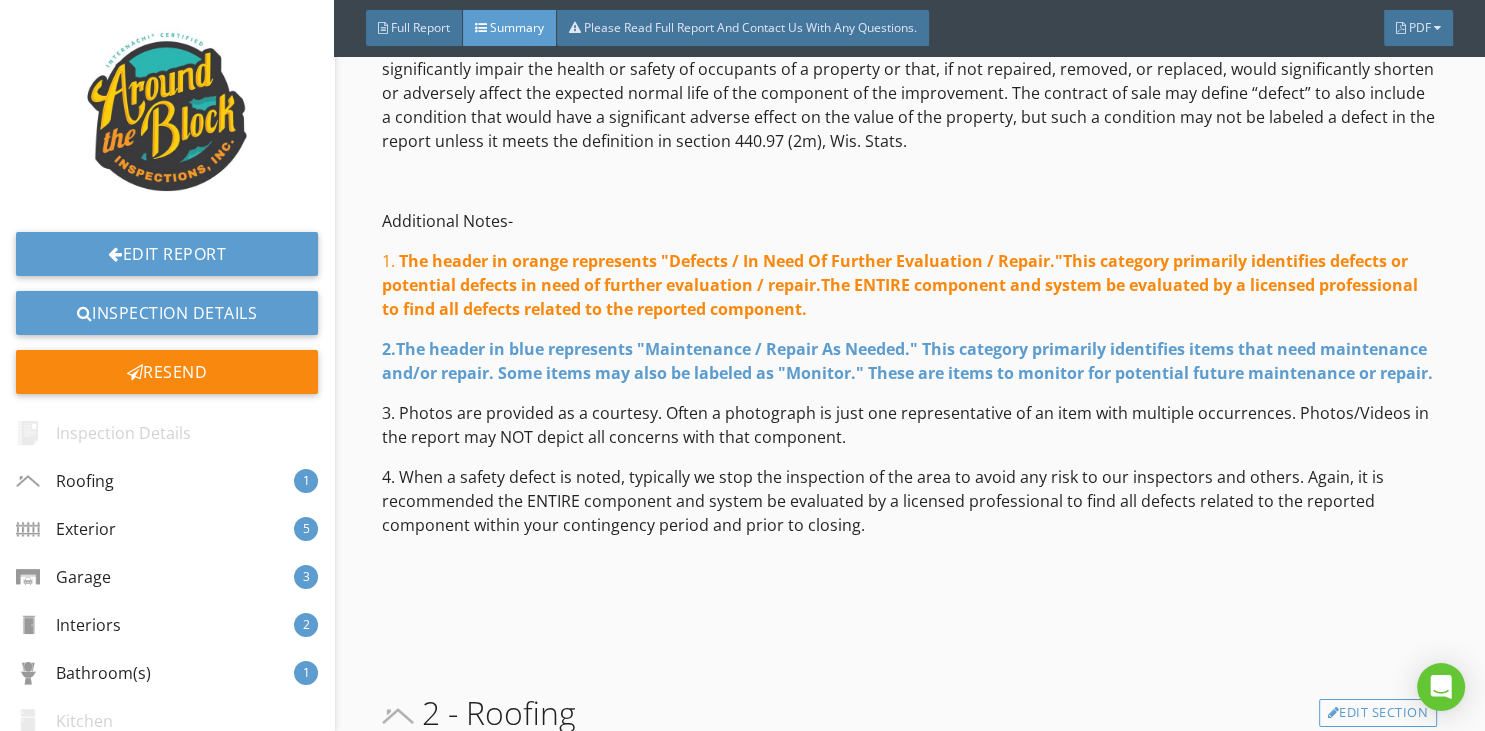 scroll, scrollTop: 0, scrollLeft: 0, axis: both 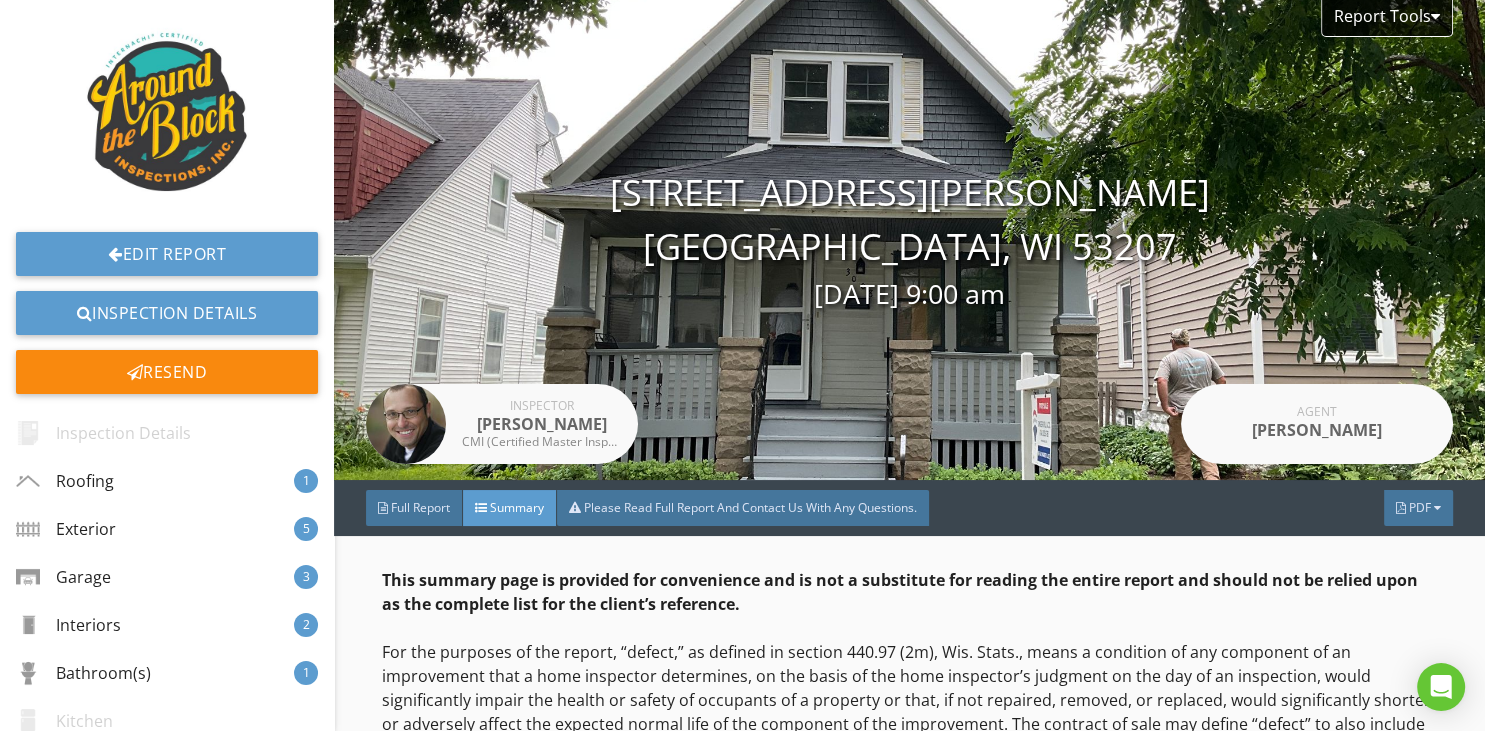 click on "Full Report" at bounding box center (420, 507) 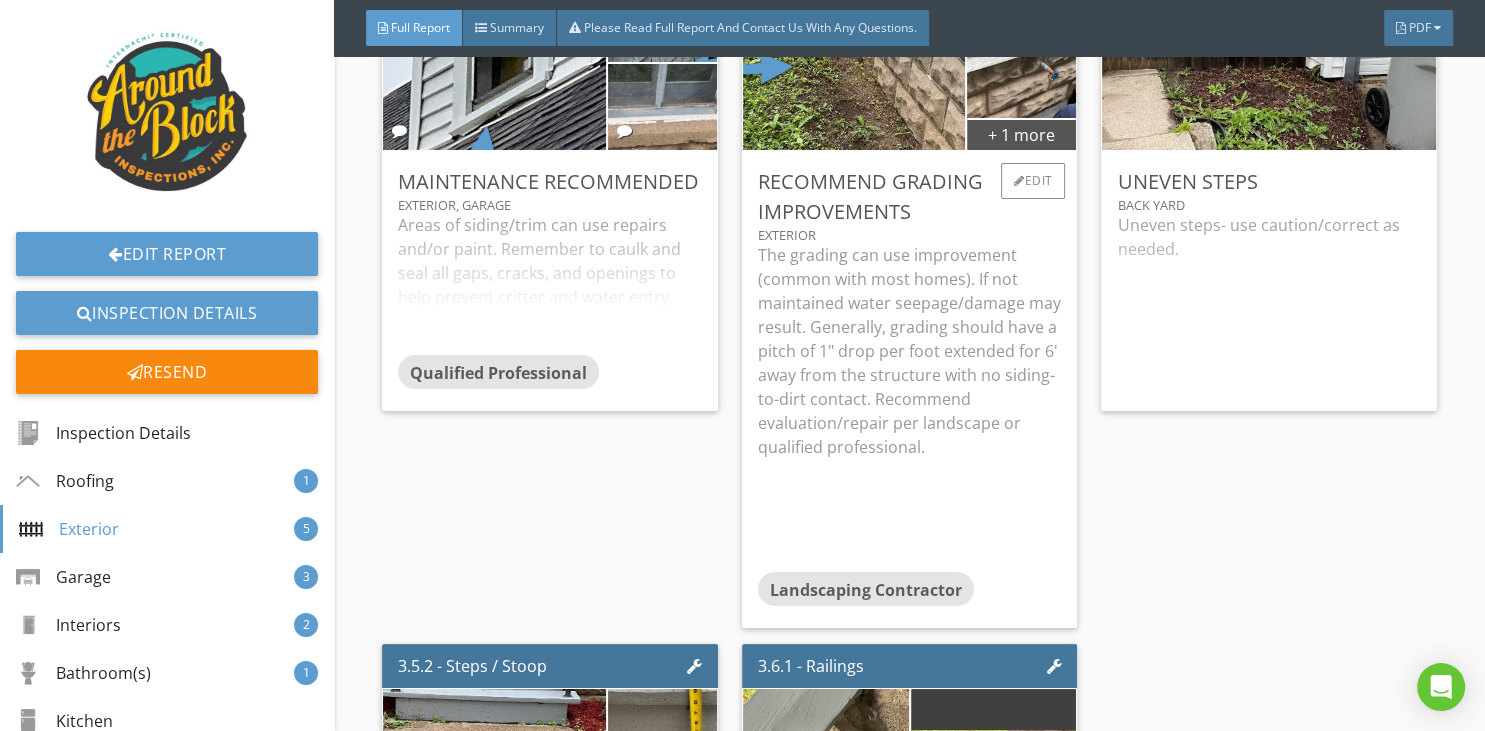 scroll, scrollTop: 3758, scrollLeft: 0, axis: vertical 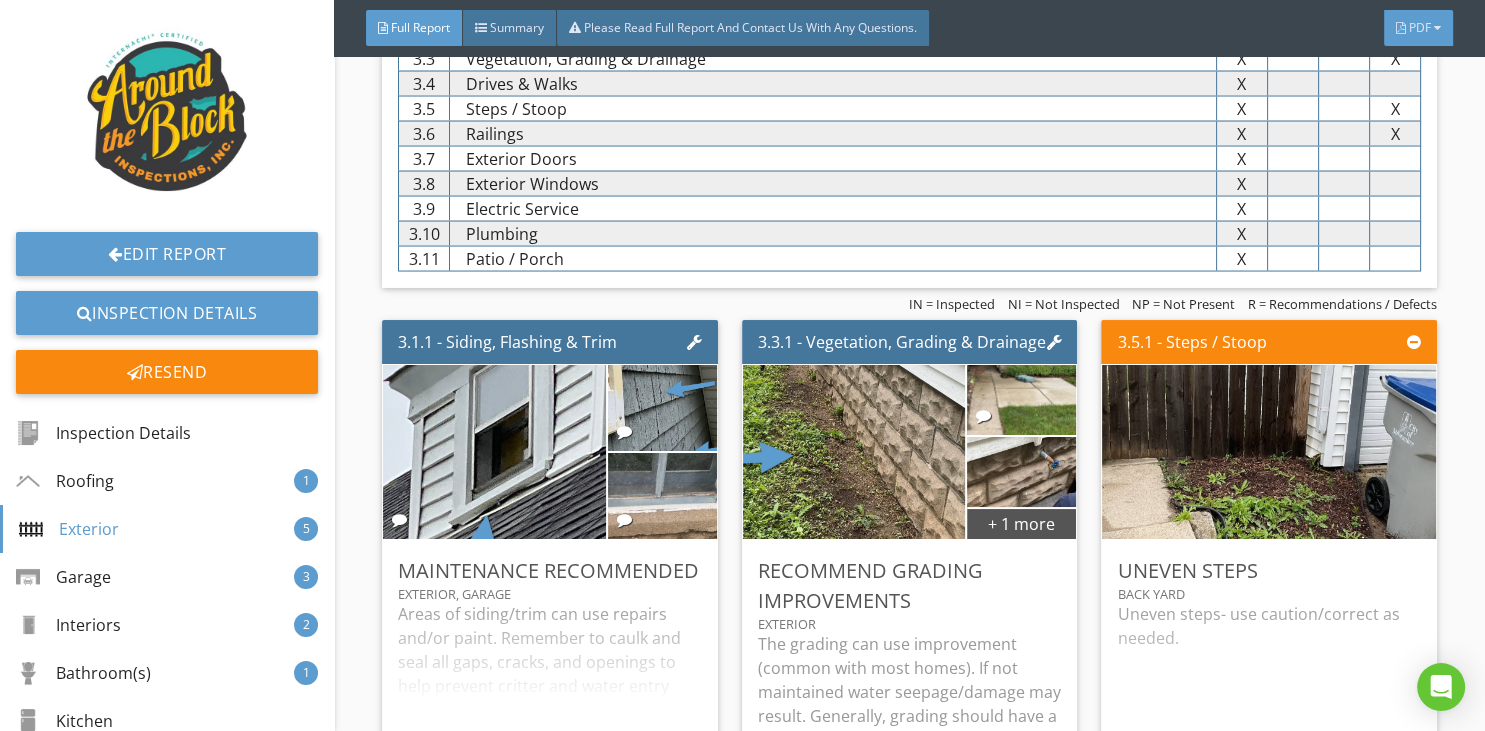 click on "PDF" at bounding box center (1418, 28) 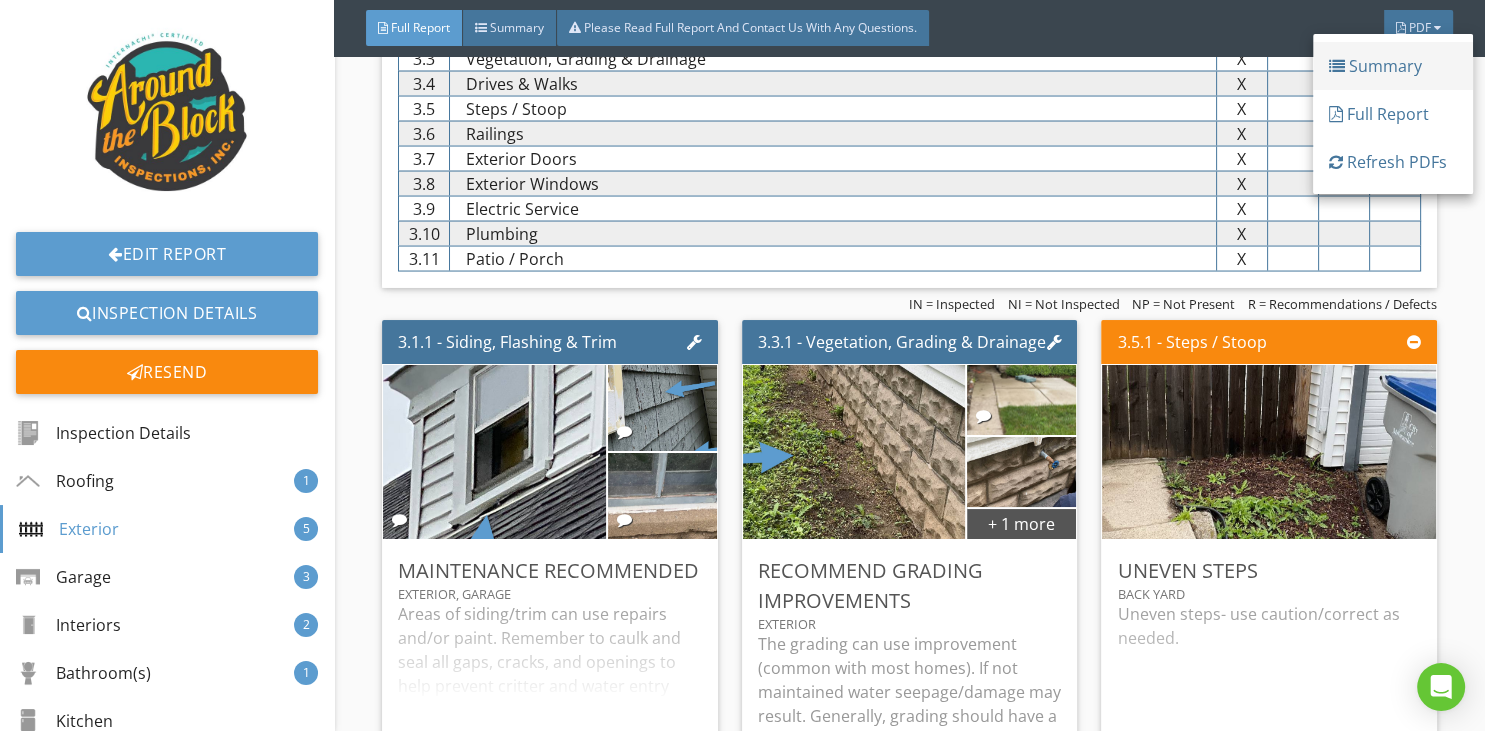 click on "Summary" at bounding box center (1393, 66) 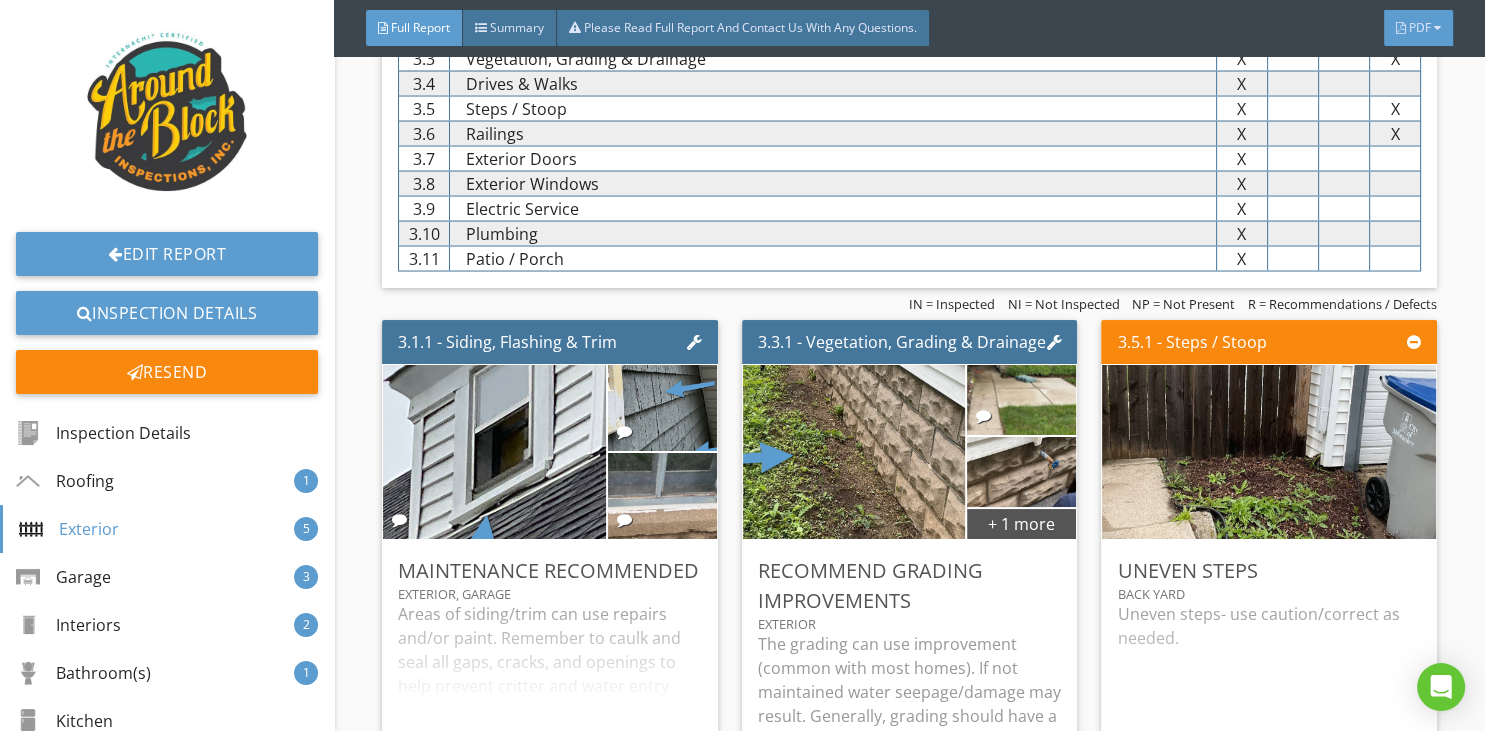click on "PDF" at bounding box center (1420, 27) 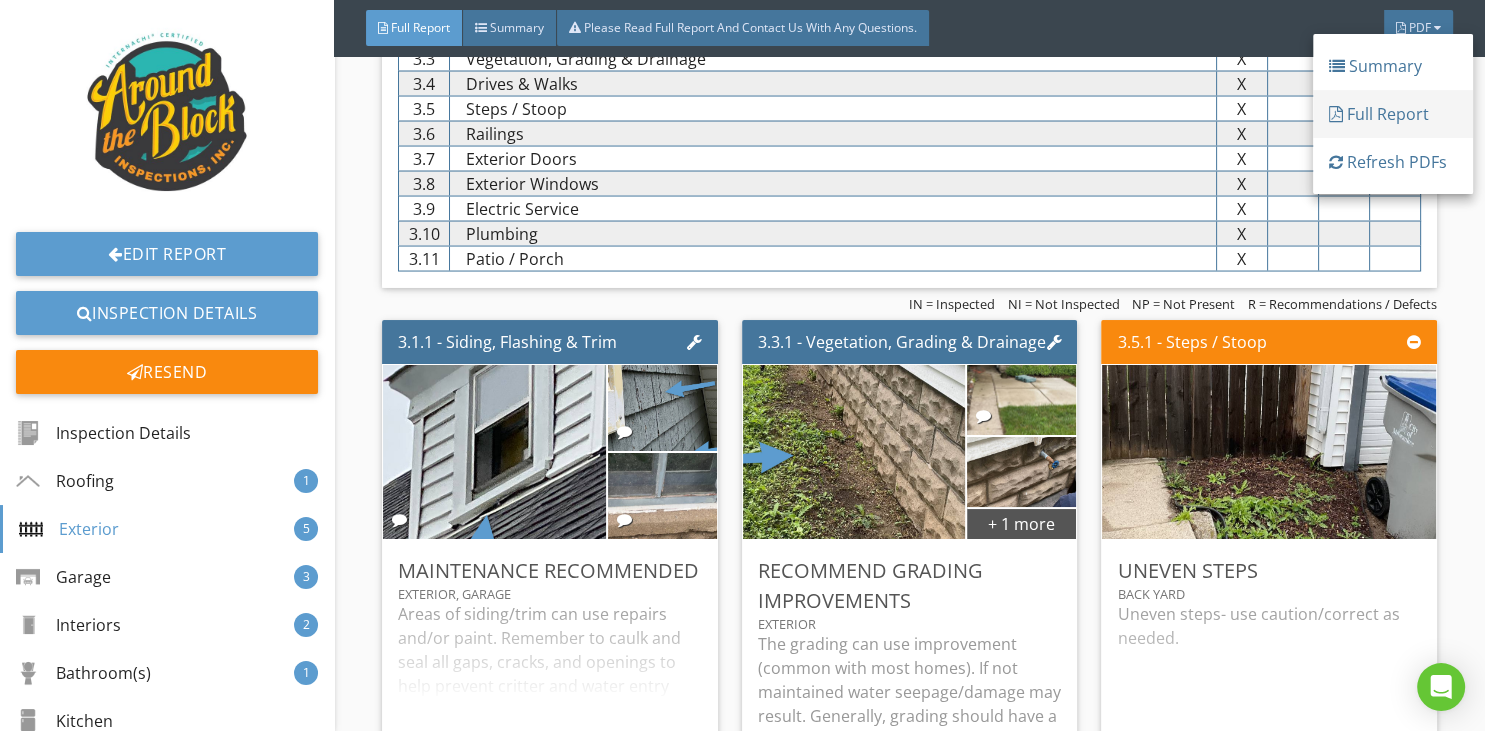 click on "Full Report" at bounding box center [1393, 114] 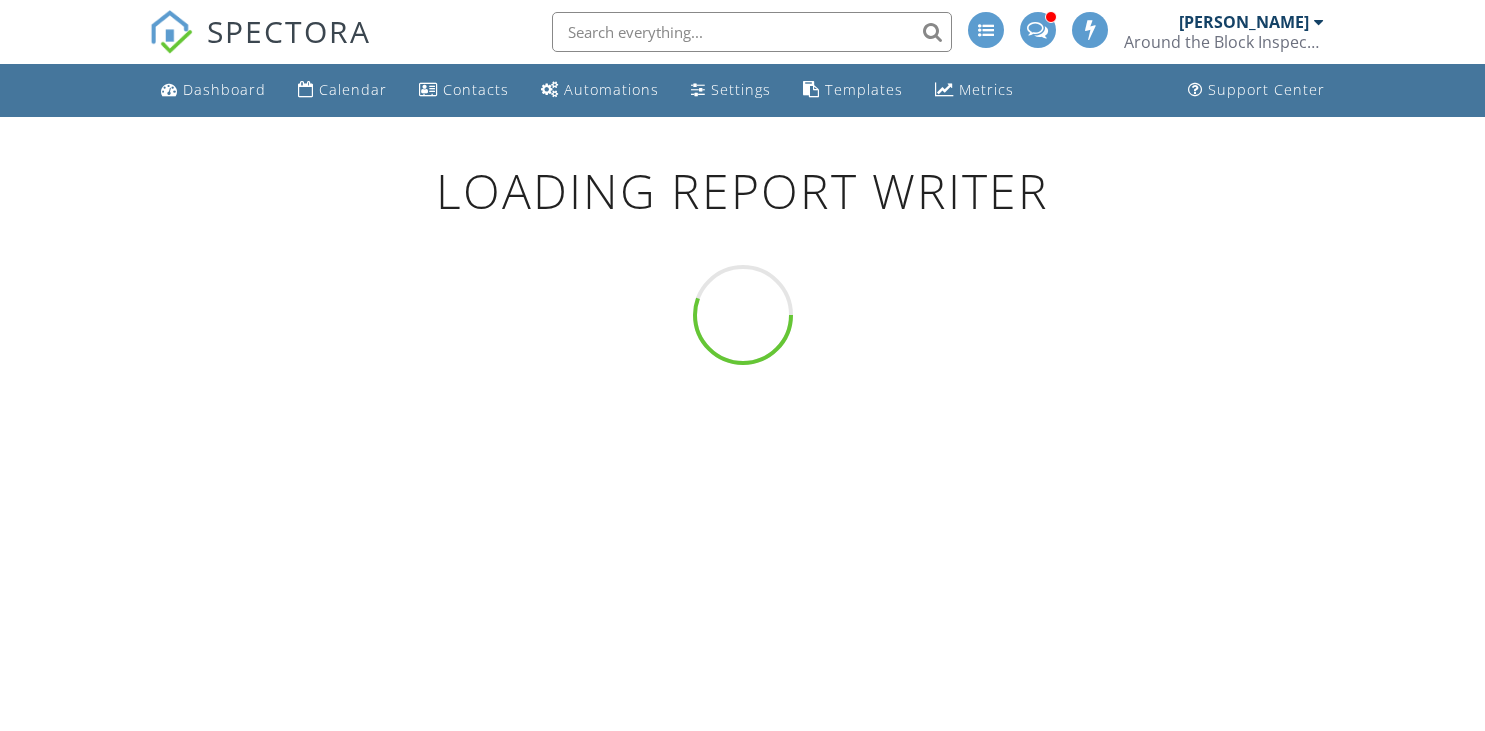 scroll, scrollTop: 0, scrollLeft: 0, axis: both 